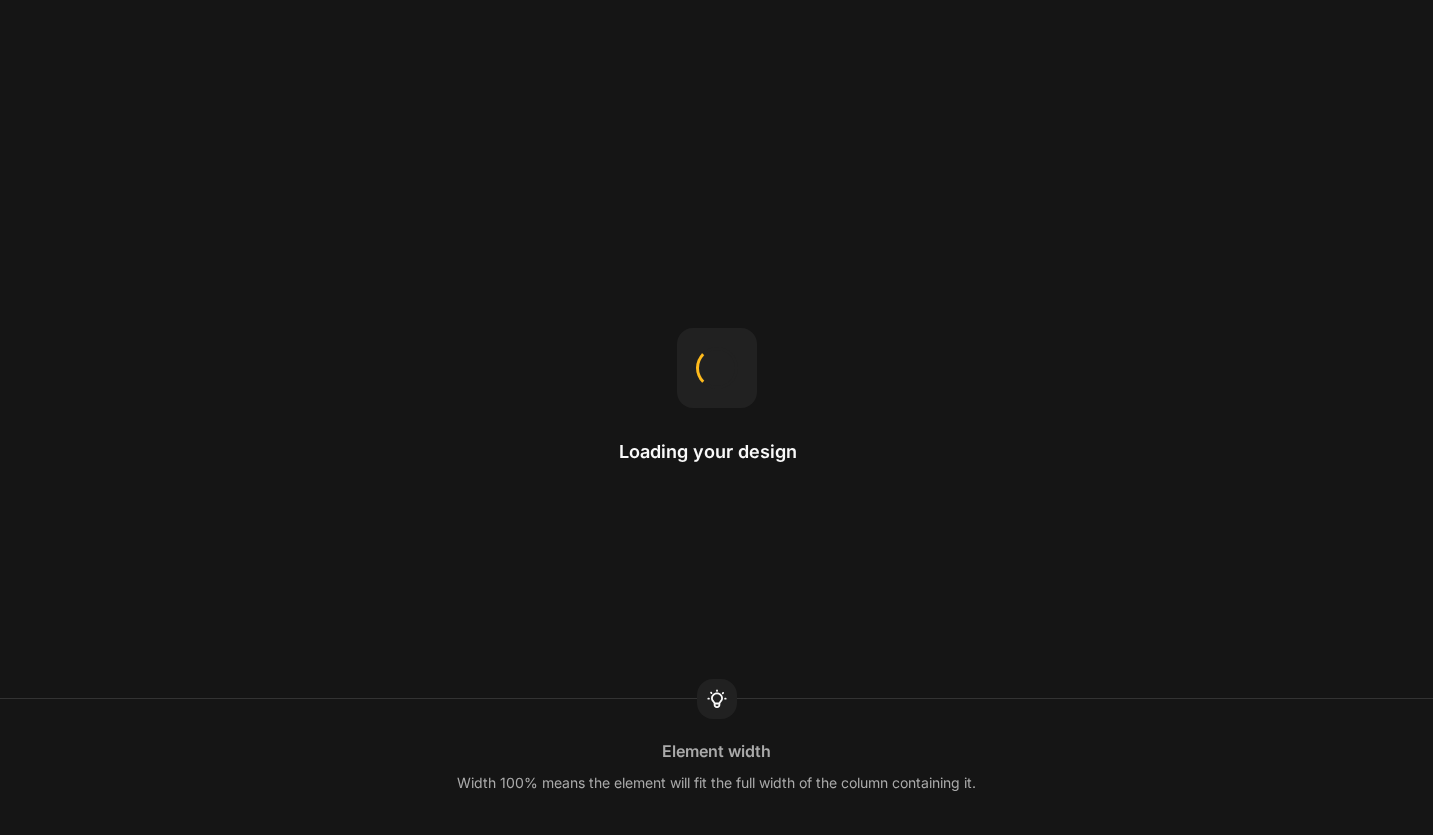 scroll, scrollTop: 0, scrollLeft: 0, axis: both 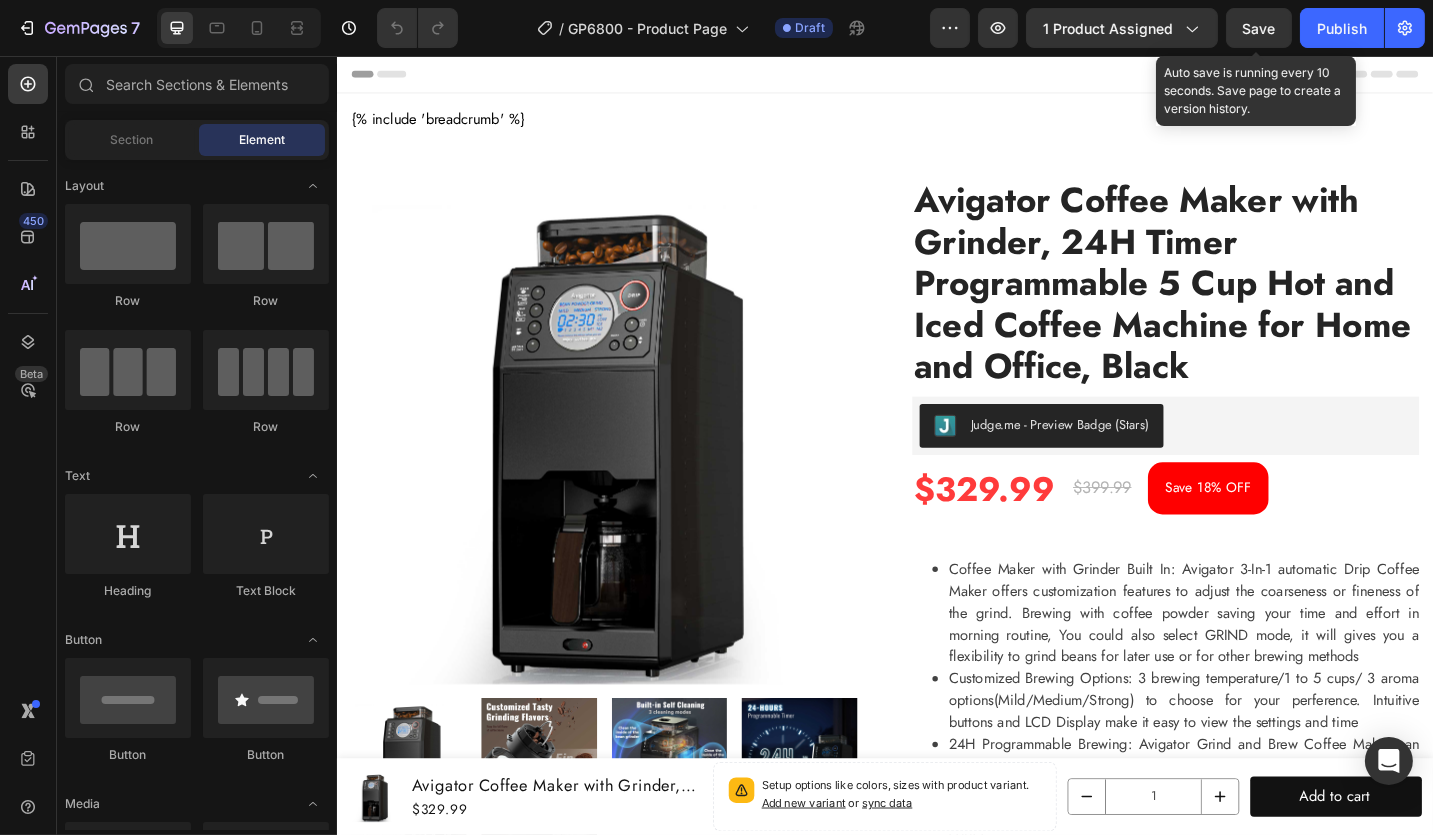 drag, startPoint x: 1264, startPoint y: 31, endPoint x: 1242, endPoint y: 53, distance: 31.112698 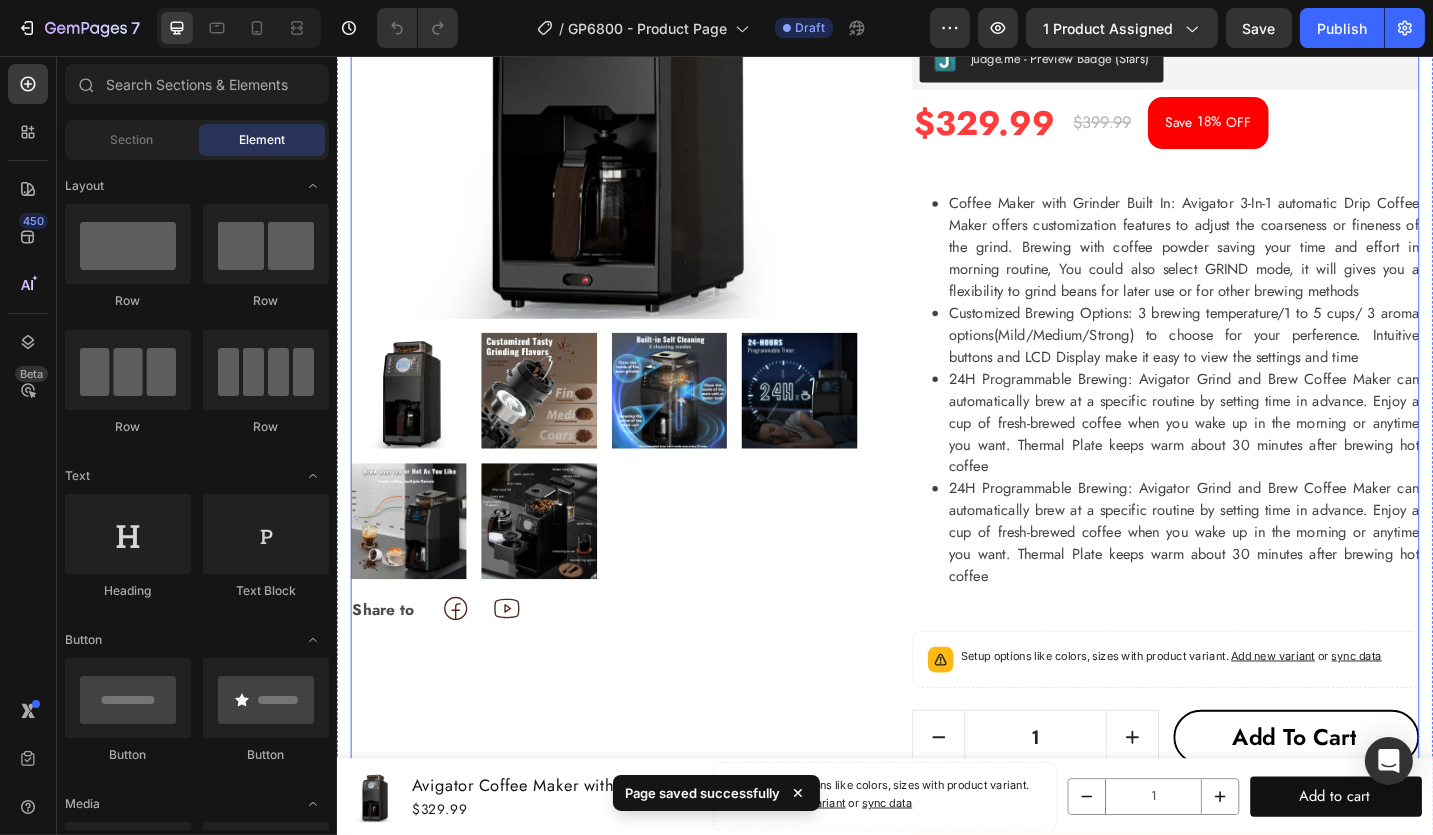 scroll, scrollTop: 0, scrollLeft: 0, axis: both 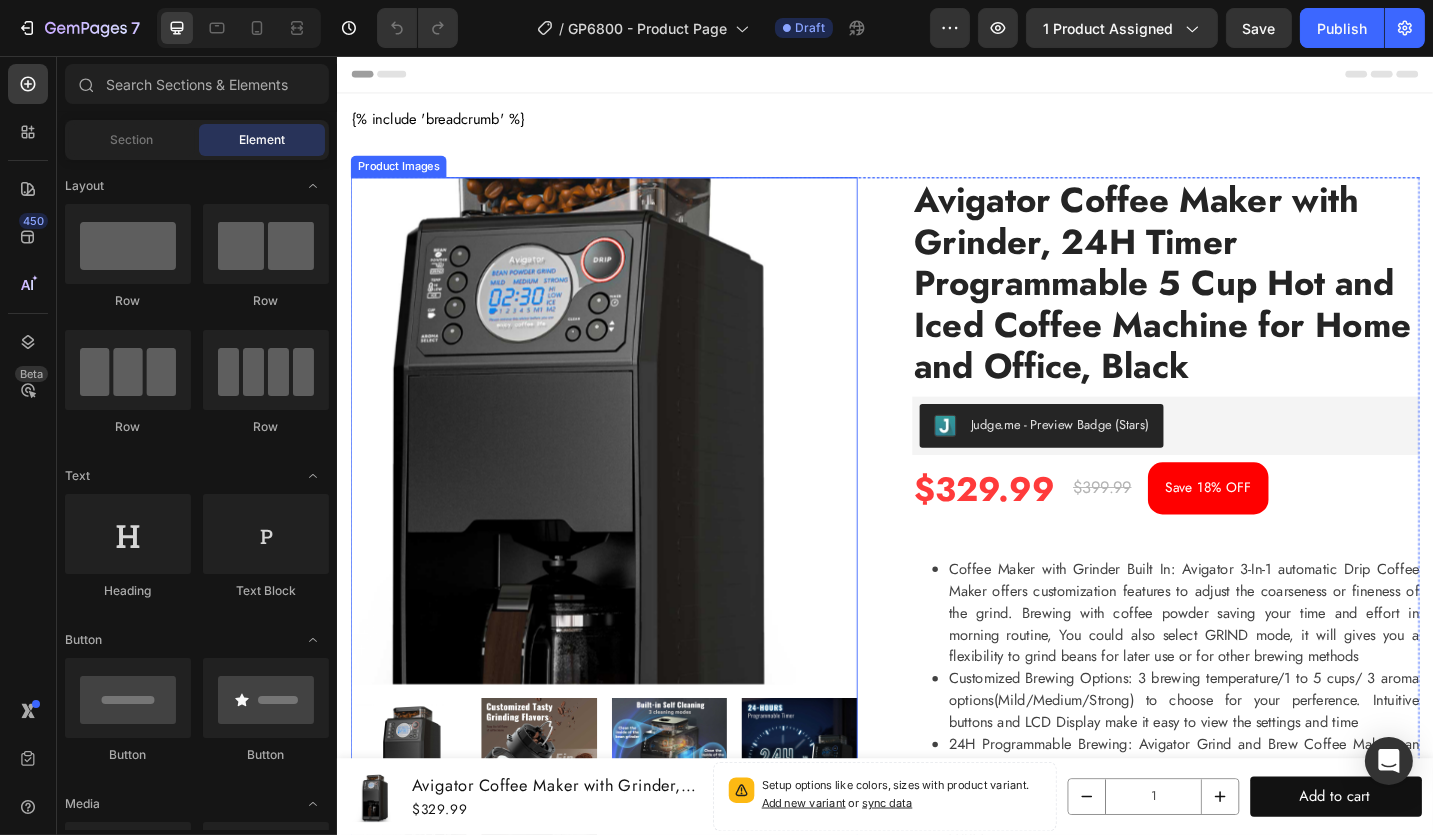 click at bounding box center (628, 466) 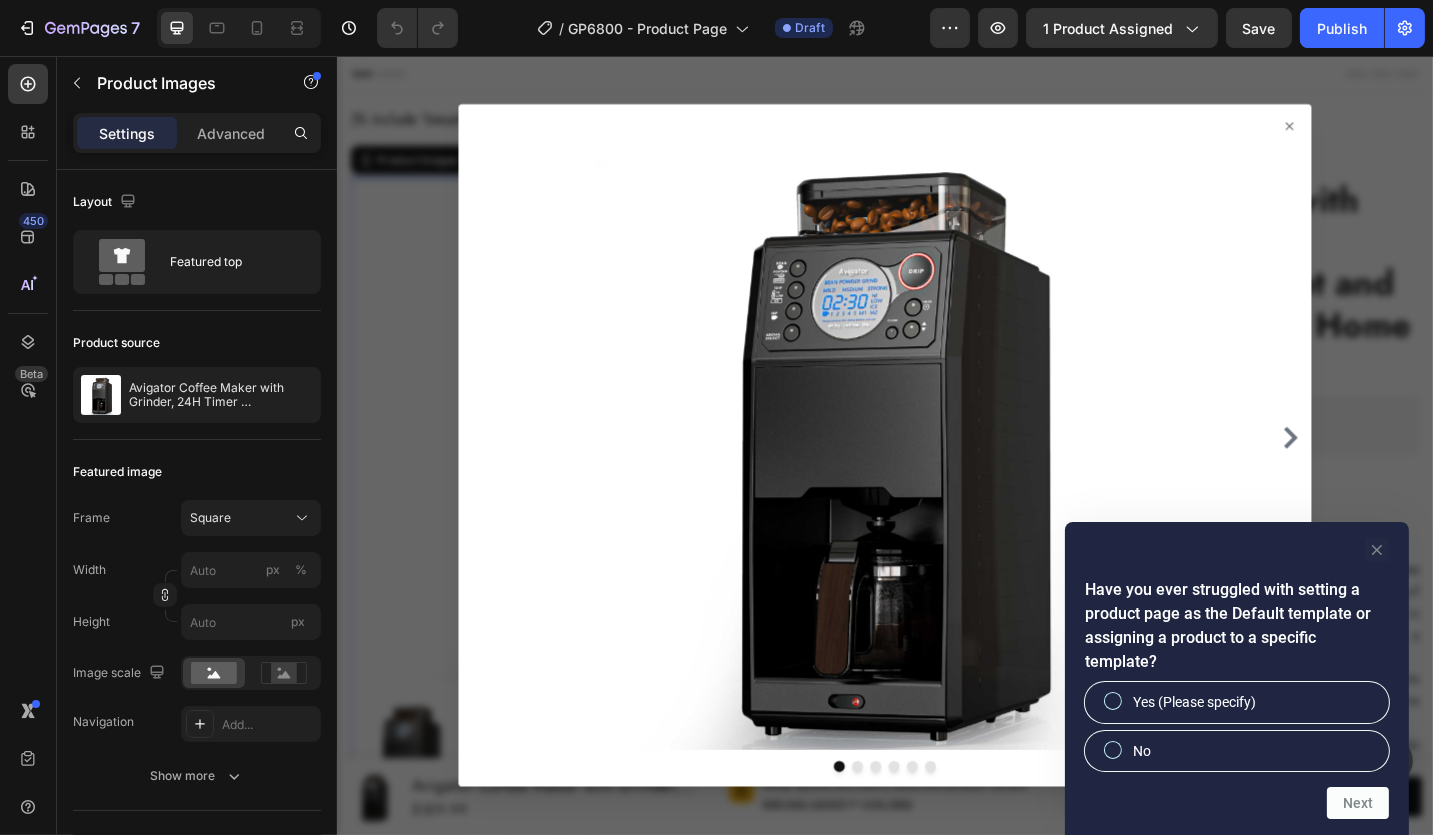 click 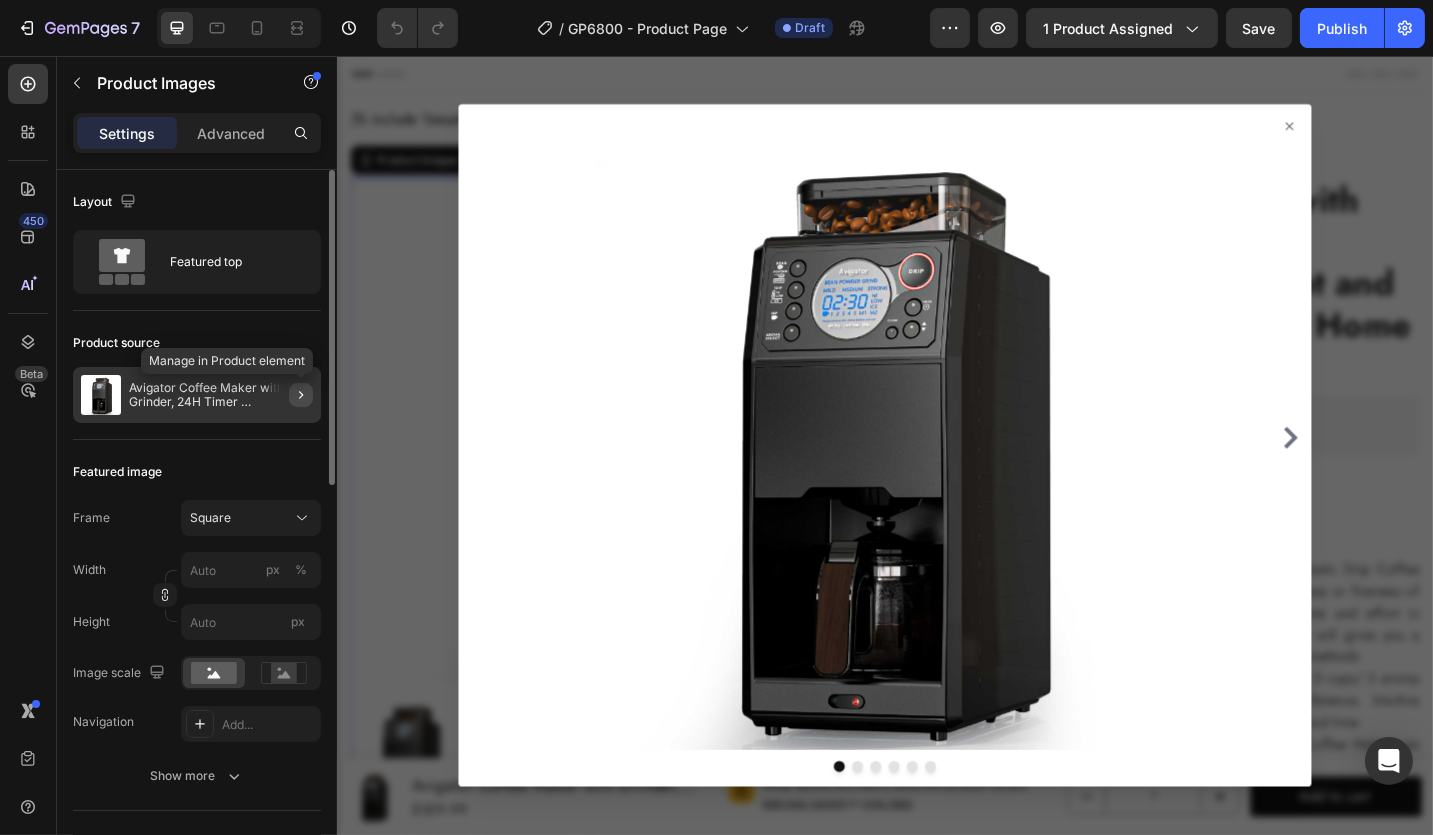click 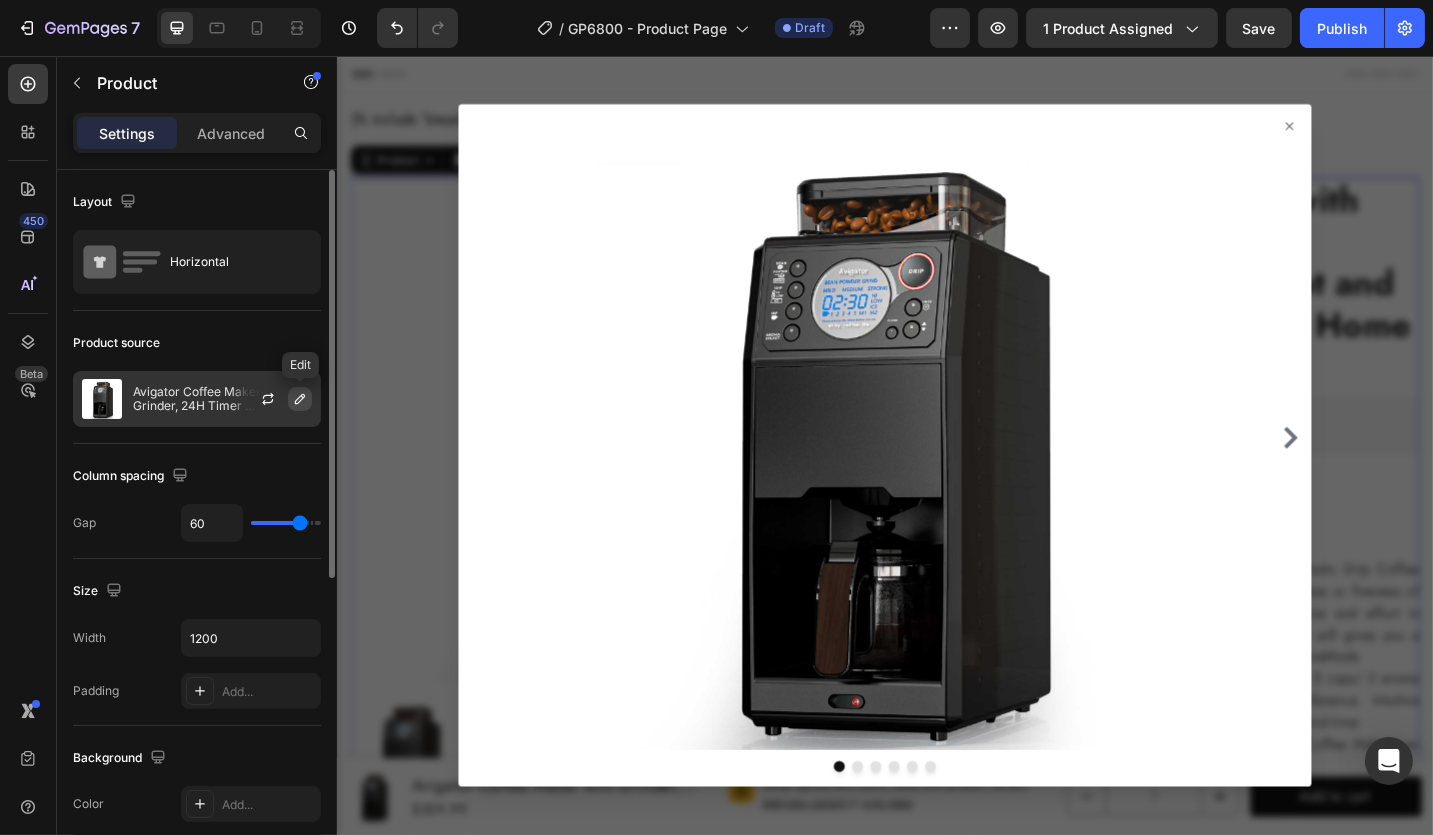 click 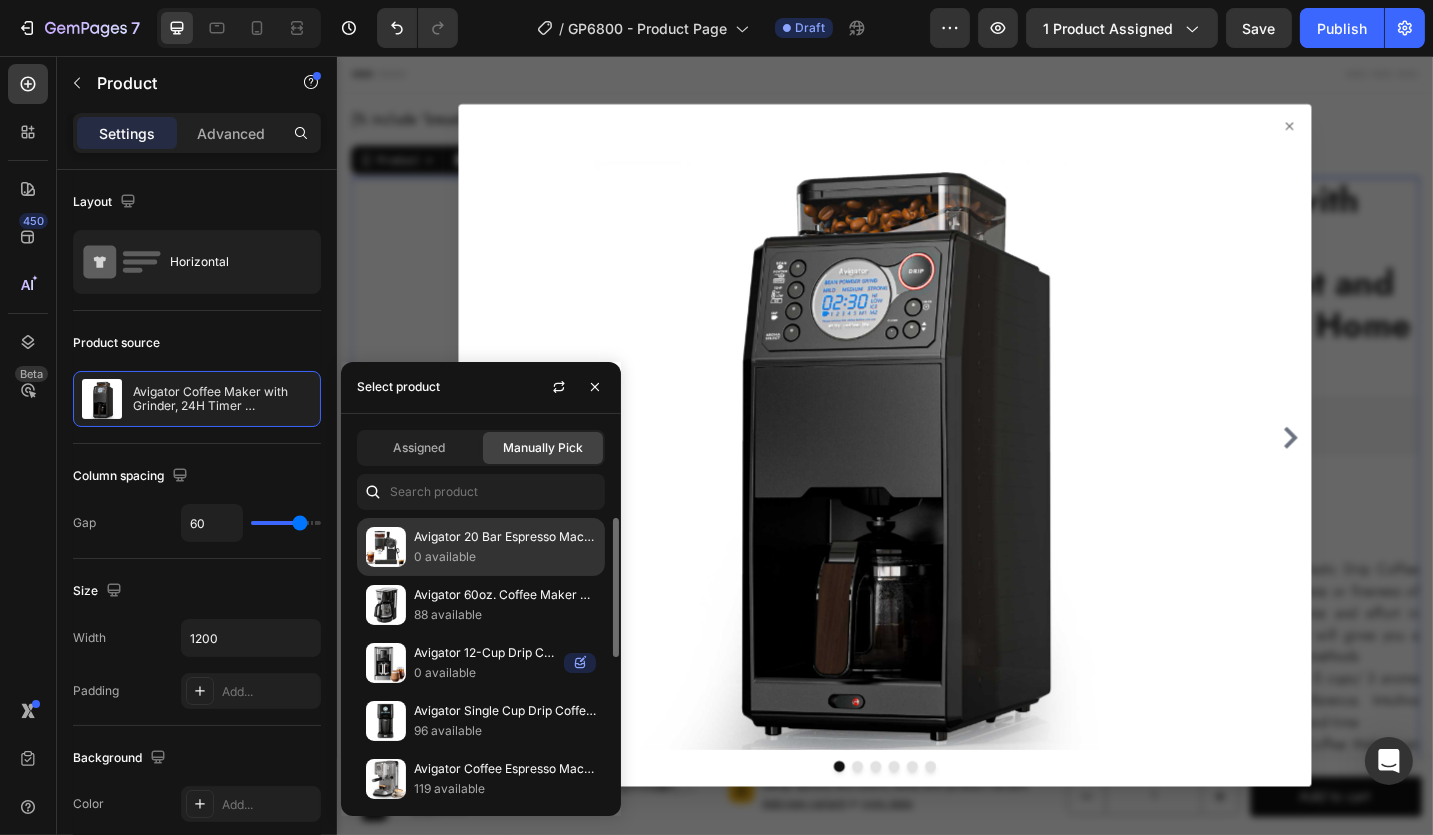 click on "0 available" at bounding box center [505, 557] 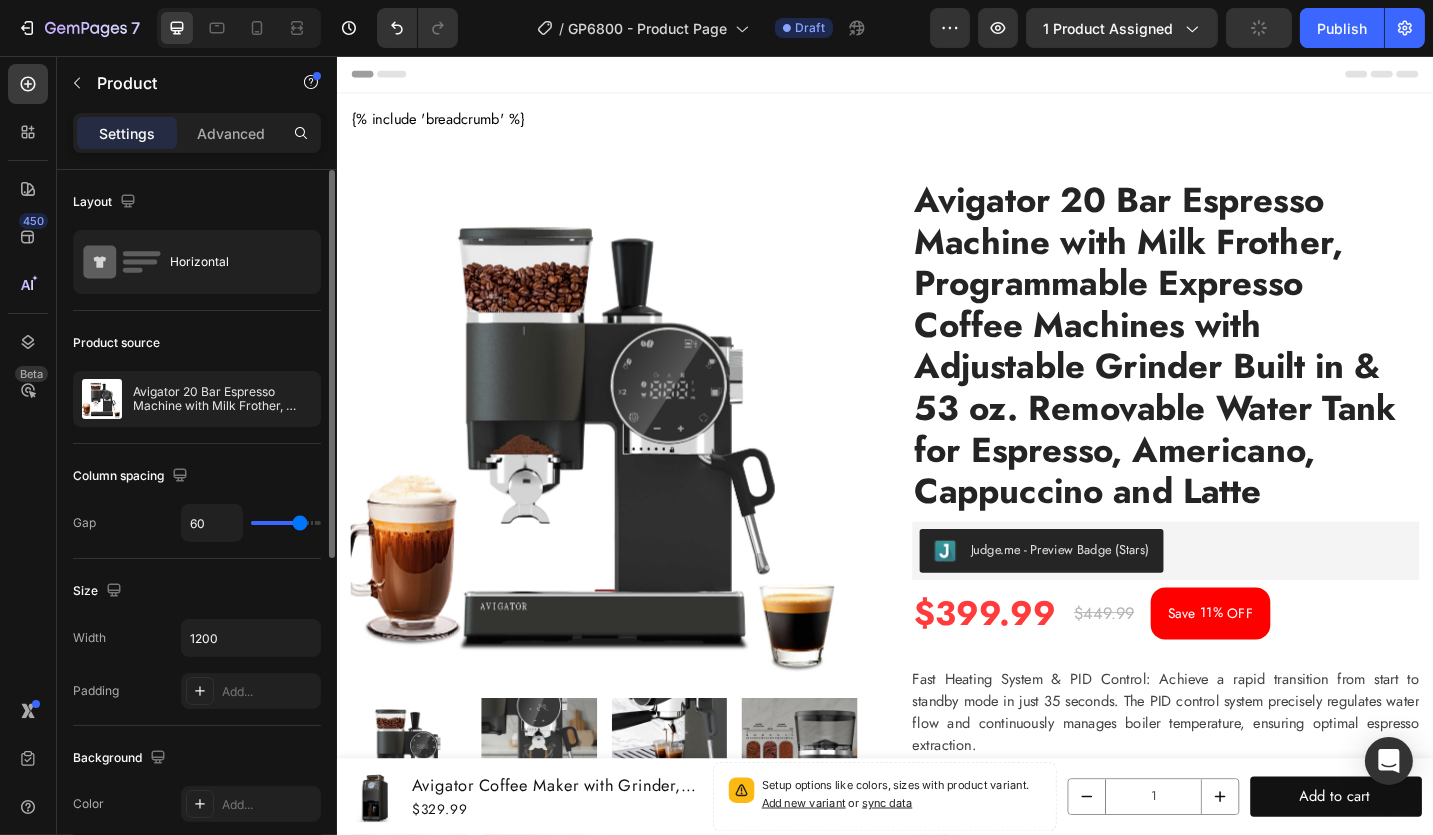 click on "Column spacing" at bounding box center (197, 476) 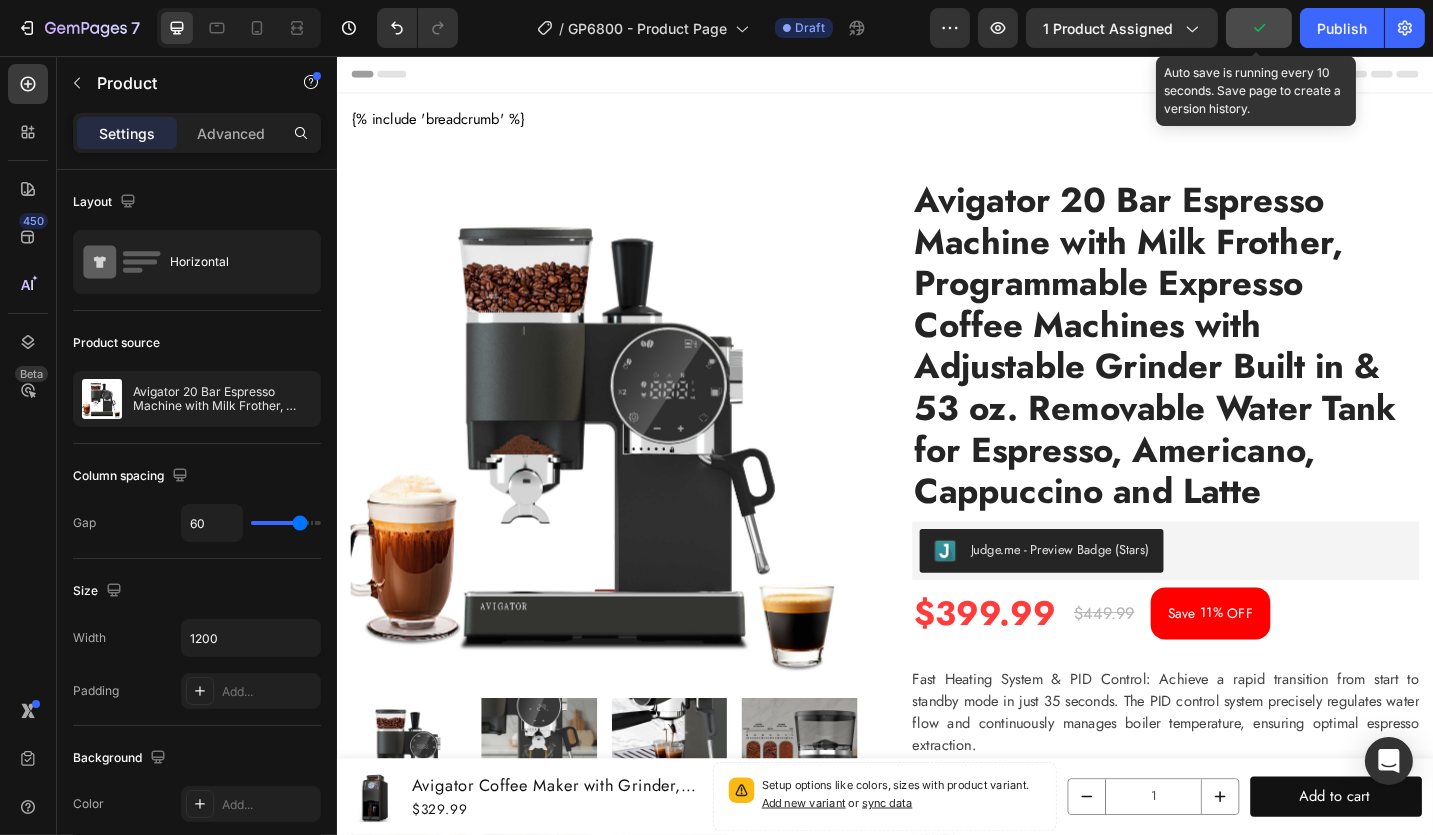 click 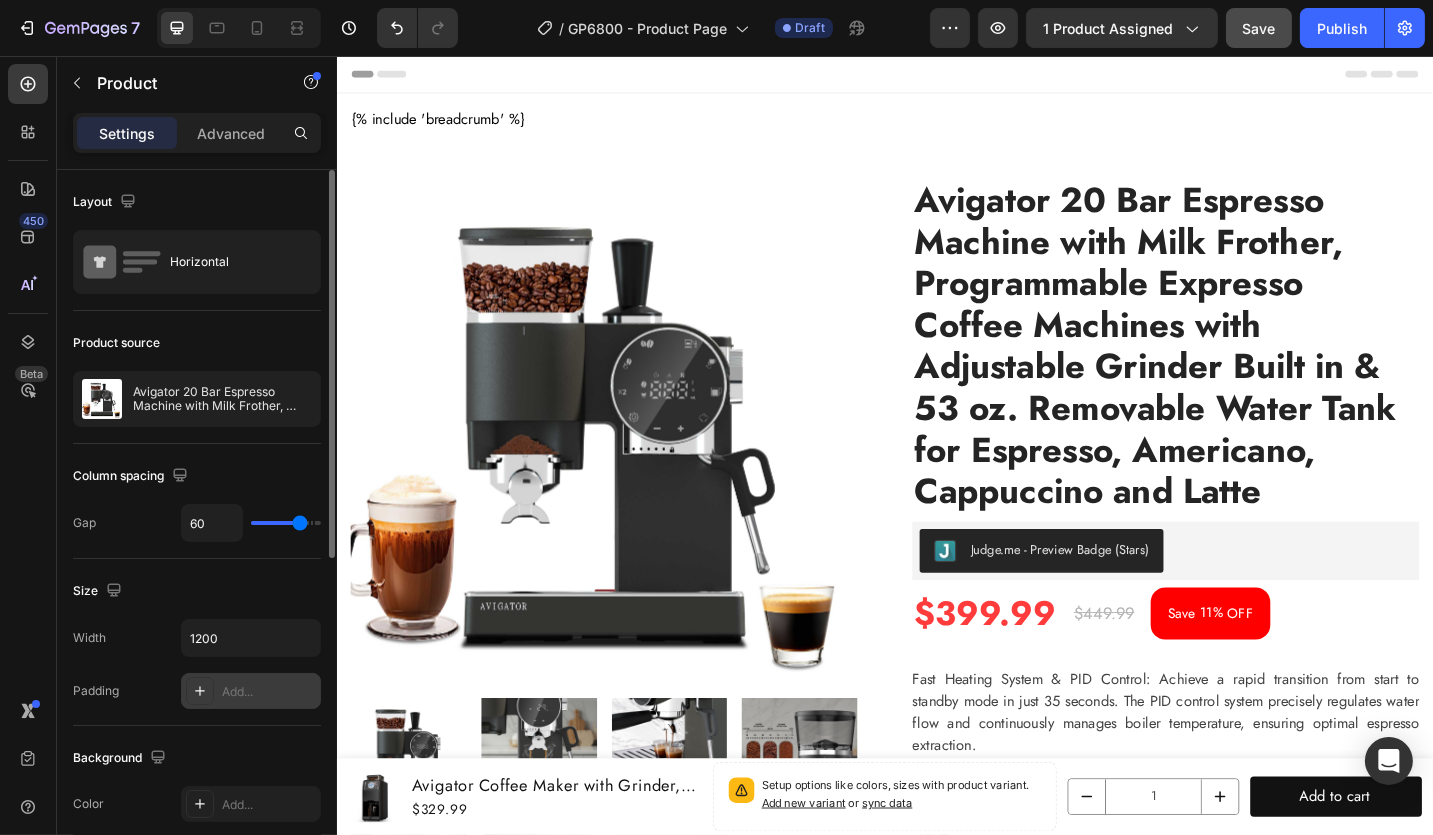 scroll, scrollTop: 400, scrollLeft: 0, axis: vertical 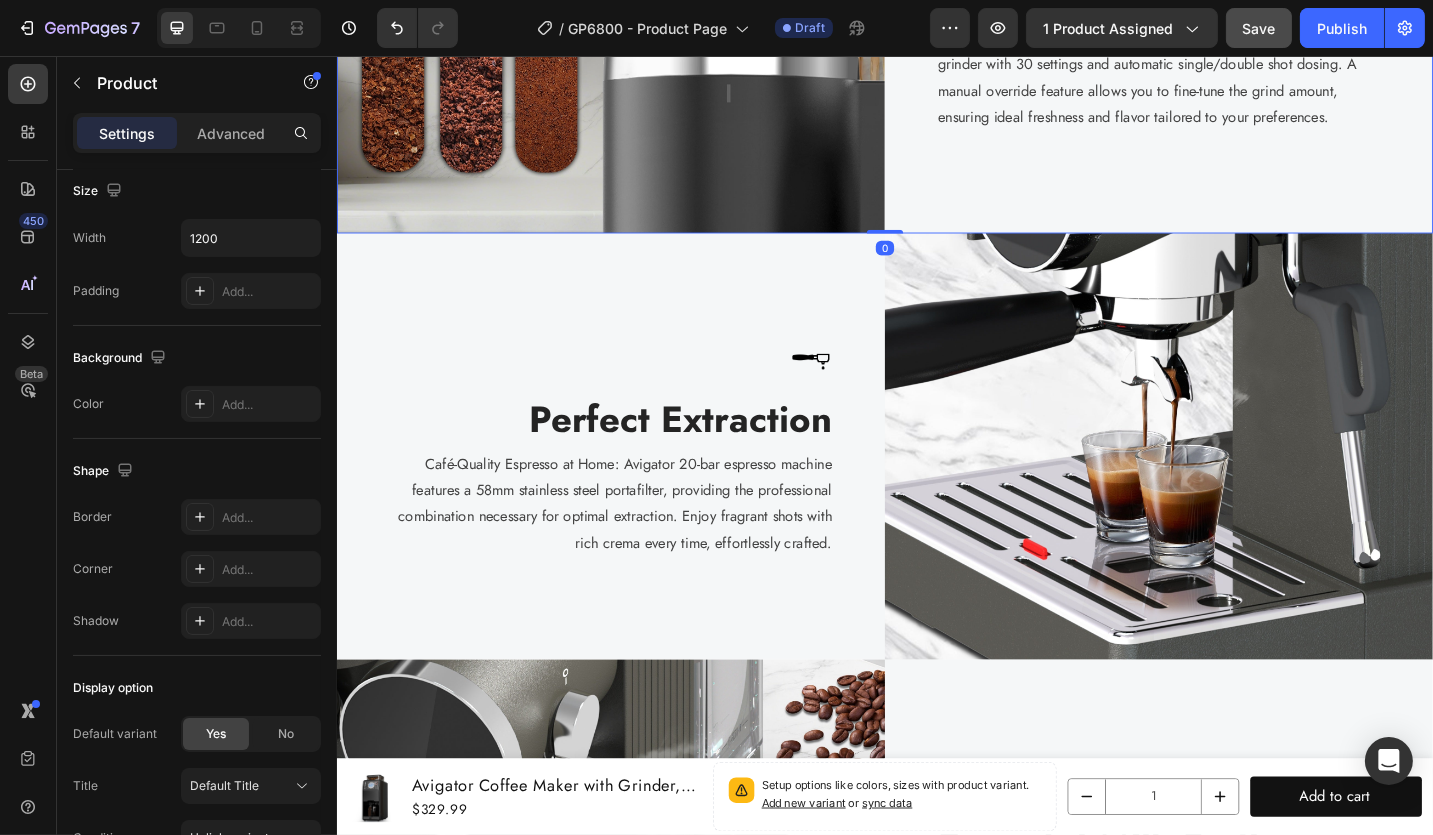 click on "Image Image Intergated Grinder  Heading Integrated Grinder: The all-in-one espresso machines includes a bean grinder with 30 settings and automatic single/double shot dosing. A manual override feature allows you to fine-tune the grind amount, ensuring ideal freshness and flavor tailored to your preferences. Text block Row Row   0" at bounding box center (936, 16) 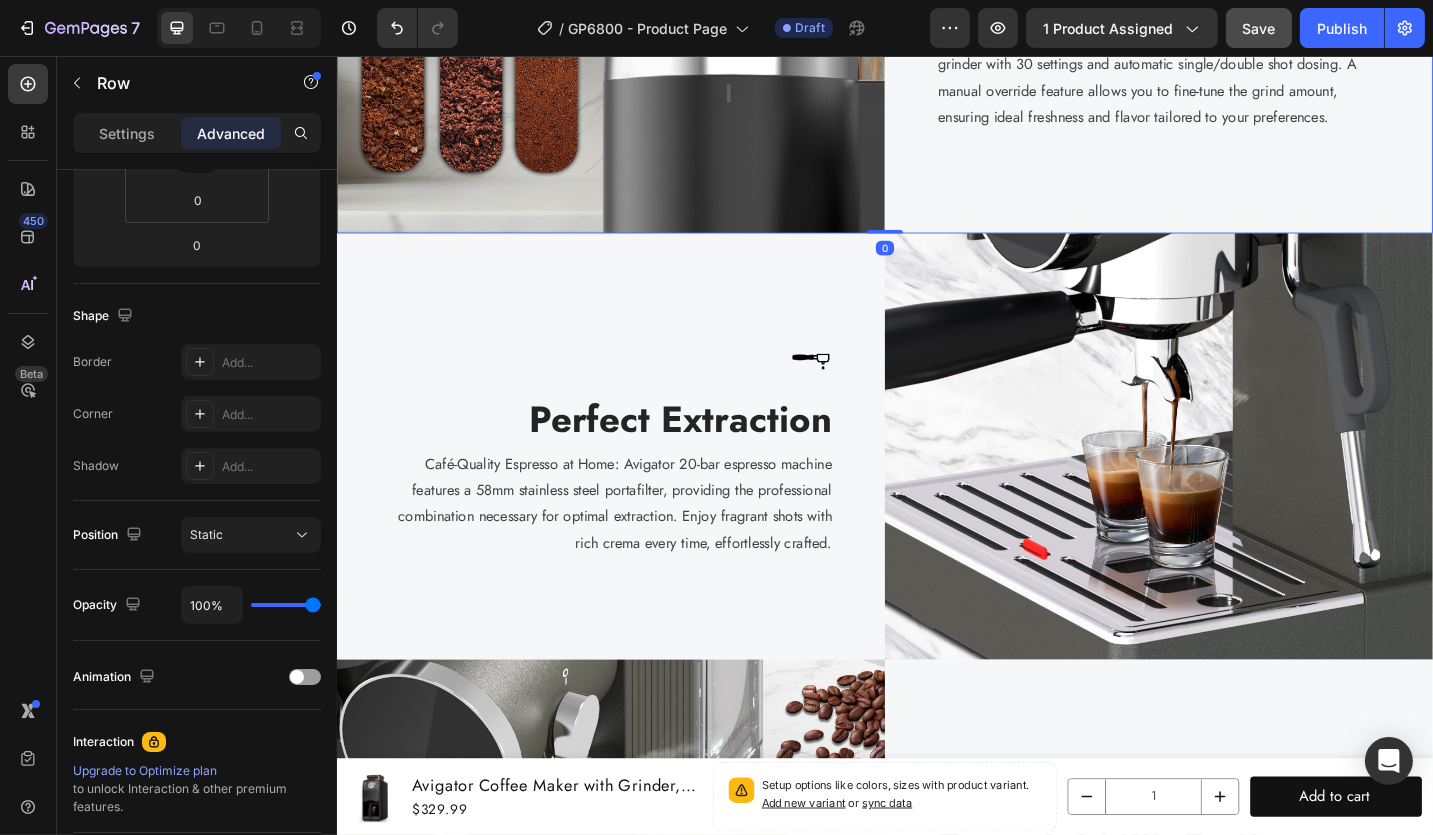 scroll, scrollTop: 0, scrollLeft: 0, axis: both 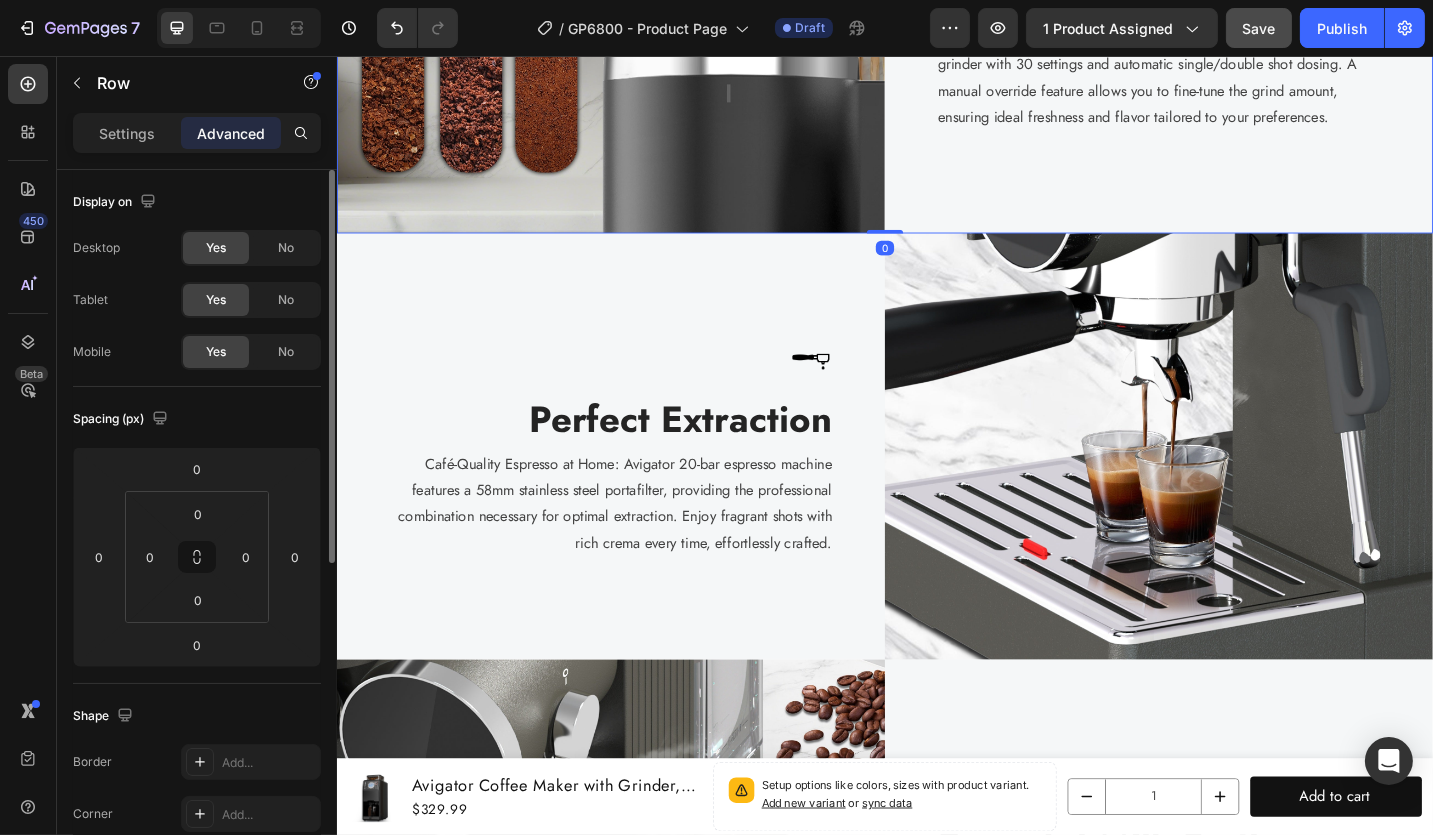 click on "Image Intergated Grinder  Heading Integrated Grinder: The all-in-one espresso machines includes a bean grinder with 30 settings and automatic single/double shot dosing. A manual override feature allows you to fine-tune the grind amount, ensuring ideal freshness and flavor tailored to your preferences. Text block Row" at bounding box center (1236, 16) 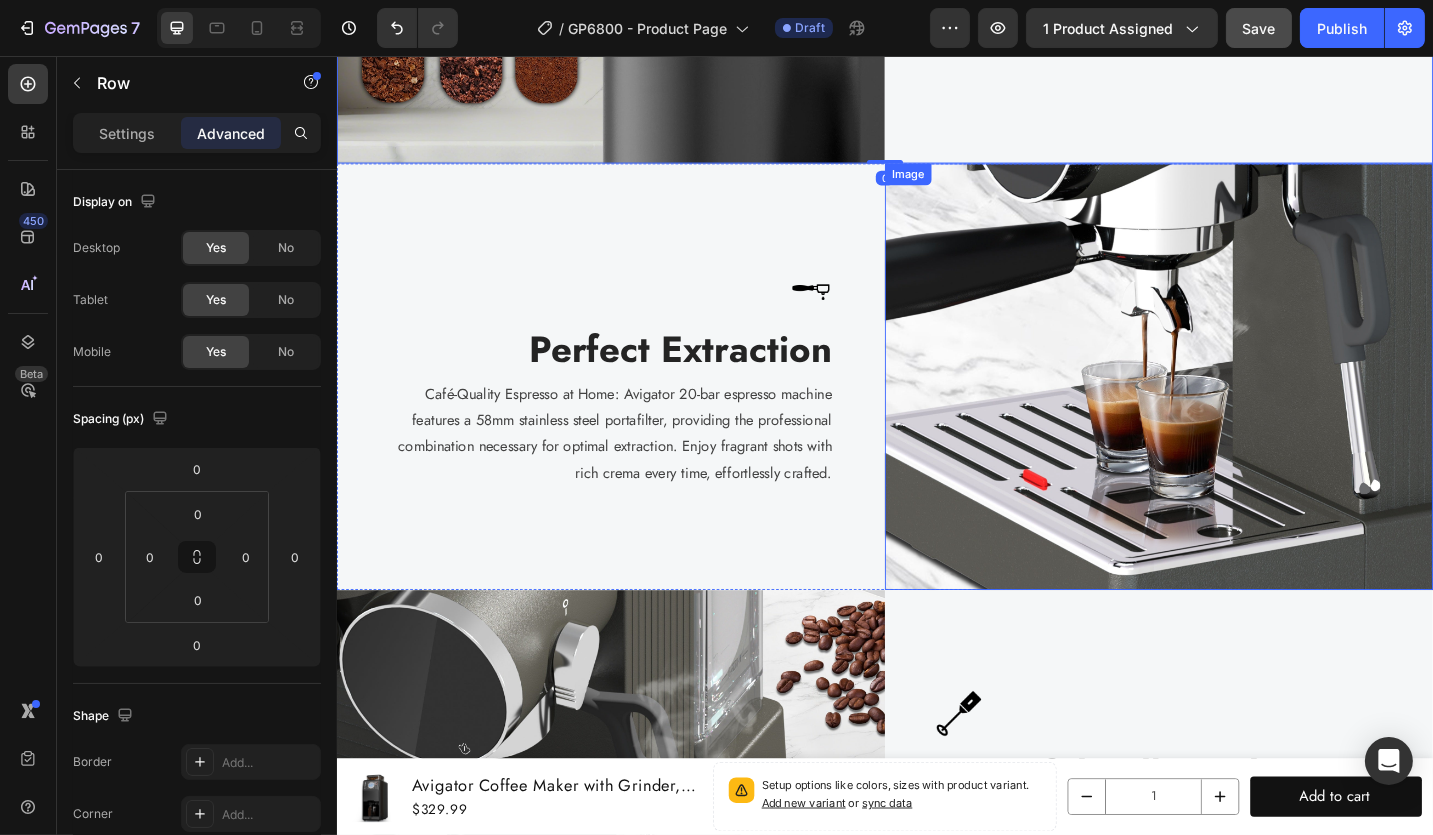 scroll, scrollTop: 4000, scrollLeft: 0, axis: vertical 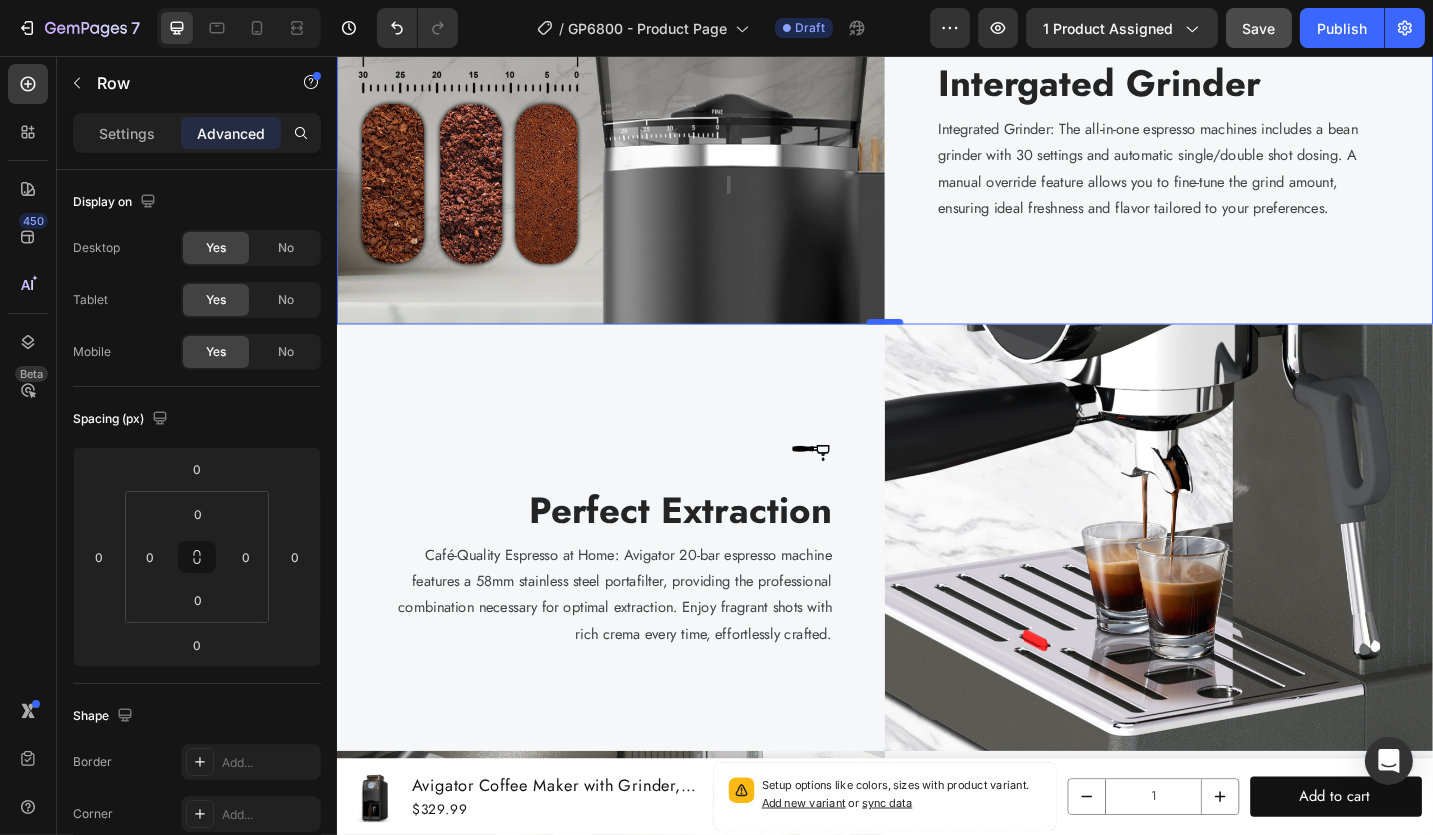 click at bounding box center [936, 347] 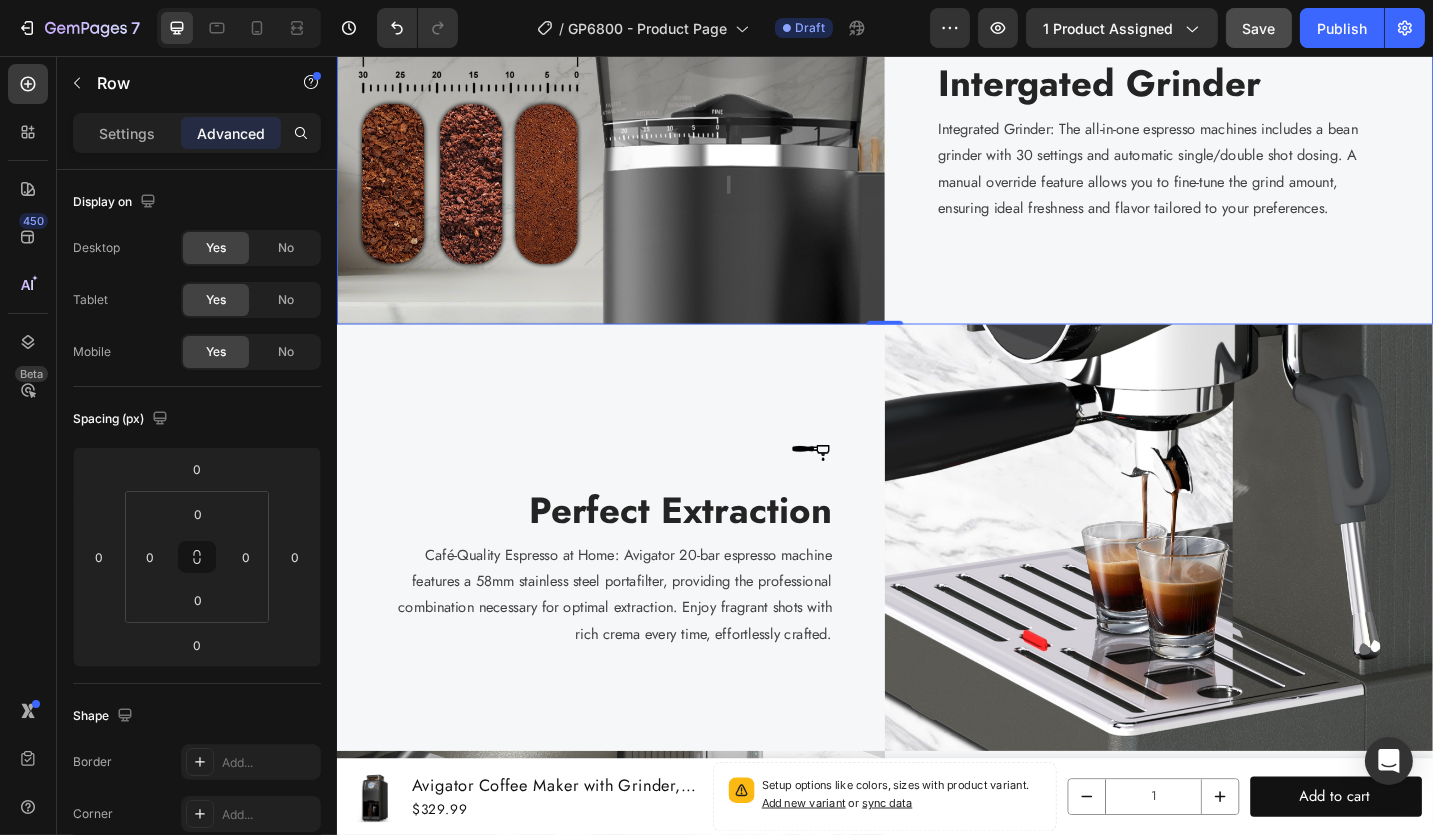 click on "Image Intergated Grinder  Heading Integrated Grinder: The all-in-one espresso machines includes a bean grinder with 30 settings and automatic single/double shot dosing. A manual override feature allows you to fine-tune the grind amount, ensuring ideal freshness and flavor tailored to your preferences. Text block Row" at bounding box center [1236, 116] 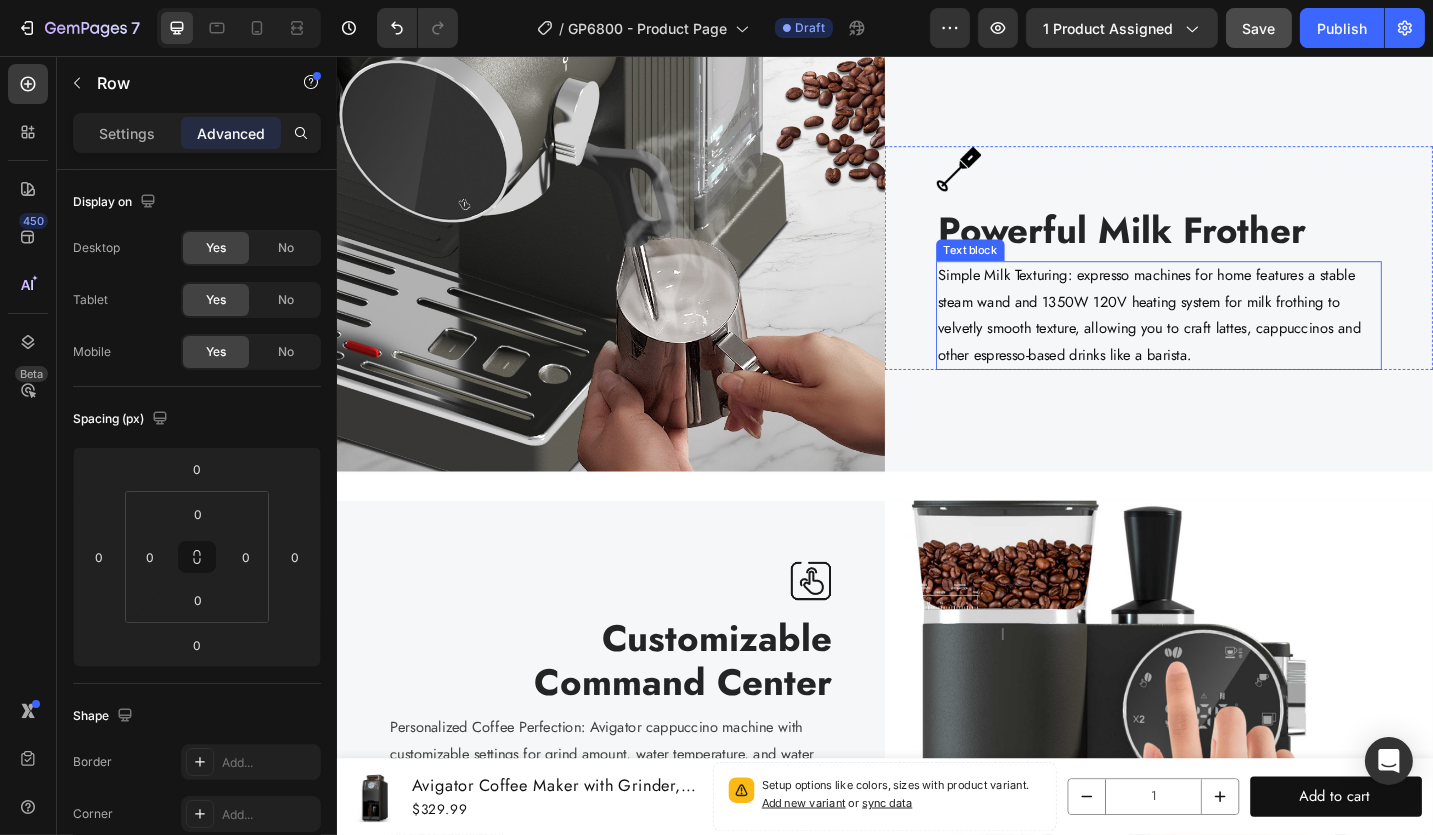 scroll, scrollTop: 4000, scrollLeft: 0, axis: vertical 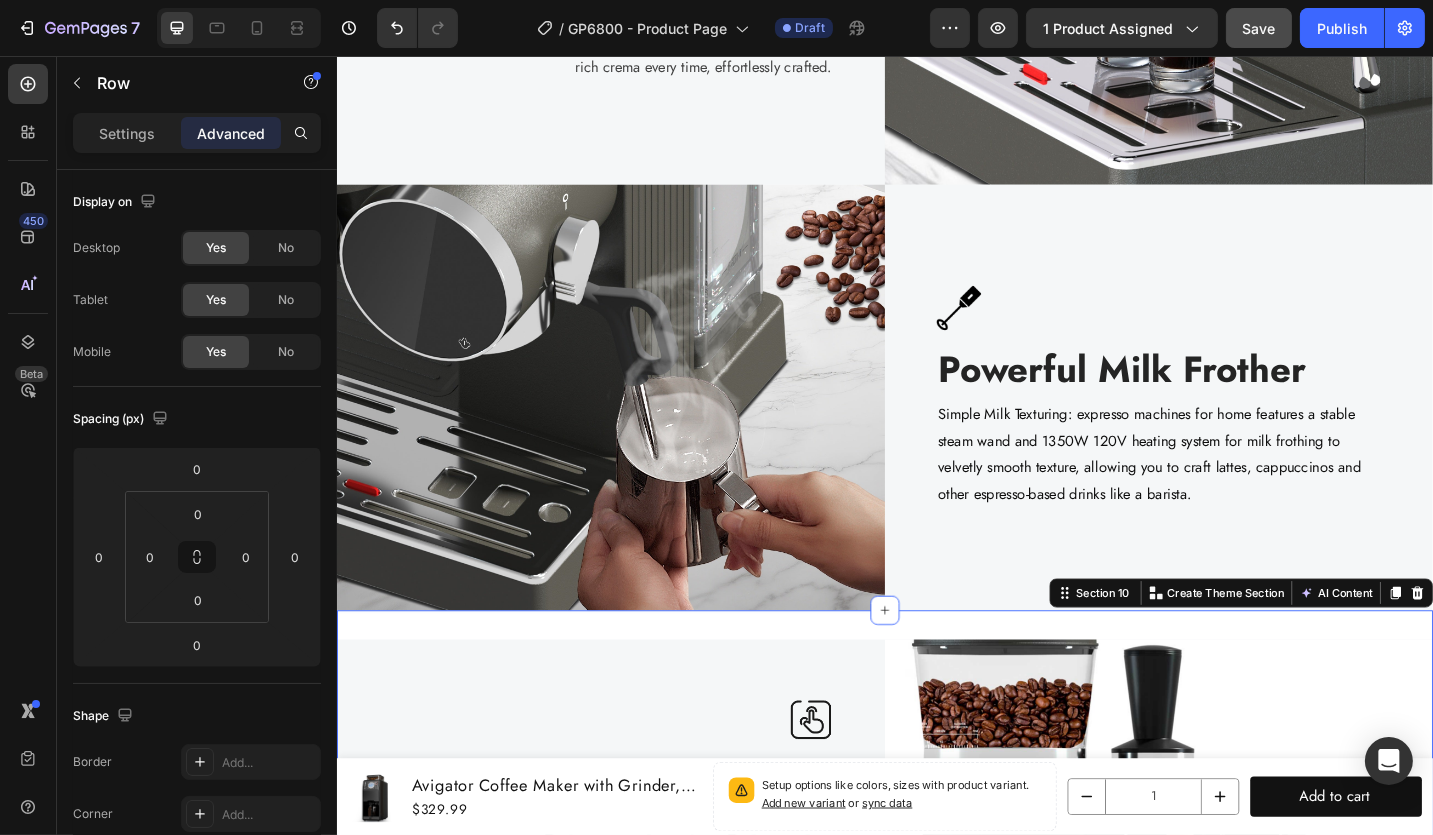 click on "Image Customizable  Command Center Heading Personalized Coffee Perfection: Avigator cappuccino machine with customizable settings for grind amount, water temperature, and water volume, this espresso machine makes it easy to create your ideal cup of coffee. An intuitive LCD display allows you to monitor the brewing process seamlessly. Text block Row Image Row Section 10   Create Theme Section AI Content Write with GemAI What would you like to describe here? Tone and Voice Persuasive Product Getting products... Show more Generate" at bounding box center (936, 915) 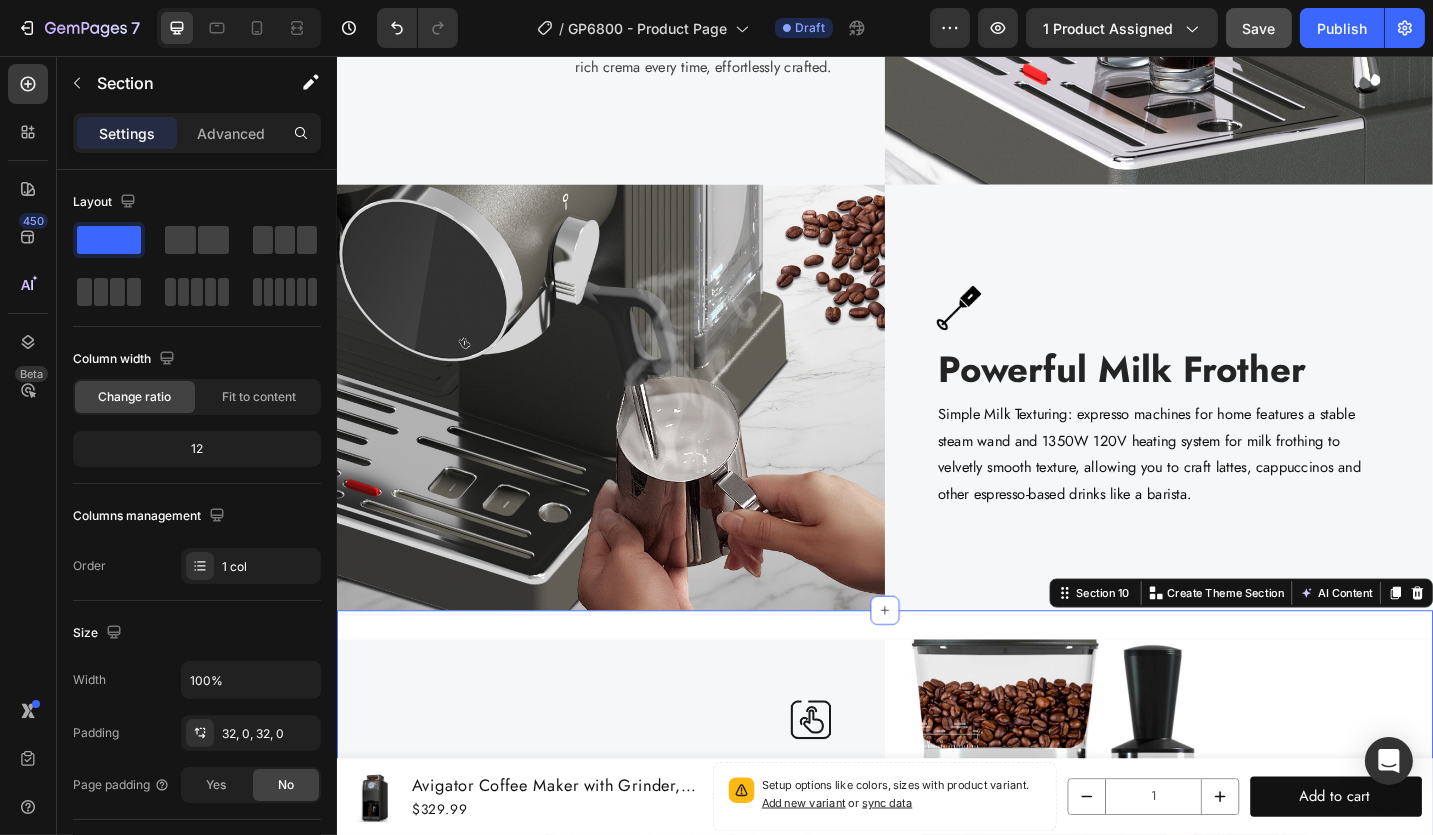 click on "Image Customizable  Command Center Heading Personalized Coffee Perfection: Avigator cappuccino machine with customizable settings for grind amount, water temperature, and water volume, this espresso machine makes it easy to create your ideal cup of coffee. An intuitive LCD display allows you to monitor the brewing process seamlessly. Text block Row Image Row Section 10   Create Theme Section AI Content Write with GemAI What would you like to describe here? Tone and Voice Persuasive Product Avigator 20 Bar Espresso Machine with Milk Frother, Programmable Expresso Coffee Machines with Adjustable Grinder Built in & 53 oz. Removable Water Tank for Espresso, Americano, Cappuccino and Latte Show more Generate" at bounding box center (936, 915) 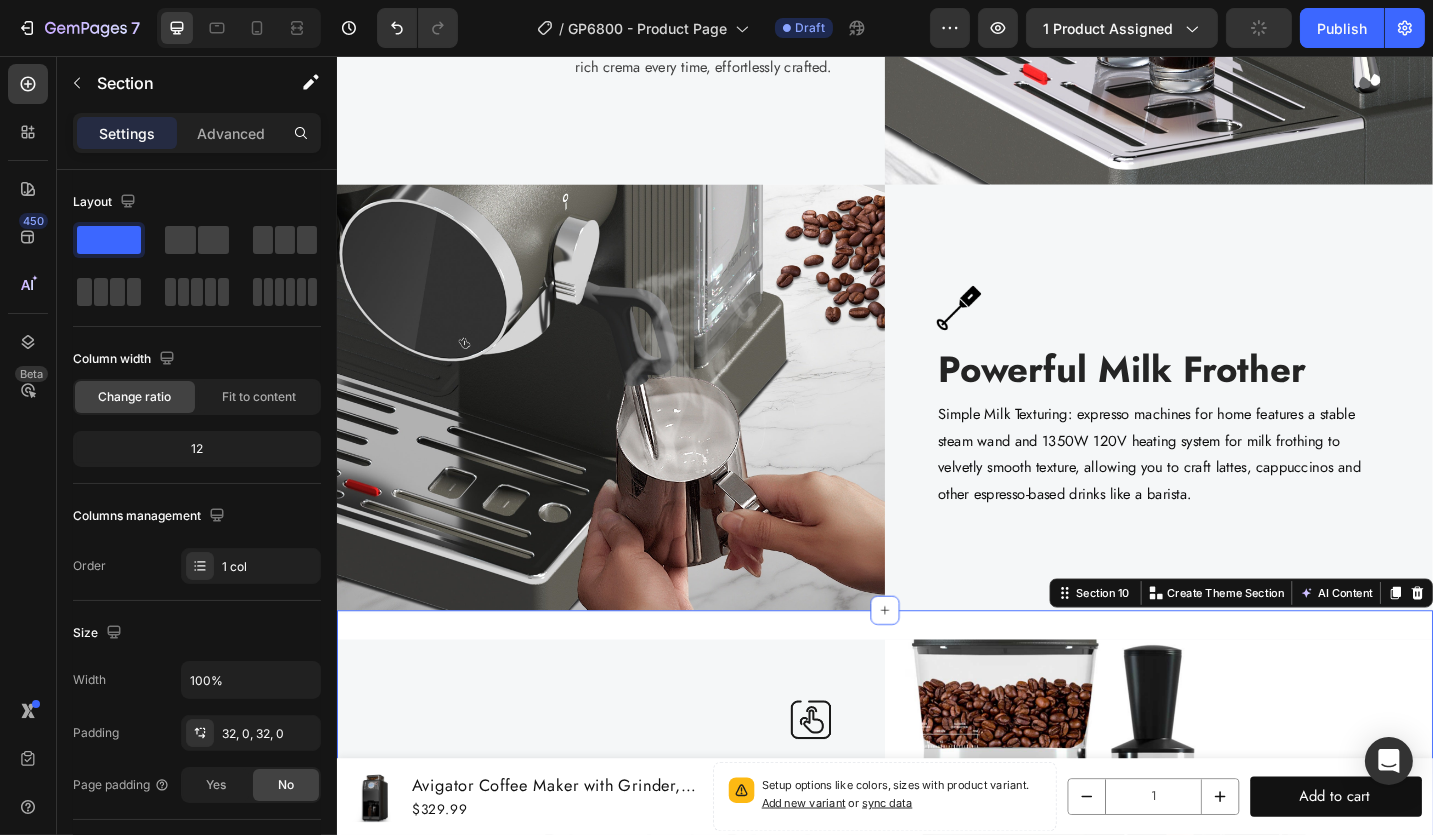drag, startPoint x: 930, startPoint y: 650, endPoint x: 927, endPoint y: 669, distance: 19.235384 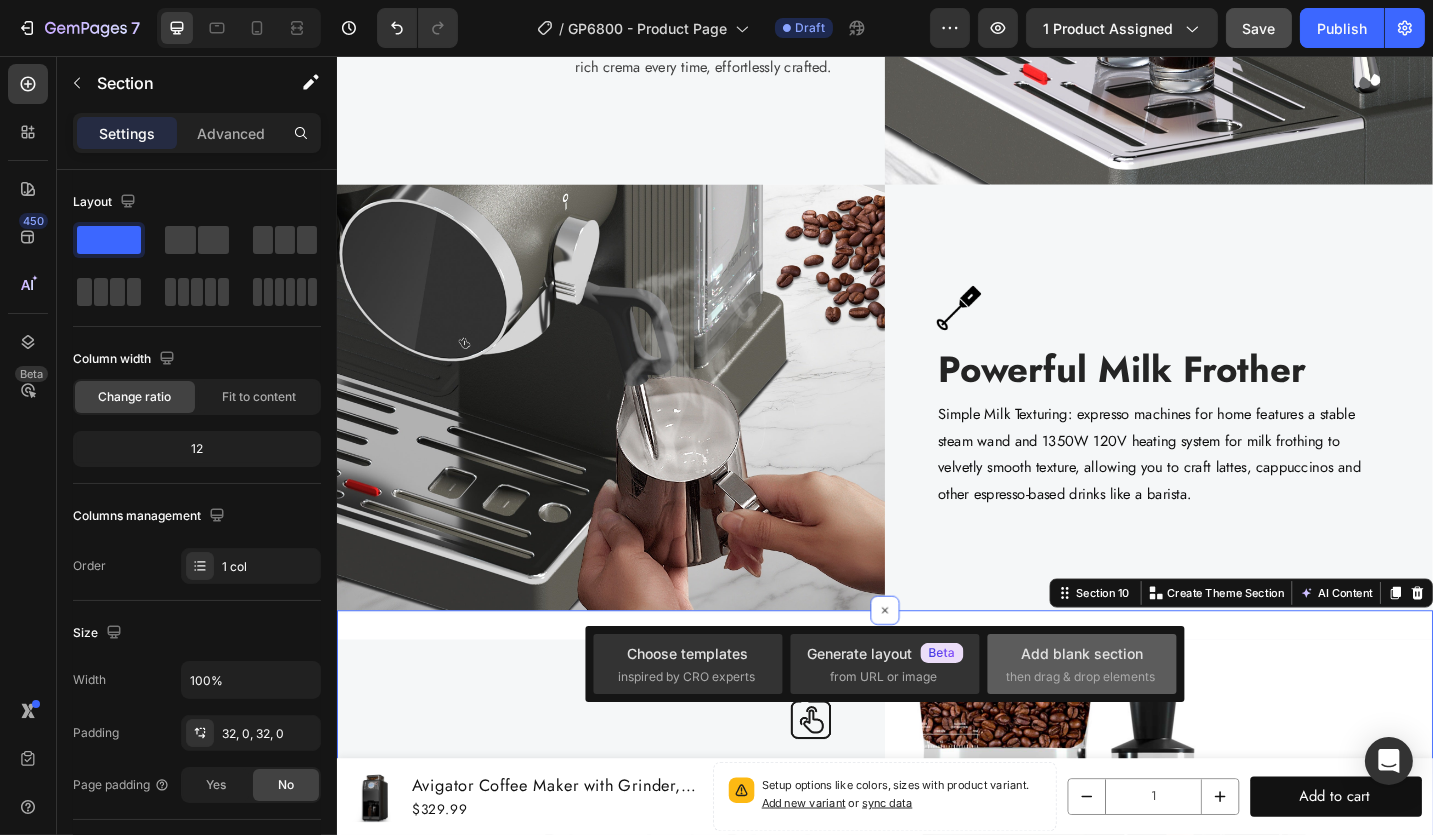 click on "then drag & drop elements" at bounding box center [1080, 677] 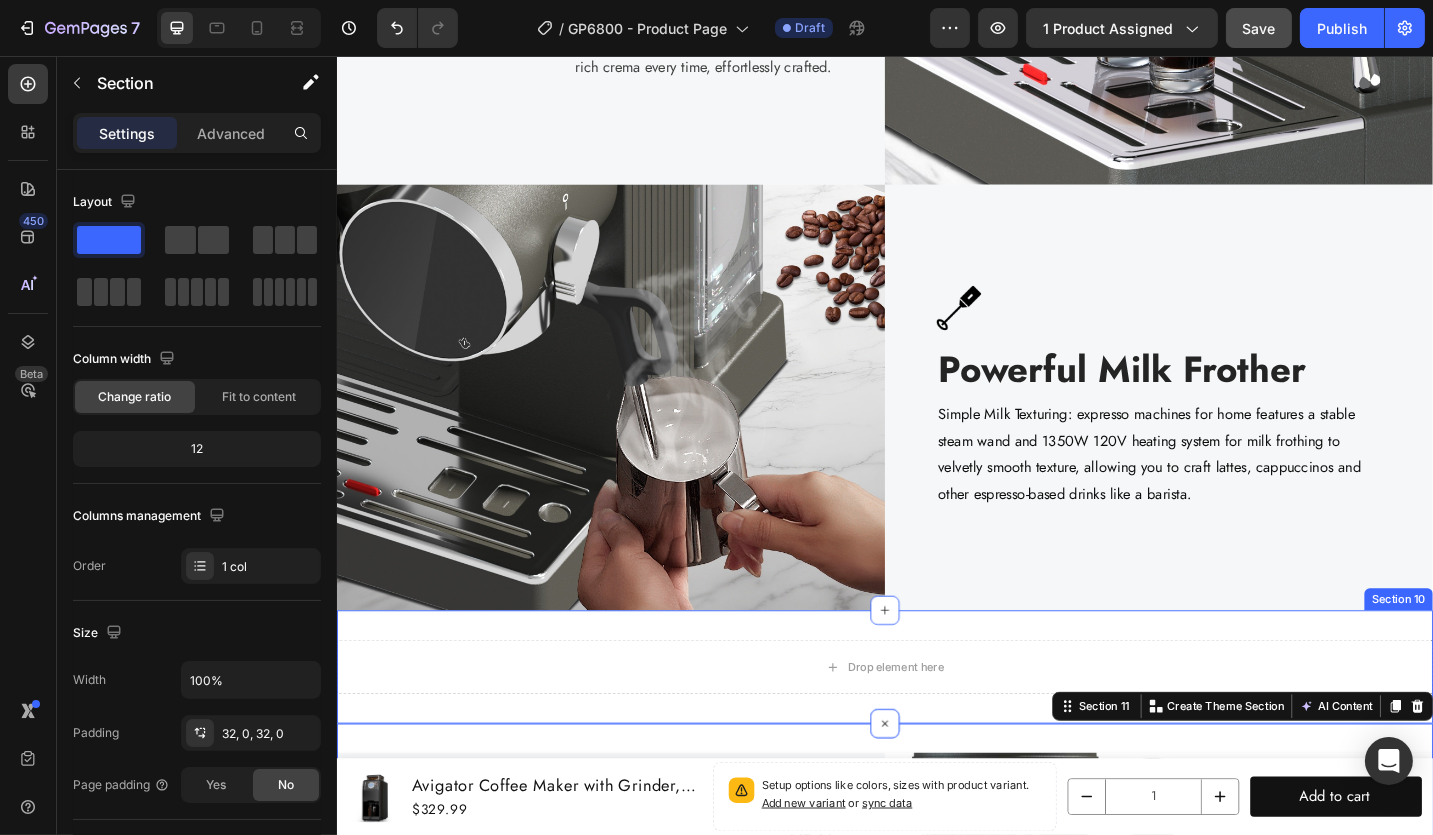 drag, startPoint x: 1101, startPoint y: 663, endPoint x: 1054, endPoint y: 681, distance: 50.32892 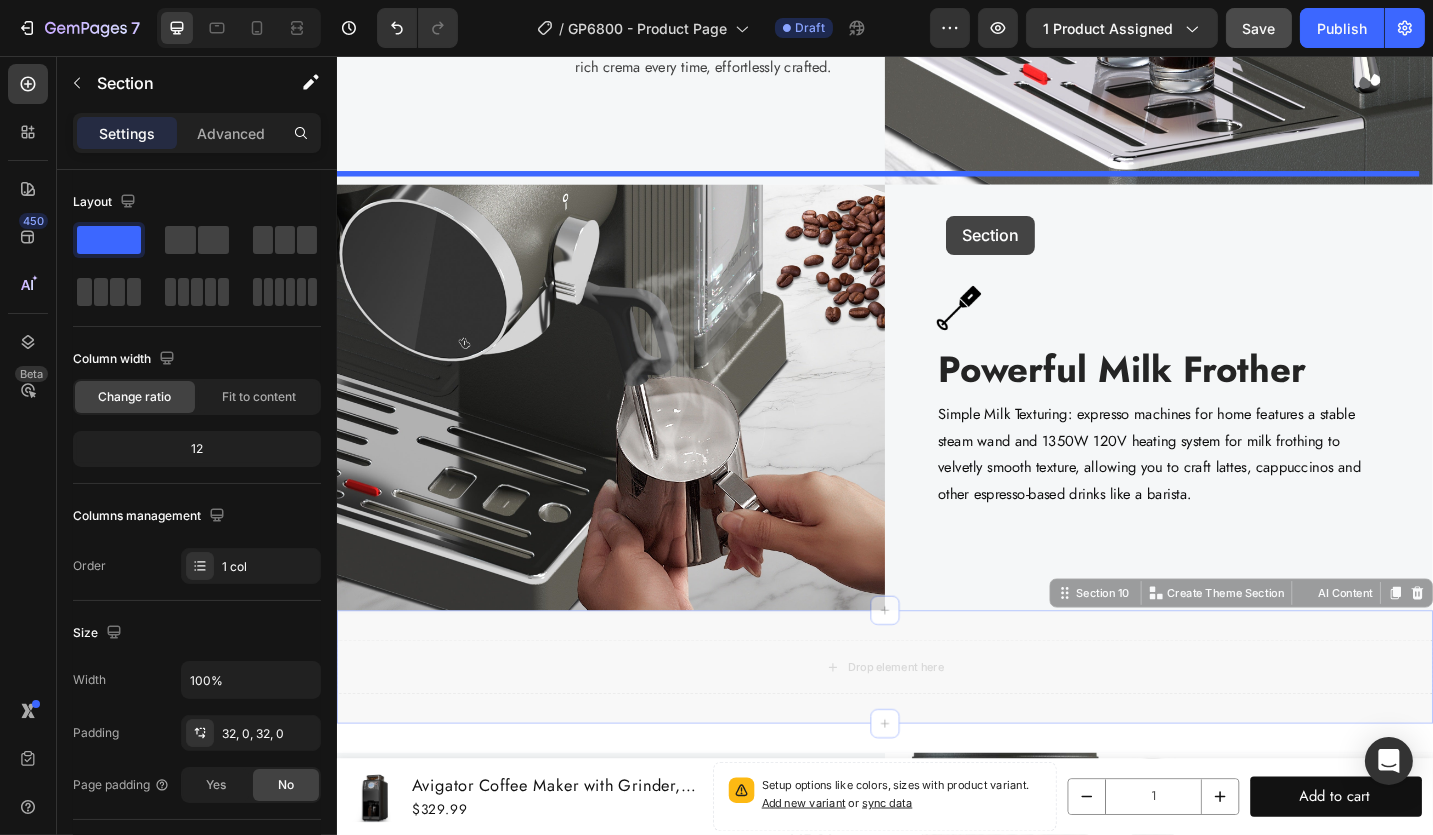 drag, startPoint x: 1011, startPoint y: 658, endPoint x: 1002, endPoint y: 230, distance: 428.0946 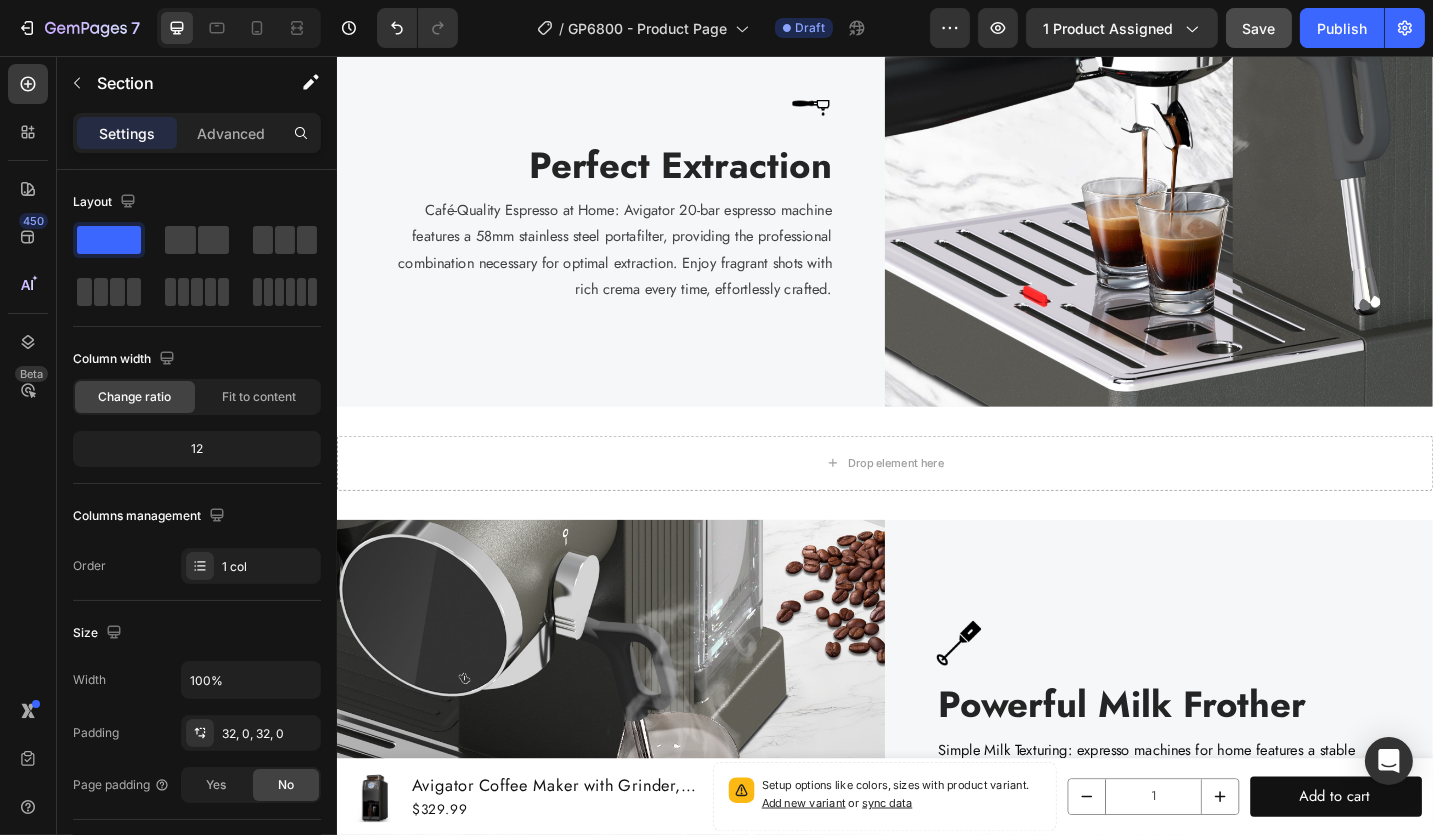 scroll, scrollTop: 3800, scrollLeft: 0, axis: vertical 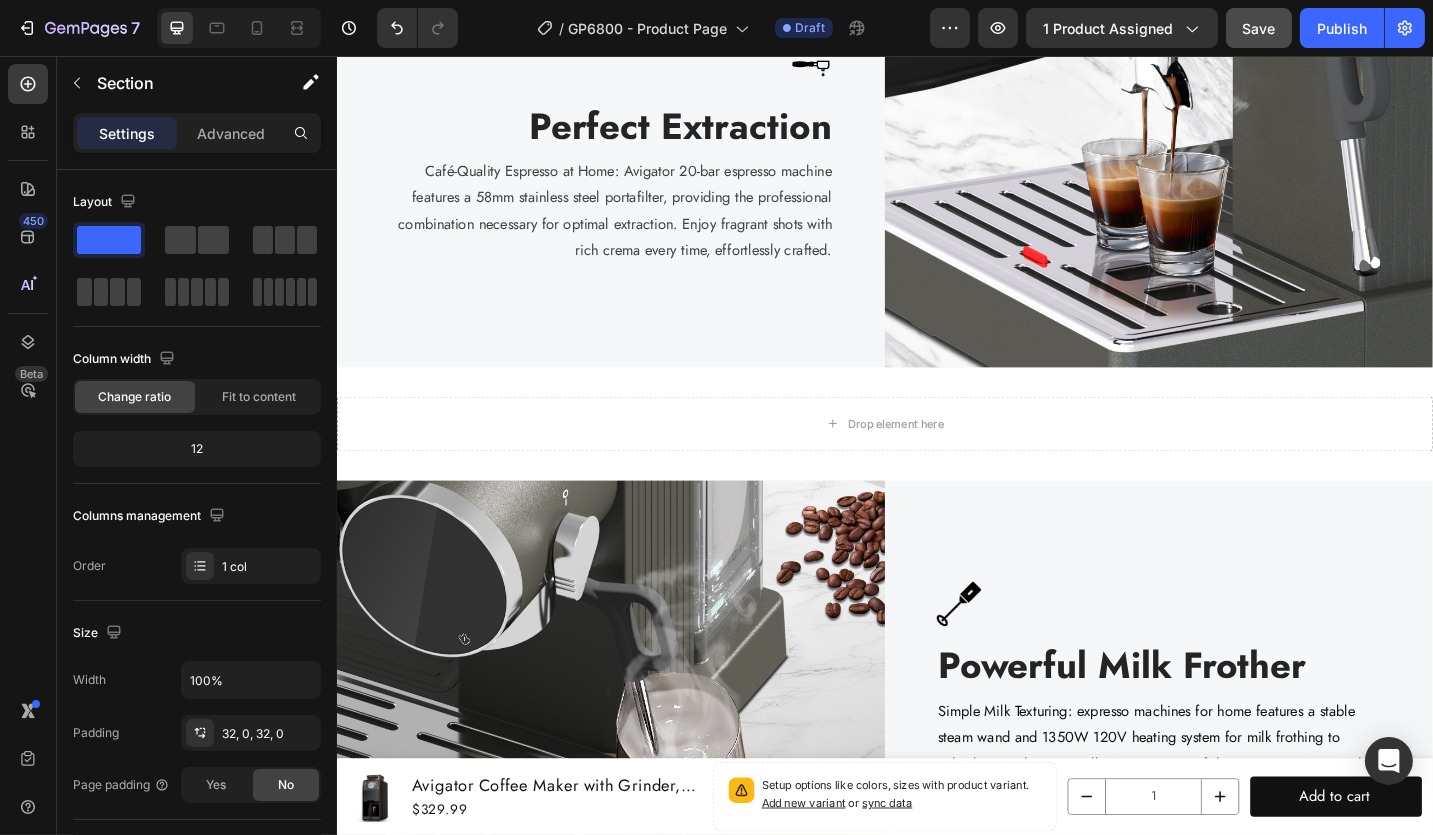 click on "Drop element here Section 9" at bounding box center (936, 459) 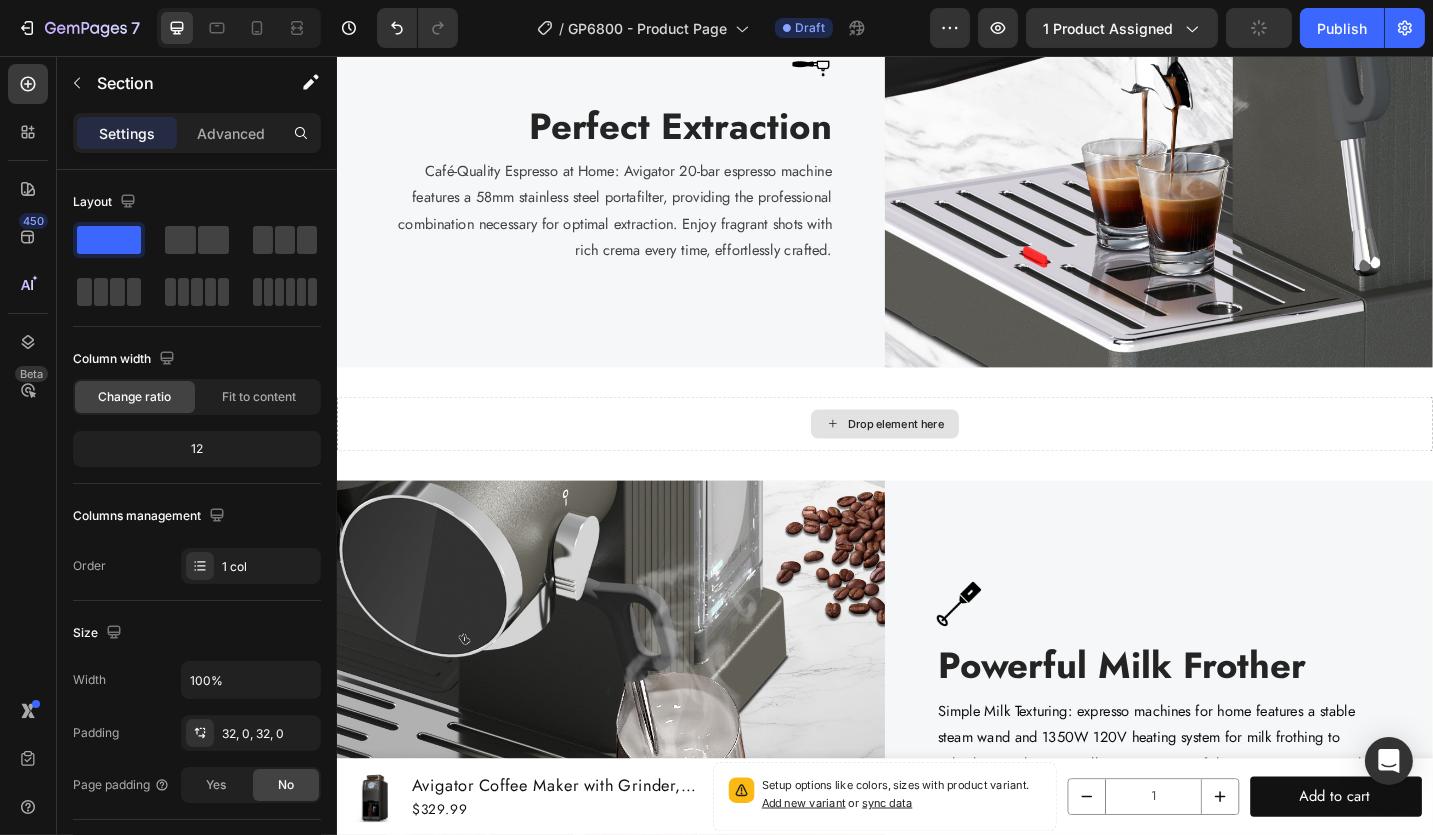 click on "Drop element here" at bounding box center [936, 459] 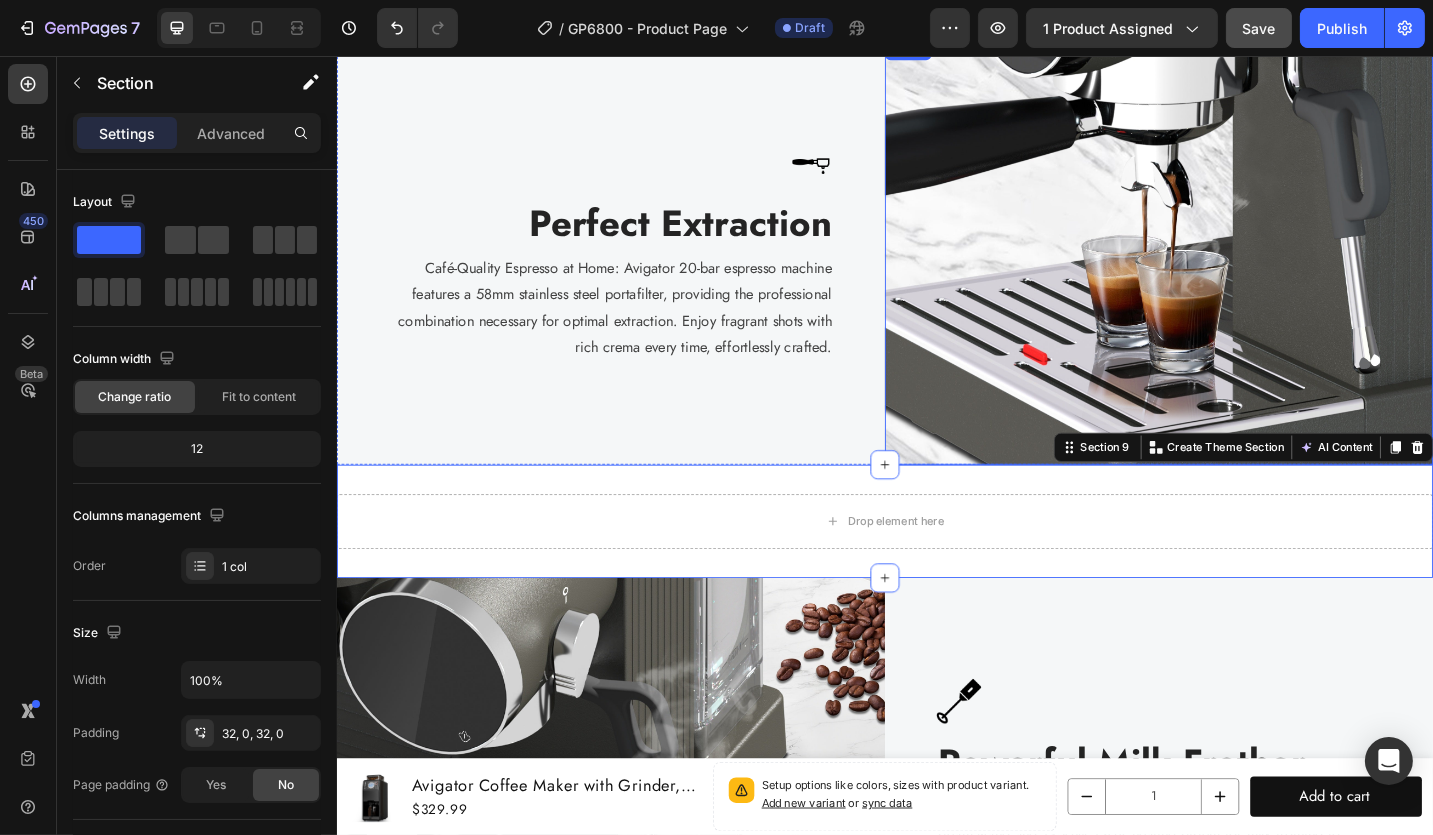 scroll, scrollTop: 3700, scrollLeft: 0, axis: vertical 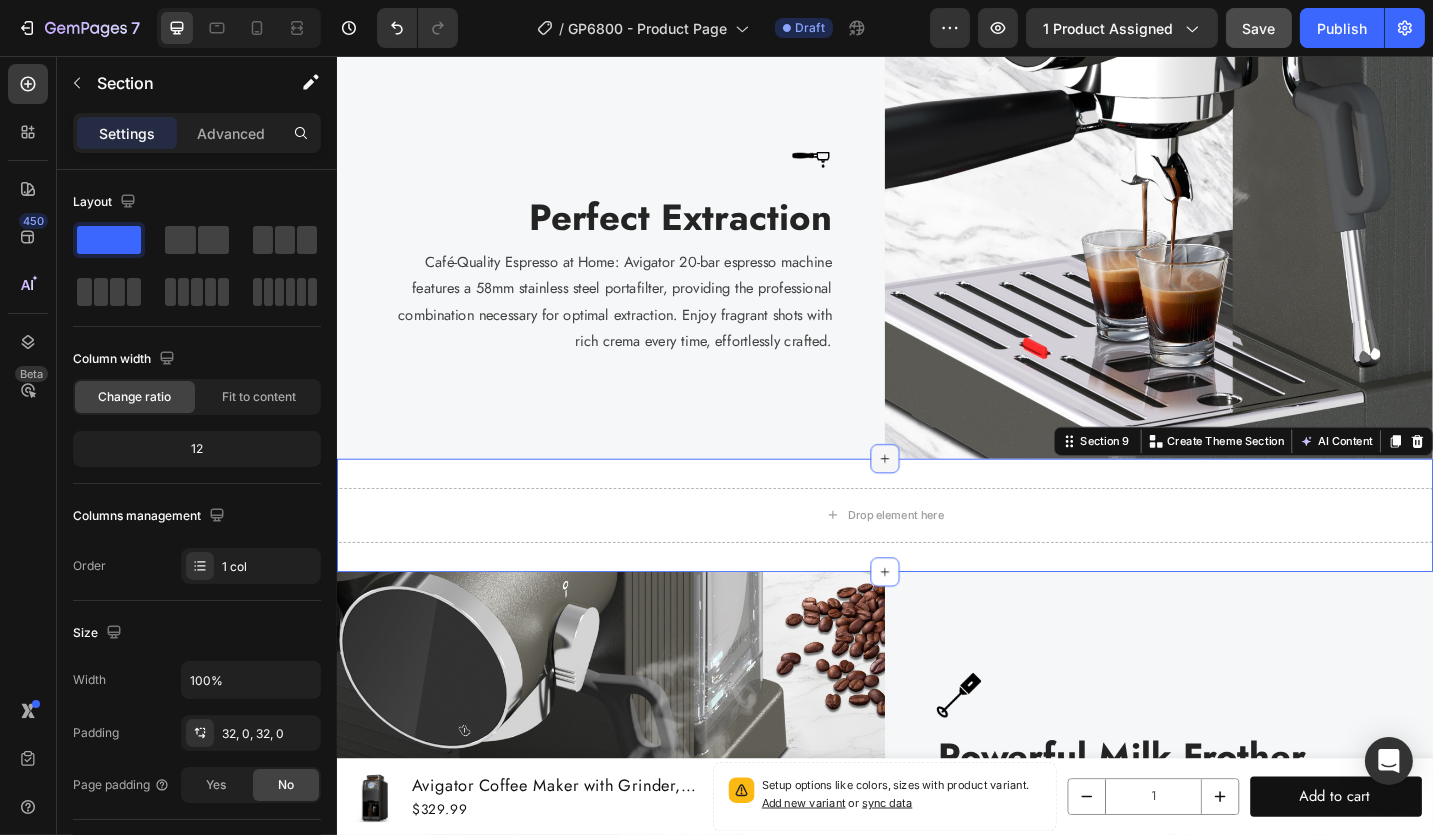 click 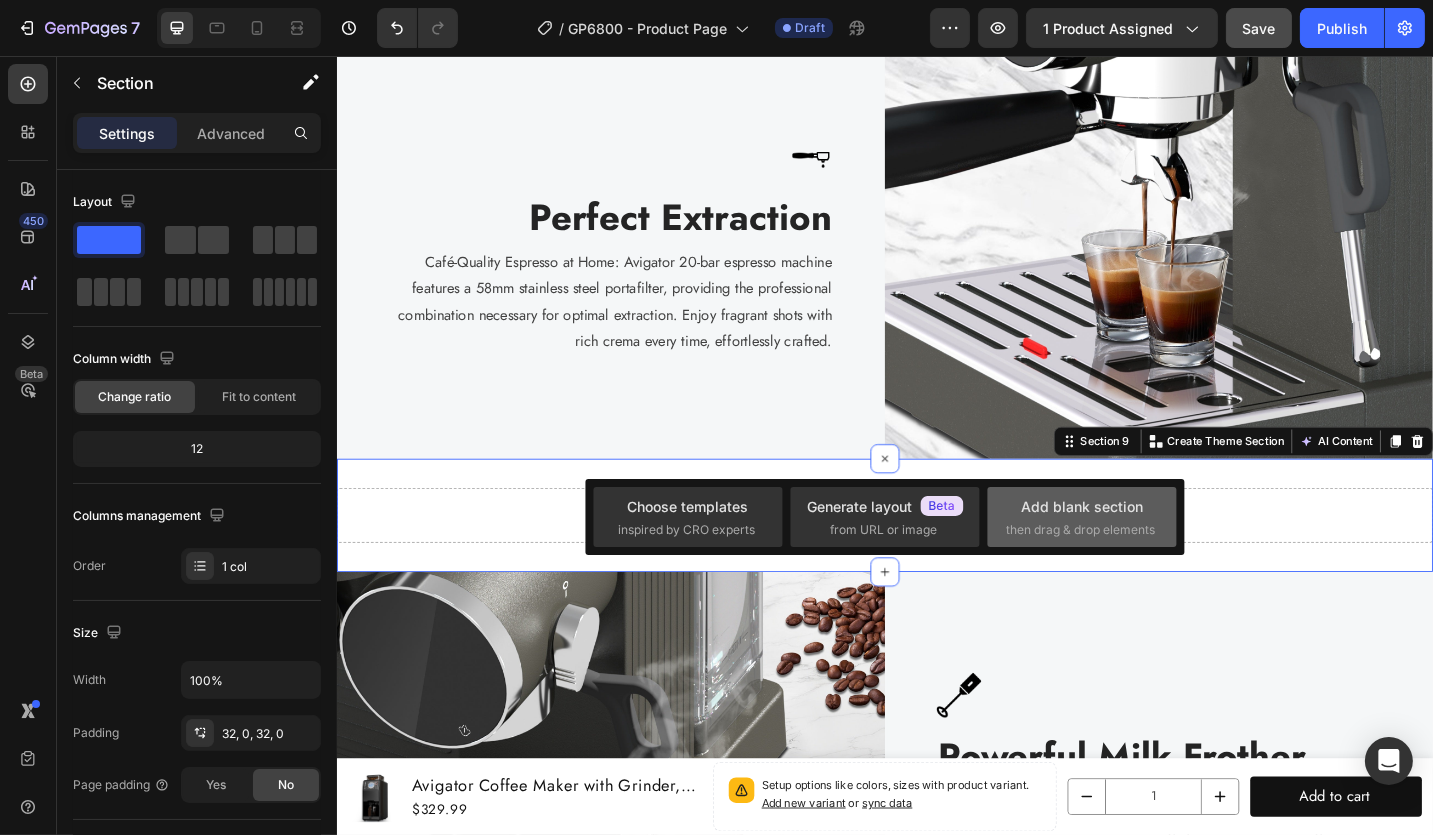 drag, startPoint x: 1117, startPoint y: 507, endPoint x: 783, endPoint y: 527, distance: 334.59827 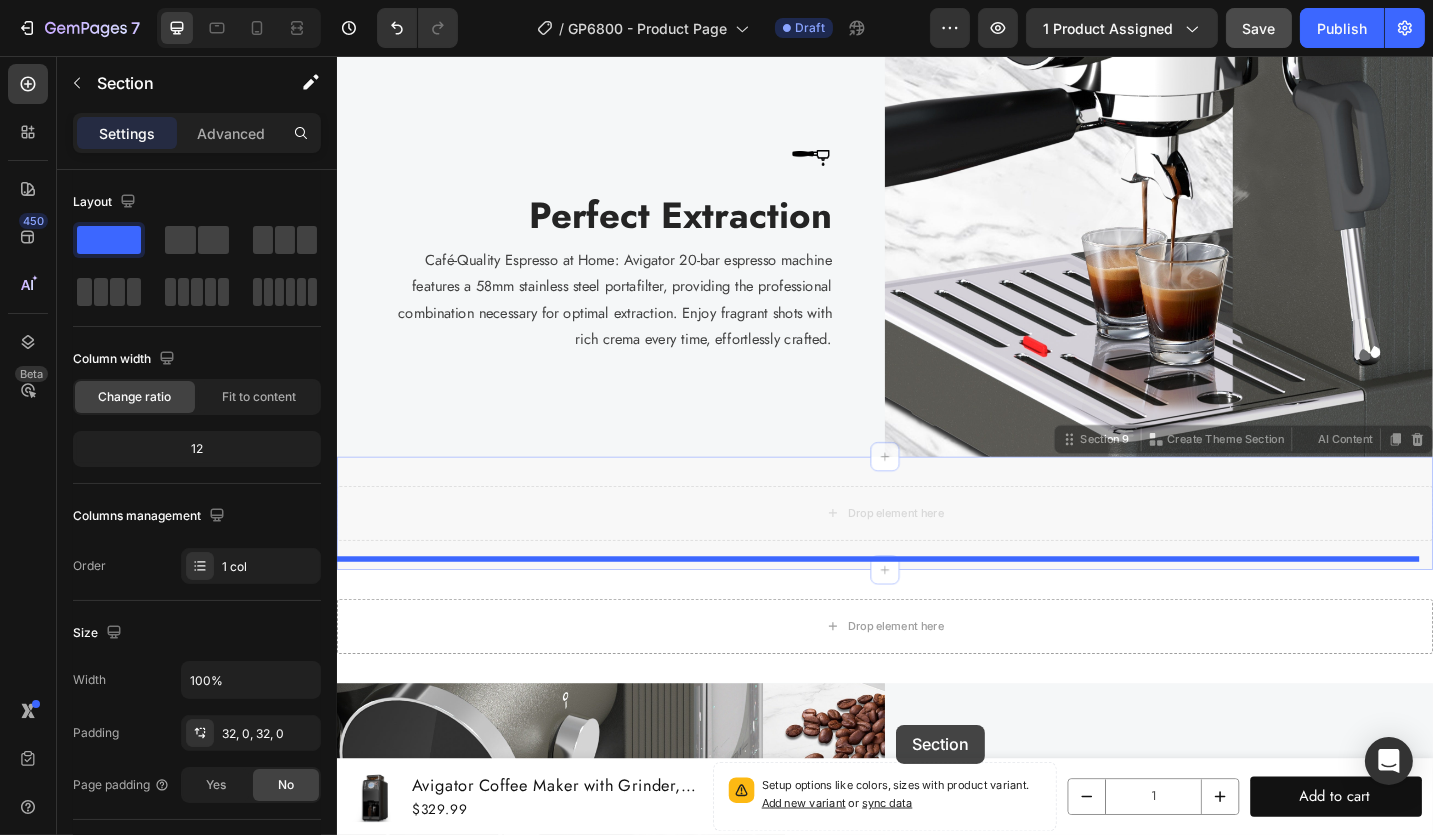 scroll, scrollTop: 3812, scrollLeft: 0, axis: vertical 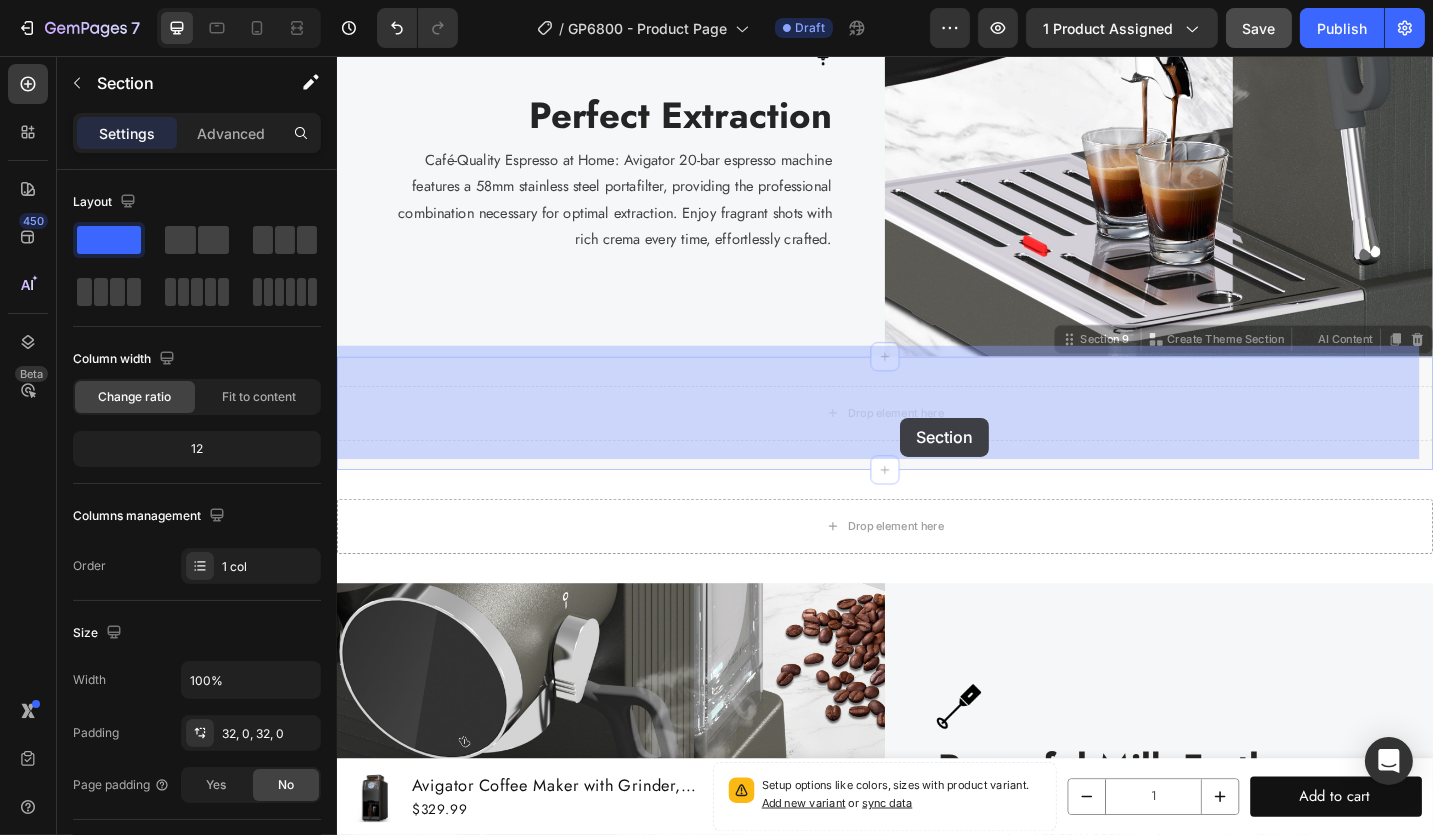 drag, startPoint x: 1048, startPoint y: 499, endPoint x: 952, endPoint y: 452, distance: 106.887794 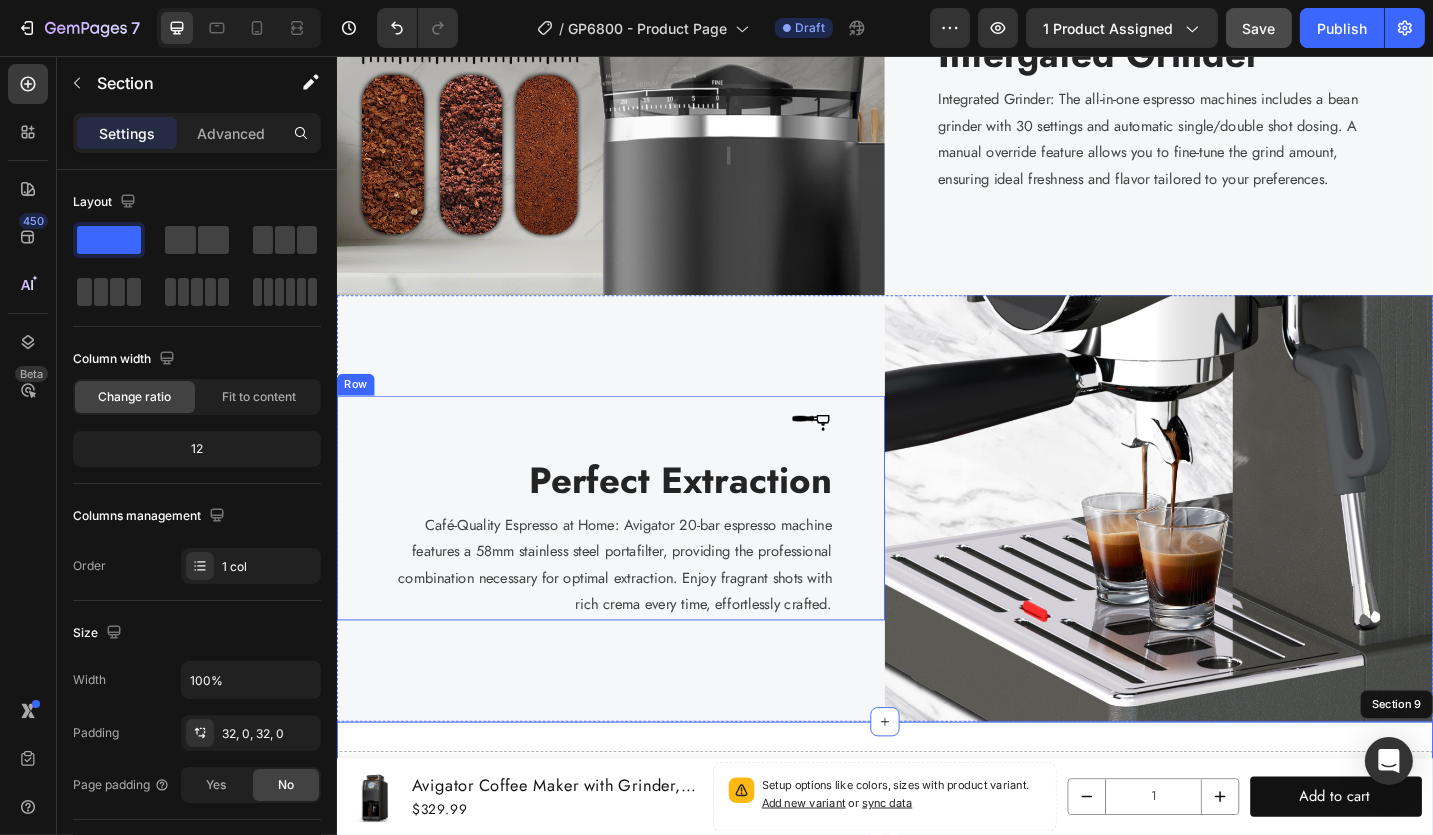 scroll, scrollTop: 3312, scrollLeft: 0, axis: vertical 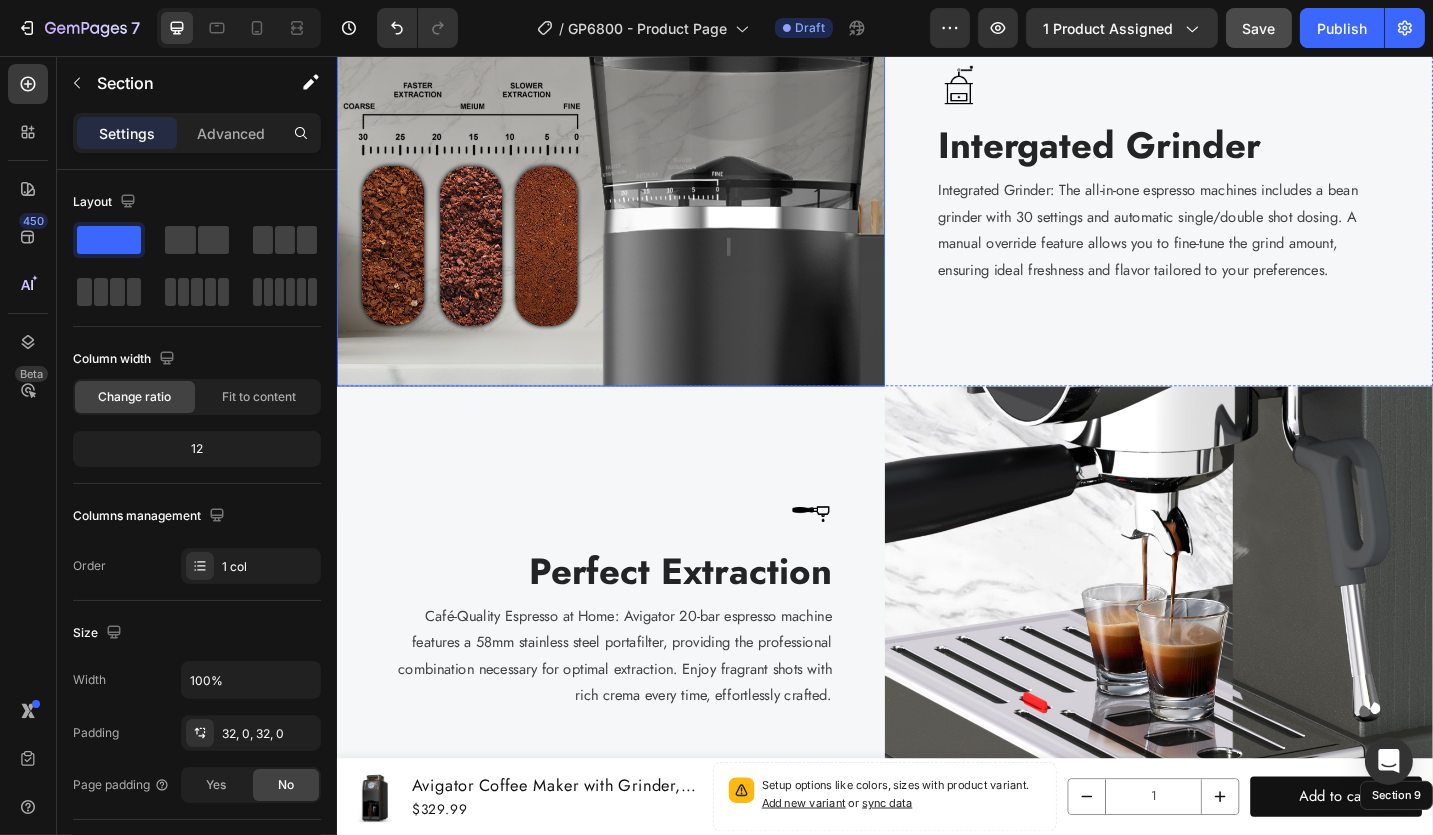 click at bounding box center [636, 184] 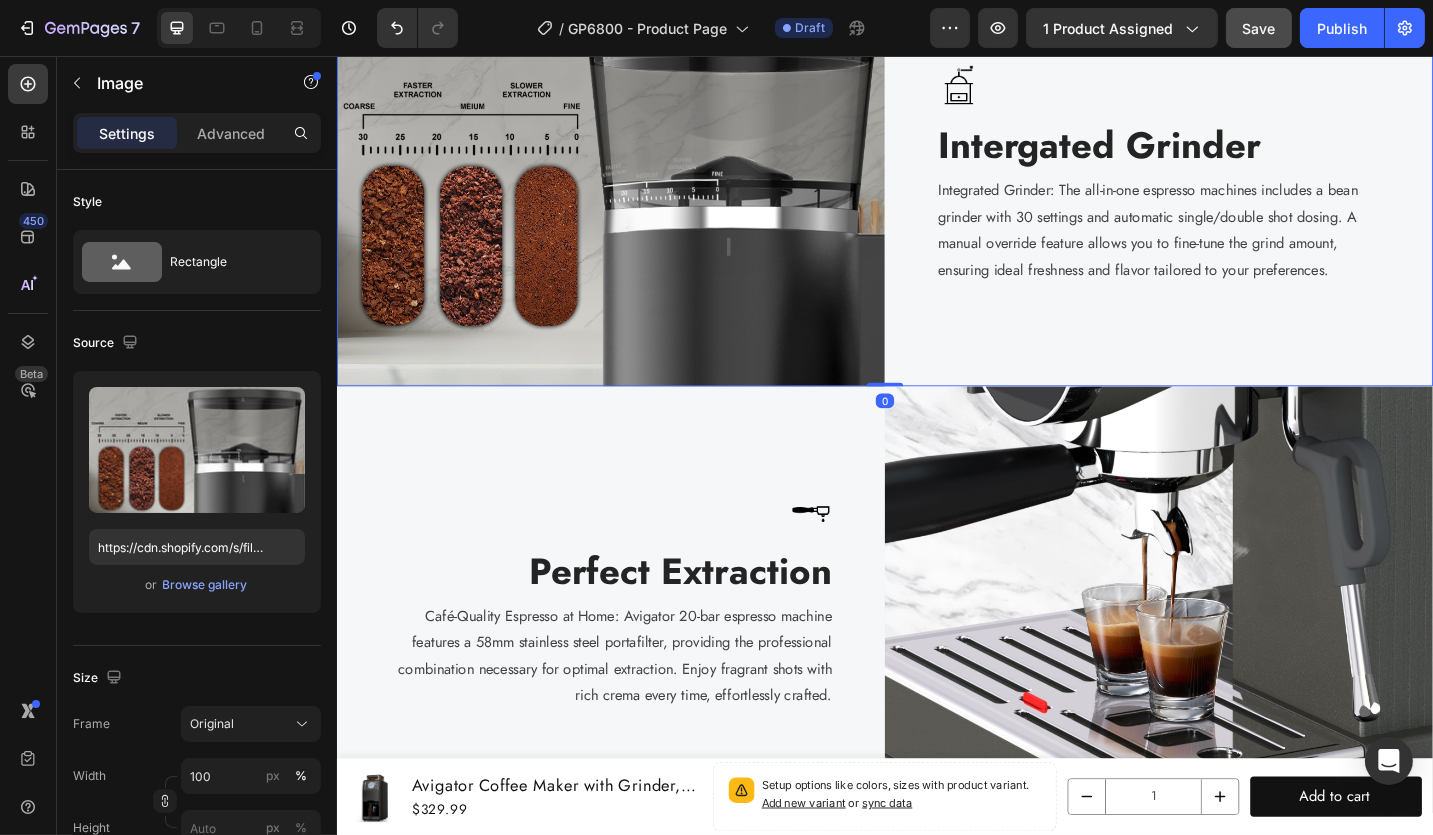 click on "Image Intergated Grinder  Heading Integrated Grinder: The all-in-one espresso machines includes a bean grinder with 30 settings and automatic single/double shot dosing. A manual override feature allows you to fine-tune the grind amount, ensuring ideal freshness and flavor tailored to your preferences. Text block Row" at bounding box center (1236, 184) 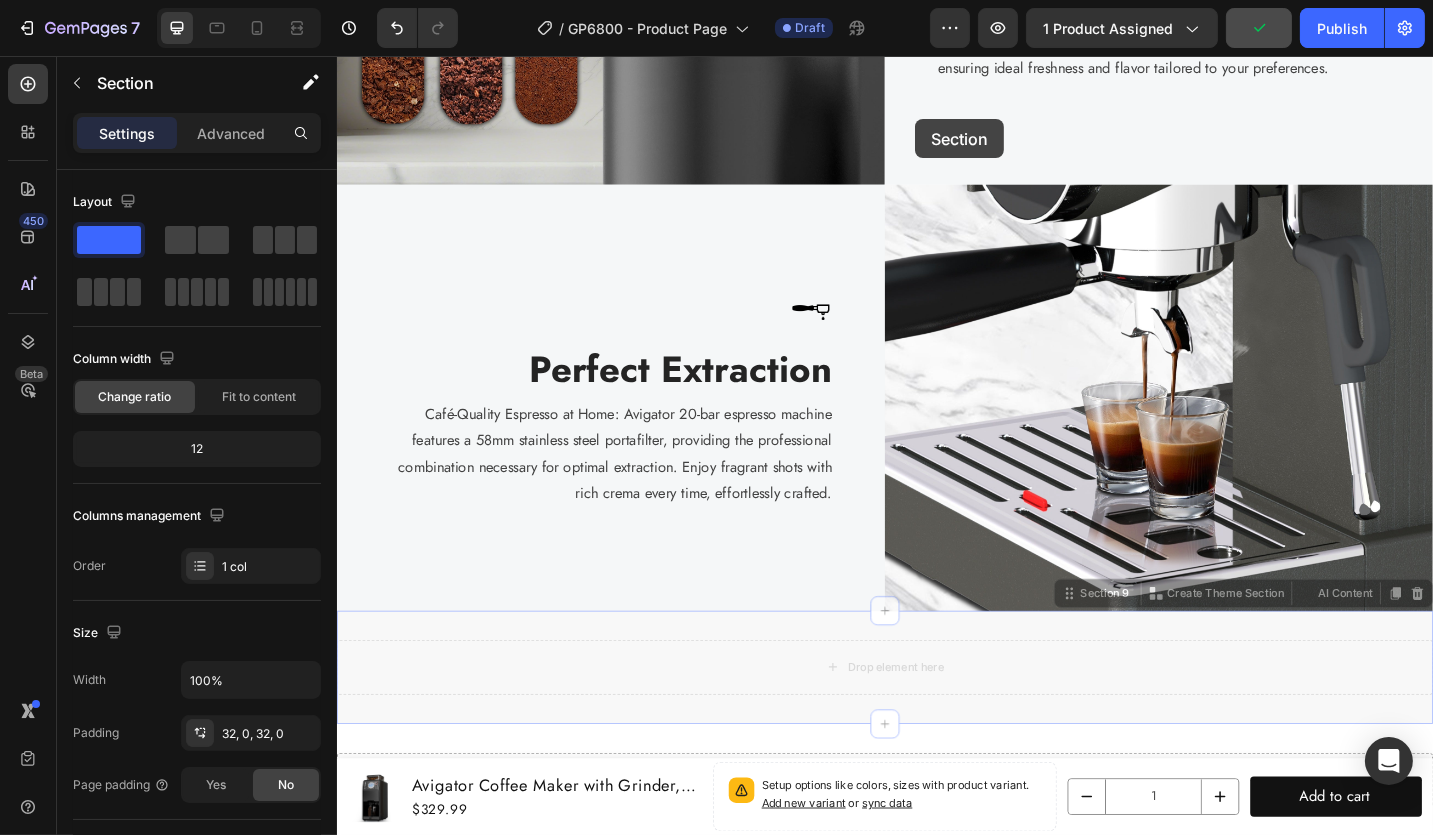 scroll, scrollTop: 3470, scrollLeft: 0, axis: vertical 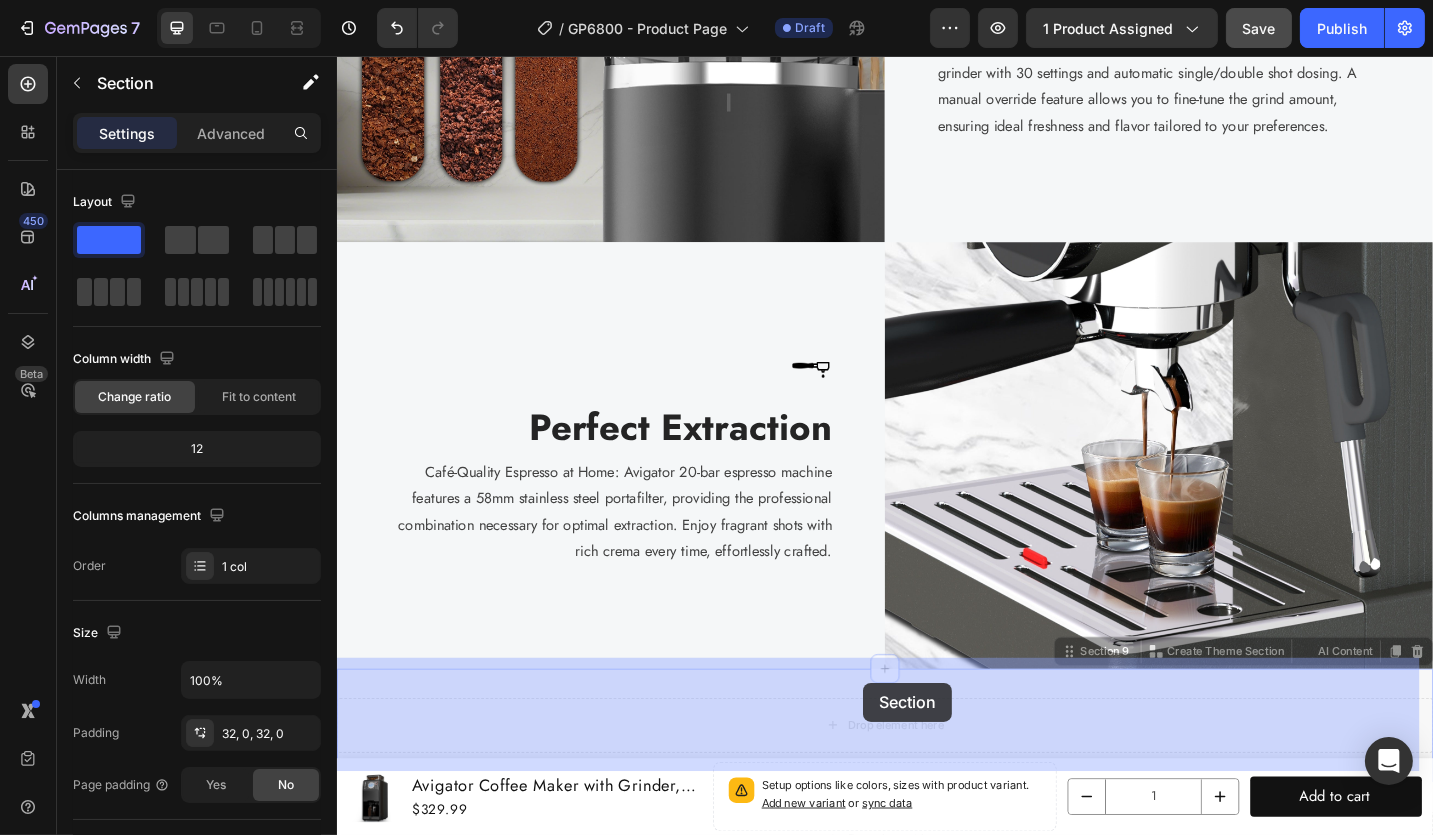 drag, startPoint x: 981, startPoint y: 589, endPoint x: 912, endPoint y: 742, distance: 167.8392 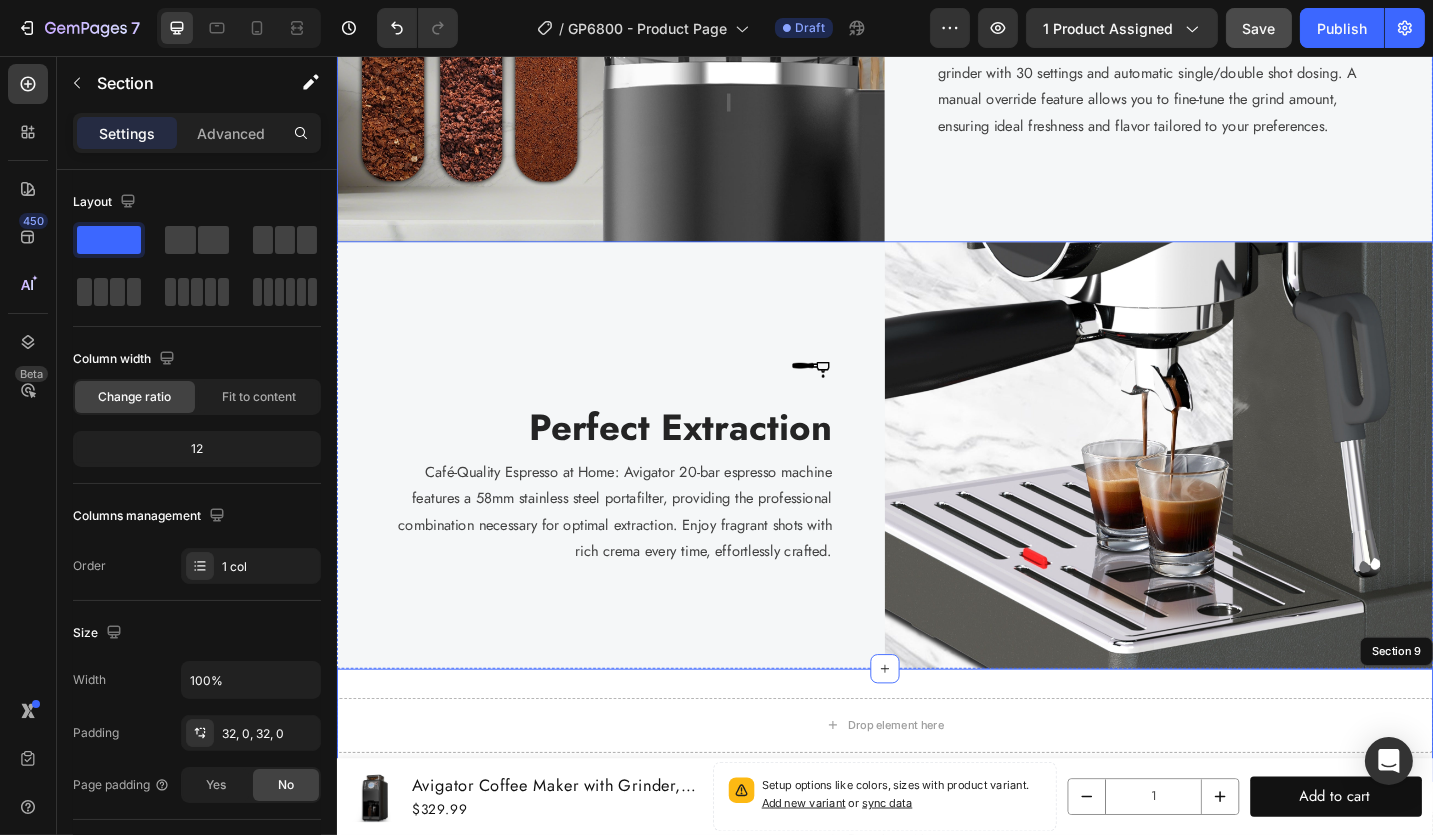 click on "Image Intergated Grinder  Heading Integrated Grinder: The all-in-one espresso machines includes a bean grinder with 30 settings and automatic single/double shot dosing. A manual override feature allows you to fine-tune the grind amount, ensuring ideal freshness and flavor tailored to your preferences. Text block Row" at bounding box center (1236, 26) 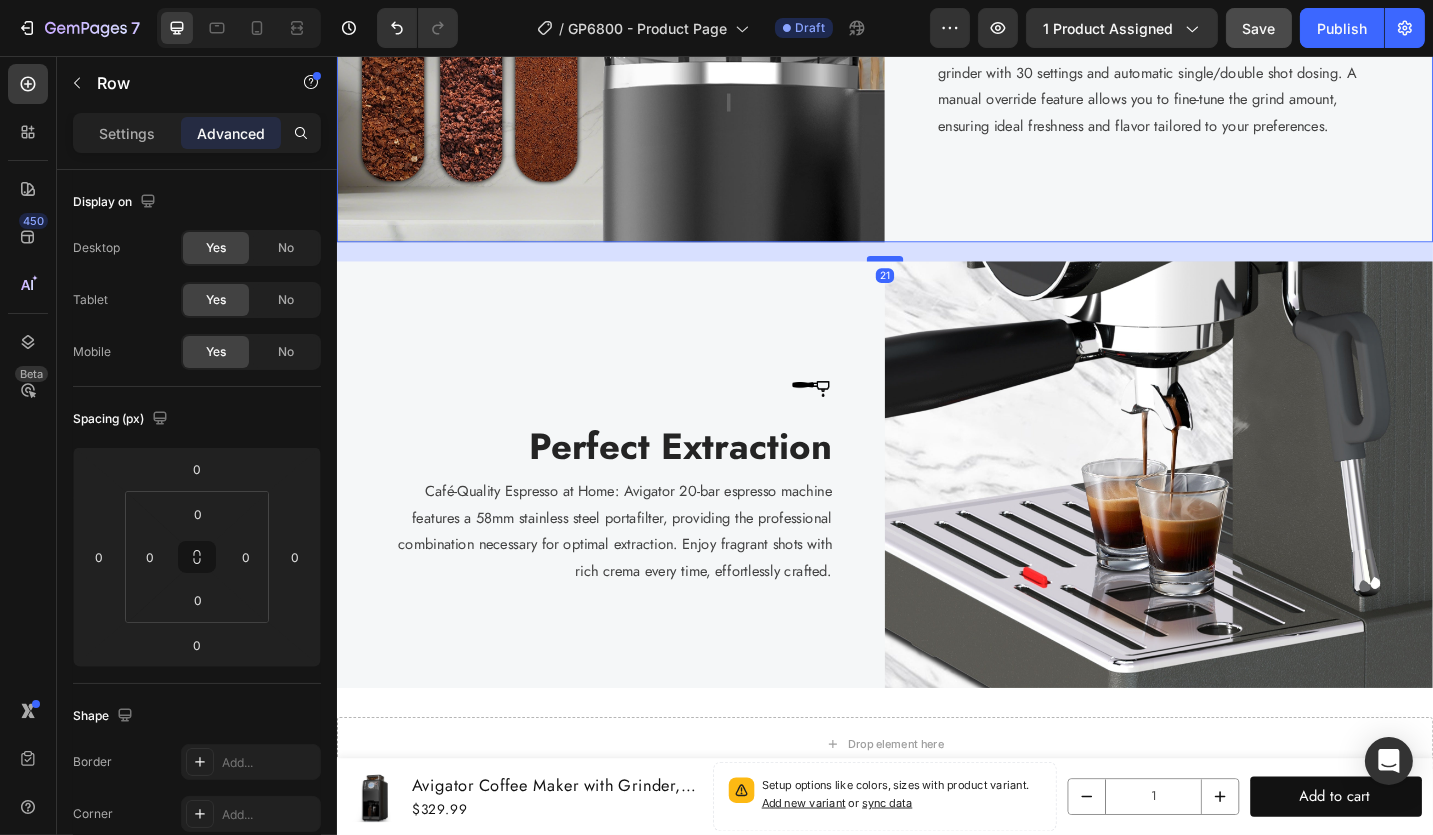drag, startPoint x: 922, startPoint y: 249, endPoint x: 925, endPoint y: 270, distance: 21.213203 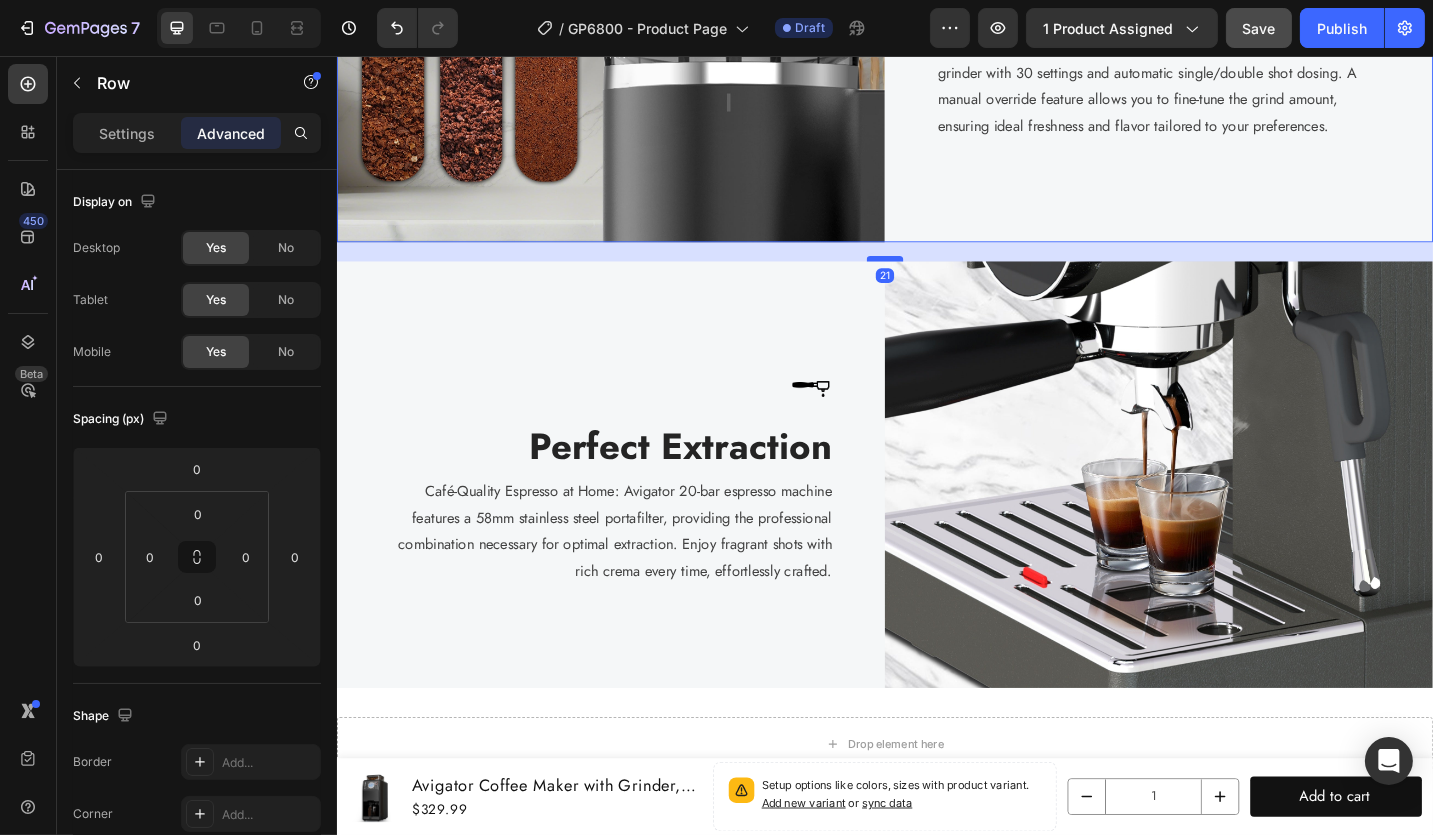 click at bounding box center (936, 278) 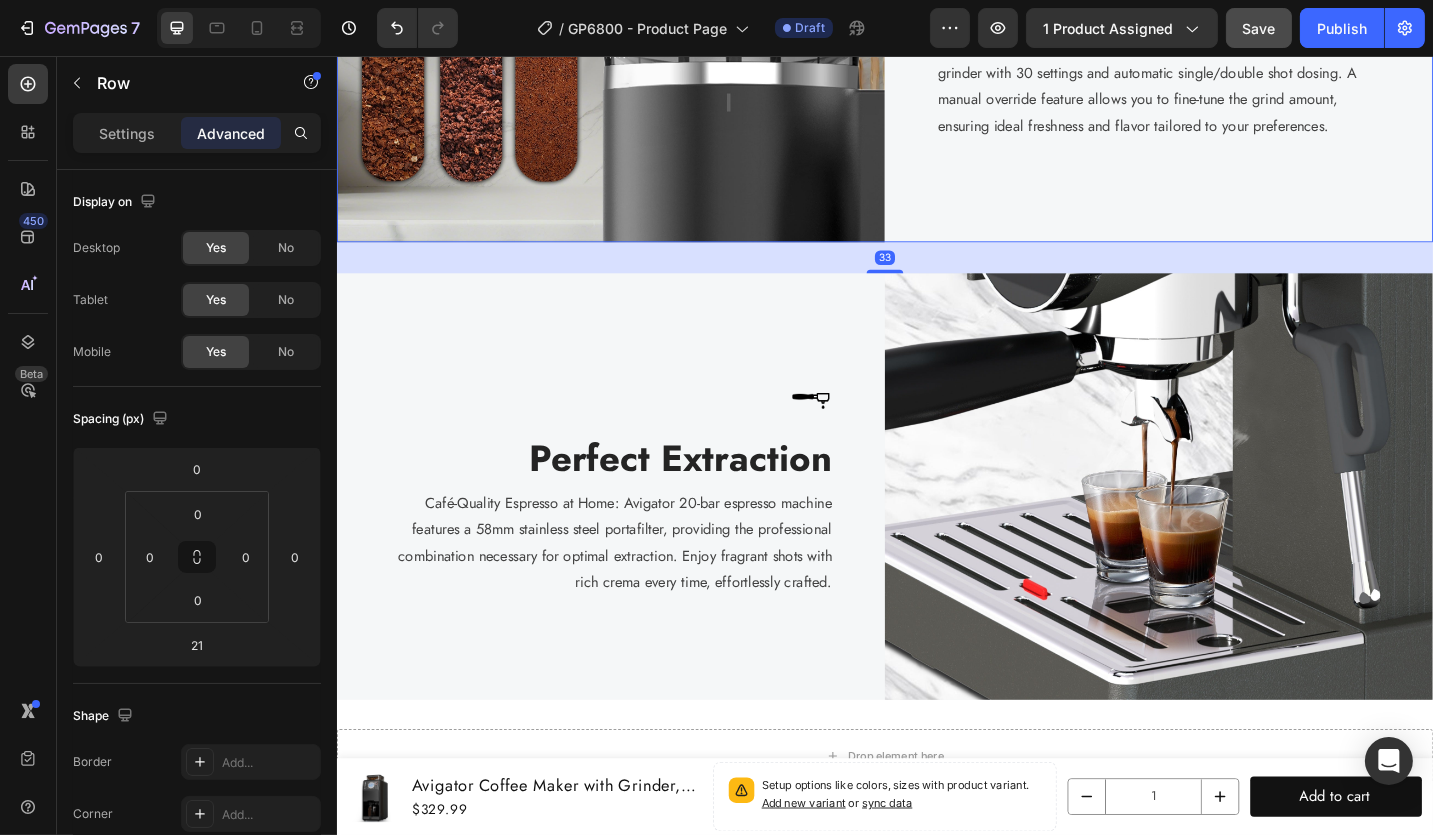 drag, startPoint x: 919, startPoint y: 270, endPoint x: 929, endPoint y: 280, distance: 14.142136 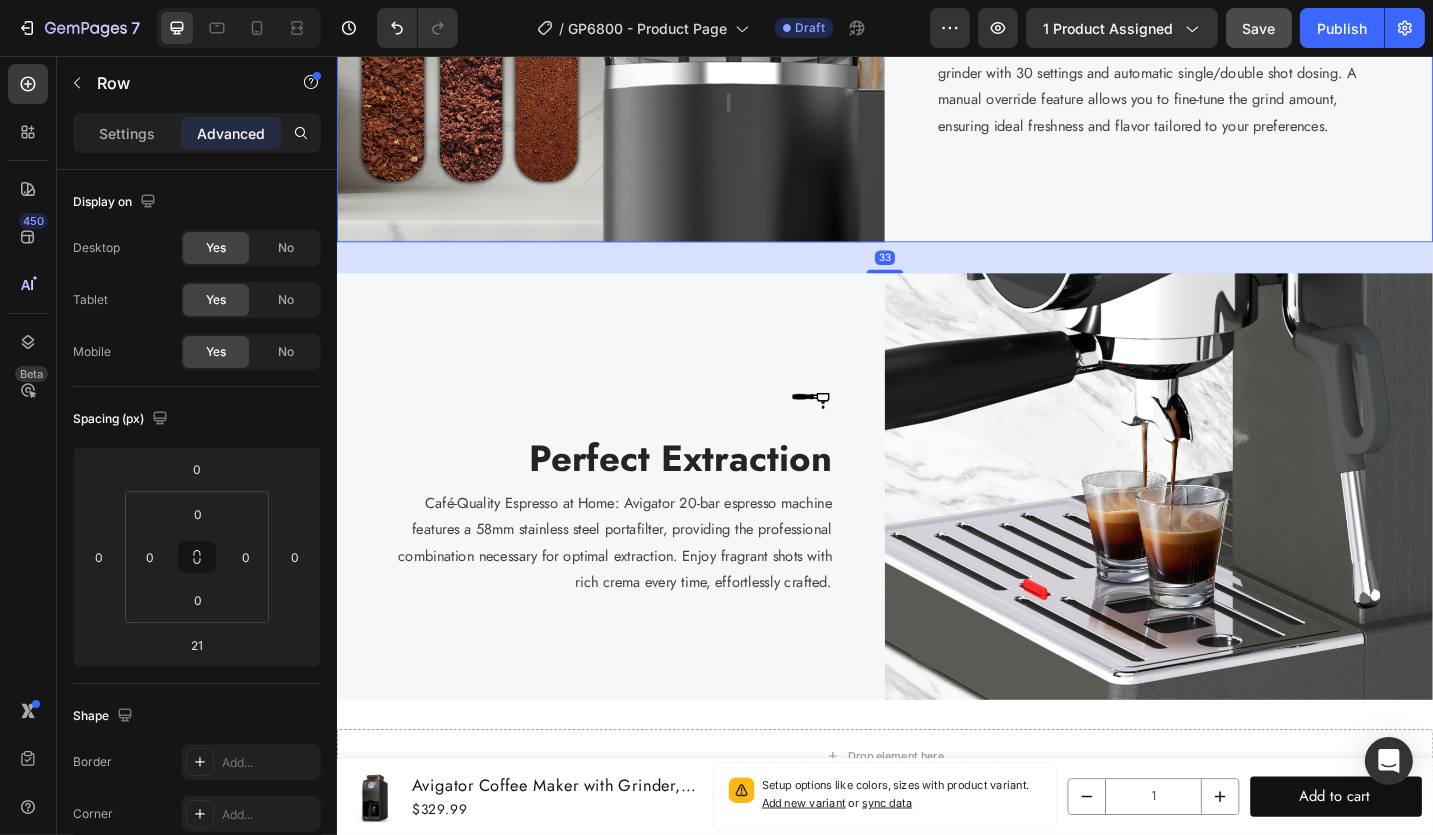 click at bounding box center (936, 292) 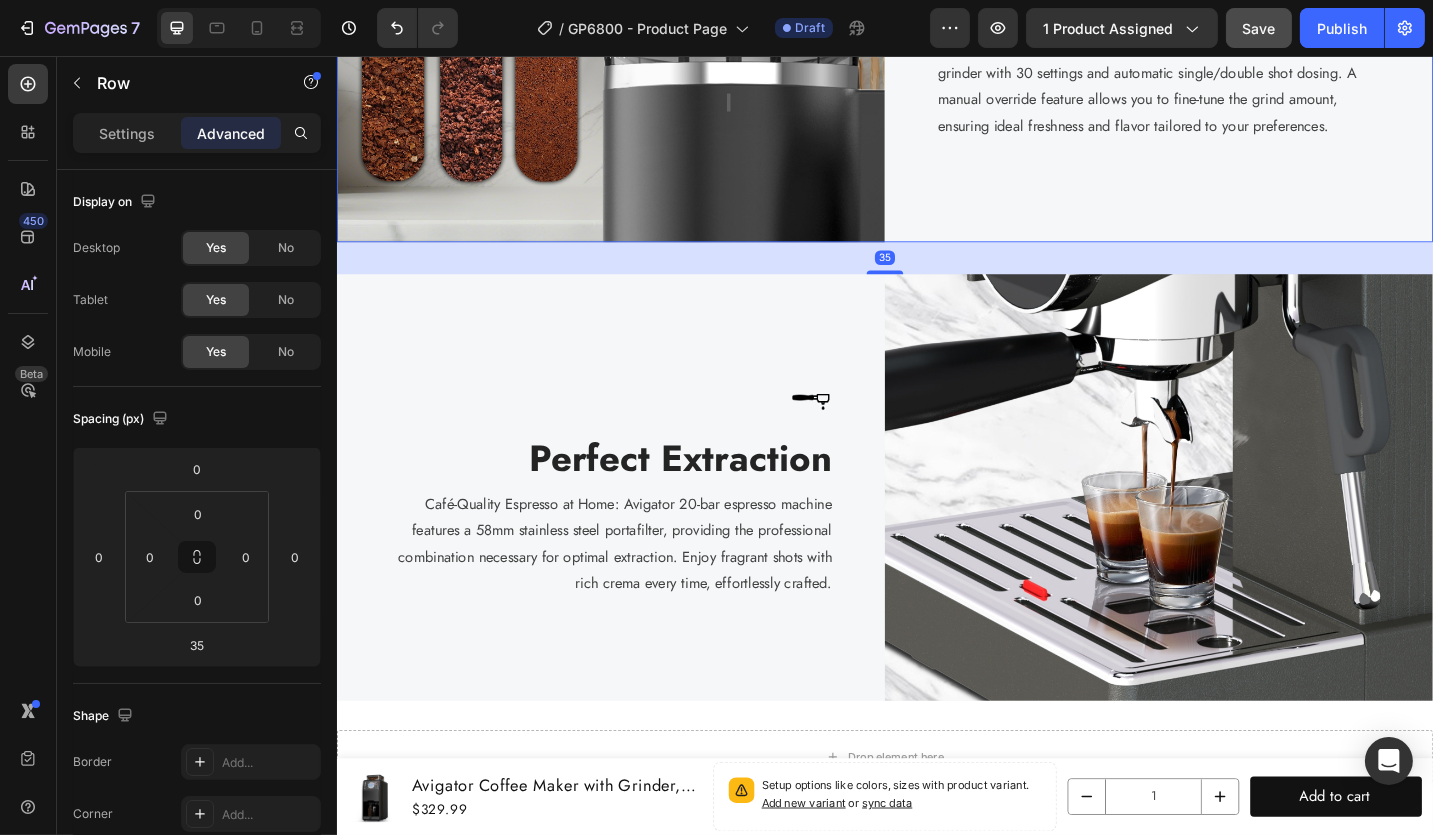 drag, startPoint x: 1079, startPoint y: 262, endPoint x: 961, endPoint y: 278, distance: 119.0798 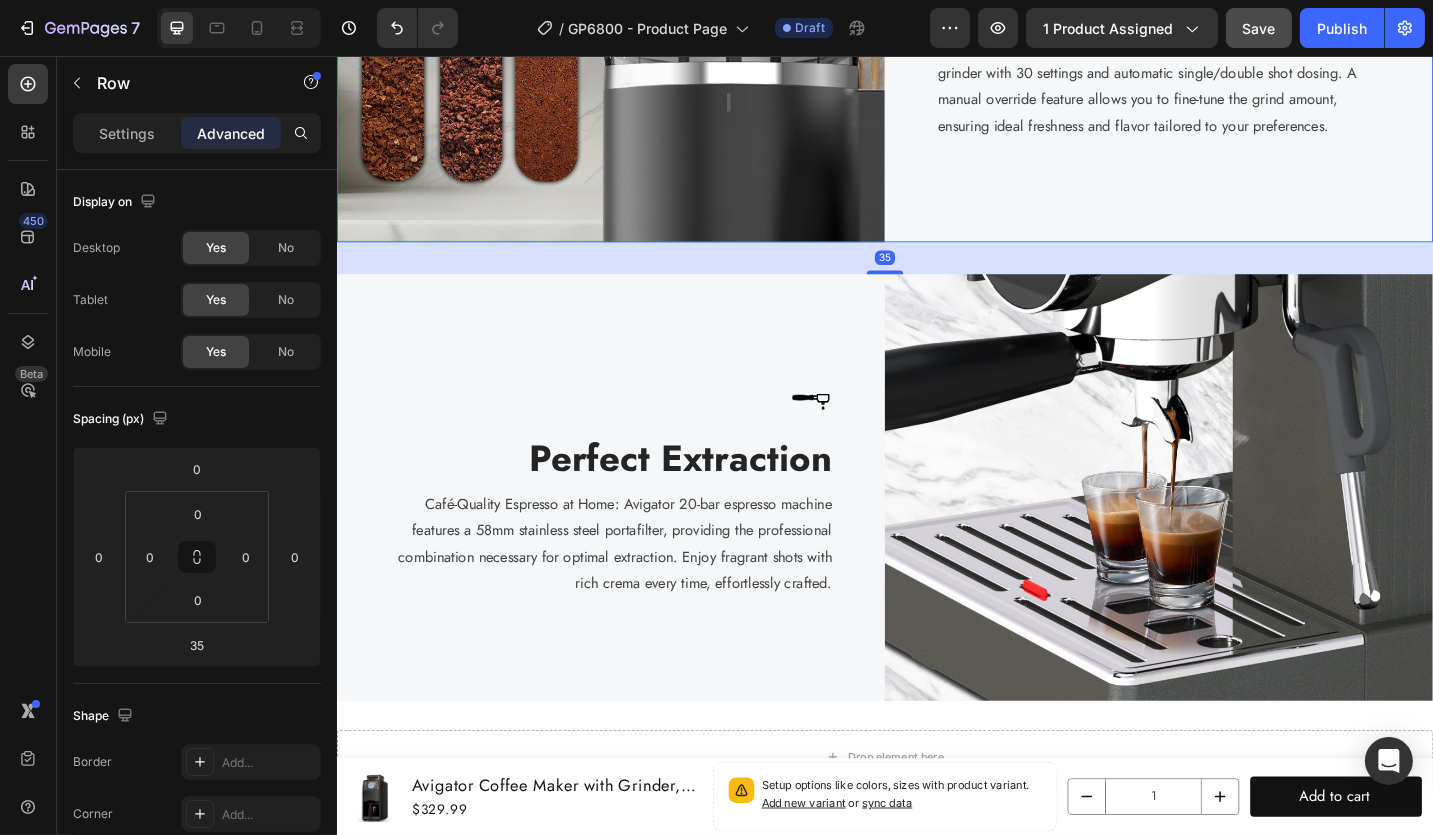 click at bounding box center (936, 293) 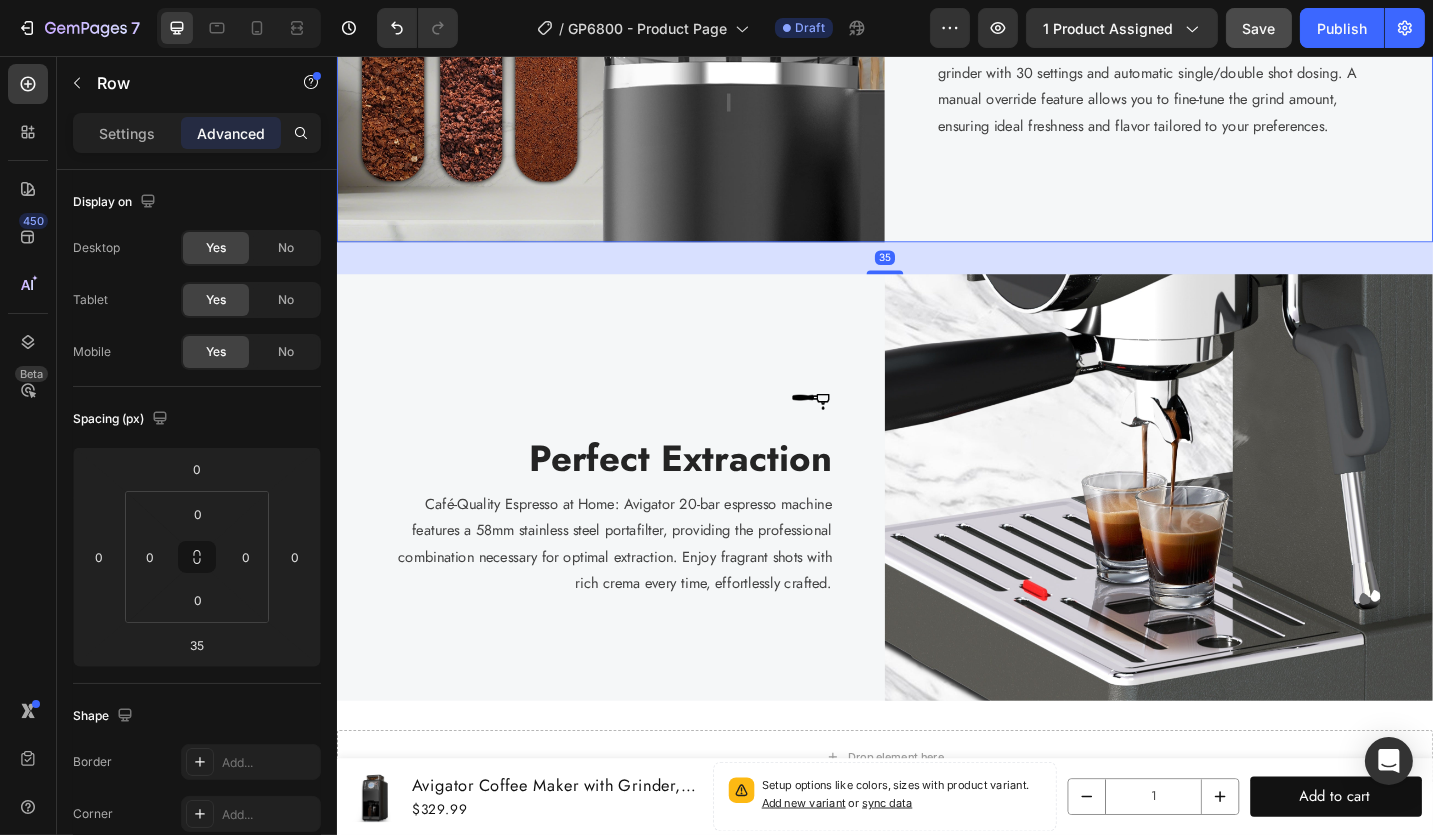 click on "35" at bounding box center (936, 277) 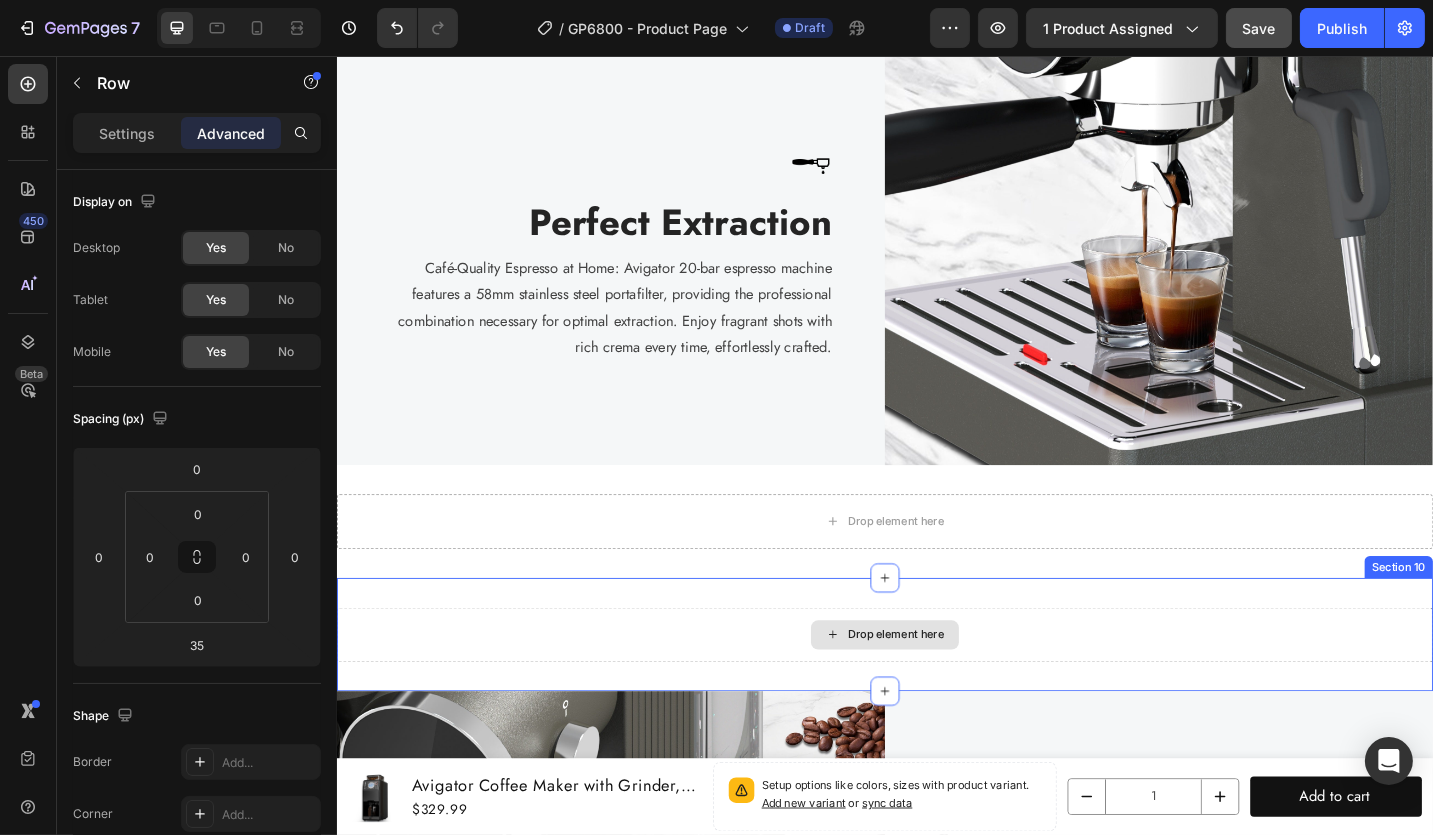 scroll, scrollTop: 3970, scrollLeft: 0, axis: vertical 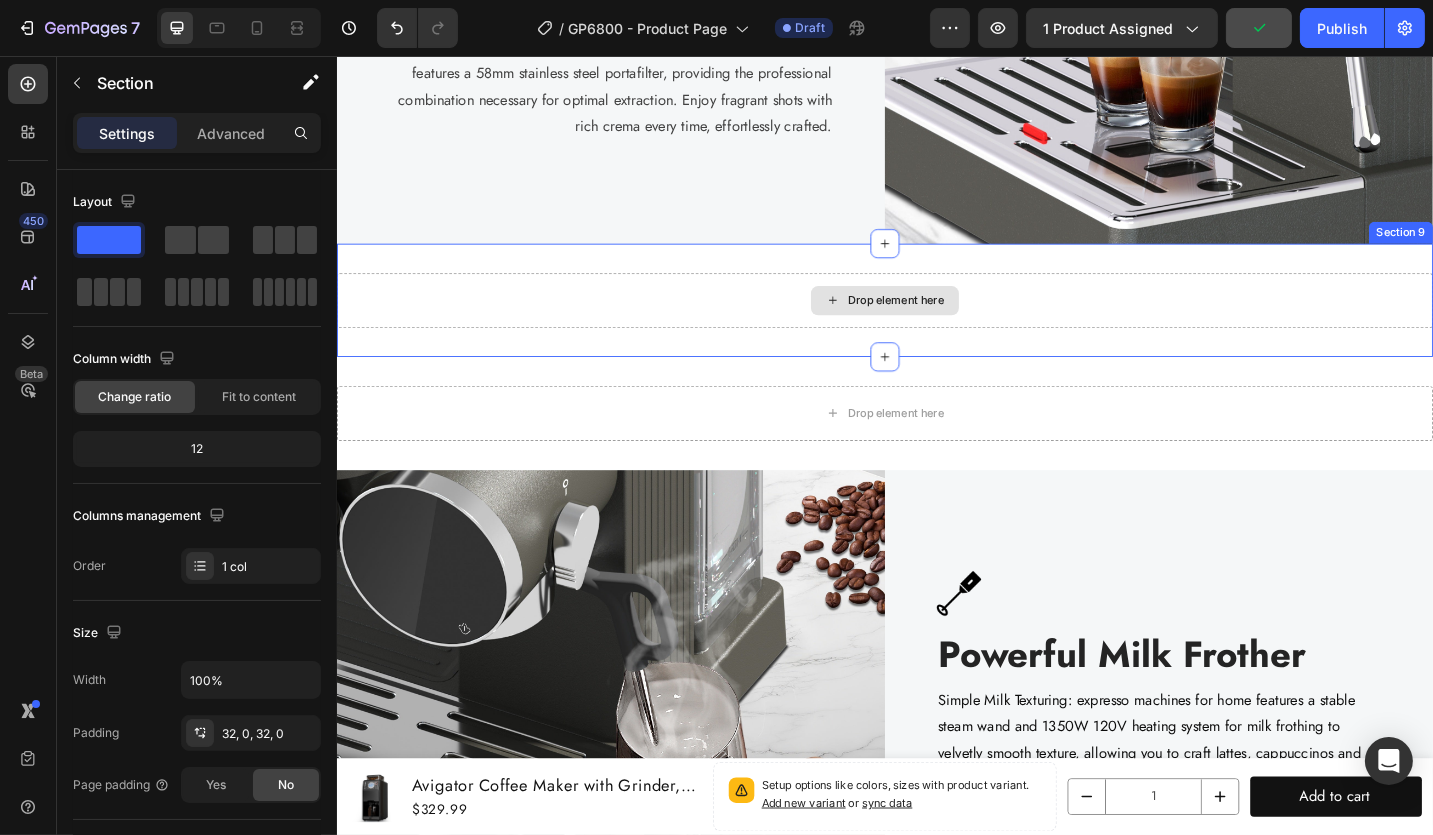 click on "Drop element here" at bounding box center [936, 324] 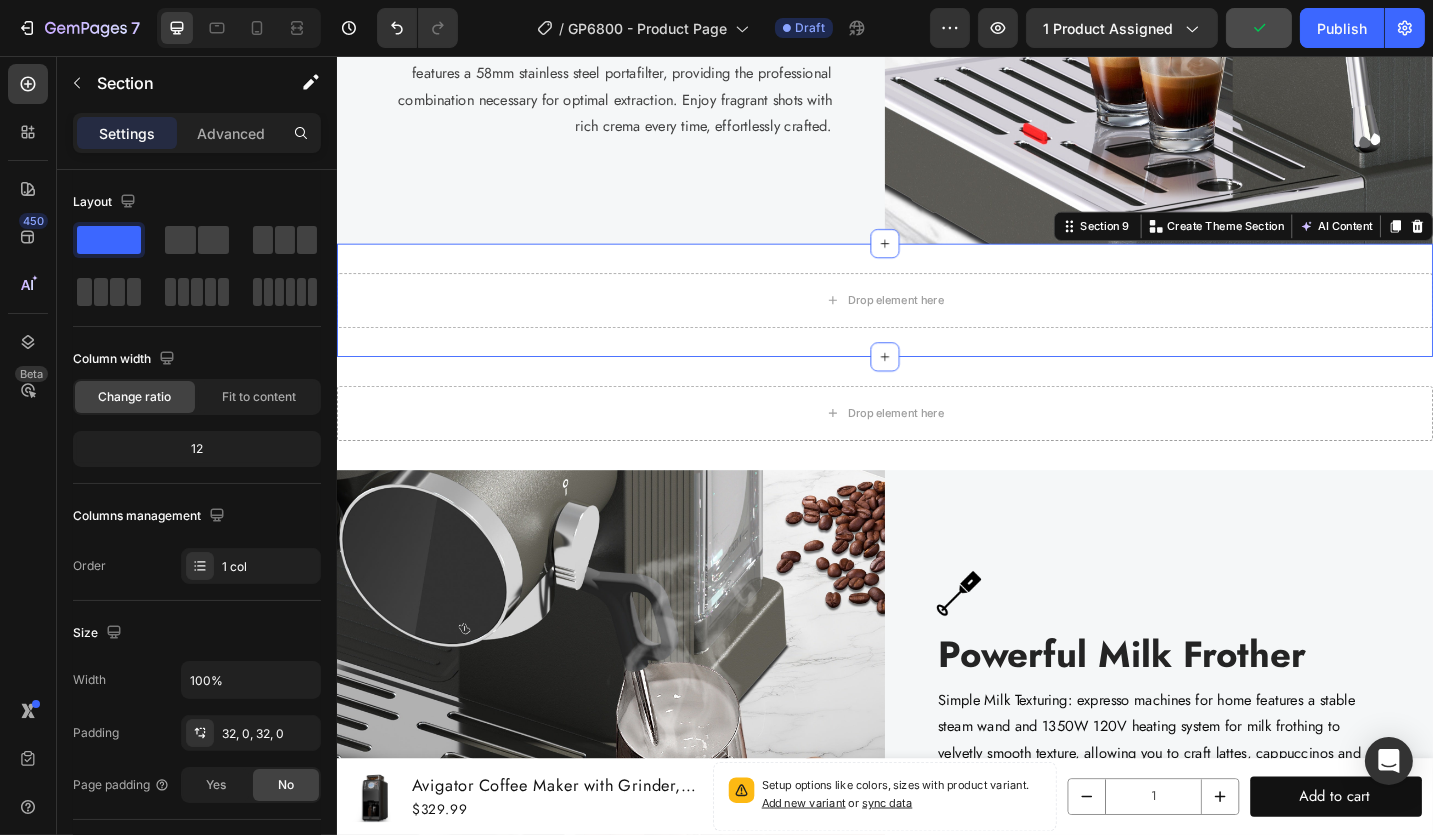 drag, startPoint x: 1508, startPoint y: 228, endPoint x: 1260, endPoint y: 329, distance: 267.7779 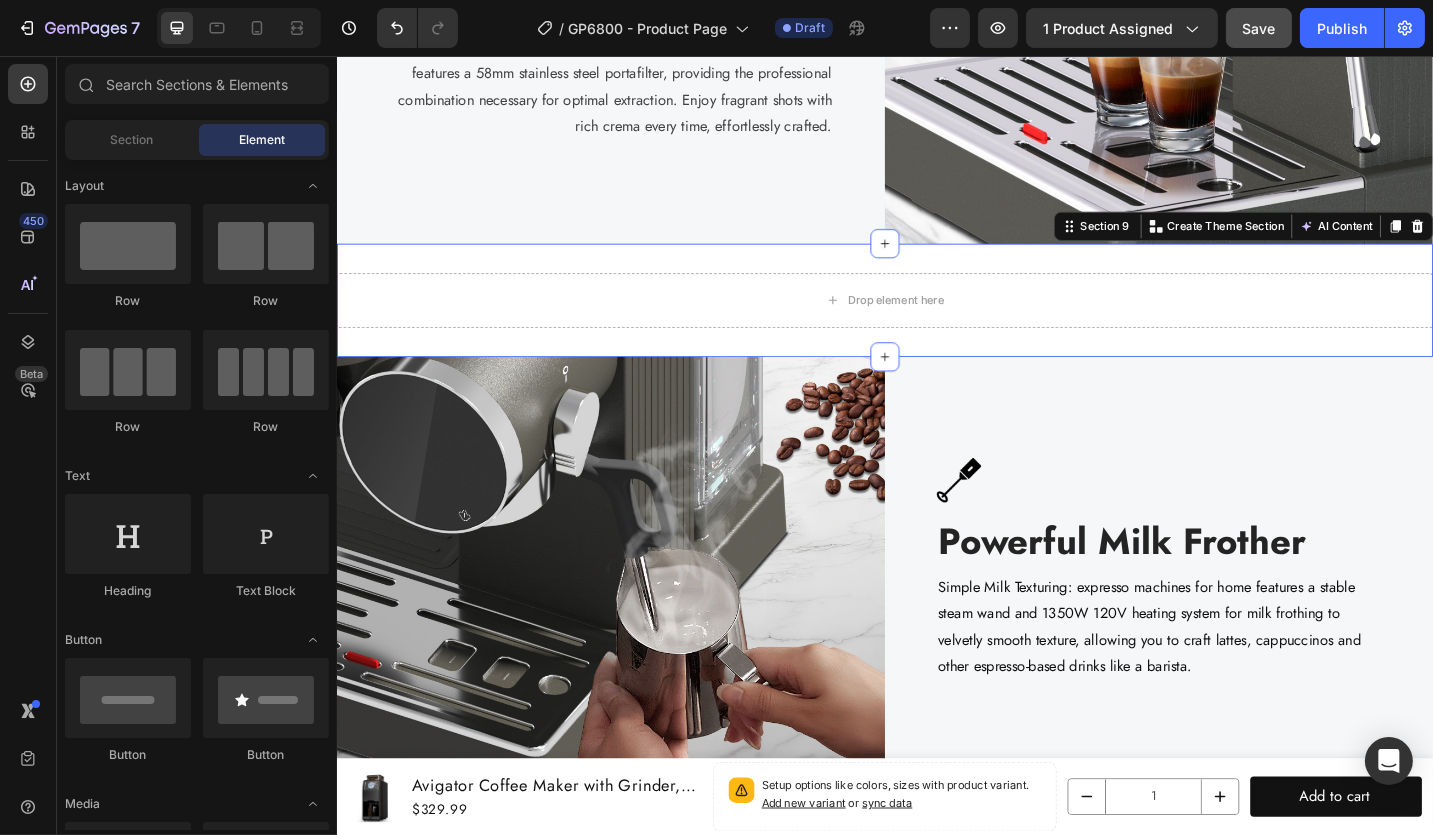 click on "Drop element here Section 9   Create Theme Section AI Content Write with GemAI What would you like to describe here? Tone and Voice Persuasive Product Avigator 20 Bar Espresso Machine with Milk Frother, Programmable Expresso Coffee Machines with Adjustable Grinder Built in & 53 oz. Removable Water Tank for Espresso, Americano, Cappuccino and Latte Show more Generate" at bounding box center (936, 324) 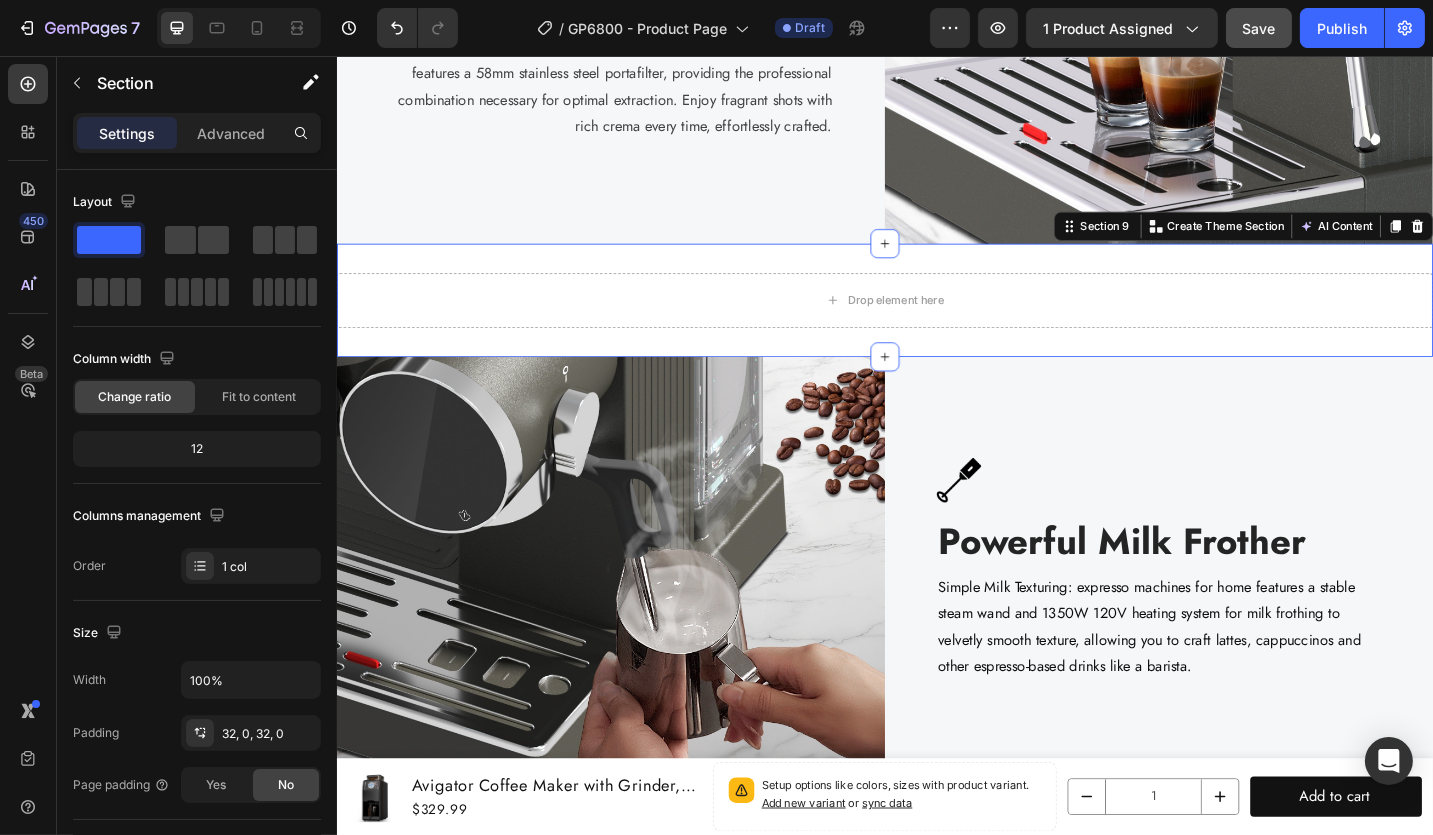 drag, startPoint x: 1506, startPoint y: 233, endPoint x: 1172, endPoint y: 304, distance: 341.46304 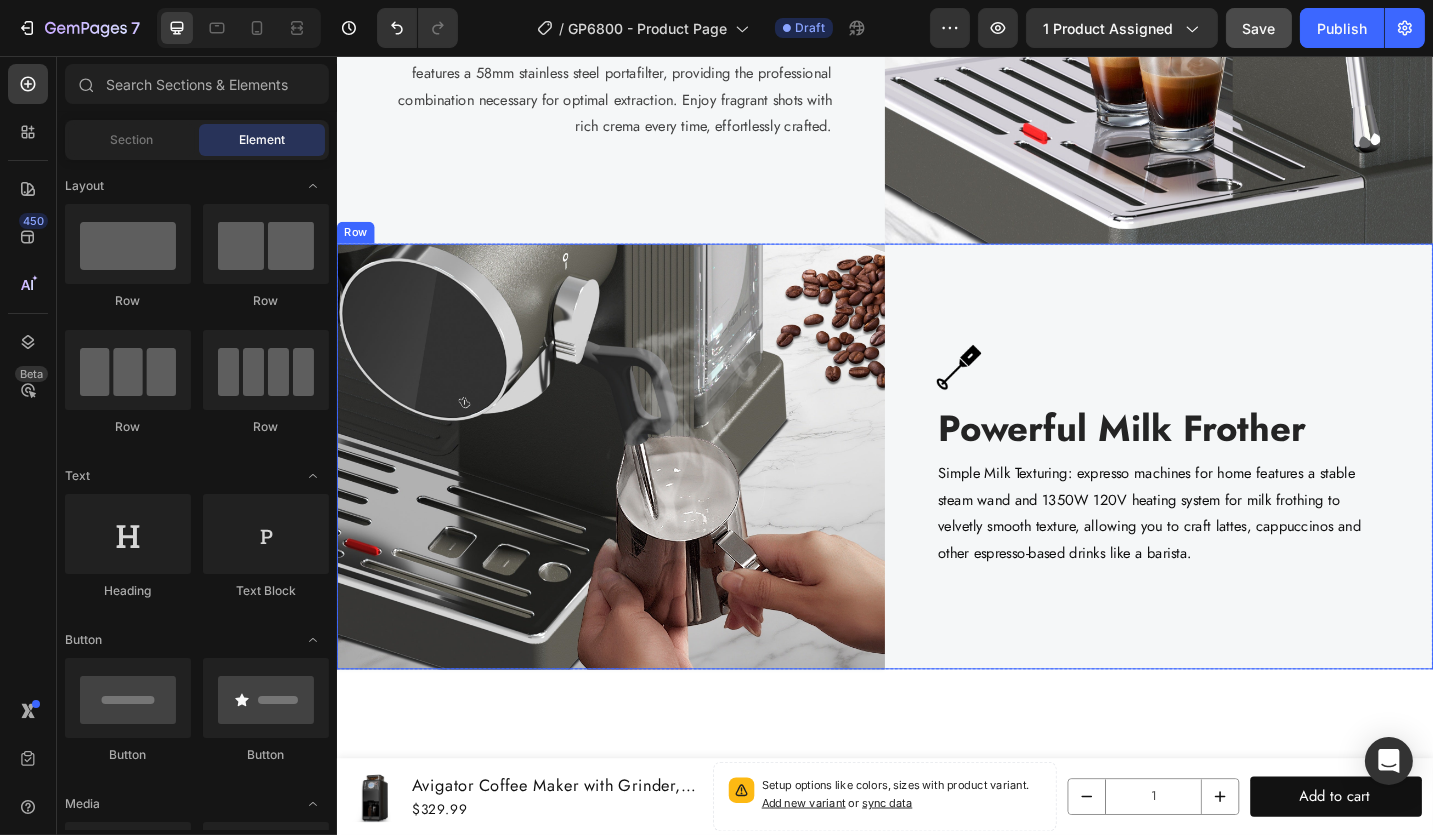scroll, scrollTop: 3870, scrollLeft: 0, axis: vertical 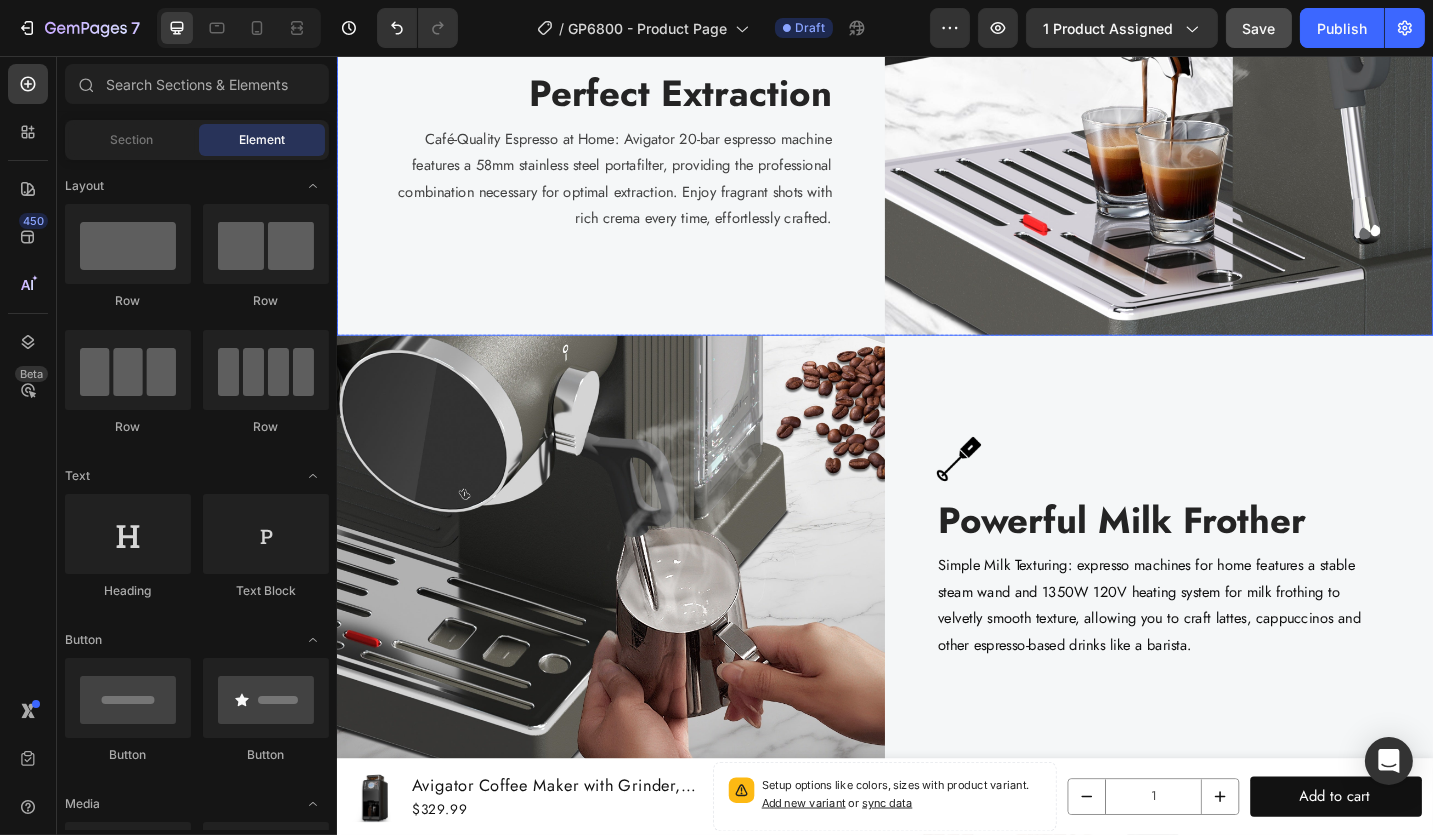 click on "Image Perfect Extraction Heading Café-Quality Espresso at Home: Avigator 20-bar espresso machine features a 58mm stainless steel portafilter, providing the professional combination necessary for optimal extraction. Enjoy fragrant shots with rich crema every time, effortlessly crafted. Text block Row" at bounding box center [636, 128] 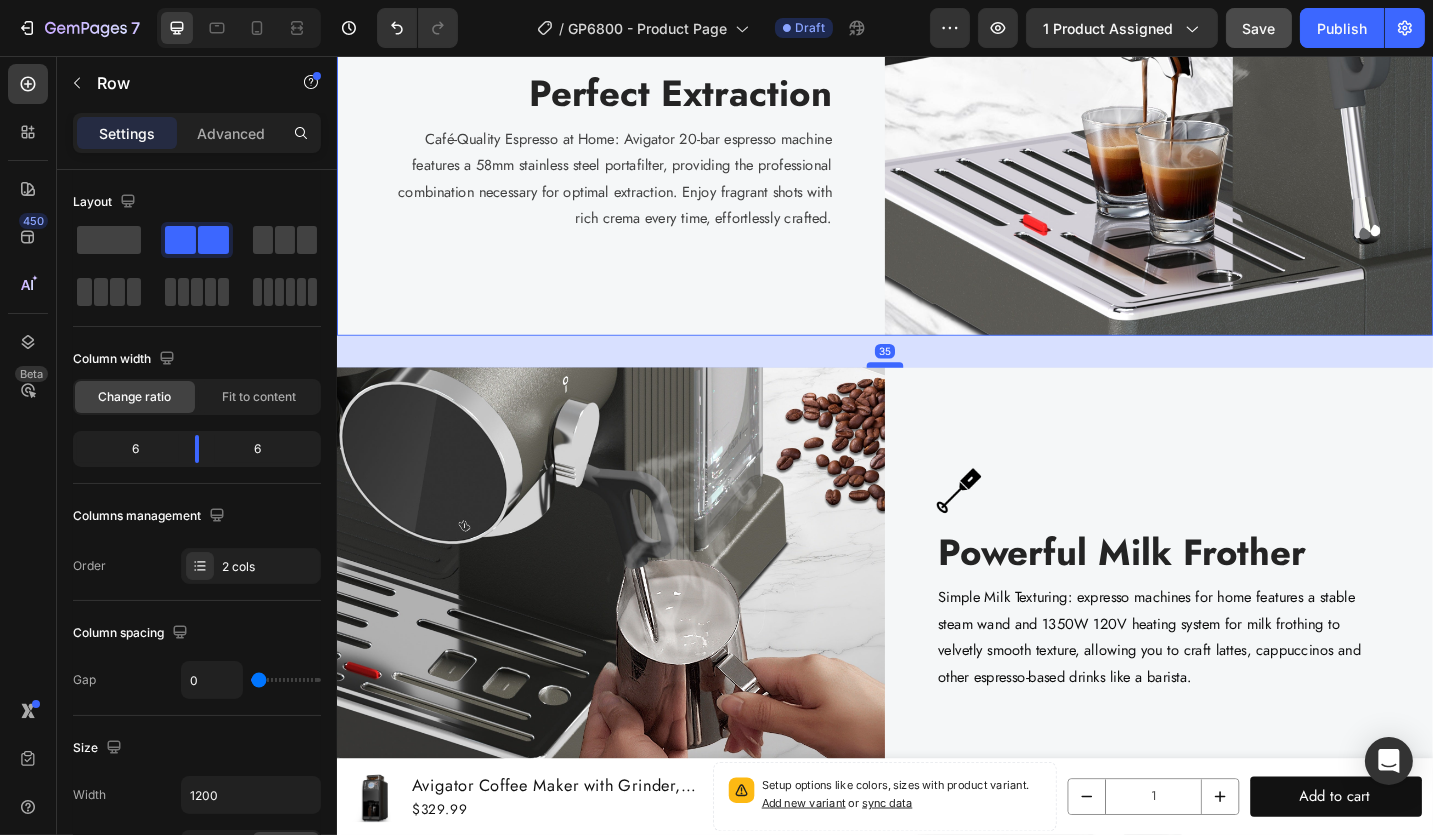 drag, startPoint x: 931, startPoint y: 345, endPoint x: 937, endPoint y: 380, distance: 35.510563 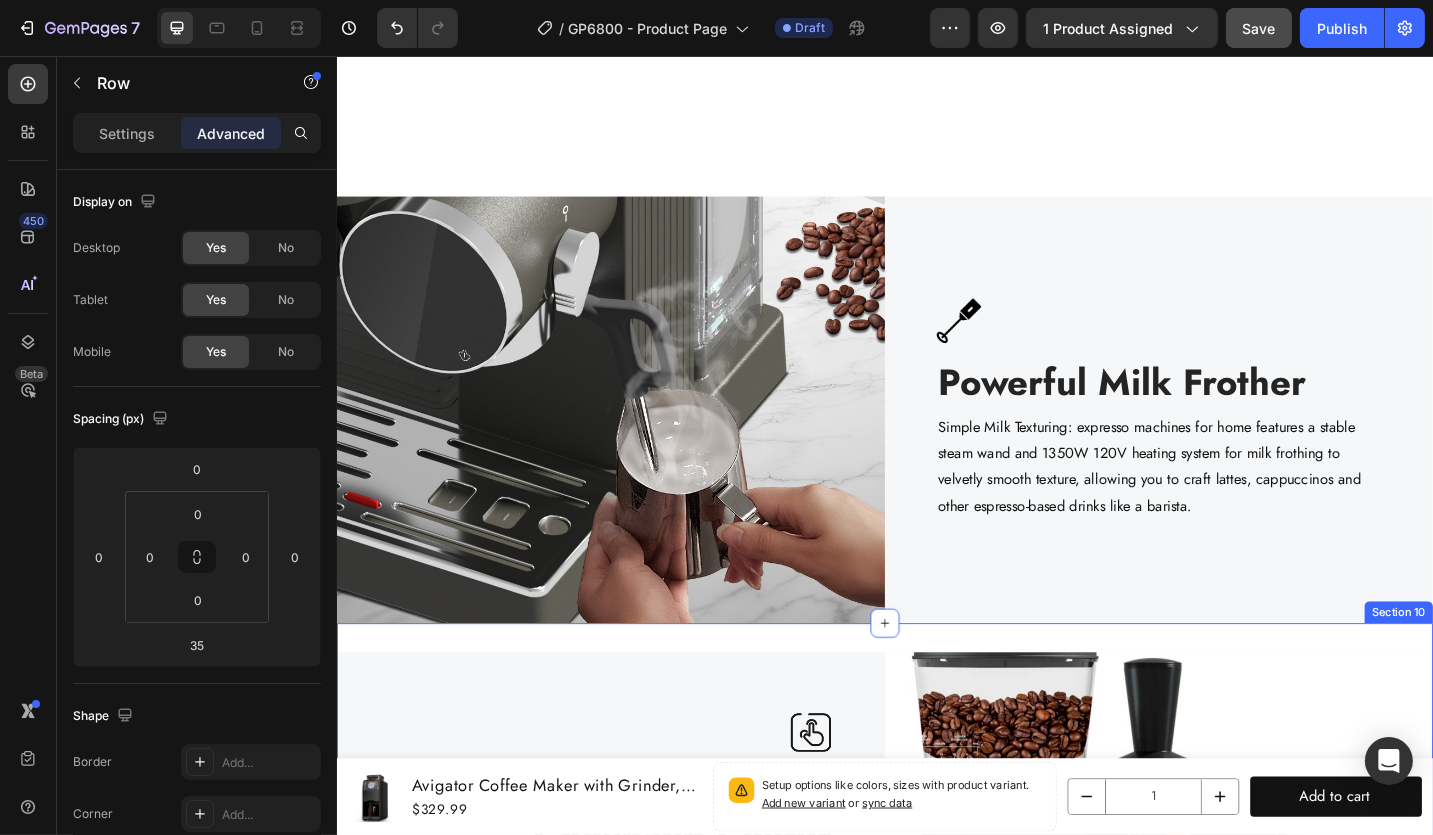 scroll, scrollTop: 4270, scrollLeft: 0, axis: vertical 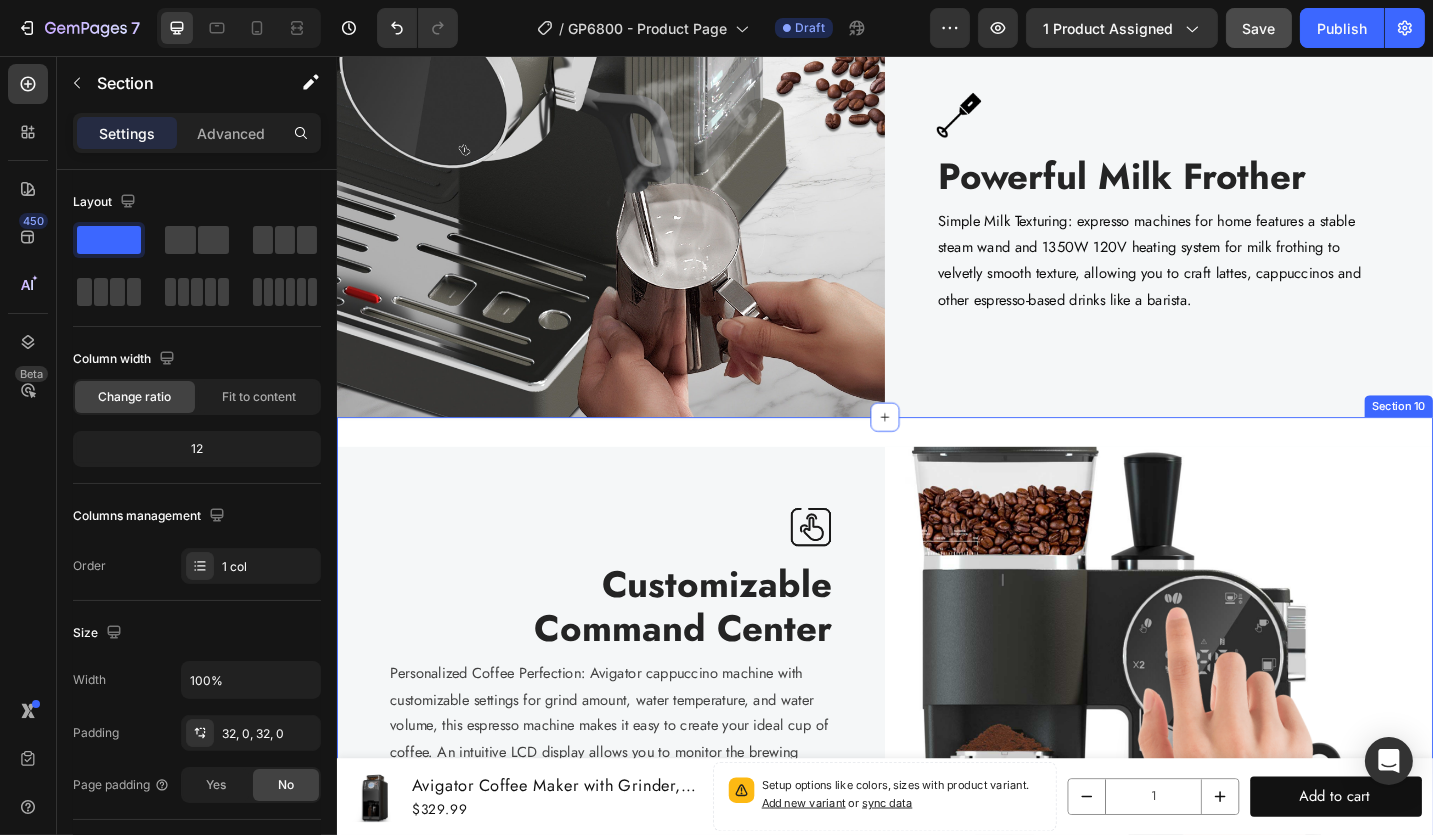 click on "Image Customizable  Command Center Heading Personalized Coffee Perfection: Avigator cappuccino machine with customizable settings for grind amount, water temperature, and water volume, this espresso machine makes it easy to create your ideal cup of coffee. An intuitive LCD display allows you to monitor the brewing process seamlessly. Text block Row Image Row Section 10" at bounding box center (936, 704) 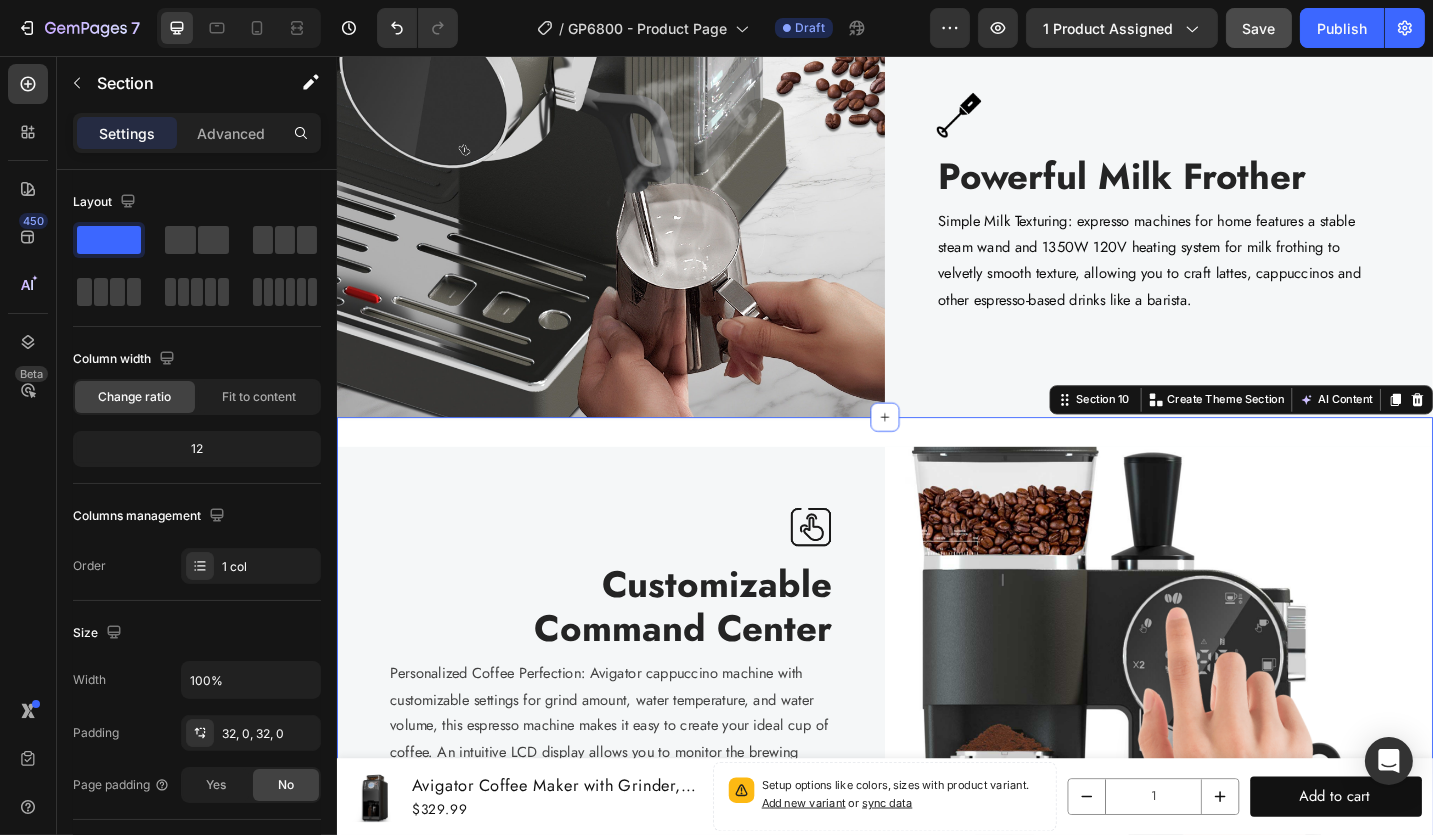 click on "Image Customizable  Command Center Heading Personalized Coffee Perfection: Avigator cappuccino machine with customizable settings for grind amount, water temperature, and water volume, this espresso machine makes it easy to create your ideal cup of coffee. An intuitive LCD display allows you to monitor the brewing process seamlessly. Text block Row Image Row Section 10   Create Theme Section AI Content Write with GemAI What would you like to describe here? Tone and Voice Persuasive Product Avigator 20 Bar Espresso Machine with Milk Frother, Programmable Expresso Coffee Machines with Adjustable Grinder Built in & 53 oz. Removable Water Tank for Espresso, Americano, Cappuccino and Latte Show more Generate" at bounding box center (936, 704) 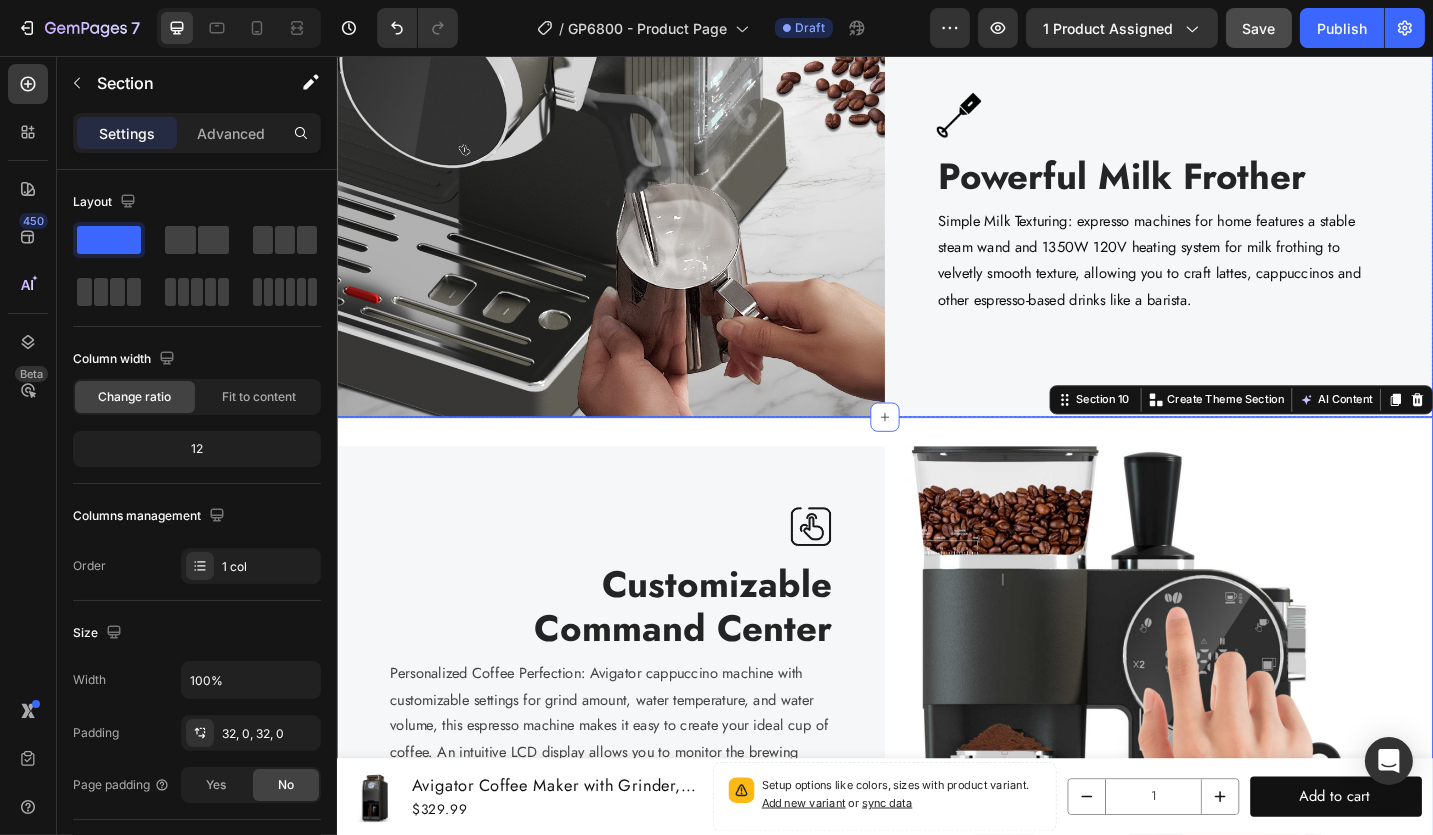 drag, startPoint x: 979, startPoint y: 396, endPoint x: 962, endPoint y: 431, distance: 38.910152 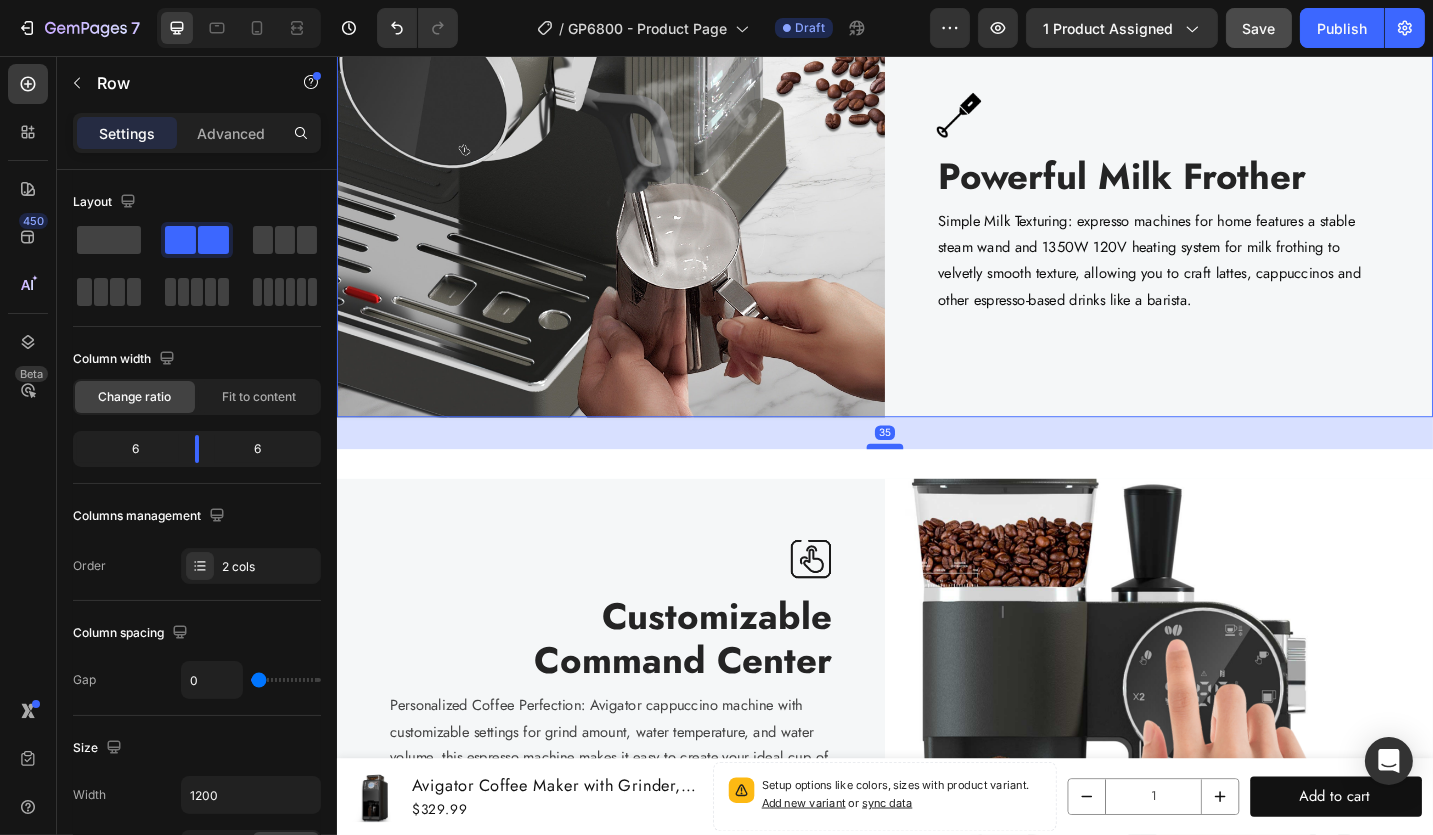 drag, startPoint x: 927, startPoint y: 442, endPoint x: 927, endPoint y: 477, distance: 35 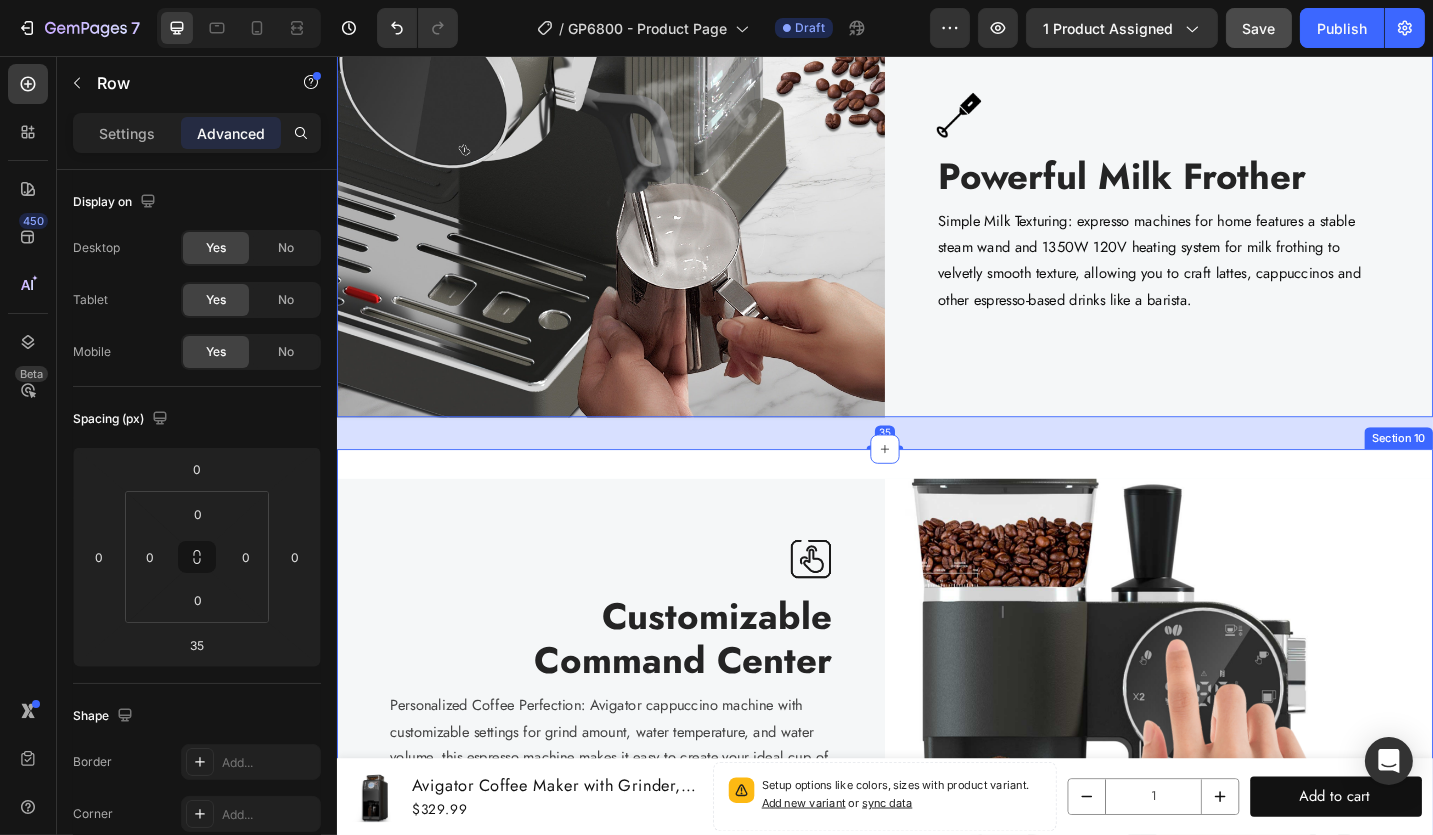 click on "Image Customizable  Command Center Heading Personalized Coffee Perfection: Avigator cappuccino machine with customizable settings for grind amount, water temperature, and water volume, this espresso machine makes it easy to create your ideal cup of coffee. An intuitive LCD display allows you to monitor the brewing process seamlessly. Text block Row Image Row Section 10" at bounding box center (936, 739) 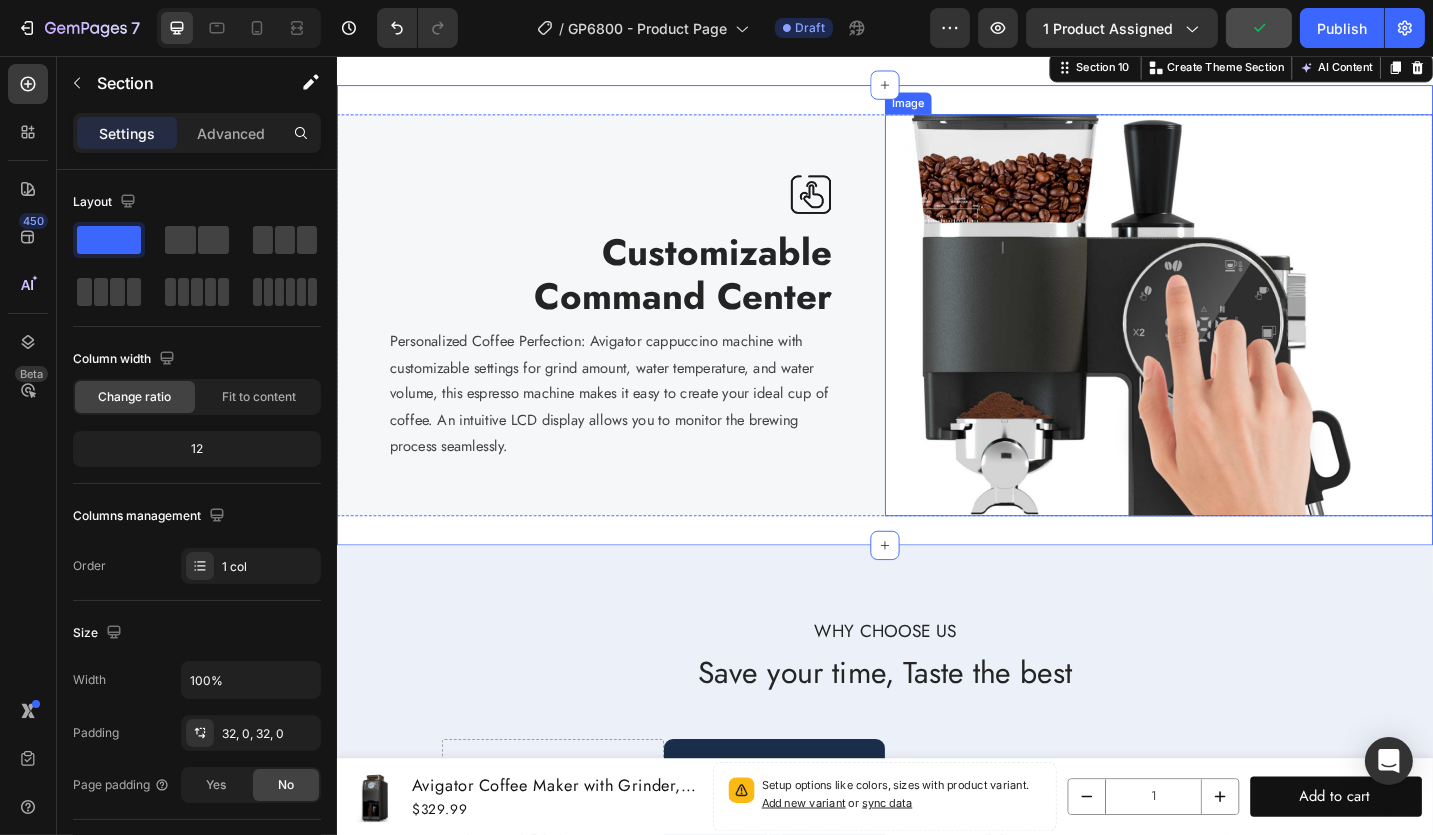 scroll, scrollTop: 4670, scrollLeft: 0, axis: vertical 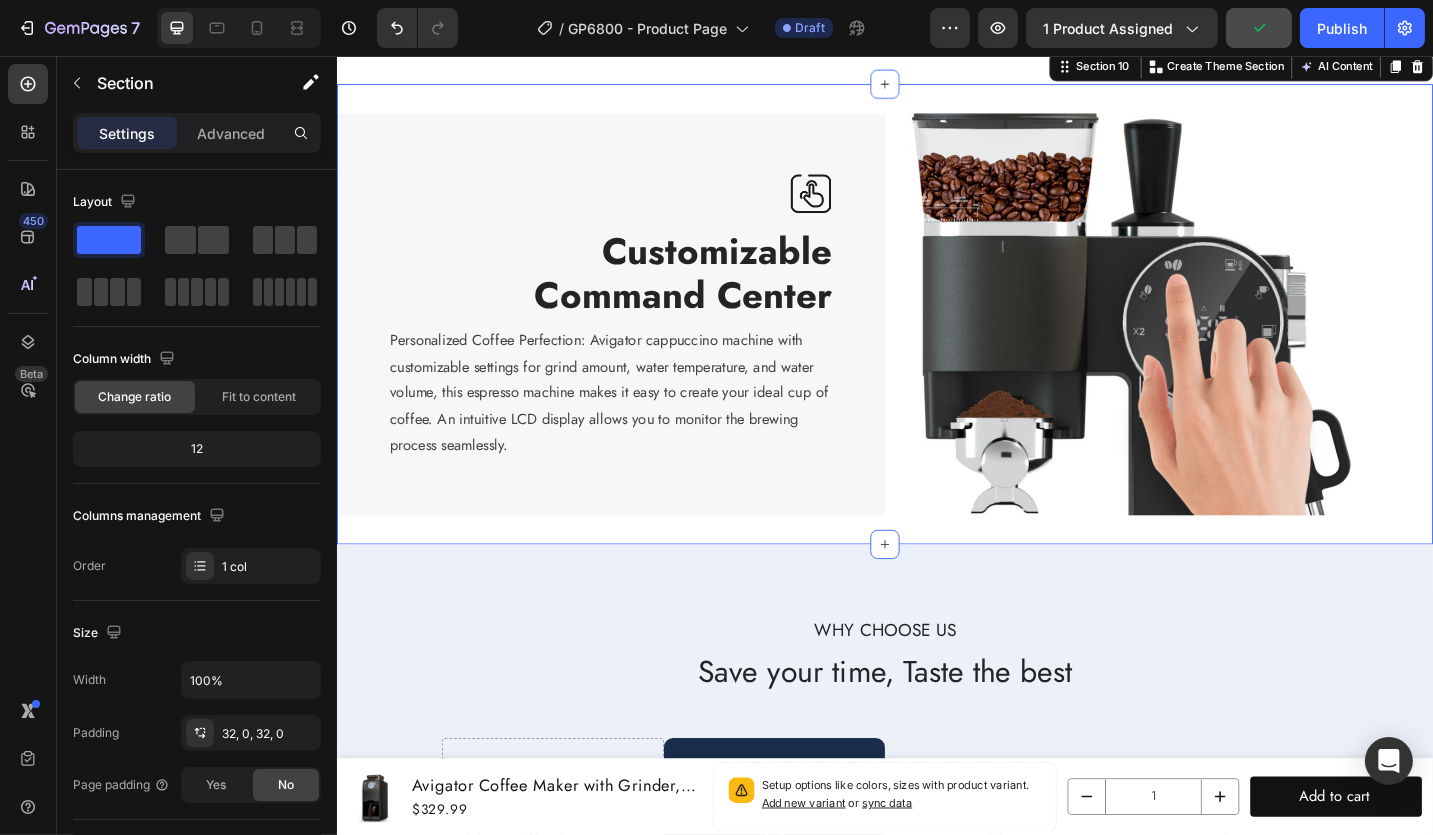 click on "Image Customizable  Command Center Heading Personalized Coffee Perfection: Avigator cappuccino machine with customizable settings for grind amount, water temperature, and water volume, this espresso machine makes it easy to create your ideal cup of coffee. An intuitive LCD display allows you to monitor the brewing process seamlessly. Text block Row Image Row Section 10   Create Theme Section AI Content Write with GemAI What would you like to describe here? Tone and Voice Persuasive Product Avigator 20 Bar Espresso Machine with Milk Frother, Programmable Expresso Coffee Machines with Adjustable Grinder Built in & 53 oz. Removable Water Tank for Espresso, Americano, Cappuccino and Latte Show more Generate" at bounding box center (936, 339) 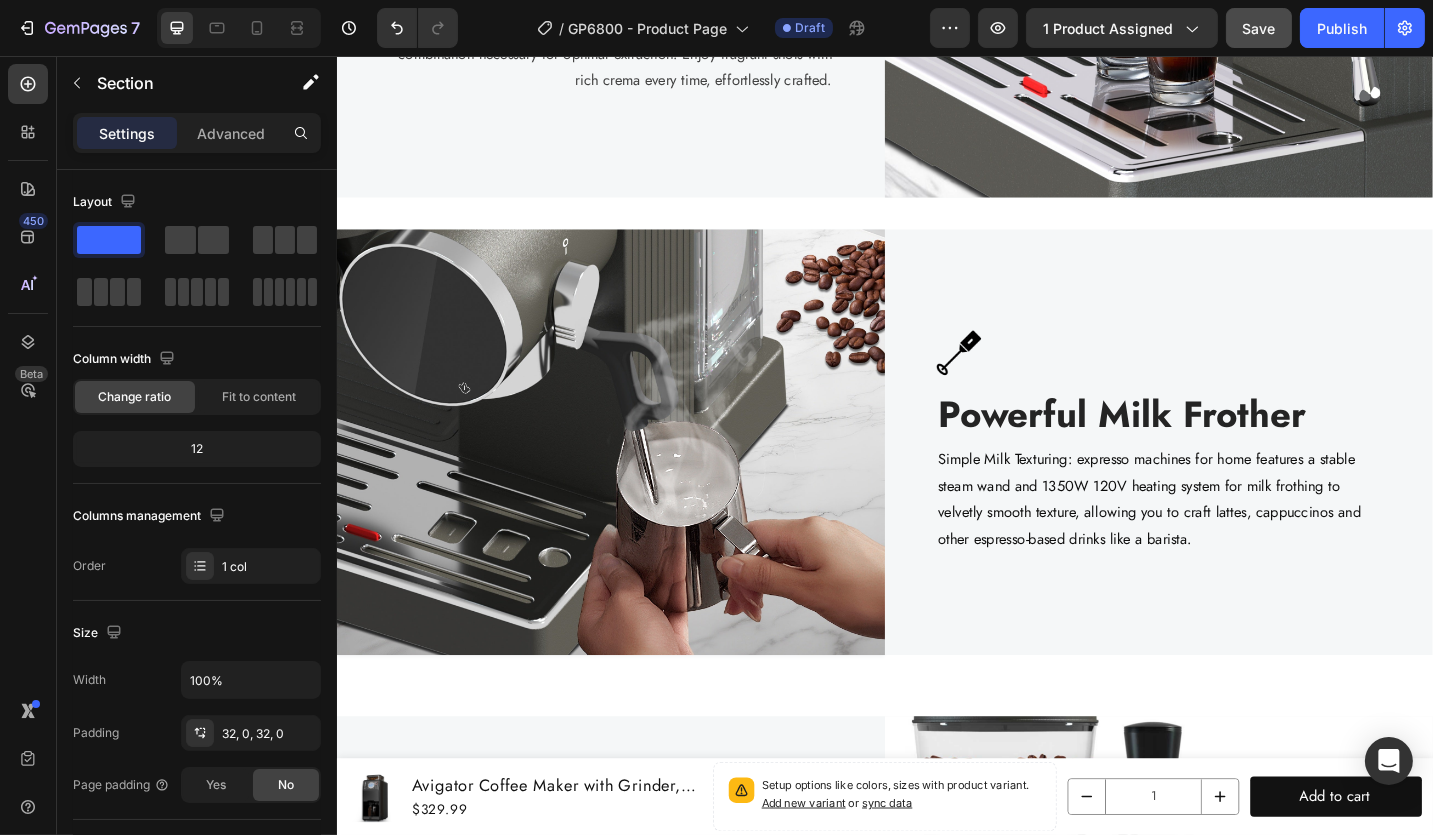 scroll, scrollTop: 4170, scrollLeft: 0, axis: vertical 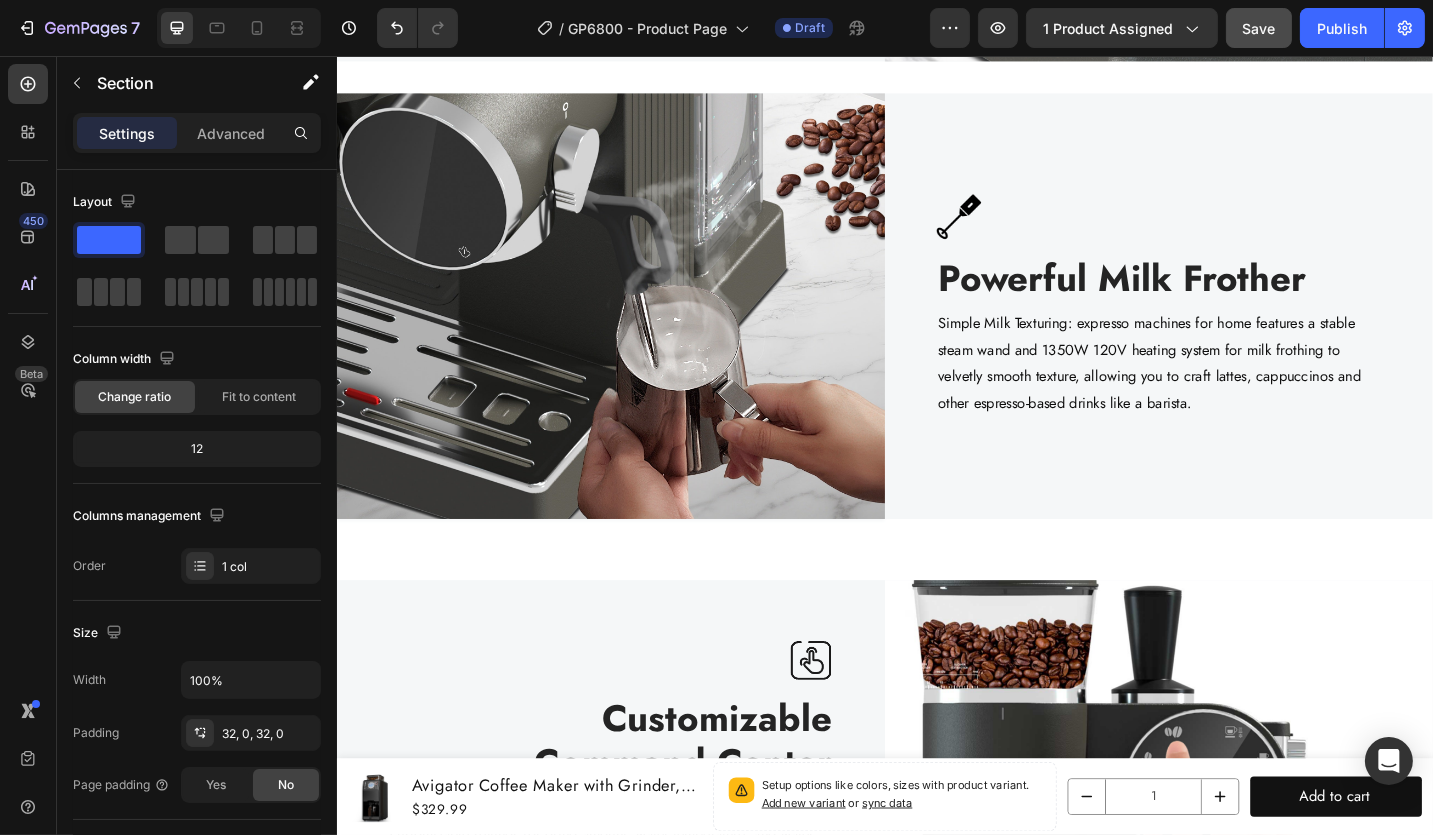 click on "Image Customizable  Command Center Heading Personalized Coffee Perfection: Avigator cappuccino machine with customizable settings for grind amount, water temperature, and water volume, this espresso machine makes it easy to create your ideal cup of coffee. An intuitive LCD display allows you to monitor the brewing process seamlessly. Text block Row Image Row Section 10" at bounding box center (936, 850) 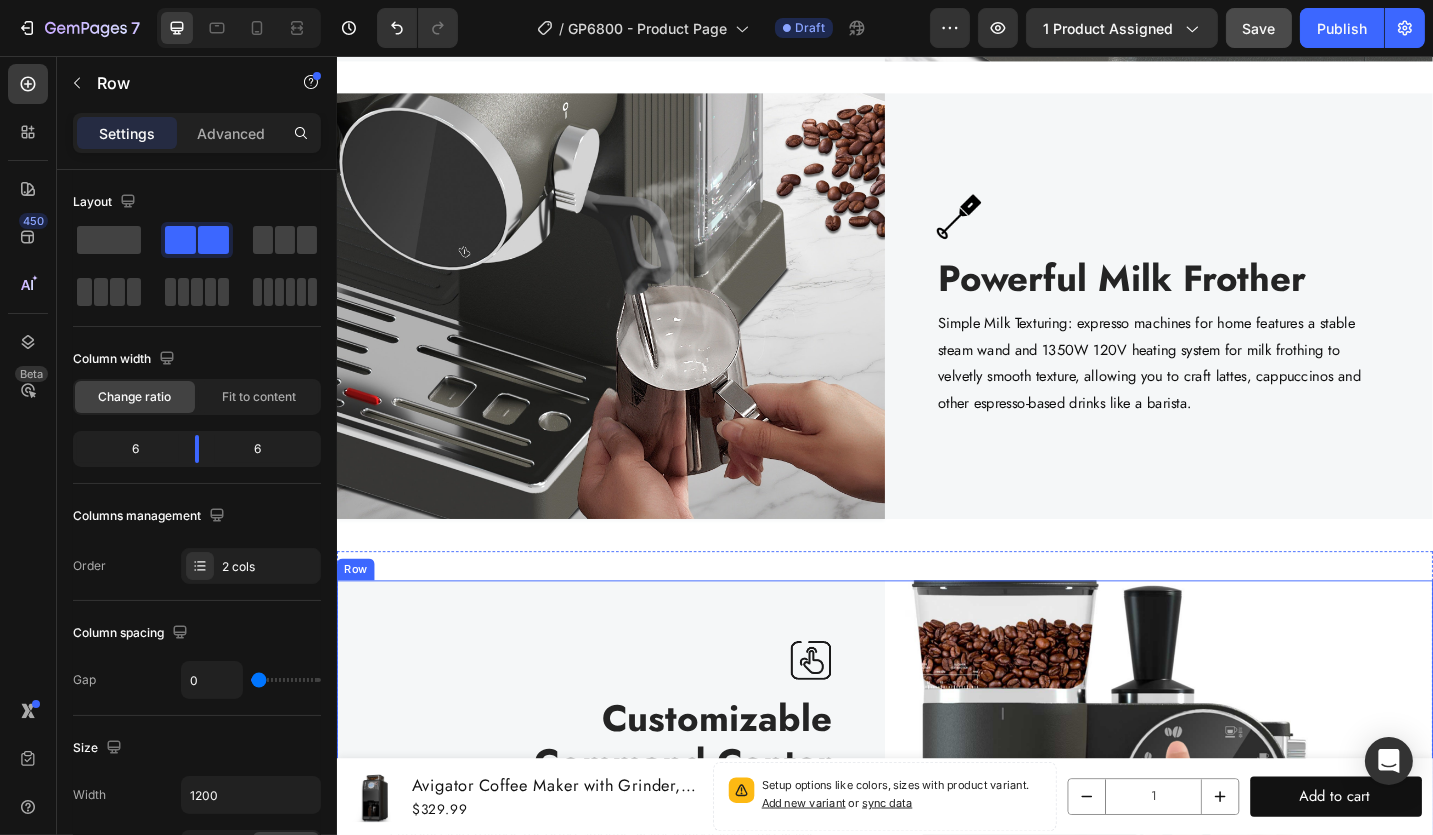 click on "Image Customizable  Command Center Heading Personalized Coffee Perfection: Avigator cappuccino machine with customizable settings for grind amount, water temperature, and water volume, this espresso machine makes it easy to create your ideal cup of coffee. An intuitive LCD display allows you to monitor the brewing process seamlessly. Text block Row" at bounding box center (636, 850) 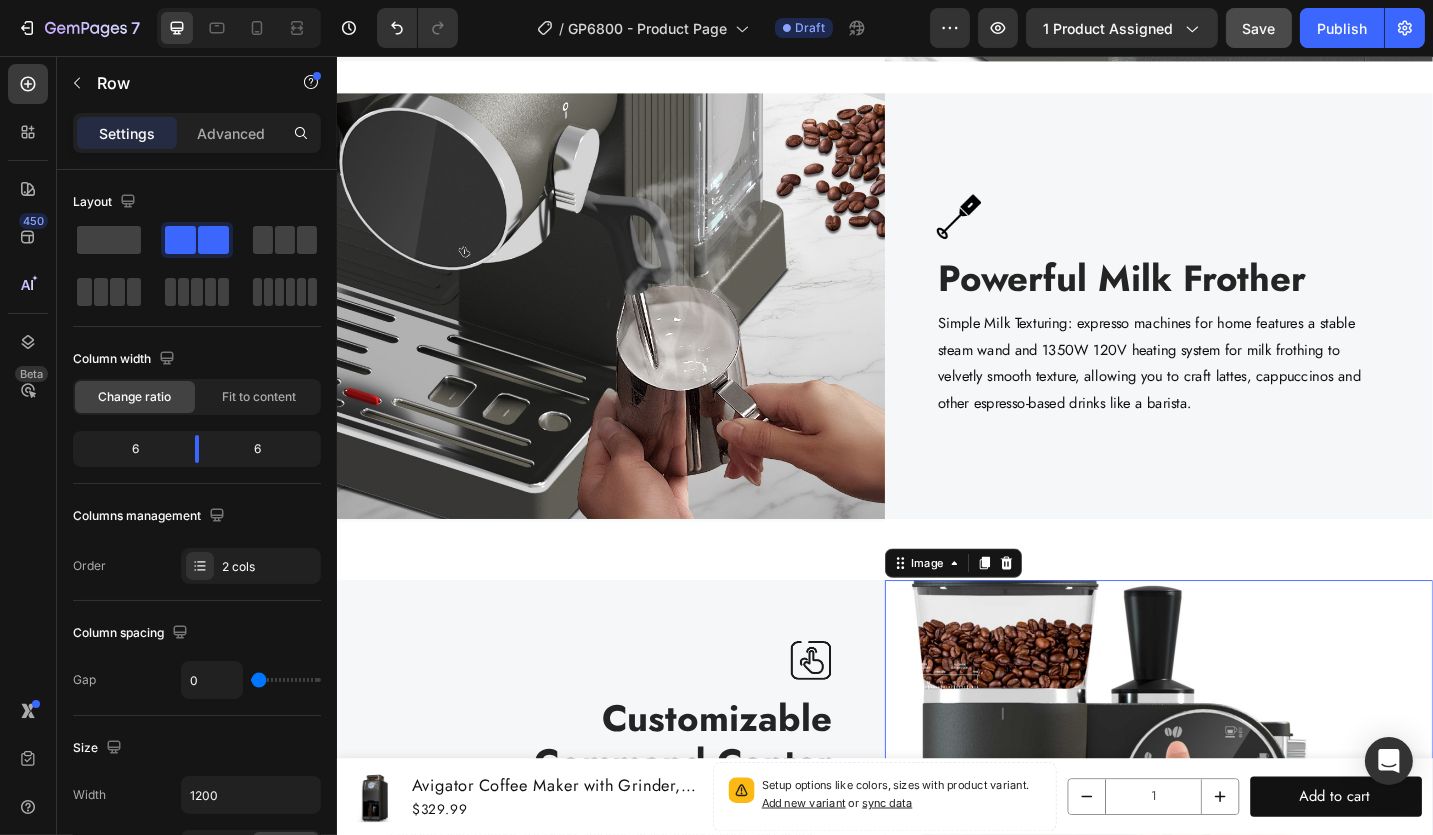 click on "Image" at bounding box center [1011, 611] 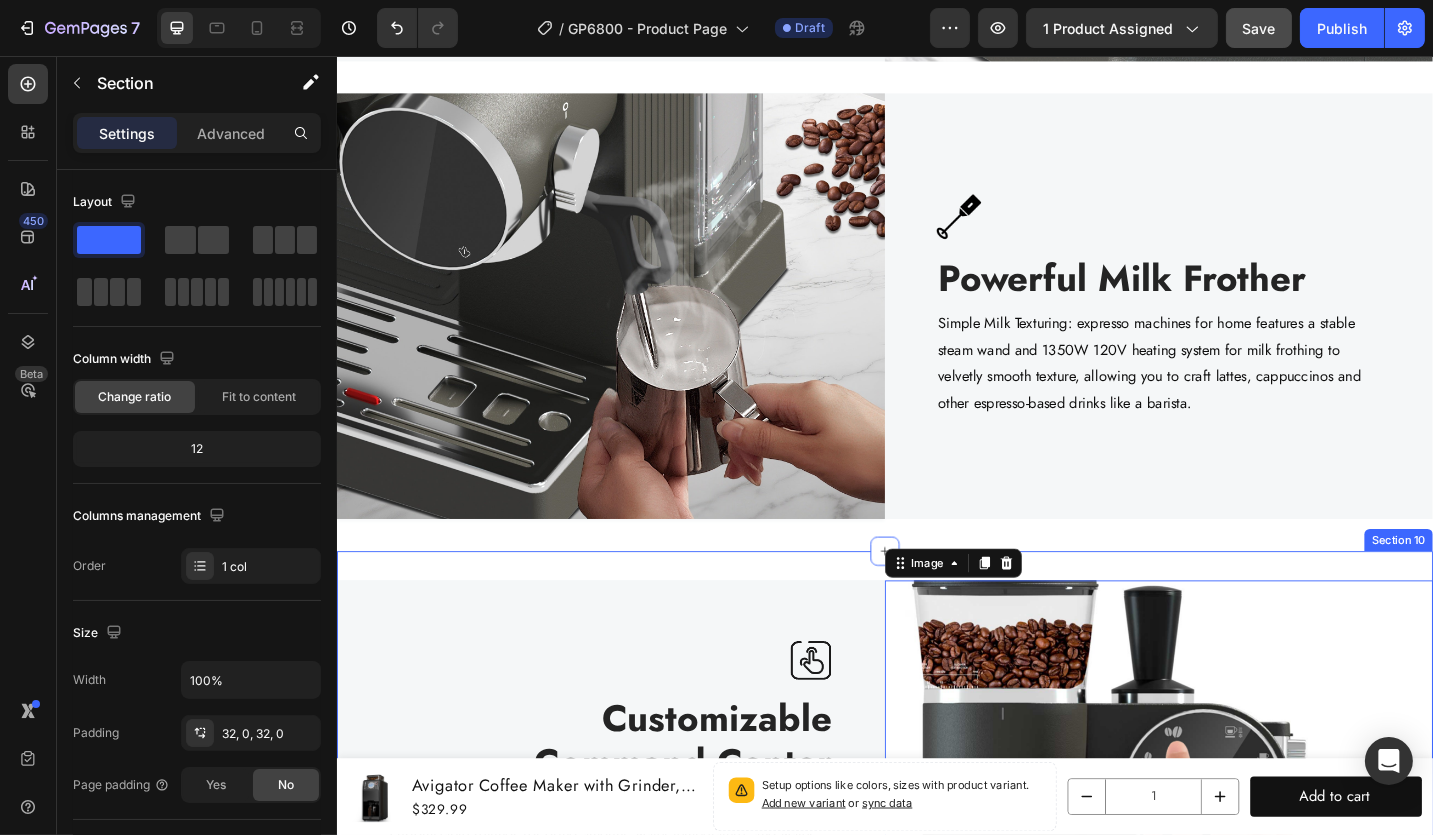 click on "Image Customizable  Command Center Heading Personalized Coffee Perfection: Avigator cappuccino machine with customizable settings for grind amount, water temperature, and water volume, this espresso machine makes it easy to create your ideal cup of coffee. An intuitive LCD display allows you to monitor the brewing process seamlessly. Text block Row Image   0 Row Section 10" at bounding box center (936, 850) 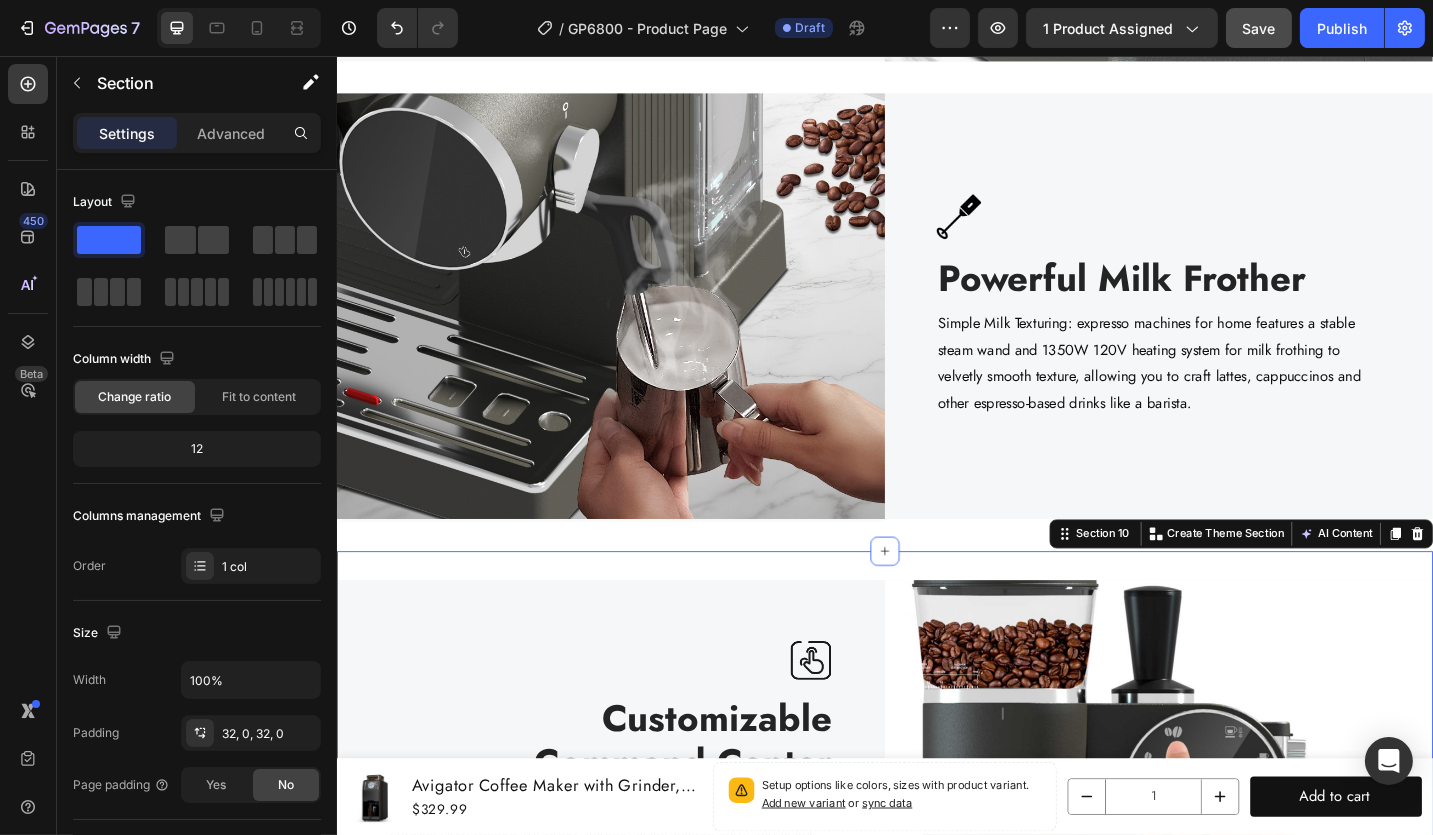 click on "Image Customizable  Command Center Heading Personalized Coffee Perfection: Avigator cappuccino machine with customizable settings for grind amount, water temperature, and water volume, this espresso machine makes it easy to create your ideal cup of coffee. An intuitive LCD display allows you to monitor the brewing process seamlessly. Text block Row Image Row Section 10   Create Theme Section AI Content Write with GemAI What would you like to describe here? Tone and Voice Persuasive Product Avigator 20 Bar Espresso Machine with Milk Frother, Programmable Expresso Coffee Machines with Adjustable Grinder Built in & 53 oz. Removable Water Tank for Espresso, Americano, Cappuccino and Latte Show more Generate" at bounding box center (936, 850) 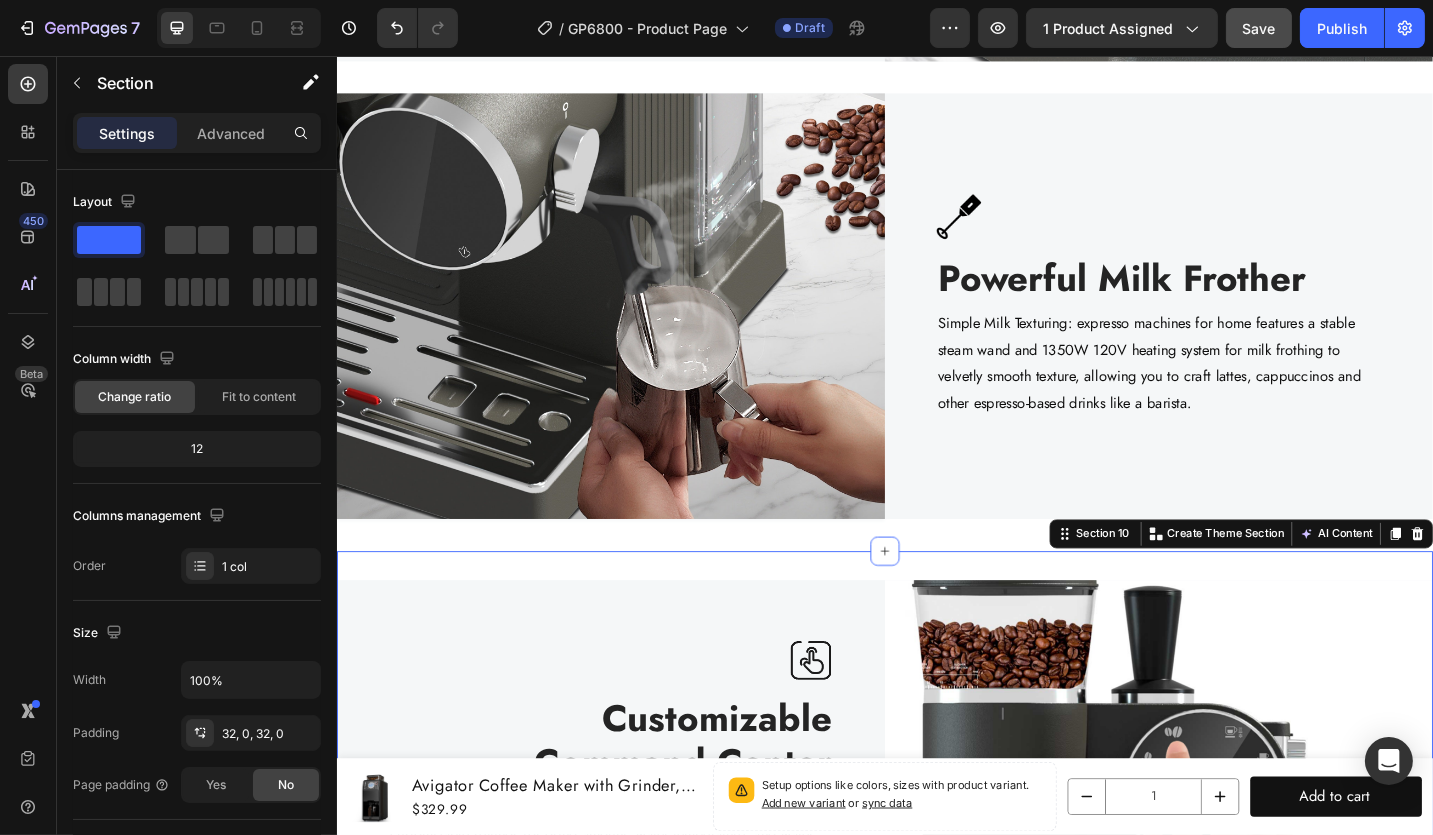 click on "Image Customizable  Command Center Heading Personalized Coffee Perfection: Avigator cappuccino machine with customizable settings for grind amount, water temperature, and water volume, this espresso machine makes it easy to create your ideal cup of coffee. An intuitive LCD display allows you to monitor the brewing process seamlessly. Text block Row Image Row Section 10   Create Theme Section AI Content Write with GemAI What would you like to describe here? Tone and Voice Persuasive Product Avigator 20 Bar Espresso Machine with Milk Frother, Programmable Expresso Coffee Machines with Adjustable Grinder Built in & 53 oz. Removable Water Tank for Espresso, Americano, Cappuccino and Latte Show more Generate" at bounding box center (936, 850) 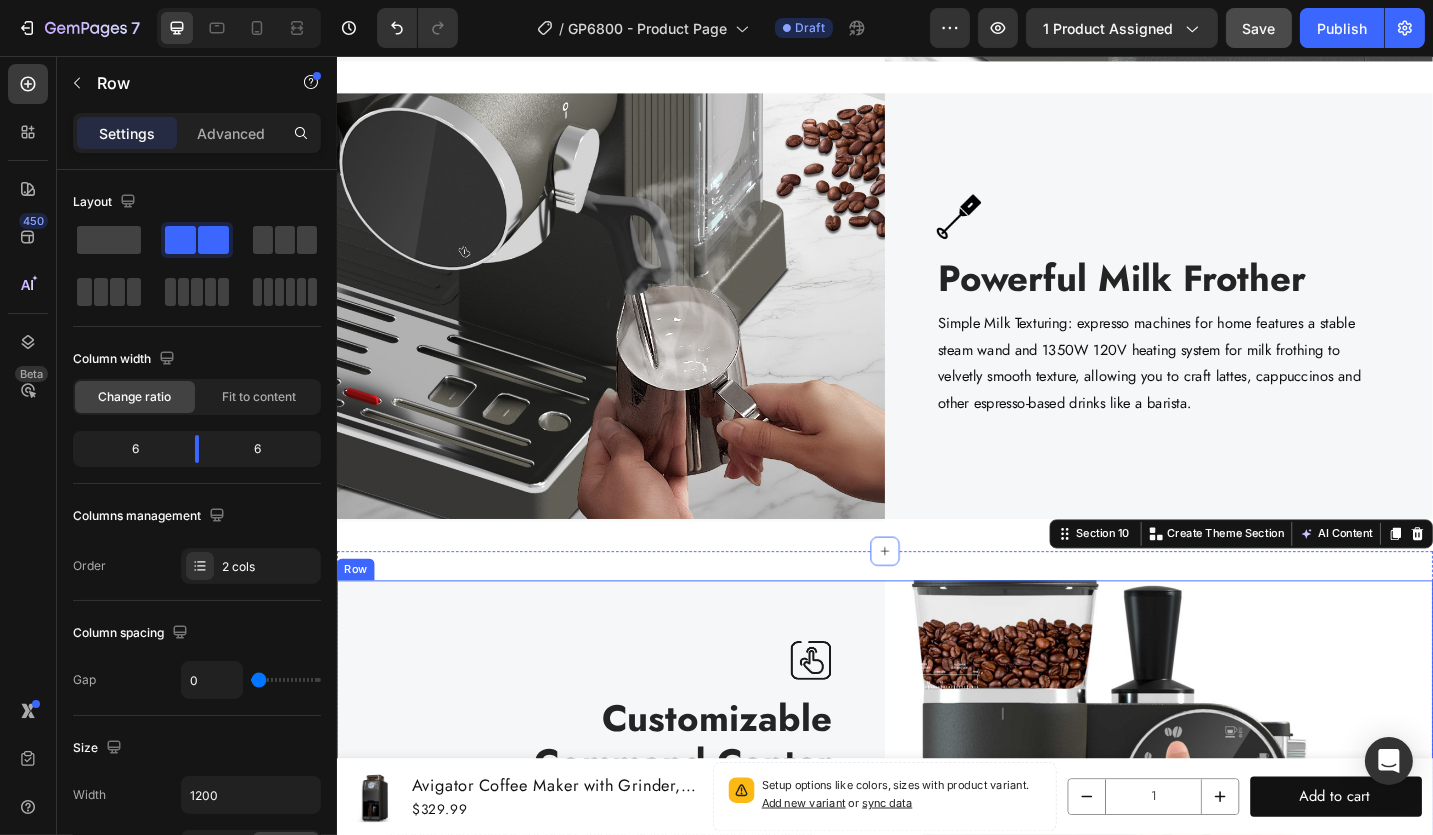 click on "Image Customizable  Command Center Heading Personalized Coffee Perfection: Avigator cappuccino machine with customizable settings for grind amount, water temperature, and water volume, this espresso machine makes it easy to create your ideal cup of coffee. An intuitive LCD display allows you to monitor the brewing process seamlessly. Text block Row" at bounding box center [636, 850] 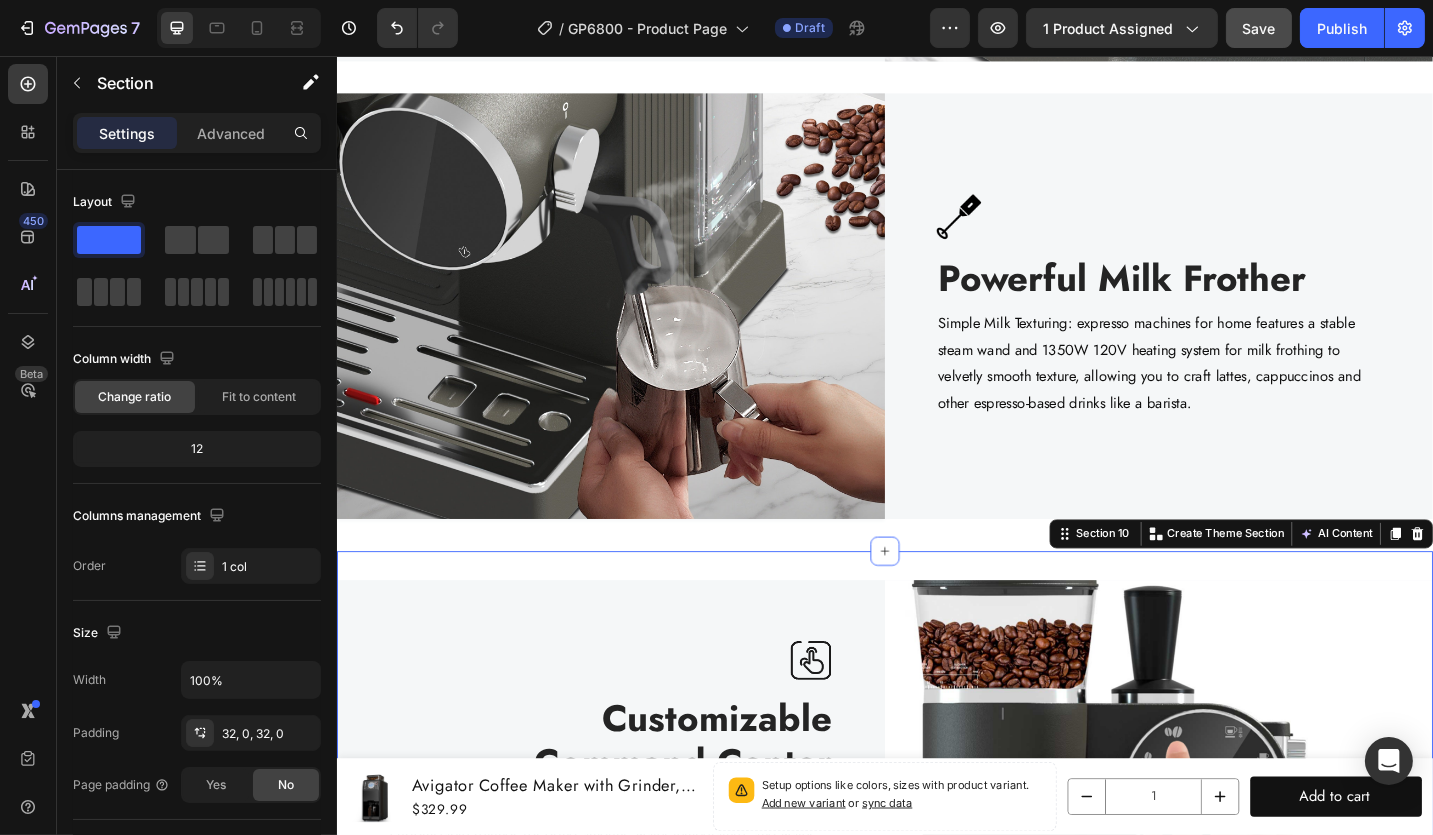 click on "Image Customizable  Command Center Heading Personalized Coffee Perfection: Avigator cappuccino machine with customizable settings for grind amount, water temperature, and water volume, this espresso machine makes it easy to create your ideal cup of coffee. An intuitive LCD display allows you to monitor the brewing process seamlessly. Text block Row Image Row Section 10   Create Theme Section AI Content Write with GemAI What would you like to describe here? Tone and Voice Persuasive Product Avigator 20 Bar Espresso Machine with Milk Frother, Programmable Expresso Coffee Machines with Adjustable Grinder Built in & 53 oz. Removable Water Tank for Espresso, Americano, Cappuccino and Latte Show more Generate" at bounding box center [936, 850] 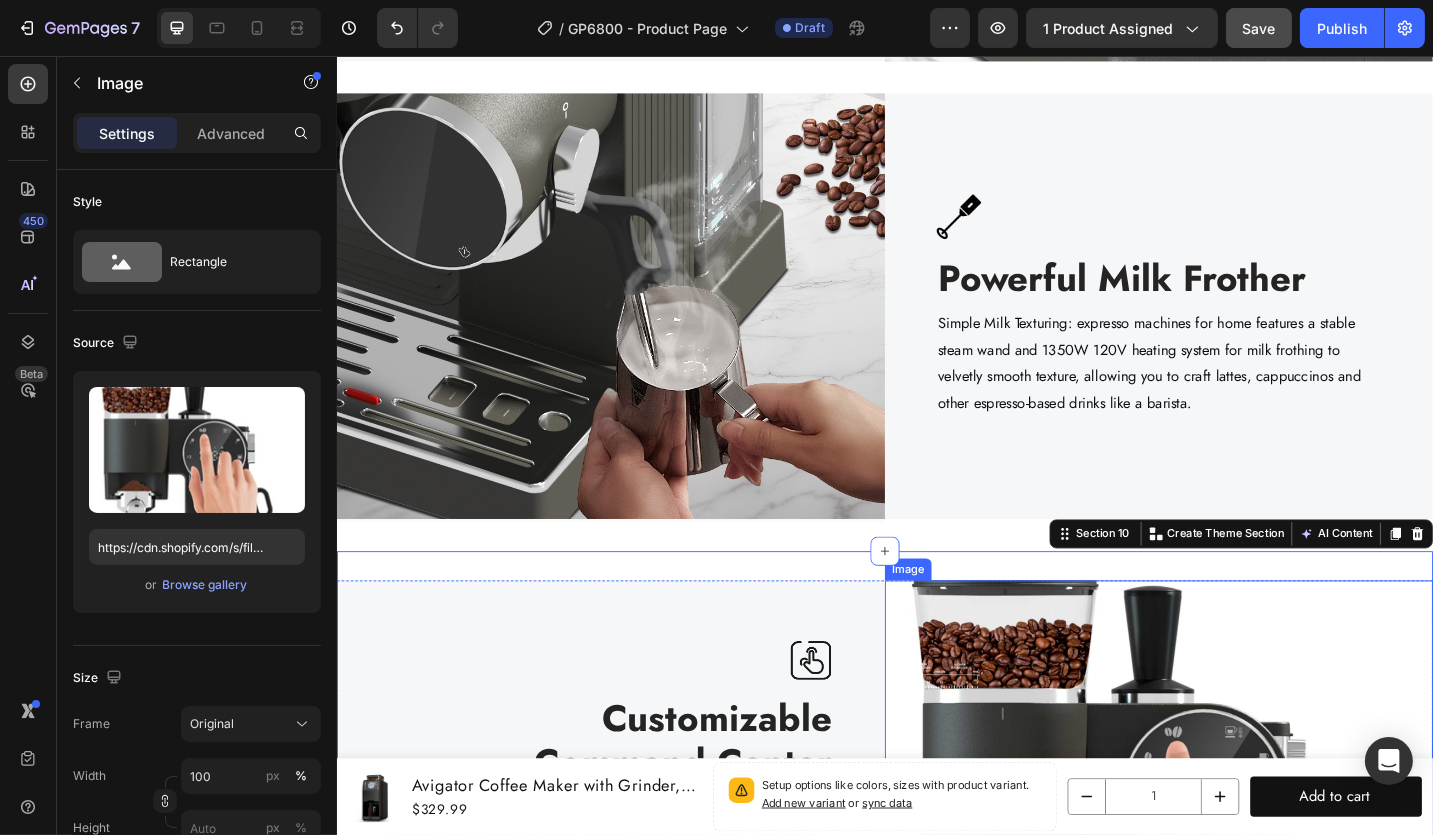 click at bounding box center (1236, 850) 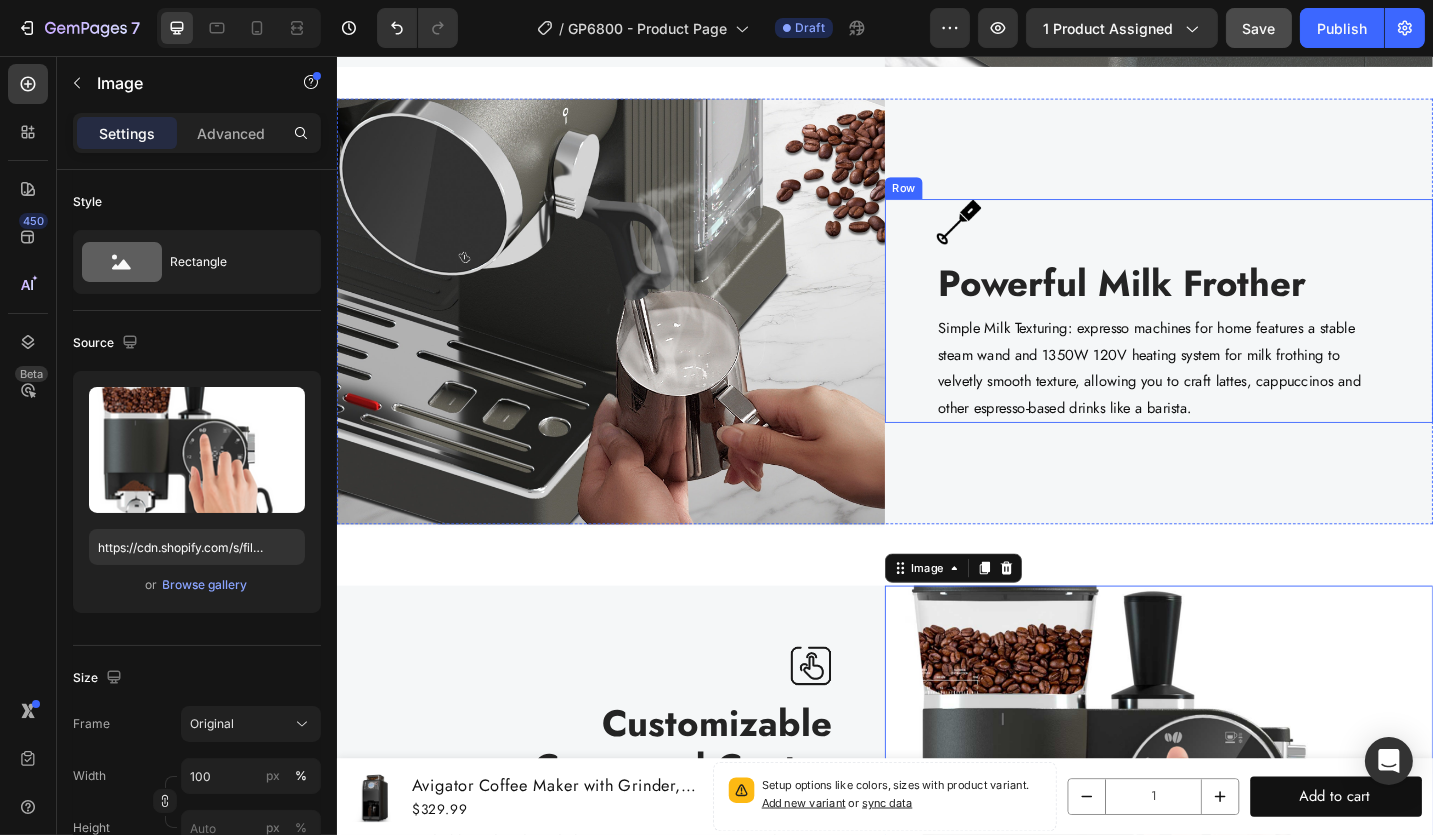 scroll, scrollTop: 4170, scrollLeft: 0, axis: vertical 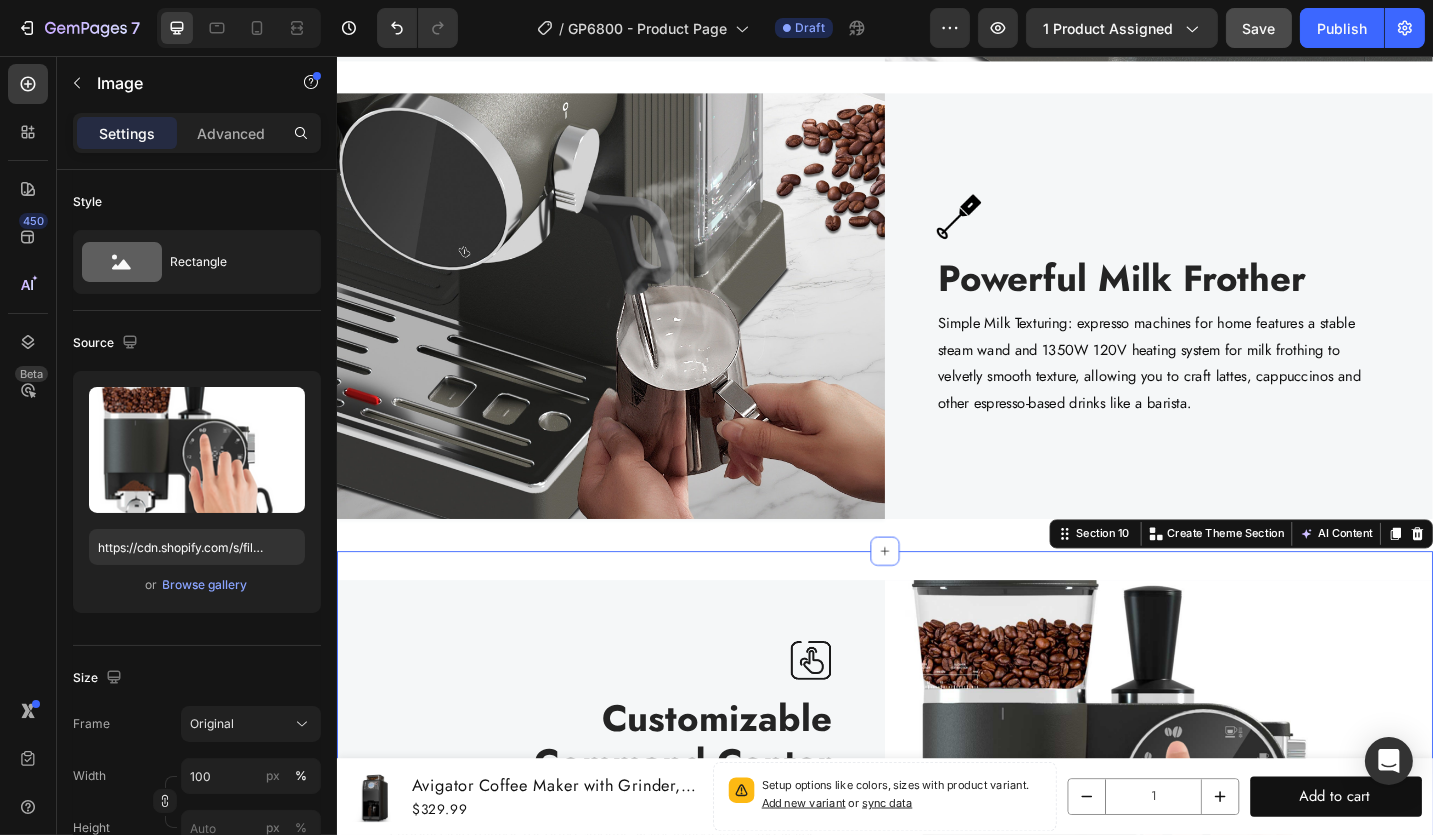 click on "Image Customizable  Command Center Heading Personalized Coffee Perfection: Avigator cappuccino machine with customizable settings for grind amount, water temperature, and water volume, this espresso machine makes it easy to create your ideal cup of coffee. An intuitive LCD display allows you to monitor the brewing process seamlessly. Text block Row Image Row Section 10   Create Theme Section AI Content Write with GemAI What would you like to describe here? Tone and Voice Persuasive Product Avigator 20 Bar Espresso Machine with Milk Frother, Programmable Expresso Coffee Machines with Adjustable Grinder Built in & 53 oz. Removable Water Tank for Espresso, Americano, Cappuccino and Latte Show more Generate" at bounding box center (936, 850) 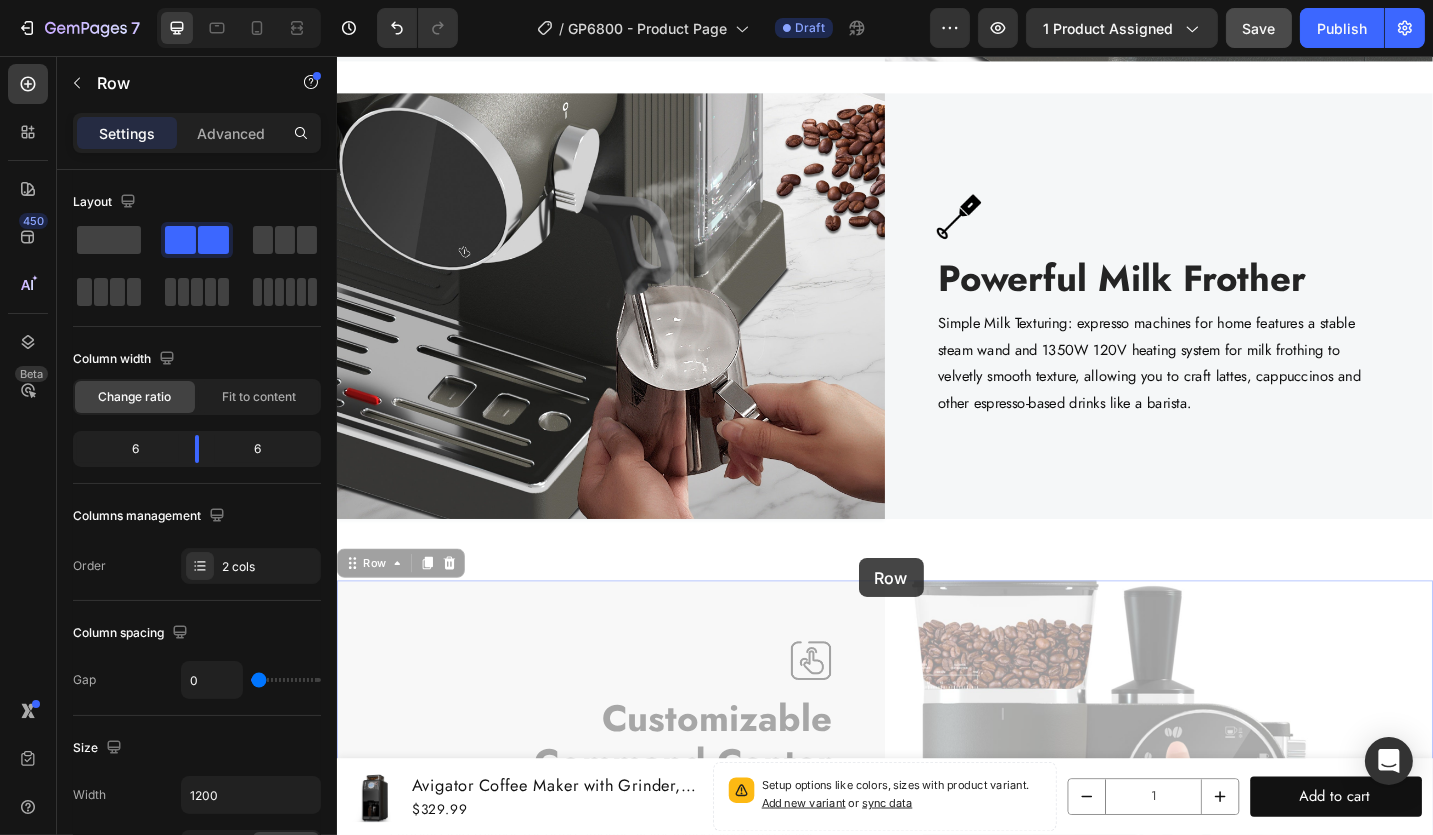 click on "Header Product Images Avigator Coffee Maker with Grinder, 24H Timer Programmable 5 Cup Hot and Iced Coffee Machine for Home and Office, Black Product Title $329.99 Product Price Product Price Row Setup options like colors, sizes with product variant.       Add new variant   or   sync data Product Variants & Swatches
1
Product Quantity Add to cart Product Cart Button Row Product Sticky Image Image Intergated Grinder  Heading Integrated Grinder: The all-in-one espresso machines includes a bean grinder with 30 settings and automatic single/double shot dosing. A manual override feature allows you to fine-tune the grind amount, ensuring ideal freshness and flavor tailored to your preferences. Text block Row Row Image Perfect Extraction Heading Text block Row Image Row Section 8 Image Image Powerful Milk Frother Heading Text block Row Row Section 9 Image Customizable  Command Center Heading Text block Row Image Row   0 Image Customizable  Command Center Heading Text block Row Image" at bounding box center [936, -98] 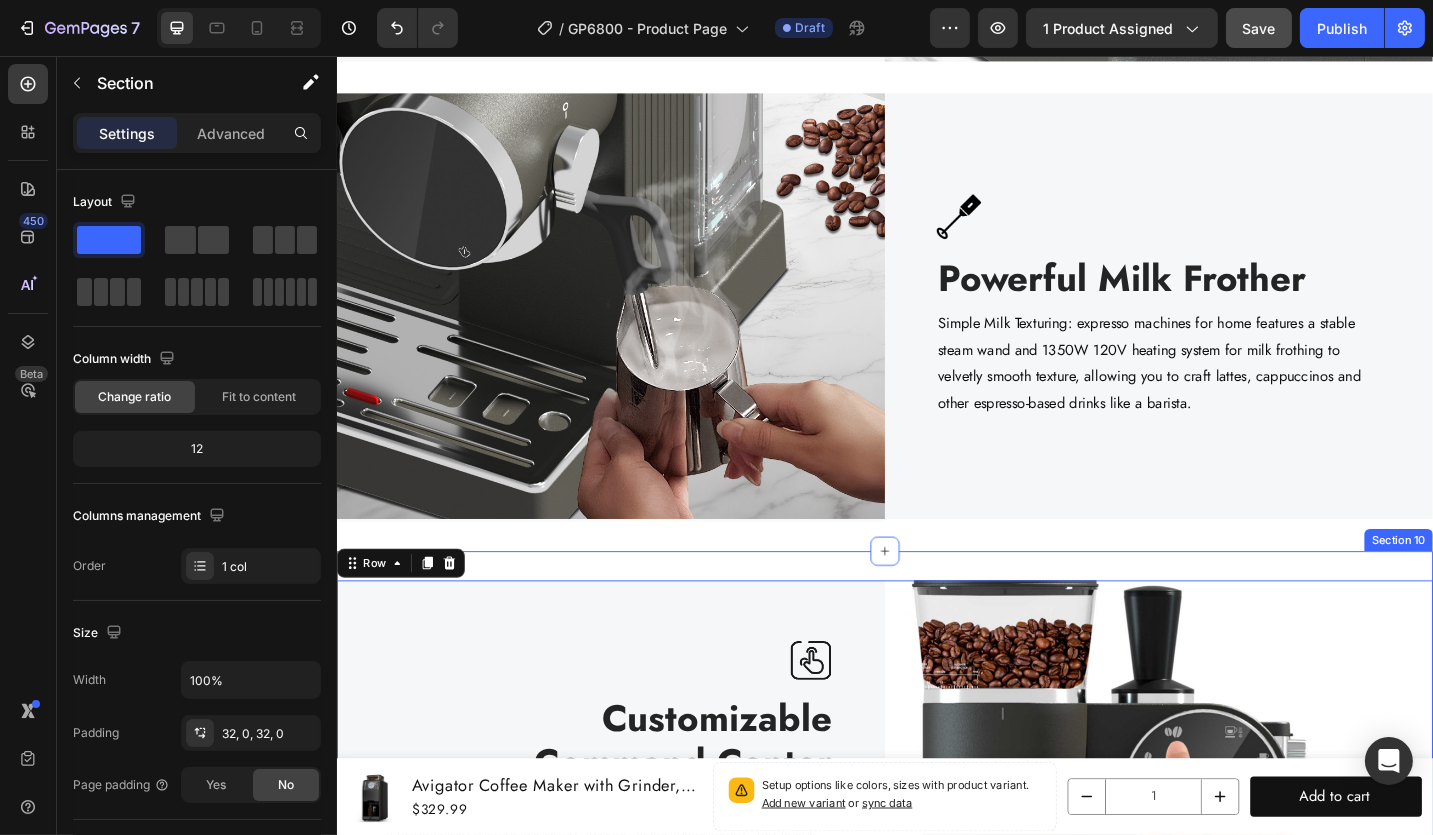 click on "Image Customizable  Command Center Heading Personalized Coffee Perfection: Avigator cappuccino machine with customizable settings for grind amount, water temperature, and water volume, this espresso machine makes it easy to create your ideal cup of coffee. An intuitive LCD display allows you to monitor the brewing process seamlessly. Text block Row Image Row   0 Section 10" at bounding box center [936, 850] 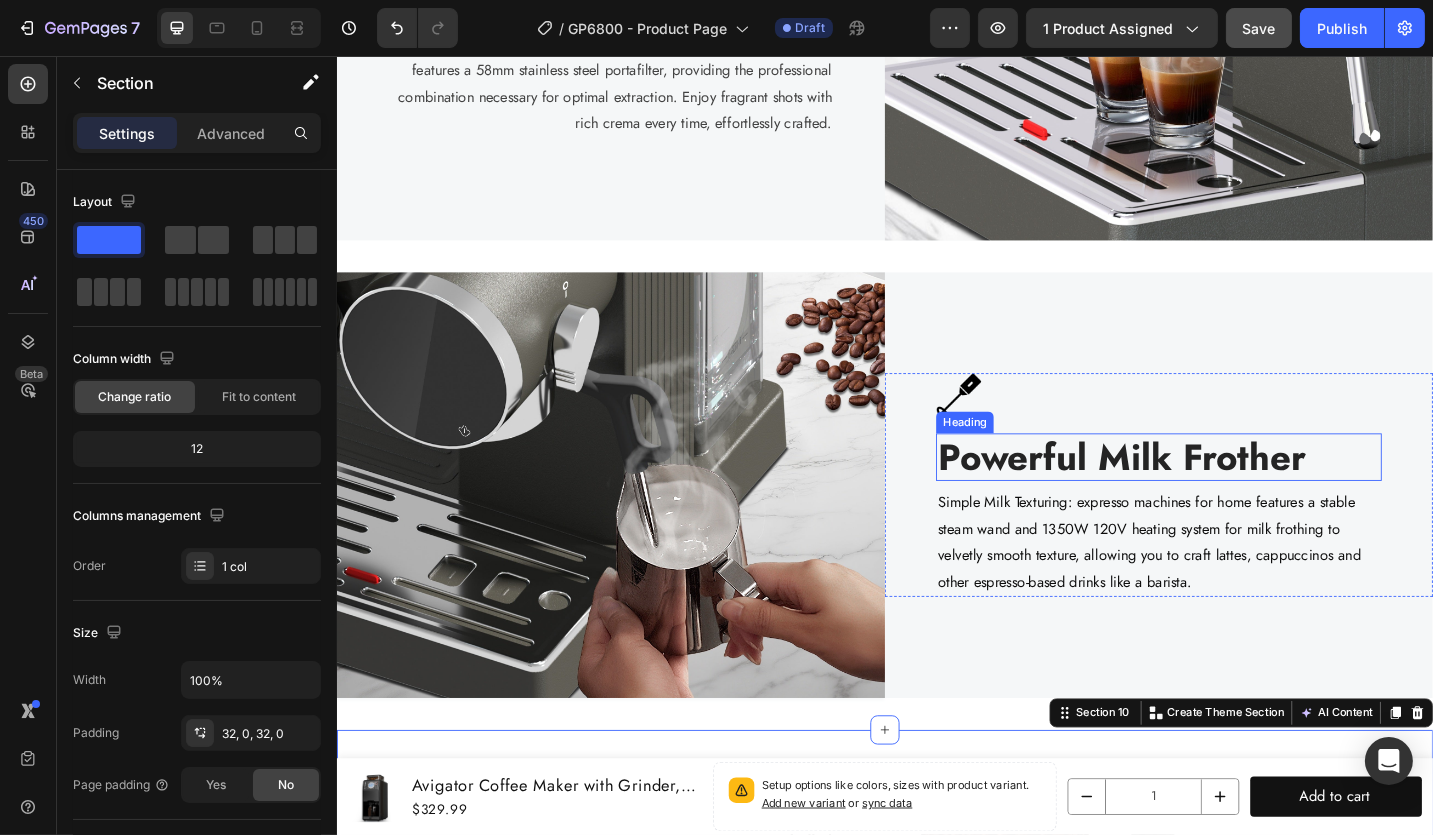scroll, scrollTop: 3970, scrollLeft: 0, axis: vertical 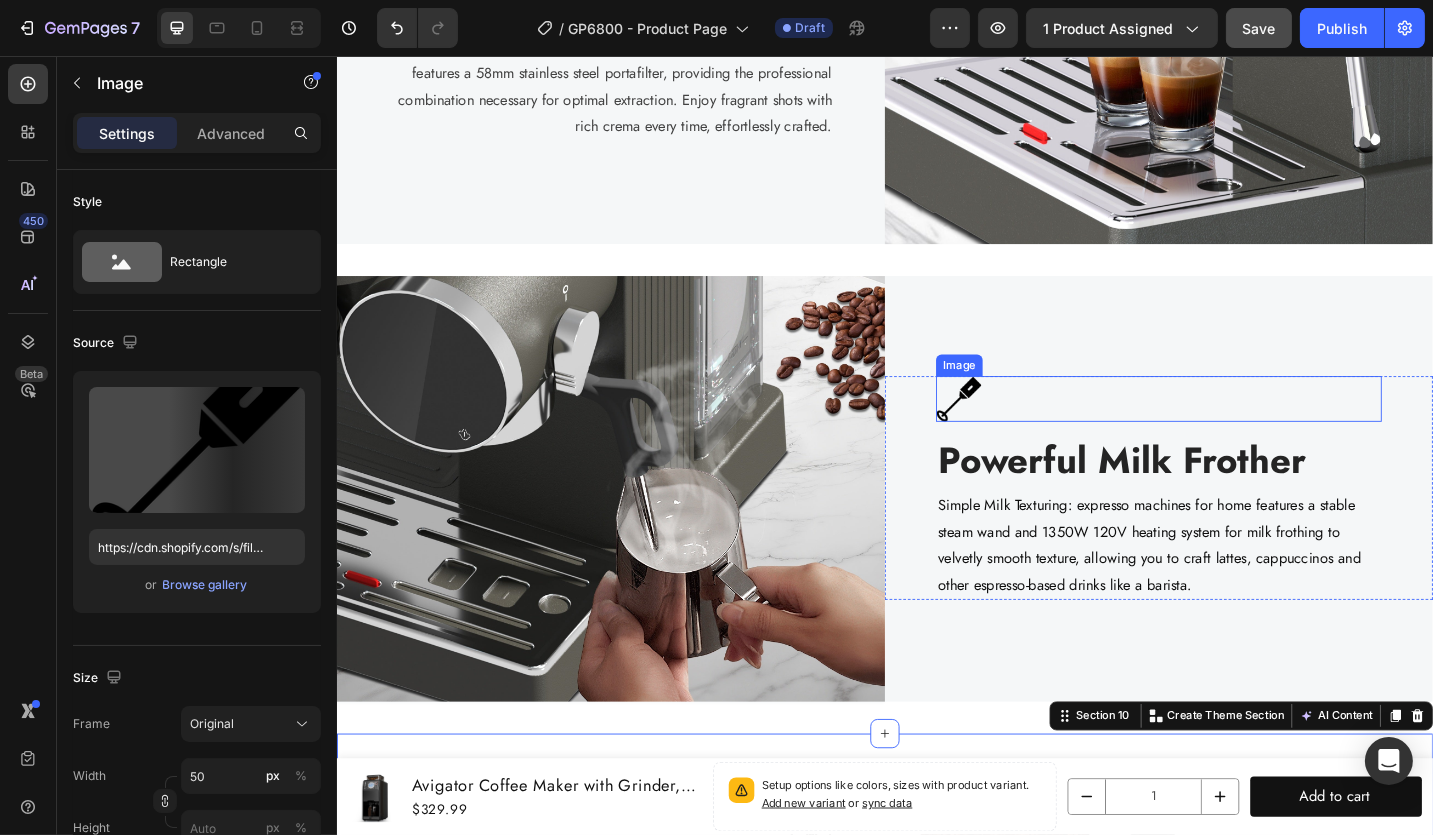 click at bounding box center [1017, 432] 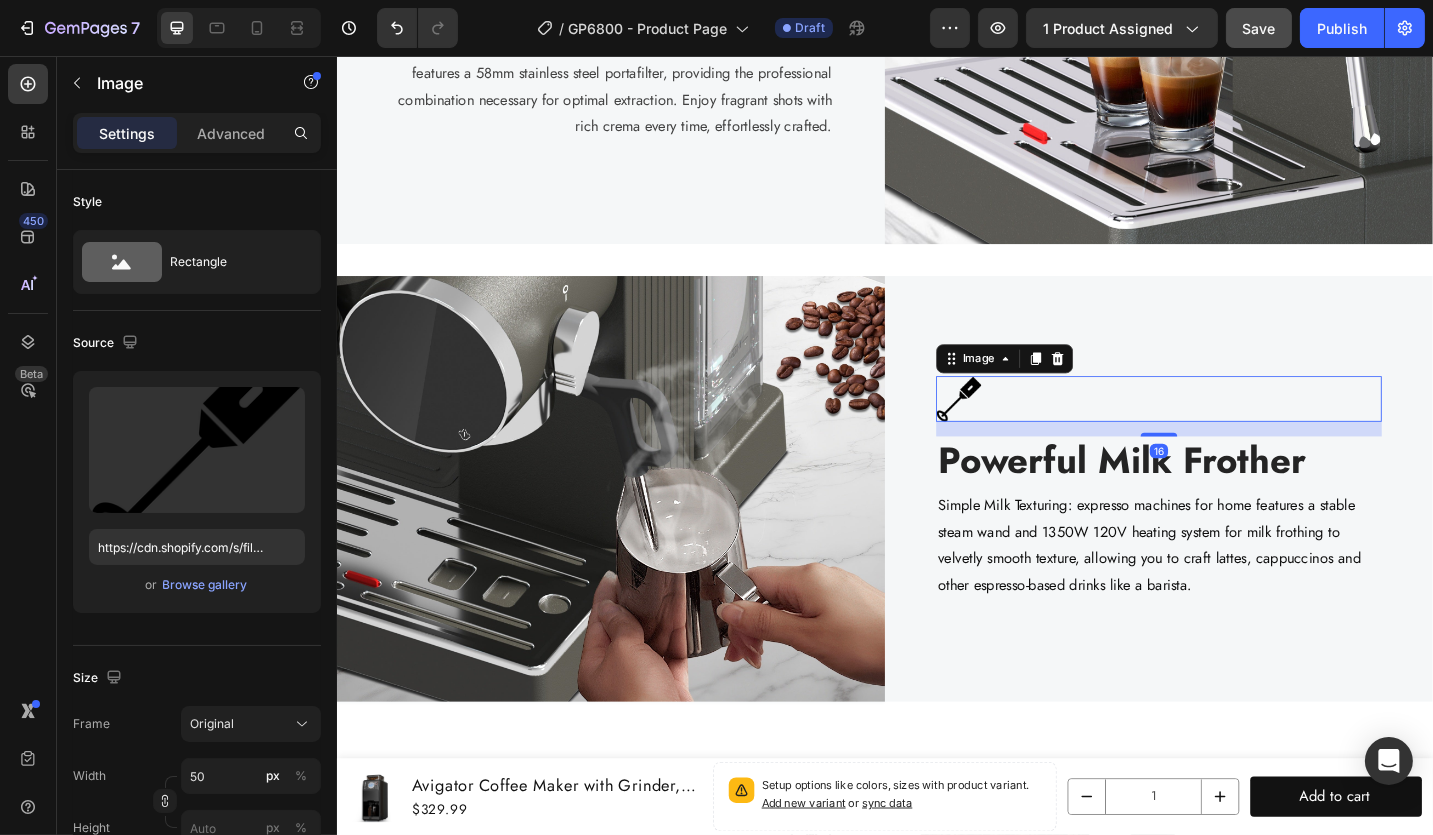 click on "Image   16 Powerful Milk Frother Heading Simple Milk Texturing: expresso machines for home features a stable steam wand and 1350W 120V heating system for milk frothing to velvetly smooth texture, allowing you to craft lattes, cappuccinos and other espresso-based drinks like a barista. Text block Row" at bounding box center (1236, 530) 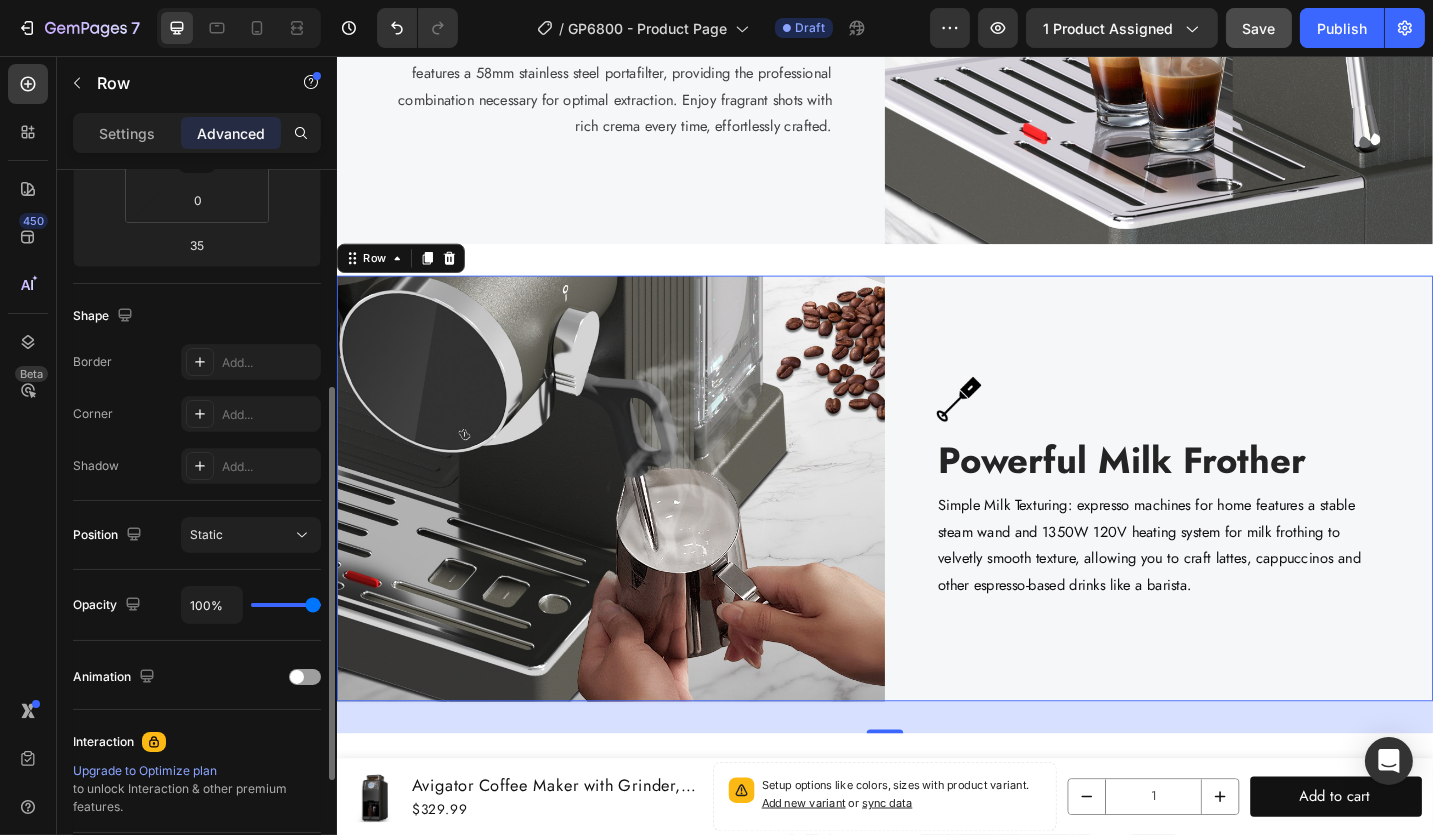 scroll, scrollTop: 607, scrollLeft: 0, axis: vertical 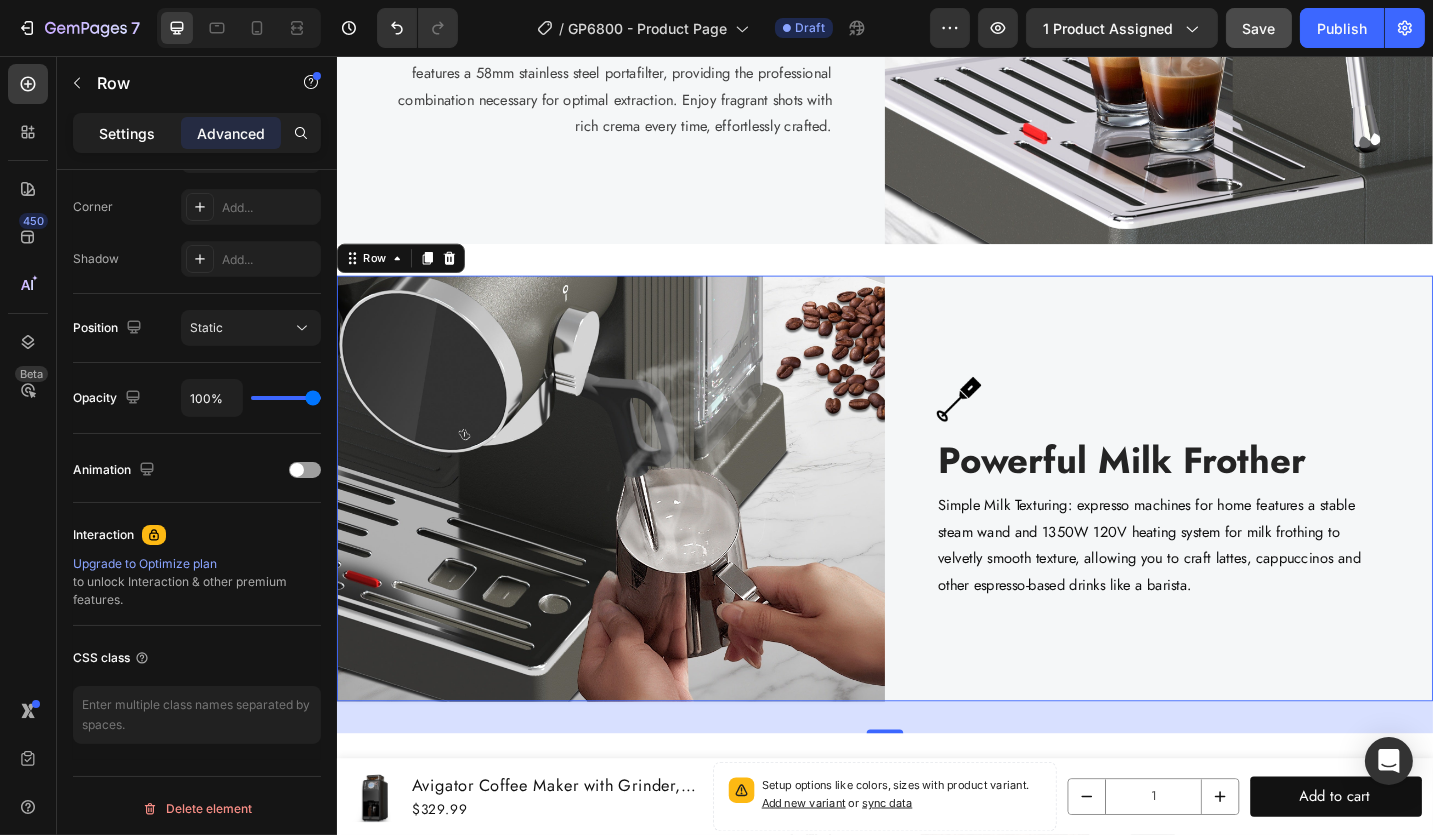 click on "Settings" at bounding box center (127, 133) 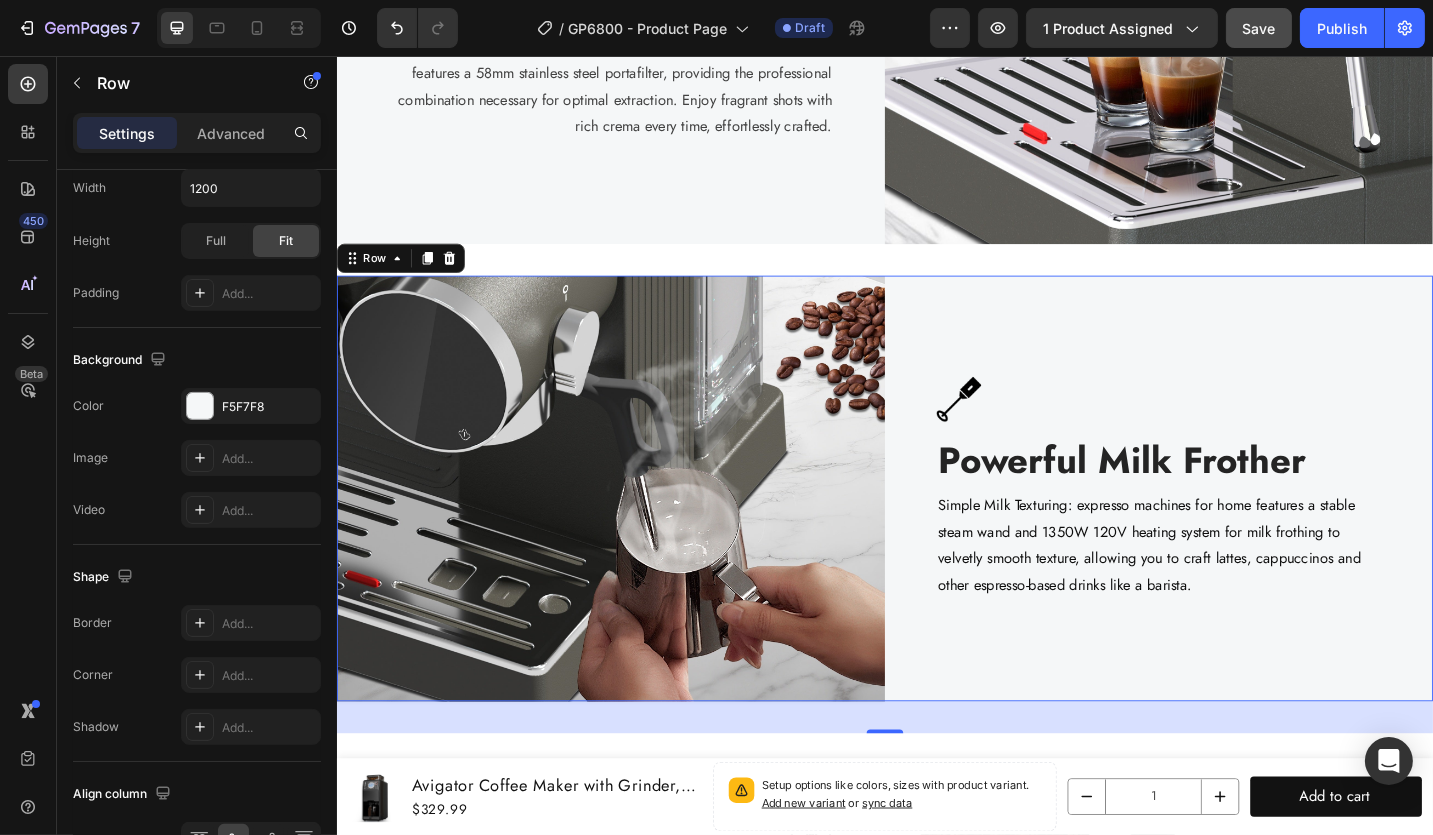 click on "Image Powerful Milk Frother Heading Simple Milk Texturing: expresso machines for home features a stable steam wand and 1350W 120V heating system for milk frothing to velvetly smooth texture, allowing you to craft lattes, cappuccinos and other espresso-based drinks like a barista. Text block Row" at bounding box center [1236, 530] 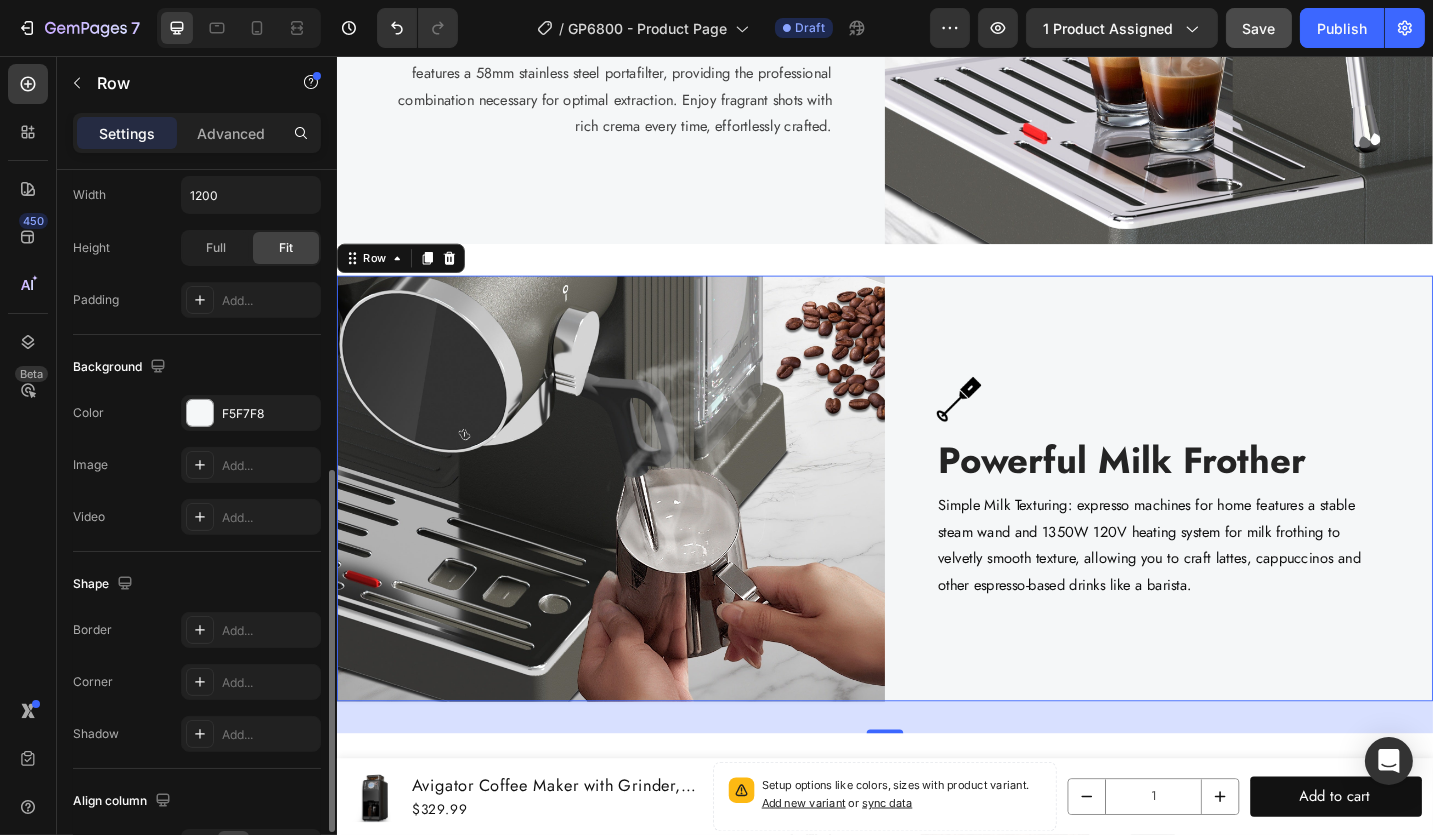 scroll, scrollTop: 720, scrollLeft: 0, axis: vertical 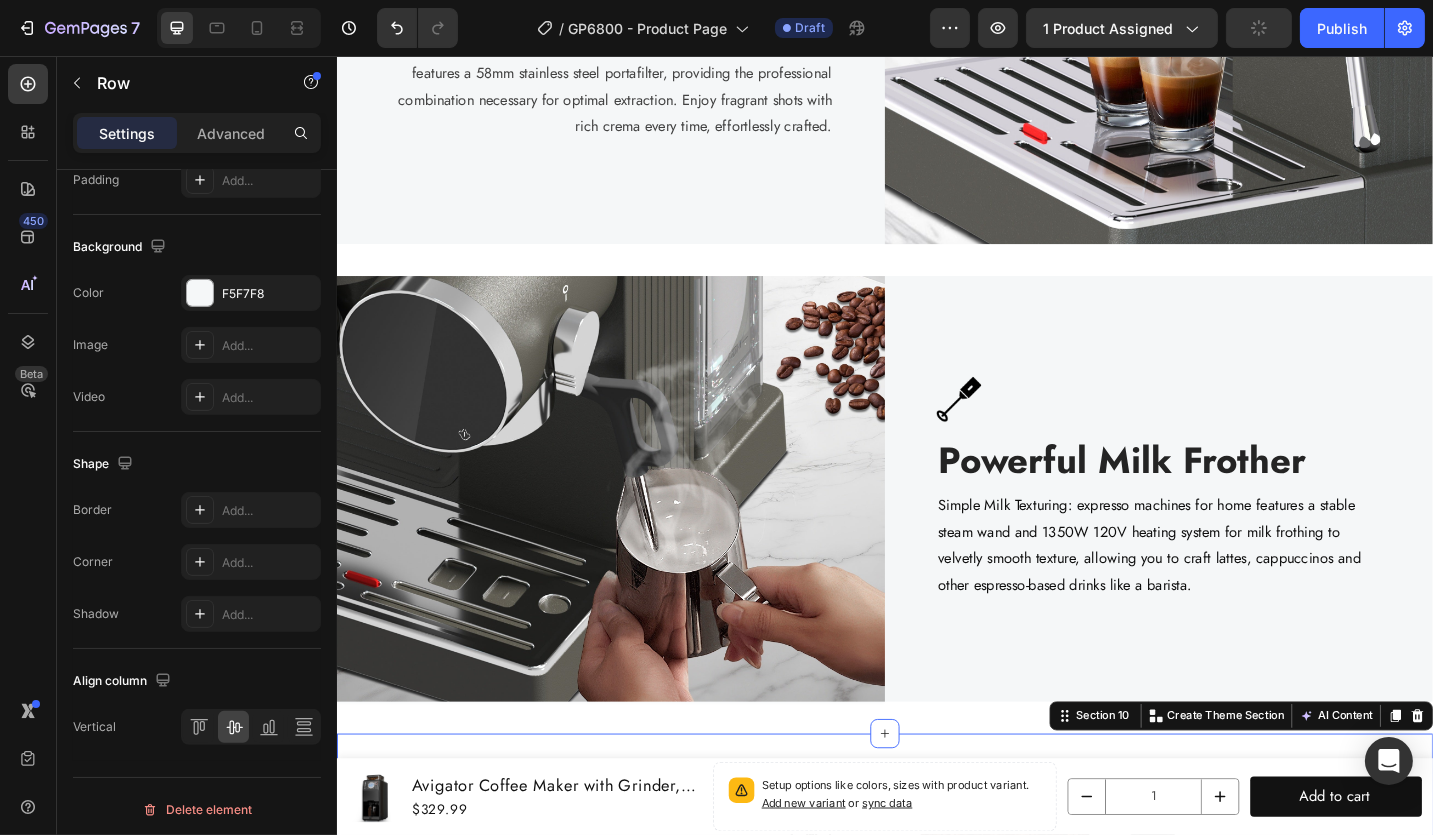 click on "Image Customizable  Command Center Heading Personalized Coffee Perfection: Avigator cappuccino machine with customizable settings for grind amount, water temperature, and water volume, this espresso machine makes it easy to create your ideal cup of coffee. An intuitive LCD display allows you to monitor the brewing process seamlessly. Text block Row Image Row Section 10   Create Theme Section AI Content Write with GemAI What would you like to describe here? Tone and Voice Persuasive Product Avigator 20 Bar Espresso Machine with Milk Frother, Programmable Expresso Coffee Machines with Adjustable Grinder Built in & 53 oz. Removable Water Tank for Espresso, Americano, Cappuccino and Latte Show more Generate" at bounding box center [936, 1050] 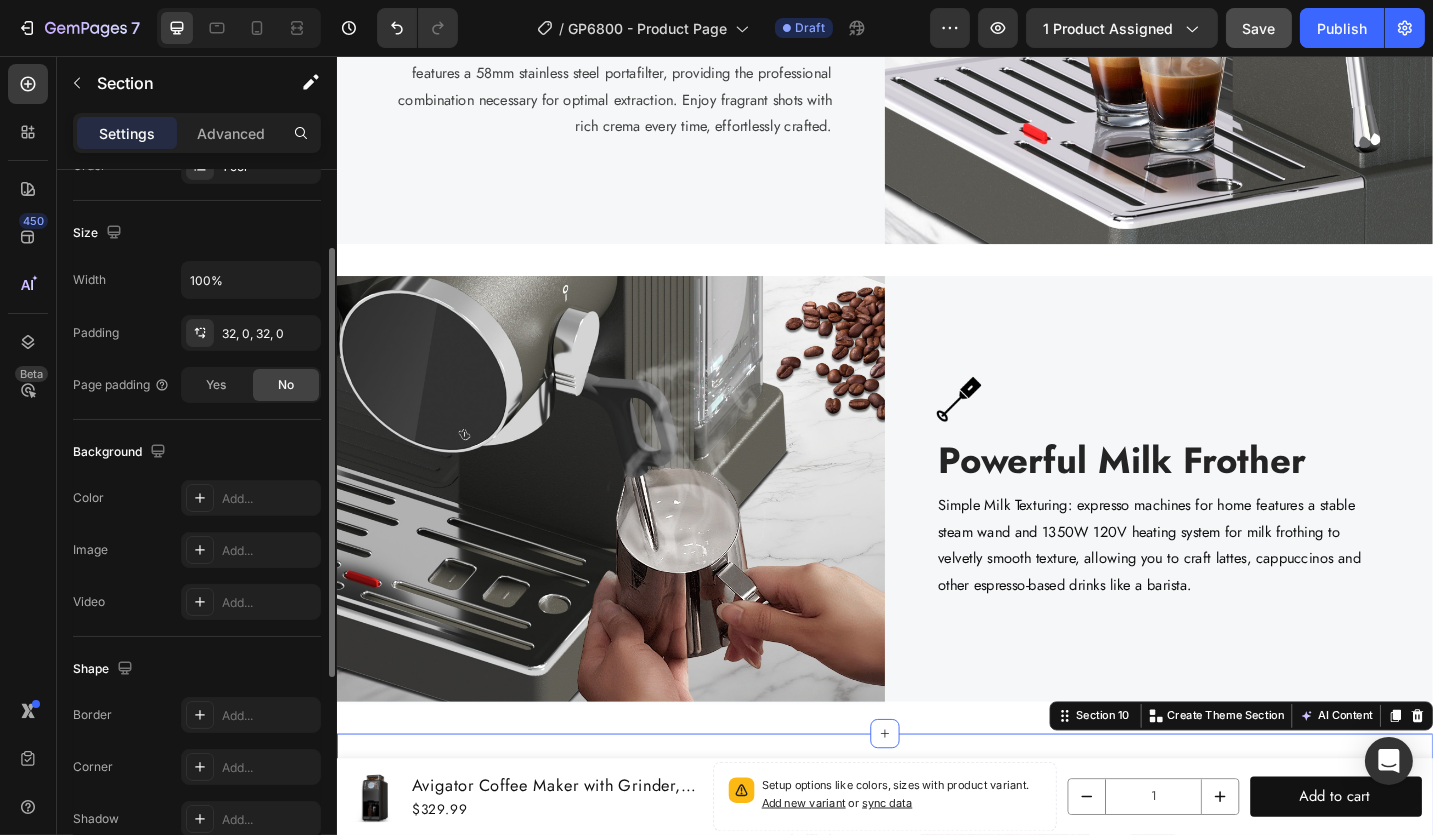 scroll, scrollTop: 494, scrollLeft: 0, axis: vertical 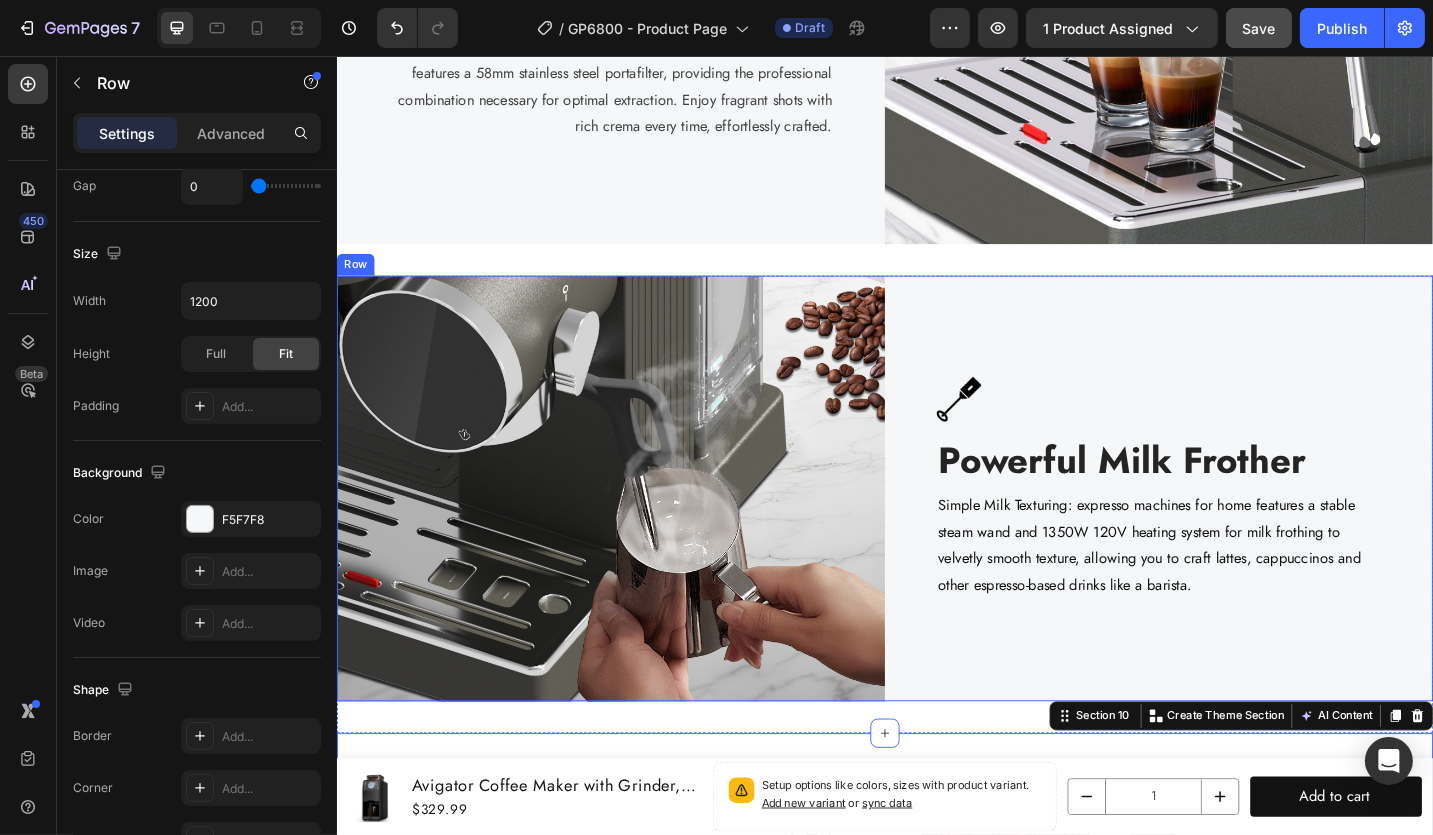 click on "Image Powerful Milk Frother Heading Simple Milk Texturing: expresso machines for home features a stable steam wand and 1350W 120V heating system for milk frothing to velvetly smooth texture, allowing you to craft lattes, cappuccinos and other espresso-based drinks like a barista. Text block Row" at bounding box center [1236, 530] 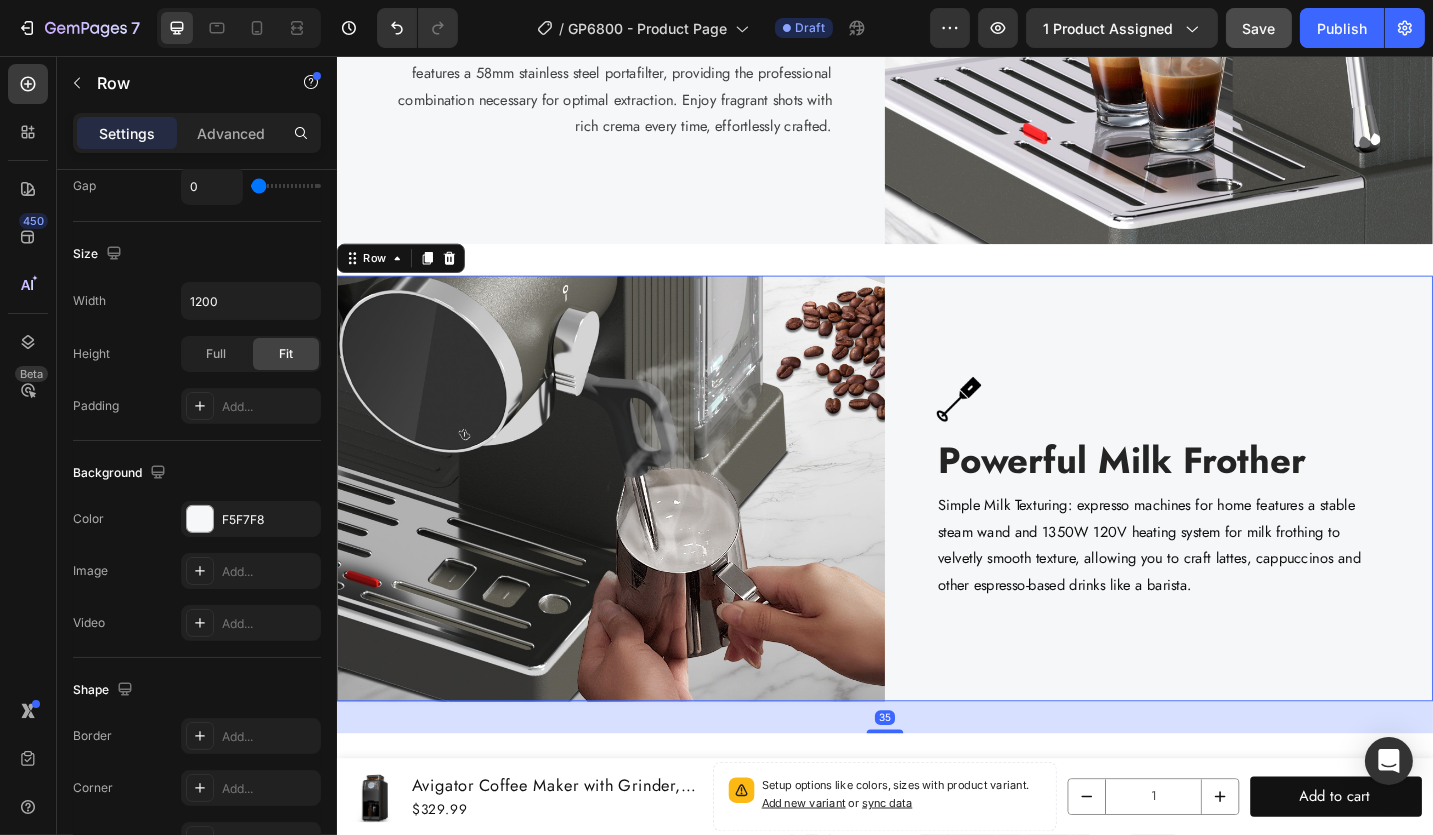 scroll, scrollTop: 0, scrollLeft: 0, axis: both 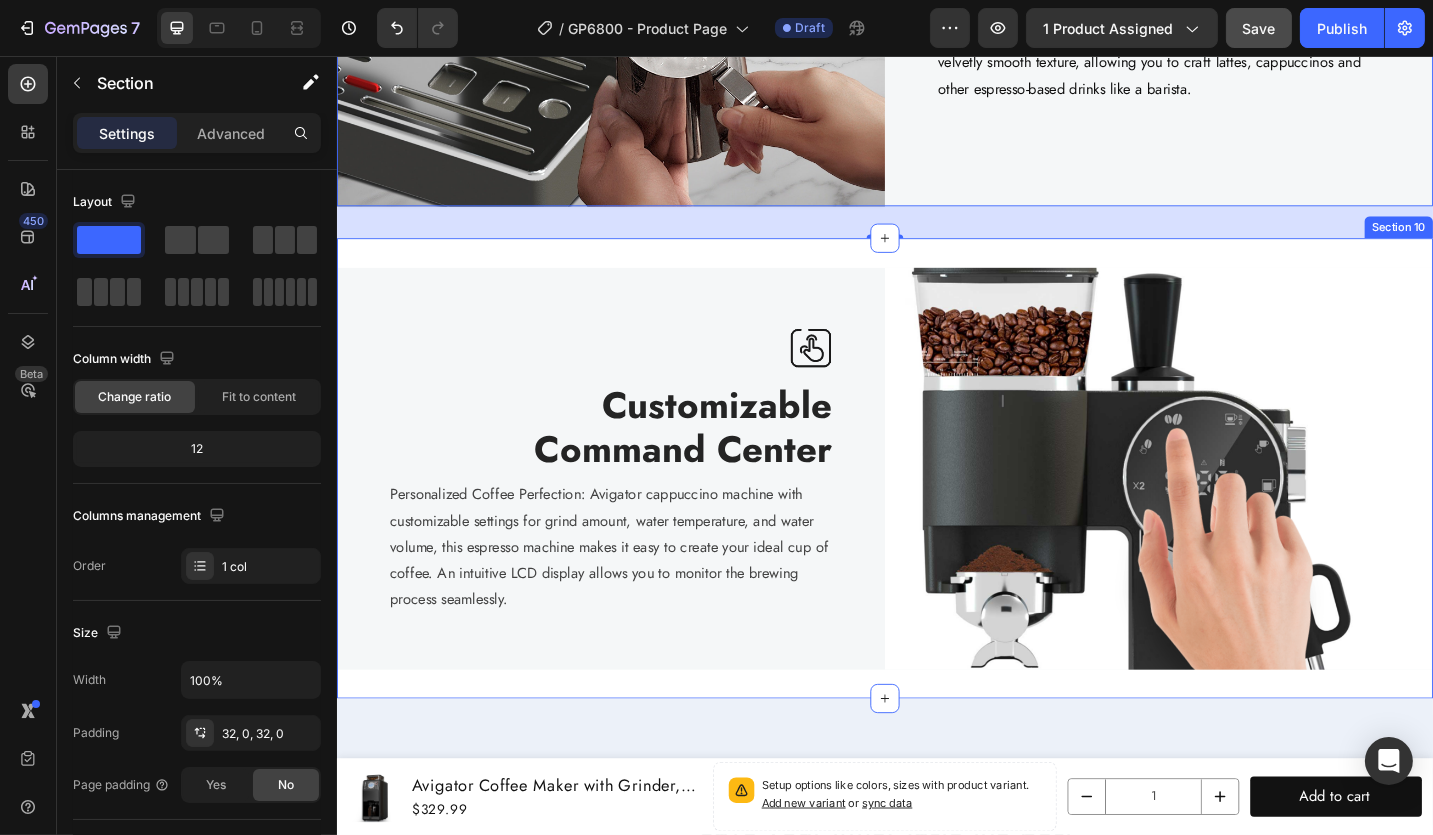 click on "Image Customizable  Command Center Heading Personalized Coffee Perfection: Avigator cappuccino machine with customizable settings for grind amount, water temperature, and water volume, this espresso machine makes it easy to create your ideal cup of coffee. An intuitive LCD display allows you to monitor the brewing process seamlessly. Text block Row Image Row Section 10" at bounding box center (936, 508) 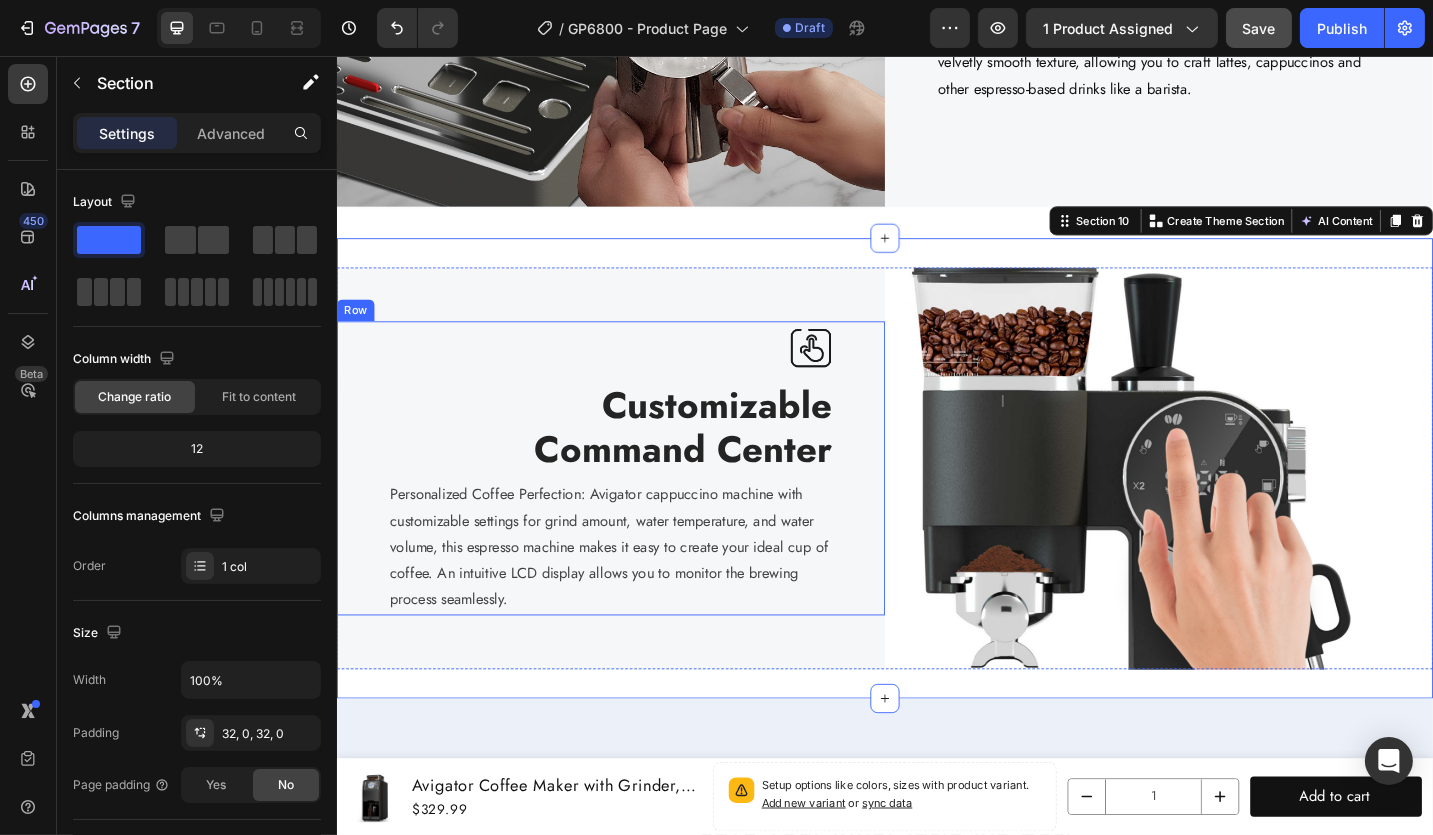 scroll, scrollTop: 4135, scrollLeft: 0, axis: vertical 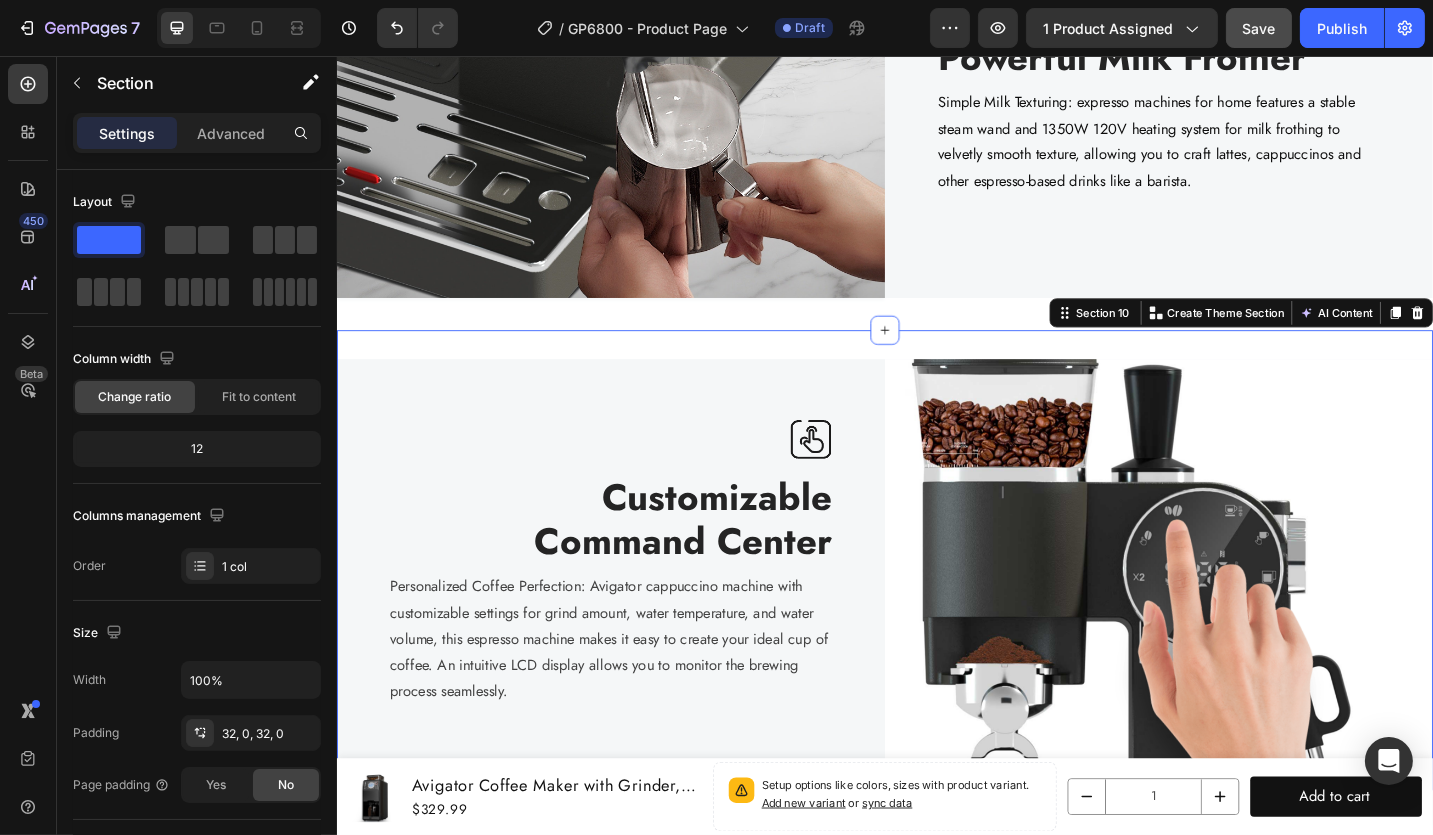 click on "Image Customizable  Command Center Heading Personalized Coffee Perfection: Avigator cappuccino machine with customizable settings for grind amount, water temperature, and water volume, this espresso machine makes it easy to create your ideal cup of coffee. An intuitive LCD display allows you to monitor the brewing process seamlessly. Text block Row Image Row Section 10   Create Theme Section AI Content Write with GemAI What would you like to describe here? Tone and Voice Persuasive Product Avigator 20 Bar Espresso Machine with Milk Frother, Programmable Expresso Coffee Machines with Adjustable Grinder Built in & 53 oz. Removable Water Tank for Espresso, Americano, Cappuccino and Latte Show more Generate" at bounding box center (936, 608) 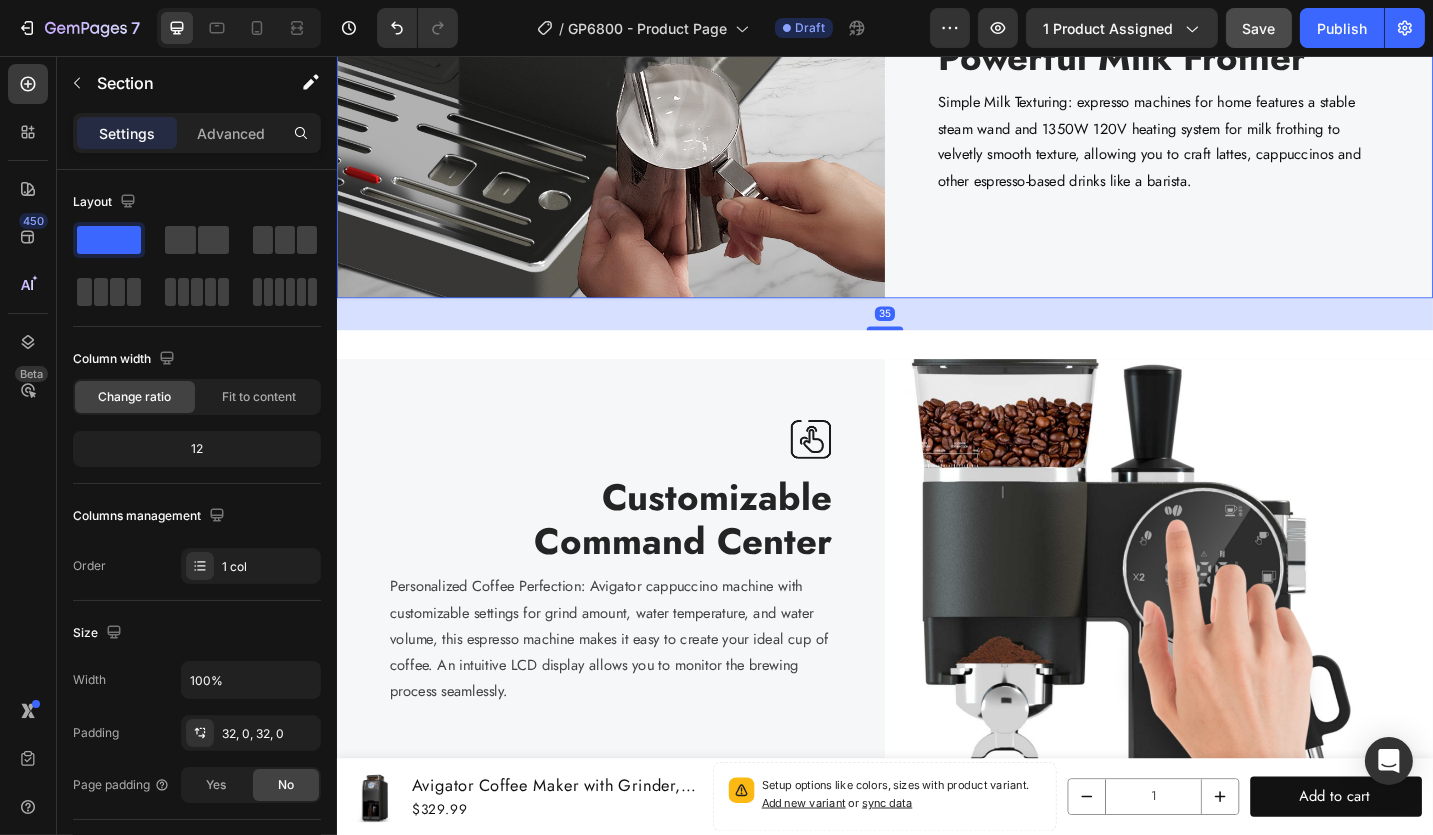 click on "Image Powerful Milk Frother Heading Simple Milk Texturing: expresso machines for home features a stable steam wand and 1350W 120V heating system for milk frothing to velvetly smooth texture, allowing you to craft lattes, cappuccinos and other espresso-based drinks like a barista. Text block Row" at bounding box center (1236, 87) 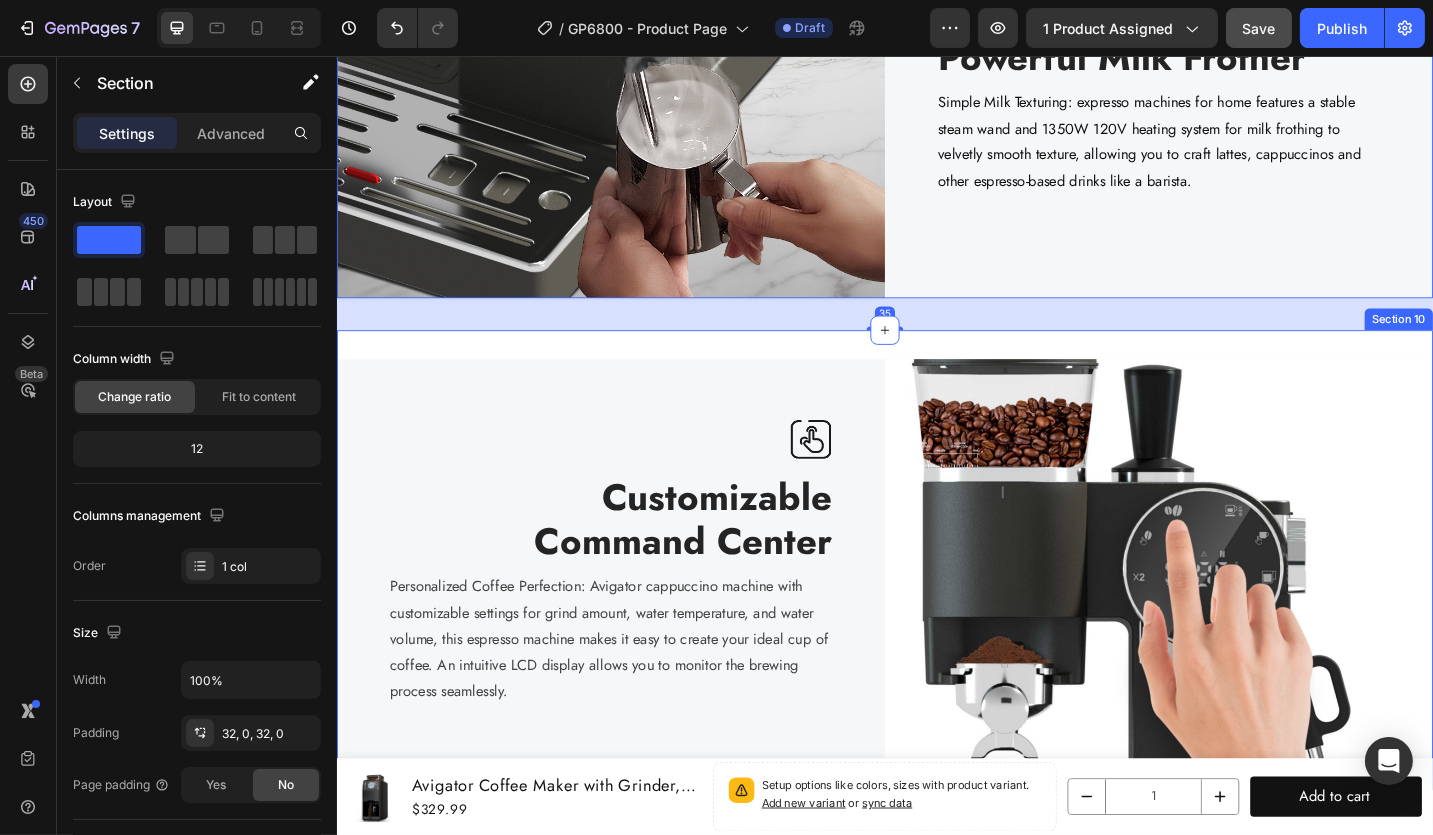 click on "Image Customizable  Command Center Heading Personalized Coffee Perfection: Avigator cappuccino machine with customizable settings for grind amount, water temperature, and water volume, this espresso machine makes it easy to create your ideal cup of coffee. An intuitive LCD display allows you to monitor the brewing process seamlessly. Text block Row Image Row Section 10" at bounding box center (936, 608) 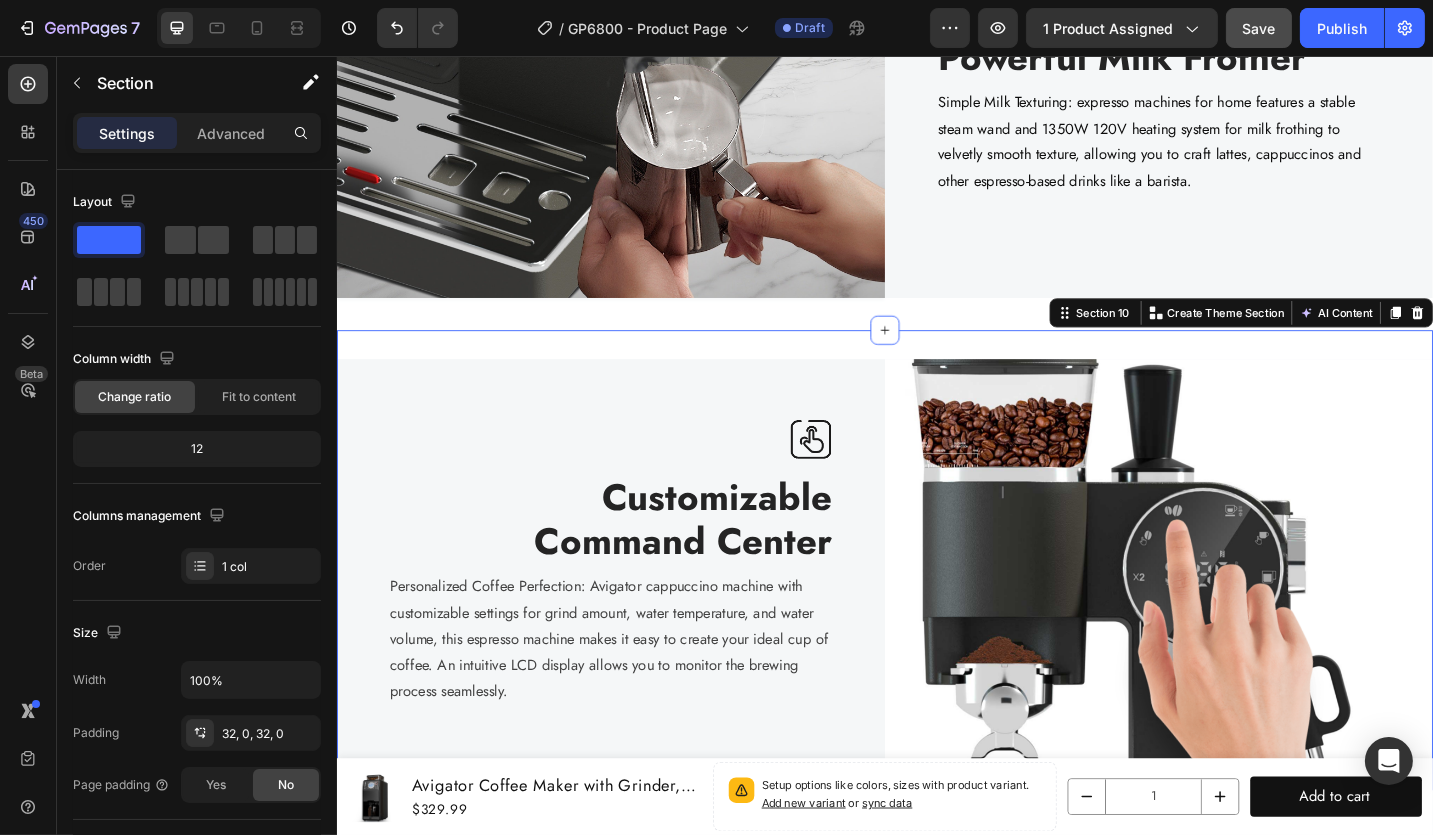 click on "Image Customizable  Command Center Heading Personalized Coffee Perfection: Avigator cappuccino machine with customizable settings for grind amount, water temperature, and water volume, this espresso machine makes it easy to create your ideal cup of coffee. An intuitive LCD display allows you to monitor the brewing process seamlessly. Text block Row Image Row Section 10   Create Theme Section AI Content Write with GemAI What would you like to describe here? Tone and Voice Persuasive Product Avigator 20 Bar Espresso Machine with Milk Frother, Programmable Expresso Coffee Machines with Adjustable Grinder Built in & 53 oz. Removable Water Tank for Espresso, Americano, Cappuccino and Latte Show more Generate" at bounding box center [936, 608] 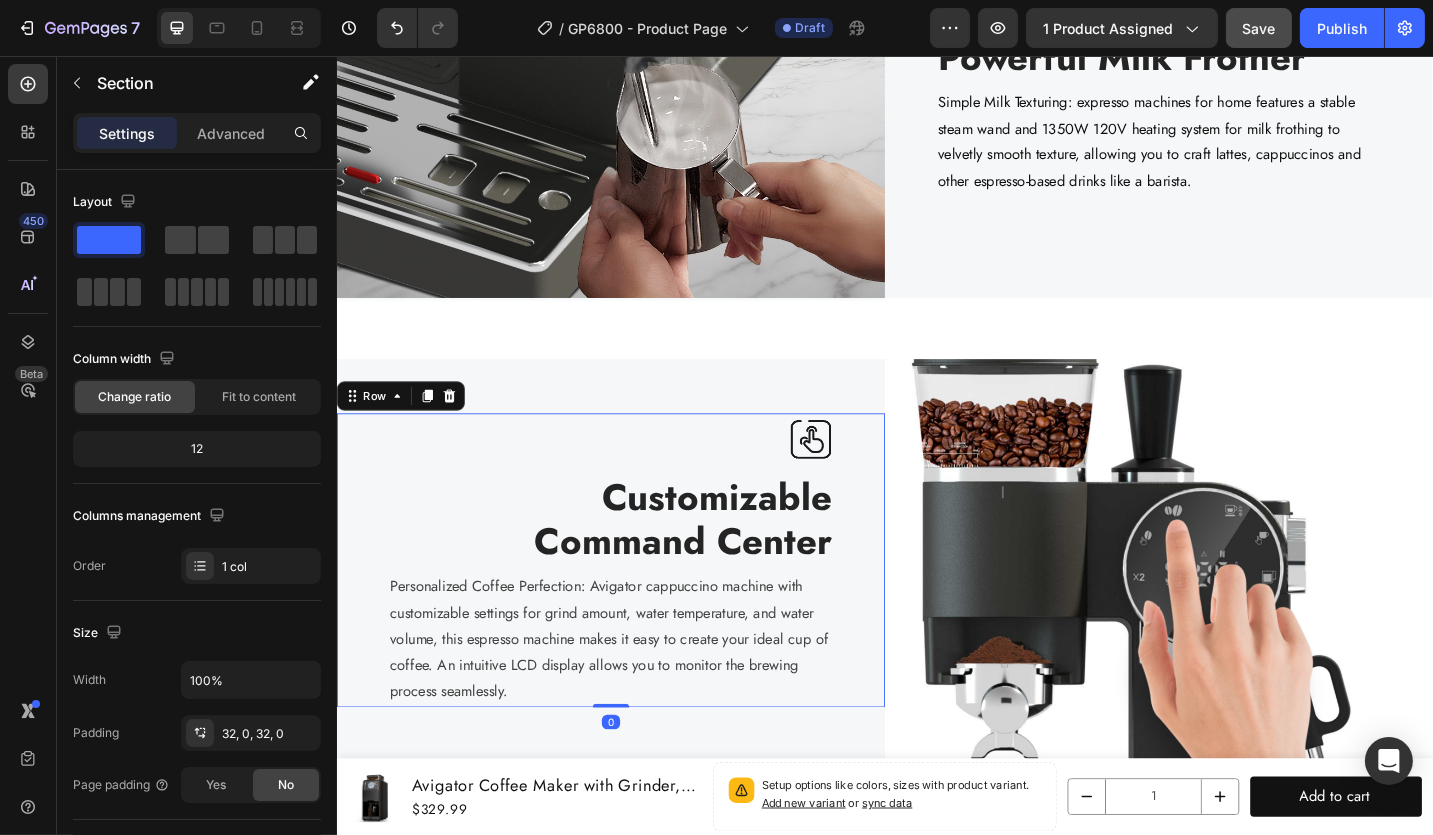 click on "Image Customizable  Command Center Heading Personalized Coffee Perfection: Avigator cappuccino machine with customizable settings for grind amount, water temperature, and water volume, this espresso machine makes it easy to create your ideal cup of coffee. An intuitive LCD display allows you to monitor the brewing process seamlessly. Text block Row   0" at bounding box center (636, 608) 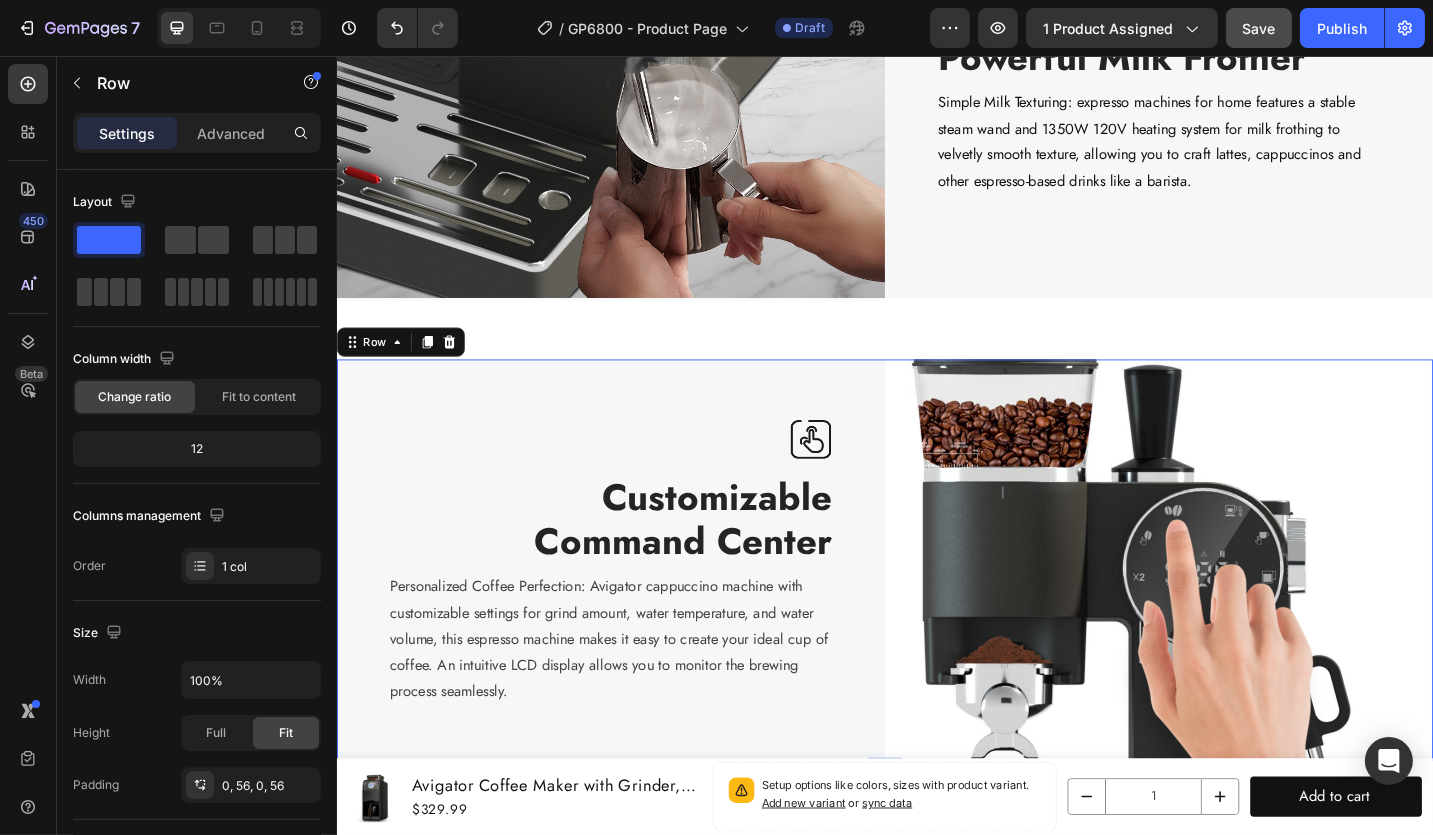 click on "Image Customizable  Command Center Heading Personalized Coffee Perfection: Avigator cappuccino machine with customizable settings for grind amount, water temperature, and water volume, this espresso machine makes it easy to create your ideal cup of coffee. An intuitive LCD display allows you to monitor the brewing process seamlessly. Text block Row" at bounding box center [636, 608] 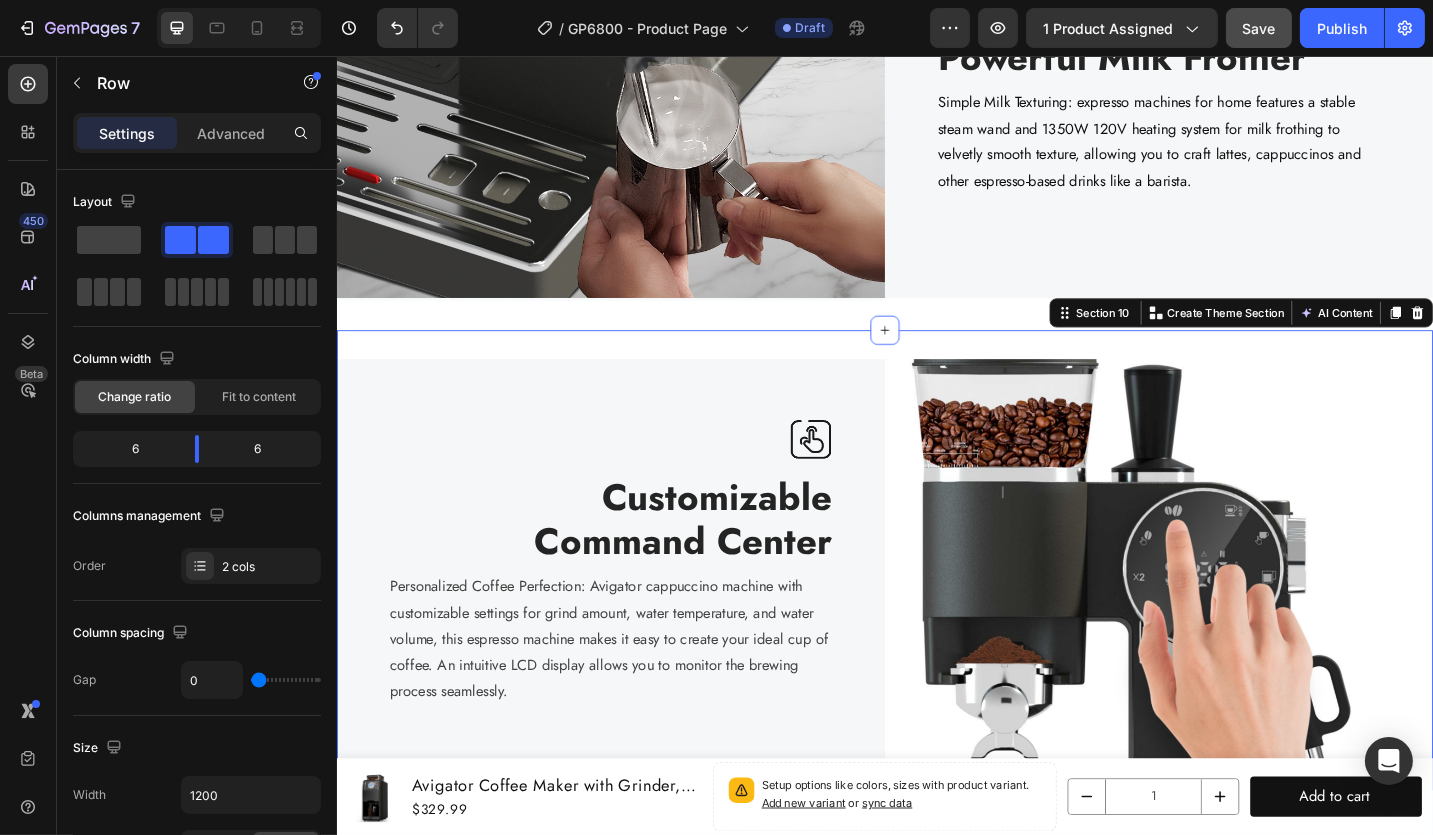 click on "Image Customizable  Command Center Heading Personalized Coffee Perfection: Avigator cappuccino machine with customizable settings for grind amount, water temperature, and water volume, this espresso machine makes it easy to create your ideal cup of coffee. An intuitive LCD display allows you to monitor the brewing process seamlessly. Text block Row Image Row Section 10   Create Theme Section AI Content Write with GemAI What would you like to describe here? Tone and Voice Persuasive Product Avigator 20 Bar Espresso Machine with Milk Frother, Programmable Expresso Coffee Machines with Adjustable Grinder Built in & 53 oz. Removable Water Tank for Espresso, Americano, Cappuccino and Latte Show more Generate" at bounding box center (936, 608) 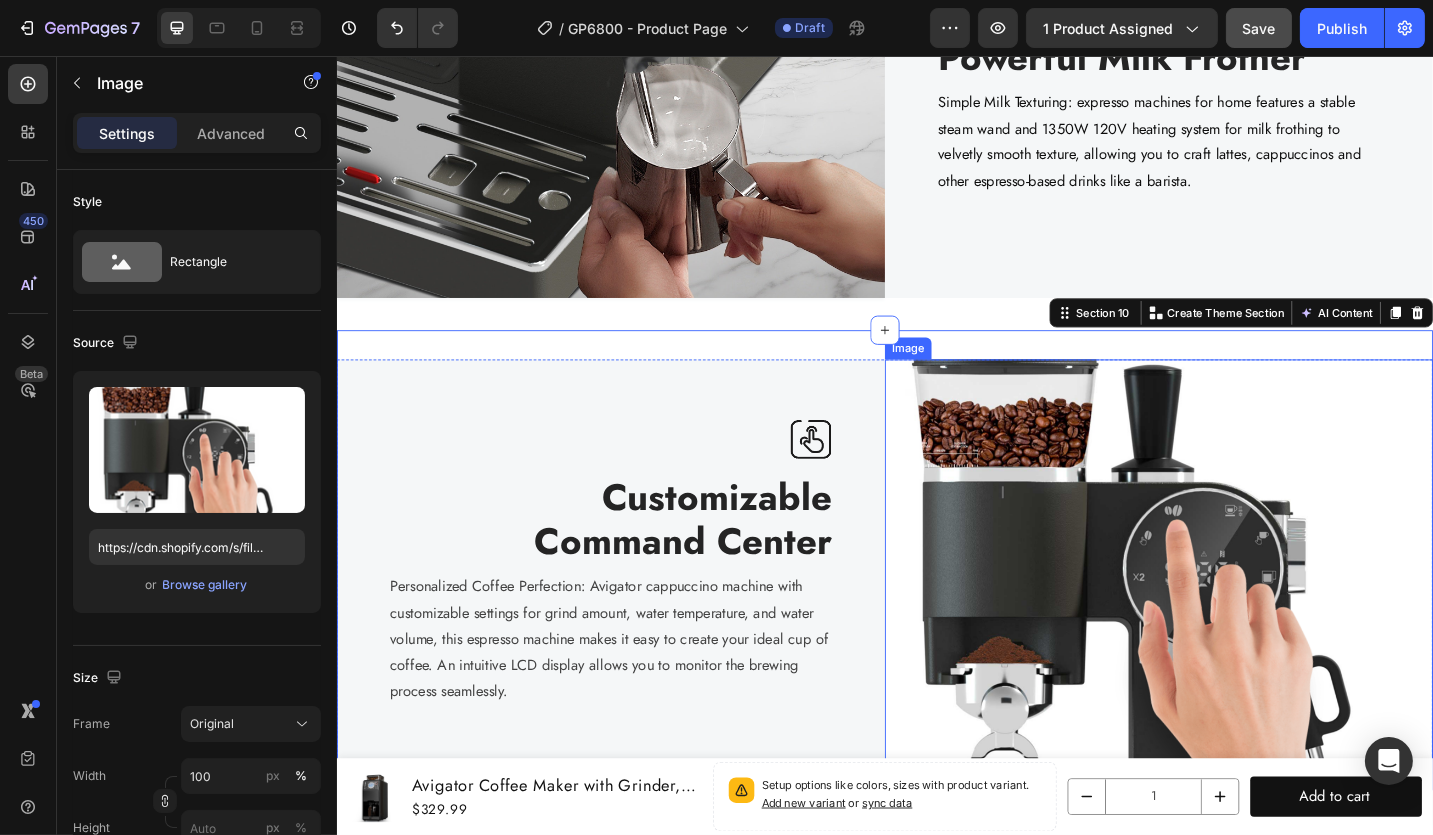 click at bounding box center (1236, 608) 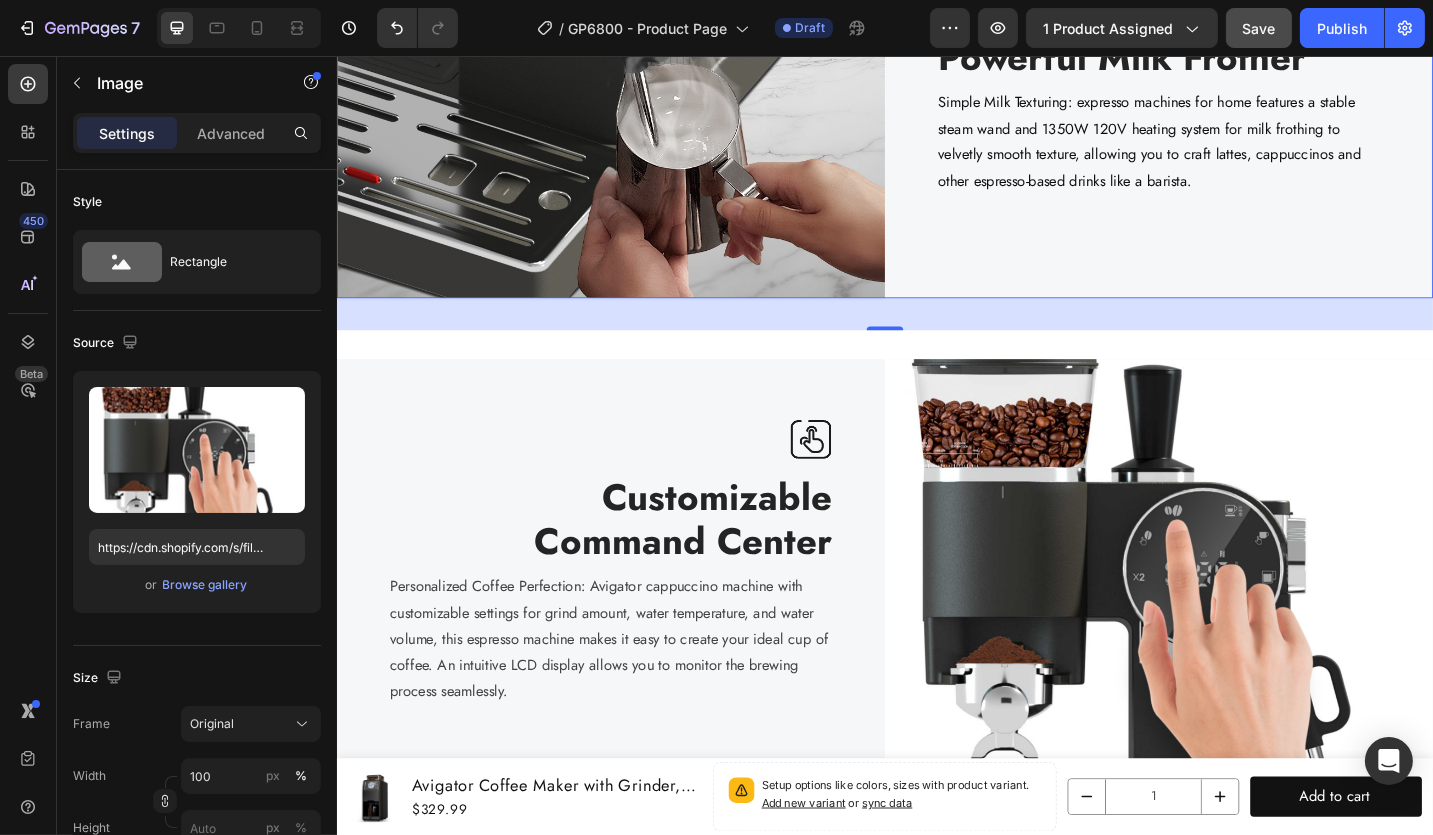click on "Image Powerful Milk Frother Heading Simple Milk Texturing: expresso machines for home features a stable steam wand and 1350W 120V heating system for milk frothing to velvetly smooth texture, allowing you to craft lattes, cappuccinos and other espresso-based drinks like a barista. Text block Row" at bounding box center [1236, 87] 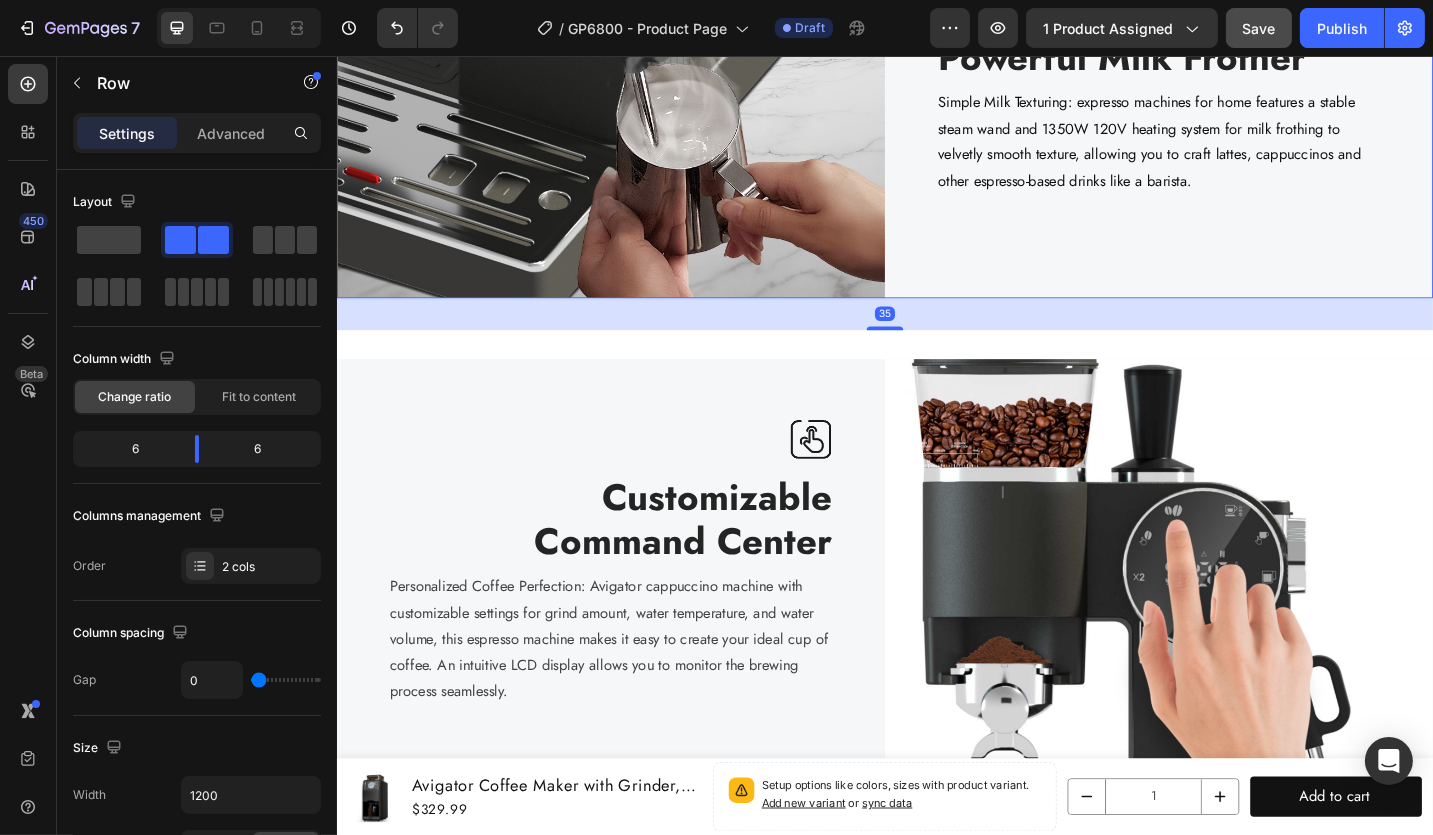click on "Image Powerful Milk Frother Heading Simple Milk Texturing: expresso machines for home features a stable steam wand and 1350W 120V heating system for milk frothing to velvetly smooth texture, allowing you to craft lattes, cappuccinos and other espresso-based drinks like a barista. Text block Row" at bounding box center (1236, 87) 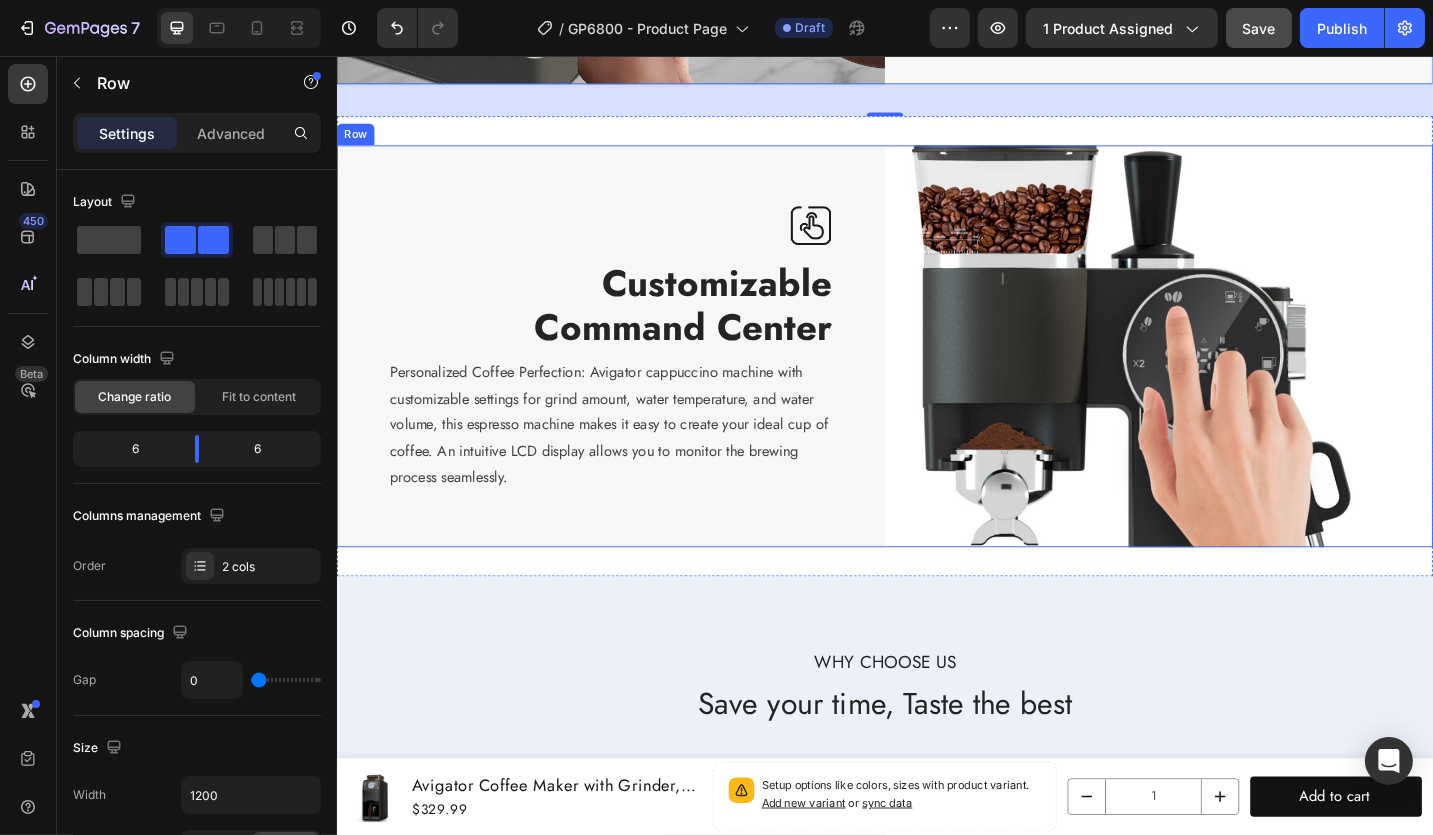 scroll, scrollTop: 4535, scrollLeft: 0, axis: vertical 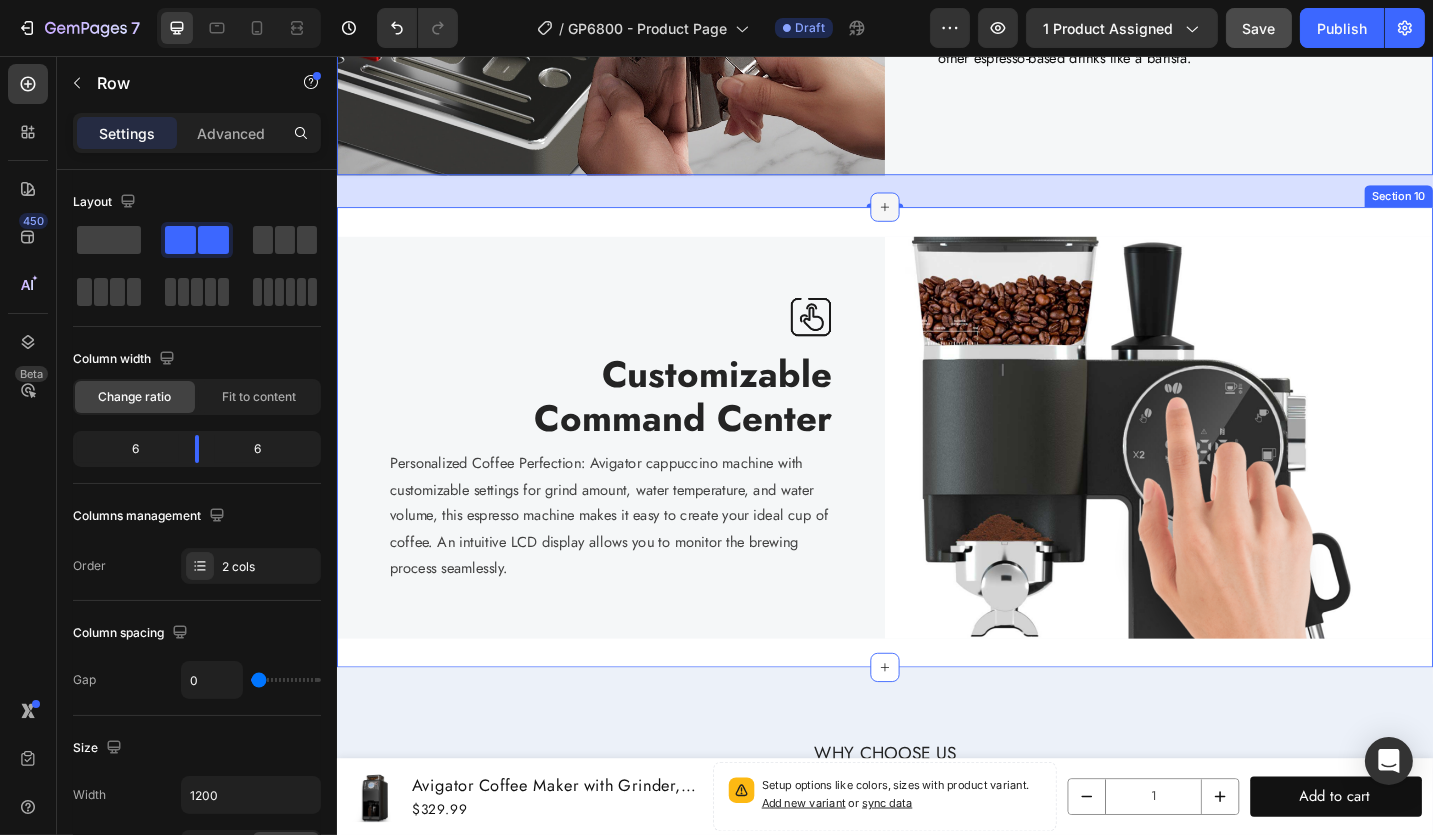 click 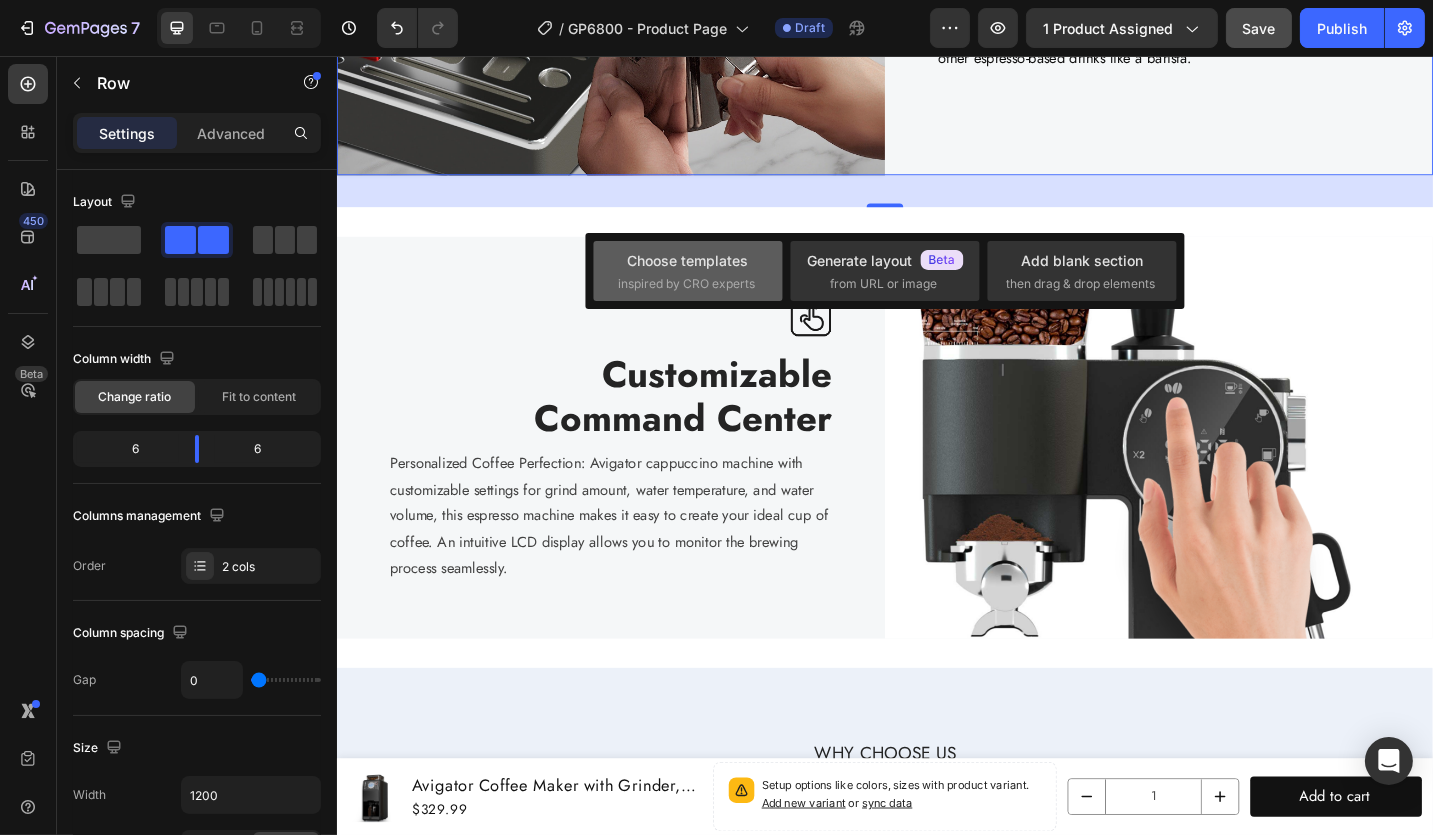click on "inspired by CRO experts" at bounding box center (686, 284) 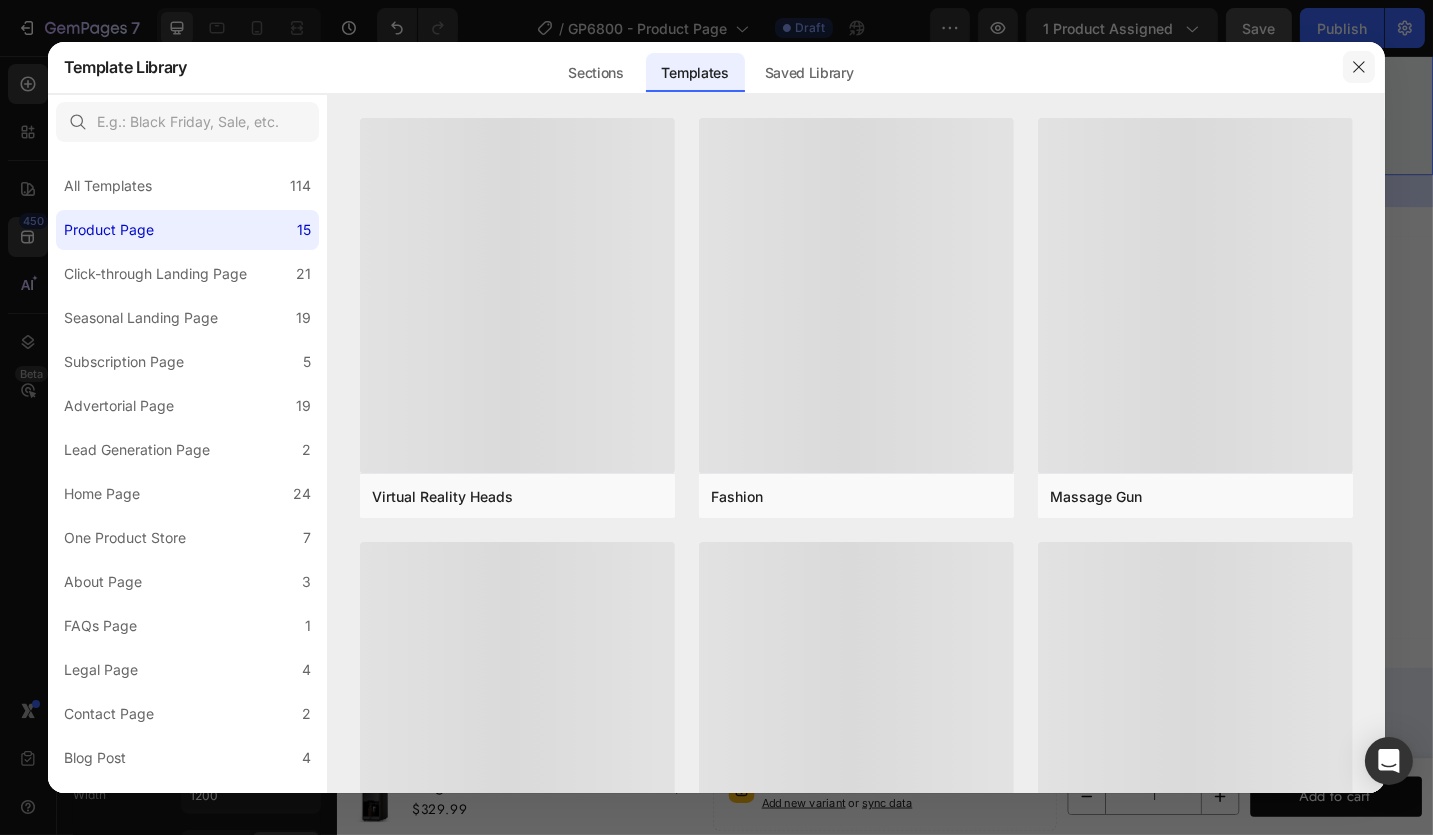click 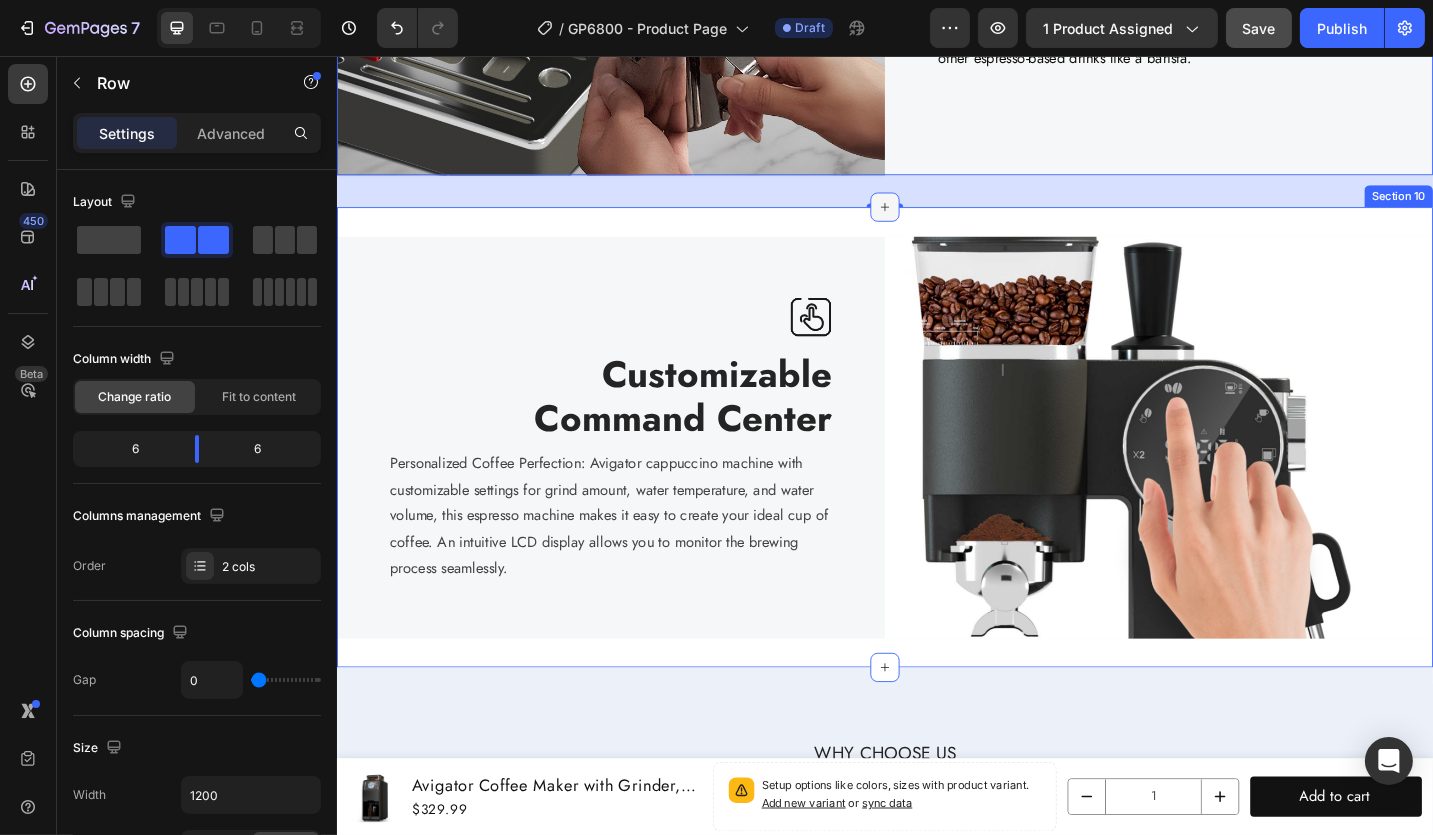 click 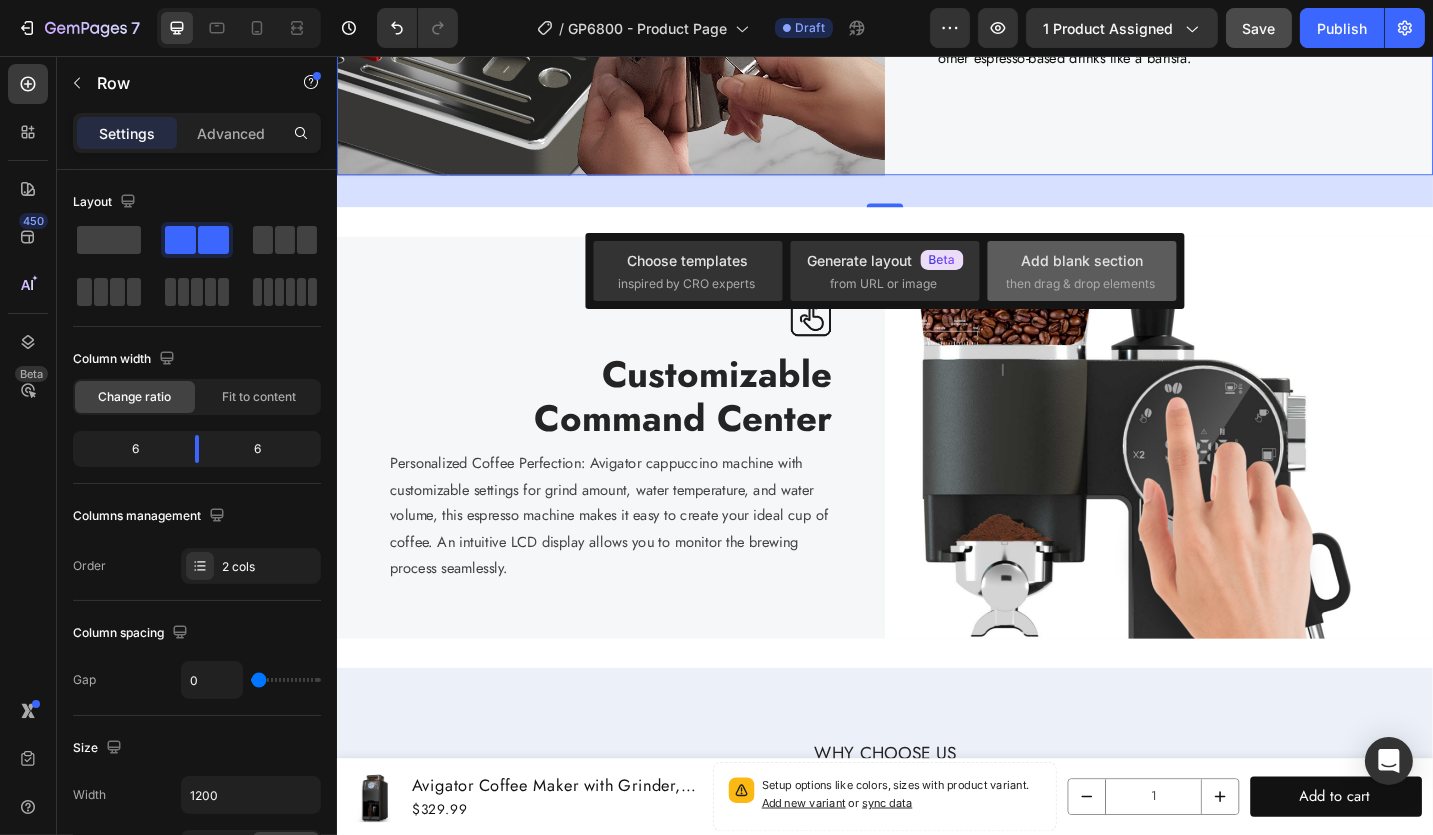 click on "then drag & drop elements" at bounding box center [1080, 284] 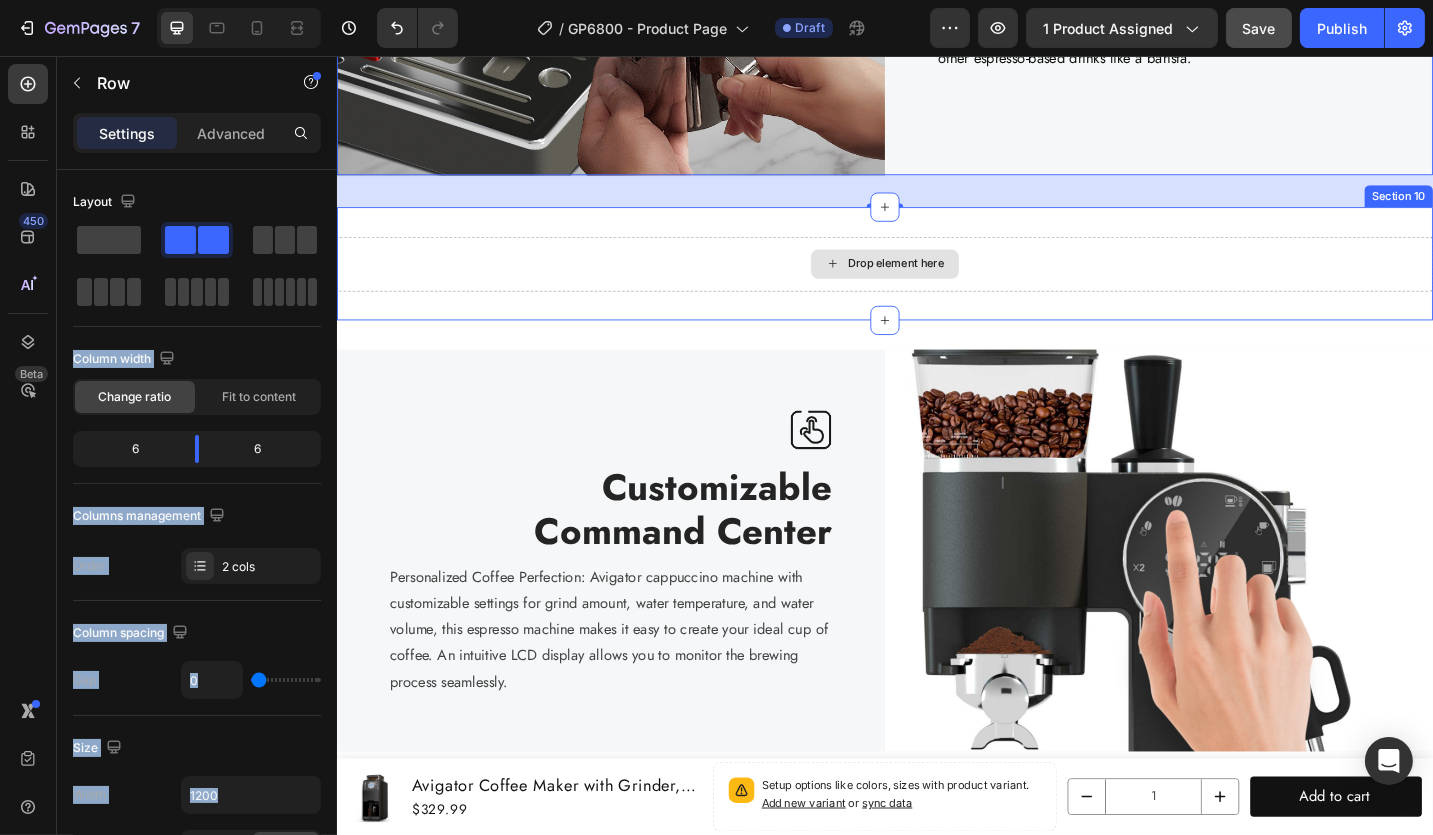 drag, startPoint x: 529, startPoint y: 293, endPoint x: 618, endPoint y: 285, distance: 89.358826 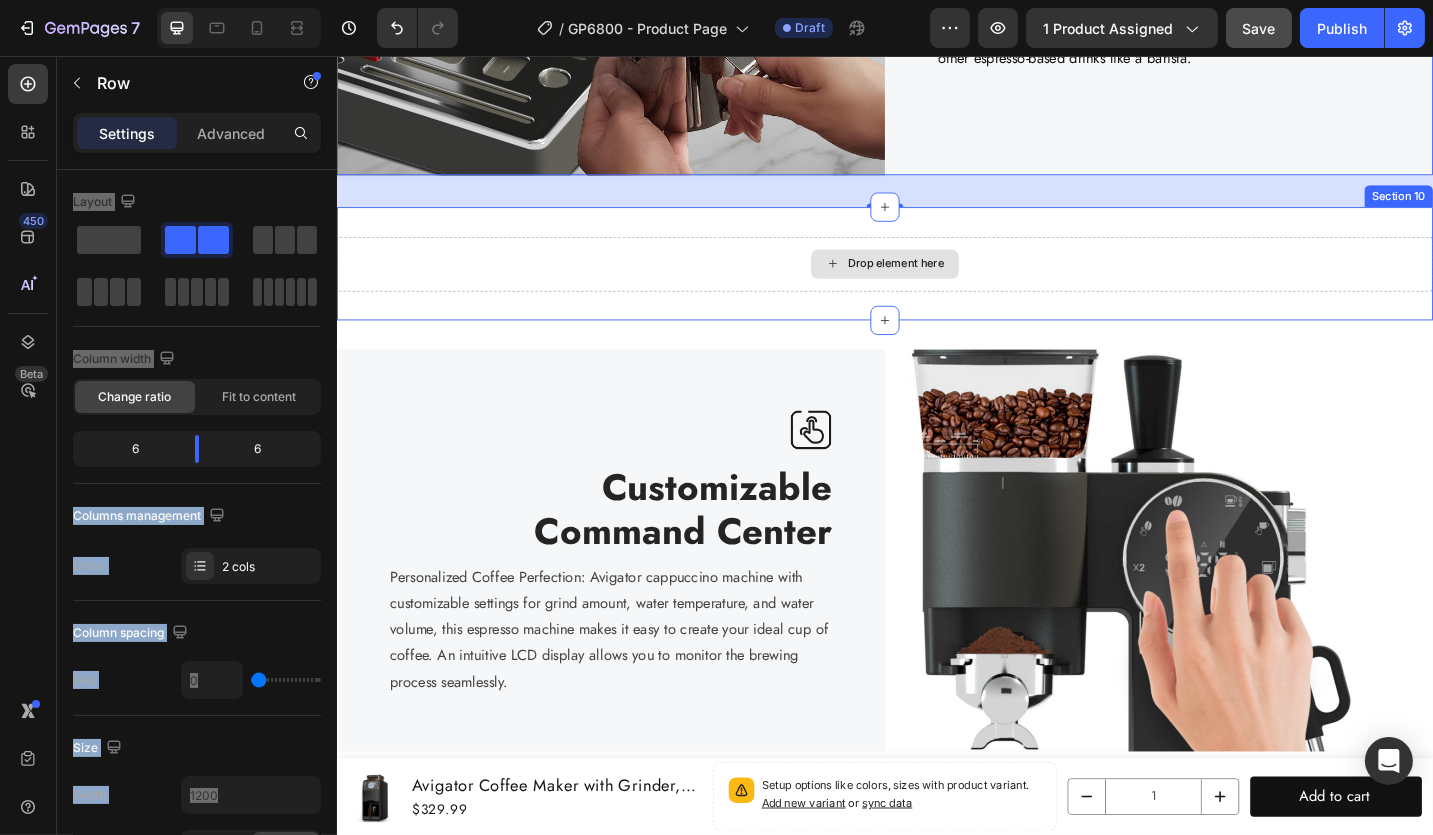 drag, startPoint x: 750, startPoint y: 267, endPoint x: 673, endPoint y: 285, distance: 79.07591 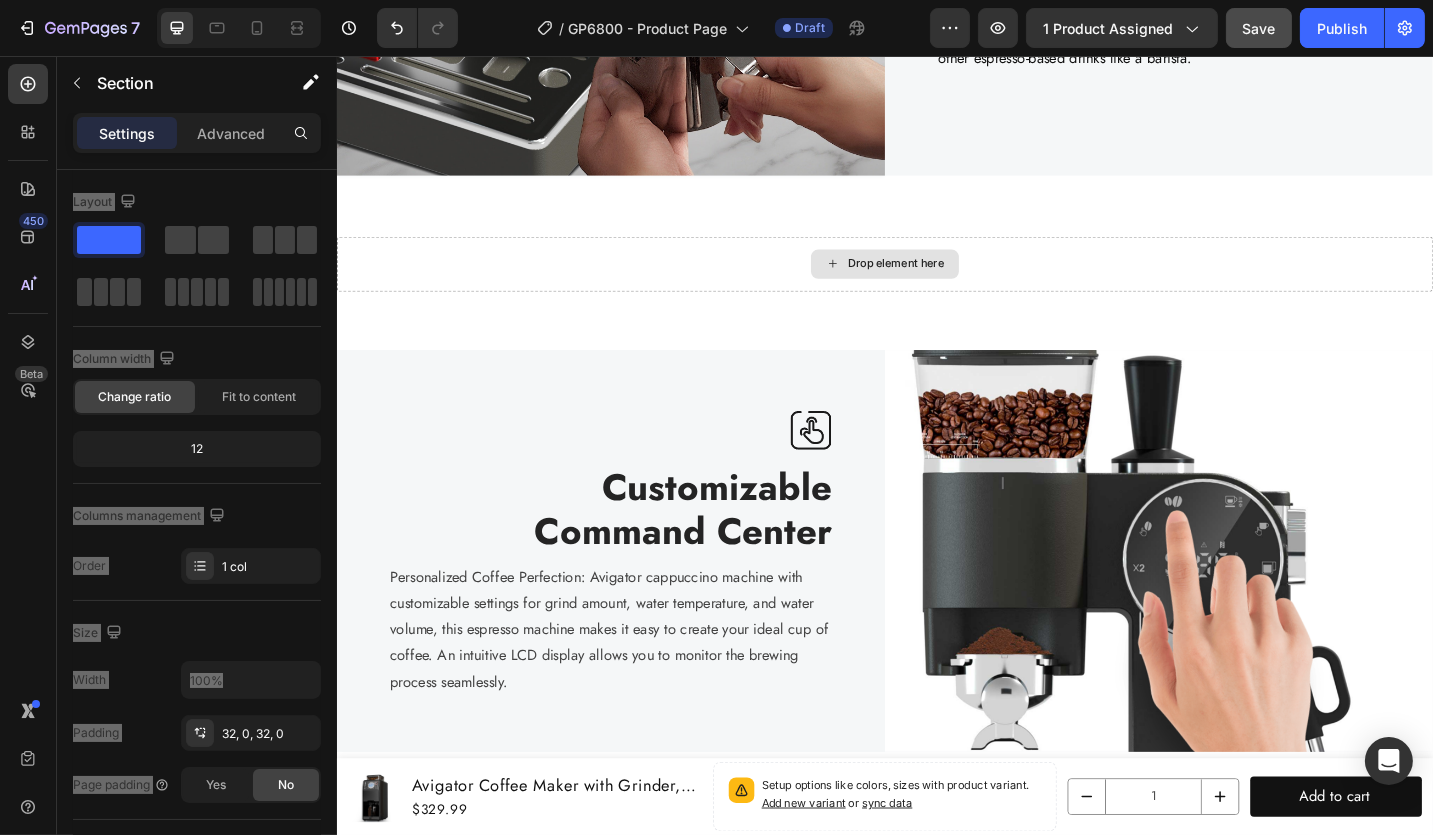 click on "Drop element here" at bounding box center [948, 284] 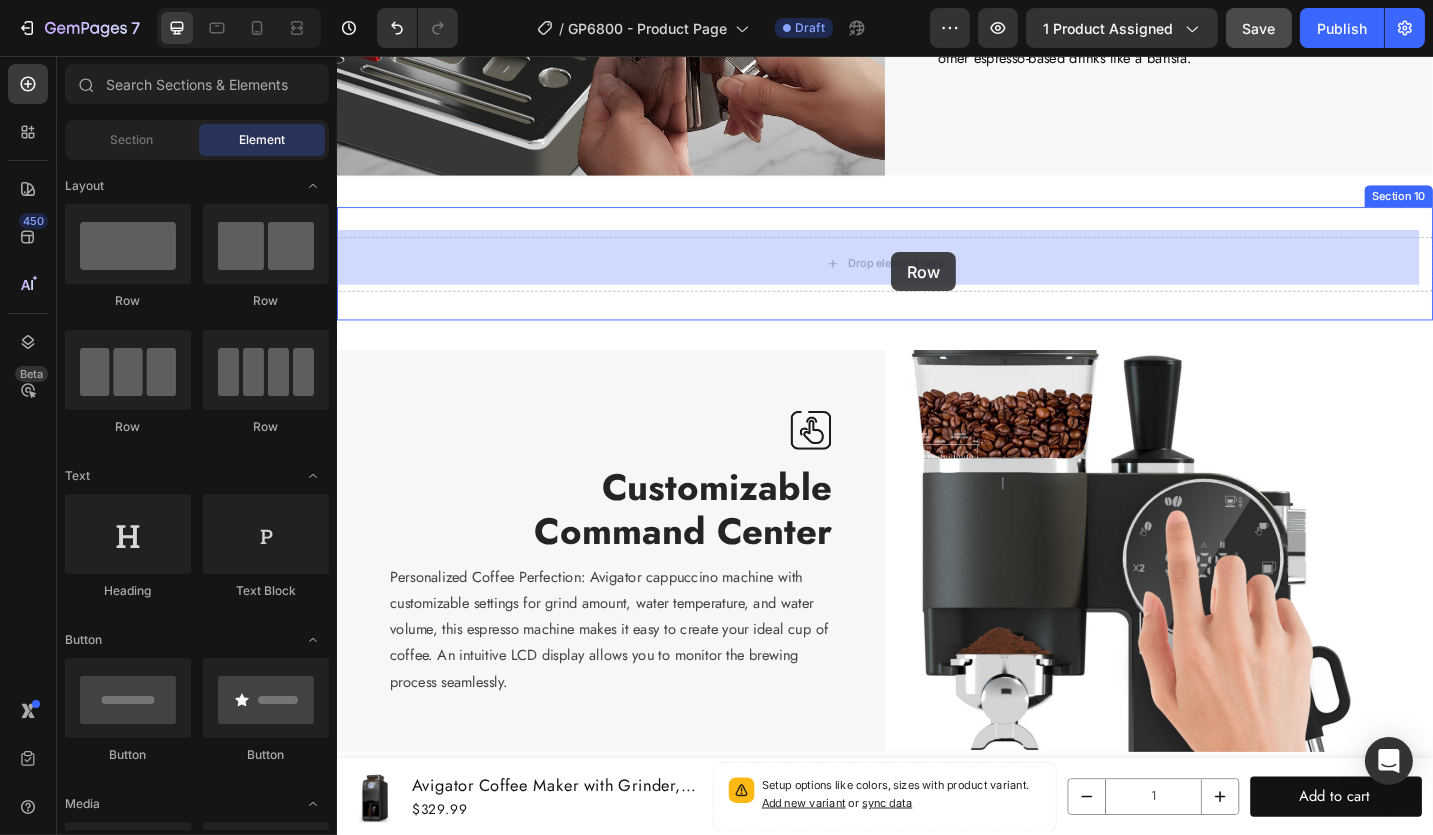 drag, startPoint x: 594, startPoint y: 319, endPoint x: 943, endPoint y: 271, distance: 352.2854 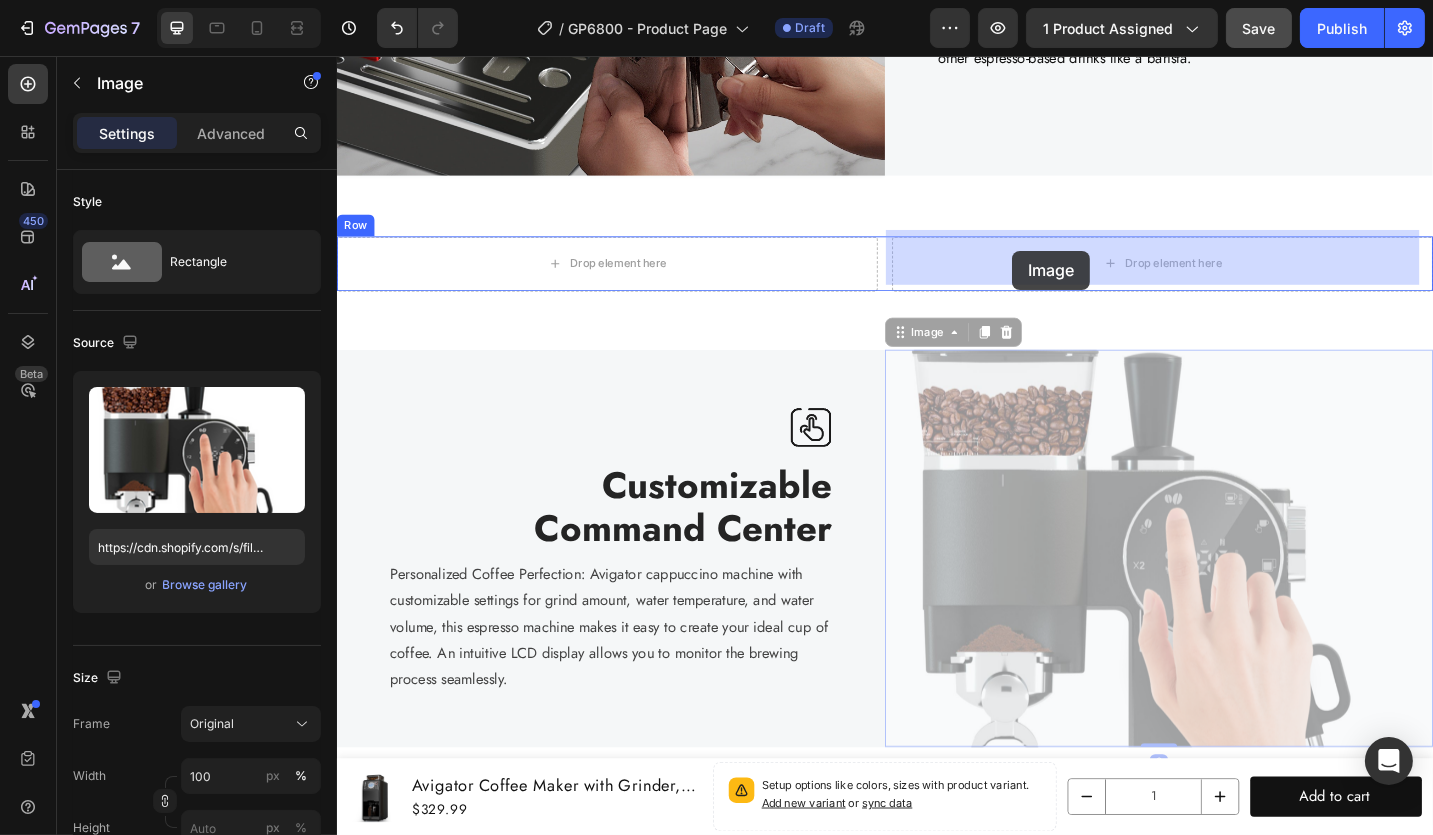drag, startPoint x: 1053, startPoint y: 479, endPoint x: 1075, endPoint y: 269, distance: 211.14923 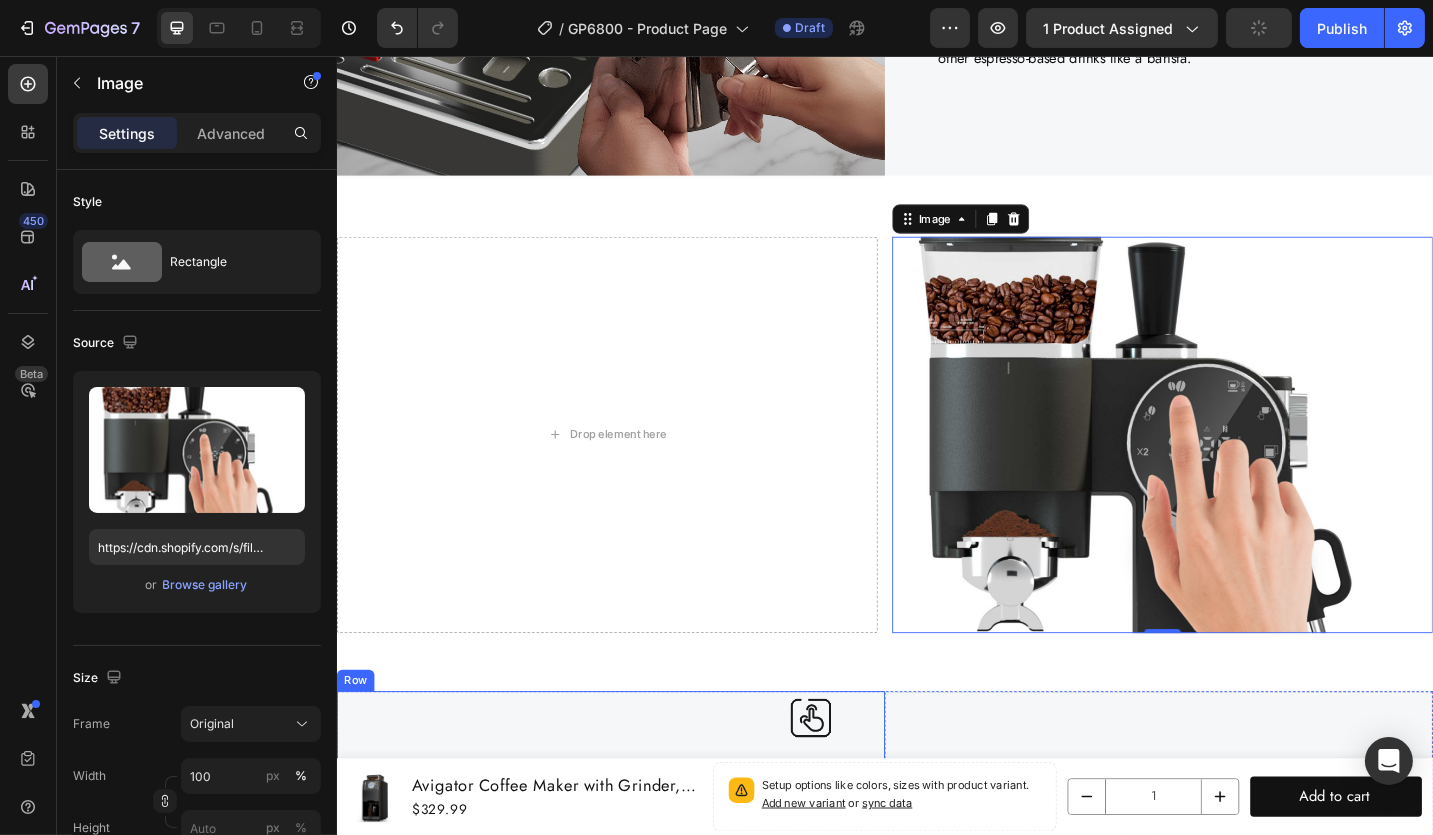 click on "Image Customizable  Command Center Heading Personalized Coffee Perfection: Avigator cappuccino machine with customizable settings for grind amount, water temperature, and water volume, this espresso machine makes it easy to create your ideal cup of coffee. An intuitive LCD display allows you to monitor the brewing process seamlessly. Text block" at bounding box center [636, 913] 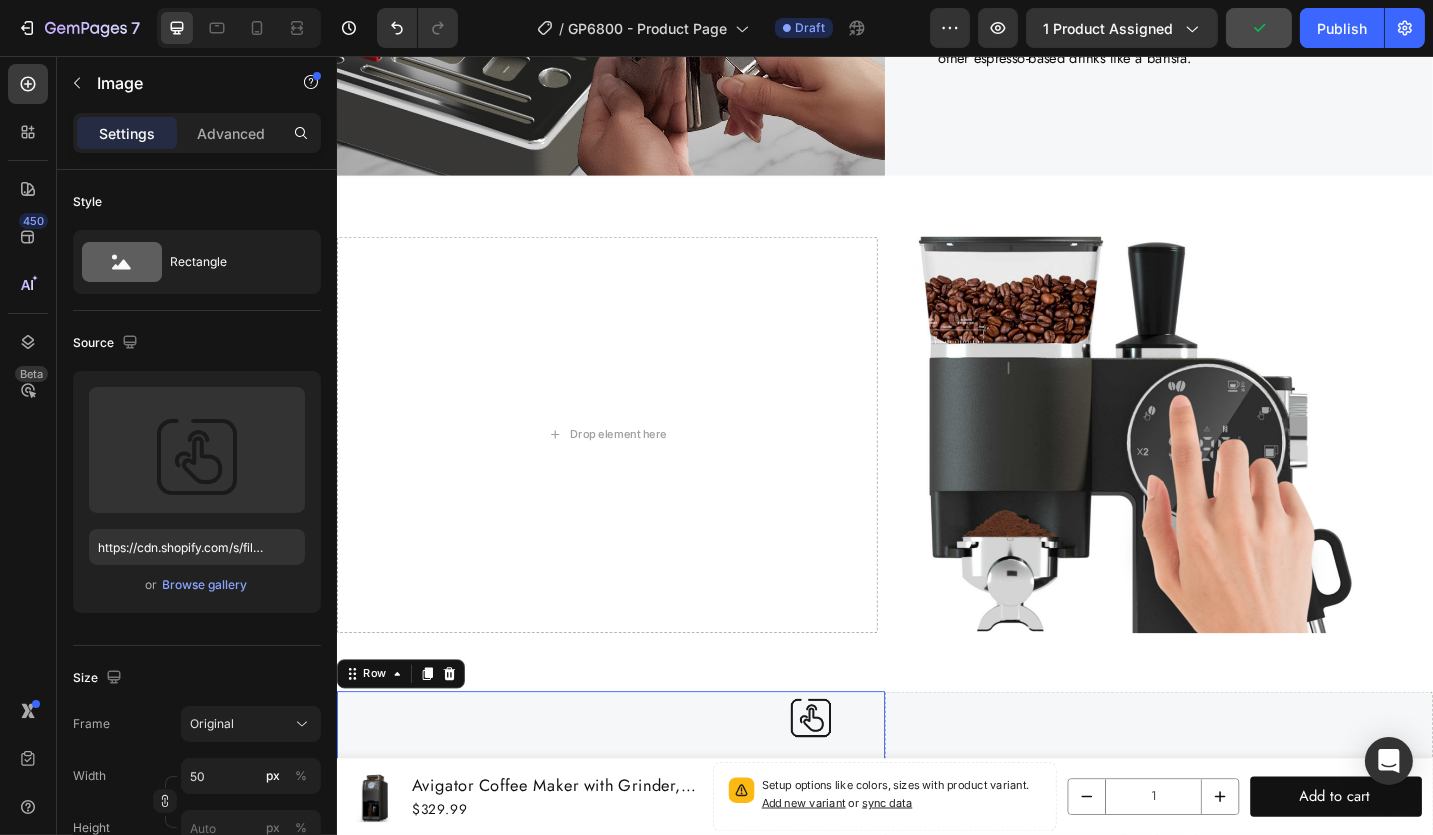 click on "Image Customizable  Command Center Heading Personalized Coffee Perfection: Avigator cappuccino machine with customizable settings for grind amount, water temperature, and water volume, this espresso machine makes it easy to create your ideal cup of coffee. An intuitive LCD display allows you to monitor the brewing process seamlessly. Text block Row   0" at bounding box center (636, 913) 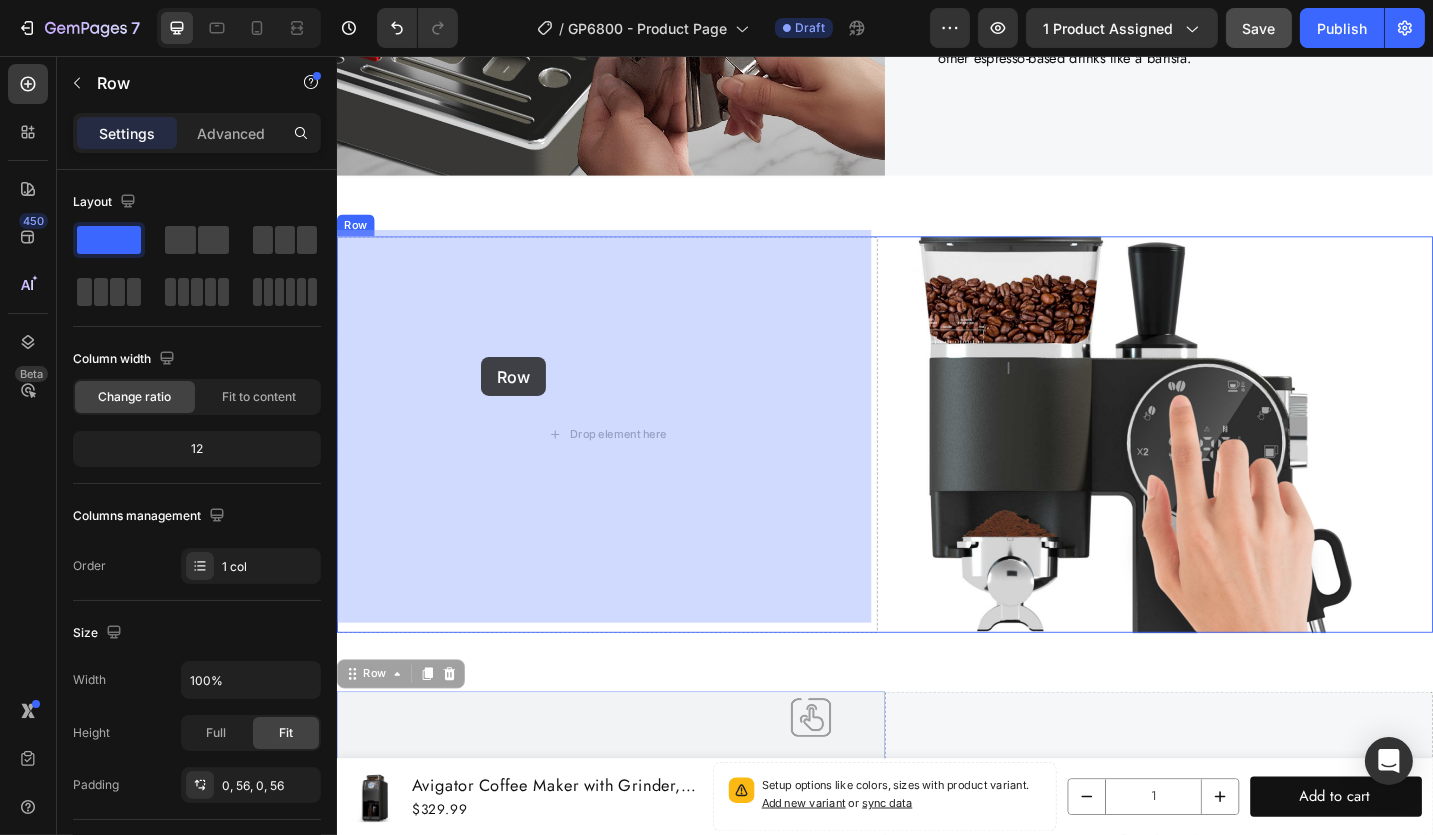 drag, startPoint x: 367, startPoint y: 775, endPoint x: 494, endPoint y: 386, distance: 409.20654 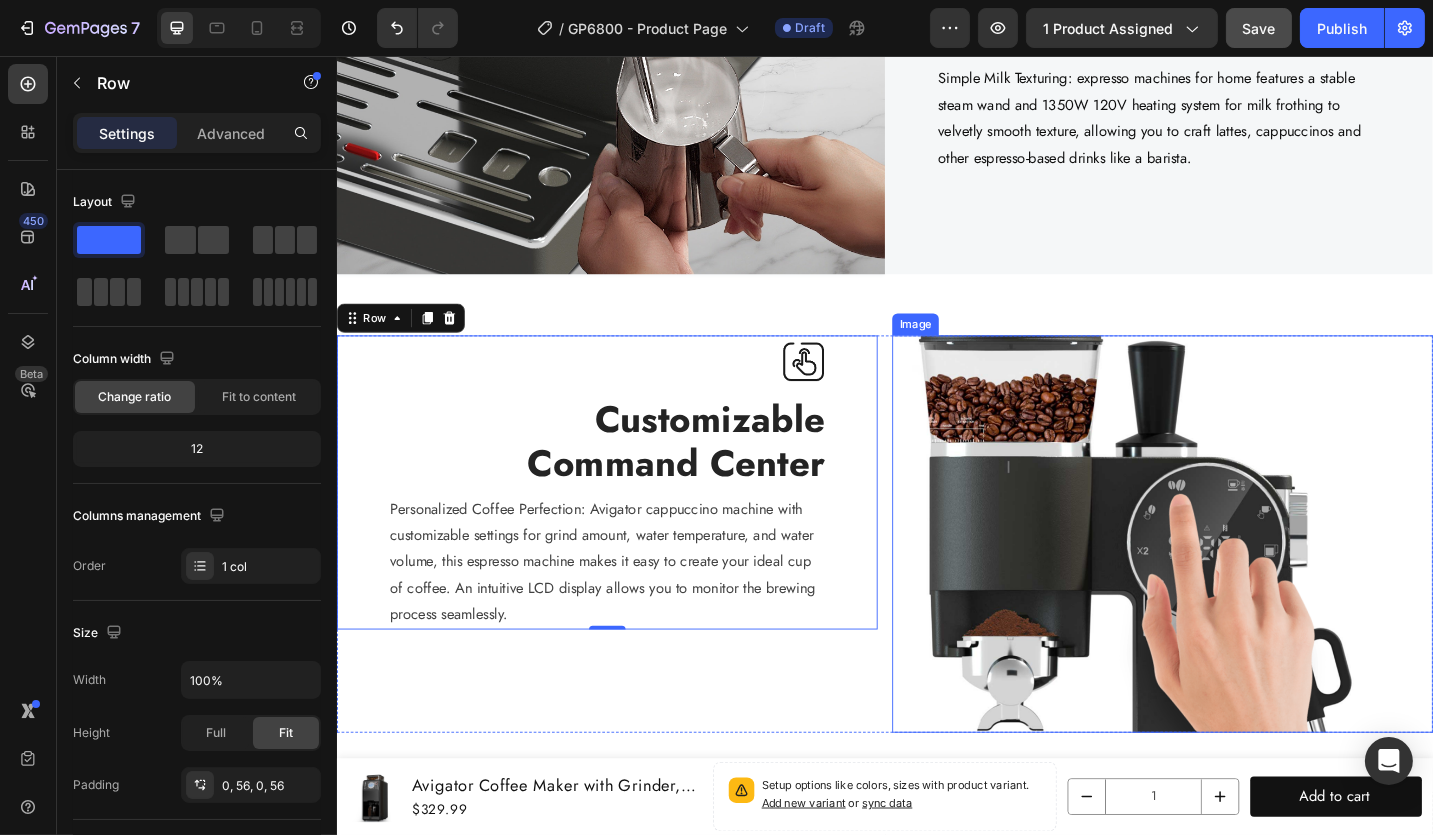 scroll, scrollTop: 3935, scrollLeft: 0, axis: vertical 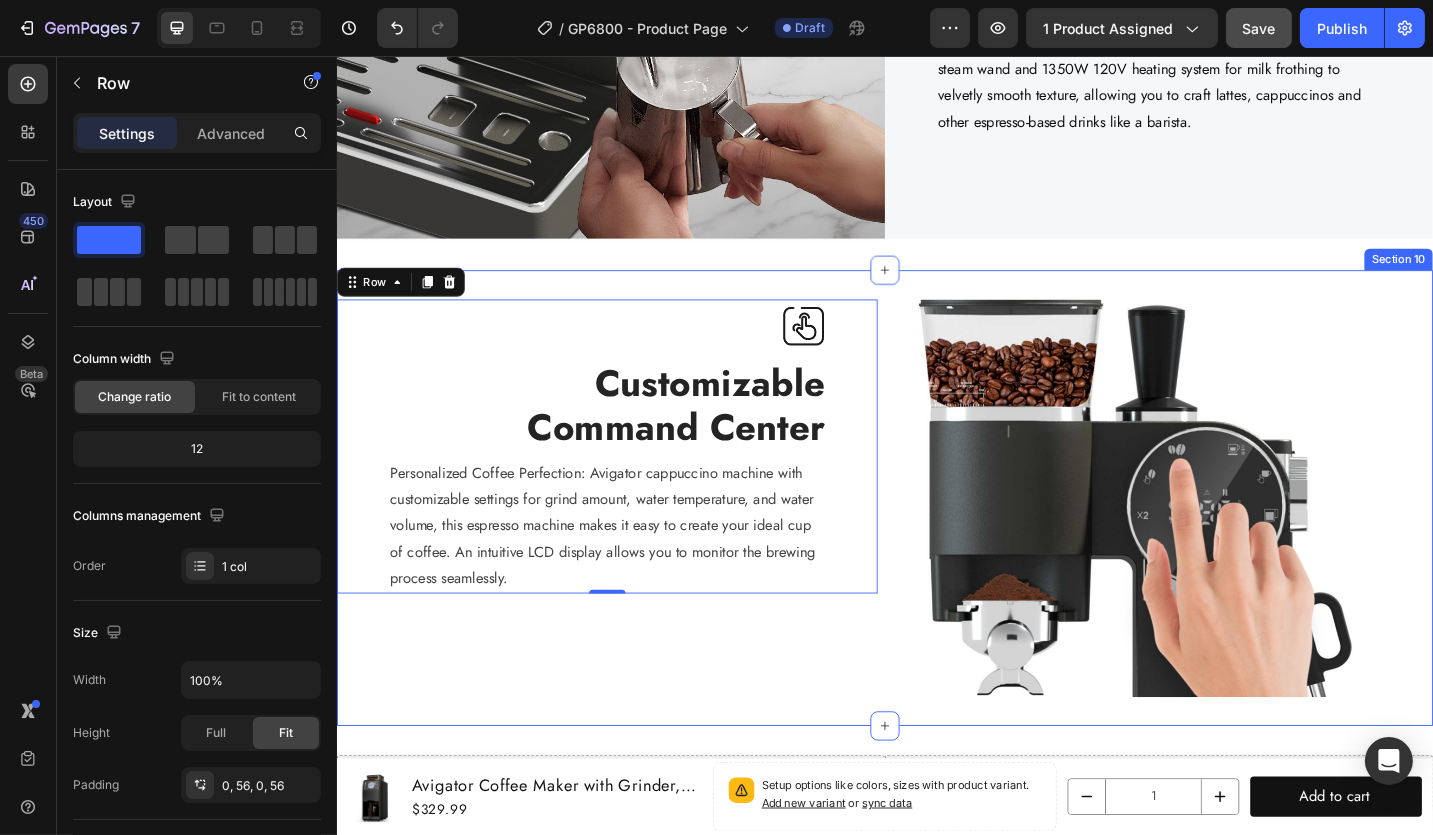 click on "Image Customizable  Command Center Heading Personalized Coffee Perfection: Avigator cappuccino machine with customizable settings for grind amount, water temperature, and water volume, this espresso machine makes it easy to create your ideal cup of coffee. An intuitive LCD display allows you to monitor the brewing process seamlessly. Text block Row   0 Image Row Section 10" at bounding box center (936, 540) 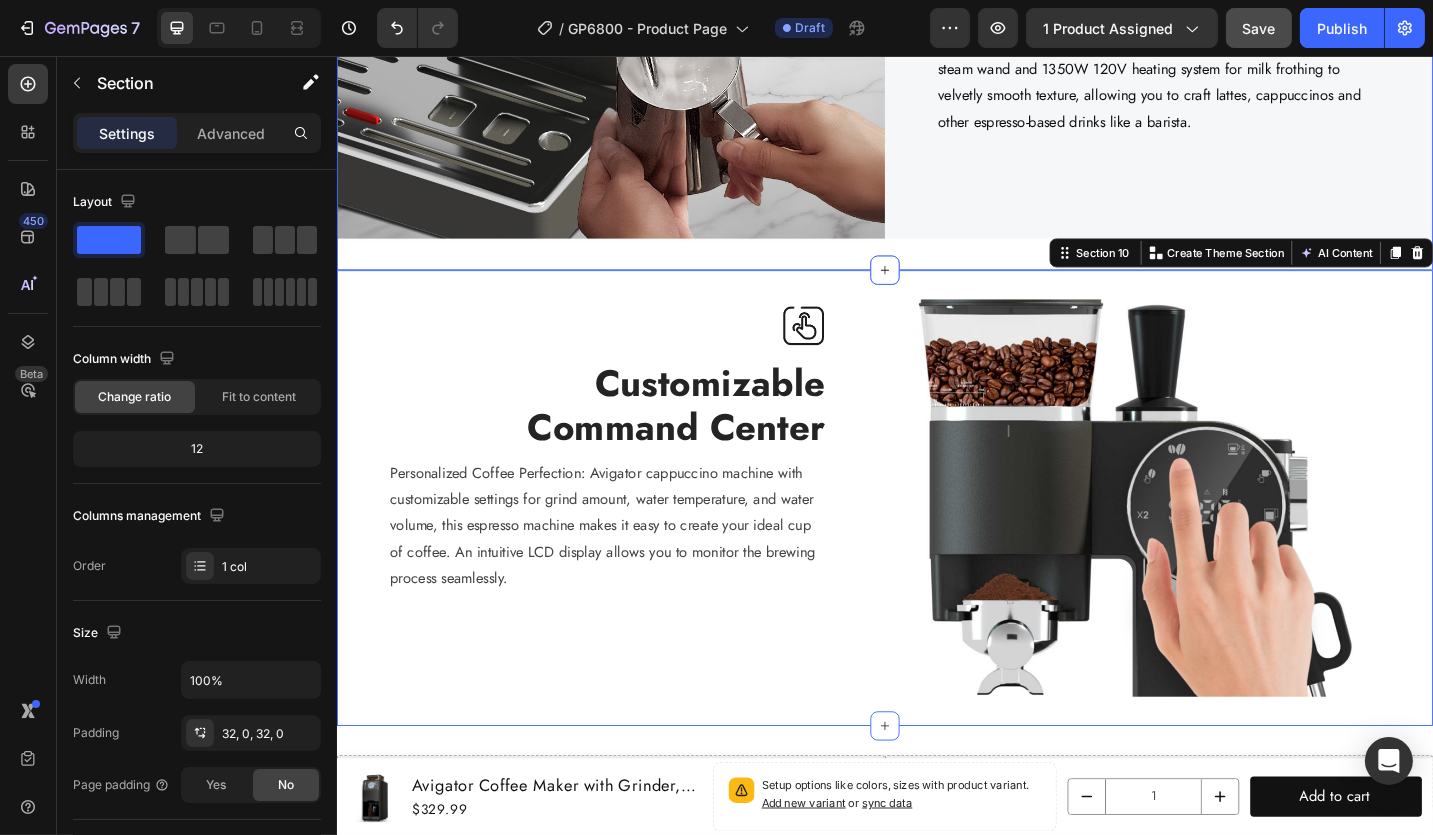 click on "Image Image Powerful Milk Frother Heading Simple Milk Texturing: expresso machines for home features a stable steam wand and 1350W 120V heating system for milk frothing to velvetly smooth texture, allowing you to craft lattes, cappuccinos and other espresso-based drinks like a barista. Text block Row Row" at bounding box center (936, 41) 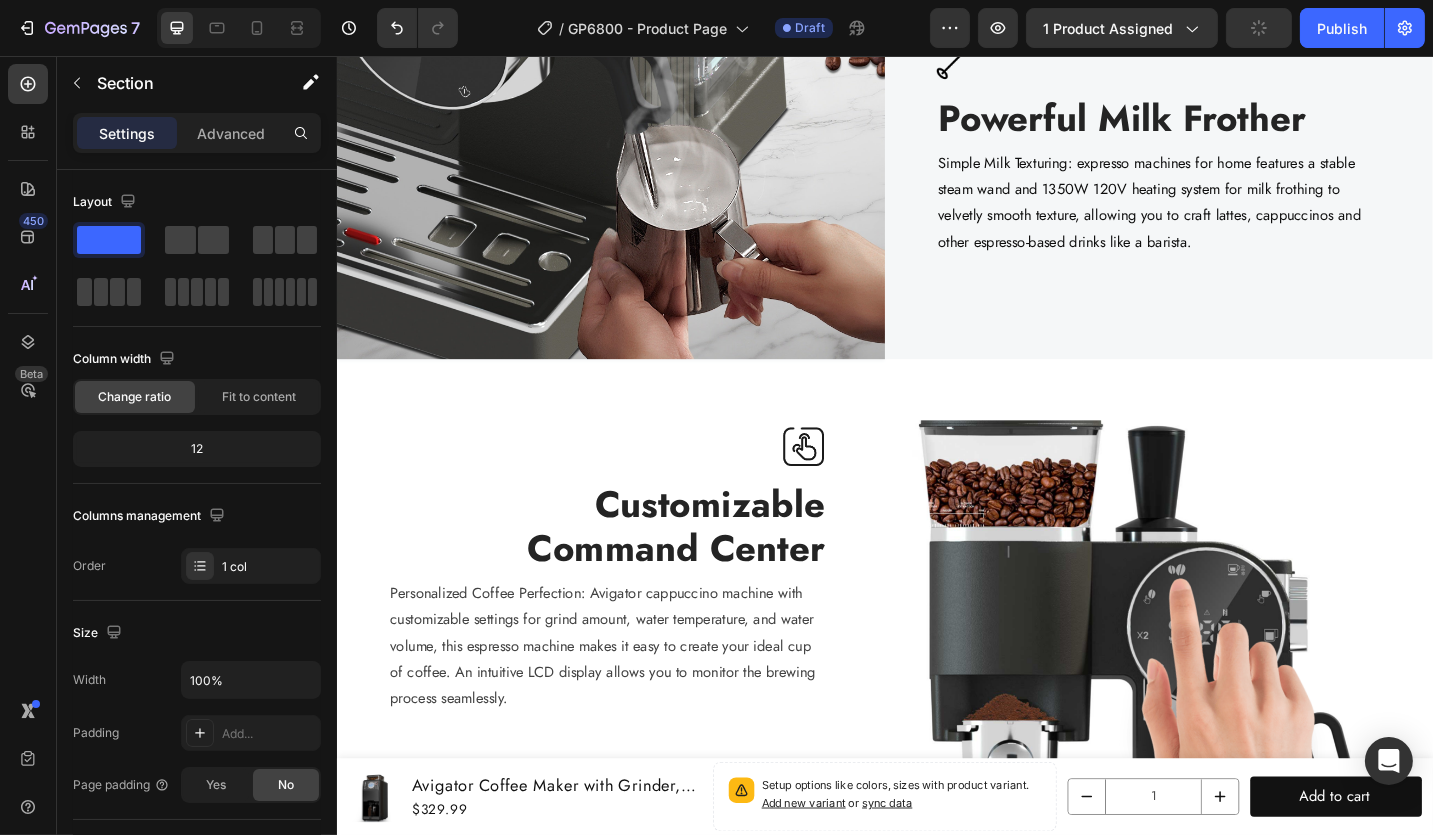 scroll, scrollTop: 4557, scrollLeft: 0, axis: vertical 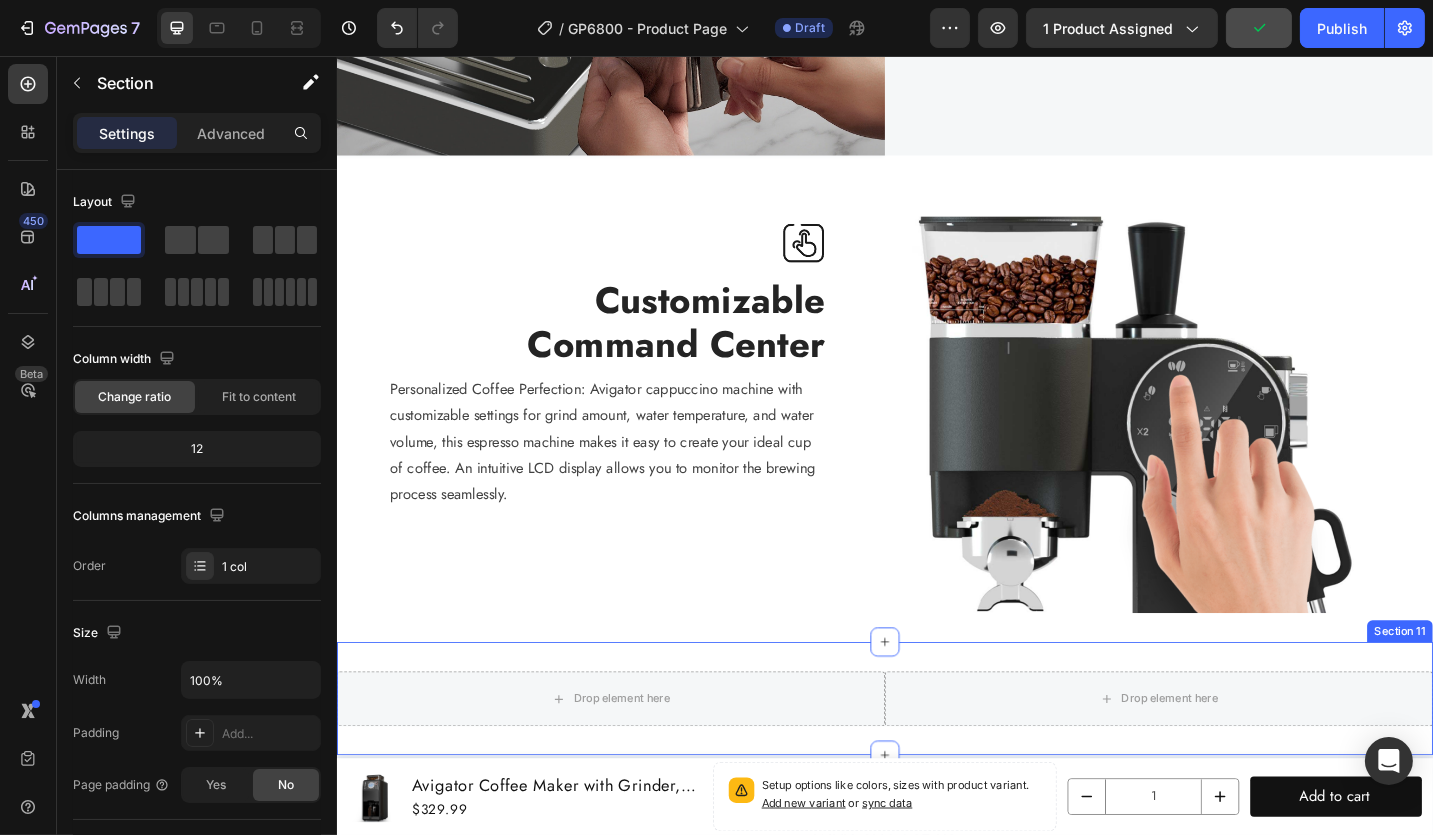 click on "Drop element here
Drop element here Row Section 11" at bounding box center [936, 760] 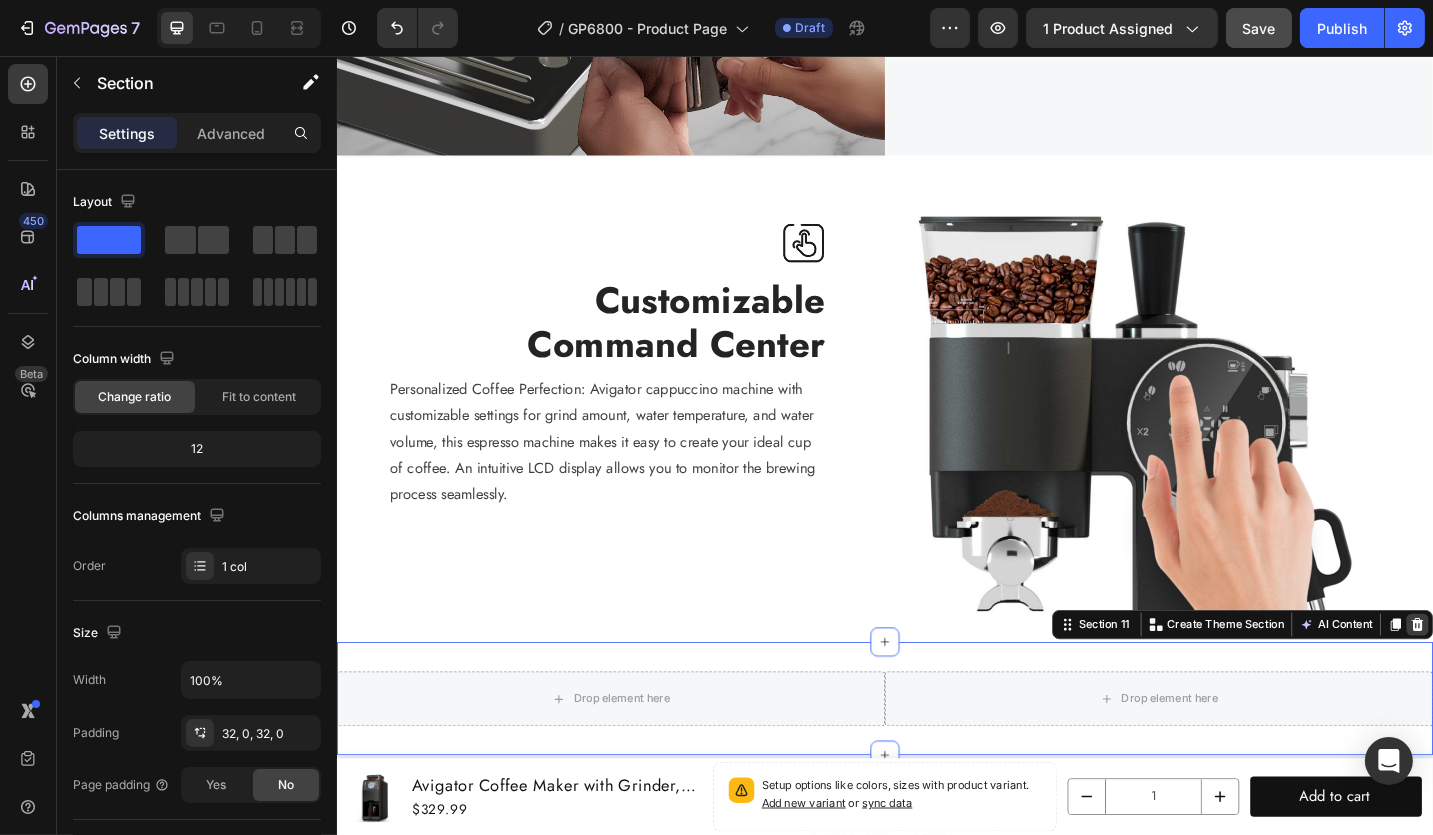 click 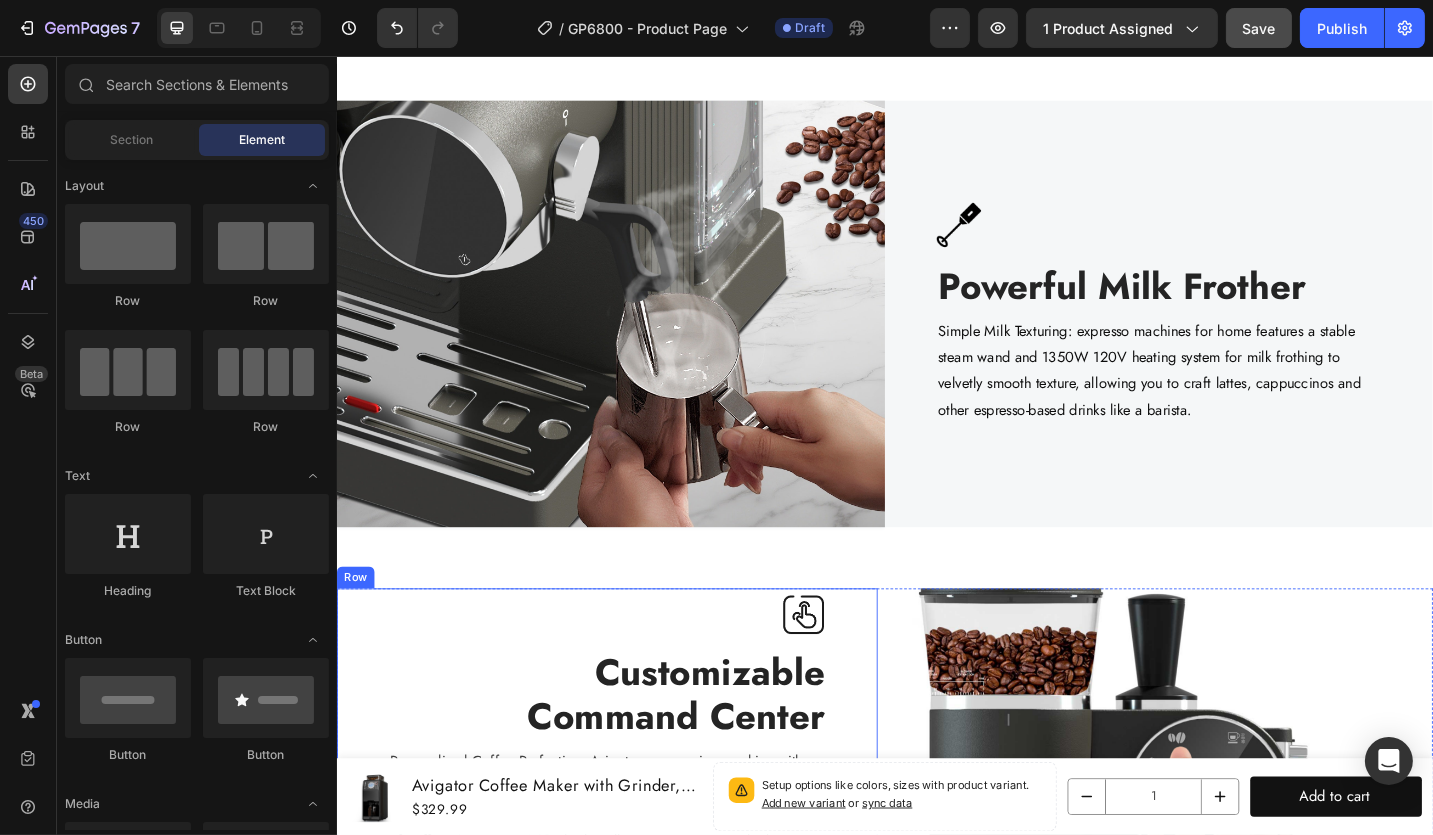 scroll, scrollTop: 3957, scrollLeft: 0, axis: vertical 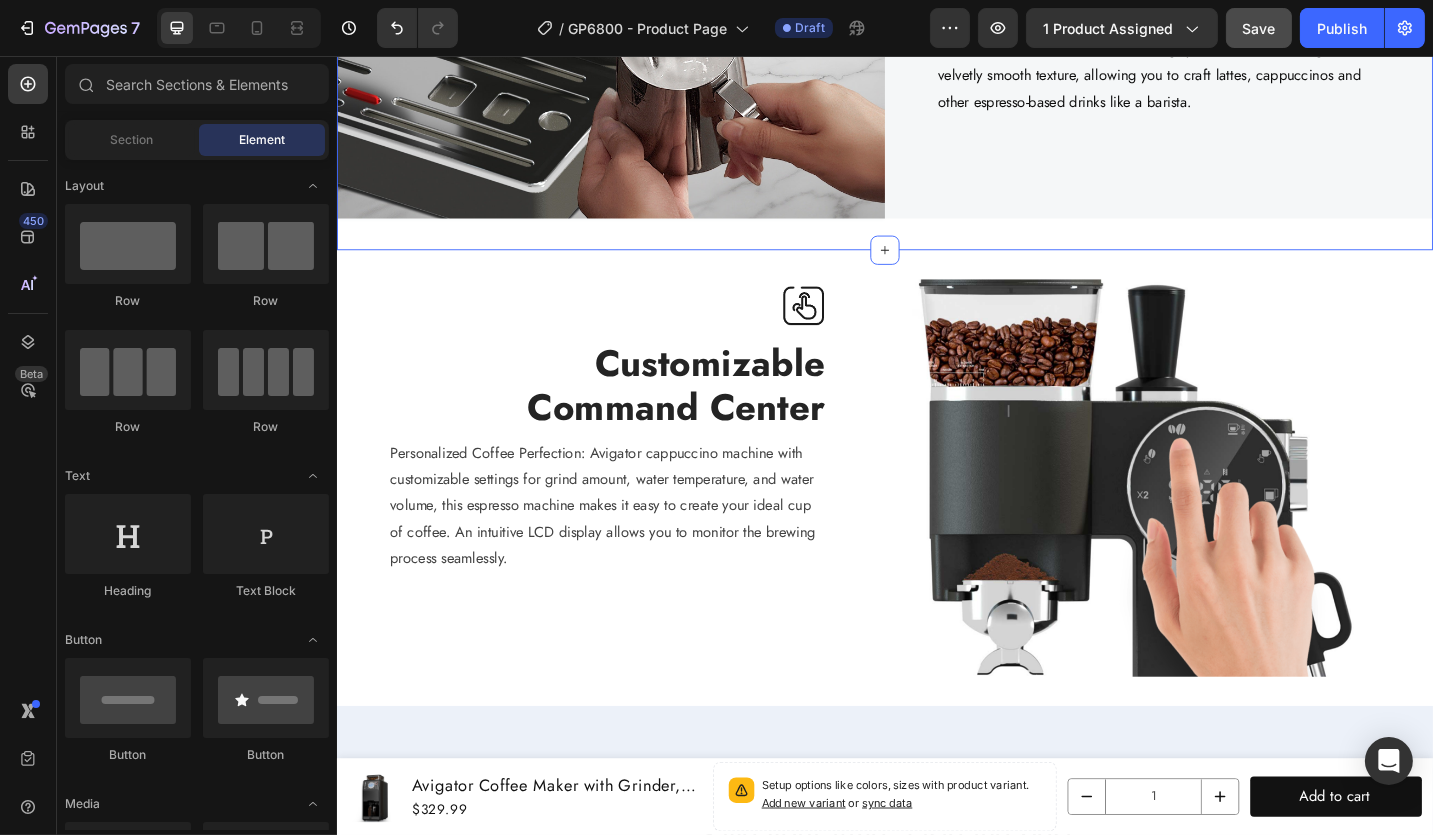 click on "Image Image Powerful Milk Frother Heading Simple Milk Texturing: expresso machines for home features a stable steam wand and 1350W 120V heating system for milk frothing to velvetly smooth texture, allowing you to craft lattes, cappuccinos and other espresso-based drinks like a barista. Text block Row Row" at bounding box center (936, 19) 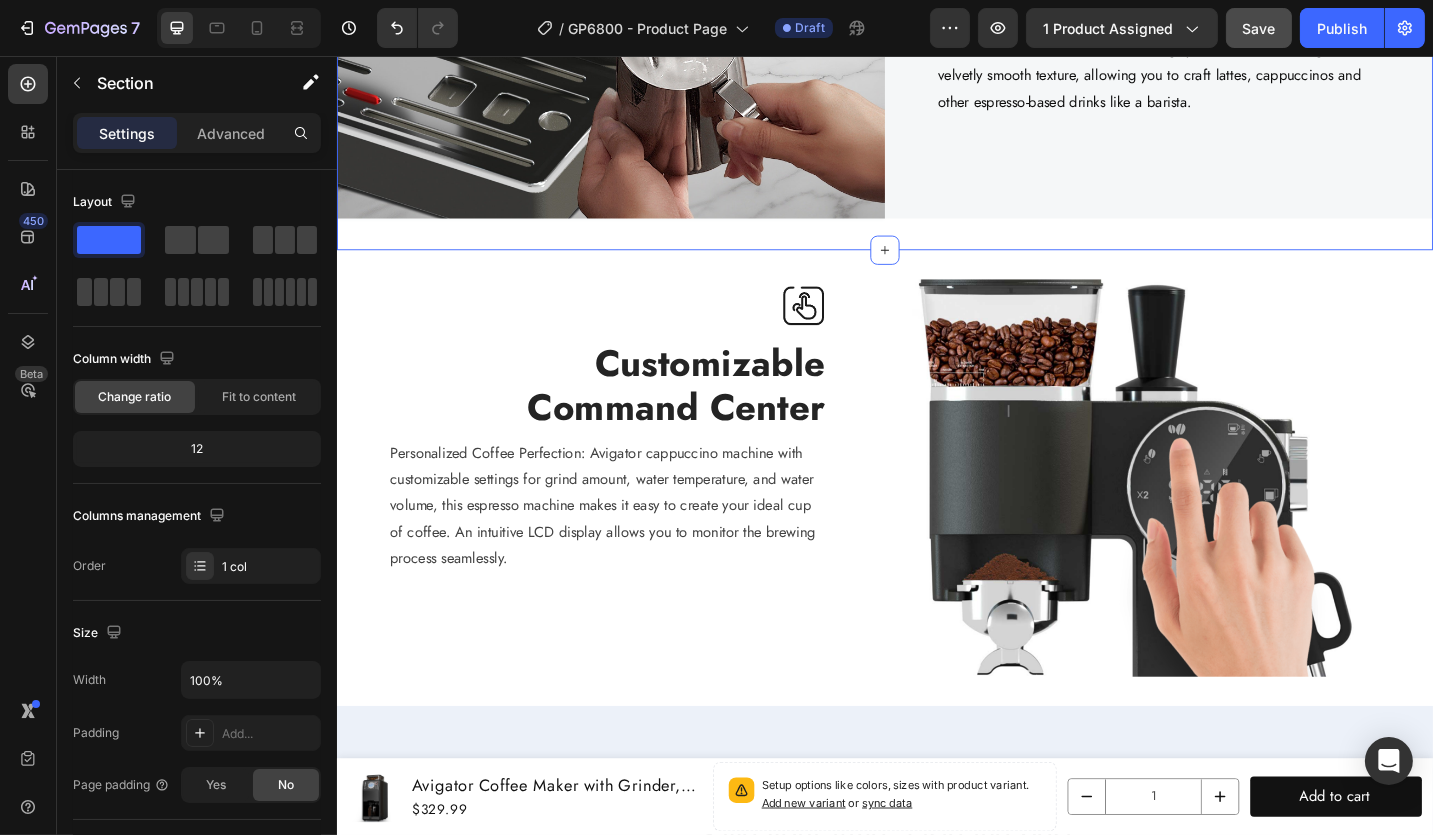 click on "Image Image Powerful Milk Frother Heading Simple Milk Texturing: expresso machines for home features a stable steam wand and 1350W 120V heating system for milk frothing to velvetly smooth texture, allowing you to craft lattes, cappuccinos and other espresso-based drinks like a barista. Text block Row Row" at bounding box center (936, 19) 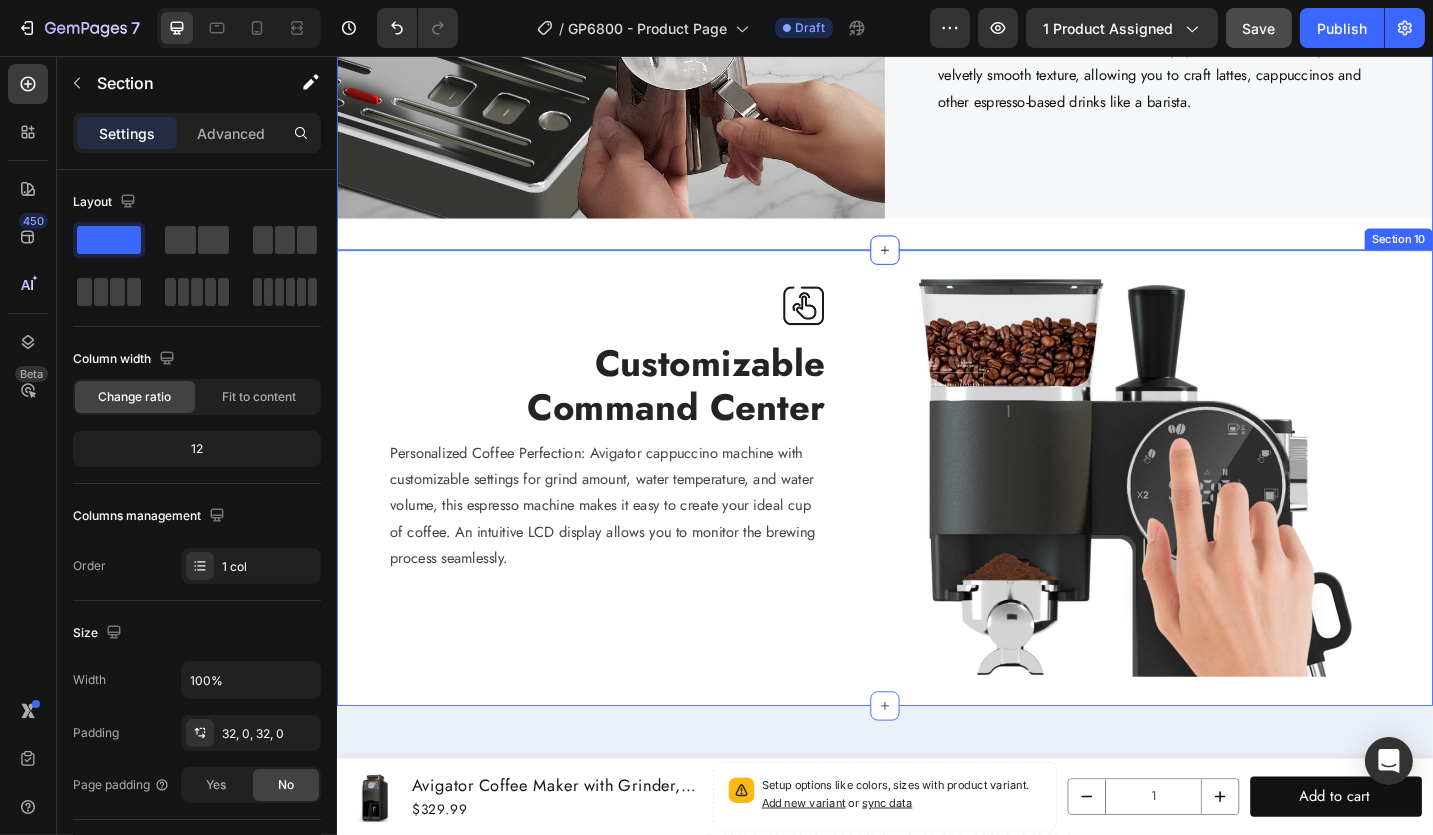 click on "Image Customizable  Command Center Heading Personalized Coffee Perfection: Avigator cappuccino machine with customizable settings for grind amount, water temperature, and water volume, this espresso machine makes it easy to create your ideal cup of coffee. An intuitive LCD display allows you to monitor the brewing process seamlessly. Text block Row Image Row Section 10" at bounding box center [936, 518] 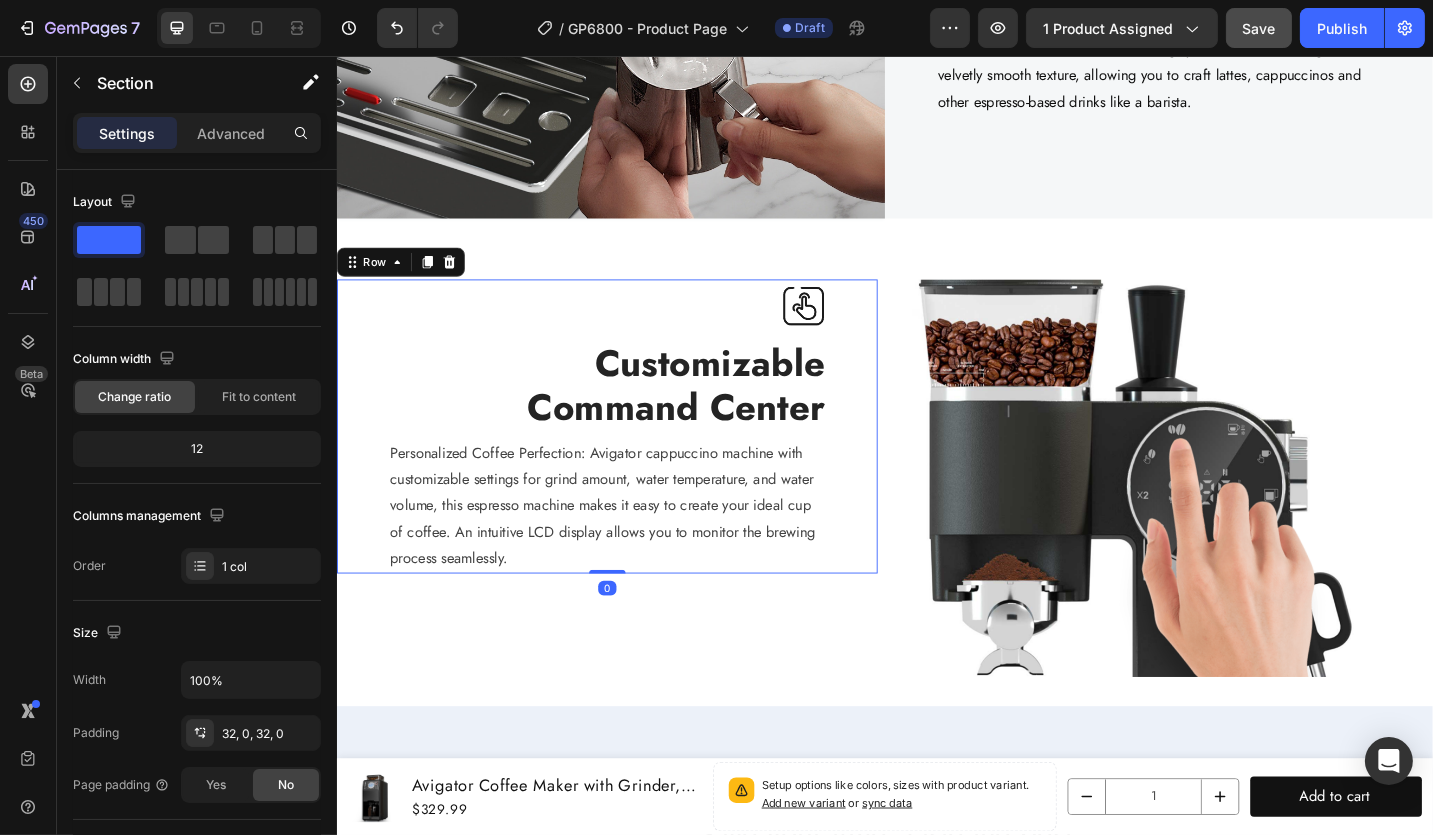 click on "Image Customizable  Command Center Heading Personalized Coffee Perfection: Avigator cappuccino machine with customizable settings for grind amount, water temperature, and water volume, this espresso machine makes it easy to create your ideal cup of coffee. An intuitive LCD display allows you to monitor the brewing process seamlessly. Text block Row   0" at bounding box center [632, 462] 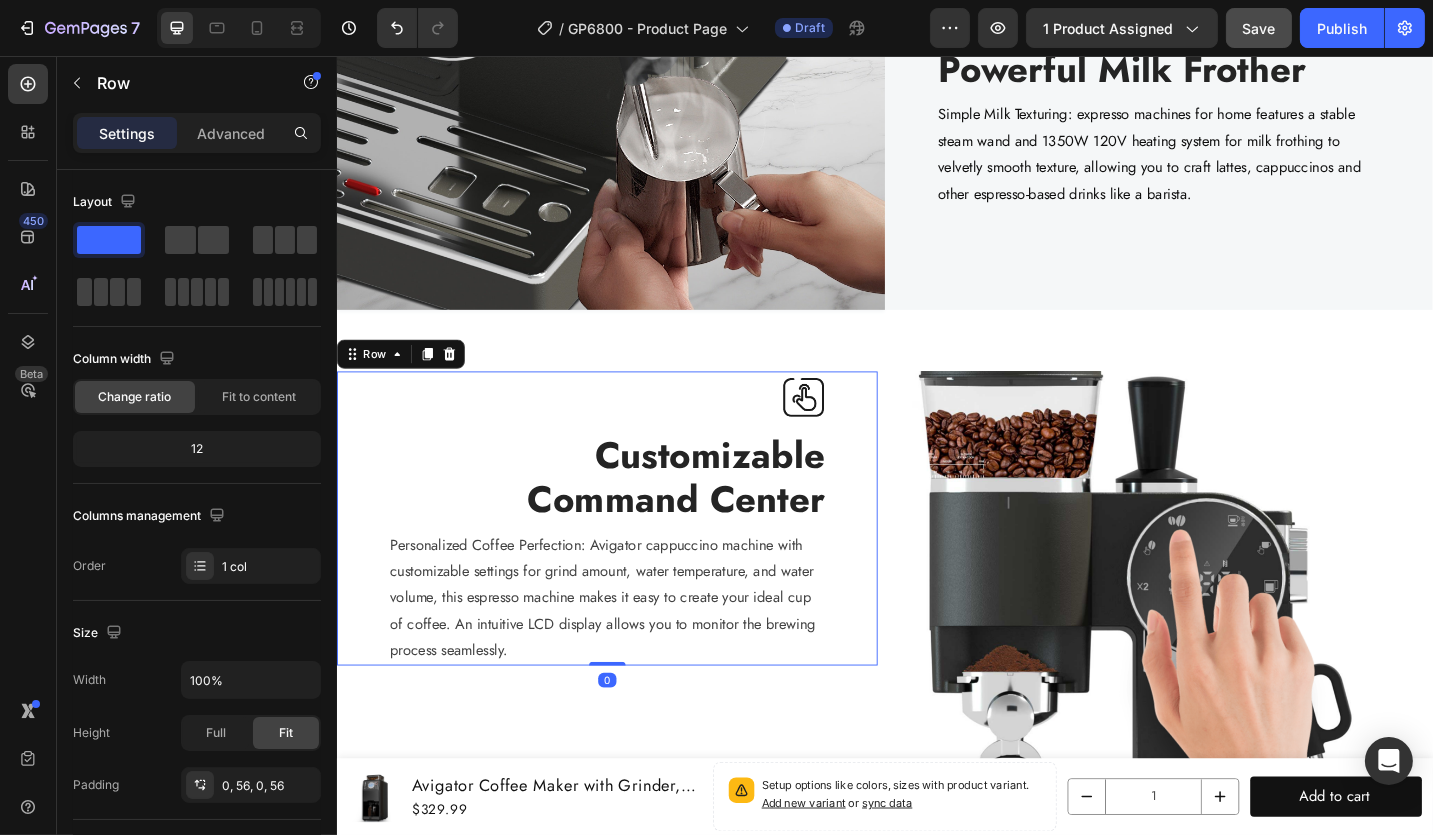 scroll, scrollTop: 3757, scrollLeft: 0, axis: vertical 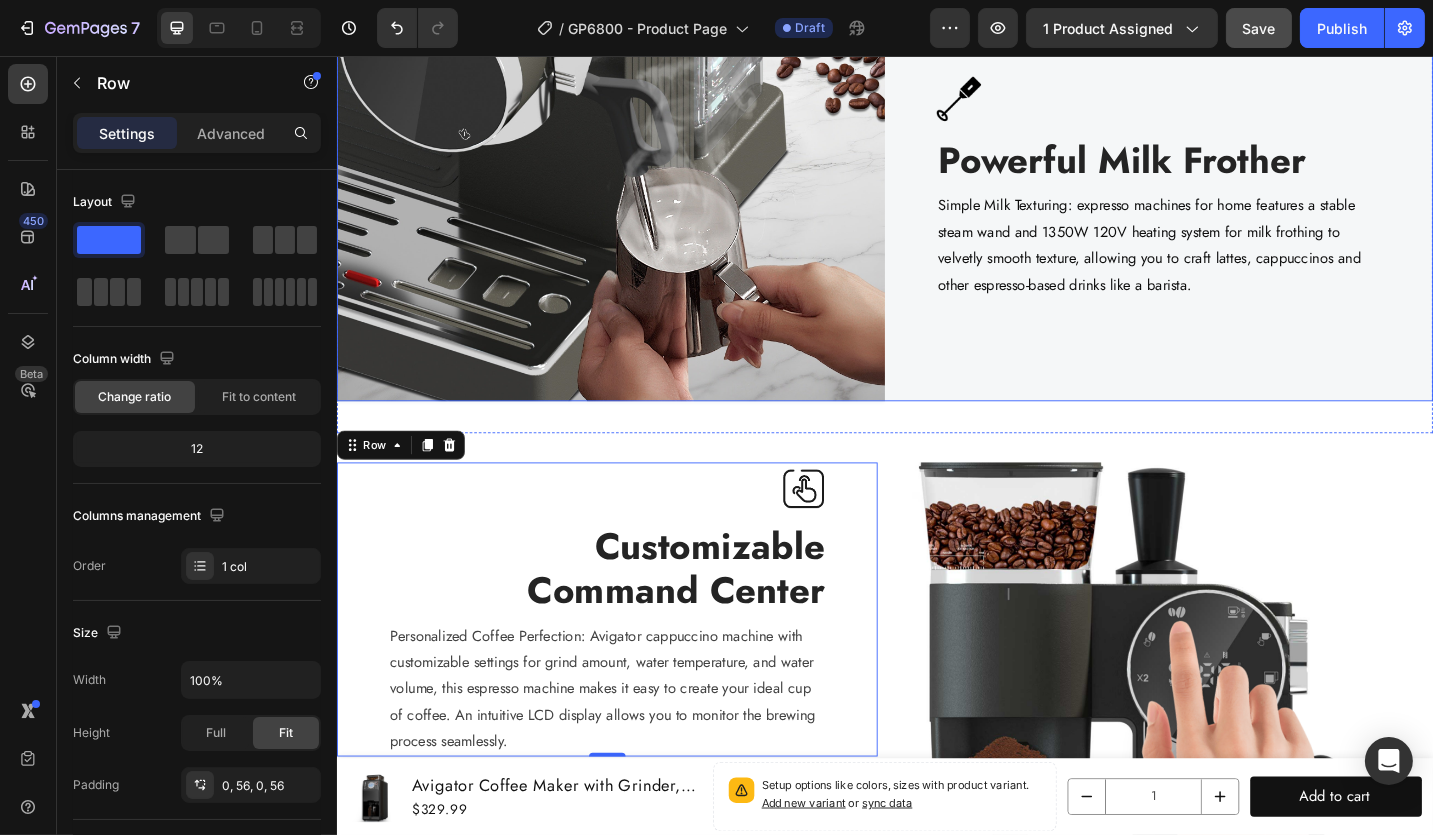 click on "Image Powerful Milk Frother Heading Simple Milk Texturing: expresso machines for home features a stable steam wand and 1350W 120V heating system for milk frothing to velvetly smooth texture, allowing you to craft lattes, cappuccinos and other espresso-based drinks like a barista. Text block Row" at bounding box center (1236, 201) 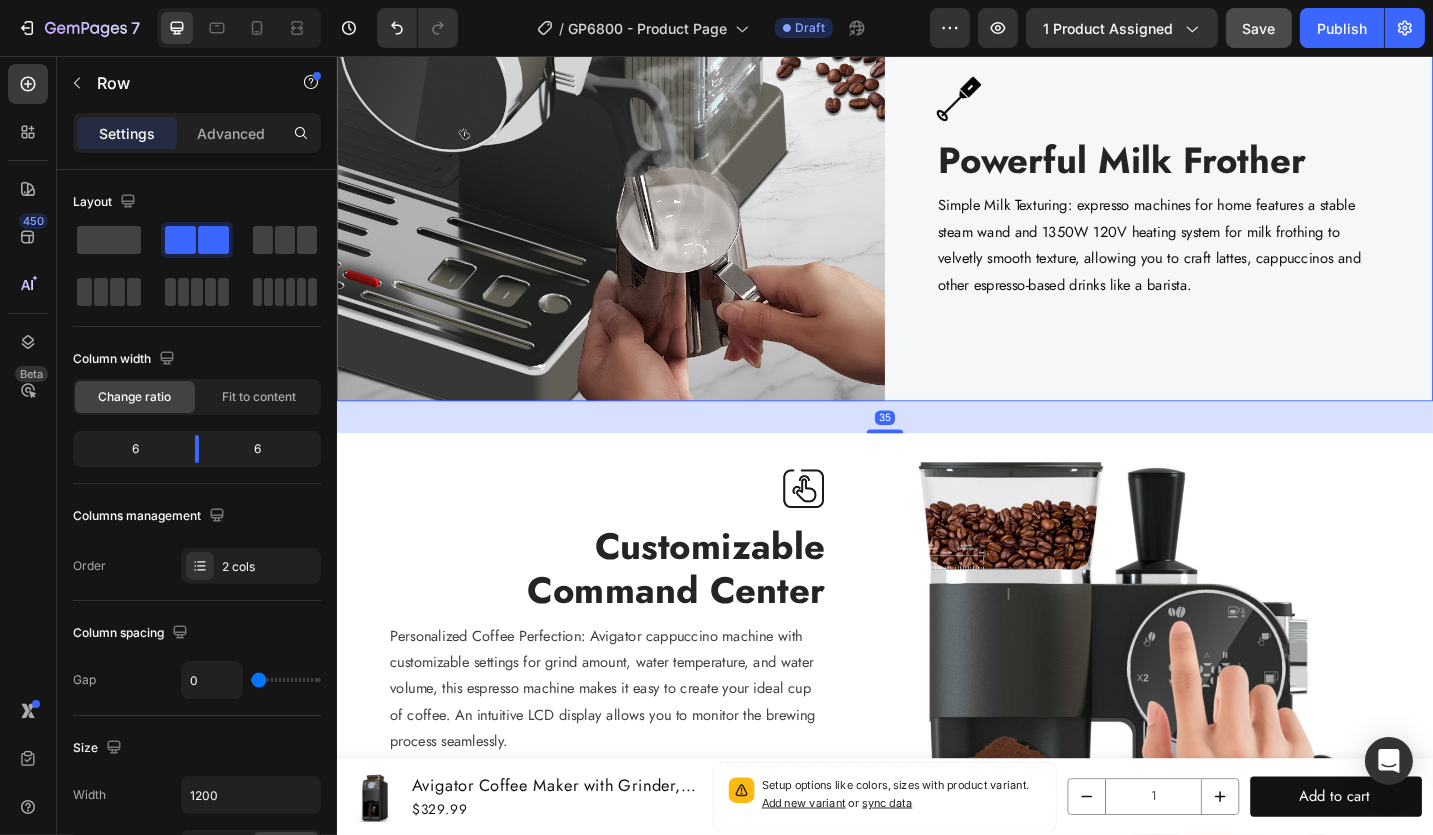 click on "Image Powerful Milk Frother Heading Simple Milk Texturing: expresso machines for home features a stable steam wand and 1350W 120V heating system for milk frothing to velvetly smooth texture, allowing you to craft lattes, cappuccinos and other espresso-based drinks like a barista. Text block Row" at bounding box center (1236, 201) 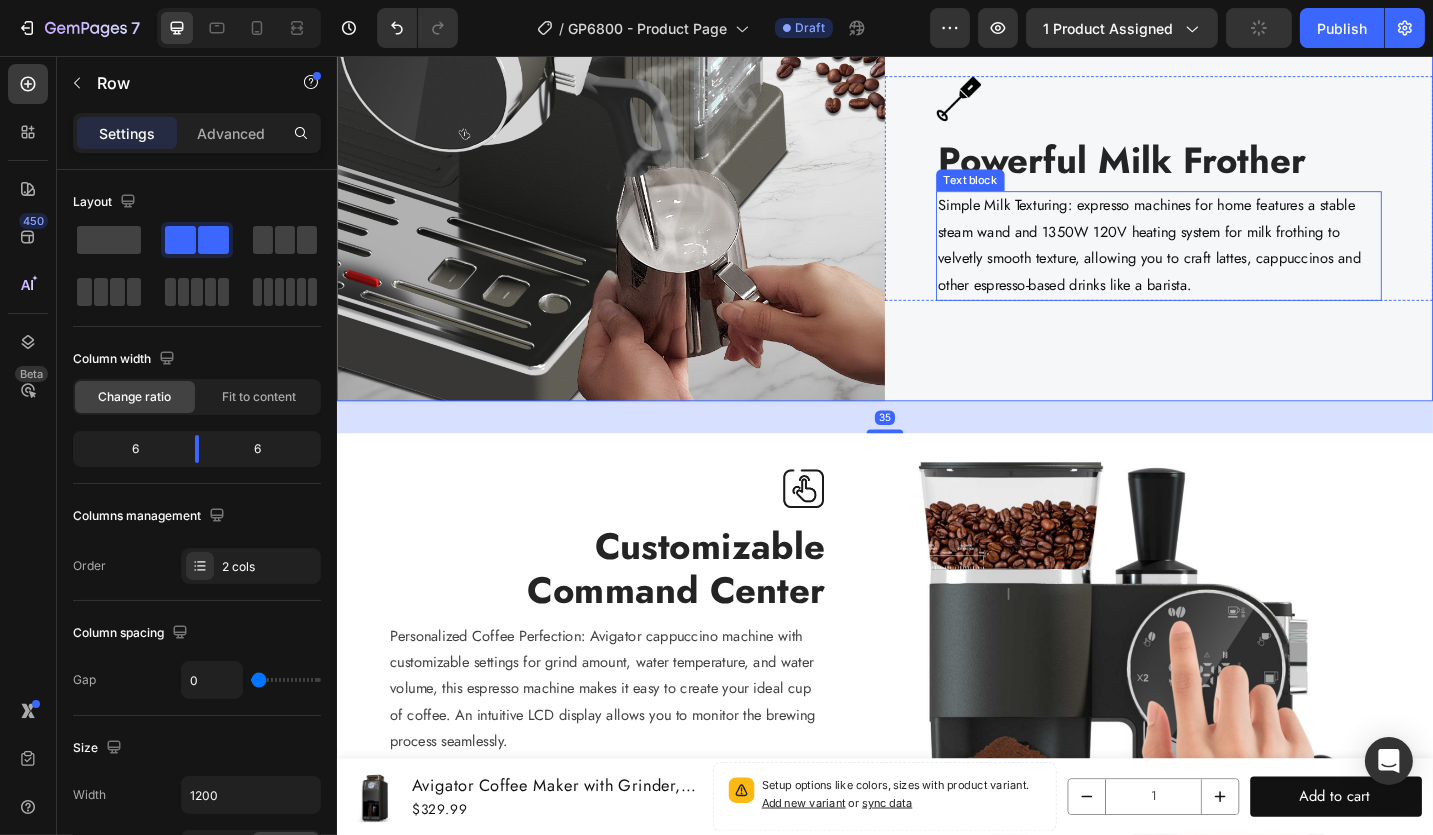 click on "Simple Milk Texturing: expresso machines for home features a stable steam wand and 1350W 120V heating system for milk frothing to velvetly smooth texture, allowing you to craft lattes, cappuccinos and other espresso-based drinks like a barista." at bounding box center [1236, 263] 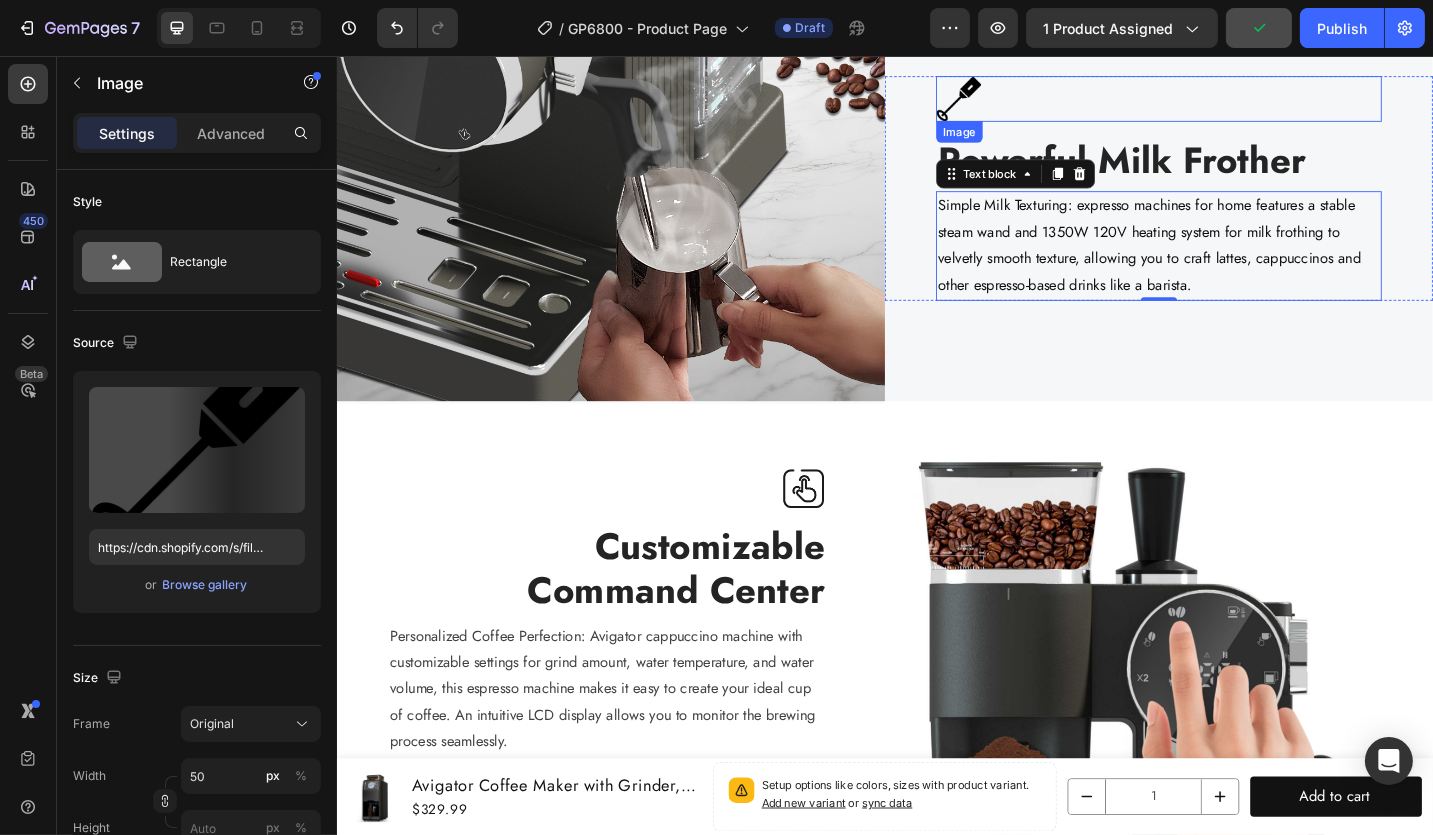 click at bounding box center (1236, 103) 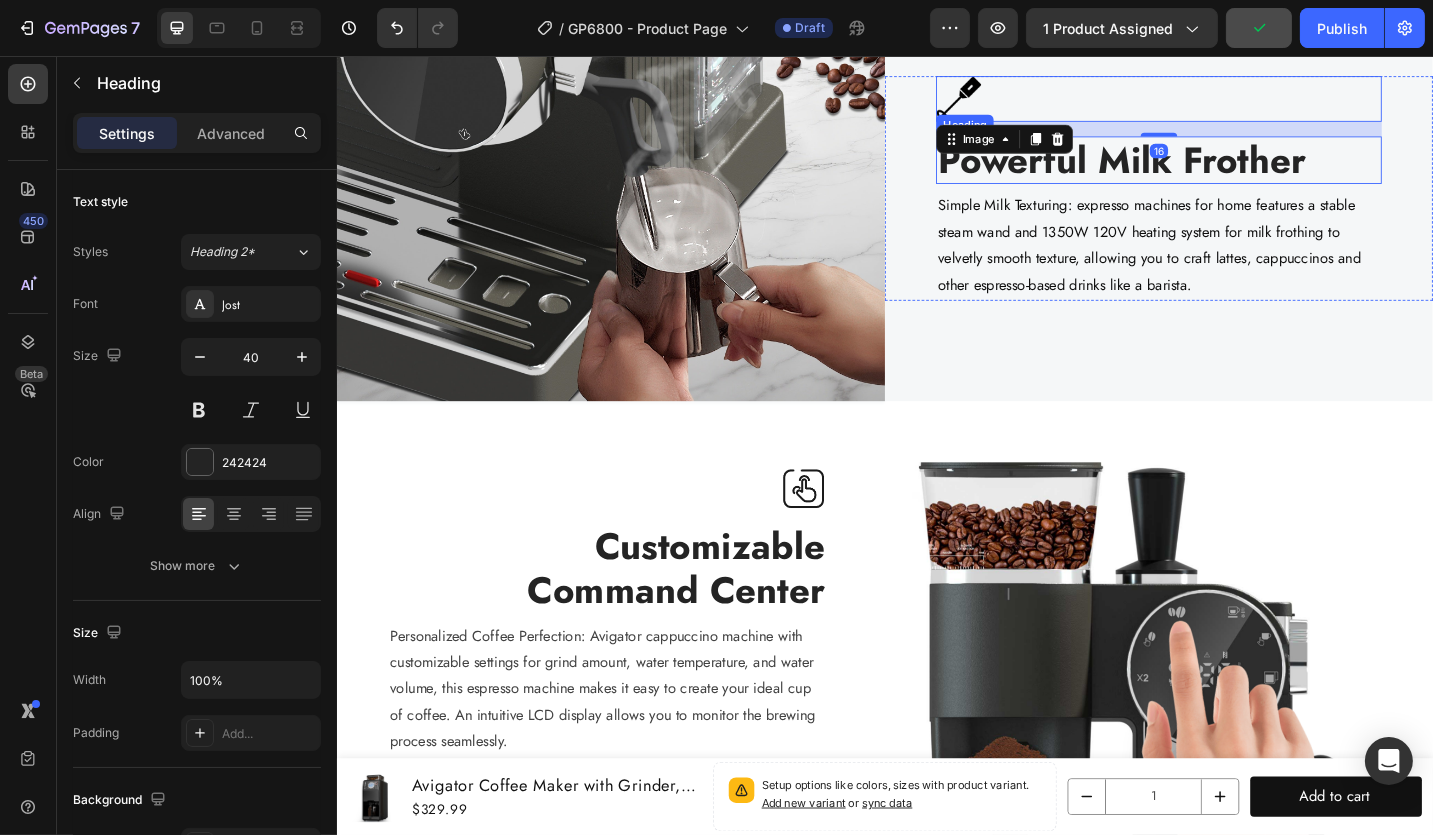 click on "Powerful Milk Frother" at bounding box center (1236, 170) 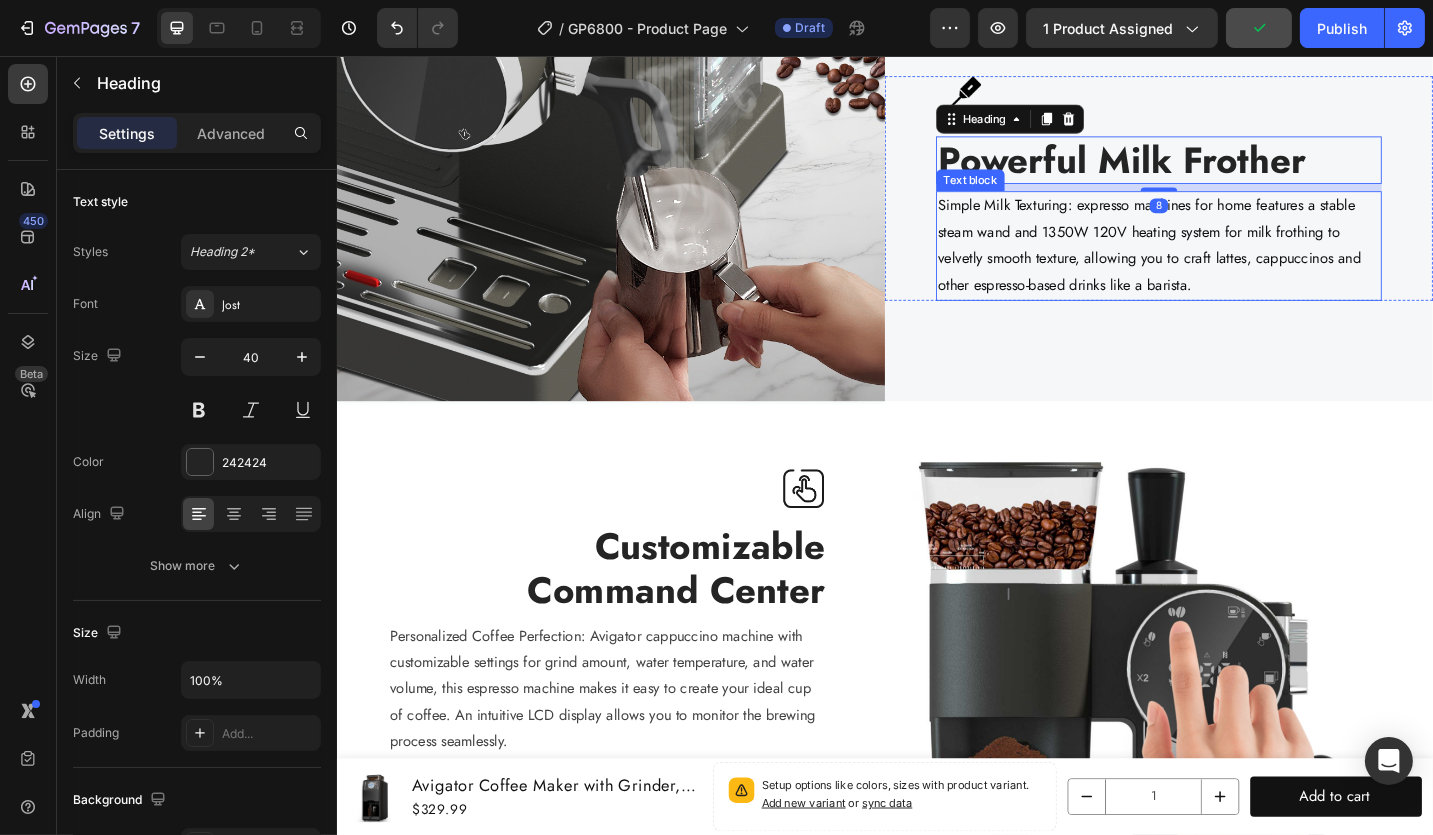 click on "Image Powerful Milk Frother Heading   8 Simple Milk Texturing: expresso machines for home features a stable steam wand and 1350W 120V heating system for milk frothing to velvetly smooth texture, allowing you to craft lattes, cappuccinos and other espresso-based drinks like a barista. Text block Row" at bounding box center (1236, 201) 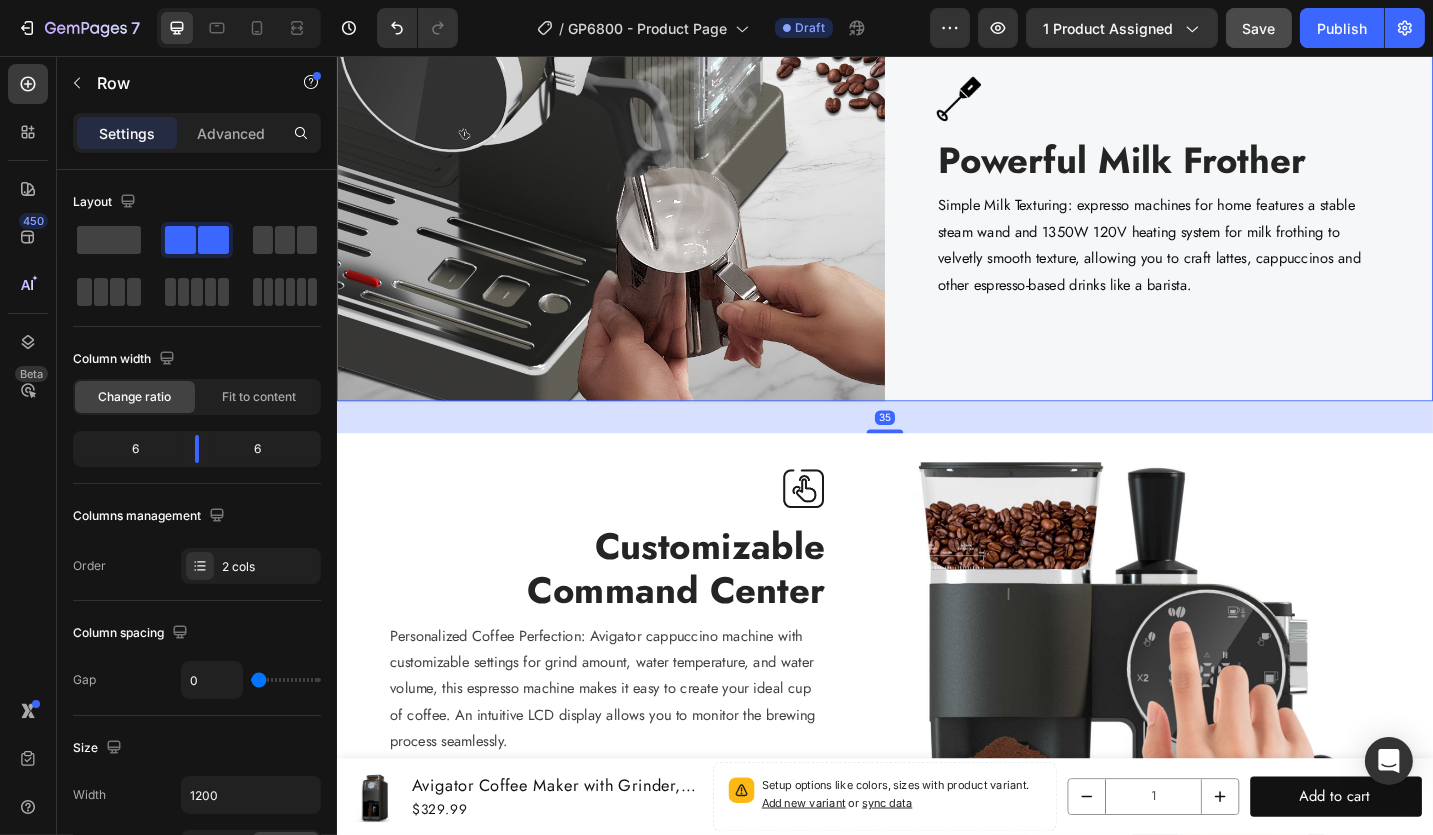 click on "Image Powerful Milk Frother Heading Simple Milk Texturing: expresso machines for home features a stable steam wand and 1350W 120V heating system for milk frothing to velvetly smooth texture, allowing you to craft lattes, cappuccinos and other espresso-based drinks like a barista. Text block Row" at bounding box center [1236, 201] 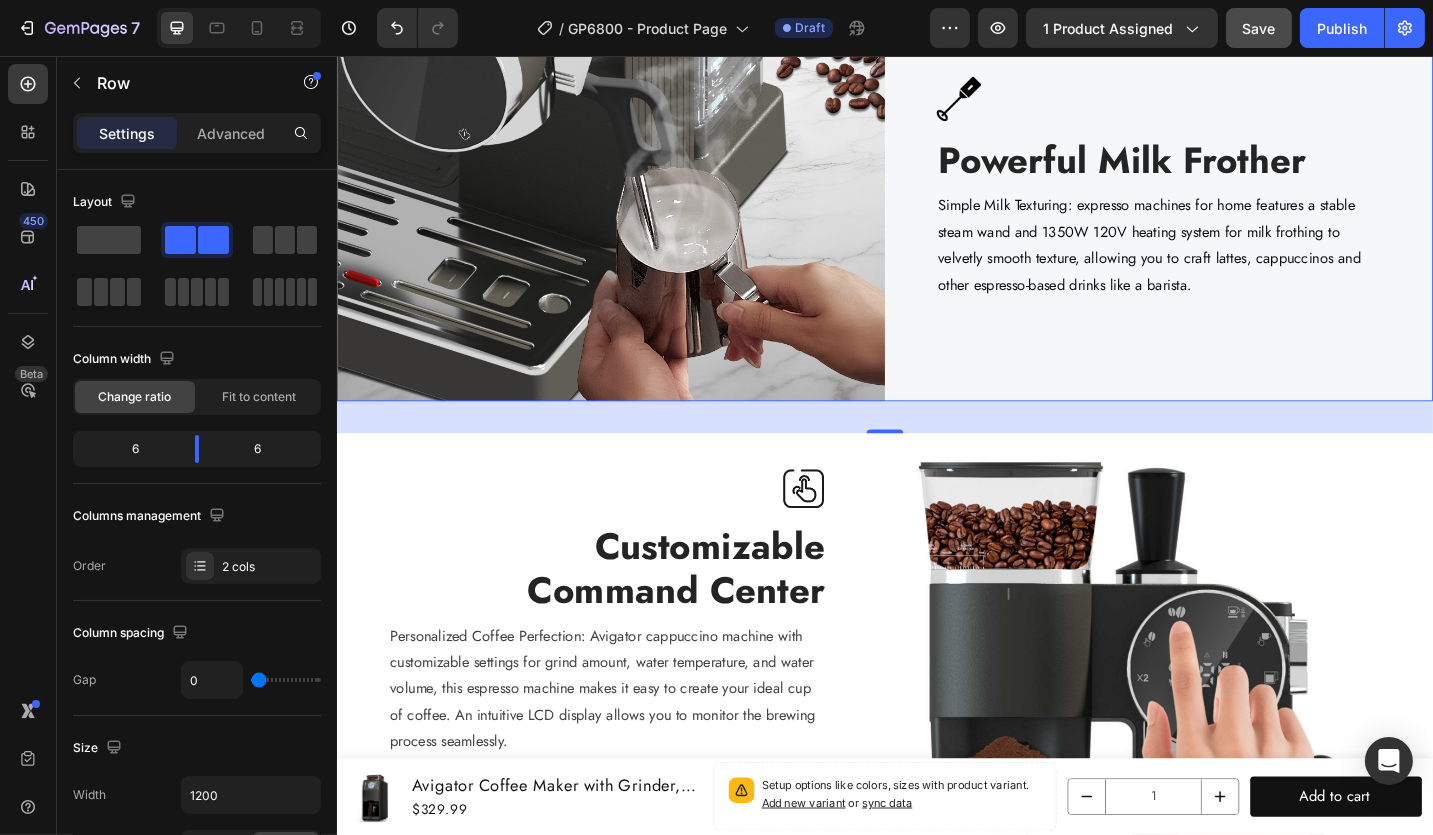 click on "Image Powerful Milk Frother Heading Simple Milk Texturing: expresso machines for home features a stable steam wand and 1350W 120V heating system for milk frothing to velvetly smooth texture, allowing you to craft lattes, cappuccinos and other espresso-based drinks like a barista. Text block Row" at bounding box center [1236, 201] 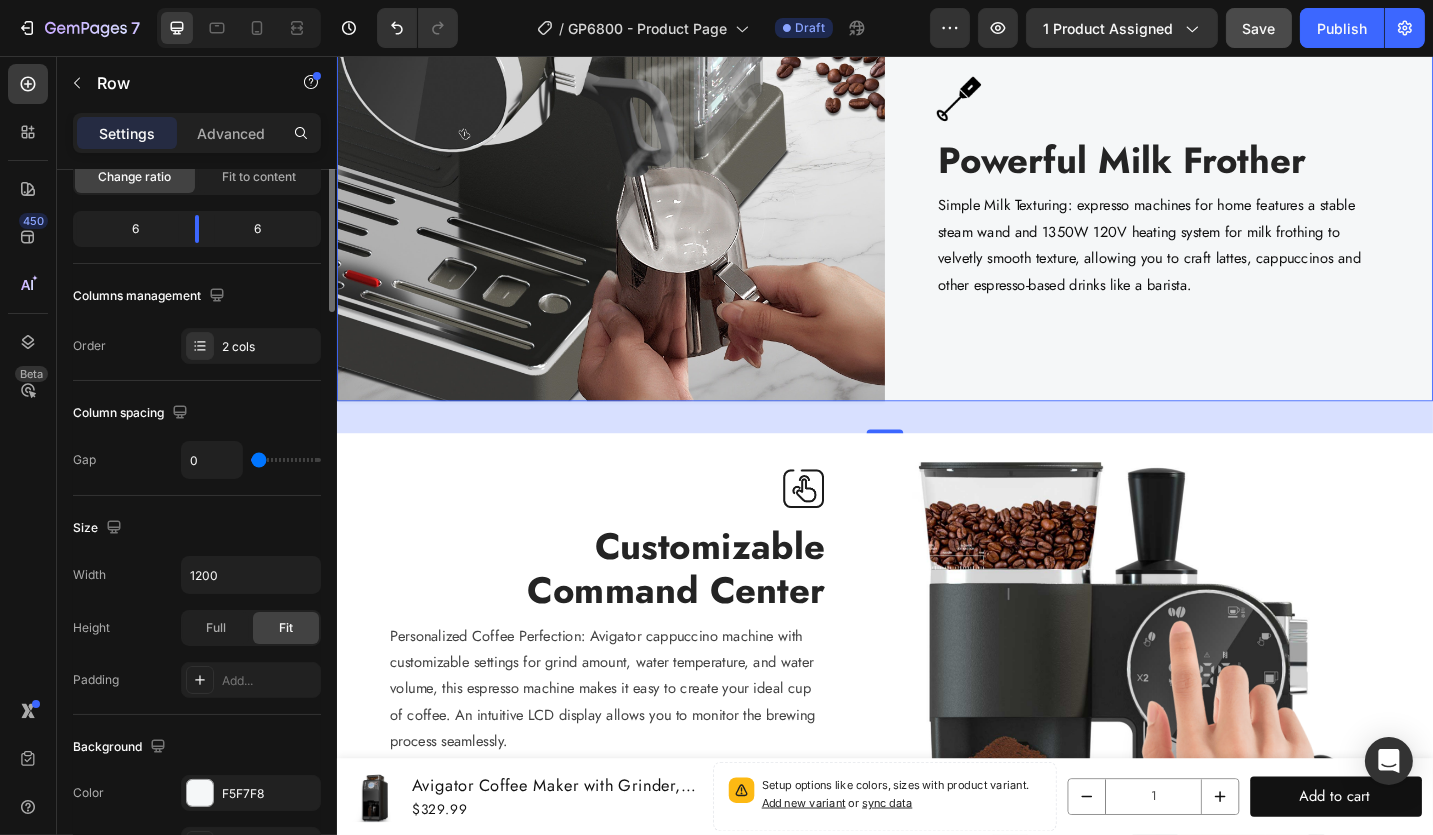 scroll, scrollTop: 0, scrollLeft: 0, axis: both 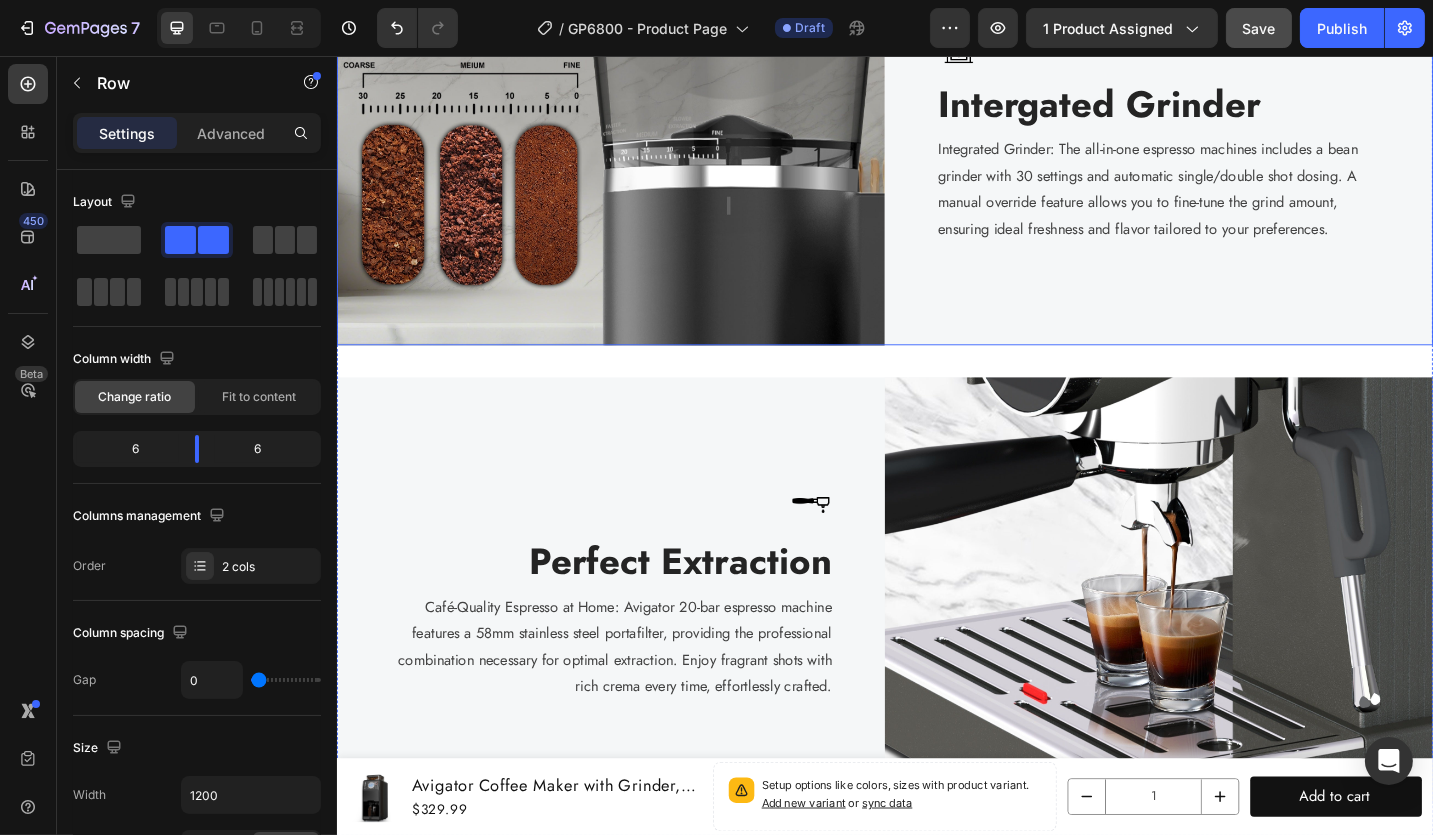 click on "Image Intergated Grinder  Heading Integrated Grinder: The all-in-one espresso machines includes a bean grinder with 30 settings and automatic single/double shot dosing. A manual override feature allows you to fine-tune the grind amount, ensuring ideal freshness and flavor tailored to your preferences. Text block Row" at bounding box center (1236, 139) 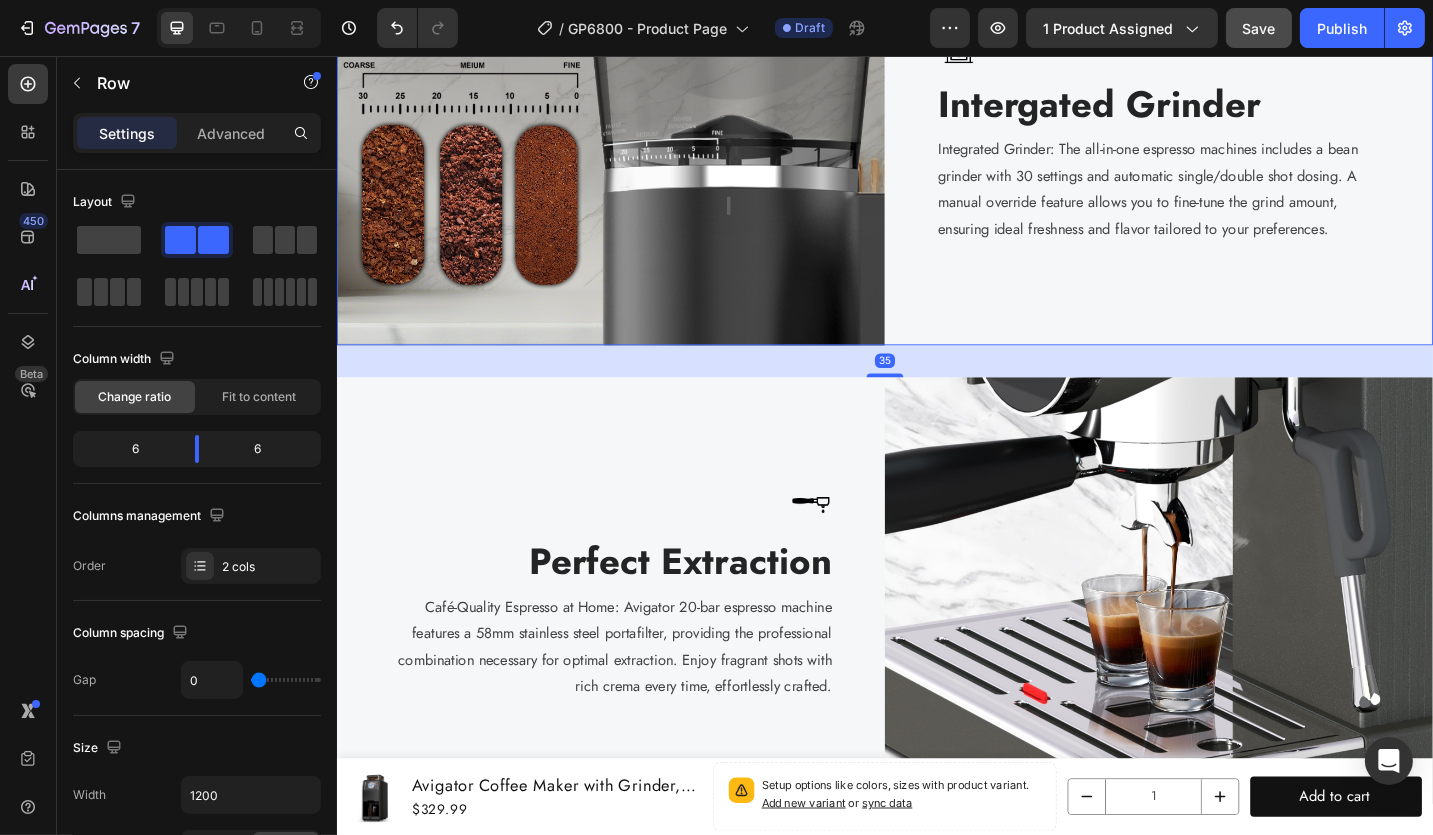 click on "Image Intergated Grinder  Heading Integrated Grinder: The all-in-one espresso machines includes a bean grinder with 30 settings and automatic single/double shot dosing. A manual override feature allows you to fine-tune the grind amount, ensuring ideal freshness and flavor tailored to your preferences. Text block Row" at bounding box center (1236, 139) 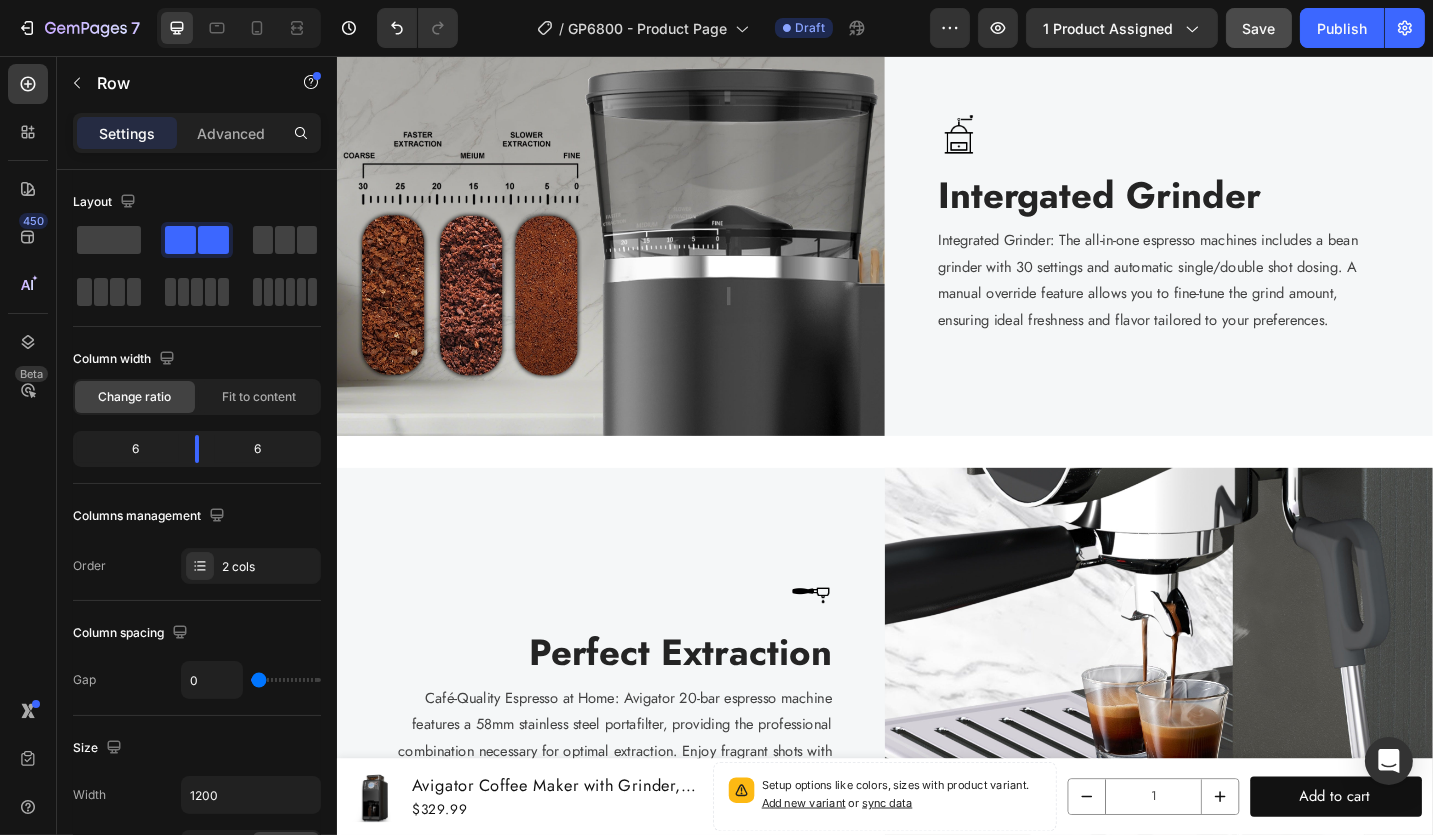 scroll, scrollTop: 3757, scrollLeft: 0, axis: vertical 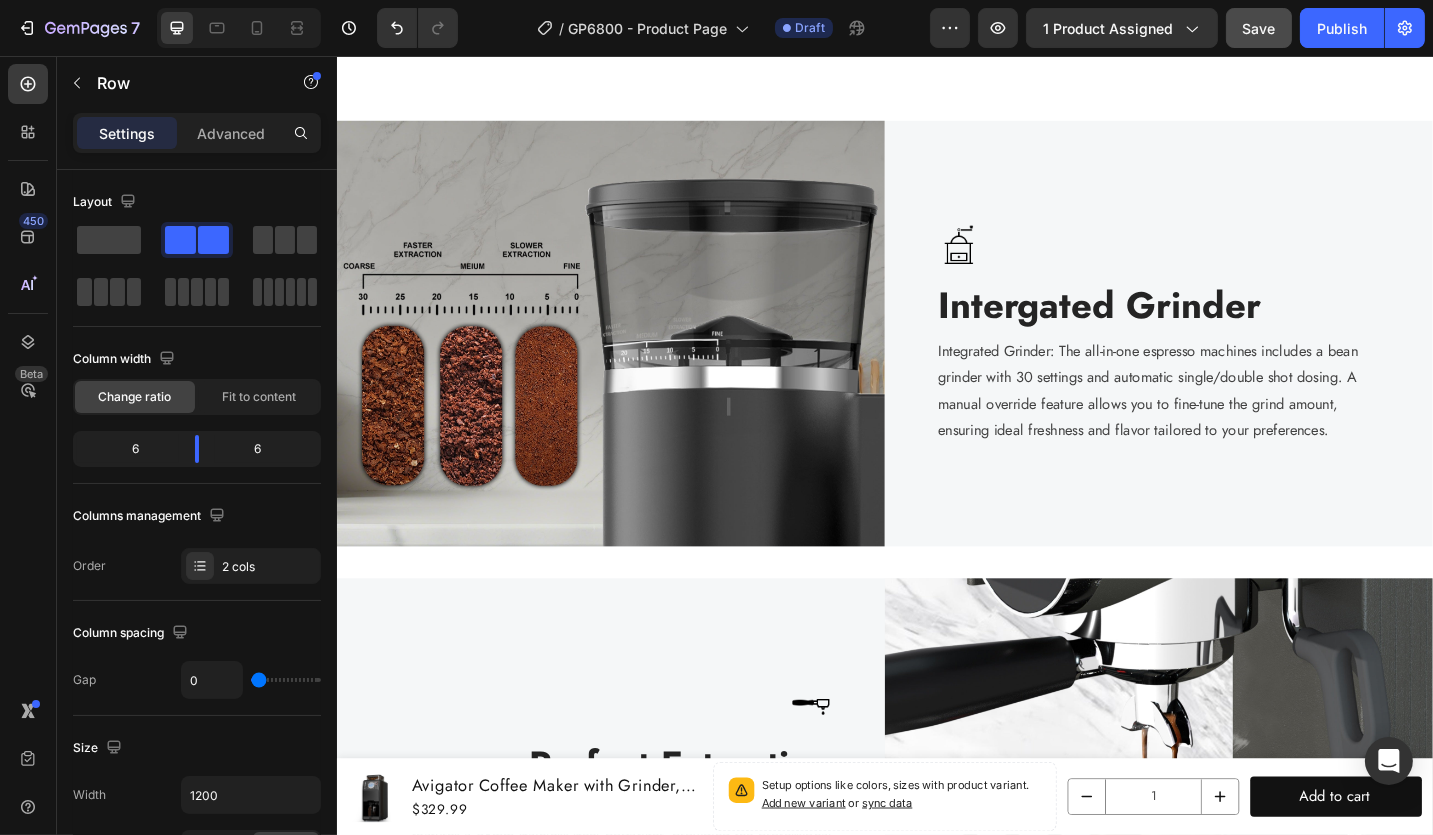 click on "Image Intergated Grinder  Heading Integrated Grinder: The all-in-one espresso machines includes a bean grinder with 30 settings and automatic single/double shot dosing. A manual override feature allows you to fine-tune the grind amount, ensuring ideal freshness and flavor tailored to your preferences. Text block Row" at bounding box center [1236, 359] 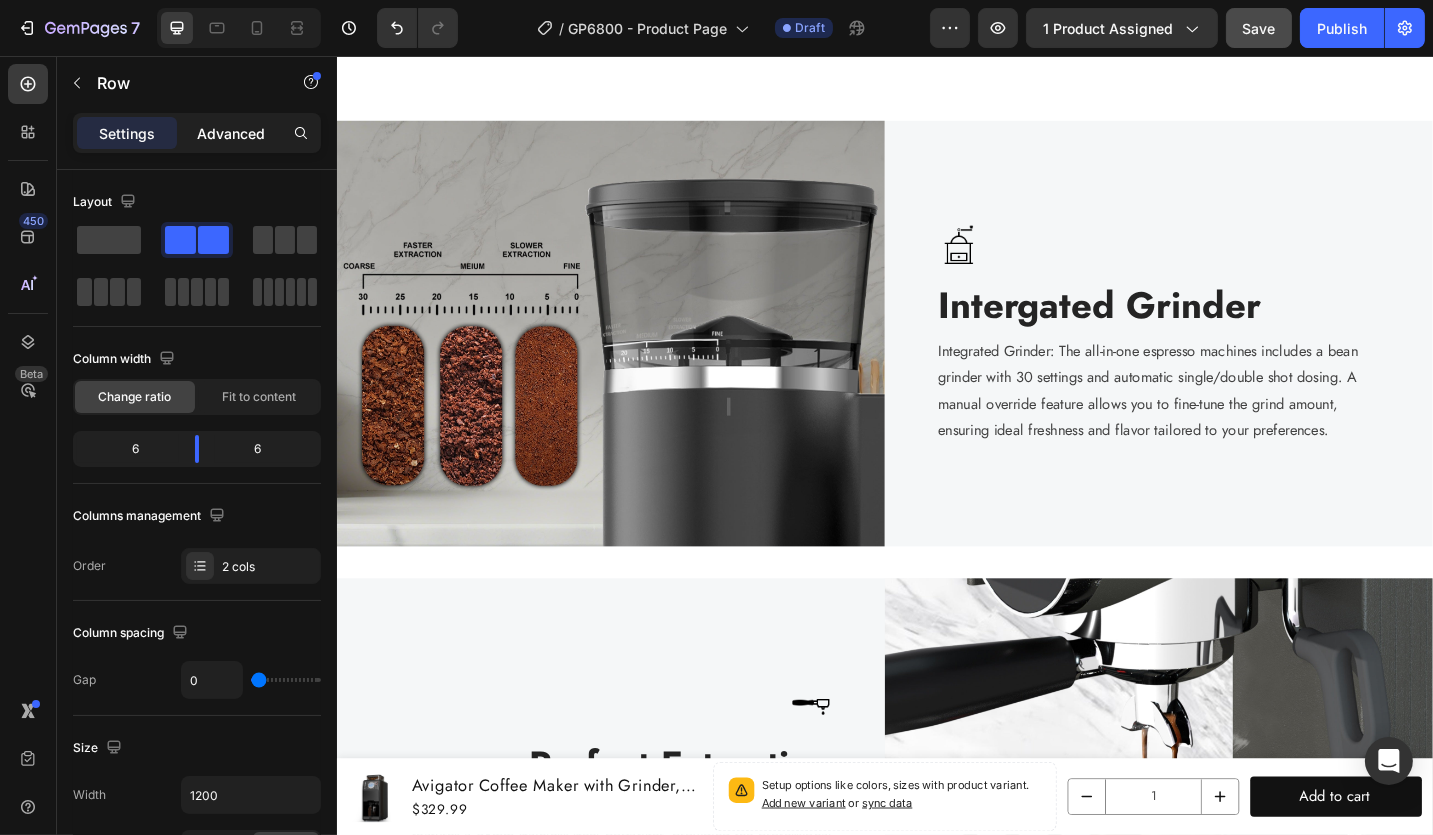 click on "Advanced" at bounding box center [231, 133] 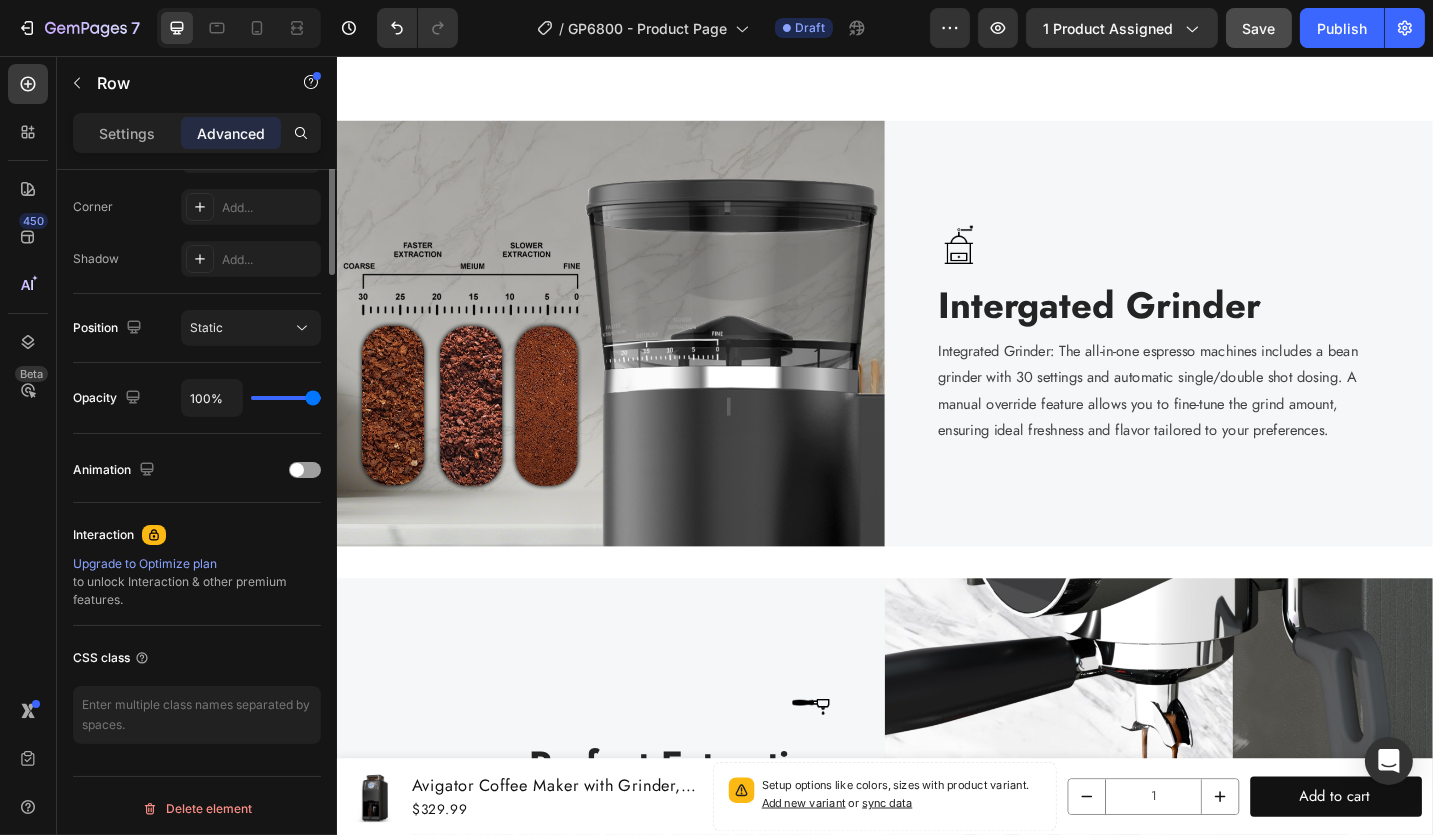 scroll, scrollTop: 0, scrollLeft: 0, axis: both 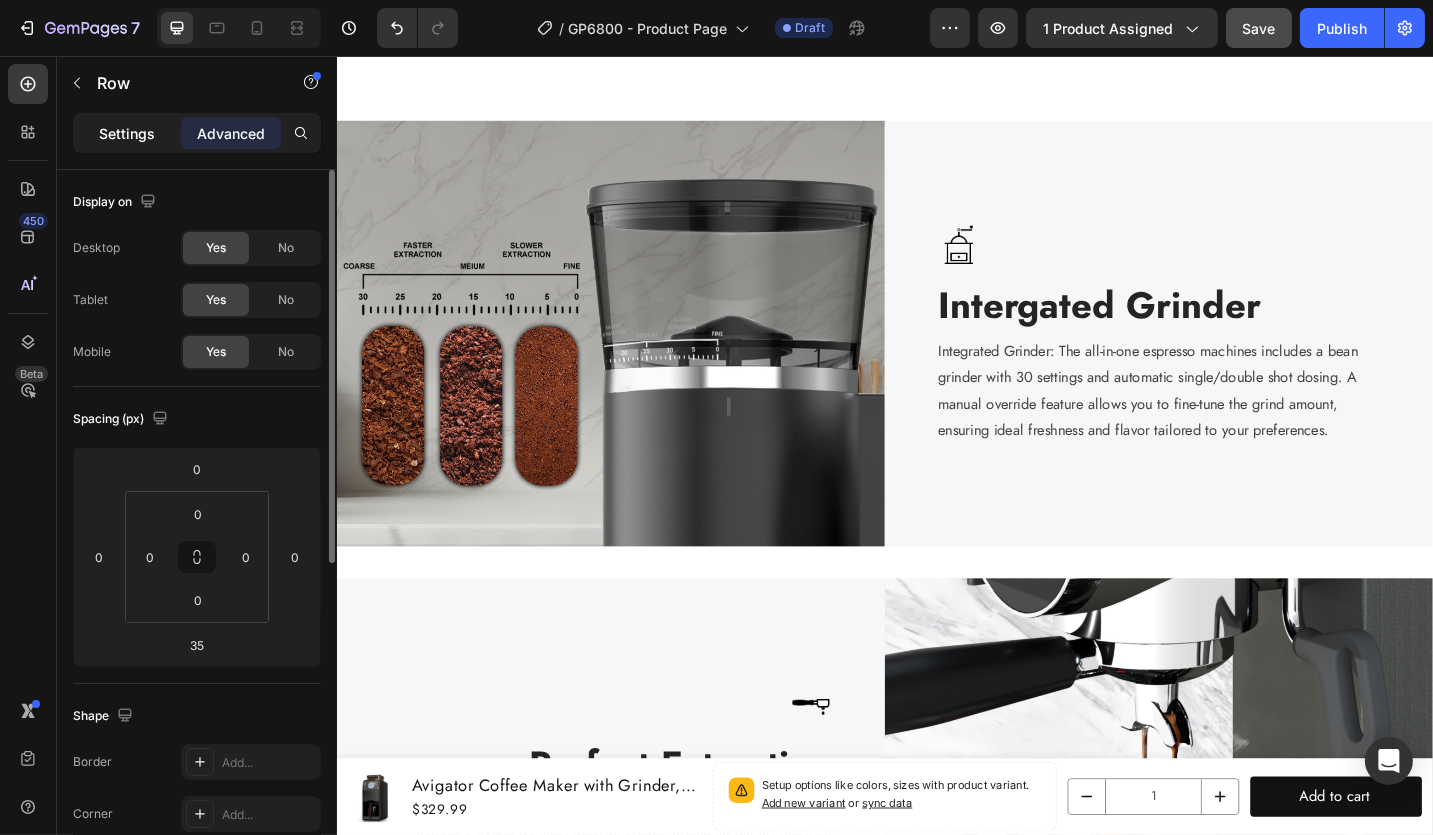 click on "Settings" at bounding box center [127, 133] 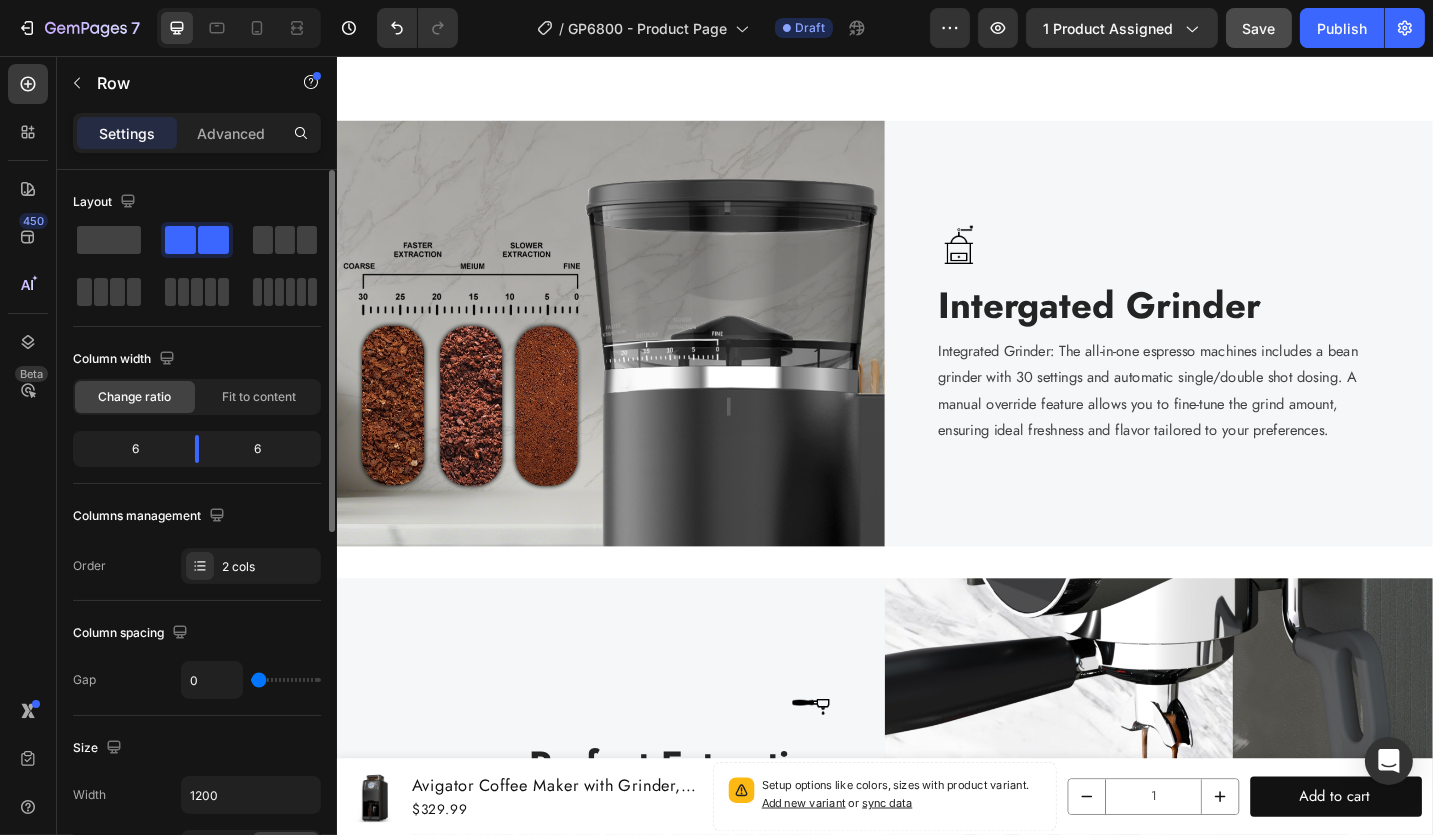 scroll, scrollTop: 200, scrollLeft: 0, axis: vertical 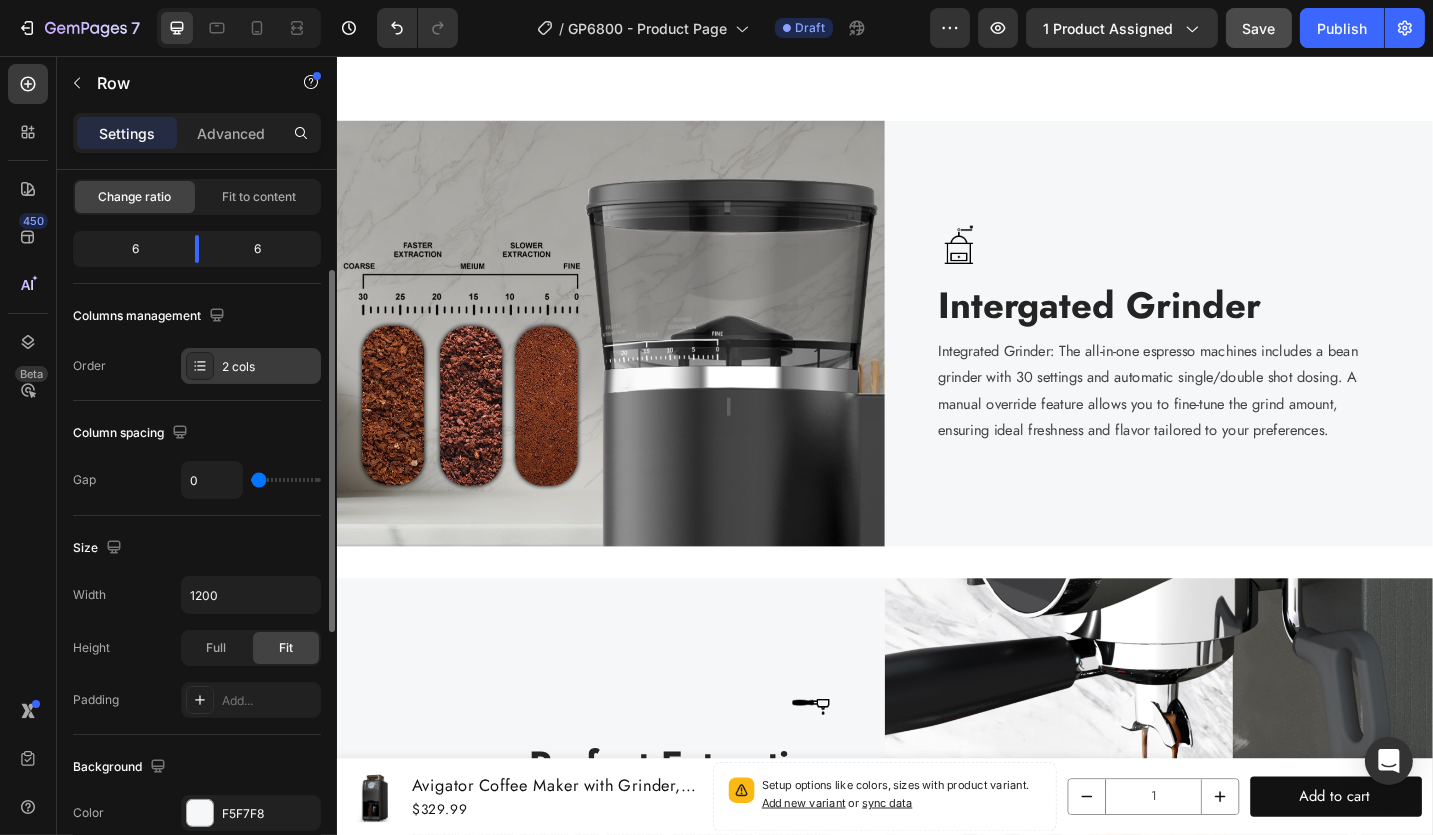 click 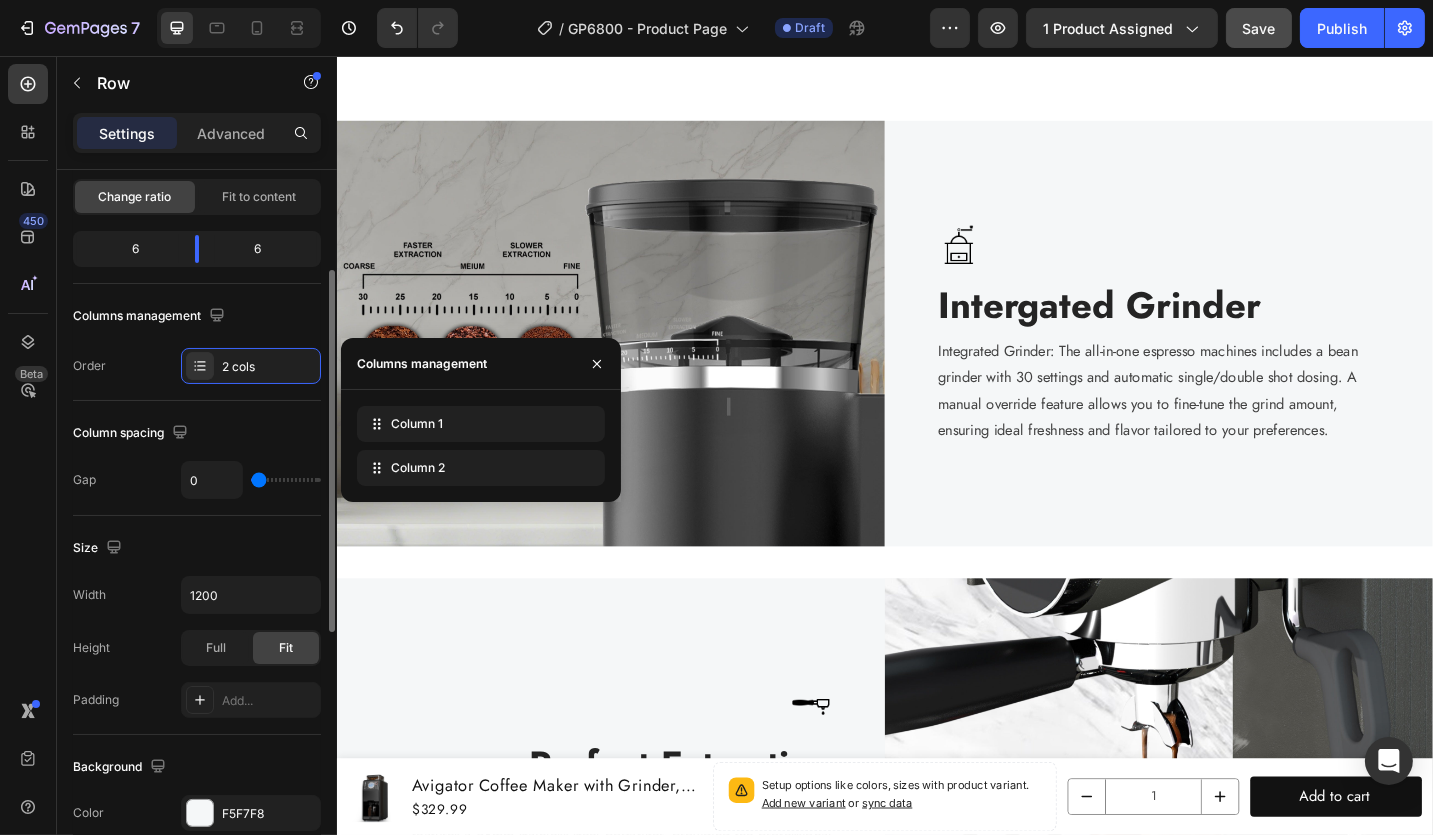 click on "Layout Column width Change ratio Fit to content 6 6 Columns management Order 2 cols" 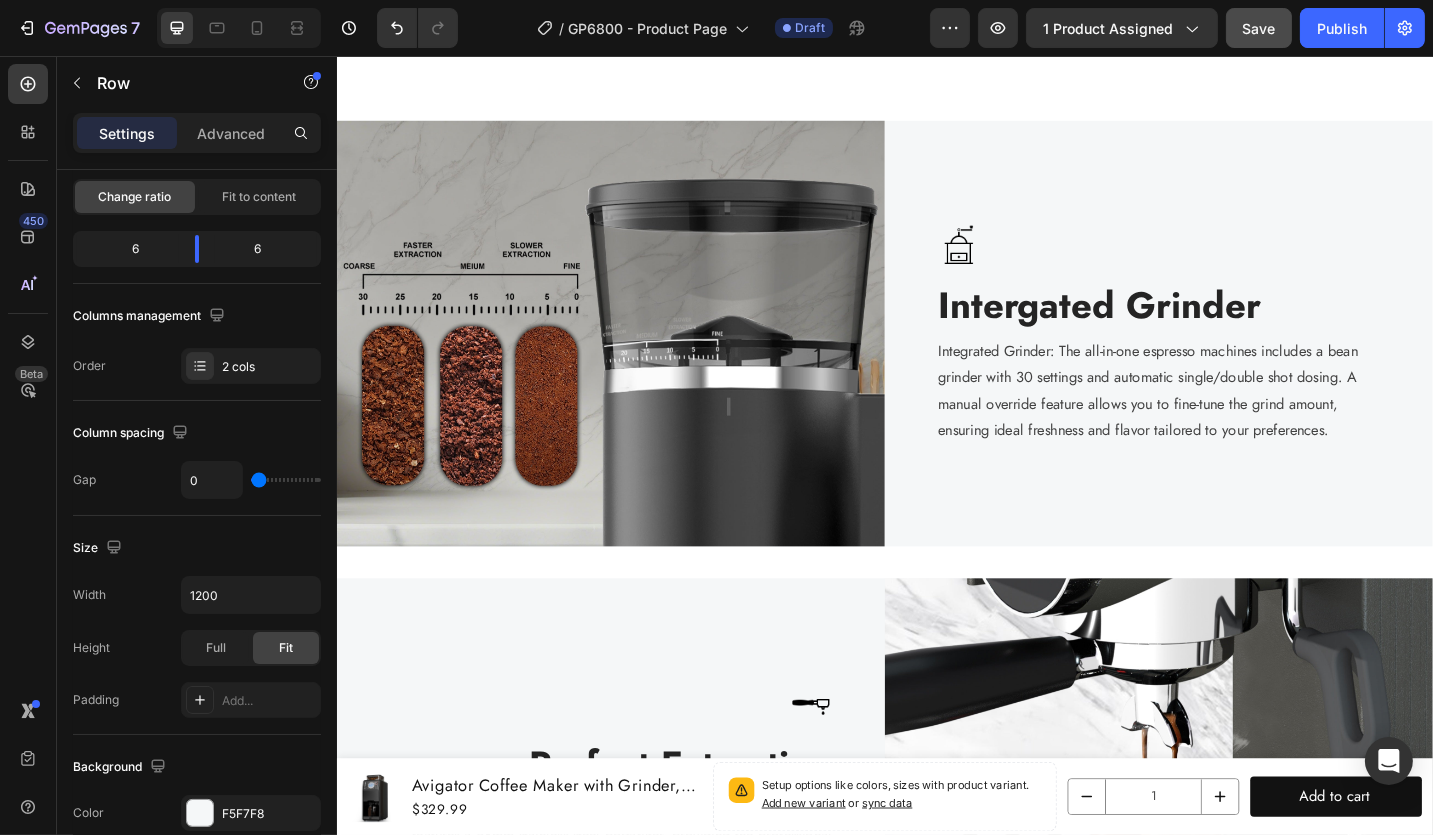 click on "Image Intergated Grinder  Heading Integrated Grinder: The all-in-one espresso machines includes a bean grinder with 30 settings and automatic single/double shot dosing. A manual override feature allows you to fine-tune the grind amount, ensuring ideal freshness and flavor tailored to your preferences. Text block Row" at bounding box center (1236, 359) 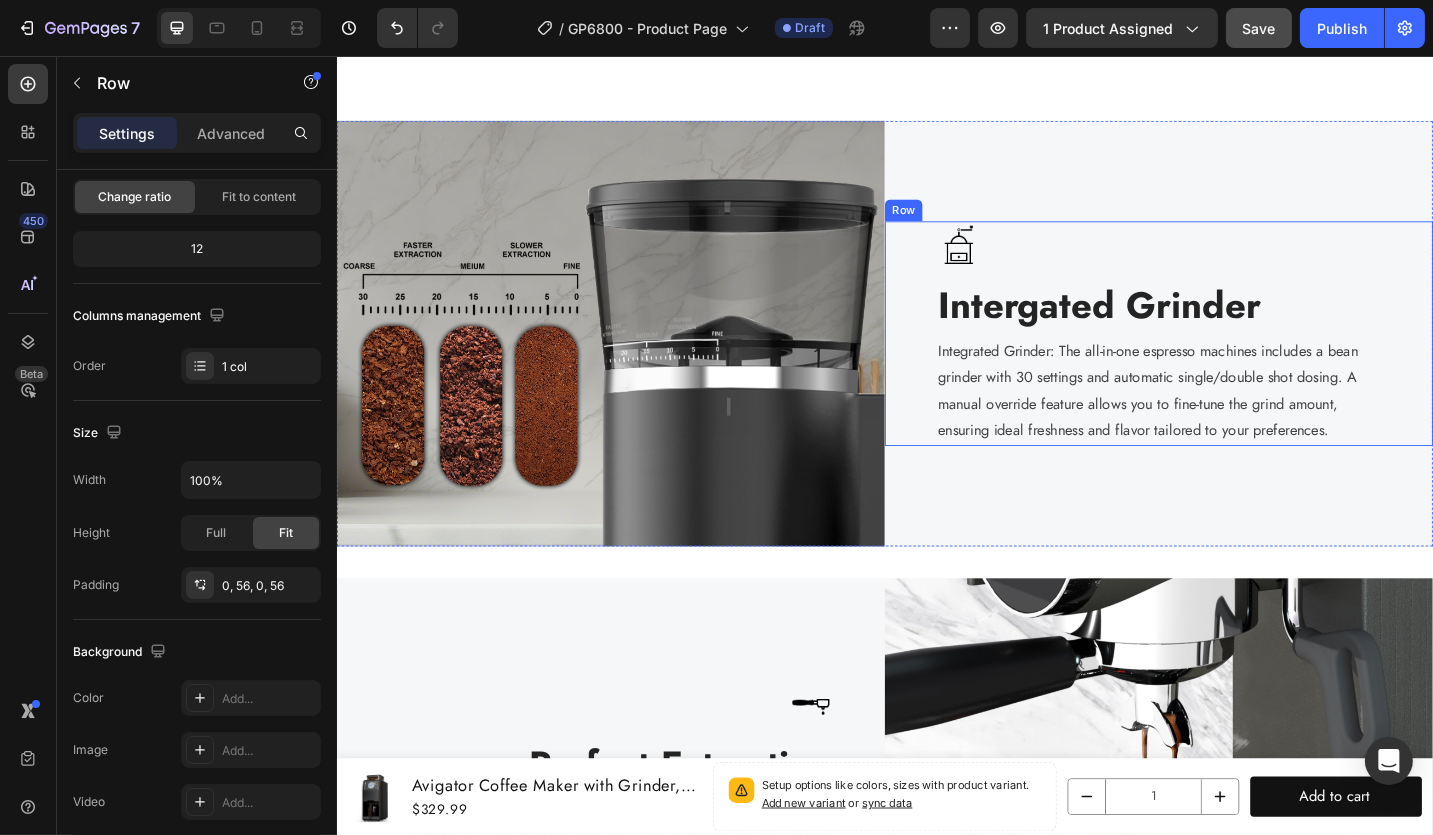 click on "Image Intergated Grinder  Heading Integrated Grinder: The all-in-one espresso machines includes a bean grinder with 30 settings and automatic single/double shot dosing. A manual override feature allows you to fine-tune the grind amount, ensuring ideal freshness and flavor tailored to your preferences. Text block" at bounding box center (1236, 359) 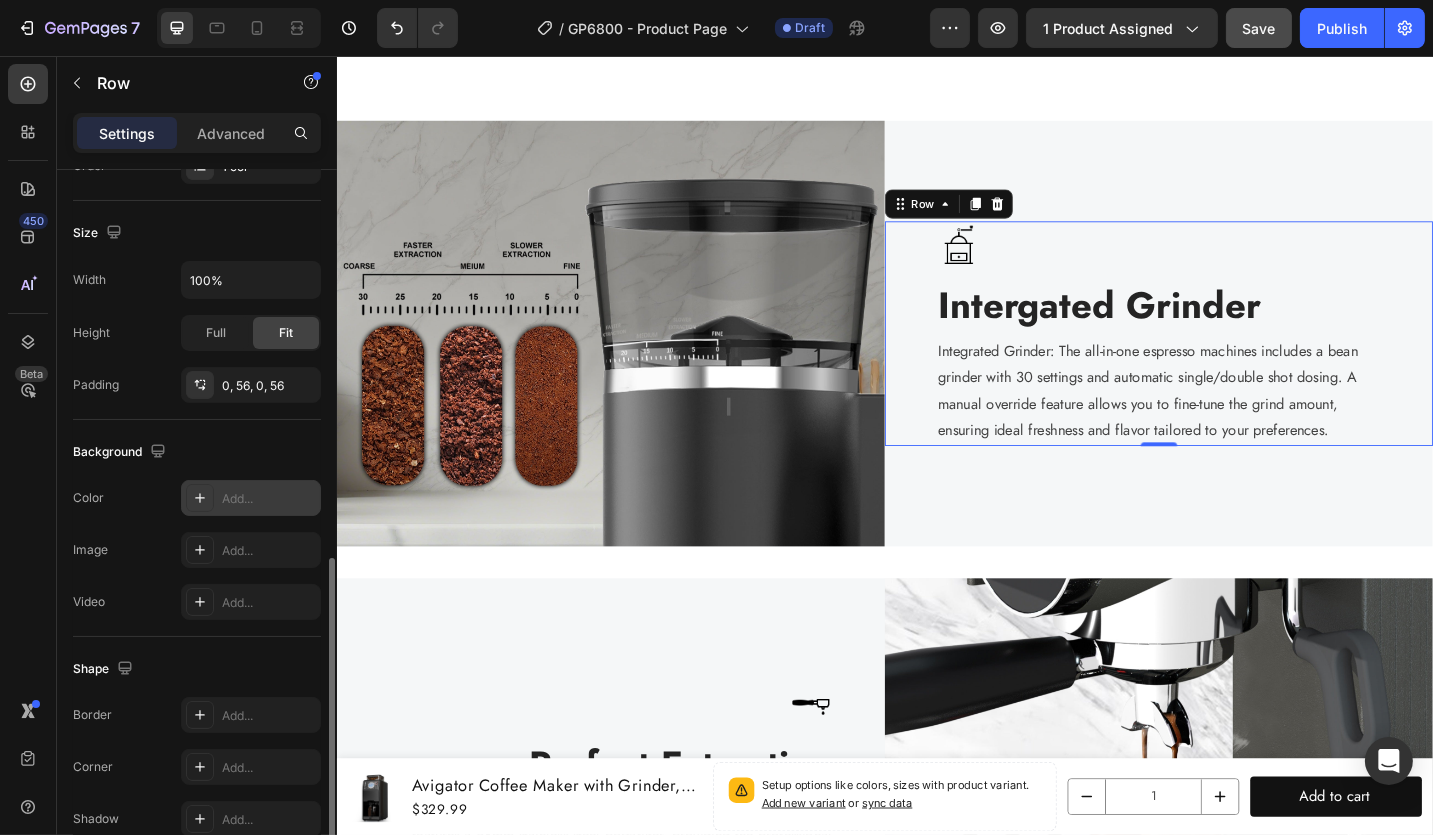scroll, scrollTop: 494, scrollLeft: 0, axis: vertical 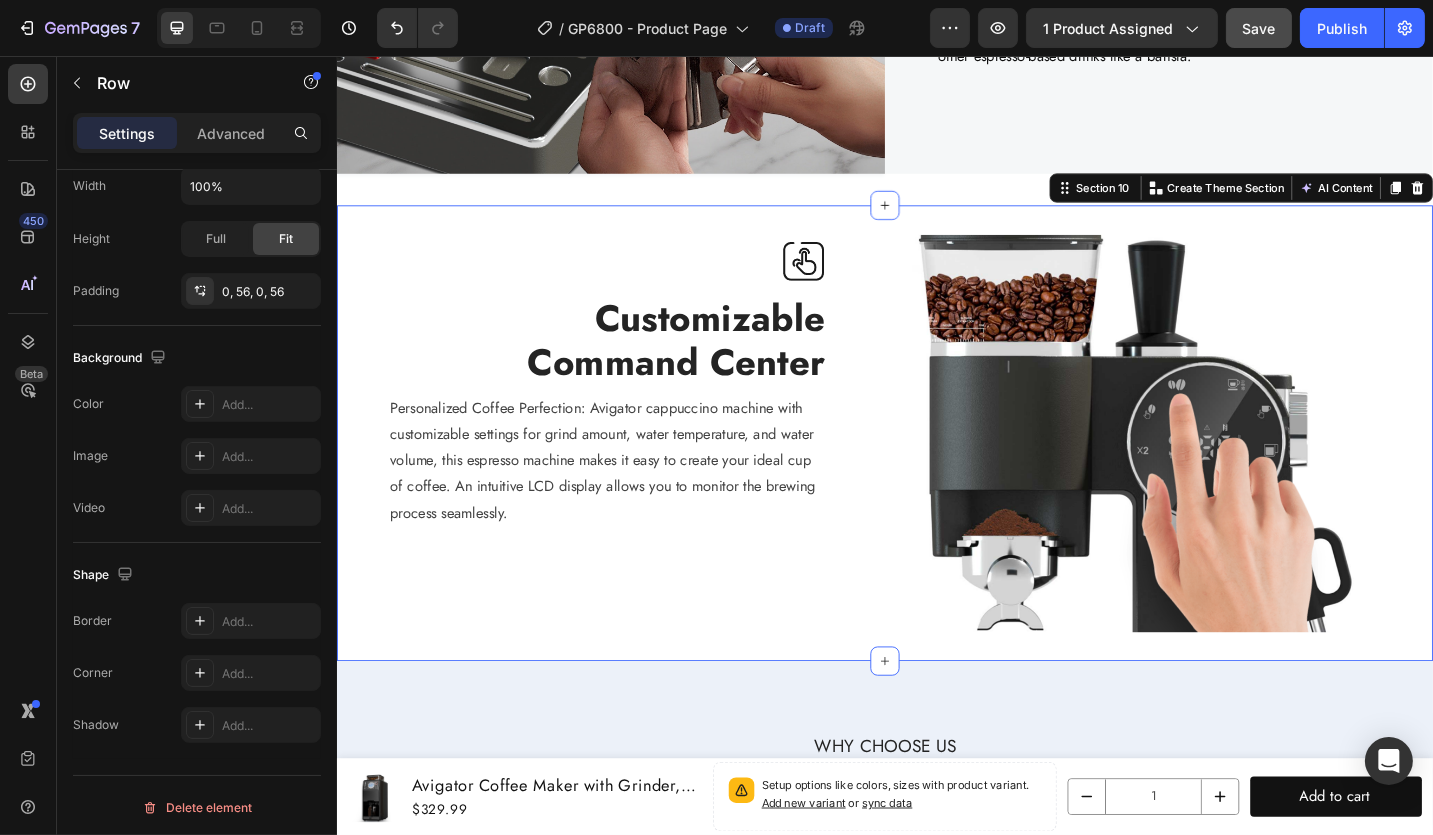 click on "Image Customizable  Command Center Heading Personalized Coffee Perfection: Avigator cappuccino machine with customizable settings for grind amount, water temperature, and water volume, this espresso machine makes it easy to create your ideal cup of coffee. An intuitive LCD display allows you to monitor the brewing process seamlessly. Text block Row Image Row Section 10   Create Theme Section AI Content Write with GemAI What would you like to describe here? Tone and Voice Persuasive Product Avigator 20 Bar Espresso Machine with Milk Frother, Programmable Expresso Coffee Machines with Adjustable Grinder Built in & 53 oz. Removable Water Tank for Espresso, Americano, Cappuccino and Latte Show more Generate" at bounding box center [936, 469] 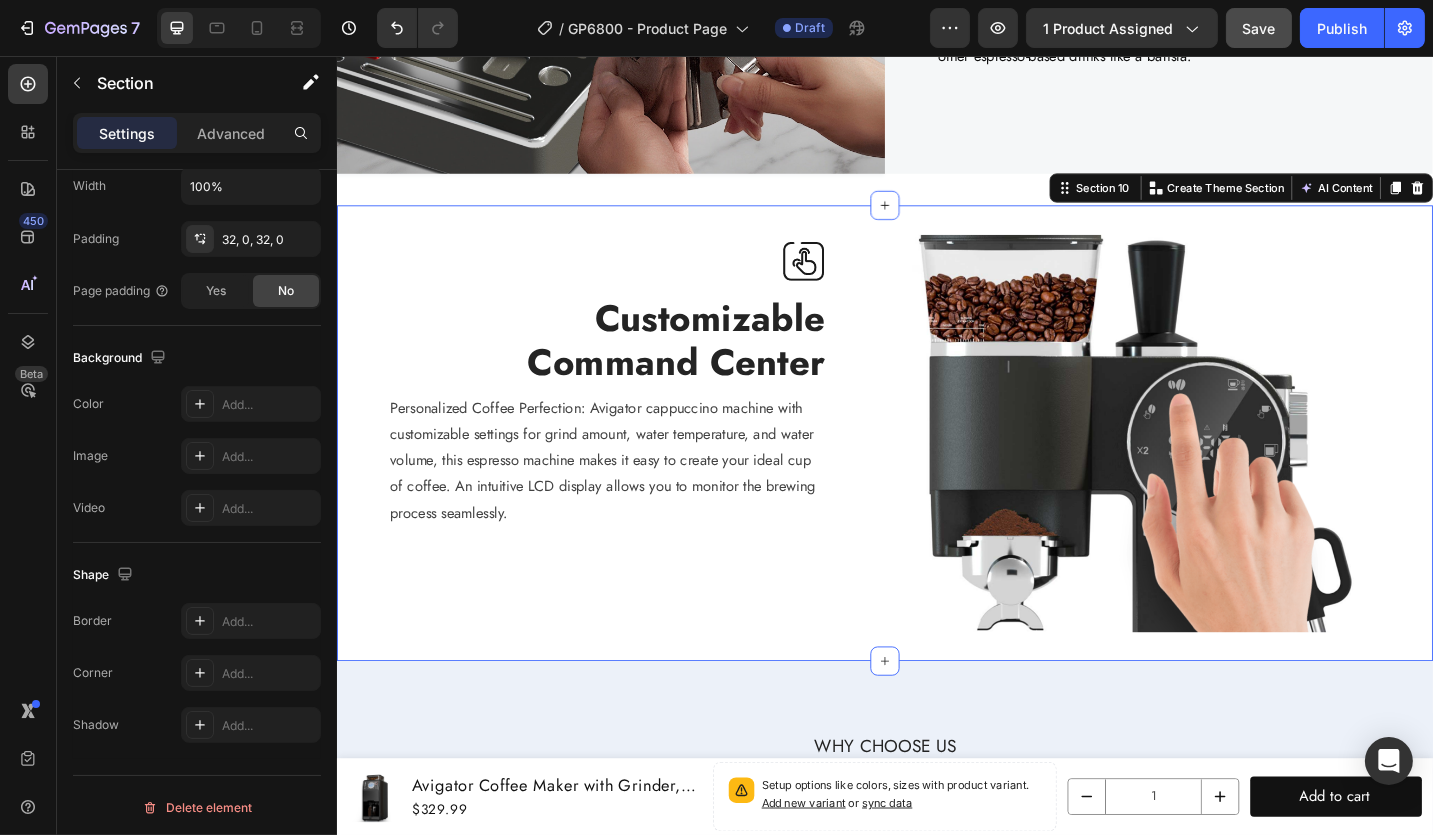 scroll, scrollTop: 0, scrollLeft: 0, axis: both 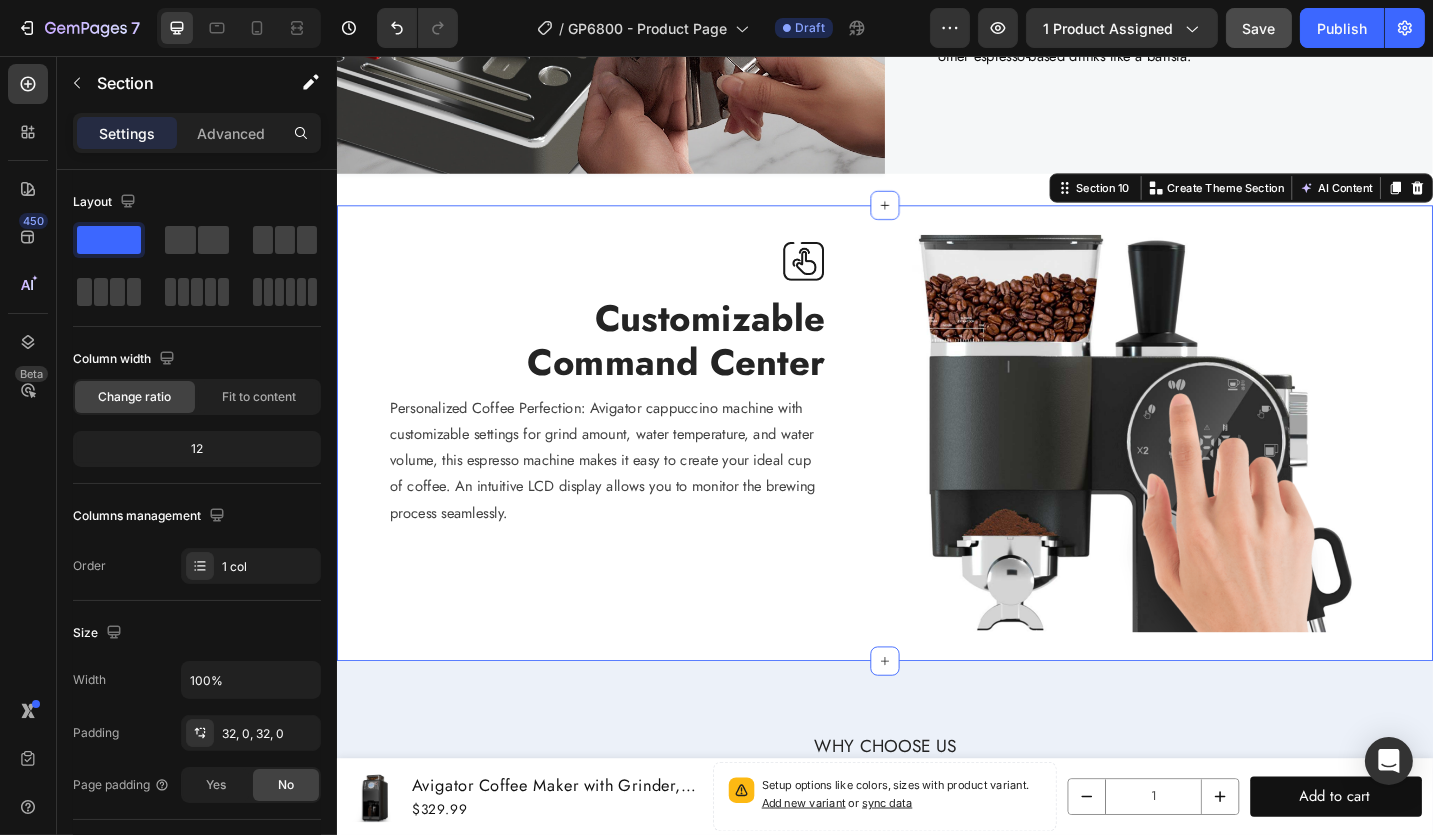 click on "Image Customizable  Command Center Heading Personalized Coffee Perfection: Avigator cappuccino machine with customizable settings for grind amount, water temperature, and water volume, this espresso machine makes it easy to create your ideal cup of coffee. An intuitive LCD display allows you to monitor the brewing process seamlessly. Text block Row Image Row Section 10   Create Theme Section AI Content Write with GemAI What would you like to describe here? Tone and Voice Persuasive Product Avigator 20 Bar Espresso Machine with Milk Frother, Programmable Expresso Coffee Machines with Adjustable Grinder Built in & 53 oz. Removable Water Tank for Espresso, Americano, Cappuccino and Latte Show more Generate" at bounding box center [936, 469] 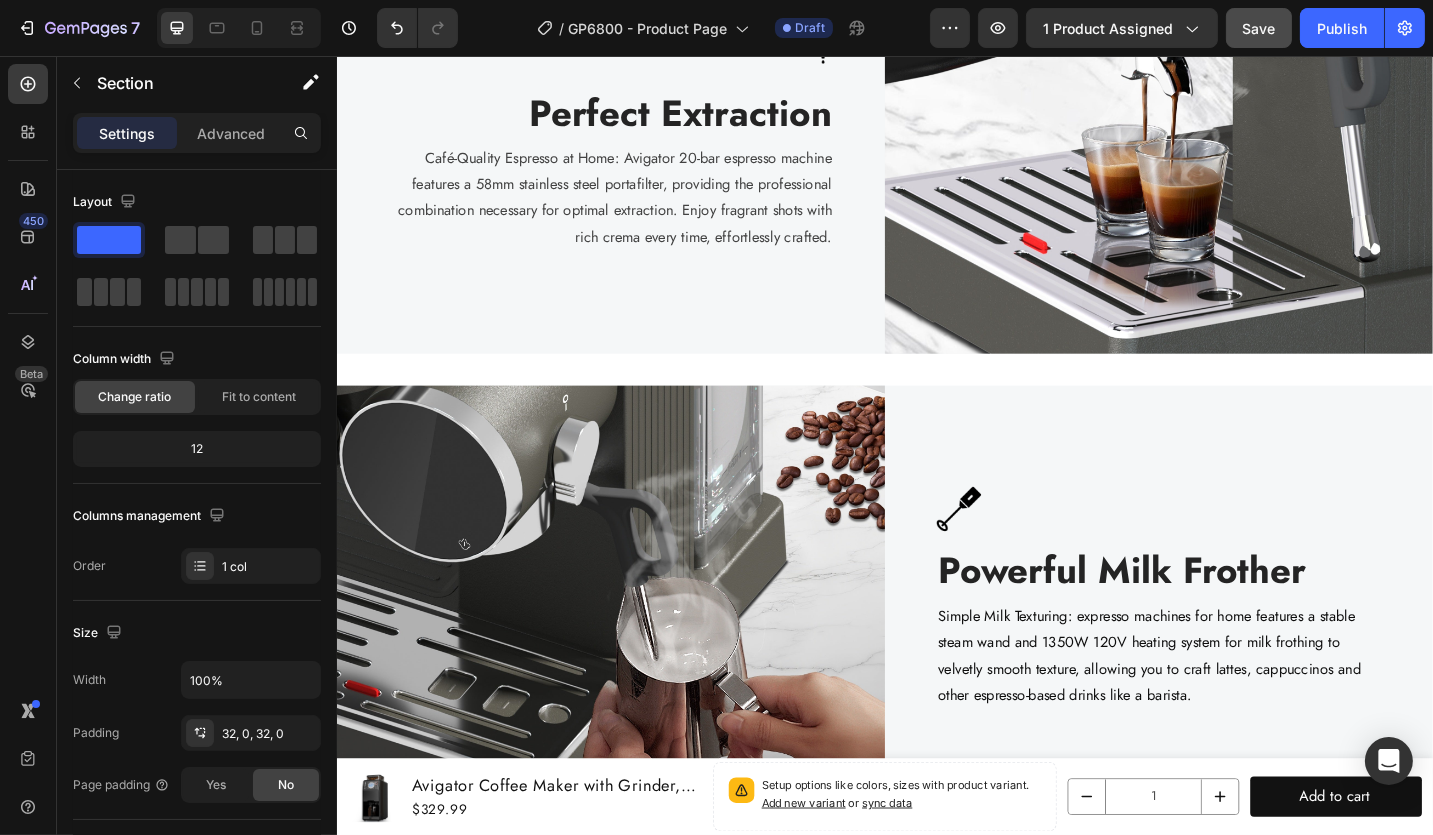 scroll, scrollTop: 4257, scrollLeft: 0, axis: vertical 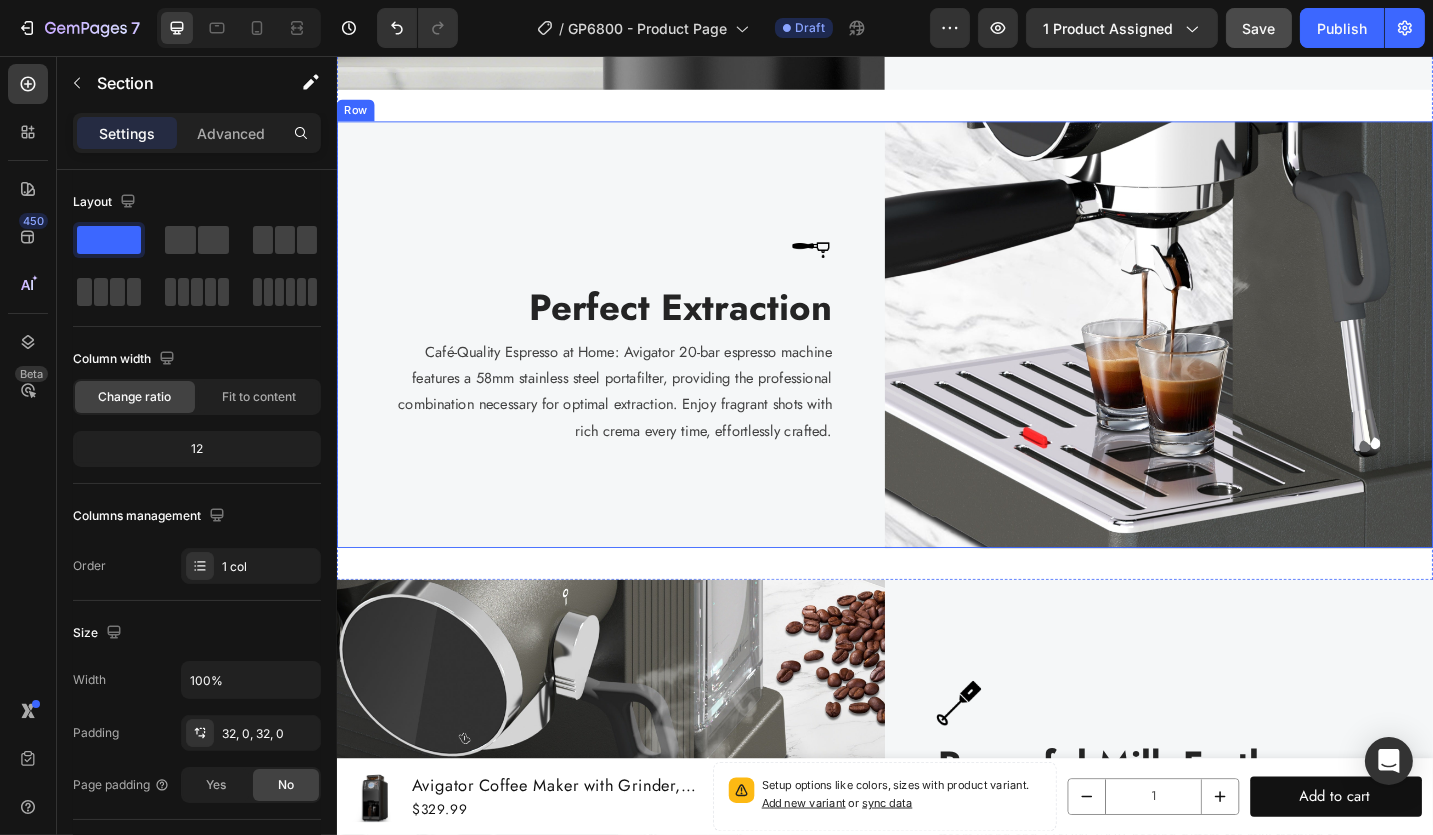 click on "Image Perfect Extraction Heading Café-Quality Espresso at Home: Avigator 20-bar espresso machine features a 58mm stainless steel portafilter, providing the professional combination necessary for optimal extraction. Enjoy fragrant shots with rich crema every time, effortlessly crafted. Text block Row" at bounding box center (636, 361) 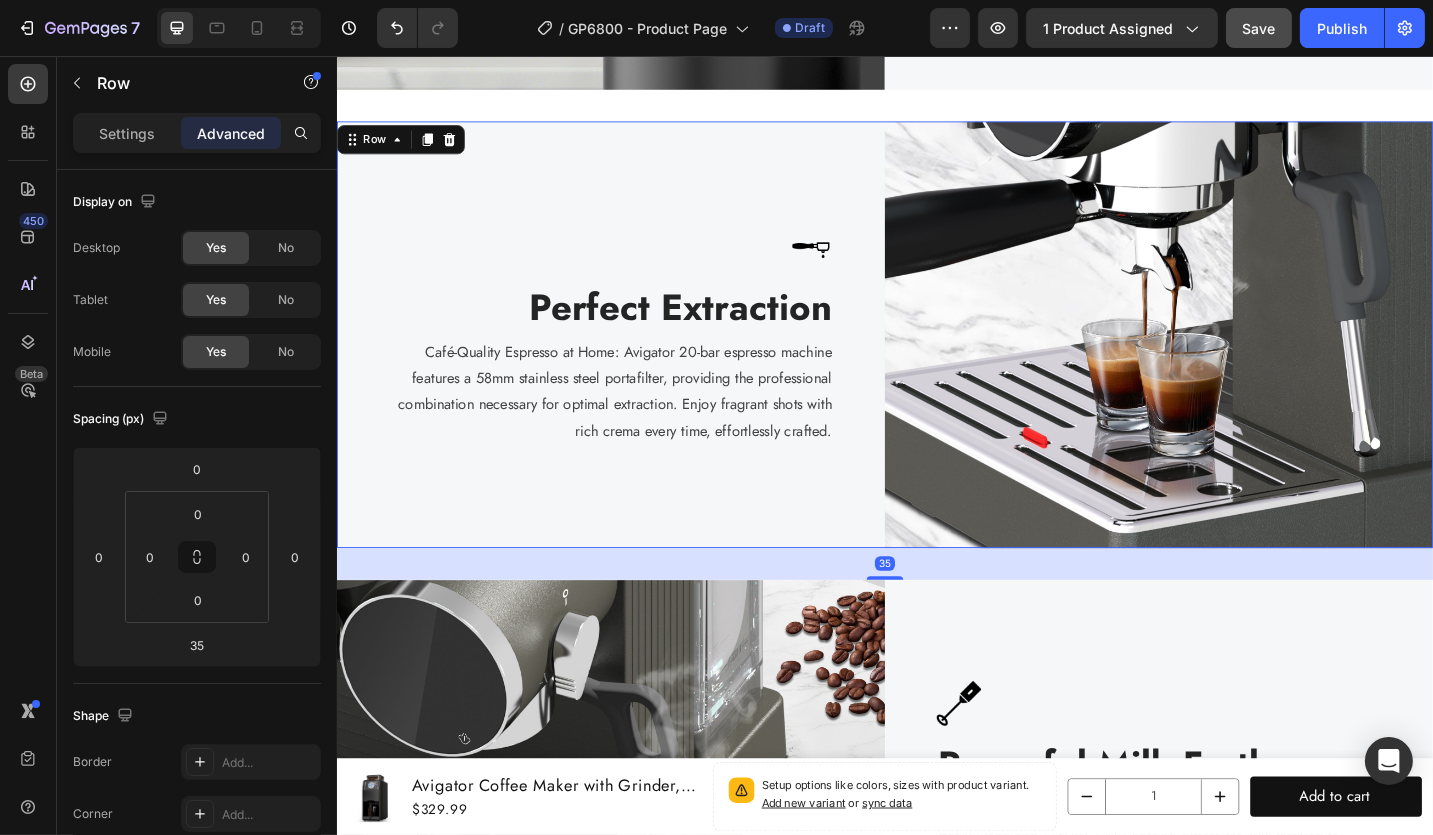 click on "Image Perfect Extraction Heading Café-Quality Espresso at Home: Avigator 20-bar espresso machine features a 58mm stainless steel portafilter, providing the professional combination necessary for optimal extraction. Enjoy fragrant shots with rich crema every time, effortlessly crafted. Text block Row" at bounding box center [636, 361] 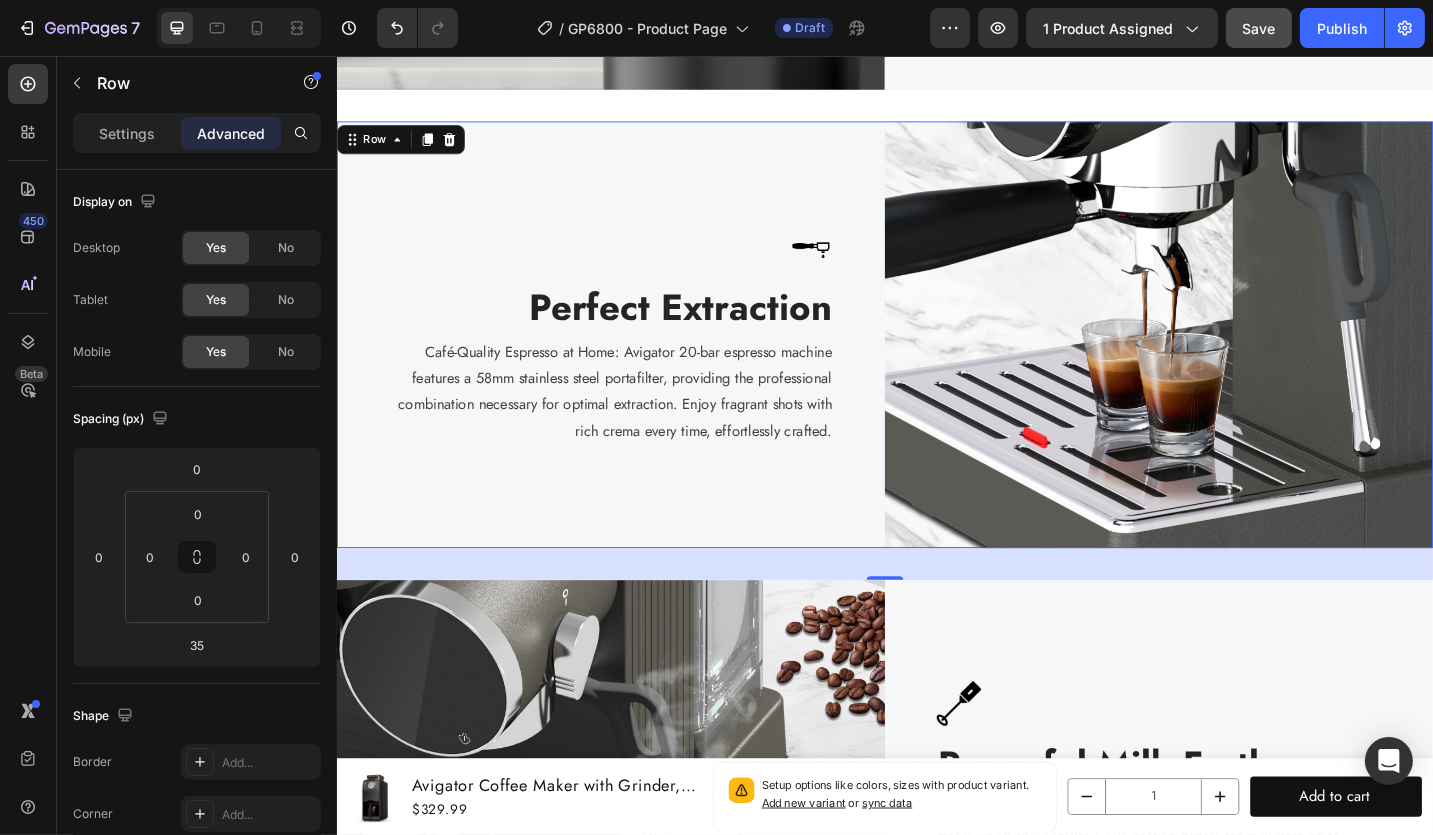 click on "Image Perfect Extraction Heading Café-Quality Espresso at Home: Avigator 20-bar espresso machine features a 58mm stainless steel portafilter, providing the professional combination necessary for optimal extraction. Enjoy fragrant shots with rich crema every time, effortlessly crafted. Text block Row" at bounding box center [636, 361] 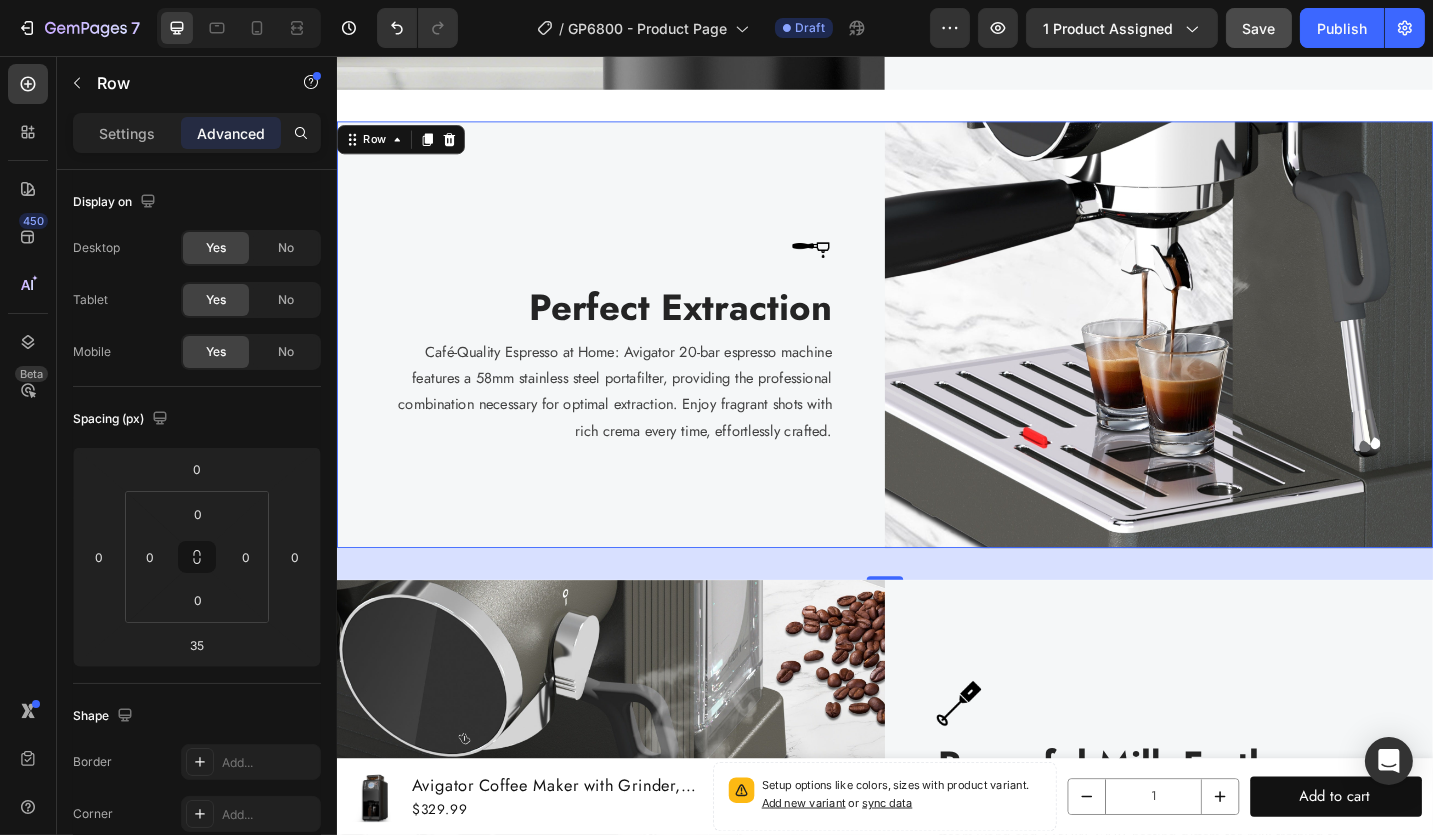 drag, startPoint x: 109, startPoint y: 126, endPoint x: 143, endPoint y: 154, distance: 44.04543 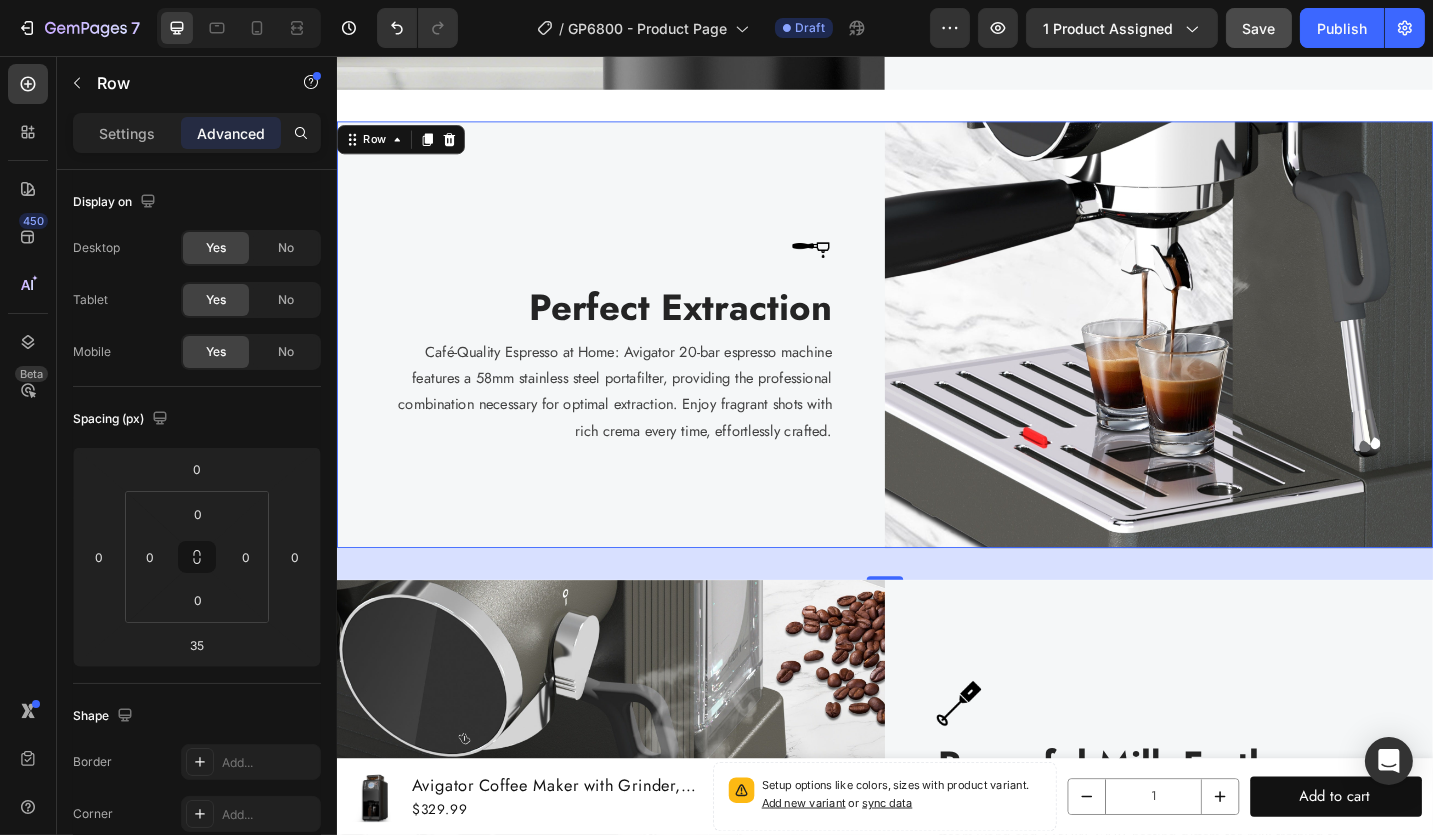 click on "Settings" at bounding box center (127, 133) 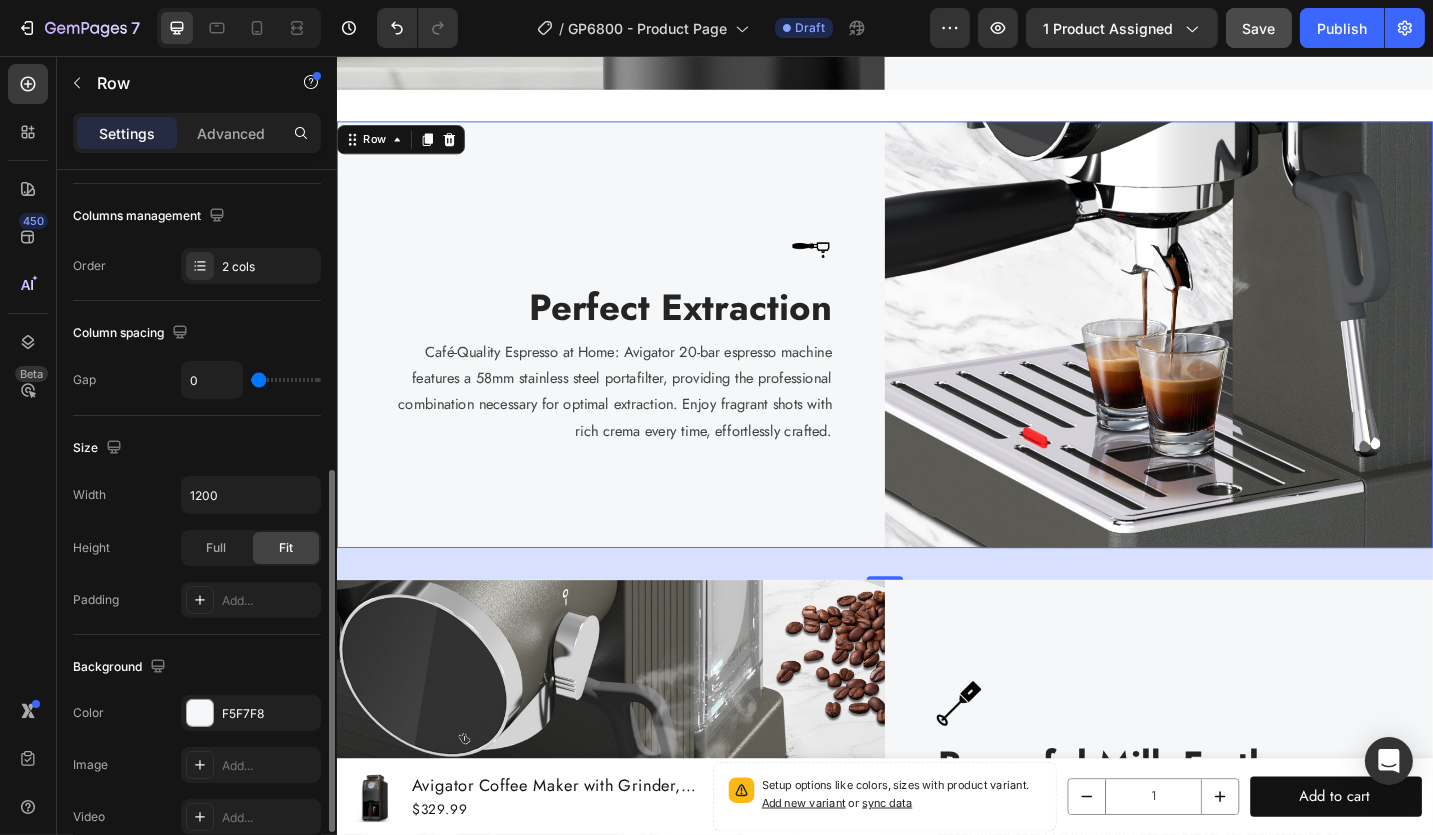 scroll, scrollTop: 500, scrollLeft: 0, axis: vertical 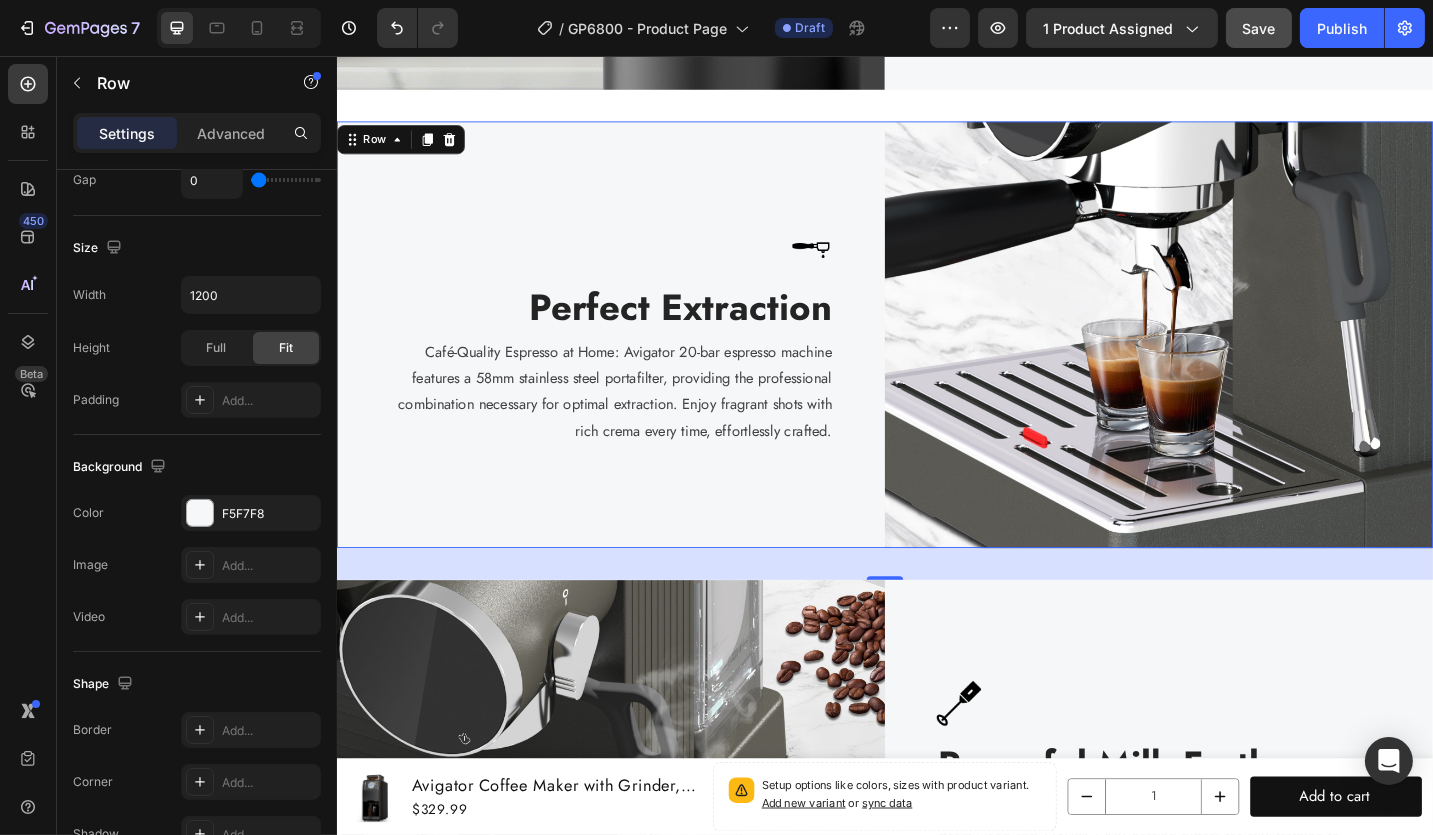 click on "Image Perfect Extraction Heading Café-Quality Espresso at Home: Avigator 20-bar espresso machine features a 58mm stainless steel portafilter, providing the professional combination necessary for optimal extraction. Enjoy fragrant shots with rich crema every time, effortlessly crafted. Text block Row" at bounding box center (636, 361) 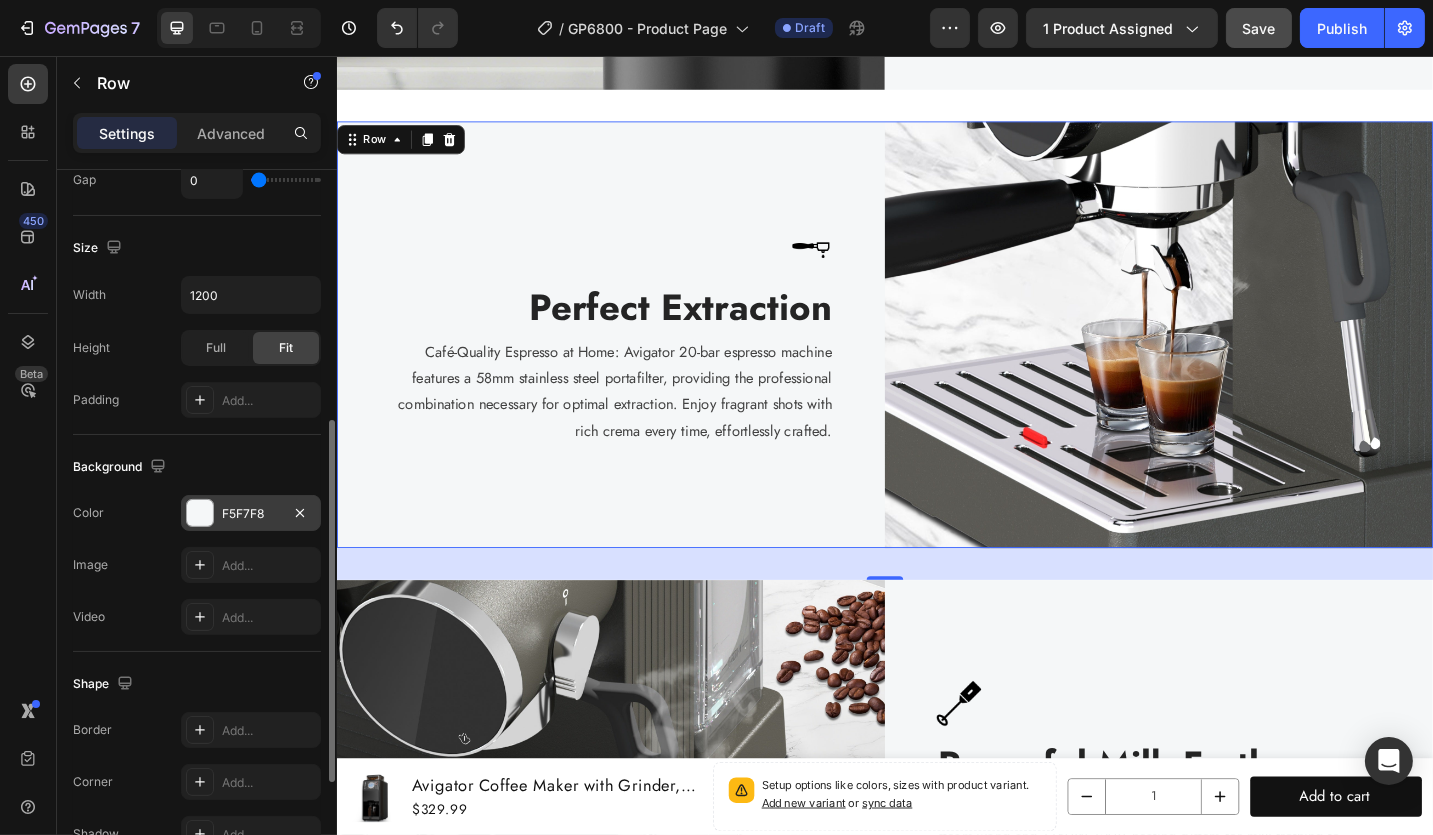 click at bounding box center [200, 513] 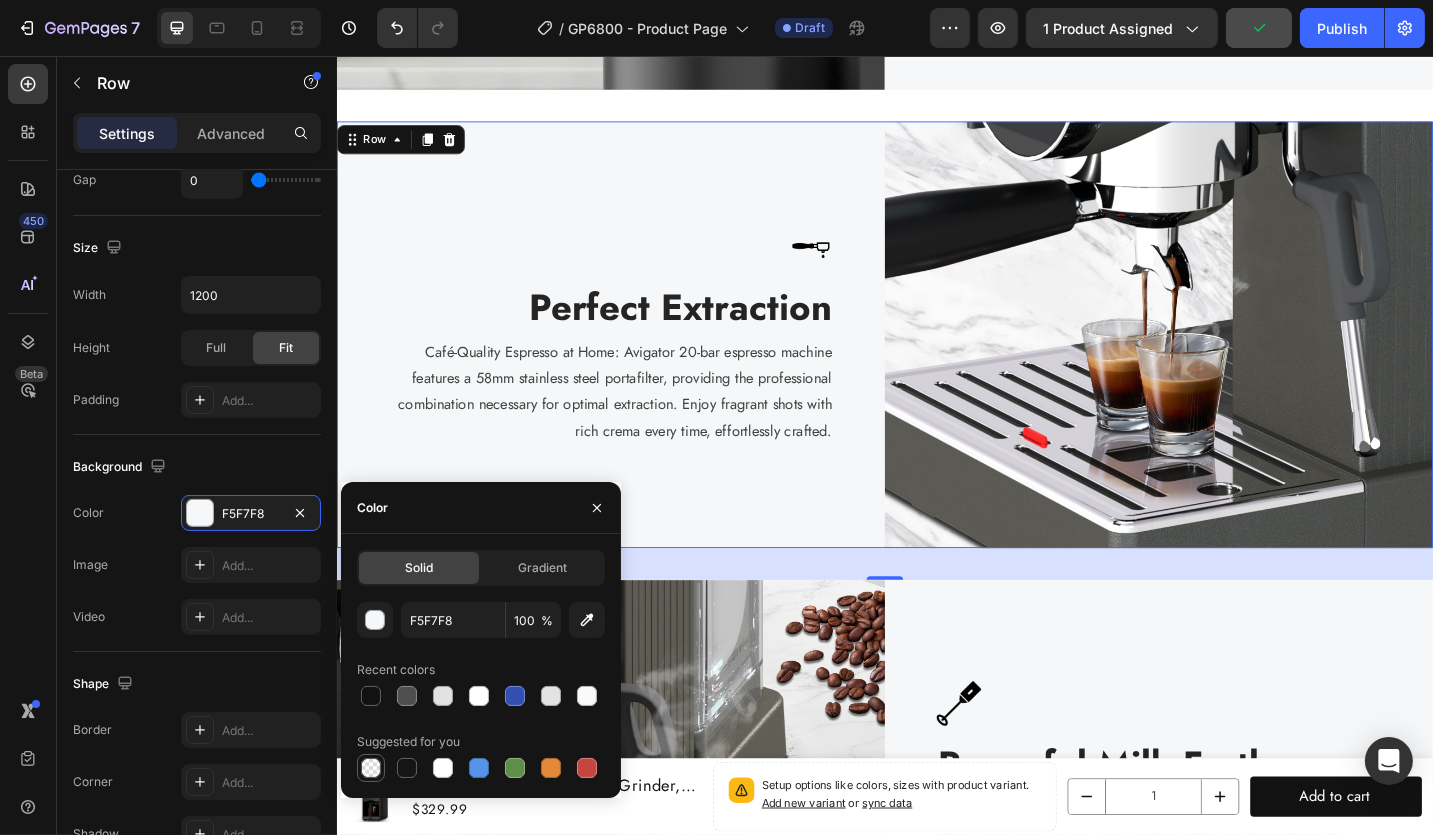 click at bounding box center [371, 768] 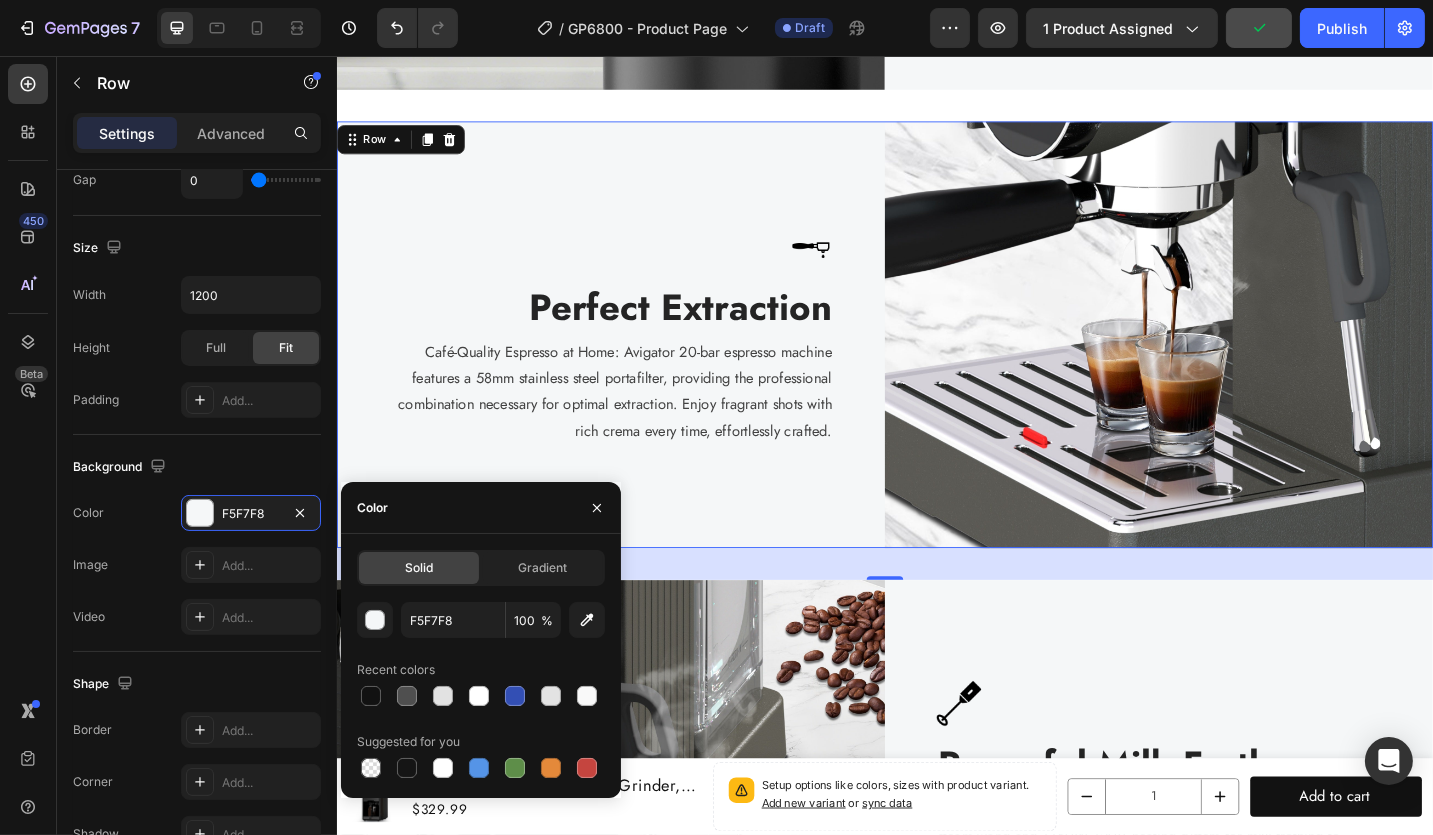 type on "000000" 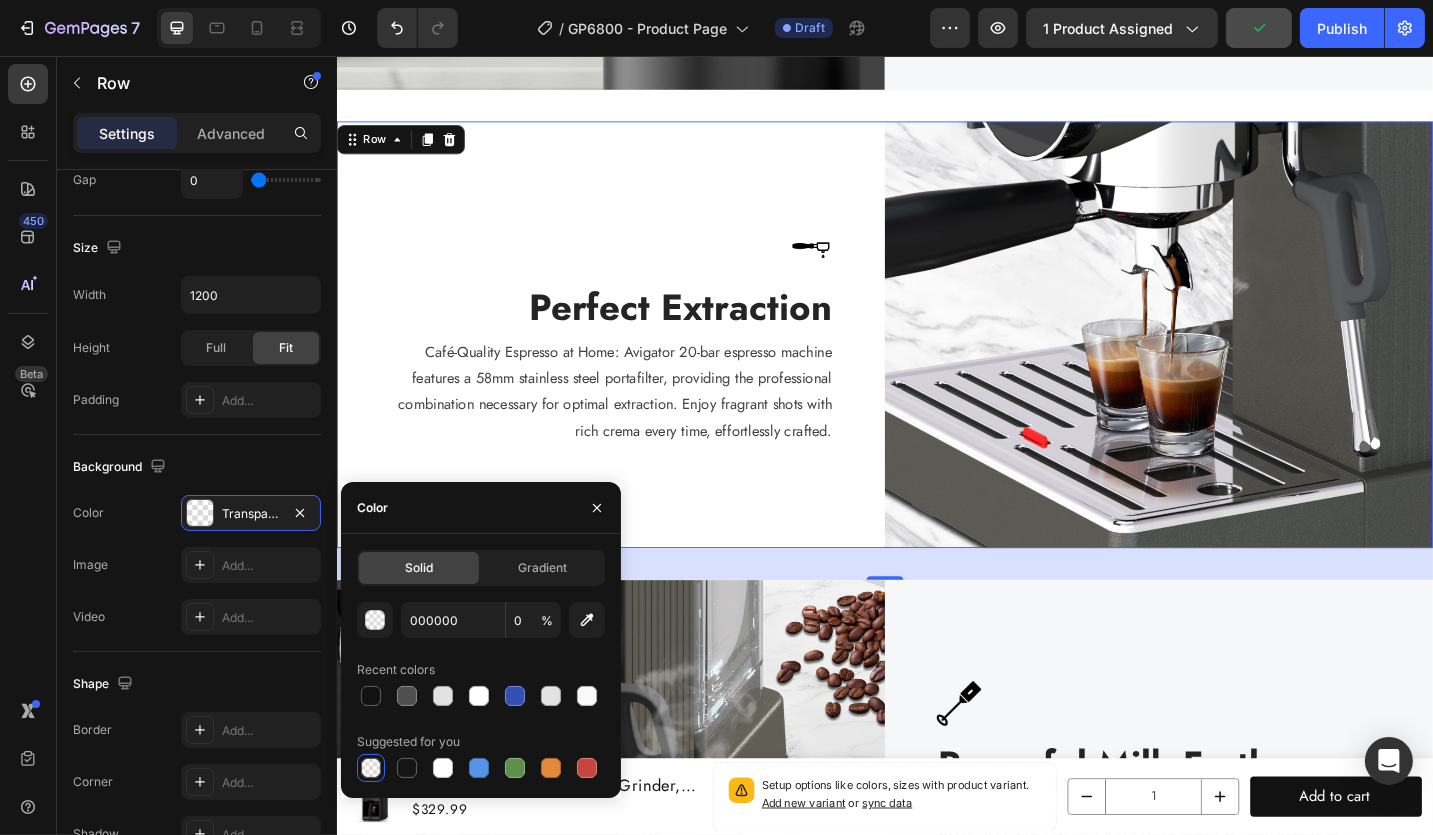 click on "35" at bounding box center [936, 612] 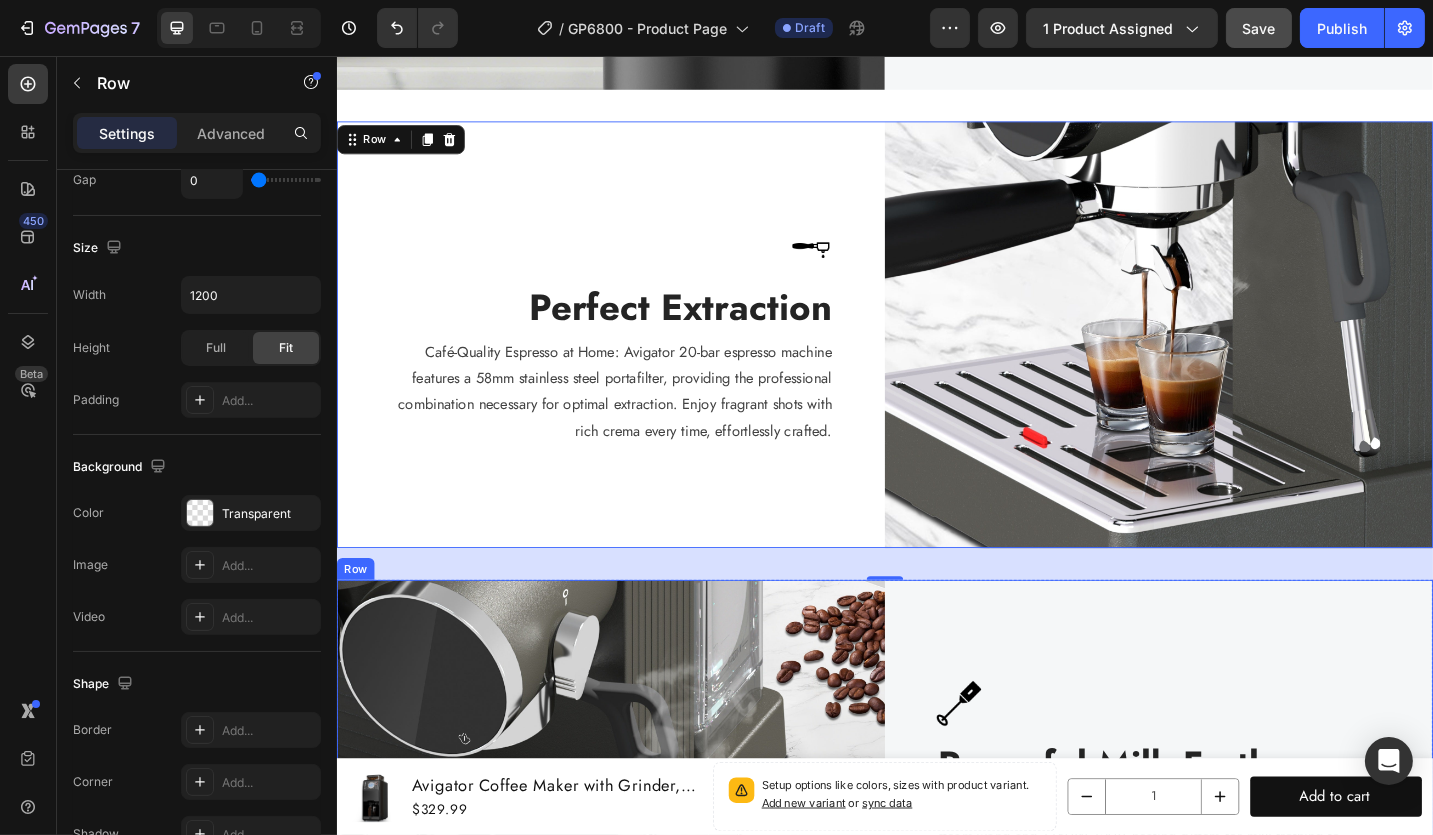 click on "Image Powerful Milk Frother Heading Simple Milk Texturing: expresso machines for home features a stable steam wand and 1350W 120V heating system for milk frothing to velvetly smooth texture, allowing you to craft lattes, cappuccinos and other espresso-based drinks like a barista. Text block Row" at bounding box center [1236, 863] 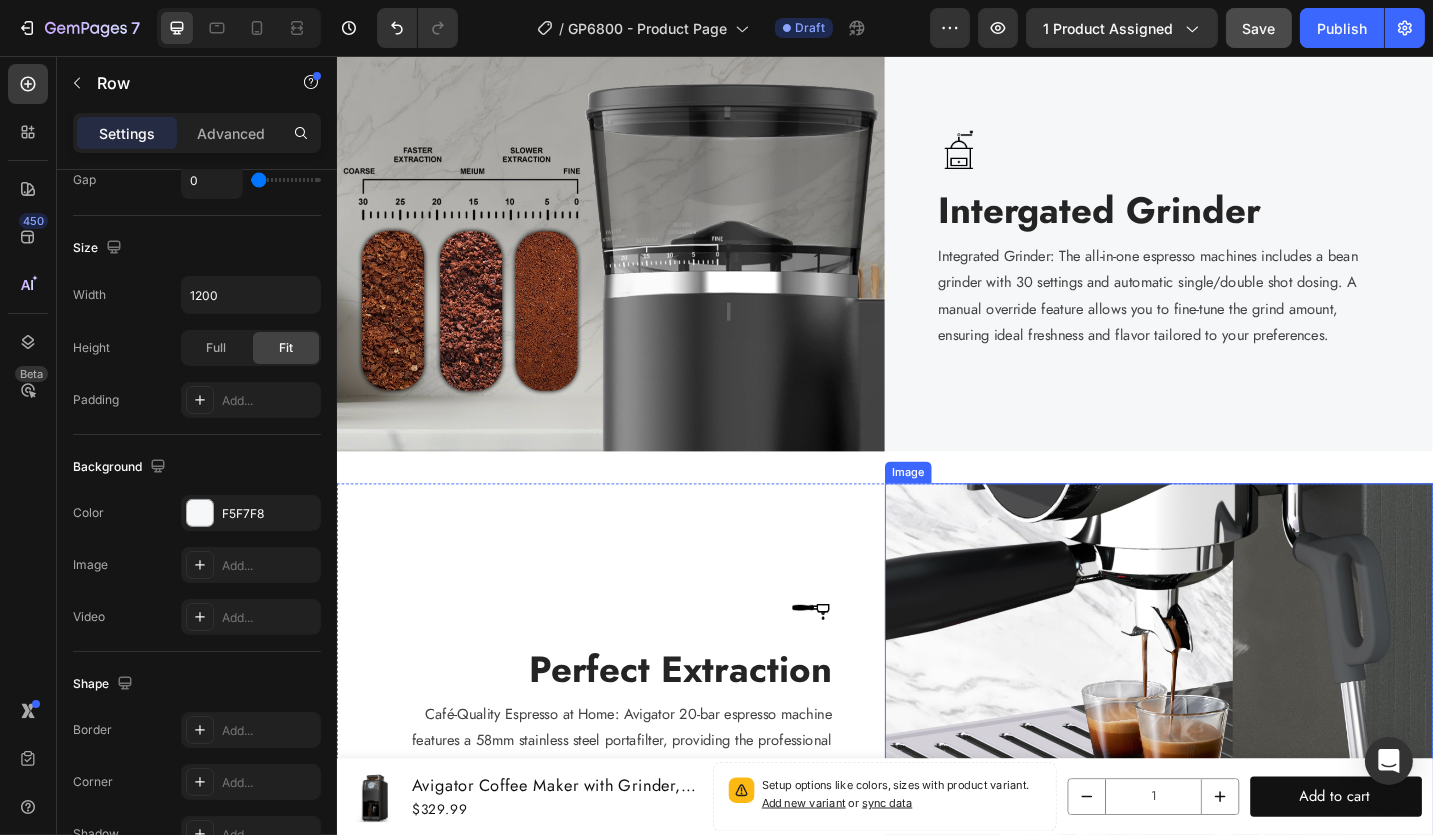 scroll, scrollTop: 3857, scrollLeft: 0, axis: vertical 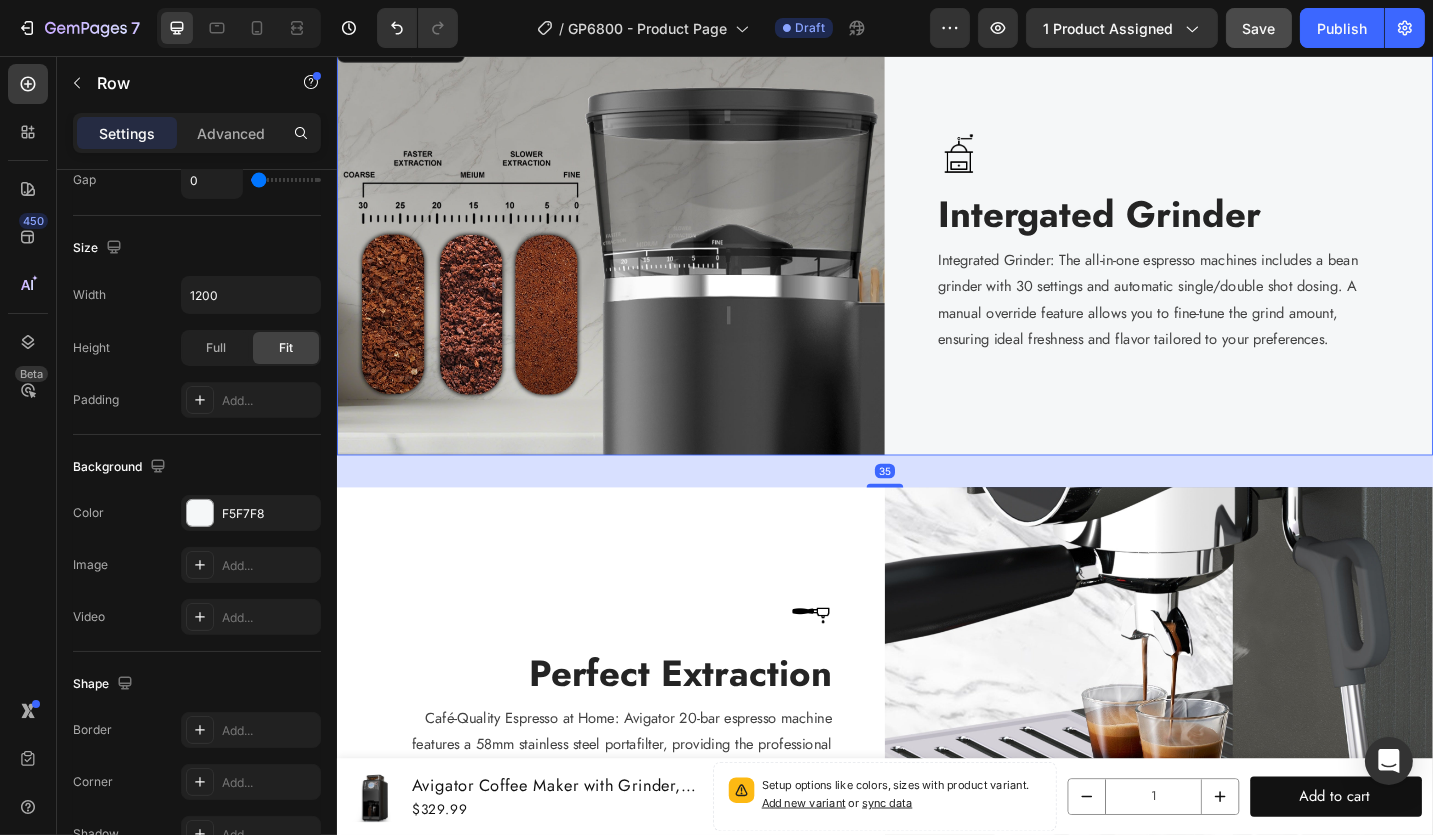 click on "Image Intergated Grinder  Heading Integrated Grinder: The all-in-one espresso machines includes a bean grinder with 30 settings and automatic single/double shot dosing. A manual override feature allows you to fine-tune the grind amount, ensuring ideal freshness and flavor tailored to your preferences. Text block Row" at bounding box center [1236, 259] 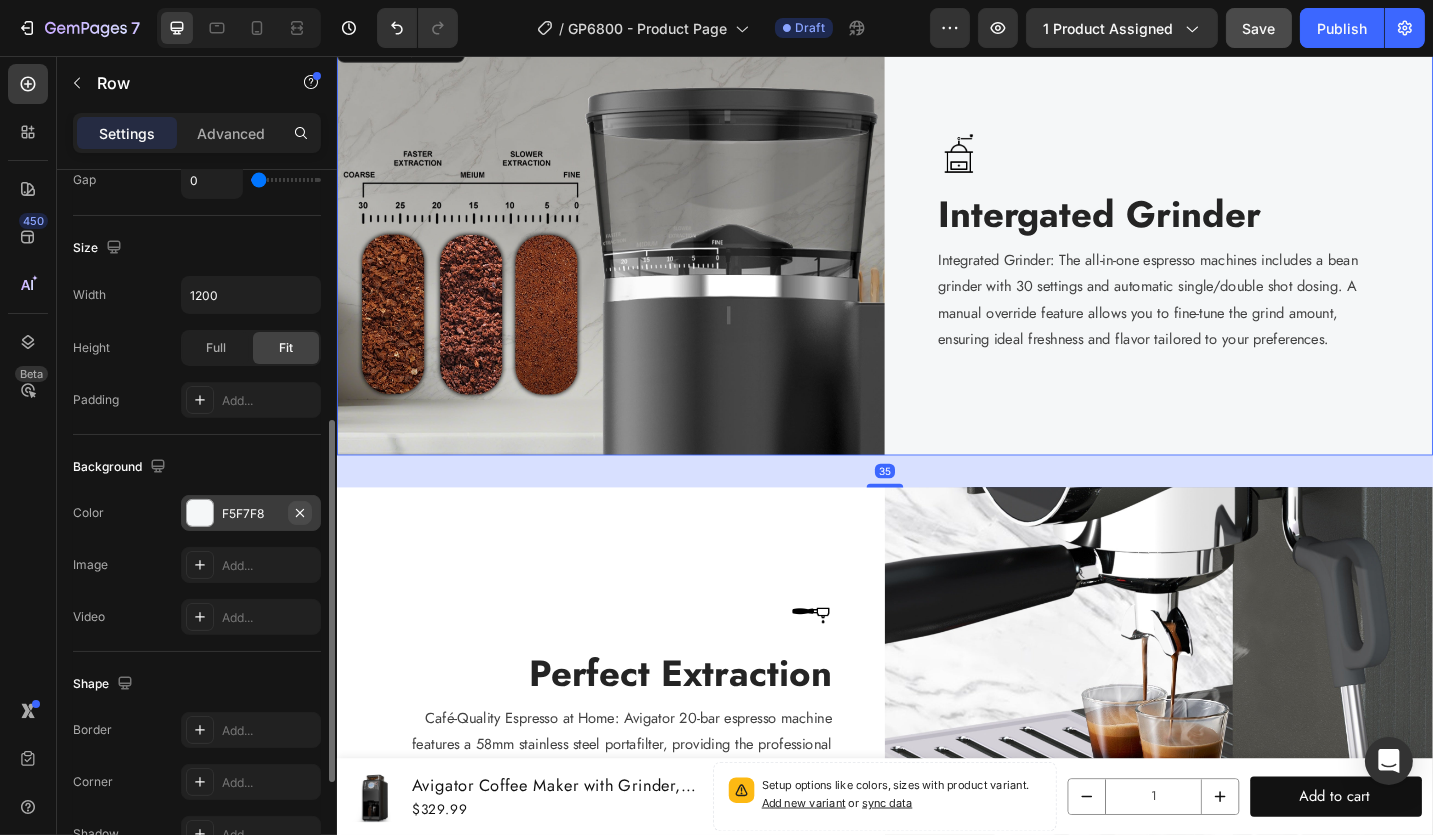 click 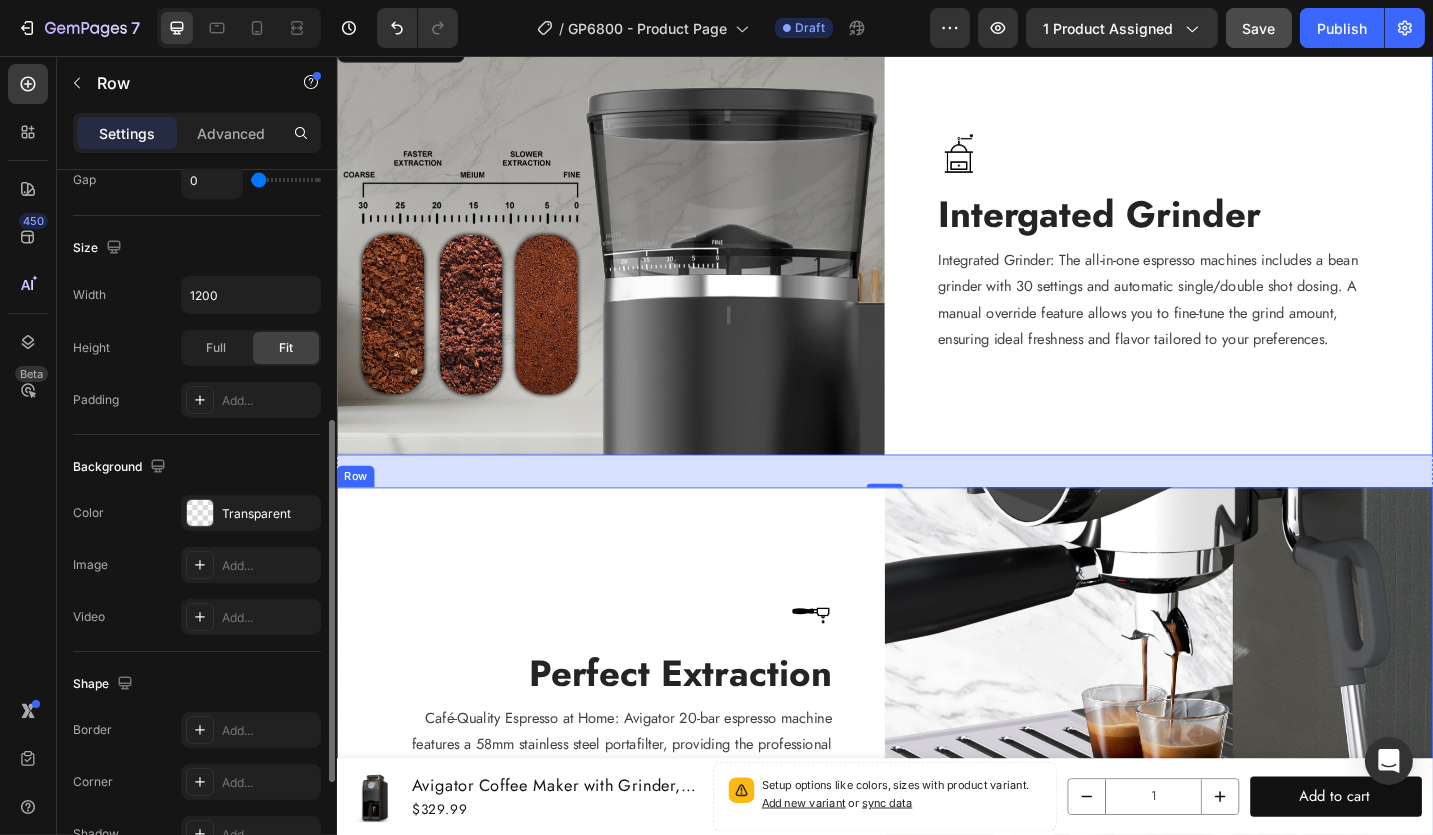 click on "Image Perfect Extraction Heading Café-Quality Espresso at Home: Avigator 20-bar espresso machine features a 58mm stainless steel portafilter, providing the professional combination necessary for optimal extraction. Enjoy fragrant shots with rich crema every time, effortlessly crafted. Text block Row" at bounding box center (636, 761) 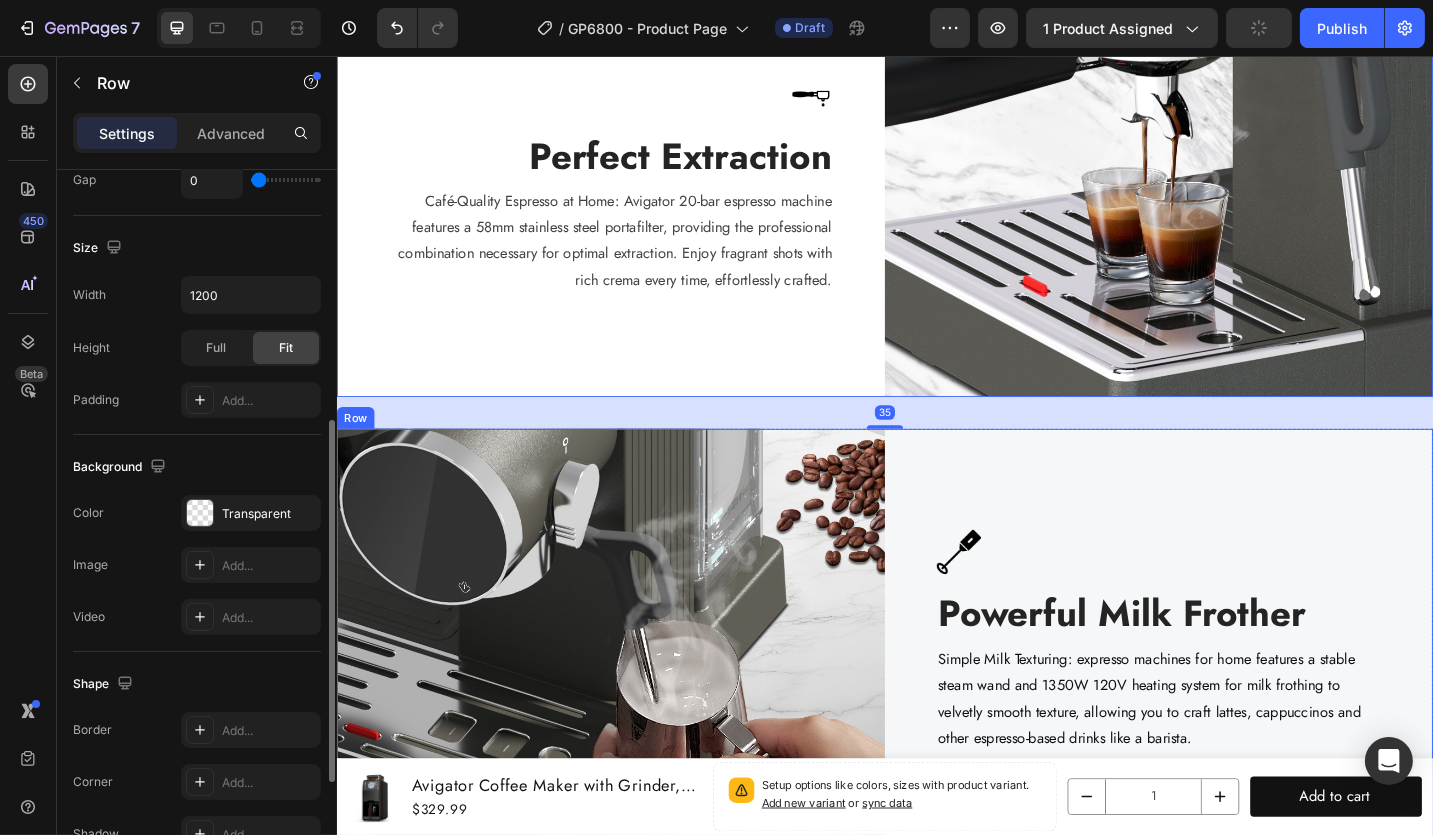scroll, scrollTop: 4657, scrollLeft: 0, axis: vertical 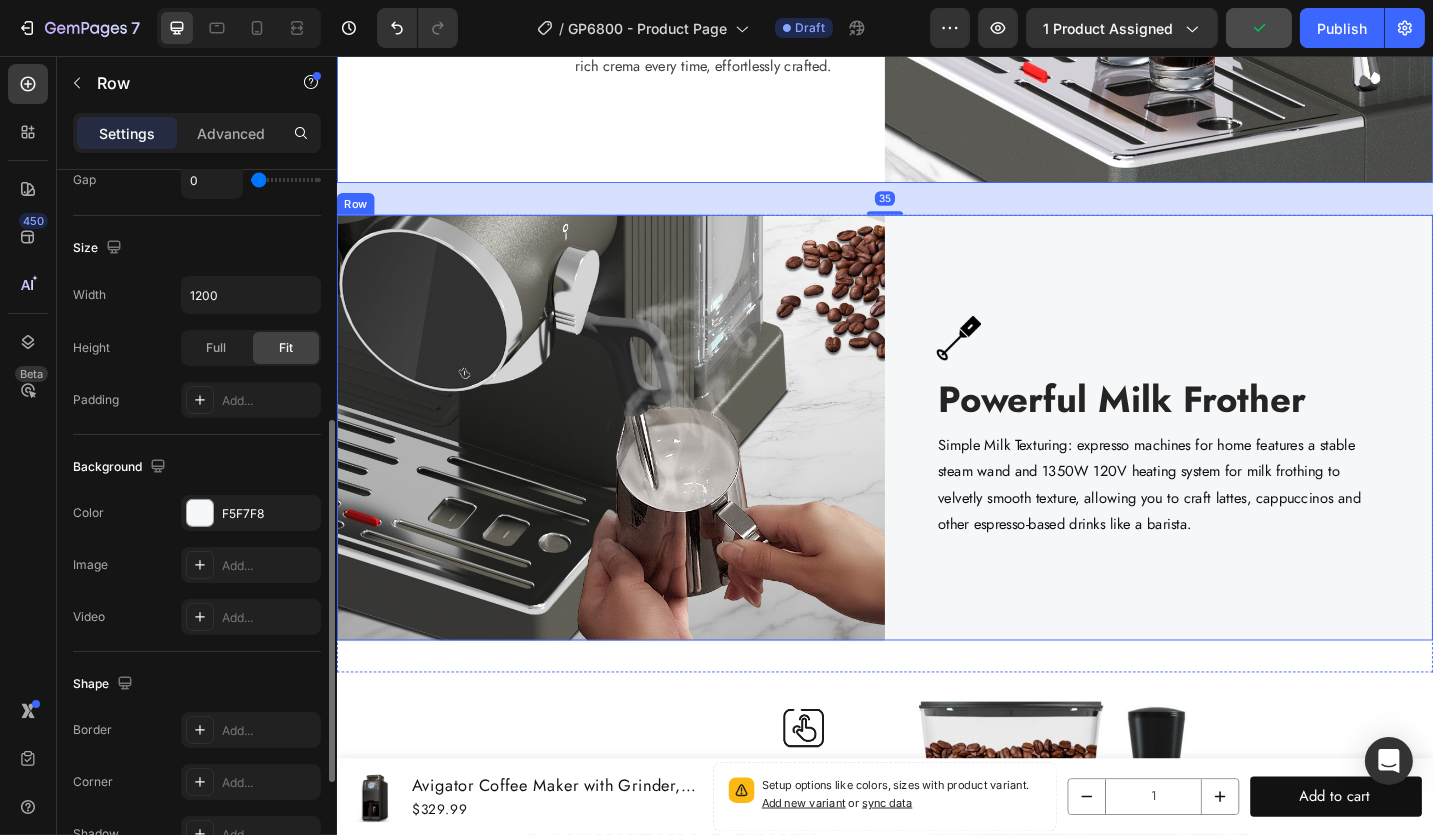 click on "Image Powerful Milk Frother Heading Simple Milk Texturing: expresso machines for home features a stable steam wand and 1350W 120V heating system for milk frothing to velvetly smooth texture, allowing you to craft lattes, cappuccinos and other espresso-based drinks like a barista. Text block Row" at bounding box center (1236, 463) 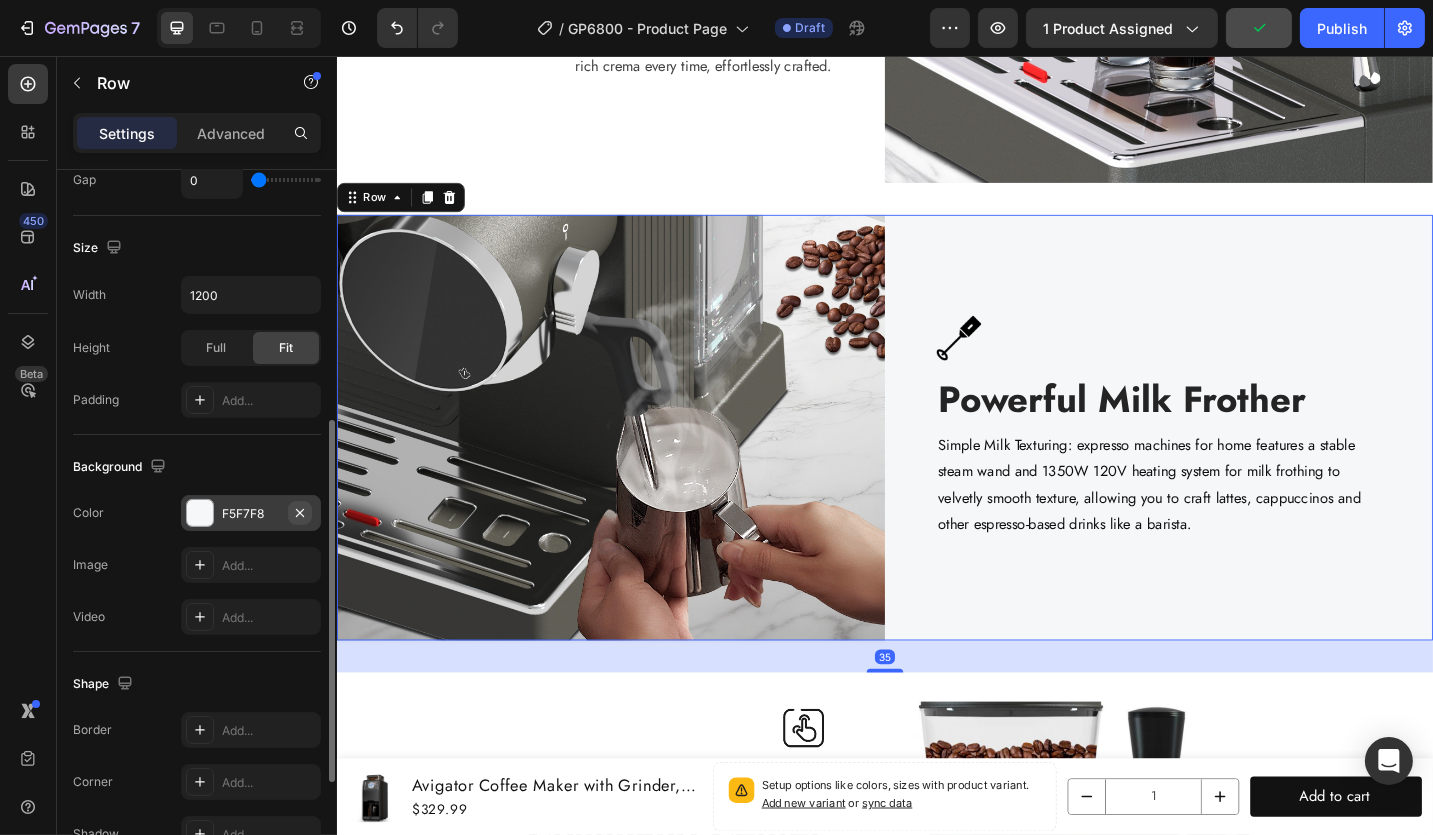 drag, startPoint x: 278, startPoint y: 500, endPoint x: 292, endPoint y: 501, distance: 14.035668 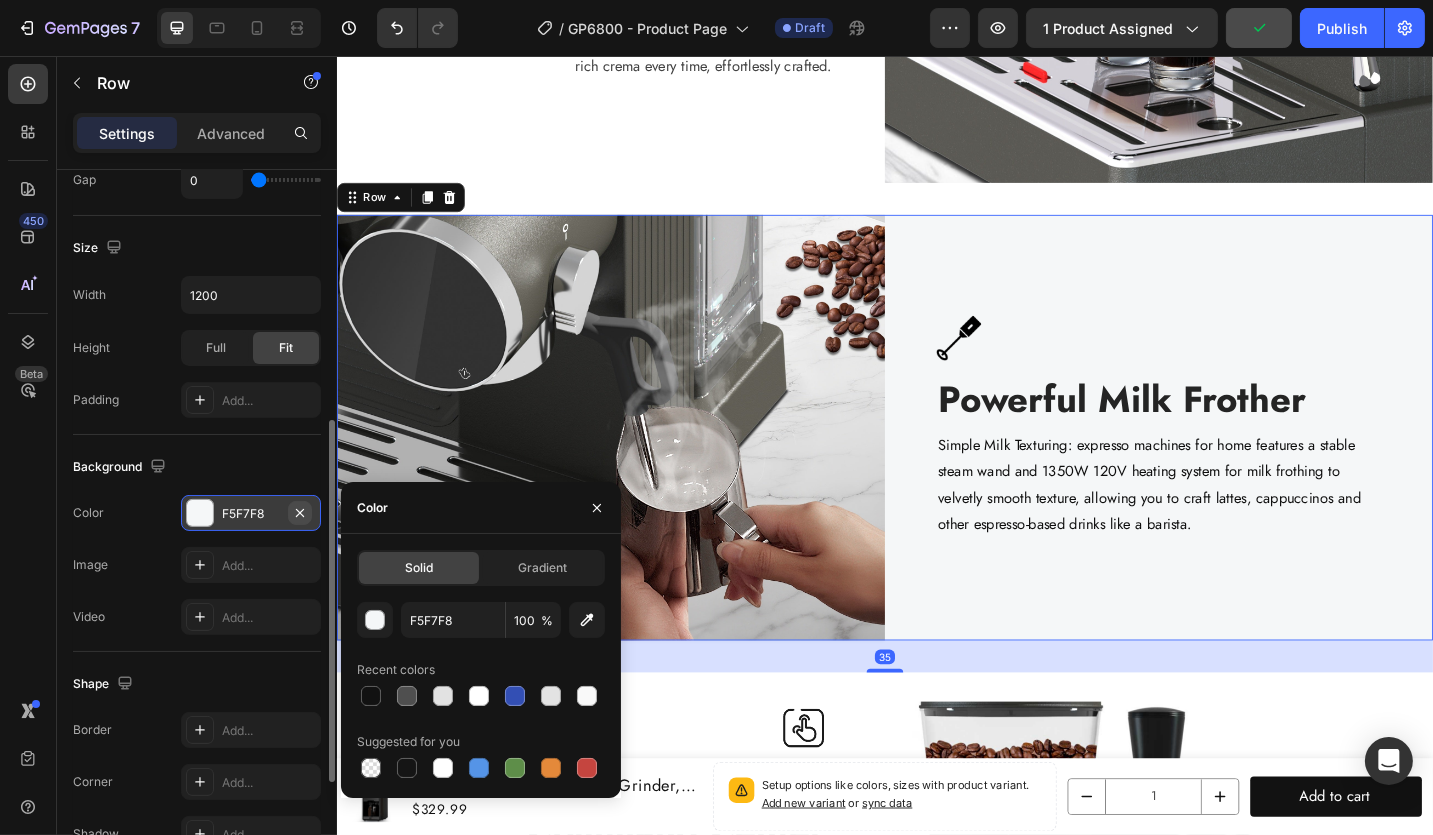 click 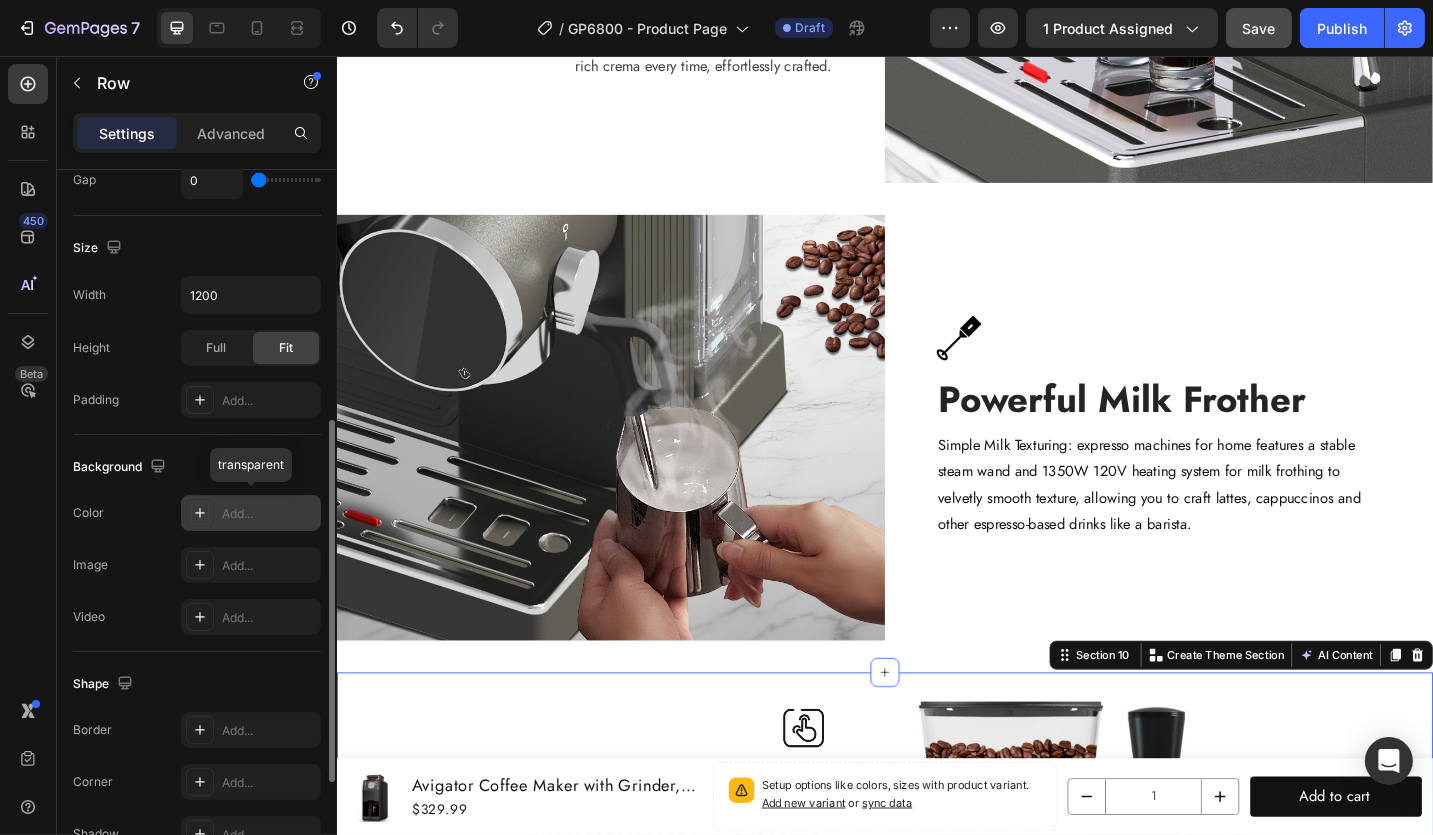 click on "Image Customizable  Command Center Heading Personalized Coffee Perfection: Avigator cappuccino machine with customizable settings for grind amount, water temperature, and water volume, this espresso machine makes it easy to create your ideal cup of coffee. An intuitive LCD display allows you to monitor the brewing process seamlessly. Text block Row Image Row Section 10   Create Theme Section AI Content Write with GemAI What would you like to describe here? Tone and Voice Persuasive Product Avigator 20 Bar Espresso Machine with Milk Frother, Programmable Expresso Coffee Machines with Adjustable Grinder Built in & 53 oz. Removable Water Tank for Espresso, Americano, Cappuccino and Latte Show more Generate" at bounding box center [936, 980] 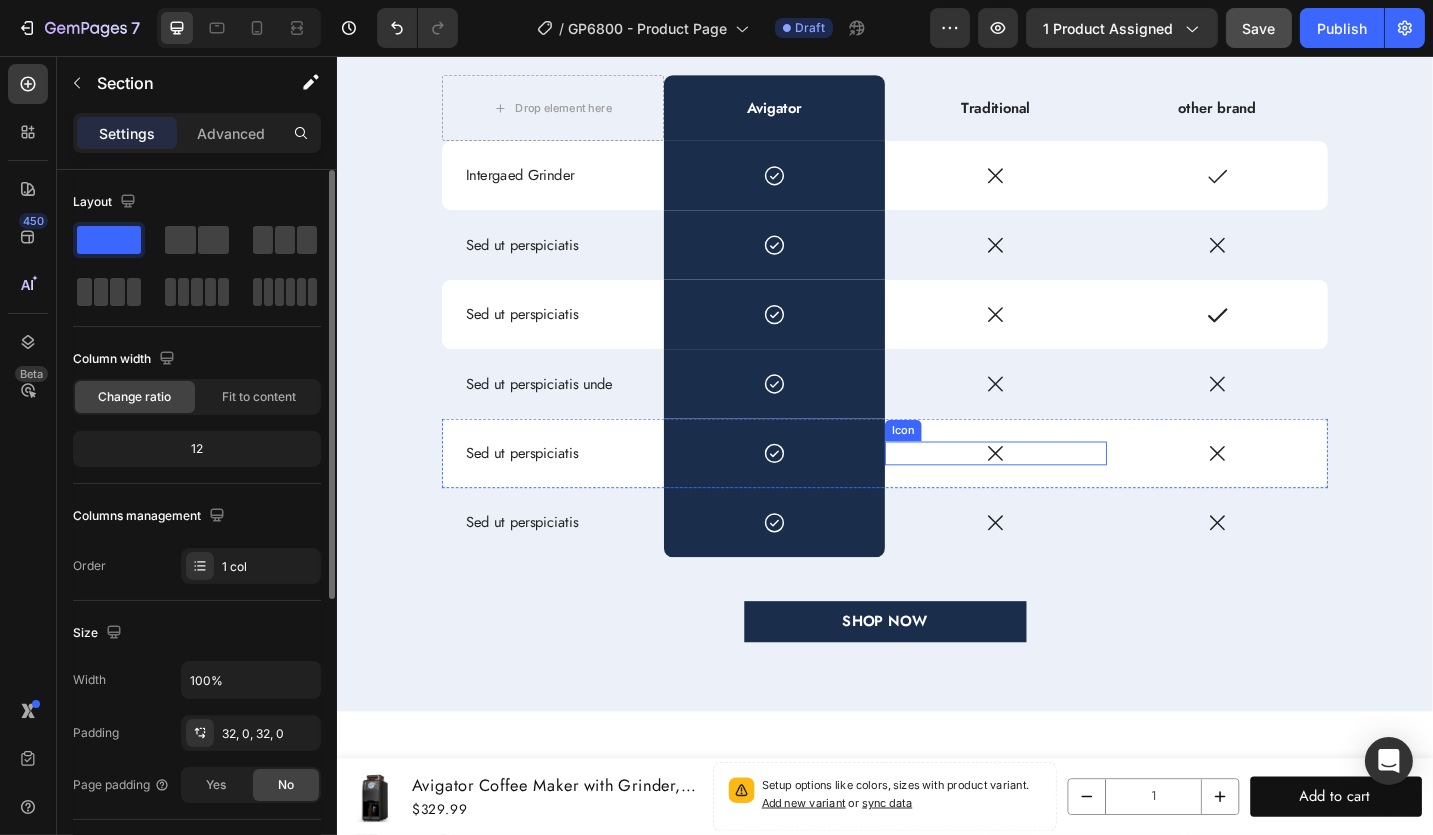 scroll, scrollTop: 5742, scrollLeft: 0, axis: vertical 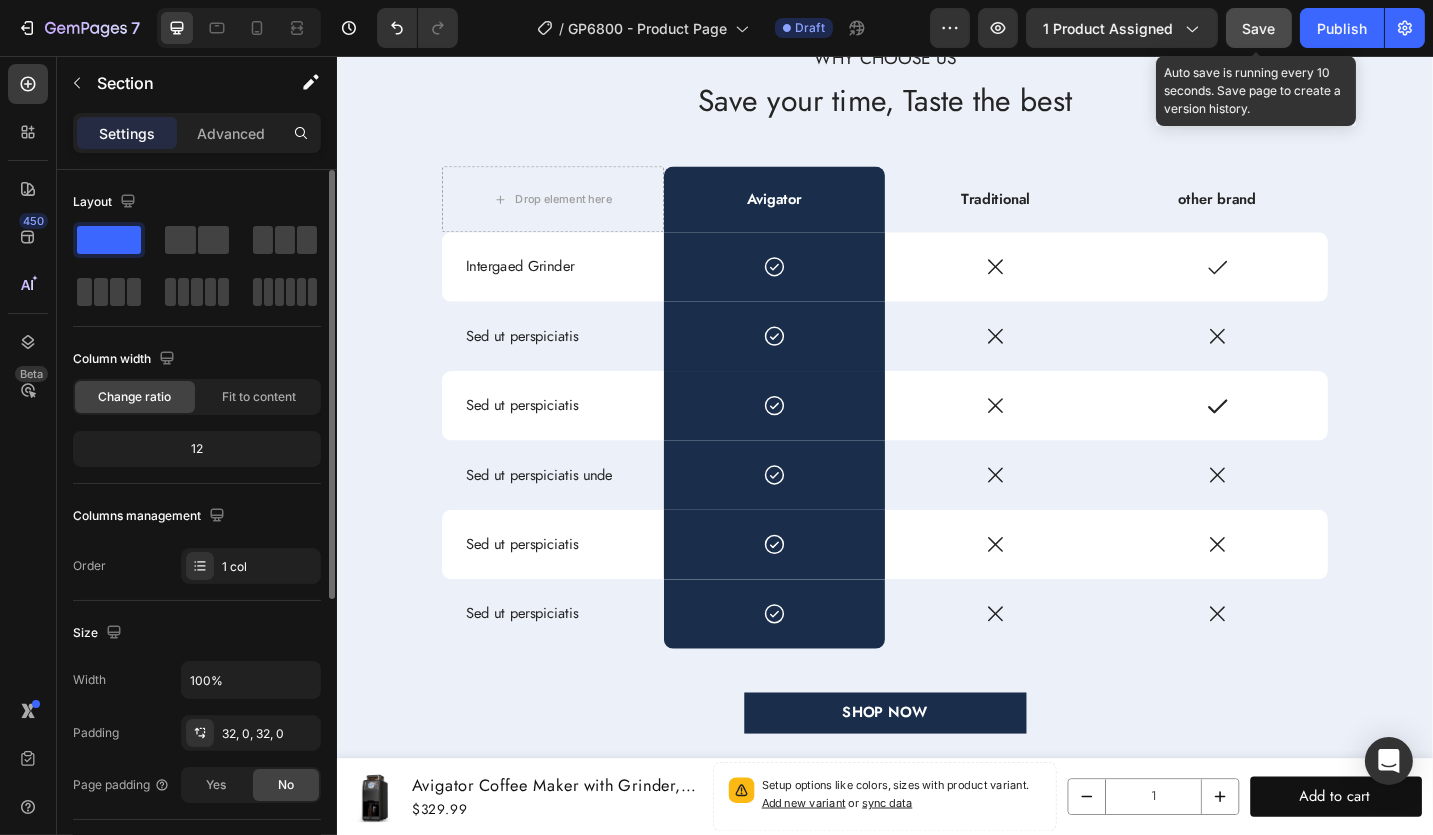 click on "Save" 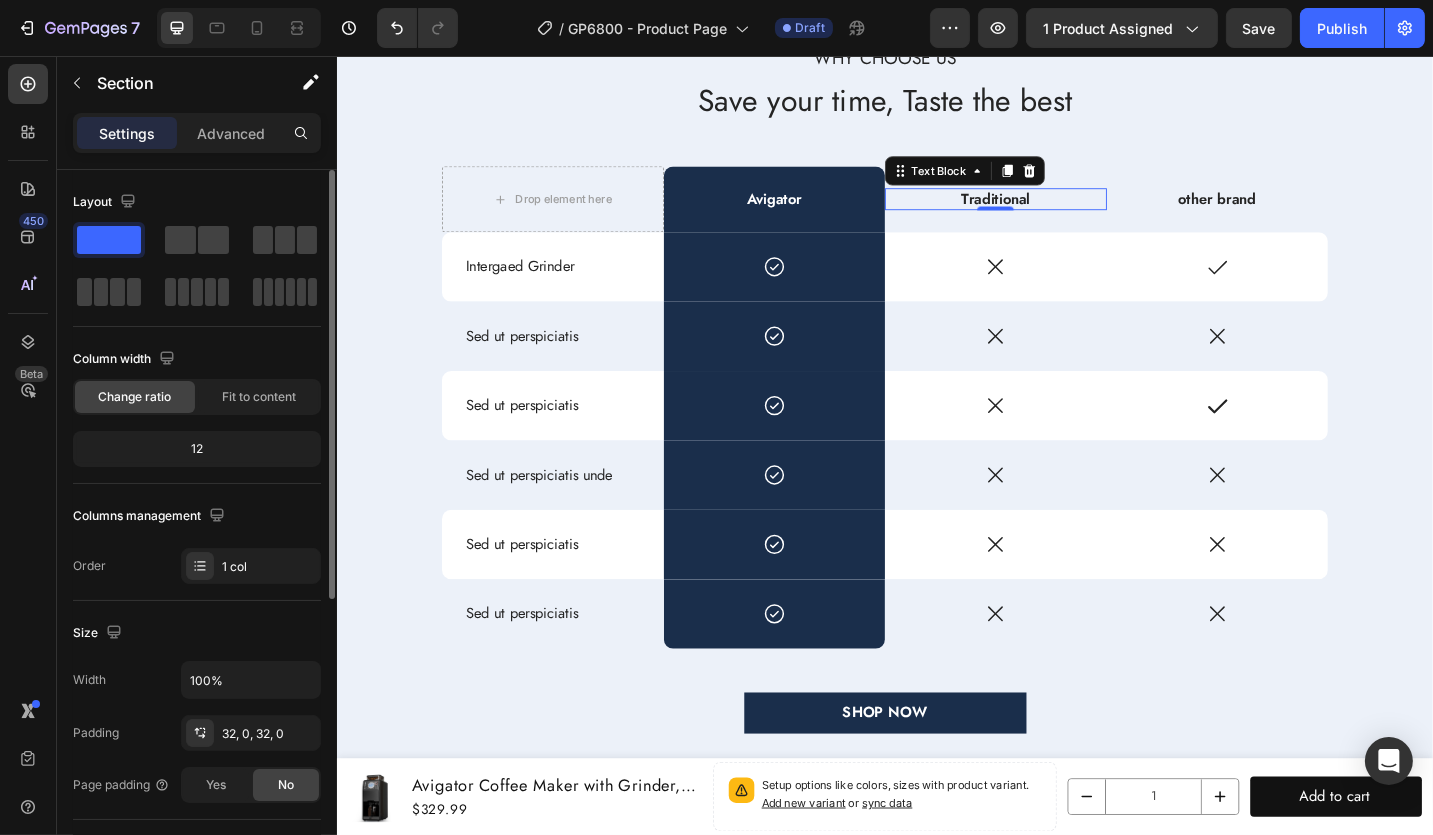 click on "Traditional" at bounding box center [1057, 213] 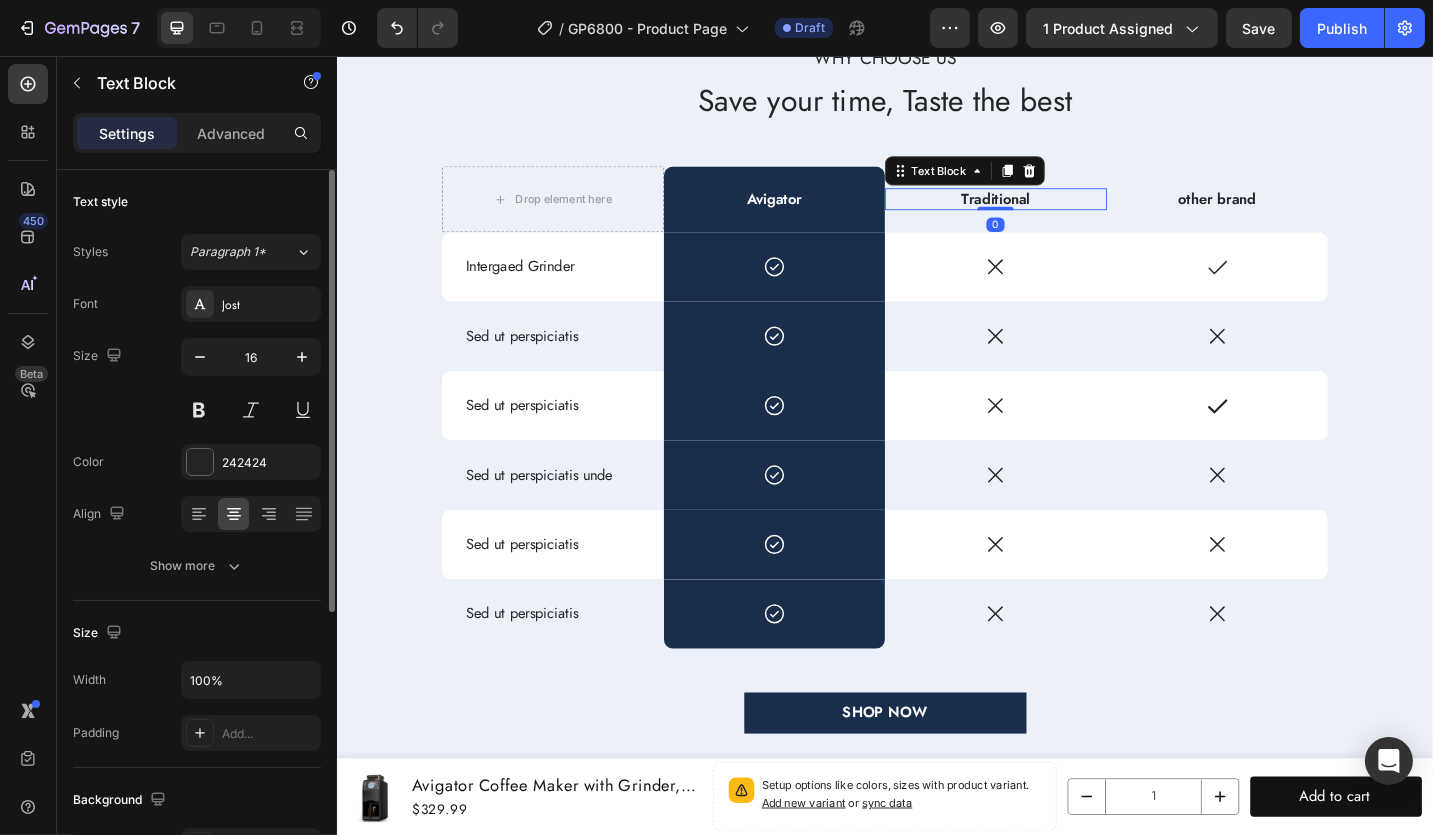 click on "Traditional" at bounding box center [1057, 213] 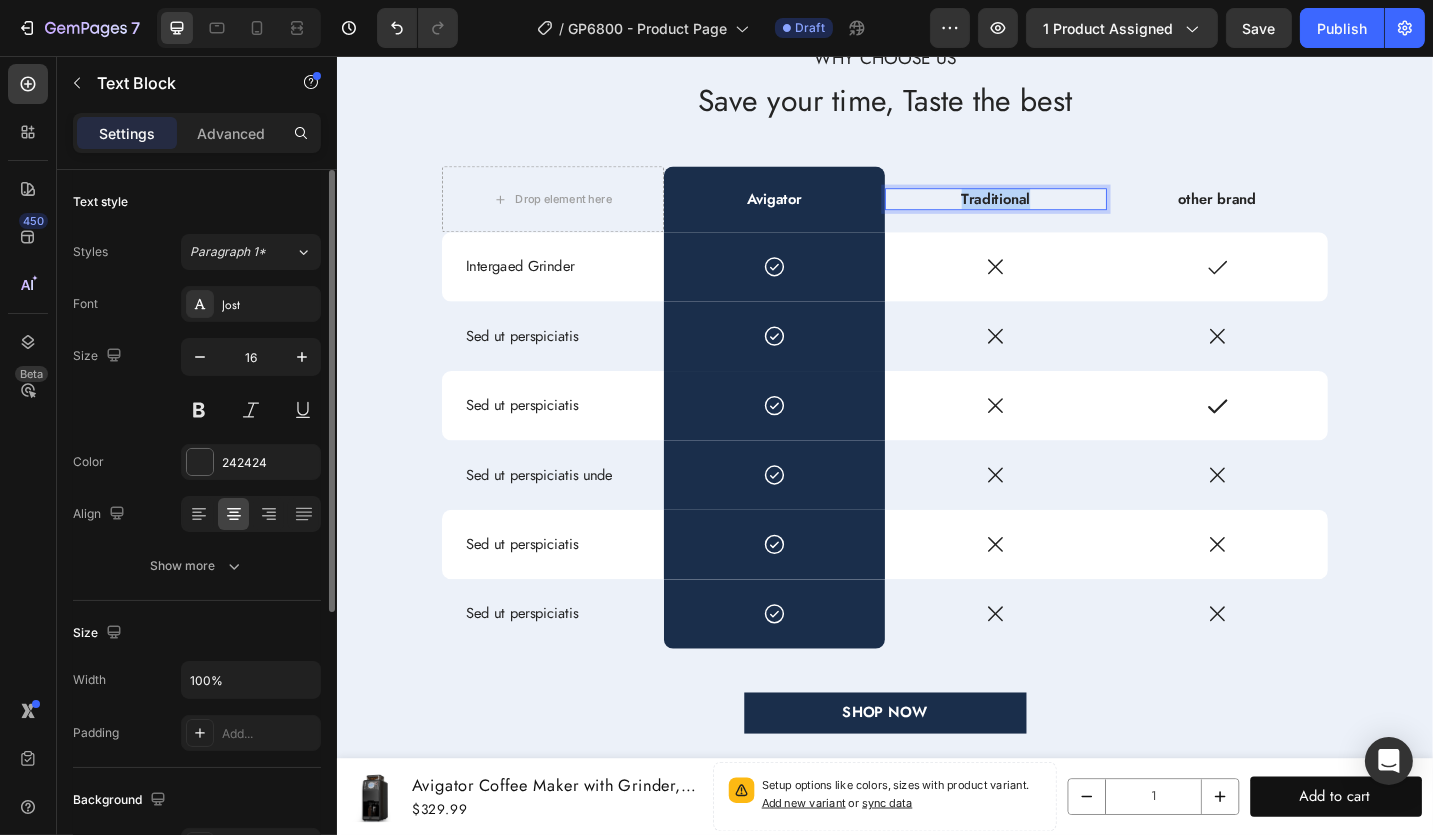 drag, startPoint x: 1013, startPoint y: 213, endPoint x: 1095, endPoint y: 216, distance: 82.05486 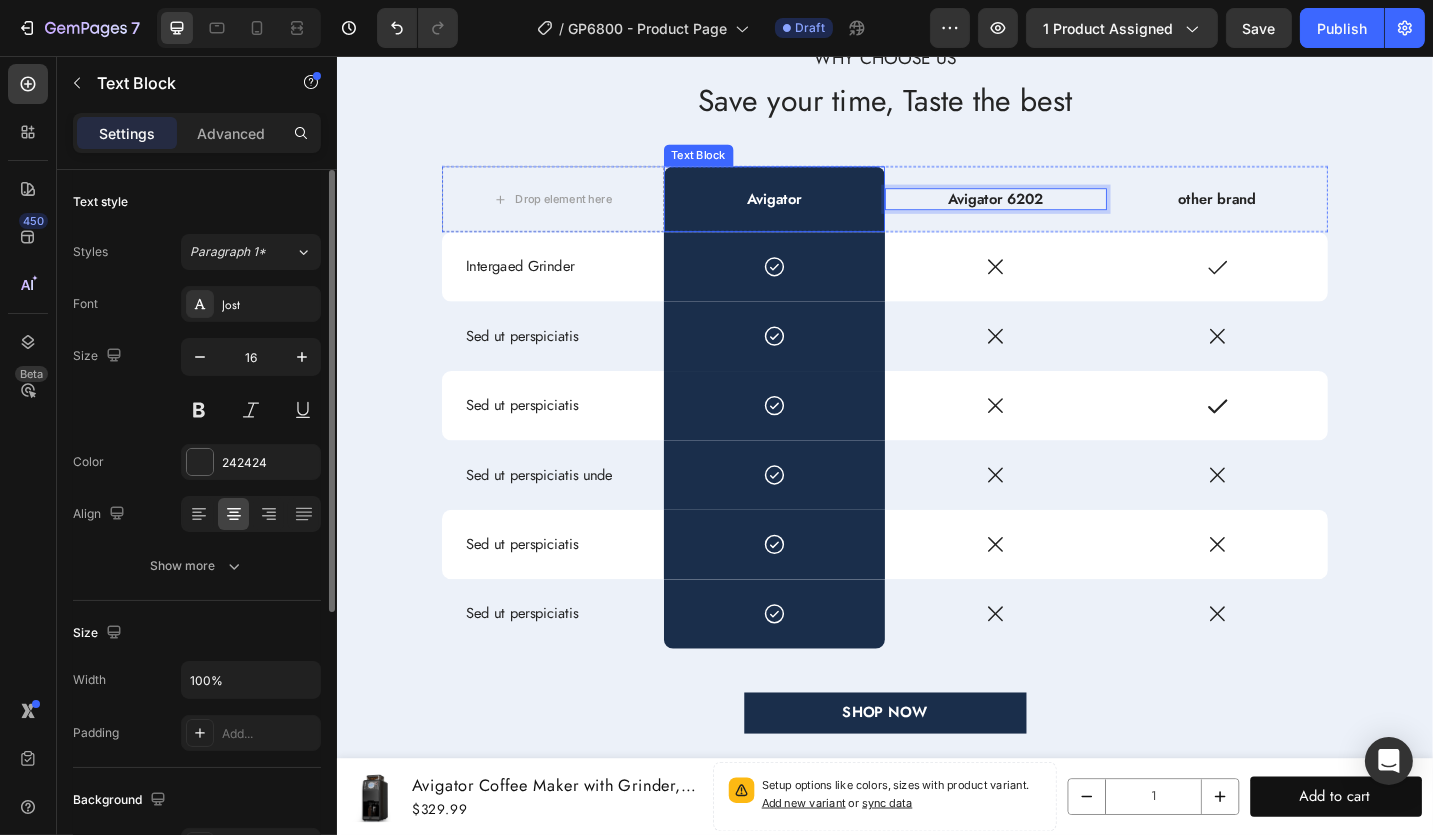 click on "Avigator" at bounding box center (815, 213) 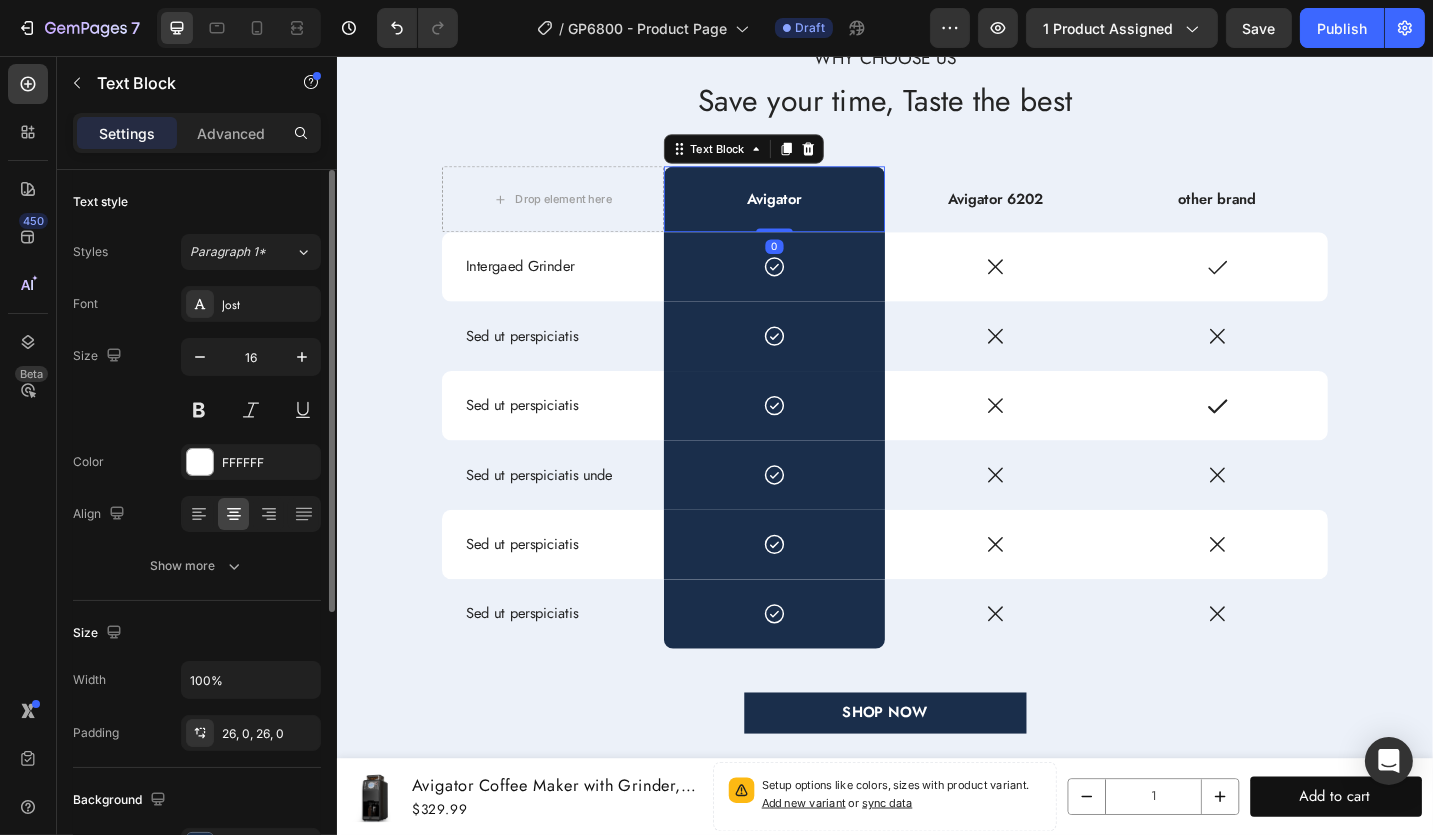 click on "Avigator" at bounding box center [815, 213] 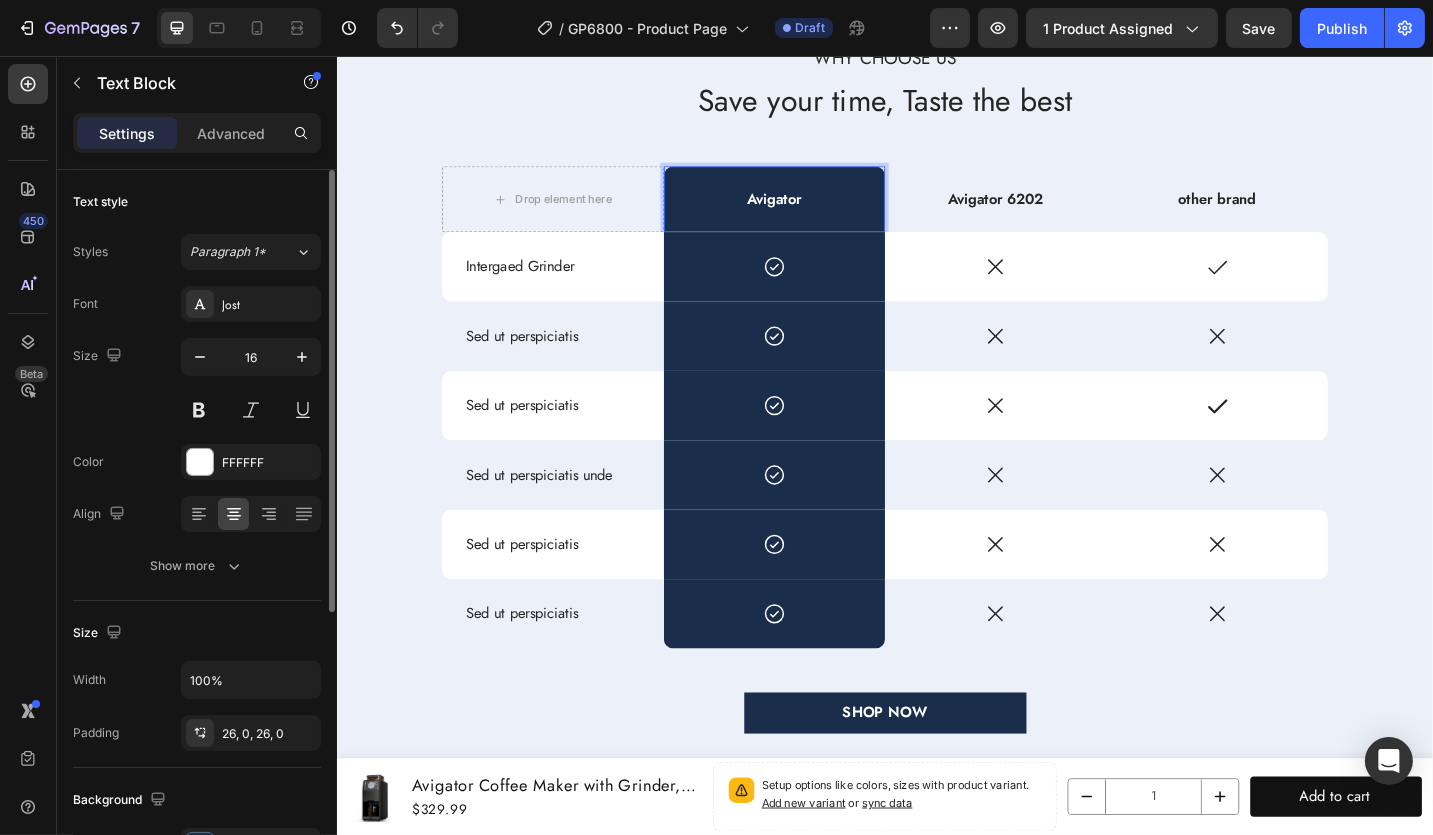 click on "Avigator" at bounding box center [815, 213] 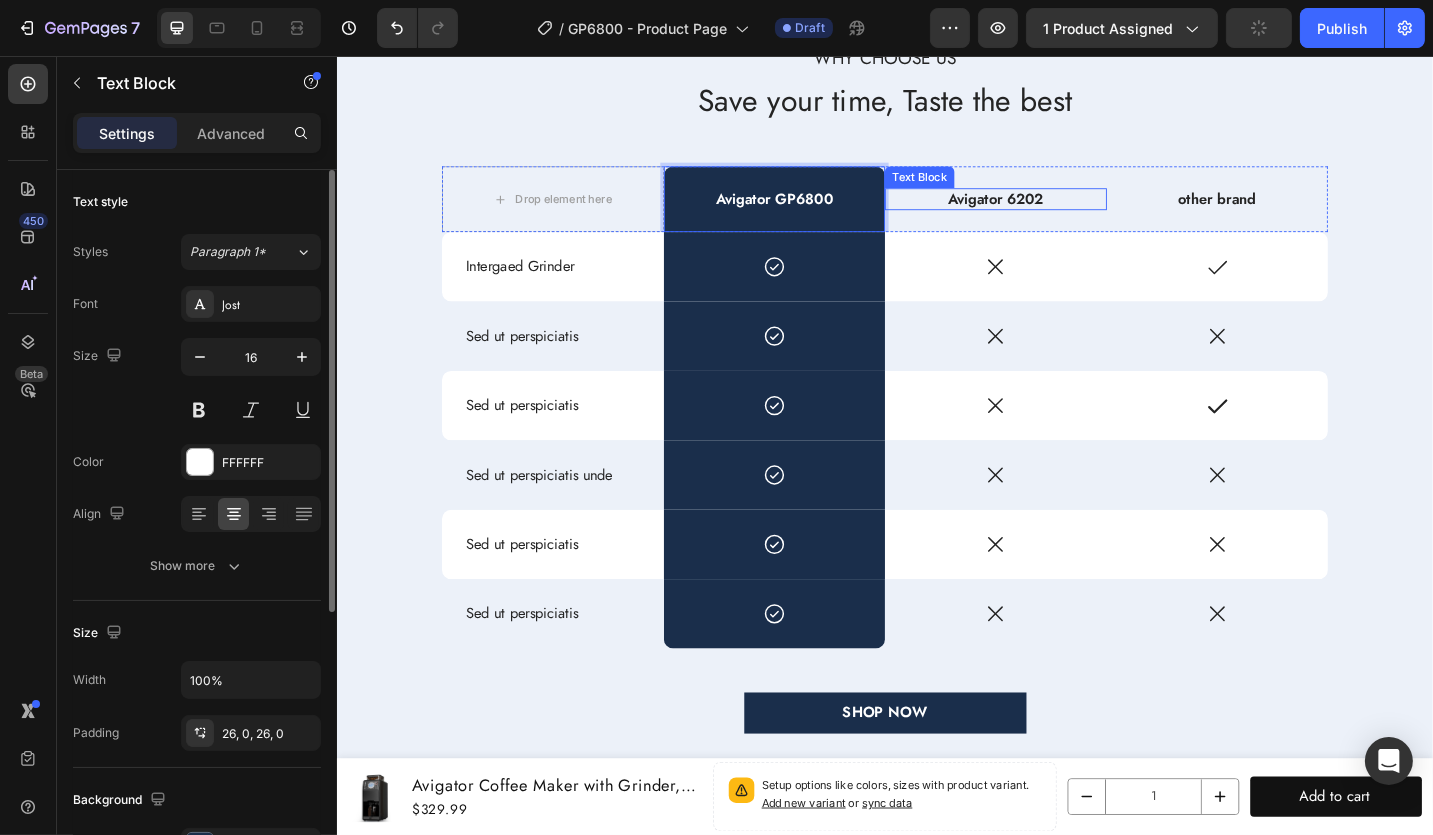 click on "Avigator 6202" at bounding box center (1057, 213) 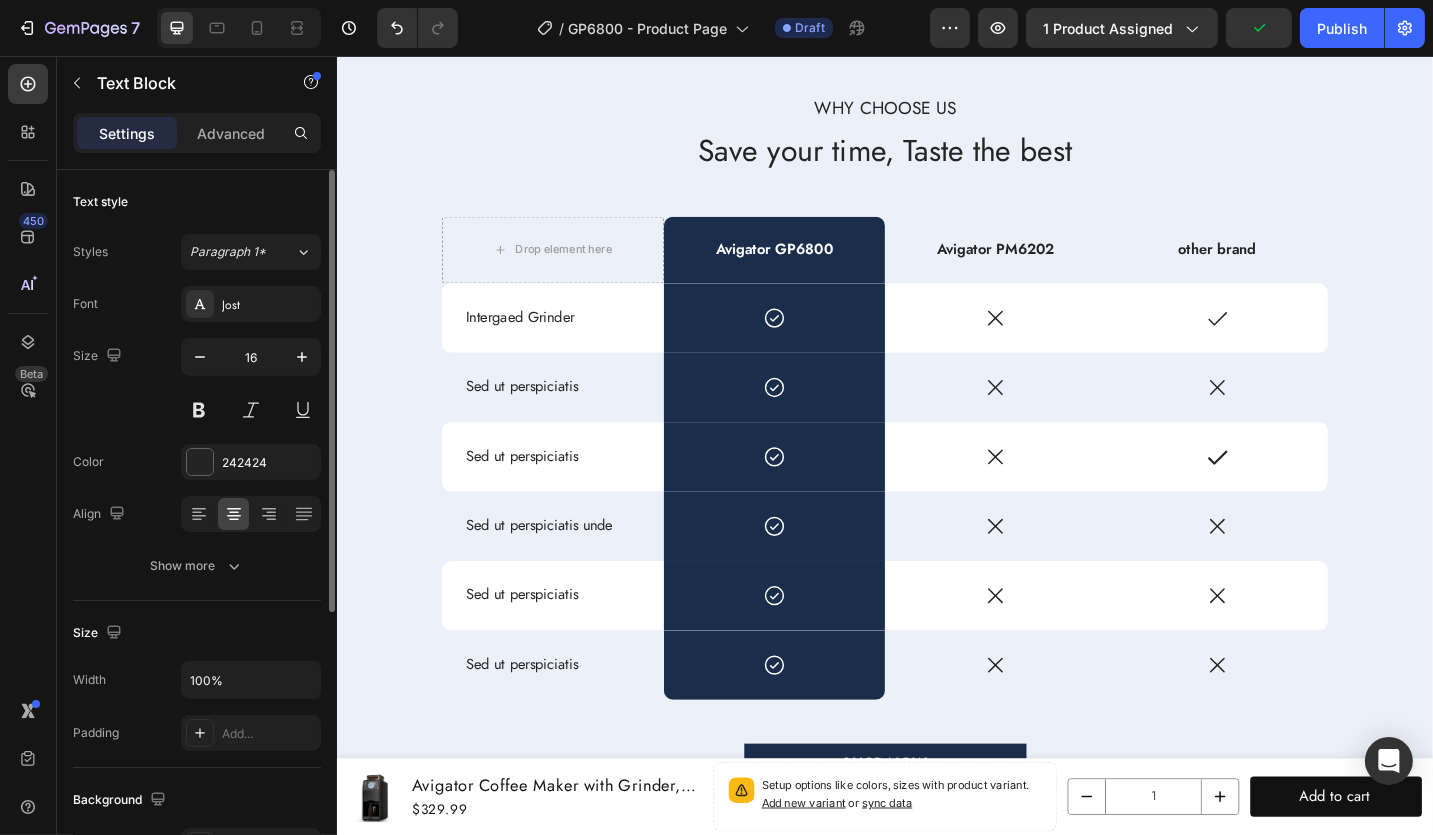 scroll, scrollTop: 5834, scrollLeft: 0, axis: vertical 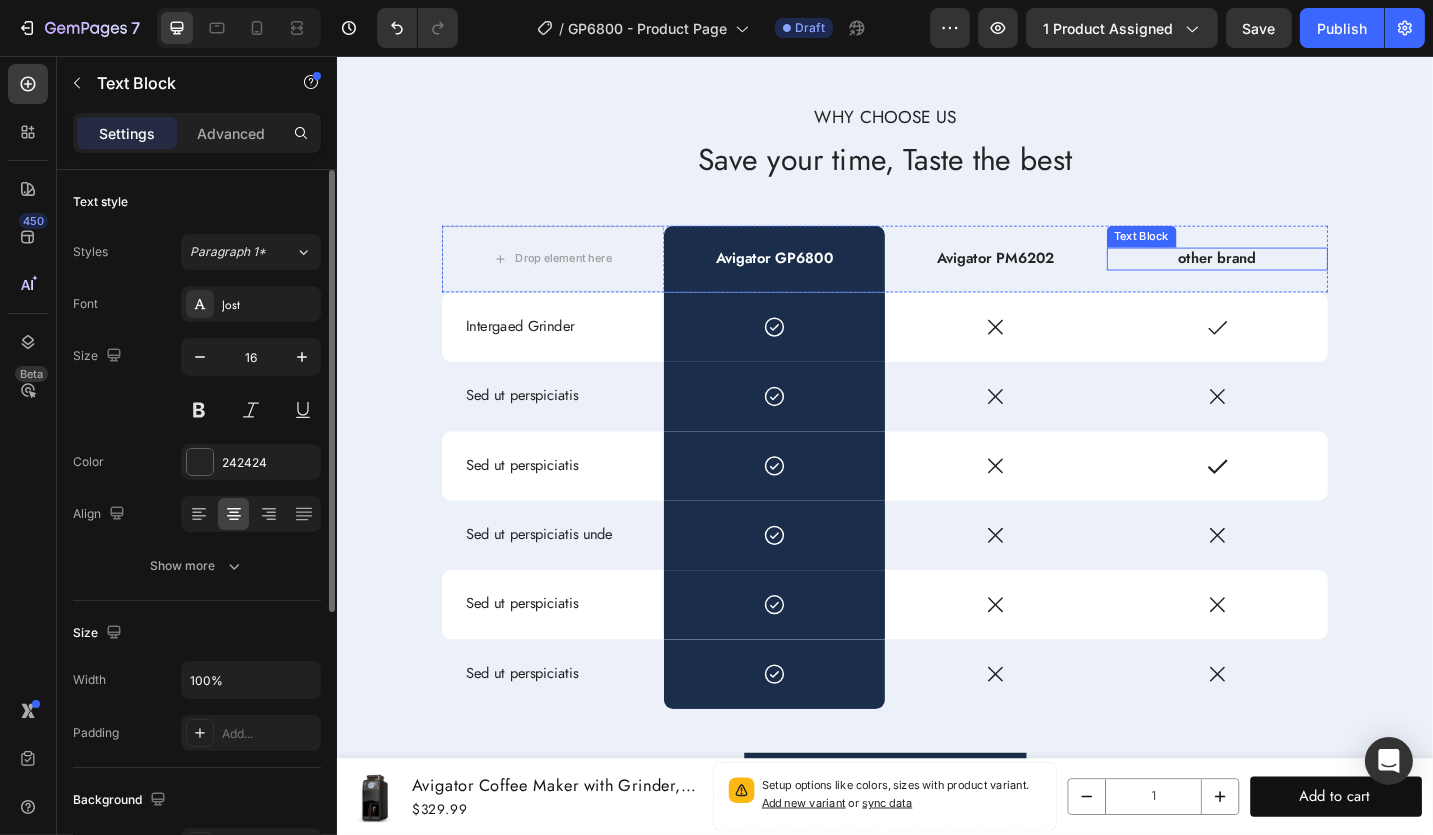 click on "other brand" at bounding box center [1300, 278] 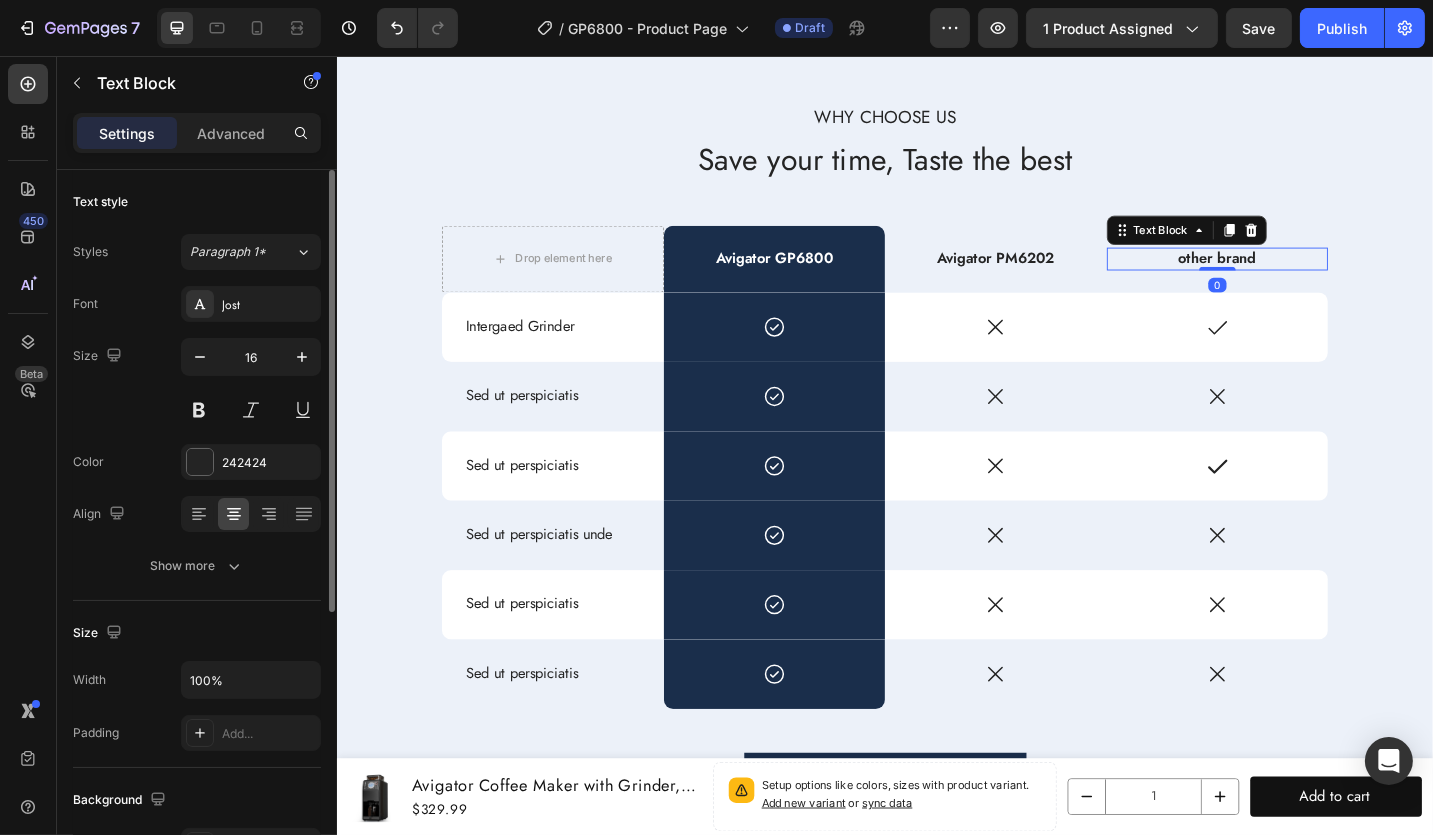click on "other brand" at bounding box center (1300, 278) 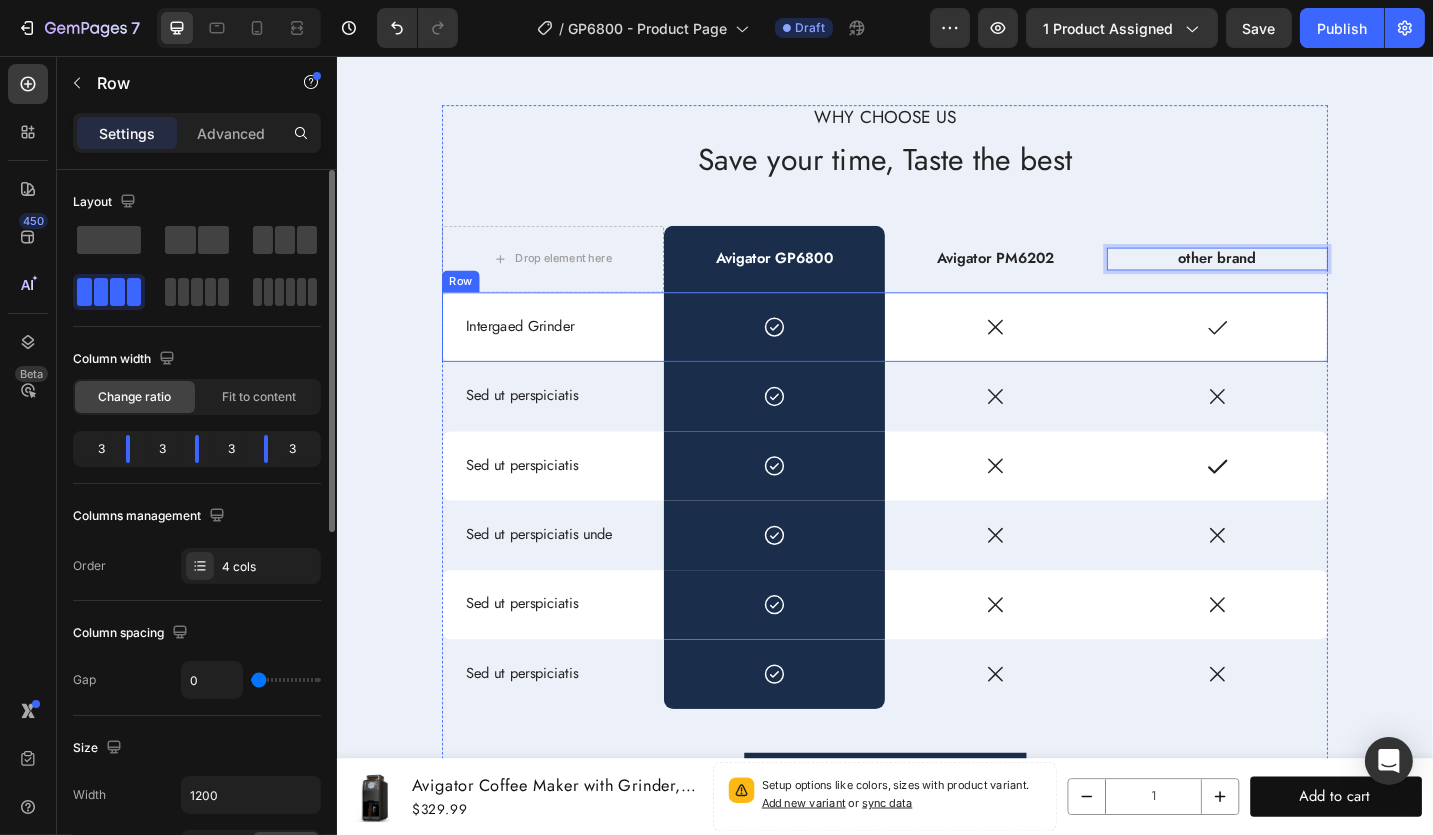 click on "Icon" at bounding box center [1300, 353] 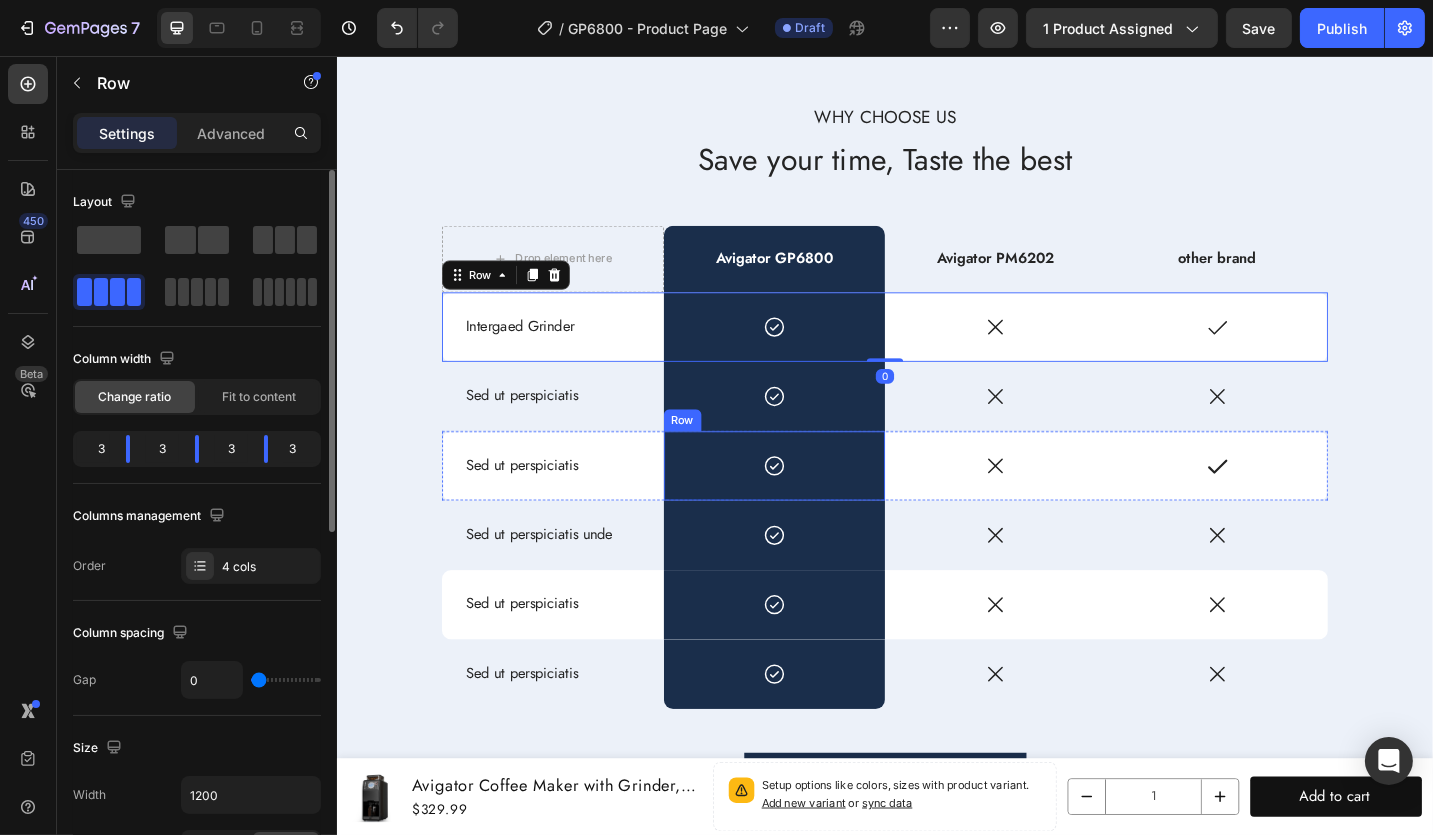 scroll, scrollTop: 5934, scrollLeft: 0, axis: vertical 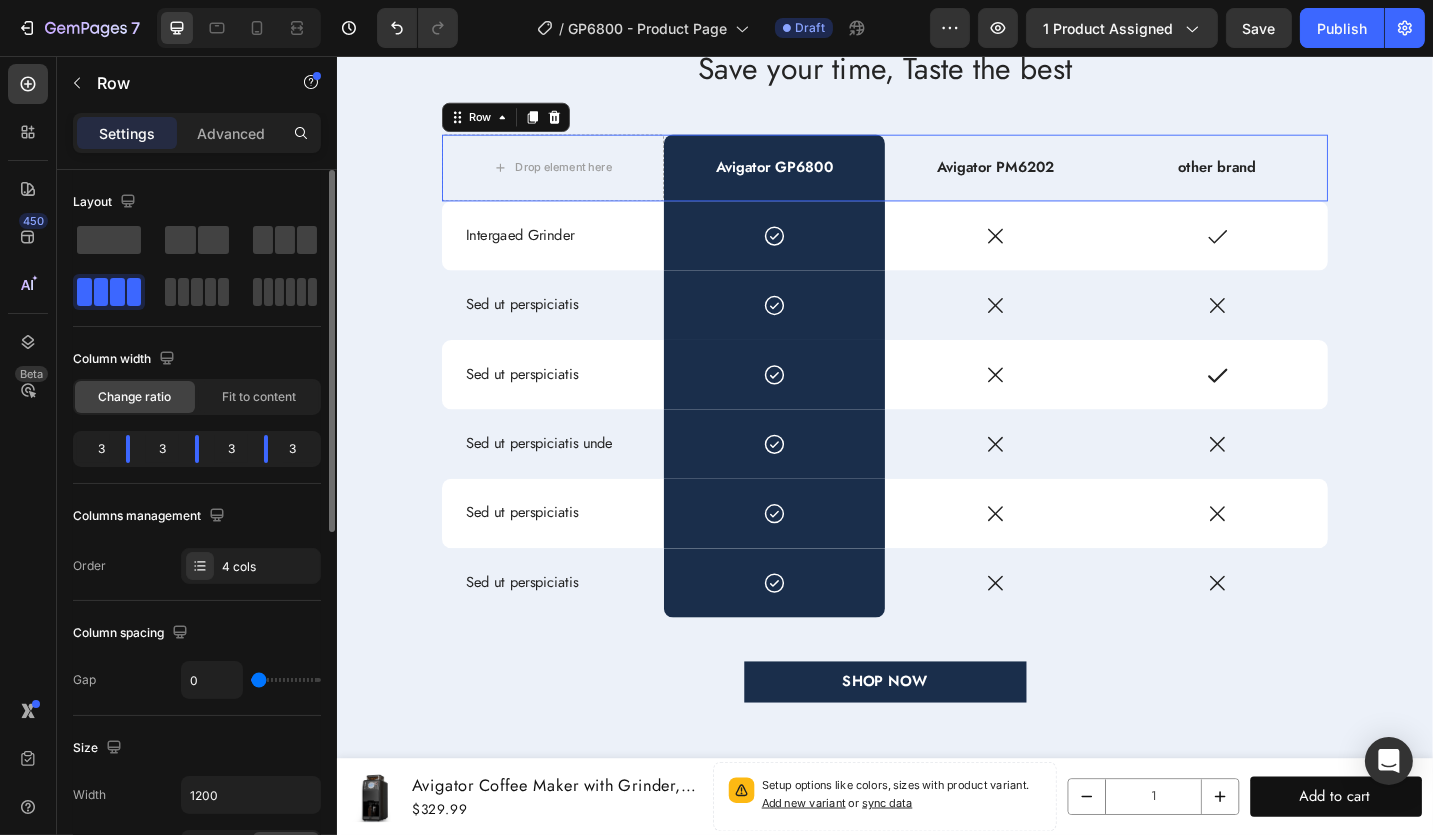 click on "Avigator PM6202 Text Block" at bounding box center (1057, 178) 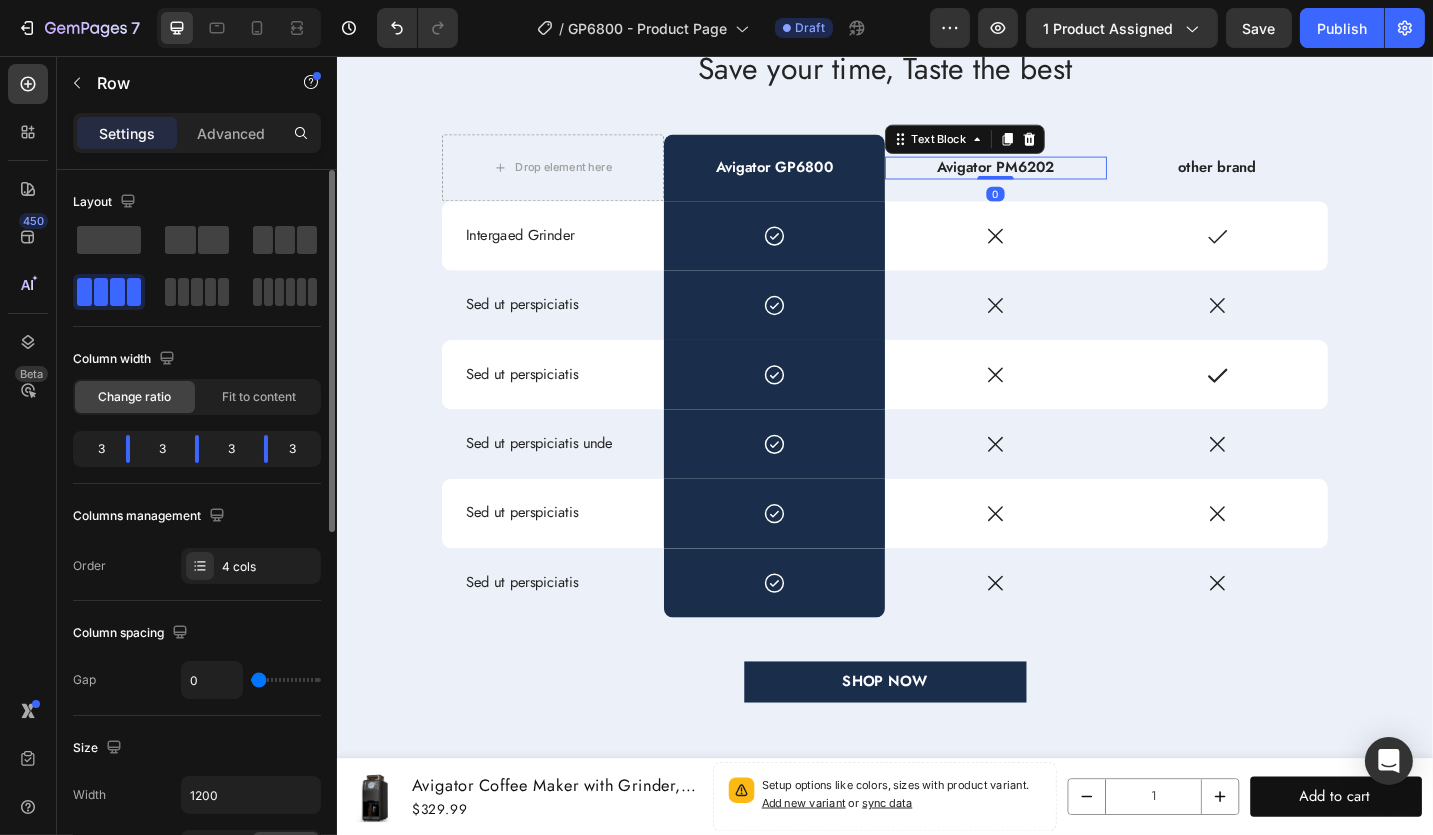 click on "Avigator PM6202" at bounding box center [1057, 178] 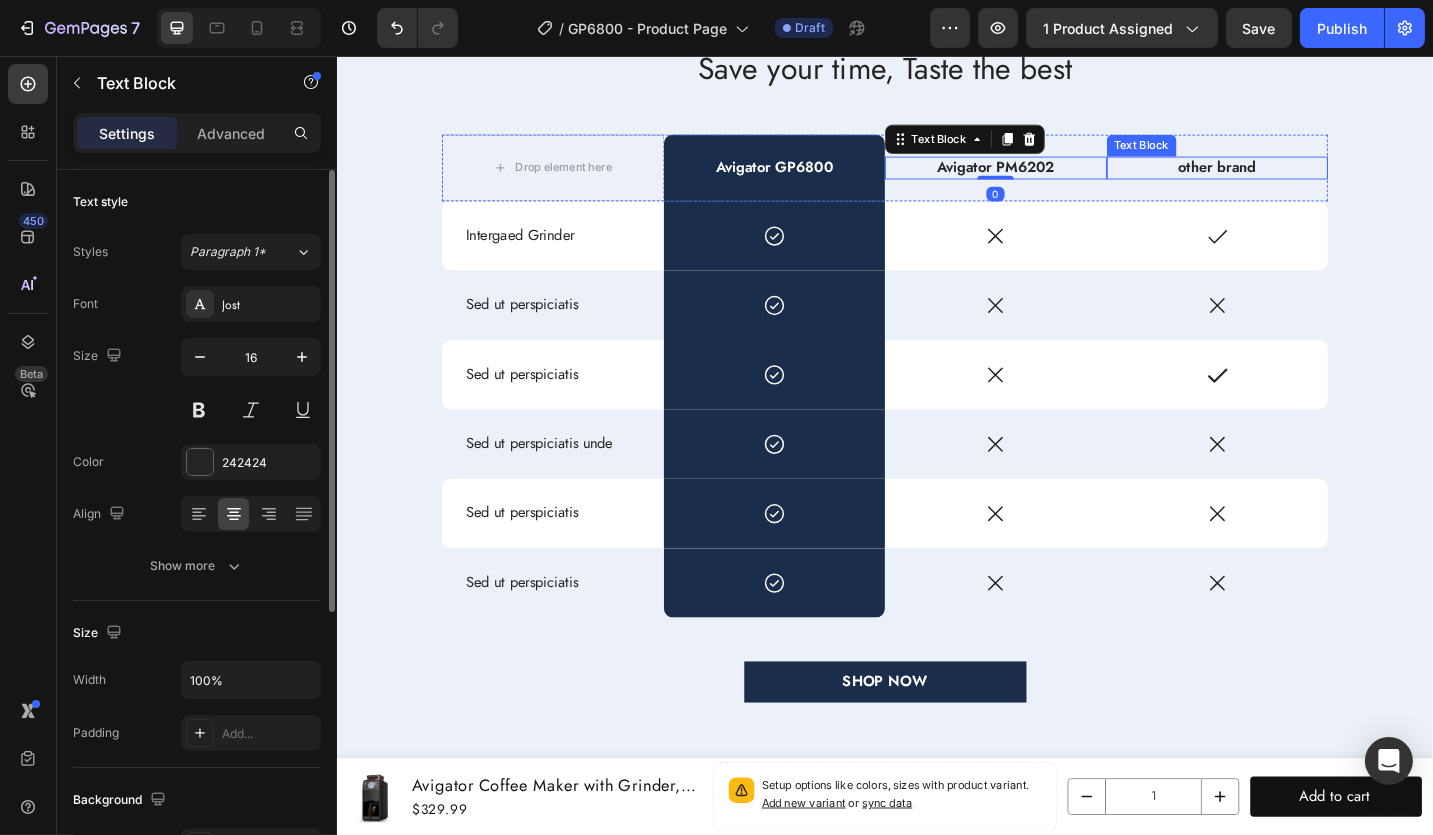 click on "other brand" at bounding box center [1300, 178] 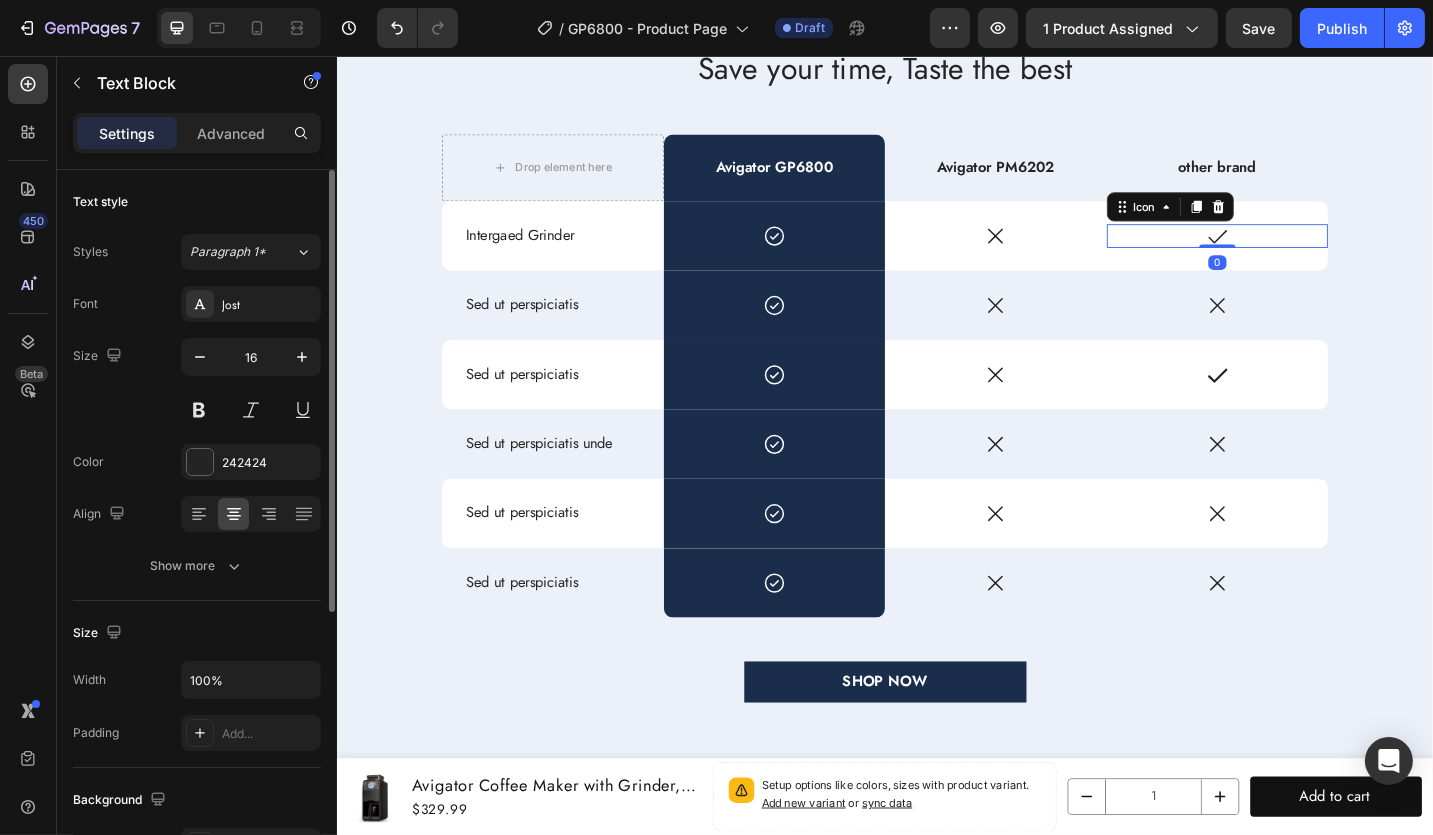 click on "Icon   0" at bounding box center [1300, 253] 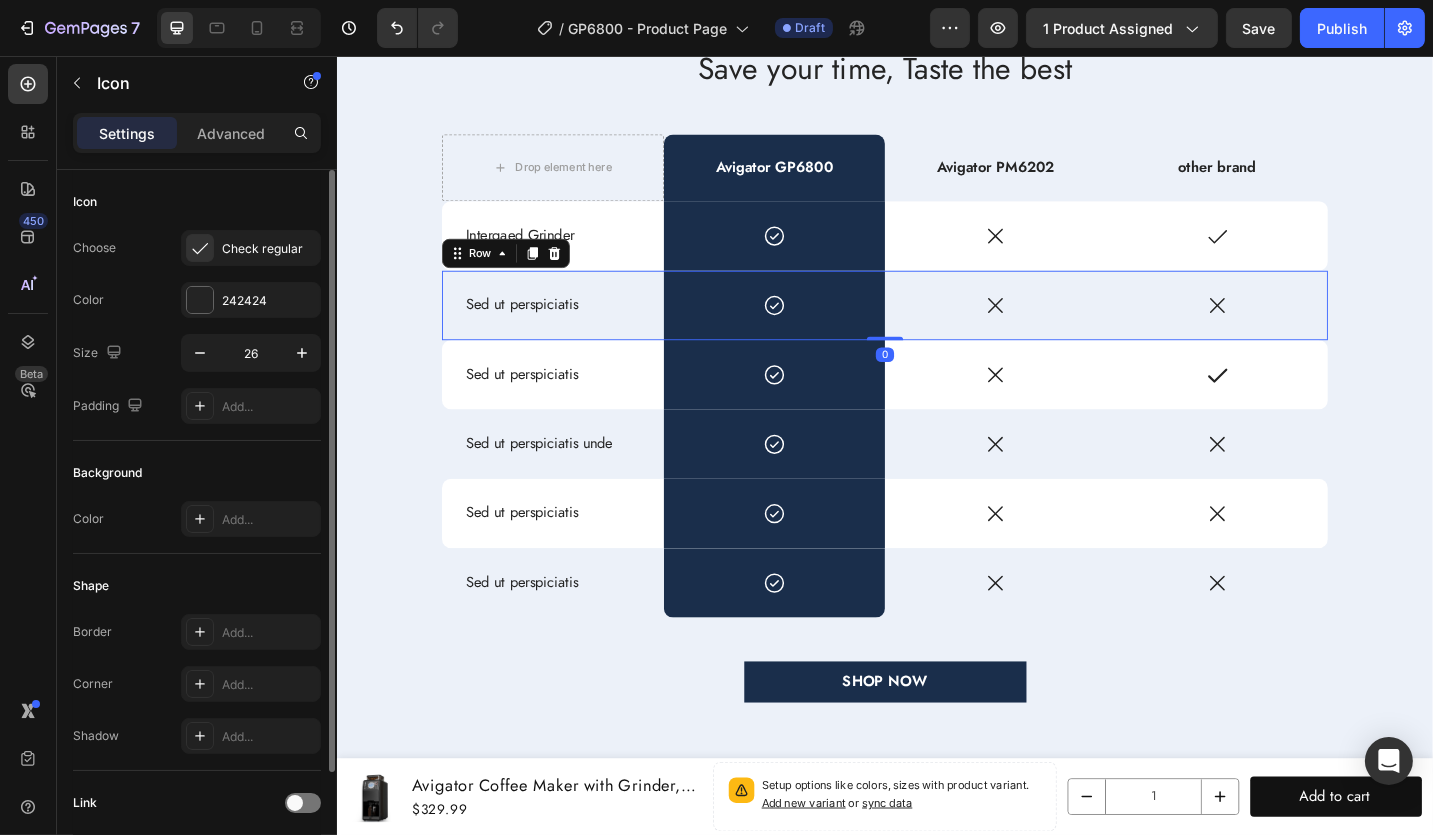 click on "Icon" at bounding box center [1300, 329] 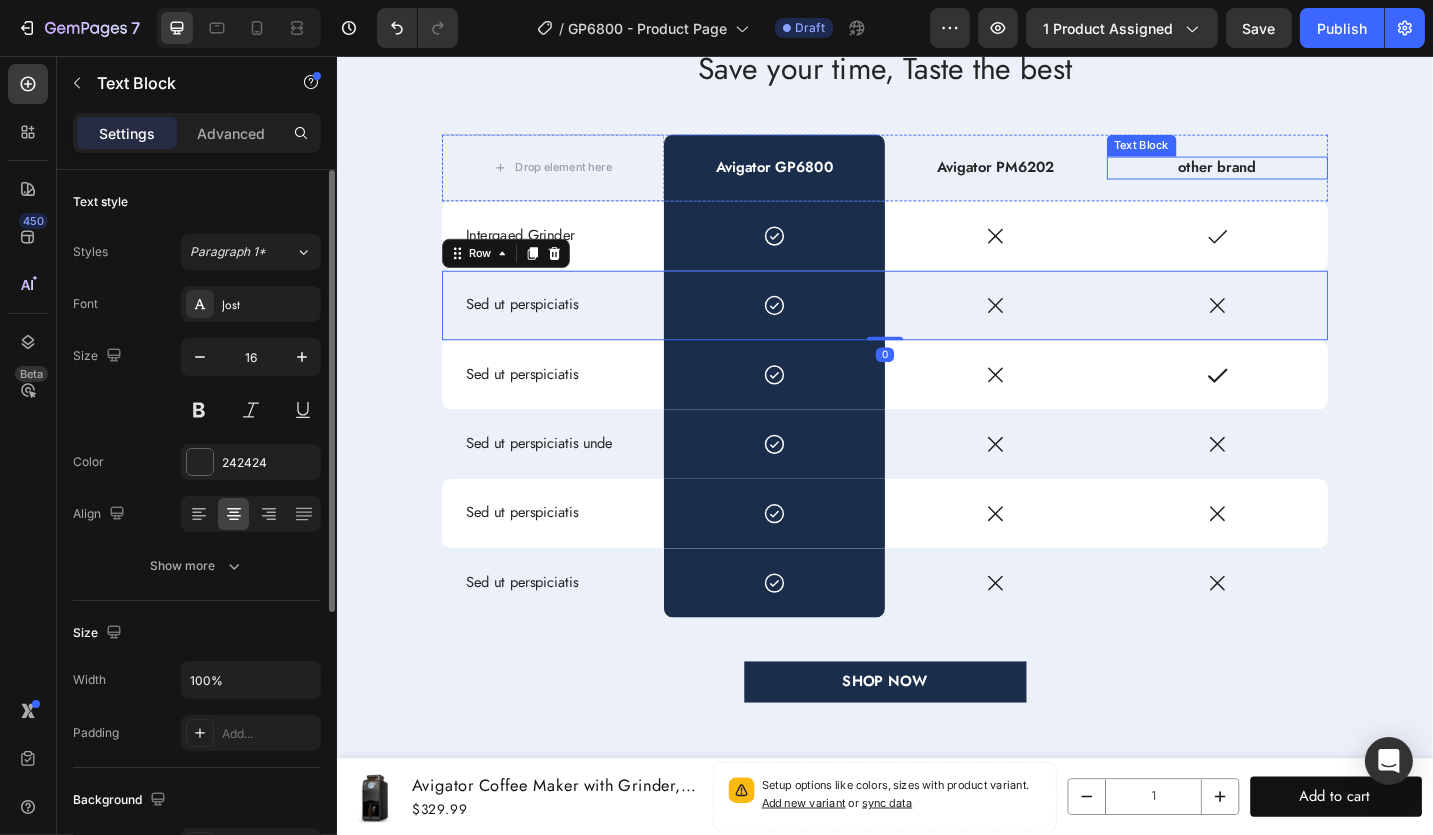 click on "other brand" at bounding box center (1300, 178) 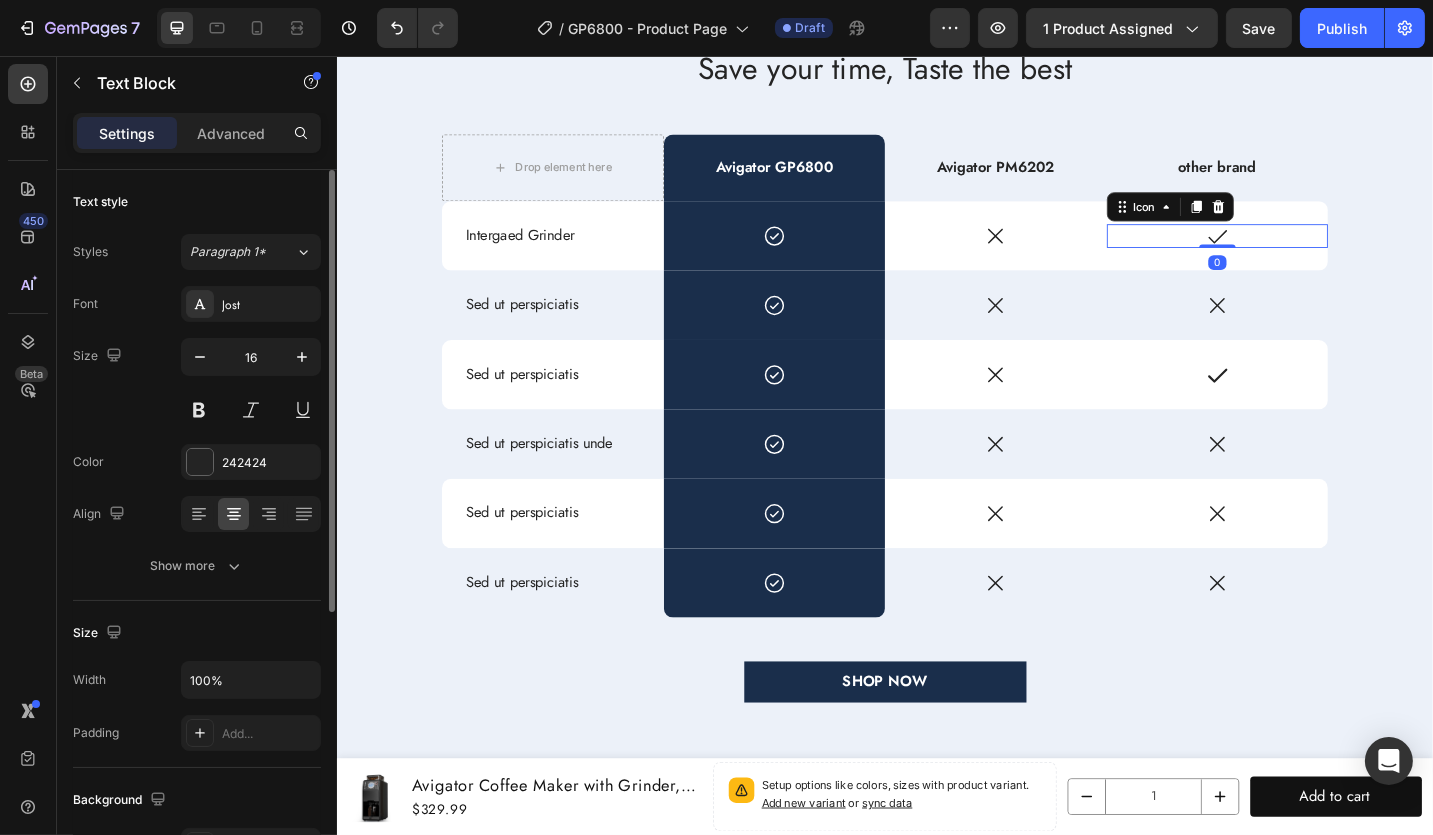 click on "Icon   0" at bounding box center [1300, 253] 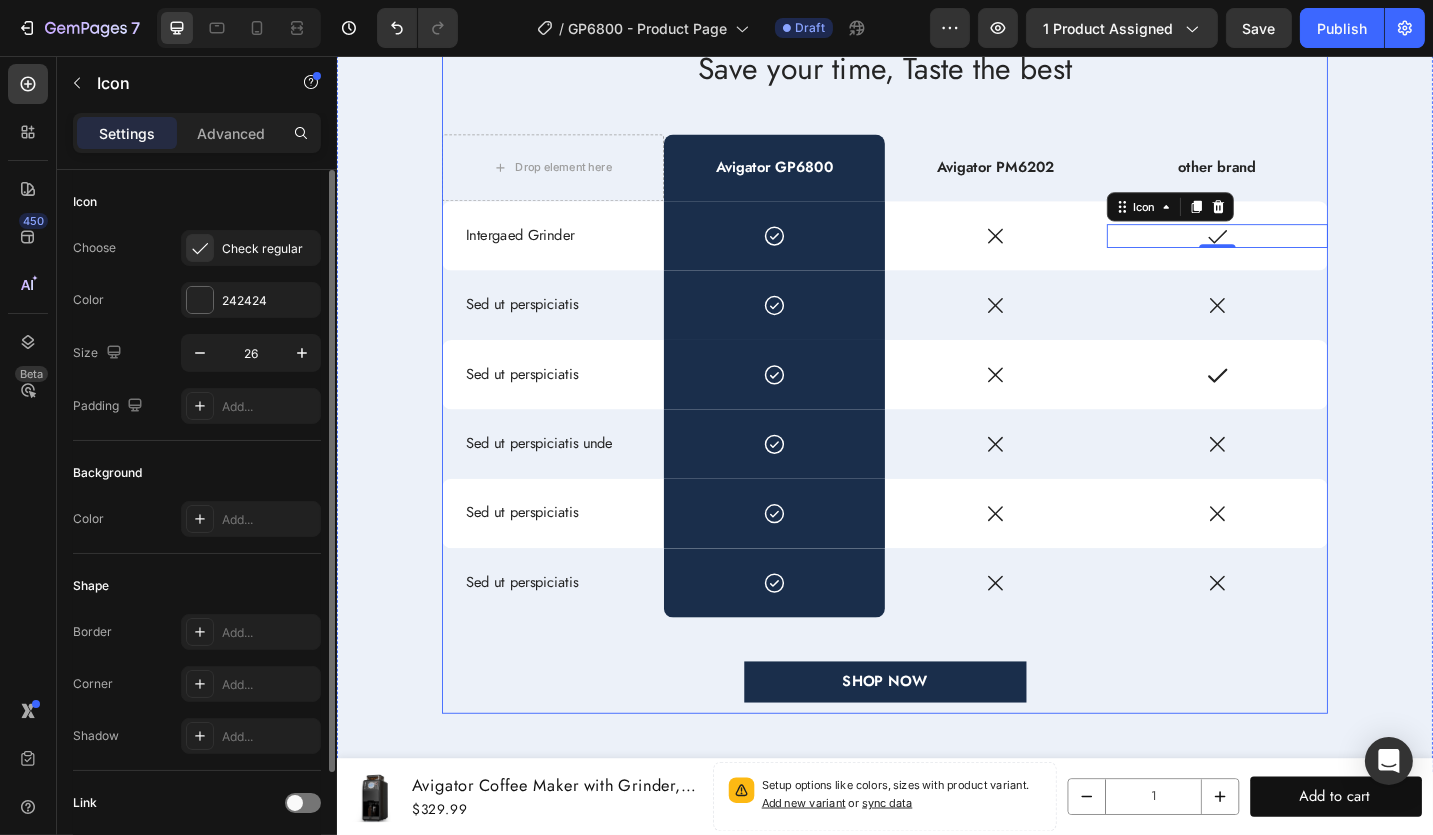 click on "Avigator GP6800 Text Block Avigator PM6202 Text Block other brand Text Block Row Intergaed Grinder Text Block
Icon Row
Icon
Icon   0 Row Sed ut perspiciatis Text Block
Icon Row
Icon
Icon Row Sed ut perspiciatis Text Block
Icon Row
Icon
Icon Row Sed ut perspiciatis unde Text Block
Icon Row
Icon
Icon Row Sed ut perspiciatis Text Block
Icon Row
Icon
Icon Row Sed ut perspiciatis Text Block
Icon Row
Icon
Icon Row SHOP NOW Button" at bounding box center [936, 392] 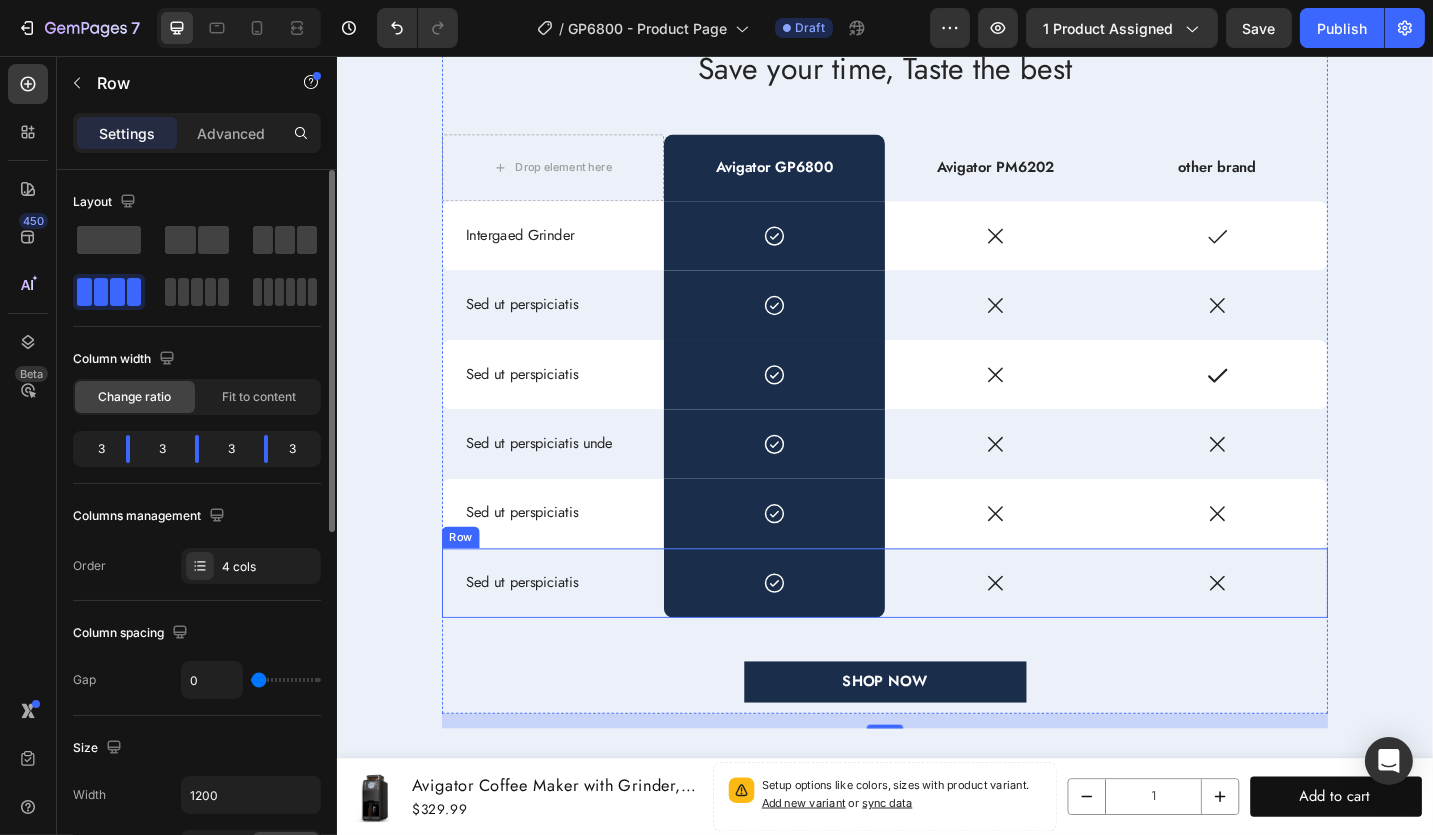 click on "Sed ut perspiciatis Text Block" at bounding box center (572, 633) 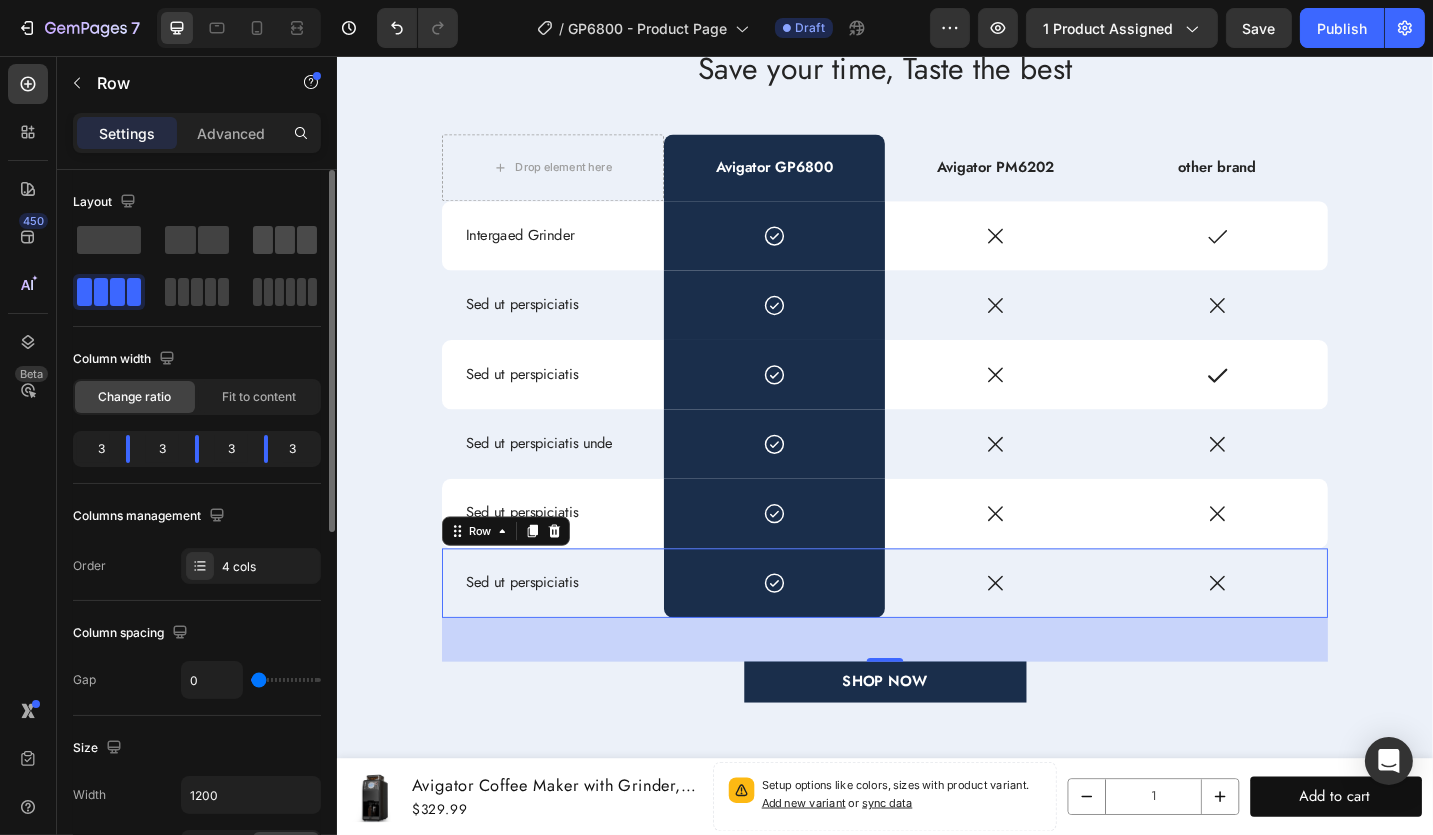 click 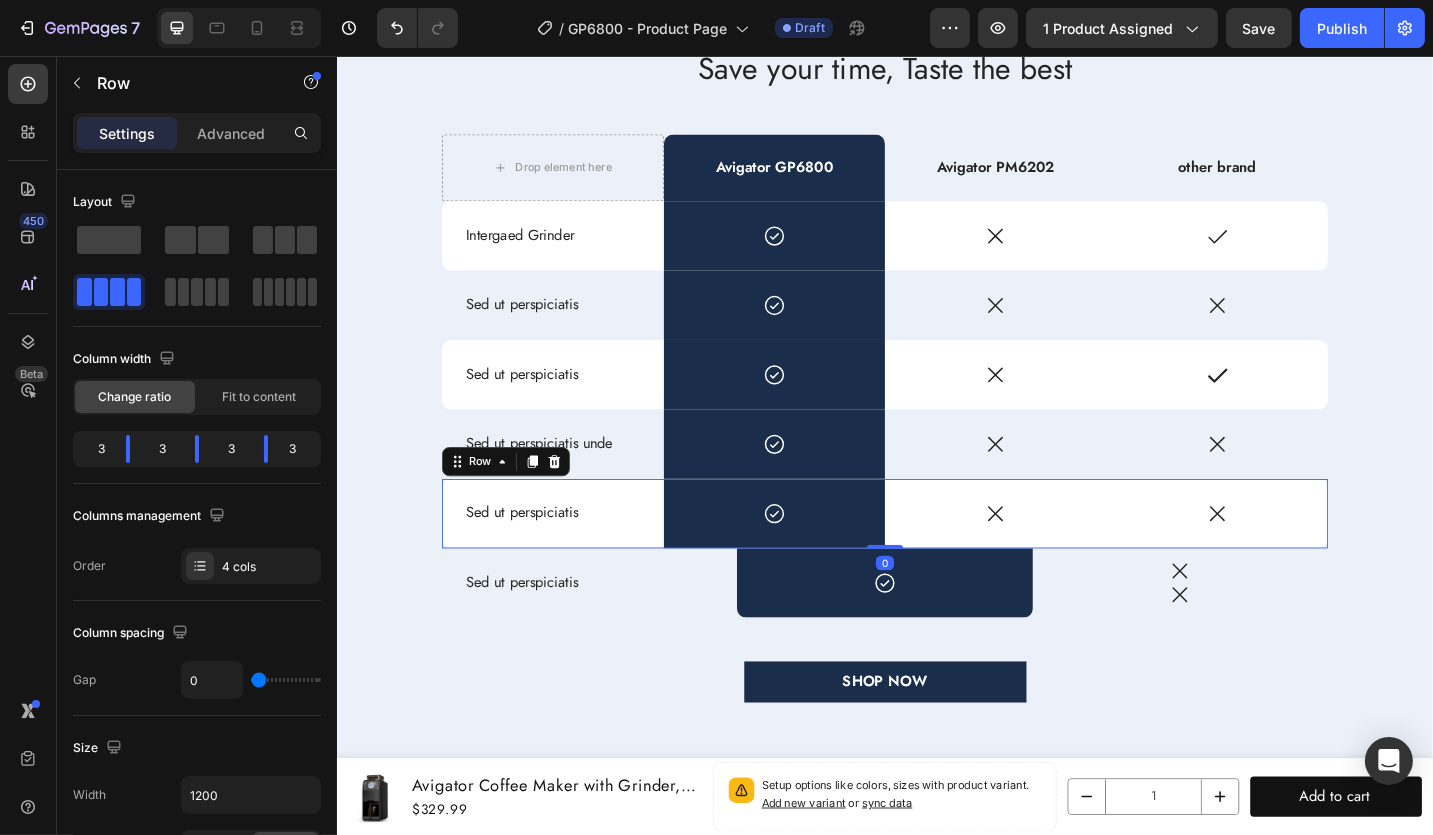 click on "Sed ut perspiciatis Text Block" at bounding box center [572, 557] 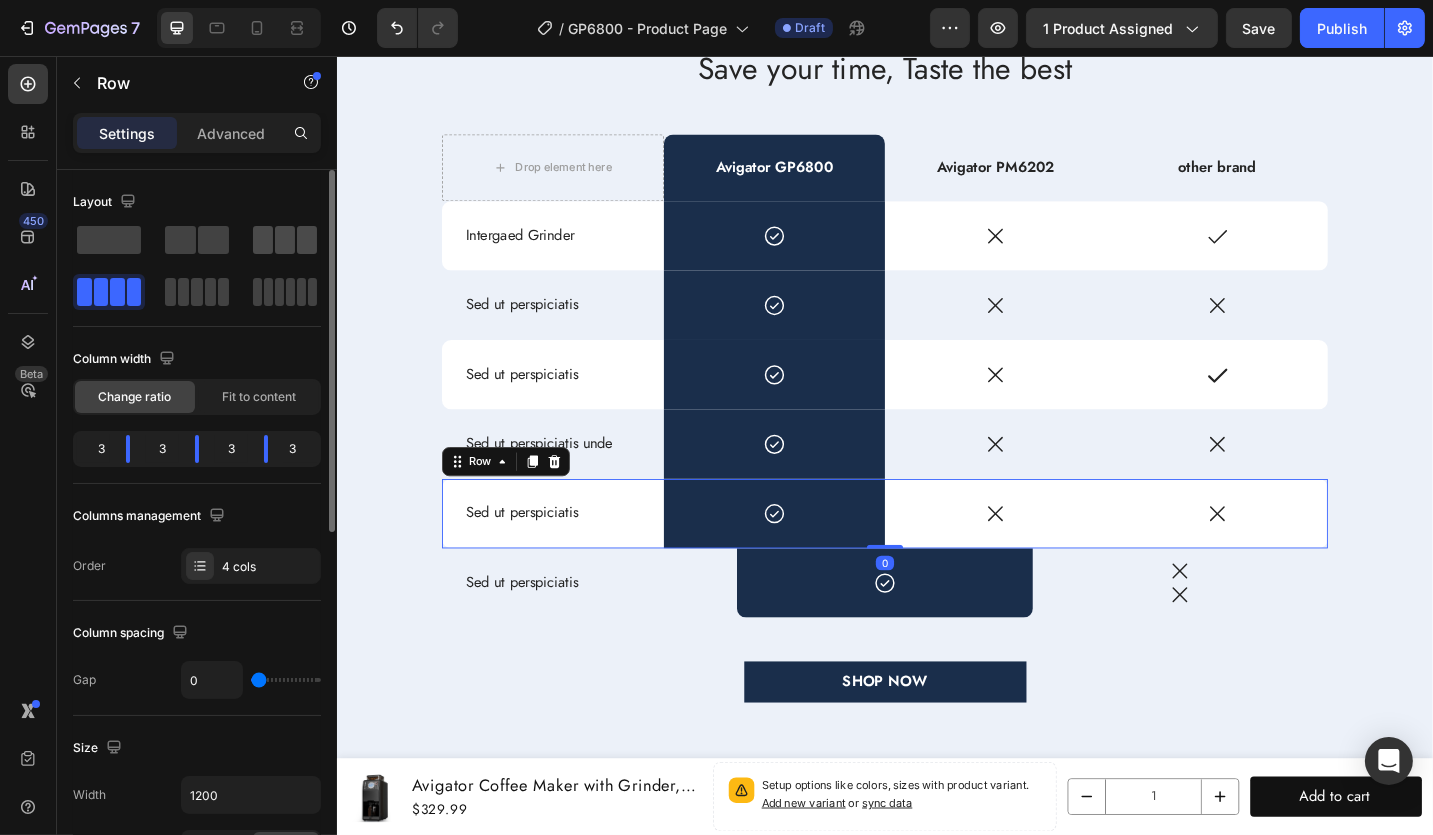 click 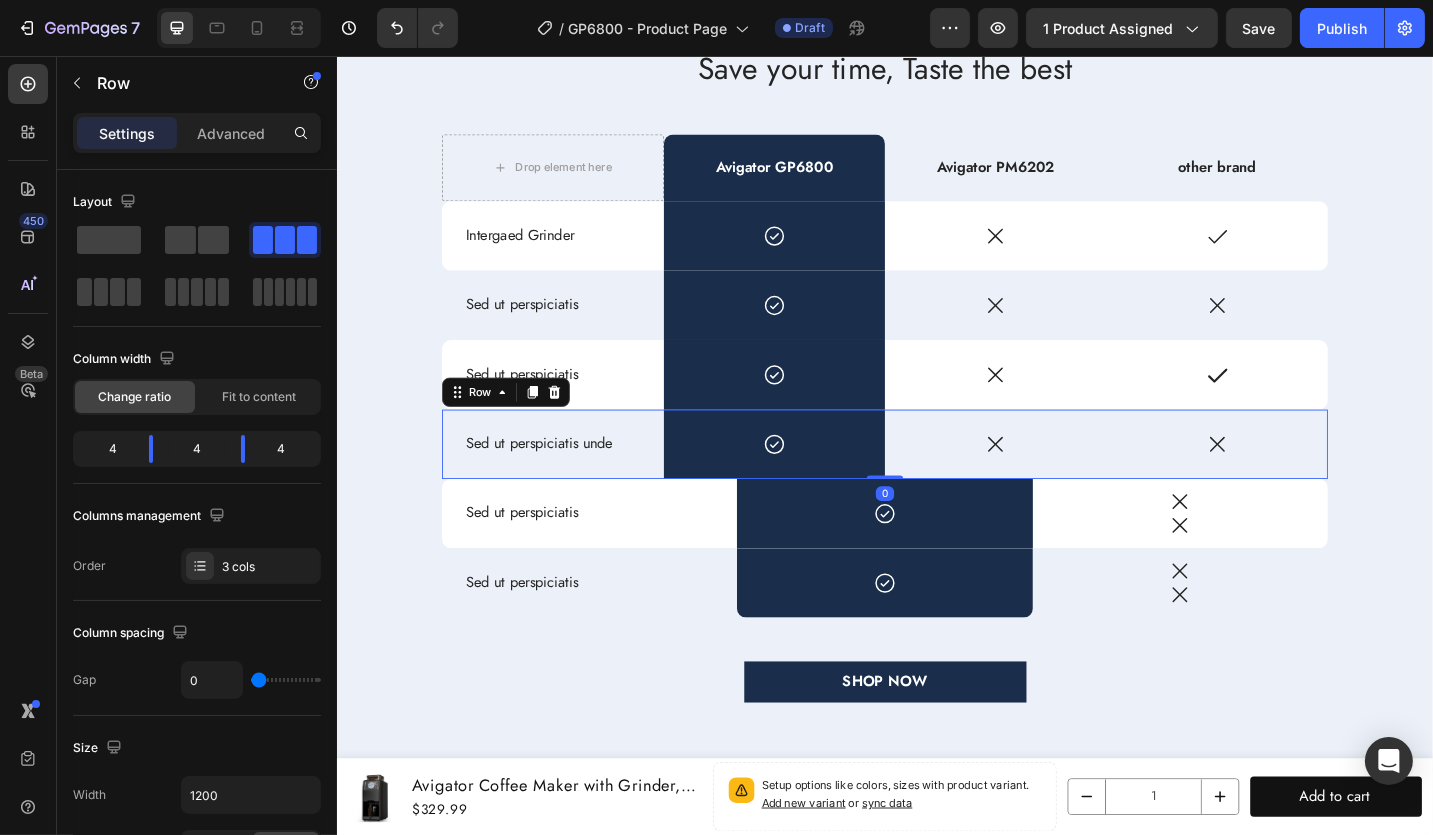 click on "Sed ut perspiciatis unde Text Block" at bounding box center (572, 481) 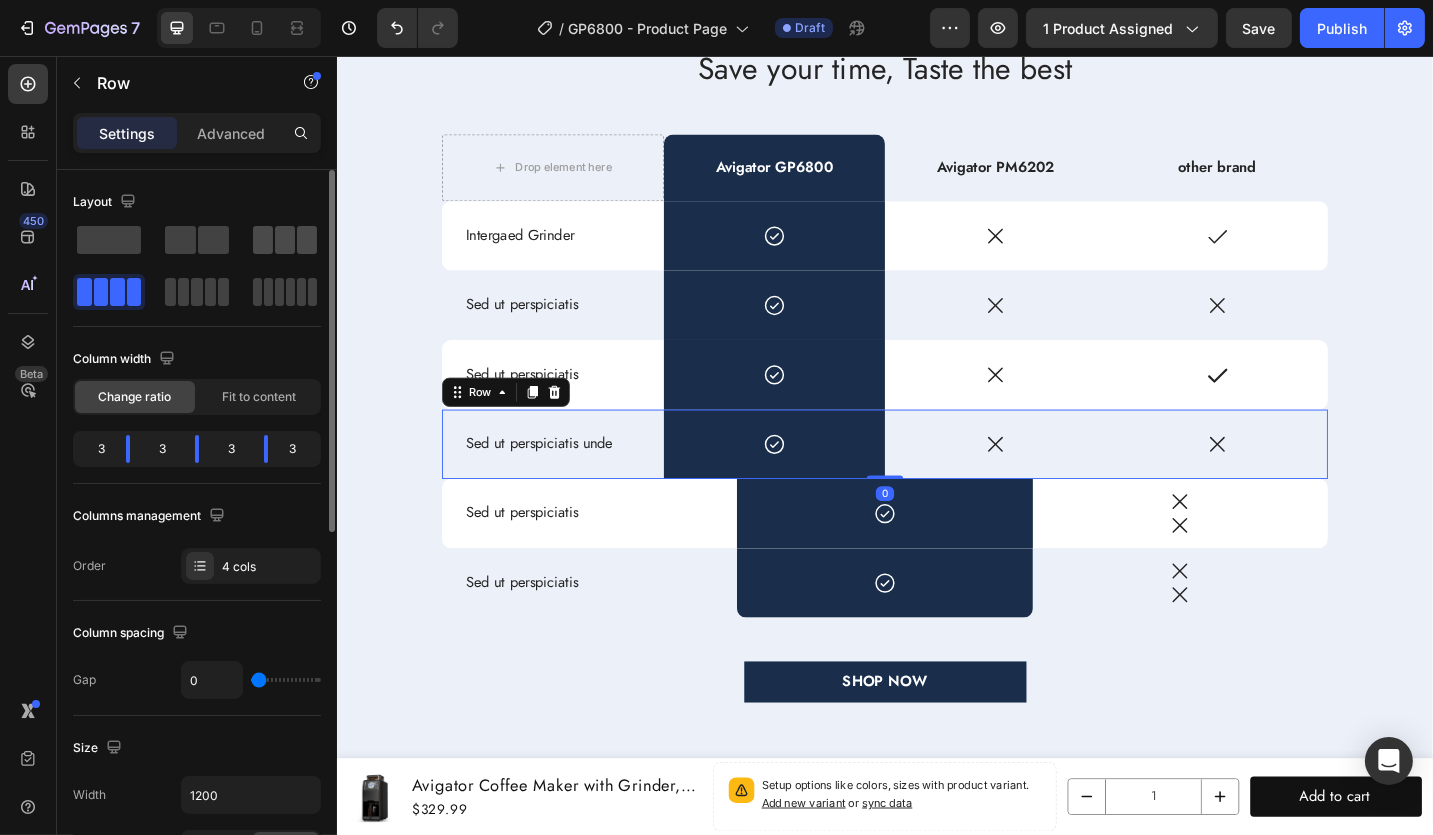 drag, startPoint x: 296, startPoint y: 236, endPoint x: 397, endPoint y: 411, distance: 202.05444 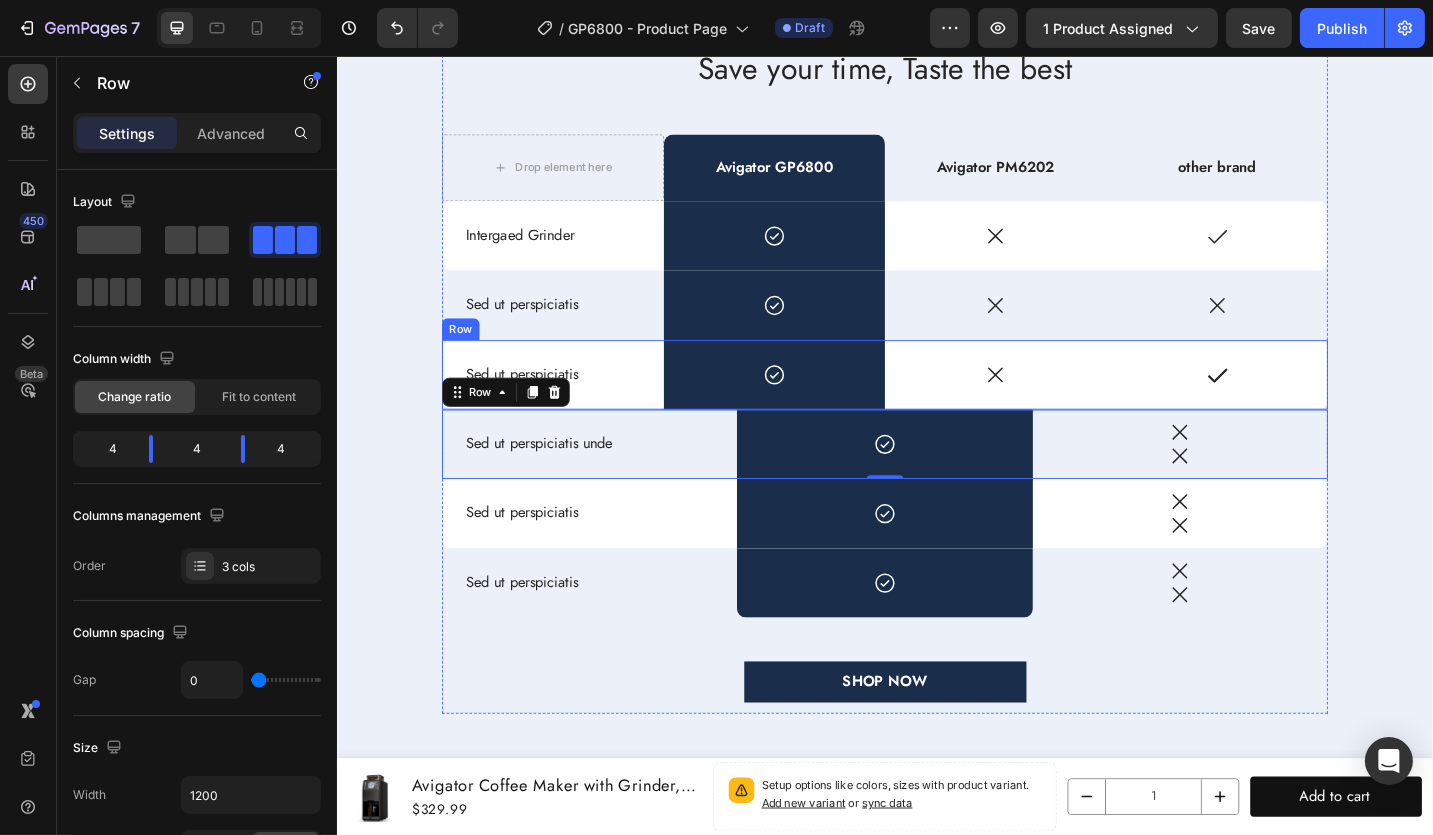 click on "Sed ut perspiciatis Text Block" at bounding box center (572, 405) 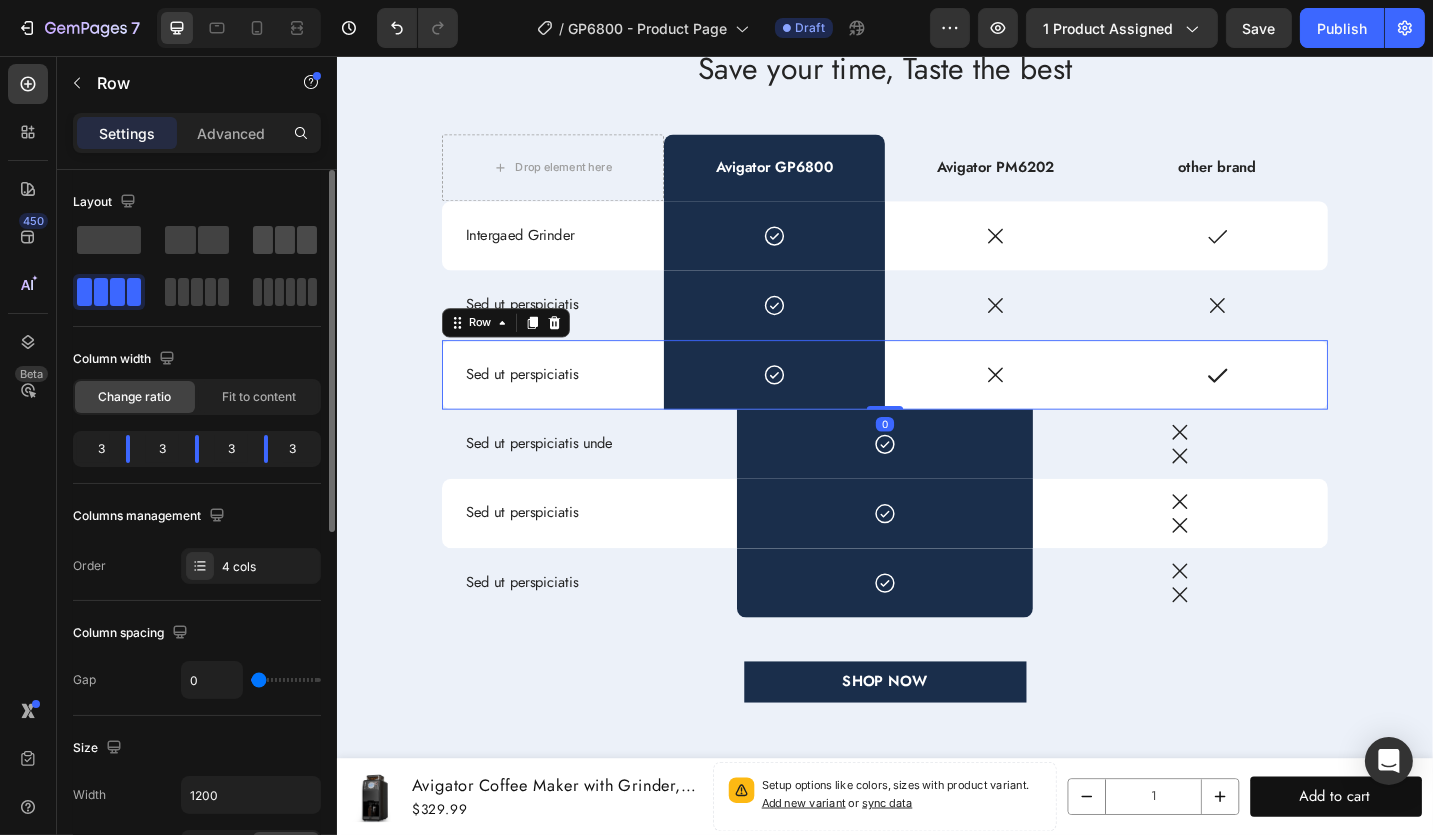 click 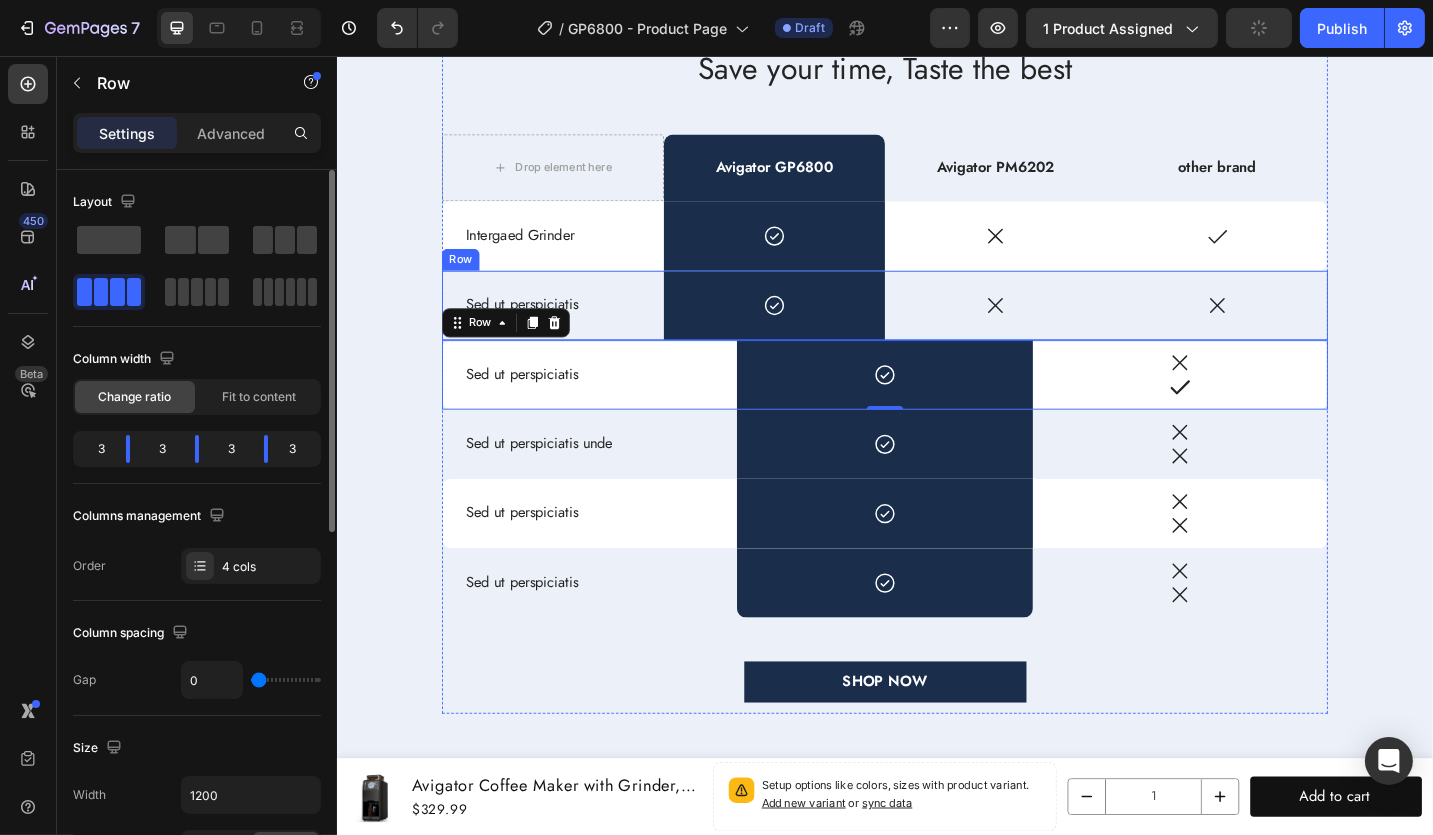click on "Sed ut perspiciatis Text Block" at bounding box center [572, 329] 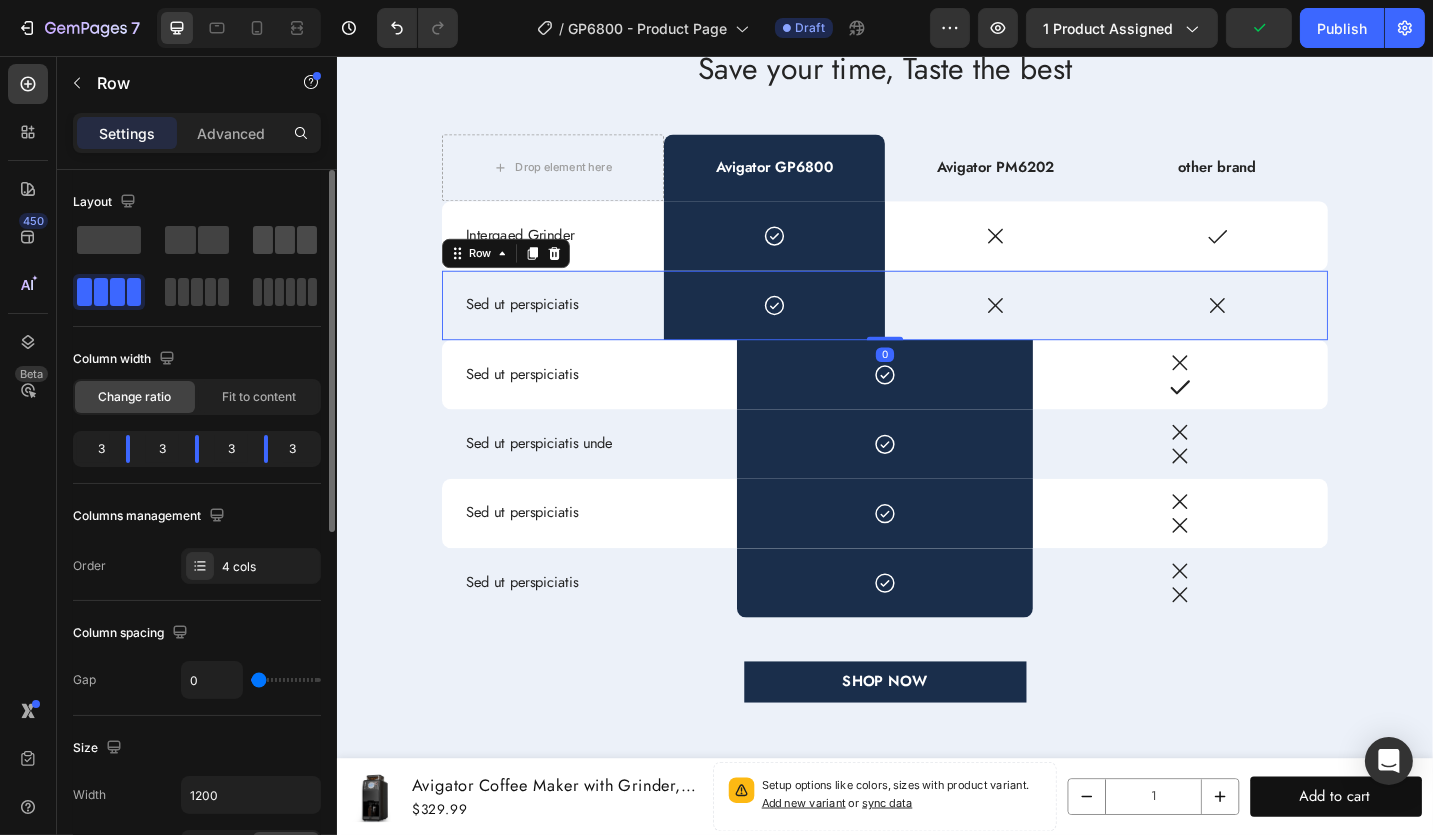 click 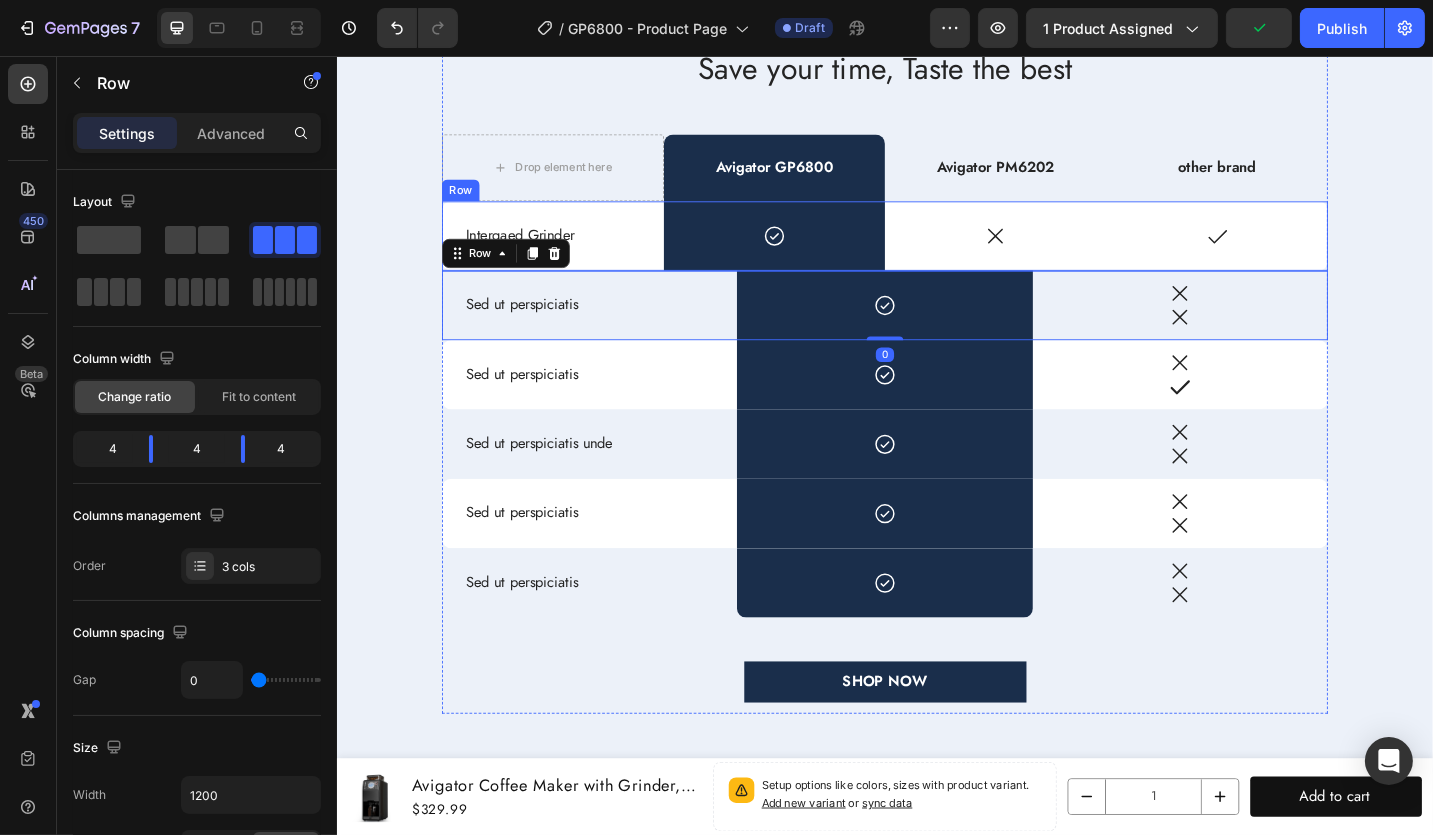 click on "Intergaed Grinder Text Block" at bounding box center [572, 253] 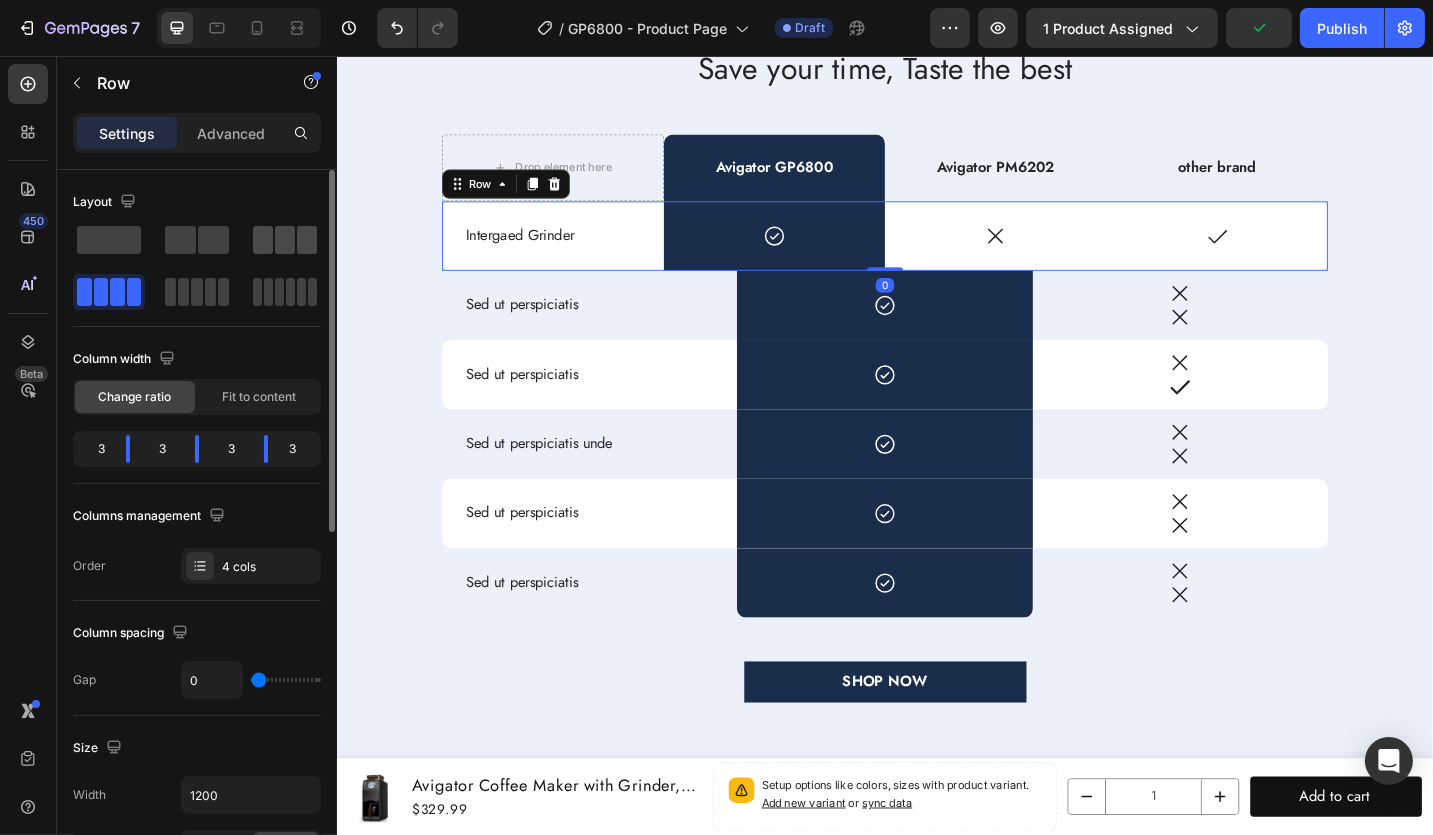 drag, startPoint x: 285, startPoint y: 231, endPoint x: 224, endPoint y: 180, distance: 79.51101 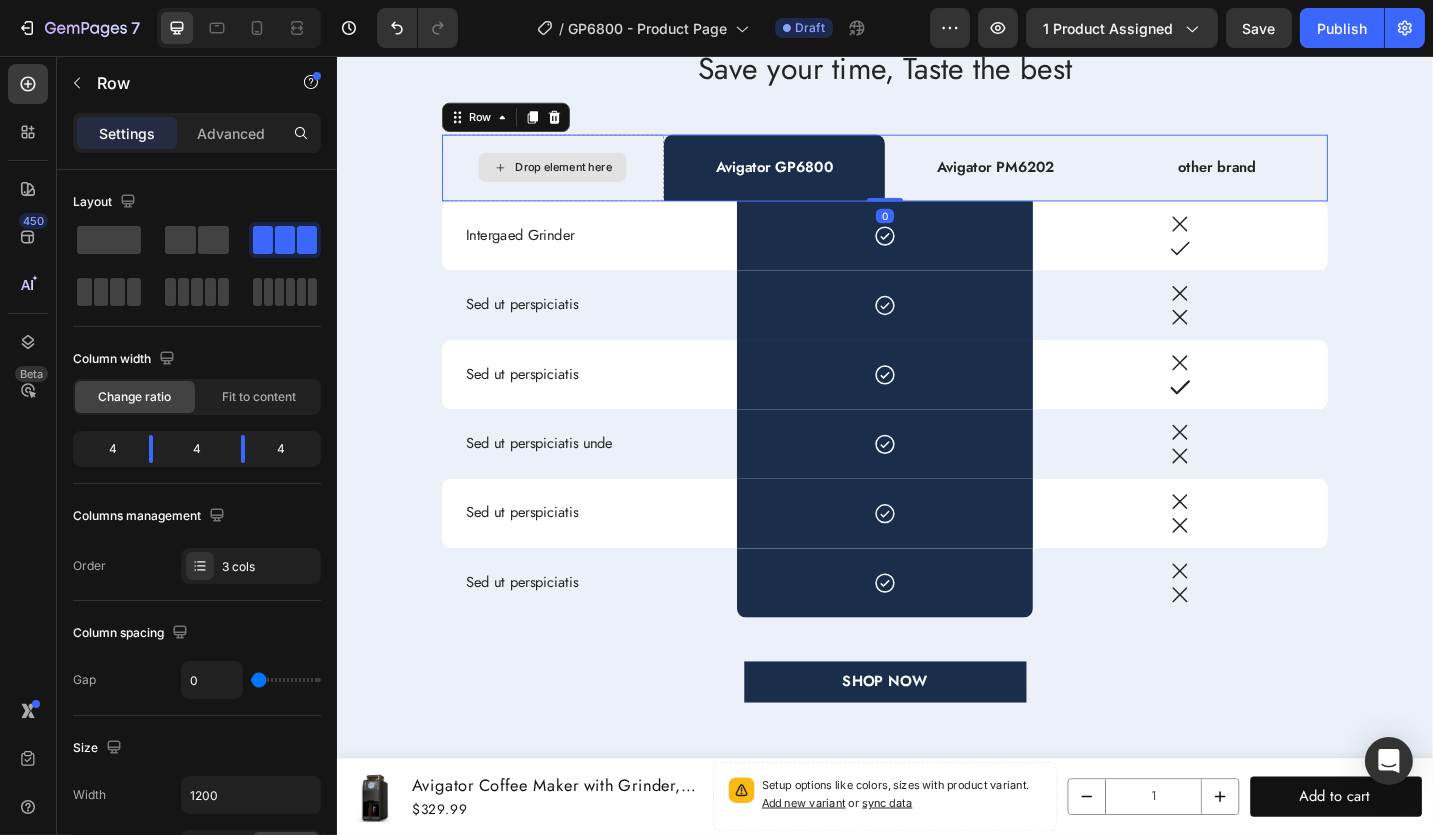click on "Drop element here" at bounding box center [572, 178] 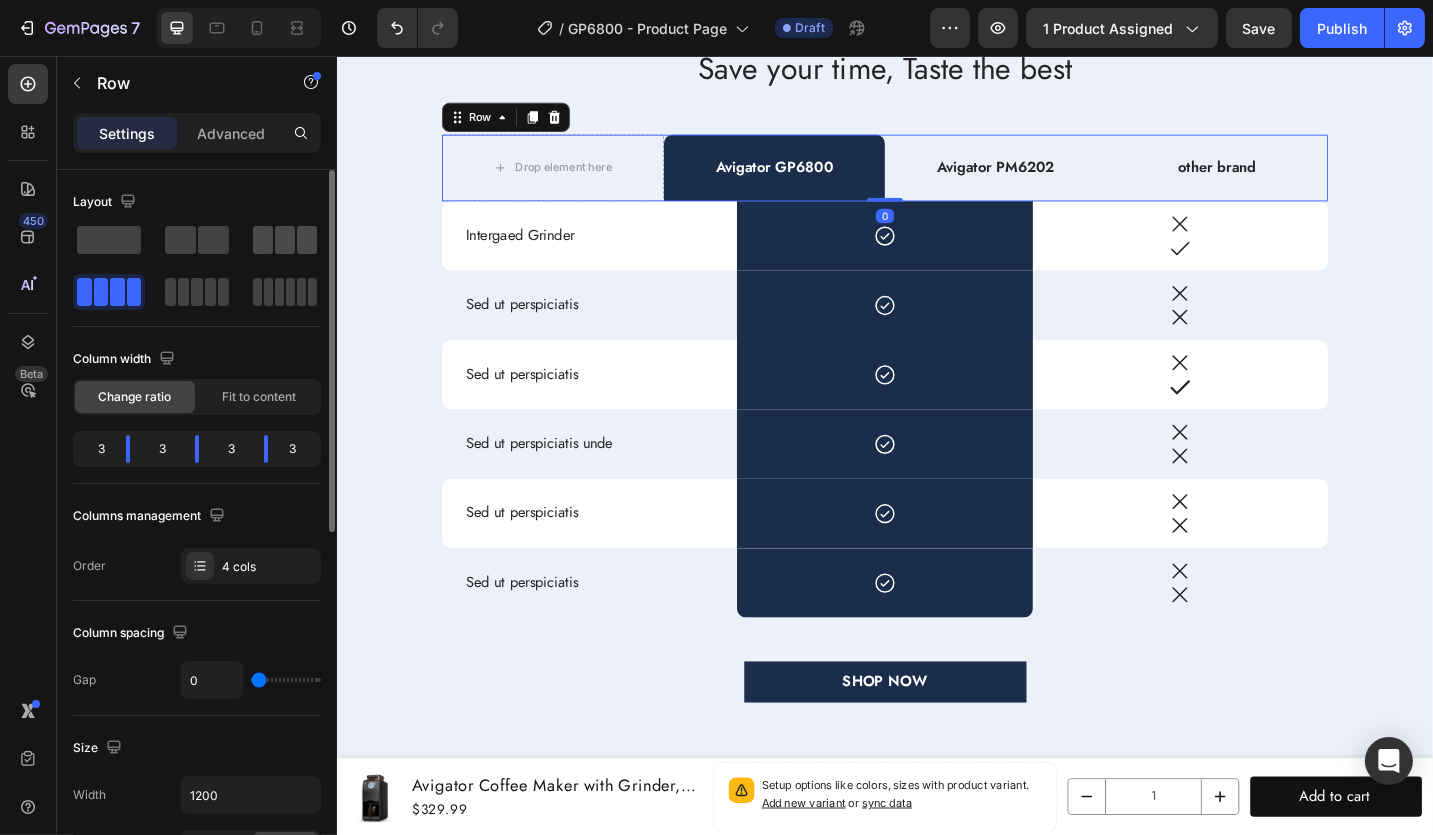 click 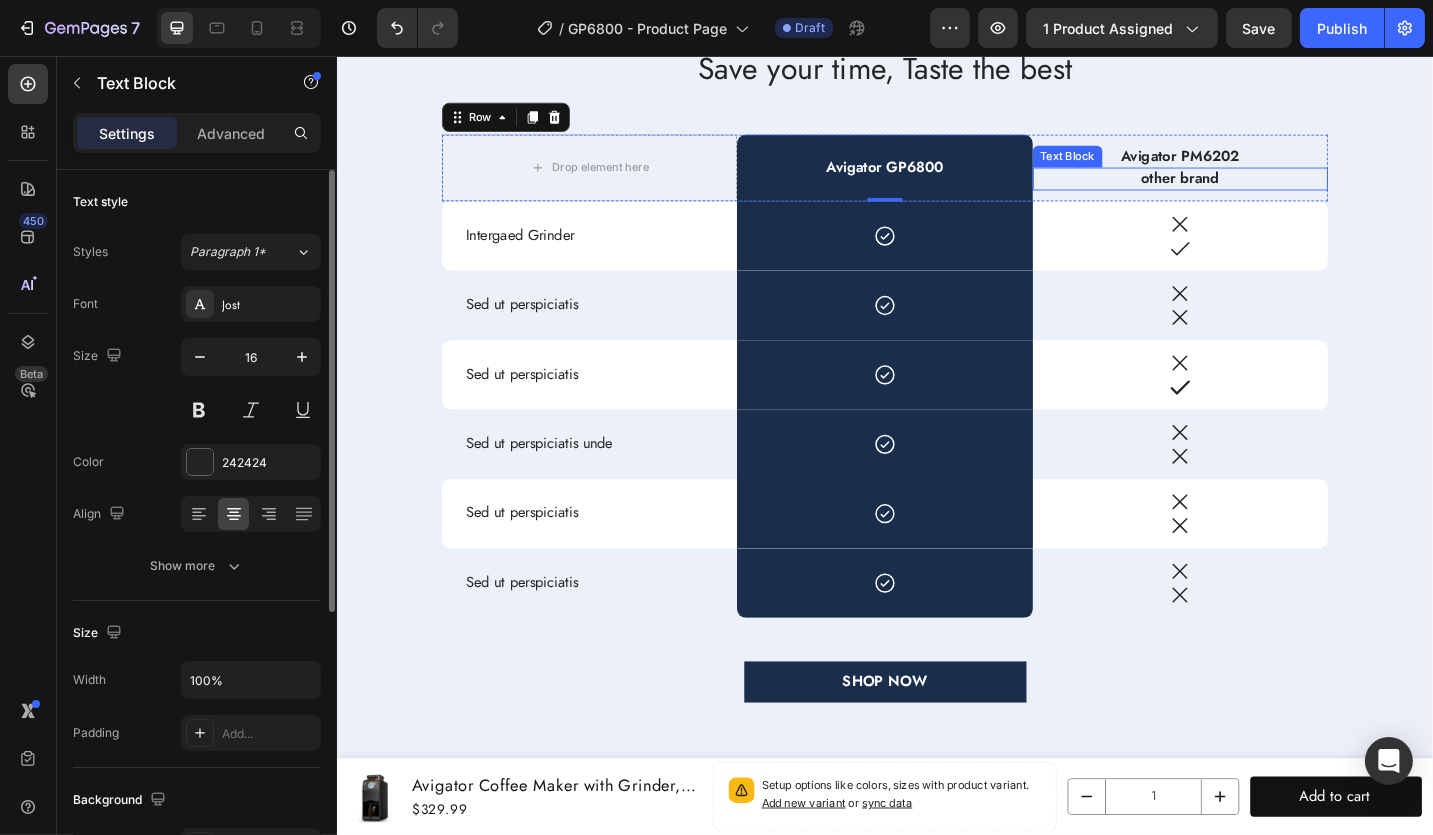 click on "other brand" at bounding box center [1259, 190] 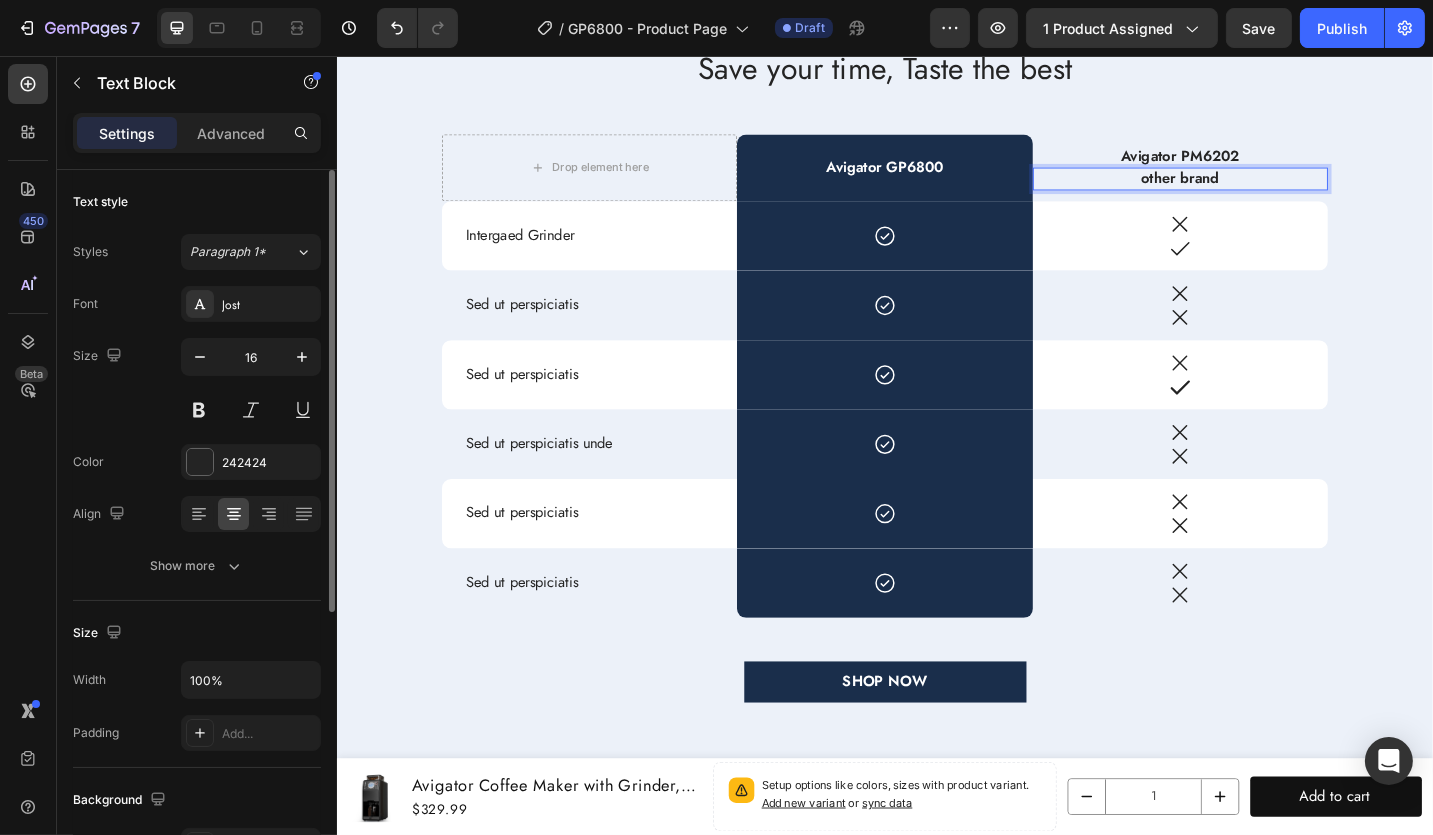 click on "other brand" at bounding box center (1259, 190) 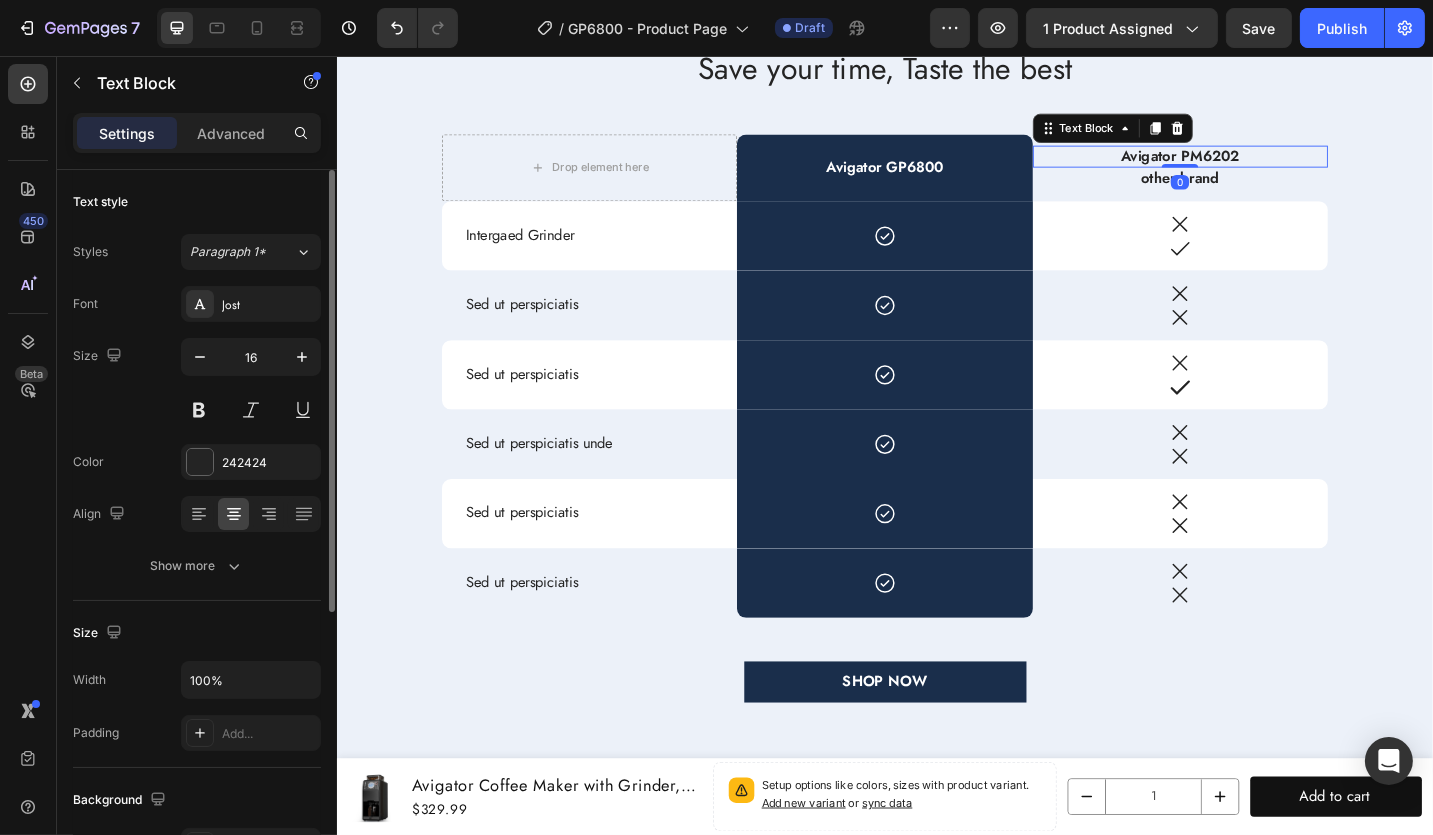 click on "Avigator PM6202" at bounding box center [1259, 166] 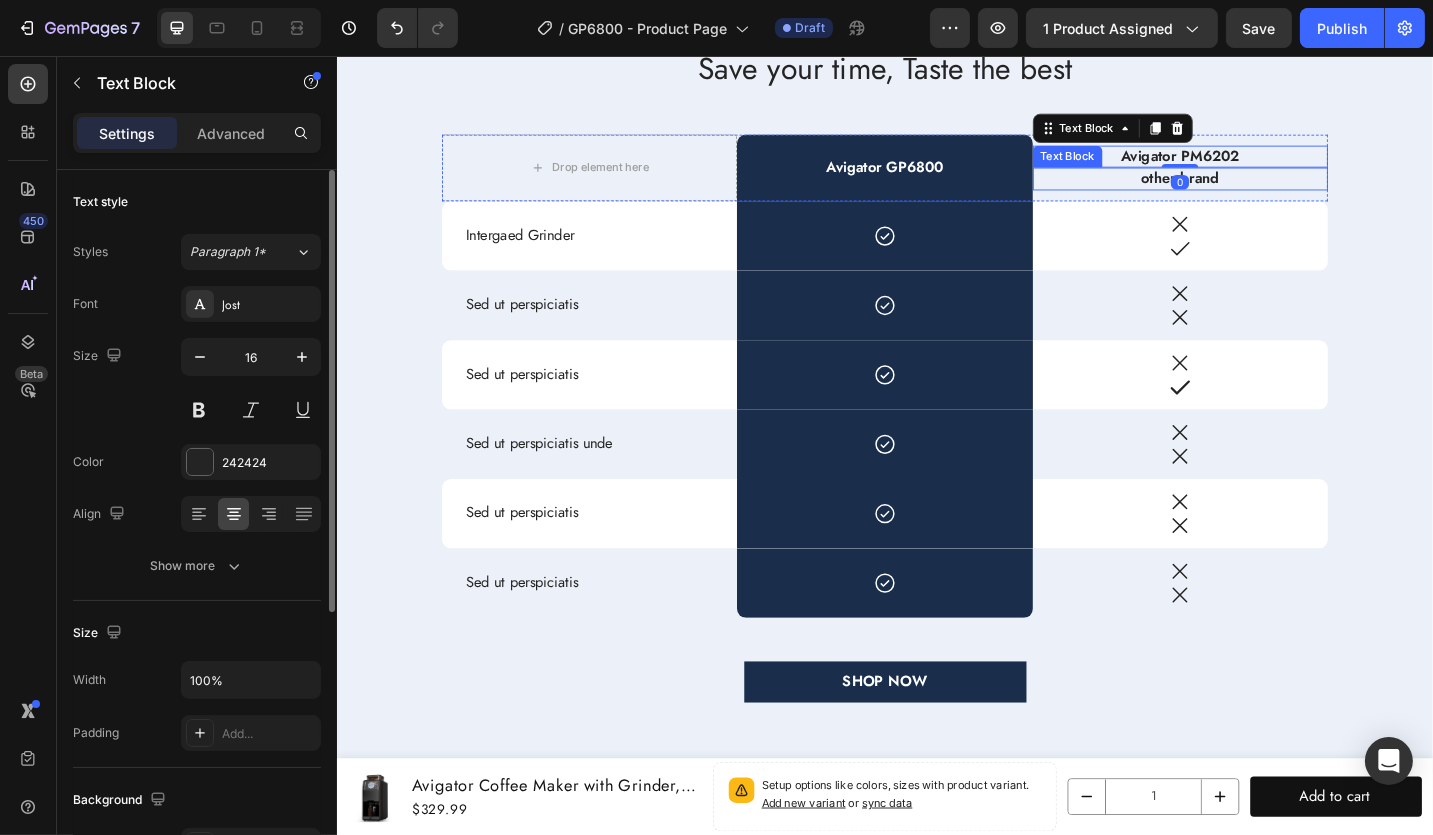 click on "other brand" at bounding box center [1259, 190] 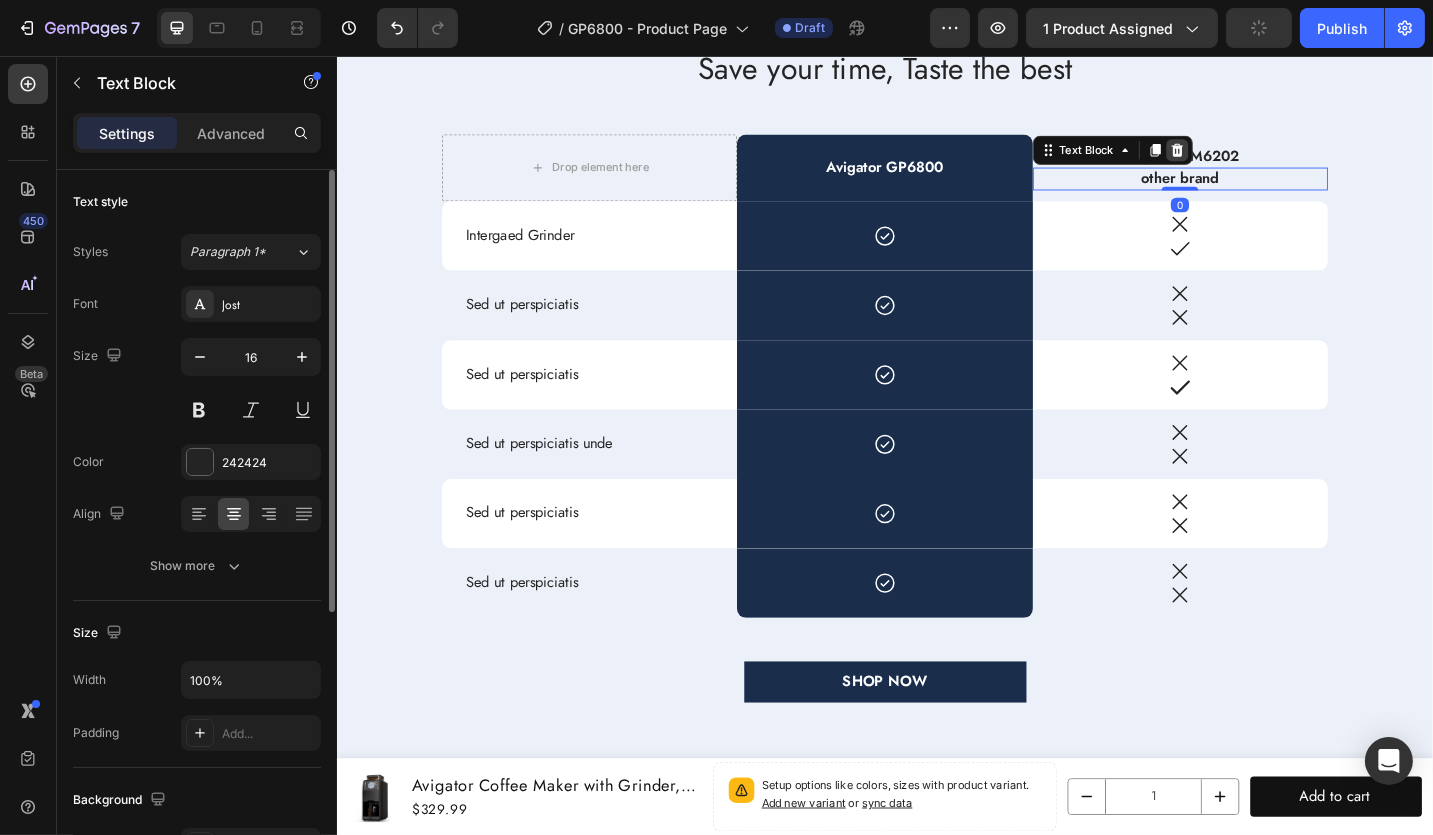 click 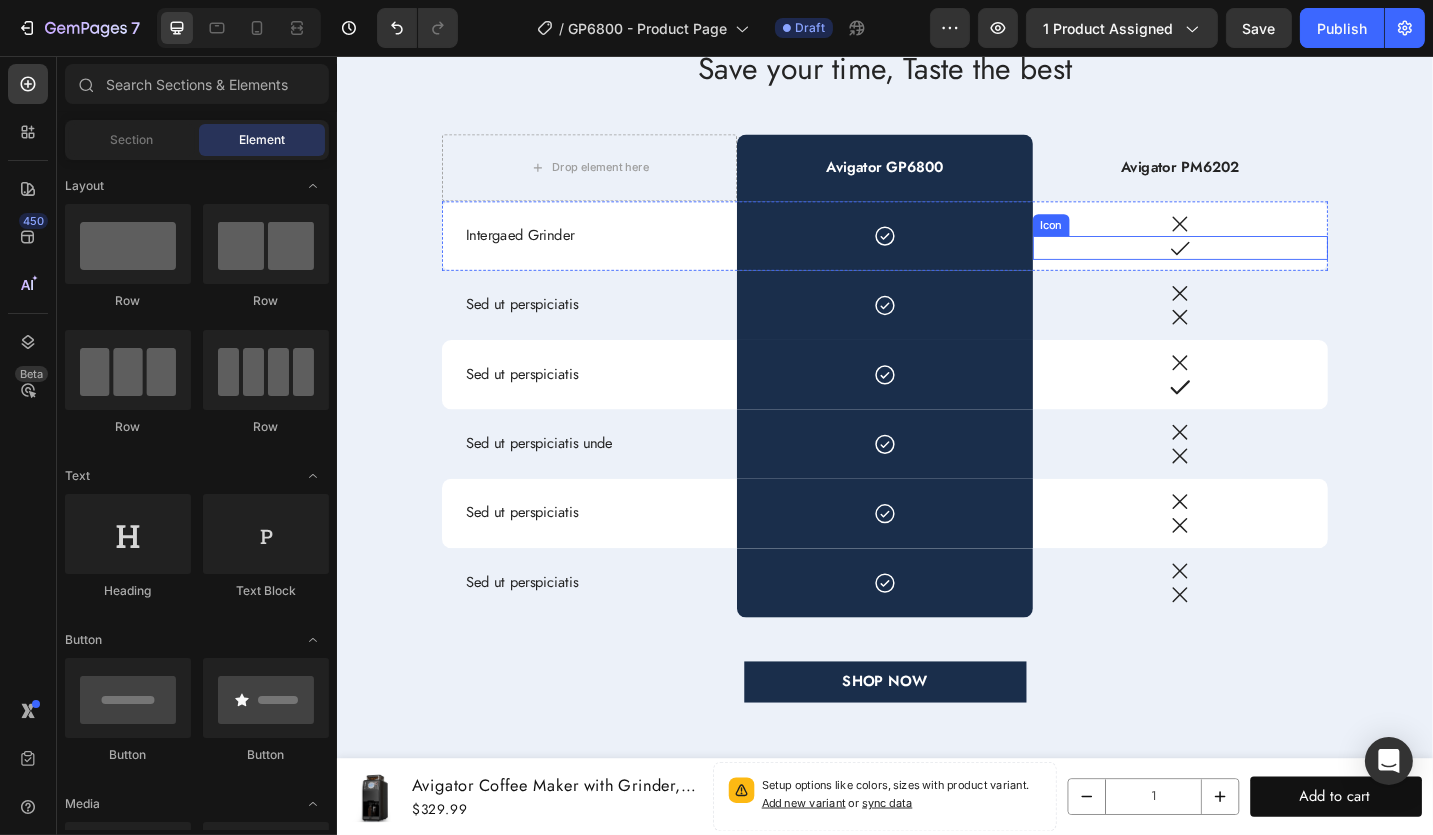 click on "Icon" at bounding box center [1259, 266] 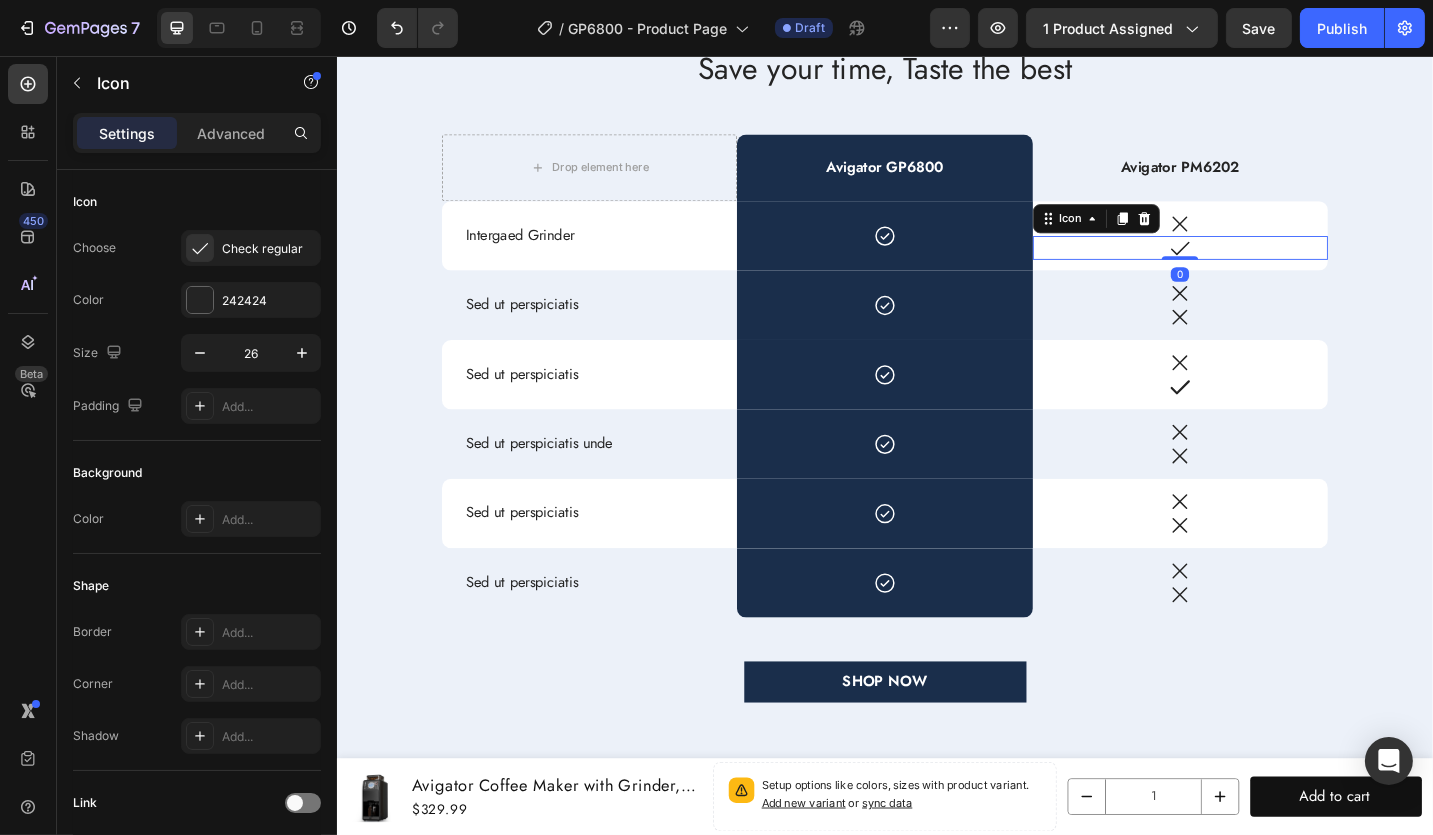 drag, startPoint x: 1218, startPoint y: 233, endPoint x: 1263, endPoint y: 292, distance: 74.20242 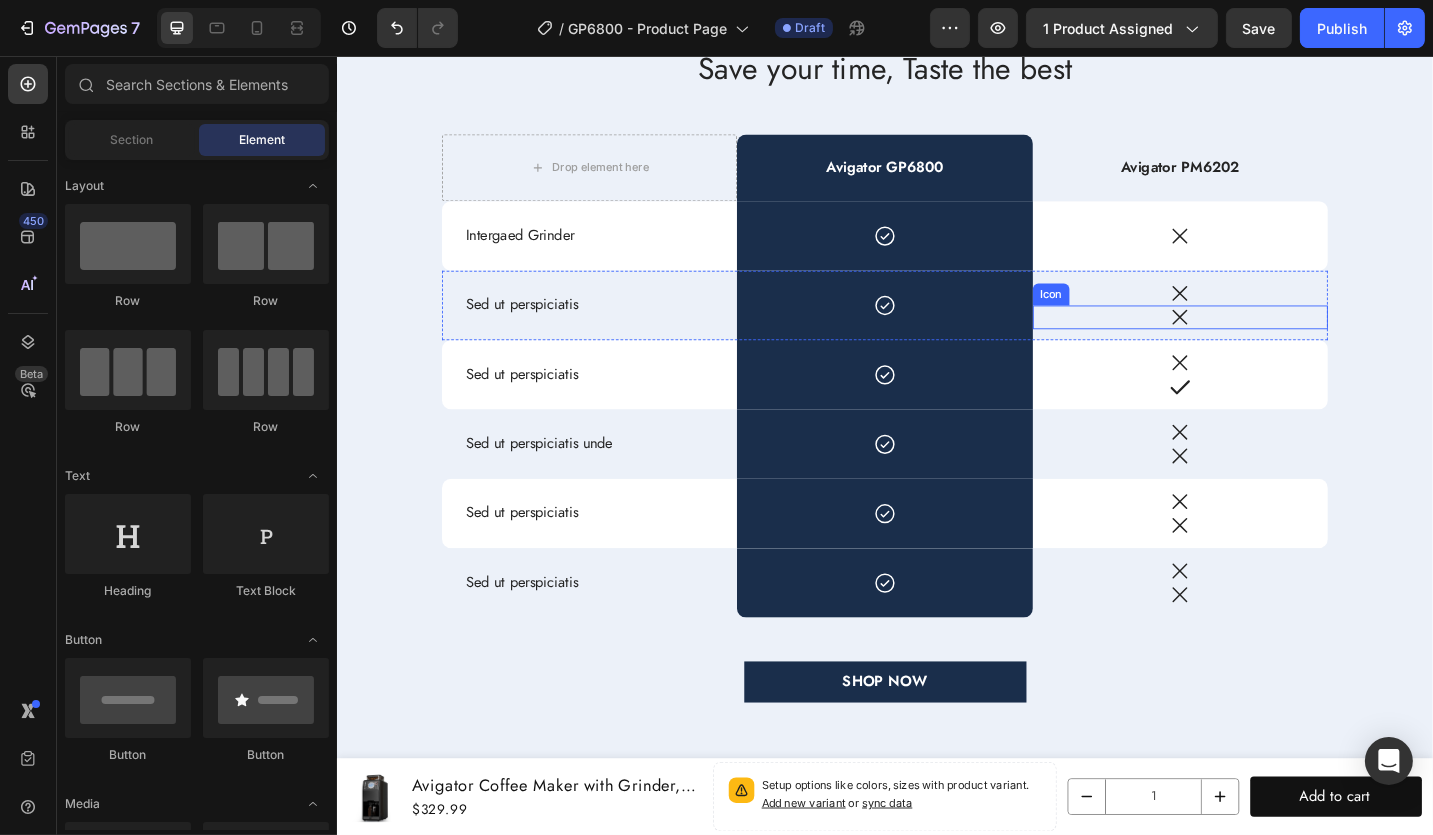 click on "Icon" at bounding box center (1259, 342) 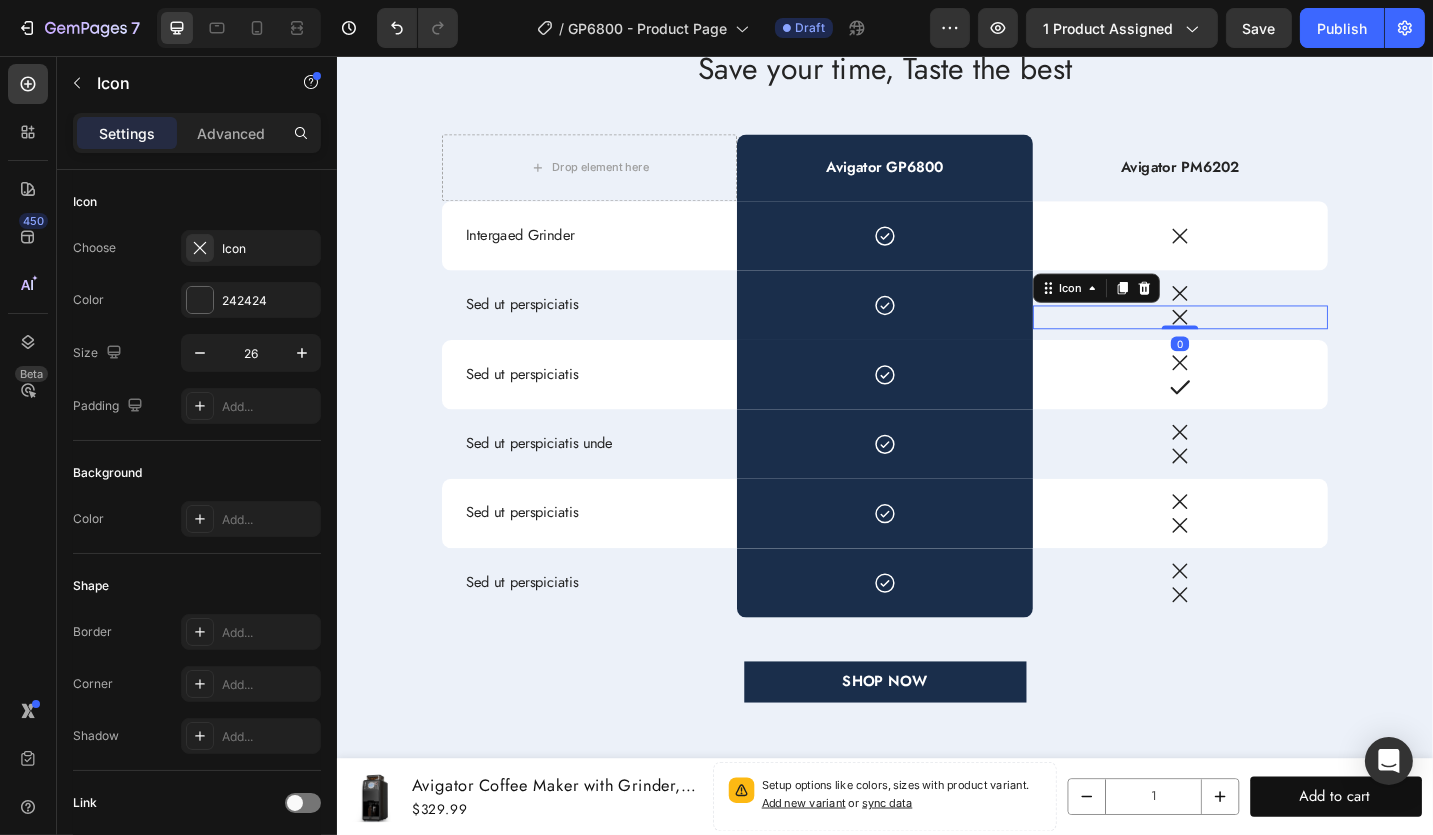 drag, startPoint x: 1216, startPoint y: 306, endPoint x: 1300, endPoint y: 404, distance: 129.07362 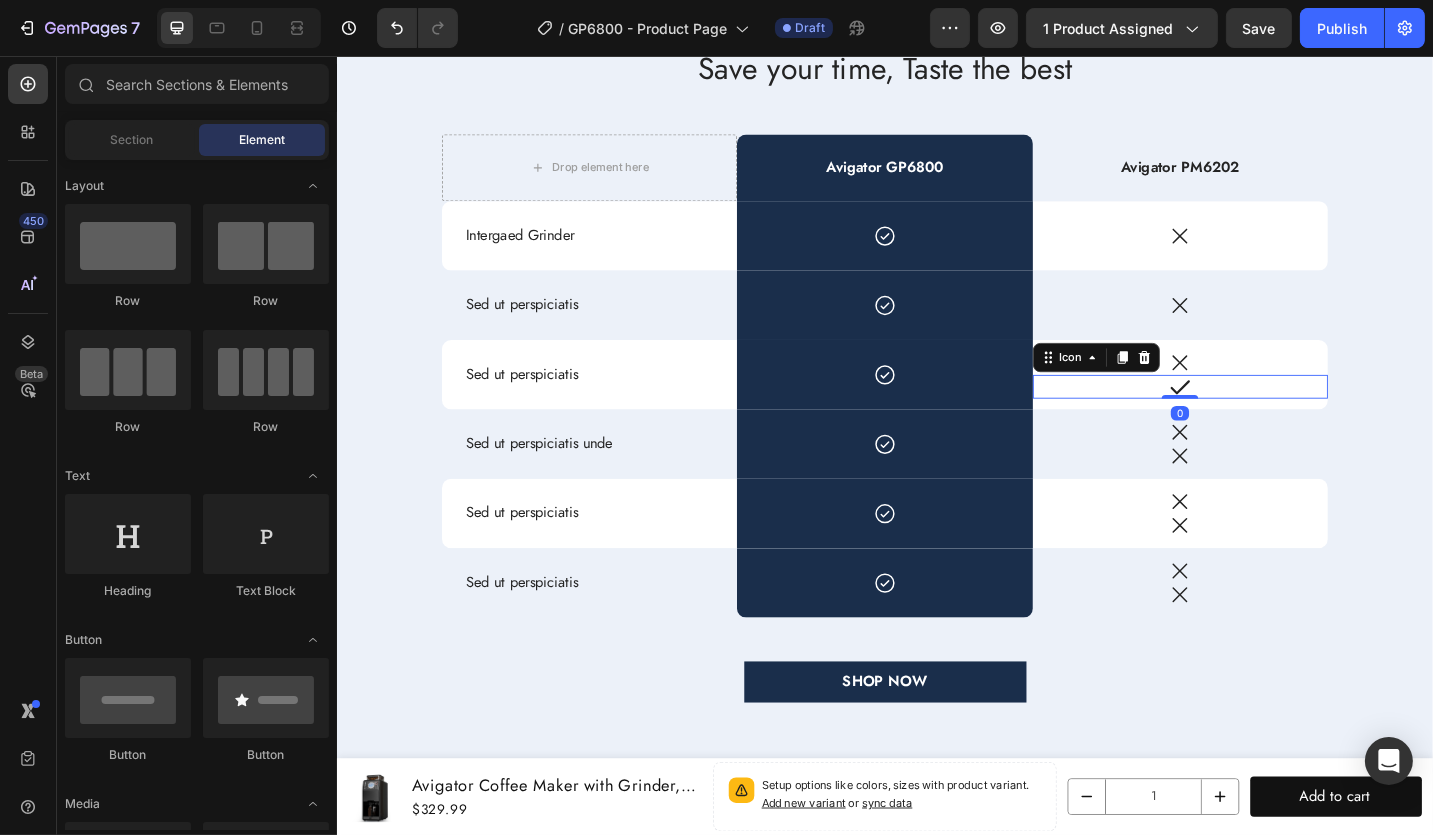 click on "Icon   0" at bounding box center [1259, 418] 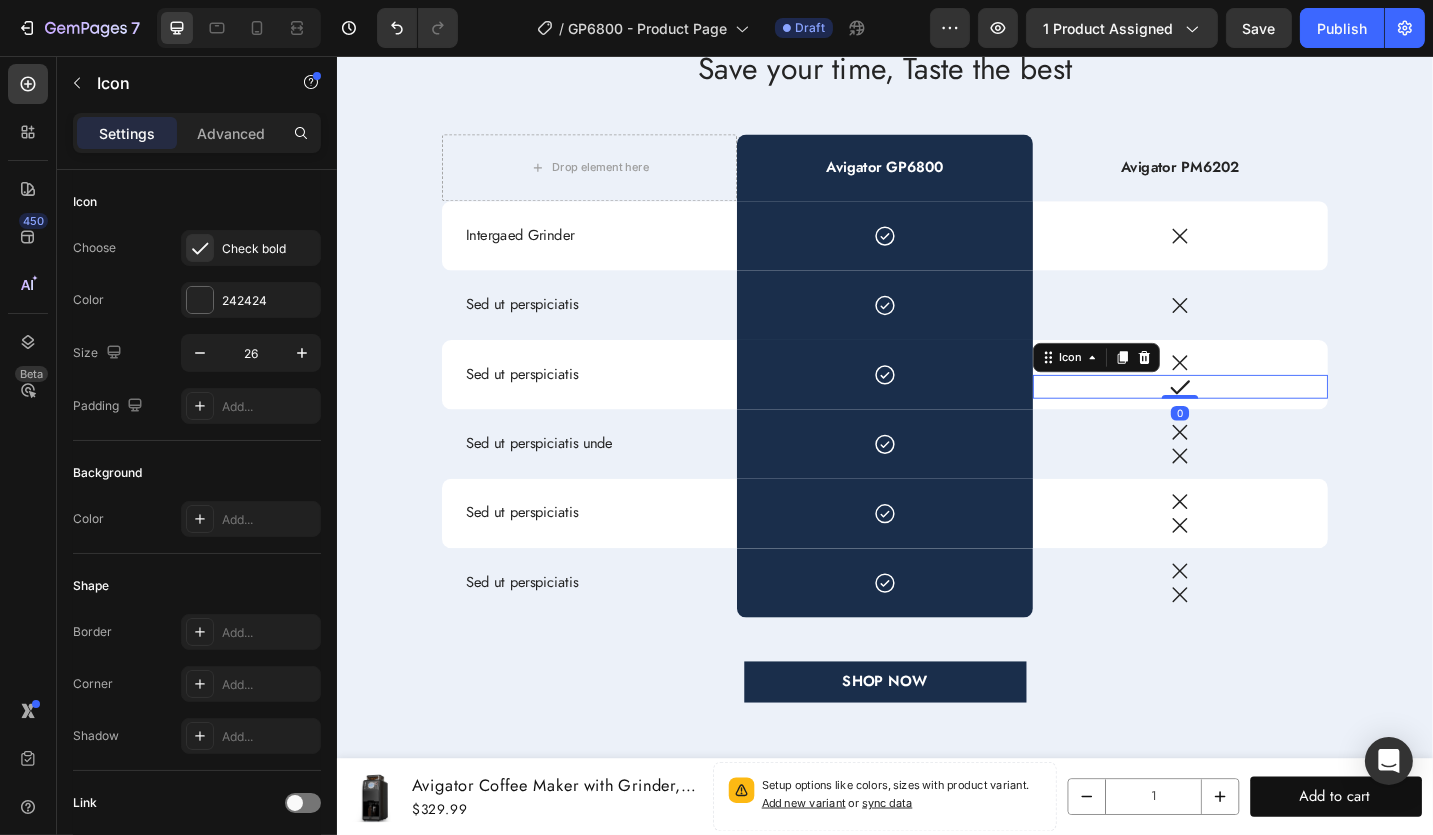 drag, startPoint x: 1208, startPoint y: 386, endPoint x: 1305, endPoint y: 492, distance: 143.68369 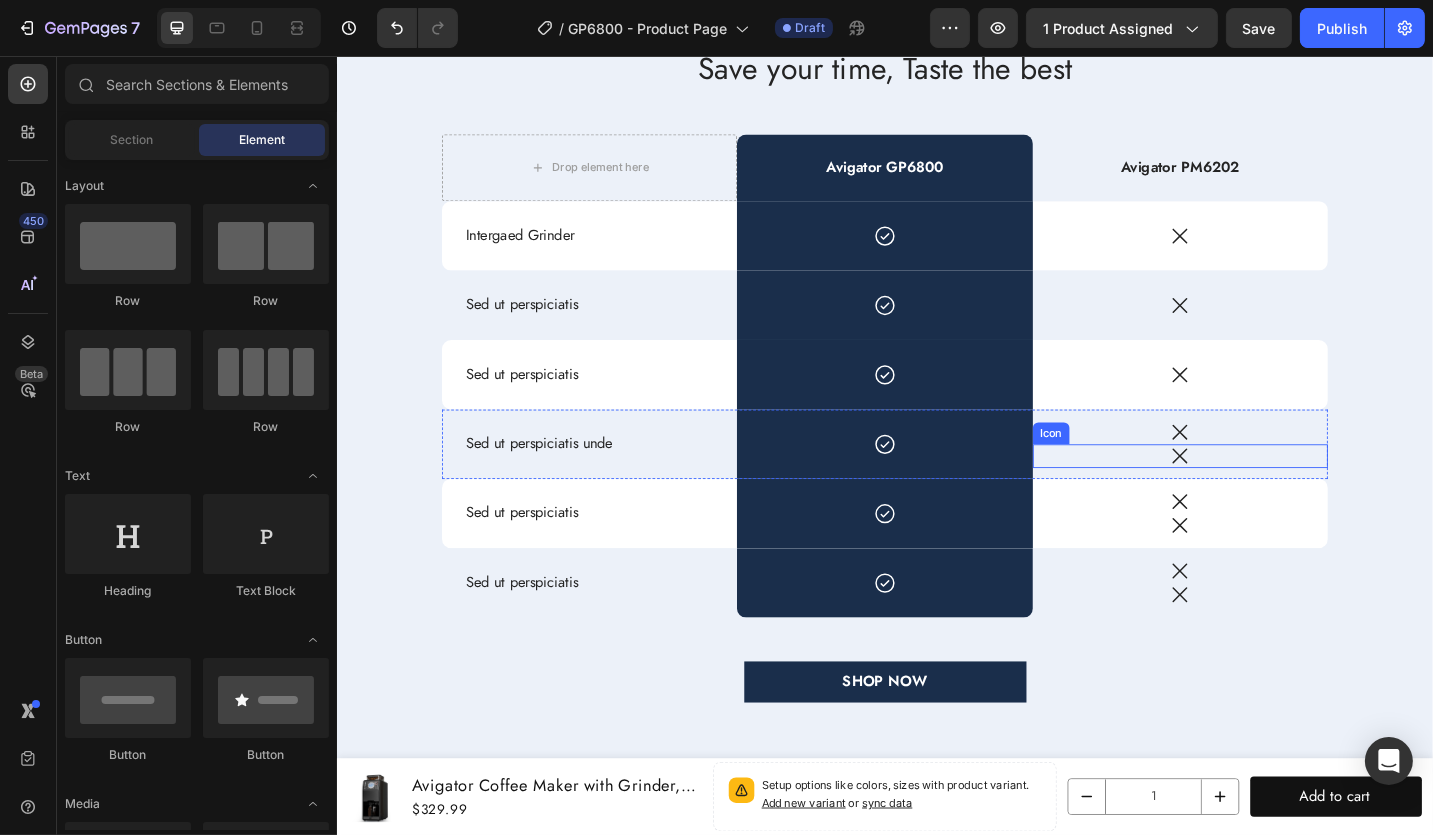 click on "Icon" at bounding box center (1259, 494) 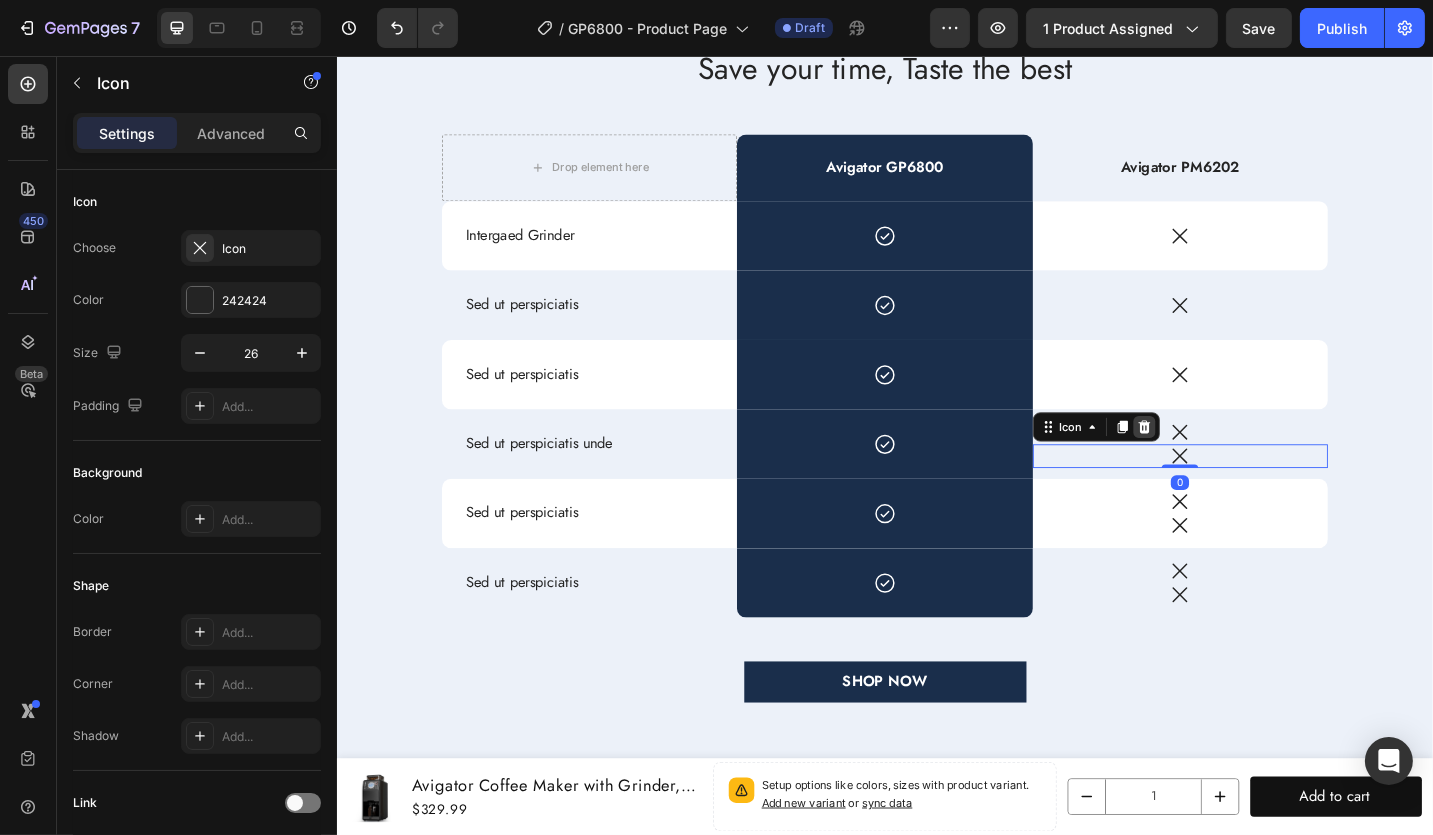 click 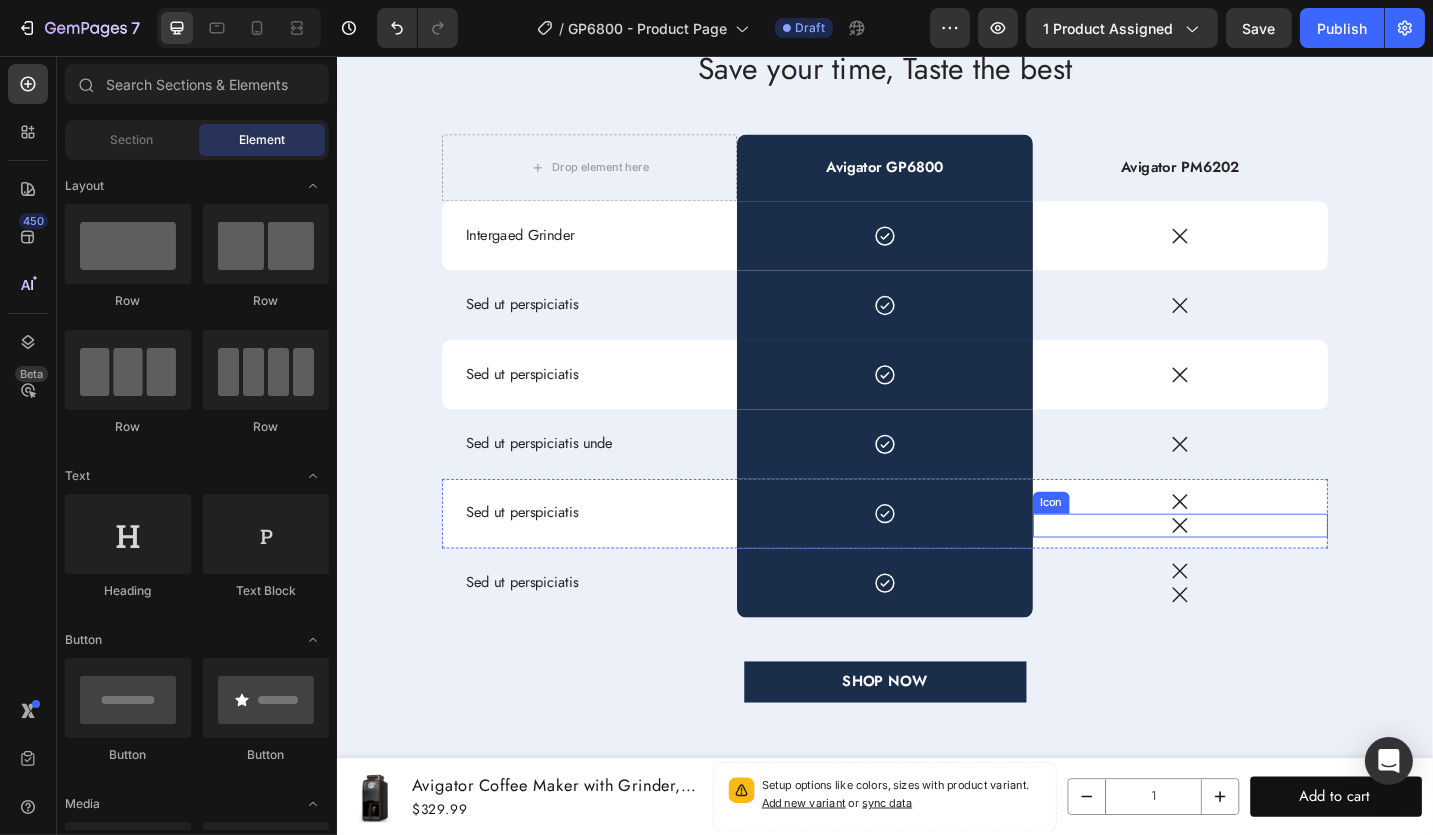 click on "Icon" at bounding box center [1259, 570] 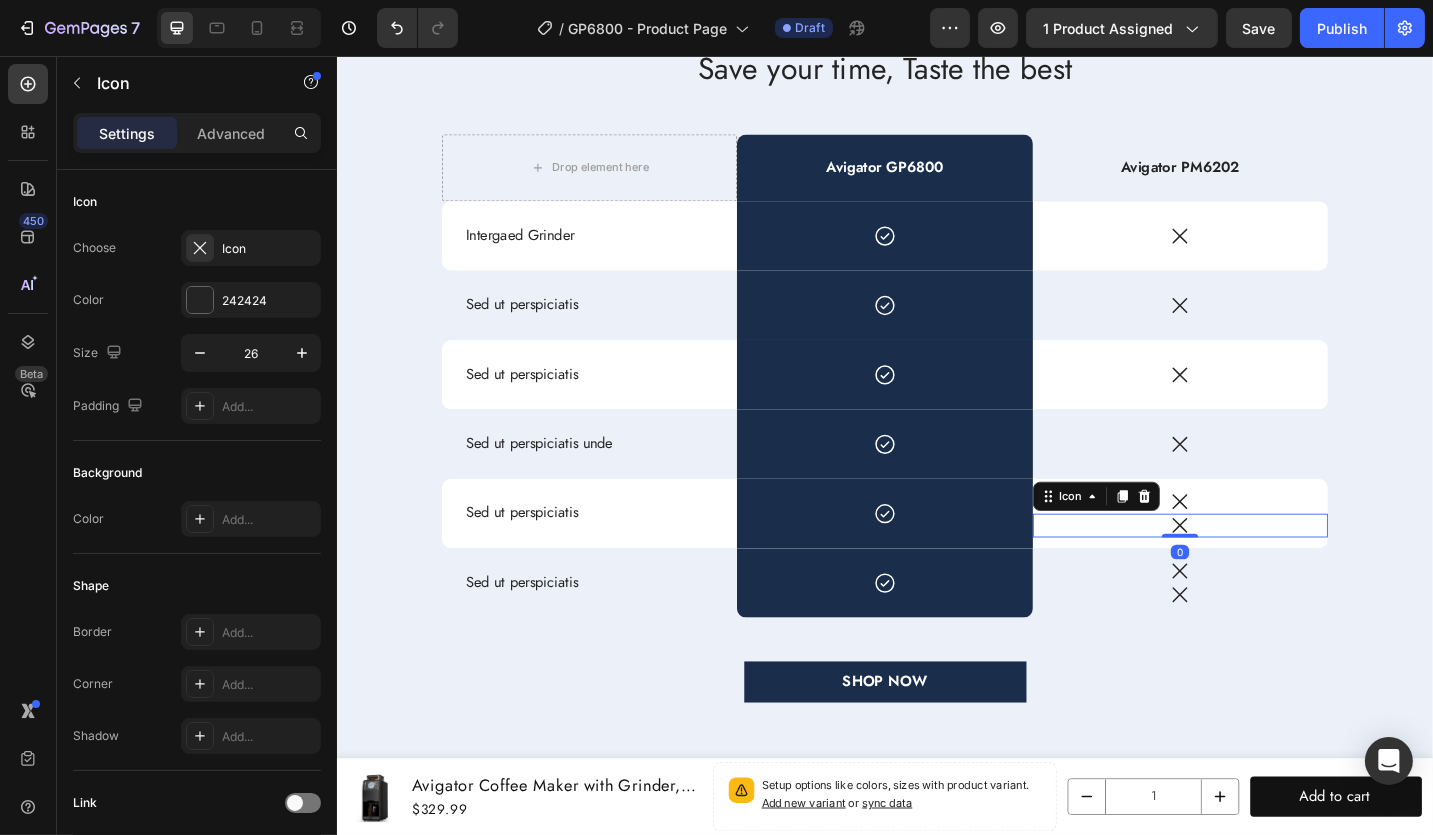 drag, startPoint x: 1214, startPoint y: 535, endPoint x: 1243, endPoint y: 579, distance: 52.69725 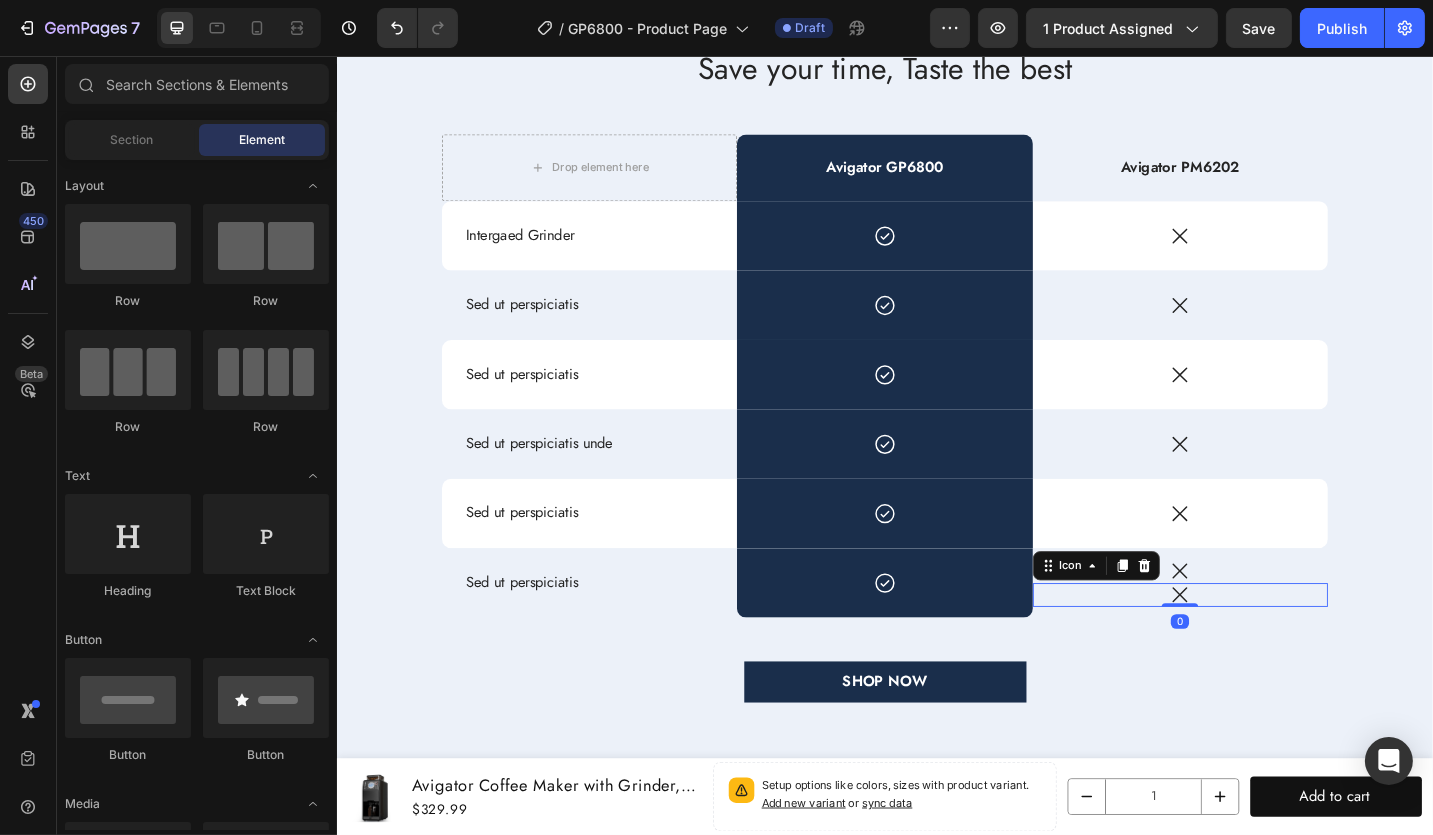 click on "Icon   0" at bounding box center (1259, 646) 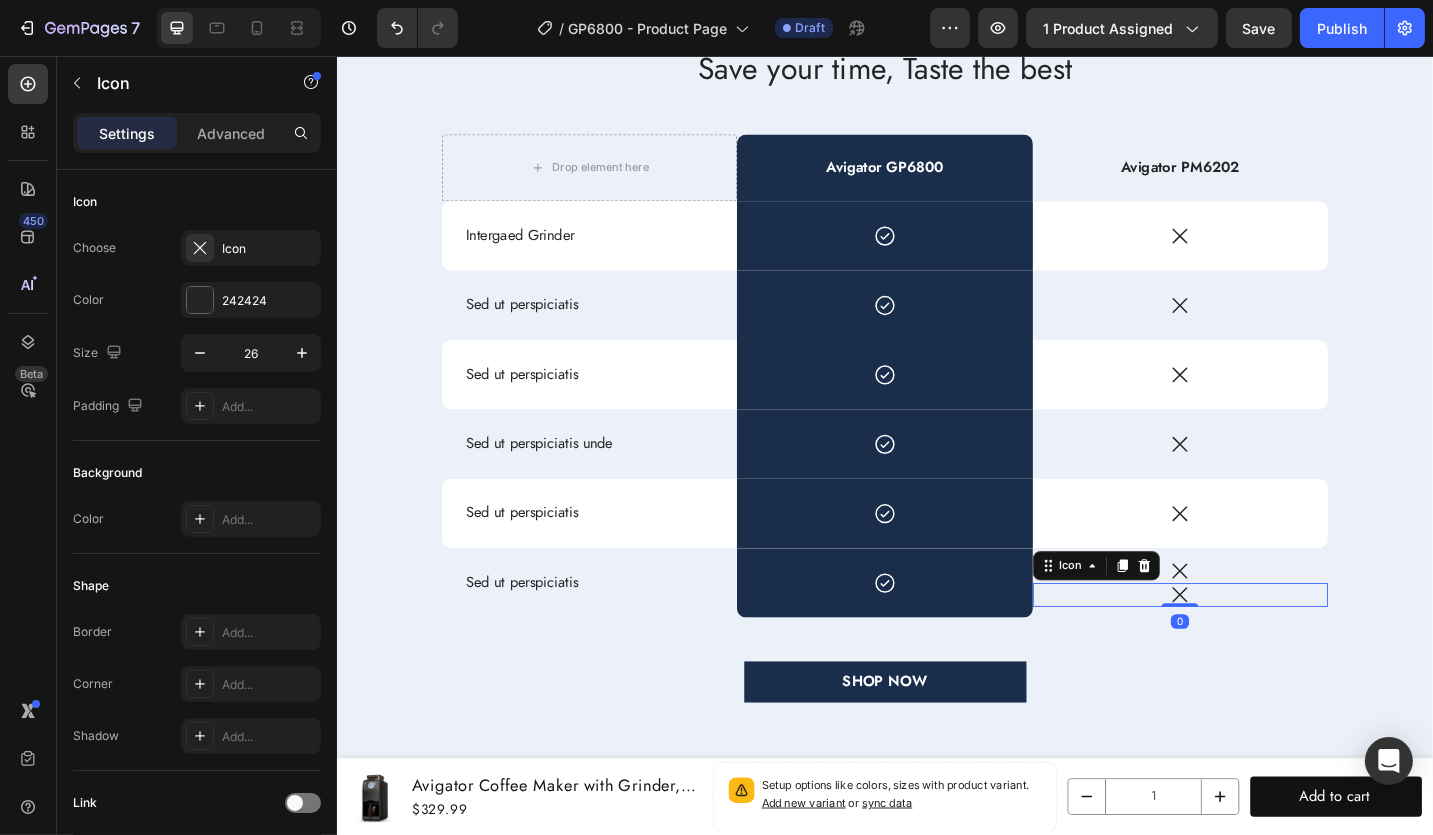 click 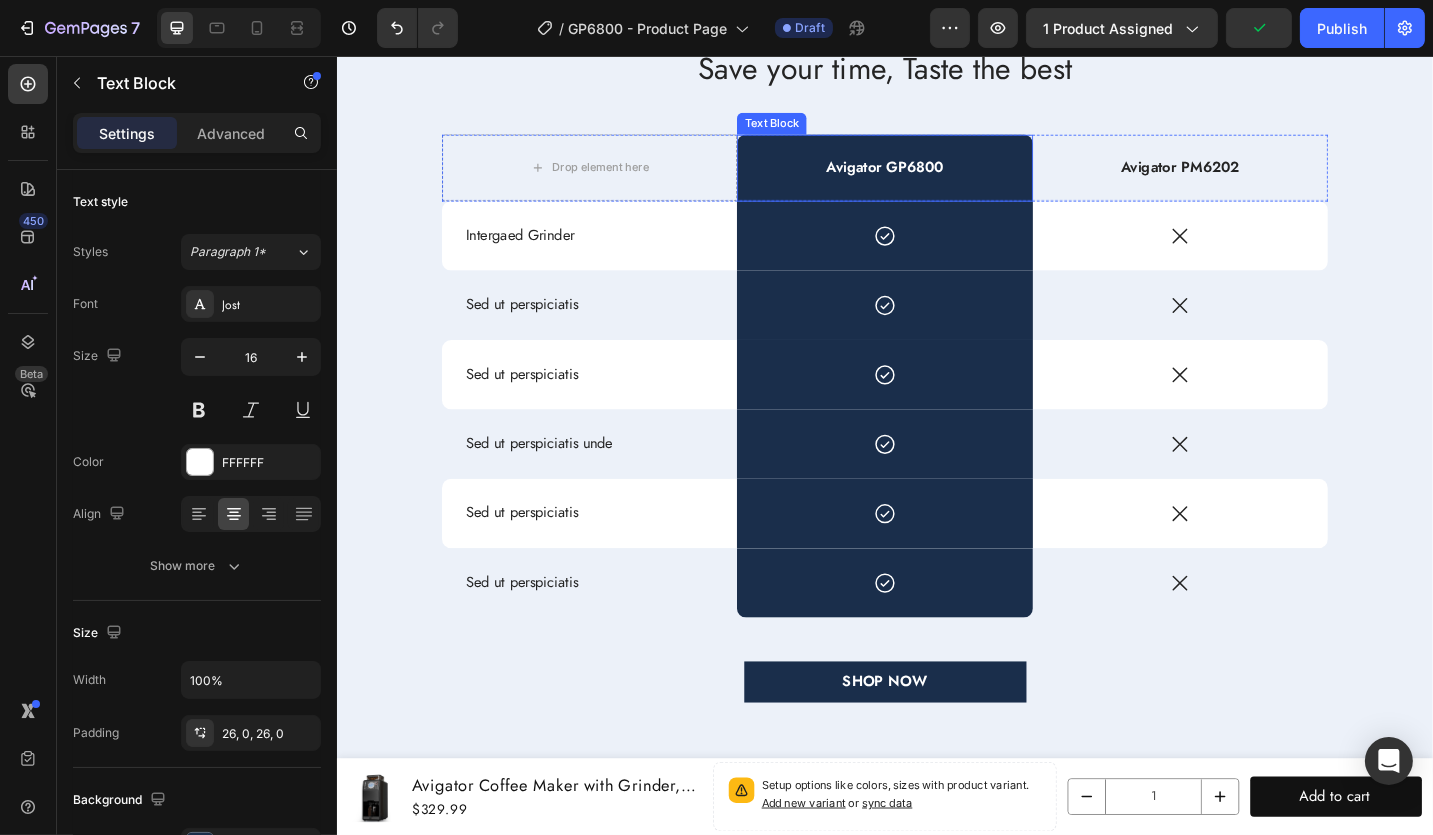 click on "Avigator GP6800" at bounding box center [935, 178] 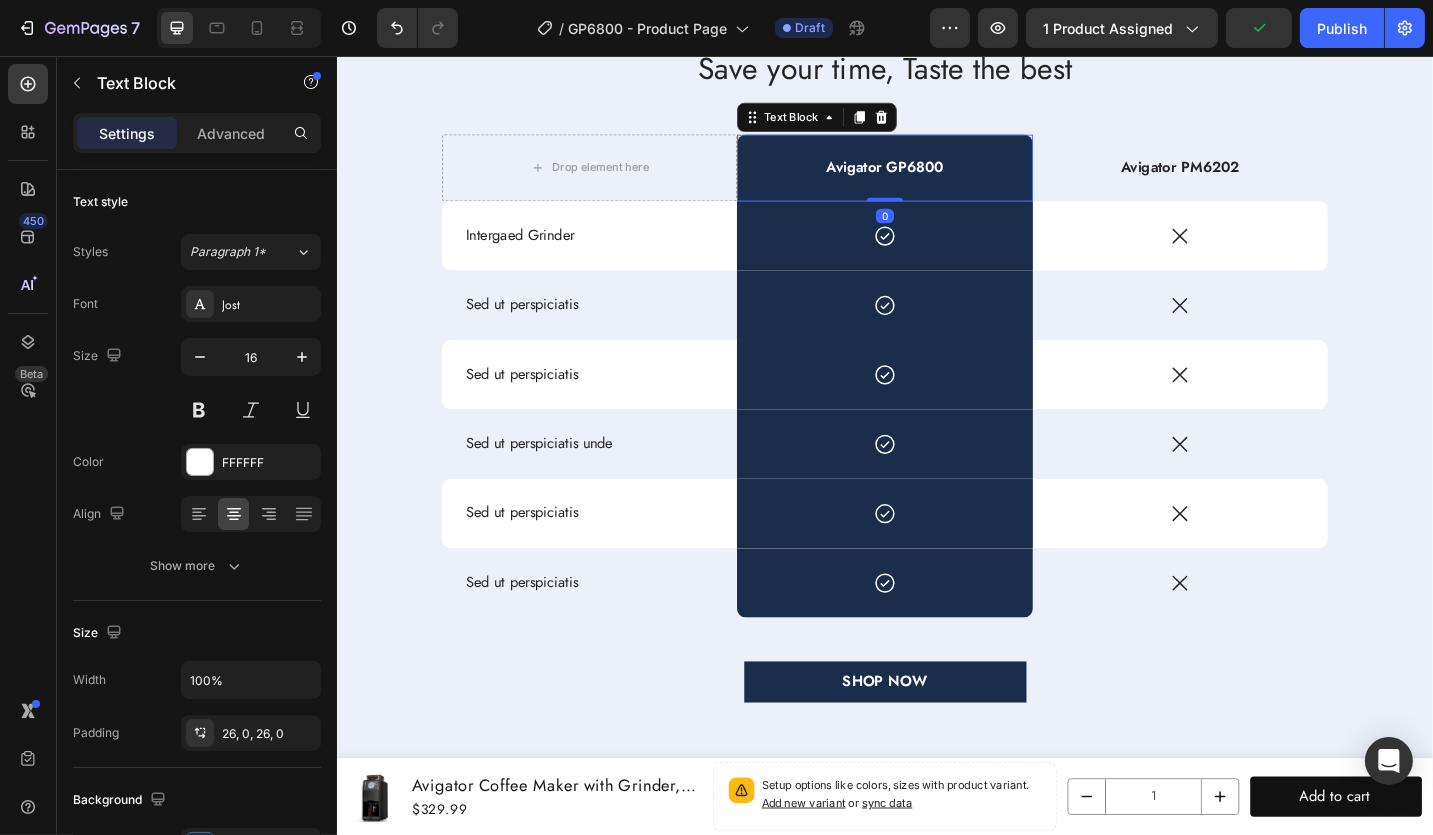 click on "Avigator GP6800" at bounding box center [935, 178] 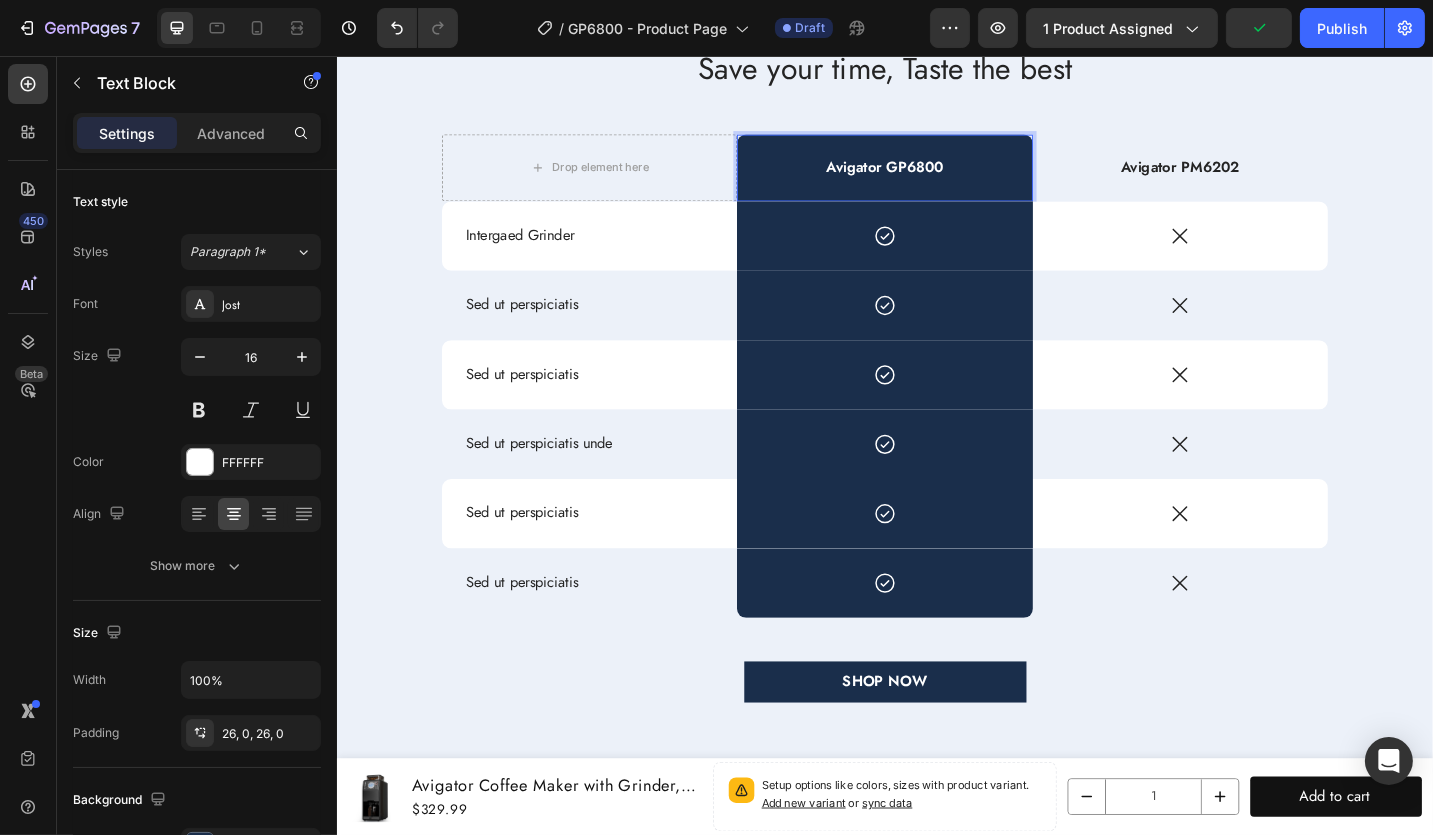 click on "Avigator GP6800" at bounding box center [935, 178] 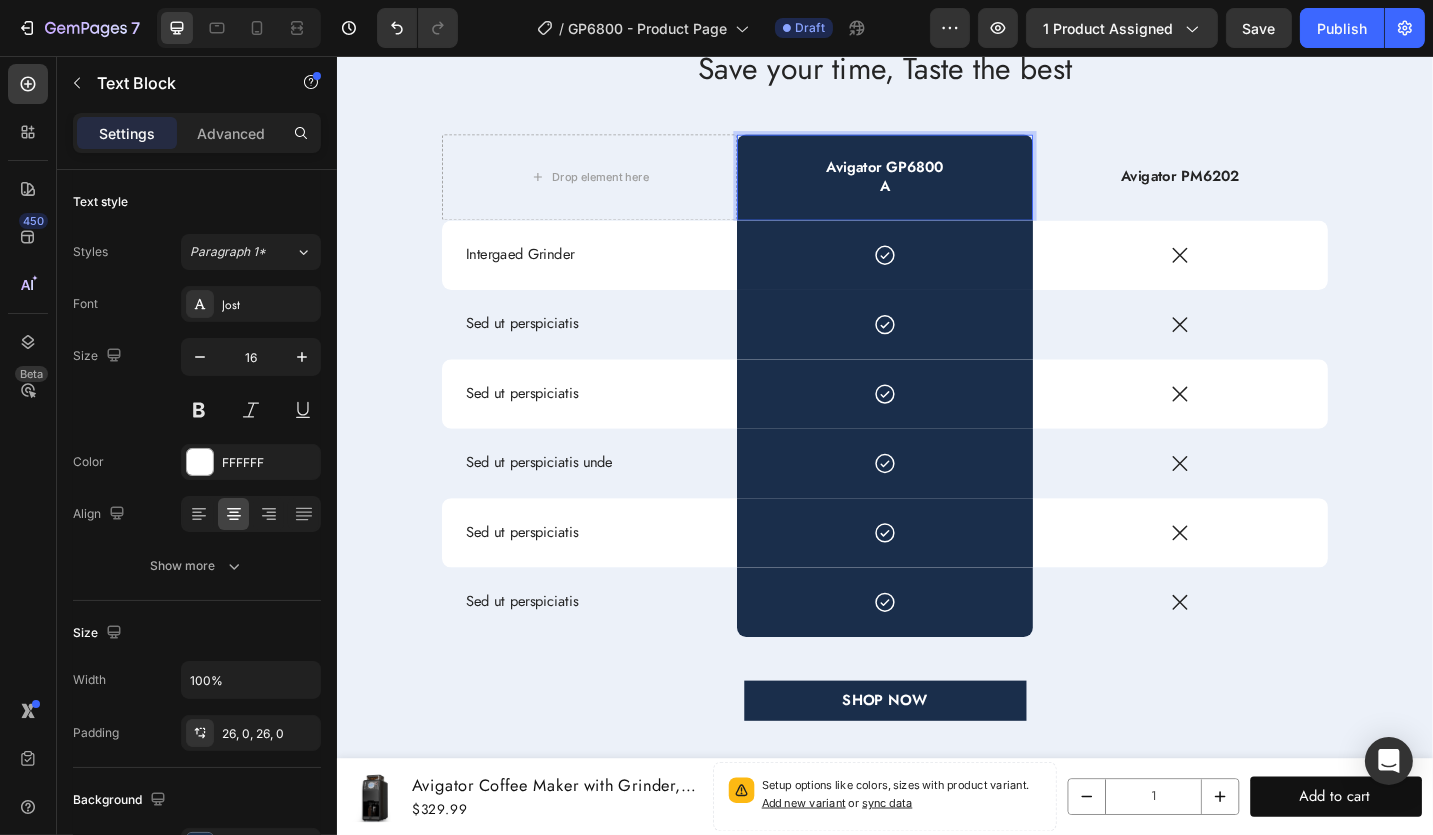 type 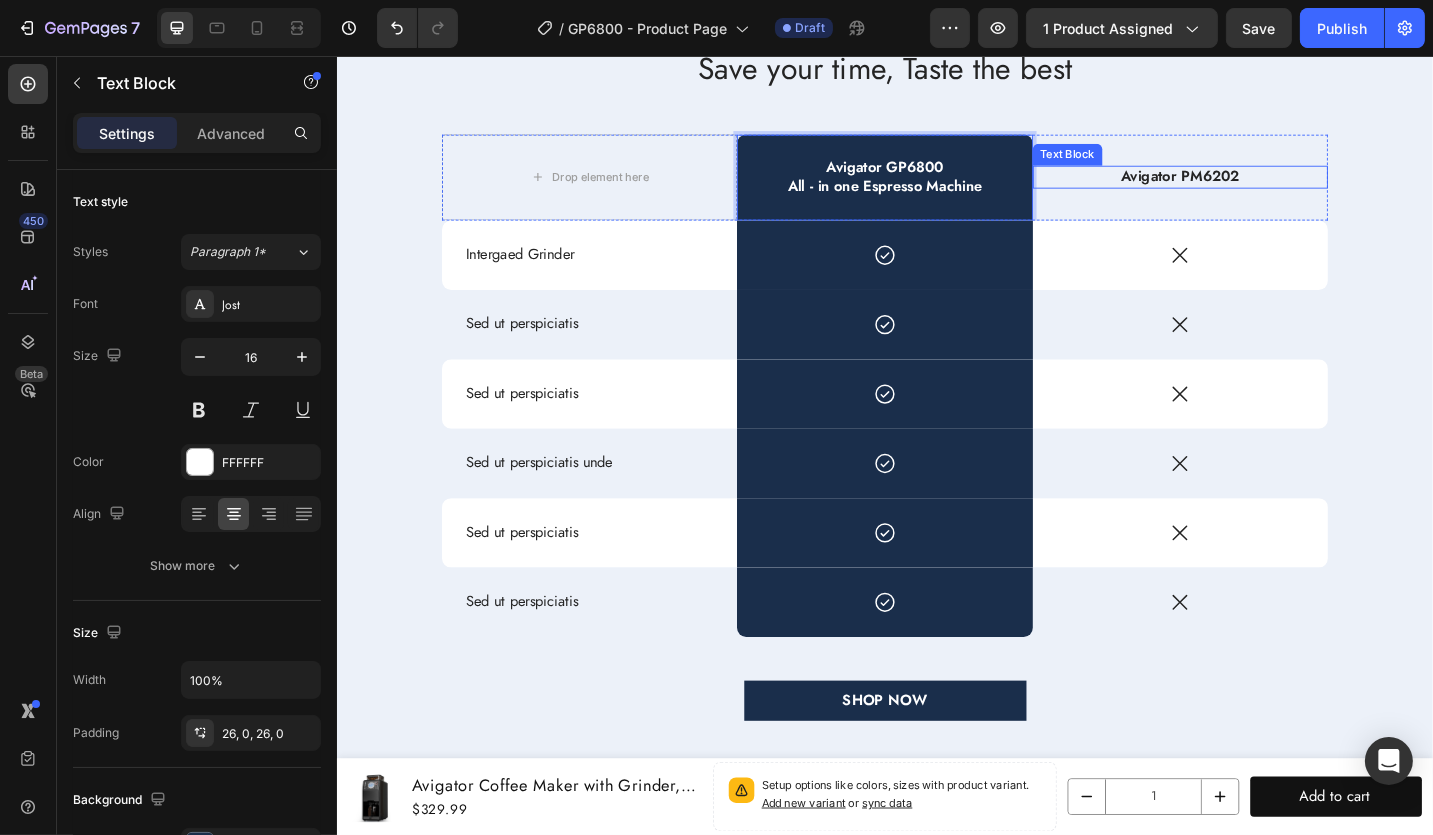 click on "Avigator PM6202 Text Block" at bounding box center (1259, 188) 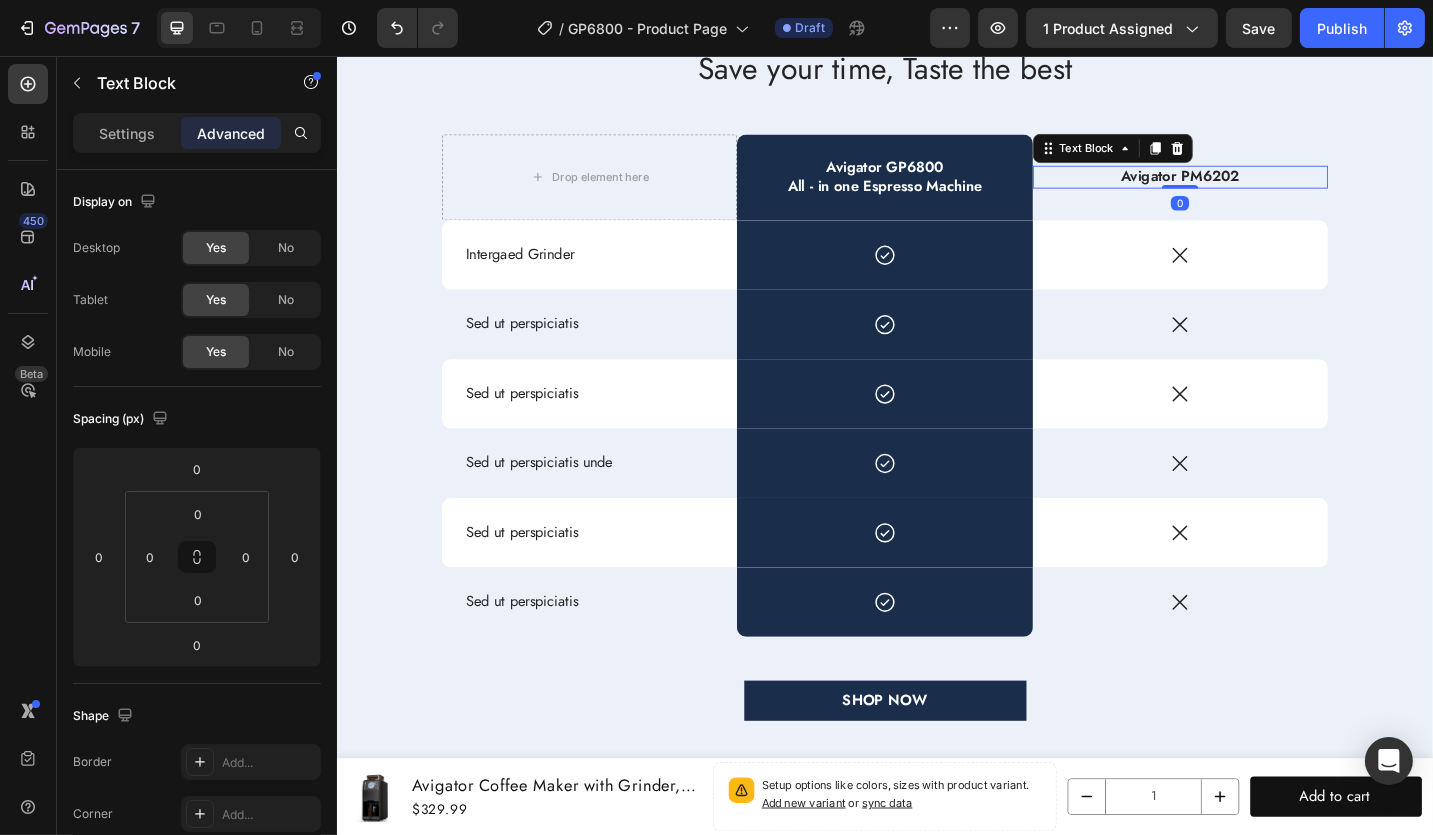 click on "Avigator PM6202" at bounding box center [1259, 188] 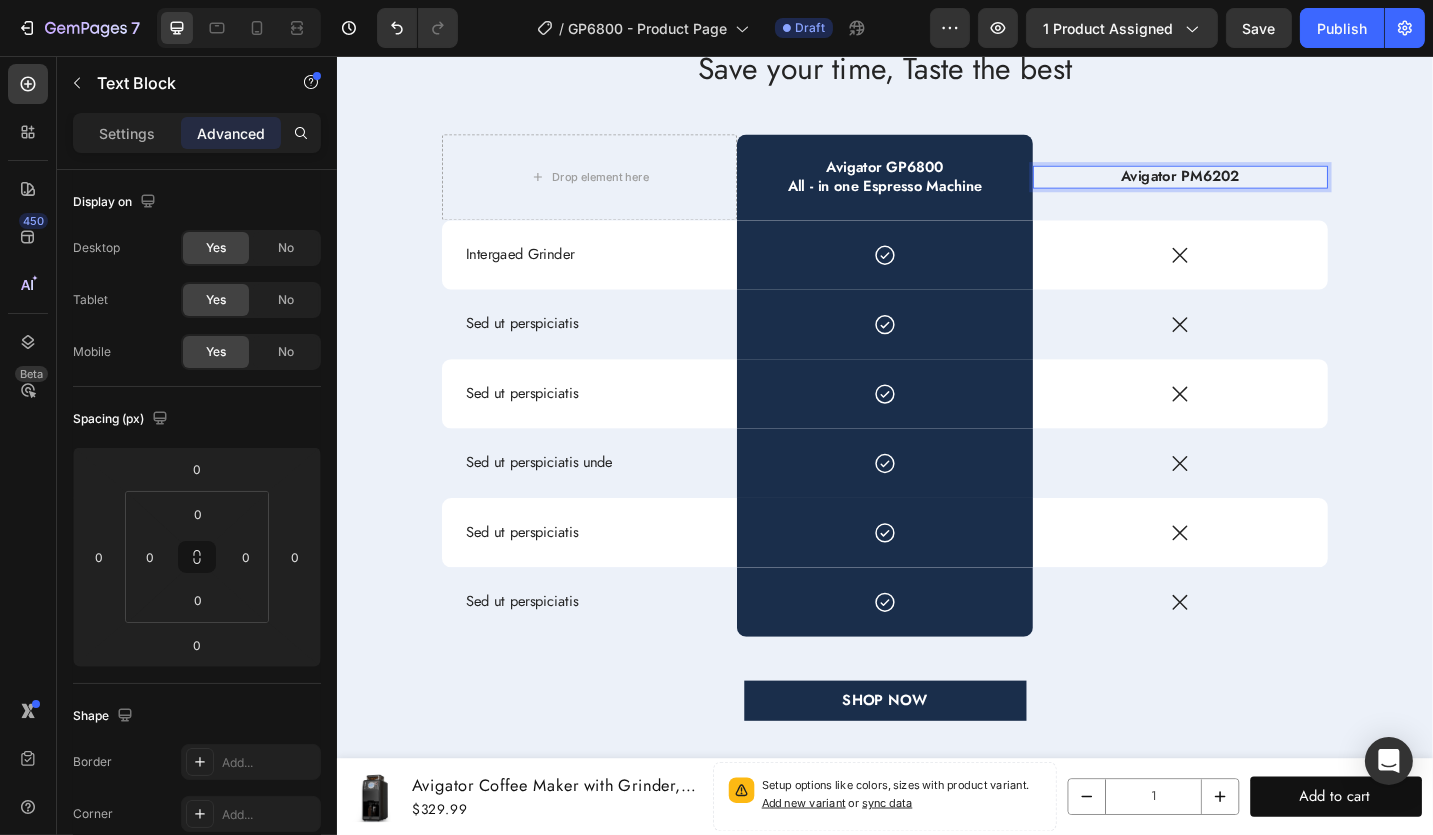 scroll, scrollTop: 5924, scrollLeft: 0, axis: vertical 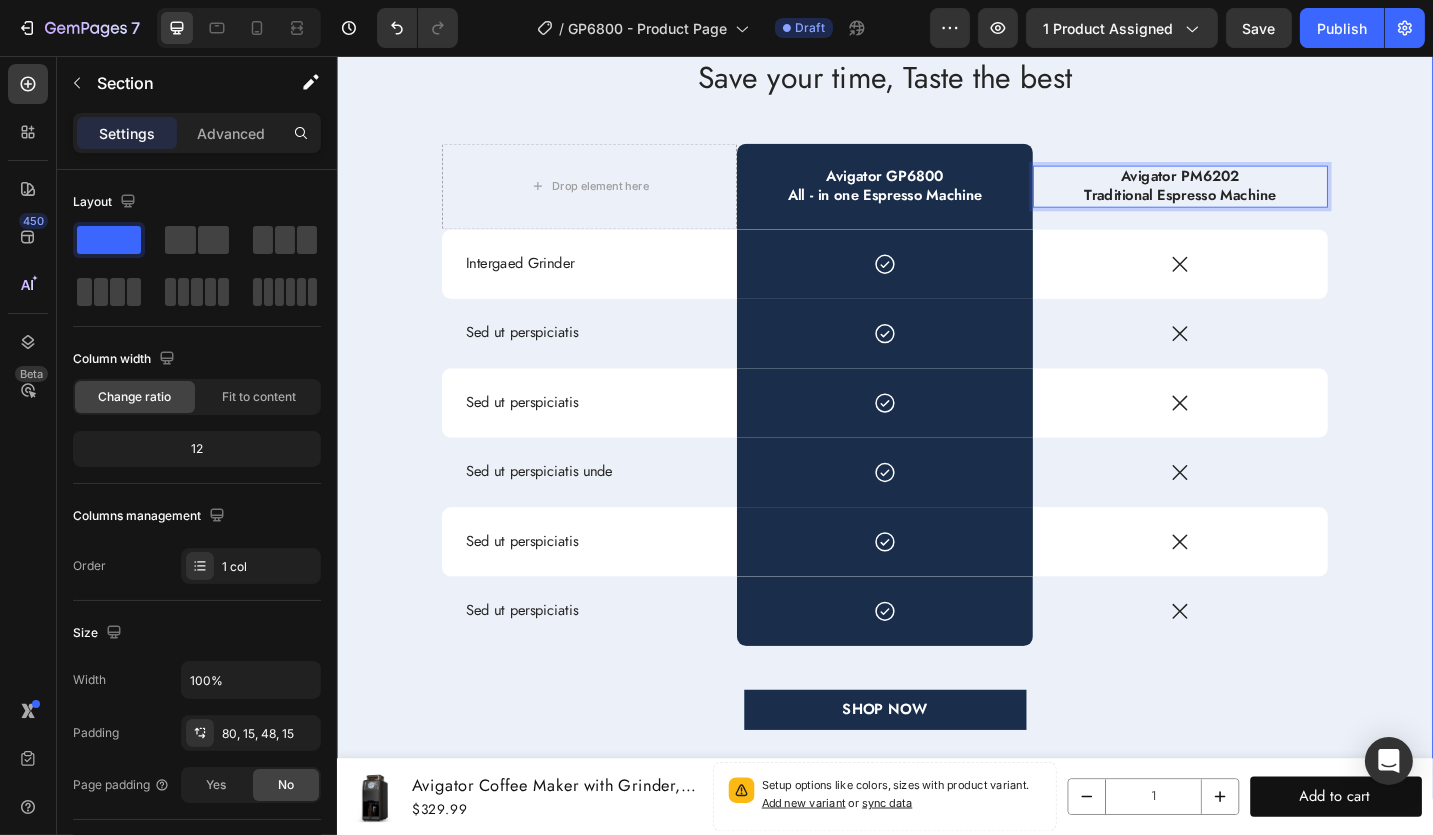 click on "wHY CHOOSE US Text Block Save your time, Taste the best Heading
Drop element here Avigator GP6800 All - in one Espresso Machine Text Block Avigator PM6202 Traditional Espresso Machine Text Block   0 Row Intergaed Grinder Text Block
Icon Row
Icon Row Sed ut perspiciatis Text Block
Icon Row
Icon Row Sed ut perspiciatis Text Block
Icon Row
Icon Row Sed ut perspiciatis unde Text Block
Icon Row
Icon Row Sed ut perspiciatis Text Block
Icon Row
Icon Row Sed ut perspiciatis Text Block
Icon Row
Icon Row SHOP NOW Button Row" at bounding box center [936, 421] 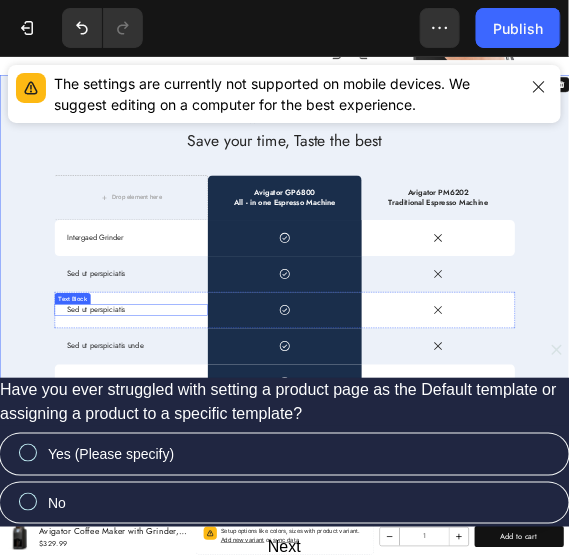 scroll, scrollTop: 5774, scrollLeft: 0, axis: vertical 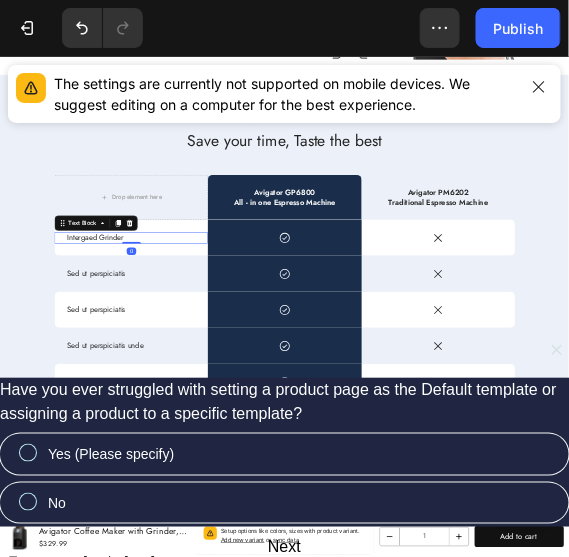click on "Intergaed Grinder" at bounding box center (276, 438) 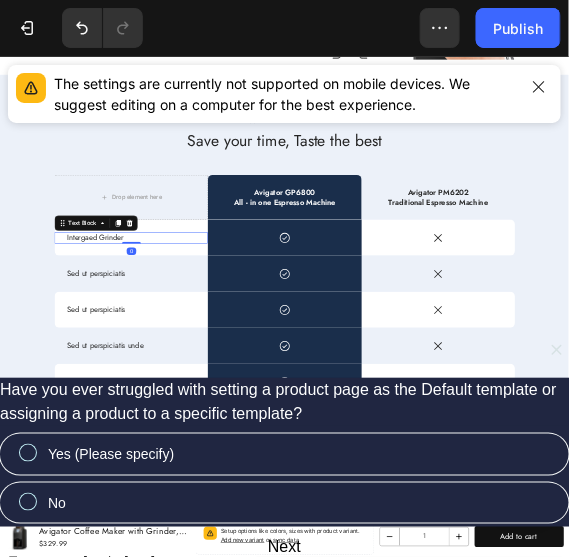 click on "Intergaed Grinder" at bounding box center [276, 438] 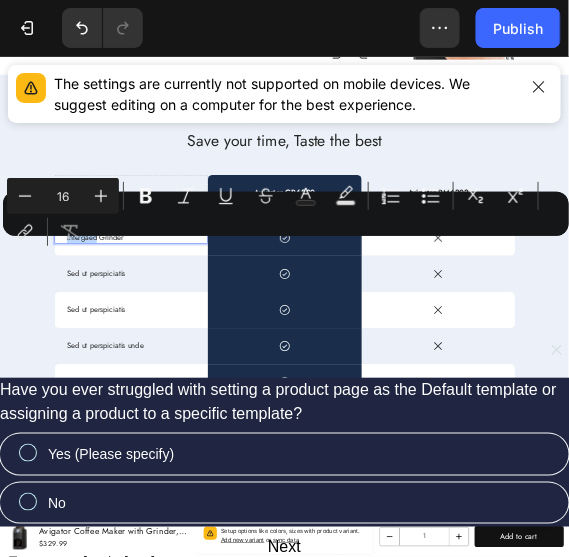 drag, startPoint x: 197, startPoint y: 436, endPoint x: 132, endPoint y: 444, distance: 65.490456 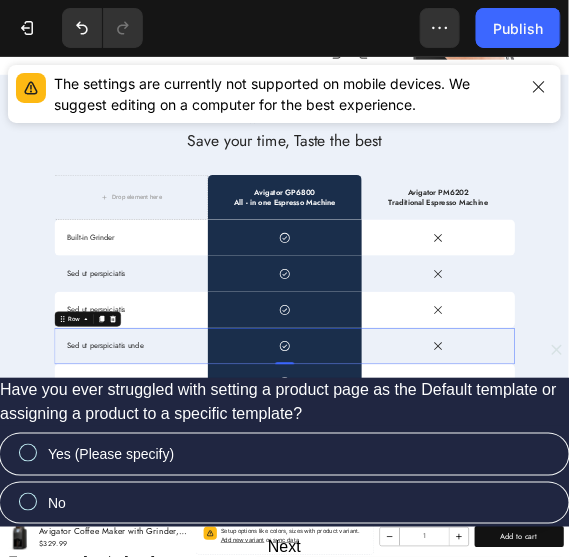 click on "Sed ut perspiciatis unde Text Block" at bounding box center [276, 666] 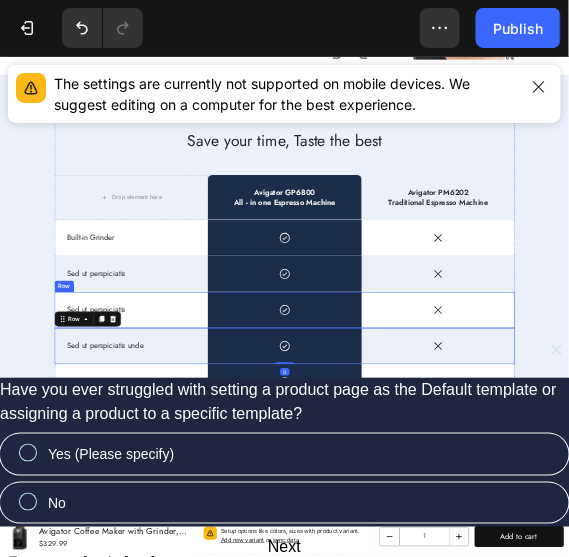 click on "Sed ut perspiciatis Text Block" at bounding box center (276, 590) 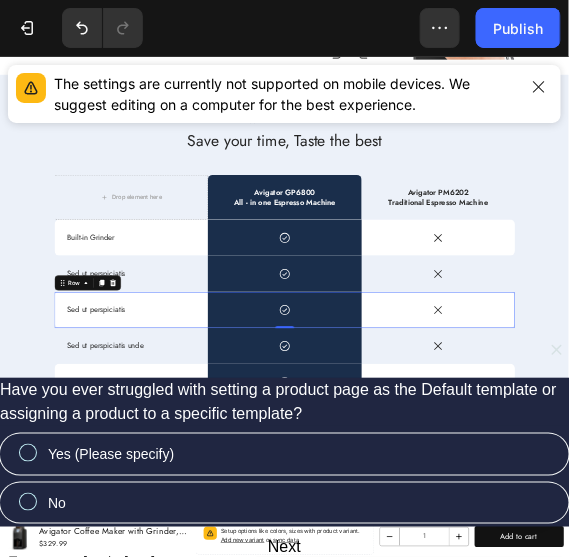click on "Sed ut perspiciatis" at bounding box center [276, 818] 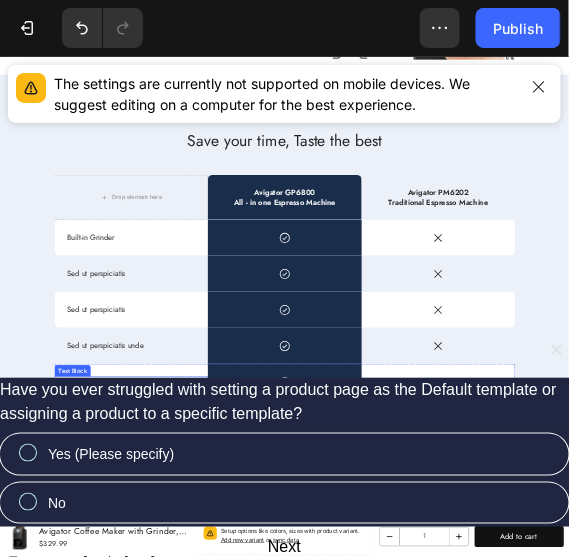 click on "Sed ut perspiciatis" at bounding box center [276, 742] 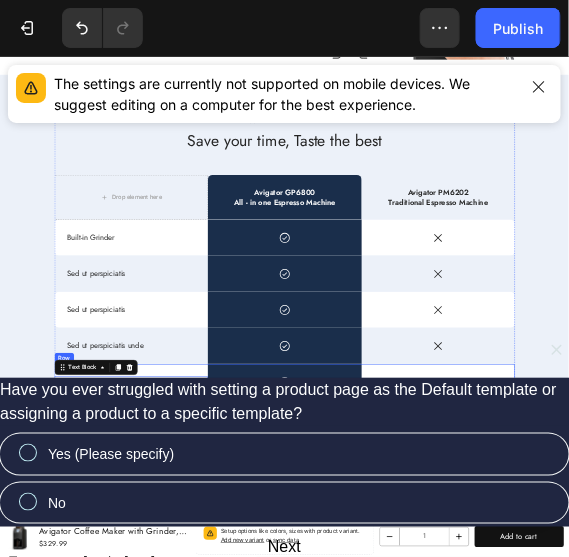 click on "Sed ut perspiciatis Text Block   0" at bounding box center [276, 742] 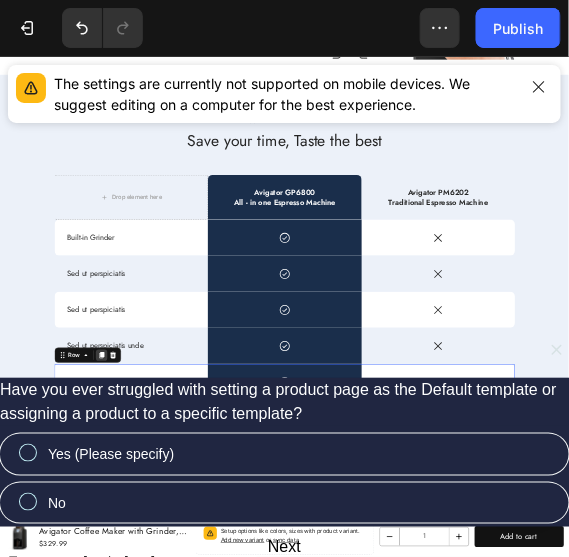 click 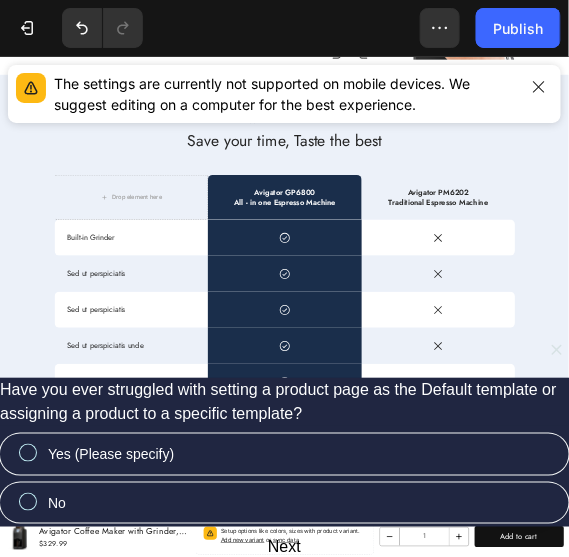 click on "Sed ut perspiciatis Text Block" at bounding box center (276, 818) 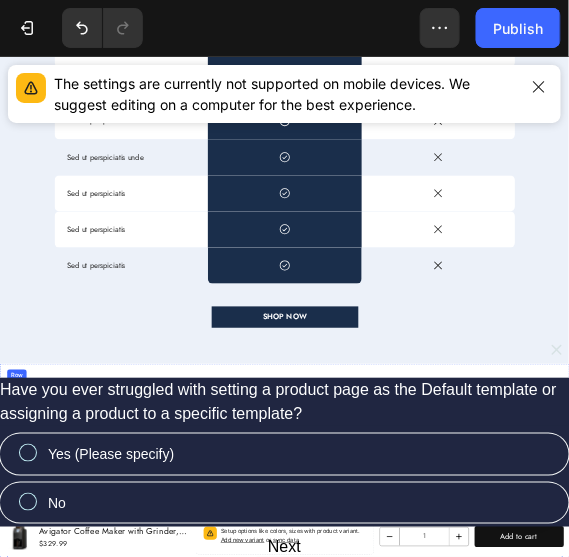 scroll, scrollTop: 5767, scrollLeft: 0, axis: vertical 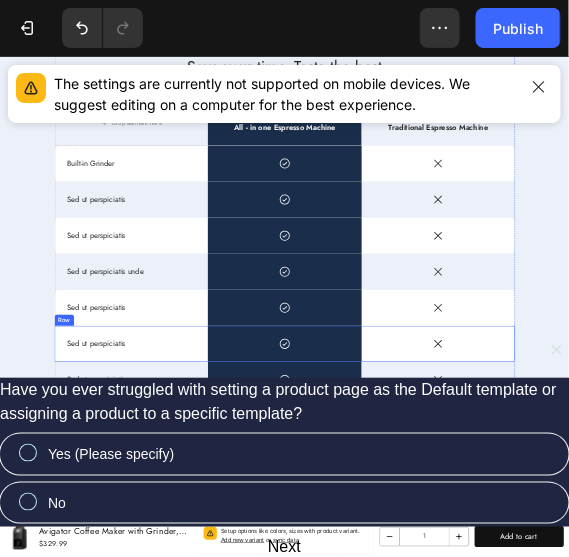 click on "Sed ut perspiciatis Text Block" at bounding box center [276, 662] 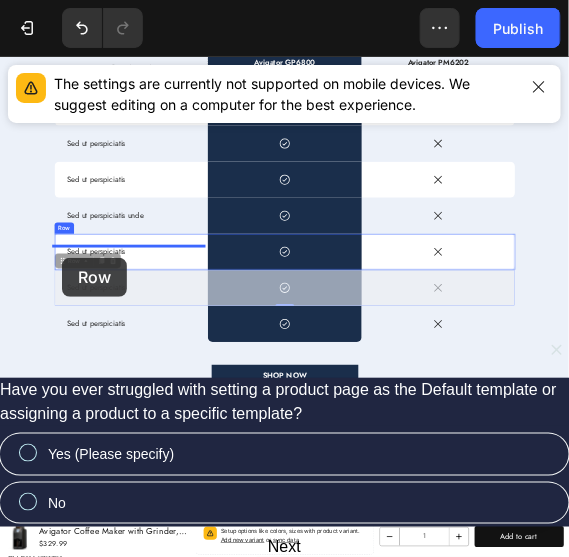 scroll, scrollTop: 5900, scrollLeft: 0, axis: vertical 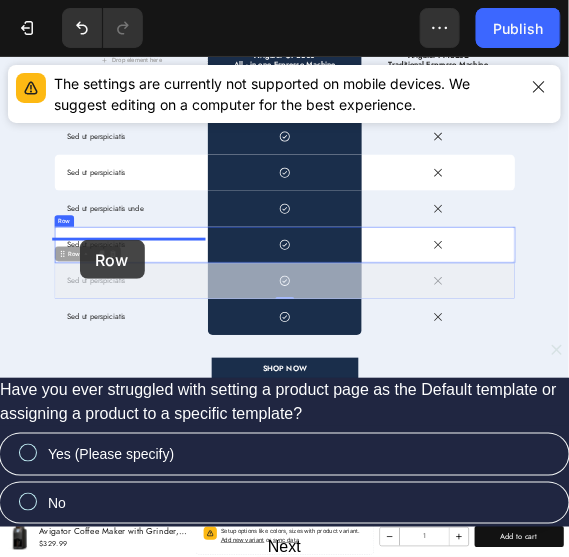 drag, startPoint x: 124, startPoint y: 635, endPoint x: 168, endPoint y: 444, distance: 196.00255 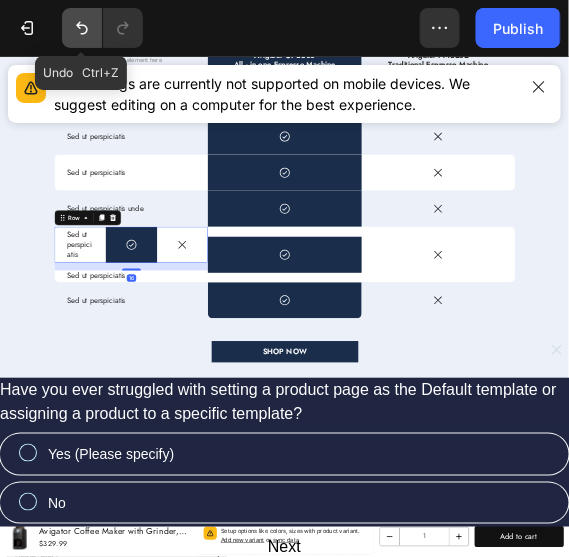 click 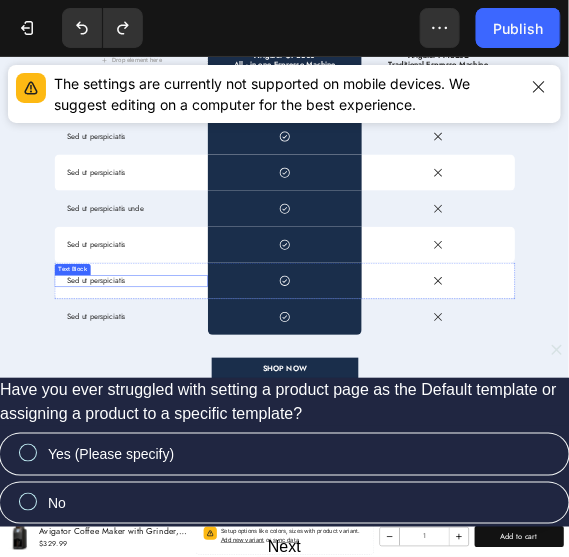 click on "Sed ut perspiciatis" at bounding box center (276, 529) 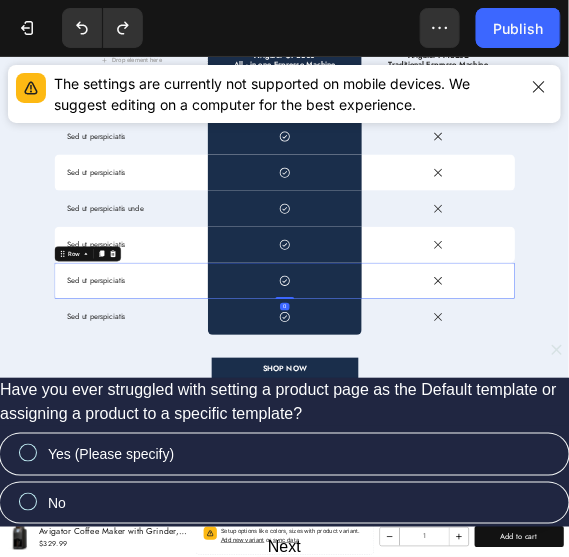 click on "Sed ut perspiciatis Text Block" at bounding box center [276, 529] 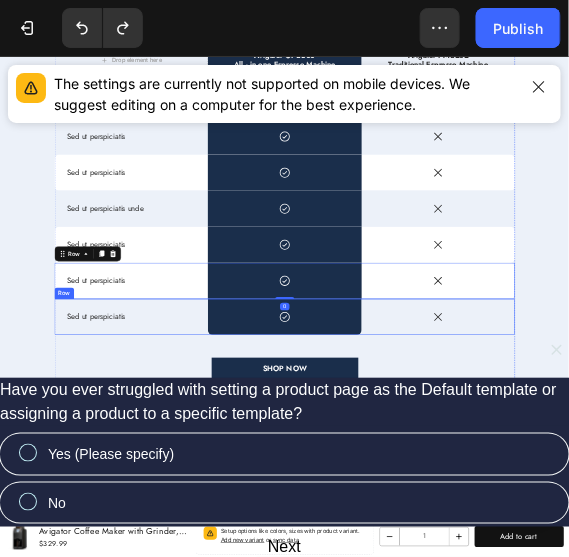 click on "Sed ut perspiciatis Text Block" at bounding box center [276, 605] 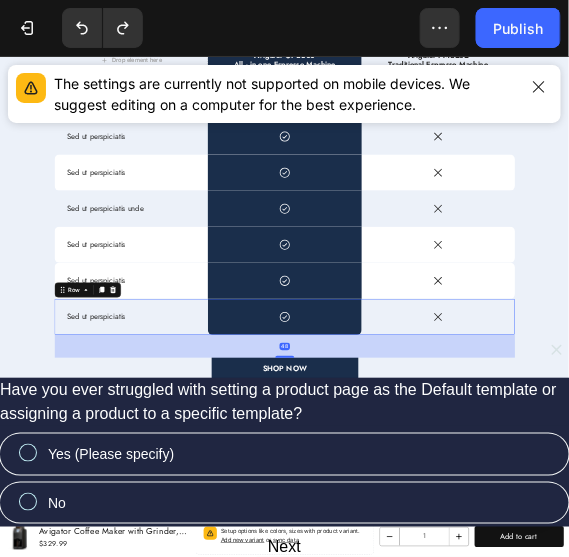 click on "Sed ut perspiciatis Text Block" at bounding box center (276, 605) 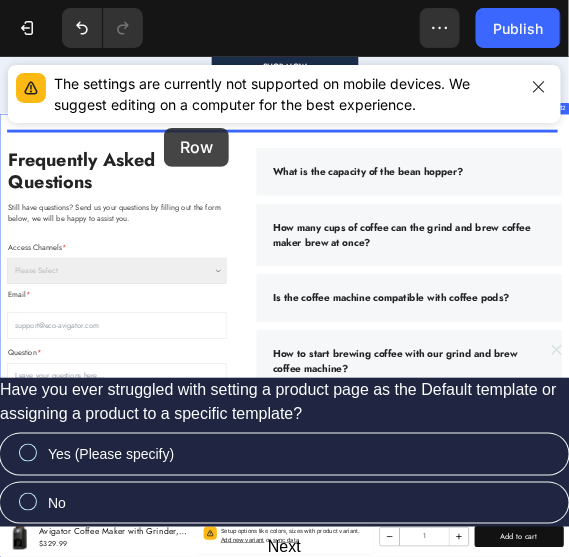 drag, startPoint x: 399, startPoint y: 698, endPoint x: 346, endPoint y: 206, distance: 494.84644 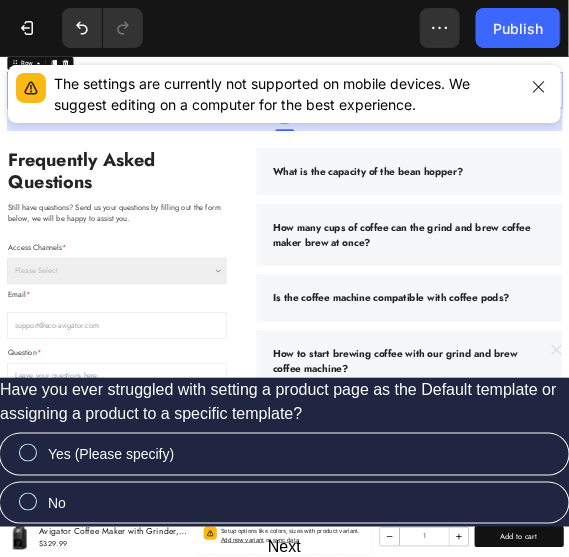 scroll, scrollTop: 6536, scrollLeft: 0, axis: vertical 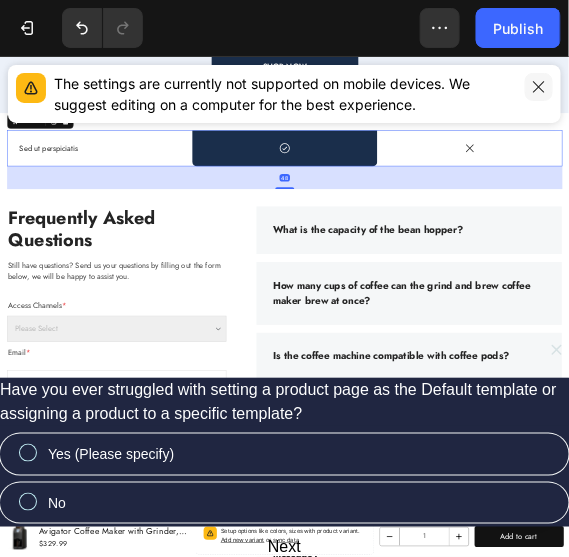 click 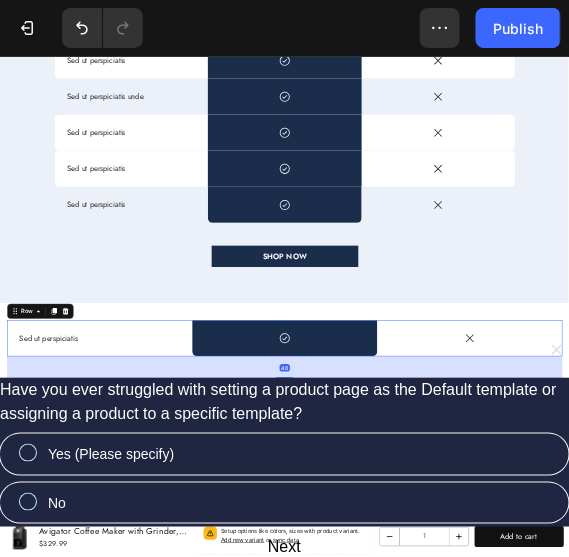 scroll, scrollTop: 6136, scrollLeft: 0, axis: vertical 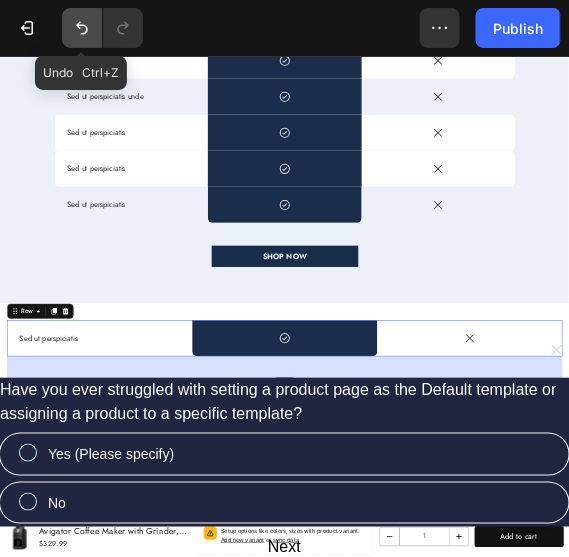 click 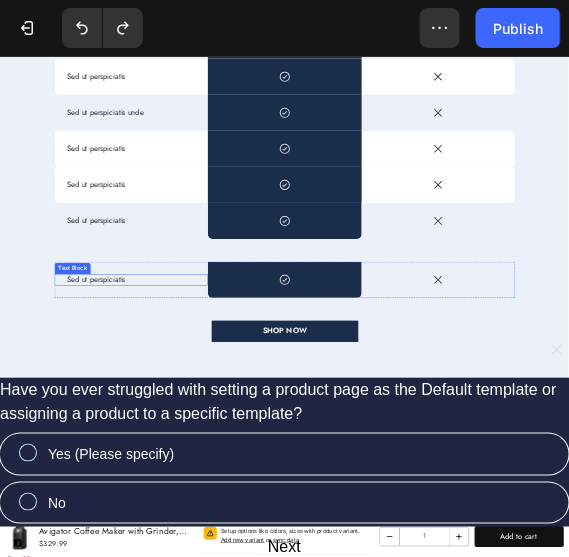 scroll, scrollTop: 6002, scrollLeft: 0, axis: vertical 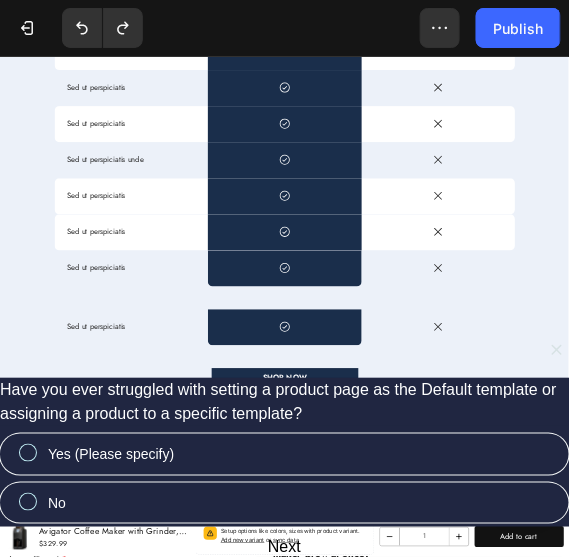 click on "Sed ut perspiciatis Text Block" at bounding box center [276, 627] 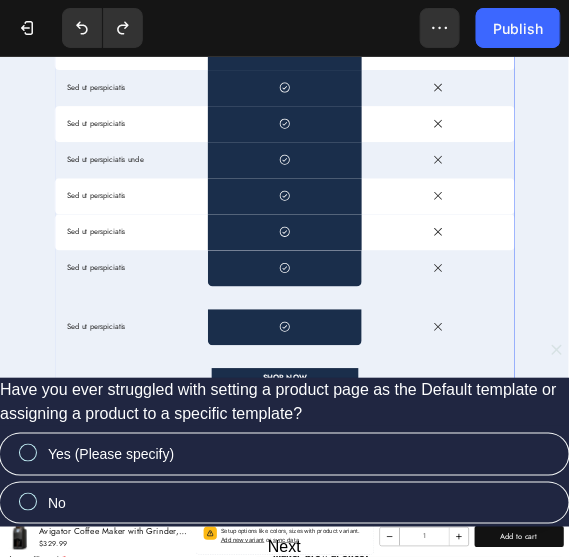 drag, startPoint x: 376, startPoint y: 587, endPoint x: 444, endPoint y: 604, distance: 70.0928 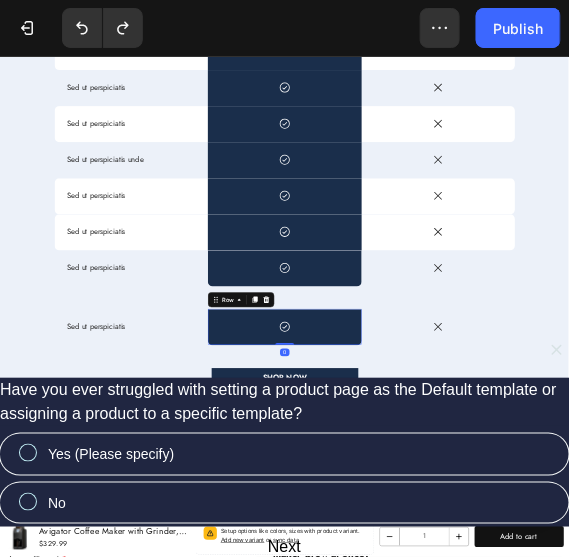 click on "Icon Row   0" at bounding box center [599, 627] 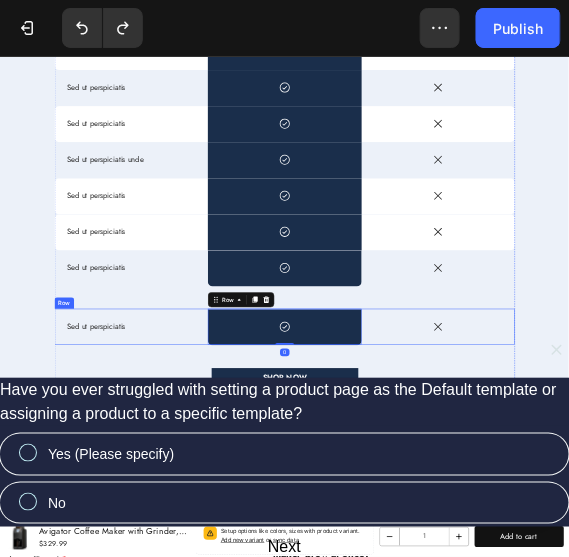 click on "Sed ut perspiciatis Text Block" at bounding box center (276, 627) 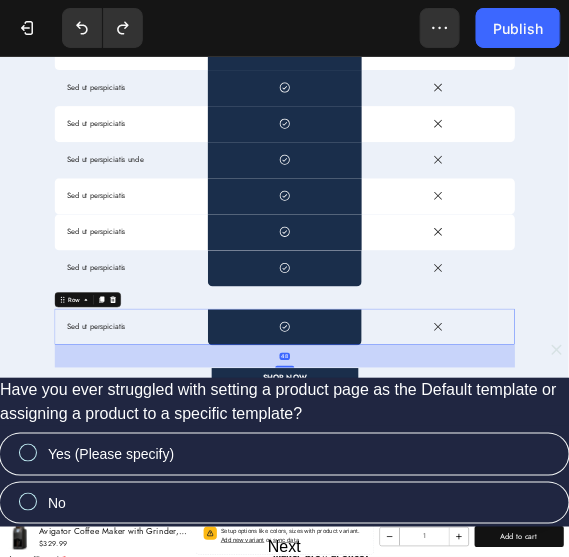 click on "Sed ut perspiciatis Text Block" at bounding box center [276, 627] 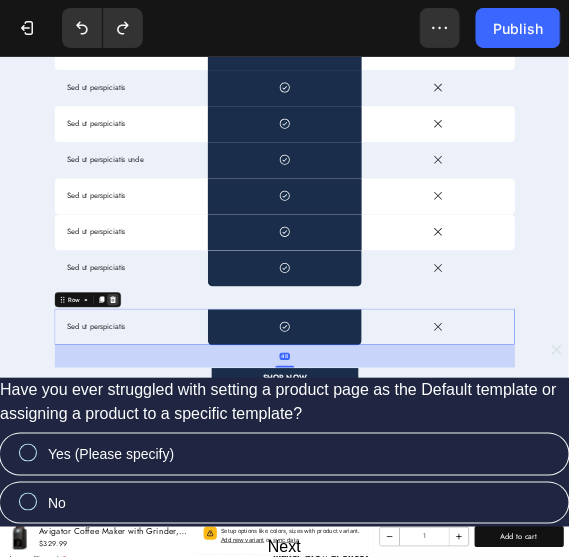 click 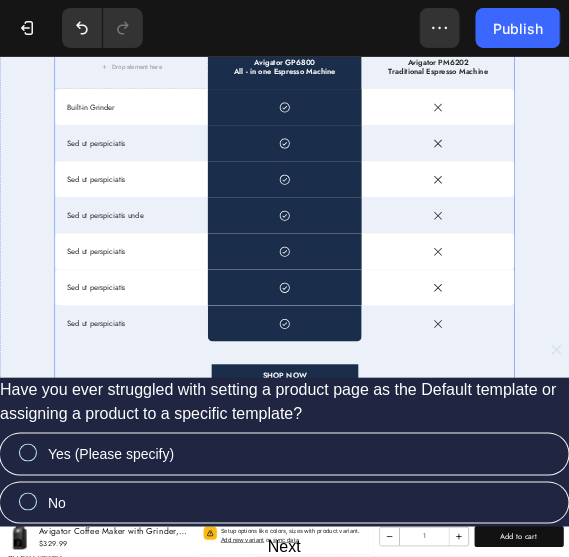 scroll, scrollTop: 5869, scrollLeft: 0, axis: vertical 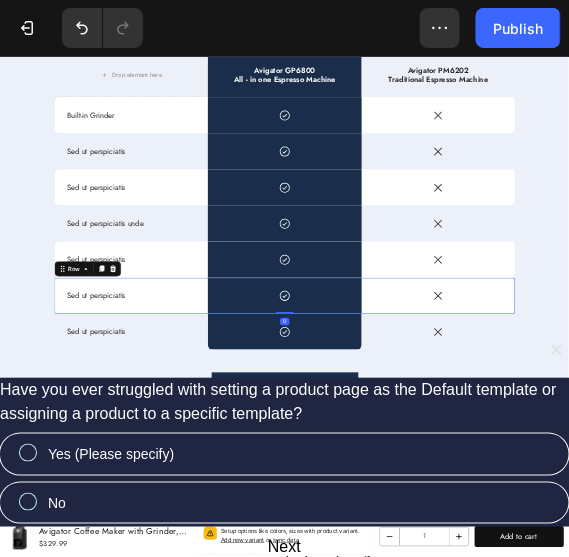 click on "Sed ut perspiciatis Text Block" at bounding box center (276, 560) 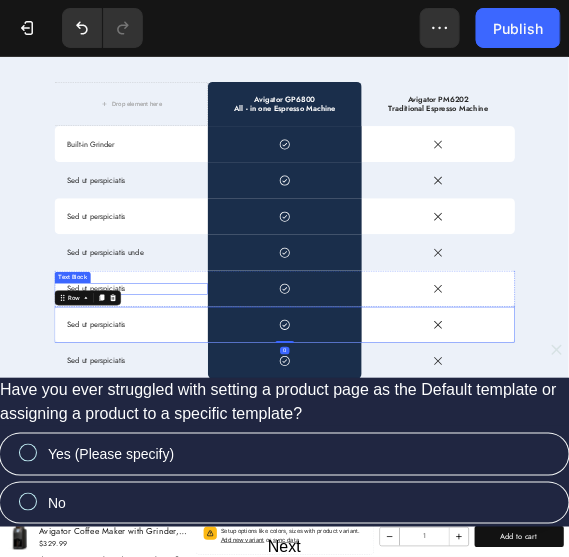 scroll, scrollTop: 5802, scrollLeft: 0, axis: vertical 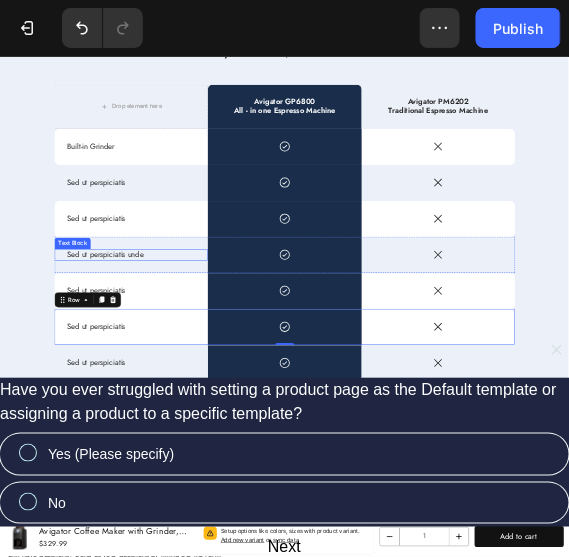 click on "Sed ut perspiciatis unde" at bounding box center [276, 475] 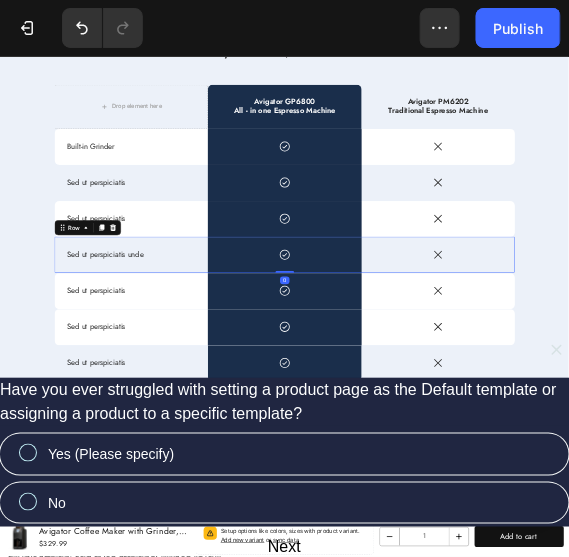 drag, startPoint x: 392, startPoint y: 445, endPoint x: 381, endPoint y: 449, distance: 11.7046995 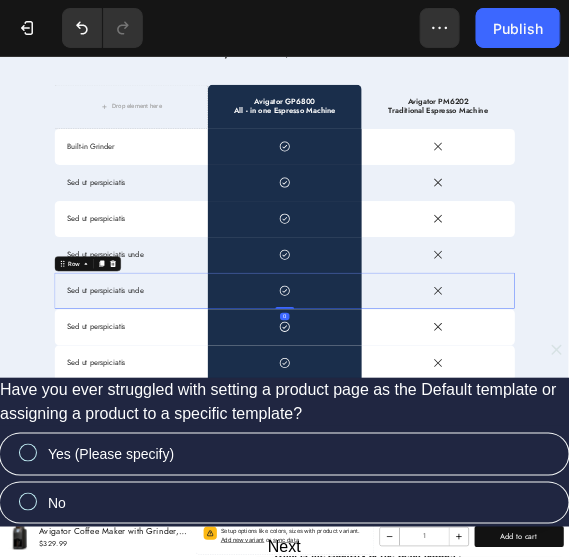 click on "Sed ut perspiciatis unde Text Block" at bounding box center (276, 551) 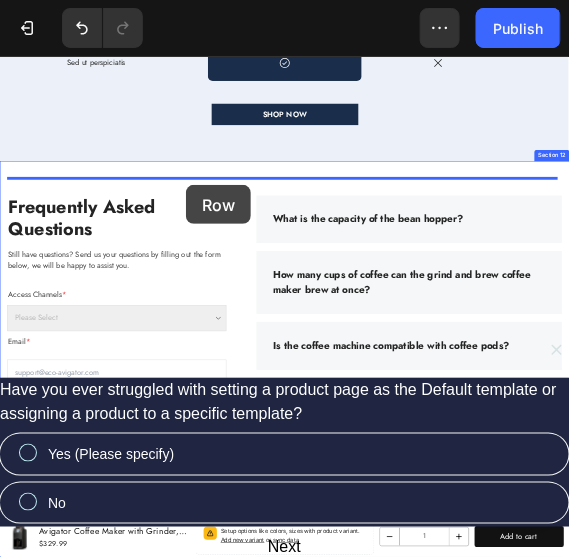 scroll, scrollTop: 6177, scrollLeft: 0, axis: vertical 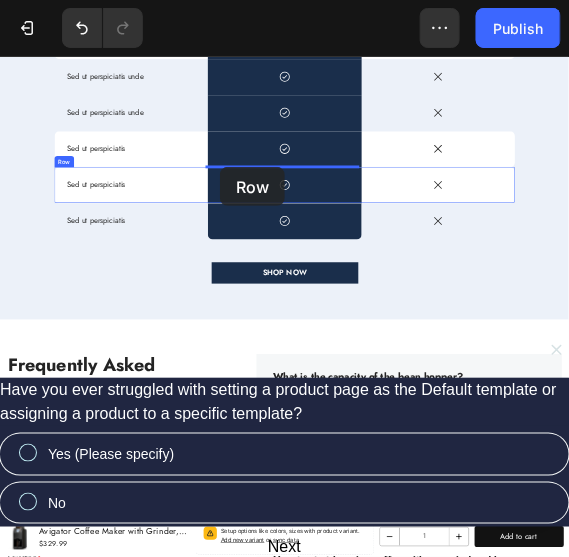 drag, startPoint x: 342, startPoint y: 522, endPoint x: 464, endPoint y: 289, distance: 263.0076 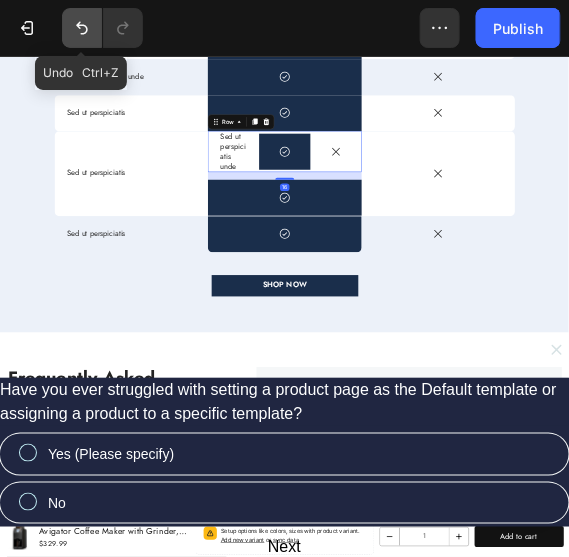 click 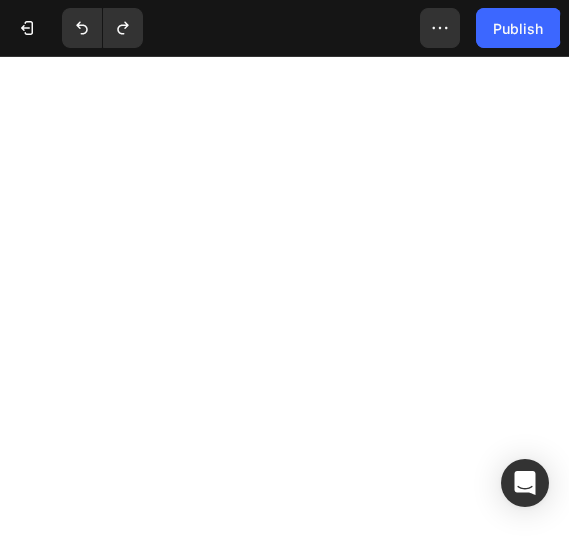 scroll, scrollTop: 0, scrollLeft: 0, axis: both 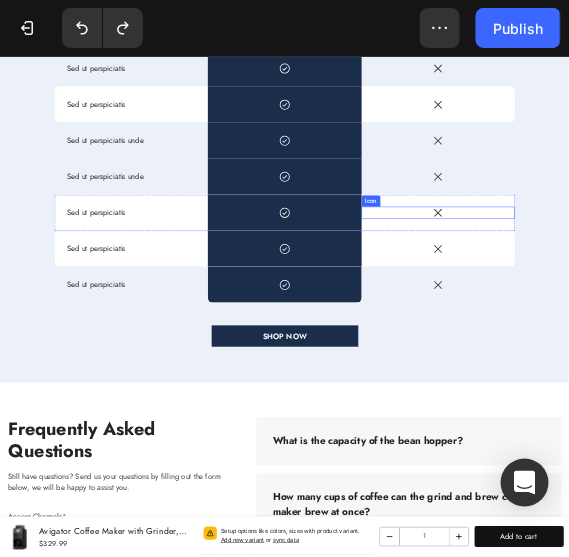 click on "Icon" at bounding box center (923, 385) 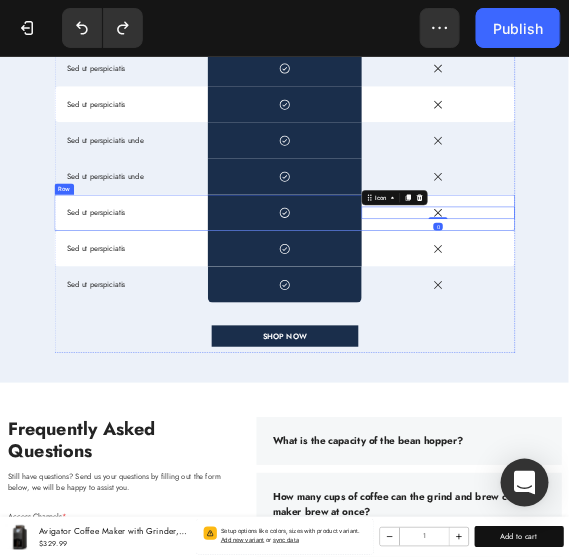 click on "Icon   0" at bounding box center [923, 385] 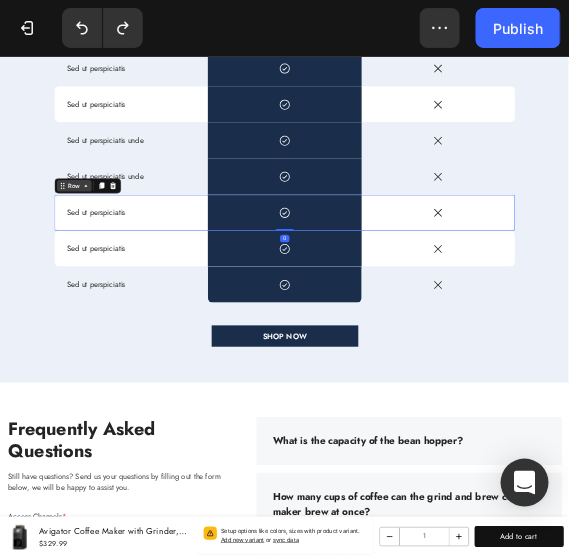 click 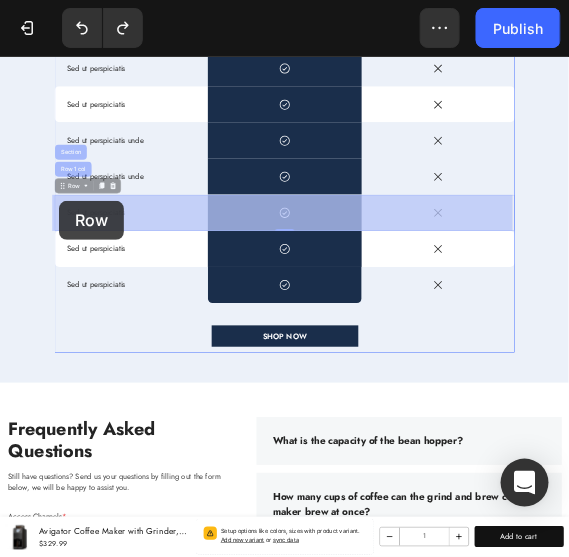 drag, startPoint x: 129, startPoint y: 335, endPoint x: 125, endPoint y: 360, distance: 25.317978 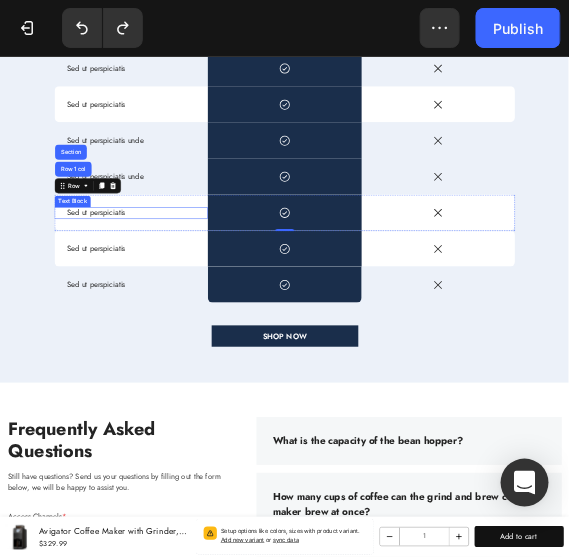click on "Sed ut perspiciatis" at bounding box center [276, 385] 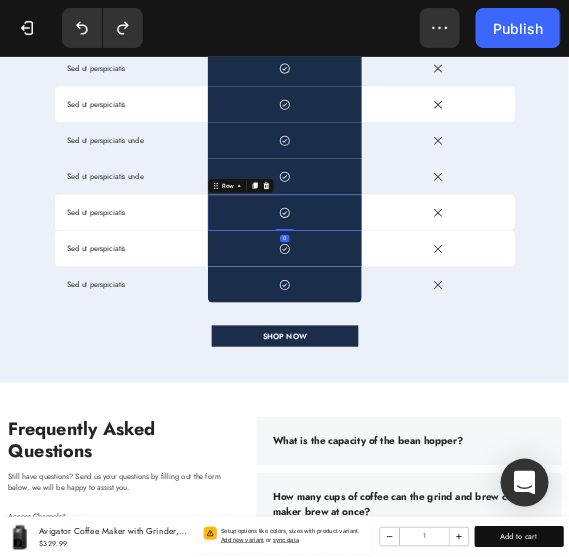 drag, startPoint x: 505, startPoint y: 357, endPoint x: 437, endPoint y: 369, distance: 69.050705 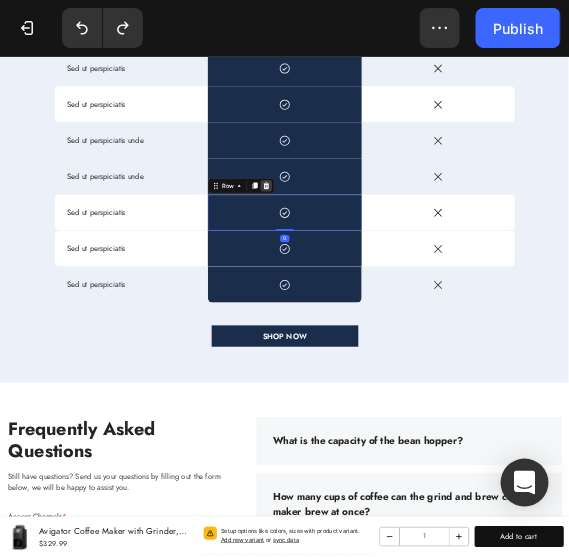 drag, startPoint x: 591, startPoint y: 420, endPoint x: 549, endPoint y: 334, distance: 95.707886 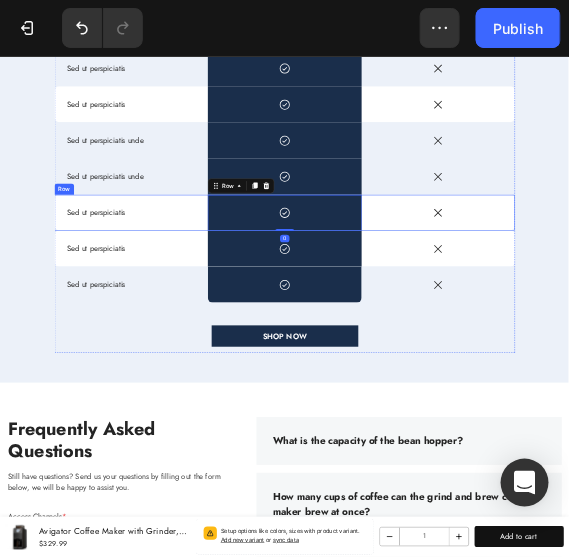 click on "Sed ut perspiciatis Text Block" at bounding box center [276, 385] 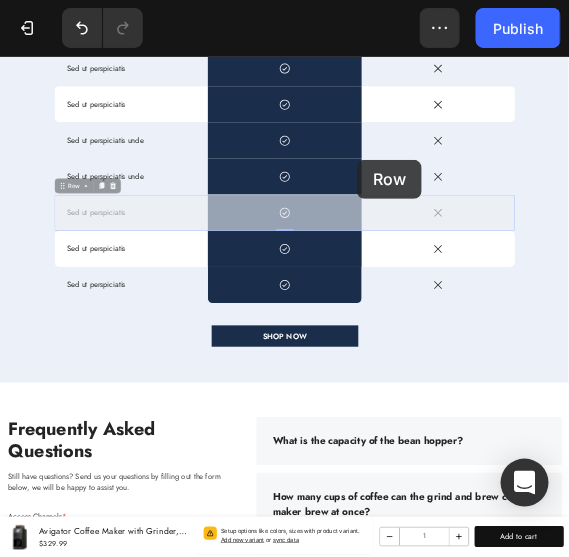 drag, startPoint x: 782, startPoint y: 354, endPoint x: 751, endPoint y: 274, distance: 85.79627 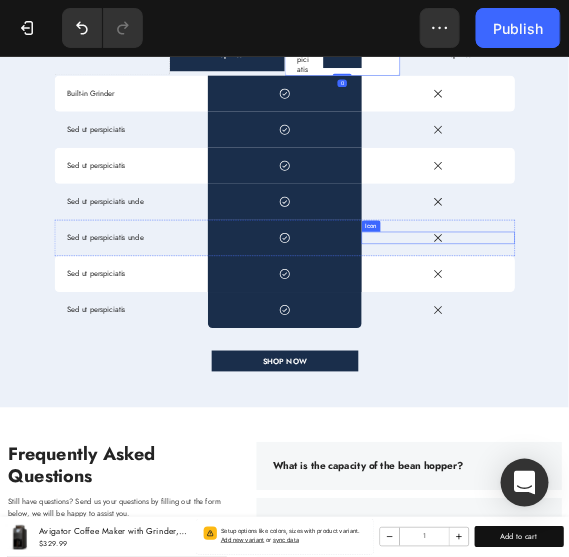 scroll, scrollTop: 5792, scrollLeft: 0, axis: vertical 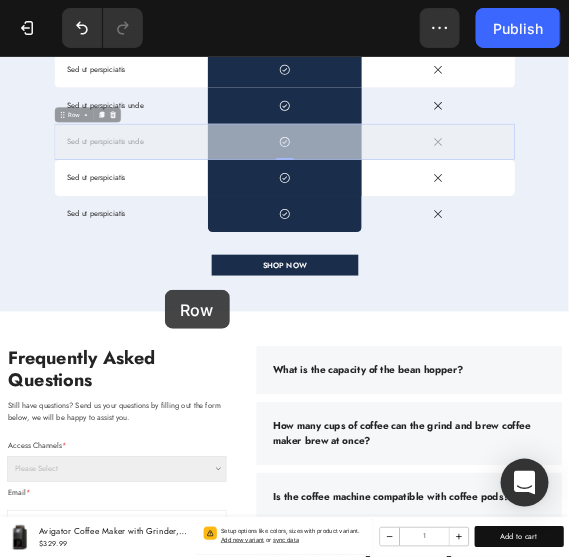 click on "wHY CHOOSE US Text Block Save your time, Taste the best Heading
Drop element here Avigator GP6800 All - in one Espresso Machine Text Block Sed ut perspiciatis Text Block
Icon Row
Icon Row Avigator PM6202 Traditional Espresso Machine Text Block Row Built-in Grinder Text Block
Icon Row
Icon Row Sed ut perspiciatis Text Block
Icon Row
Icon Row Sed ut perspiciatis Text Block
Icon Row
Icon Row Sed ut perspiciatis unde Text Block
Icon Row
Icon Row Sed ut perspiciatis unde Text Block
Icon Row
Icon Row   0 Sed ut perspiciatis unde Text Block
Icon Row
Icon Row   0 Sed ut perspiciatis Text Block
Icon Row
Icon Row Sed ut perspiciatis Text Block
Icon Row
Icon Row SHOP NOW Button Row Section 11" at bounding box center (600, 84) 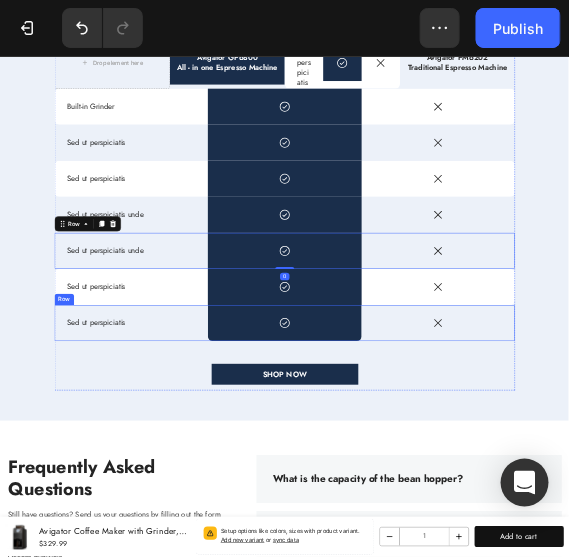 scroll, scrollTop: 5901, scrollLeft: 0, axis: vertical 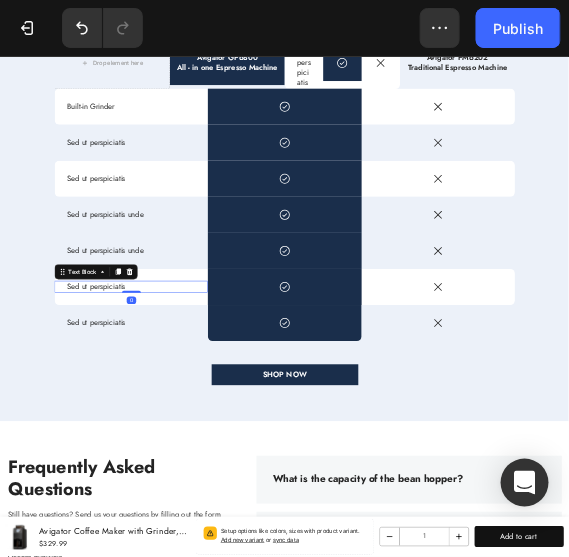 click on "Sed ut perspiciatis" at bounding box center [276, 542] 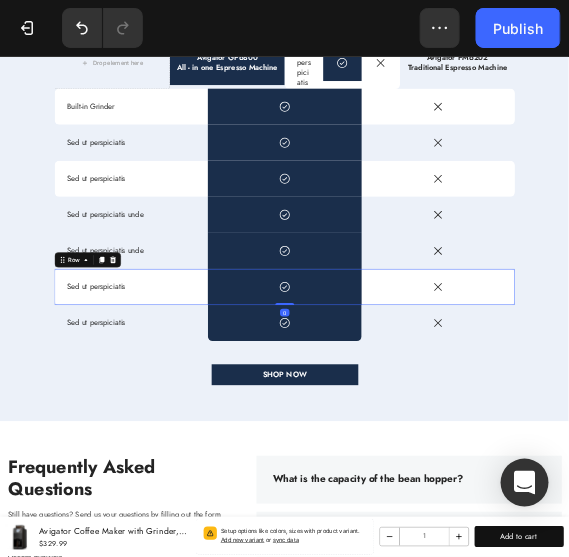 drag, startPoint x: 385, startPoint y: 518, endPoint x: 425, endPoint y: 517, distance: 40.012497 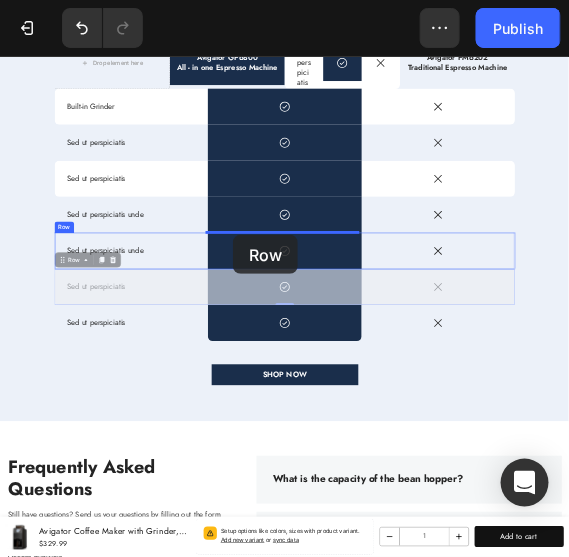 drag, startPoint x: 383, startPoint y: 517, endPoint x: 489, endPoint y: 432, distance: 135.87126 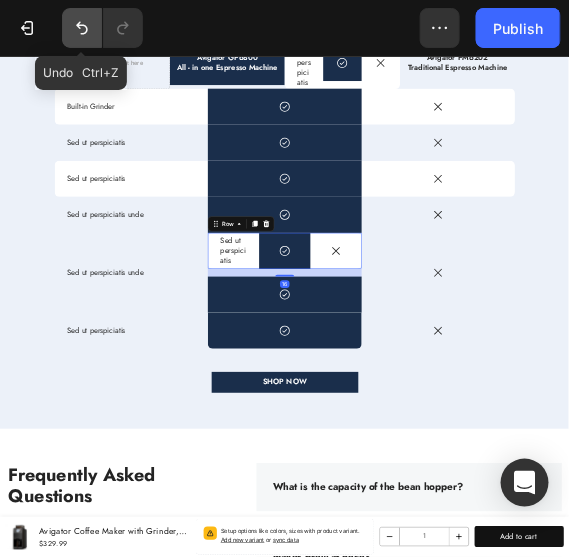 click 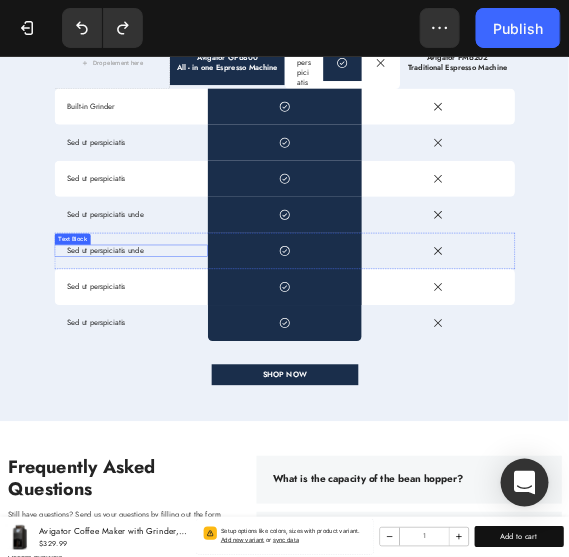 click on "Sed ut perspiciatis unde" at bounding box center (276, 466) 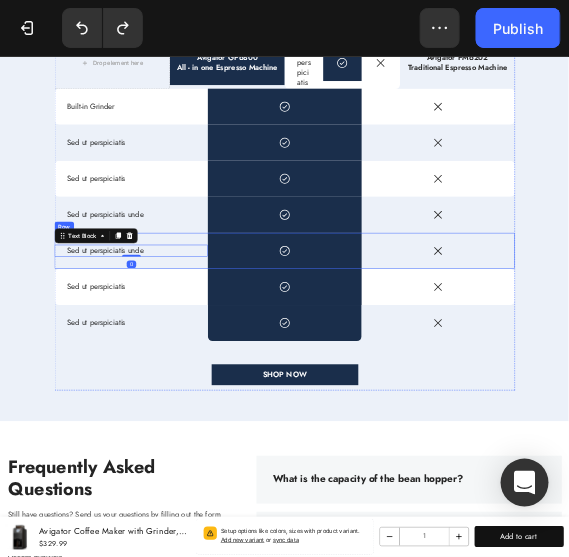 click on "Sed ut perspiciatis unde Text Block   0" at bounding box center [276, 467] 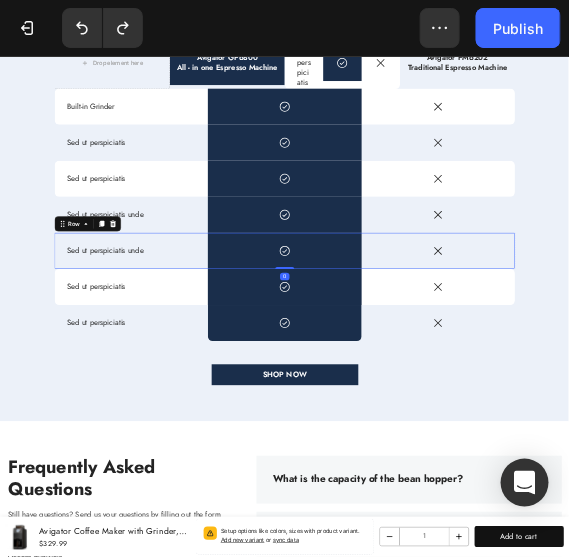 click on "Sed ut perspiciatis unde Text Block" at bounding box center (276, 467) 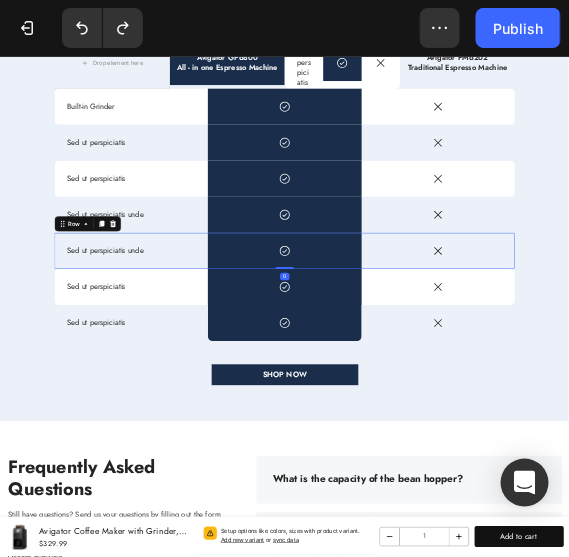 click at bounding box center [238, 410] 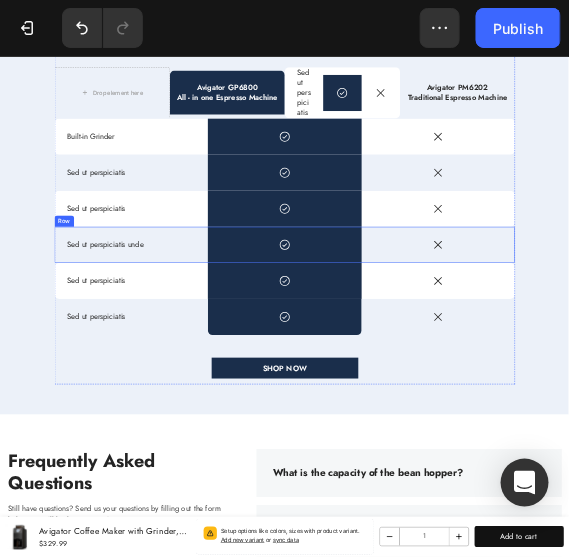 scroll, scrollTop: 5768, scrollLeft: 0, axis: vertical 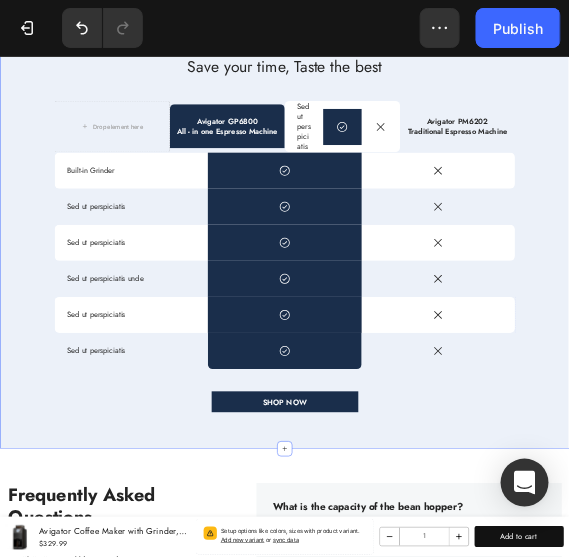 click on "wHY CHOOSE US Text Block Save your time, Taste the best Heading
Drop element here Avigator GP6800 All - in one Espresso Machine Text Block Sed ut perspiciatis Text Block
Icon Row
Icon Row Avigator PM6202 Traditional Espresso Machine Text Block Row Built-in Grinder Text Block
Icon Row
Icon Row Sed ut perspiciatis Text Block
Icon Row
Icon Row Sed ut perspiciatis Text Block
Icon Row
Icon Row Sed ut perspiciatis unde Text Block
Icon Row
Icon Row Sed ut perspiciatis Text Block
Icon Row
Icon Row Sed ut perspiciatis Text Block
Icon Row
Icon Row SHOP NOW Button Row" at bounding box center (600, 426) 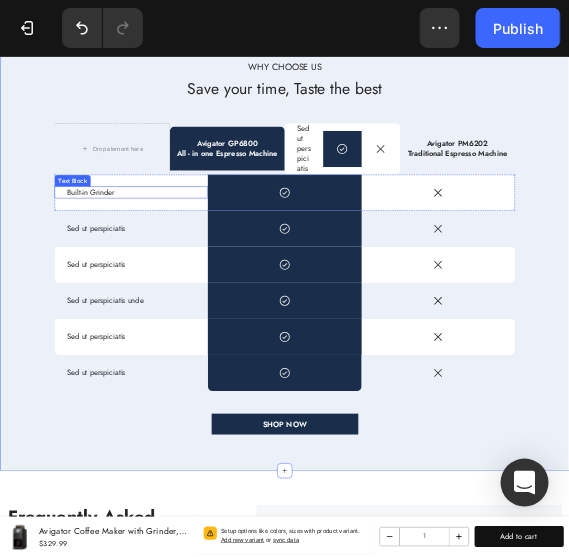 scroll, scrollTop: 5635, scrollLeft: 0, axis: vertical 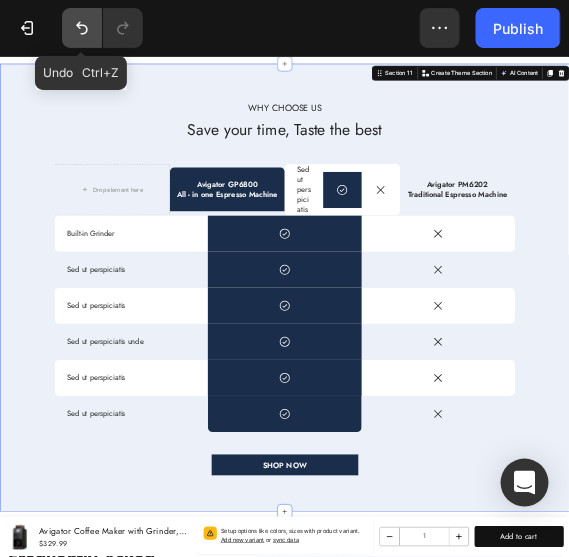 click 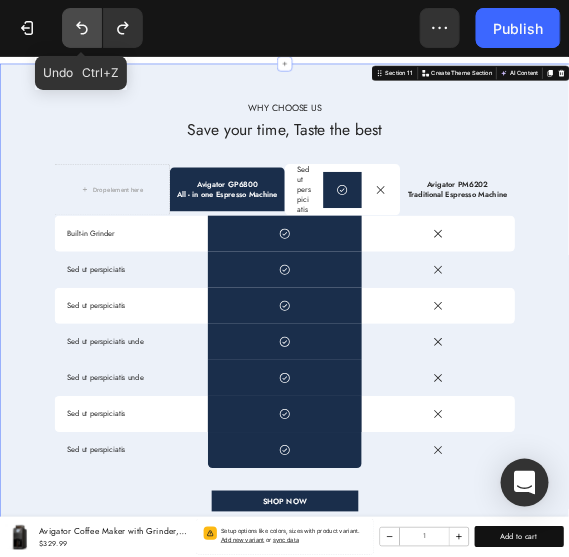 click 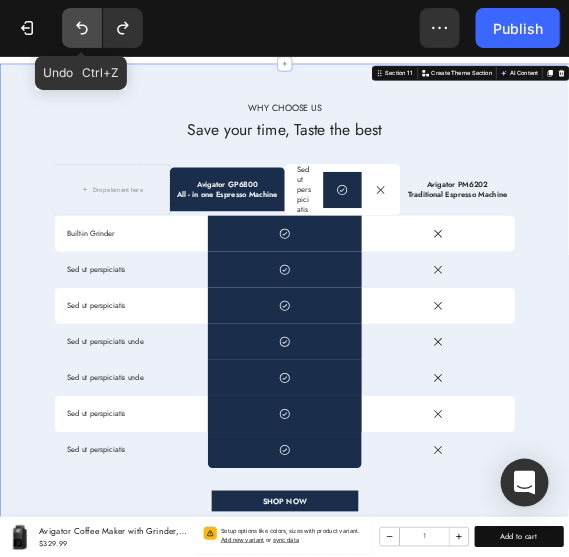click 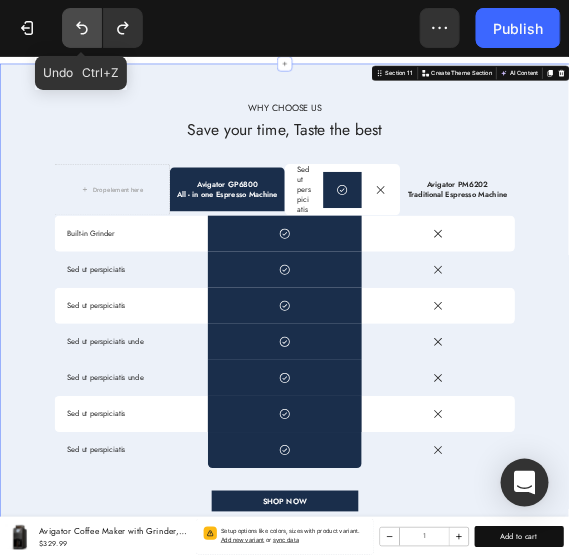 click 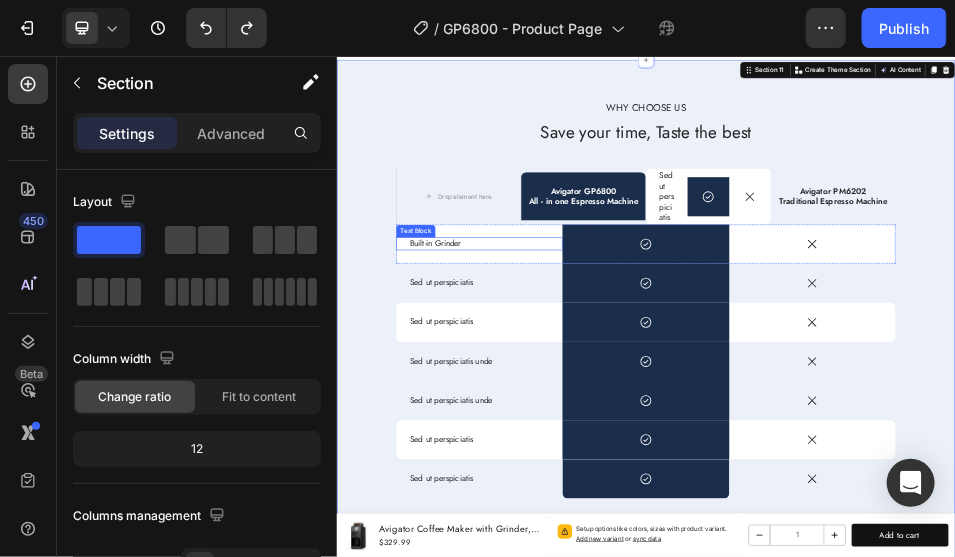 scroll, scrollTop: 5768, scrollLeft: 0, axis: vertical 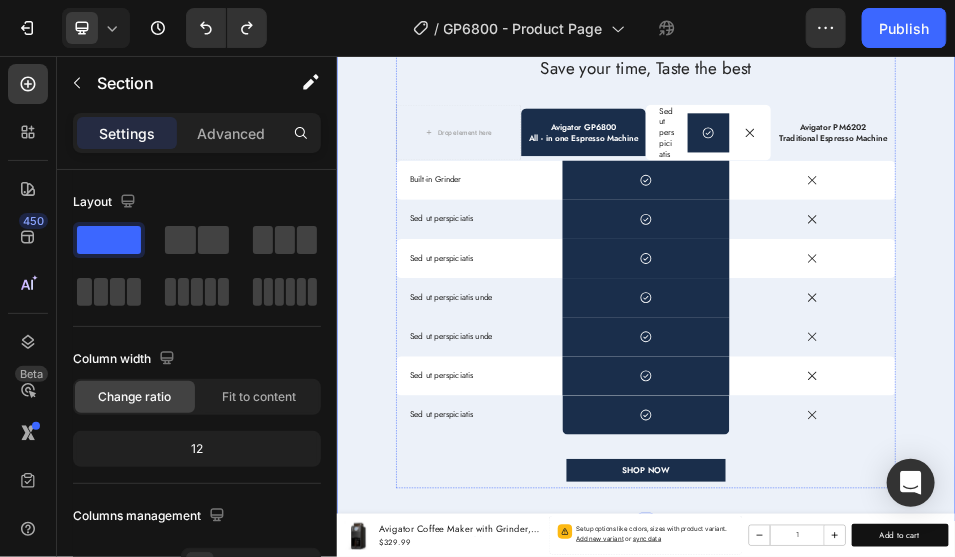click on "wHY CHOOSE US" at bounding box center [936, 32] 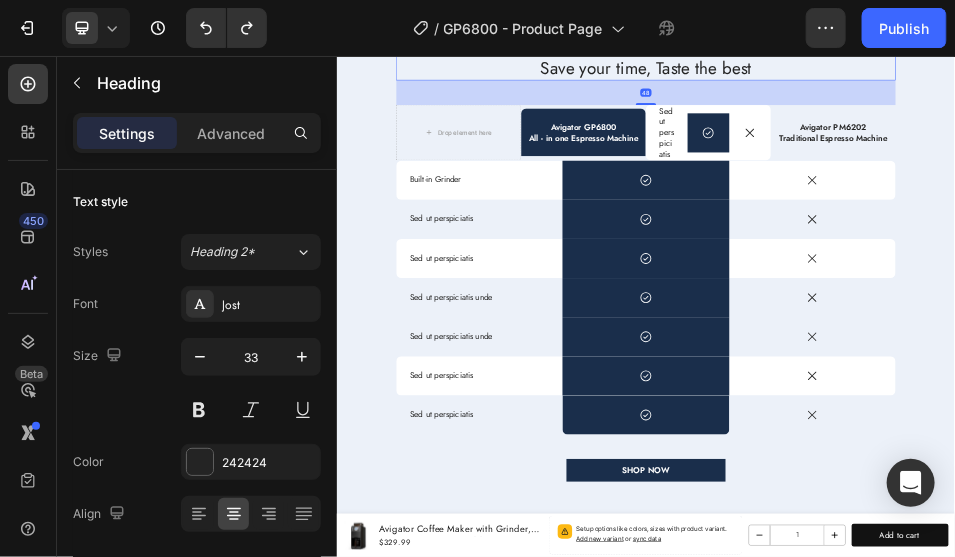 click on "Save your time, Taste the best" at bounding box center (936, 78) 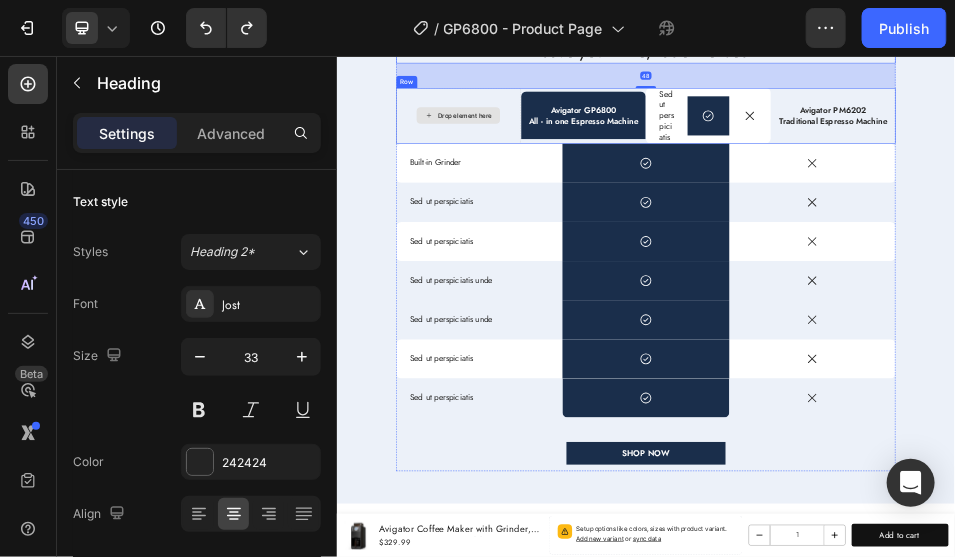 scroll, scrollTop: 5835, scrollLeft: 0, axis: vertical 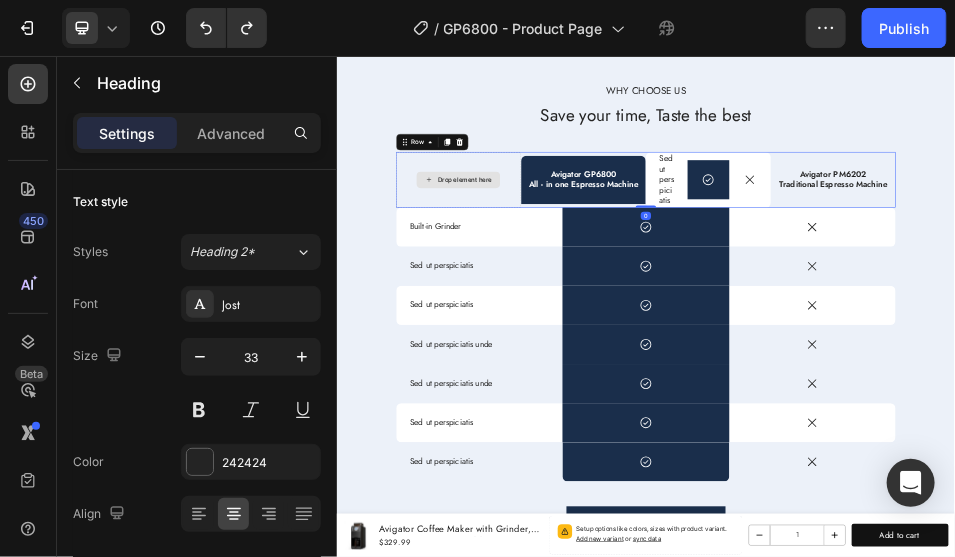 click on "Drop element here" at bounding box center (572, 296) 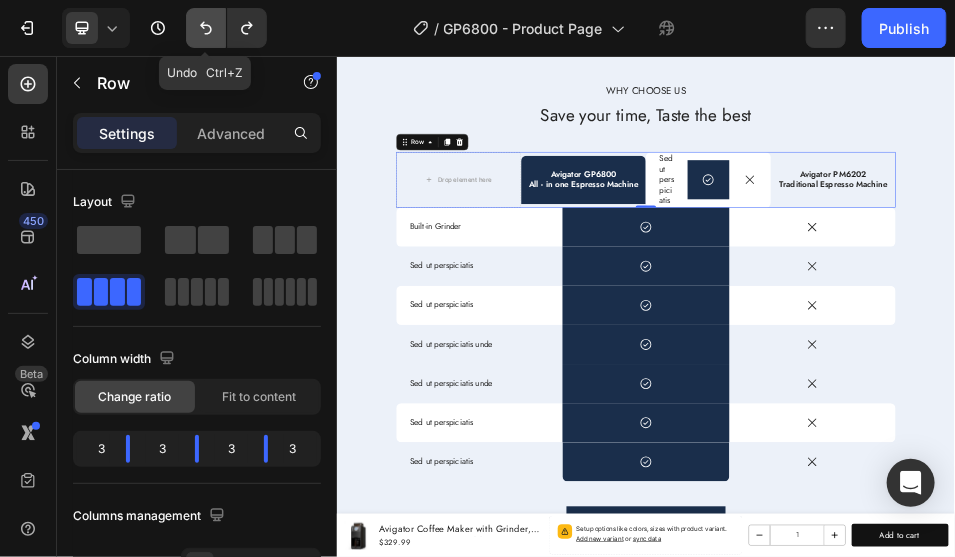click 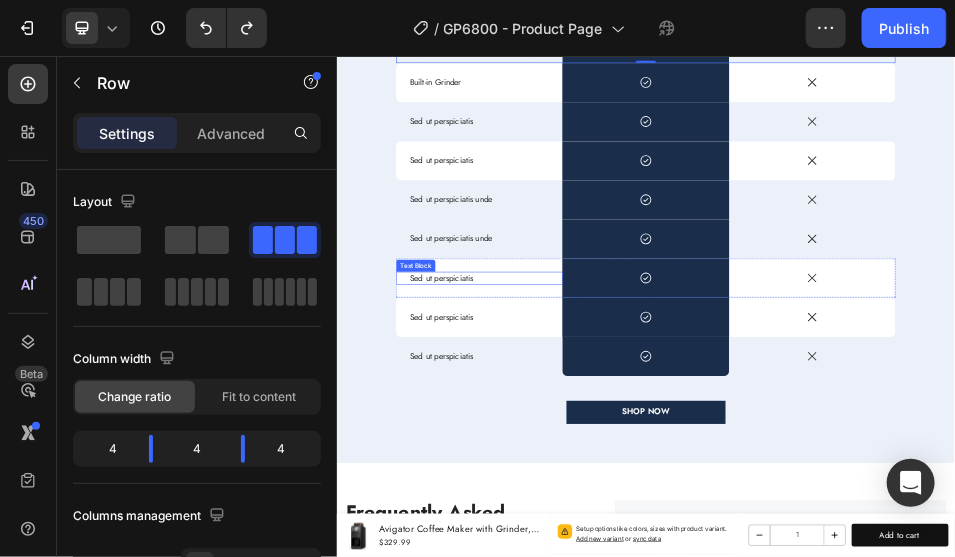 scroll, scrollTop: 6035, scrollLeft: 0, axis: vertical 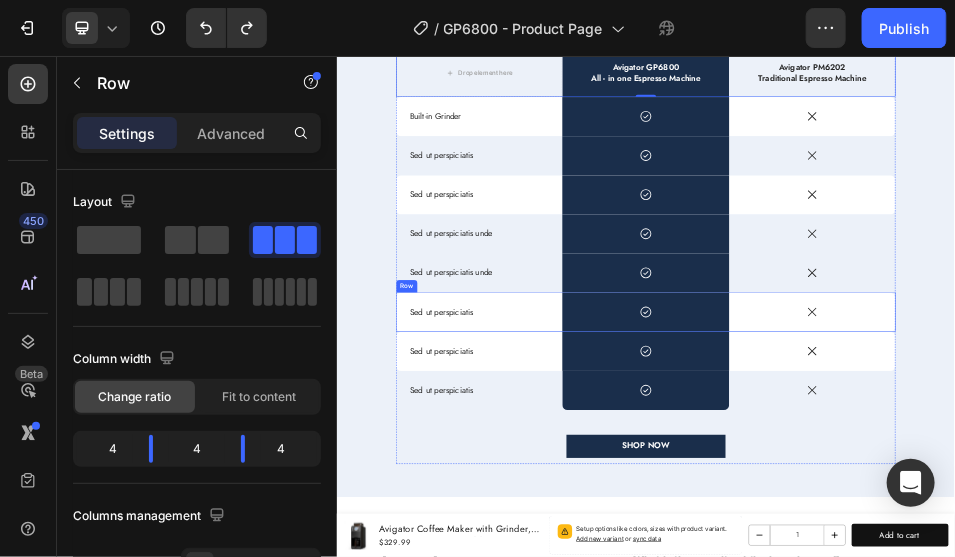 click on "Sed ut perspiciatis Text Block" at bounding box center [612, 553] 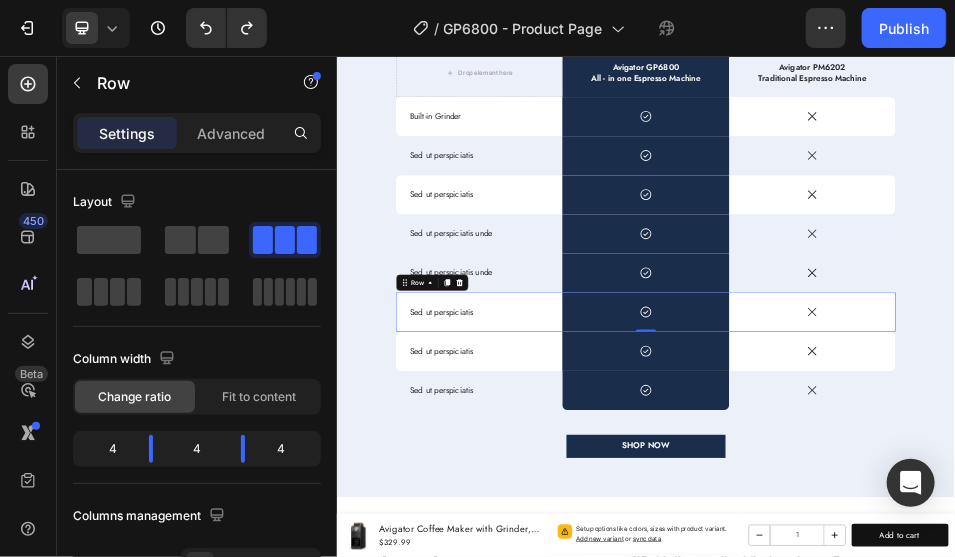 drag, startPoint x: 570, startPoint y: 499, endPoint x: 699, endPoint y: 537, distance: 134.48048 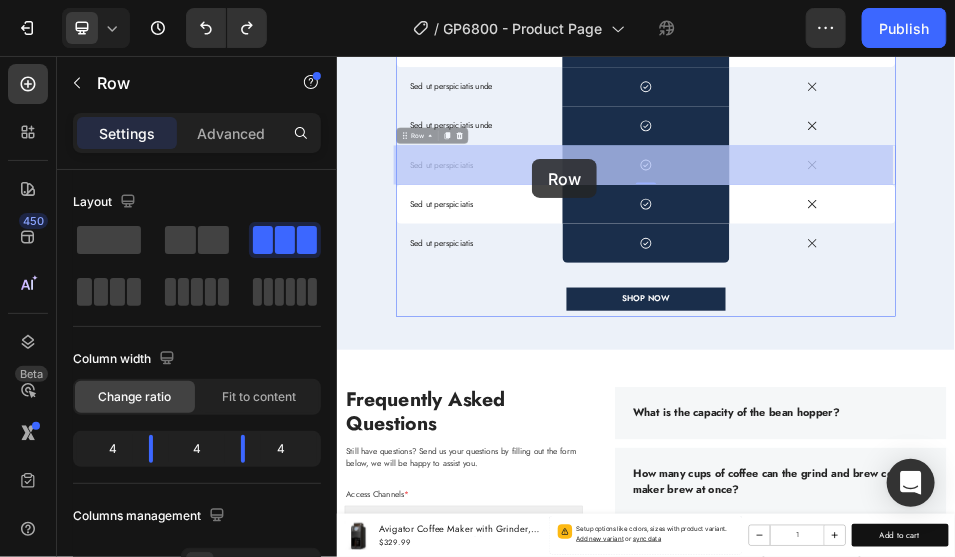 drag, startPoint x: 702, startPoint y: 522, endPoint x: 714, endPoint y: 269, distance: 253.28442 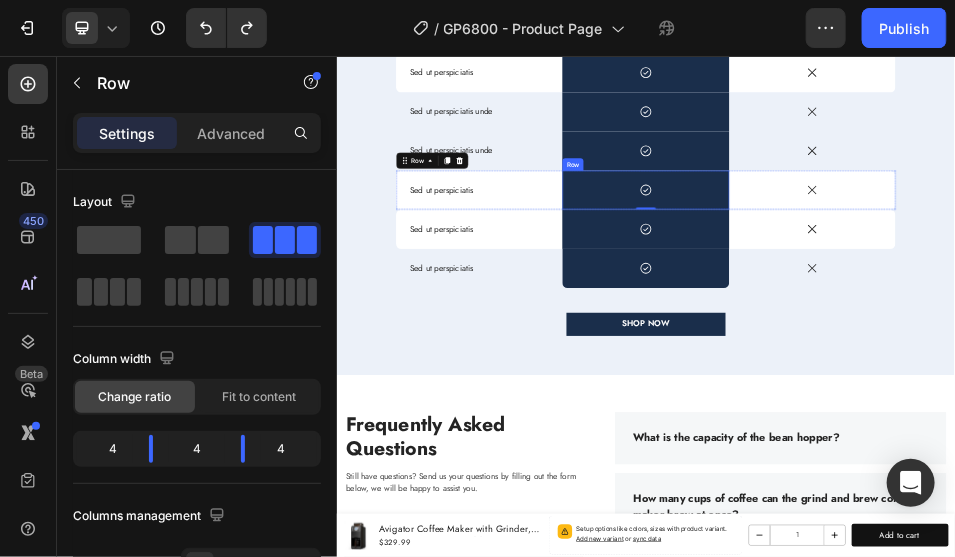 scroll, scrollTop: 6121, scrollLeft: 0, axis: vertical 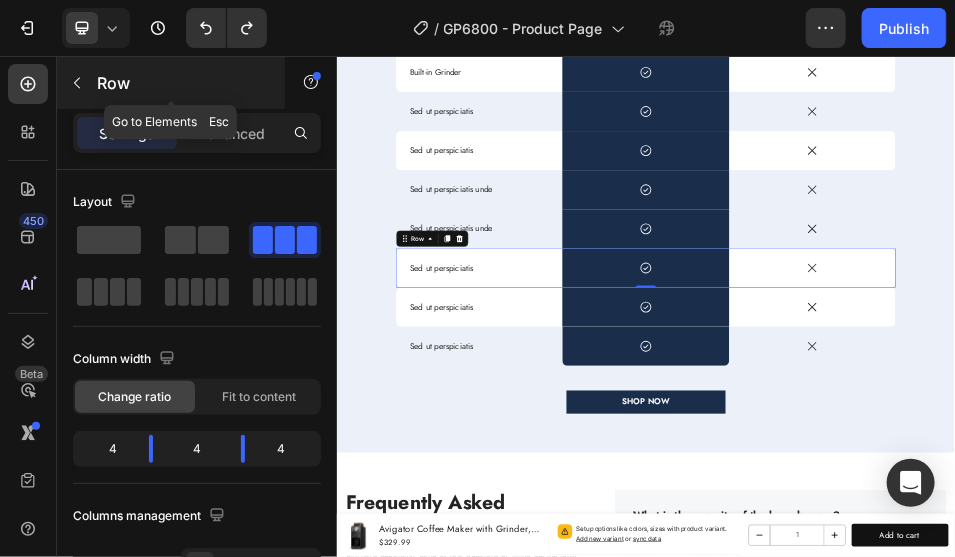 click 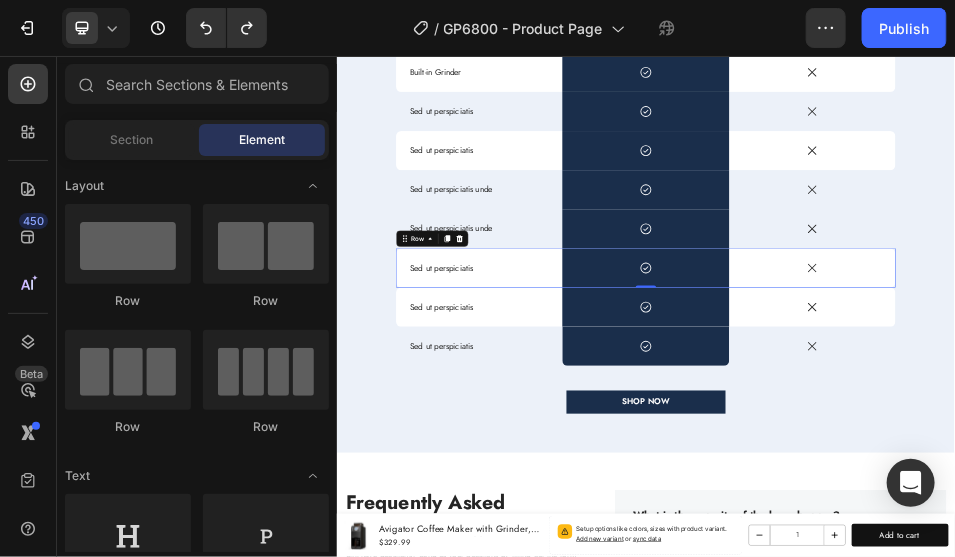 click on "Sed ut perspiciatis Text Block" at bounding box center (612, 467) 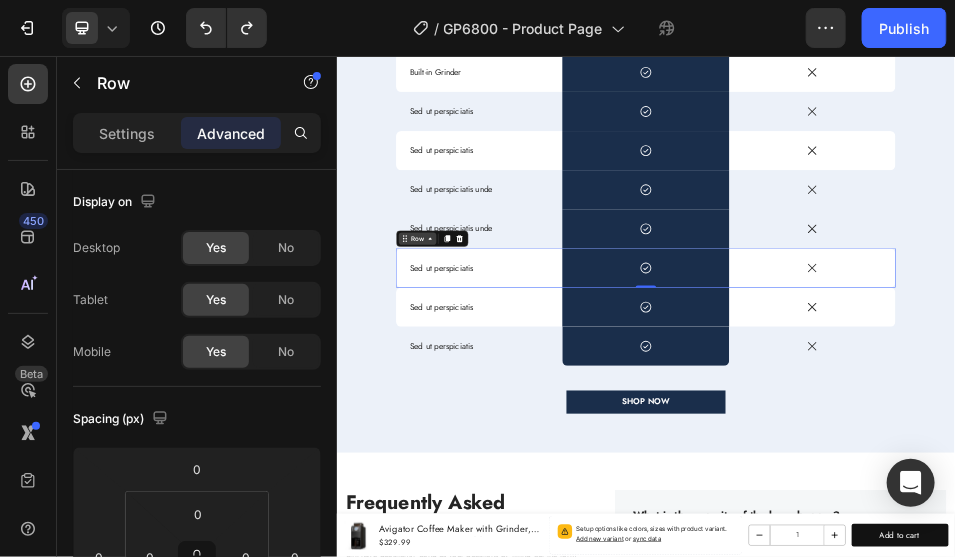click 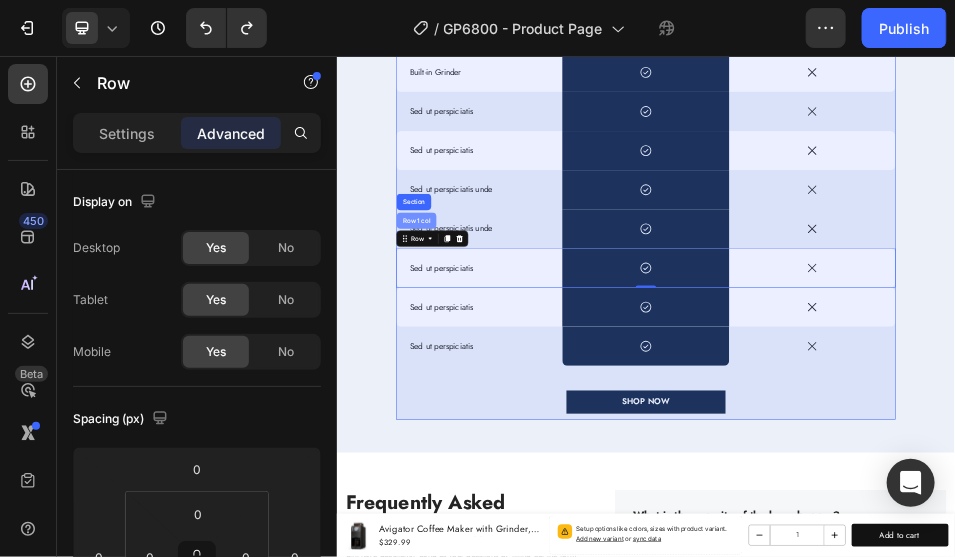 click on "Row 1 col" at bounding box center [490, 375] 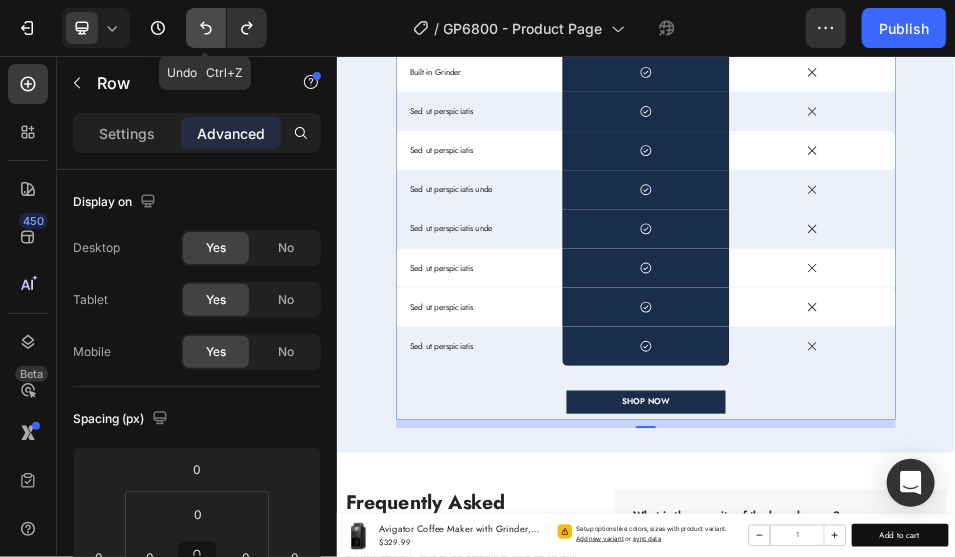 click 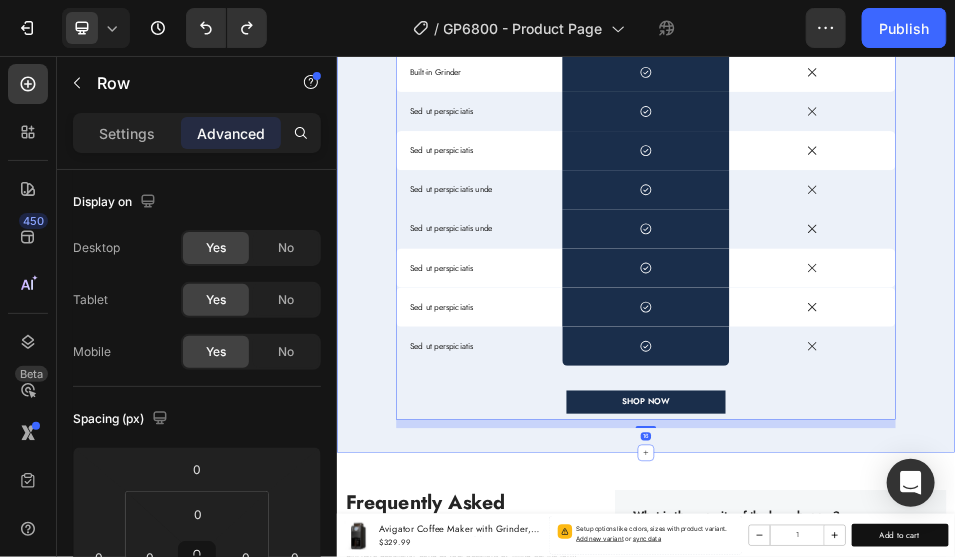 click on "wHY CHOOSE US Text Block Save your time, Taste the best Heading
Drop element here Avigator GP6800 All - in one Espresso Machine Text Block Avigator PM6202 Traditional Espresso Machine Text Block Row Built-in Grinder Text Block
Icon Row
Icon Row Sed ut perspiciatis Text Block
Icon Row
Icon Row Sed ut perspiciatis Text Block
Icon Row
Icon Row Sed ut perspiciatis unde Text Block
Icon Row
Icon Row Sed ut perspiciatis unde Text Block
Icon Row
Icon Row Sed ut perspiciatis Text Block
Icon Row
Icon Row Sed ut perspiciatis Text Block
Icon Row
Icon Row Sed ut perspiciatis Text Block
Icon Row
Icon Row SHOP NOW Button Row   16 Section 11" at bounding box center (936, 285) 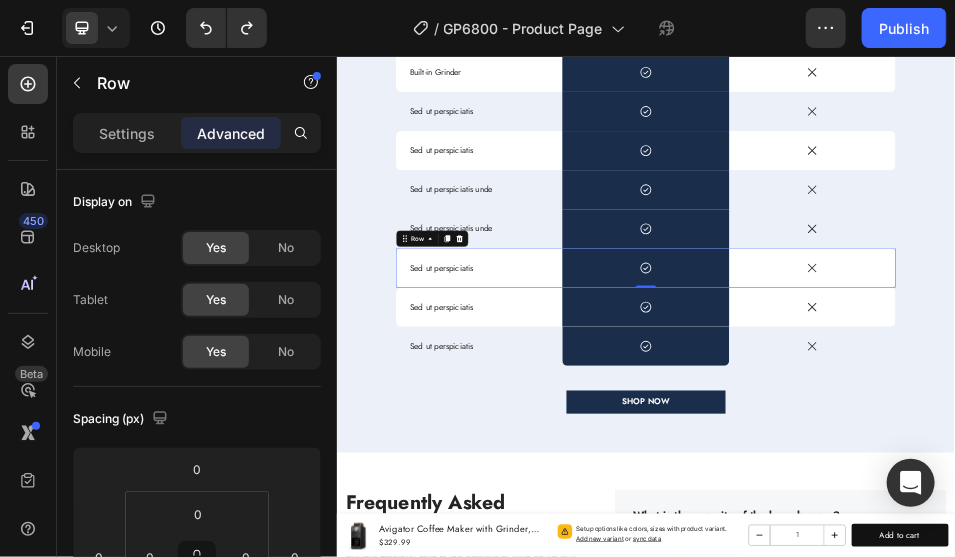 click on "Sed ut perspiciatis Text Block" at bounding box center [612, 467] 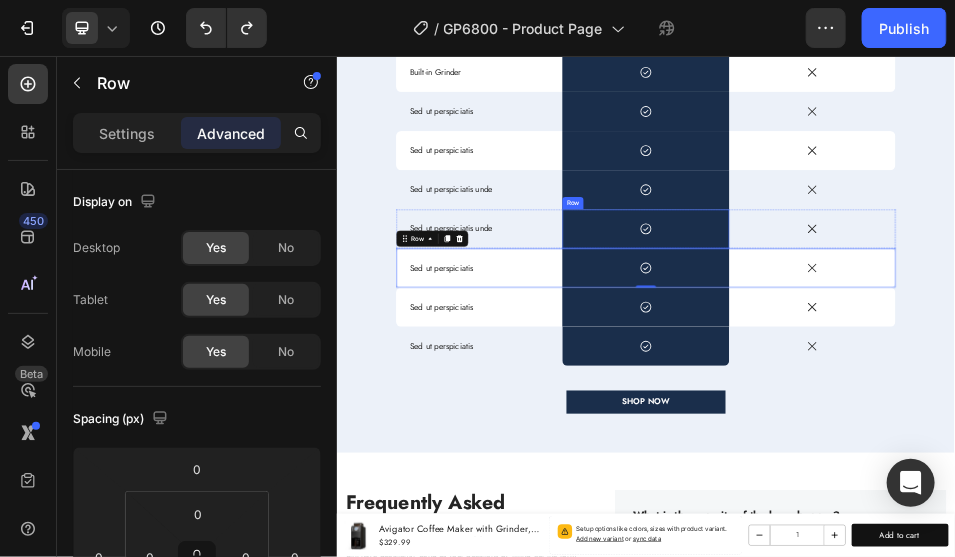 drag, startPoint x: 924, startPoint y: 504, endPoint x: 932, endPoint y: 354, distance: 150.21318 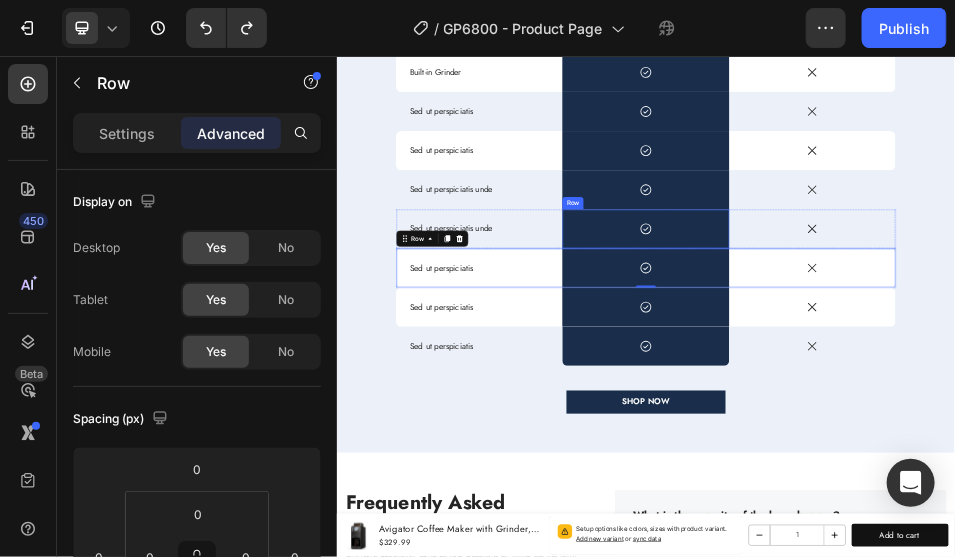 click on "wHY CHOOSE US Text Block Save your time, Taste the best Heading
Drop element here Avigator GP6800 All - in one Espresso Machine Text Block Avigator PM6202 Traditional Espresso Machine Text Block Row Built-in Grinder Text Block
Icon Row
Icon Row Sed ut perspiciatis Text Block
Icon Row
Icon Row Sed ut perspiciatis Text Block
Icon Row
Icon Row Sed ut perspiciatis unde Text Block
Icon Row
Icon Row Sed ut perspiciatis unde Text Block
Icon Row
Icon Row Sed ut perspiciatis Text Block
Icon Row
Icon Row   0 Sed ut perspiciatis Text Block
Icon Row
Icon Row Sed ut perspiciatis Text Block
Icon Row
Icon Row SHOP NOW Button" at bounding box center [936, 293] 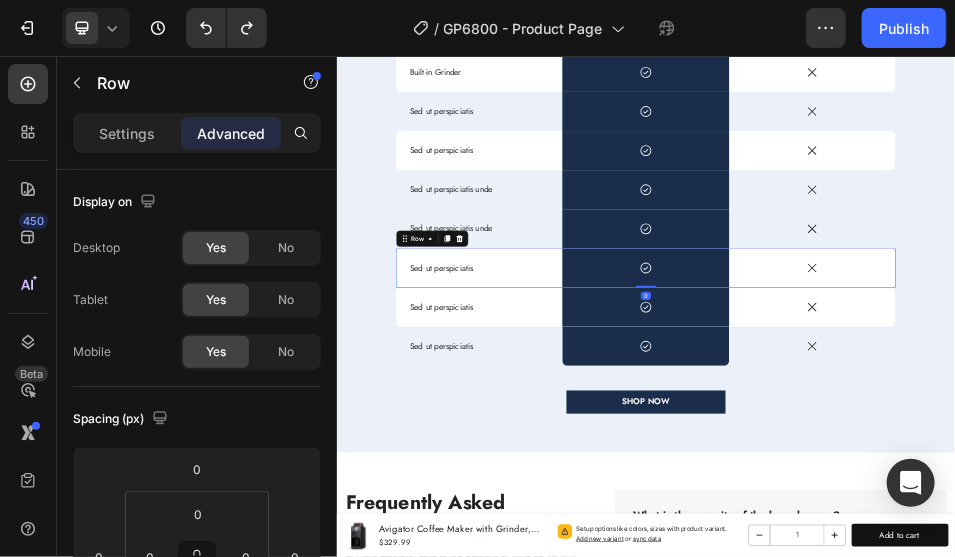 drag, startPoint x: 938, startPoint y: 502, endPoint x: 1293, endPoint y: 397, distance: 370.20264 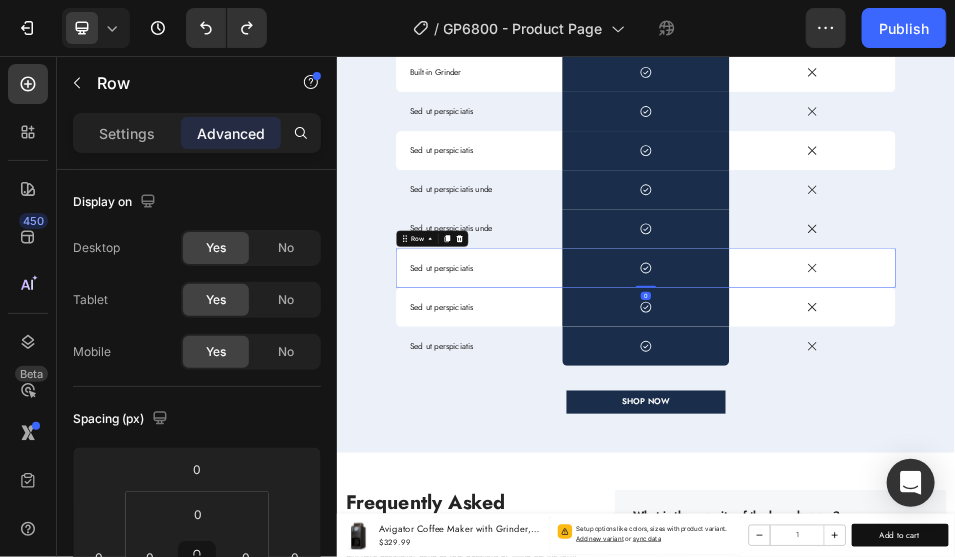 click on "wHY CHOOSE US Text Block Save your time, Taste the best Heading
Drop element here Avigator GP6800 All - in one Espresso Machine Text Block Avigator PM6202 Traditional Espresso Machine Text Block Row Built-in Grinder Text Block
Icon Row
Icon Row Sed ut perspiciatis Text Block
Icon Row
Icon Row Sed ut perspiciatis Text Block
Icon Row
Icon Row Sed ut perspiciatis unde Text Block
Icon Row
Icon Row Sed ut perspiciatis unde Text Block
Icon Row
Icon Row Sed ut perspiciatis Text Block
Icon Row
Icon Row   0 Sed ut perspiciatis Text Block
Icon Row
Icon Row Sed ut perspiciatis Text Block
Icon Row
Icon Row SHOP NOW Button" at bounding box center (936, 293) 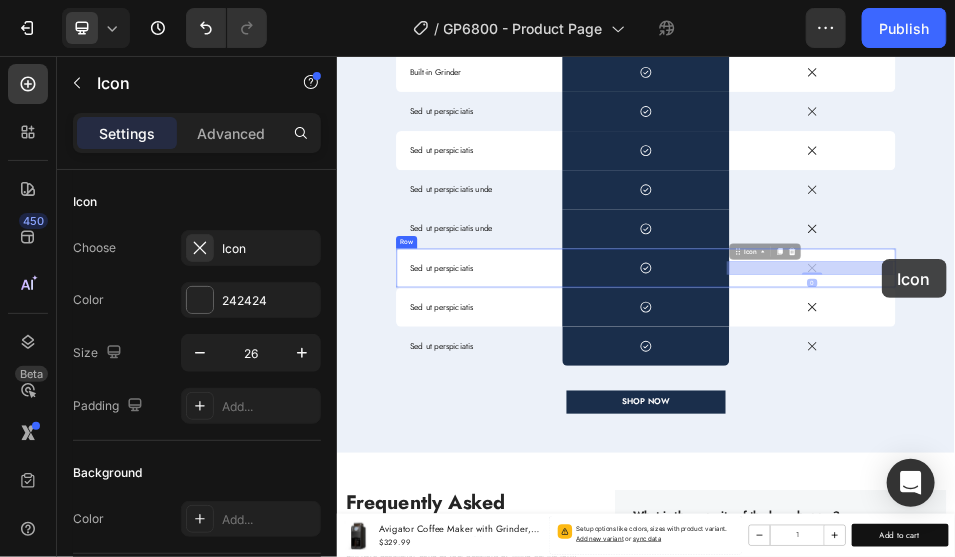 click on "Header Product Images Avigator Coffee Maker with Grinder, 24H Timer Programmable 5 Cup Hot and Iced Coffee Machine for Home and Office, Black Product Title $329.99 Product Price Product Price Row Setup options like colors, sizes with product variant.       Add new variant   or   sync data Product Variants & Swatches
1
Product Quantity Add to cart Product Cart Button Row Product Sticky wHY CHOOSE US Text Block Save your time, Taste the best Heading
Drop element here Avigator GP6800 All - in one Espresso Machine Text Block Avigator PM6202 Traditional Espresso Machine Text Block Row Built-in Grinder Text Block
Icon Row
Icon Row Sed ut perspiciatis Text Block
Icon Row
Icon Row Sed ut perspiciatis Text Block
Icon Row
Icon Row Sed ut perspiciatis unde Text Block
Icon Row
Icon Row Sed ut perspiciatis unde Text Block
Icon Row" at bounding box center [936, -1327] 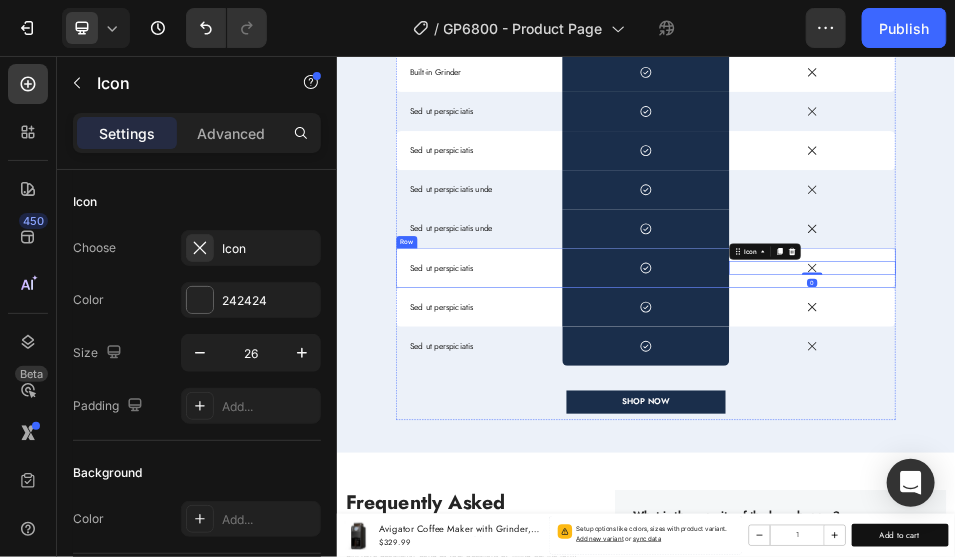 click on "Icon   0" at bounding box center (1259, 467) 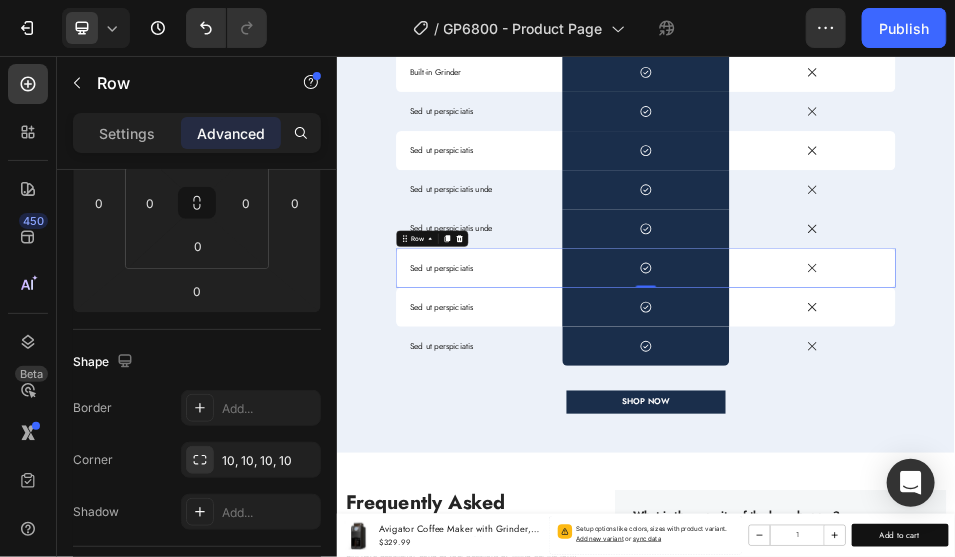 scroll, scrollTop: 0, scrollLeft: 0, axis: both 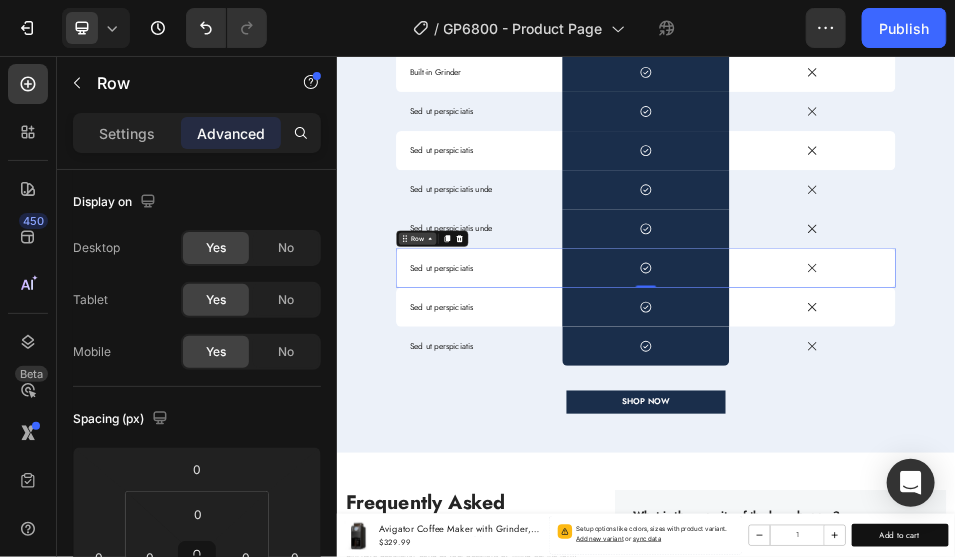 click 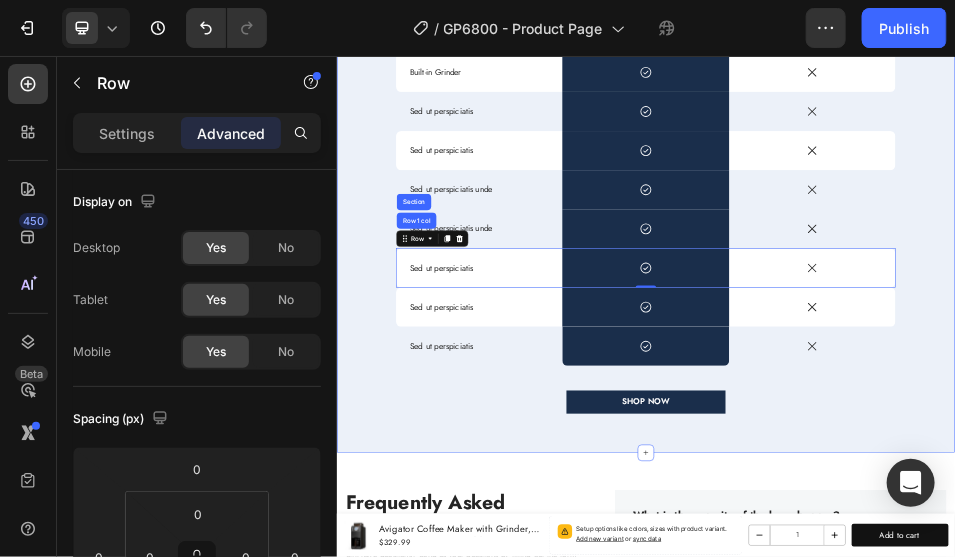 click on "wHY CHOOSE US Text Block Save your time, Taste the best Heading
Drop element here Avigator GP6800 All - in one Espresso Machine Text Block Avigator PM6202 Traditional Espresso Machine Text Block Row Built-in Grinder Text Block
Icon Row
Icon Row Sed ut perspiciatis Text Block
Icon Row
Icon Row Sed ut perspiciatis Text Block
Icon Row
Icon Row Sed ut perspiciatis unde Text Block
Icon Row
Icon Row Sed ut perspiciatis unde Text Block
Icon Row
Icon Row Sed ut perspiciatis Text Block
Icon Row
Icon Row Row 1 col Section   0 Sed ut perspiciatis Text Block
Icon Row
Icon Row Sed ut perspiciatis Text Block
Icon Row
Icon Row SHOP NOW Button Row" at bounding box center [936, 301] 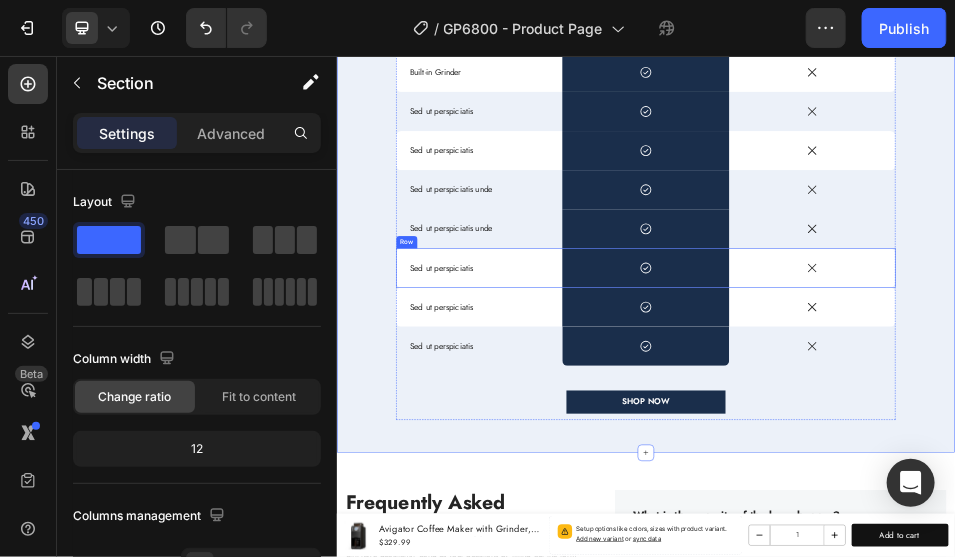 click on "Sed ut perspiciatis Text Block" at bounding box center (612, 467) 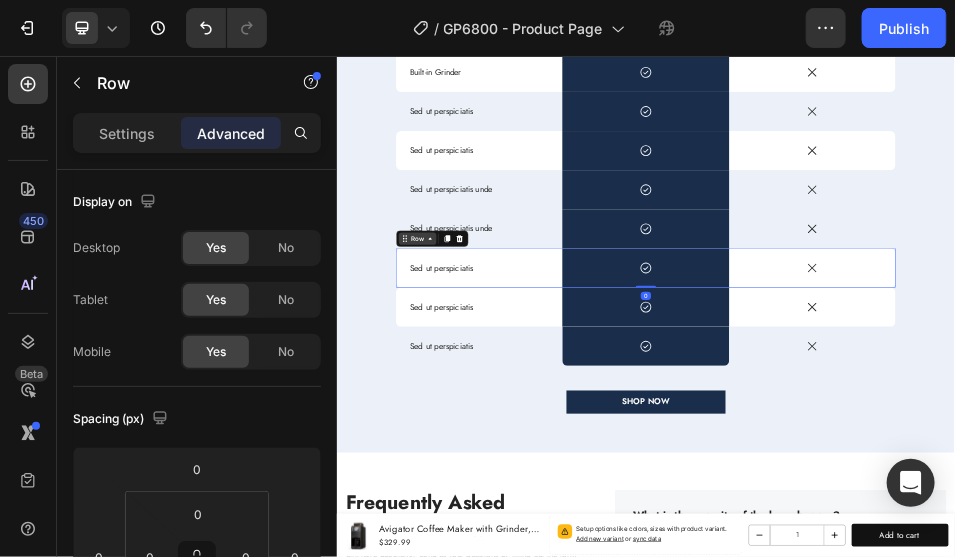 click 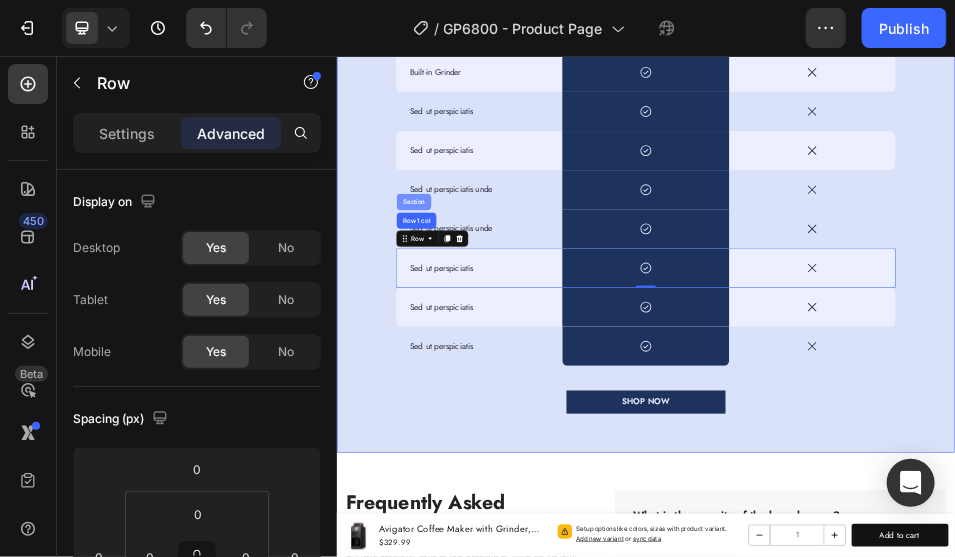 click on "Section" at bounding box center (485, 339) 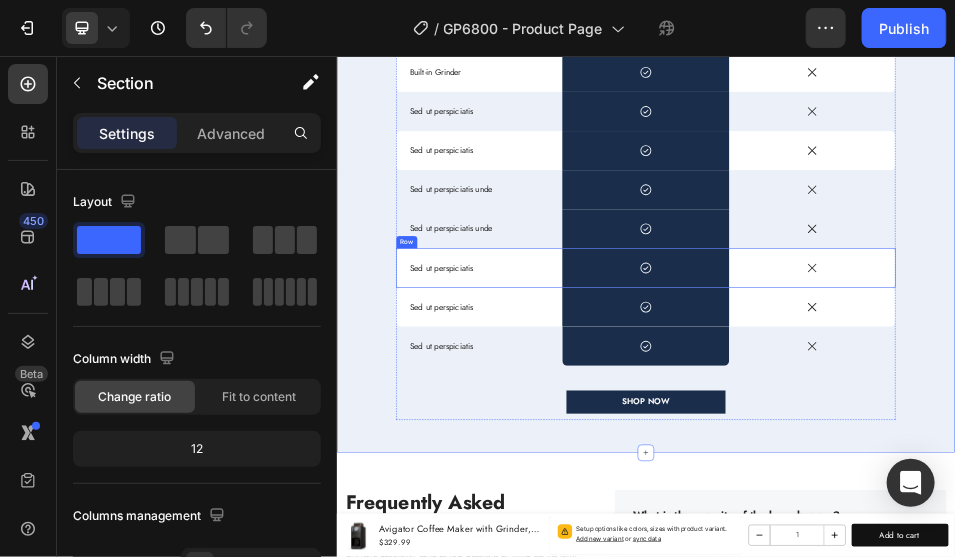 click on "Sed ut perspiciatis Text Block" at bounding box center (612, 467) 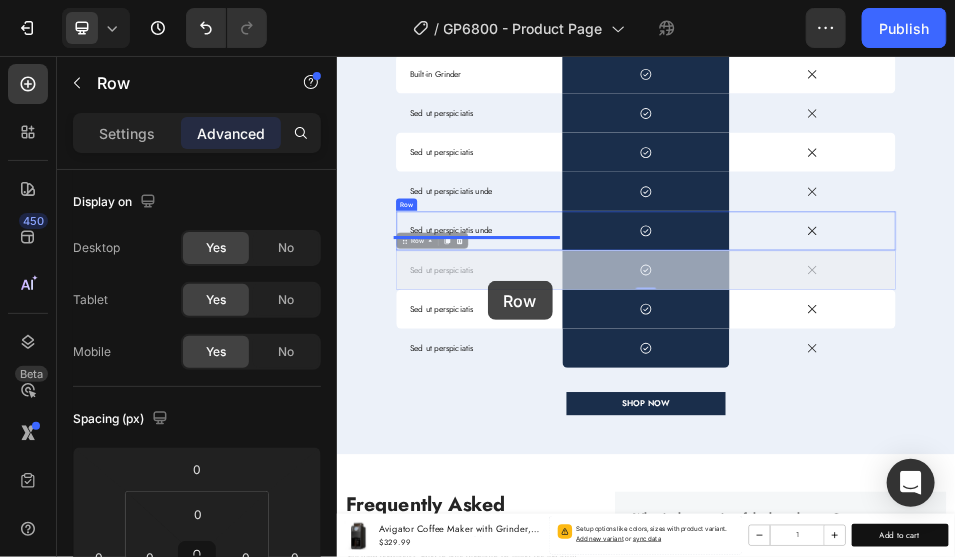 scroll, scrollTop: 6143, scrollLeft: 0, axis: vertical 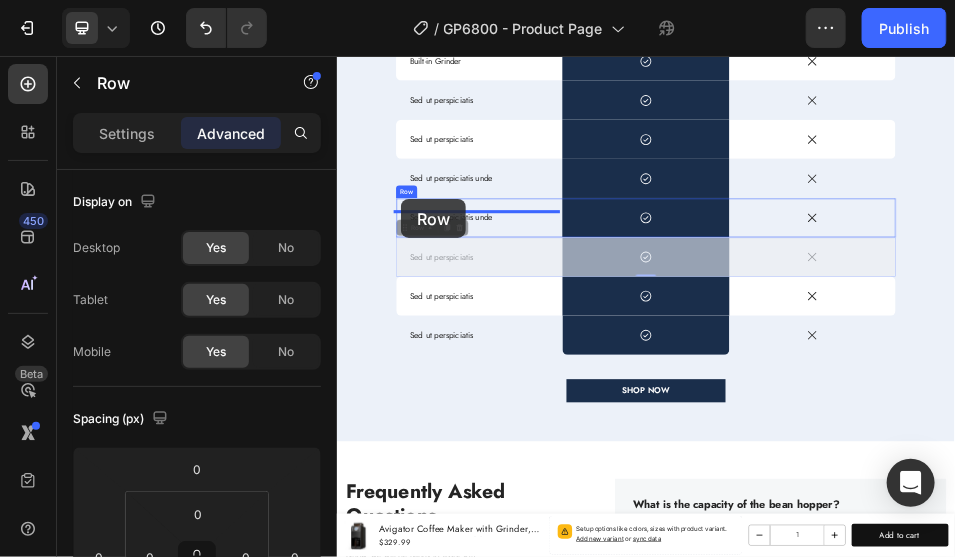 drag, startPoint x: 625, startPoint y: 573, endPoint x: 457, endPoint y: 333, distance: 292.95734 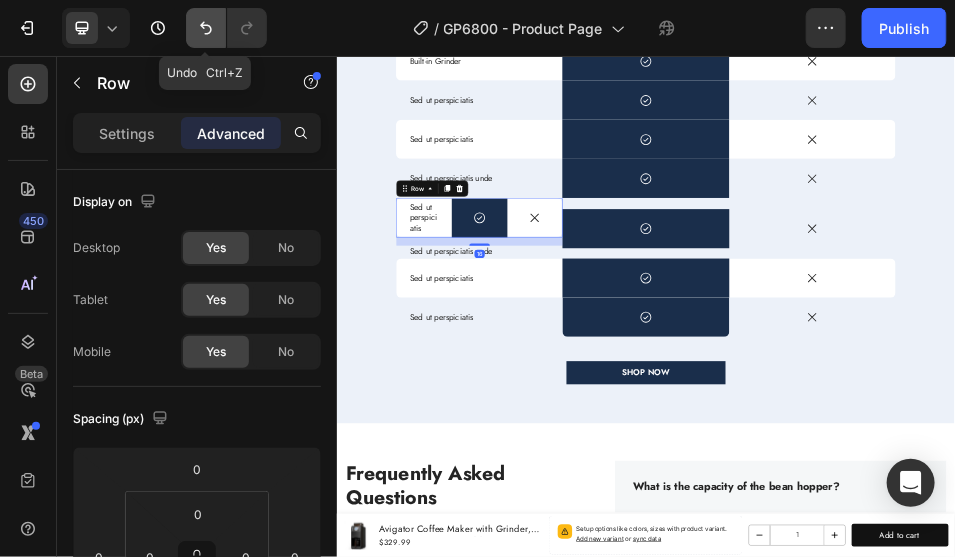 click 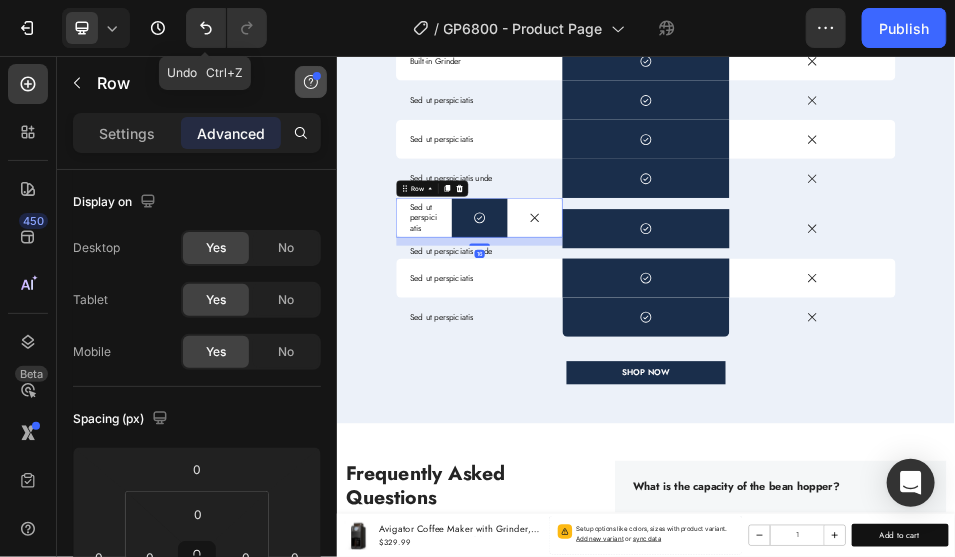 type on "0" 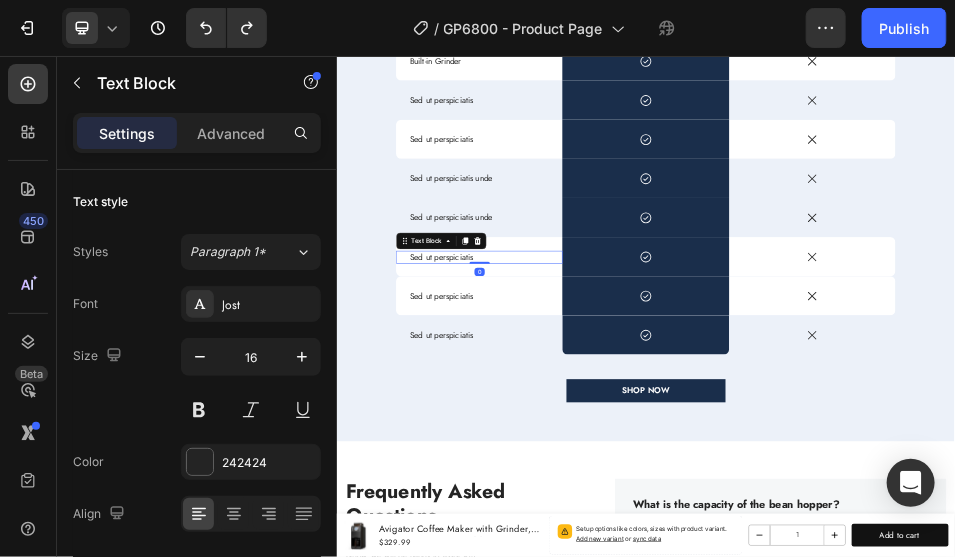 click on "Sed ut perspiciatis" at bounding box center (612, 445) 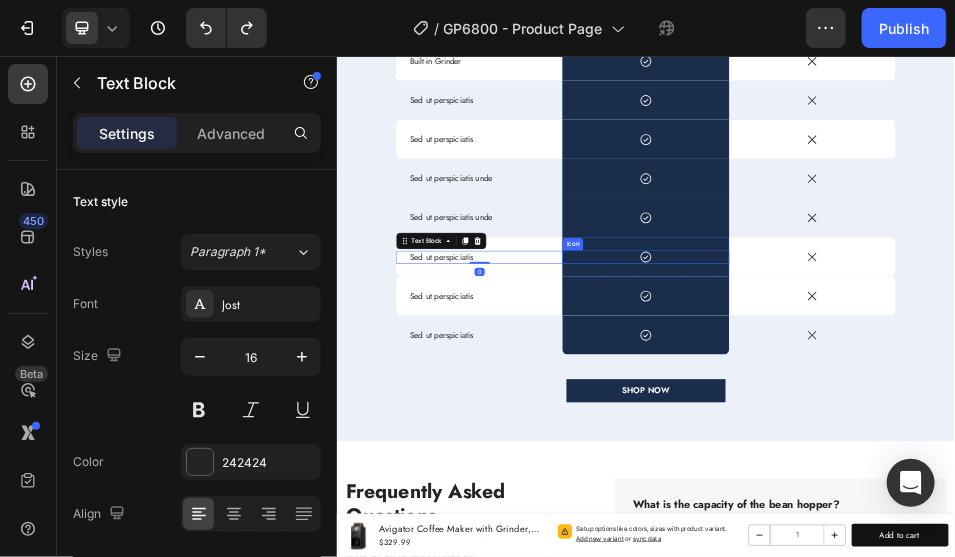 click on "Icon" at bounding box center (935, 445) 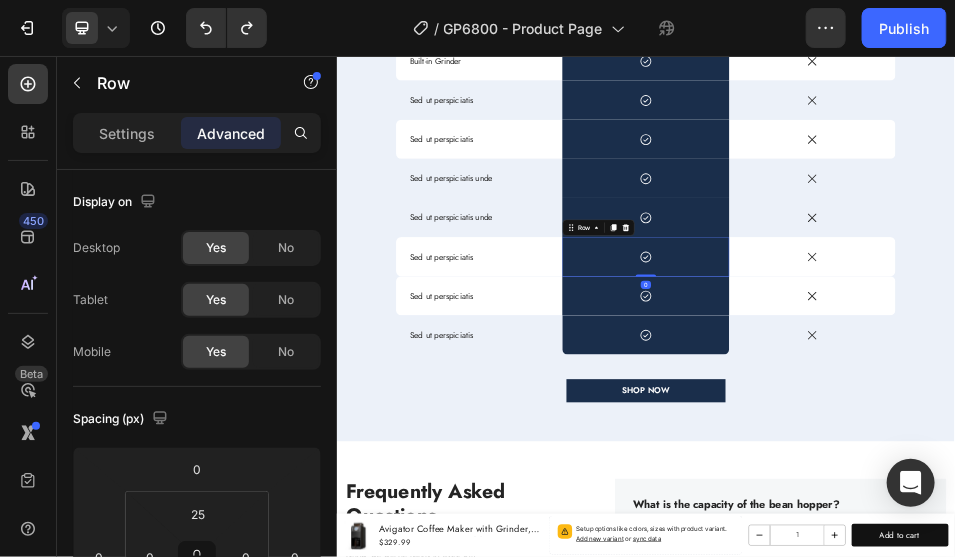 click on "Icon Row   0" at bounding box center (935, 445) 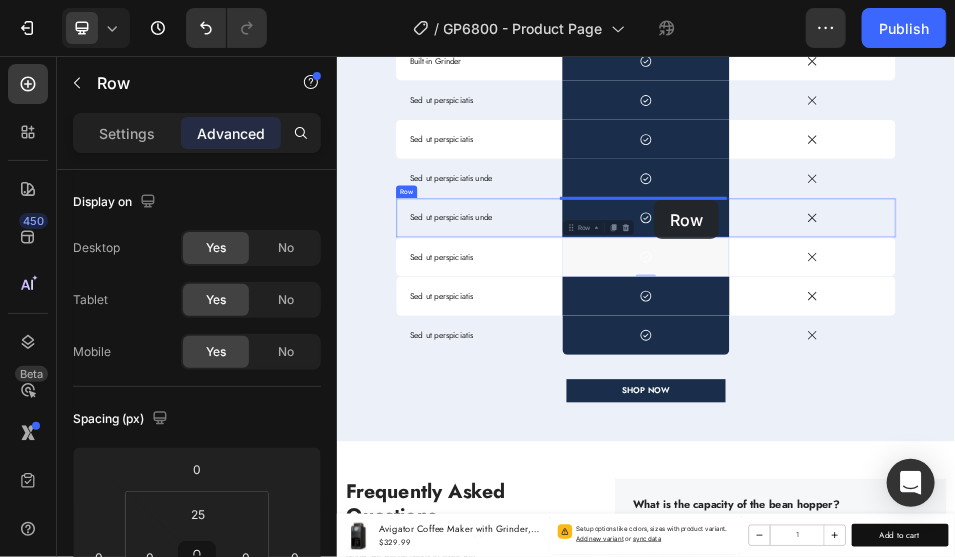 drag, startPoint x: 940, startPoint y: 417, endPoint x: 951, endPoint y: 334, distance: 83.725746 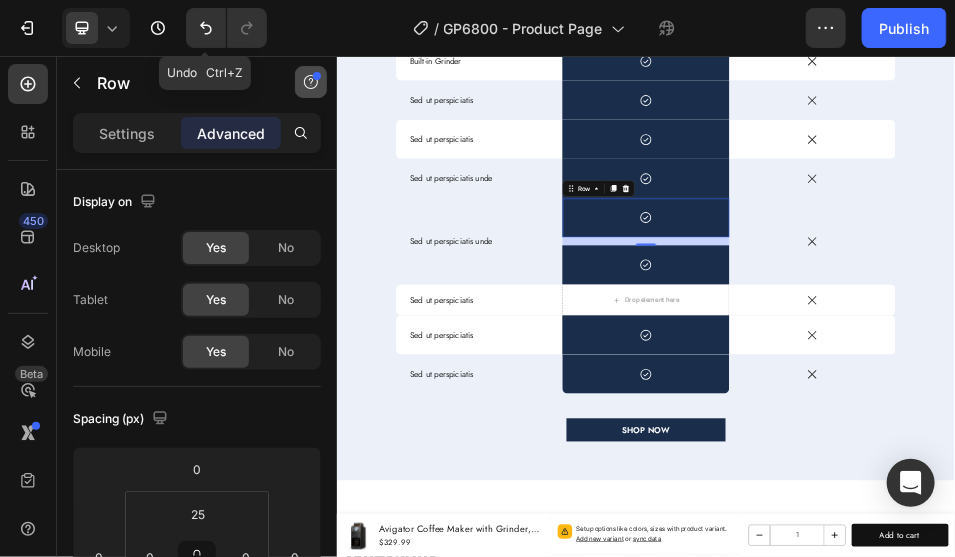 drag, startPoint x: 218, startPoint y: 28, endPoint x: 307, endPoint y: 71, distance: 98.84331 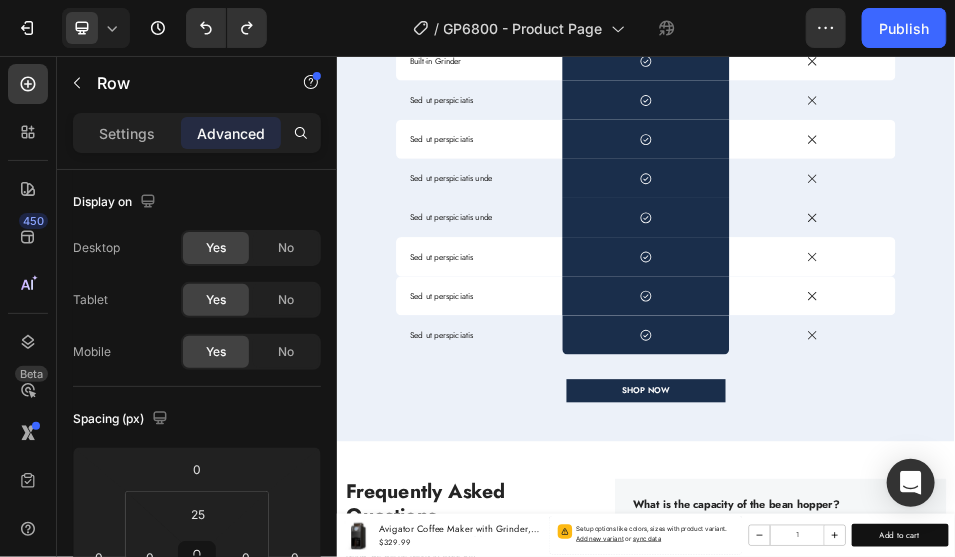 drag, startPoint x: 801, startPoint y: 415, endPoint x: 714, endPoint y: 468, distance: 101.87247 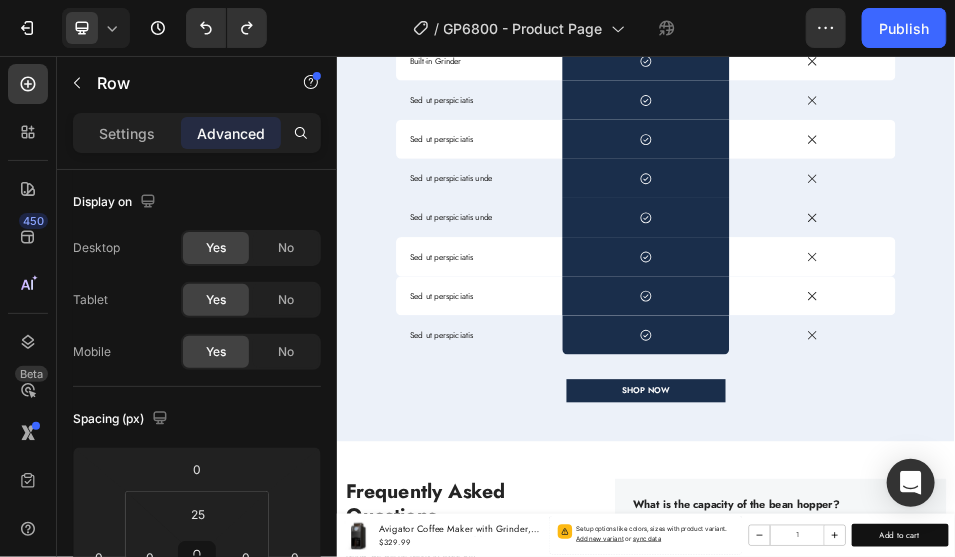 click on "Icon Row" at bounding box center [935, 445] 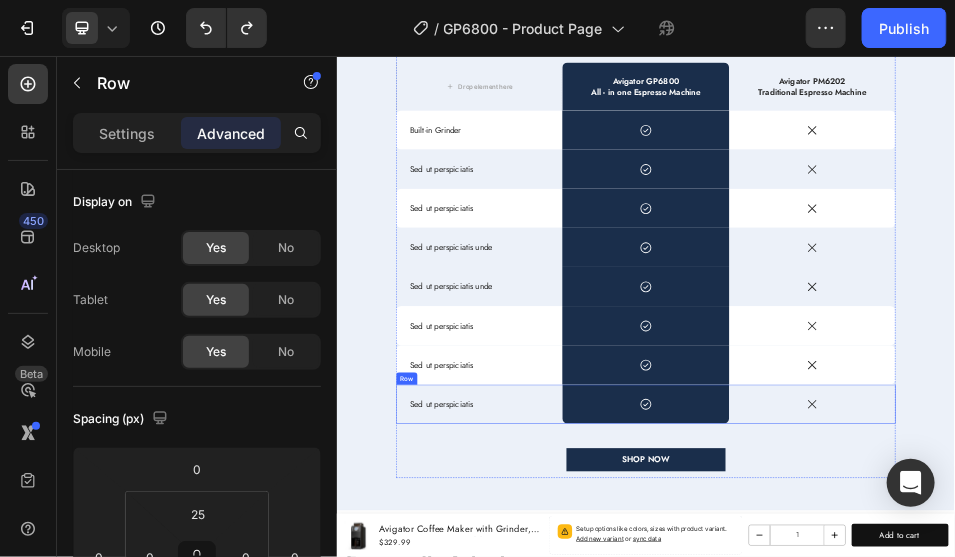 scroll, scrollTop: 5943, scrollLeft: 0, axis: vertical 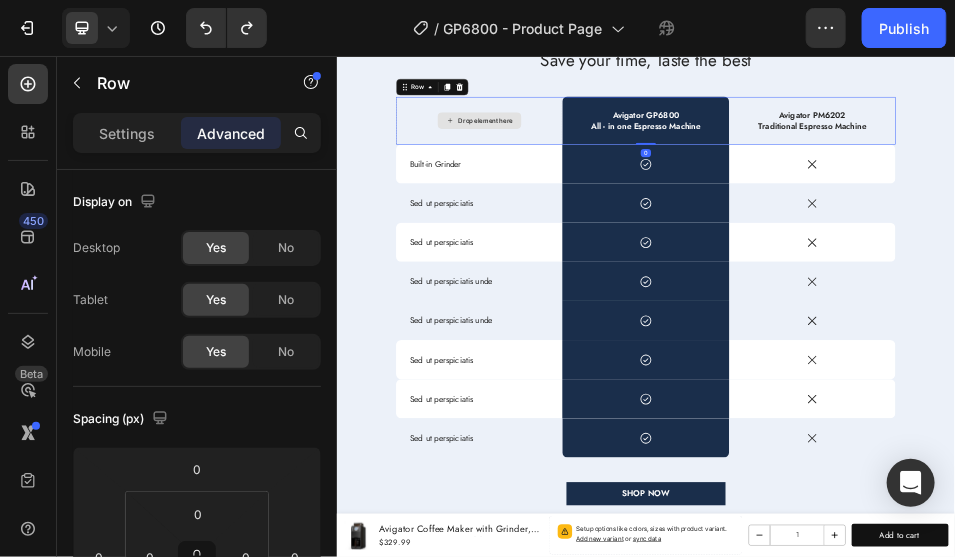 click on "Drop element here" at bounding box center [612, 181] 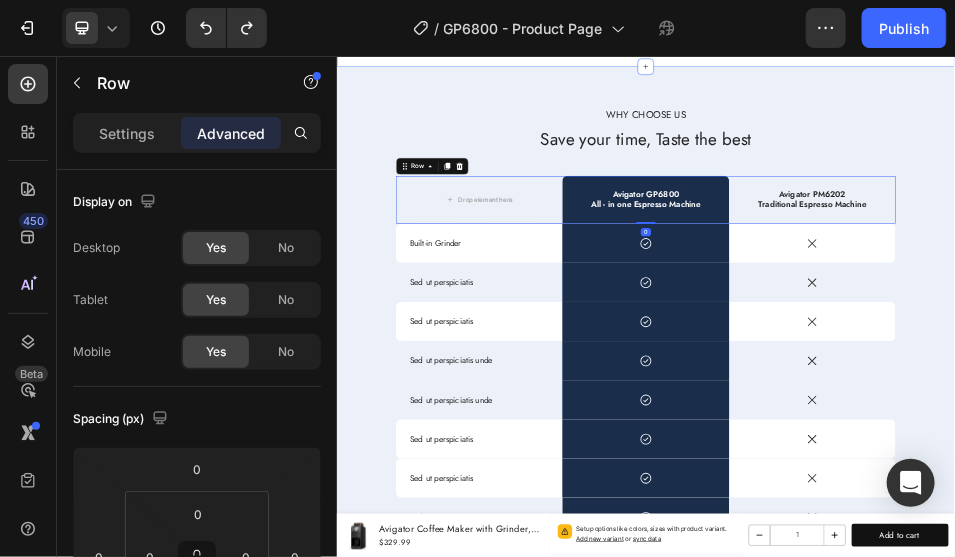 scroll, scrollTop: 5543, scrollLeft: 0, axis: vertical 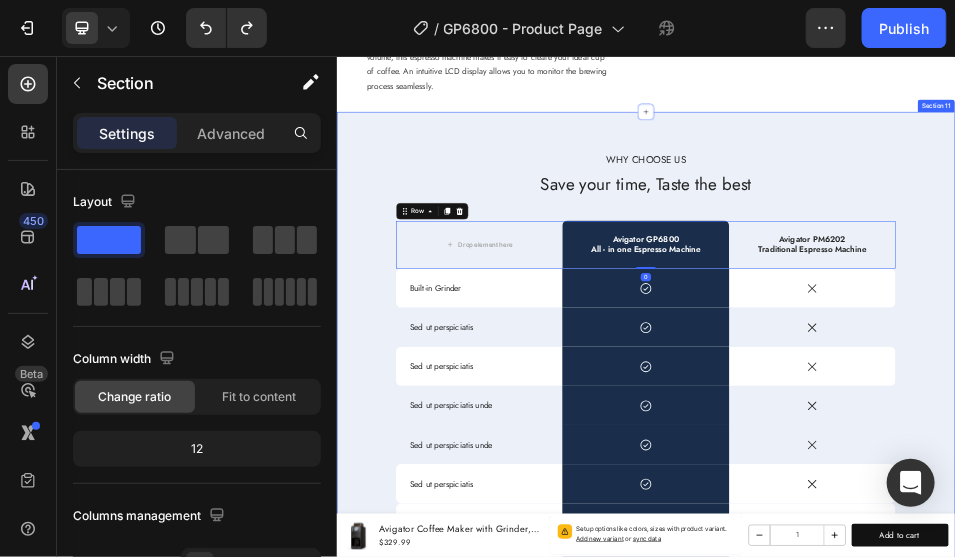 click on "wHY CHOOSE US Text Block Save your time, Taste the best Heading
Drop element here Avigator GP6800 All - in one Espresso Machine Text Block Avigator PM6202 Traditional Espresso Machine Text Block Row   0 Built-in Grinder Text Block
Icon Row
Icon Row Sed ut perspiciatis Text Block
Icon Row
Icon Row Sed ut perspiciatis Text Block
Icon Row
Icon Row Sed ut perspiciatis unde Text Block
Icon Row
Icon Row Sed ut perspiciatis unde Text Block
Icon Row
Icon Row Sed ut perspiciatis Text Block
Icon Row
Icon Row Sed ut perspiciatis Text Block
Icon Row
Icon Row Sed ut perspiciatis Text Block
Icon Row
Icon Row SHOP NOW Button Row Section 11" at bounding box center [936, 704] 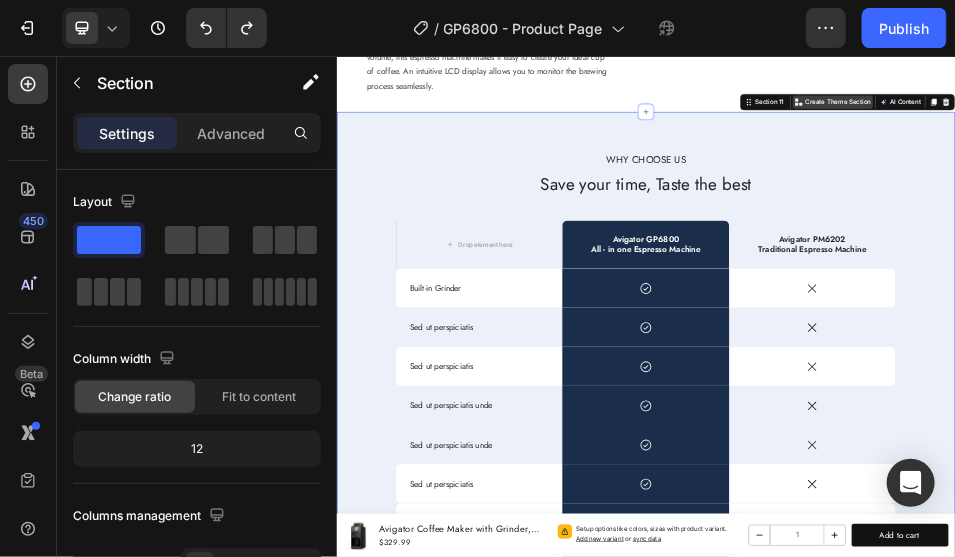 click on "Create Theme Section" at bounding box center [1299, 144] 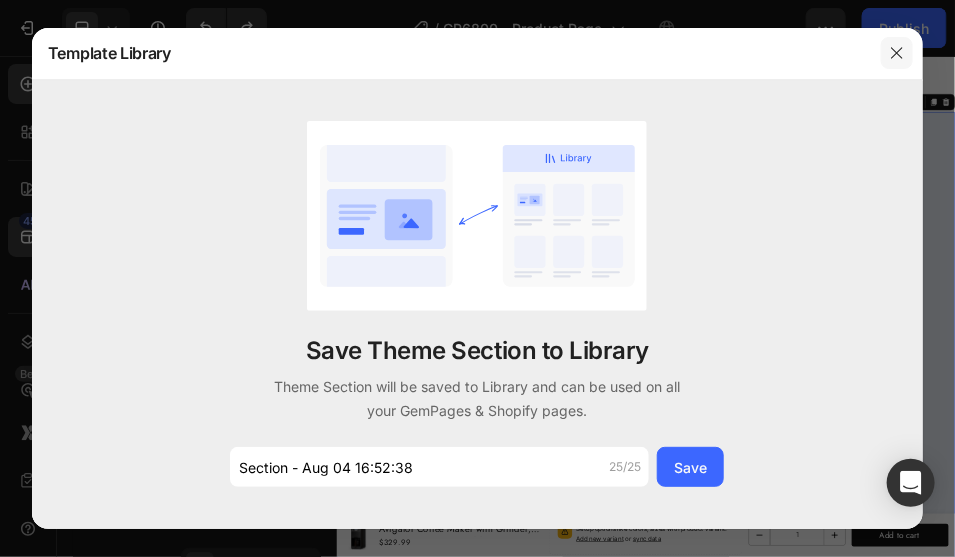 click 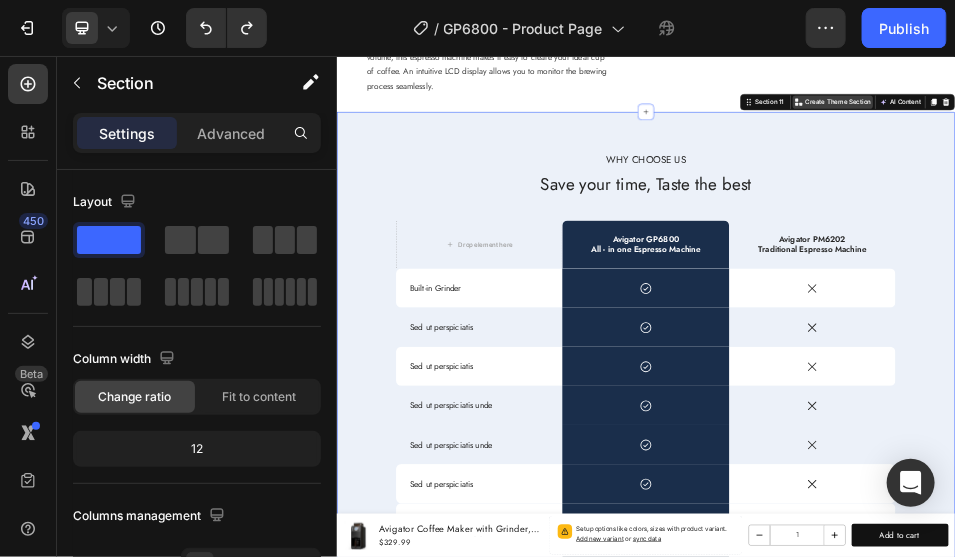 click on "Create Theme Section" at bounding box center [1309, 144] 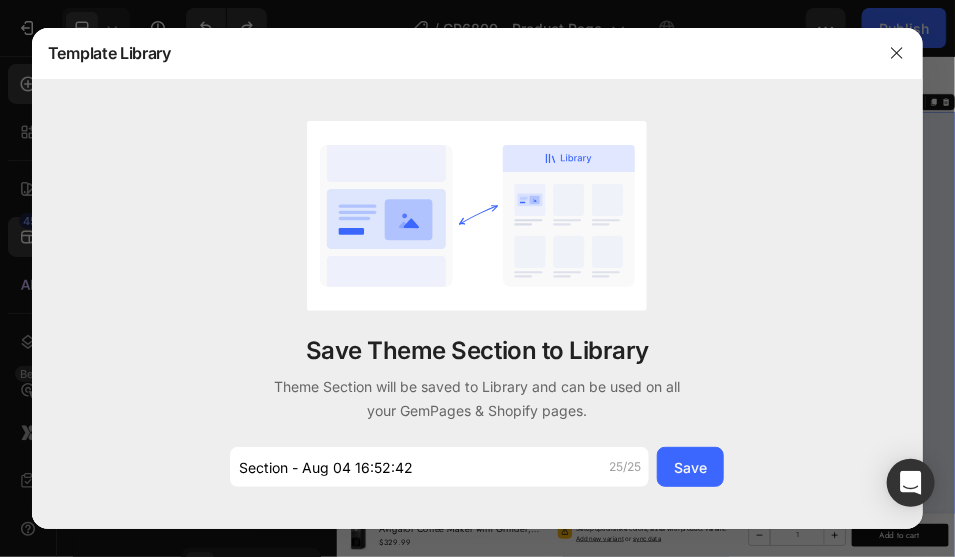 drag, startPoint x: 904, startPoint y: 49, endPoint x: 895, endPoint y: 77, distance: 29.410883 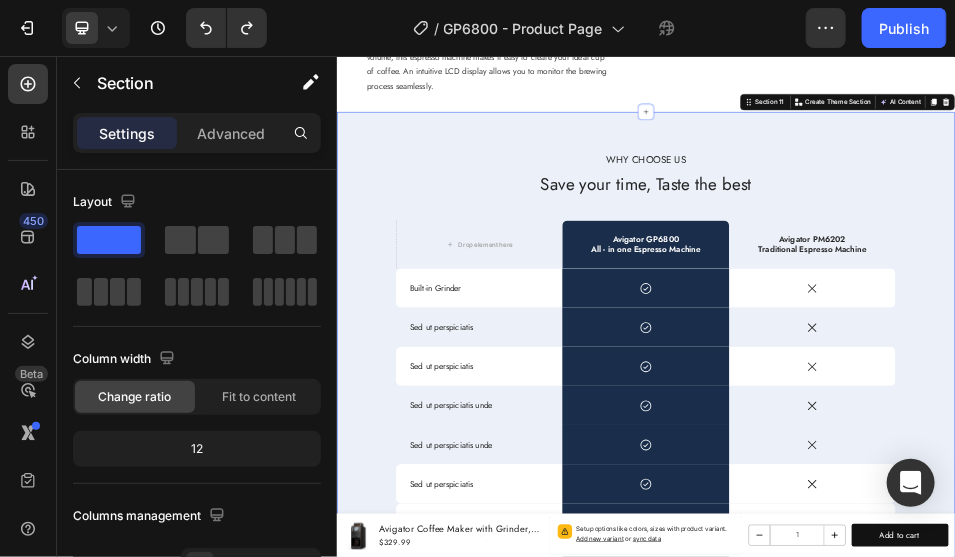 click on "Section 11   Create Theme Section AI Content Write with GemAI What would you like to describe here? Tone and Voice Persuasive Product Avigator 20 Bar Espresso Machine with Milk Frother, Programmable Expresso Coffee Machines with Adjustable Grinder Built in & 53 oz. Removable Water Tank for Espresso, Americano, Cappuccino and Latte Show more Generate" at bounding box center [1327, 144] 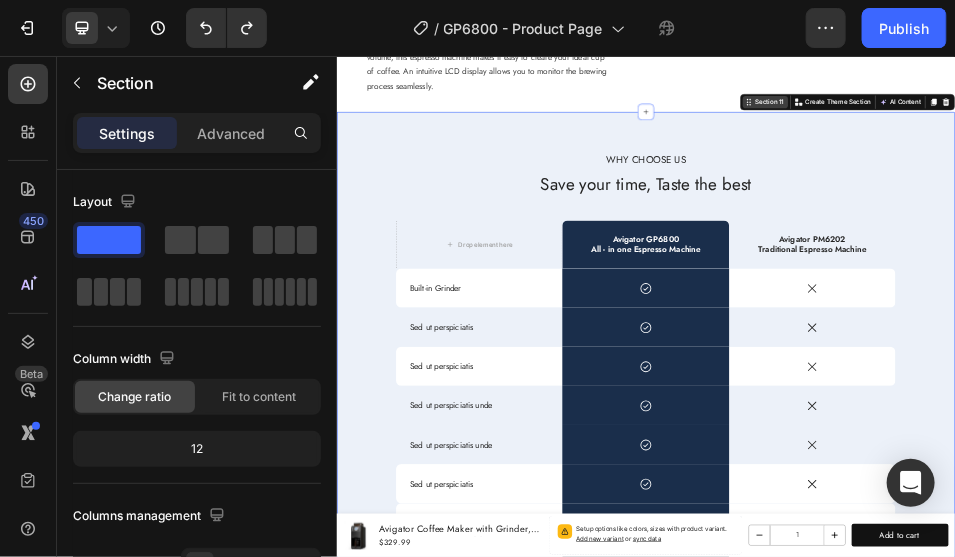 click on "Section 11" at bounding box center [1176, 144] 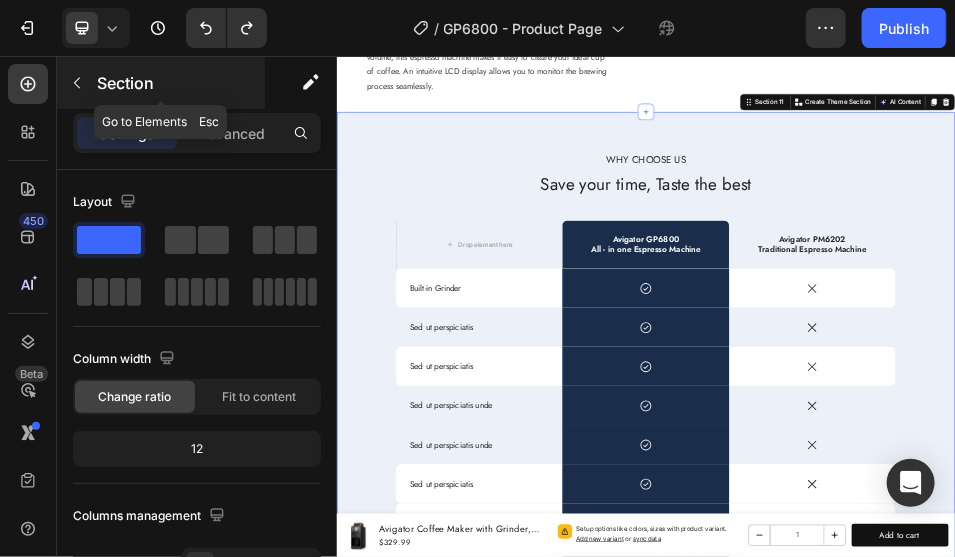 click 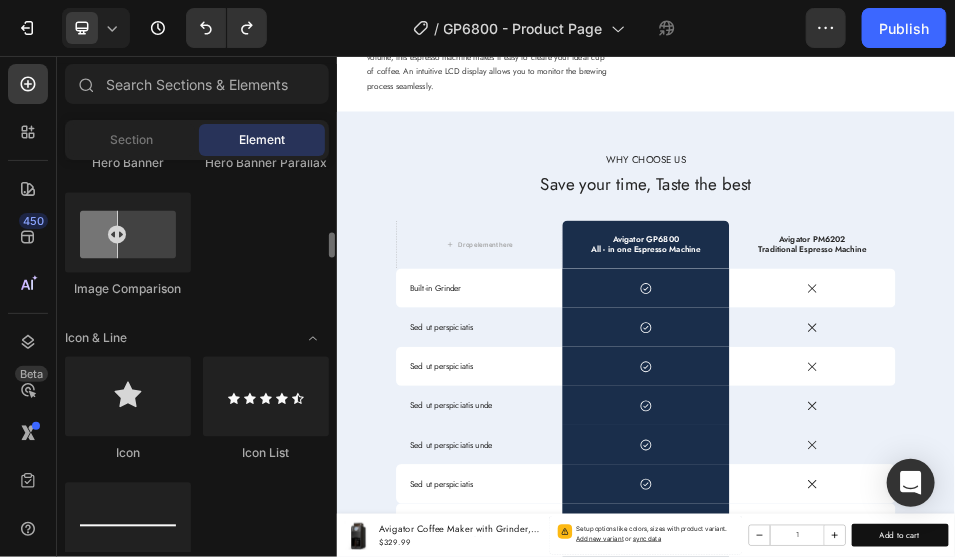 scroll, scrollTop: 1466, scrollLeft: 0, axis: vertical 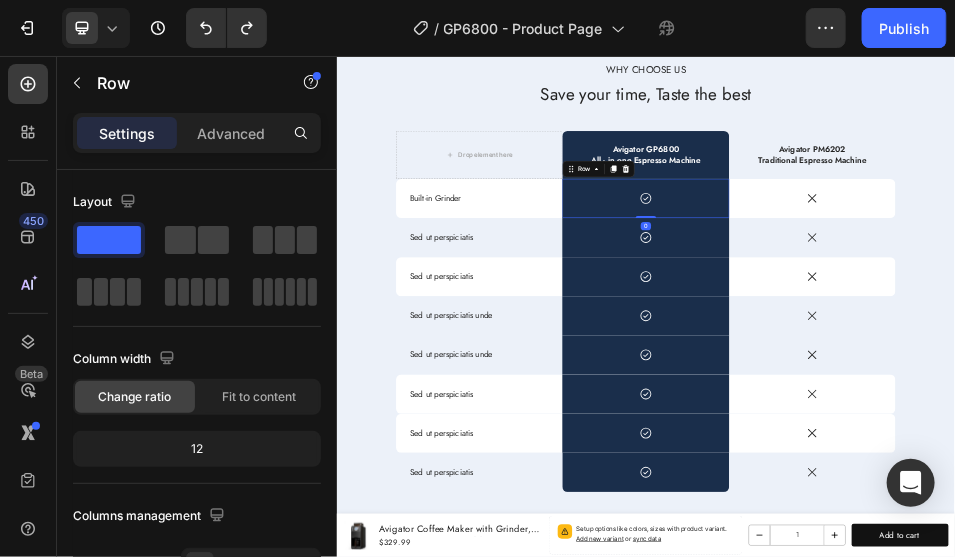 click on "Icon Row   0" at bounding box center (935, 332) 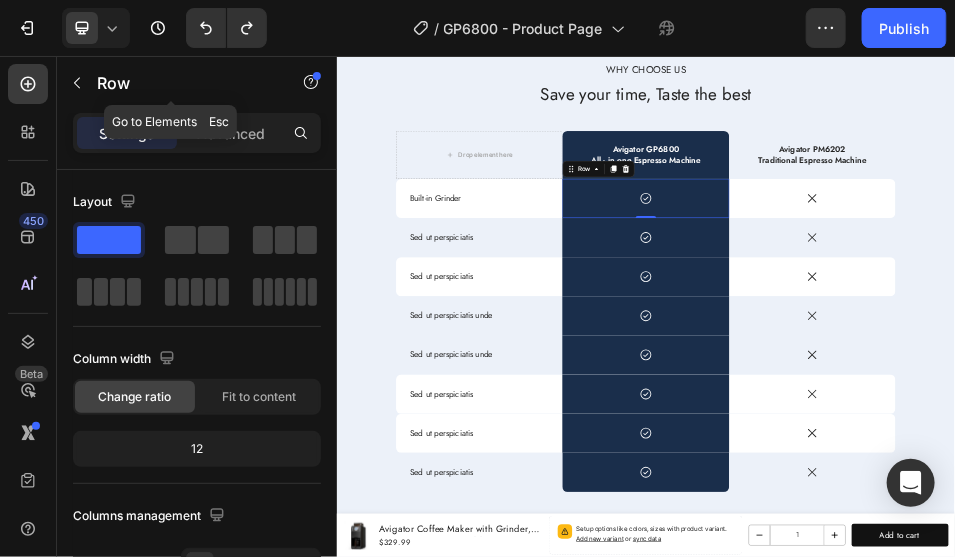 drag, startPoint x: 73, startPoint y: 90, endPoint x: 226, endPoint y: 182, distance: 178.5301 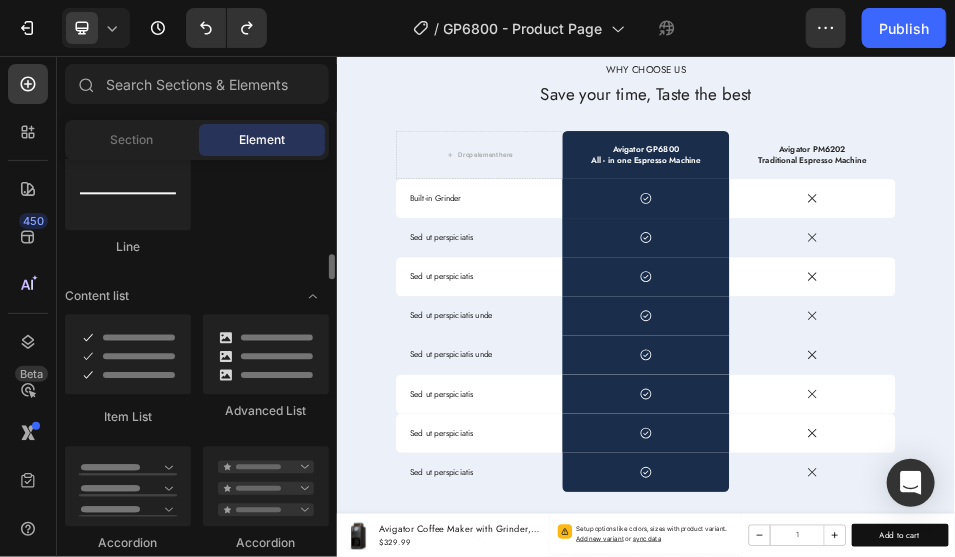 scroll, scrollTop: 1333, scrollLeft: 0, axis: vertical 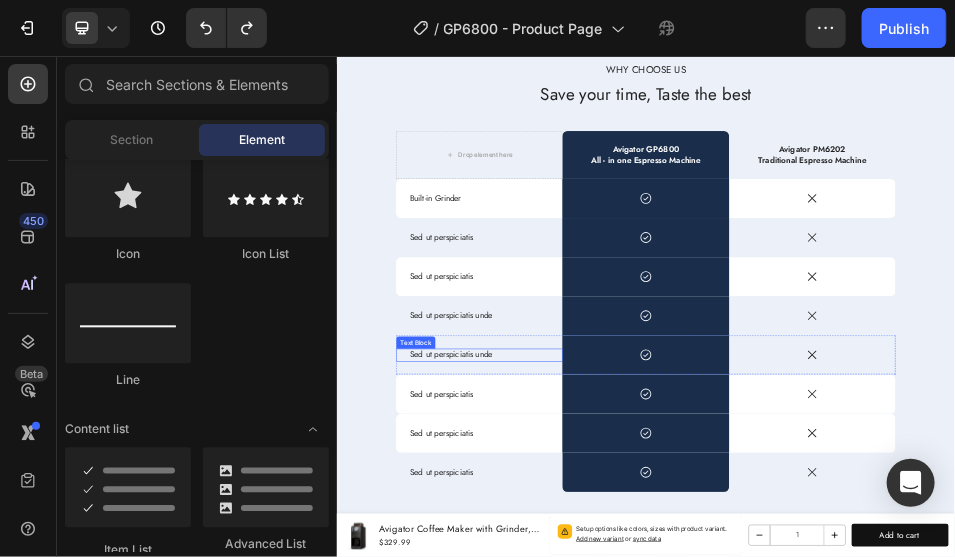 click on "Sed ut perspiciatis unde" at bounding box center (612, 636) 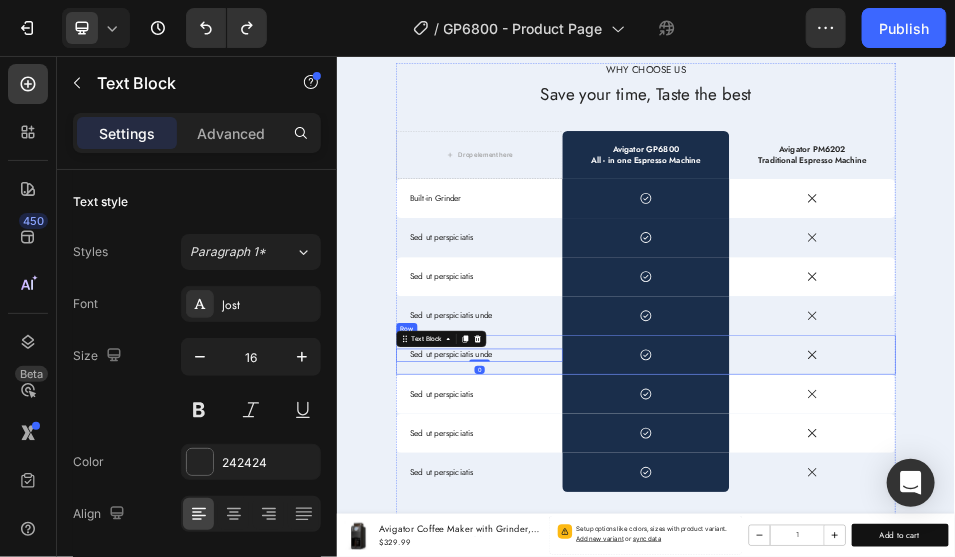 click on "Sed ut perspiciatis unde Text Block   0" at bounding box center (612, 636) 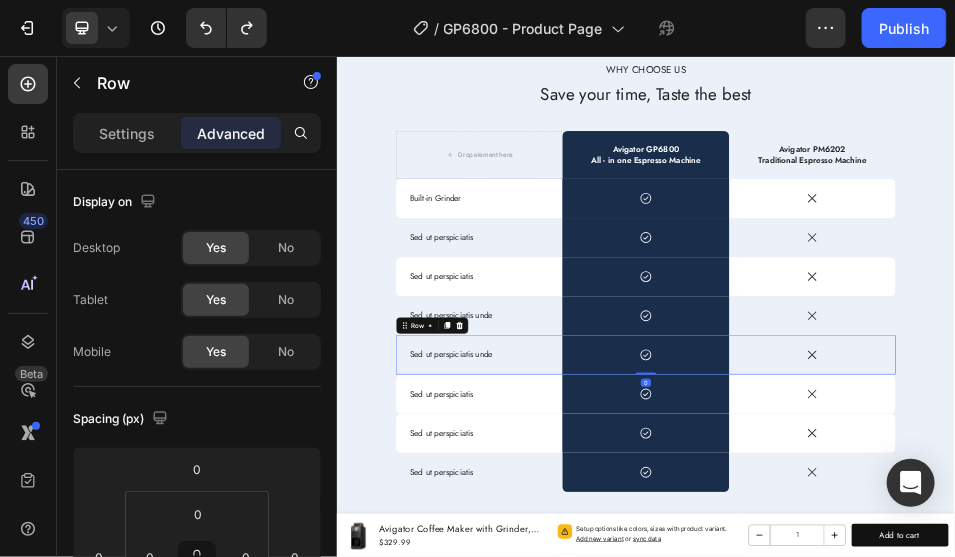 drag, startPoint x: 566, startPoint y: 574, endPoint x: 704, endPoint y: 711, distance: 194.45566 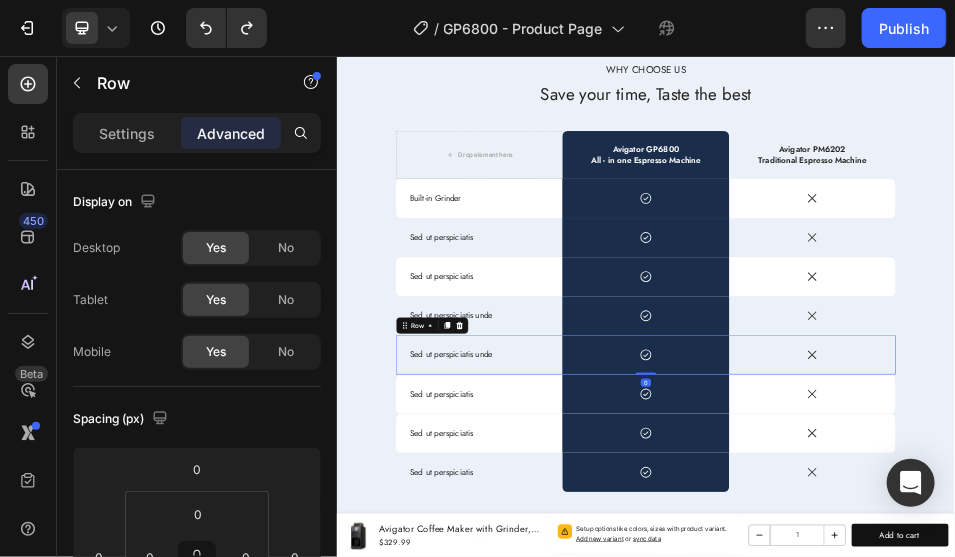 click 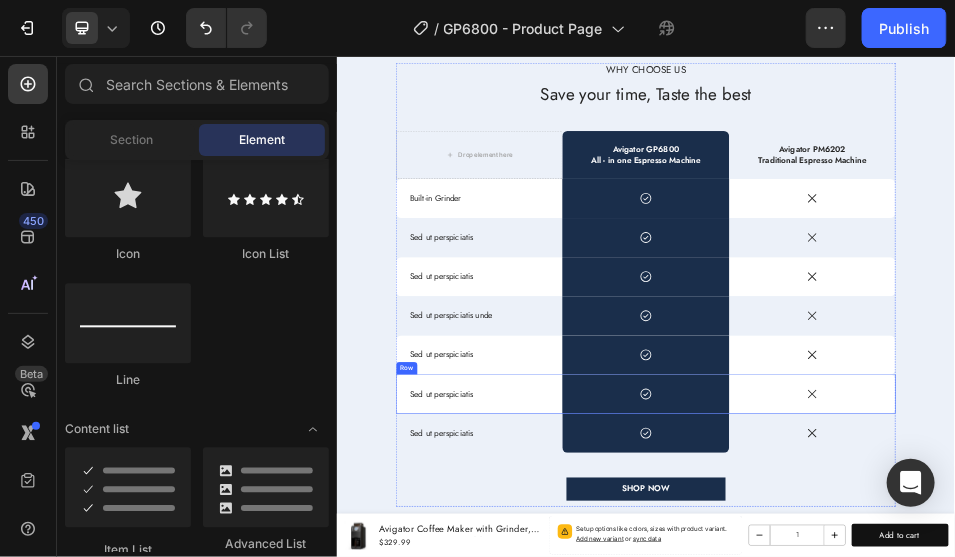 click on "Sed ut perspiciatis Text Block" at bounding box center [612, 712] 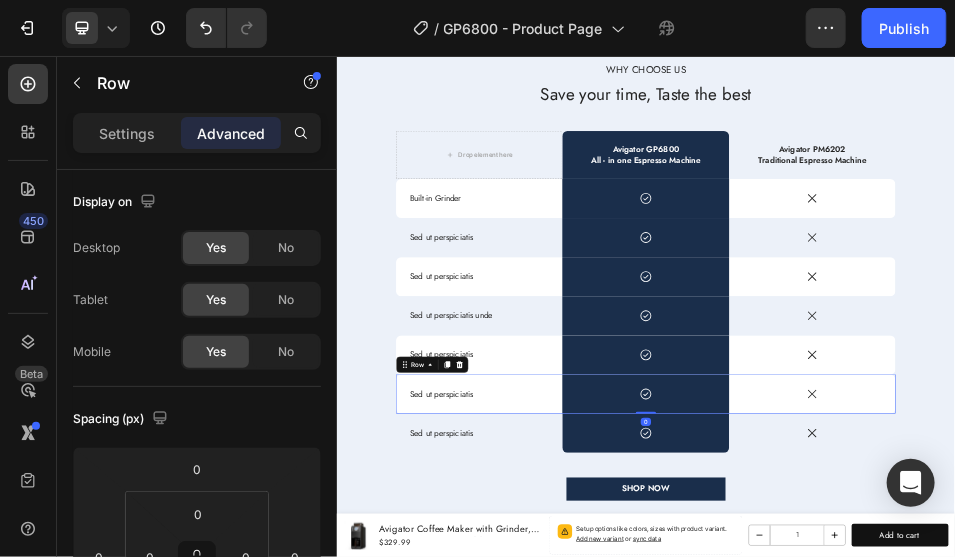 drag, startPoint x: 575, startPoint y: 650, endPoint x: 731, endPoint y: 650, distance: 156 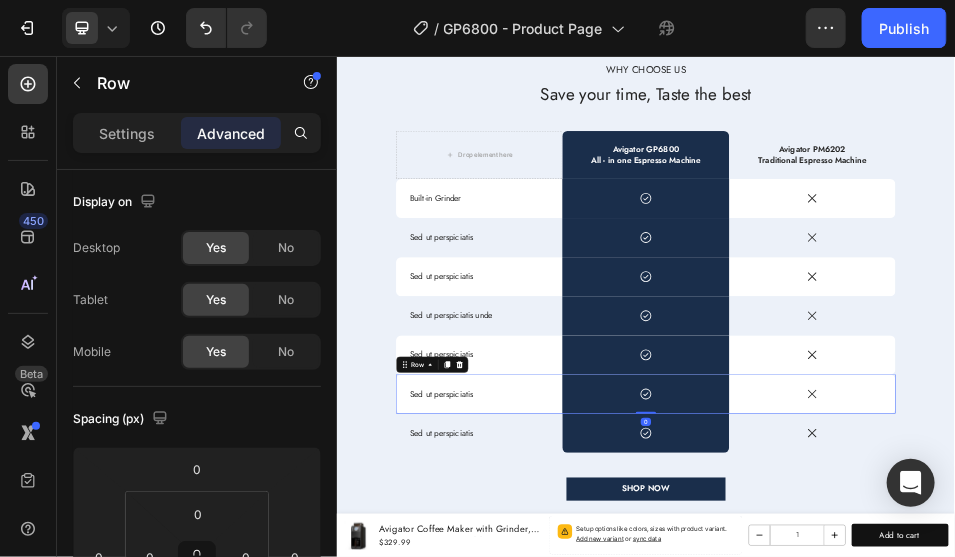 click 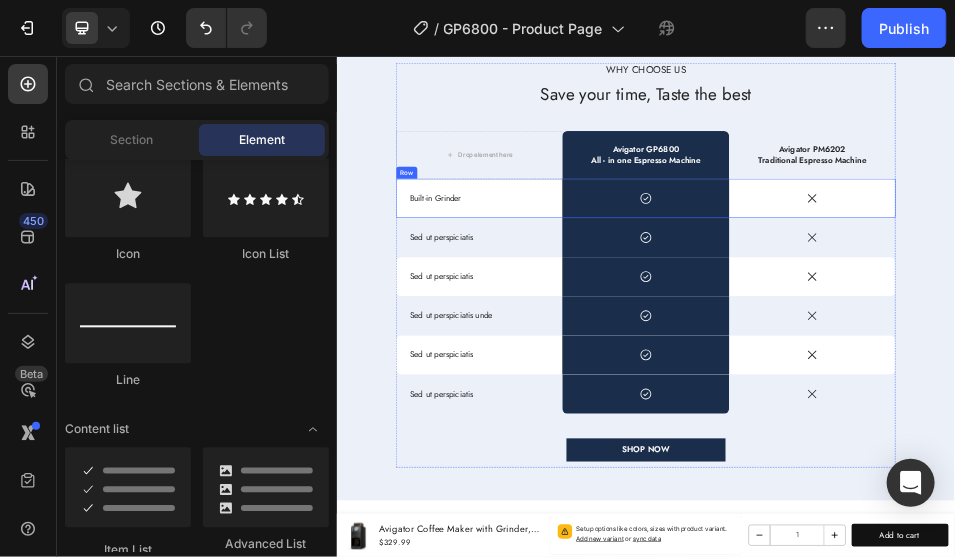 click on "Built-in Grinder Text Block" at bounding box center (612, 332) 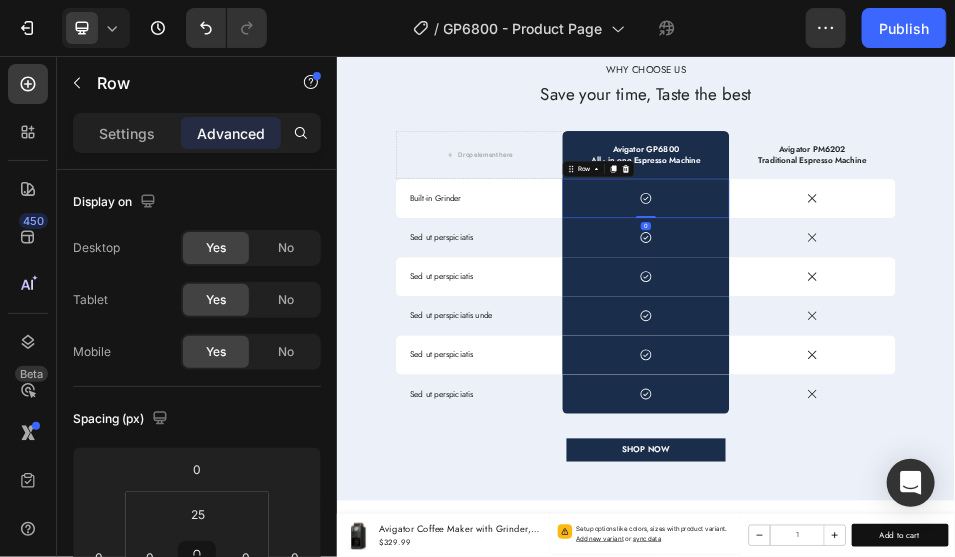 click on "Icon Row   0" at bounding box center (935, 332) 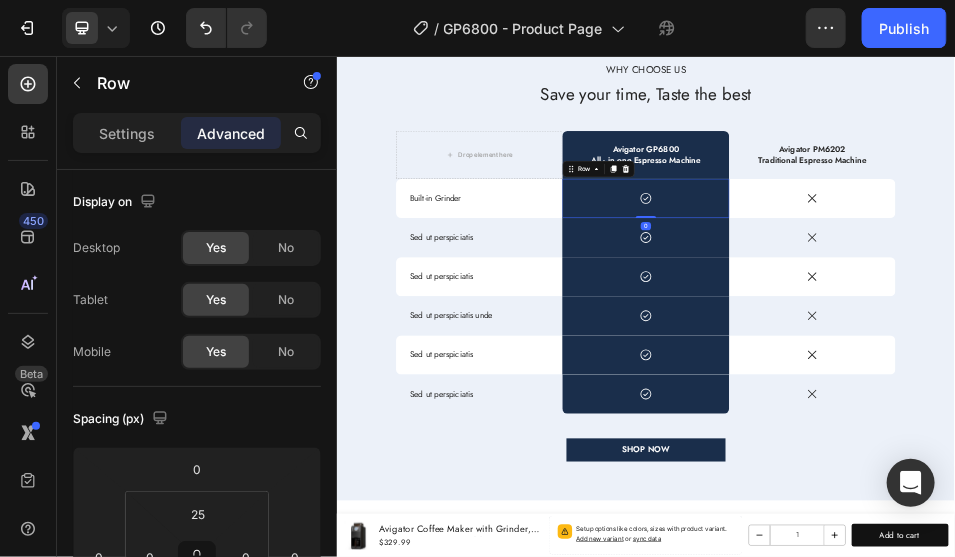click on "Icon Row   0" at bounding box center [935, 332] 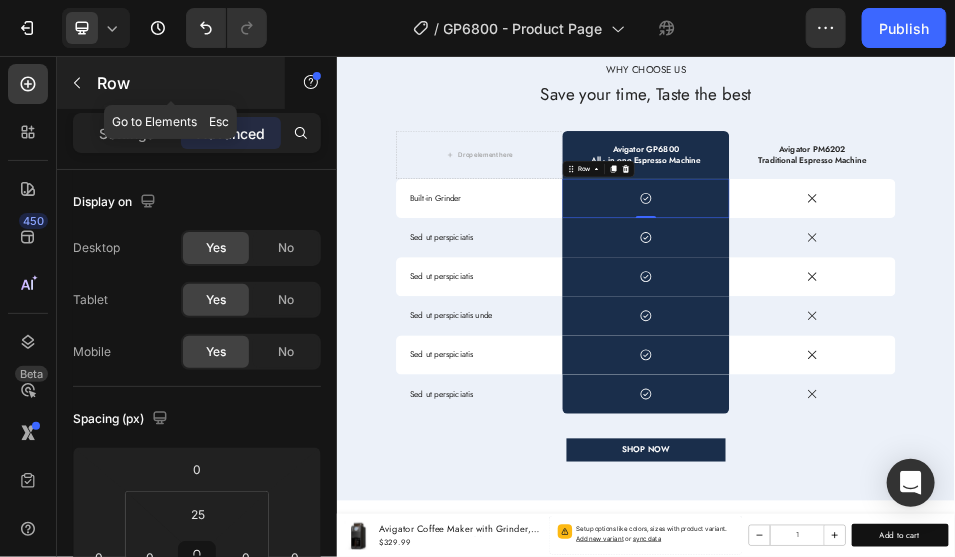 click 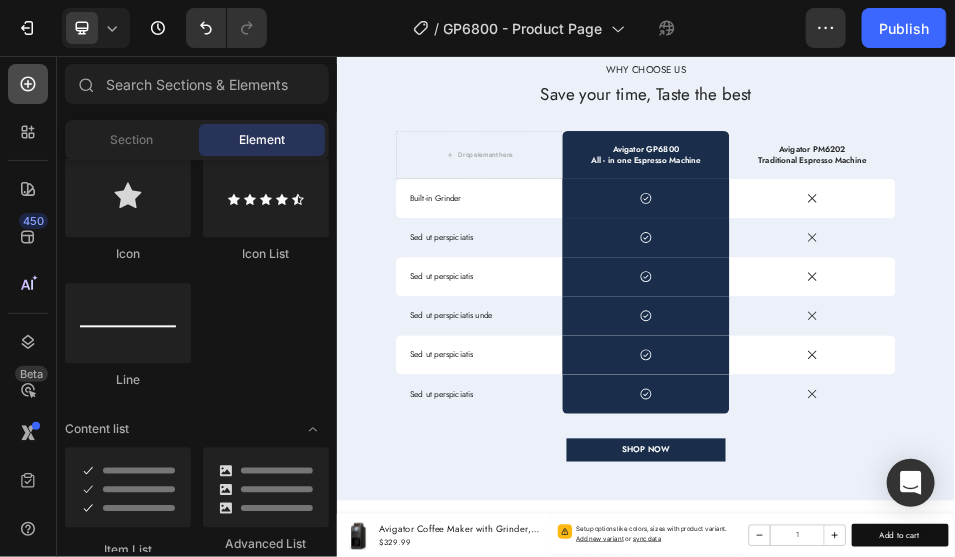 click 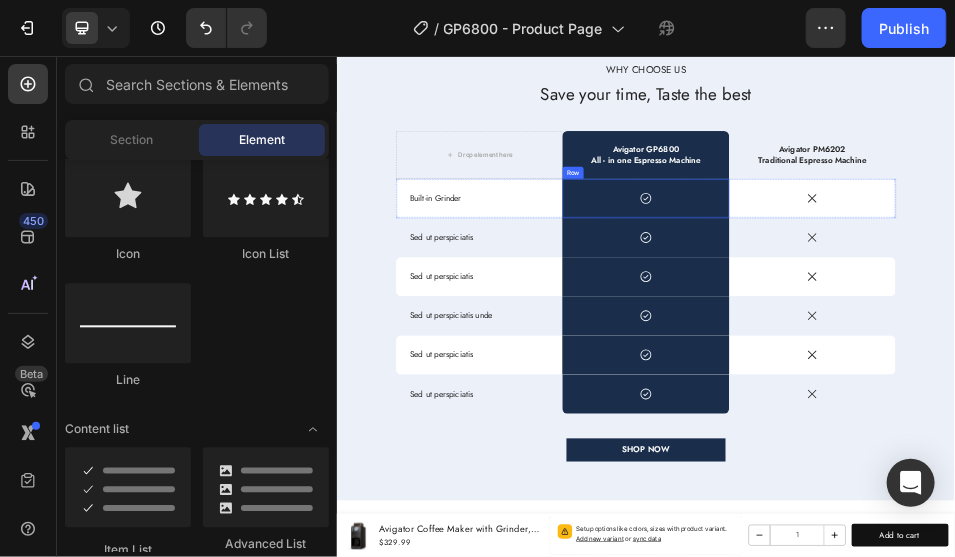 click on "Icon Row" at bounding box center (935, 332) 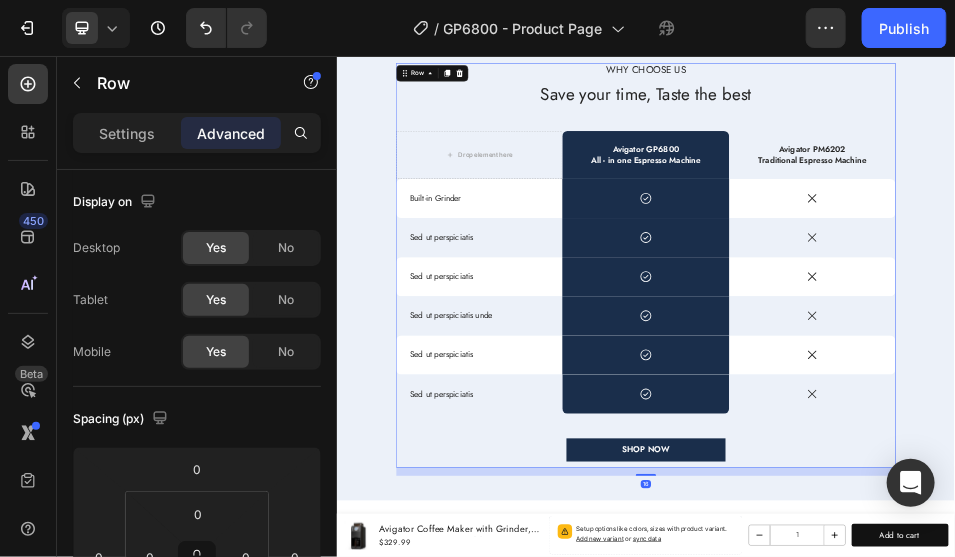 click on "wHY CHOOSE US Text Block Save your time, Taste the best Heading
Drop element here Avigator GP6800 All - in one Espresso Machine Text Block Avigator PM6202 Traditional Espresso Machine Text Block Row Built-in Grinder Text Block
Icon Row
Icon Row Sed ut perspiciatis Text Block
Icon Row
Icon Row Sed ut perspiciatis Text Block
Icon Row
Icon Row Sed ut perspiciatis unde Text Block
Icon Row
Icon Row Sed ut perspiciatis Text Block
Icon Row
Icon Row Sed ut perspiciatis Text Block
Icon Row
Icon Row SHOP NOW Button" at bounding box center (936, 462) 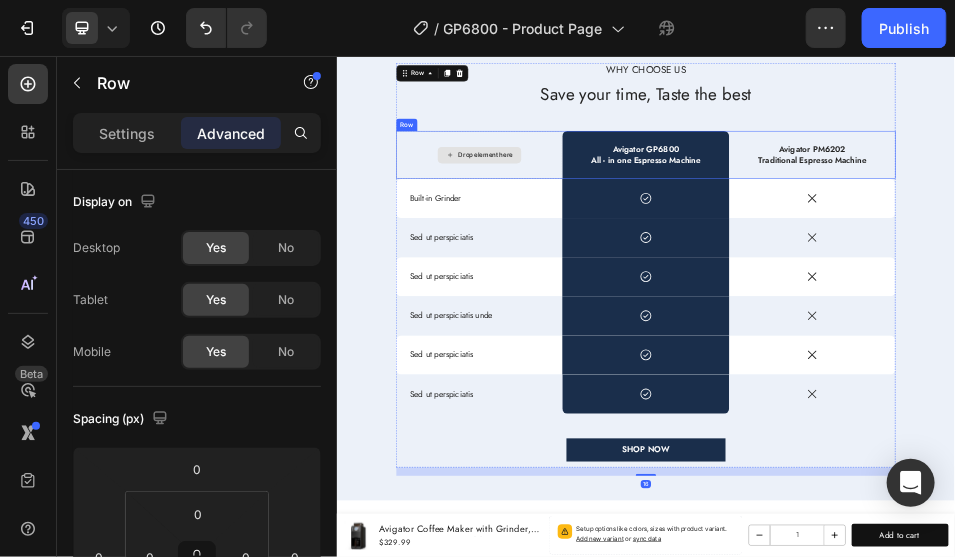 click on "Drop element here" at bounding box center [612, 248] 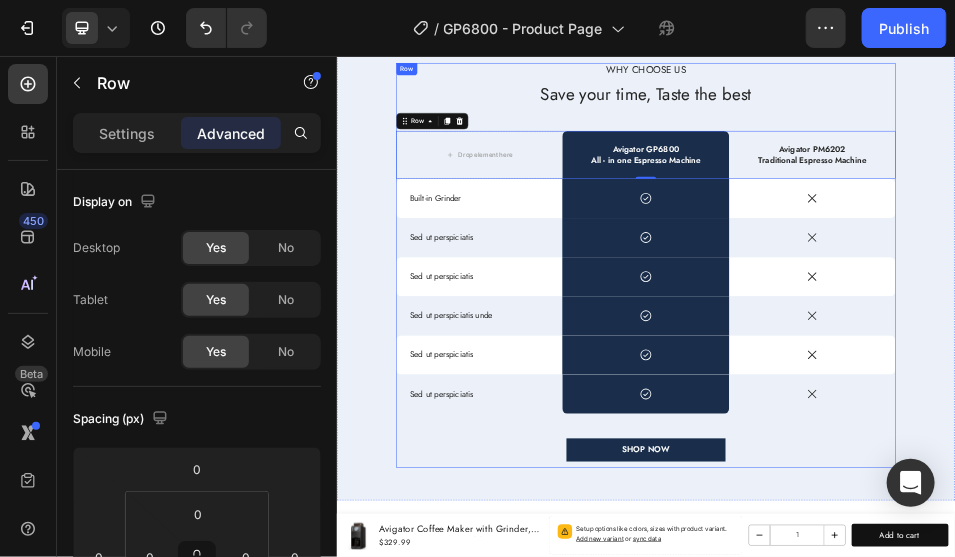 click on "wHY CHOOSE US Text Block Save your time, Taste the best Heading
Drop element here Avigator GP6800 All - in one Espresso Machine Text Block Avigator PM6202 Traditional Espresso Machine Text Block Row   0 Built-in Grinder Text Block
Icon Row
Icon Row Sed ut perspiciatis Text Block
Icon Row
Icon Row Sed ut perspiciatis Text Block
Icon Row
Icon Row Sed ut perspiciatis unde Text Block
Icon Row
Icon Row Sed ut perspiciatis Text Block
Icon Row
Icon Row Sed ut perspiciatis Text Block
Icon Row
Icon Row SHOP NOW Button" at bounding box center [936, 462] 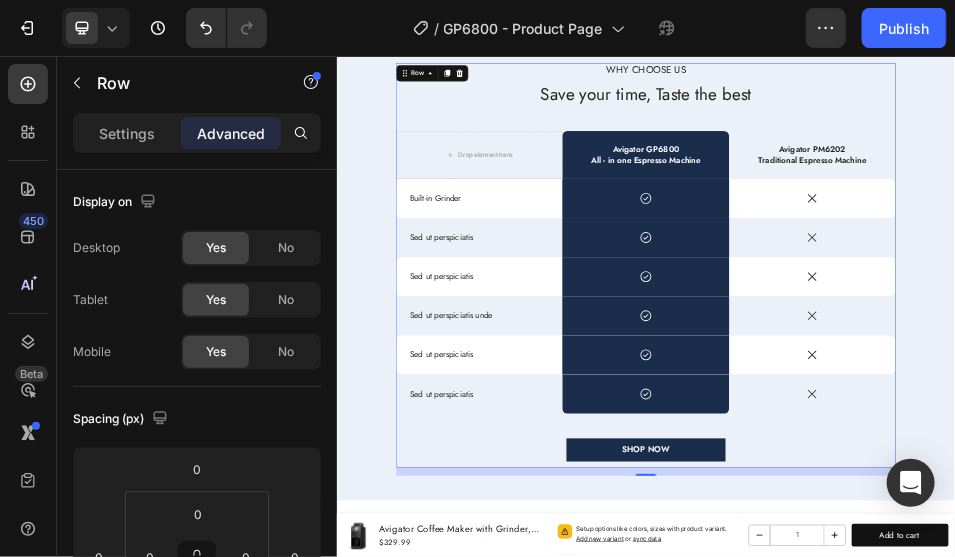 click on "wHY CHOOSE US Text Block Save your time, Taste the best Heading
Drop element here Avigator GP6800 All - in one Espresso Machine Text Block Avigator PM6202 Traditional Espresso Machine Text Block Row Built-in Grinder Text Block
Icon Row
Icon Row Sed ut perspiciatis Text Block
Icon Row
Icon Row Sed ut perspiciatis Text Block
Icon Row
Icon Row Sed ut perspiciatis unde Text Block
Icon Row
Icon Row Sed ut perspiciatis Text Block
Icon Row
Icon Row Sed ut perspiciatis Text Block
Icon Row
Icon Row SHOP NOW Button" at bounding box center [936, 462] 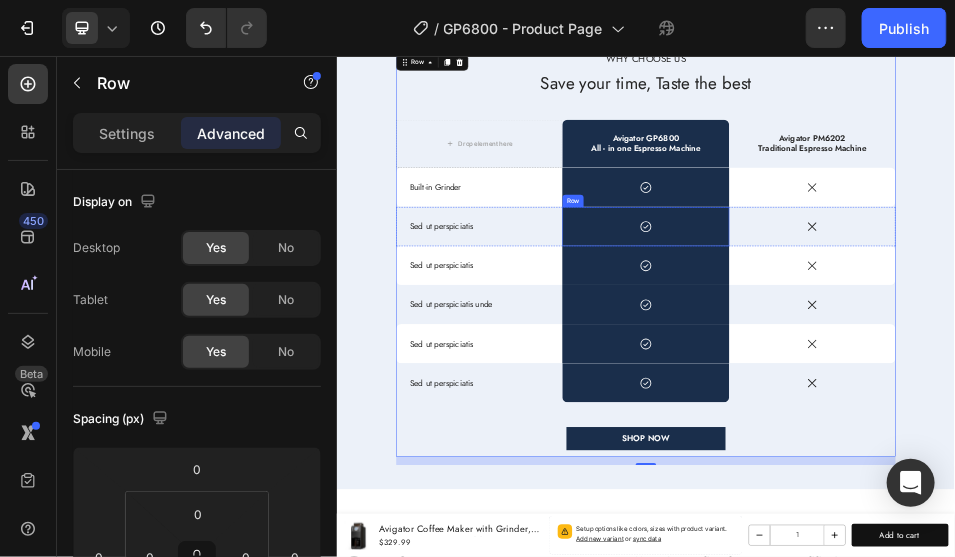 scroll, scrollTop: 5593, scrollLeft: 0, axis: vertical 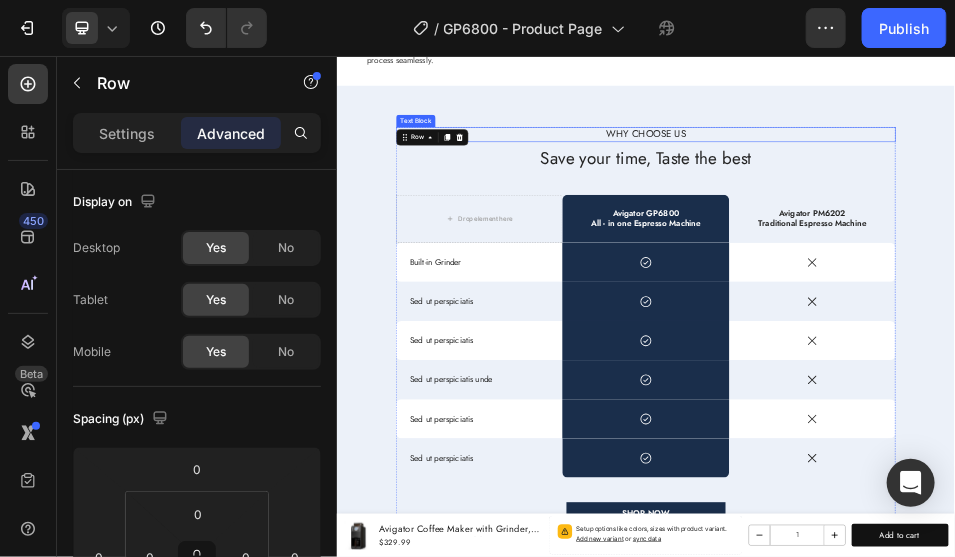 click on "wHY CHOOSE US" at bounding box center [936, 207] 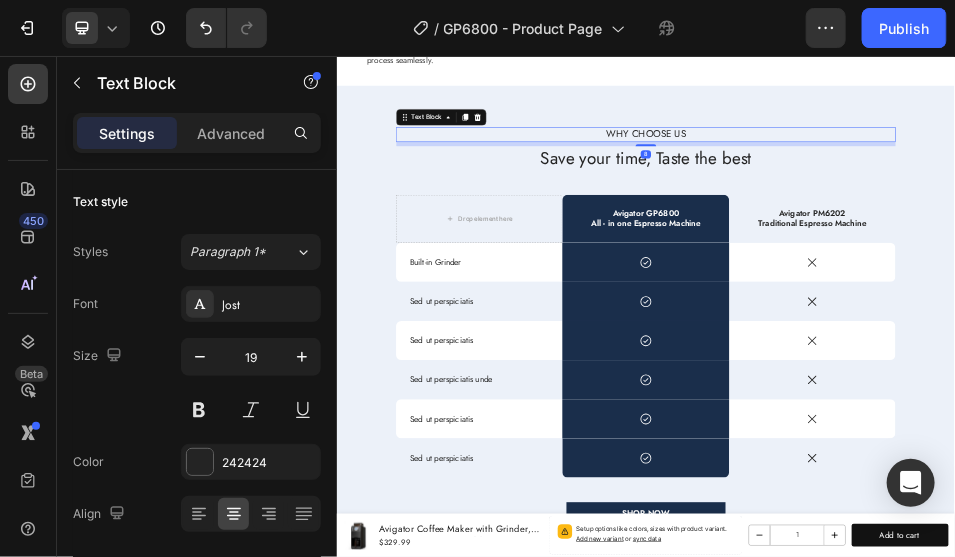 click on "wHY CHOOSE US" at bounding box center [936, 207] 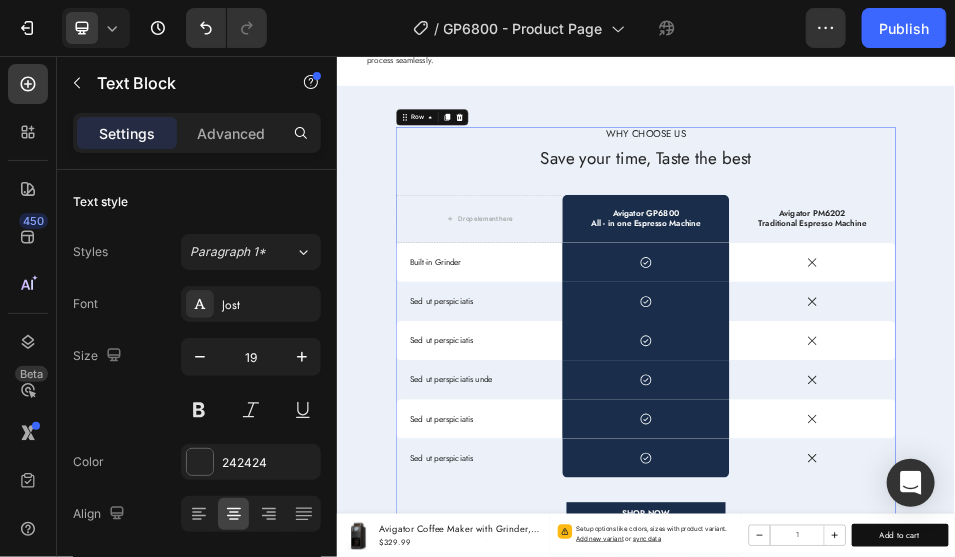 click on "wHY CHOOSE US Text Block Save your time, Taste the best Heading
Drop element here Avigator GP6800 All - in one Espresso Machine Text Block Avigator PM6202 Traditional Espresso Machine Text Block Row Built-in Grinder Text Block
Icon Row
Icon Row Sed ut perspiciatis Text Block
Icon Row
Icon Row Sed ut perspiciatis Text Block
Icon Row
Icon Row Sed ut perspiciatis unde Text Block
Icon Row
Icon Row Sed ut perspiciatis Text Block
Icon Row
Icon Row Sed ut perspiciatis Text Block
Icon Row
Icon Row SHOP NOW Button" at bounding box center [936, 586] 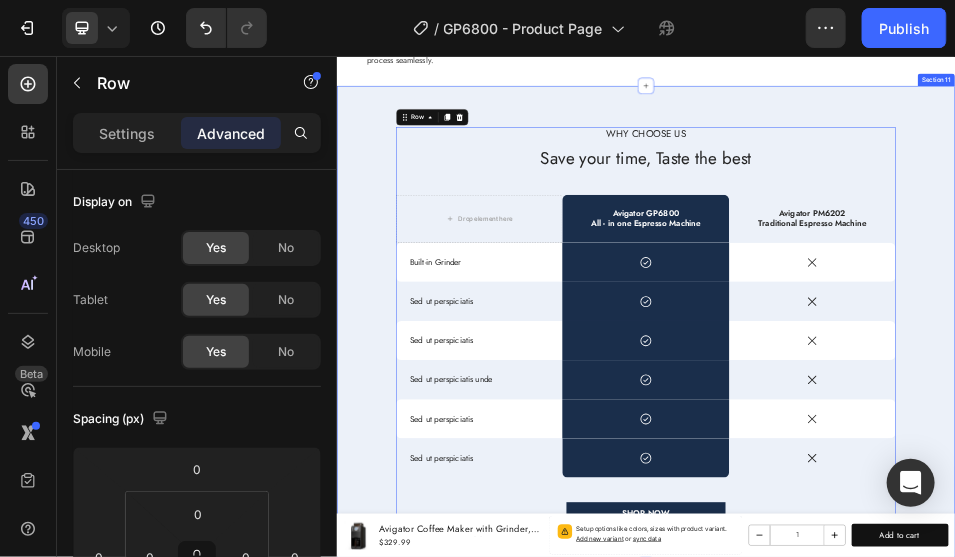 drag, startPoint x: 1255, startPoint y: 306, endPoint x: 1306, endPoint y: 307, distance: 51.009804 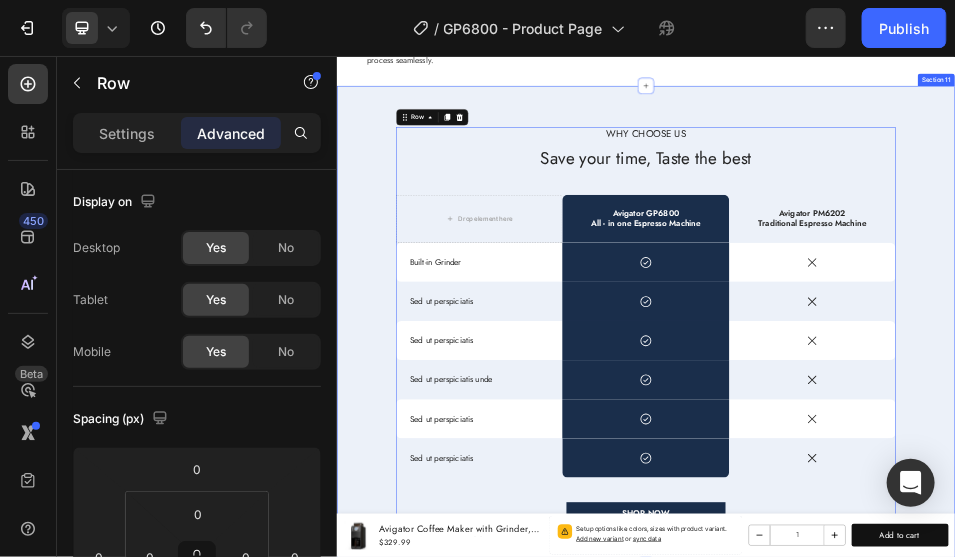 click on "wHY CHOOSE US Text Block Save your time, Taste the best Heading
Drop element here Avigator GP6800 All - in one Espresso Machine Text Block Avigator PM6202 Traditional Espresso Machine Text Block Row Built-in Grinder Text Block
Icon Row
Icon Row Sed ut perspiciatis Text Block
Icon Row
Icon Row Sed ut perspiciatis Text Block
Icon Row
Icon Row Sed ut perspiciatis unde Text Block
Icon Row
Icon Row Sed ut perspiciatis Text Block
Icon Row
Icon Row Sed ut perspiciatis Text Block
Icon Row
Icon Row SHOP NOW Button Row   16 Section 11" at bounding box center [936, 578] 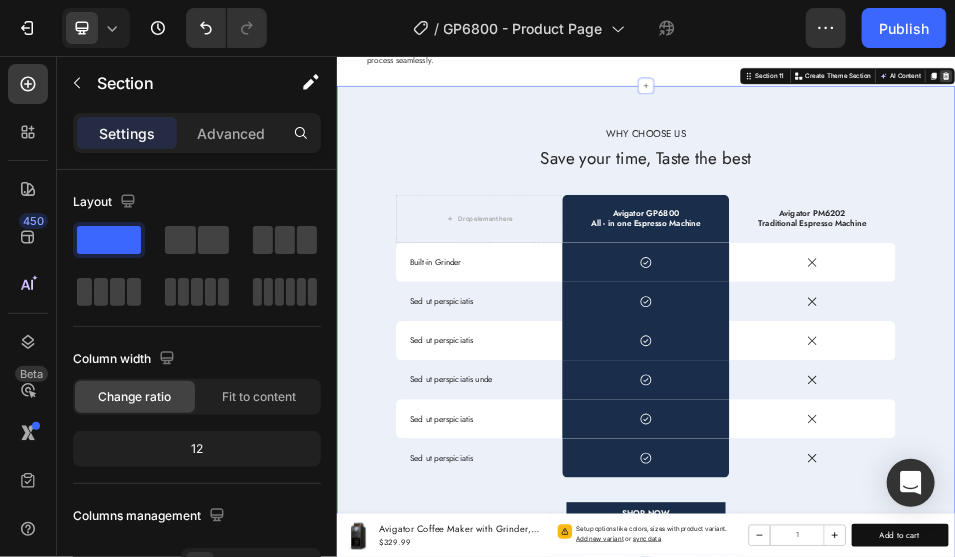 click 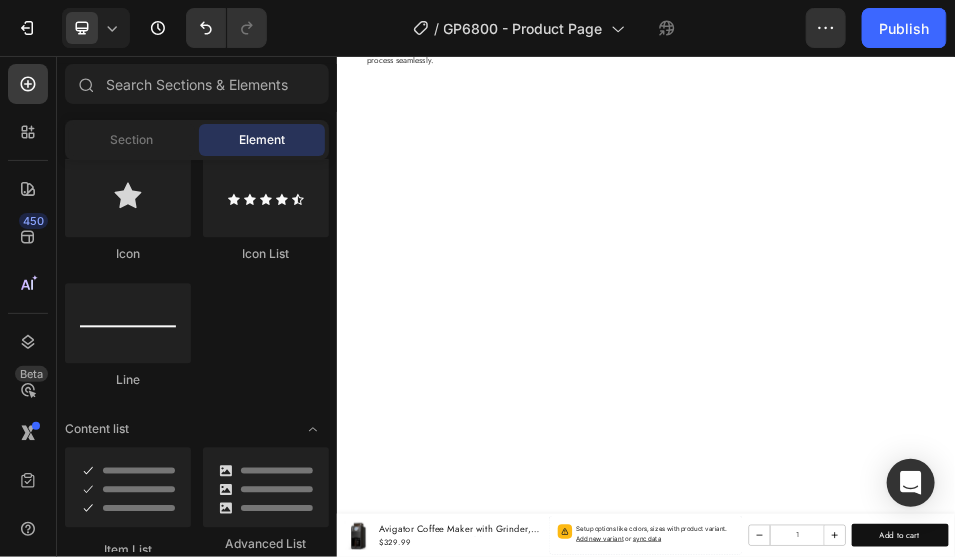 drag, startPoint x: 989, startPoint y: 454, endPoint x: 975, endPoint y: 516, distance: 63.560993 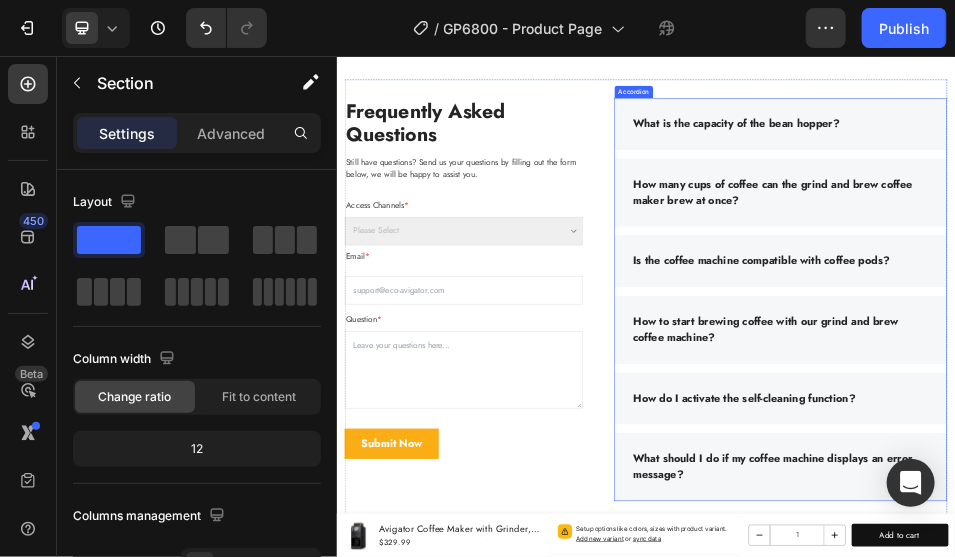 scroll, scrollTop: 5459, scrollLeft: 0, axis: vertical 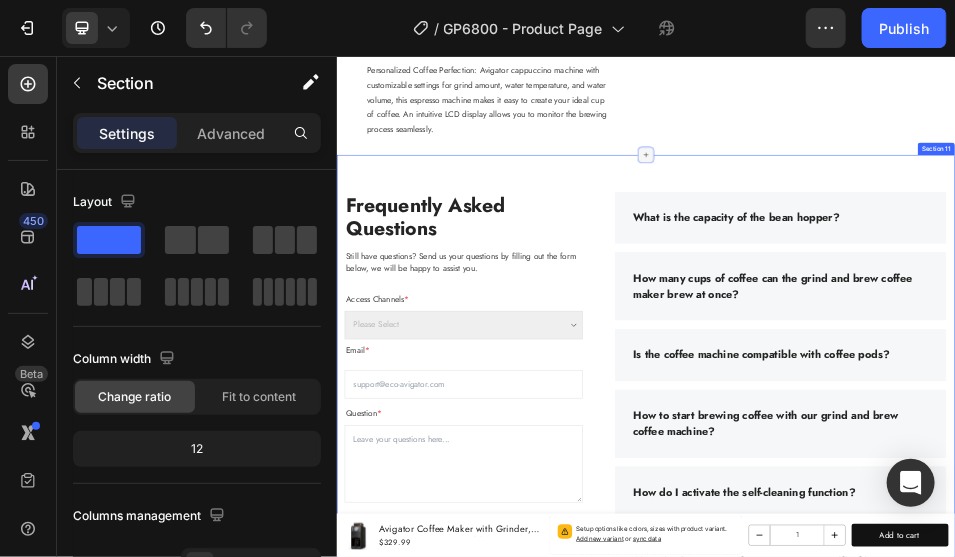 click 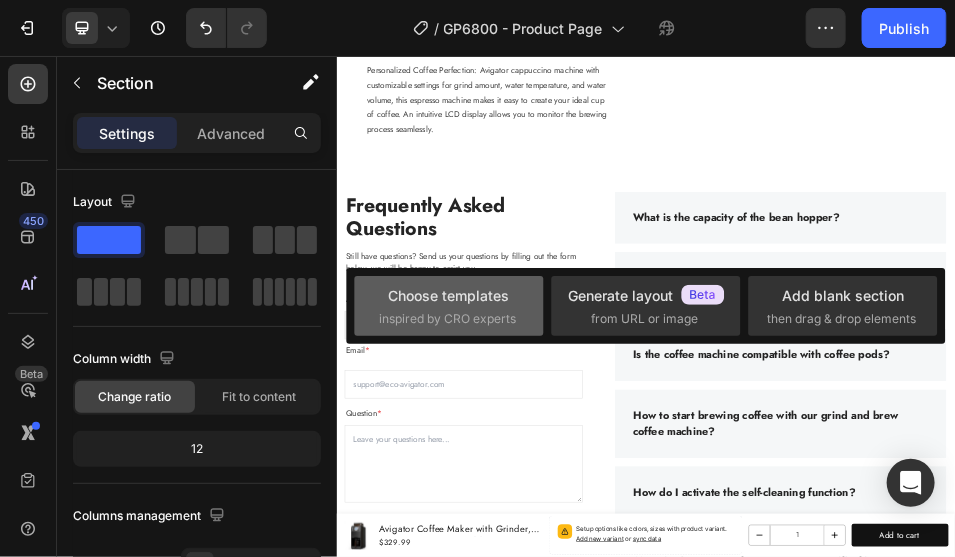 click on "inspired by CRO experts" at bounding box center [447, 319] 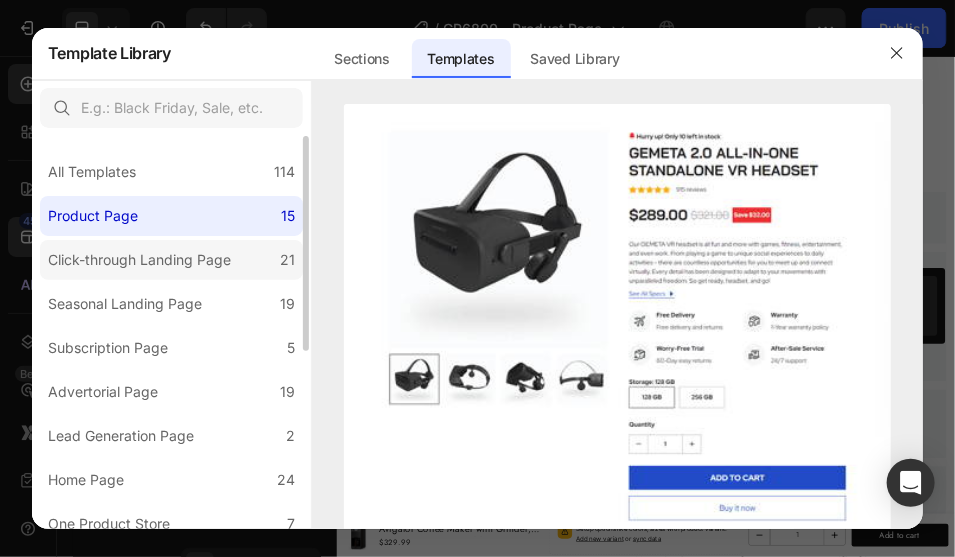 click on "Click-through Landing Page" at bounding box center (139, 260) 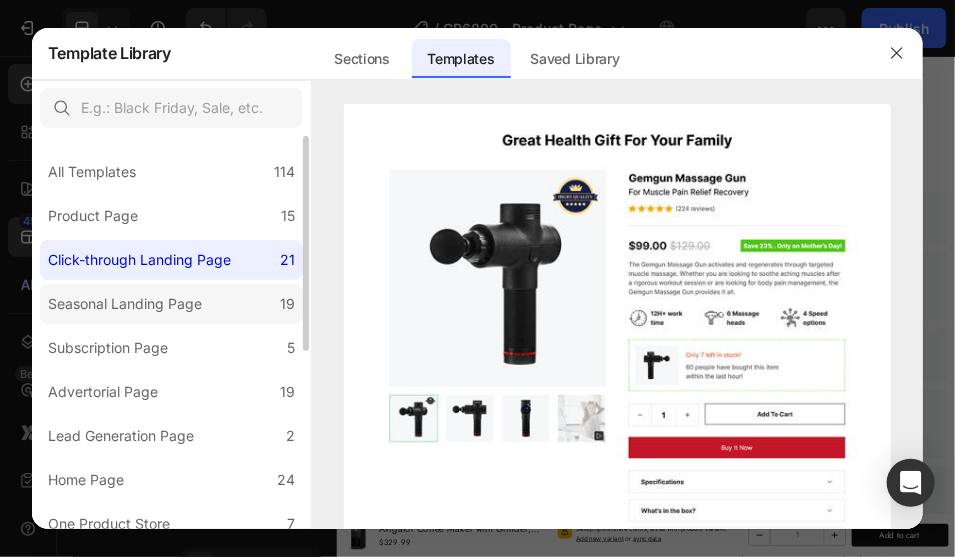click on "Seasonal Landing Page 19" 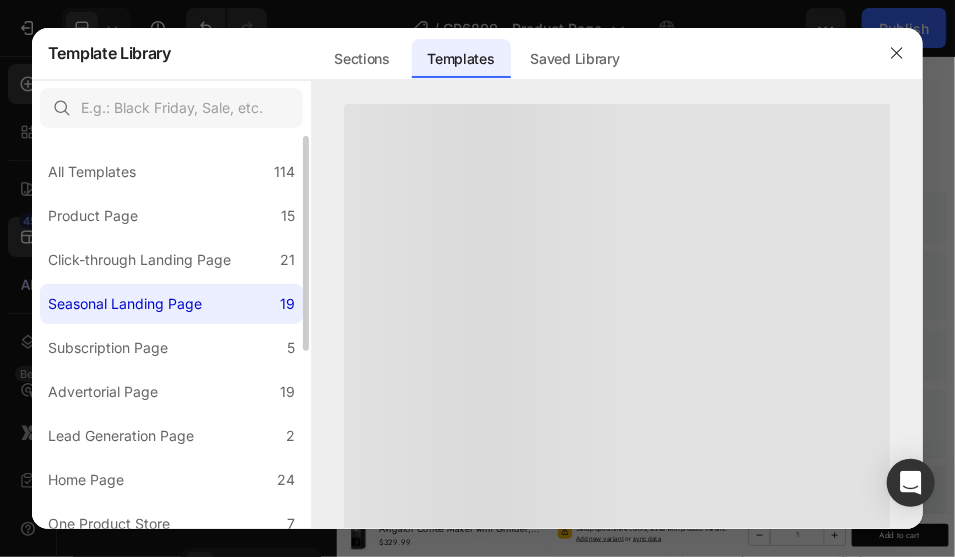 drag, startPoint x: 124, startPoint y: 370, endPoint x: 143, endPoint y: 297, distance: 75.43209 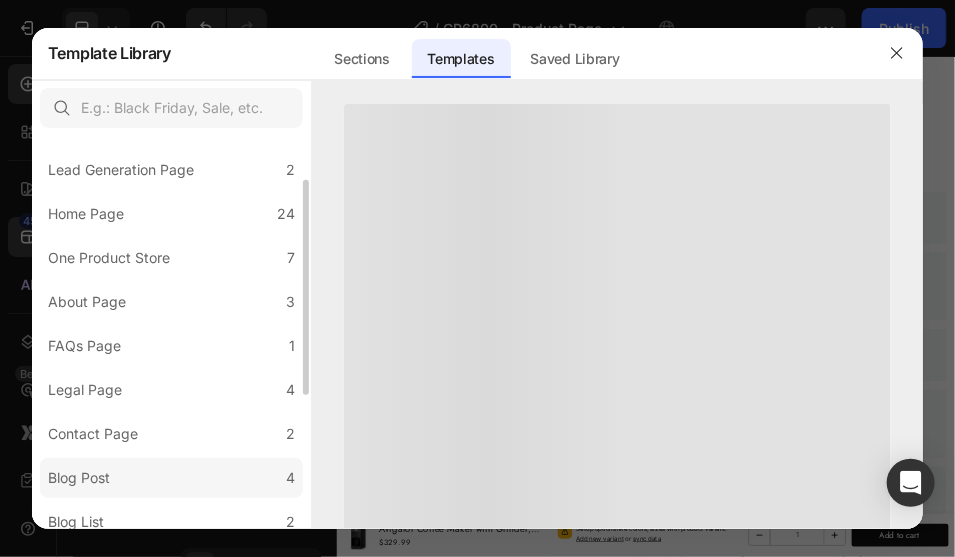 scroll, scrollTop: 323, scrollLeft: 0, axis: vertical 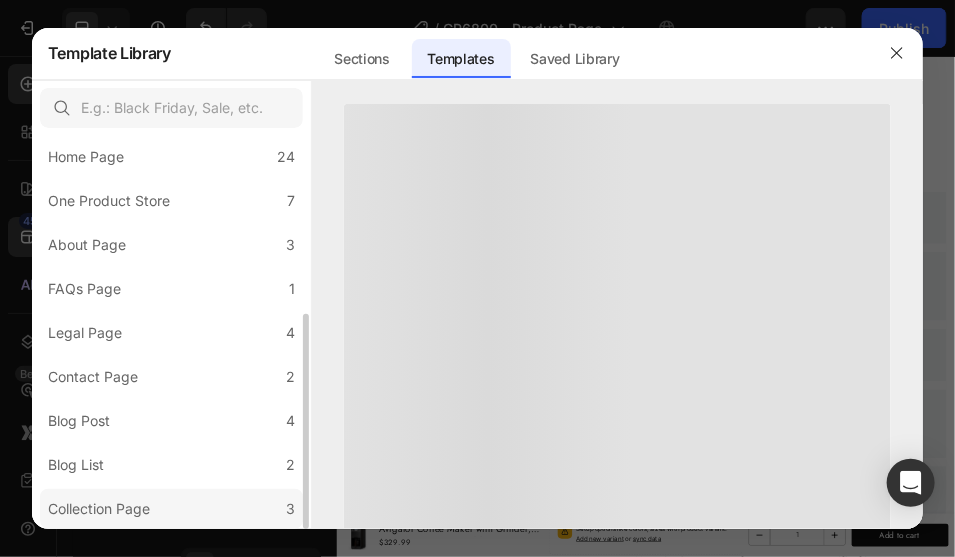 click on "Collection Page" at bounding box center [99, 509] 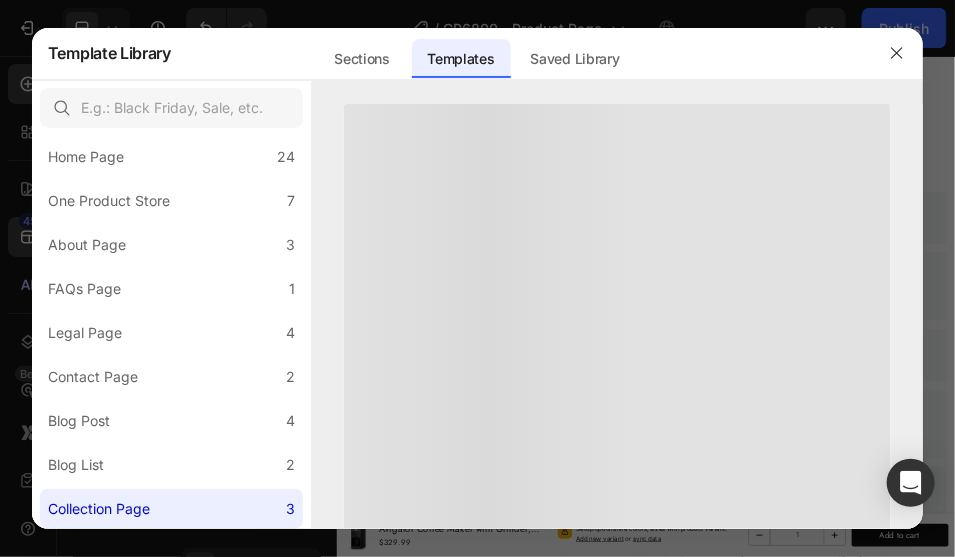 drag, startPoint x: 574, startPoint y: 58, endPoint x: 439, endPoint y: 239, distance: 225.8008 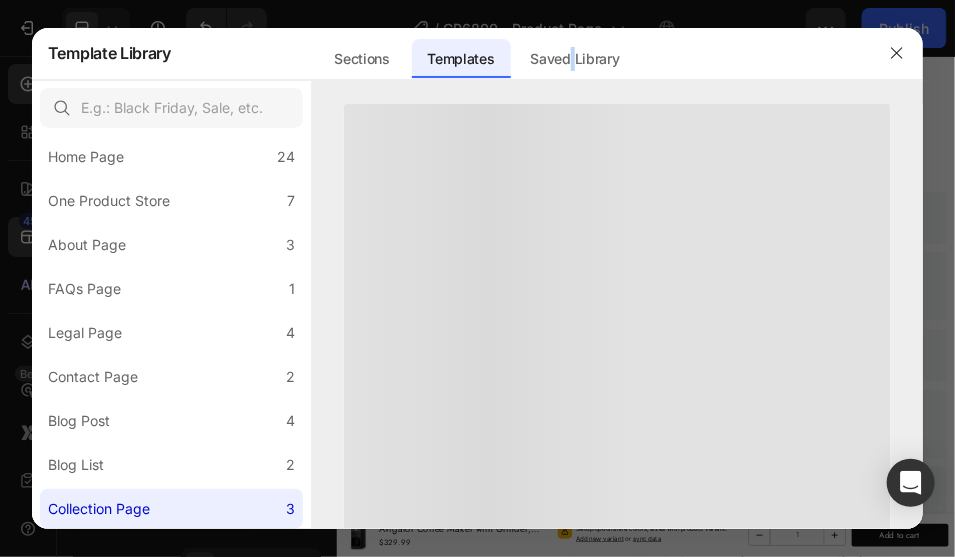 scroll, scrollTop: 0, scrollLeft: 0, axis: both 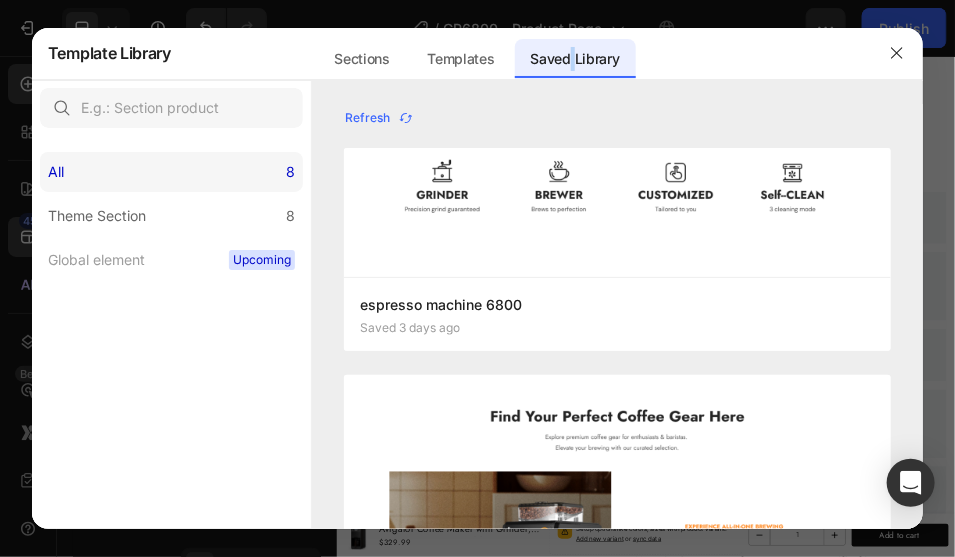 click on "All 8" 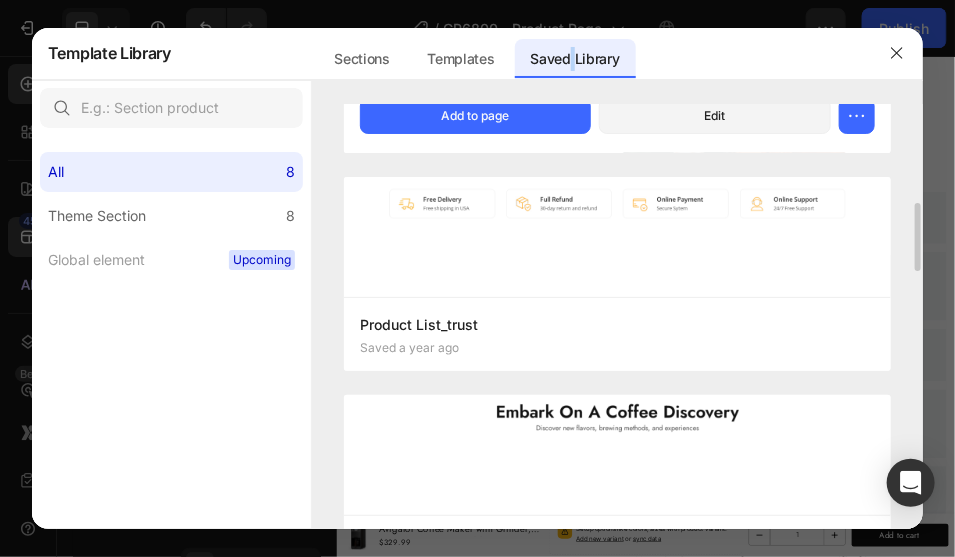 scroll, scrollTop: 87, scrollLeft: 0, axis: vertical 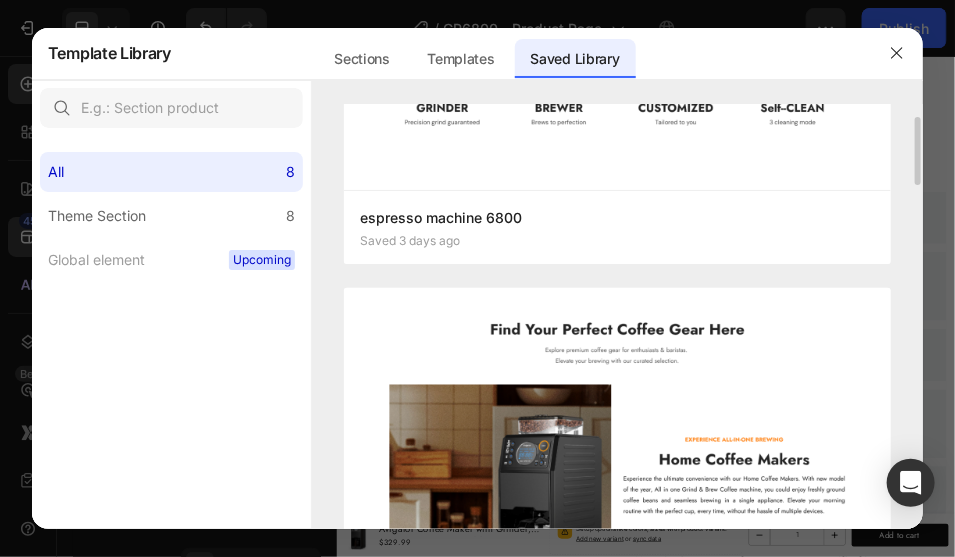 drag, startPoint x: 379, startPoint y: 61, endPoint x: 413, endPoint y: 61, distance: 34 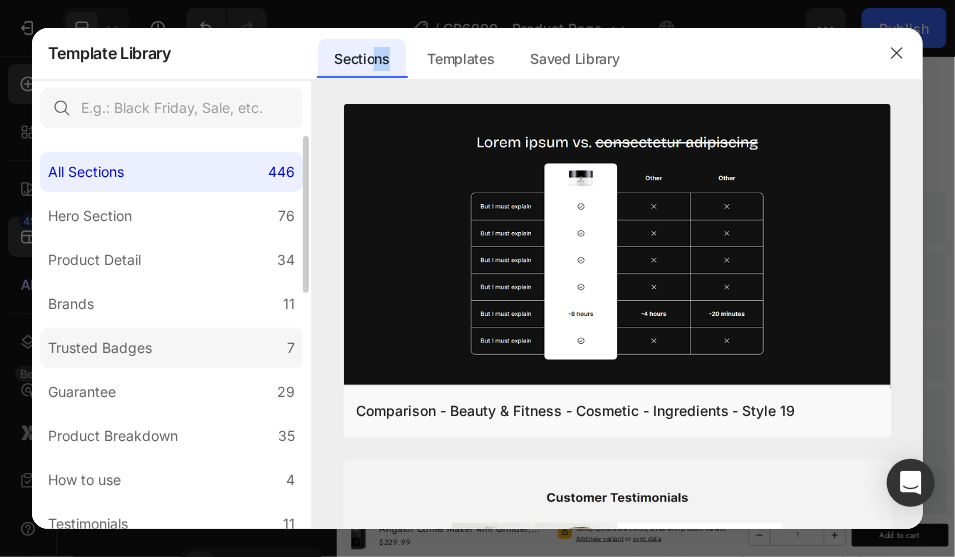 scroll, scrollTop: 66, scrollLeft: 0, axis: vertical 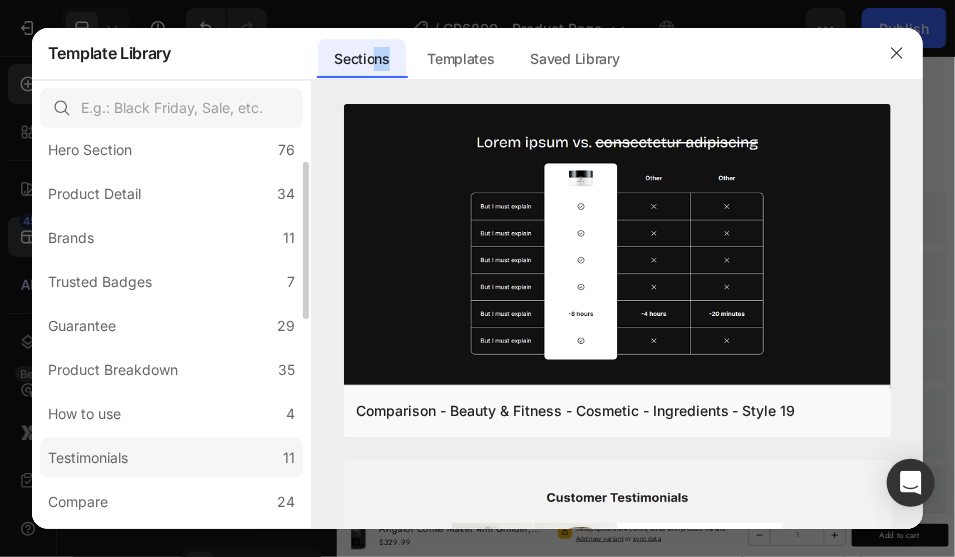 click on "Testimonials 11" 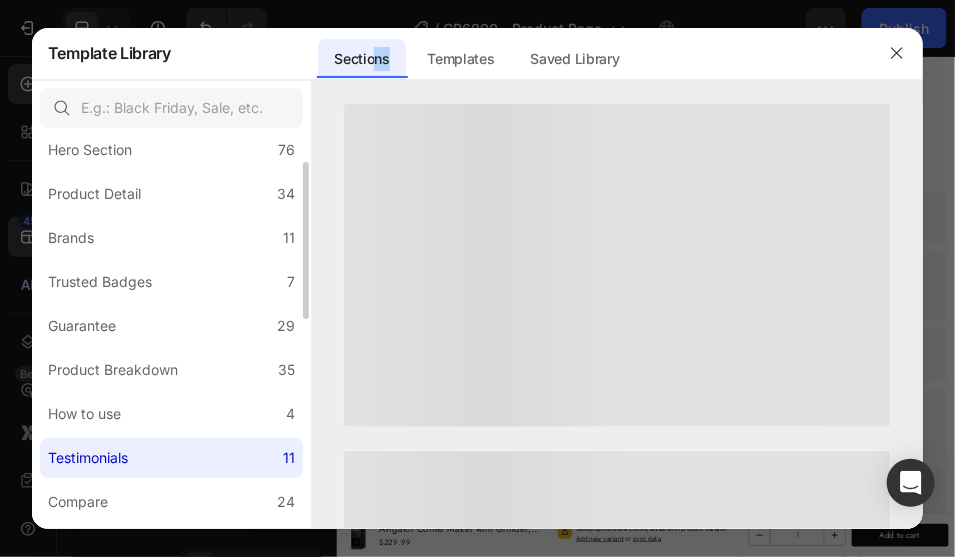 scroll, scrollTop: 133, scrollLeft: 0, axis: vertical 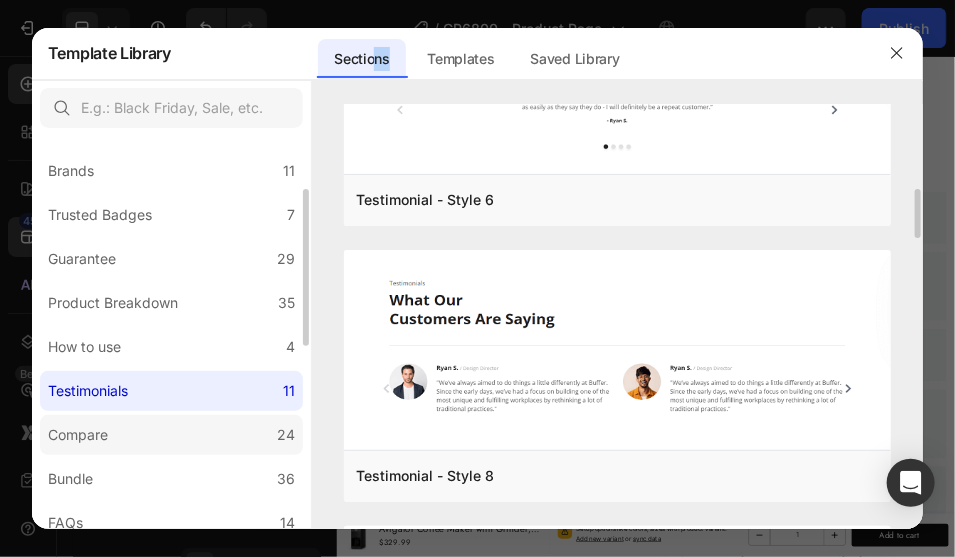 click on "Compare" at bounding box center [82, 435] 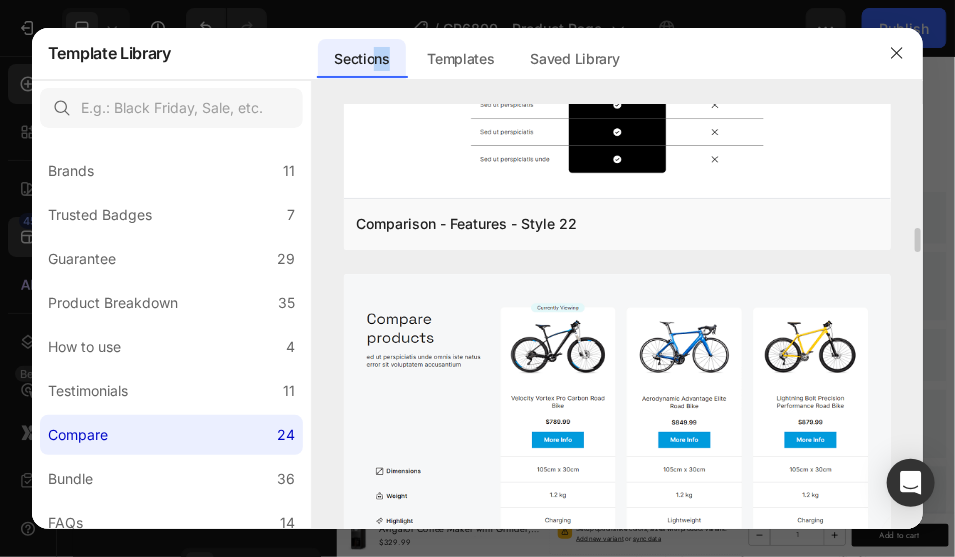 scroll, scrollTop: 2266, scrollLeft: 0, axis: vertical 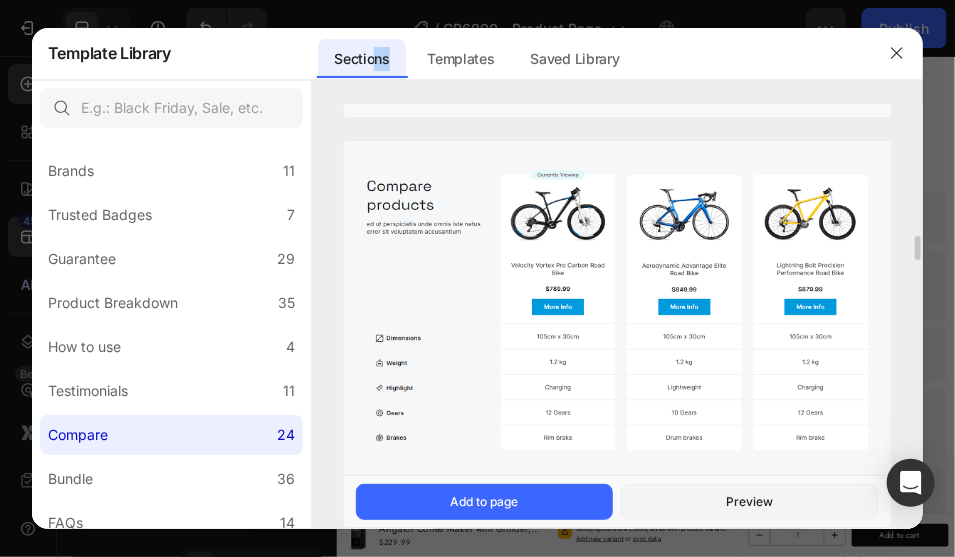 click at bounding box center [617, 310] 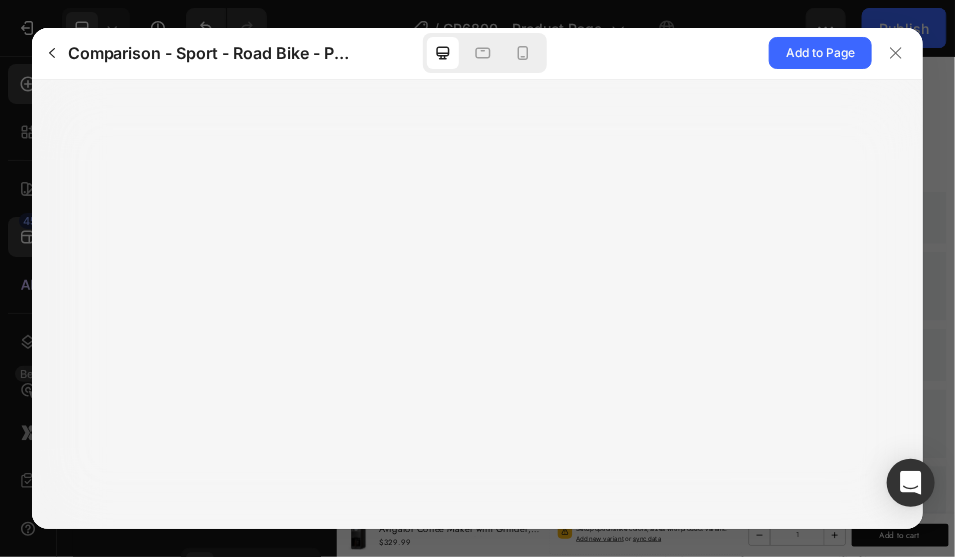 drag, startPoint x: 829, startPoint y: 51, endPoint x: 773, endPoint y: 186, distance: 146.15402 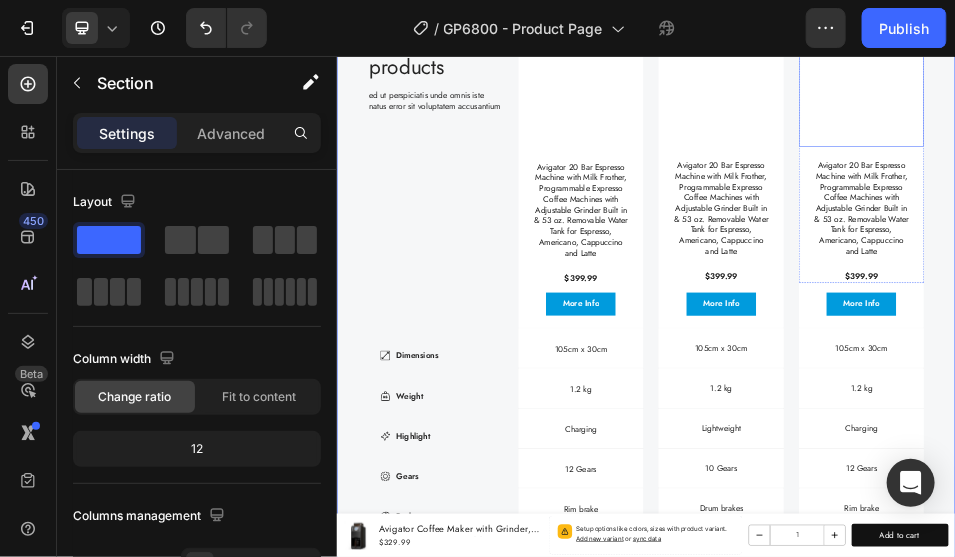 scroll, scrollTop: 5809, scrollLeft: 0, axis: vertical 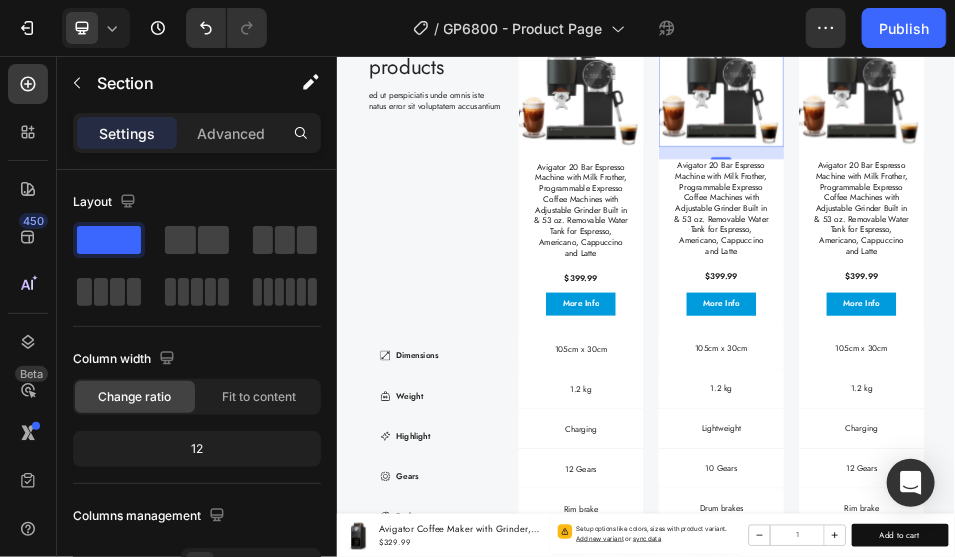 click at bounding box center (1082, 110) 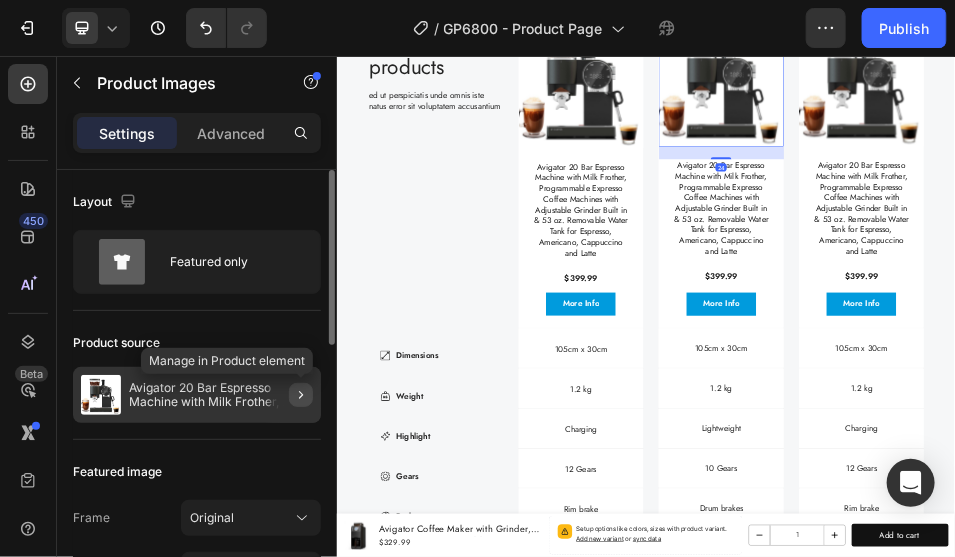click 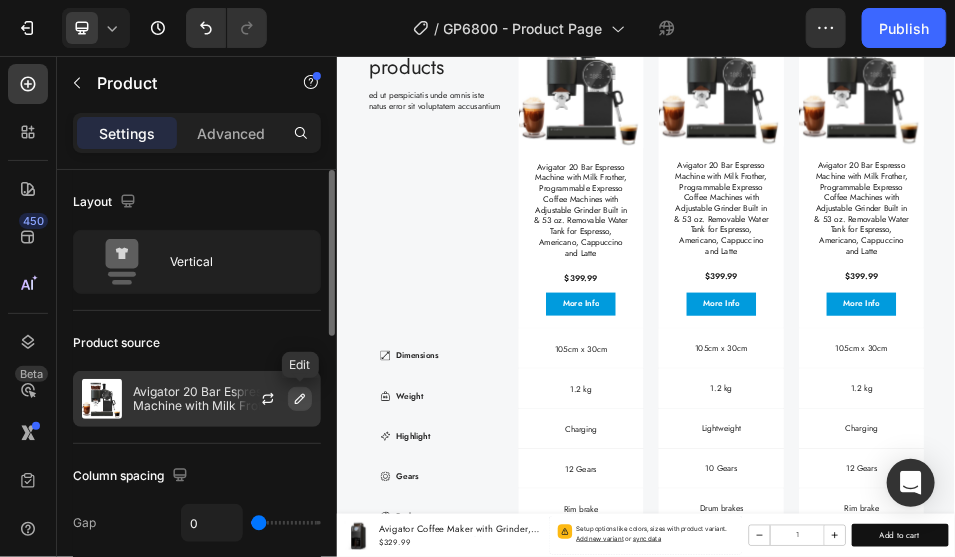 click 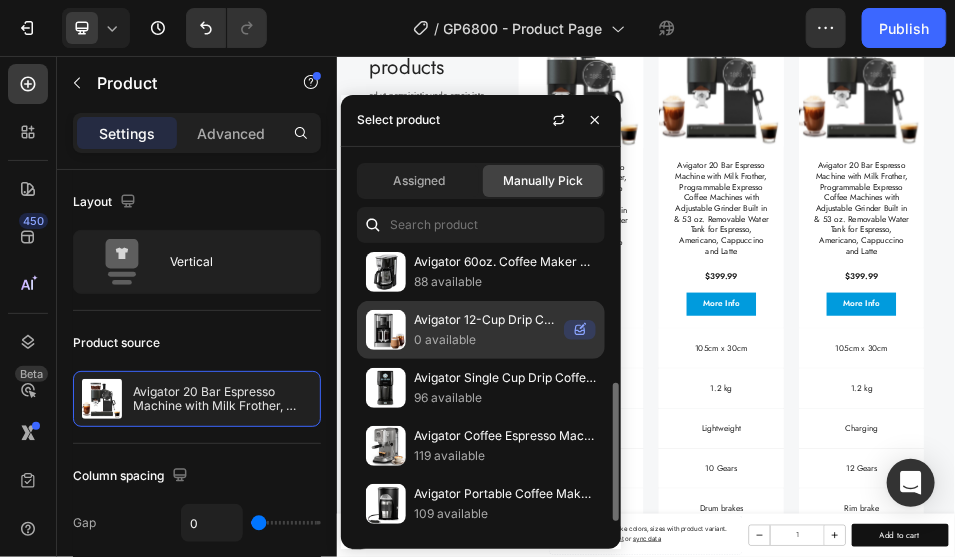 scroll, scrollTop: 133, scrollLeft: 0, axis: vertical 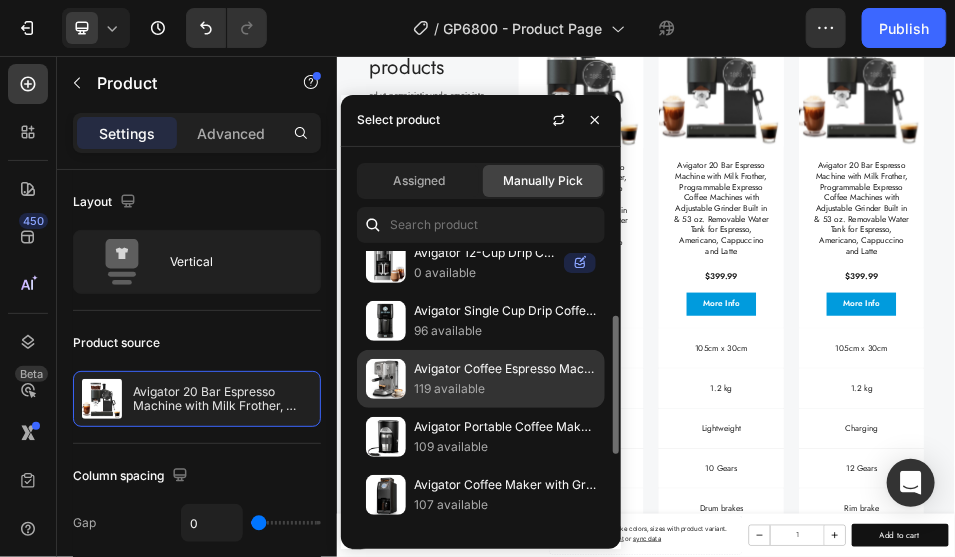 click on "119 available" at bounding box center [505, 389] 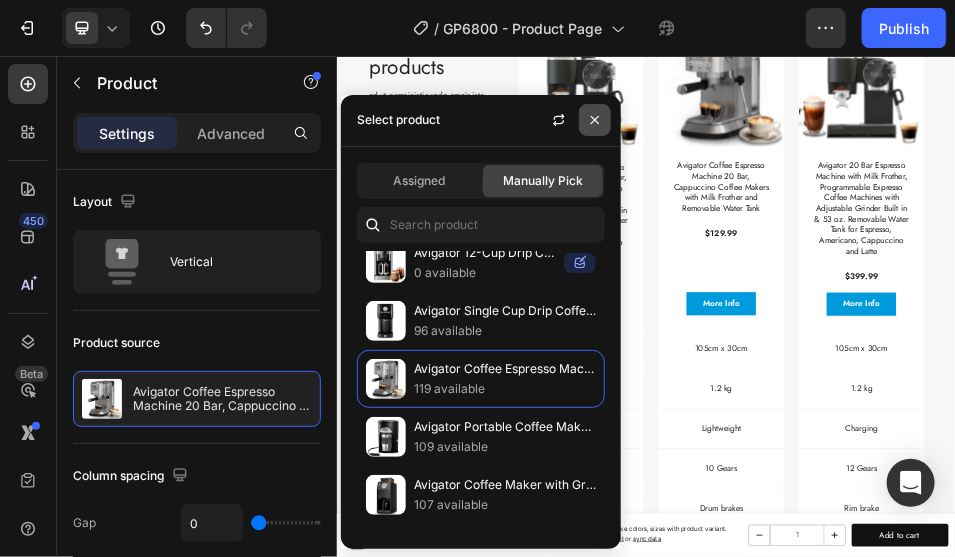 click 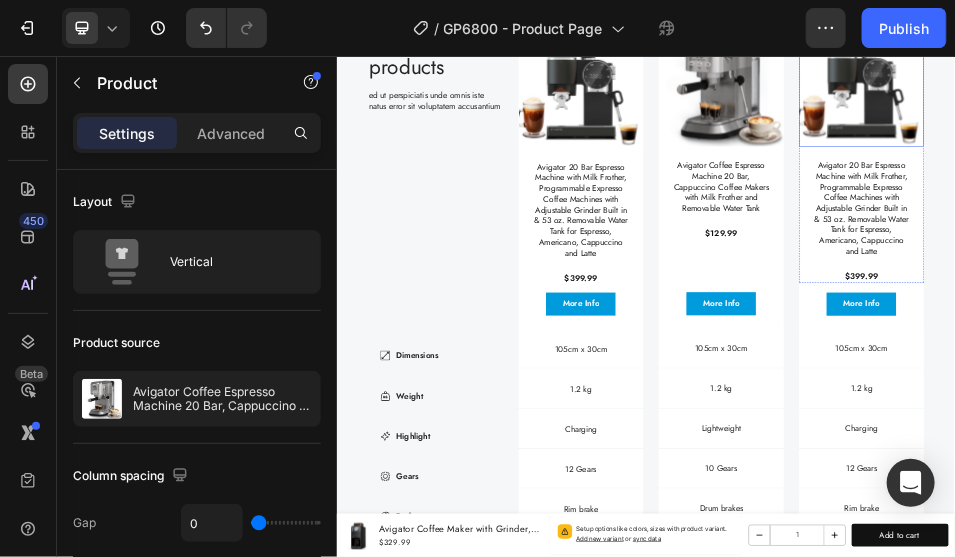 click on "Product Images" at bounding box center (1355, 110) 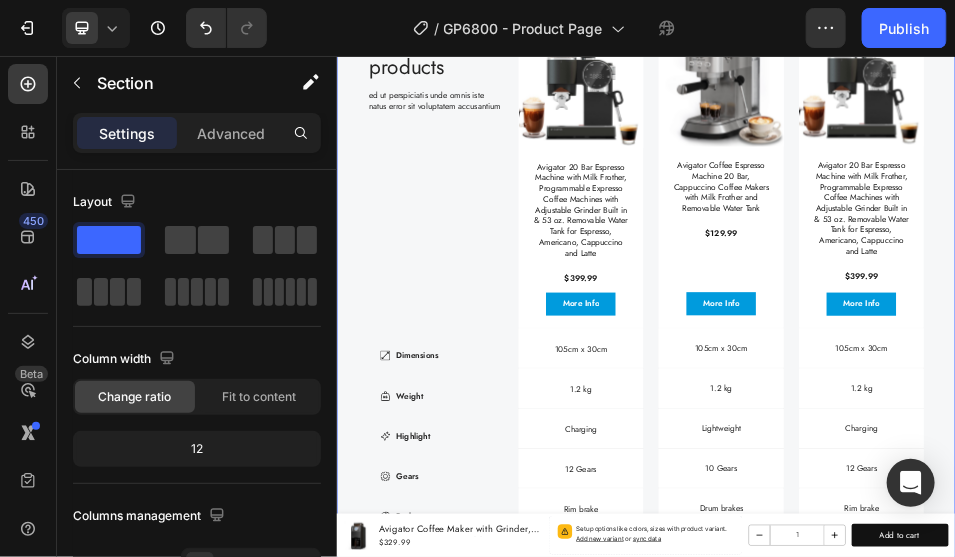 click on "Compare products Heading ed ut perspiciatis unde omnis iste natus error sit voluptatem accusantium  Text Block Row
Dimensions
Weight
Highlight
Gears
Brakes Item List Currently Viewing Text Block Row Product Images Avigator 20 Bar Espresso Machine with Milk Frother, Programmable Expresso Coffee Machines with Adjustable Grinder Built in & 53 oz. Removable Water Tank for Espresso, Americano, Cappuccino and Latte Product Title $399.99 Product Price Product Price Row Product More Info Button Hero Banner Product Images Avigator Coffee Espresso Machine 20 Bar, Cappuccino Coffee Makers with Milk Frother and Removable Water Tank Product Title $129.99 Product Price Product Price Row Product More Info Button Hero Banner Product Images Product Title $399.99 Product Price Product Price Row Product More Info Button Hero Banner Row
Dimensions Item List 105cm x 30cm Text Block Hero Banner Text Block" at bounding box center [936, 474] 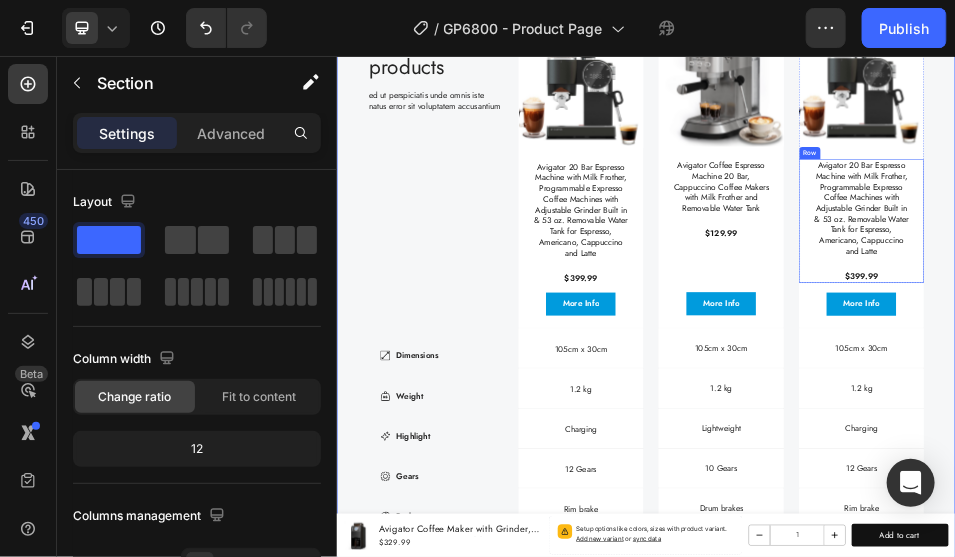 click on "Avigator 20 Bar Espresso Machine with Milk Frother, Programmable Expresso Coffee Machines with Adjustable Grinder Built in & 53 oz. Removable Water Tank for Espresso, Americano, Cappuccino and Latte Product Title $399.99 Product Price Product Price Row" at bounding box center (1355, 375) 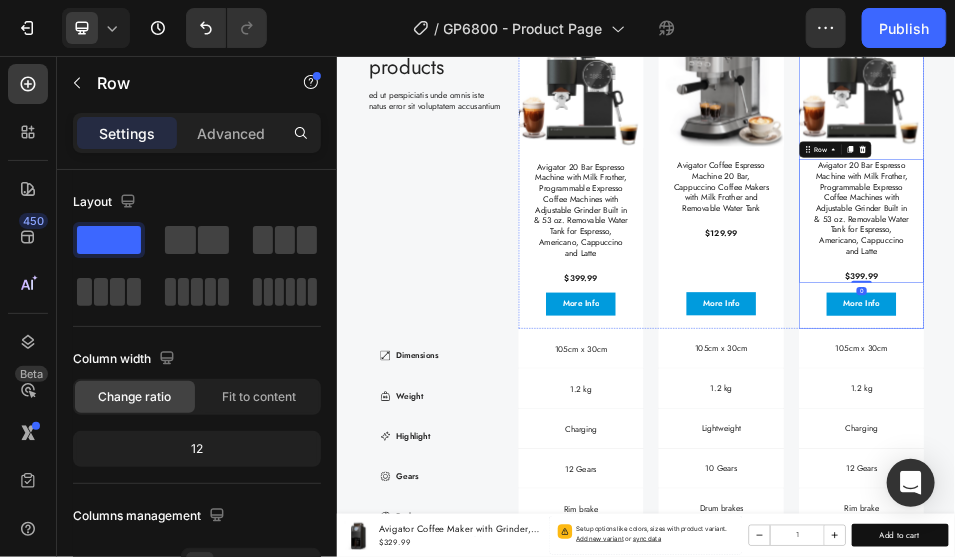 click on "Product Images Avigator 20 Bar Espresso Machine with Milk Frother, Programmable Expresso Coffee Machines with Adjustable Grinder Built in & 53 oz. Removable Water Tank for Espresso, Americano, Cappuccino and Latte Product Title $399.99 Product Price Product Price Row   0 Product More Info Button" at bounding box center (1355, 286) 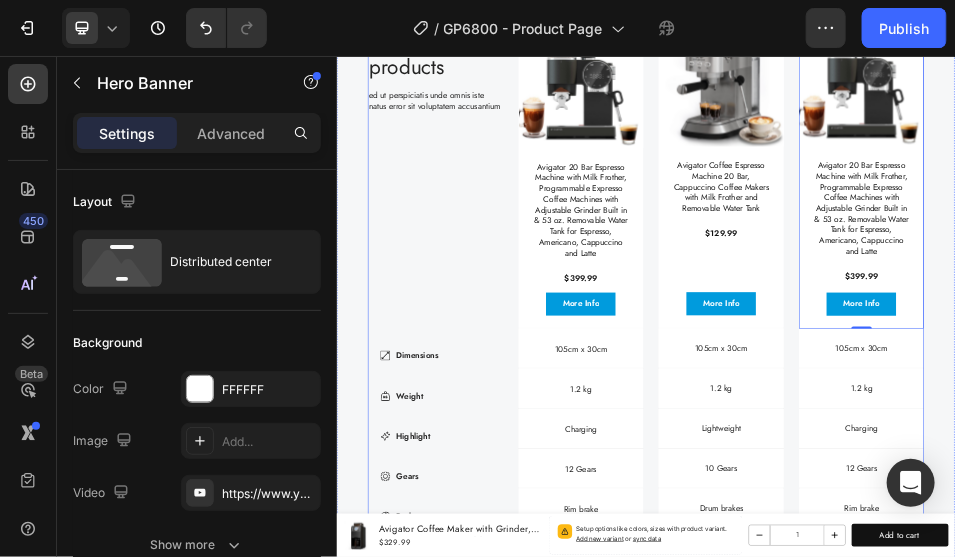 click on "Compare products Heading ed ut perspiciatis unde omnis iste natus error sit voluptatem accusantium  Text Block Row
Dimensions
Weight
Highlight
Gears
Brakes Item List Currently Viewing Text Block Row Product Images Avigator 20 Bar Espresso Machine with Milk Frother, Programmable Expresso Coffee Machines with Adjustable Grinder Built in & 53 oz. Removable Water Tank for Espresso, Americano, Cappuccino and Latte Product Title $399.99 Product Price Product Price Row Product More Info Button Hero Banner Product Images Avigator Coffee Espresso Machine 20 Bar, Cappuccino Coffee Makers with Milk Frother and Removable Water Tank Product Title $129.99 Product Price Product Price Row Product More Info Button Hero Banner Product Images Product Title $399.99 Product Price Product Price Row Product More Info Button Hero Banner   0 Row
Dimensions Item List 105cm x 30cm Text Block Hero Banner Row" at bounding box center [936, 475] 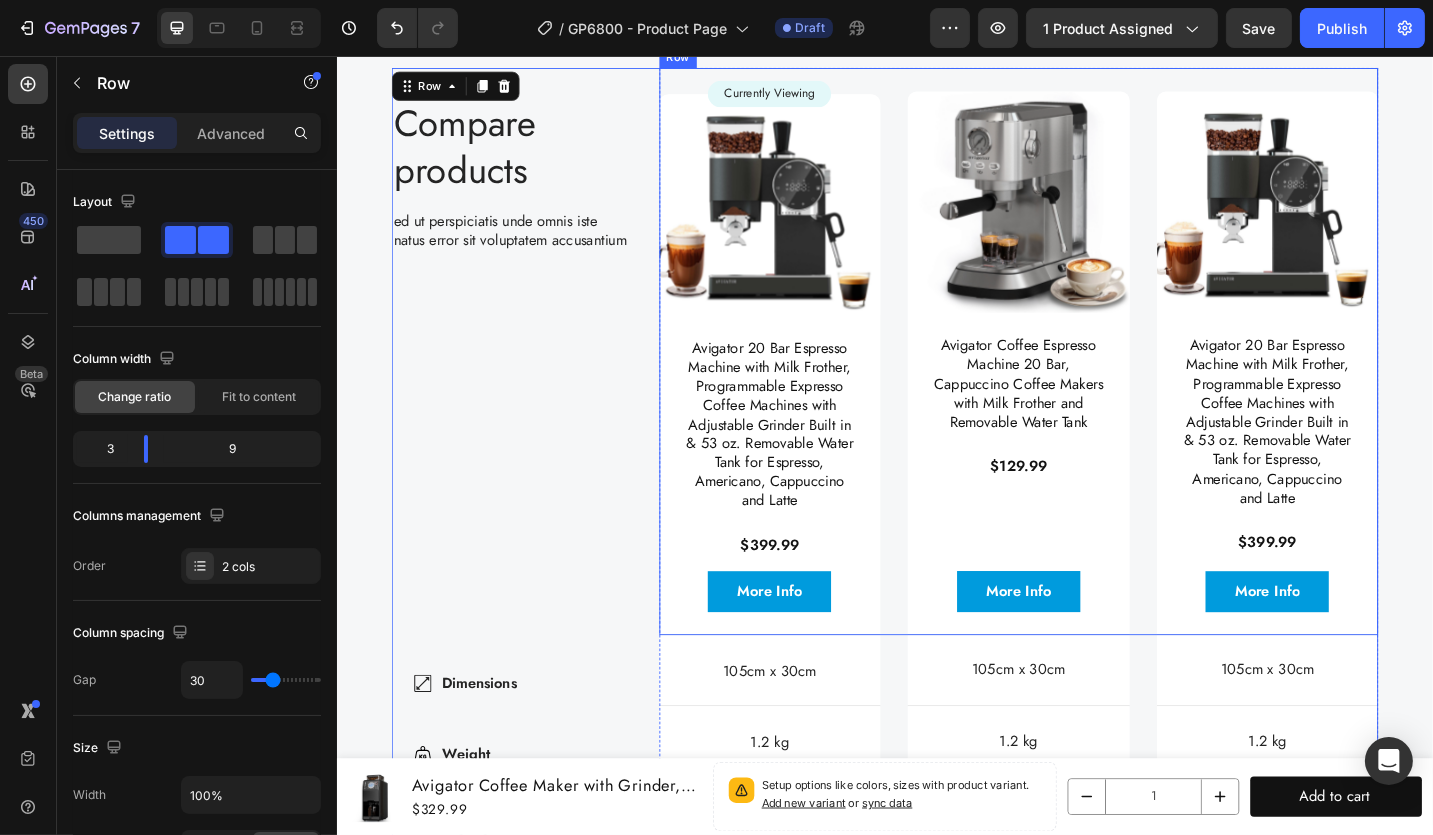 scroll, scrollTop: 5743, scrollLeft: 0, axis: vertical 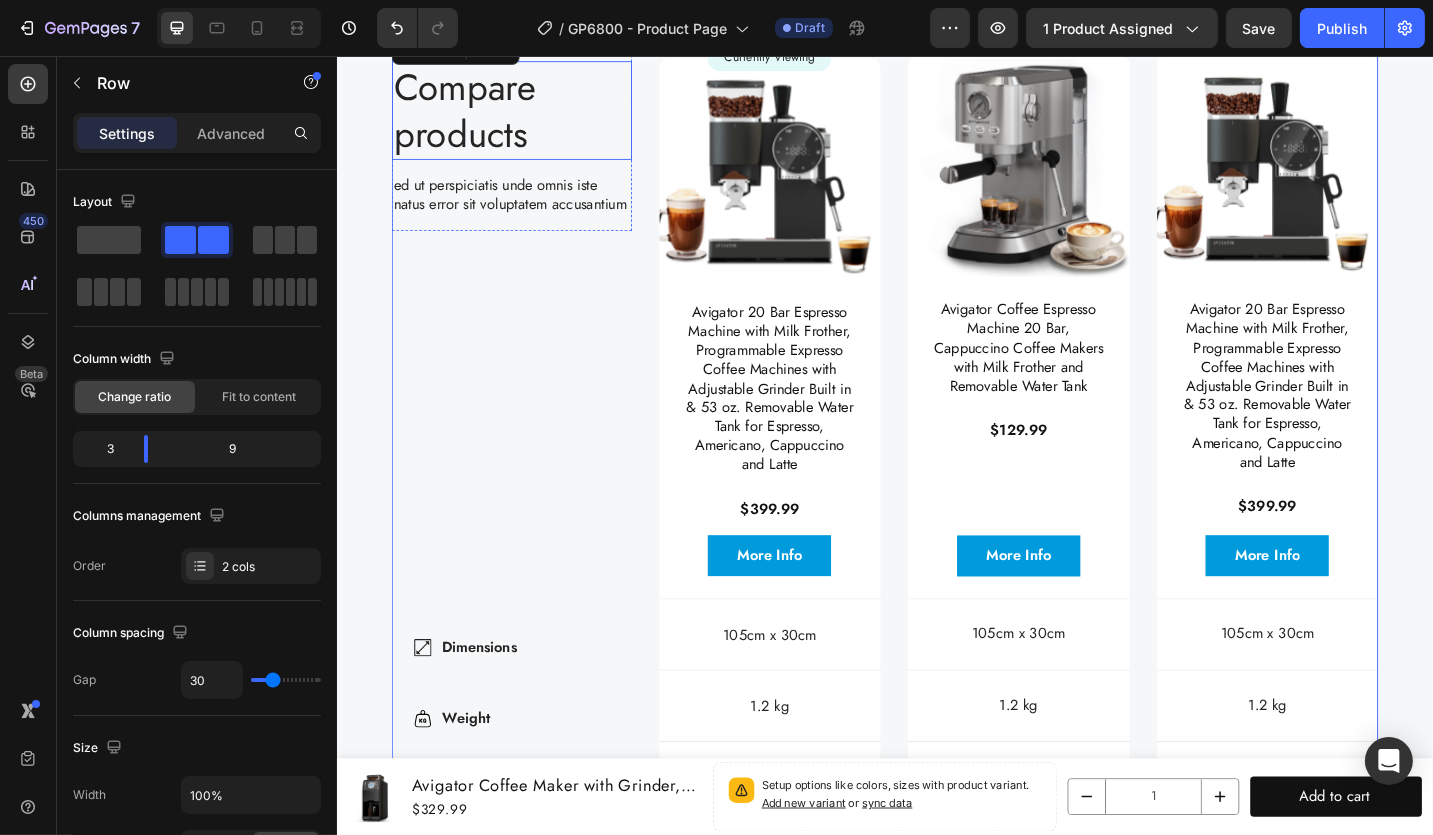 click on "Compare products" at bounding box center [527, 116] 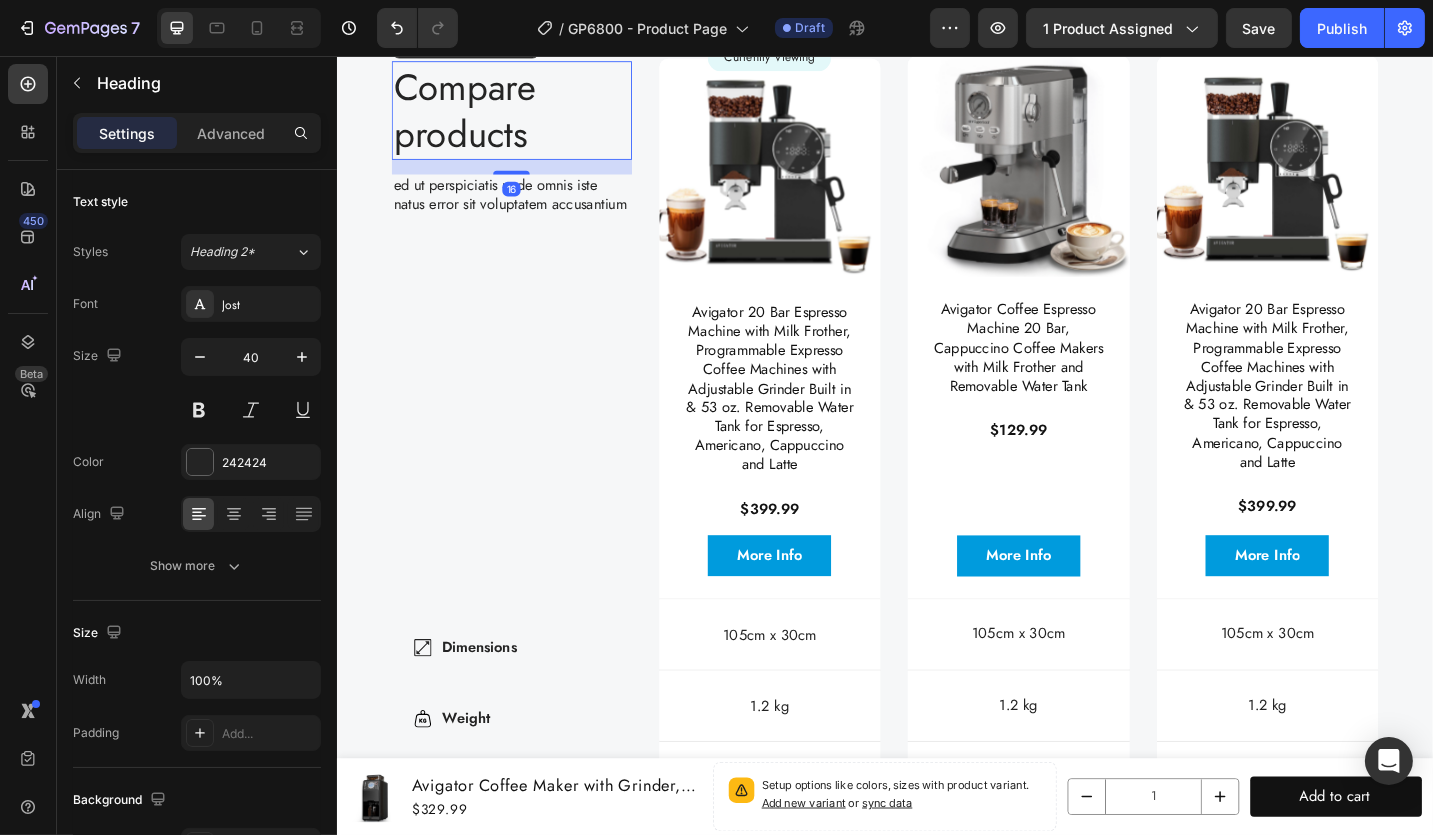 click on "Compare products" at bounding box center [527, 116] 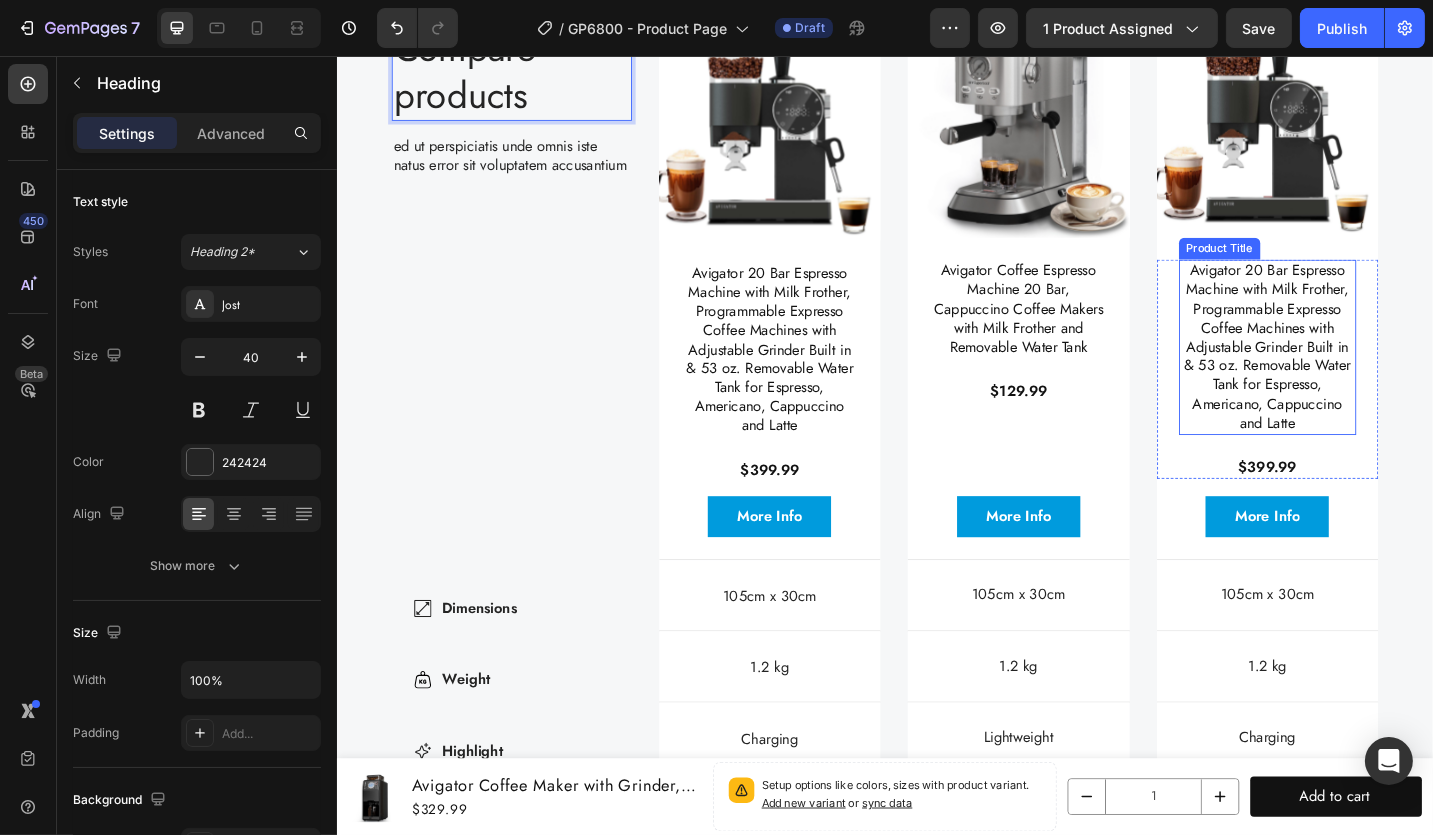 scroll, scrollTop: 5743, scrollLeft: 0, axis: vertical 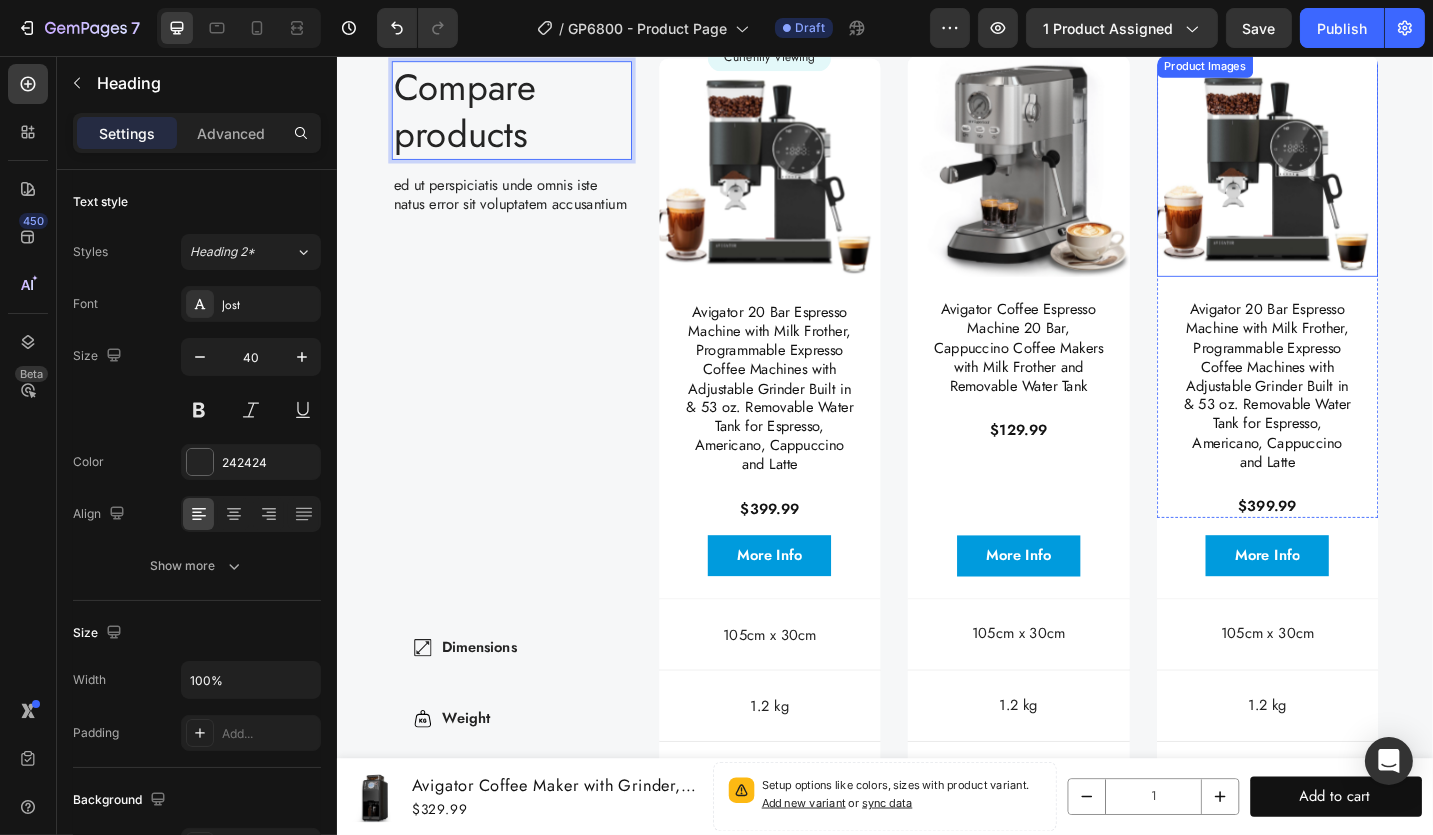 click at bounding box center [1355, 177] 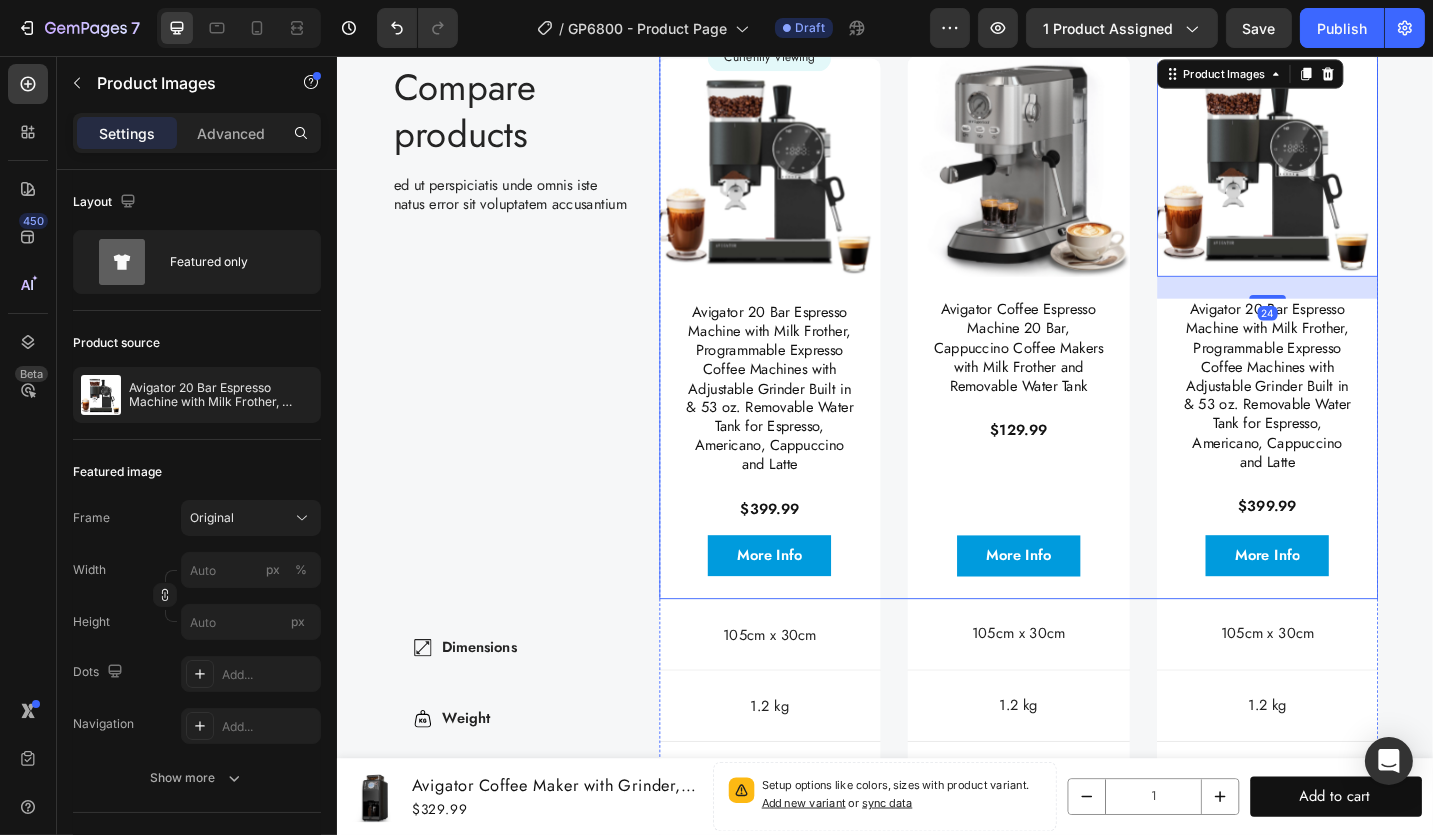 click on "Product Images   24 Avigator 20 Bar Espresso Machine with Milk Frother, Programmable Expresso Coffee Machines with Adjustable Grinder Built in & 53 oz. Removable Water Tank for Espresso, Americano, Cappuccino and Latte Product Title $399.99 Product Price Product Price Row Product More Info Button Hero Banner" at bounding box center (1355, 340) 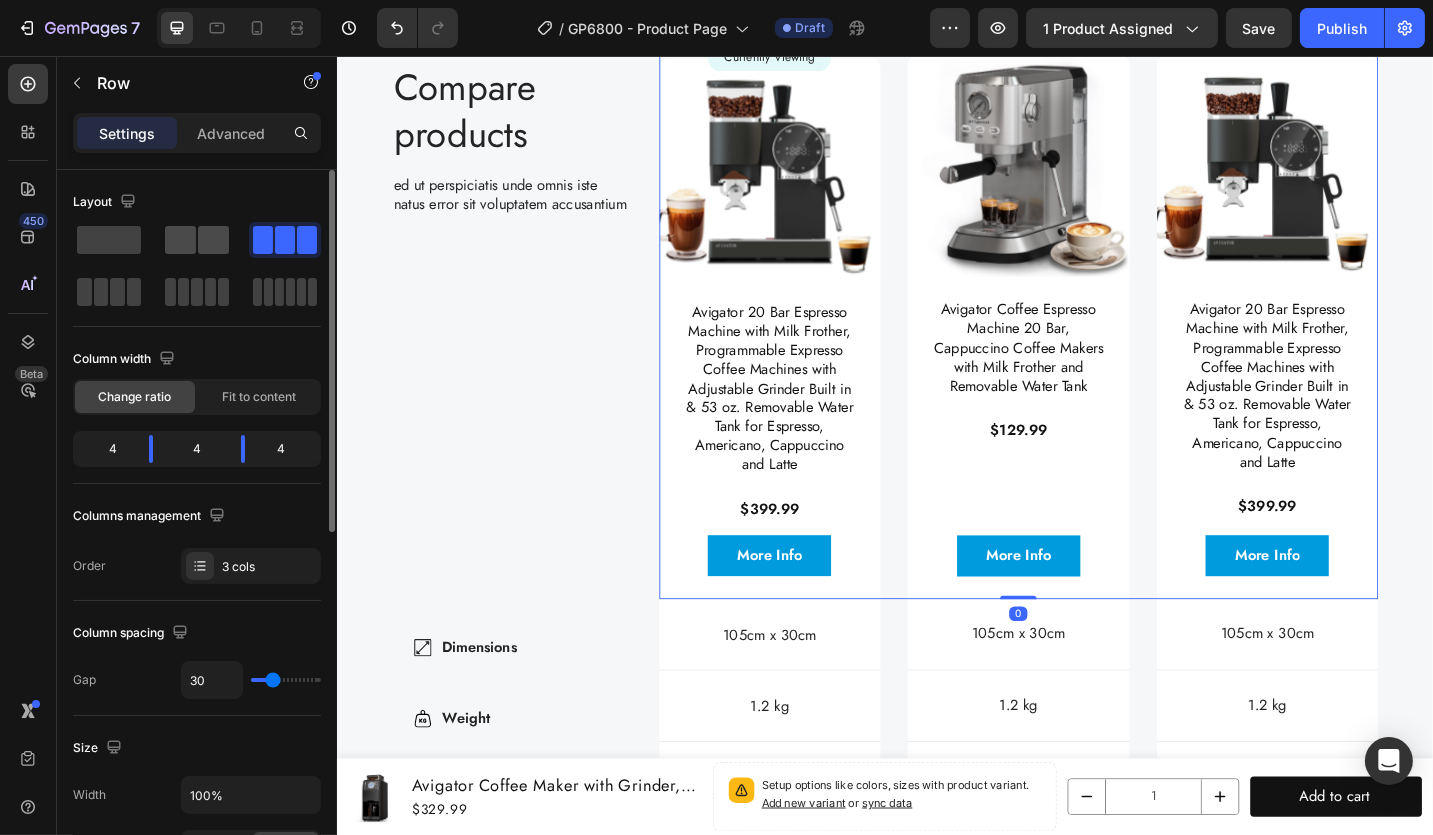 click 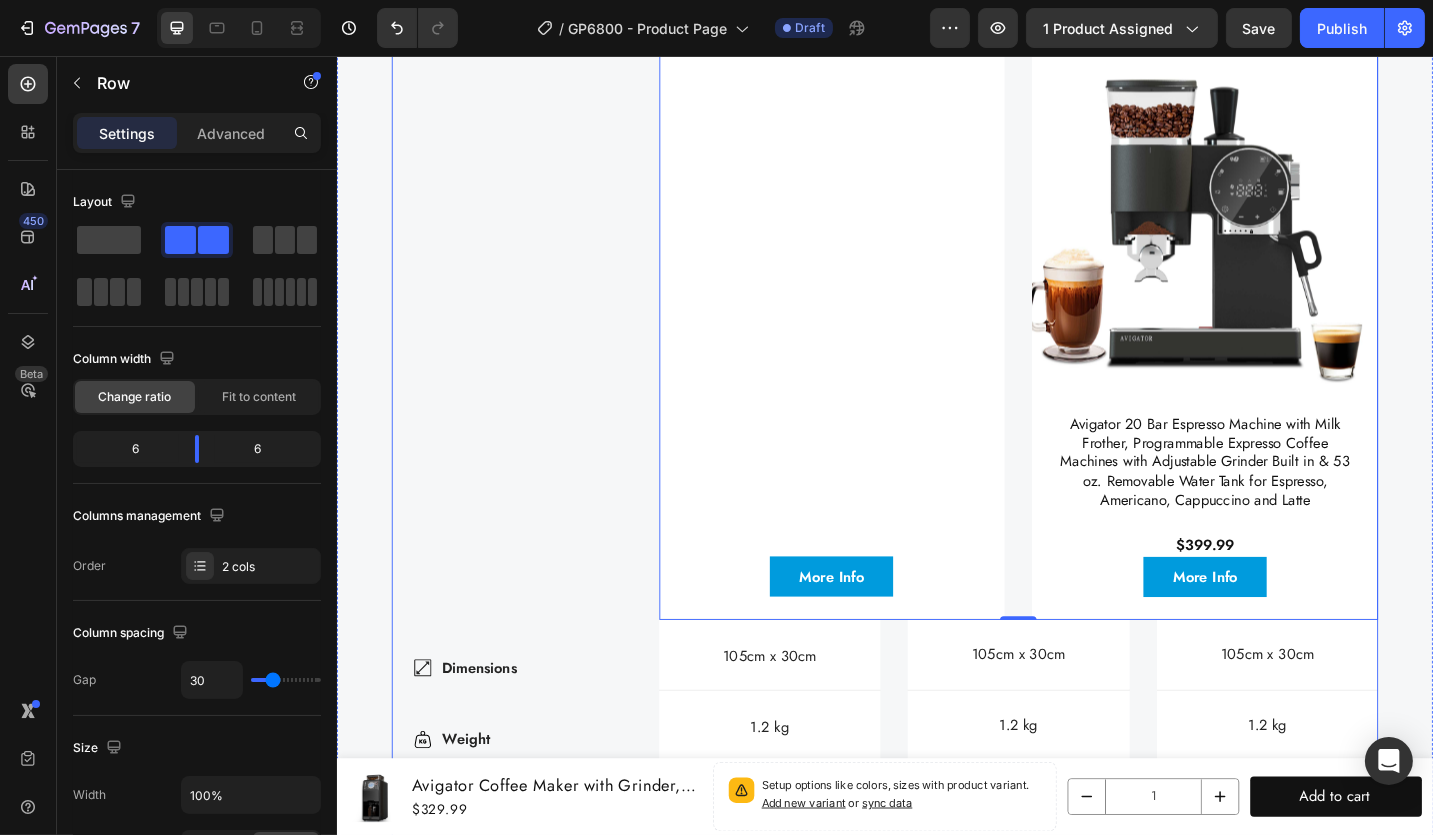 scroll, scrollTop: 6343, scrollLeft: 0, axis: vertical 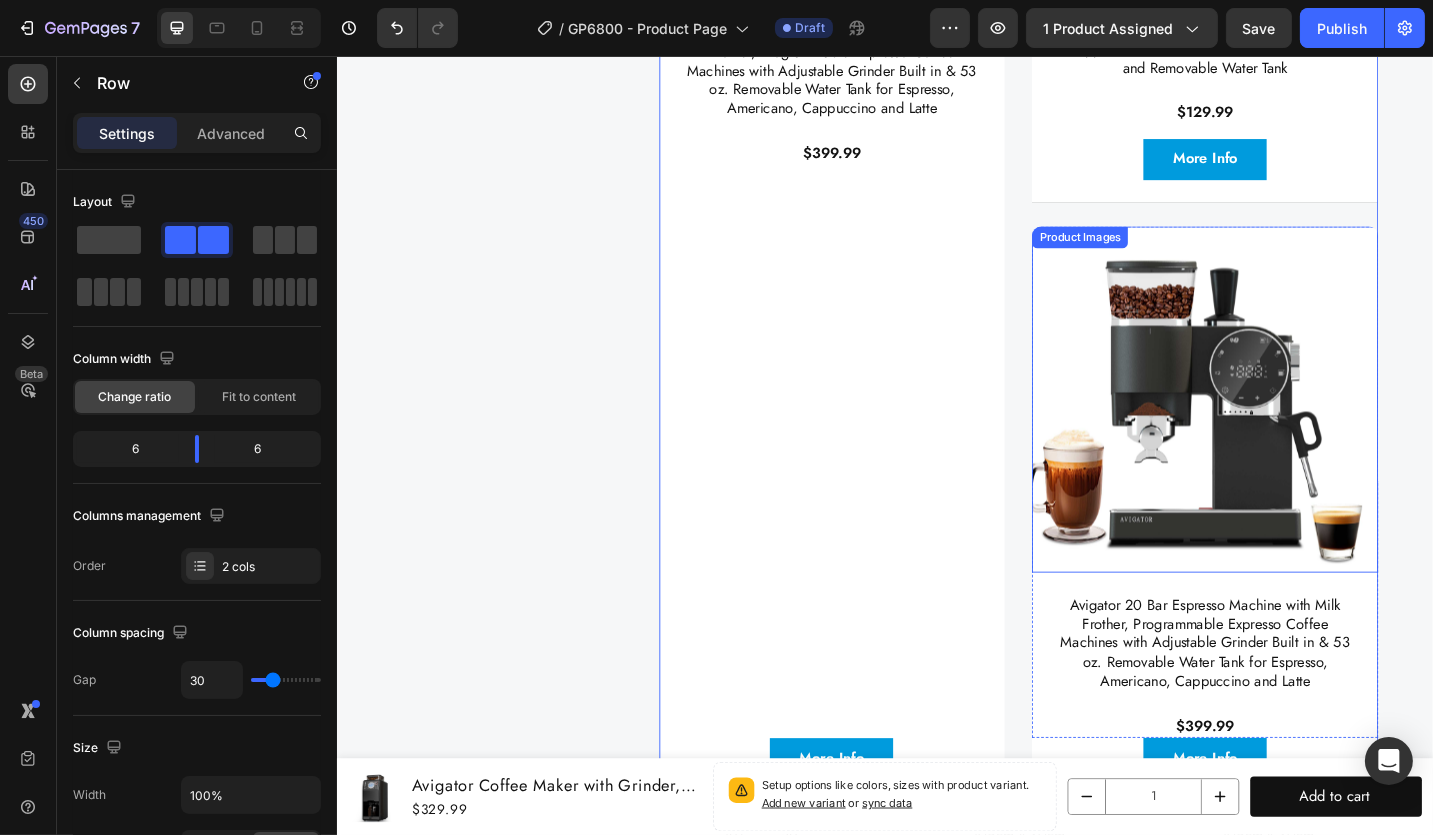 click at bounding box center (1286, 432) 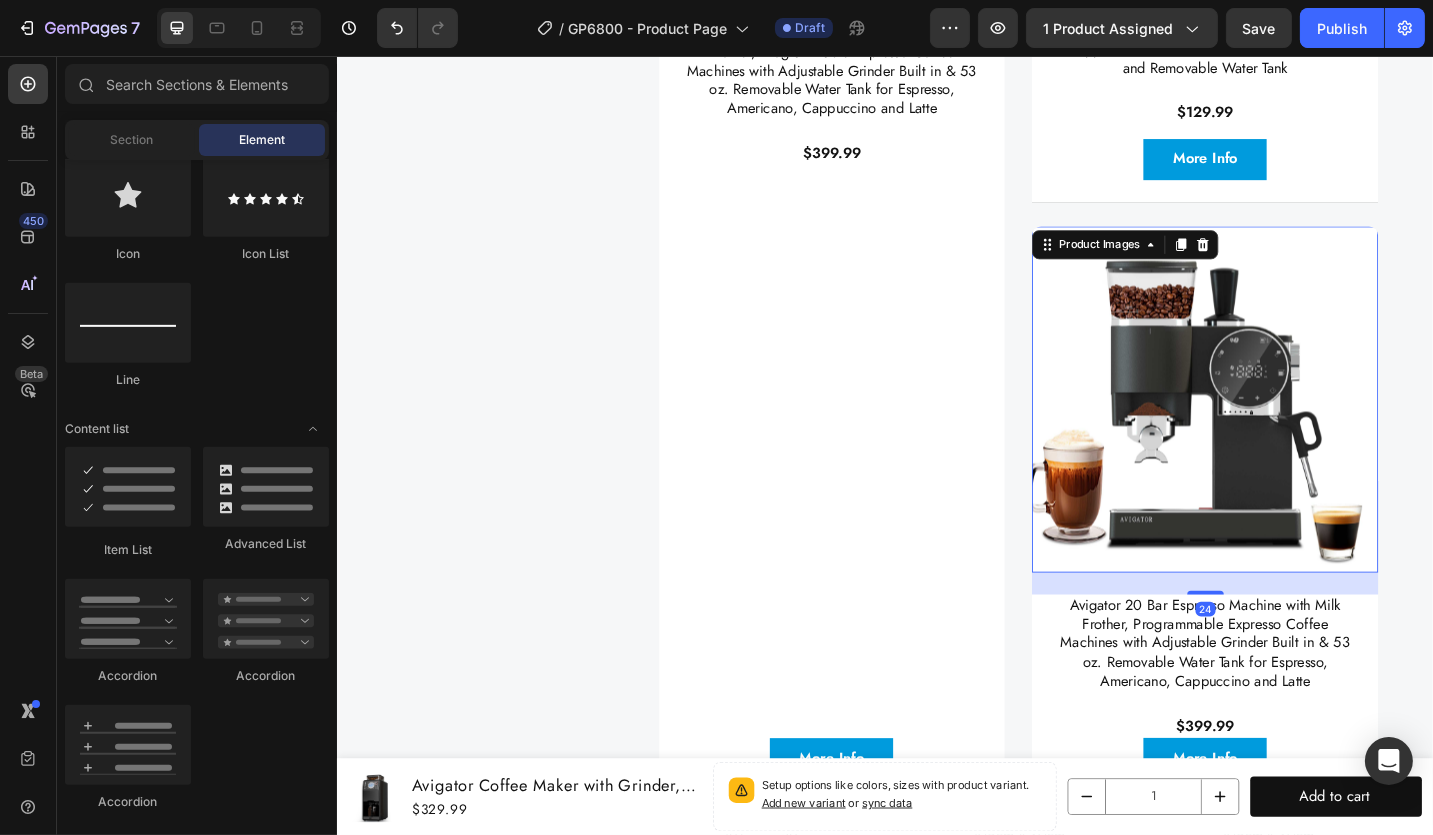 scroll, scrollTop: 6006, scrollLeft: 0, axis: vertical 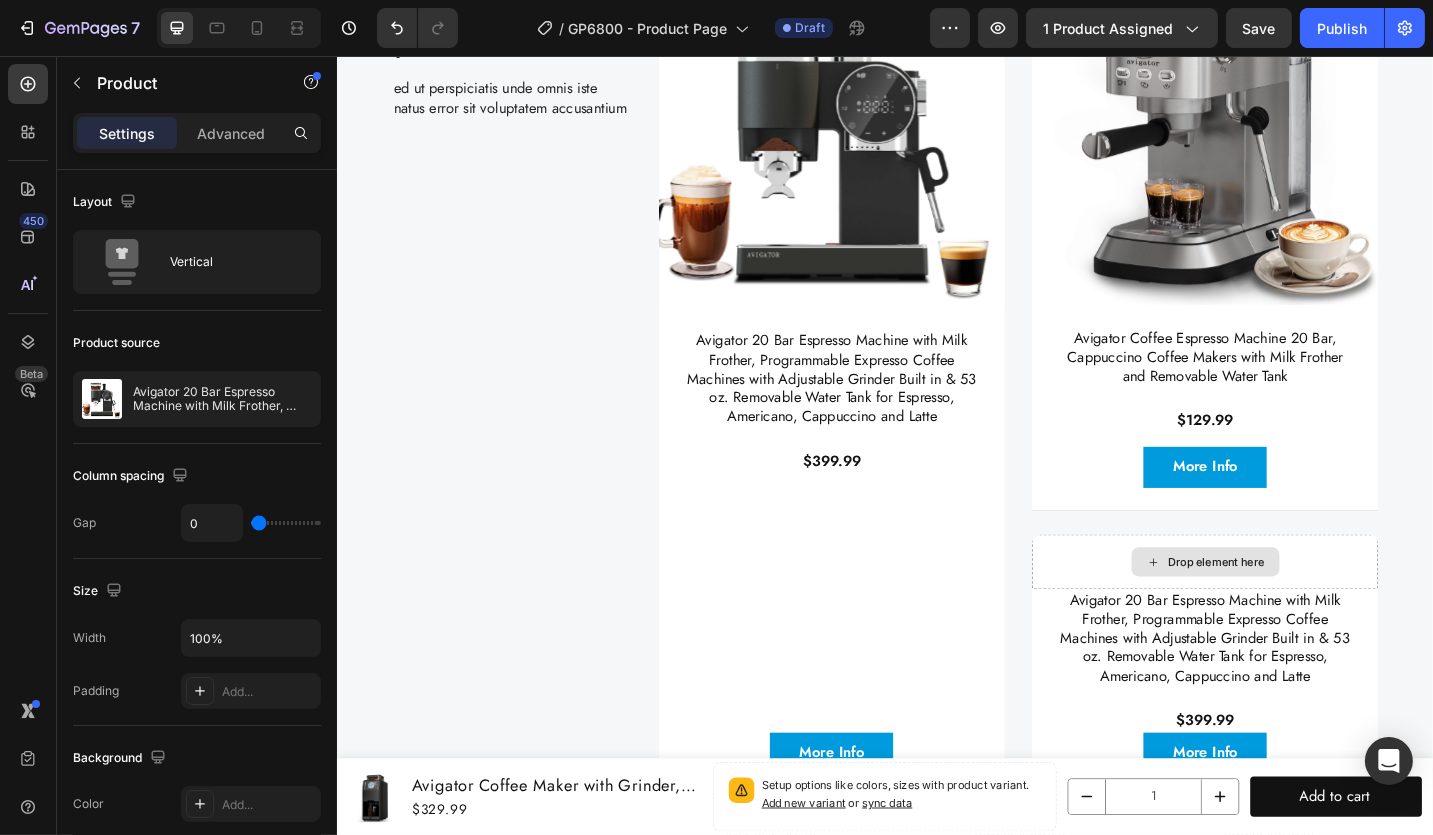 click on "Drop element here" at bounding box center (1286, 610) 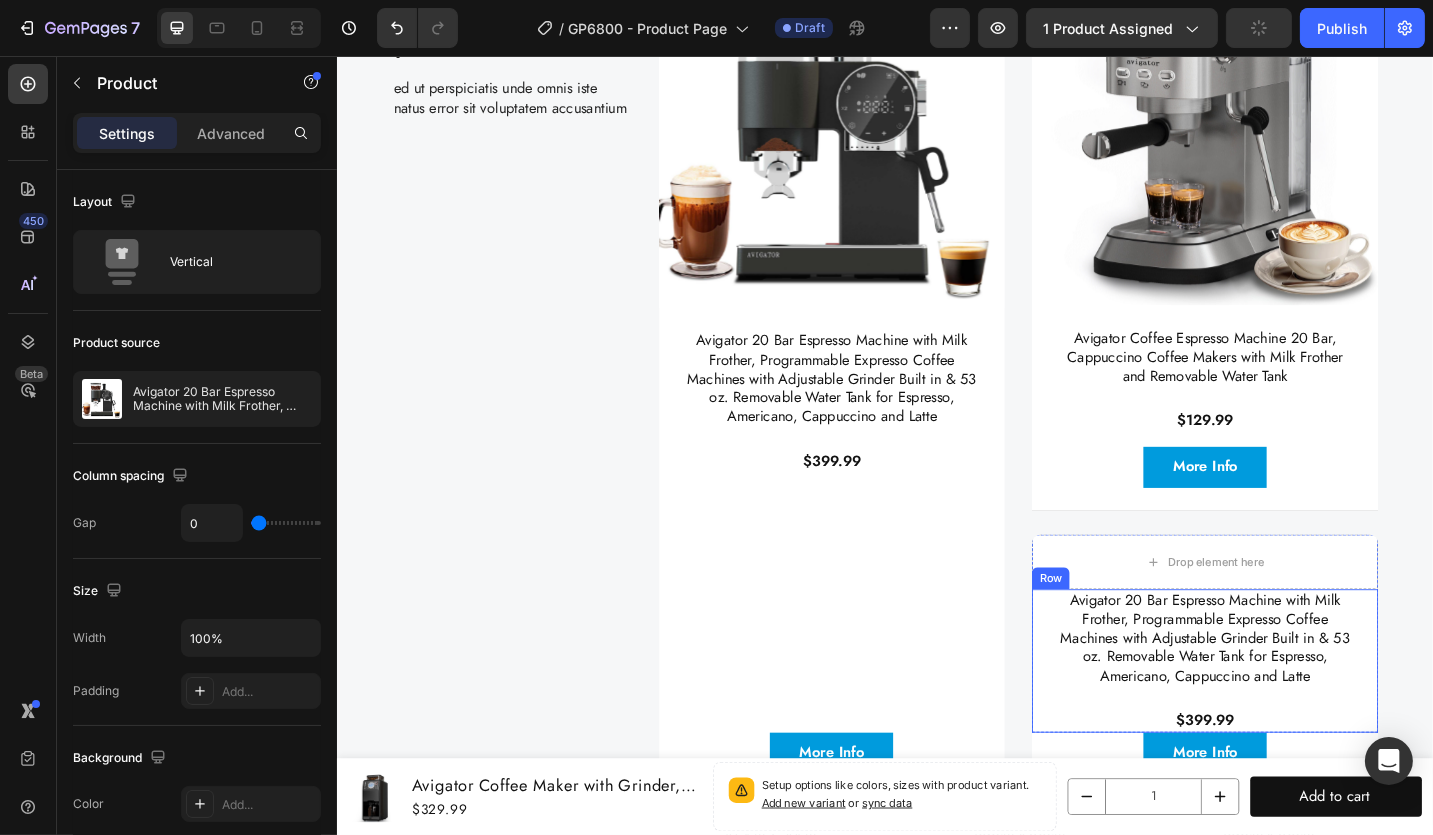 click on "Avigator 20 Bar Espresso Machine with Milk Frother, Programmable Expresso Coffee Machines with Adjustable Grinder Built in & 53 oz. Removable Water Tank for Espresso, Americano, Cappuccino and Latte Product Title $399.99 Product Price Product Price Row" at bounding box center [1286, 718] 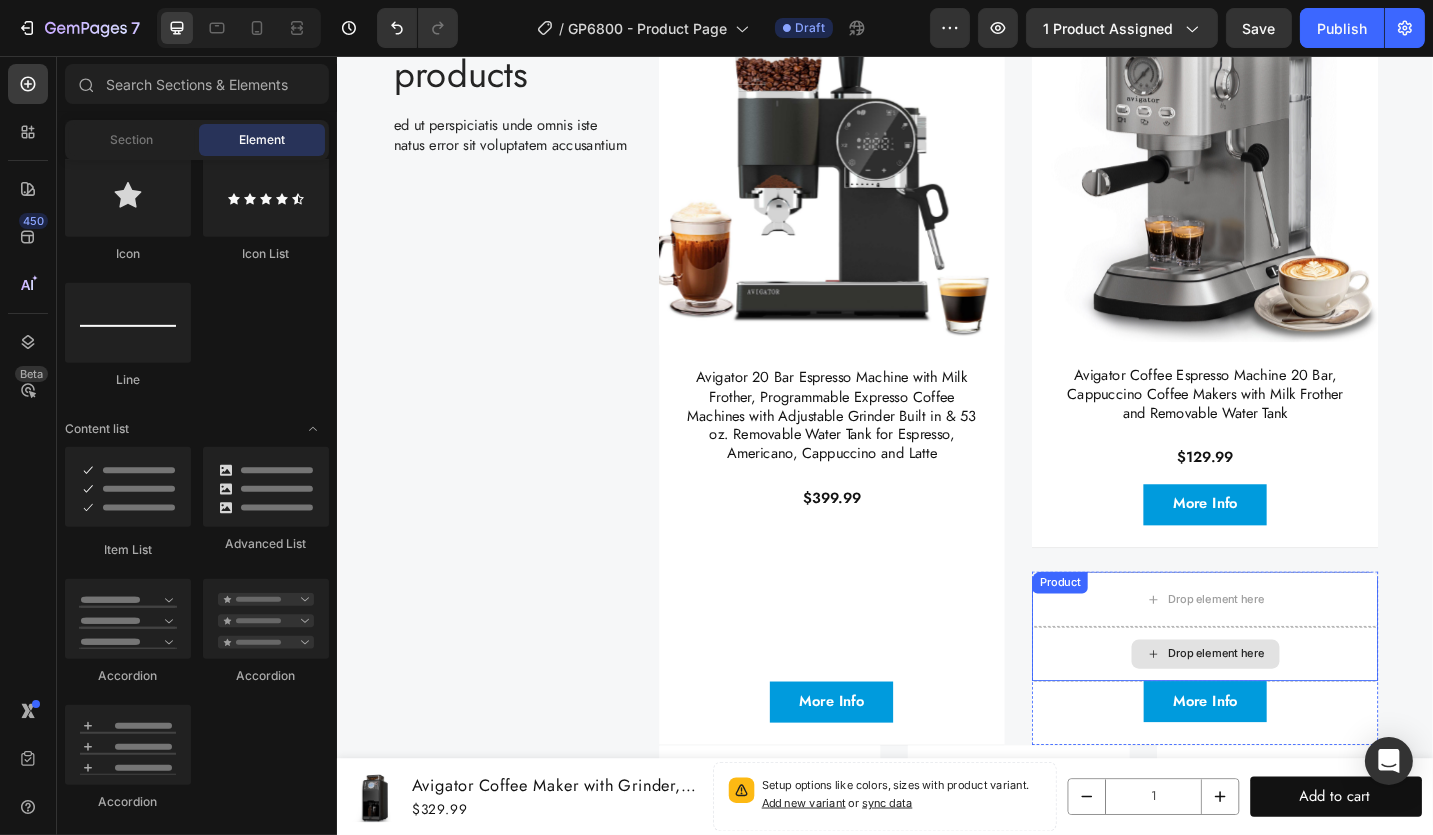 scroll, scrollTop: 6109, scrollLeft: 0, axis: vertical 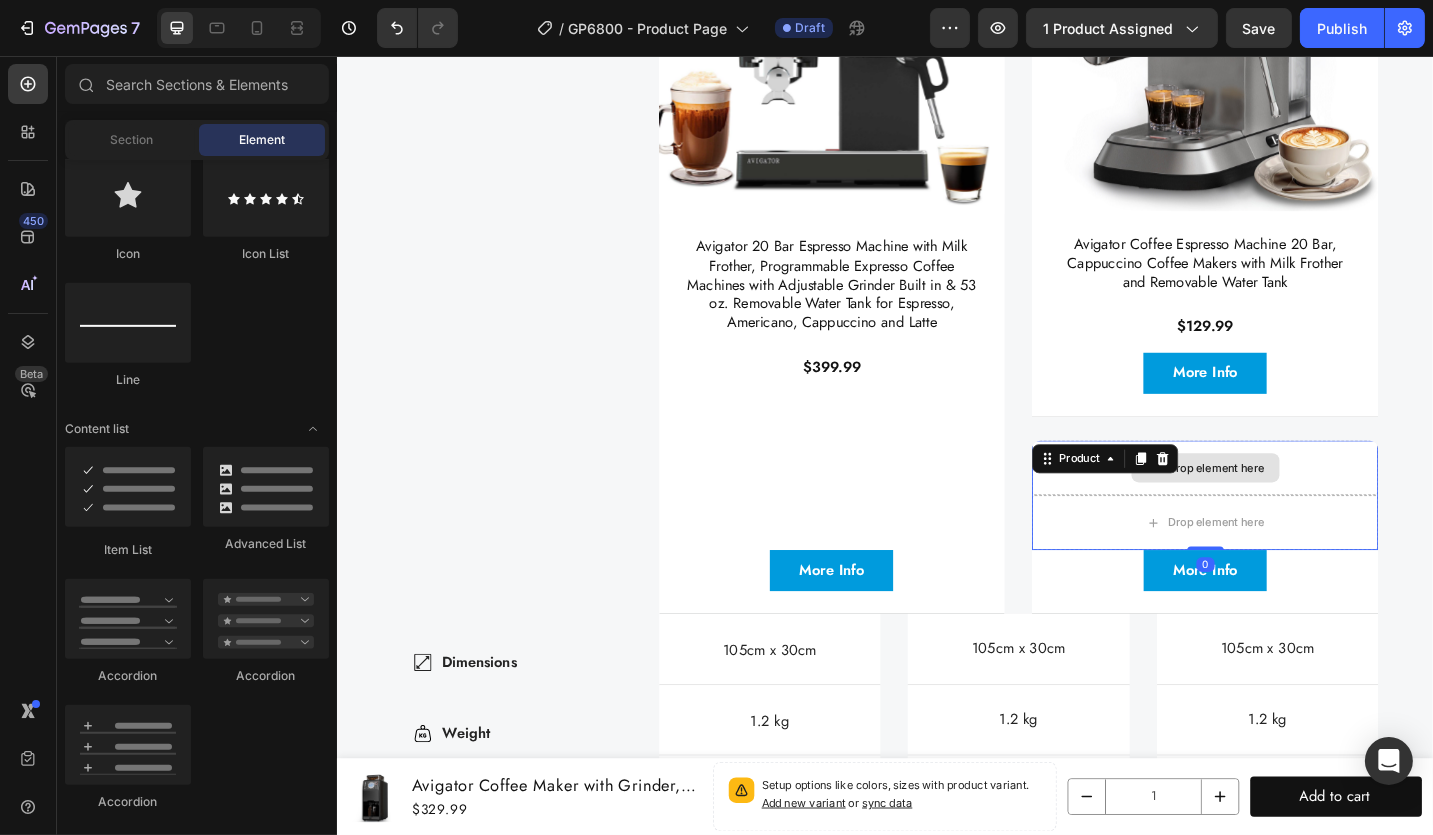 click on "Drop element here" at bounding box center (1286, 507) 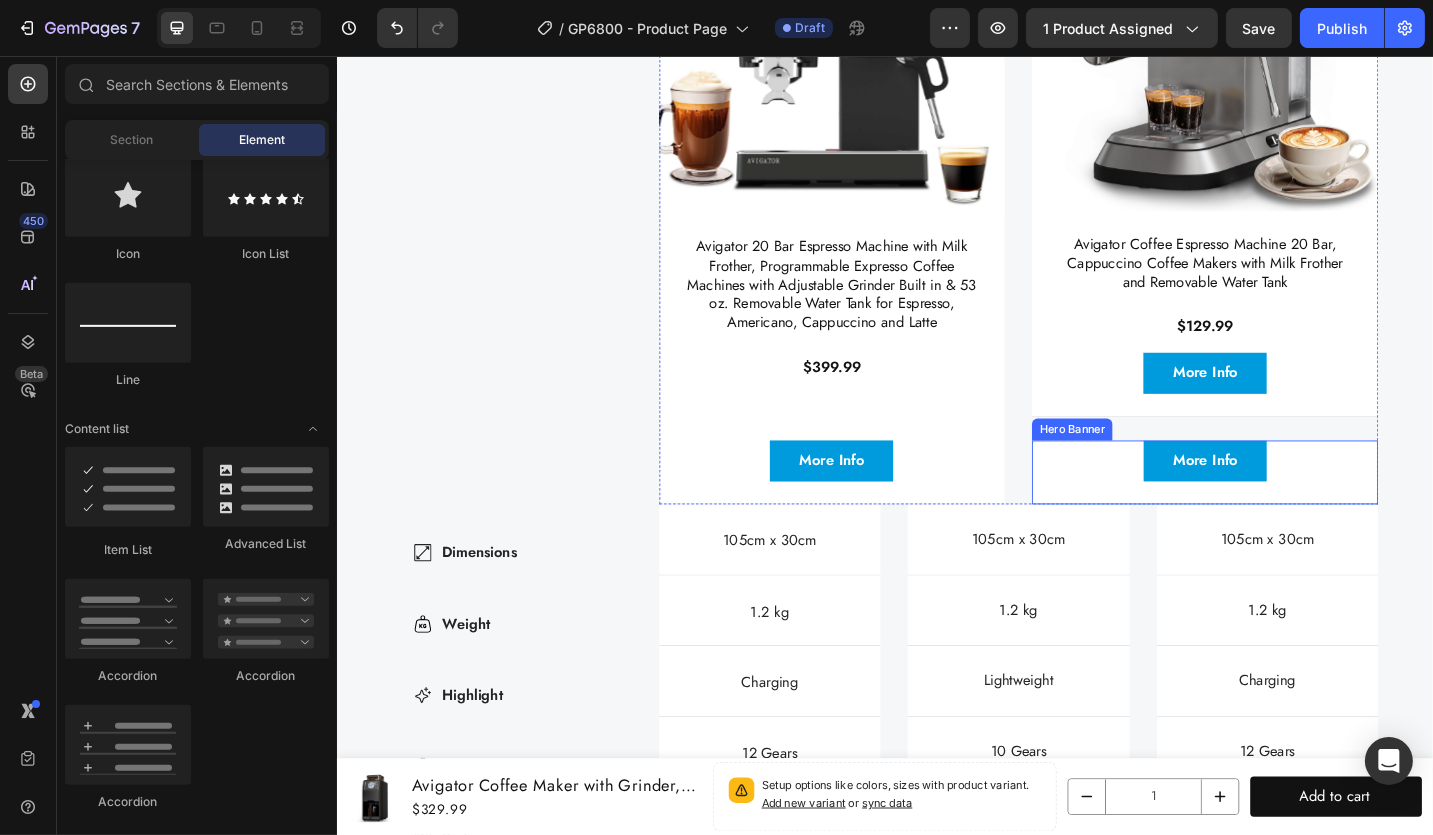 click on "More Info Button" at bounding box center (1286, 511) 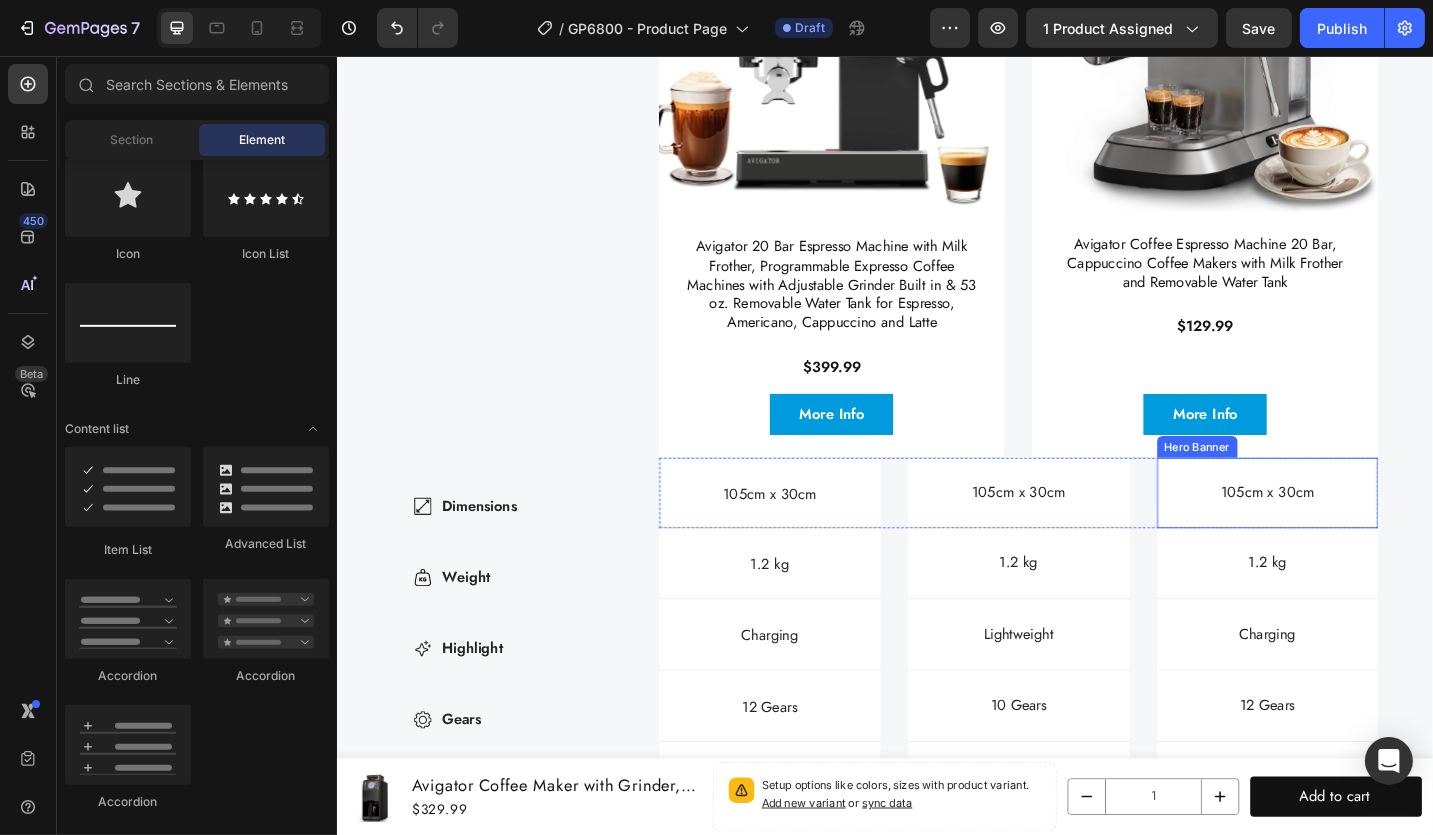 click on "105cm x 30cm Text Block" at bounding box center (1355, 534) 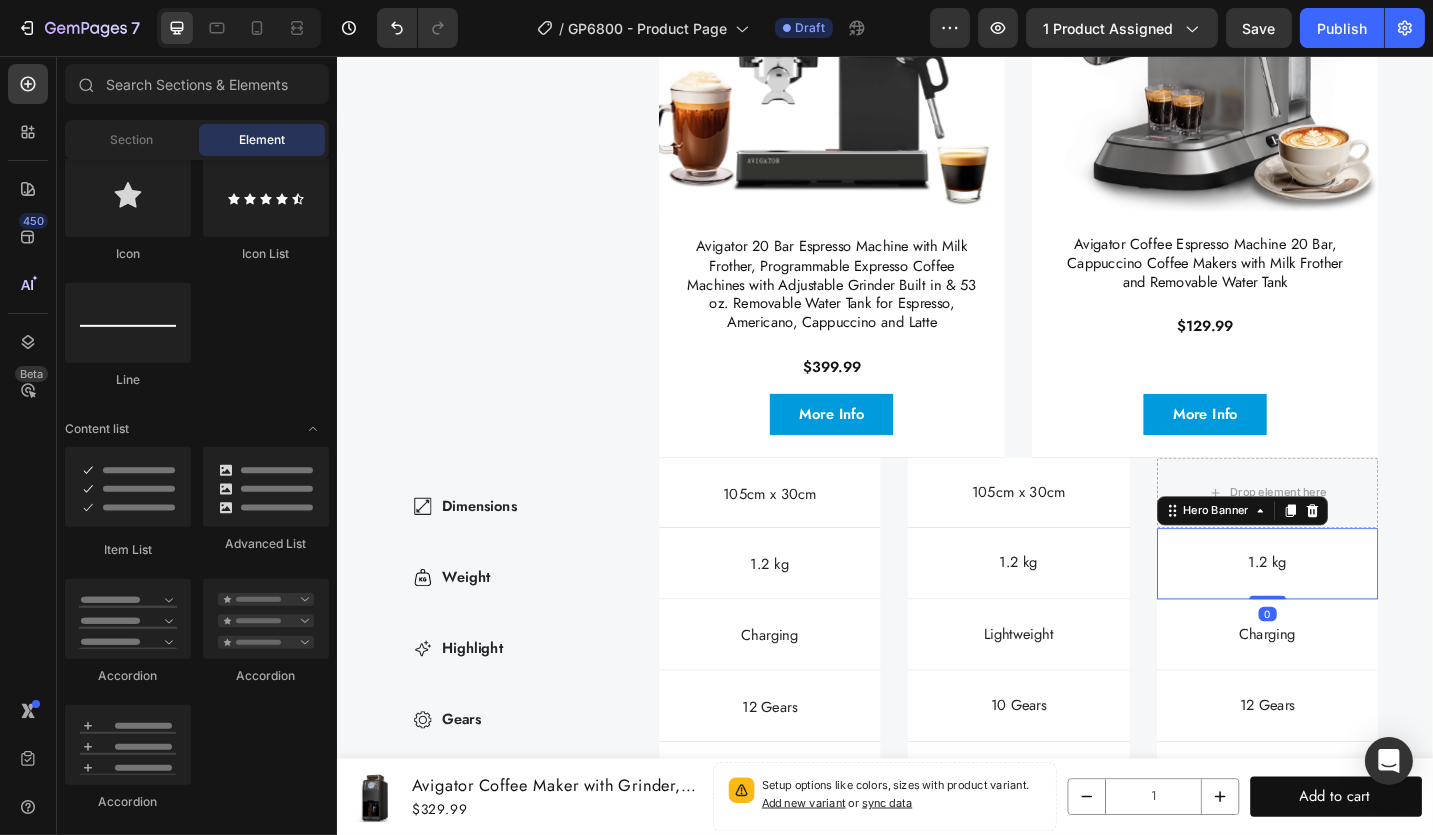 click on "1.2 kg Text Block" at bounding box center (1355, 611) 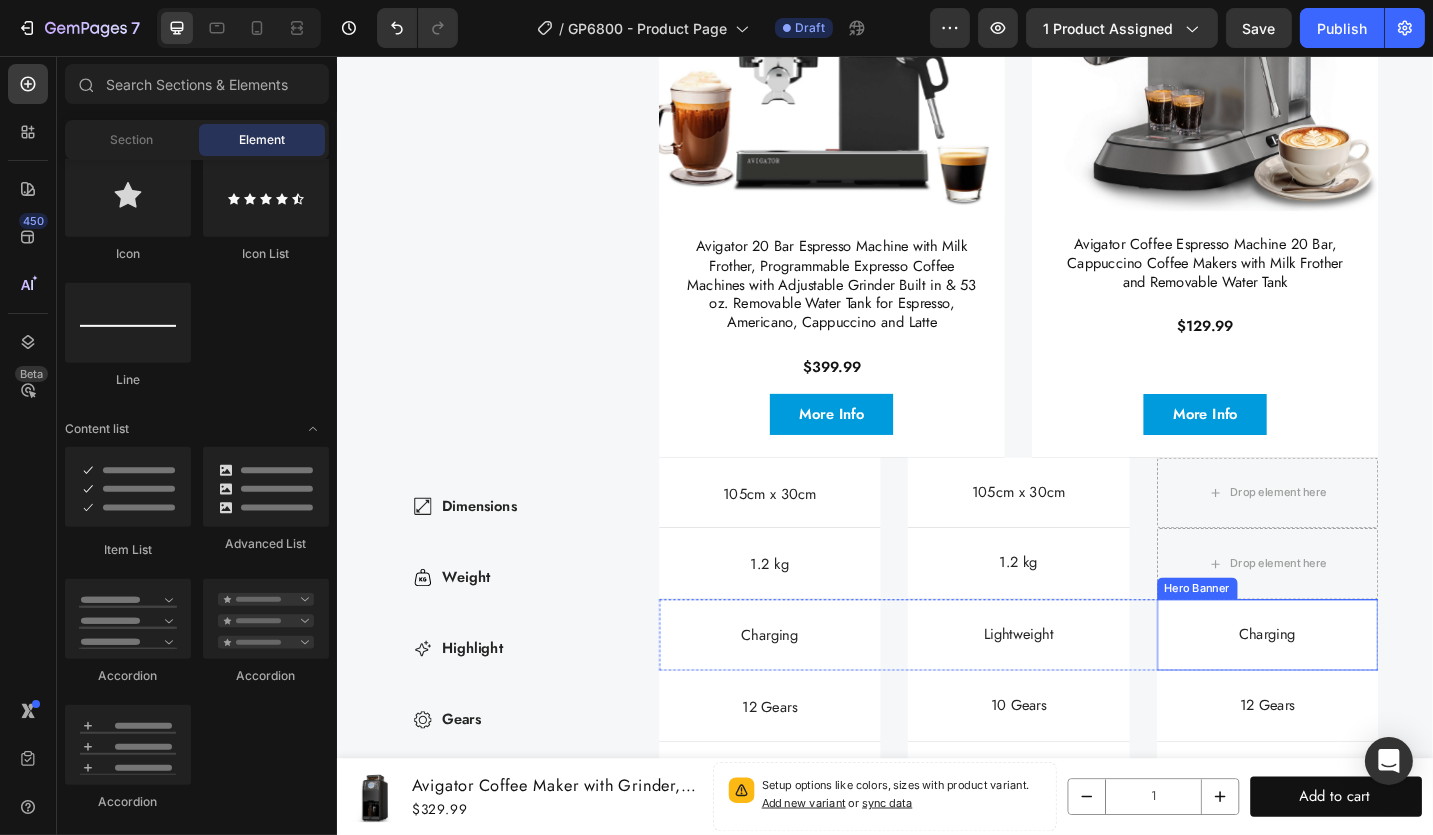 click on "Charging Text Block" at bounding box center (1355, 689) 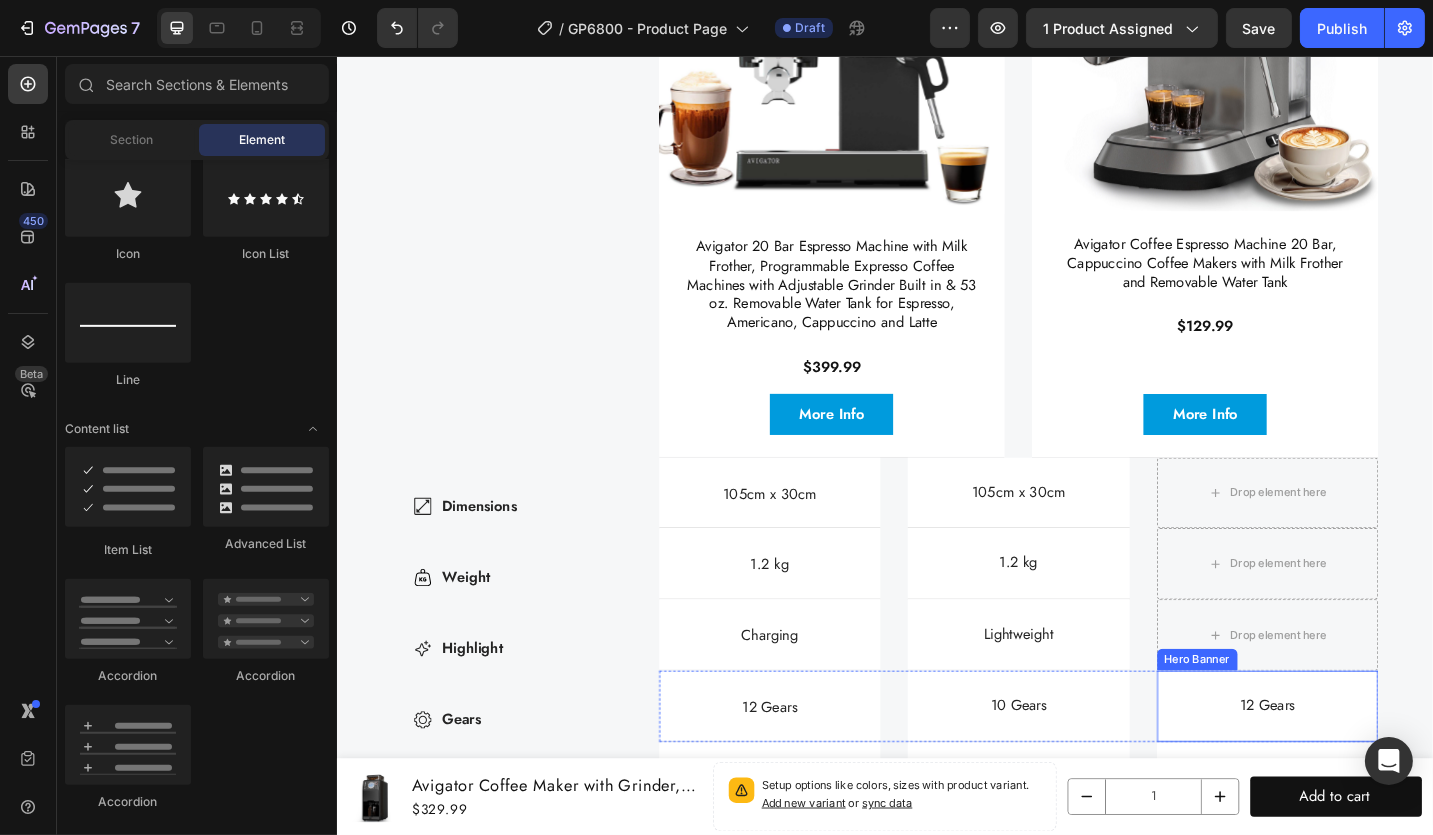 click on "12 Gears Text Block" at bounding box center (1355, 767) 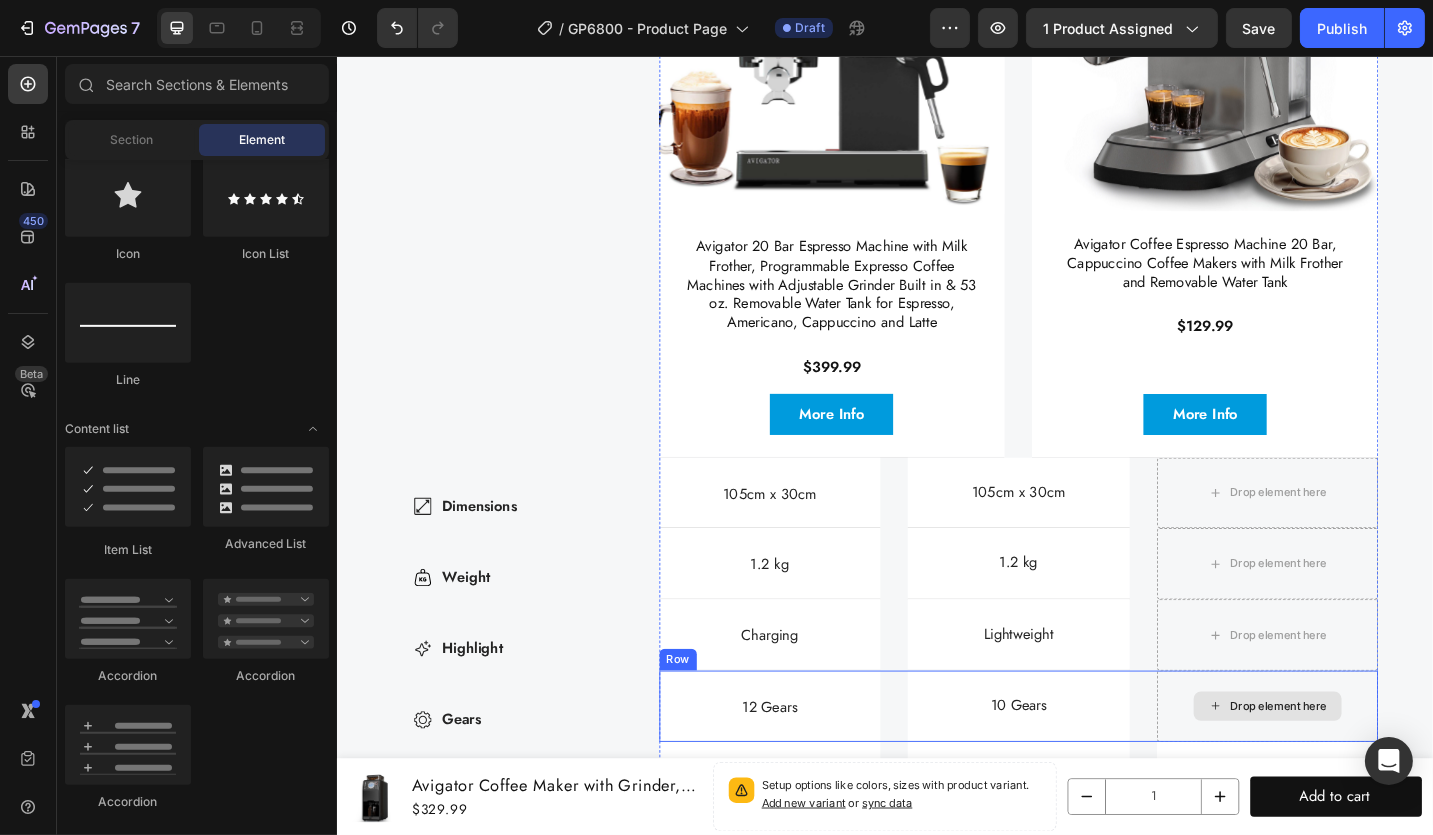 scroll, scrollTop: 6309, scrollLeft: 0, axis: vertical 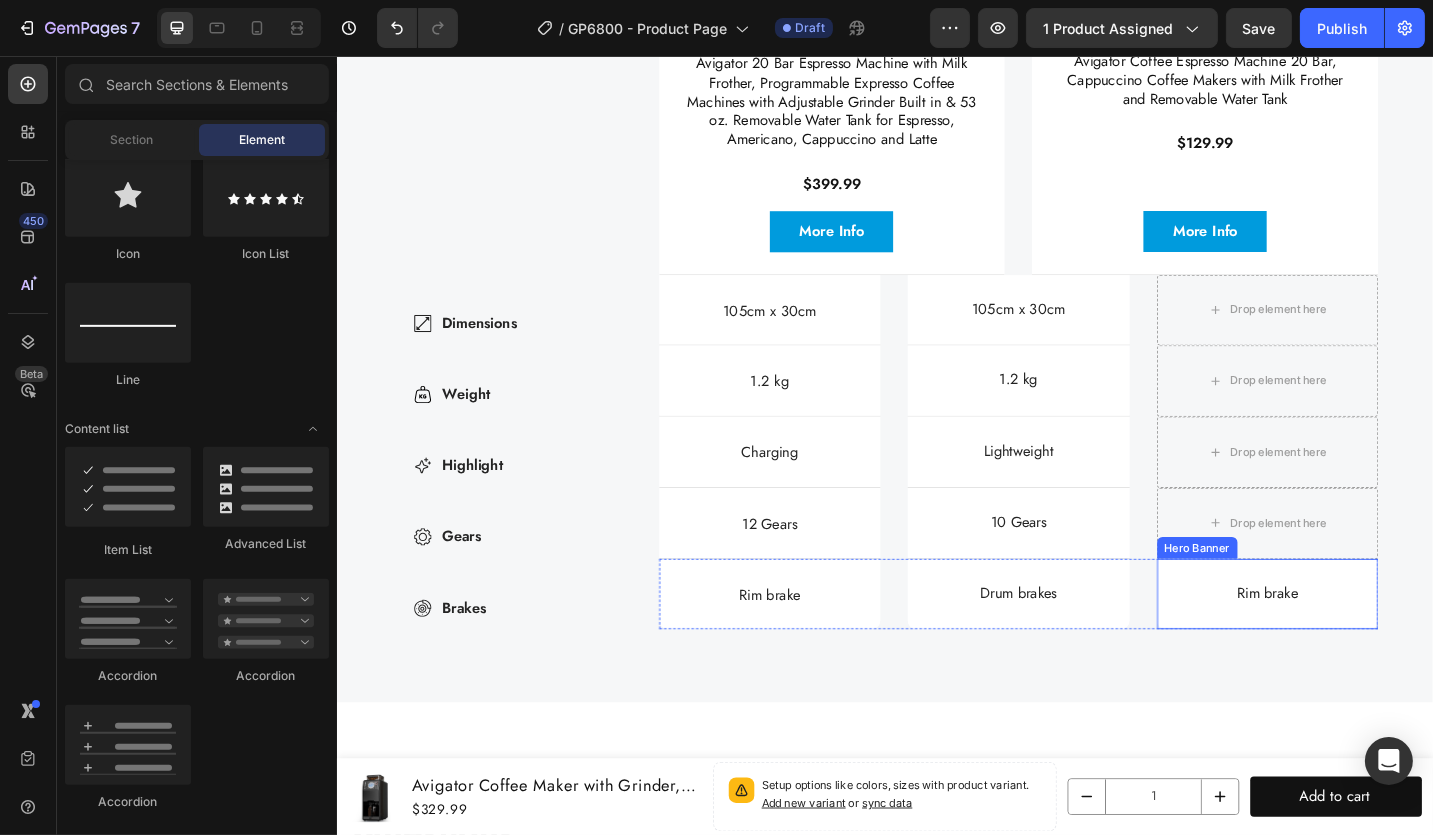 click on "Rim brake Text Block" at bounding box center (1355, 645) 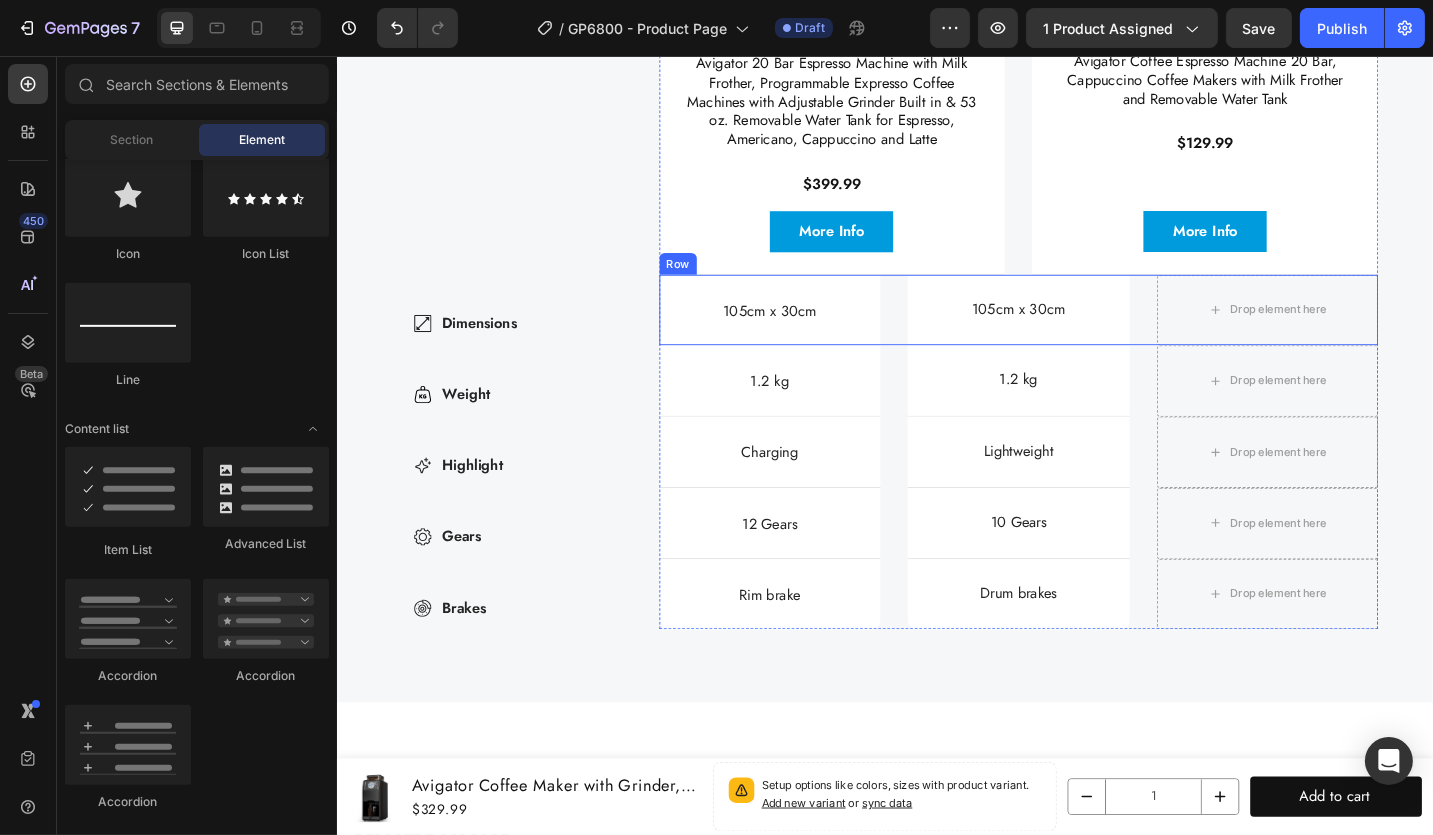 click on "Dimensions Item List 105cm x 30cm Text Block Hero Banner 105cm x 30cm Text Block Hero Banner
Drop element here Row" at bounding box center [1083, 335] 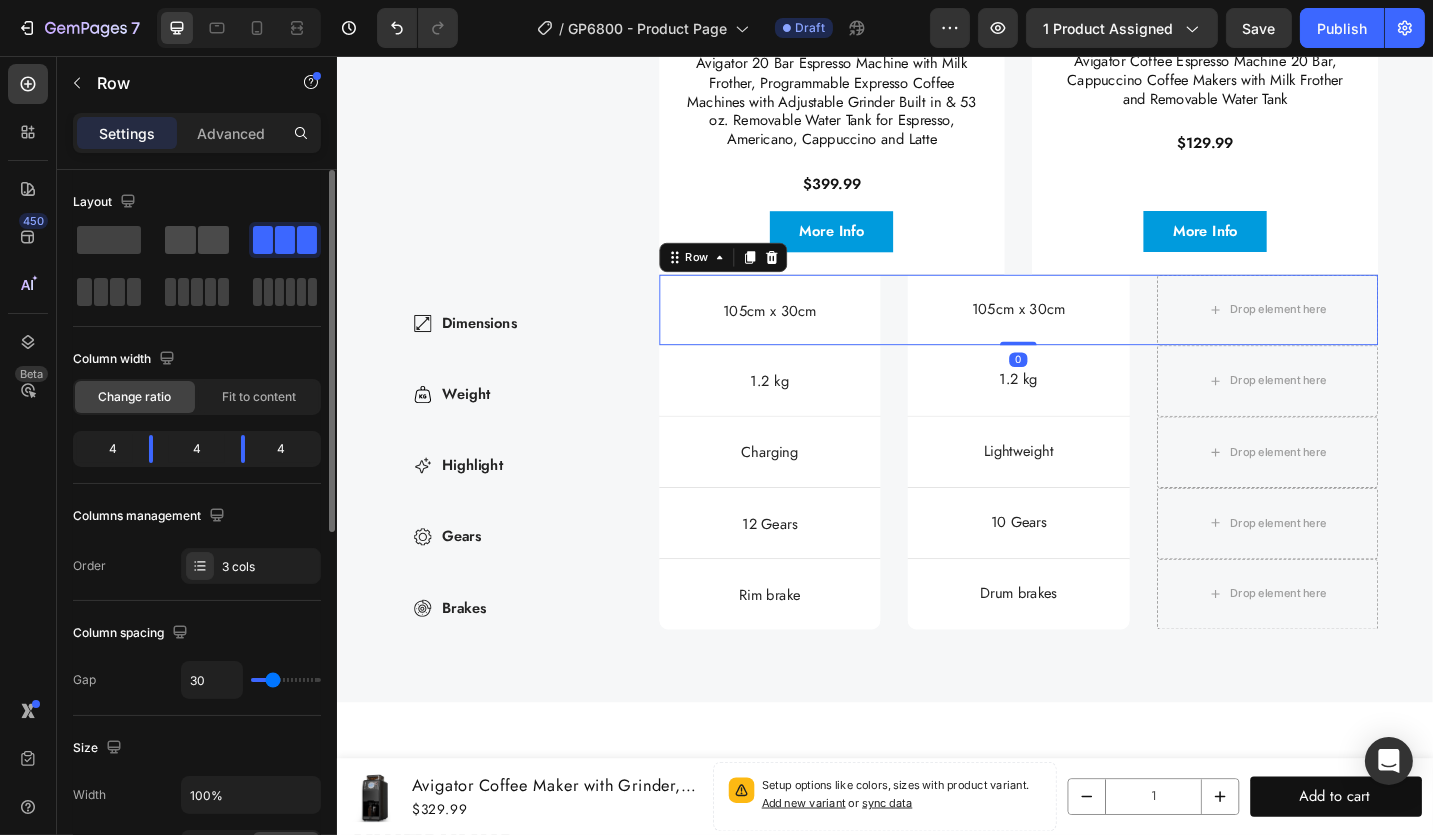 click 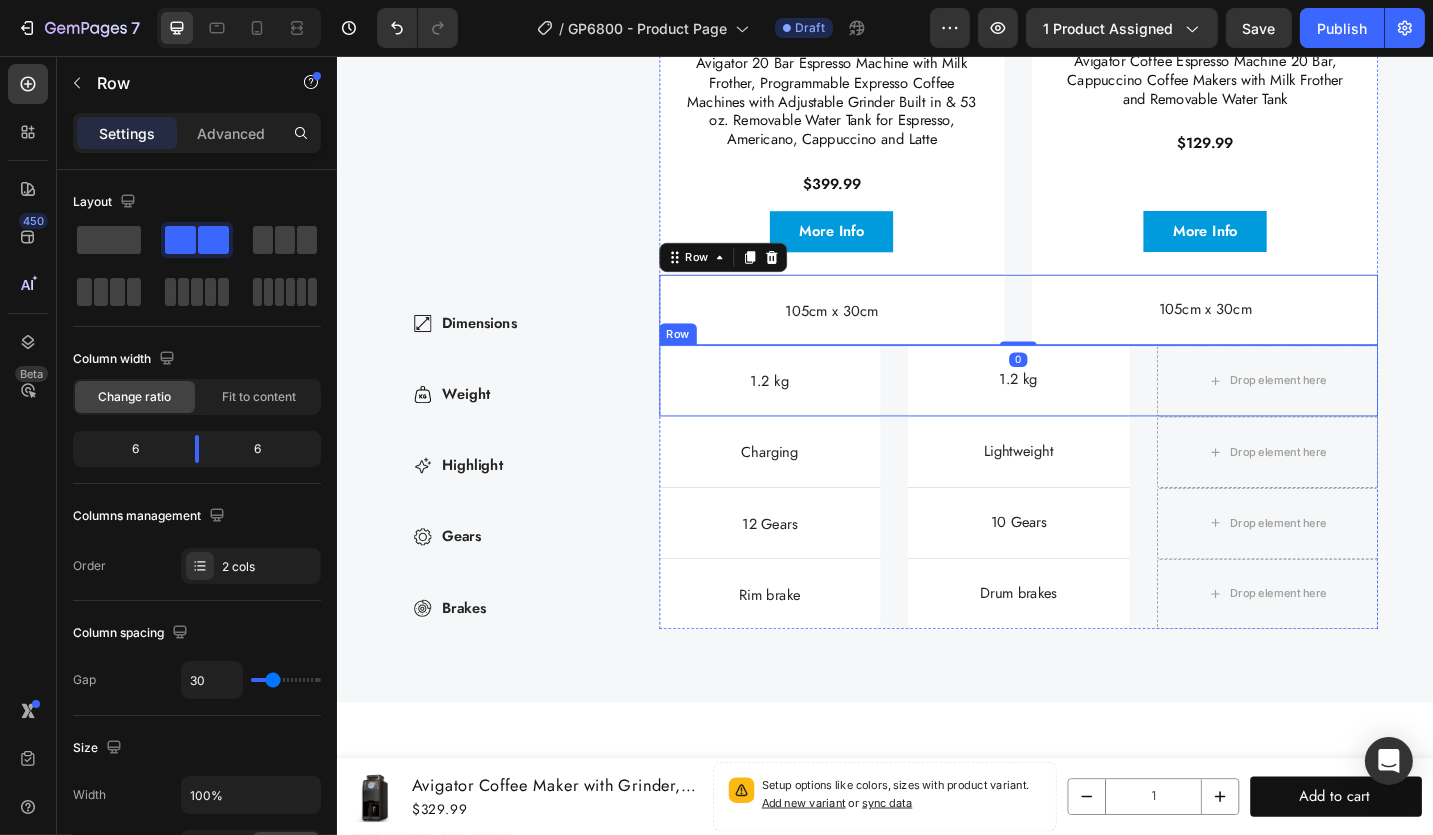 click on "Weight Item List 1.2 kg Text Block Hero Banner 1.2 kg Text Block Hero Banner
Drop element here Row" at bounding box center [1083, 412] 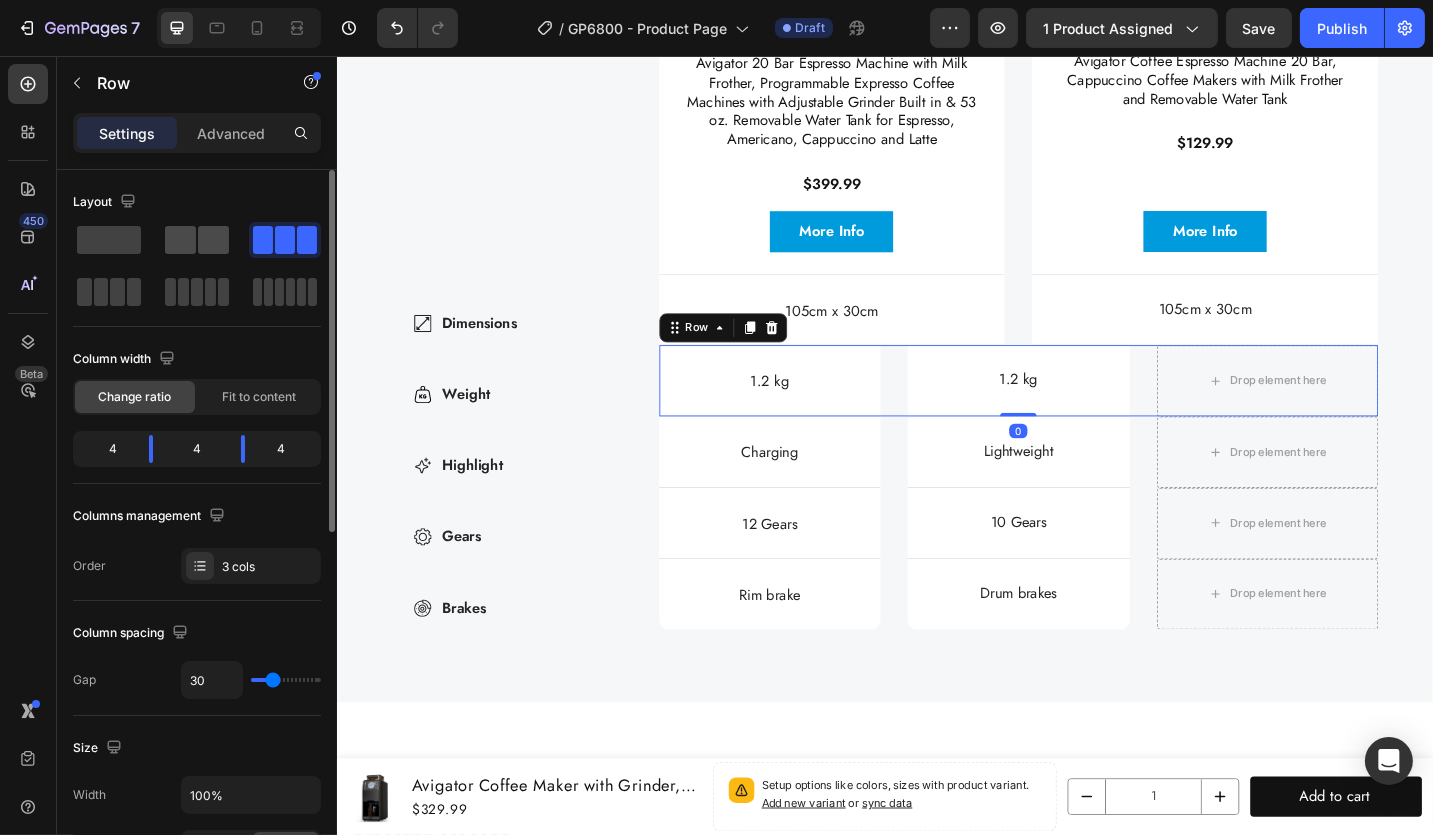 click 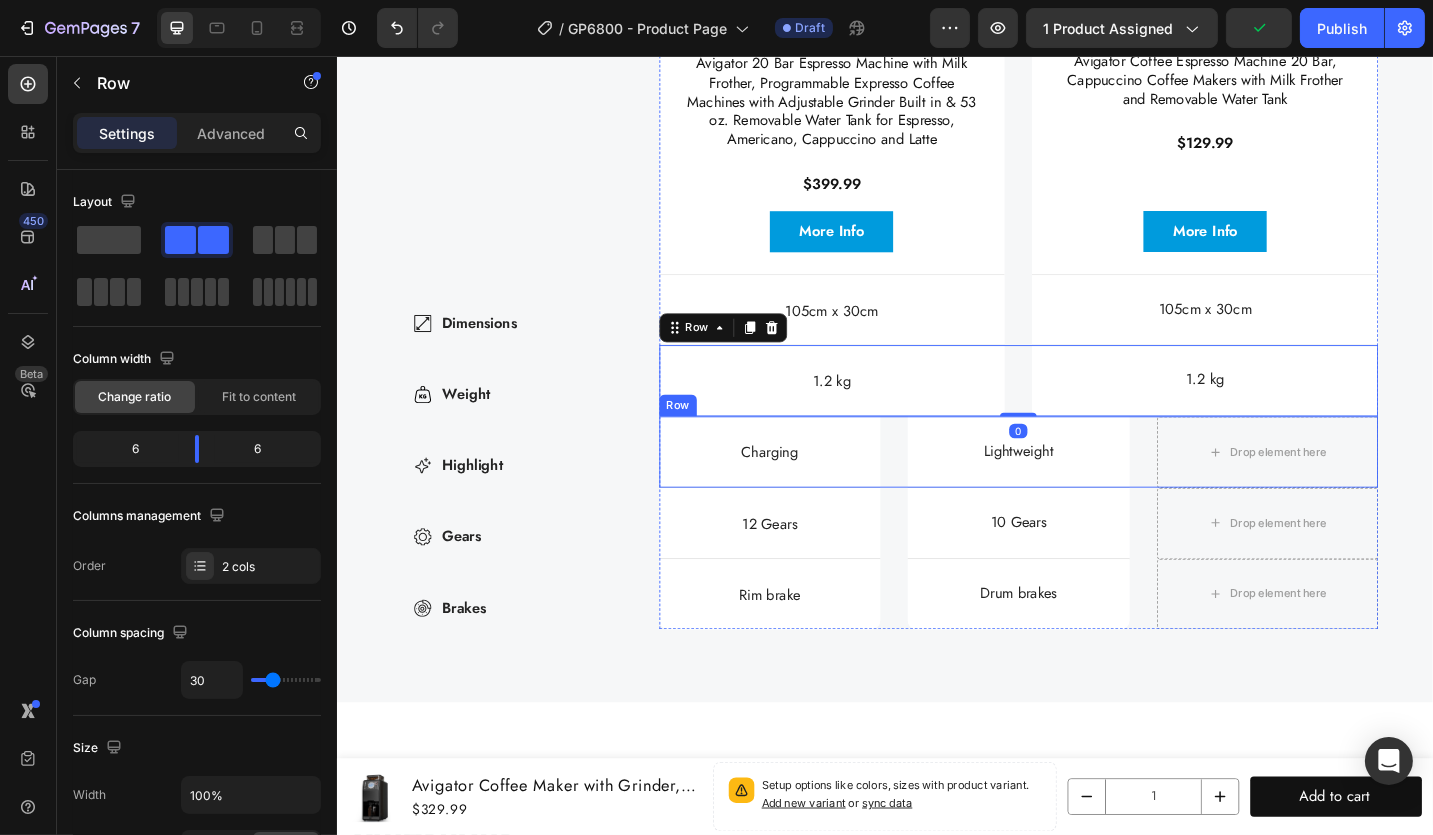click on "Highlight Item List Charging Text Block Hero Banner Lightweight Text Block Hero Banner
Drop element here Row" at bounding box center (1083, 490) 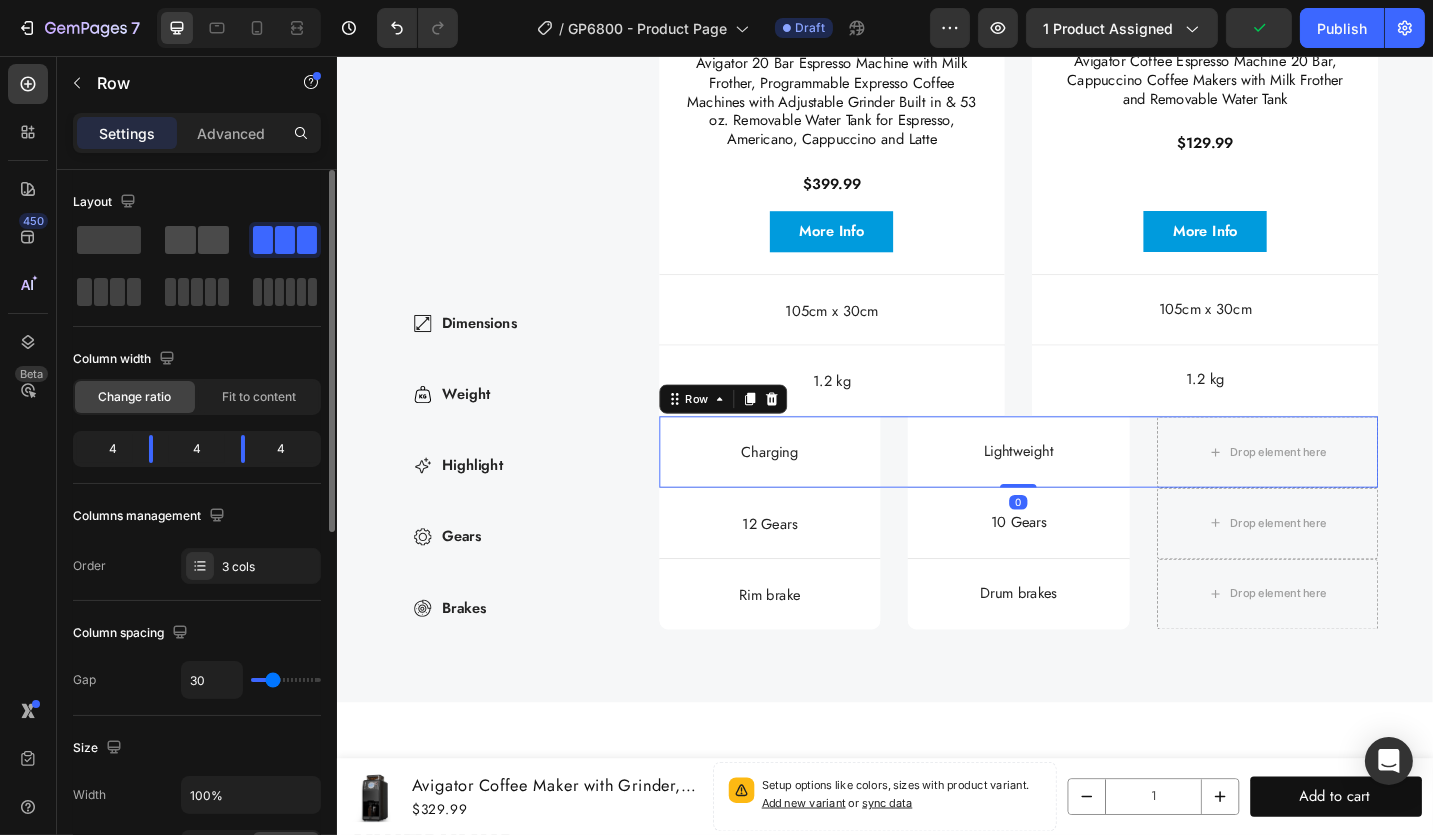 click 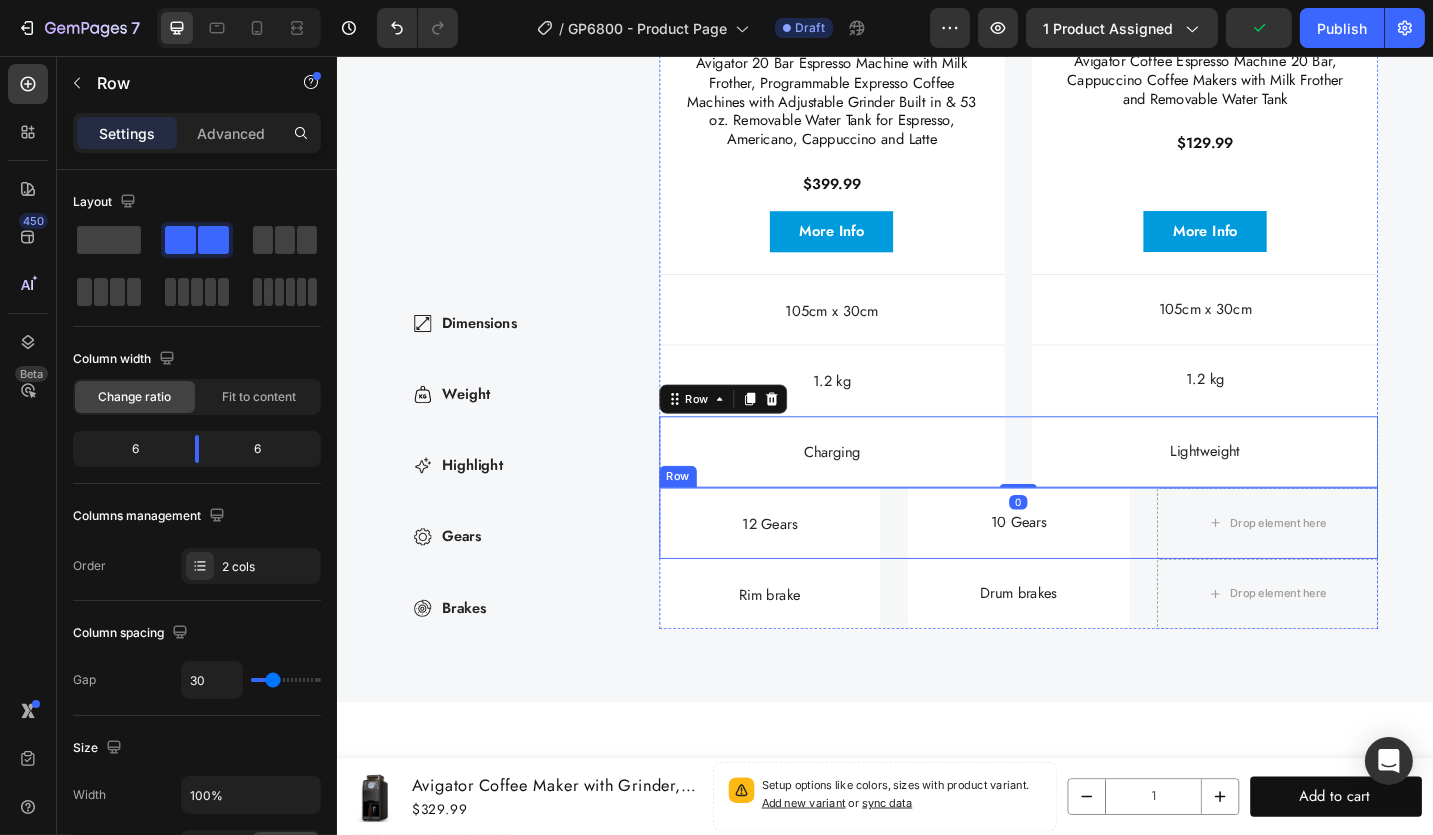 drag, startPoint x: 941, startPoint y: 569, endPoint x: 929, endPoint y: 571, distance: 12.165525 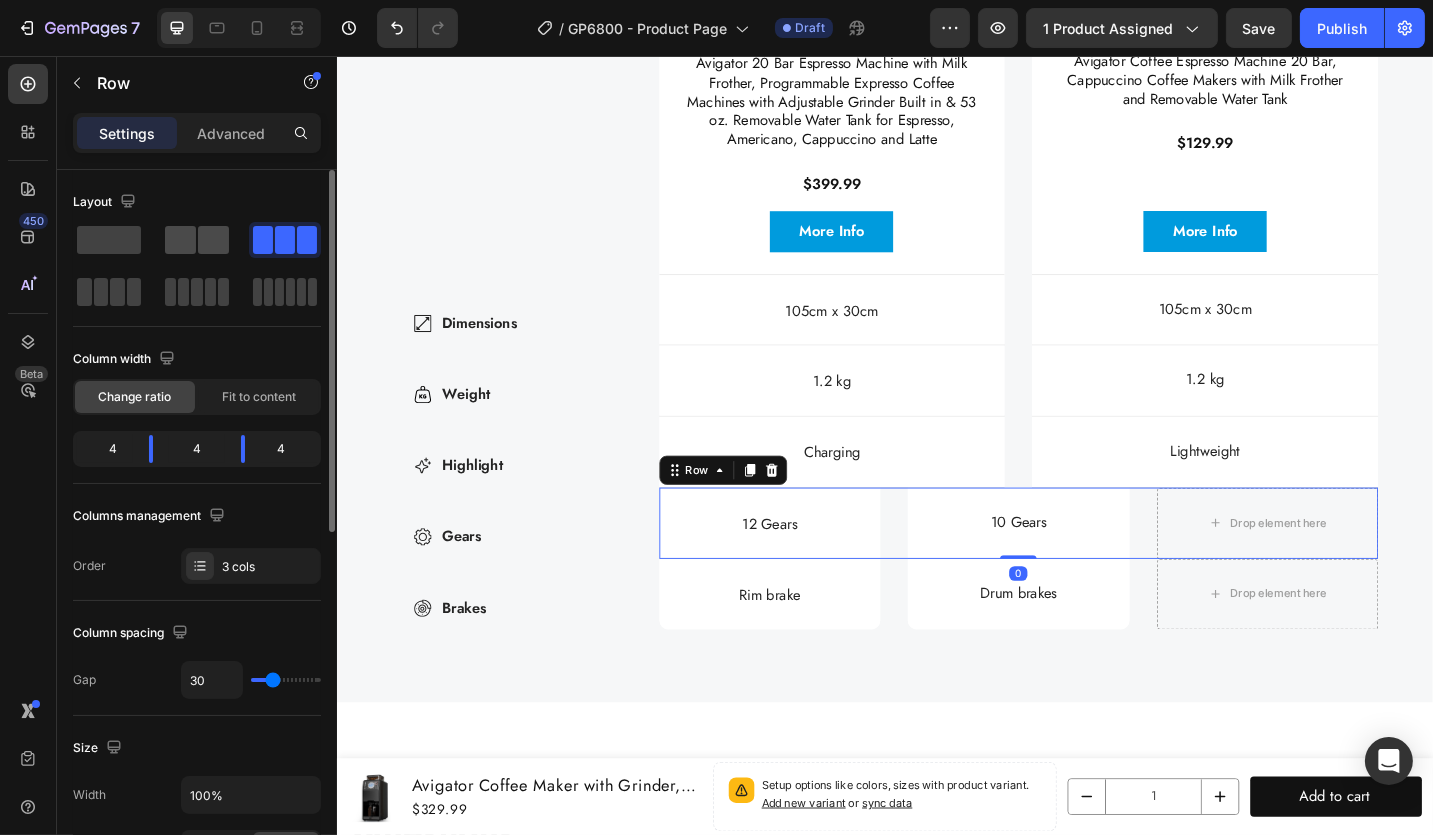drag, startPoint x: 202, startPoint y: 235, endPoint x: 456, endPoint y: 474, distance: 348.76495 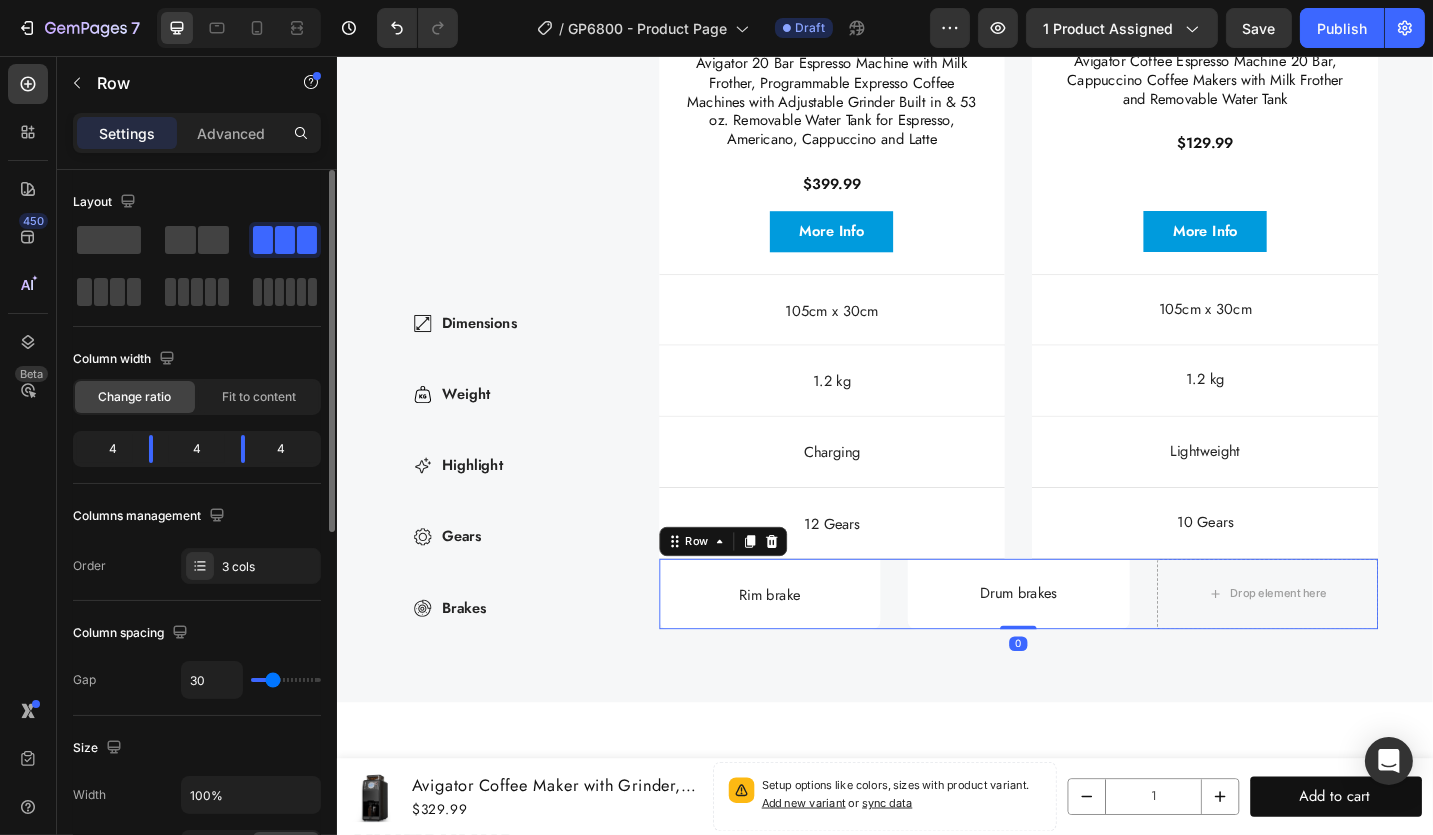 drag, startPoint x: 929, startPoint y: 636, endPoint x: 855, endPoint y: 649, distance: 75.13322 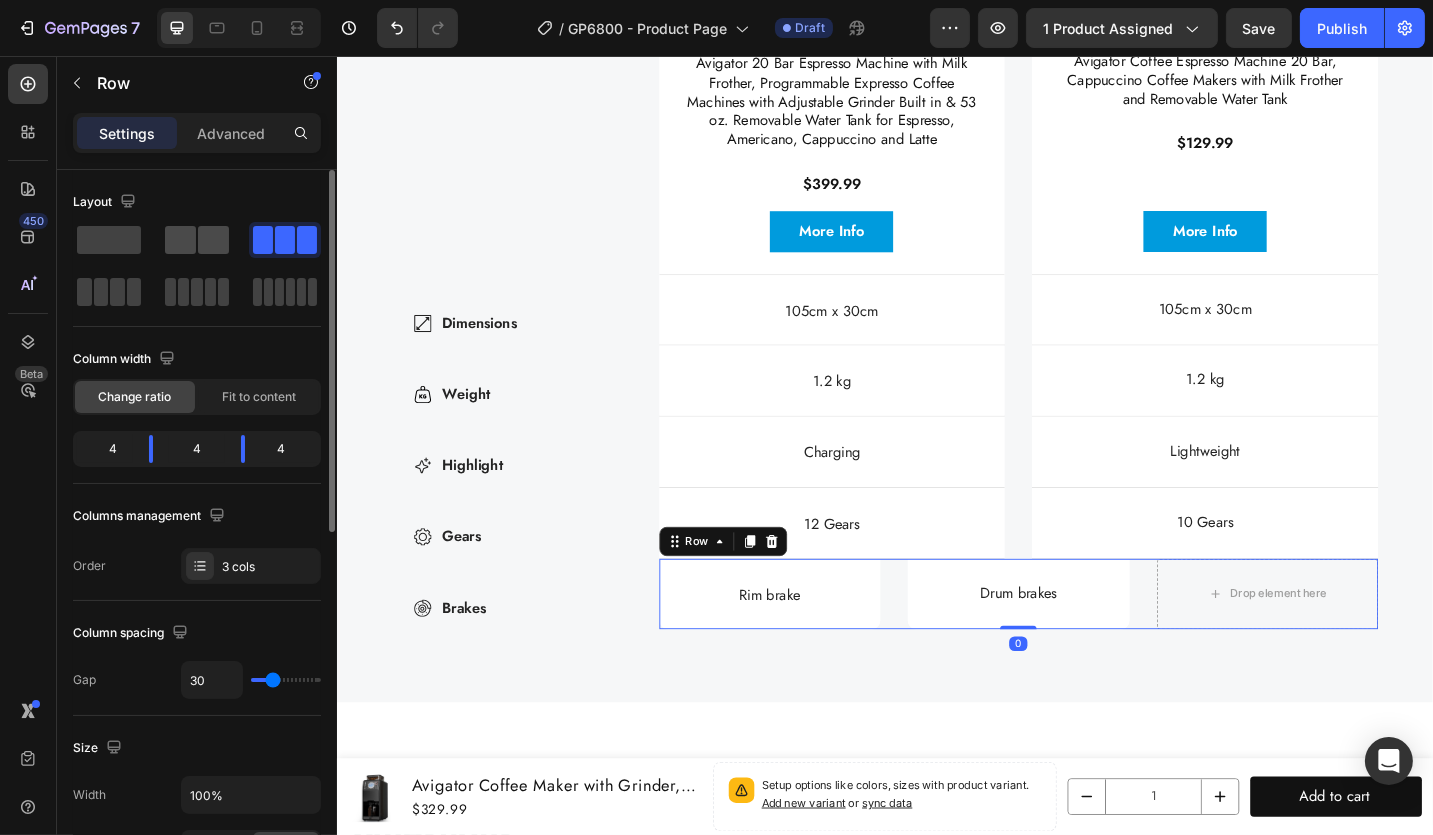 click 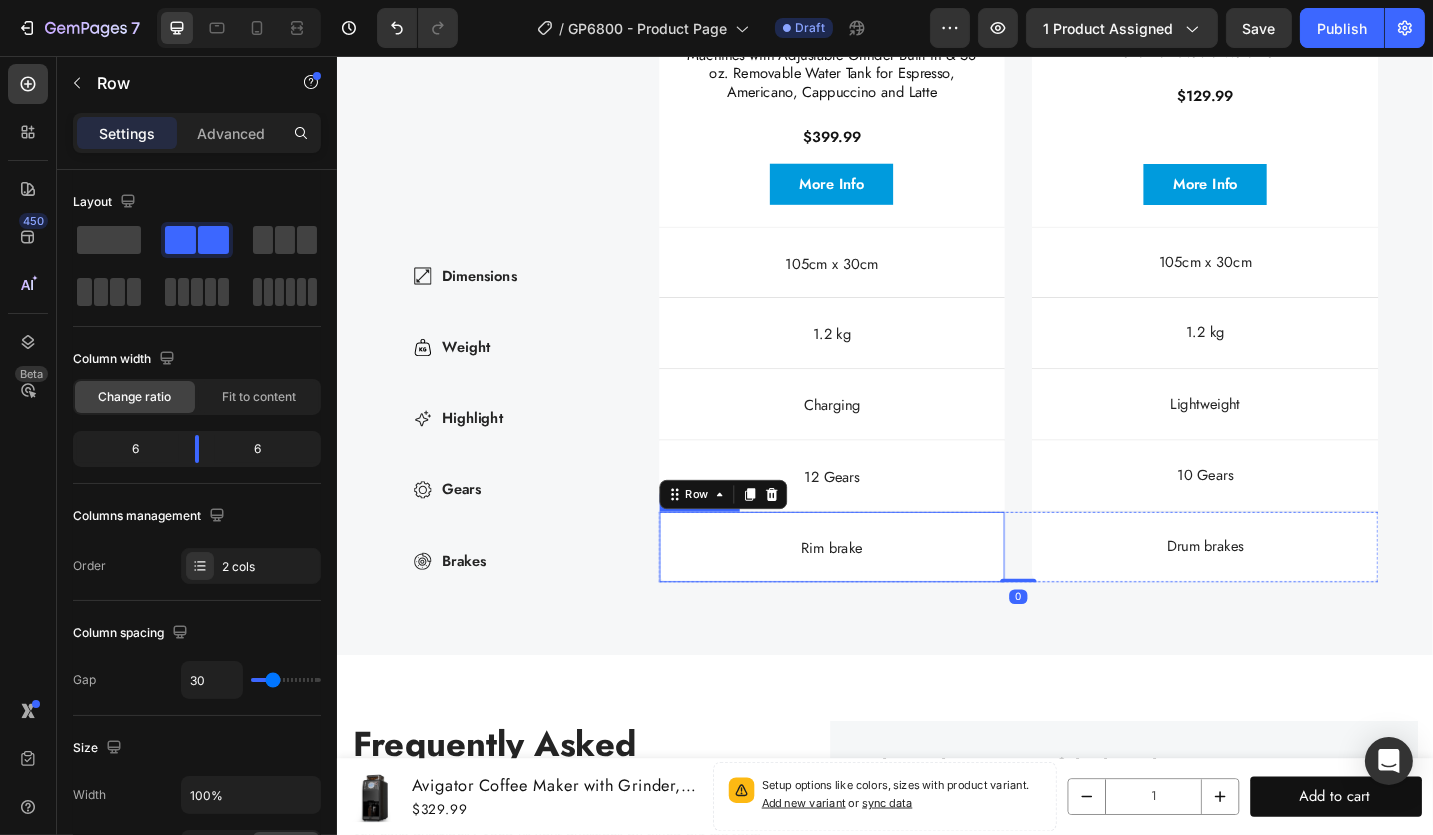 scroll, scrollTop: 6609, scrollLeft: 0, axis: vertical 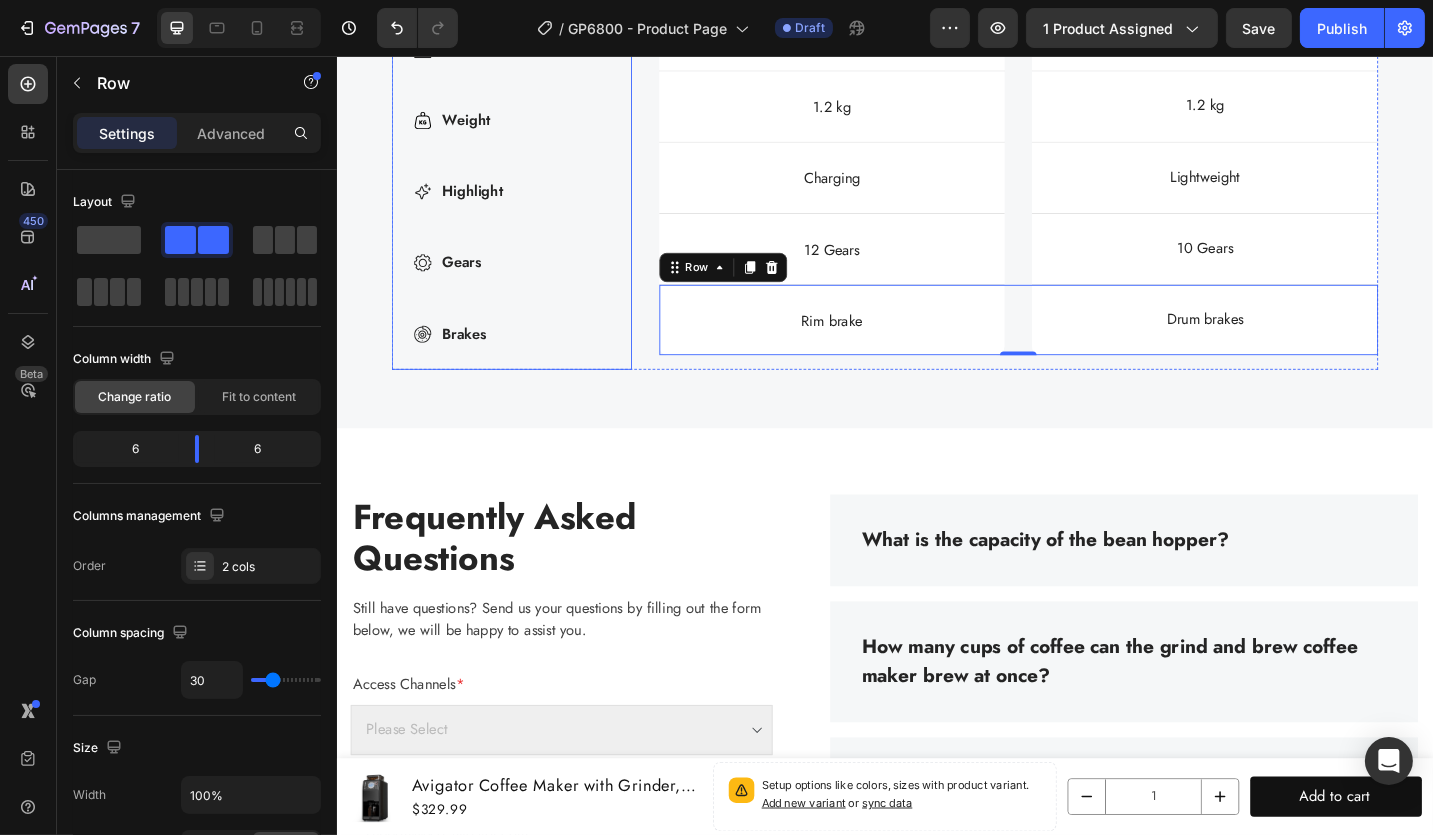 click on "Dimensions
Weight
Highlight
Gears
Brakes" at bounding box center [527, 205] 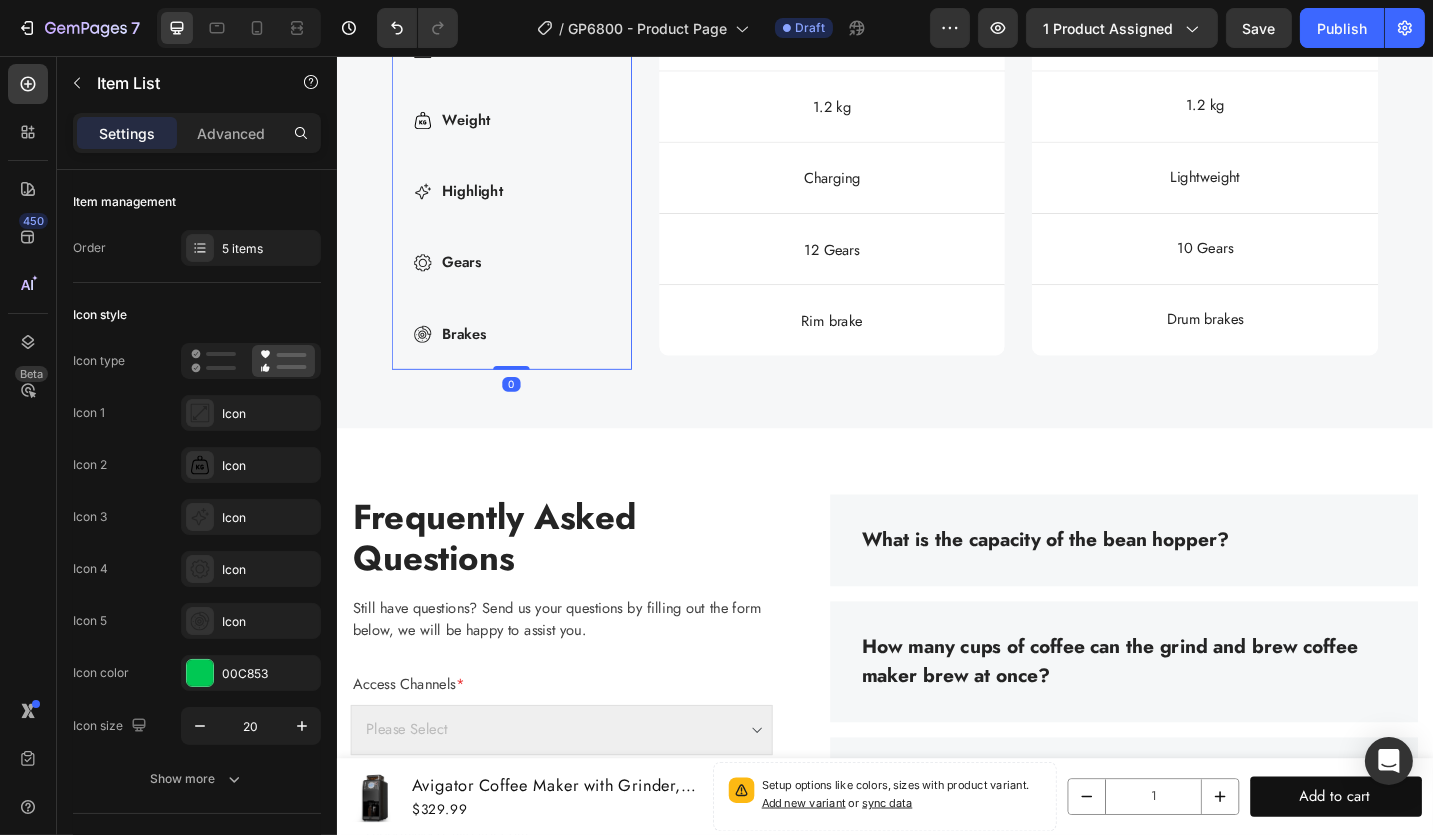 click on "Dimensions
Weight
Highlight
Gears
Brakes" at bounding box center [527, 205] 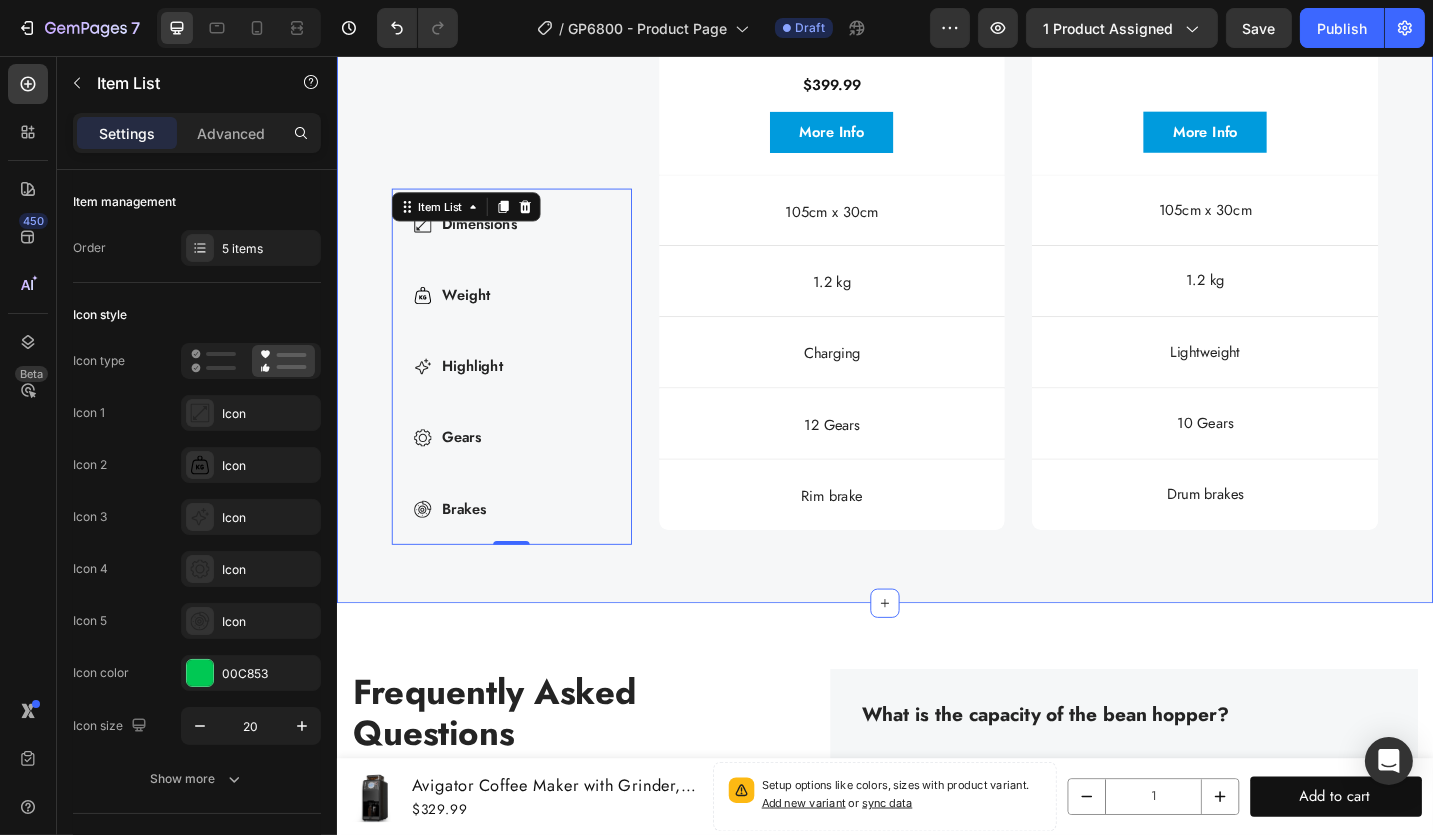 scroll, scrollTop: 6409, scrollLeft: 0, axis: vertical 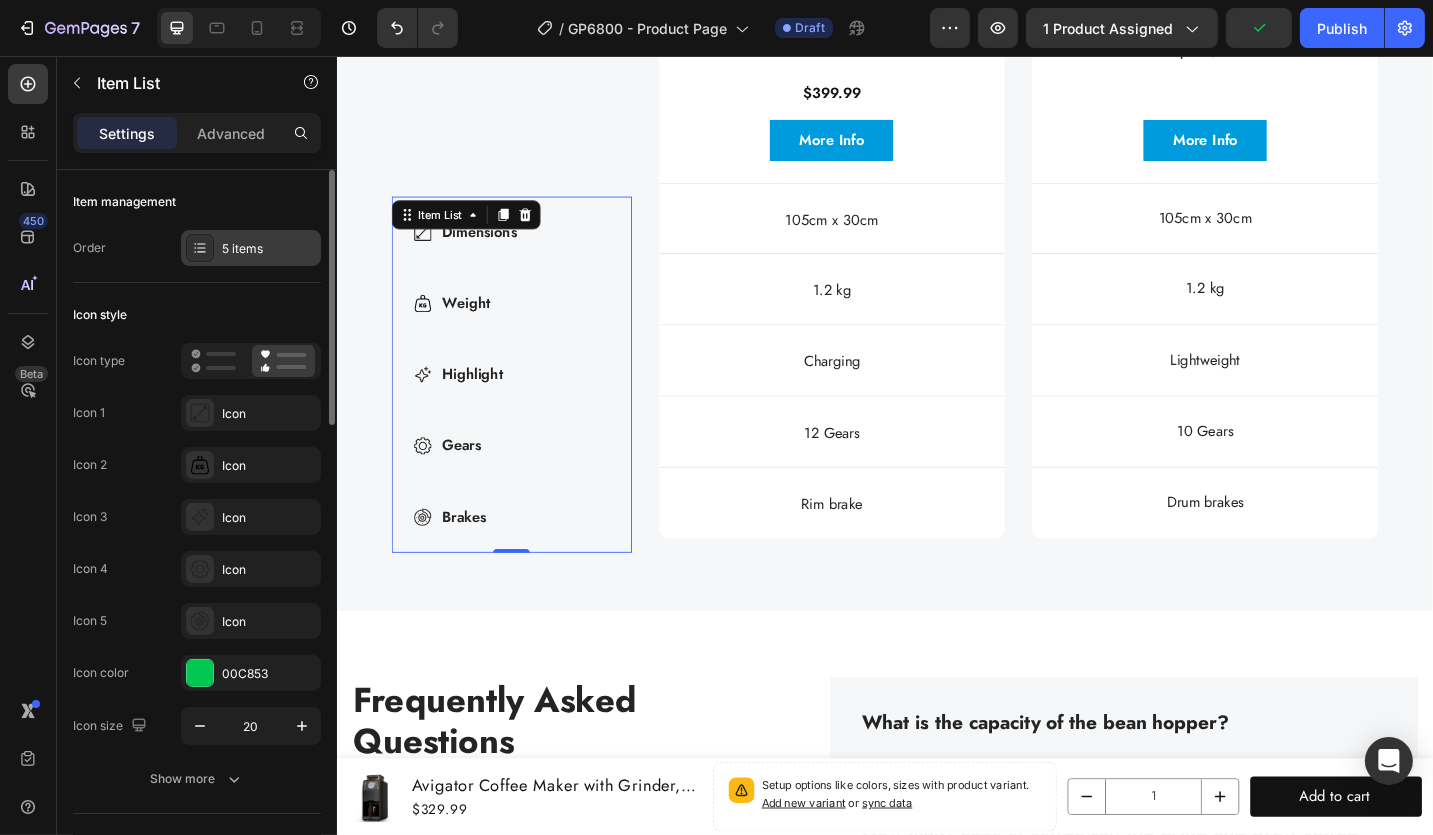 click on "5 items" at bounding box center [269, 249] 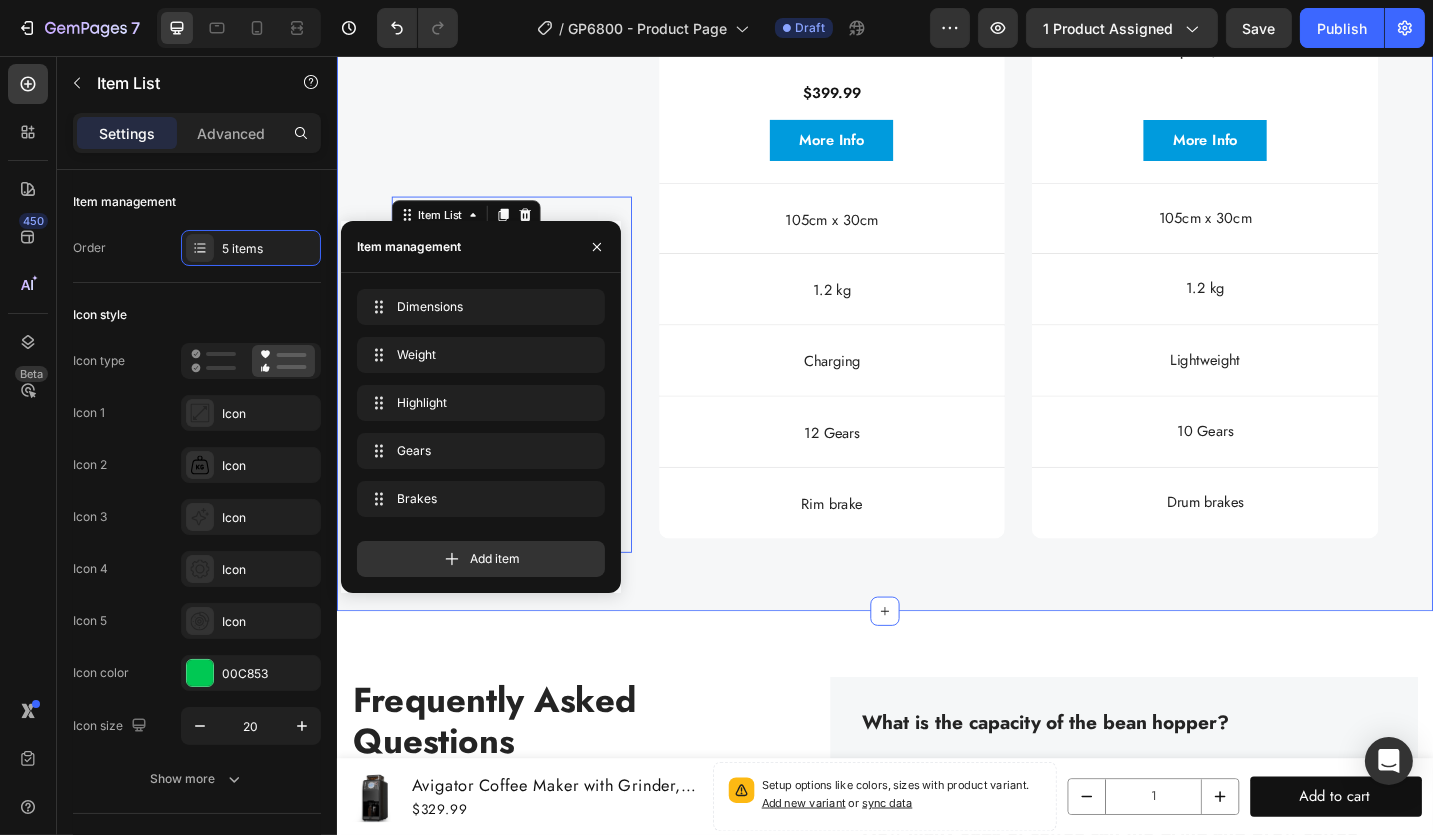click on "Compare products Heading ed ut perspiciatis unde omnis iste natus error sit voluptatem accusantium  Text Block Row
Dimensions
Weight
Highlight
Gears
Brakes Item List   0 Currently Viewing Text Block Row Product Images Avigator 20 Bar Espresso Machine with Milk Frother, Programmable Expresso Coffee Machines with Adjustable Grinder Built in & 53 oz. Removable Water Tank for Espresso, Americano, Cappuccino and Latte Product Title $399.99 Product Price Product Price Row Product More Info Button Hero Banner Product Images Avigator Coffee Espresso Machine 20 Bar, Cappuccino Coffee Makers with Milk Frother and Removable Water Tank Product Title $129.99 Product Price Product Price Row Product More Info Button Hero Banner Row
Dimensions Item List 105cm x 30cm Text Block Hero Banner 105cm x 30cm Text Block Hero Banner Row
Weight Item List 1.2 kg Text Block Hero Banner Row" at bounding box center [936, 59] 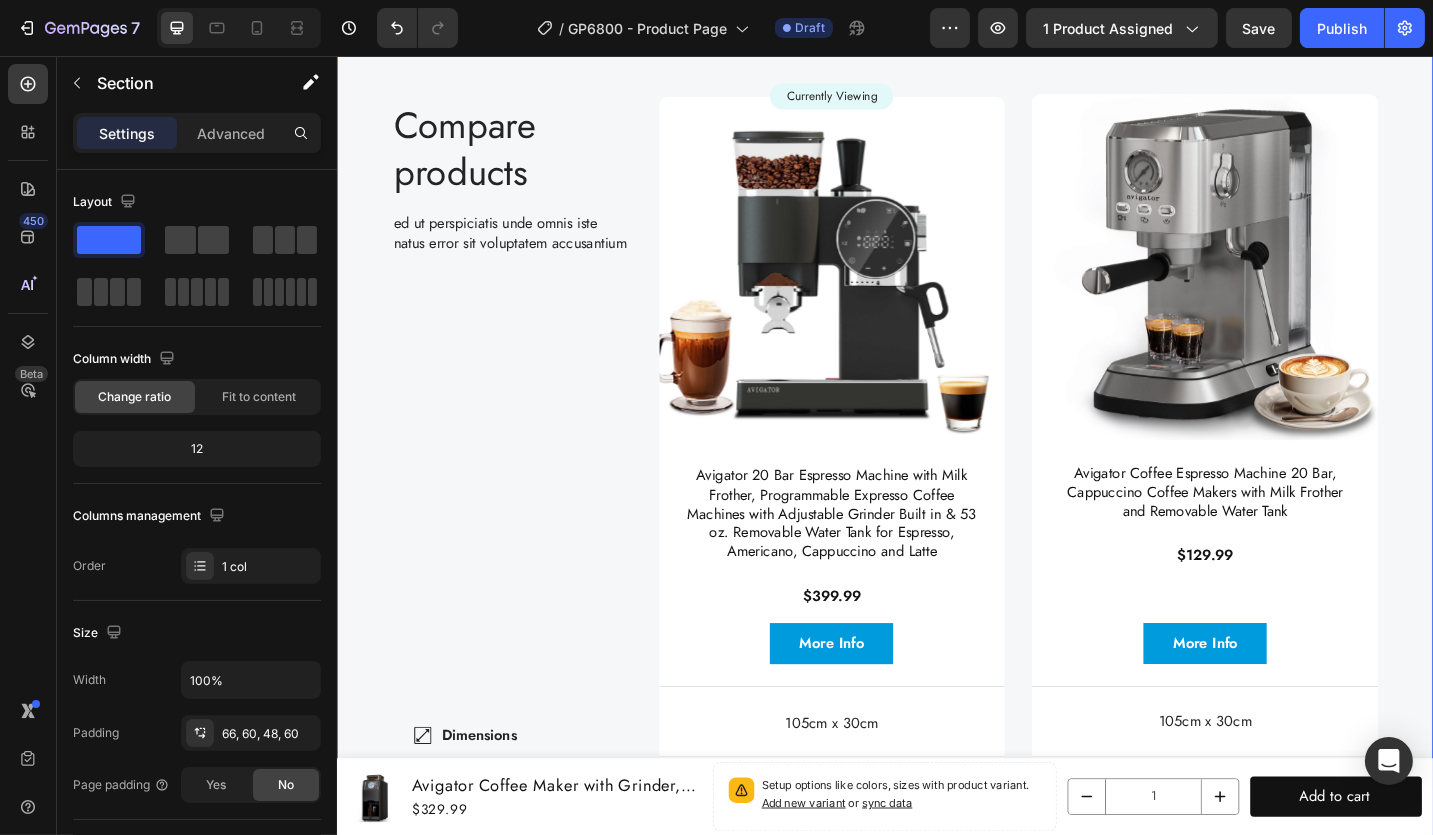 scroll, scrollTop: 5709, scrollLeft: 0, axis: vertical 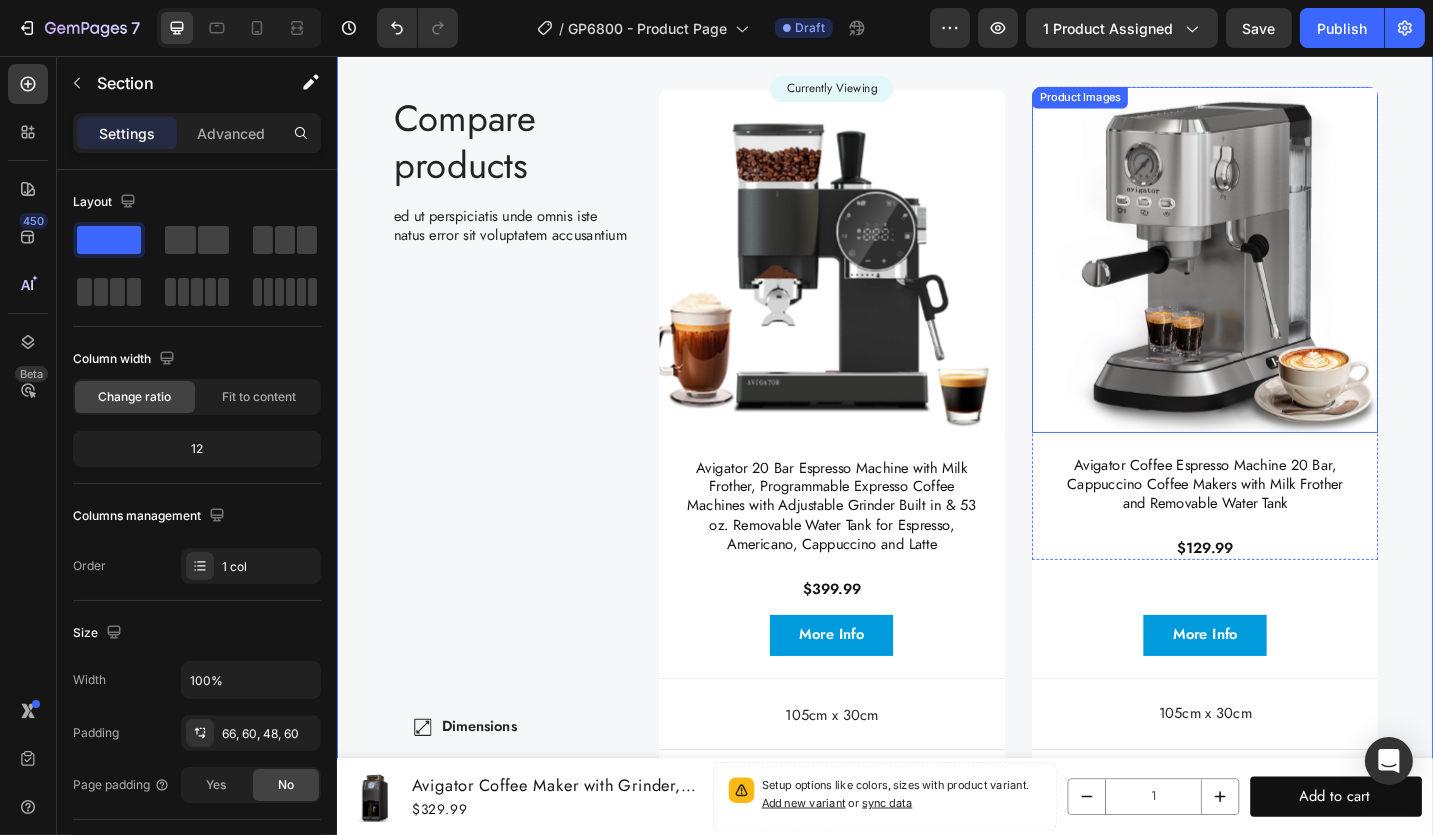 click at bounding box center (1286, 279) 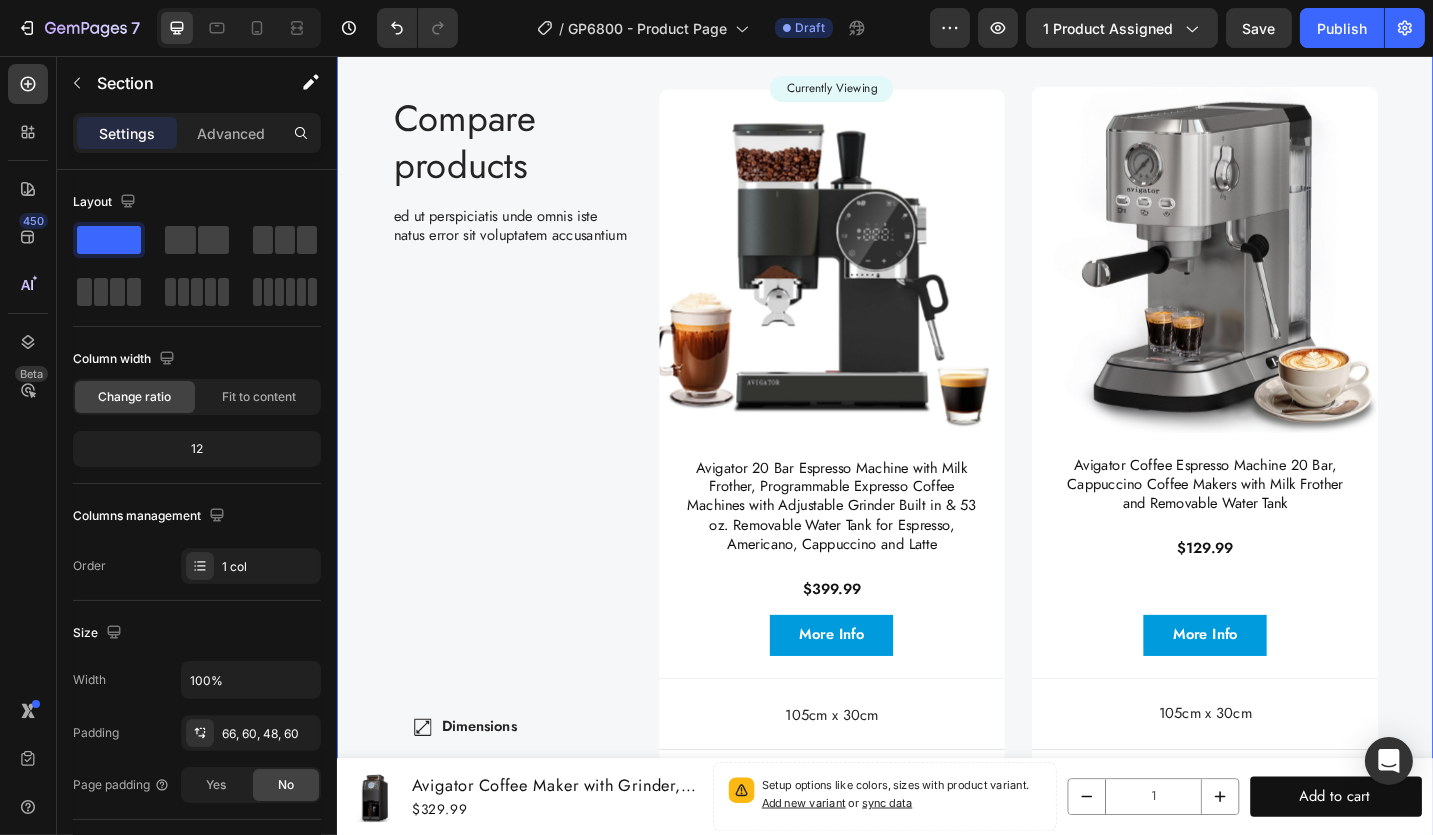 drag, startPoint x: 361, startPoint y: 559, endPoint x: 476, endPoint y: 576, distance: 116.24973 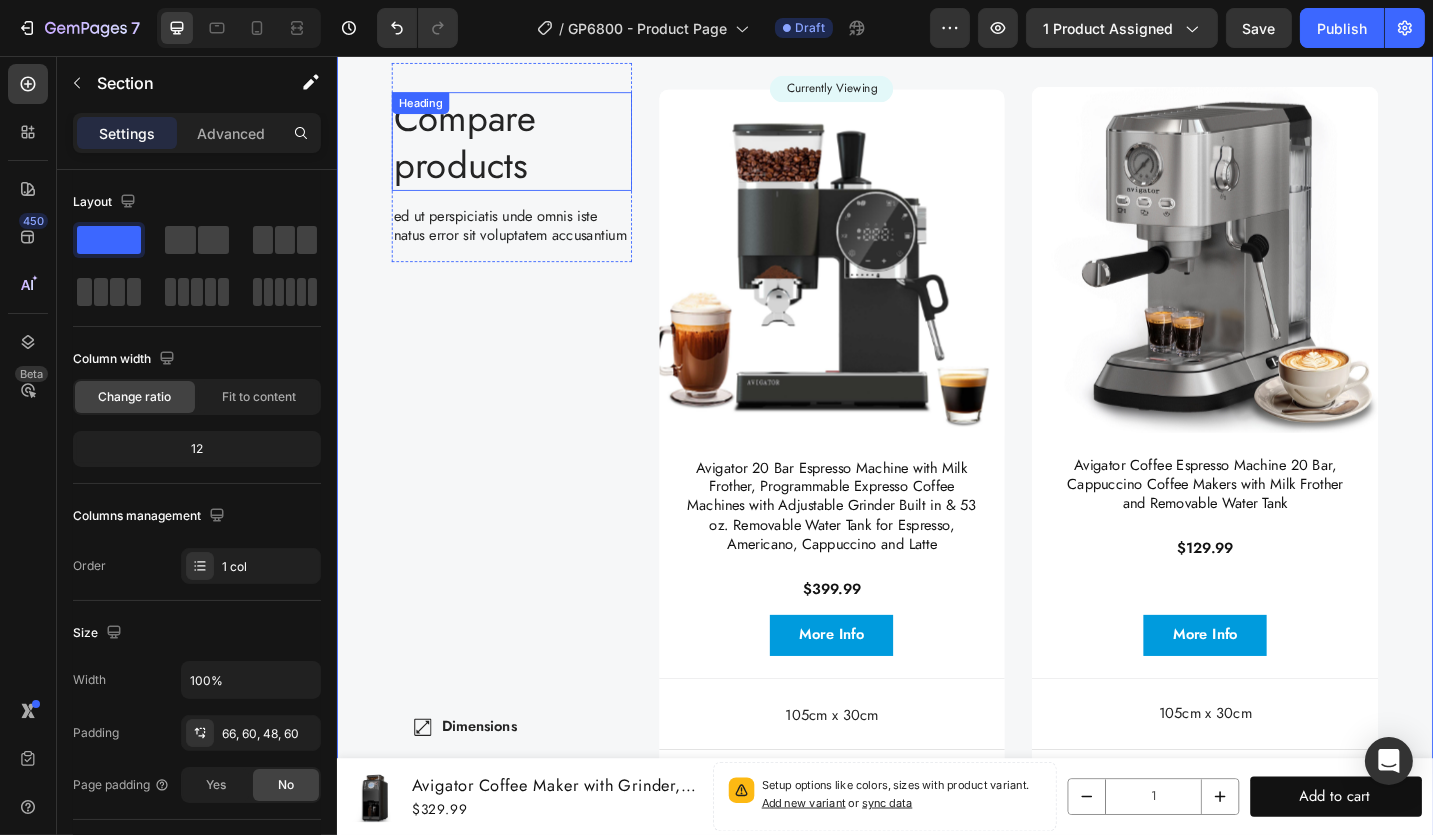 click on "Compare products" at bounding box center [527, 150] 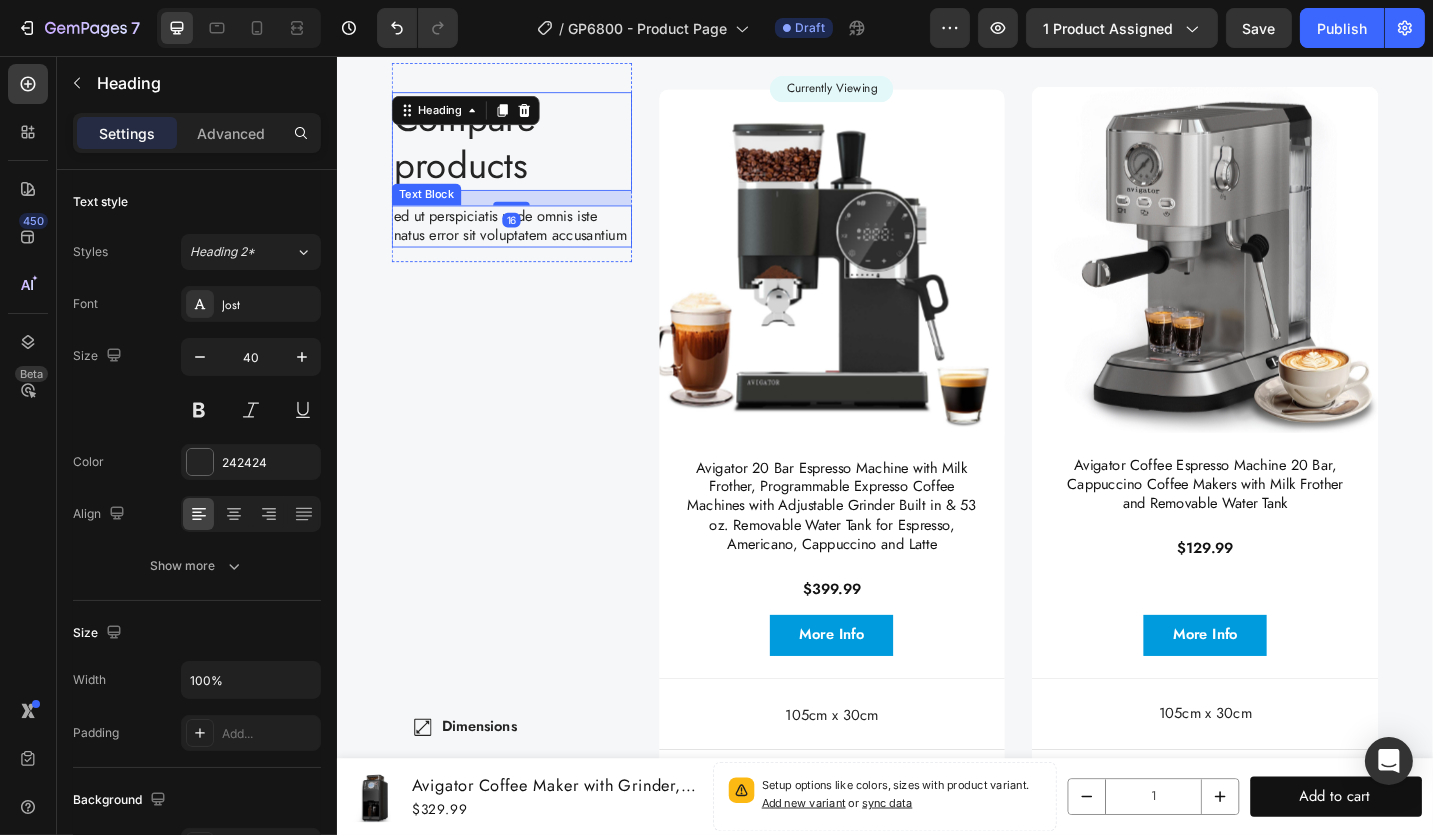 click on "ed ut perspiciatis unde omnis iste natus error sit voluptatem accusantium" at bounding box center [527, 243] 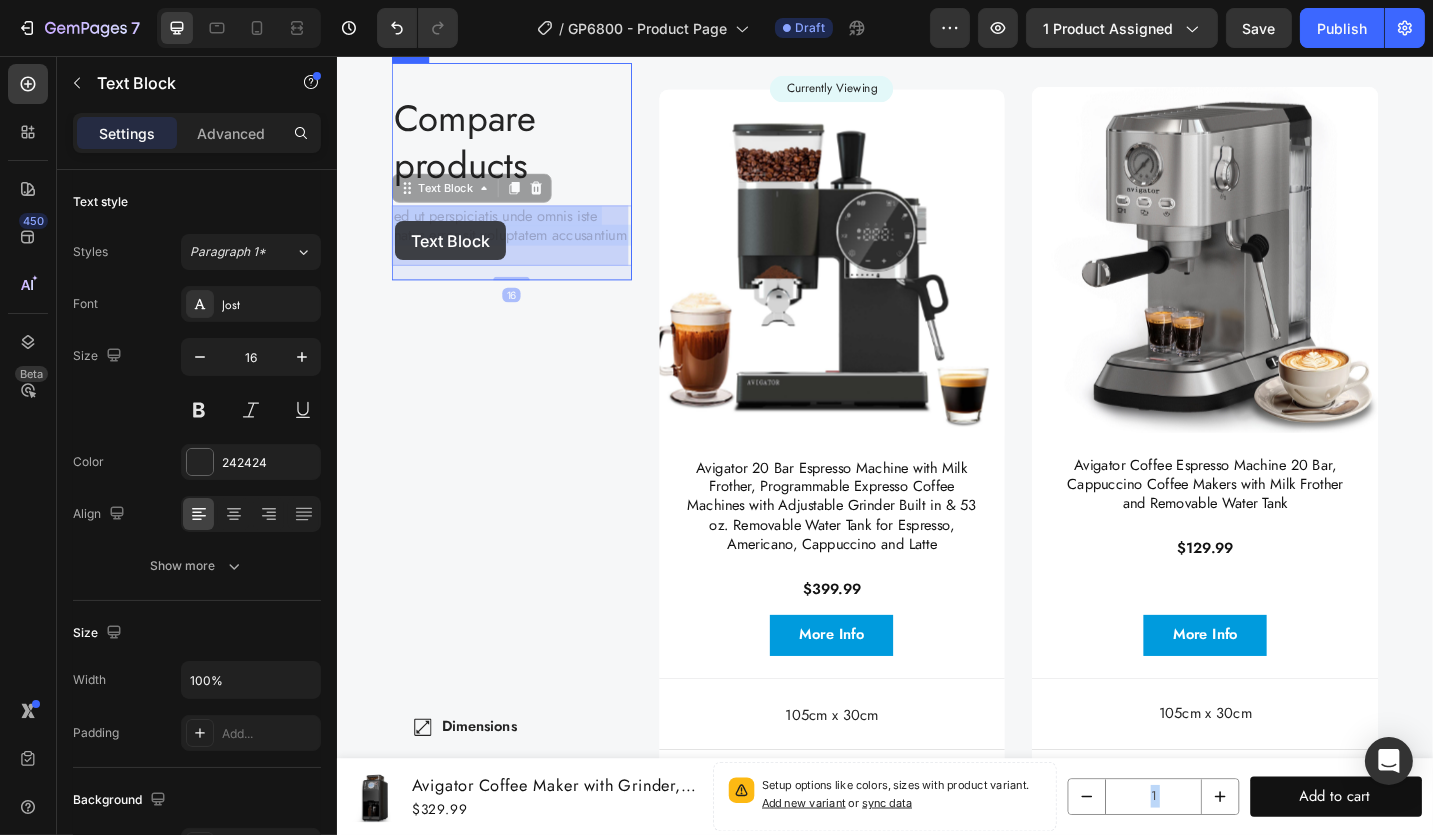 drag, startPoint x: 491, startPoint y: 273, endPoint x: 399, endPoint y: 237, distance: 98.79271 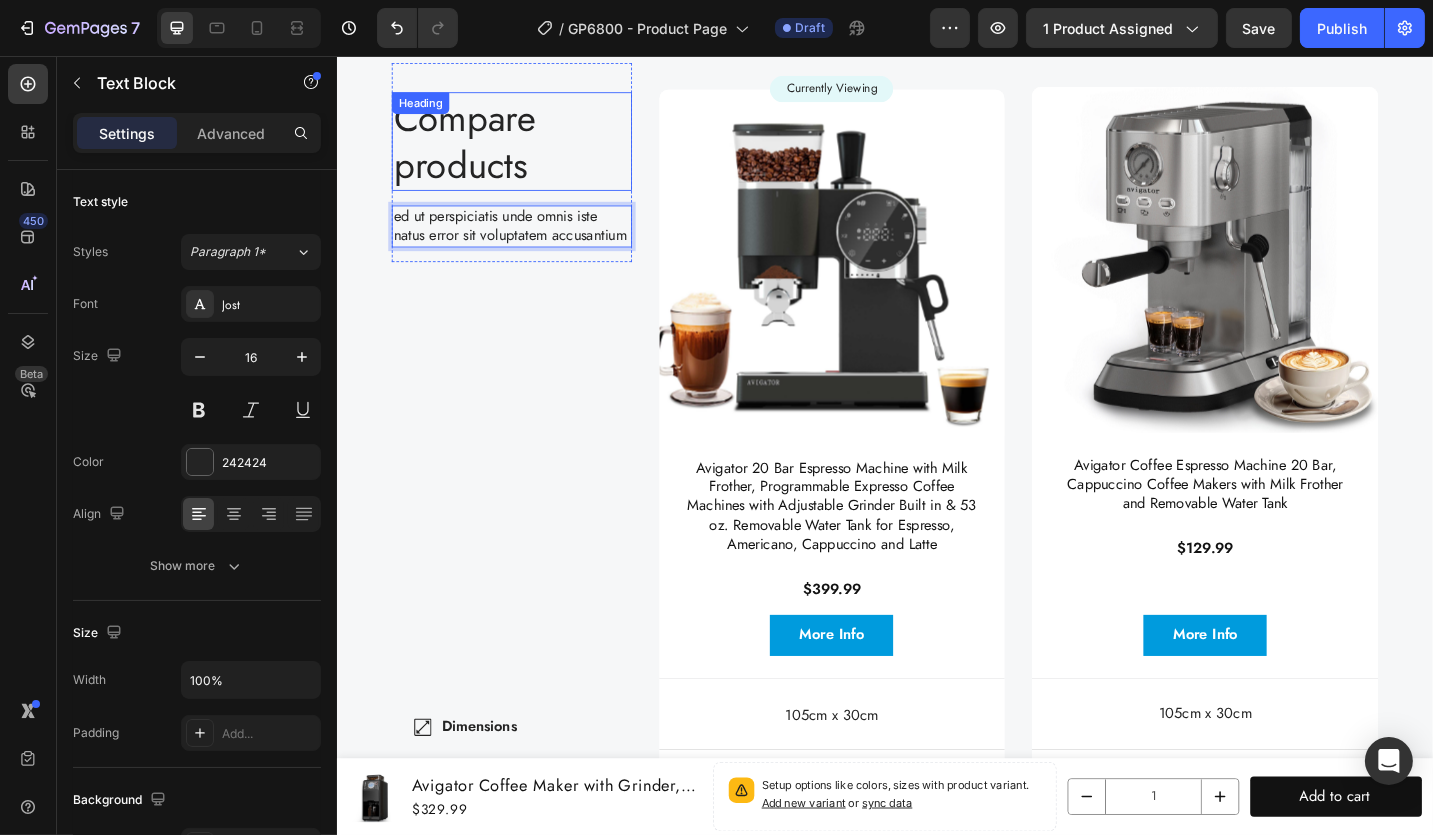 click on "Compare products Heading" at bounding box center (527, 150) 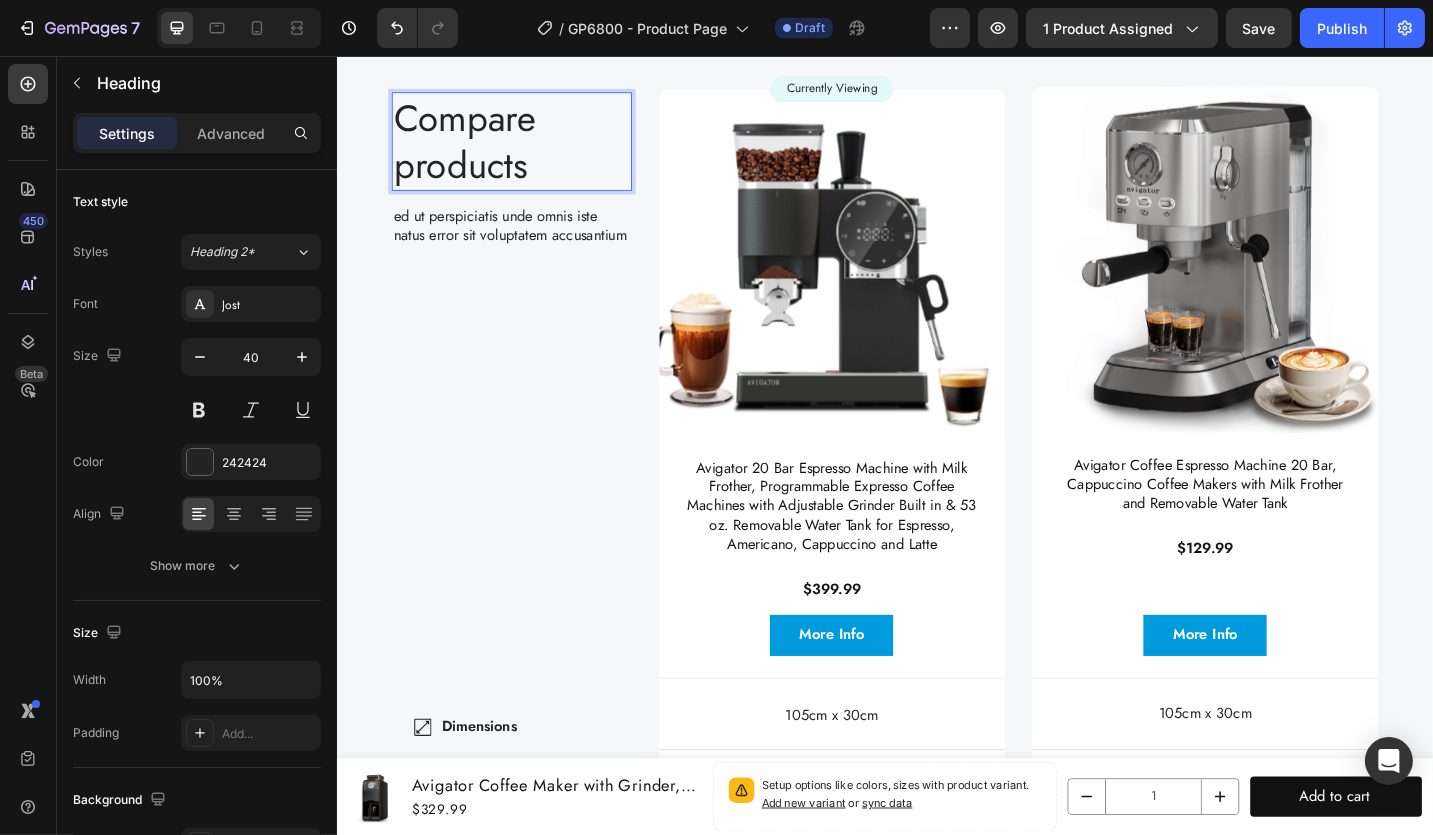 click on "Compare products" at bounding box center (527, 150) 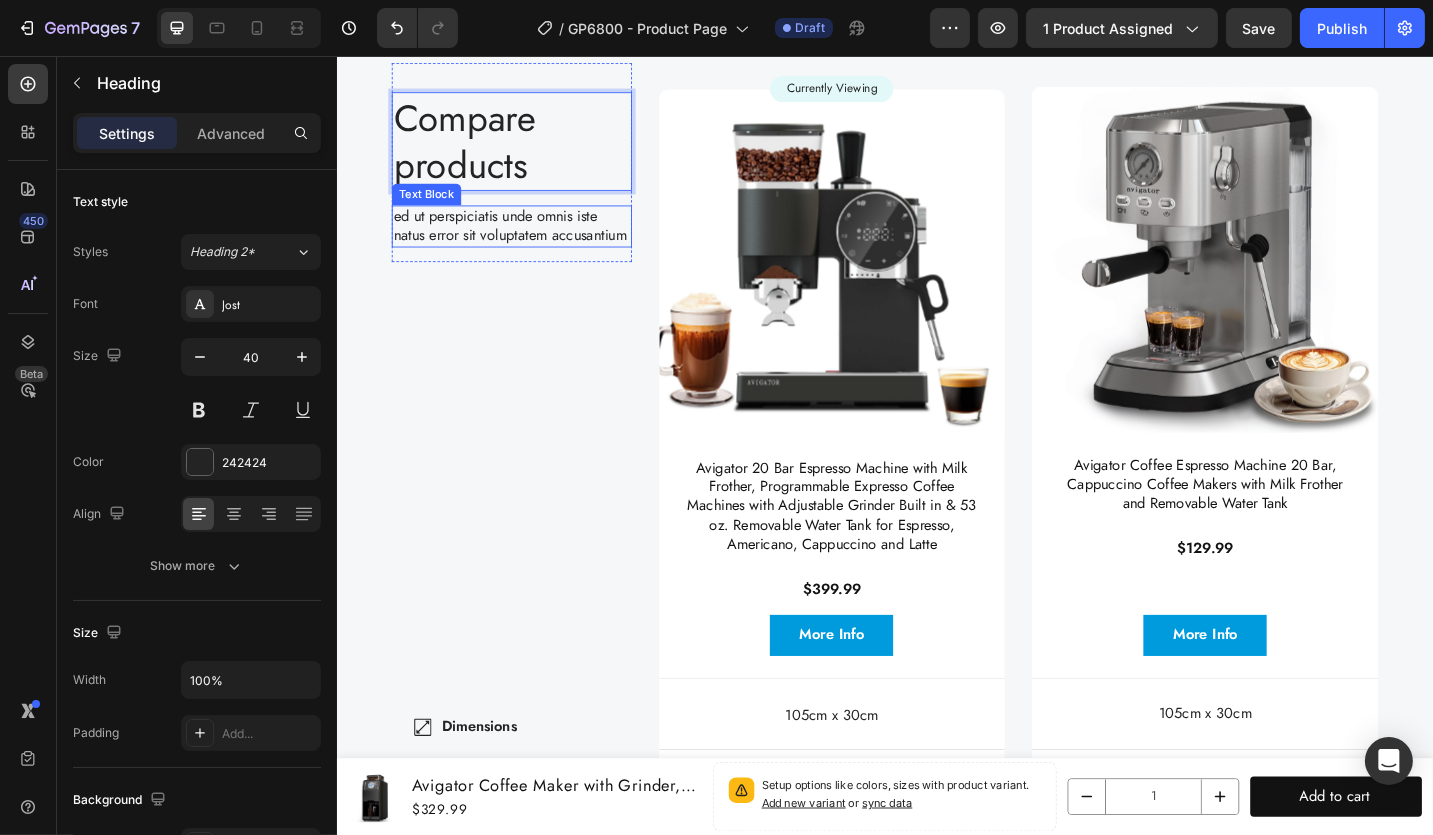 click on "ed ut perspiciatis unde omnis iste natus error sit voluptatem accusantium" at bounding box center (527, 243) 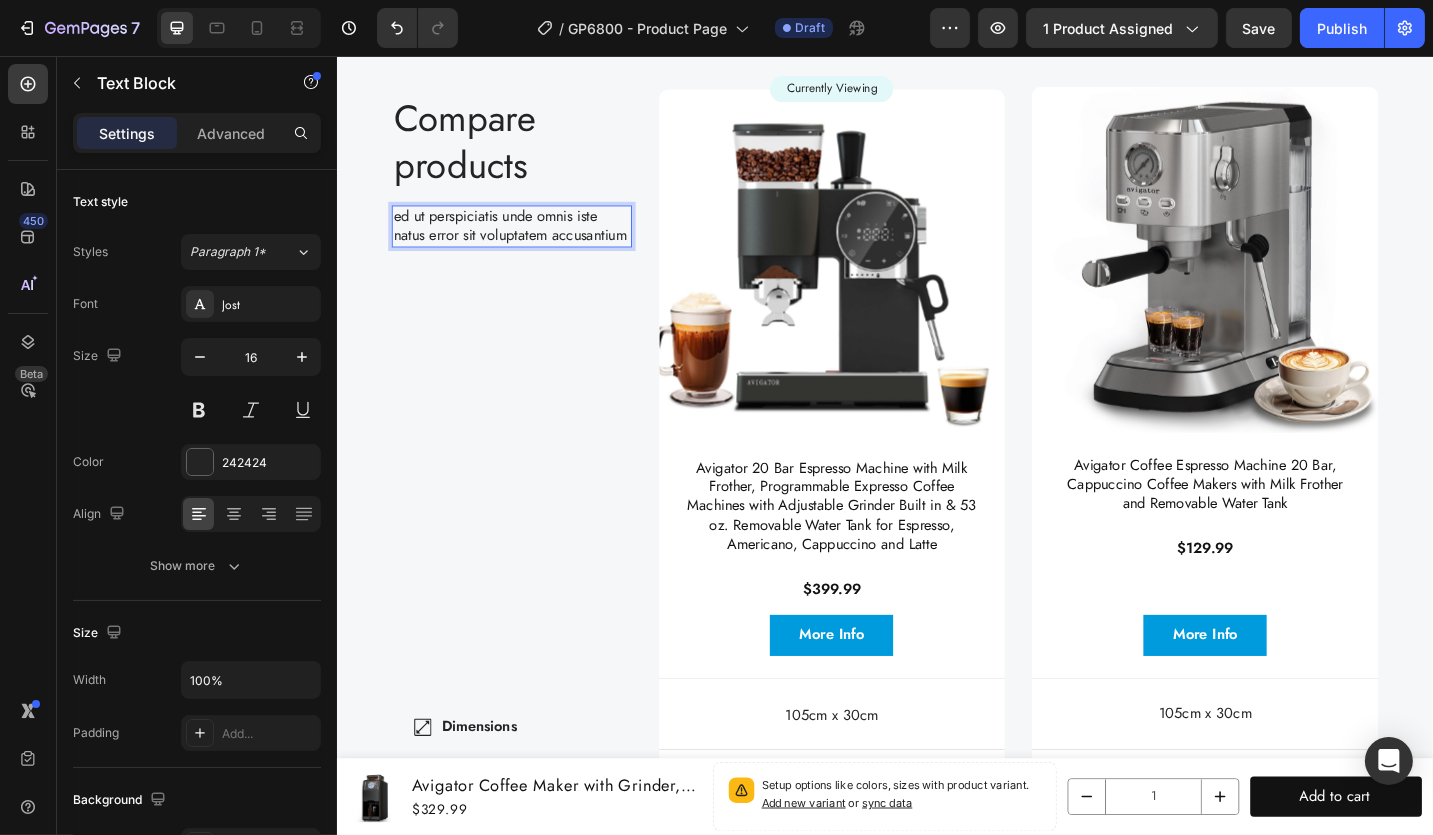 click on "ed ut perspiciatis unde omnis iste natus error sit voluptatem accusantium" at bounding box center [527, 243] 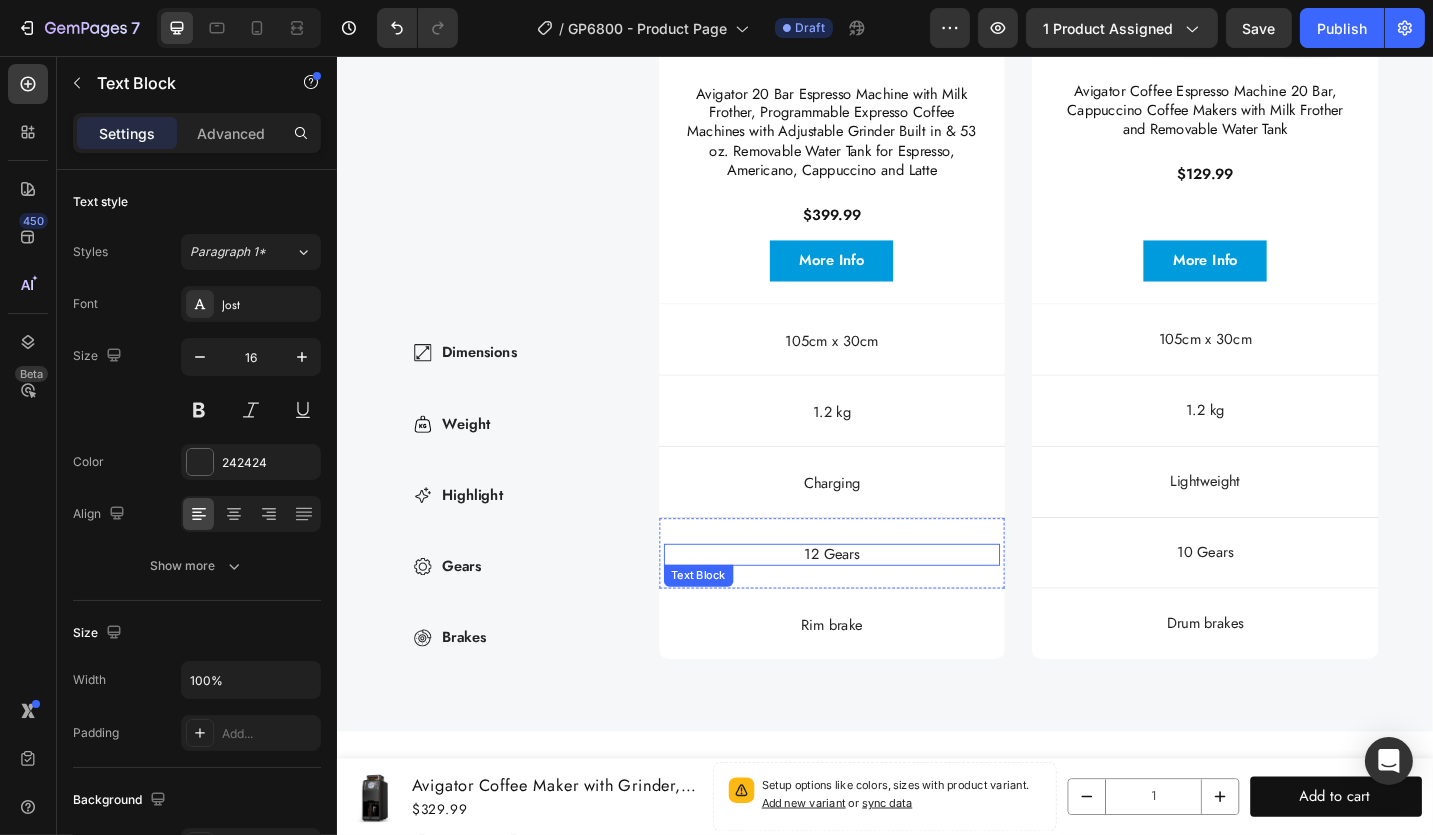 scroll, scrollTop: 6209, scrollLeft: 0, axis: vertical 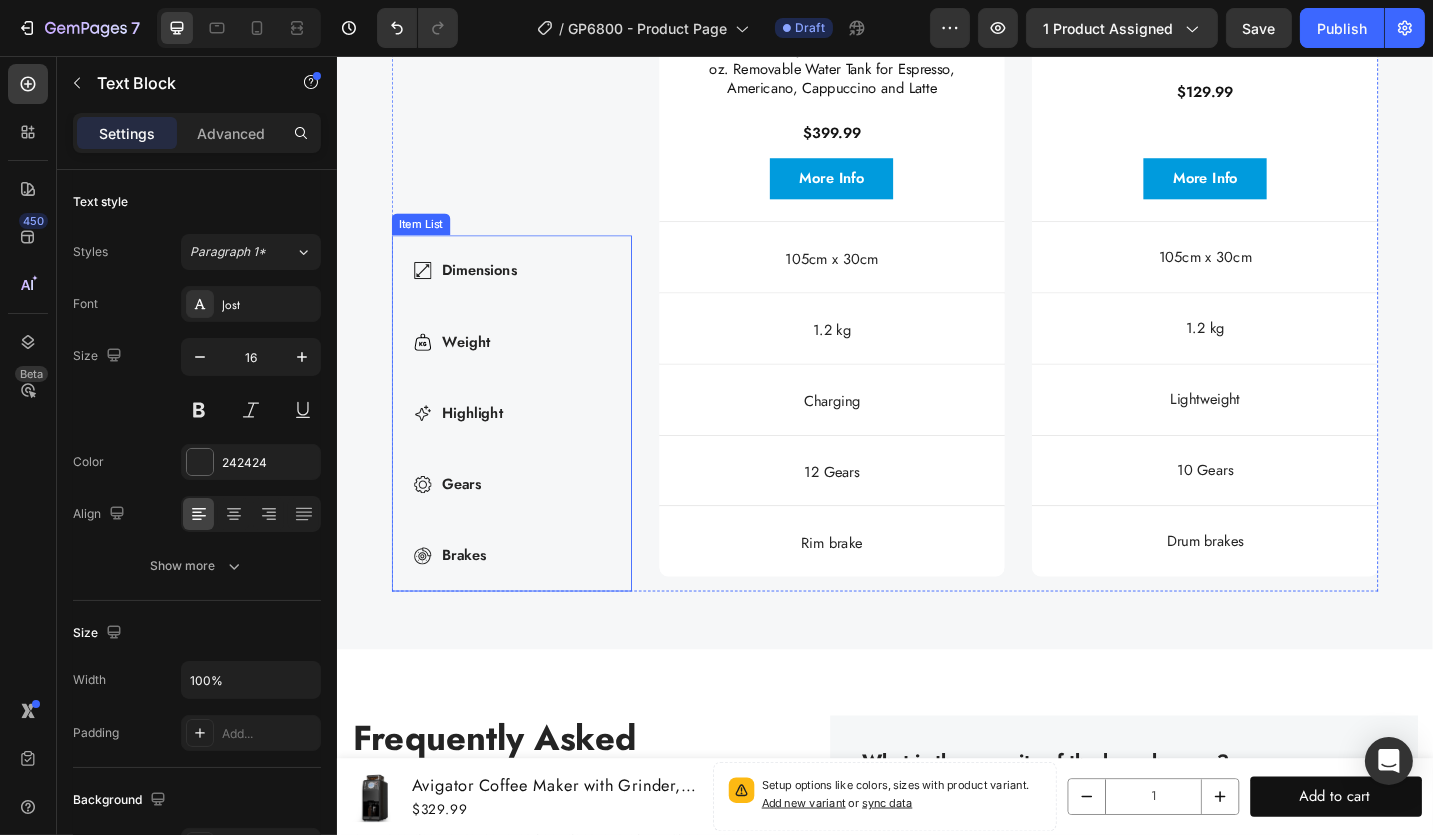 click on "Dimensions" at bounding box center (492, 291) 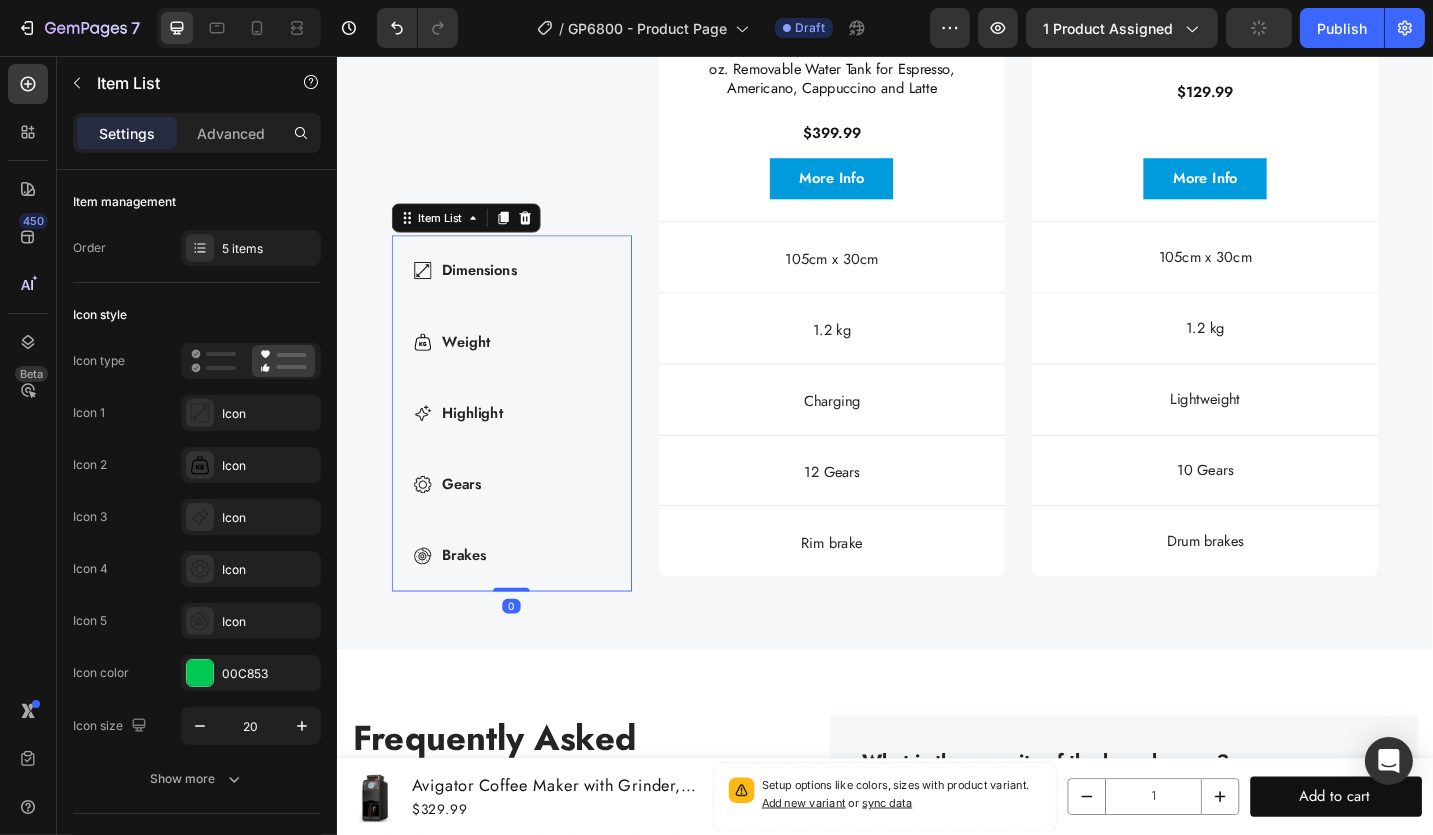 click on "Dimensions" at bounding box center [492, 291] 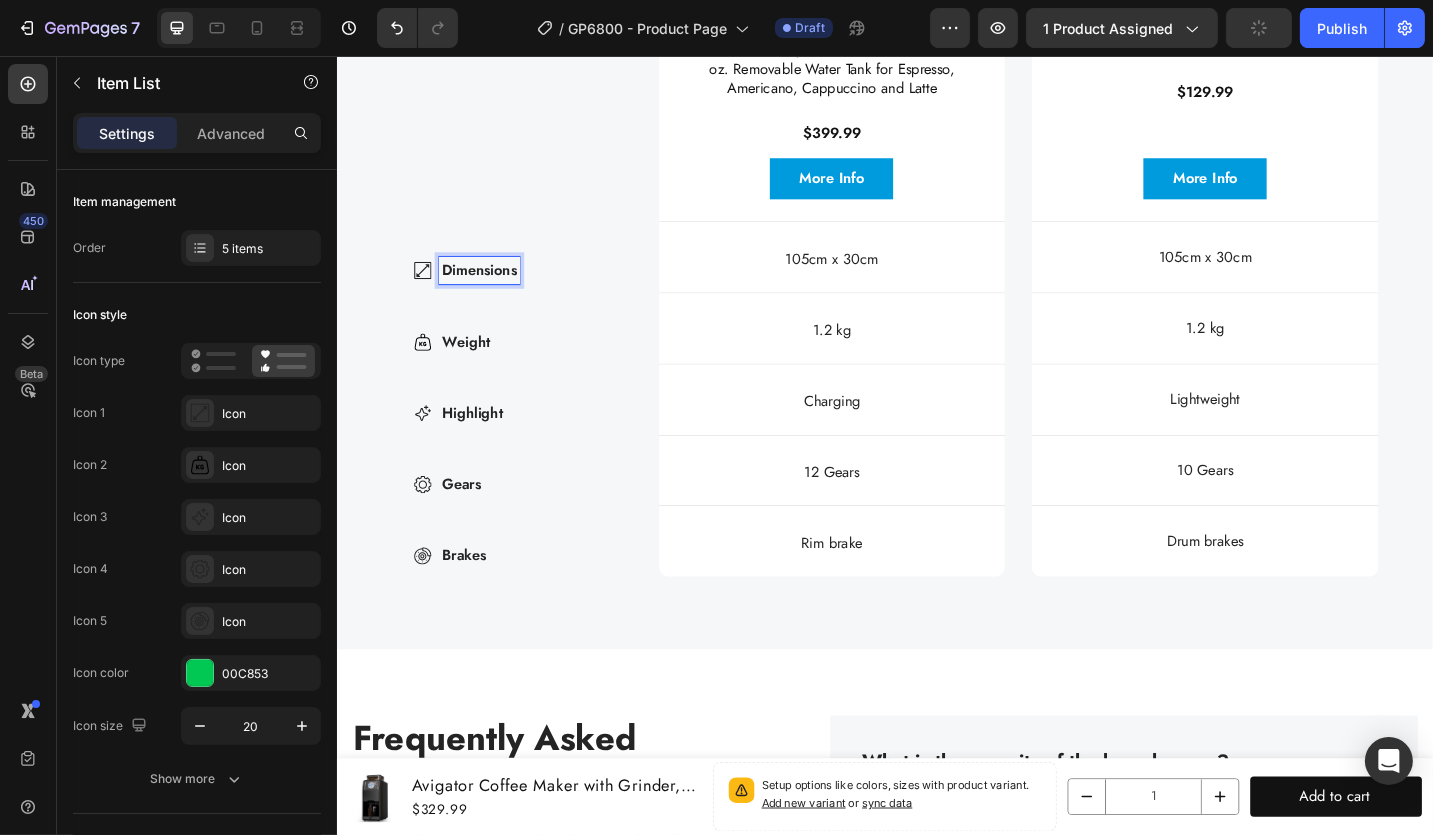 click on "Dimensions" at bounding box center (492, 291) 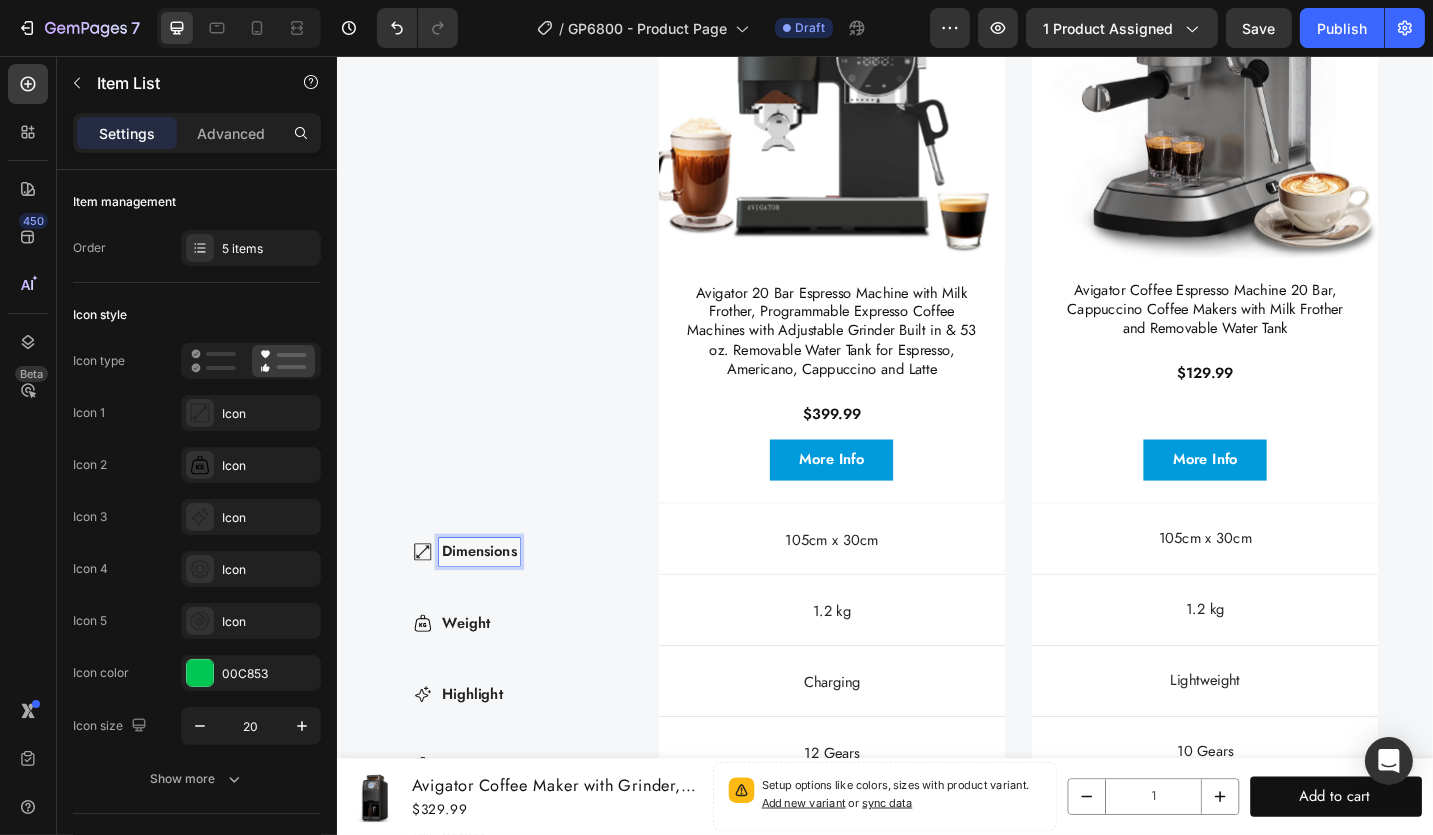 scroll, scrollTop: 6109, scrollLeft: 0, axis: vertical 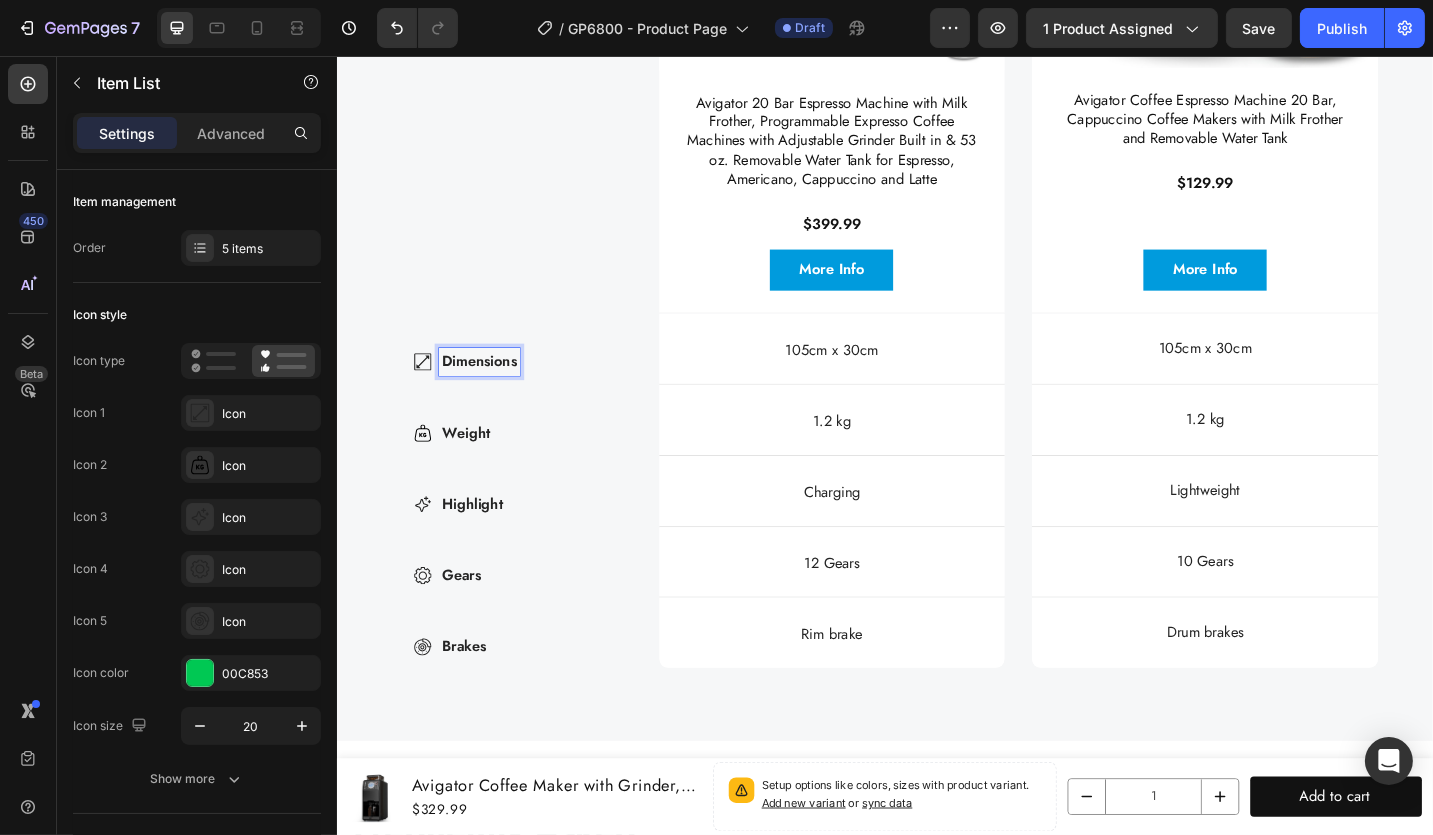 click on "Weight" at bounding box center [492, 469] 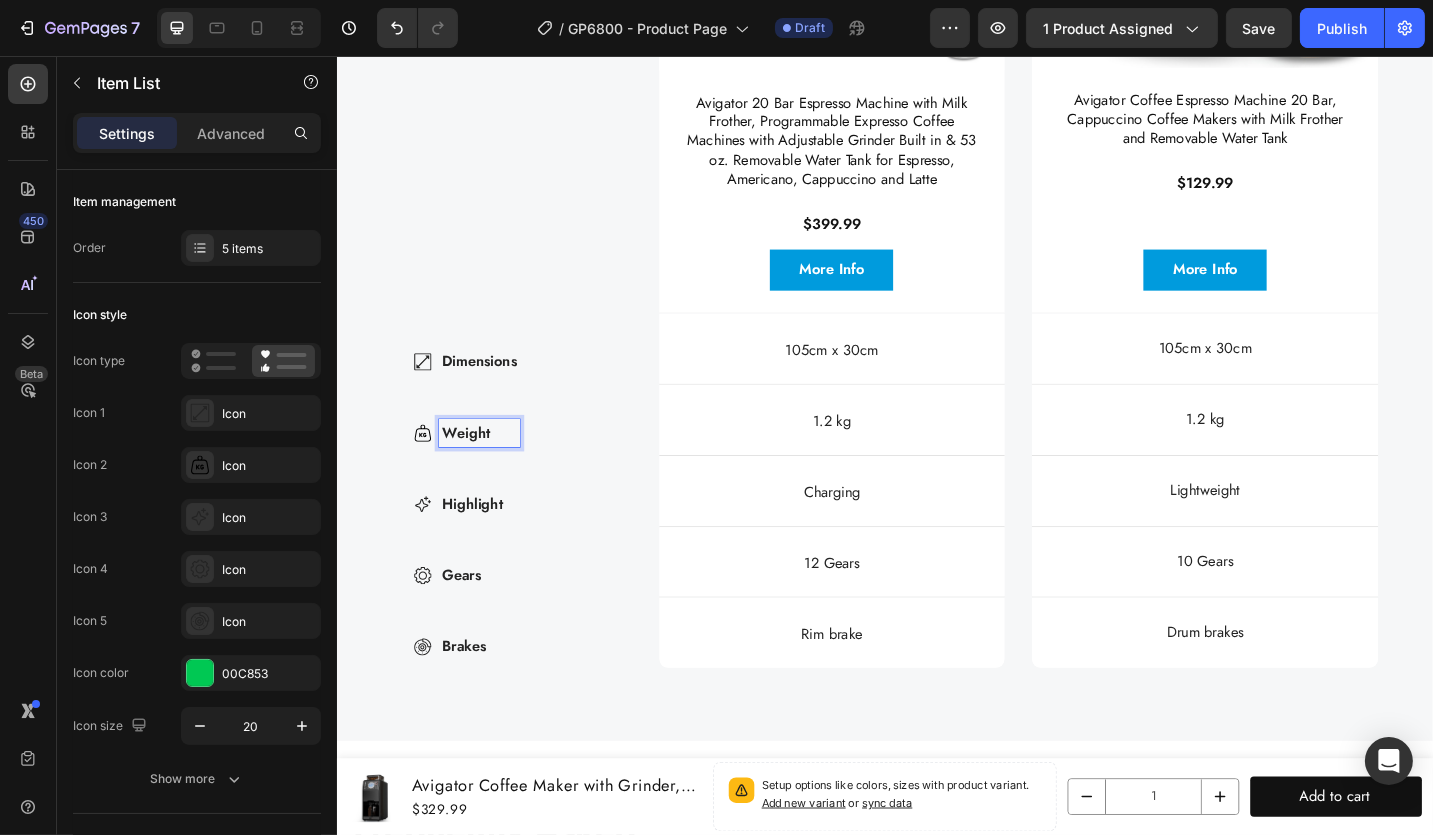 click 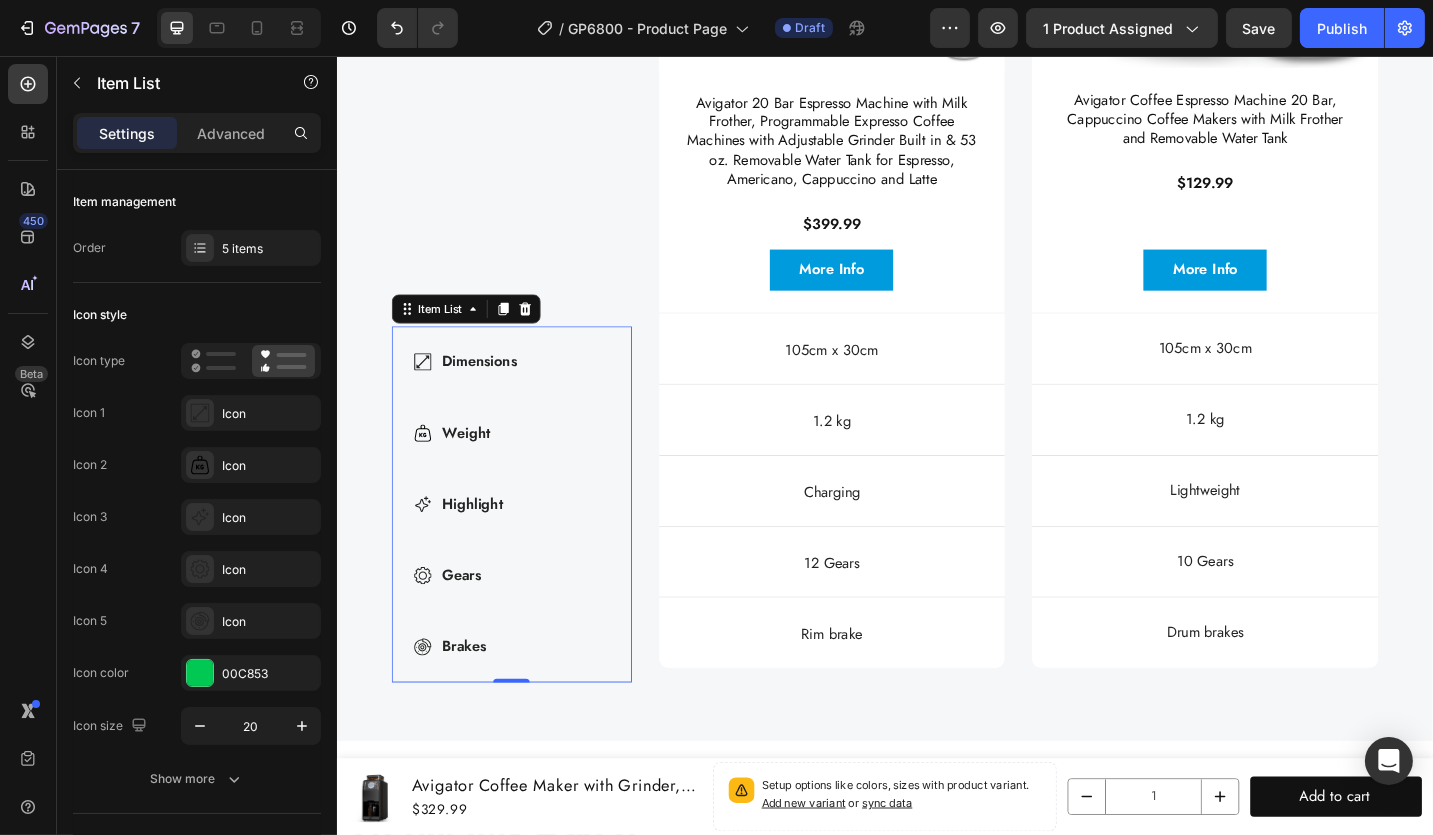 drag, startPoint x: 433, startPoint y: 461, endPoint x: 432, endPoint y: 471, distance: 10.049875 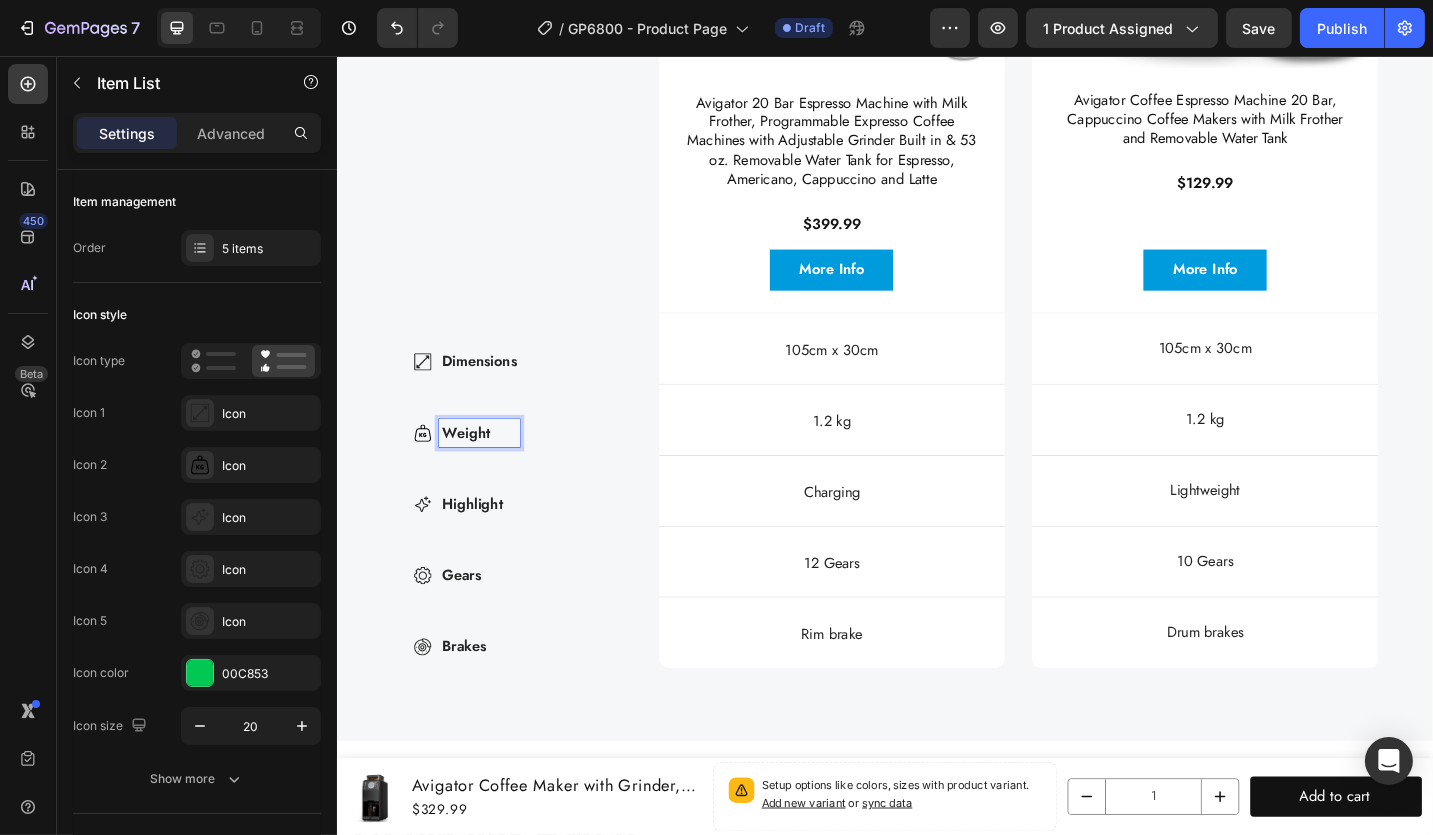 click 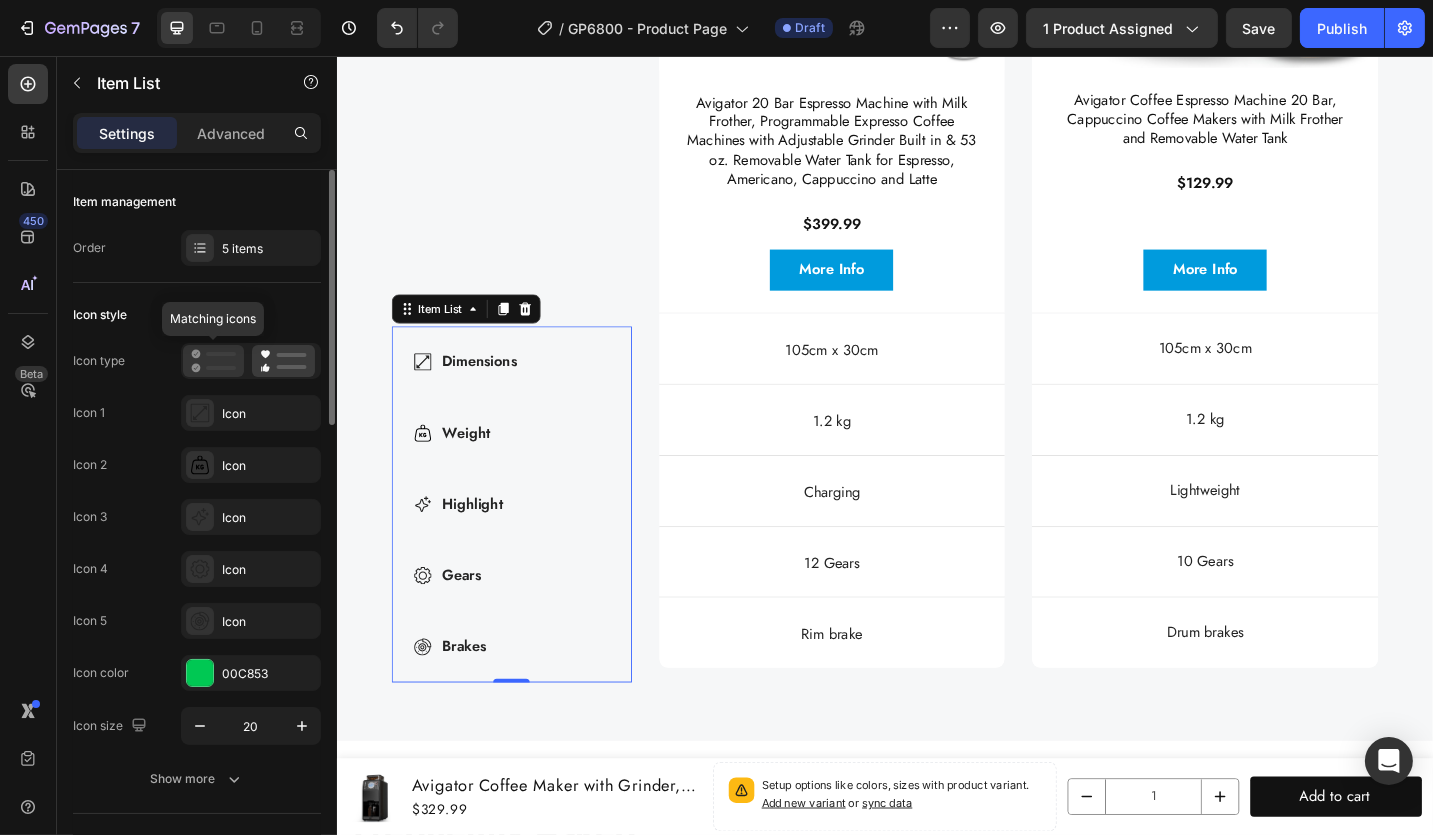 click 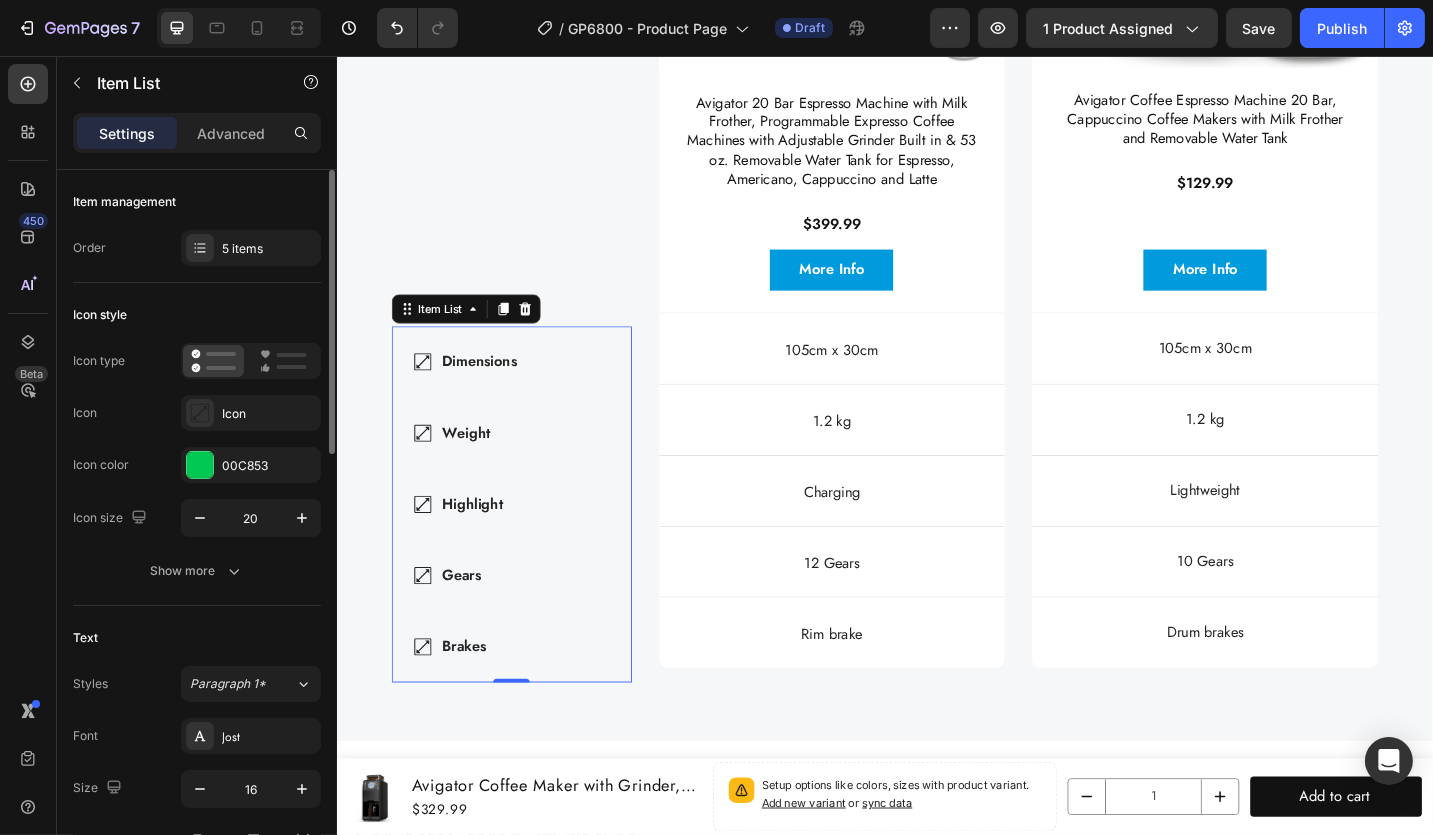 click on "Icon type" at bounding box center (99, 361) 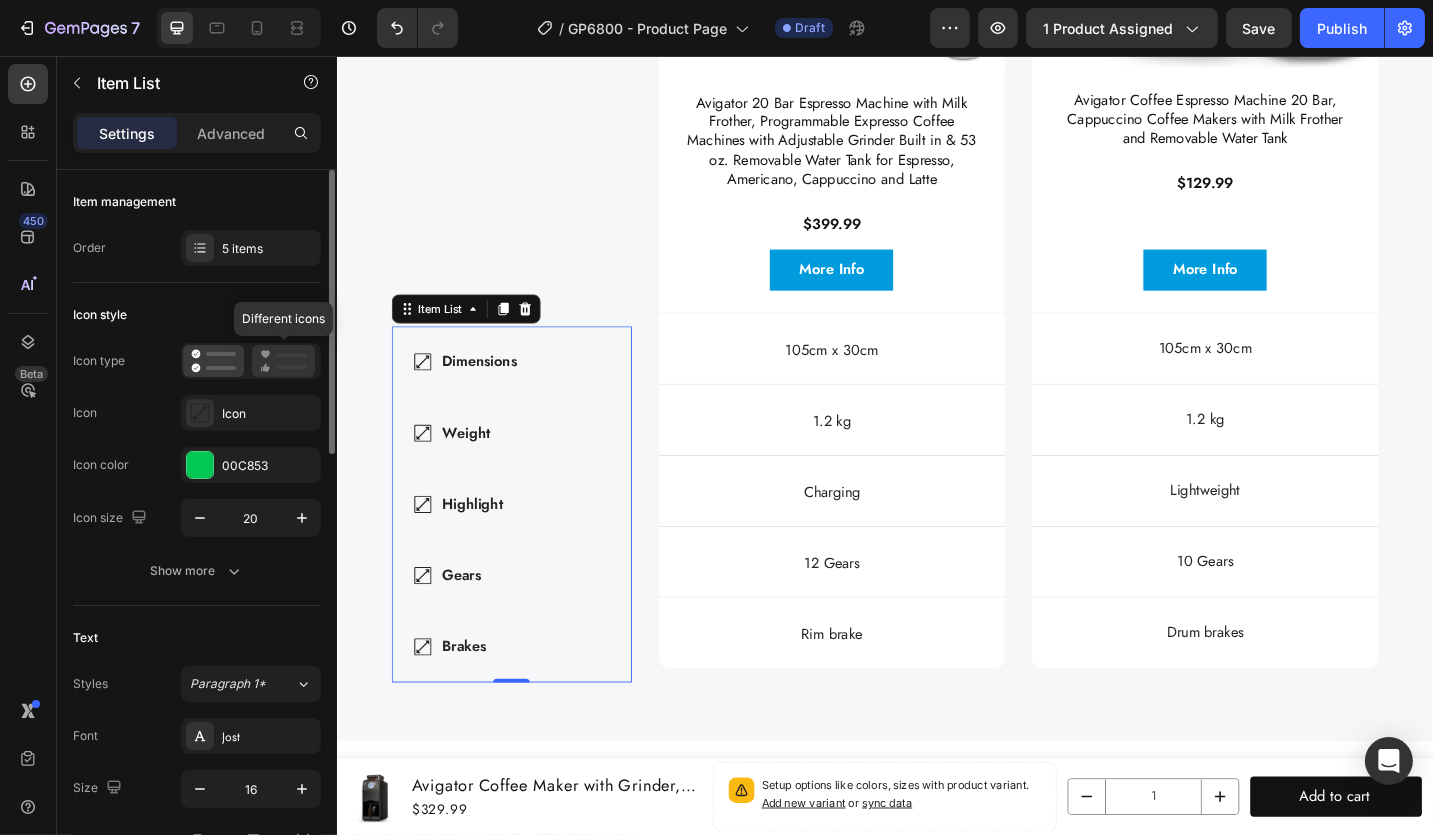click 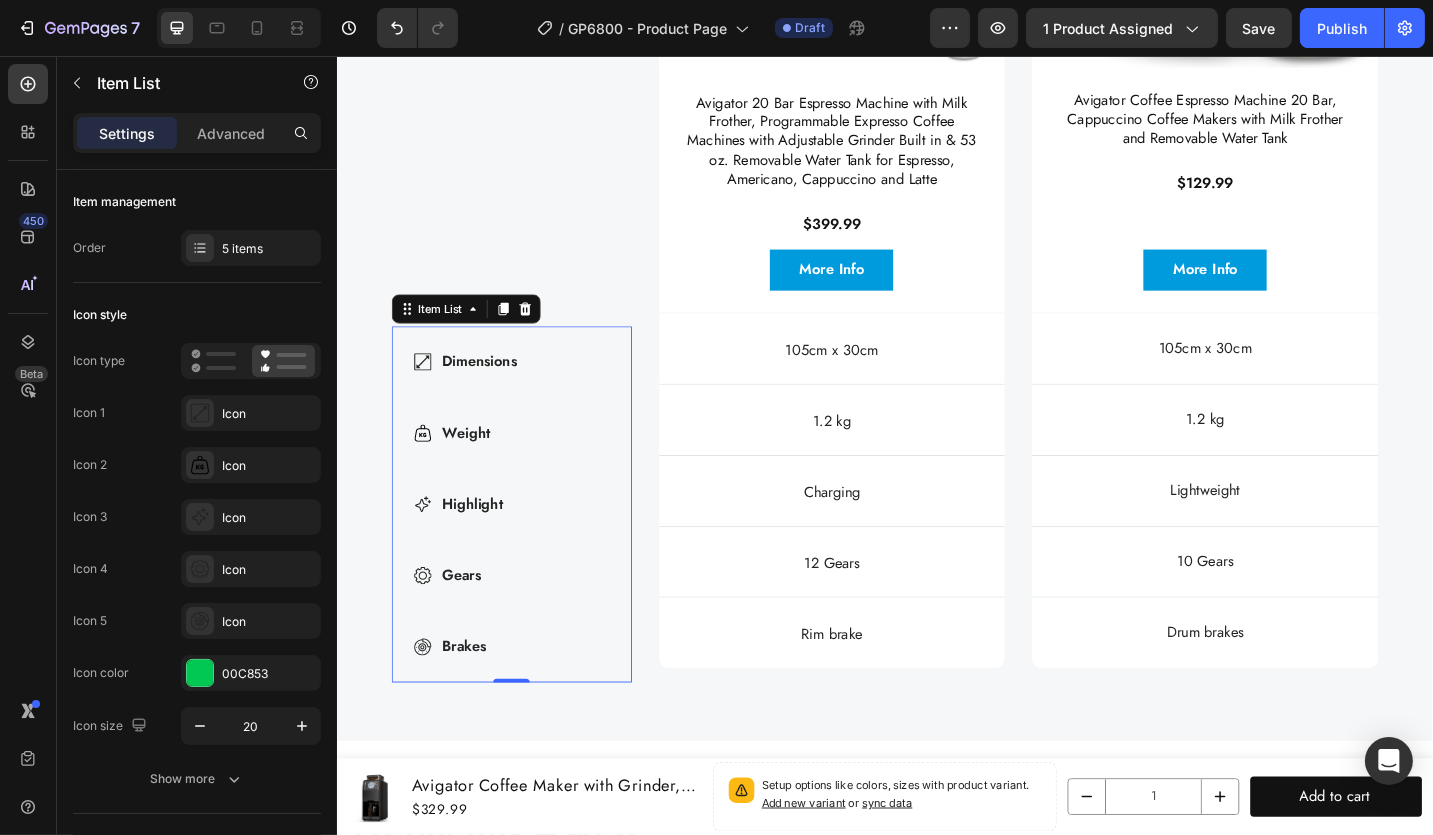 click on "Dimensions" at bounding box center (492, 391) 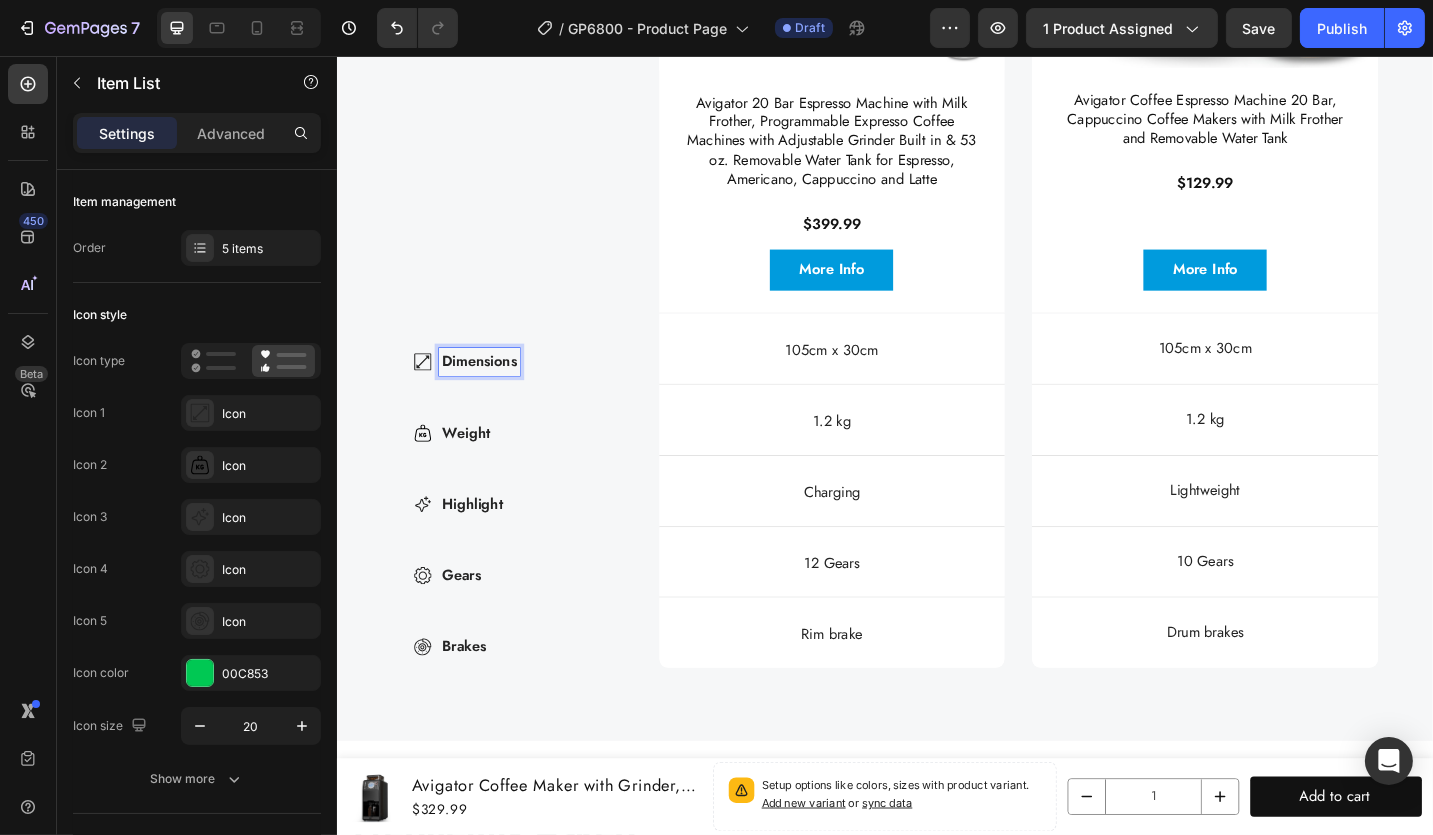 click on "Dimensions" at bounding box center (492, 391) 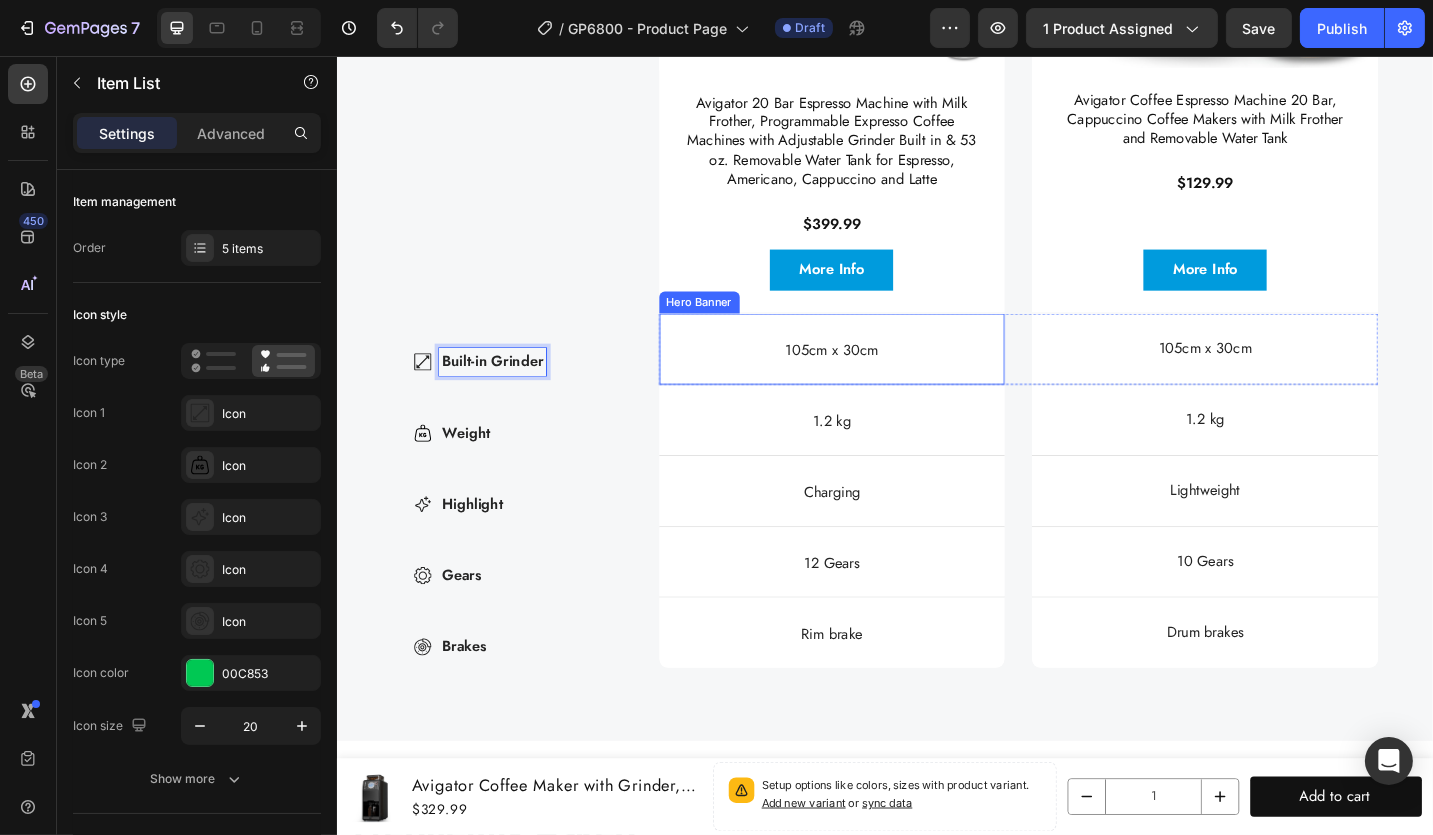 click on "Dimensions Item List 105cm x 30cm Text Block" at bounding box center [878, 376] 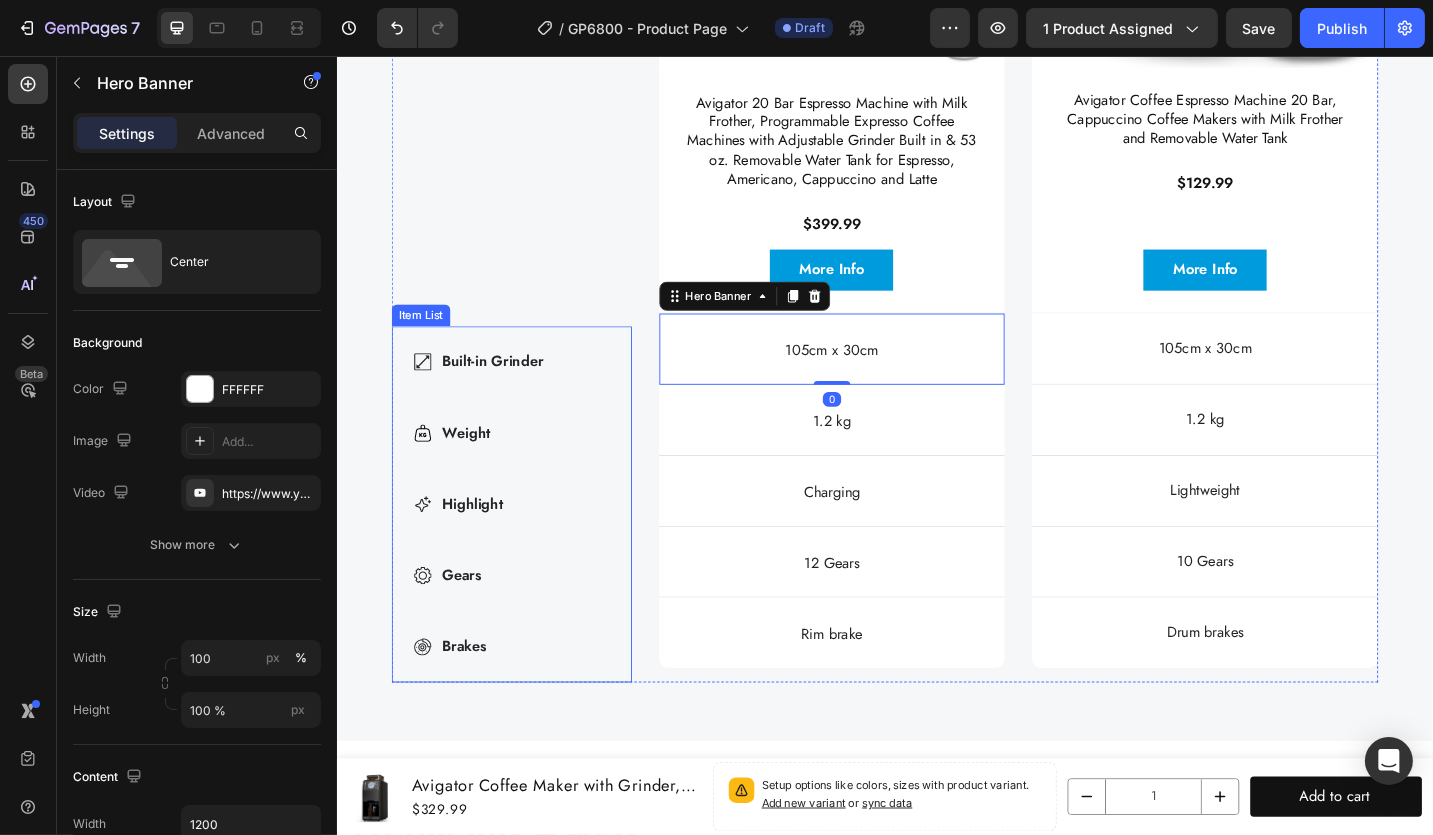 click on "Built-in Grinder" at bounding box center (506, 391) 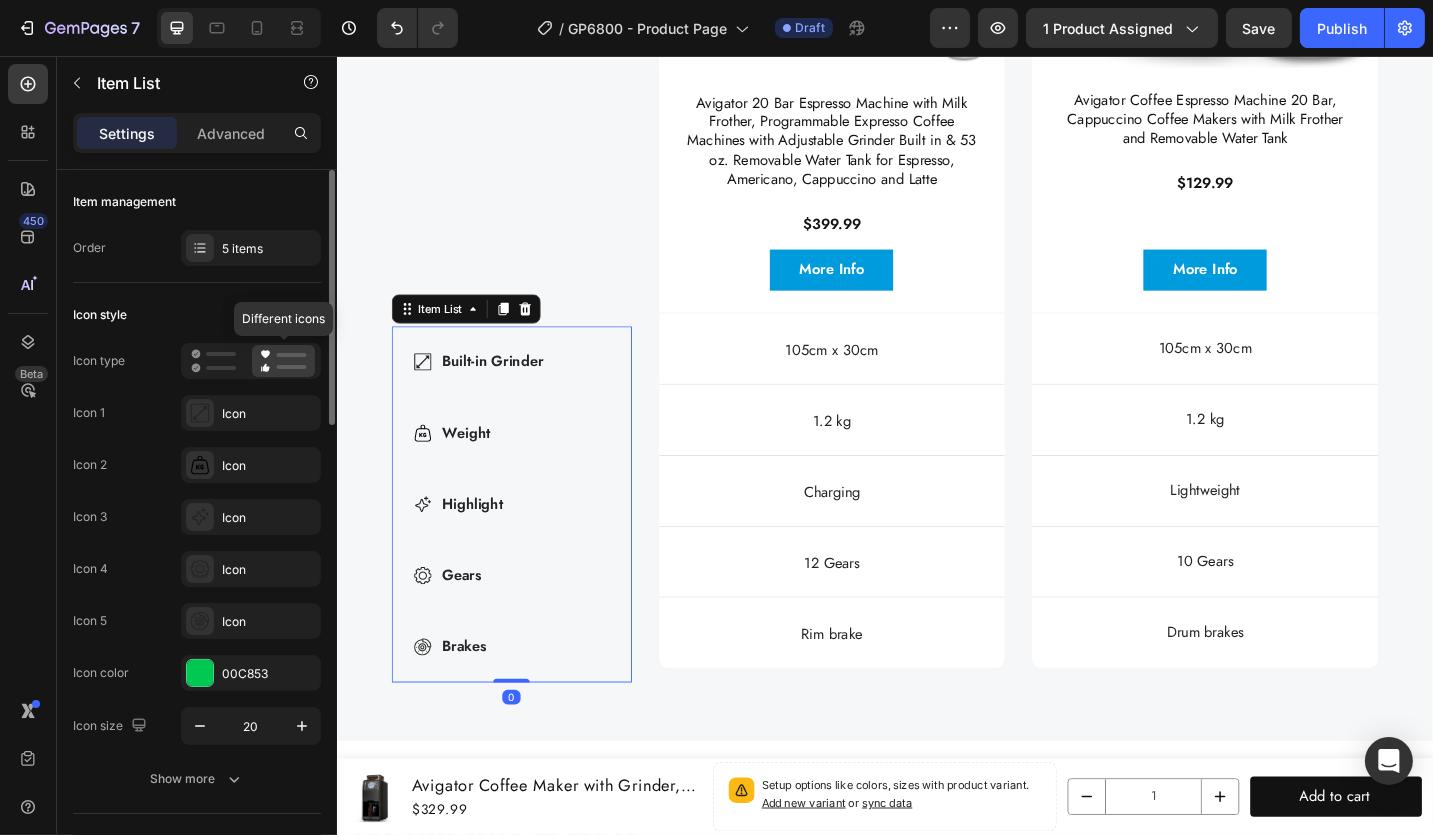 click 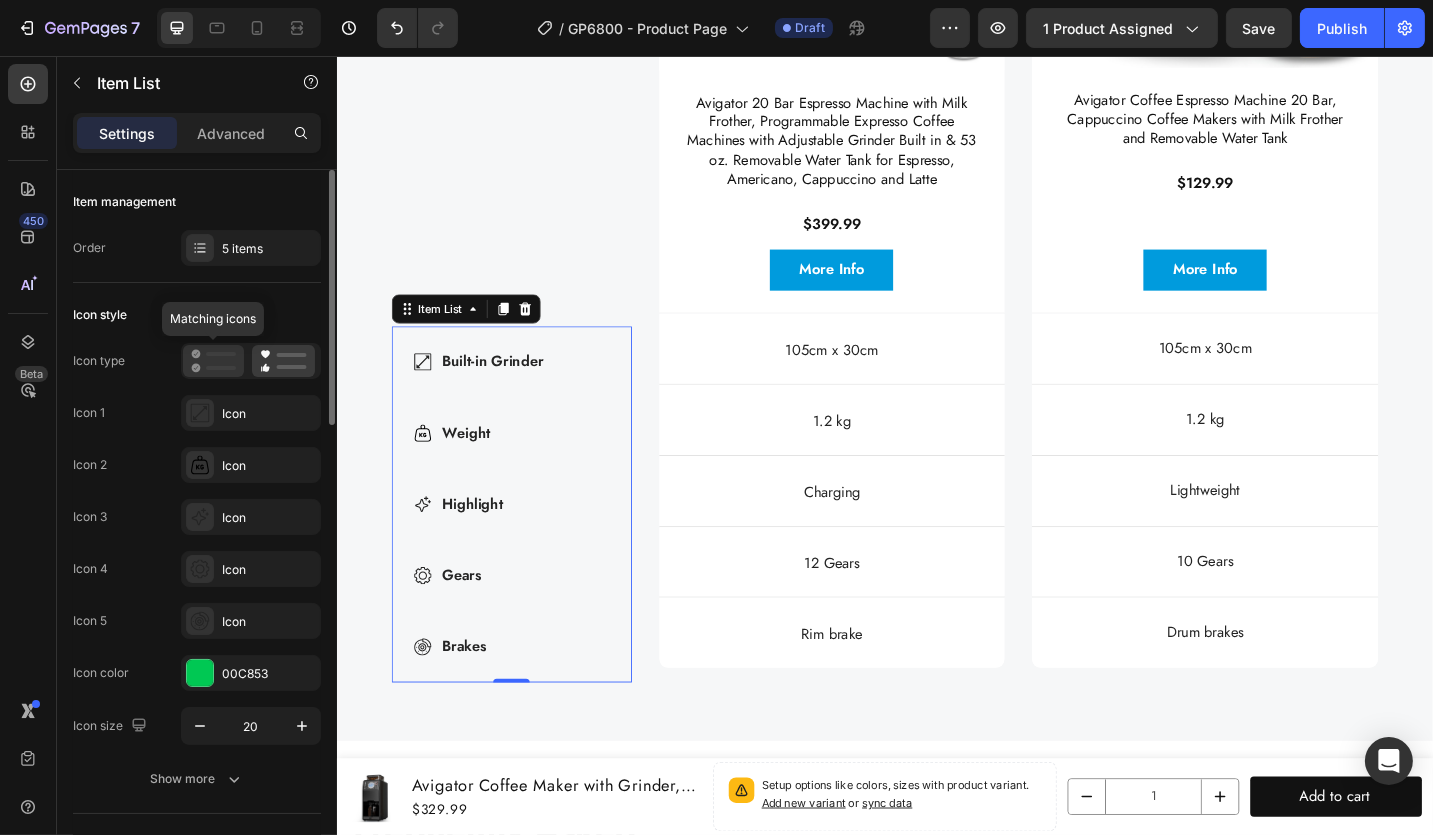 click 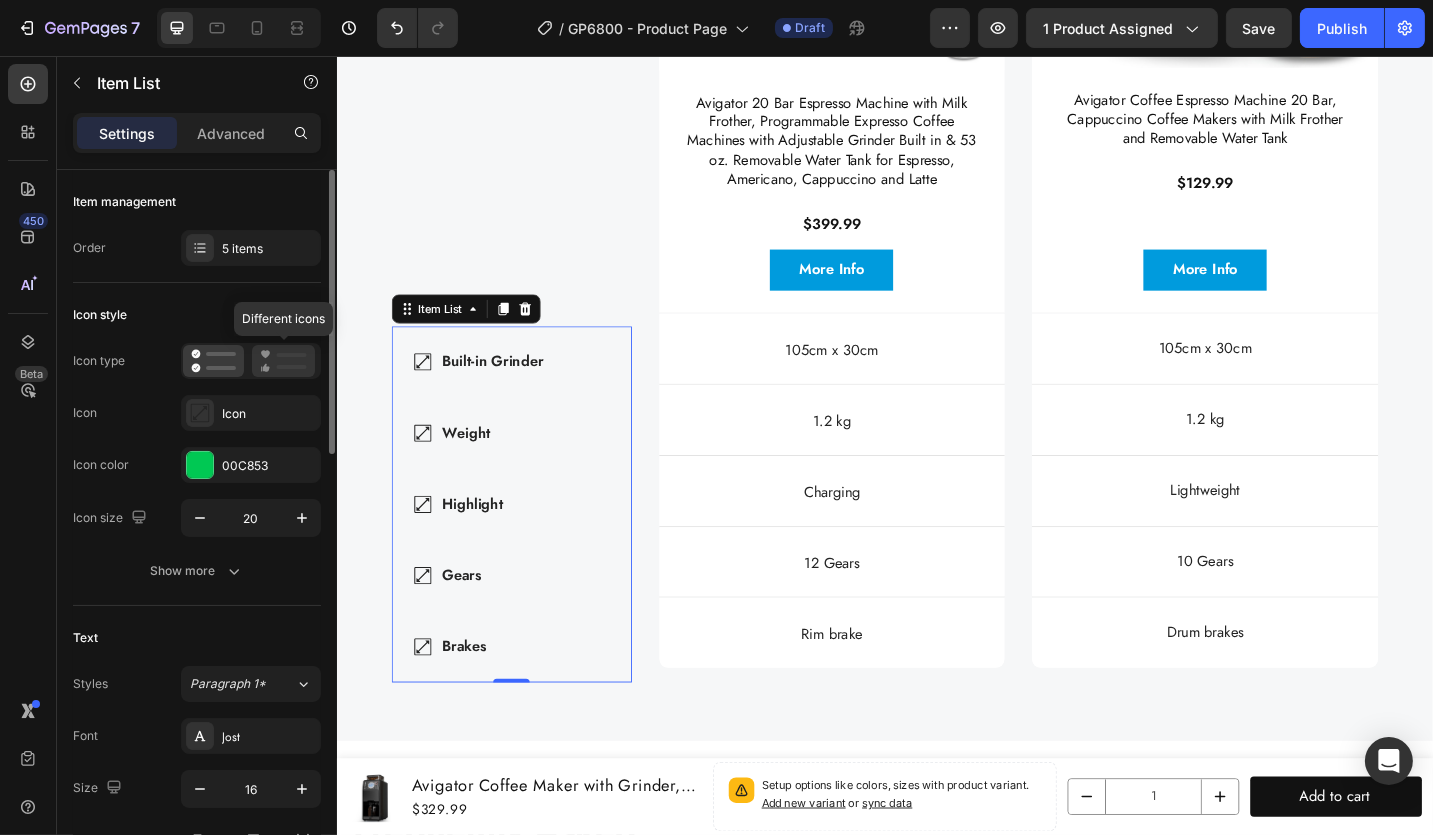 click 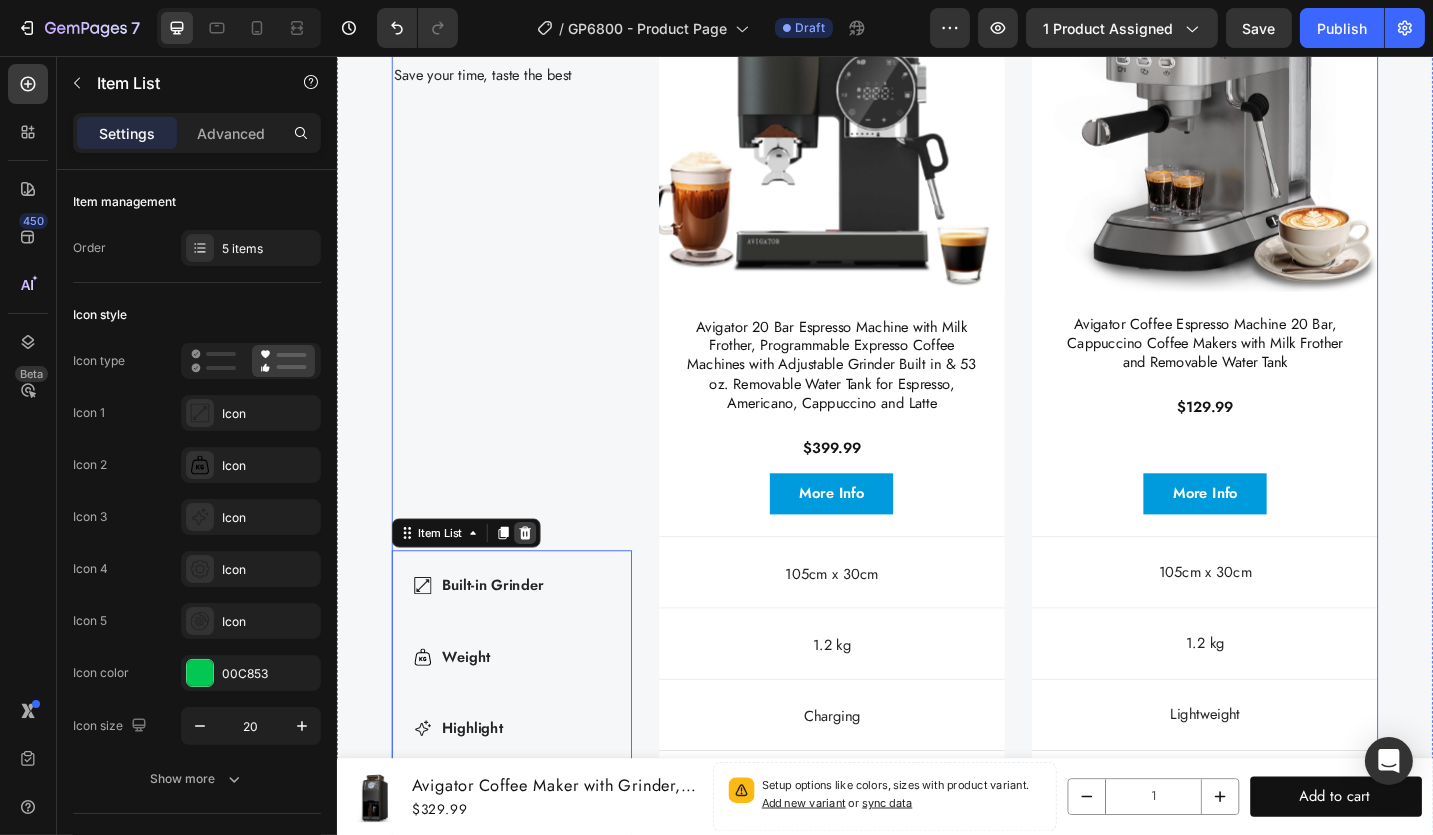 scroll, scrollTop: 5909, scrollLeft: 0, axis: vertical 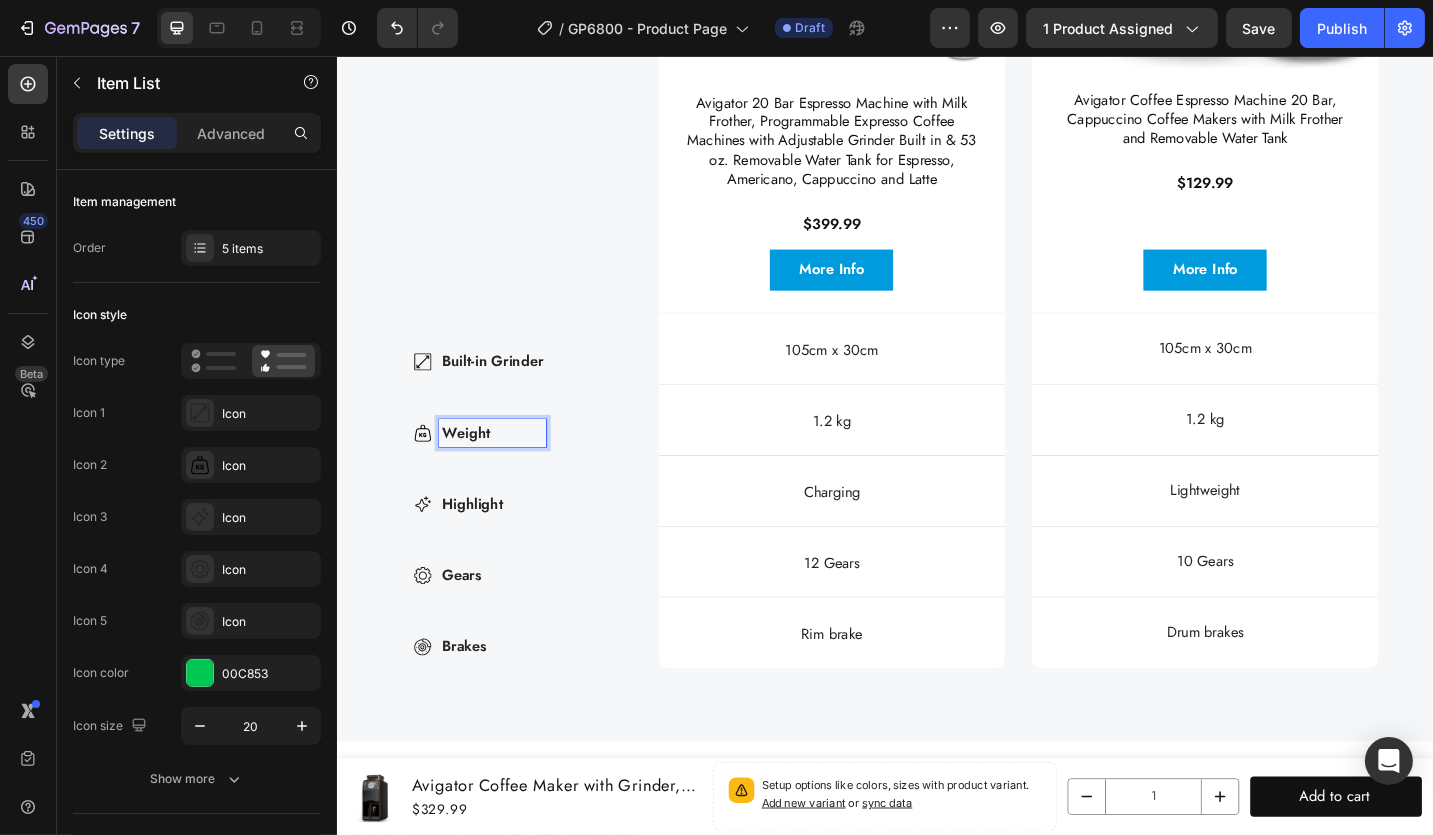 click on "Weight" at bounding box center [506, 469] 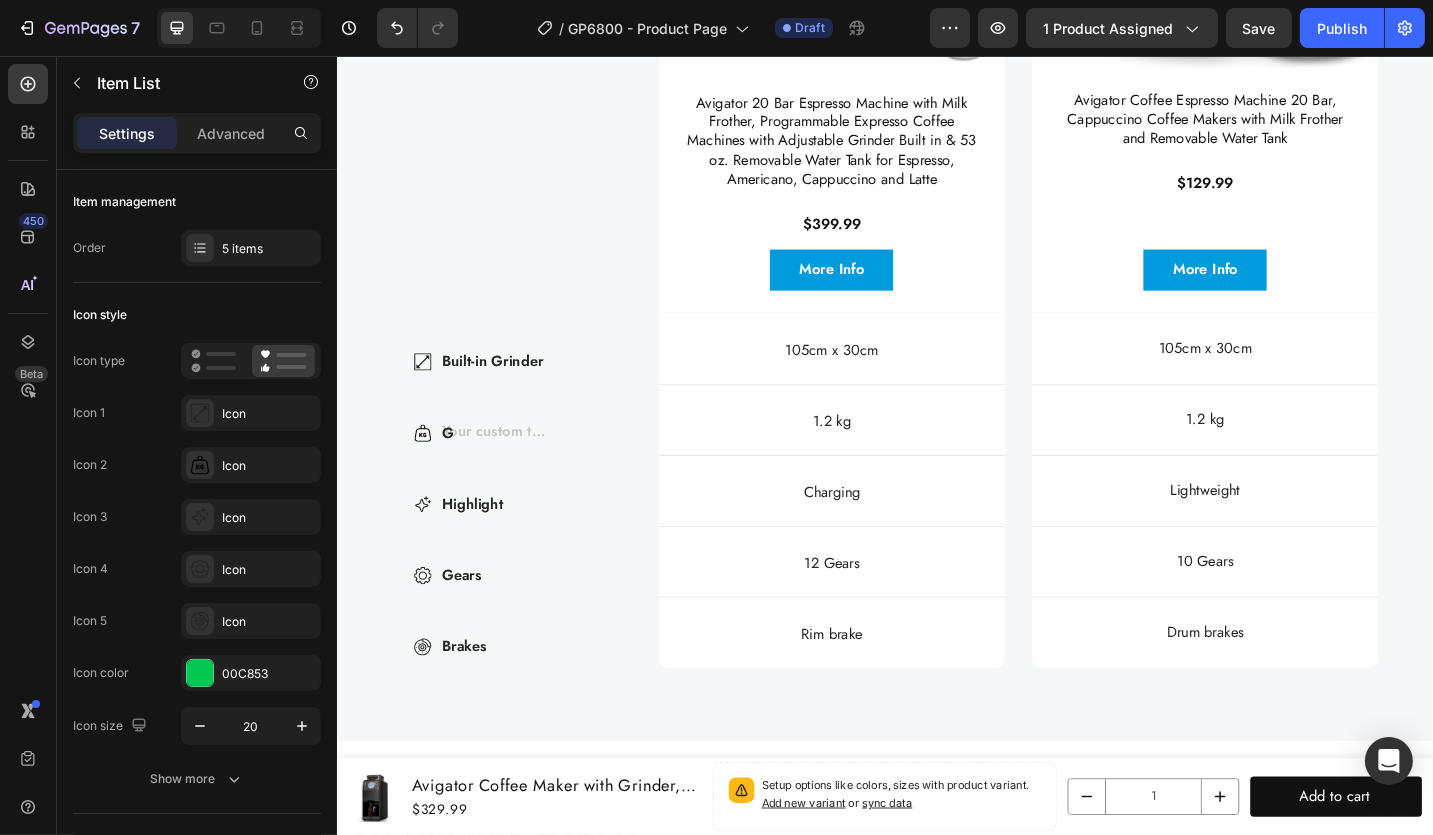scroll, scrollTop: 6093, scrollLeft: 0, axis: vertical 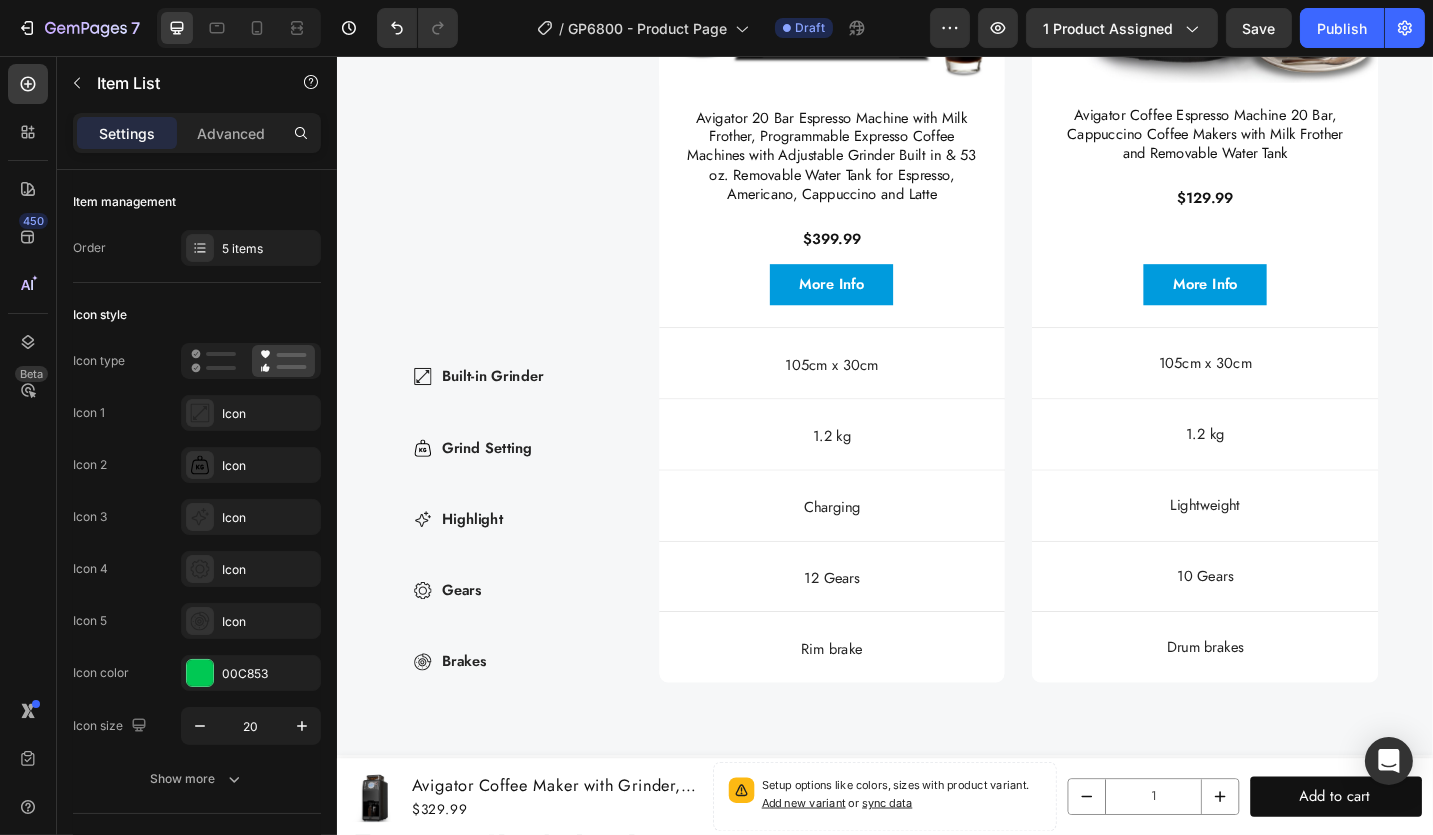 click on "Built-in Grinder
Grind Setting
Highlight
Gears
Brakes" at bounding box center (492, 563) 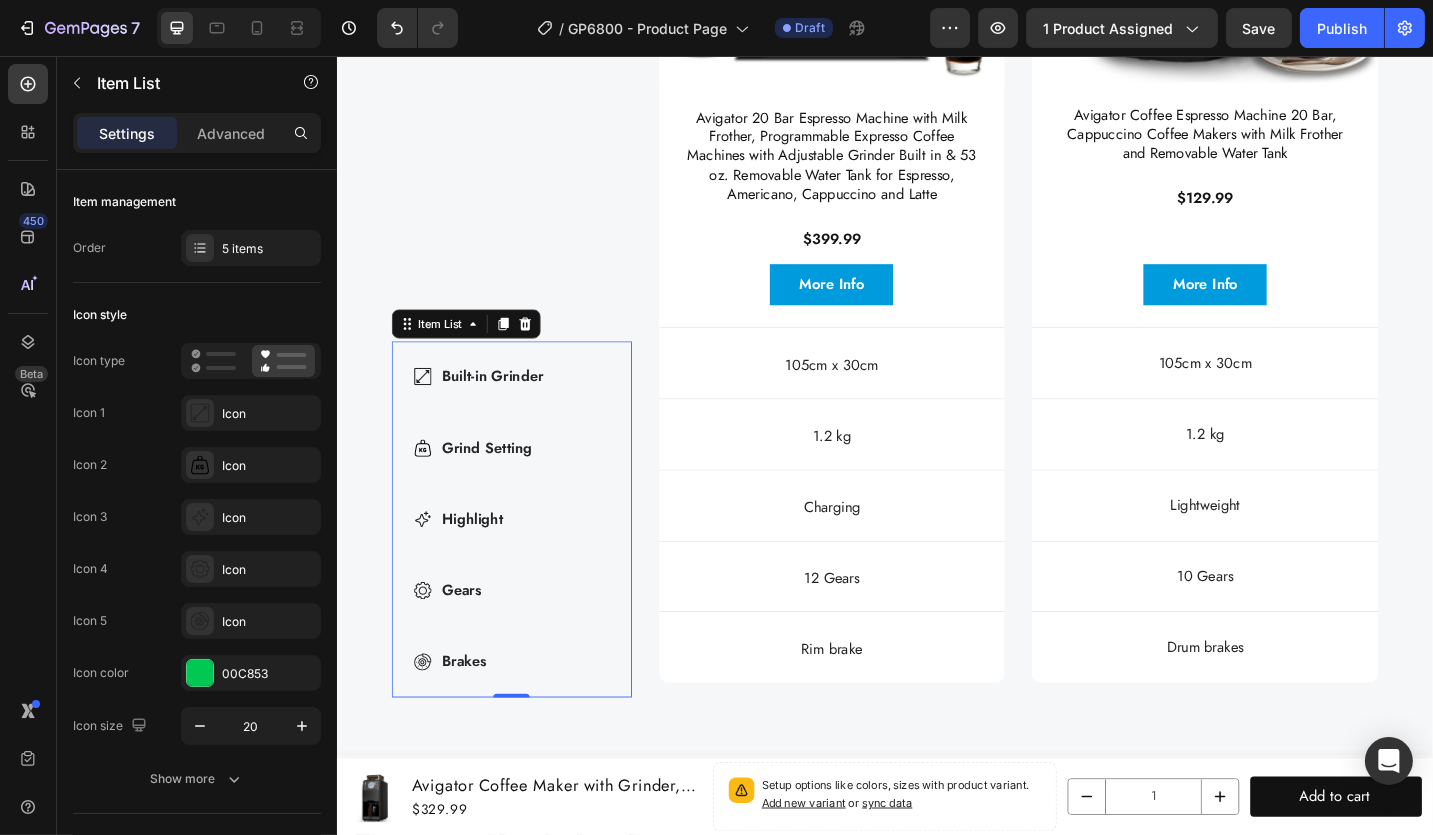 click on "Highlight" at bounding box center [506, 563] 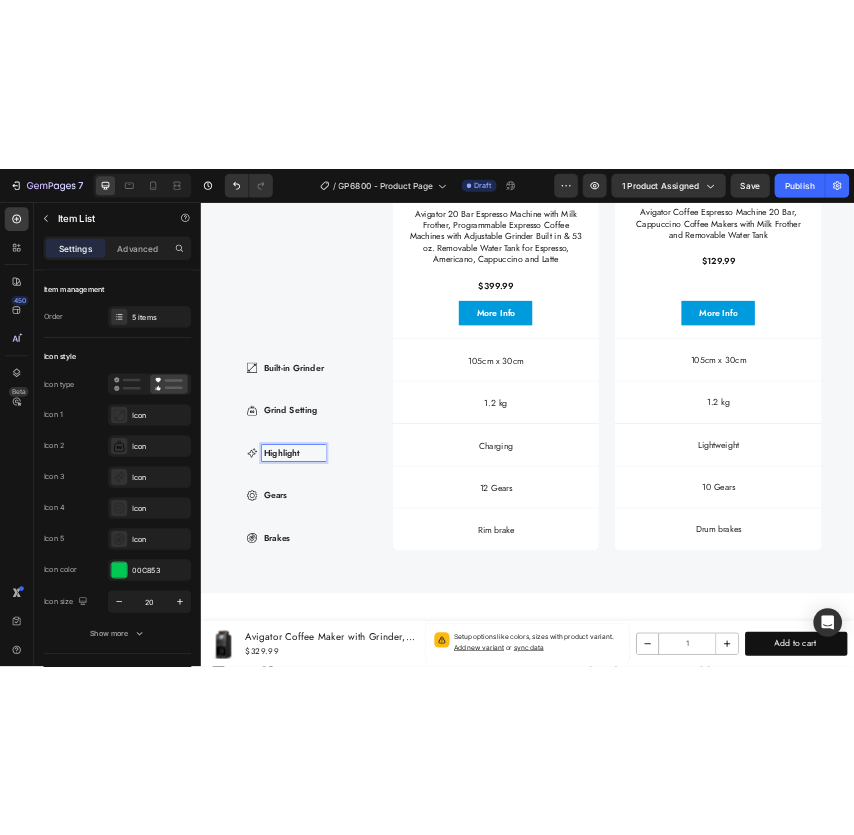 scroll, scrollTop: 6193, scrollLeft: 0, axis: vertical 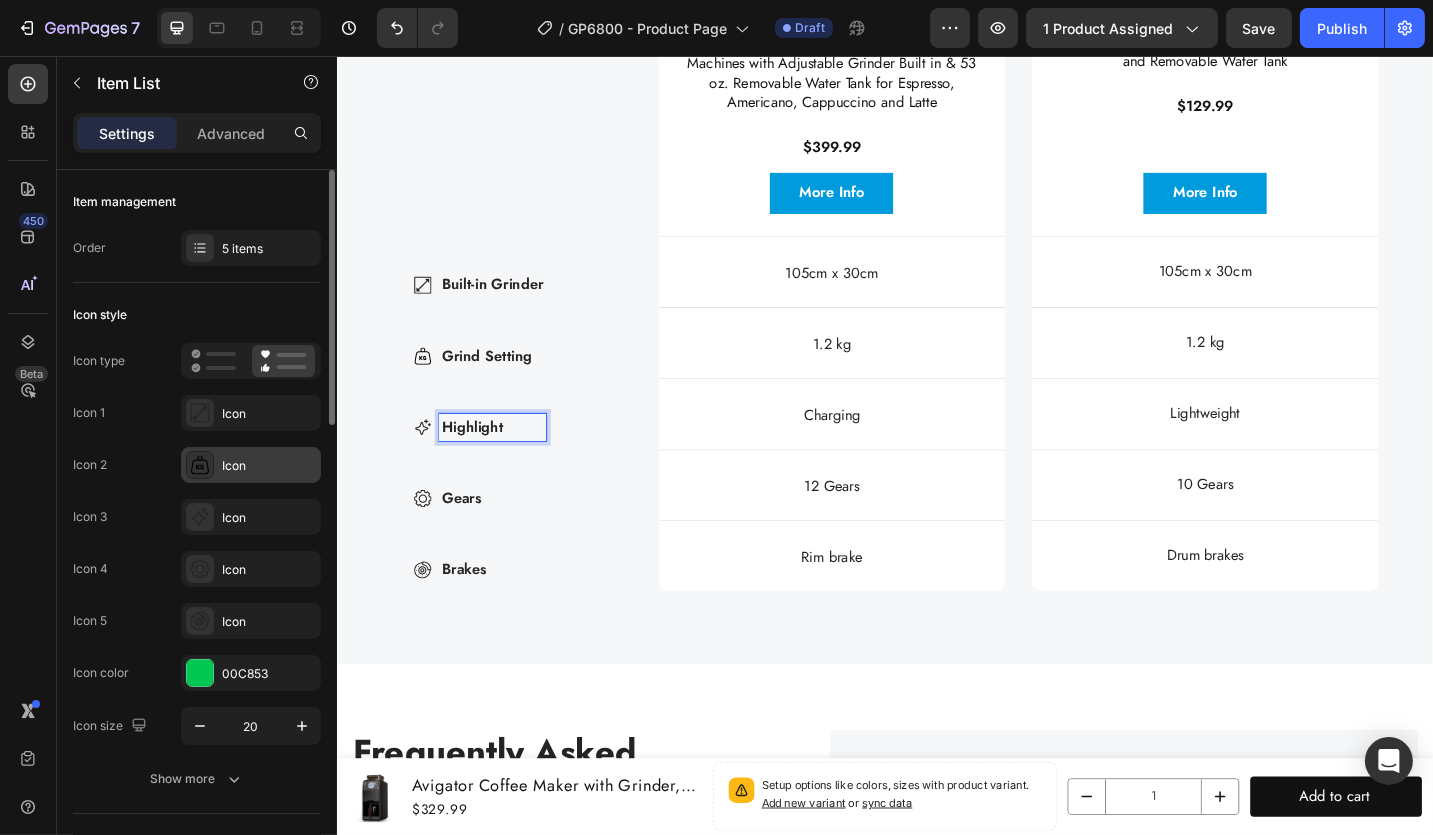 click on "Icon" at bounding box center (251, 465) 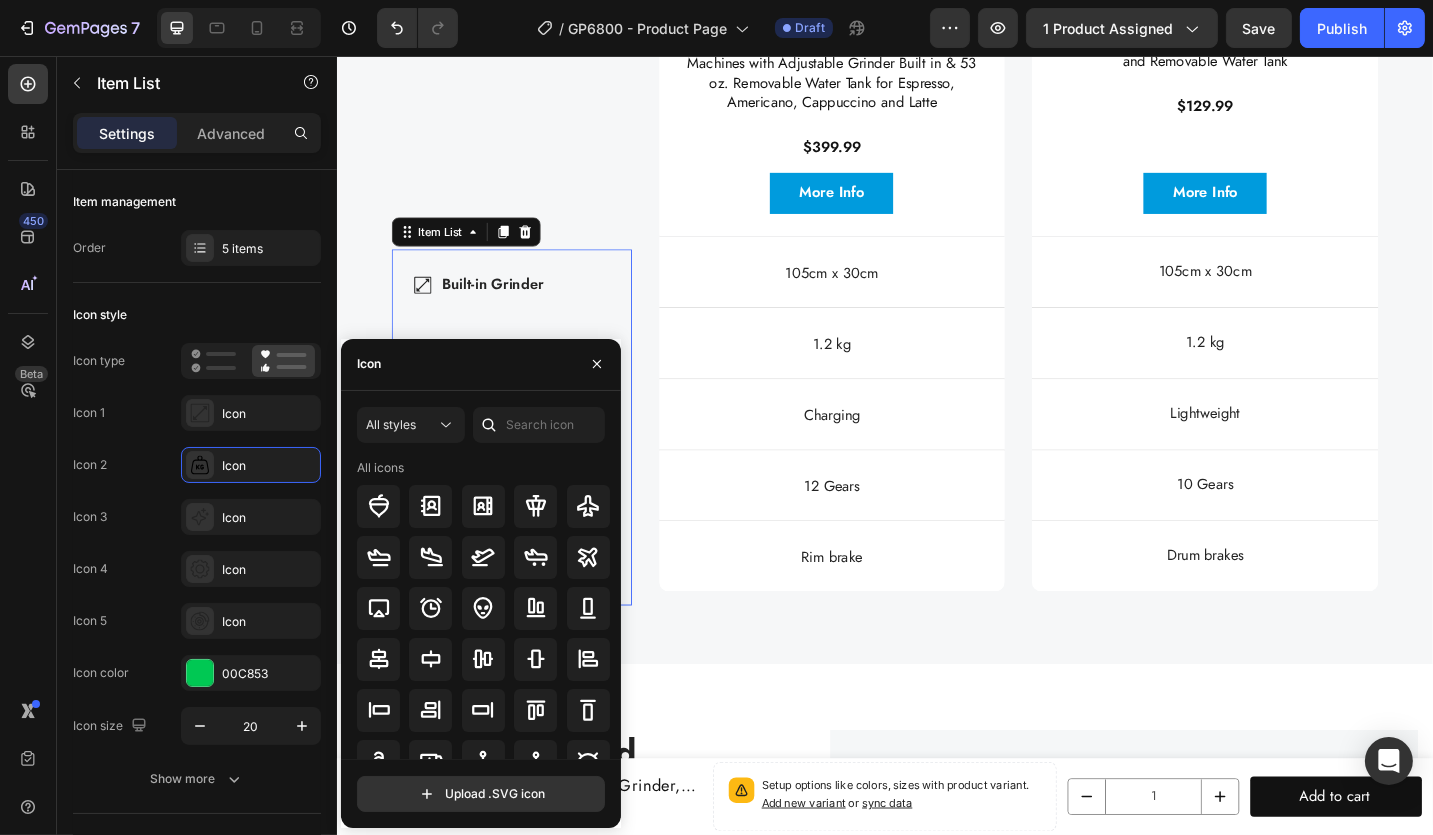 click on "Icon" at bounding box center (481, 365) 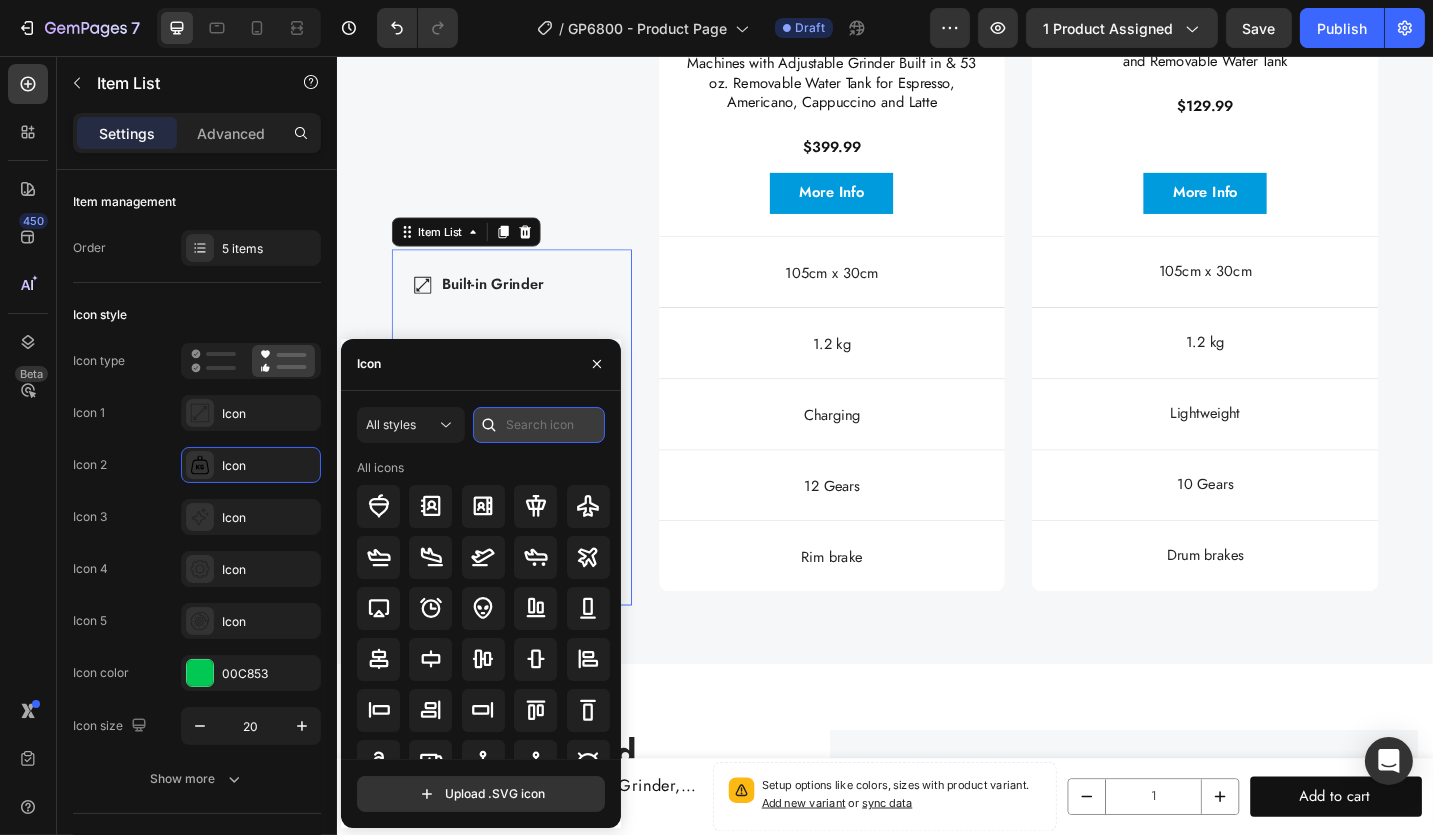click at bounding box center [539, 425] 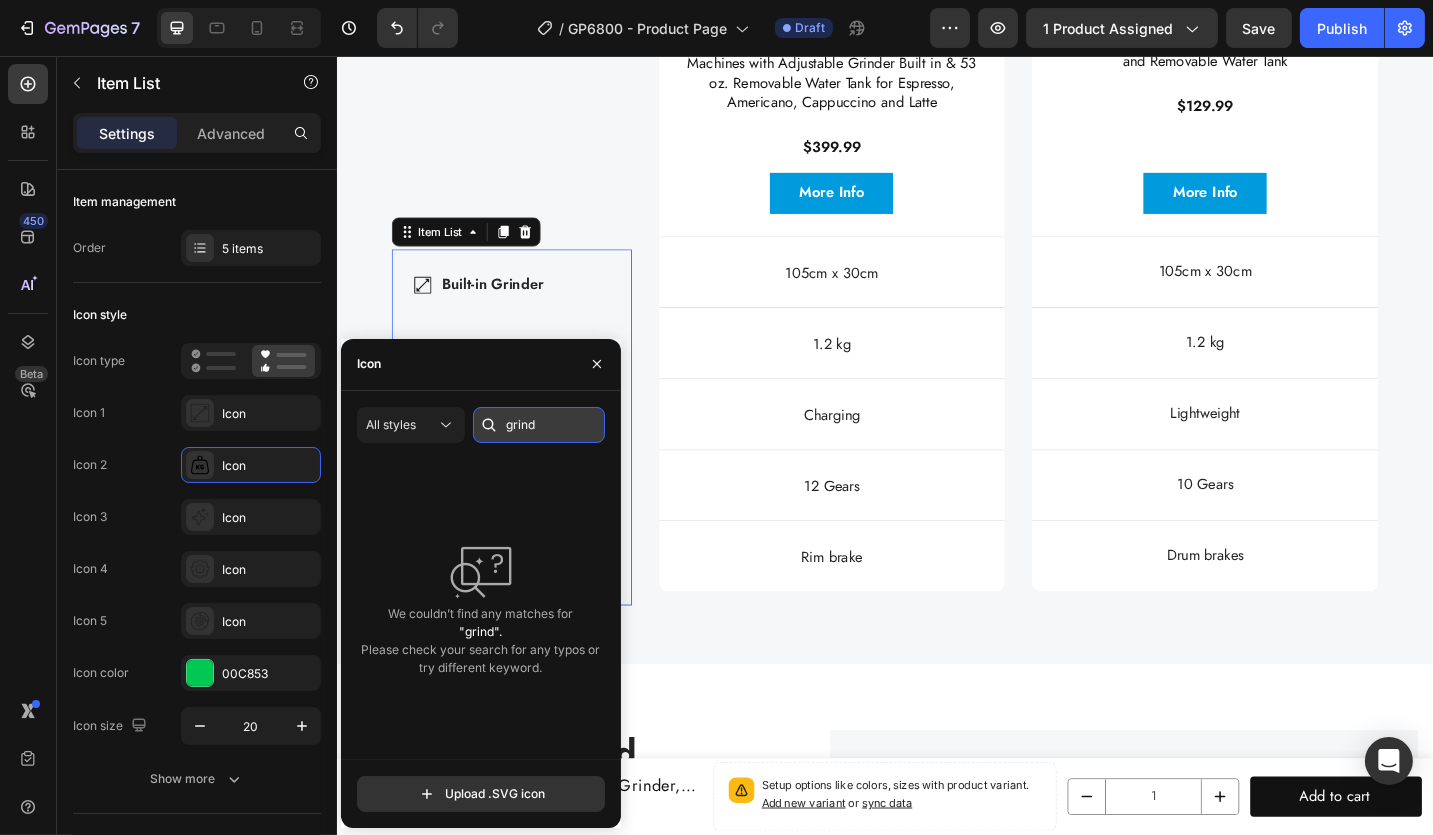click on "grind" at bounding box center [539, 425] 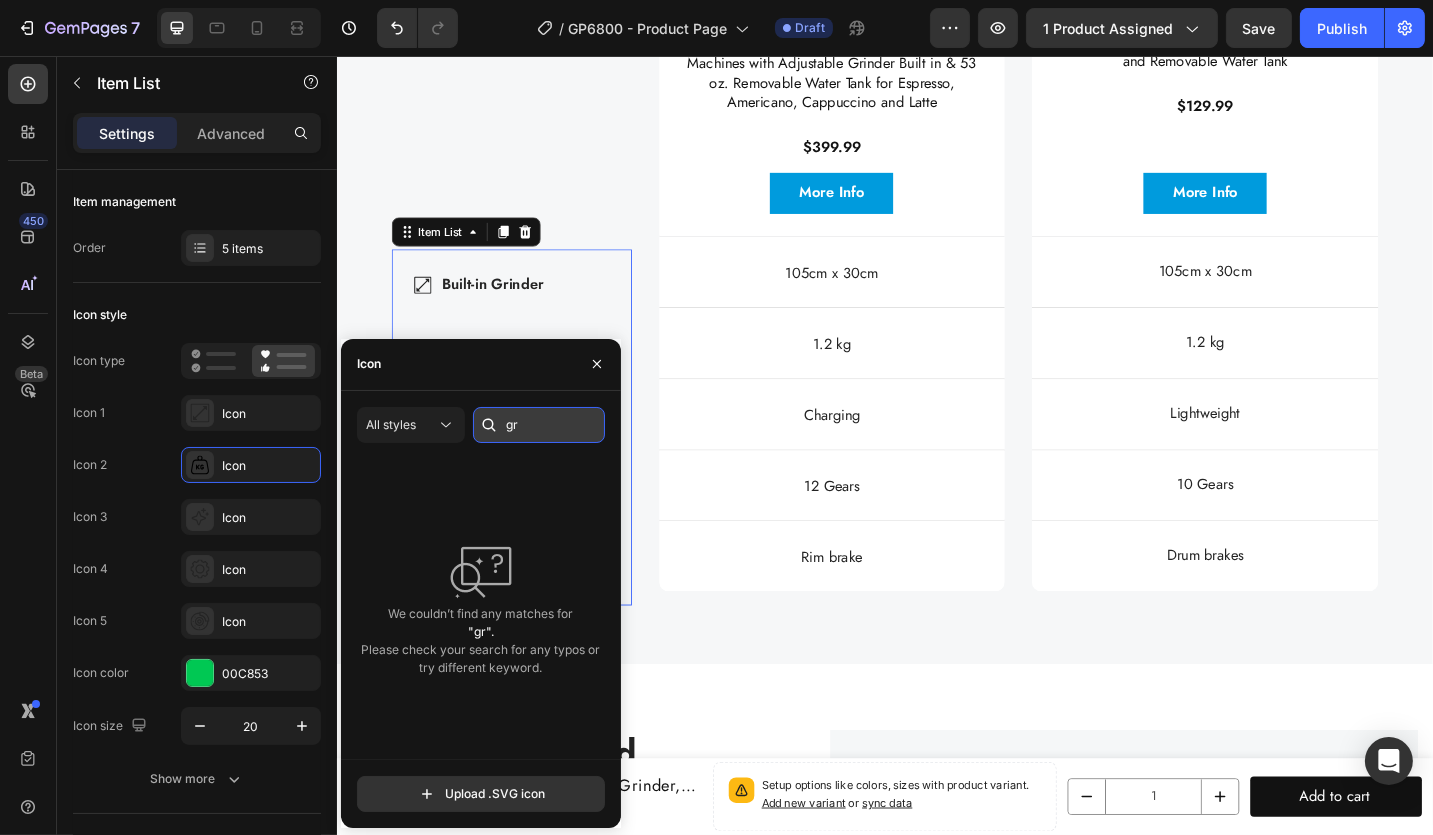 type on "g" 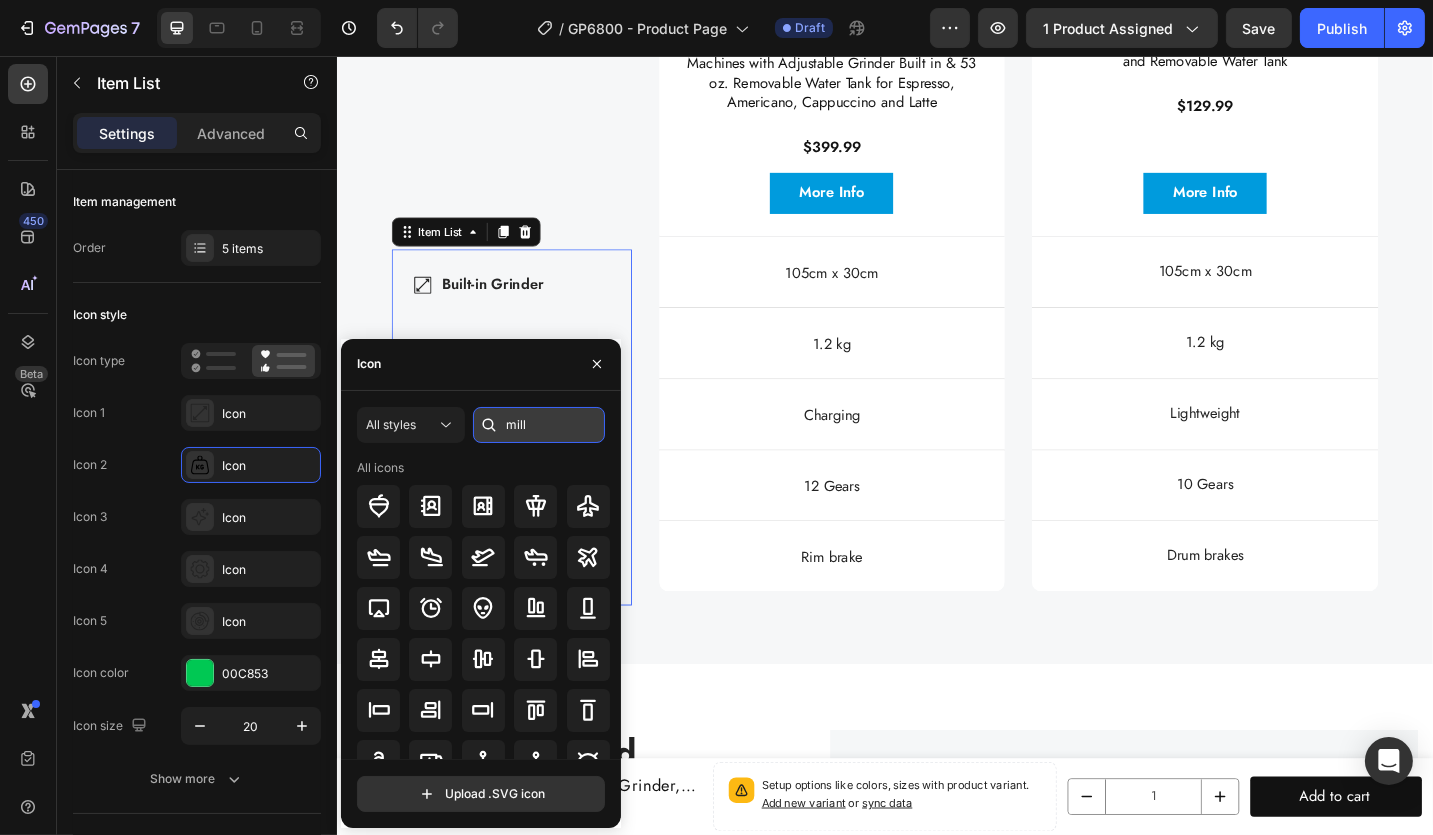 type on "mill" 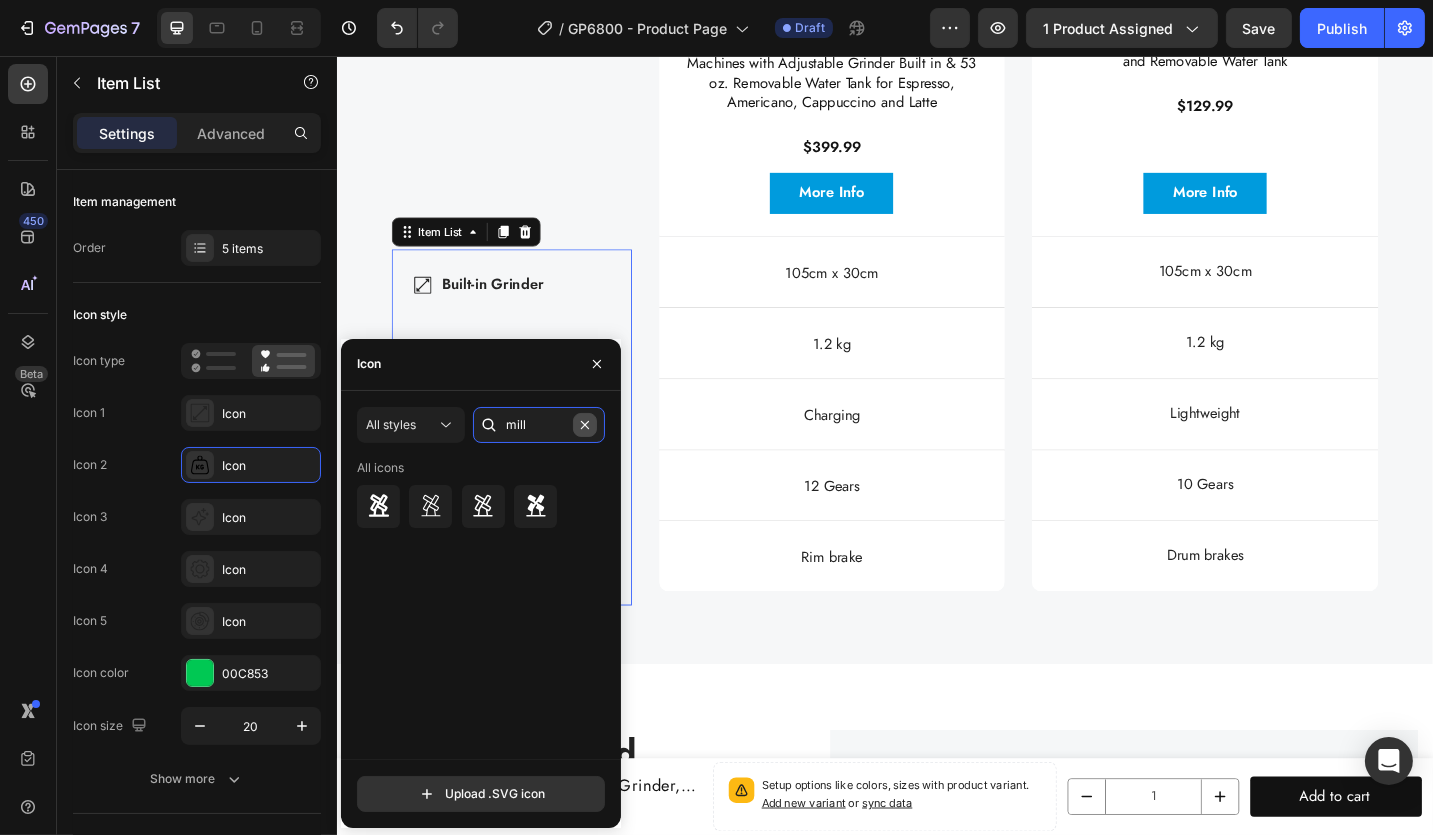 type 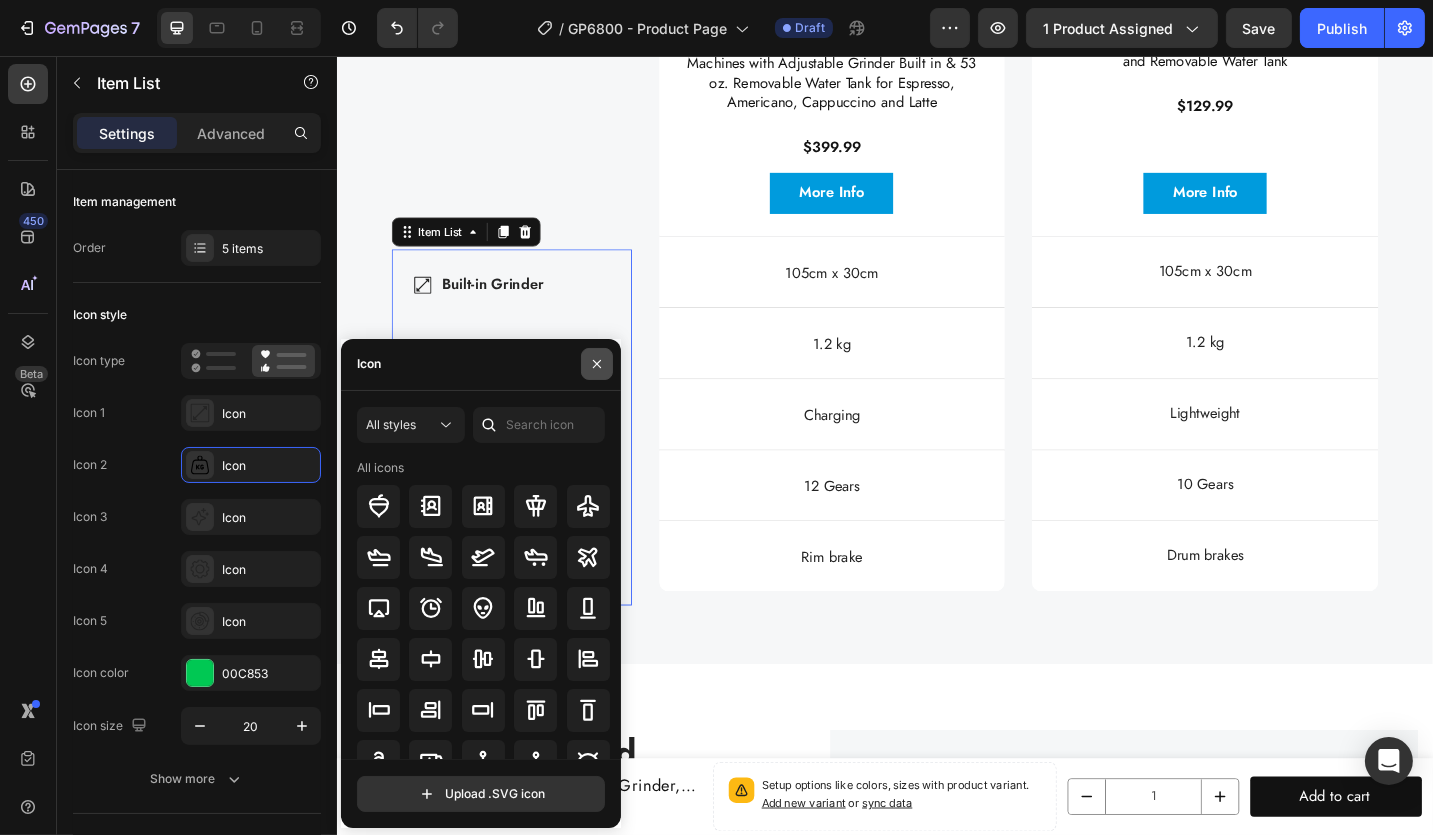 click 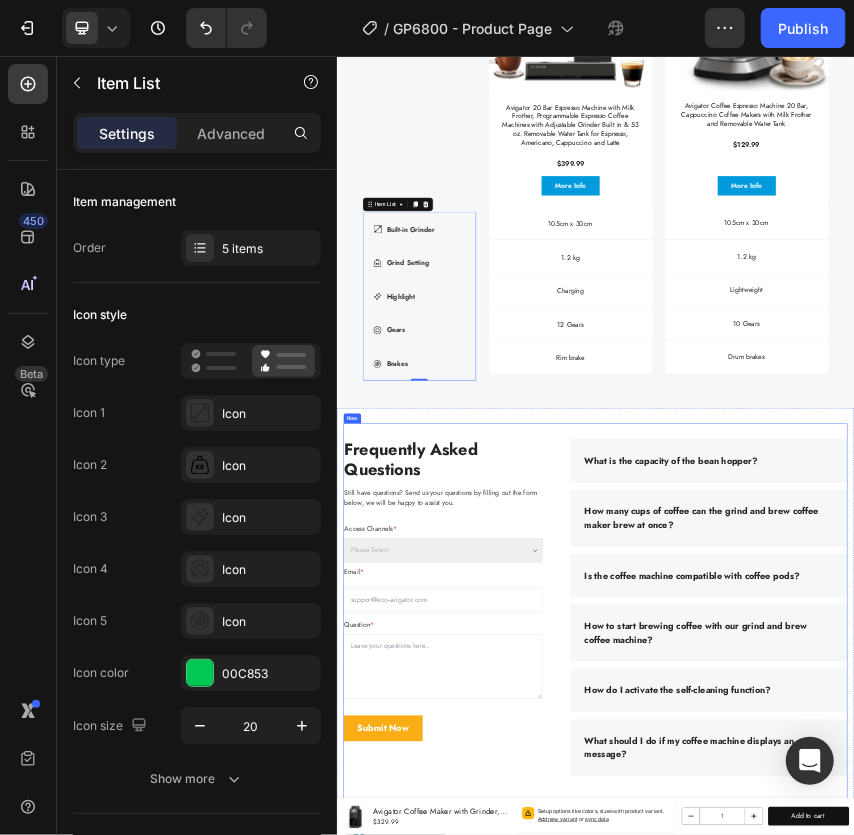 scroll, scrollTop: 5993, scrollLeft: 0, axis: vertical 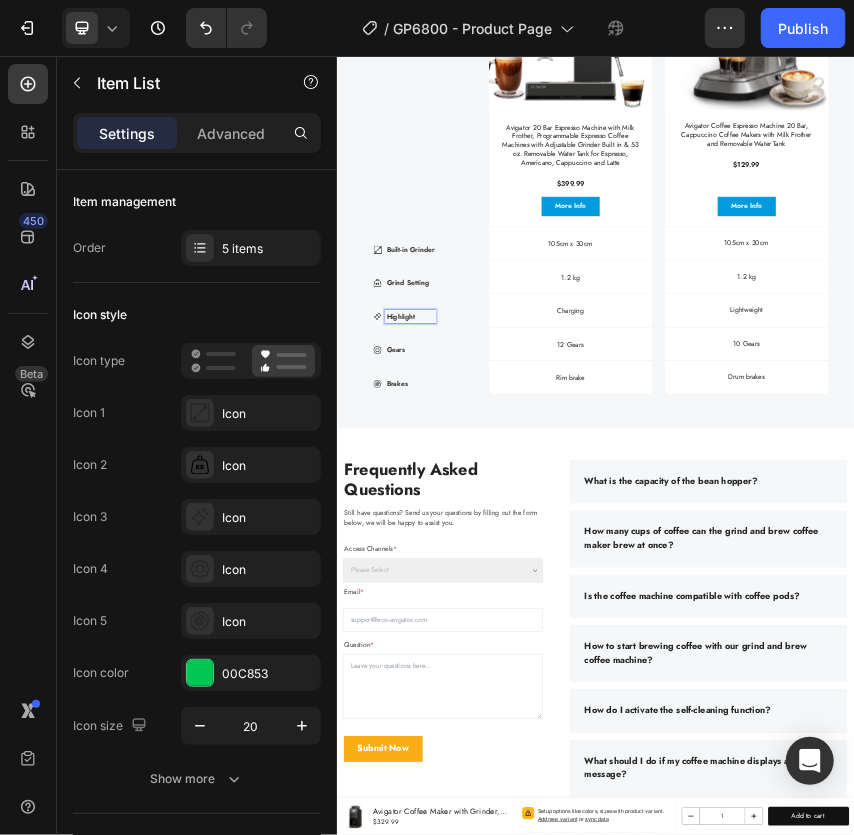 click on "Highlight" at bounding box center (506, 663) 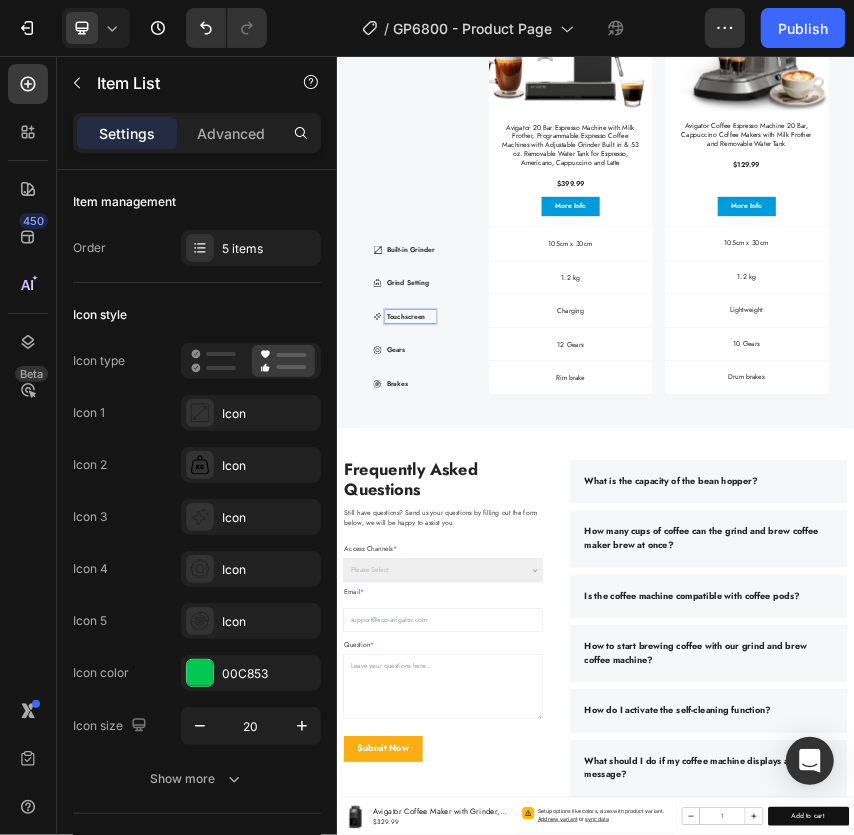 drag, startPoint x: 479, startPoint y: 726, endPoint x: 485, endPoint y: 736, distance: 11.661903 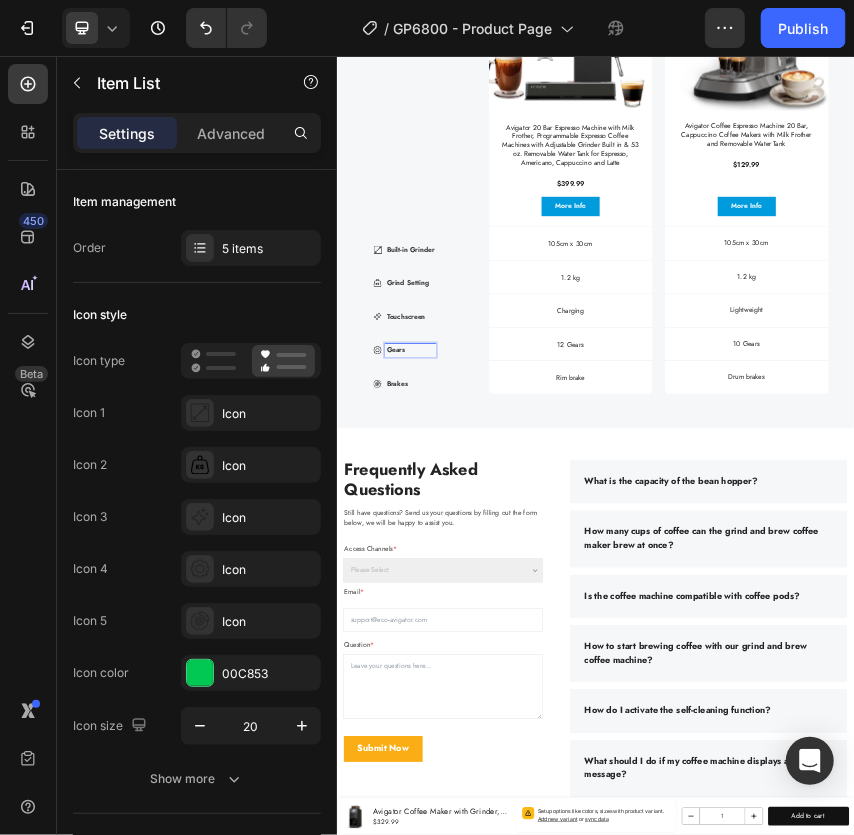 click on "Gears" at bounding box center [506, 741] 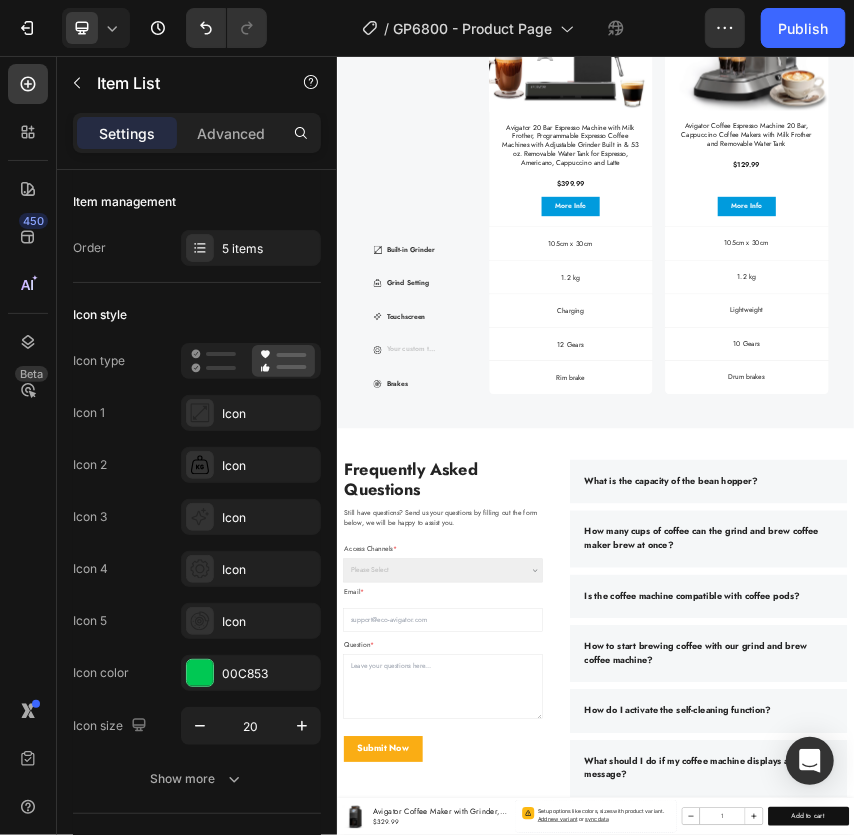scroll, scrollTop: 5976, scrollLeft: 0, axis: vertical 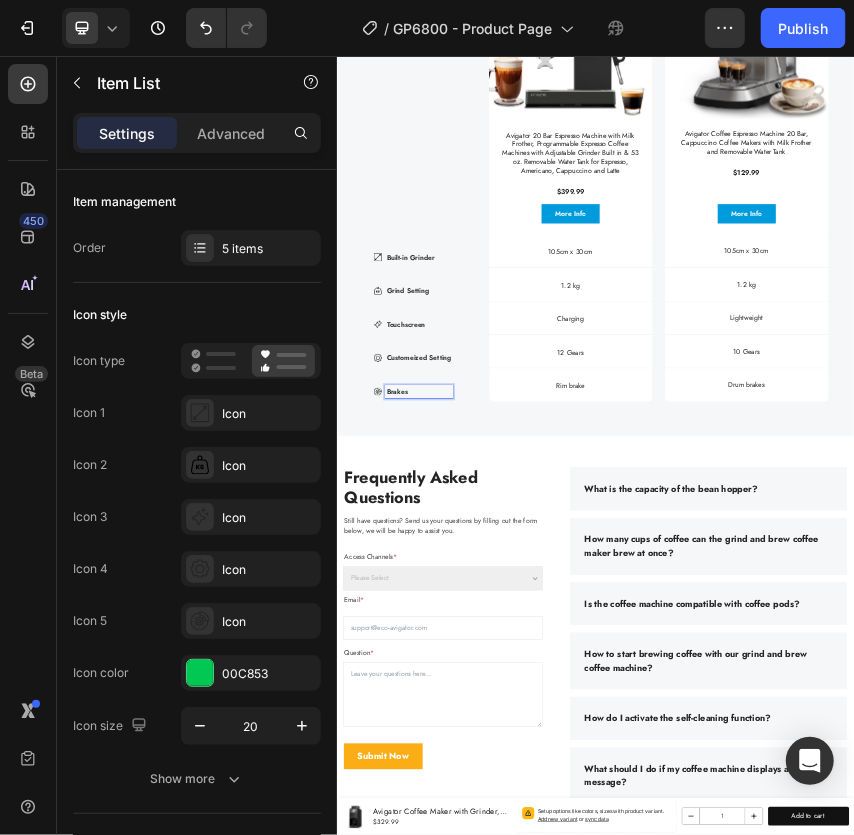 click on "Brakes" at bounding box center (526, 836) 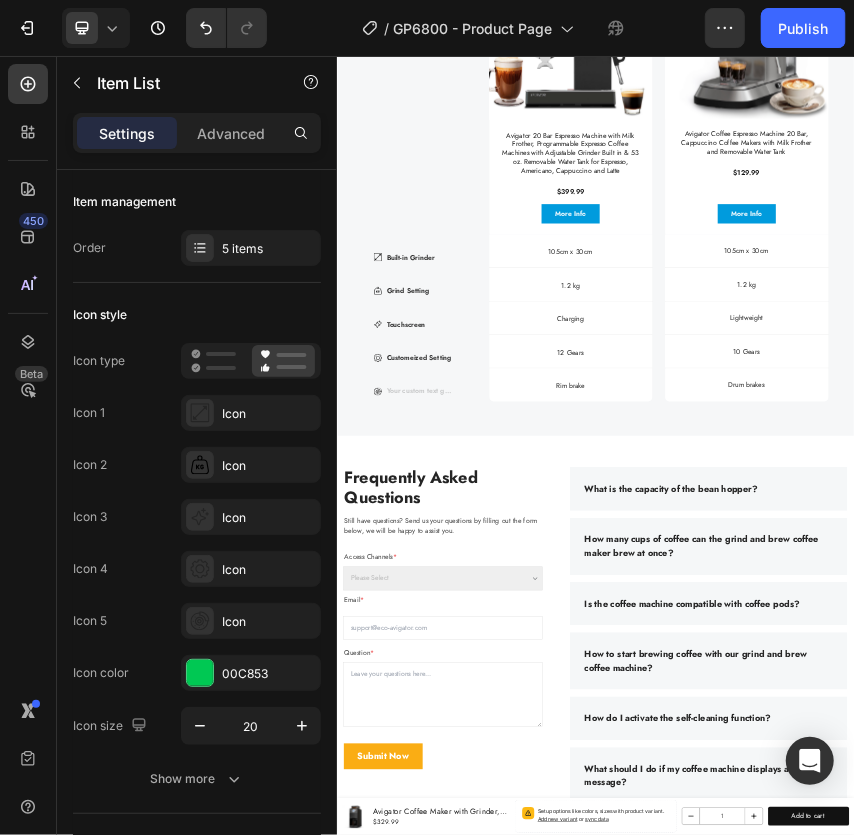 scroll, scrollTop: 5960, scrollLeft: 0, axis: vertical 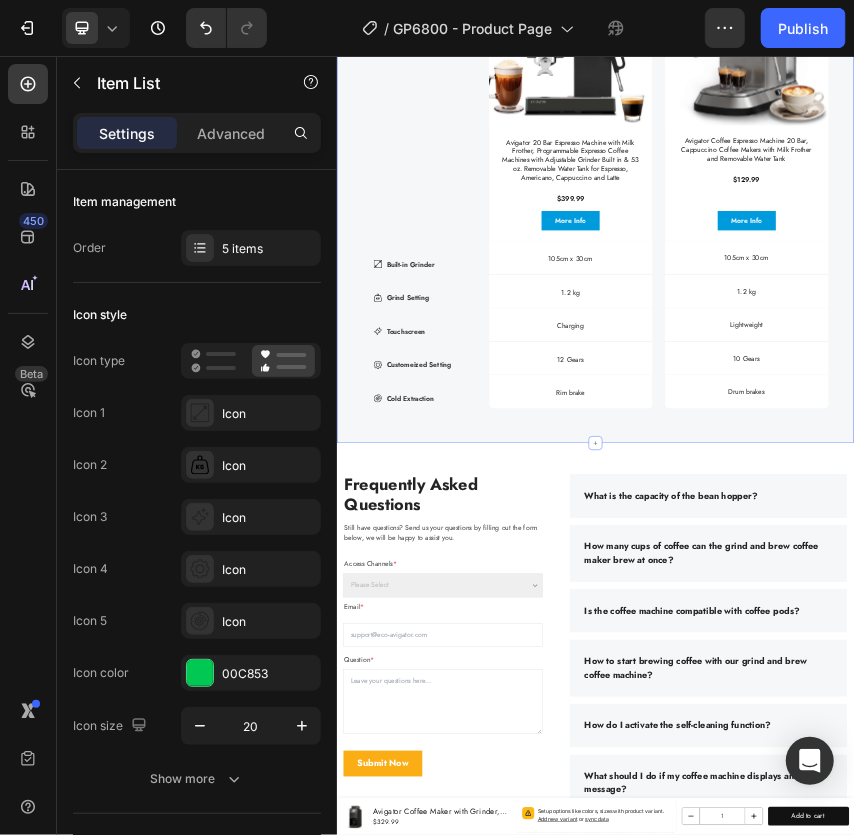 click on "Compare products Heading Save your time, taste the best Text Block Row
Built-in Grinder
Grind Setting
Touchscreen
Customeized Setting
Cold Extraction Item List   0 Currently Viewing Text Block Row Product Images Avigator 20 Bar Espresso Machine with Milk Frother, Programmable Expresso Coffee Machines with Adjustable Grinder Built in & 53 oz. Removable Water Tank for Espresso, Americano, Cappuccino and Latte Product Title $399.99 Product Price Product Price Row Product More Info Button Hero Banner Product Images Avigator Coffee Espresso Machine 20 Bar, Cappuccino Coffee Makers with Milk Frother and Removable Water Tank Product Title $129.99 Product Price Product Price Row Product More Info Button Hero Banner Row
Dimensions Item List 105cm x 30cm Text Block Hero Banner 105cm x 30cm Text Block Hero Banner Row
Weight Item List 1.2 kg Text Block Hero Banner 1.2 kg Row" at bounding box center (936, 351) 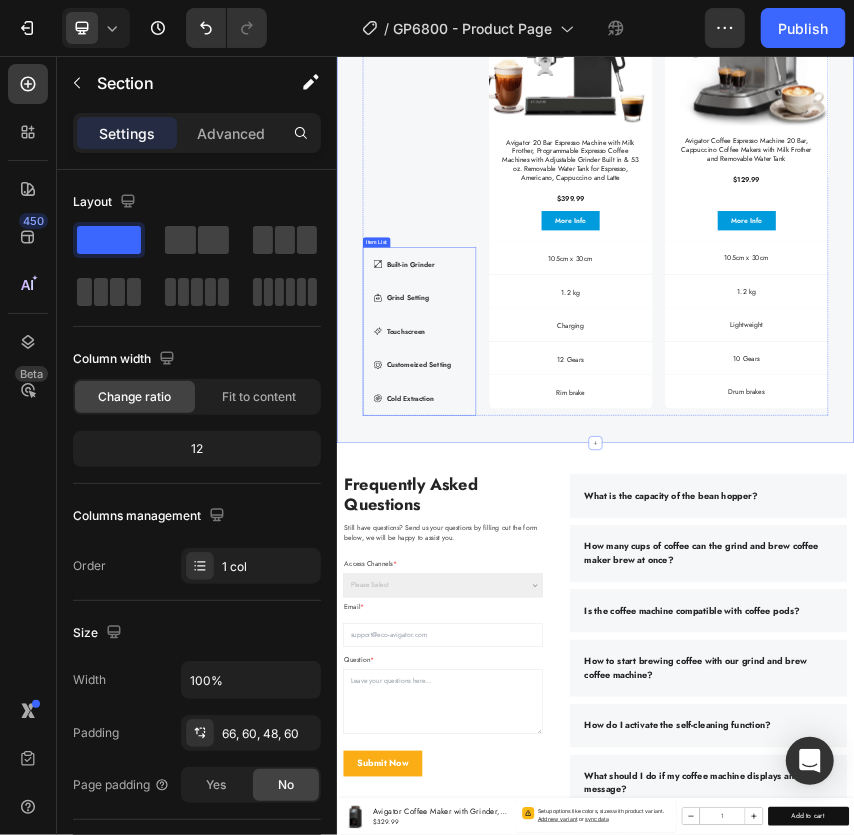 click on "Built-in Grinder
Grind Setting
Touchscreen
Customeized Setting
Cold Extraction" at bounding box center (512, 696) 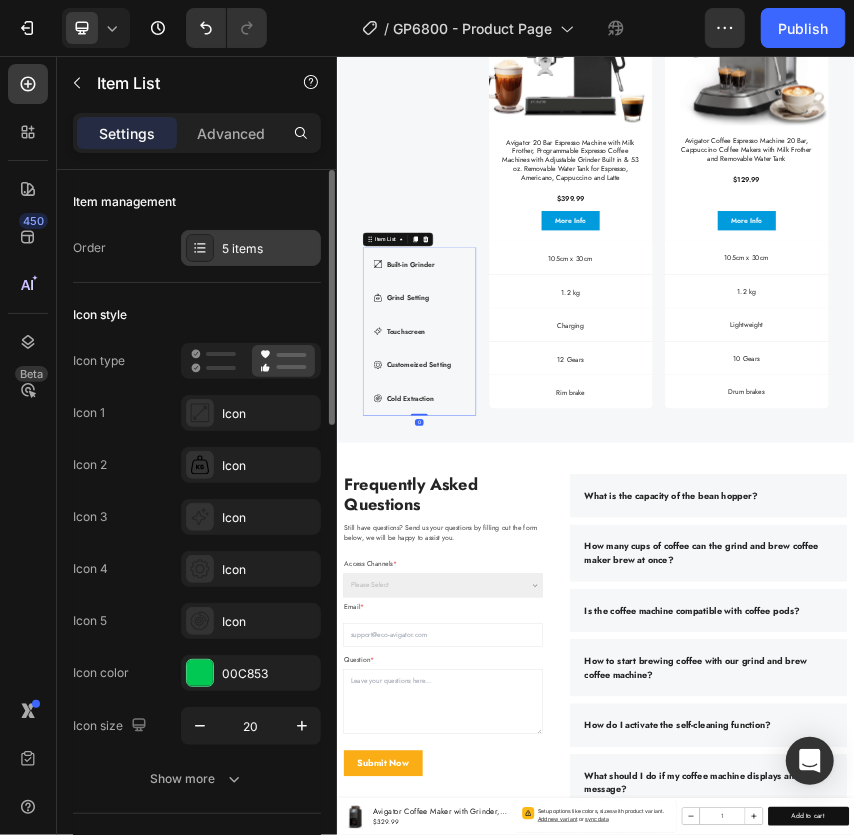 click on "5 items" at bounding box center (269, 249) 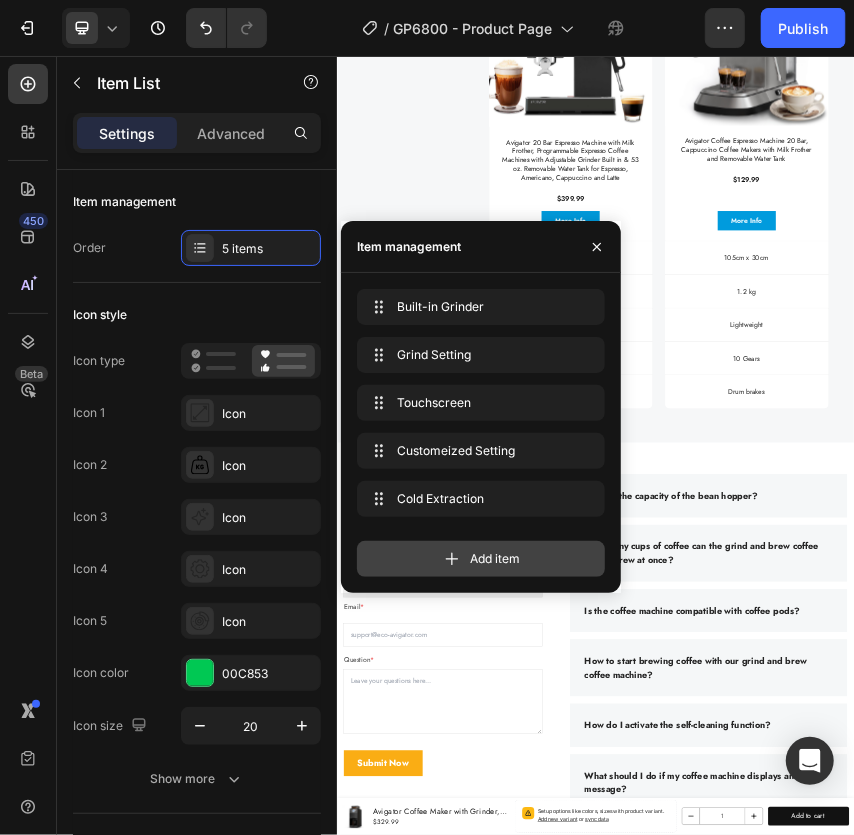 click 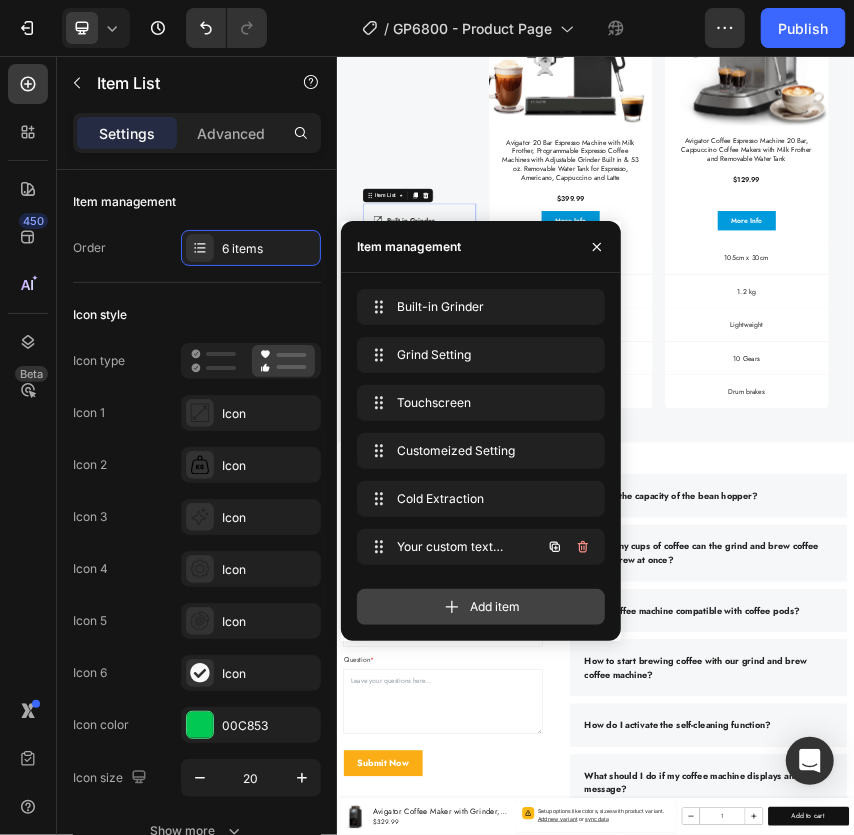 scroll, scrollTop: 5858, scrollLeft: 0, axis: vertical 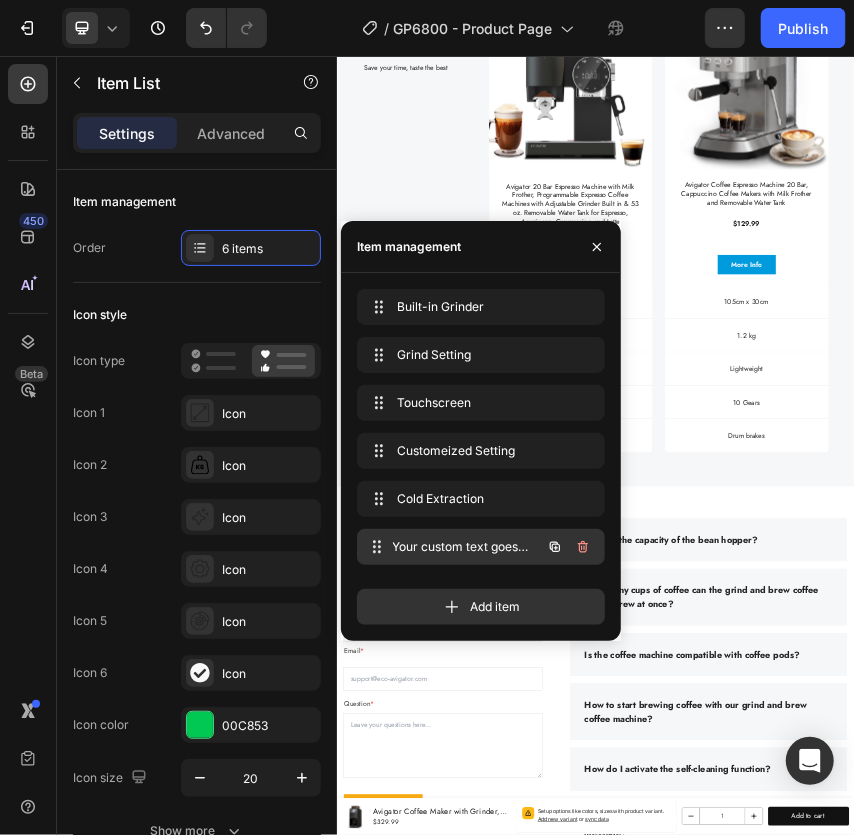 click on "Your custom text goes here" at bounding box center (467, 547) 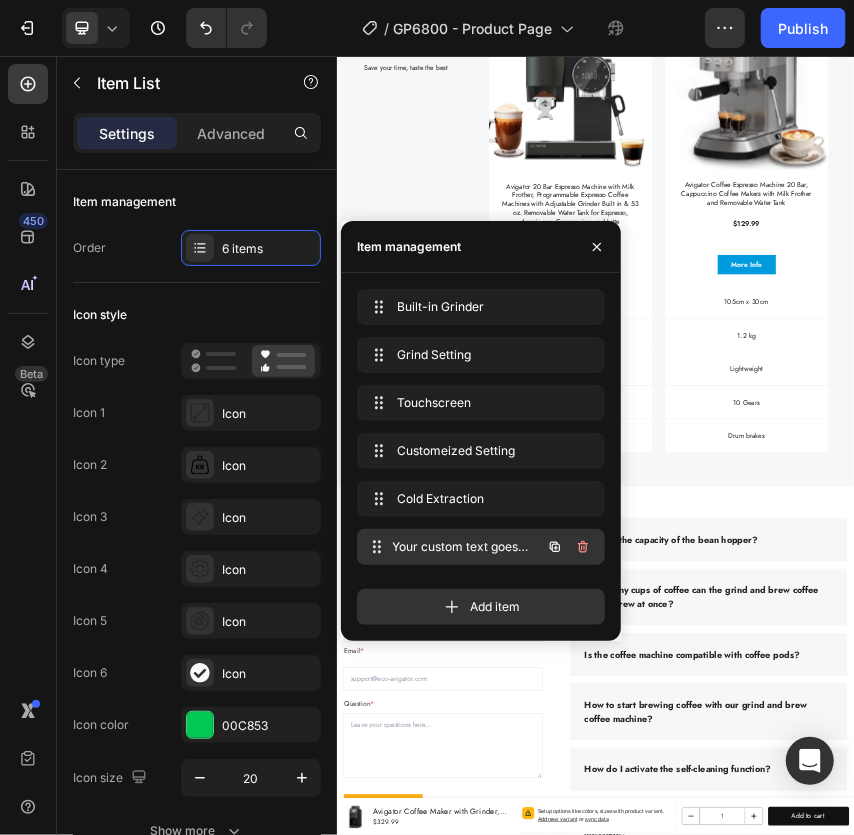 click on "Your custom text goes here" at bounding box center [467, 547] 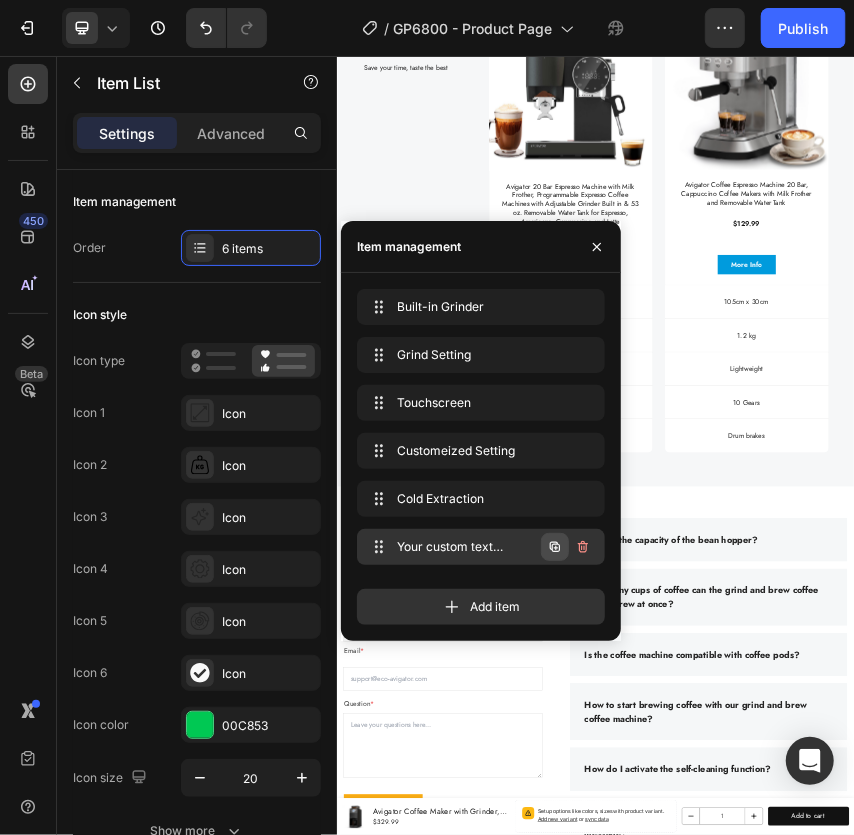 click 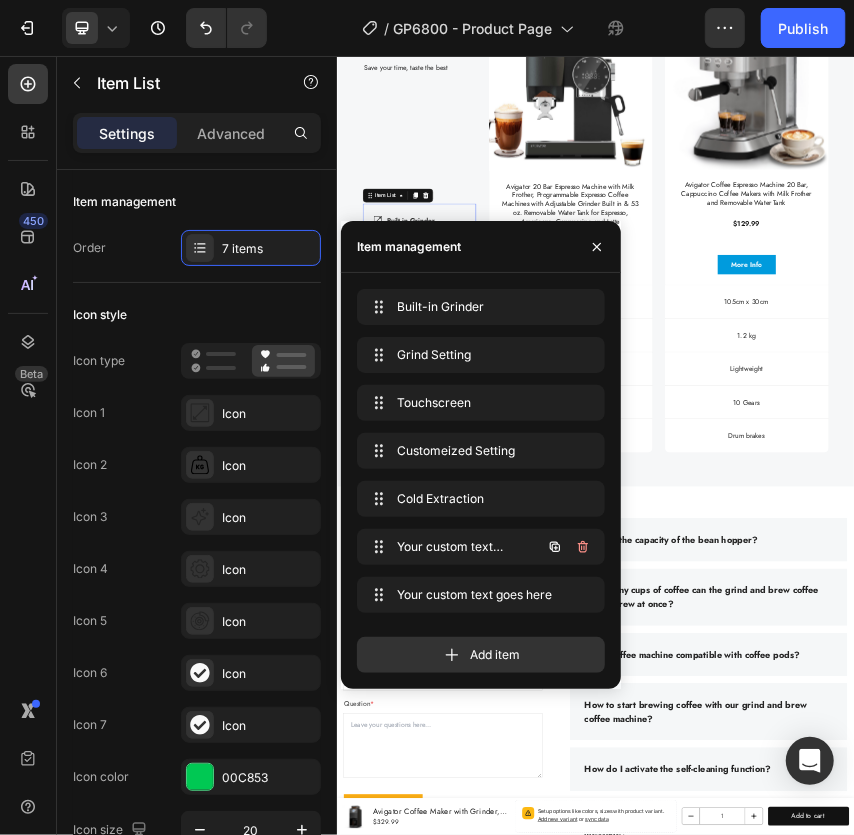 scroll, scrollTop: 5757, scrollLeft: 0, axis: vertical 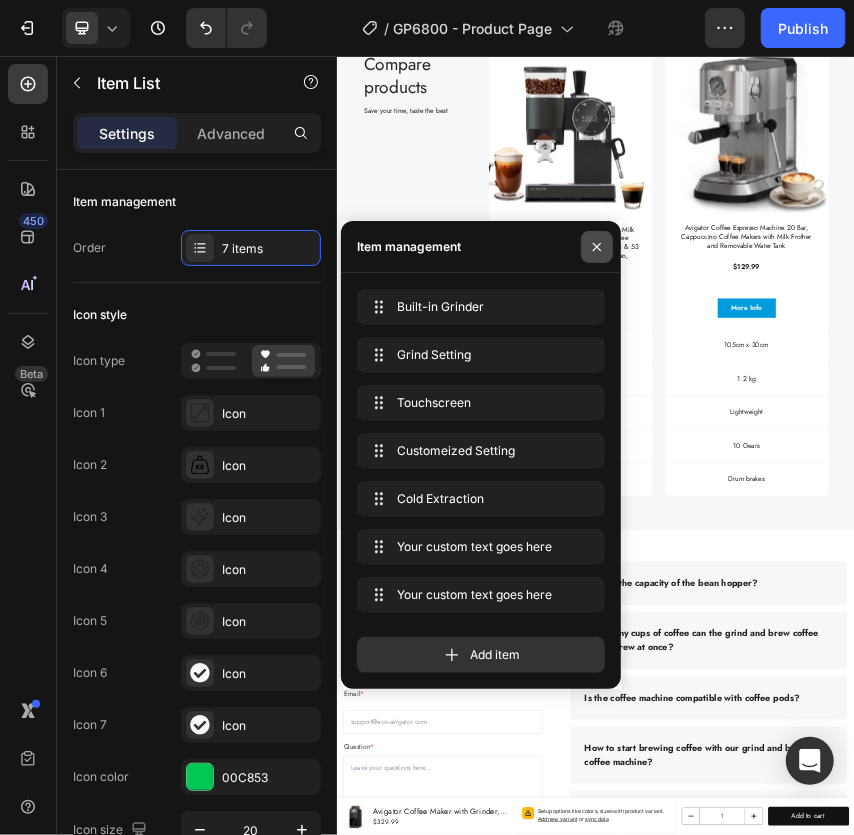 click 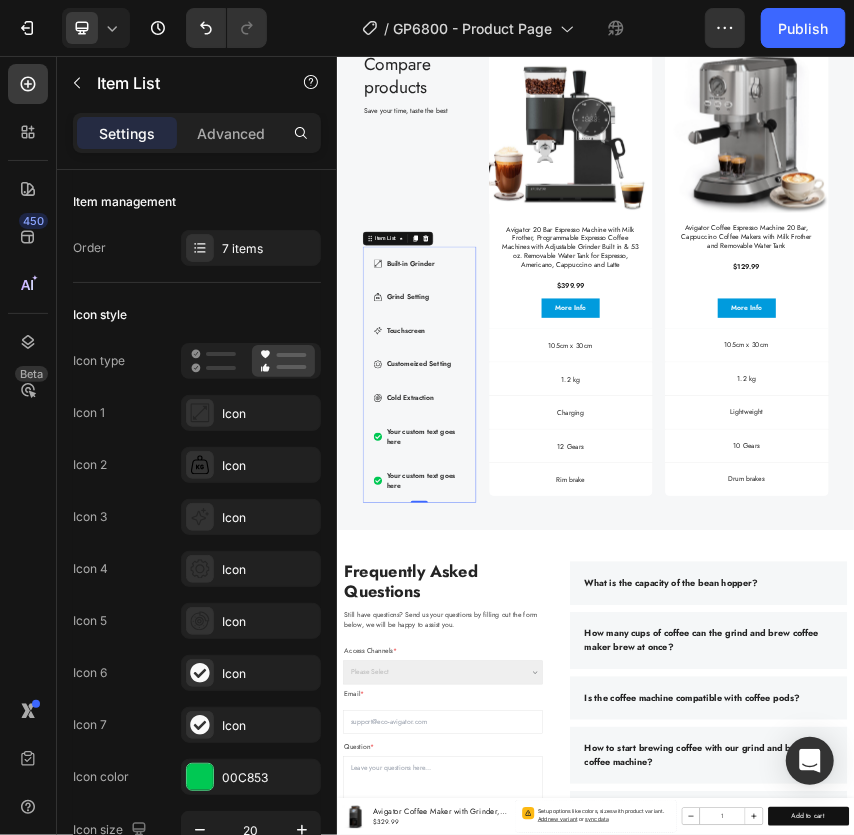 click on "Your custom text goes here" at bounding box center [541, 941] 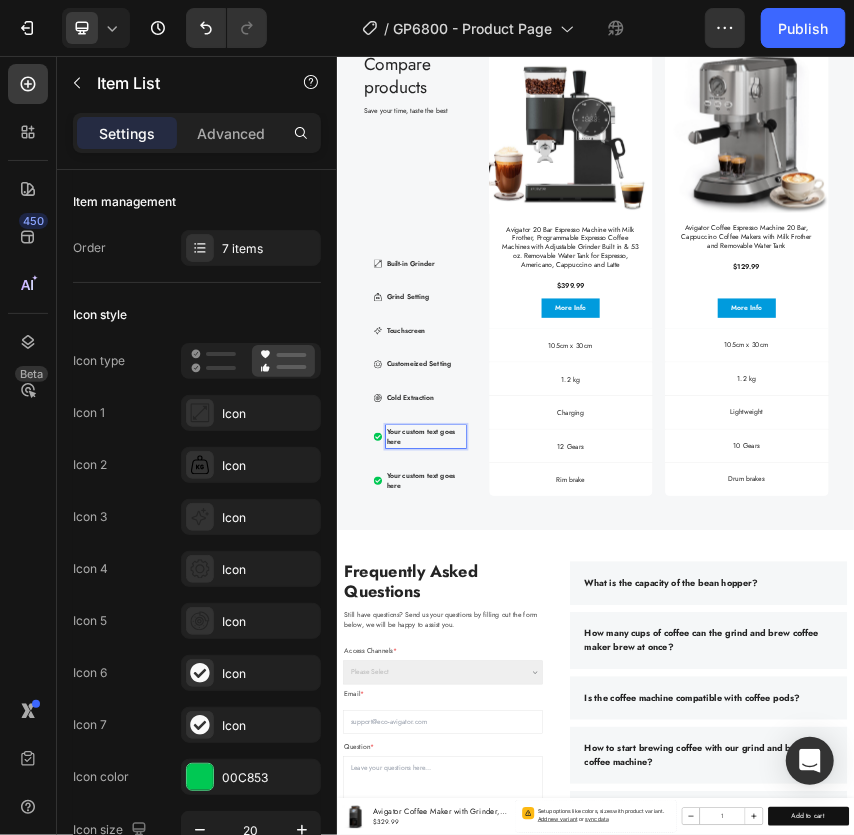 click on "Your custom text goes here" at bounding box center (541, 941) 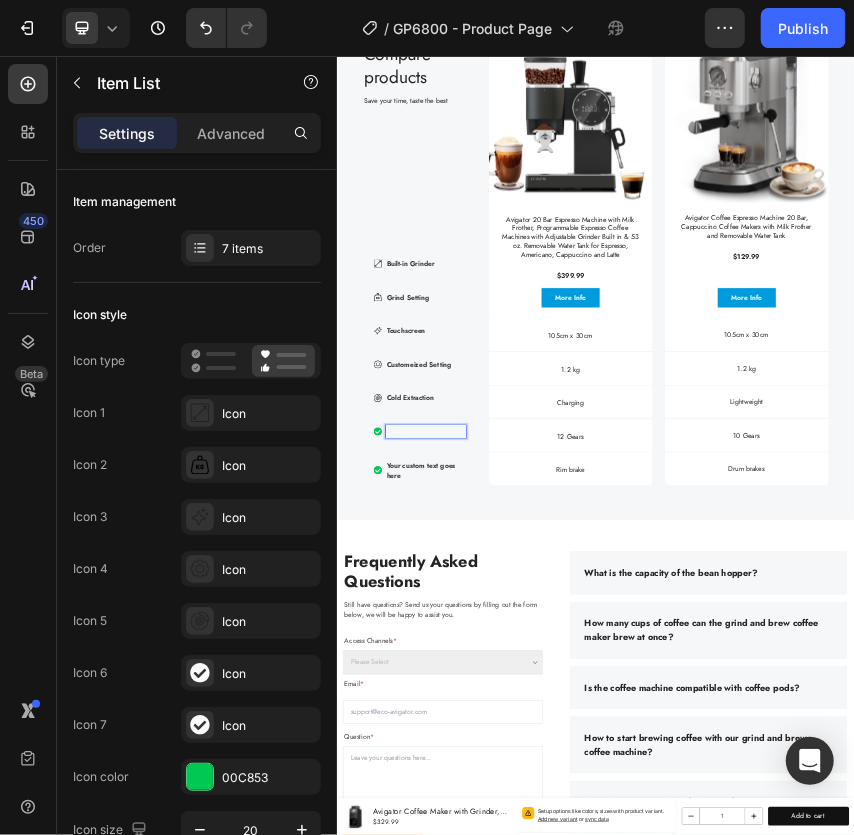 scroll, scrollTop: 5765, scrollLeft: 0, axis: vertical 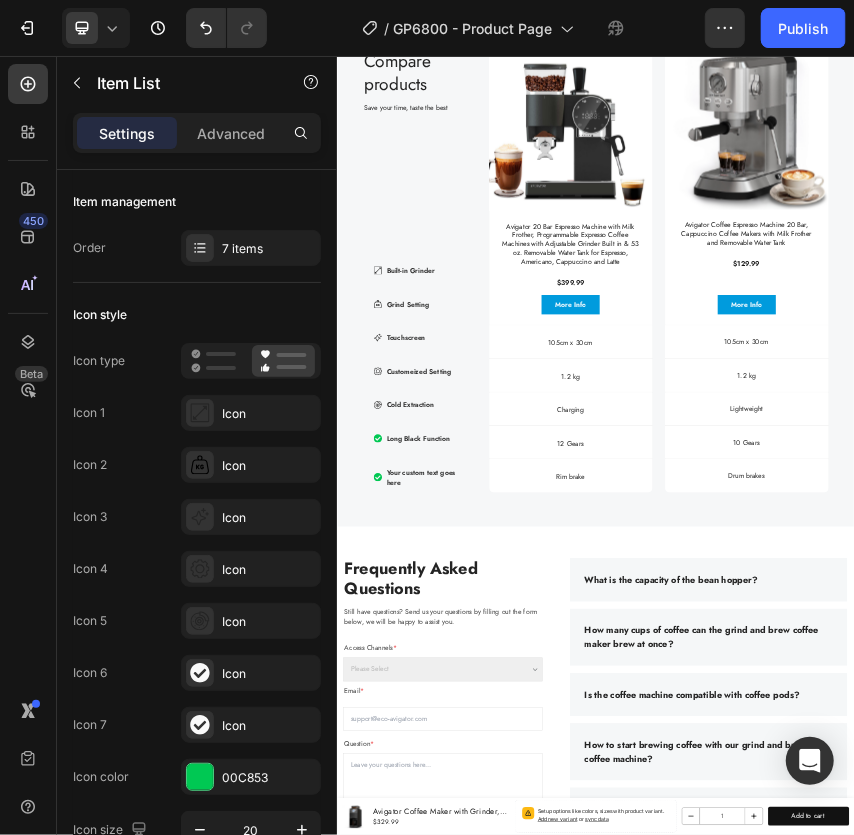 click on "Your custom text goes here" at bounding box center (541, 1035) 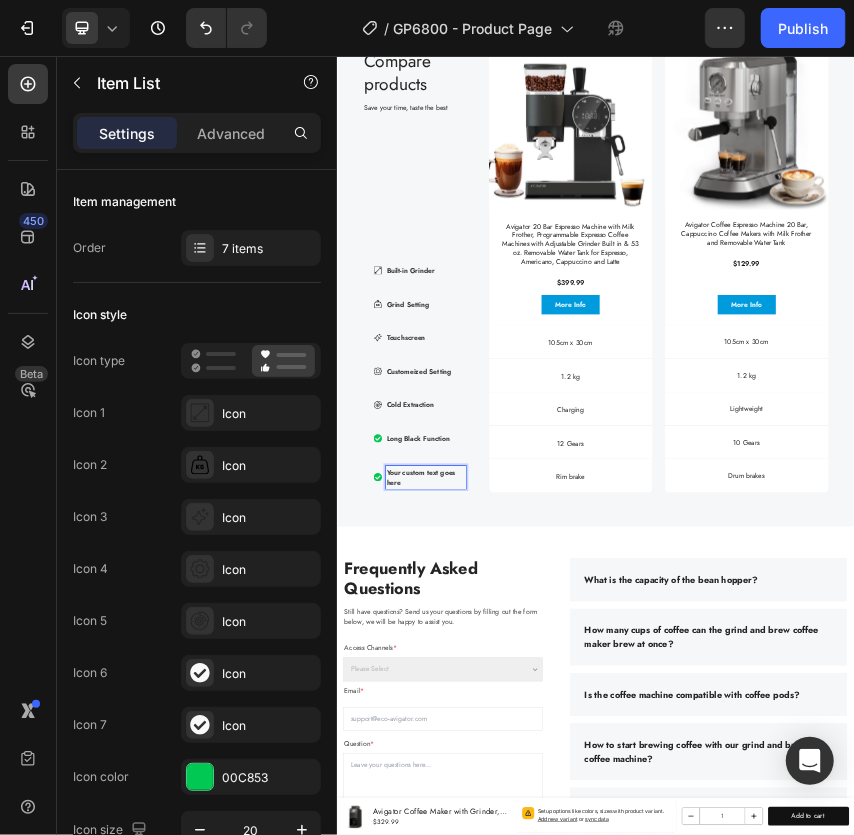click on "Your custom text goes here" at bounding box center [541, 1035] 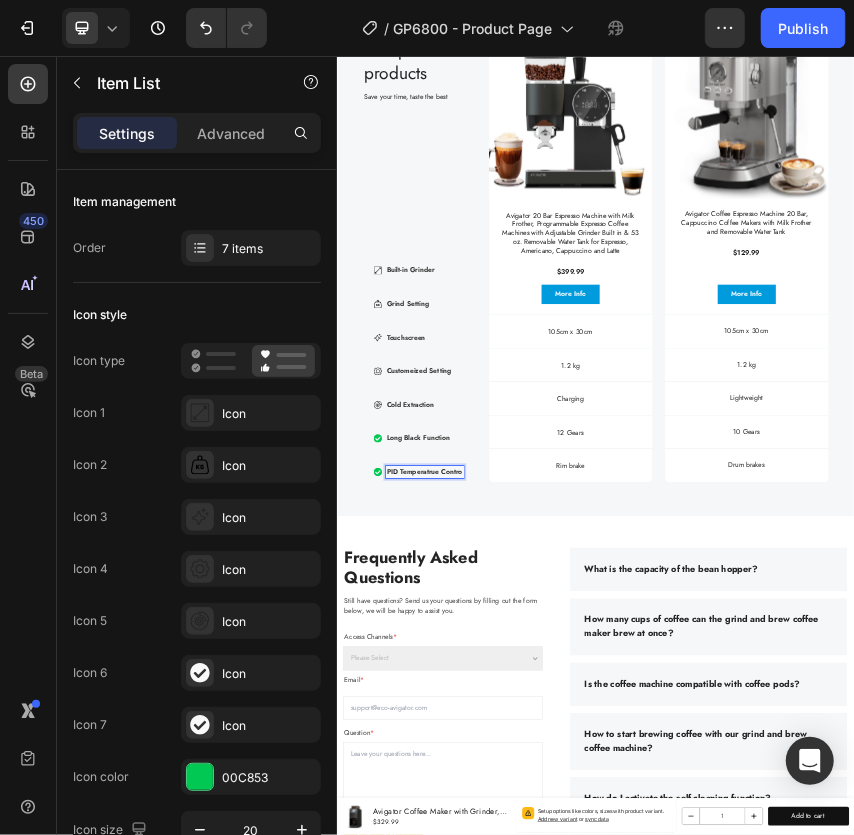 scroll, scrollTop: 5765, scrollLeft: 0, axis: vertical 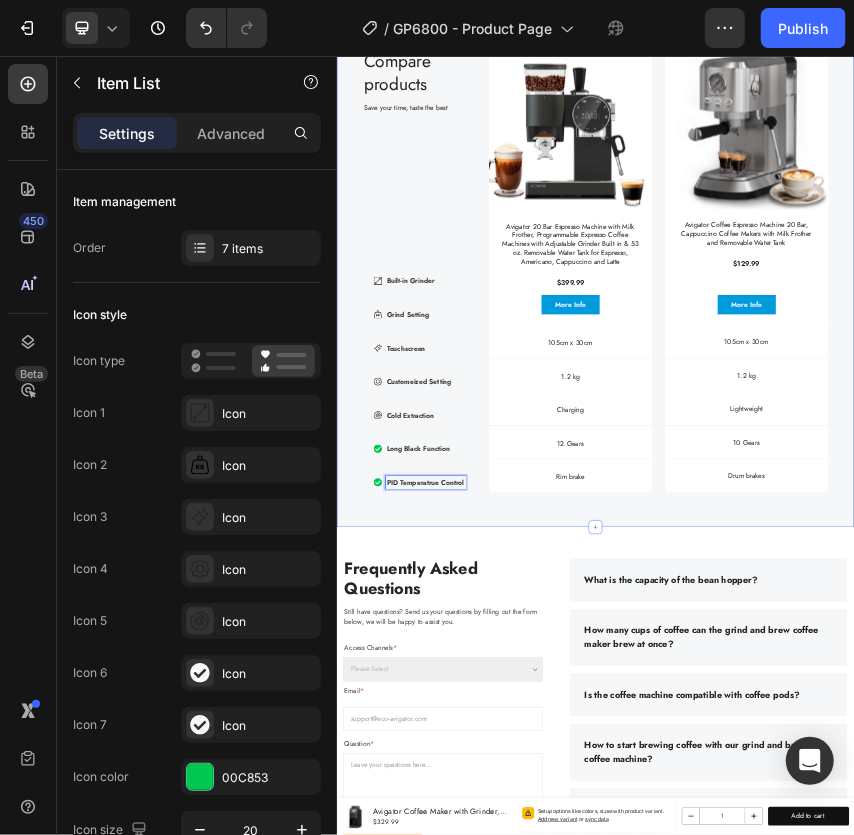 click on "Compare products Heading Save your time, taste the best Text Block Row
Built-in Grinder
Grind Setting
Touchscreen
Customeized Setting
Cold Extraction Long Black Function PID Temperatrue Control Item List   0 Currently Viewing Text Block Row Product Images Avigator 20 Bar Espresso Machine with Milk Frother, Programmable Expresso Coffee Machines with Adjustable Grinder Built in & 53 oz. Removable Water Tank for Espresso, Americano, Cappuccino and Latte Product Title $399.99 Product Price Product Price Row Product More Info Button Hero Banner Product Images Avigator Coffee Espresso Machine 20 Bar, Cappuccino Coffee Makers with Milk Frother and Removable Water Tank Product Title $129.99 Product Price Product Price Row Product More Info Button Hero Banner Row
Dimensions Item List 105cm x 30cm Text Block Hero Banner 105cm x 30cm Text Block Hero Banner Row
Weight 1.2 kg" at bounding box center (936, 546) 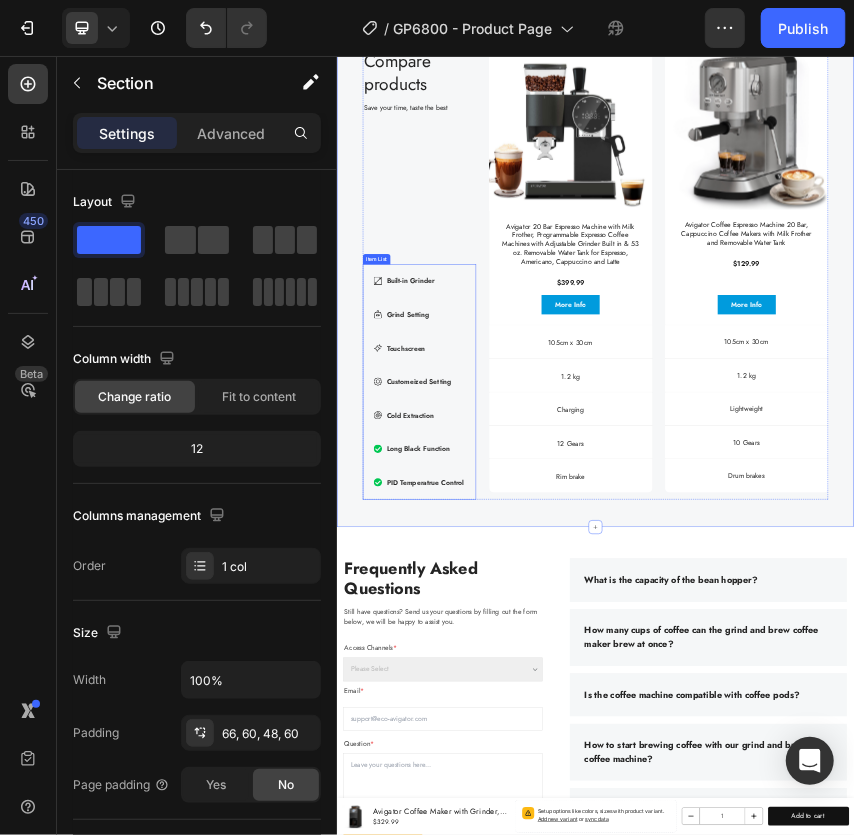 click on "Long Black Function" at bounding box center (541, 969) 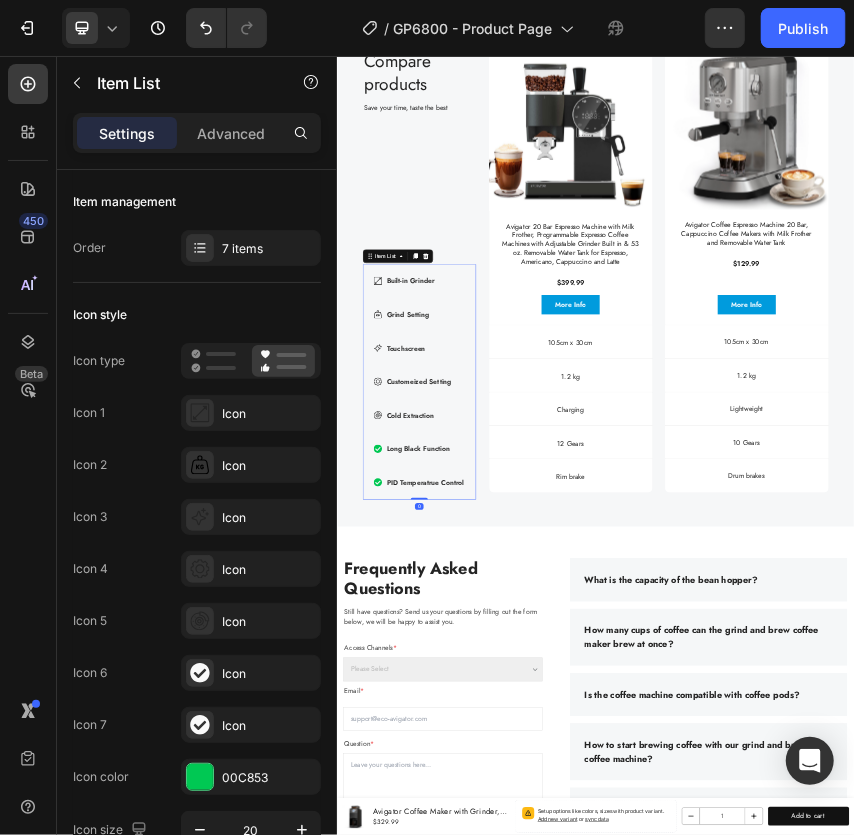 click on "Built-in Grinder
Grind Setting
Touchscreen
Customeized Setting
Cold Extraction Long Black Function PID Temperatrue Control" at bounding box center (527, 813) 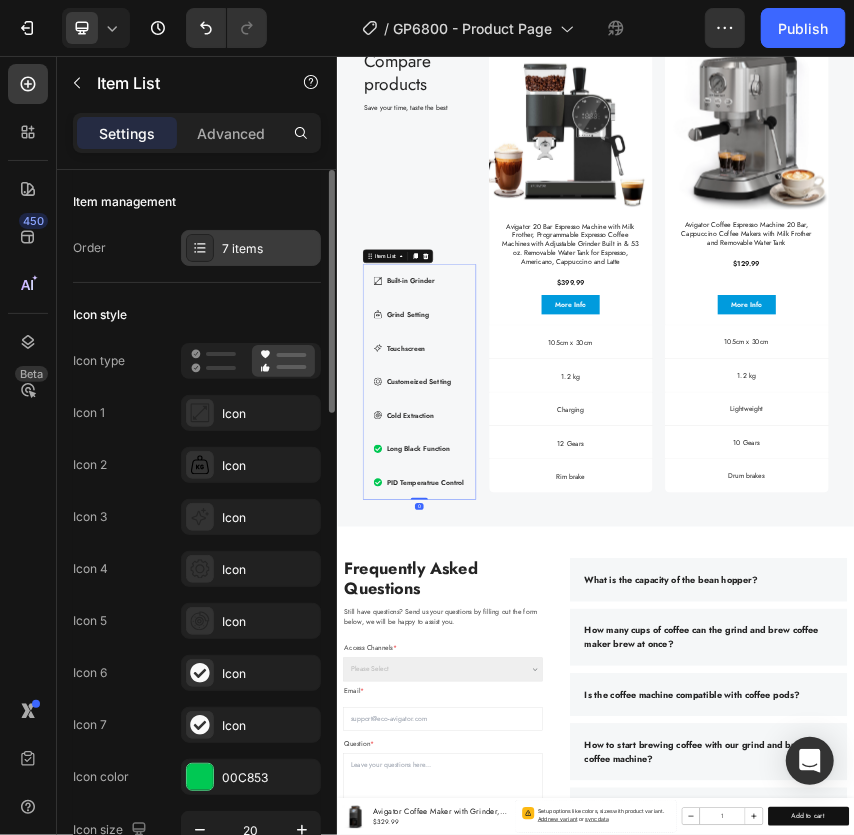 click on "7 items" at bounding box center (269, 249) 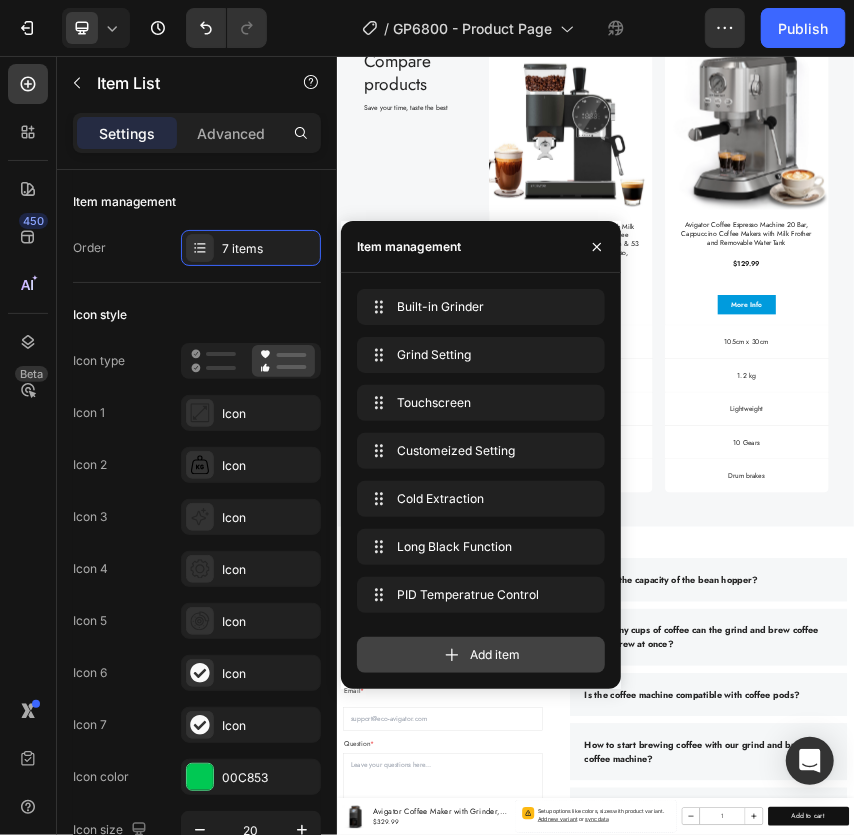 click 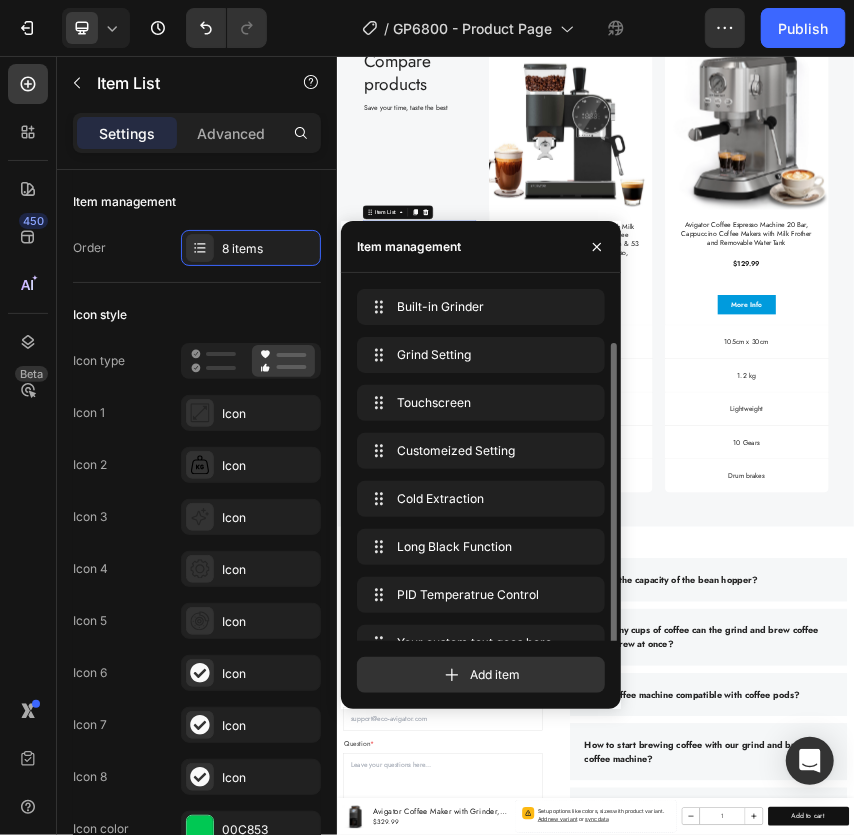 scroll, scrollTop: 28, scrollLeft: 0, axis: vertical 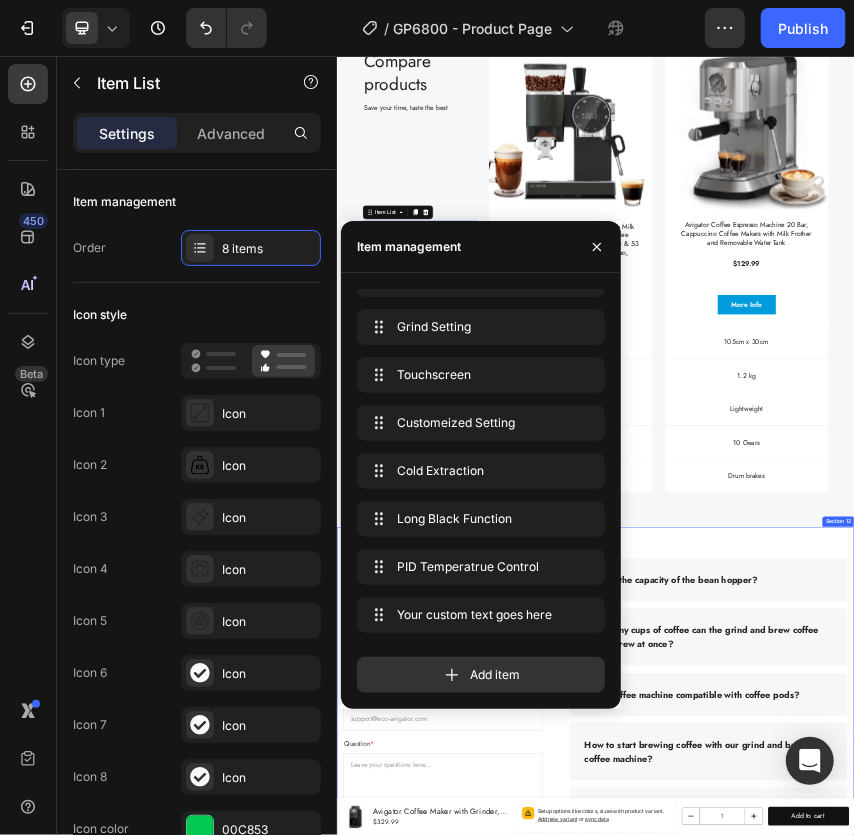 drag, startPoint x: 1211, startPoint y: 1169, endPoint x: 1200, endPoint y: 1166, distance: 11.401754 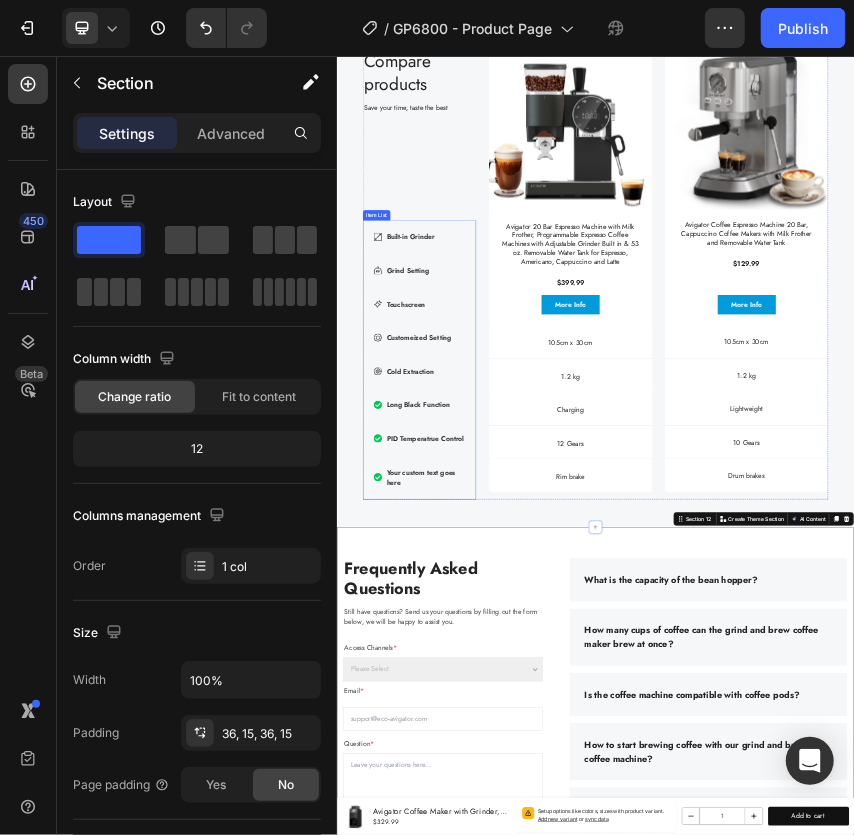 click on "Your custom text goes here" at bounding box center (541, 1035) 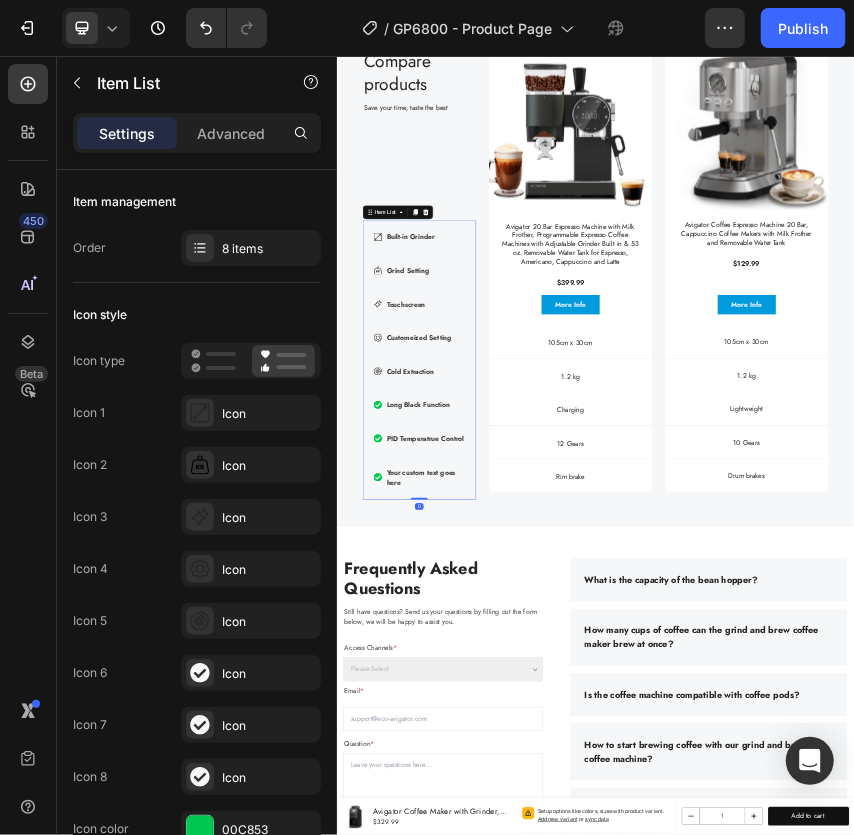 click on "Your custom text goes here" at bounding box center (541, 1035) 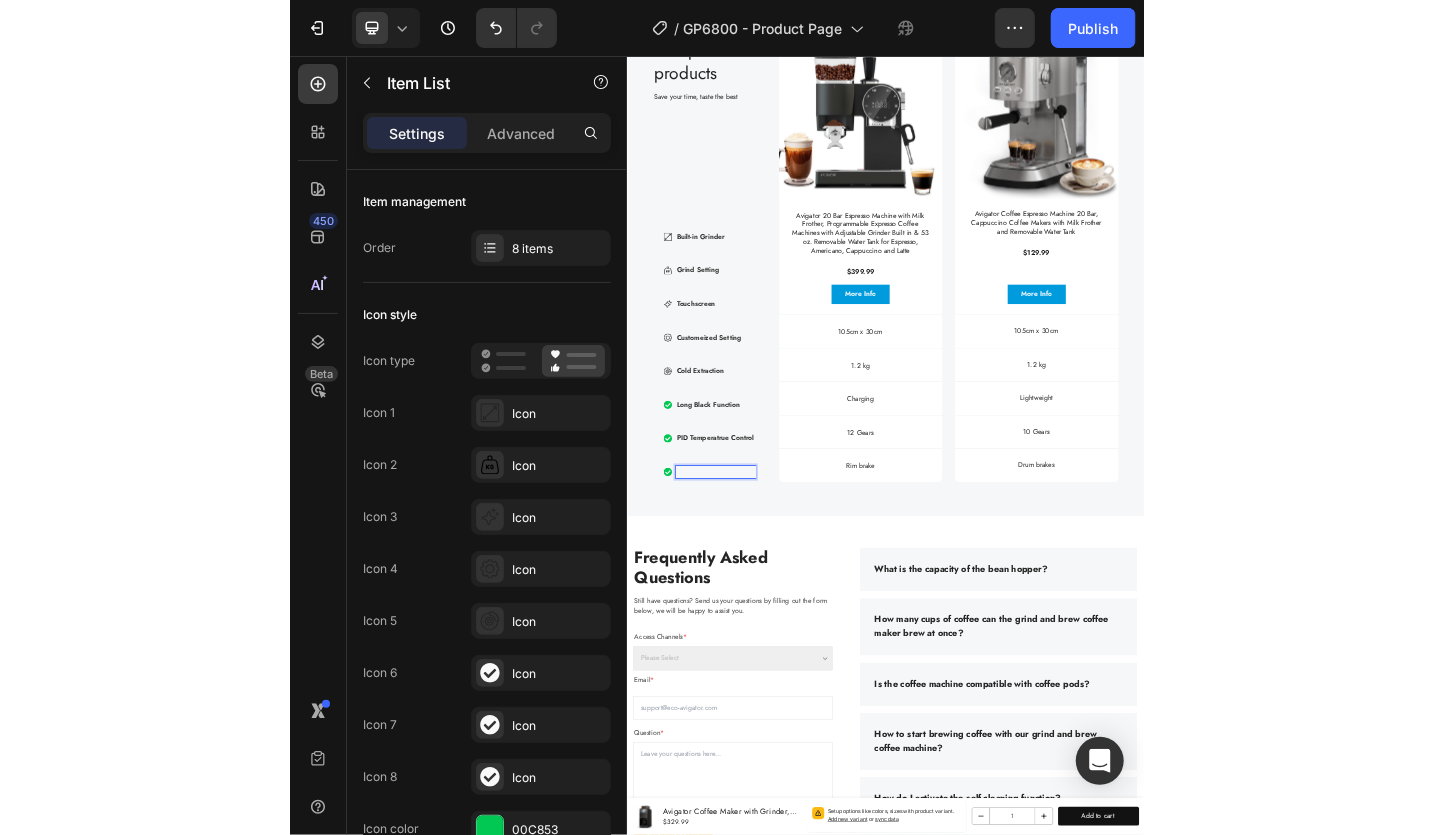 scroll, scrollTop: 5772, scrollLeft: 0, axis: vertical 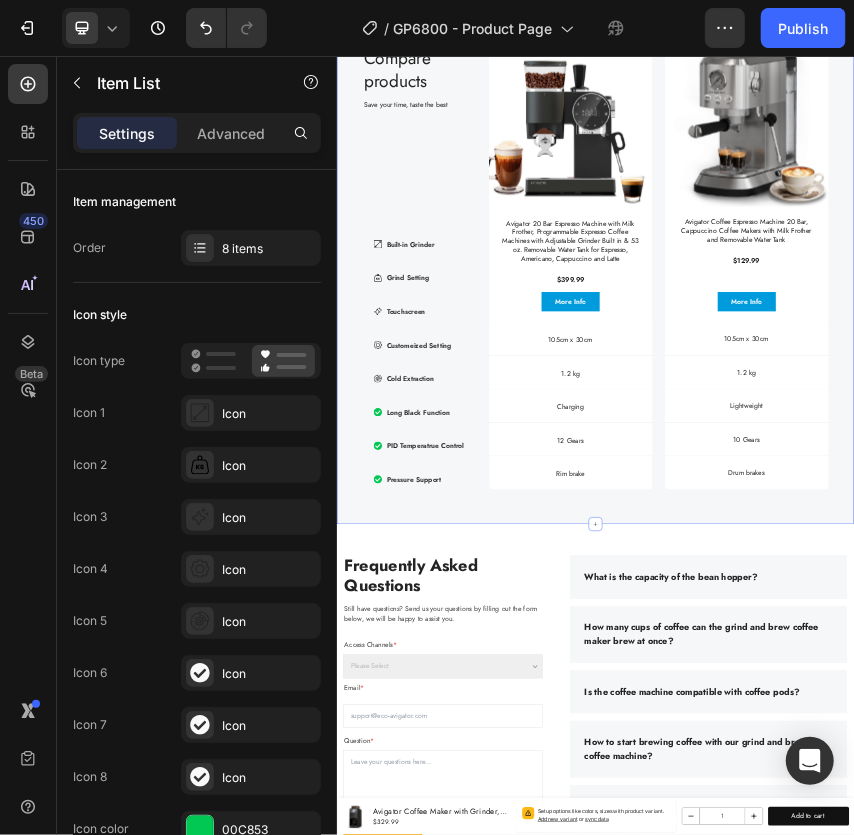 click on "Compare products Heading Save your time, taste the best Text Block Row
Built-in Grinder
Grind Setting
Touchscreen
Customeized Setting
Cold Extraction Long Black Function PID Temperatrue Control Pressure Support Item List   0 Currently Viewing Text Block Row Product Images Avigator 20 Bar Espresso Machine with Milk Frother, Programmable Expresso Coffee Machines with Adjustable Grinder Built in & 53 oz. Removable Water Tank for Espresso, Americano, Cappuccino and Latte Product Title $399.99 Product Price Product Price Row Product More Info Button Hero Banner Product Images Avigator Coffee Espresso Machine 20 Bar, Cappuccino Coffee Makers with Milk Frother and Removable Water Tank Product Title $129.99 Product Price Product Price Row Product More Info Button Hero Banner Row
Dimensions Item List 105cm x 30cm Text Block Hero Banner 105cm x 30cm Text Block Hero Banner Row" at bounding box center [936, 539] 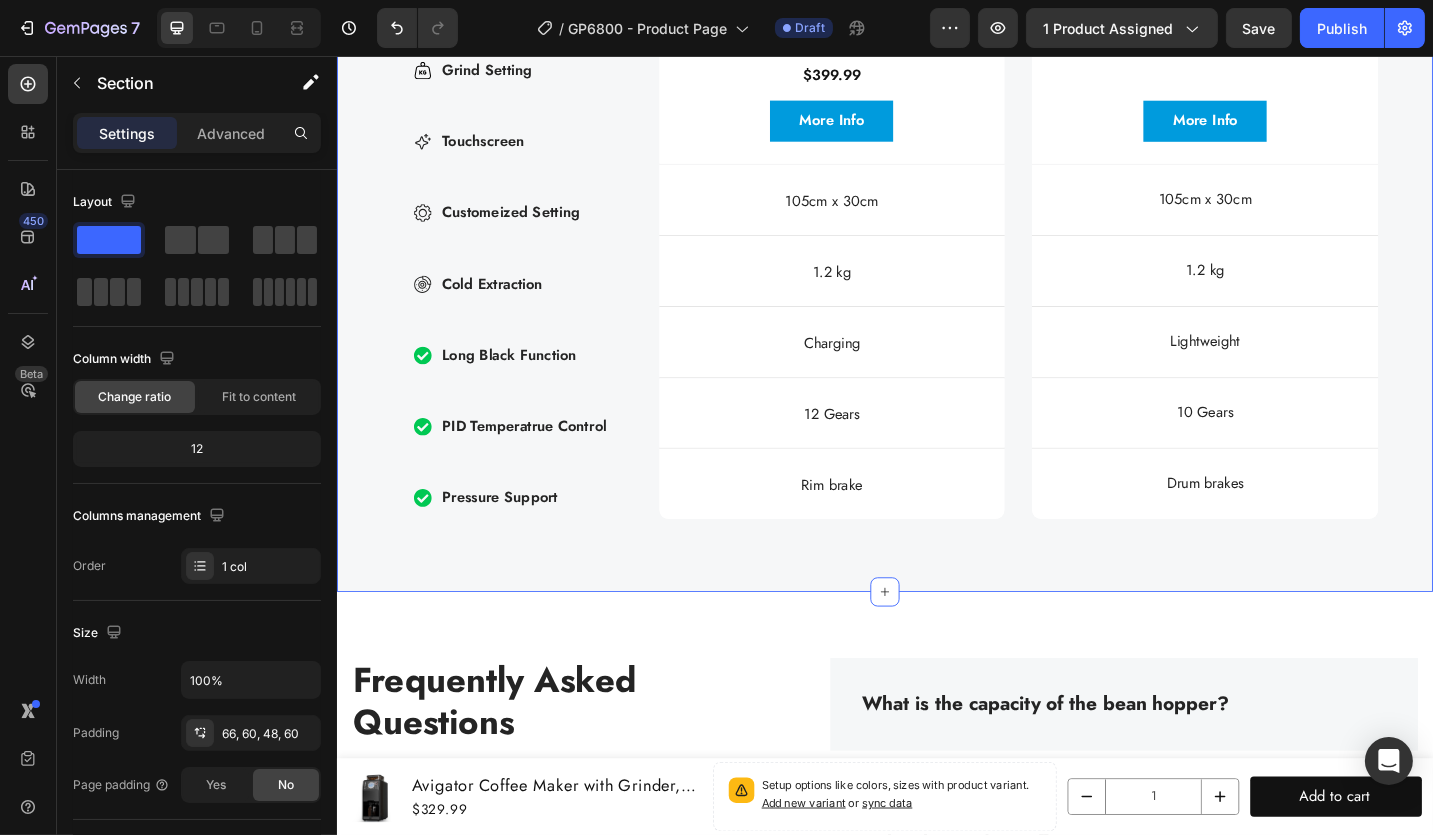 scroll, scrollTop: 5972, scrollLeft: 0, axis: vertical 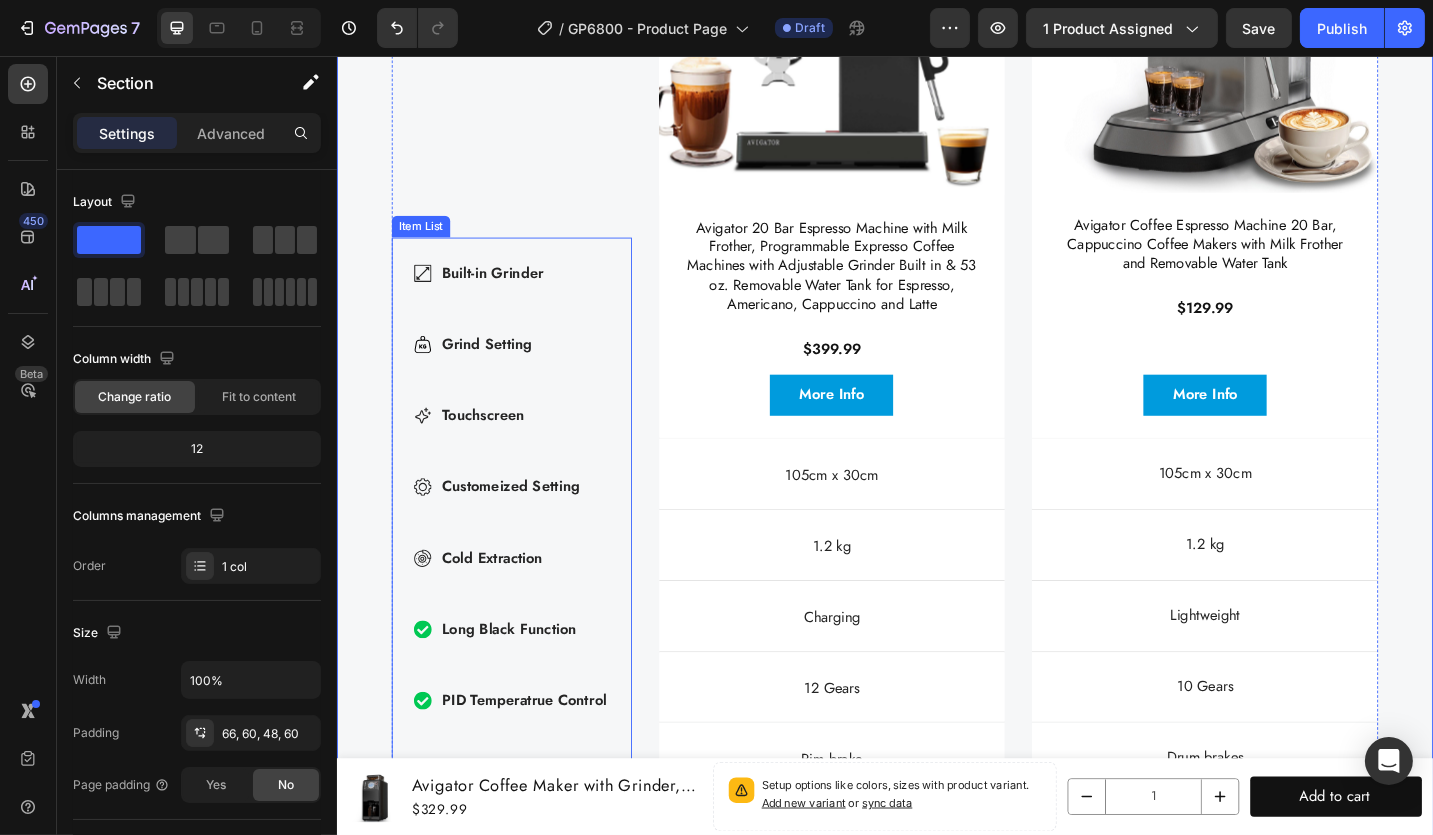 click on "Built-in Grinder
Grind Setting
Touchscreen
Customeized Setting
Cold Extraction Long Black Function PID Temperatrue Control Pressure Support" at bounding box center (527, 567) 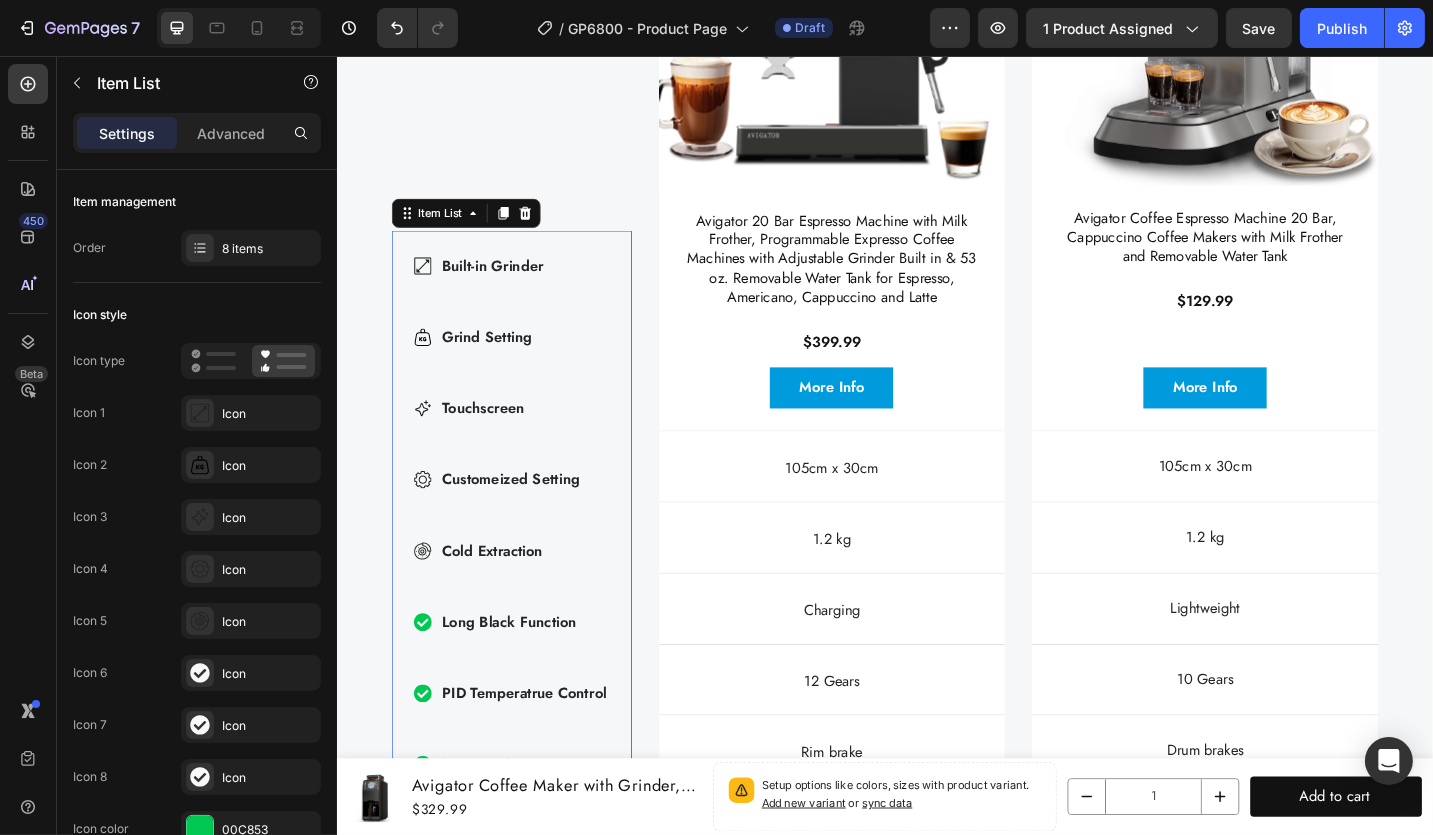 scroll, scrollTop: 6272, scrollLeft: 0, axis: vertical 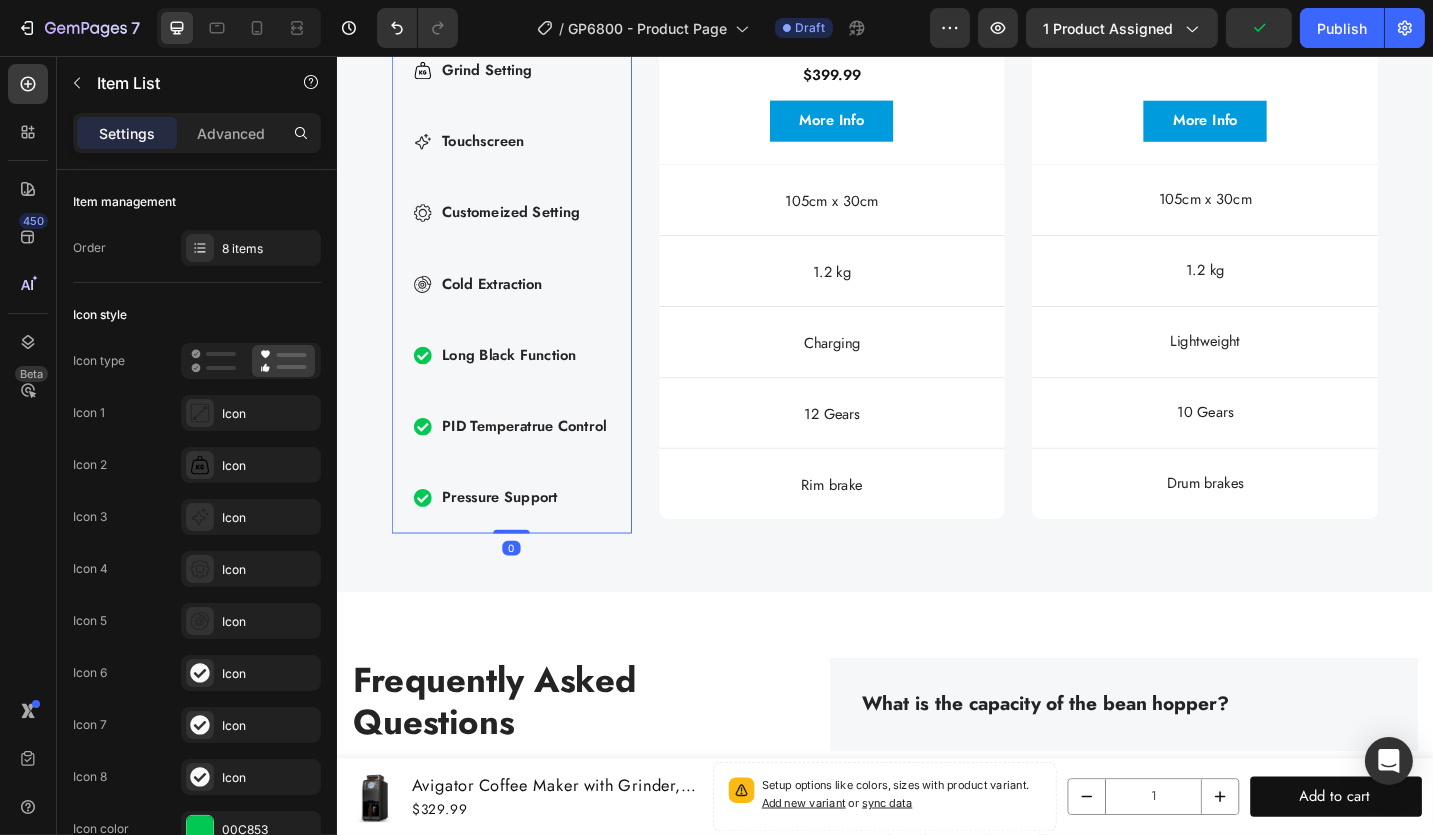 drag, startPoint x: 526, startPoint y: 566, endPoint x: 901, endPoint y: 554, distance: 375.19196 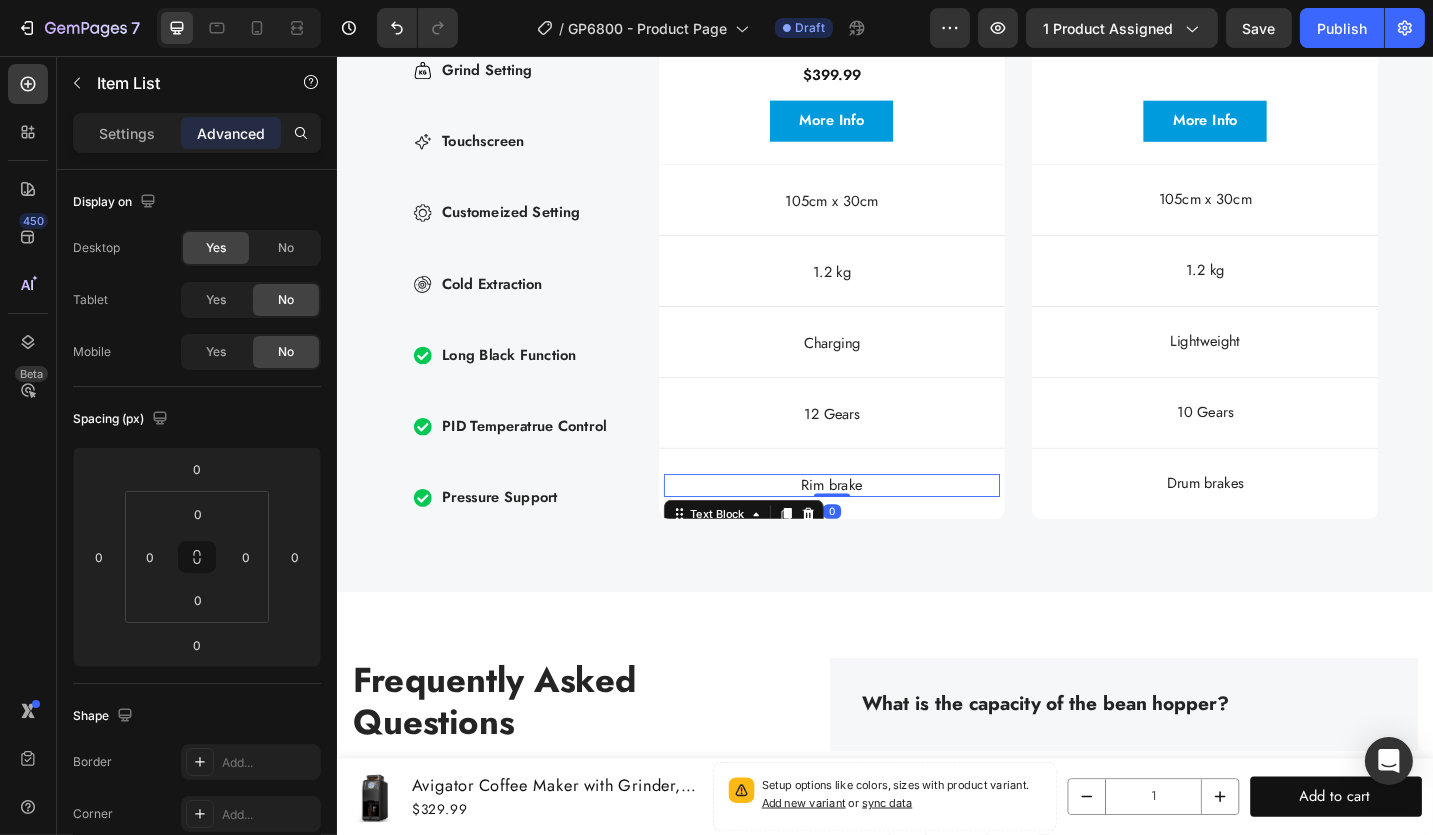 click on "Rim brake" at bounding box center [878, 526] 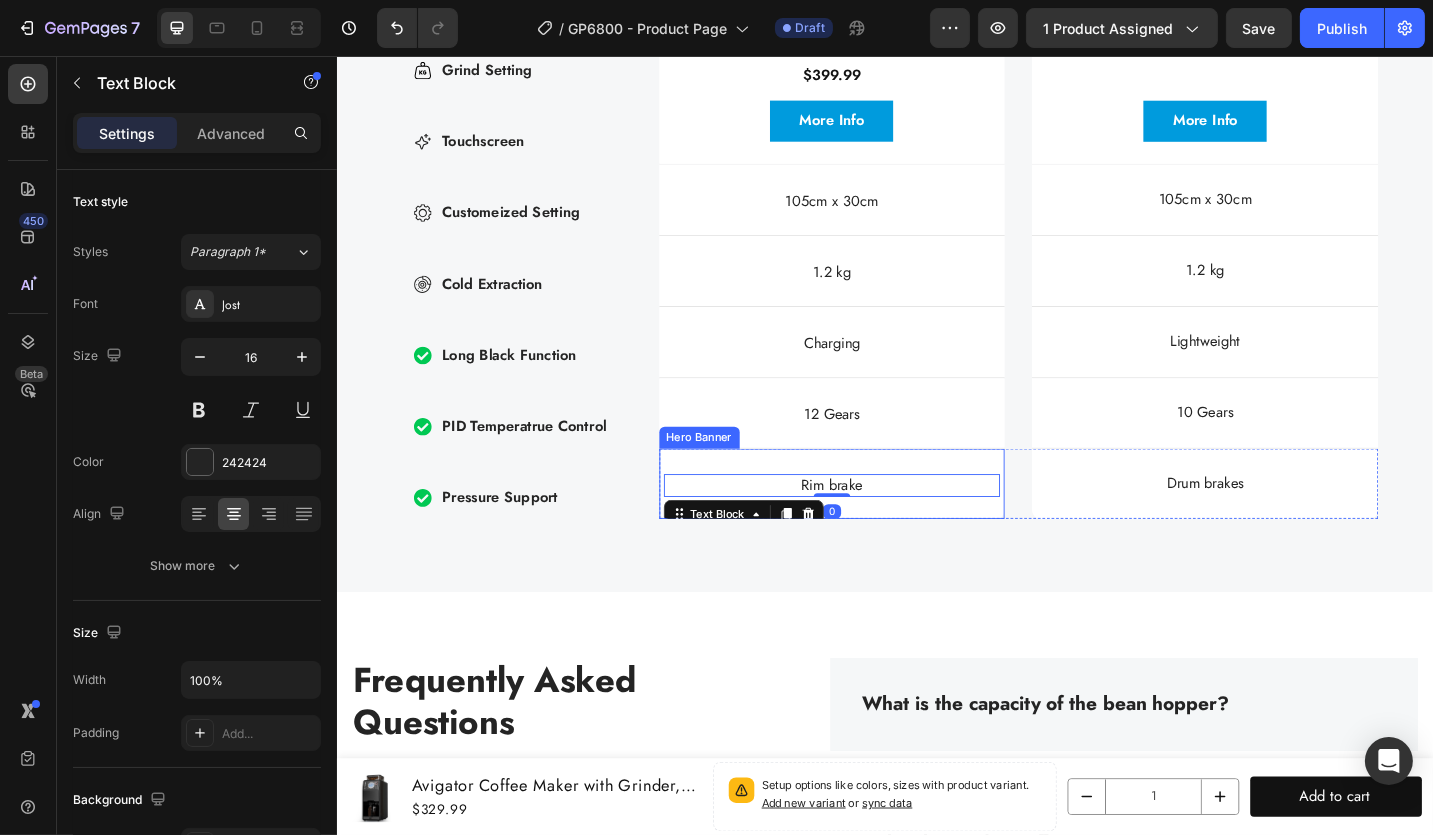 click on "Brakes Item List Rim brake Text Block   0" at bounding box center (878, 524) 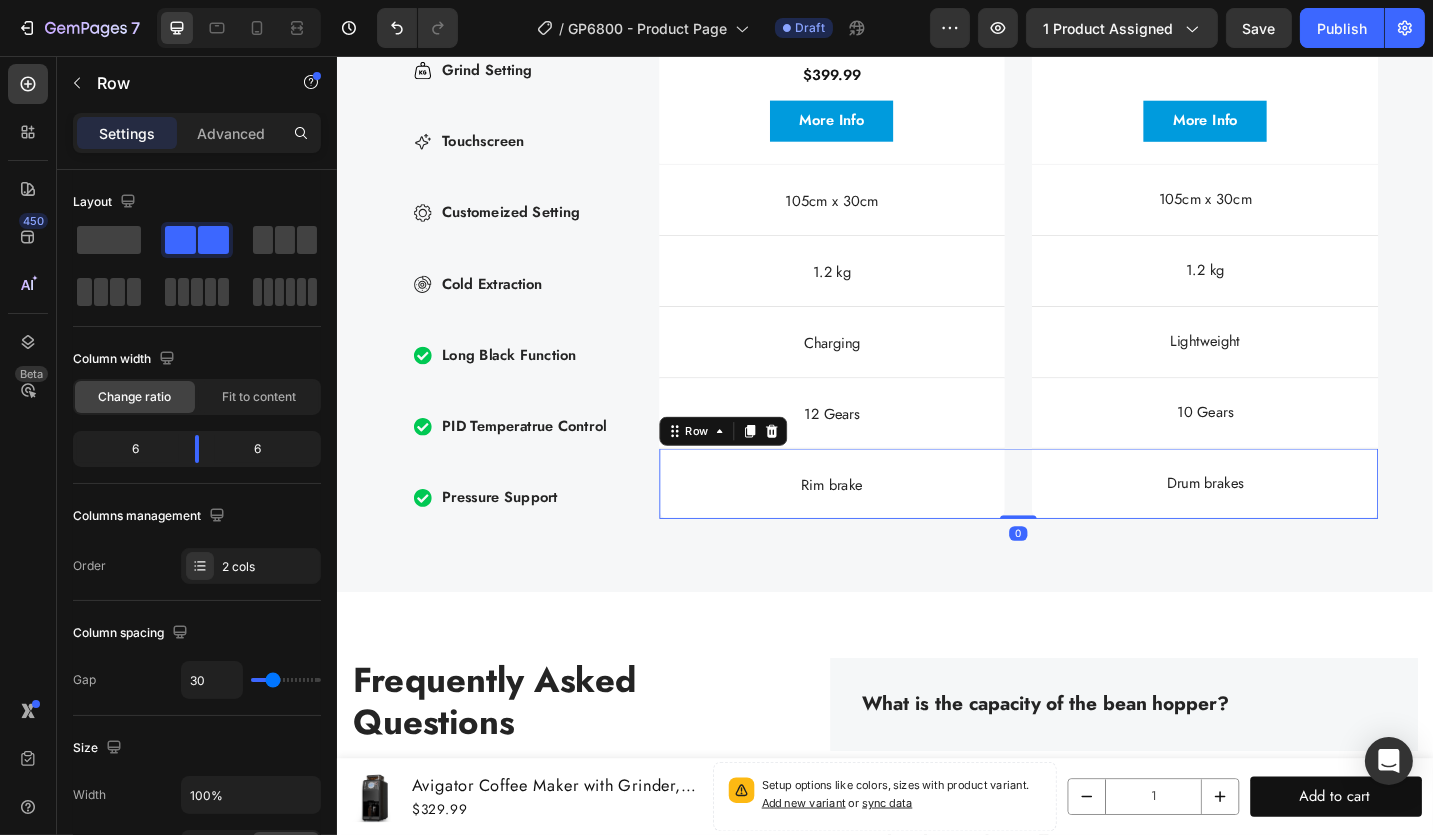 click on "Brakes Item List Rim brake Text Block Hero Banner Drum brakes Text Block Hero Banner Row   0" at bounding box center [1083, 524] 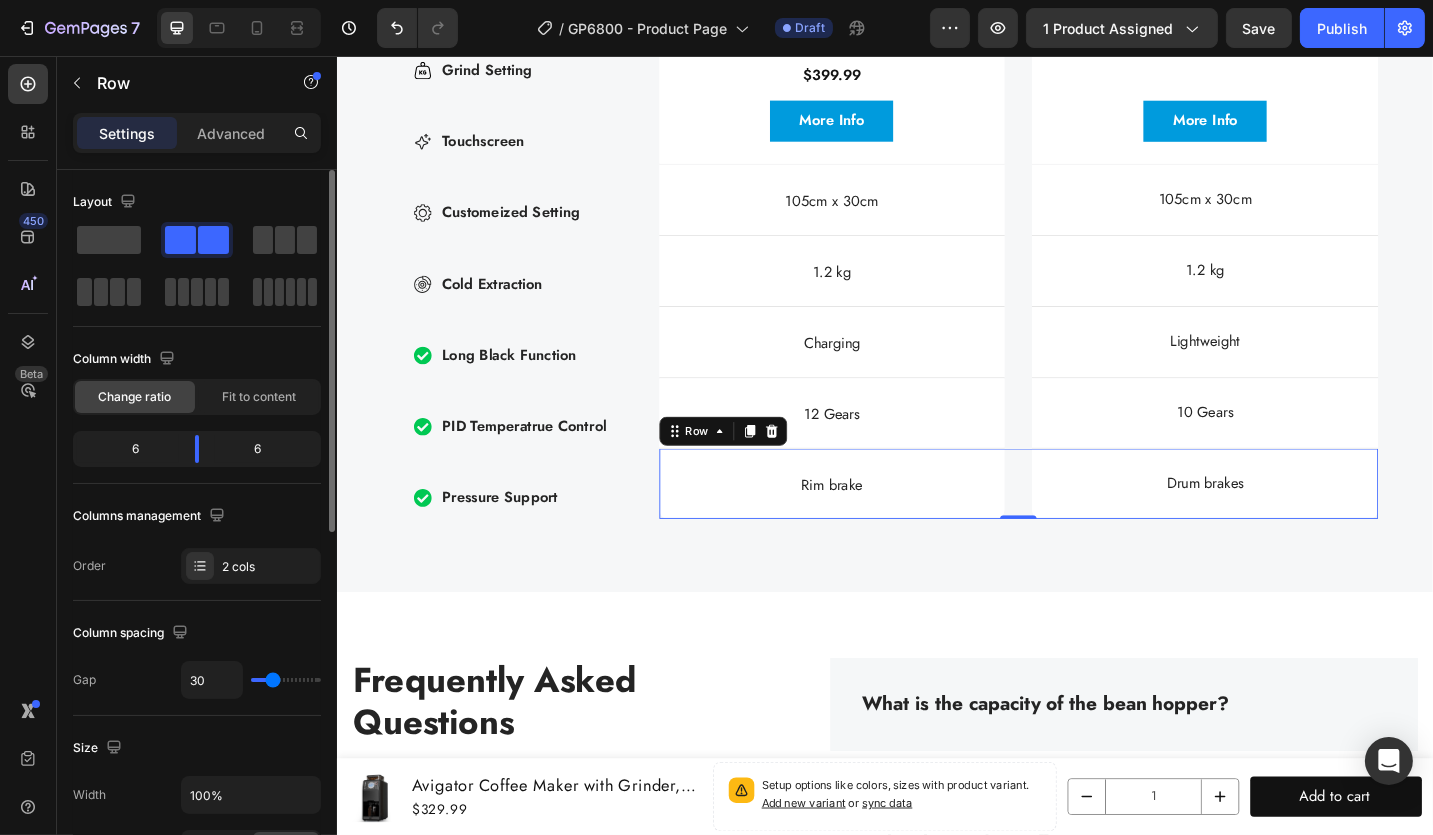 scroll, scrollTop: 100, scrollLeft: 0, axis: vertical 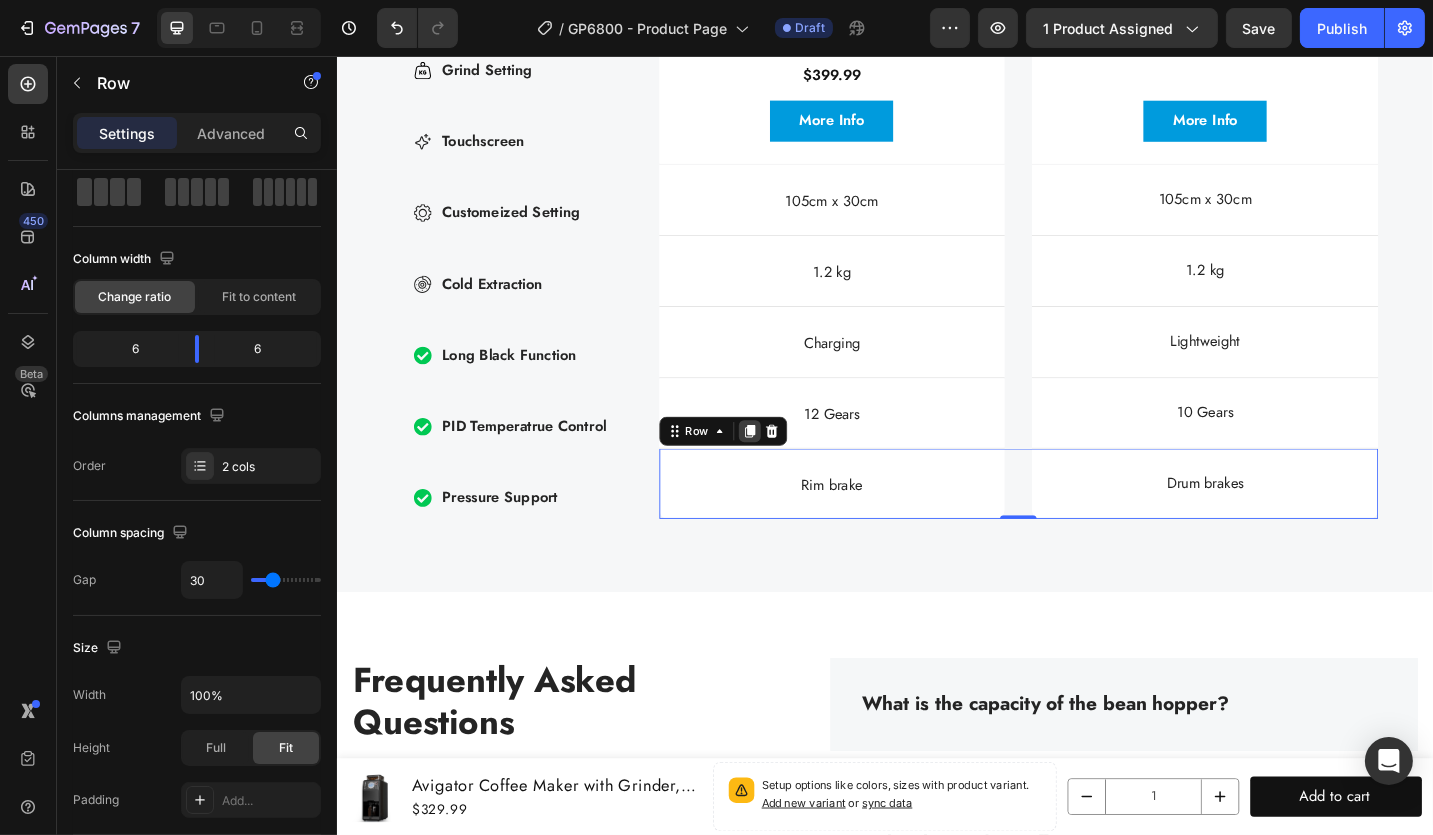 click 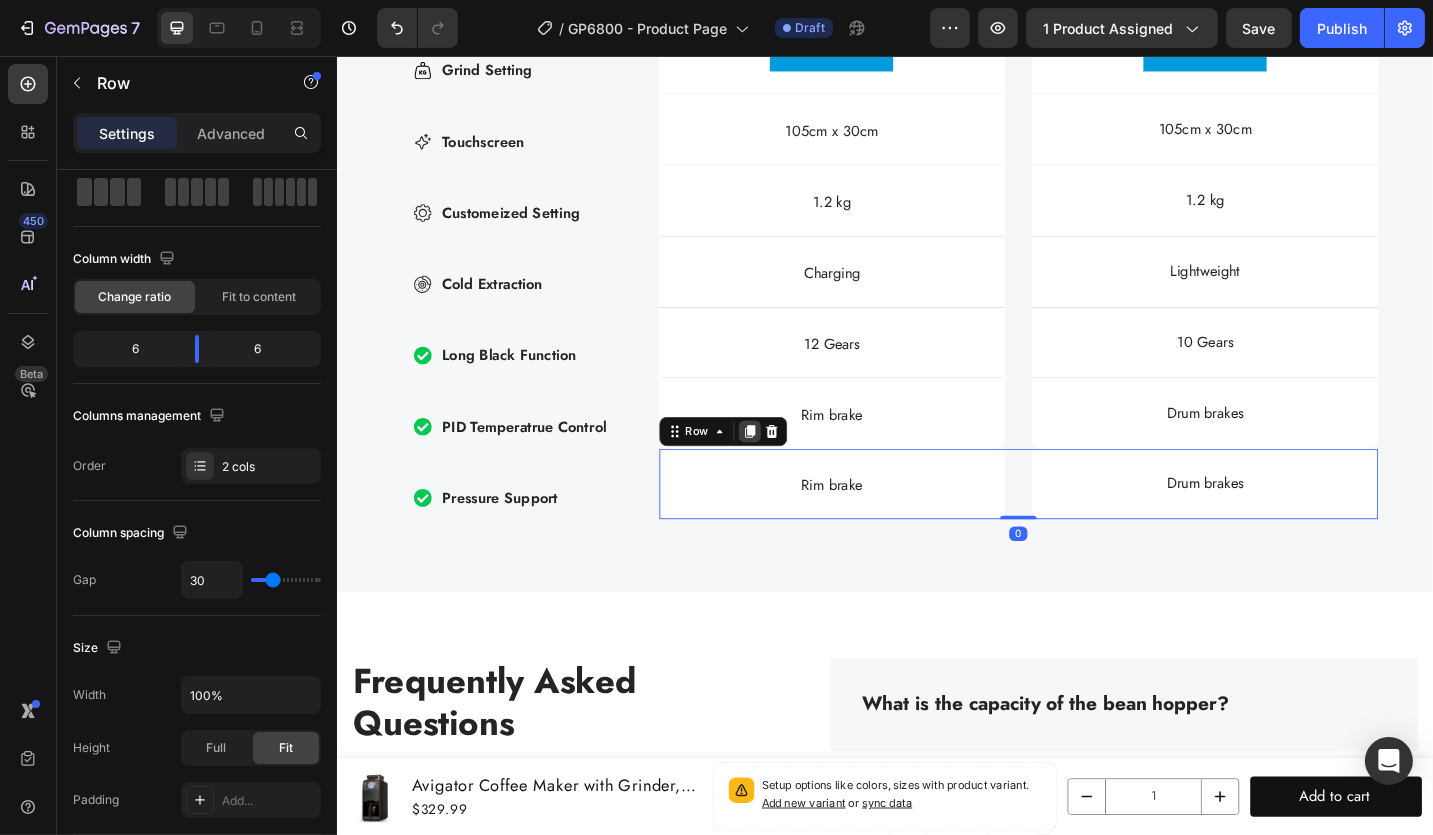 click 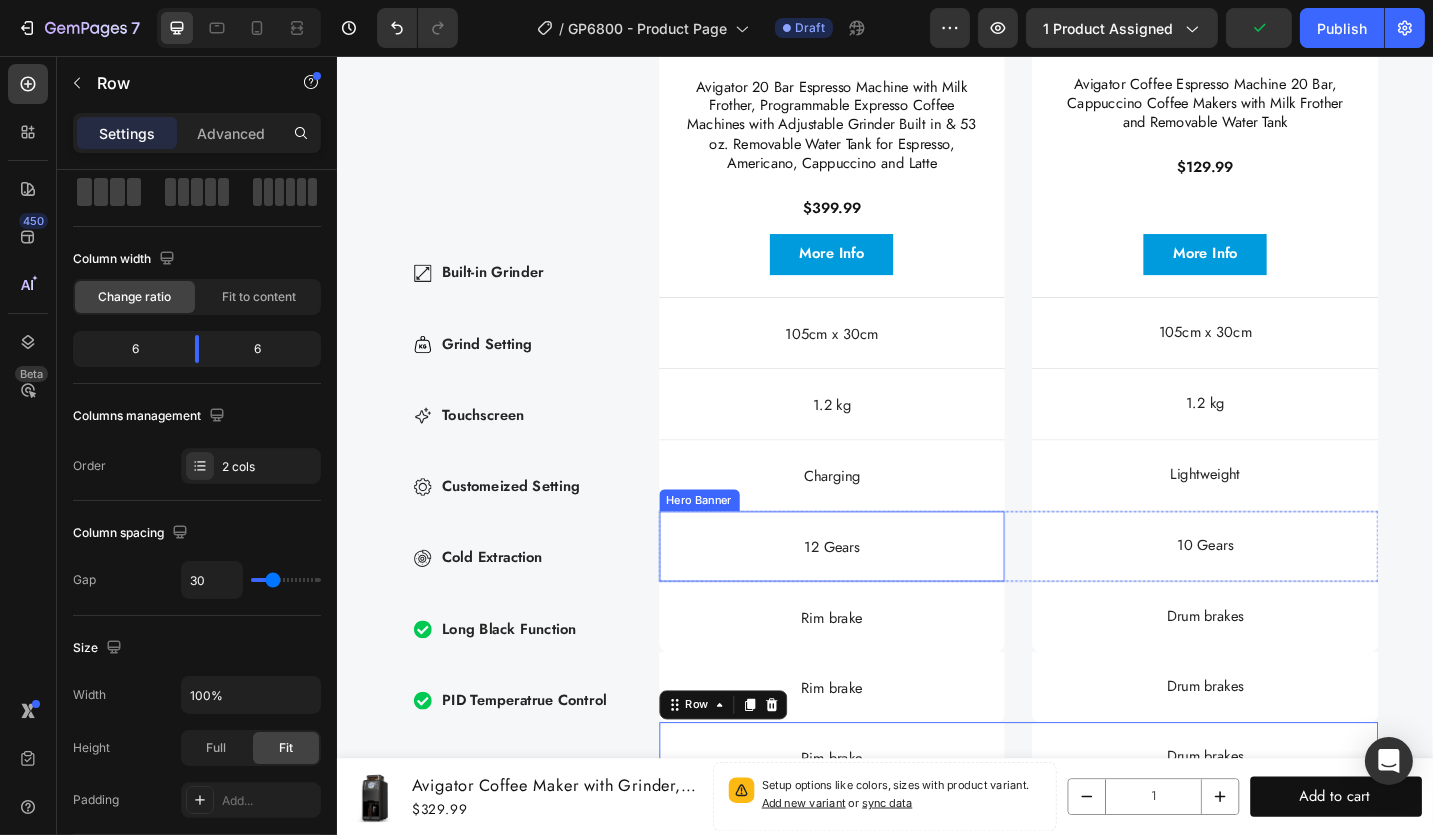 scroll, scrollTop: 6226, scrollLeft: 0, axis: vertical 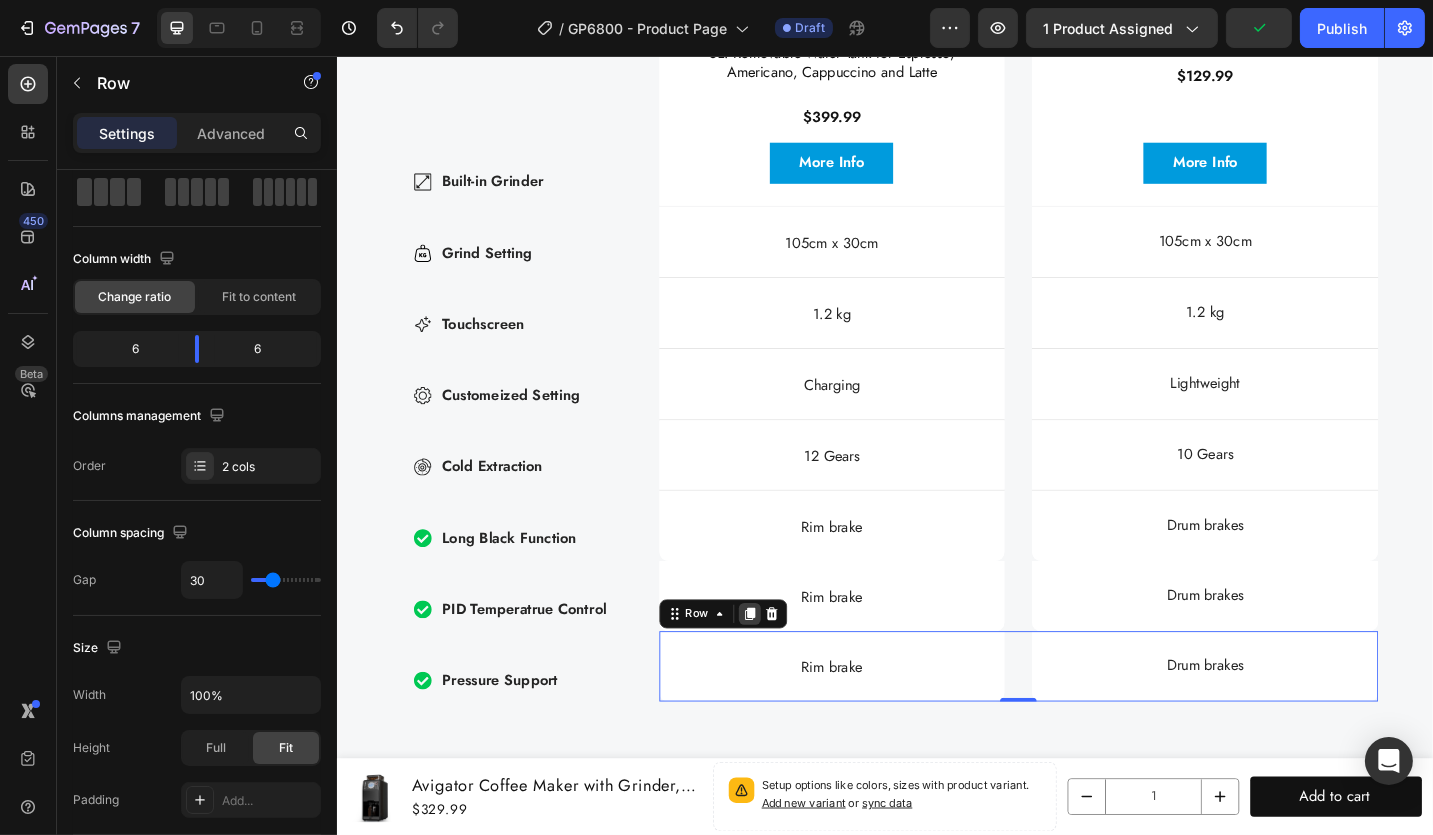 click 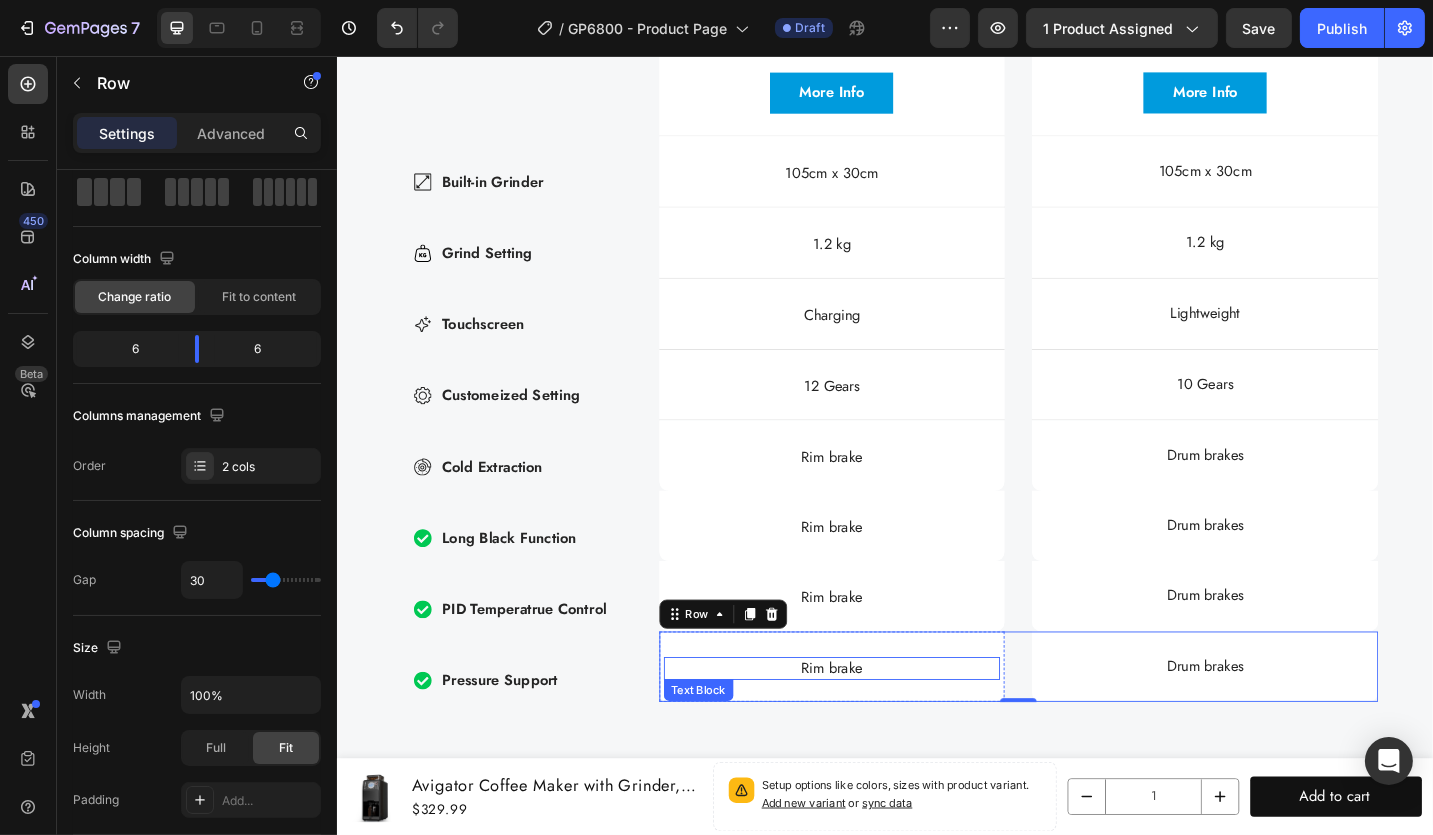 scroll, scrollTop: 6203, scrollLeft: 0, axis: vertical 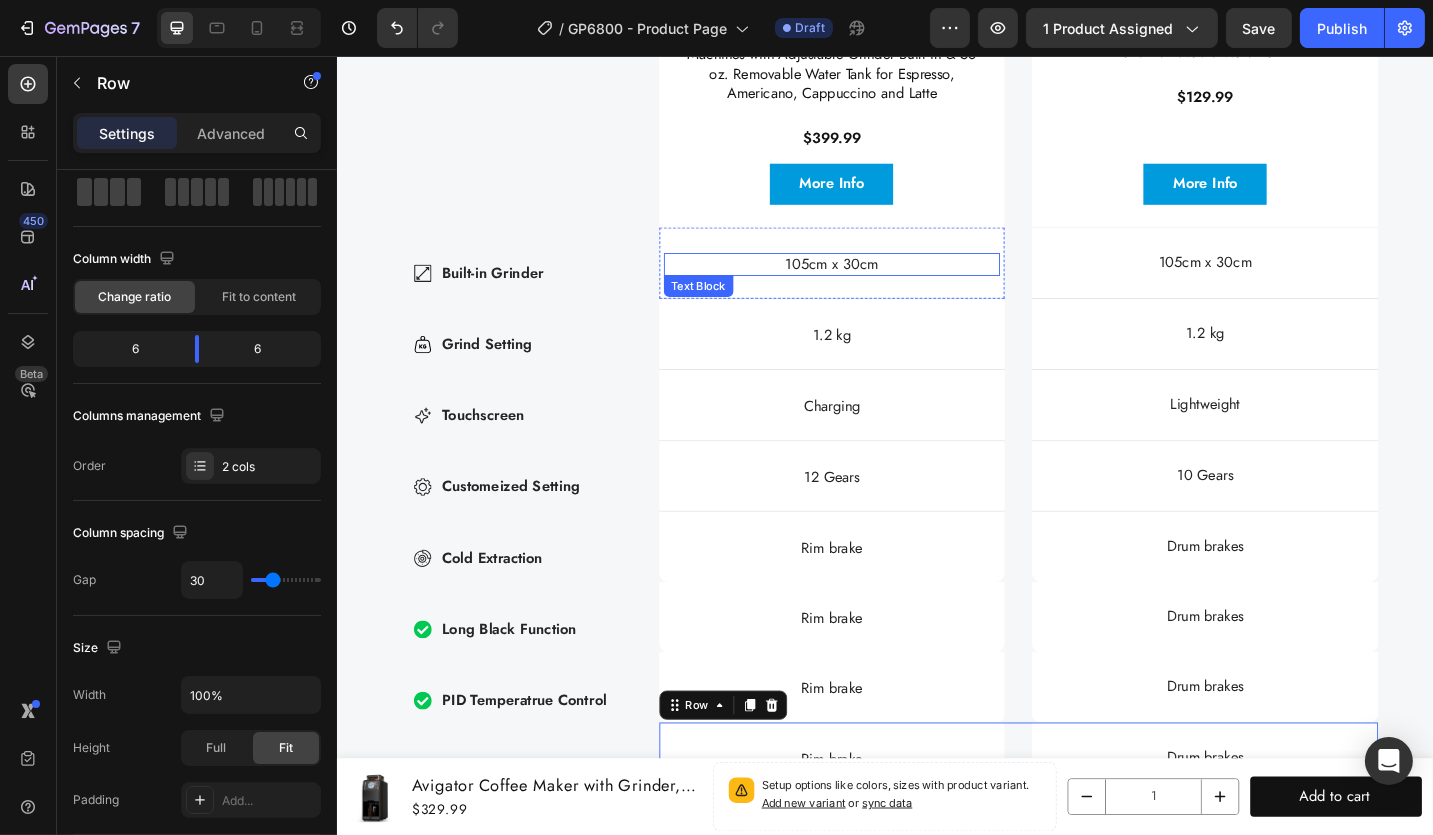 click on "105cm x 30cm" at bounding box center (878, 284) 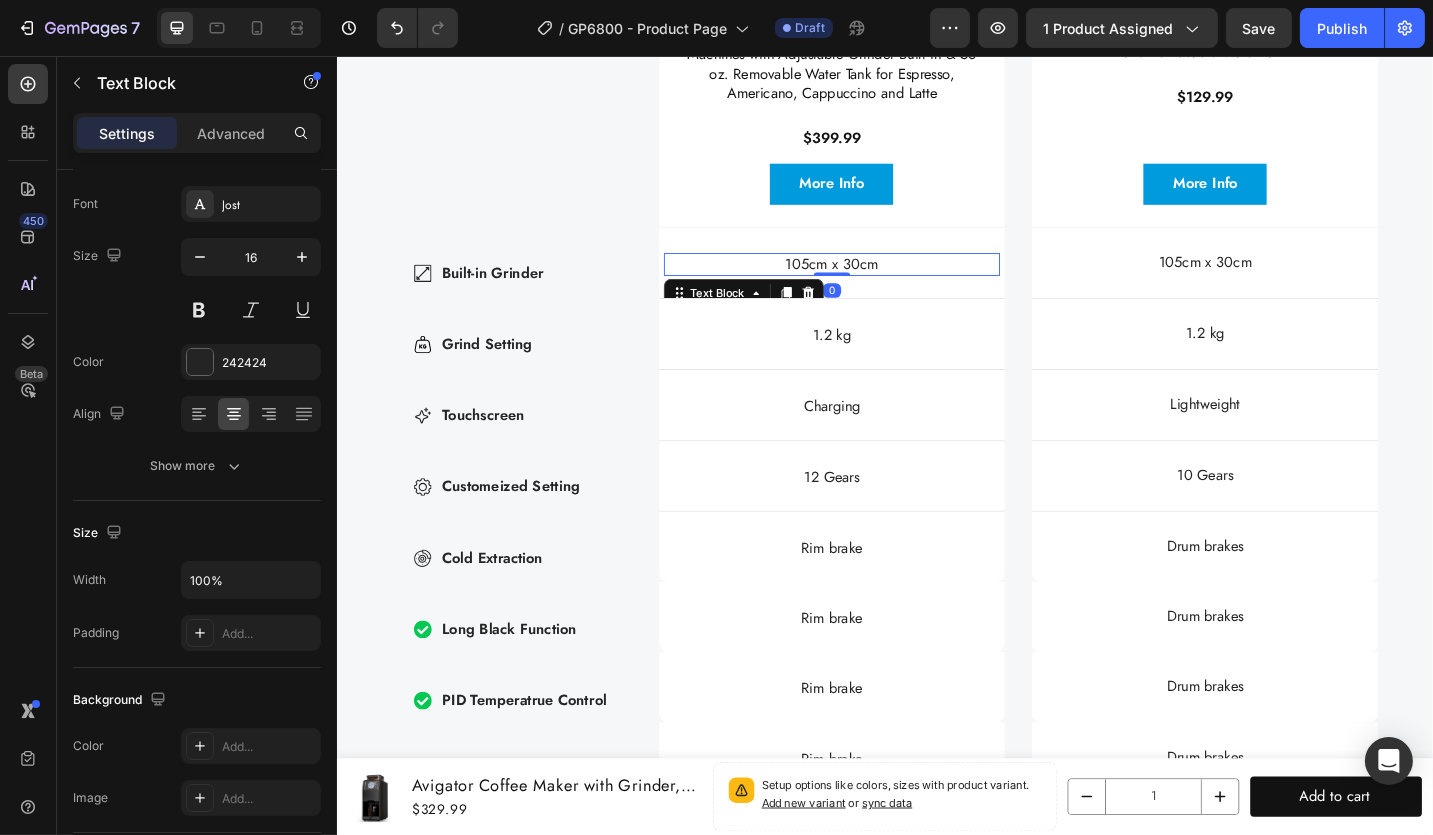 scroll, scrollTop: 0, scrollLeft: 0, axis: both 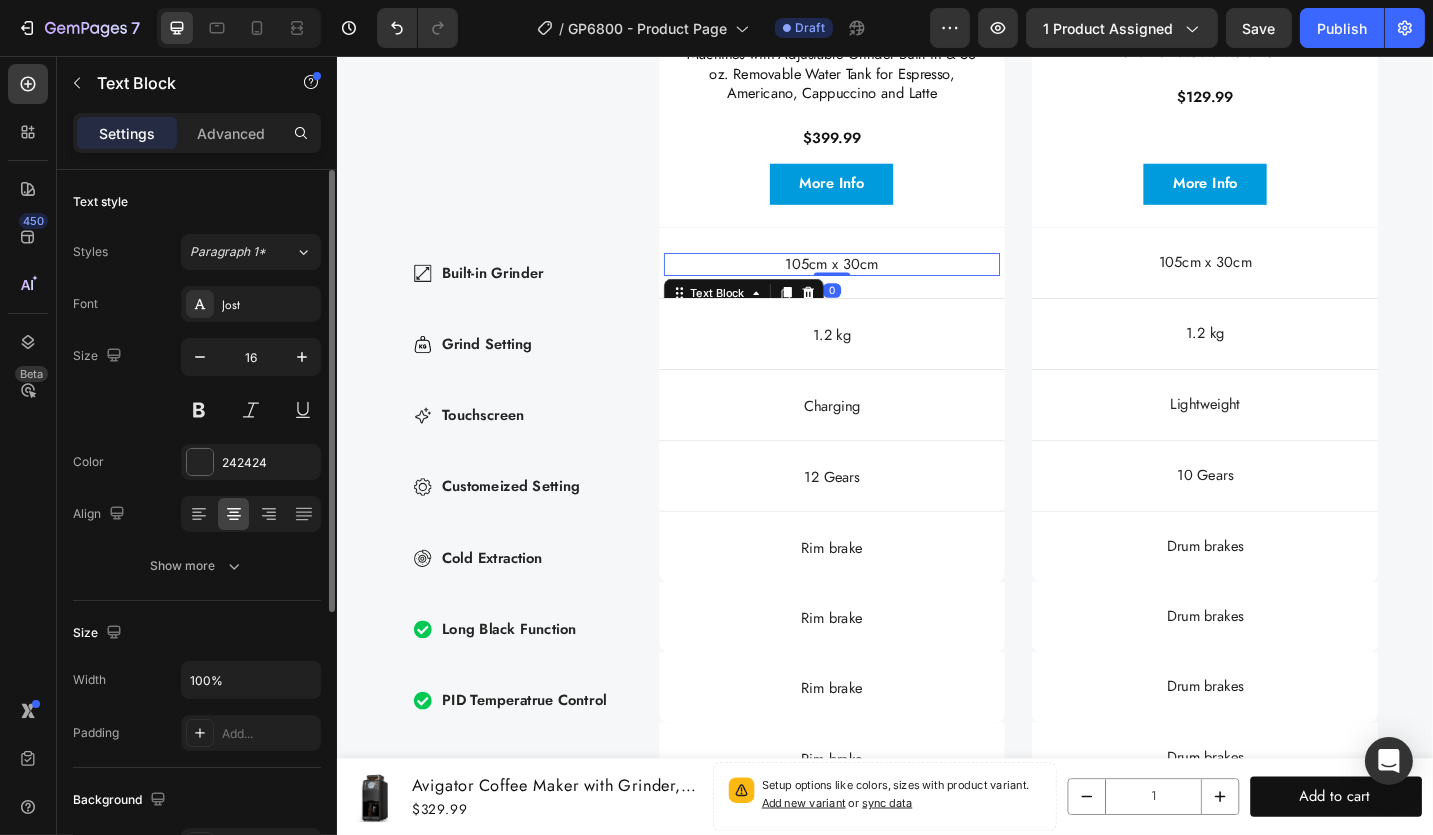 click on "105cm x 30cm" at bounding box center [878, 284] 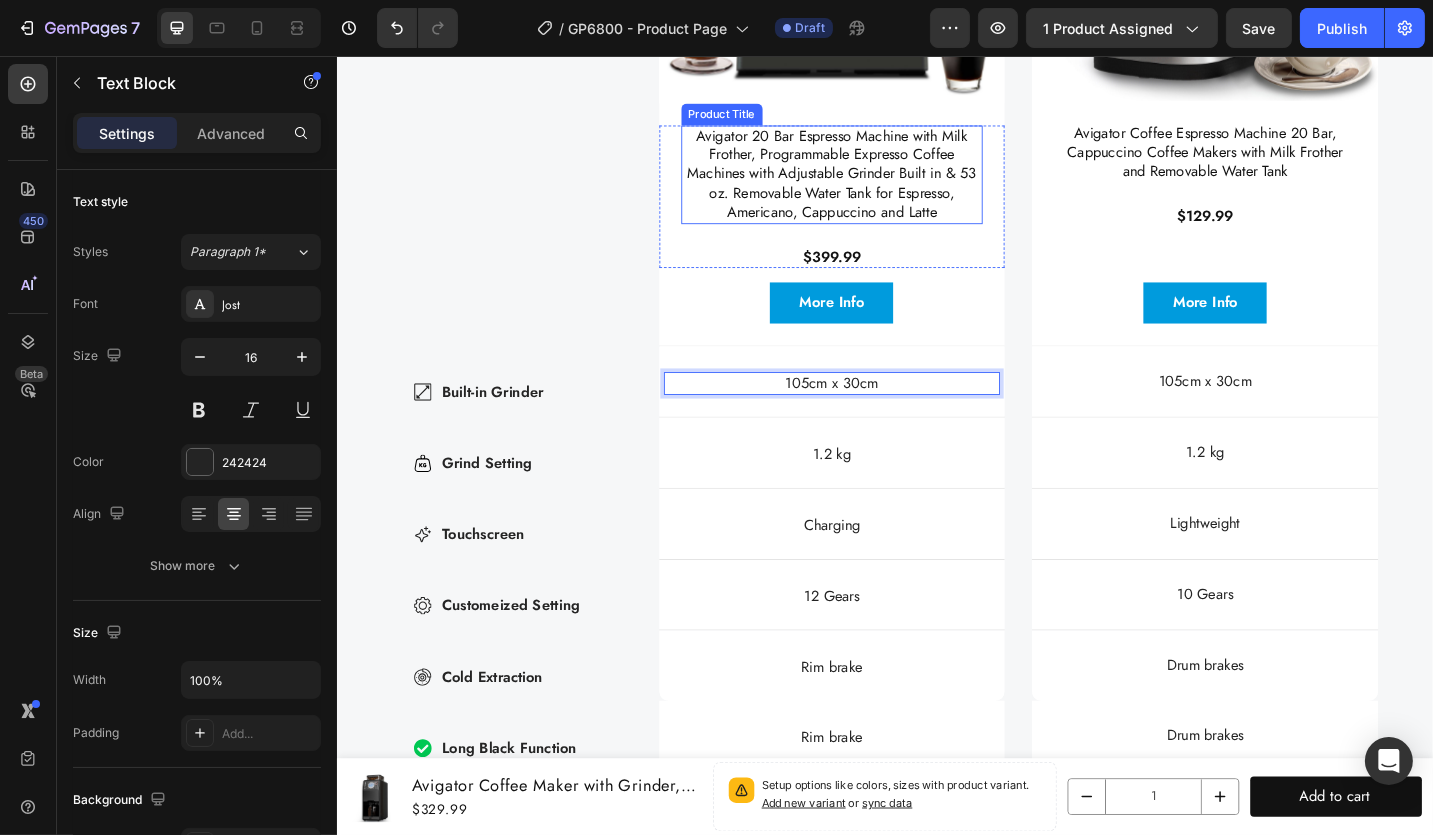 scroll, scrollTop: 5903, scrollLeft: 0, axis: vertical 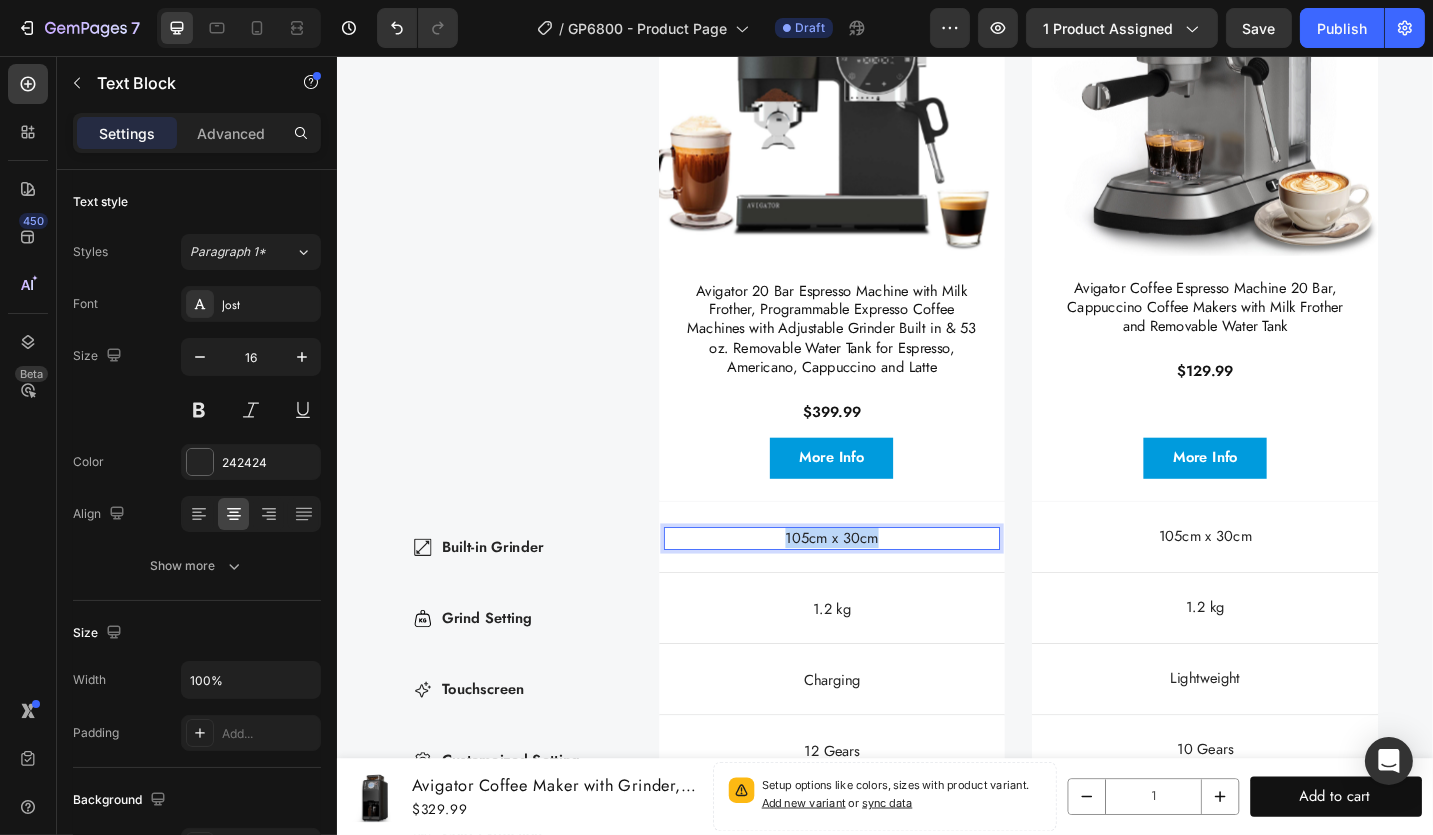 drag, startPoint x: 936, startPoint y: 577, endPoint x: 842, endPoint y: 663, distance: 127.40487 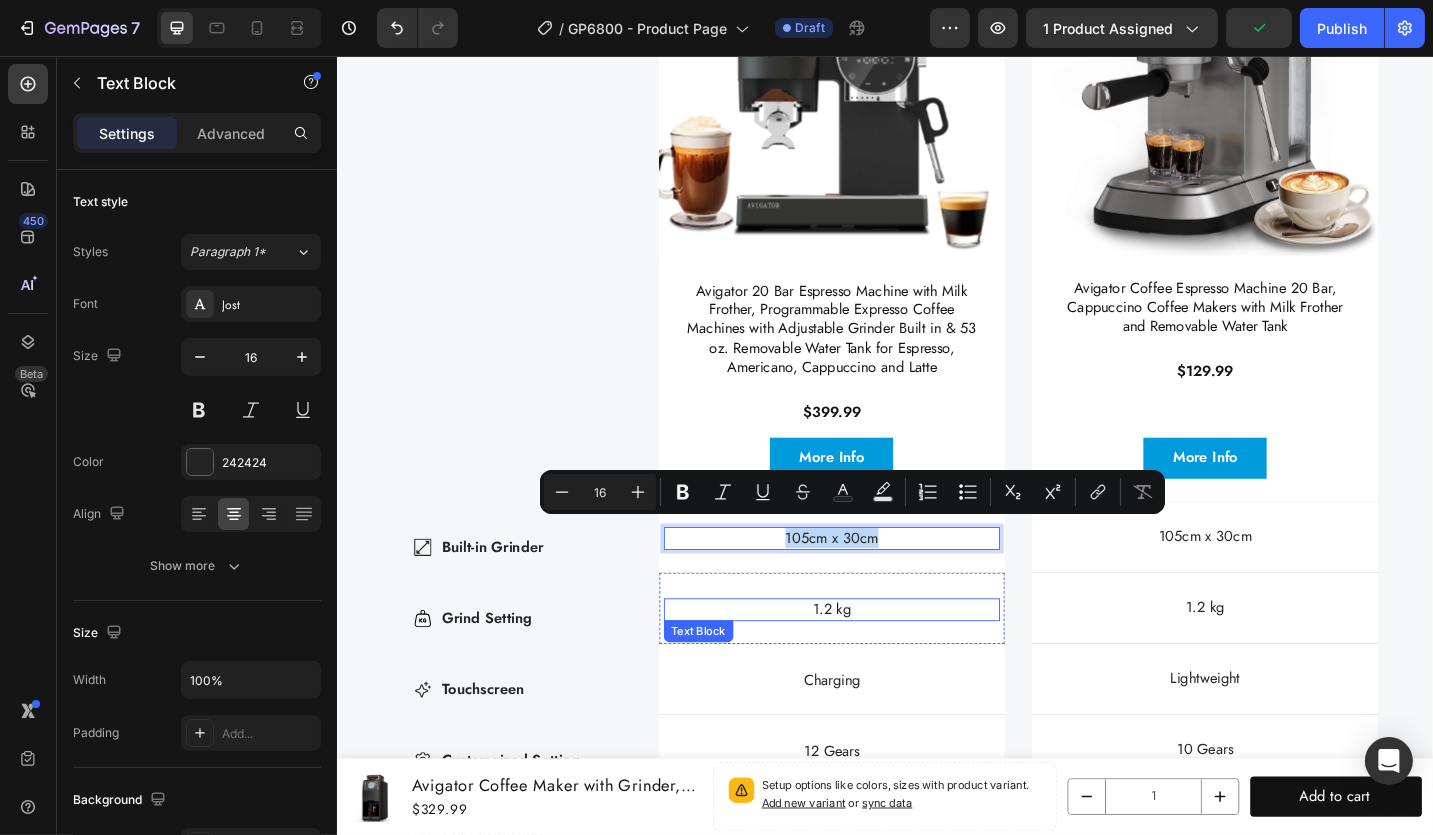 type 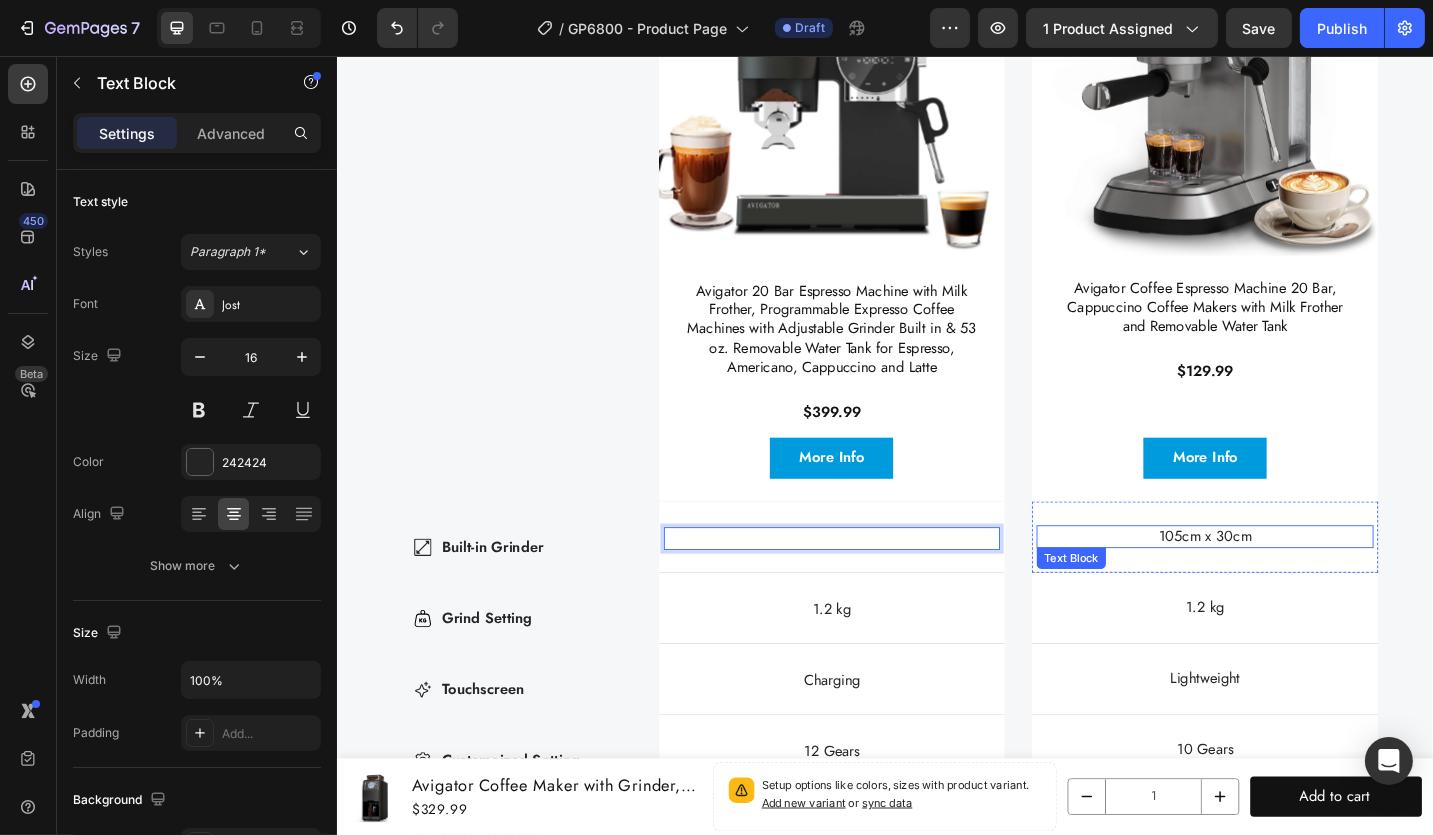 click on "105cm x 30cm" at bounding box center (1286, 582) 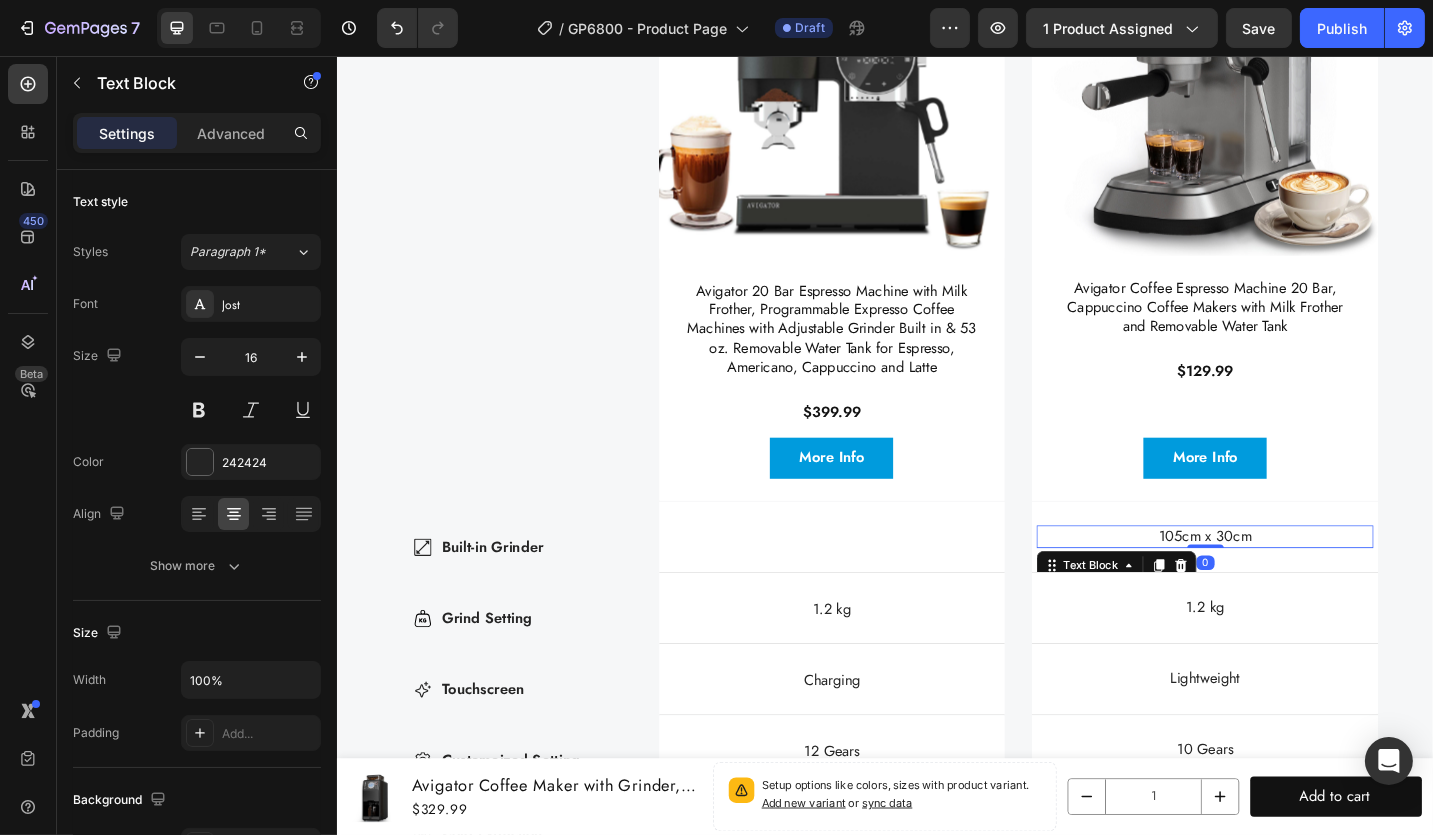 click on "105cm x 30cm" at bounding box center (1286, 582) 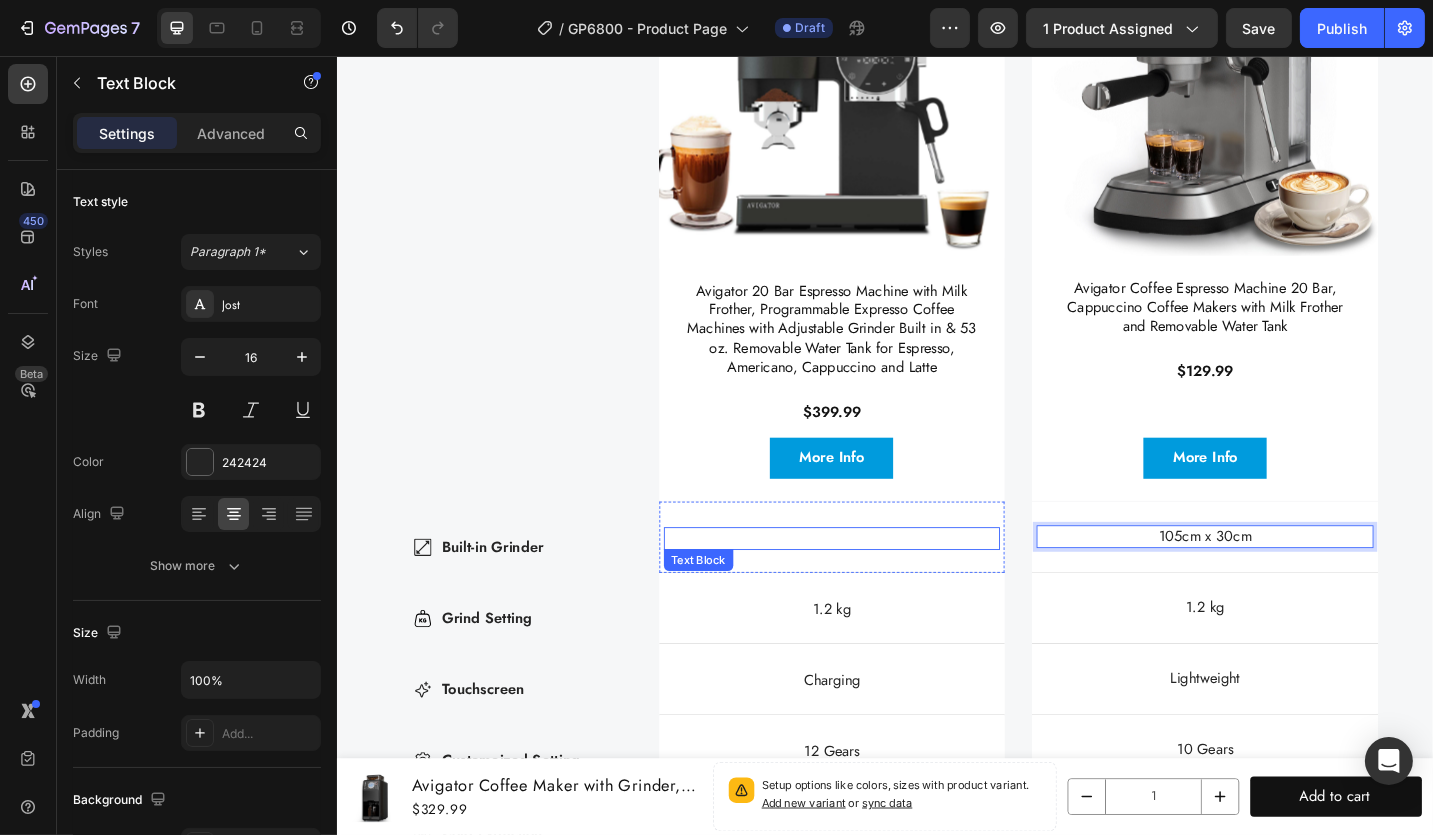 click at bounding box center (878, 584) 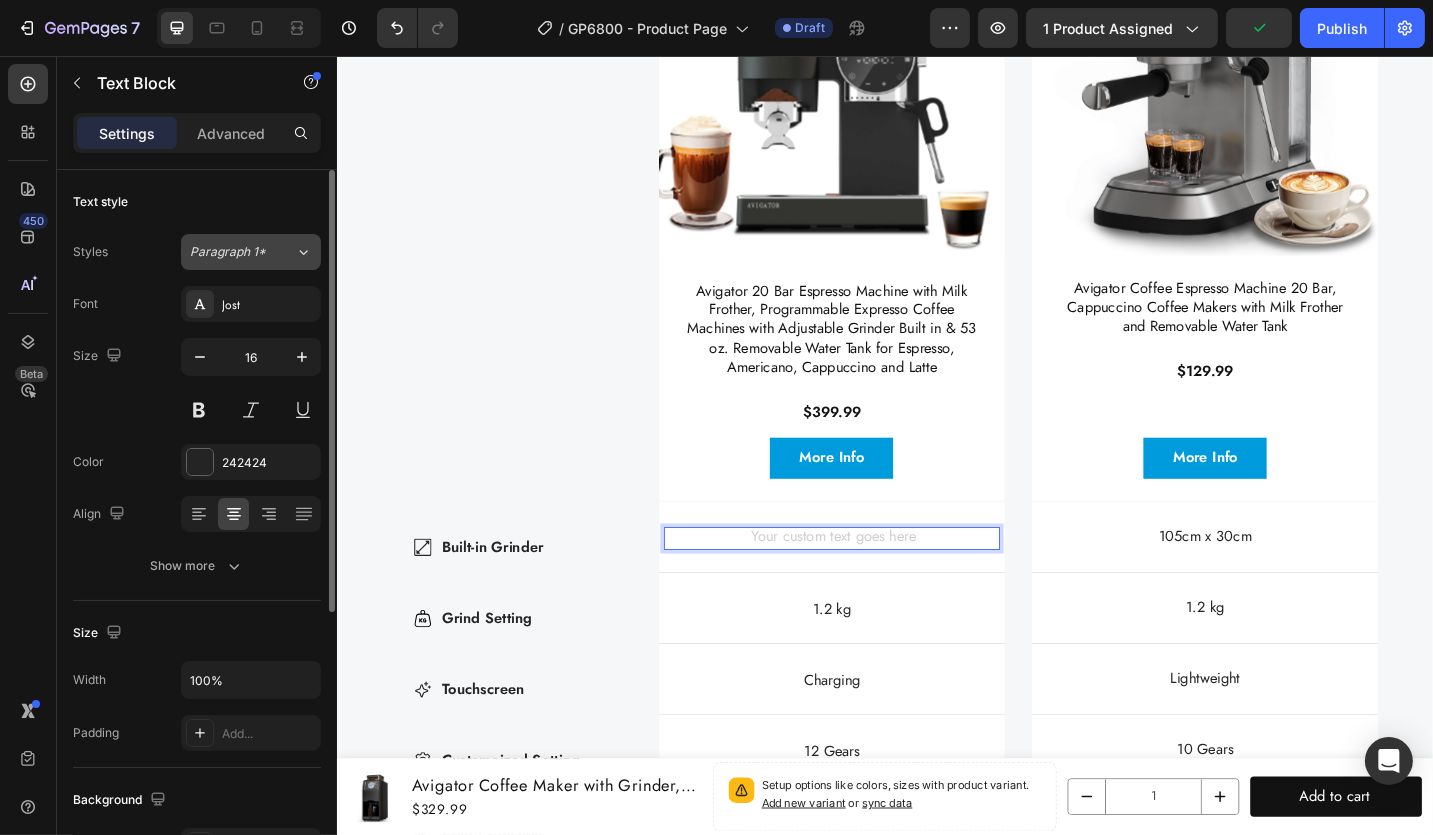 click 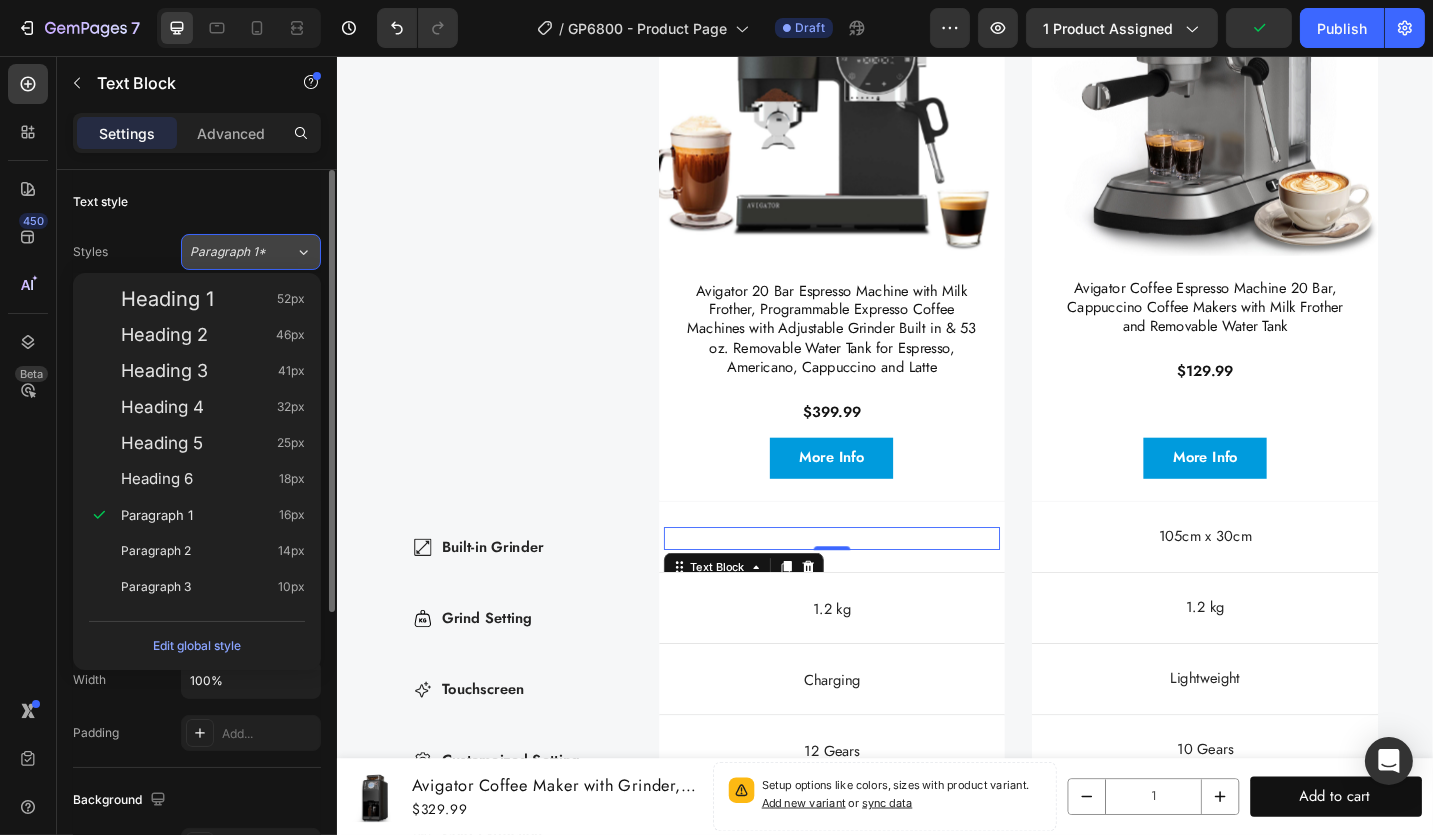click 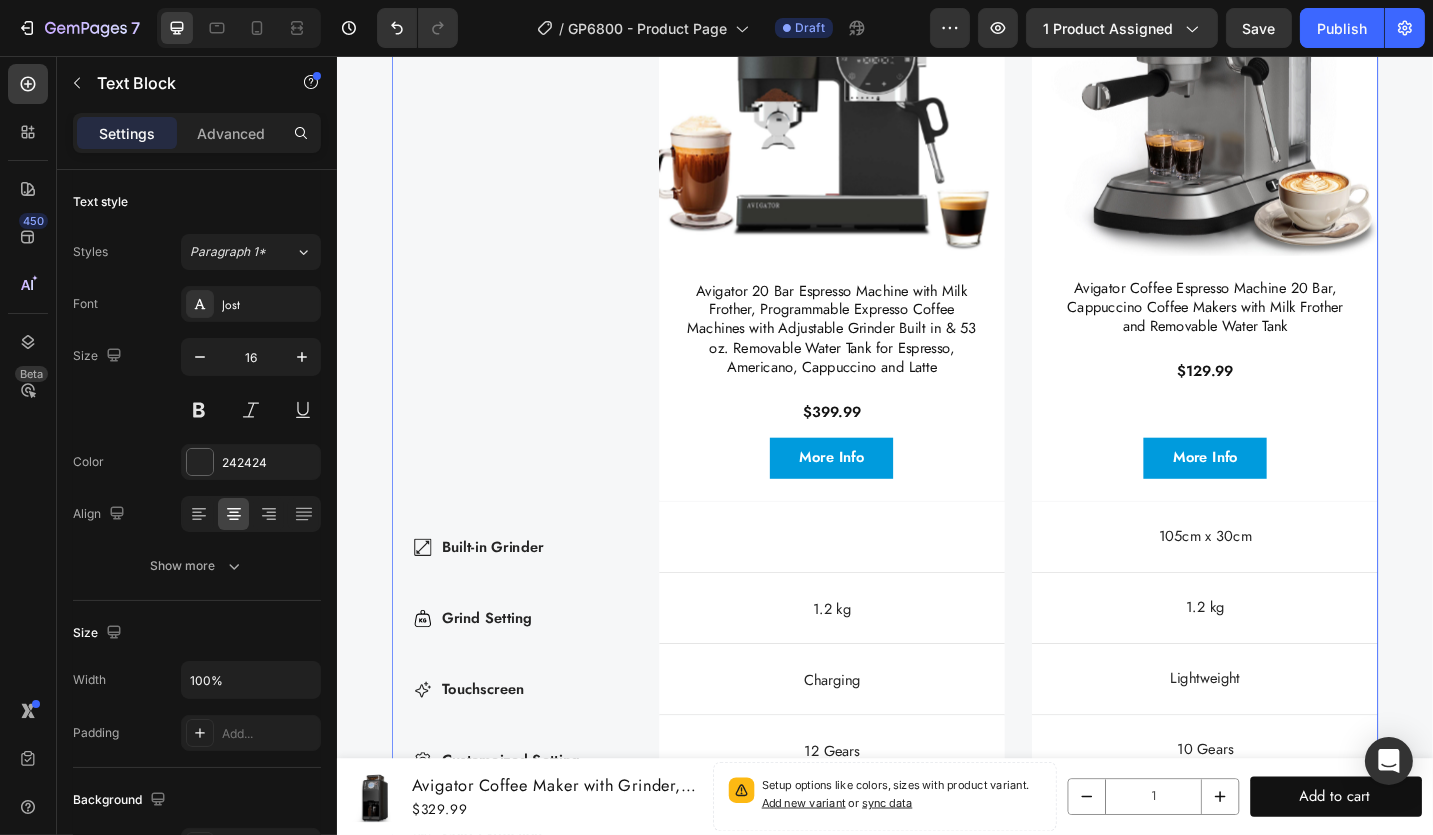 click on "Compare products Heading Save your time, taste the best Text Block Row
Built-in Grinder
Grind Setting
Touchscreen
Customeized Setting
Cold Extraction Long Black Function PID Temperatrue Control Pressure Support Item List" at bounding box center [527, 524] 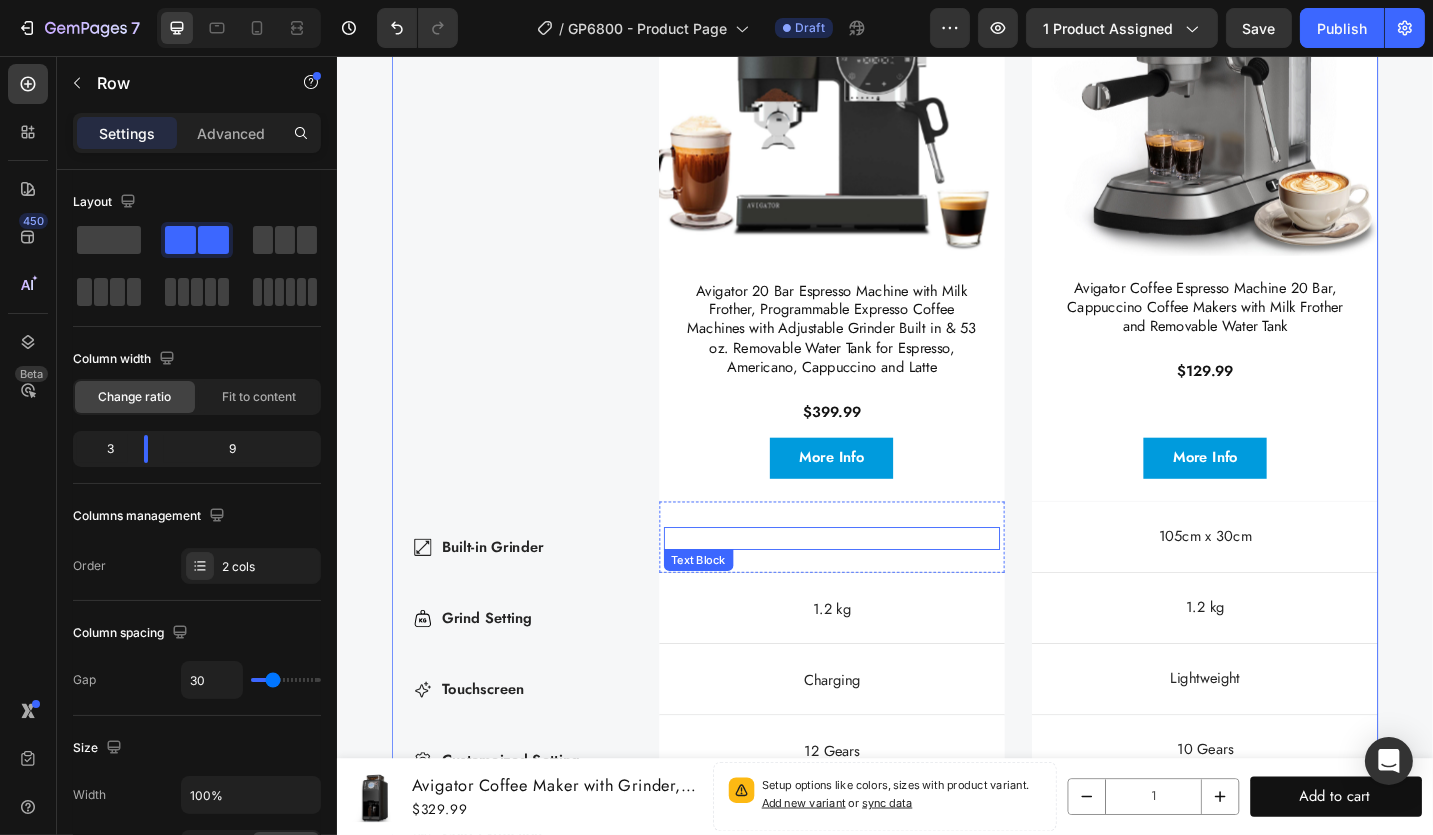 click at bounding box center [878, 584] 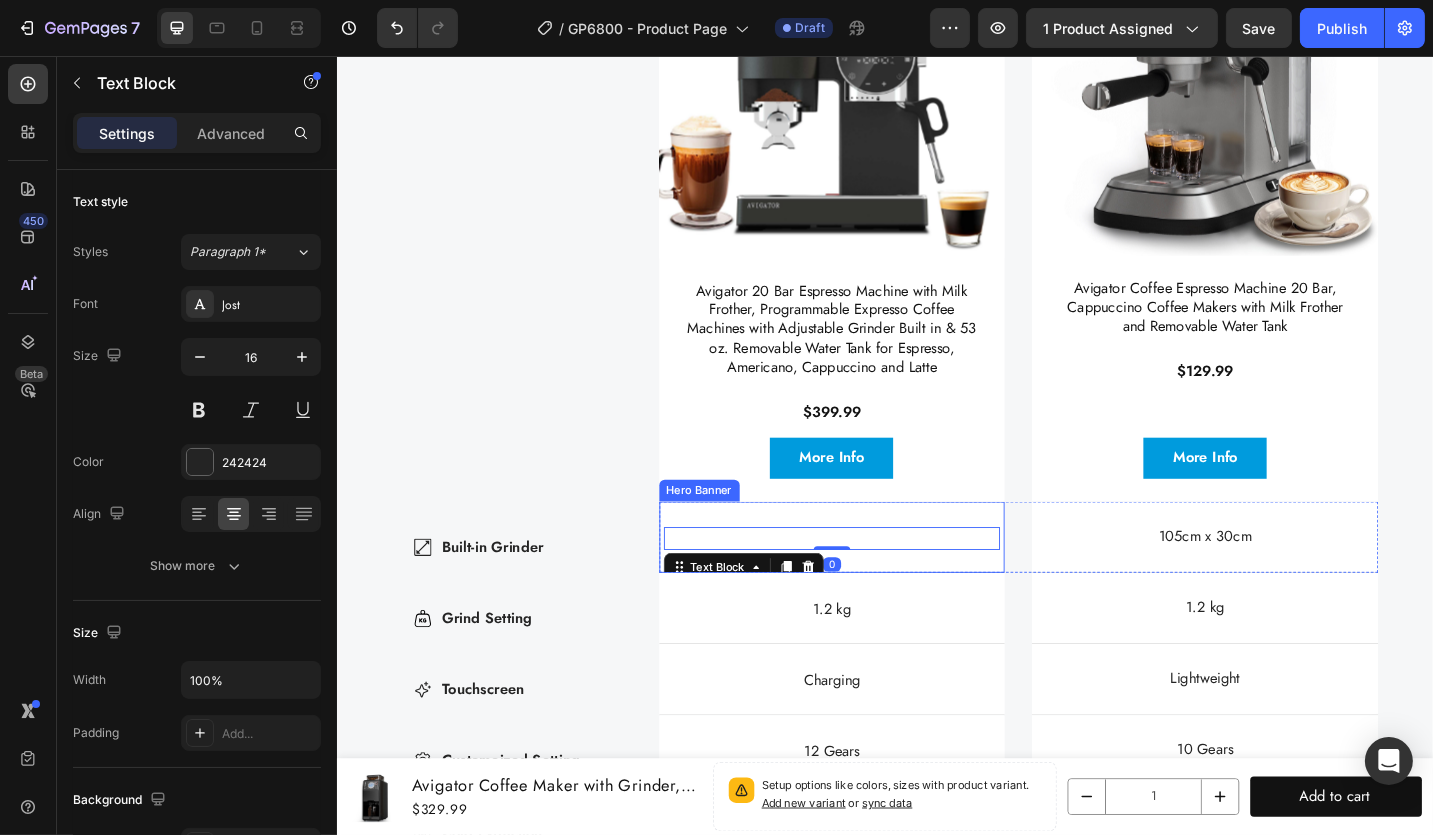 click on "Dimensions Item List Text Block   0" at bounding box center (878, 582) 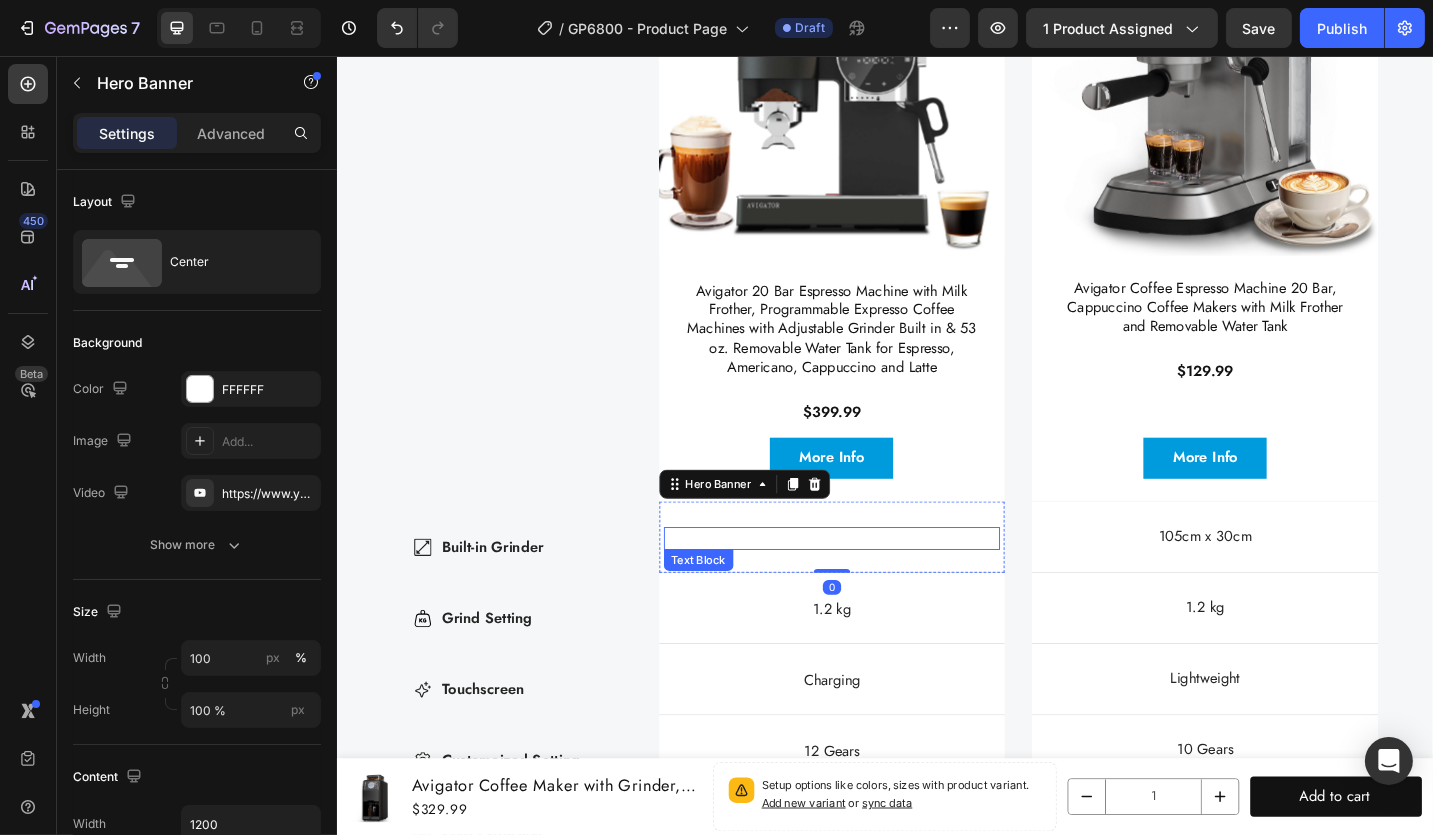click at bounding box center [878, 584] 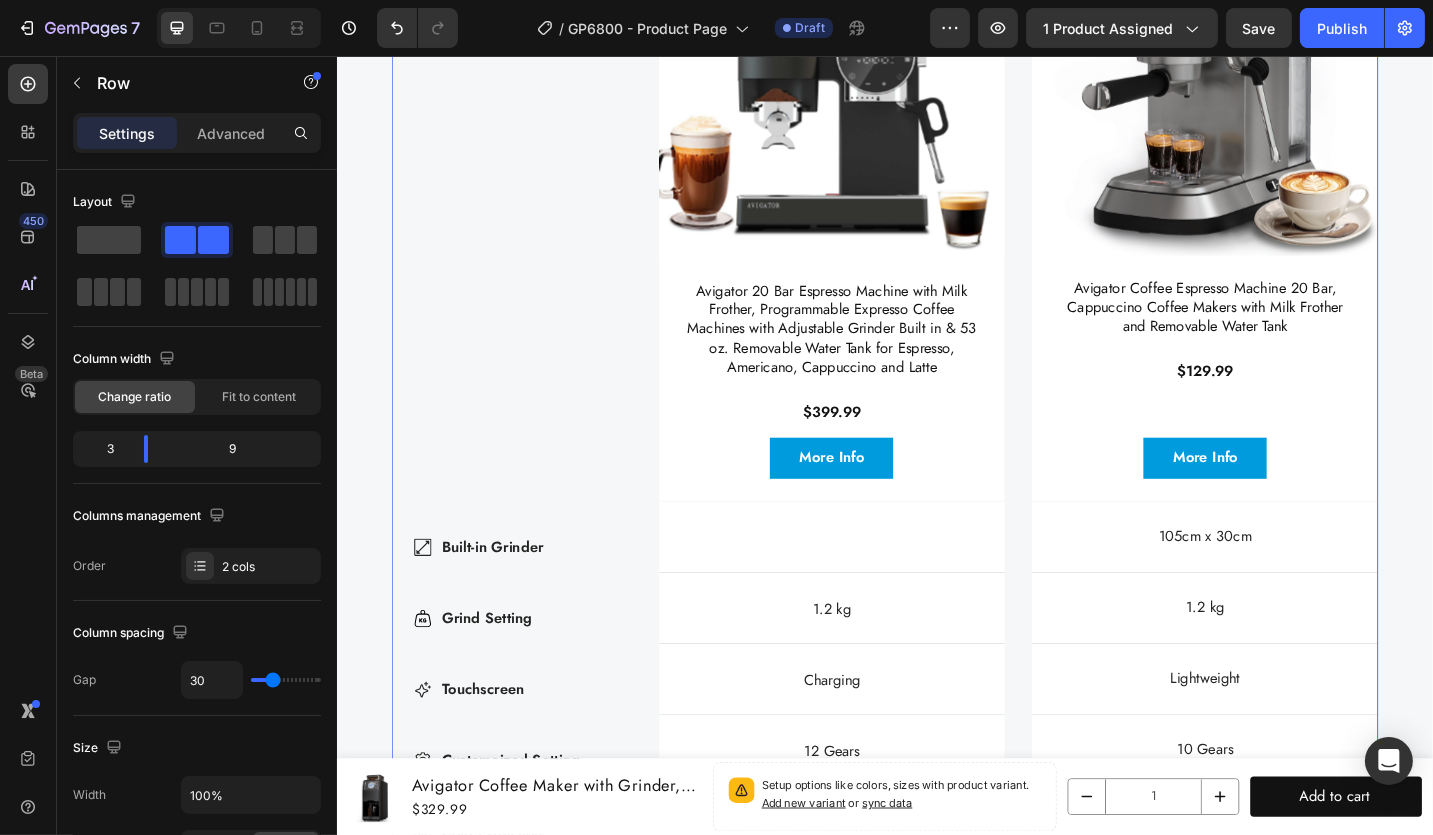 click on "Compare products Heading Save your time, taste the best Text Block Row
Built-in Grinder
Grind Setting
Touchscreen
Customeized Setting
Cold Extraction Long Black Function PID Temperatrue Control Pressure Support Item List" at bounding box center [527, 524] 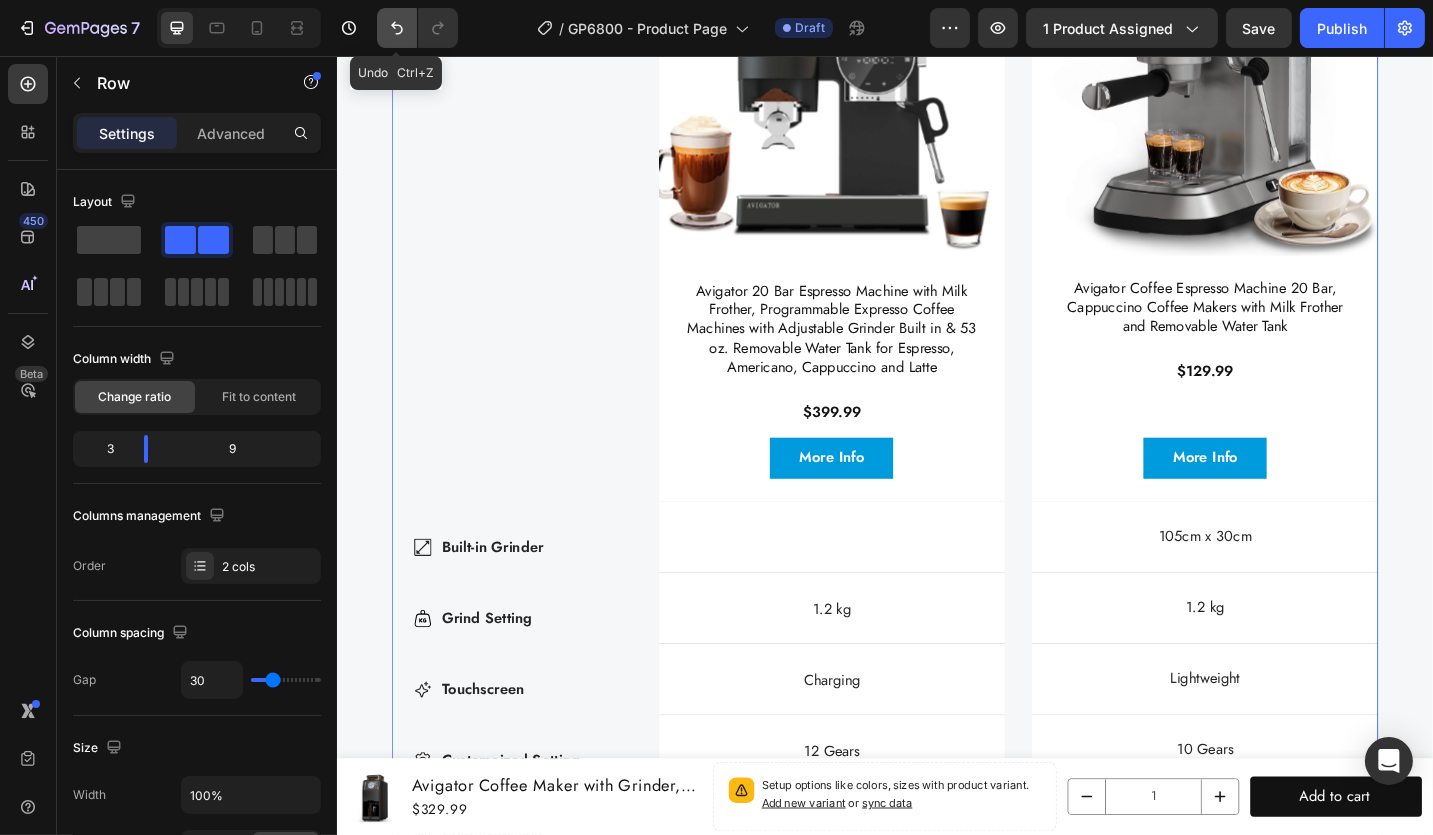 click 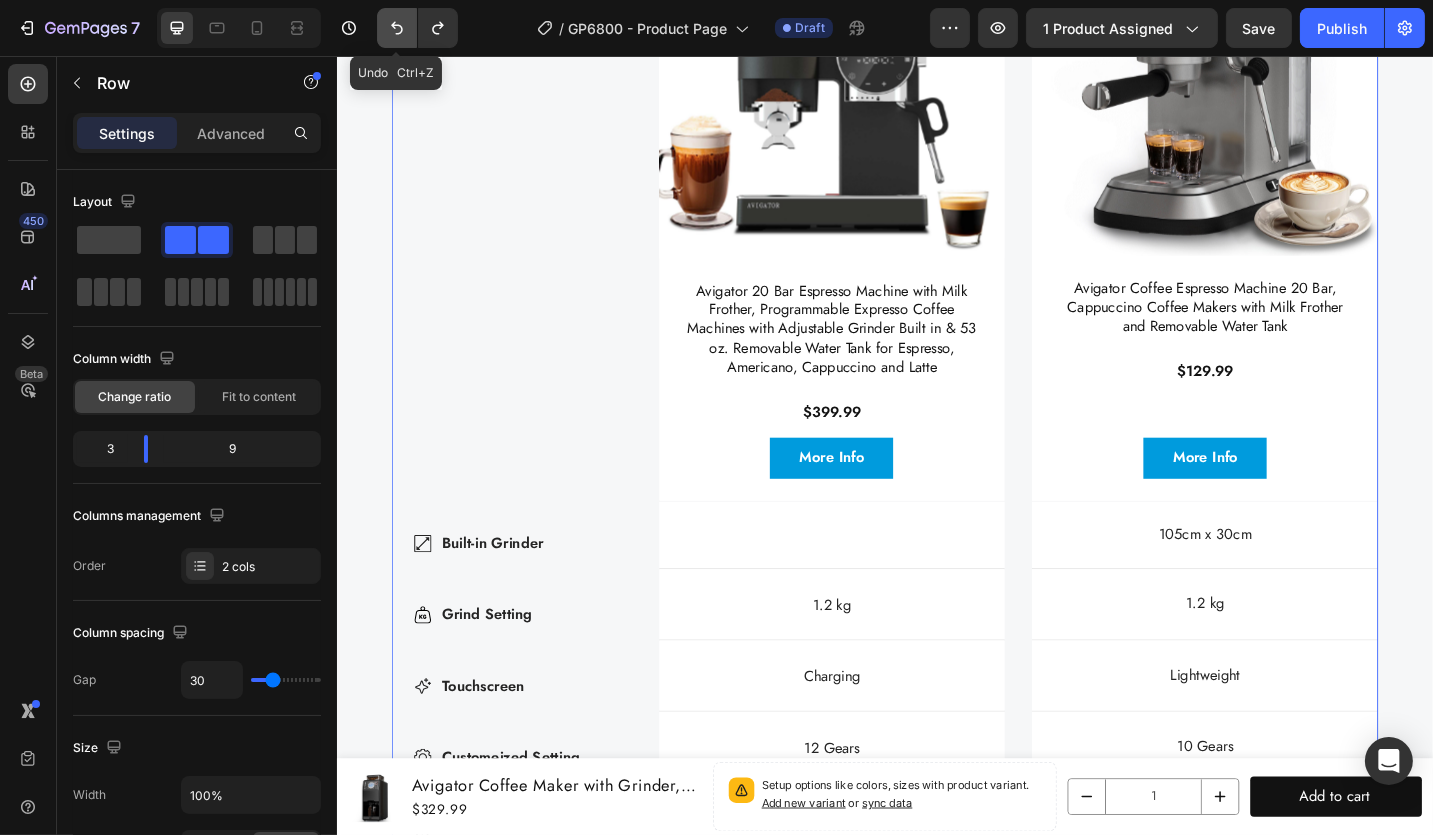 click 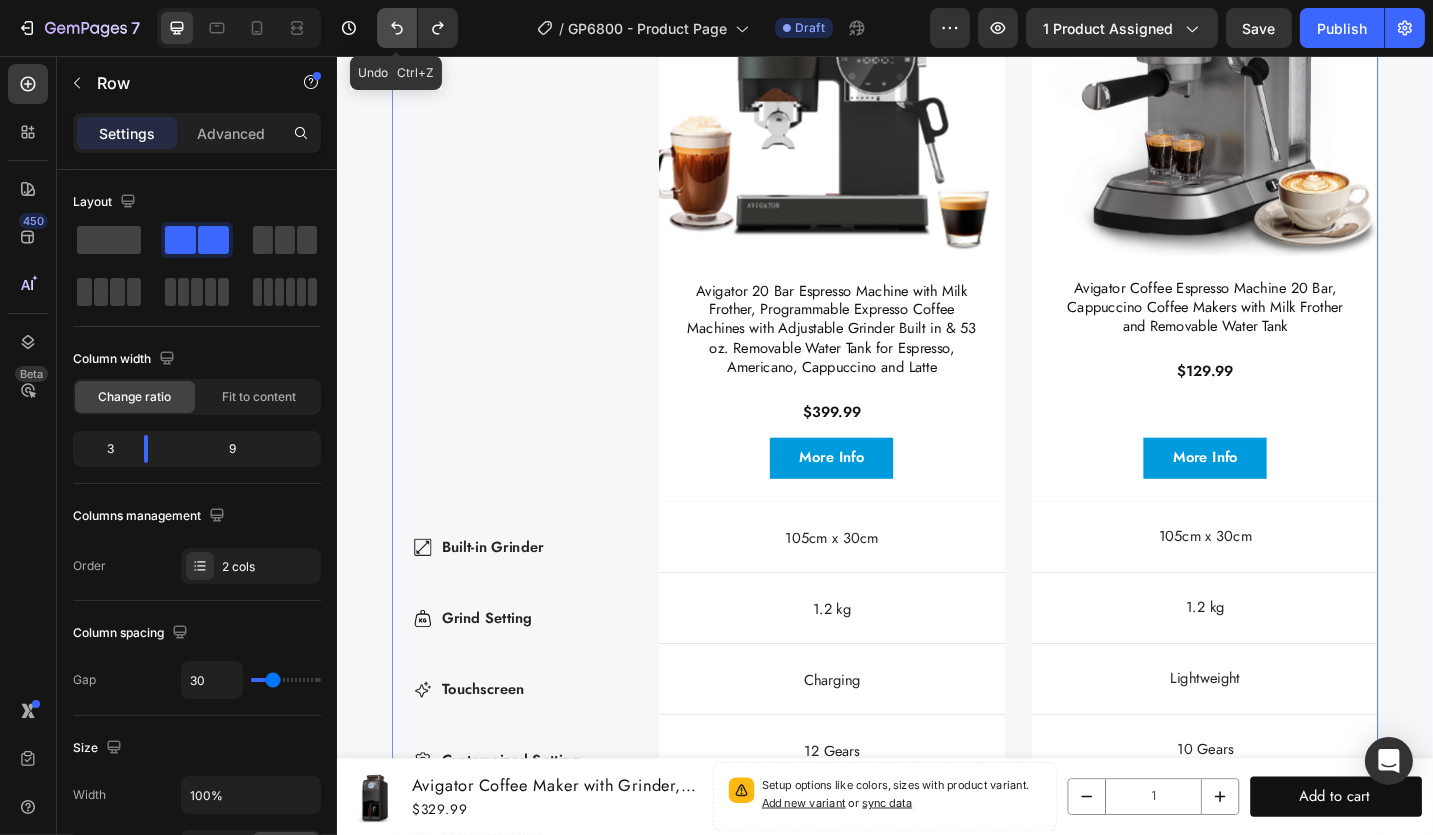 click 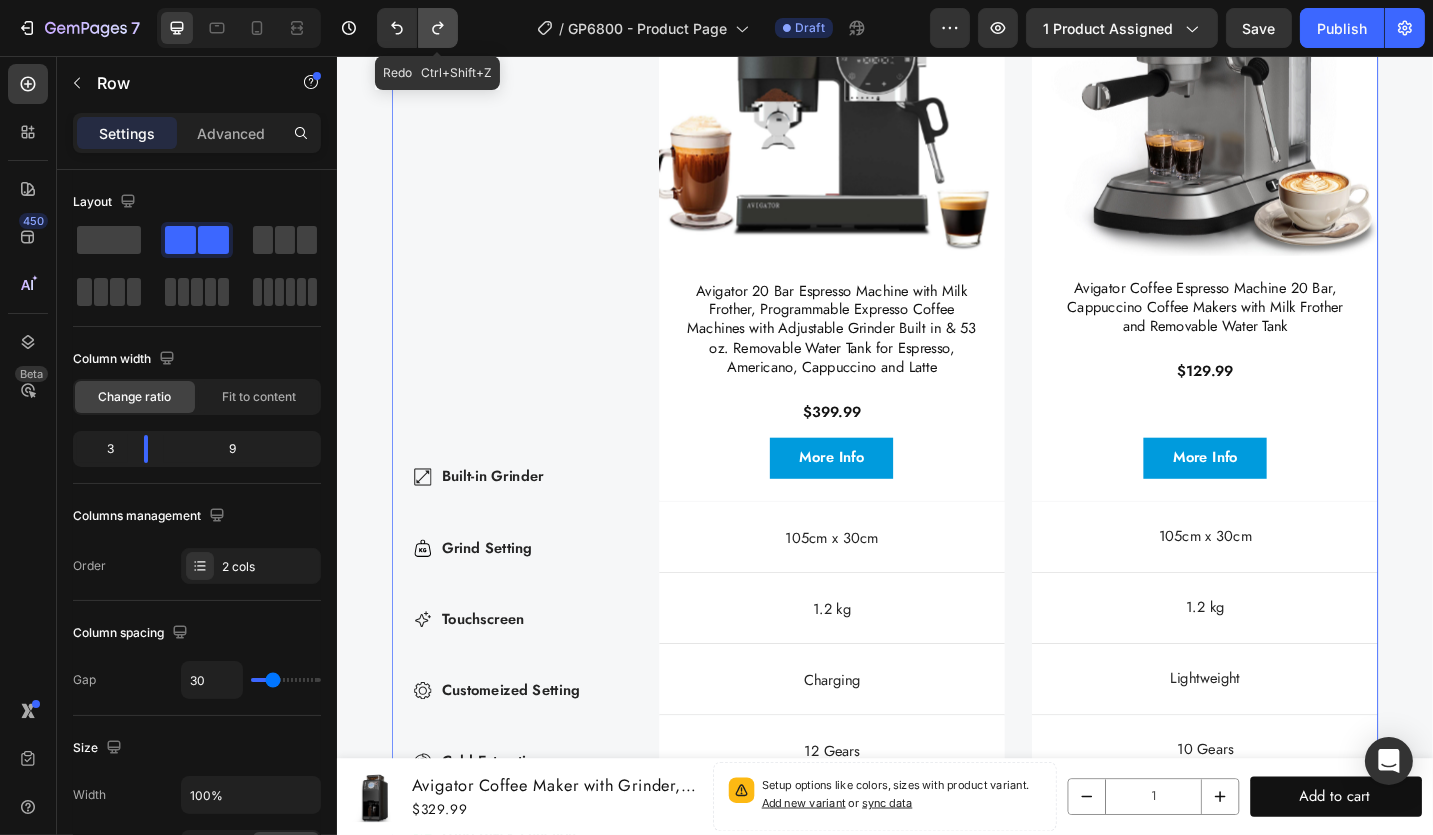 click 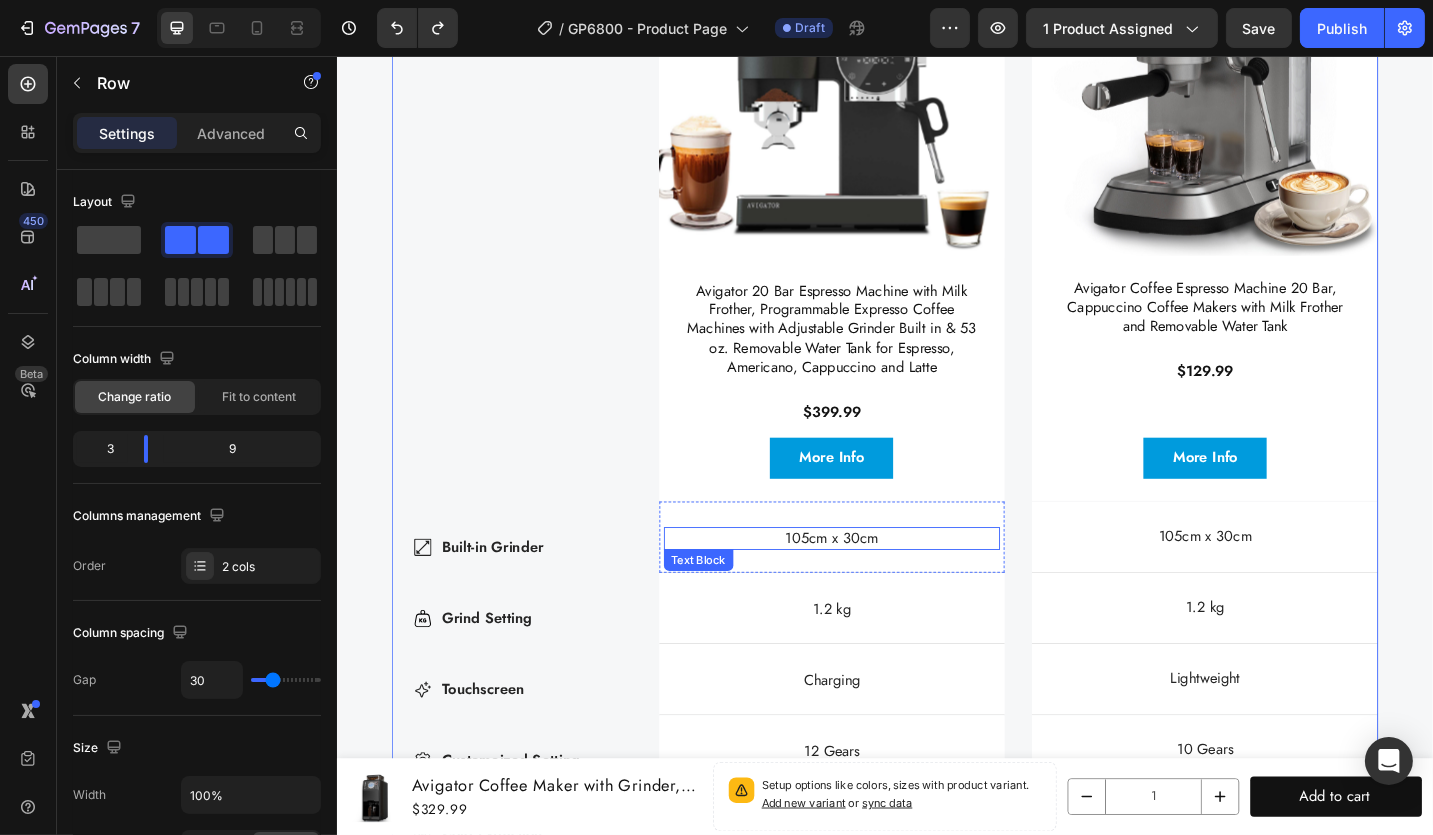 click on "105cm x 30cm" at bounding box center [878, 584] 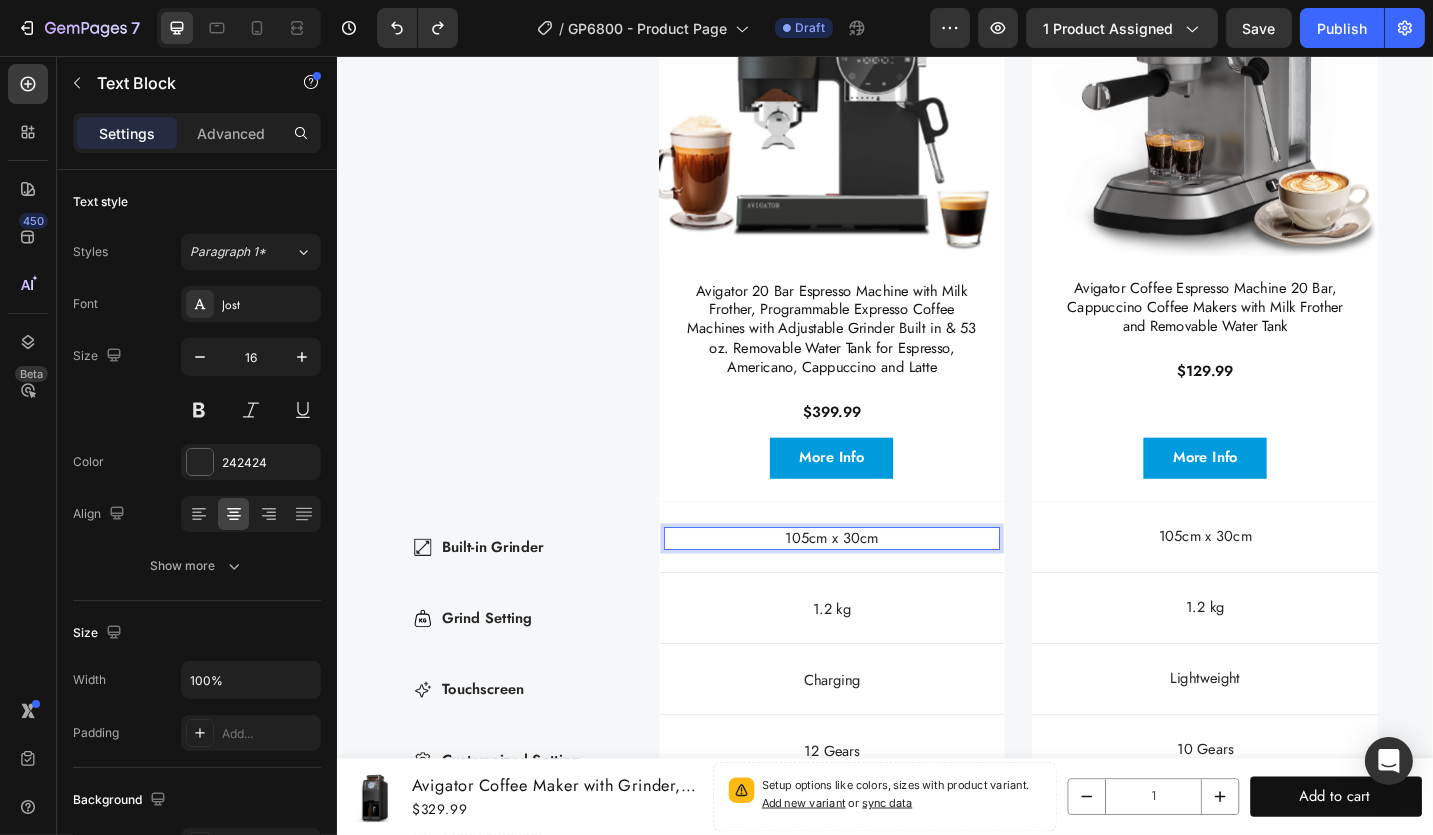 click on "105cm x 30cm" at bounding box center (878, 584) 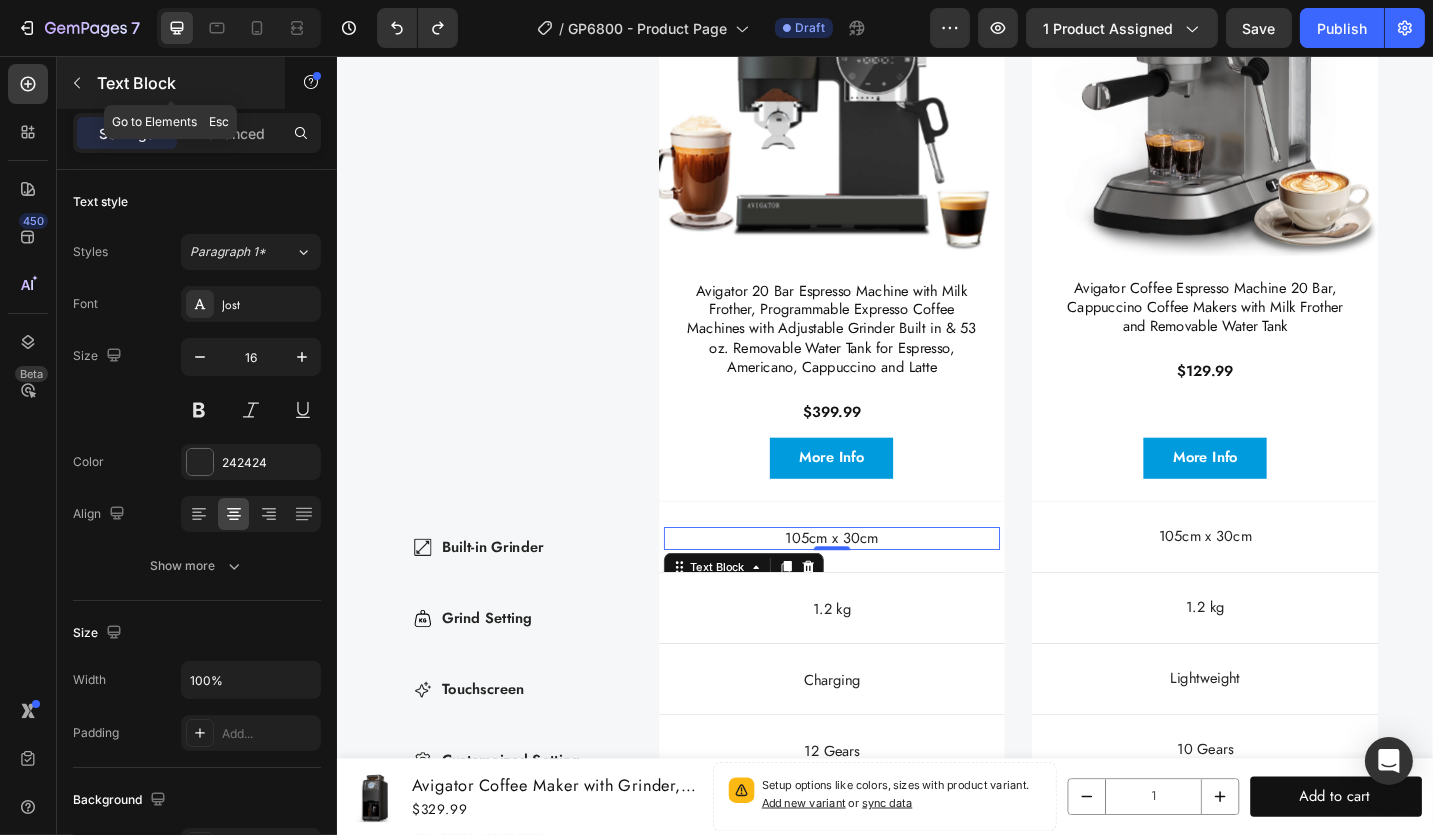 click 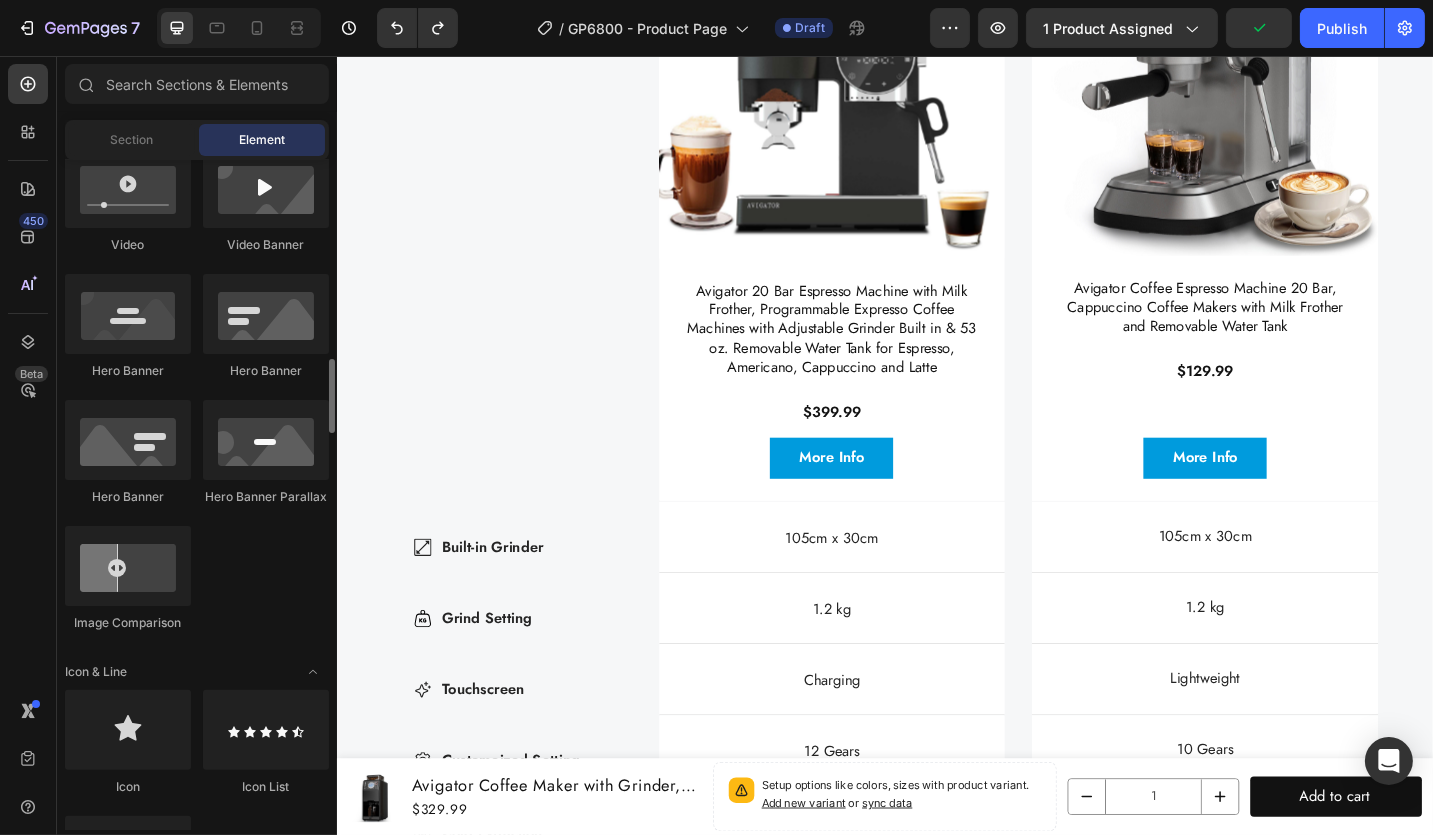 scroll, scrollTop: 1100, scrollLeft: 0, axis: vertical 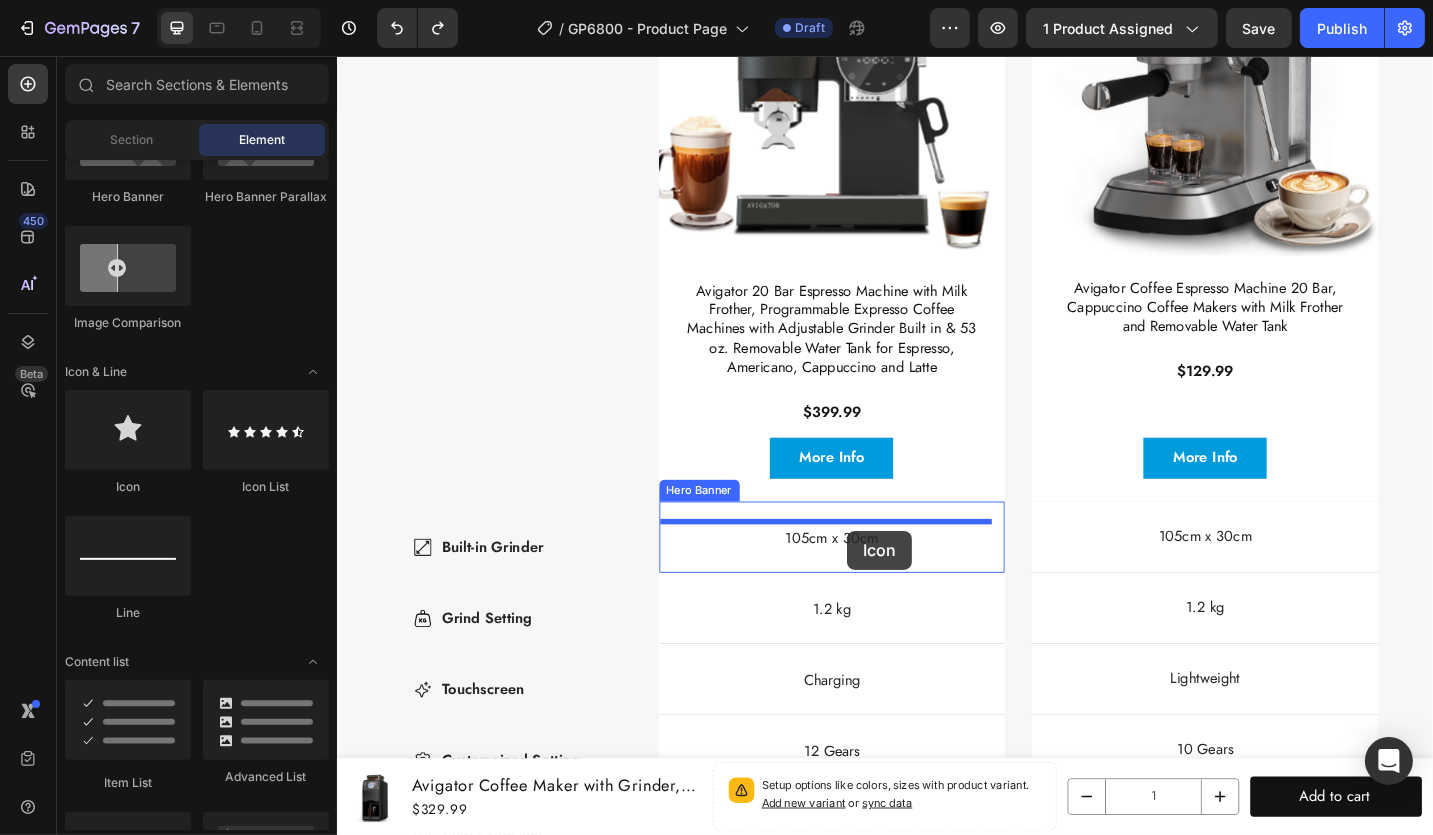 drag, startPoint x: 462, startPoint y: 484, endPoint x: 894, endPoint y: 576, distance: 441.68768 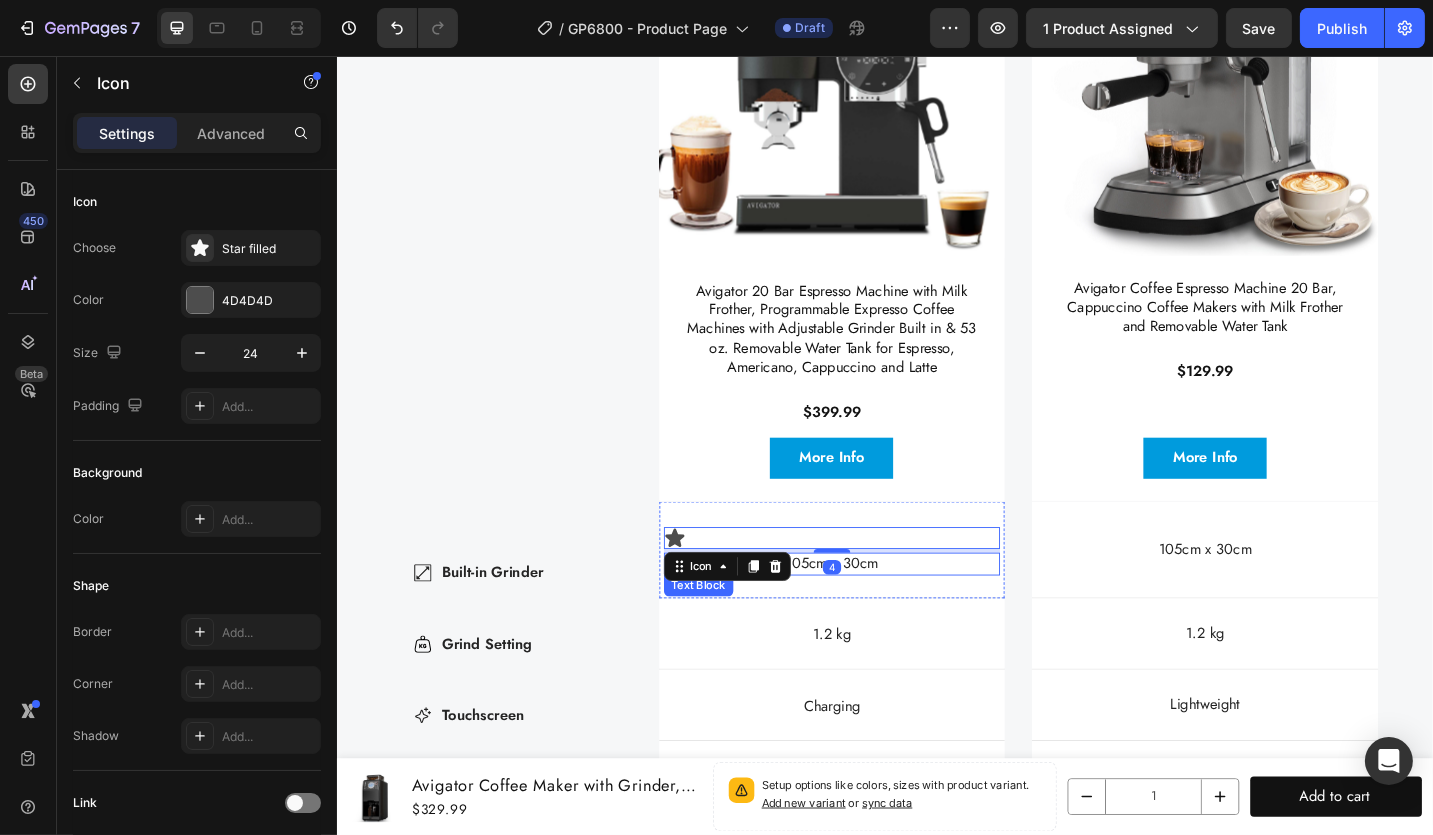click on "105cm x 30cm" at bounding box center (878, 612) 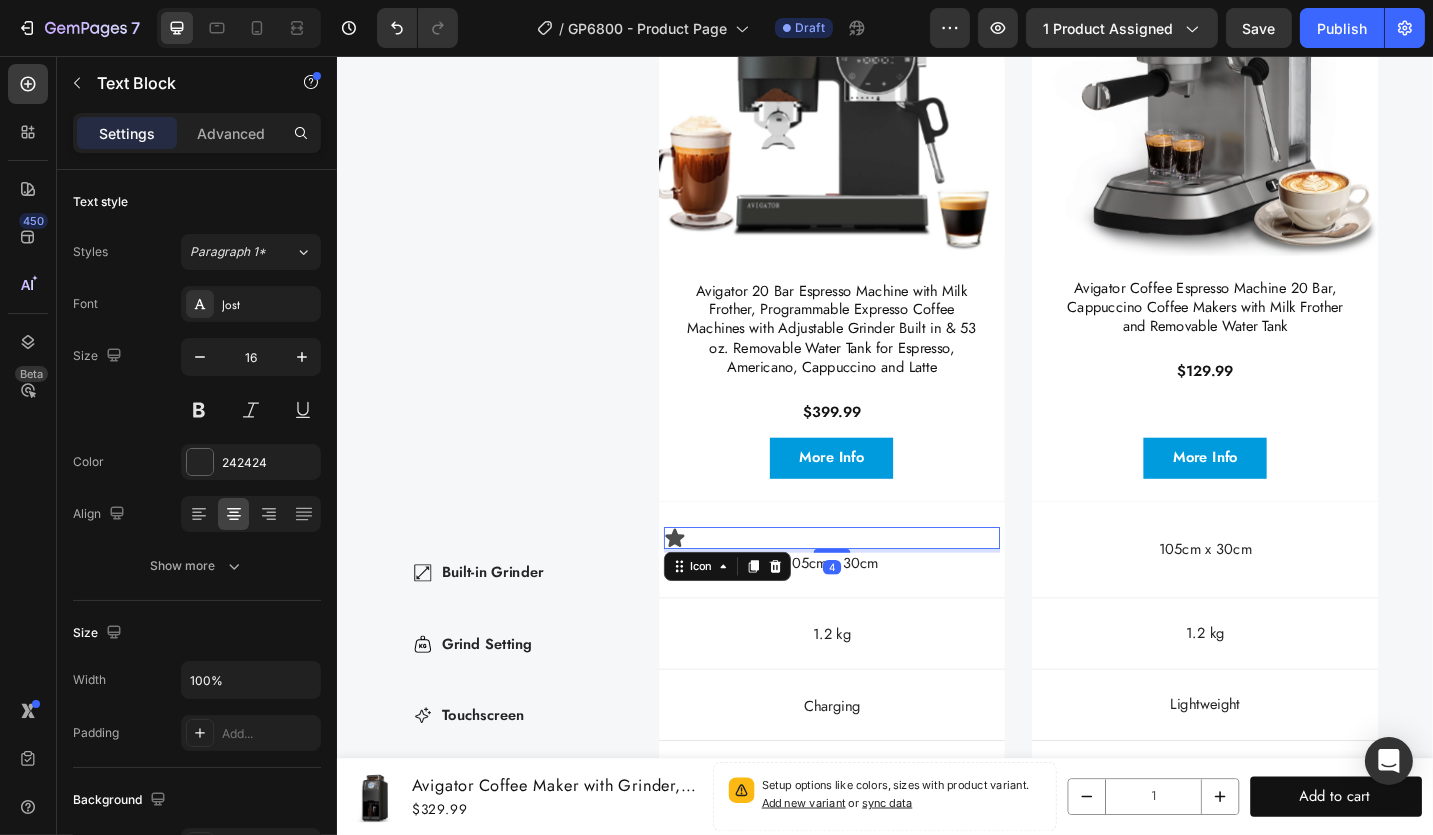 click on "Icon   4" at bounding box center [878, 584] 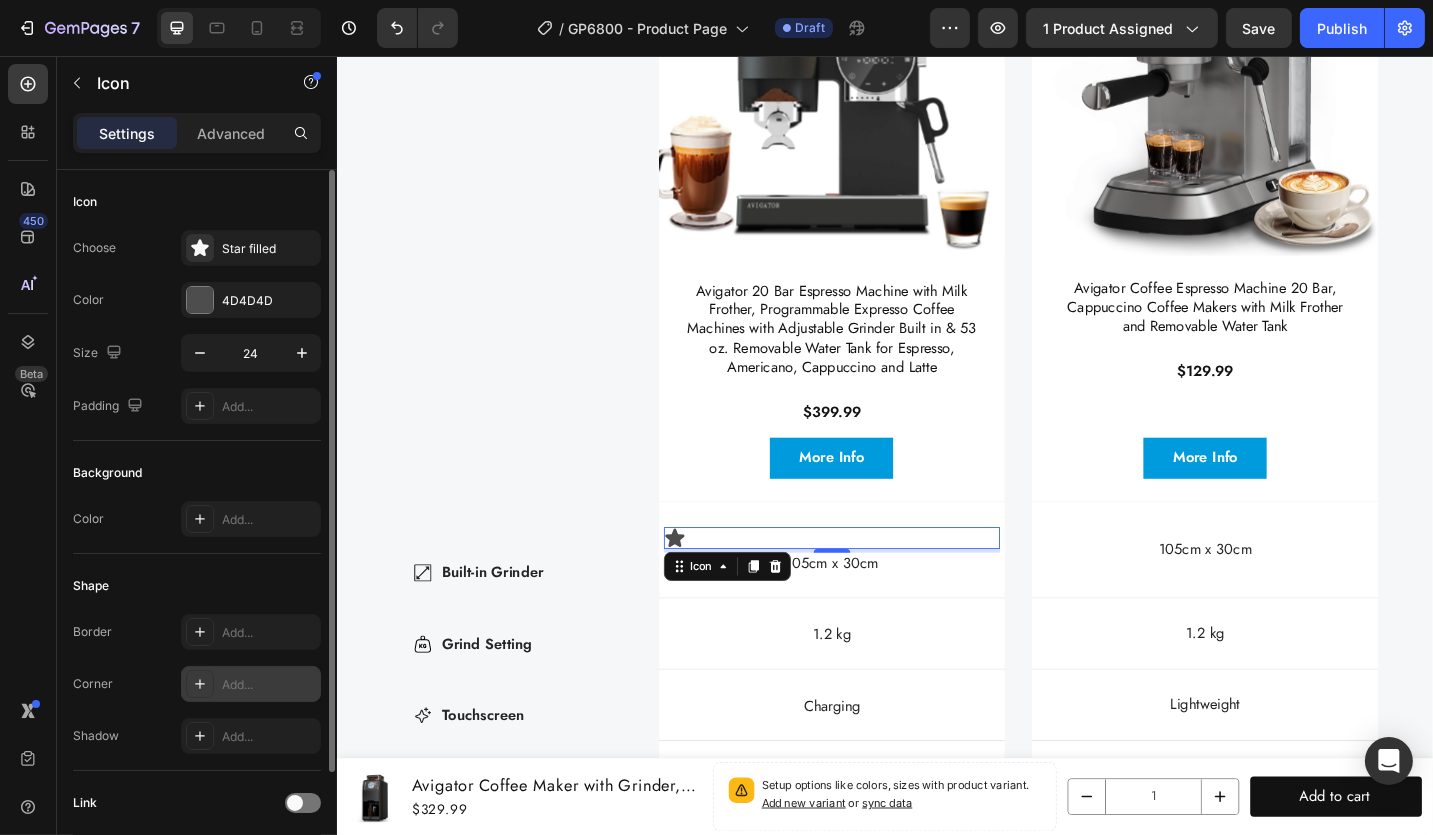 scroll, scrollTop: 145, scrollLeft: 0, axis: vertical 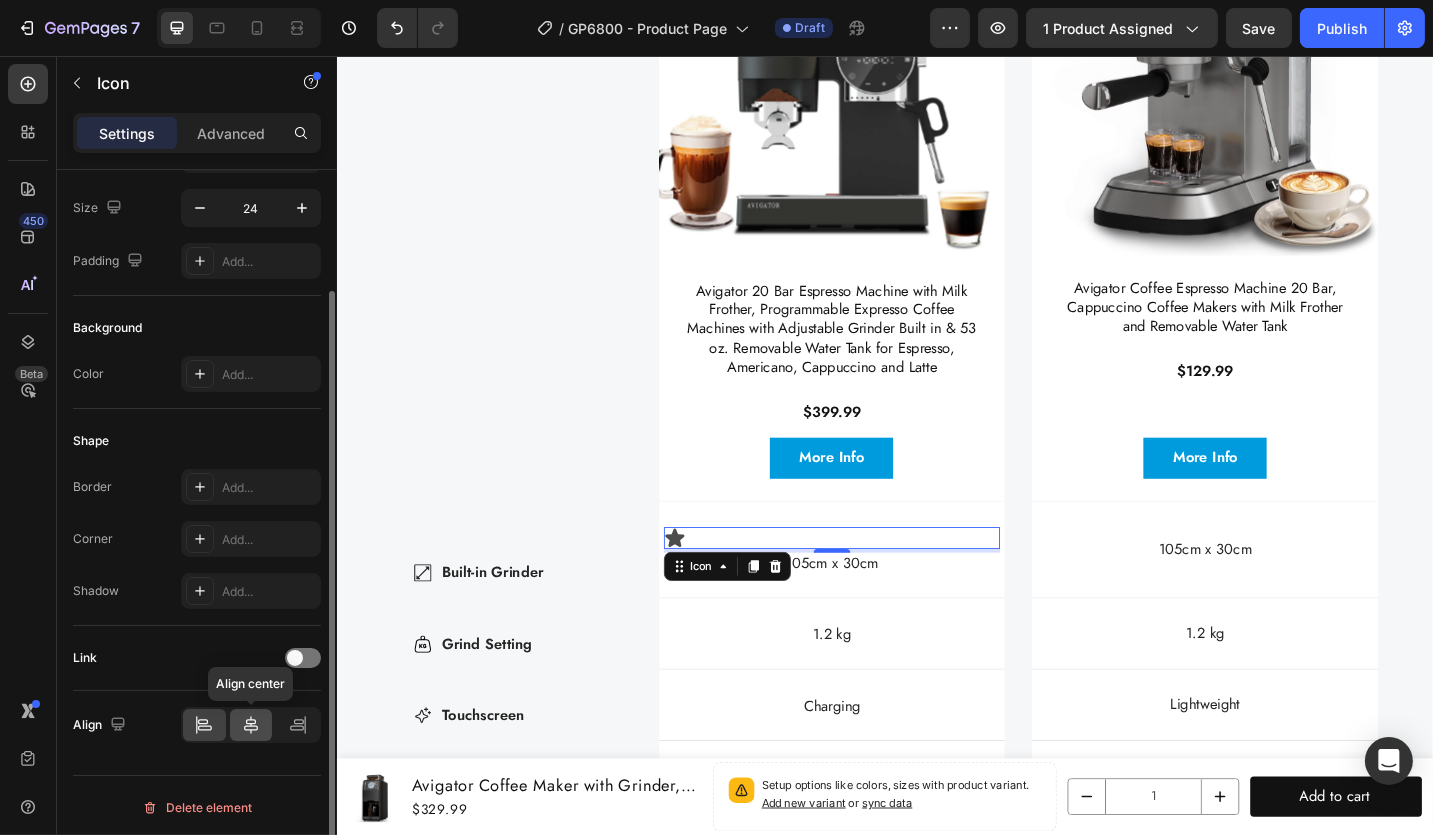 click 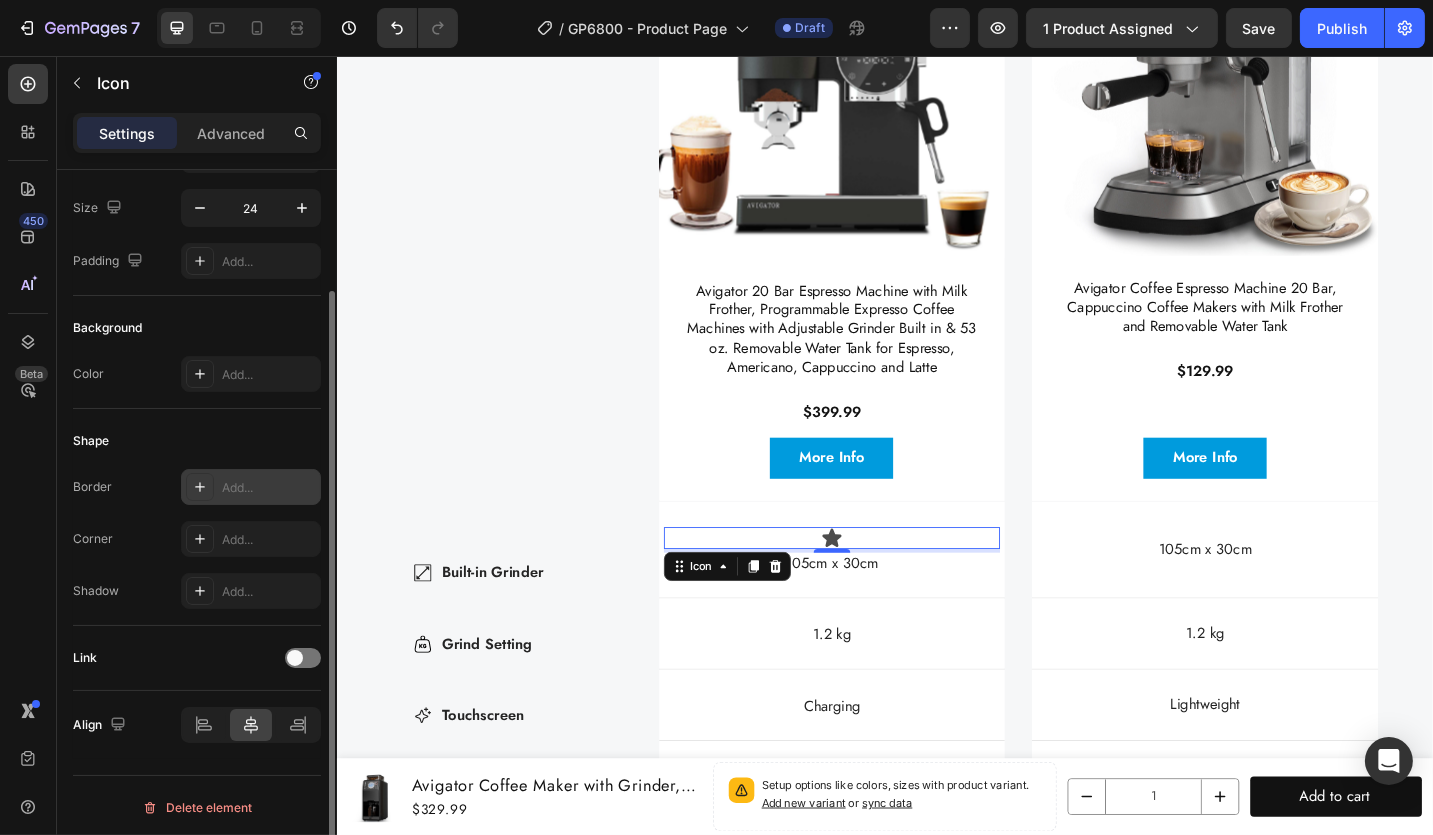 scroll, scrollTop: 0, scrollLeft: 0, axis: both 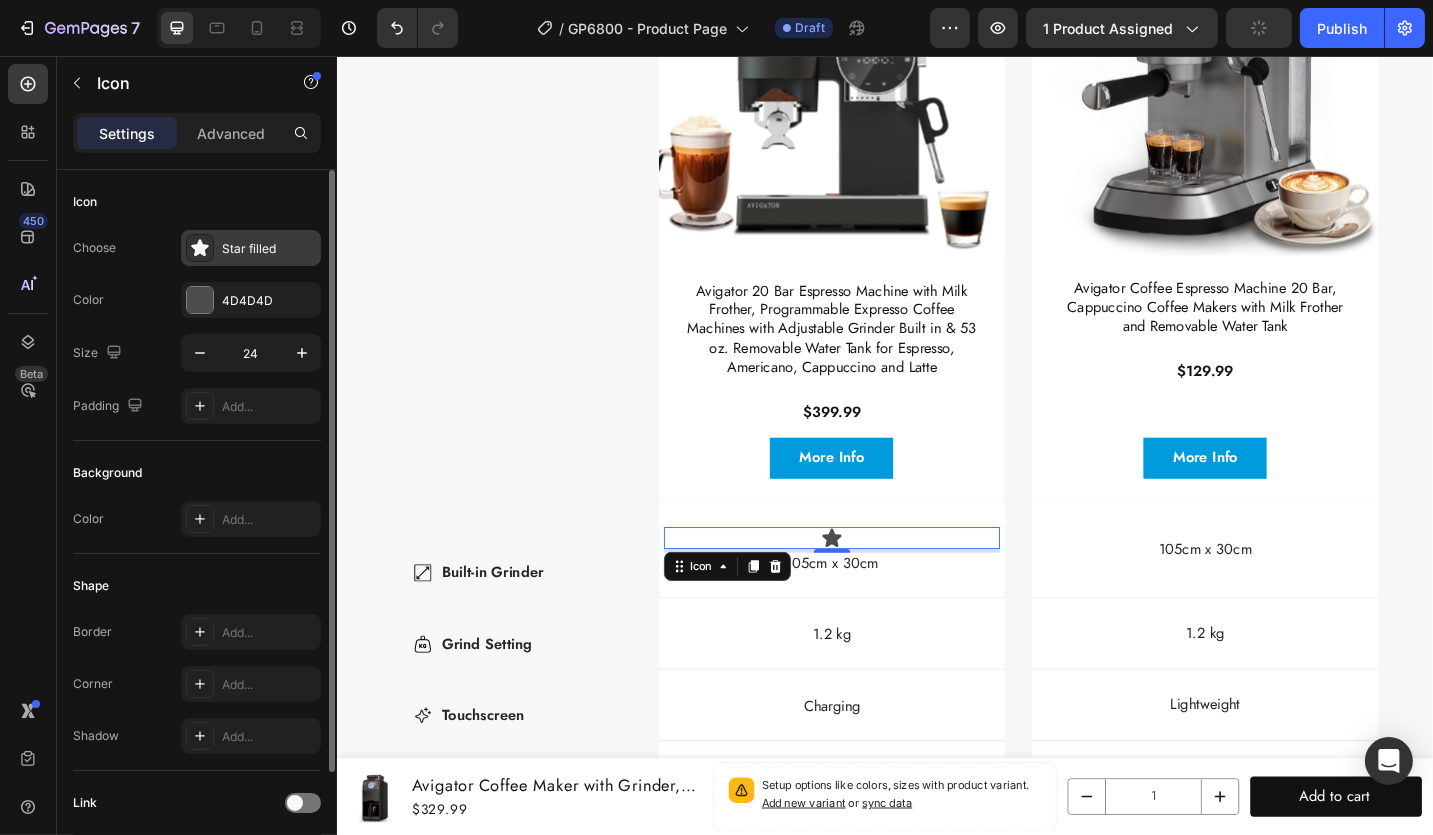 click on "Star filled" at bounding box center (269, 249) 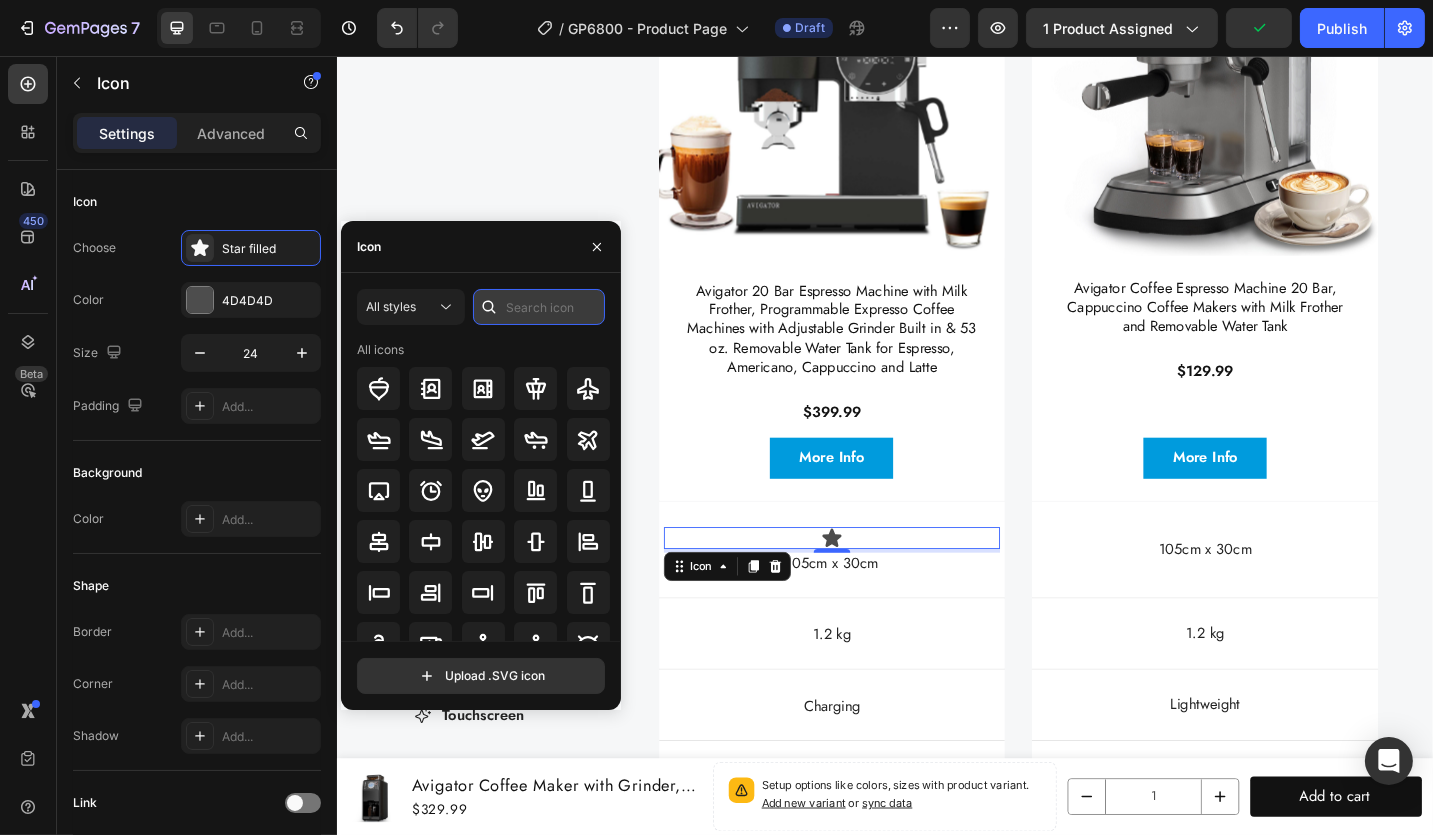 click at bounding box center (539, 307) 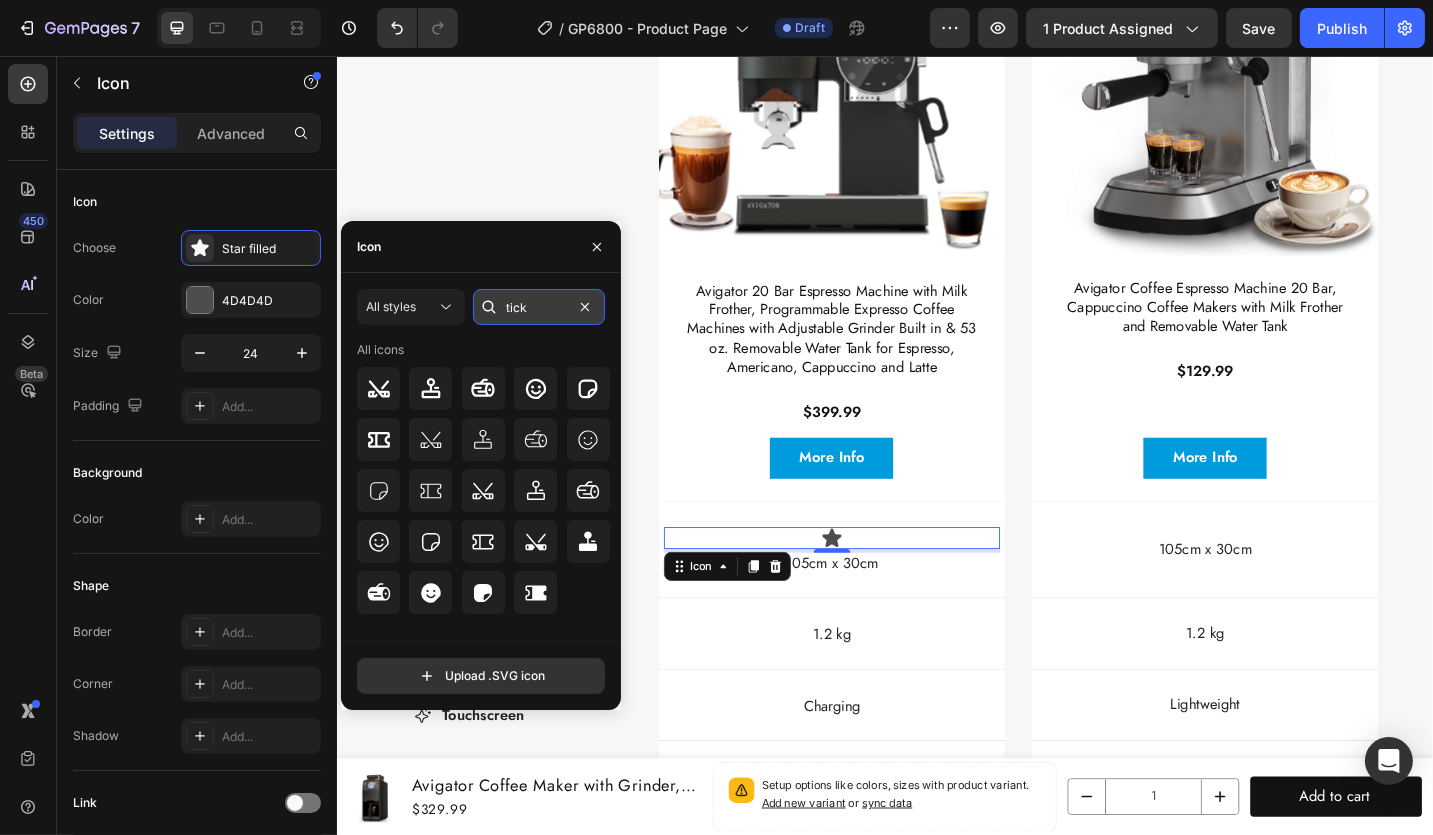 click on "tick" at bounding box center (539, 307) 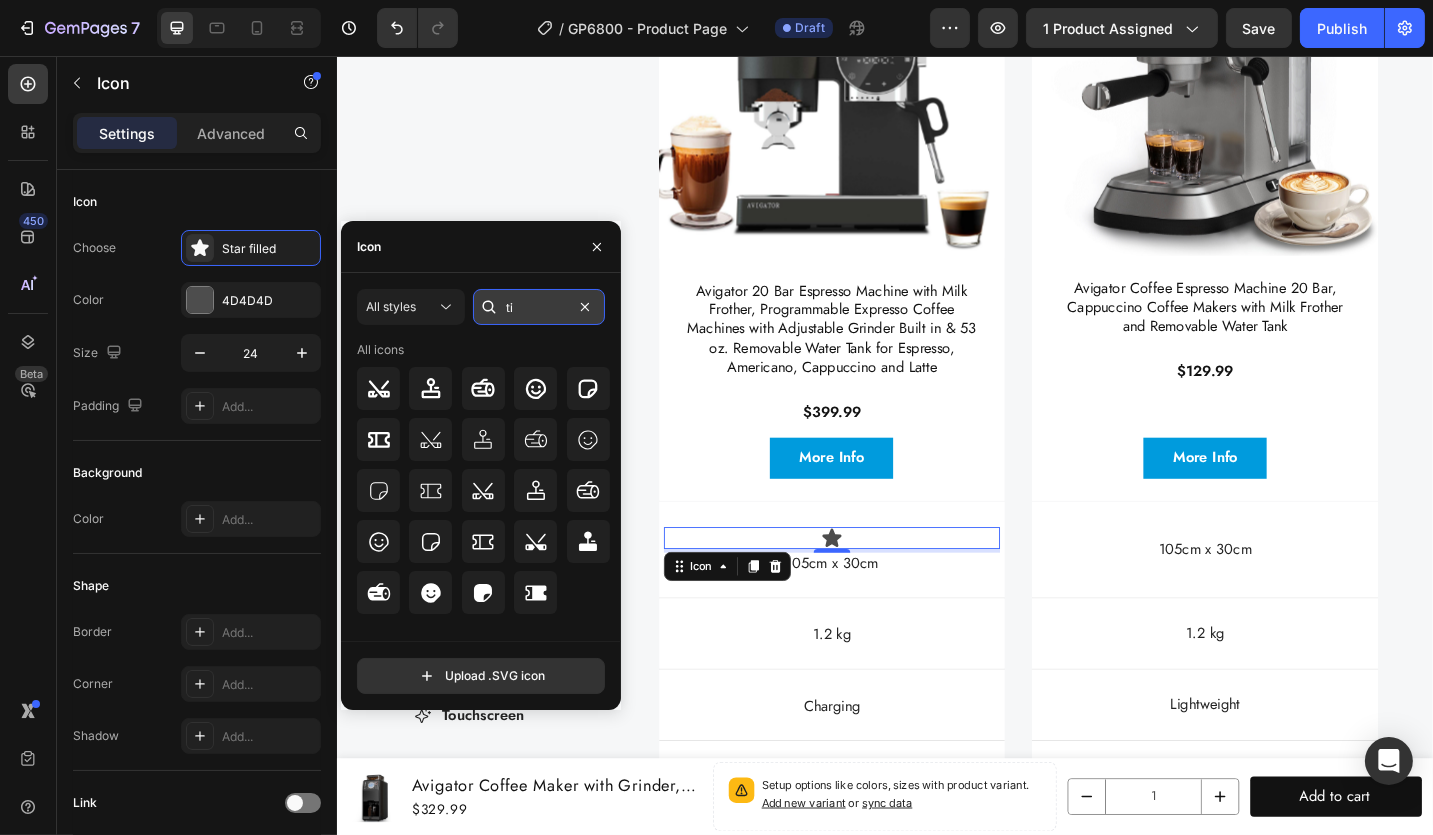type on "t" 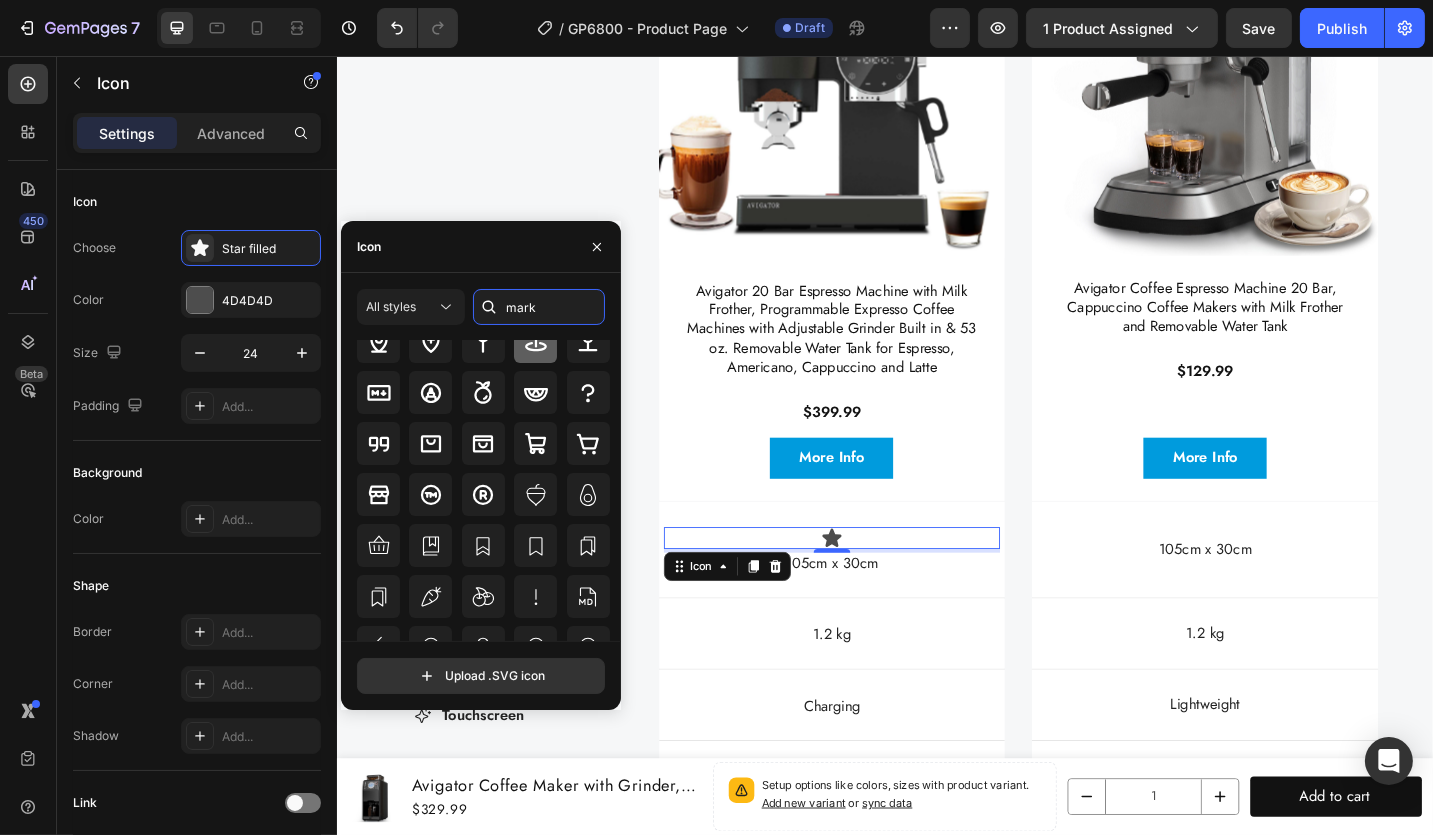 scroll, scrollTop: 220, scrollLeft: 0, axis: vertical 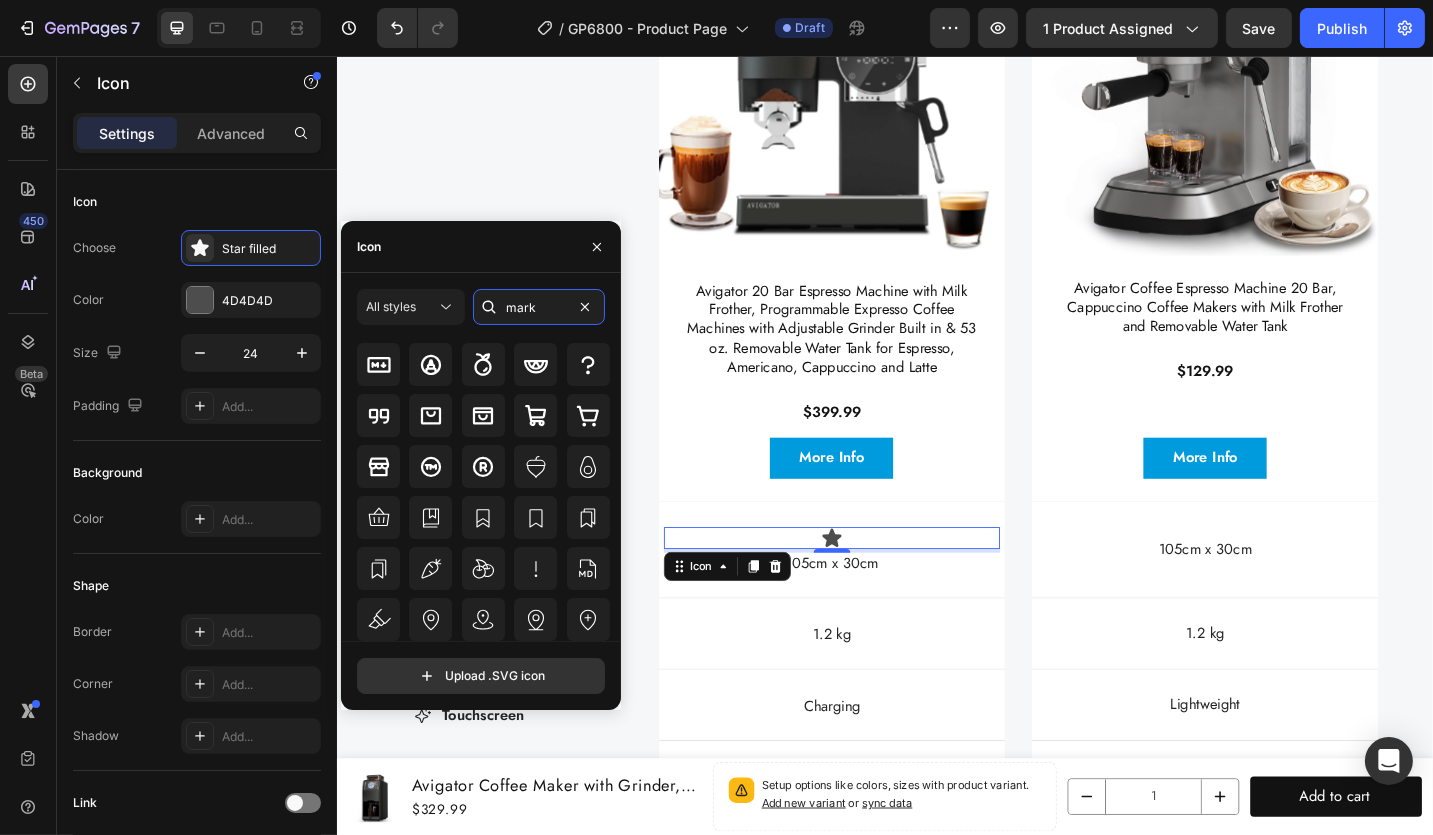 drag, startPoint x: 488, startPoint y: 303, endPoint x: 473, endPoint y: 301, distance: 15.132746 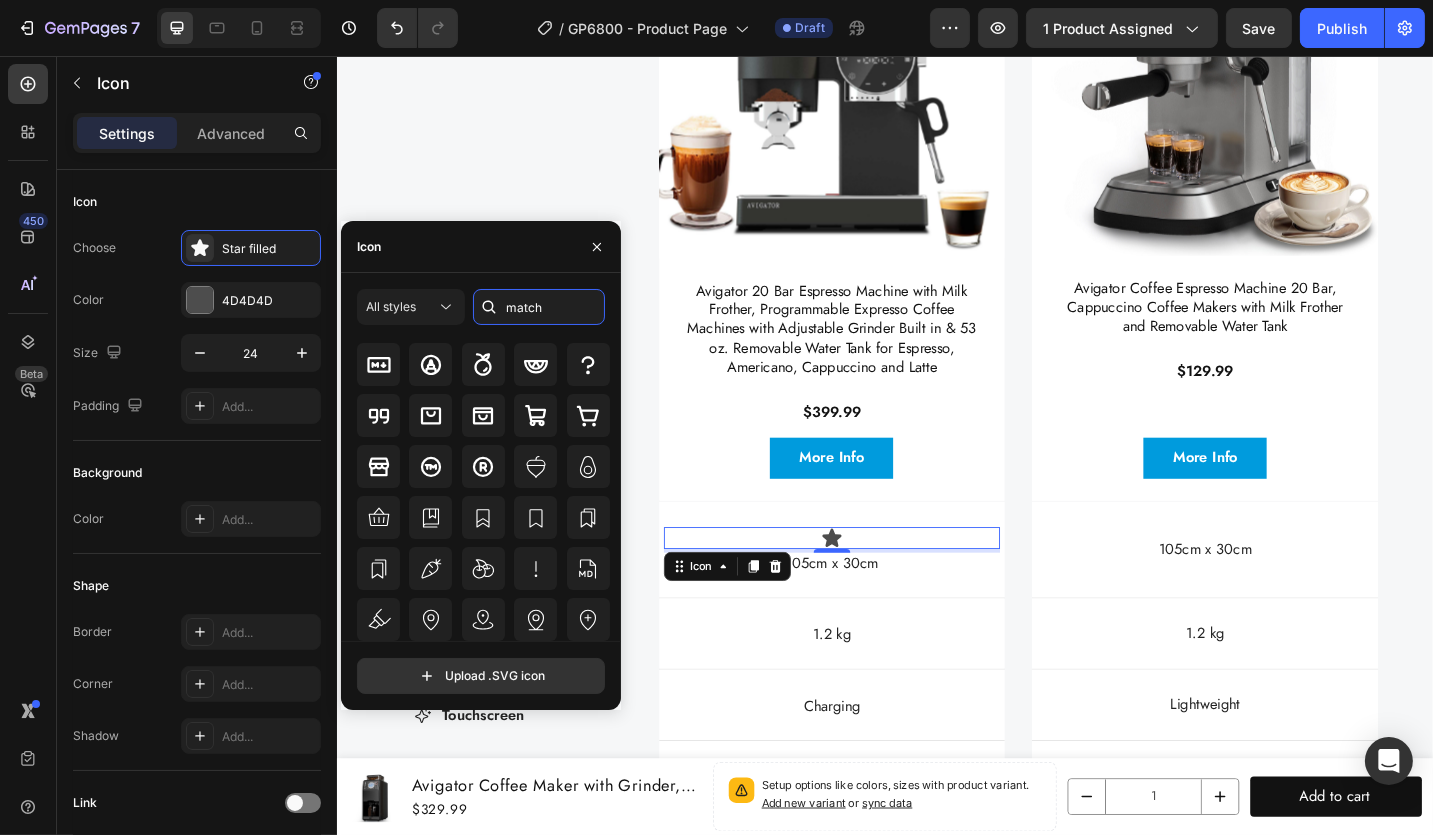 scroll, scrollTop: 0, scrollLeft: 0, axis: both 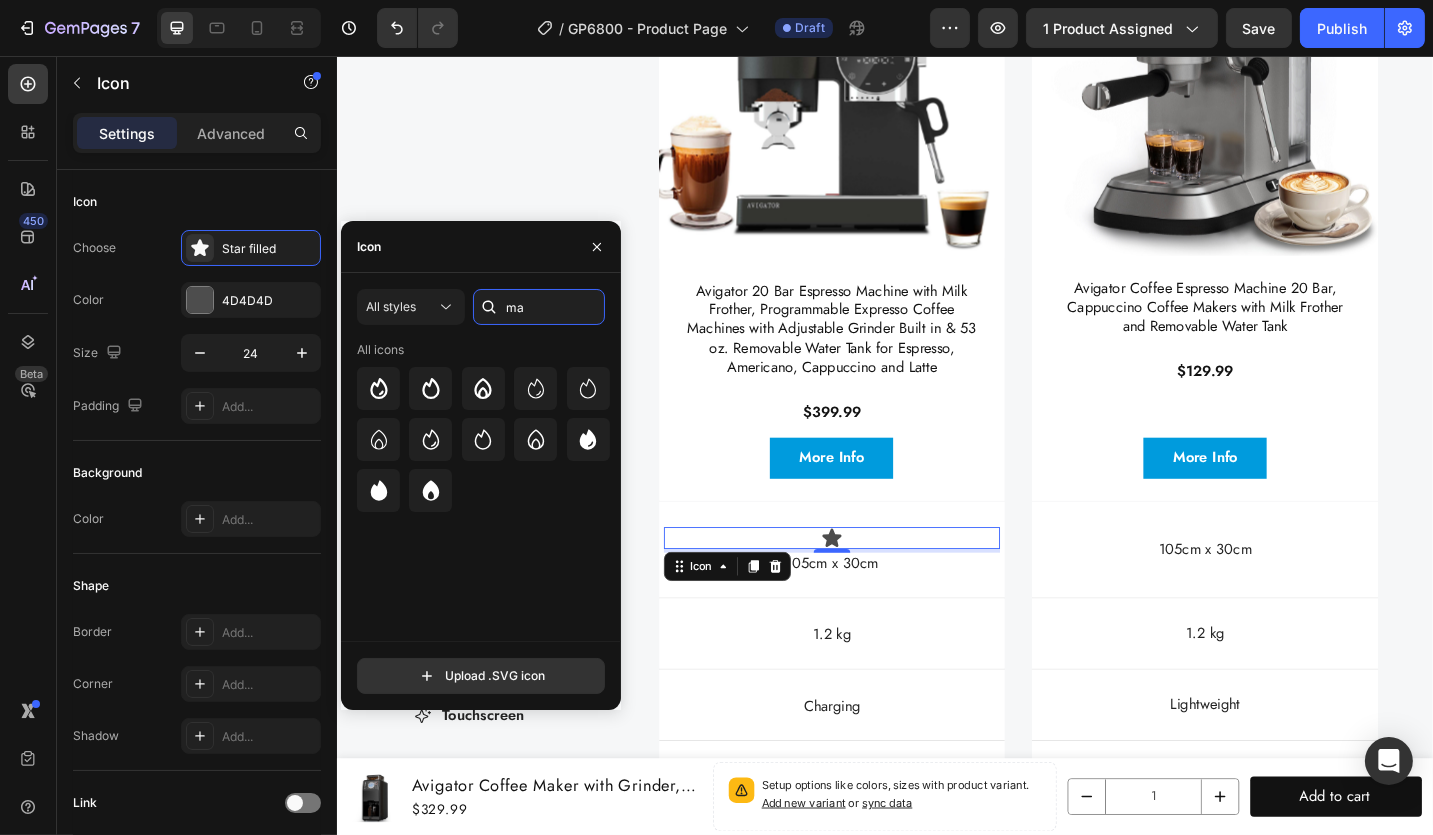 type on "m" 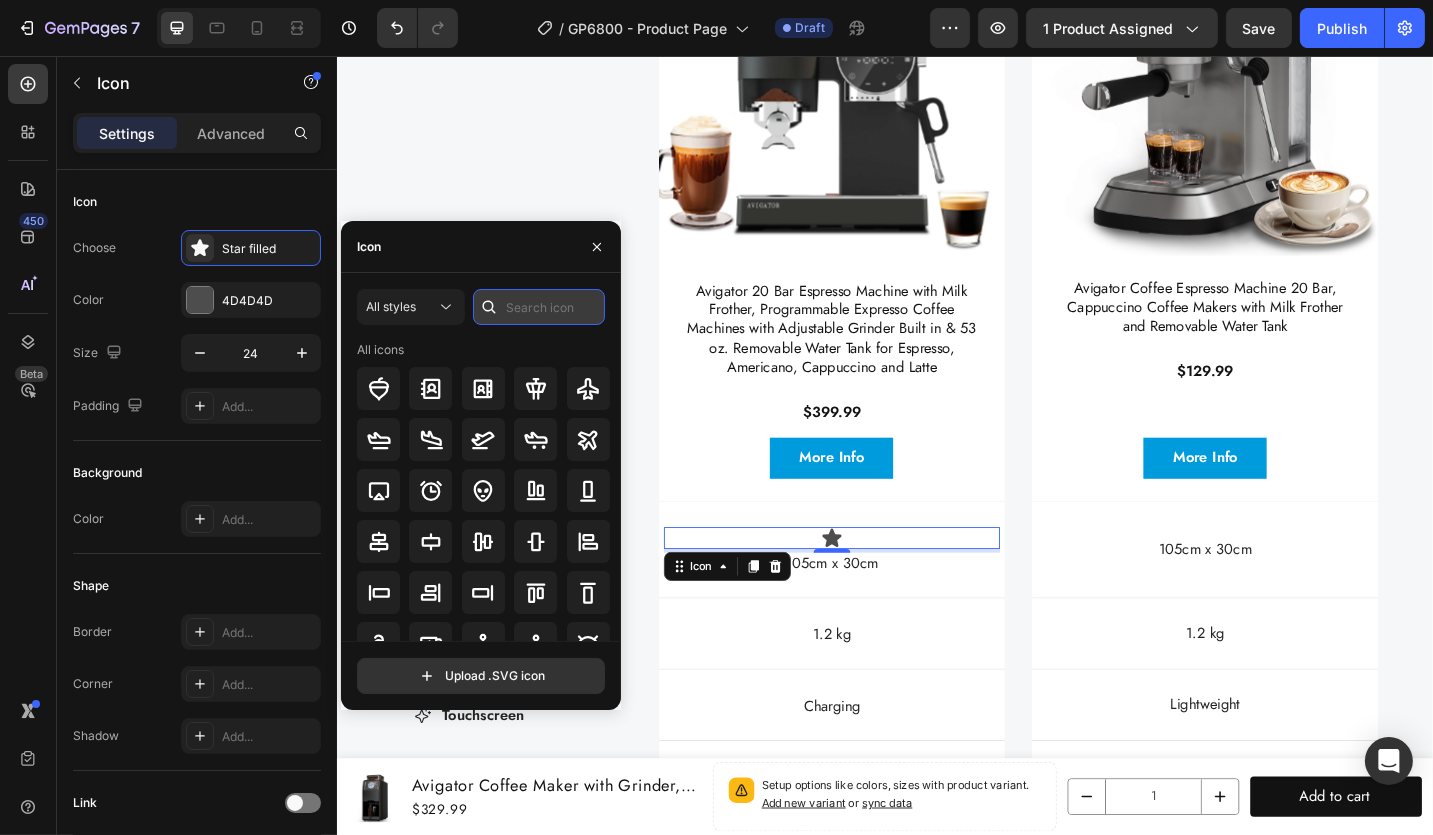 click at bounding box center (539, 307) 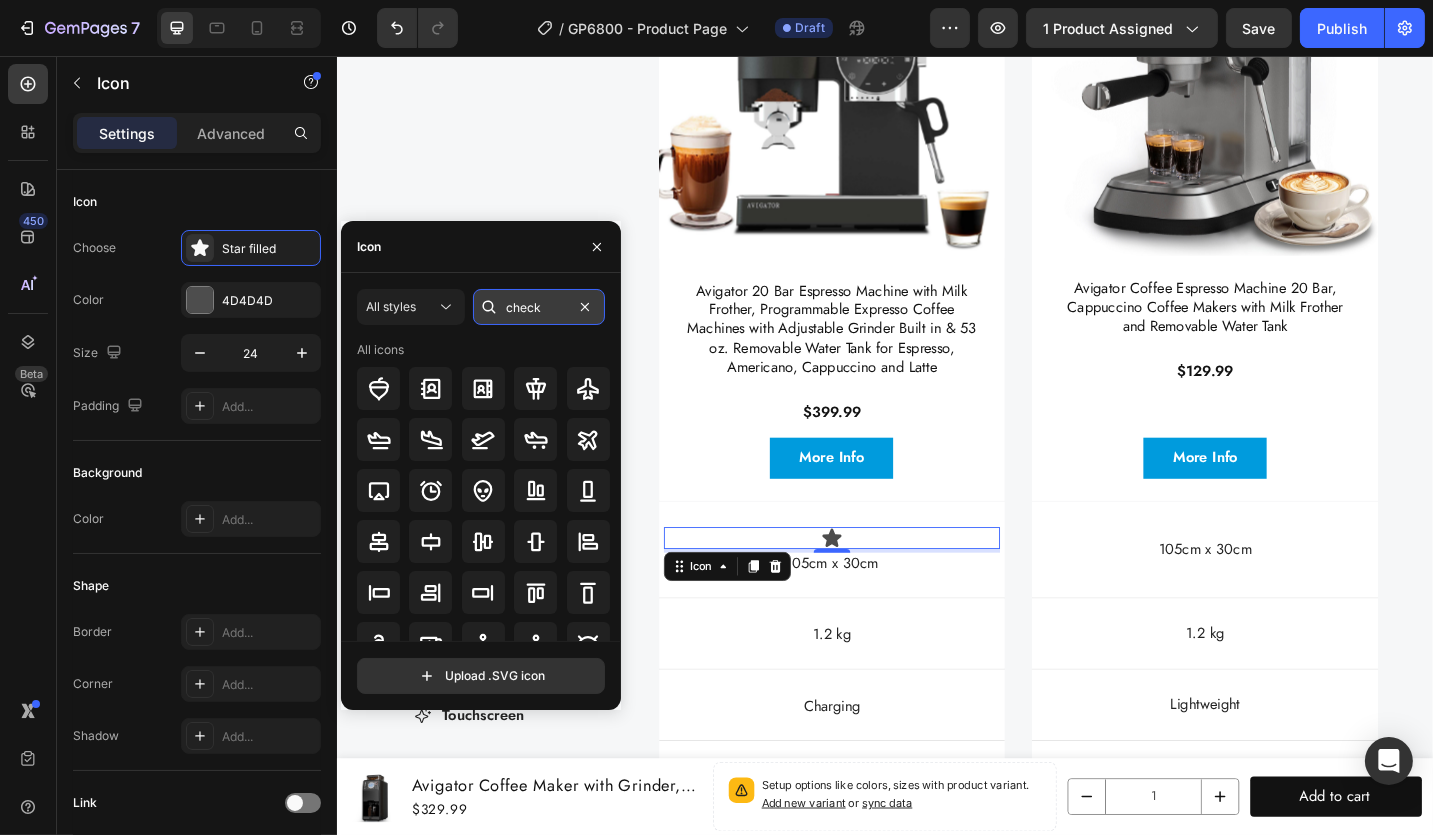 type on "check" 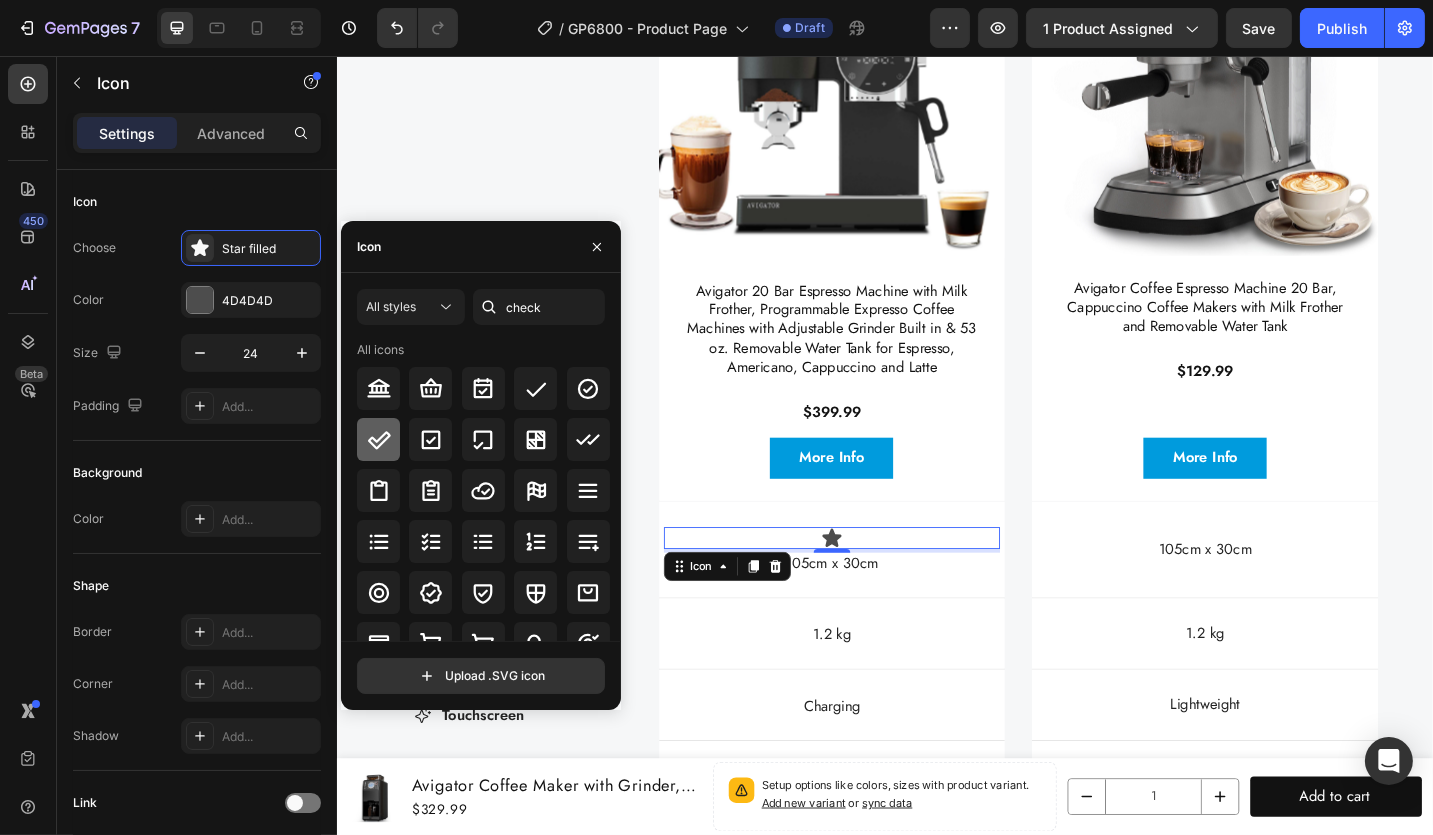 click 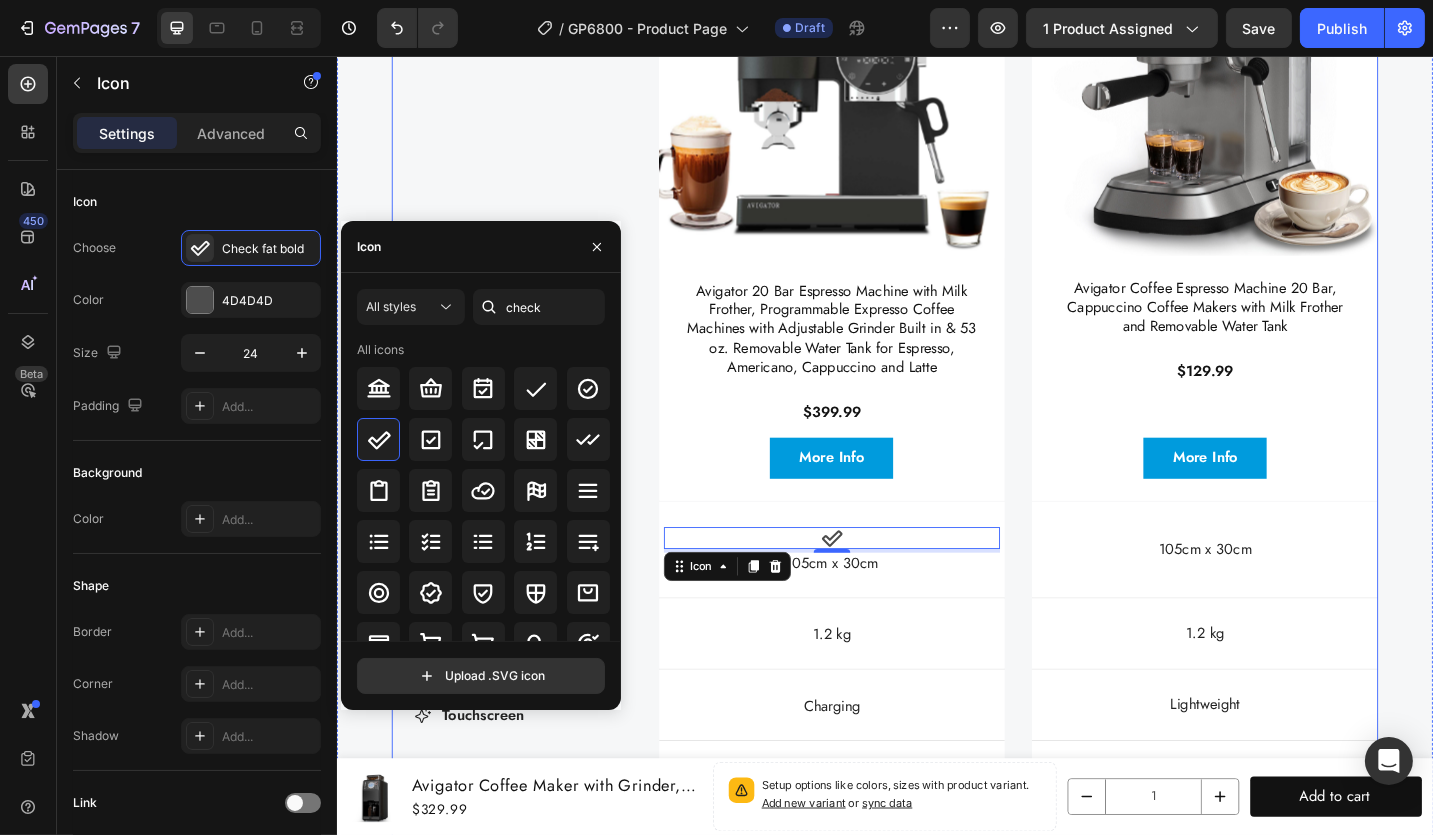 click on "Compare products Heading Save your time, taste the best Text Block Row
Built-in Grinder
Grind Setting
Touchscreen
Customeized Setting
Cold Extraction Long Black Function PID Temperatrue Control Pressure Support Item List Currently Viewing Text Block Row Product Images Avigator 20 Bar Espresso Machine with Milk Frother, Programmable Expresso Coffee Machines with Adjustable Grinder Built in & 53 oz. Removable Water Tank for Espresso, Americano, Cappuccino and Latte Product Title $399.99 Product Price Product Price Row Product More Info Button Hero Banner Product Images Avigator Coffee Espresso Machine 20 Bar, Cappuccino Coffee Makers with Milk Frother and Removable Water Tank Product Title $129.99 Product Price Product Price Row Product More Info Button Hero Banner Row
Dimensions Item List
Icon   4 105cm x 30cm Text Block Hero Banner 105cm x 30cm Text Block Hero Banner" at bounding box center [936, 538] 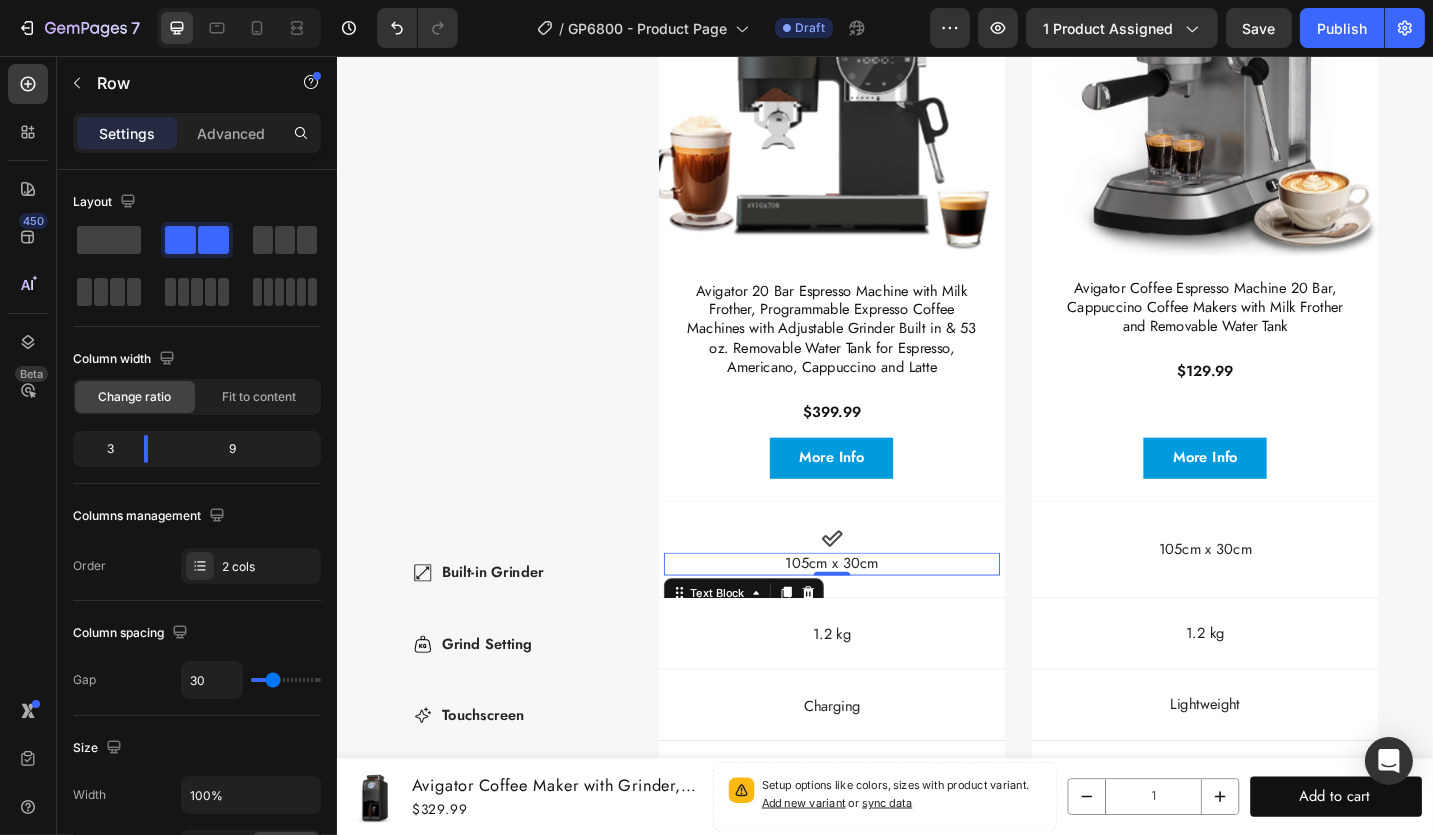 click on "105cm x 30cm" at bounding box center [878, 612] 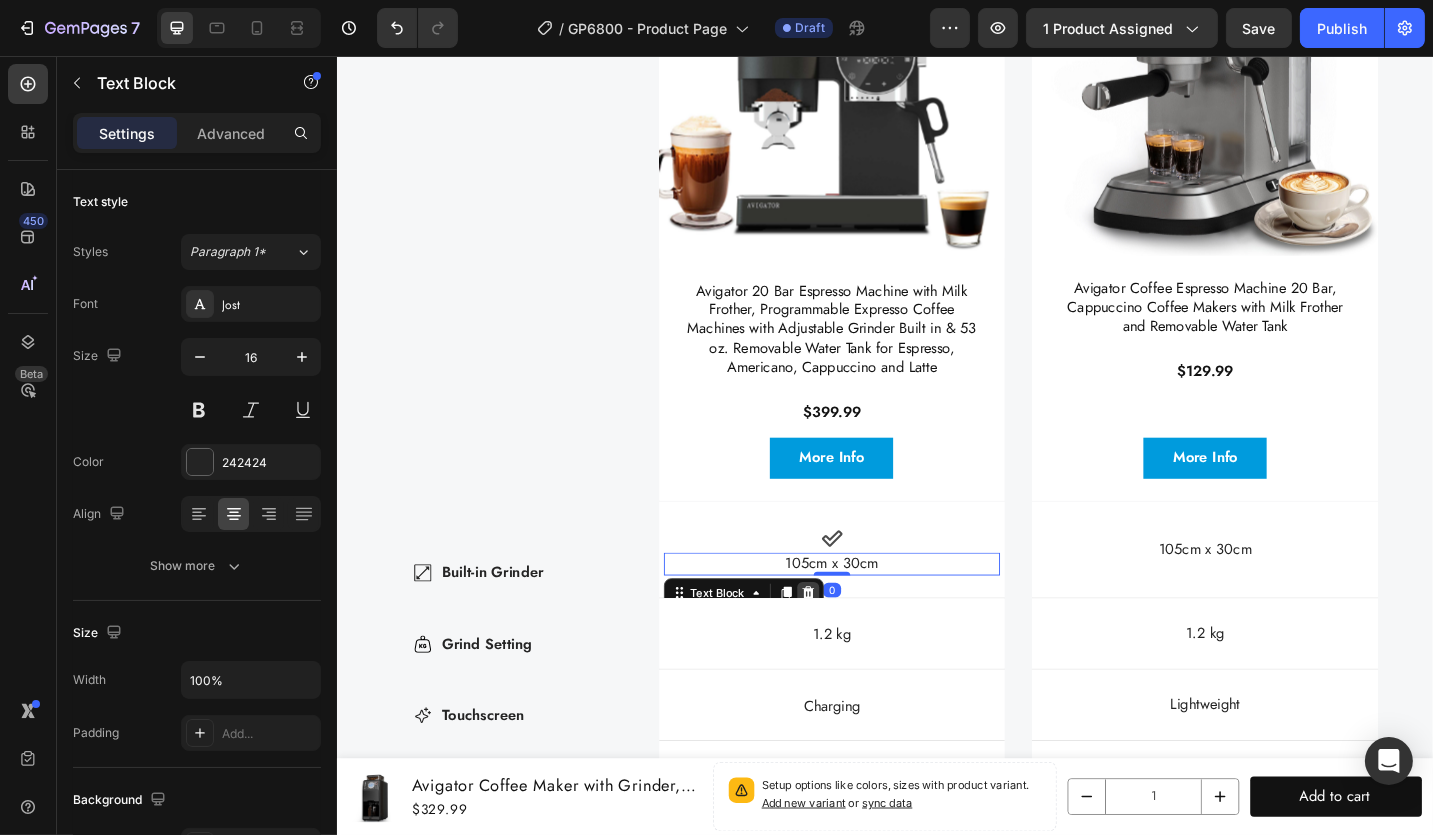 click 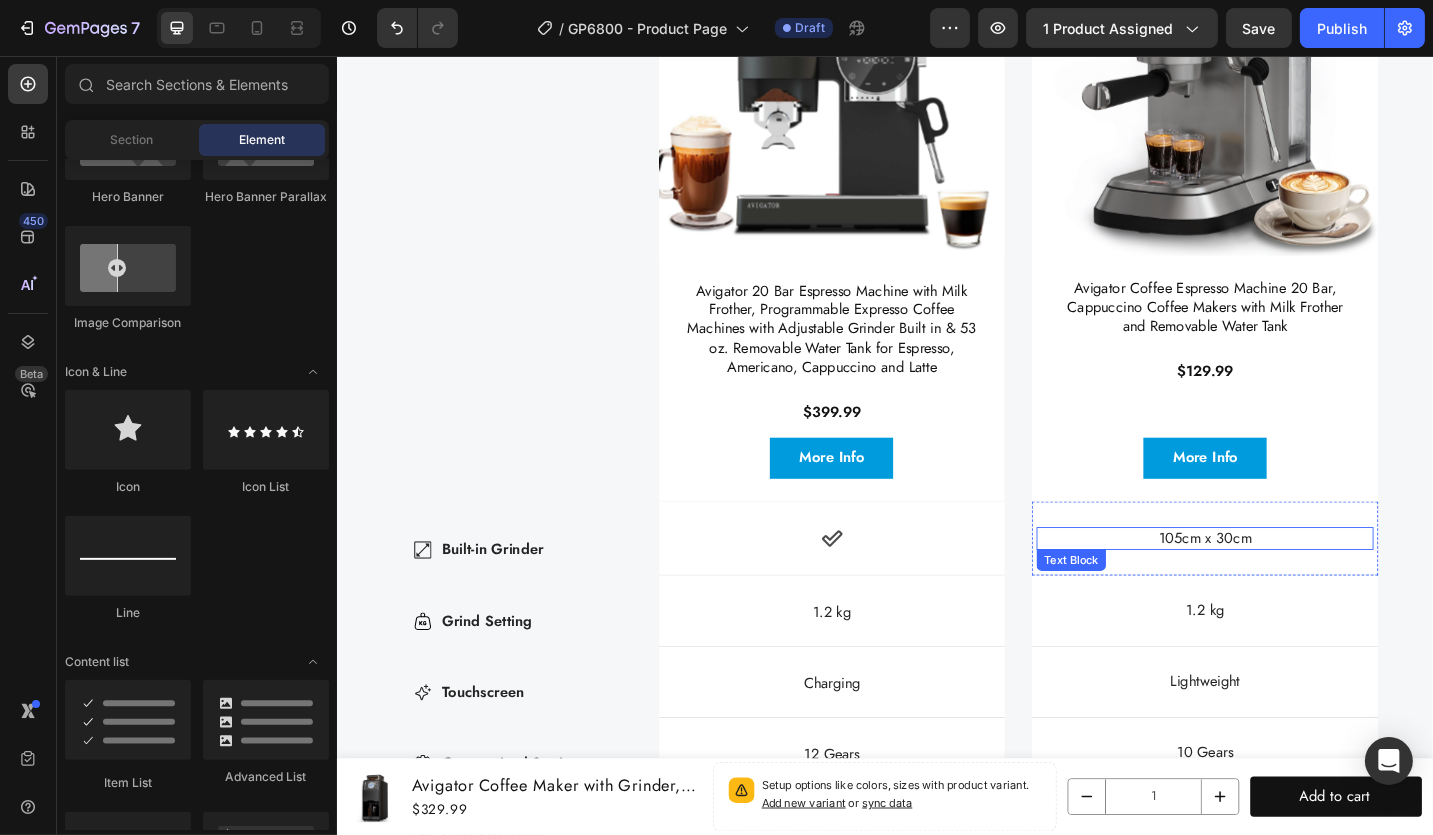 click on "105cm x 30cm" at bounding box center (1286, 584) 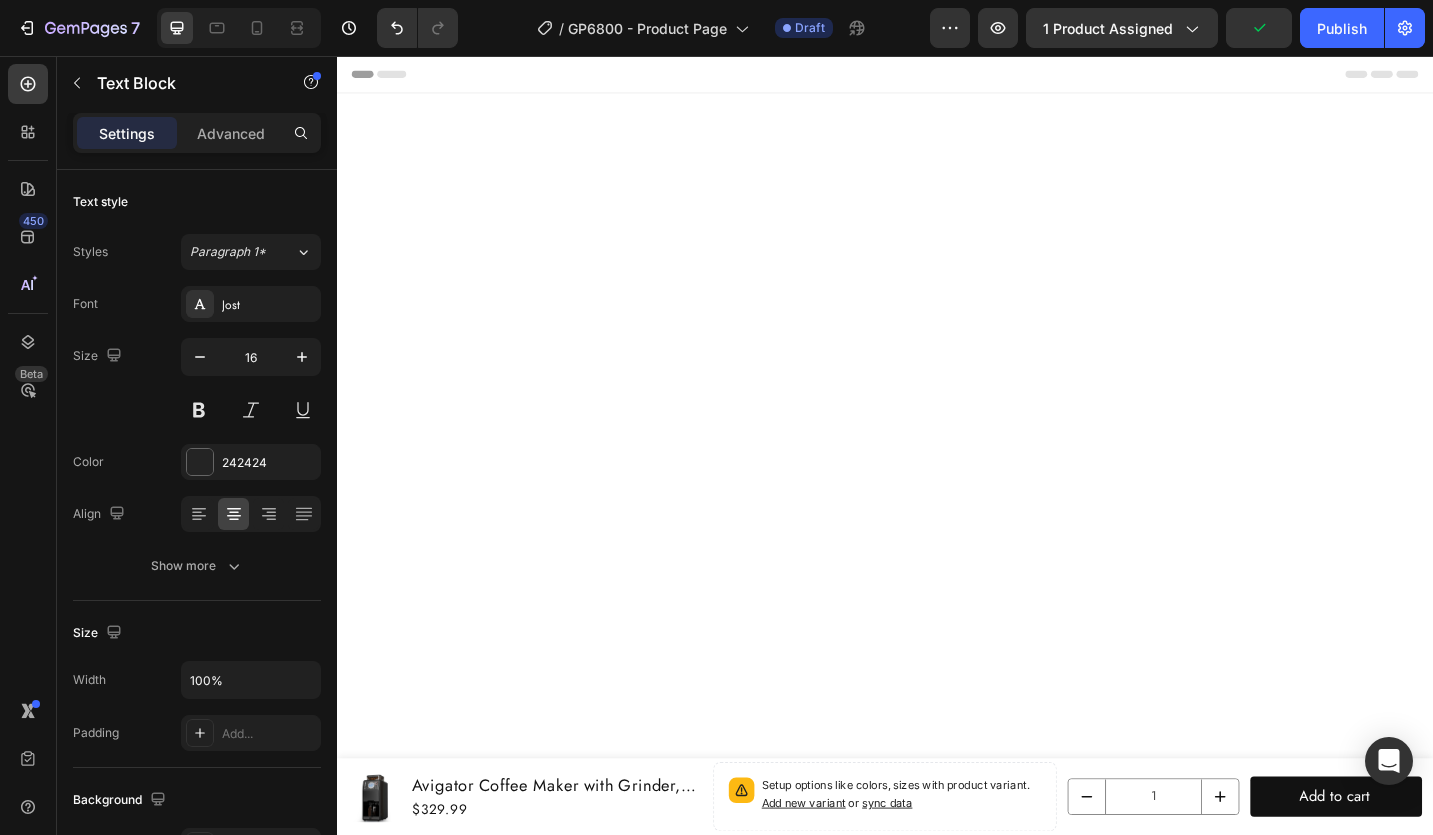 scroll, scrollTop: 0, scrollLeft: 0, axis: both 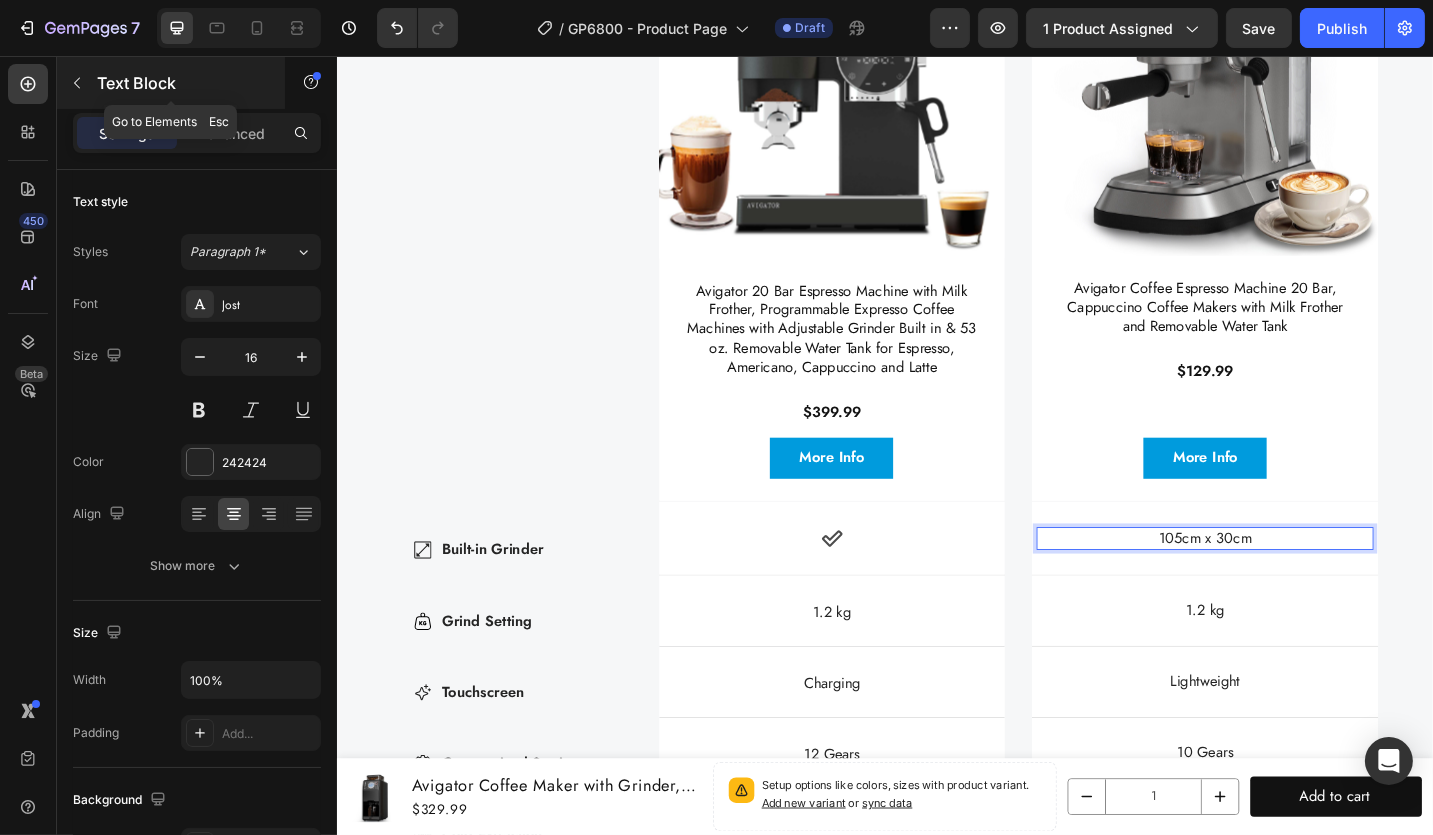 click 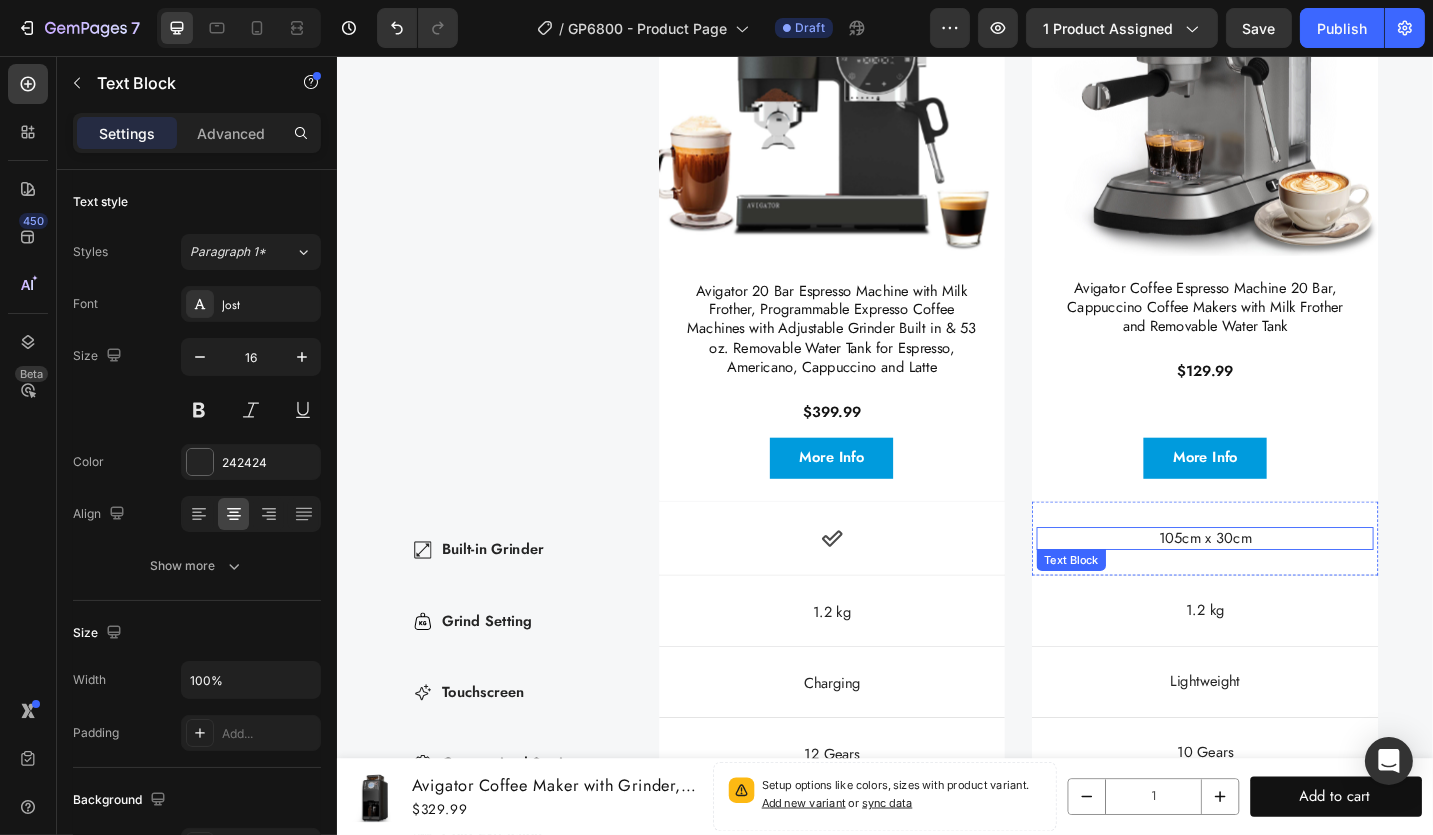 click on "105cm x 30cm" at bounding box center (1286, 584) 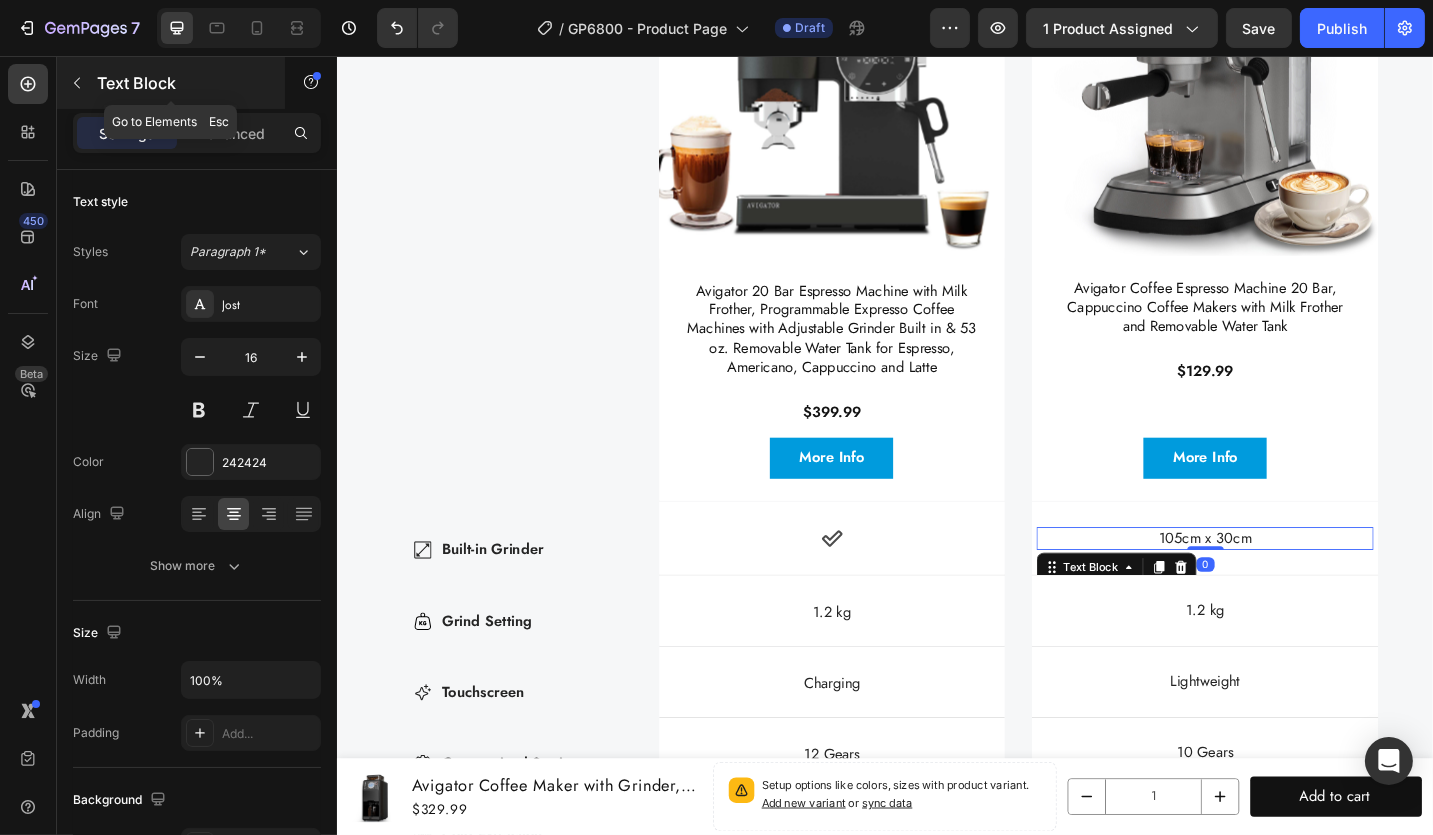 click 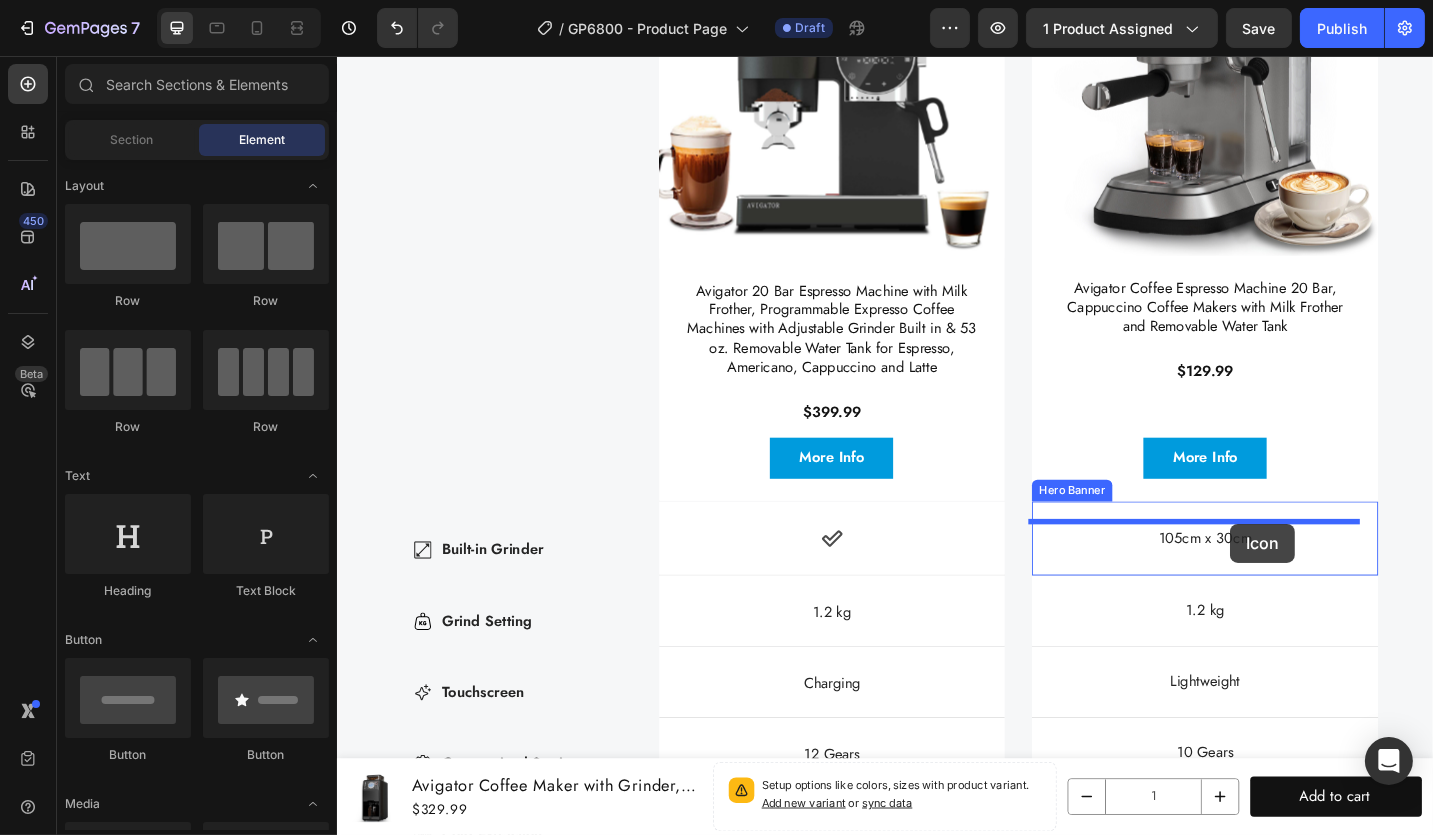drag, startPoint x: 473, startPoint y: 495, endPoint x: 1310, endPoint y: 586, distance: 841.9323 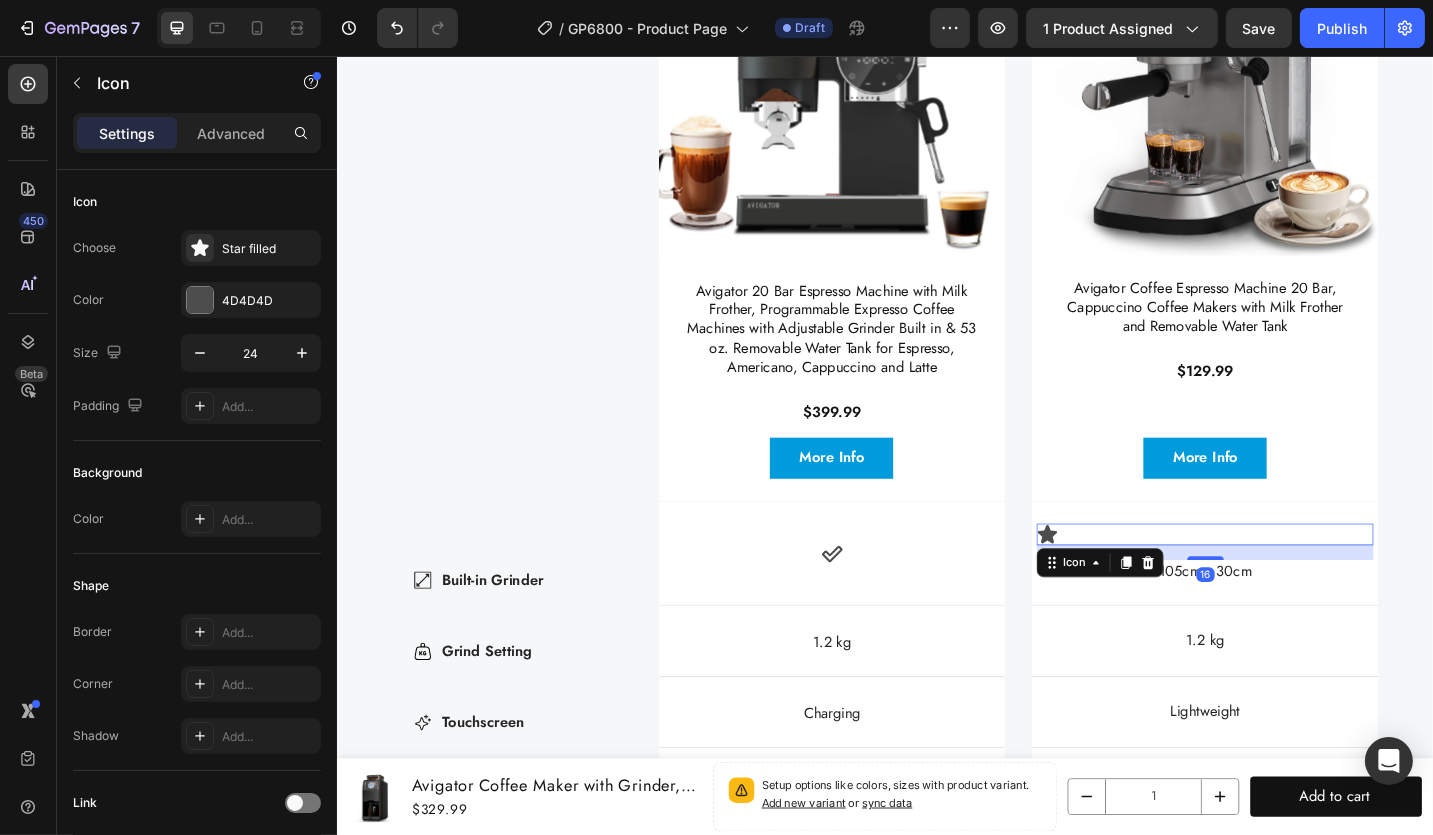 click on "Icon   16" at bounding box center [1286, 580] 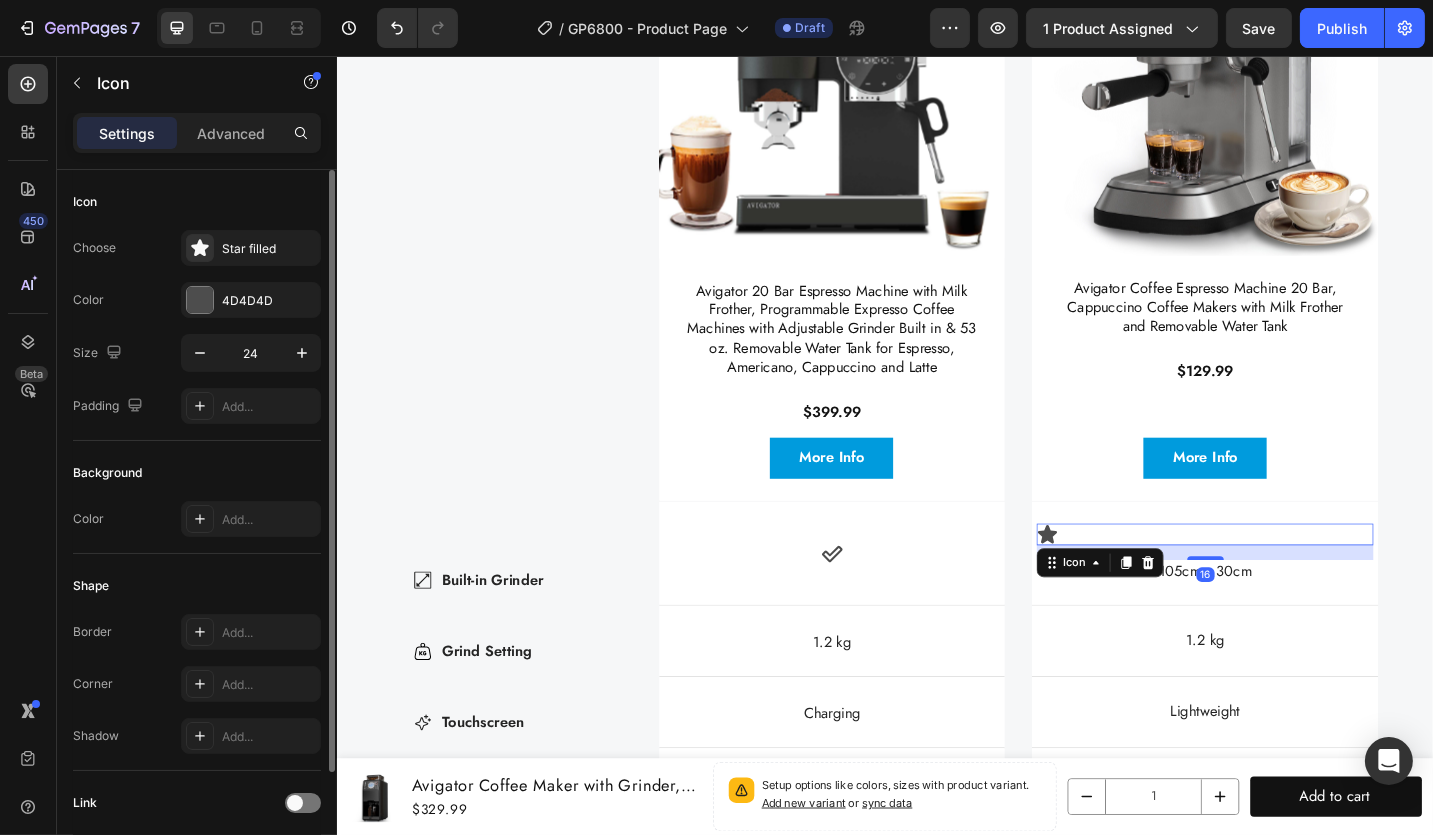 scroll, scrollTop: 145, scrollLeft: 0, axis: vertical 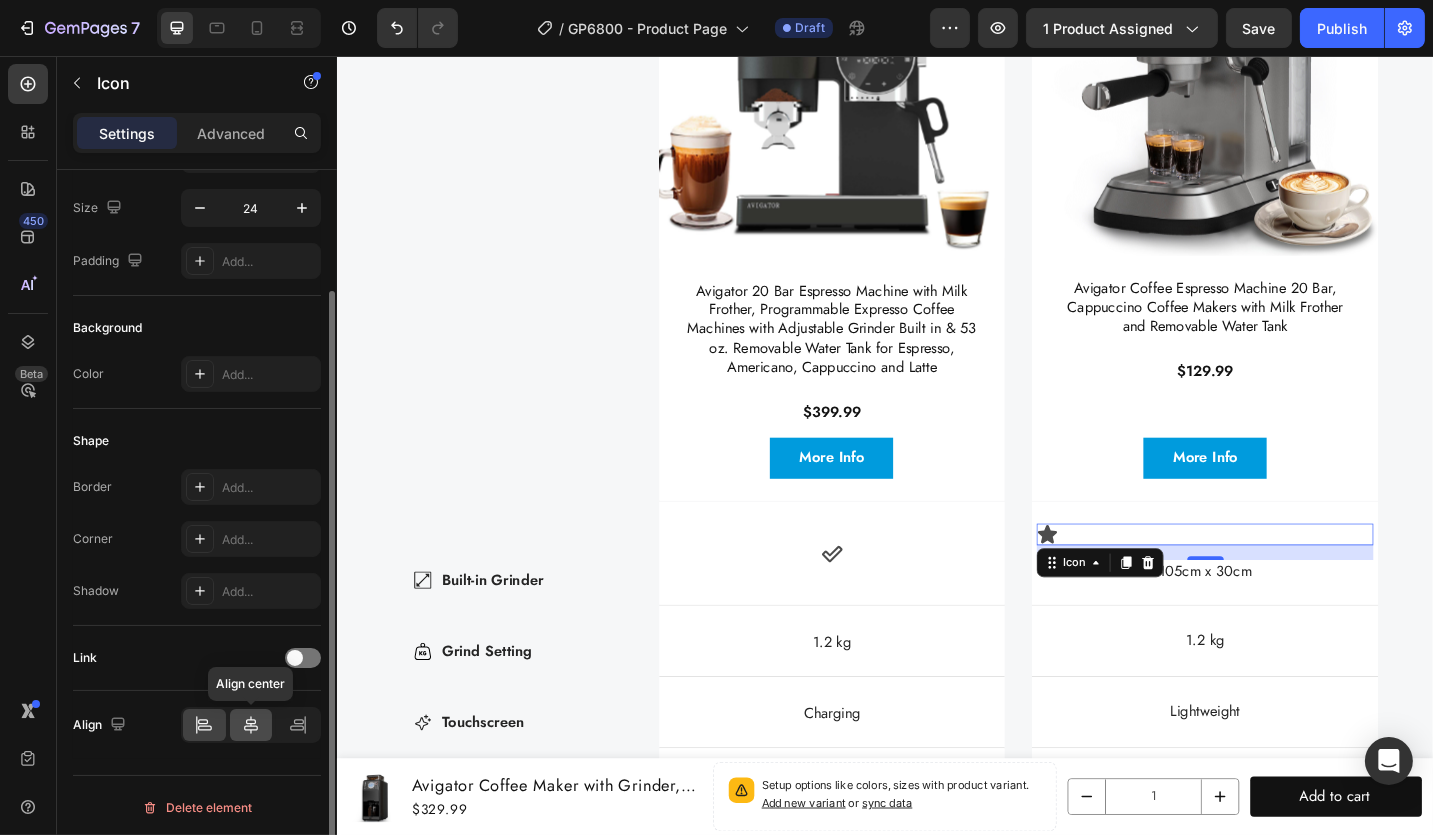 click 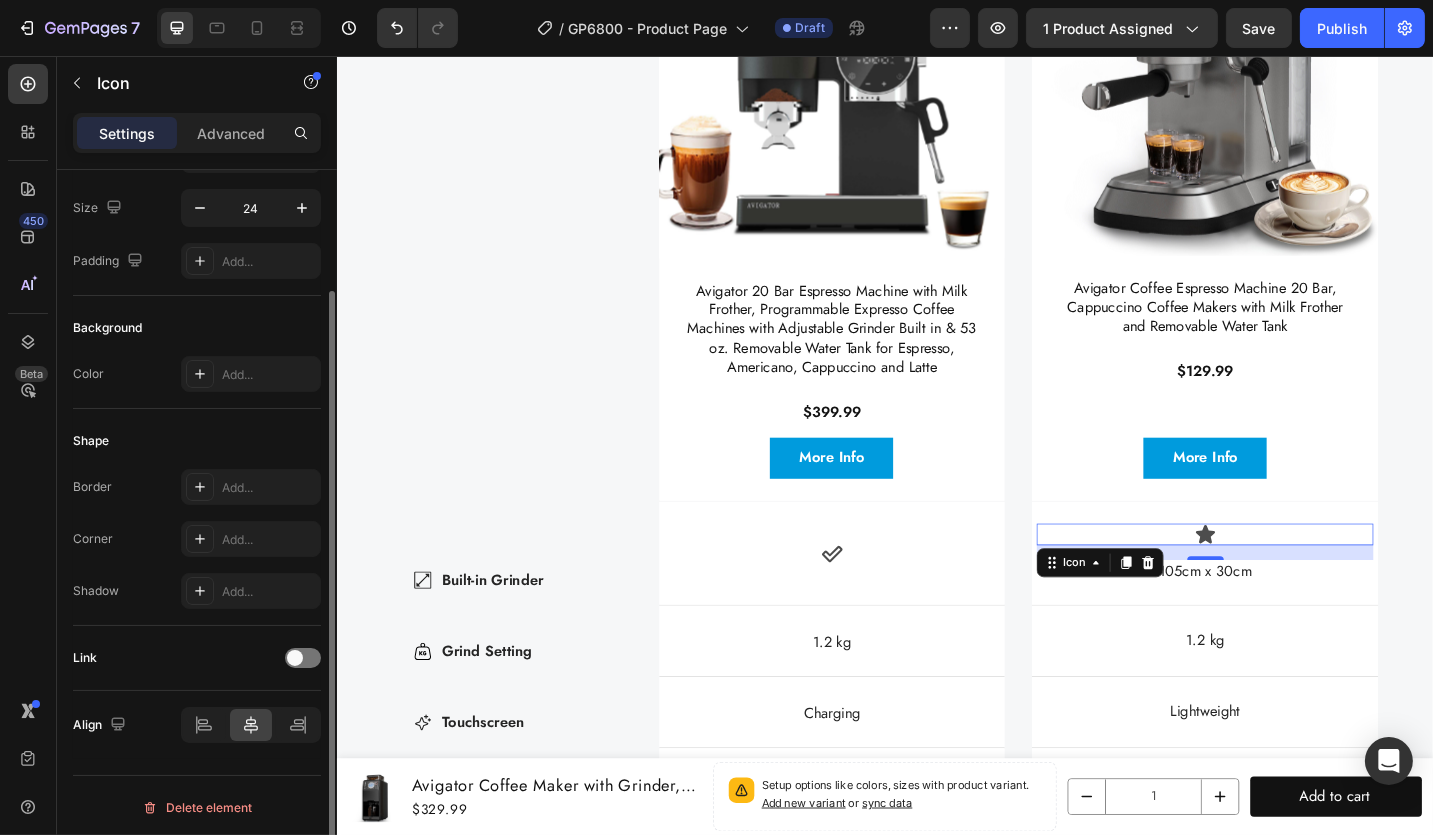 scroll, scrollTop: 0, scrollLeft: 0, axis: both 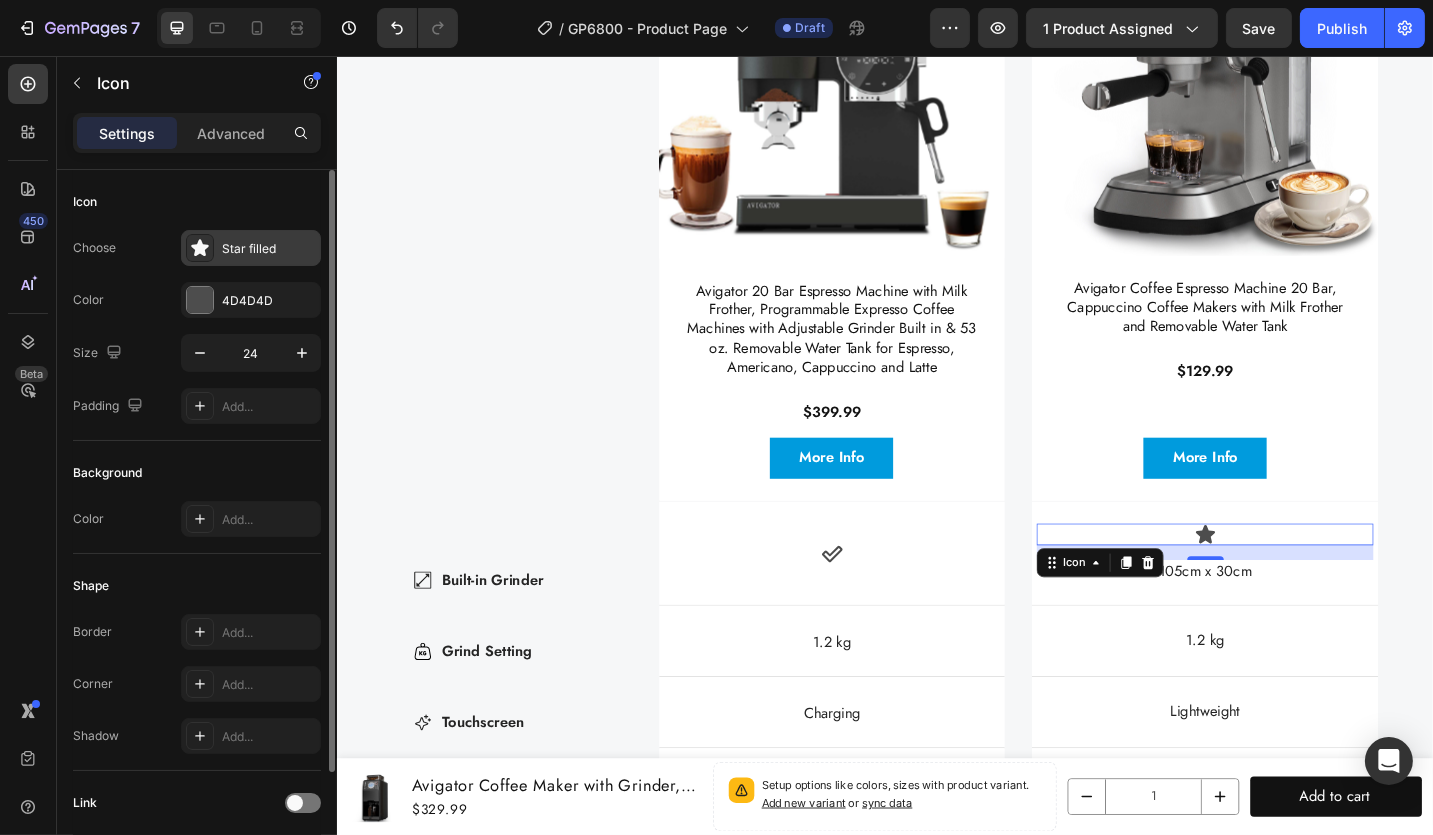 click on "Star filled" at bounding box center (269, 249) 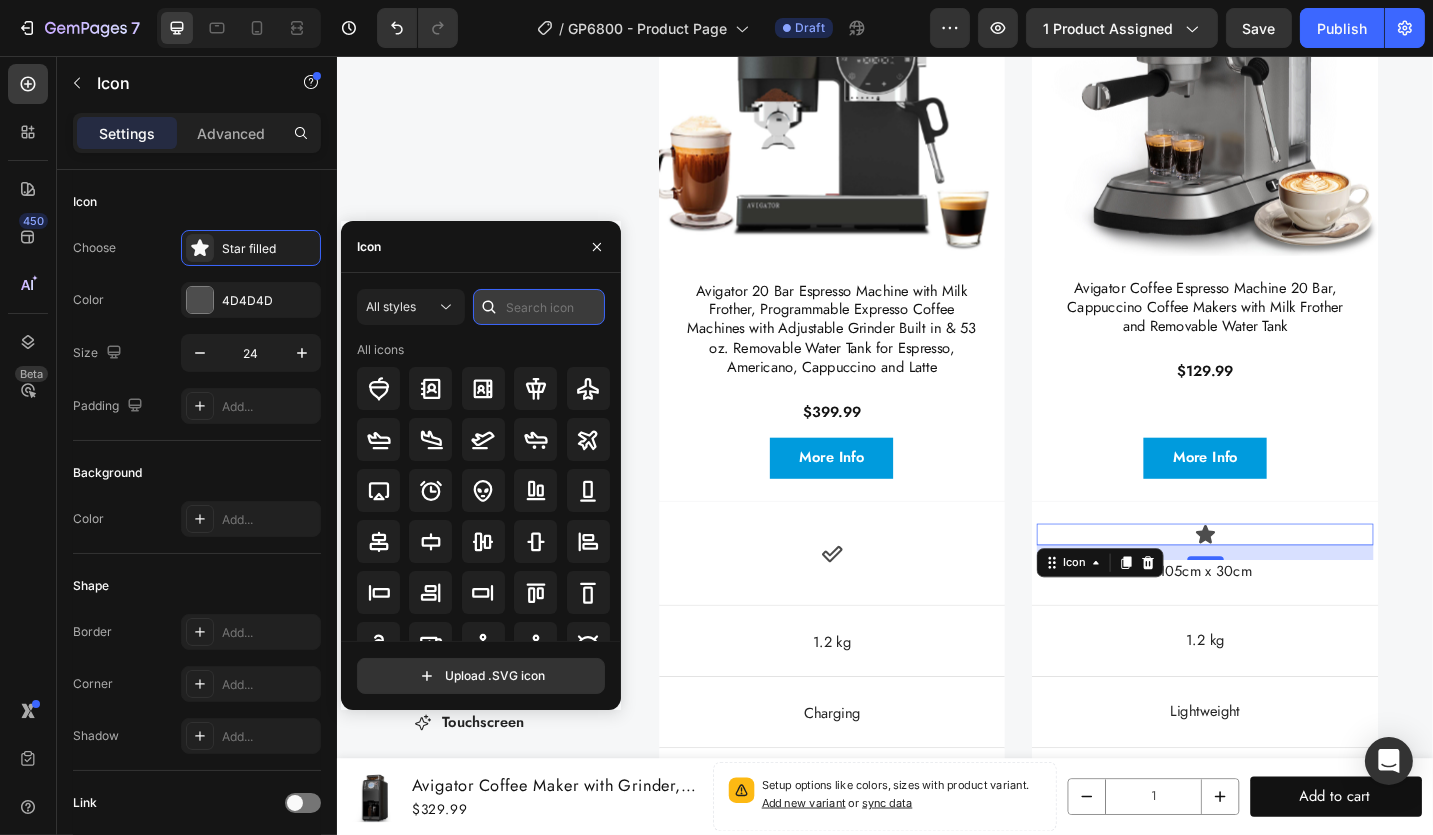 click at bounding box center (539, 307) 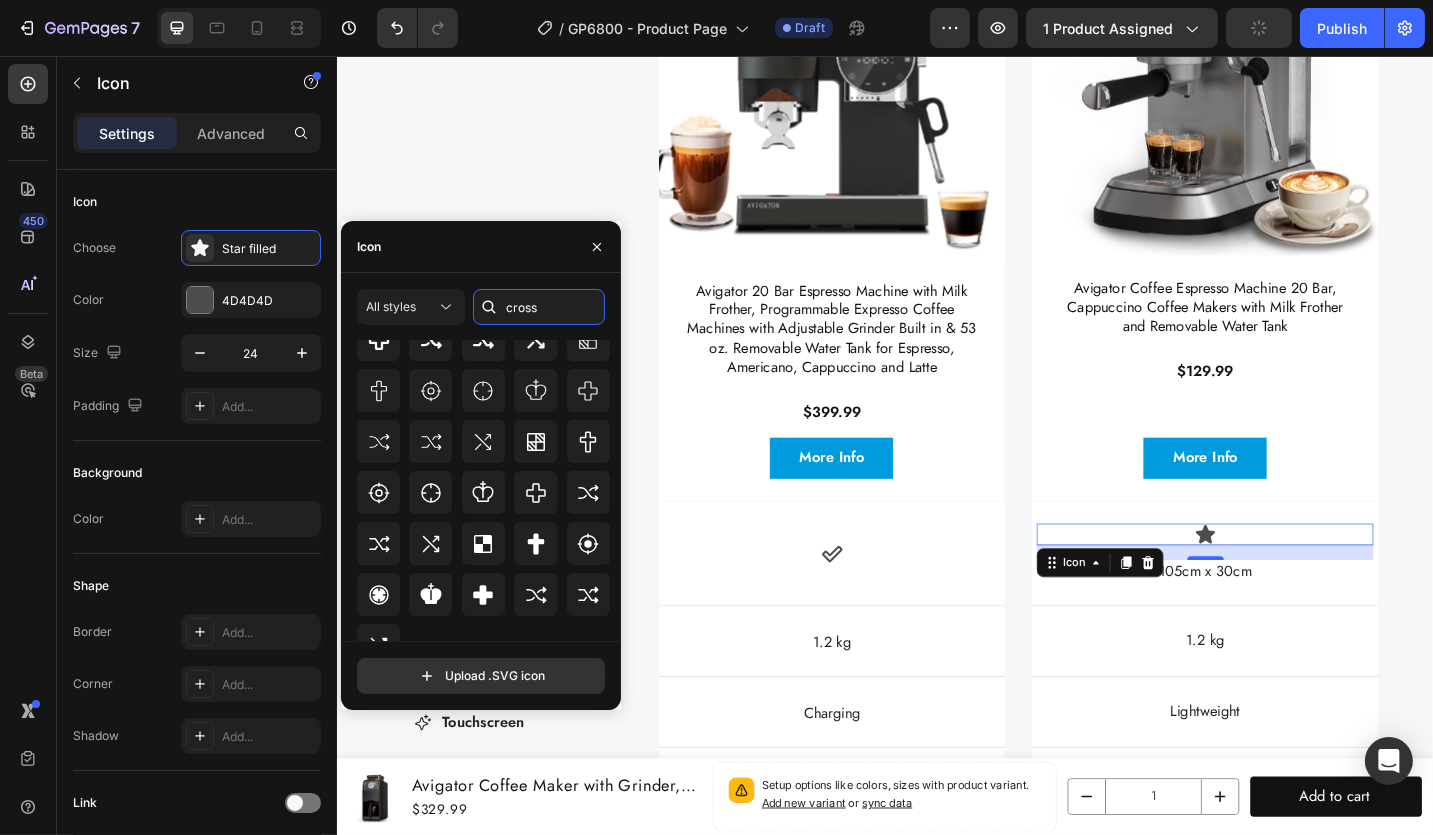scroll, scrollTop: 126, scrollLeft: 0, axis: vertical 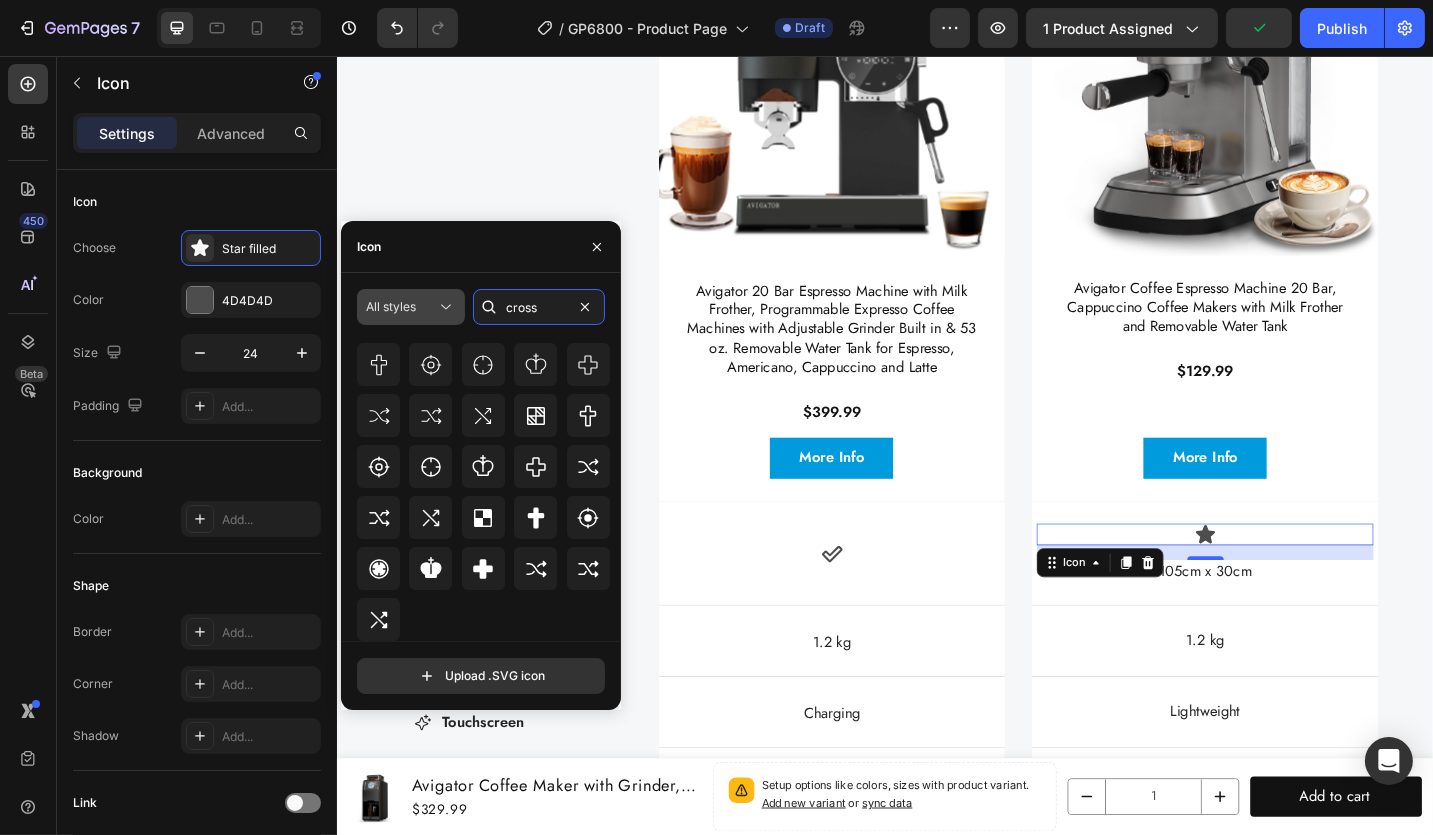 drag, startPoint x: 476, startPoint y: 307, endPoint x: 452, endPoint y: 307, distance: 24 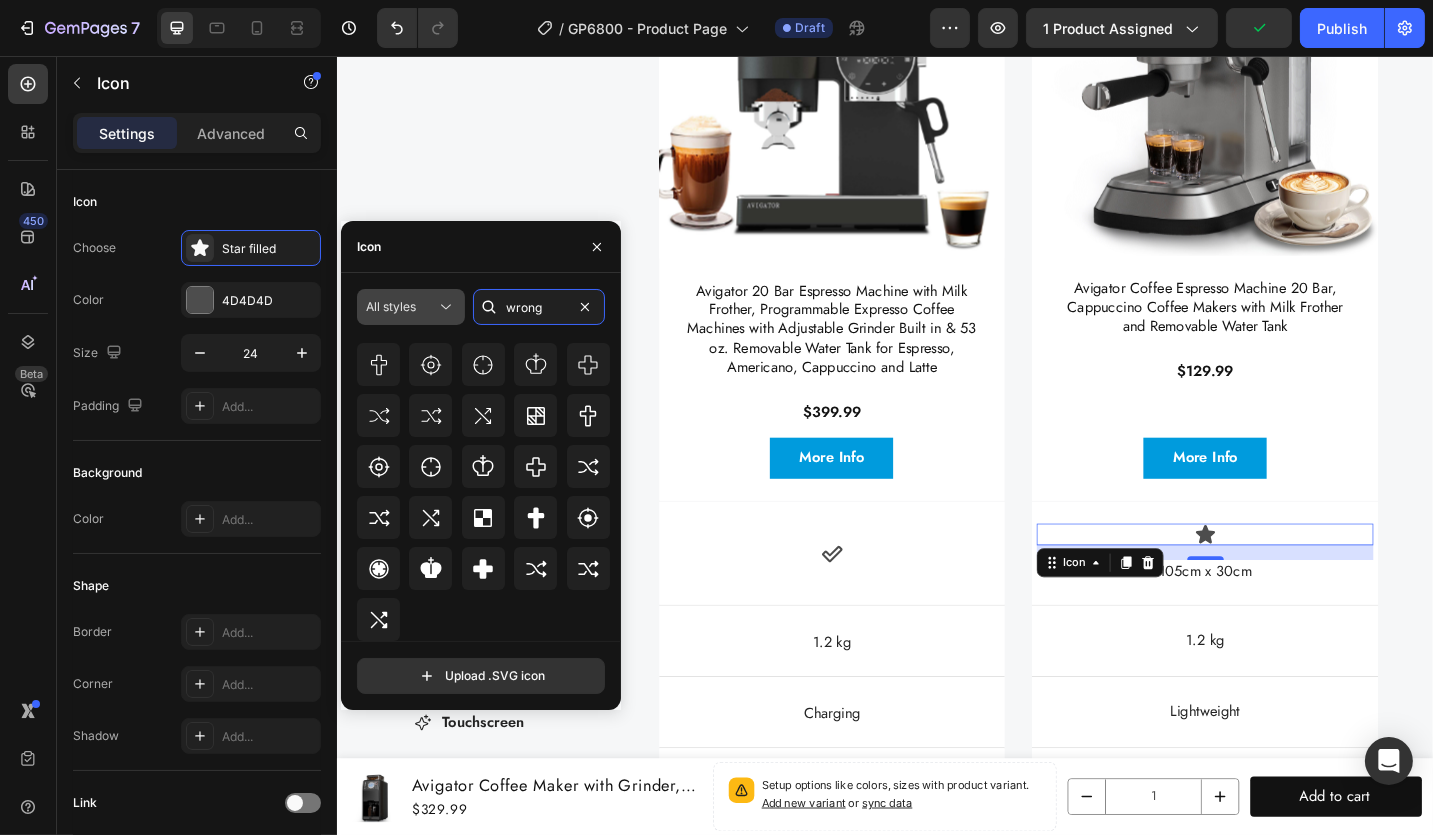 type on "wrong" 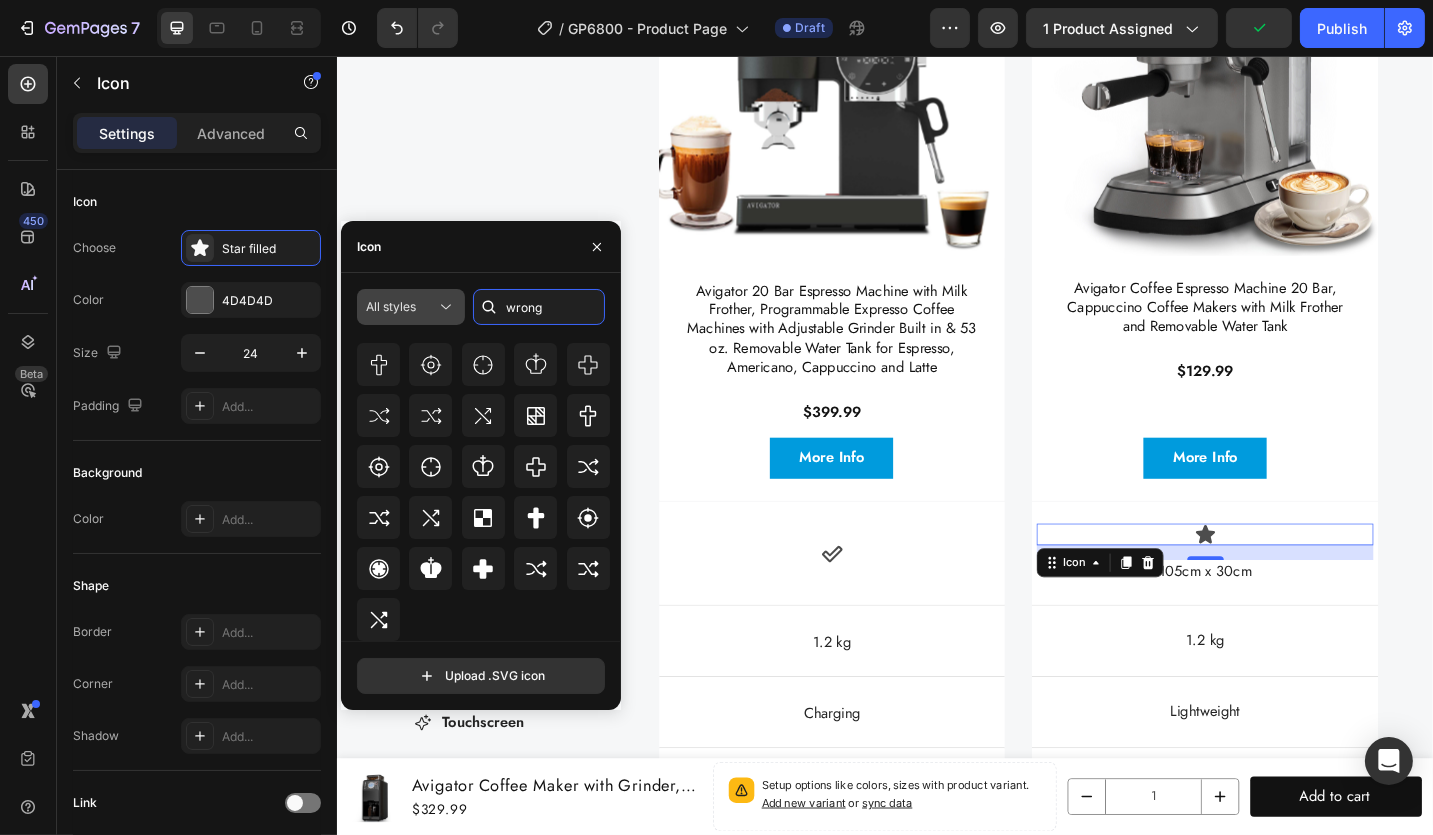 scroll, scrollTop: 0, scrollLeft: 0, axis: both 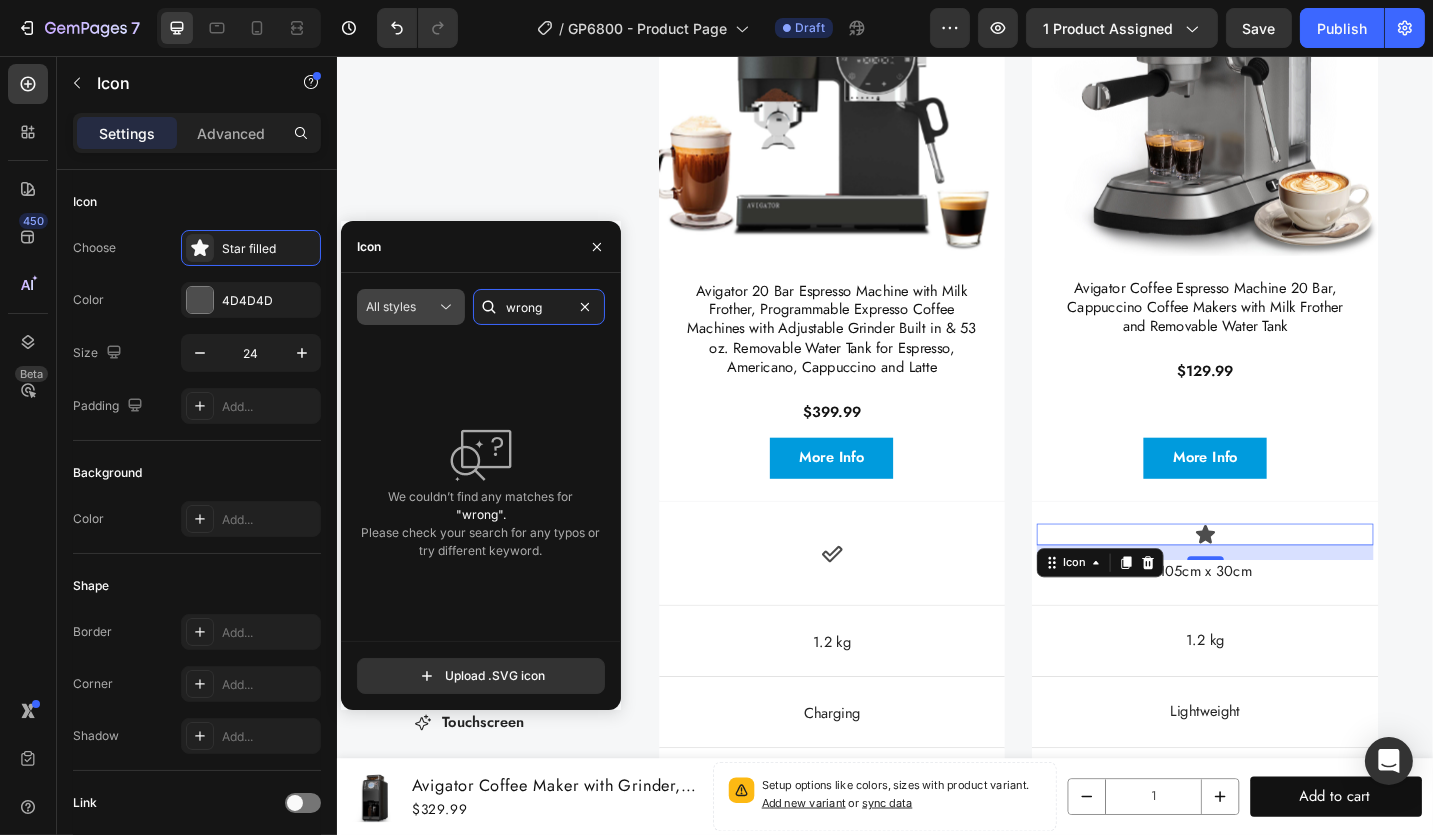 drag, startPoint x: 544, startPoint y: 306, endPoint x: 438, endPoint y: 301, distance: 106.11786 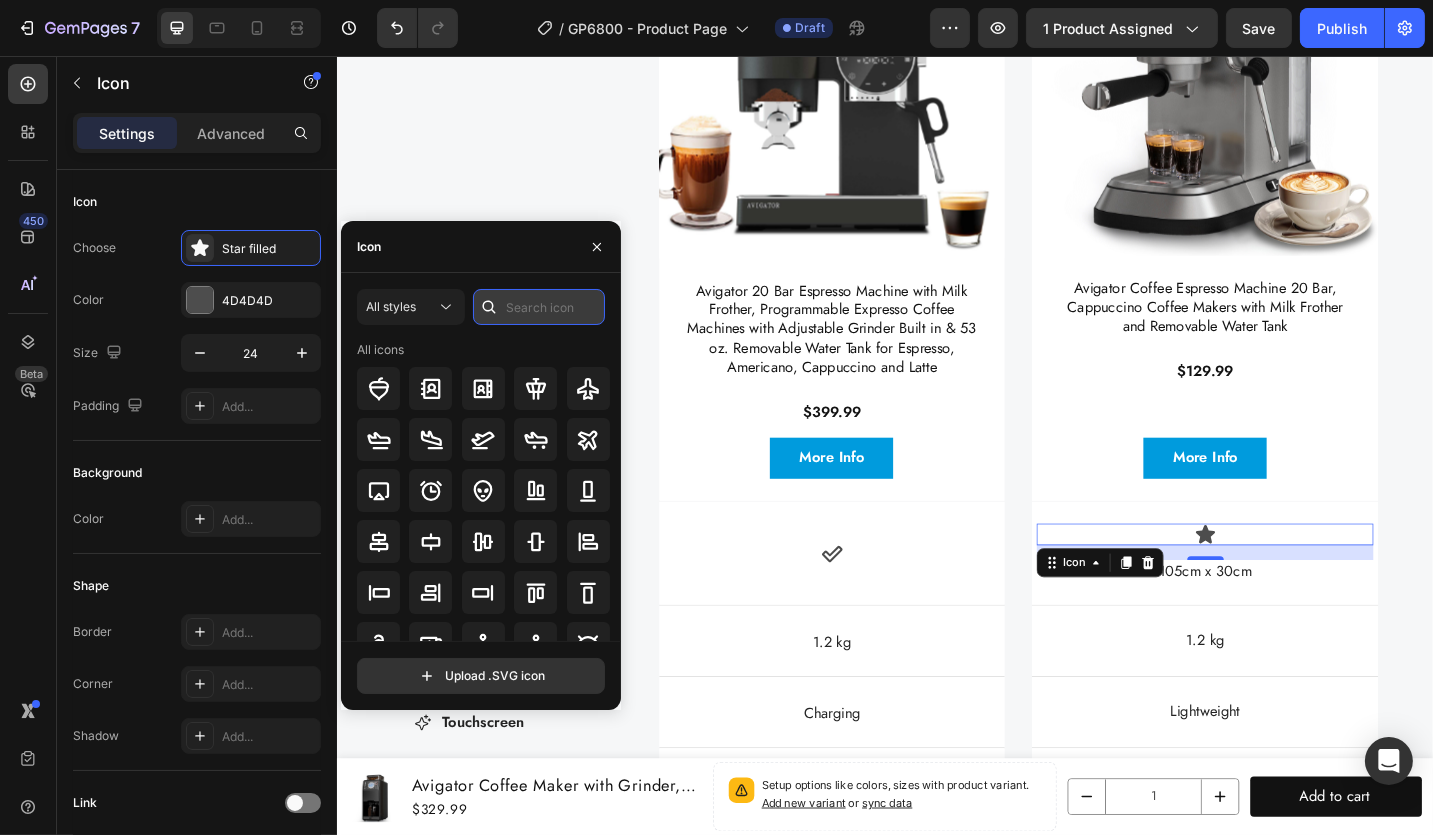click at bounding box center [539, 307] 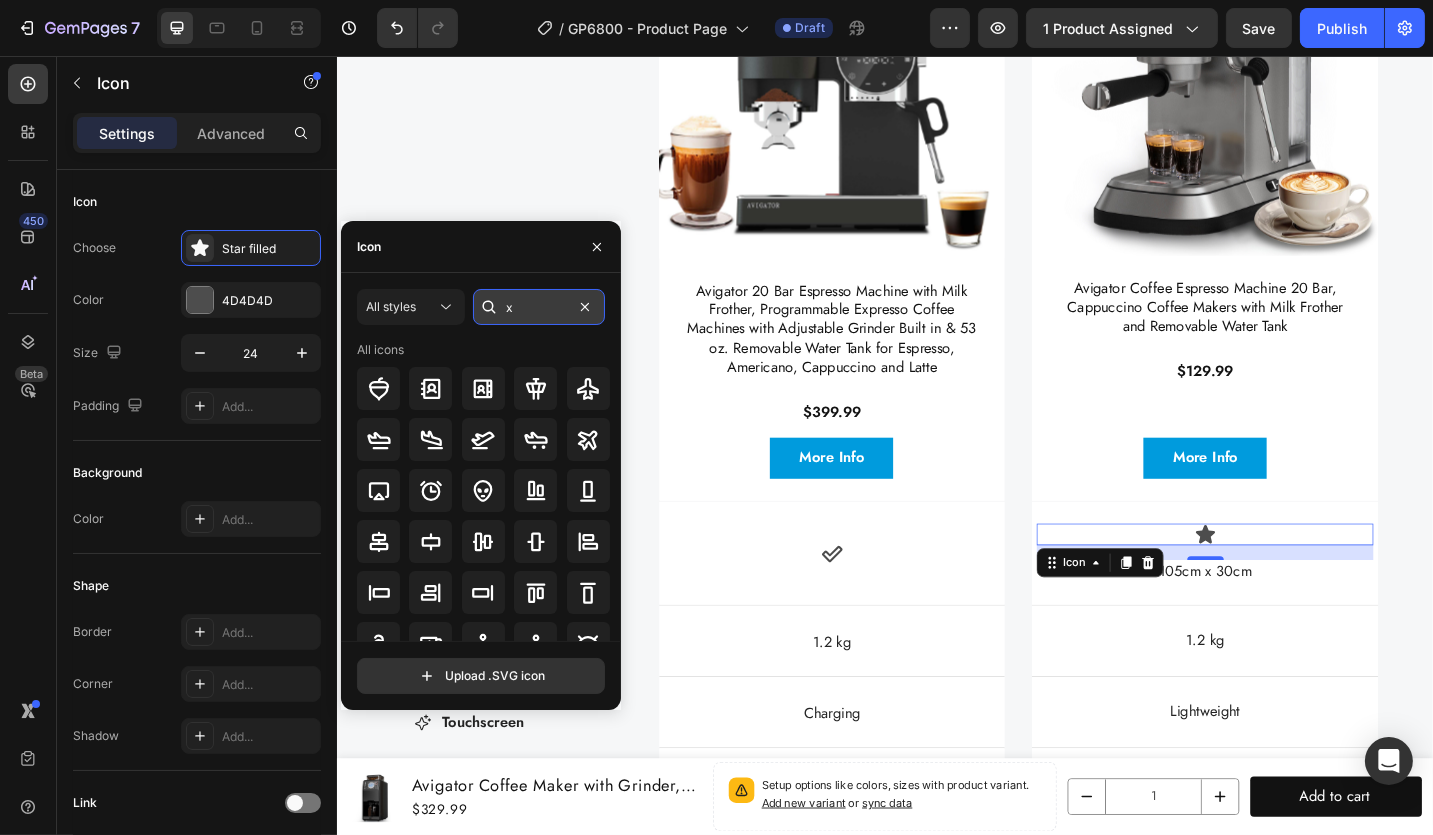 type on "x" 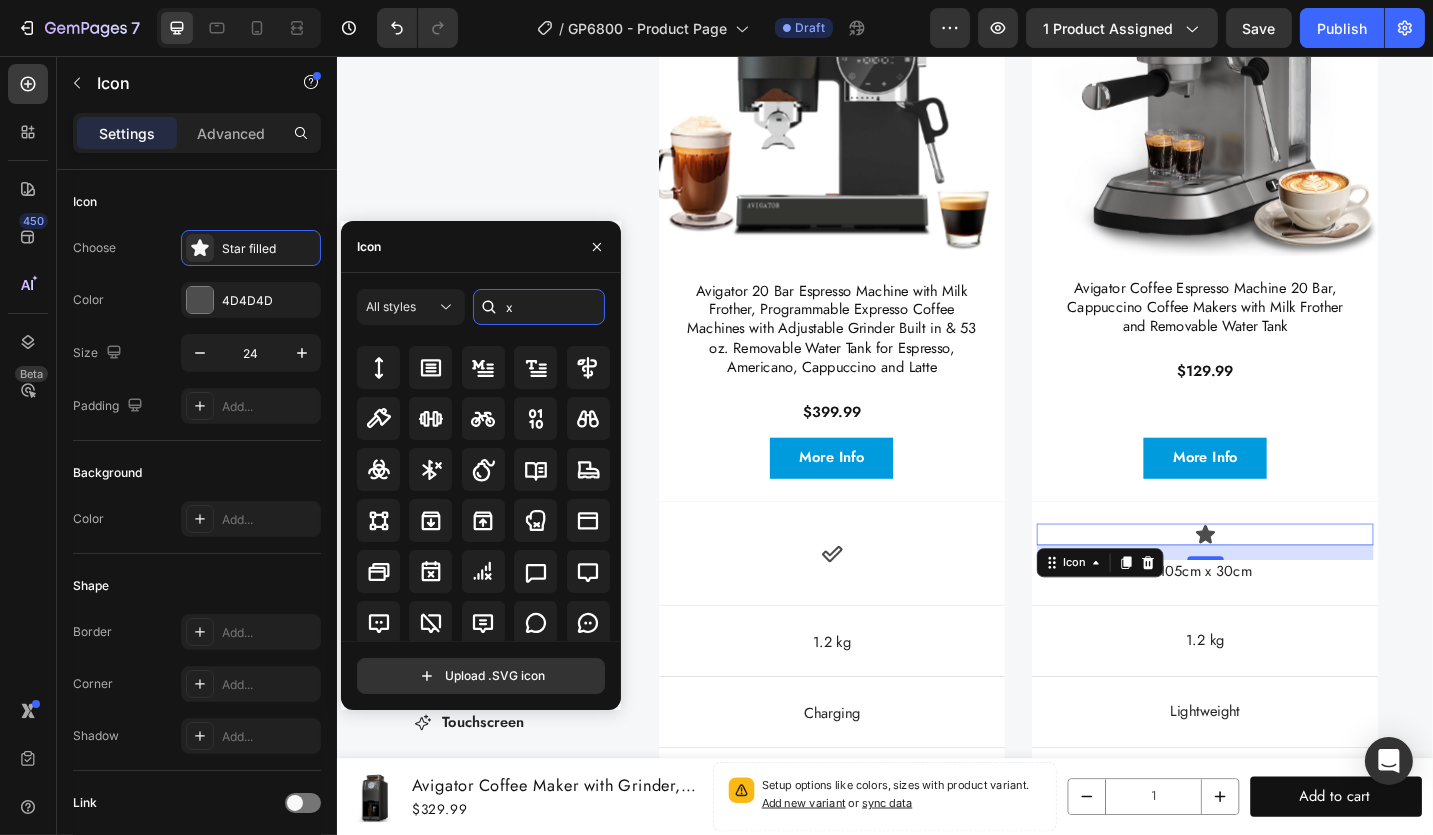 scroll, scrollTop: 0, scrollLeft: 0, axis: both 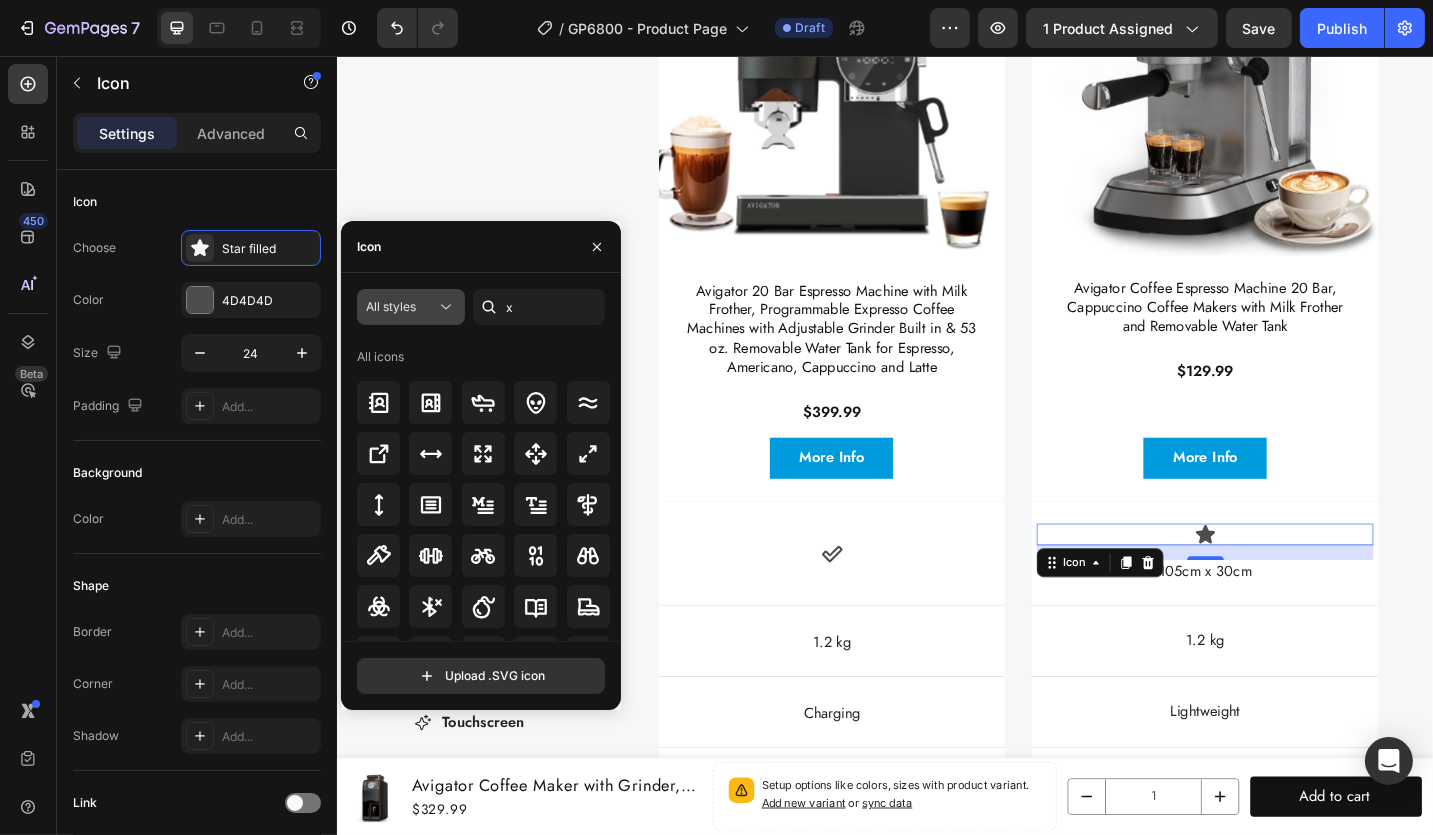 click on "All styles" 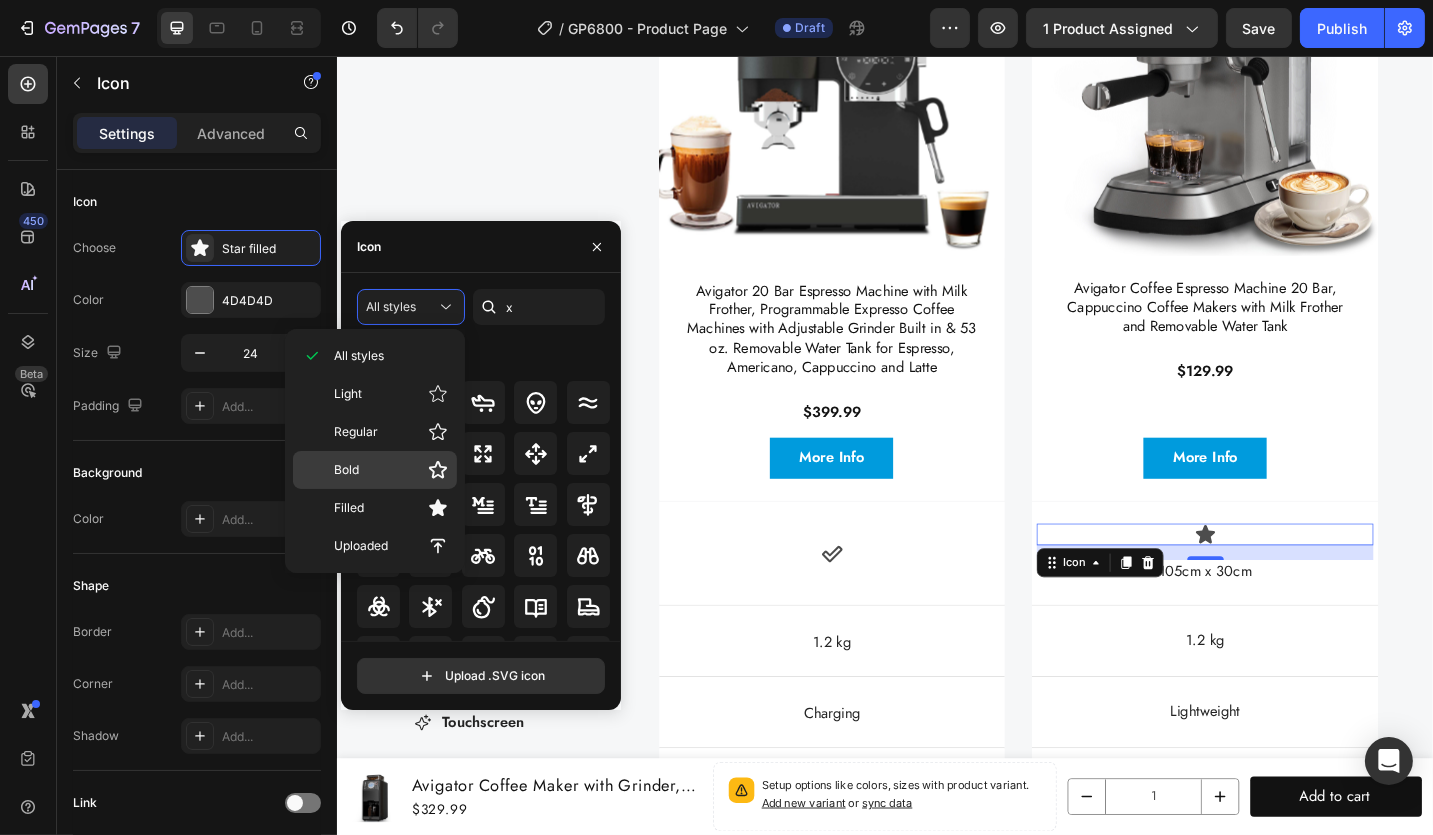click on "Bold" at bounding box center [391, 470] 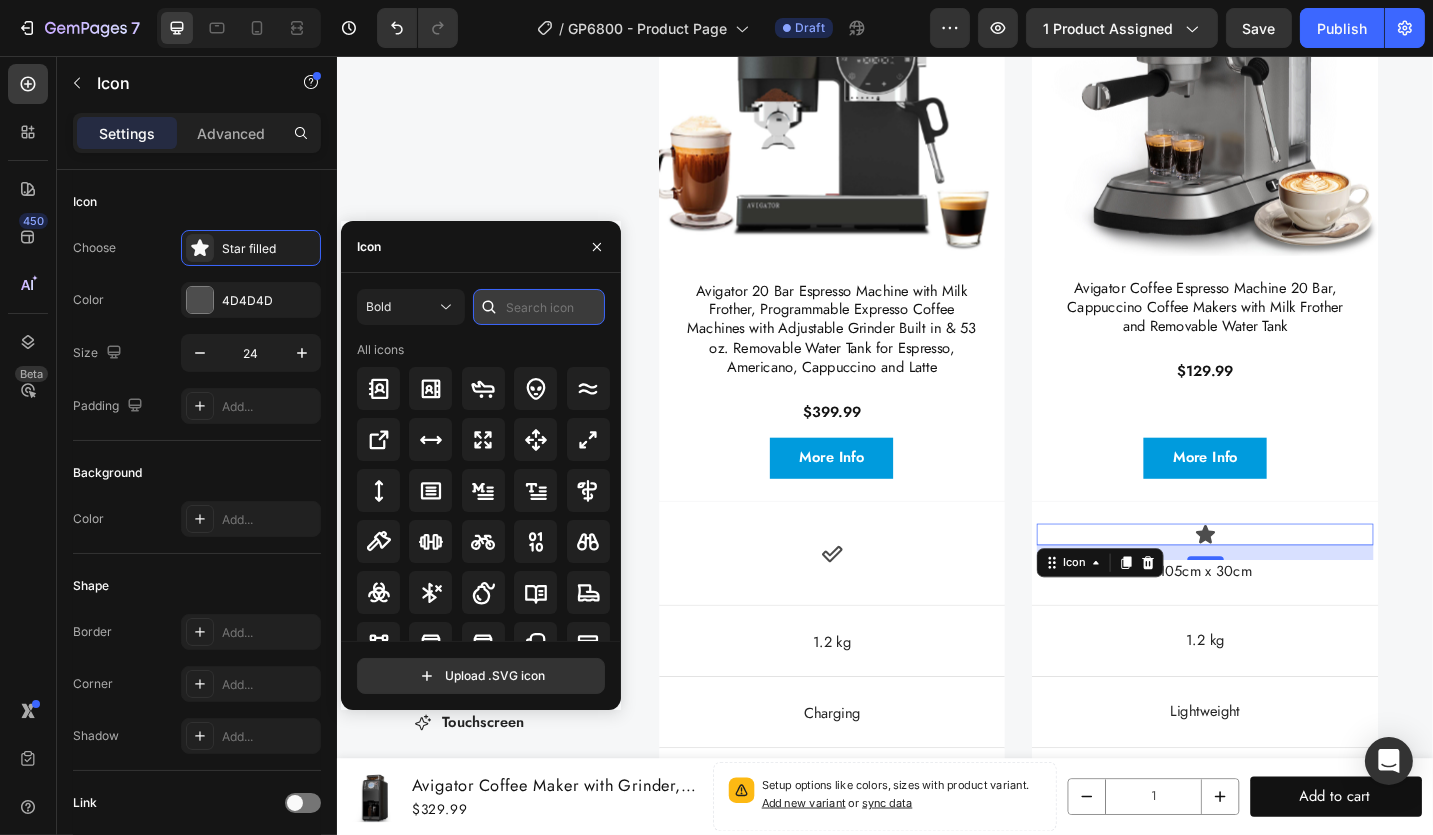 click at bounding box center [539, 307] 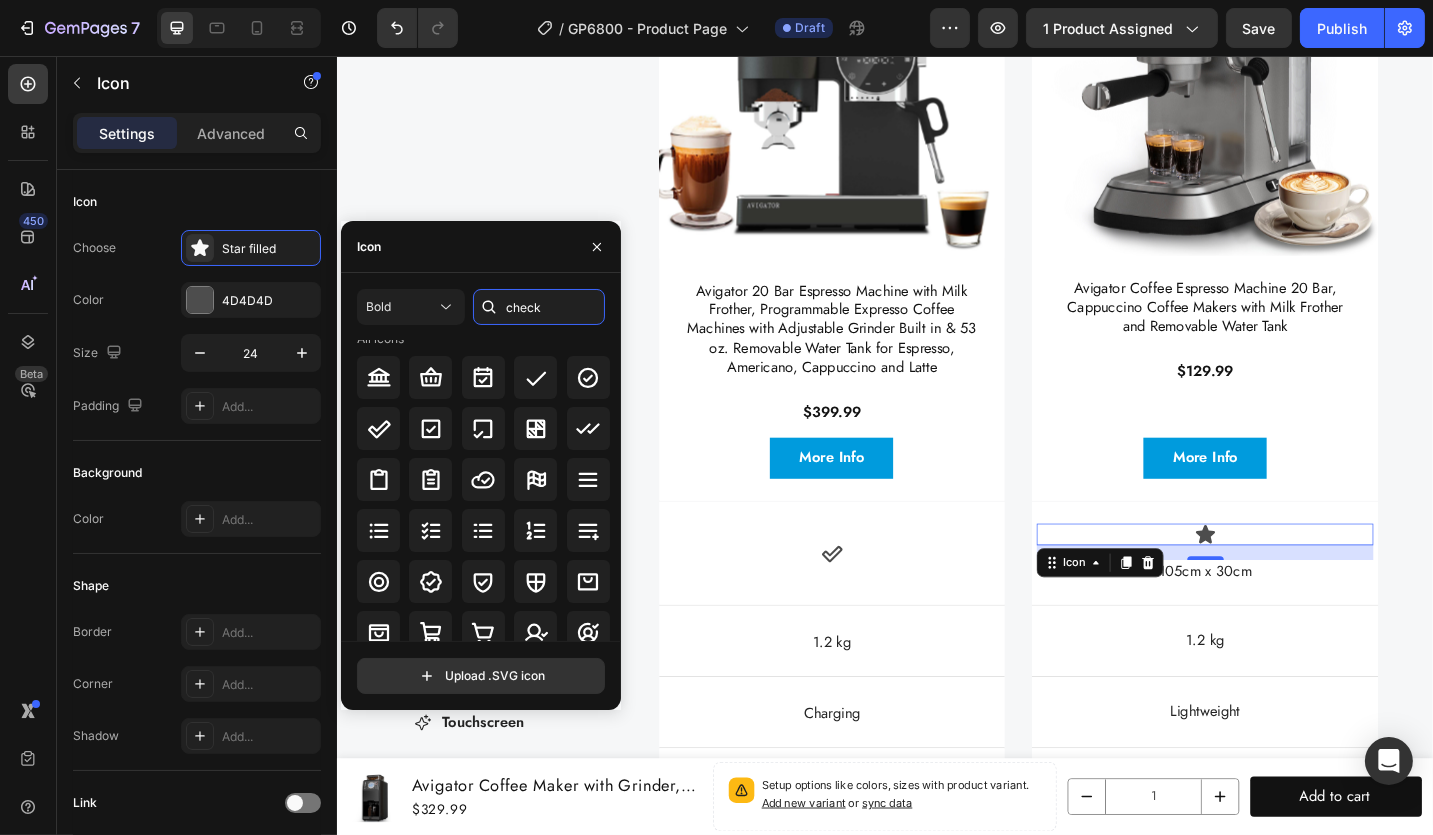 scroll, scrollTop: 0, scrollLeft: 0, axis: both 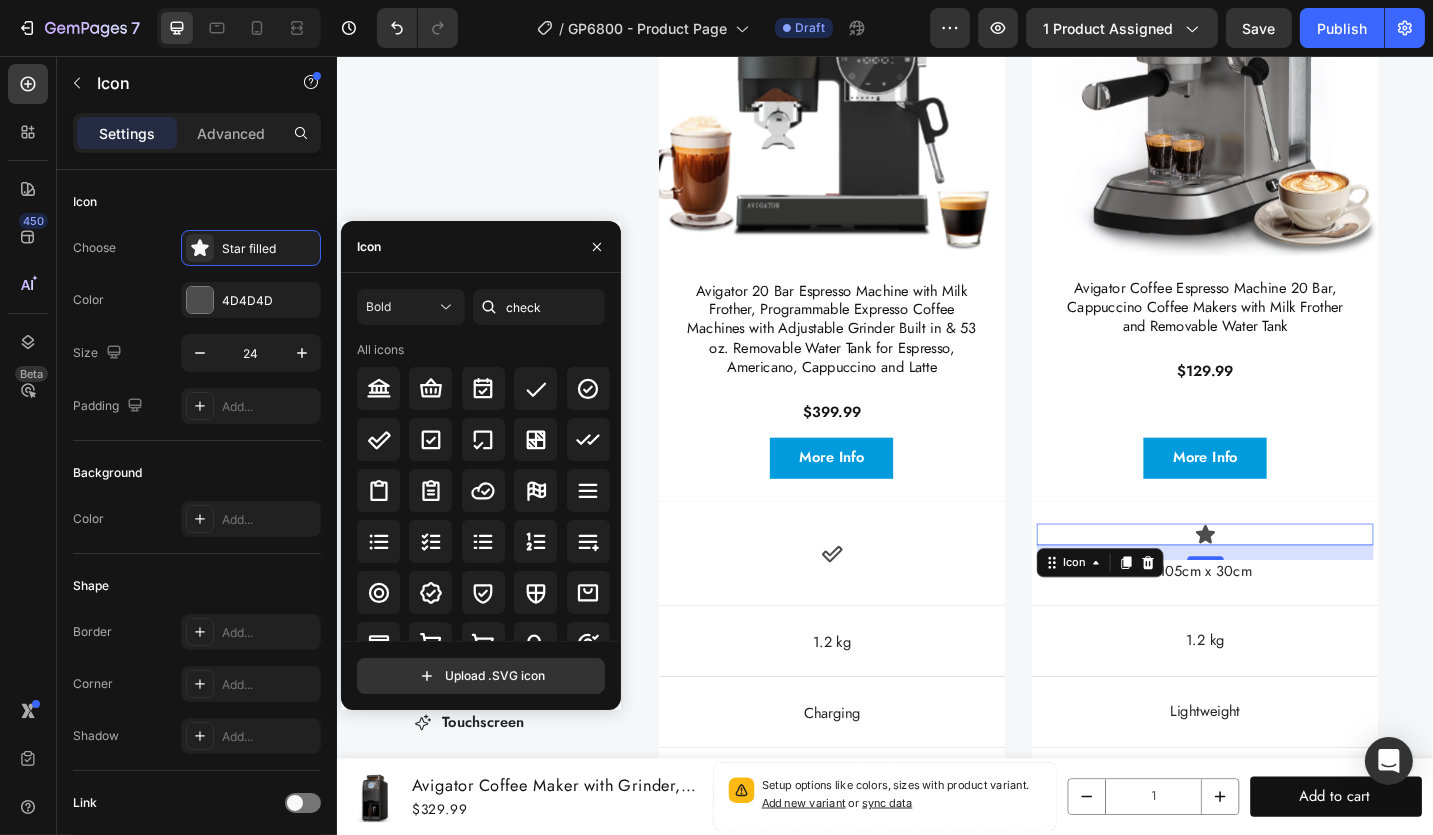 drag, startPoint x: 384, startPoint y: 442, endPoint x: 356, endPoint y: 412, distance: 41.036568 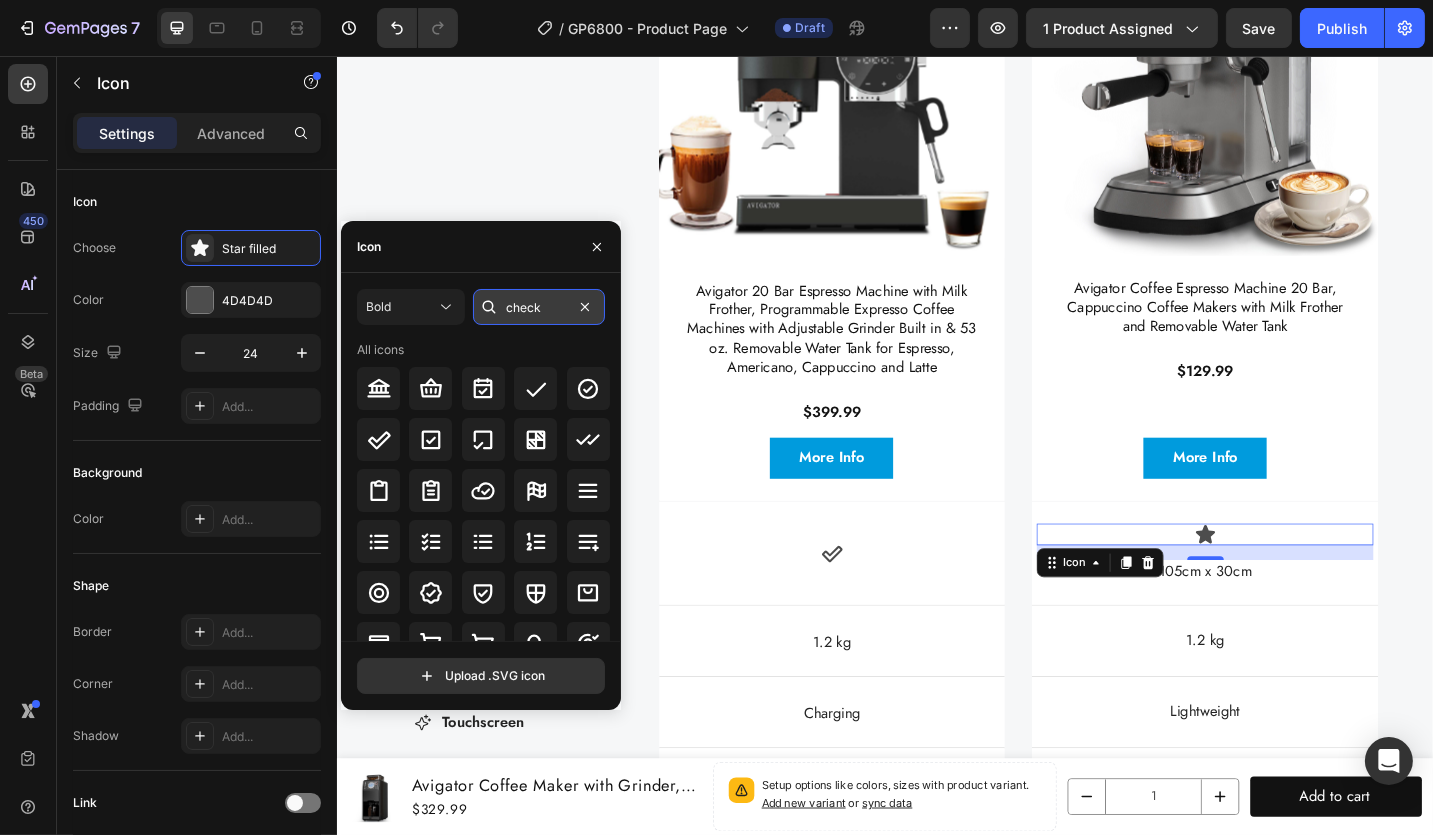 click on "check" at bounding box center [539, 307] 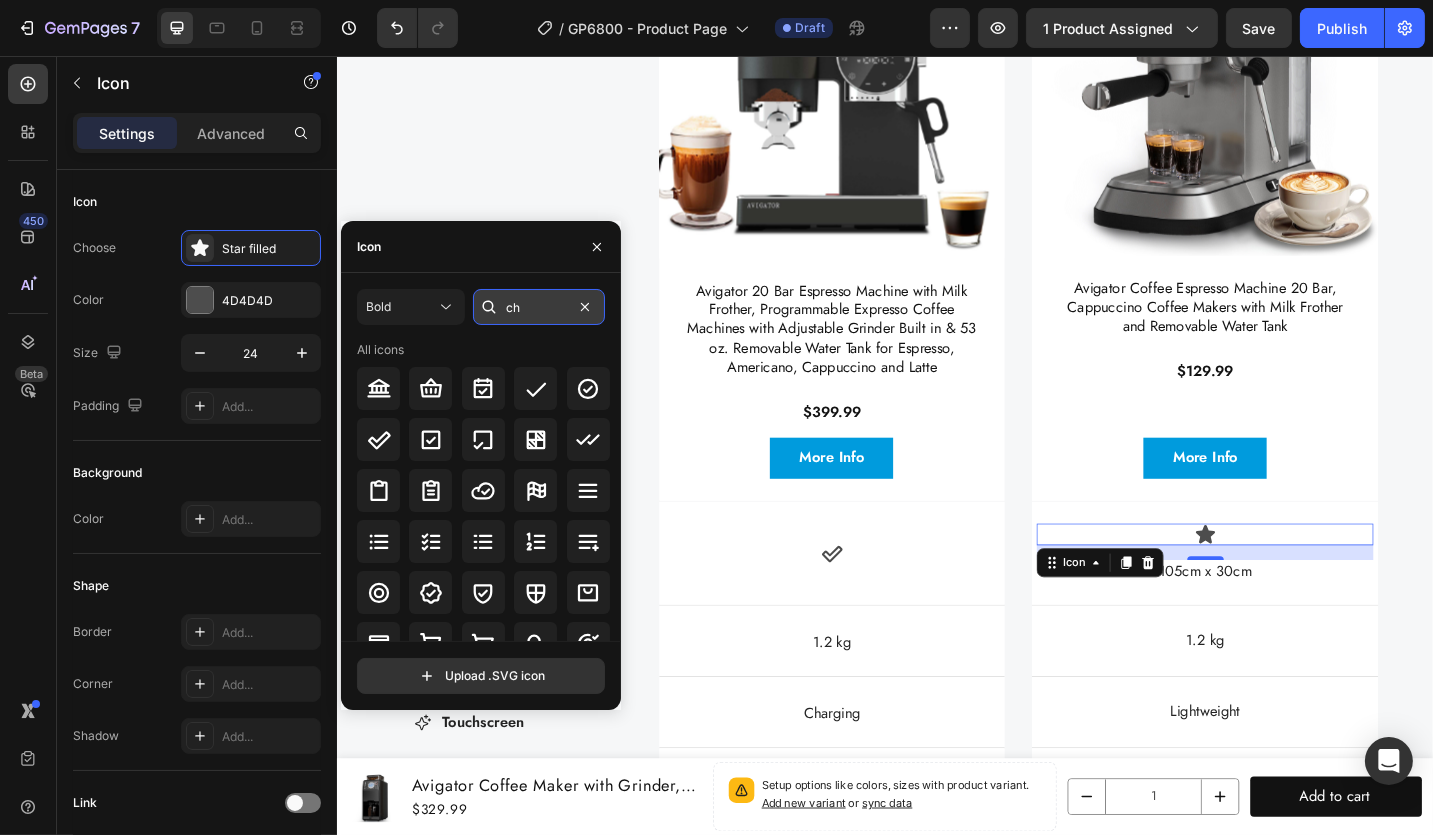 type on "c" 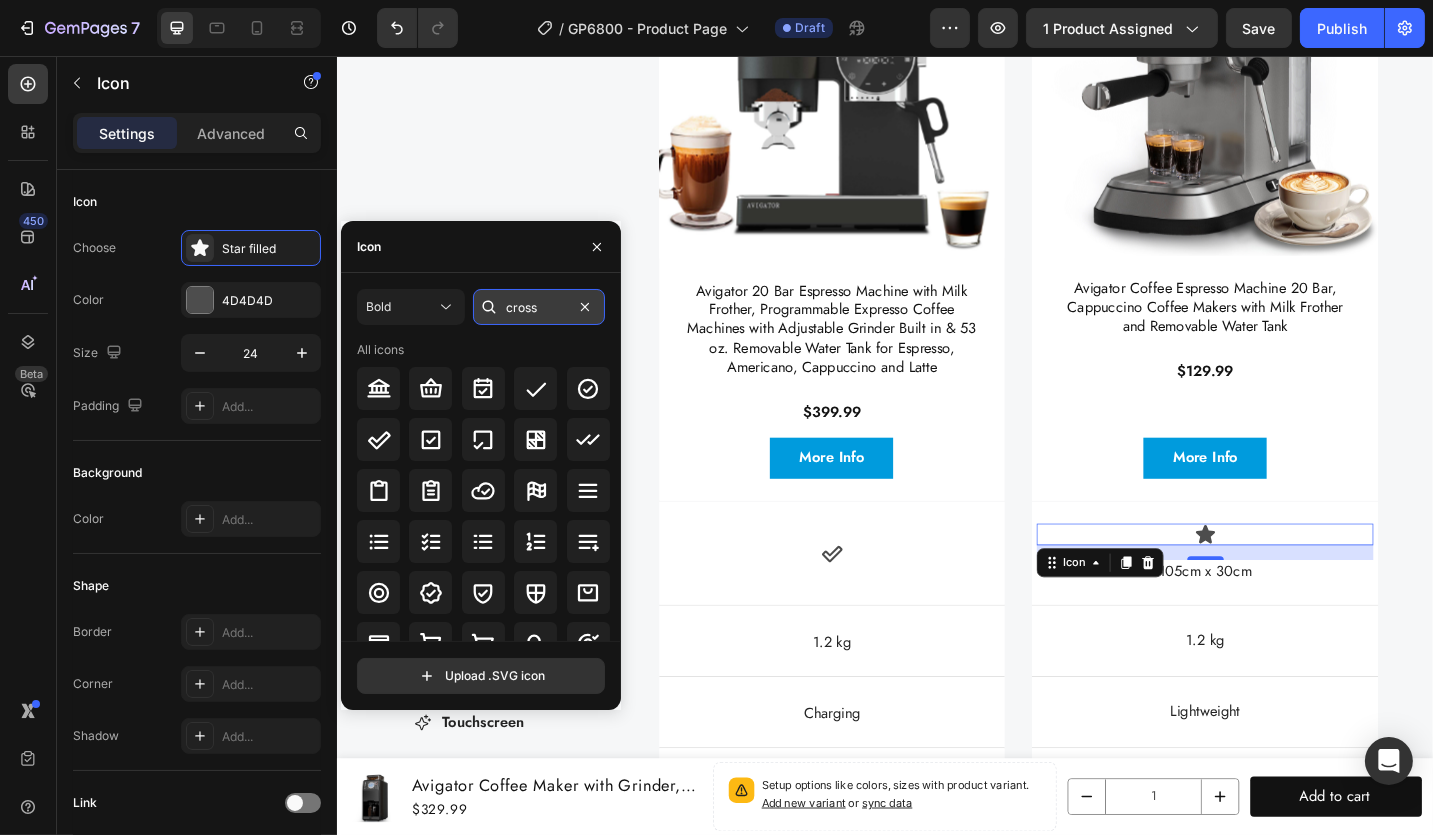 type on "cross" 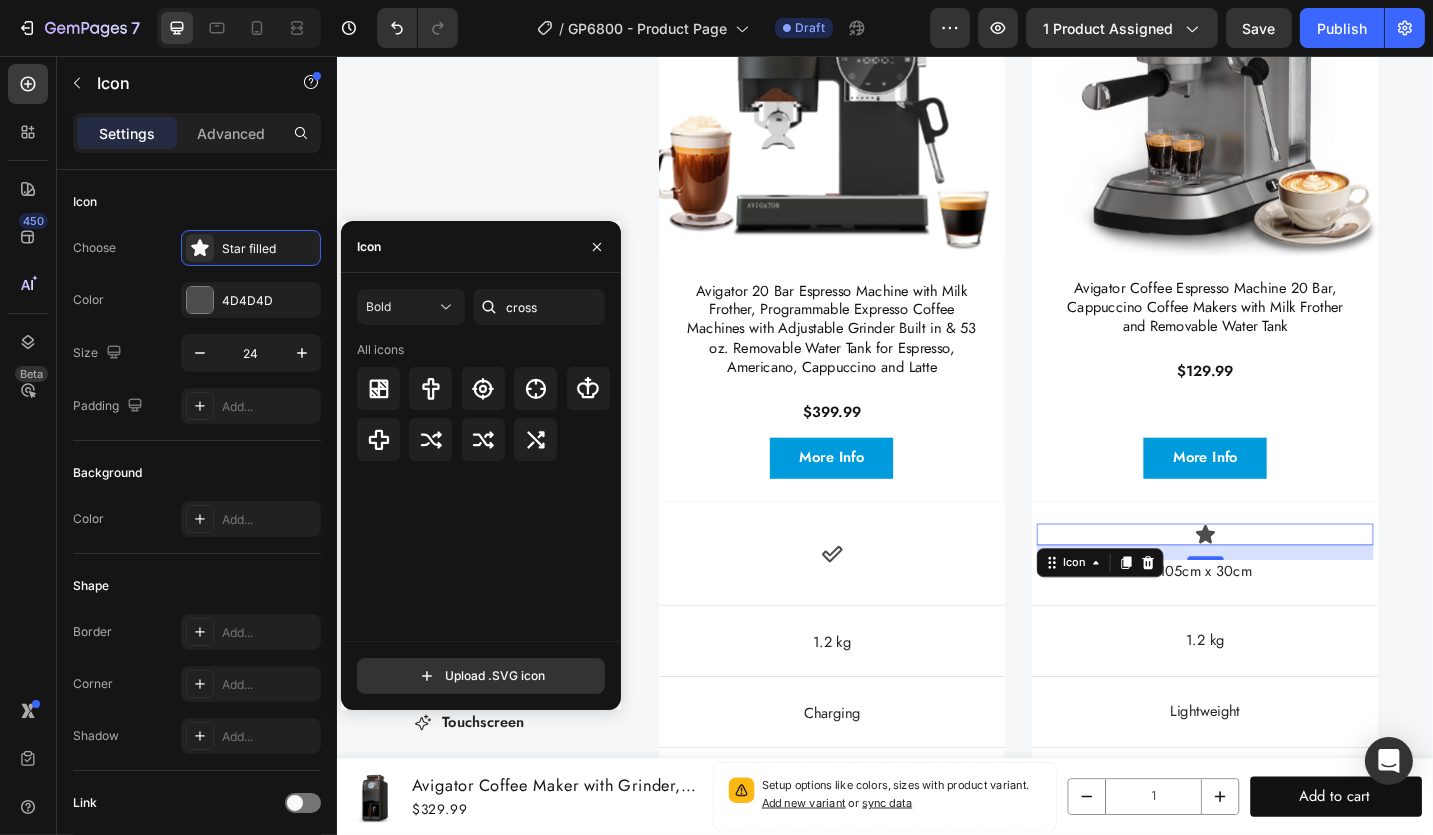 click on "All icons" at bounding box center [380, 350] 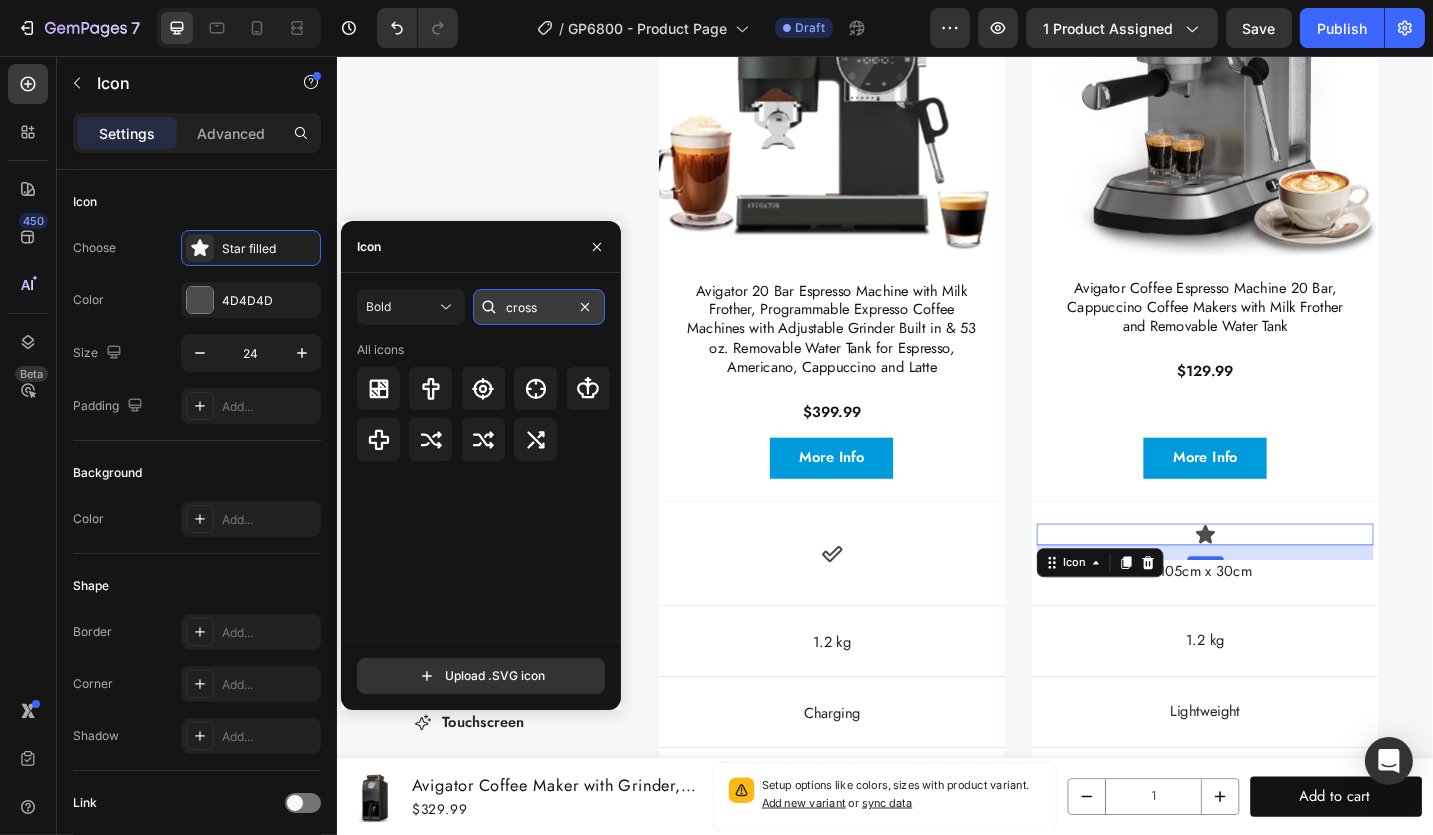 drag, startPoint x: 542, startPoint y: 308, endPoint x: 565, endPoint y: 308, distance: 23 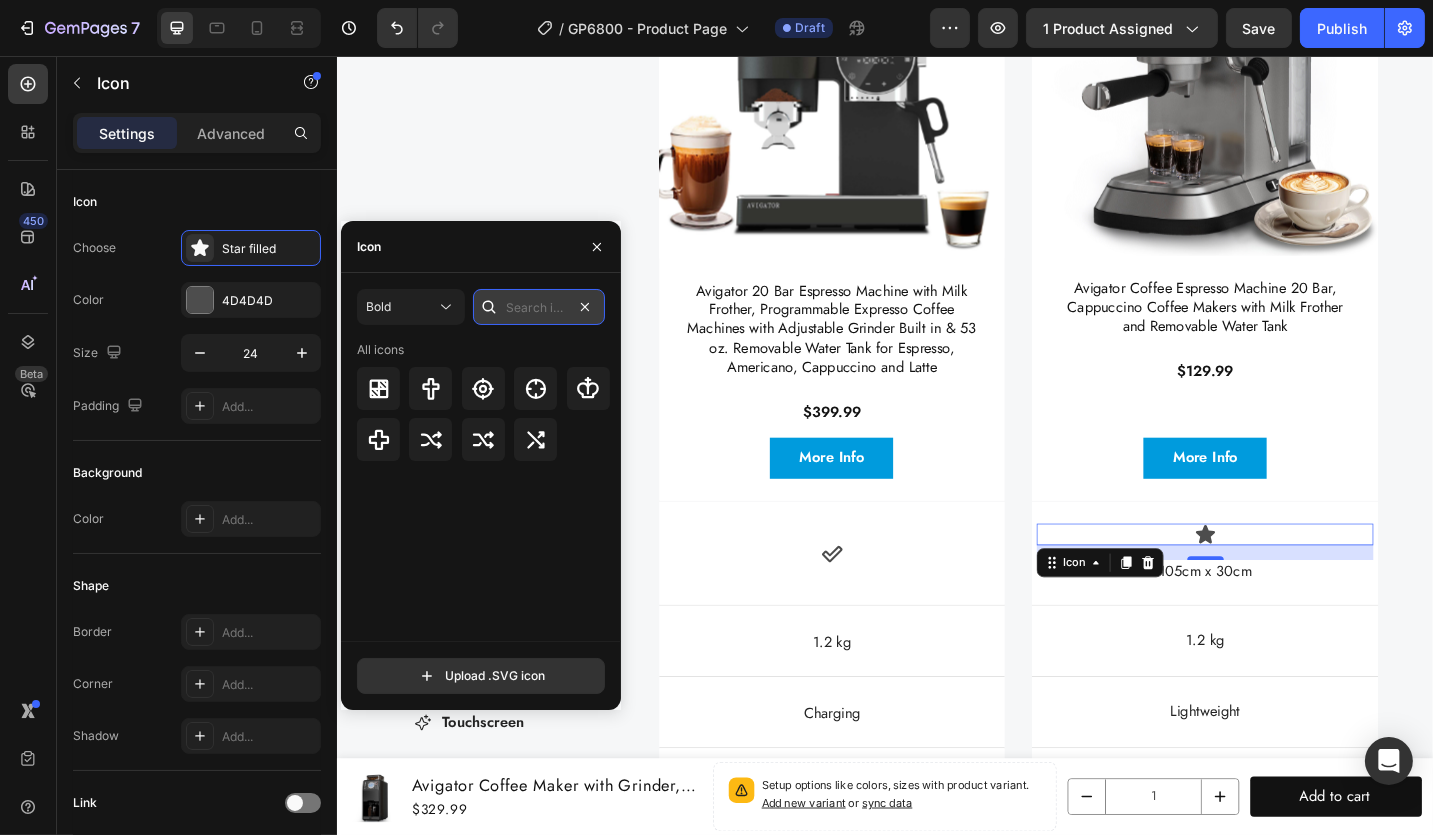 drag, startPoint x: 590, startPoint y: 307, endPoint x: 537, endPoint y: 306, distance: 53.009434 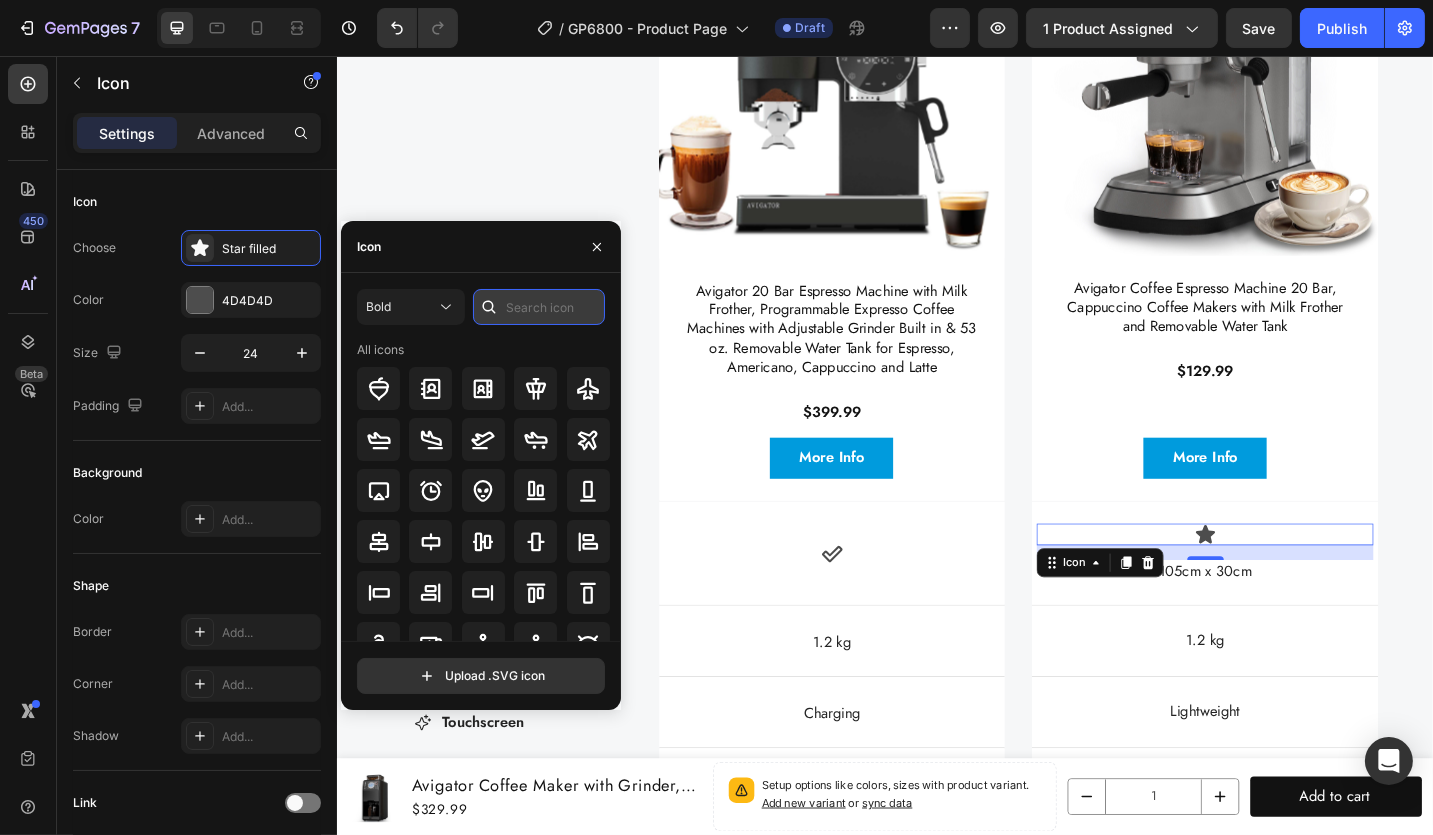 click at bounding box center (539, 307) 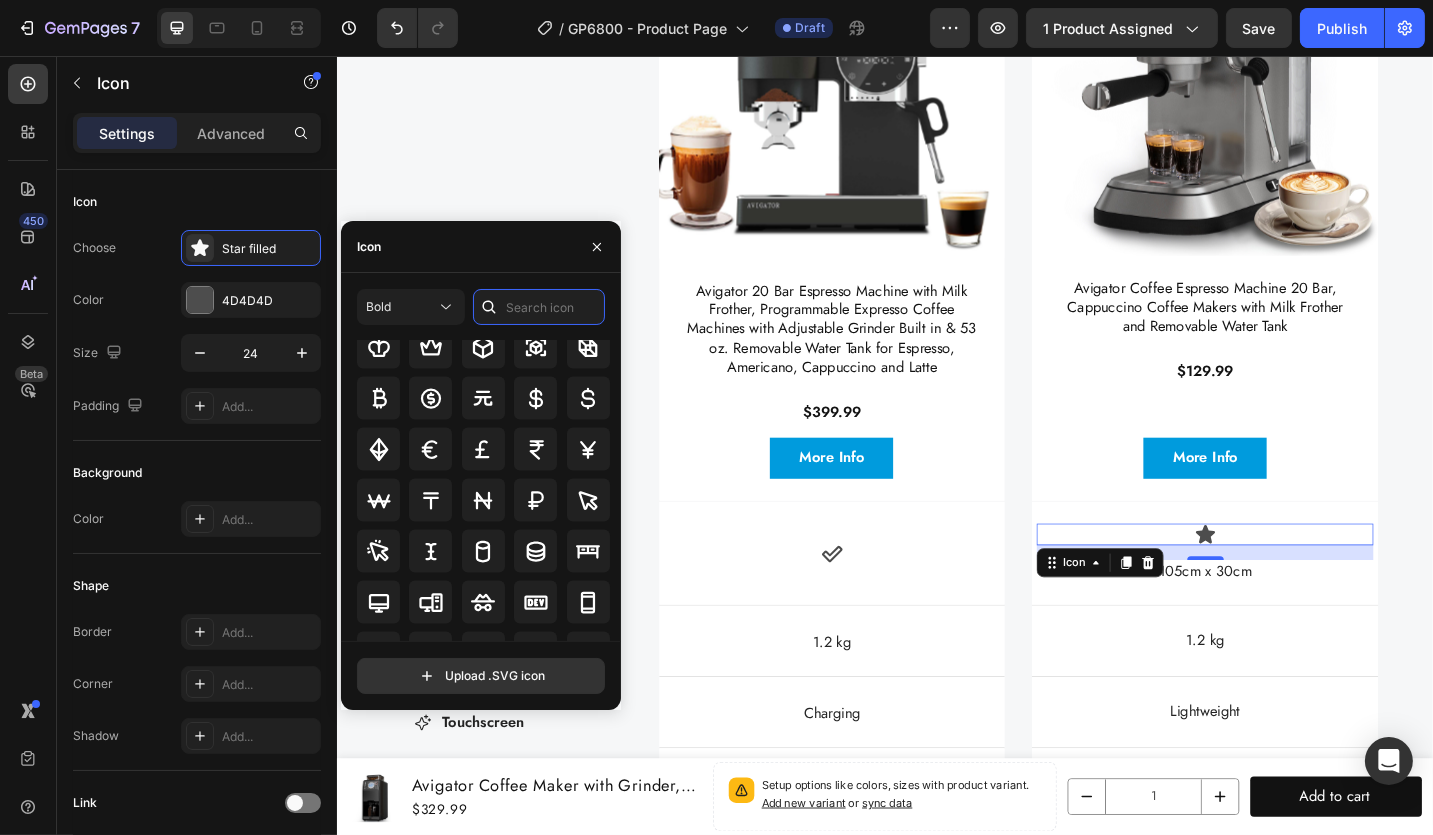 scroll, scrollTop: 4060, scrollLeft: 0, axis: vertical 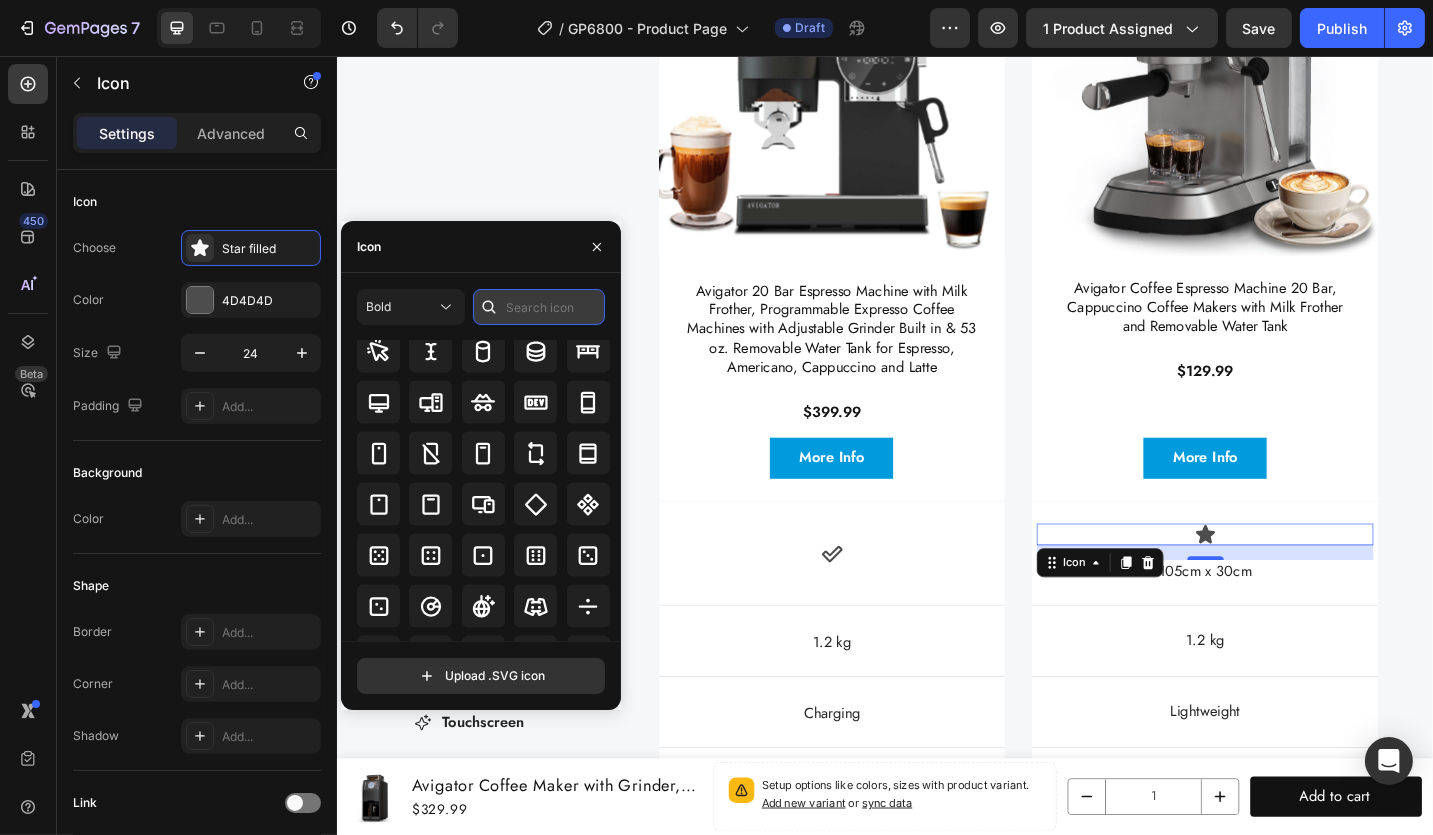 click at bounding box center [539, 307] 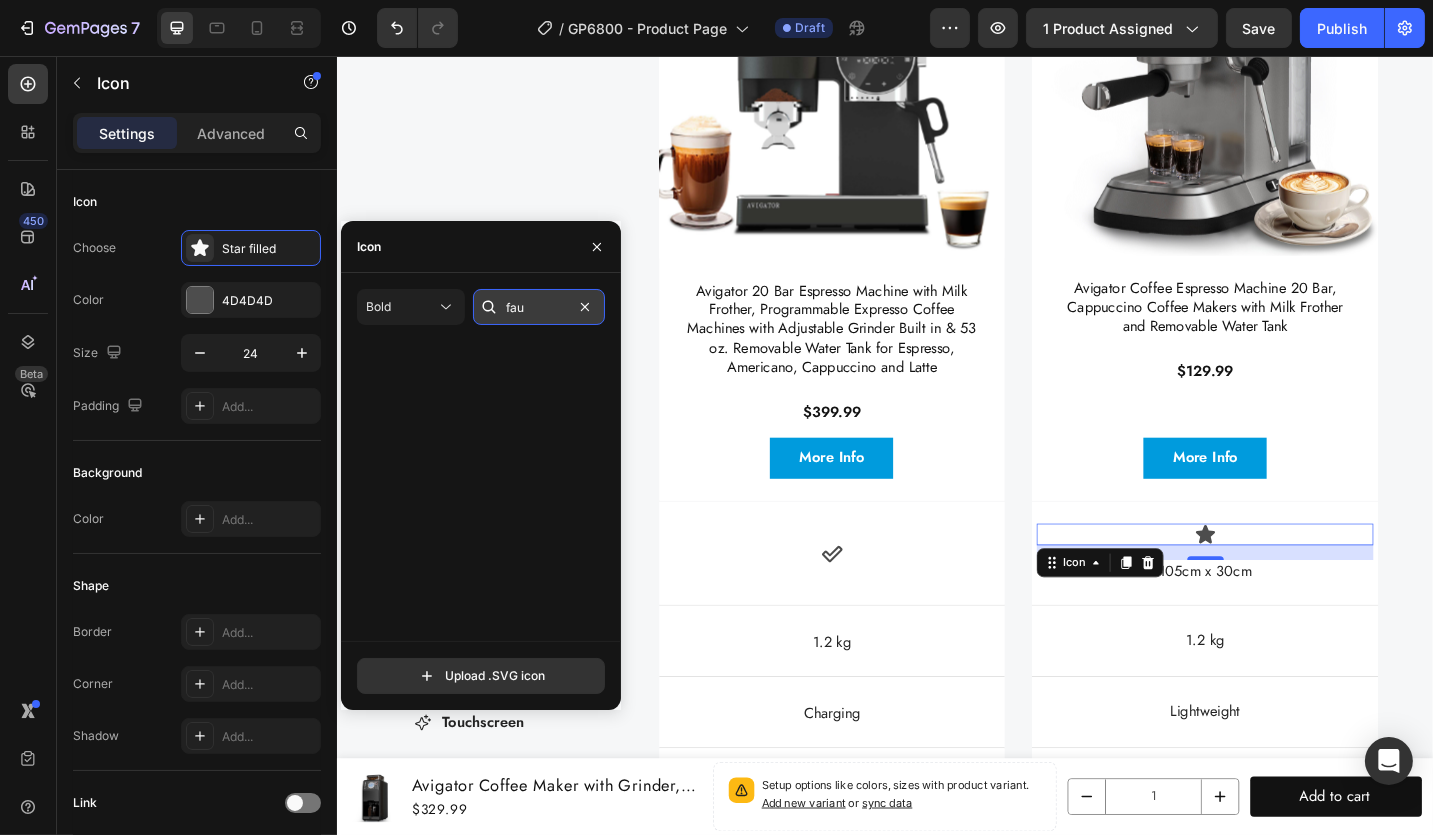 scroll, scrollTop: 0, scrollLeft: 0, axis: both 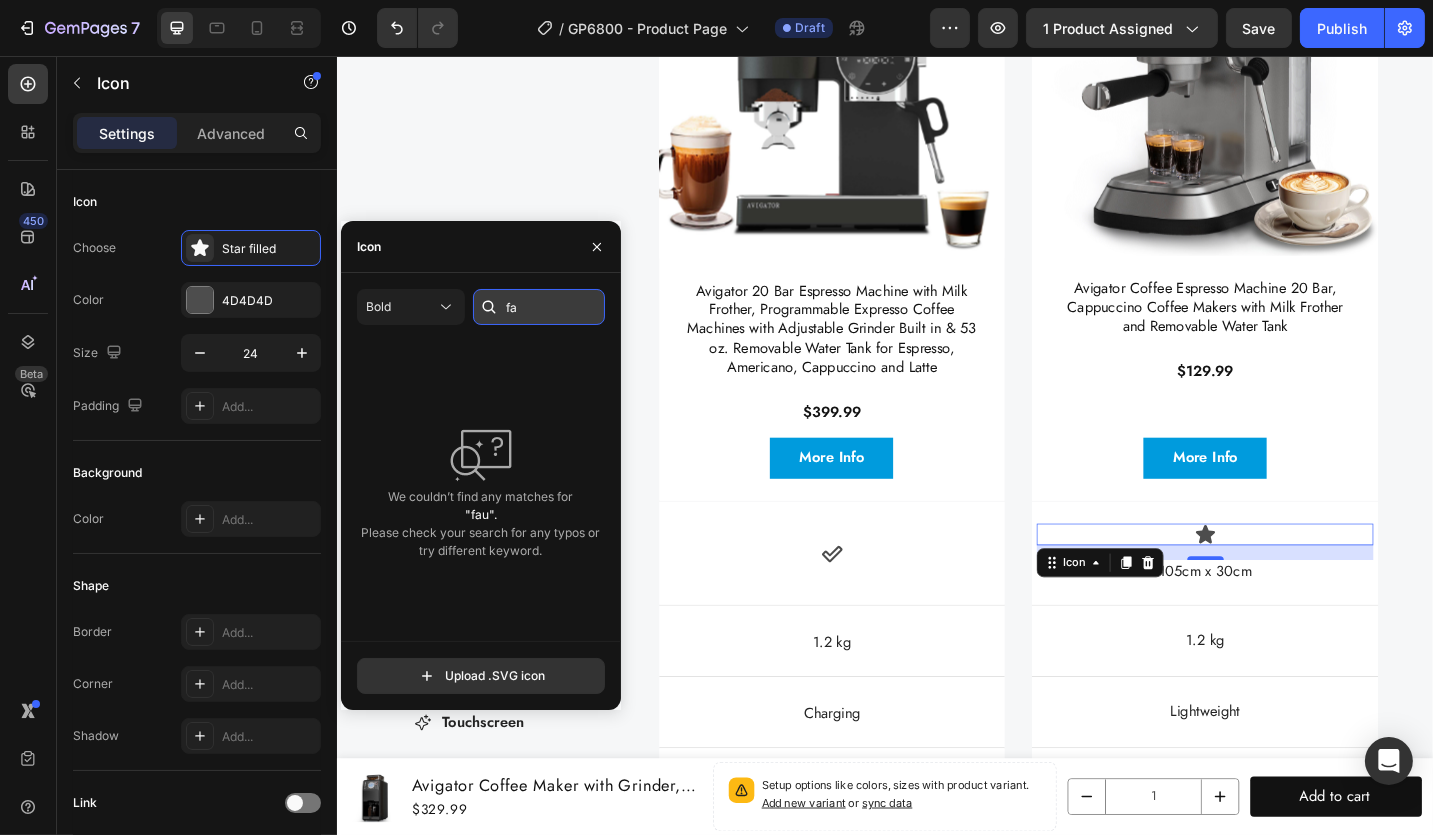 type on "f" 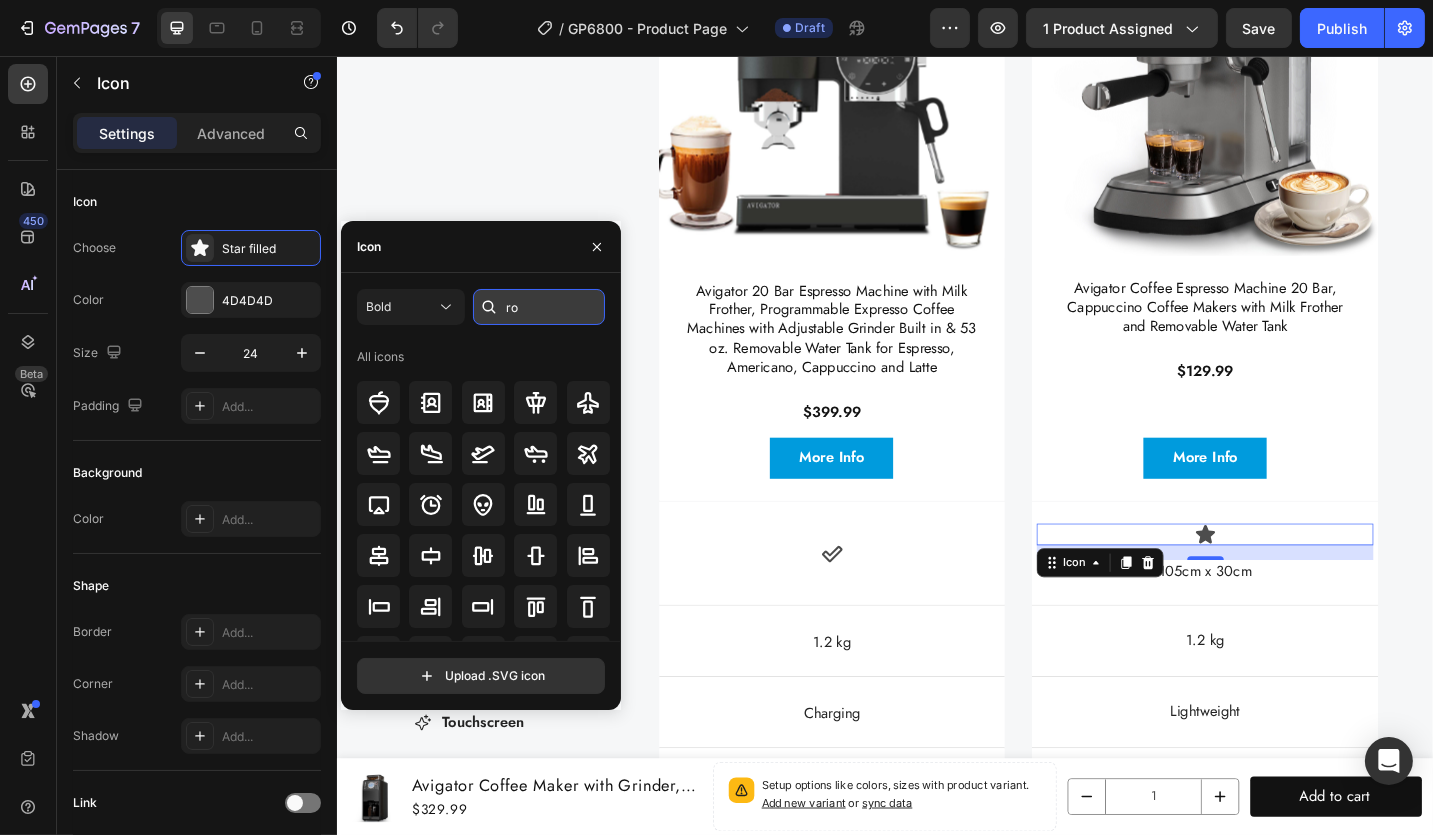 type on "r" 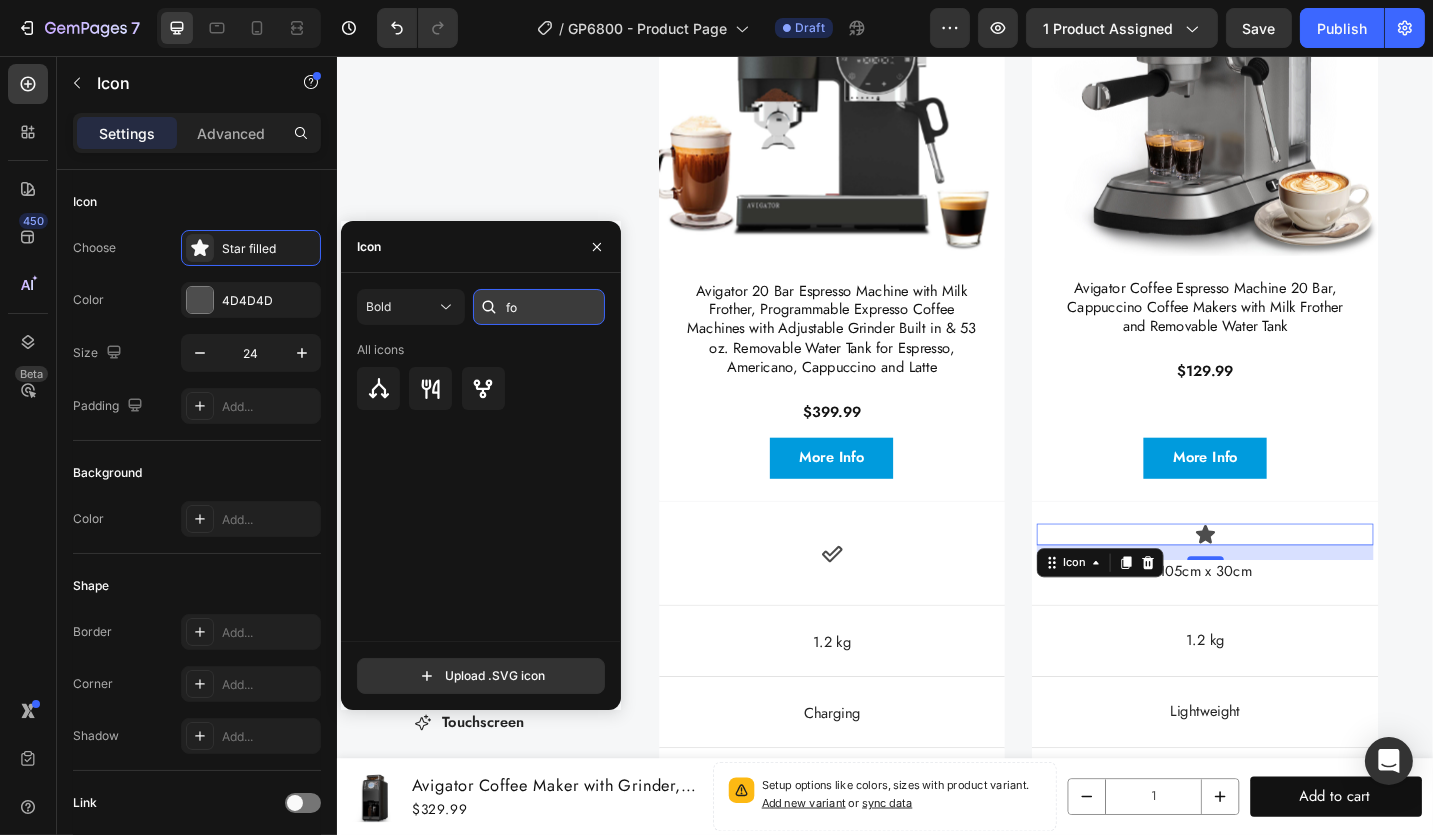 type on "f" 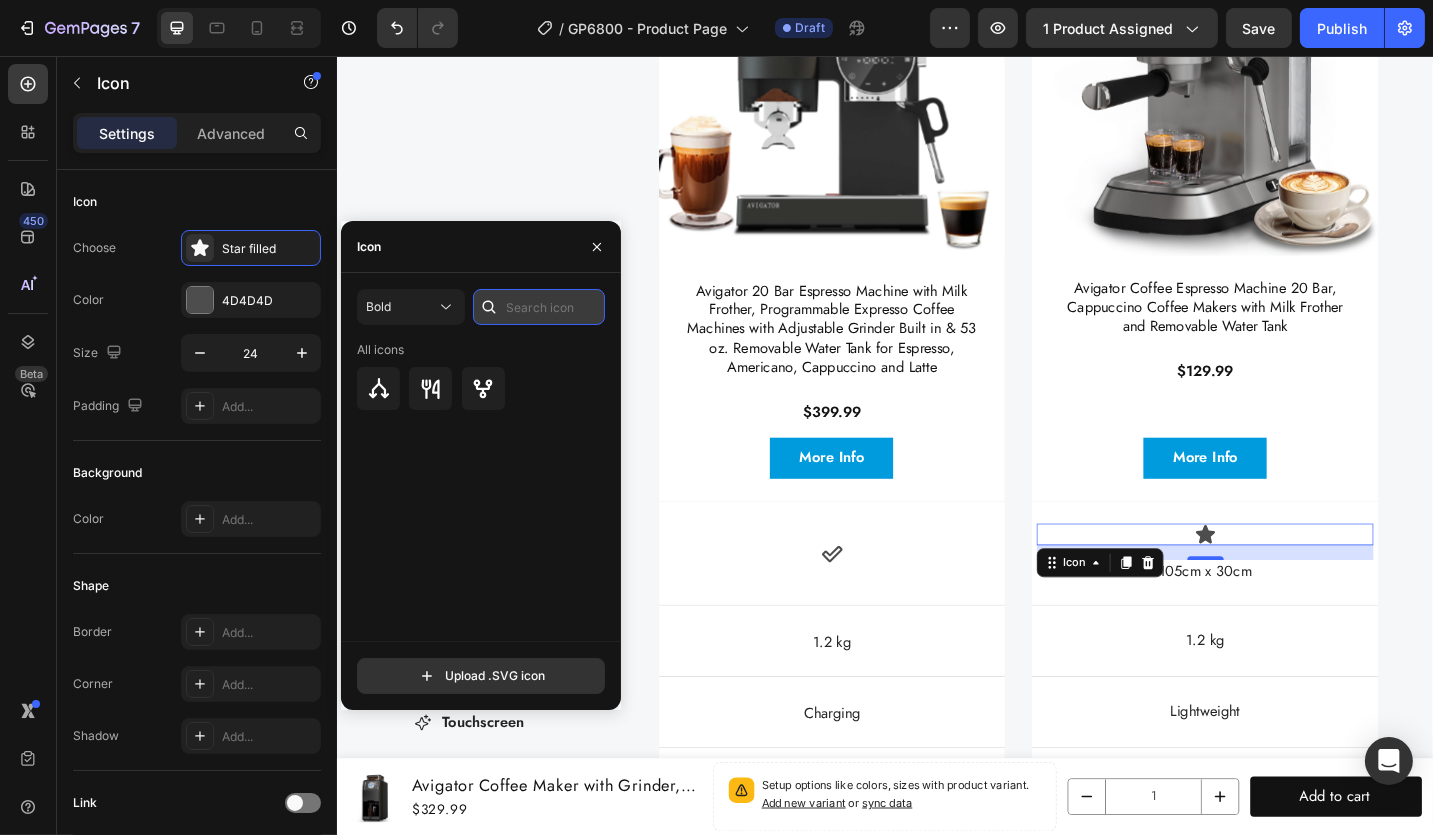 type on "w" 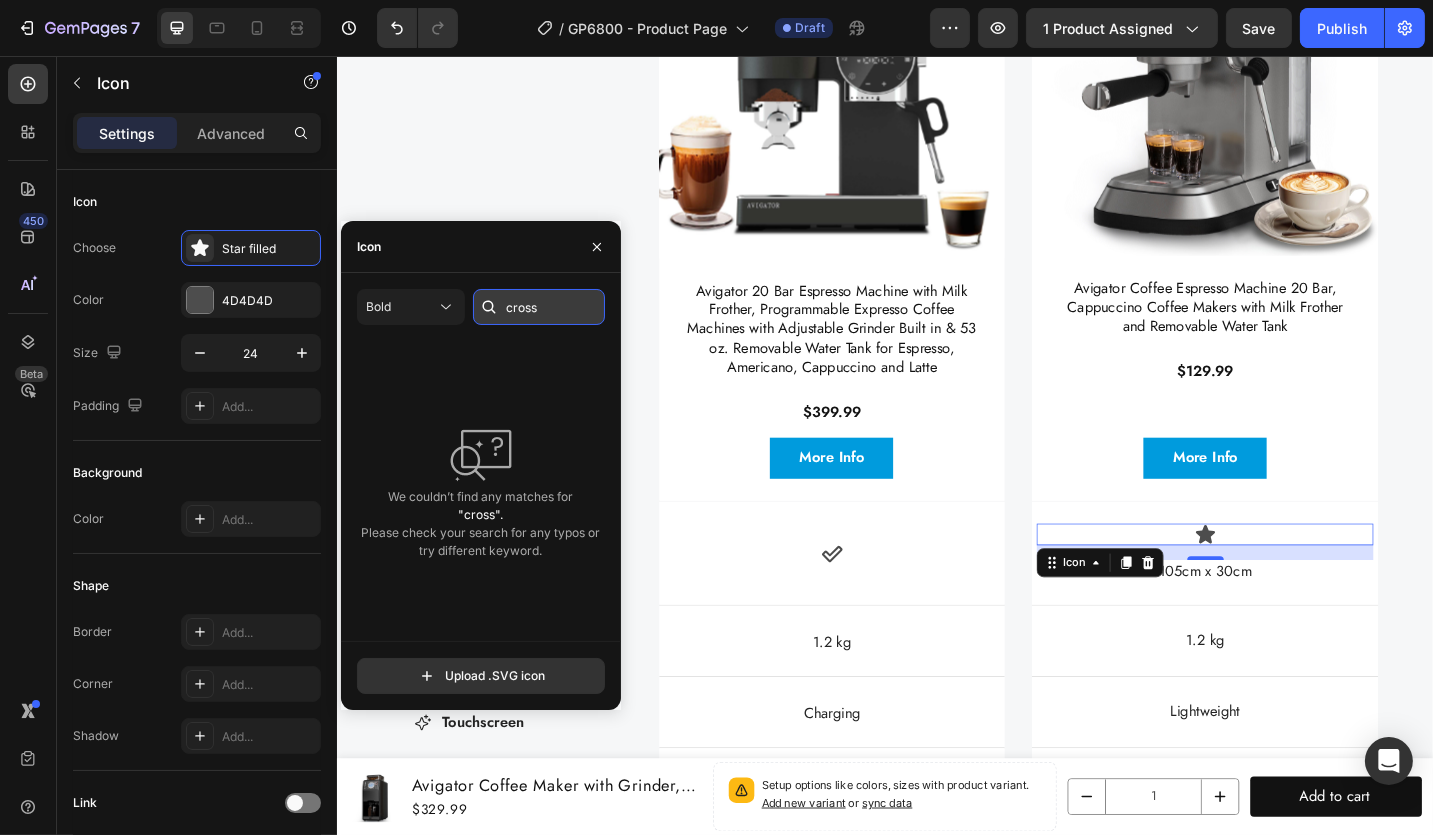 type on "cross" 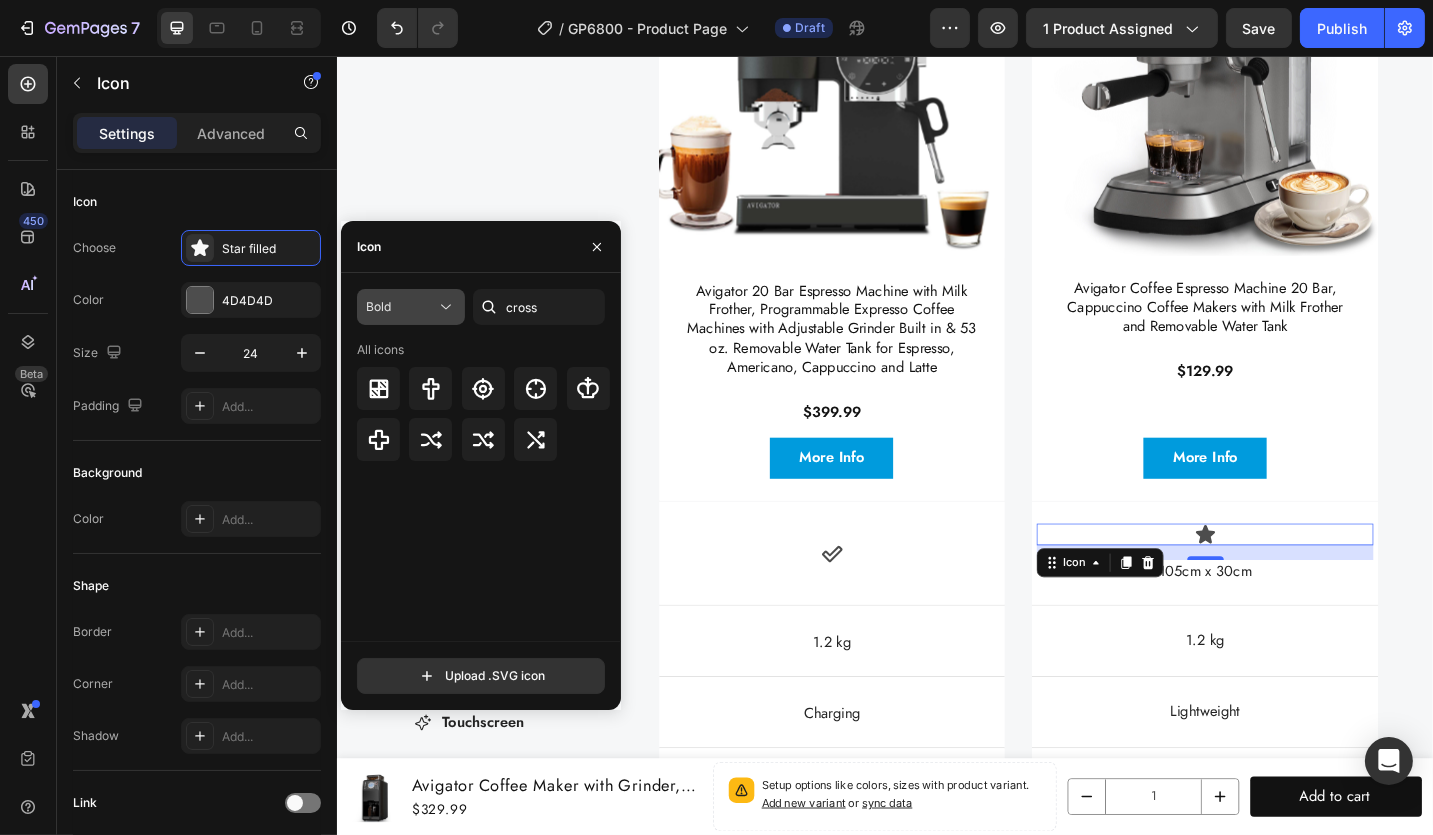 click 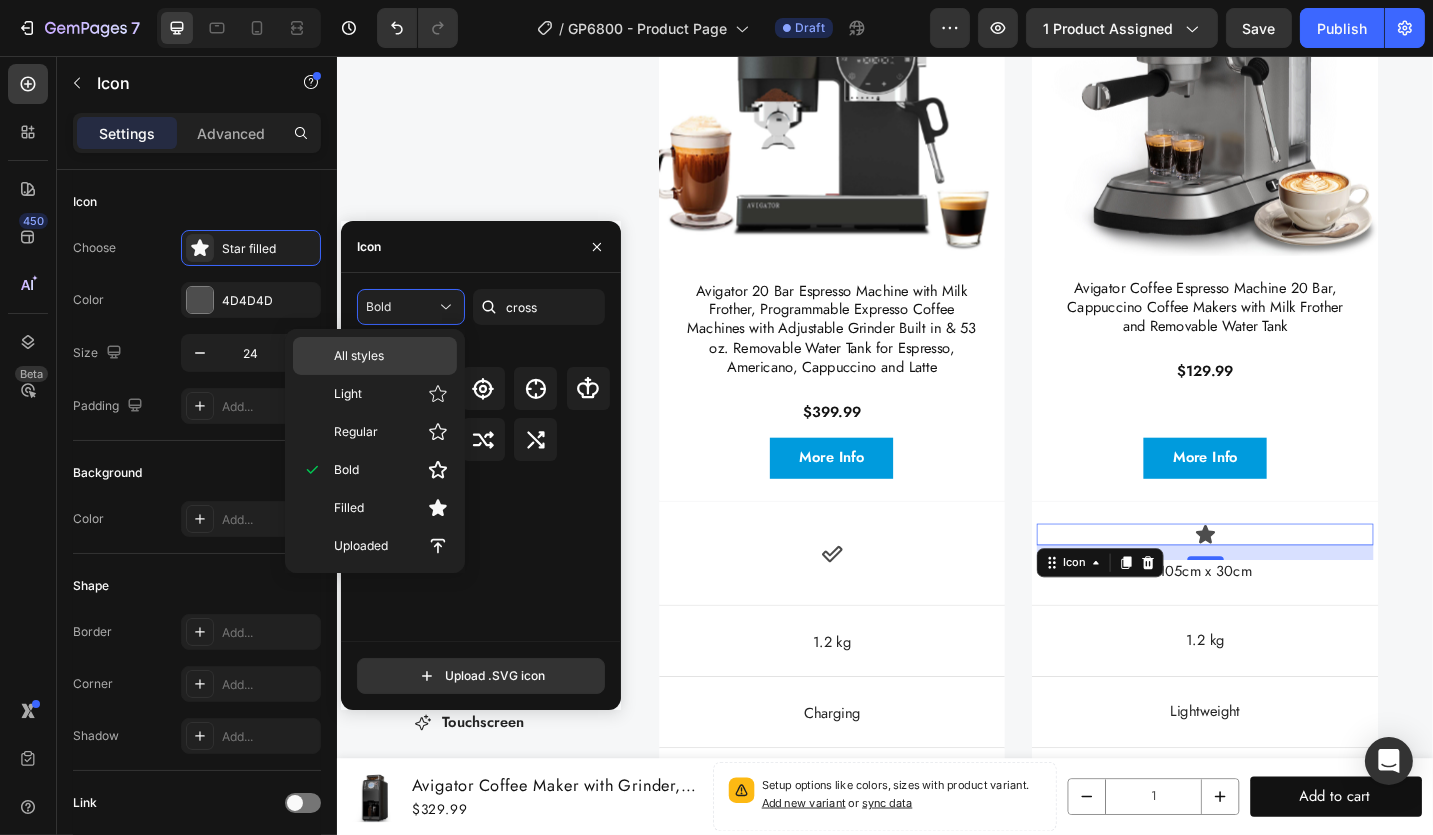 click on "All styles" 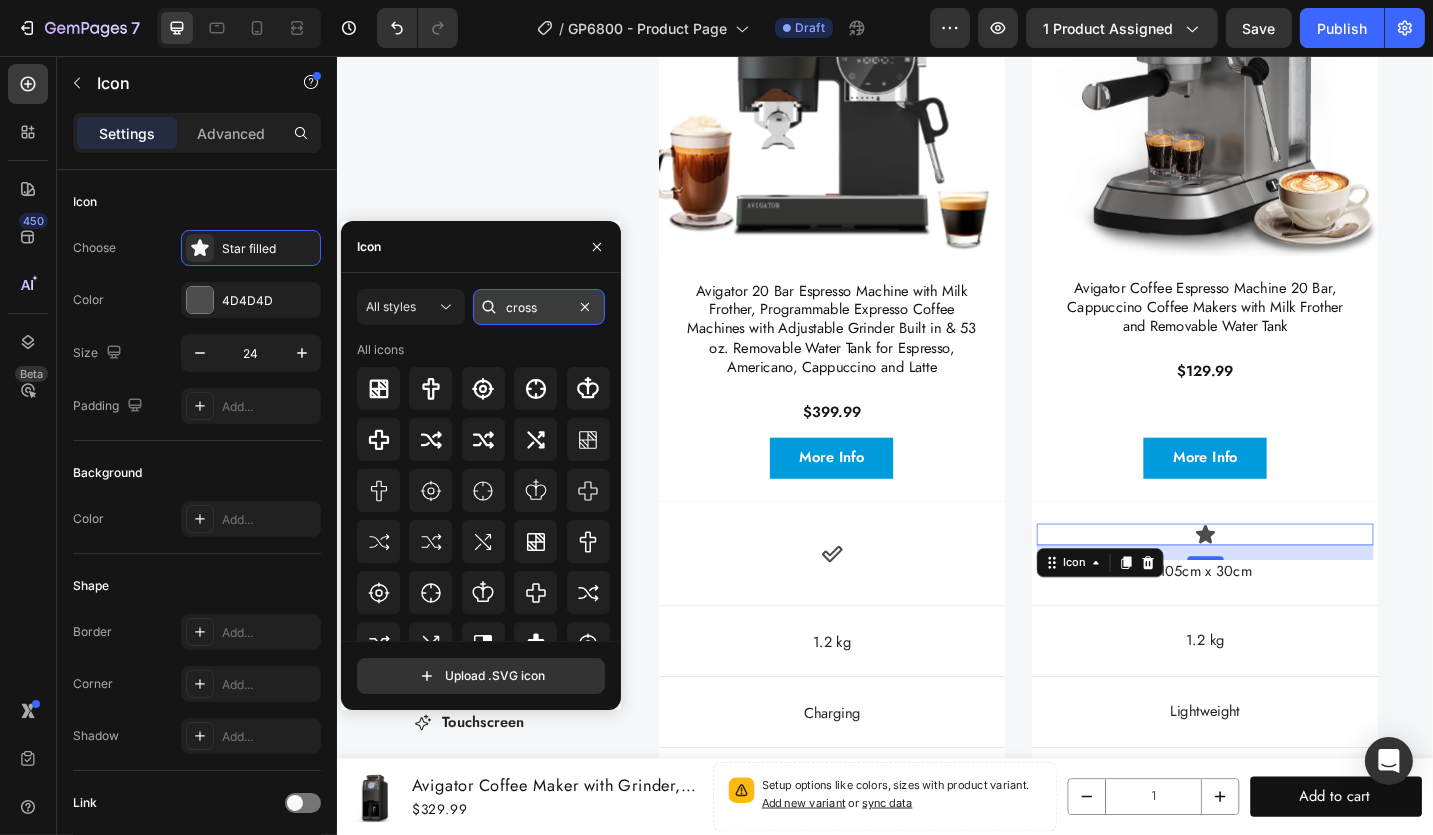 click on "cross" at bounding box center (539, 307) 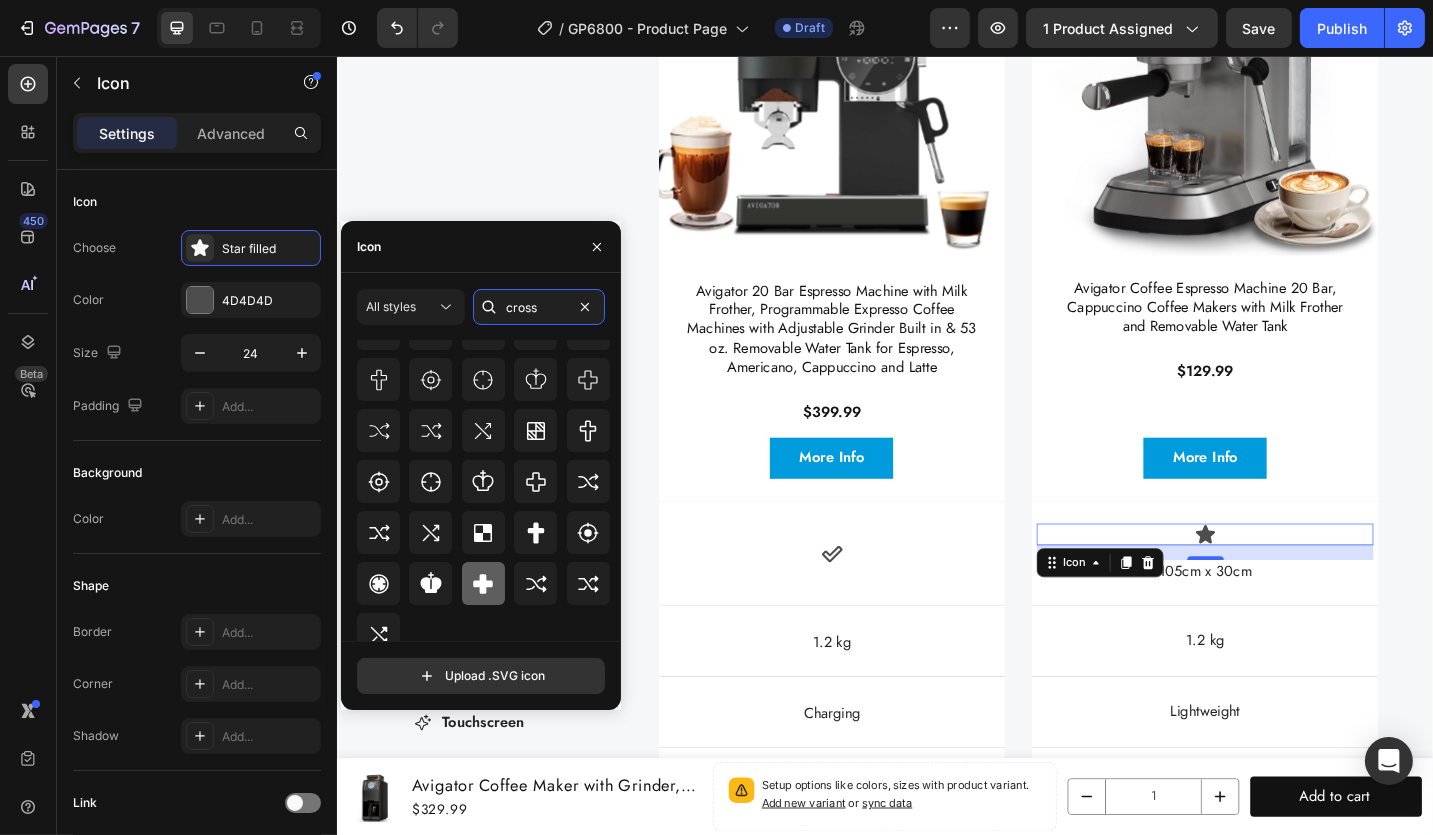 scroll, scrollTop: 126, scrollLeft: 0, axis: vertical 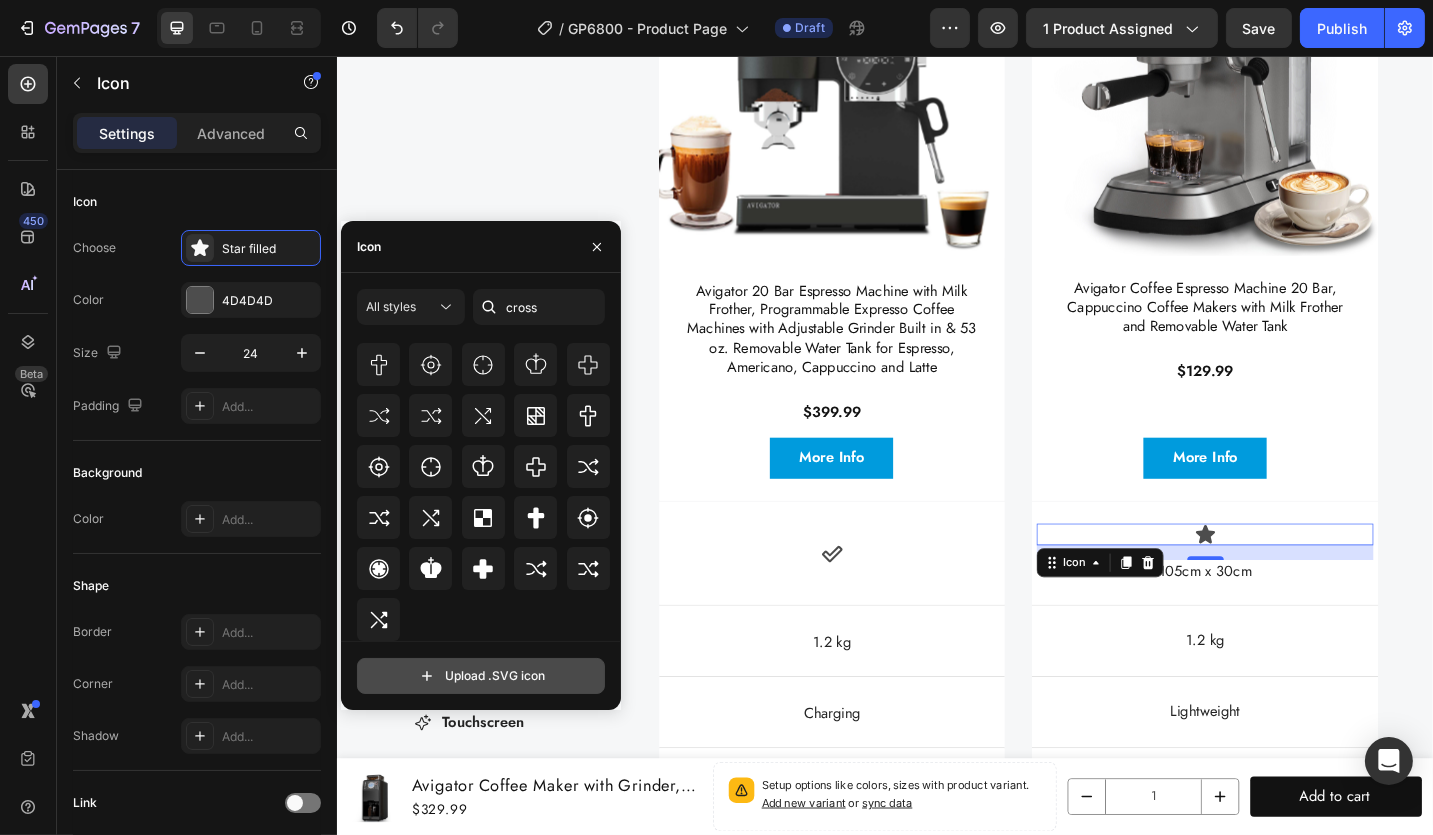 click 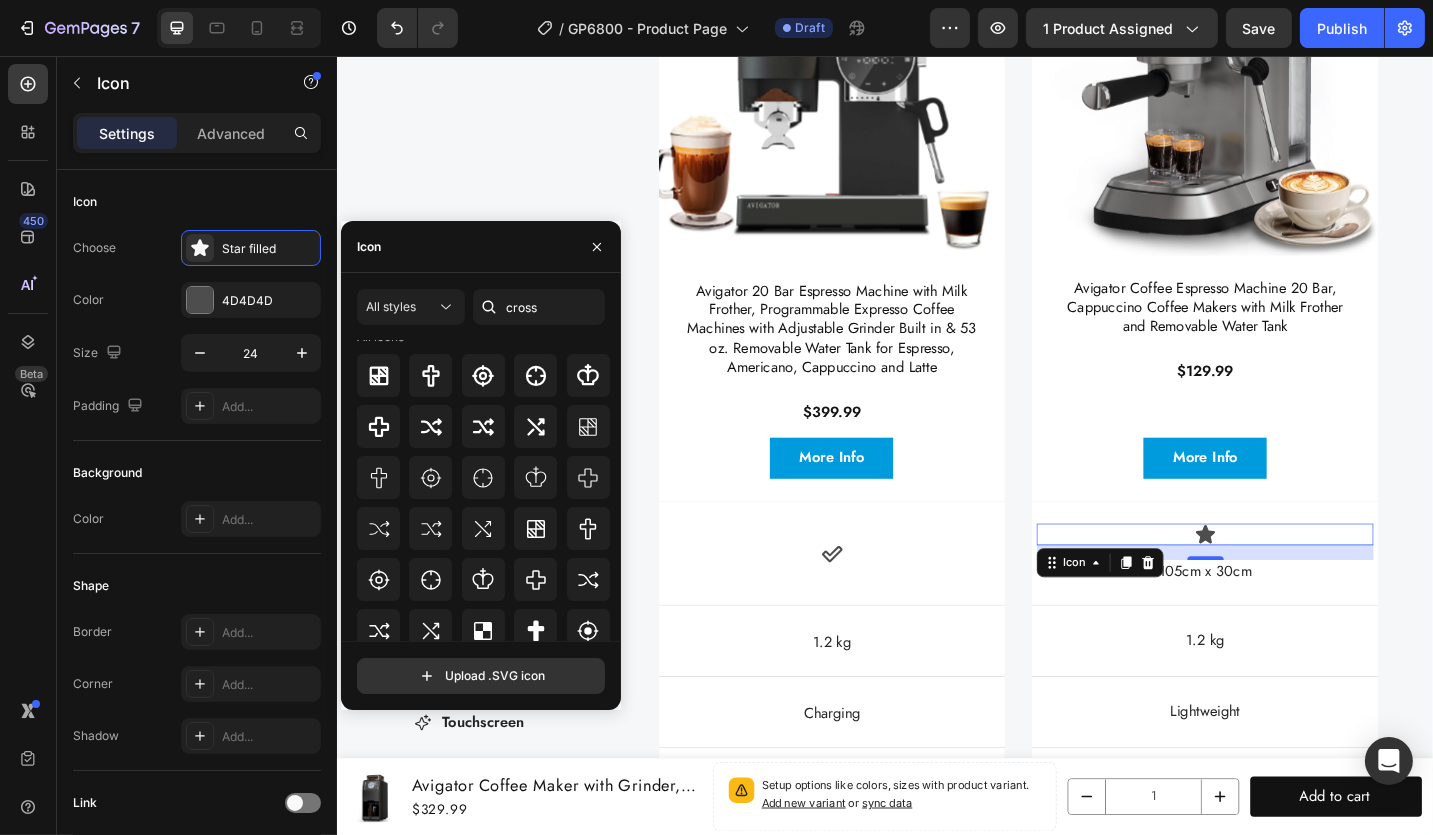 scroll, scrollTop: 0, scrollLeft: 0, axis: both 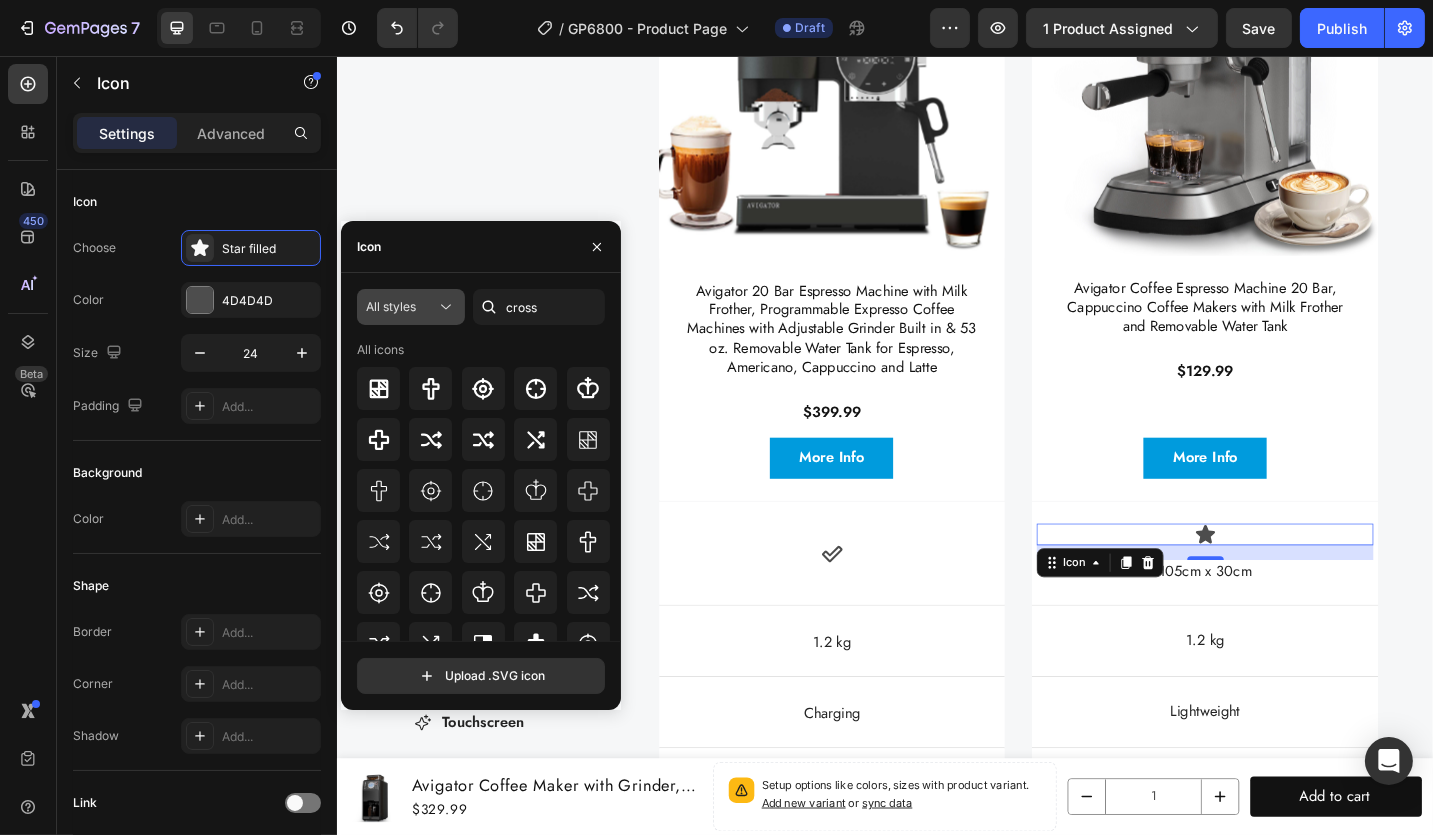 click on "All styles" at bounding box center (391, 306) 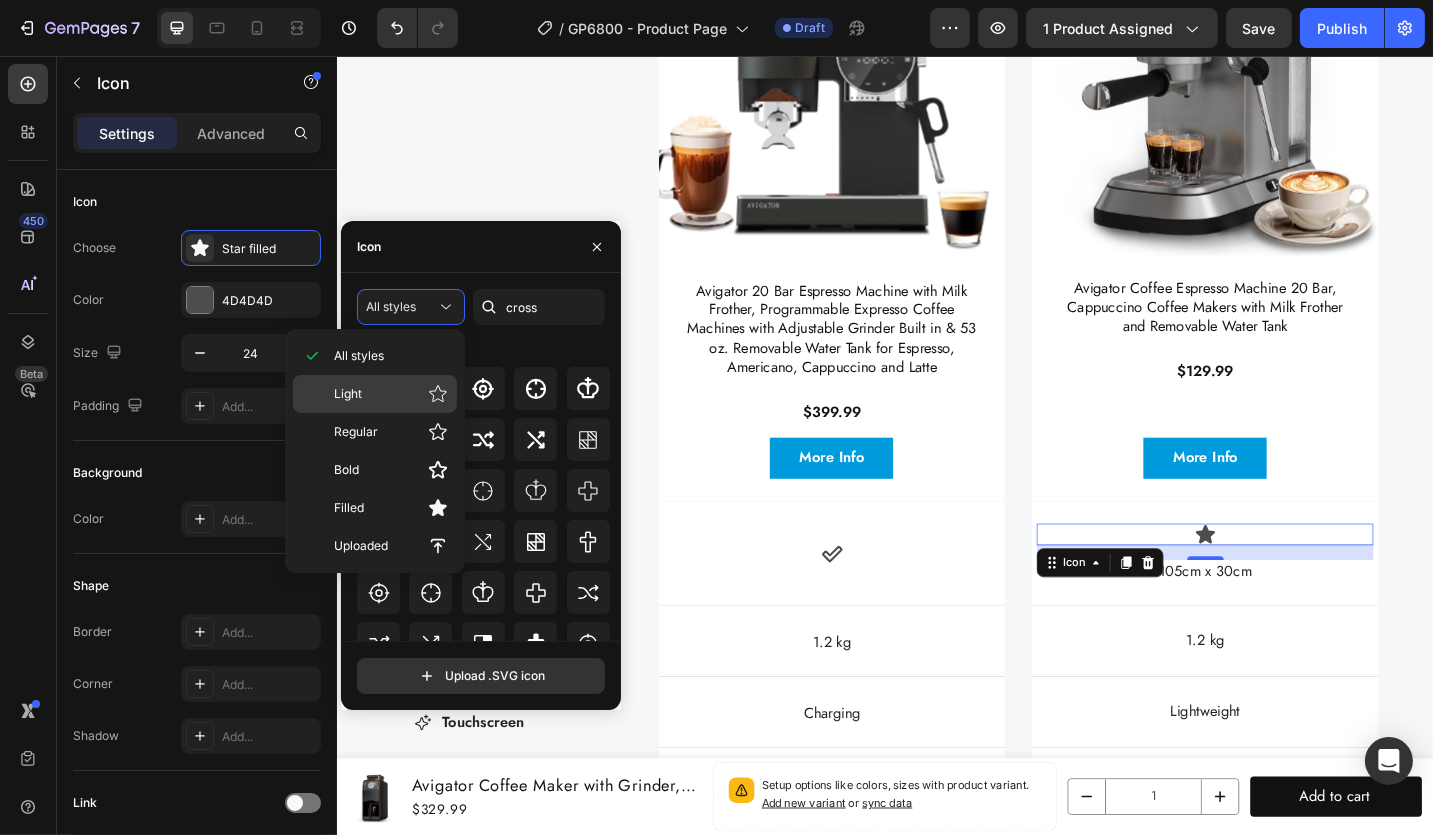 click on "Light" 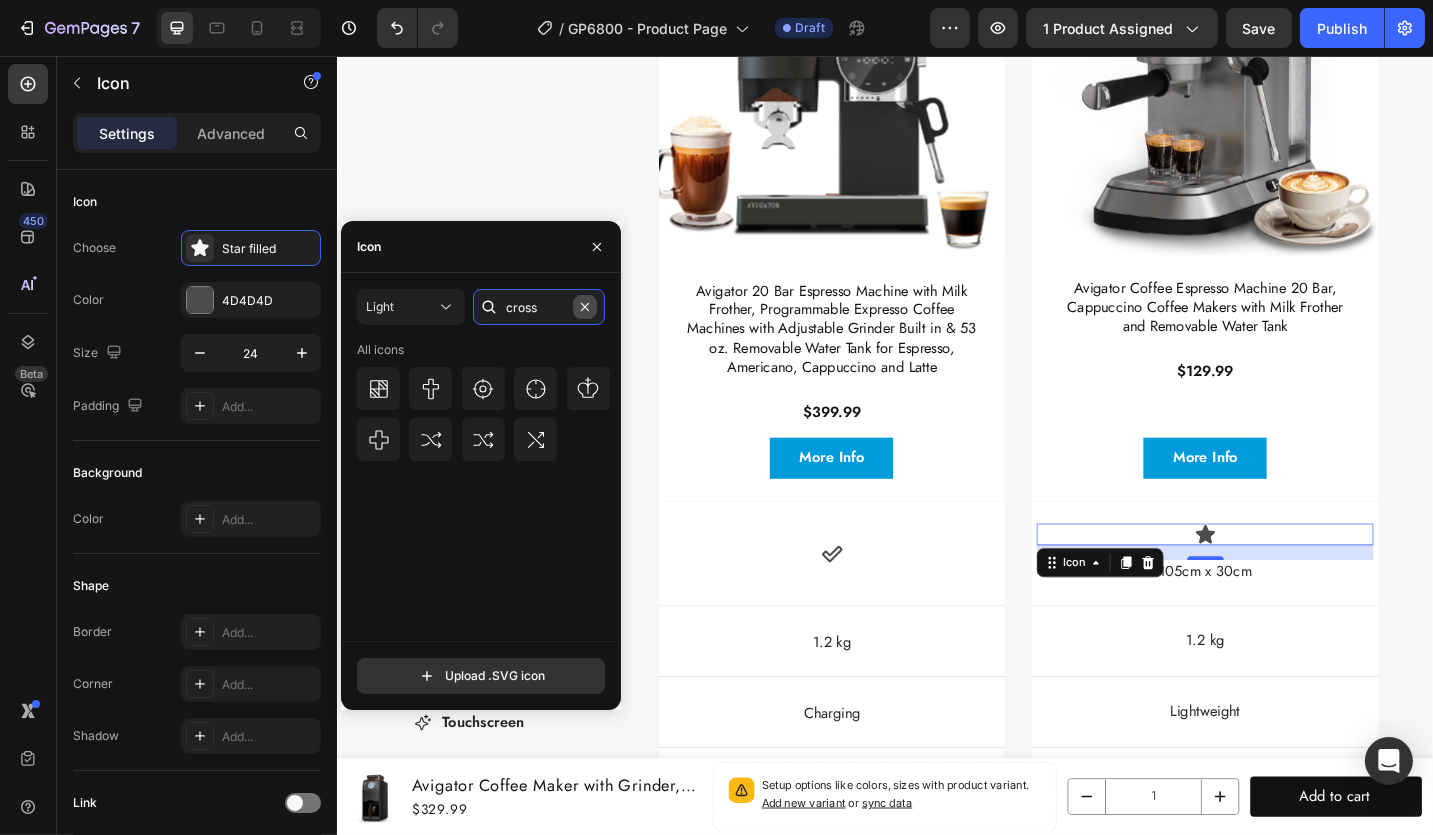 type 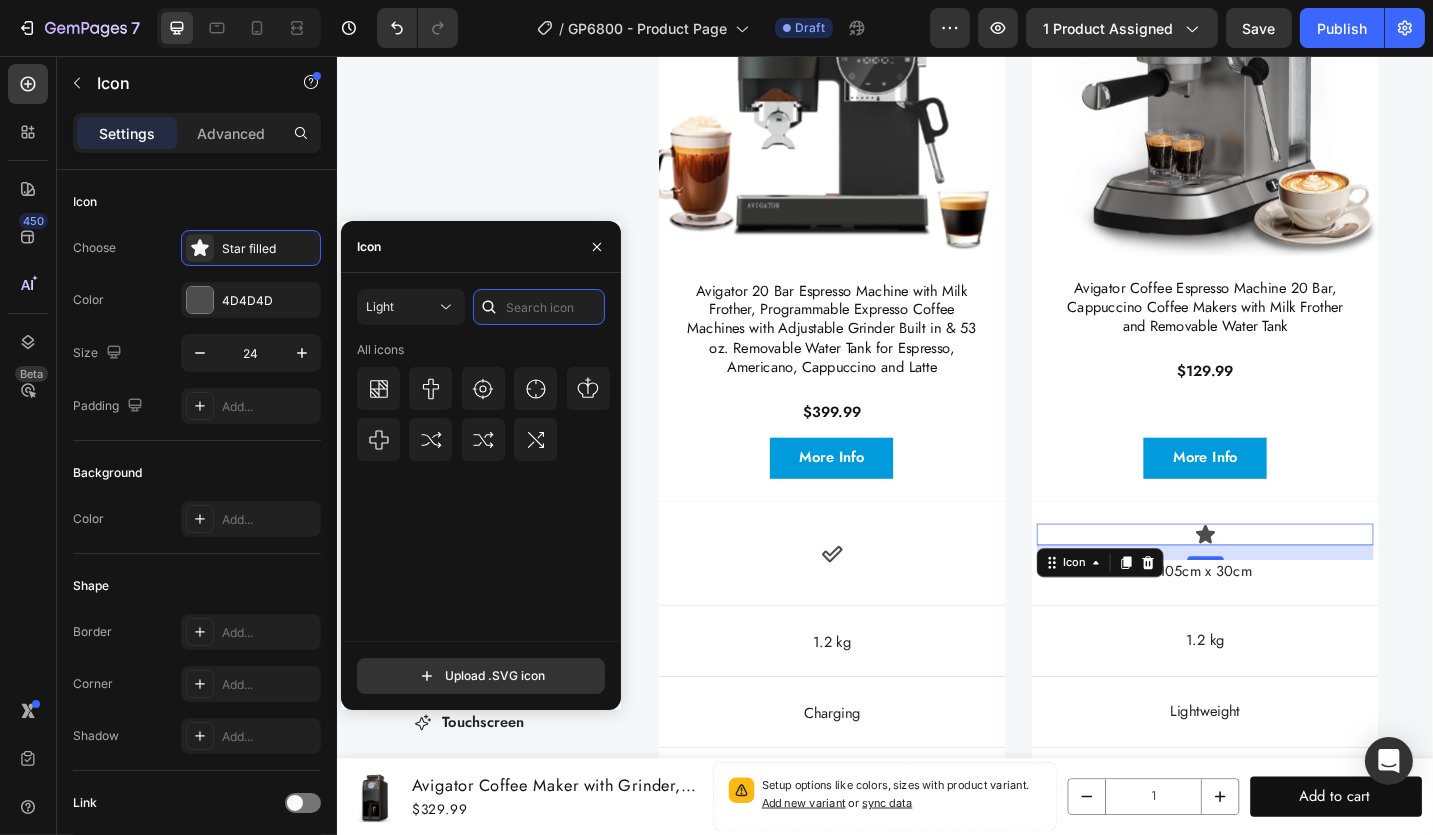 drag, startPoint x: 586, startPoint y: 314, endPoint x: 567, endPoint y: 321, distance: 20.248457 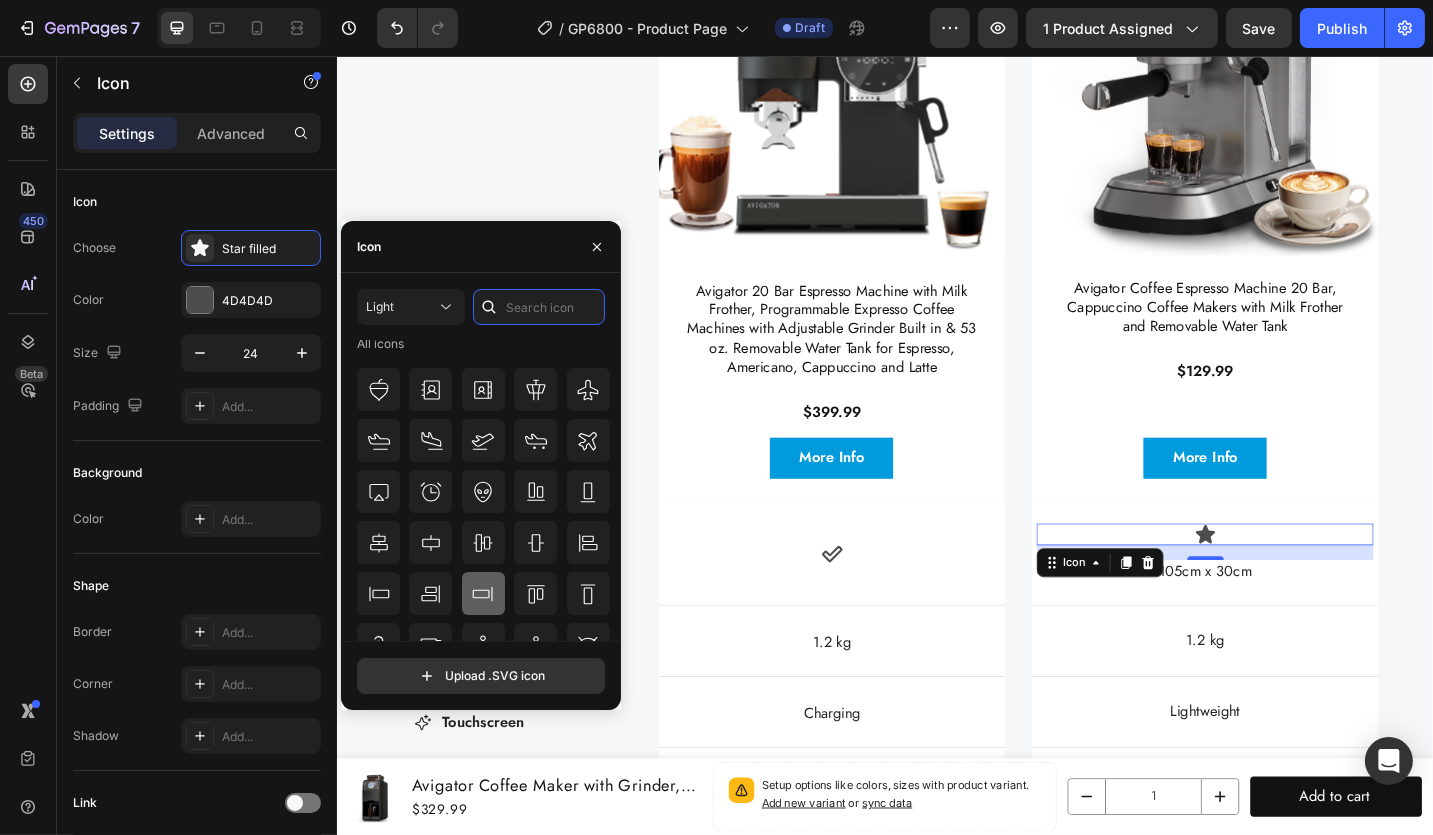 scroll, scrollTop: 0, scrollLeft: 0, axis: both 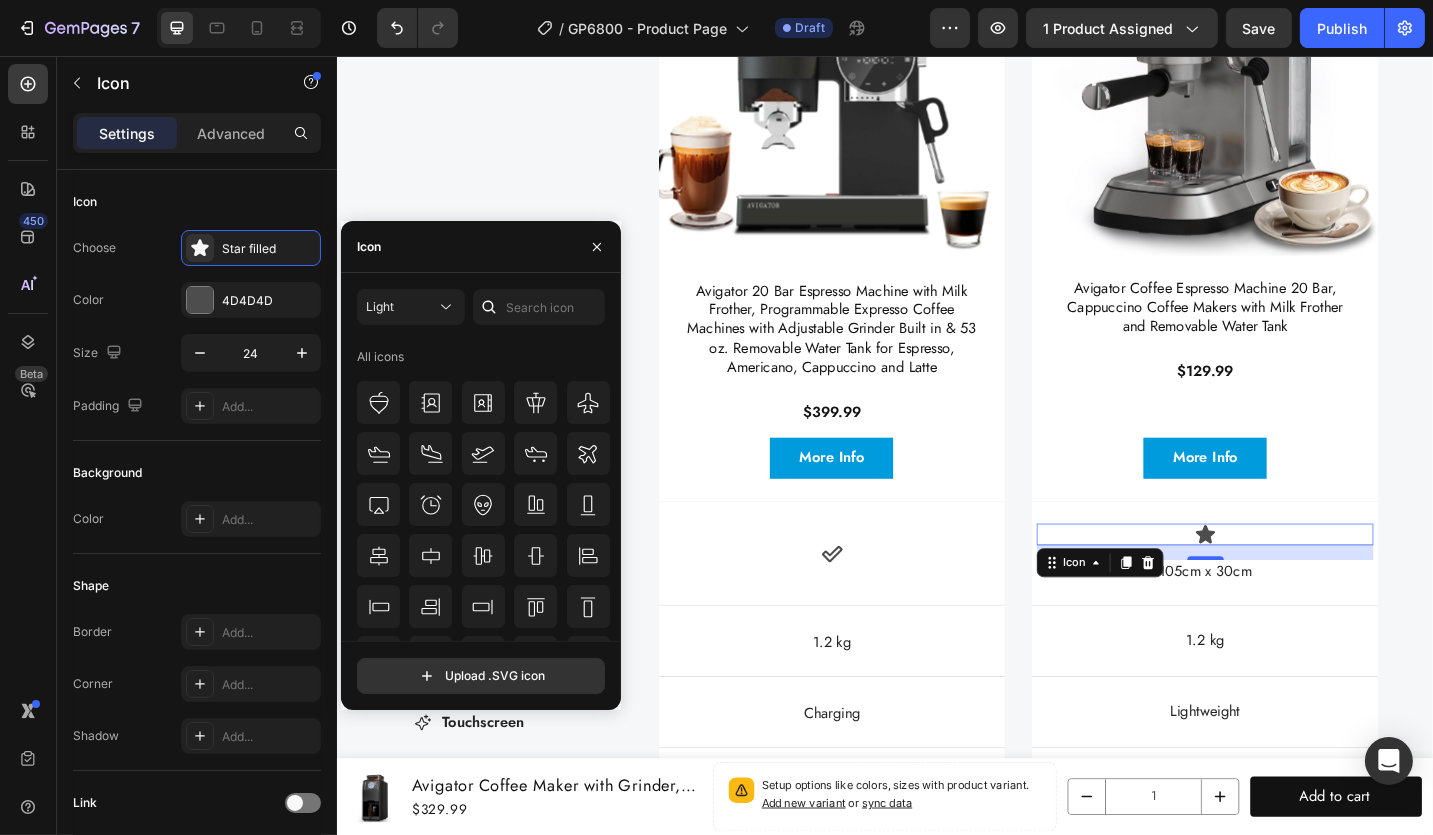 drag, startPoint x: 434, startPoint y: 310, endPoint x: 423, endPoint y: 342, distance: 33.83785 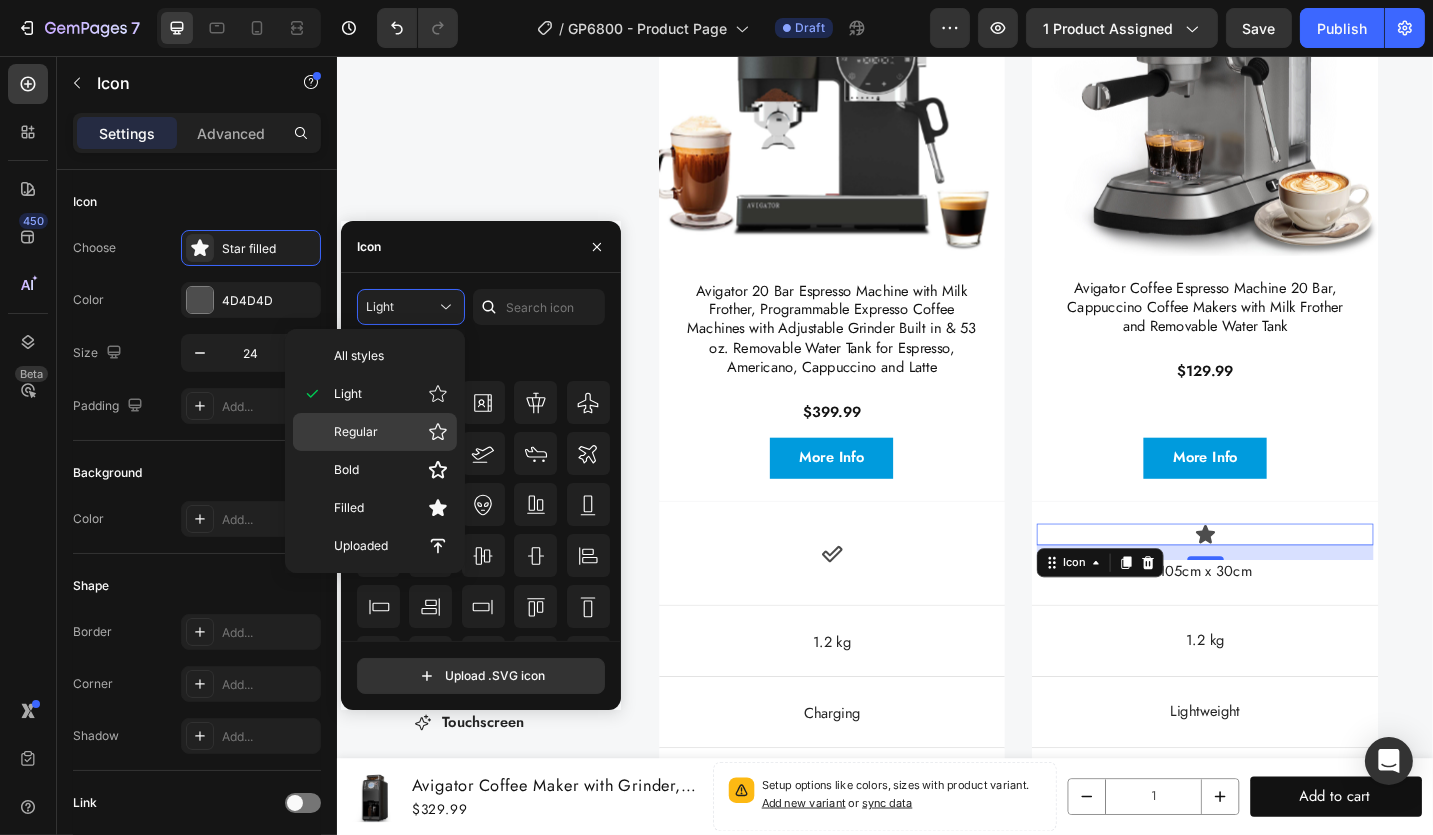 click on "Regular" at bounding box center (391, 432) 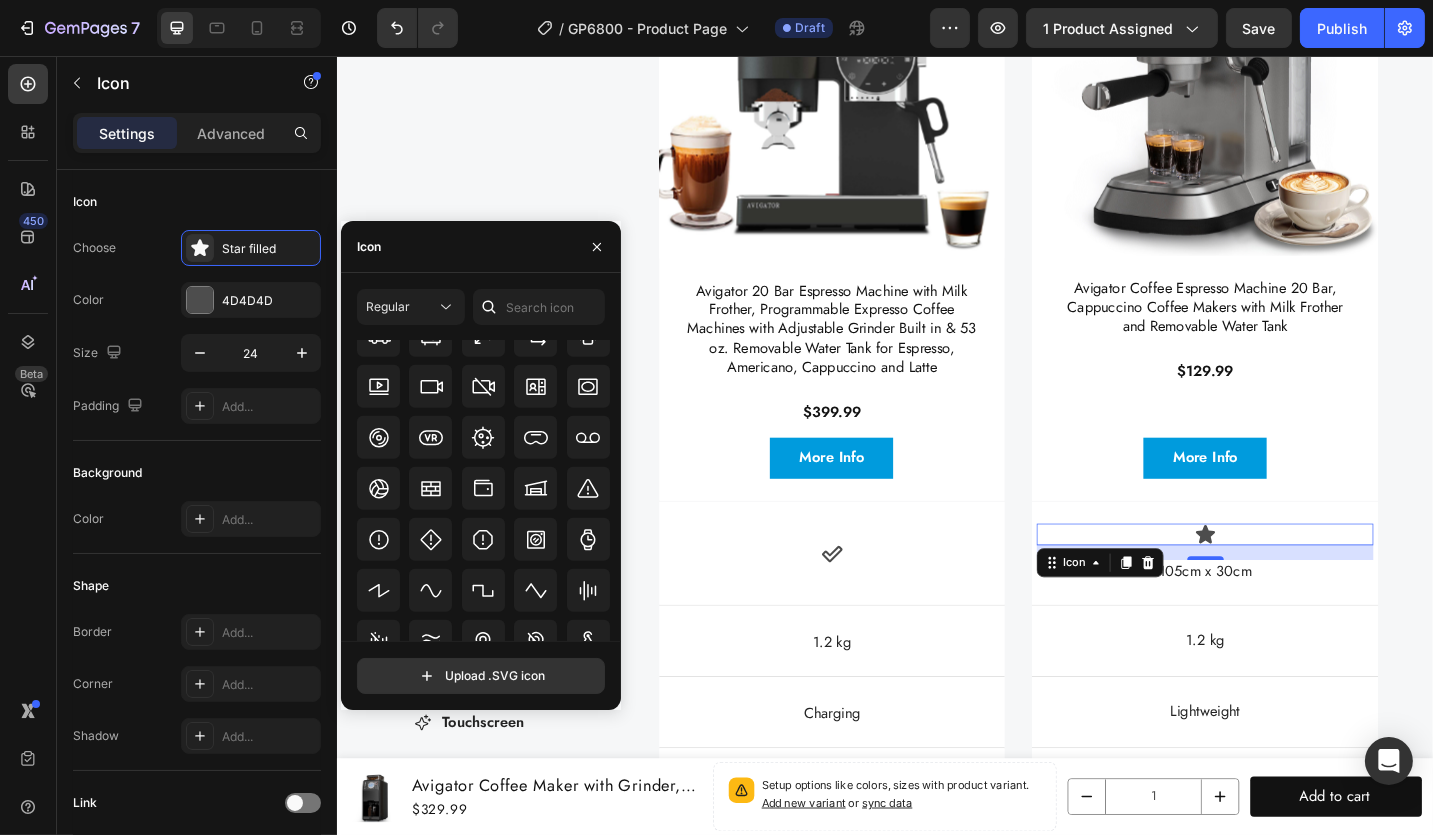 scroll, scrollTop: 12818, scrollLeft: 0, axis: vertical 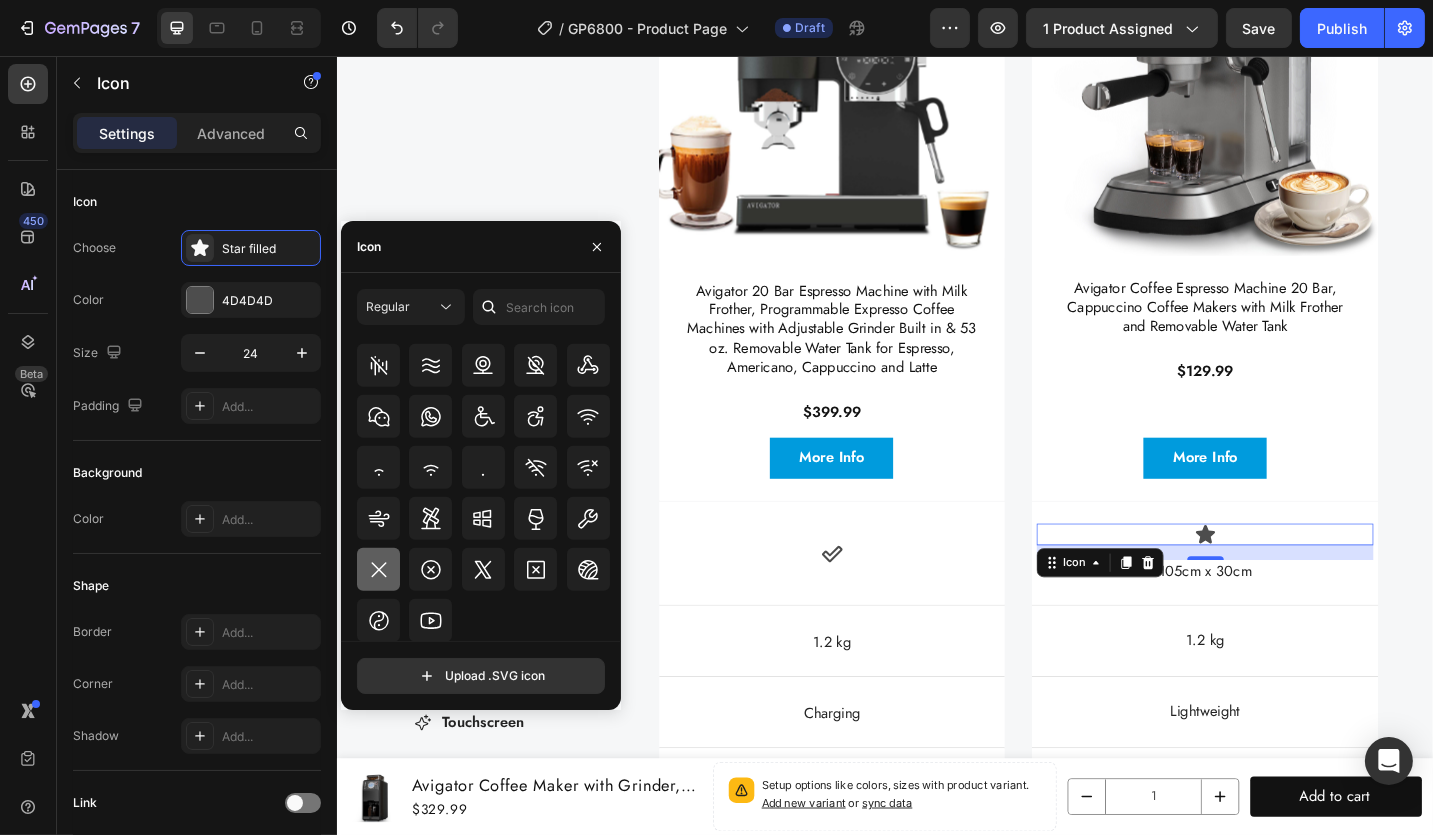 click 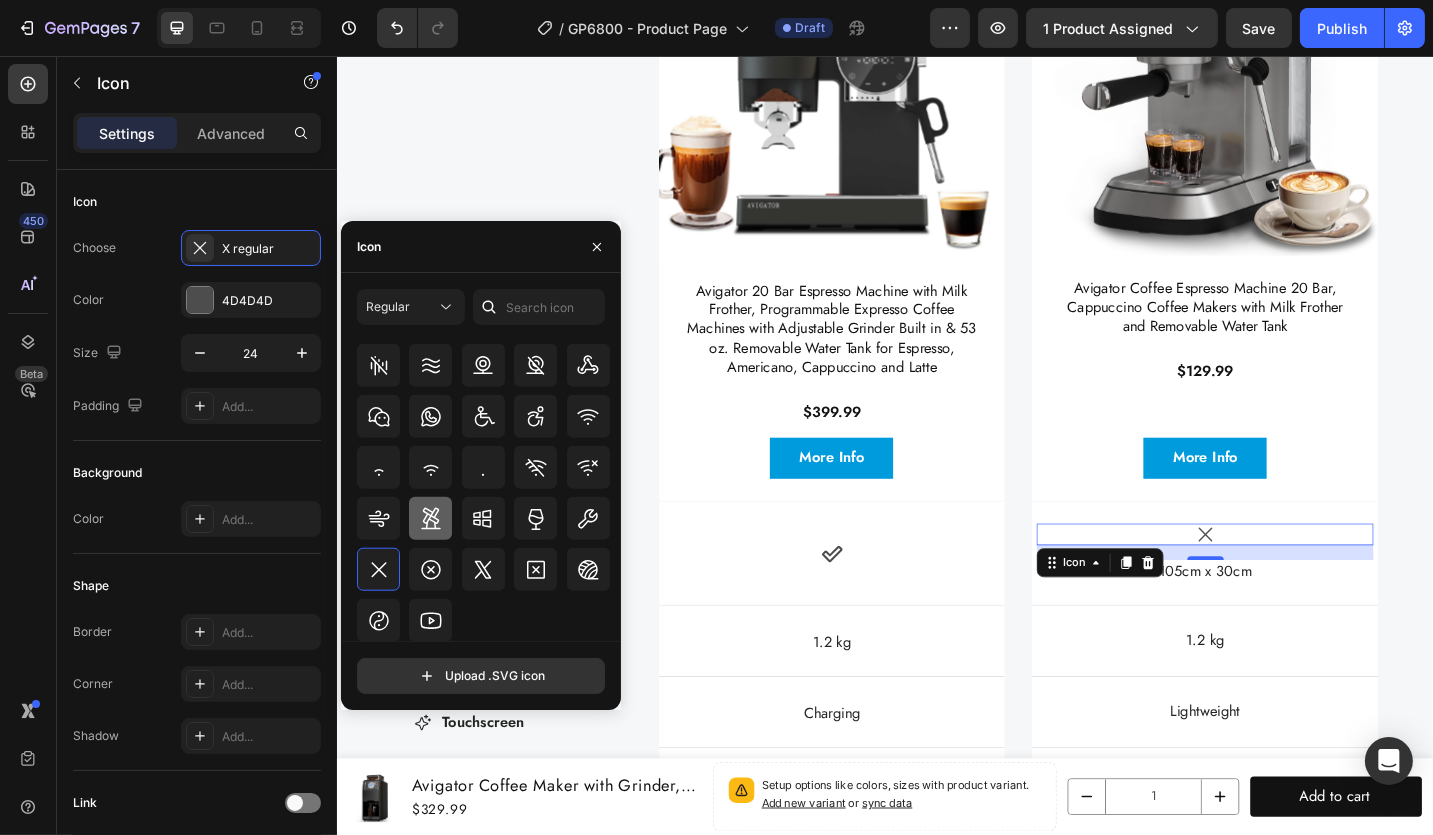 click 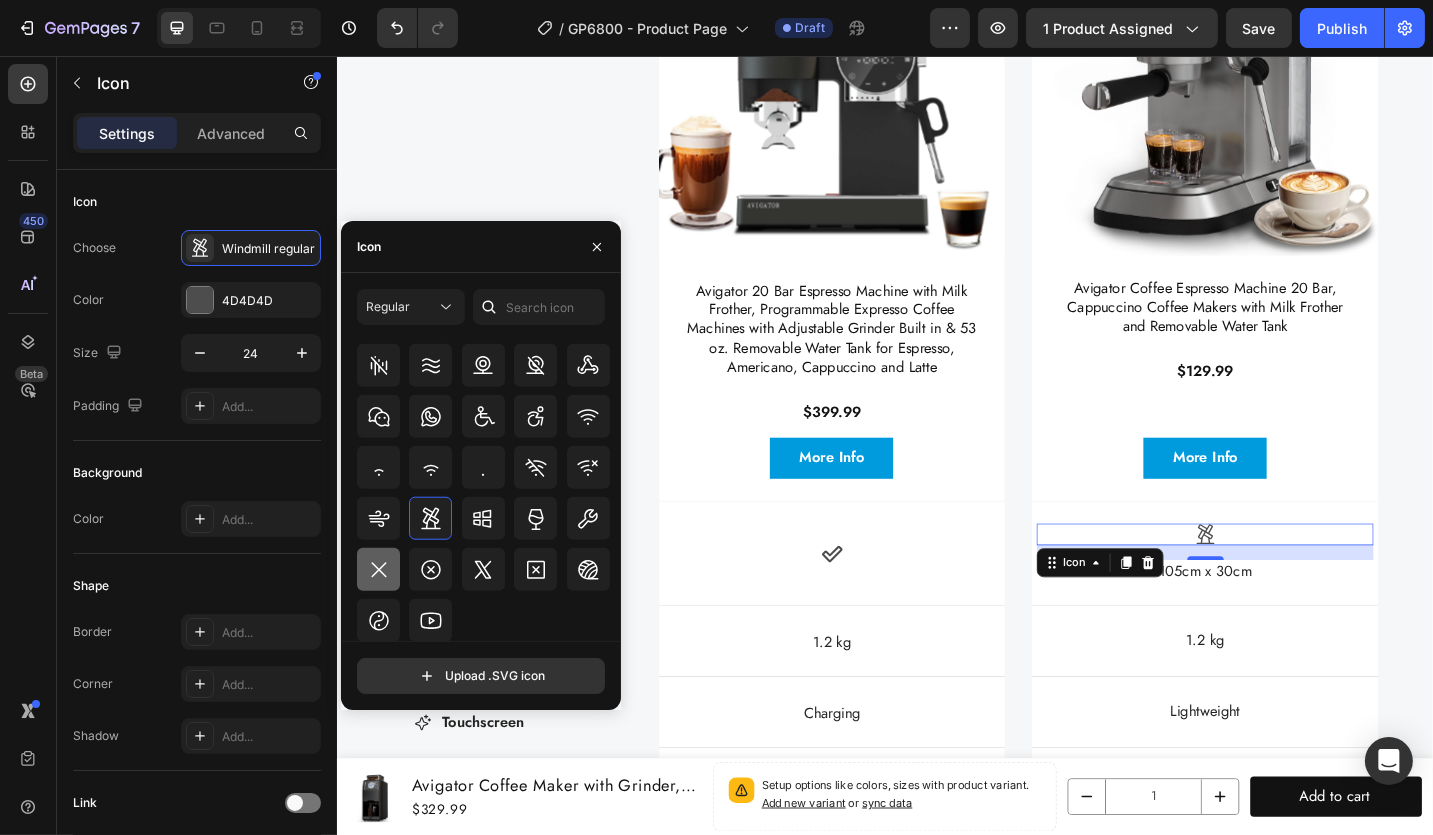 click 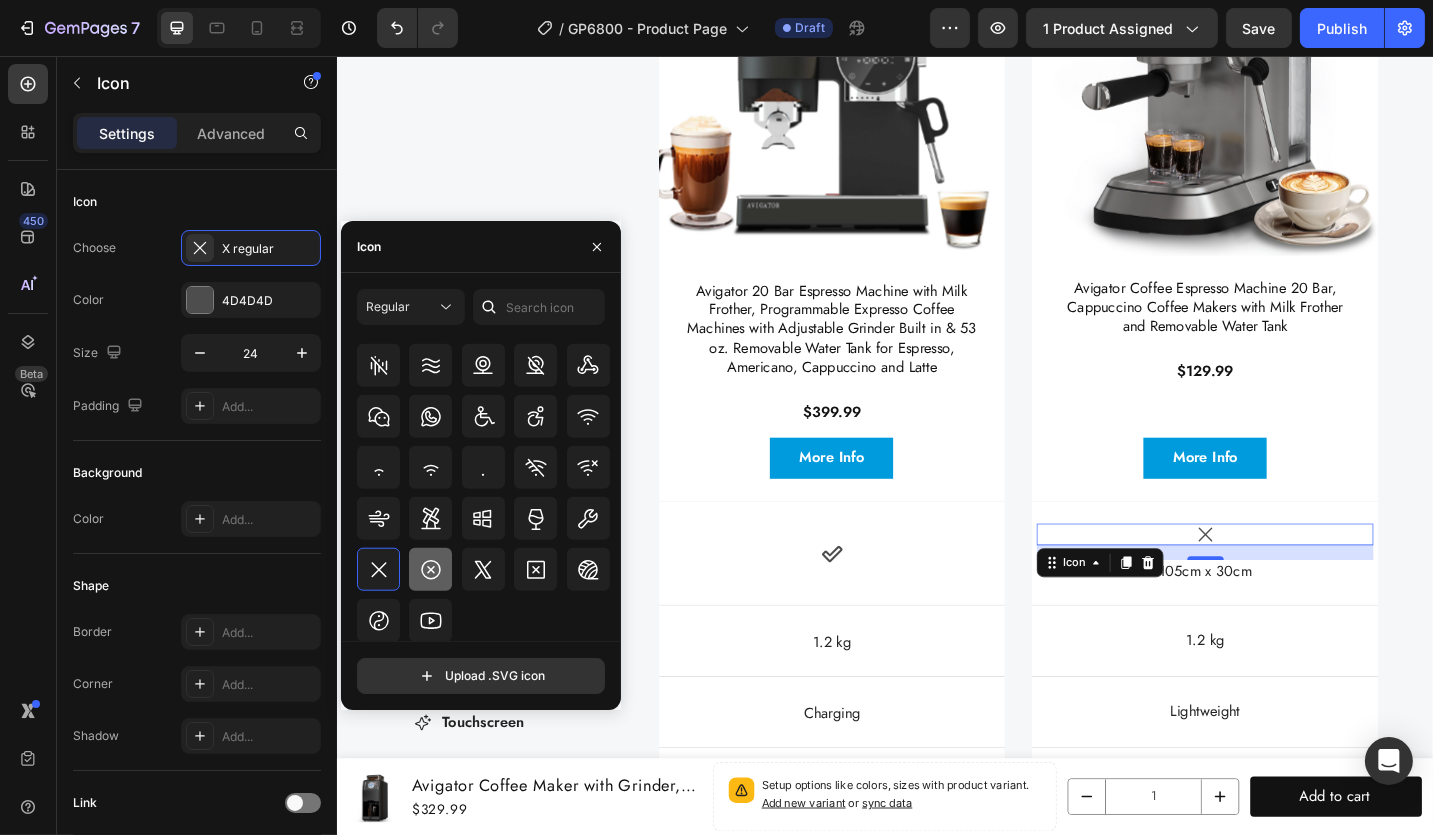 click 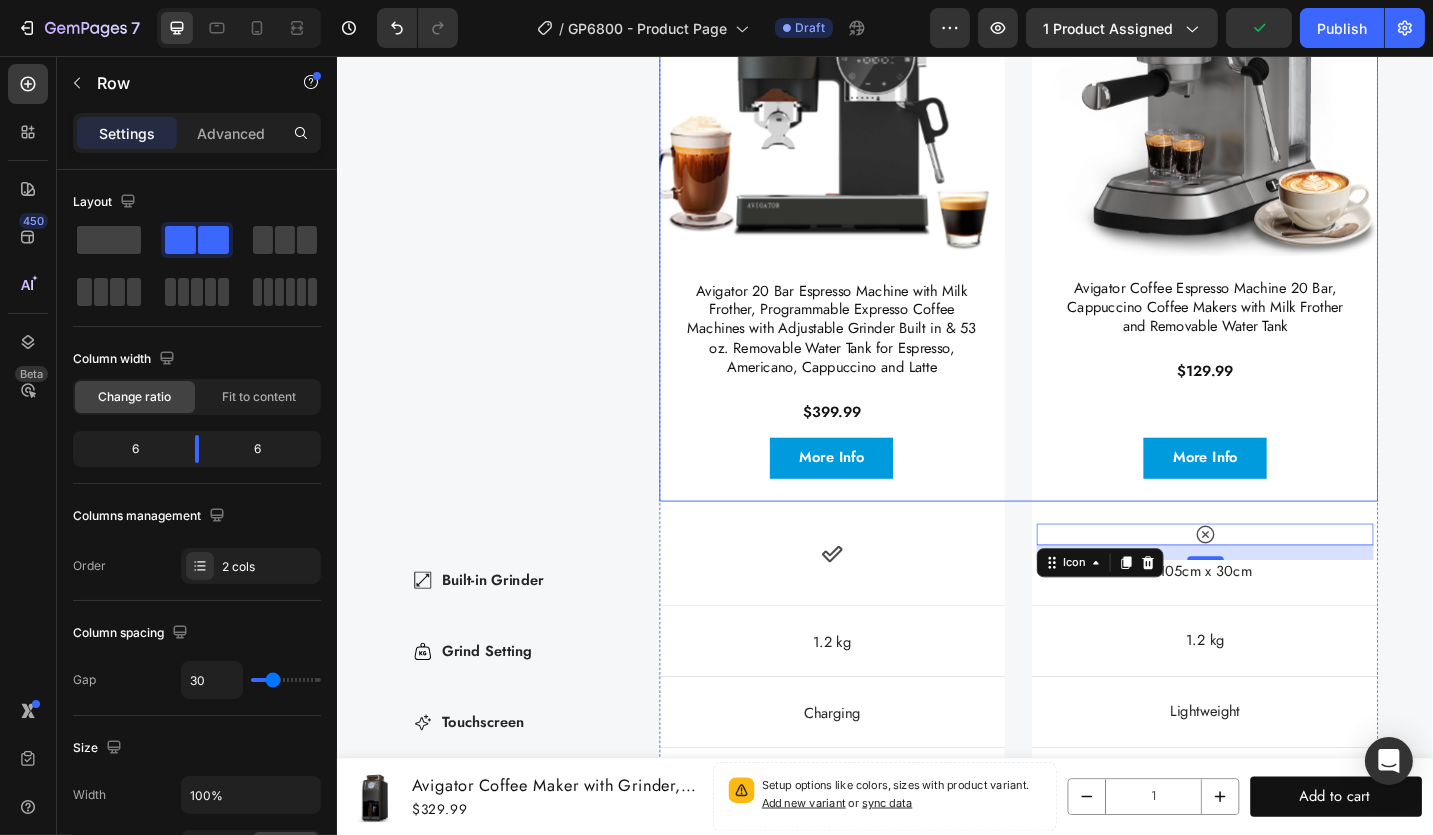 click on "Currently Viewing Text Block Row Product Images Avigator 20 Bar Espresso Machine with Milk Frother, Programmable Expresso Coffee Machines with Adjustable Grinder Built in & 53 oz. Removable Water Tank for Espresso, Americano, Cappuccino and Latte Product Title $399.99 Product Price Product Price Row Product More Info Button Hero Banner Product Images Avigator Coffee Espresso Machine 20 Bar, Cappuccino Coffee Makers with Milk Frother and Removable Water Tank Product Title $129.99 Product Price Product Price Row Product More Info Button Hero Banner Row" at bounding box center (1083, 207) 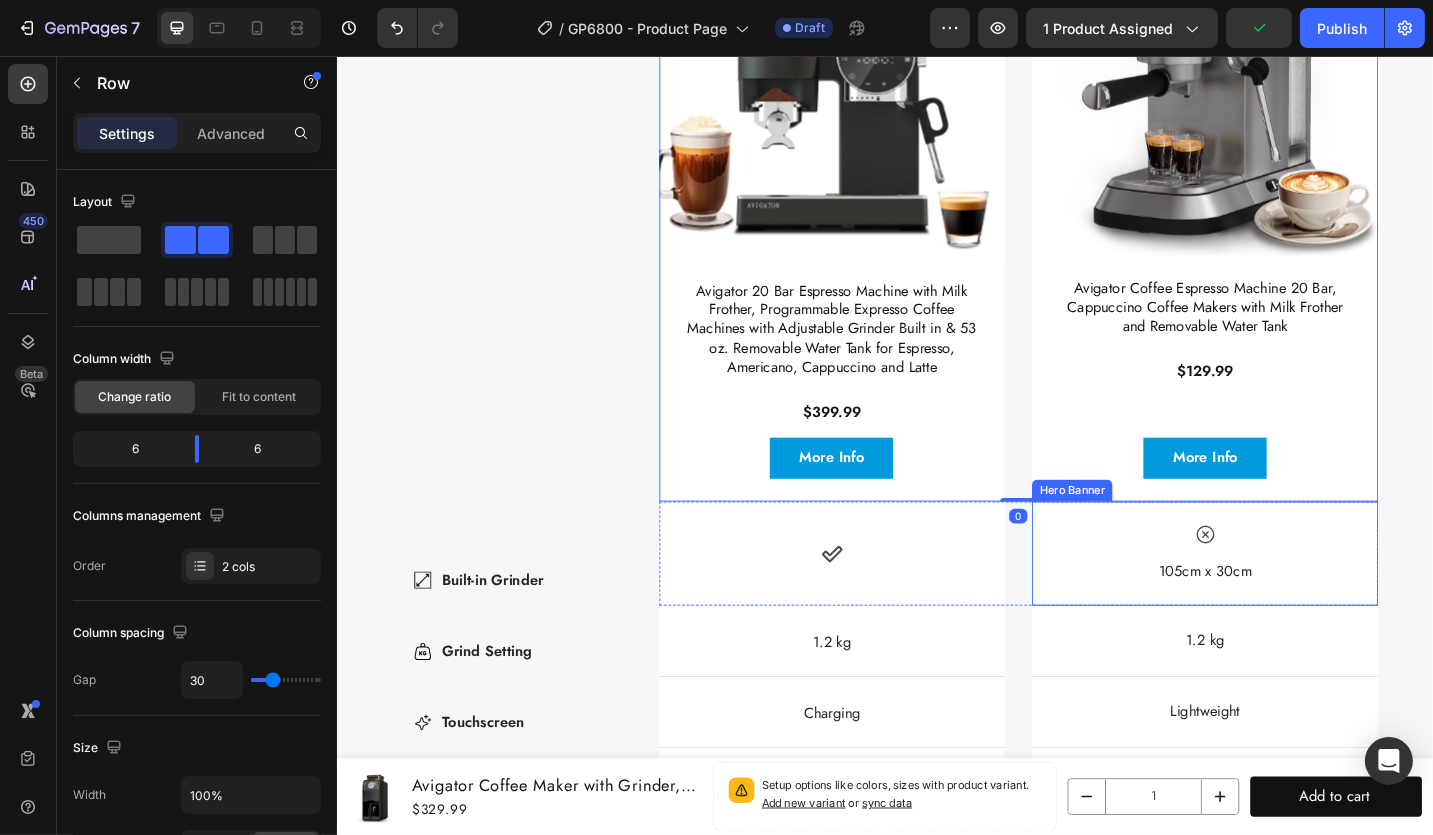 click on "Icon 105cm x 30cm Text Block" at bounding box center (1286, 600) 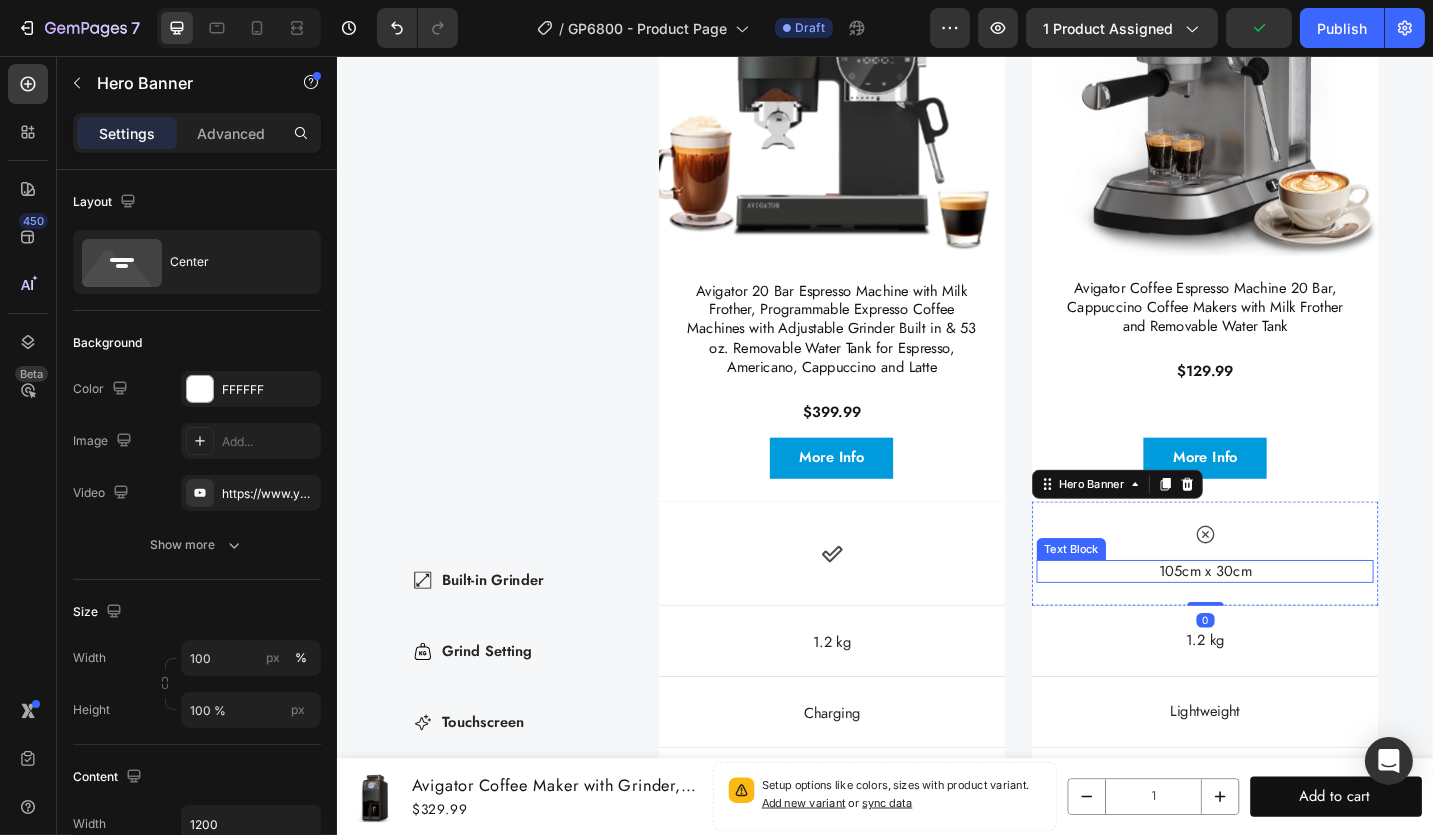click on "105cm x 30cm Text Block" at bounding box center (1286, 620) 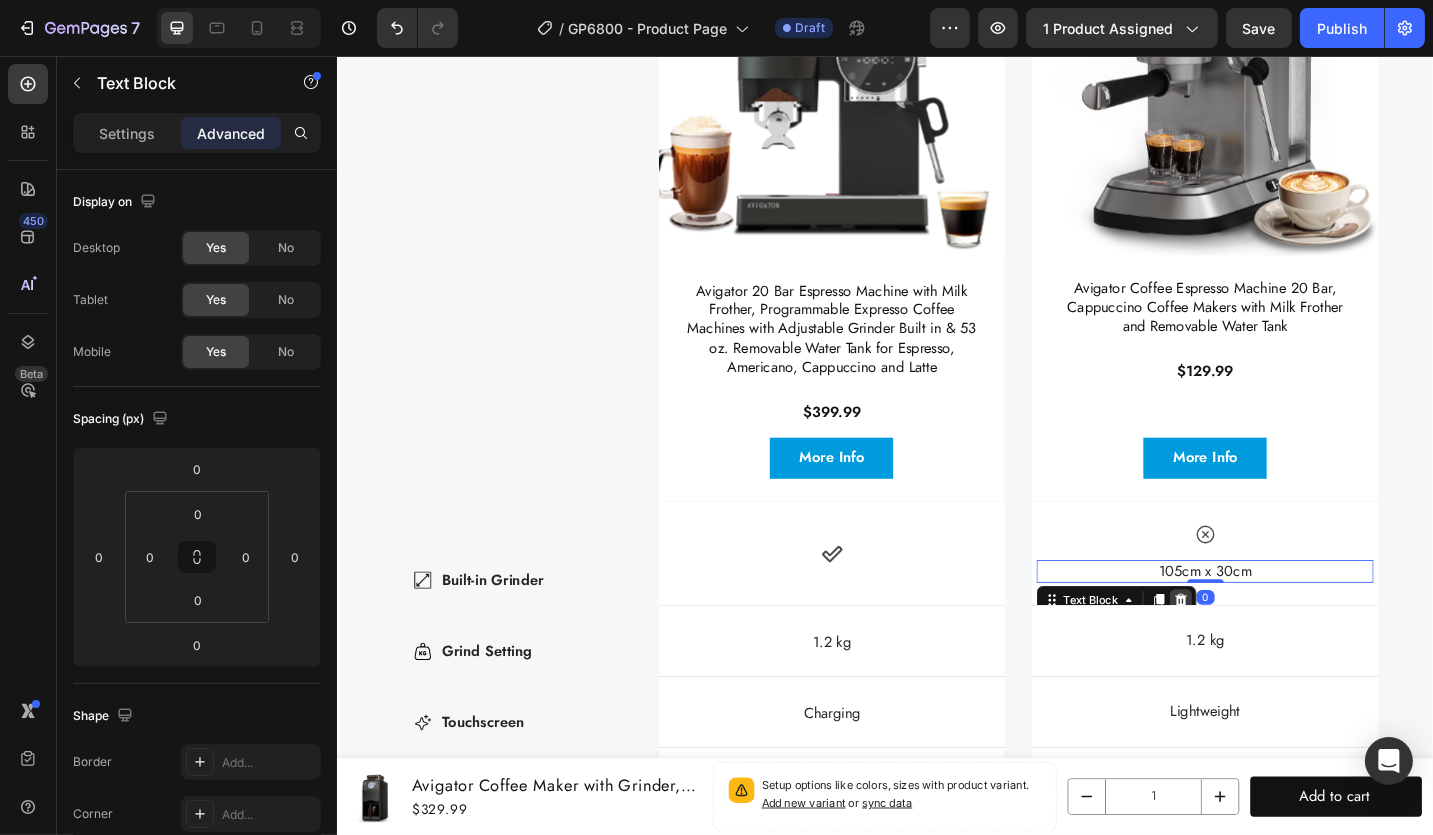 click 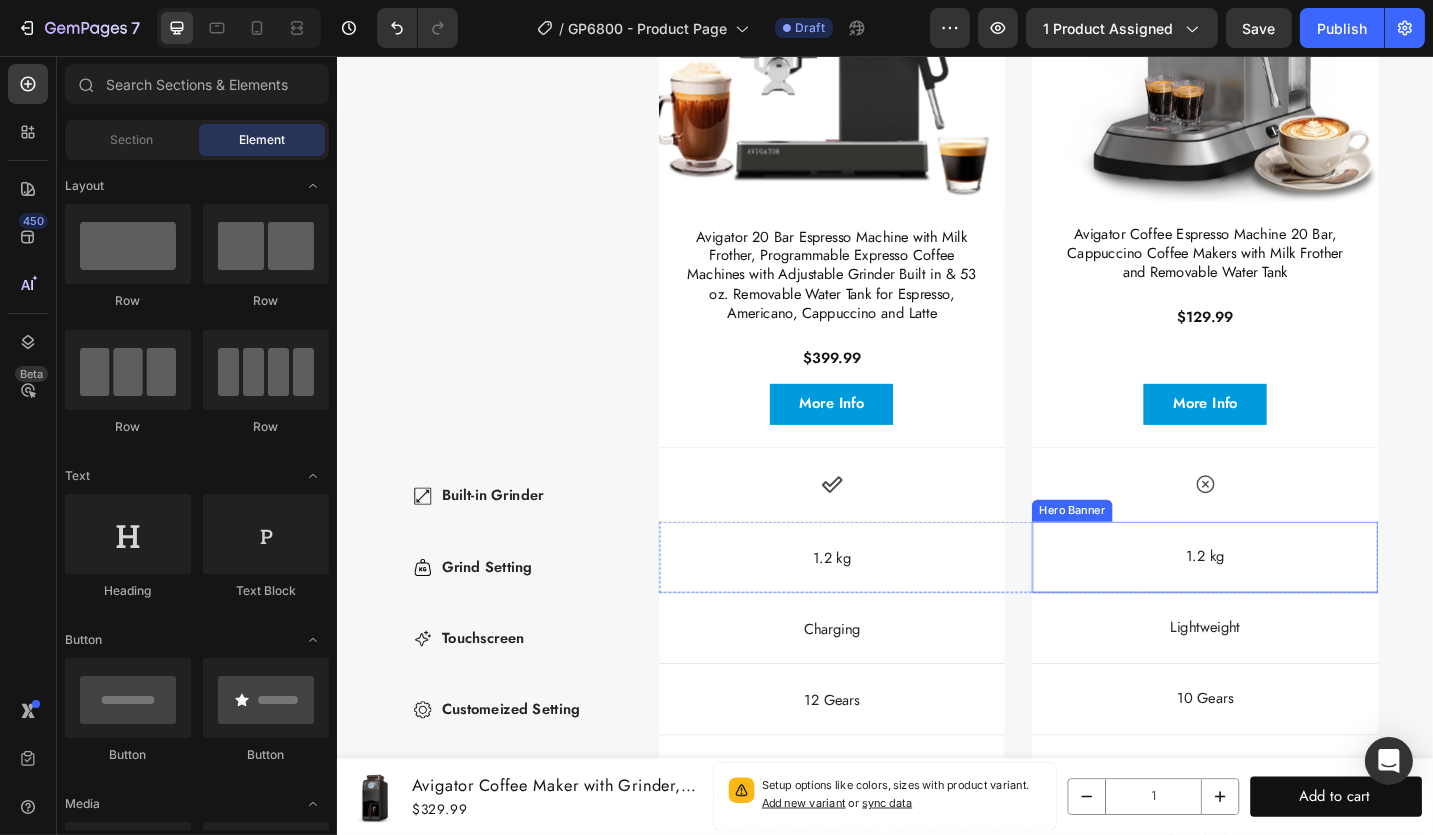 scroll, scrollTop: 6003, scrollLeft: 0, axis: vertical 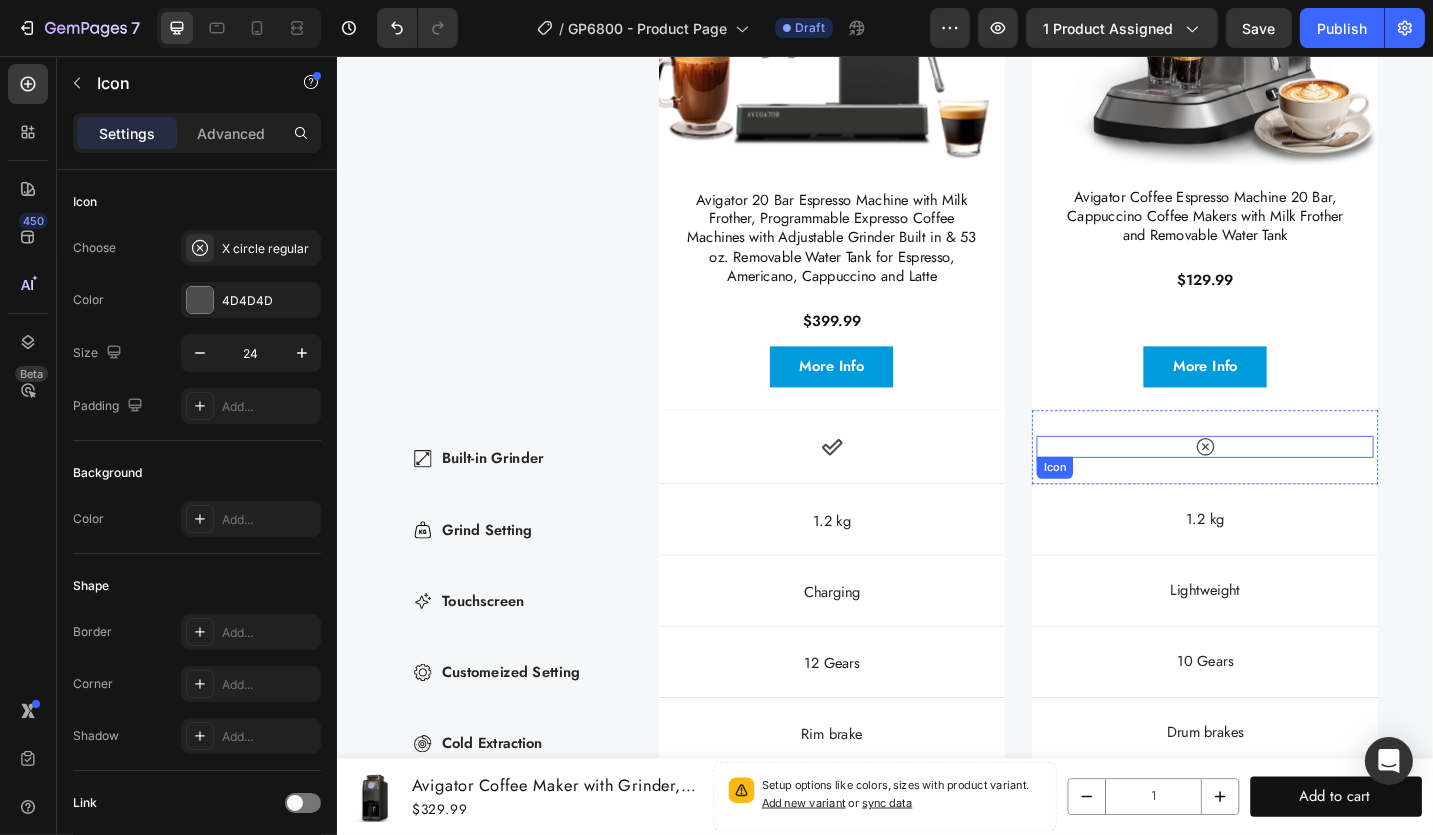 click on "Icon" at bounding box center [1286, 484] 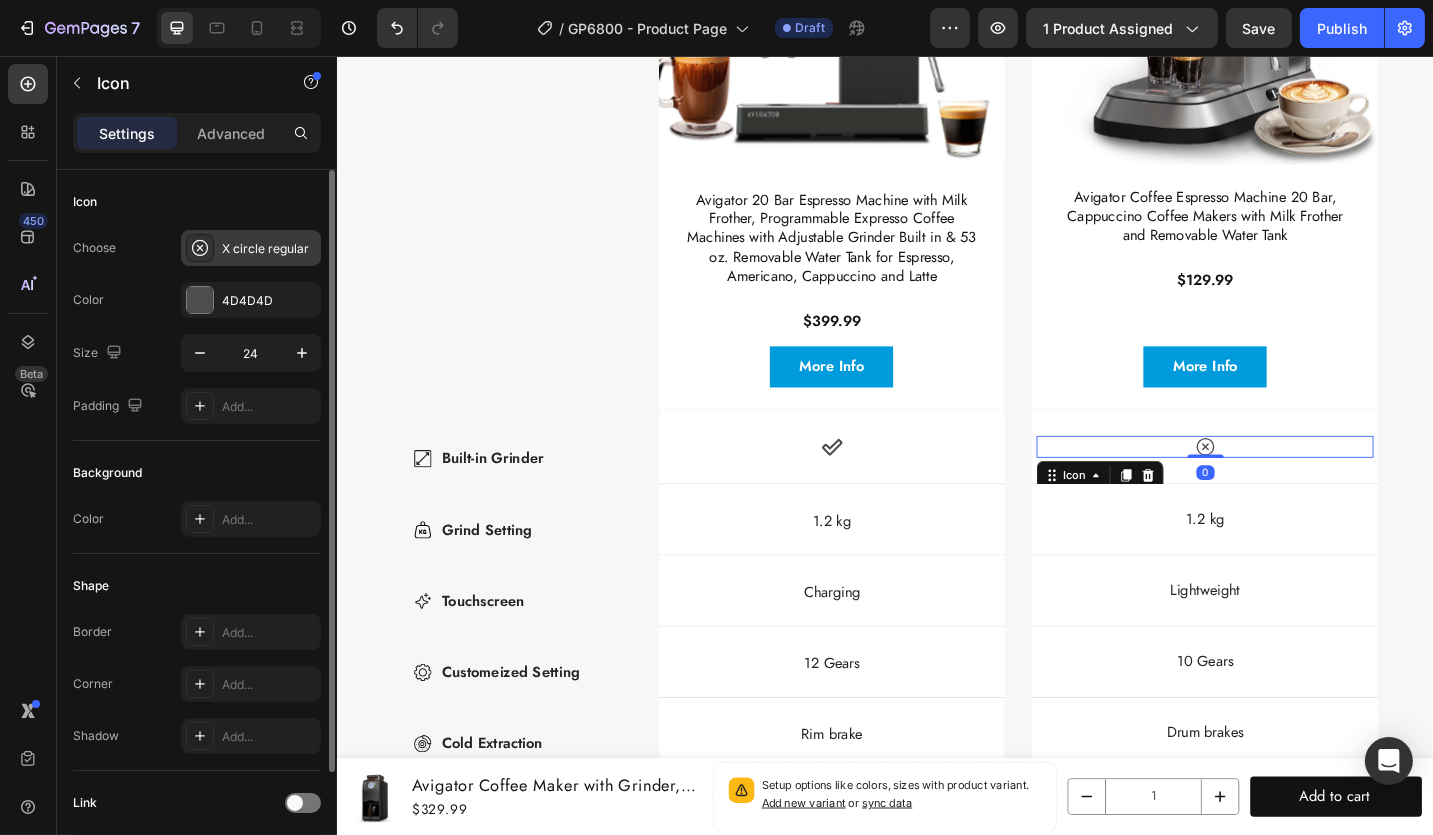 click on "X circle regular" at bounding box center [269, 249] 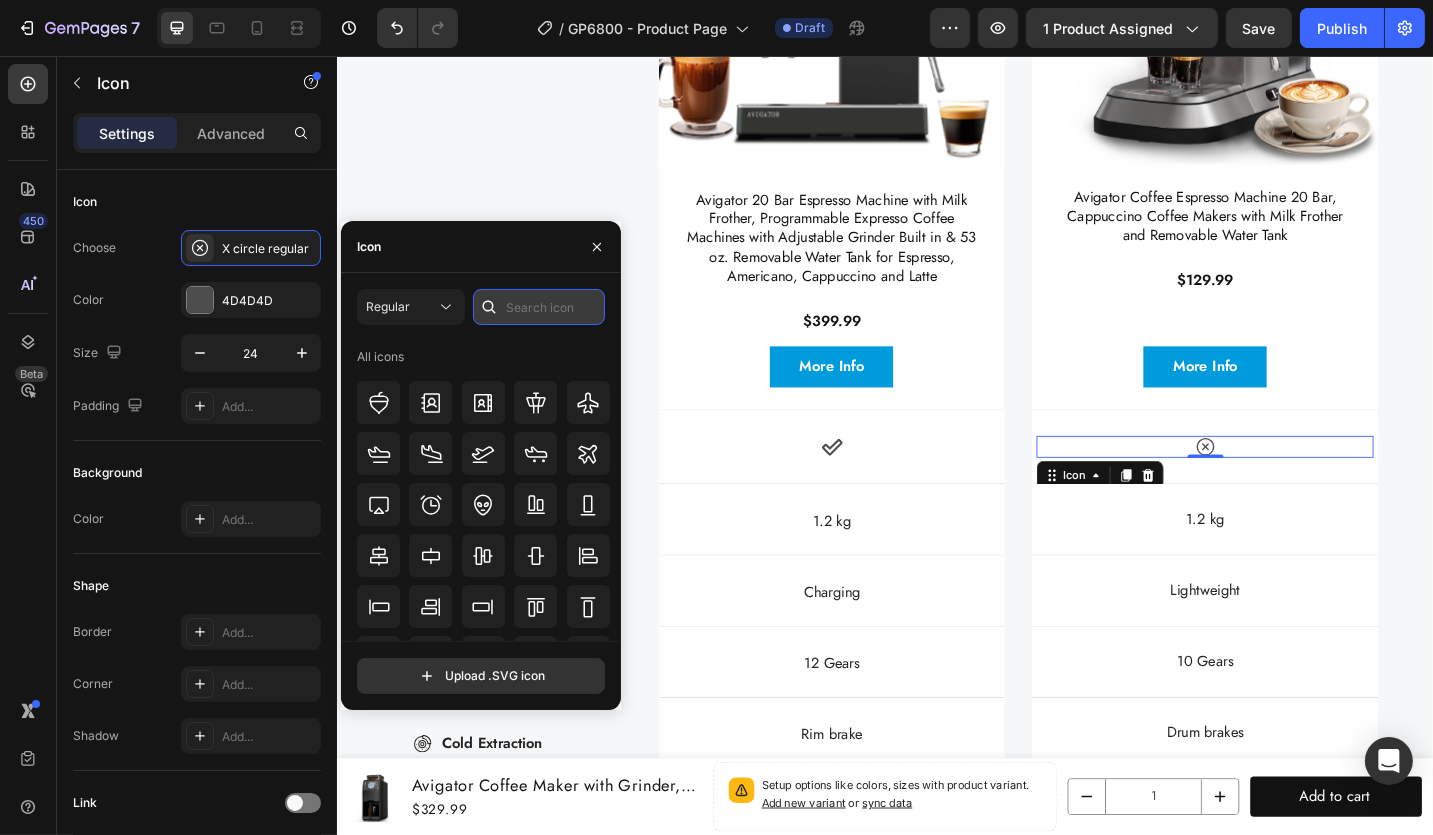 click at bounding box center (539, 307) 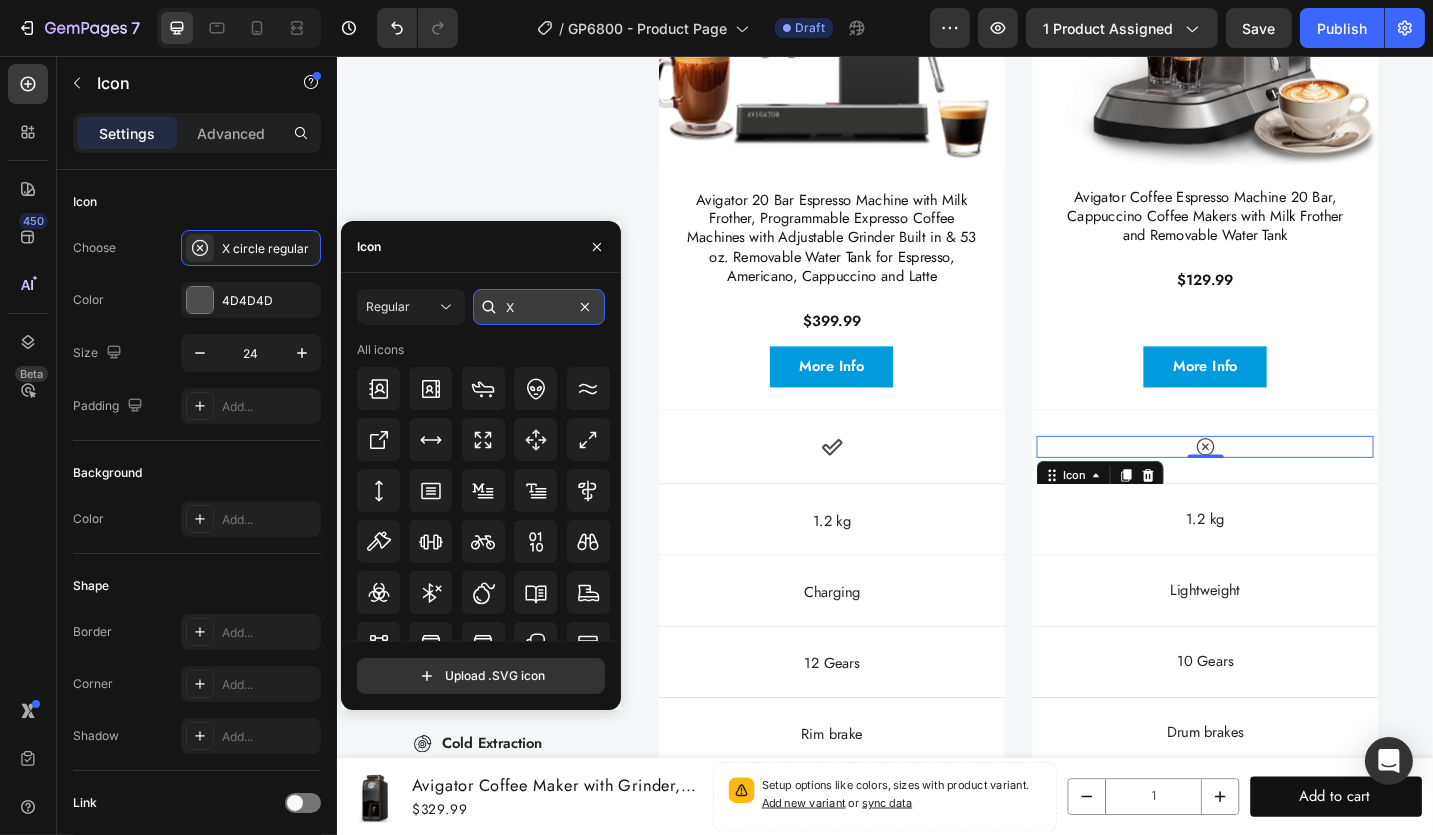 type on "X" 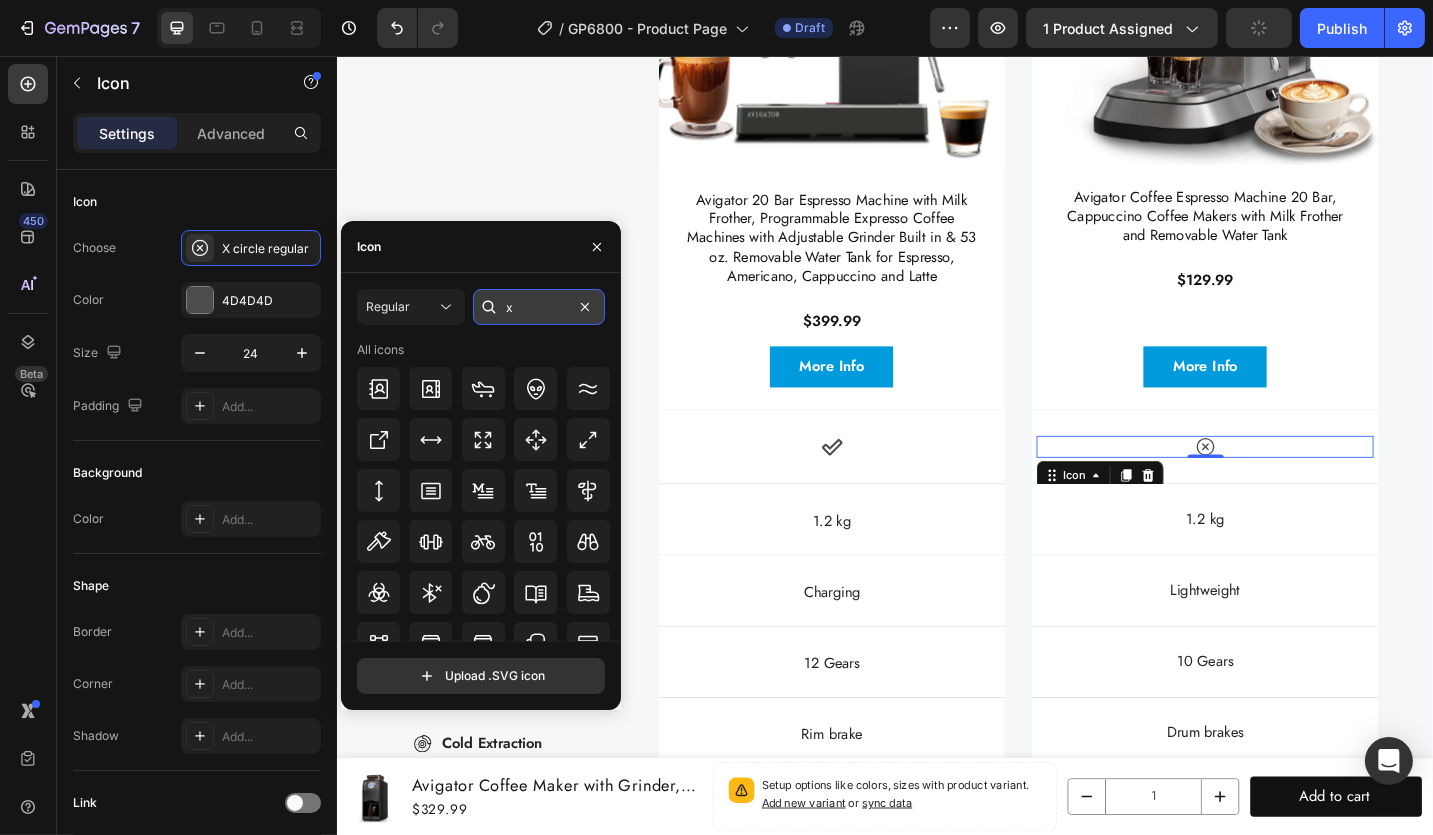 type on "x" 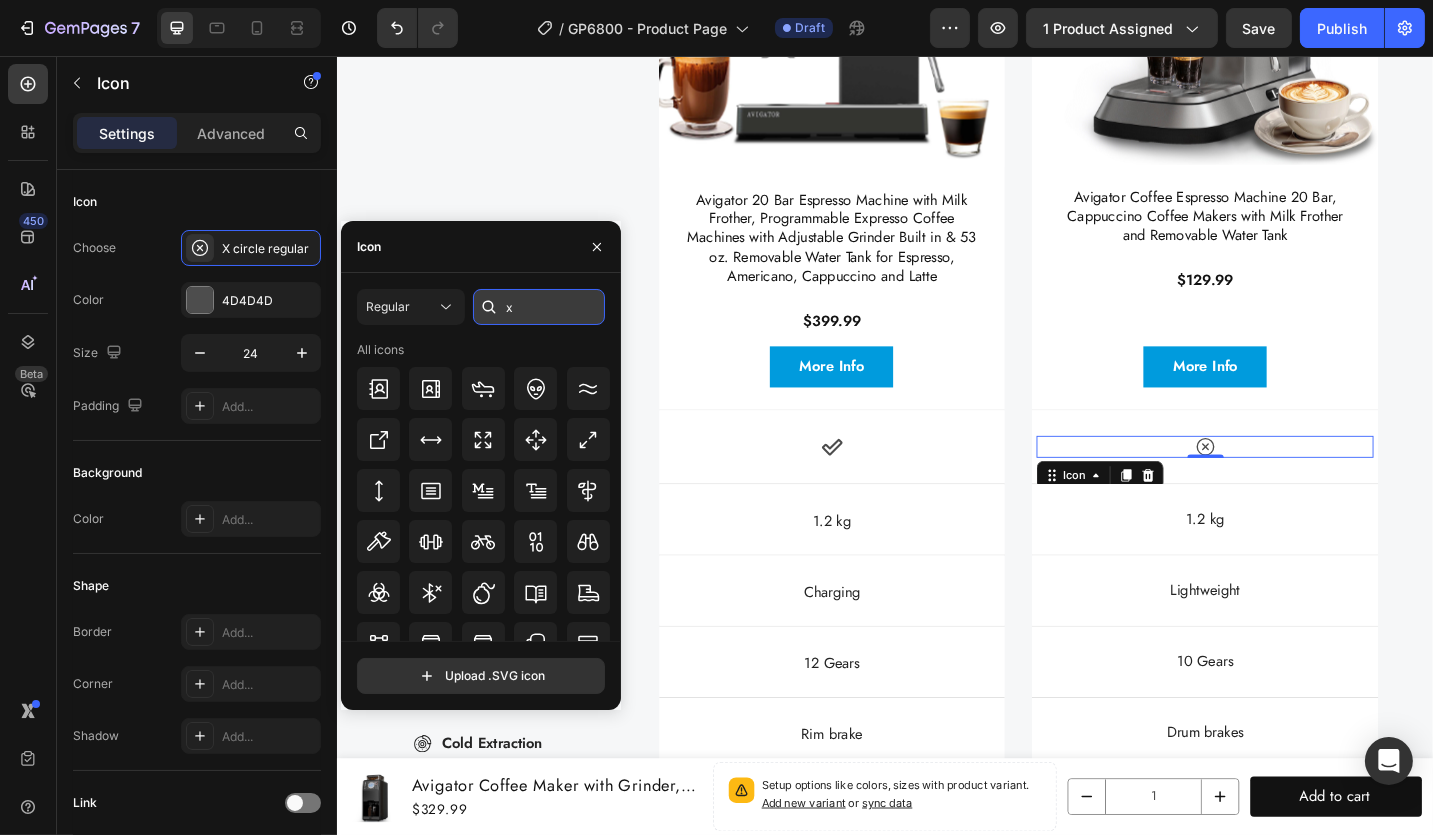 click on "x" at bounding box center (539, 307) 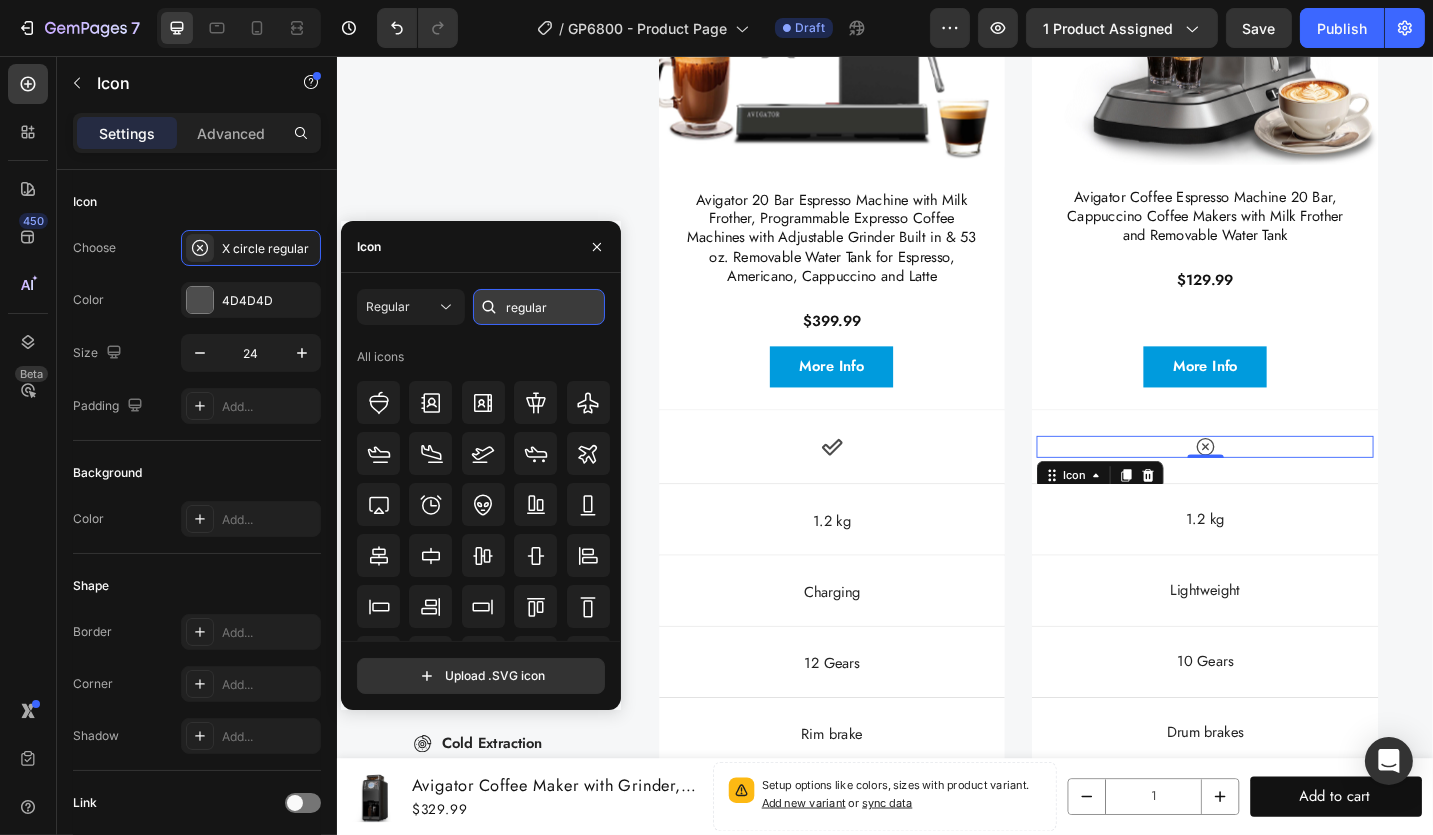 type on "regular" 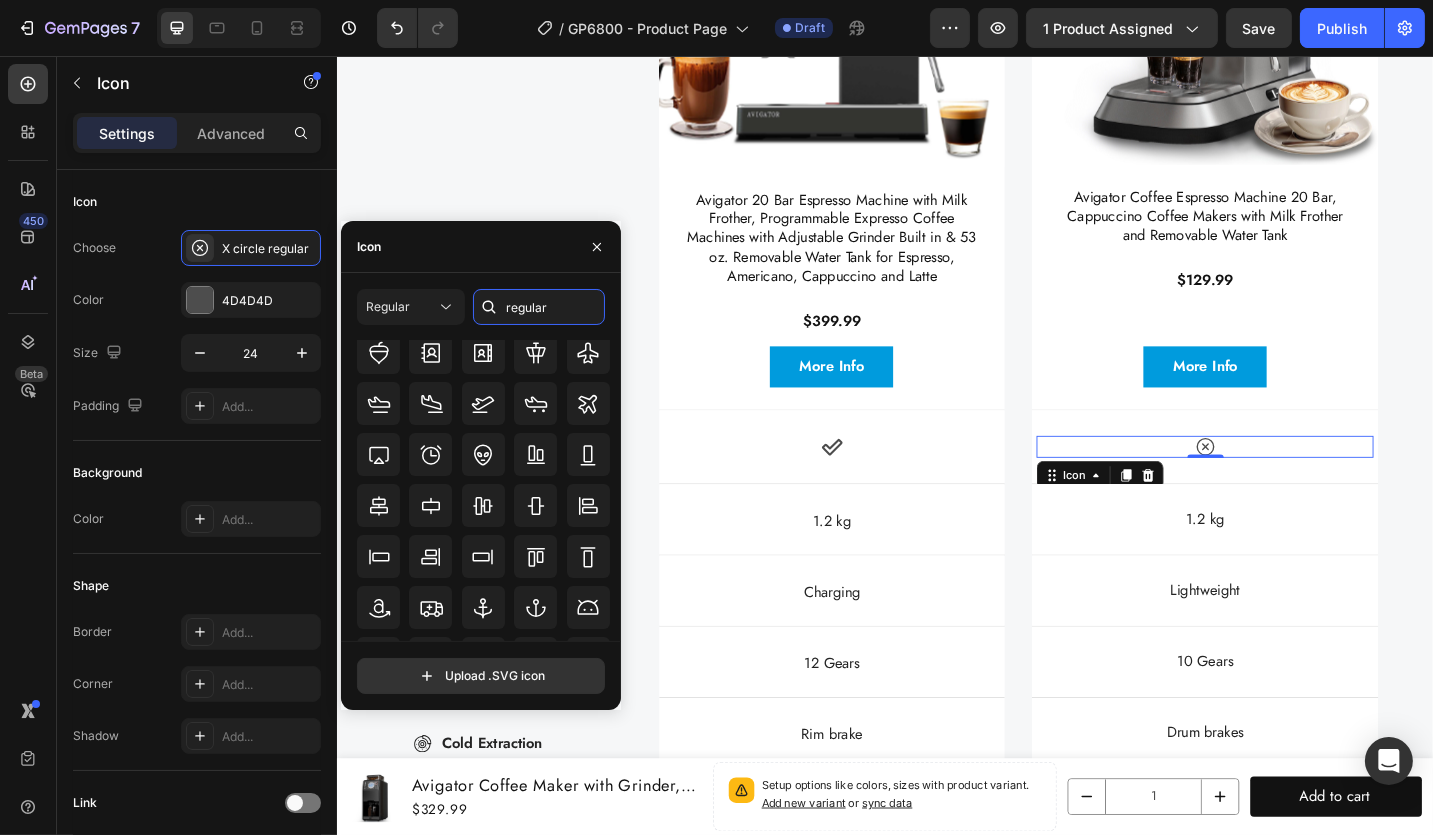 scroll, scrollTop: 0, scrollLeft: 0, axis: both 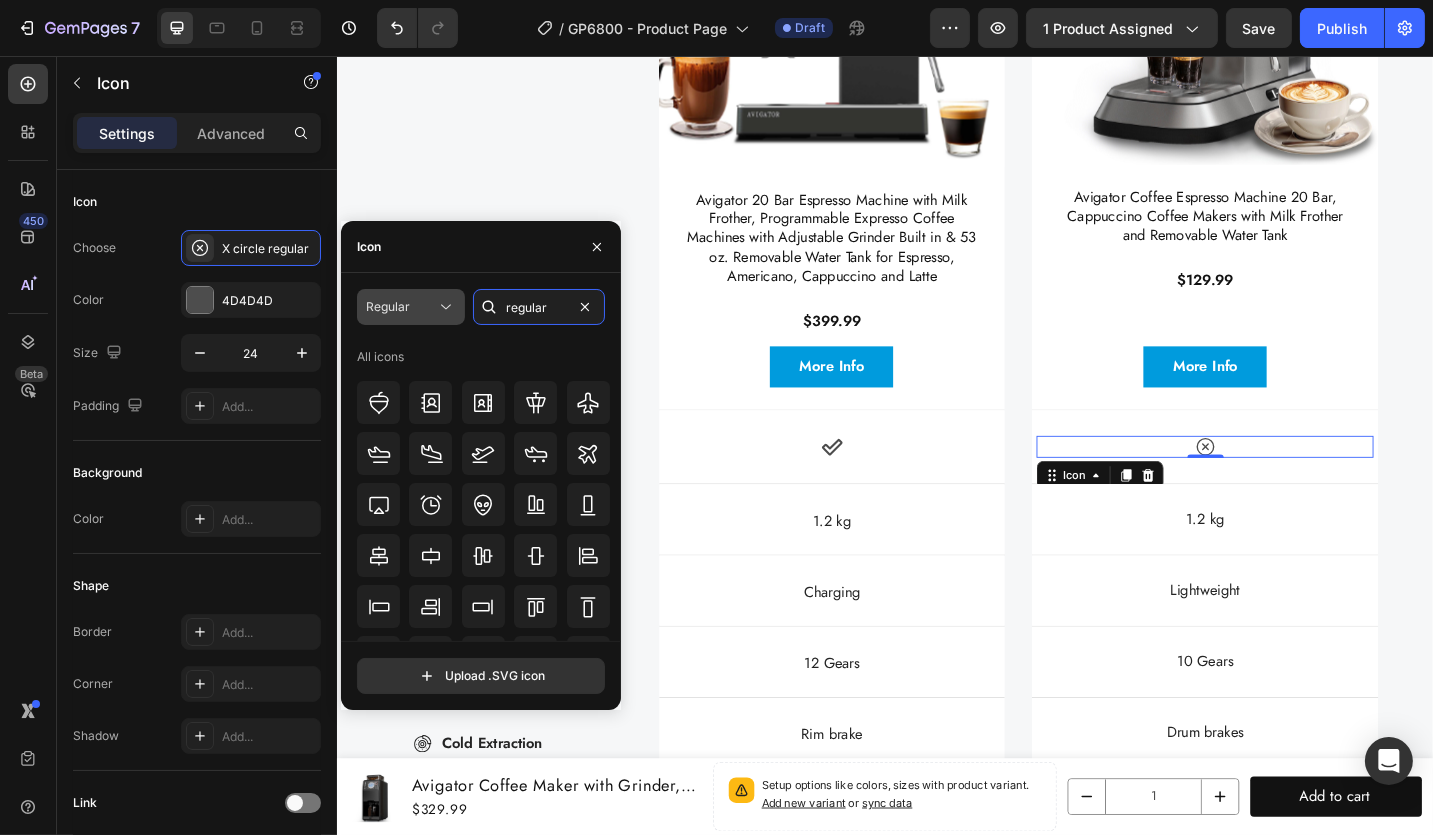 drag, startPoint x: 552, startPoint y: 305, endPoint x: 445, endPoint y: 310, distance: 107.11676 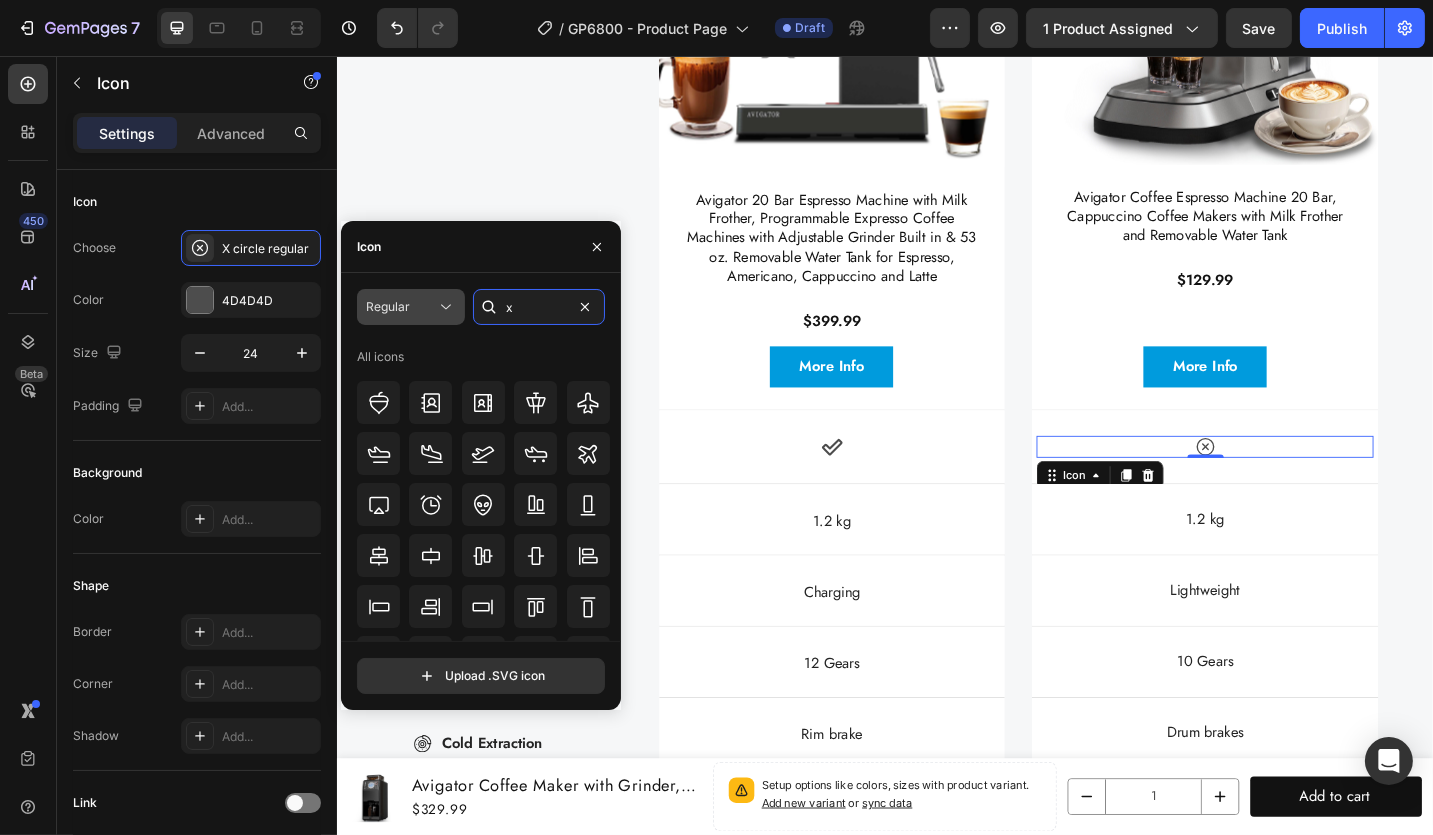 type on "x" 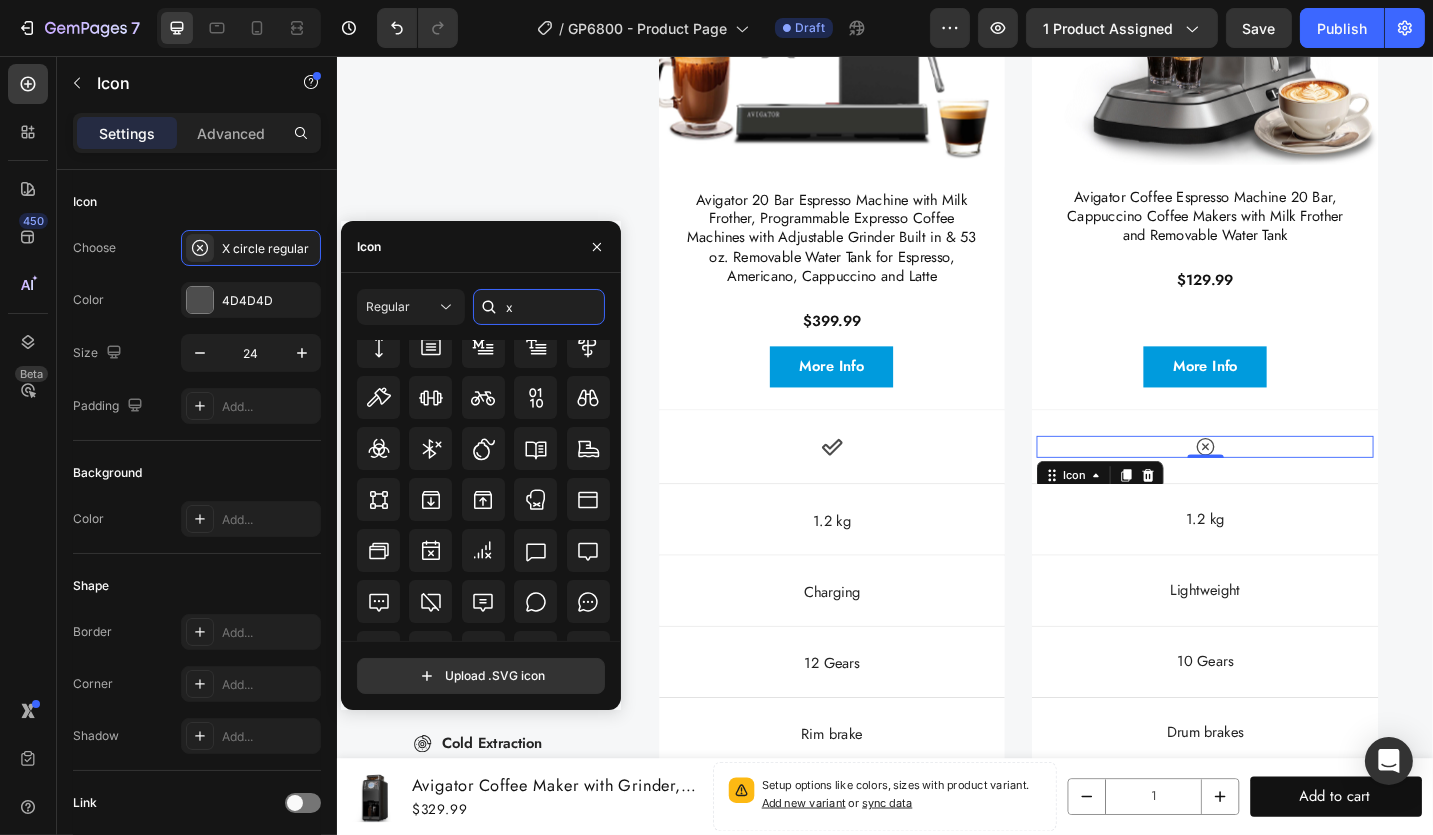 scroll, scrollTop: 220, scrollLeft: 0, axis: vertical 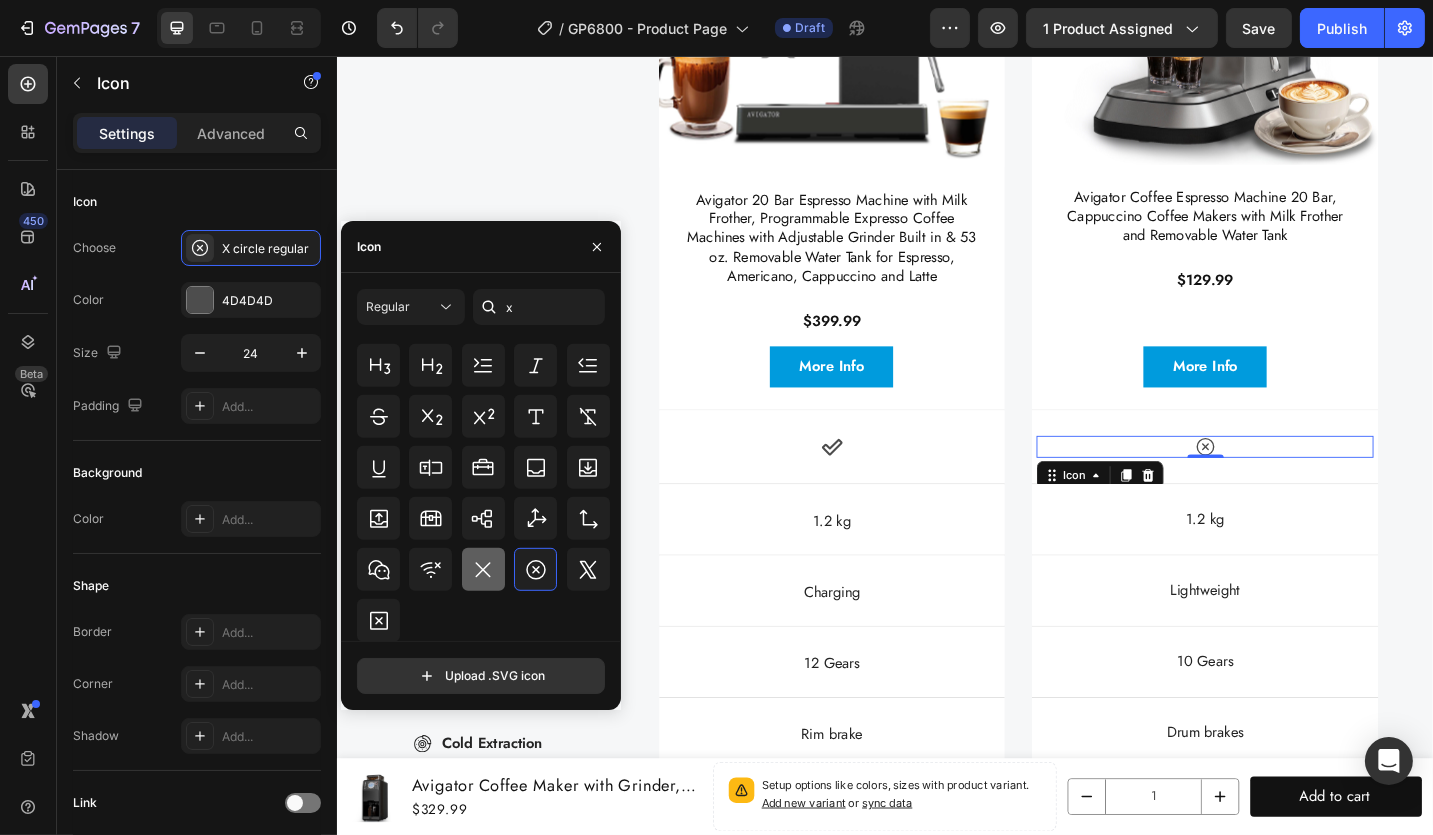 click 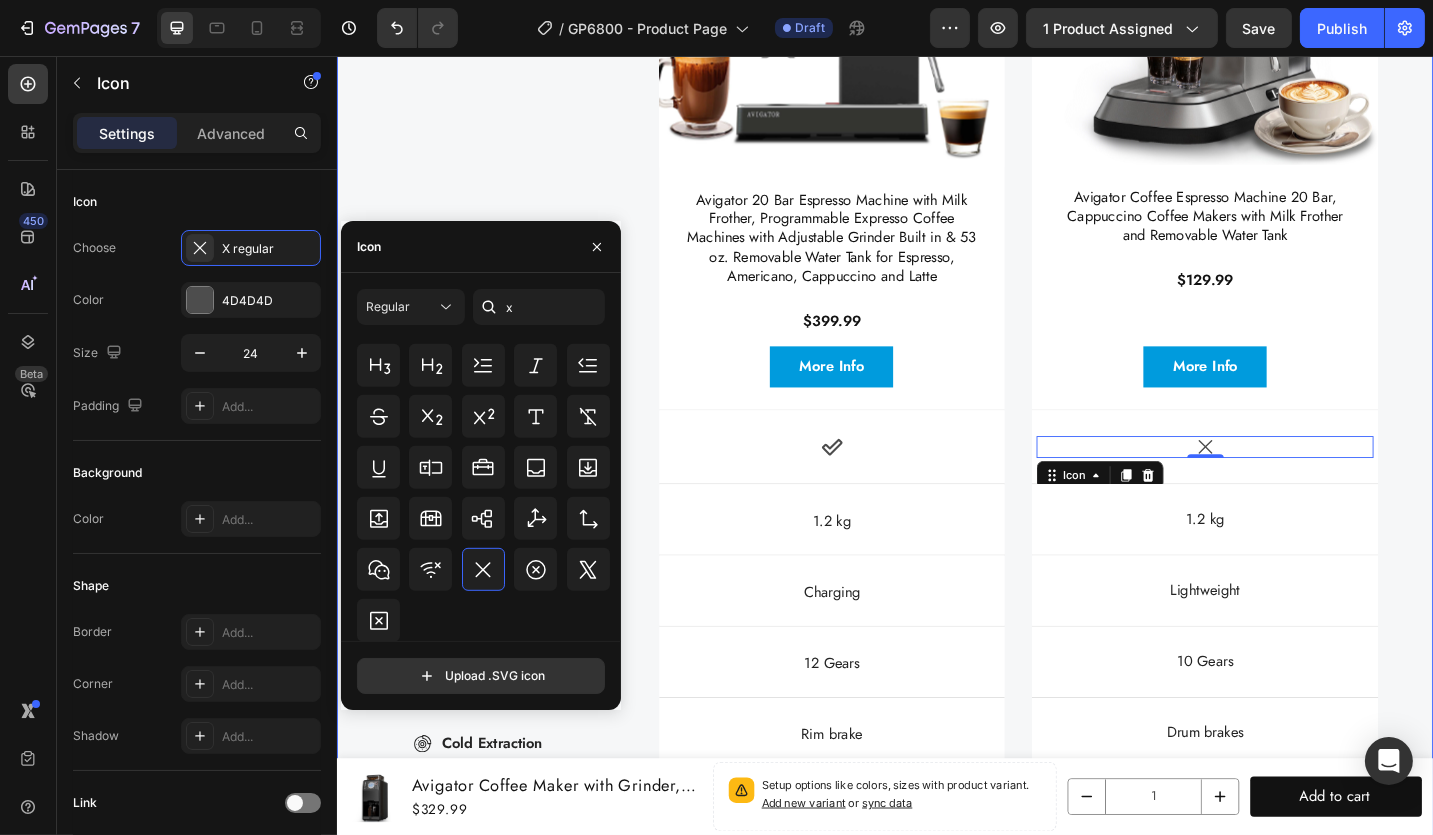 click on "Compare products Heading Save your time, taste the best Text Block Row
Built-in Grinder
Grind Setting
Touchscreen
Customeized Setting
Cold Extraction Long Black Function PID Temperatrue Control Pressure Support Item List Currently Viewing Text Block Row Product Images Avigator 20 Bar Espresso Machine with Milk Frother, Programmable Expresso Coffee Machines with Adjustable Grinder Built in & 53 oz. Removable Water Tank for Espresso, Americano, Cappuccino and Latte Product Title $399.99 Product Price Product Price Row Product More Info Button Hero Banner Product Images Avigator Coffee Espresso Machine 20 Bar, Cappuccino Coffee Makers with Milk Frother and Removable Water Tank Product Title $129.99 Product Price Product Price Row Product More Info Button Hero Banner Row
Dimensions Item List
Icon Hero Banner
Icon   0 Hero Banner Row
Row" at bounding box center (936, 425) 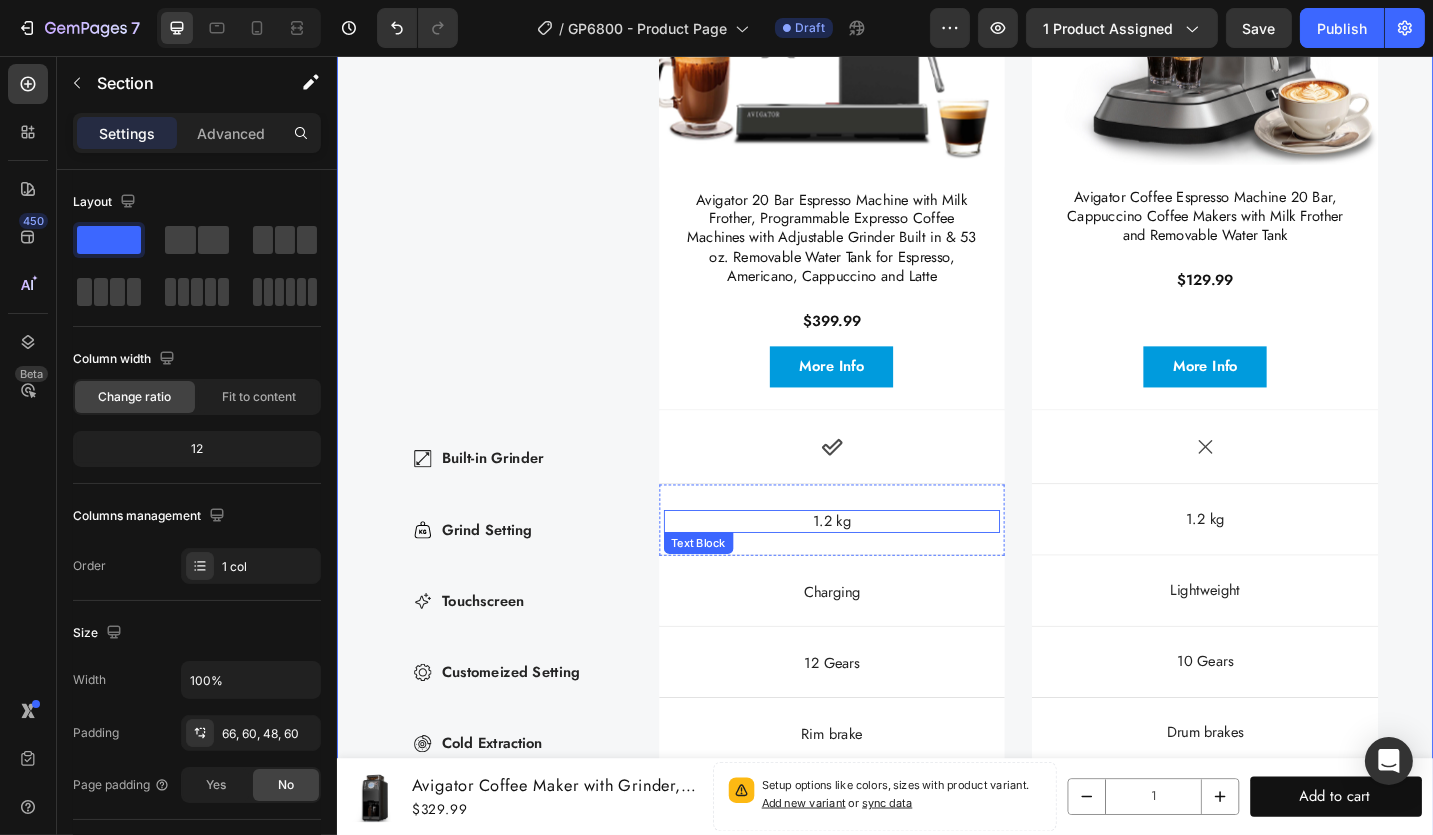 click on "1.2 kg" at bounding box center (878, 565) 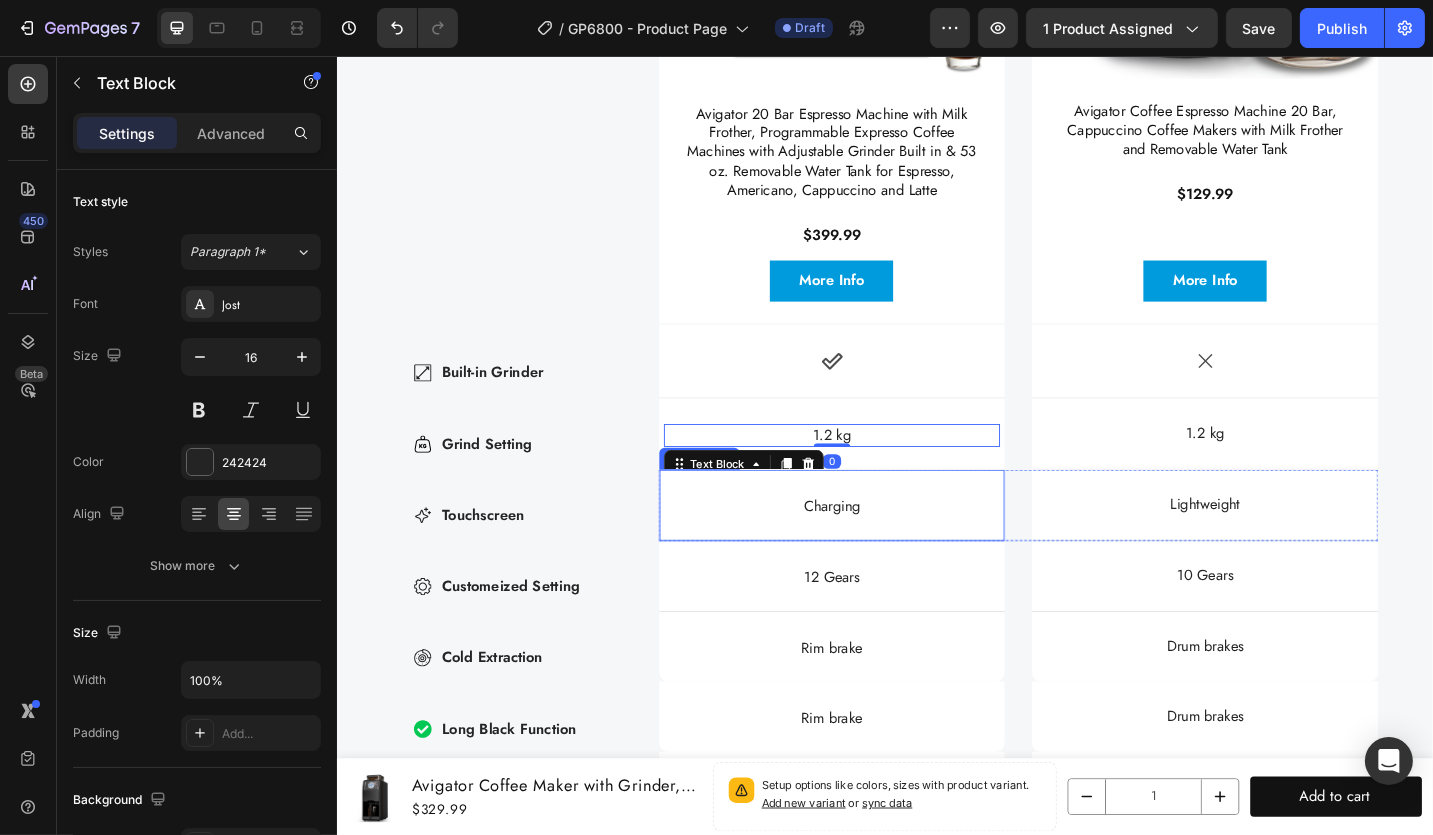 scroll, scrollTop: 6203, scrollLeft: 0, axis: vertical 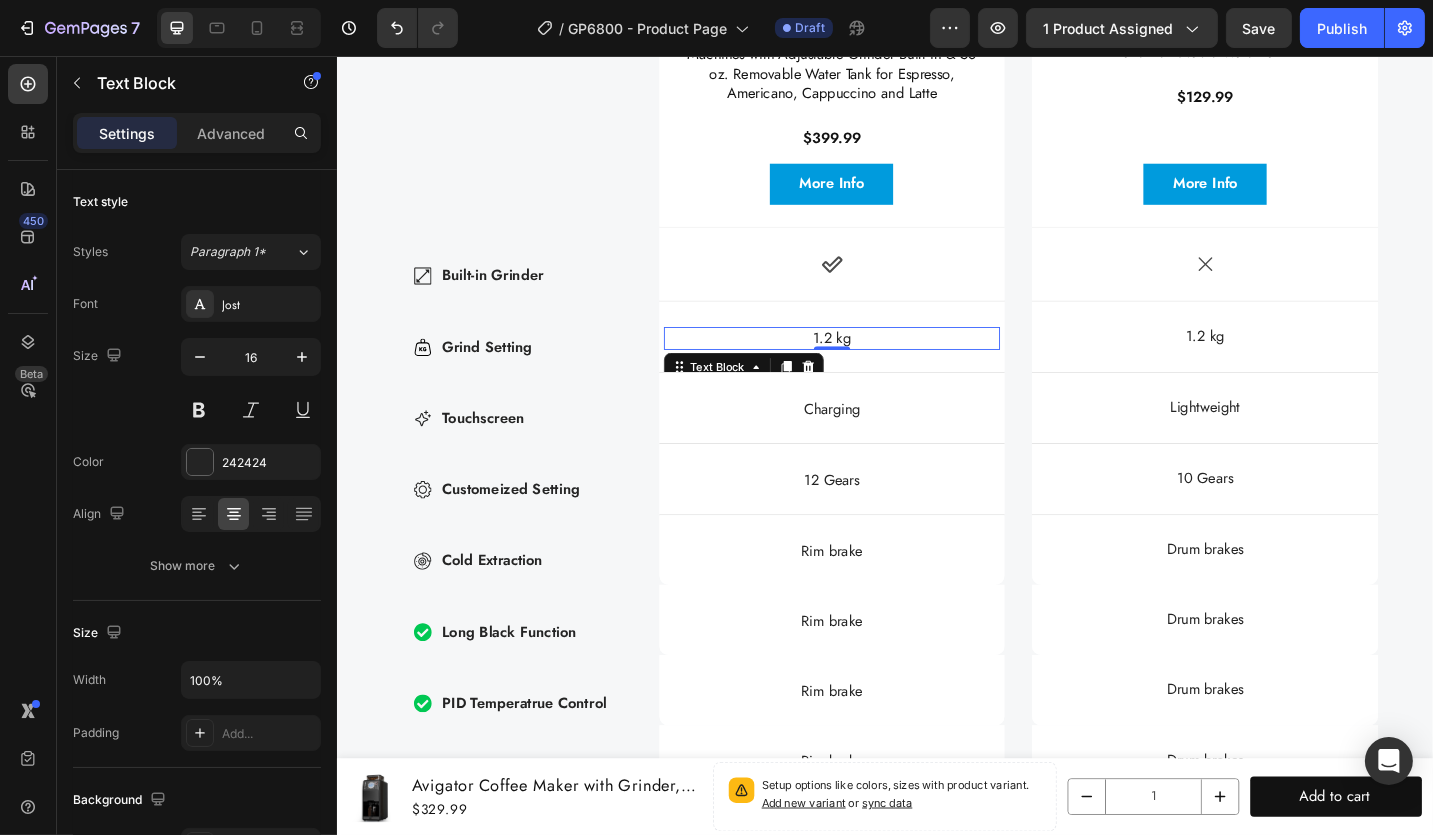 drag, startPoint x: 954, startPoint y: 357, endPoint x: 936, endPoint y: 357, distance: 18 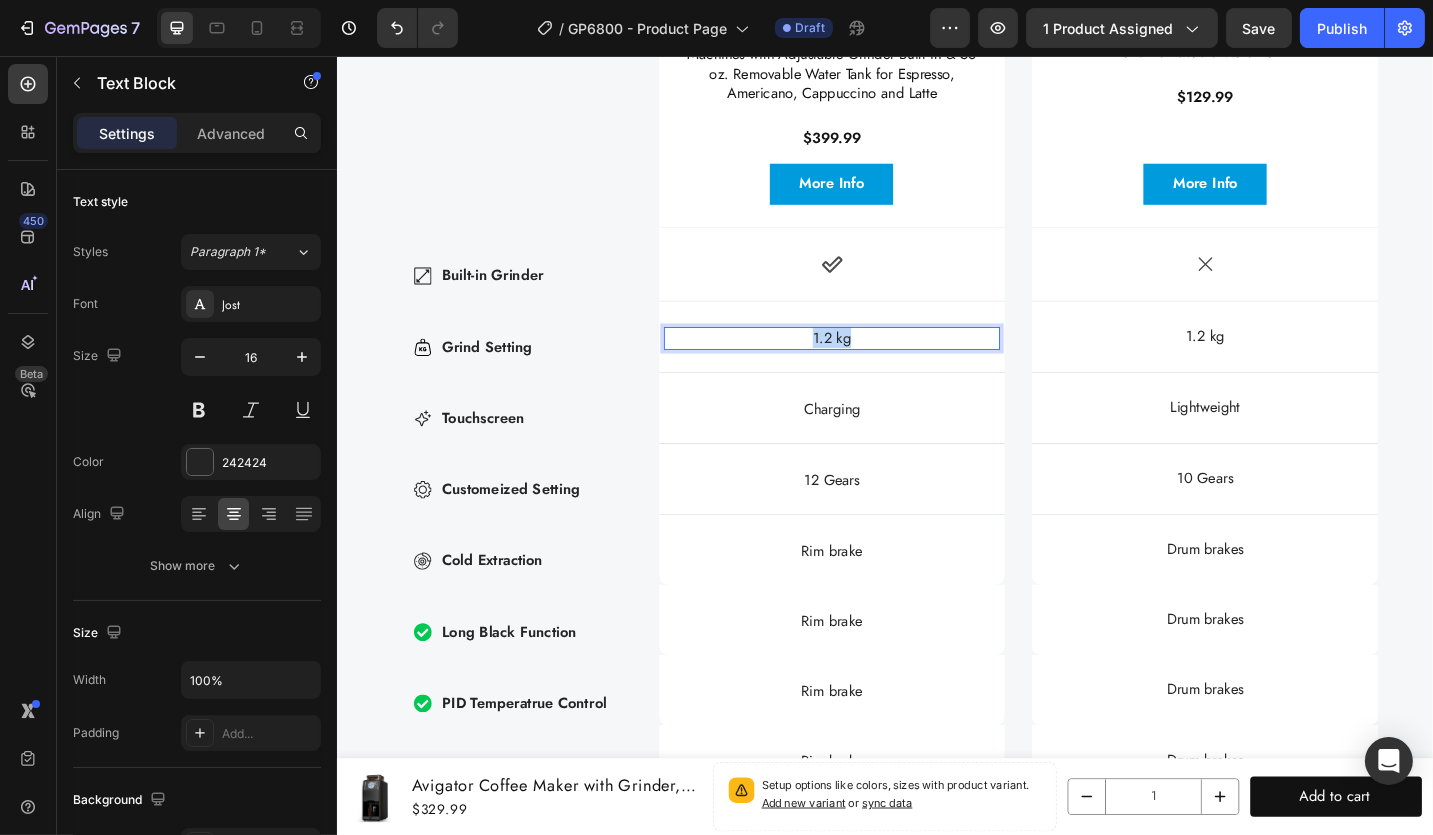 click on "1.2 kg" at bounding box center [878, 365] 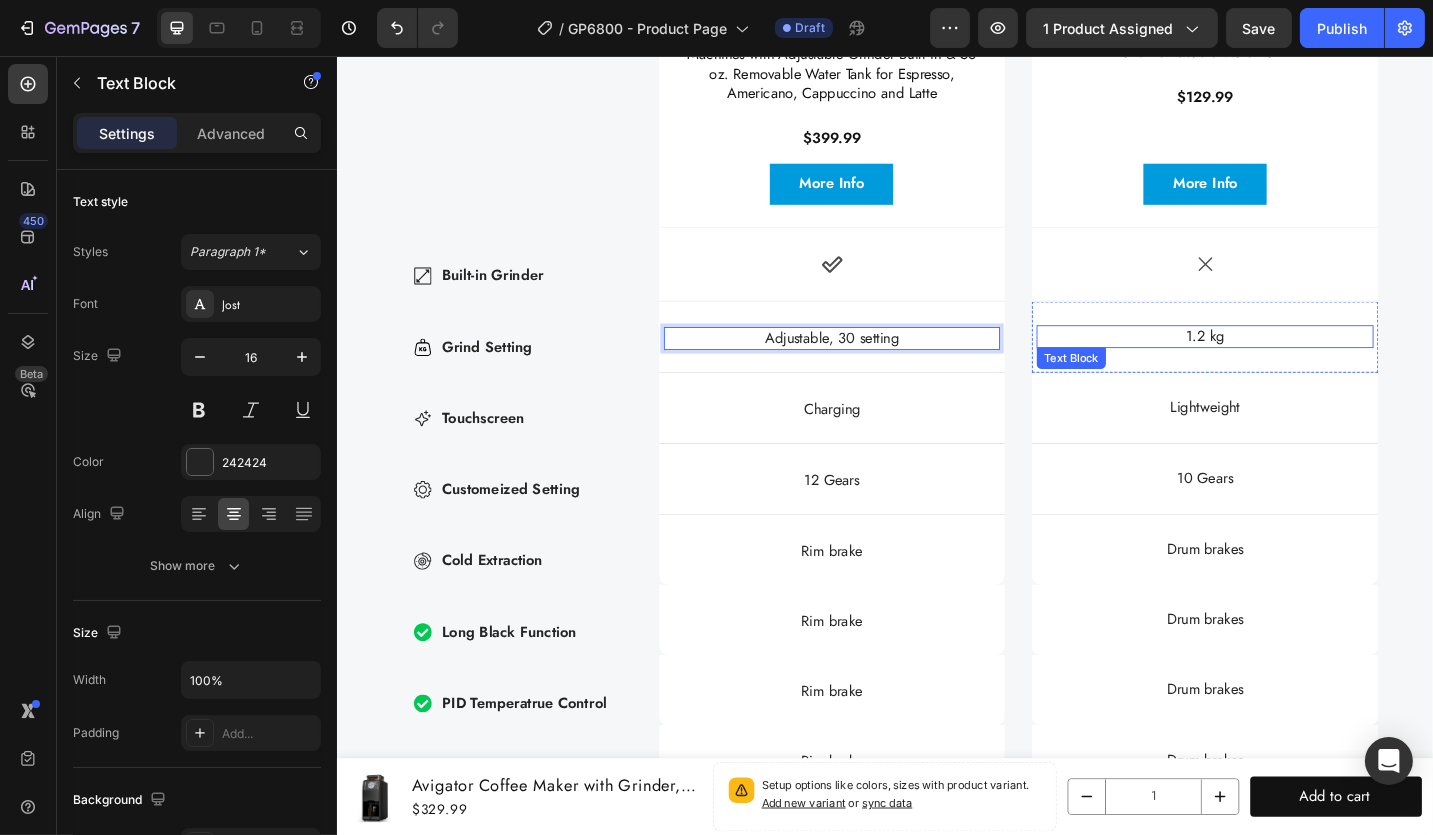 click on "1.2 kg" at bounding box center [1286, 363] 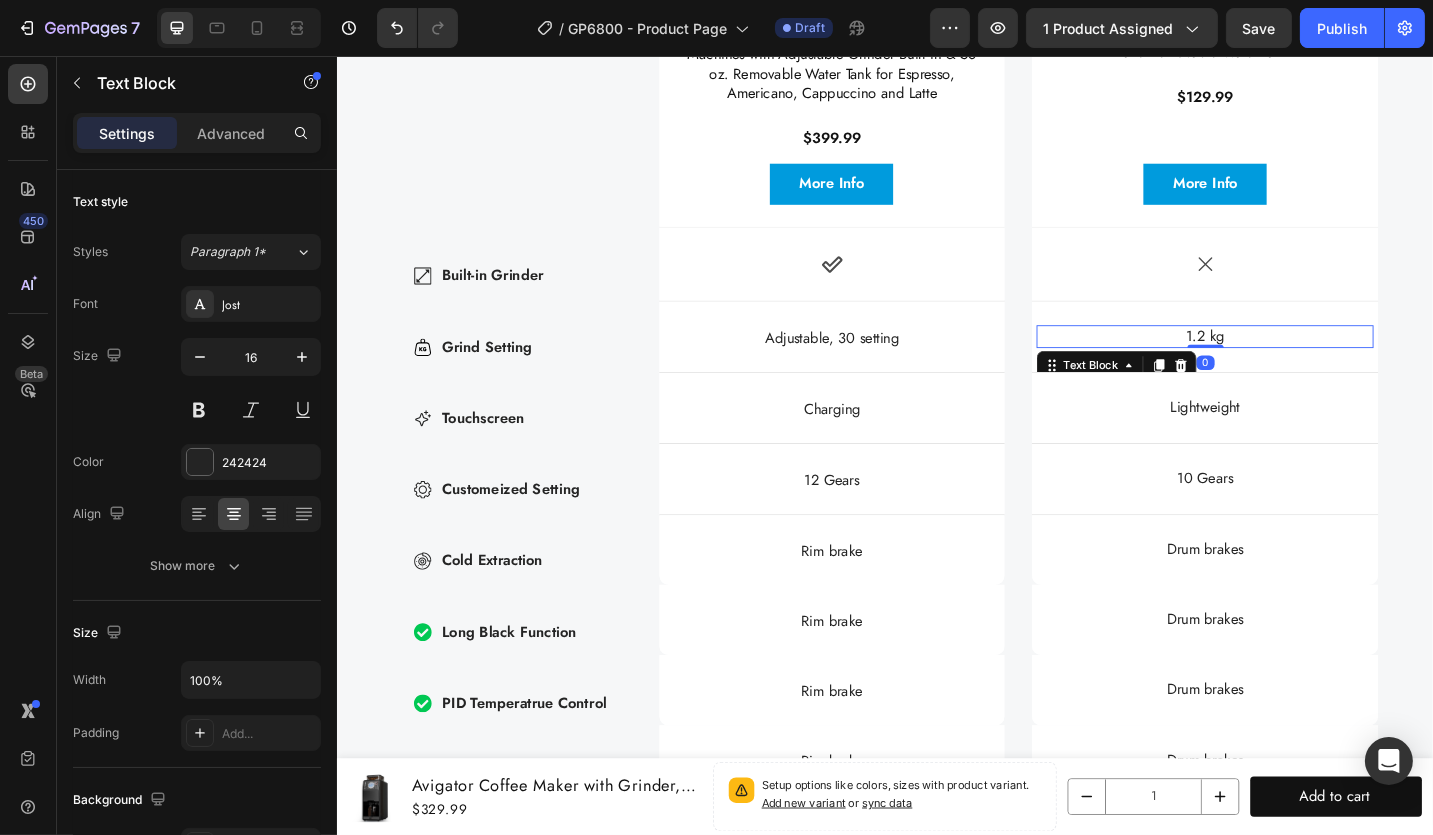 click on "1.2 kg" at bounding box center [1286, 363] 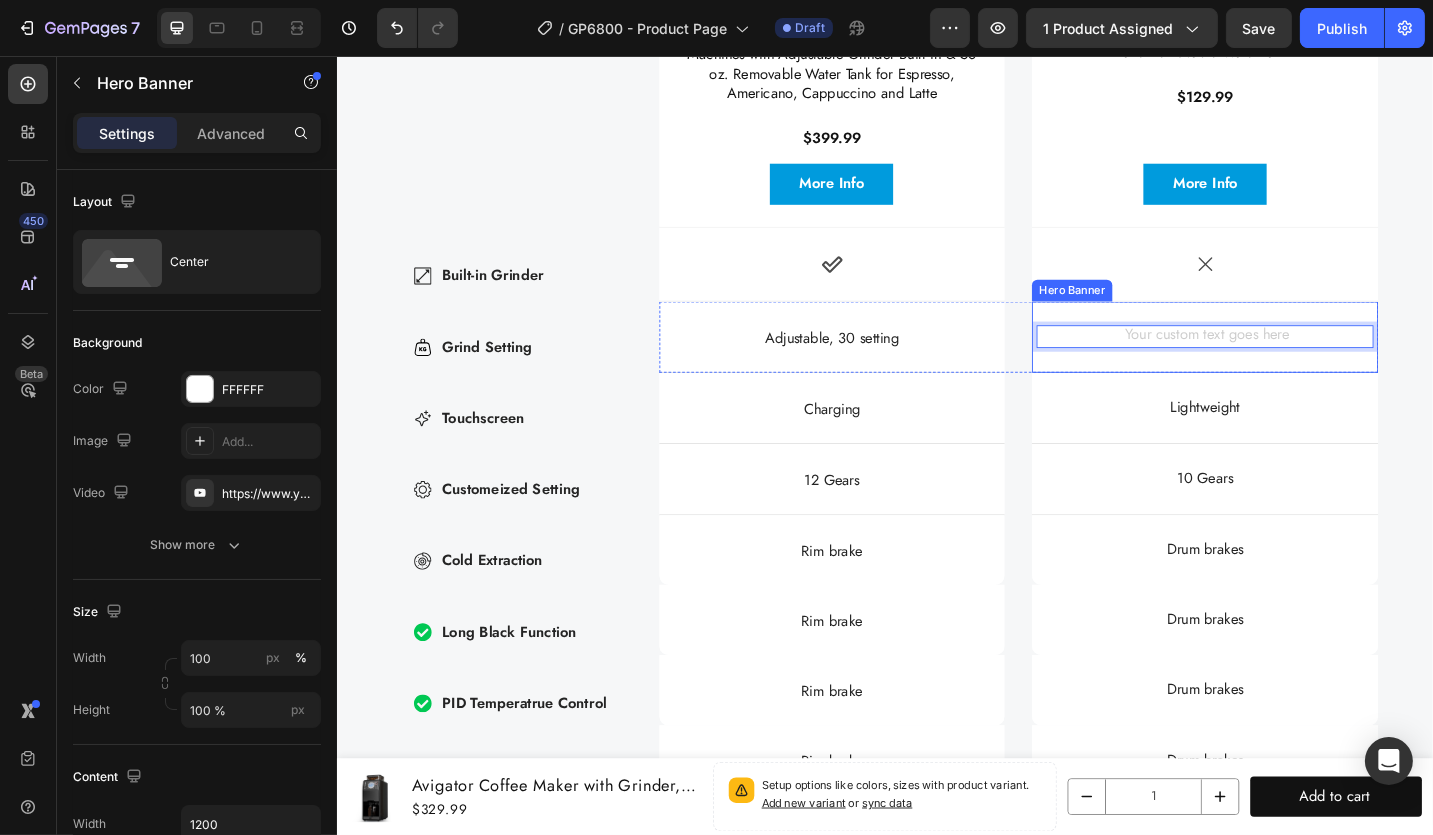 click on "Text Block   0" at bounding box center [1286, 363] 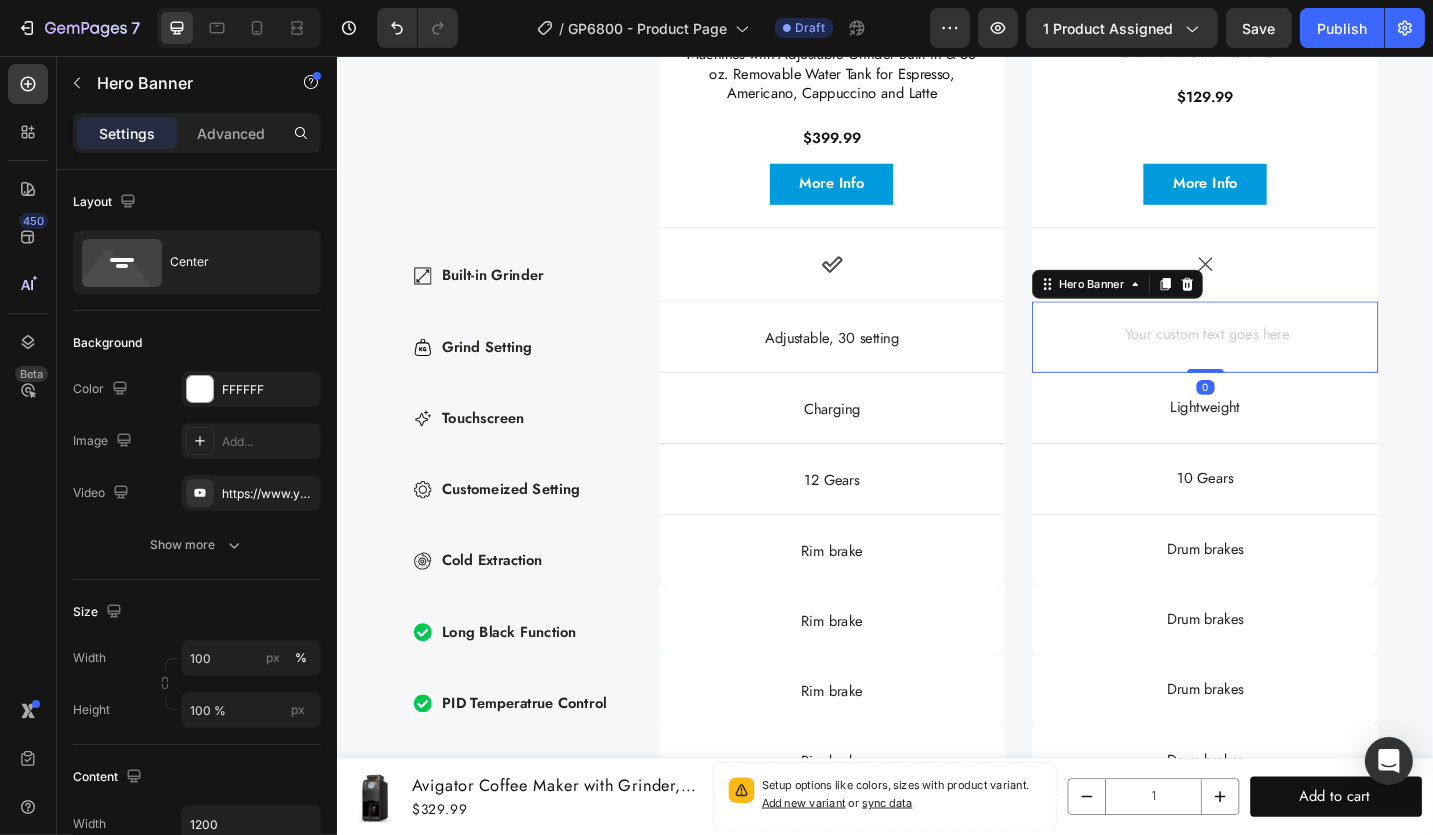 click on "Text Block" at bounding box center [1286, 363] 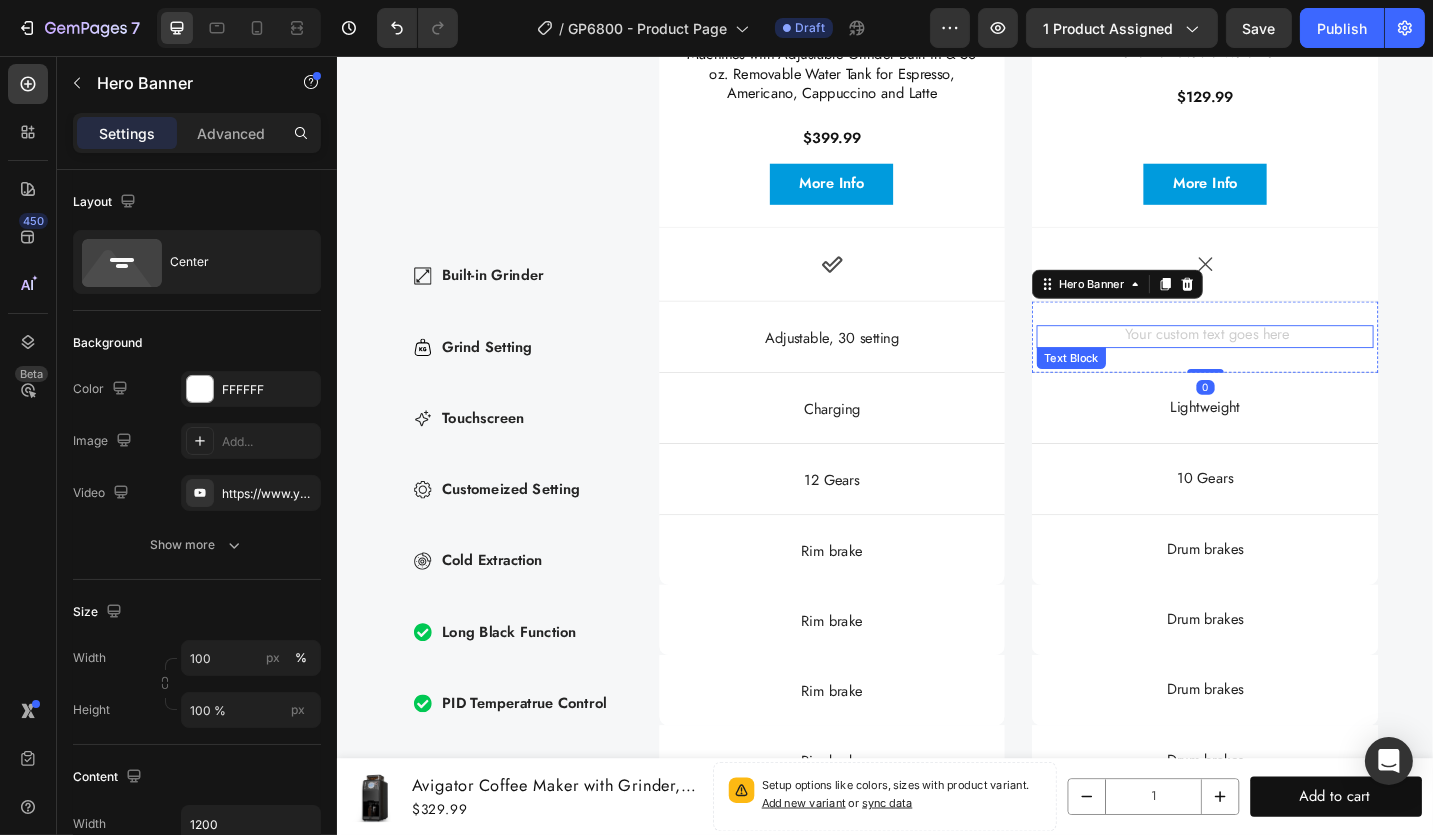 click at bounding box center (1286, 363) 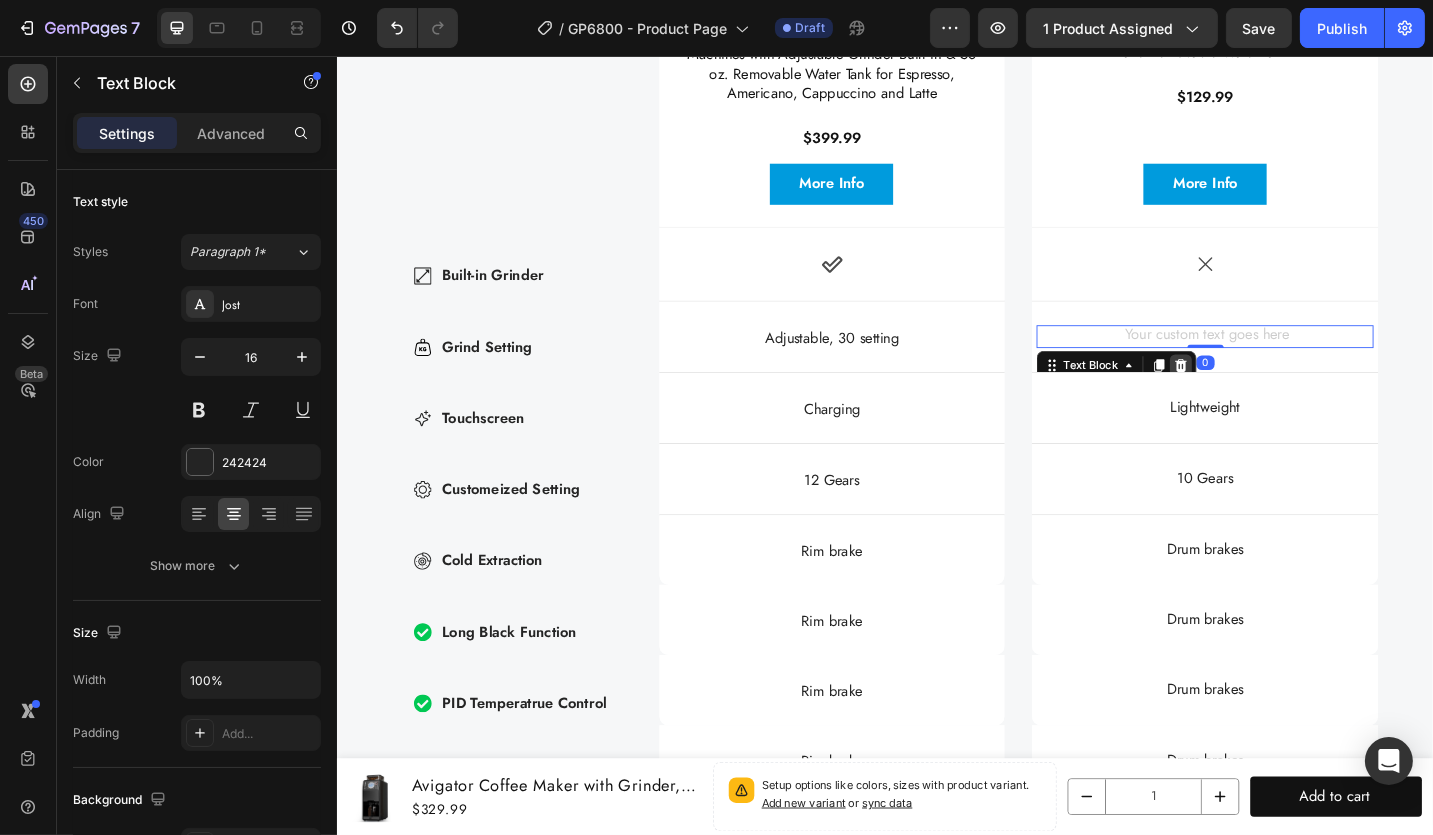 click 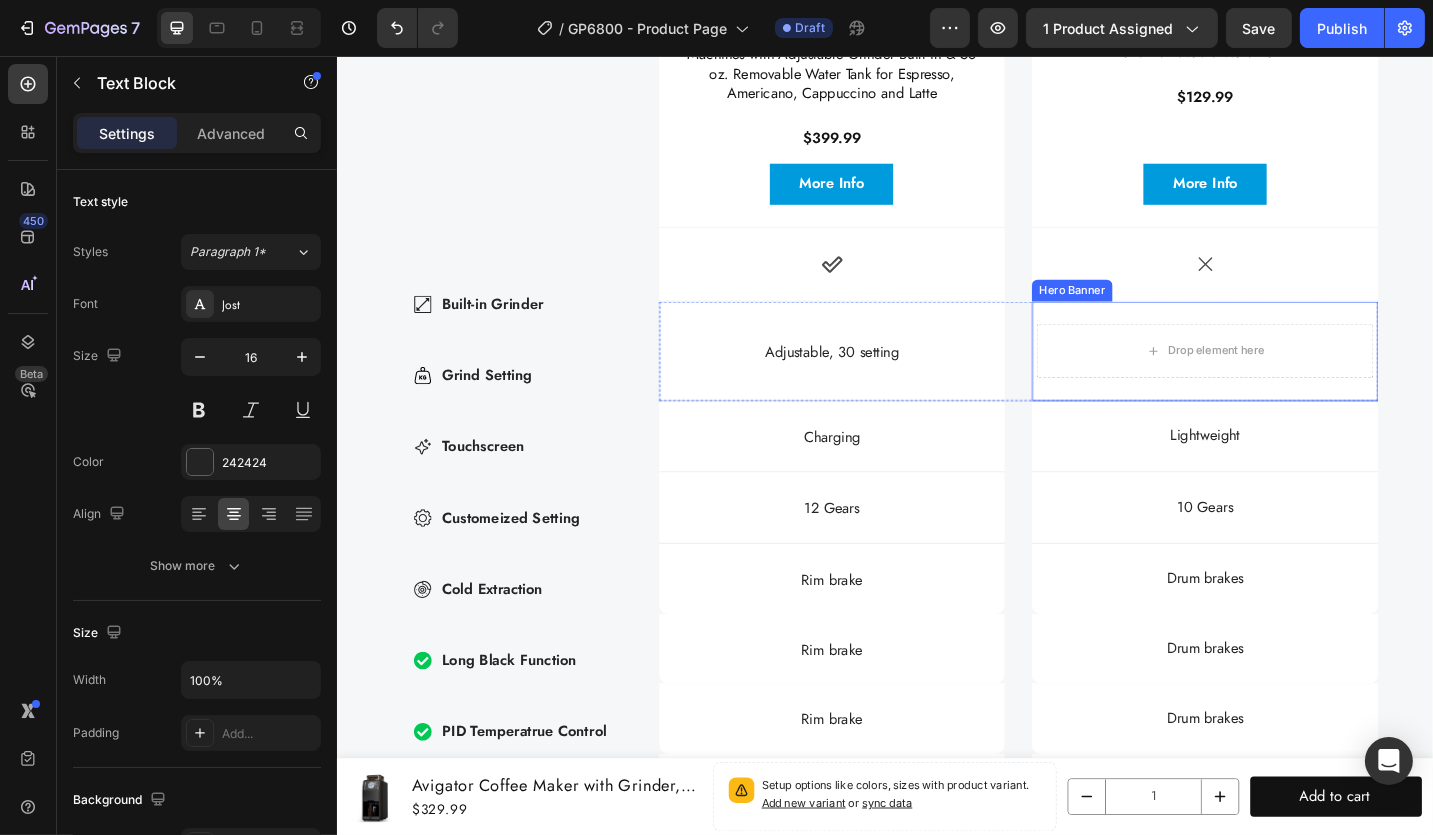 scroll, scrollTop: 6234, scrollLeft: 0, axis: vertical 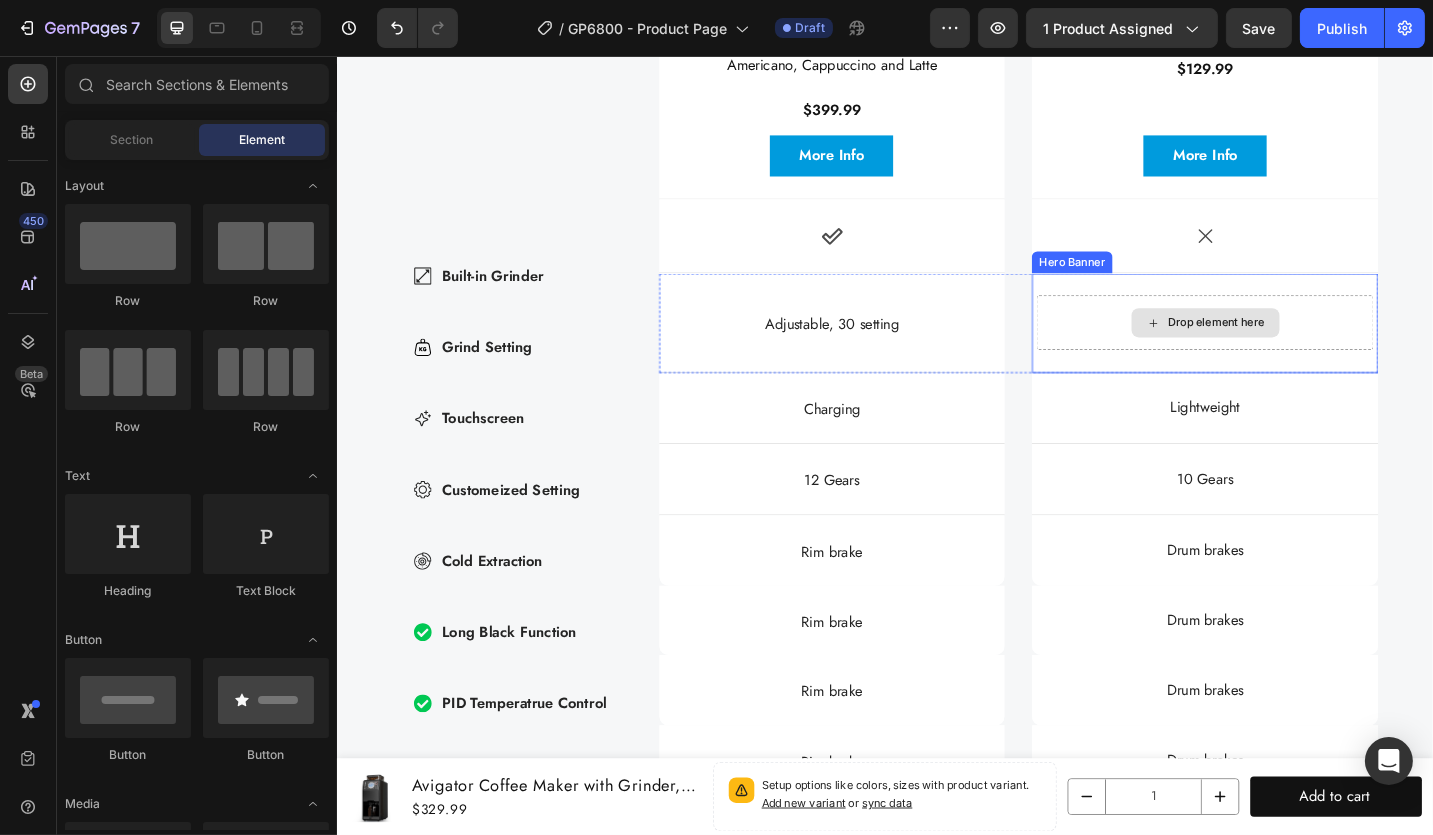 click on "Drop element here" at bounding box center [1287, 348] 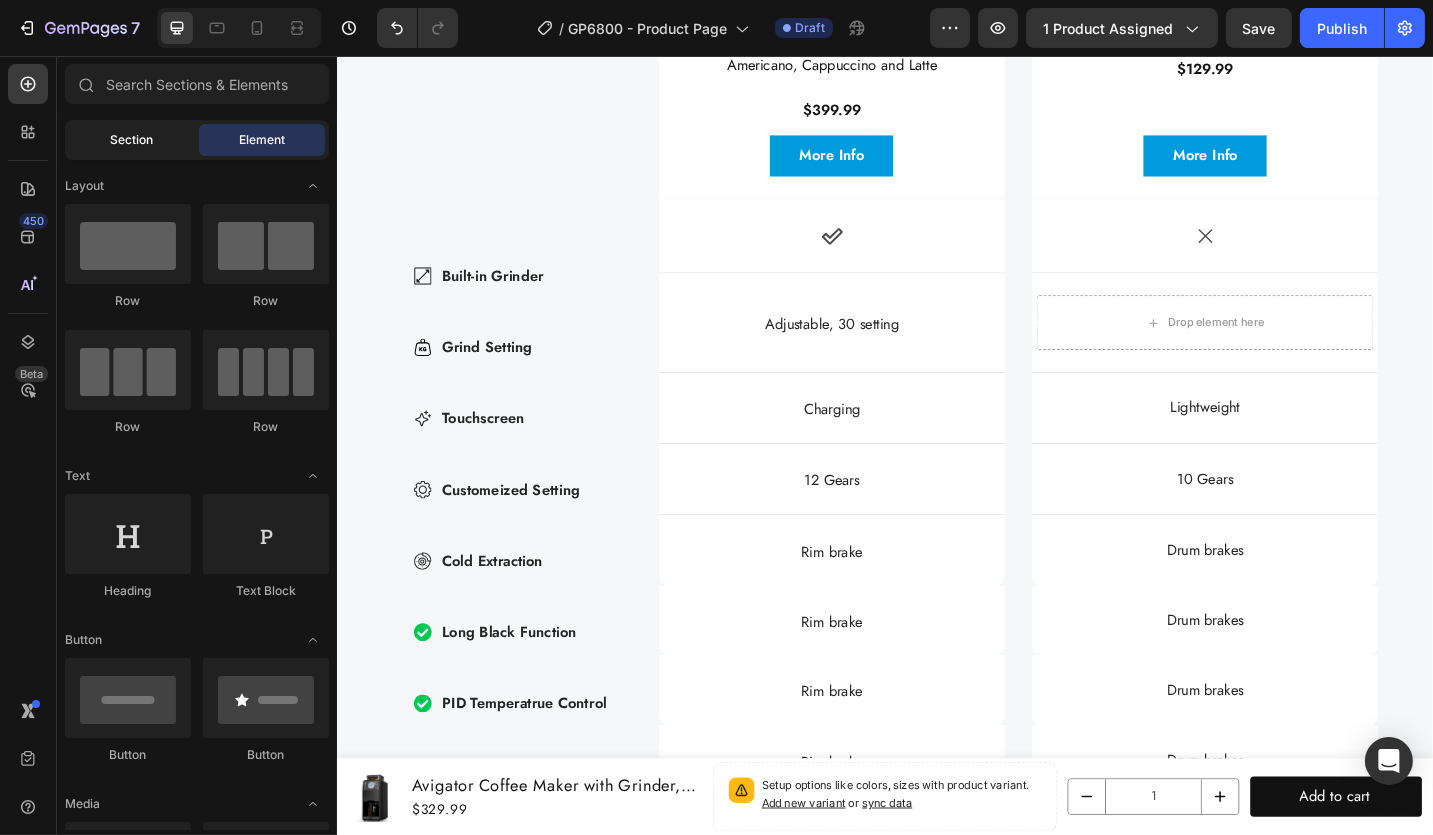 click on "Section" at bounding box center [132, 140] 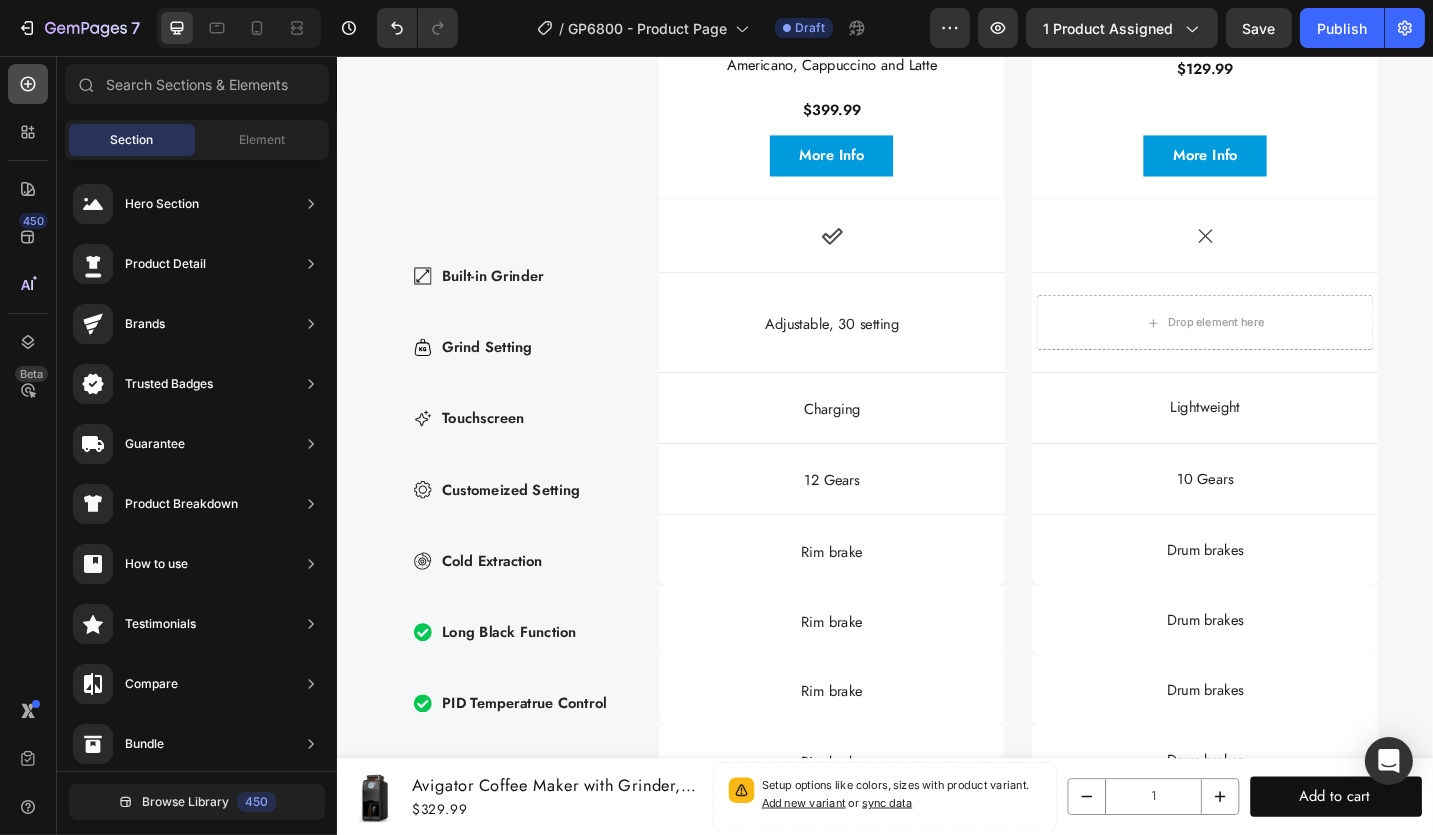 click 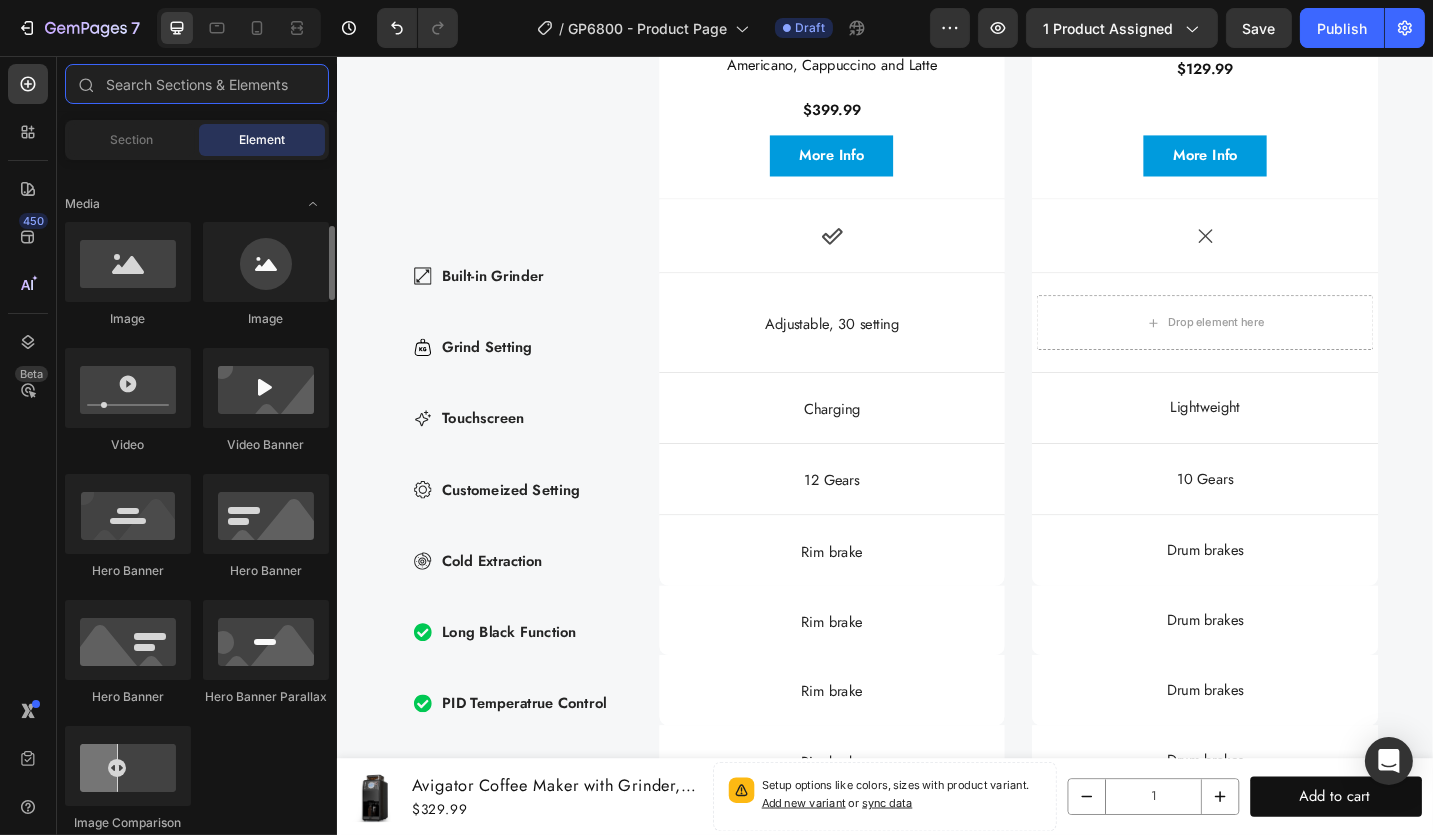 scroll, scrollTop: 1000, scrollLeft: 0, axis: vertical 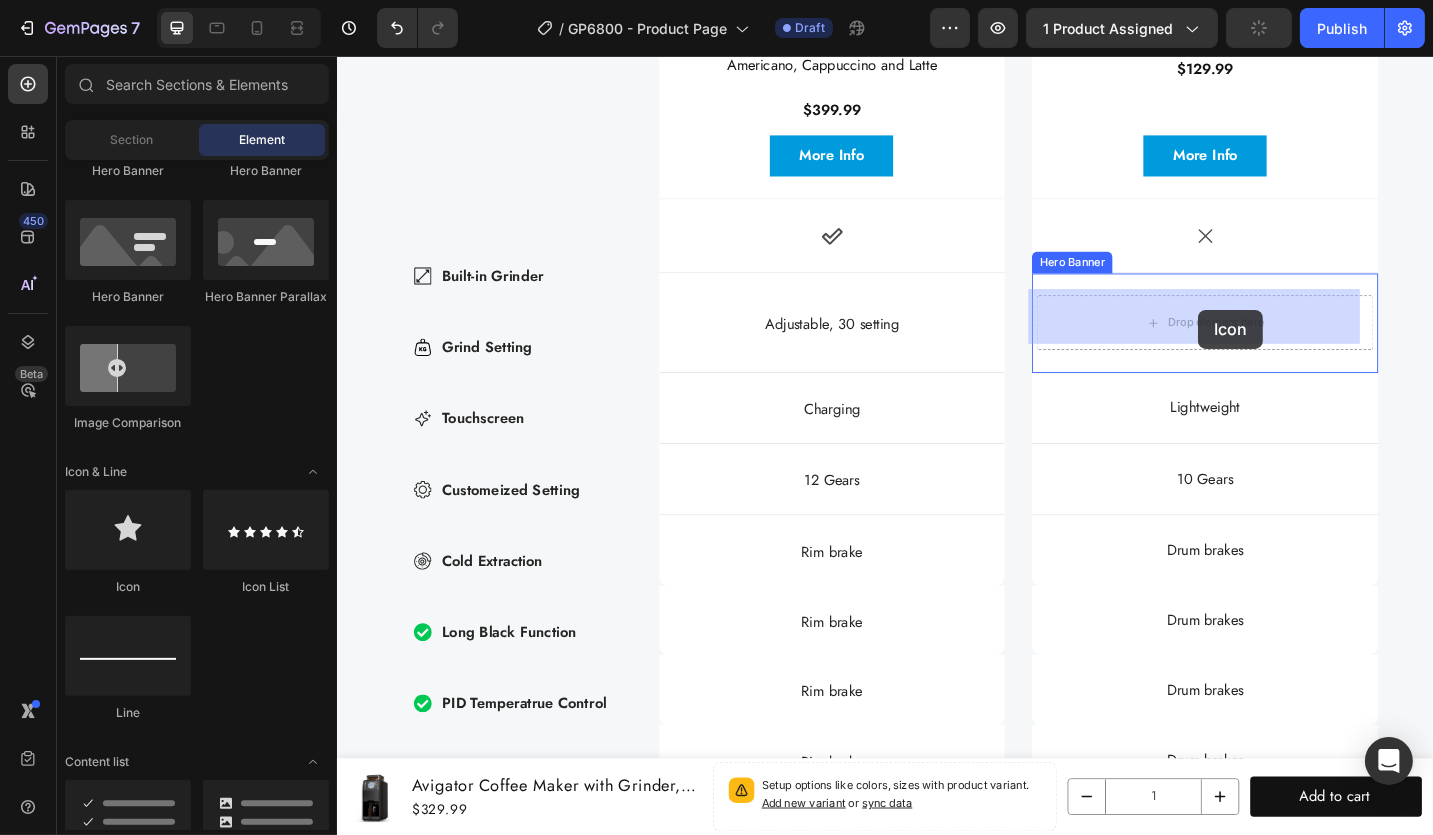 drag, startPoint x: 601, startPoint y: 587, endPoint x: 1290, endPoint y: 342, distance: 731.2633 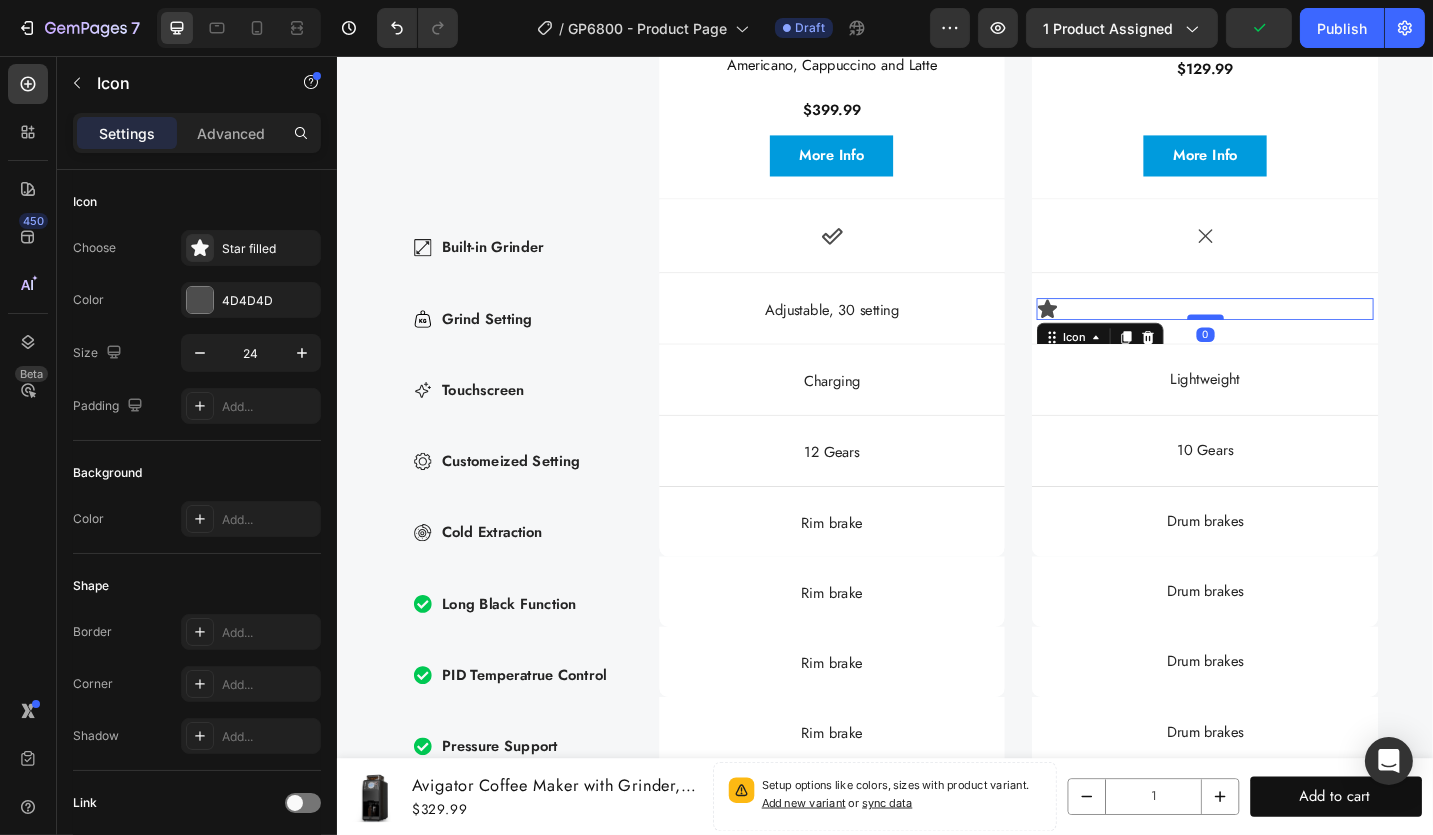 scroll, scrollTop: 6203, scrollLeft: 0, axis: vertical 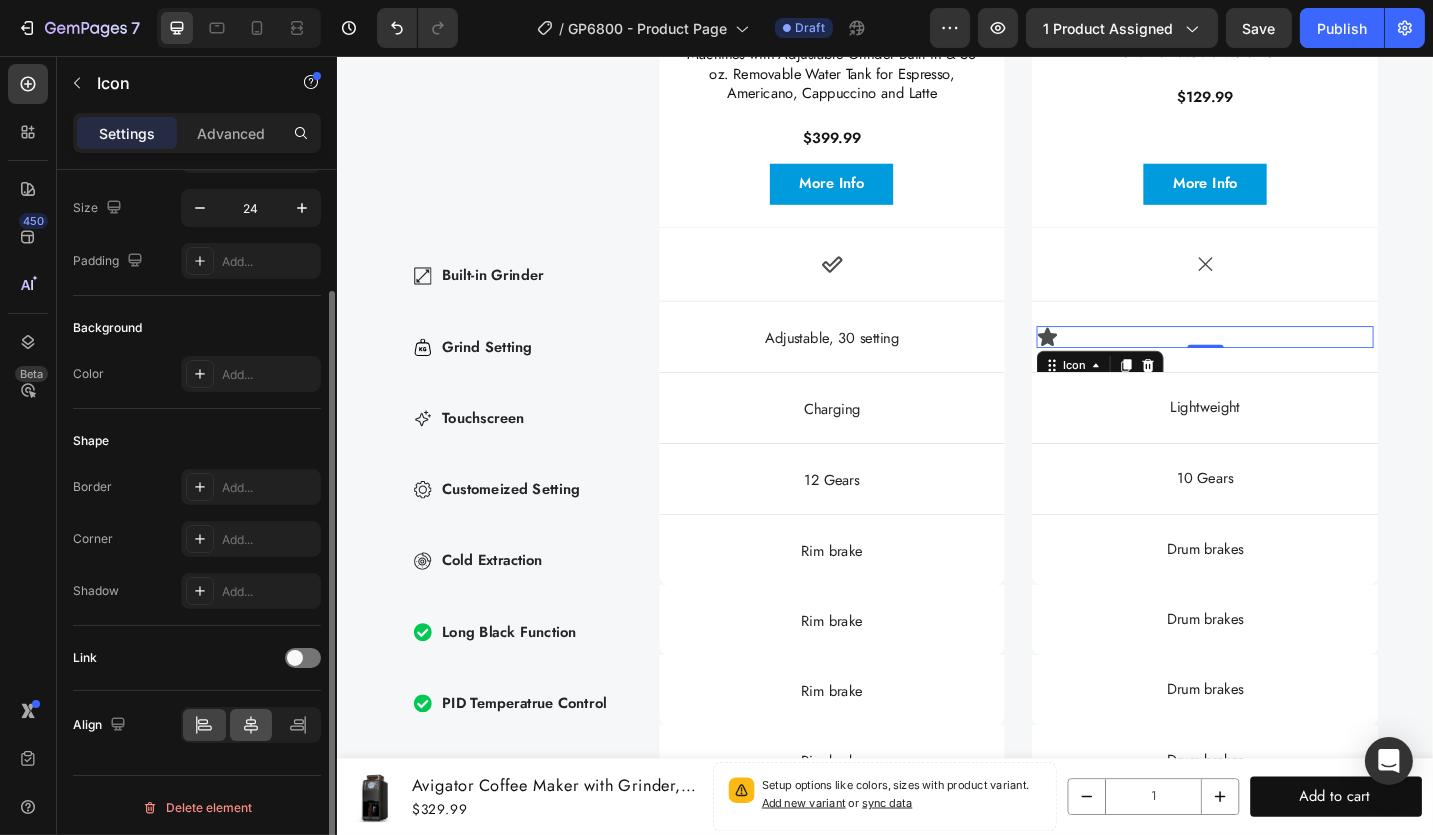 click 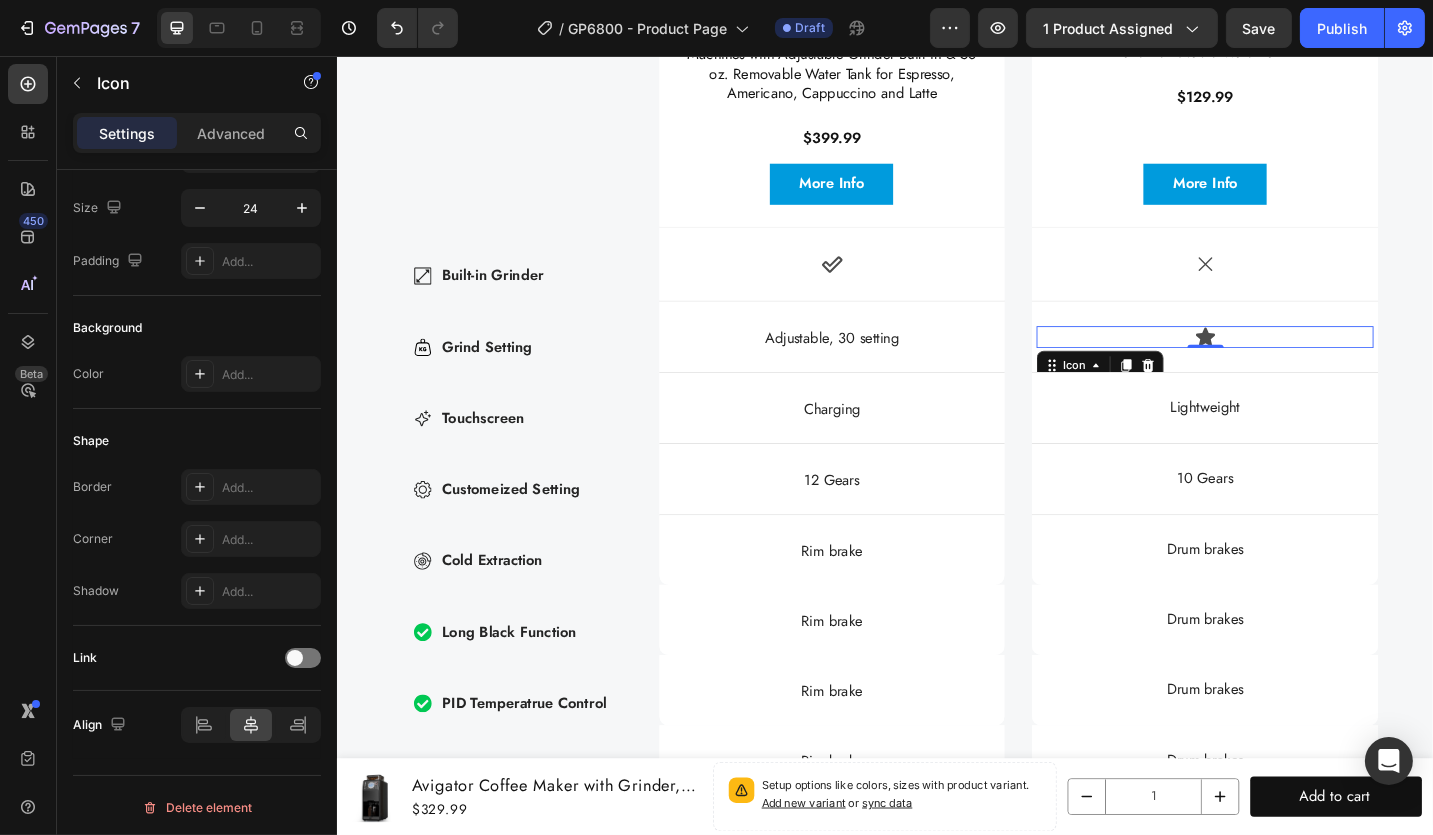 click on "Icon   0" at bounding box center [1286, 364] 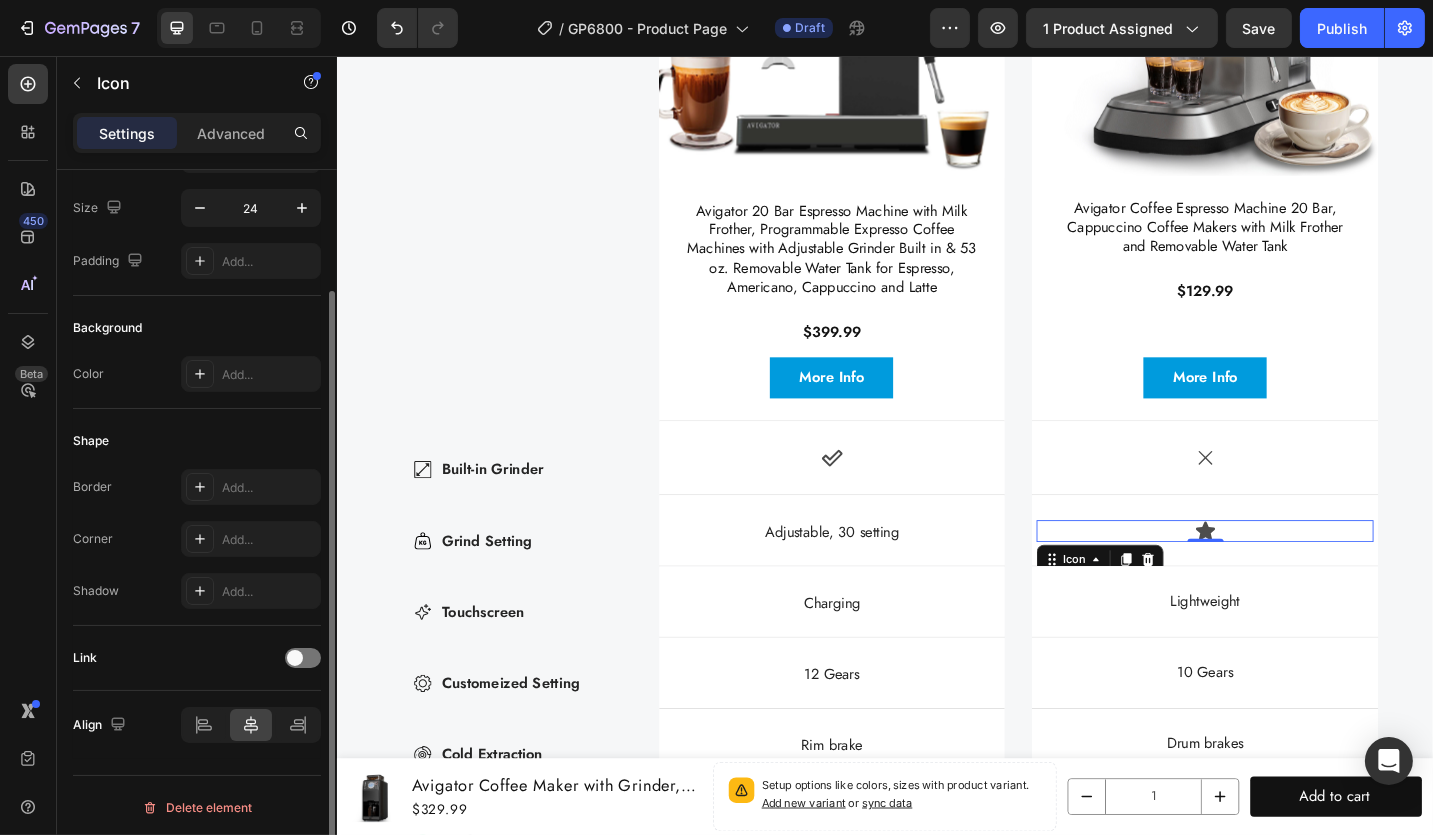 scroll, scrollTop: 5803, scrollLeft: 0, axis: vertical 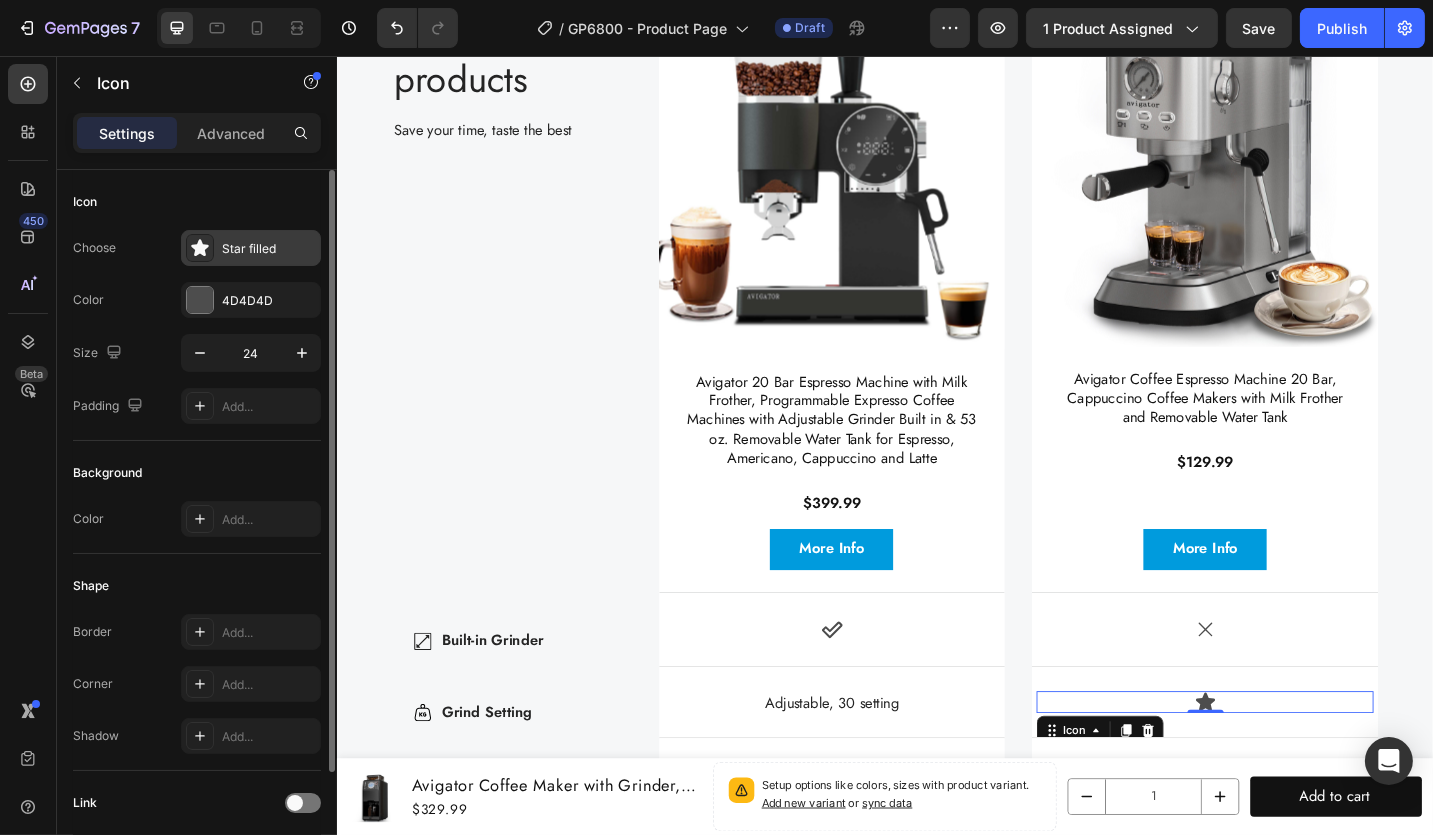 click on "Star filled" at bounding box center [269, 249] 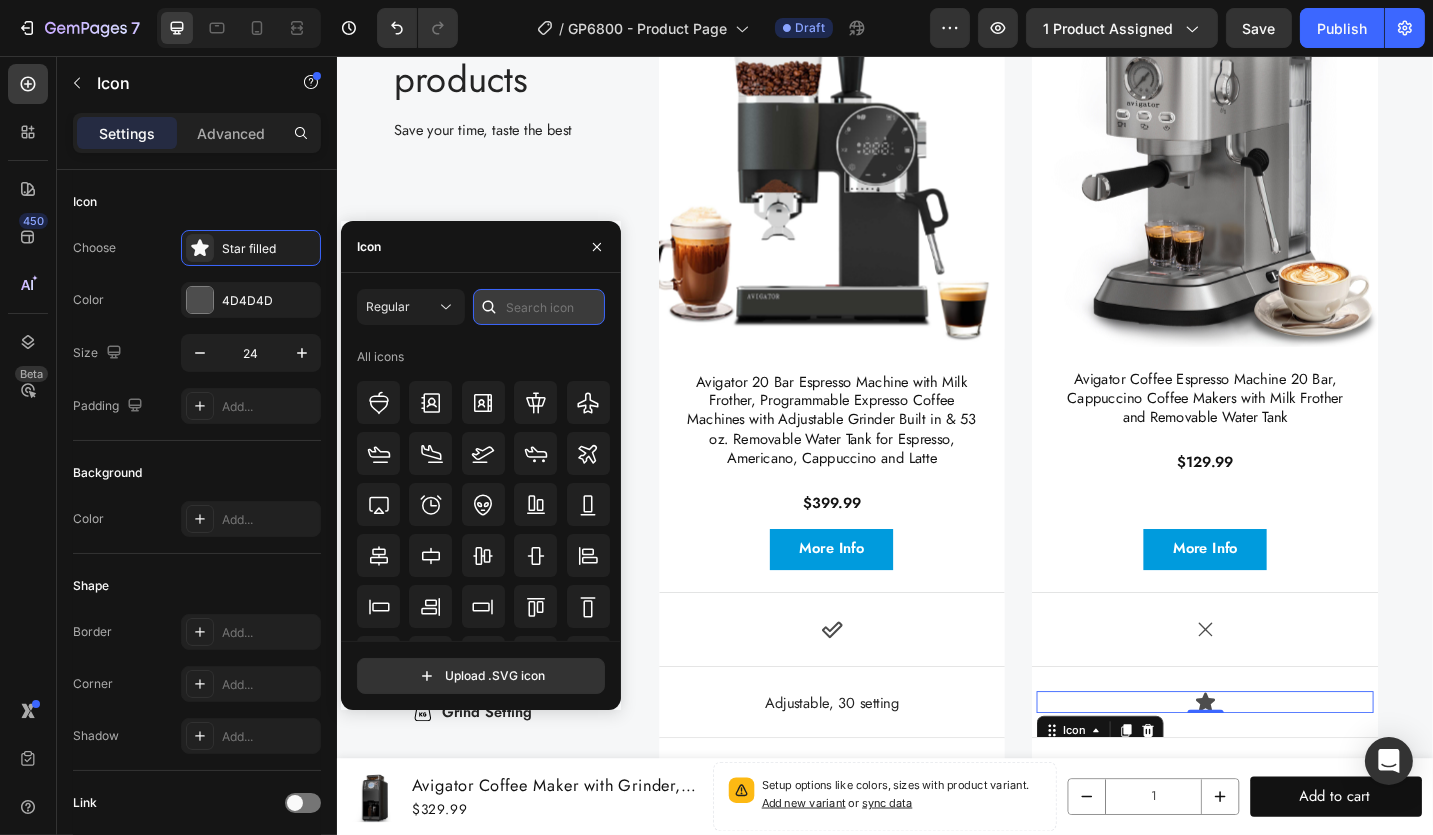 click at bounding box center (539, 307) 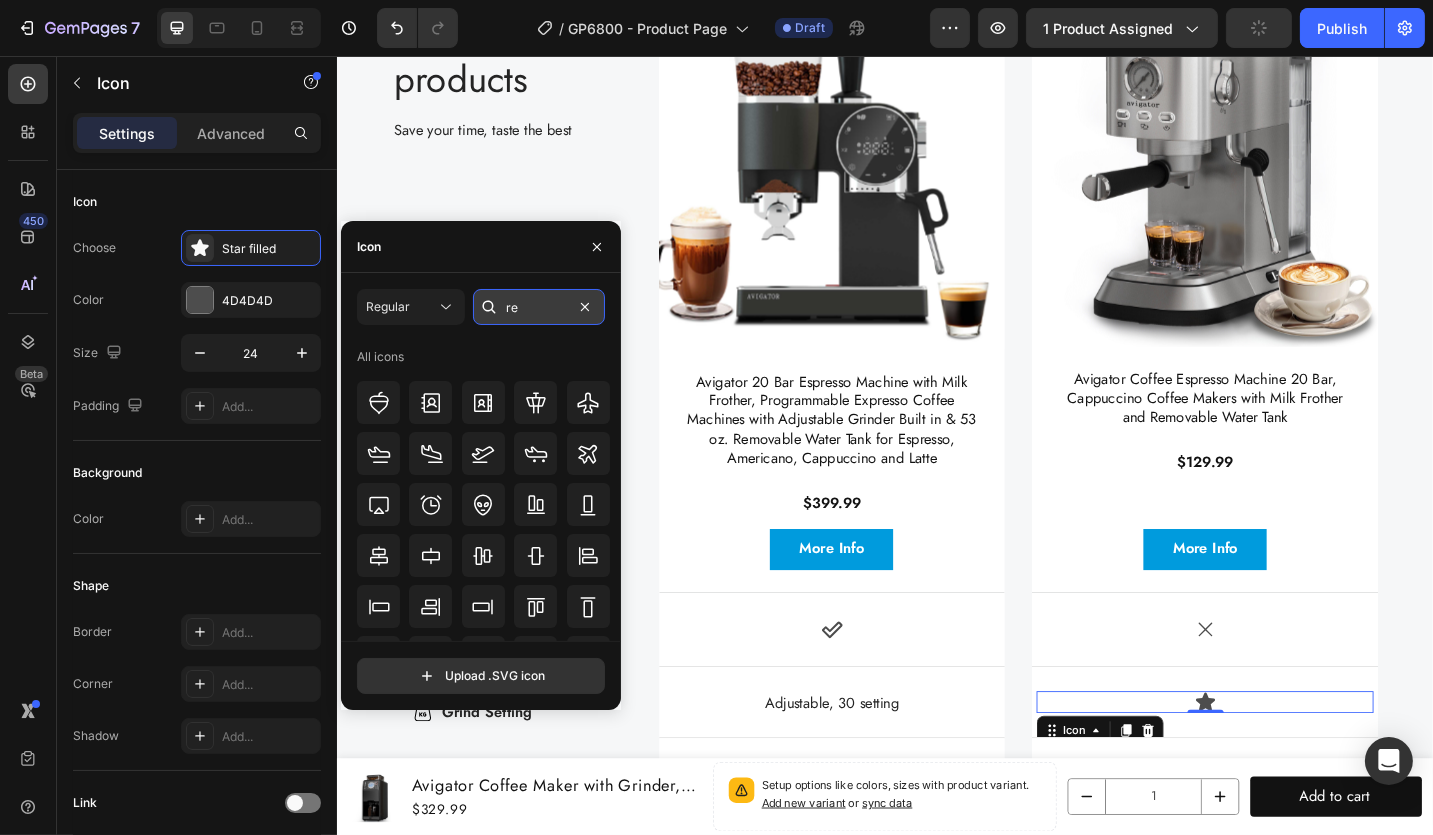 type on "r" 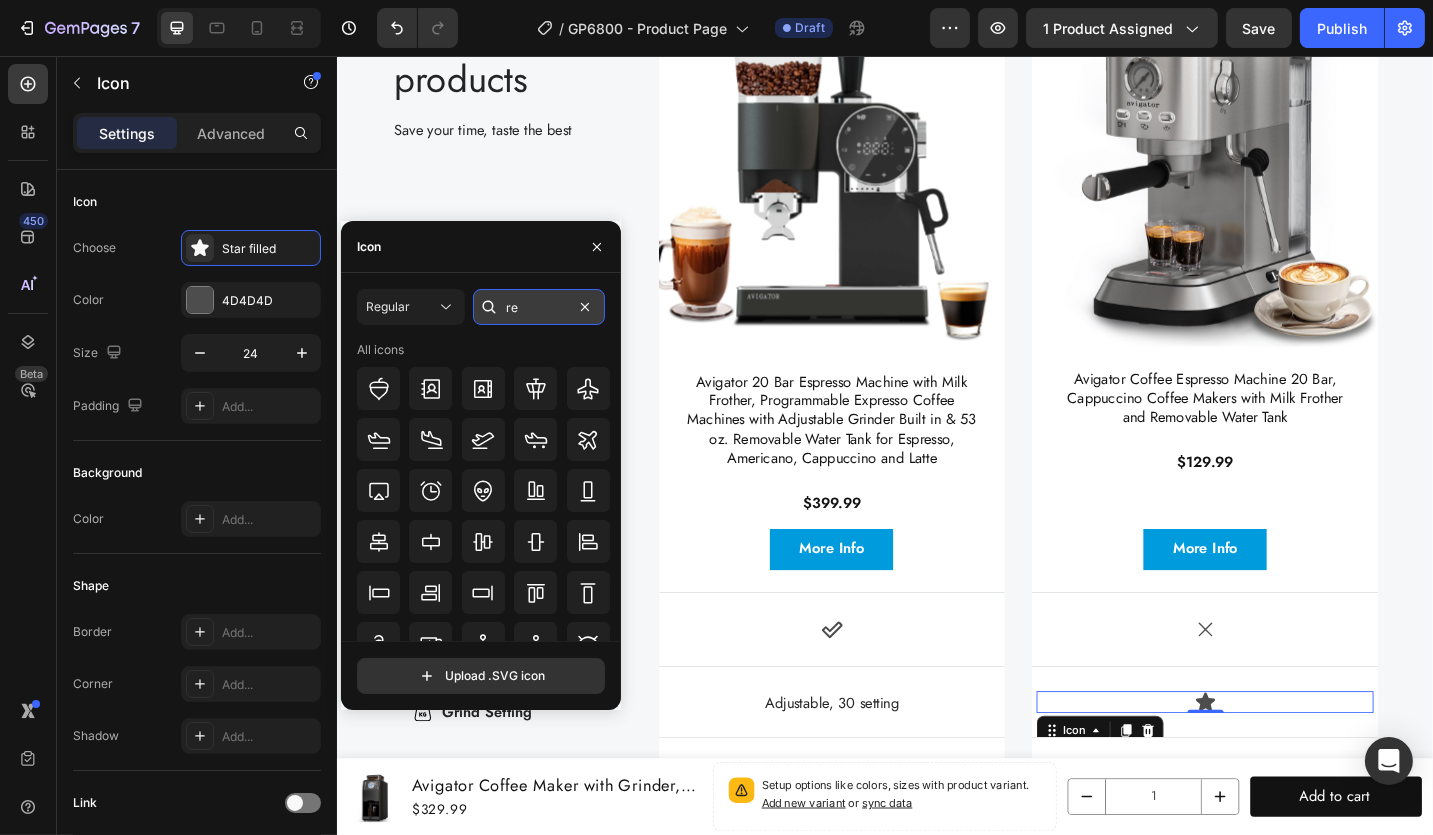 type on "r" 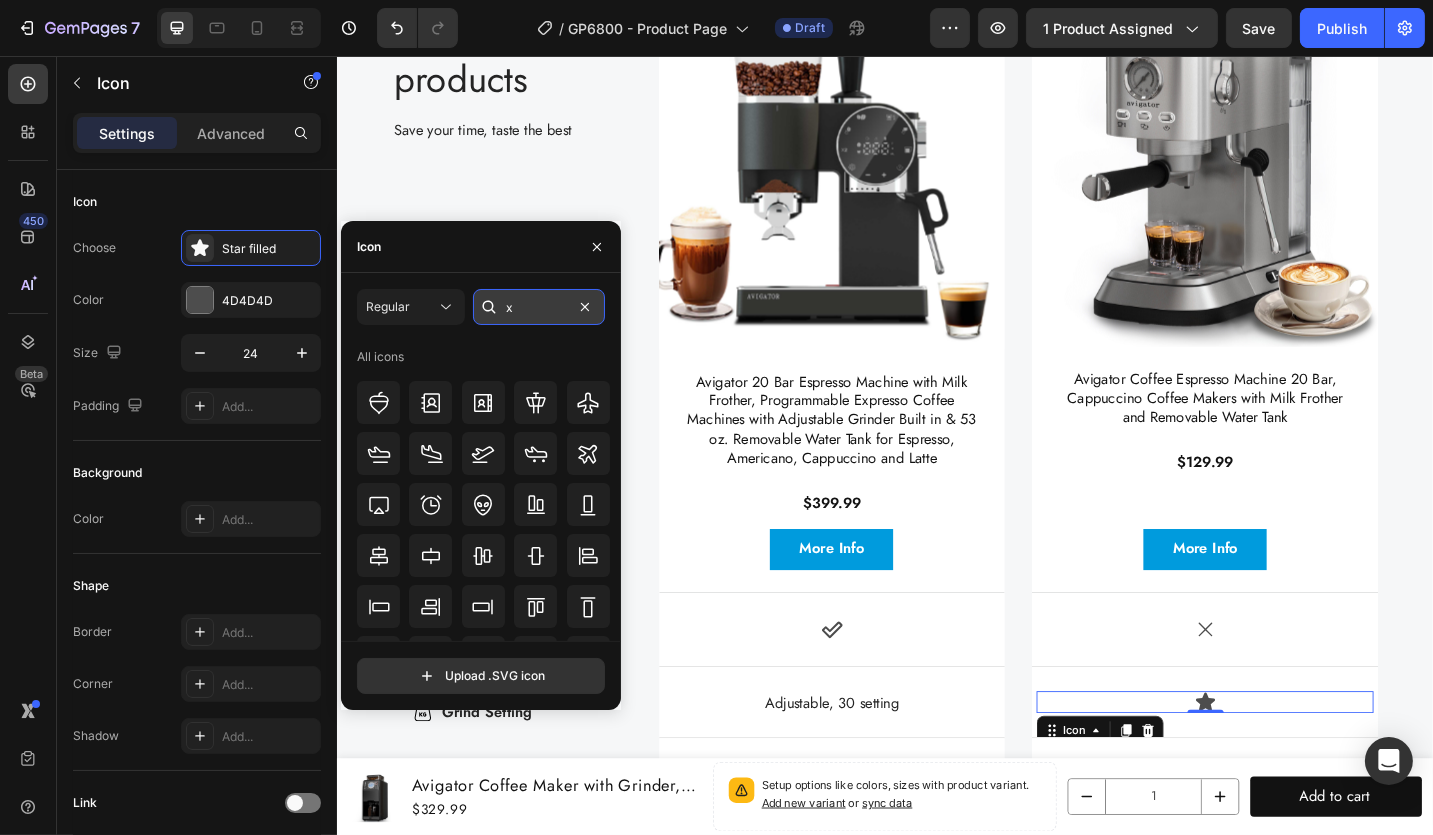 type on "x" 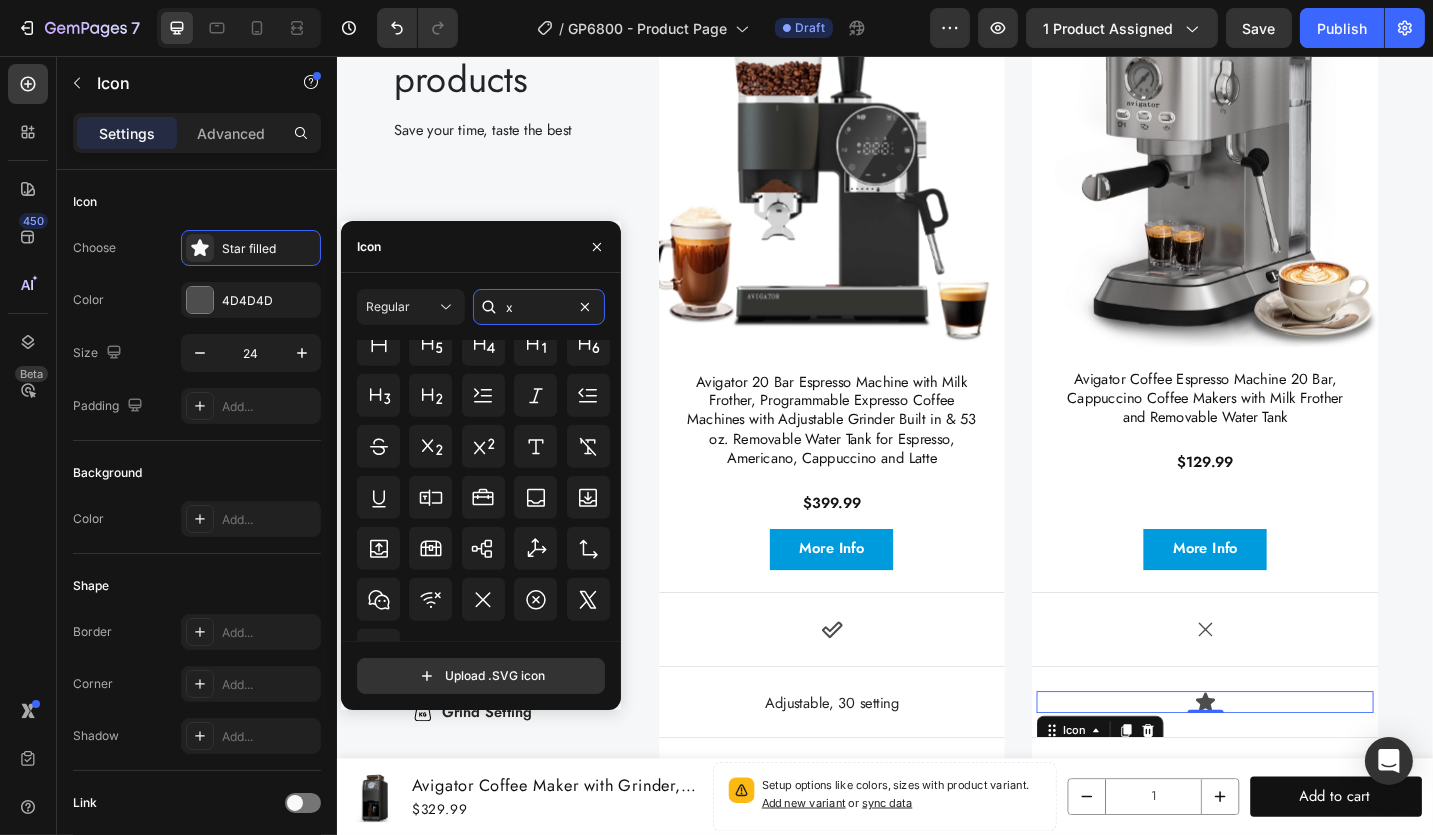 scroll, scrollTop: 1638, scrollLeft: 0, axis: vertical 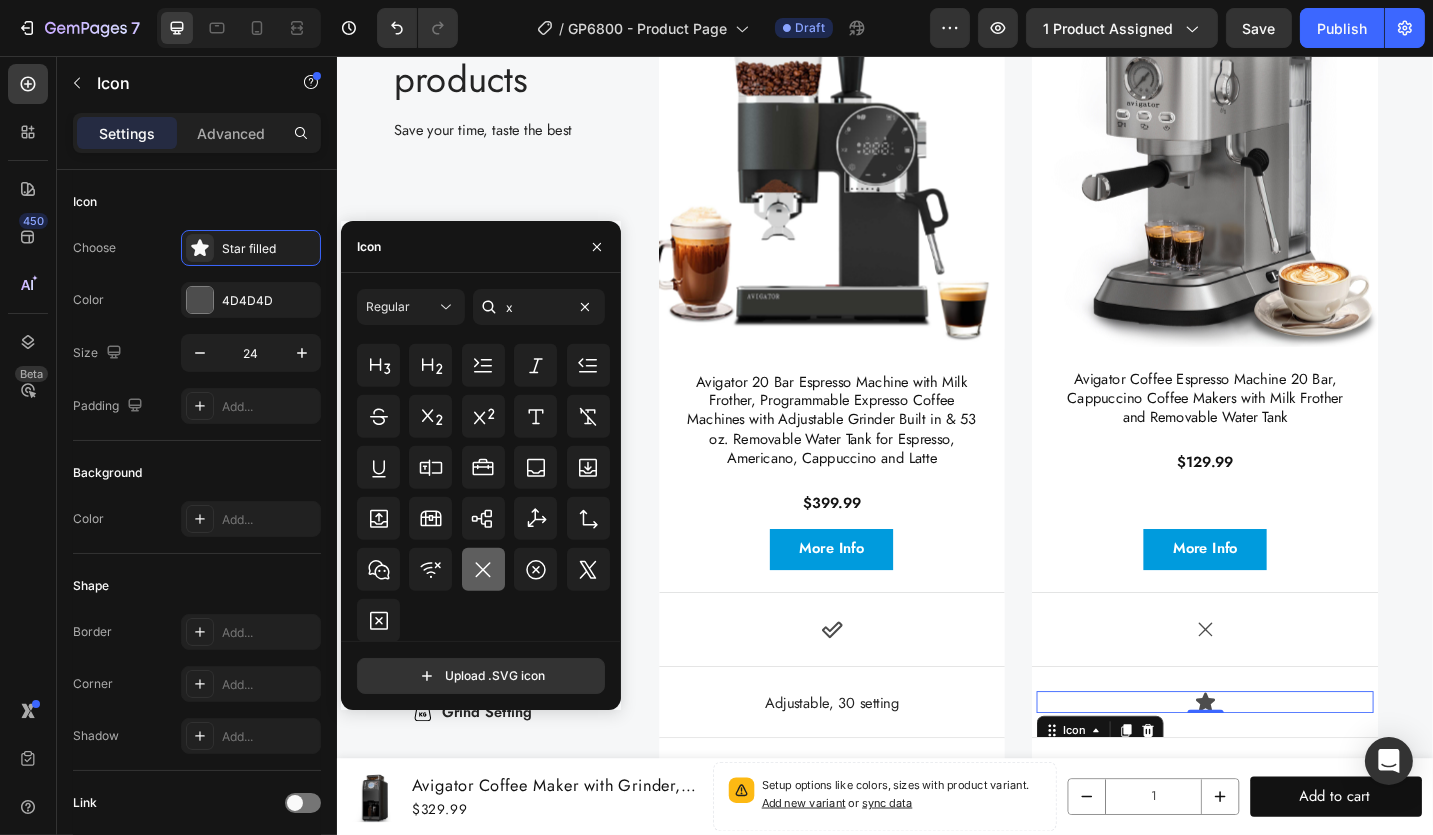 click 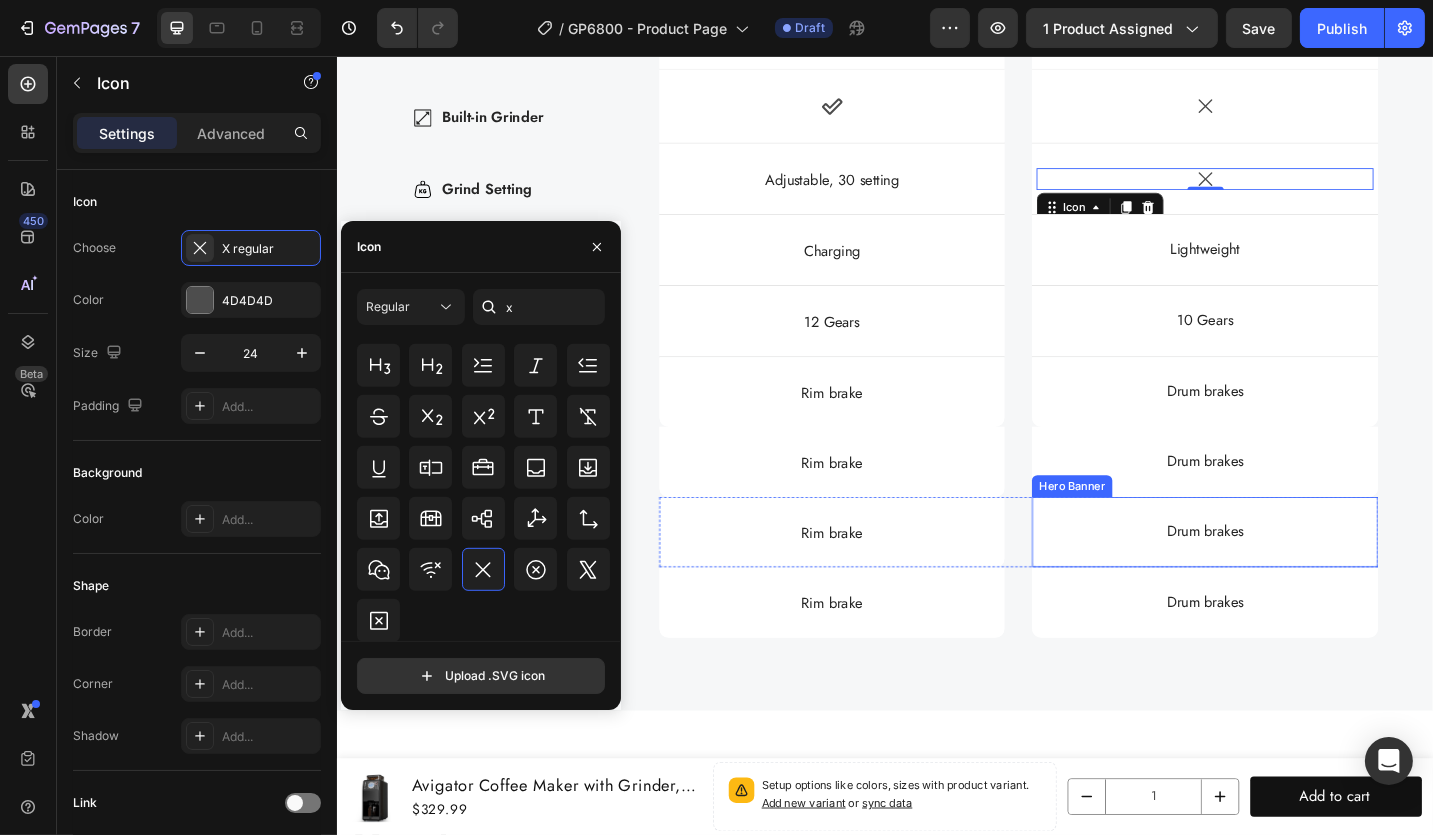 scroll, scrollTop: 6403, scrollLeft: 0, axis: vertical 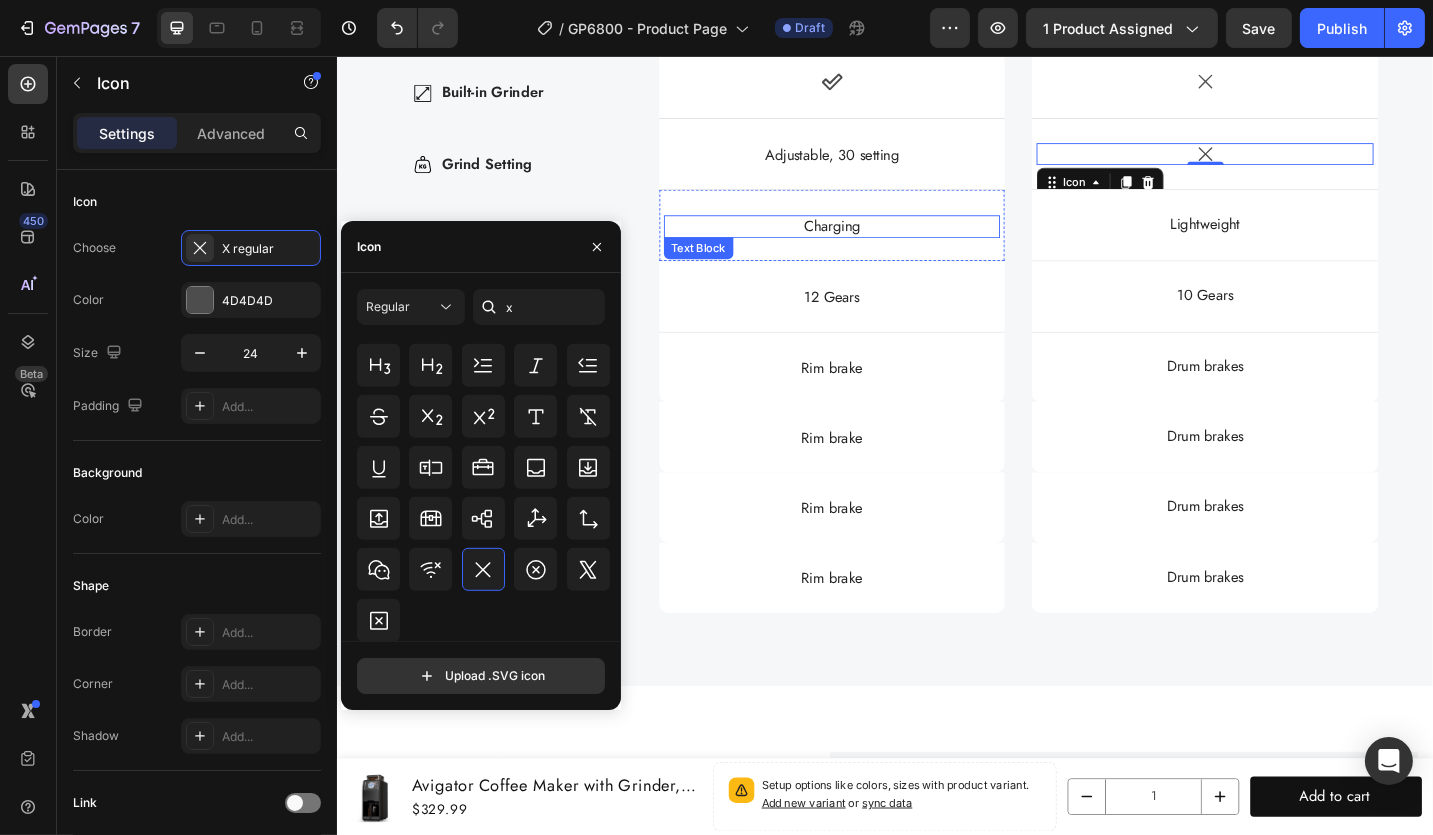 click on "Charging" at bounding box center [878, 243] 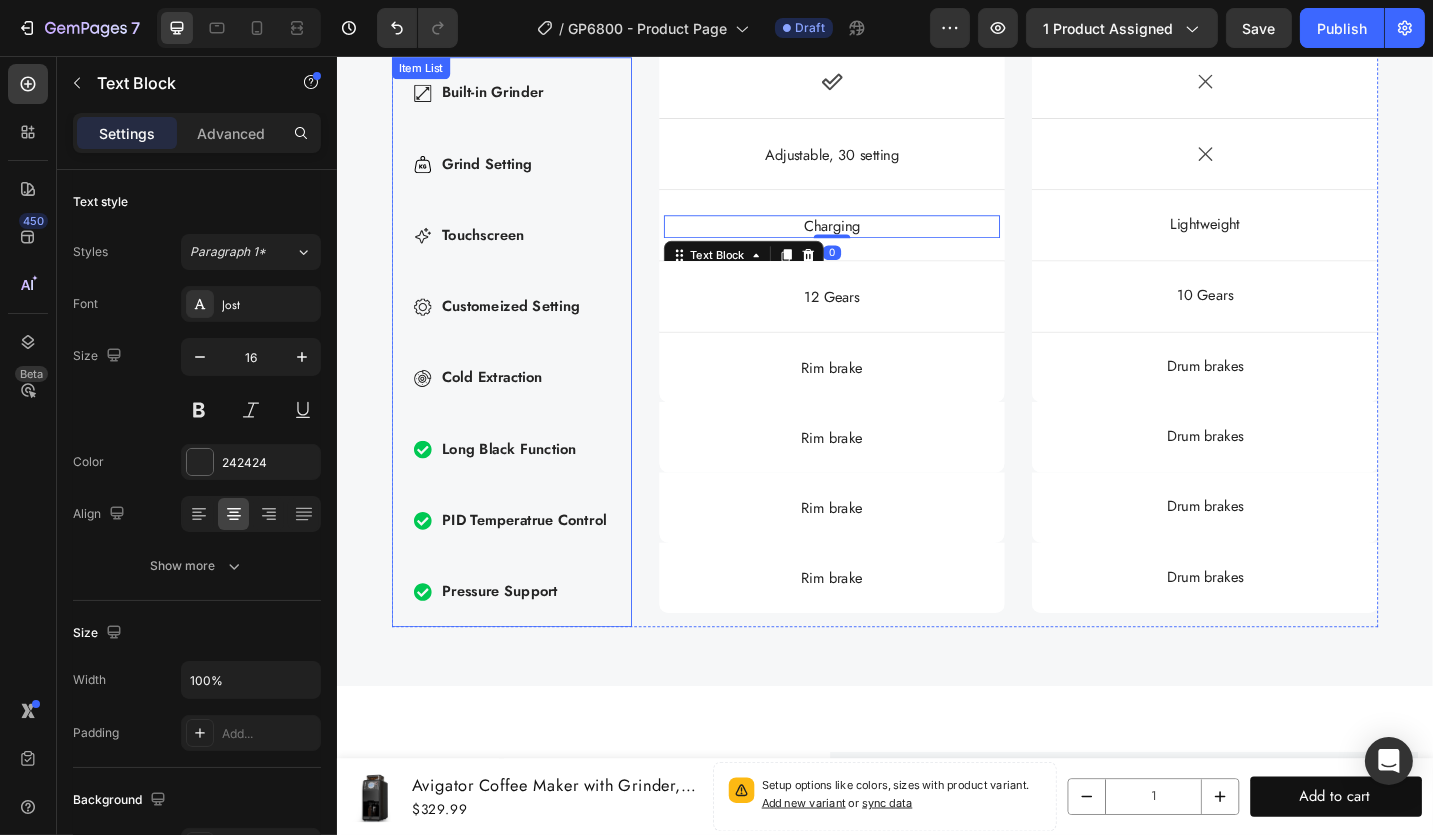 scroll, scrollTop: 6303, scrollLeft: 0, axis: vertical 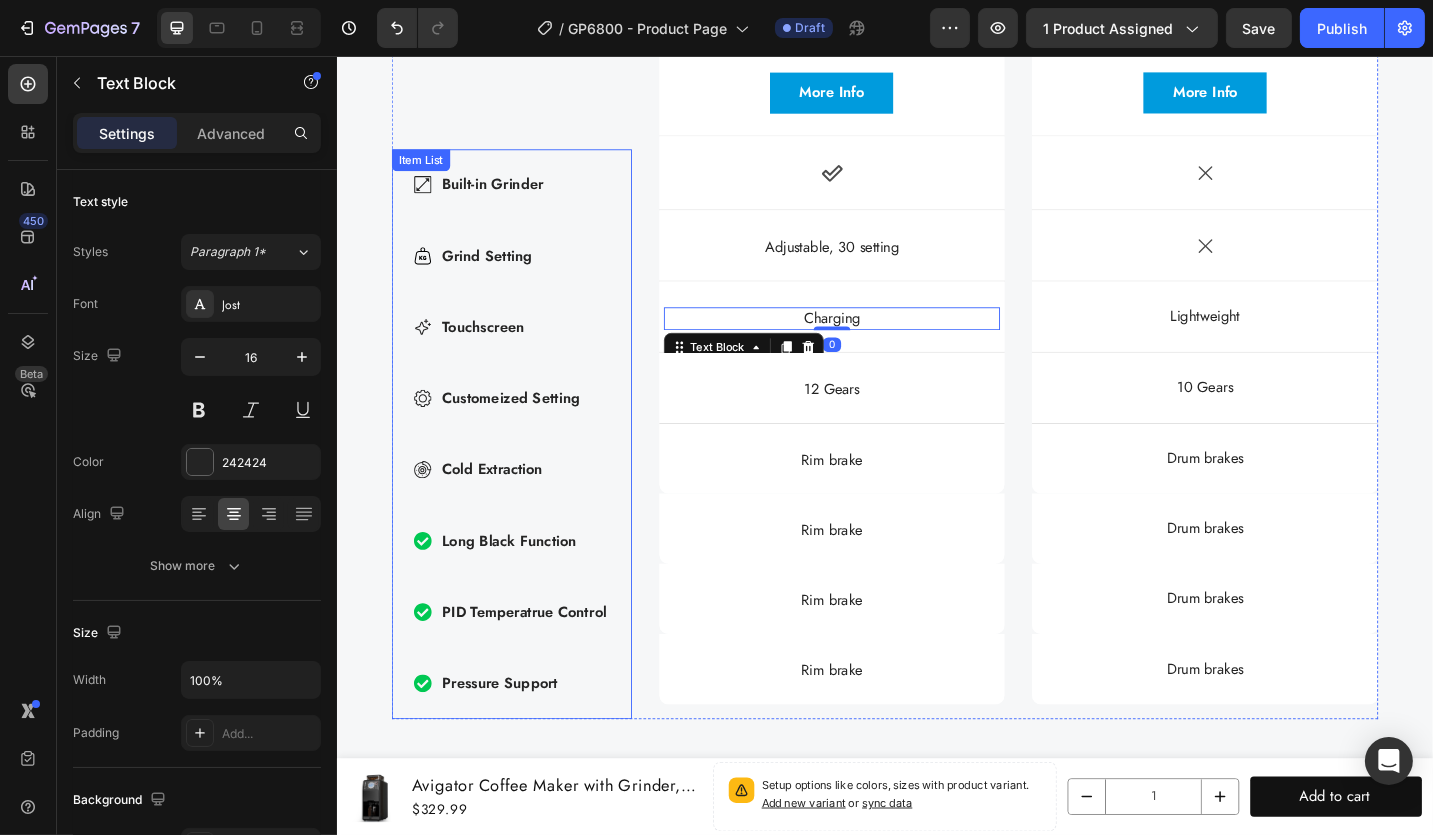 click 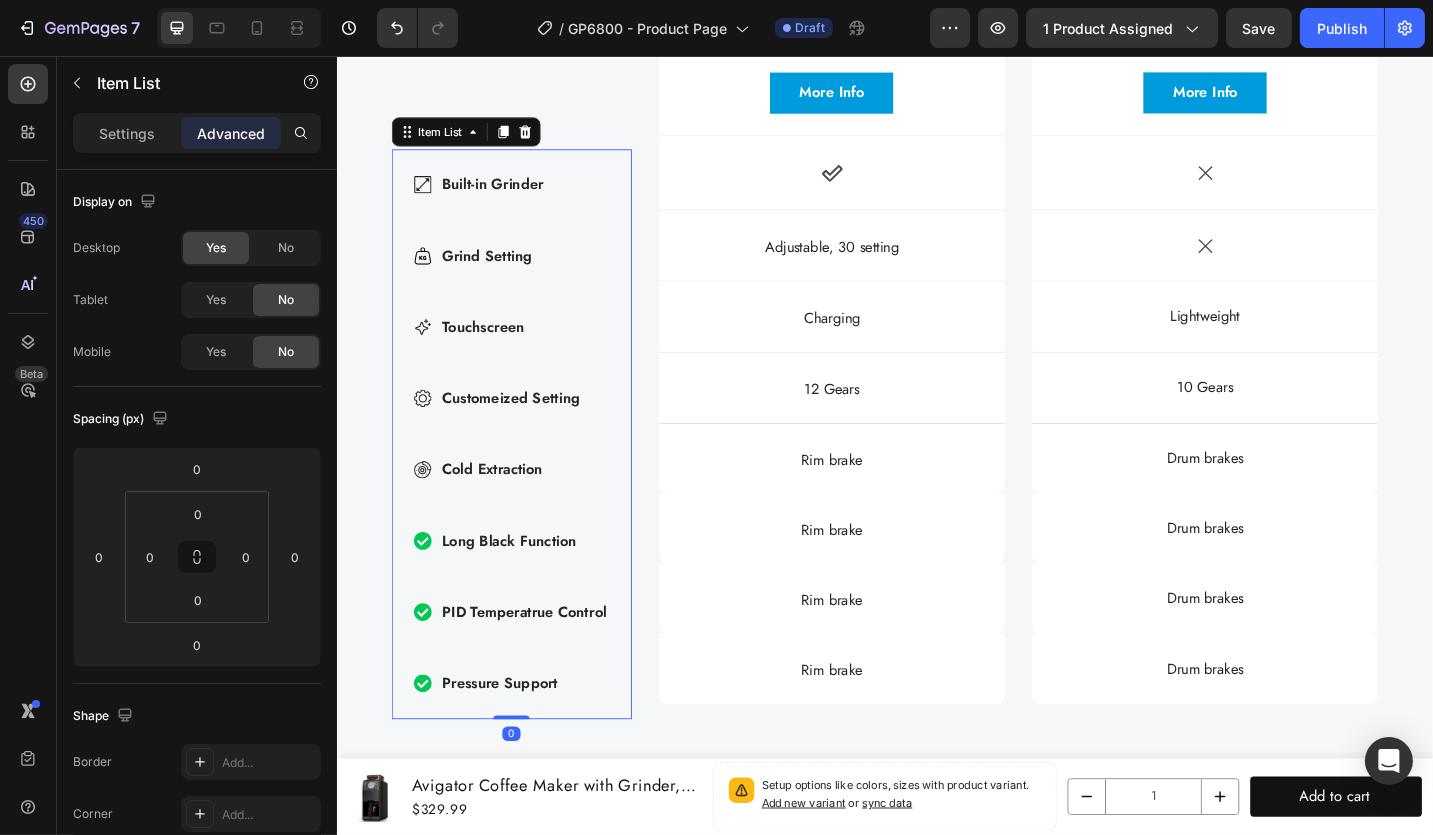 click 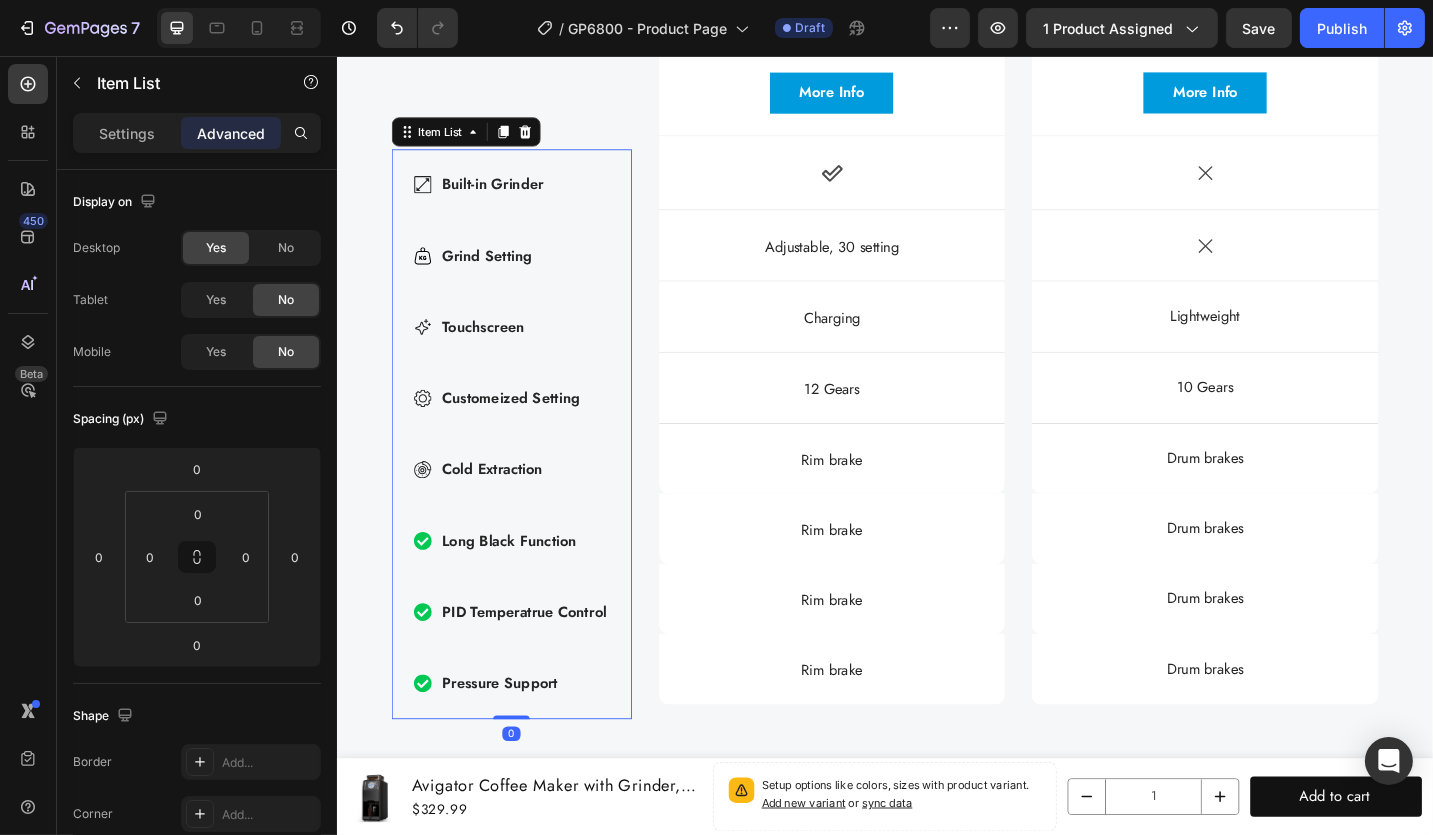 click 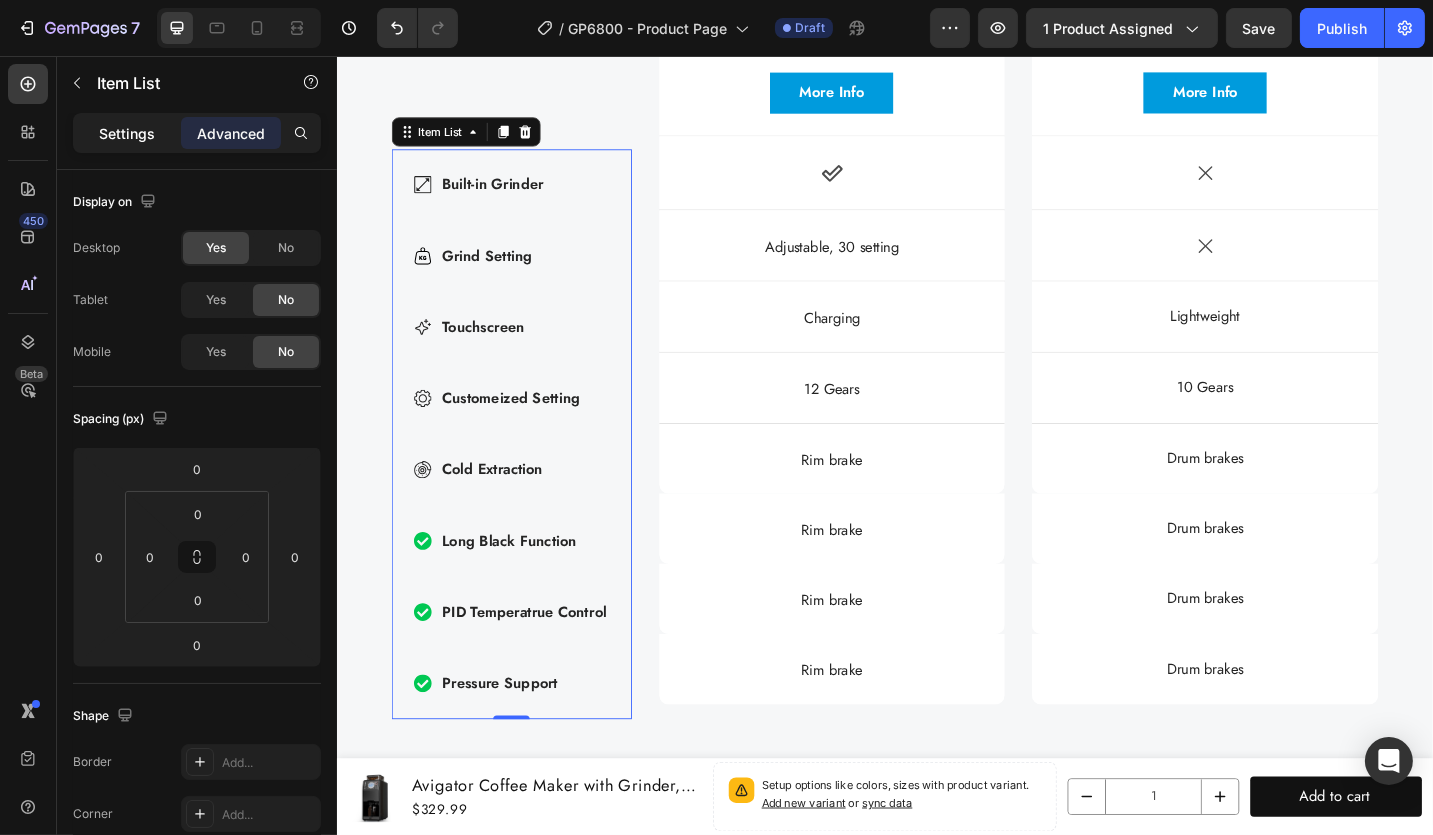 click on "Settings" at bounding box center [127, 133] 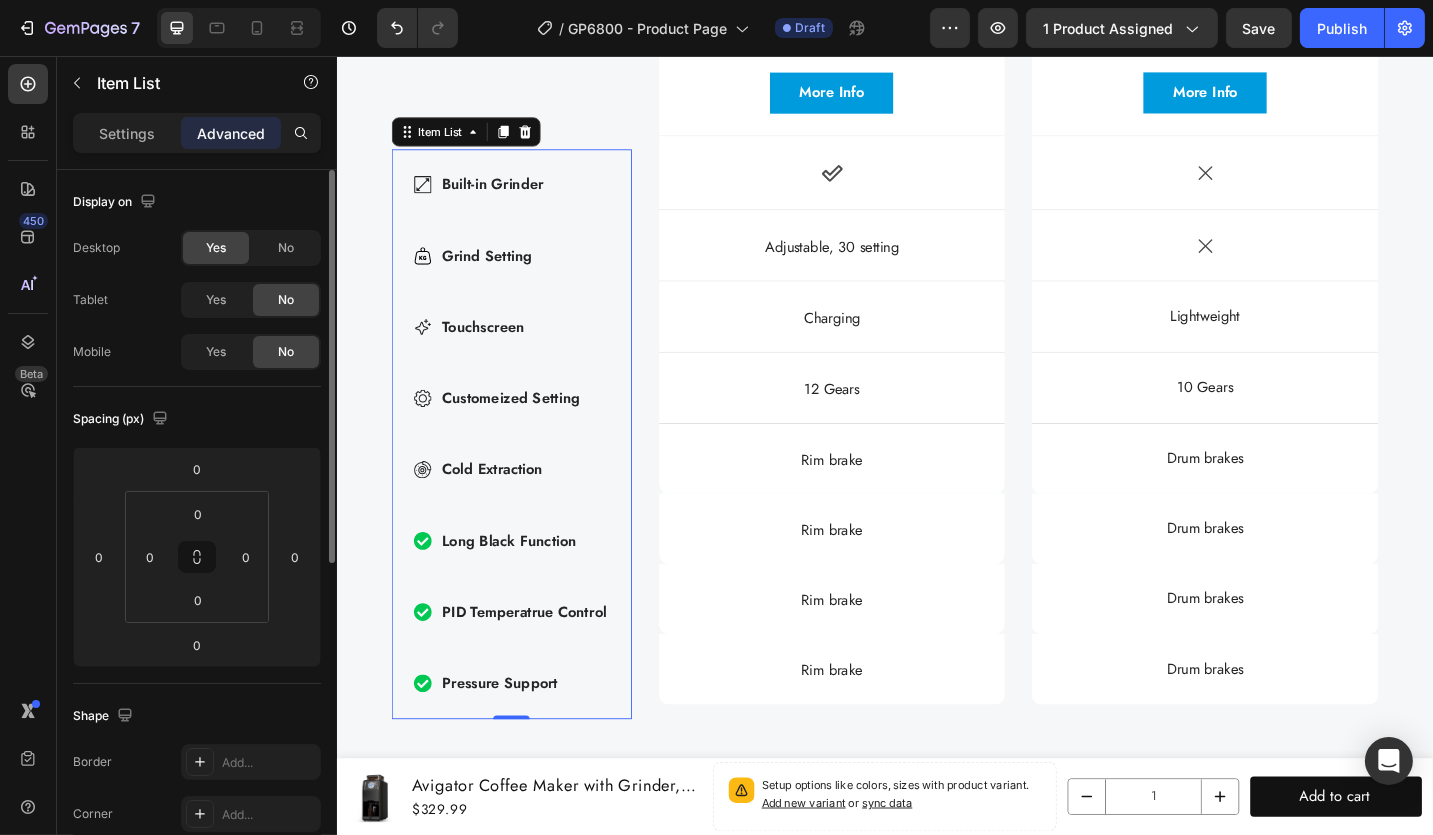 type on "8" 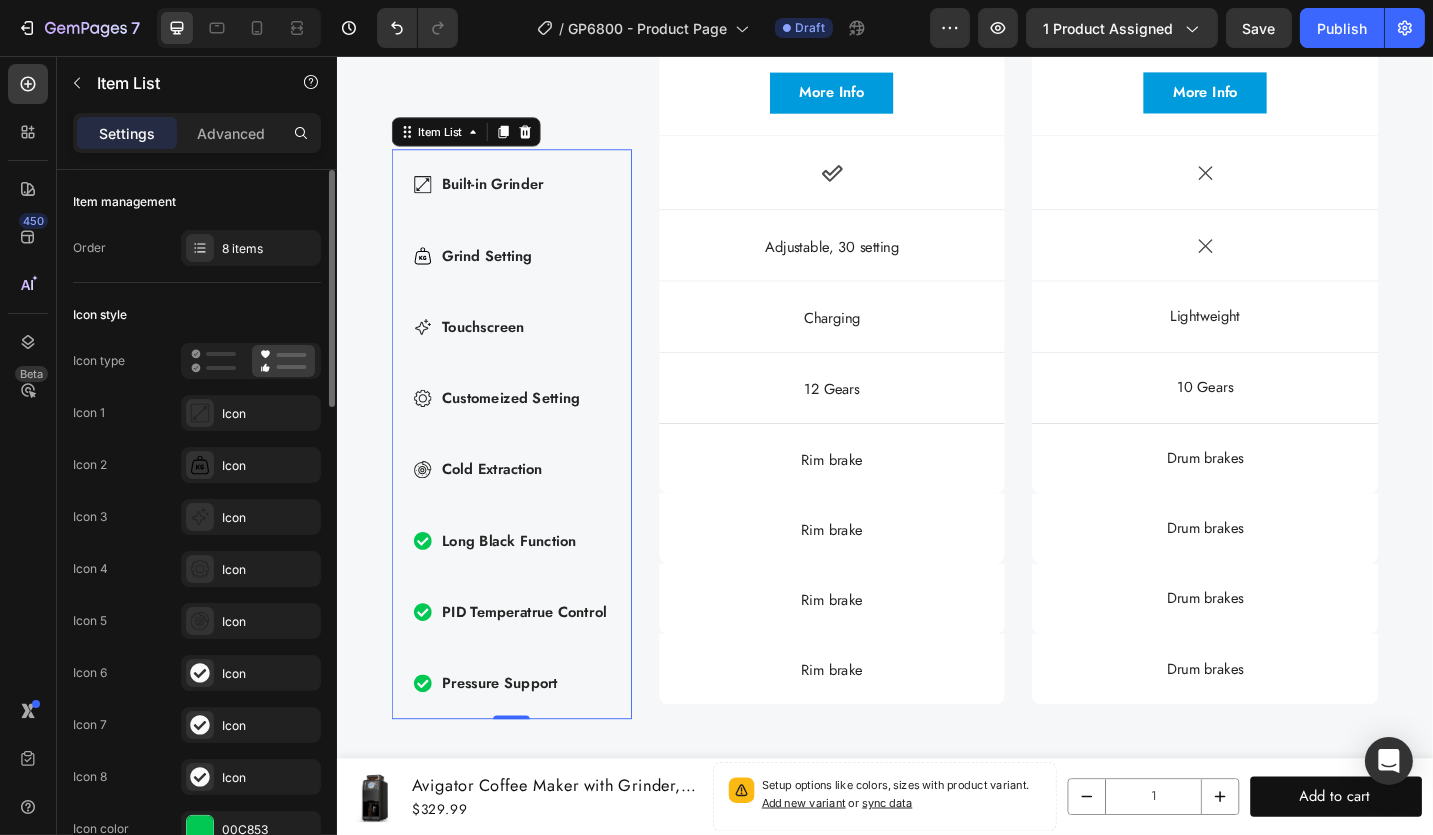 scroll, scrollTop: 100, scrollLeft: 0, axis: vertical 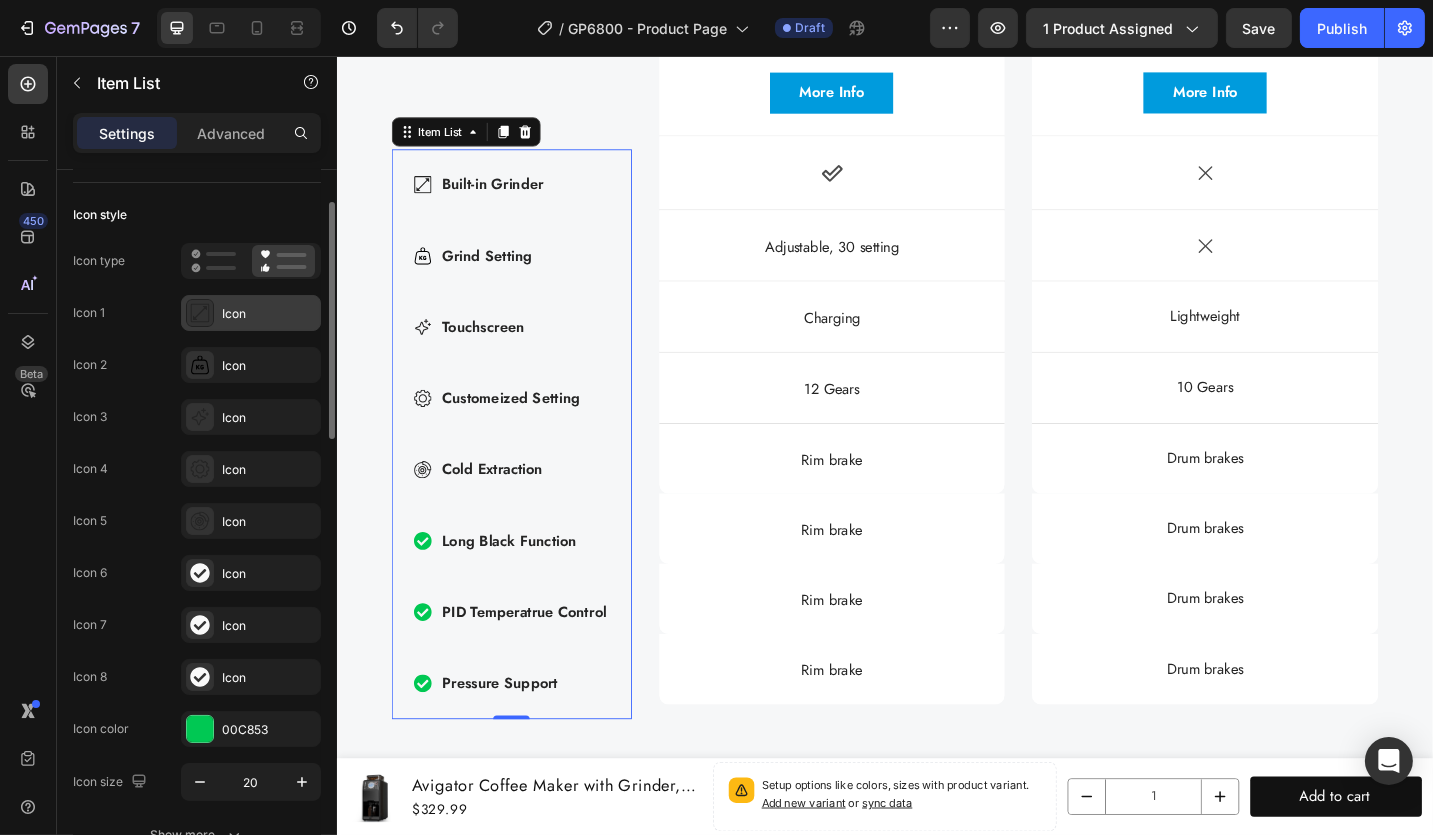 click on "Icon" at bounding box center [251, 313] 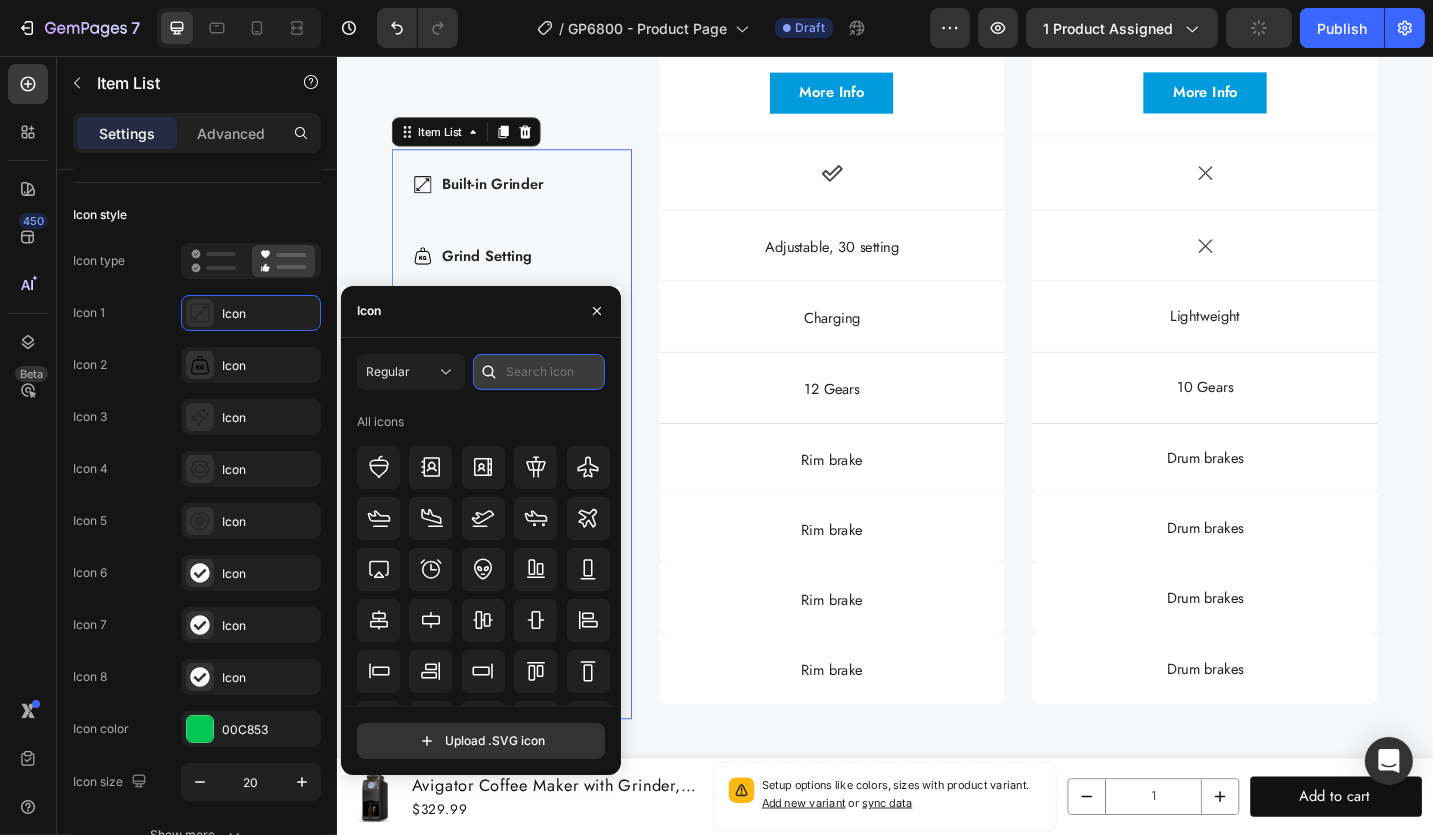 click at bounding box center [539, 372] 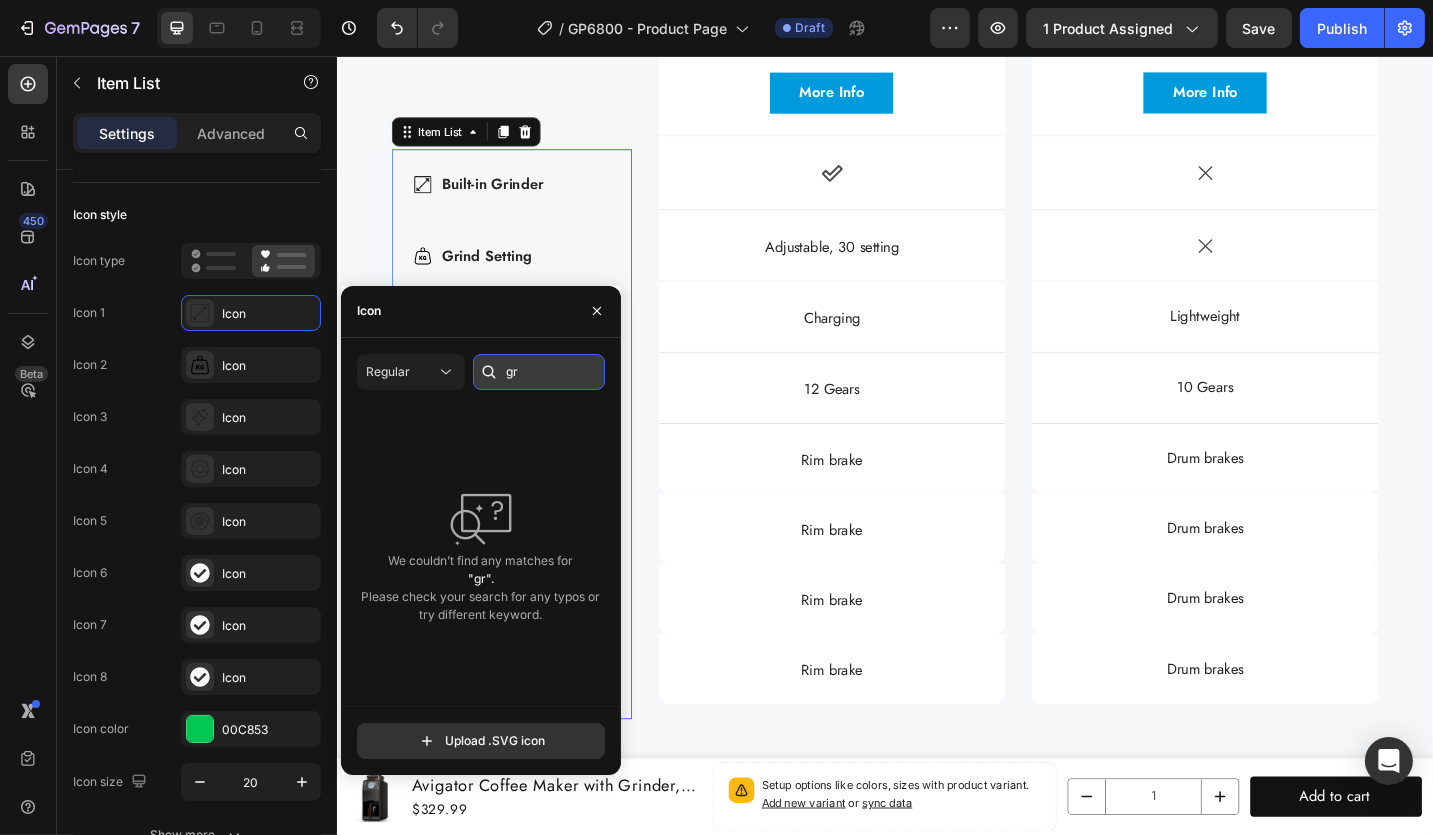 type on "g" 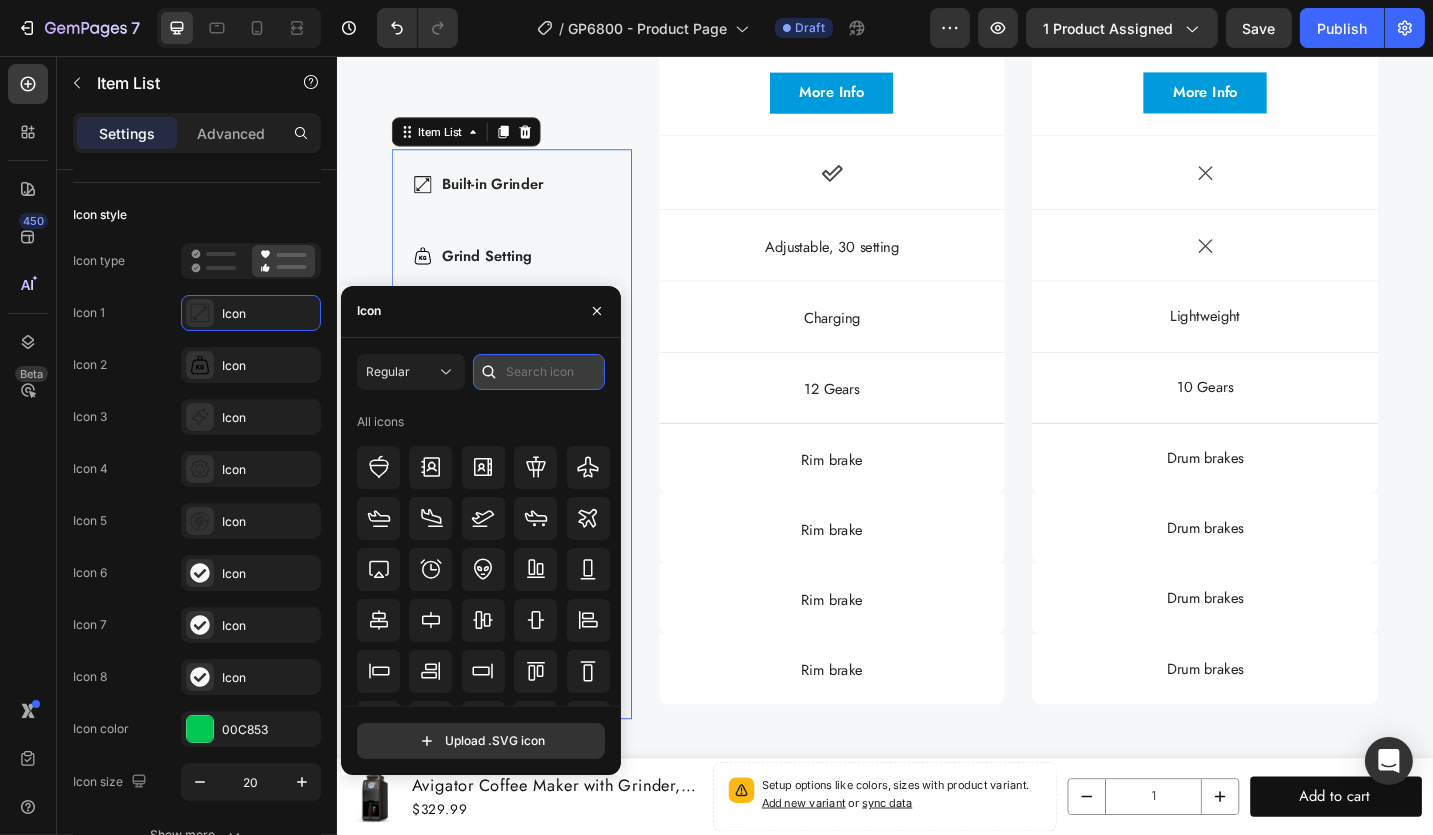 type on "c" 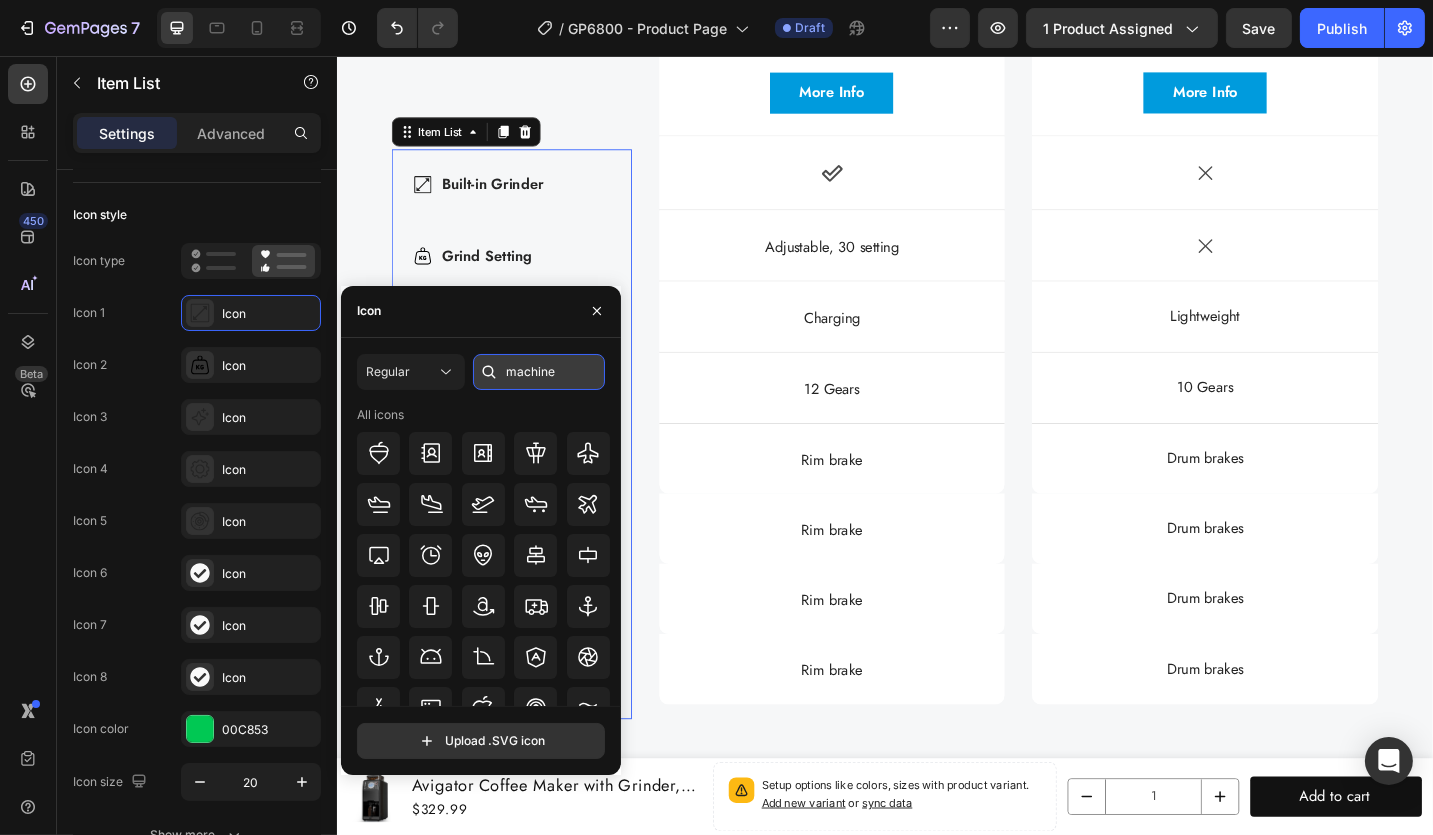 type on "machine" 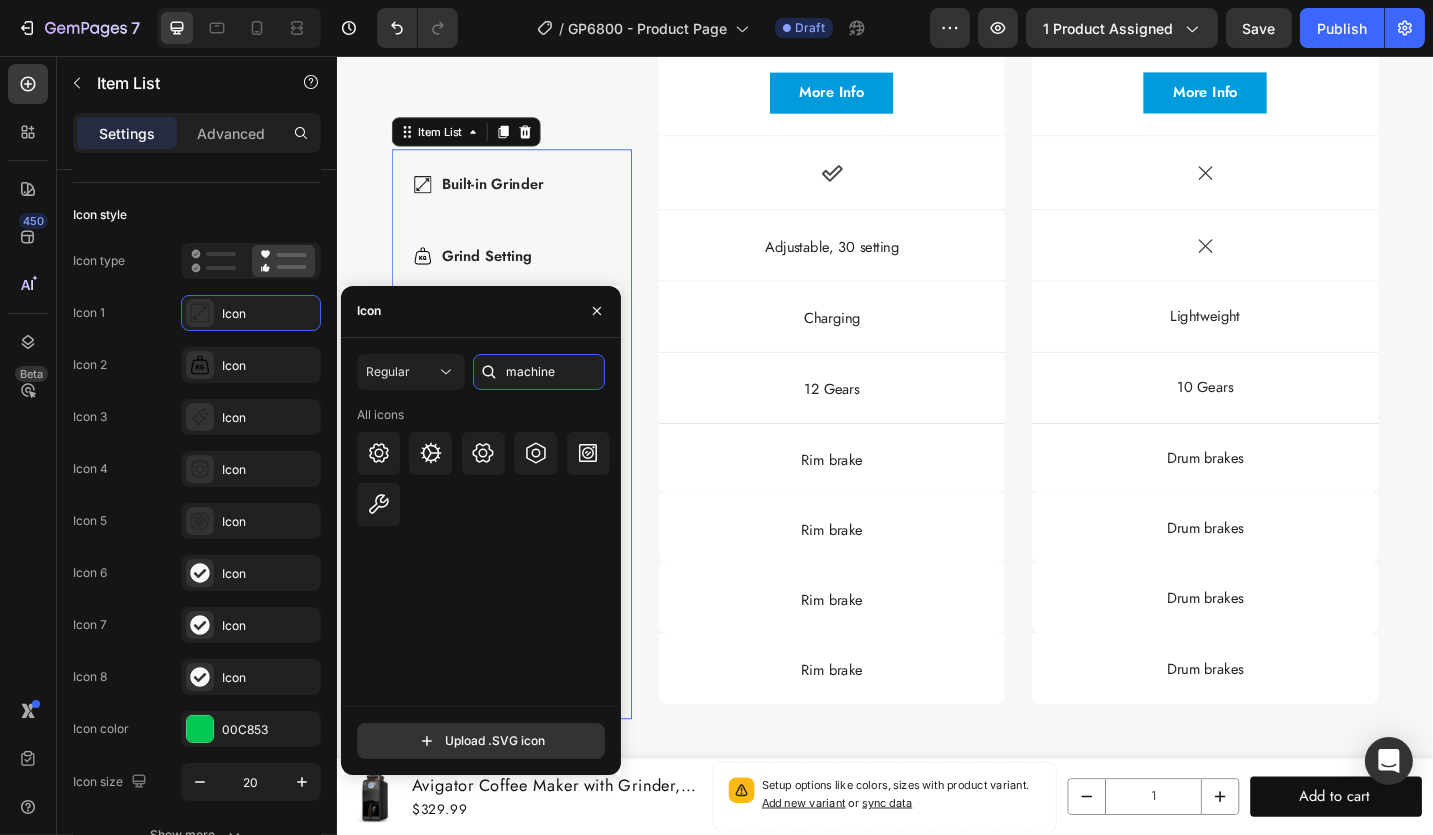 drag, startPoint x: 568, startPoint y: 373, endPoint x: 486, endPoint y: 366, distance: 82.29824 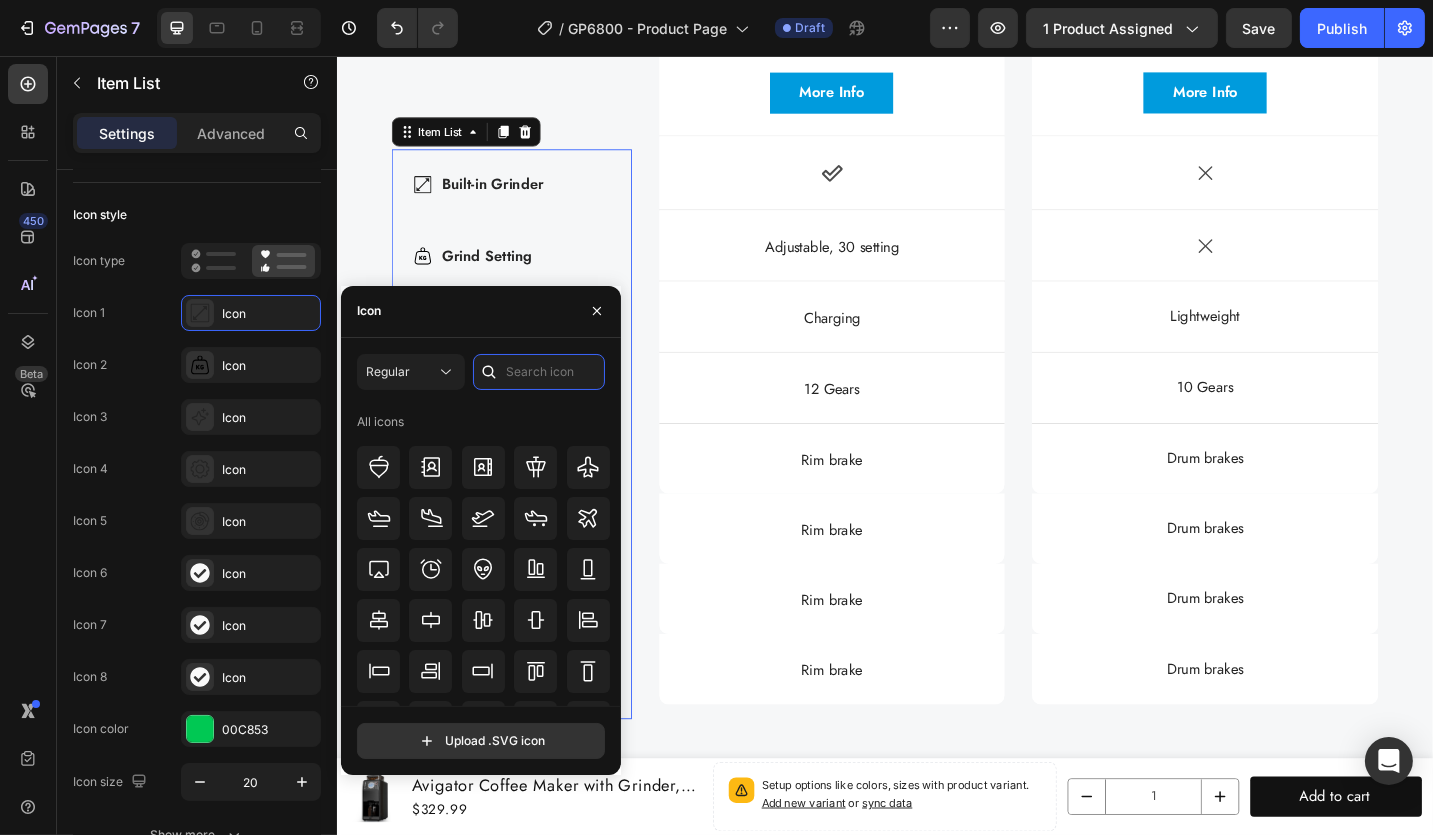 type on "m" 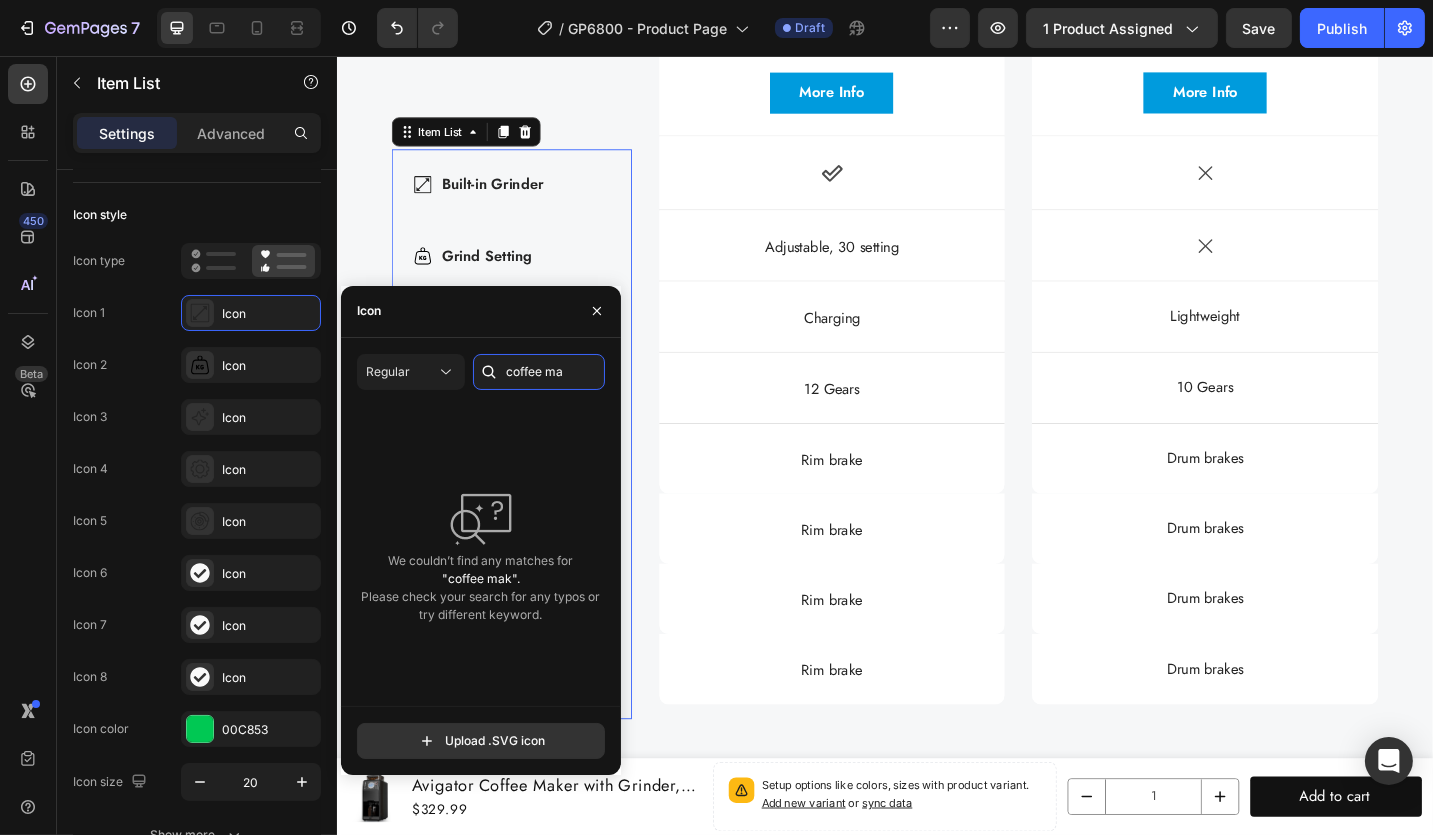 scroll, scrollTop: 0, scrollLeft: 0, axis: both 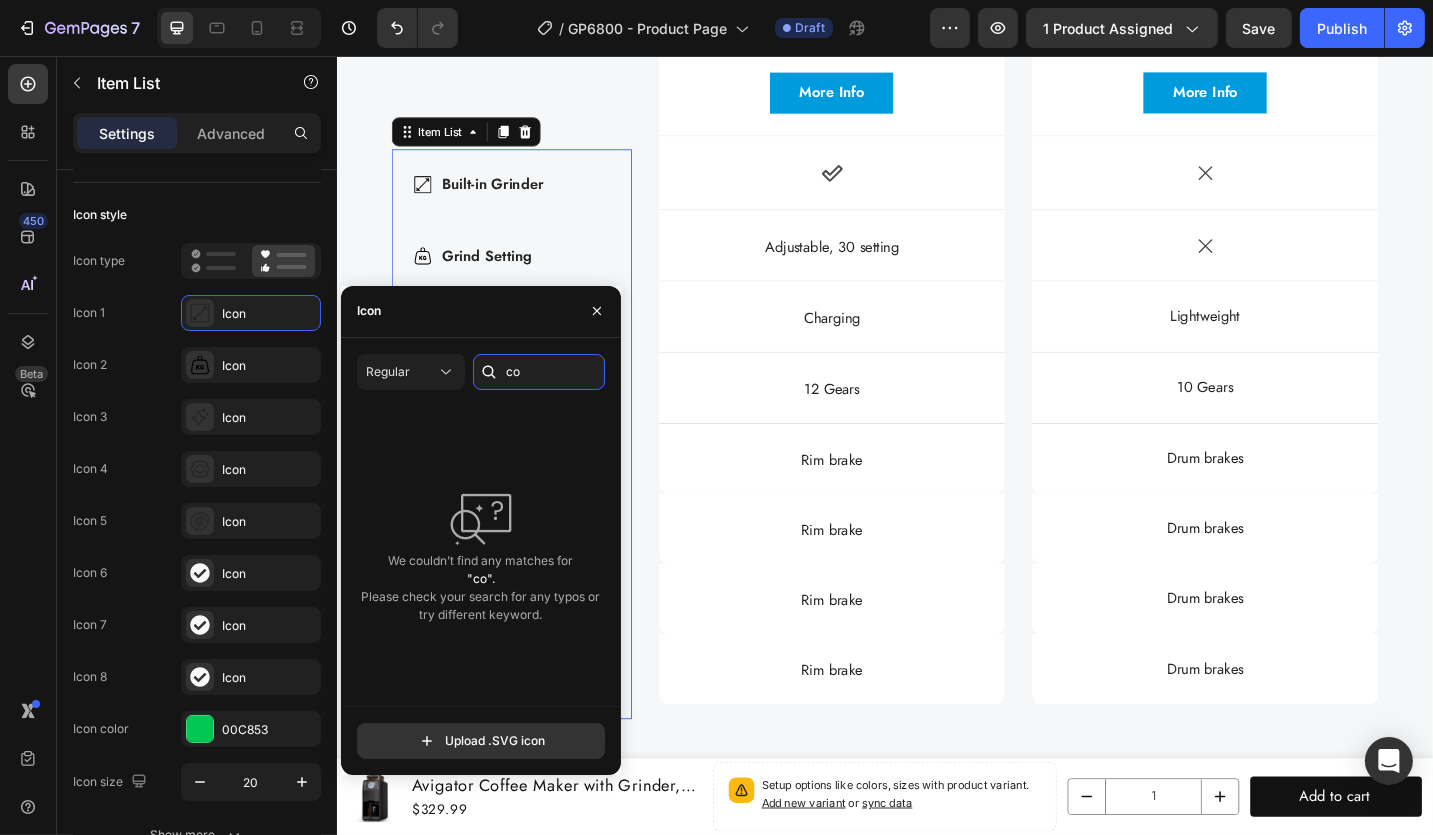 type on "c" 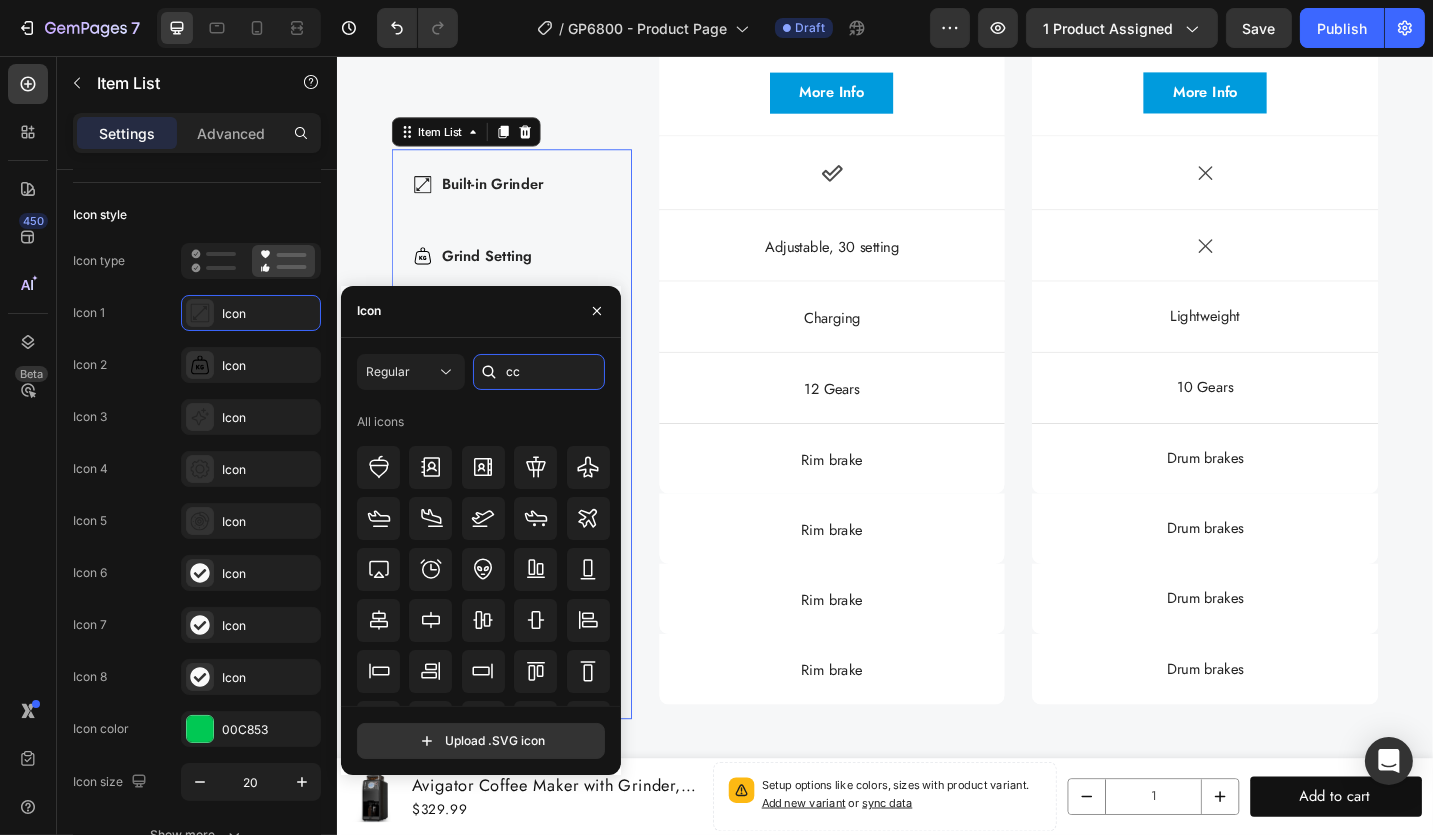 type on "c" 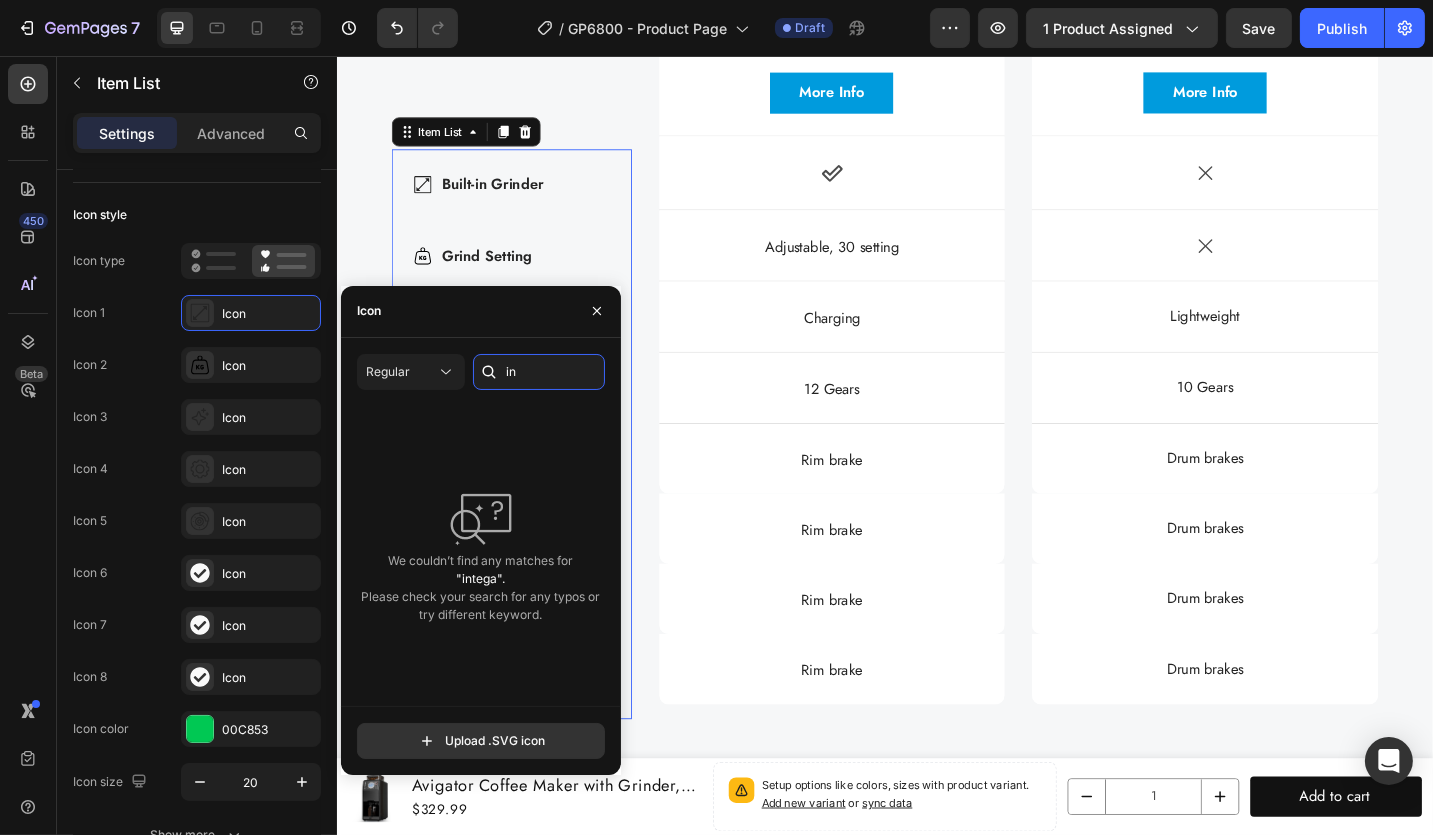 type on "i" 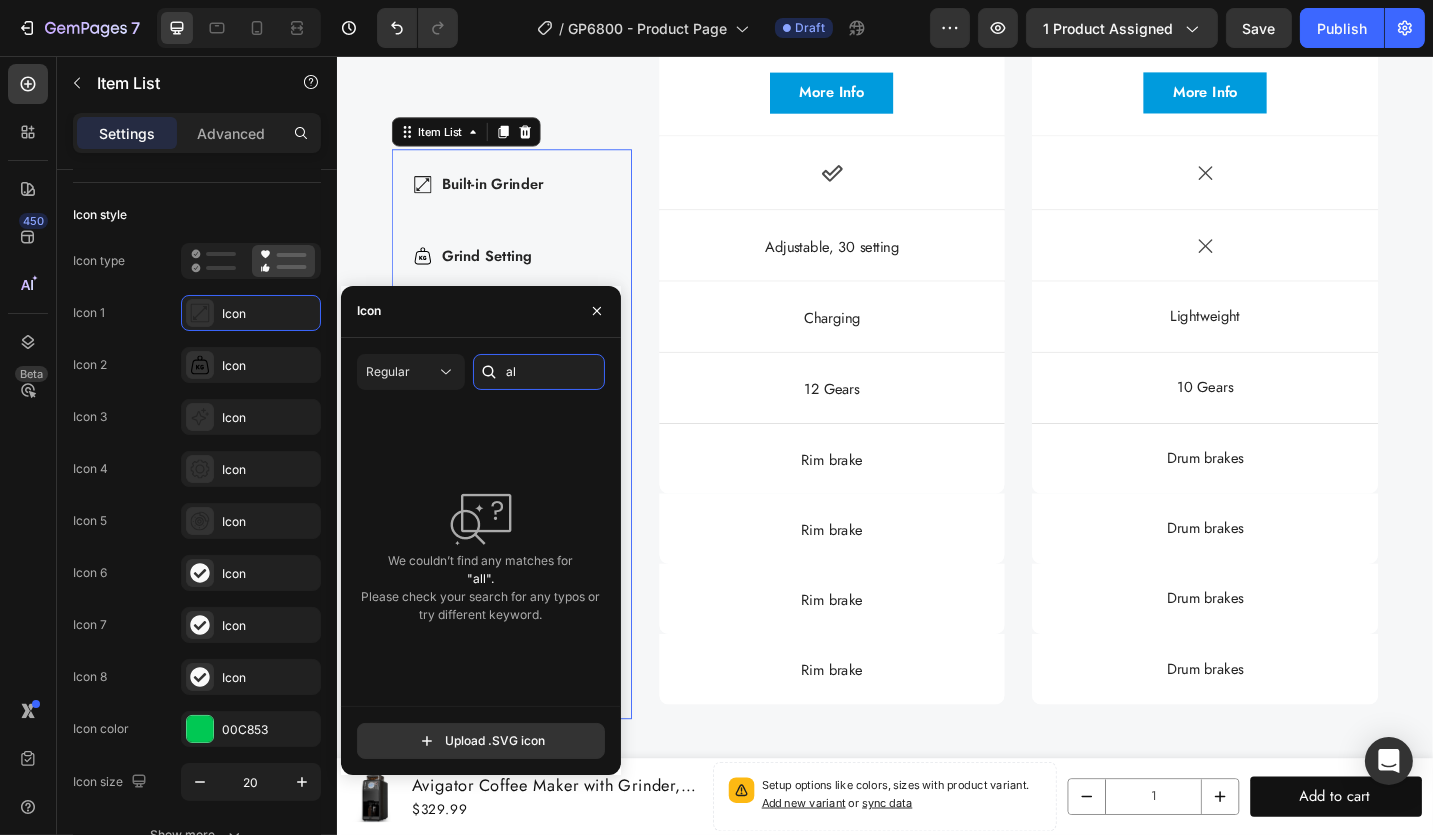 type on "a" 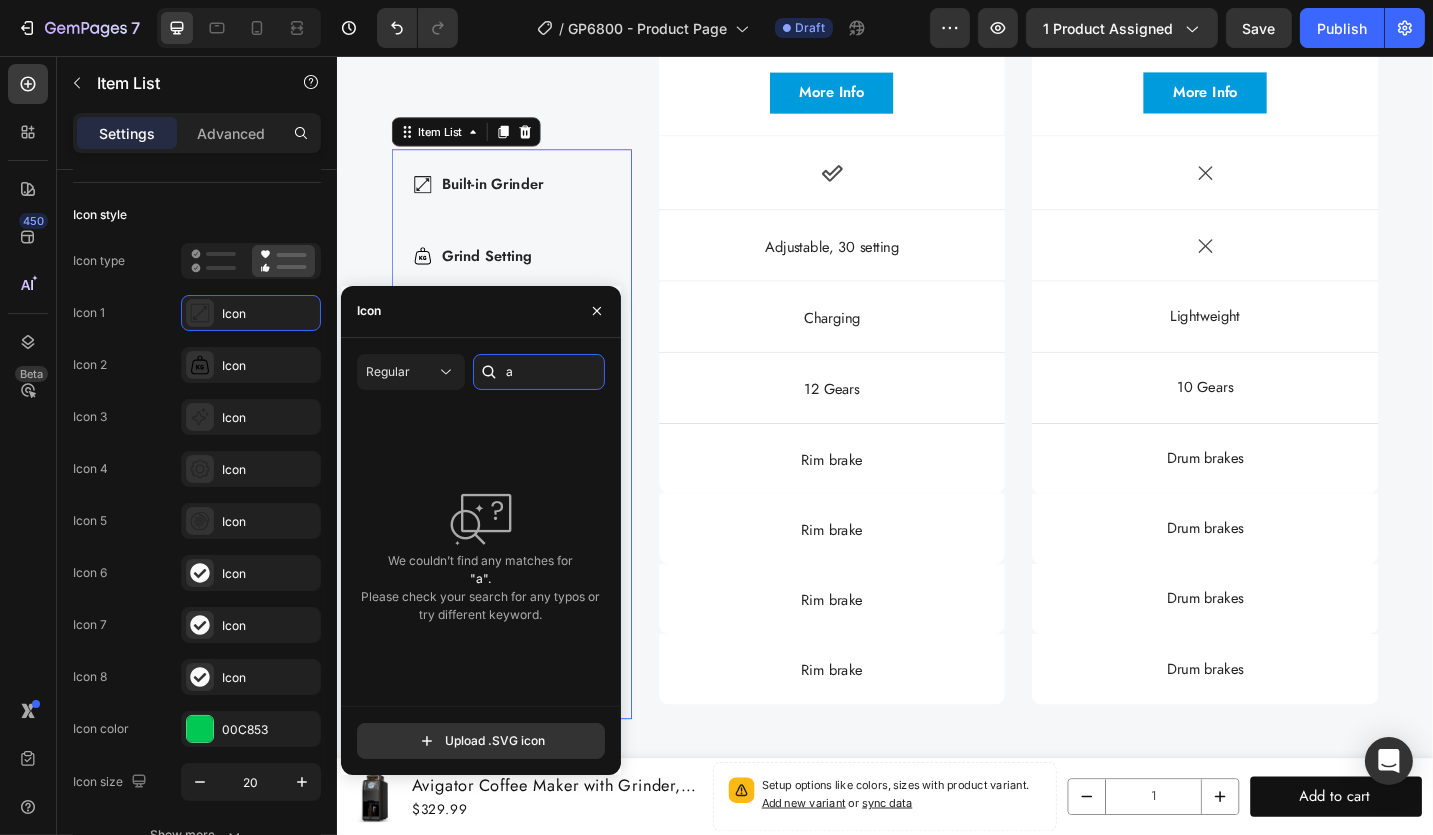 type 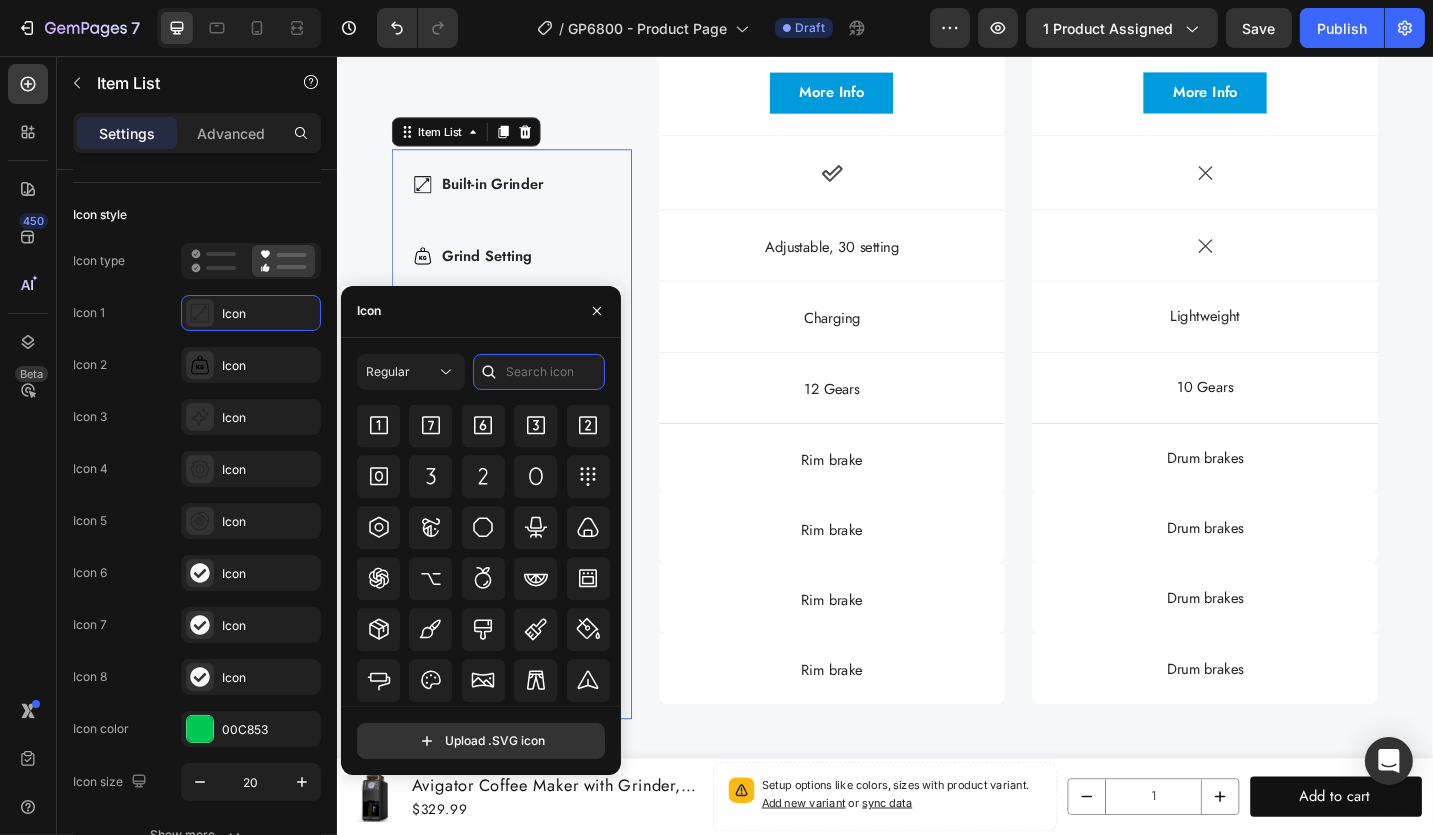 scroll, scrollTop: 8500, scrollLeft: 0, axis: vertical 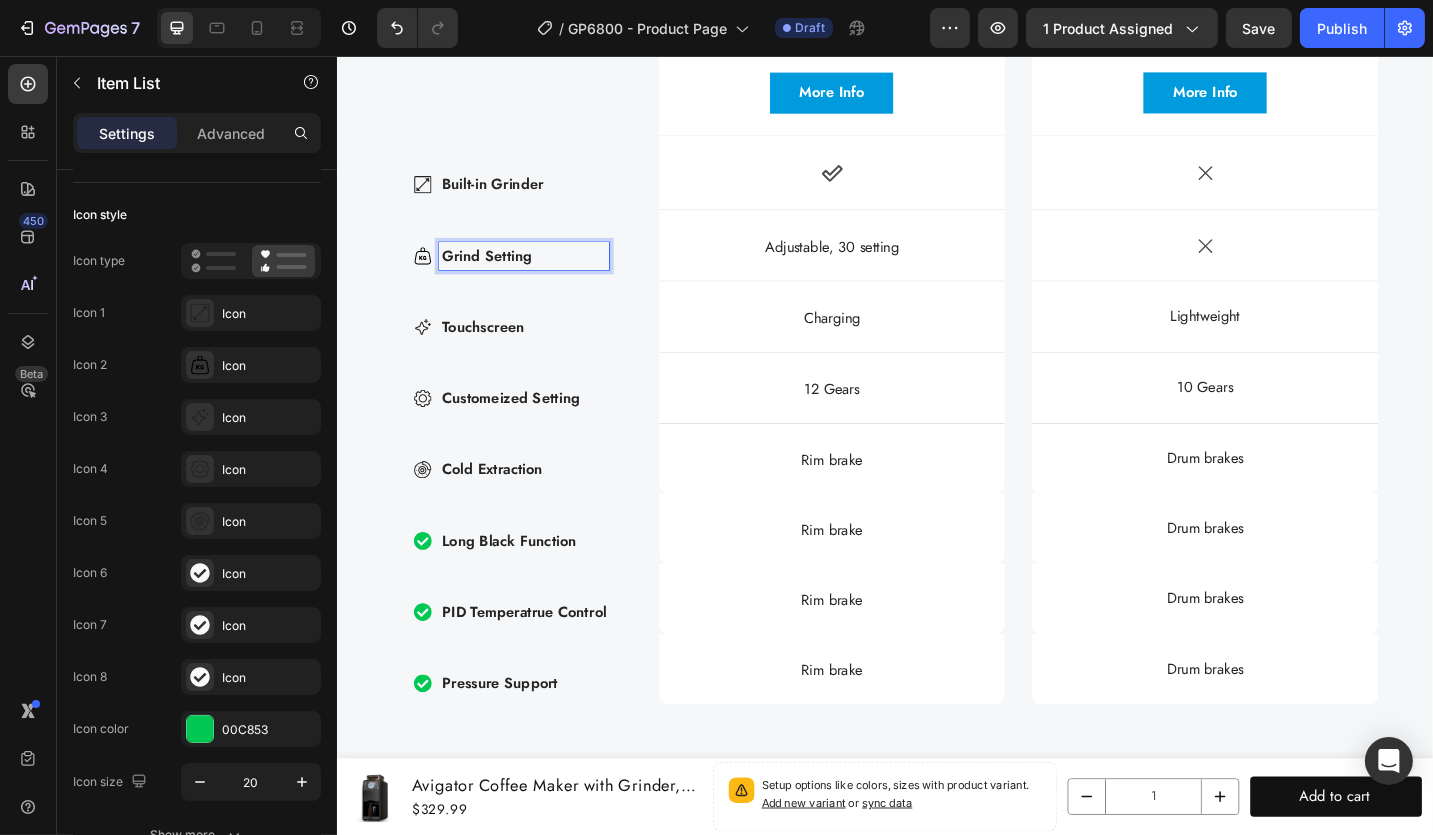 click on "Customeized Setting" at bounding box center [541, 431] 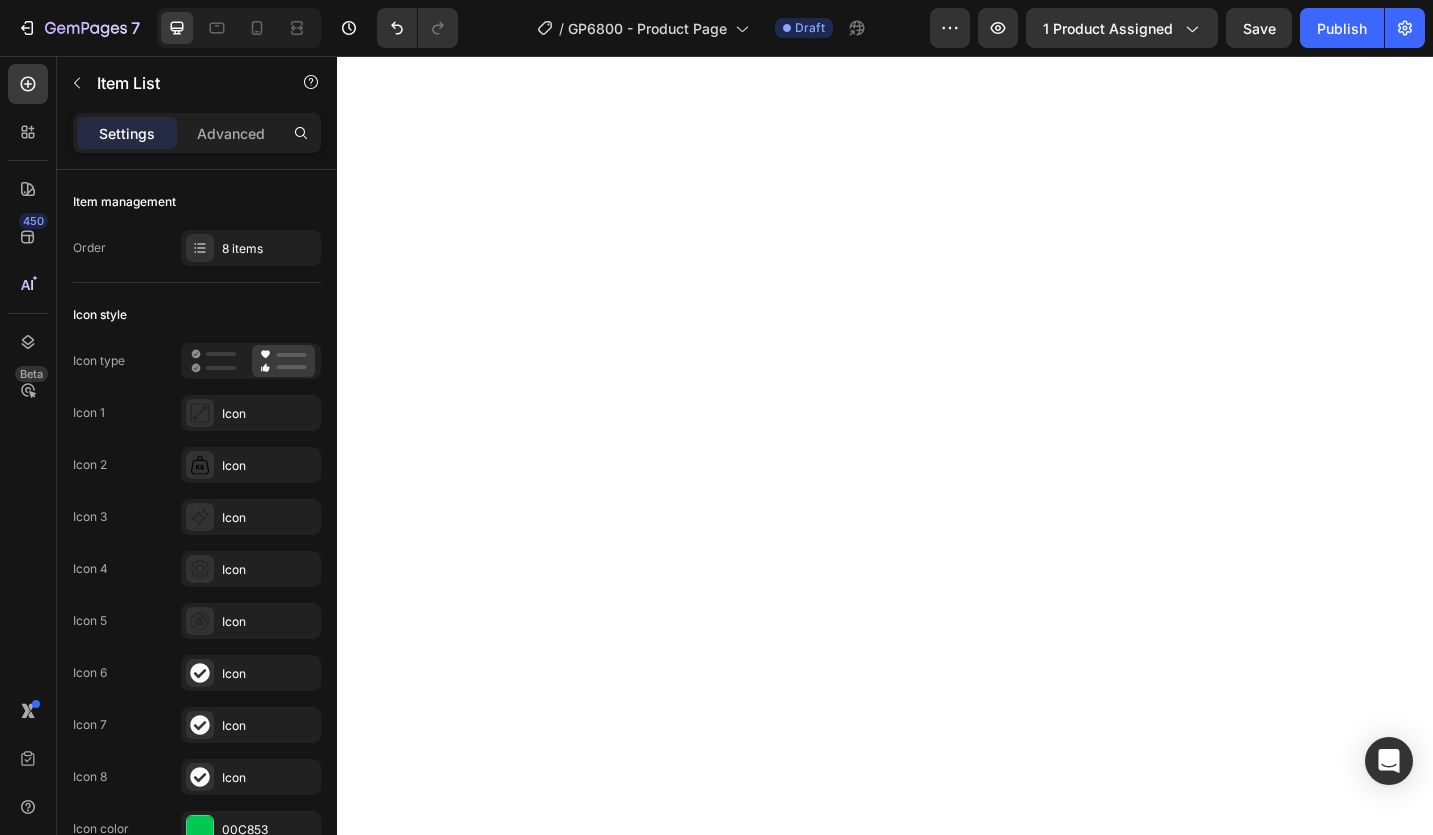 scroll, scrollTop: 0, scrollLeft: 0, axis: both 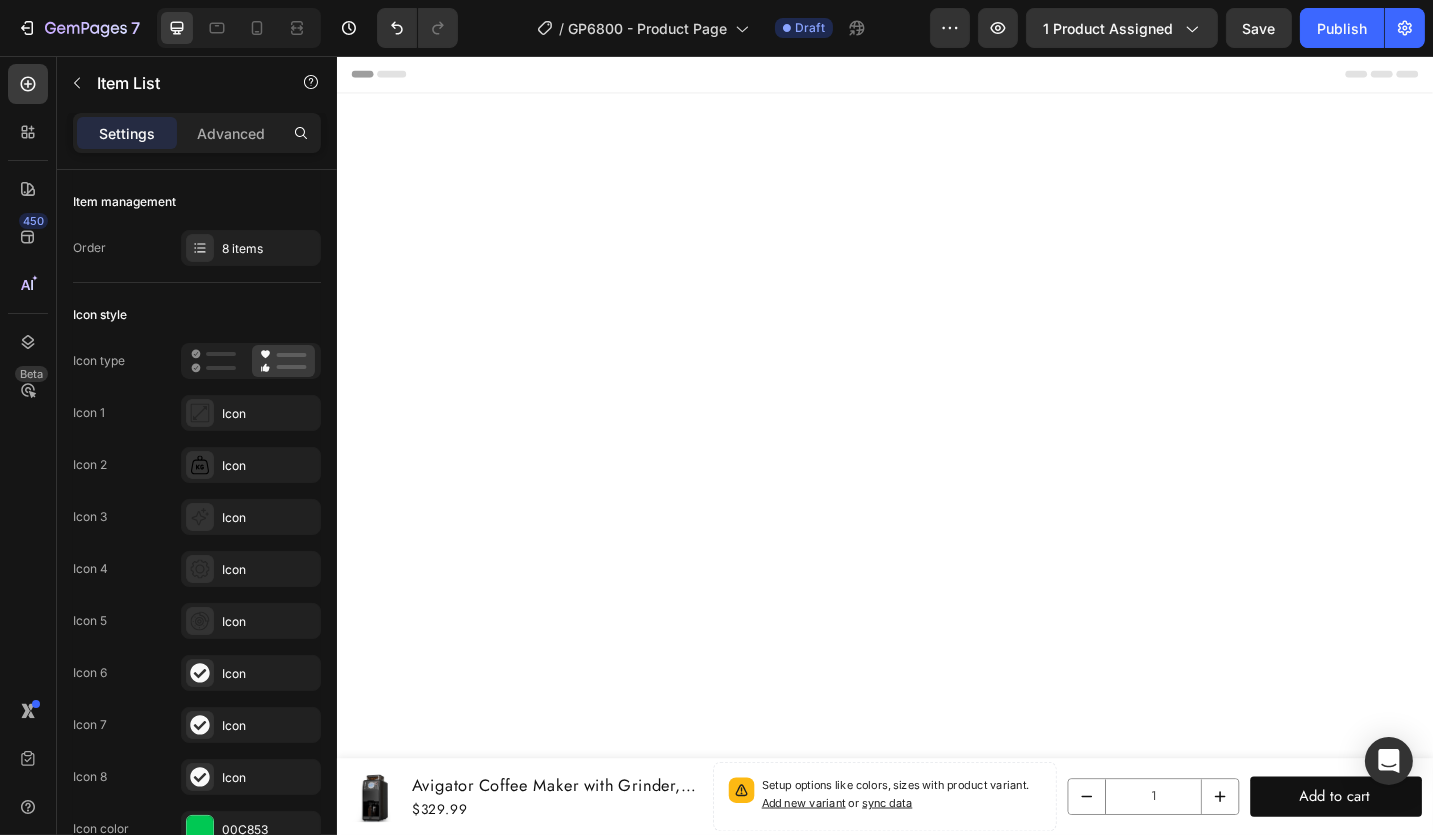 click on "Cold Extraction" at bounding box center [541, 6812] 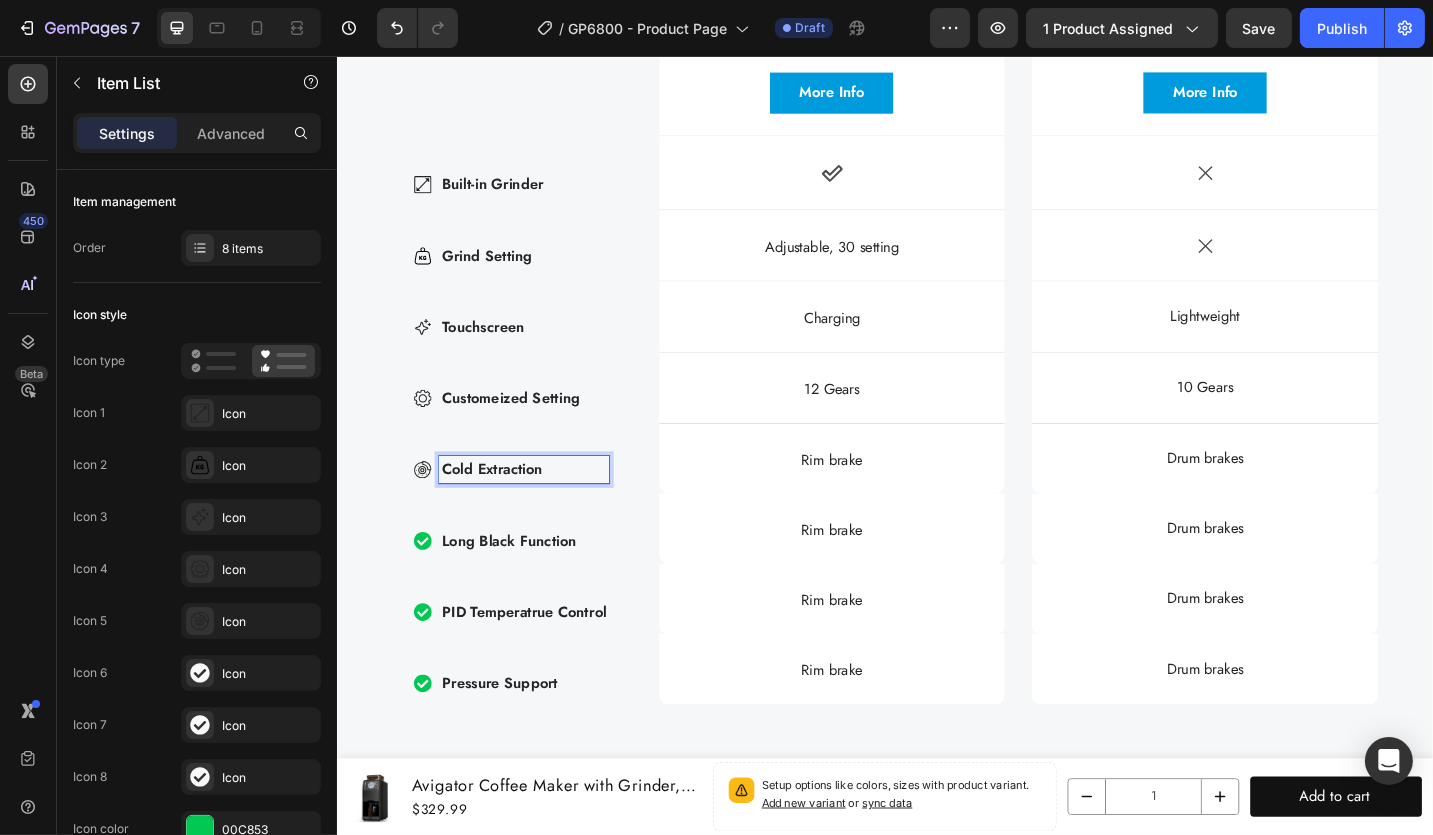 scroll, scrollTop: 100, scrollLeft: 0, axis: vertical 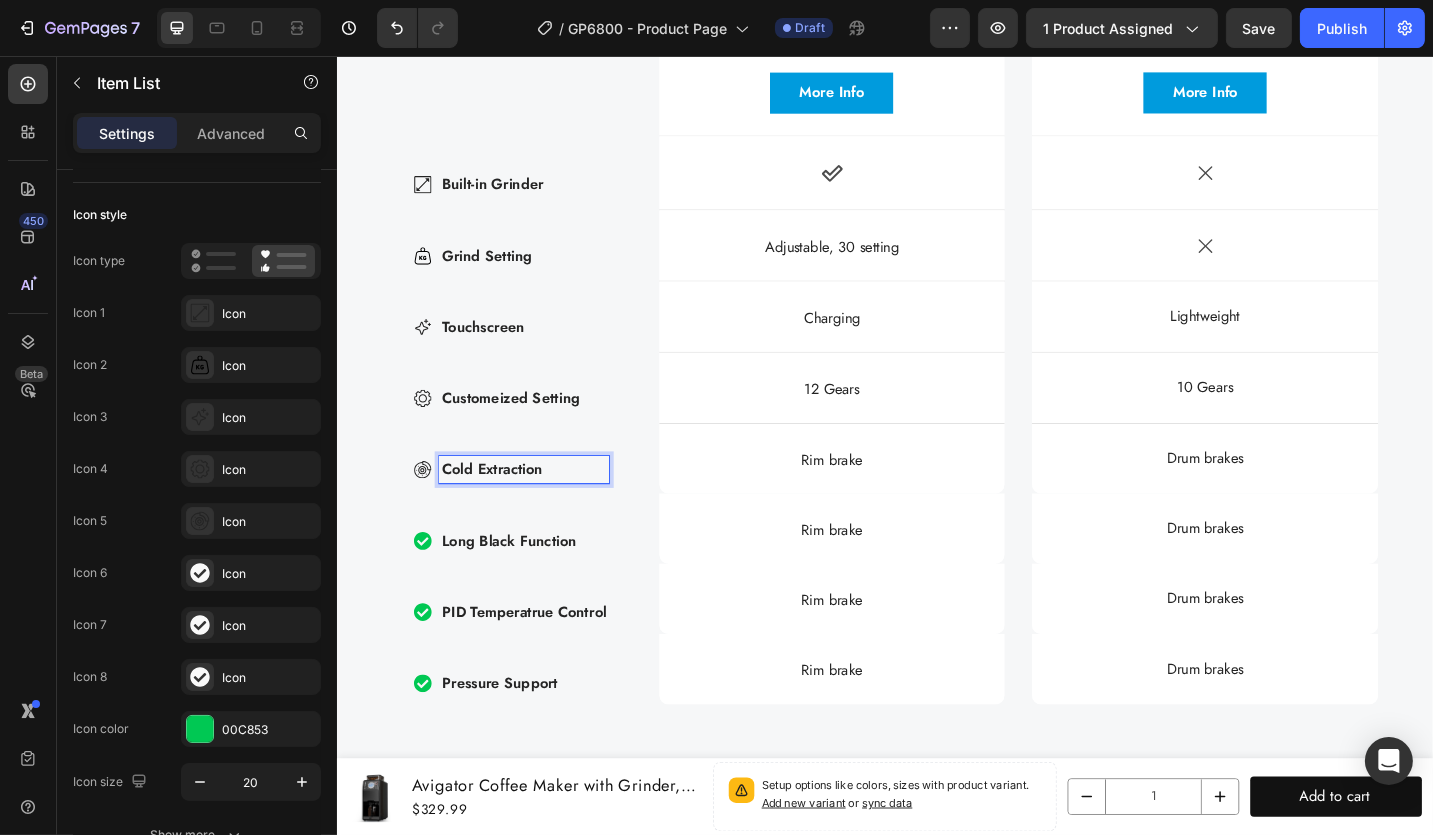 click 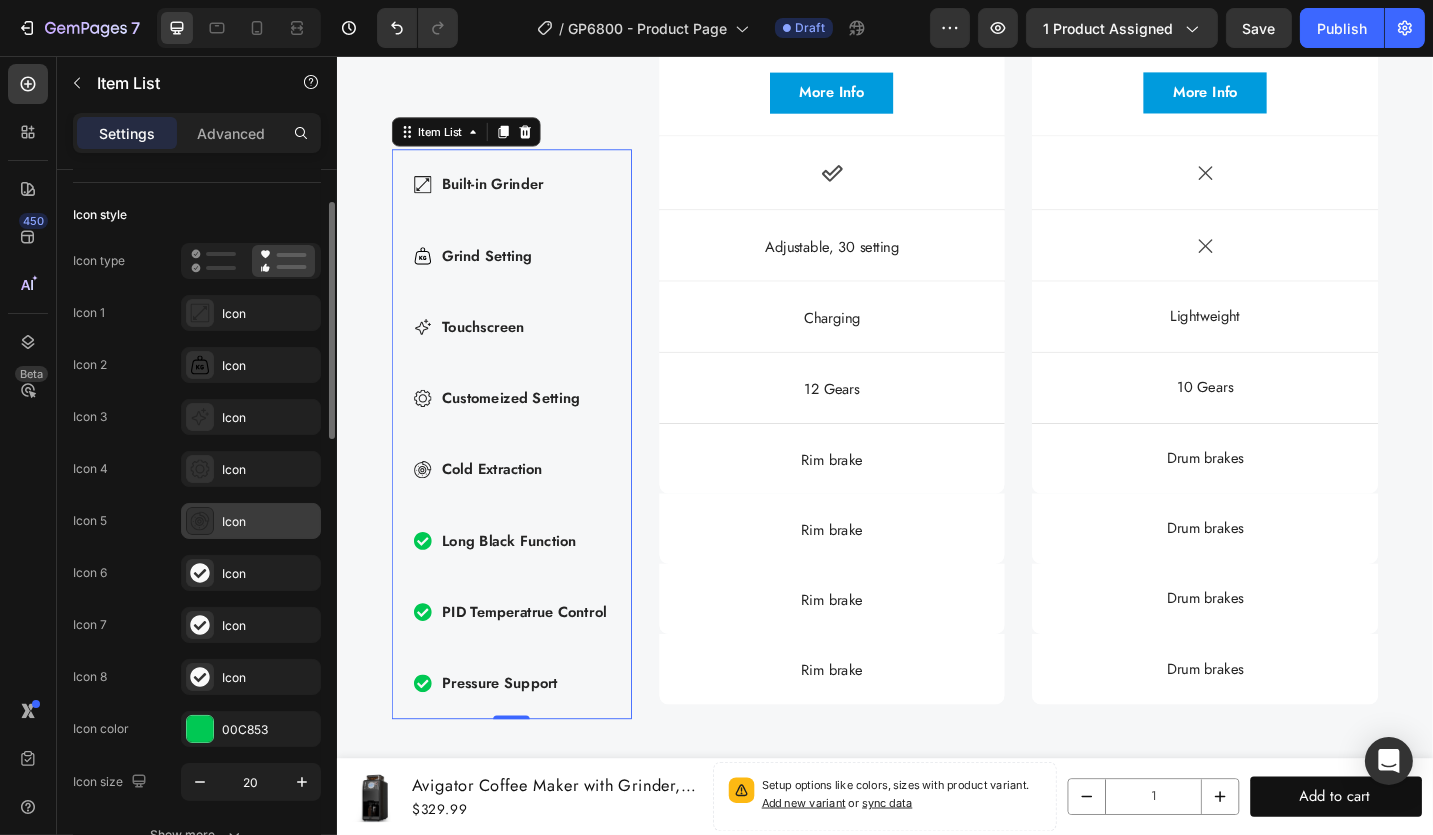 click on "Icon" at bounding box center [269, 522] 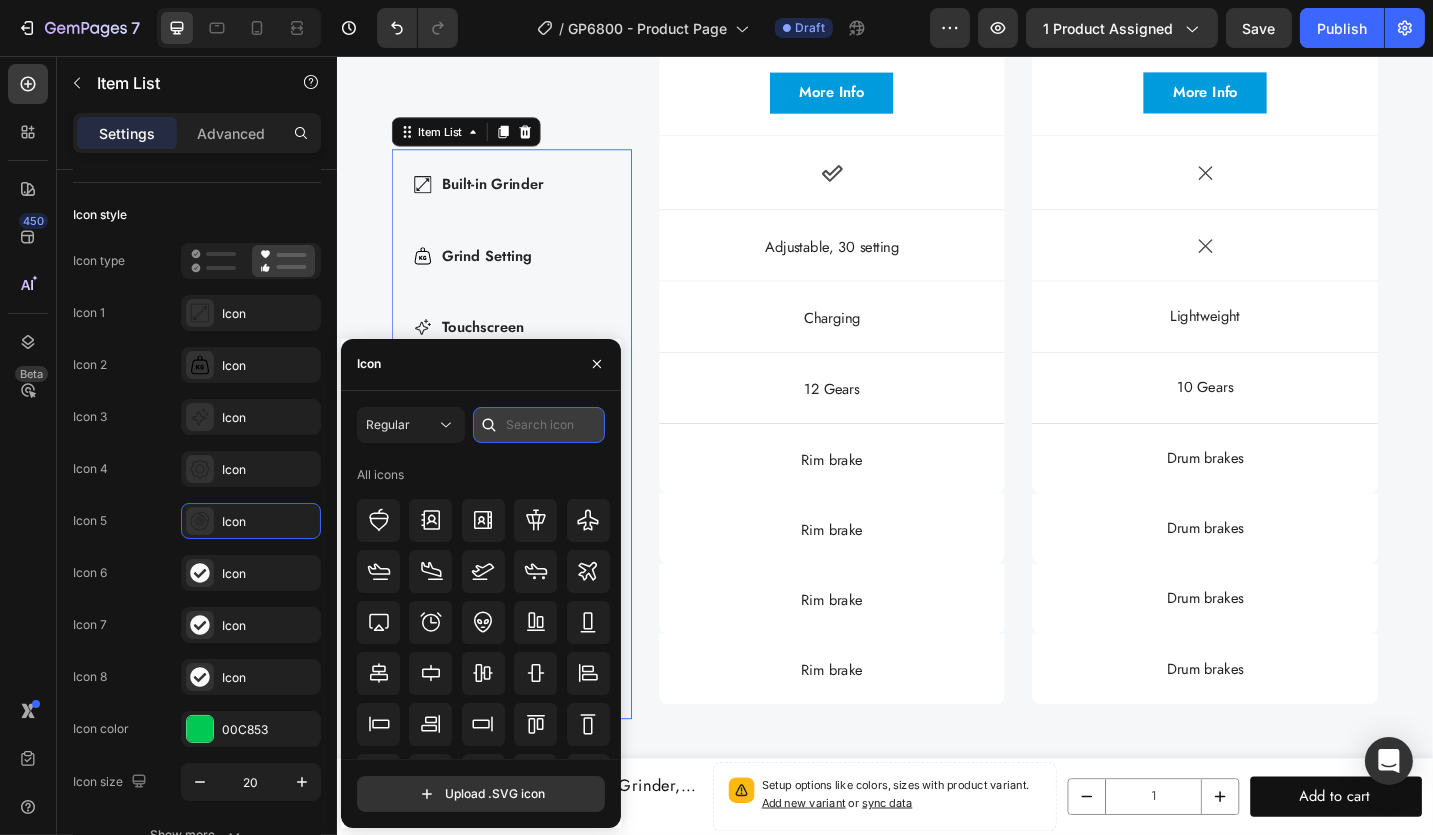 click at bounding box center [539, 425] 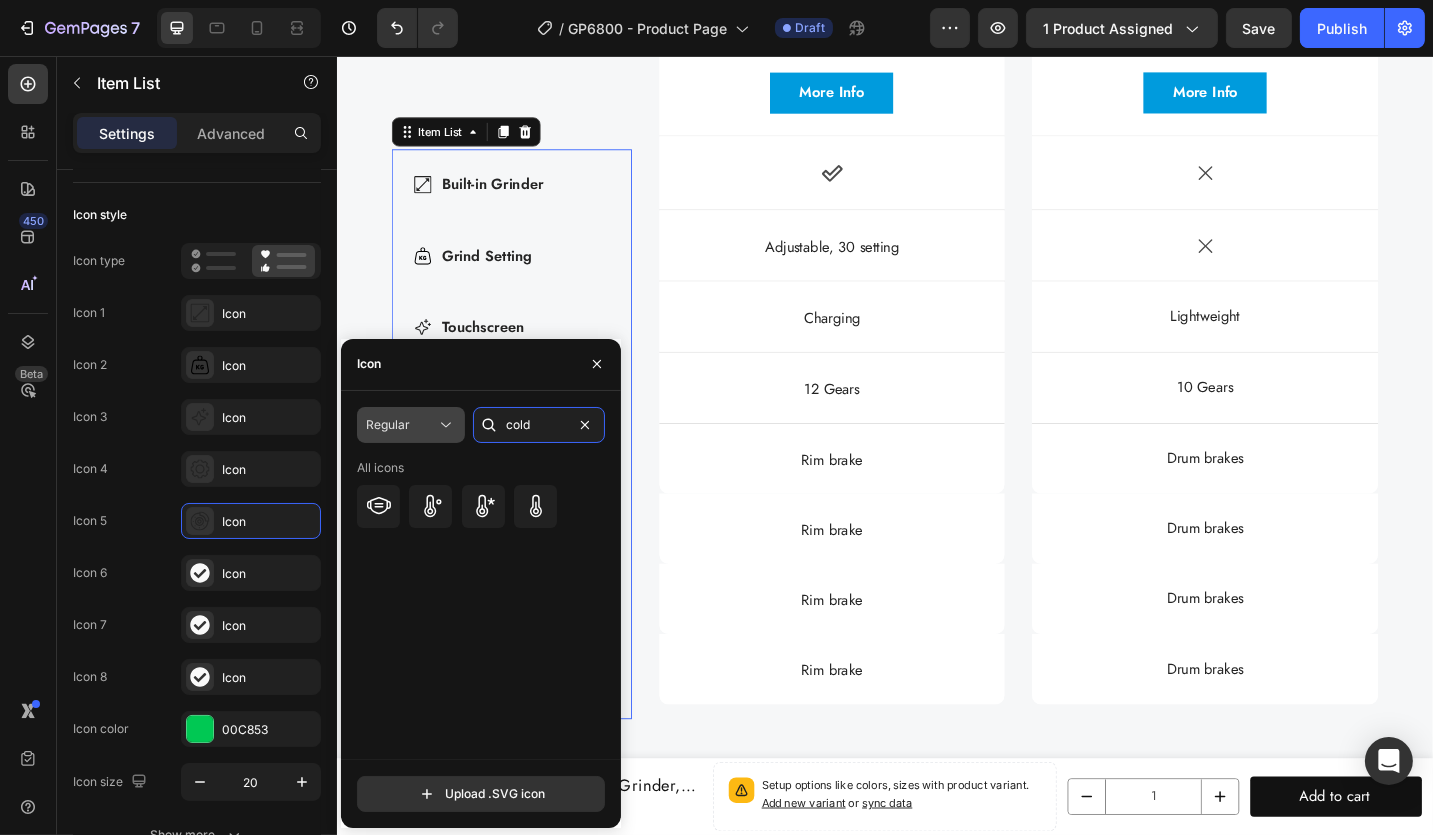 drag, startPoint x: 553, startPoint y: 426, endPoint x: 448, endPoint y: 406, distance: 106.887794 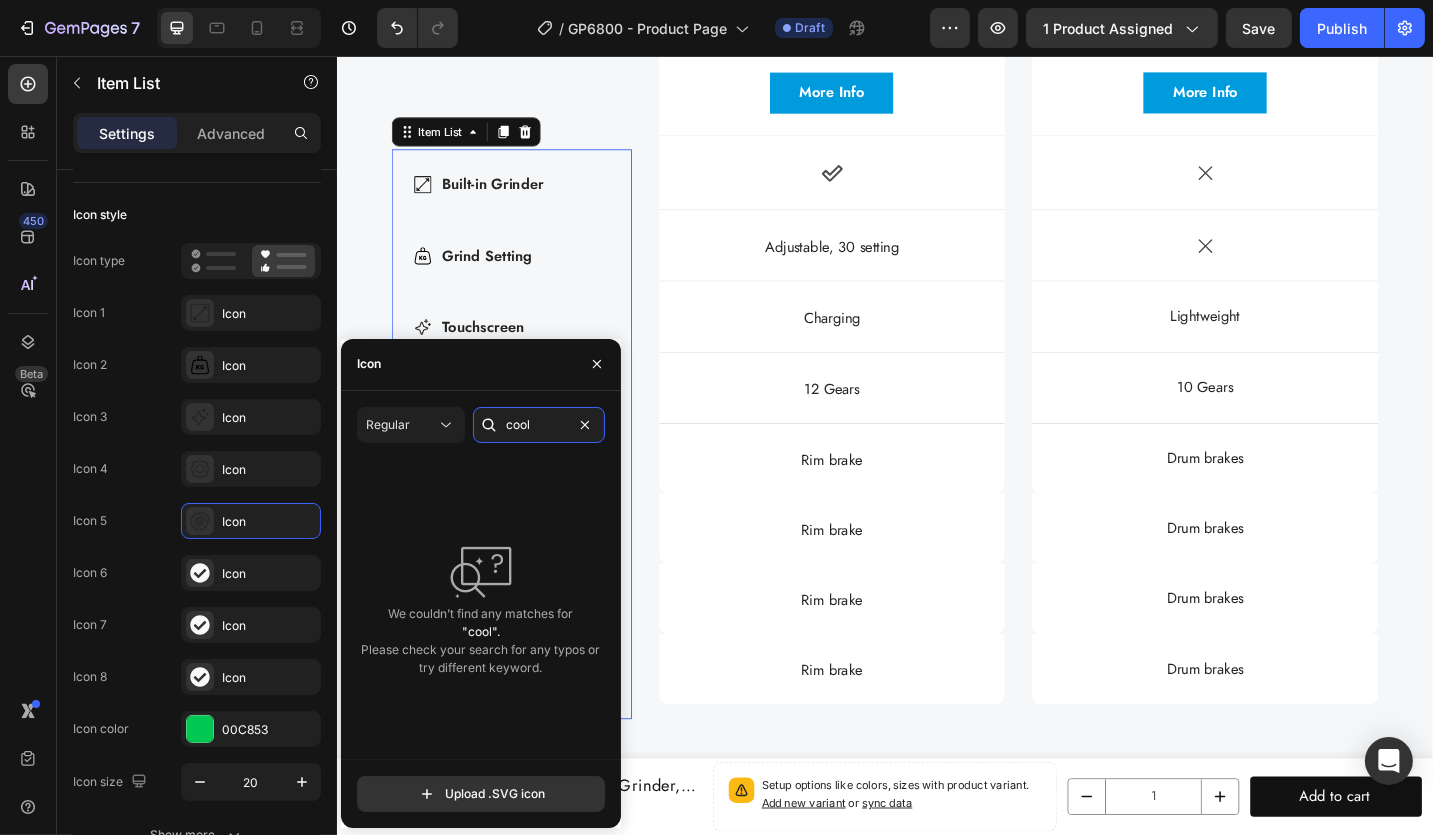 drag, startPoint x: 533, startPoint y: 434, endPoint x: 492, endPoint y: 425, distance: 41.976185 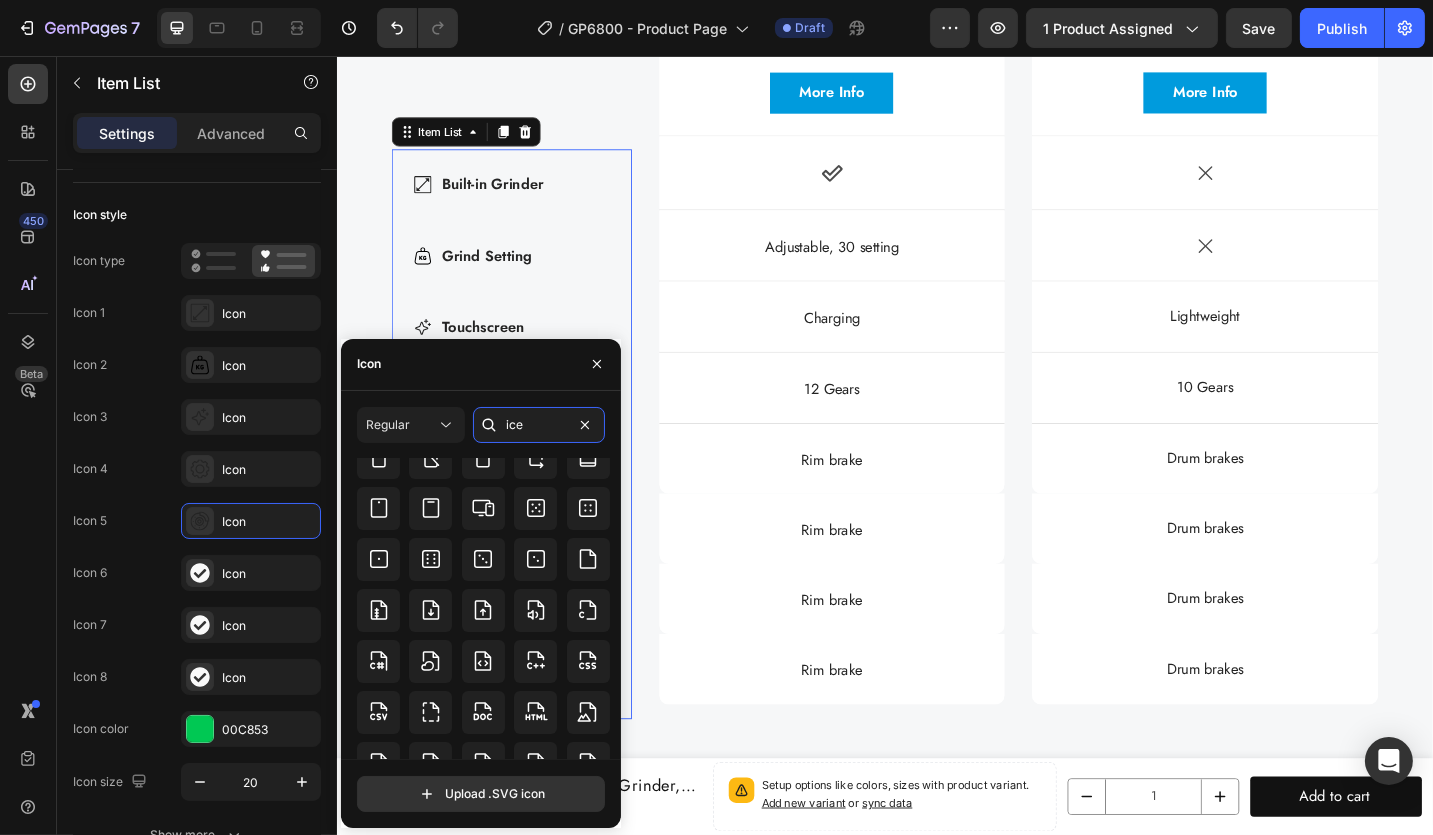 scroll, scrollTop: 650, scrollLeft: 0, axis: vertical 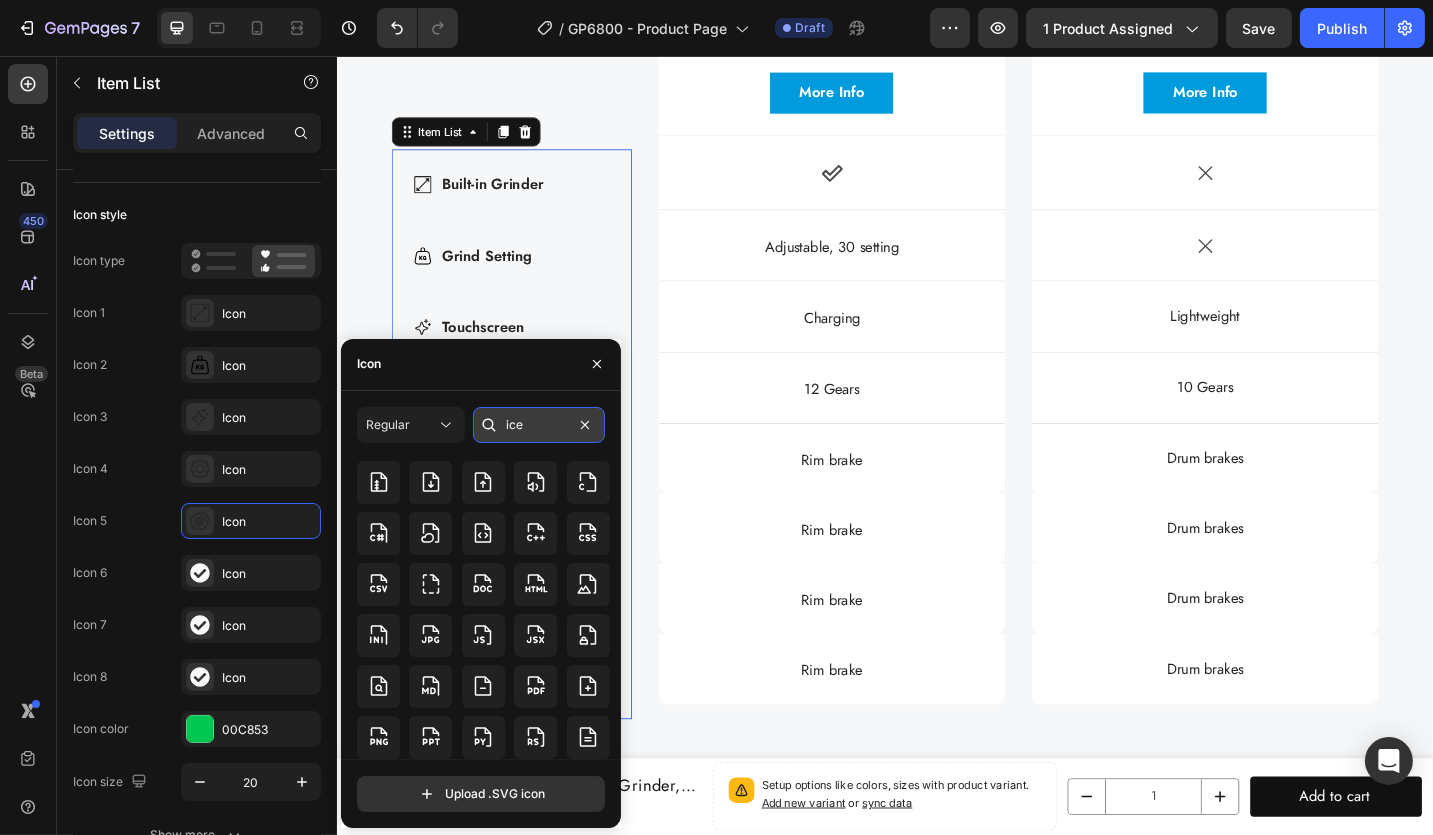 click on "ice" at bounding box center [539, 425] 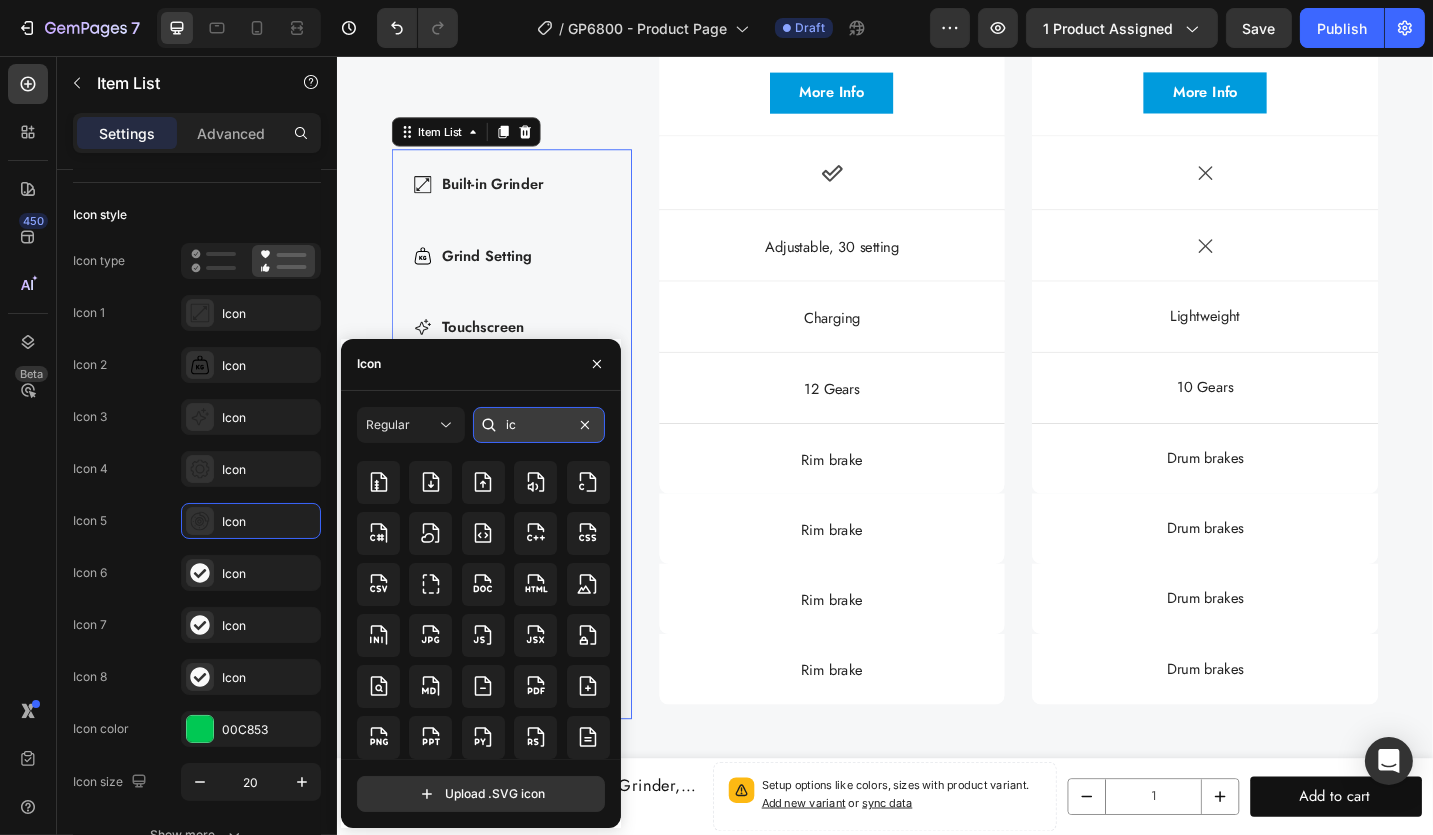 type on "i" 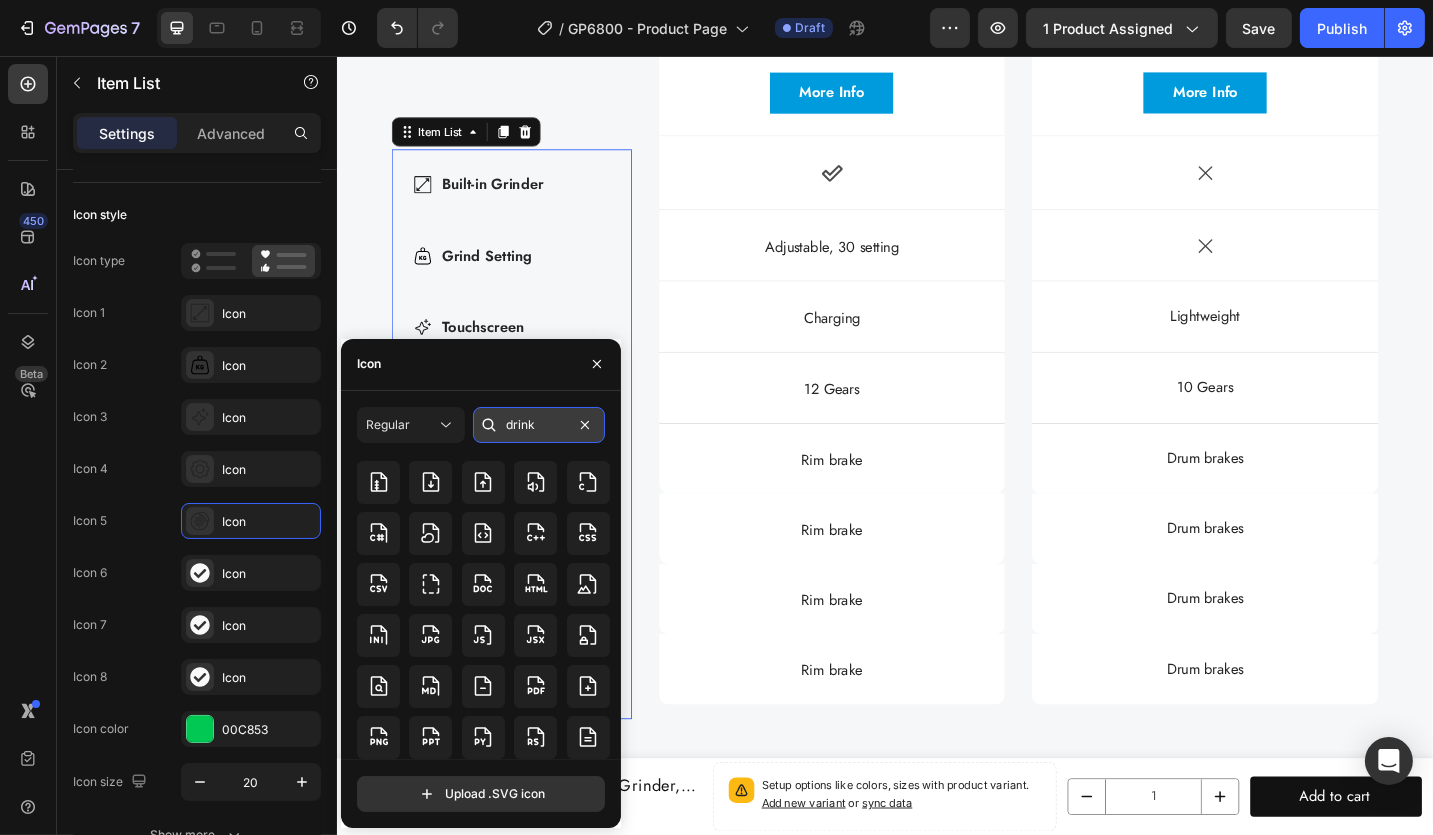 type on "drink" 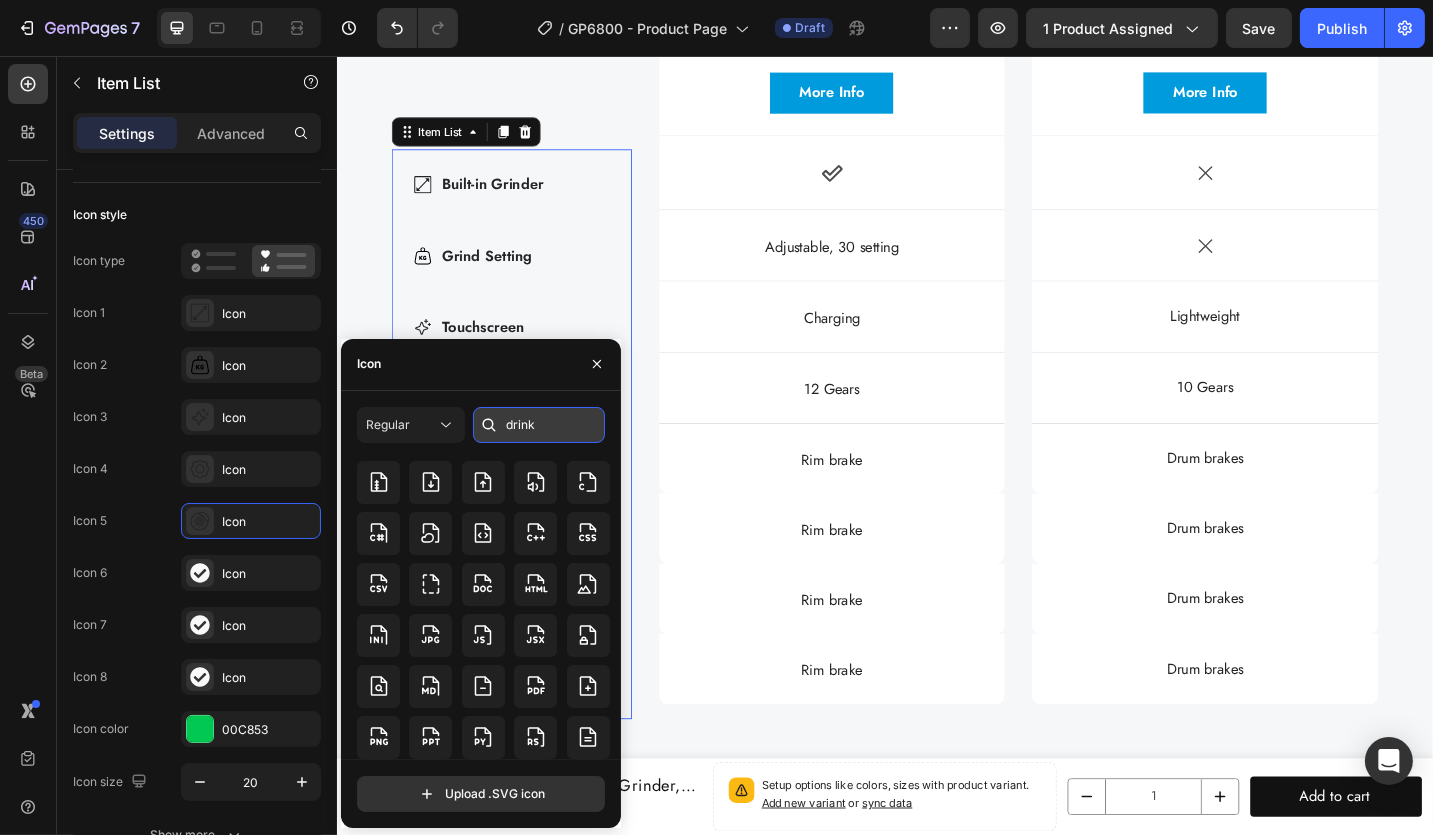 scroll, scrollTop: 0, scrollLeft: 0, axis: both 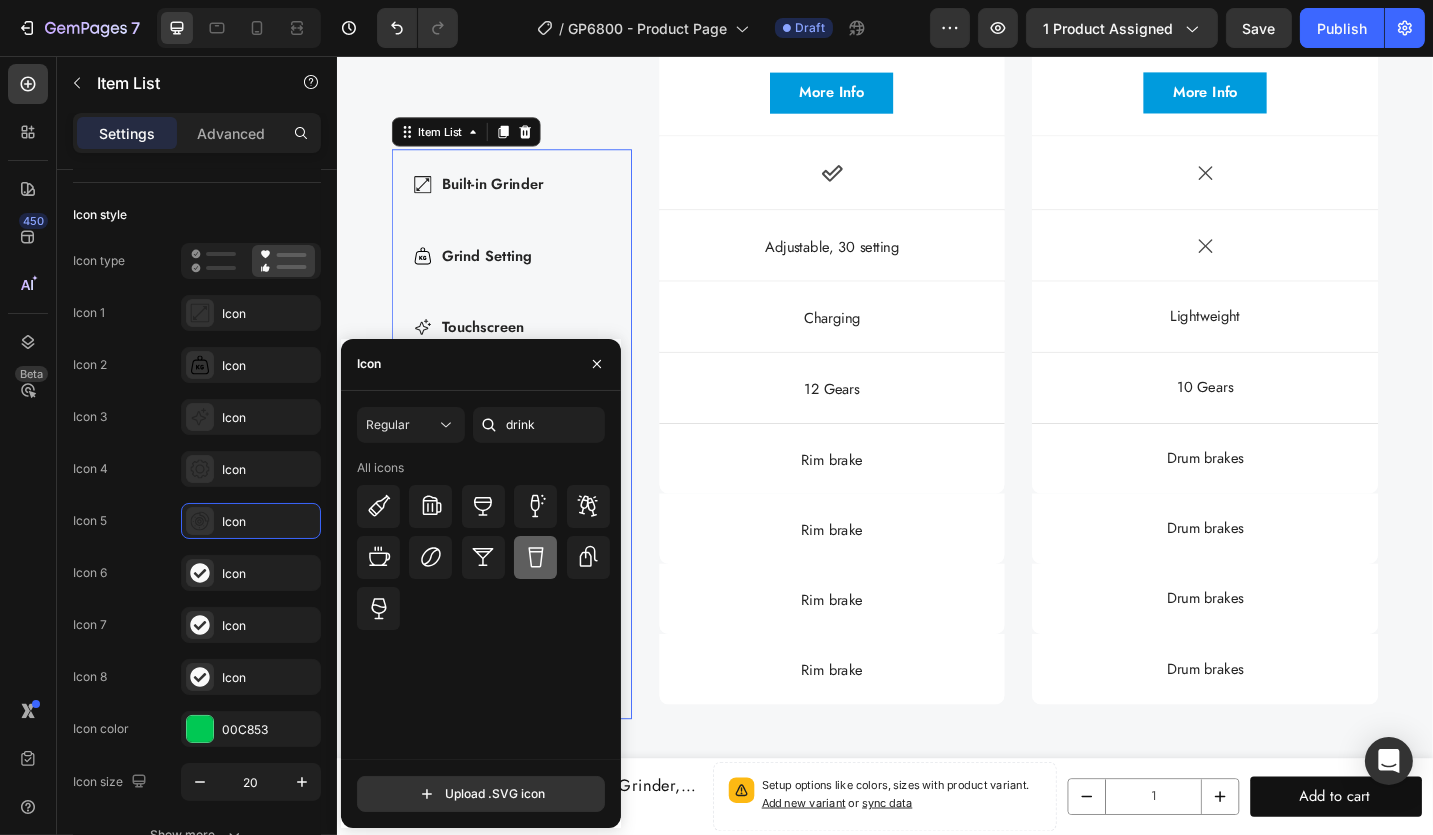 click 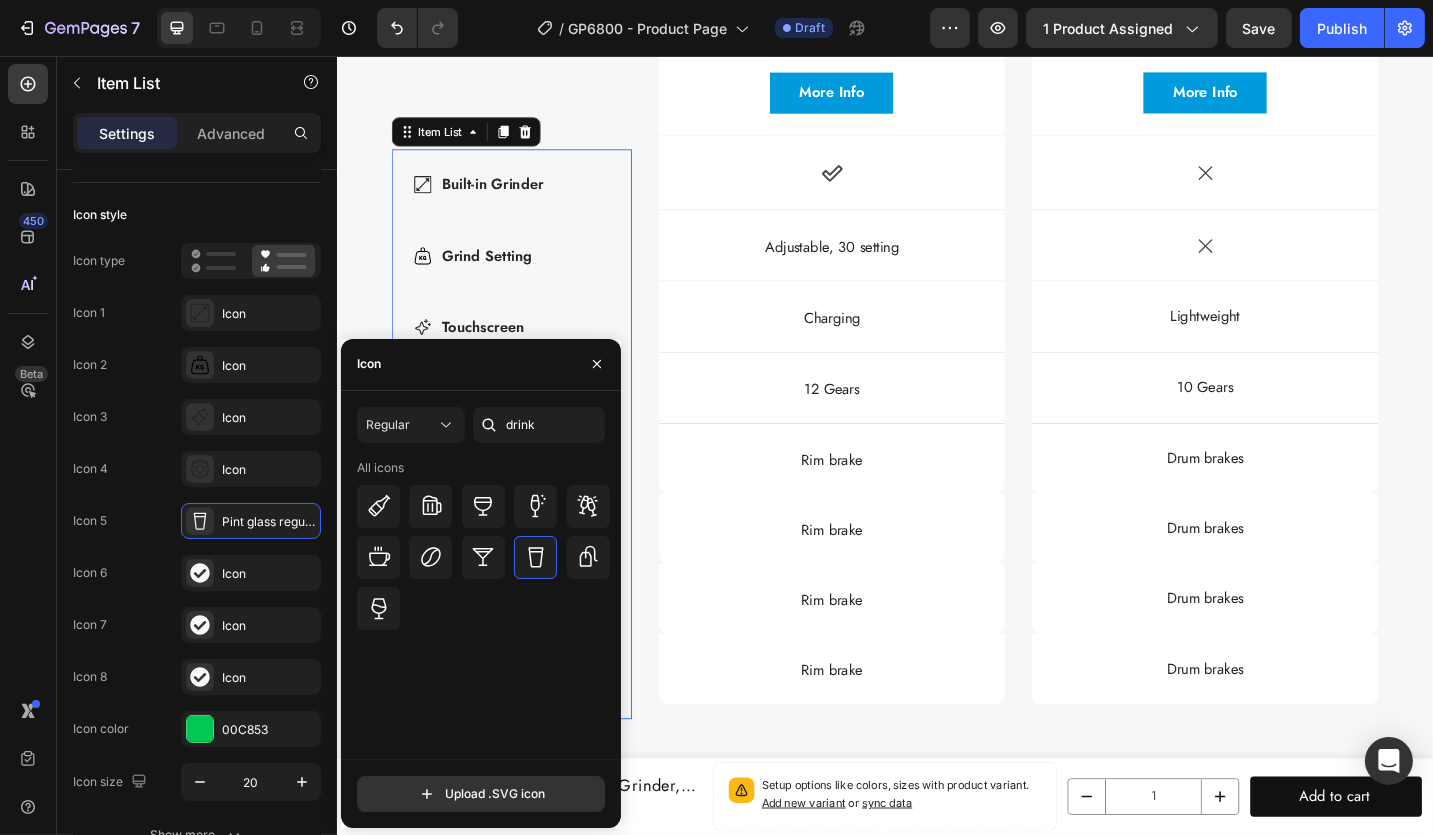 click 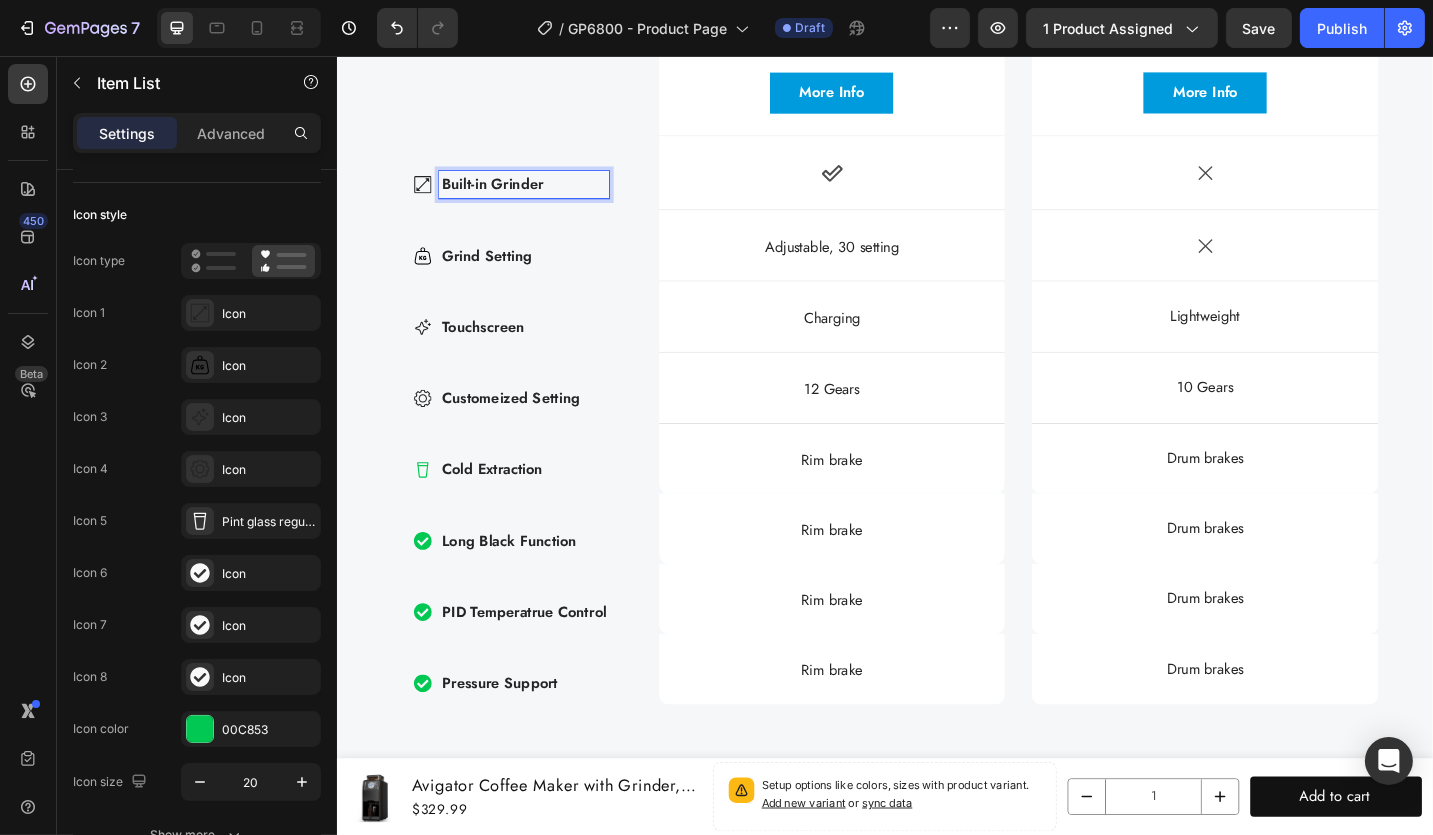 click 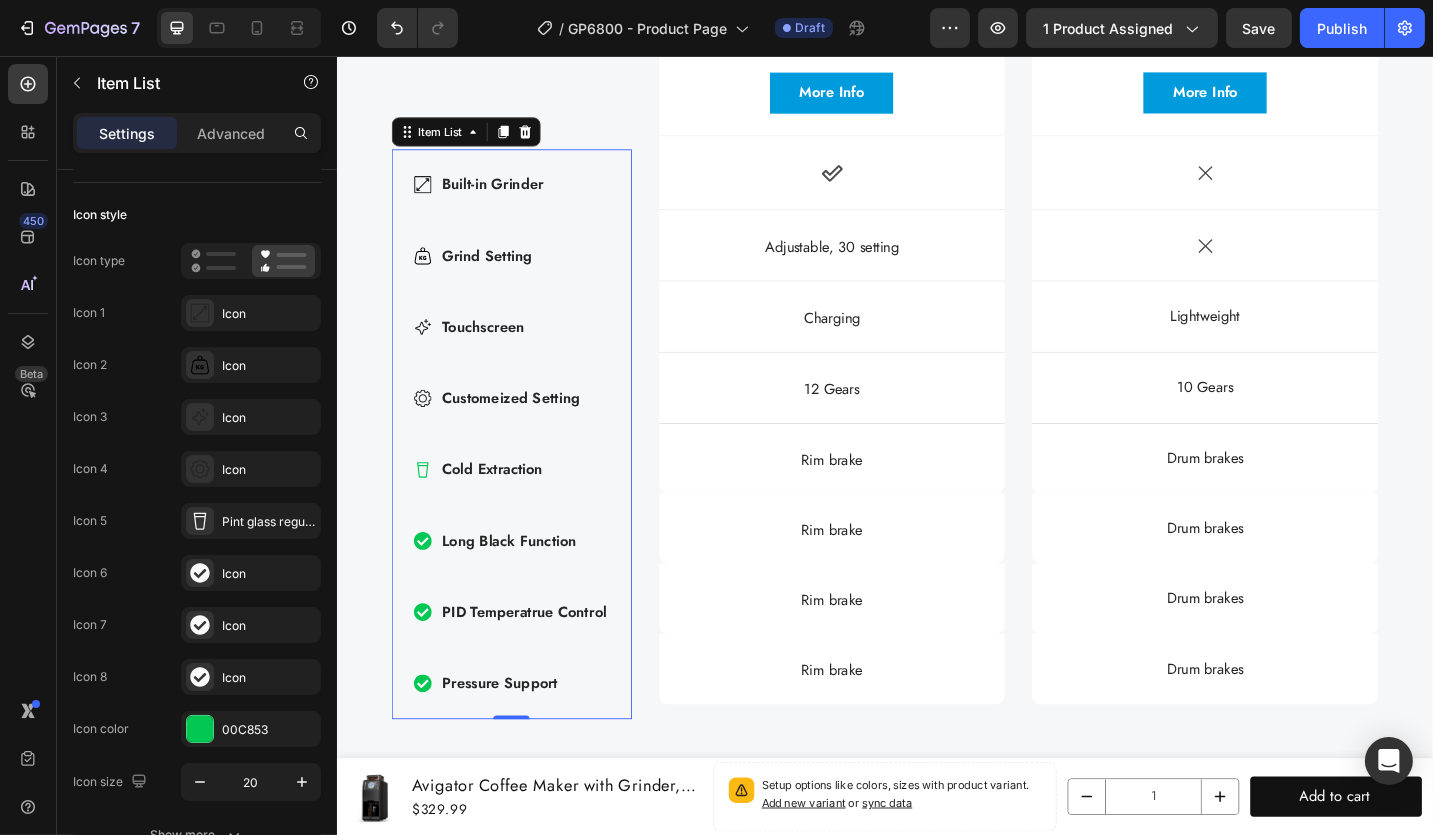 click 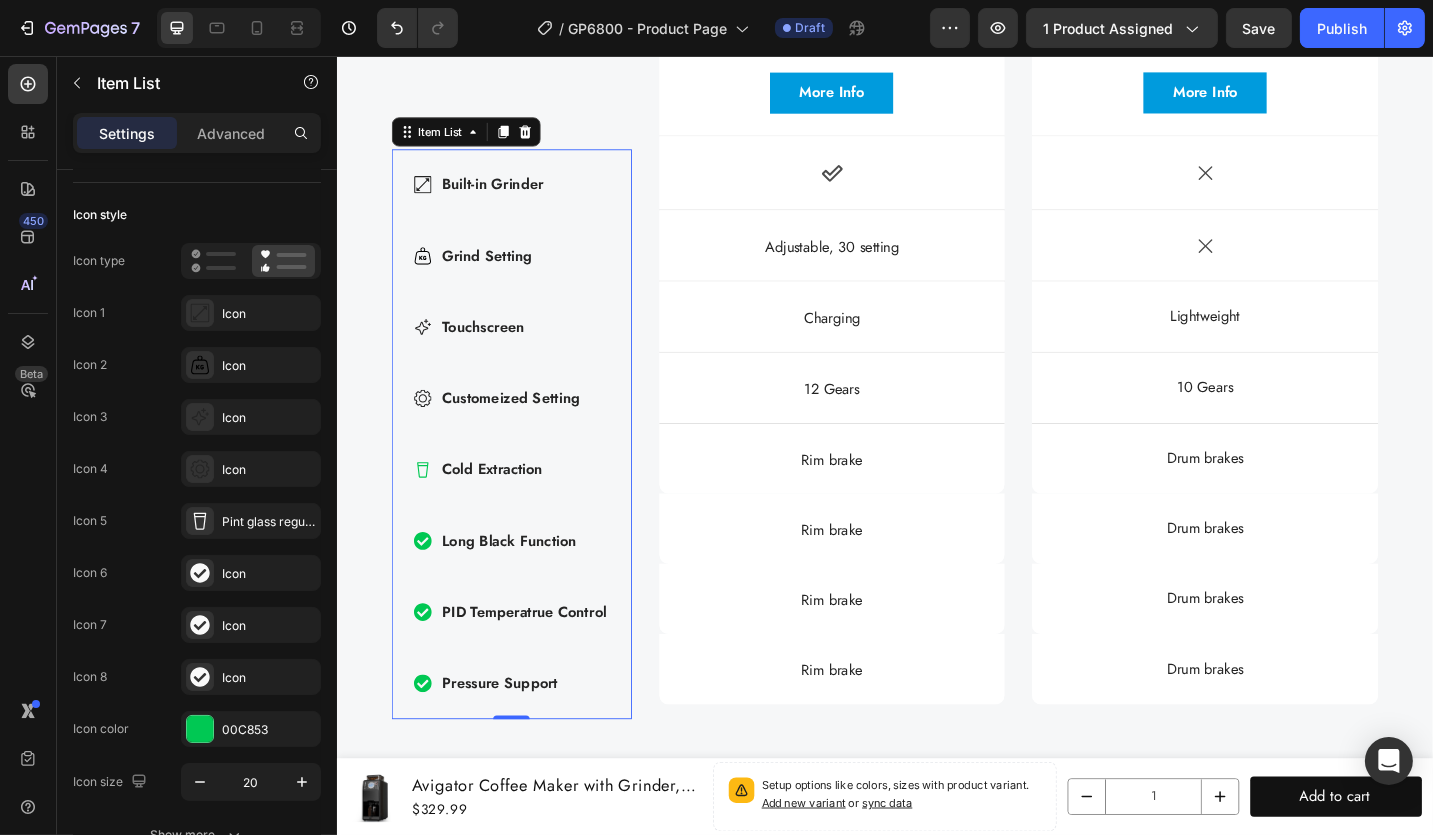 drag, startPoint x: 226, startPoint y: 320, endPoint x: 473, endPoint y: 371, distance: 252.21024 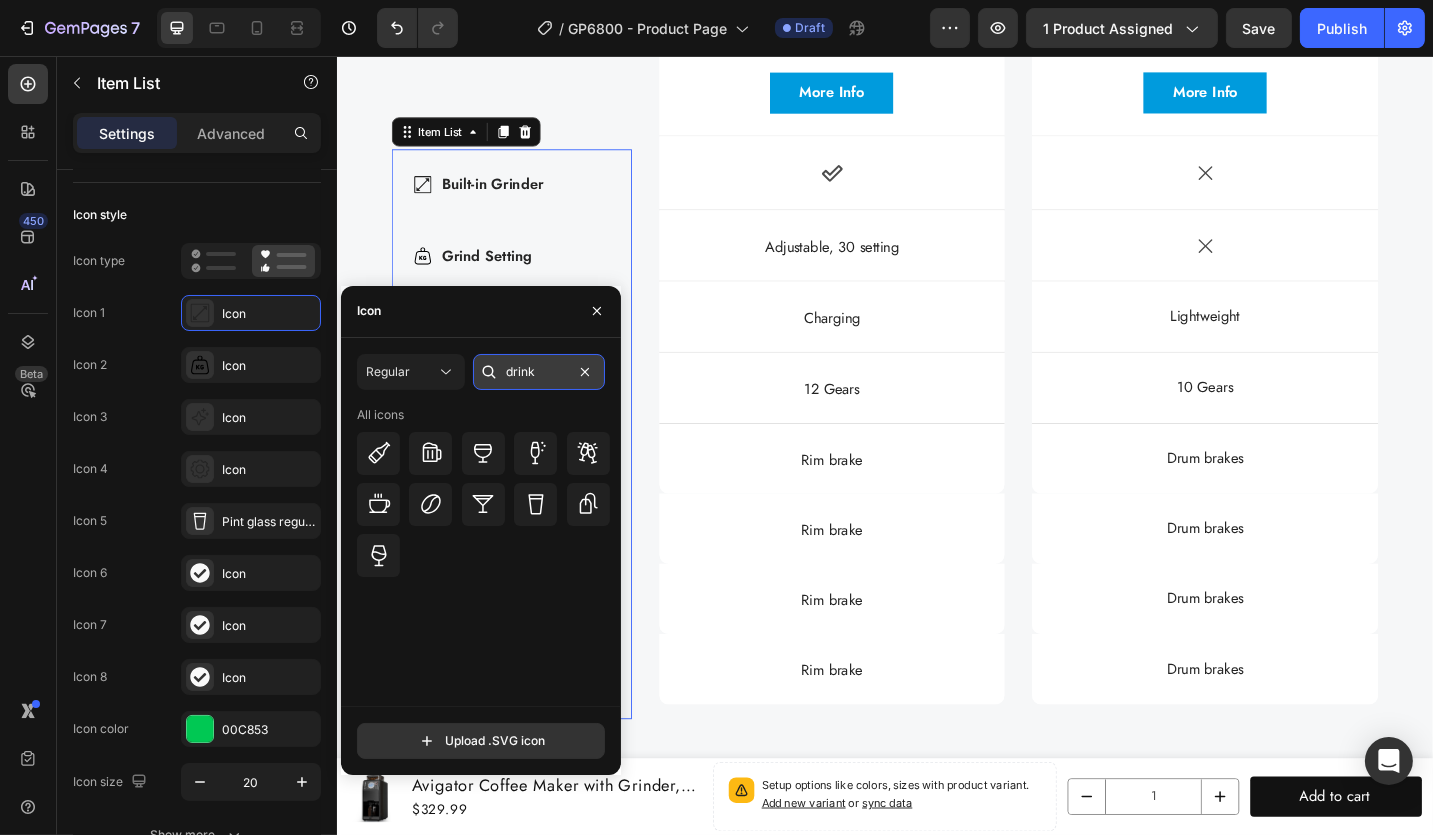 click on "drink" at bounding box center [539, 372] 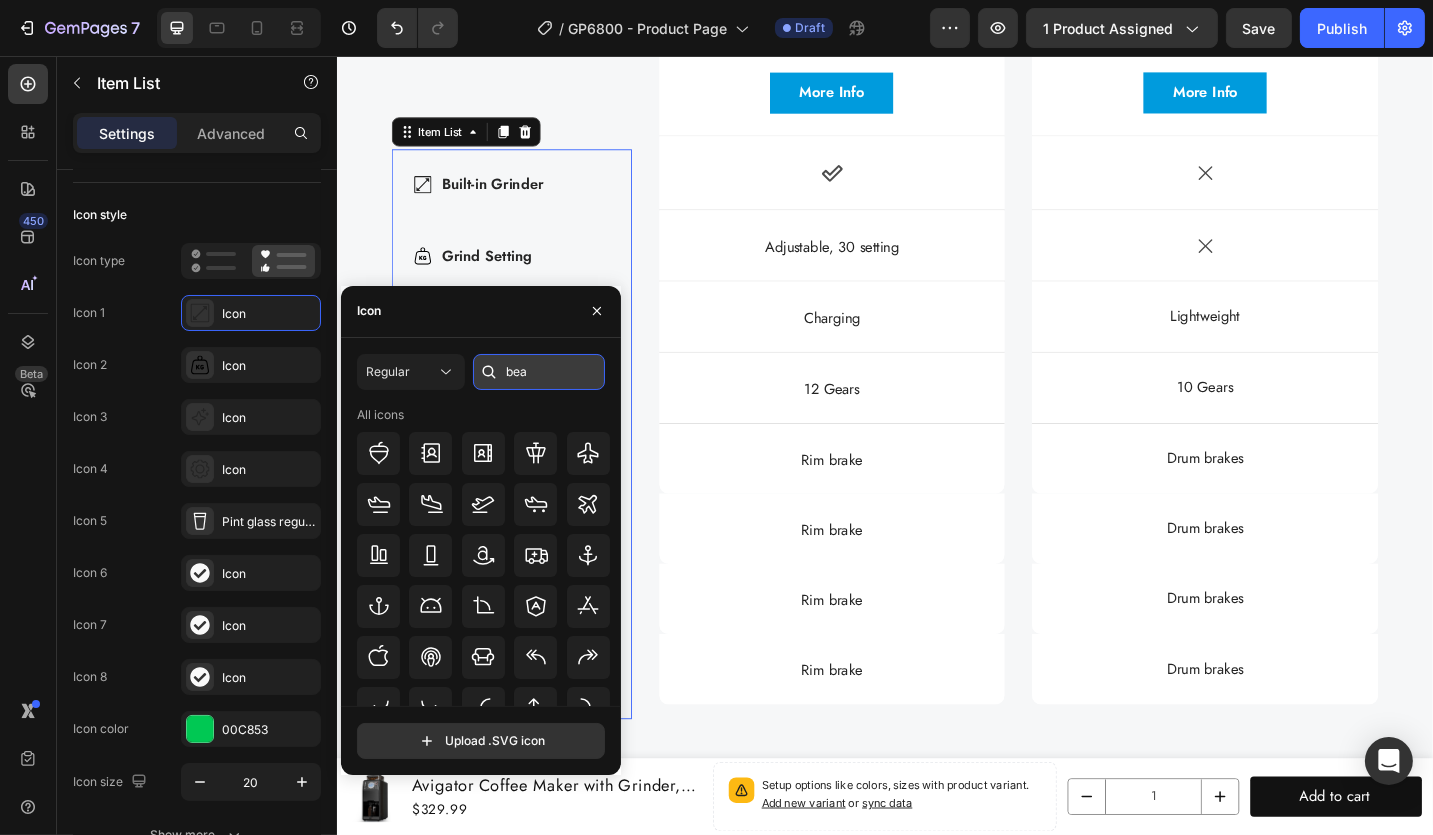 type on "bean" 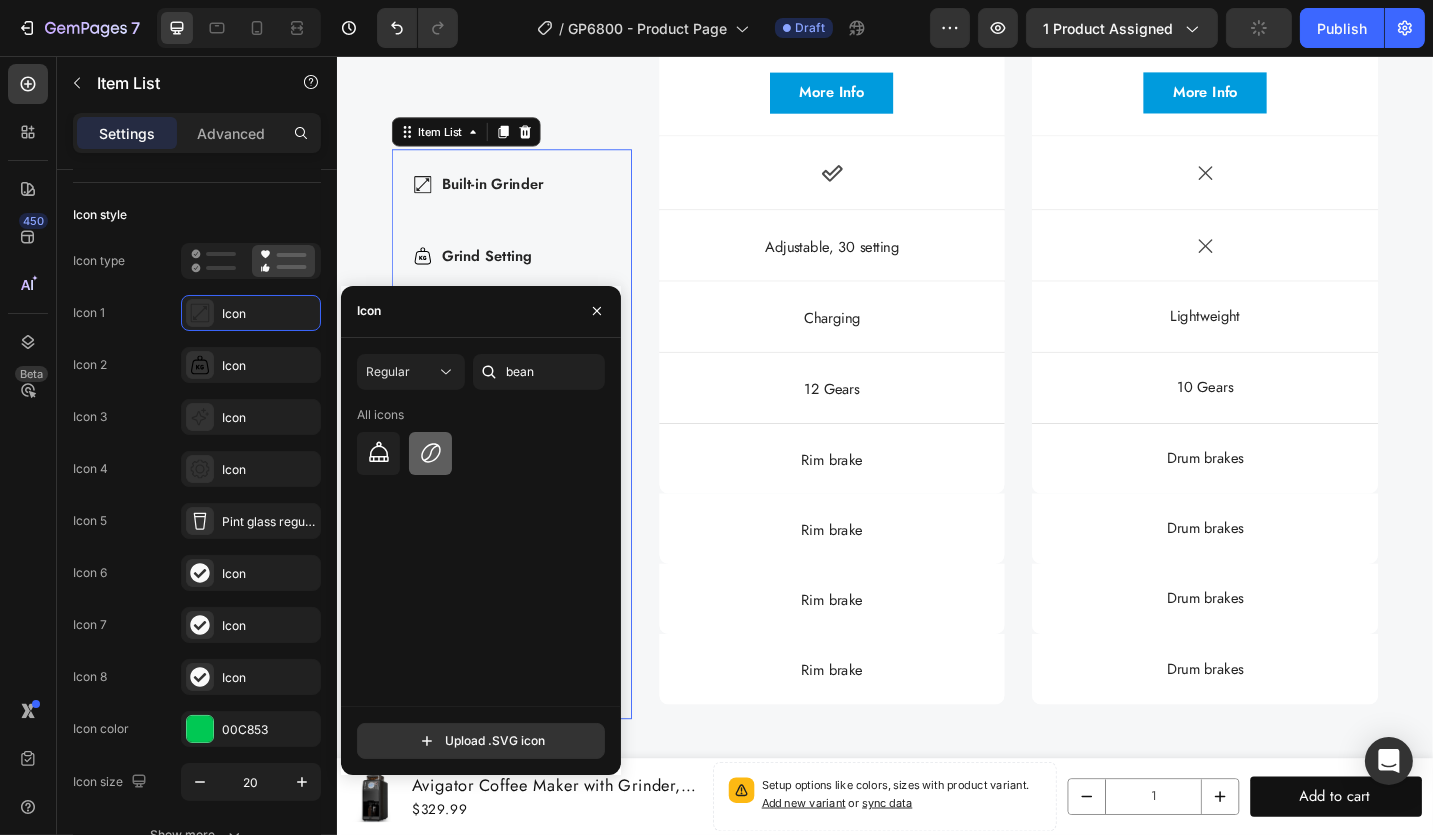 click 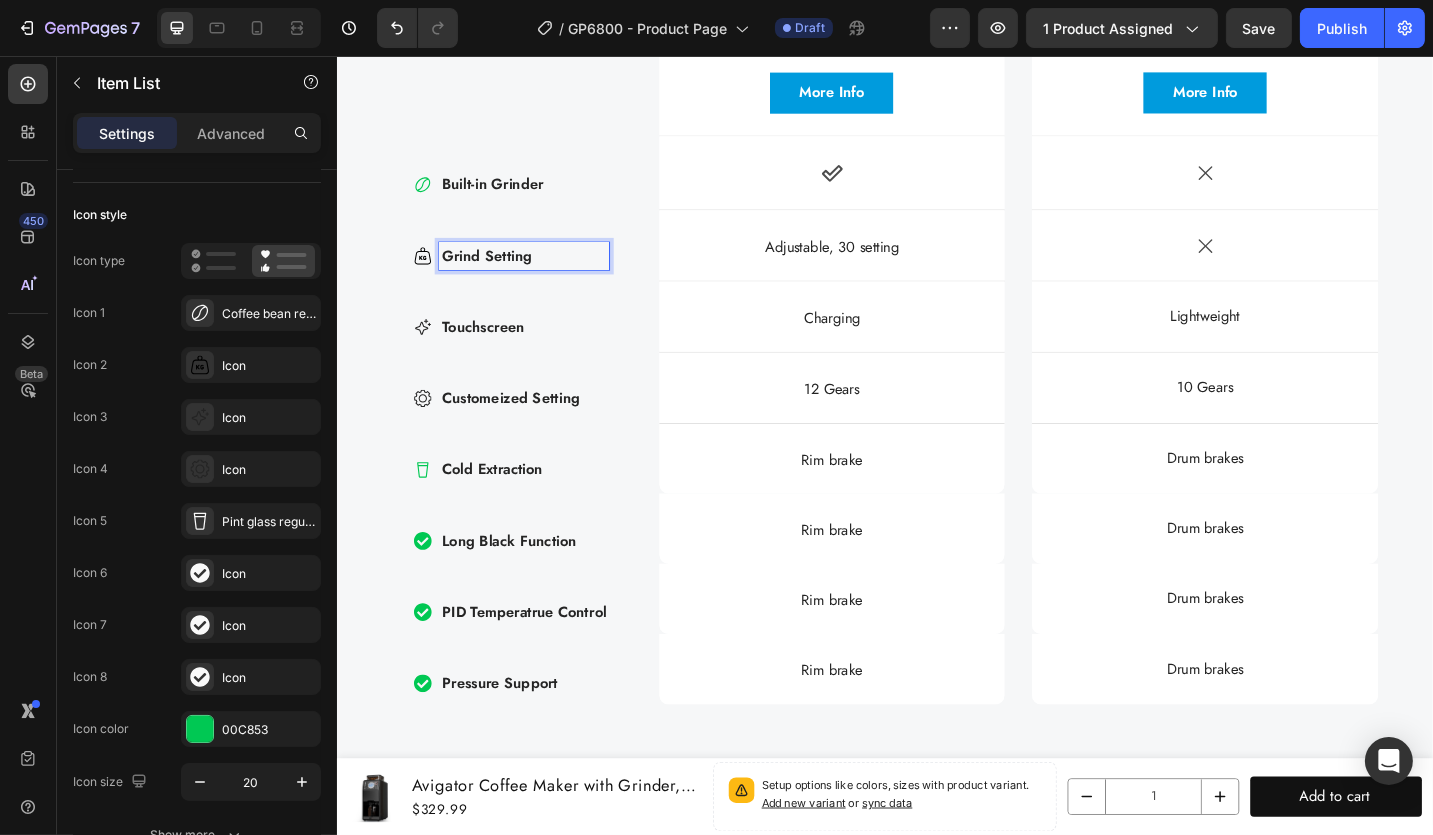 click 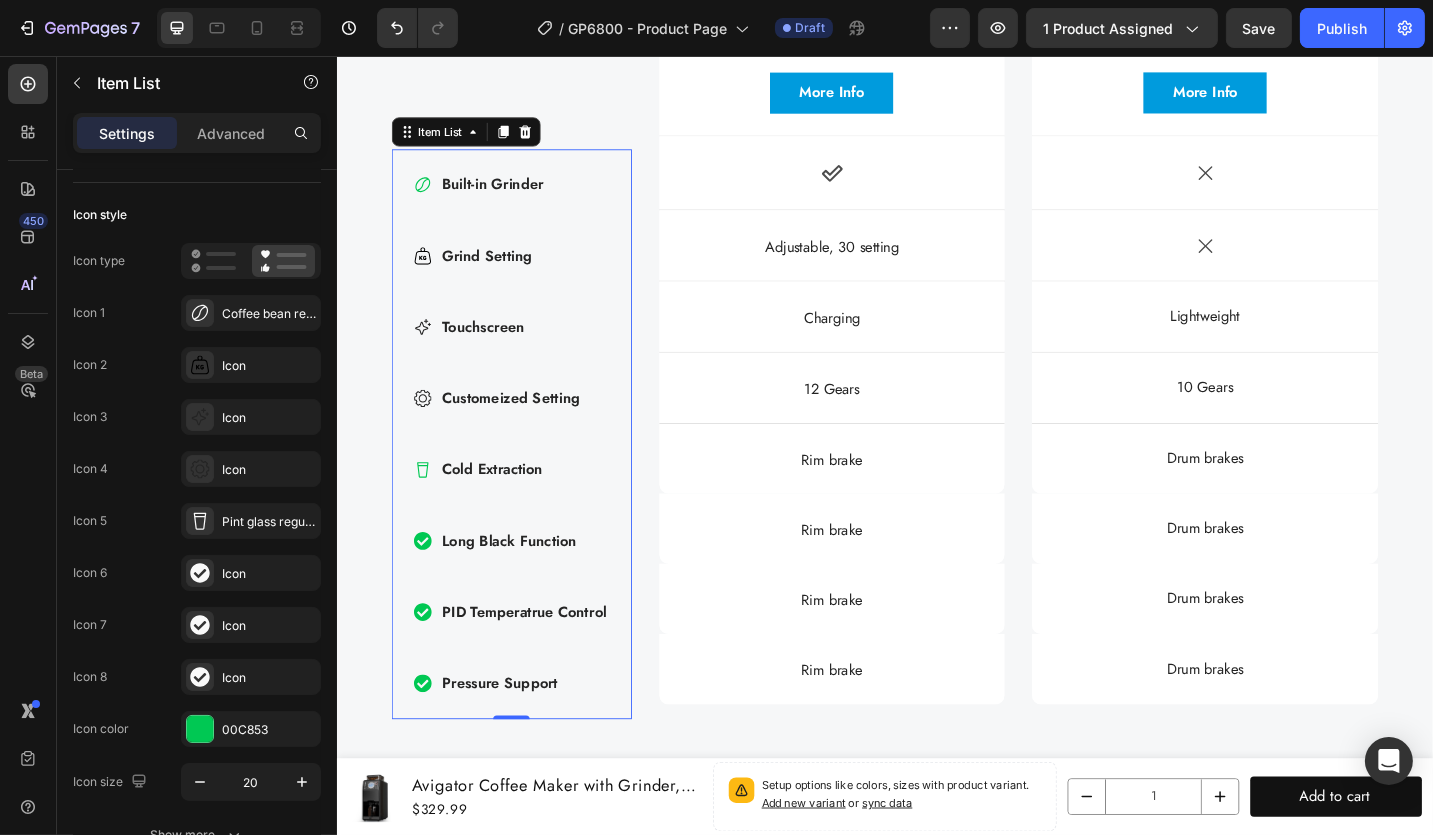 click on "Built-in Grinder" at bounding box center [541, 197] 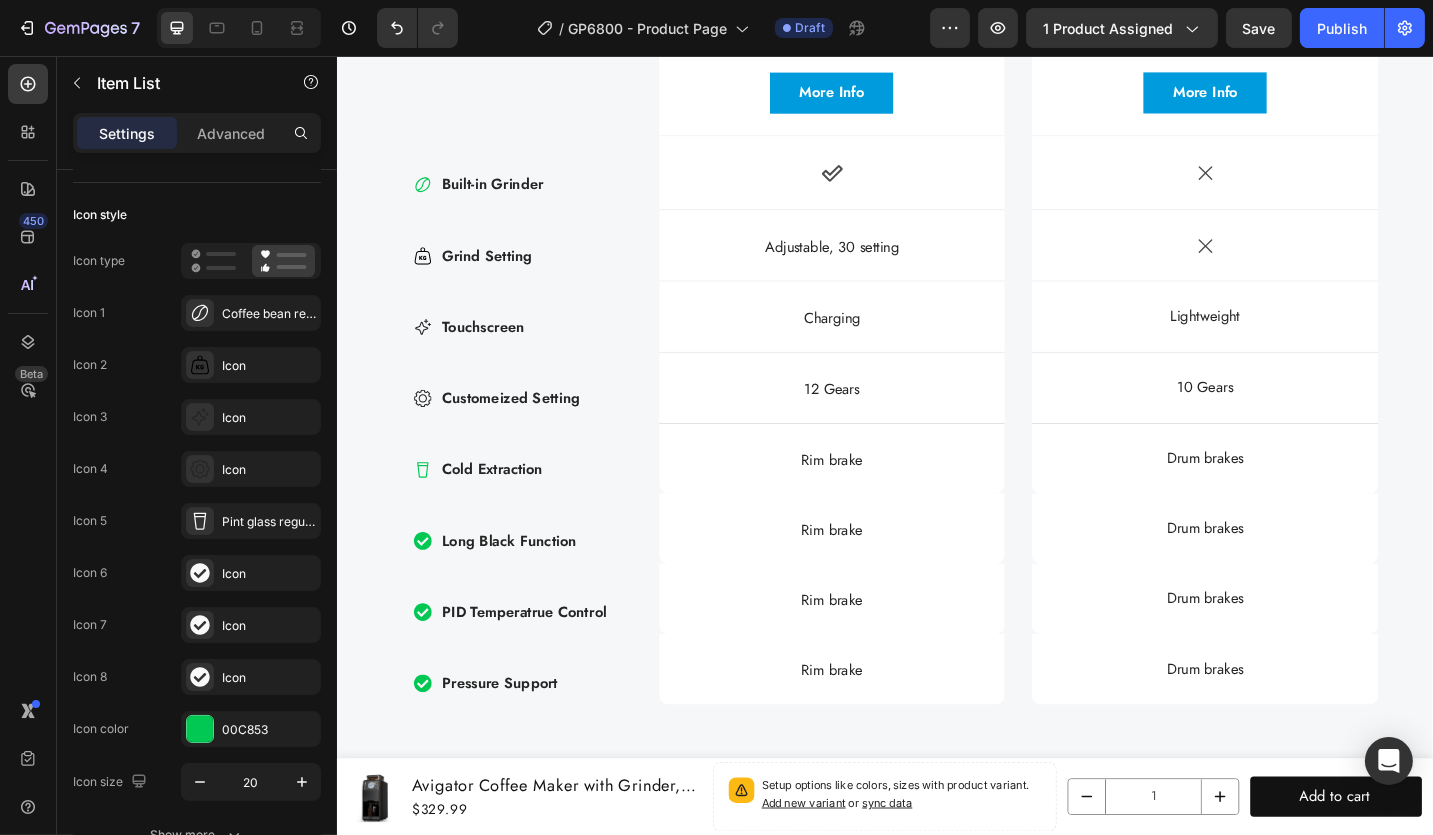 click on "Built-in Grinder
Grind Setting
Touchscreen
Customeized Setting
Cold Extraction Long Black Function PID Temperatrue Control Pressure Support" at bounding box center (527, 470) 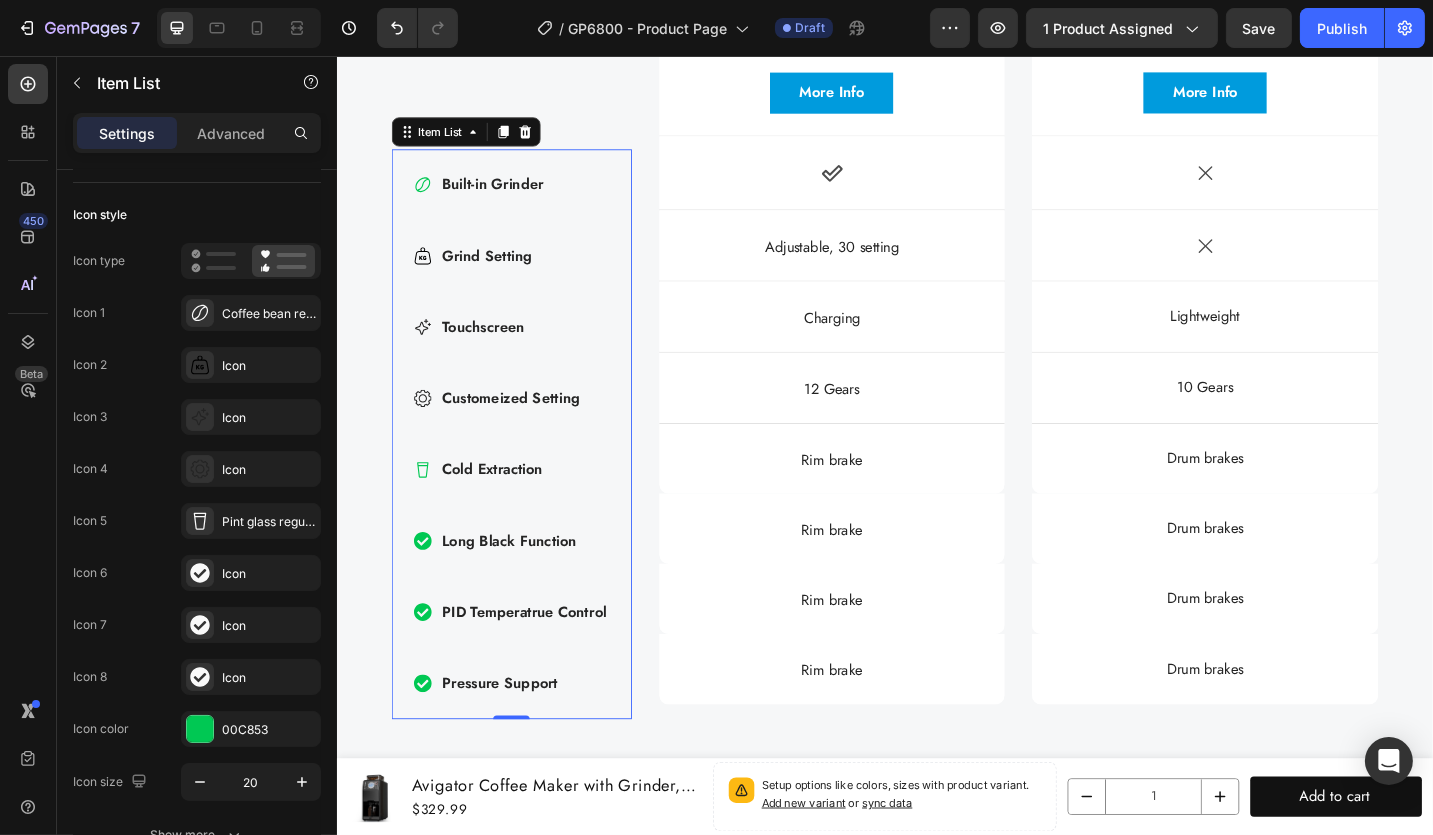 click 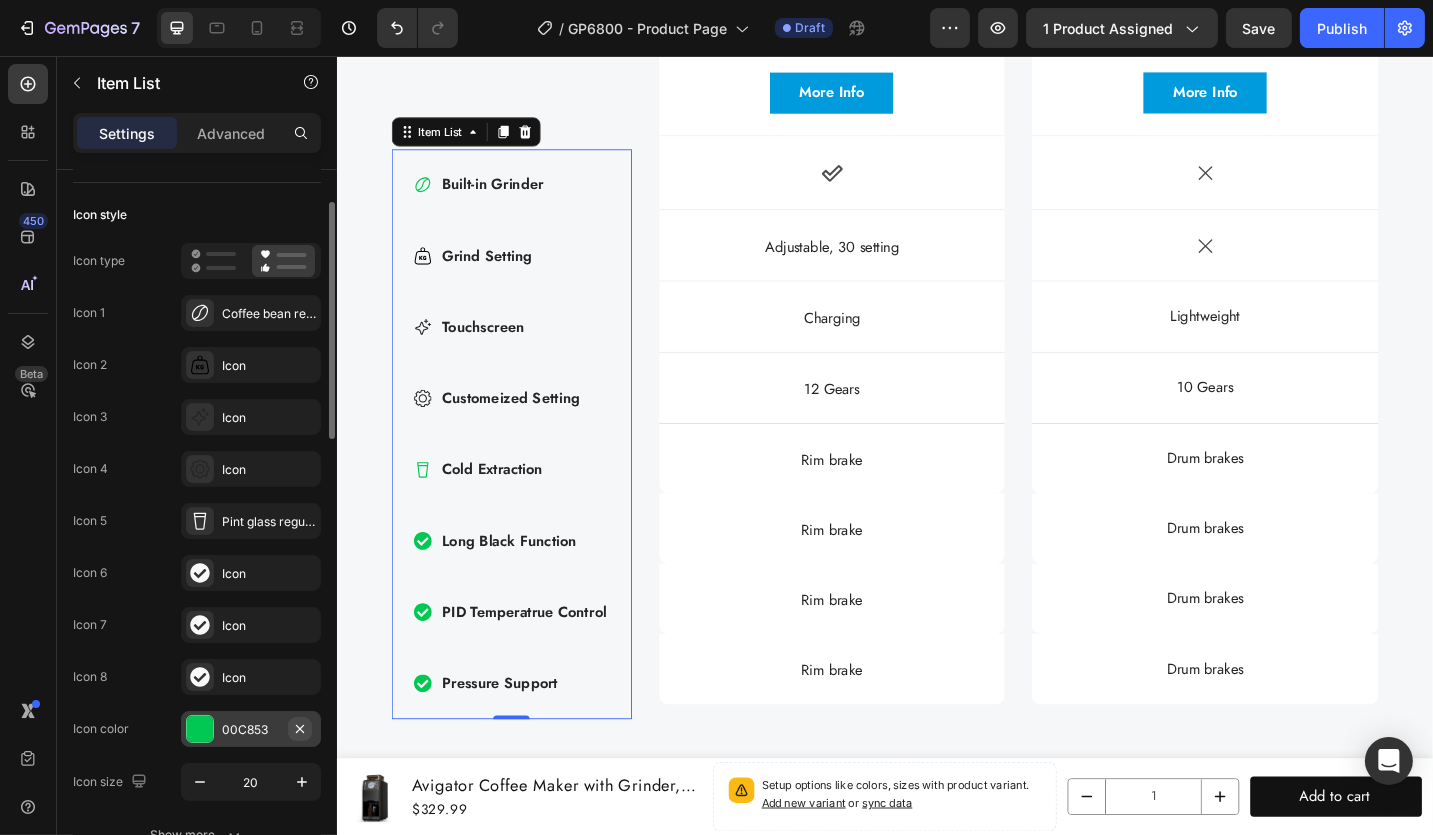 click 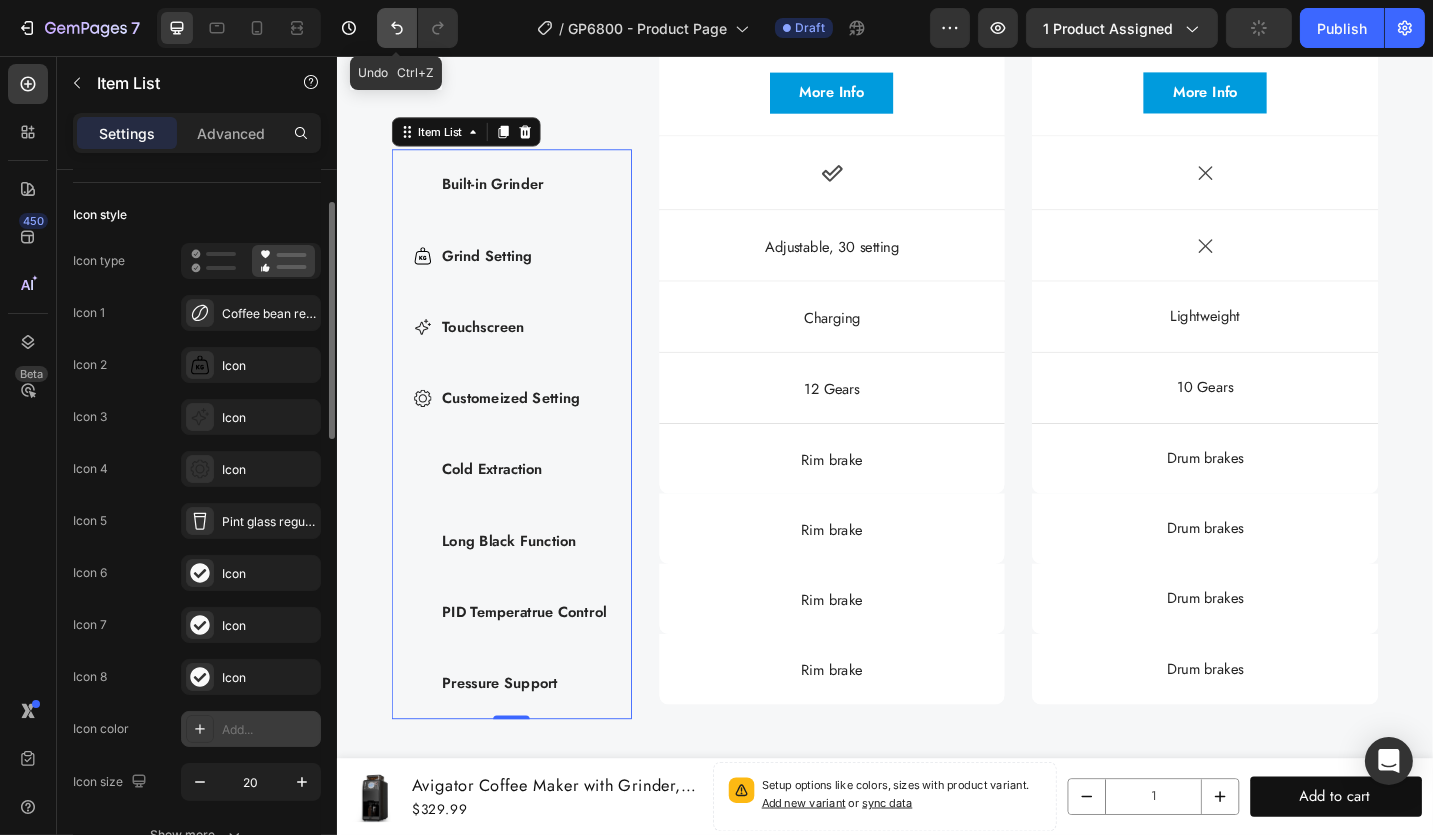 click 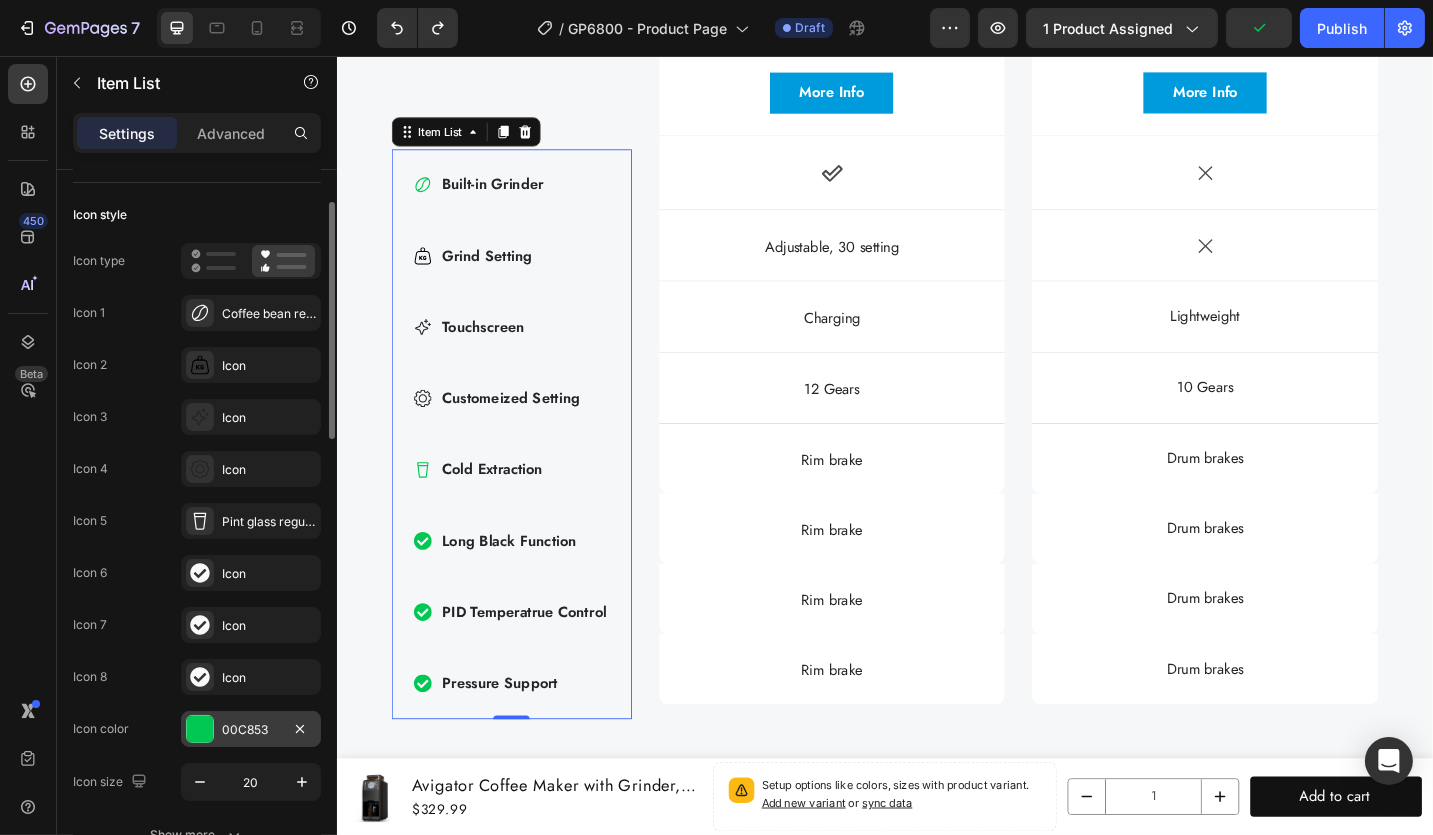 click at bounding box center (200, 729) 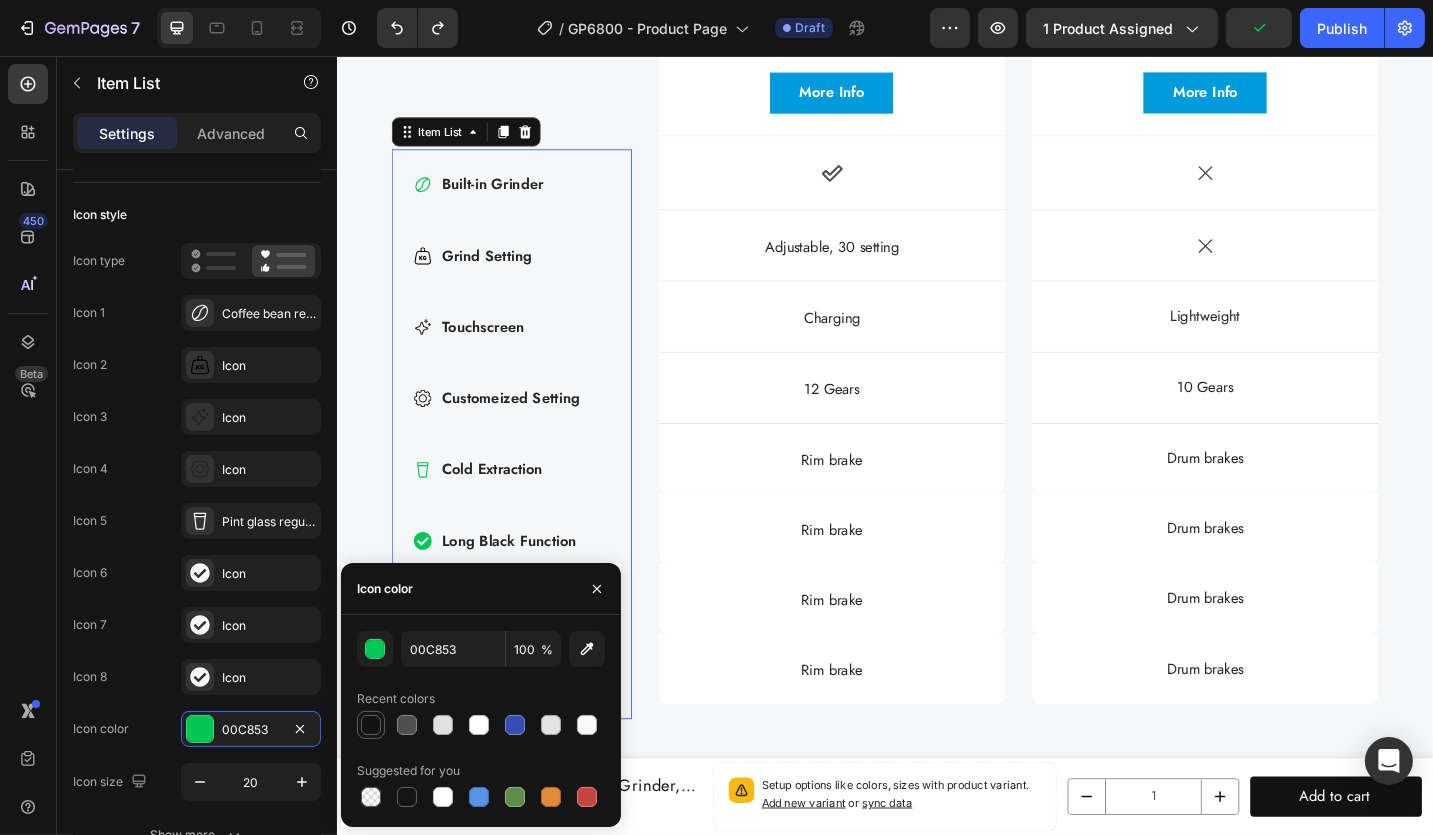 click at bounding box center (371, 725) 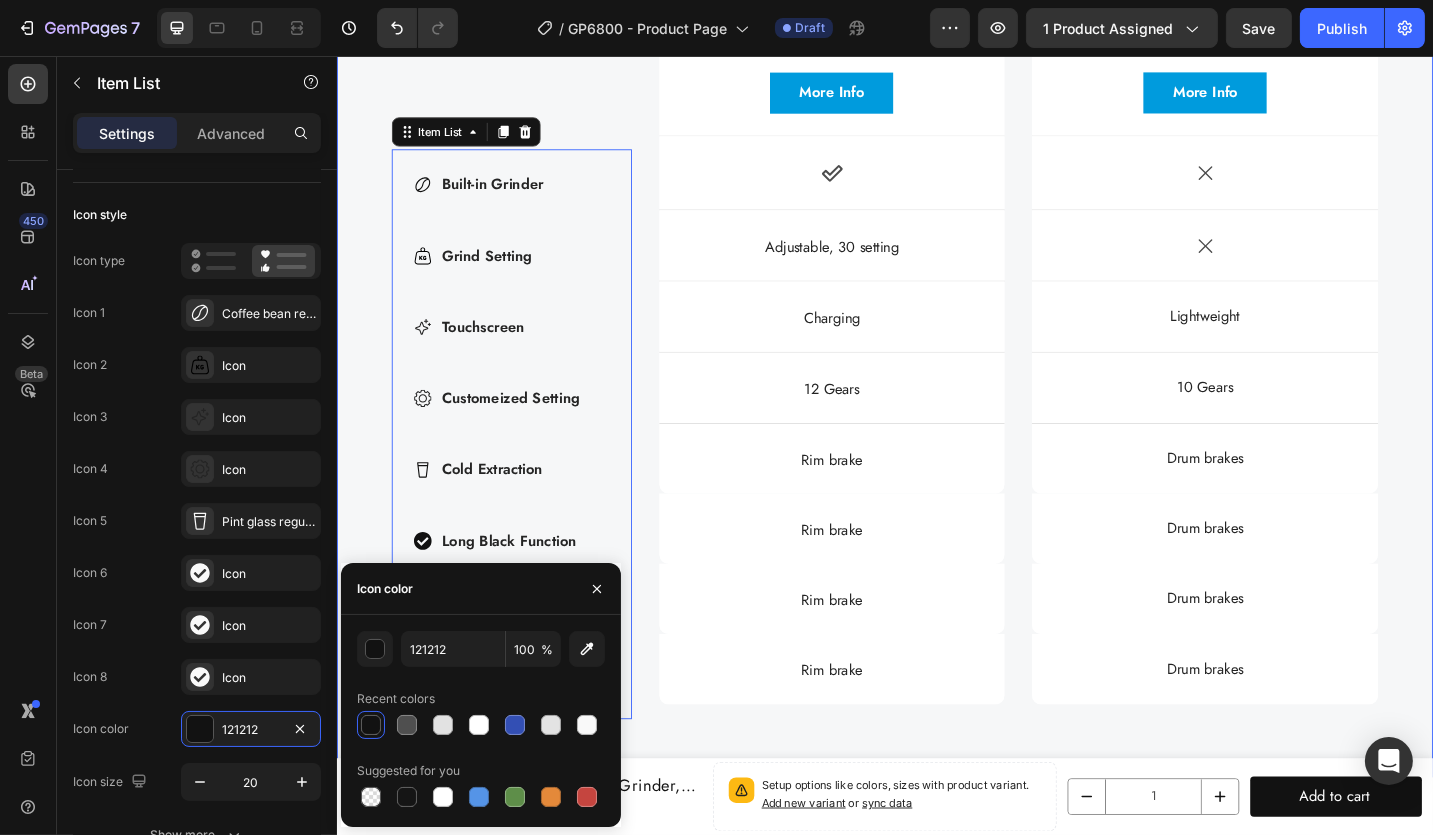 click on "Compare products Heading Save your time, taste the best Text Block Row
Built-in Grinder
Grind Setting
Touchscreen
Customeized Setting
Cold Extraction Long Black Function PID Temperatrue Control Pressure Support Item List   0 Currently Viewing Text Block Row Product Images Avigator 20 Bar Espresso Machine with Milk Frother, Programmable Expresso Coffee Machines with Adjustable Grinder Built in & 53 oz. Removable Water Tank for Espresso, Americano, Cappuccino and Latte Product Title $399.99 Product Price Product Price Row Product More Info Button Hero Banner Product Images Avigator Coffee Espresso Machine 20 Bar, Cappuccino Coffee Makers with Milk Frother and Removable Water Tank Product Title $129.99 Product Price Product Price Row Product More Info Button Hero Banner Row
Dimensions Item List
Icon Hero Banner
Icon Hero Banner Row
Weight Item List Icon" at bounding box center [936, 125] 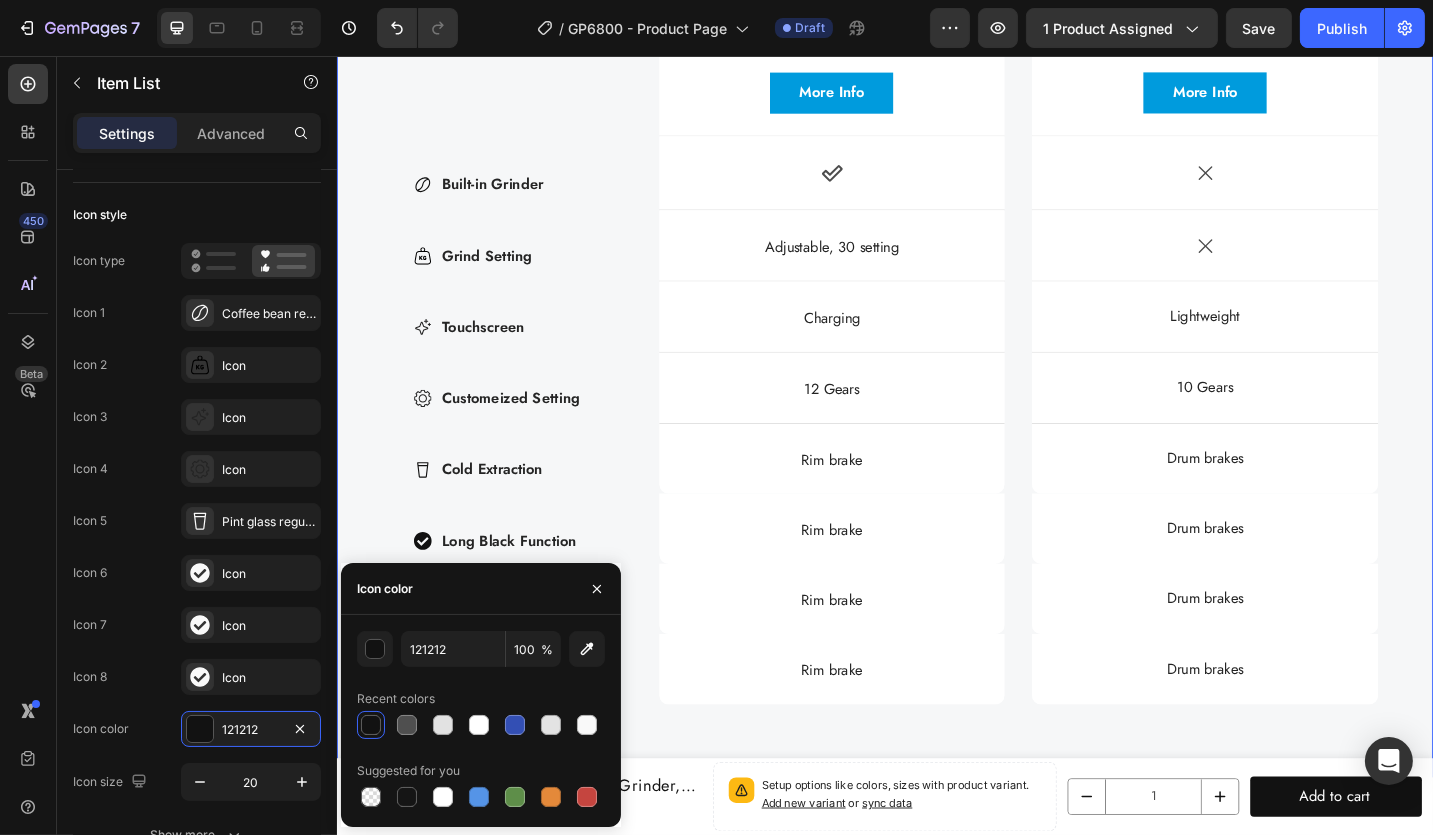 scroll, scrollTop: 0, scrollLeft: 0, axis: both 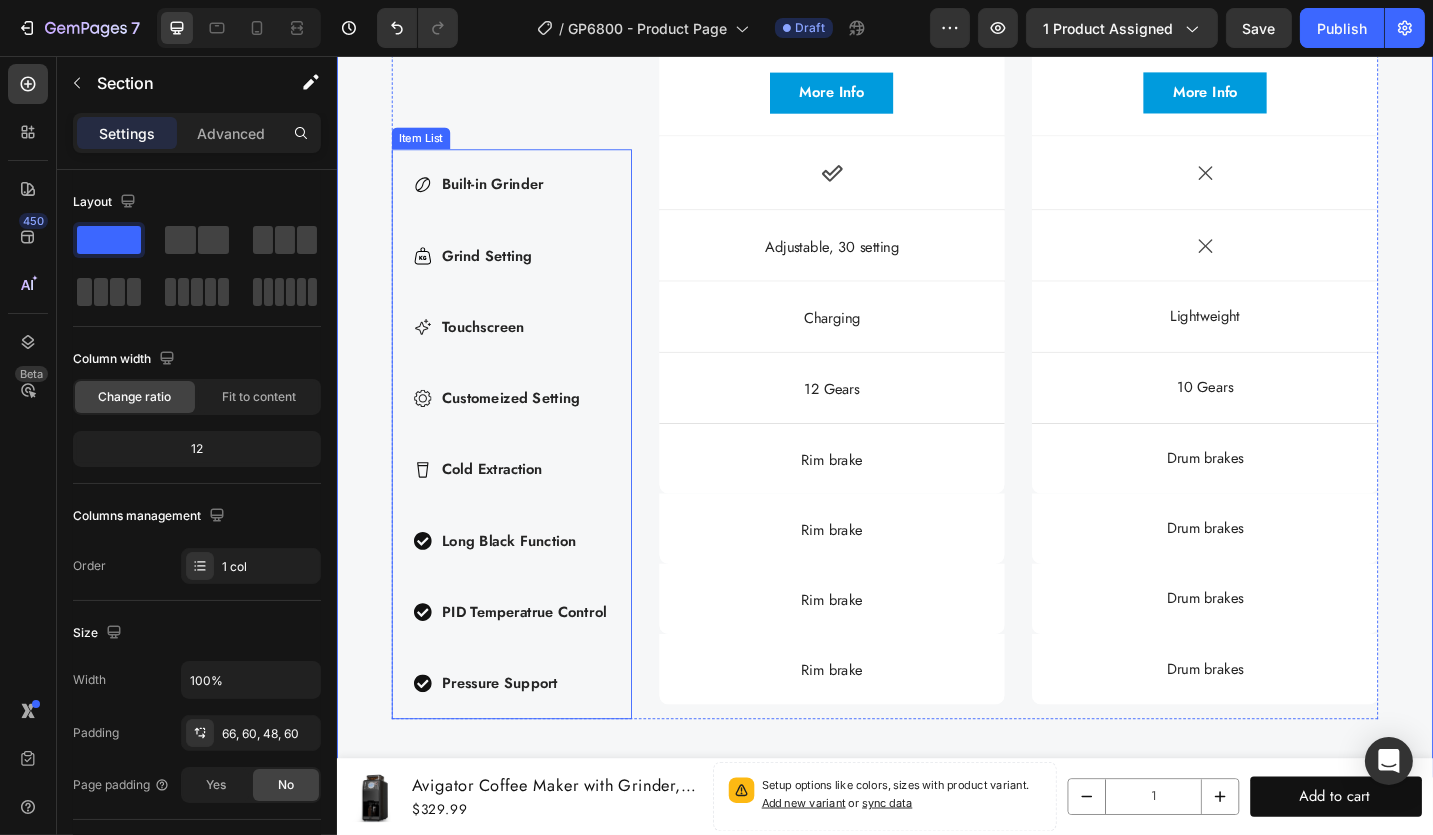 click 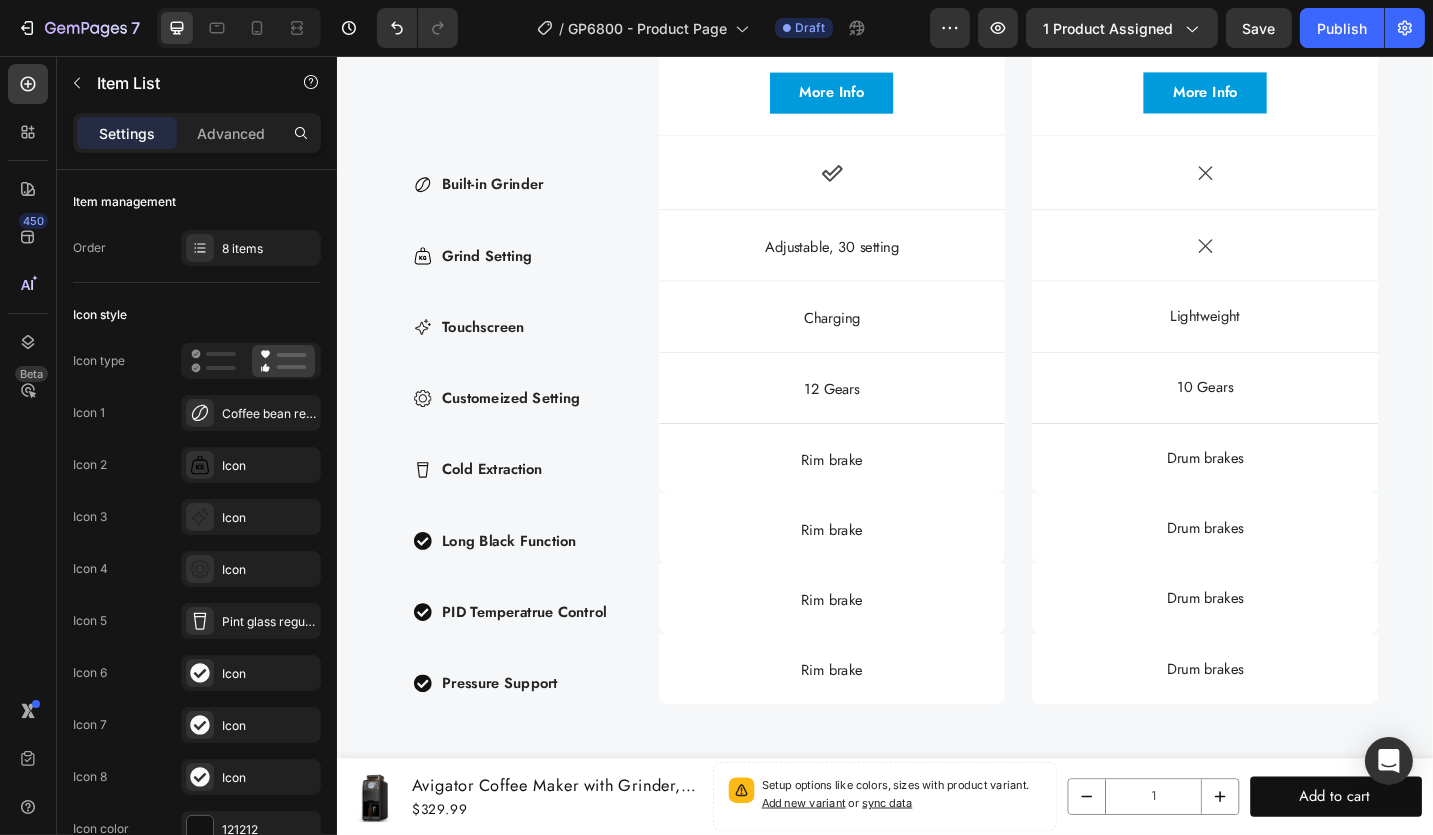 click 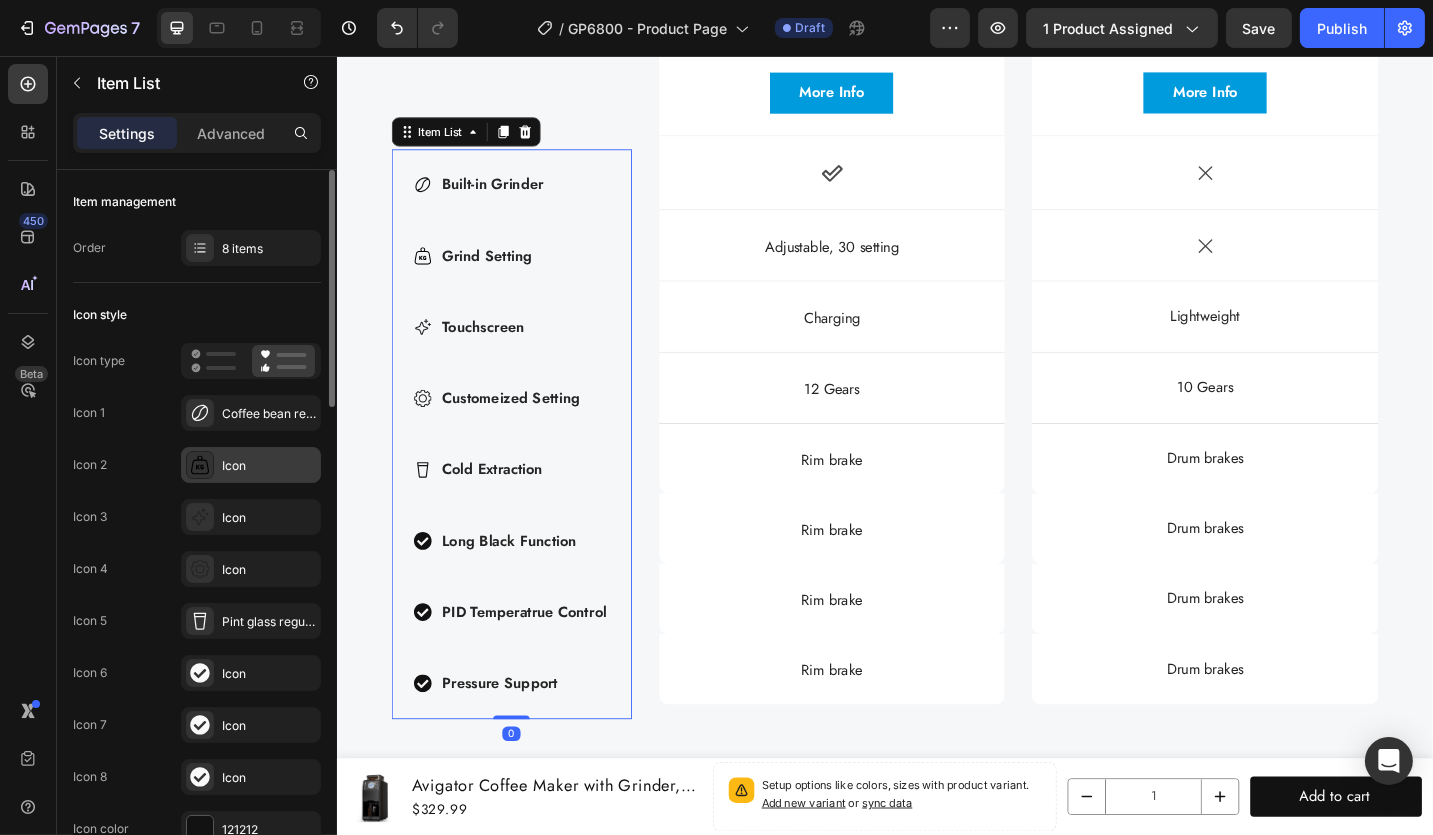 click on "Icon" at bounding box center [269, 466] 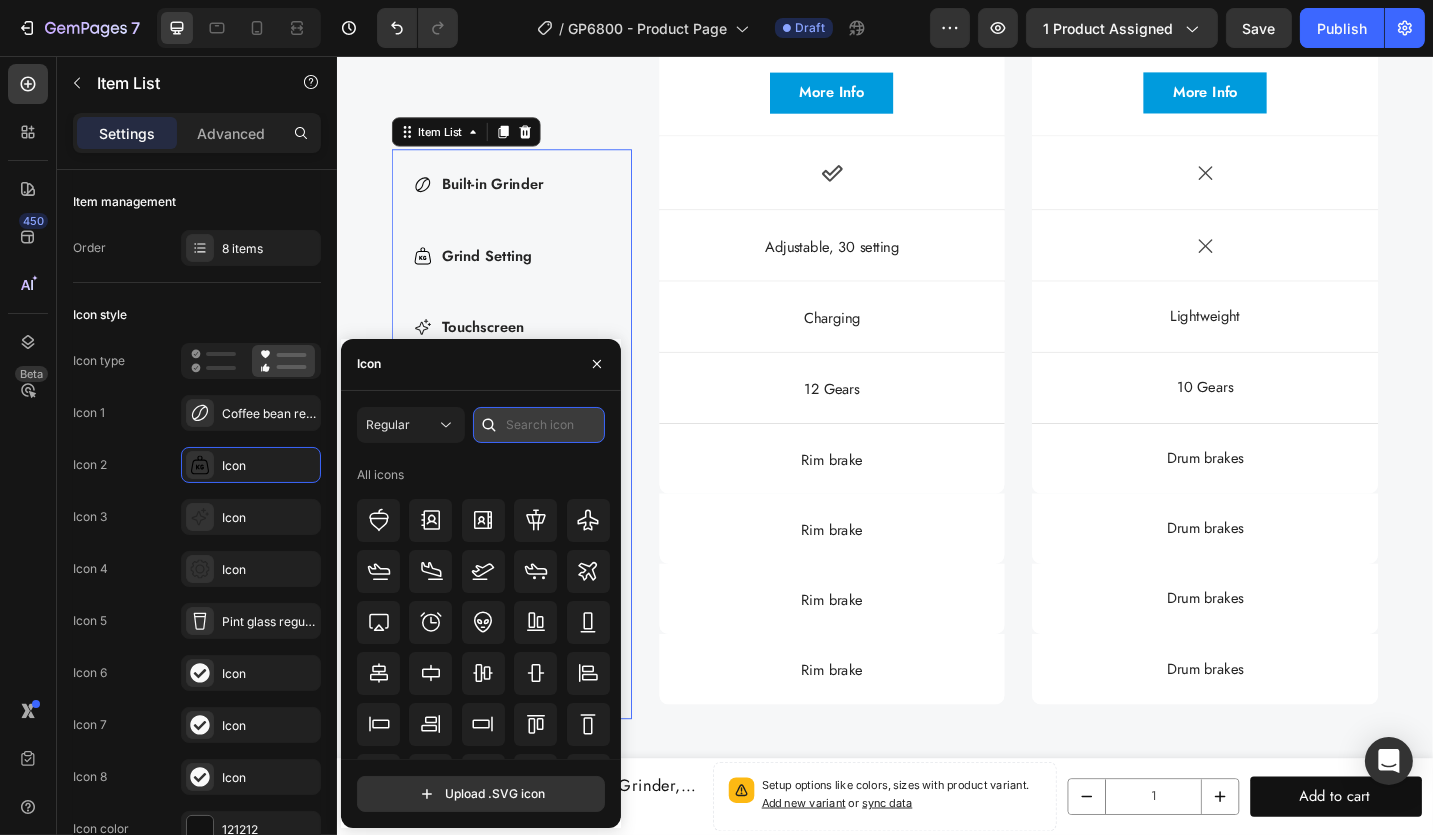 click at bounding box center (539, 425) 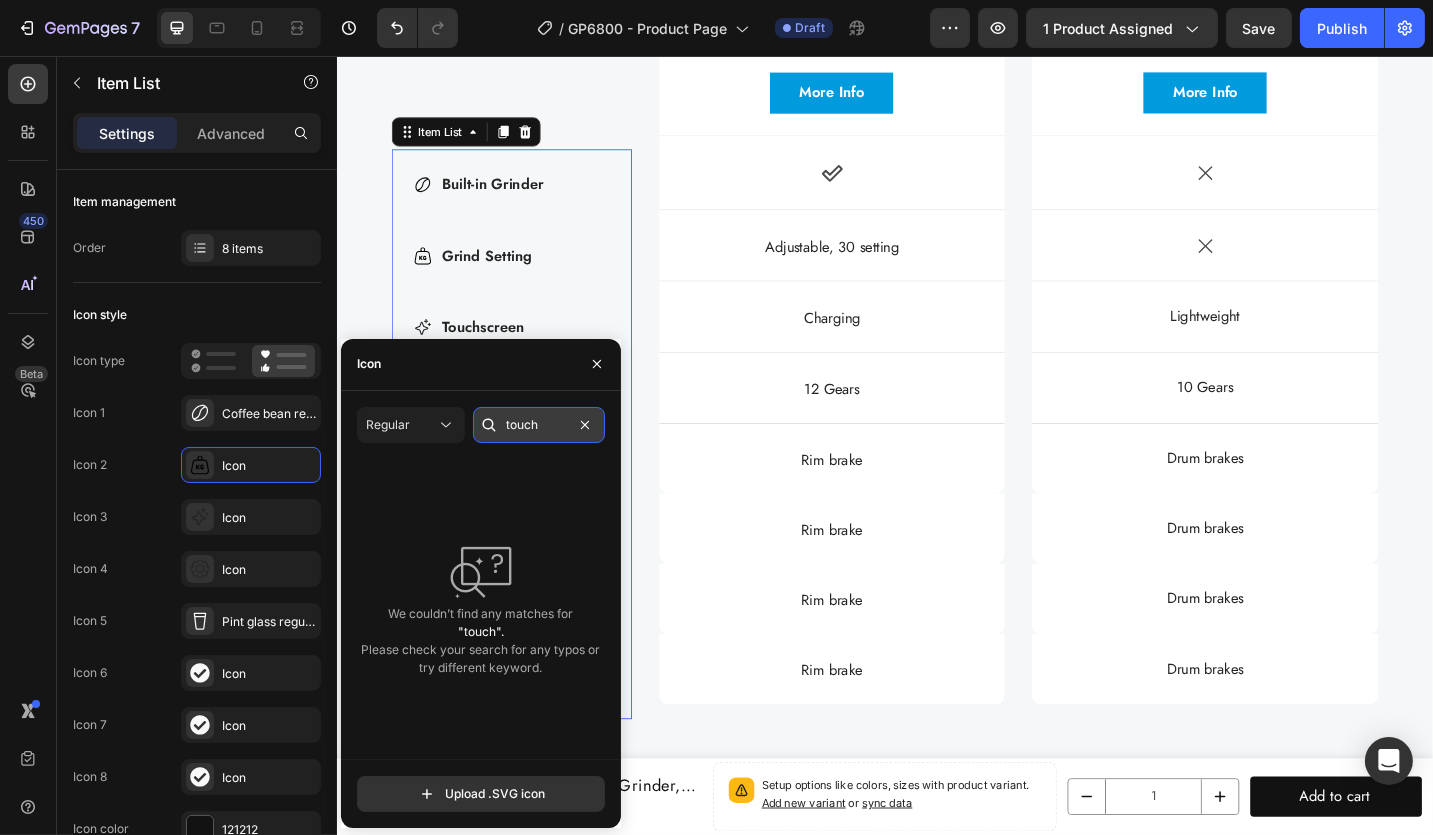 click on "touch" at bounding box center [539, 425] 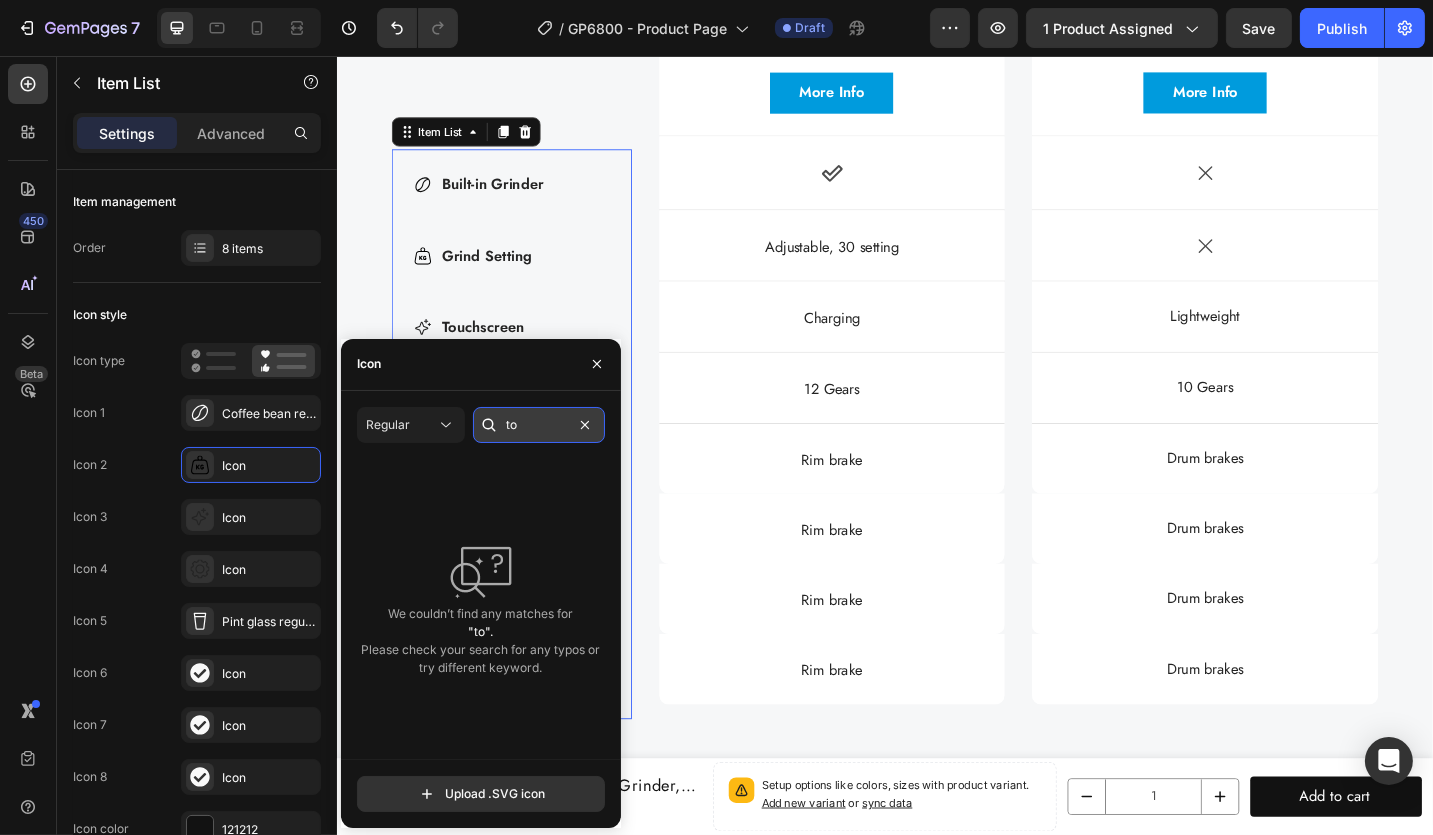 type on "t" 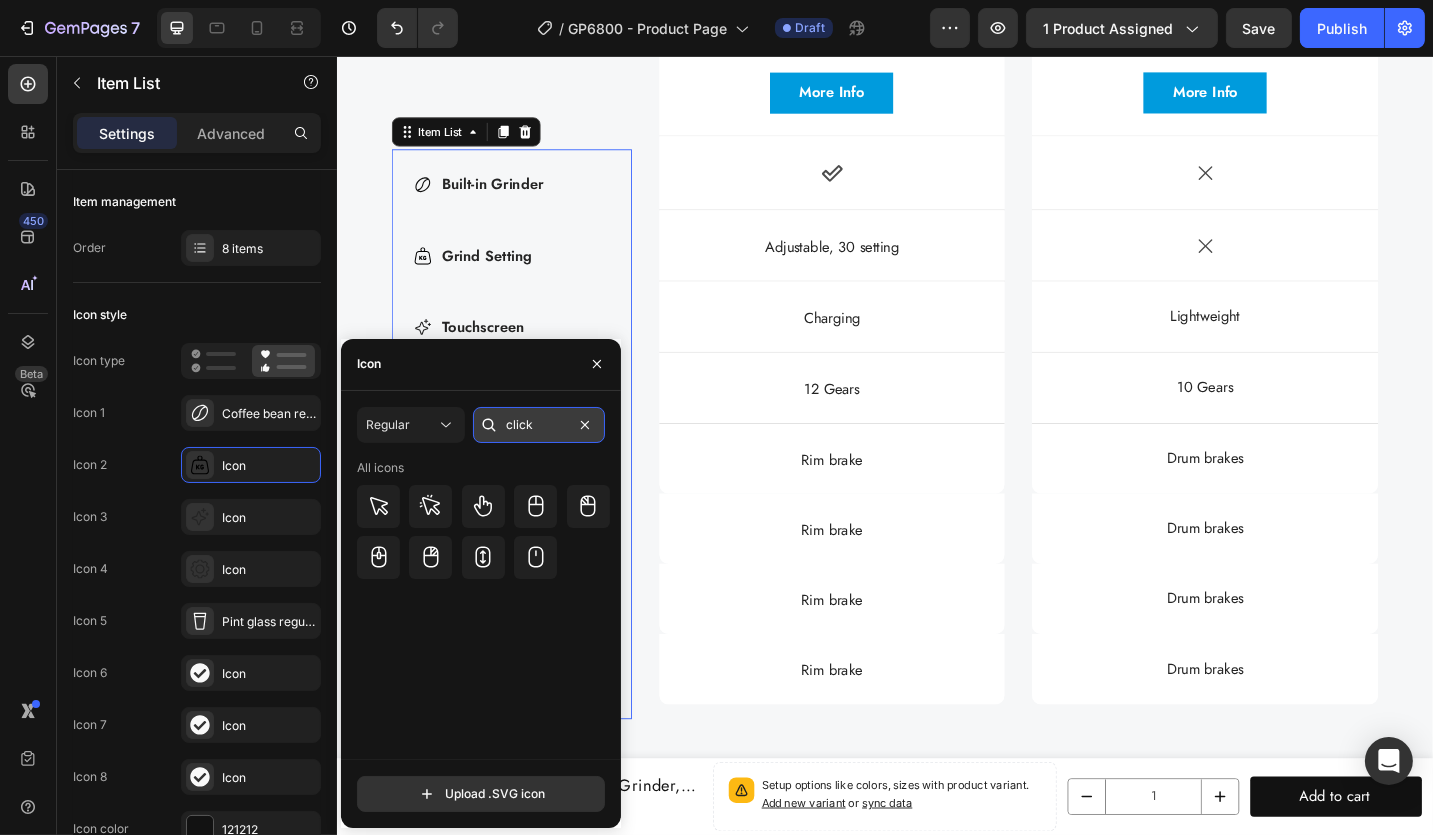 click on "click" at bounding box center [539, 425] 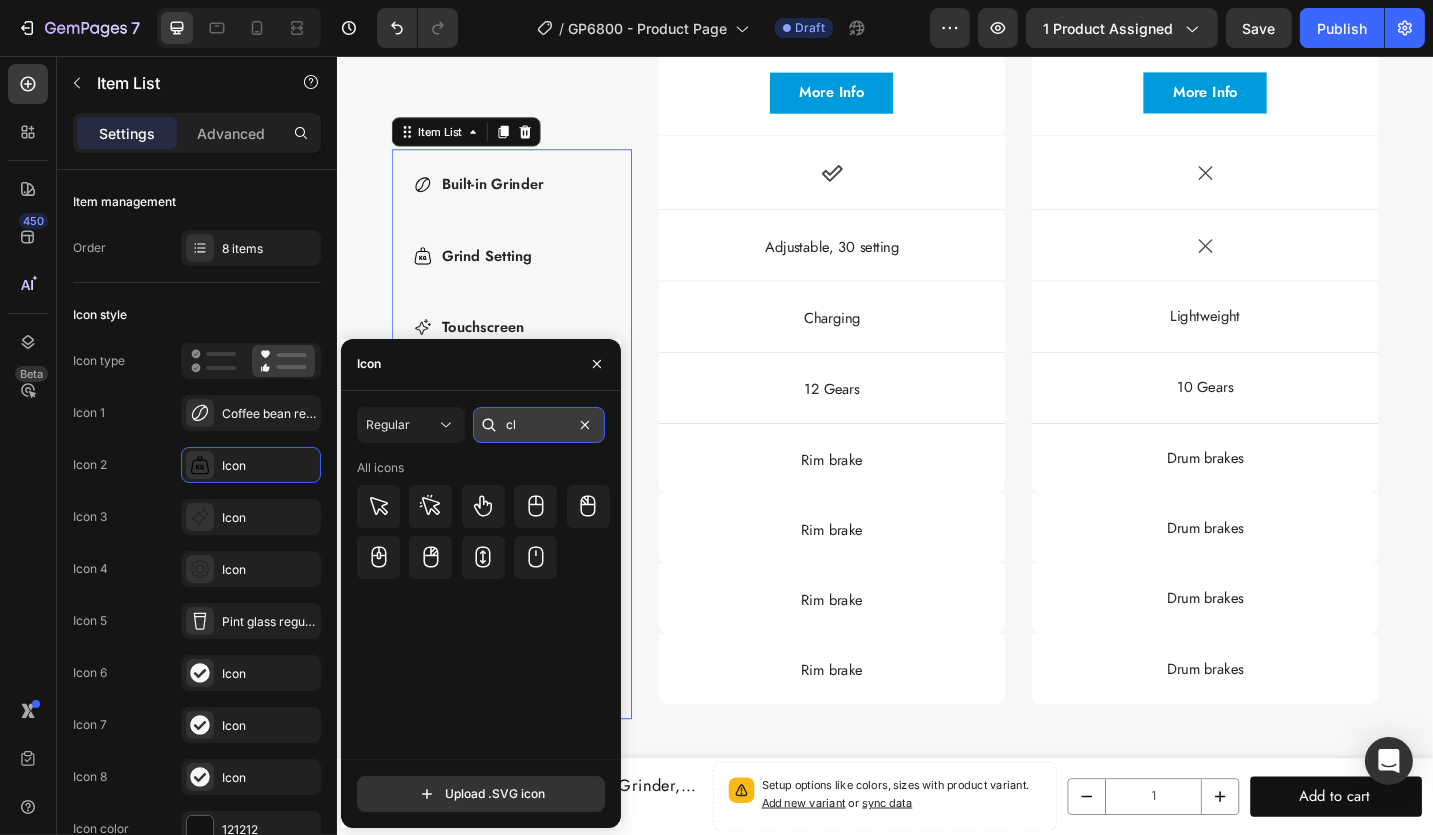 type on "c" 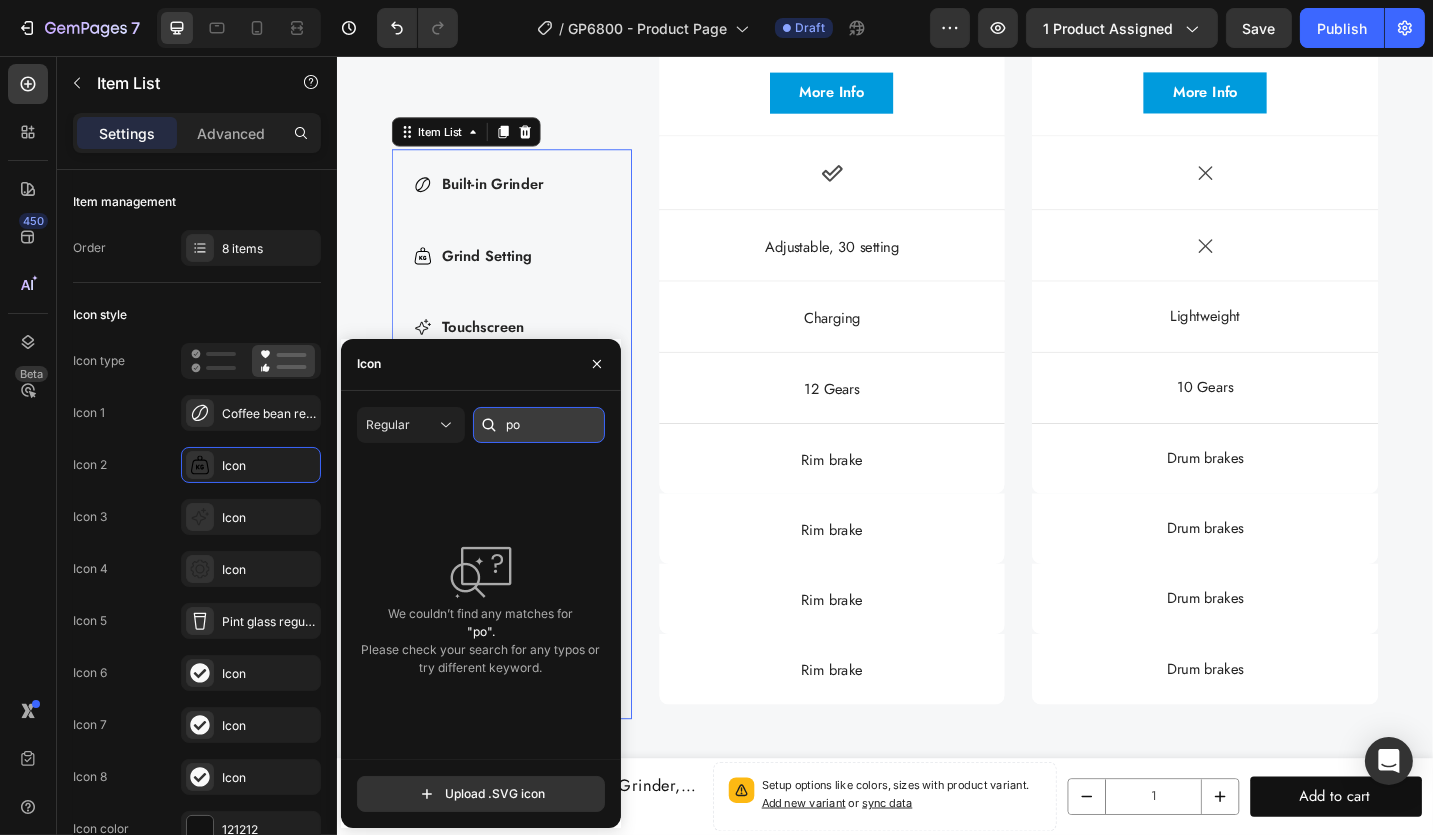 type on "p" 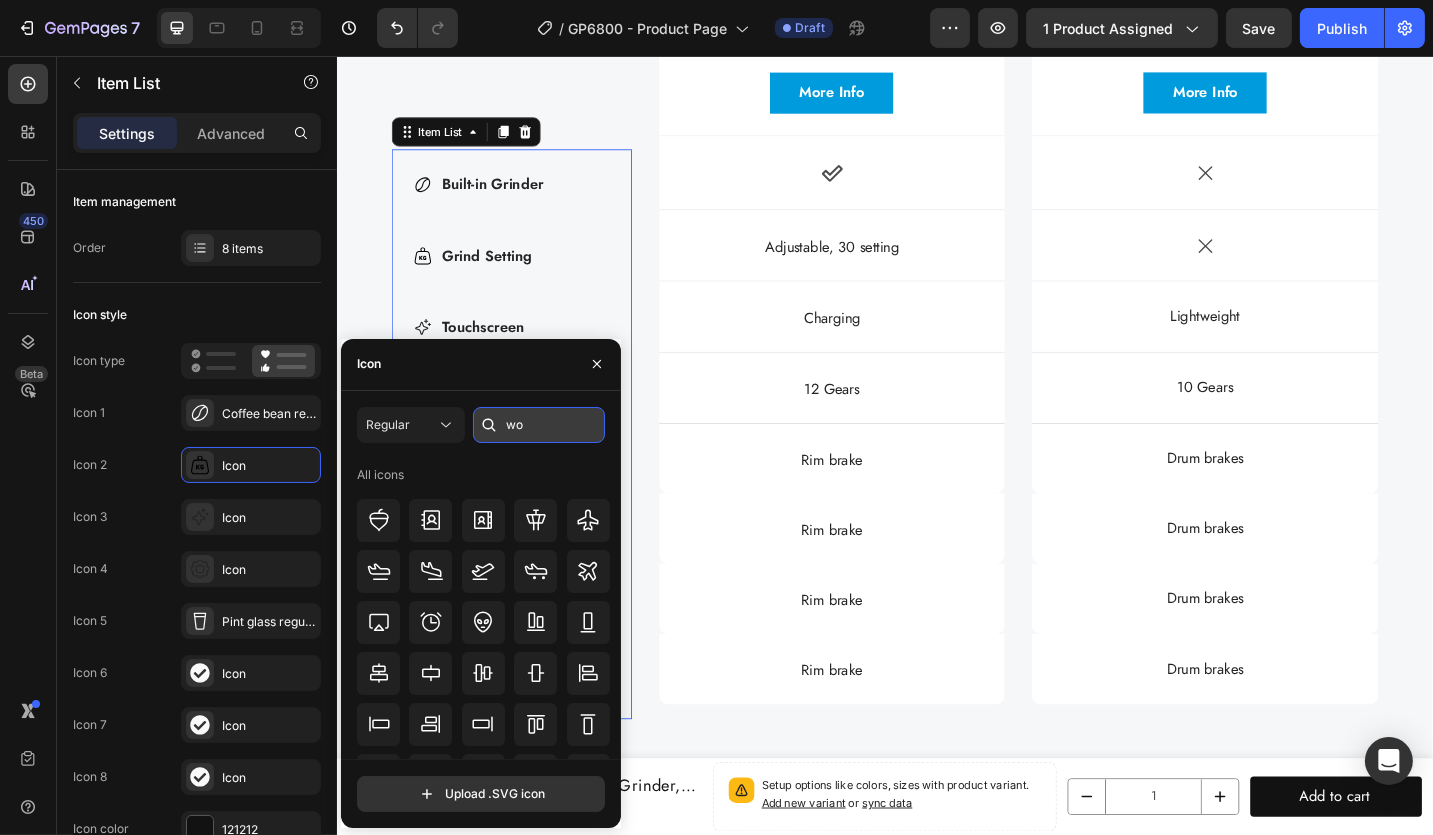 type on "w" 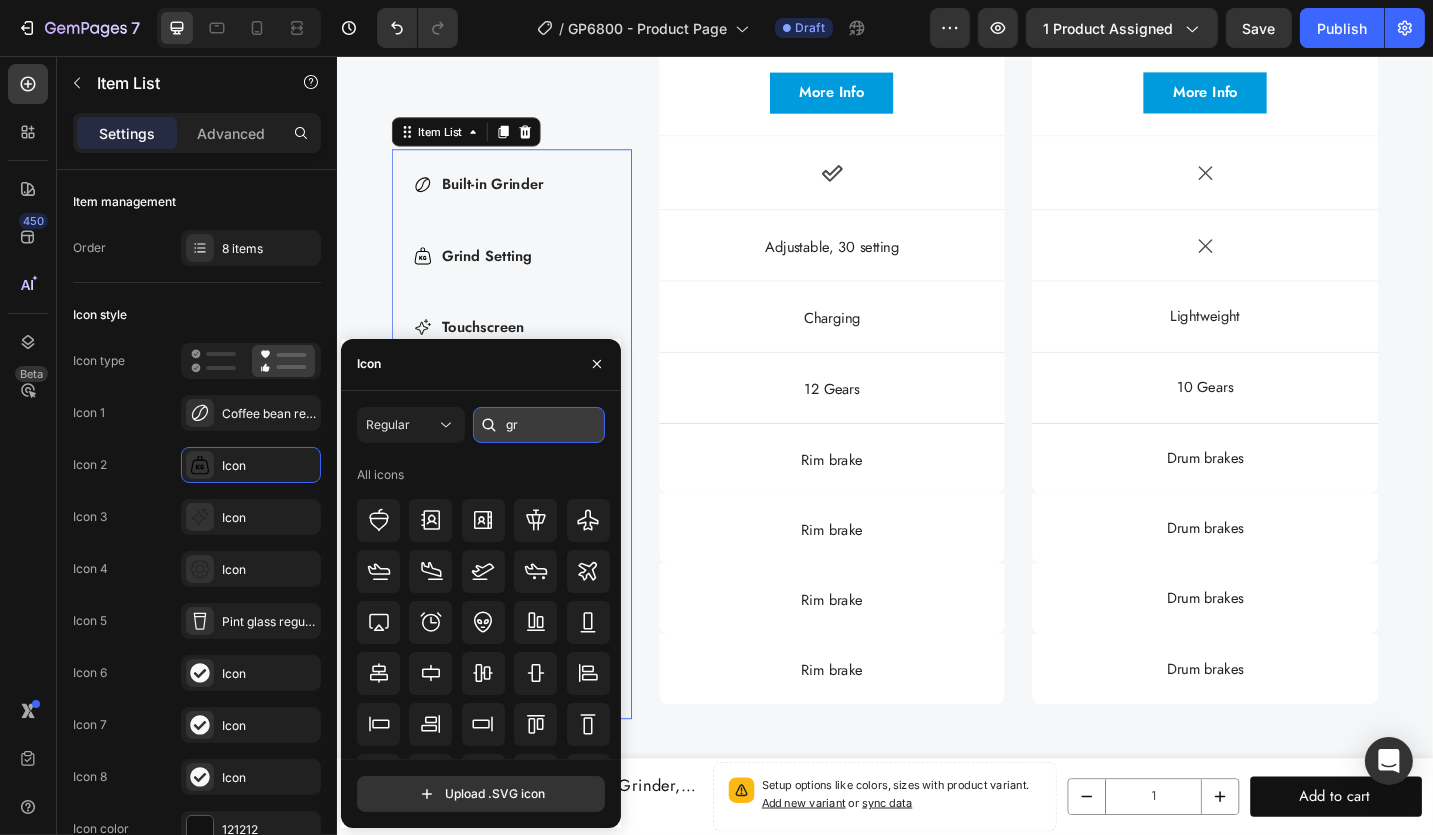 type on "g" 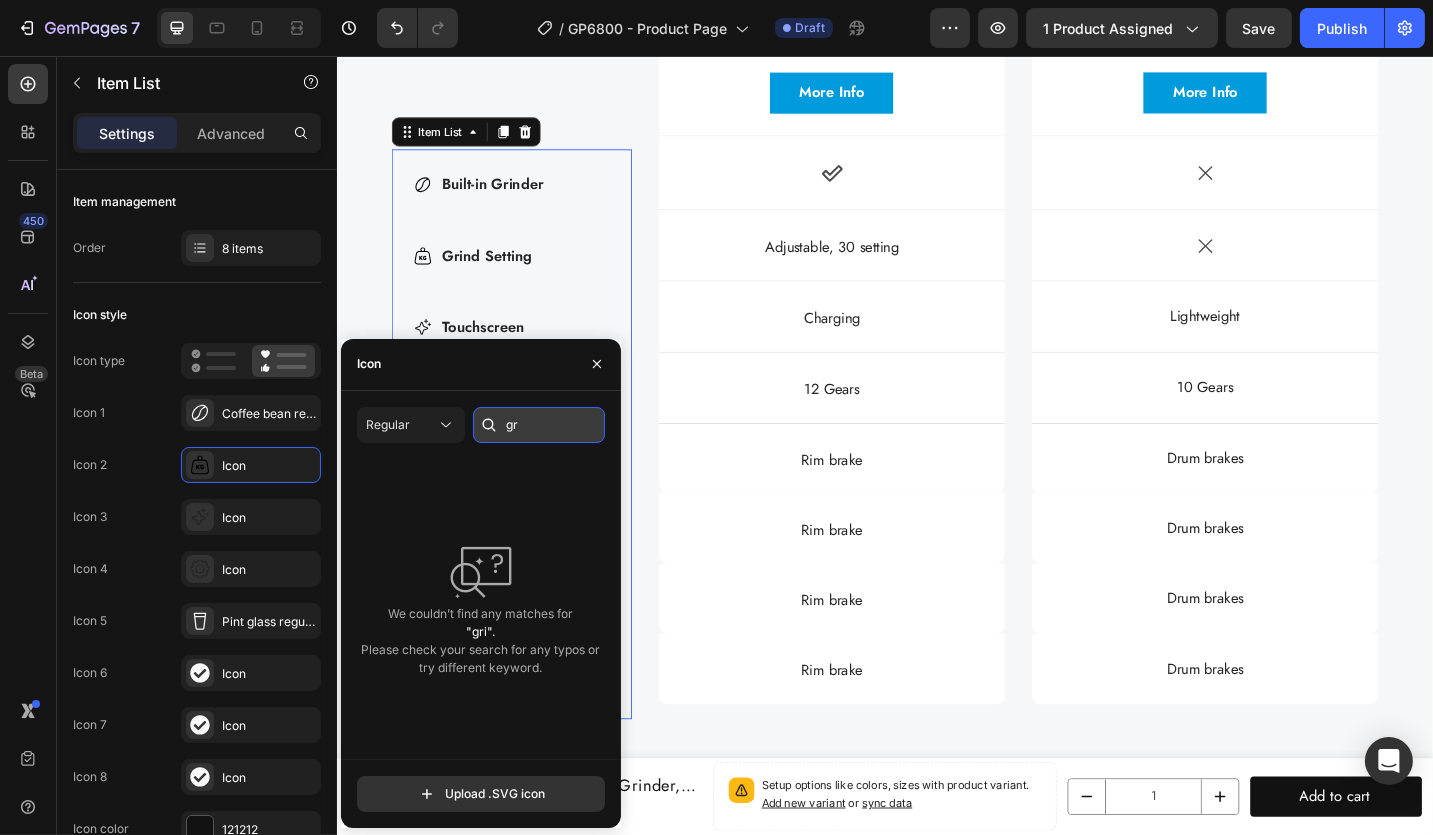 type on "g" 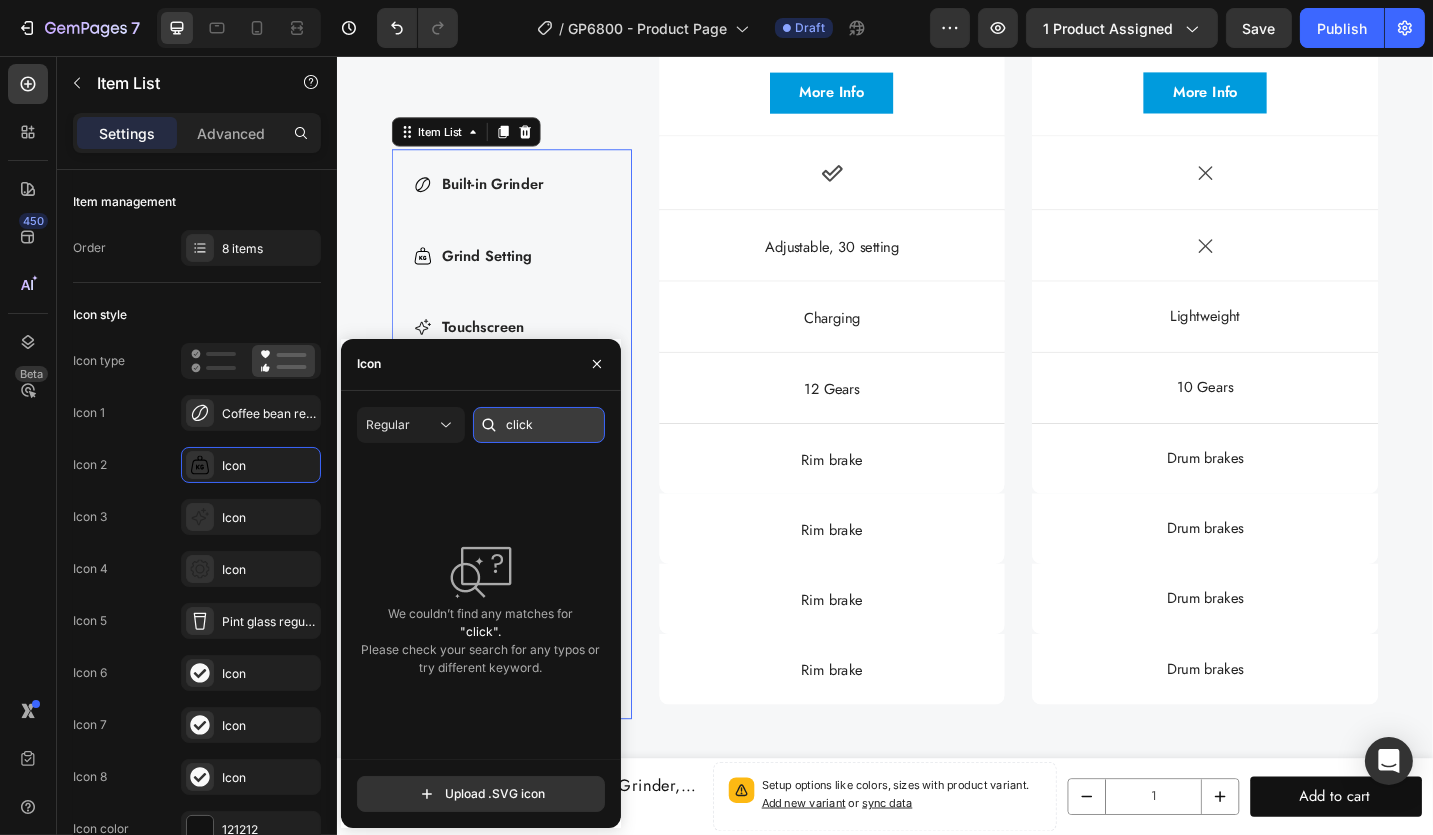 type on "click" 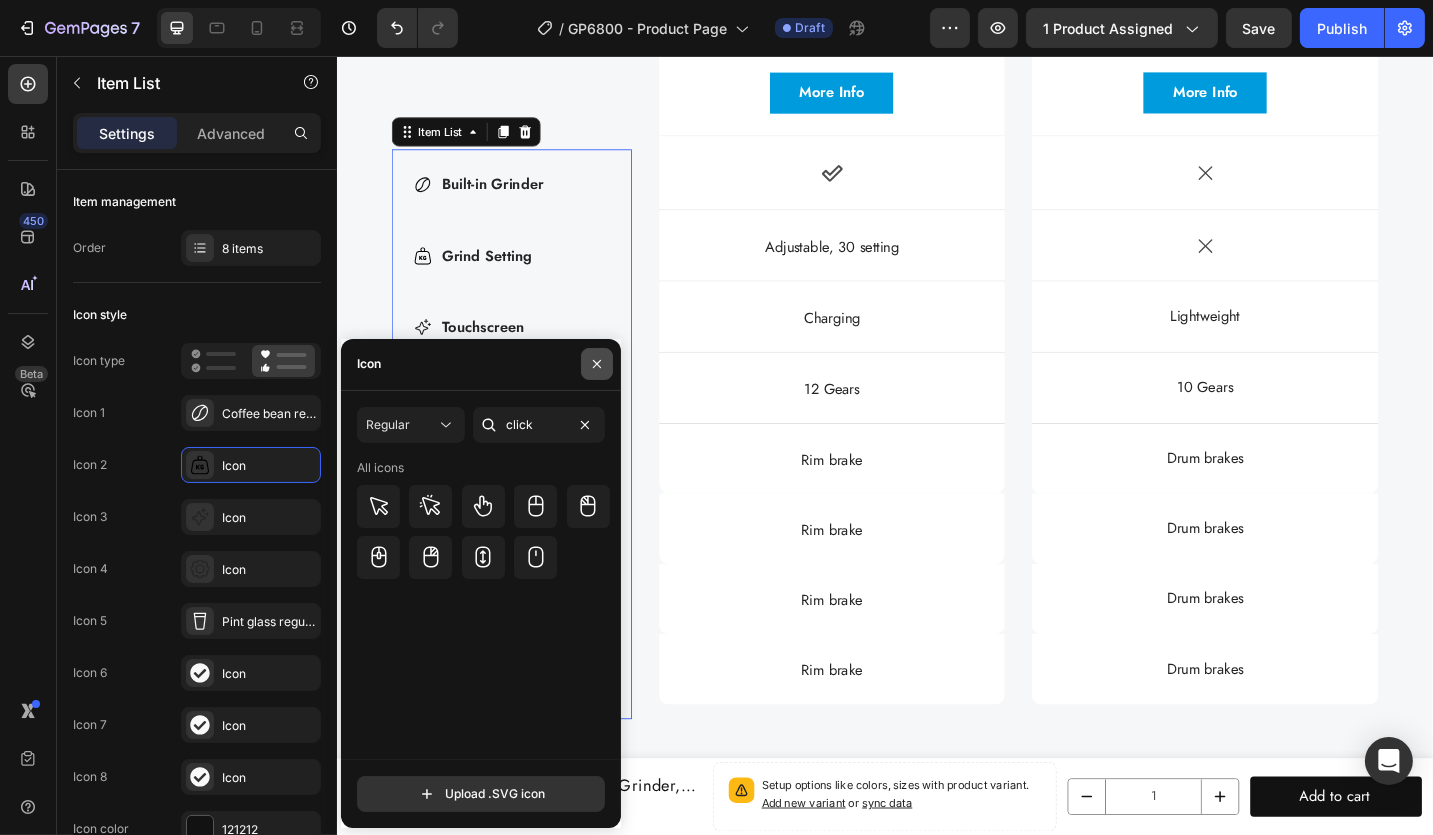 click 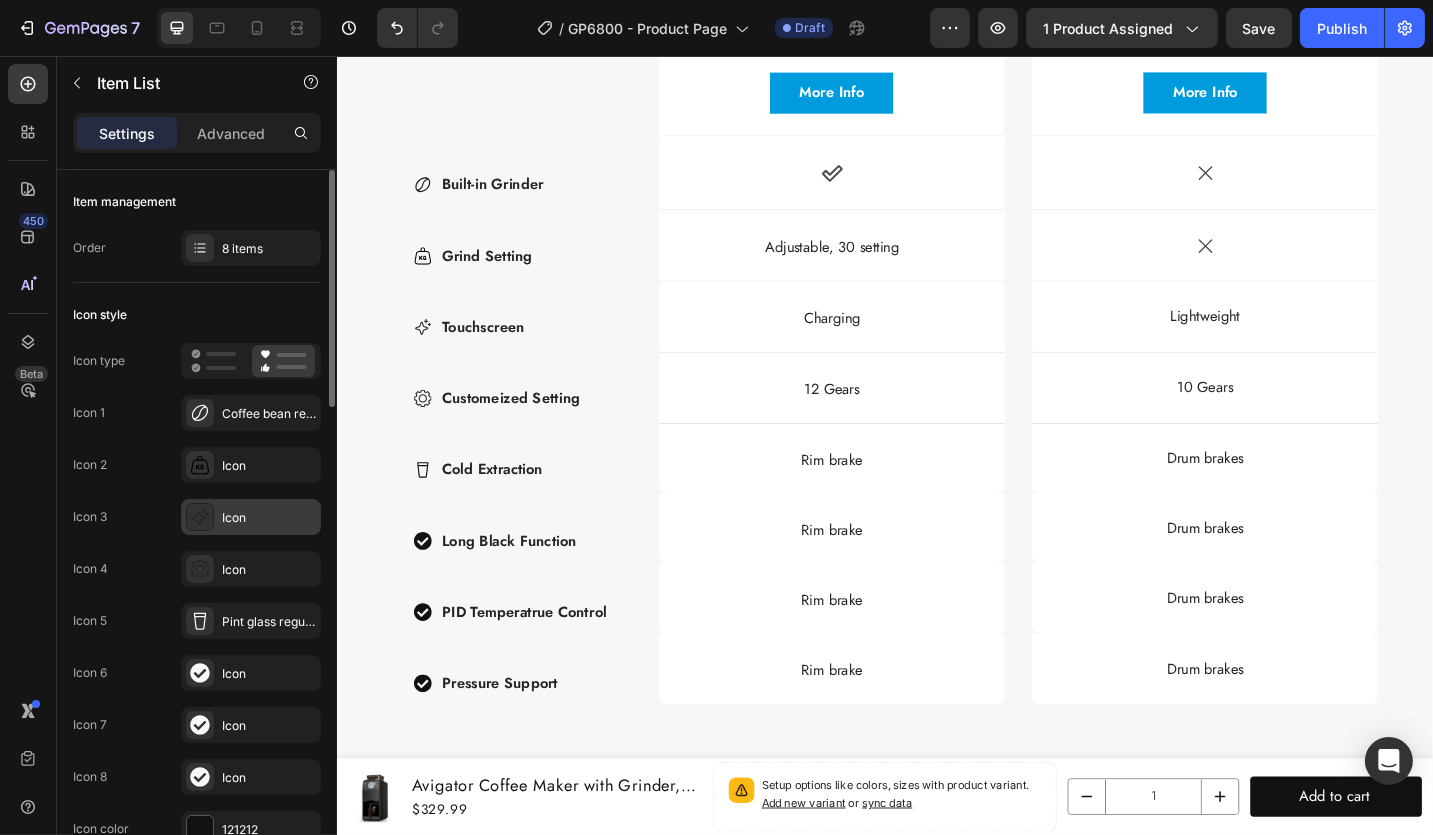 click on "Icon" at bounding box center [251, 517] 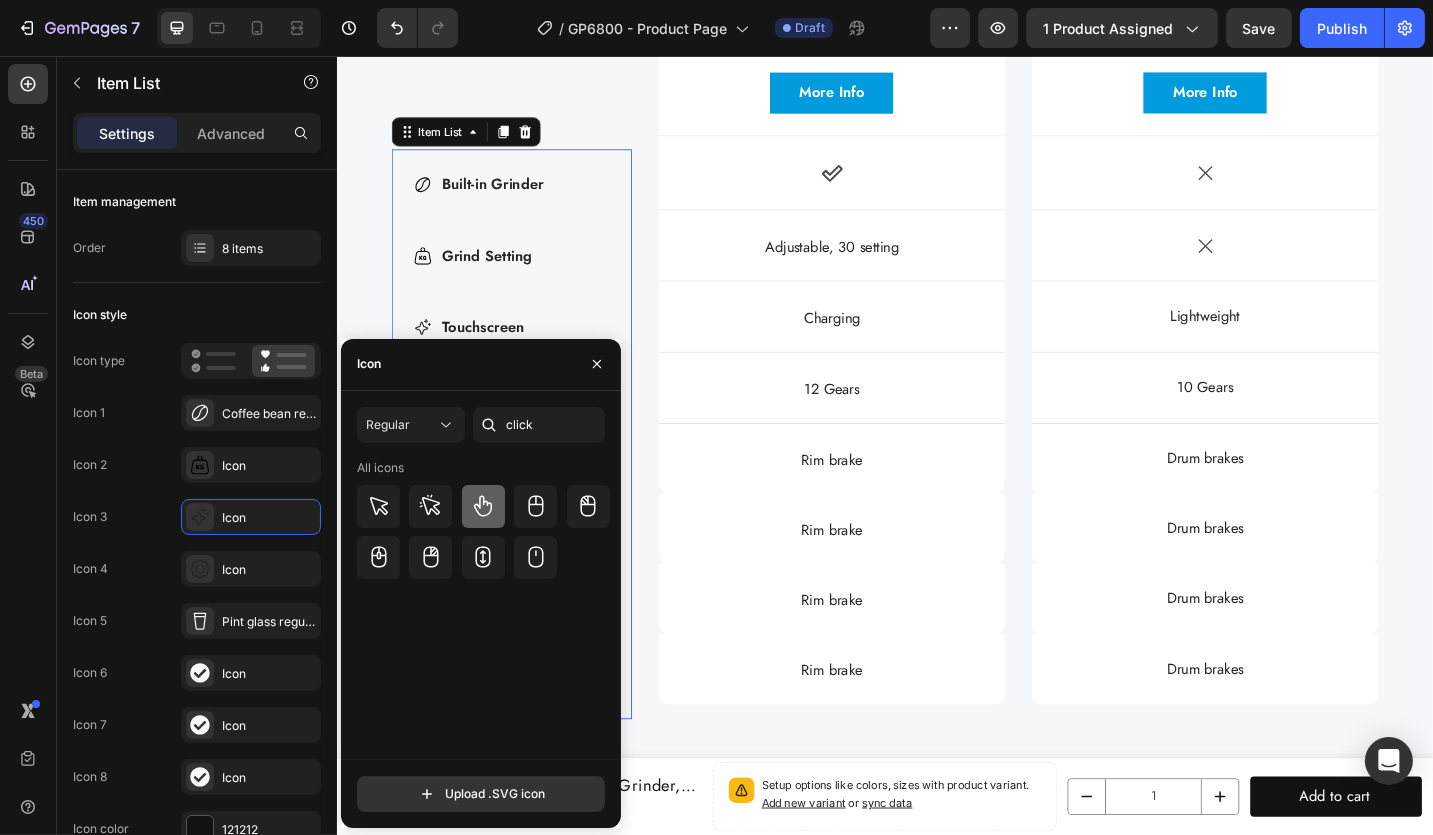 click 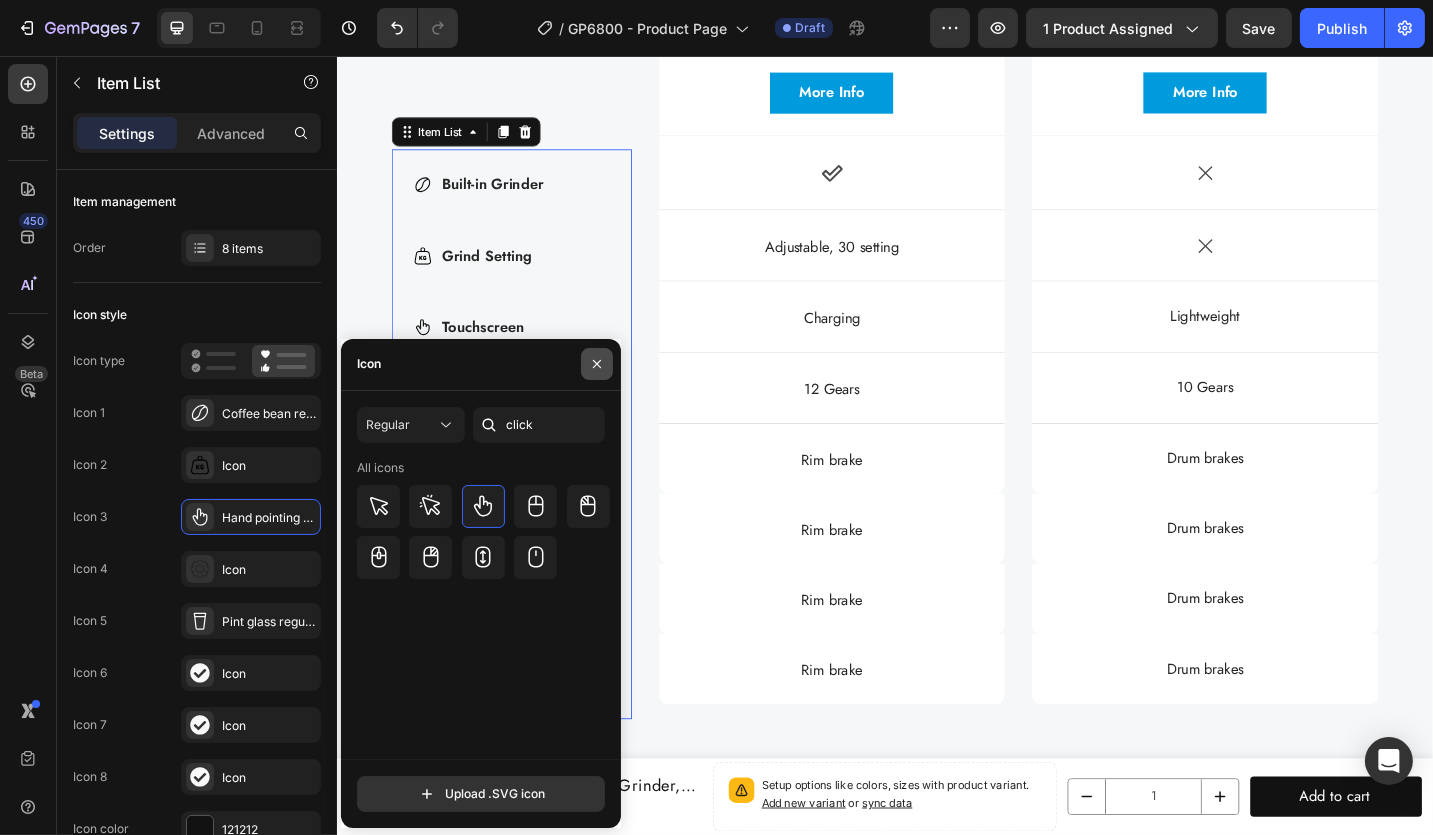 drag, startPoint x: 594, startPoint y: 364, endPoint x: 151, endPoint y: 427, distance: 447.45728 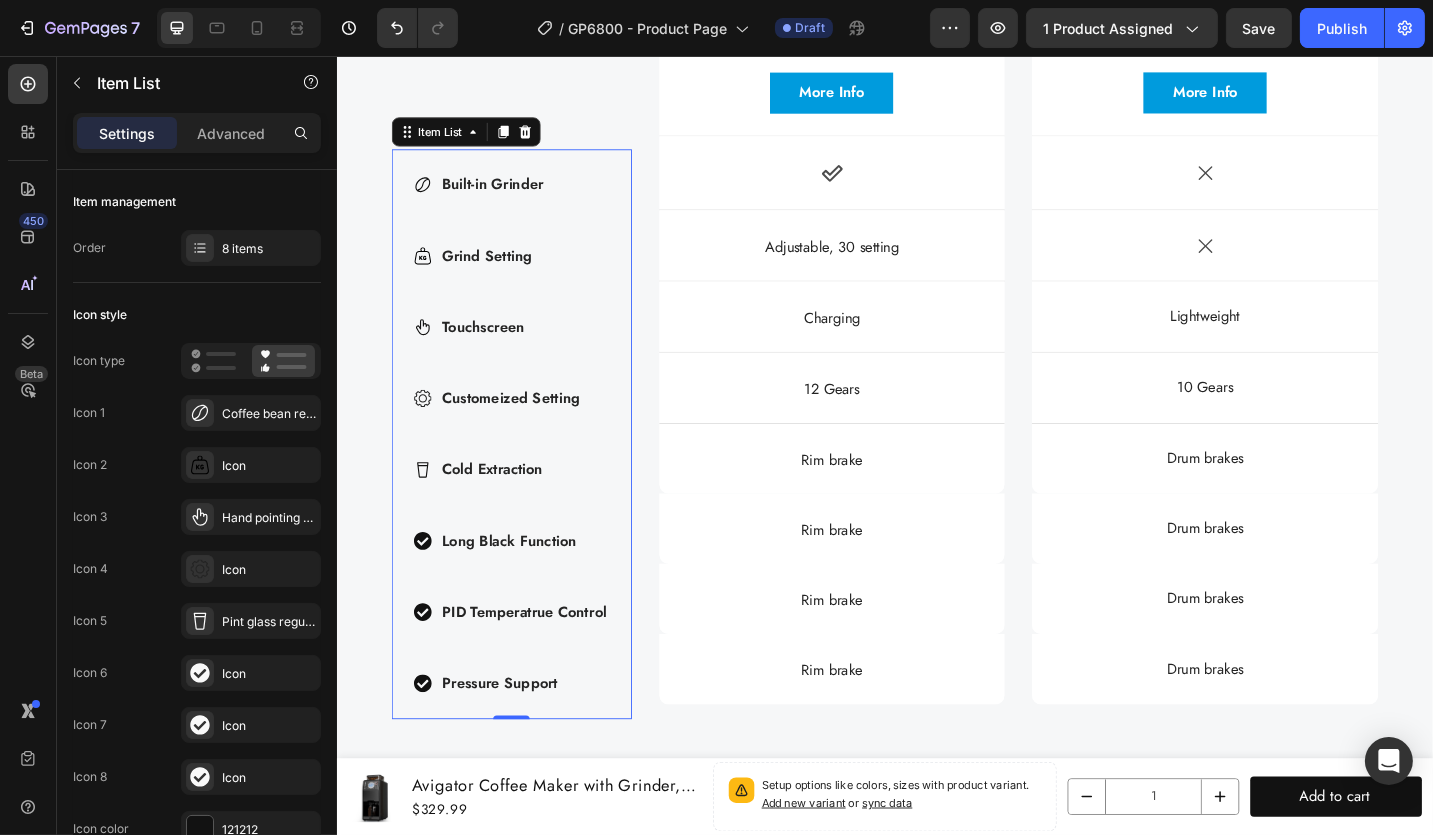 click 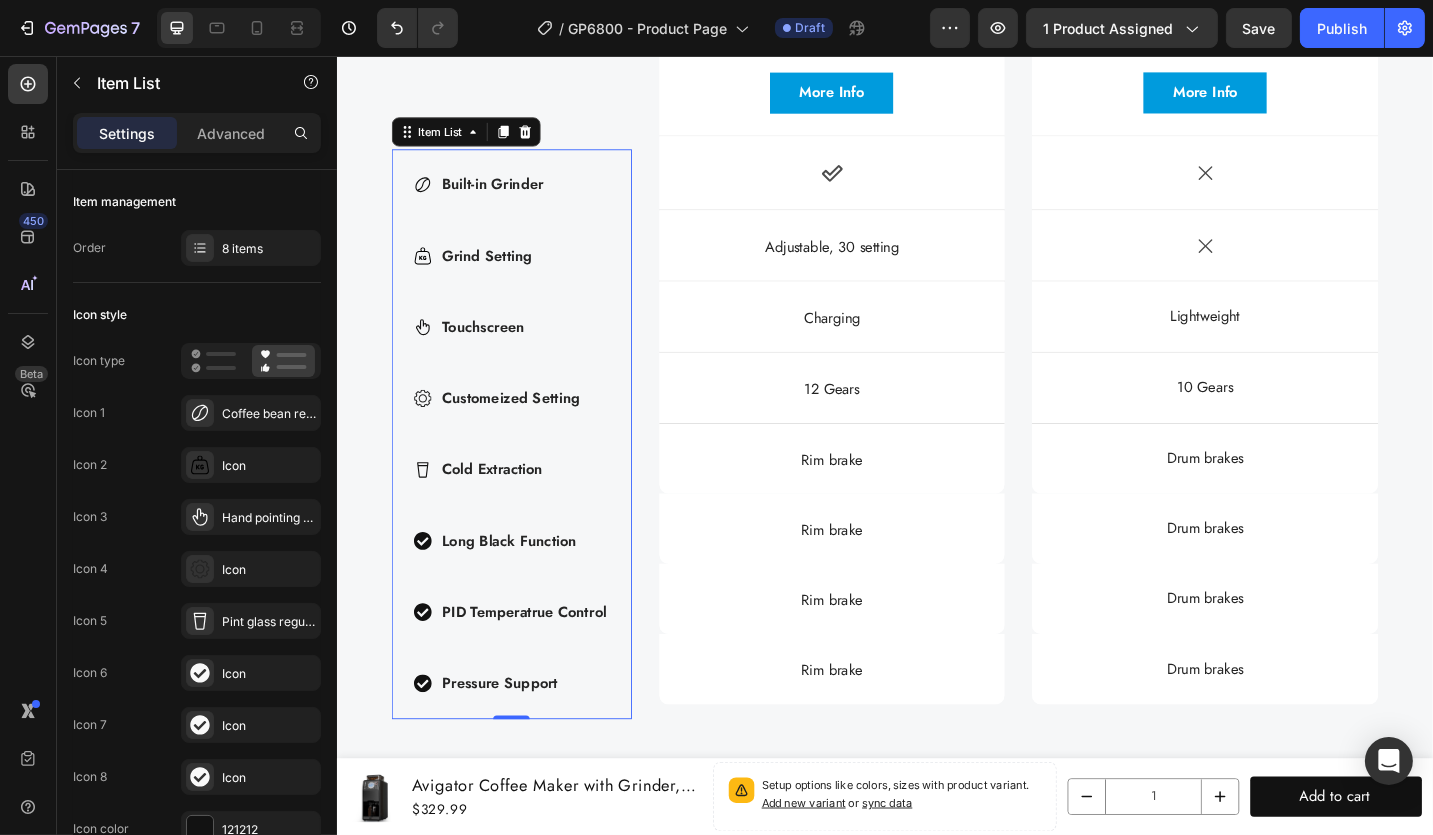 drag, startPoint x: 431, startPoint y: 249, endPoint x: 347, endPoint y: 419, distance: 189.62067 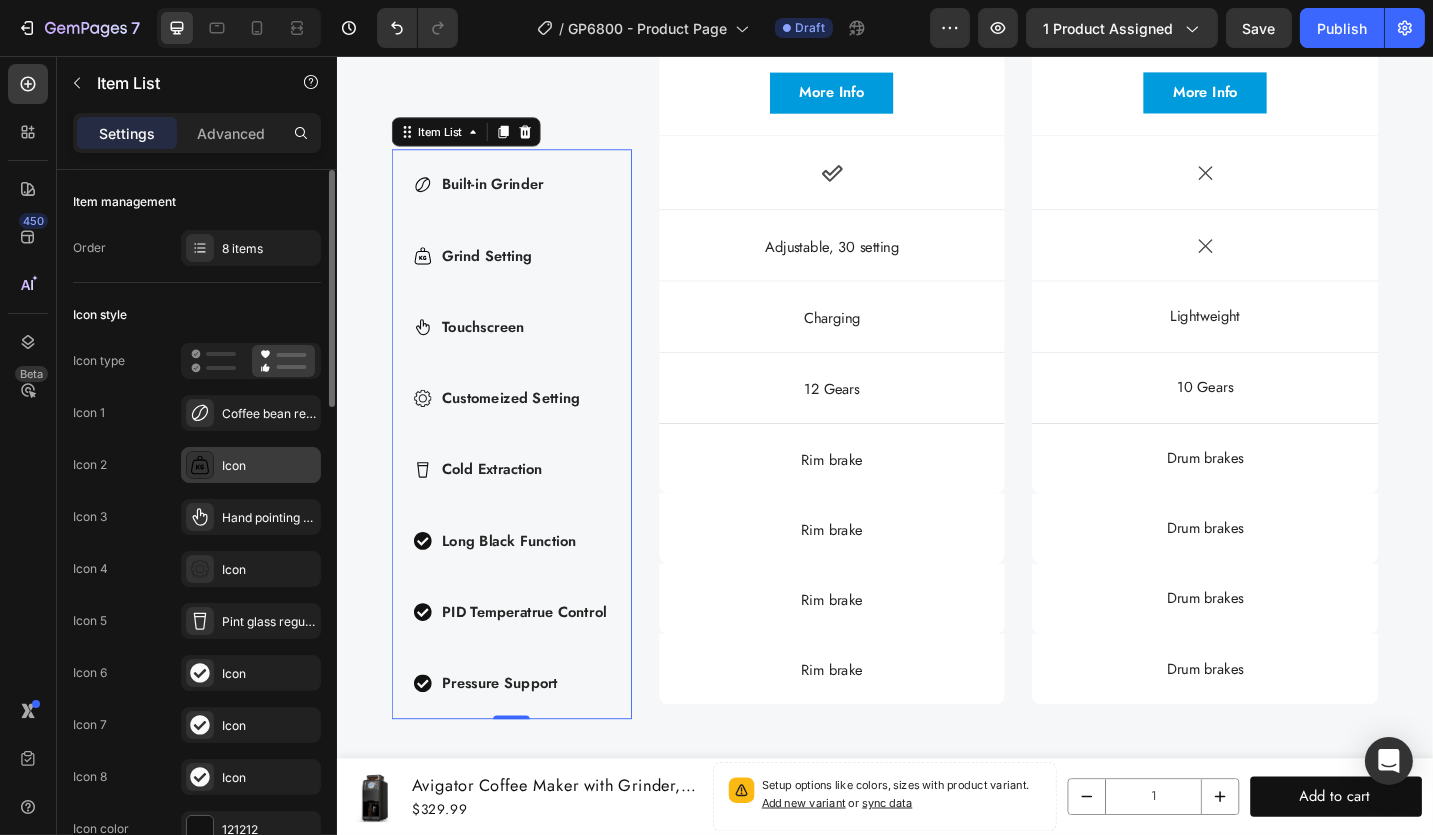 click on "Icon" at bounding box center (269, 466) 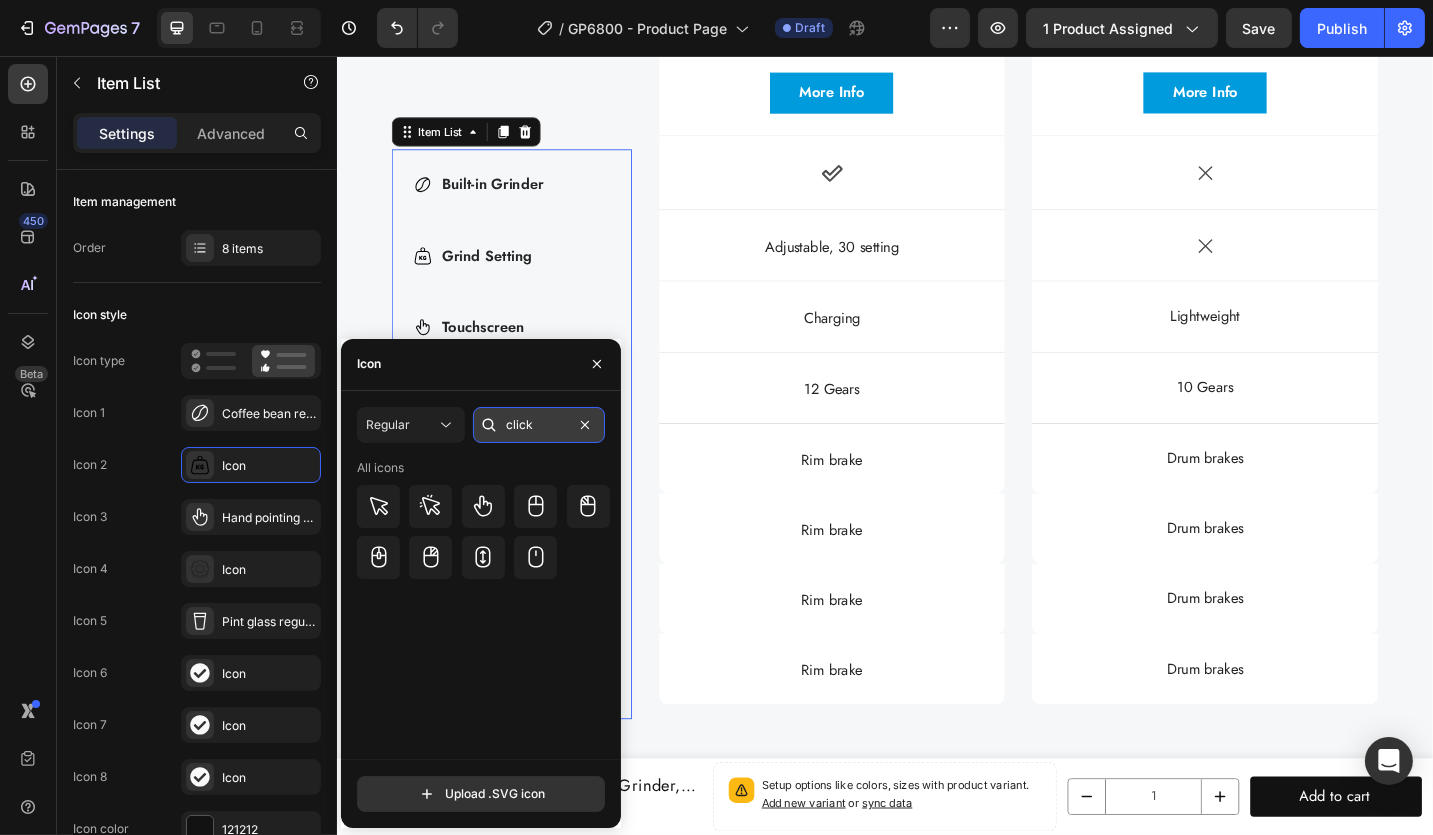 click on "click" at bounding box center [539, 425] 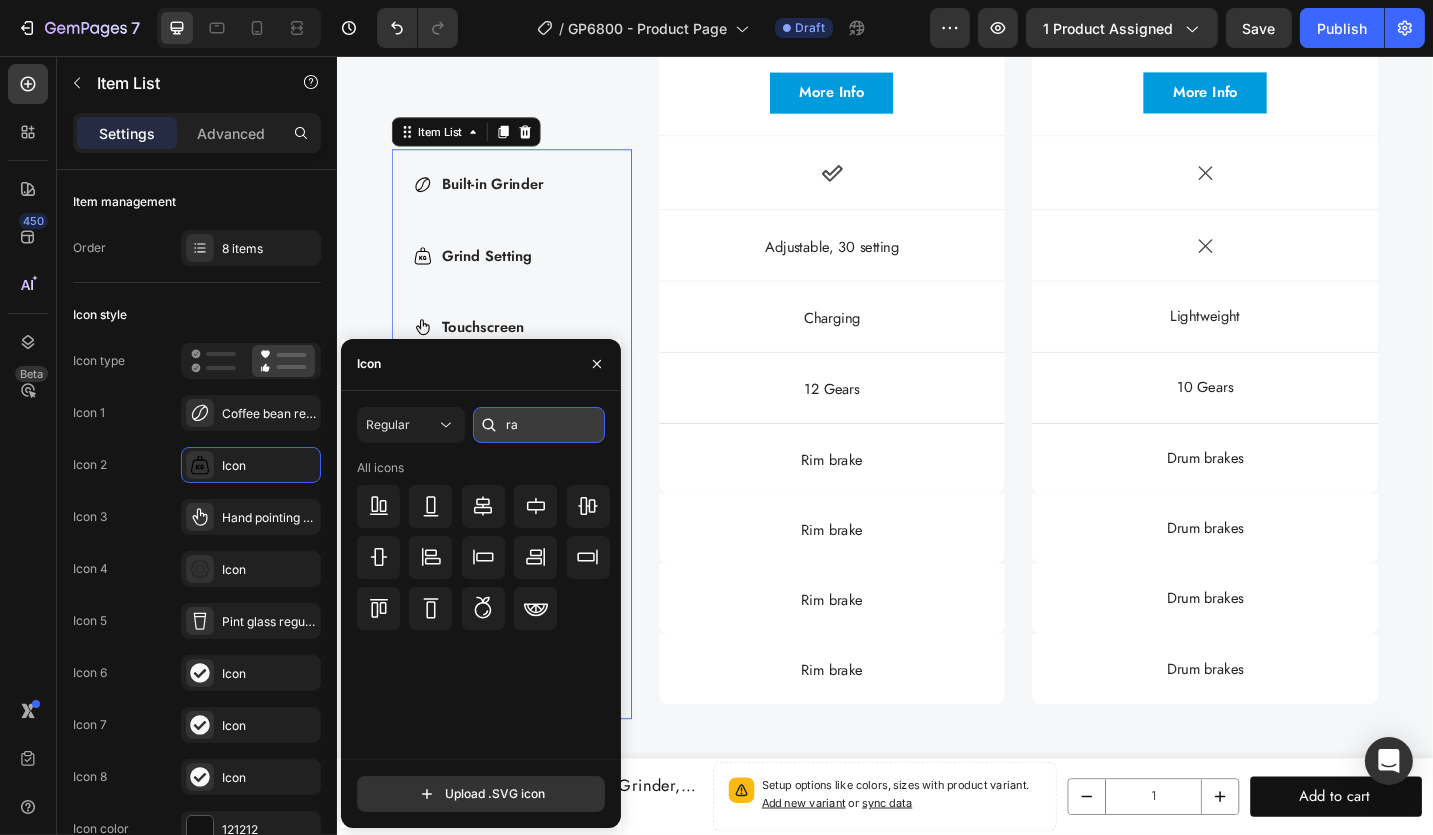 type on "r" 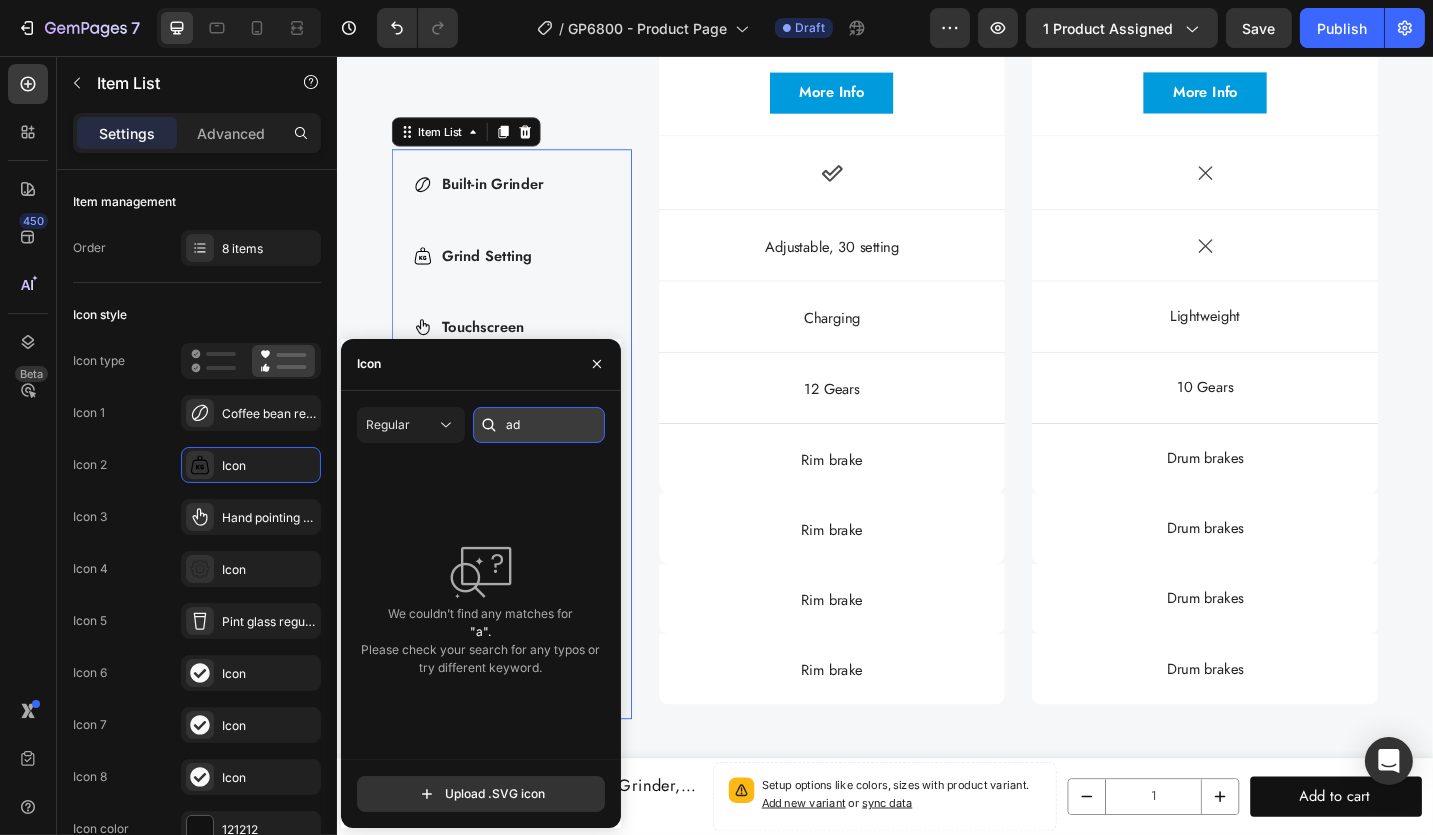 type on "a" 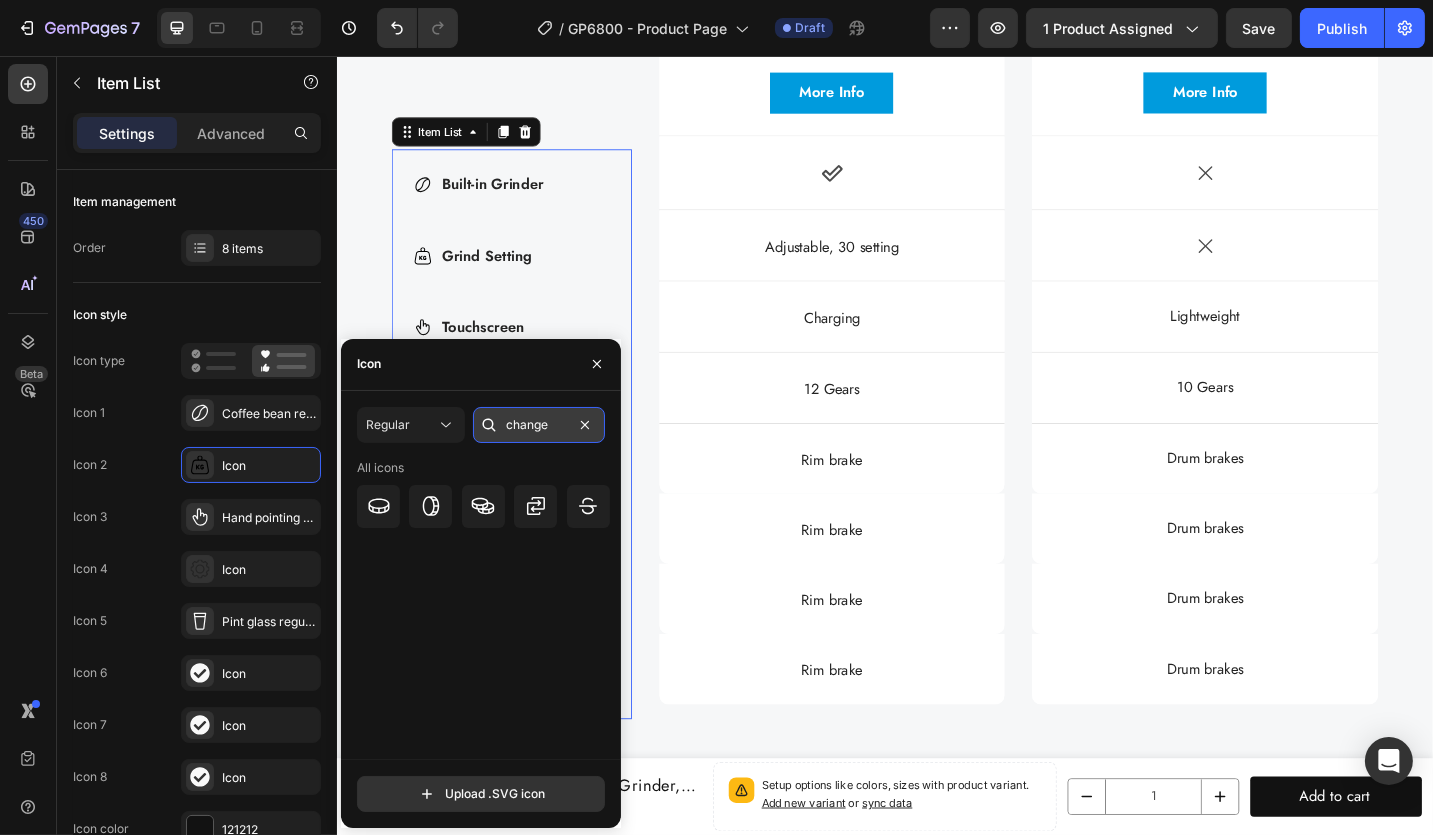 click on "change" at bounding box center (539, 425) 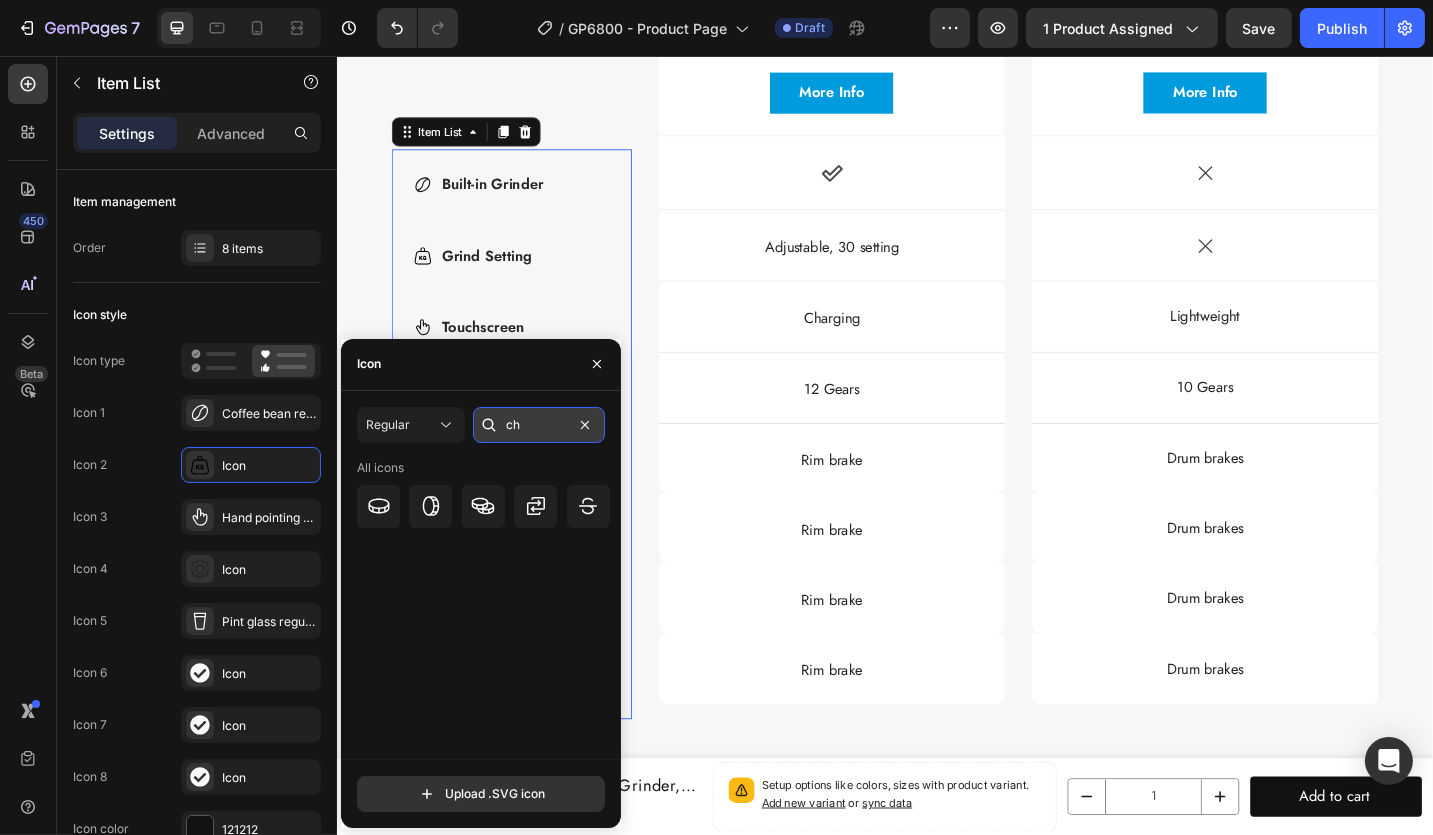 type on "c" 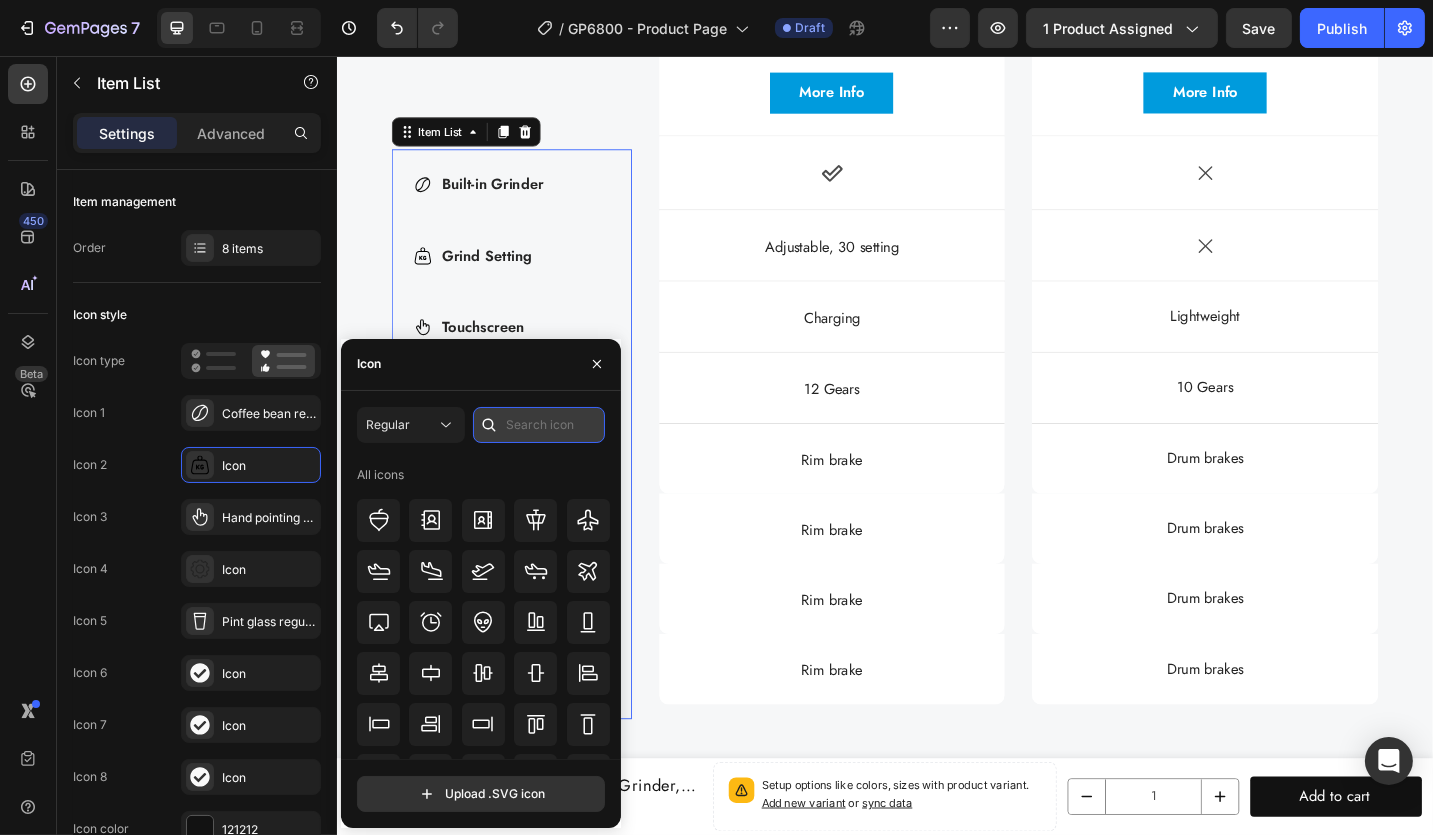 click at bounding box center [539, 425] 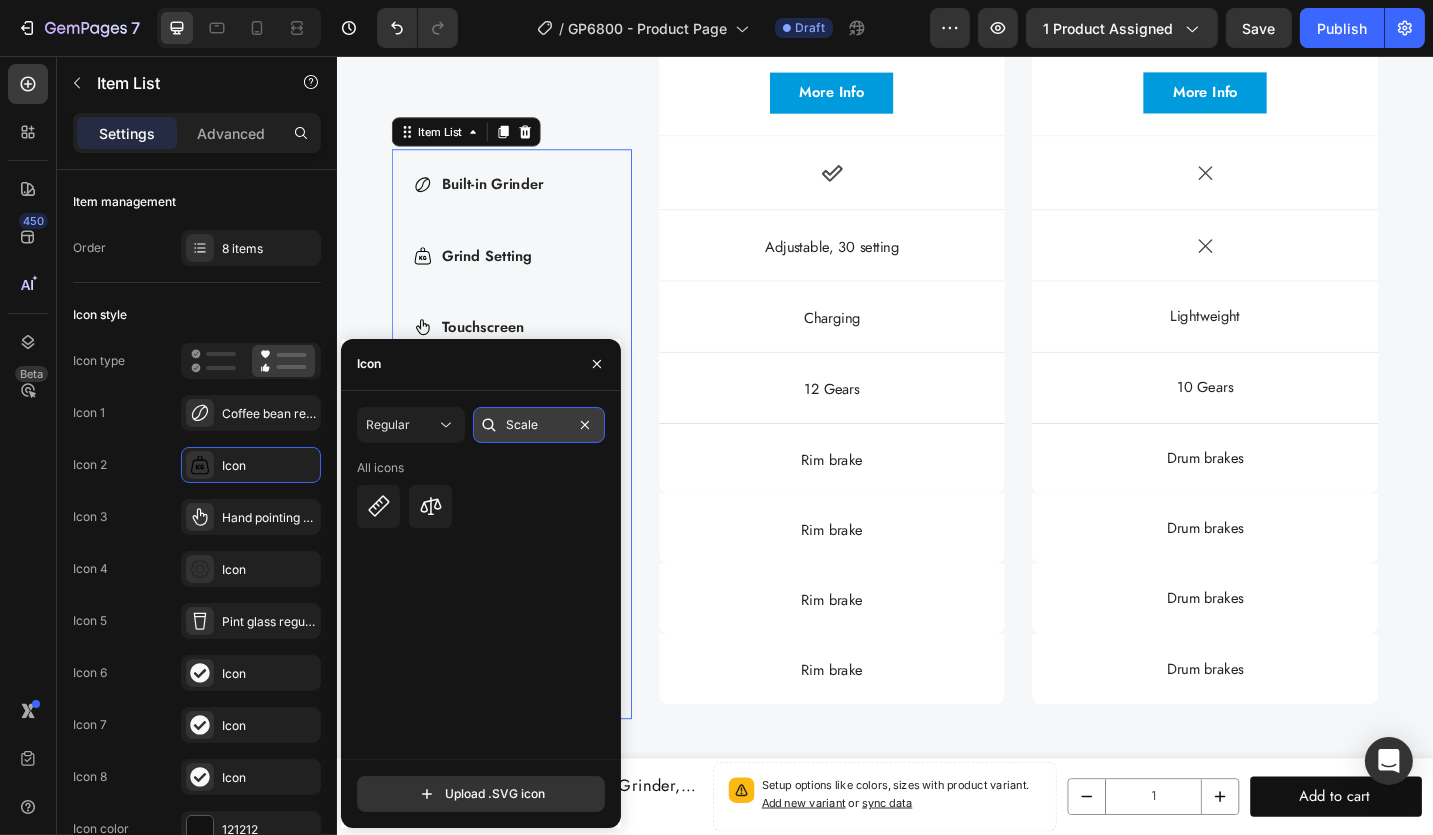 type on "Scale" 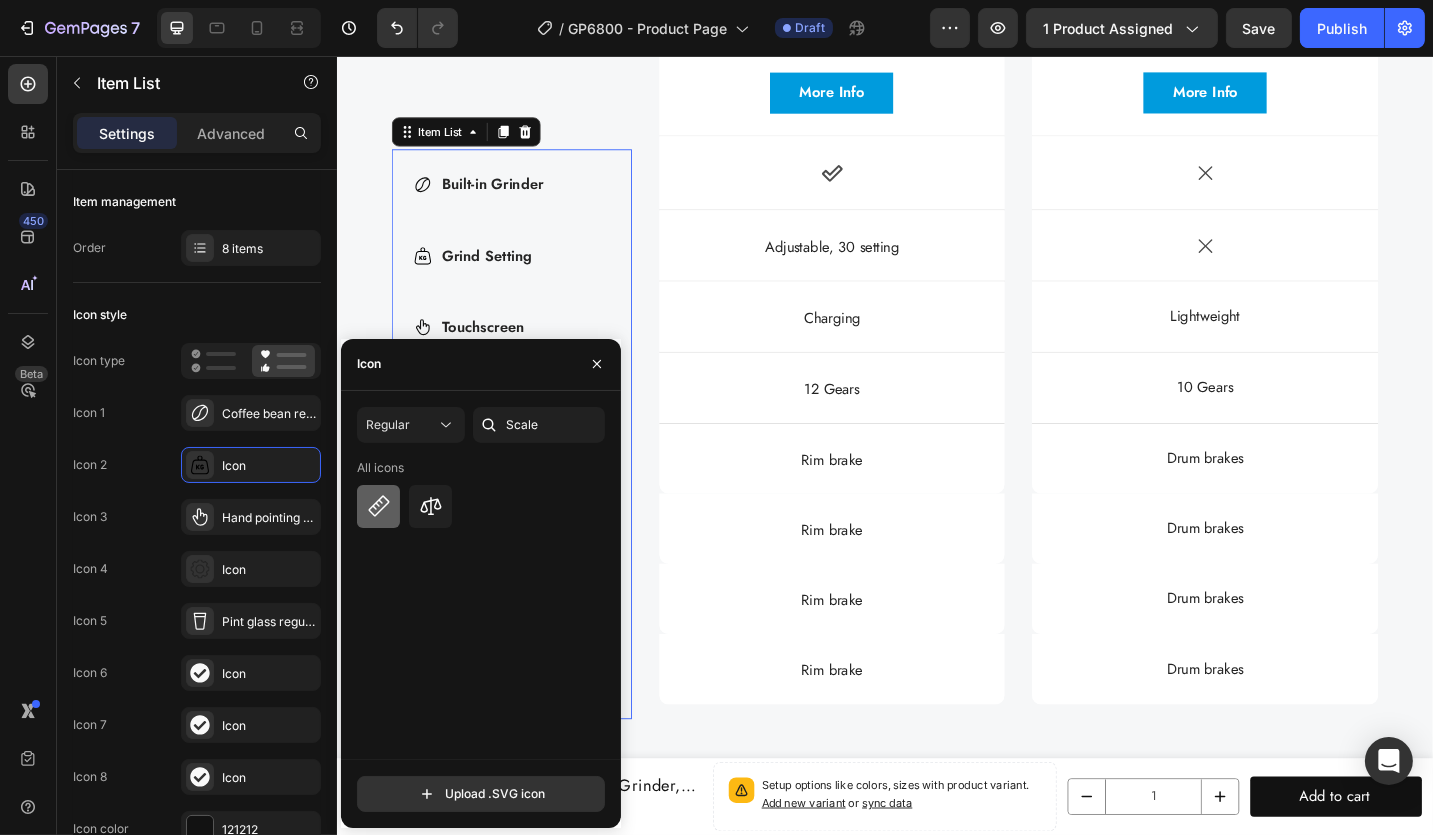 click 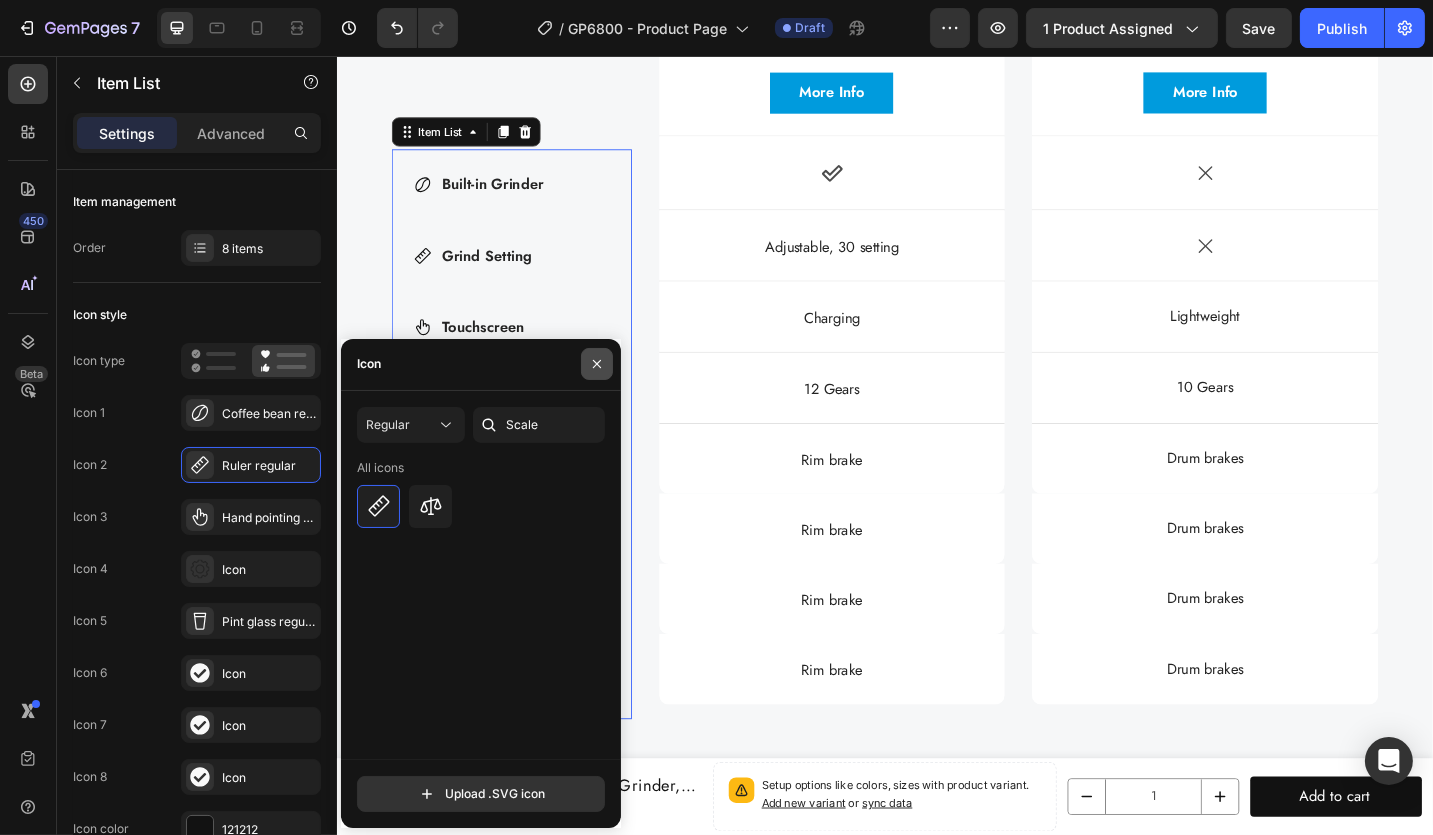 click 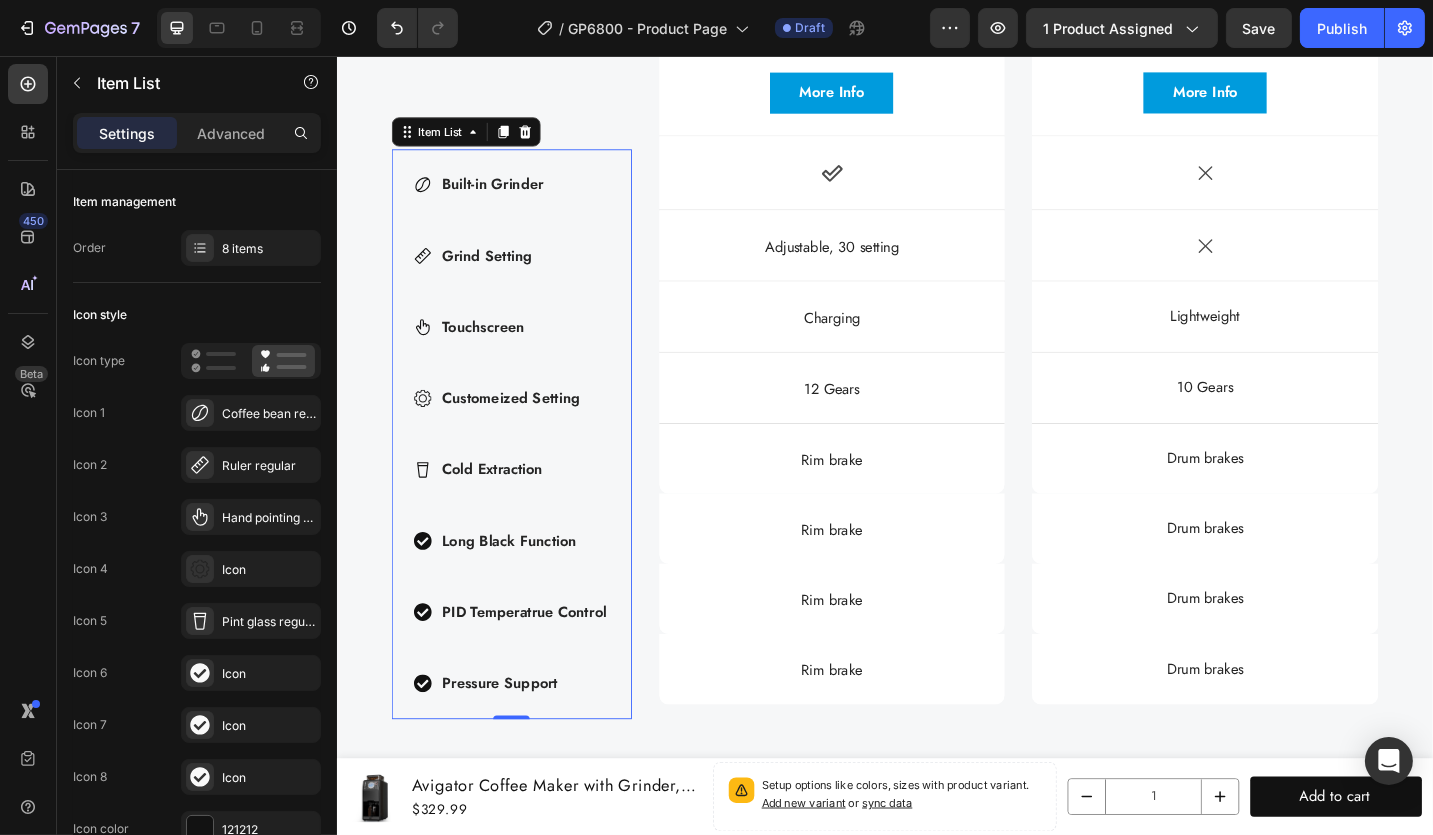 click 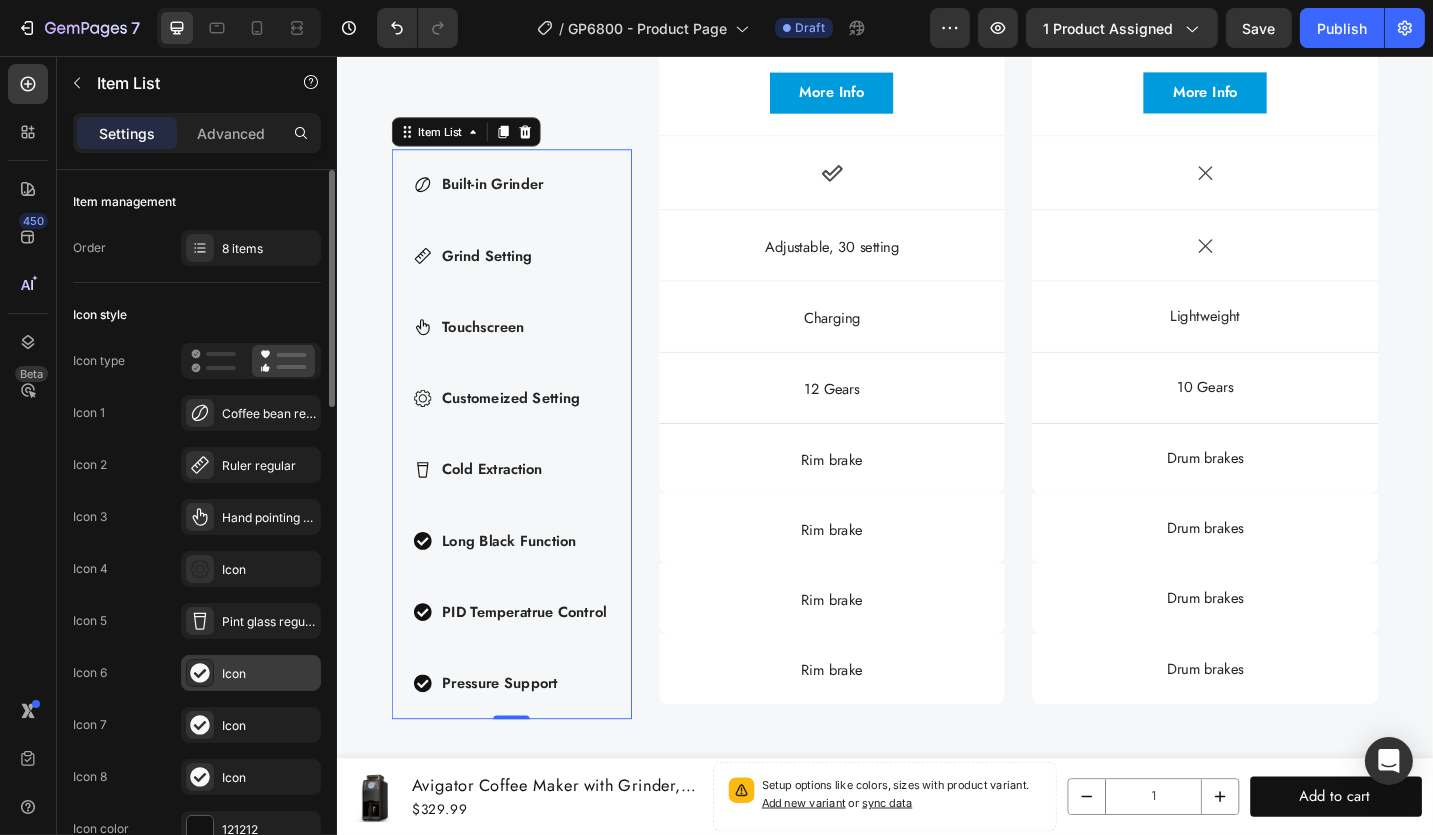 click on "Icon" at bounding box center [269, 674] 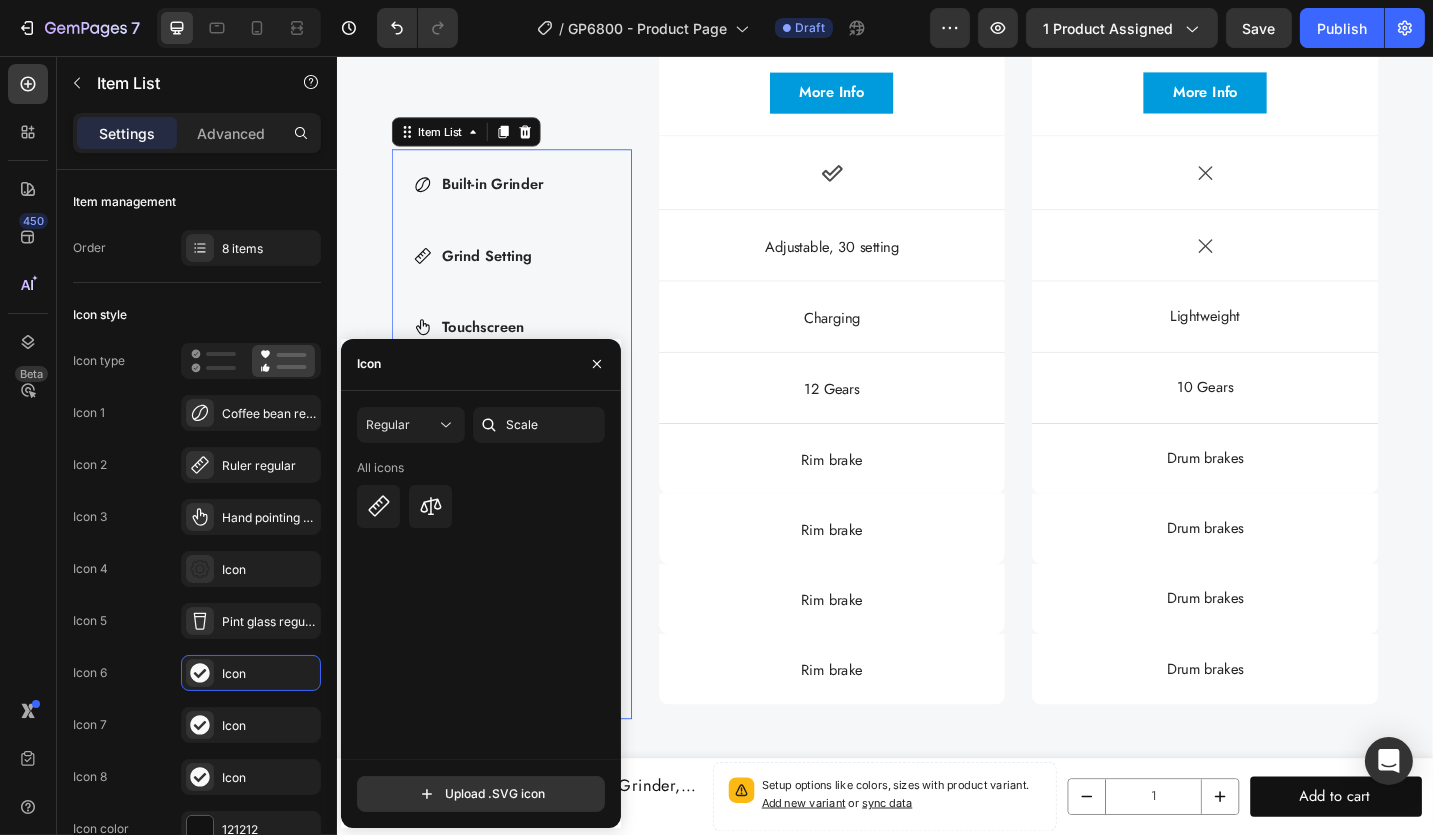 click on "Icon" at bounding box center [481, 365] 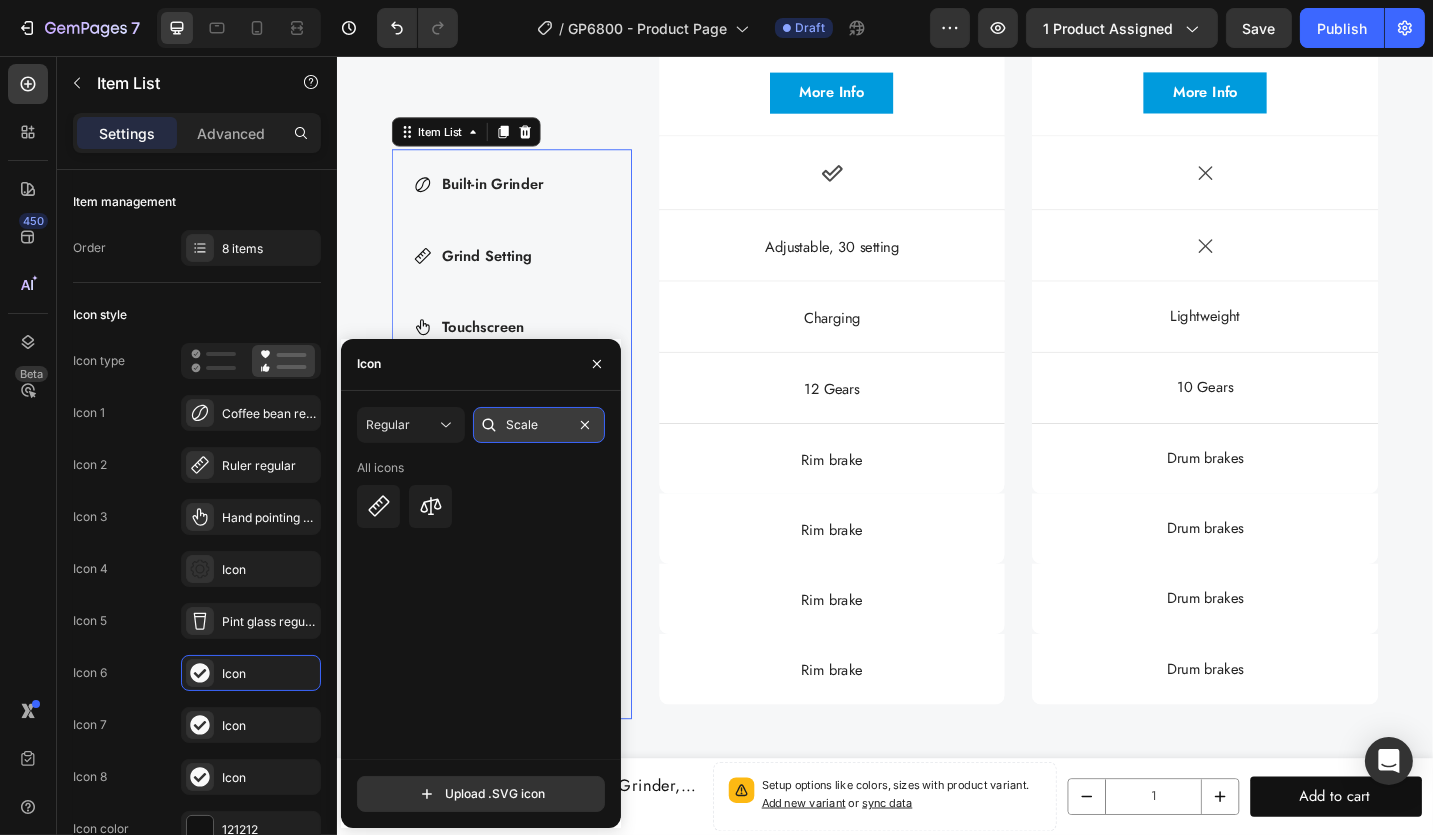 drag, startPoint x: 527, startPoint y: 412, endPoint x: 541, endPoint y: 426, distance: 19.79899 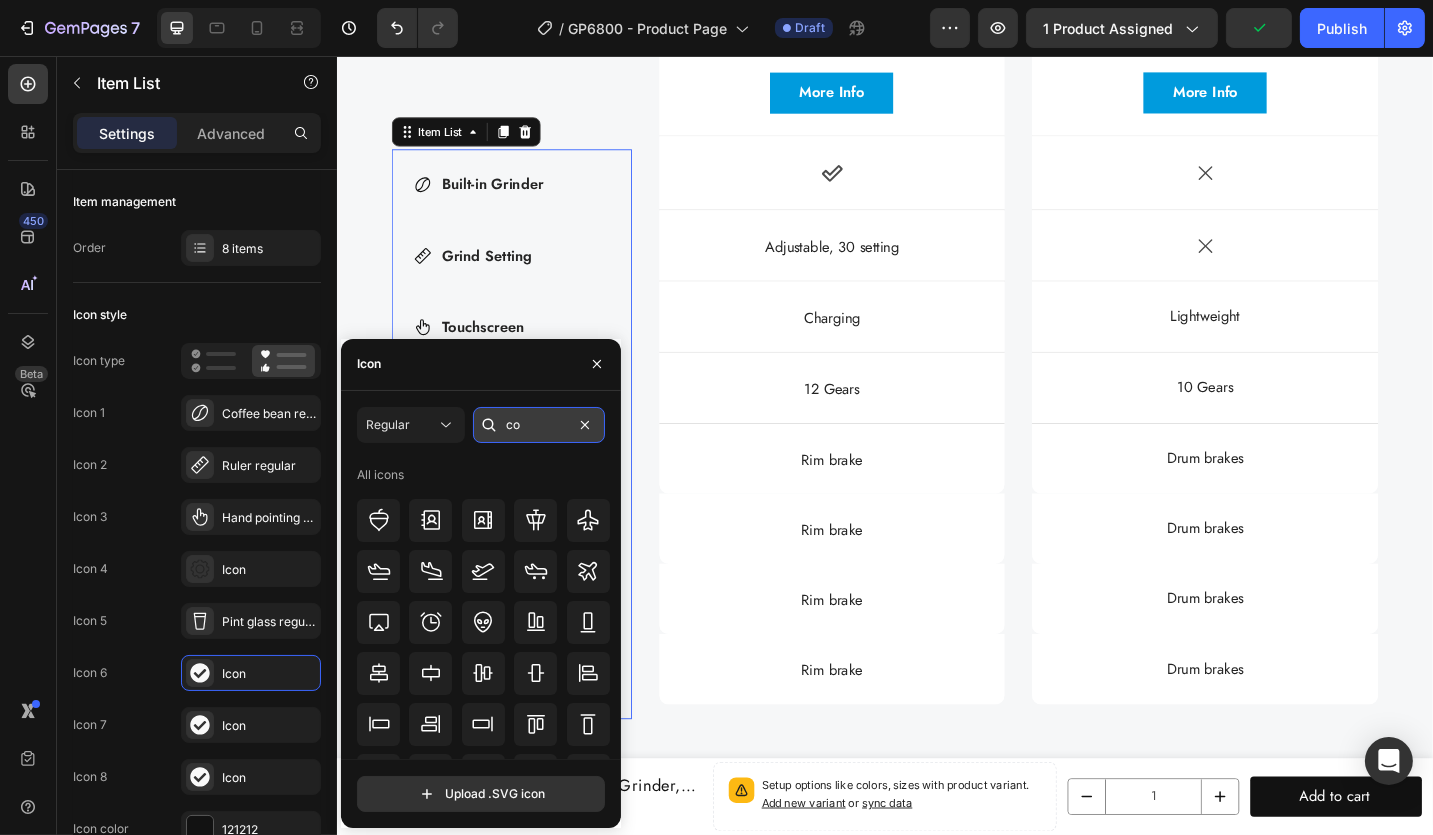 type on "c" 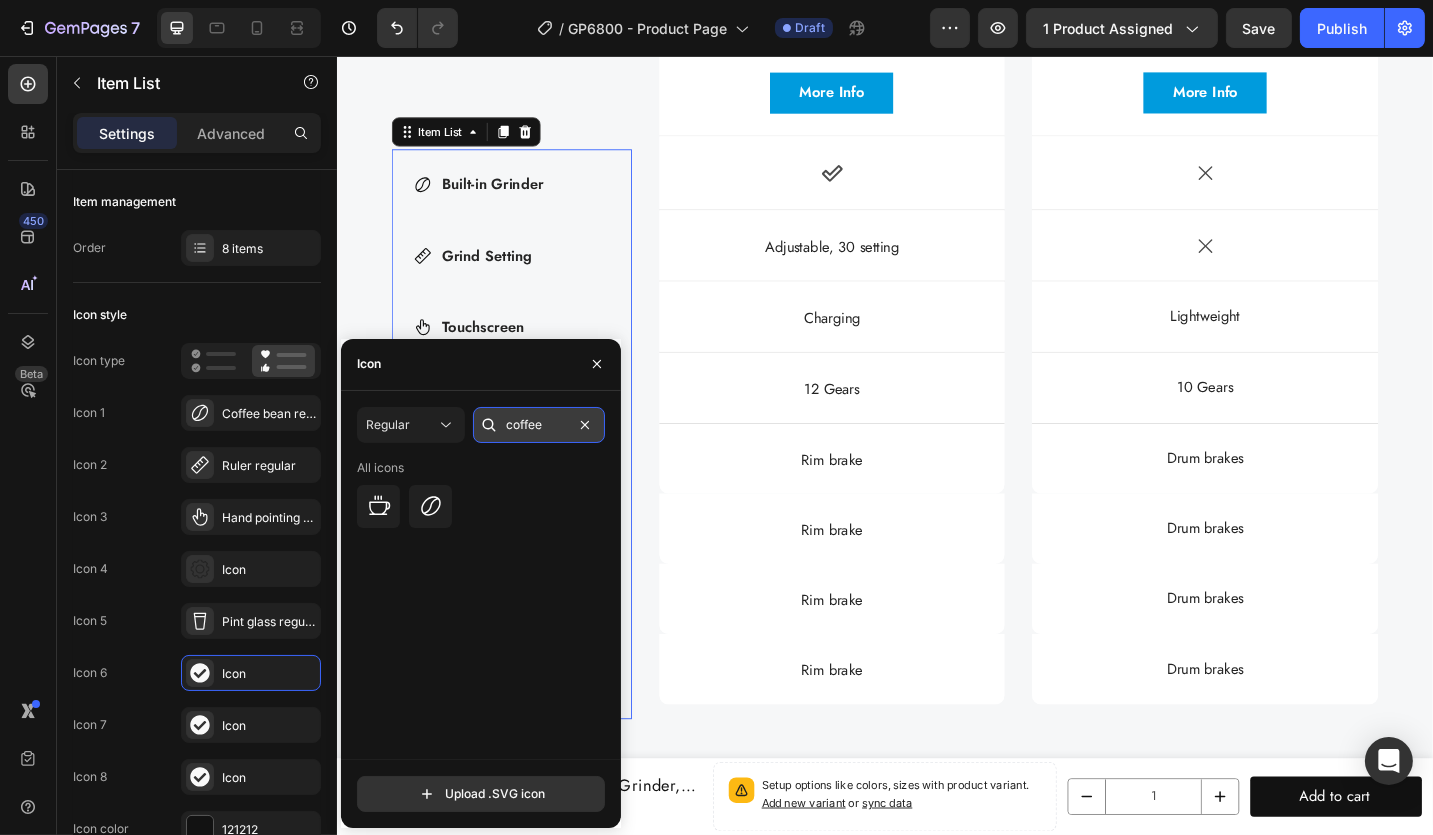type on "coffee" 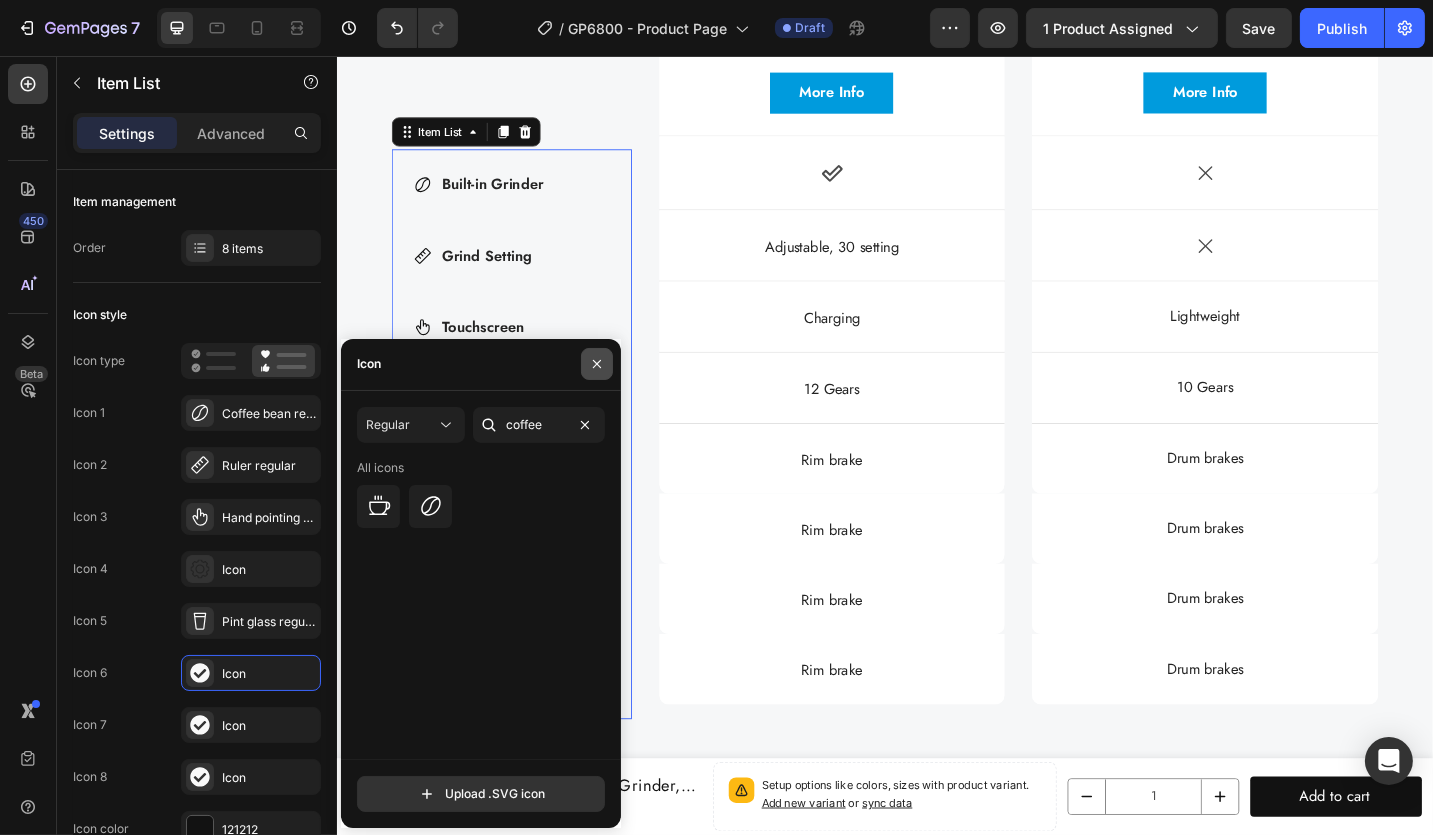 click 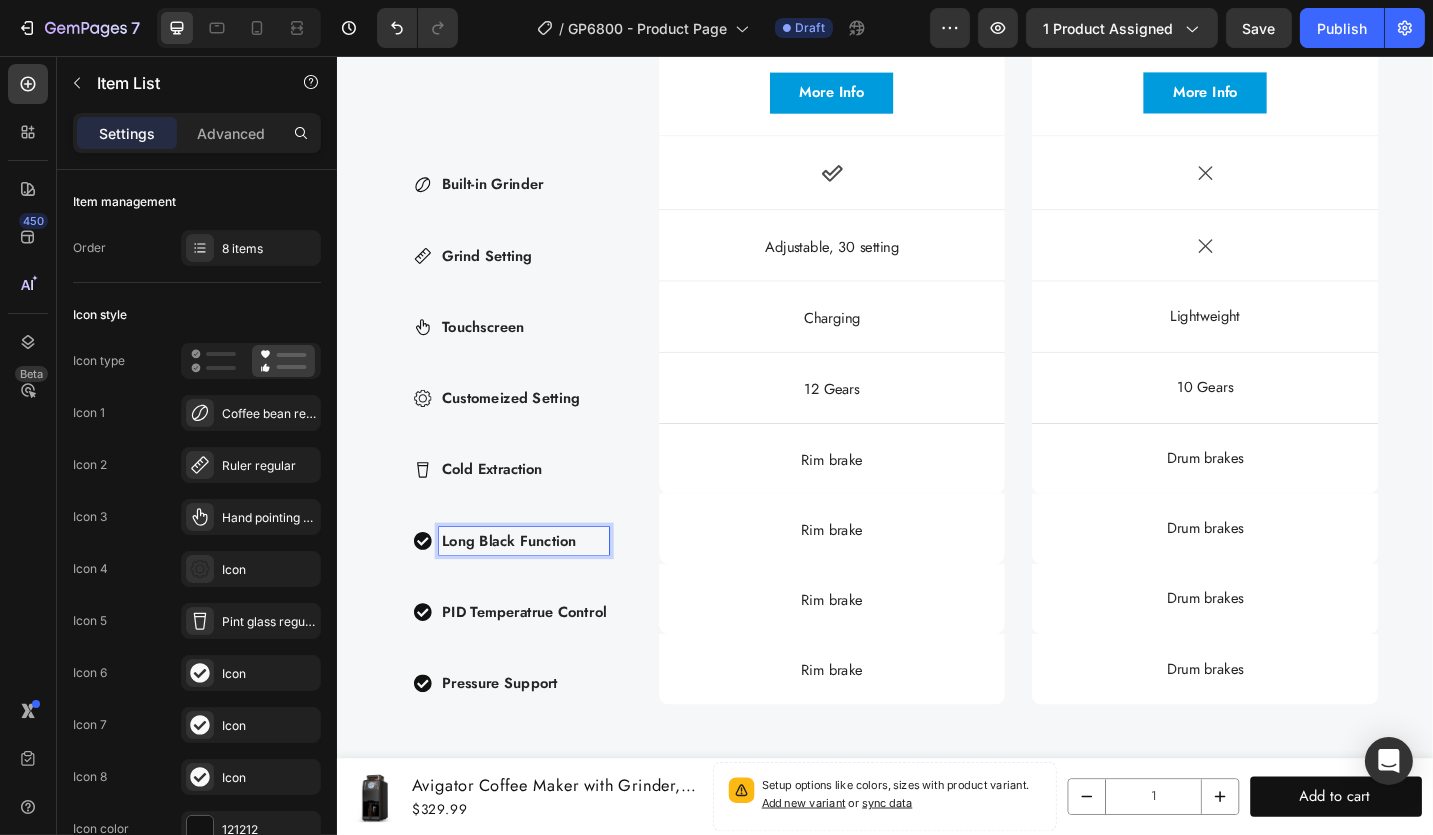click 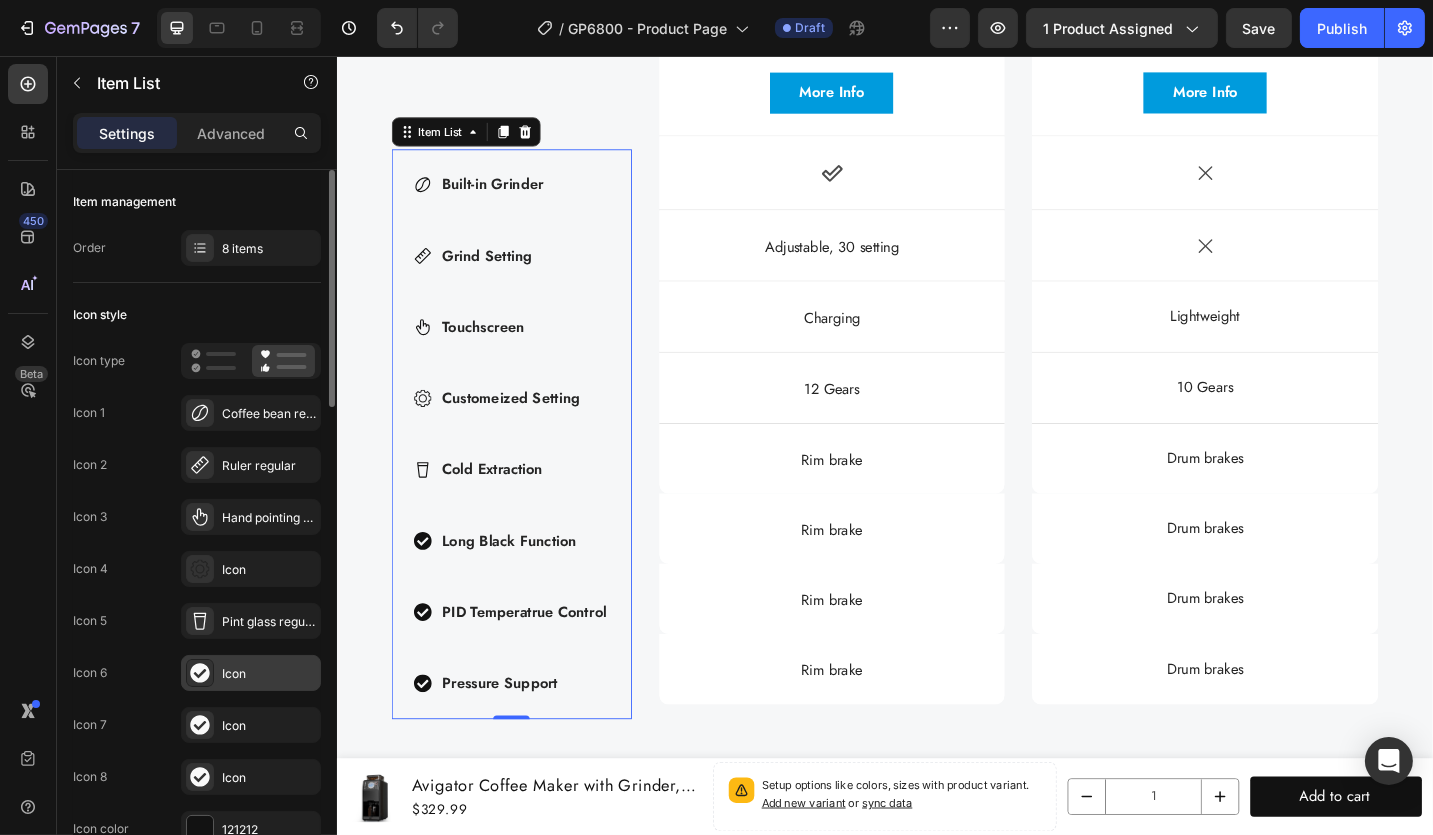 click on "Icon" at bounding box center [269, 674] 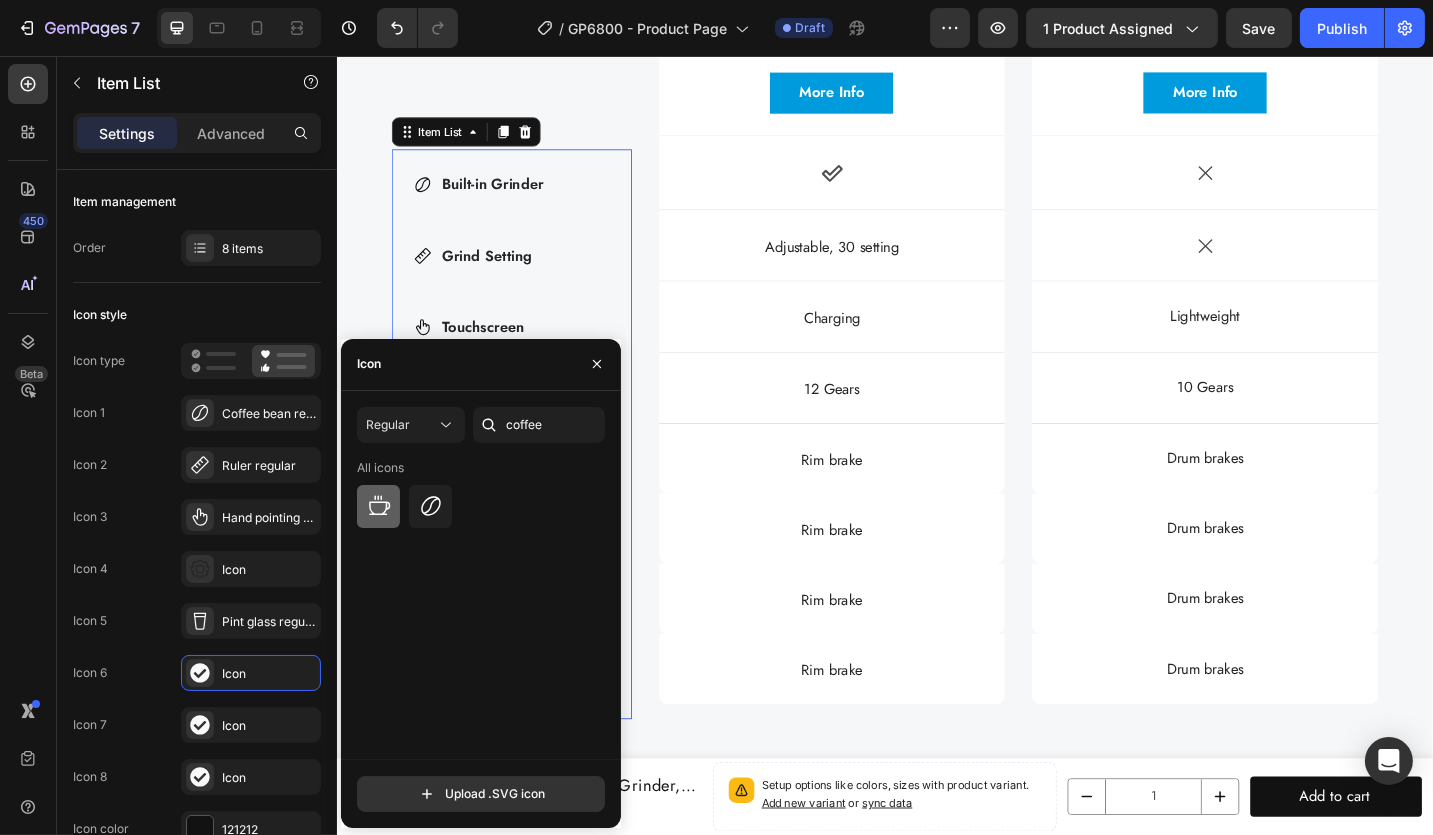 click 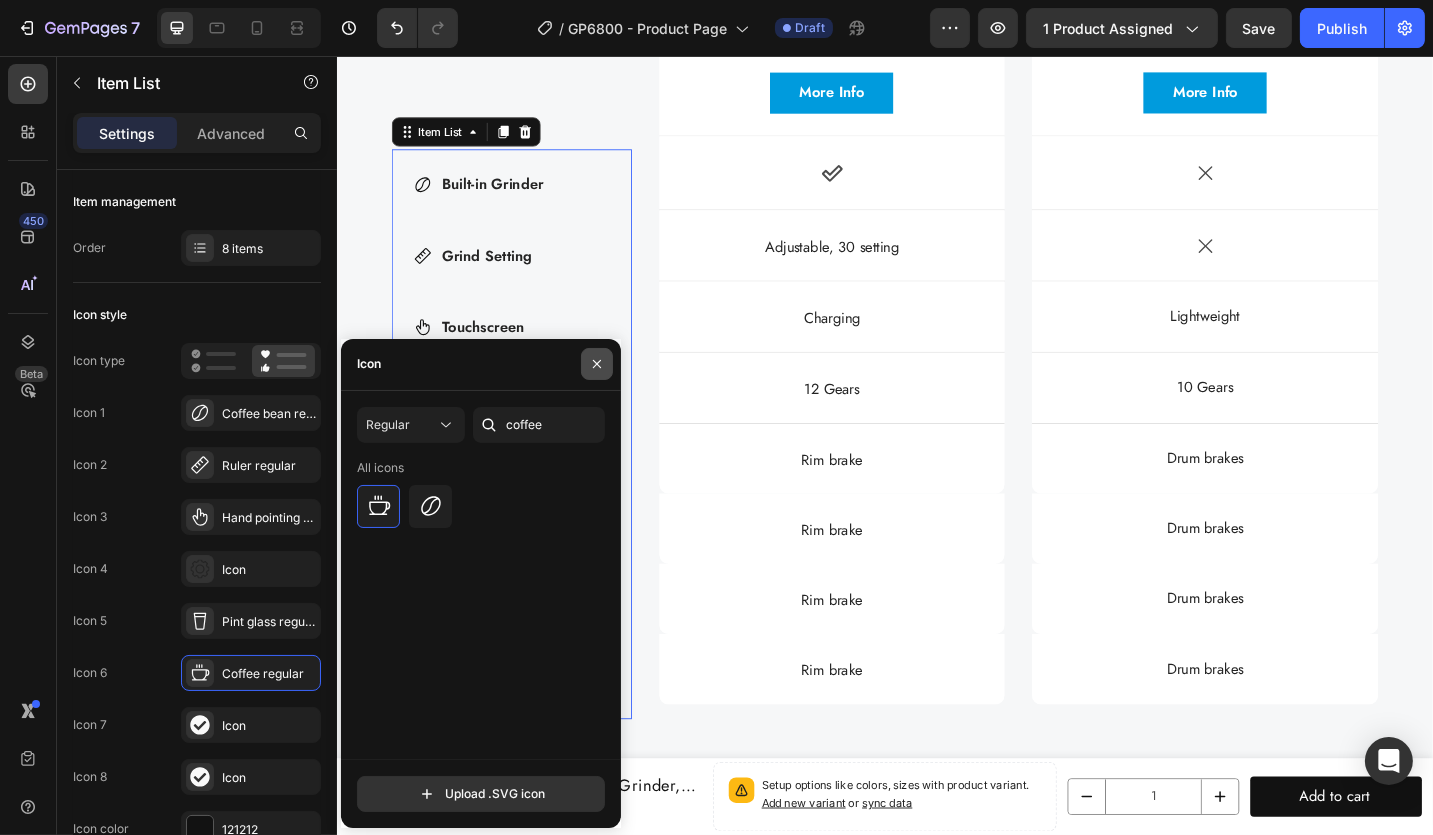 click 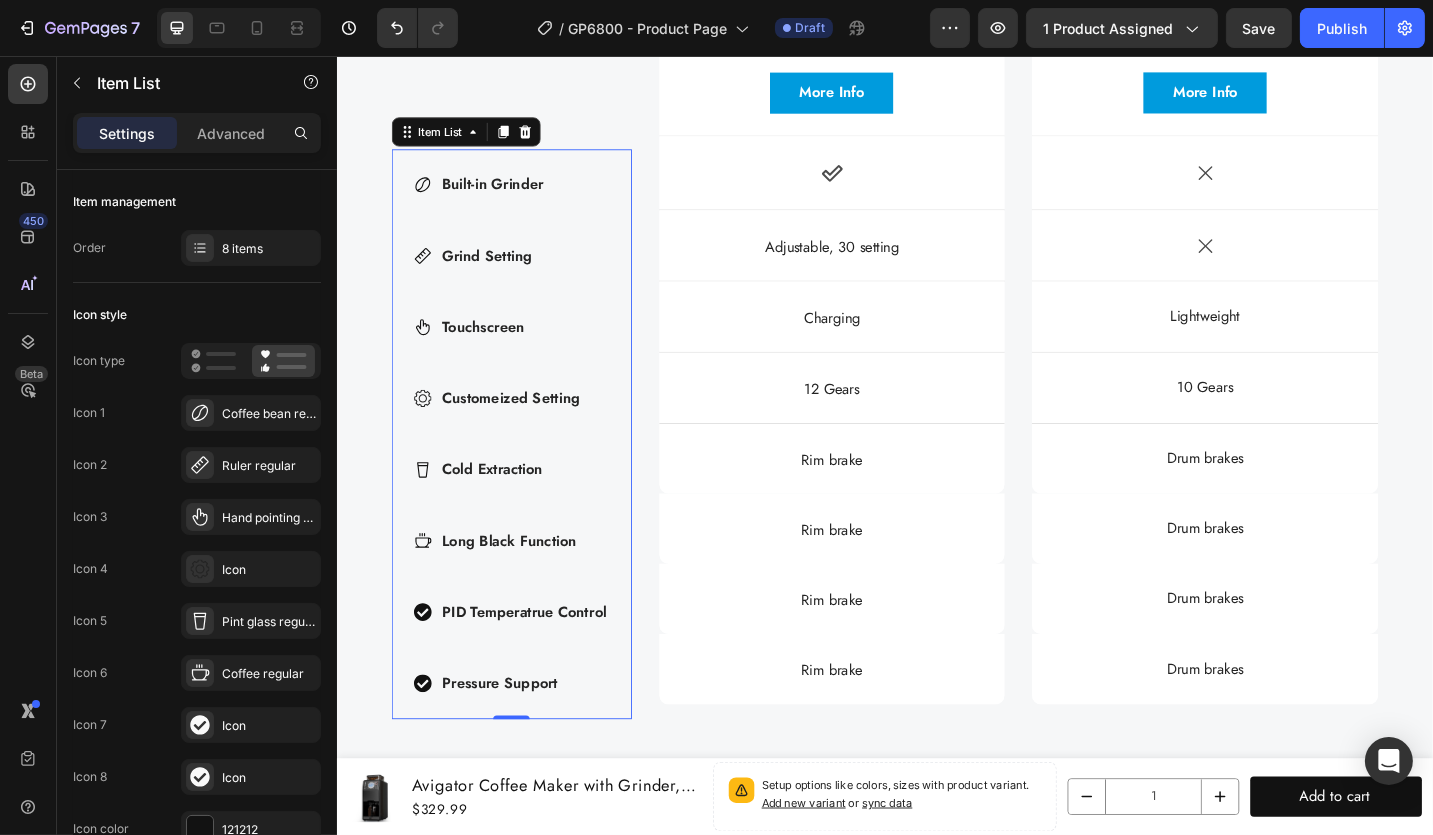 click 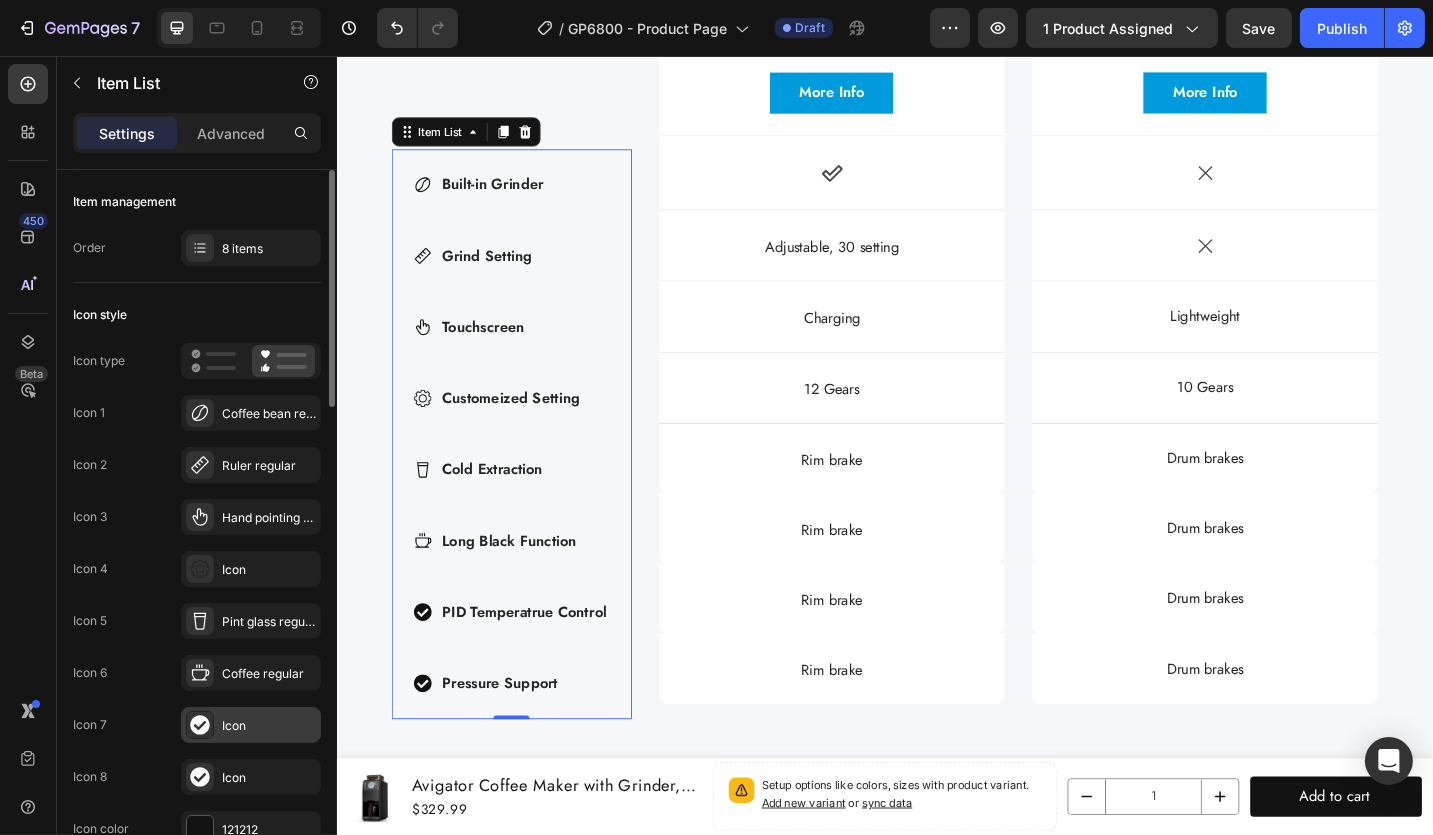 click on "Icon" at bounding box center [269, 726] 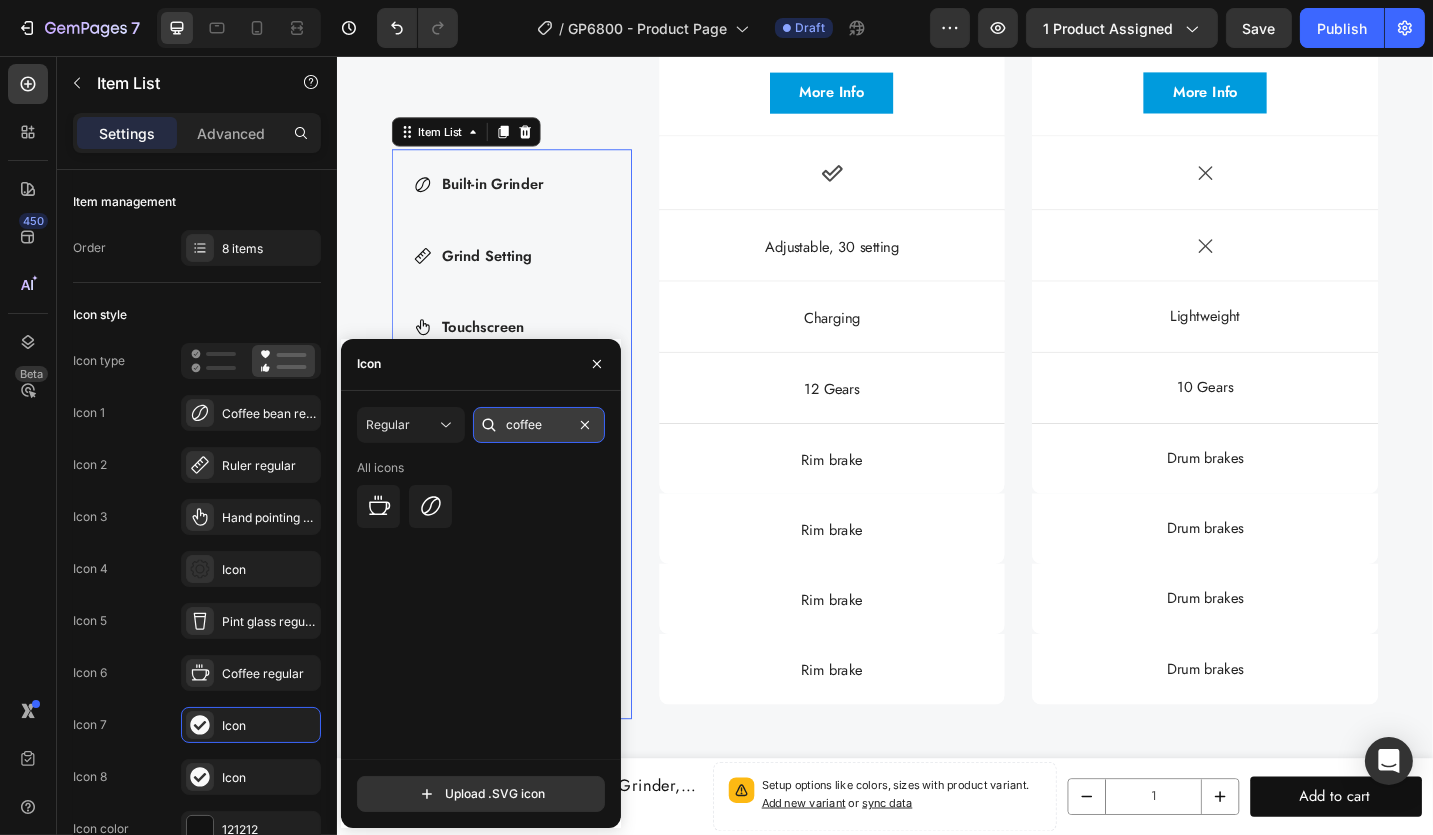 click on "coffee" at bounding box center (539, 425) 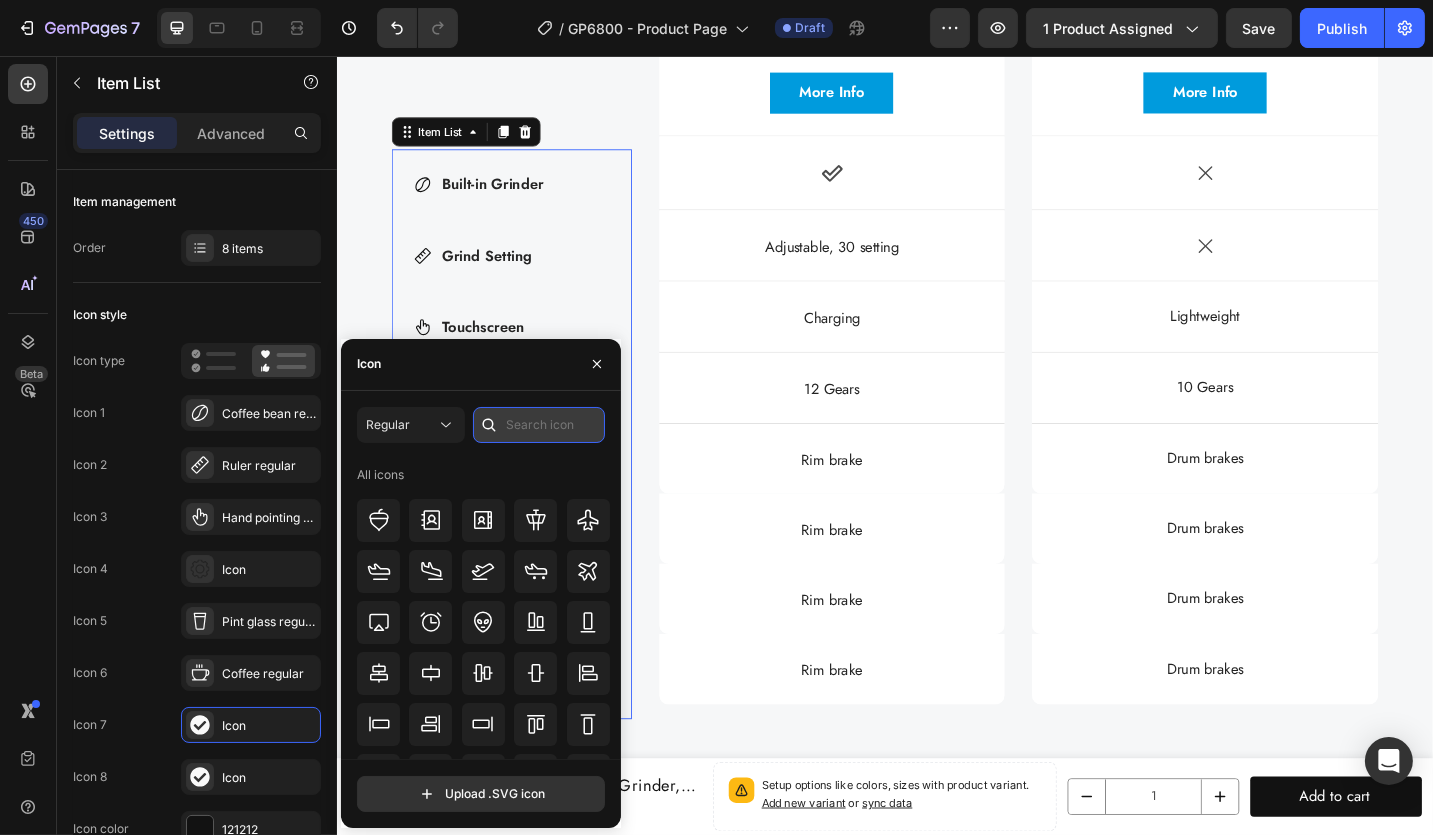 type on "t" 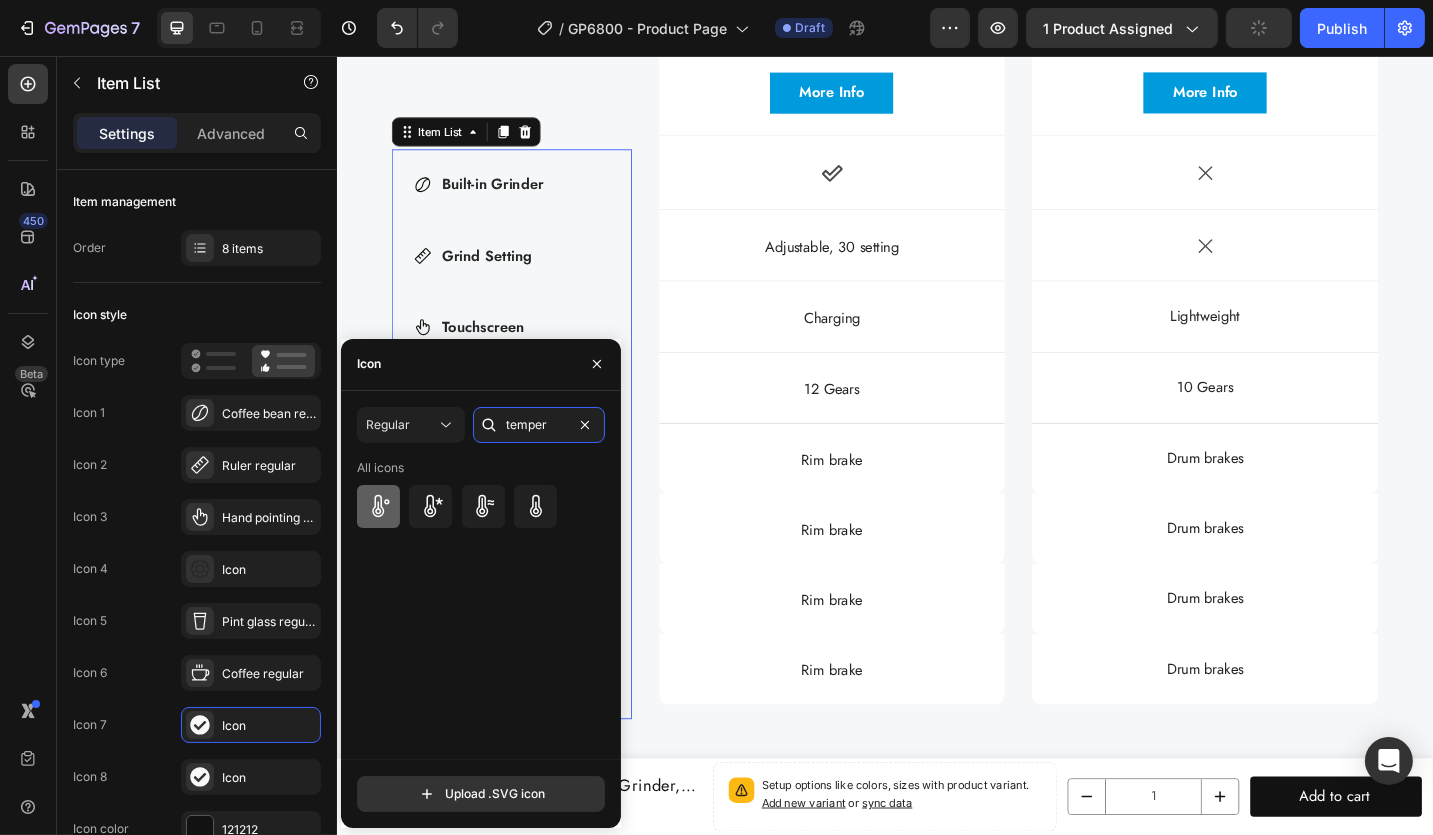 type on "temper" 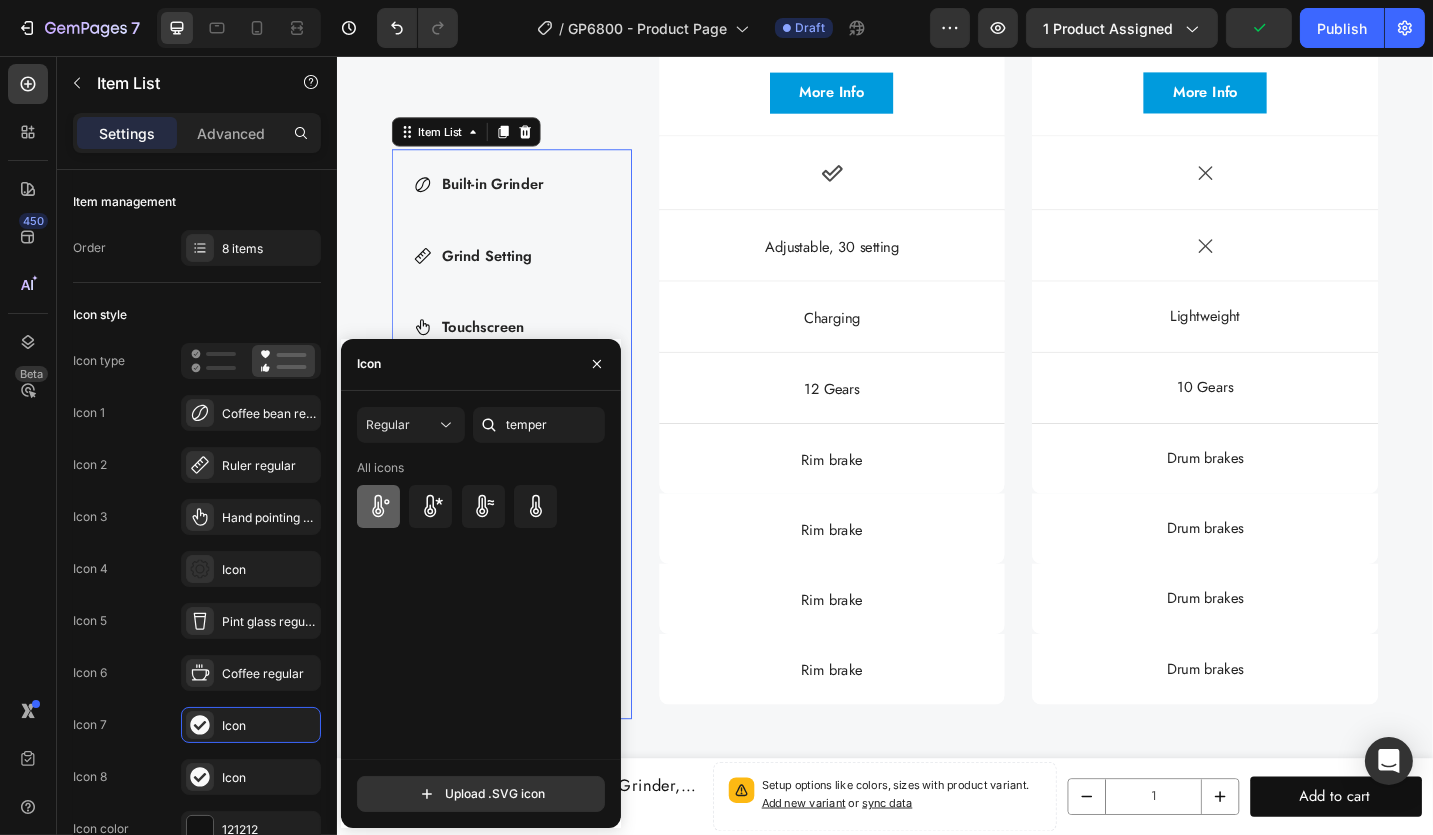 click 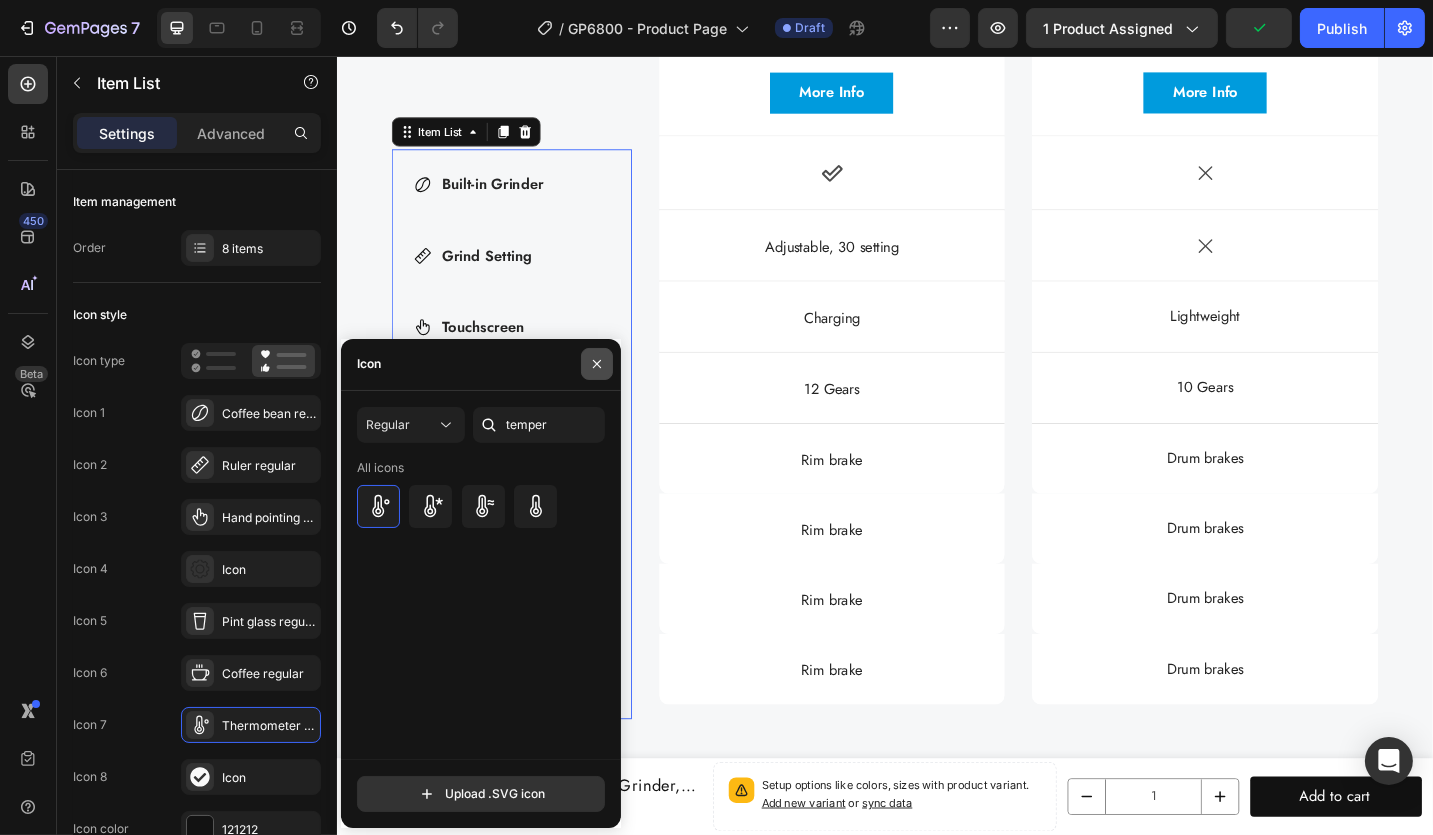 click 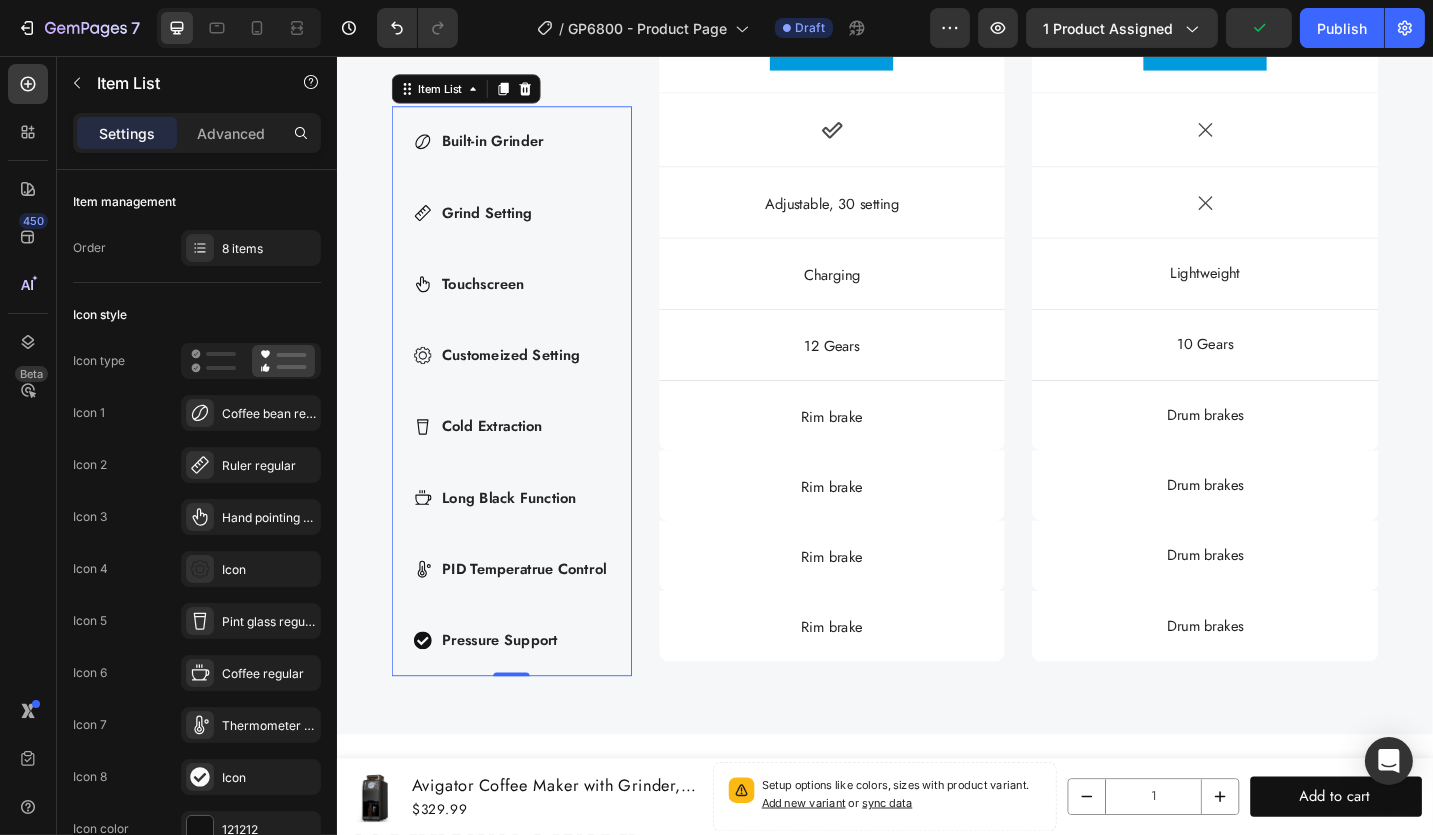 scroll, scrollTop: 6403, scrollLeft: 0, axis: vertical 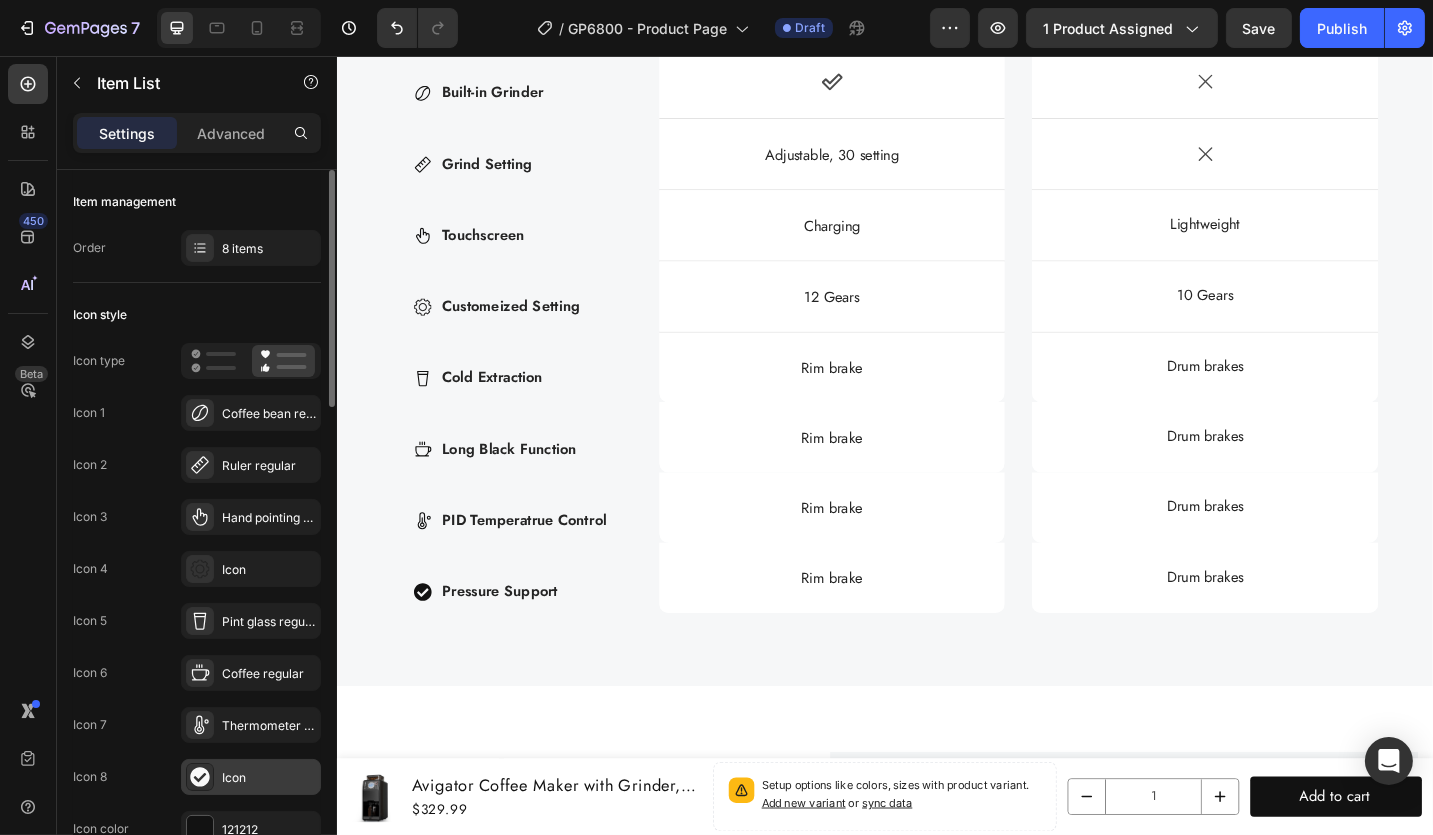 click on "Icon" at bounding box center [269, 778] 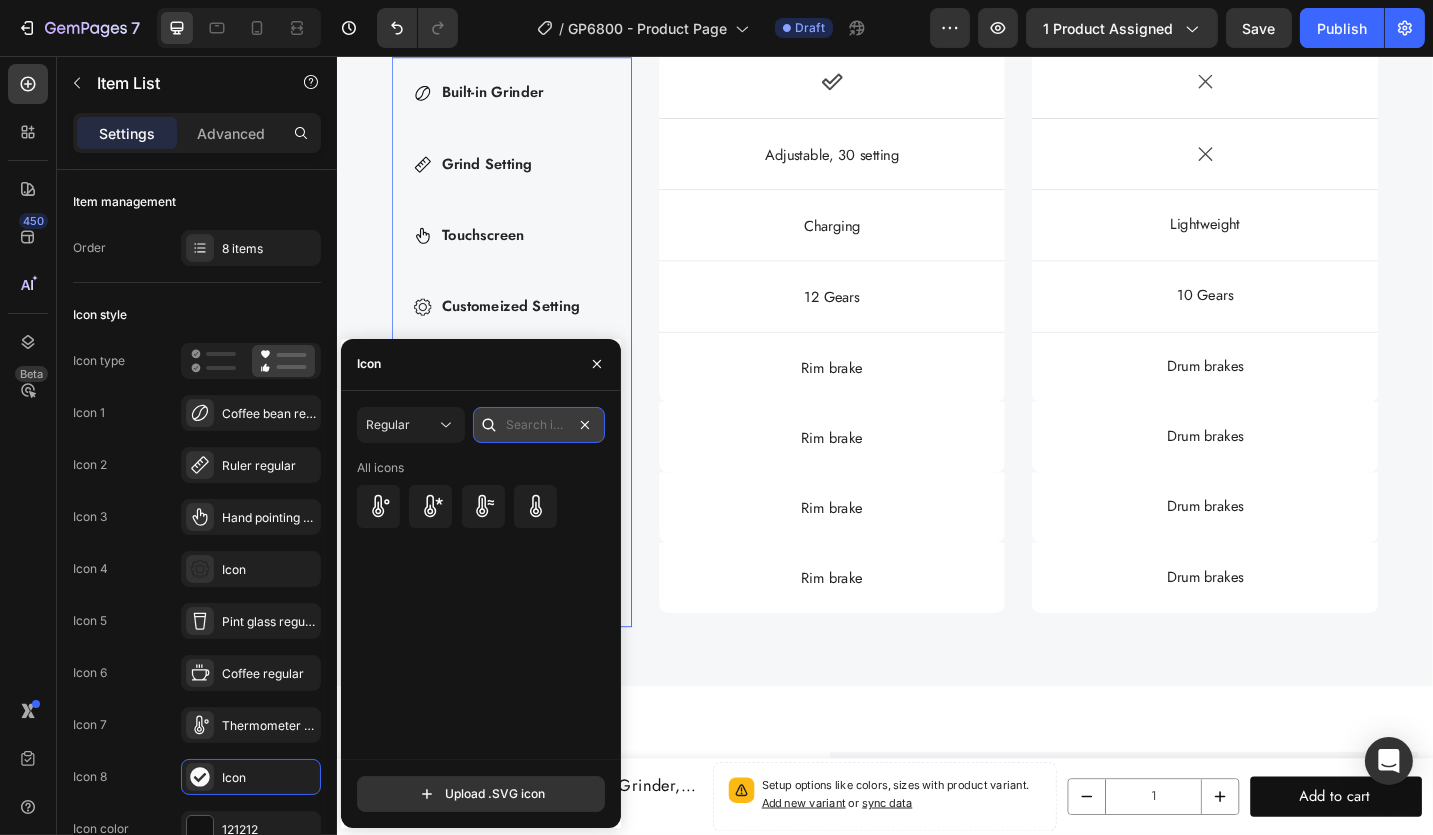 drag, startPoint x: 589, startPoint y: 427, endPoint x: 554, endPoint y: 437, distance: 36.40055 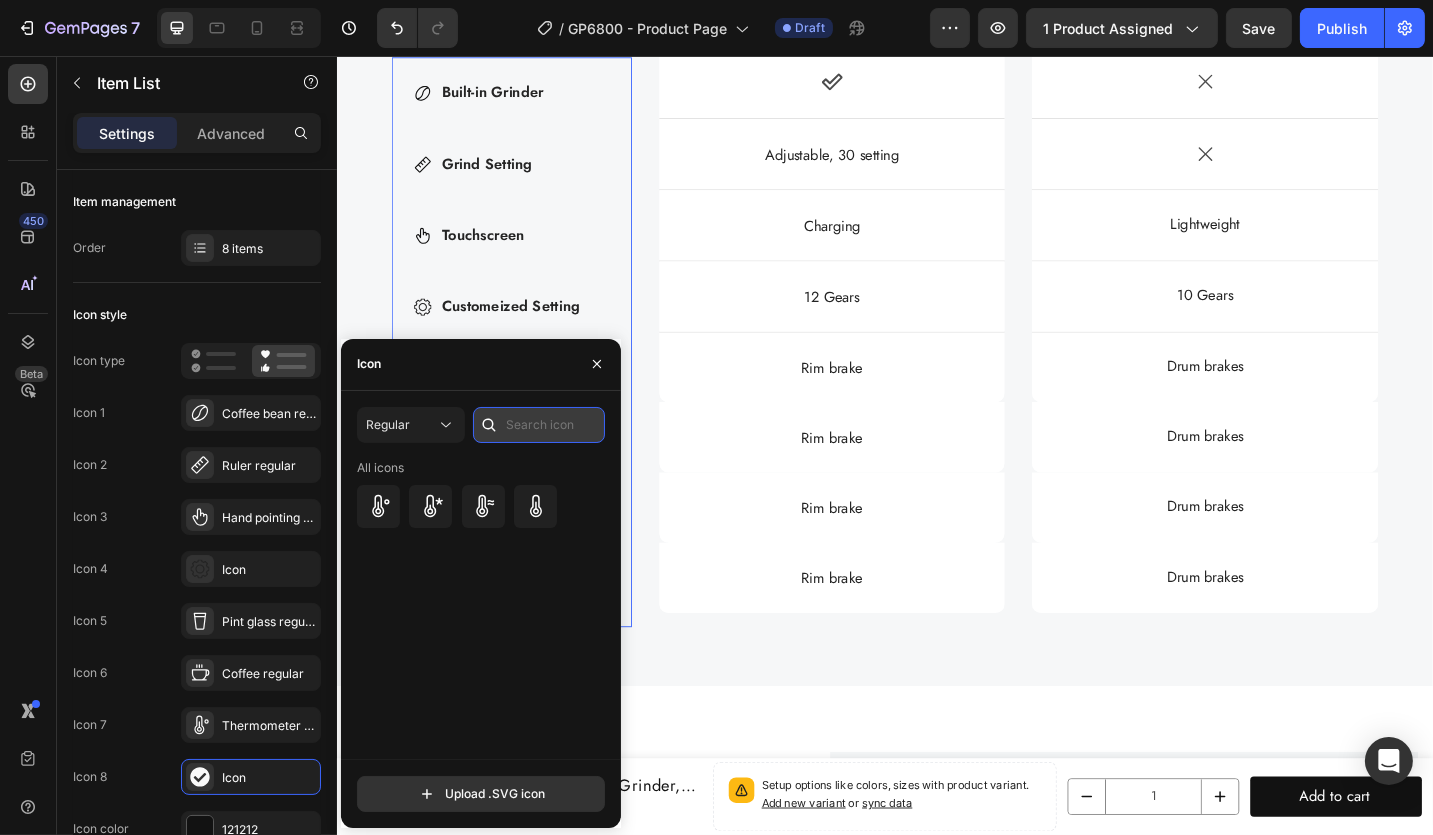 click at bounding box center [539, 425] 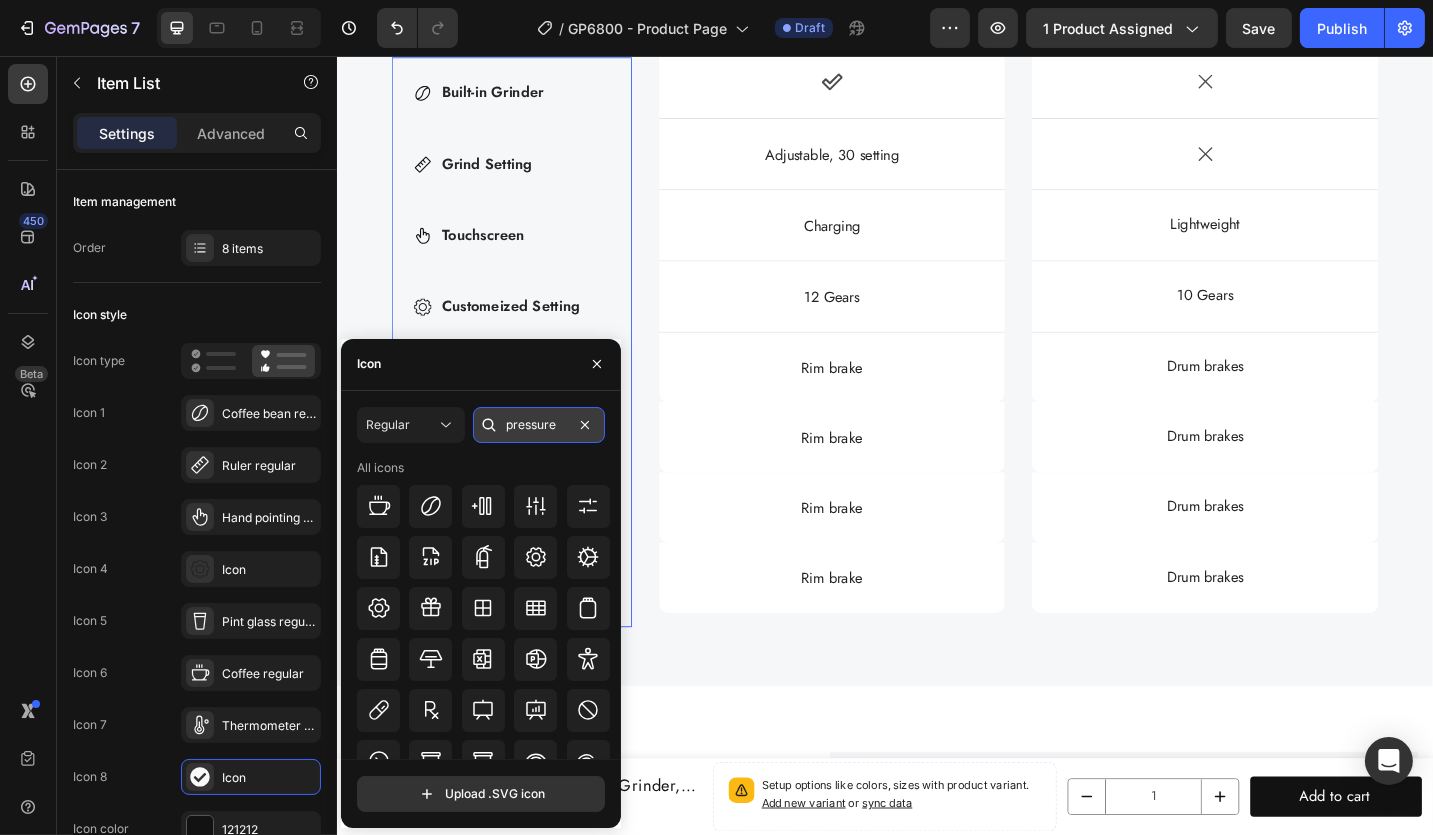 type on "pressure" 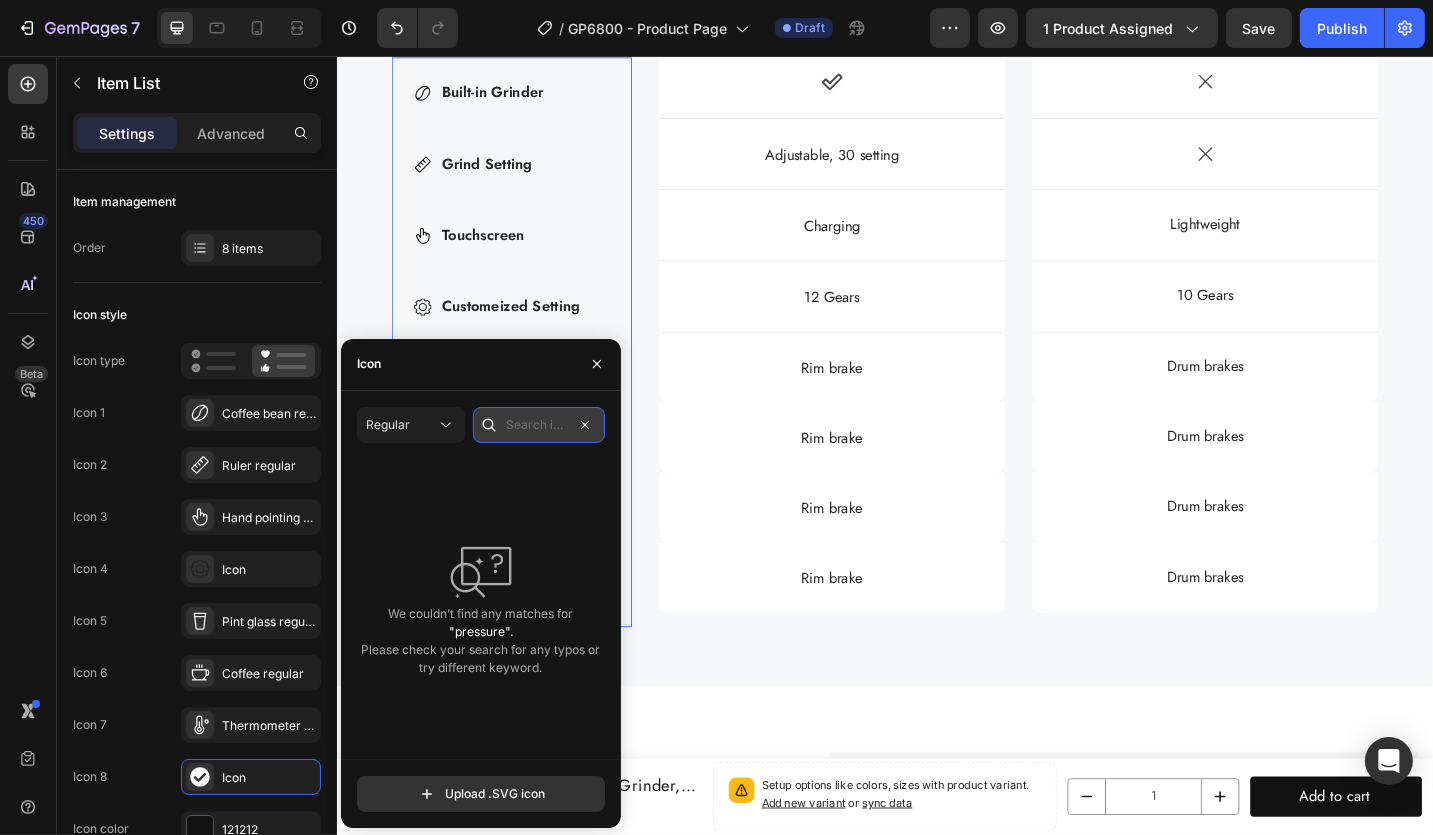 drag, startPoint x: 583, startPoint y: 423, endPoint x: 566, endPoint y: 427, distance: 17.464249 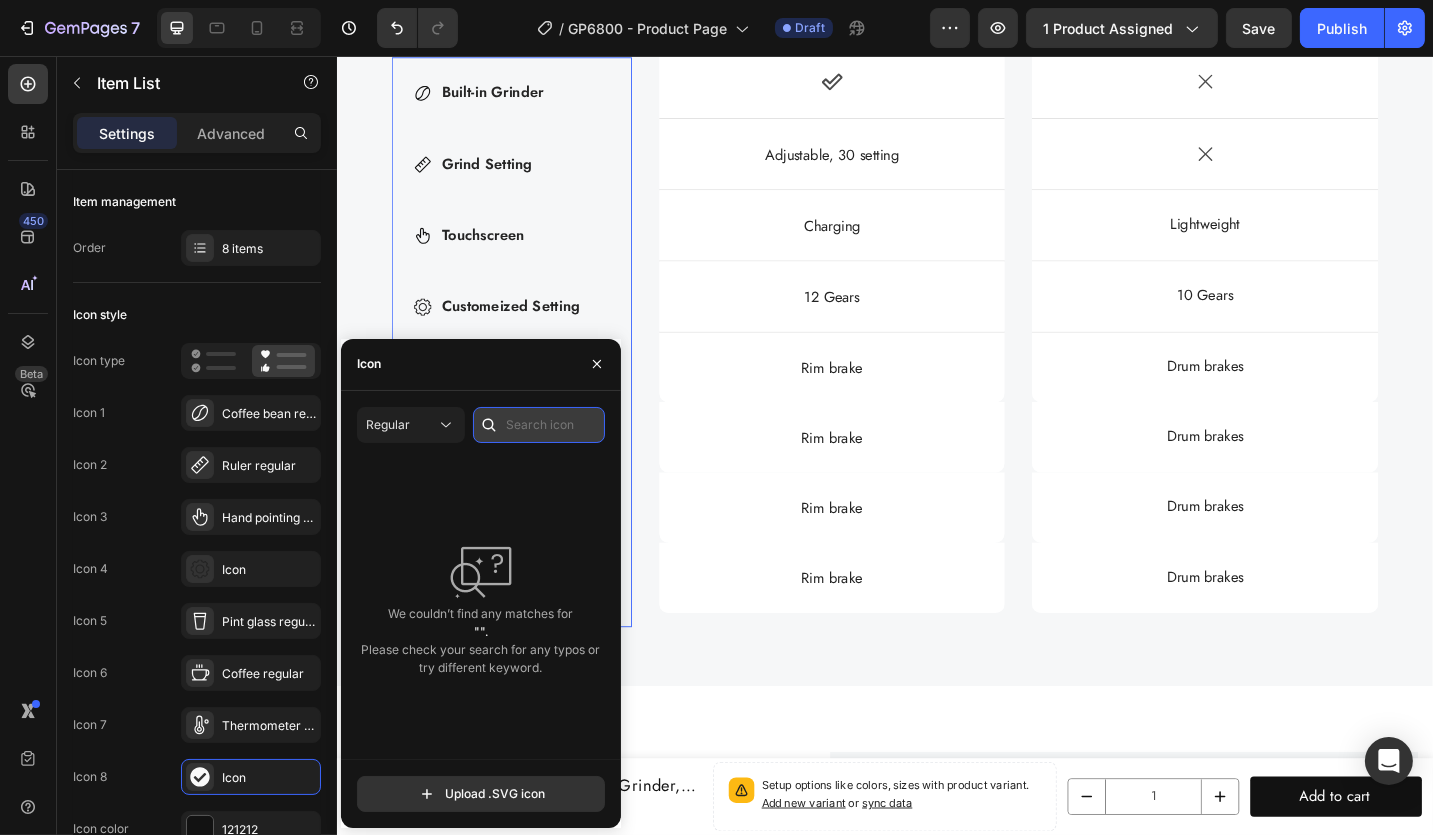 click at bounding box center (539, 425) 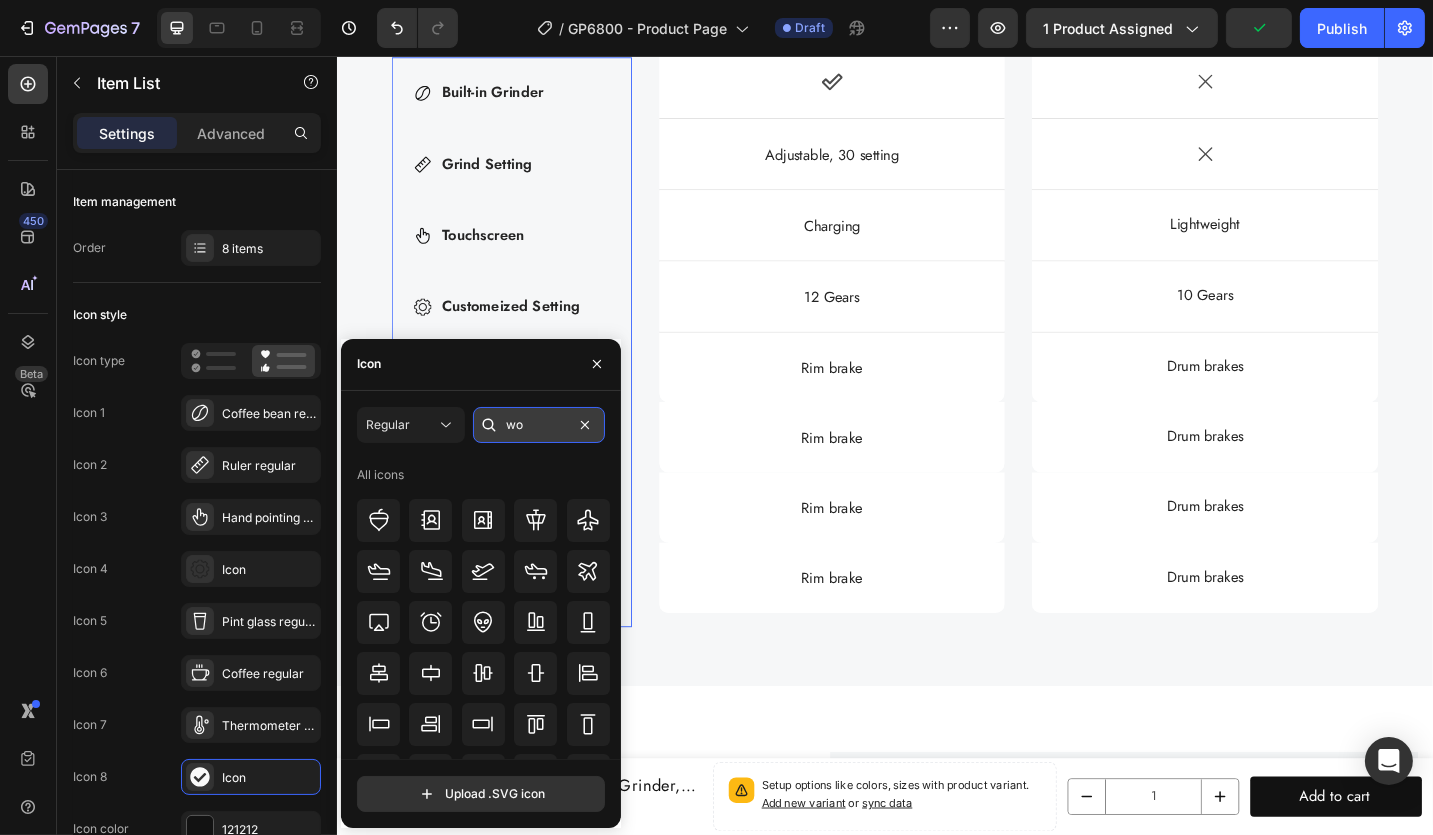 type on "w" 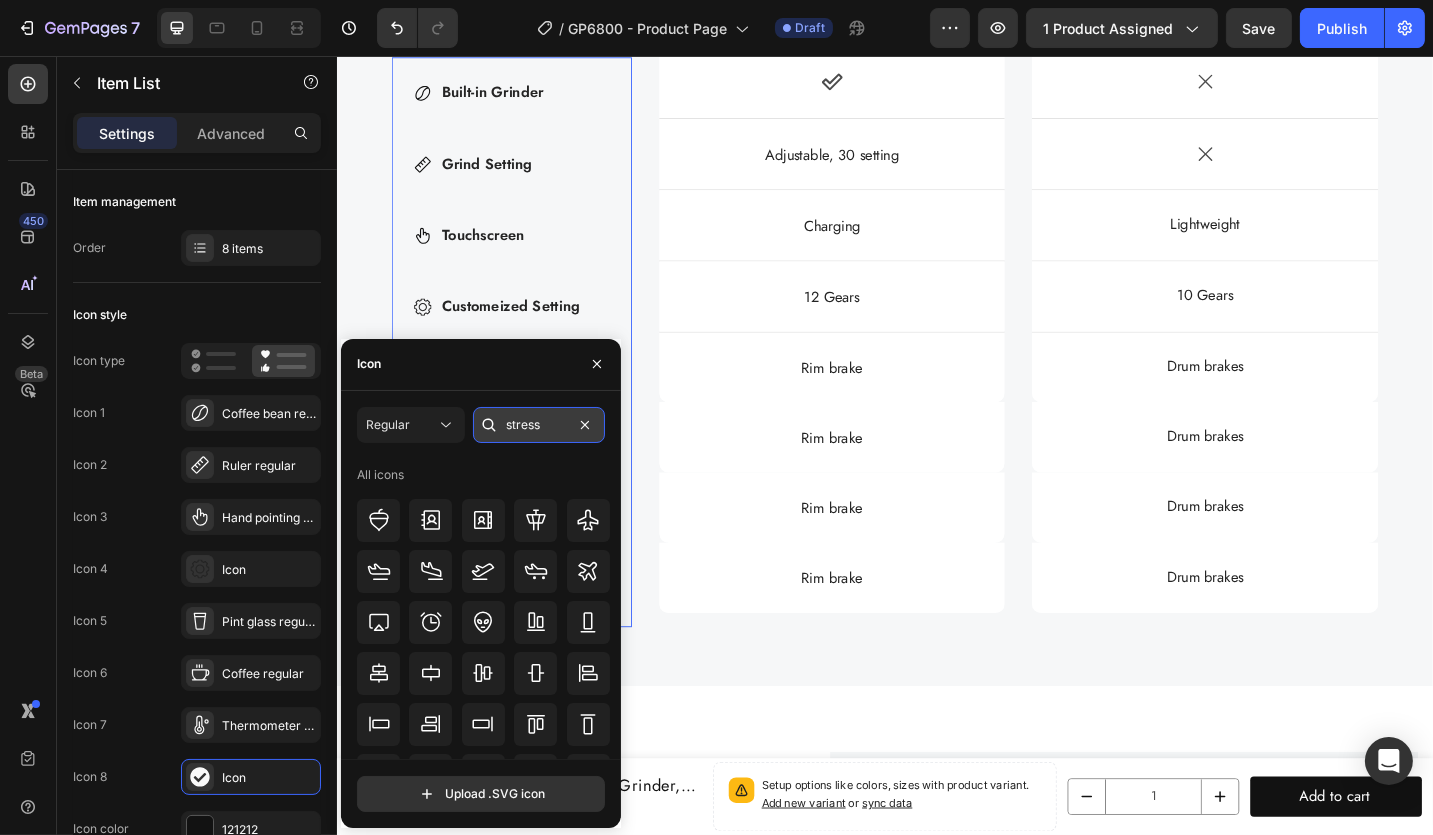 type on "stress" 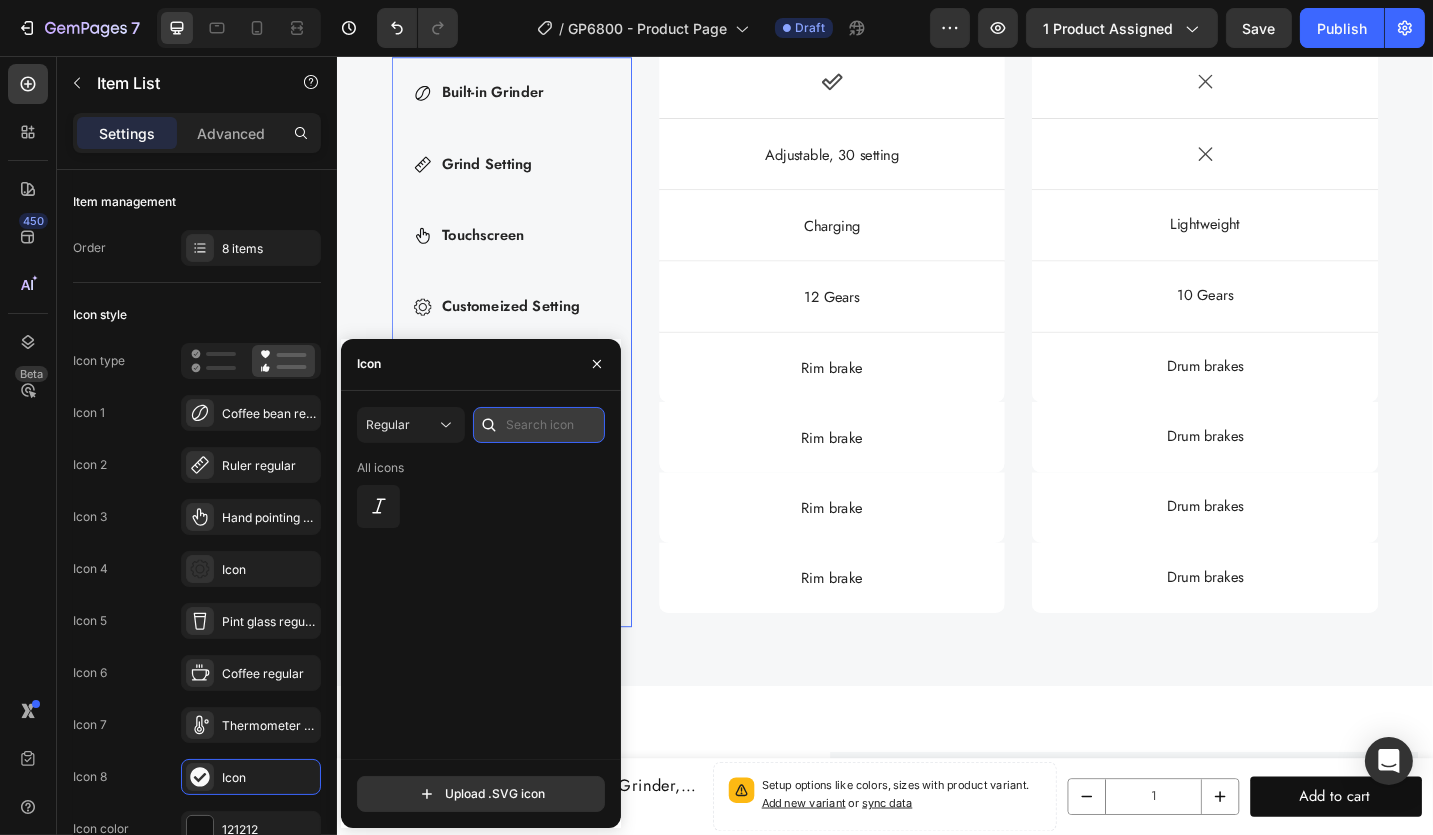 drag, startPoint x: 584, startPoint y: 421, endPoint x: 561, endPoint y: 427, distance: 23.769728 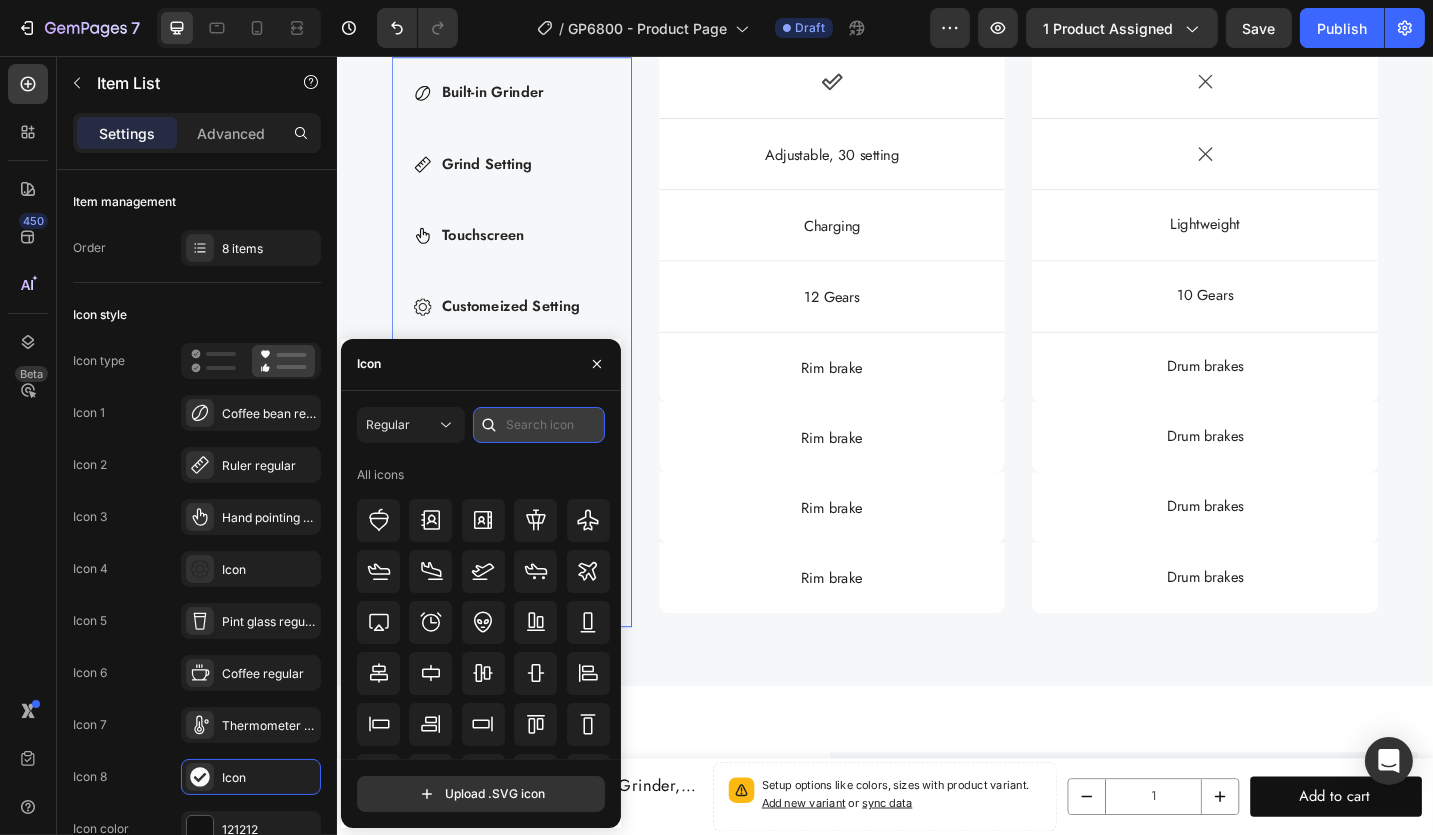 click at bounding box center [539, 425] 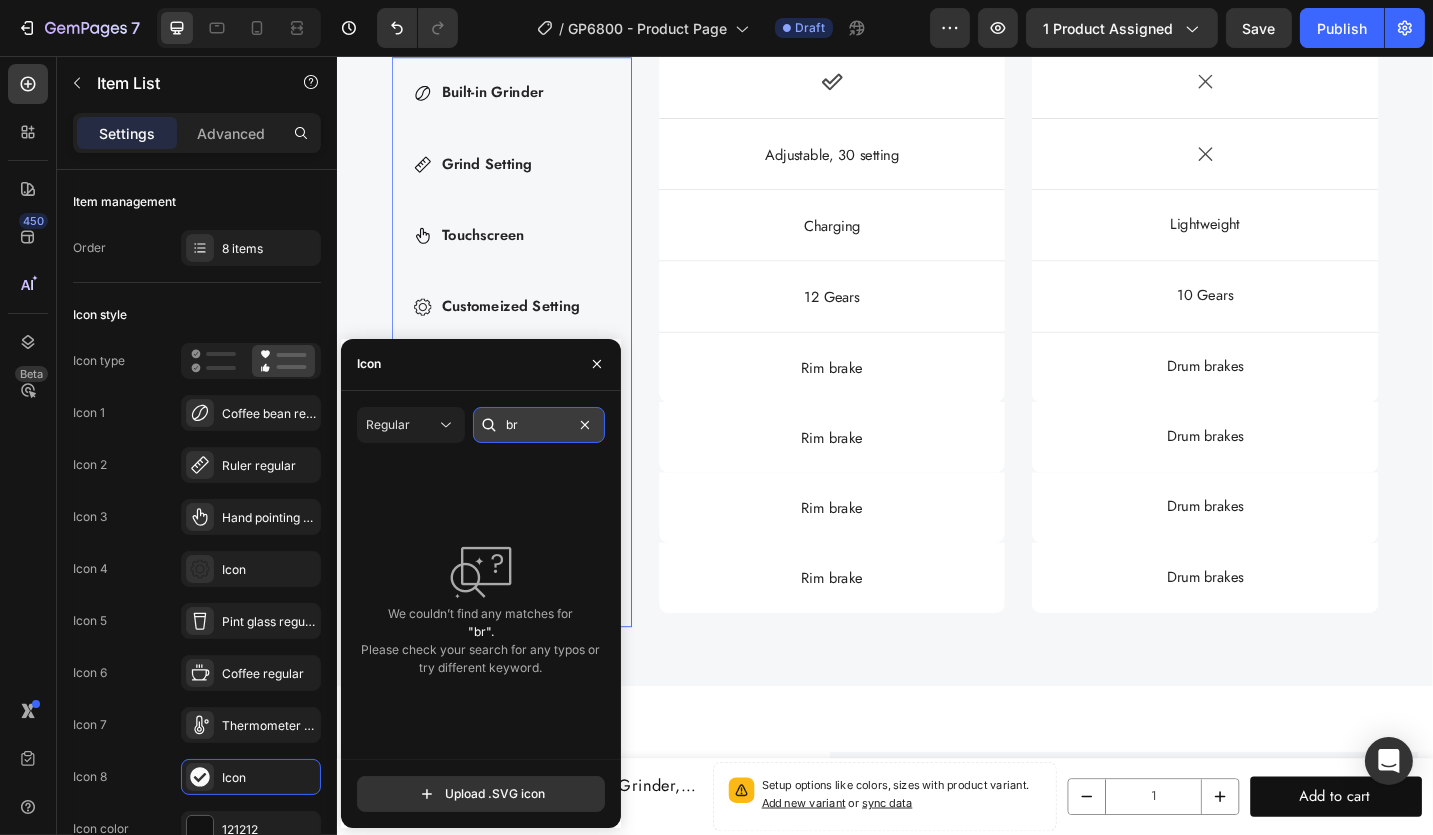 type on "b" 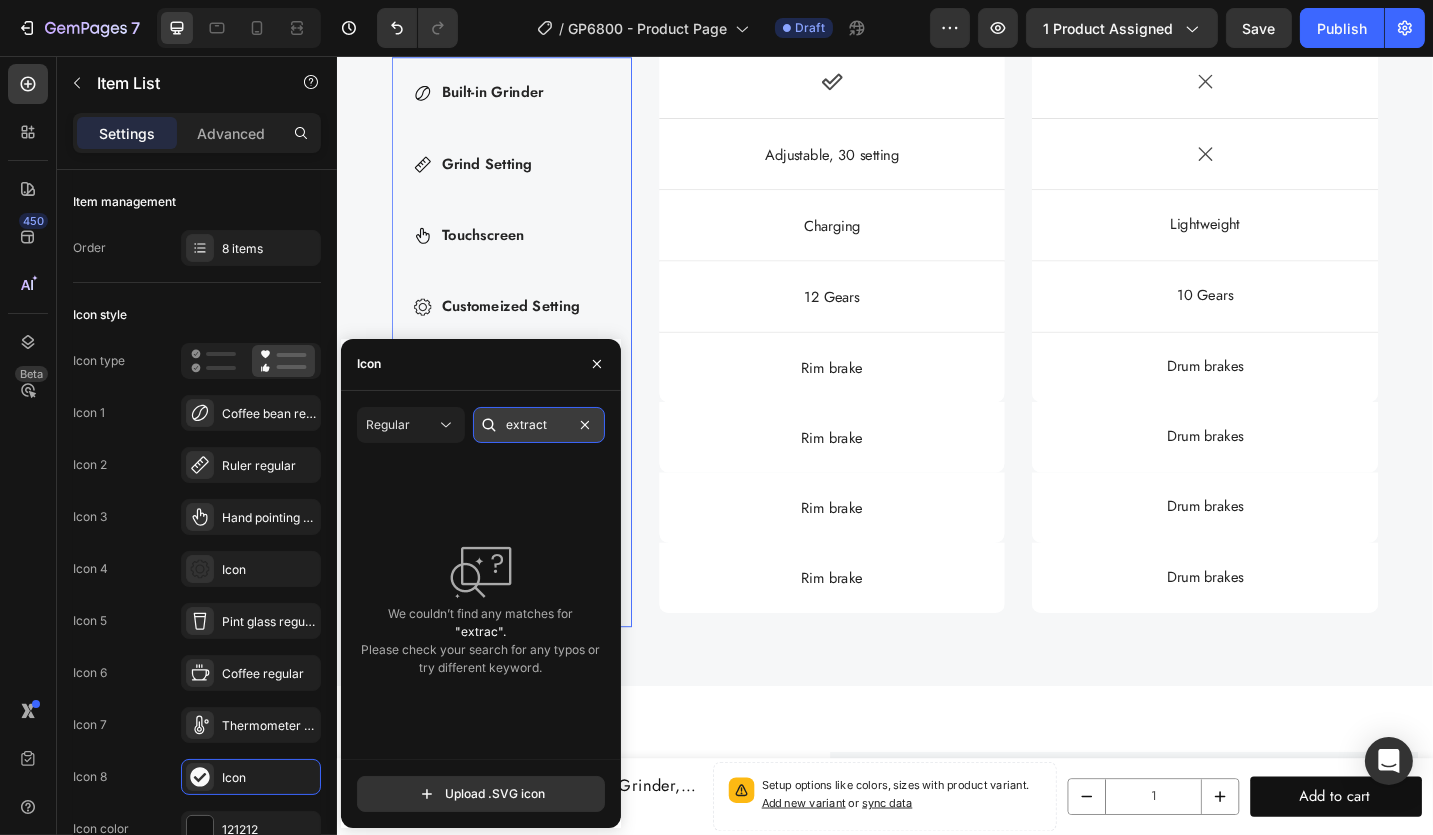 type on "extract" 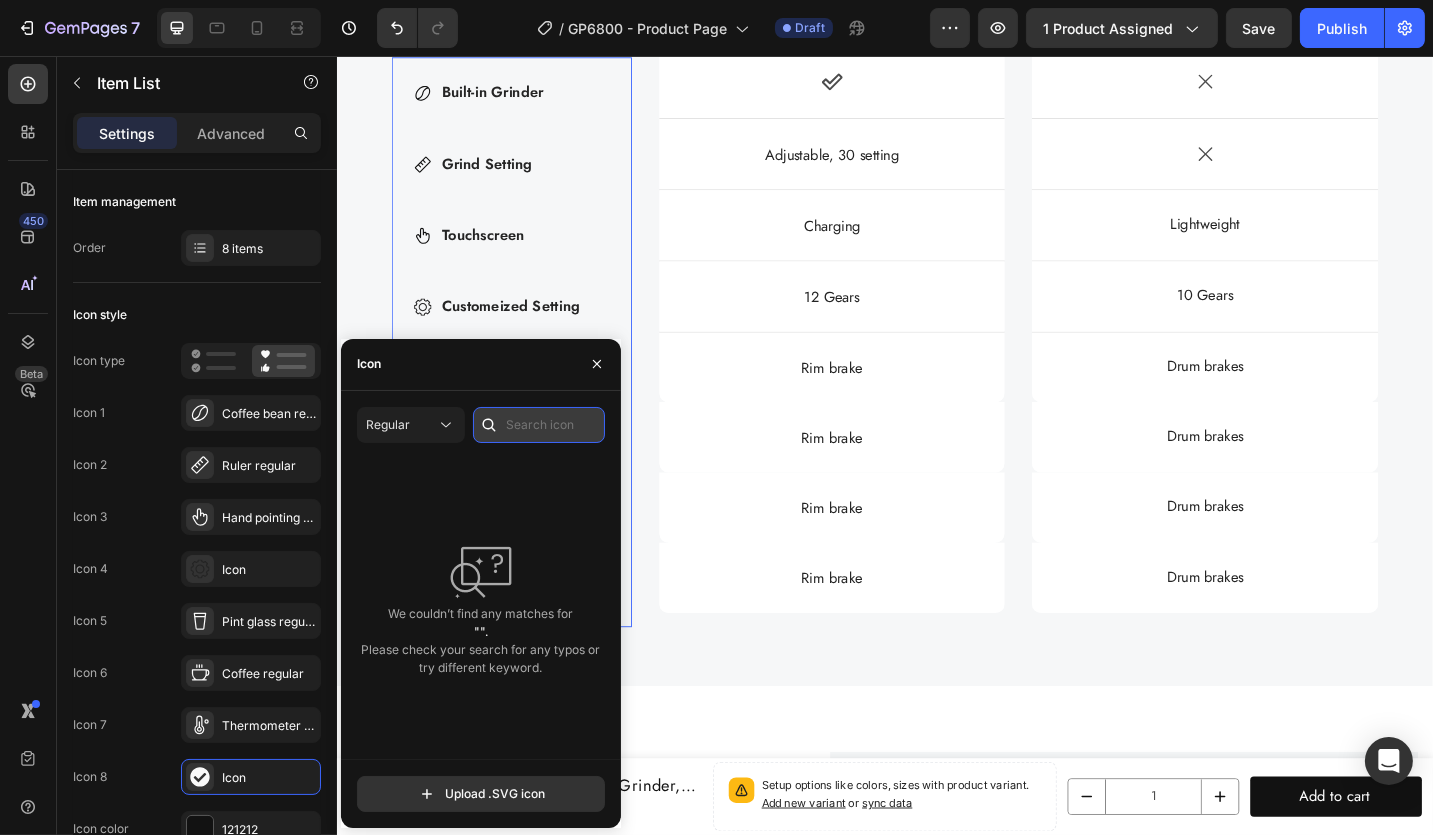 click at bounding box center [539, 425] 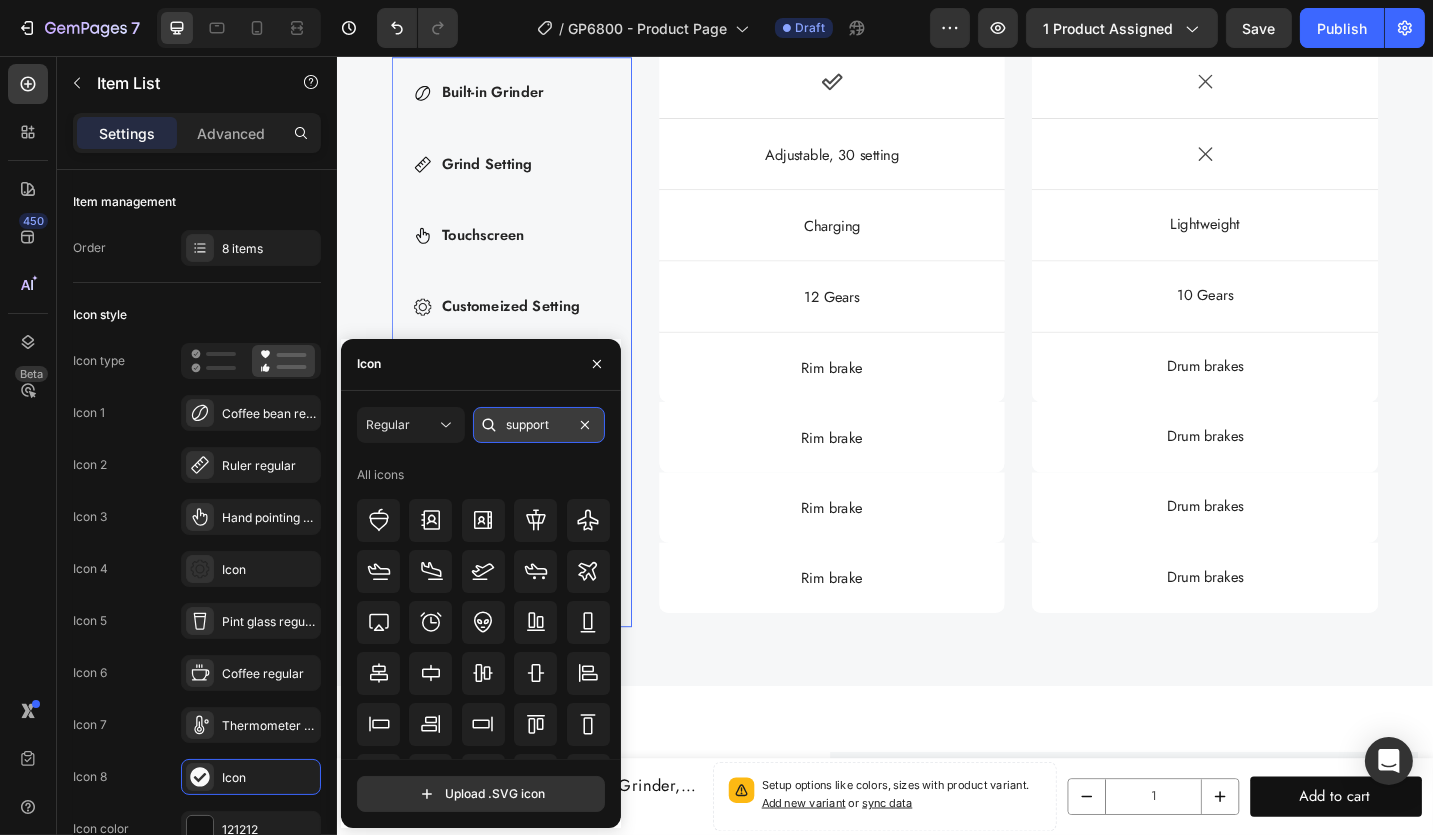 type on "support" 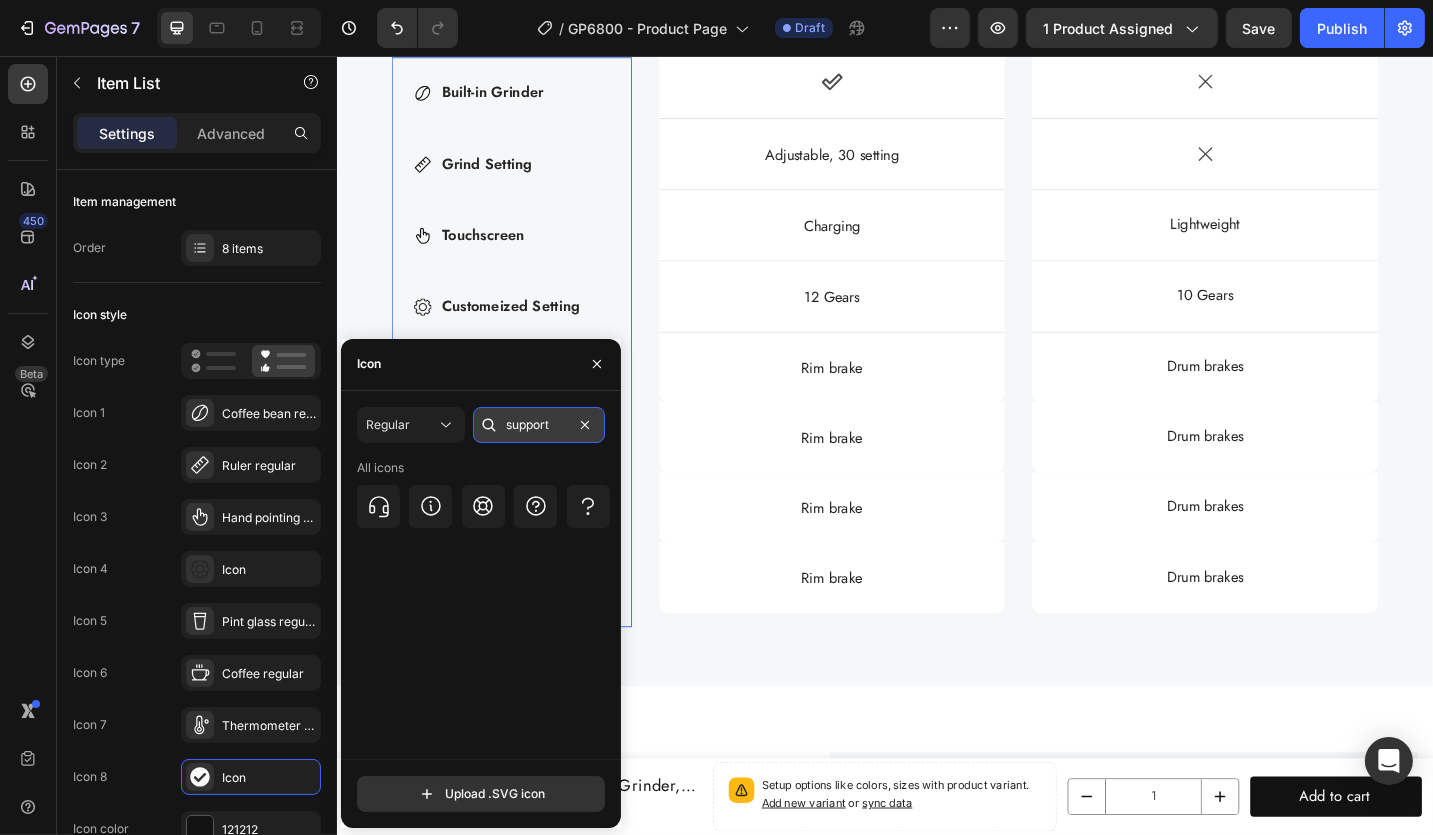 click on "support" at bounding box center (539, 425) 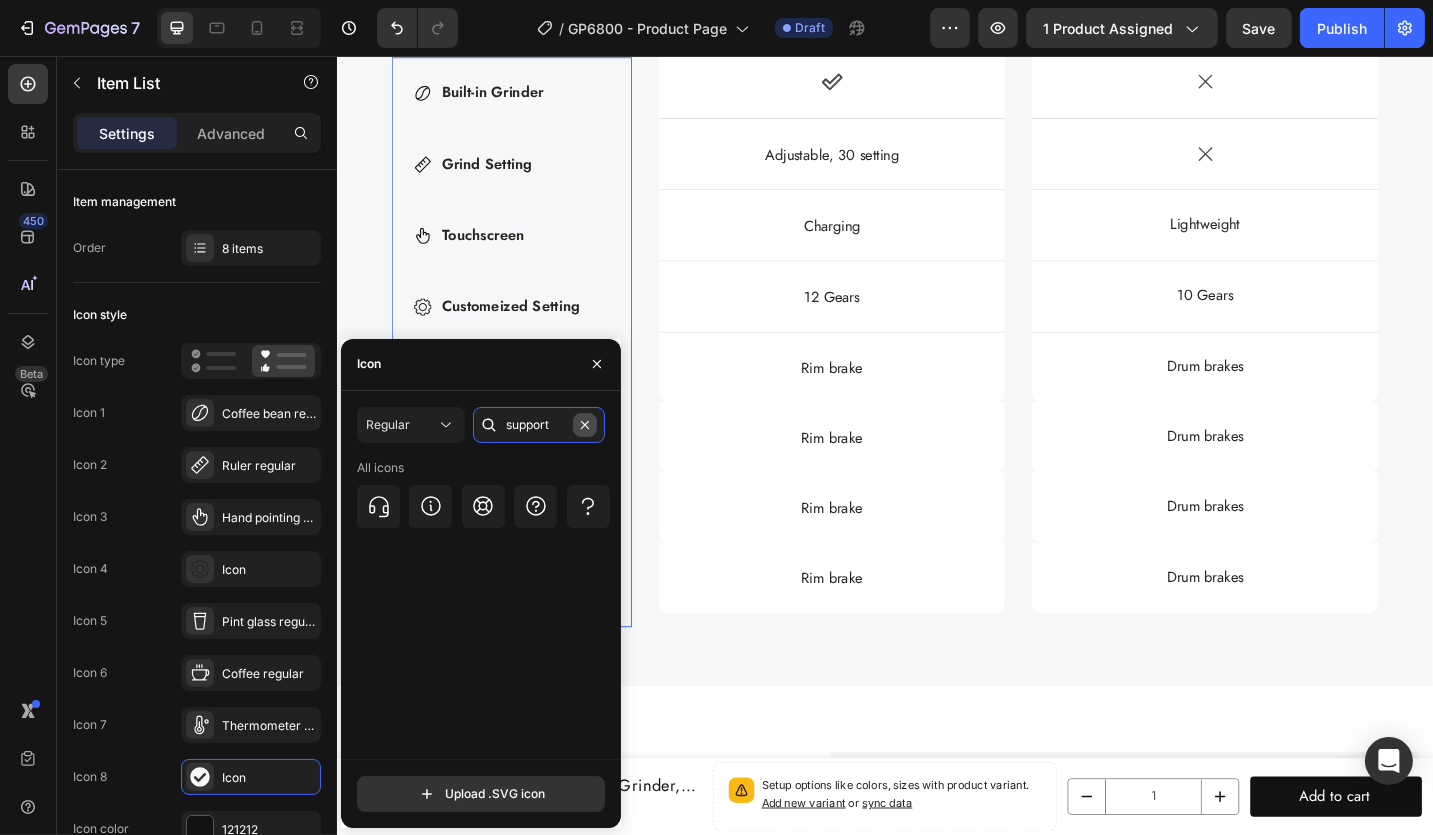 type 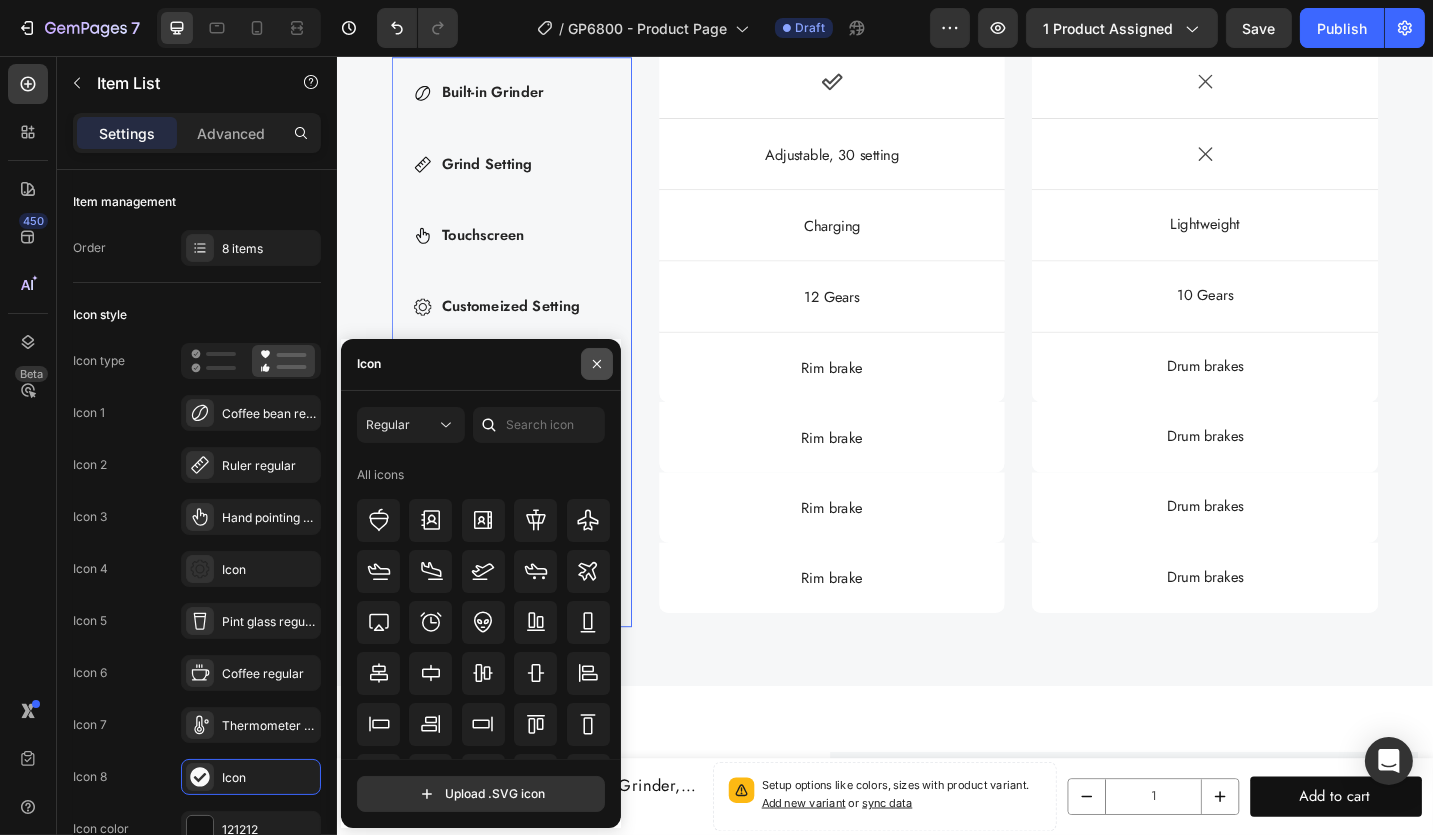 click 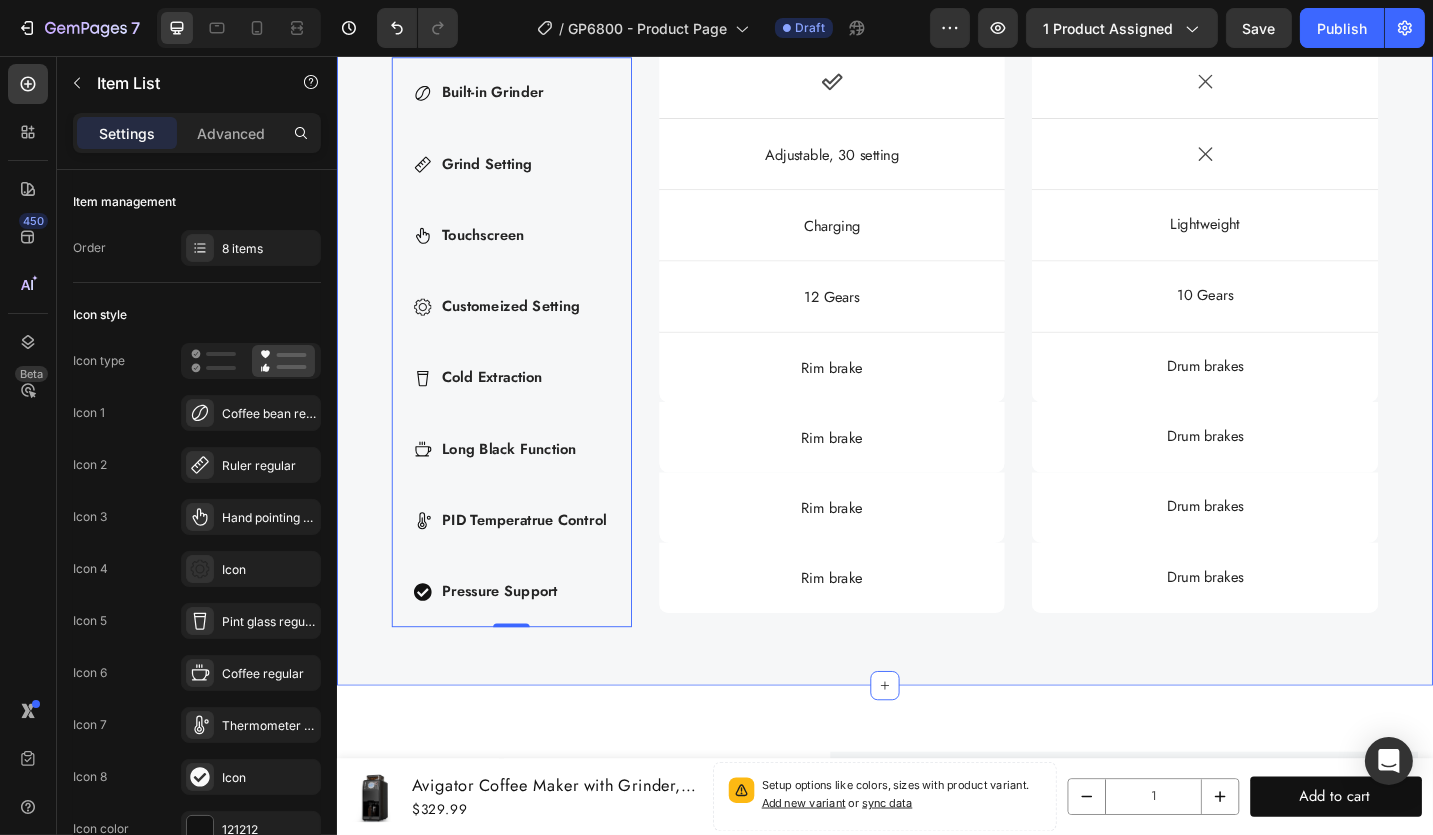 click on "Compare products Heading Save your time, taste the best Text Block Row
Built-in Grinder
Grind Setting
Touchscreen
Customeized Setting
Cold Extraction
Long Black Function
PID Temperatrue Control Pressure Support Item List   0 Currently Viewing Text Block Row Product Images Avigator 20 Bar Espresso Machine with Milk Frother, Programmable Expresso Coffee Machines with Adjustable Grinder Built in & 53 oz. Removable Water Tank for Espresso, Americano, Cappuccino and Latte Product Title $399.99 Product Price Product Price Row Product More Info Button Hero Banner Product Images Avigator Coffee Espresso Machine 20 Bar, Cappuccino Coffee Makers with Milk Frother and Removable Water Tank Product Title $129.99 Product Price Product Price Row Product More Info Button Hero Banner Row
Dimensions Item List
Icon Hero Banner
Icon Hero Banner Row" at bounding box center (936, 25) 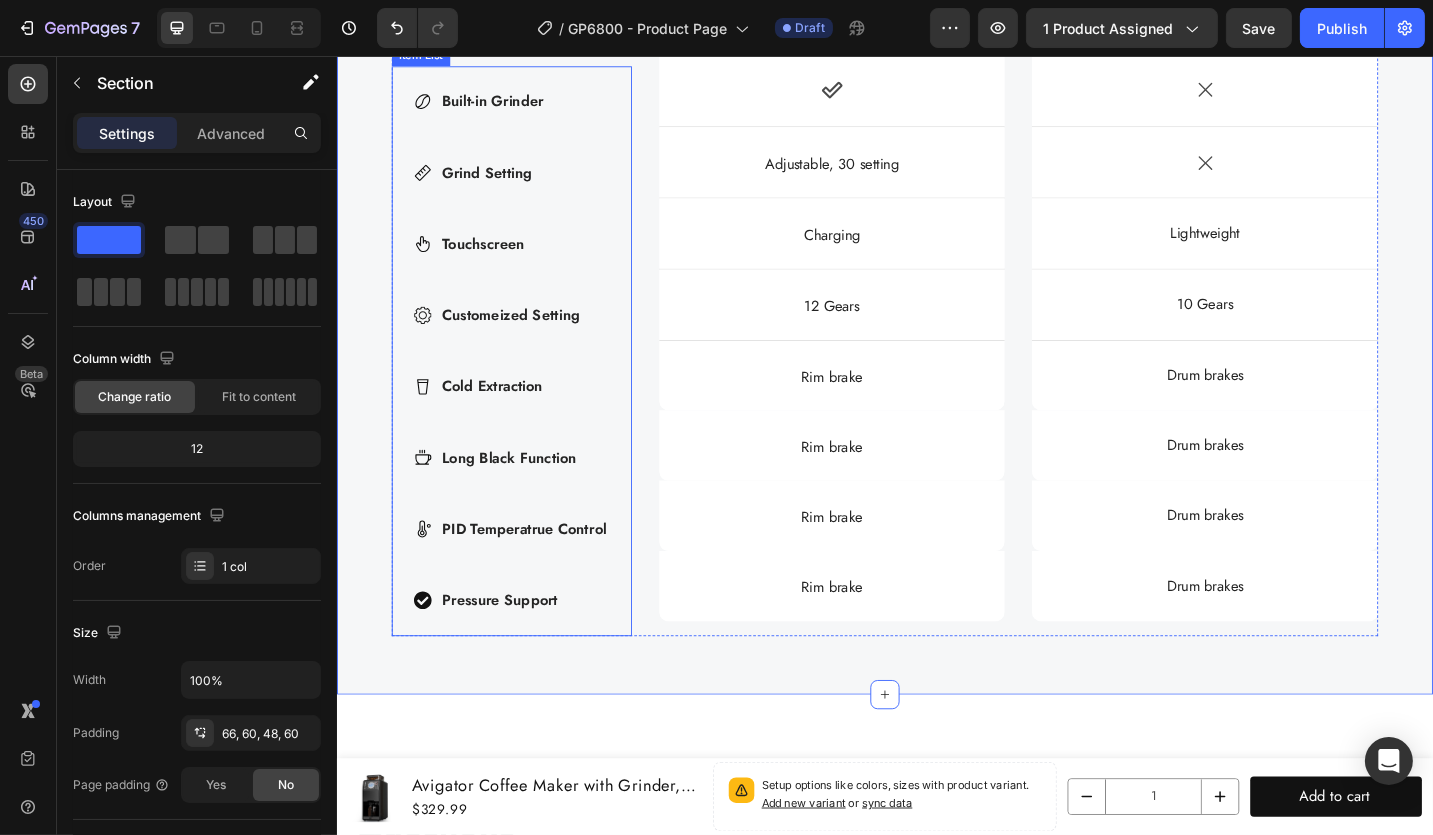 scroll, scrollTop: 6403, scrollLeft: 0, axis: vertical 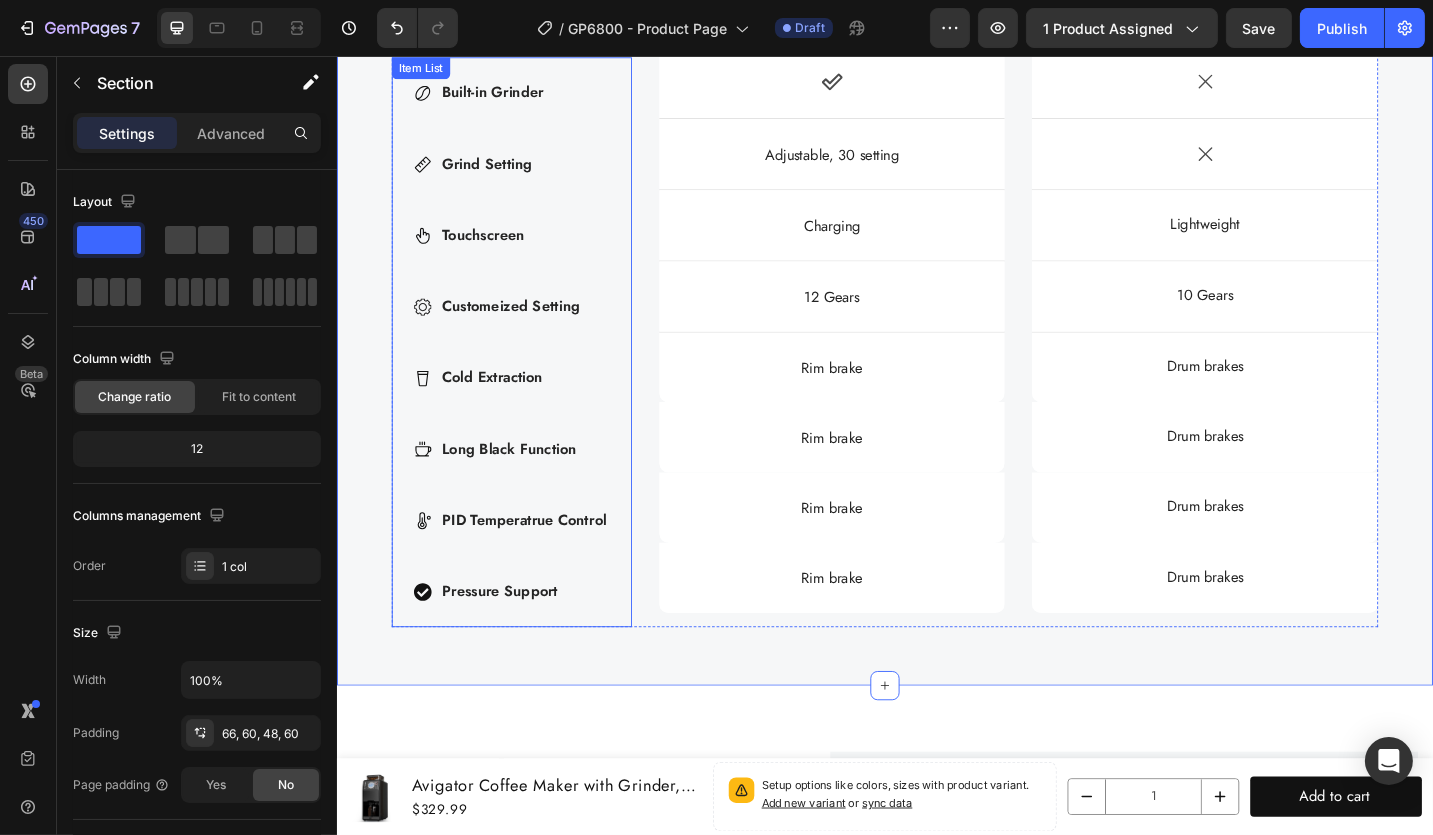 click on "Pressure Support" at bounding box center [541, 643] 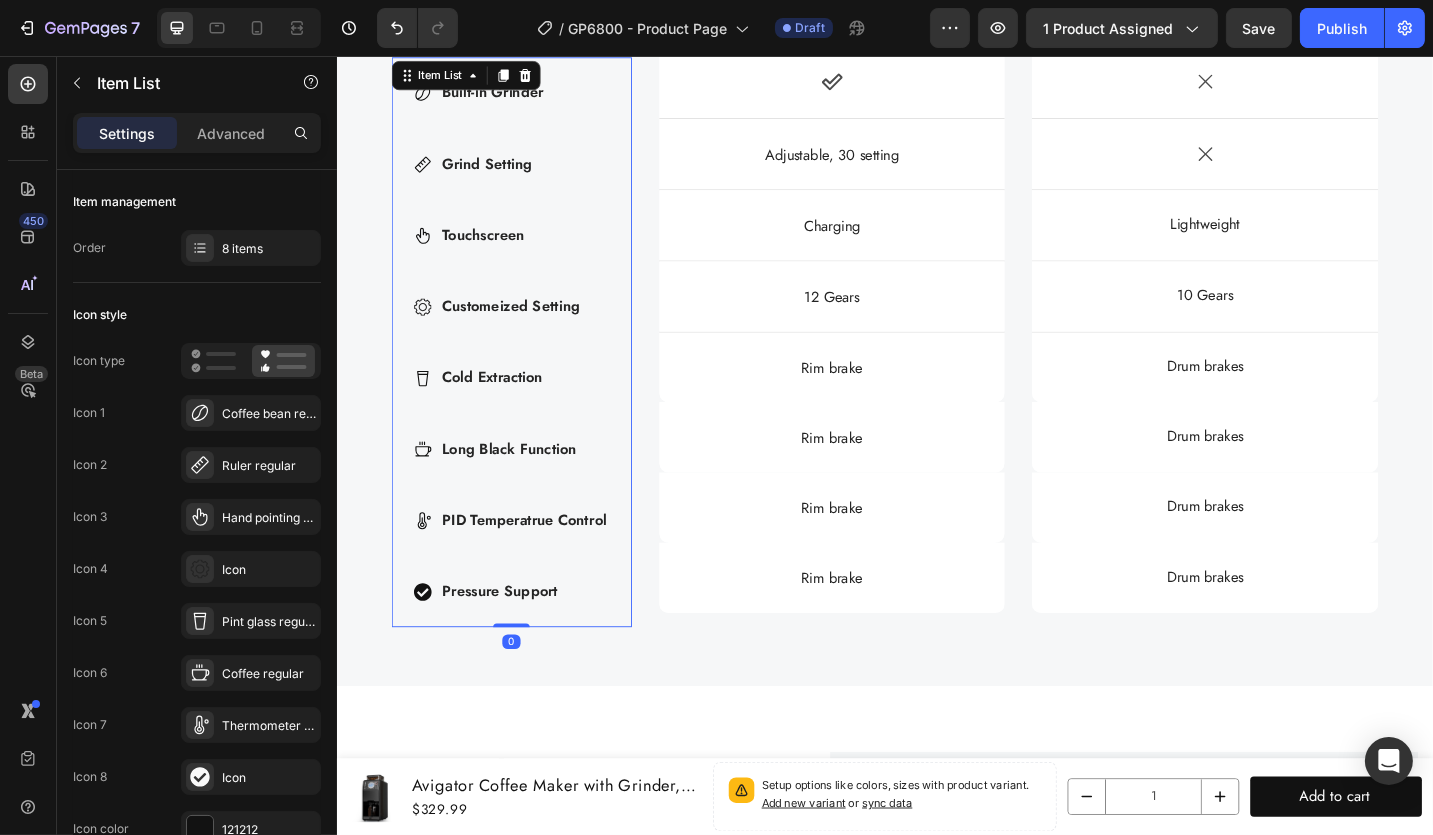 click 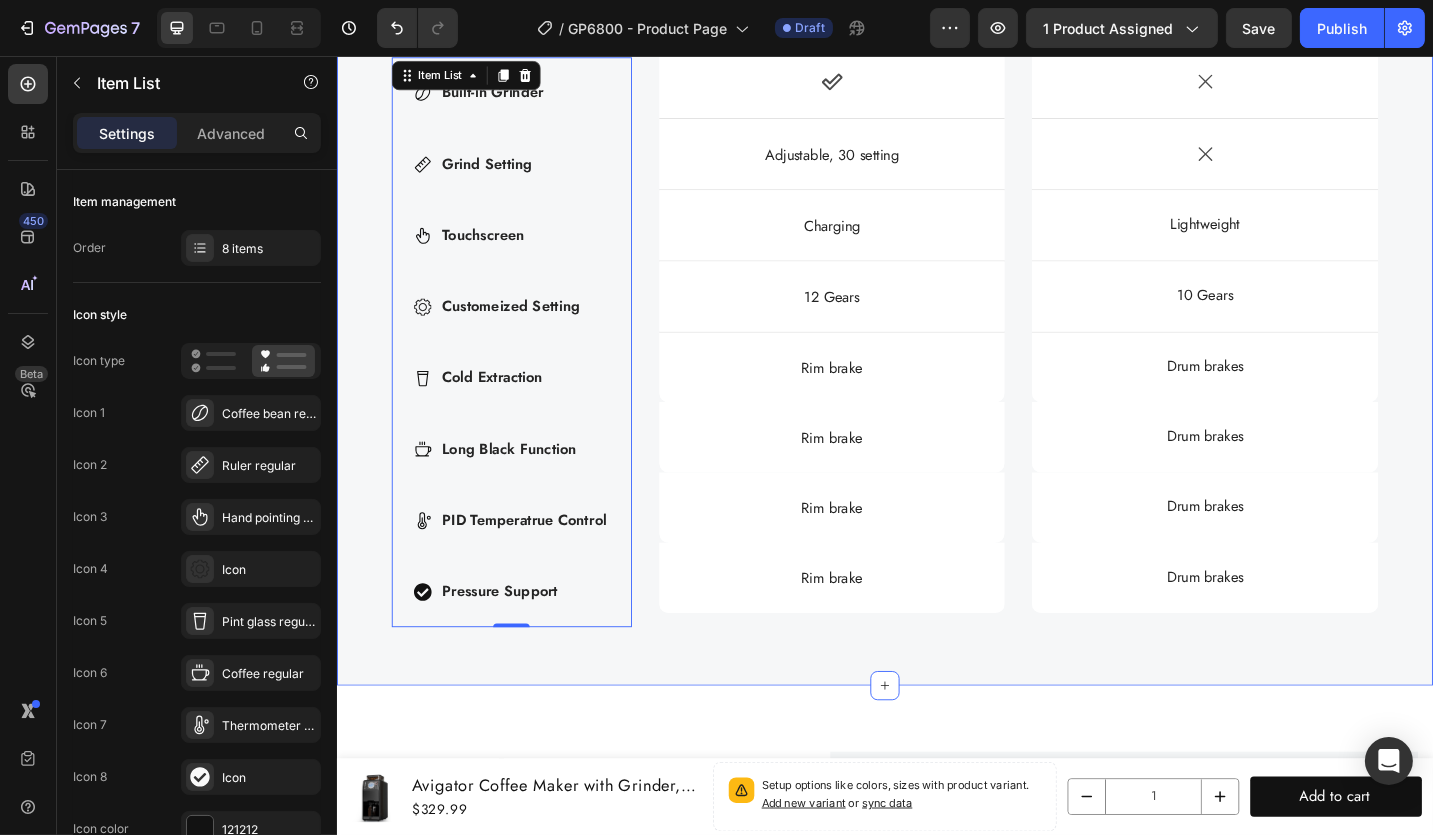 click on "Compare products Heading Save your time, taste the best Text Block Row
Built-in Grinder
Grind Setting
Touchscreen
Customeized Setting
Cold Extraction
Long Black Function
PID Temperatrue Control Pressure Support Item List   0 Currently Viewing Text Block Row Product Images Avigator 20 Bar Espresso Machine with Milk Frother, Programmable Expresso Coffee Machines with Adjustable Grinder Built in & 53 oz. Removable Water Tank for Espresso, Americano, Cappuccino and Latte Product Title $399.99 Product Price Product Price Row Product More Info Button Hero Banner Product Images Avigator Coffee Espresso Machine 20 Bar, Cappuccino Coffee Makers with Milk Frother and Removable Water Tank Product Title $129.99 Product Price Product Price Row Product More Info Button Hero Banner Row
Dimensions Item List
Icon Hero Banner
Icon Hero Banner Row" at bounding box center [936, 25] 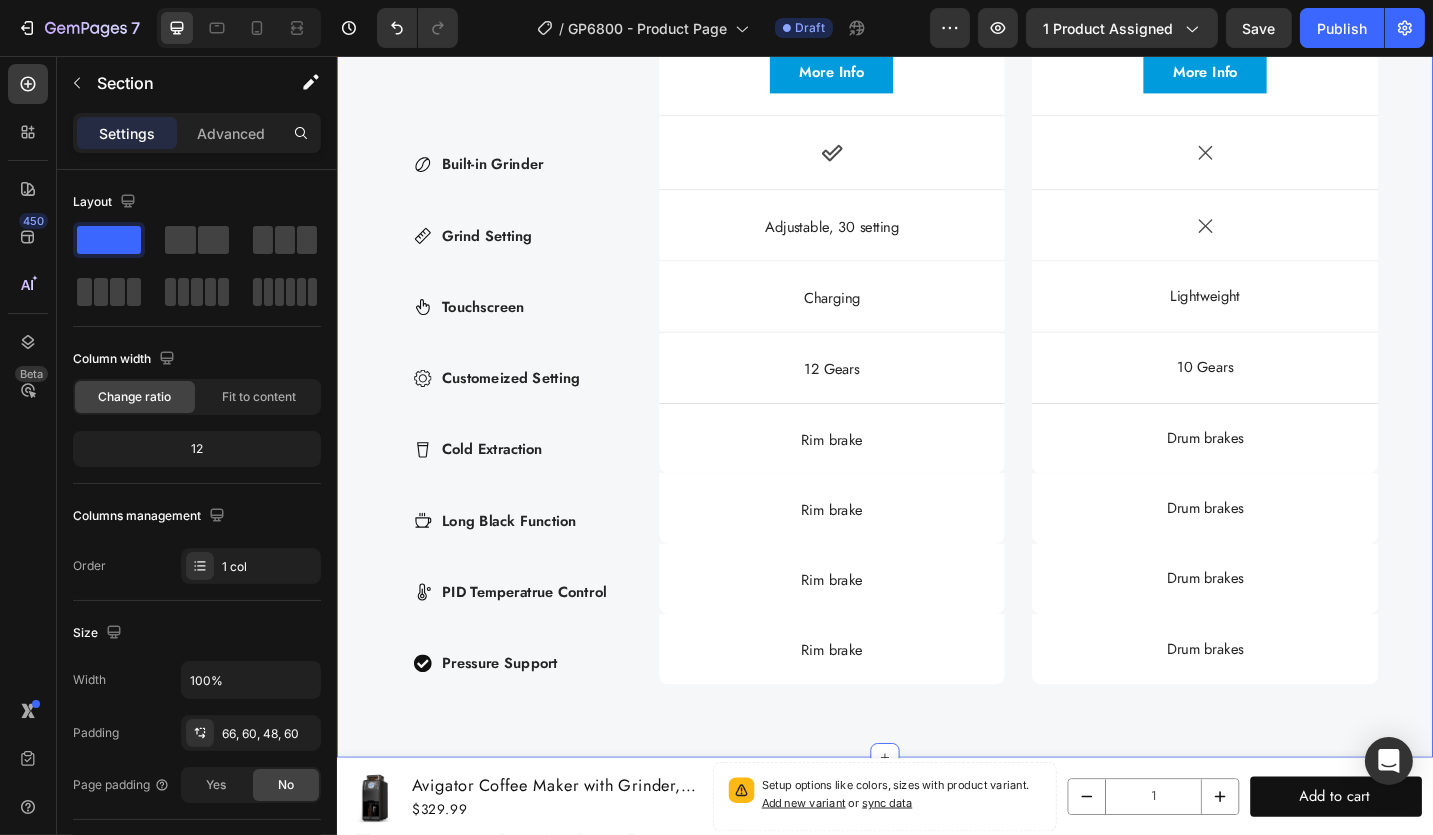 scroll, scrollTop: 6203, scrollLeft: 0, axis: vertical 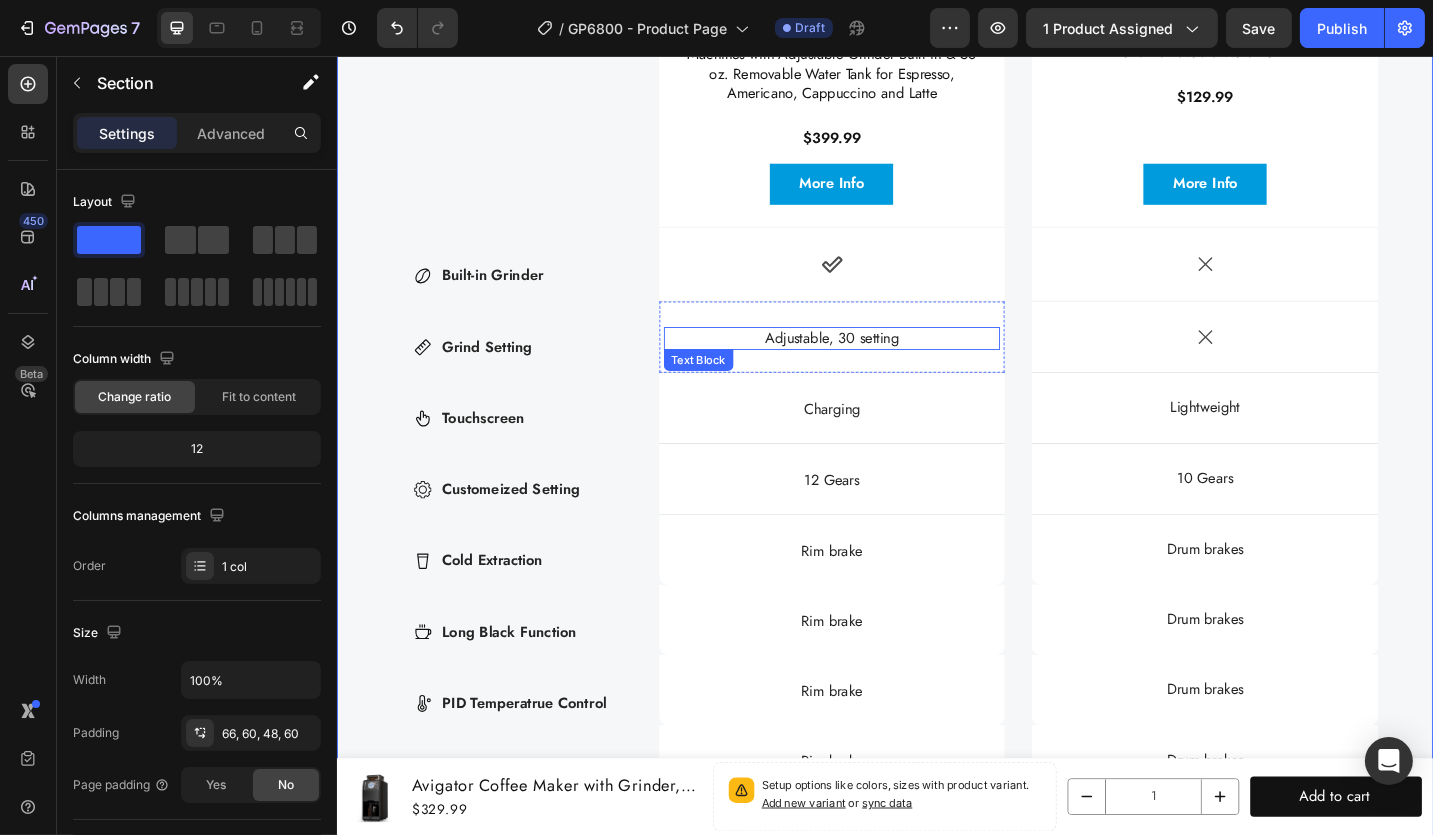 click on "Adjustable, 30 setting" at bounding box center [878, 365] 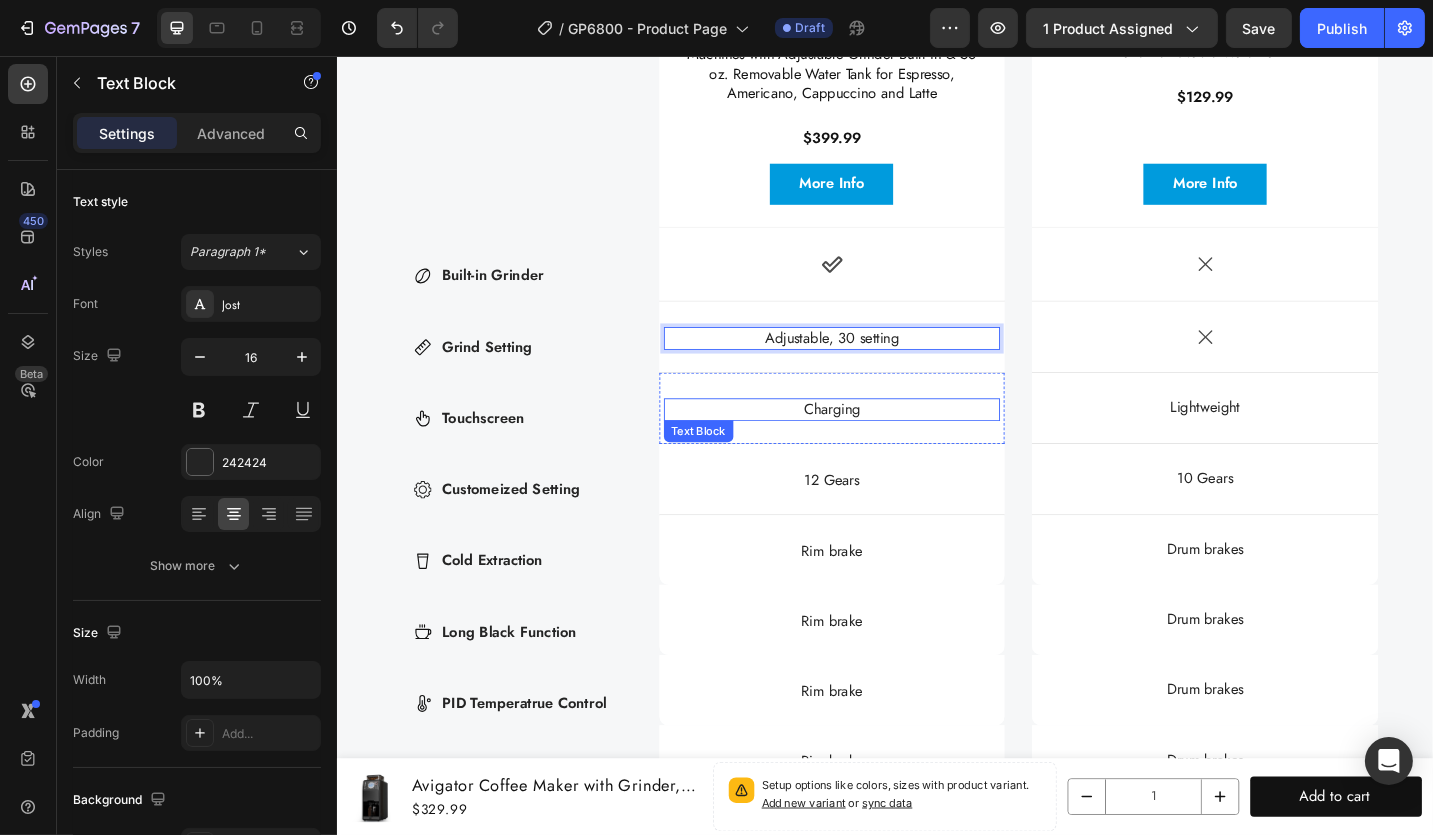 click on "Charging" at bounding box center [878, 443] 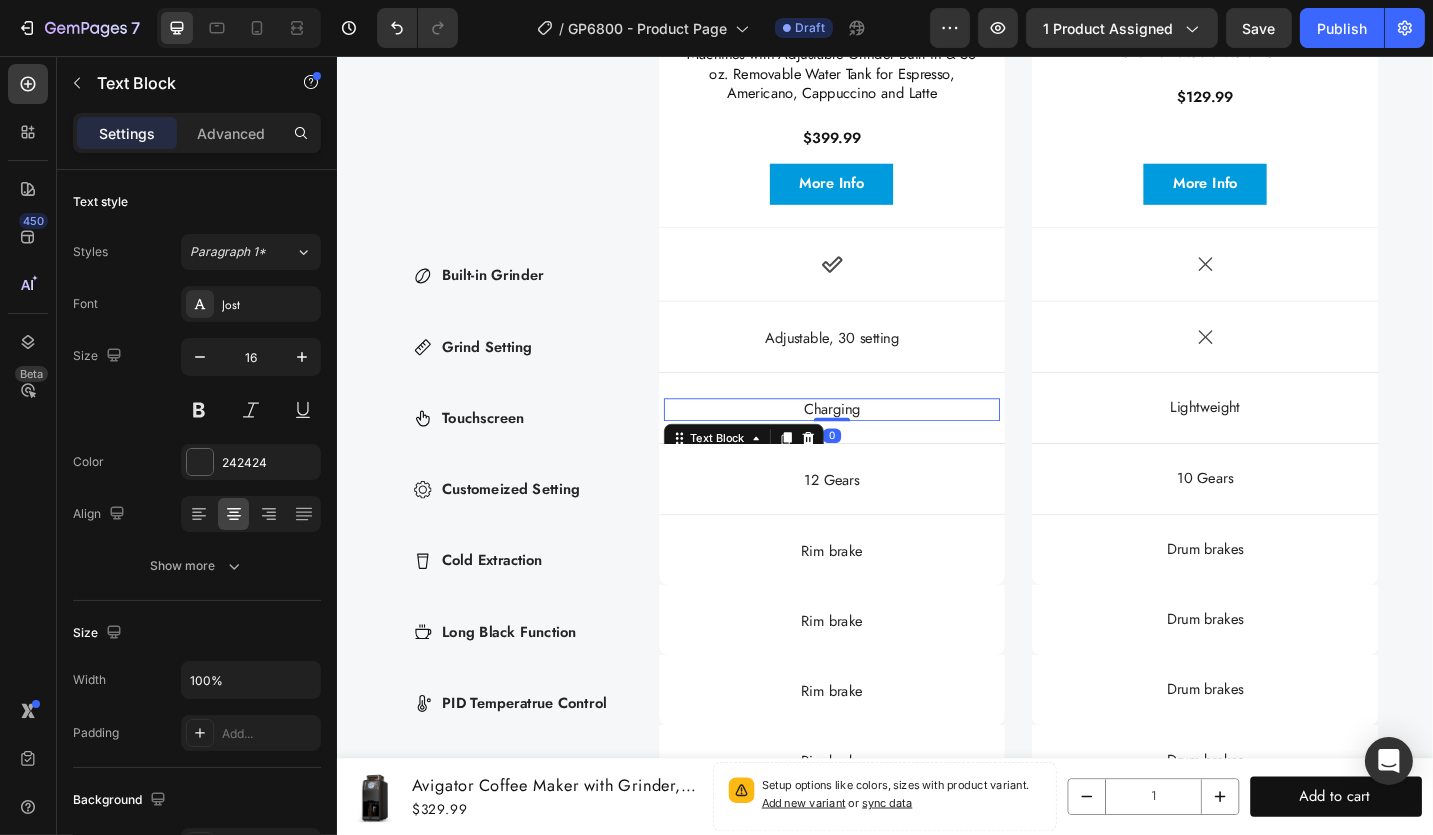 click on "Charging" at bounding box center [878, 443] 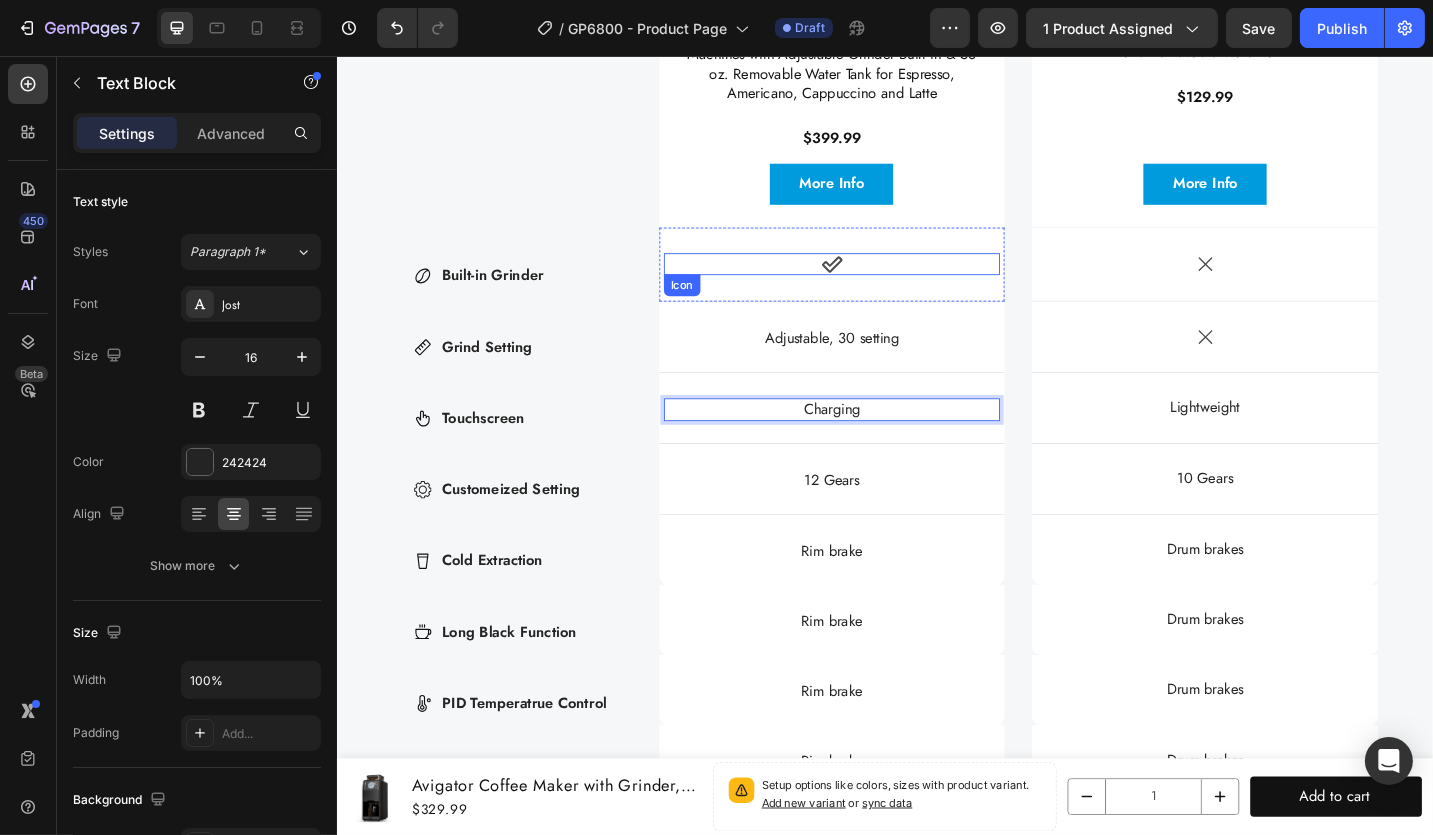 click on "Icon" at bounding box center [878, 284] 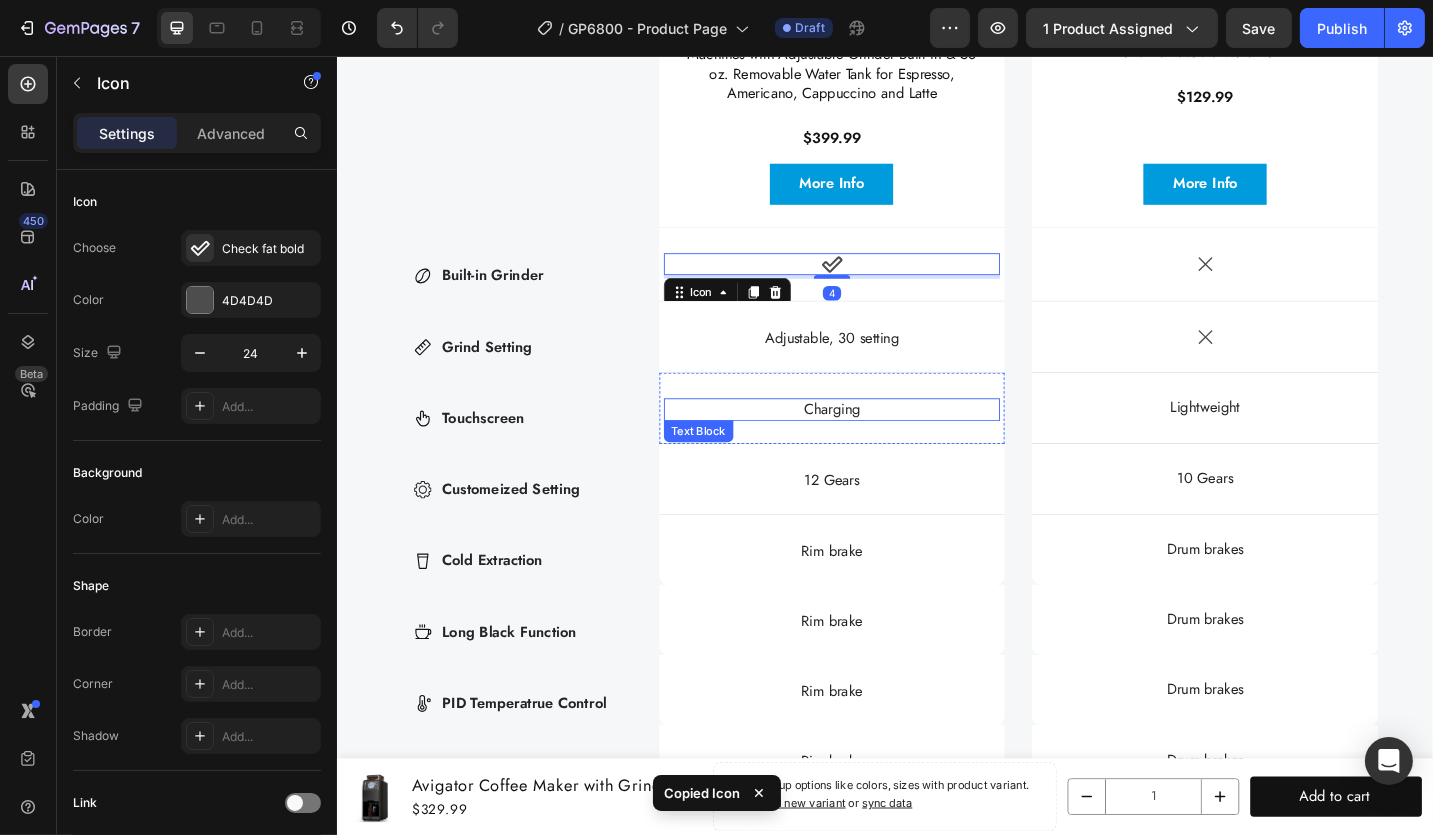 click on "Charging" at bounding box center [878, 443] 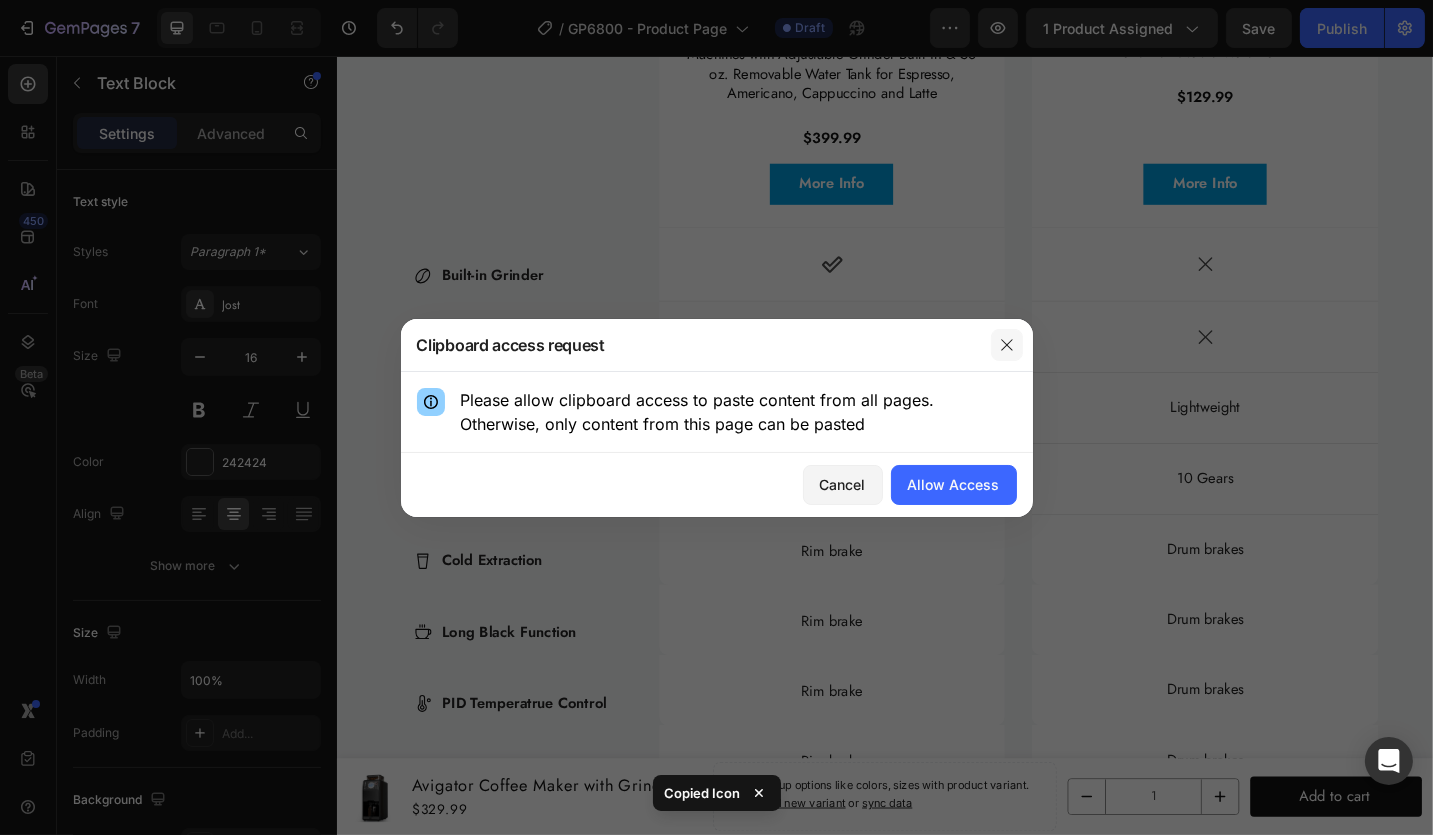 click 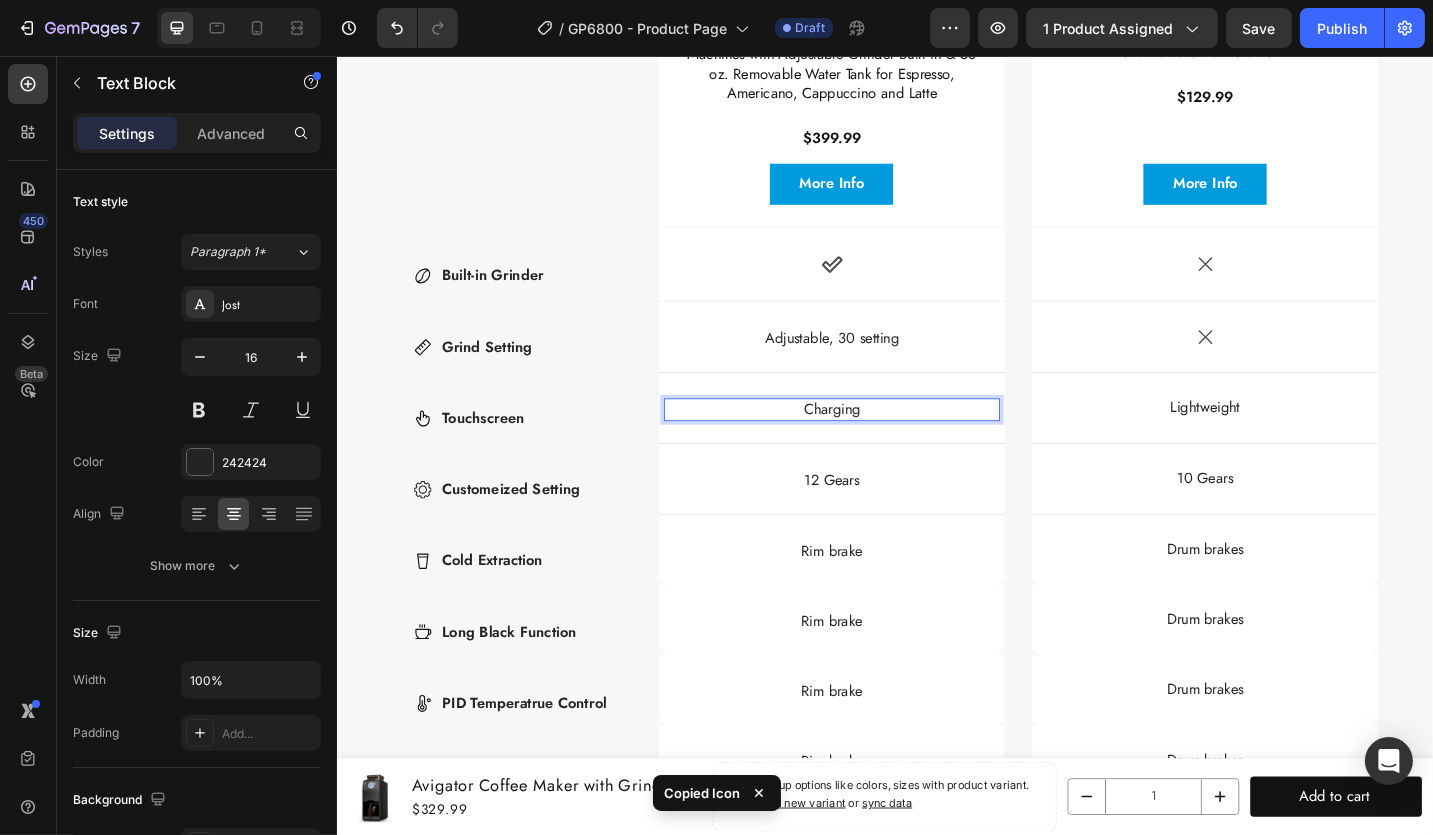 click on "Charging" at bounding box center (878, 443) 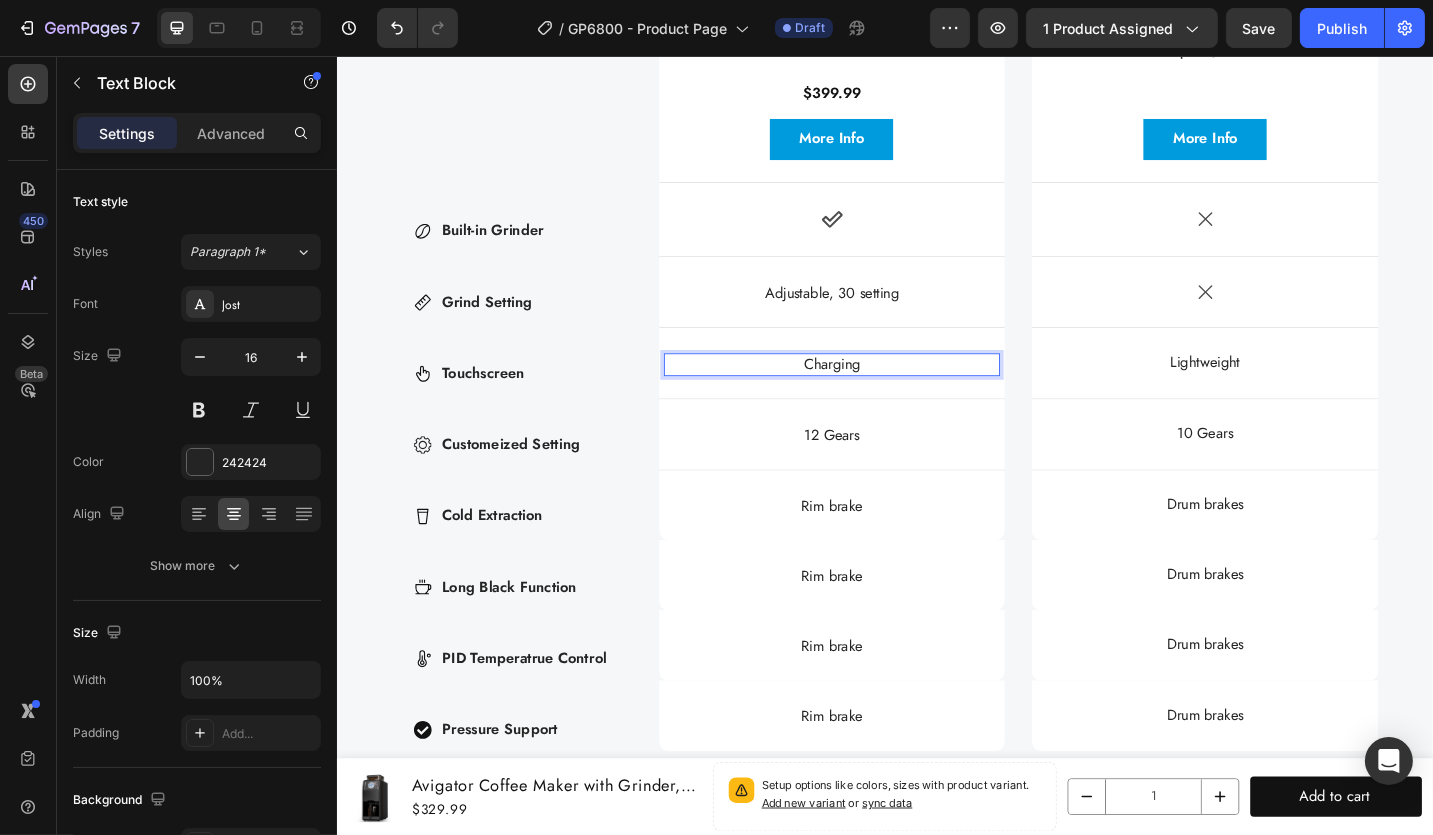 scroll, scrollTop: 6303, scrollLeft: 0, axis: vertical 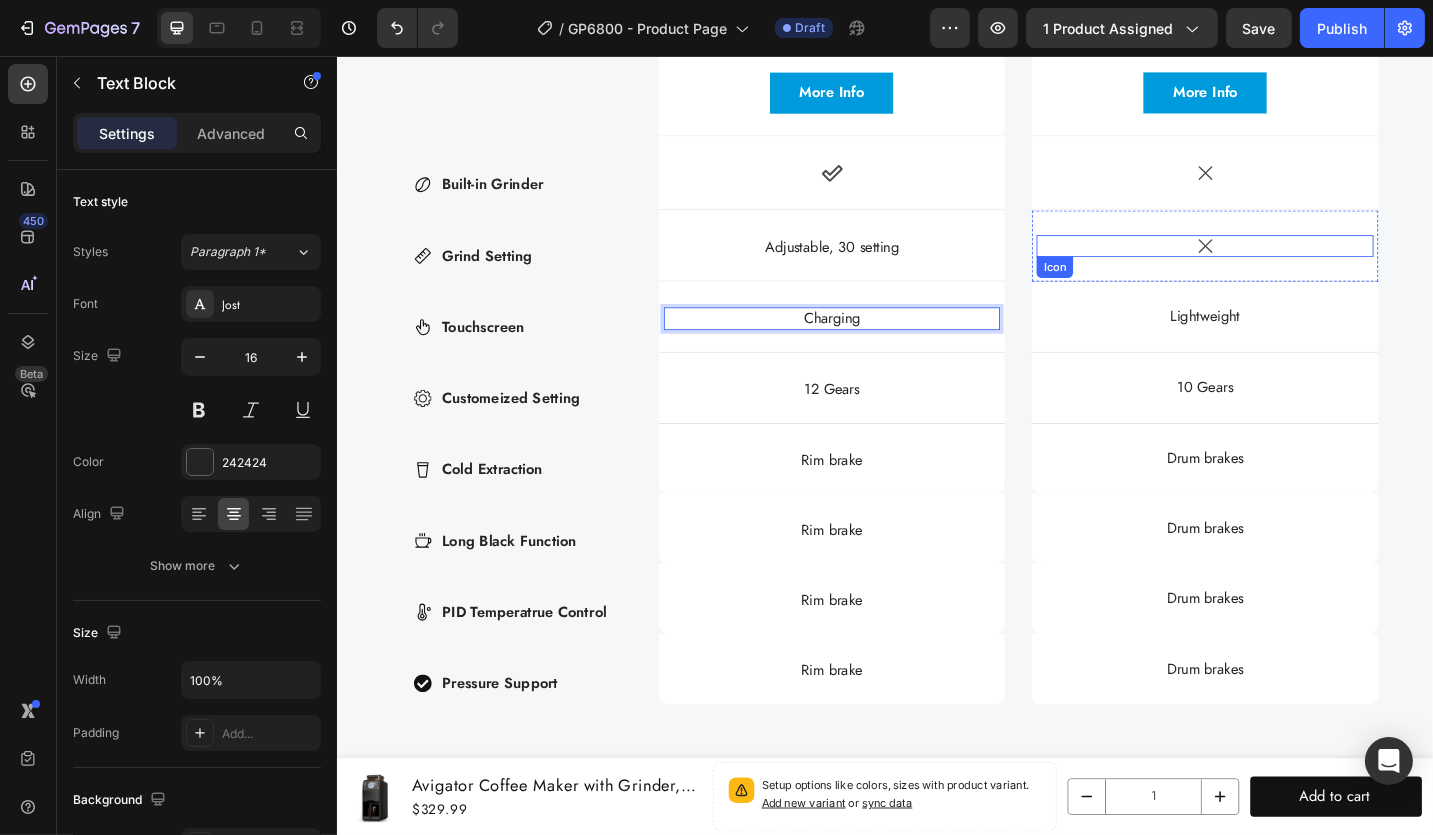 click 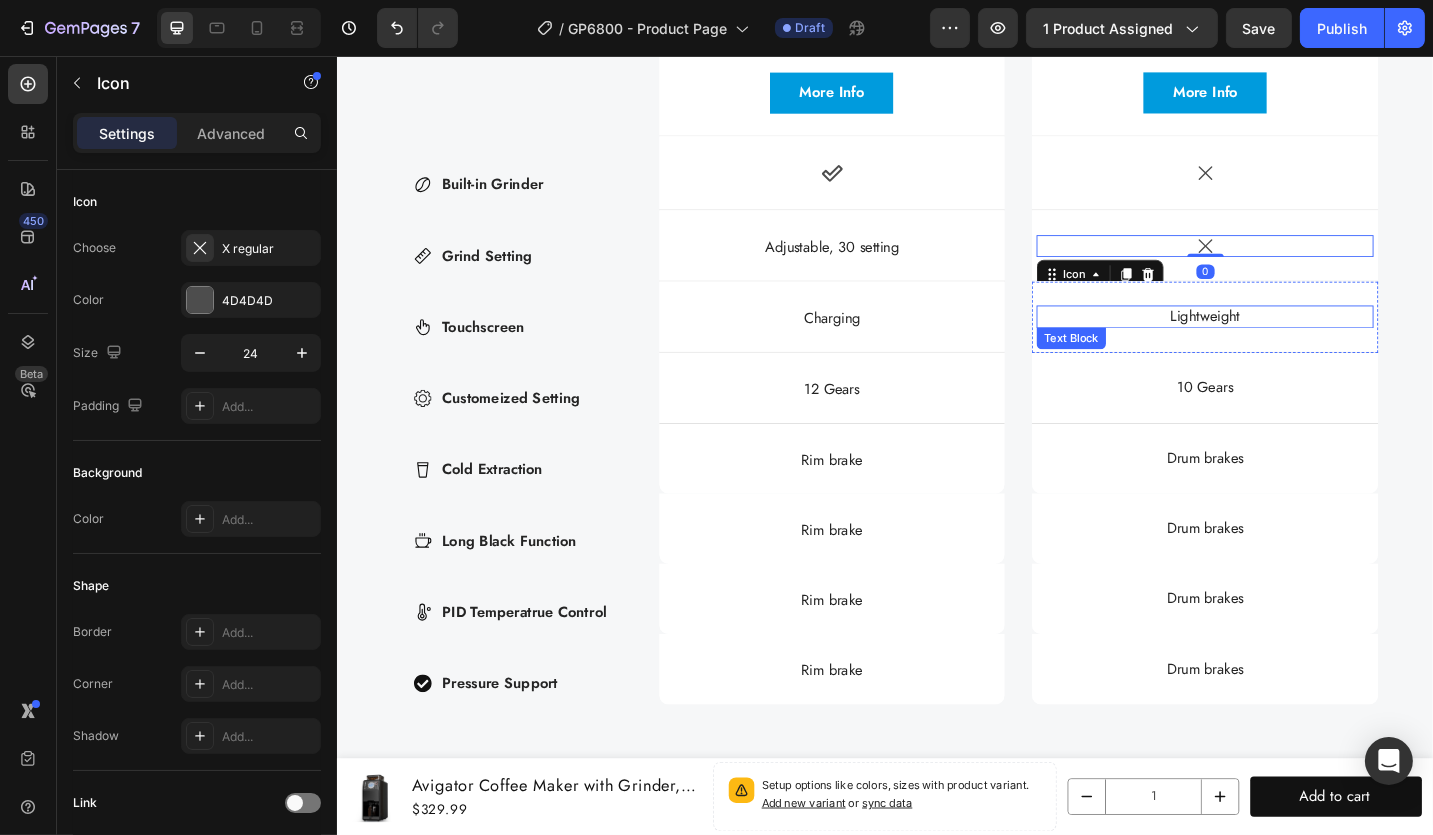 click on "Lightweight" at bounding box center (1286, 341) 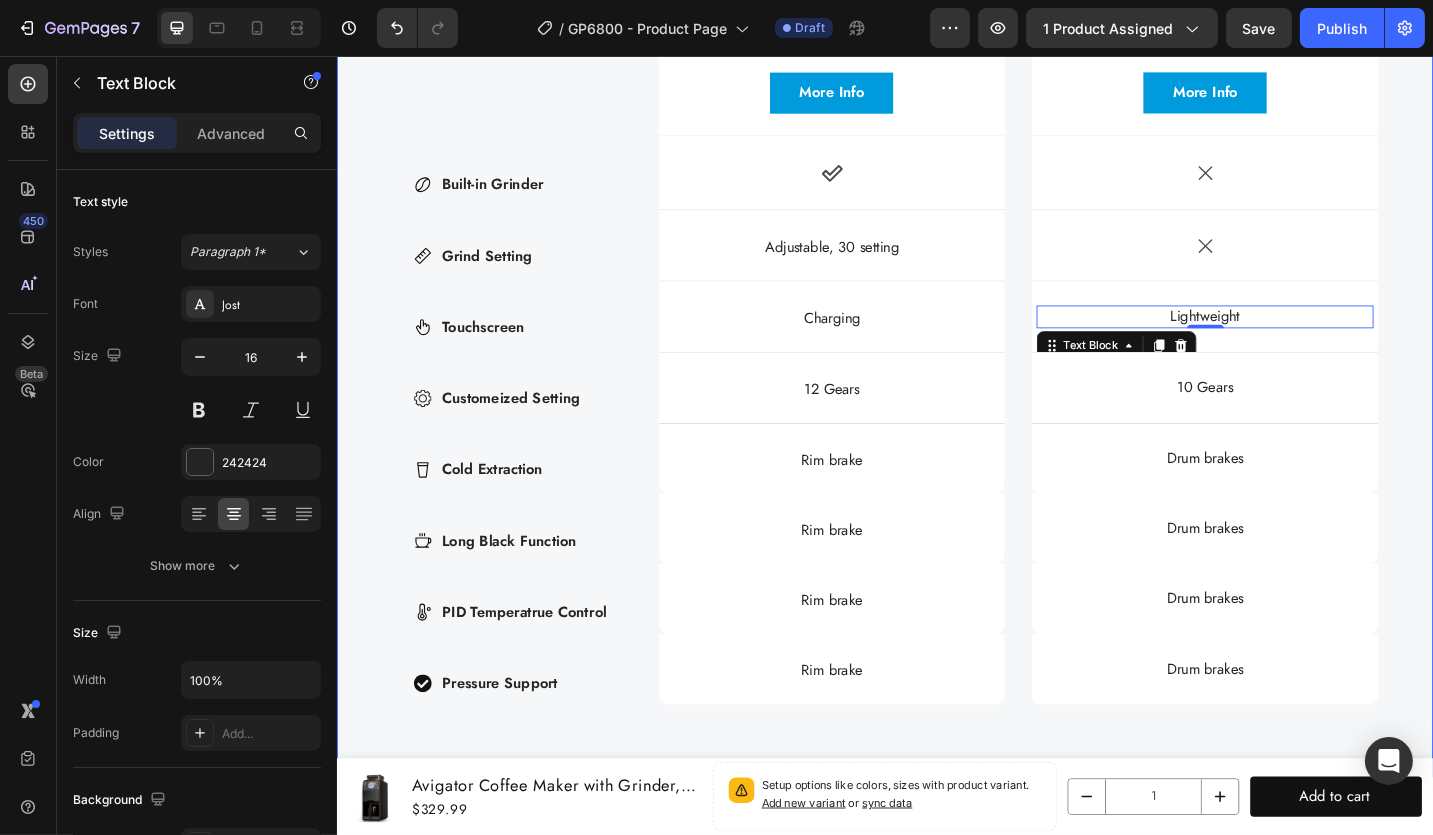 click on "Compare products Heading Save your time, taste the best Text Block Row
Built-in Grinder
Grind Setting
Touchscreen
Customeized Setting
Cold Extraction
Long Black Function
PID Temperatrue Control Pressure Support Item List Currently Viewing Text Block Row Product Images Avigator 20 Bar Espresso Machine with Milk Frother, Programmable Expresso Coffee Machines with Adjustable Grinder Built in & 53 oz. Removable Water Tank for Espresso, Americano, Cappuccino and Latte Product Title $399.99 Product Price Product Price Row Product More Info Button Hero Banner Product Images Avigator Coffee Espresso Machine 20 Bar, Cappuccino Coffee Makers with Milk Frother and Removable Water Tank Product Title $129.99 Product Price Product Price Row Product More Info Button Hero Banner Row
Dimensions Item List
Icon Hero Banner
Icon Hero Banner Row" at bounding box center (936, 125) 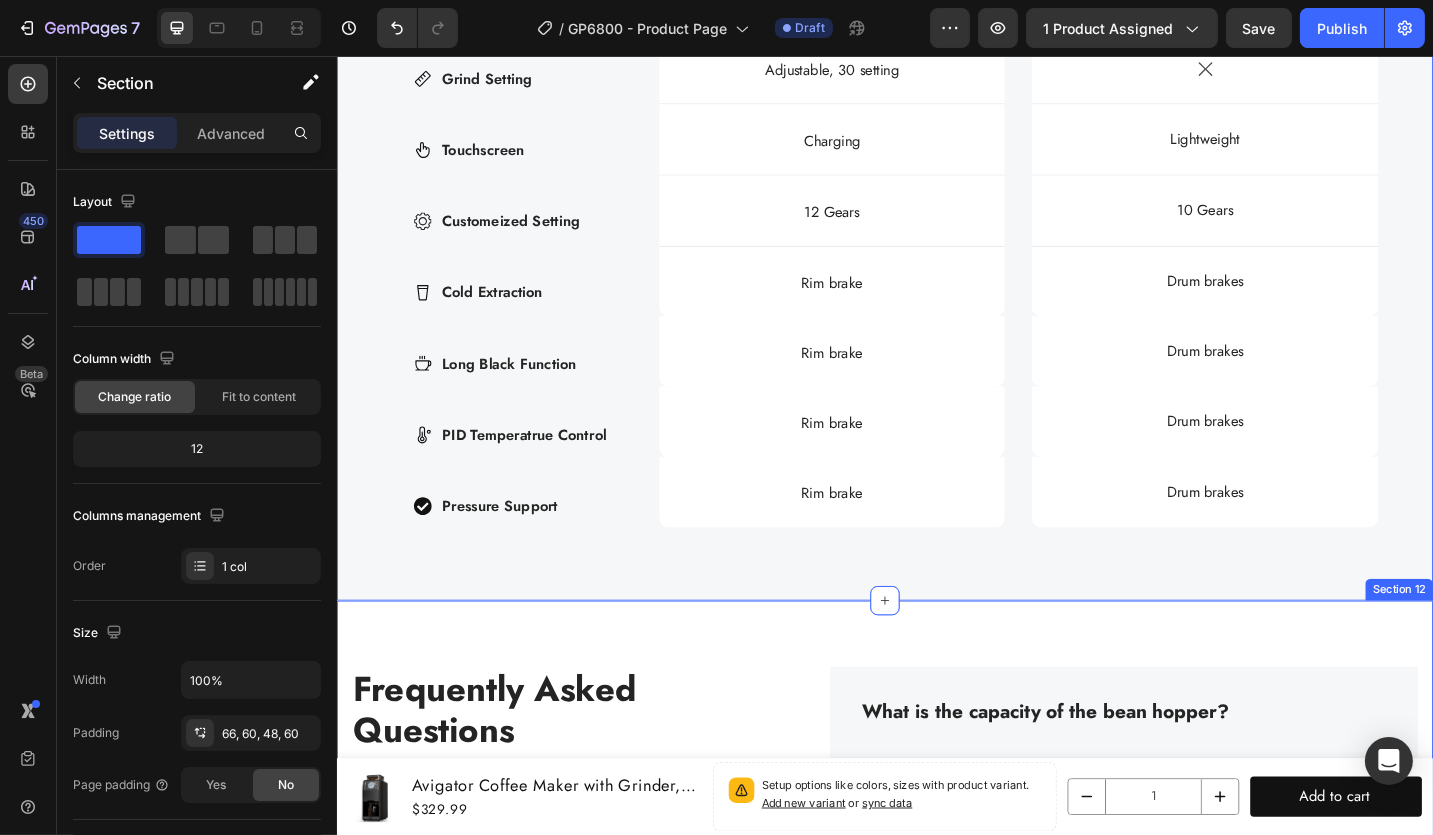 scroll, scrollTop: 6503, scrollLeft: 0, axis: vertical 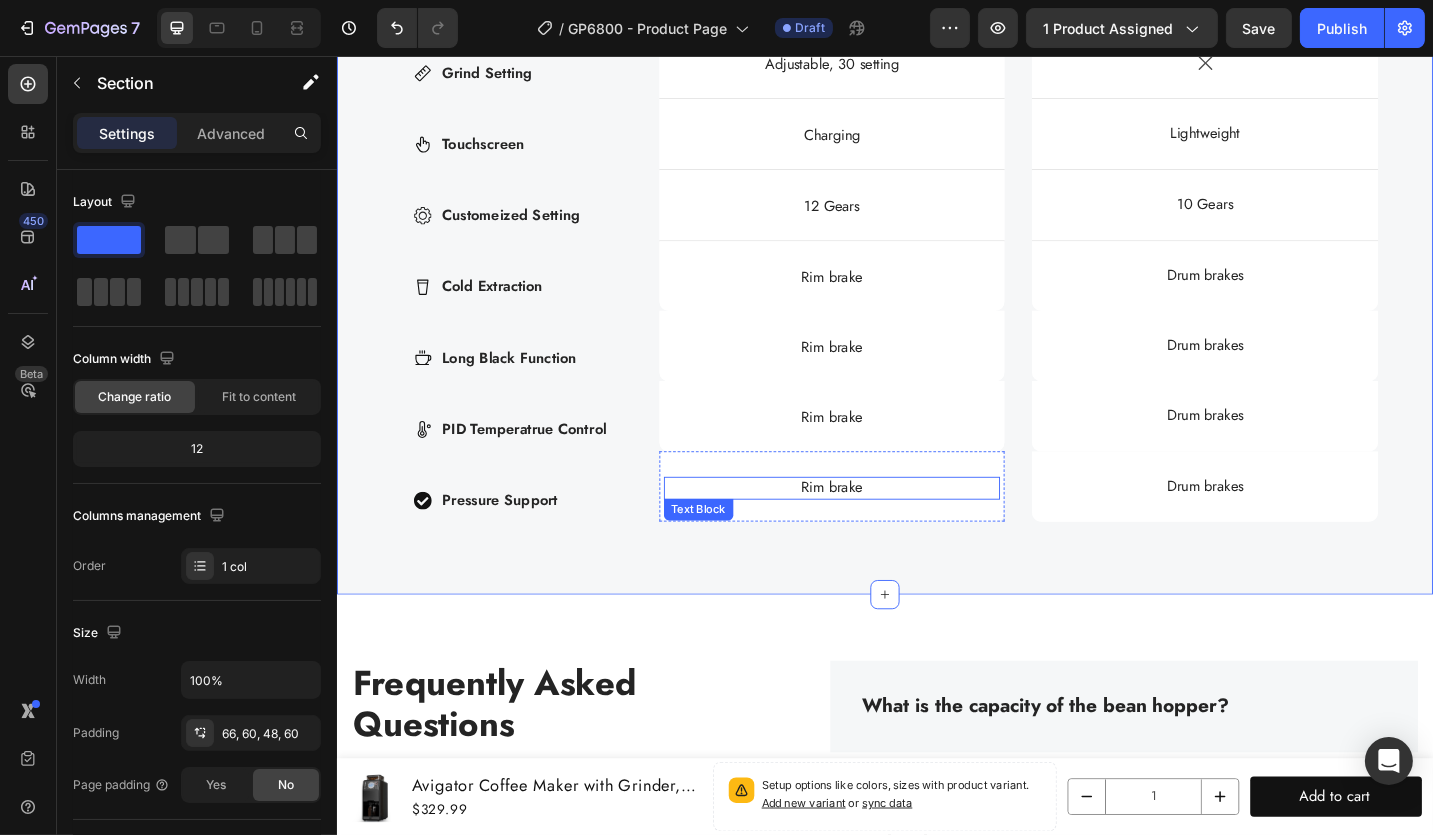 click on "Rim brake" at bounding box center [878, 529] 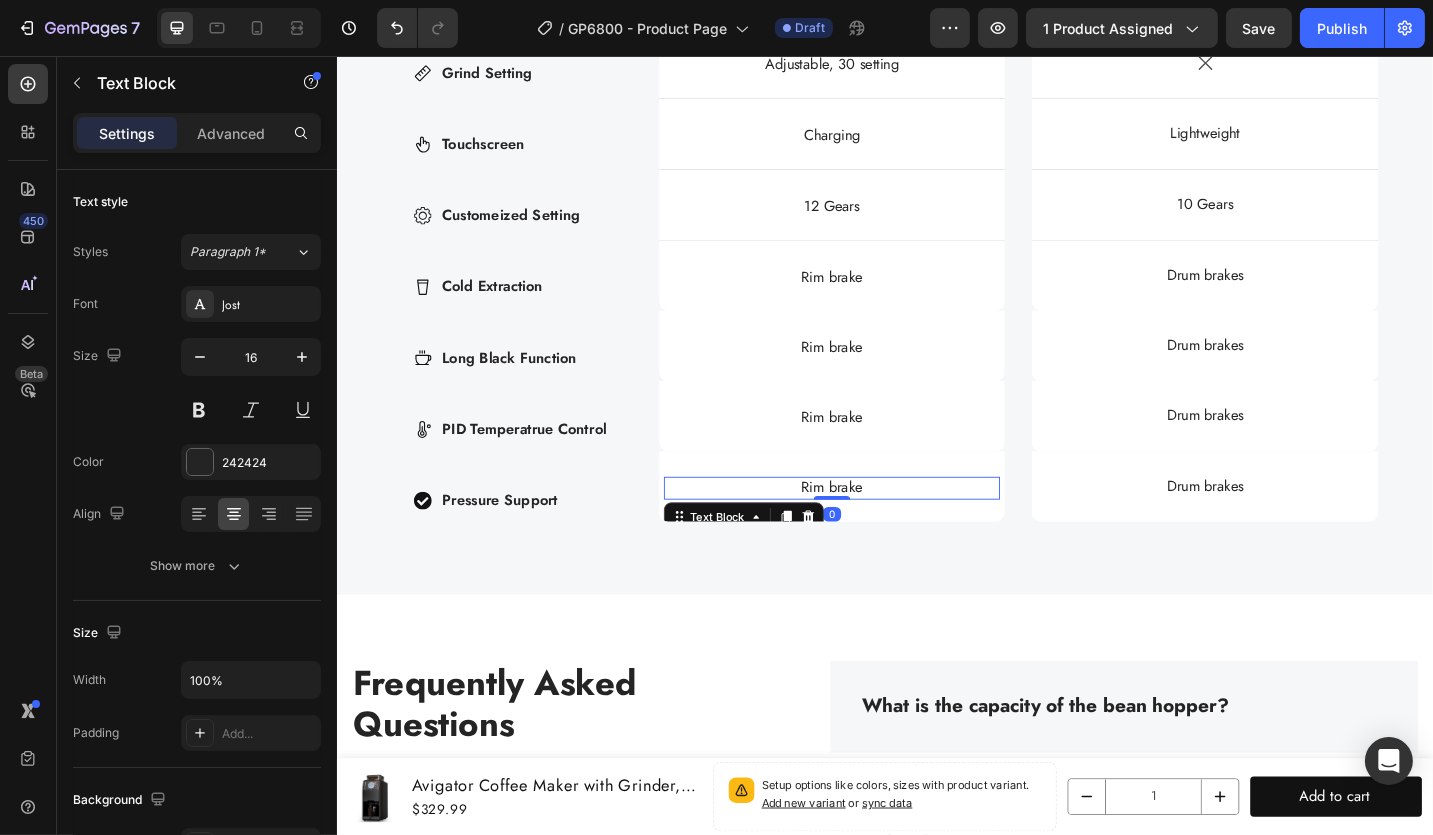 click on "Rim brake" at bounding box center [878, 529] 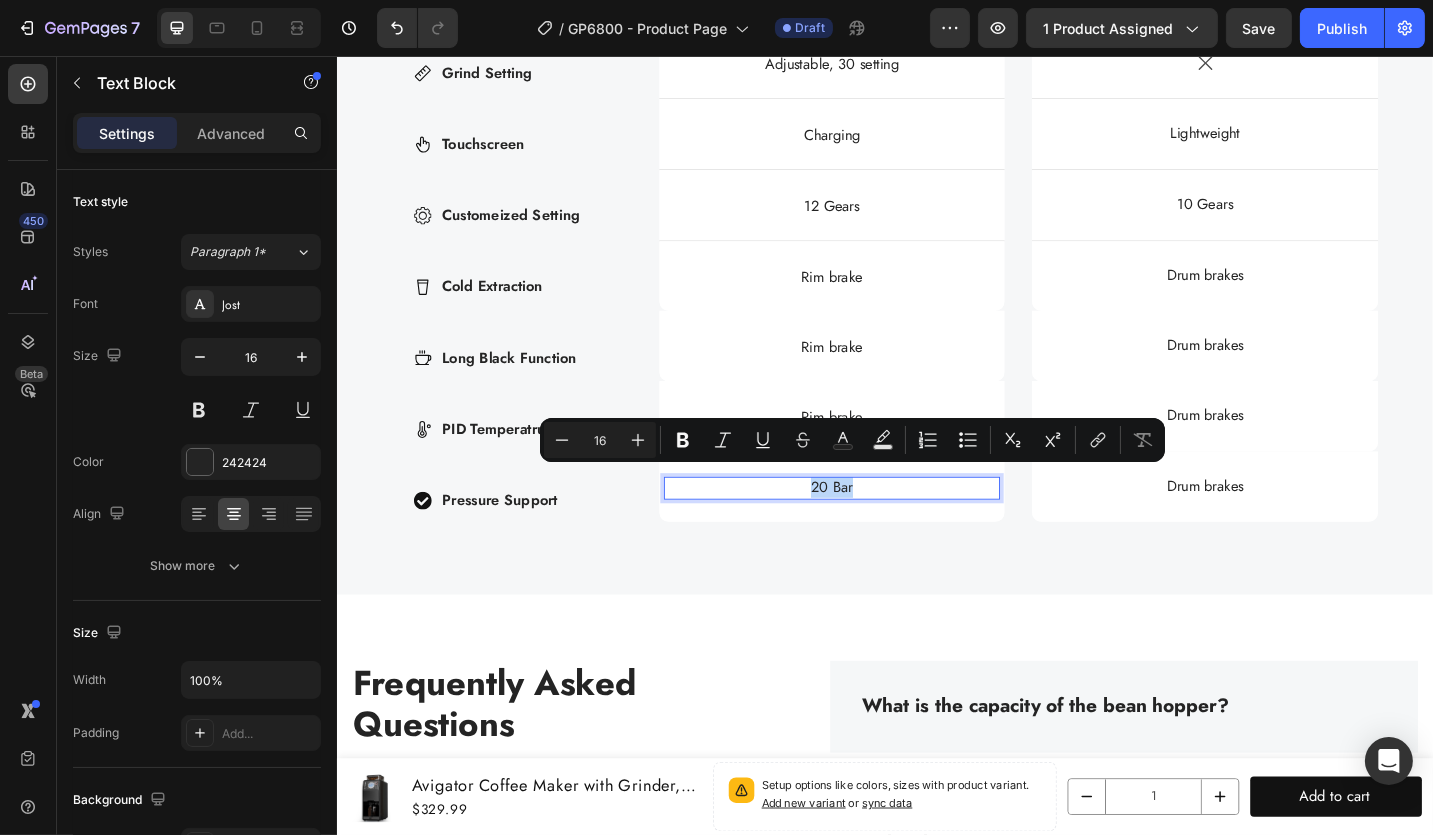 drag, startPoint x: 909, startPoint y: 521, endPoint x: 844, endPoint y: 521, distance: 65 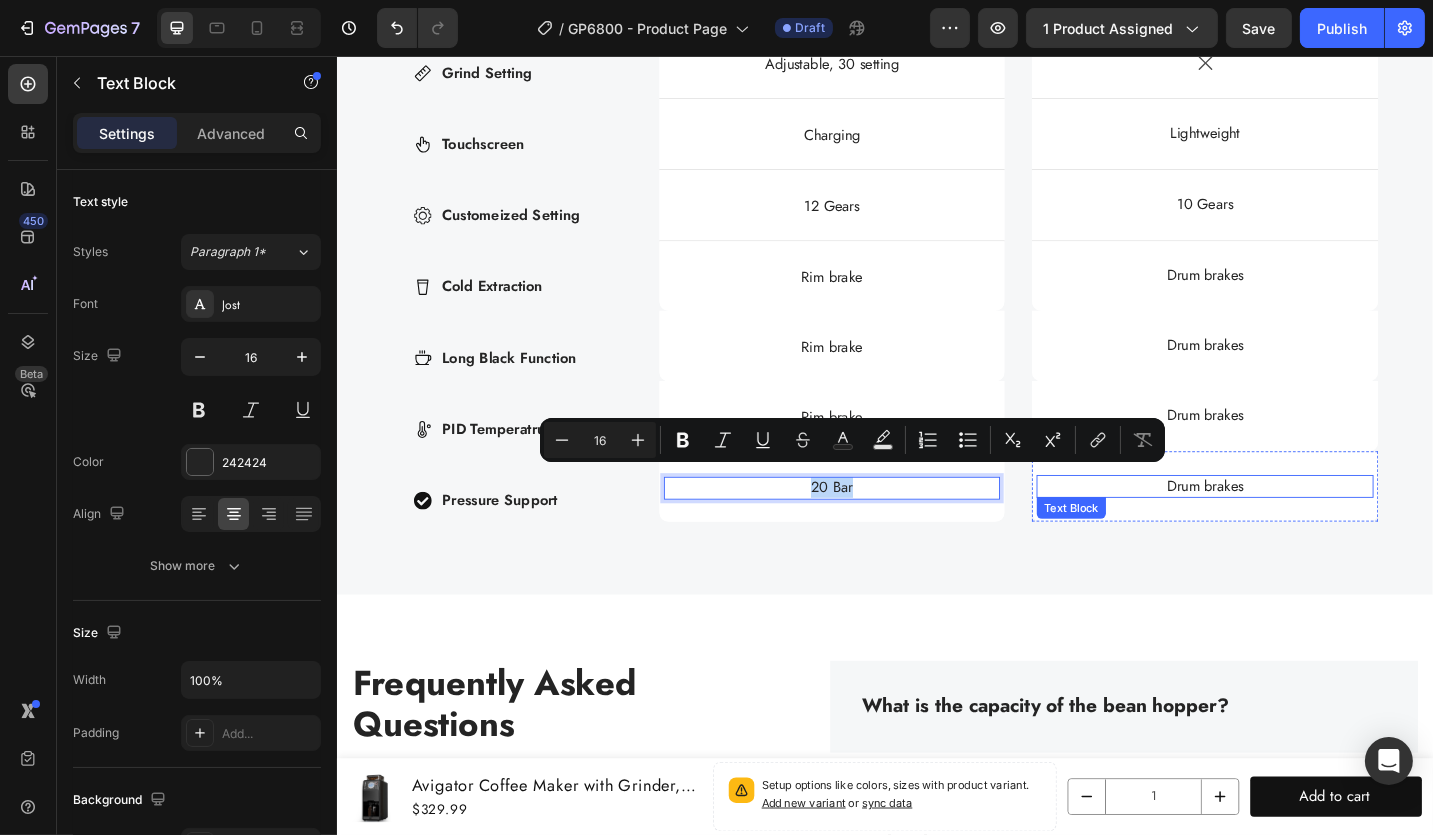 click on "Drum brakes" at bounding box center (1286, 527) 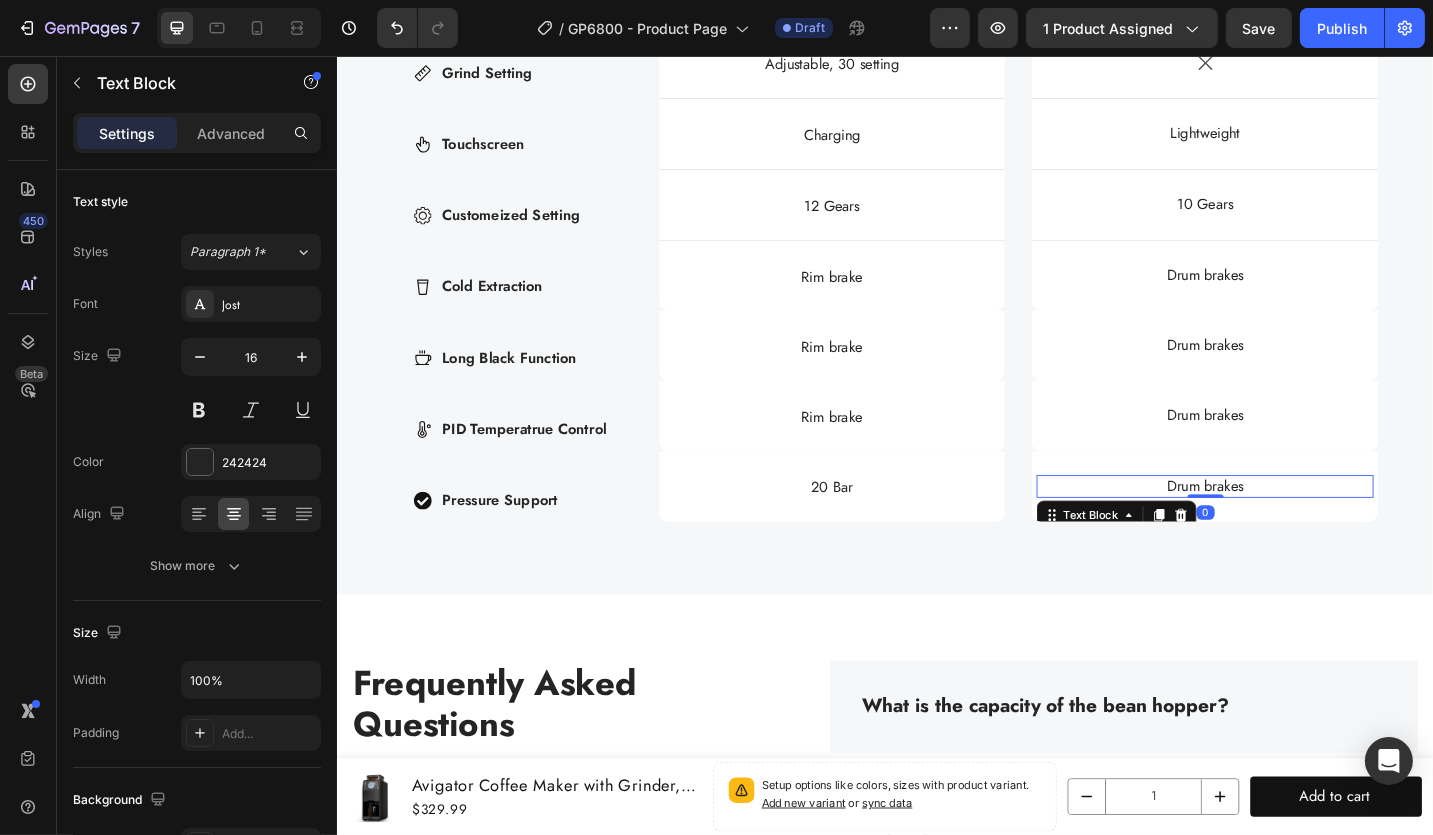 click on "Drum brakes" at bounding box center [1286, 527] 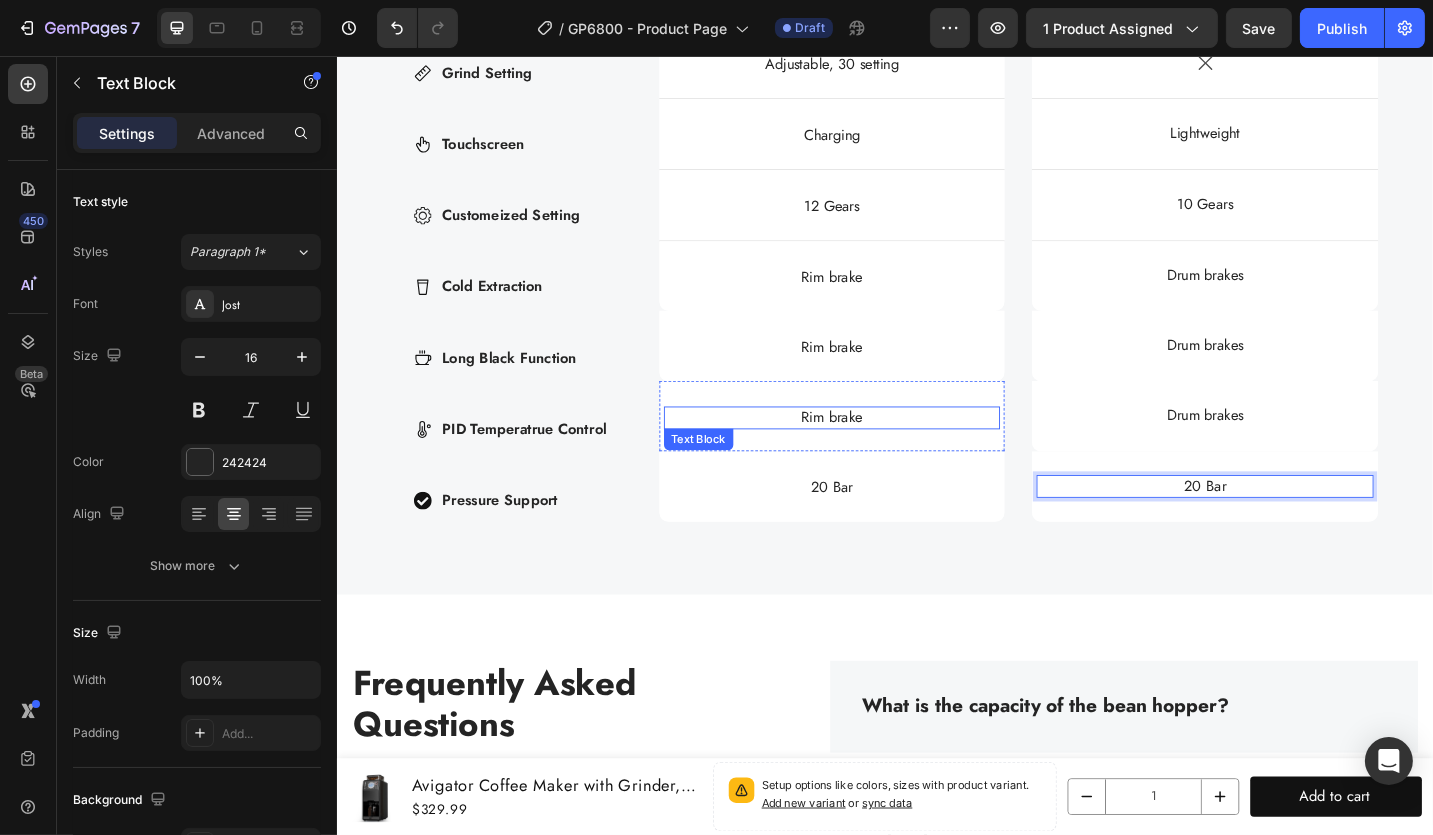 click on "Rim brake" at bounding box center [878, 452] 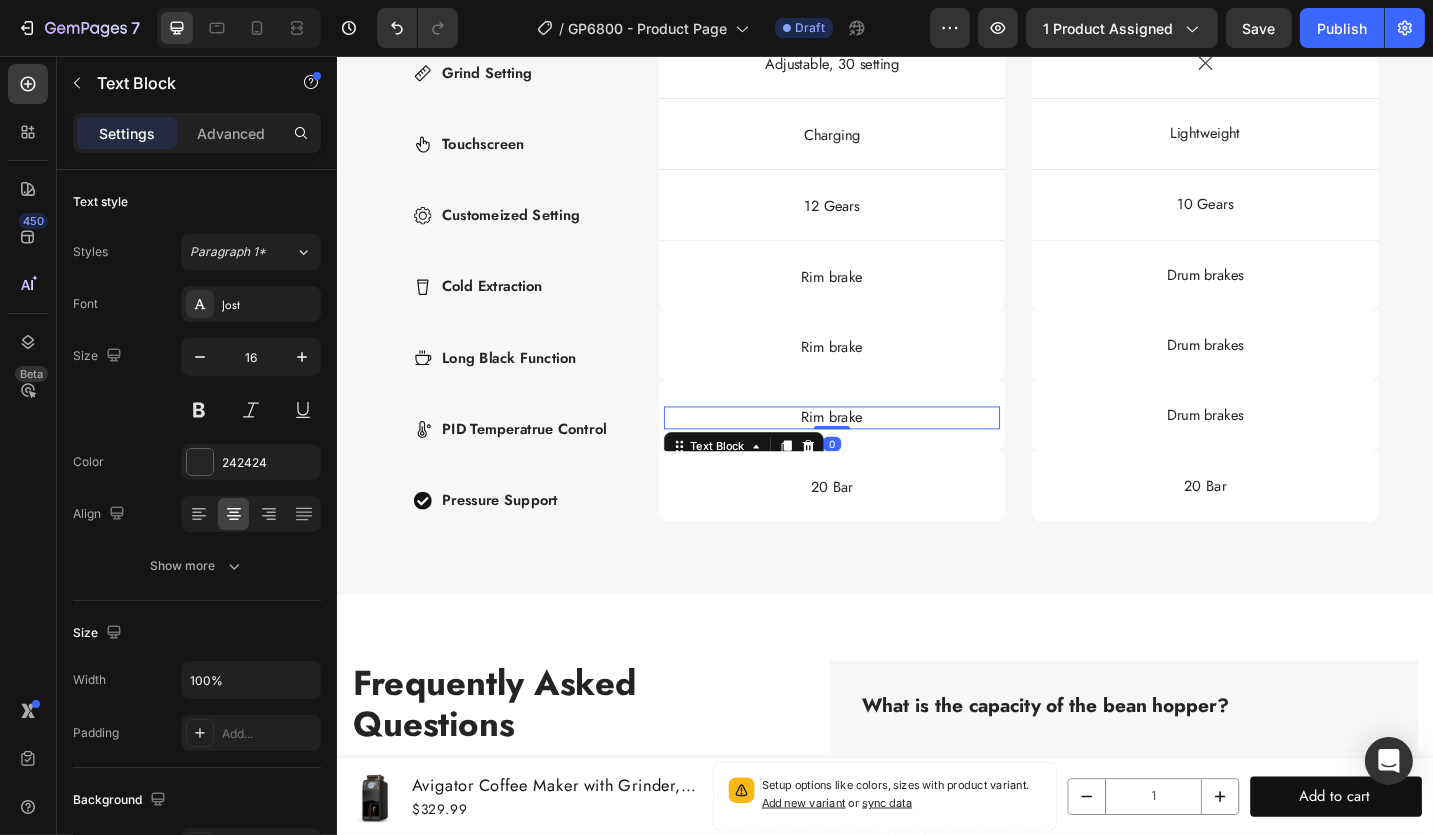 click on "Rim brake" at bounding box center [878, 452] 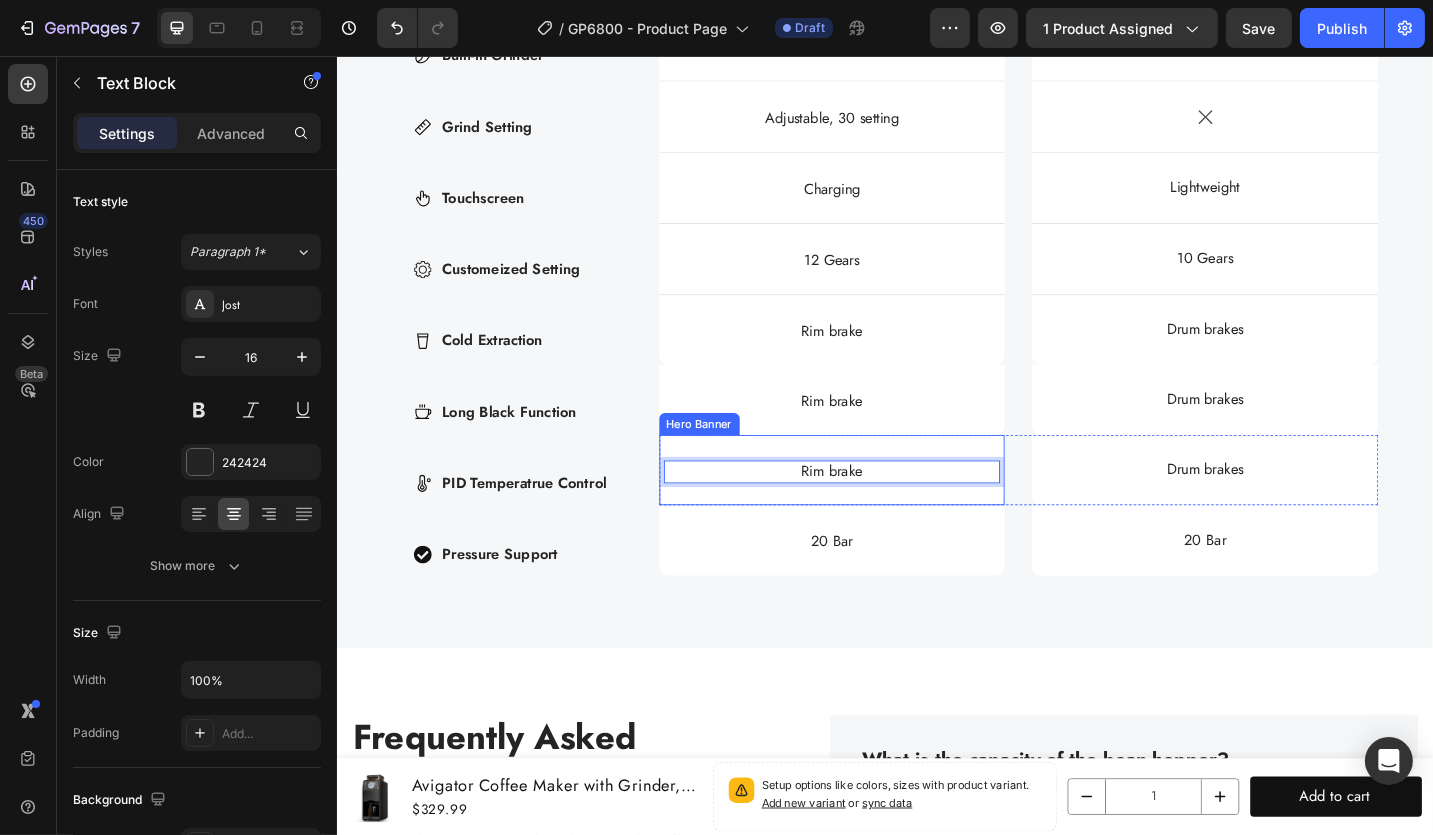 scroll, scrollTop: 6303, scrollLeft: 0, axis: vertical 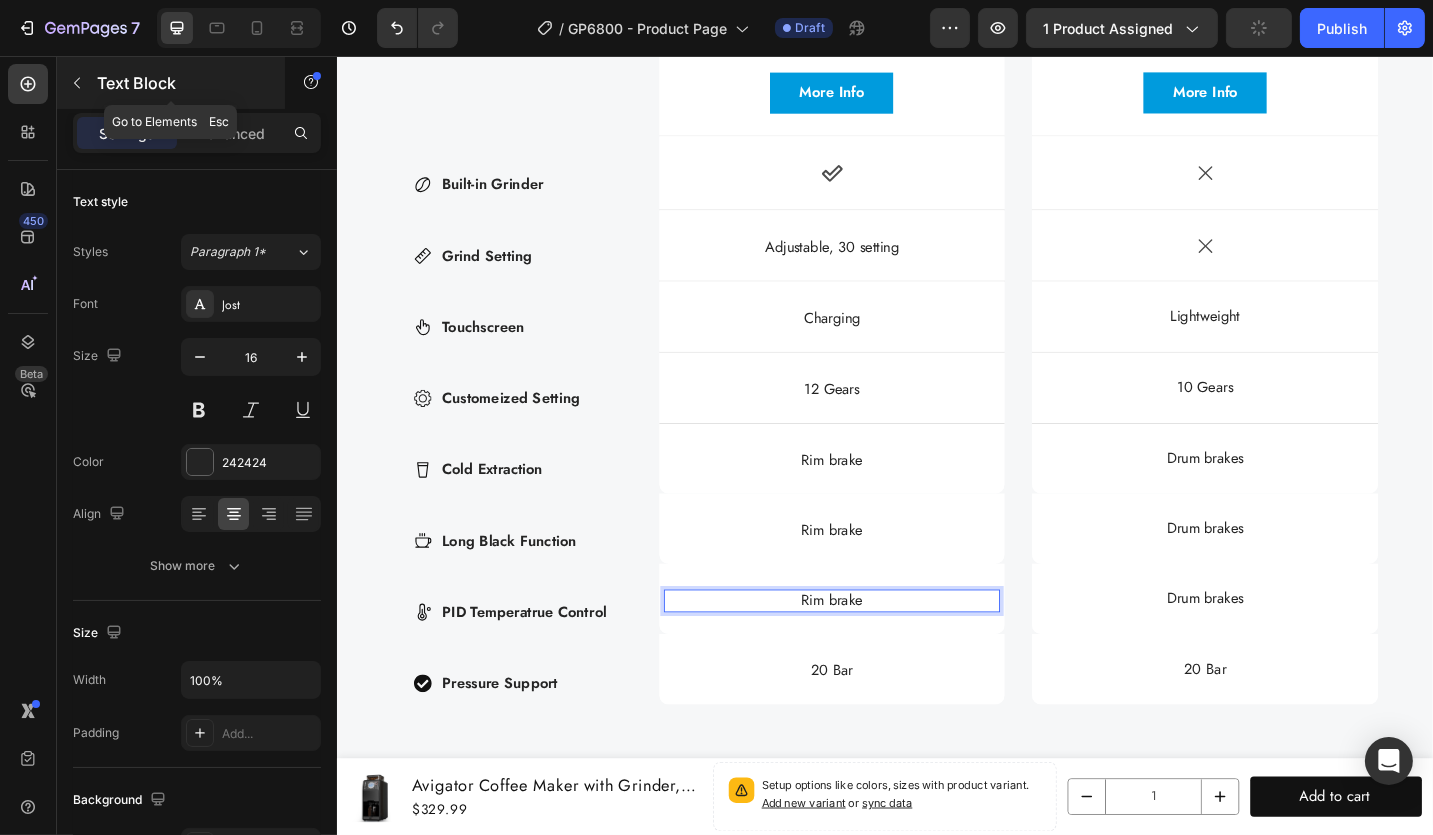 click 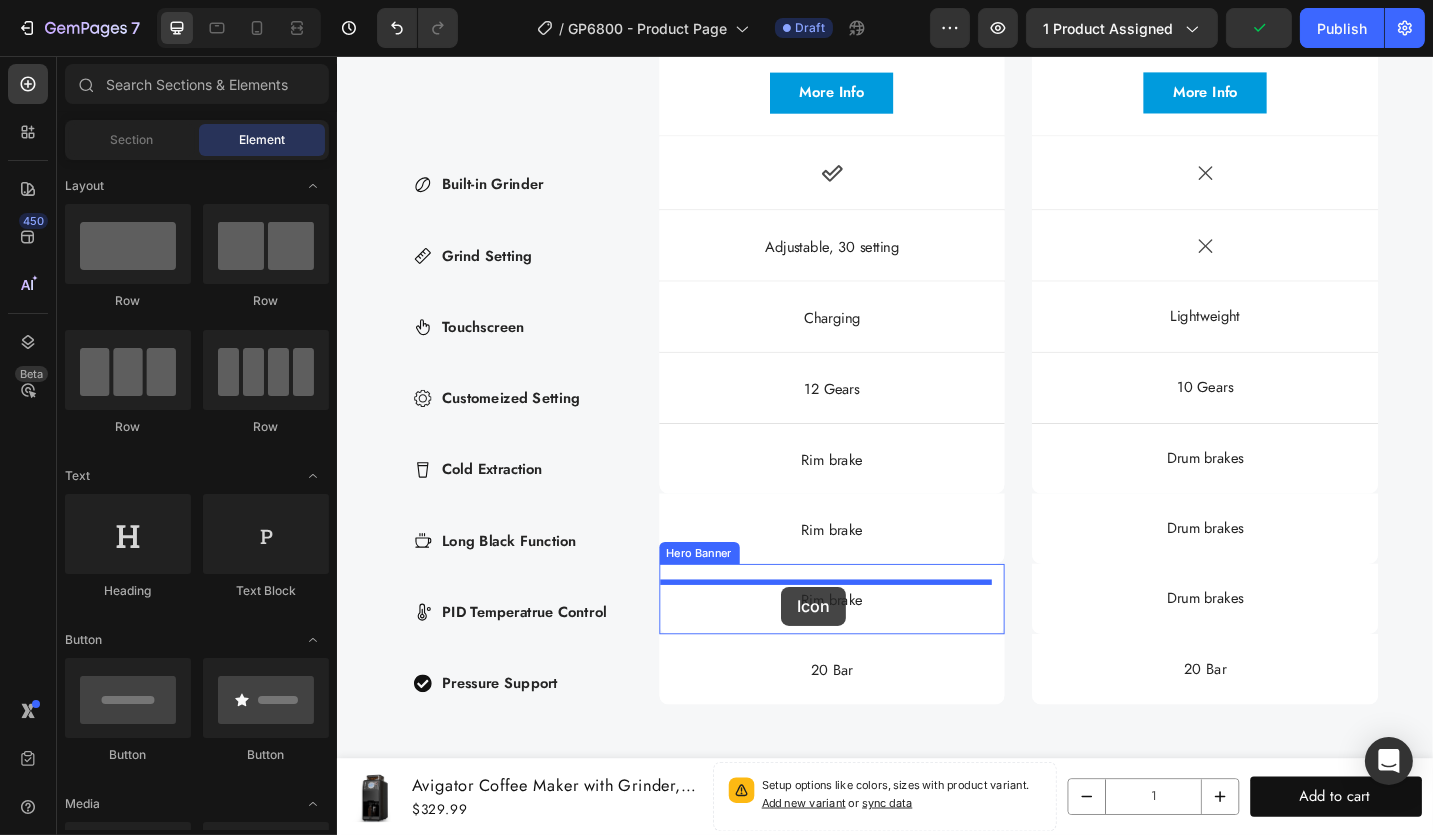 drag, startPoint x: 637, startPoint y: 588, endPoint x: 902, endPoint y: 550, distance: 267.71066 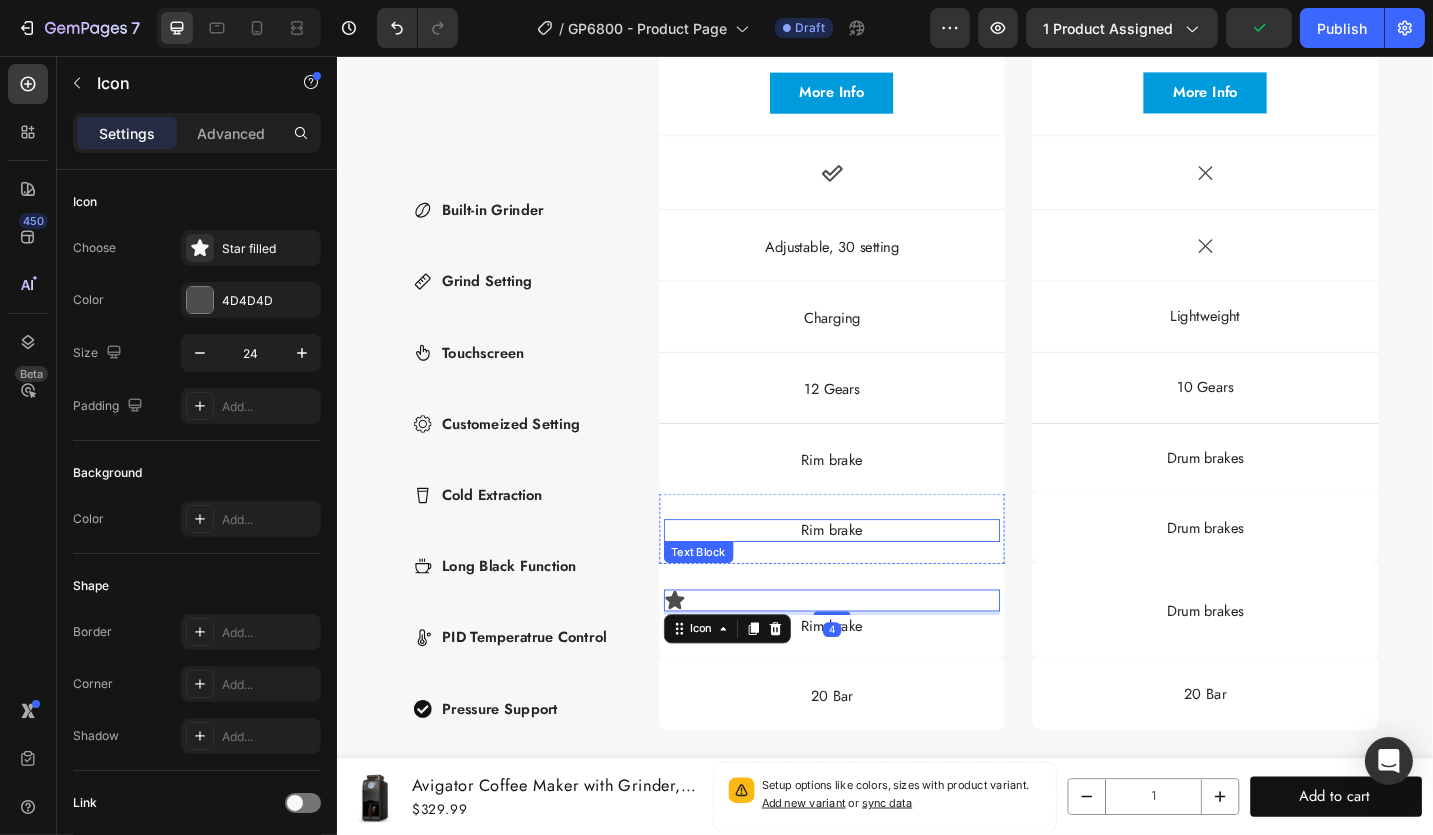 scroll, scrollTop: 6331, scrollLeft: 0, axis: vertical 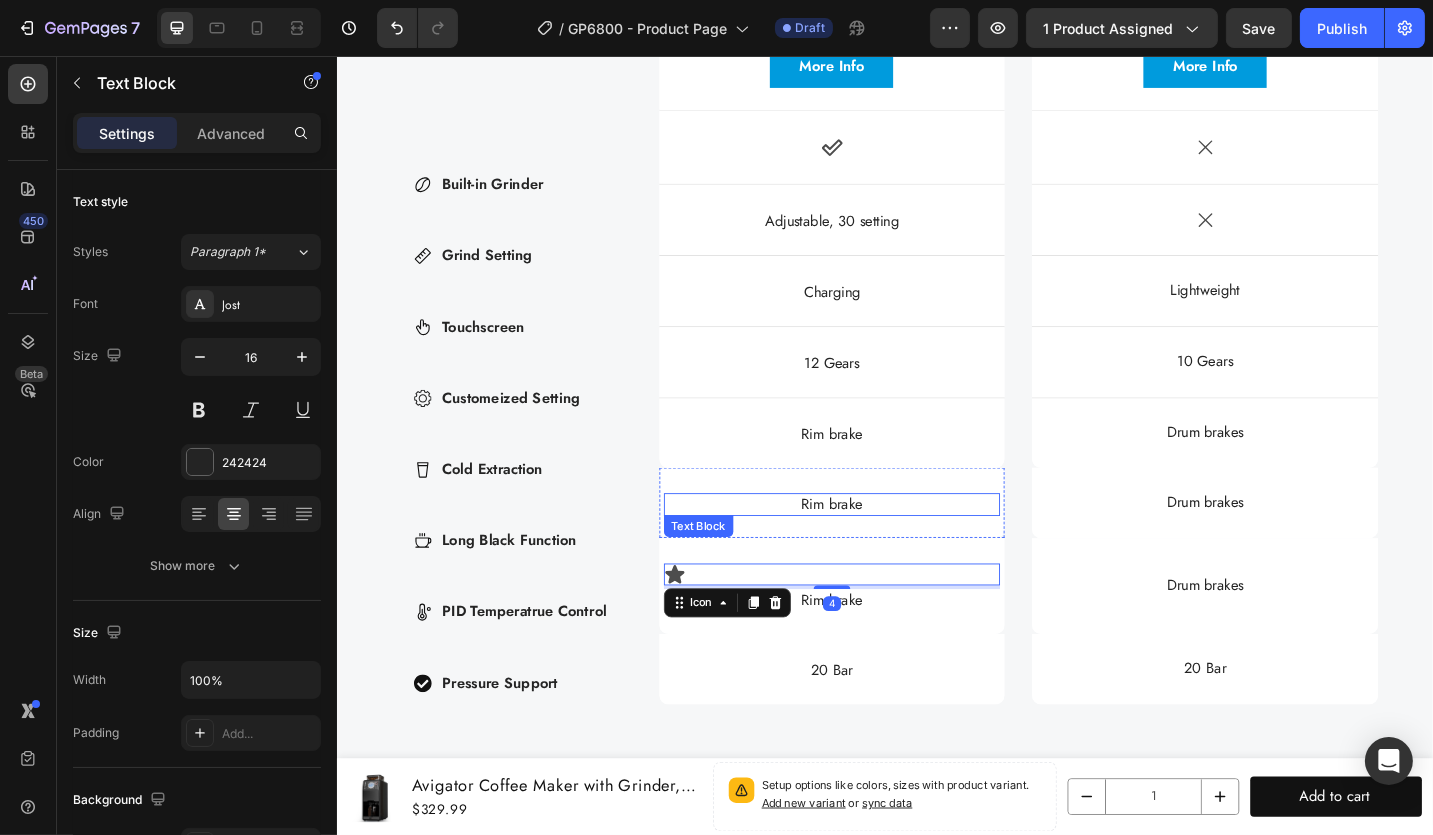 click on "Rim brake" at bounding box center [878, 547] 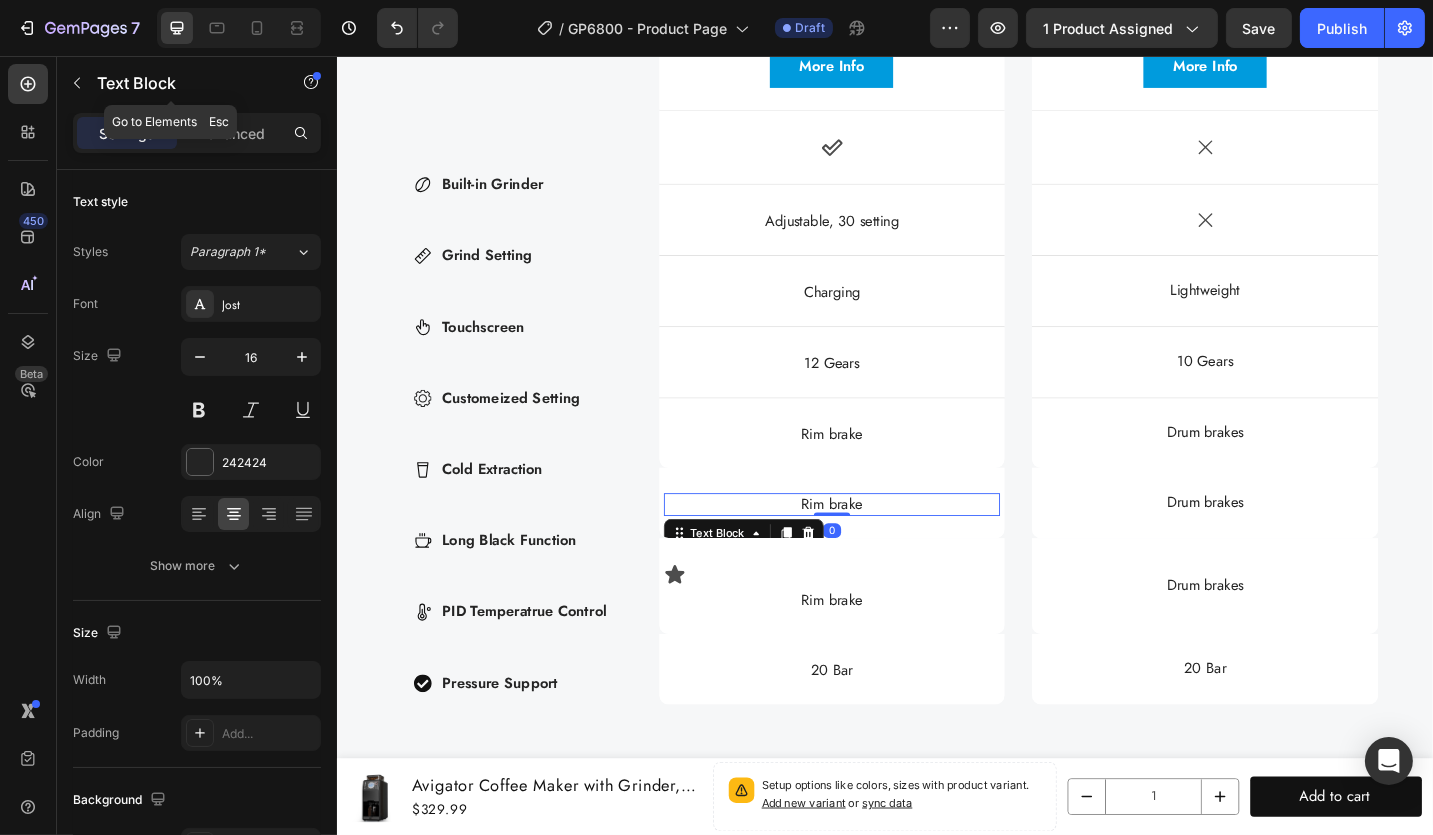 click at bounding box center [77, 83] 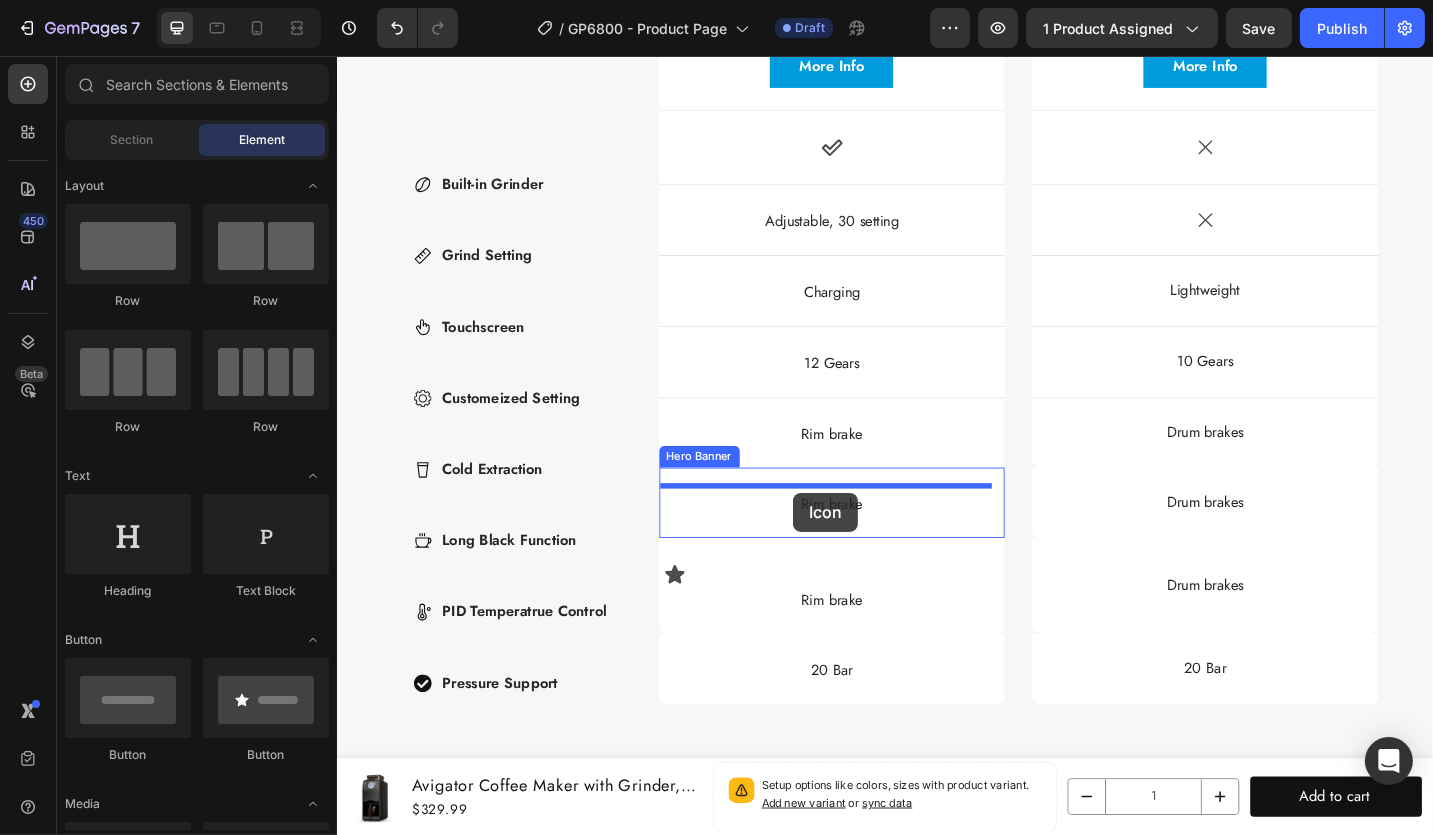 drag, startPoint x: 504, startPoint y: 589, endPoint x: 832, endPoint y: 533, distance: 332.74615 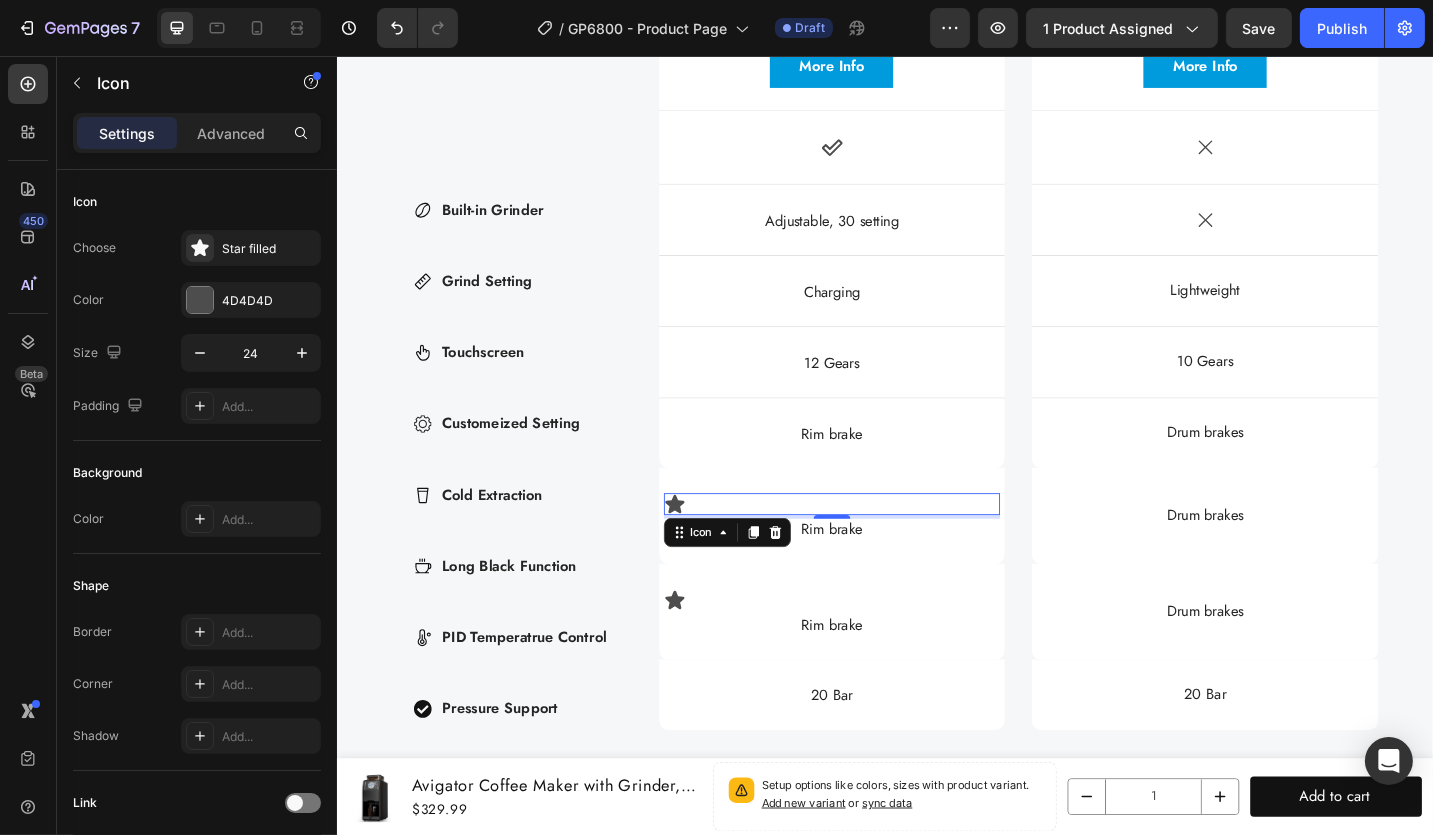 scroll, scrollTop: 6359, scrollLeft: 0, axis: vertical 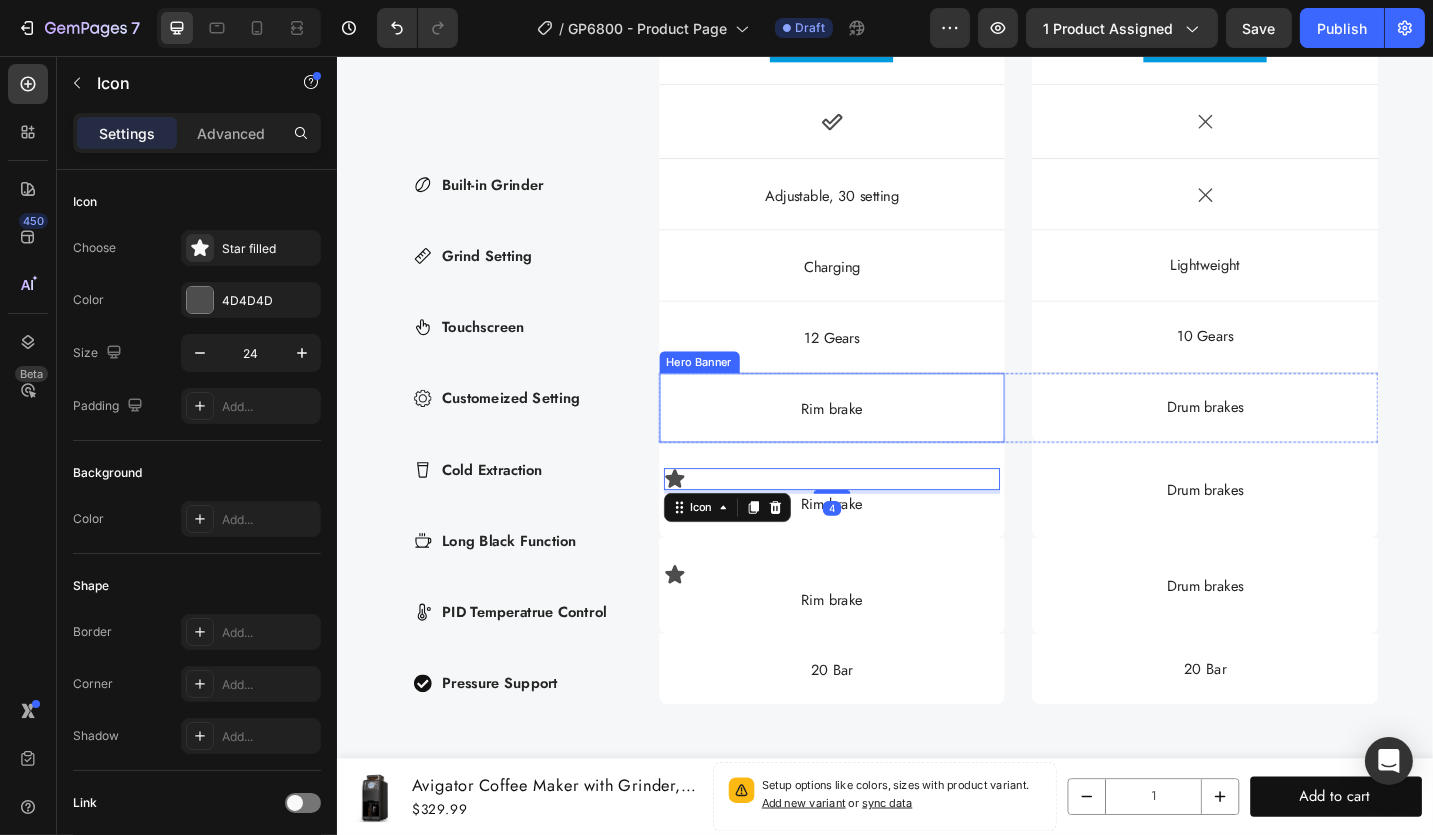 click on "Rim brake" at bounding box center (878, 443) 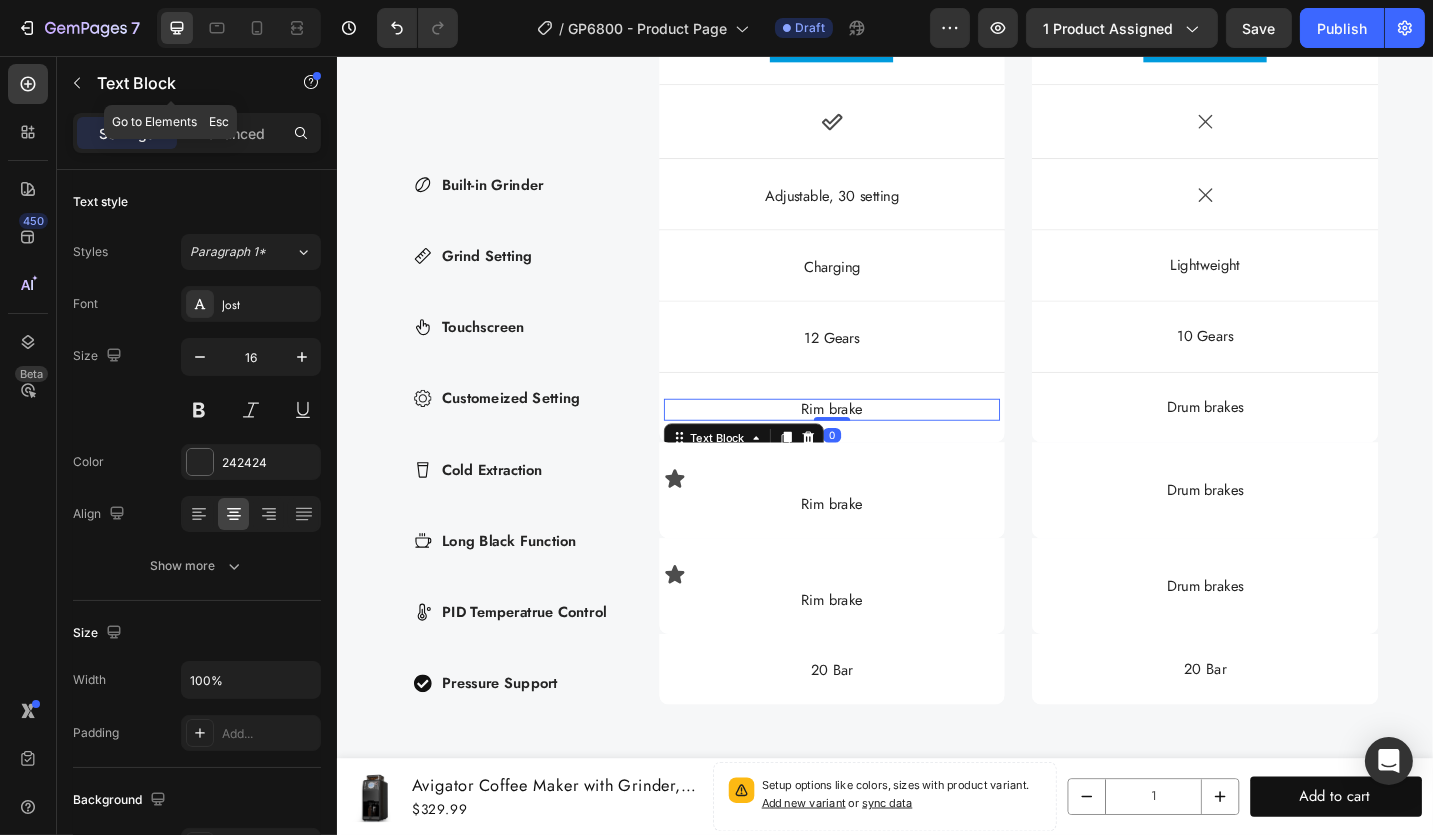 drag, startPoint x: 76, startPoint y: 83, endPoint x: 117, endPoint y: 115, distance: 52.009613 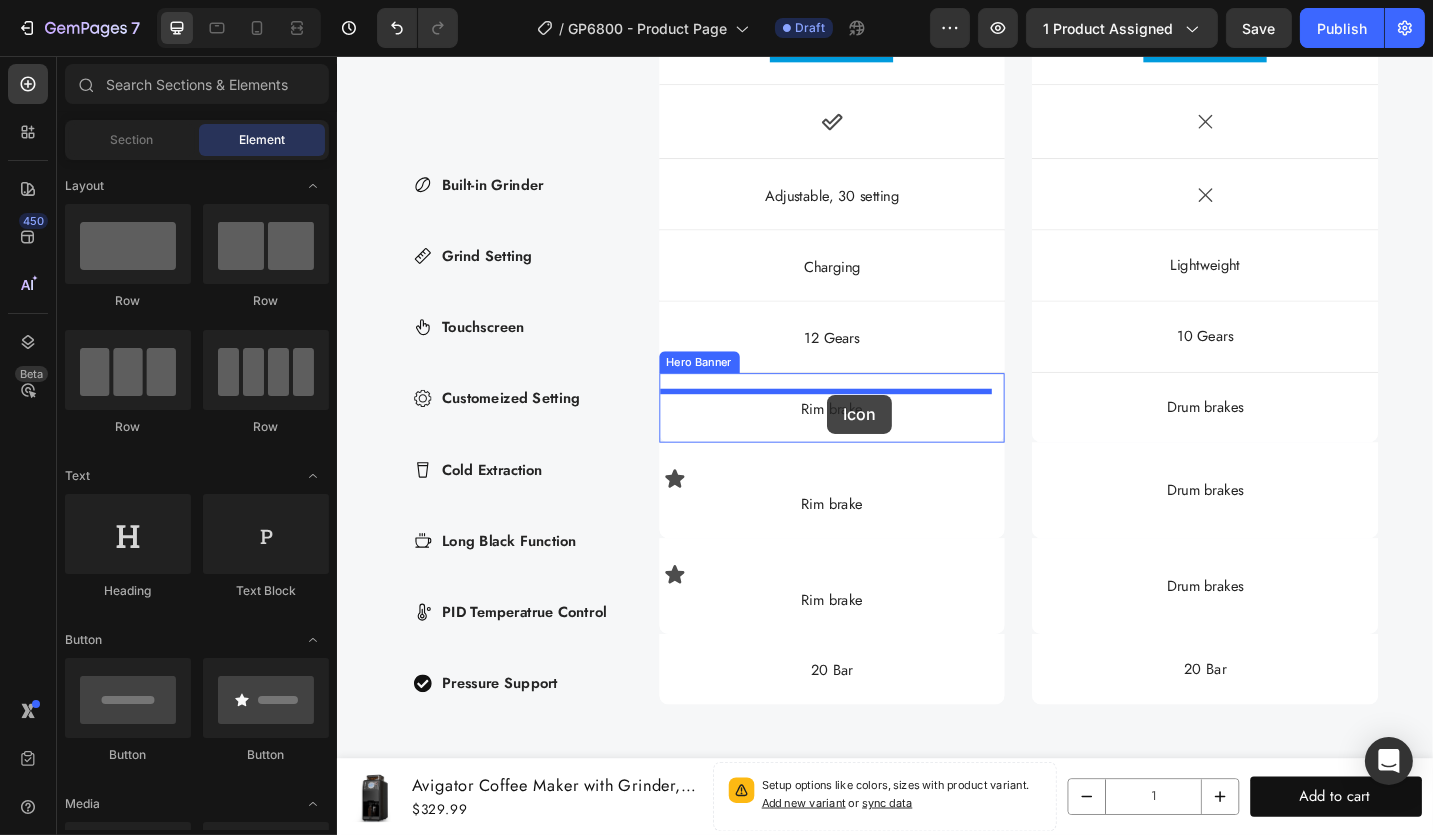 drag, startPoint x: 641, startPoint y: 554, endPoint x: 872, endPoint y: 427, distance: 263.60956 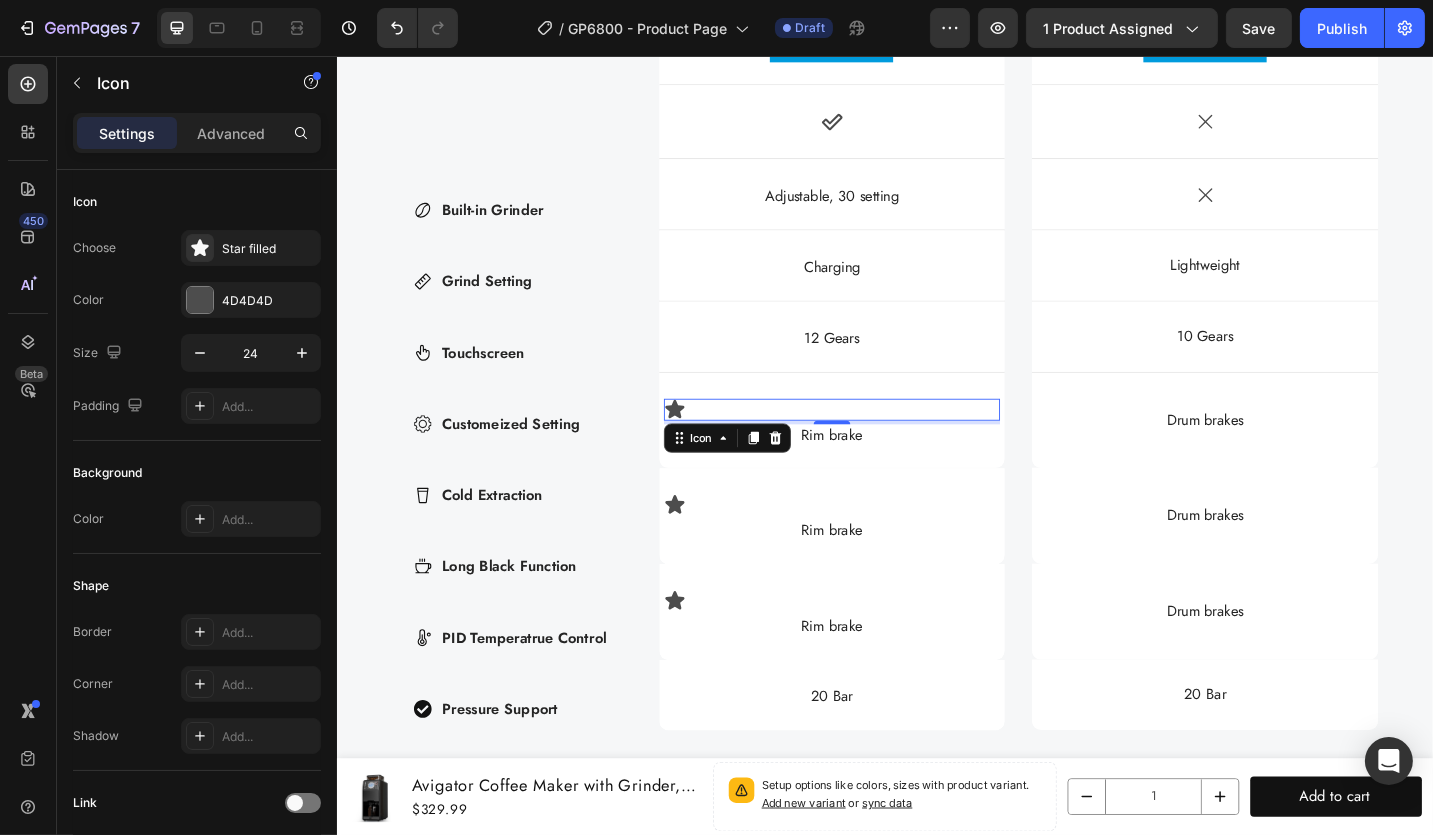 scroll, scrollTop: 6387, scrollLeft: 0, axis: vertical 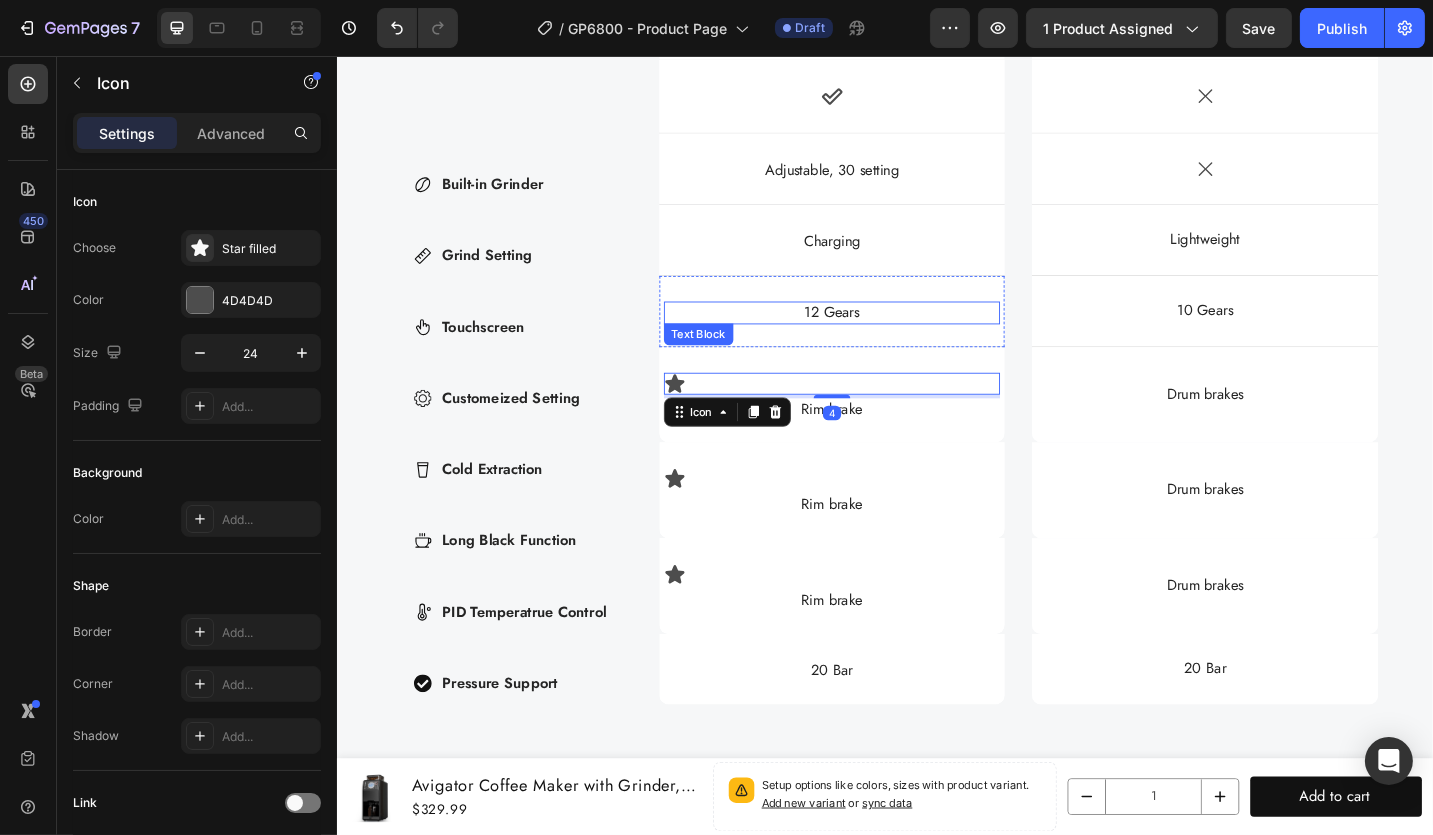 click on "12 Gears" at bounding box center [878, 337] 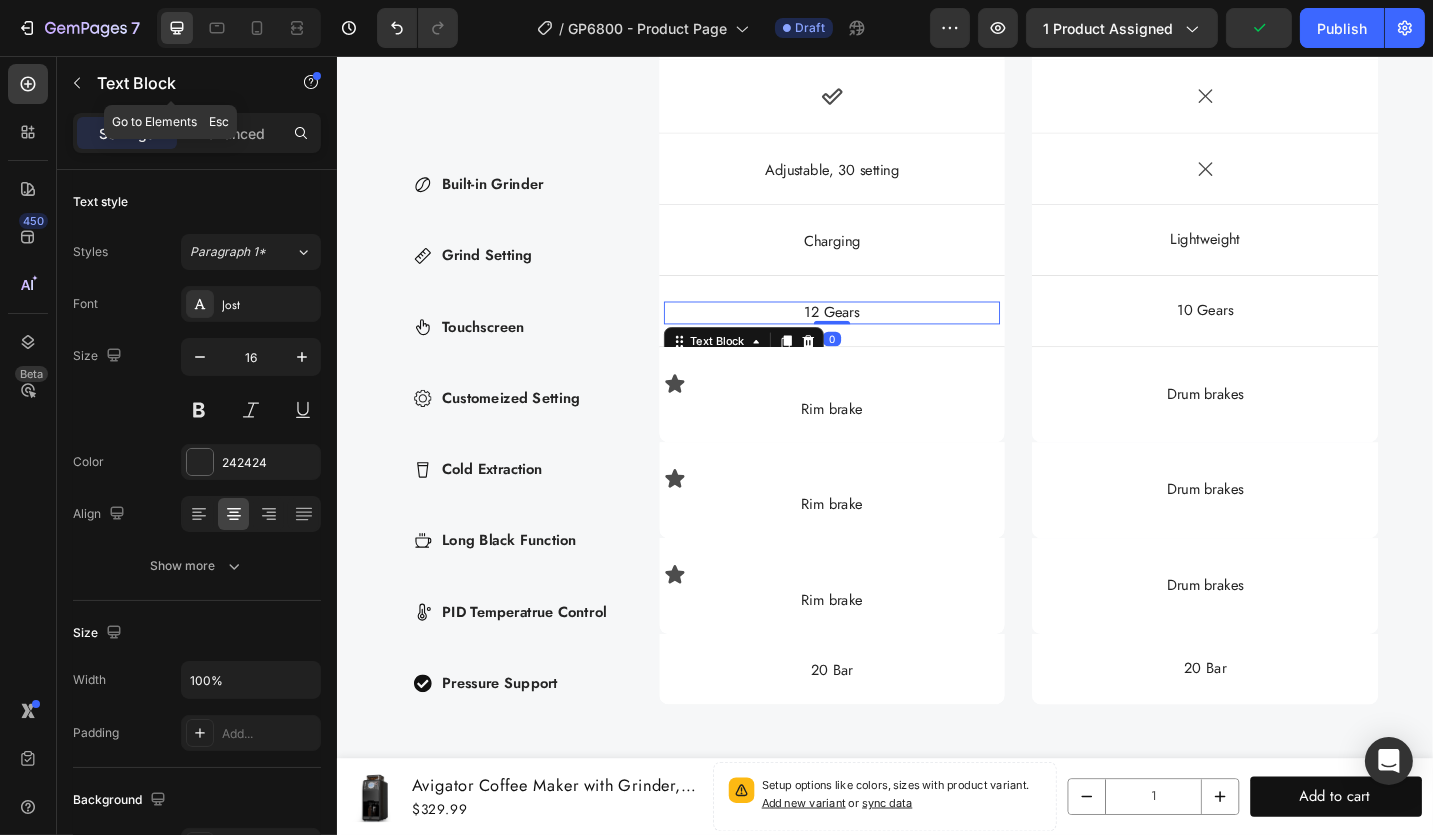 drag, startPoint x: 90, startPoint y: 96, endPoint x: 115, endPoint y: 125, distance: 38.28838 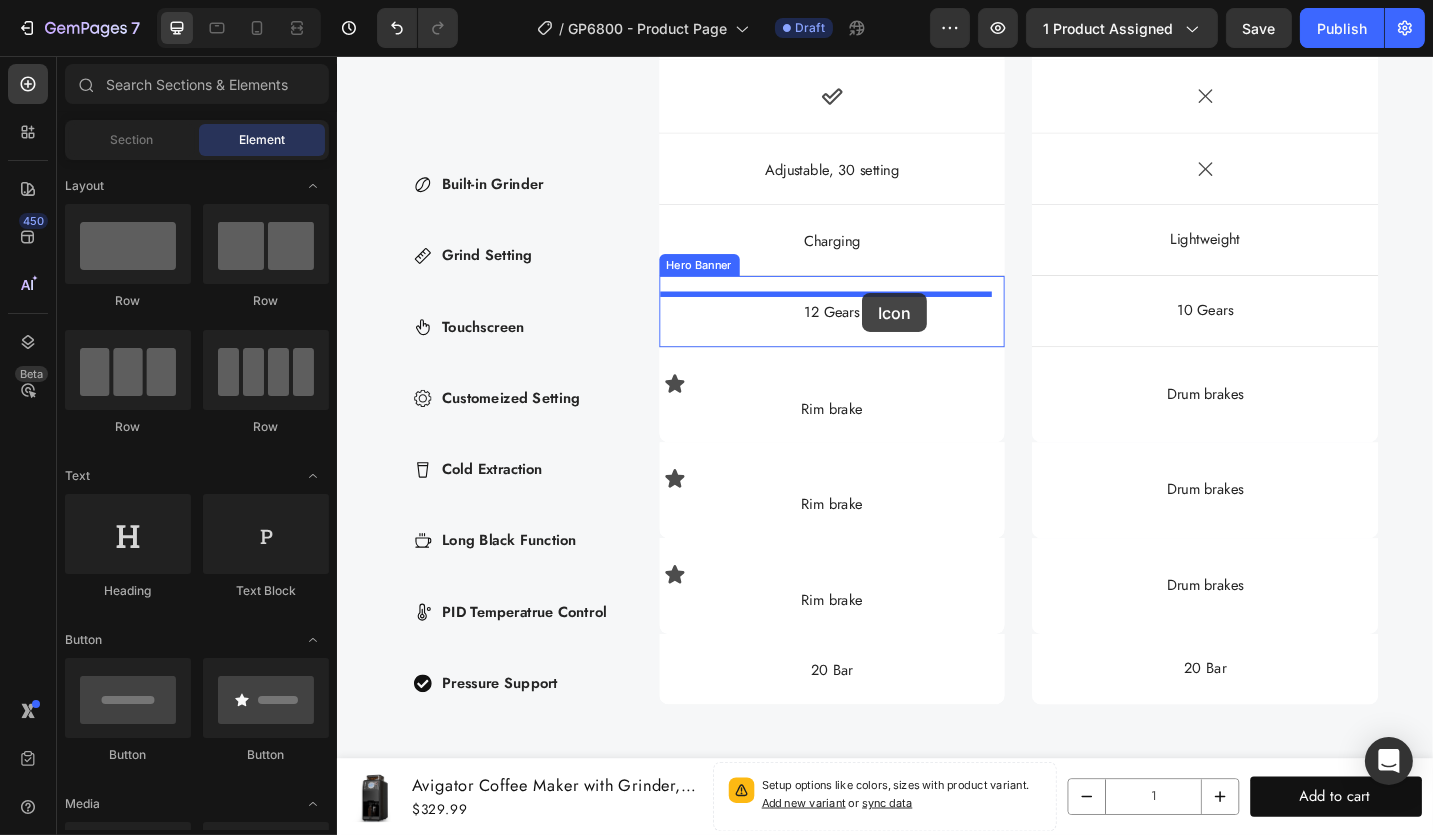 drag, startPoint x: 630, startPoint y: 532, endPoint x: 900, endPoint y: 267, distance: 378.31863 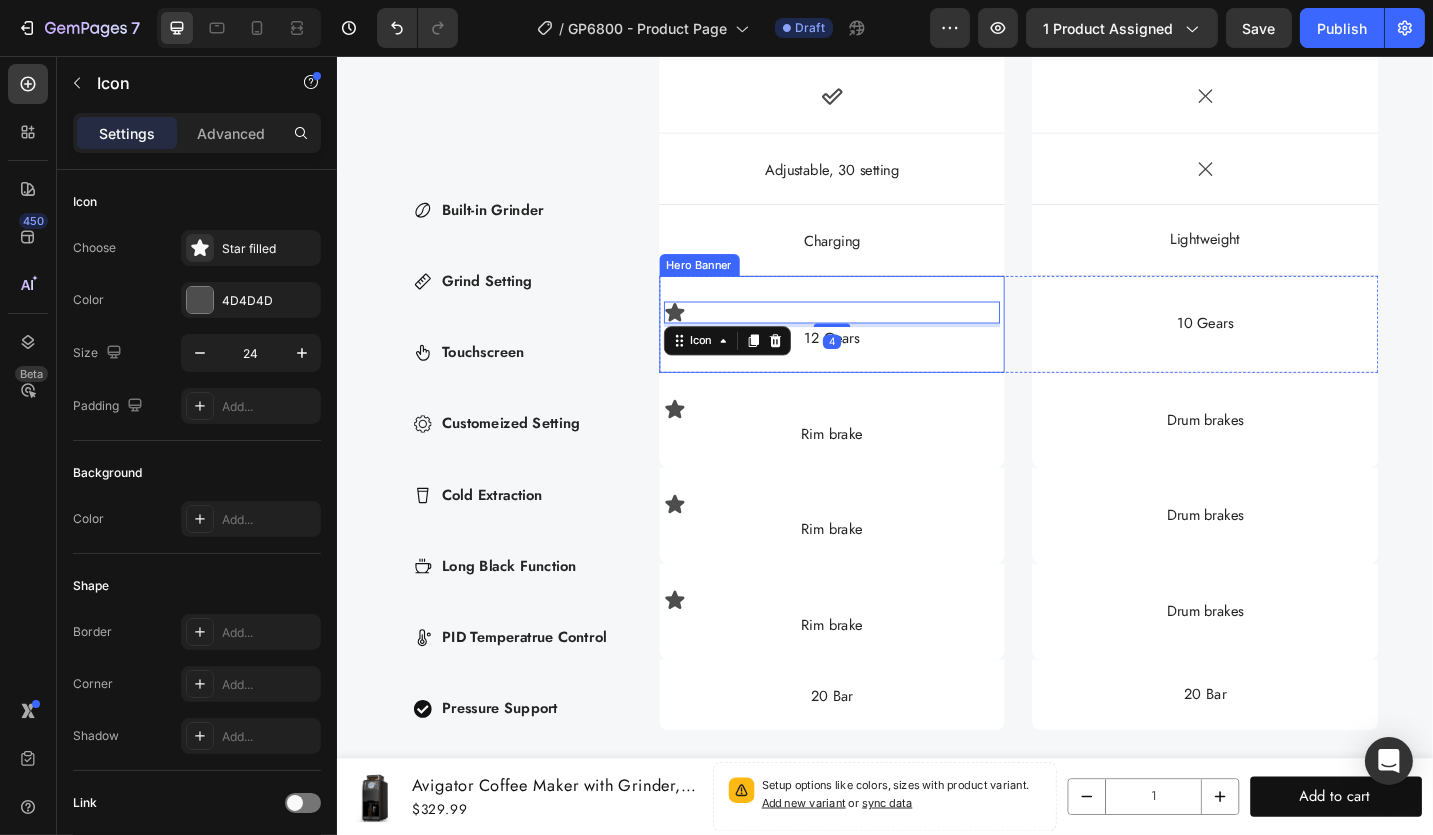 scroll, scrollTop: 6415, scrollLeft: 0, axis: vertical 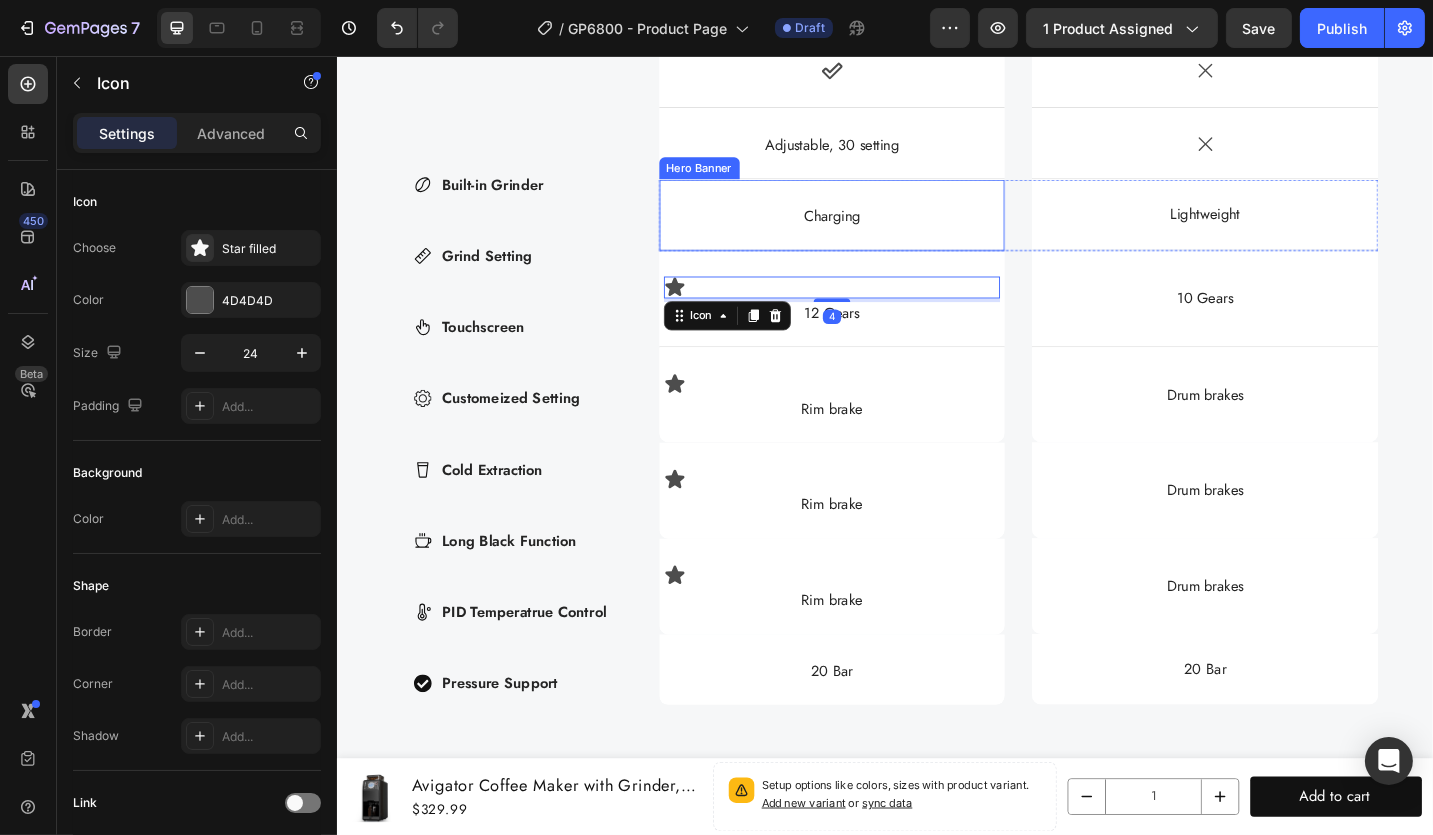 click on "Charging" at bounding box center (878, 231) 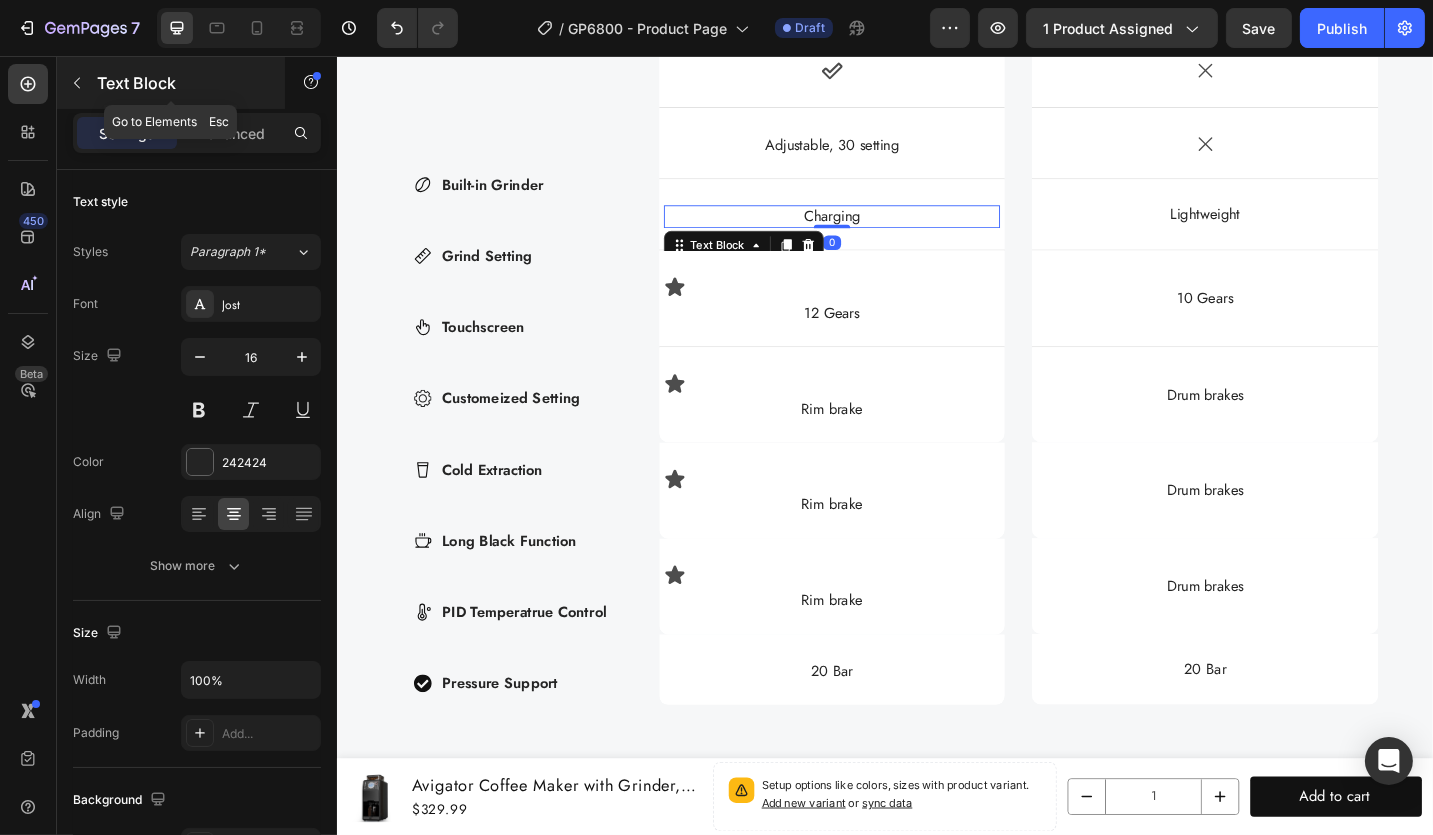 click 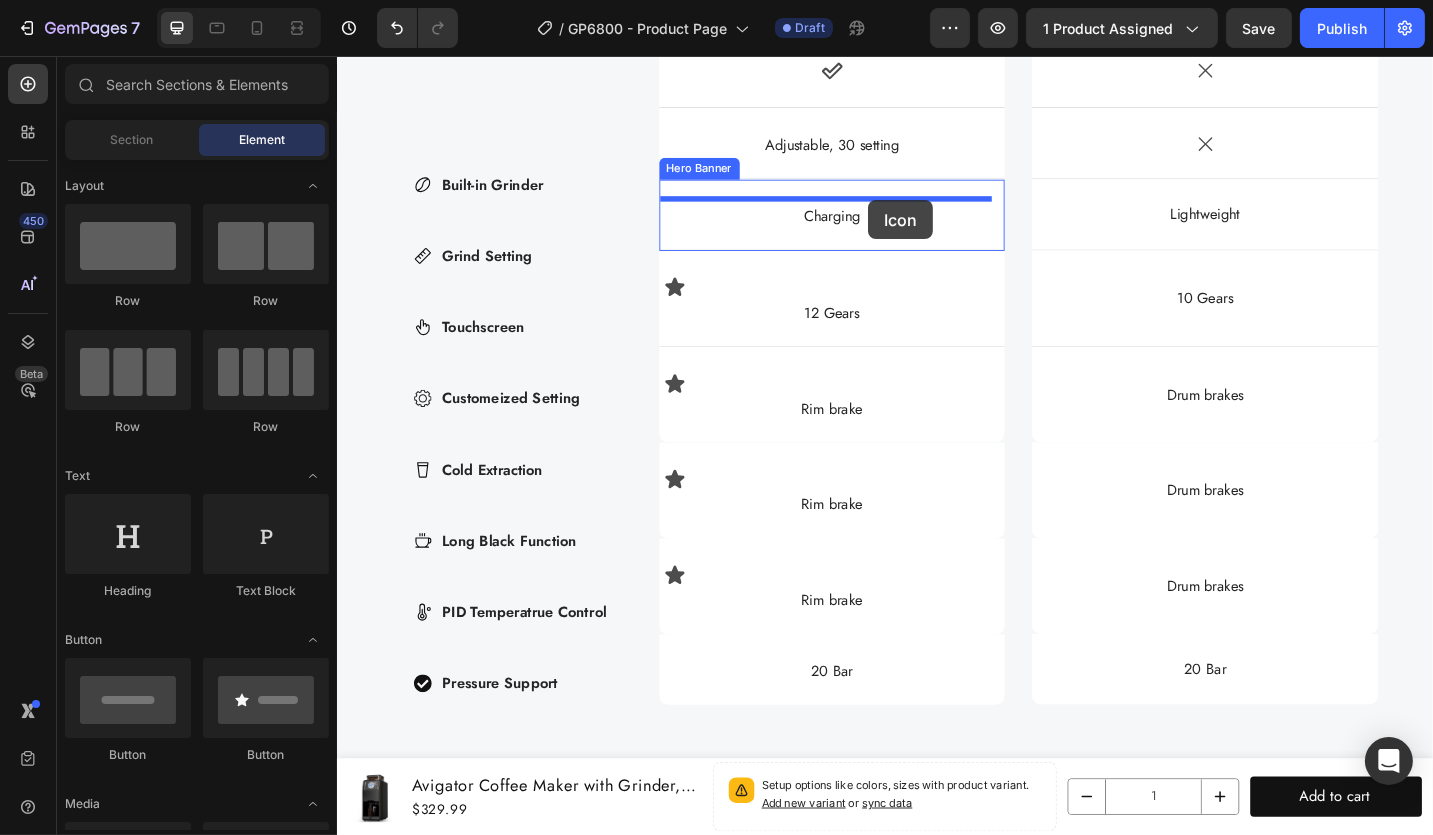 drag, startPoint x: 478, startPoint y: 603, endPoint x: 917, endPoint y: 214, distance: 586.55096 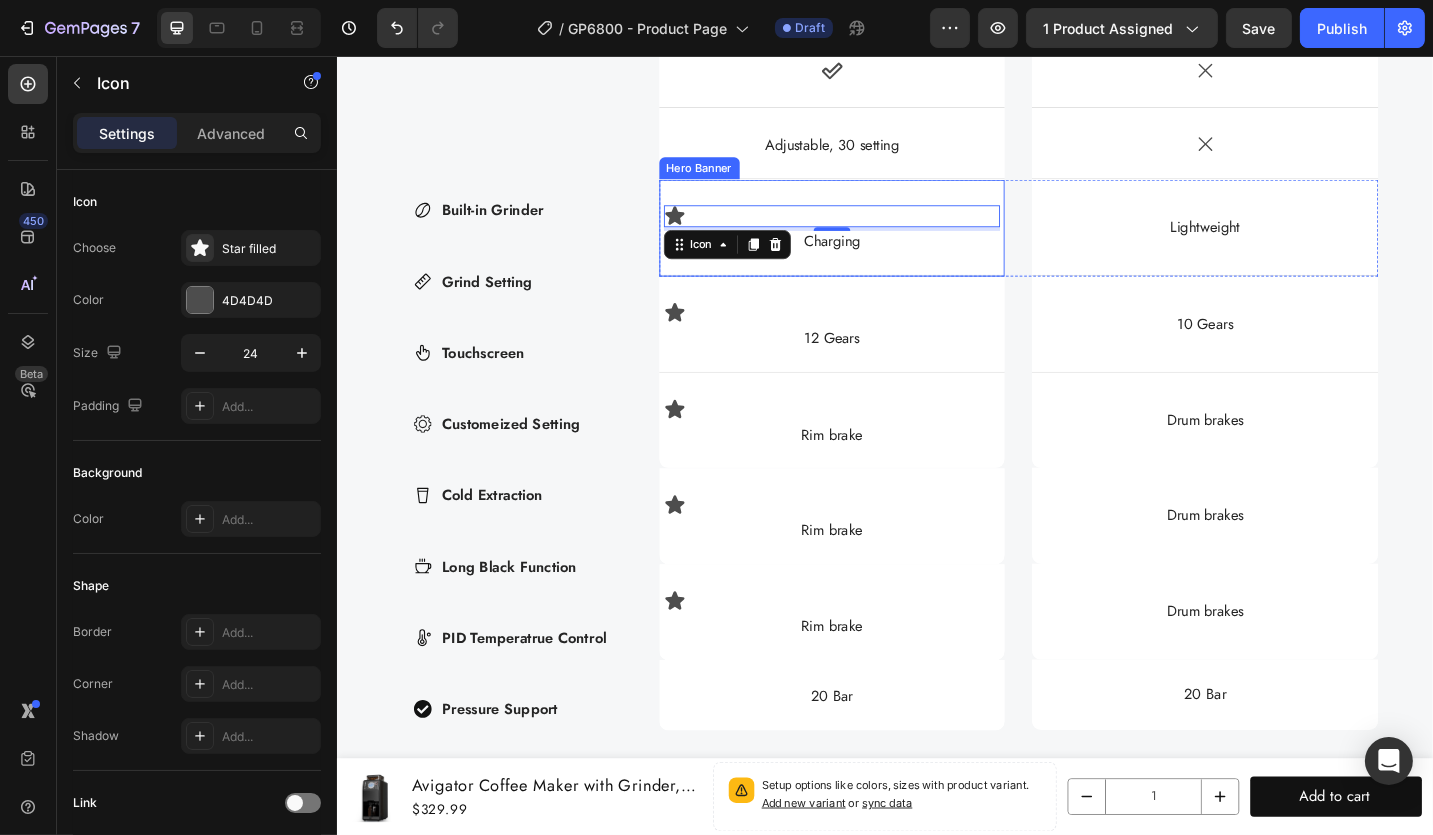 scroll, scrollTop: 6443, scrollLeft: 0, axis: vertical 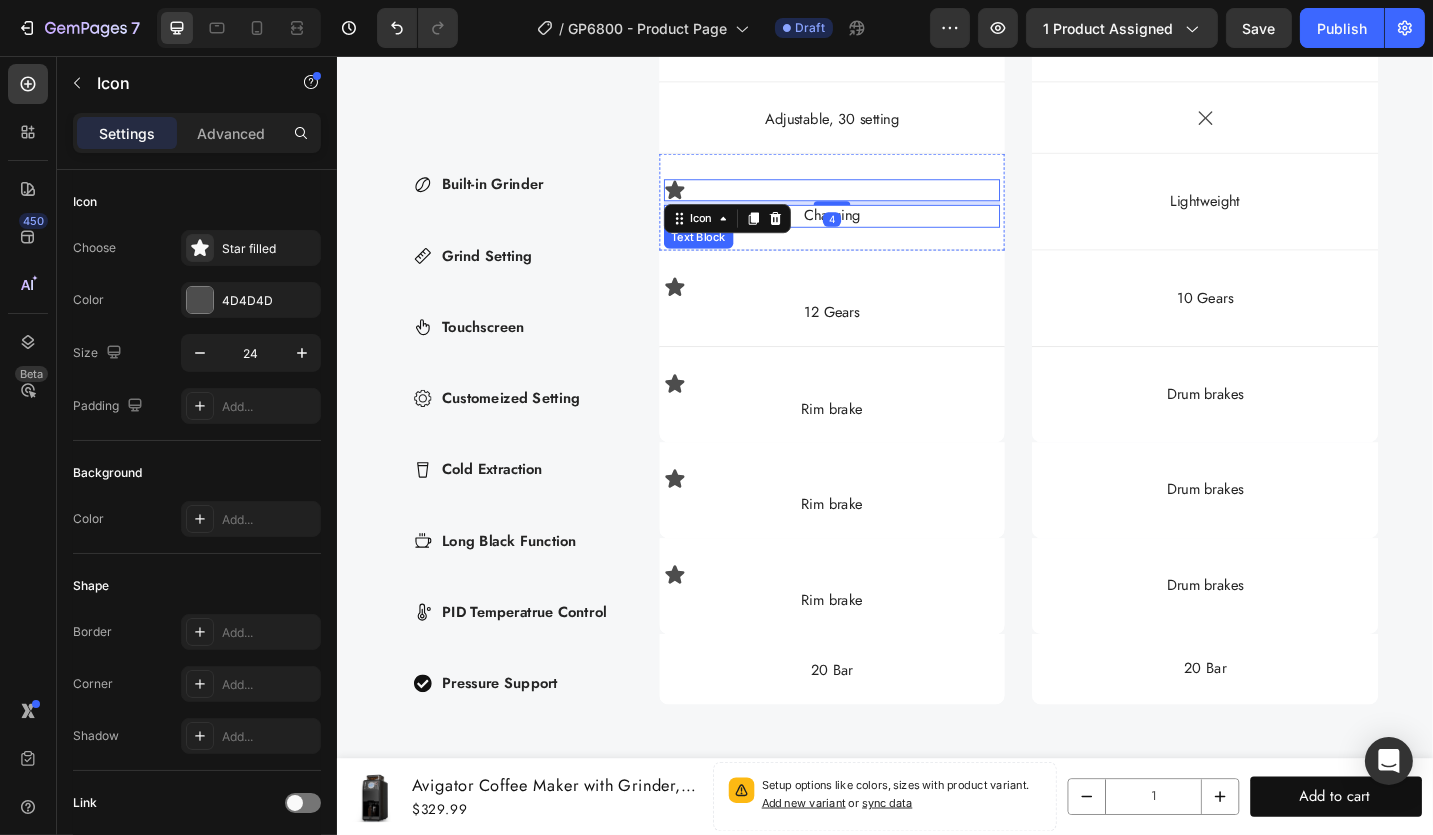 click on "Charging" at bounding box center (878, 231) 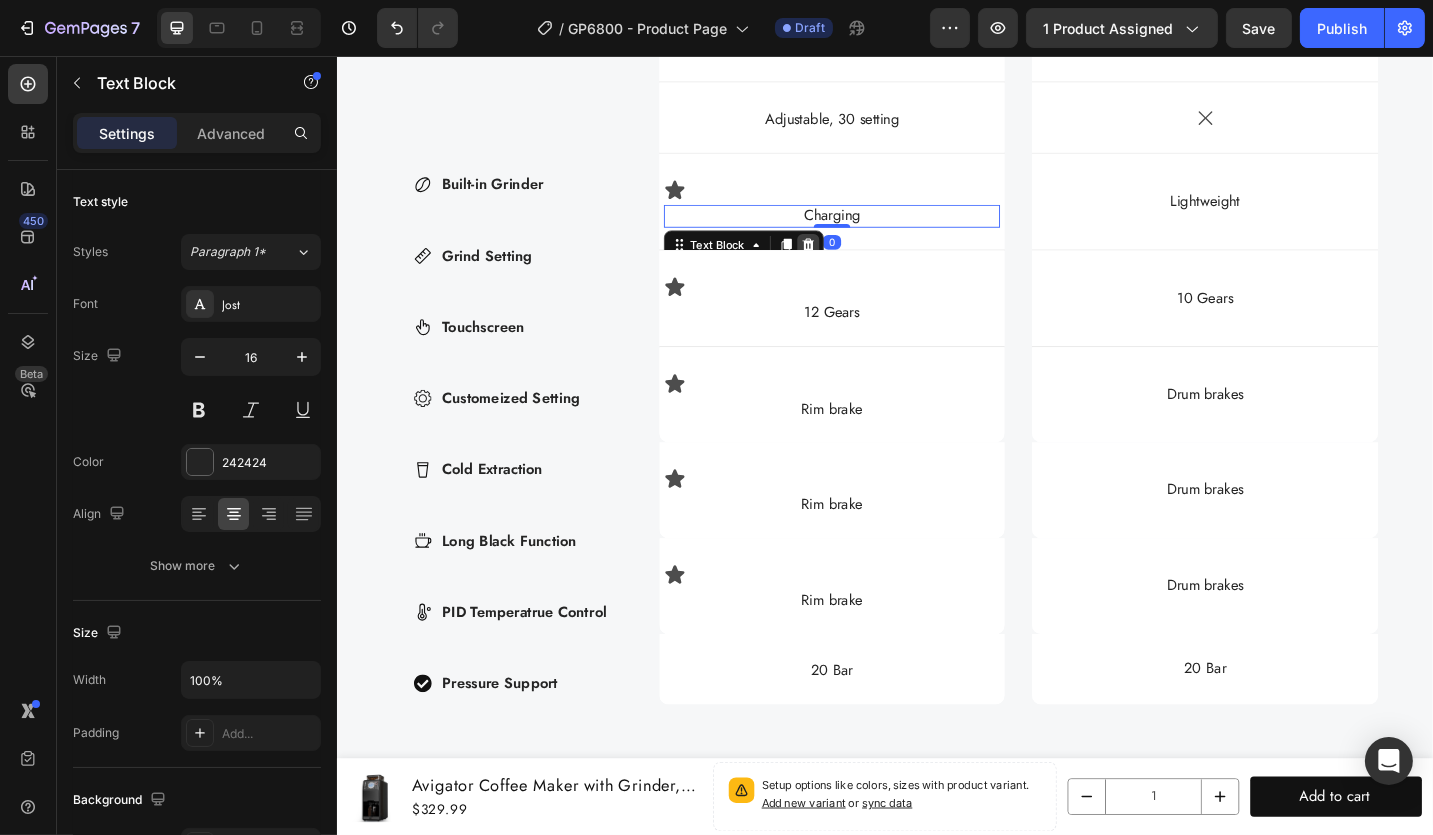 drag, startPoint x: 847, startPoint y: 255, endPoint x: 893, endPoint y: 325, distance: 83.761566 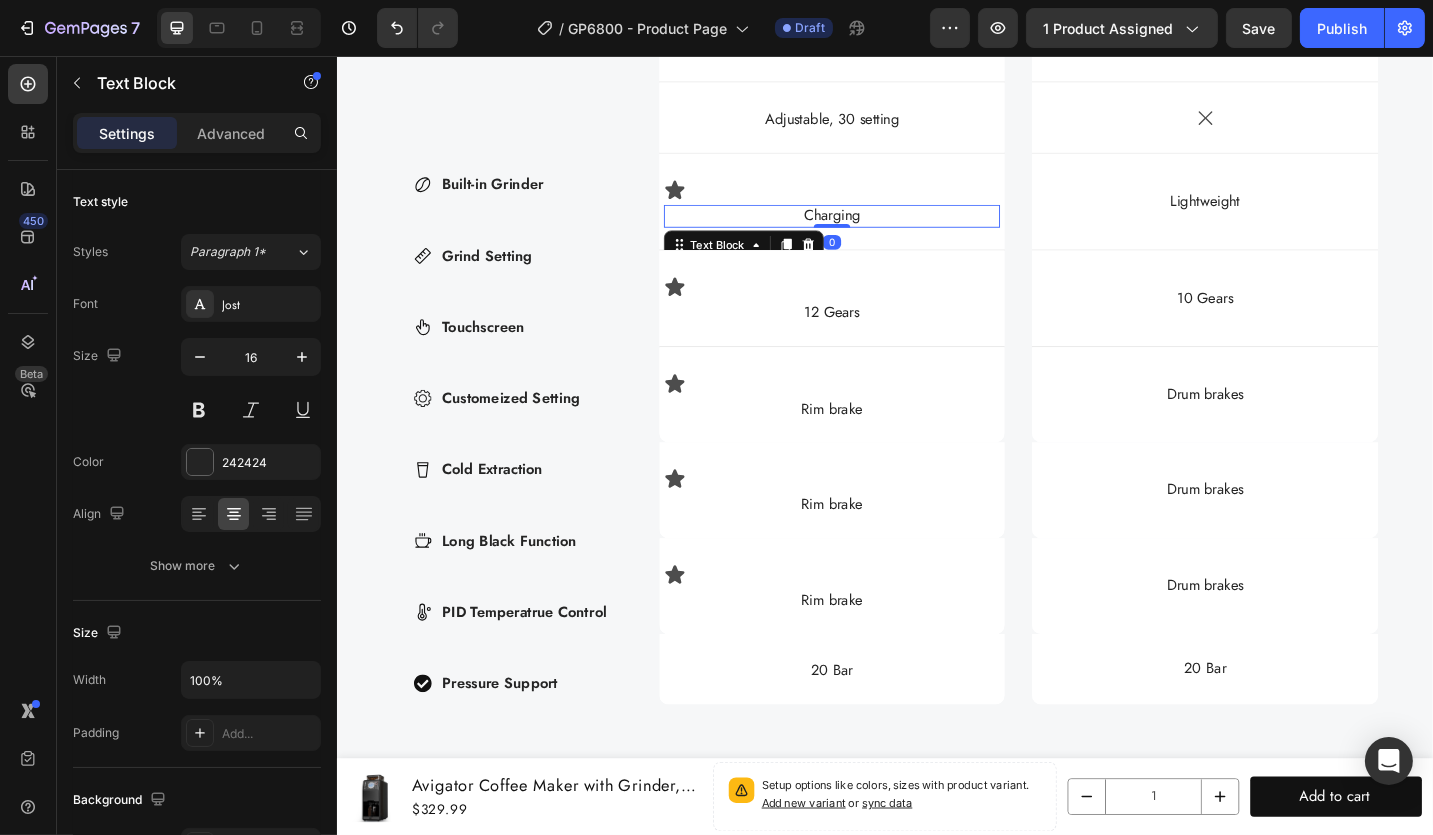 click 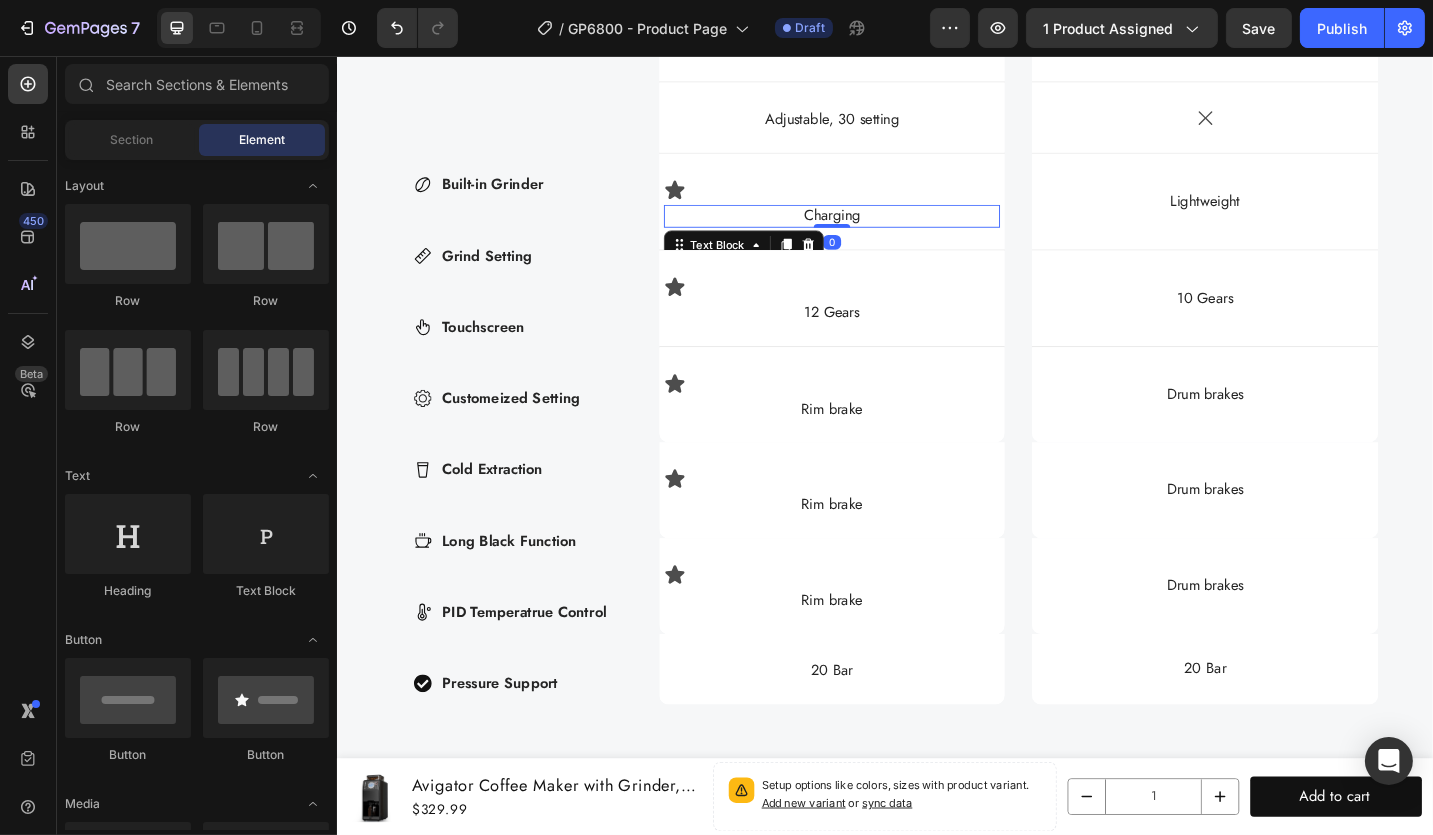 scroll, scrollTop: 6418, scrollLeft: 0, axis: vertical 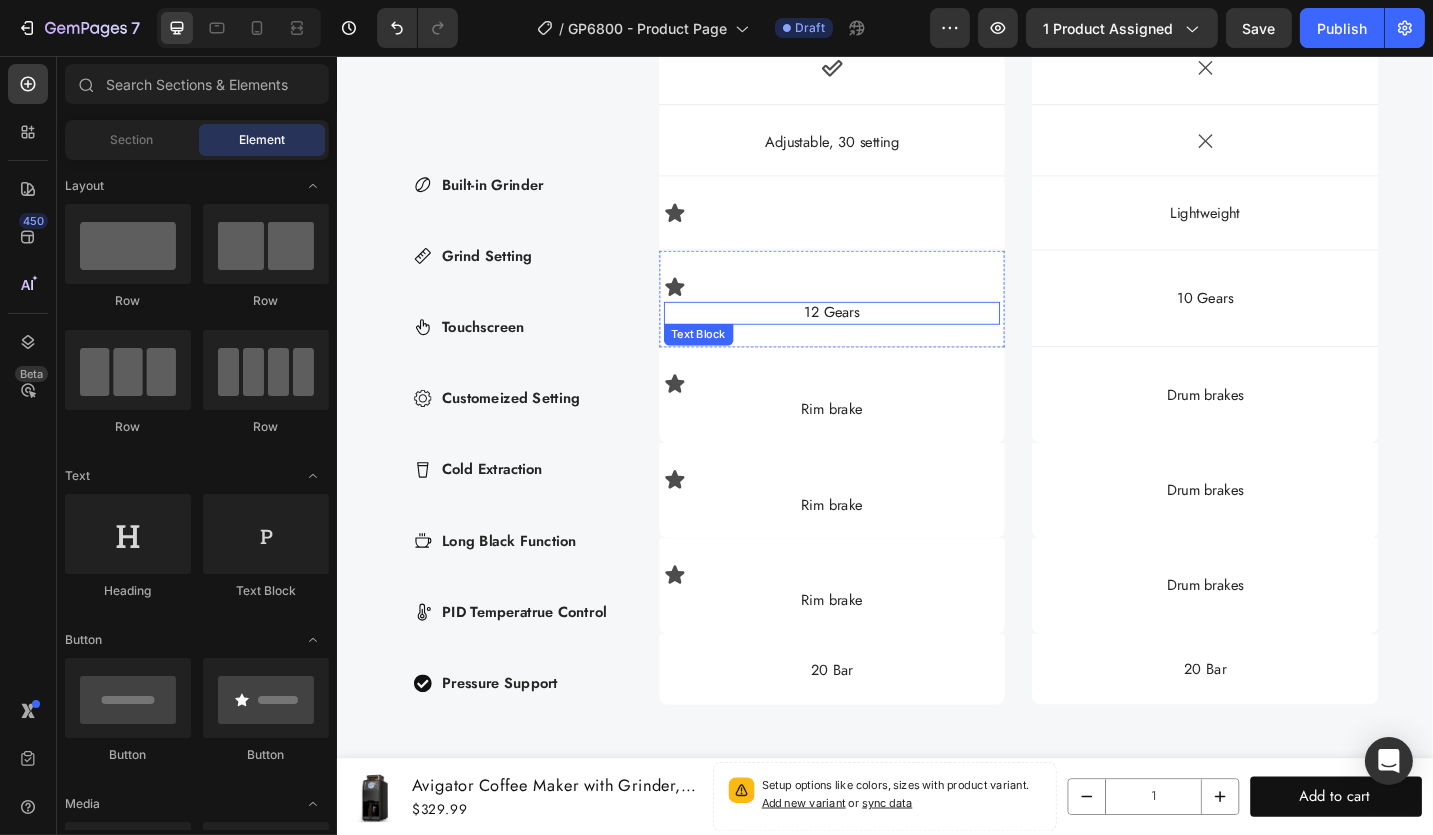 click on "12 Gears" at bounding box center [878, 337] 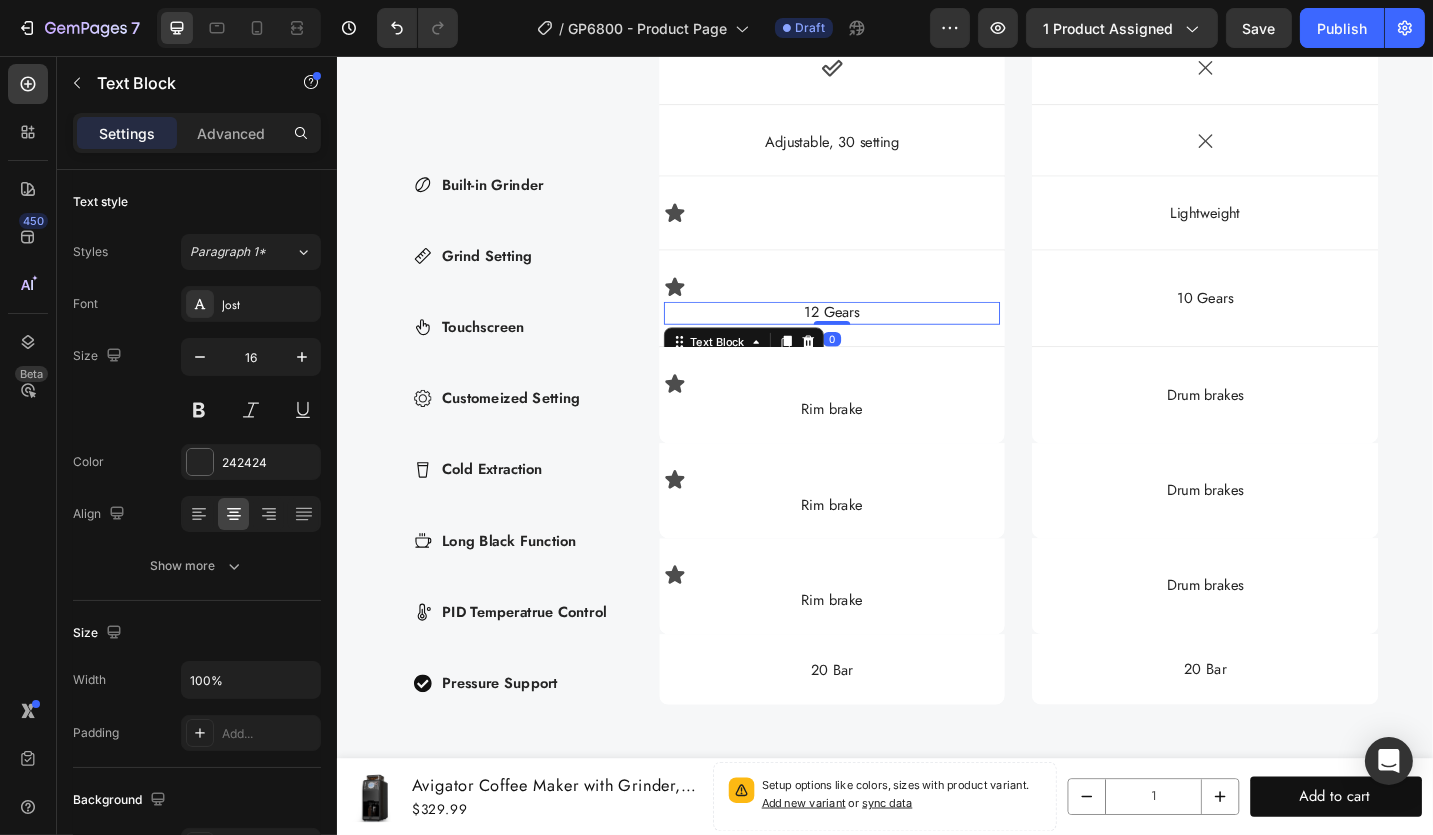 drag, startPoint x: 846, startPoint y: 356, endPoint x: 860, endPoint y: 379, distance: 26.925823 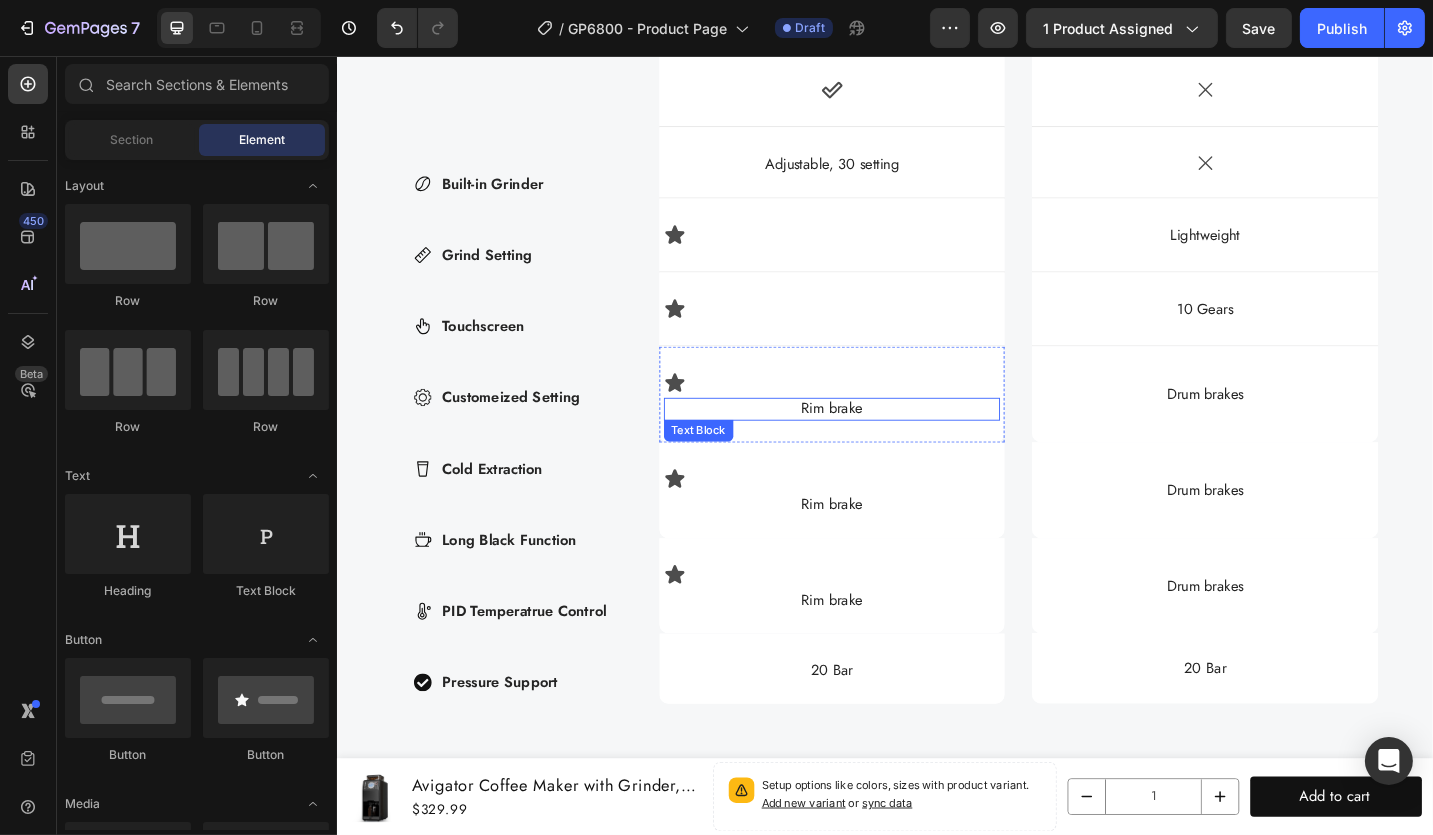click on "Rim brake" at bounding box center [878, 442] 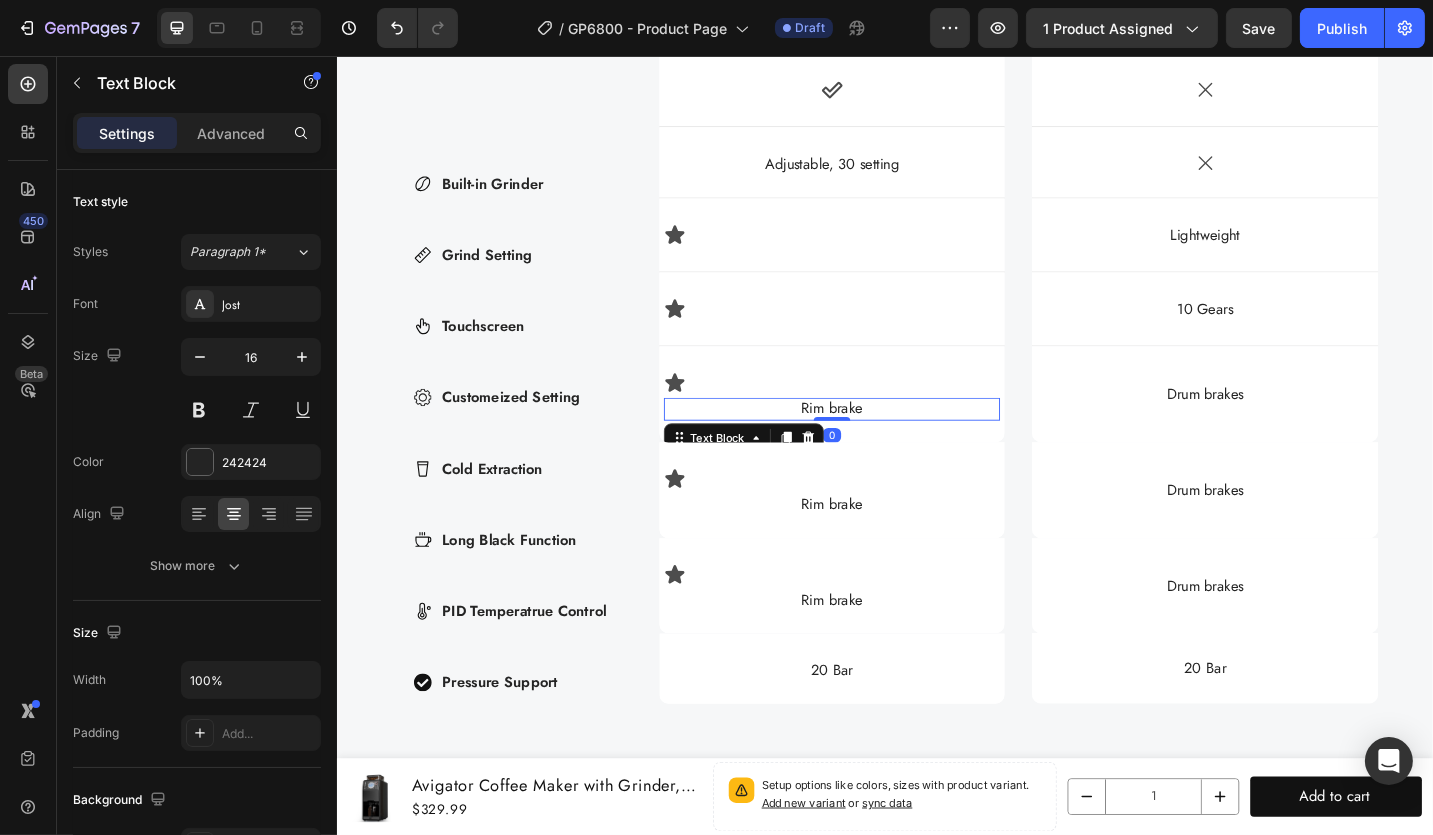 drag, startPoint x: 849, startPoint y: 463, endPoint x: 861, endPoint y: 504, distance: 42.72002 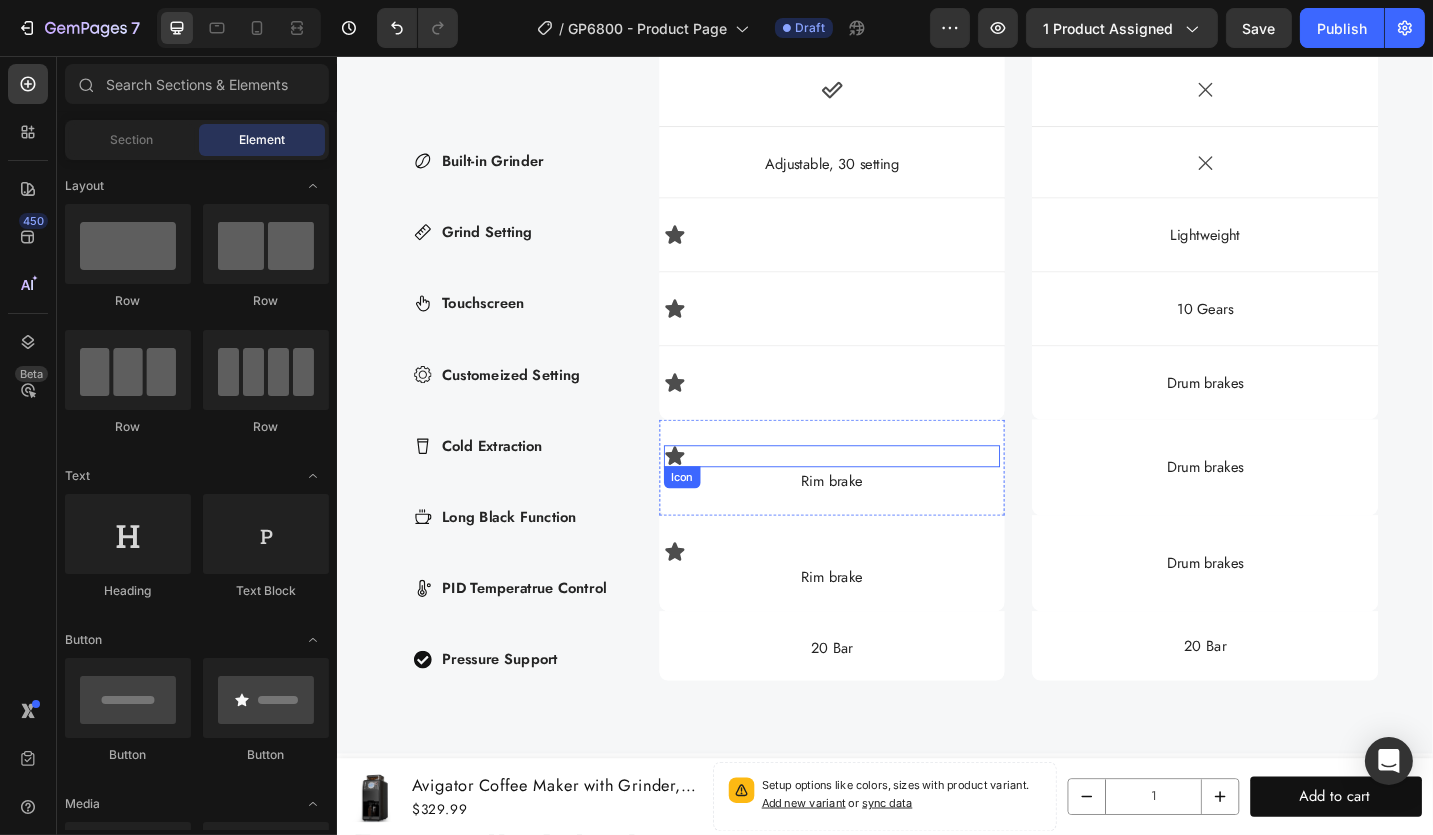 scroll, scrollTop: 6369, scrollLeft: 0, axis: vertical 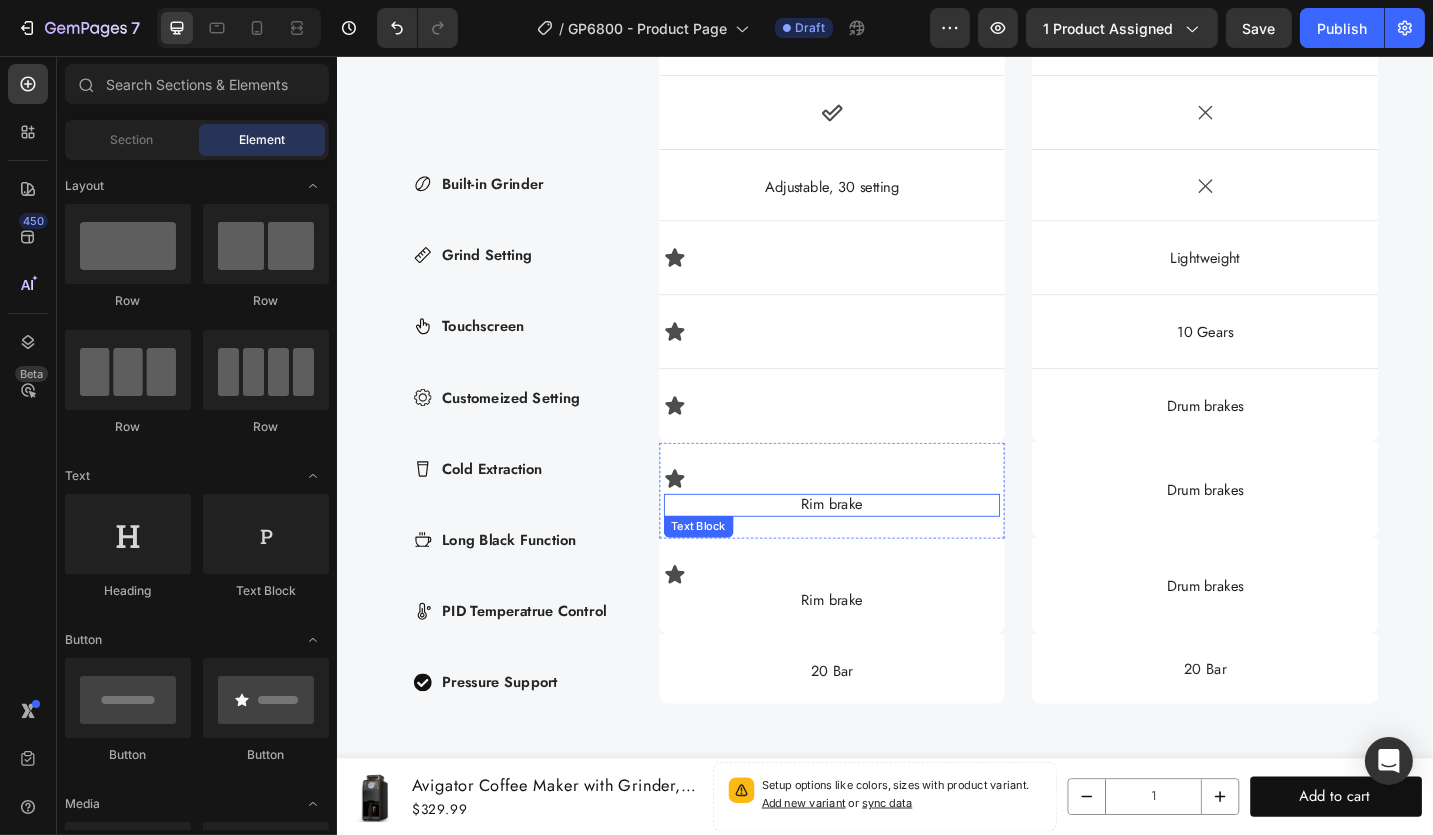 click on "Rim brake" at bounding box center [878, 547] 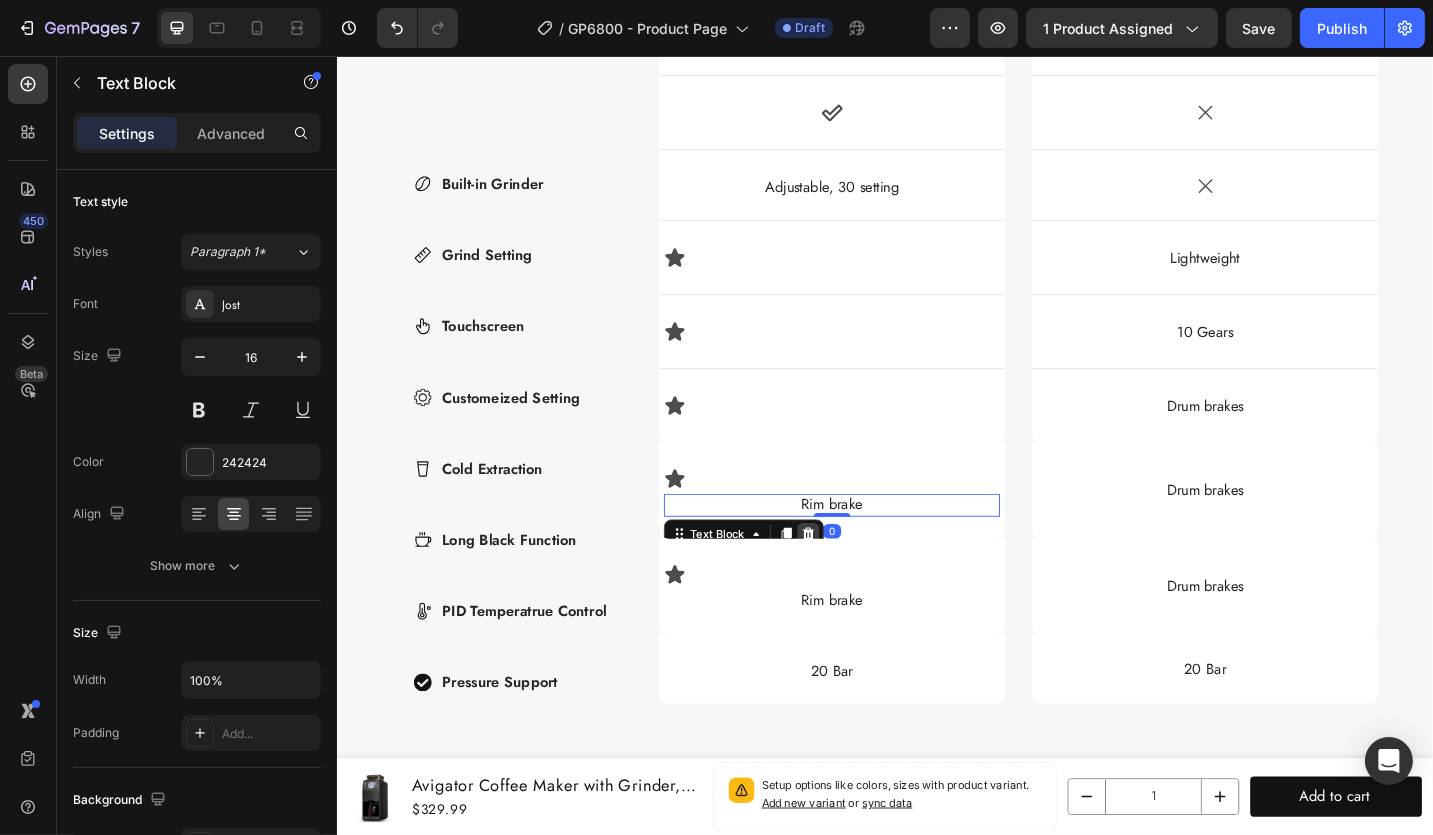 click 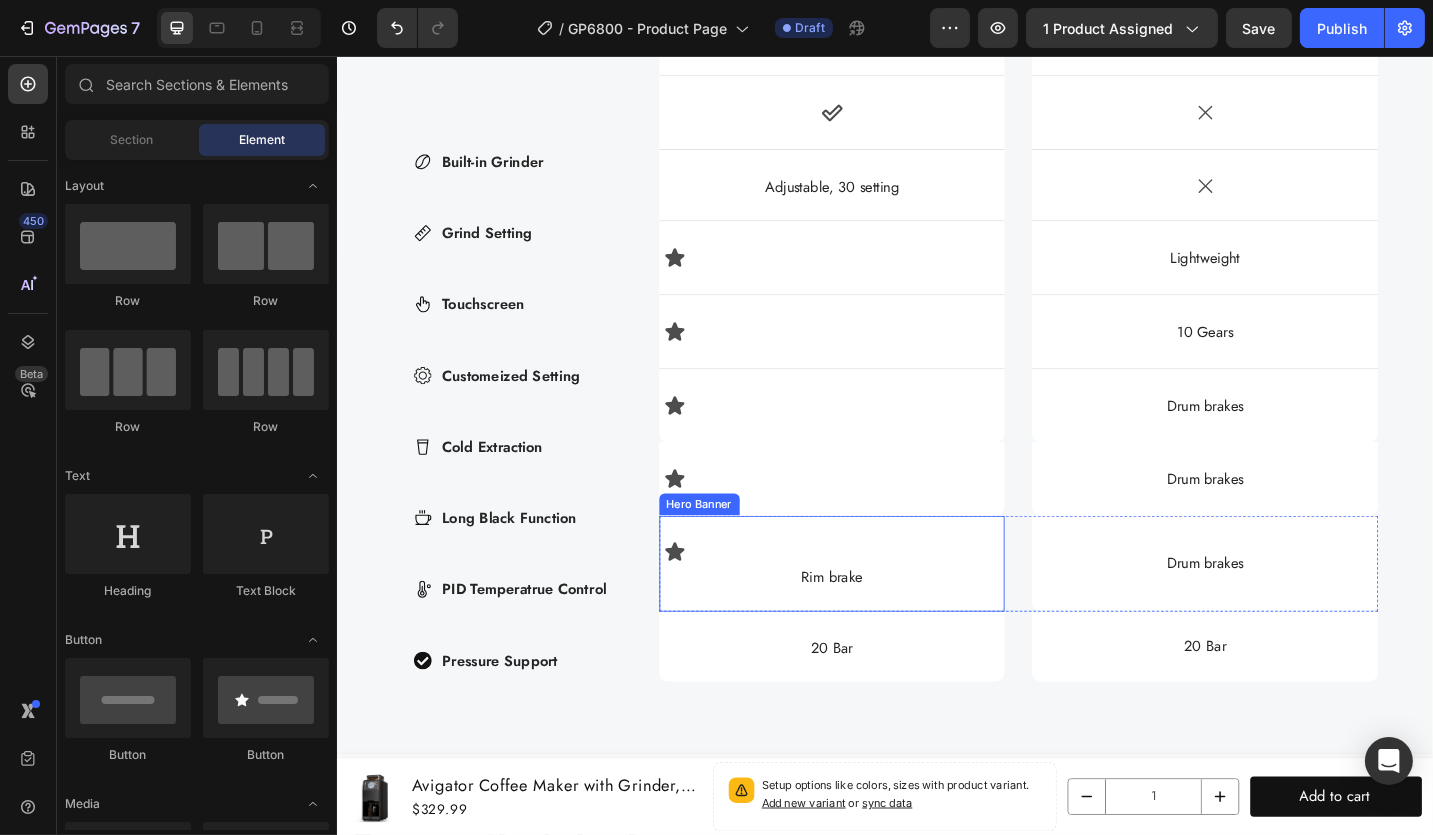 scroll, scrollTop: 6344, scrollLeft: 0, axis: vertical 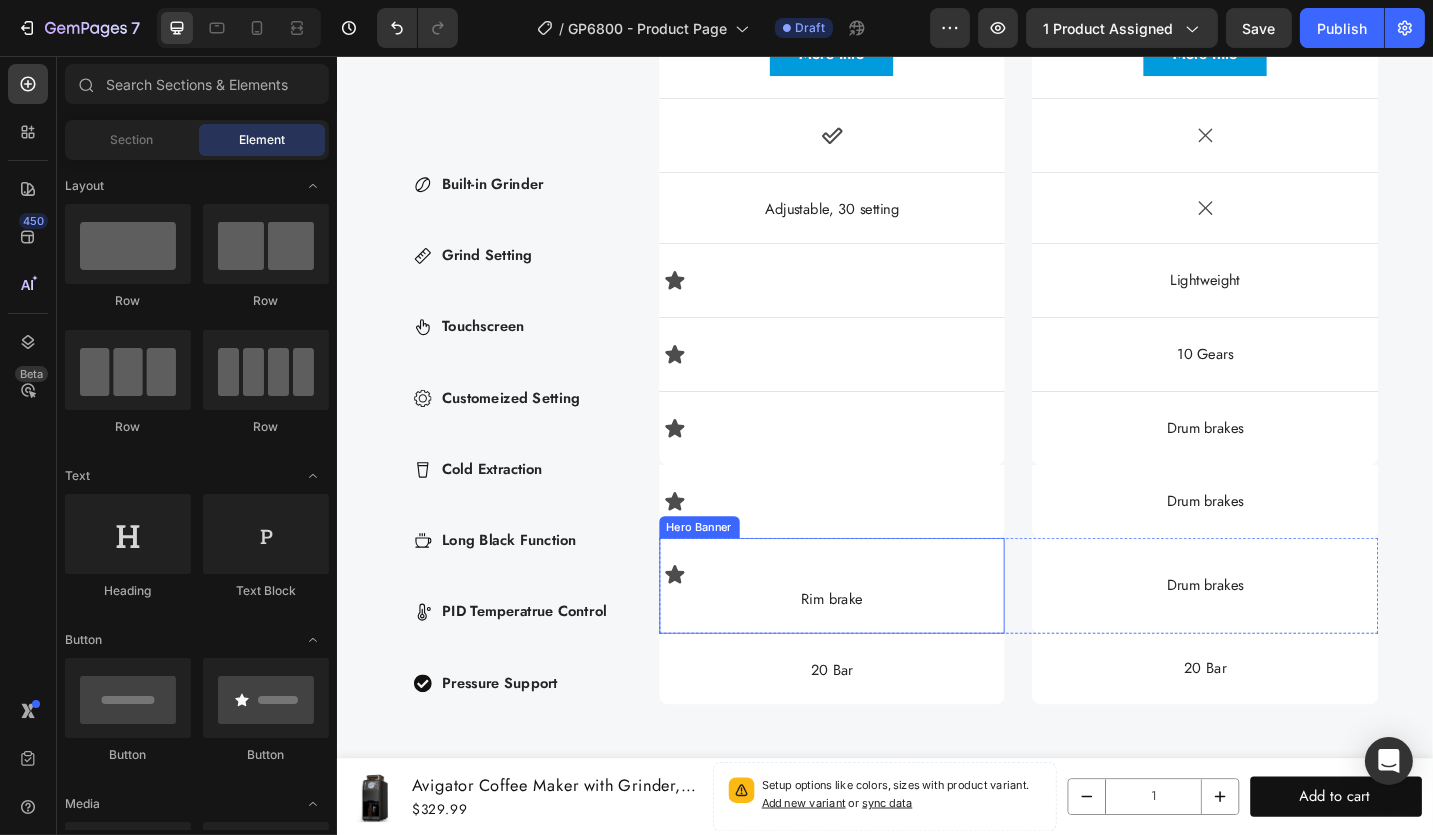 click on "Brakes Item List
Icon Rim brake Text Block" at bounding box center (878, 636) 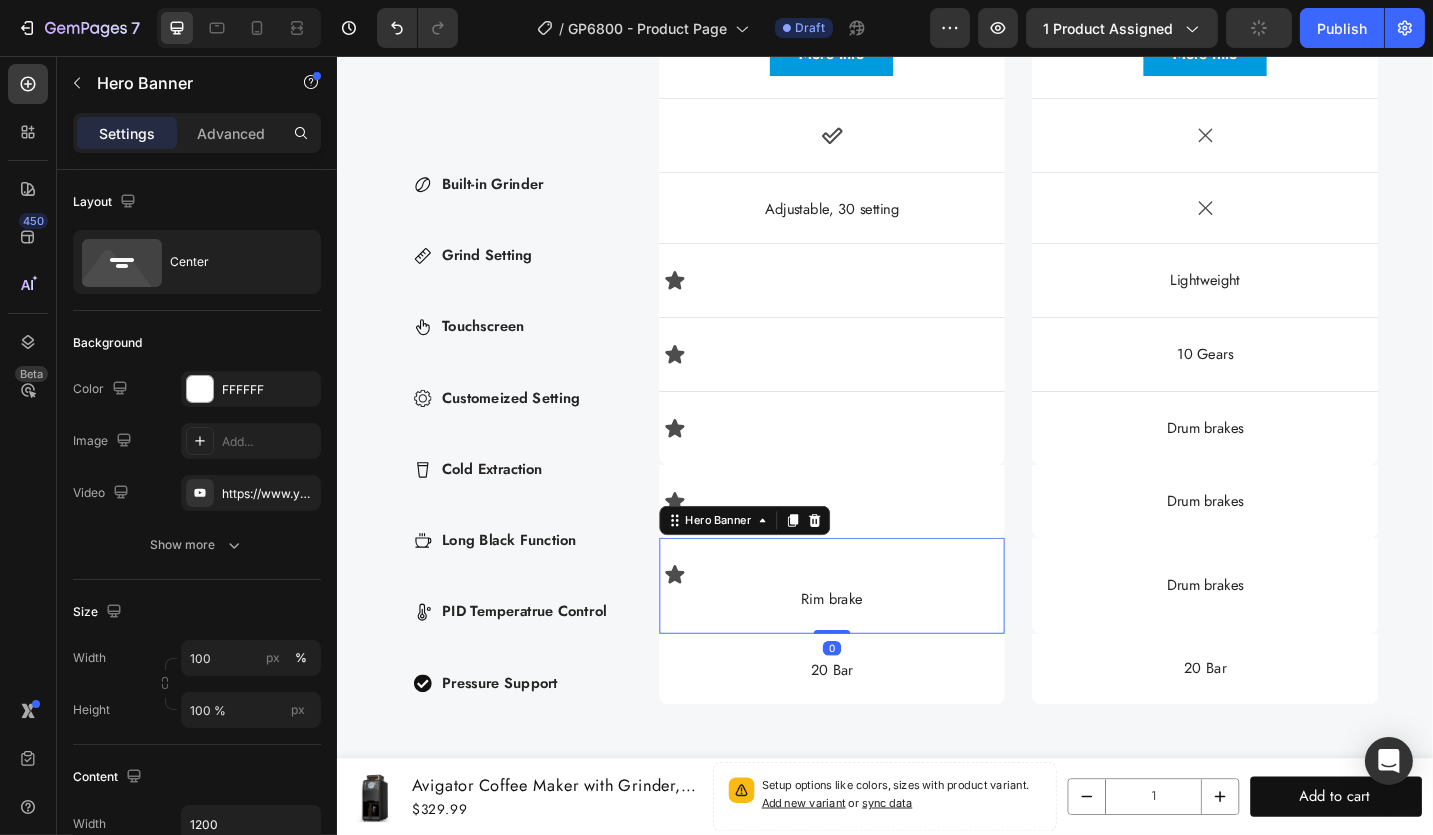 click on "Rim brake" at bounding box center [878, 652] 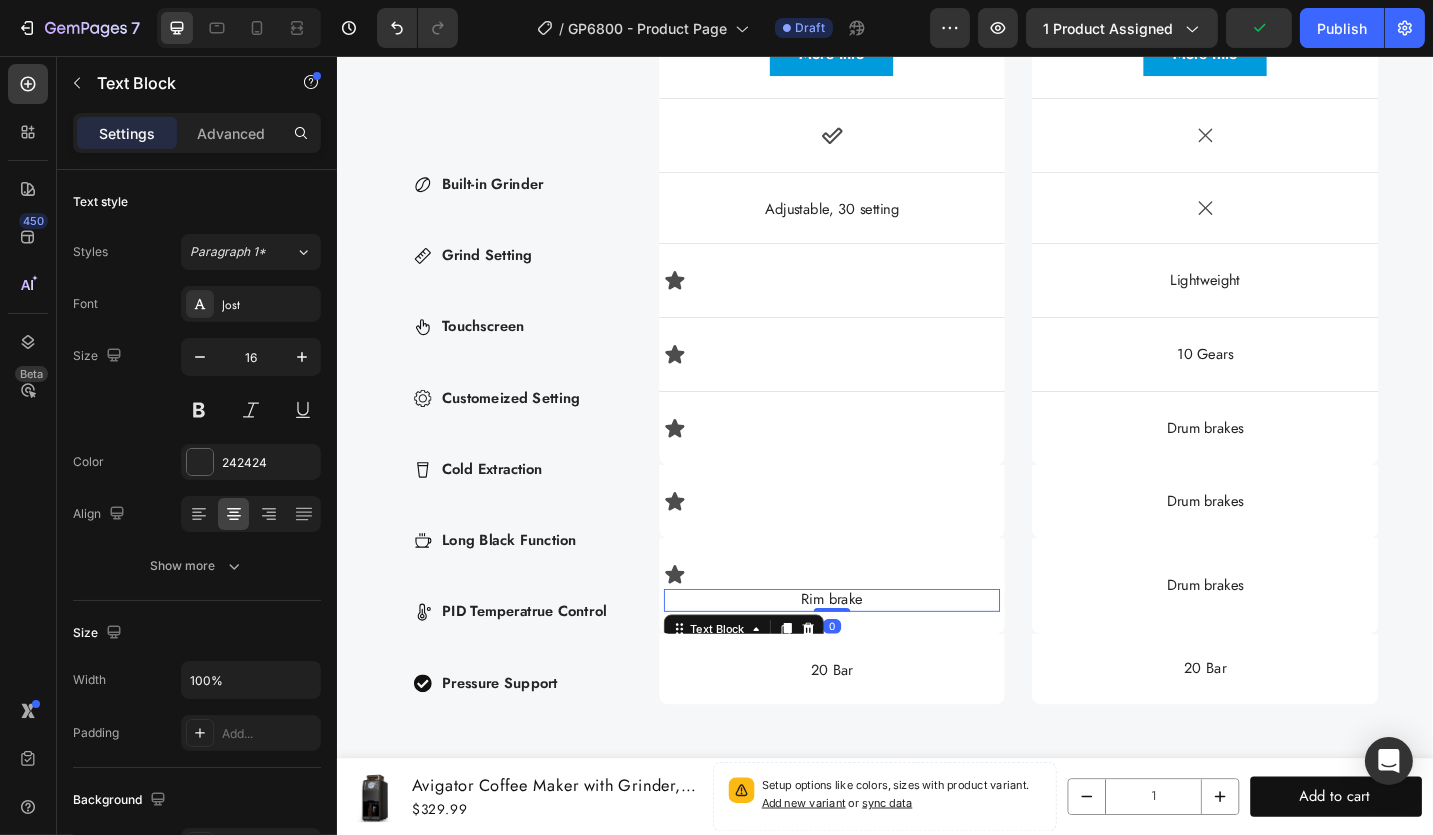 click 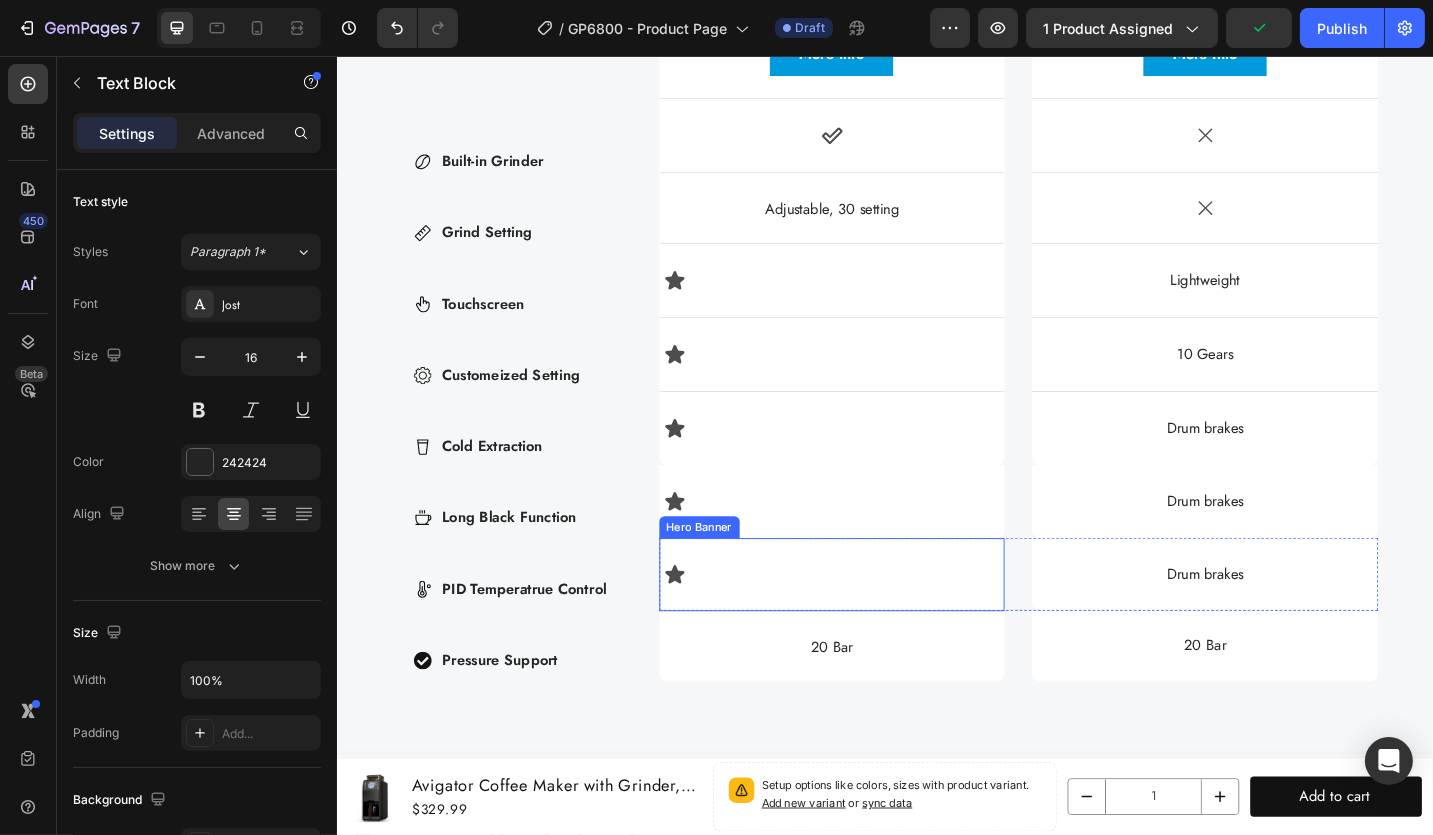 scroll, scrollTop: 6319, scrollLeft: 0, axis: vertical 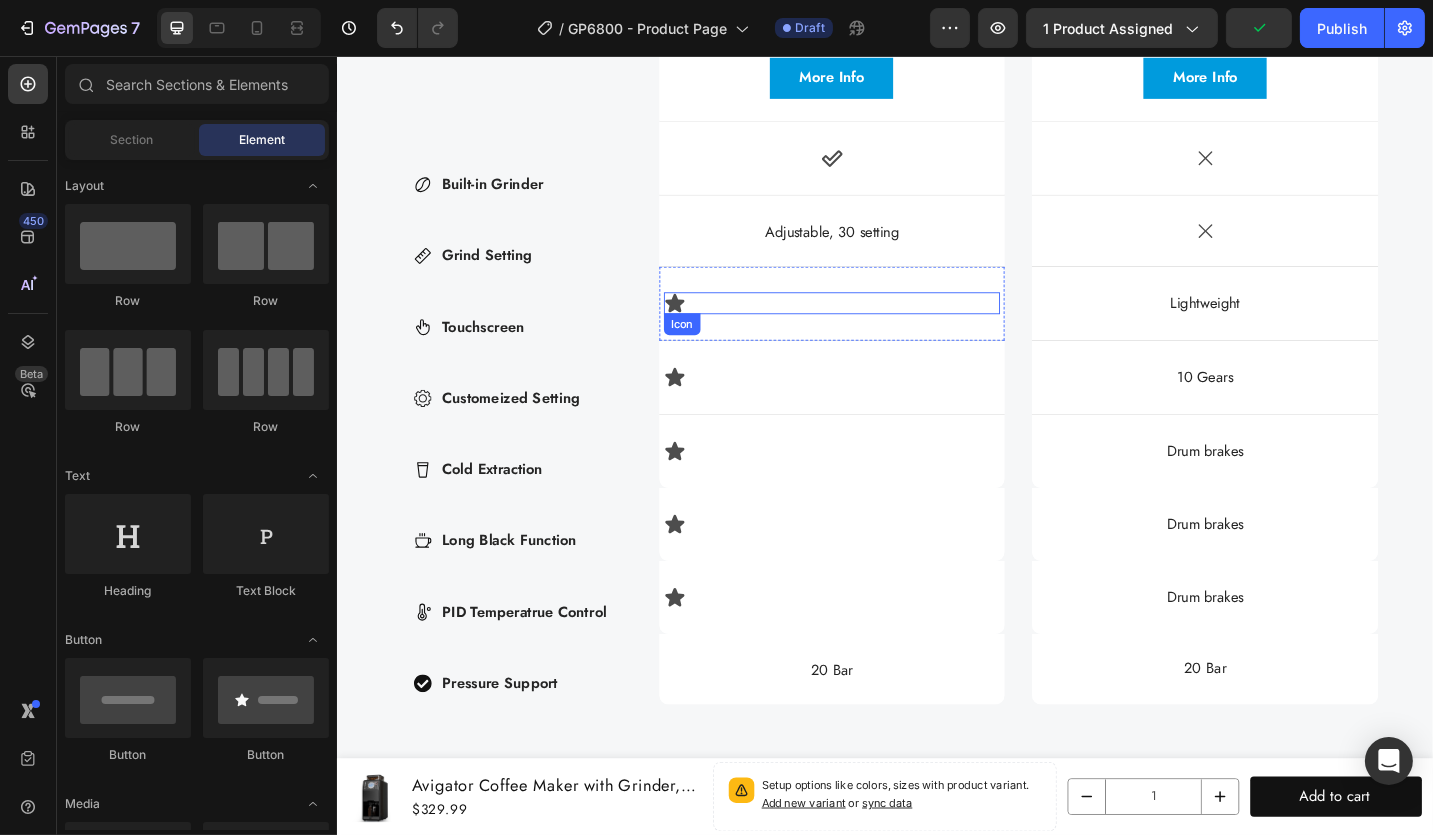 click on "Icon" at bounding box center [878, 327] 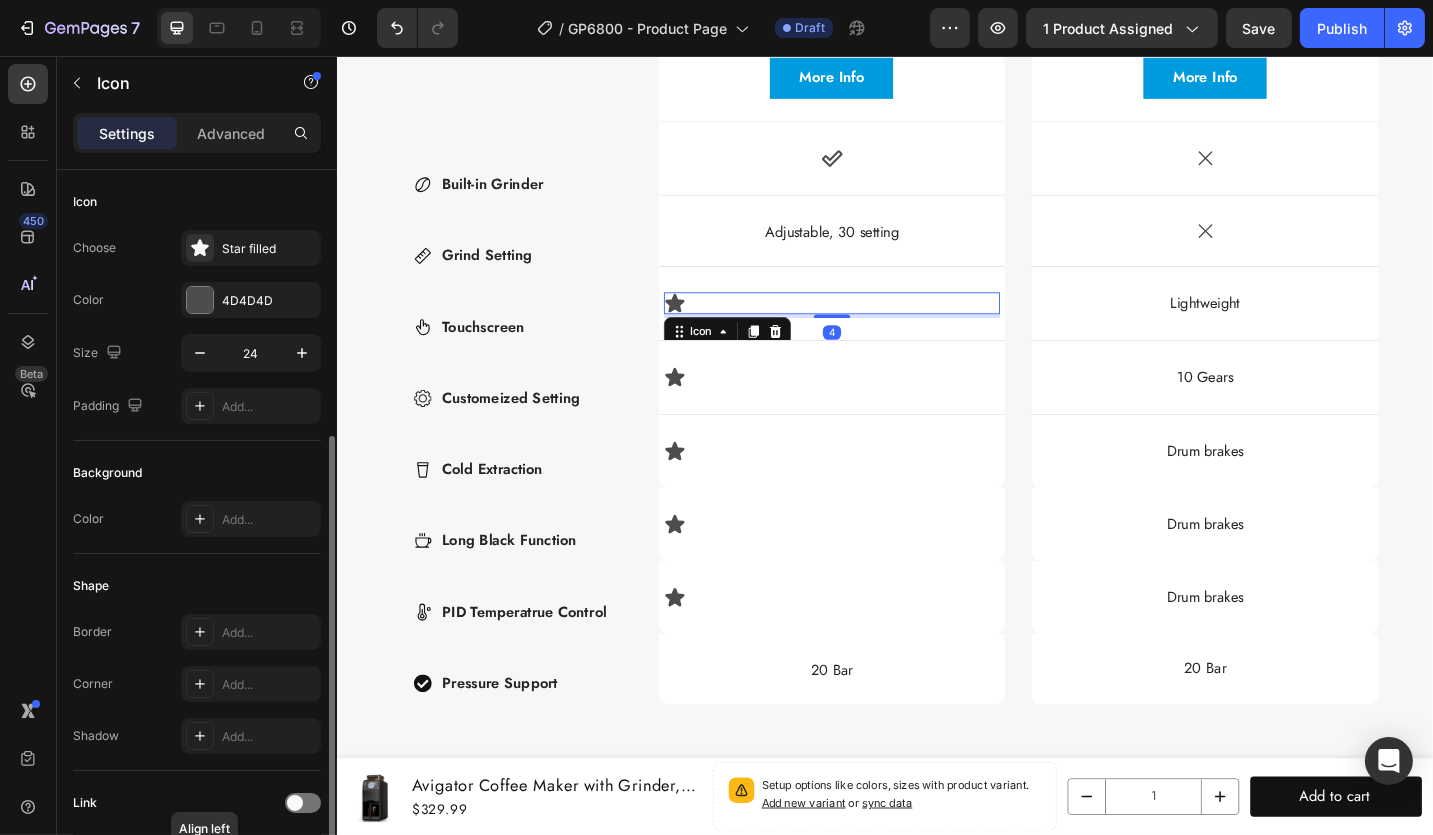 scroll, scrollTop: 145, scrollLeft: 0, axis: vertical 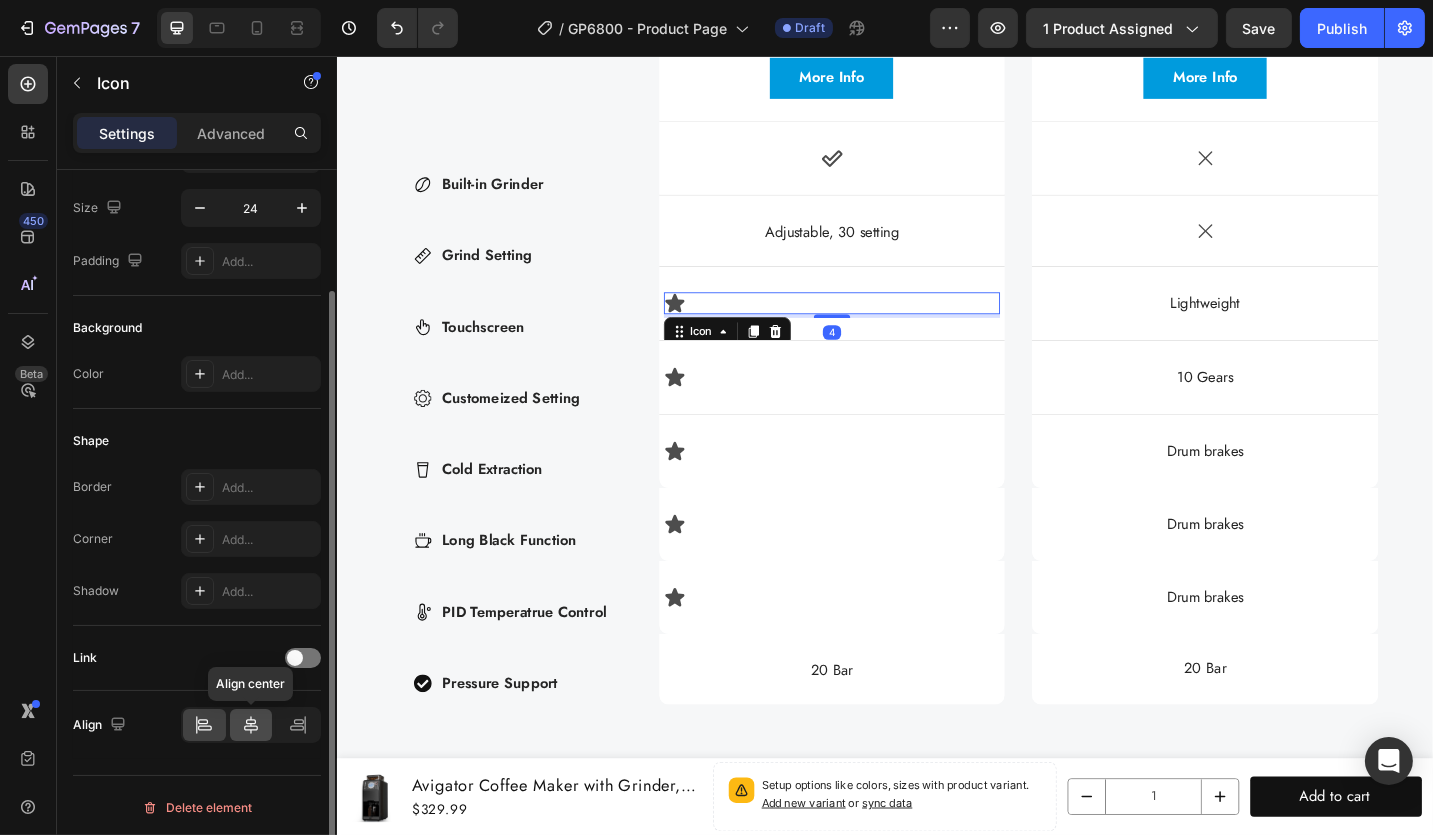 drag, startPoint x: 246, startPoint y: 715, endPoint x: 329, endPoint y: 688, distance: 87.28116 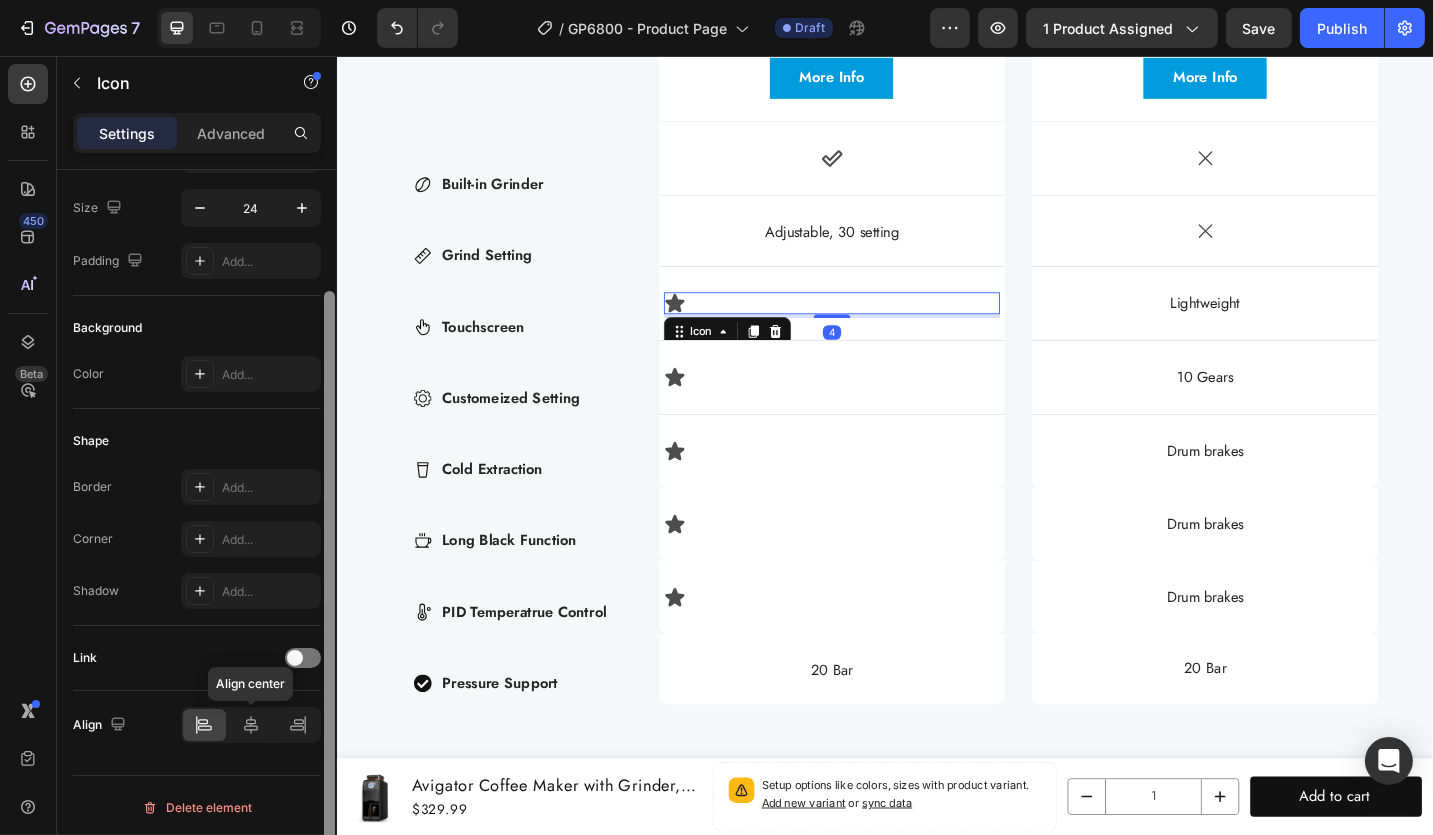click 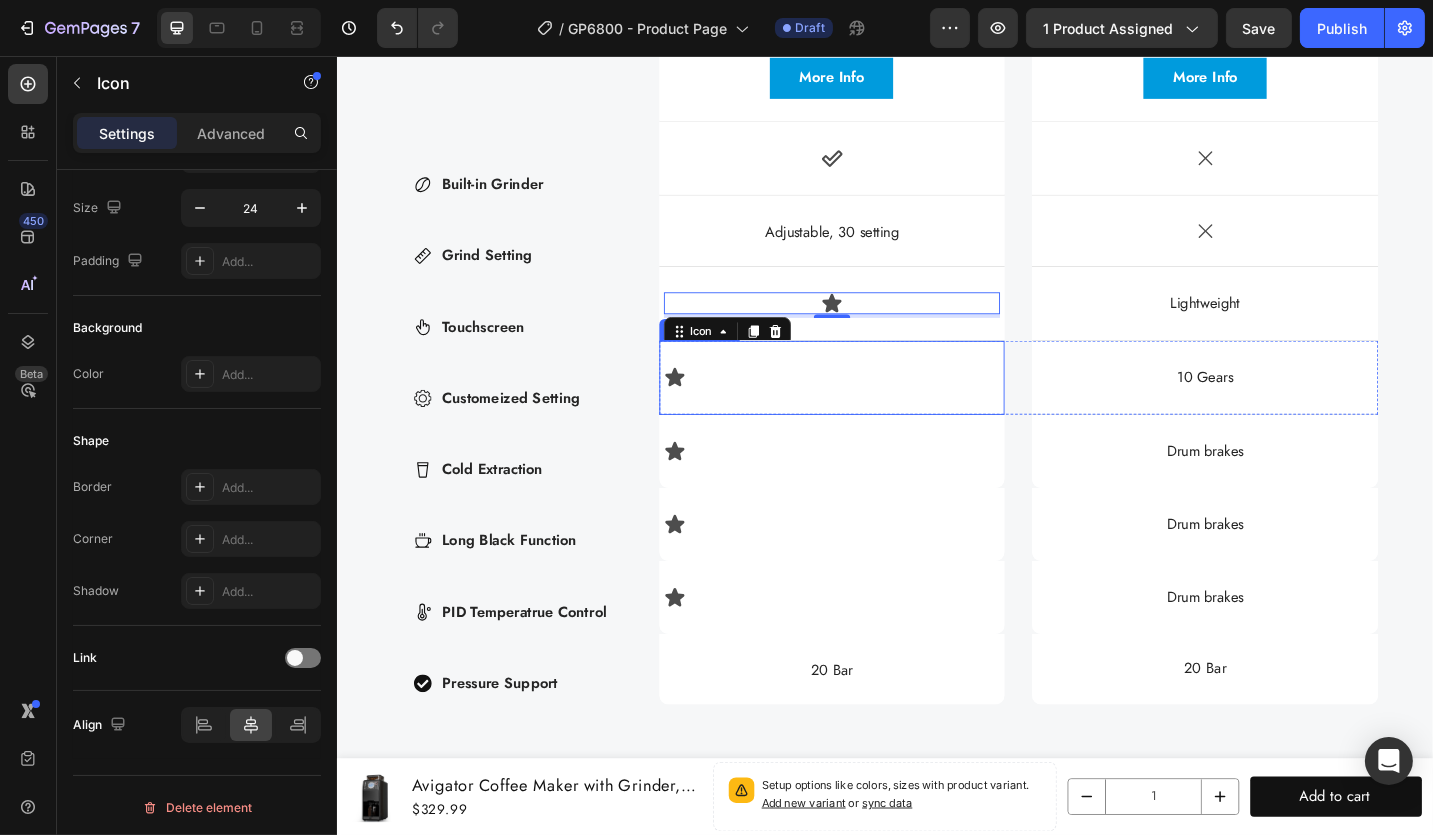 click on "Gears Item List
Icon" at bounding box center [878, 408] 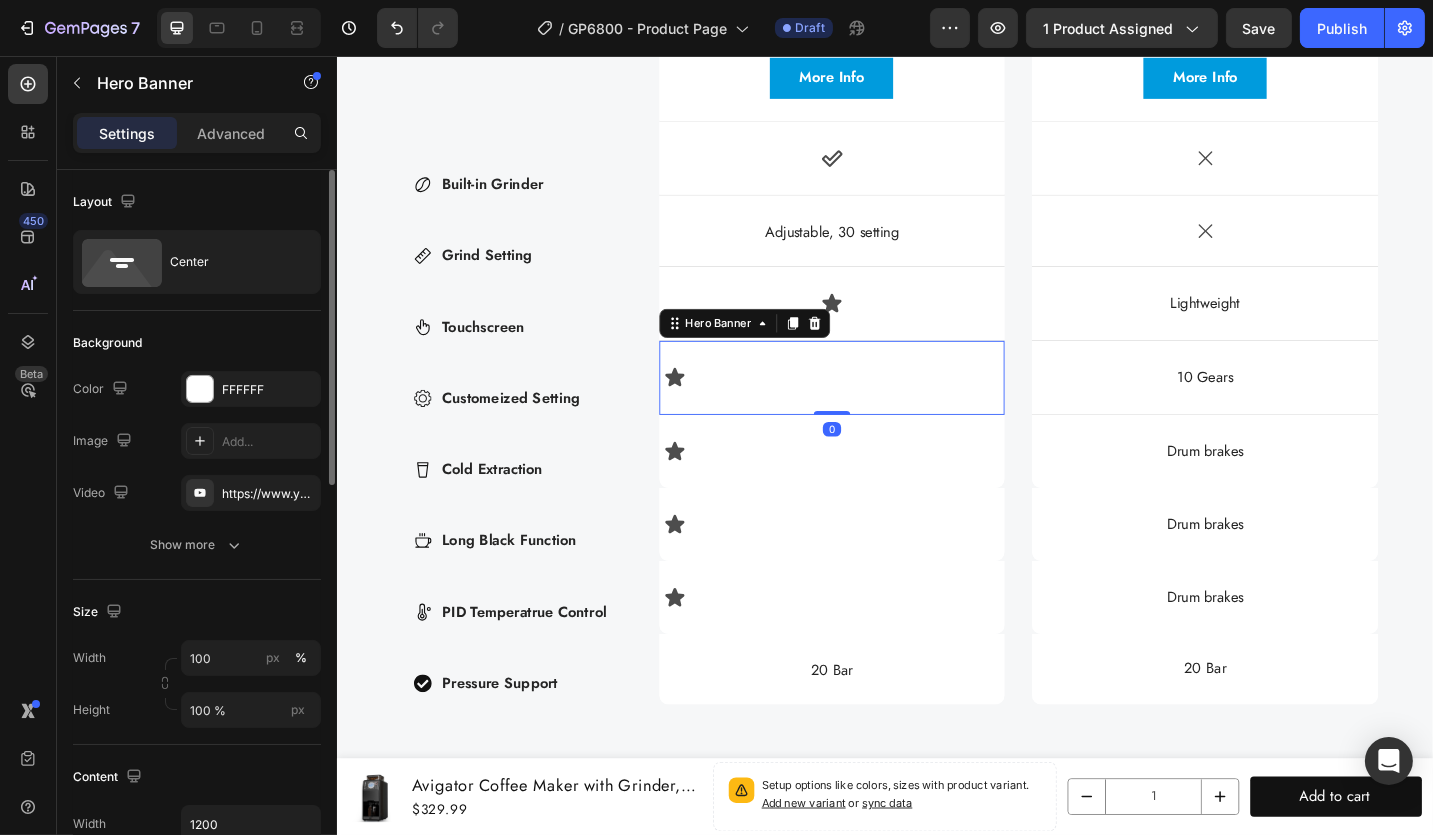 scroll, scrollTop: 400, scrollLeft: 0, axis: vertical 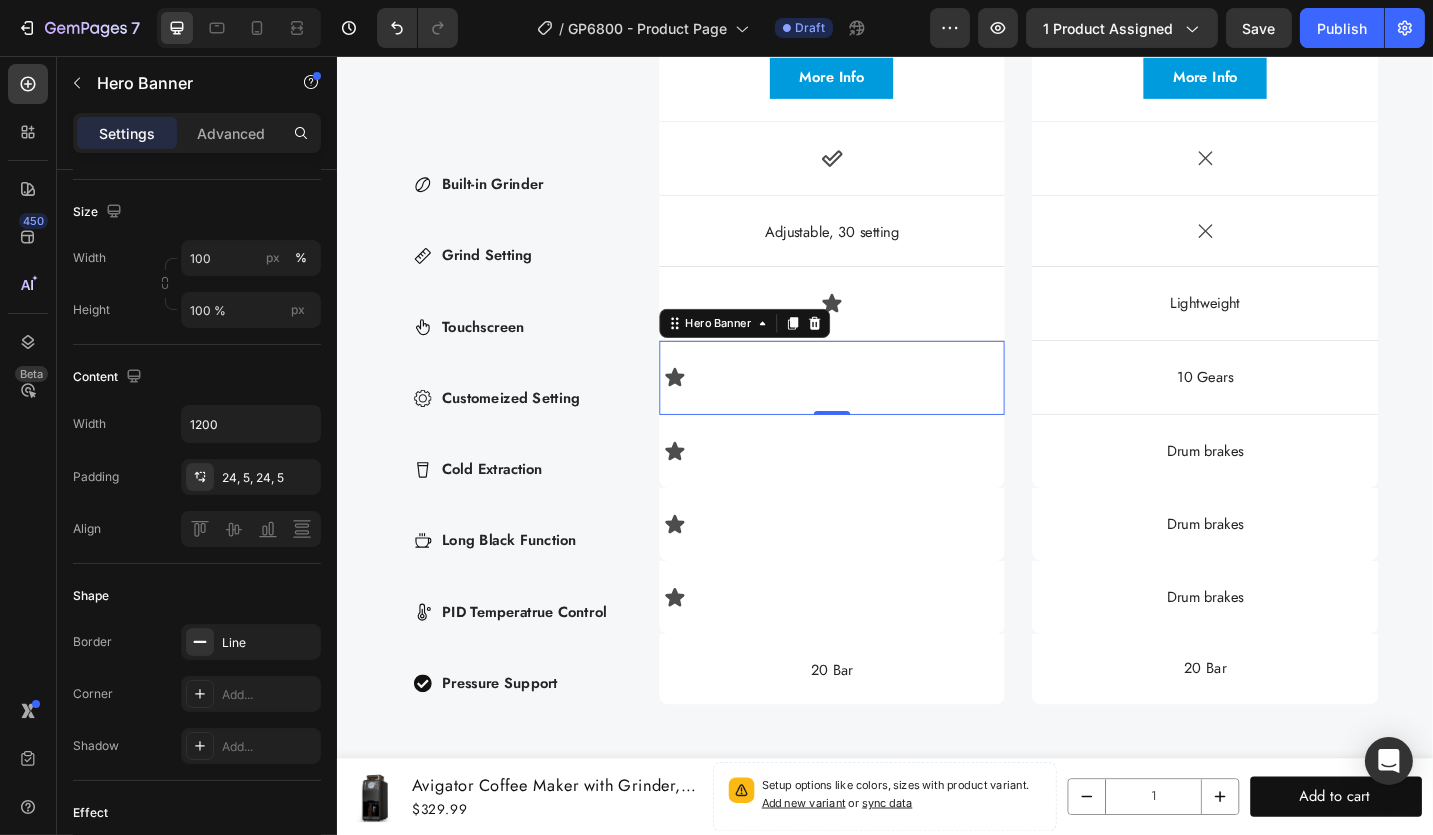 click on "Icon" at bounding box center (878, 408) 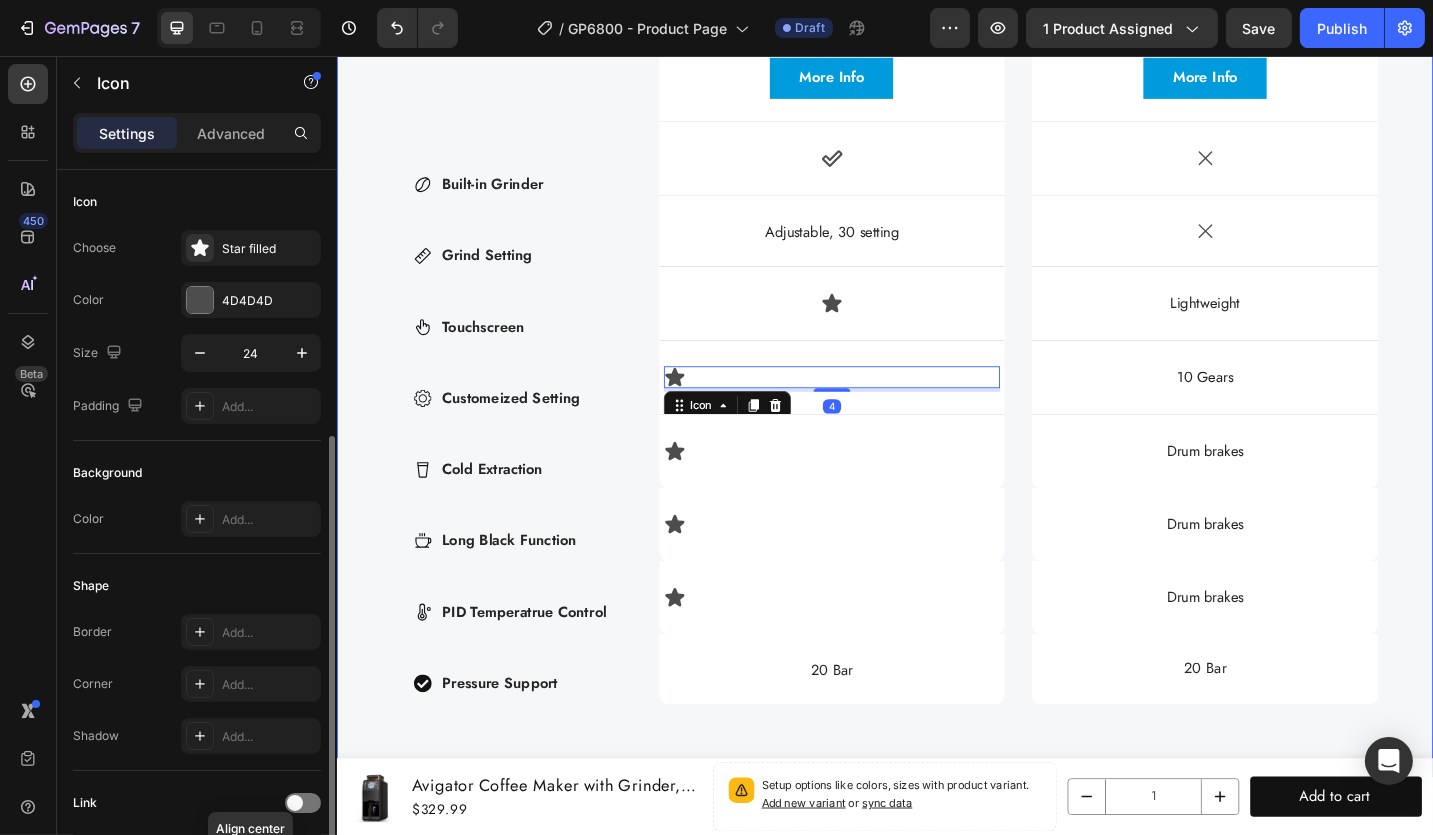scroll, scrollTop: 145, scrollLeft: 0, axis: vertical 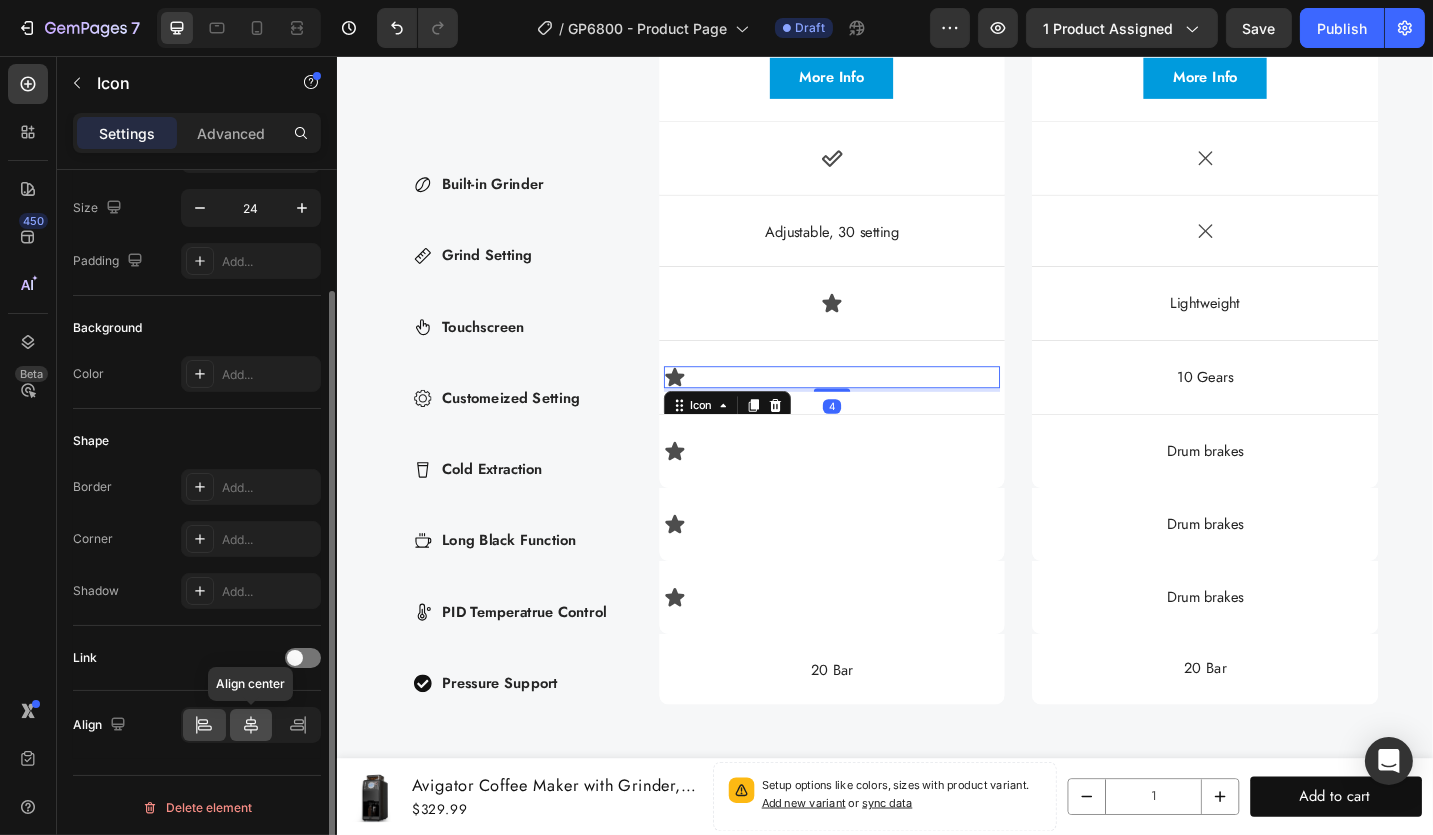click 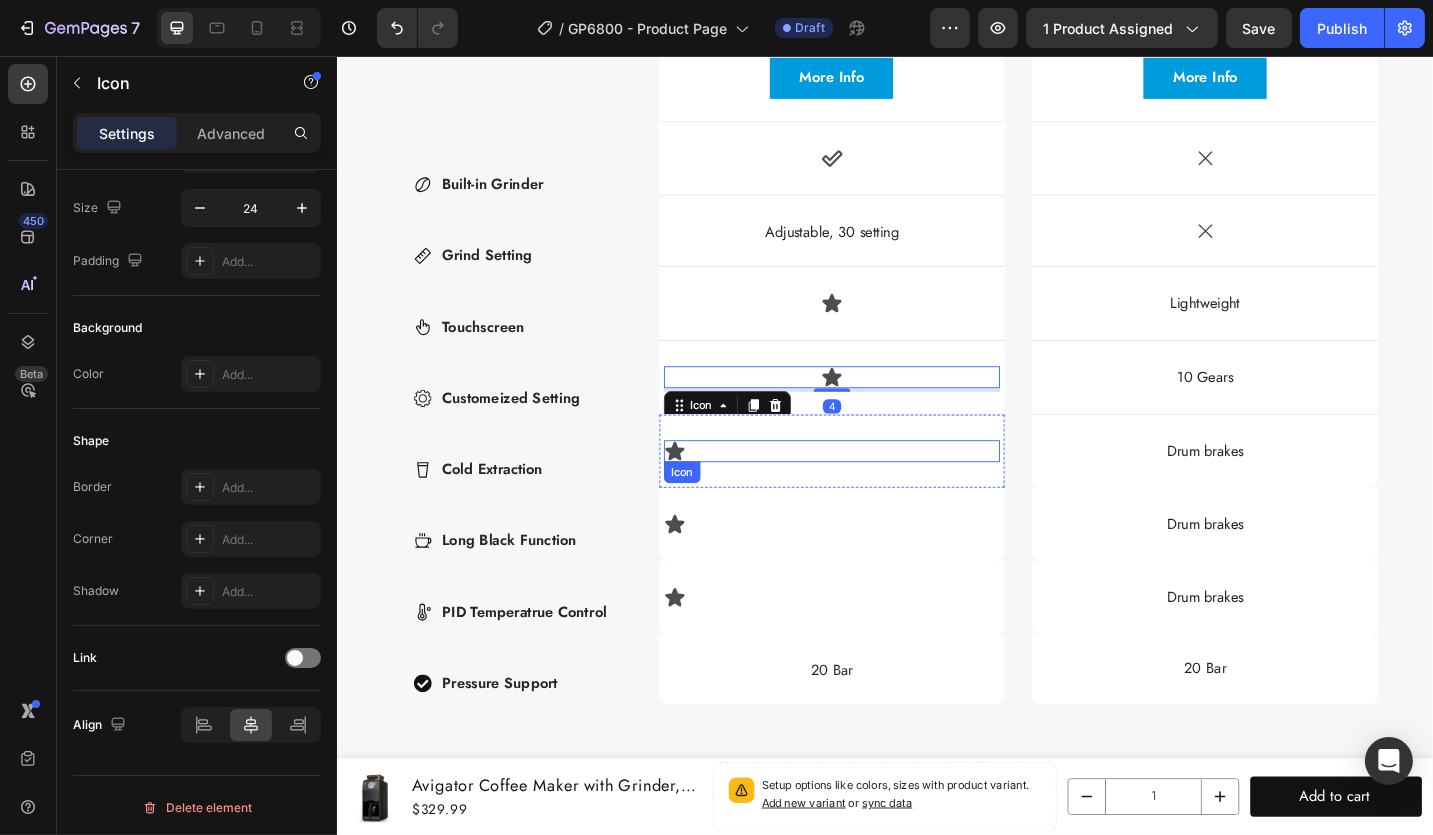 click on "Icon" at bounding box center (878, 489) 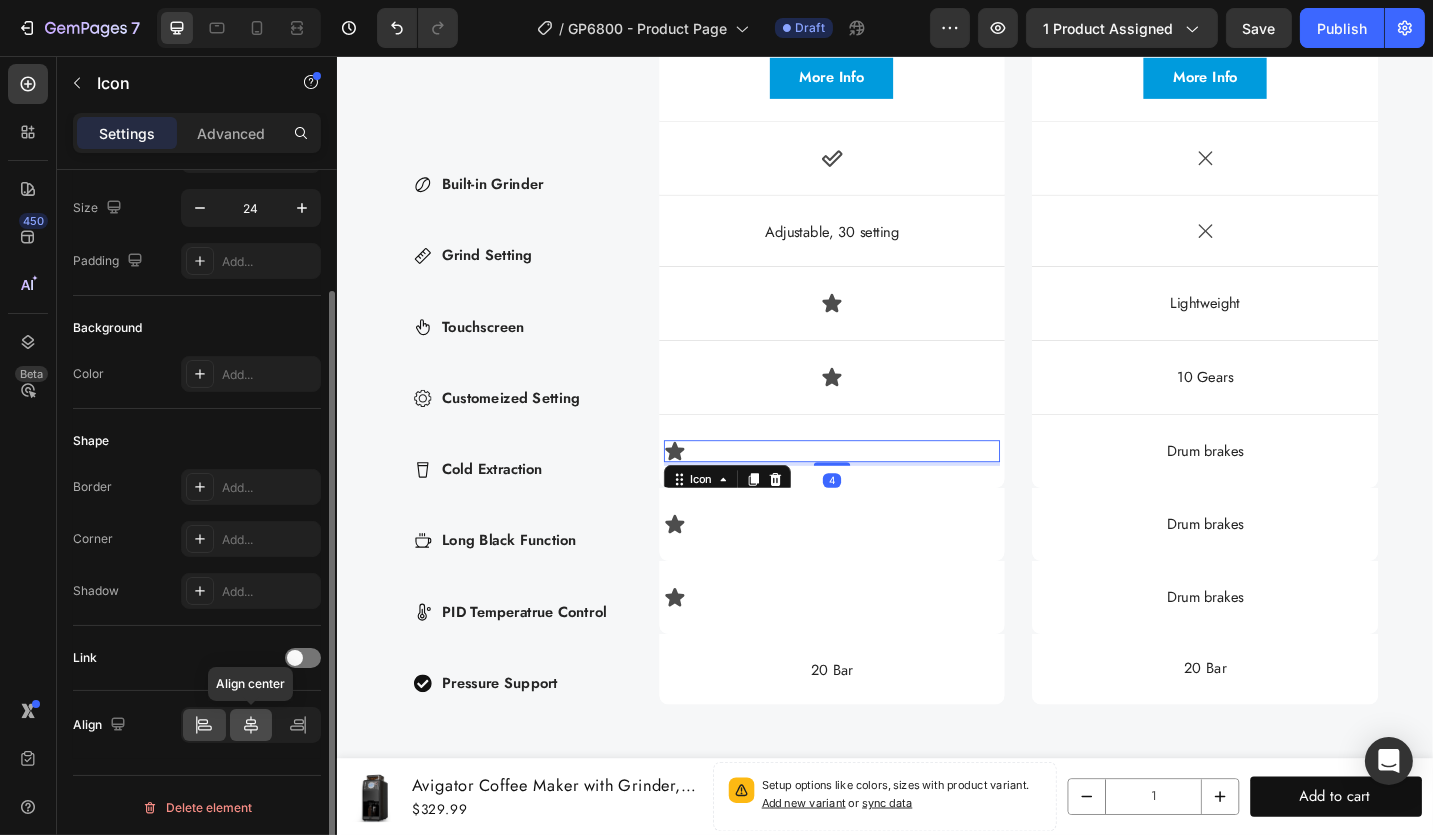 click 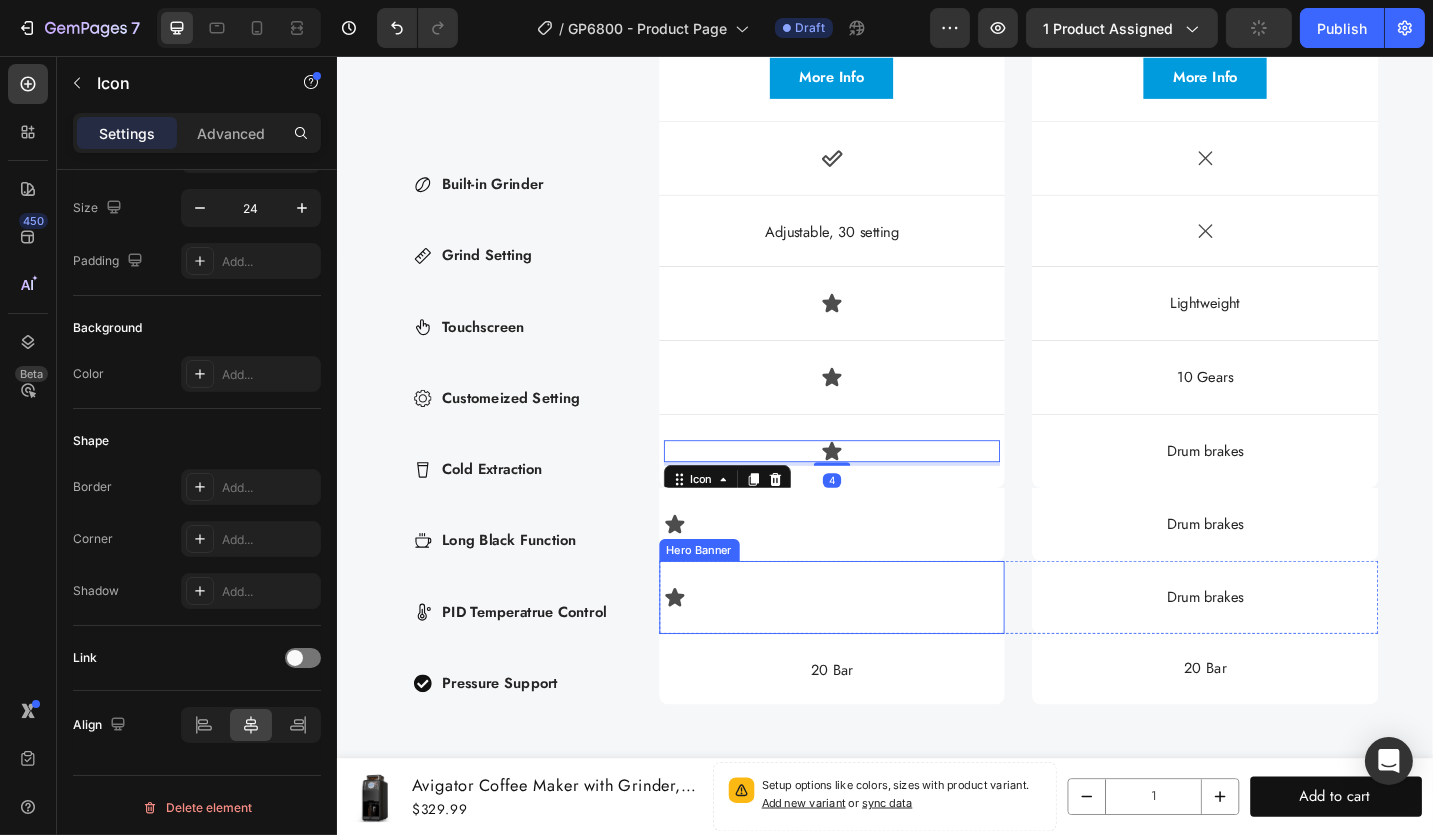 click on "Icon" at bounding box center (878, 569) 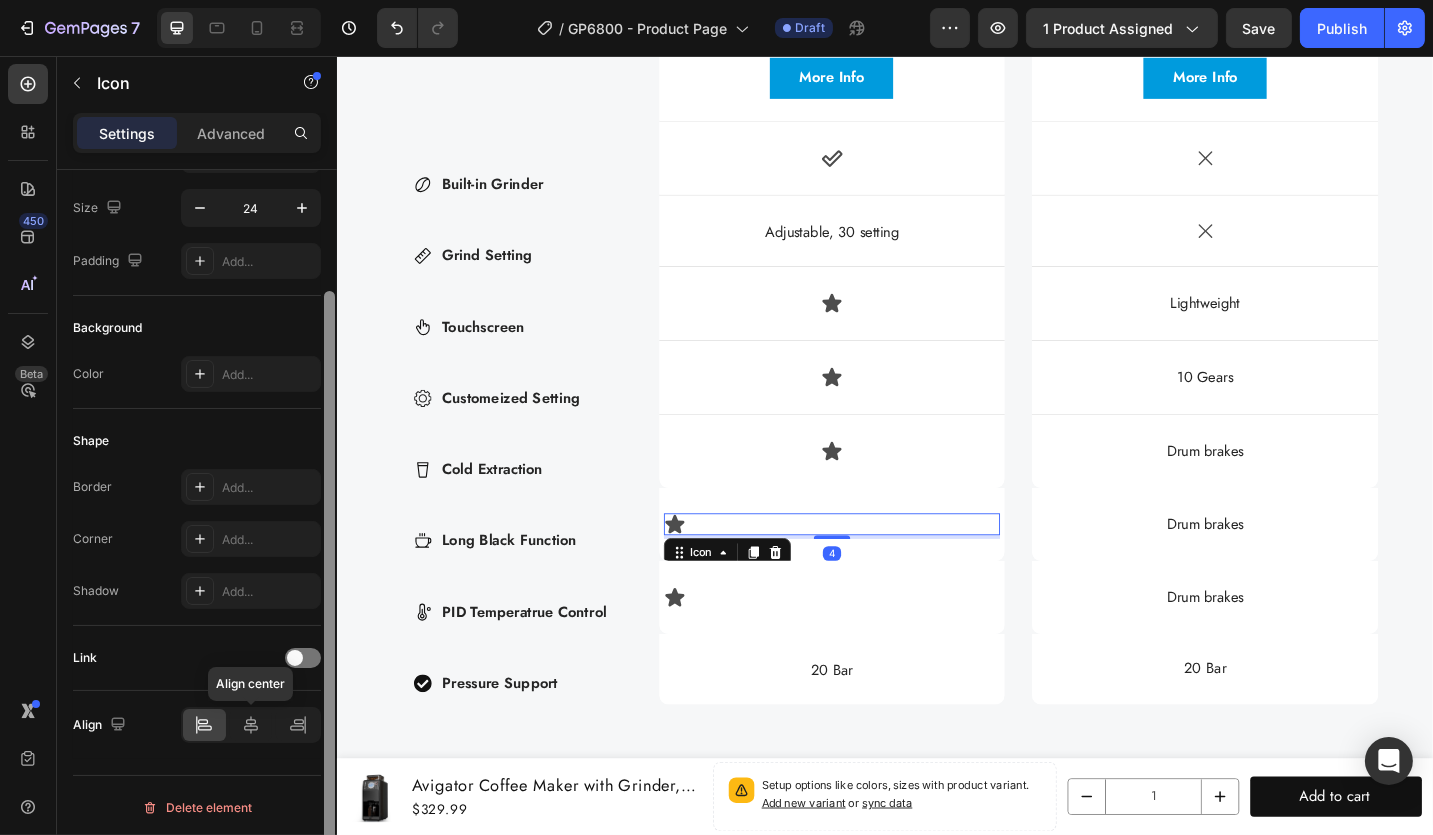drag, startPoint x: 241, startPoint y: 711, endPoint x: 334, endPoint y: 687, distance: 96.04687 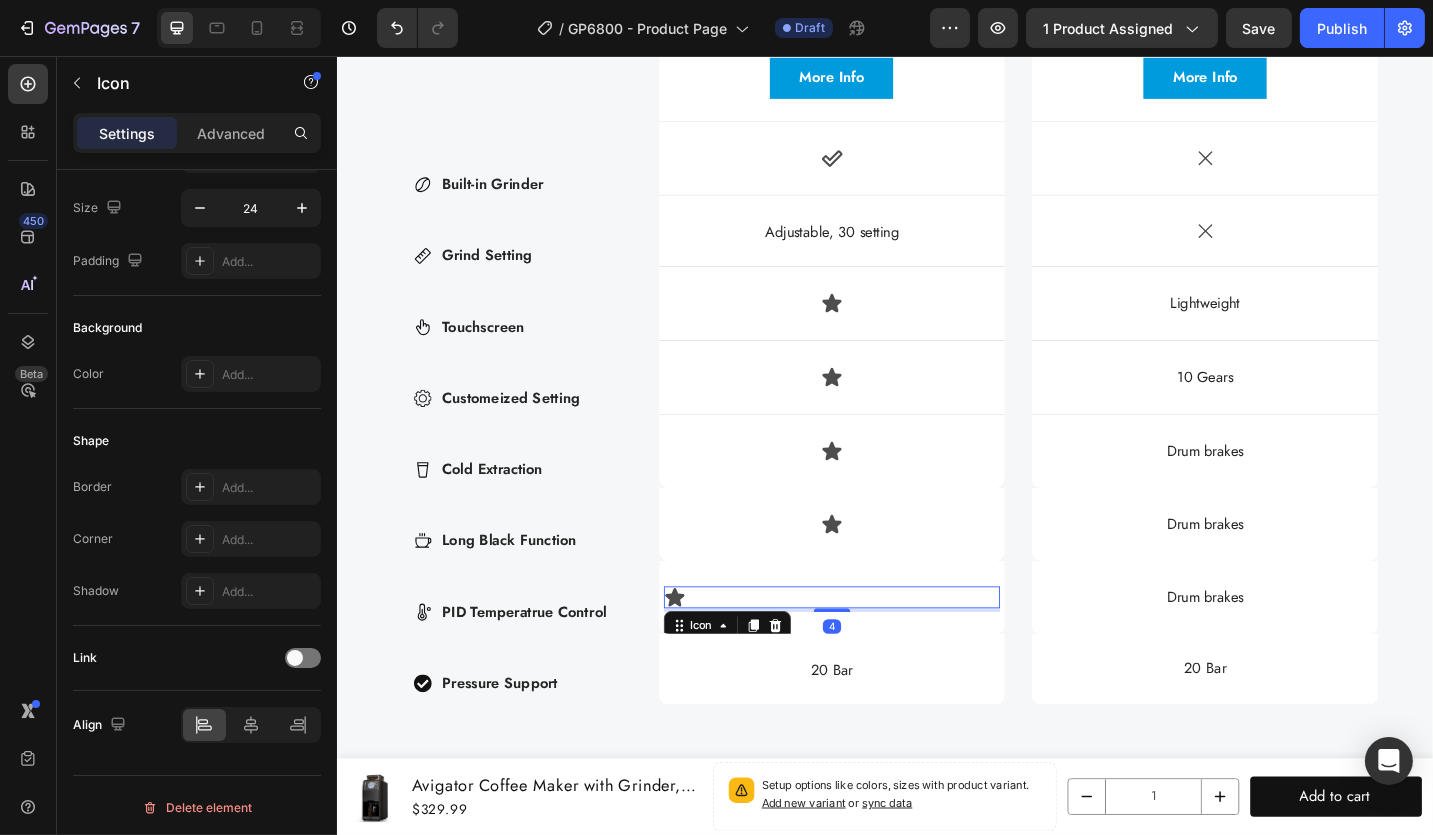 click 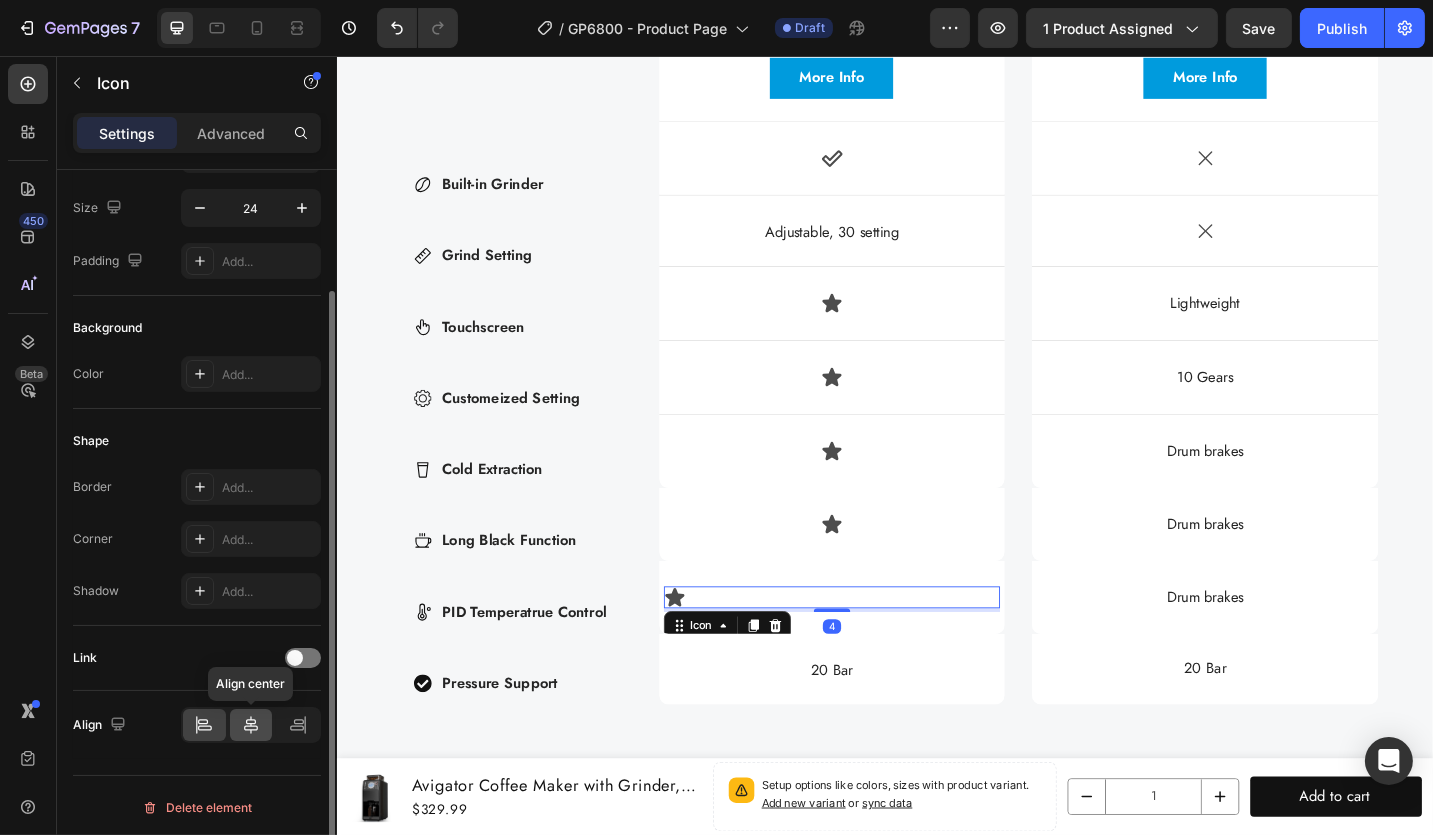 click 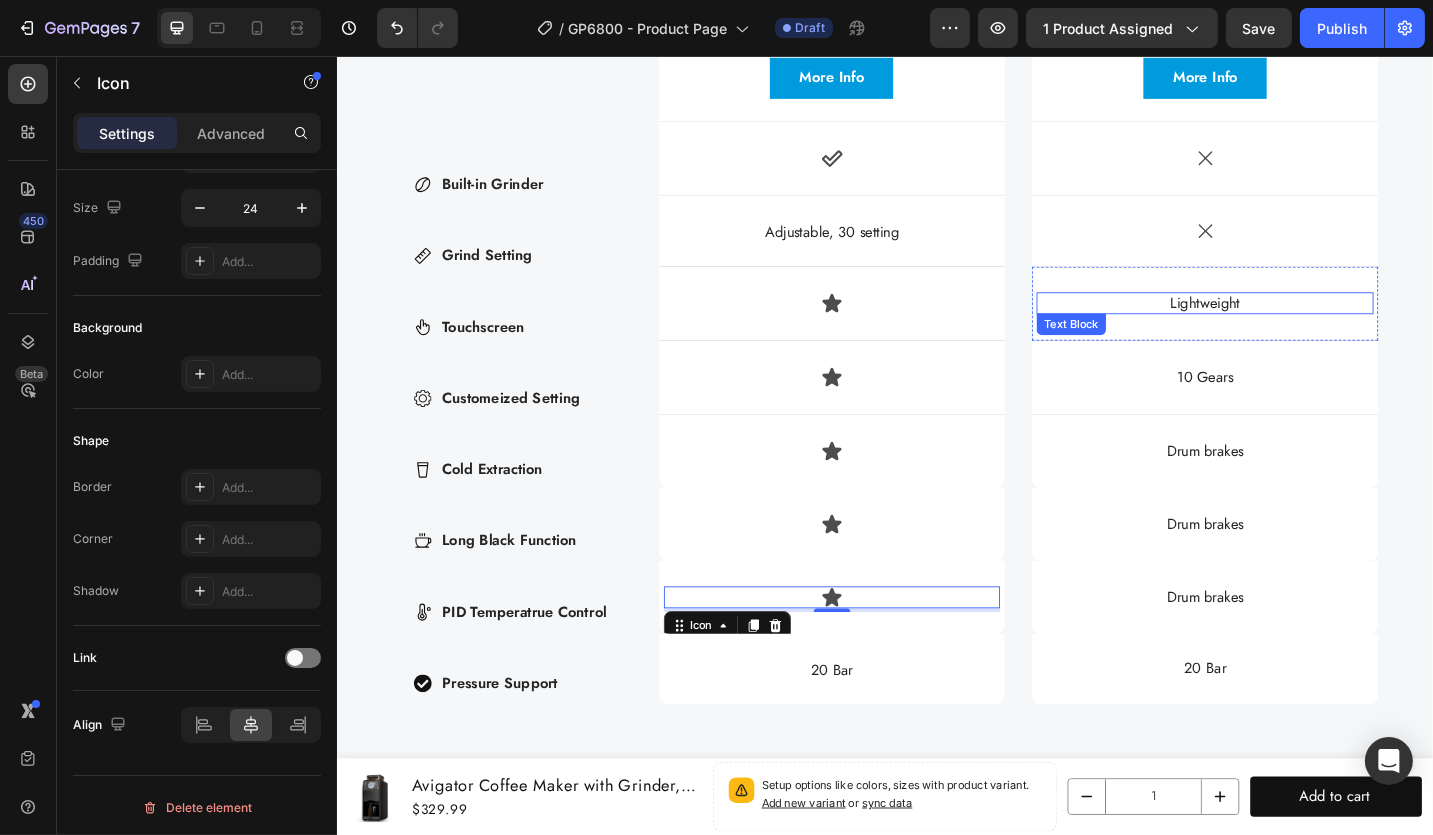 click on "Lightweight" at bounding box center (1286, 327) 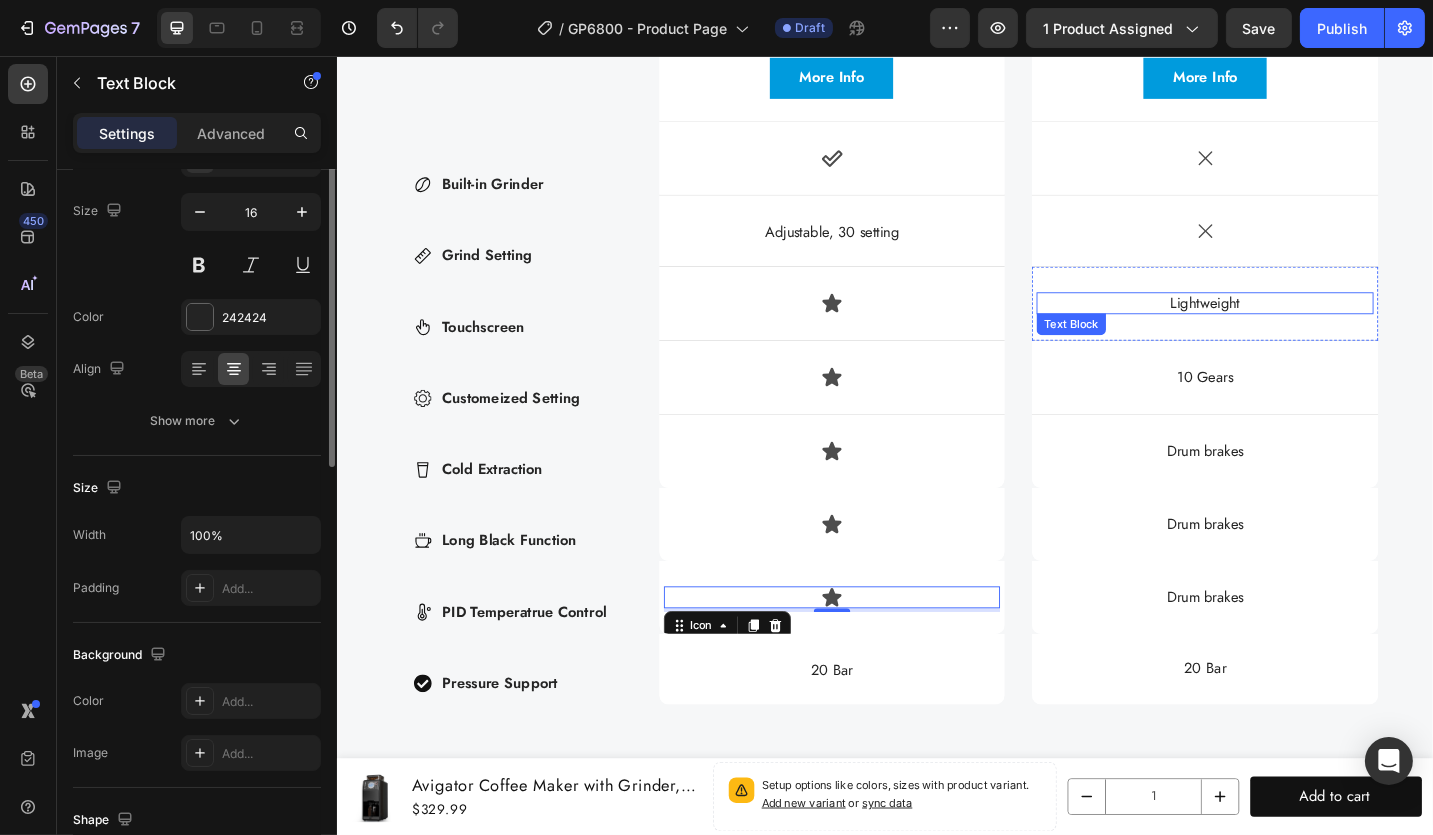 scroll, scrollTop: 0, scrollLeft: 0, axis: both 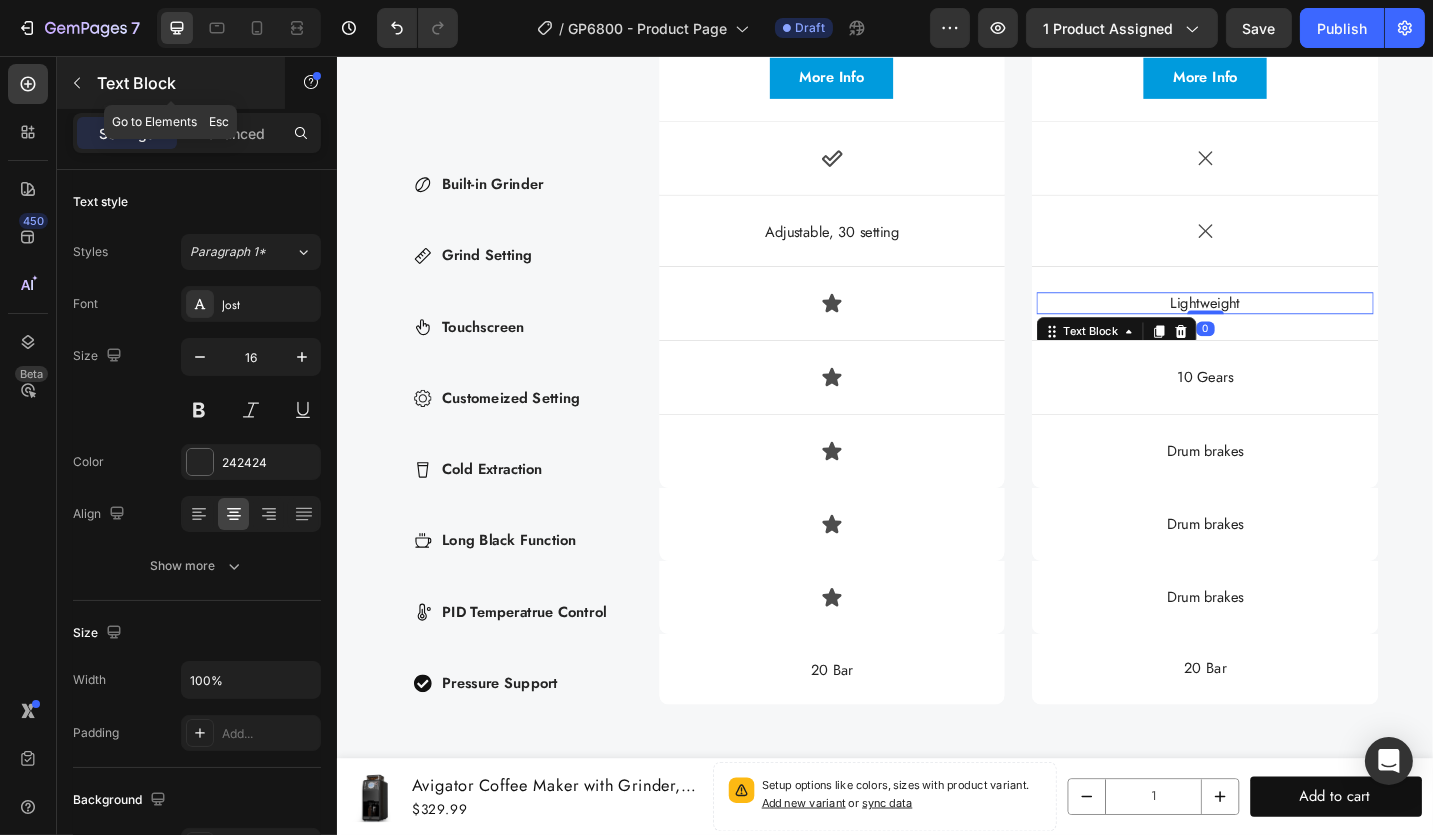 click at bounding box center (77, 83) 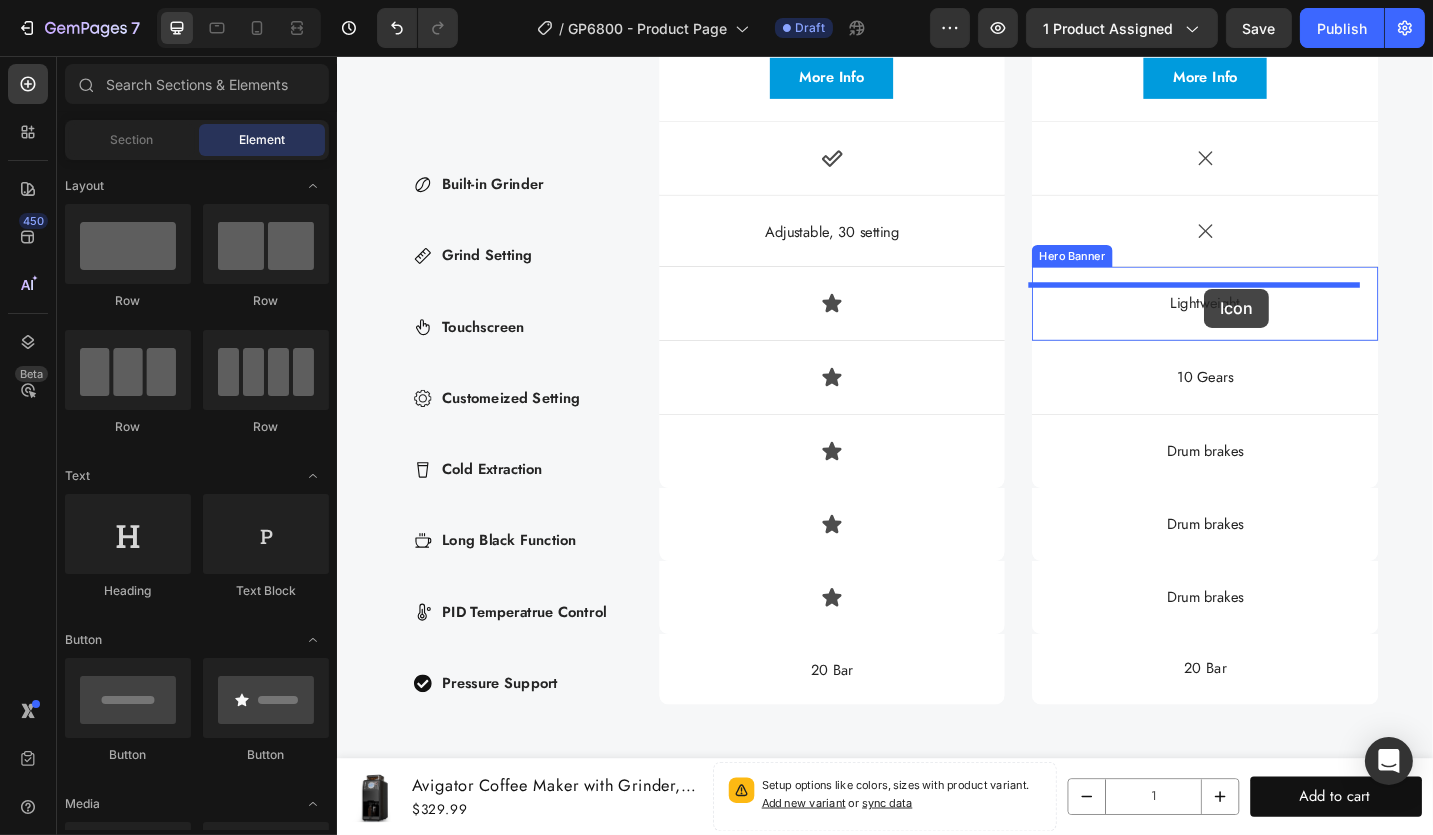 drag, startPoint x: 643, startPoint y: 563, endPoint x: 1285, endPoint y: 311, distance: 689.6869 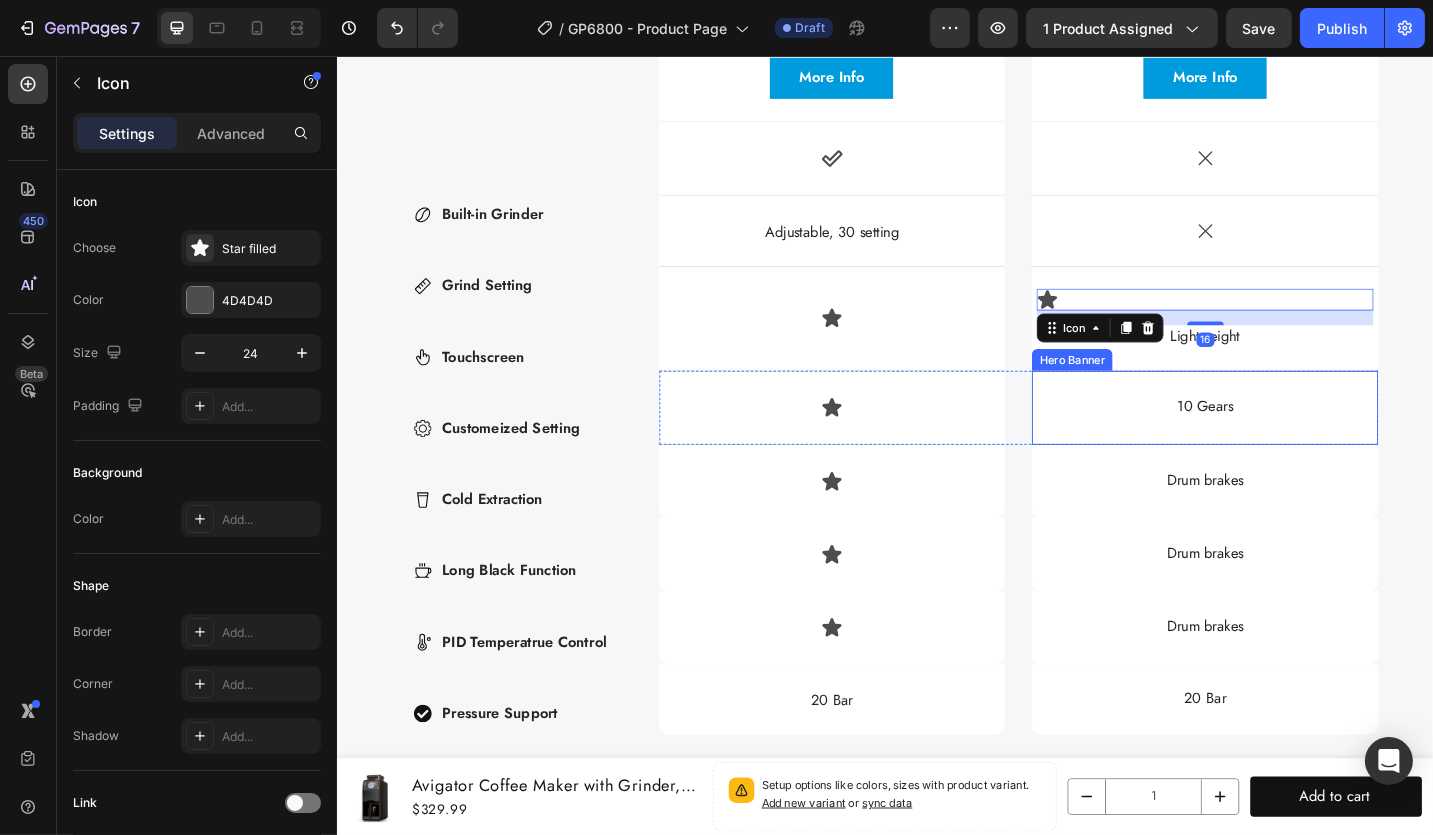 scroll, scrollTop: 6352, scrollLeft: 0, axis: vertical 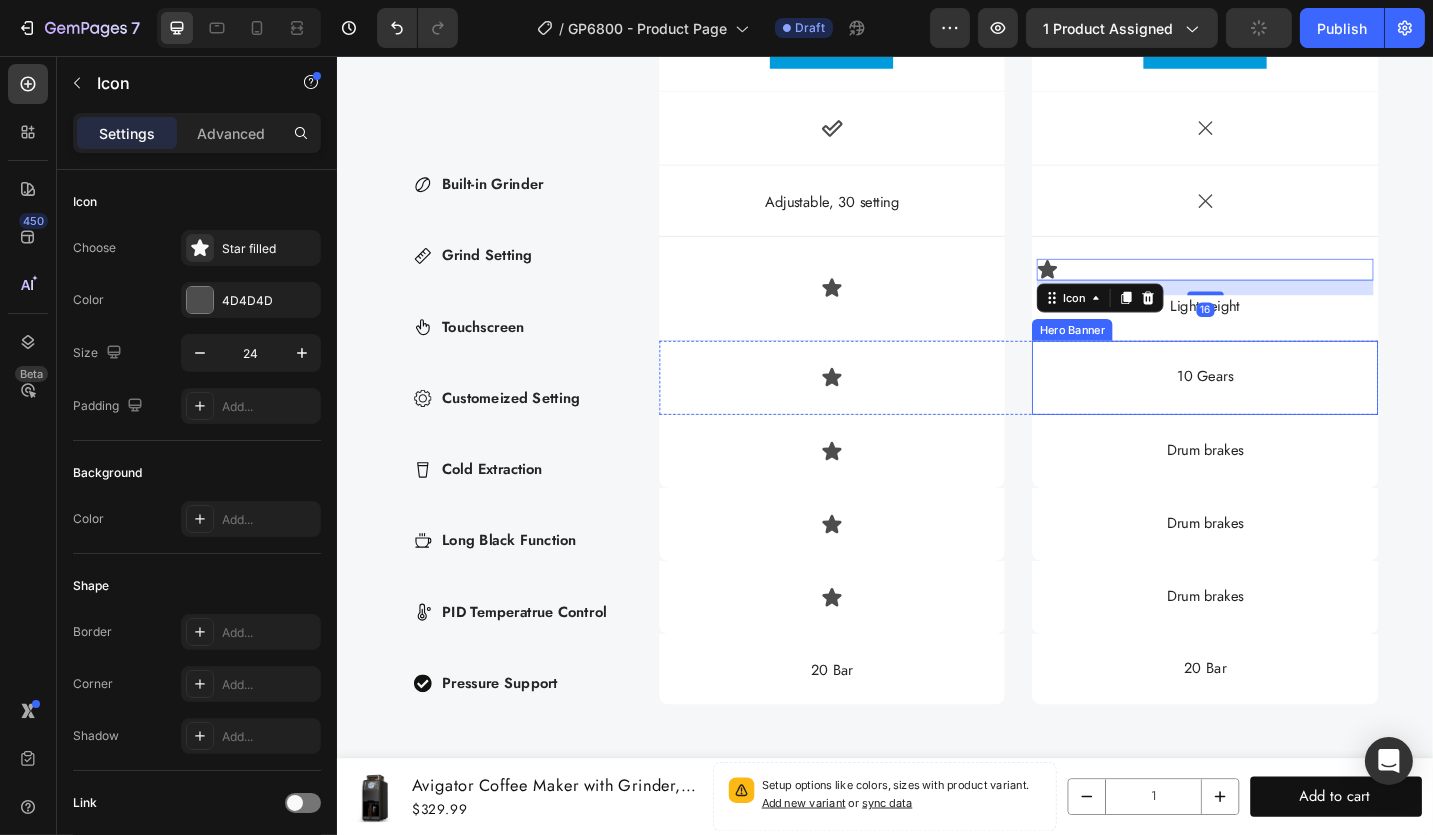 click on "10 Gears" at bounding box center (1286, 407) 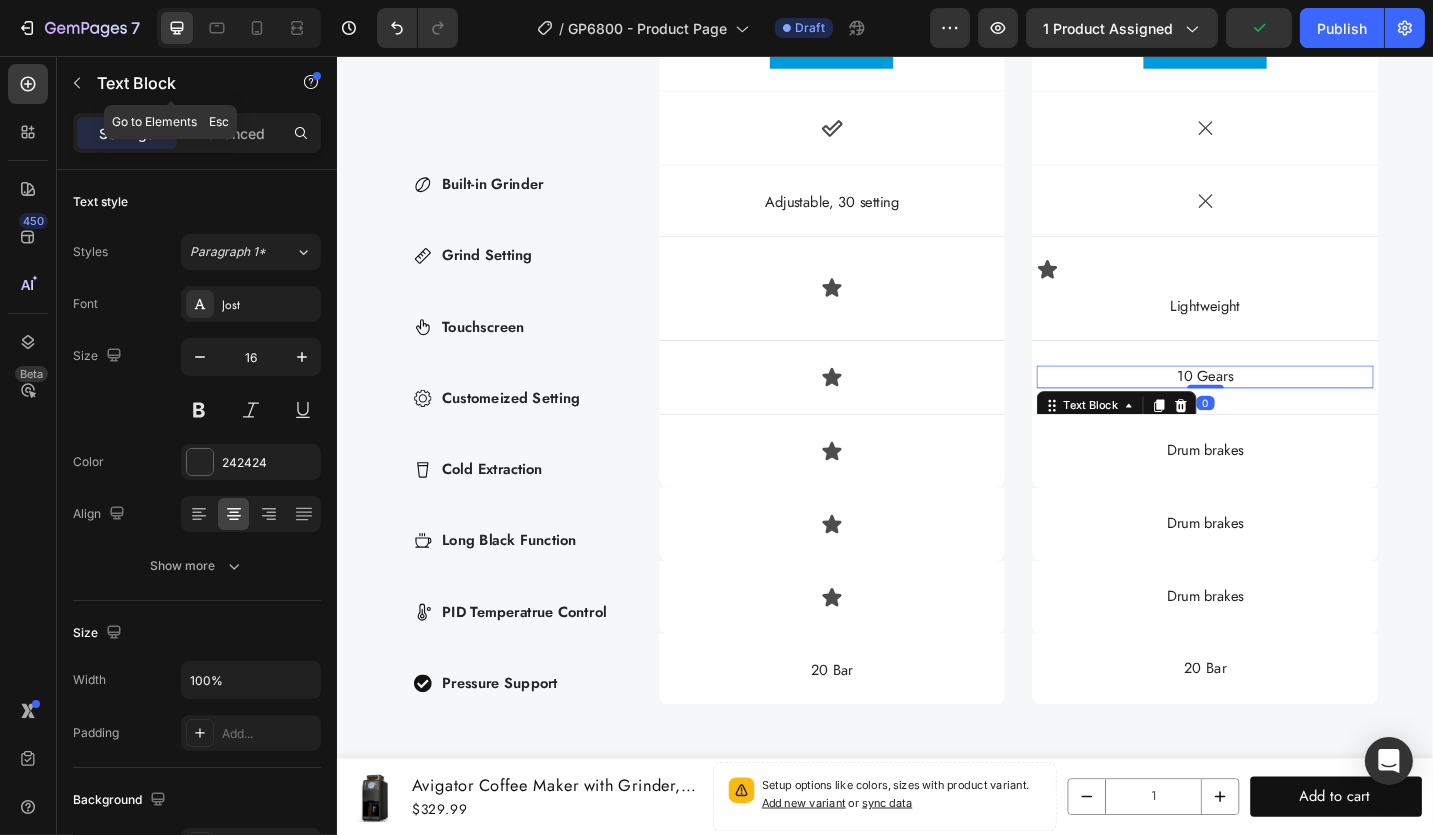 drag, startPoint x: 79, startPoint y: 81, endPoint x: 177, endPoint y: 285, distance: 226.31836 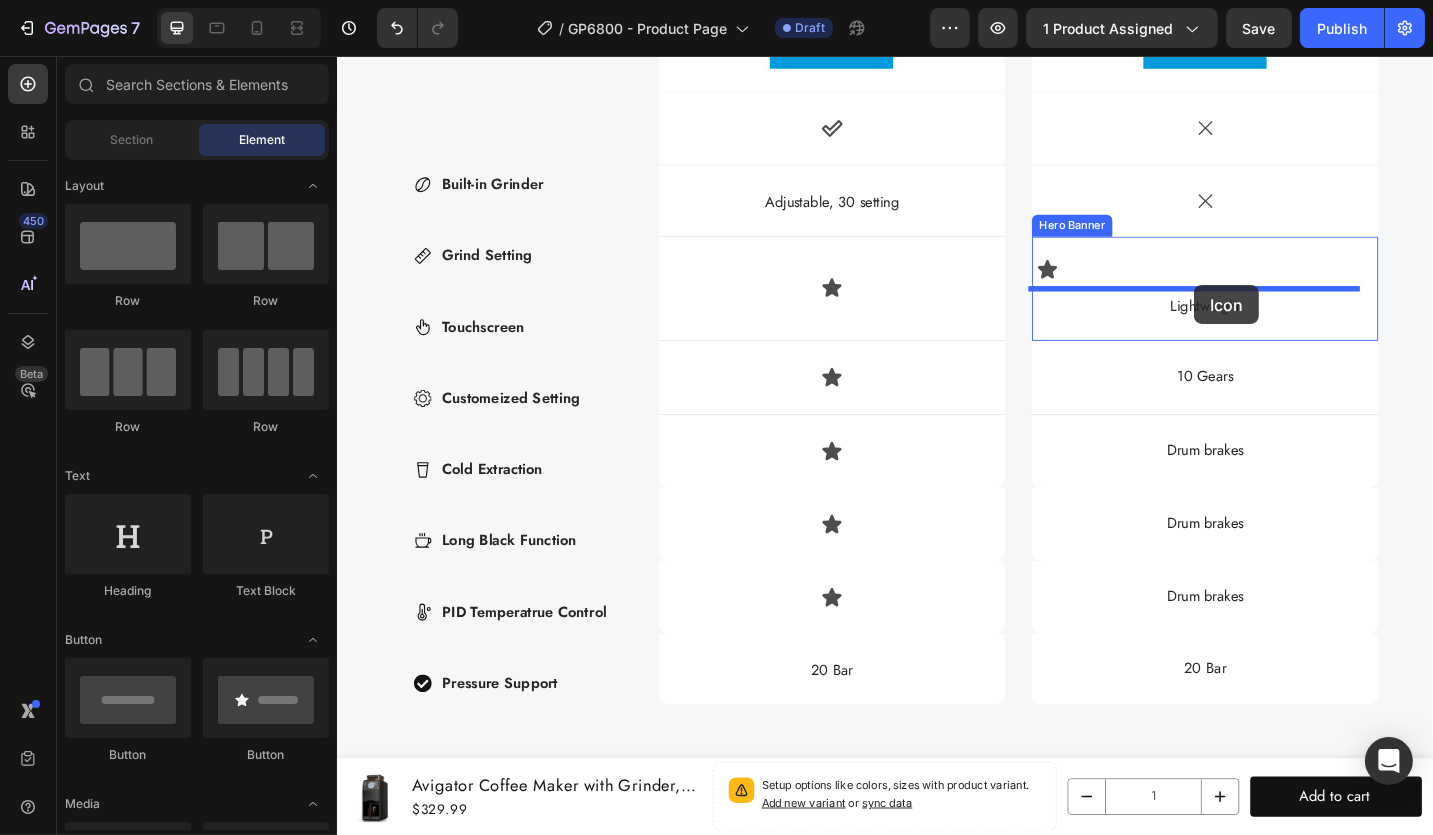 drag, startPoint x: 508, startPoint y: 583, endPoint x: 1274, endPoint y: 307, distance: 814.20636 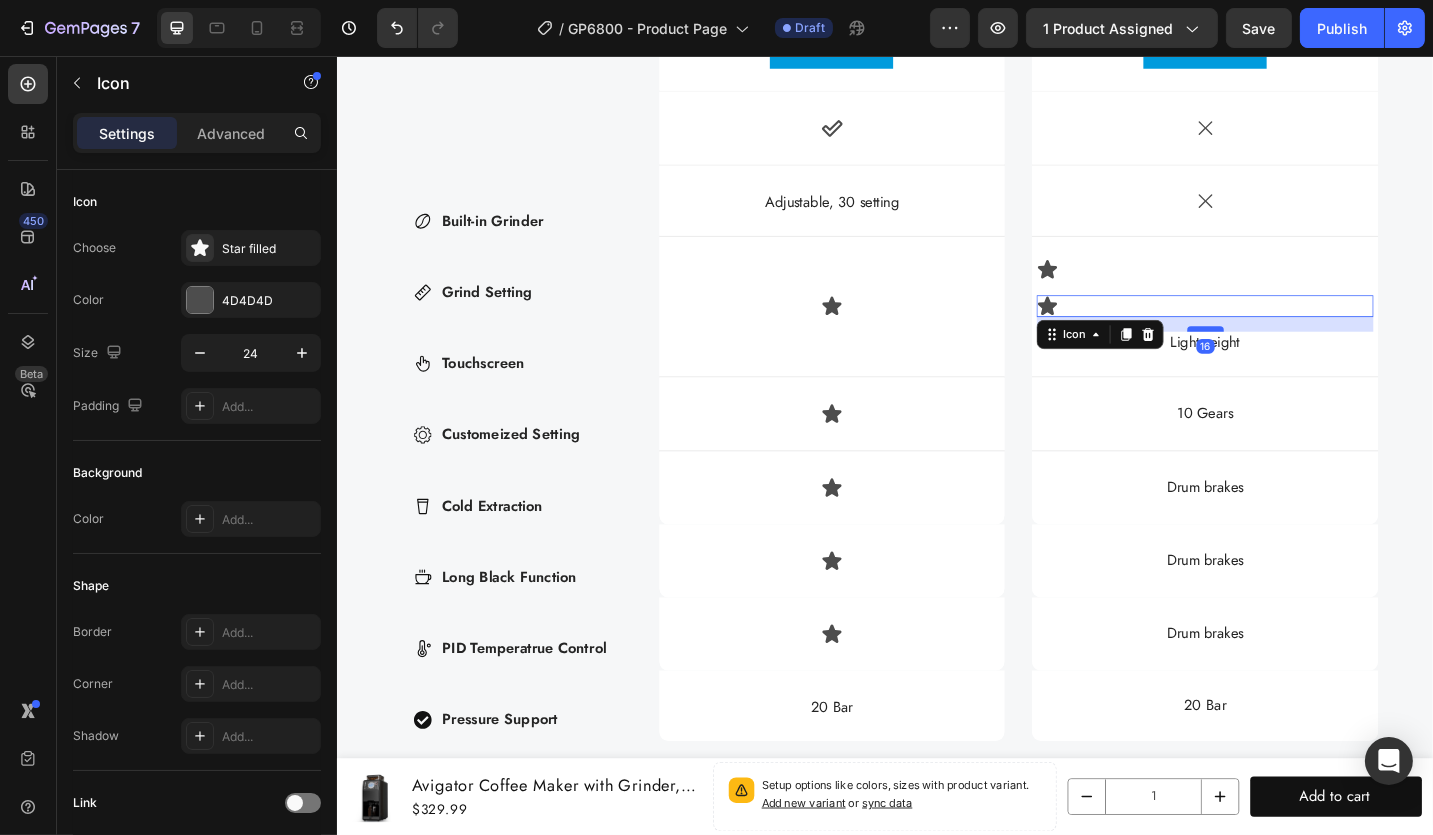 scroll, scrollTop: 6392, scrollLeft: 0, axis: vertical 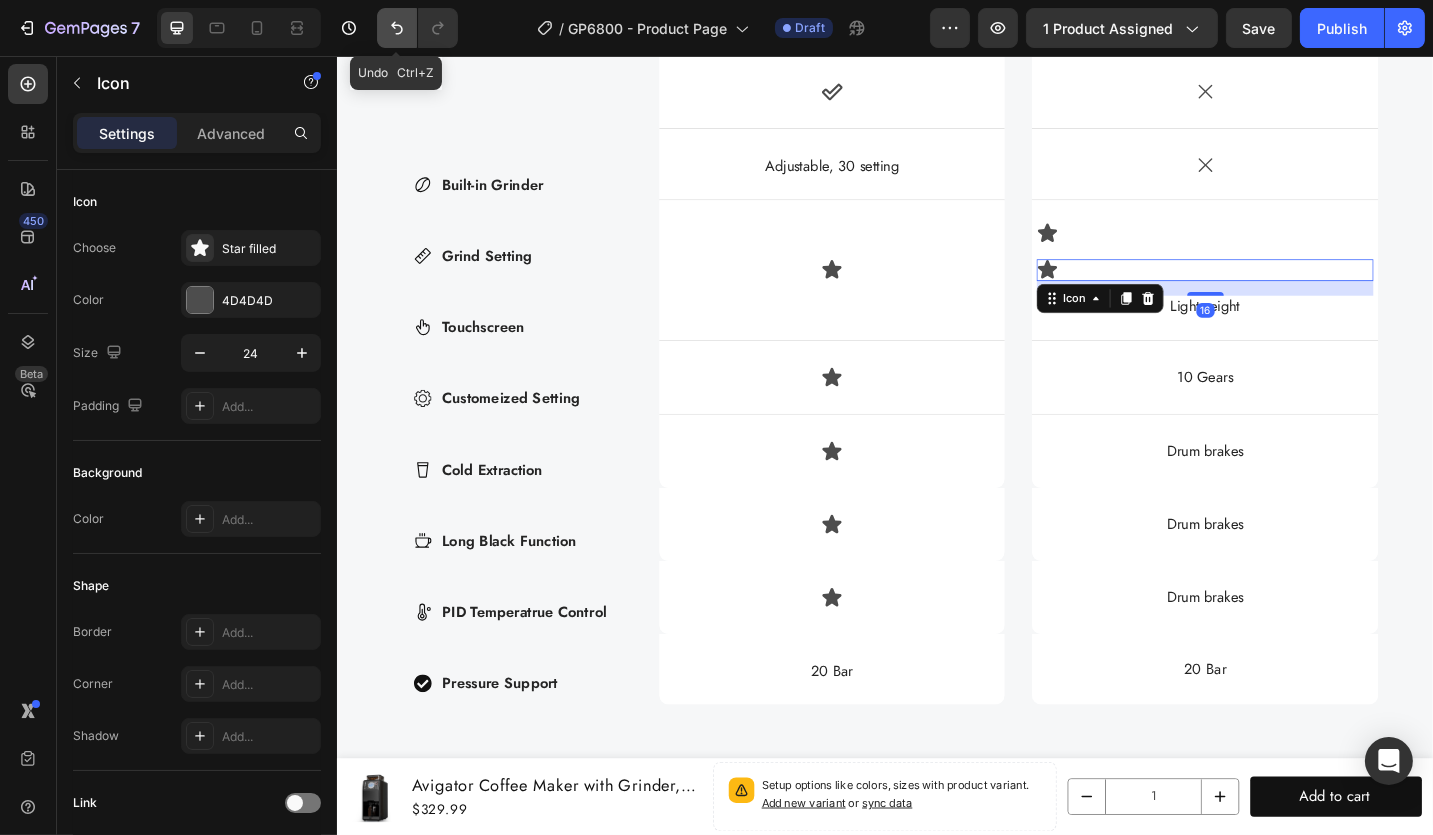 click 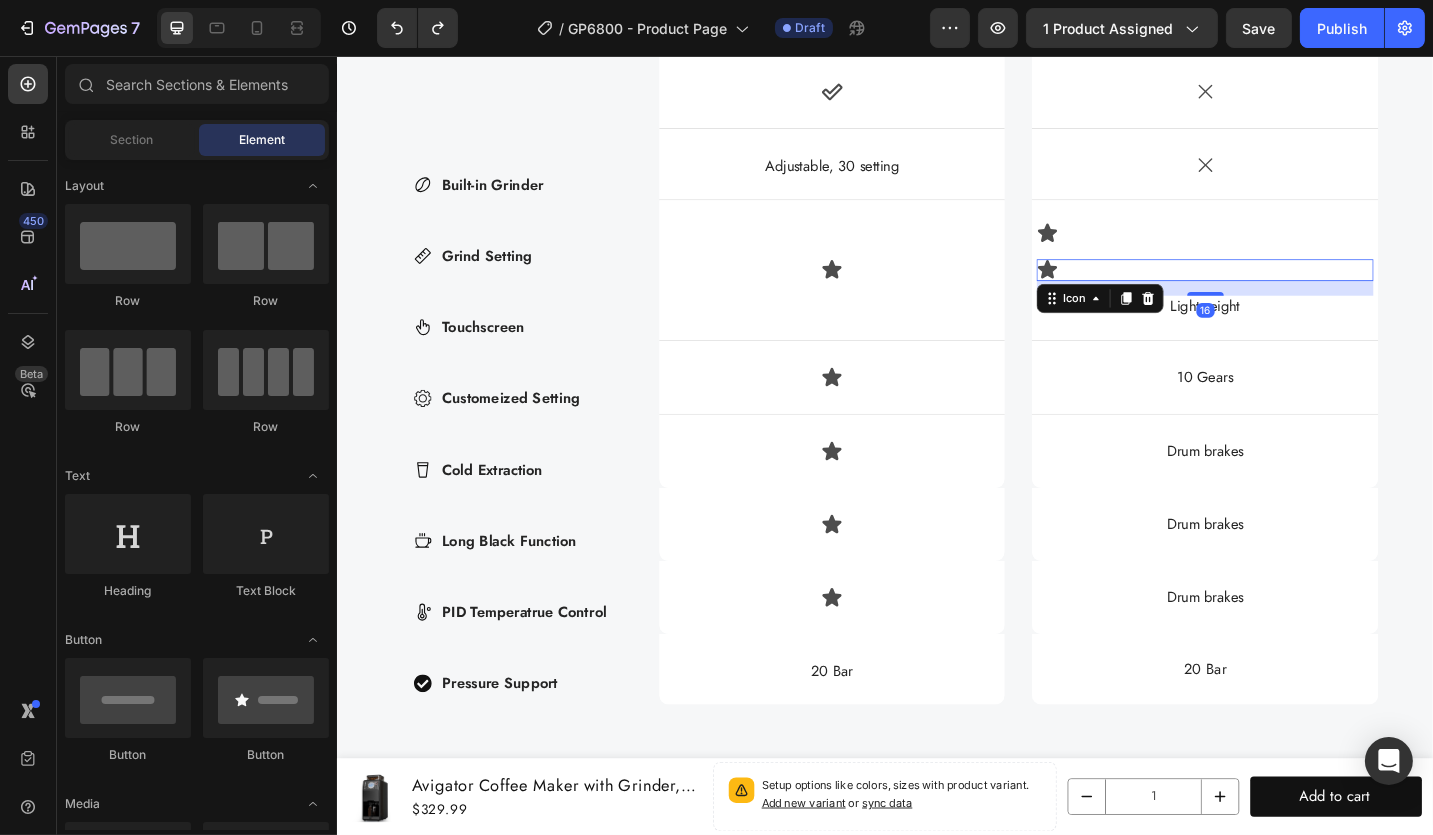 scroll, scrollTop: 6352, scrollLeft: 0, axis: vertical 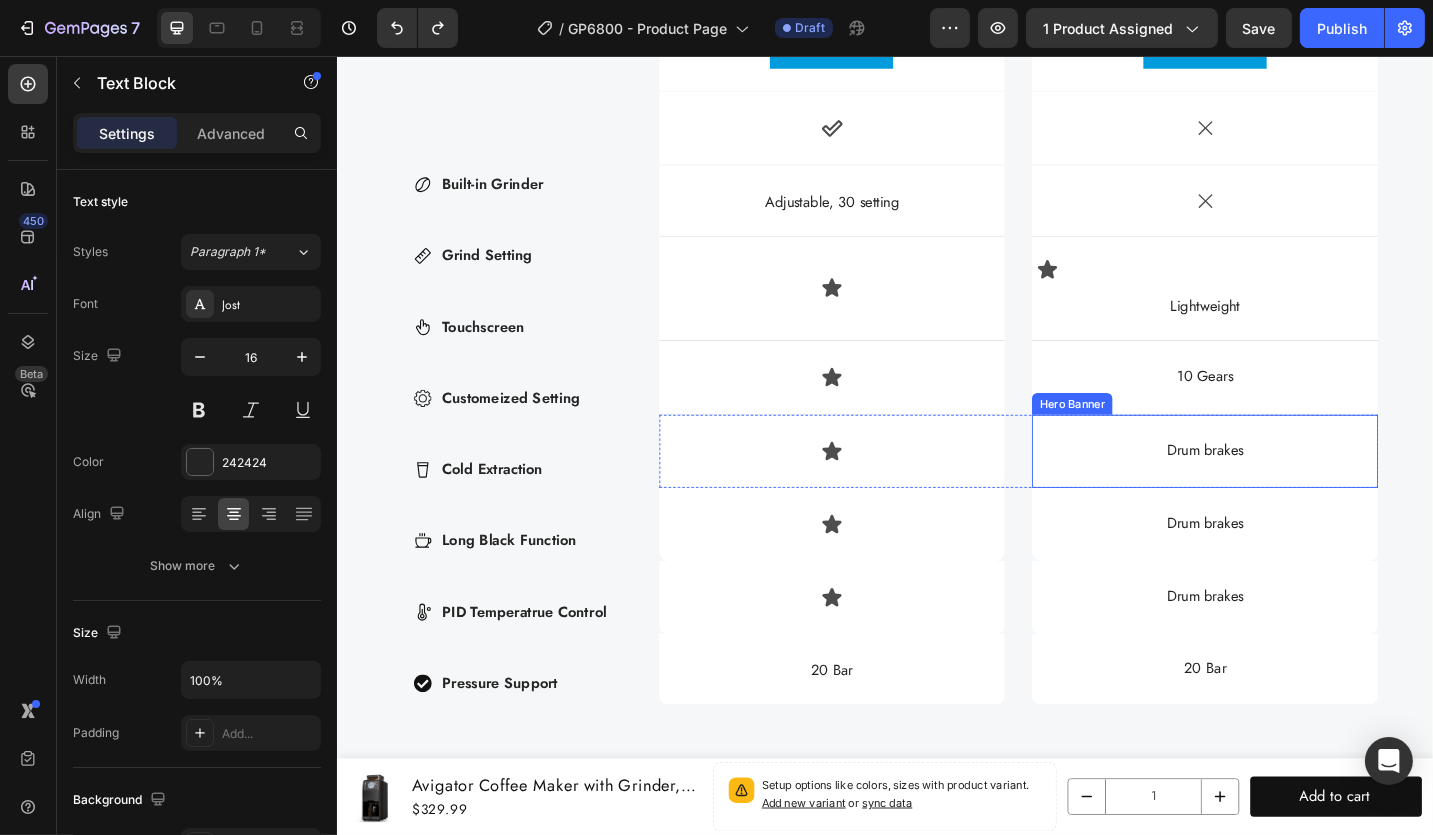 click on "10 Gears" at bounding box center [1286, 407] 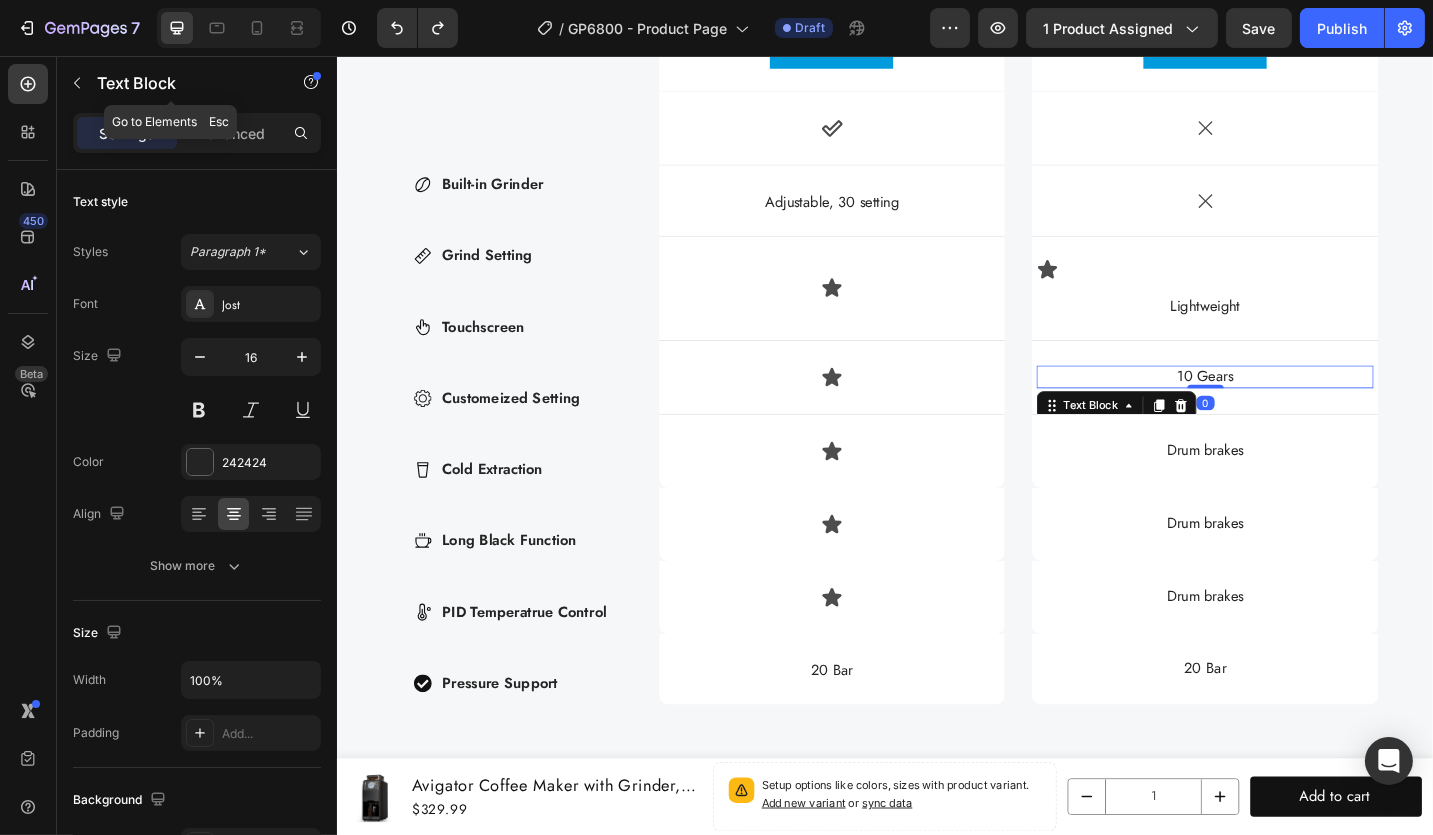 drag, startPoint x: 70, startPoint y: 83, endPoint x: 185, endPoint y: 356, distance: 296.233 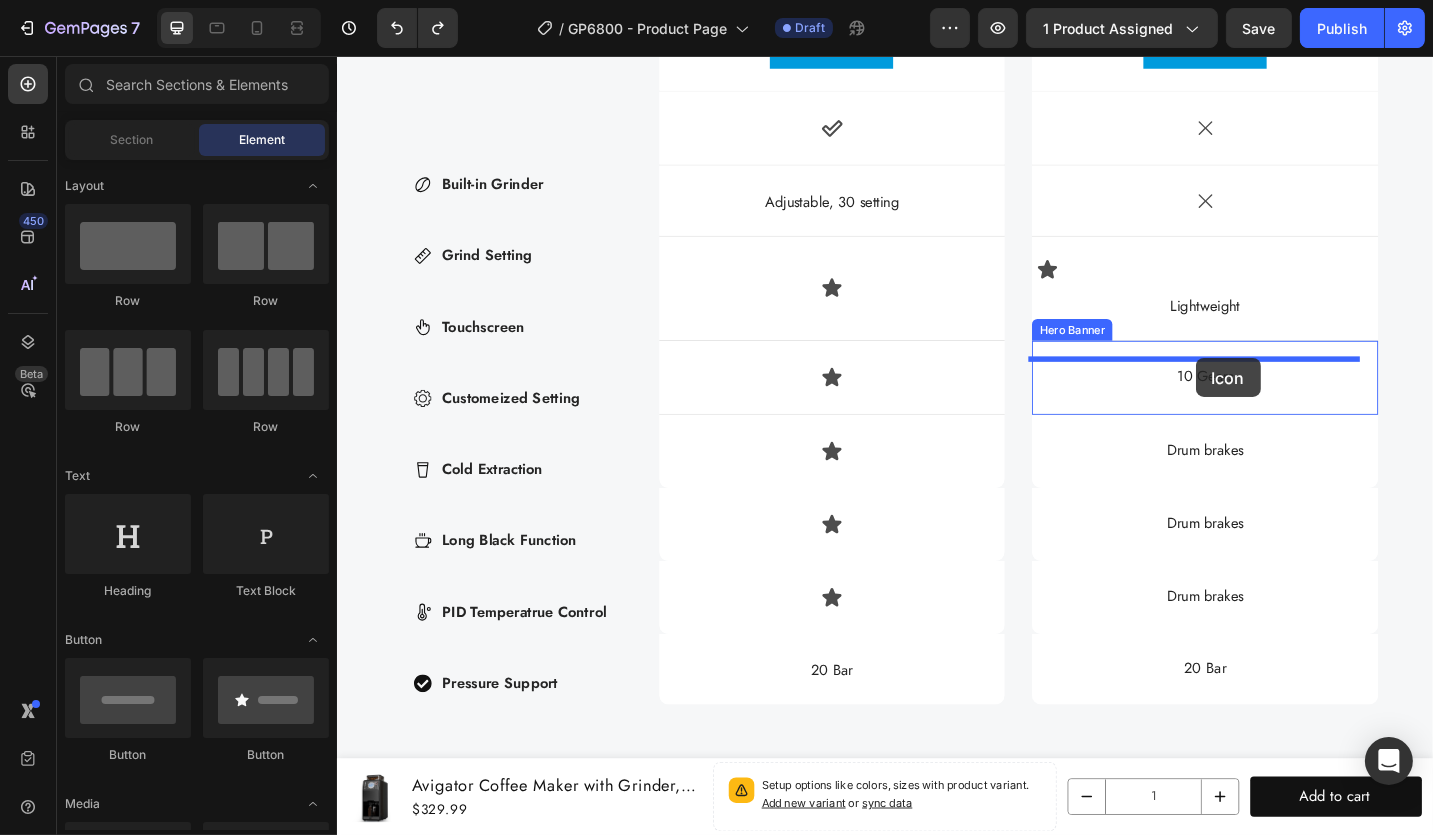 drag, startPoint x: 500, startPoint y: 599, endPoint x: 1295, endPoint y: 491, distance: 802.3023 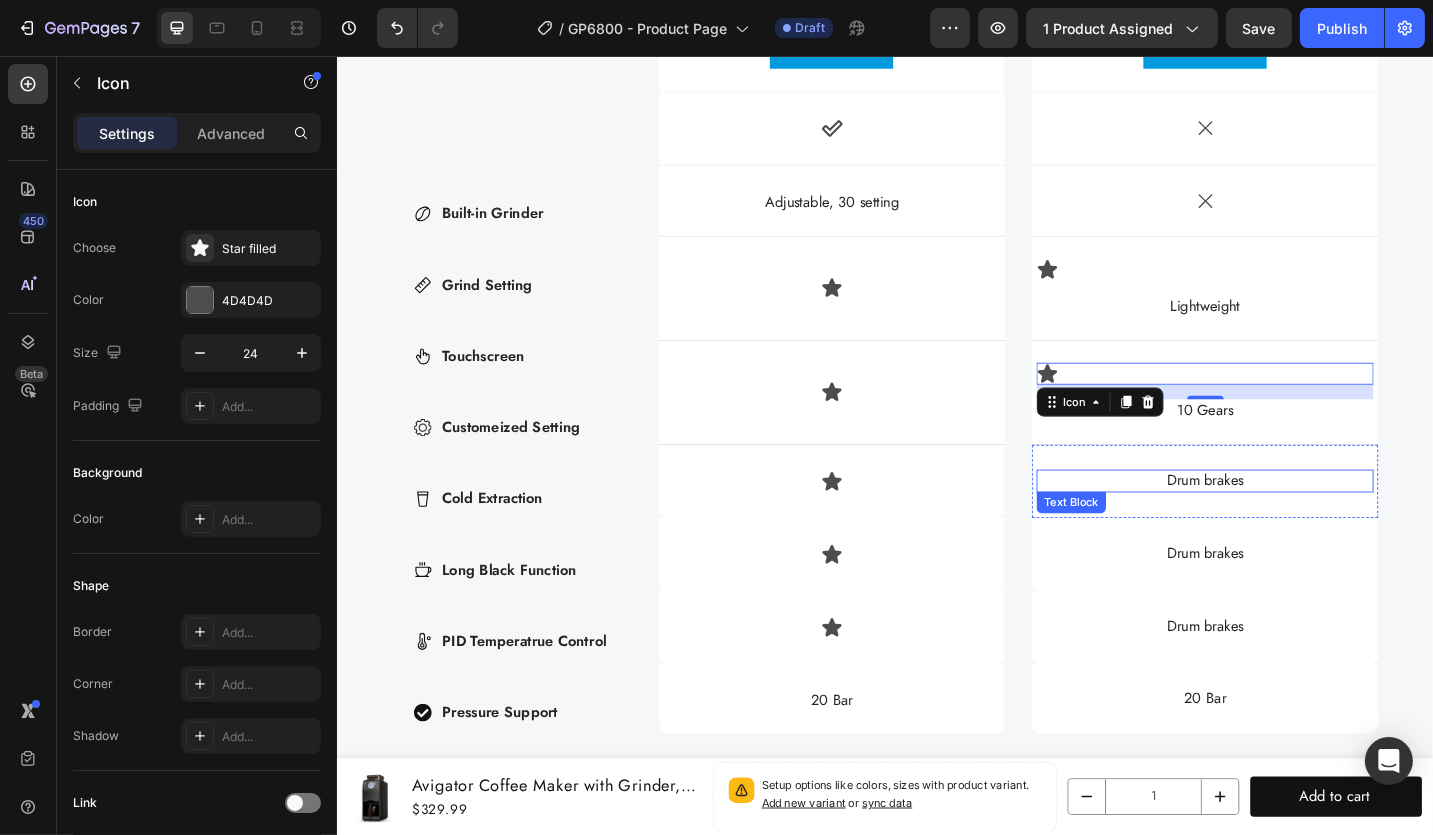 scroll, scrollTop: 6385, scrollLeft: 0, axis: vertical 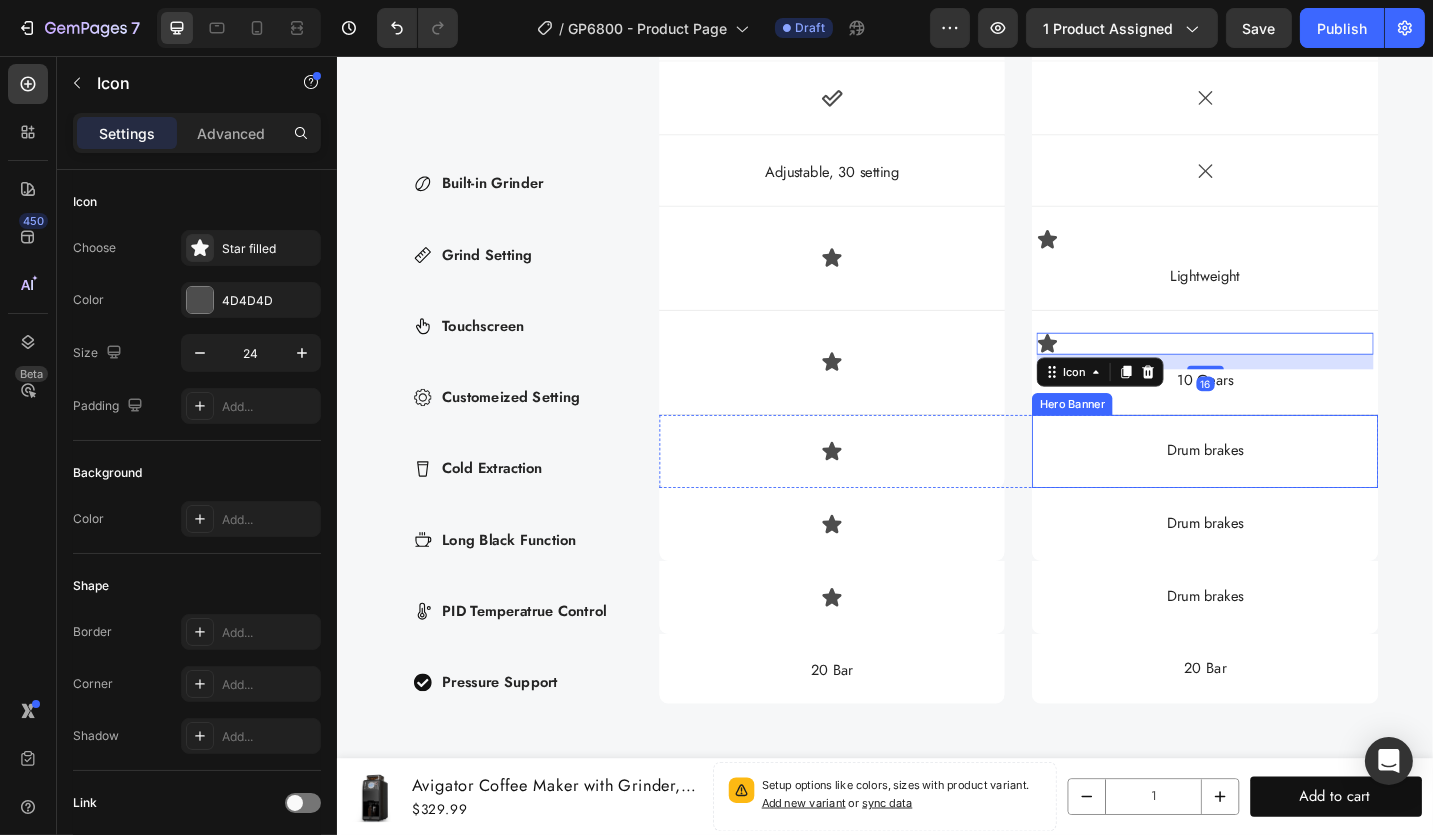 click on "Drum brakes Text Block" at bounding box center [1286, 488] 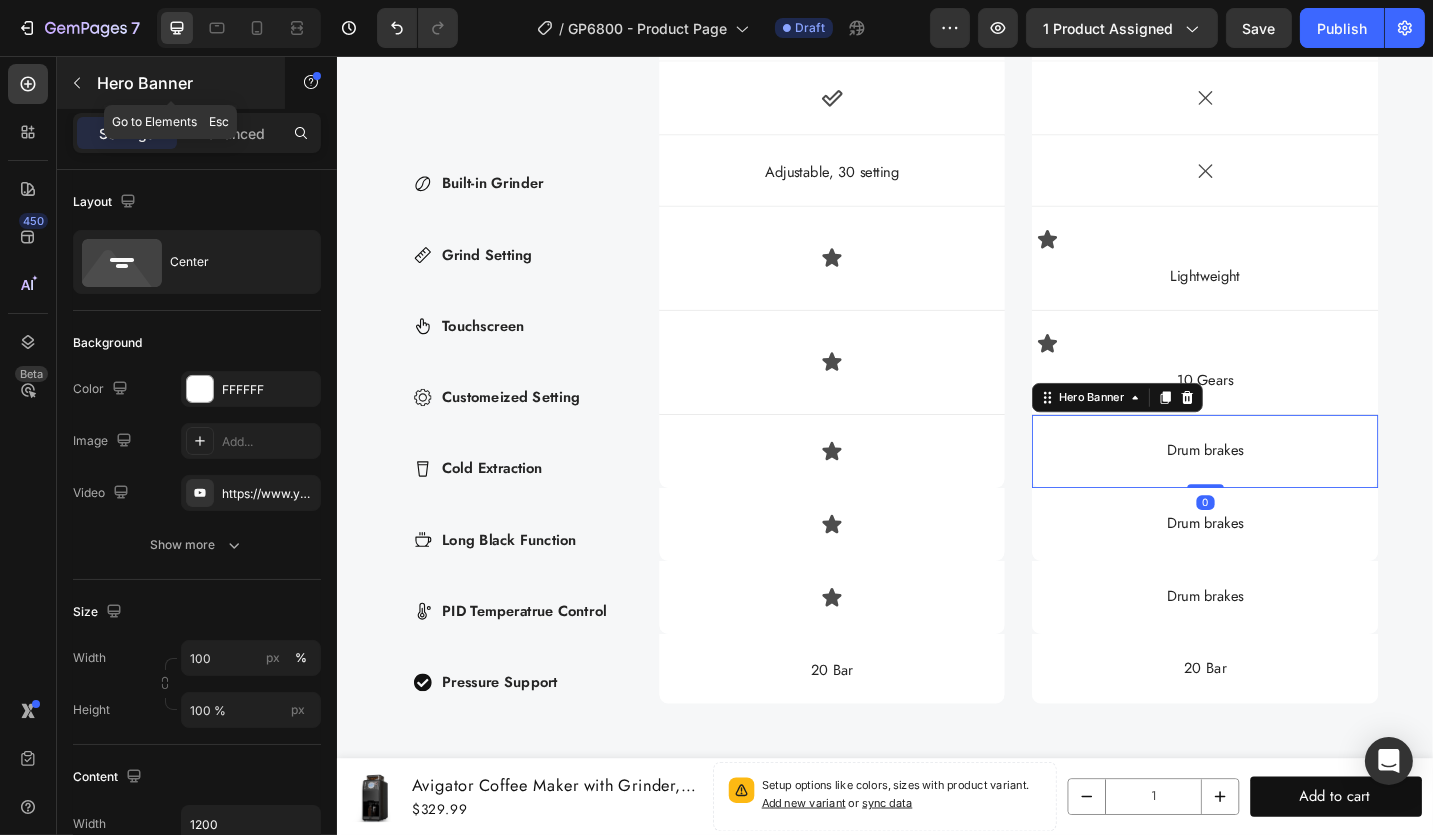 click on "Hero Banner" at bounding box center [171, 83] 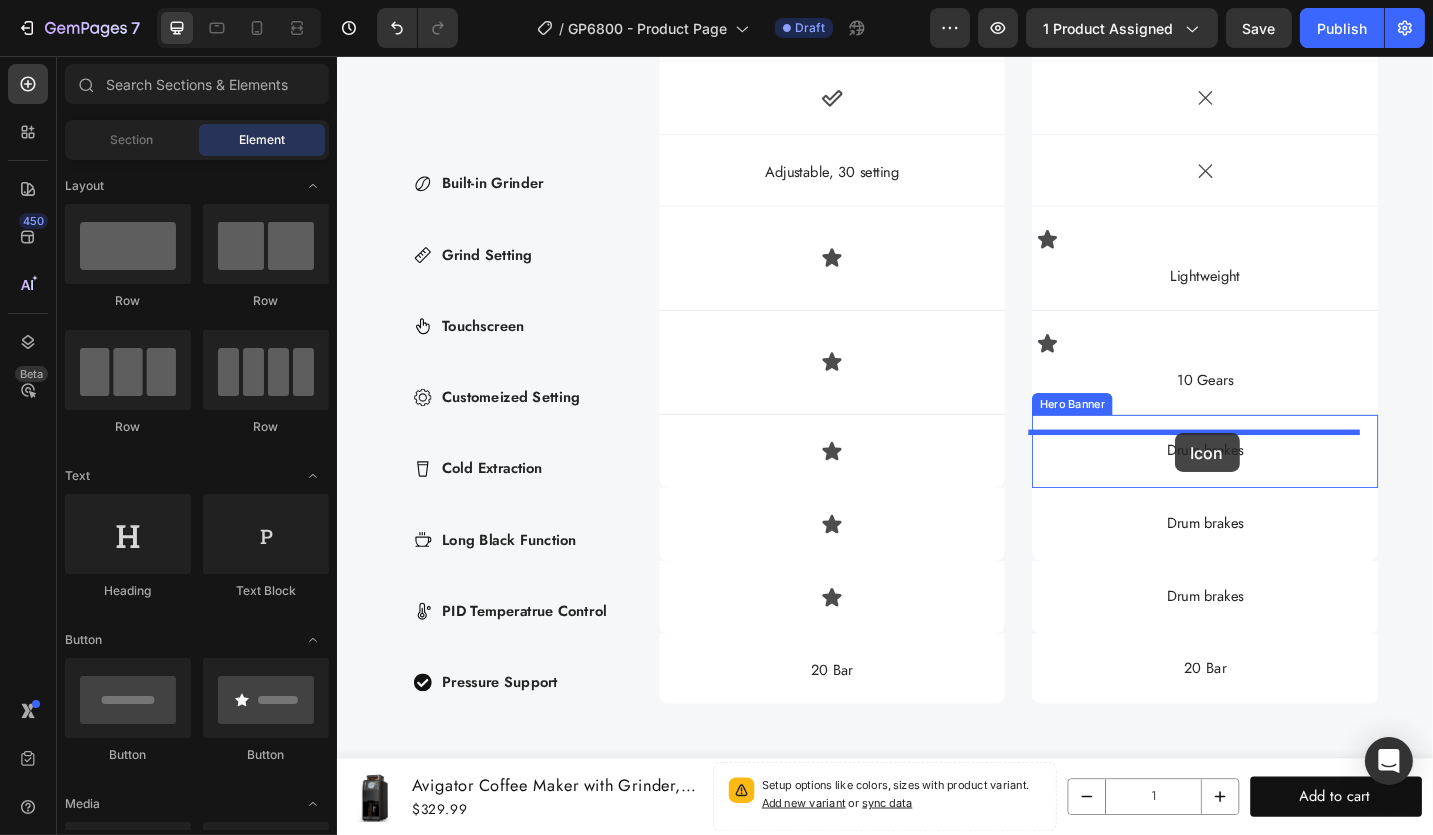 drag, startPoint x: 467, startPoint y: 590, endPoint x: 1253, endPoint y: 469, distance: 795.2591 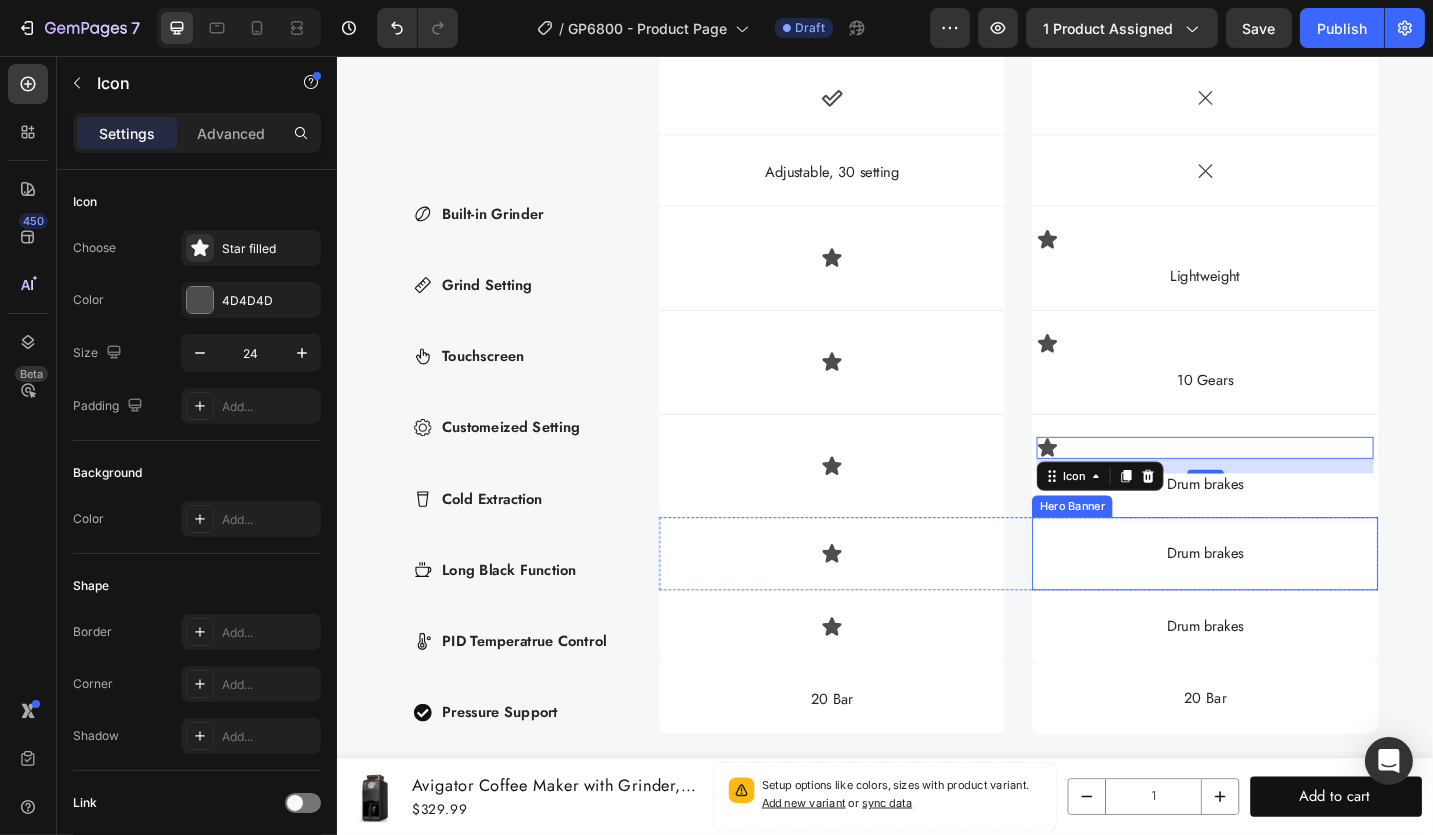 scroll, scrollTop: 6418, scrollLeft: 0, axis: vertical 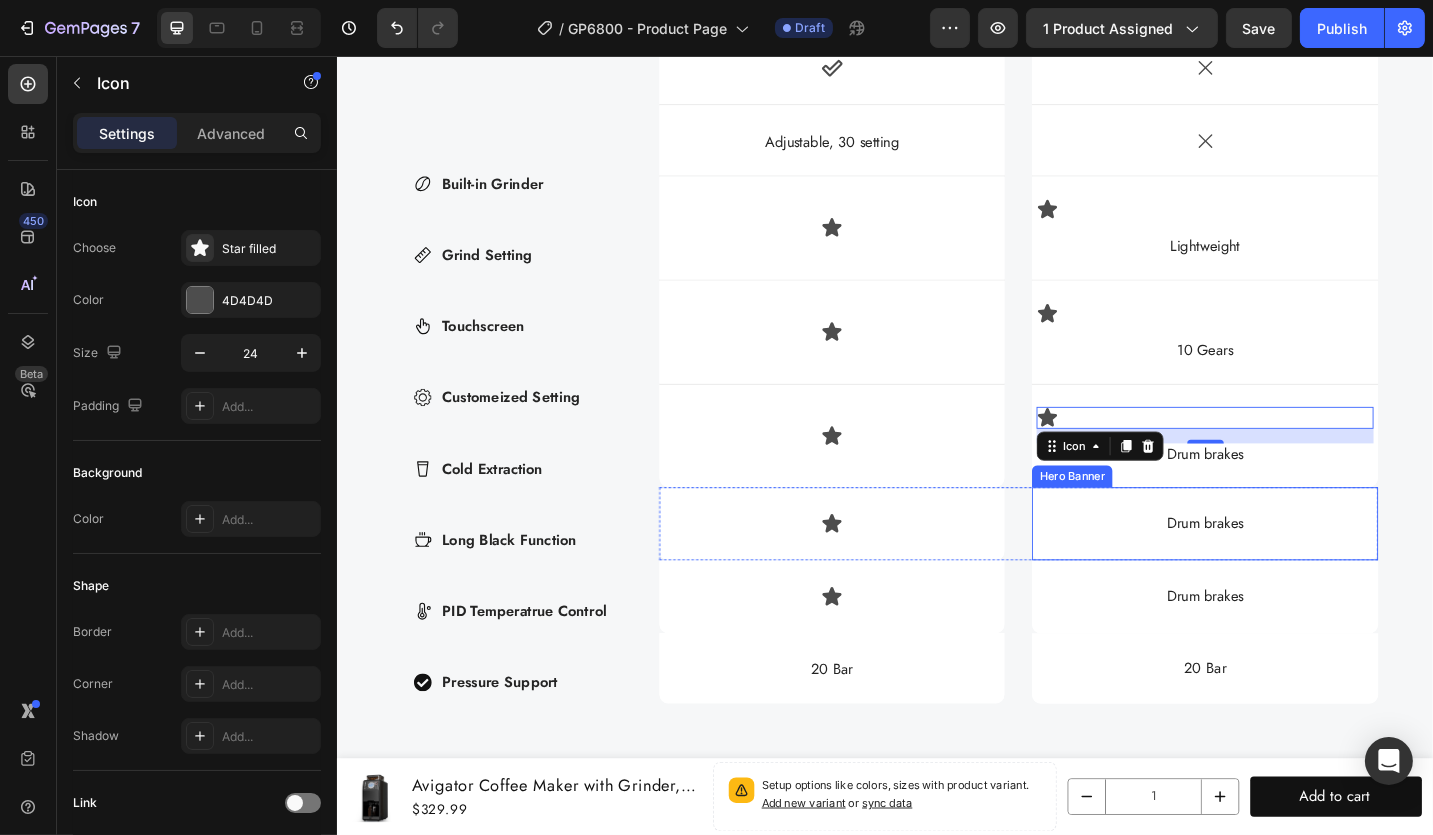 click on "Drum brakes Text Block" at bounding box center [1286, 568] 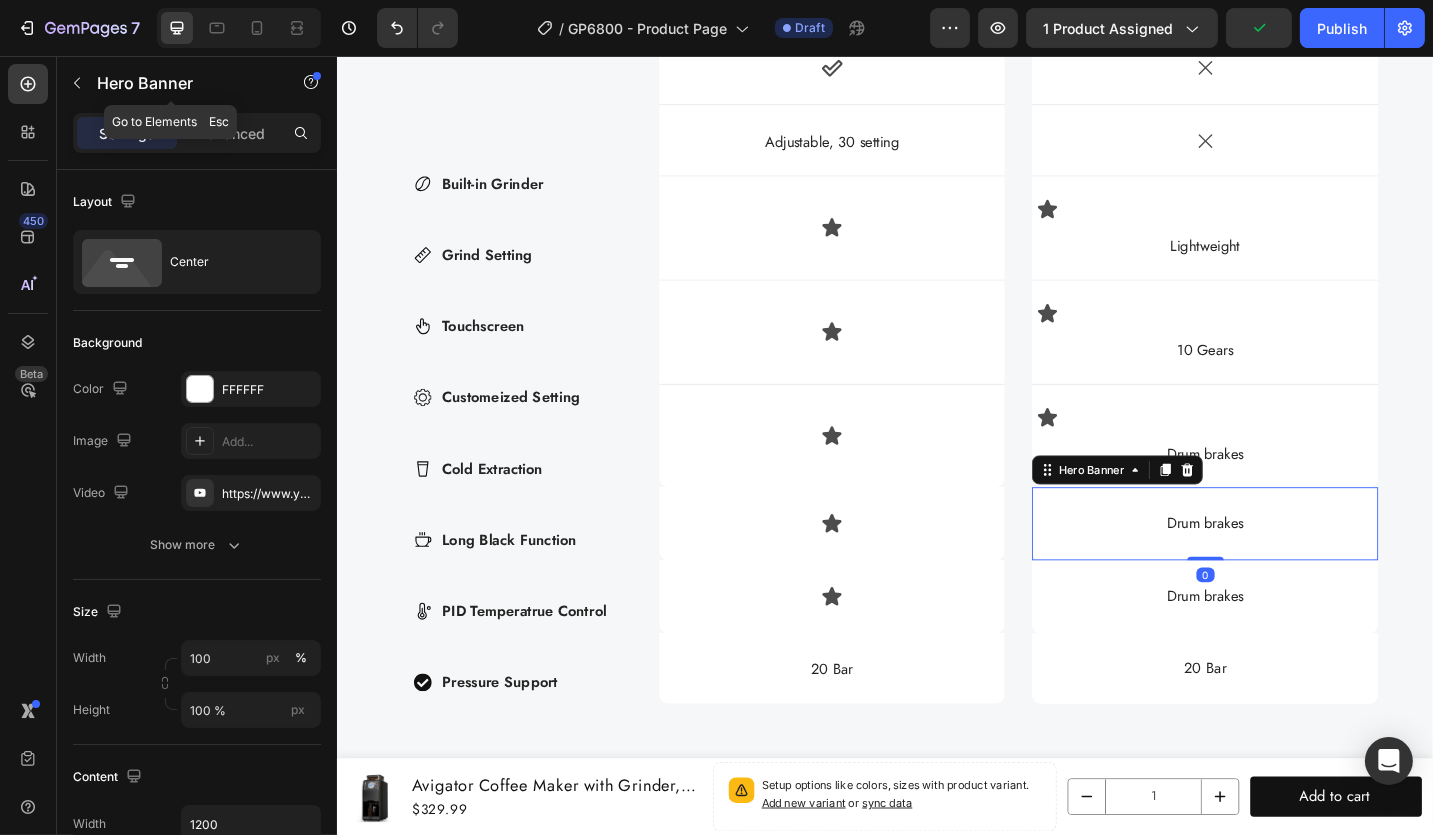 drag, startPoint x: 81, startPoint y: 91, endPoint x: 96, endPoint y: 168, distance: 78.44743 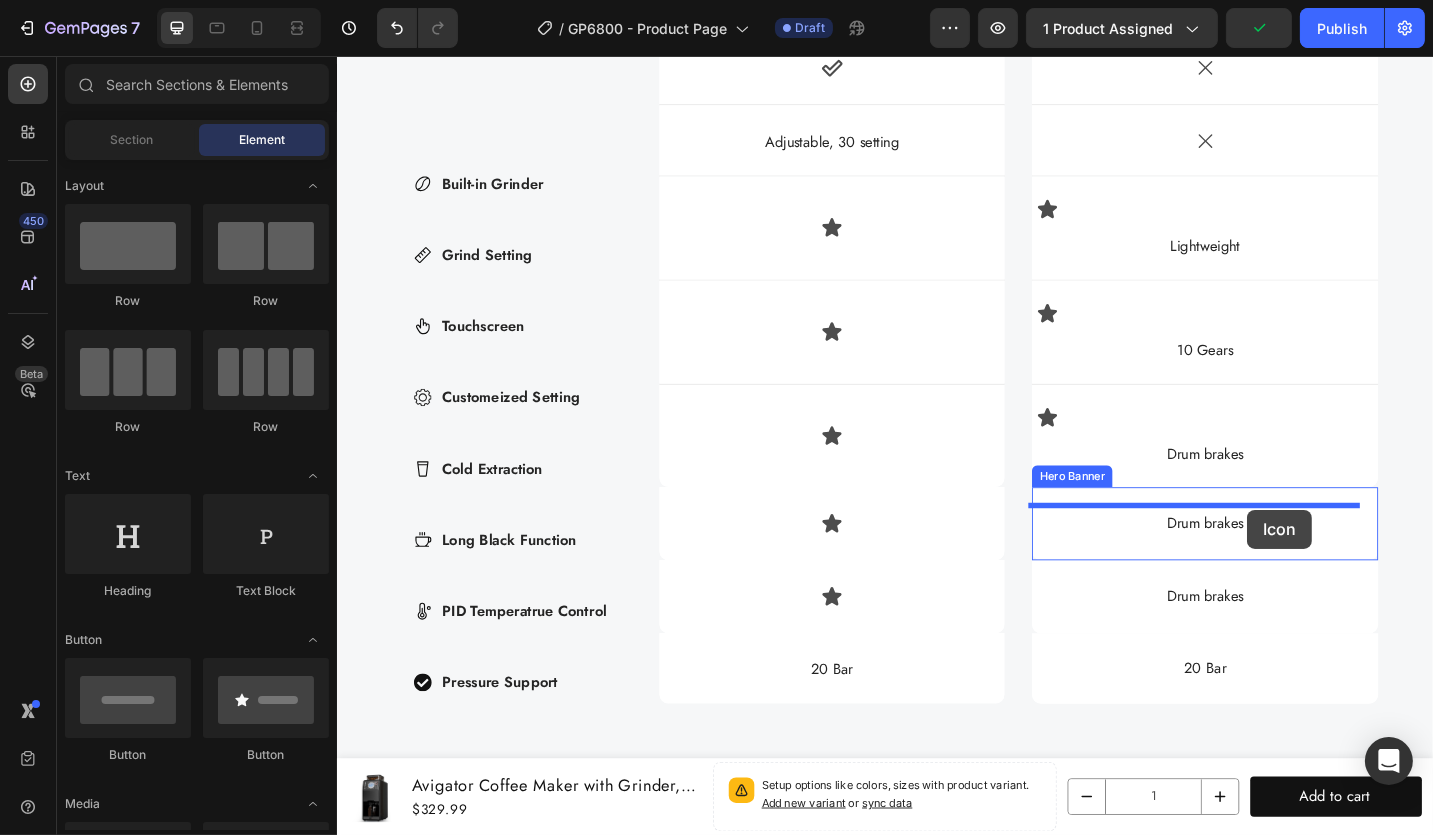 drag, startPoint x: 464, startPoint y: 586, endPoint x: 1332, endPoint y: 553, distance: 868.6271 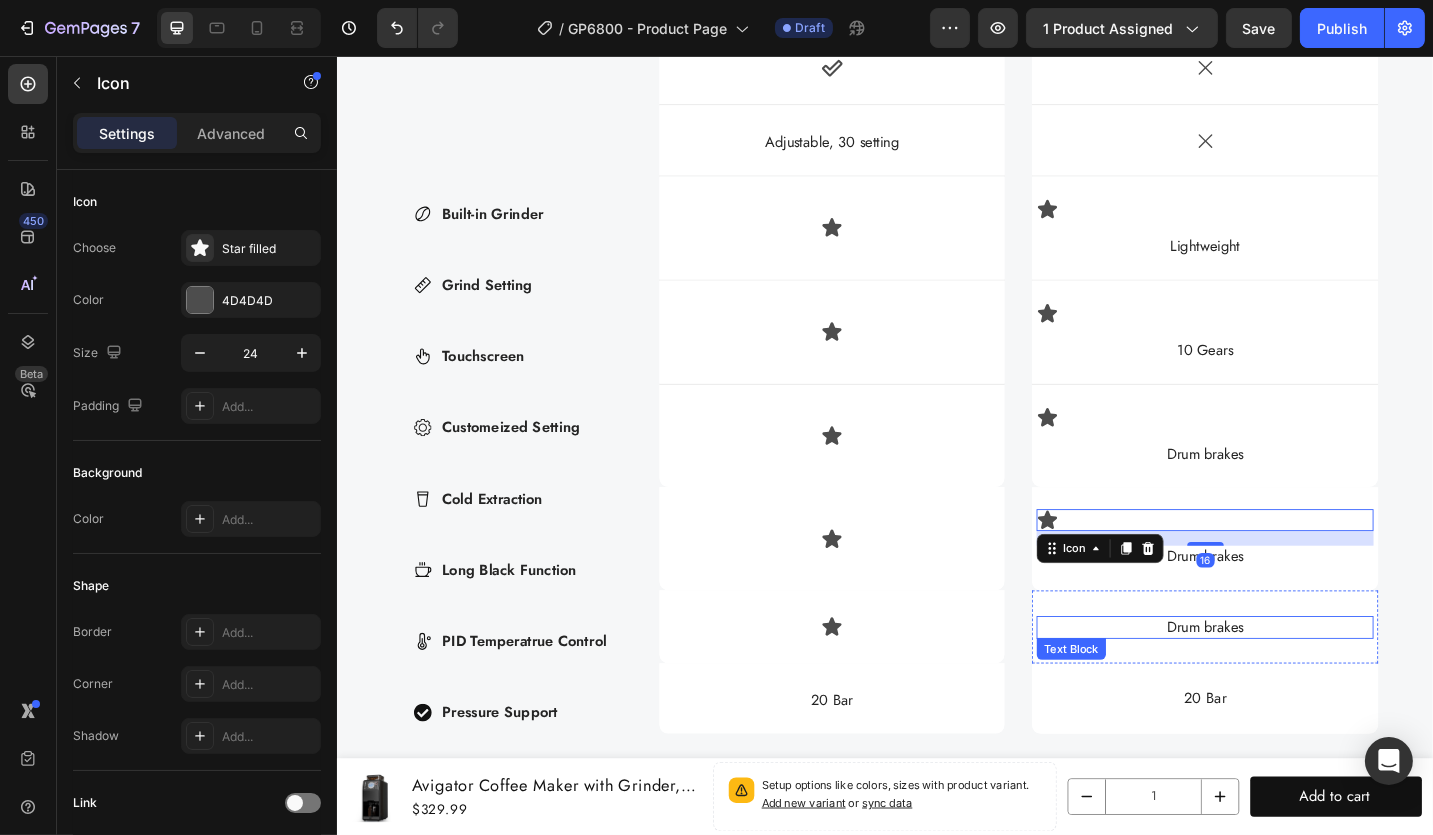 scroll, scrollTop: 6450, scrollLeft: 0, axis: vertical 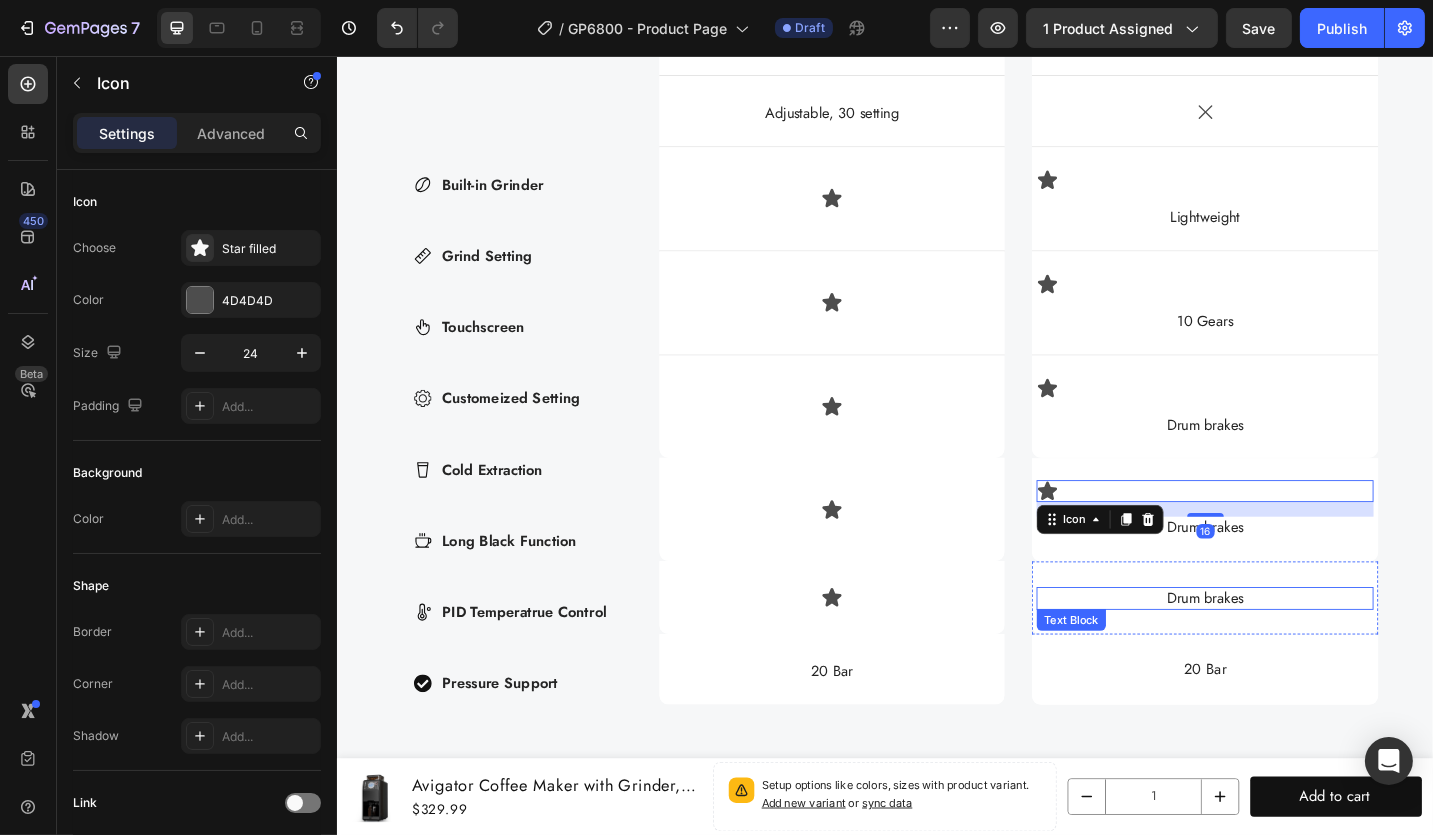 click on "Drum brakes Text Block" at bounding box center (1286, 649) 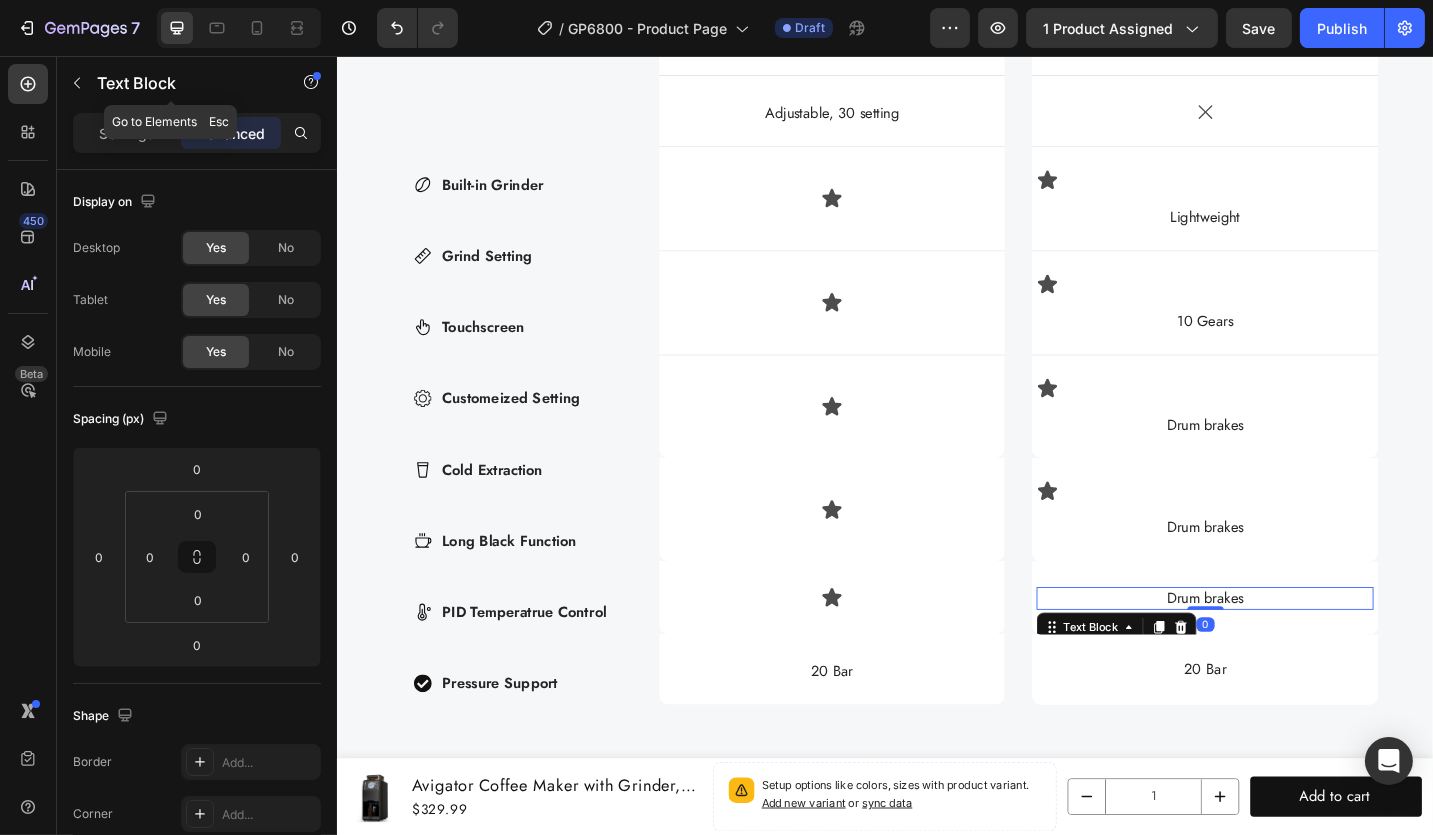 click 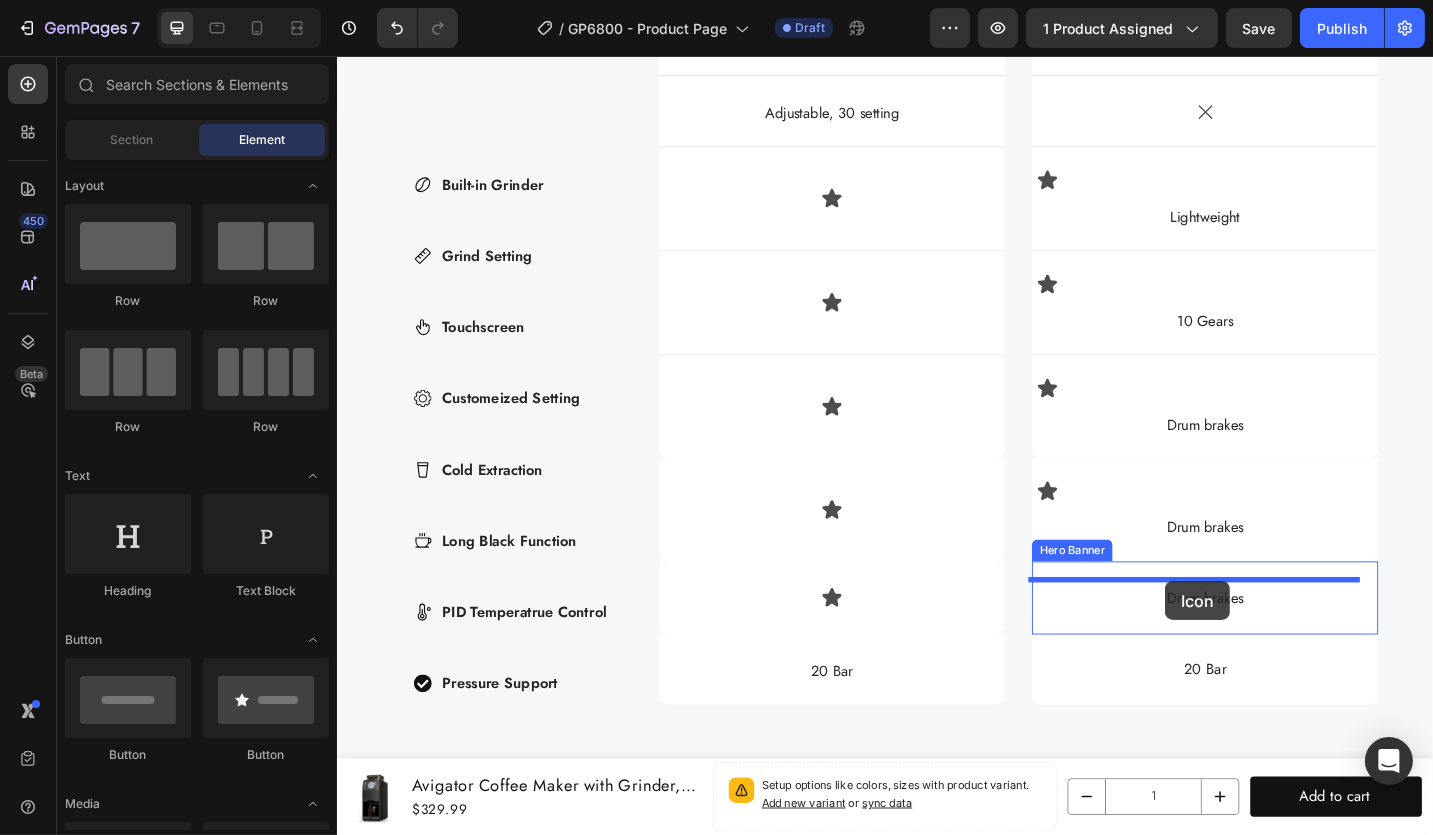 drag, startPoint x: 465, startPoint y: 635, endPoint x: 1195, endPoint y: 656, distance: 730.302 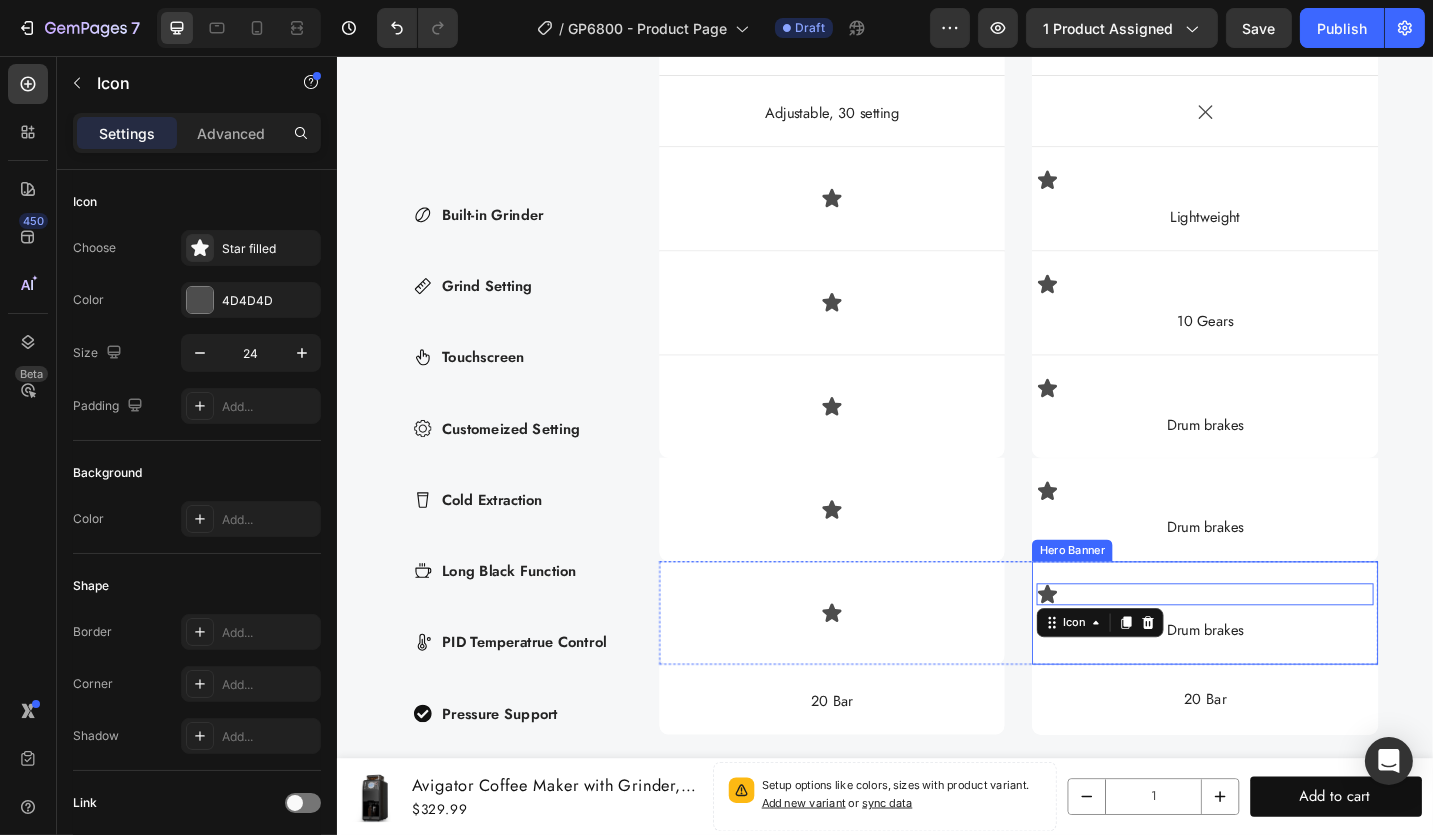 scroll, scrollTop: 6483, scrollLeft: 0, axis: vertical 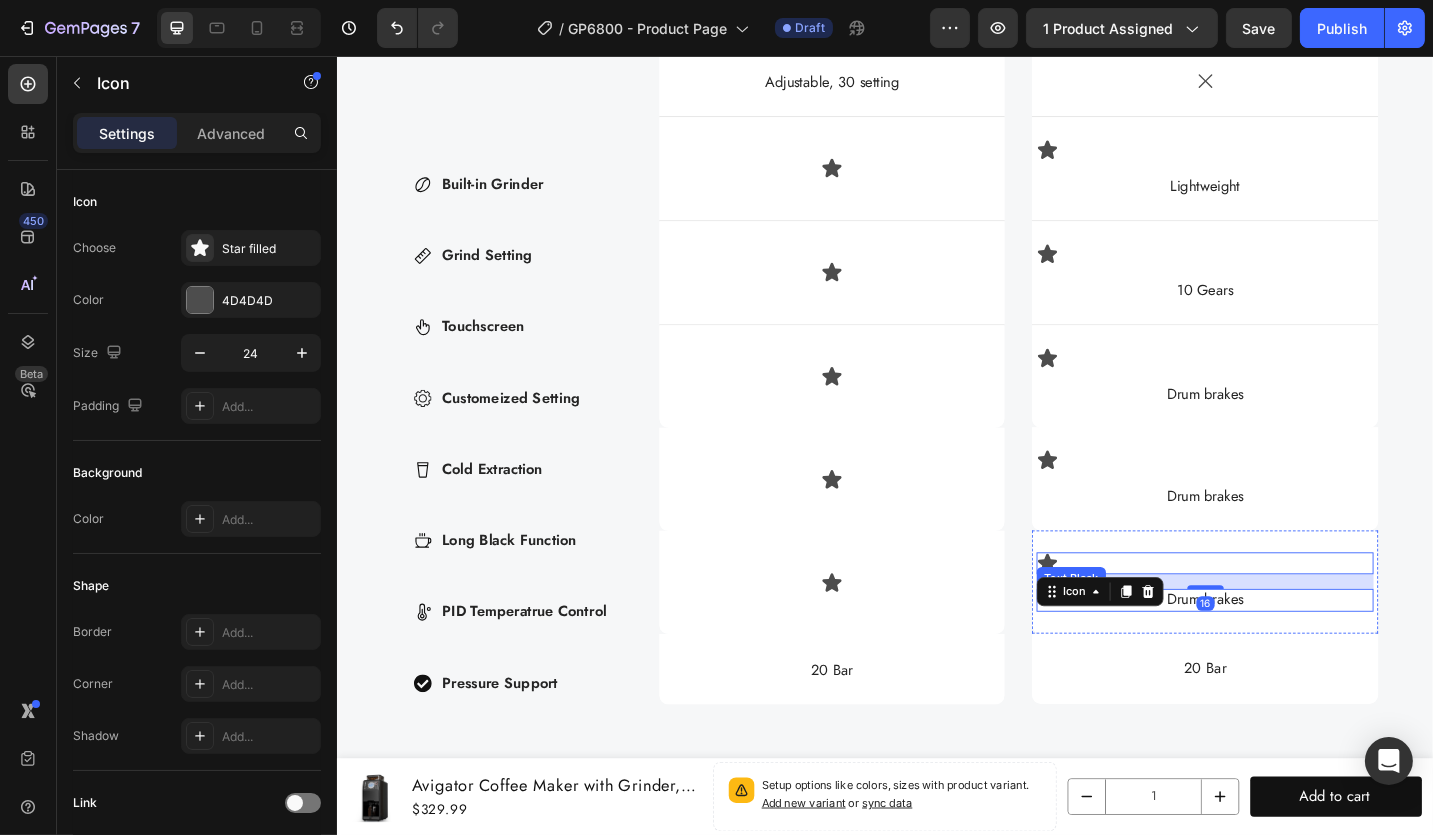click on "Drum brakes" at bounding box center (1286, 652) 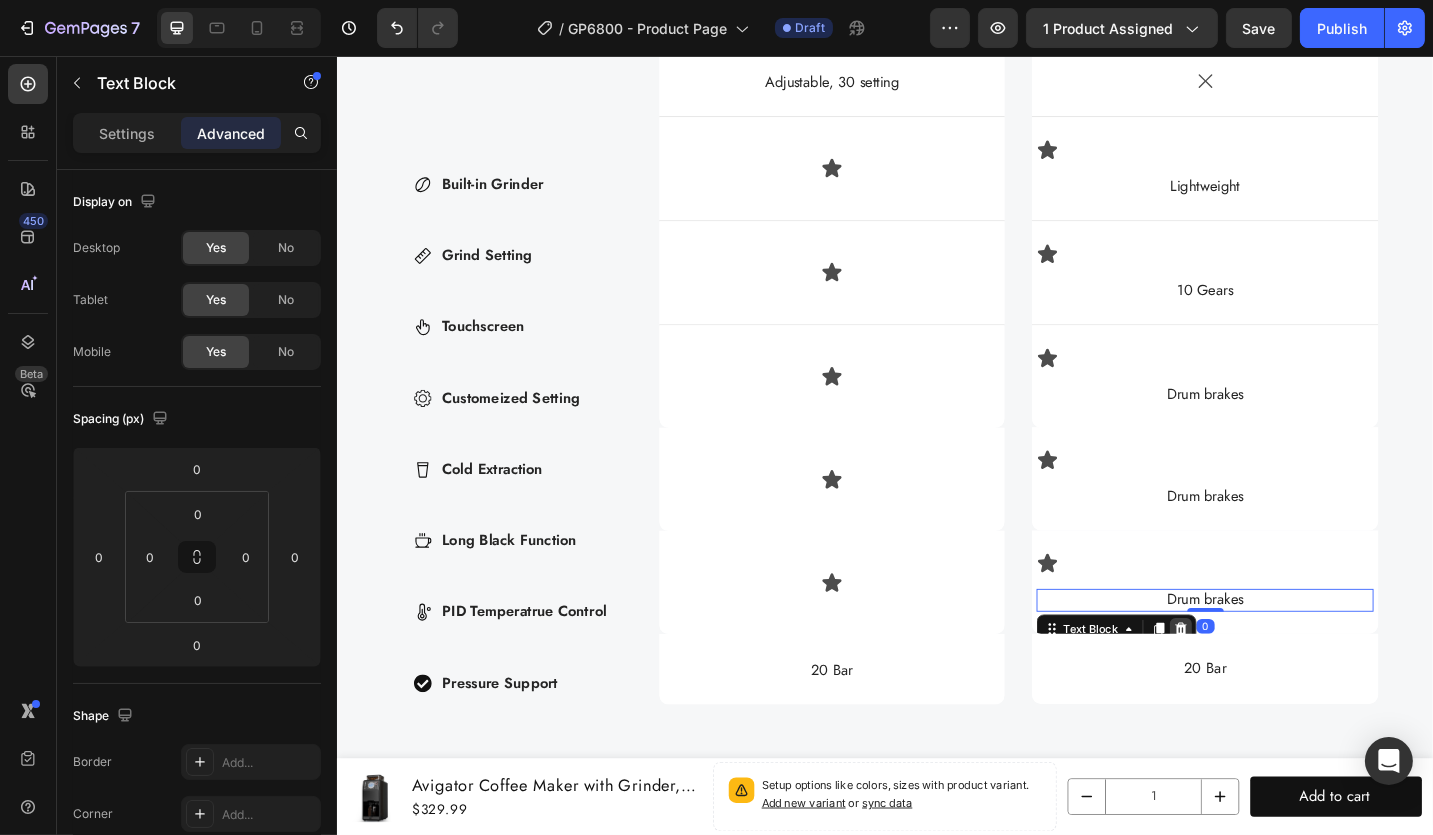 click 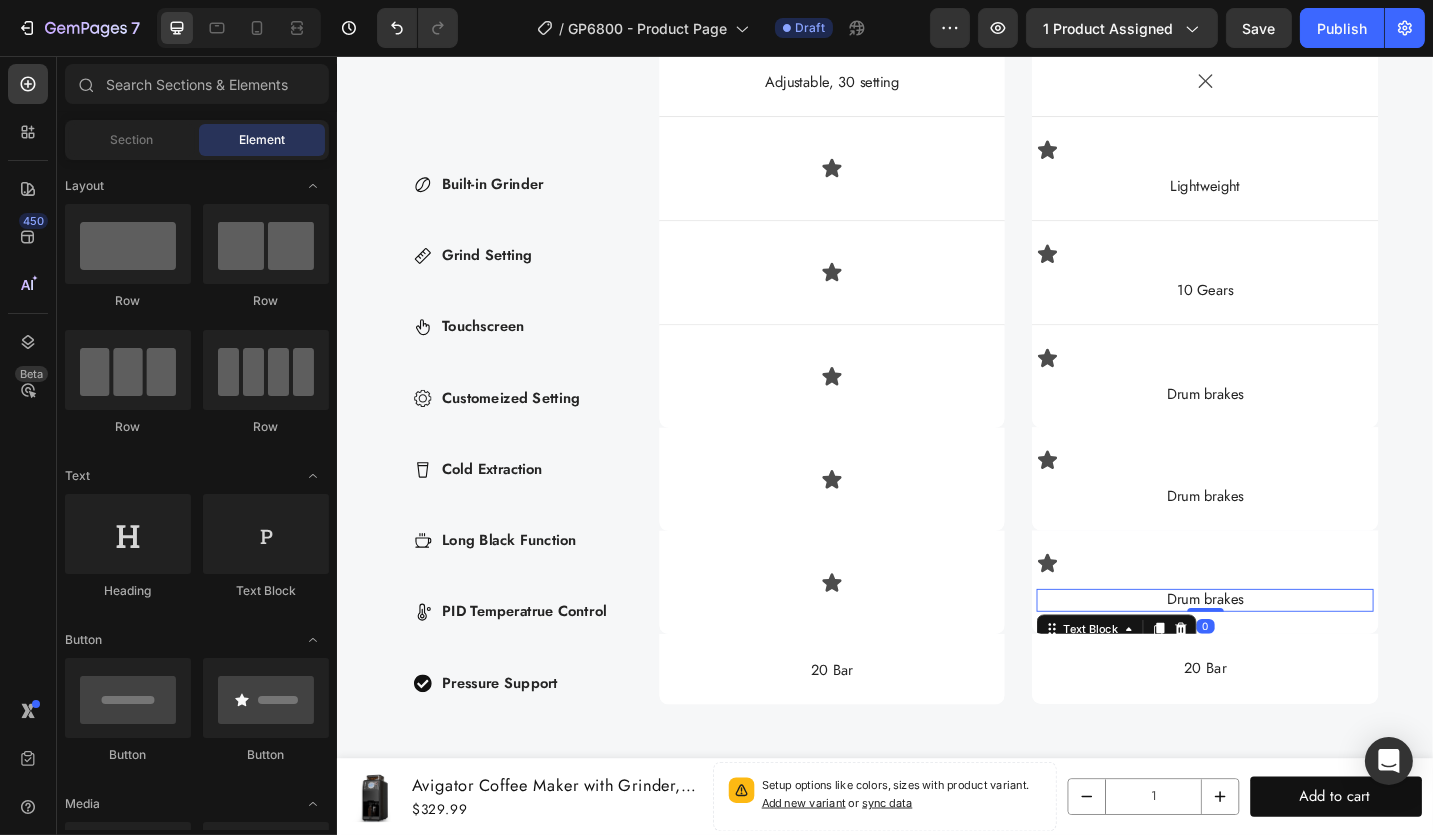 scroll, scrollTop: 6450, scrollLeft: 0, axis: vertical 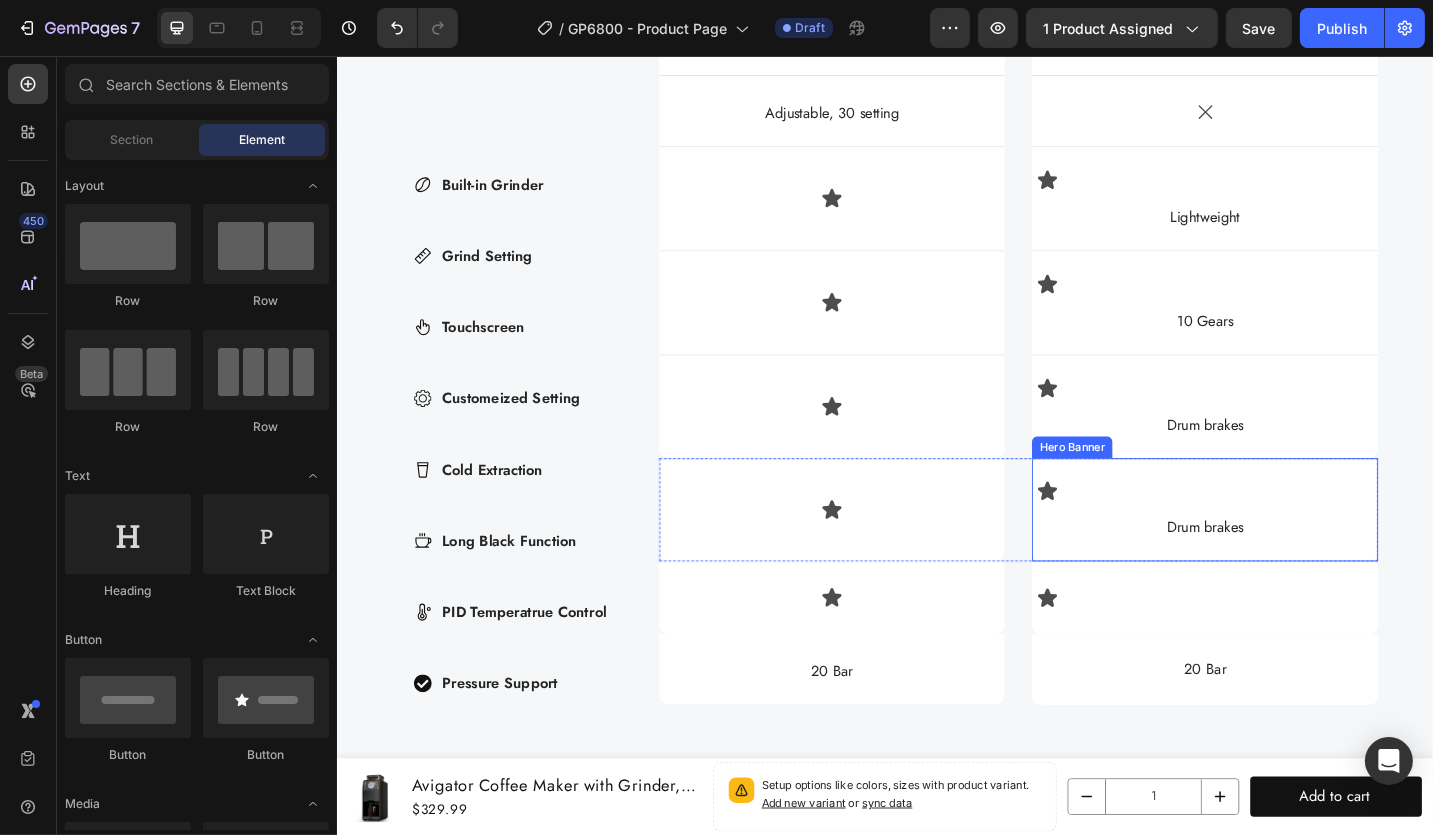 click on "Drum brakes" at bounding box center [1286, 572] 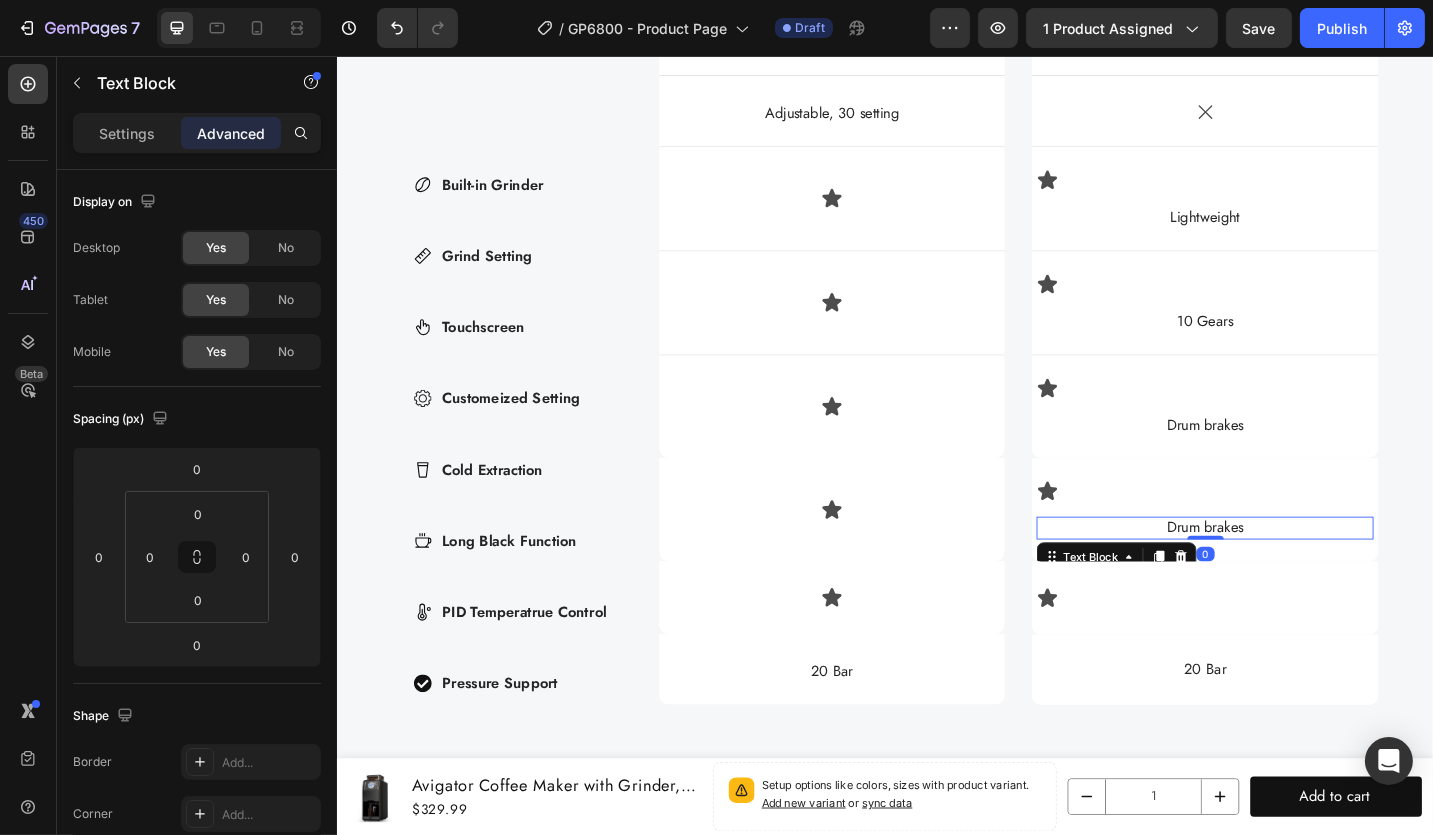 click on "Drum brakes" at bounding box center [1286, 572] 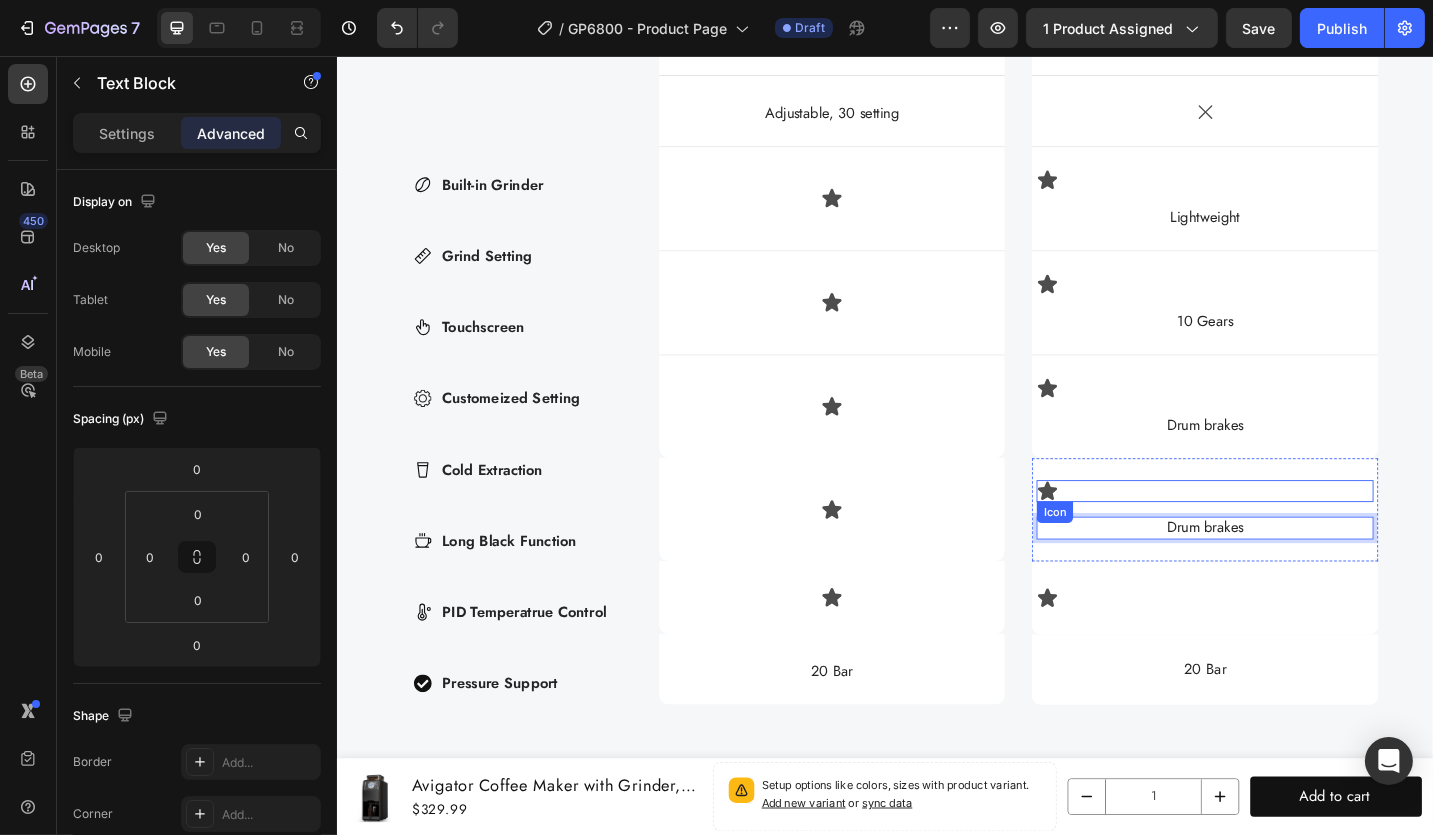 click on "Icon" at bounding box center [1286, 532] 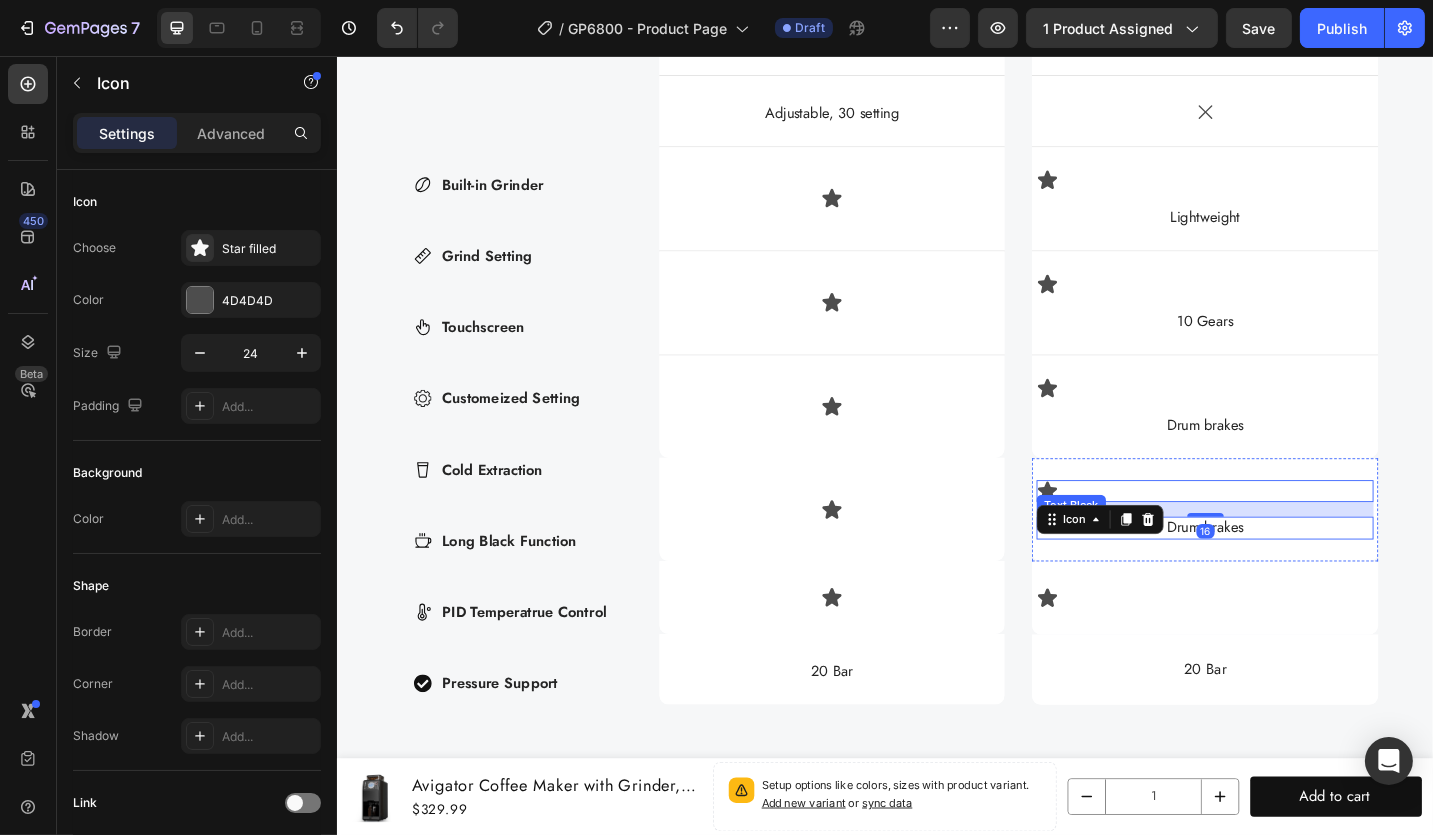 click on "Drum brakes" at bounding box center [1286, 572] 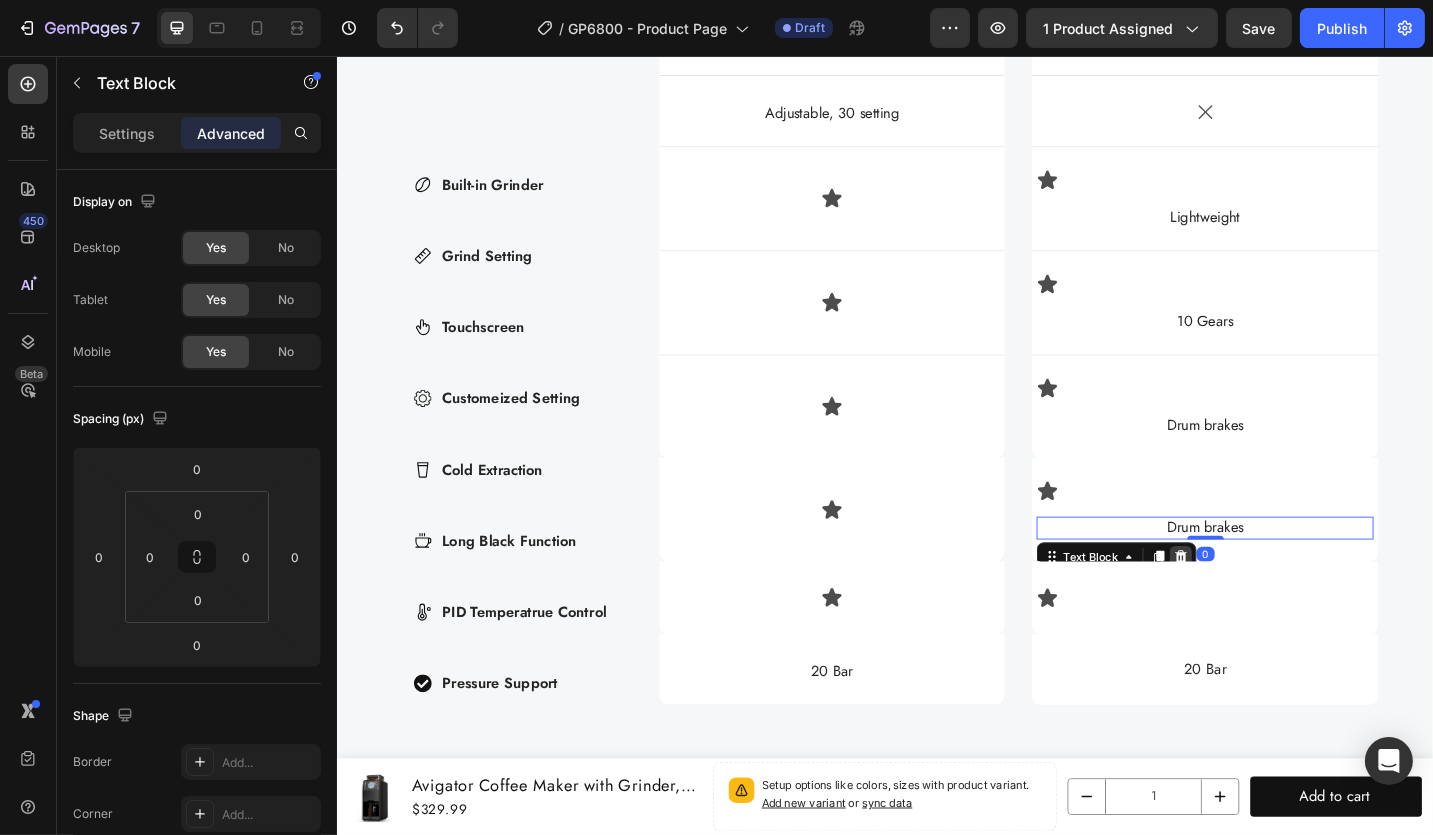 click 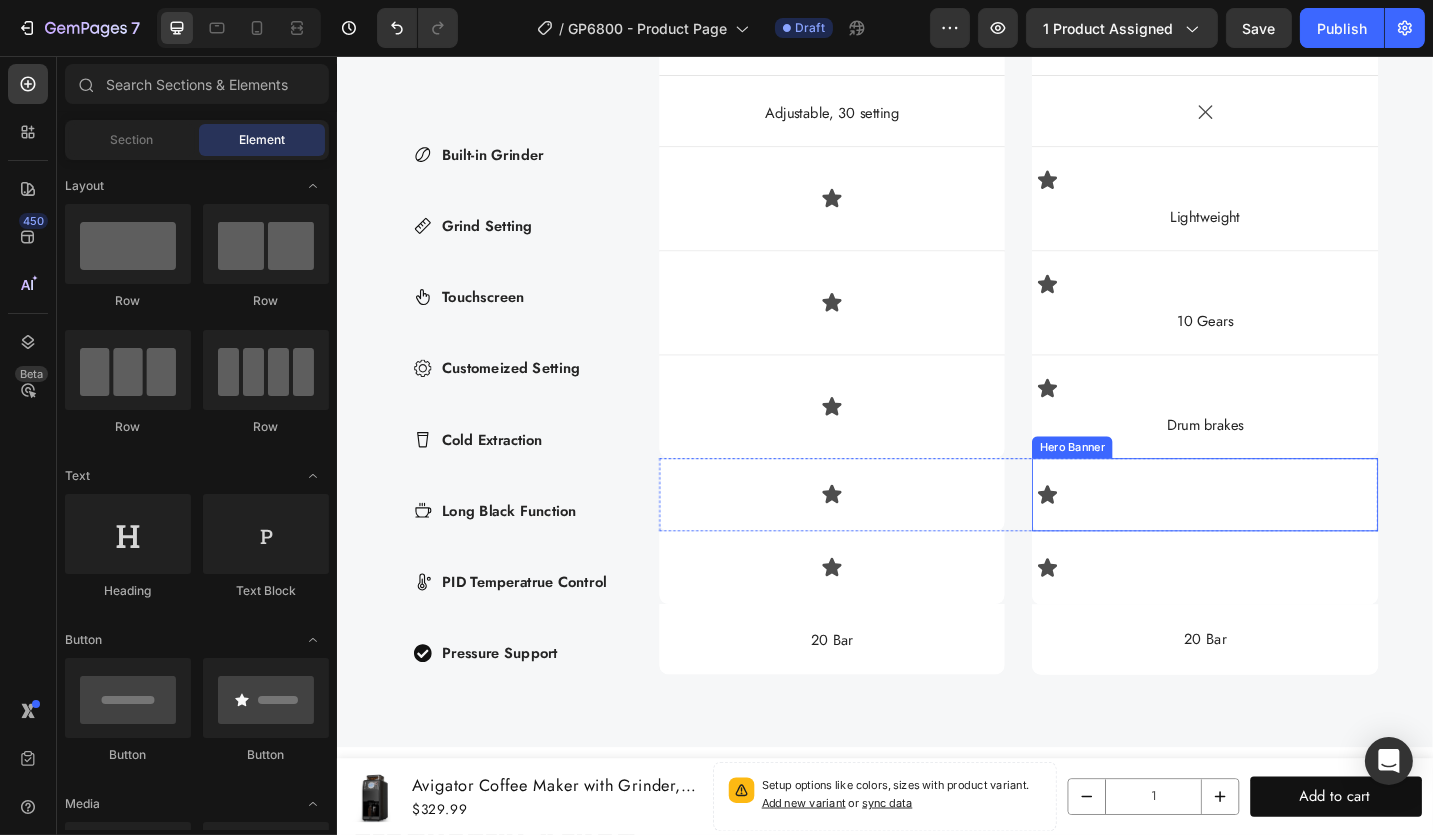 scroll, scrollTop: 6418, scrollLeft: 0, axis: vertical 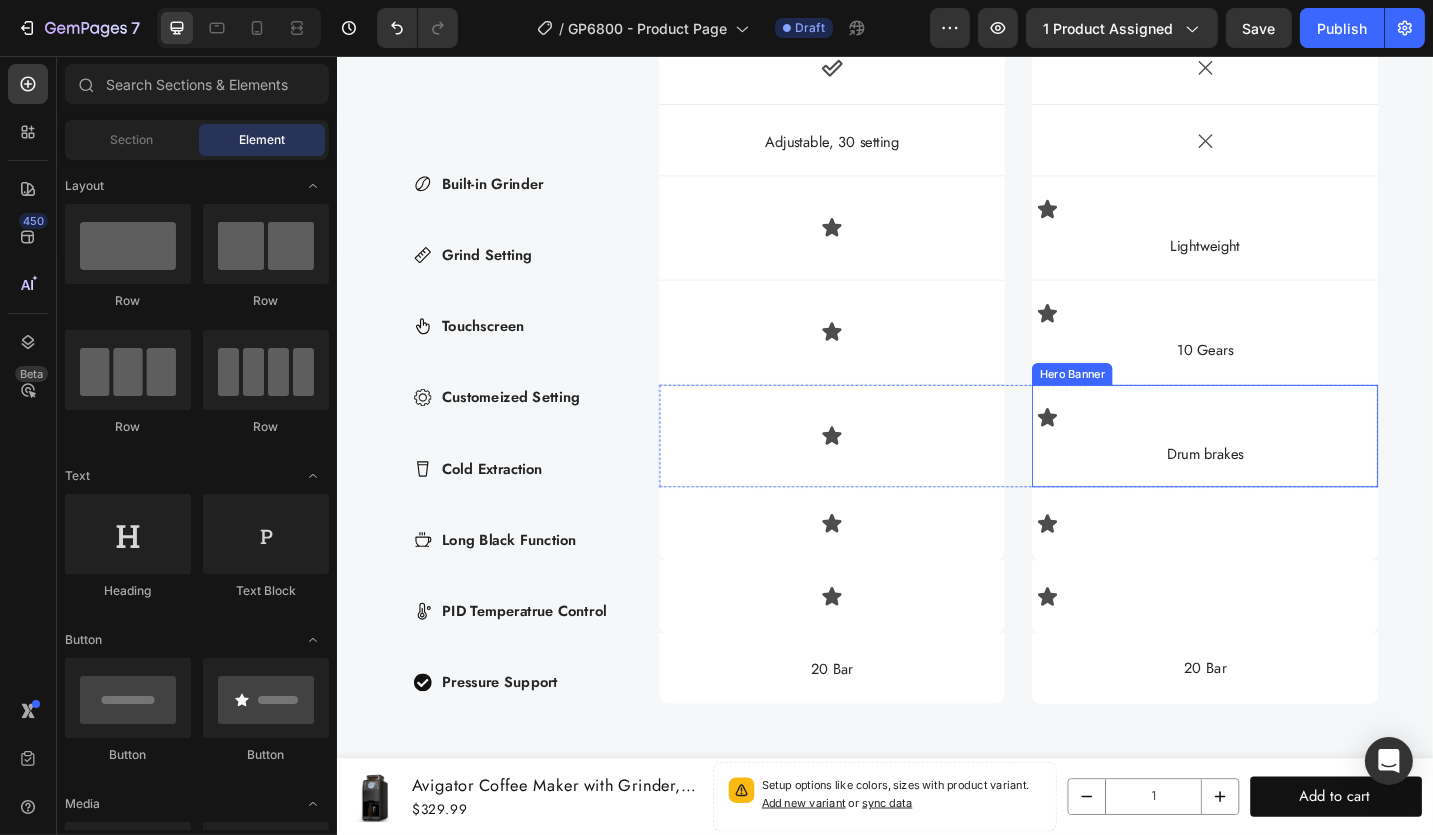click on "Drum brakes" at bounding box center (1286, 492) 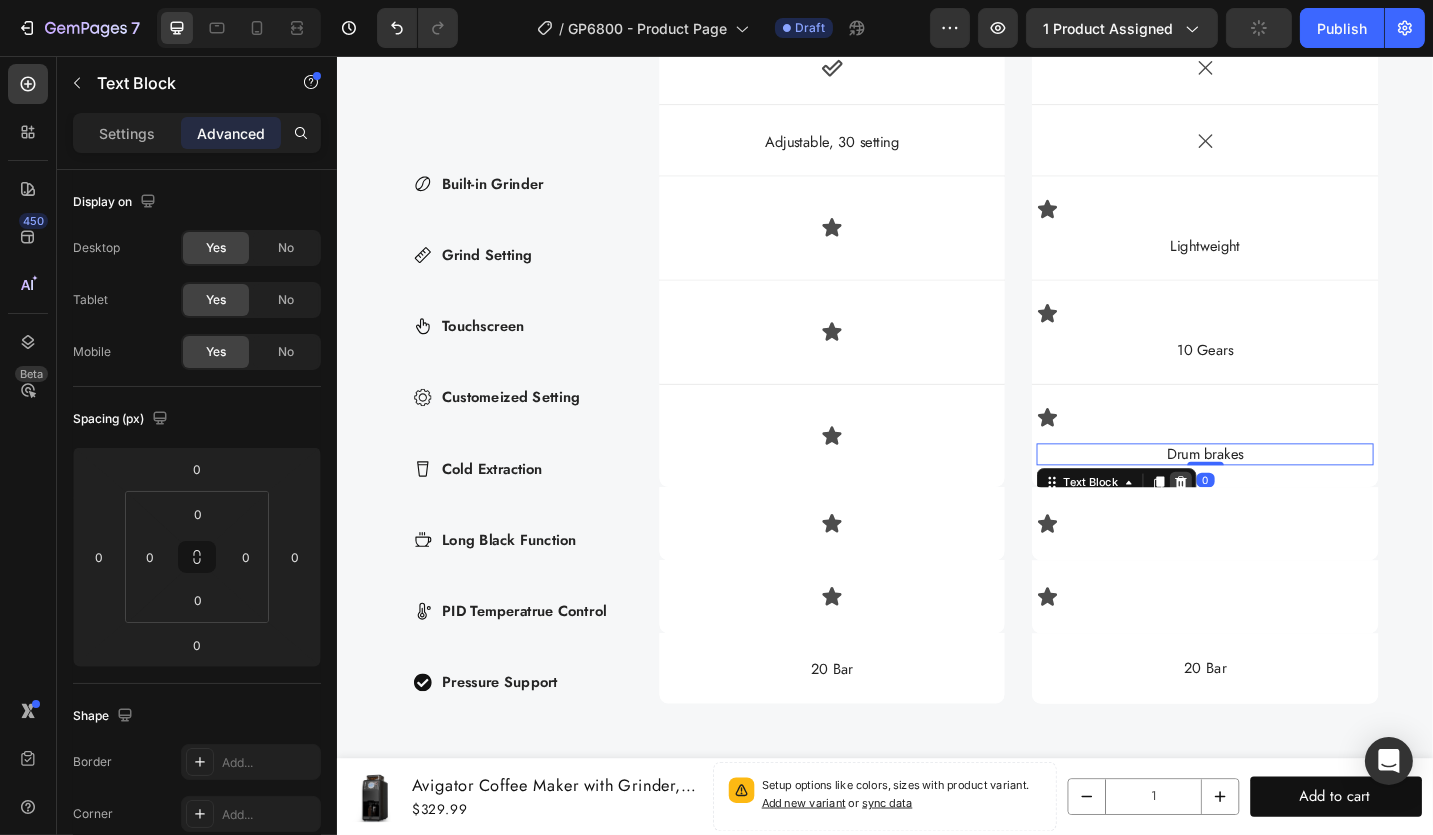 click 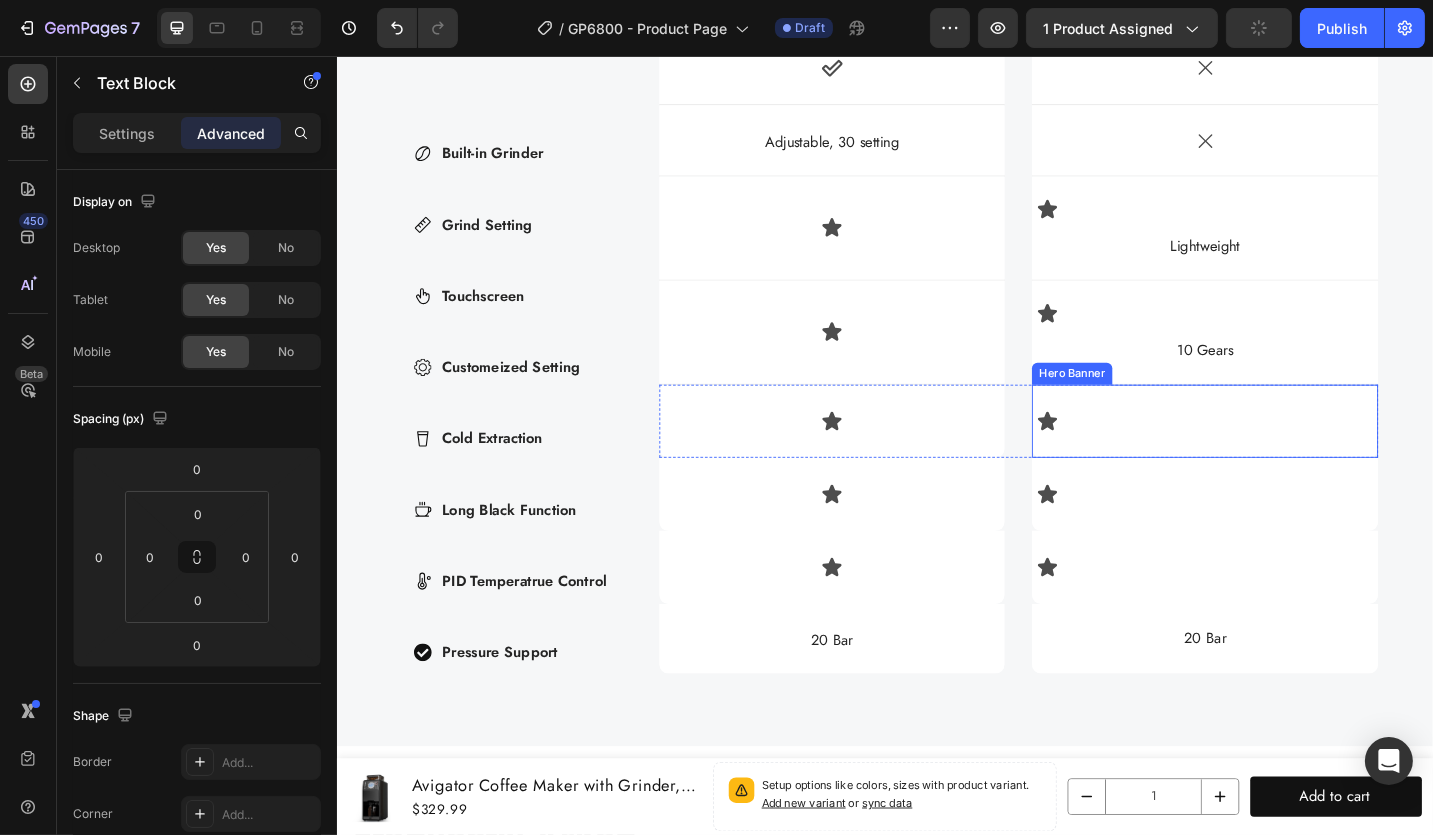 scroll, scrollTop: 6385, scrollLeft: 0, axis: vertical 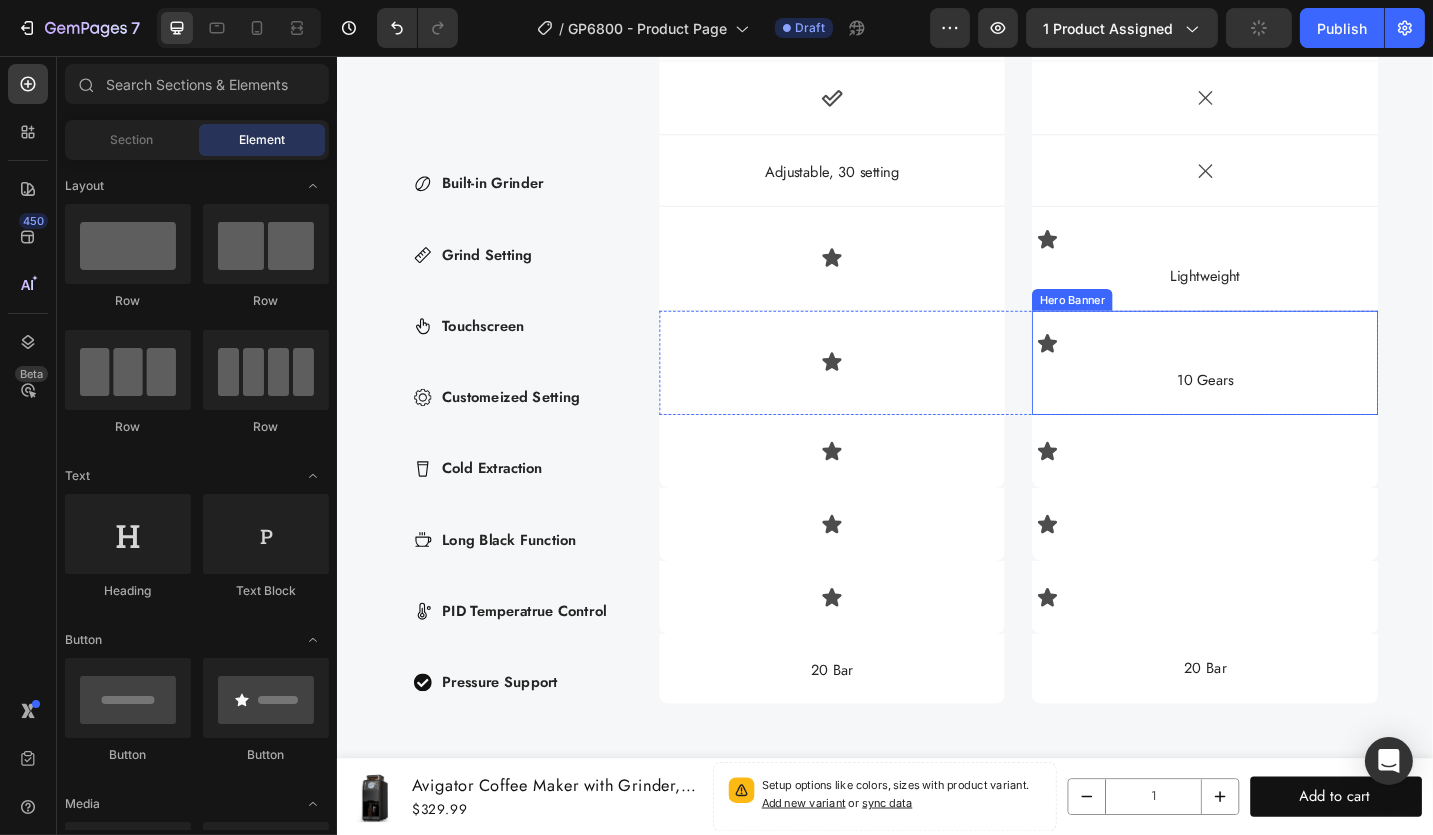 click on "Icon 10 Gears Text Block" at bounding box center [1286, 391] 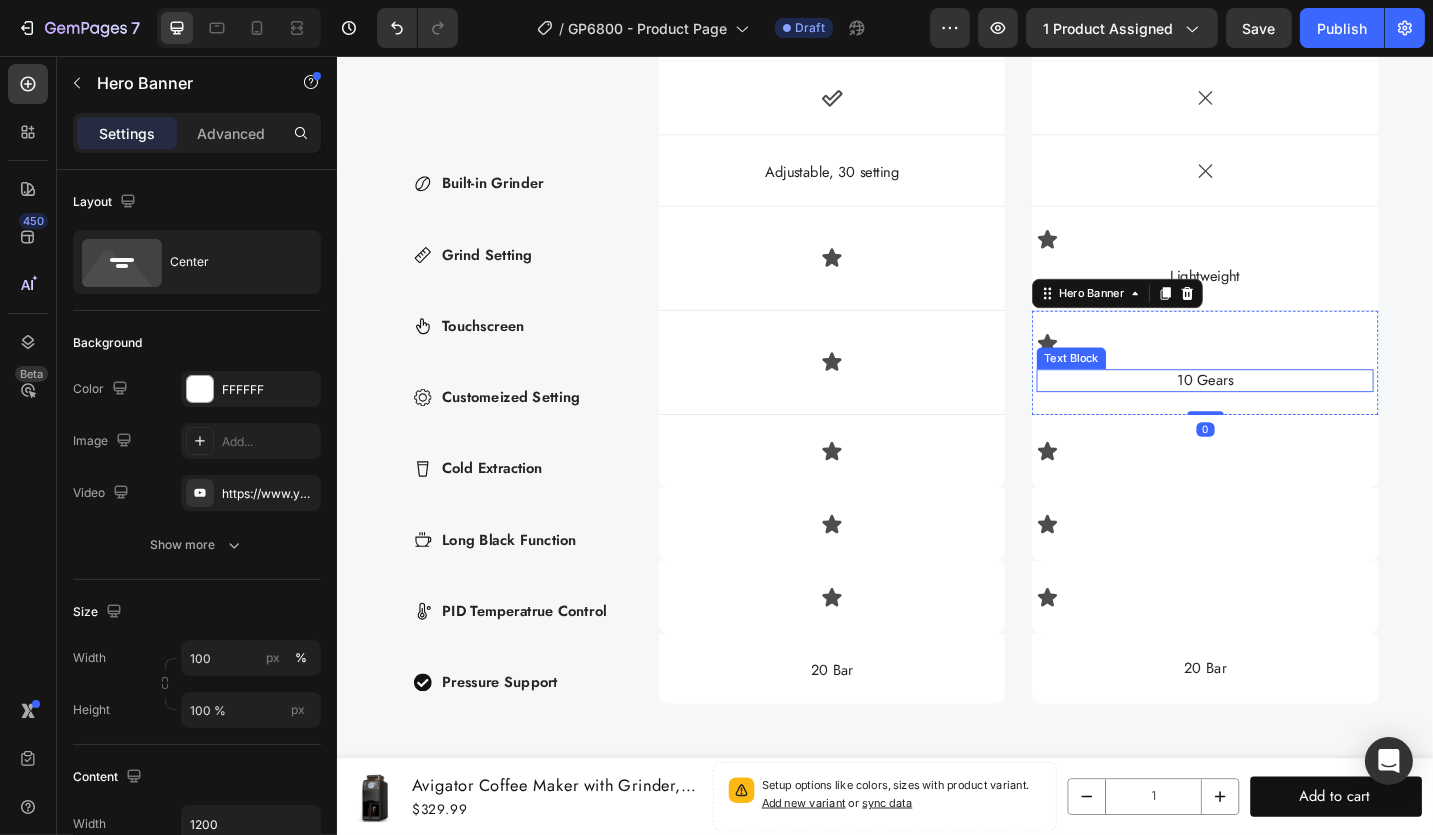 click on "10 Gears" at bounding box center [1286, 411] 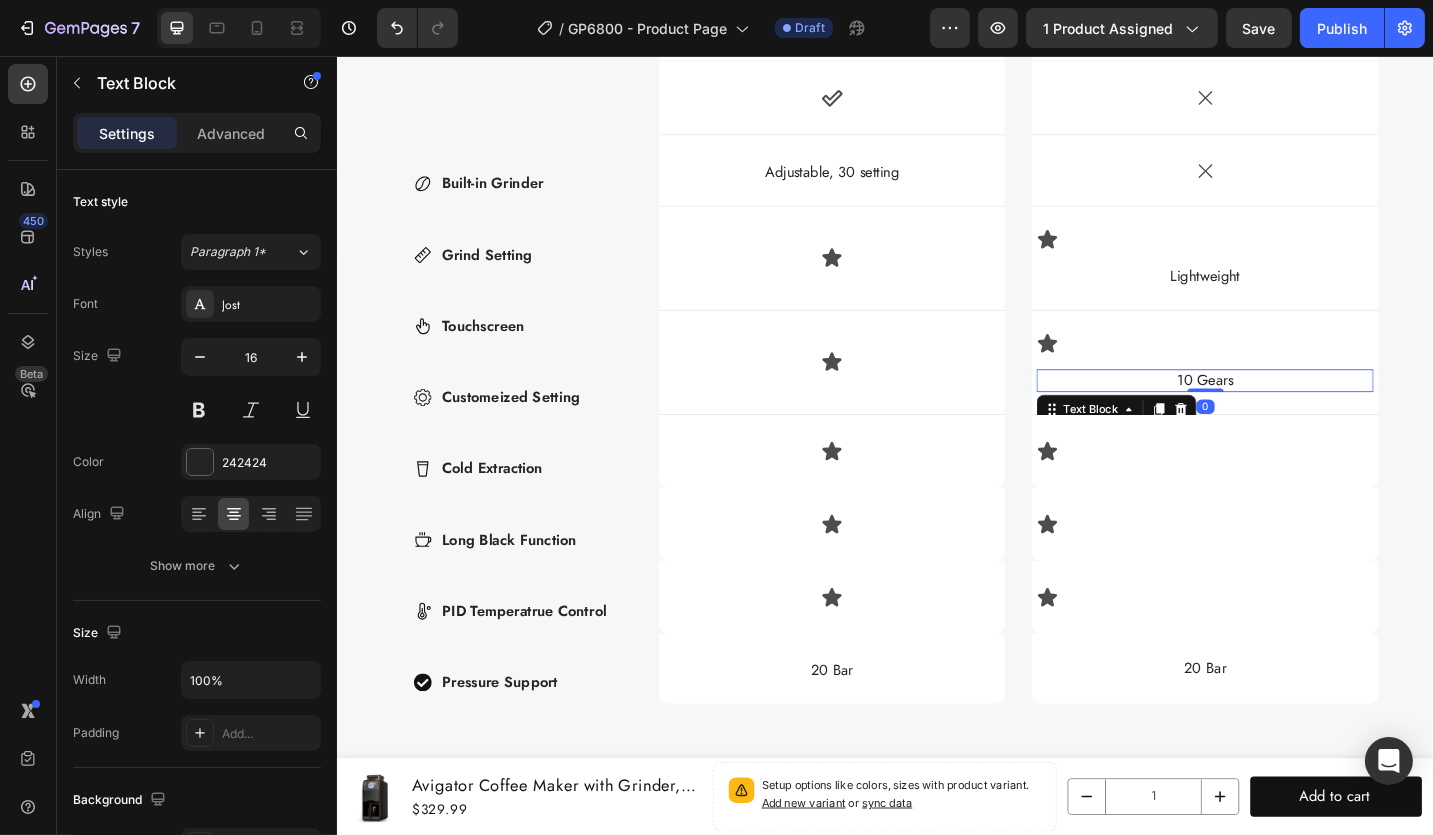drag, startPoint x: 1251, startPoint y: 431, endPoint x: 1258, endPoint y: 377, distance: 54.451813 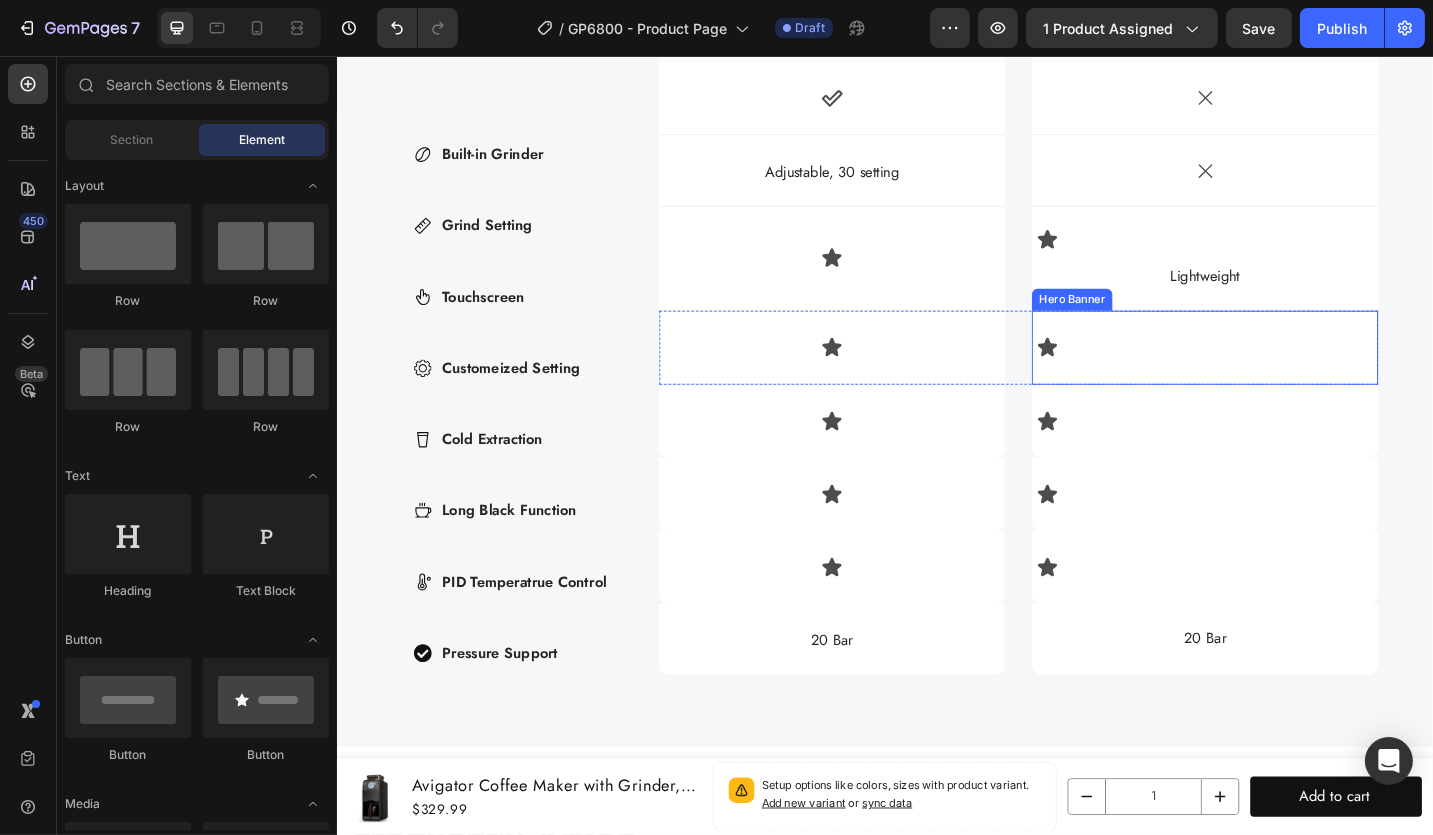 scroll, scrollTop: 6352, scrollLeft: 0, axis: vertical 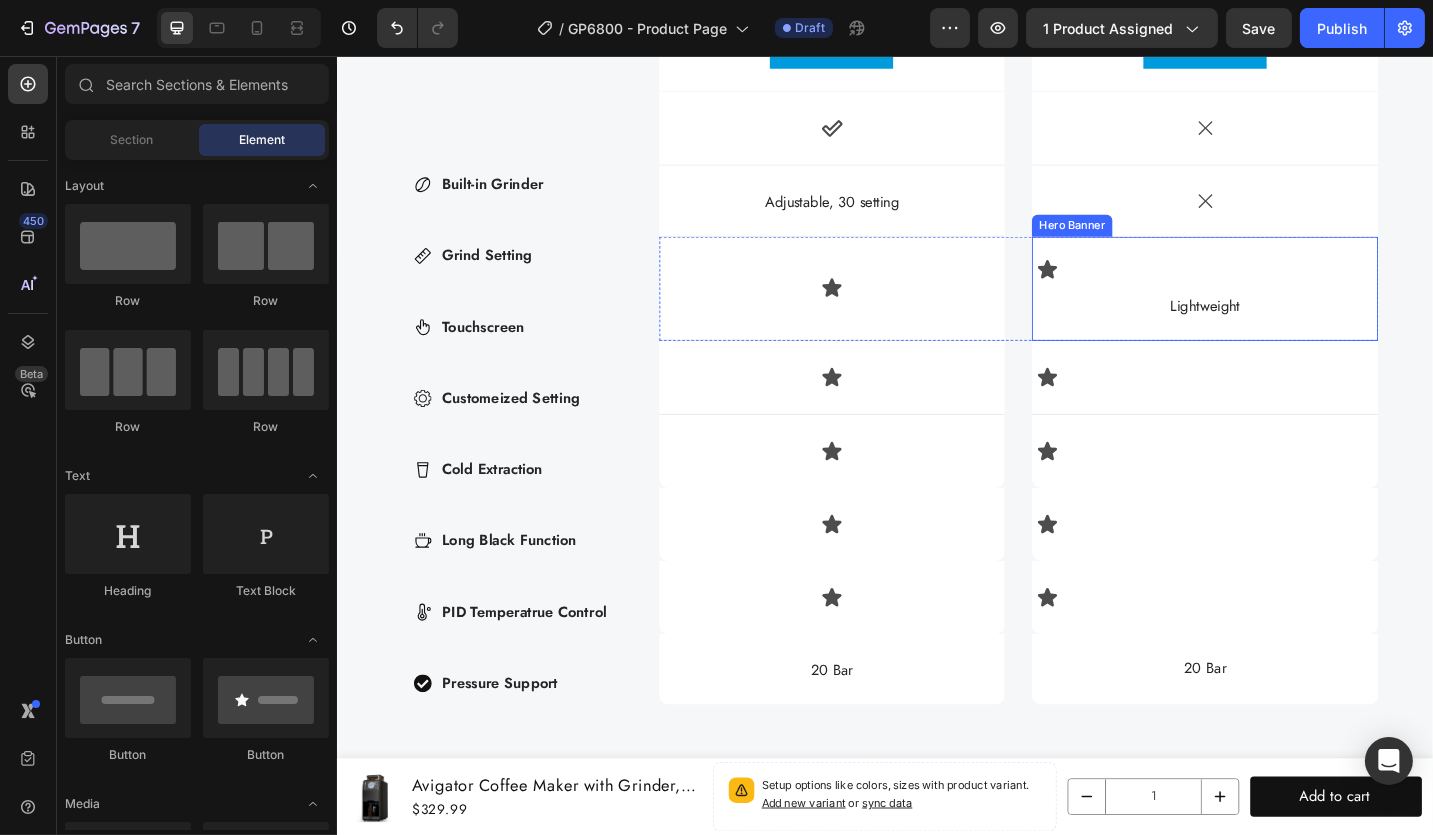 click on "Lightweight" at bounding box center [1286, 330] 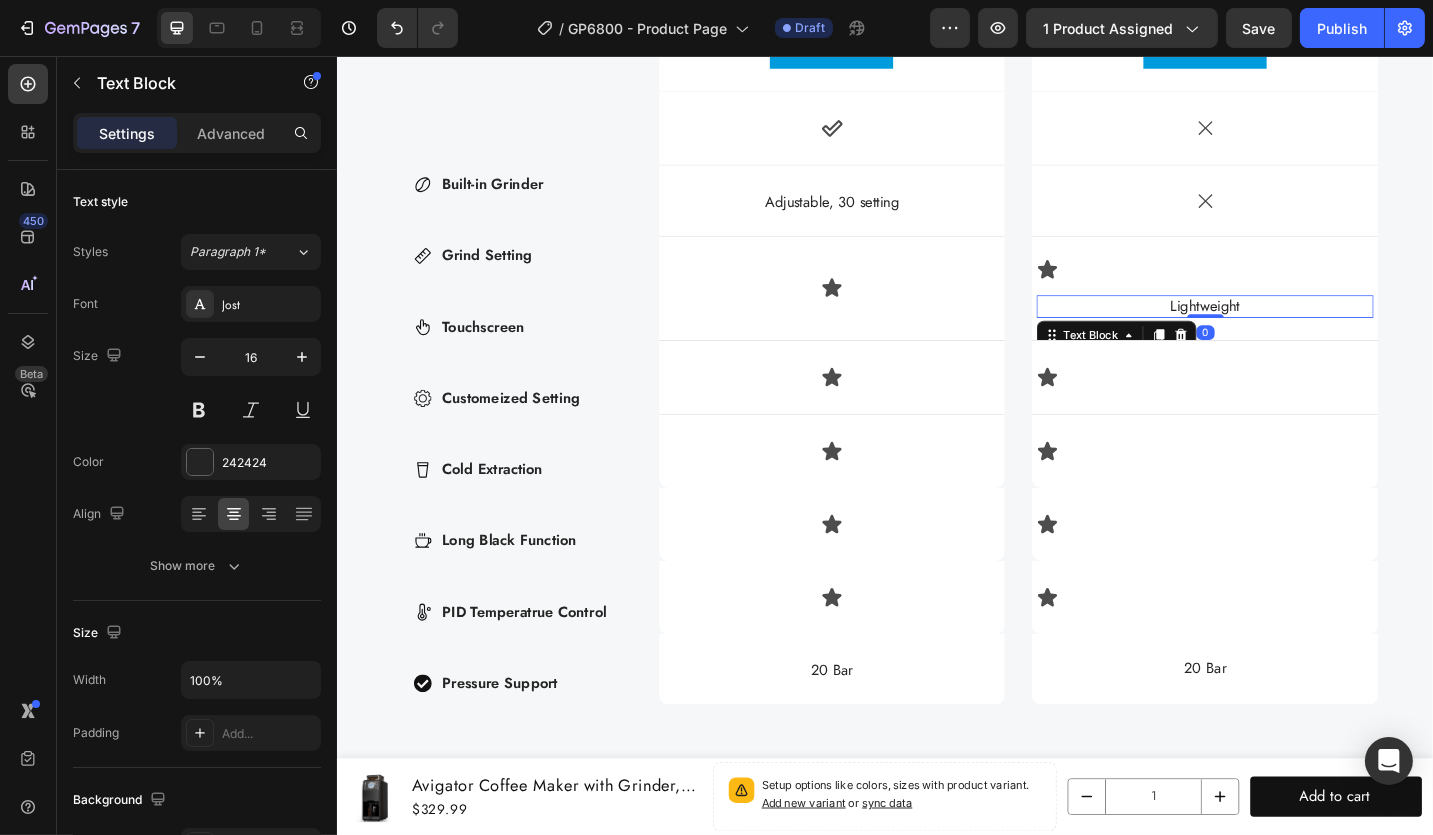 drag, startPoint x: 1248, startPoint y: 345, endPoint x: 1237, endPoint y: 378, distance: 34.785053 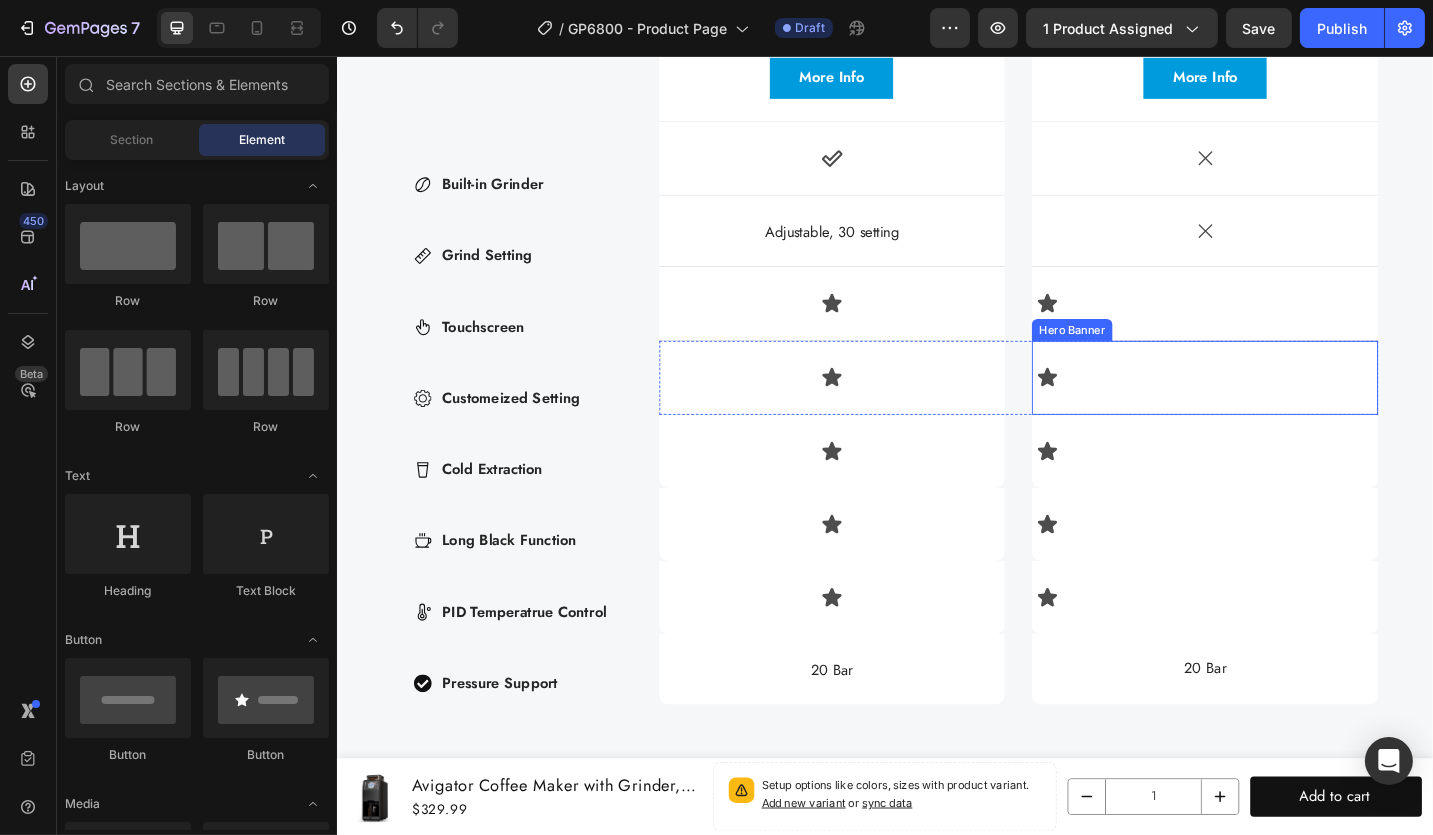 click on "Icon" at bounding box center [1286, 327] 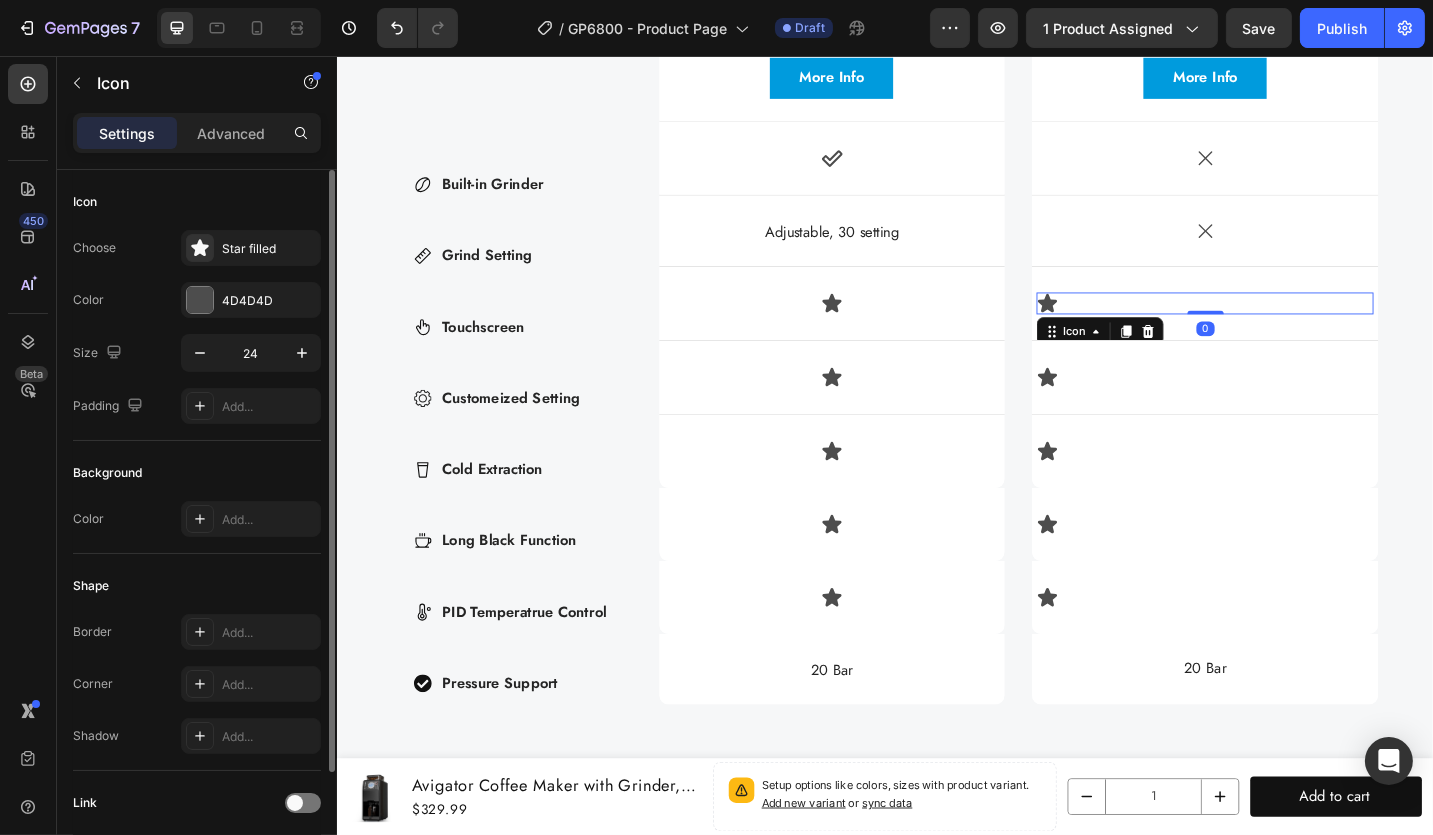 scroll, scrollTop: 145, scrollLeft: 0, axis: vertical 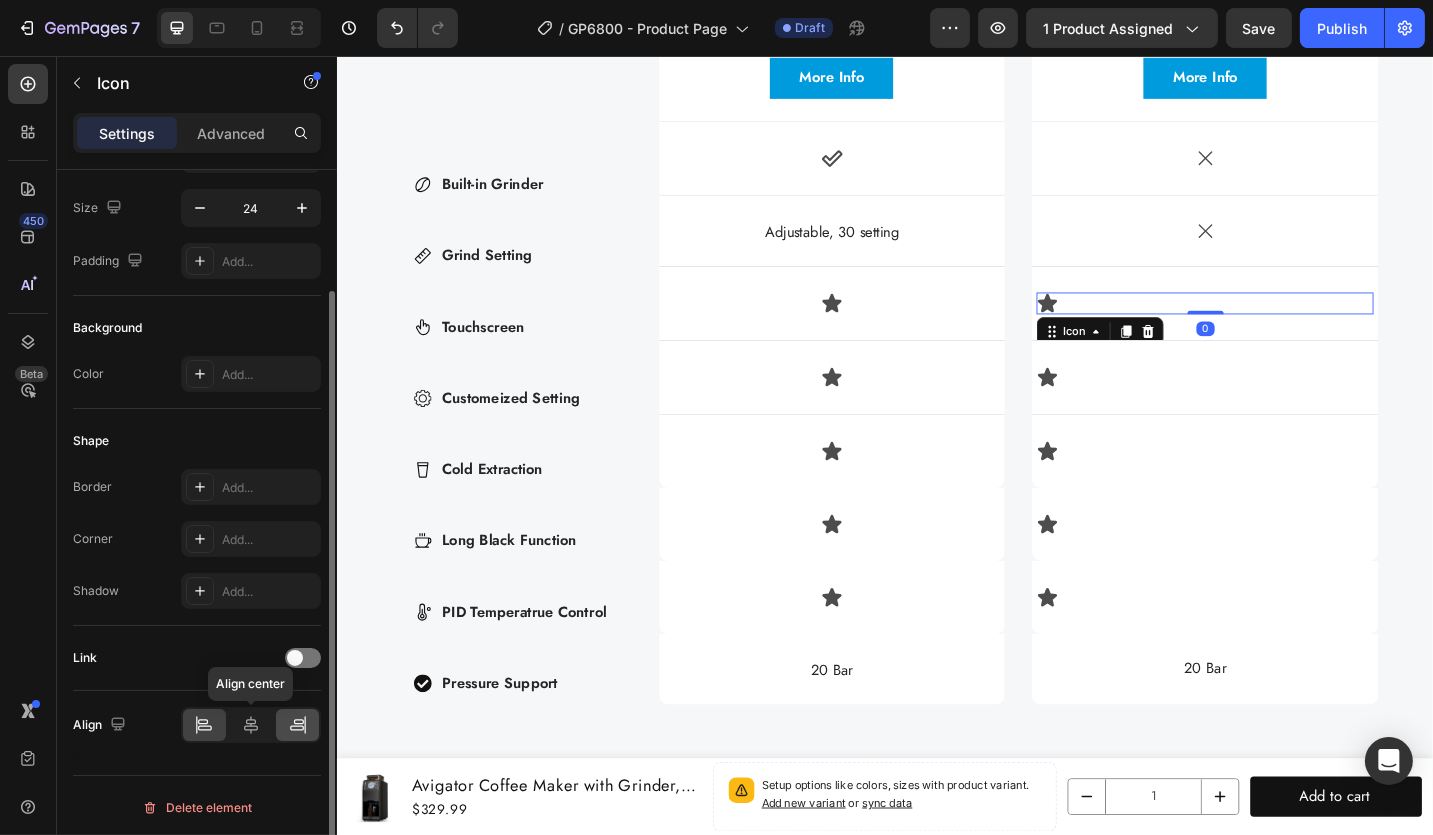 drag, startPoint x: 243, startPoint y: 723, endPoint x: 302, endPoint y: 718, distance: 59.211487 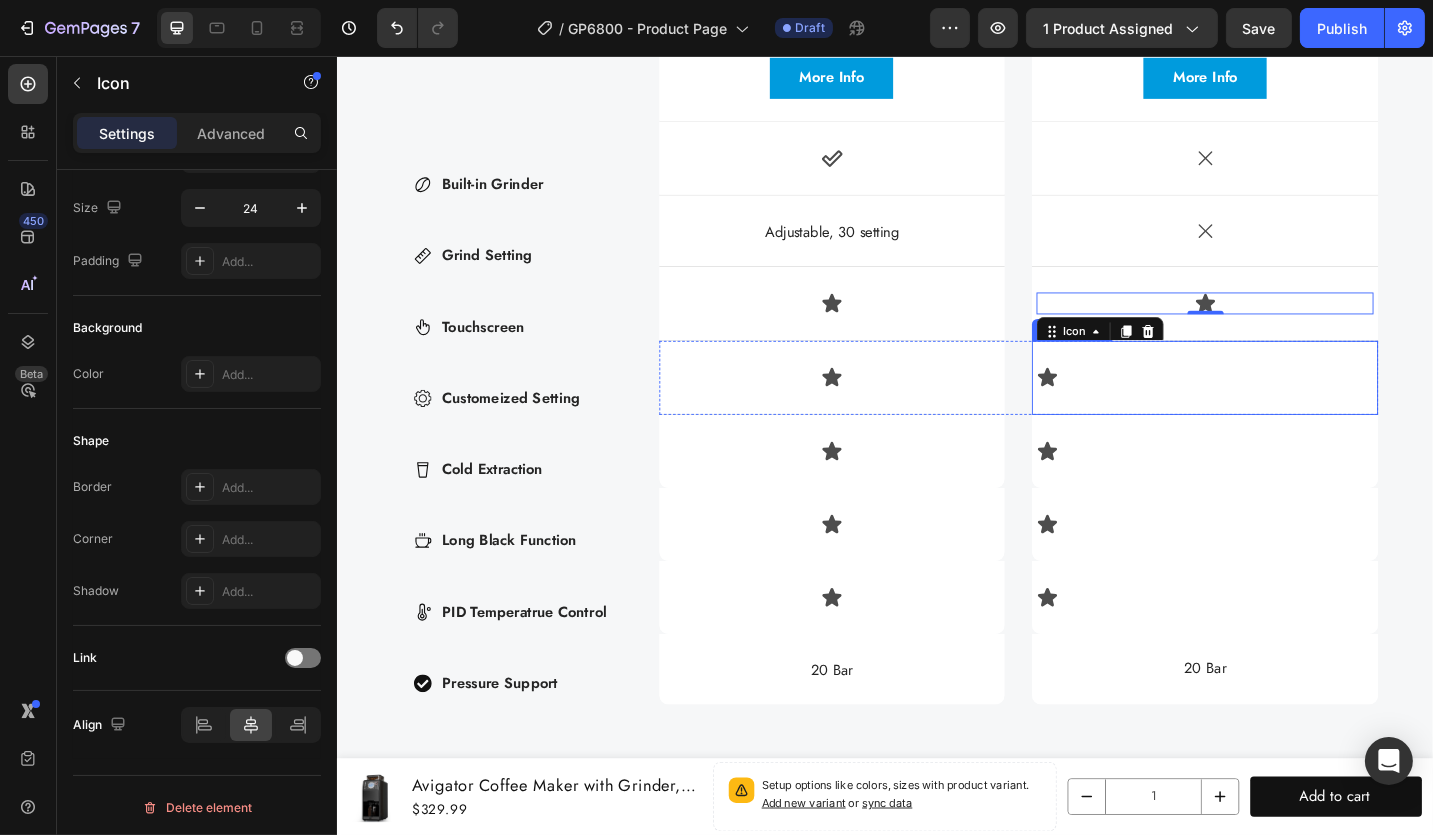 click on "Icon" at bounding box center [1286, 408] 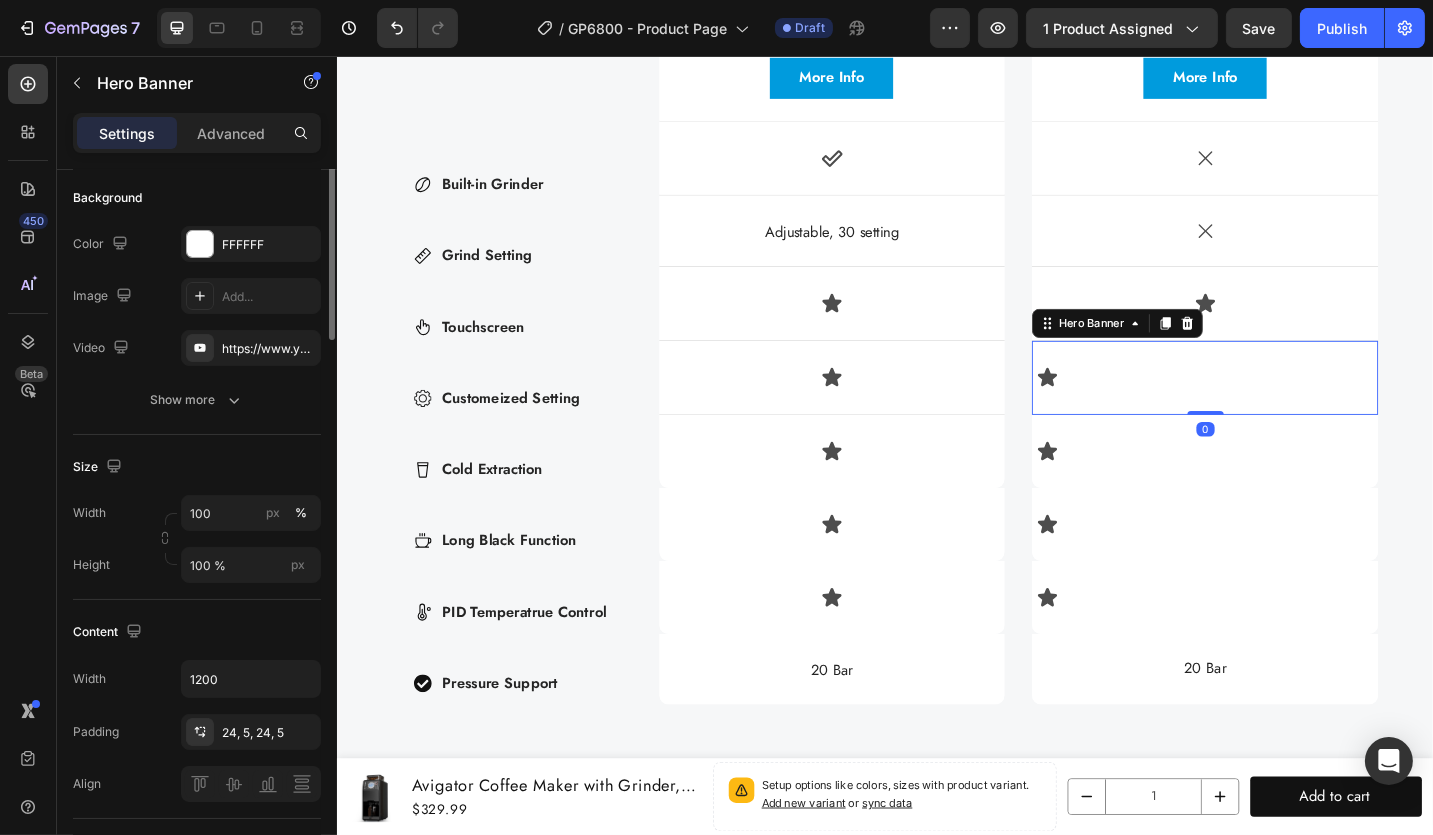 scroll, scrollTop: 0, scrollLeft: 0, axis: both 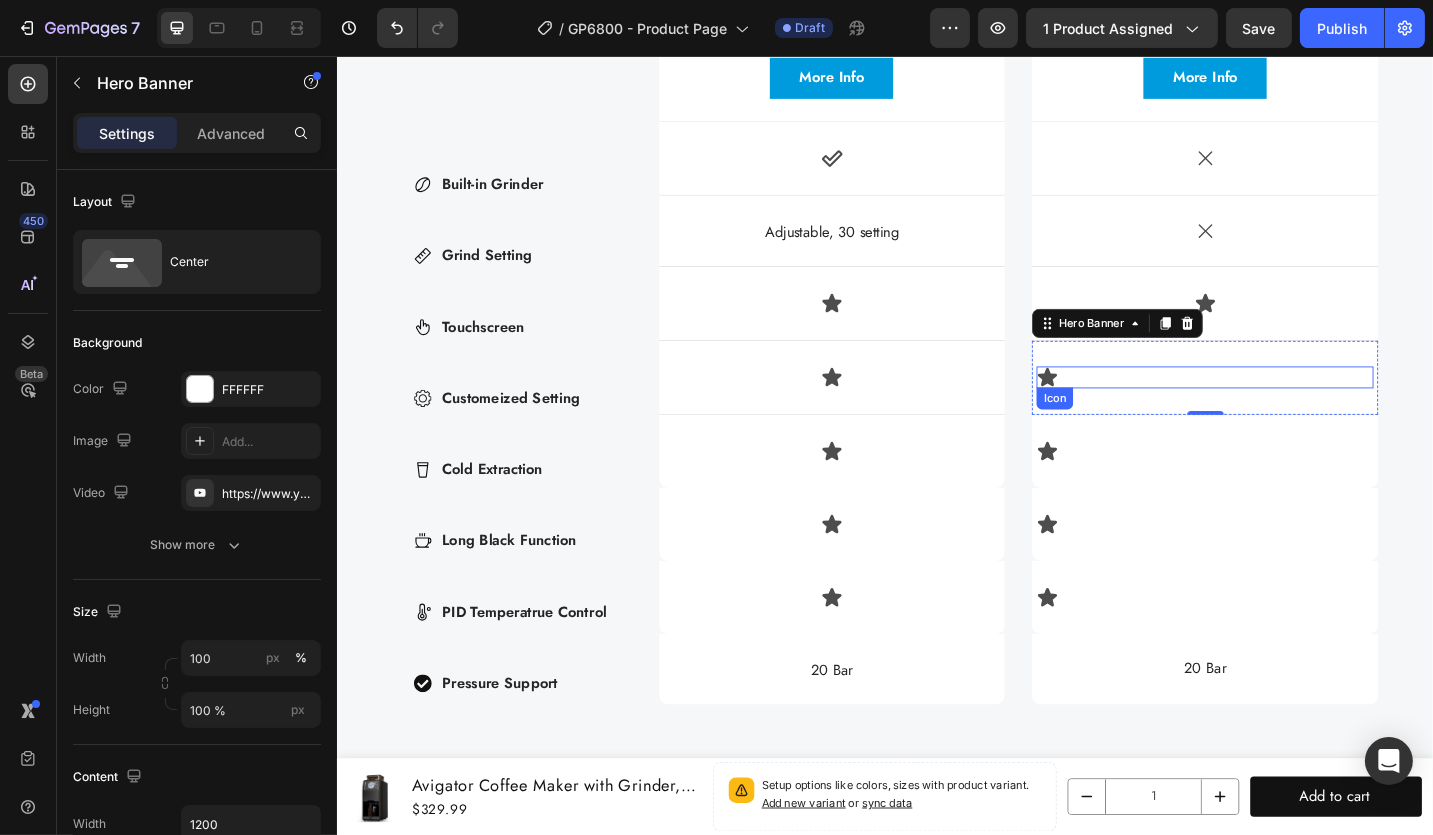 click on "Icon" at bounding box center [1286, 408] 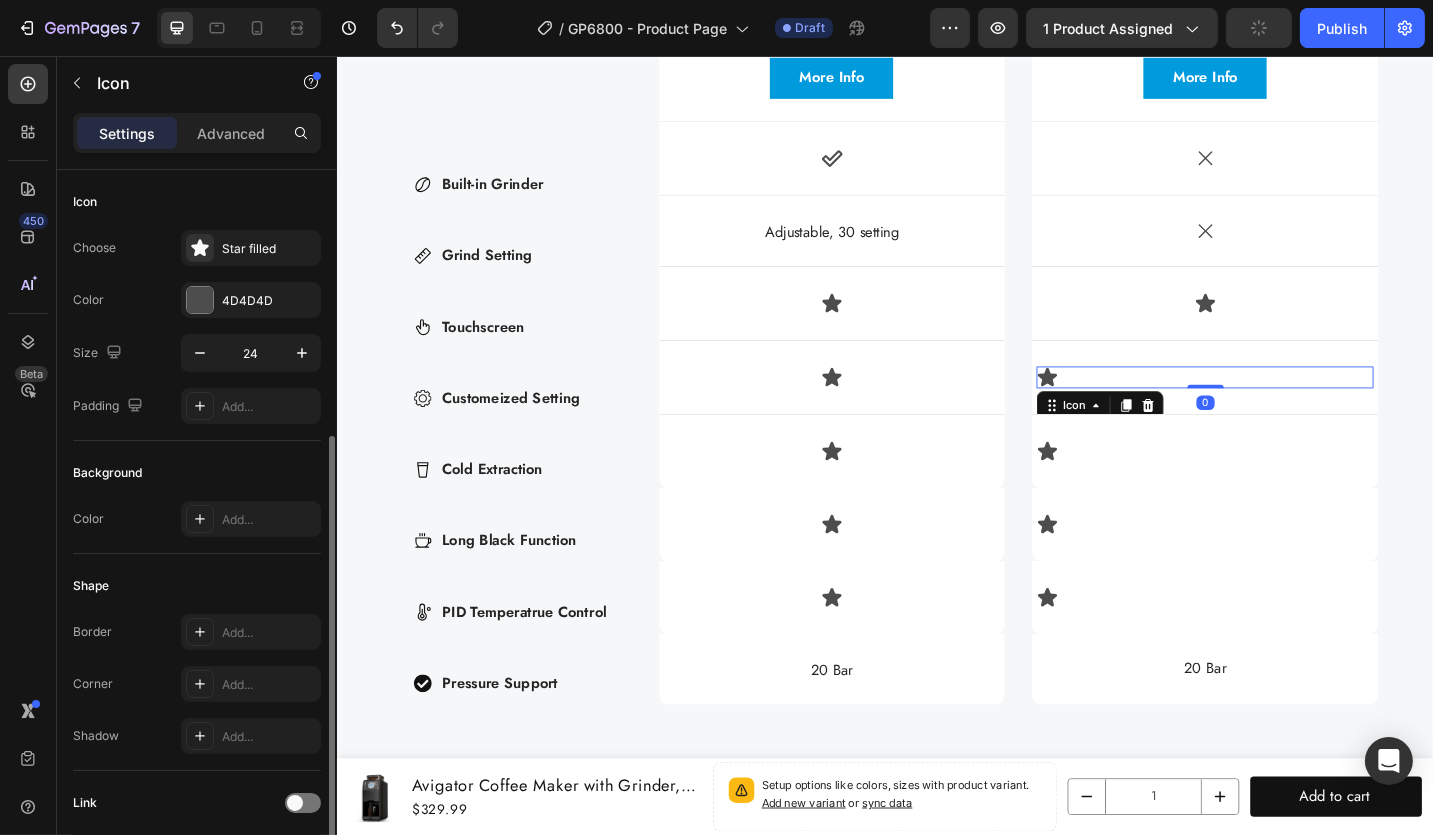 scroll, scrollTop: 145, scrollLeft: 0, axis: vertical 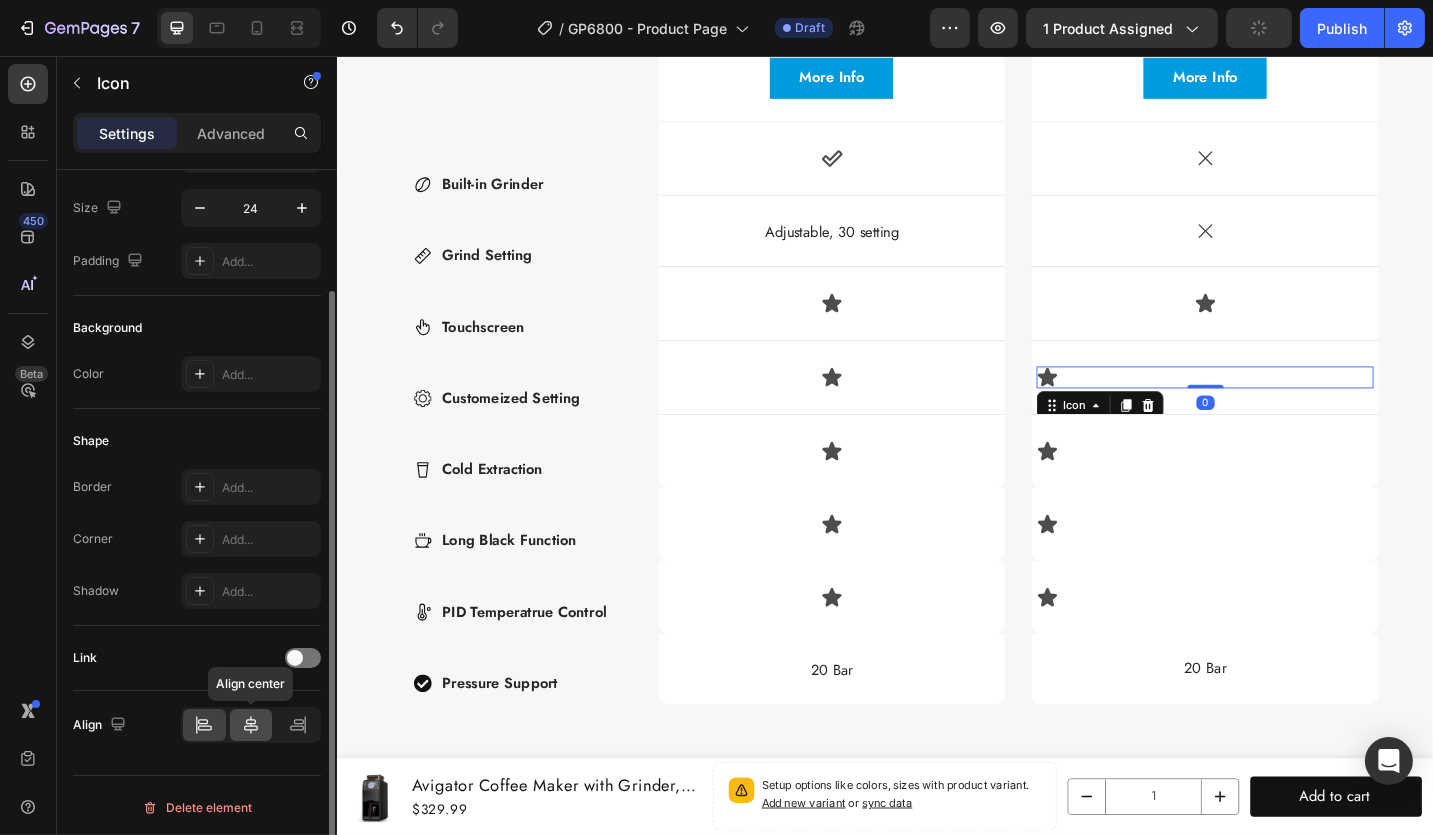 click 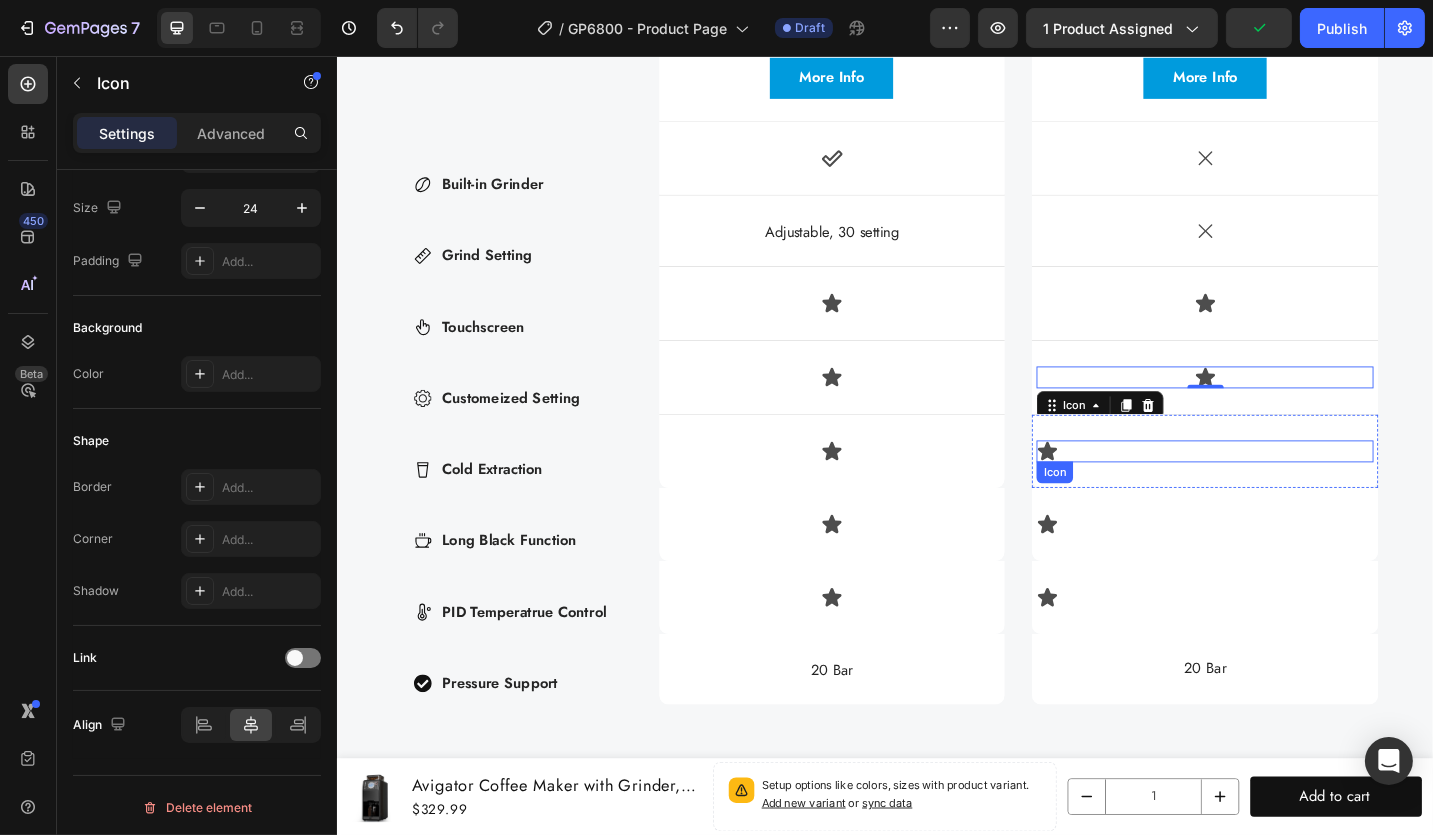 click on "Icon" at bounding box center [1286, 489] 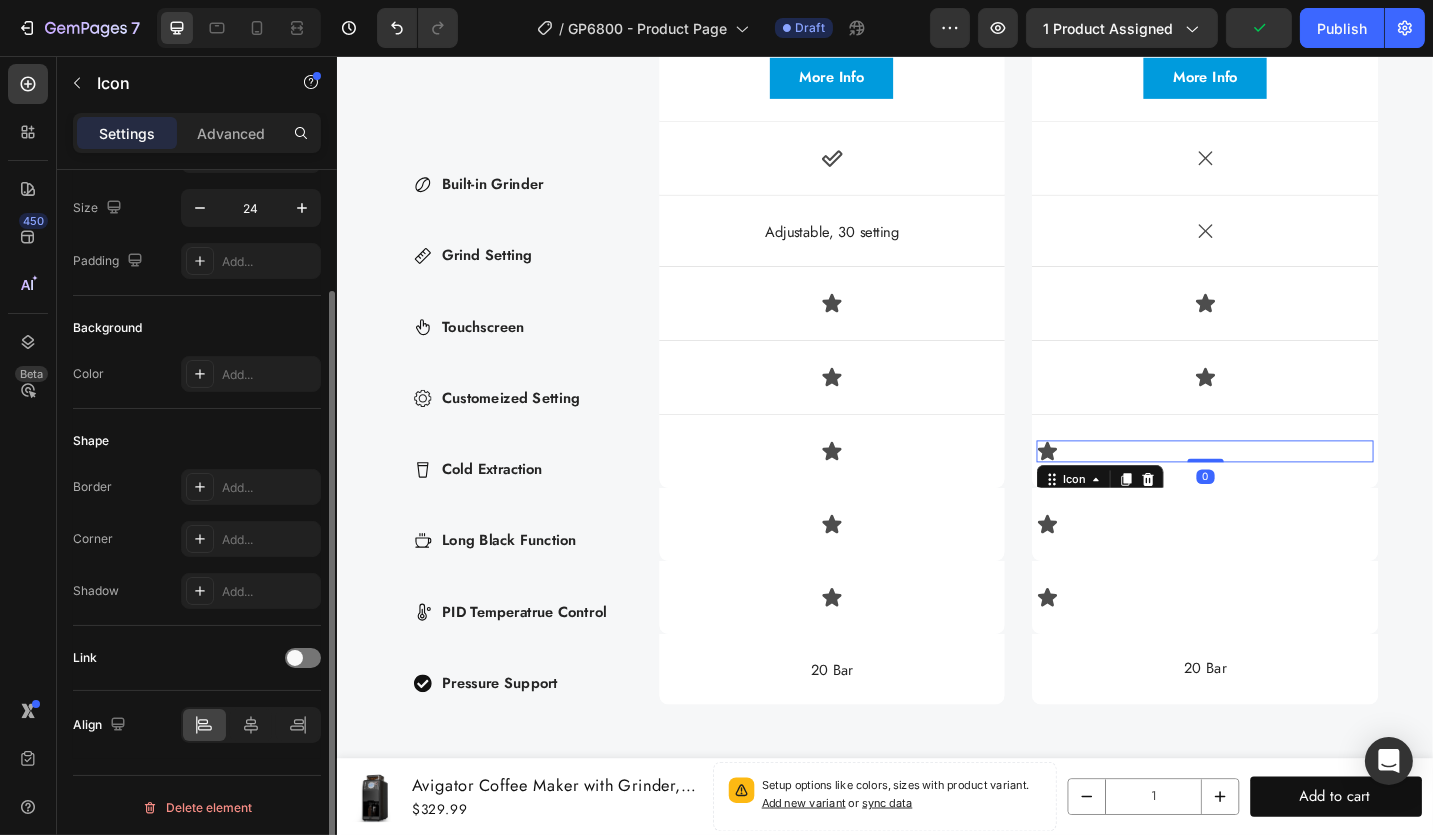 scroll, scrollTop: 145, scrollLeft: 0, axis: vertical 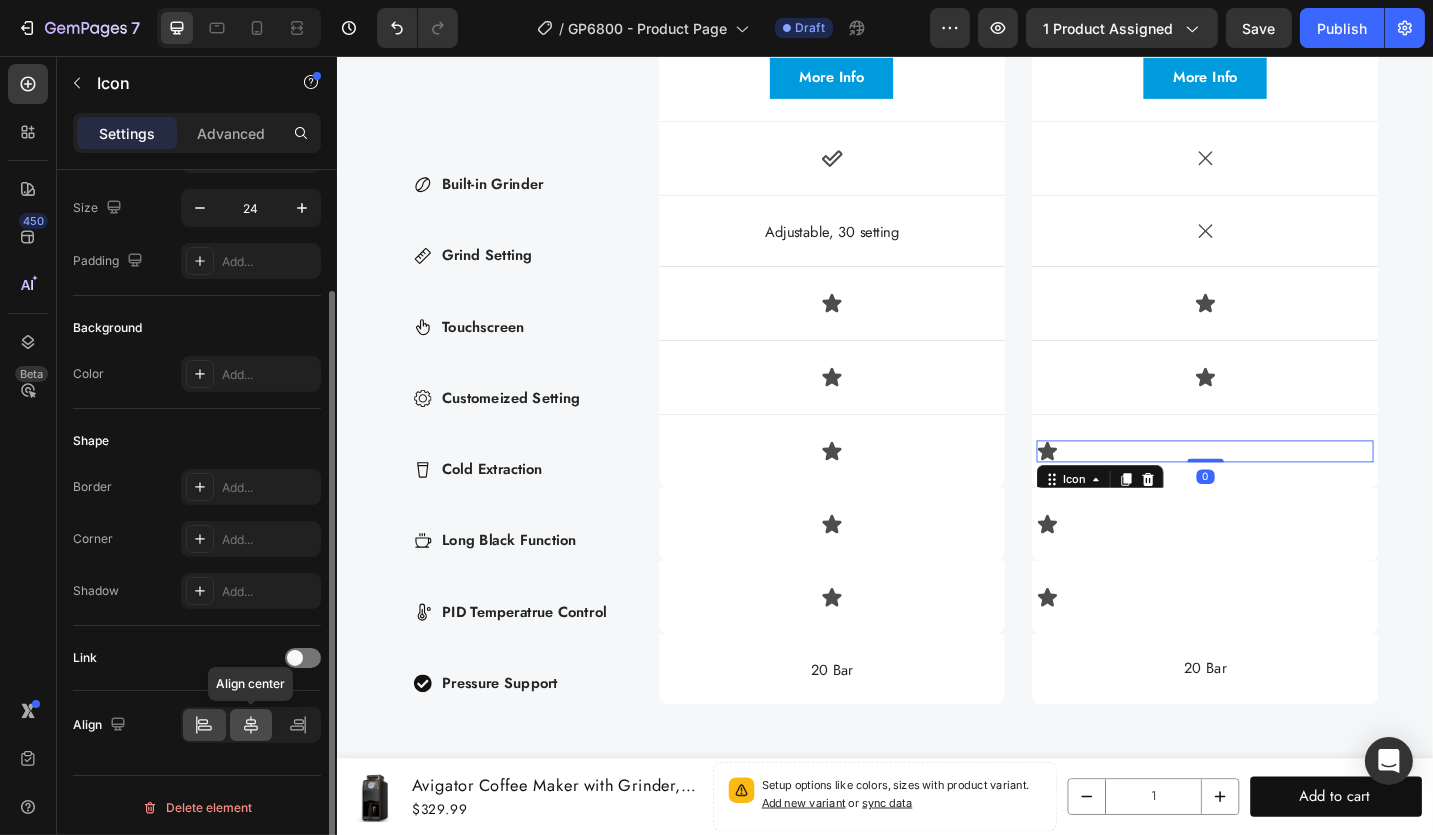 click 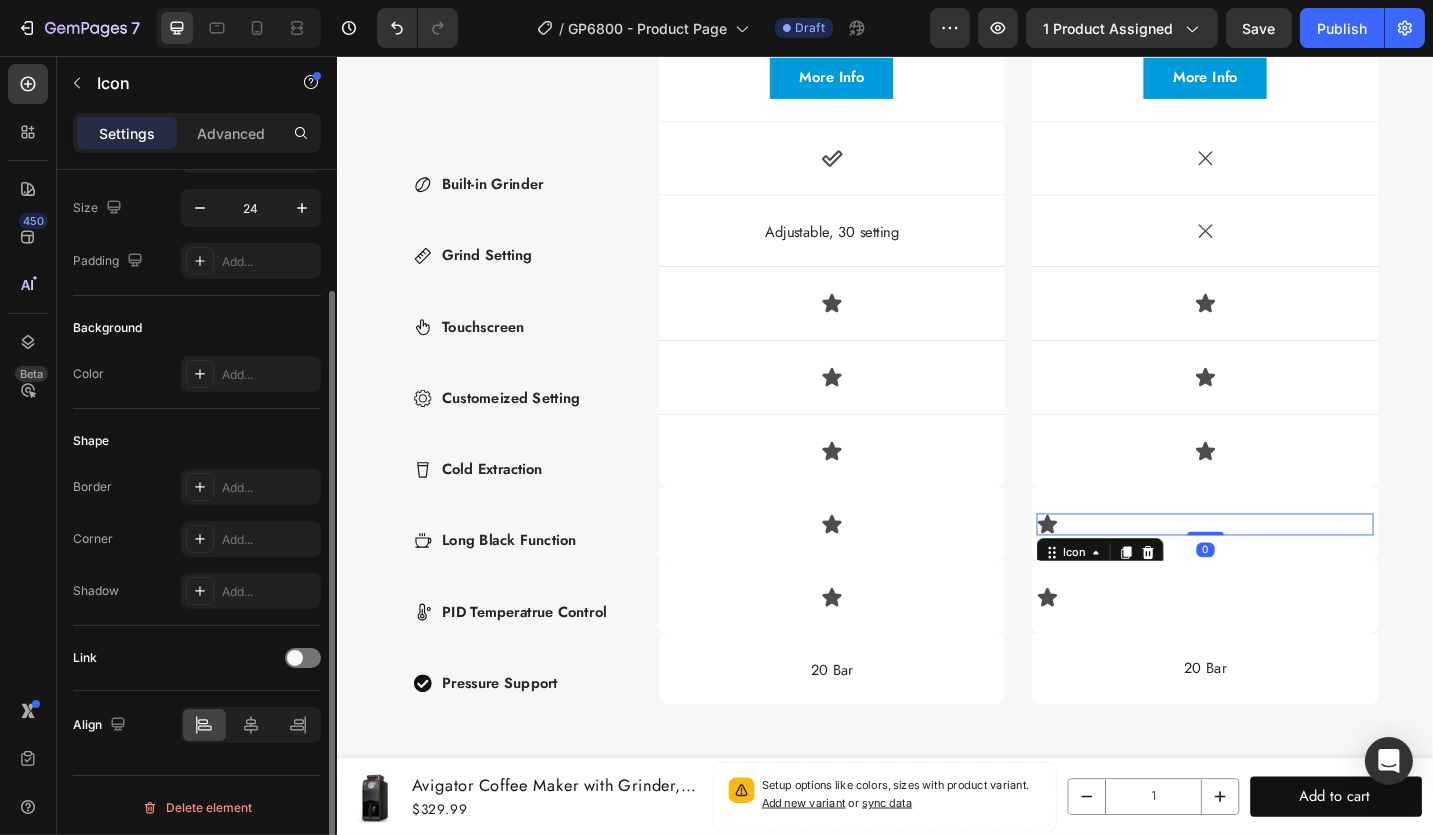 drag, startPoint x: 1131, startPoint y: 563, endPoint x: 784, endPoint y: 665, distance: 361.6808 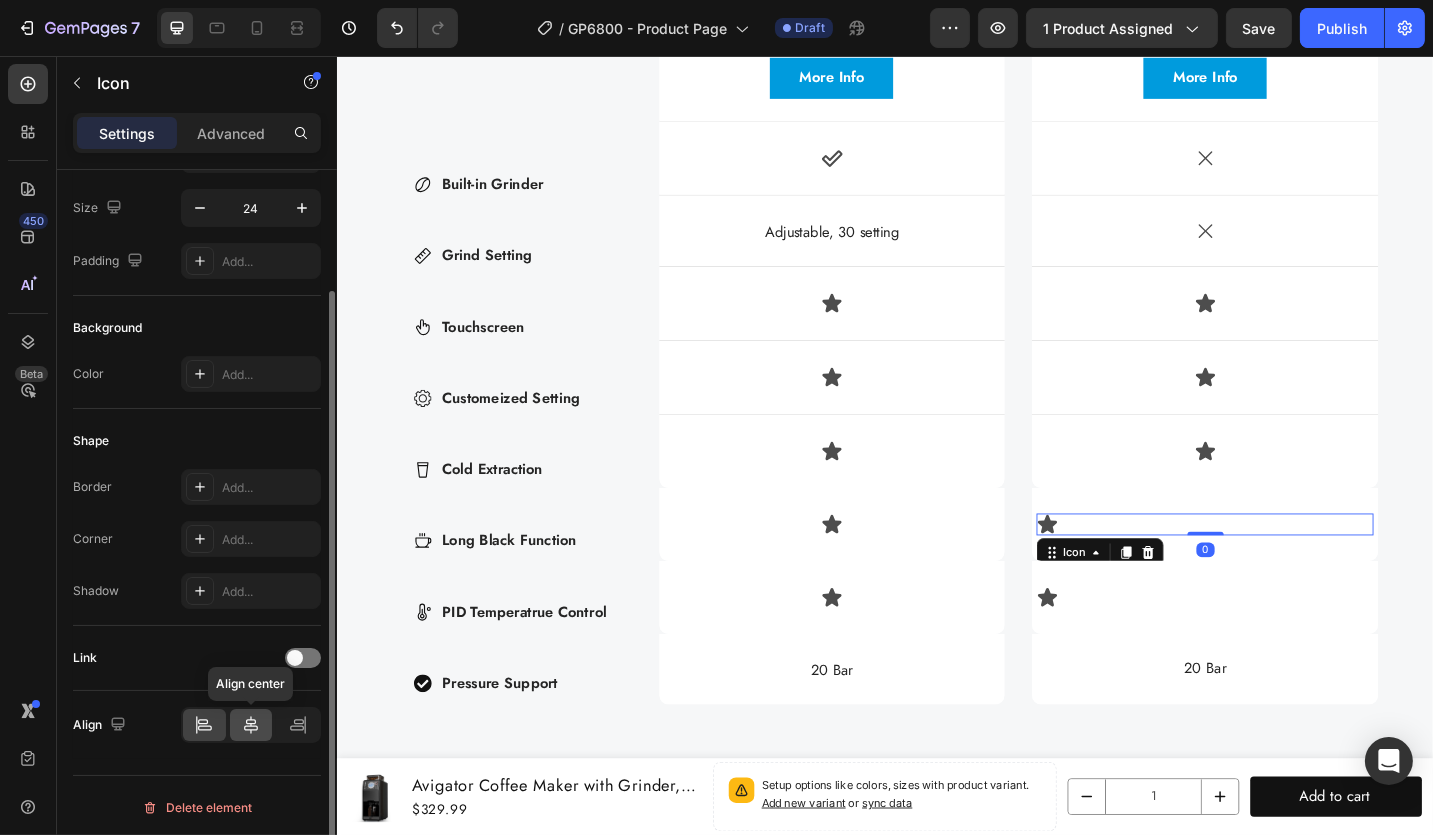 click 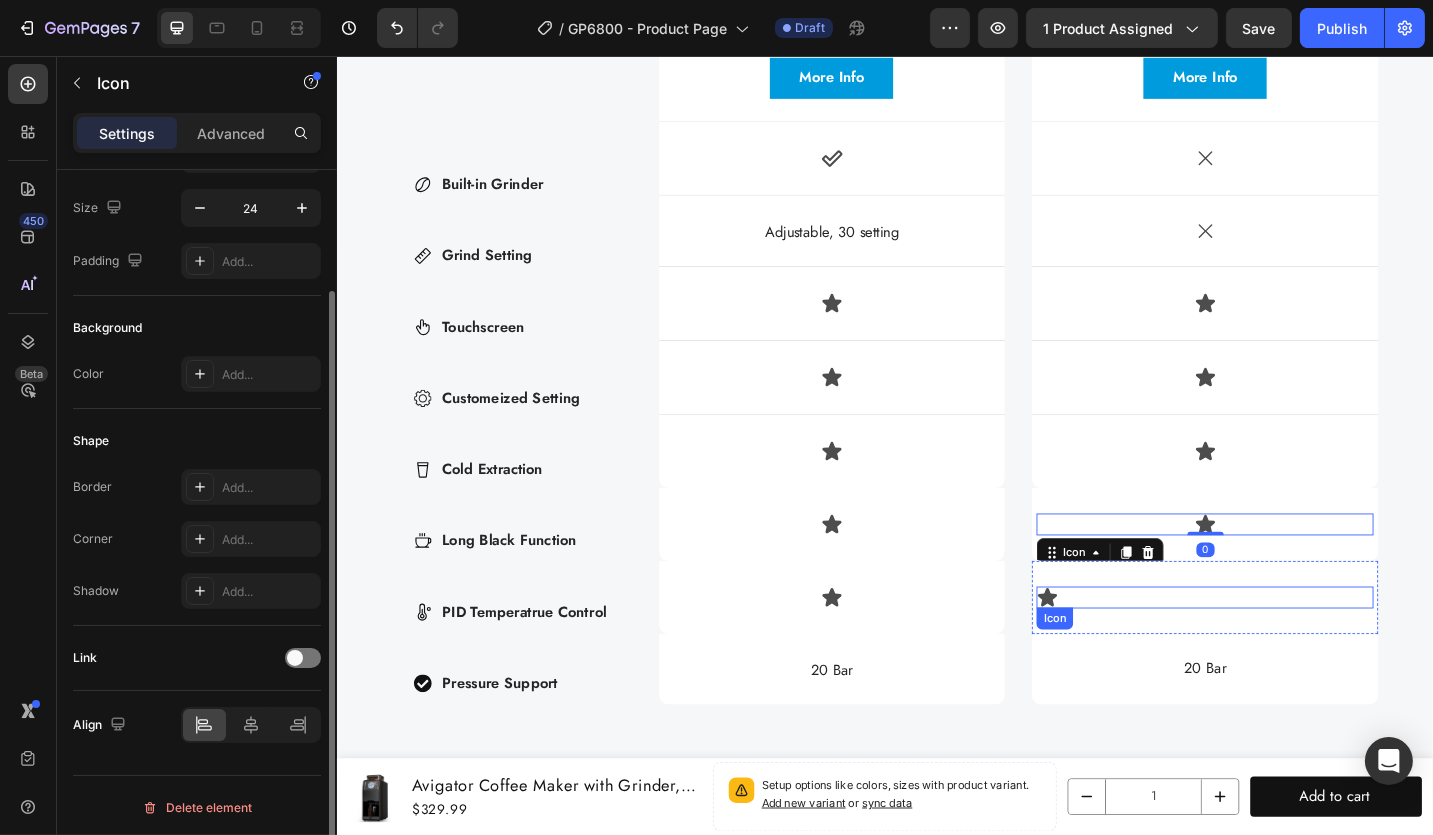 click on "Icon" at bounding box center [1286, 649] 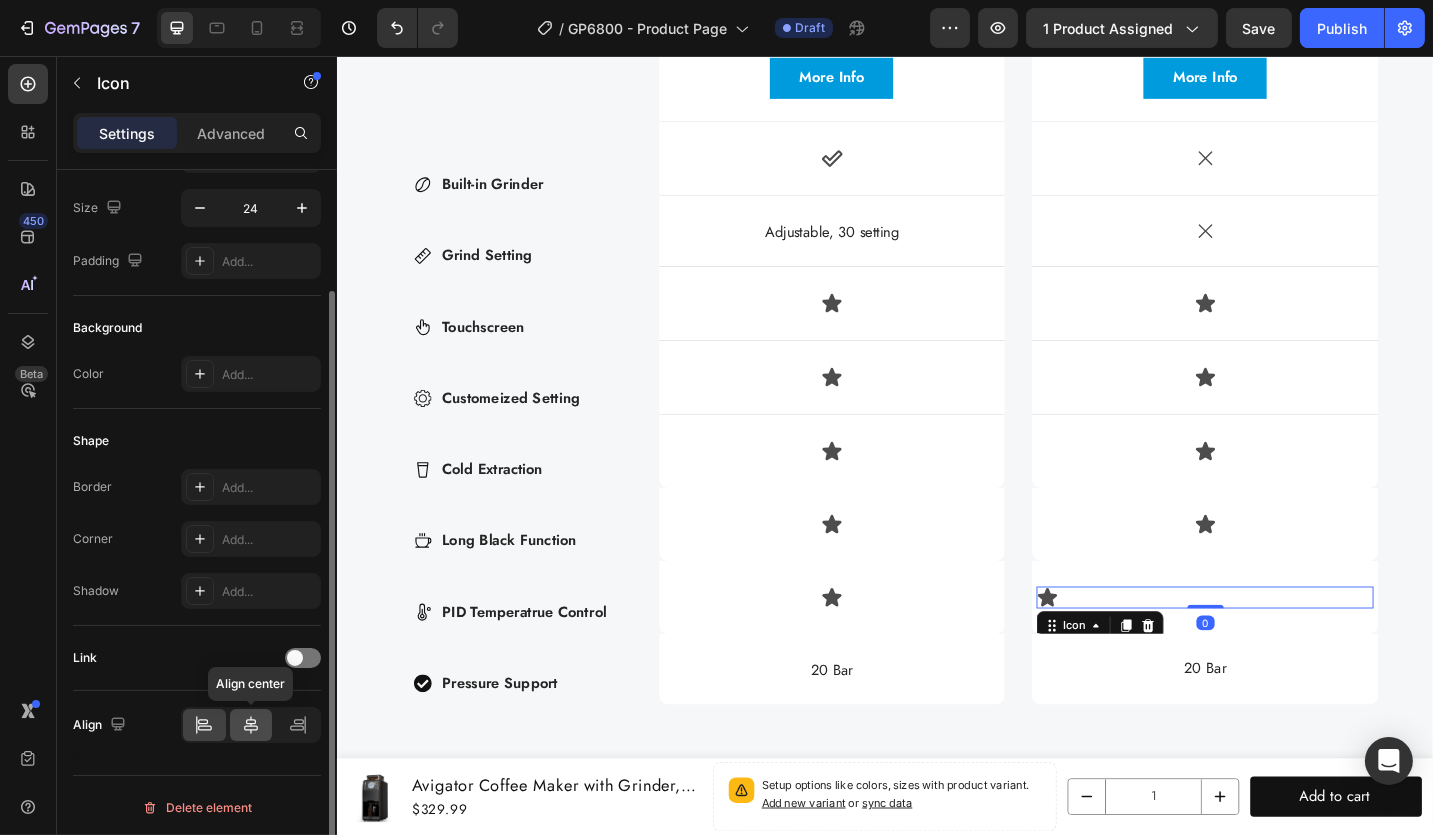 click 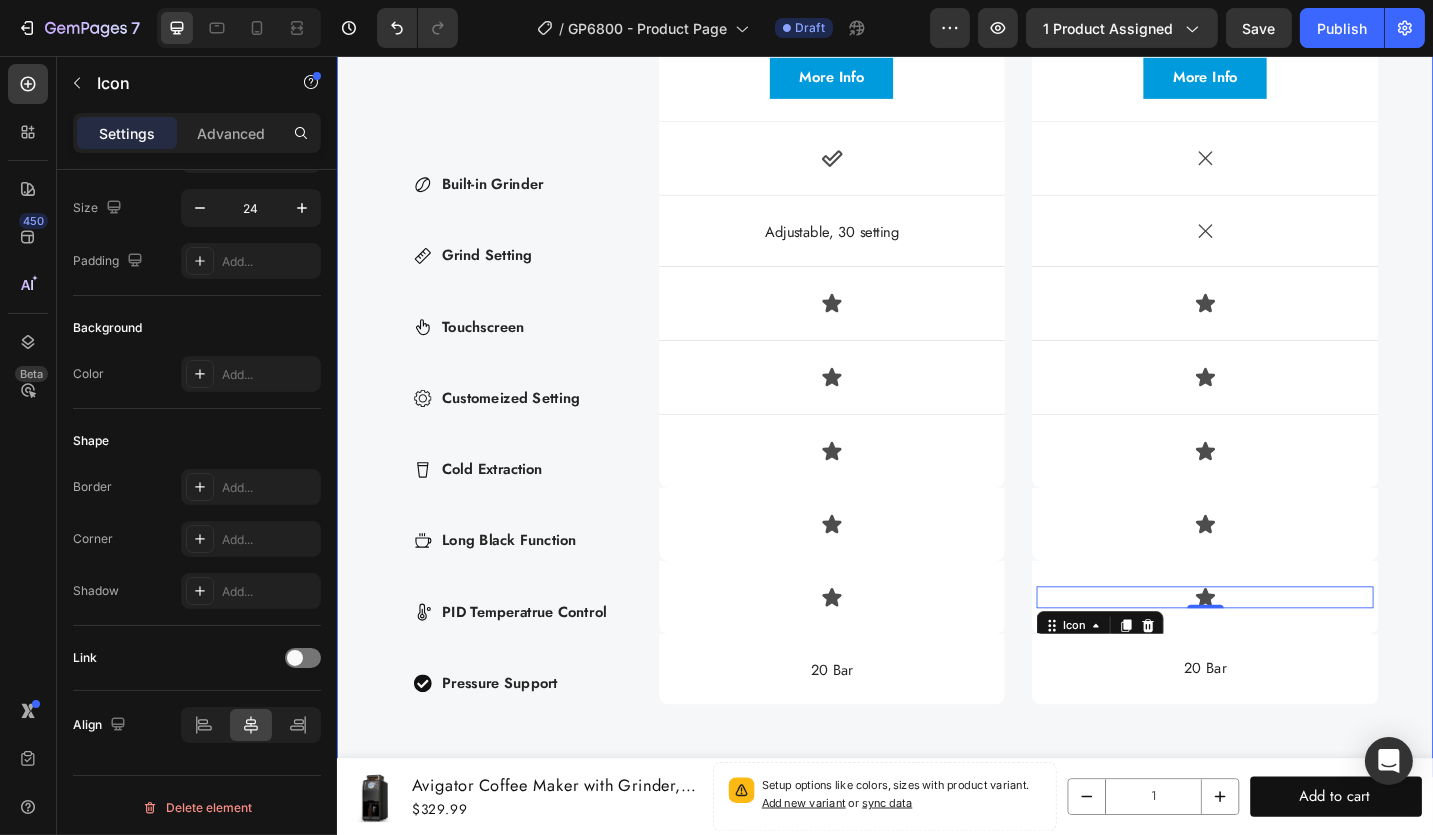 click on "Compare products Heading Save your time, taste the best Text Block Row
Built-in Grinder
Grind Setting
Touchscreen
Customeized Setting
Cold Extraction
Long Black Function
PID Temperatrue Control Pressure Support Item List Currently Viewing Text Block Row Product Images Avigator 20 Bar Espresso Machine with Milk Frother, Programmable Expresso Coffee Machines with Adjustable Grinder Built in & 53 oz. Removable Water Tank for Espresso, Americano, Cappuccino and Latte Product Title $399.99 Product Price Product Price Row Product More Info Button Hero Banner Product Images Avigator Coffee Espresso Machine 20 Bar, Cappuccino Coffee Makers with Milk Frother and Removable Water Tank Product Title $129.99 Product Price Product Price Row Product More Info Button Hero Banner Row
Dimensions Item List
Icon Hero Banner
Icon Hero Banner Row" at bounding box center [936, 117] 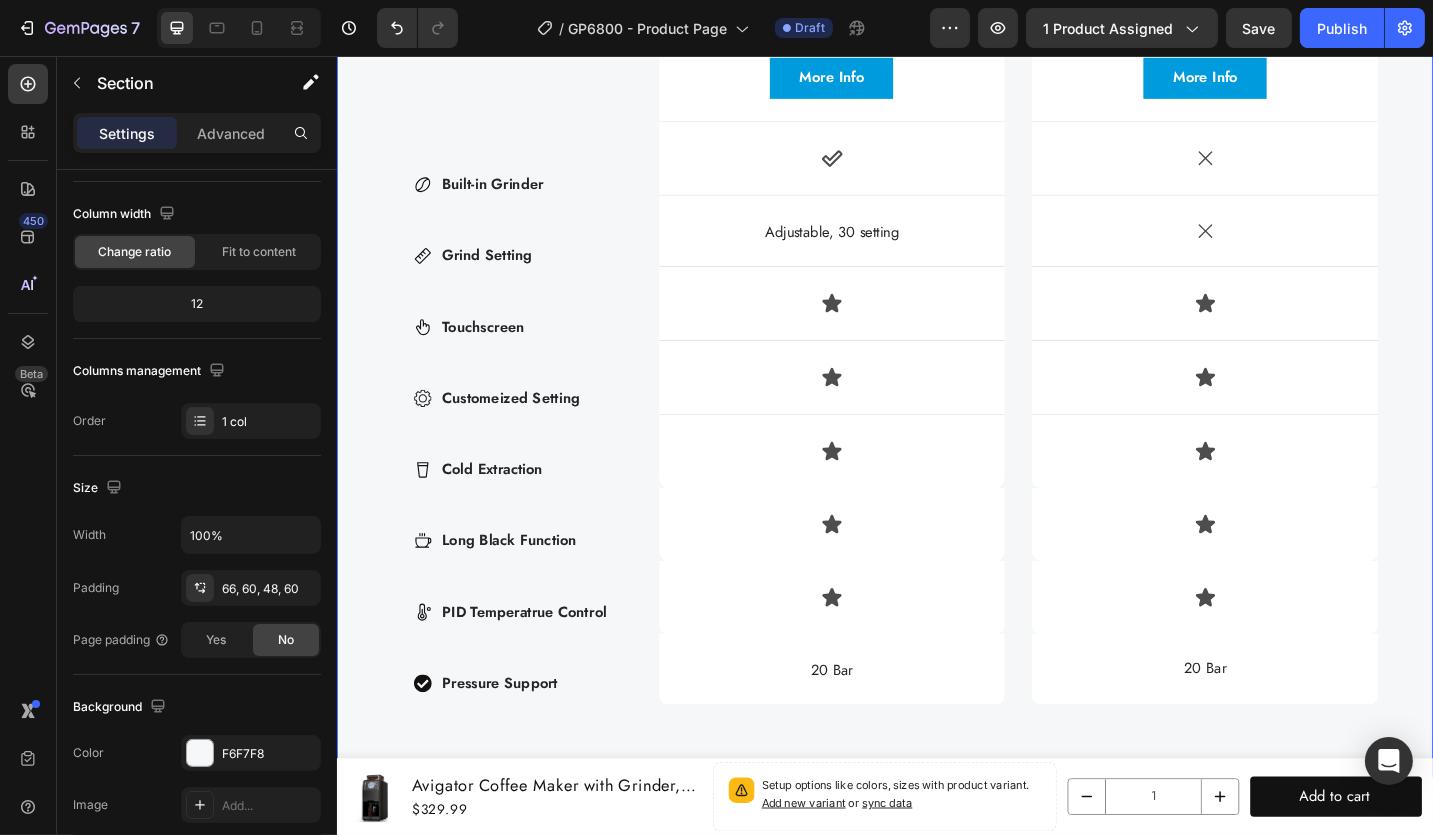 scroll, scrollTop: 0, scrollLeft: 0, axis: both 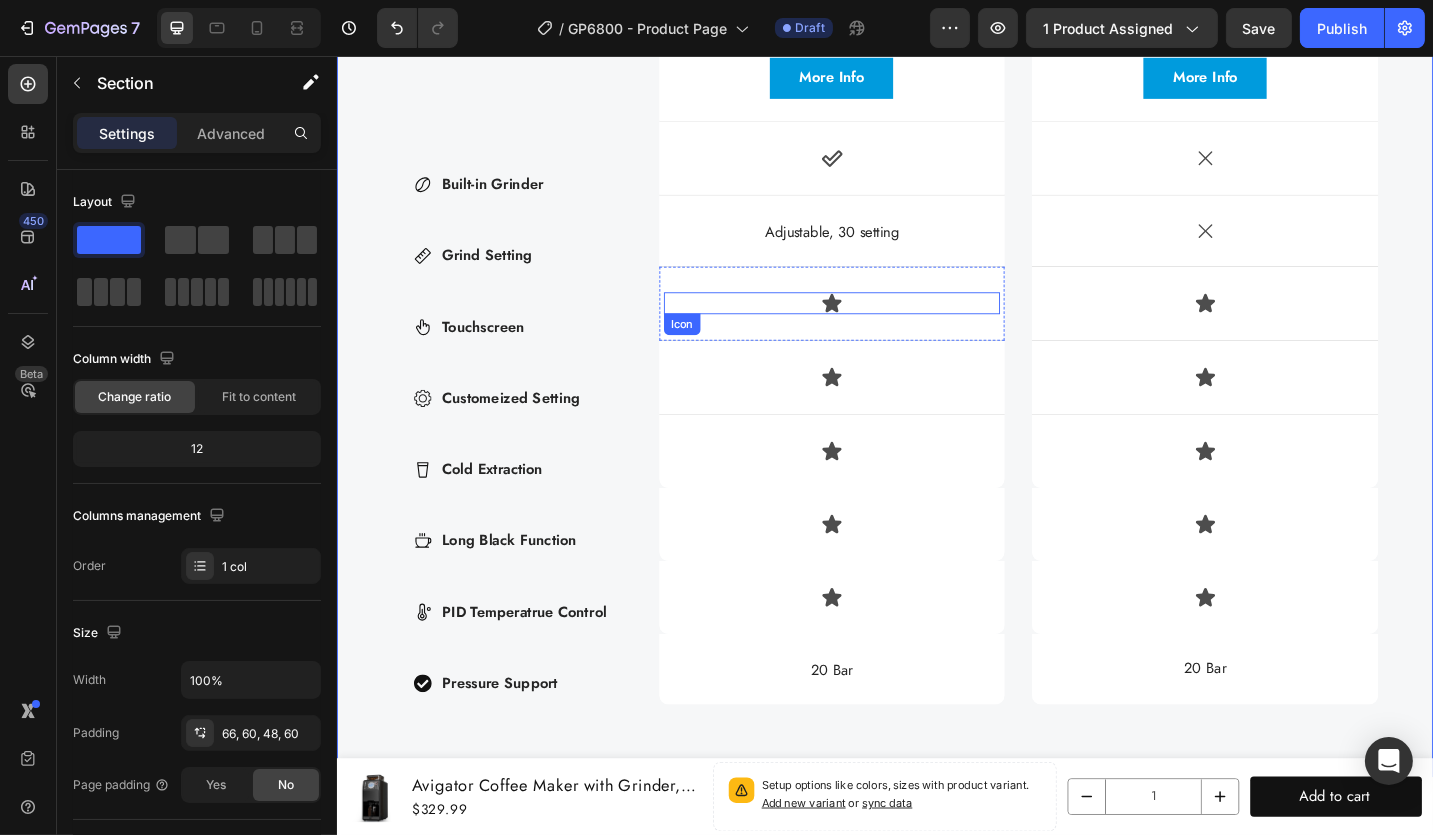 click on "Icon" at bounding box center [878, 327] 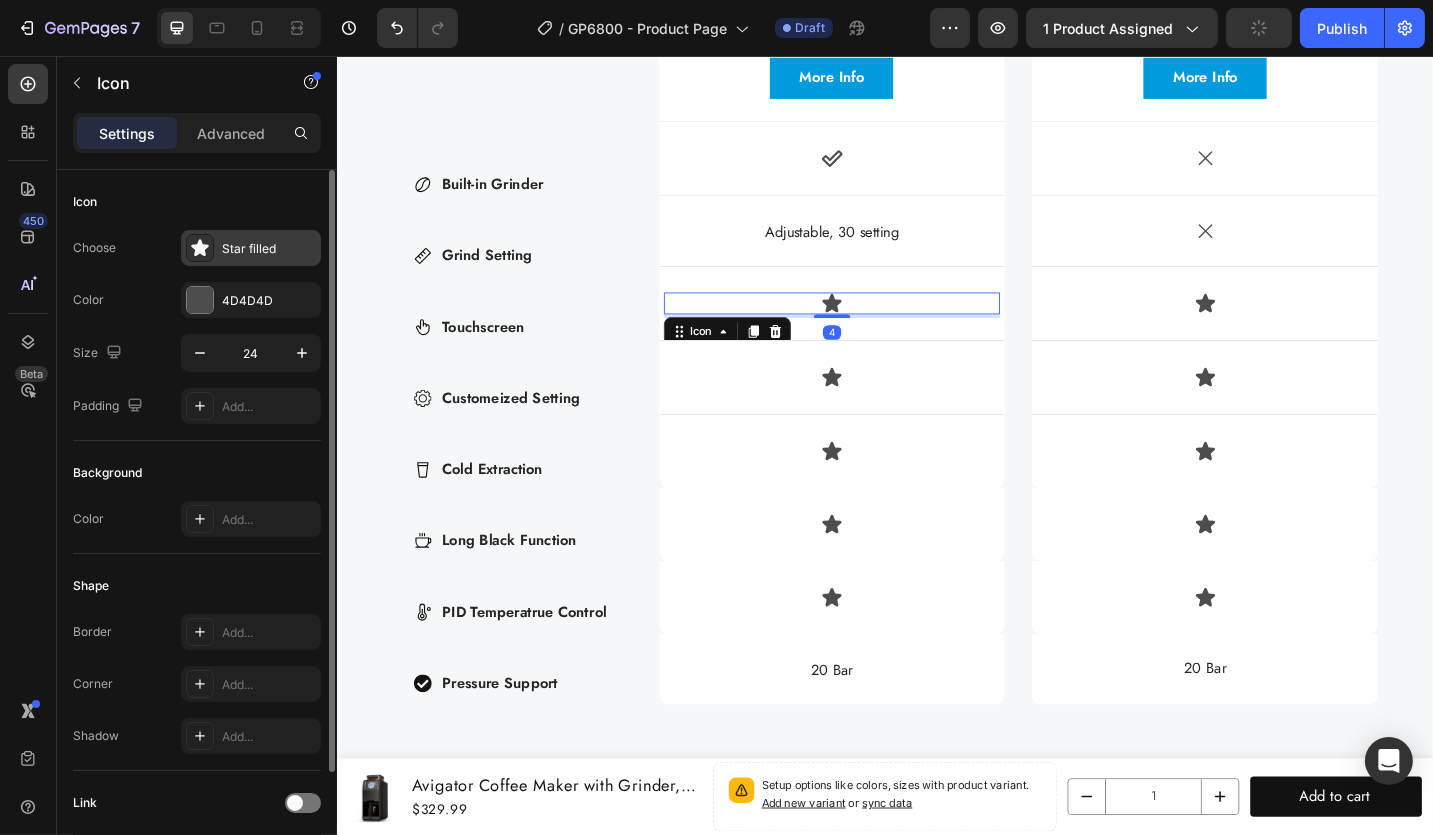 click on "Star filled" at bounding box center [269, 249] 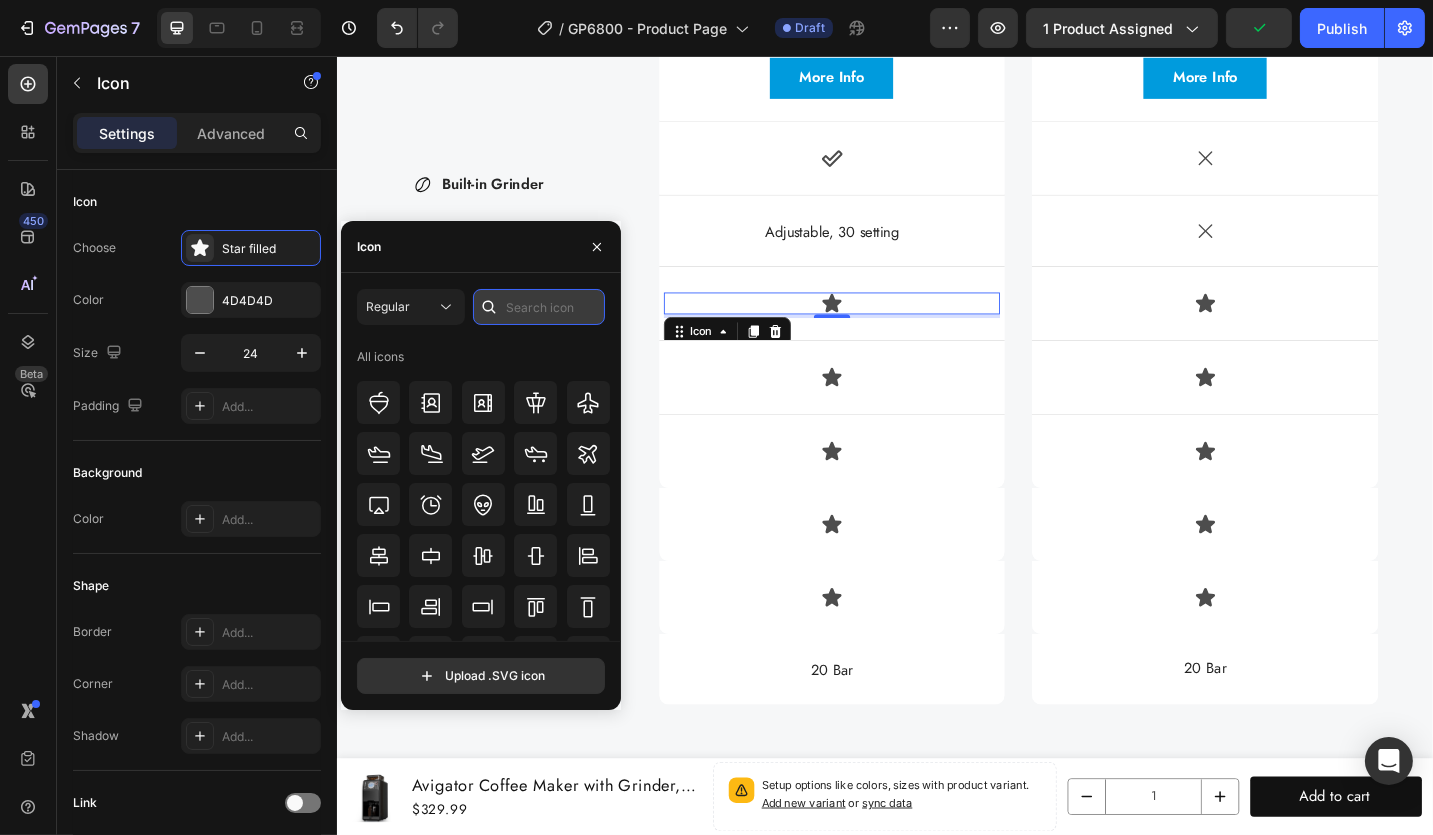click at bounding box center (539, 307) 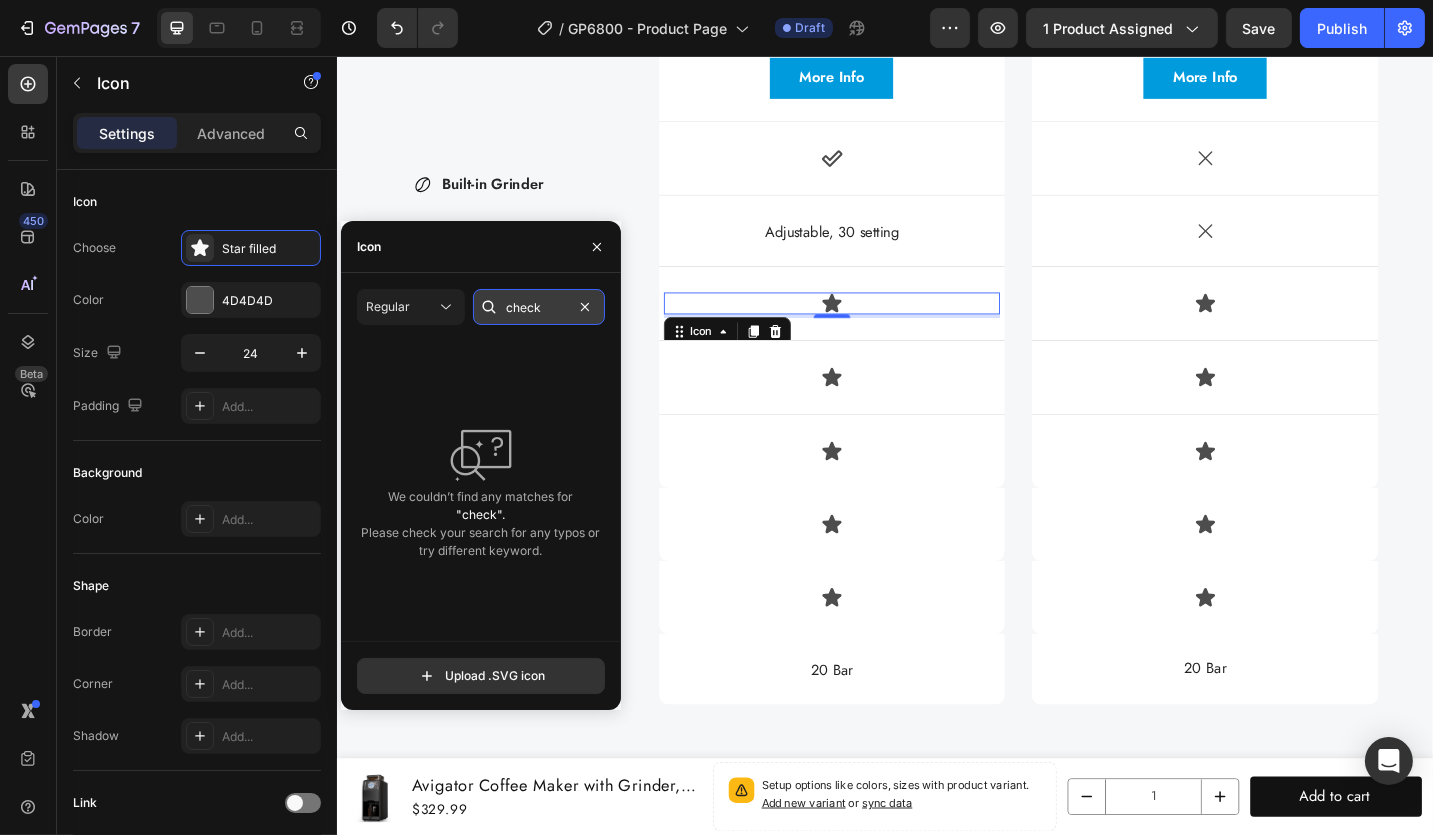 type on "check" 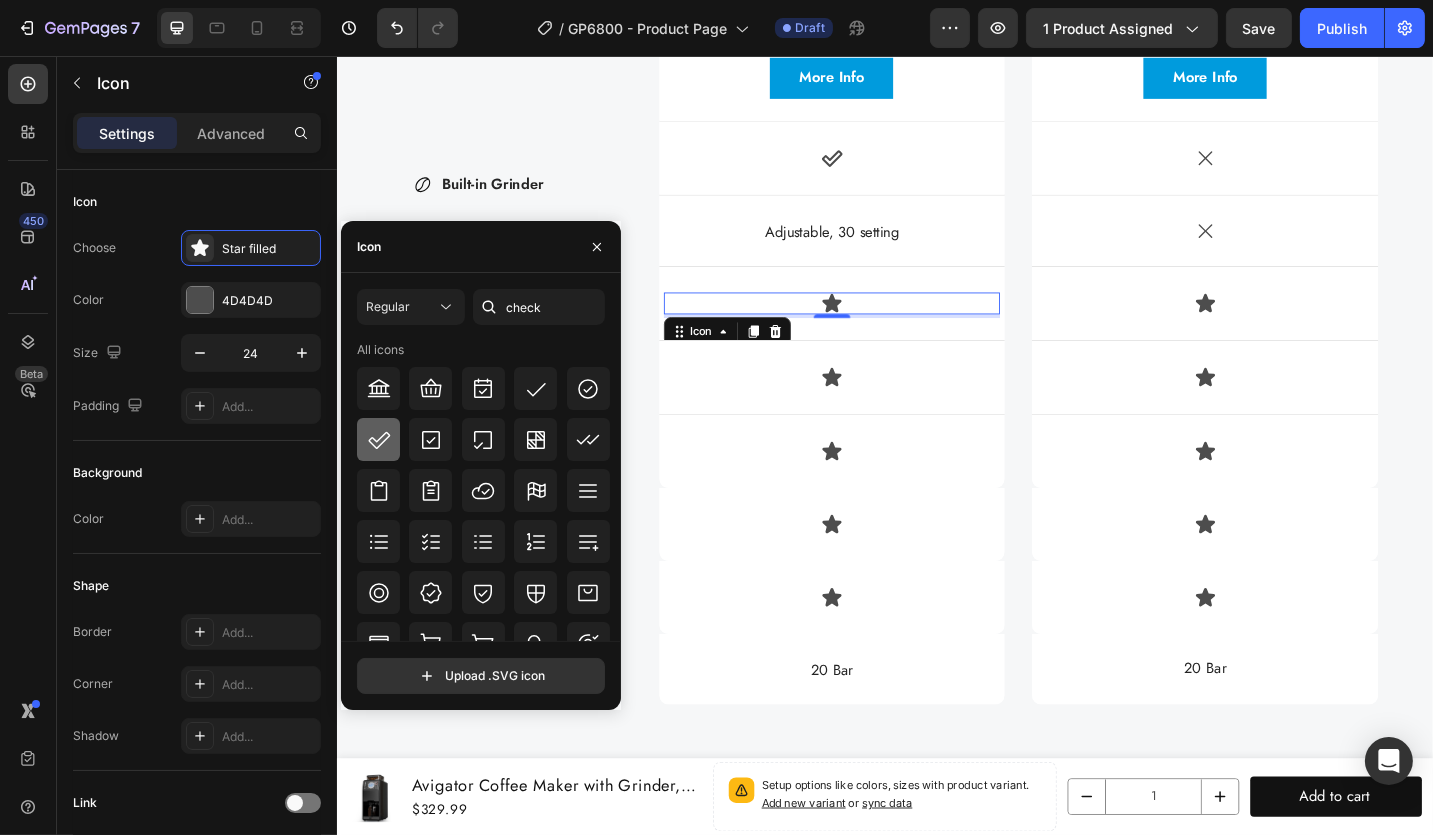 click 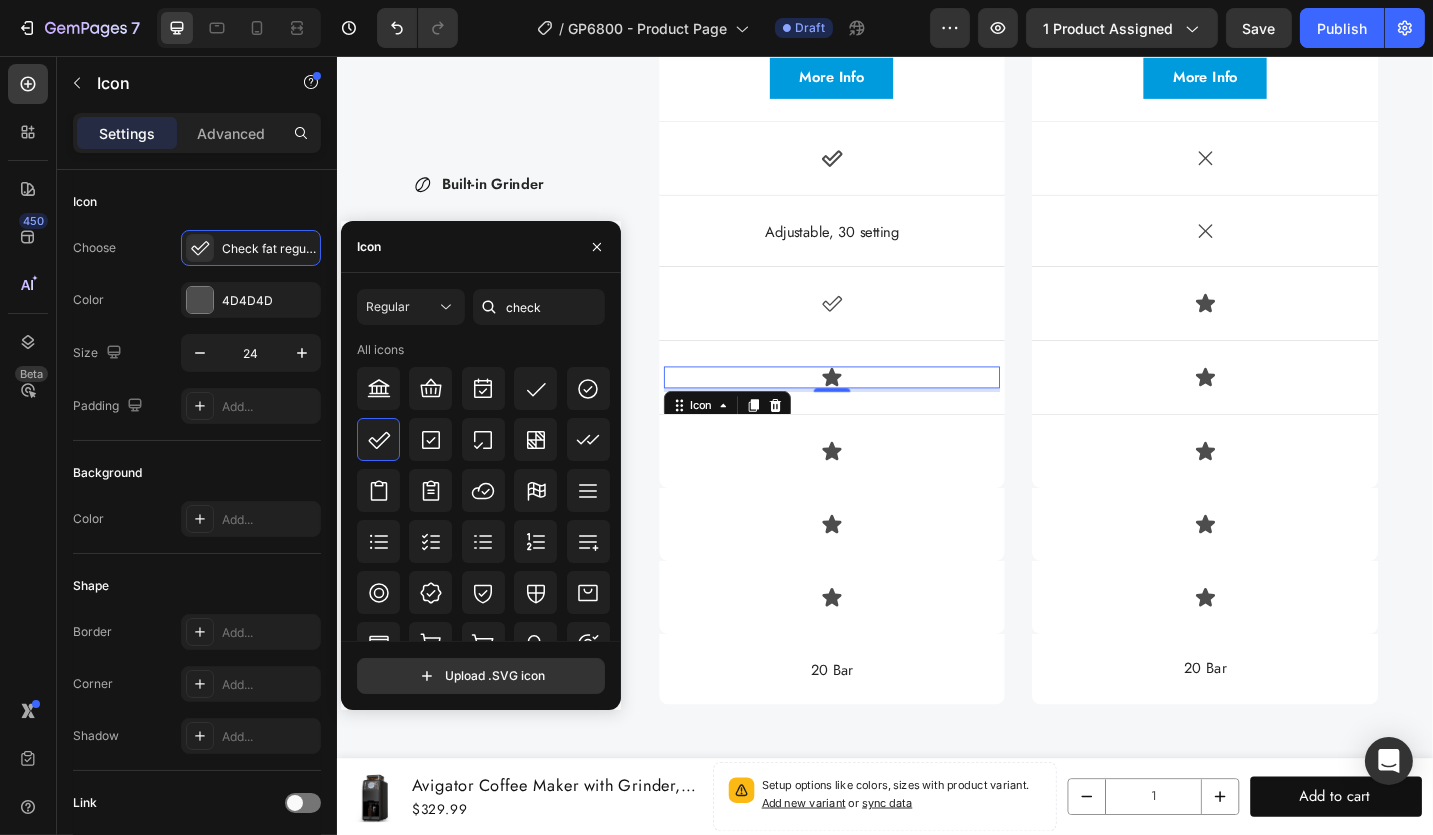 click on "Icon   0" at bounding box center (878, 408) 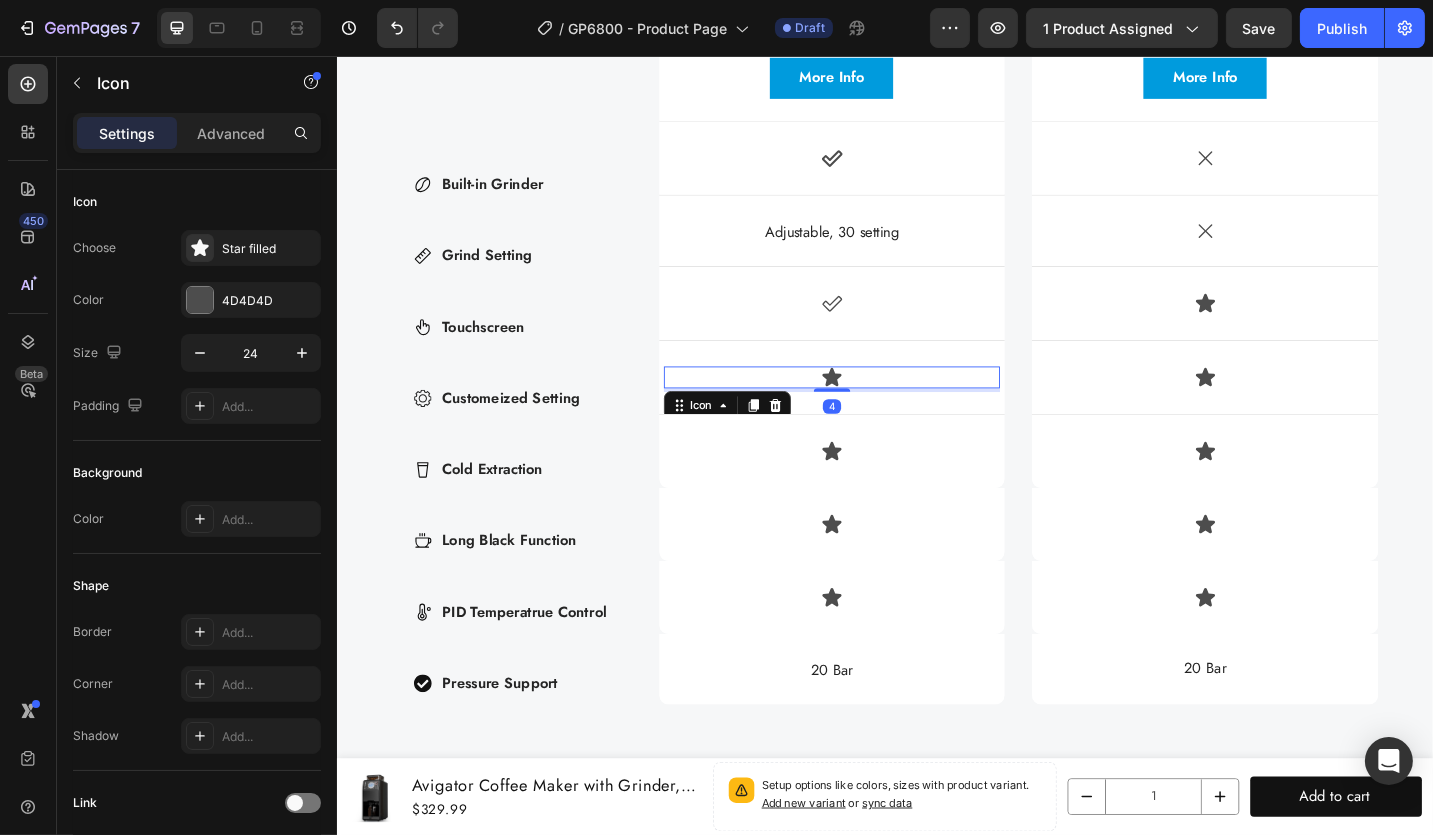 click on "Icon   4" at bounding box center (878, 408) 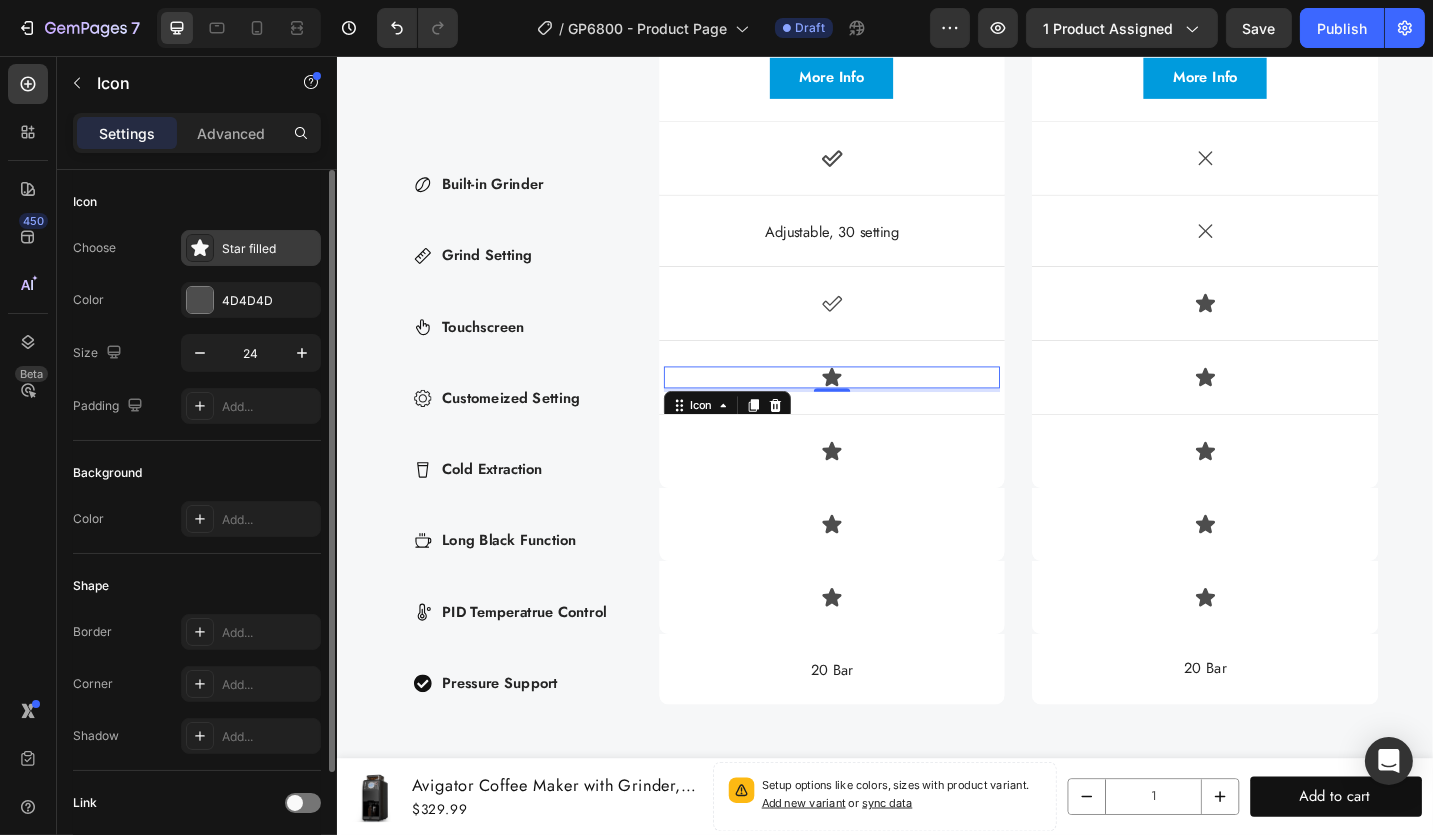 click on "Star filled" at bounding box center (269, 249) 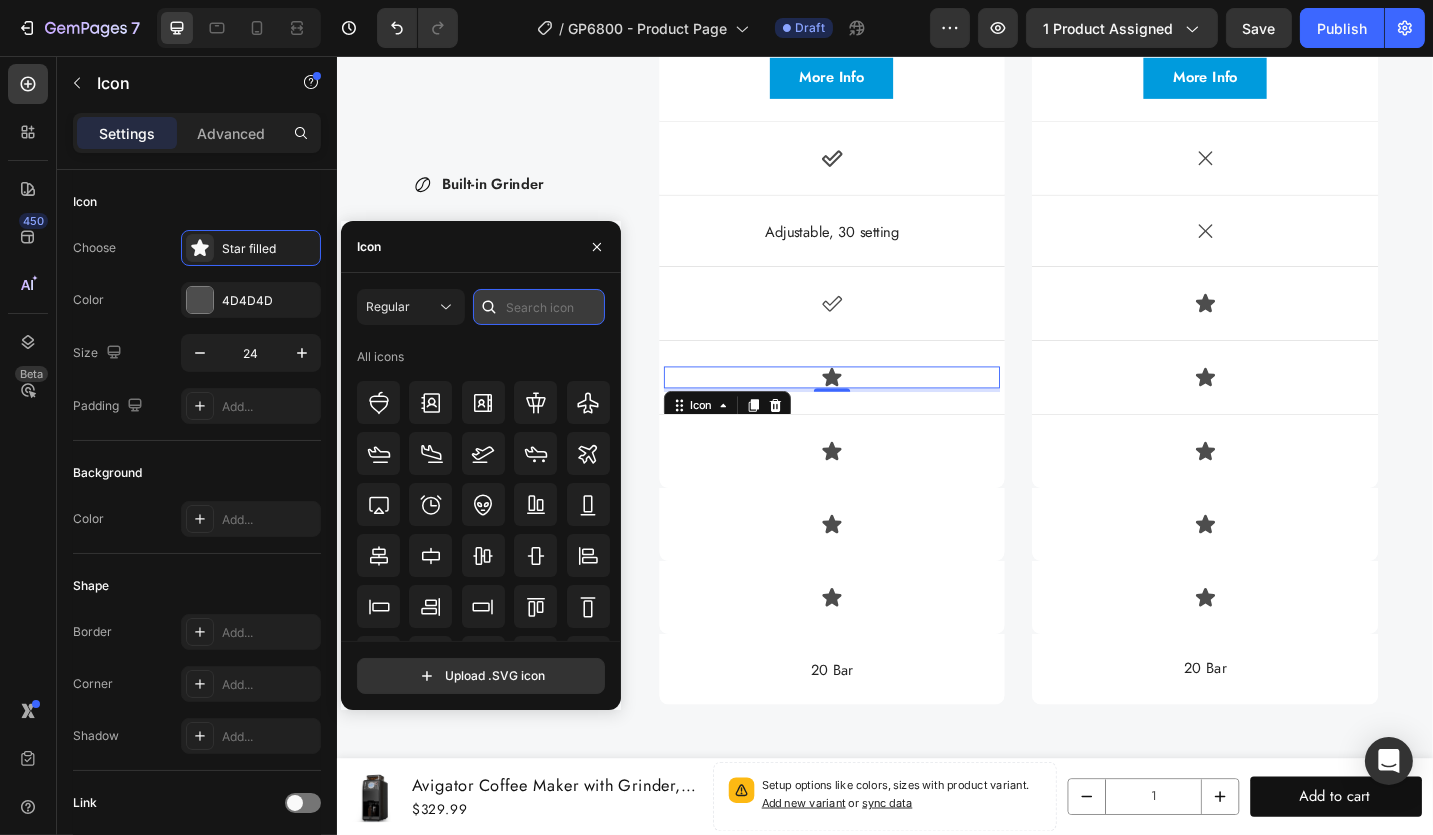 click at bounding box center (539, 307) 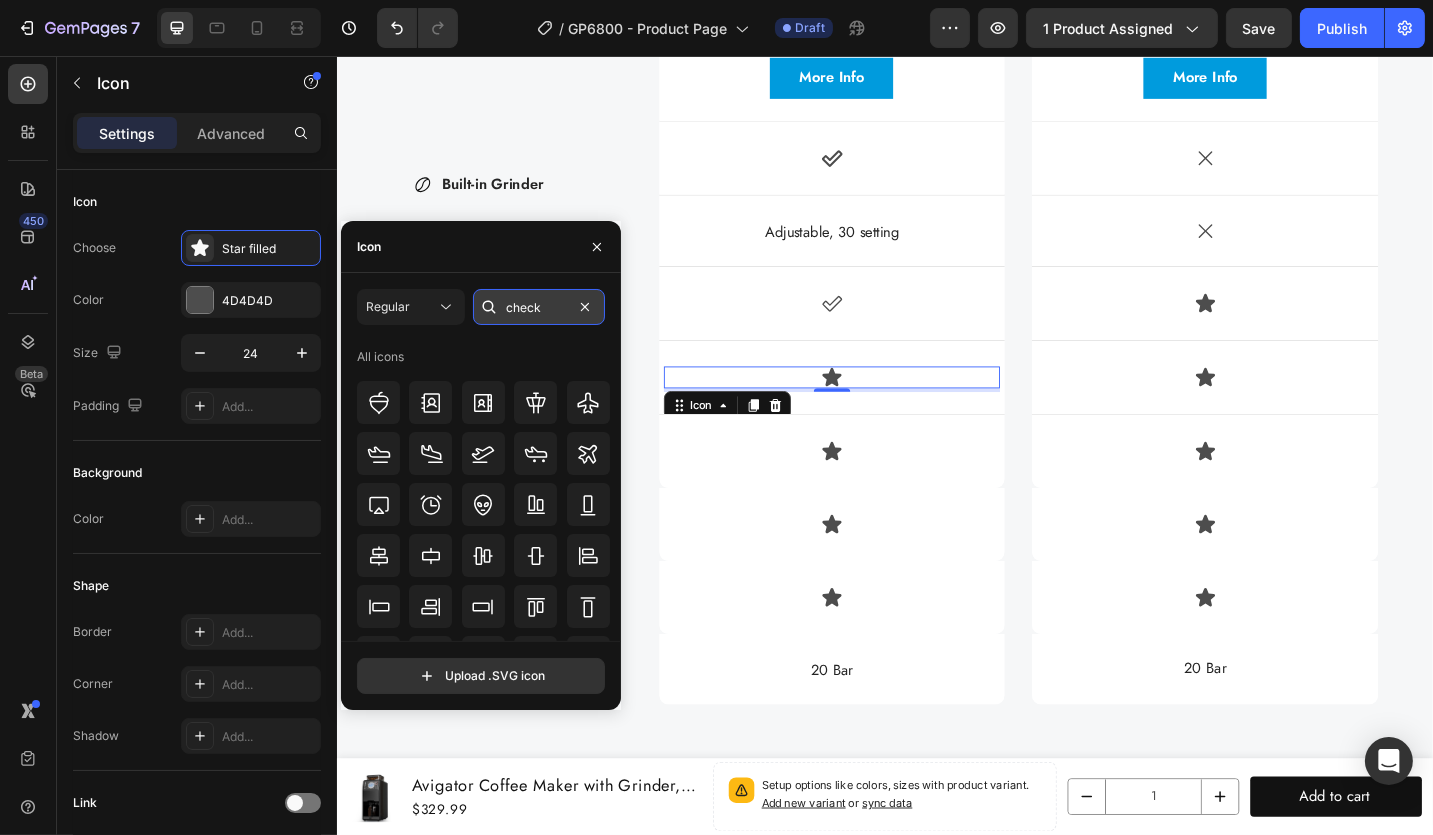 type on "check" 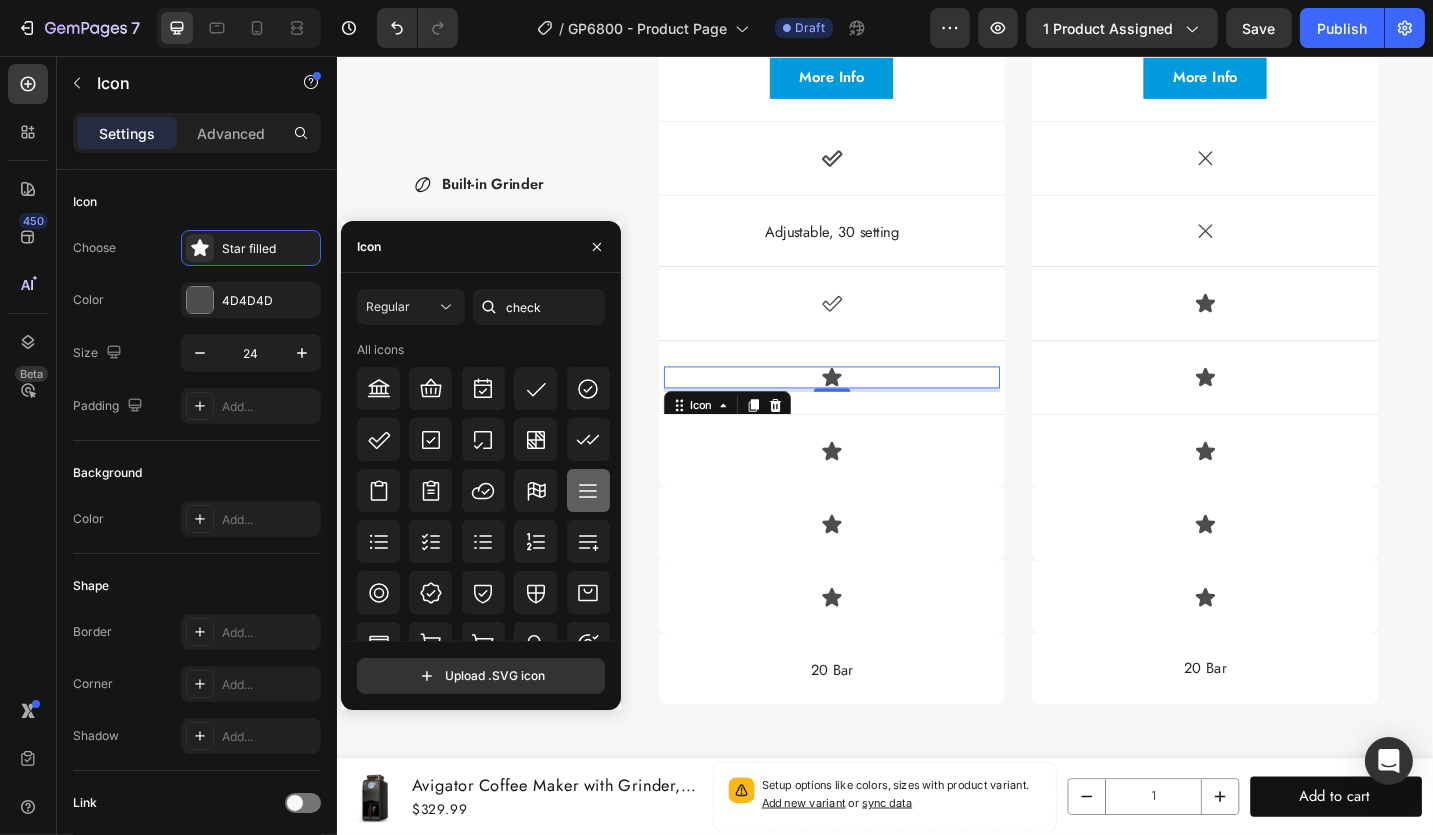 drag, startPoint x: 383, startPoint y: 440, endPoint x: 603, endPoint y: 482, distance: 223.9732 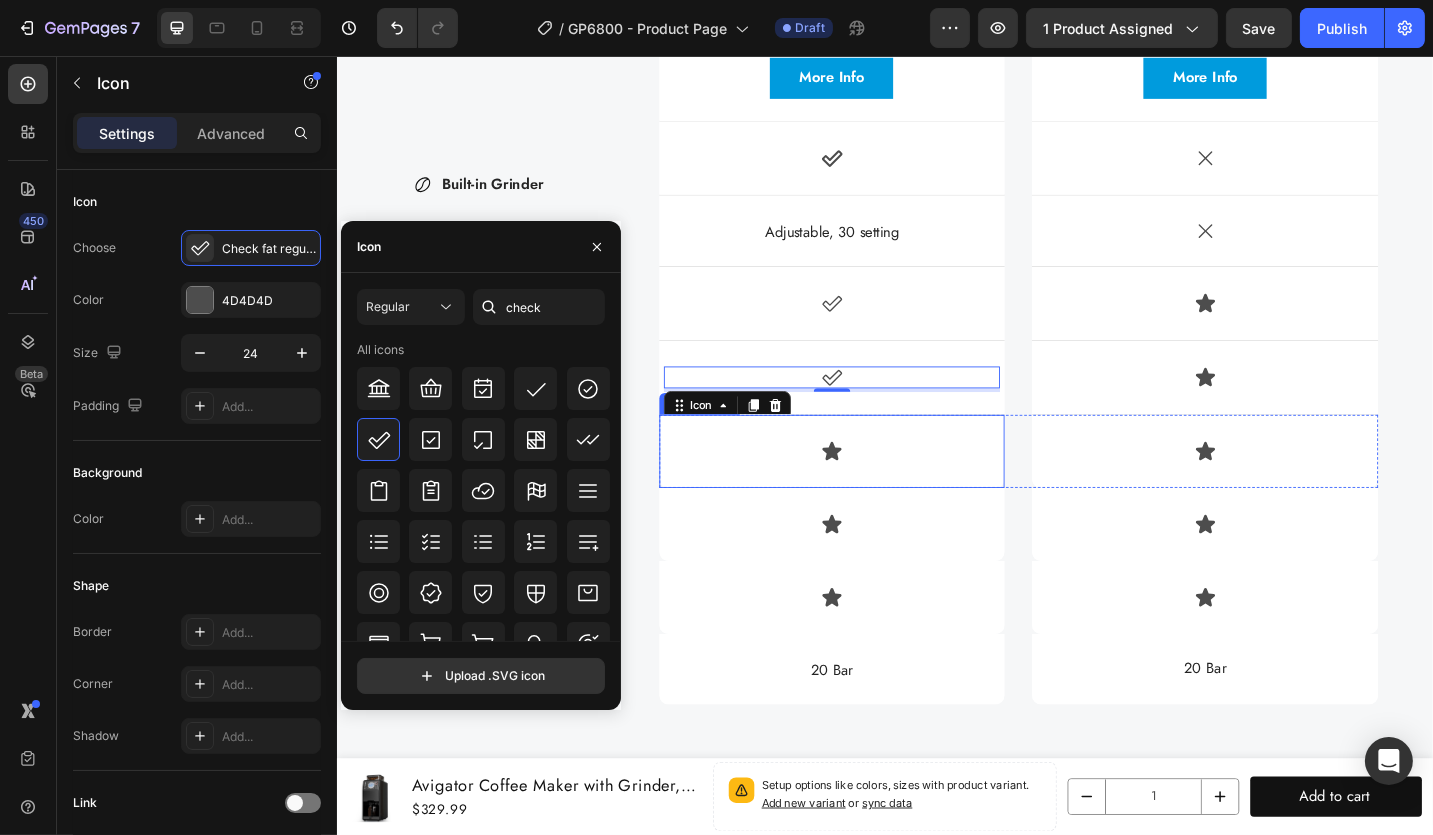 click on "Brakes Item List
Icon" at bounding box center (878, 489) 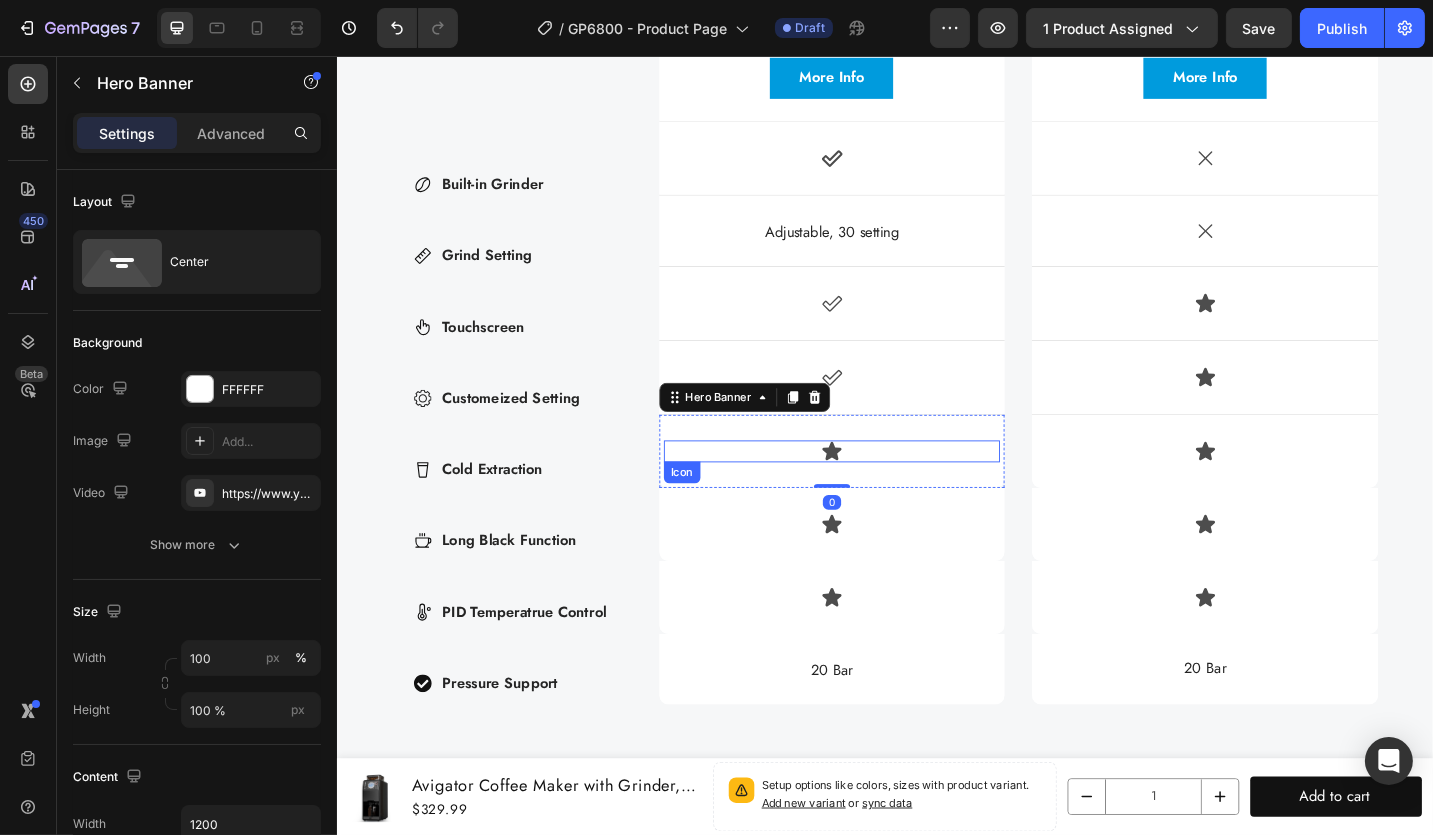 click on "Icon" at bounding box center (878, 489) 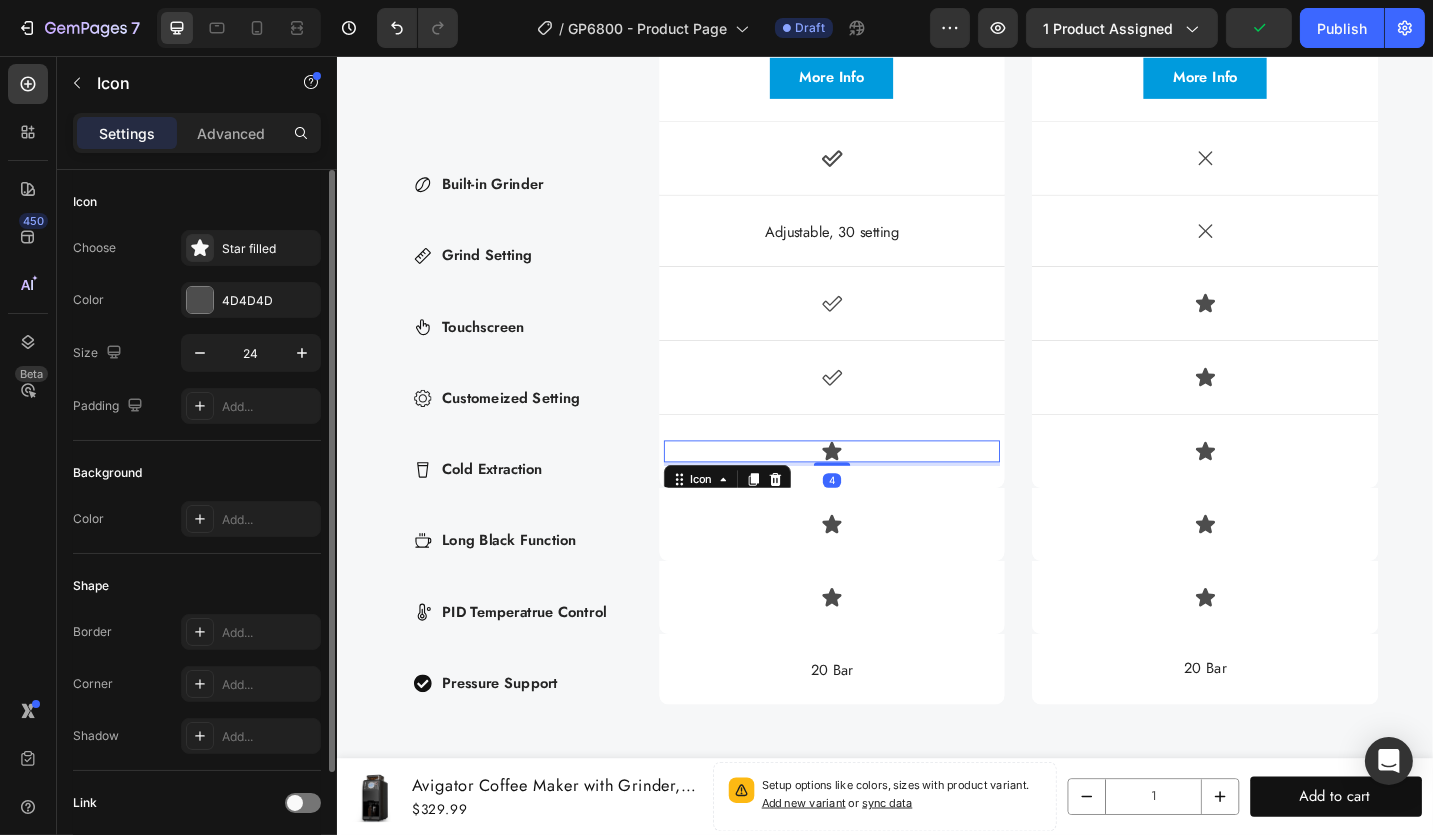 drag, startPoint x: 225, startPoint y: 248, endPoint x: 316, endPoint y: 318, distance: 114.80853 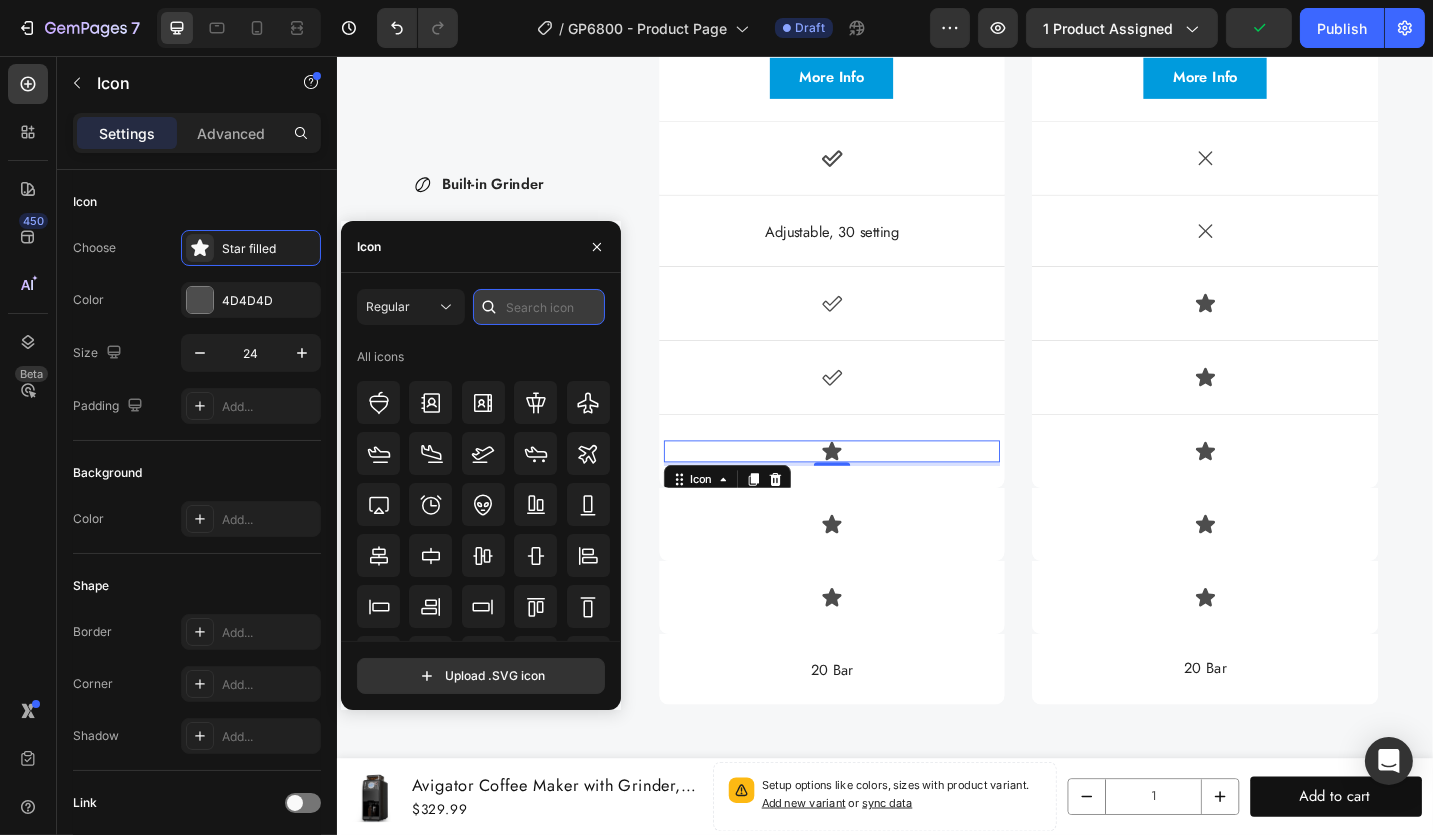 click at bounding box center [539, 307] 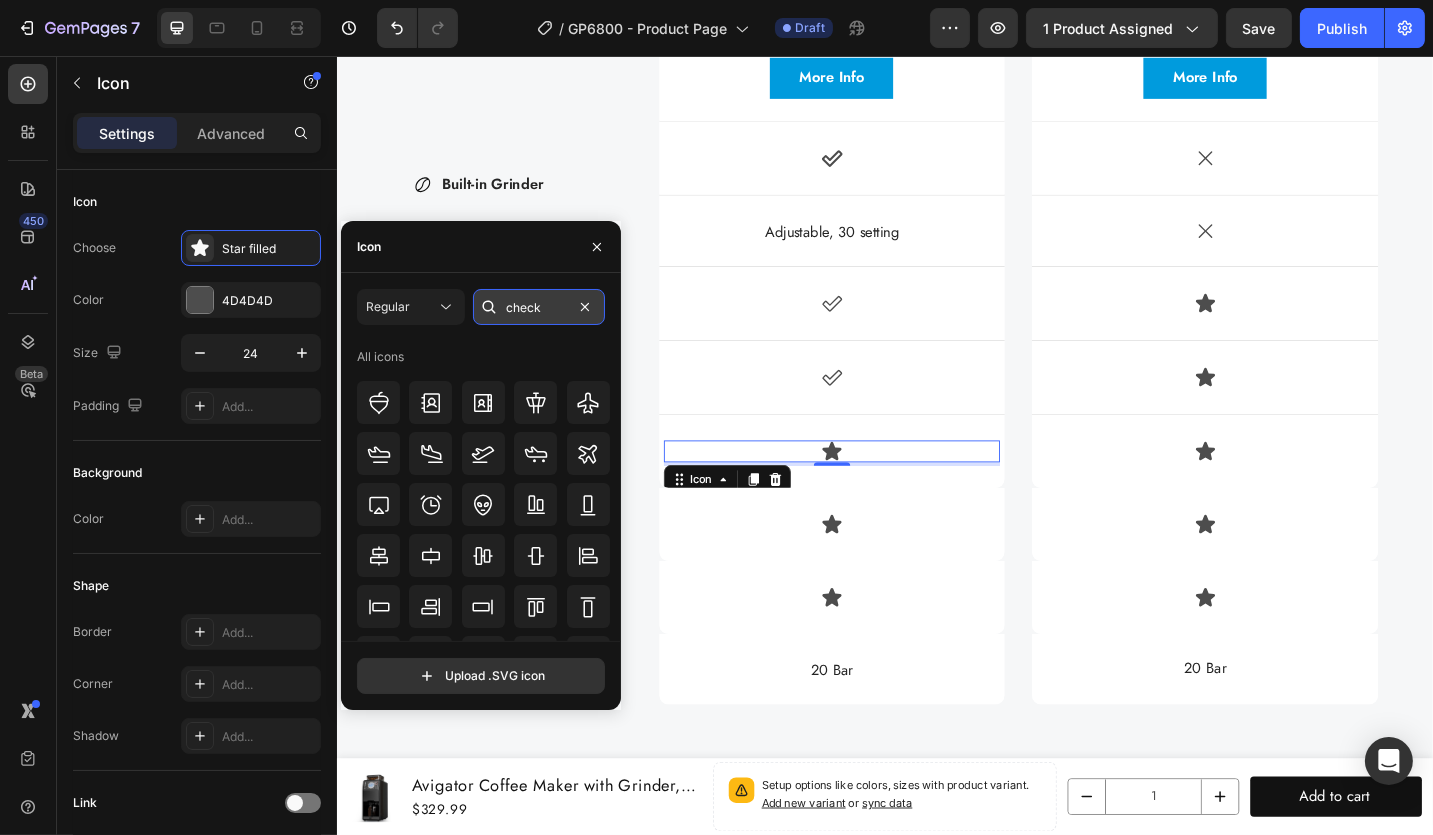 type on "check" 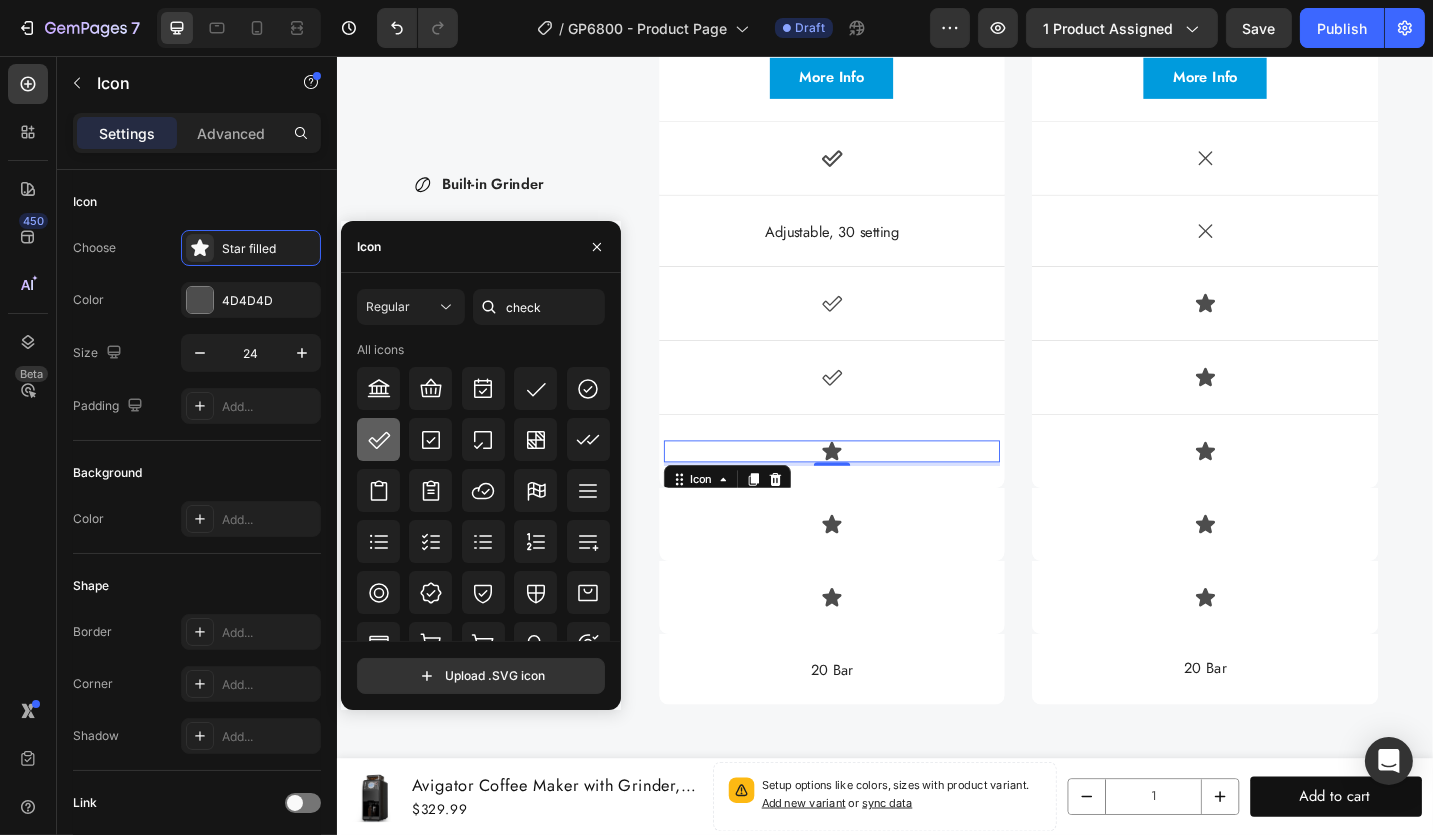 click 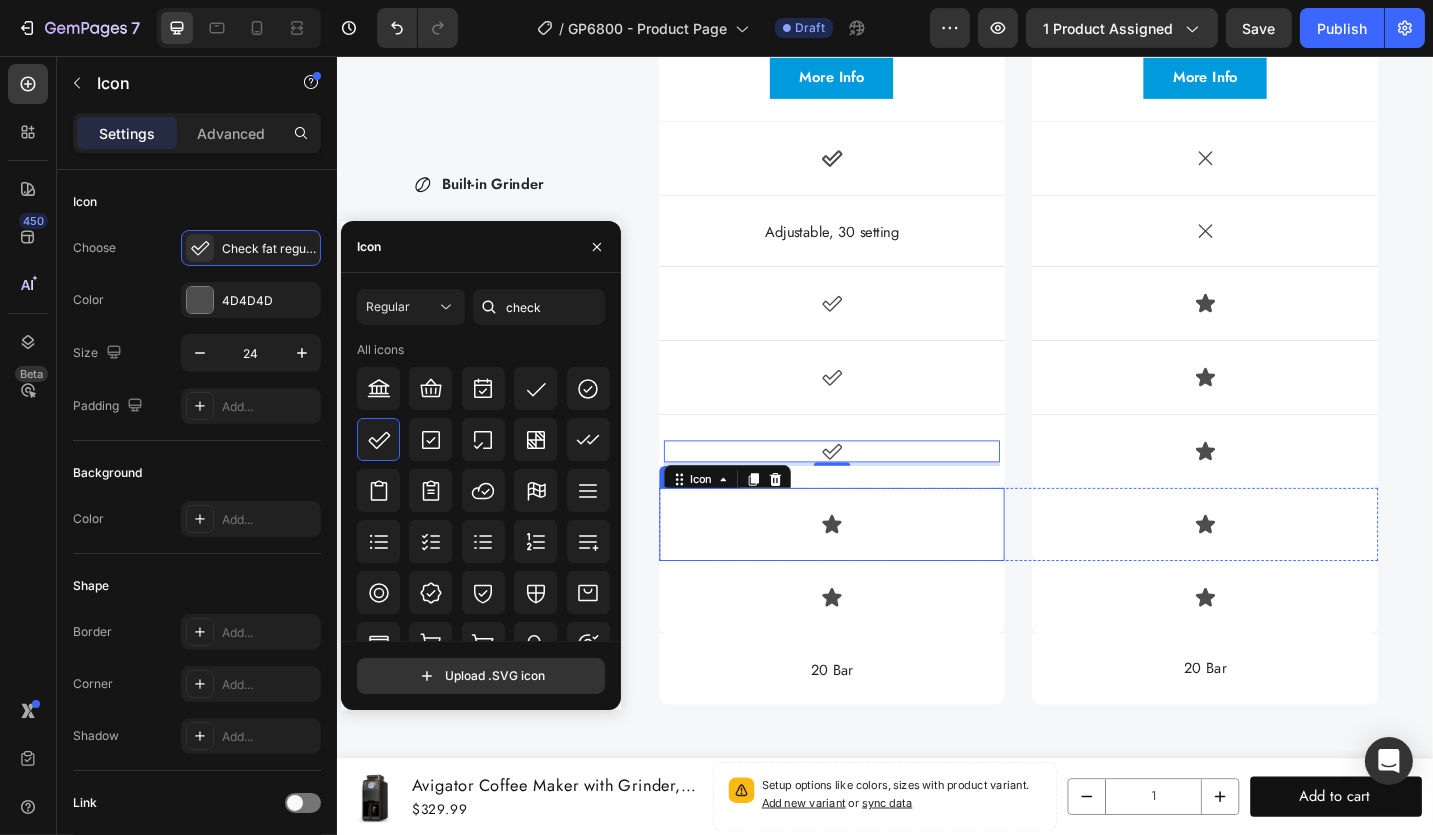 click on "Icon" at bounding box center (878, 569) 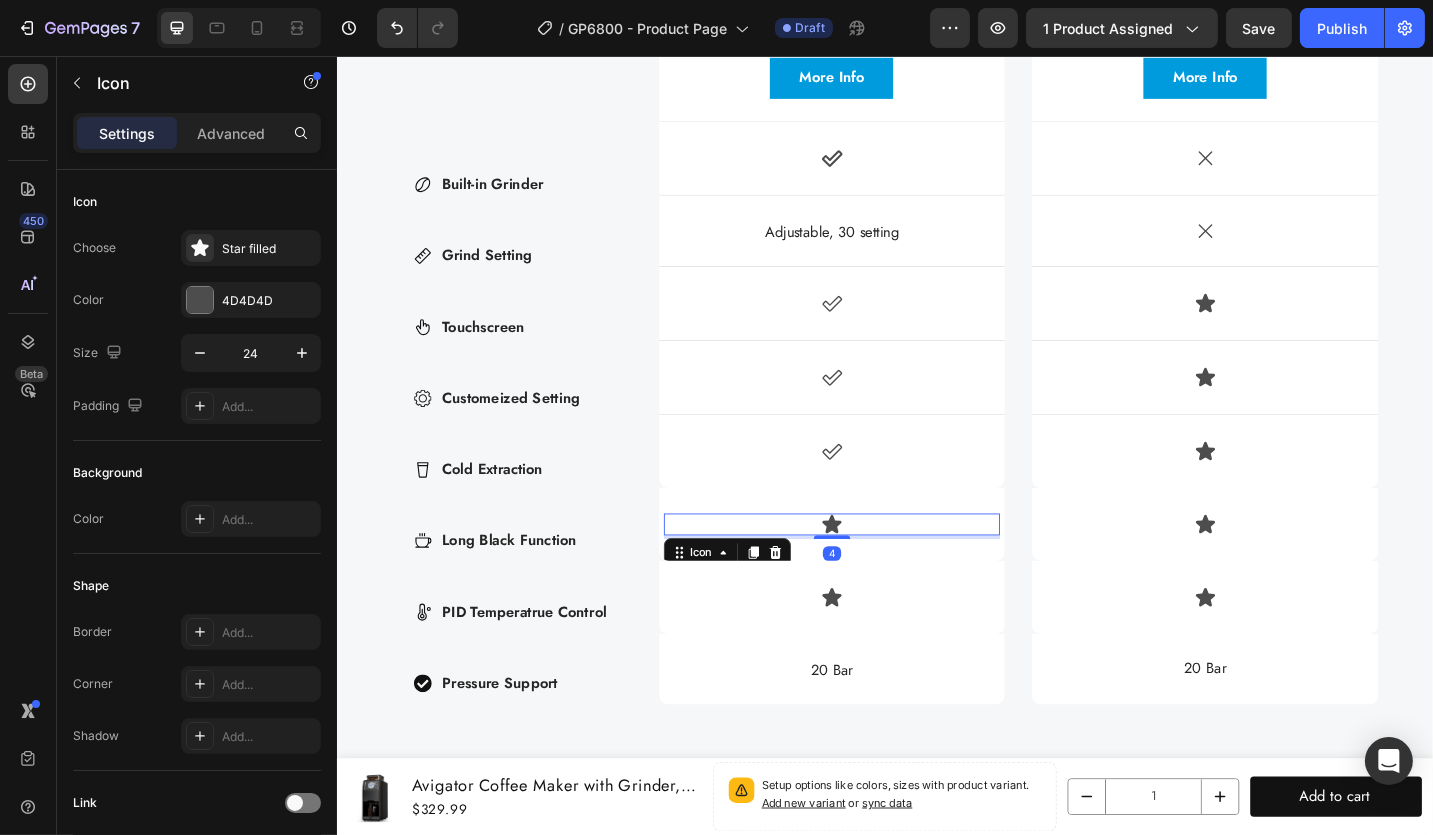 click on "Icon   4" at bounding box center [878, 569] 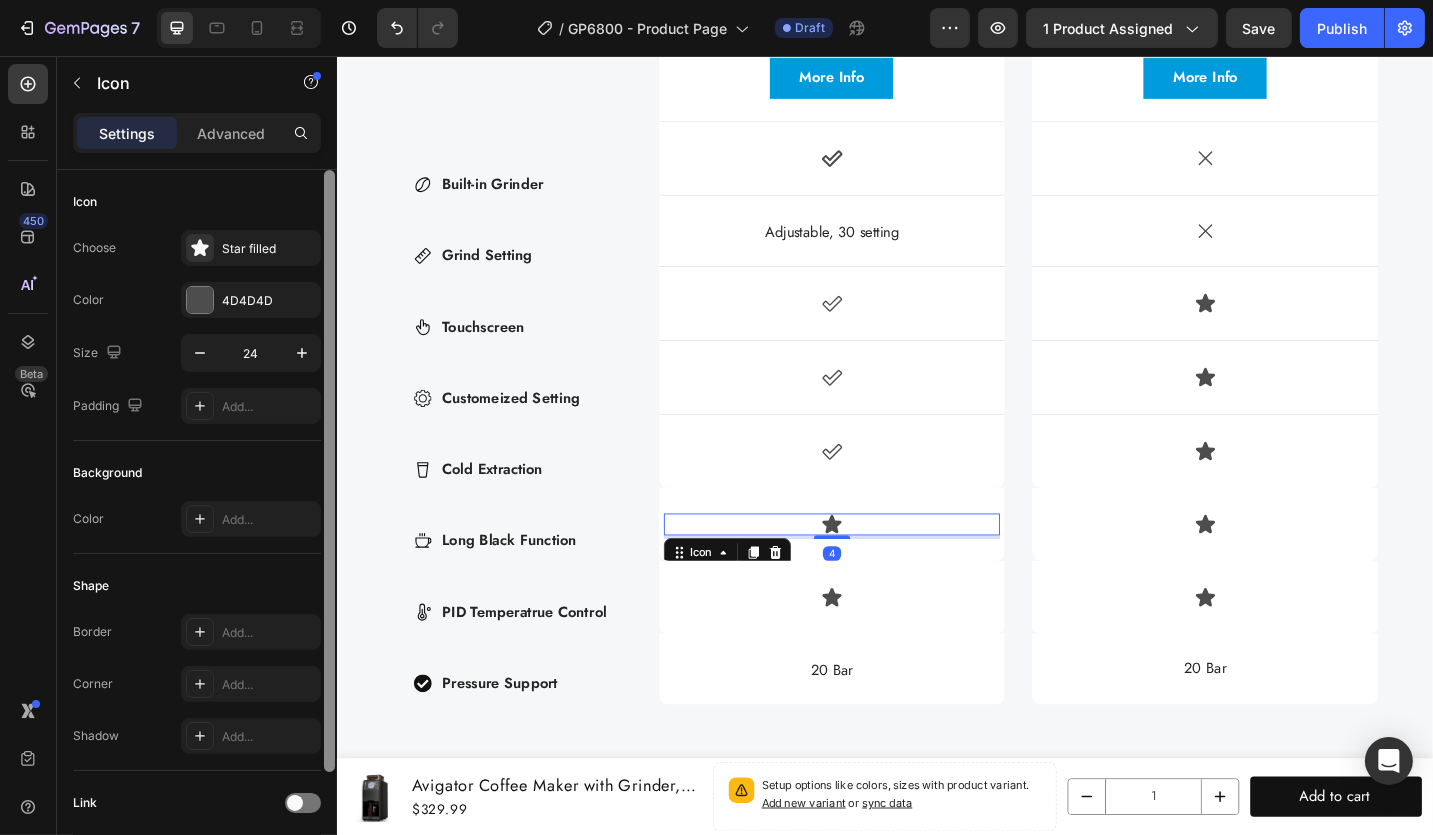 drag, startPoint x: 274, startPoint y: 247, endPoint x: 328, endPoint y: 336, distance: 104.100914 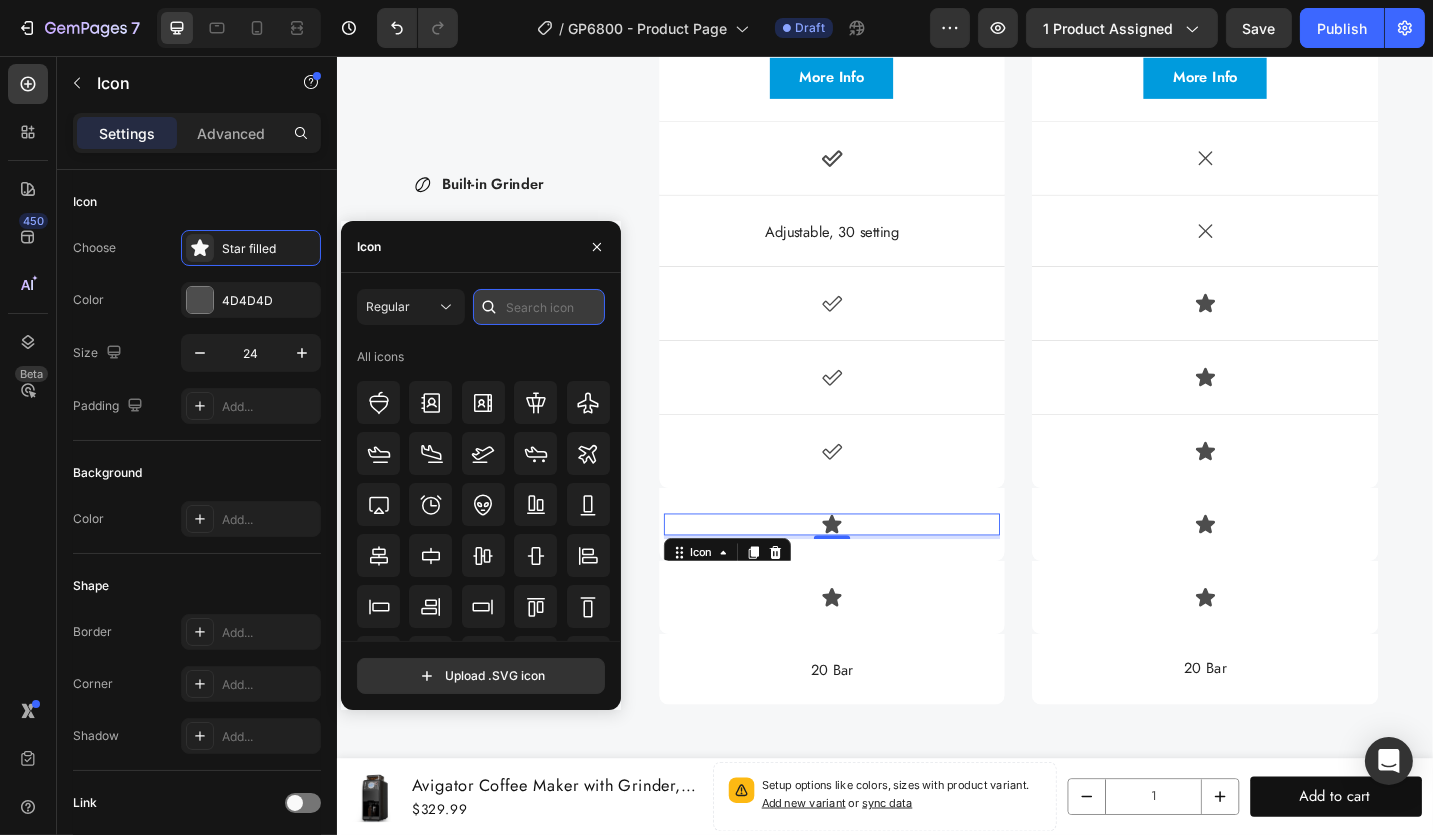 click at bounding box center [539, 307] 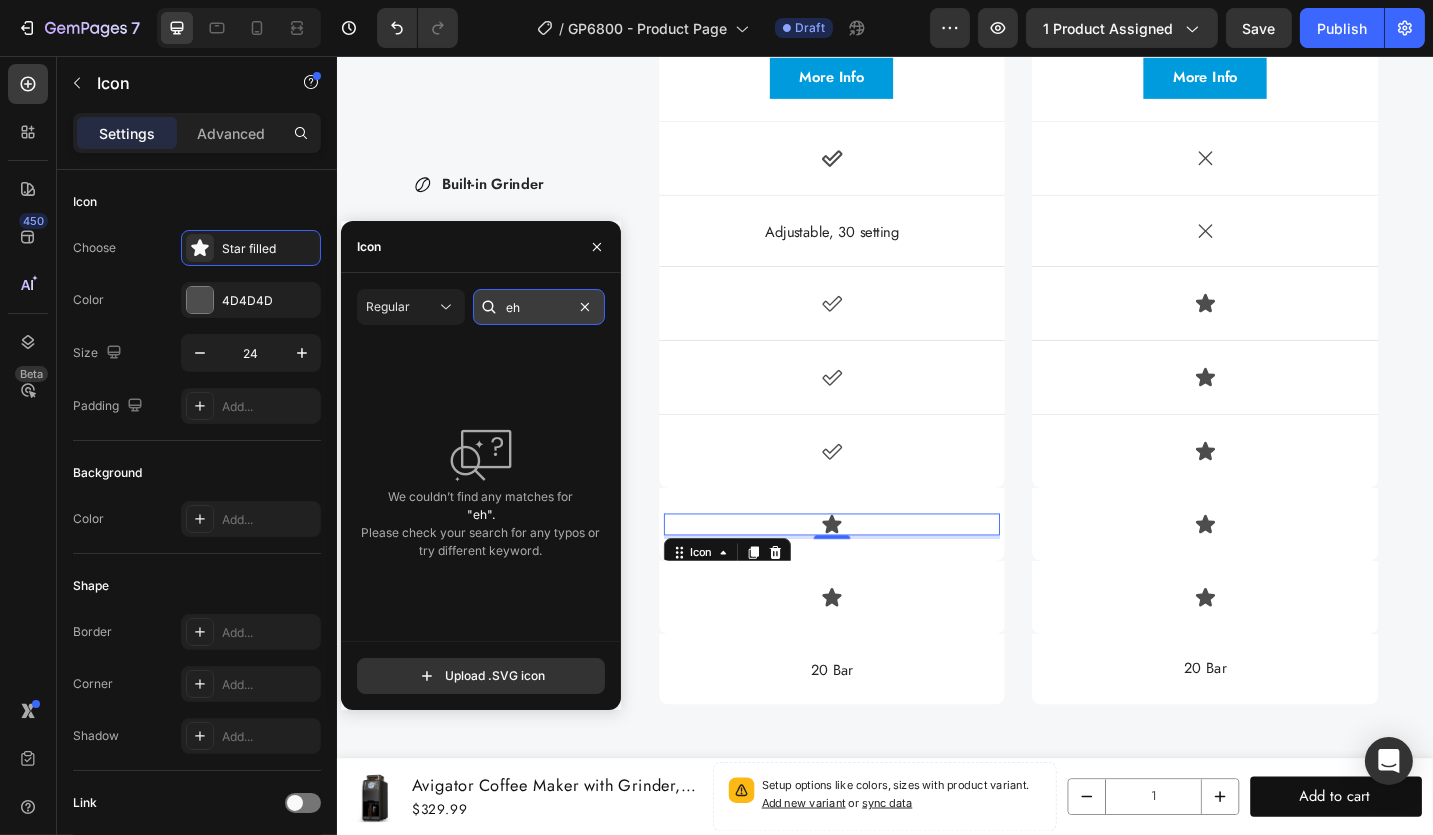 type on "e" 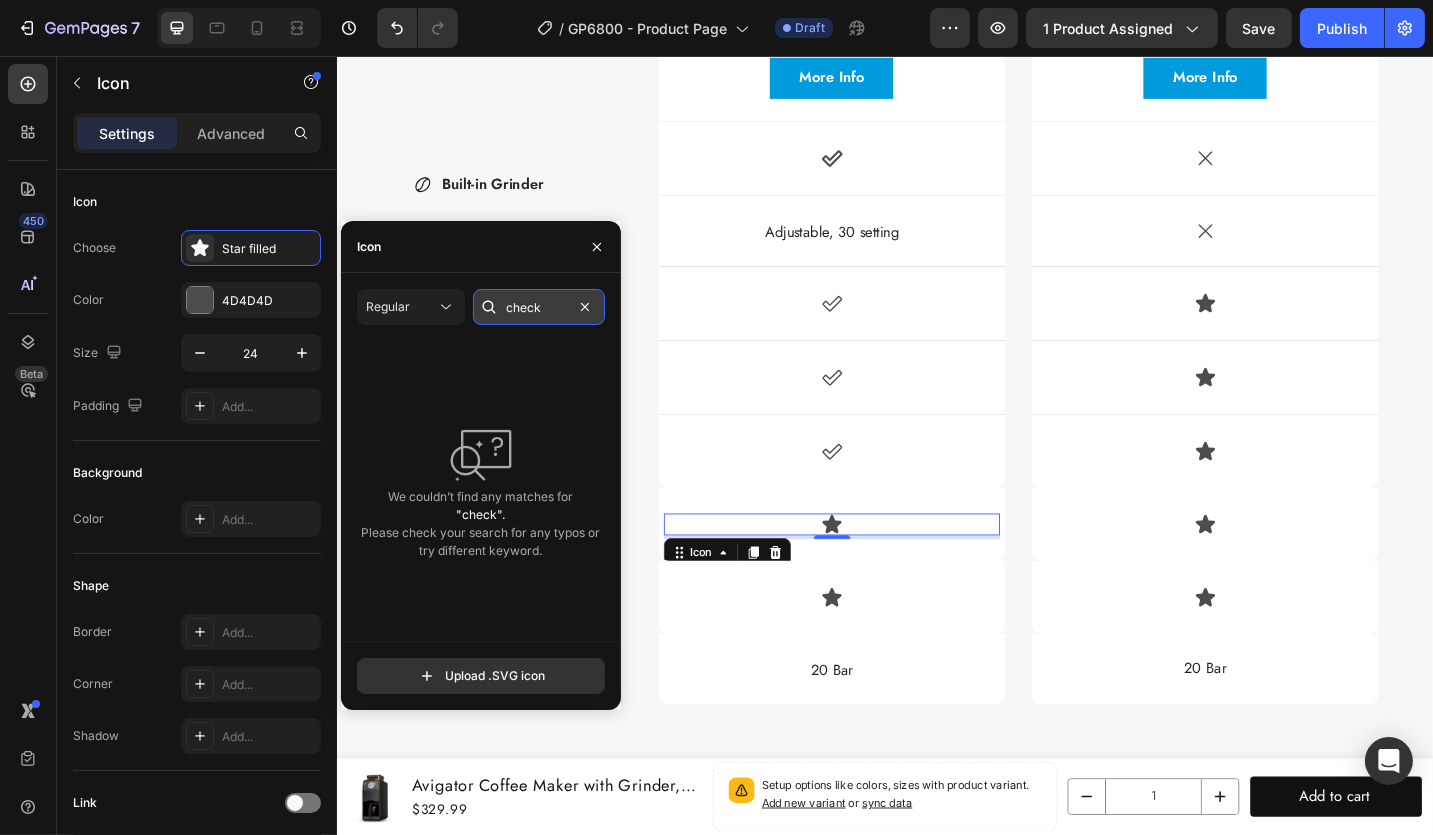 type on "check" 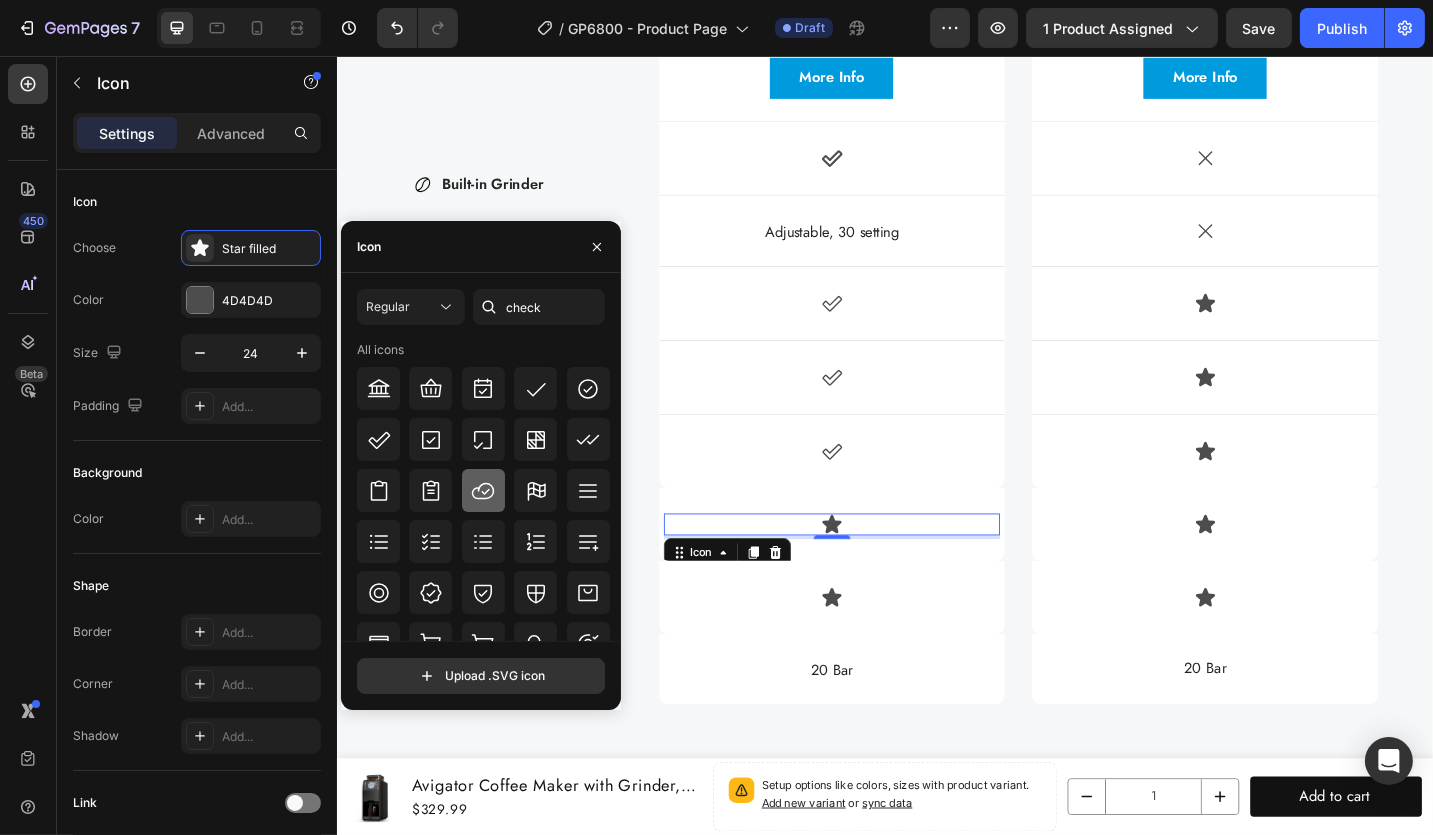 drag, startPoint x: 382, startPoint y: 434, endPoint x: 481, endPoint y: 484, distance: 110.909874 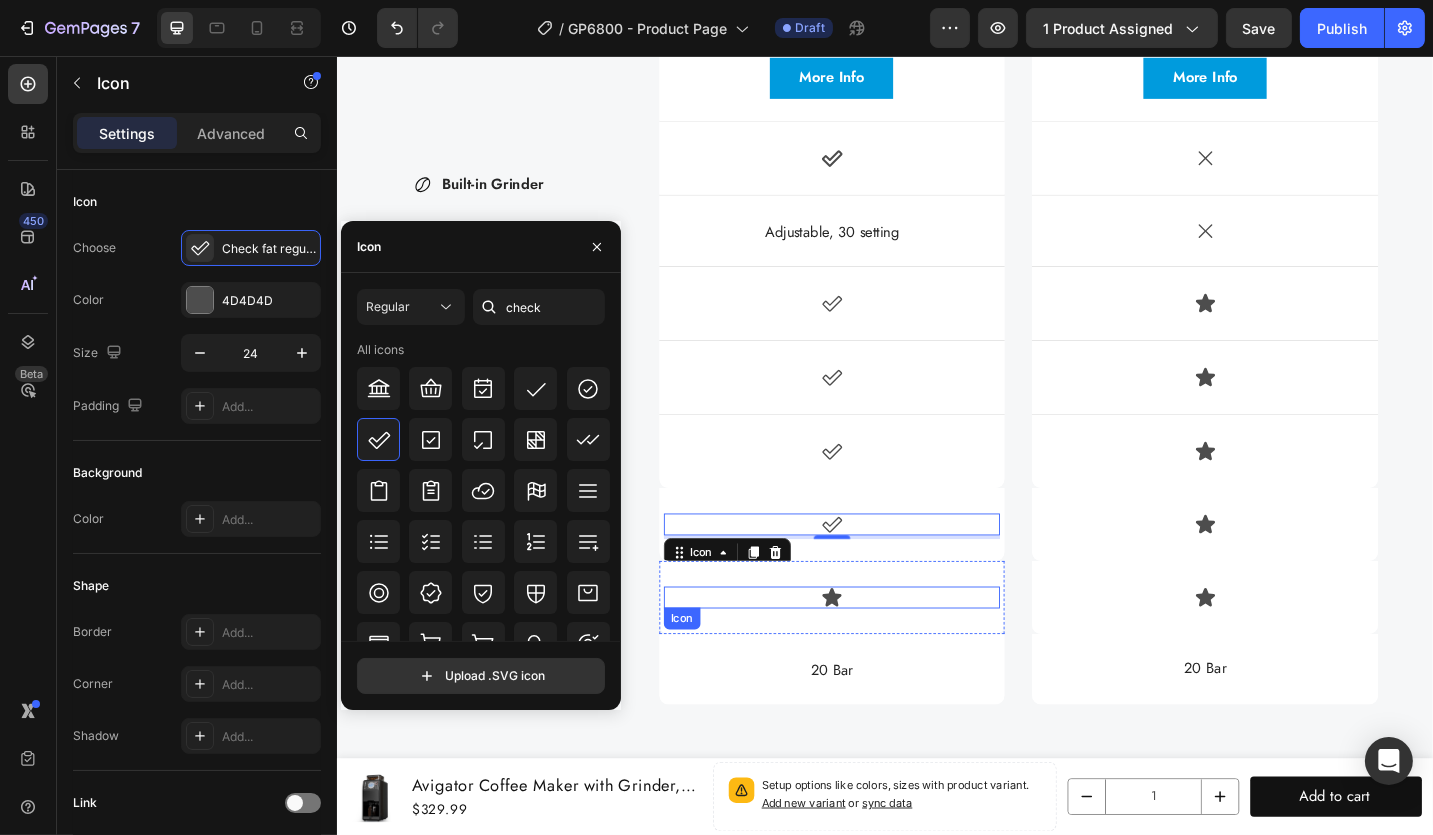 click on "Icon" at bounding box center (878, 649) 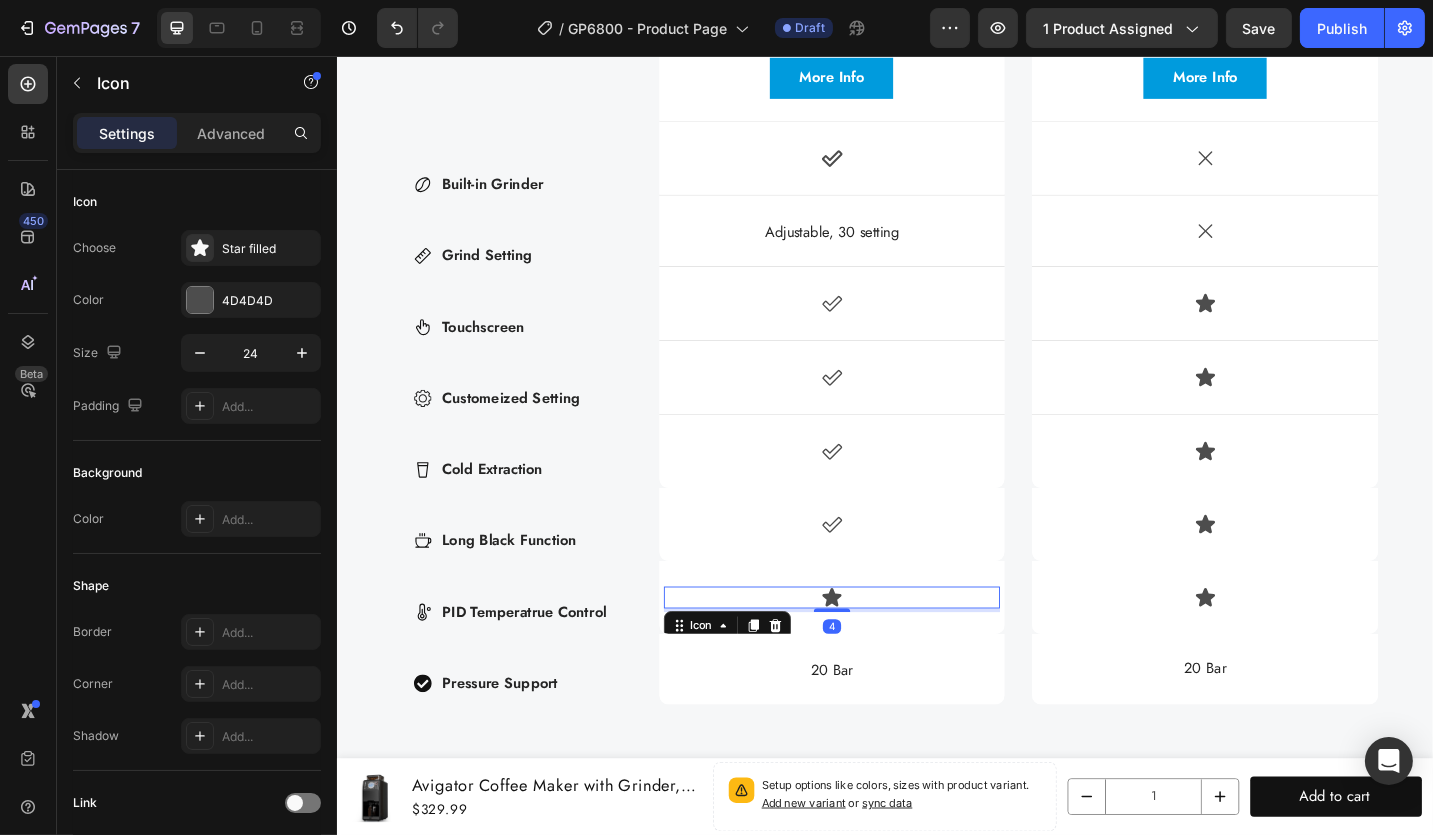 click on "Icon   4" at bounding box center (878, 649) 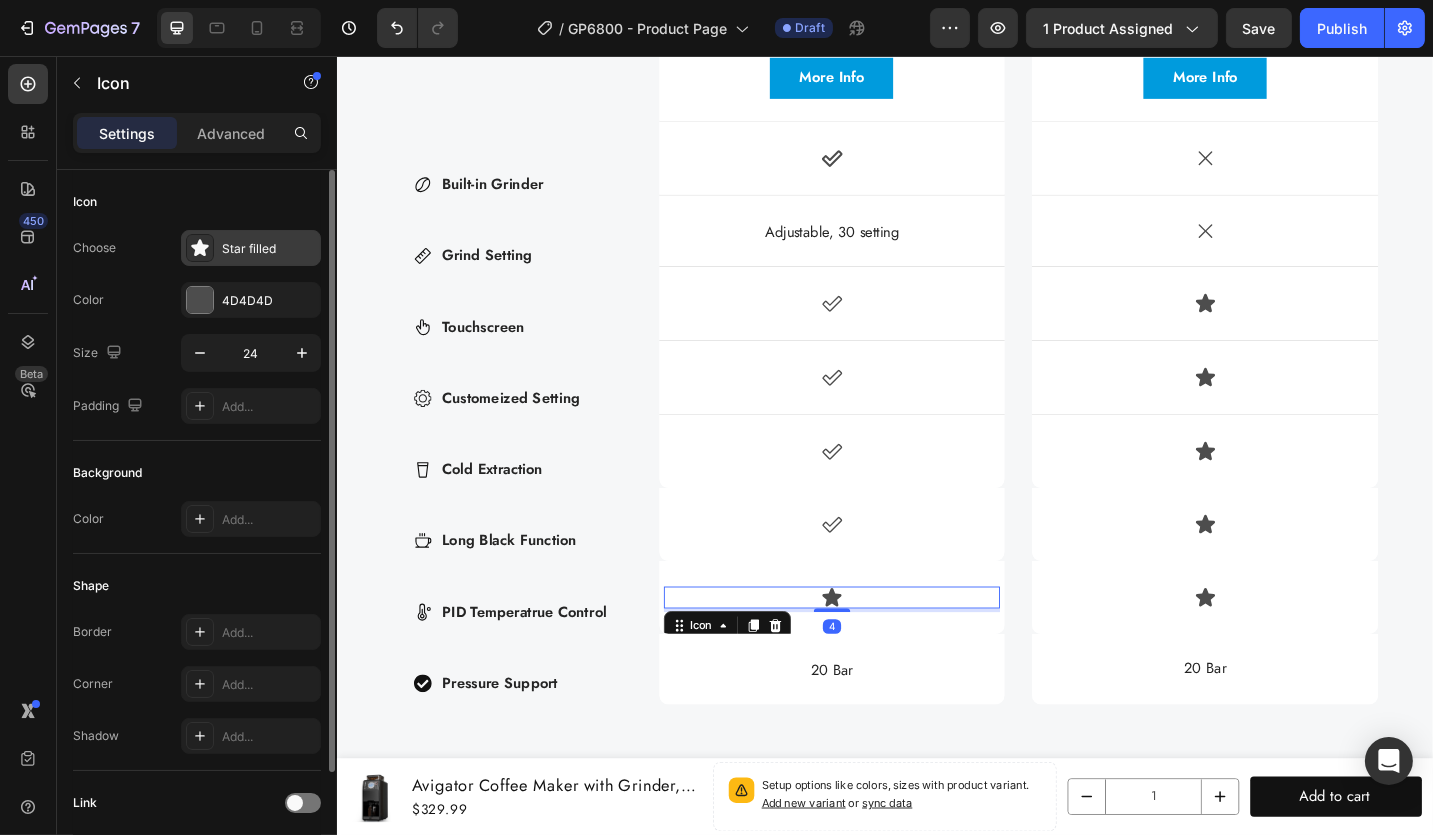 click on "Star filled" at bounding box center [251, 248] 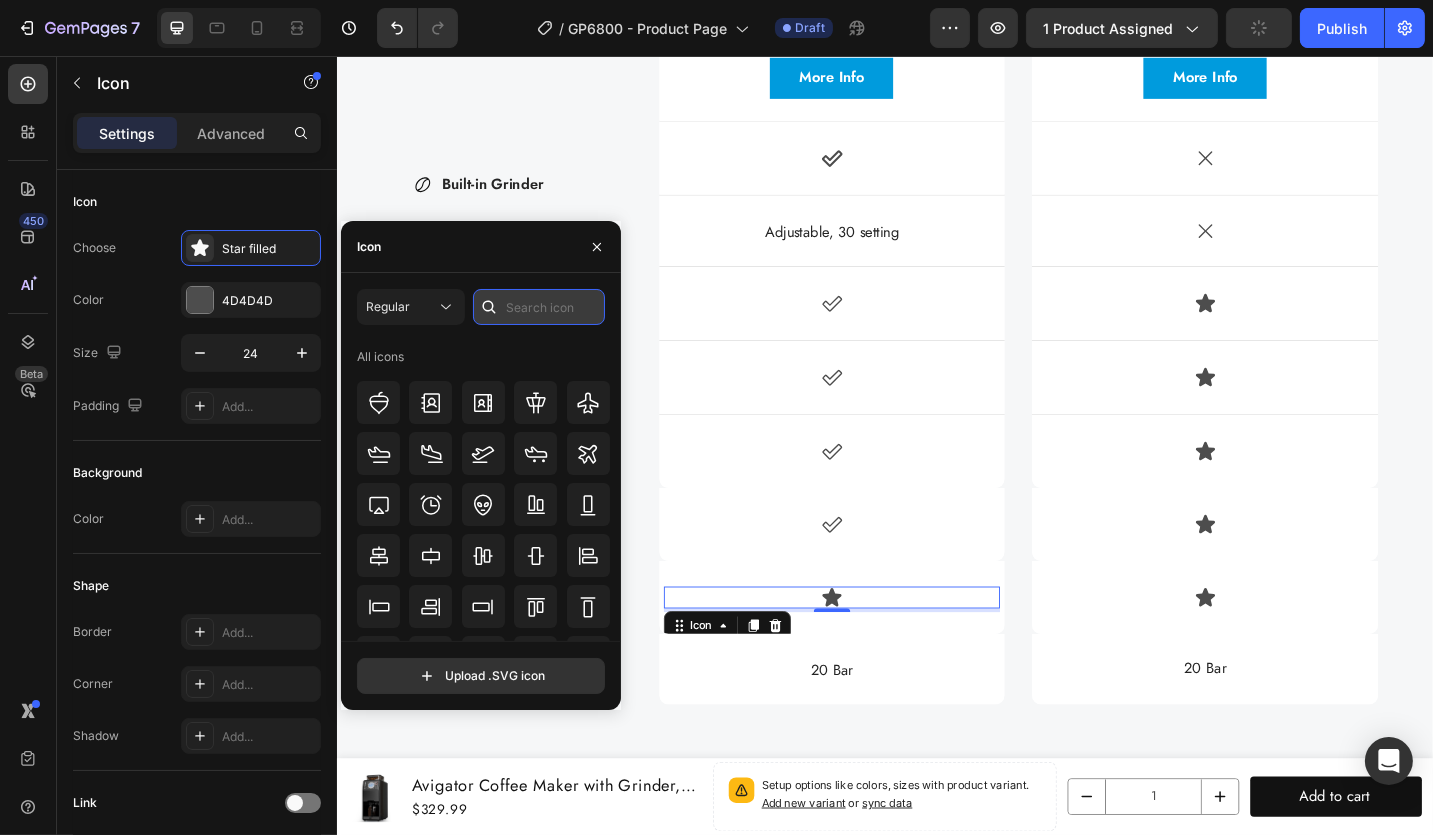 click at bounding box center [539, 307] 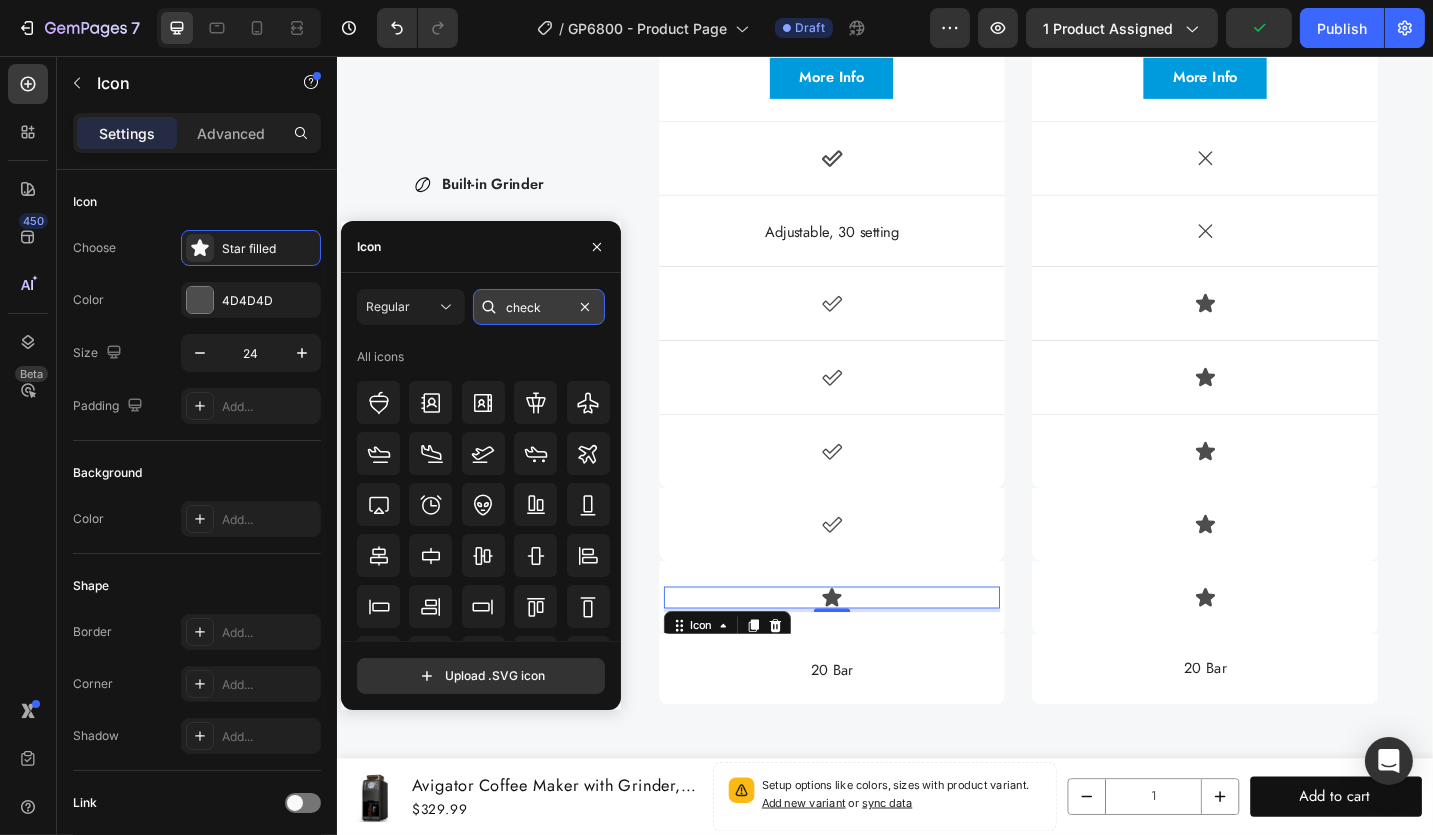 type on "check" 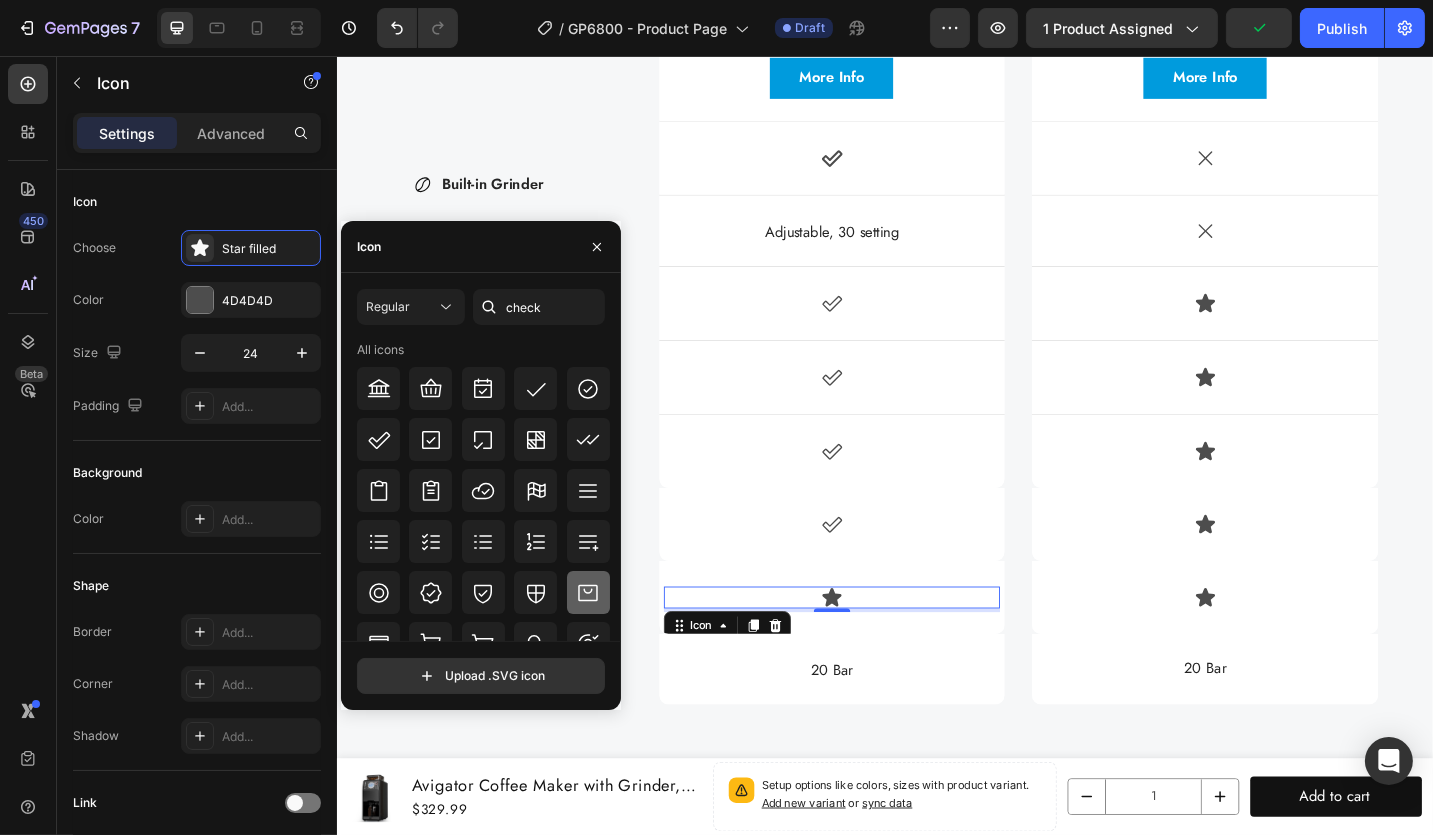 drag, startPoint x: 368, startPoint y: 432, endPoint x: 572, endPoint y: 596, distance: 261.74796 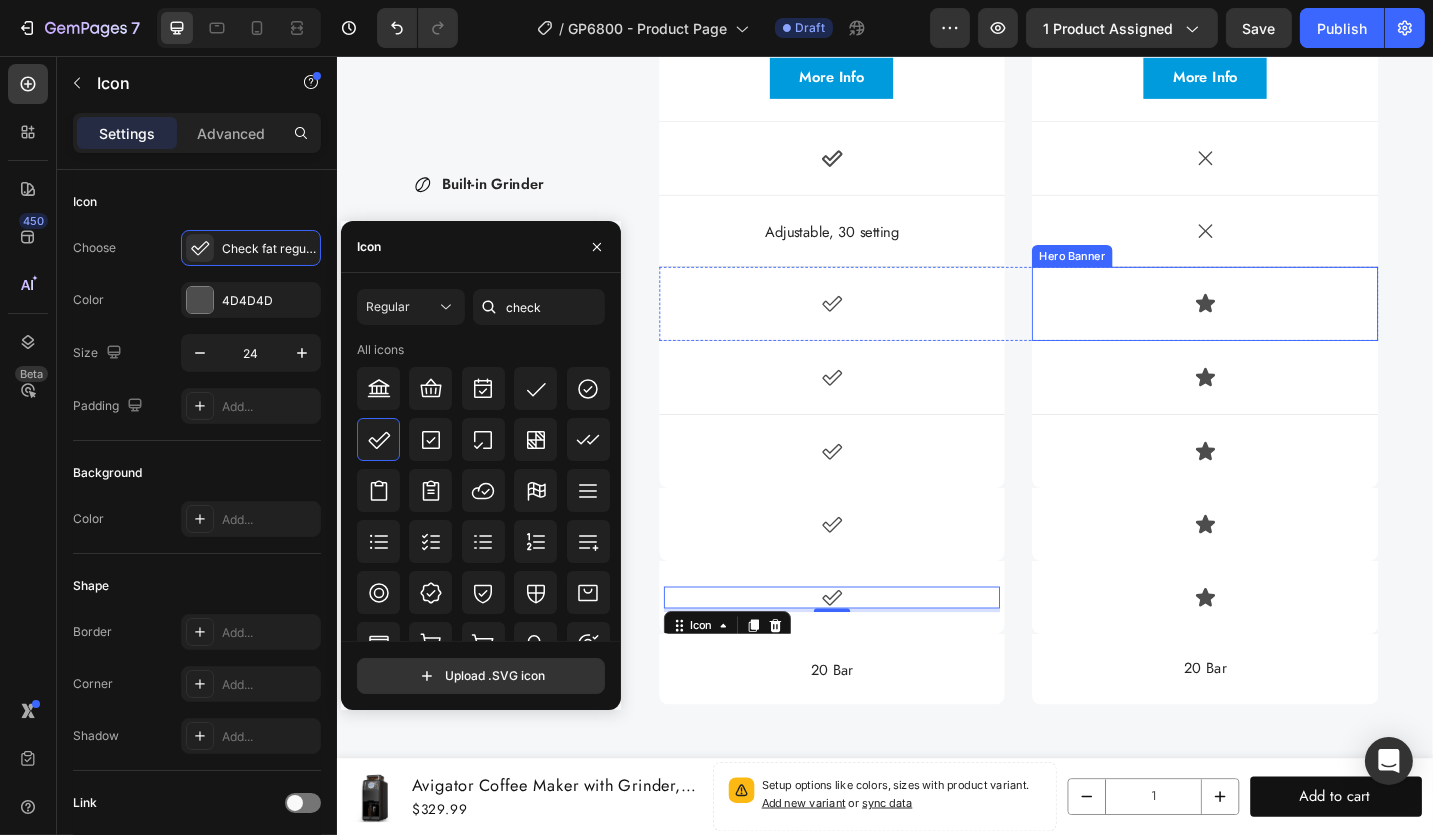click on "Icon" at bounding box center (1286, 327) 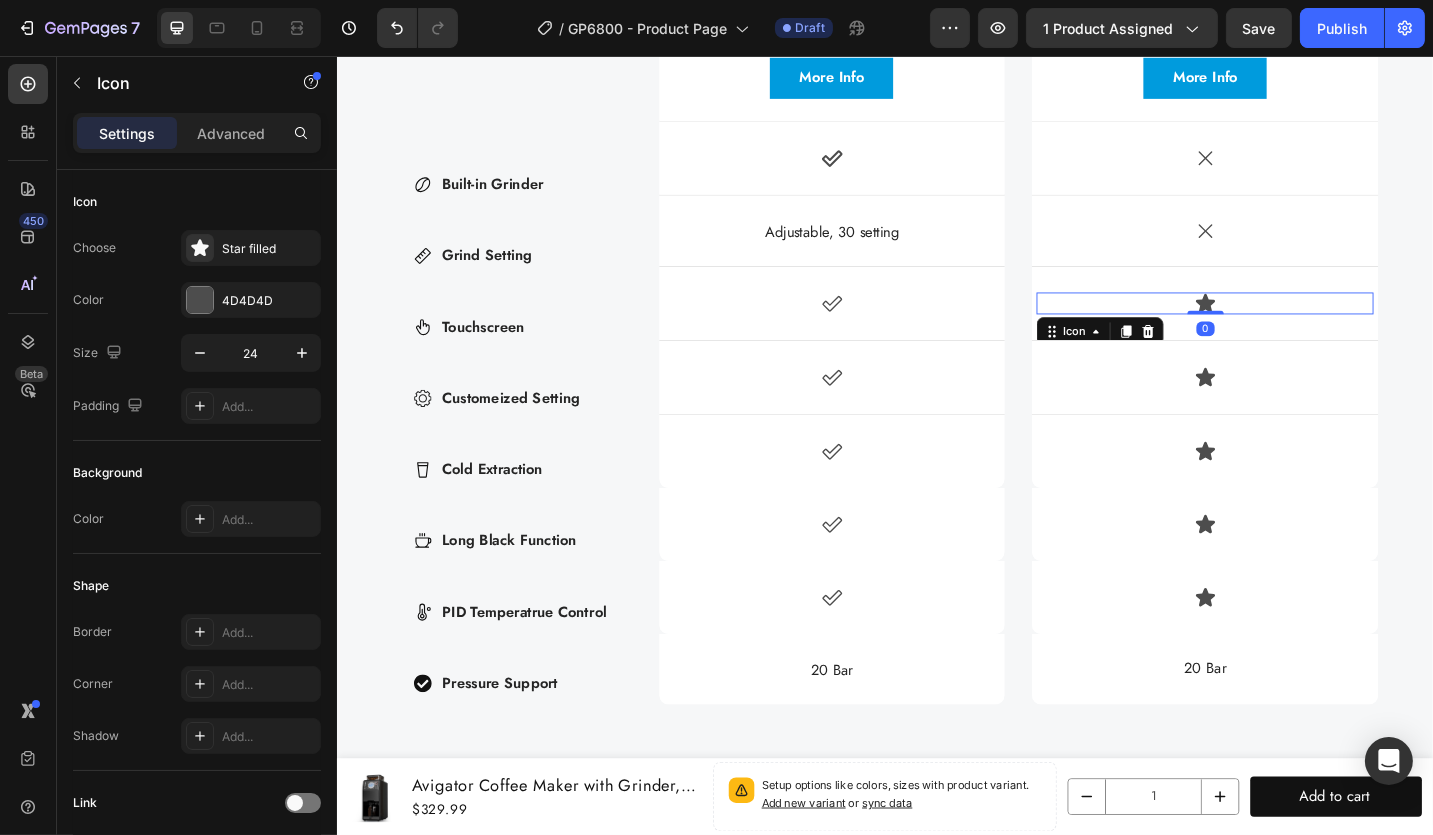 click on "Icon   0" at bounding box center (1286, 327) 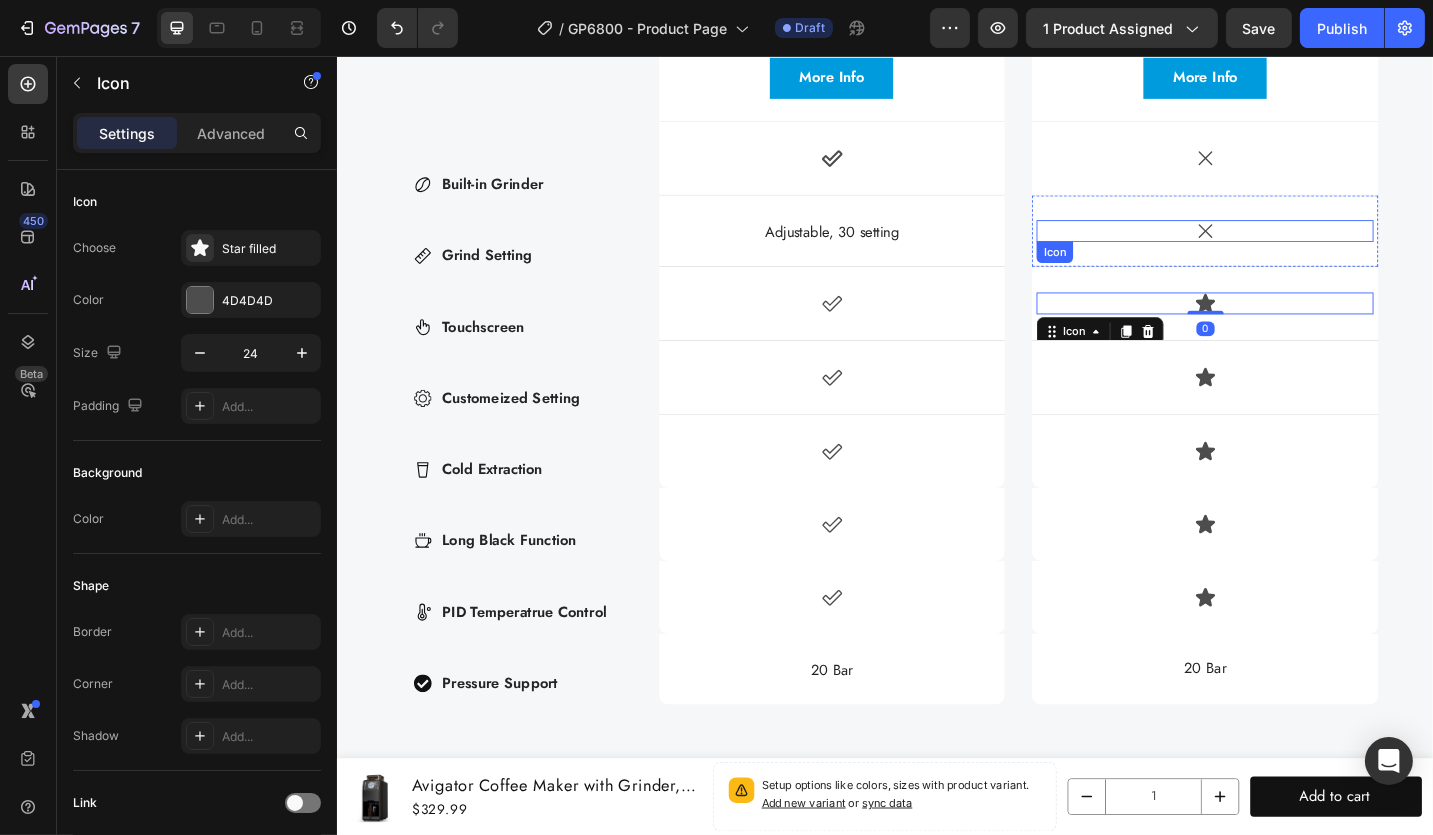 click on "Icon" at bounding box center [1286, 248] 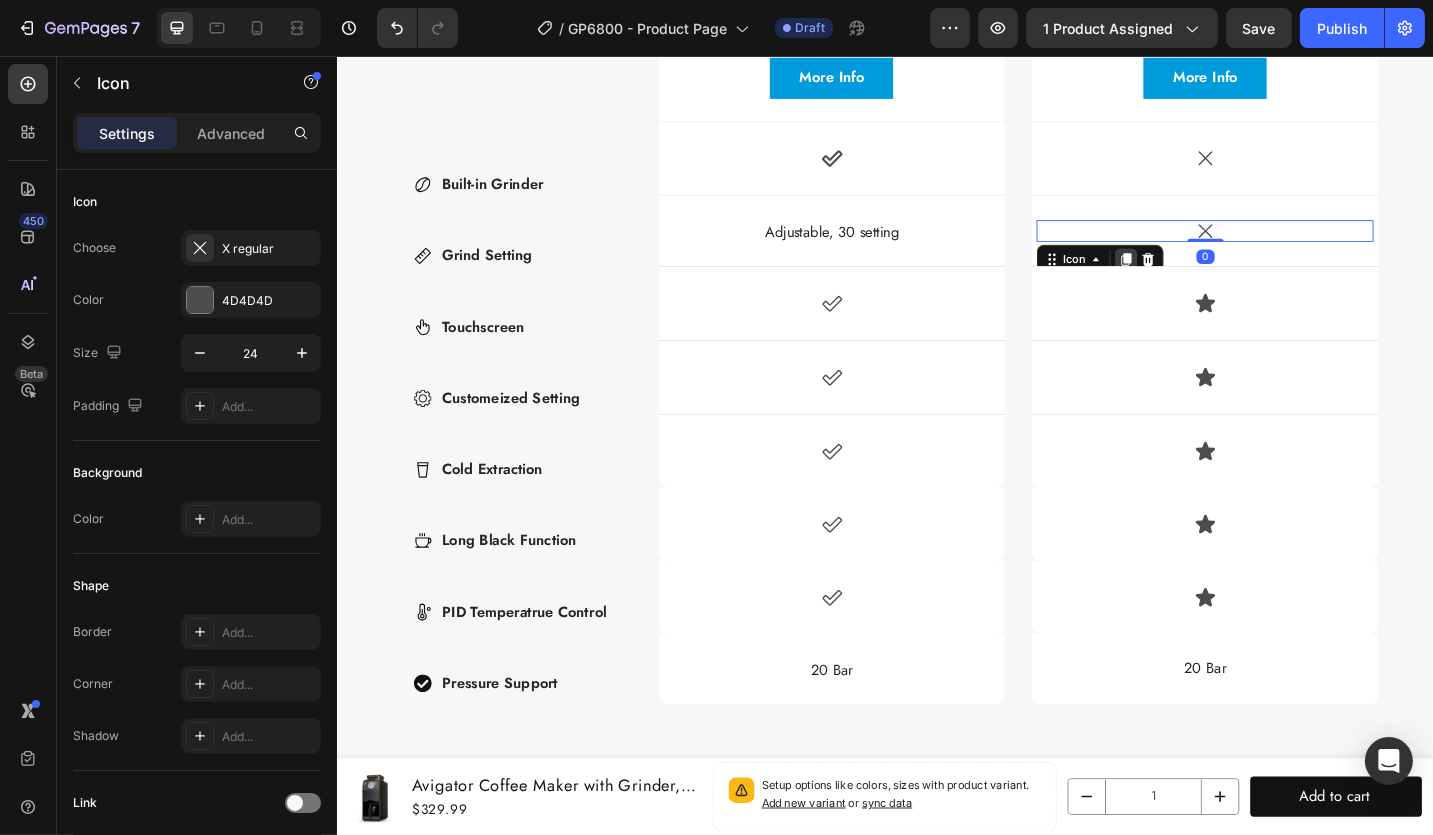click 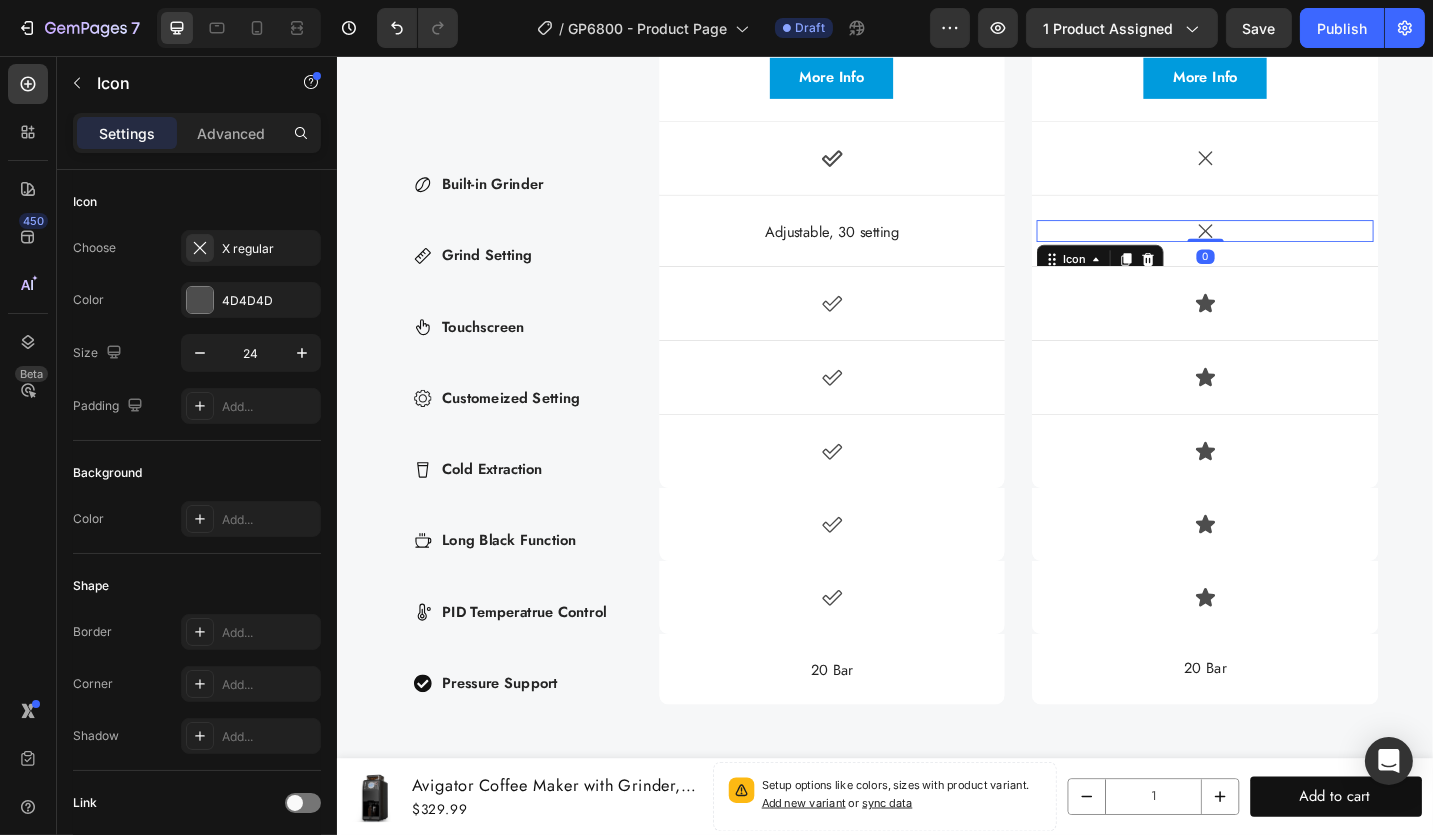 scroll, scrollTop: 6338, scrollLeft: 0, axis: vertical 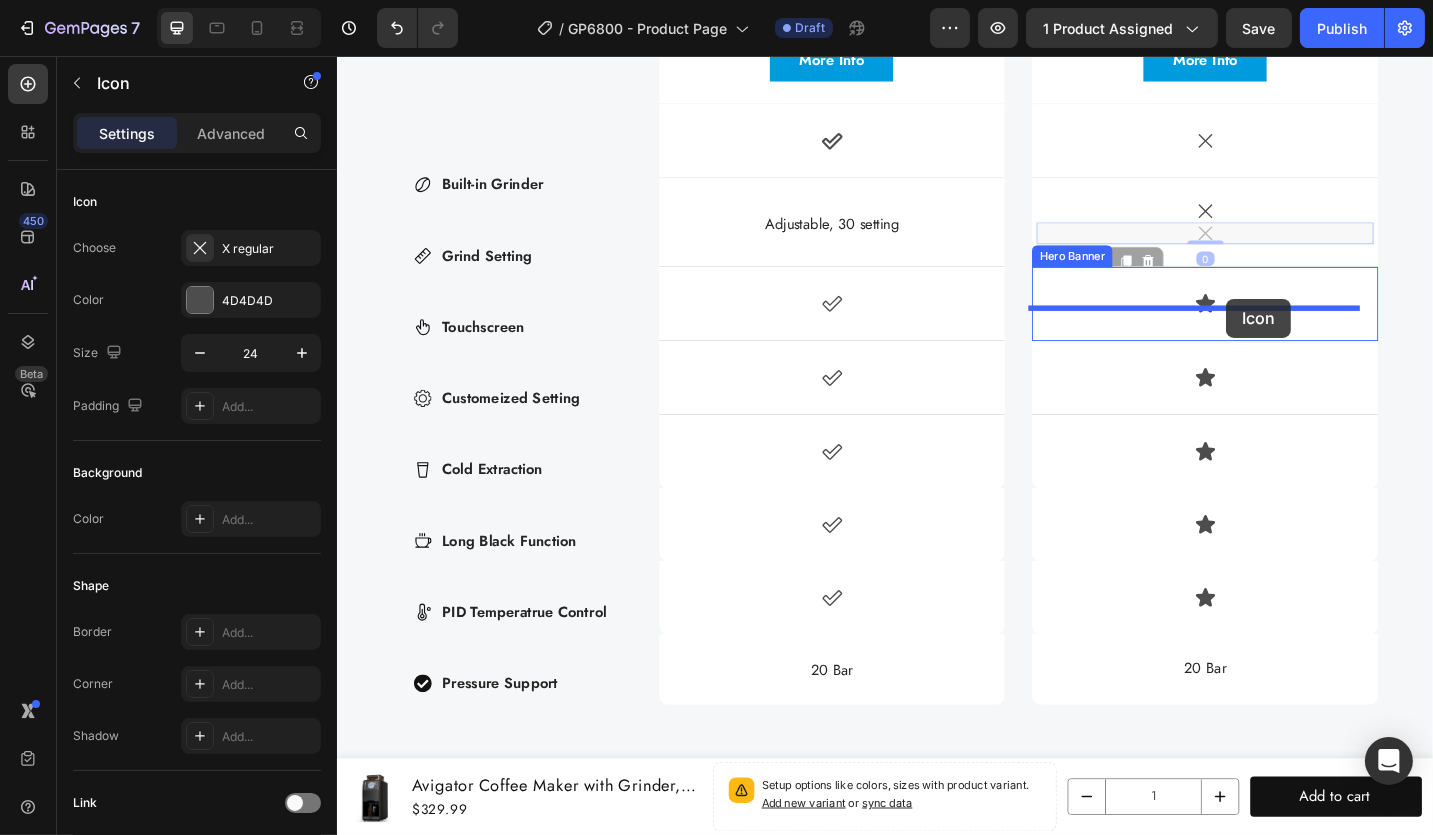 drag, startPoint x: 1310, startPoint y: 248, endPoint x: 1309, endPoint y: 322, distance: 74.00676 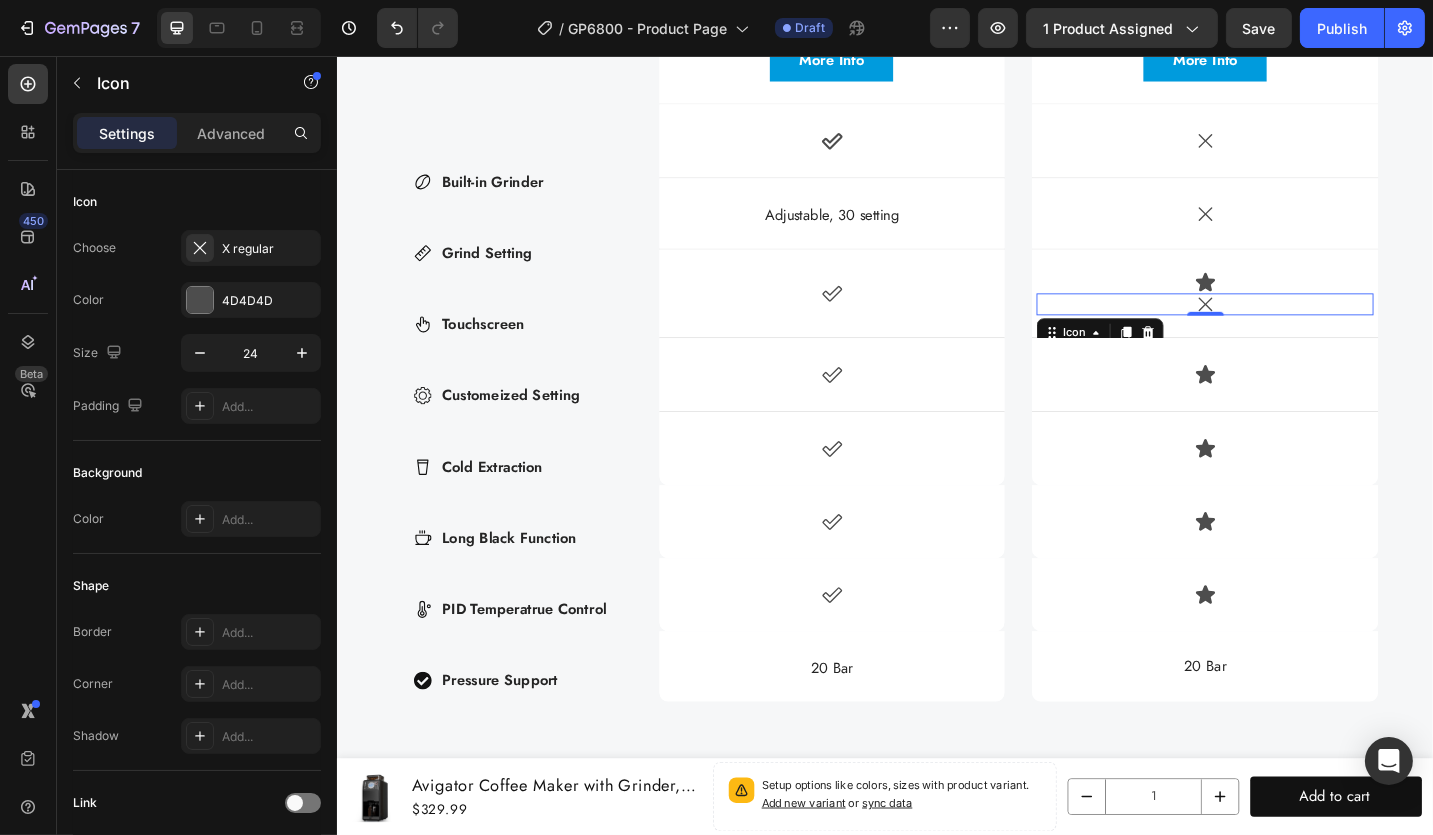 scroll, scrollTop: 6335, scrollLeft: 0, axis: vertical 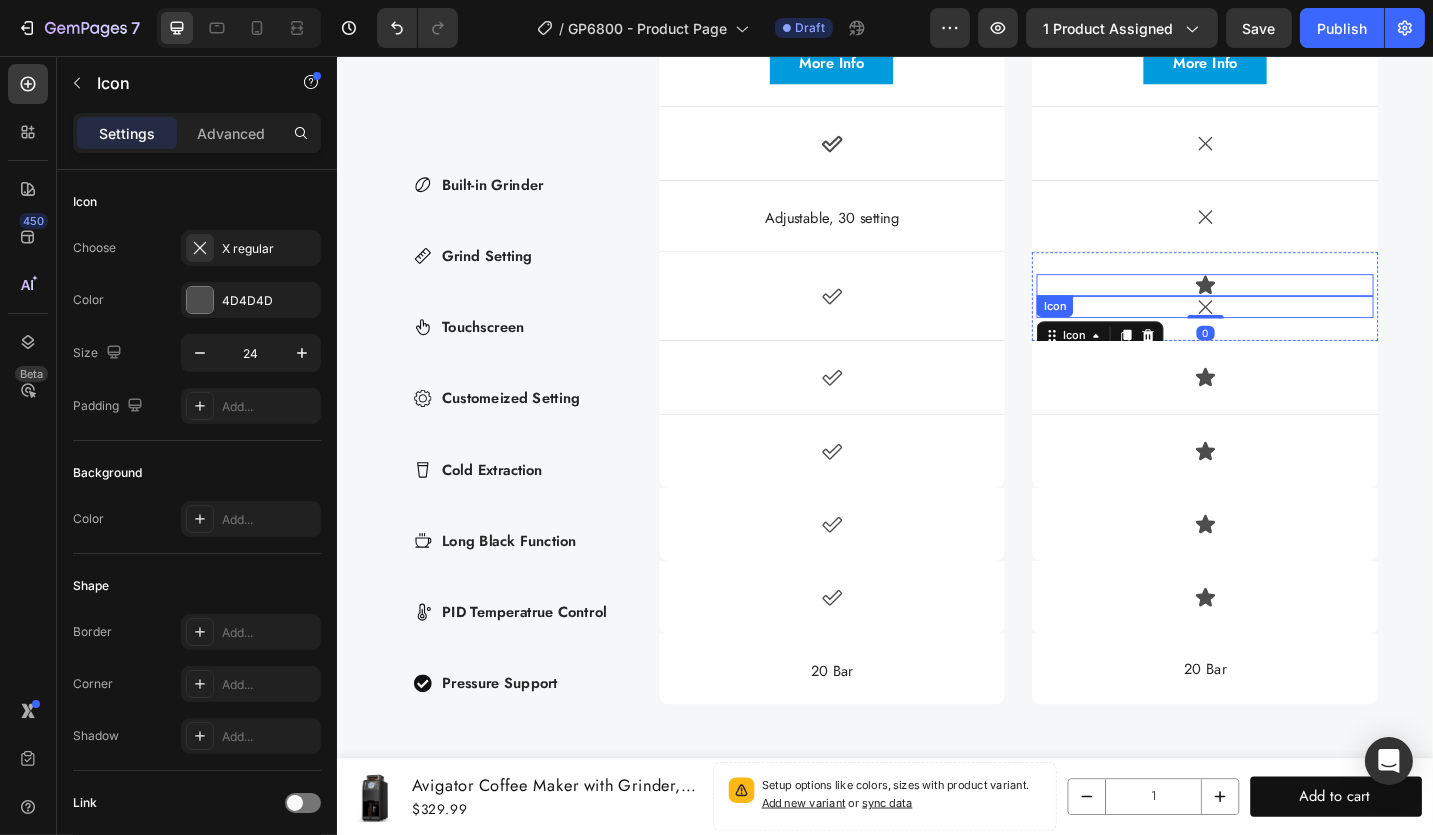 click on "Icon" at bounding box center (1286, 307) 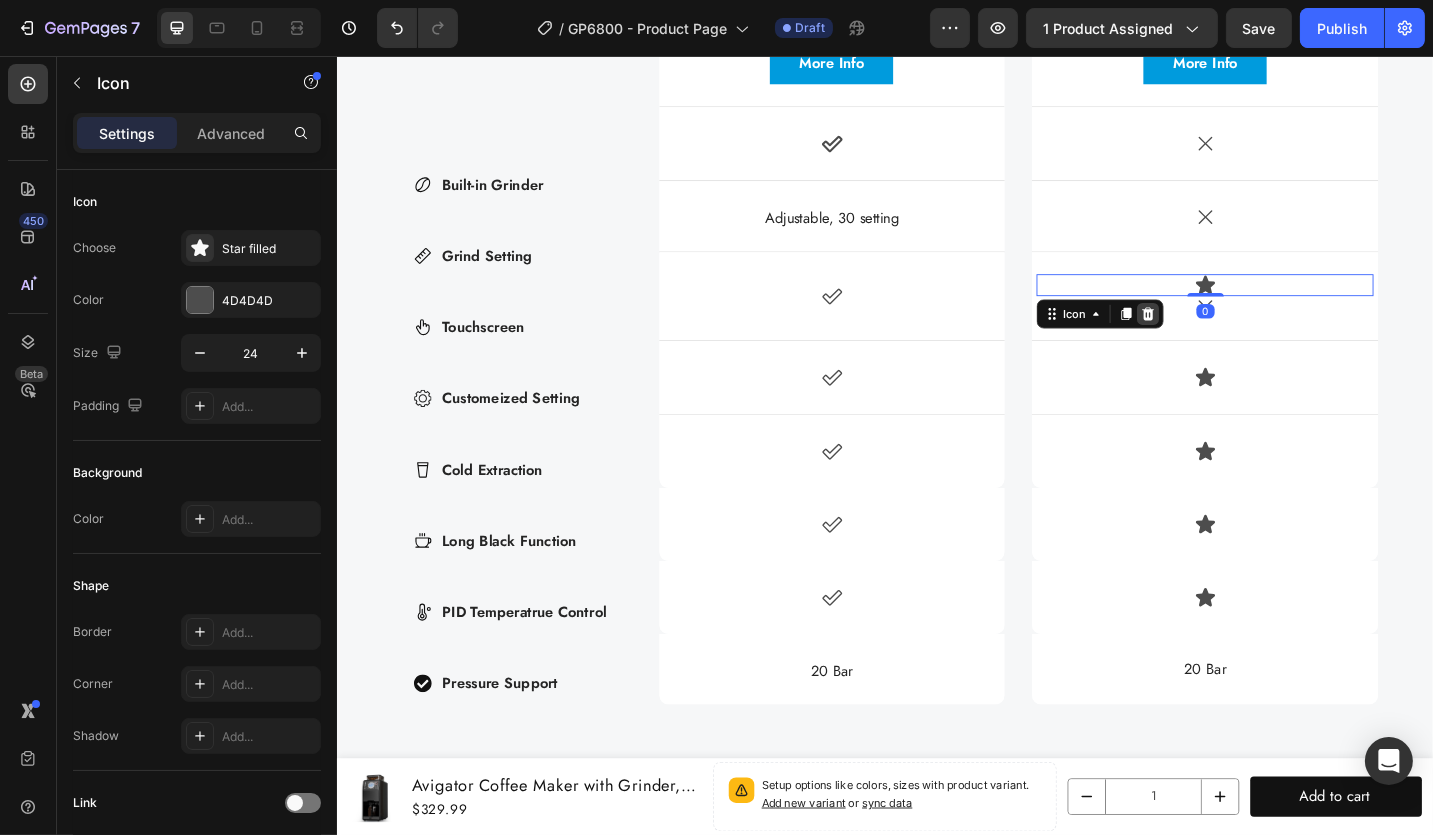 click 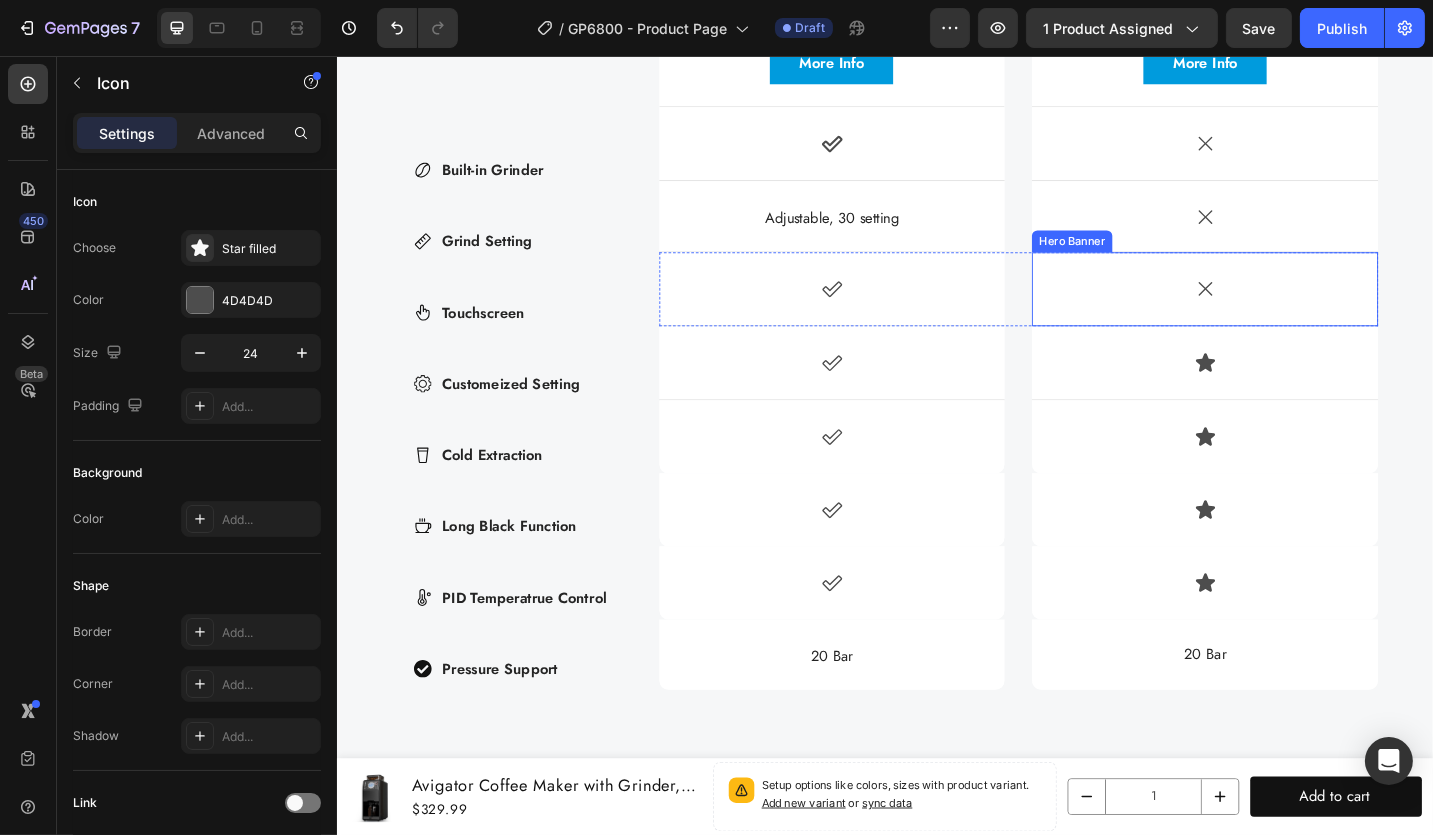 scroll, scrollTop: 6319, scrollLeft: 0, axis: vertical 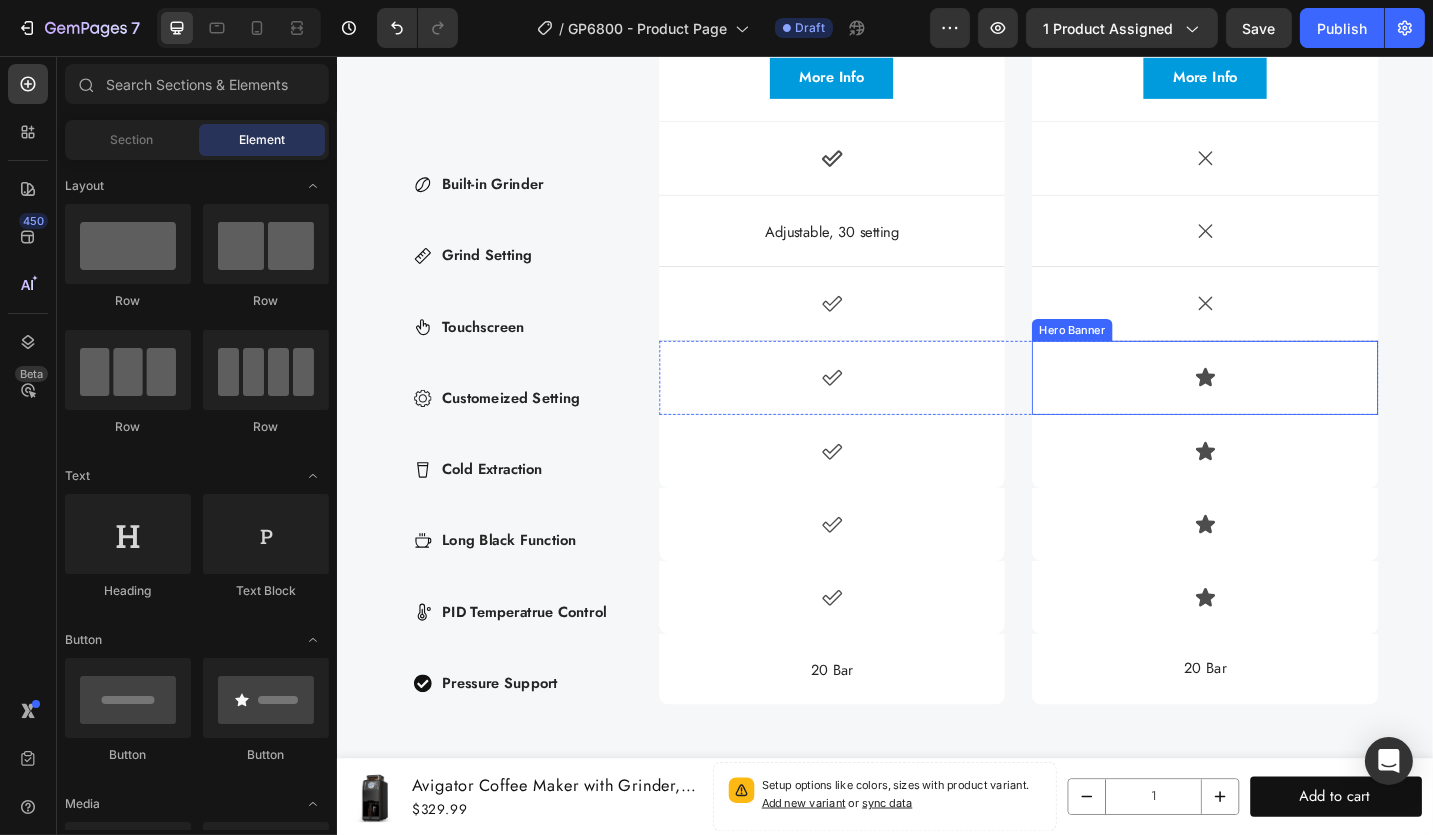 click on "Icon" at bounding box center [1286, 408] 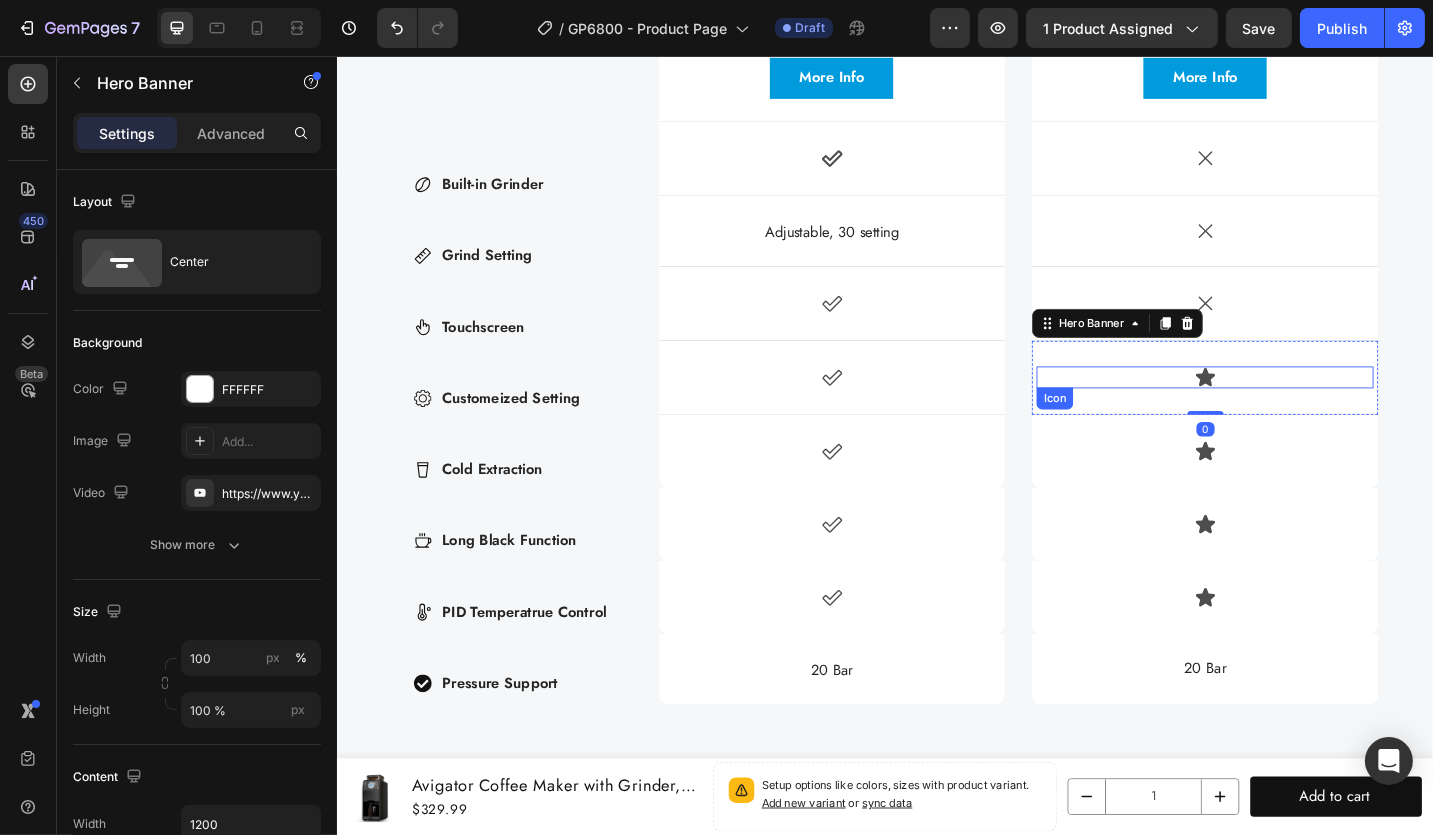 click on "Icon" at bounding box center (1286, 408) 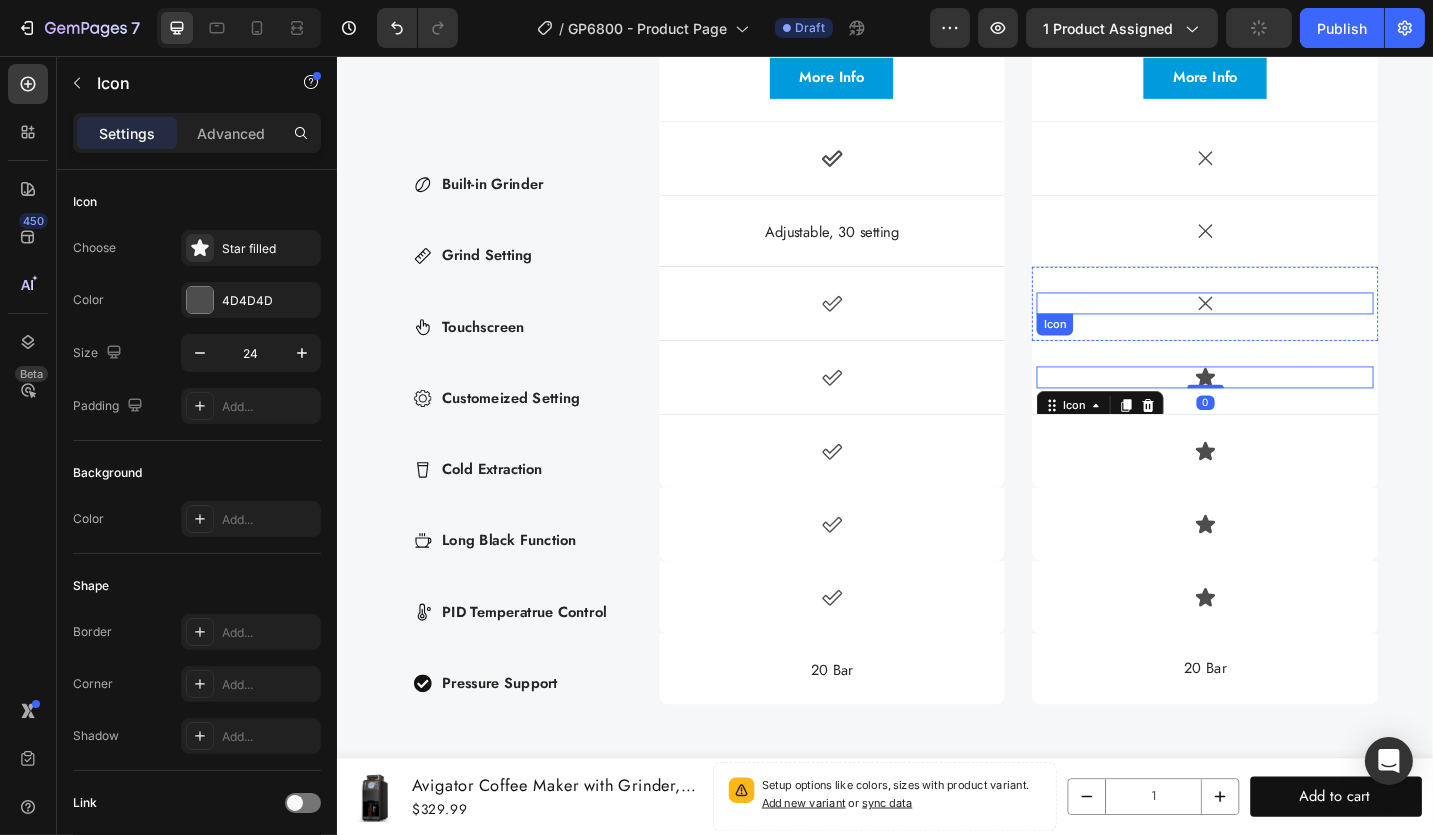 drag, startPoint x: 1302, startPoint y: 327, endPoint x: 1316, endPoint y: 325, distance: 14.142136 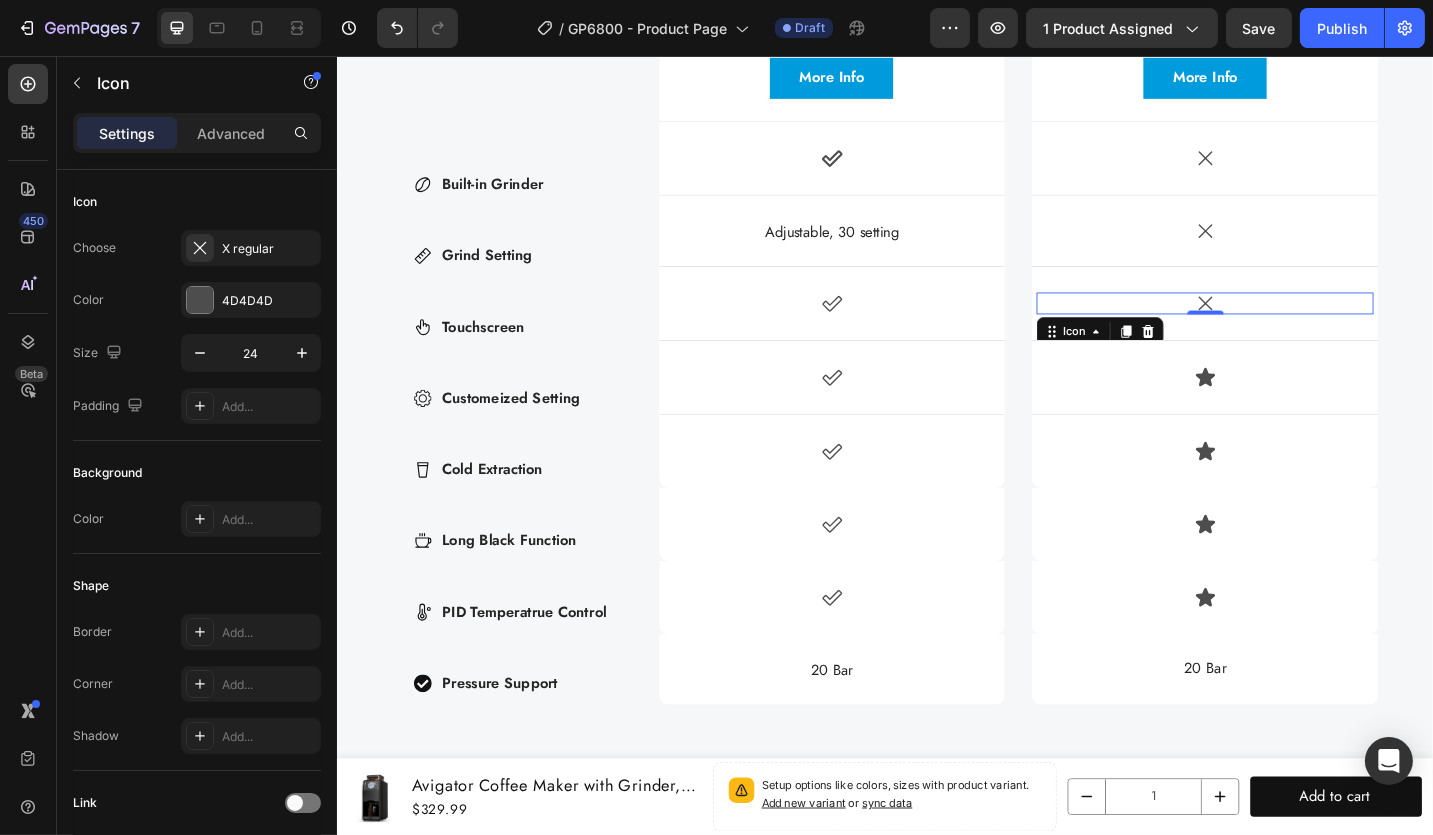 click on "Icon   0" at bounding box center (1286, 327) 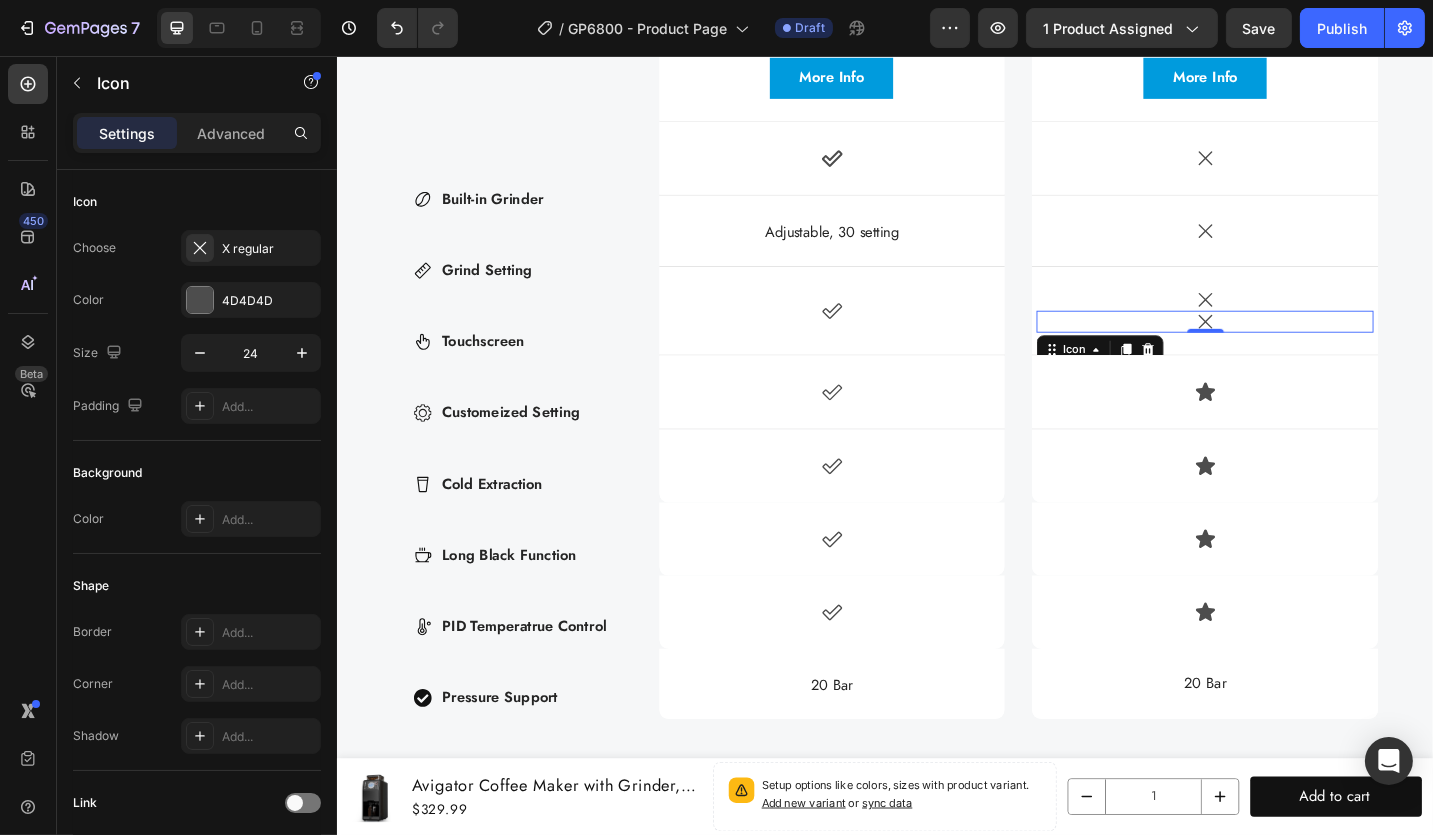 scroll, scrollTop: 6335, scrollLeft: 0, axis: vertical 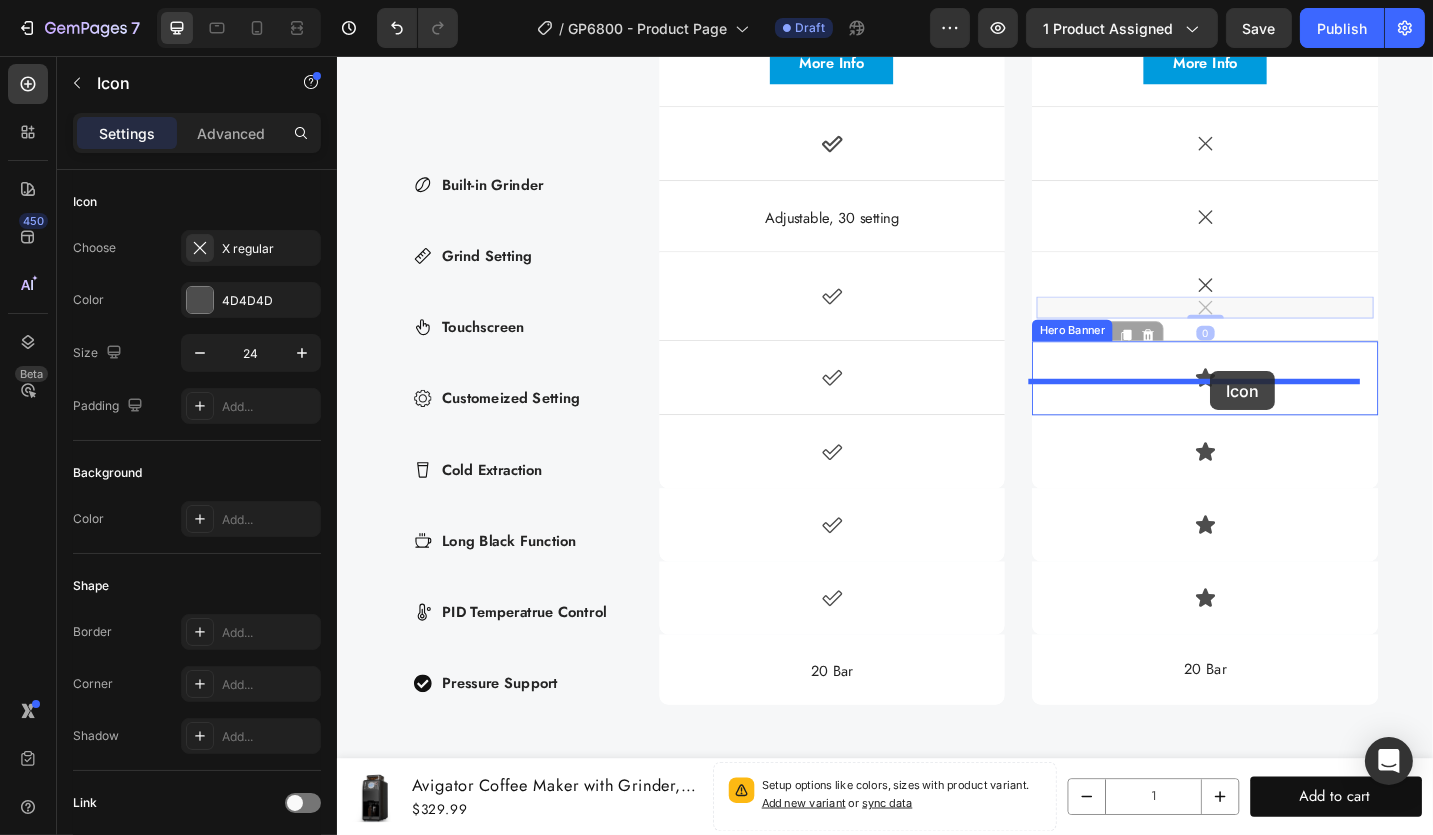 drag, startPoint x: 1303, startPoint y: 324, endPoint x: 1292, endPoint y: 401, distance: 77.781746 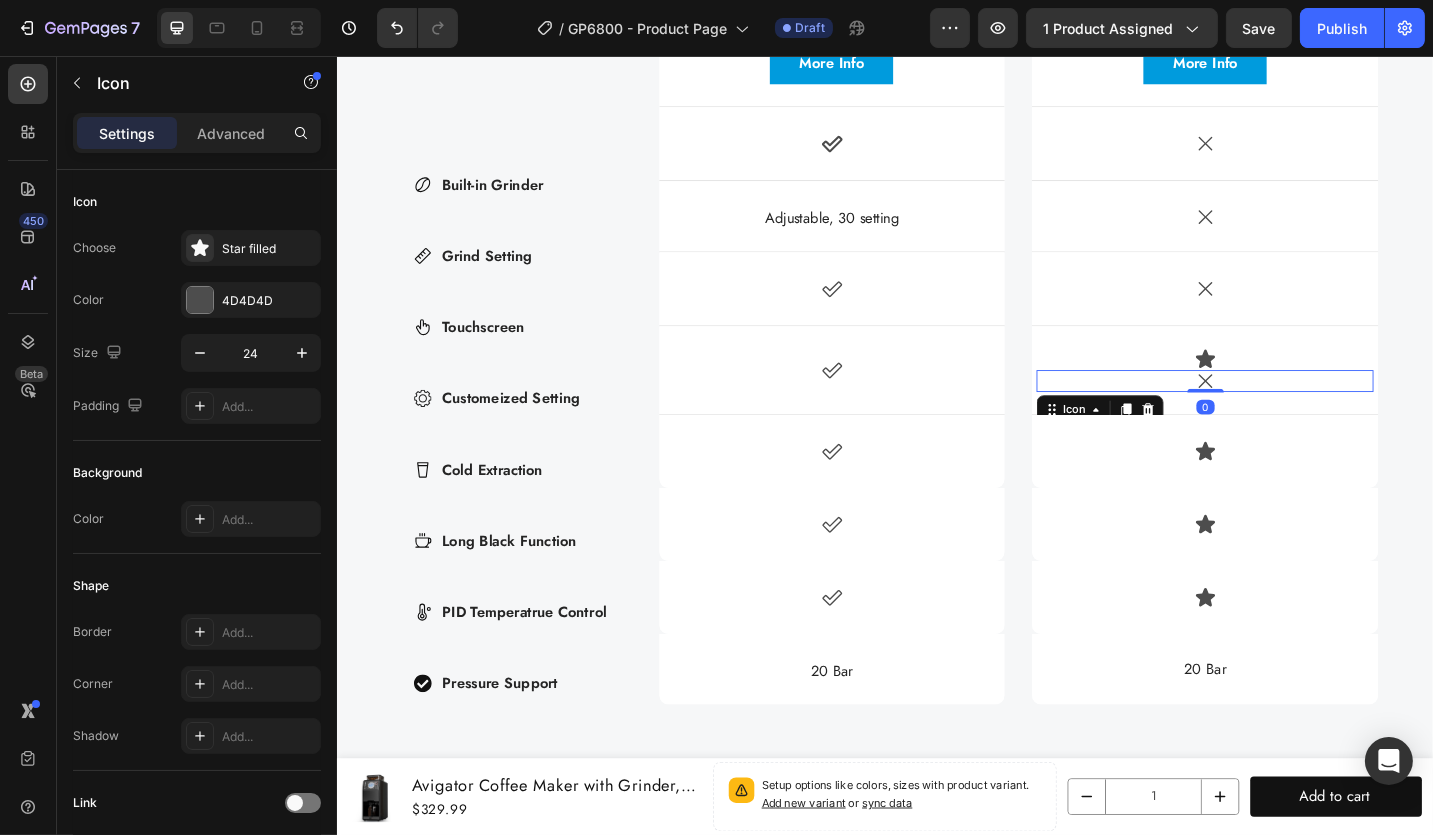 click on "Icon" at bounding box center [1286, 388] 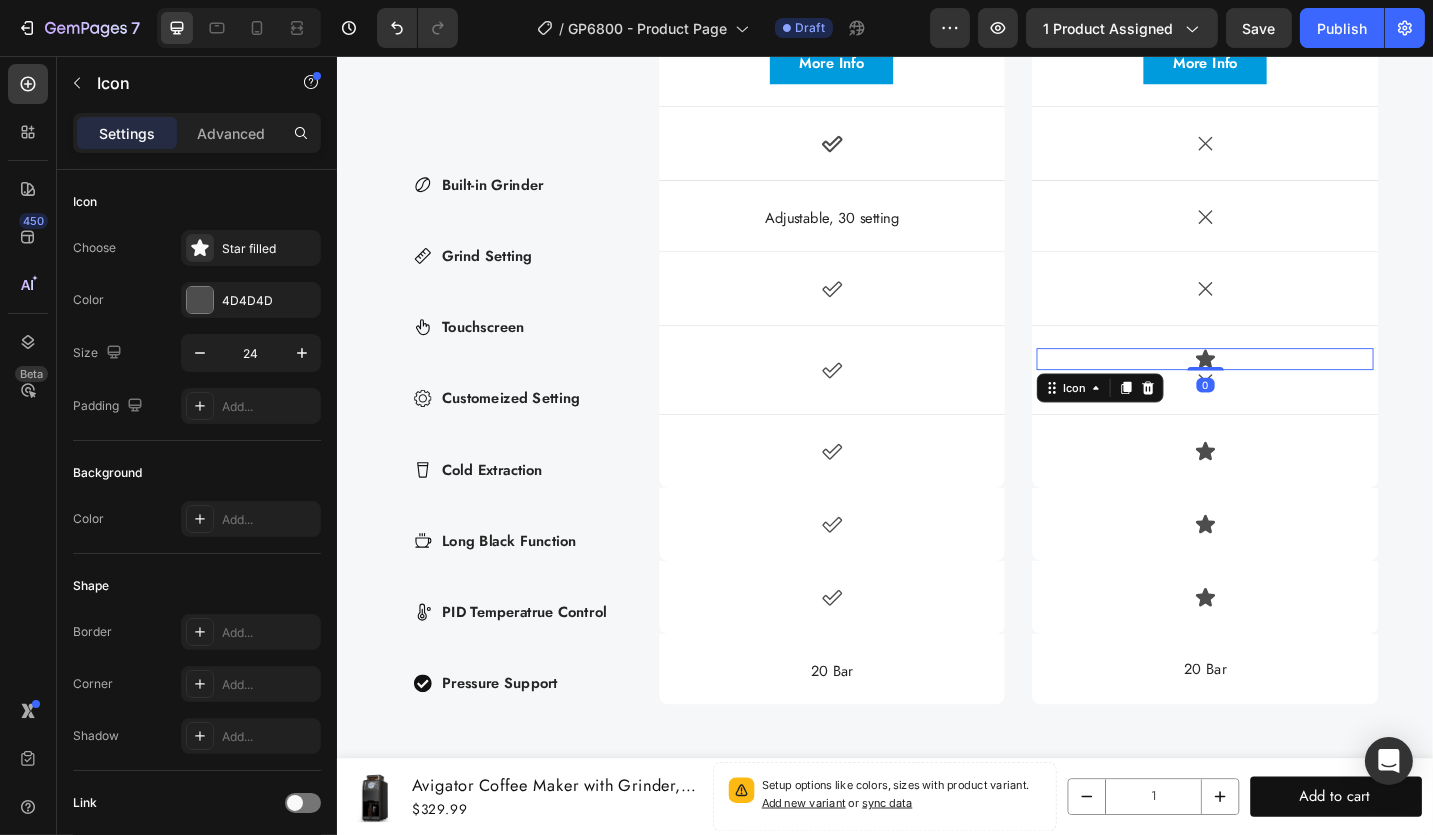 drag, startPoint x: 1215, startPoint y: 411, endPoint x: 1260, endPoint y: 382, distance: 53.535034 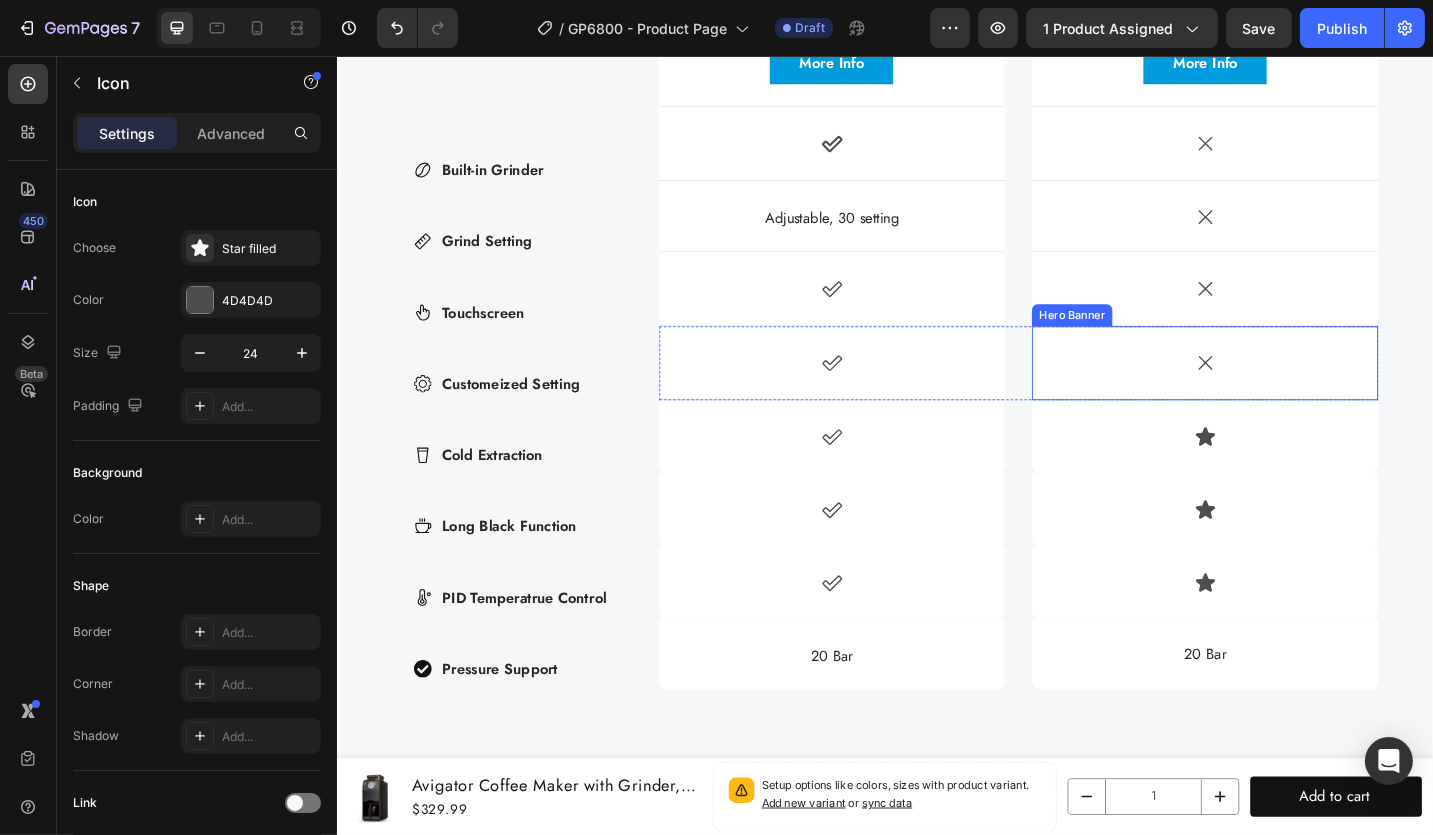 scroll, scrollTop: 6319, scrollLeft: 0, axis: vertical 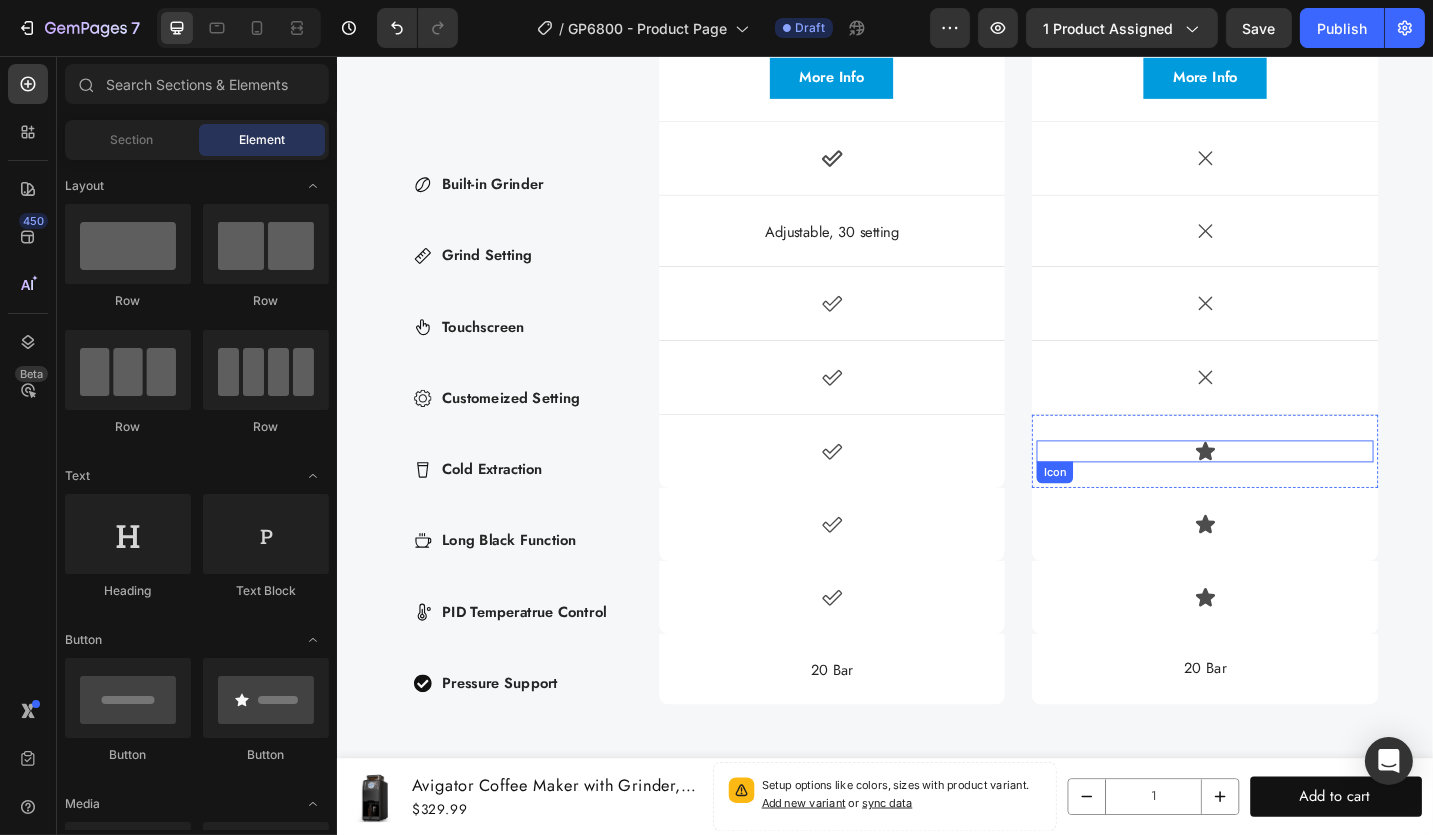 click on "Icon" at bounding box center [1286, 489] 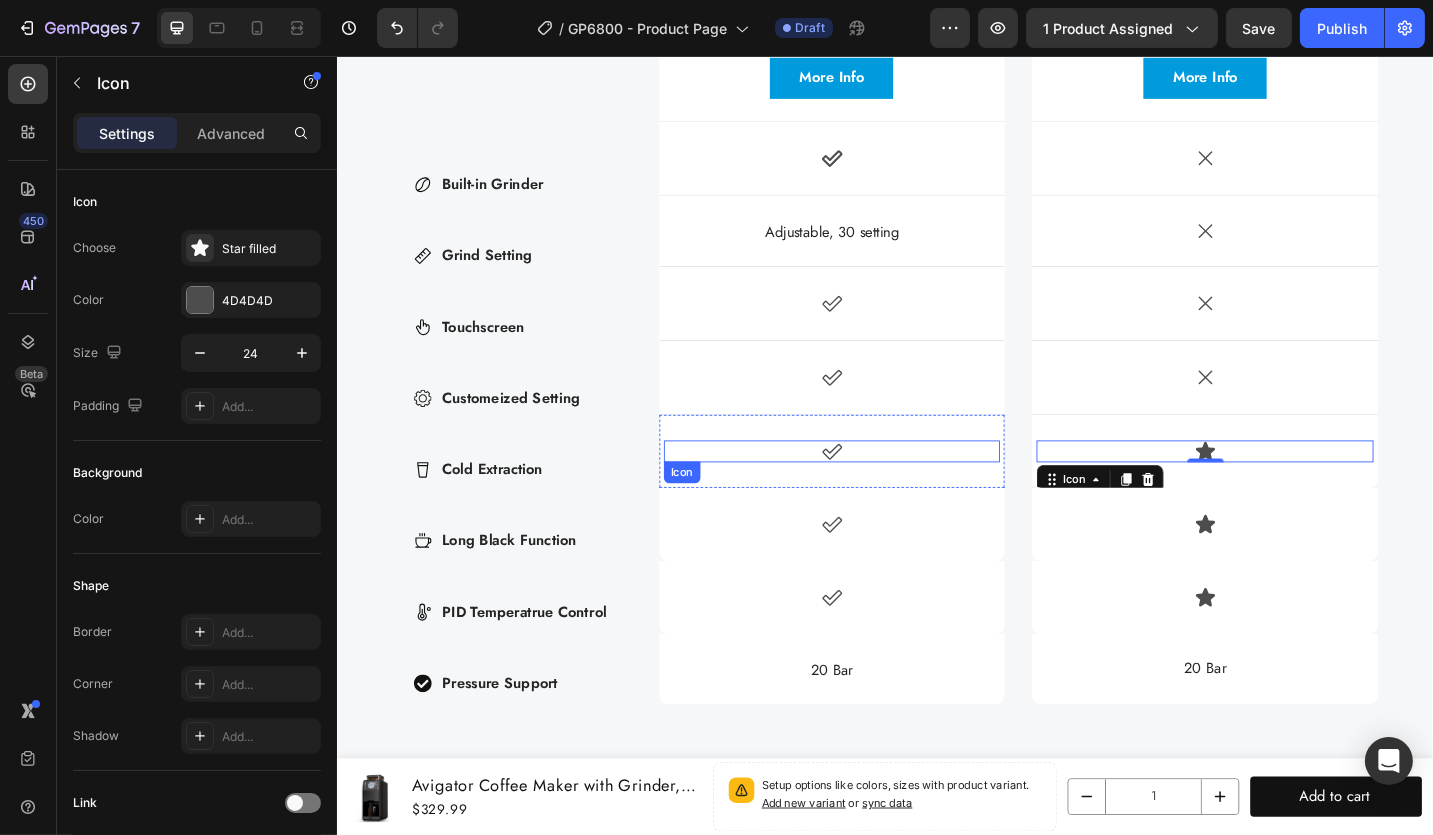 click on "Icon" at bounding box center [878, 489] 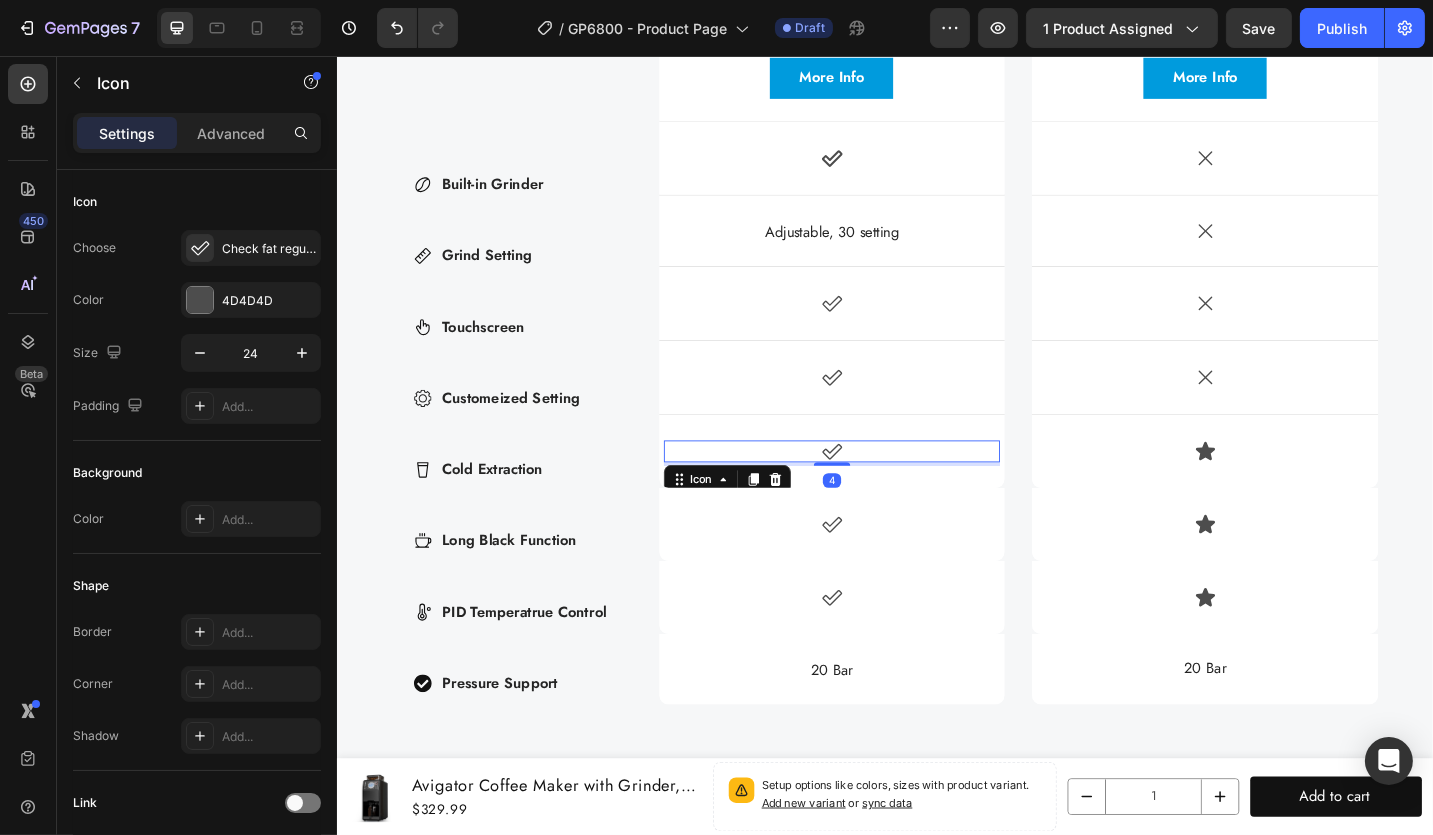 drag, startPoint x: 788, startPoint y: 515, endPoint x: 926, endPoint y: 526, distance: 138.43771 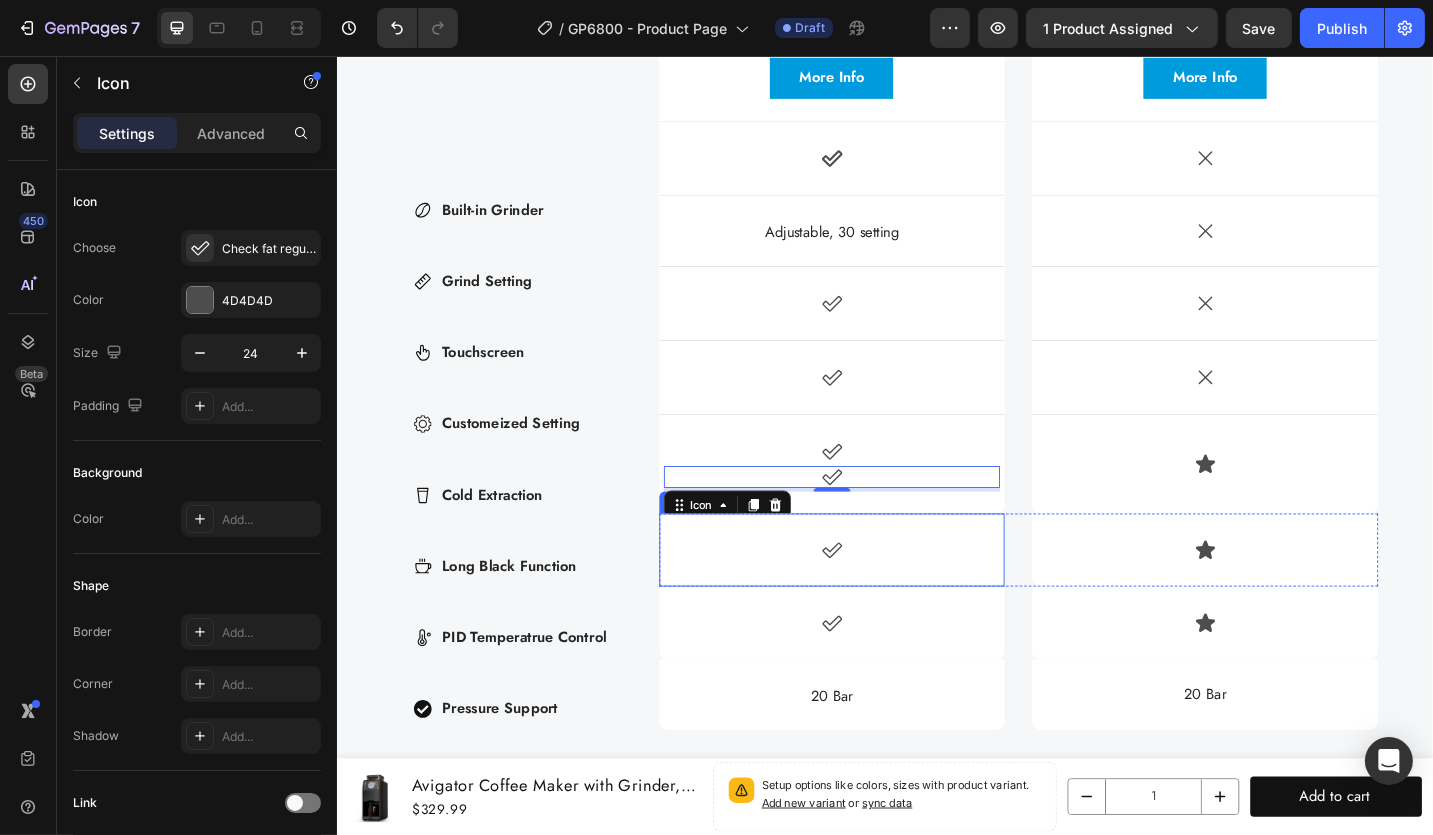scroll, scrollTop: 6347, scrollLeft: 0, axis: vertical 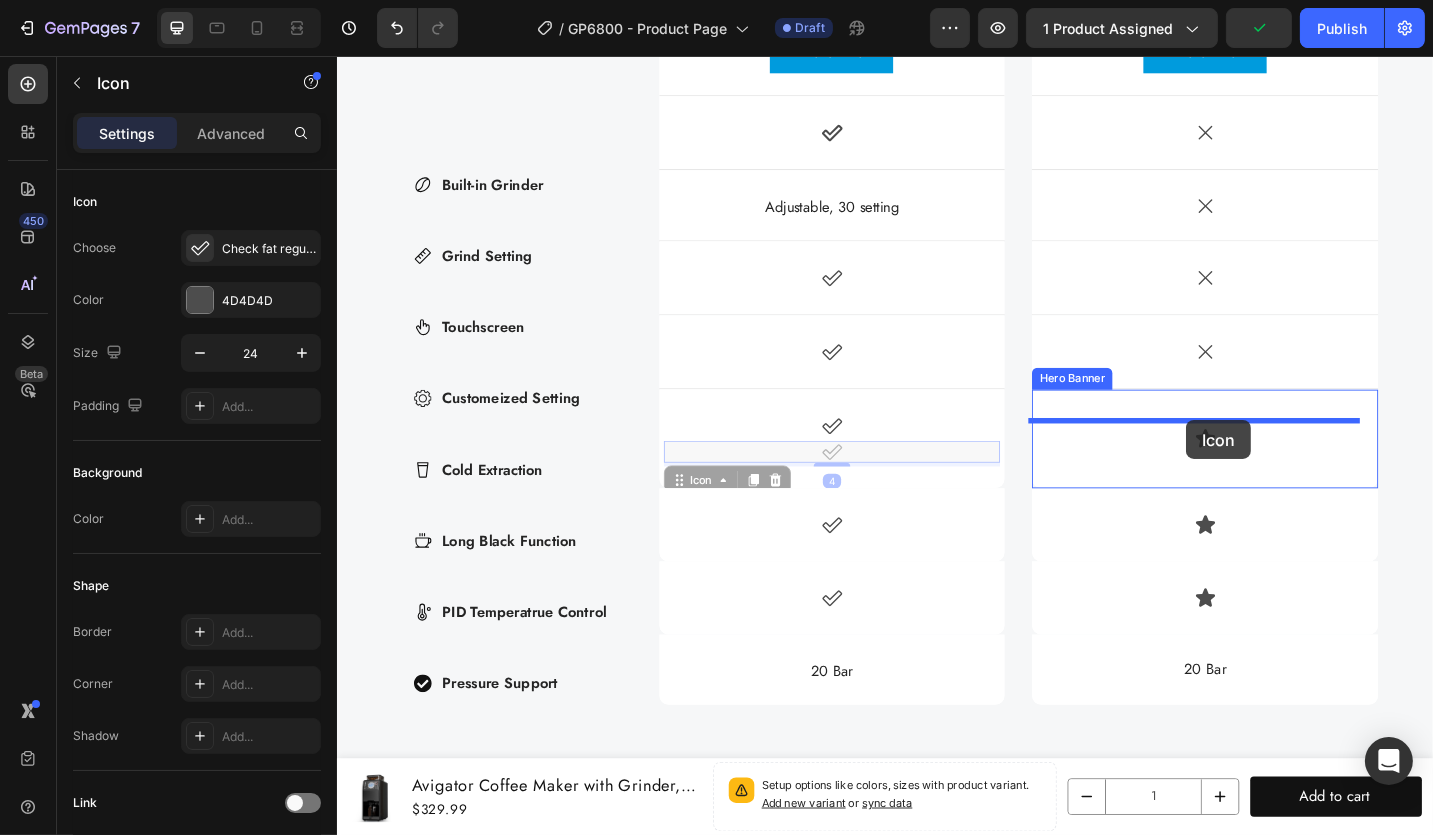 drag, startPoint x: 1019, startPoint y: 472, endPoint x: 1266, endPoint y: 455, distance: 247.58434 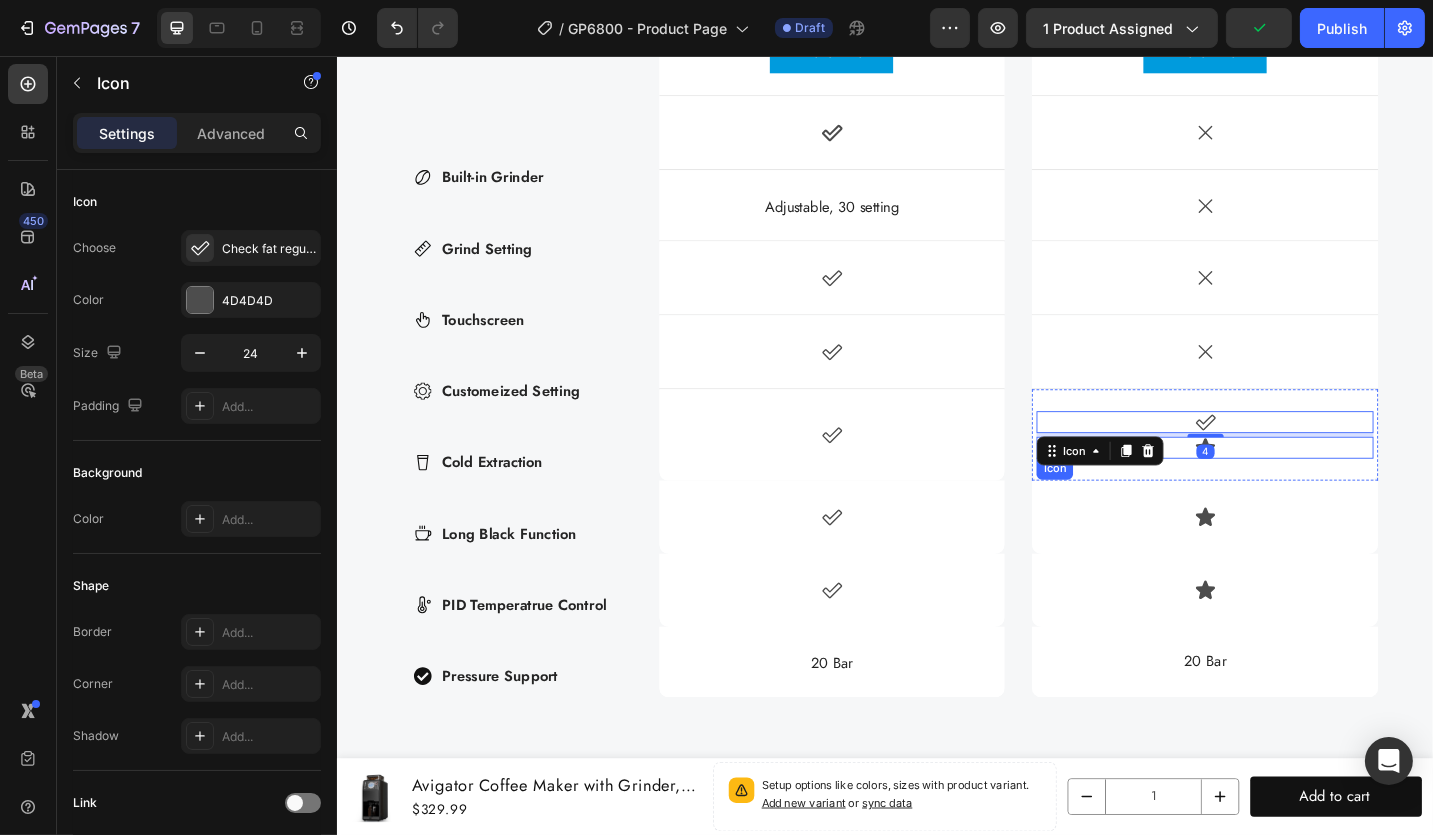 scroll, scrollTop: 6339, scrollLeft: 0, axis: vertical 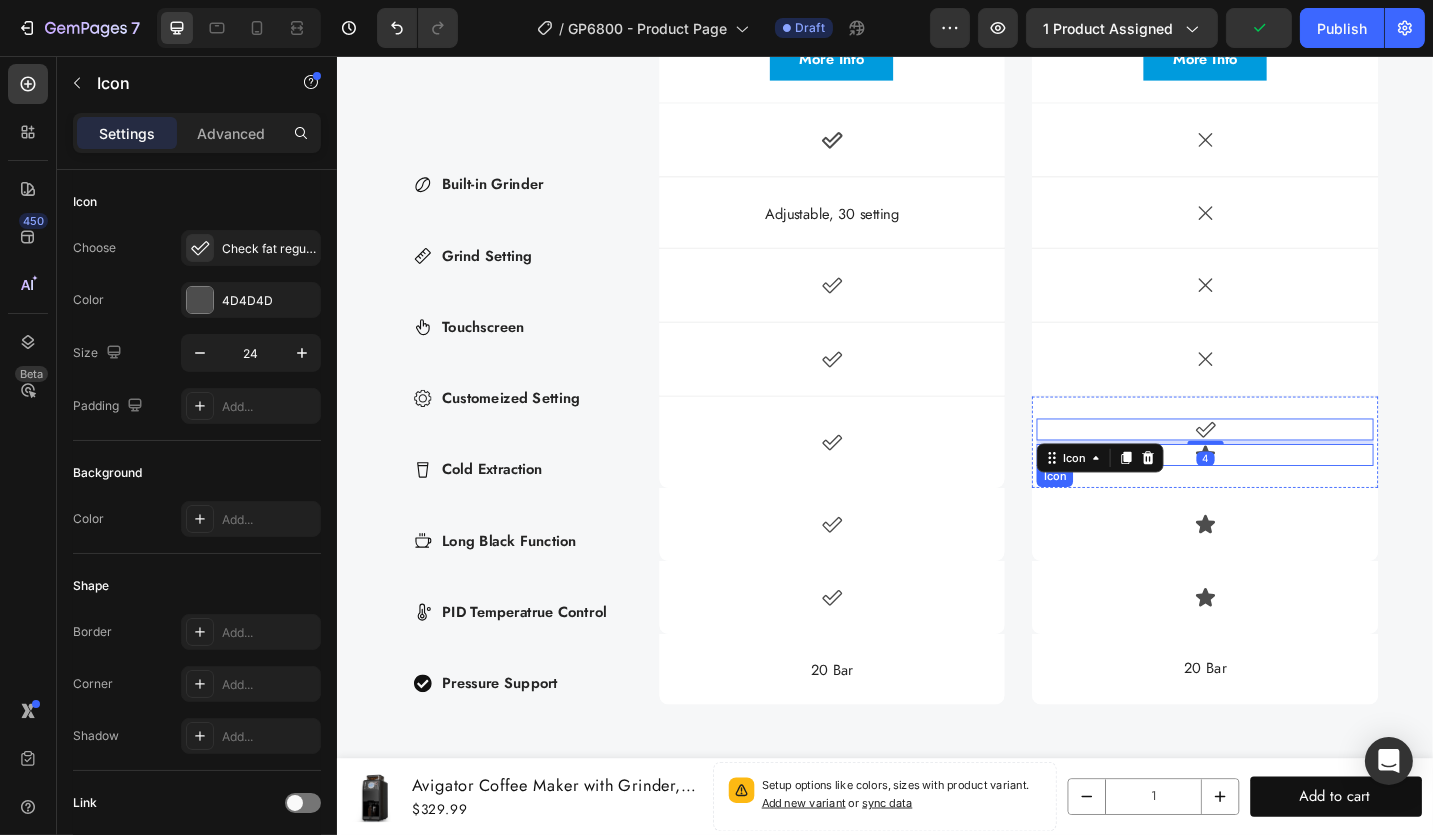 click on "Icon" at bounding box center [1286, 493] 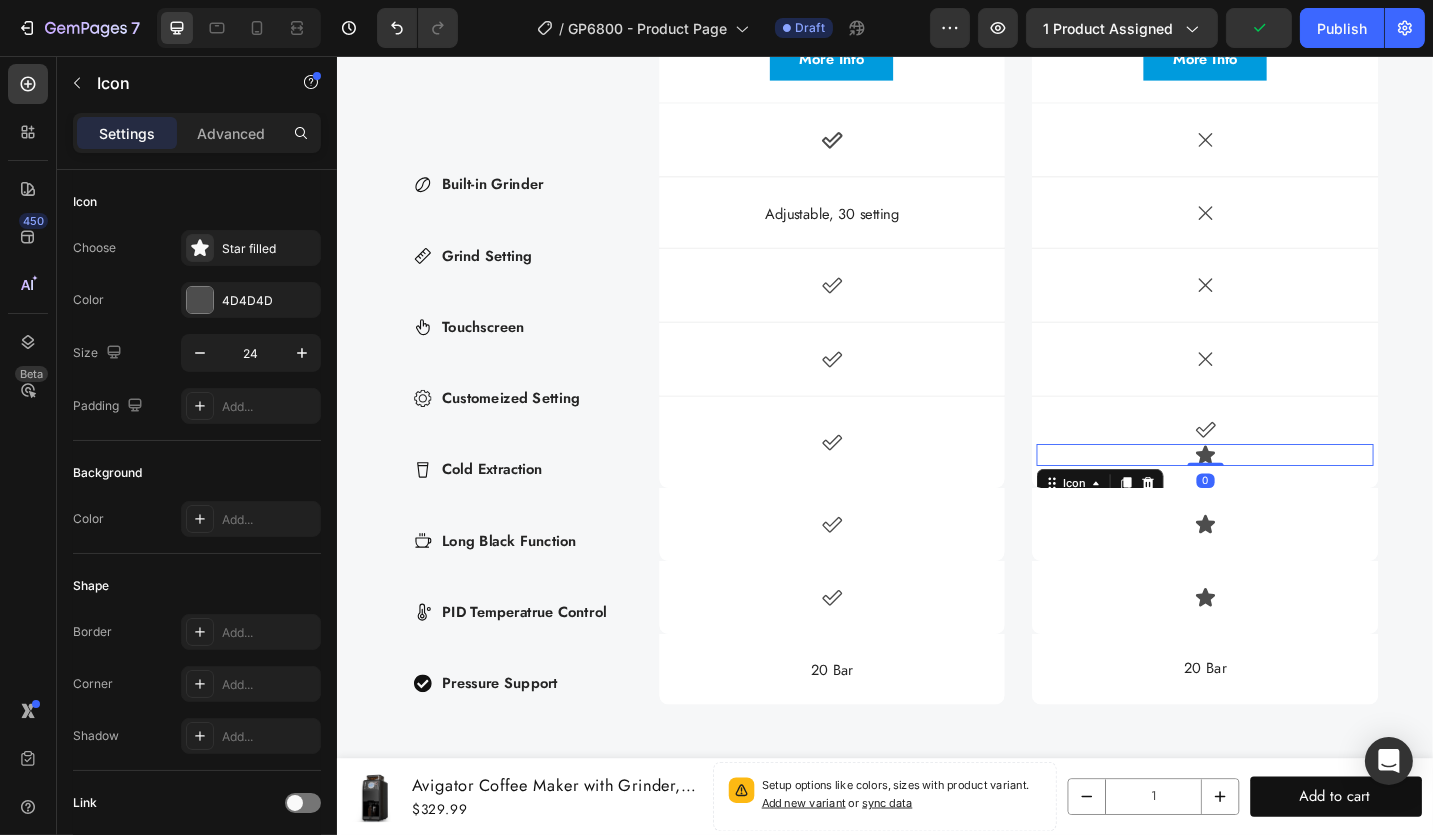 drag, startPoint x: 1211, startPoint y: 511, endPoint x: 1220, endPoint y: 521, distance: 13.453624 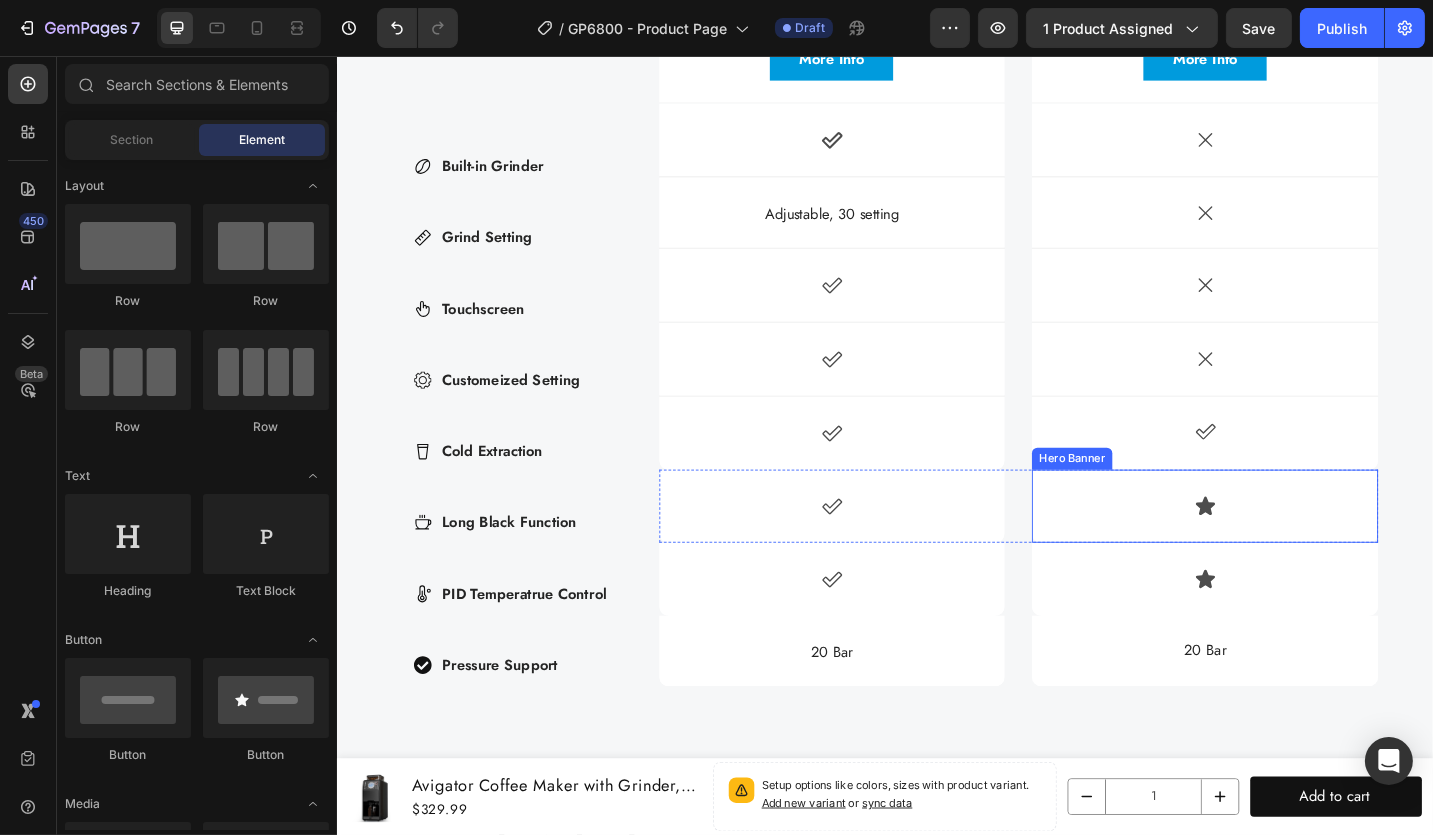 scroll, scrollTop: 6319, scrollLeft: 0, axis: vertical 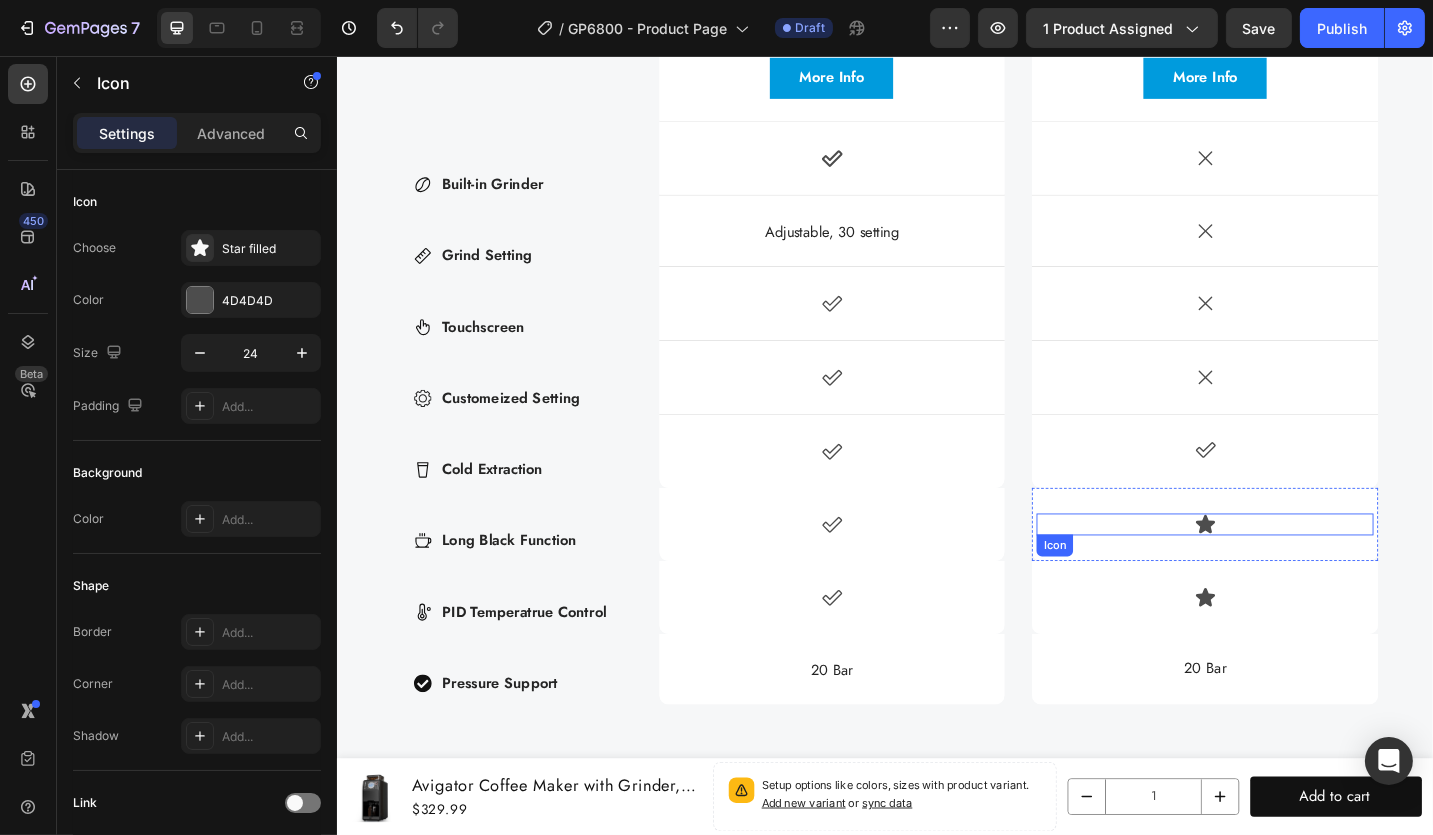 click 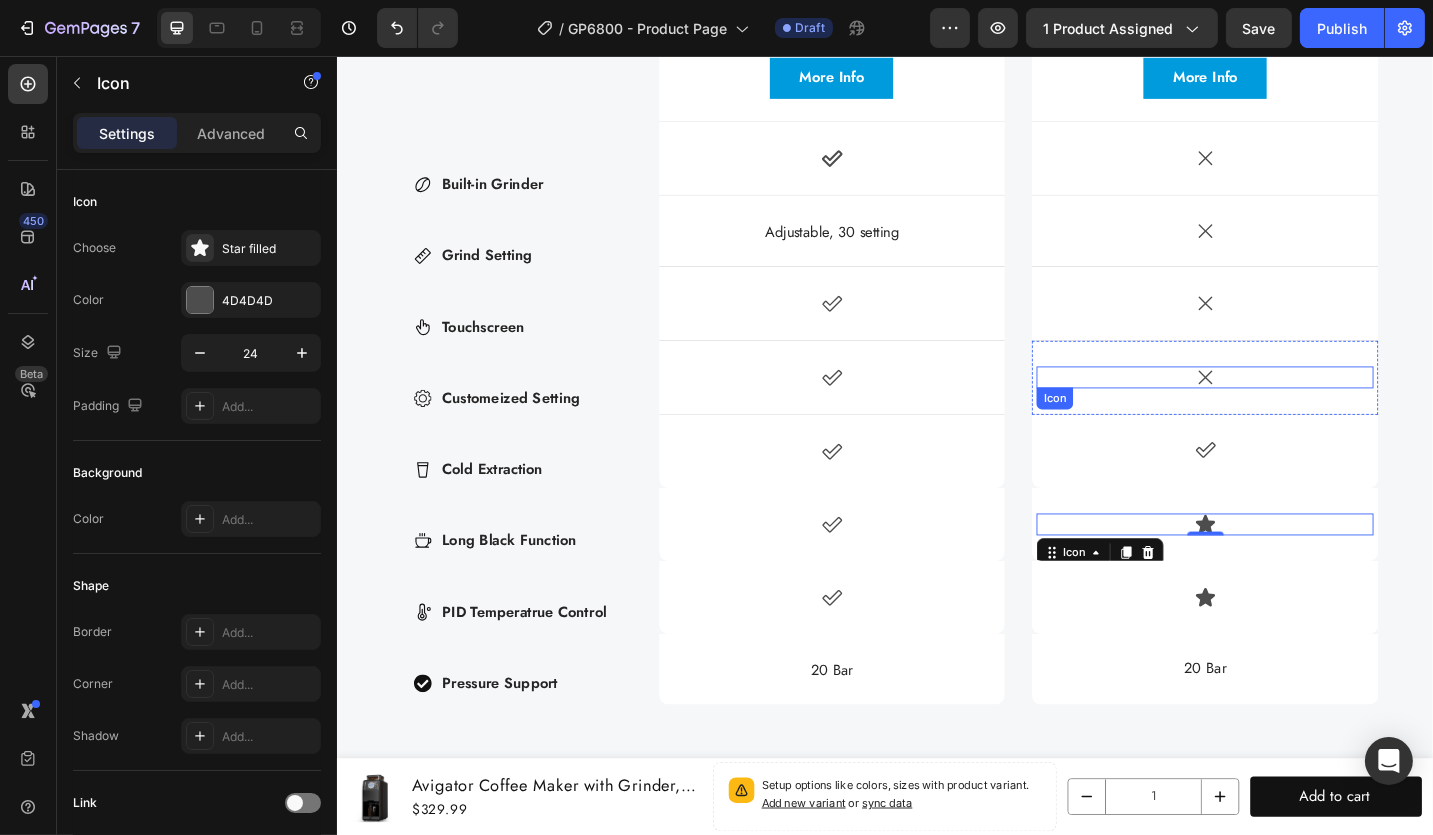 drag, startPoint x: 1295, startPoint y: 407, endPoint x: 1316, endPoint y: 402, distance: 21.587032 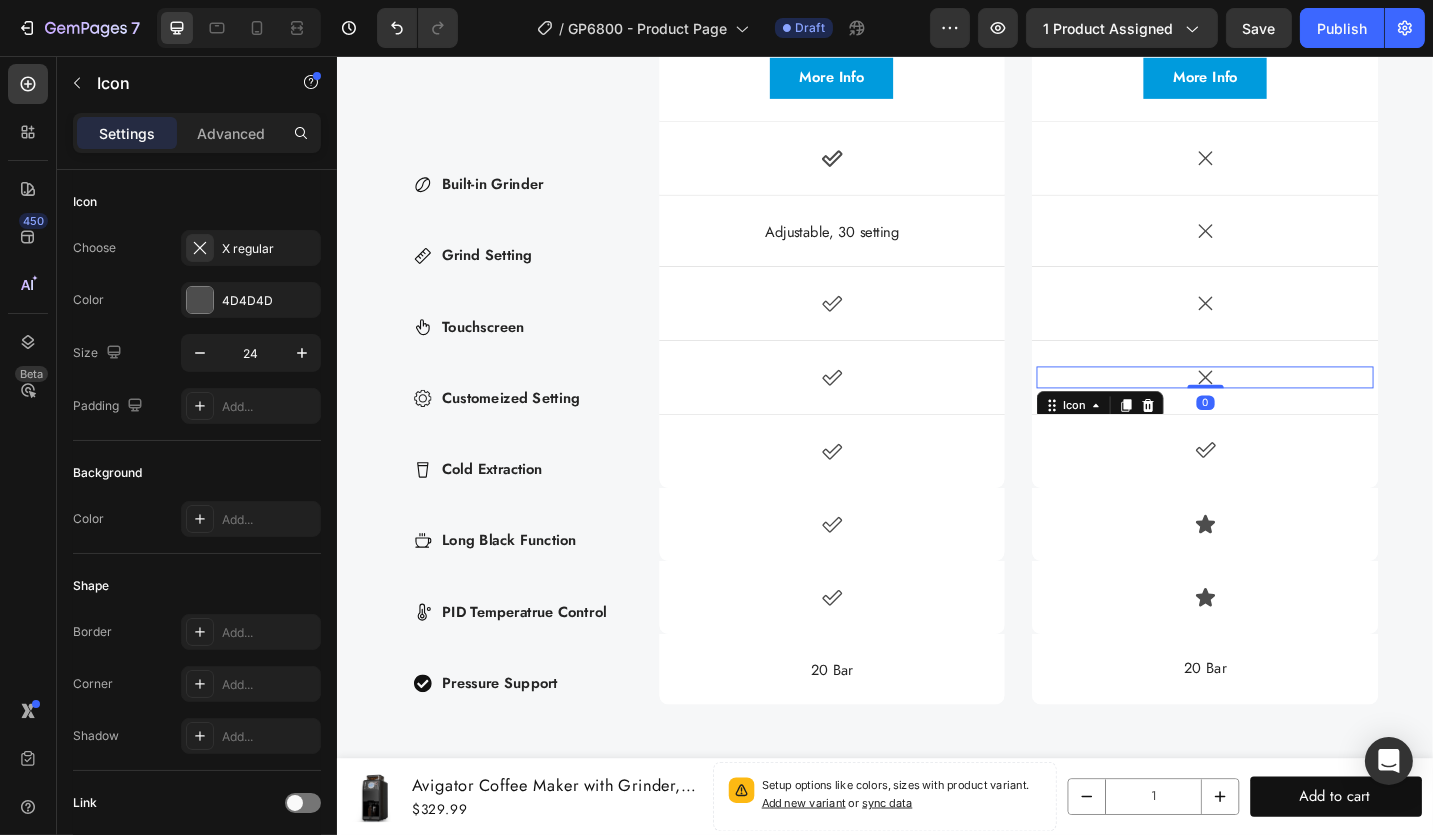 drag, startPoint x: 1192, startPoint y: 432, endPoint x: 1324, endPoint y: 419, distance: 132.63861 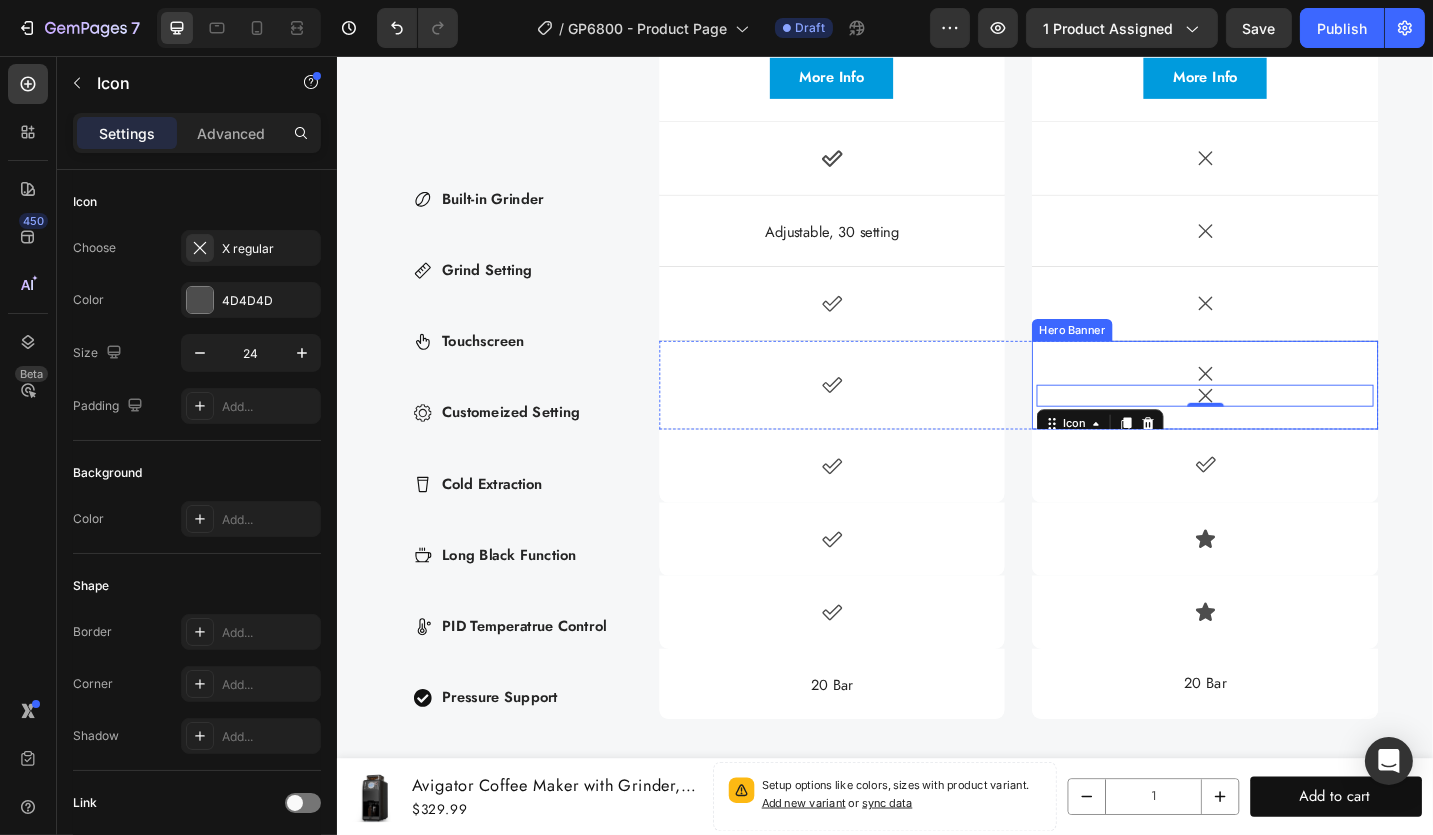 scroll, scrollTop: 6335, scrollLeft: 0, axis: vertical 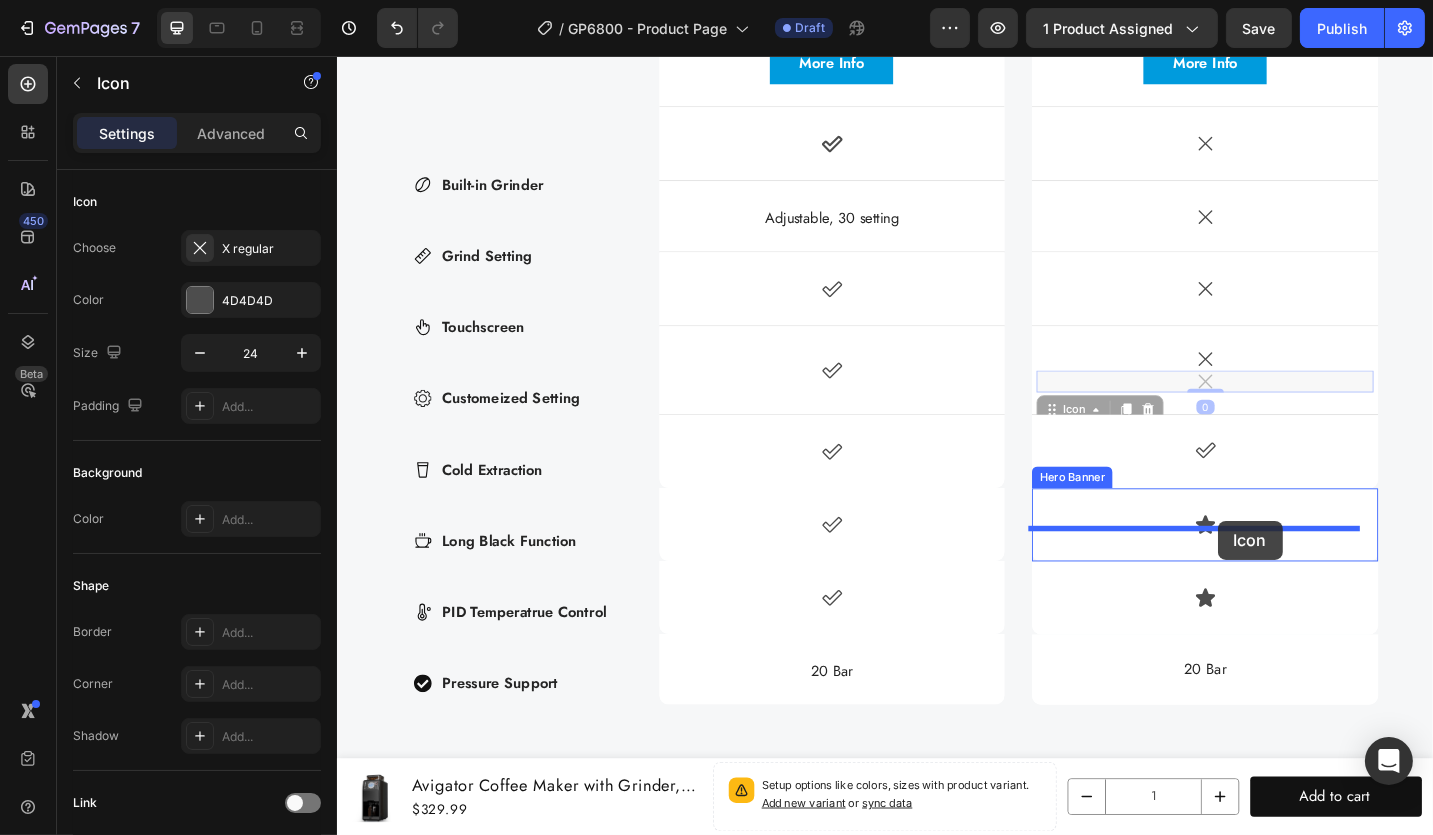 drag, startPoint x: 1318, startPoint y: 405, endPoint x: 1300, endPoint y: 564, distance: 160.01562 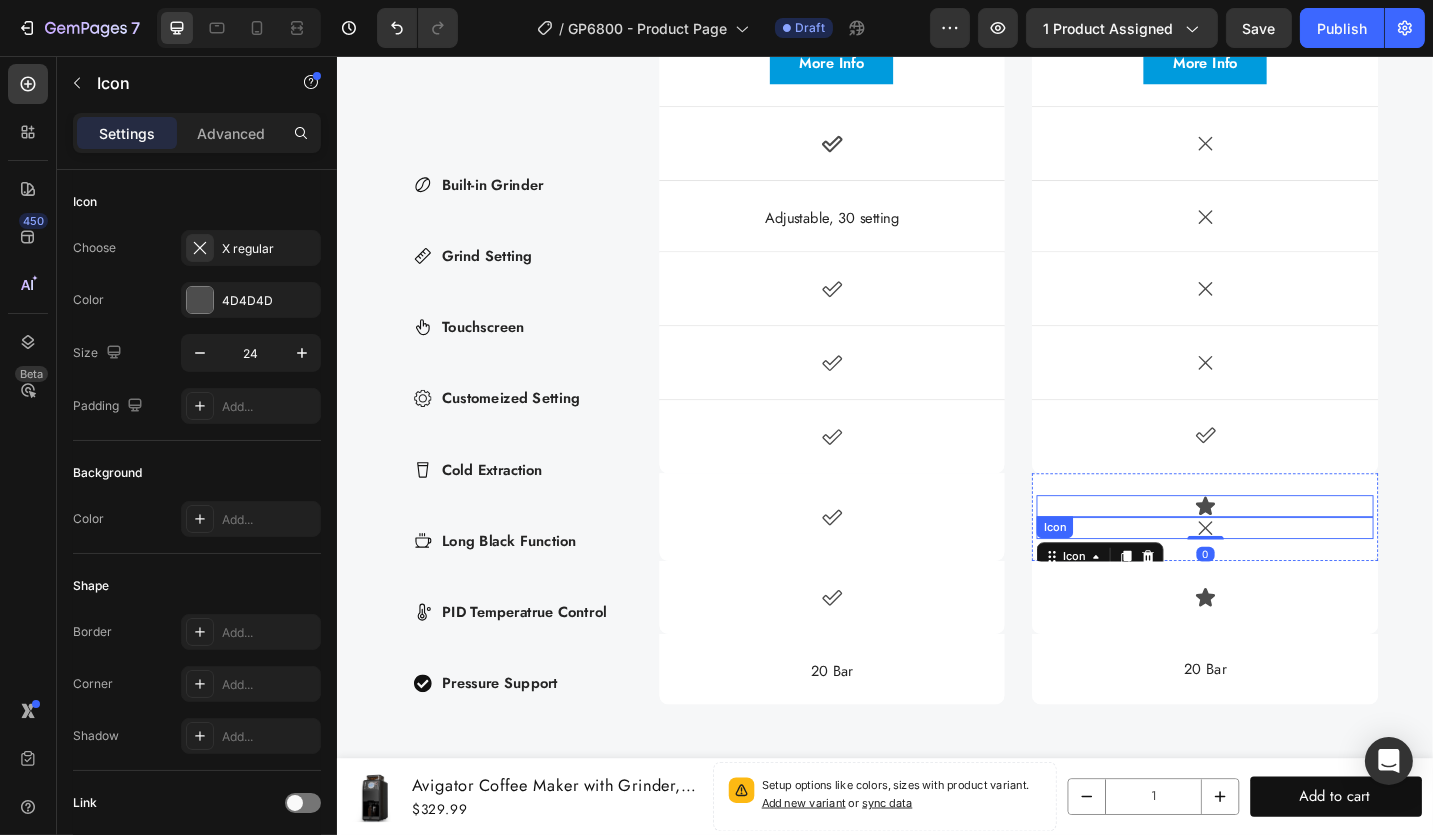click on "Icon" at bounding box center (1286, 549) 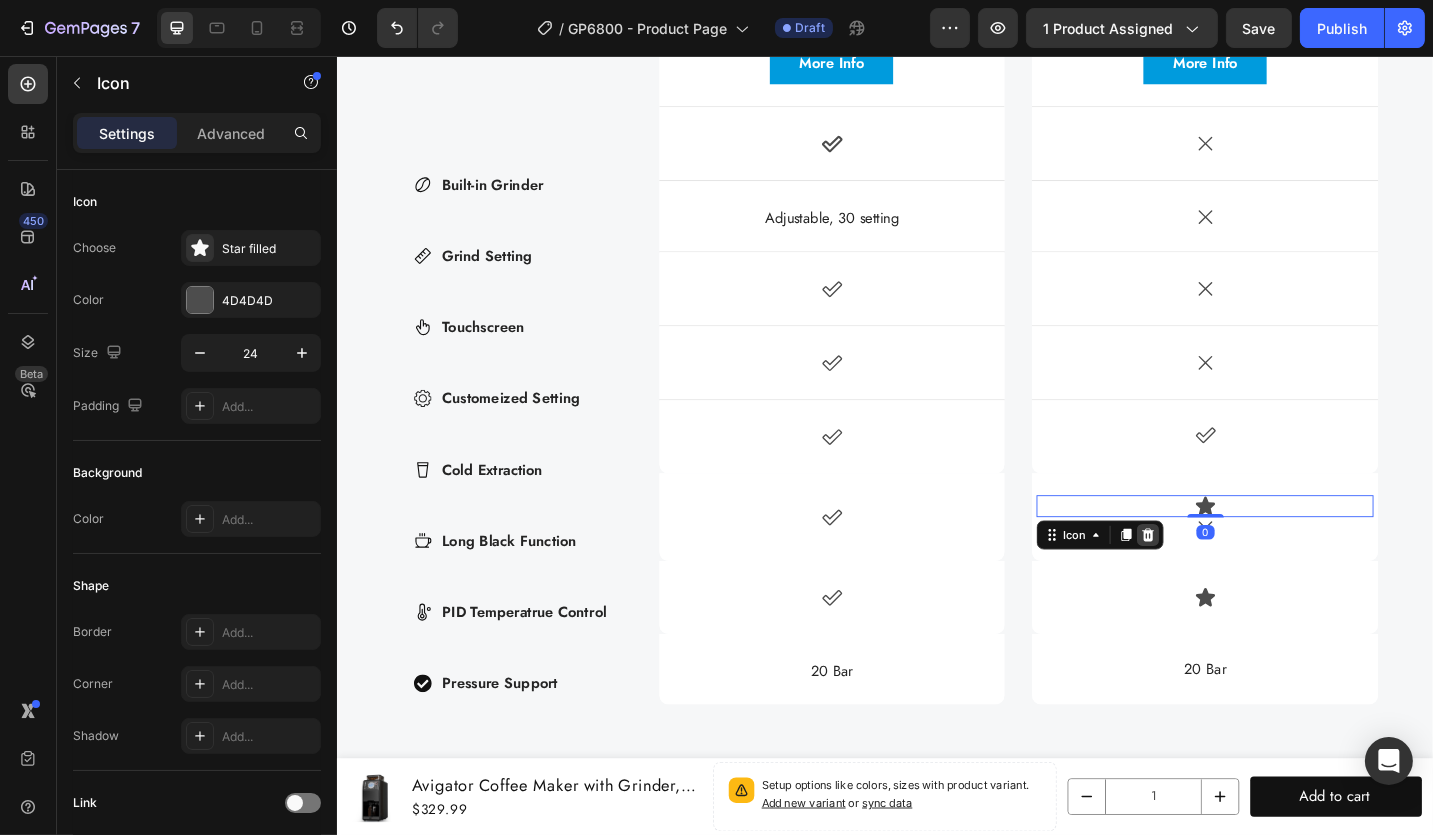 click 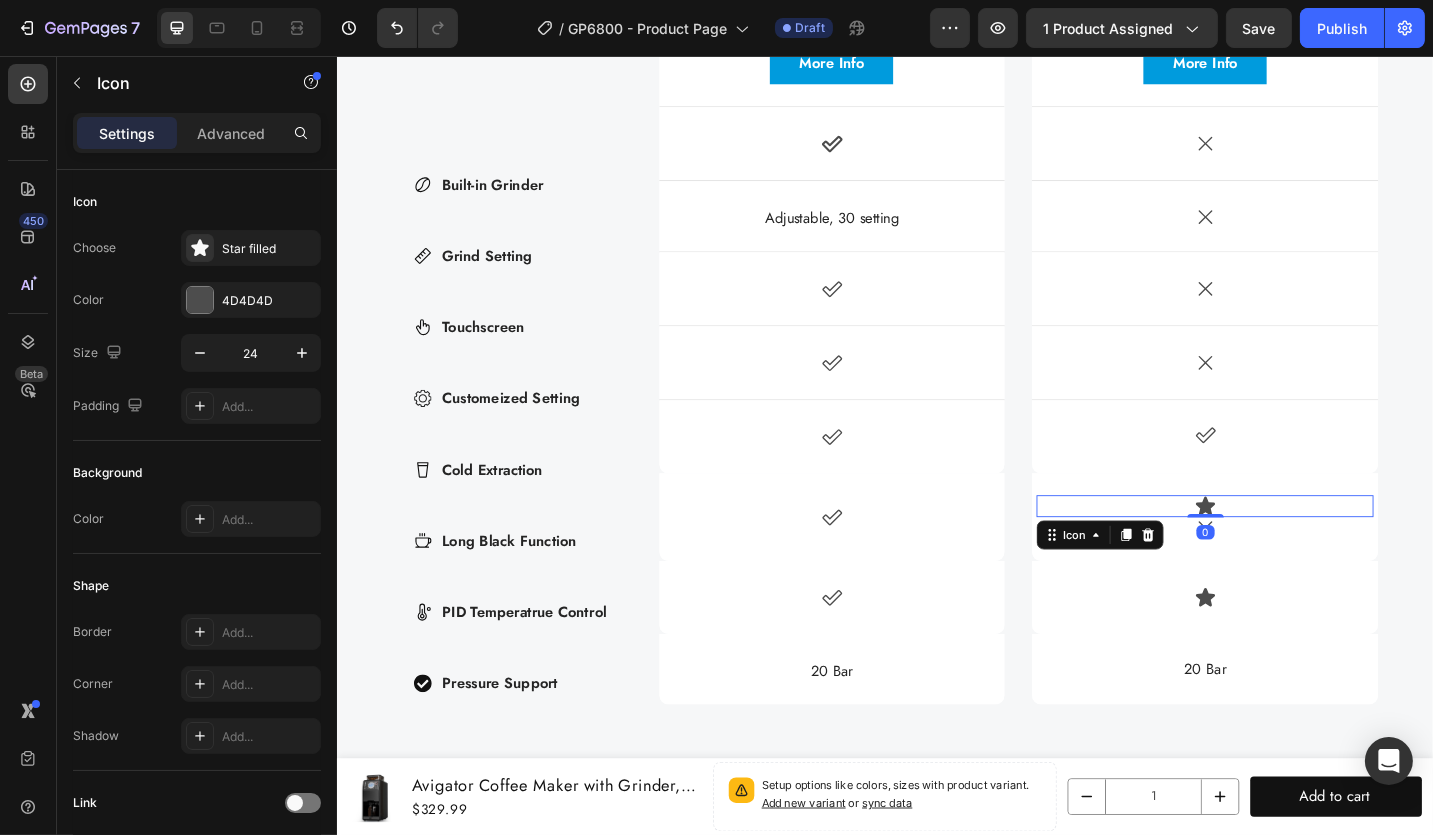 scroll, scrollTop: 6319, scrollLeft: 0, axis: vertical 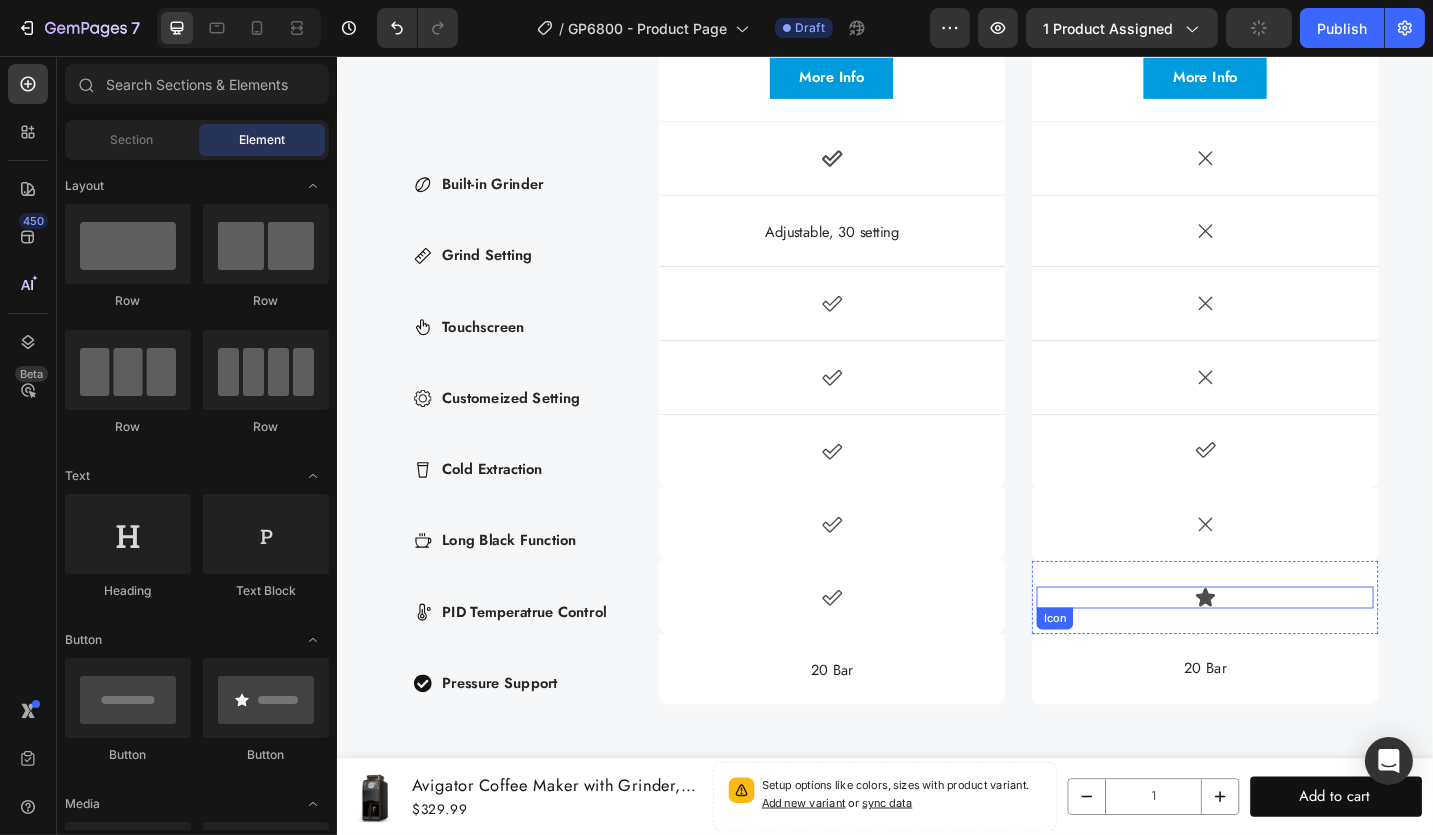 click on "Icon" at bounding box center (1286, 649) 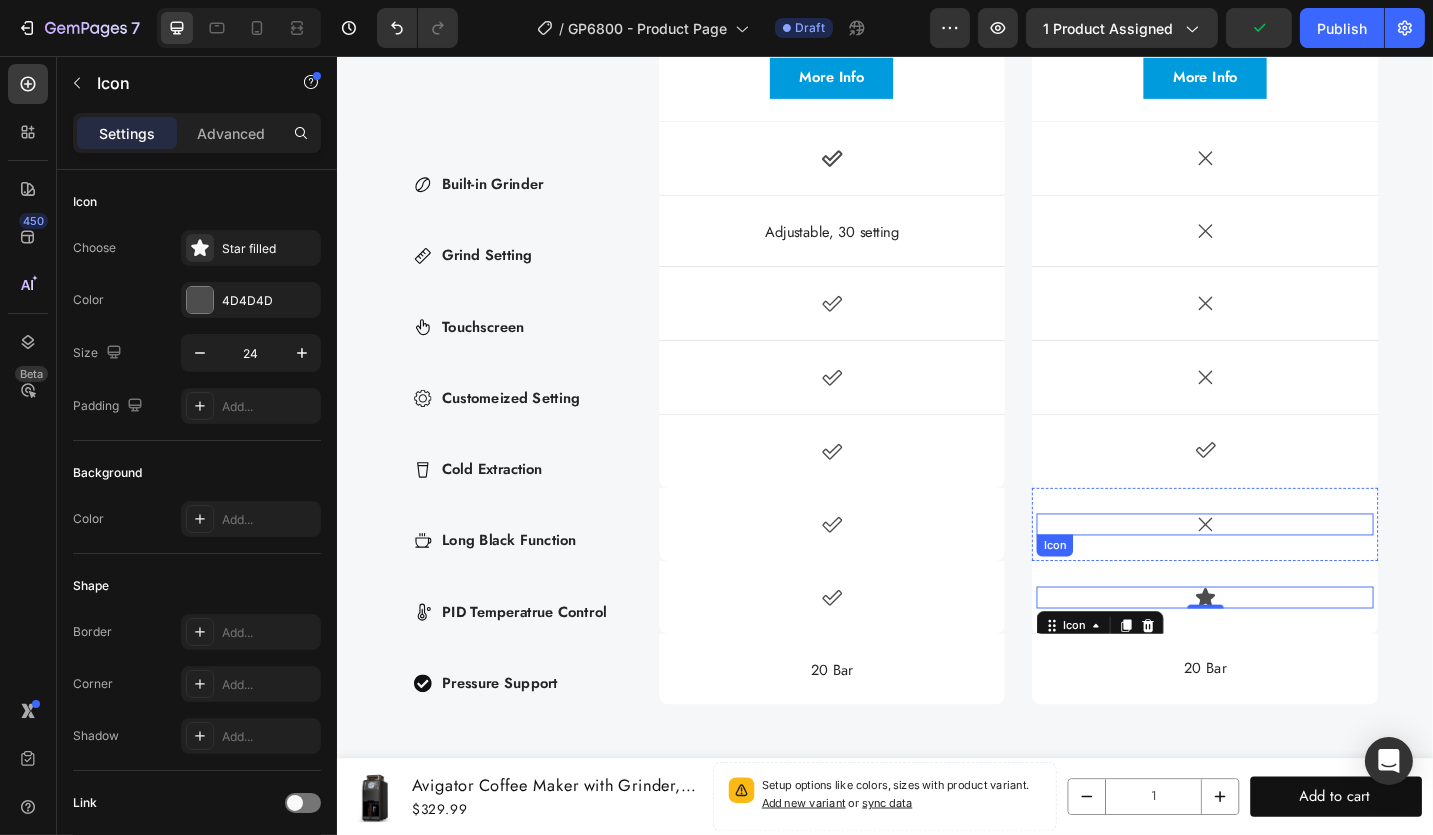 drag, startPoint x: 1293, startPoint y: 558, endPoint x: 1310, endPoint y: 566, distance: 18.788294 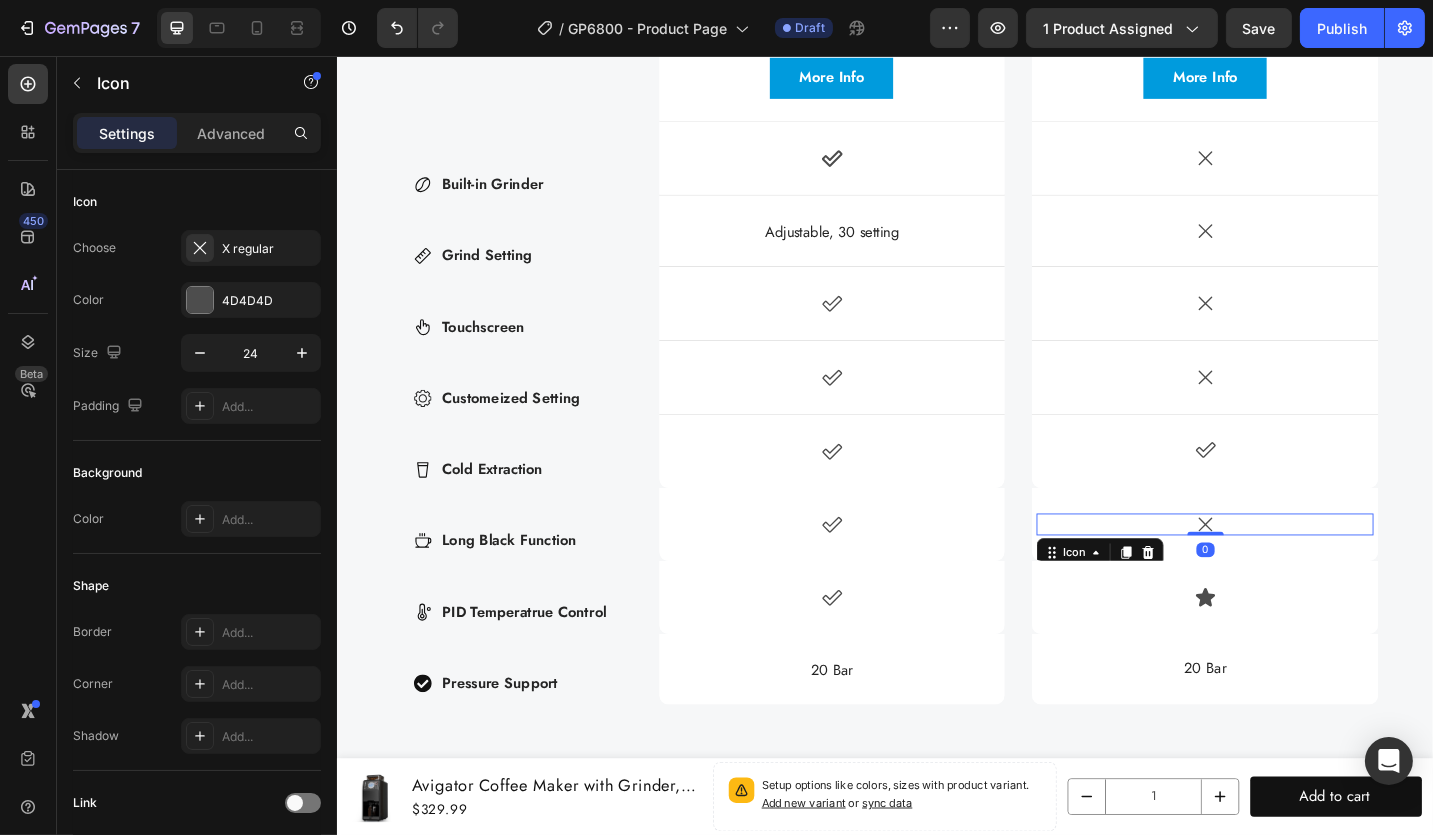 click at bounding box center (1200, 600) 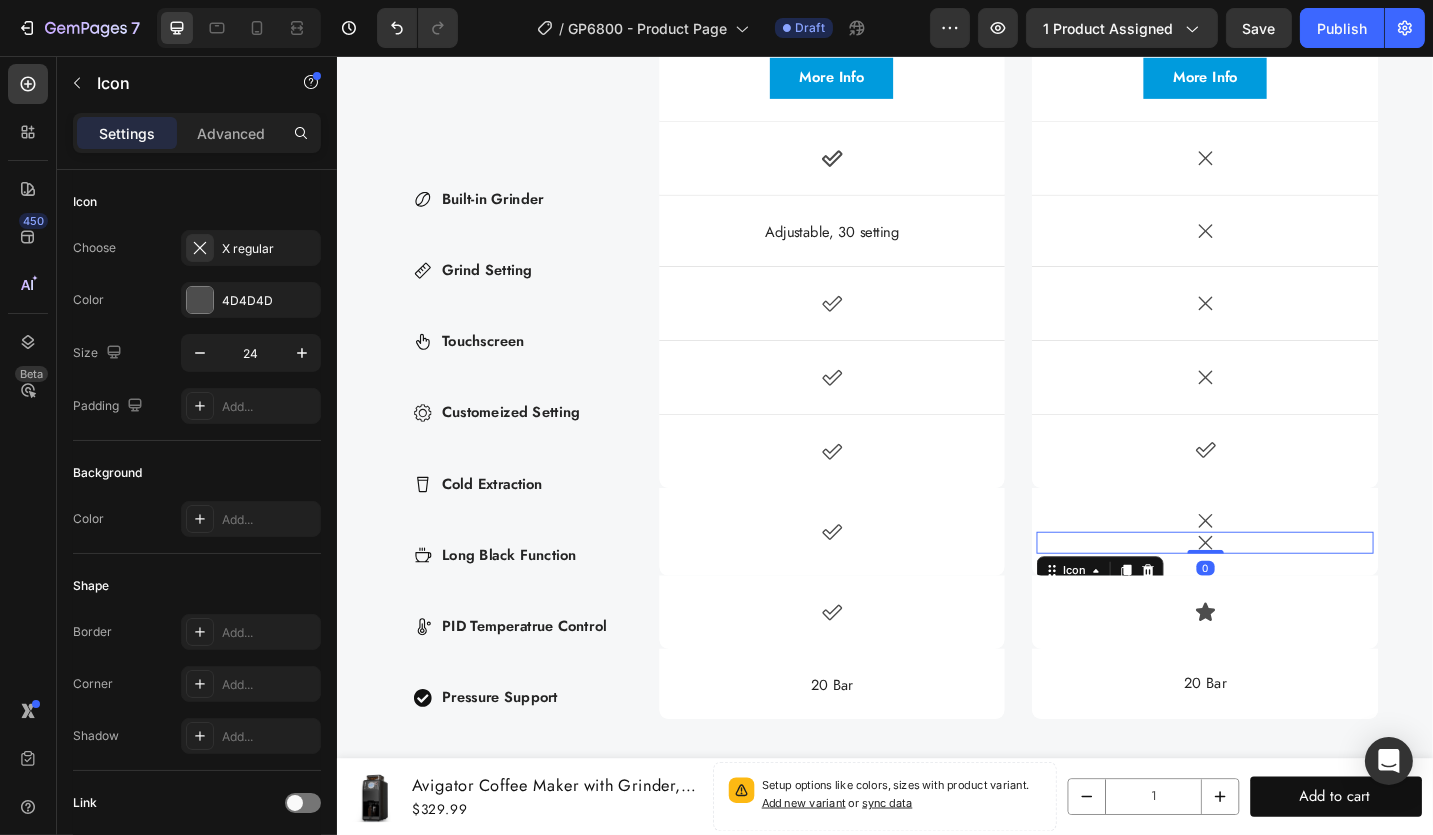 scroll, scrollTop: 6335, scrollLeft: 0, axis: vertical 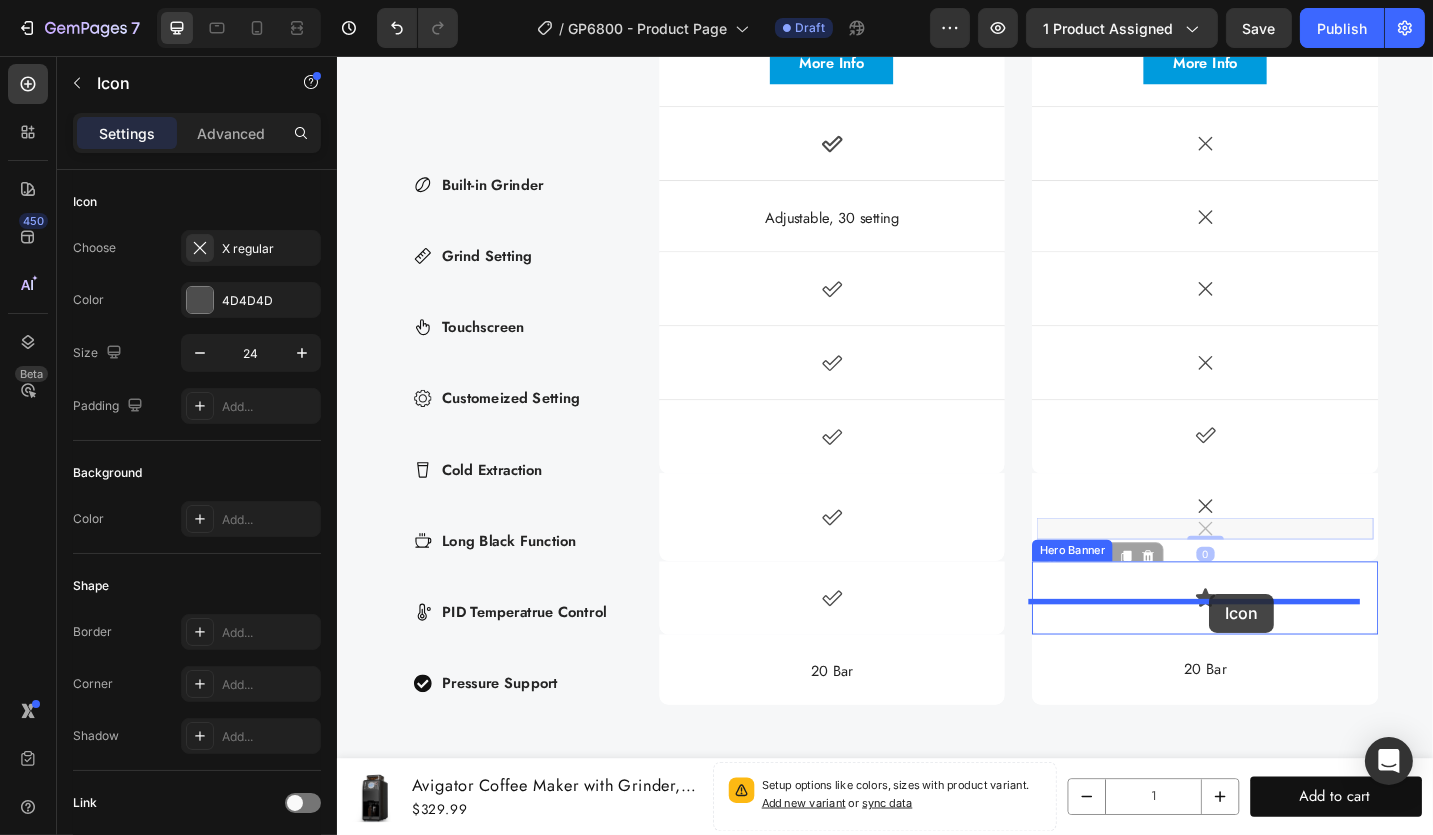 drag, startPoint x: 1297, startPoint y: 571, endPoint x: 1290, endPoint y: 645, distance: 74.330345 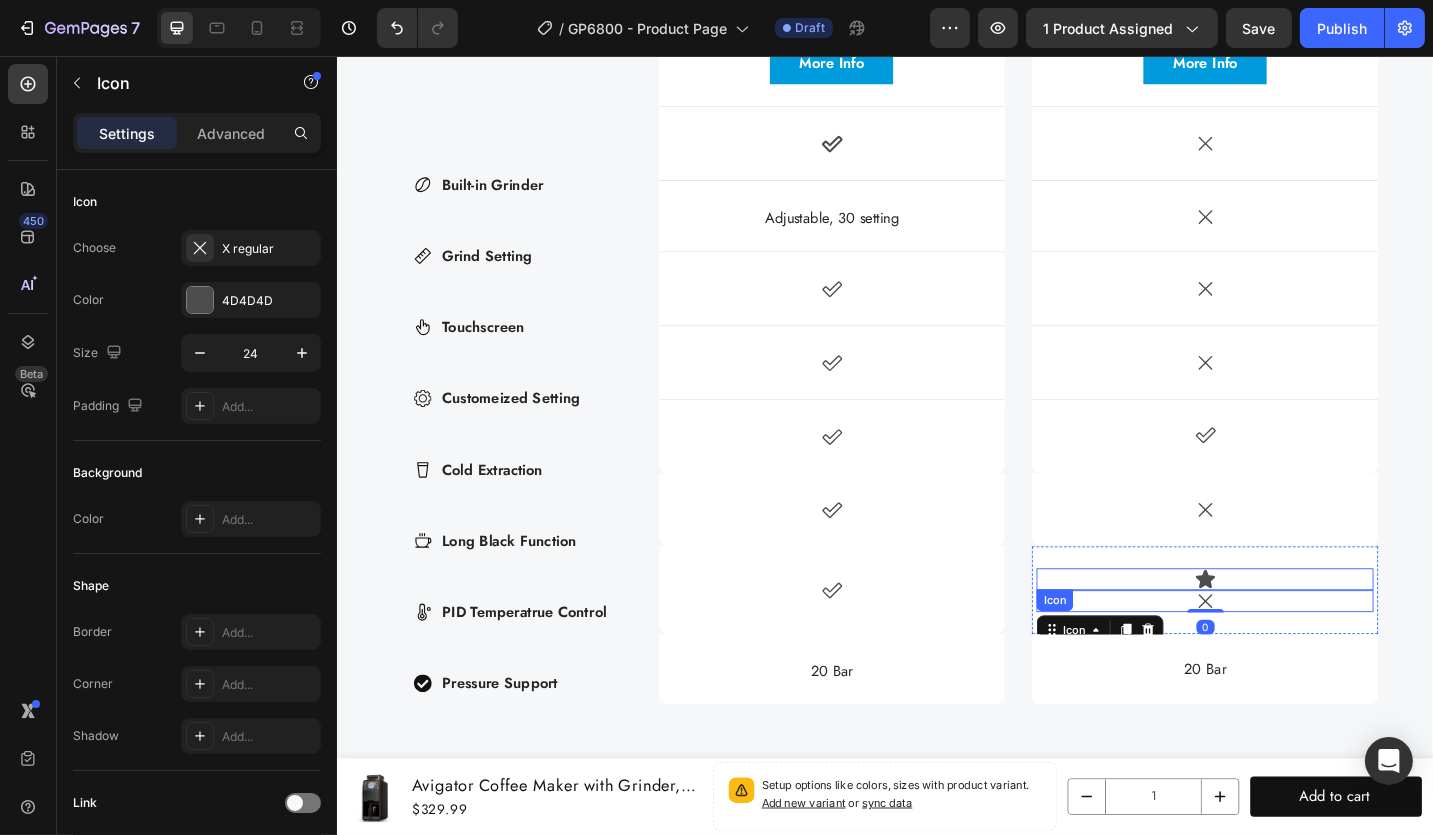 click on "Icon" at bounding box center [1286, 629] 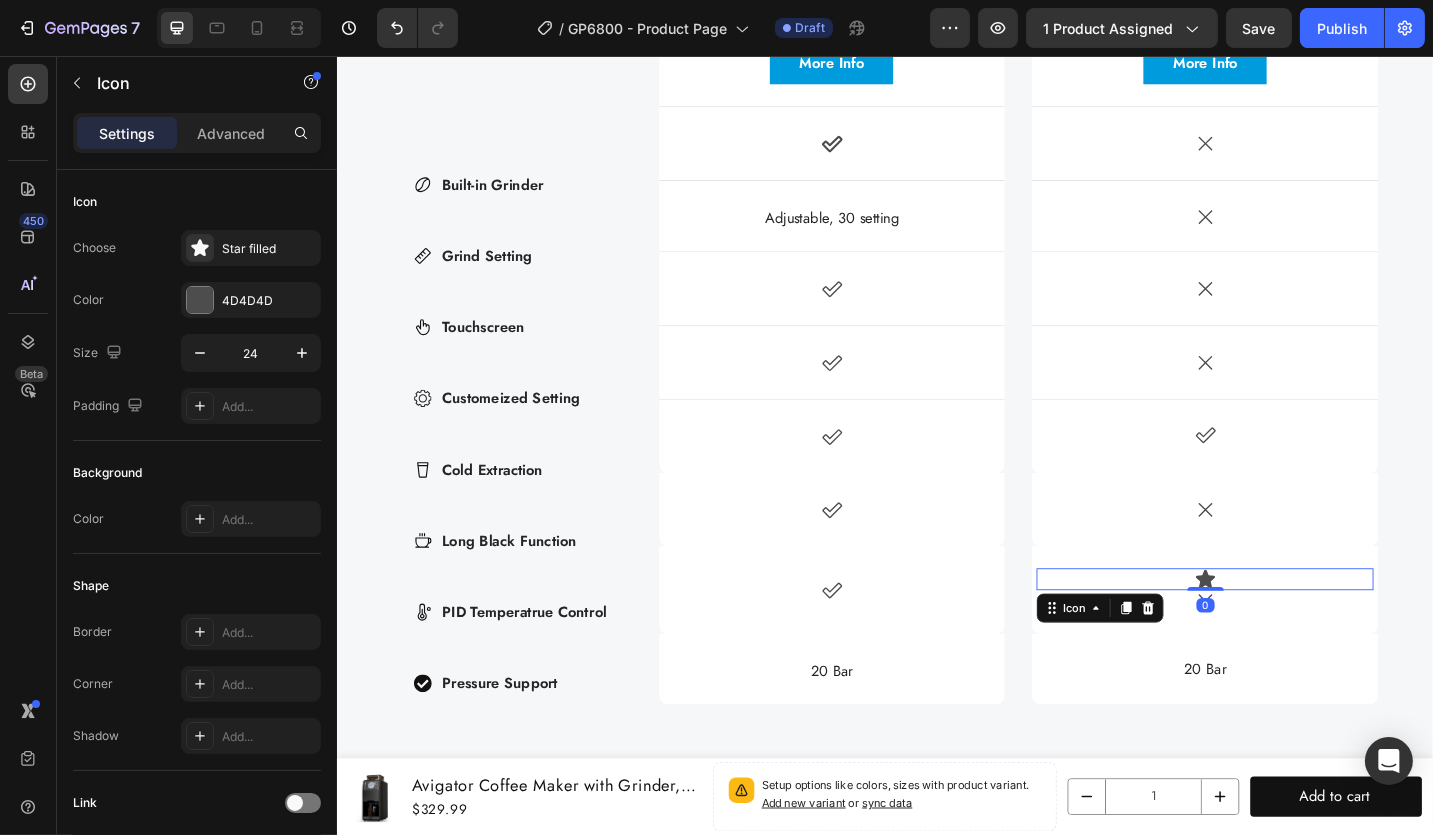 click 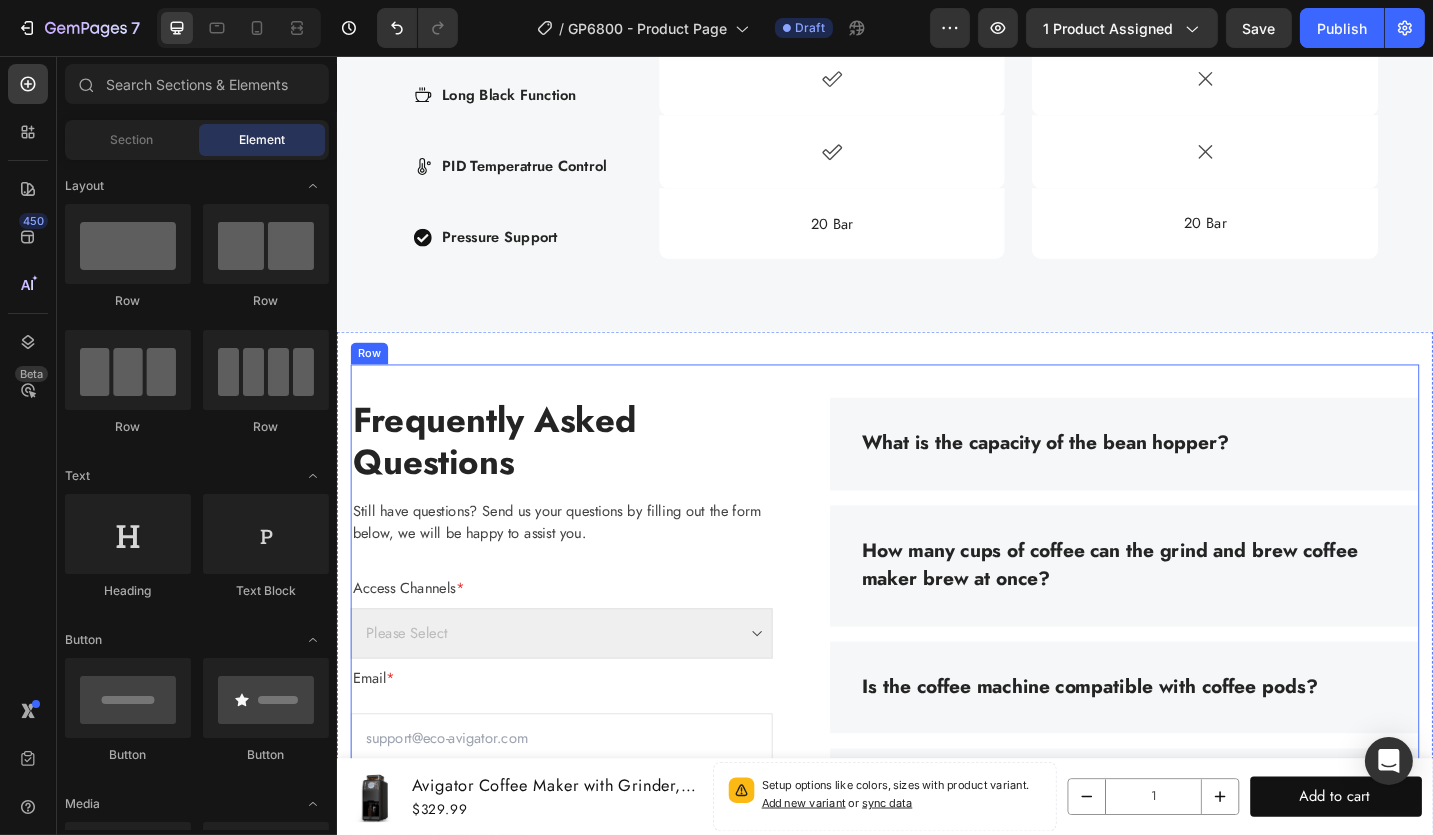 scroll, scrollTop: 6969, scrollLeft: 0, axis: vertical 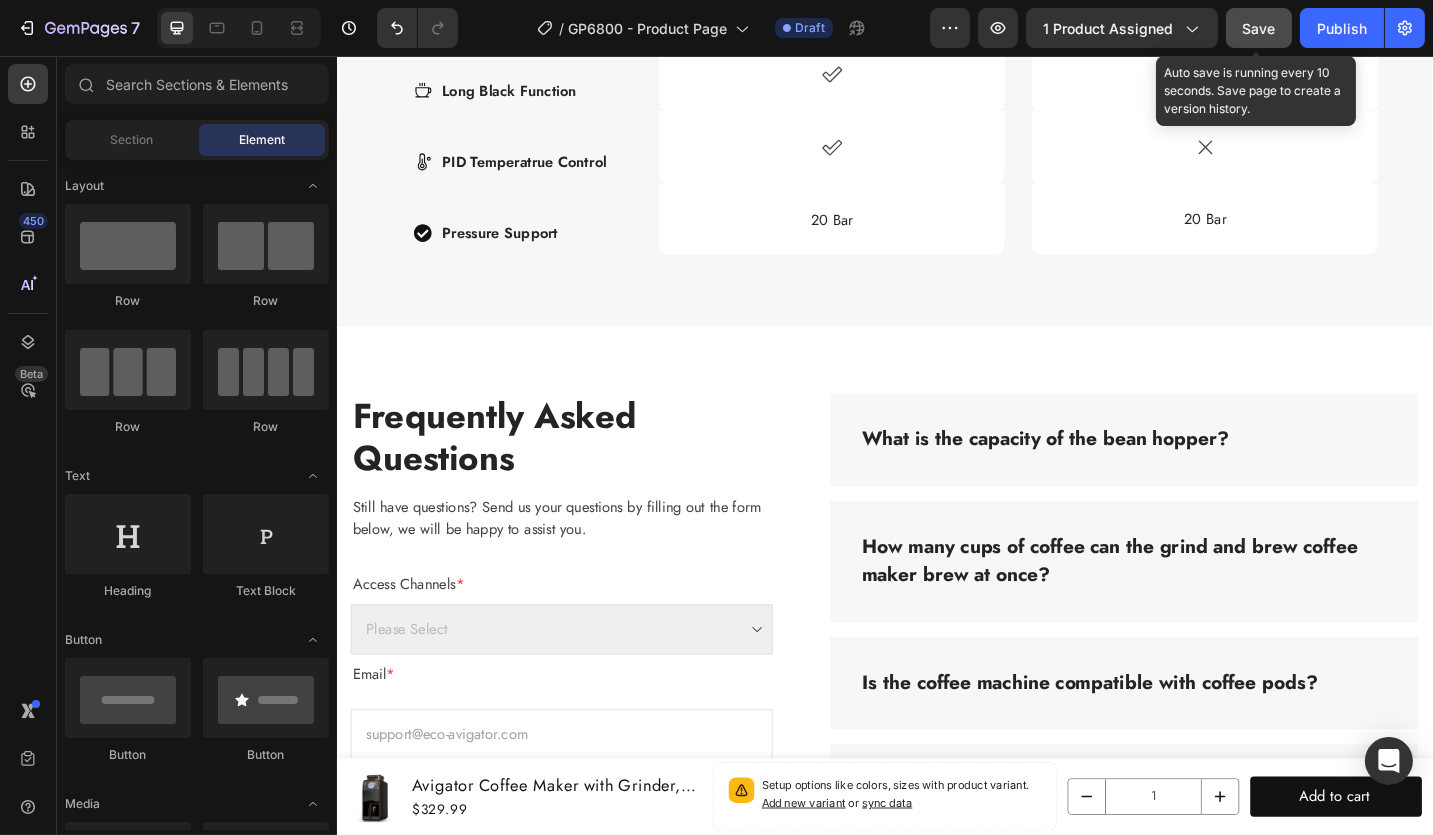 click on "Save" at bounding box center (1259, 28) 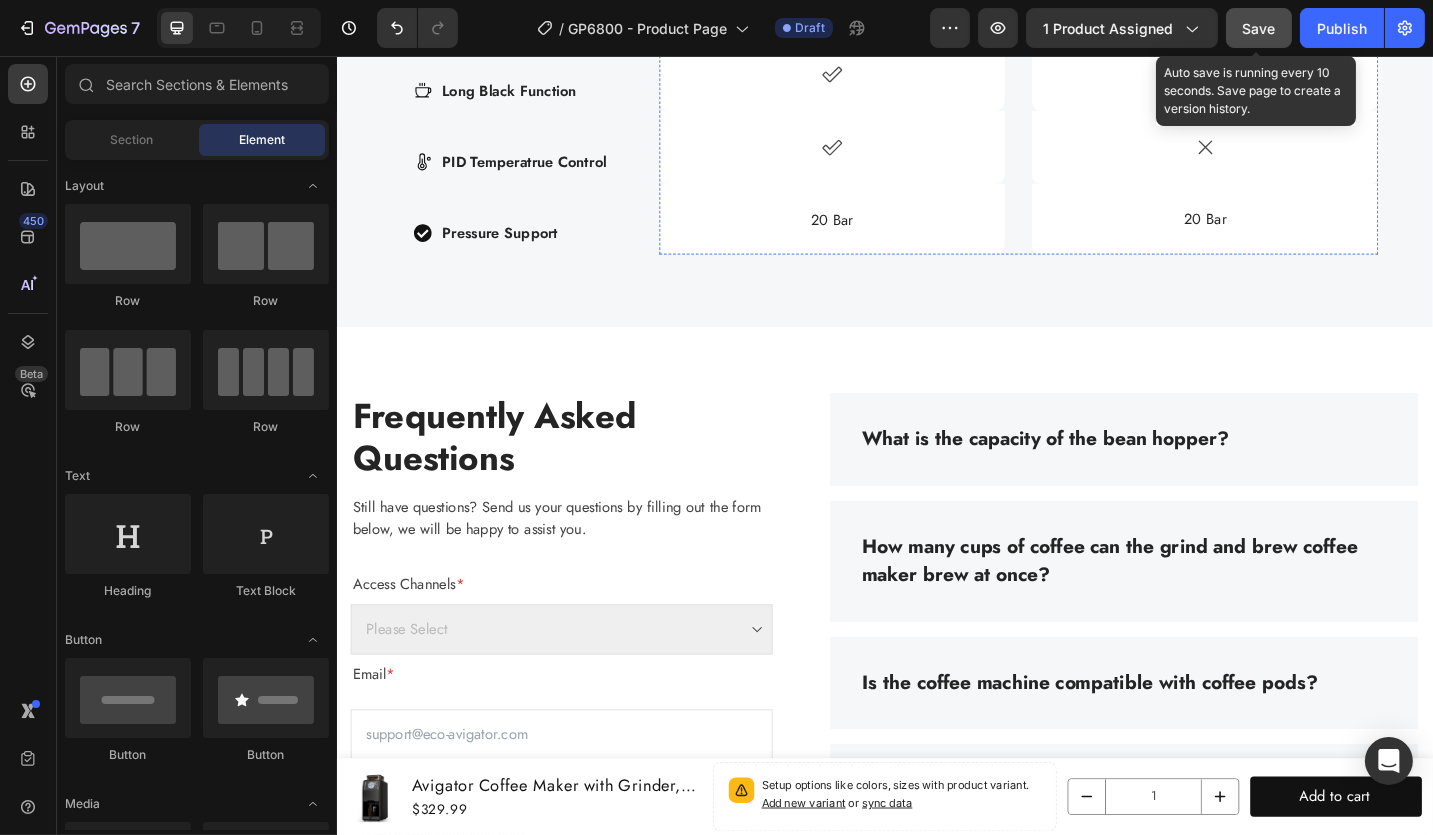 scroll, scrollTop: 7069, scrollLeft: 0, axis: vertical 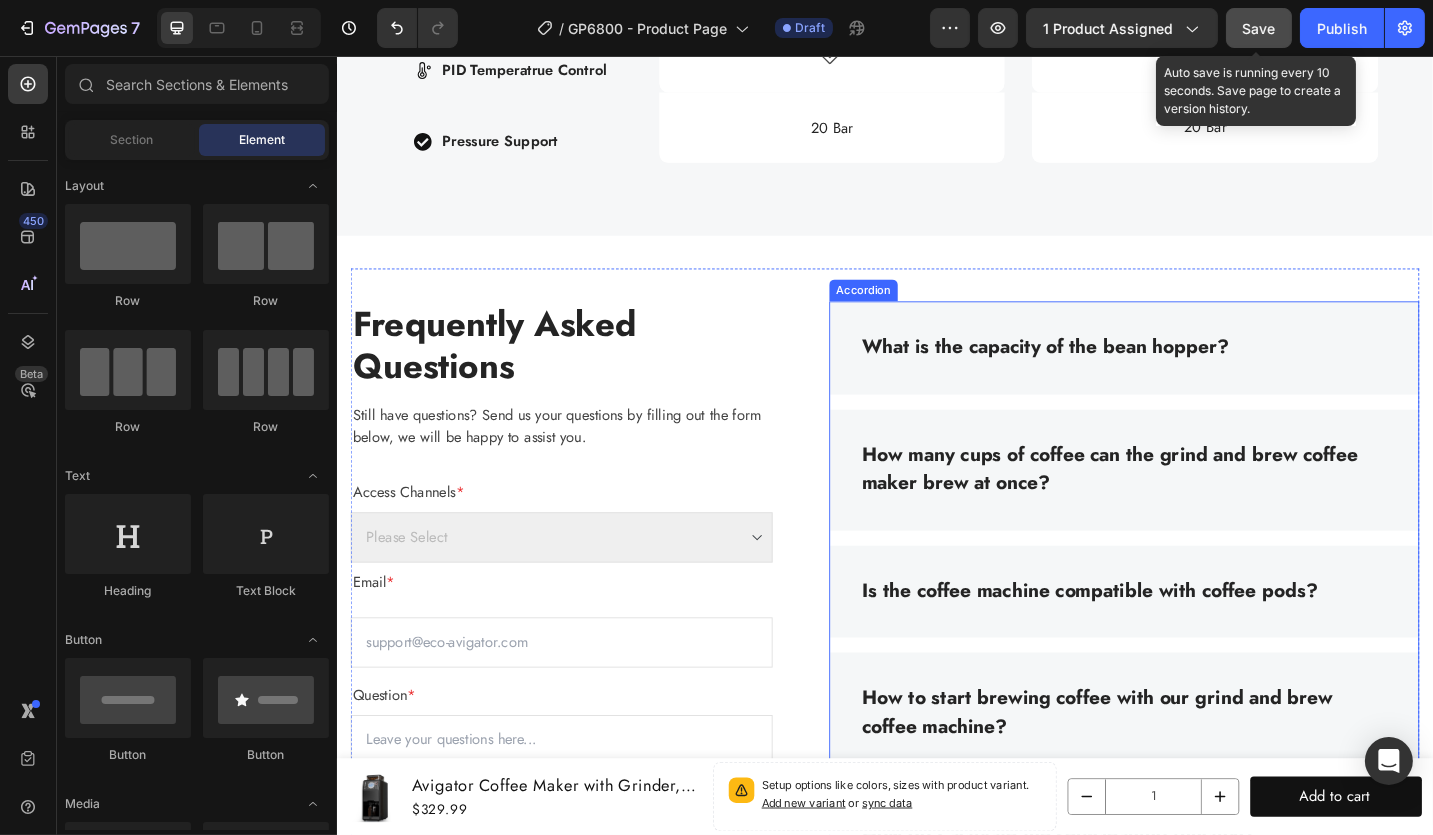 click on "What is the capacity of the bean hopper?" at bounding box center [1112, 376] 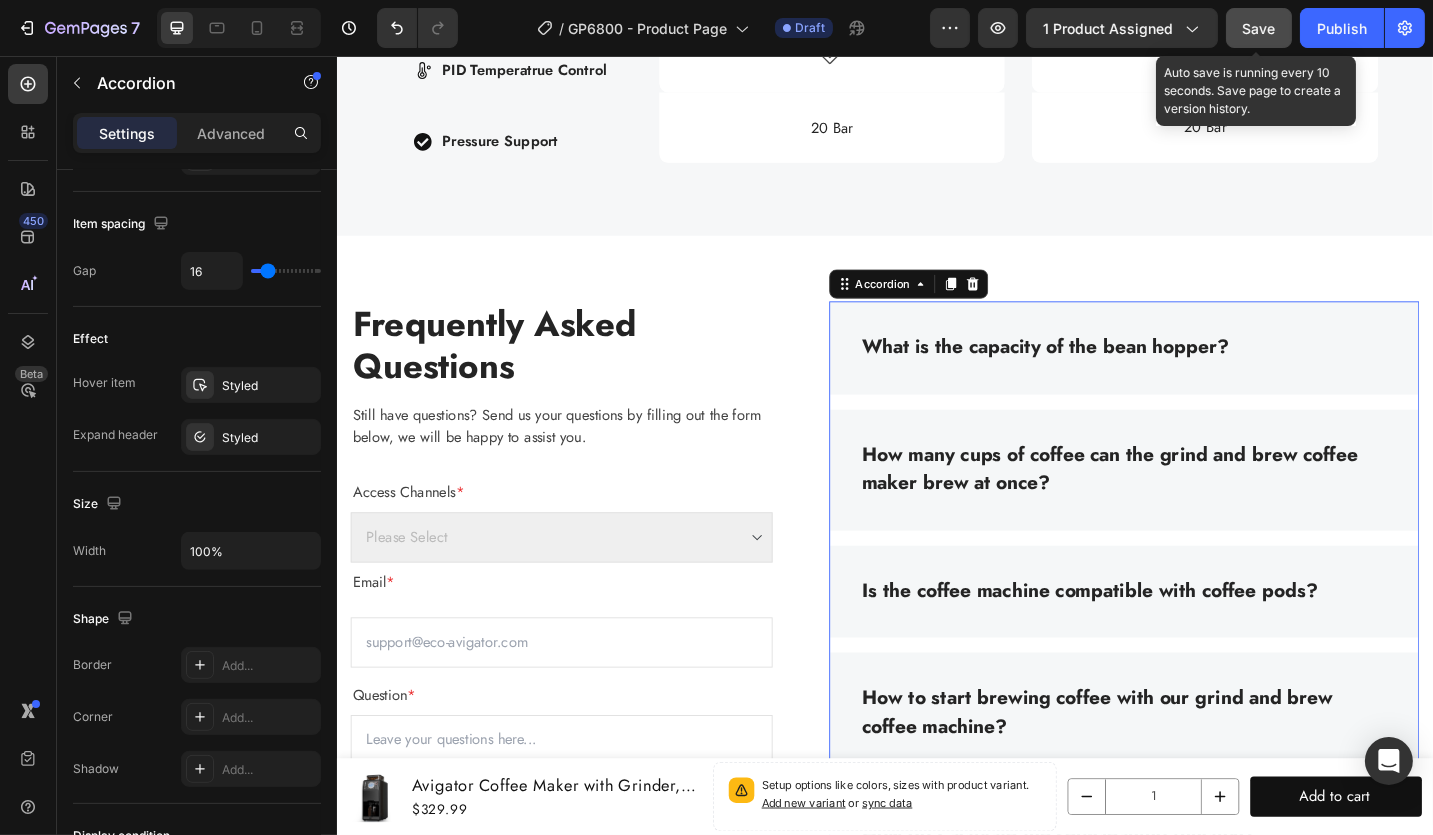 scroll, scrollTop: 1174, scrollLeft: 0, axis: vertical 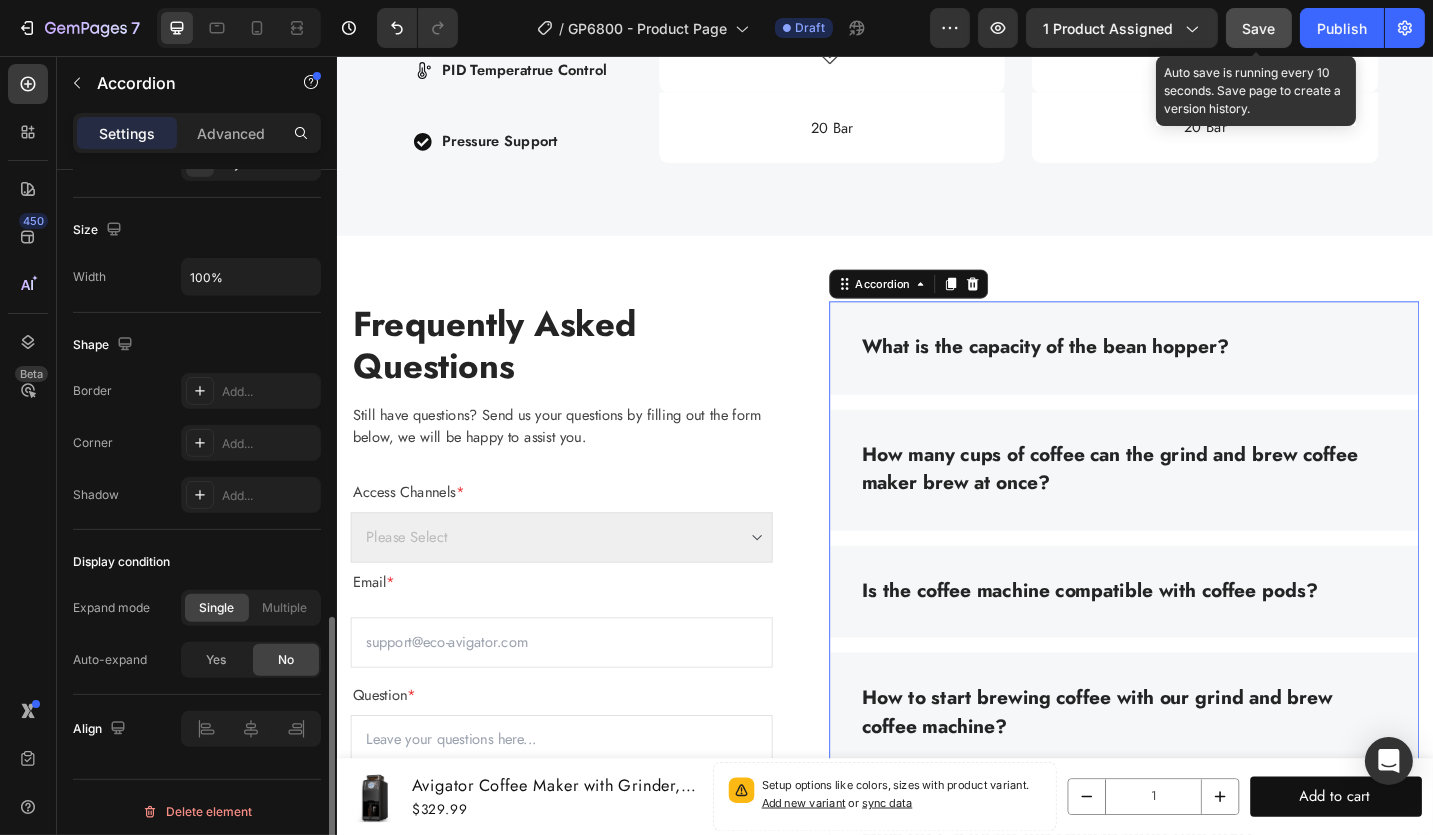 click on "What is the capacity of the bean hopper?" at bounding box center (1112, 376) 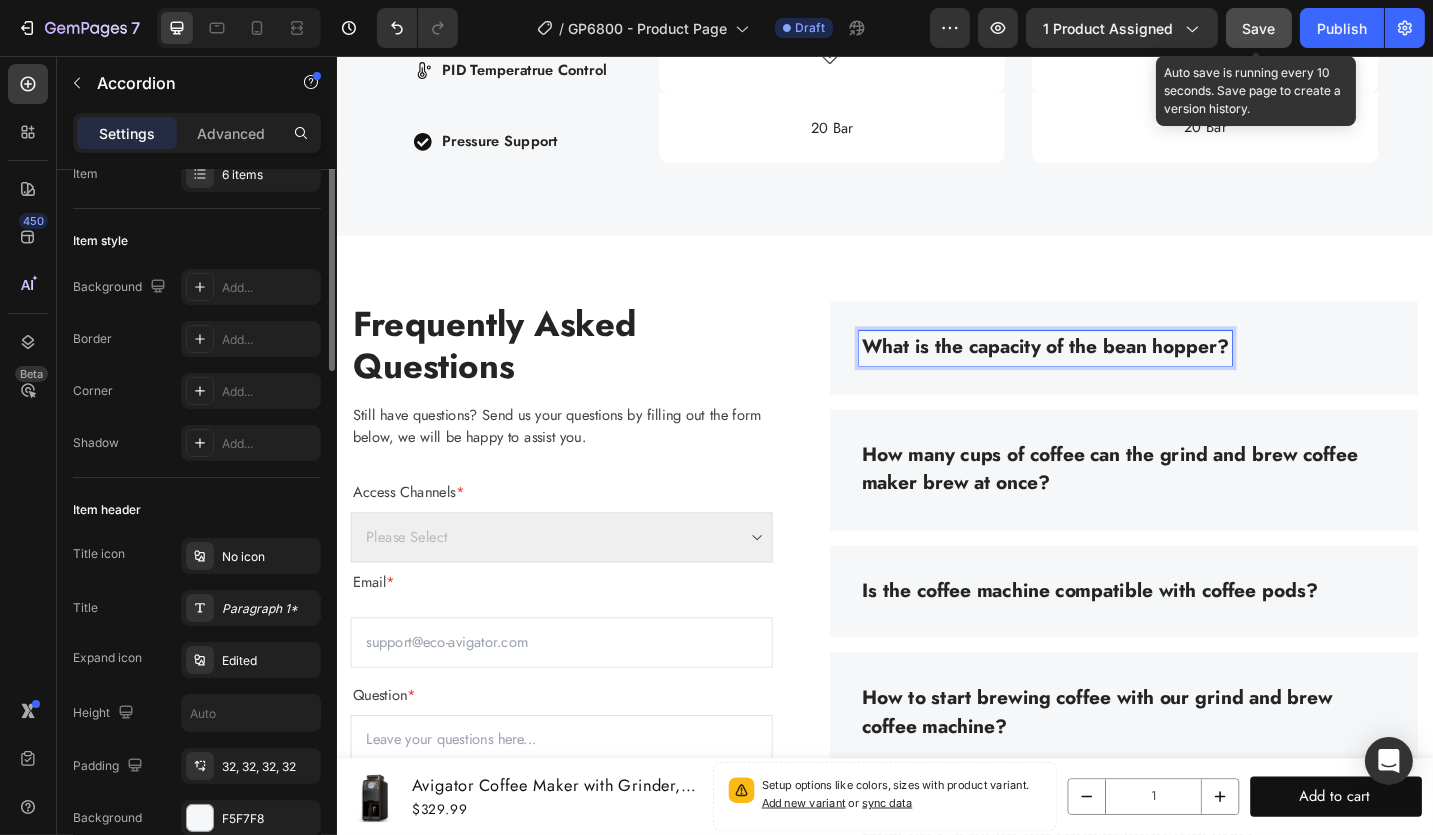 scroll, scrollTop: 0, scrollLeft: 0, axis: both 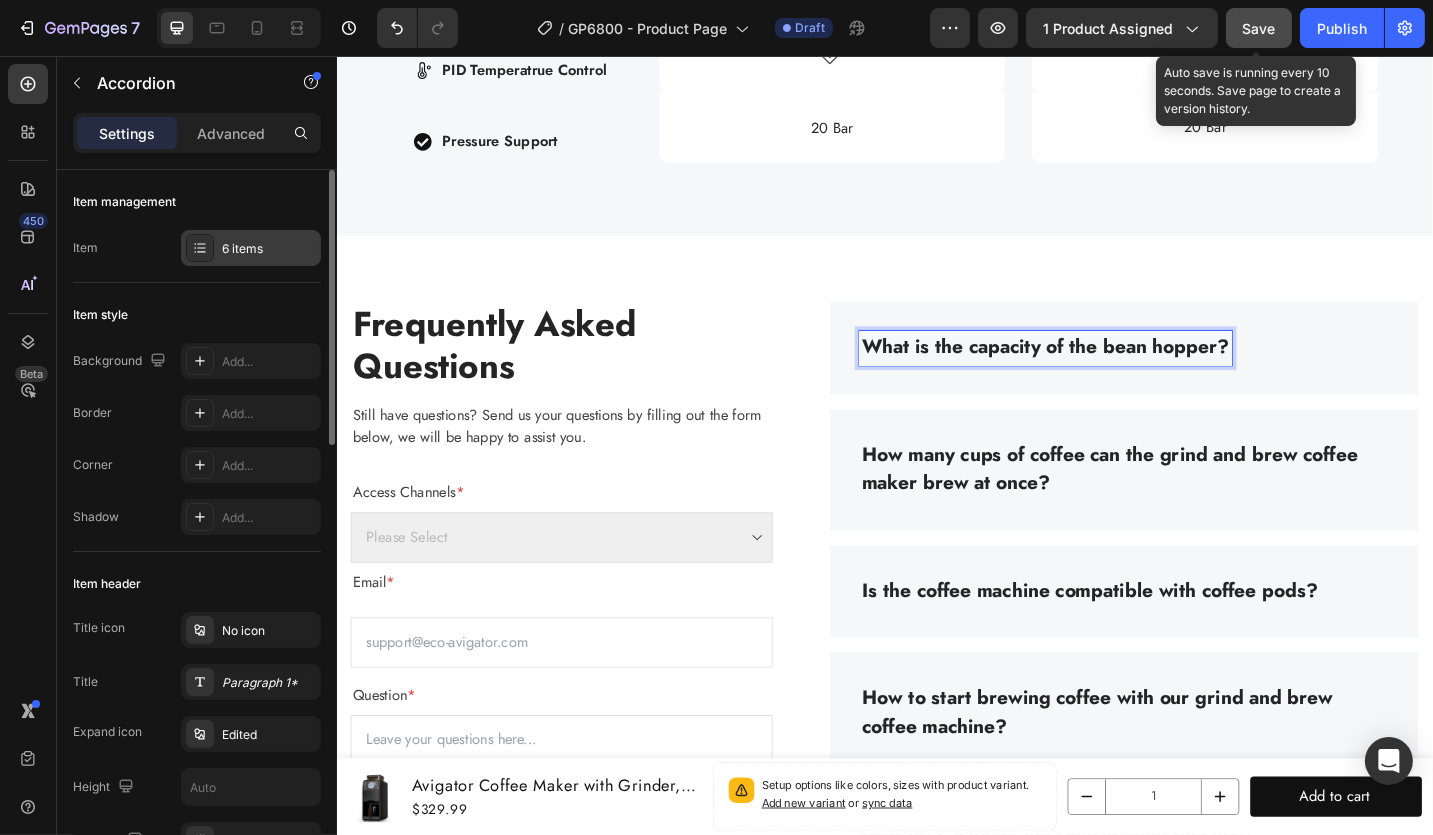click 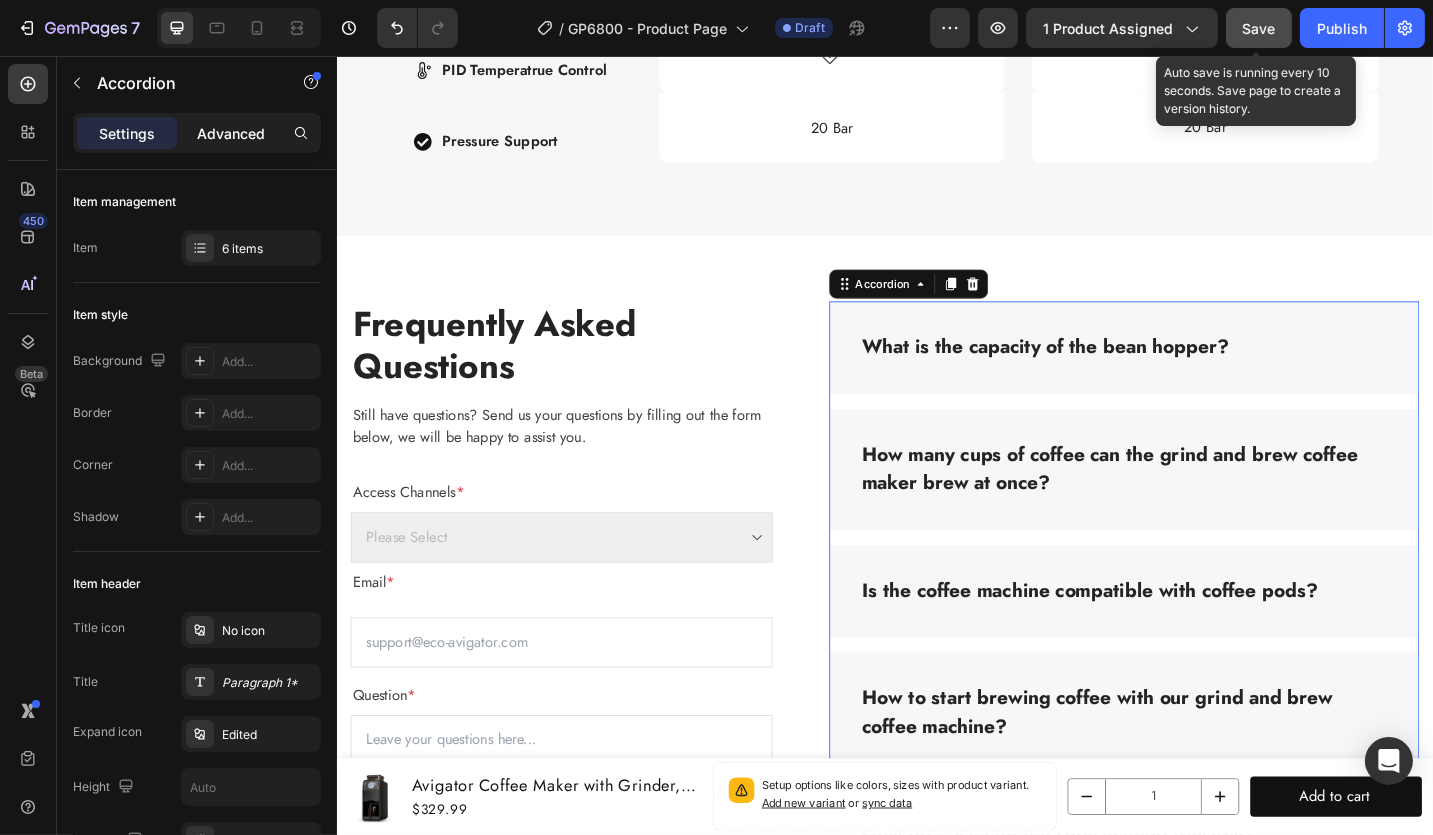 click on "Advanced" at bounding box center (231, 133) 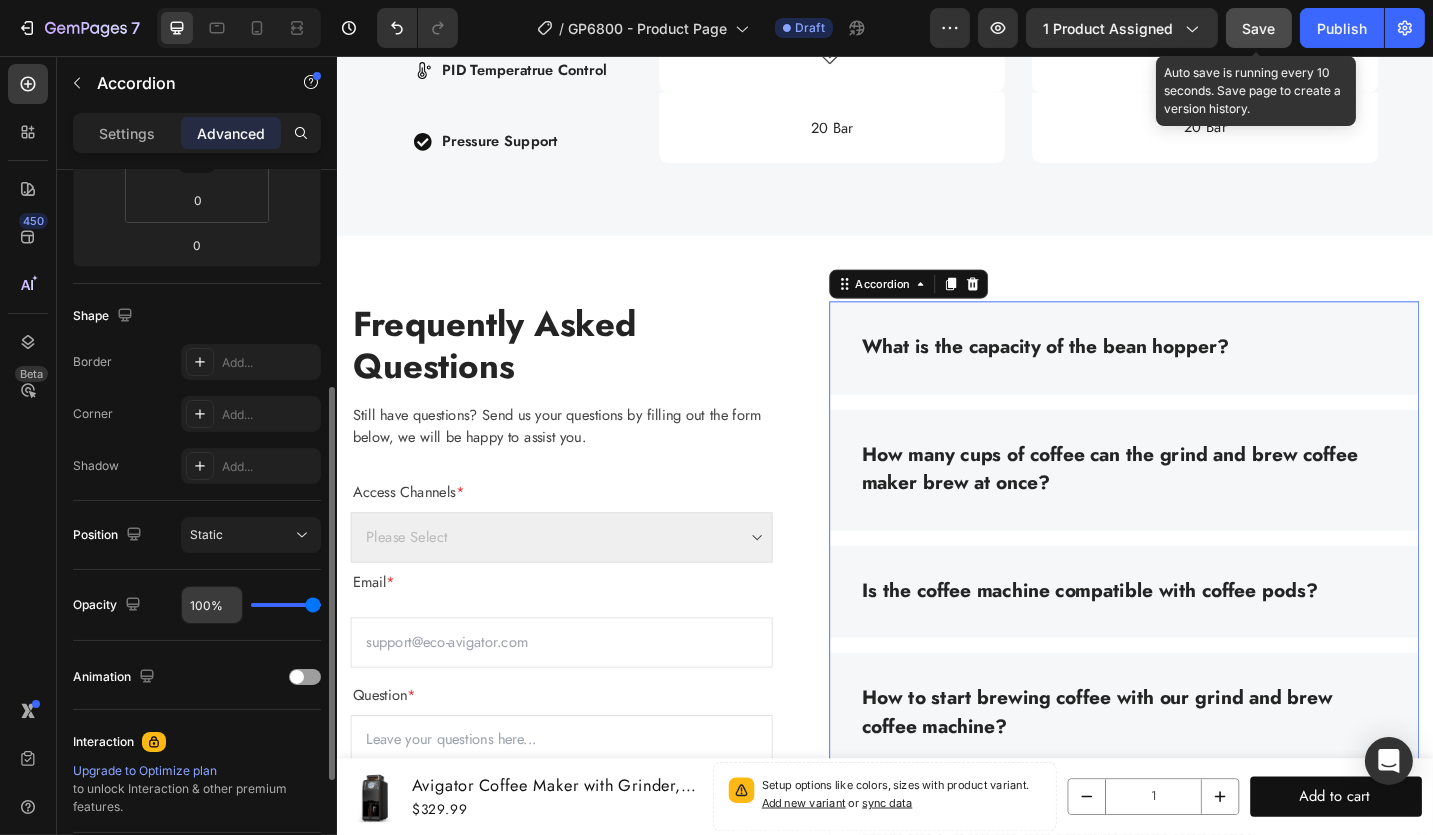 scroll, scrollTop: 607, scrollLeft: 0, axis: vertical 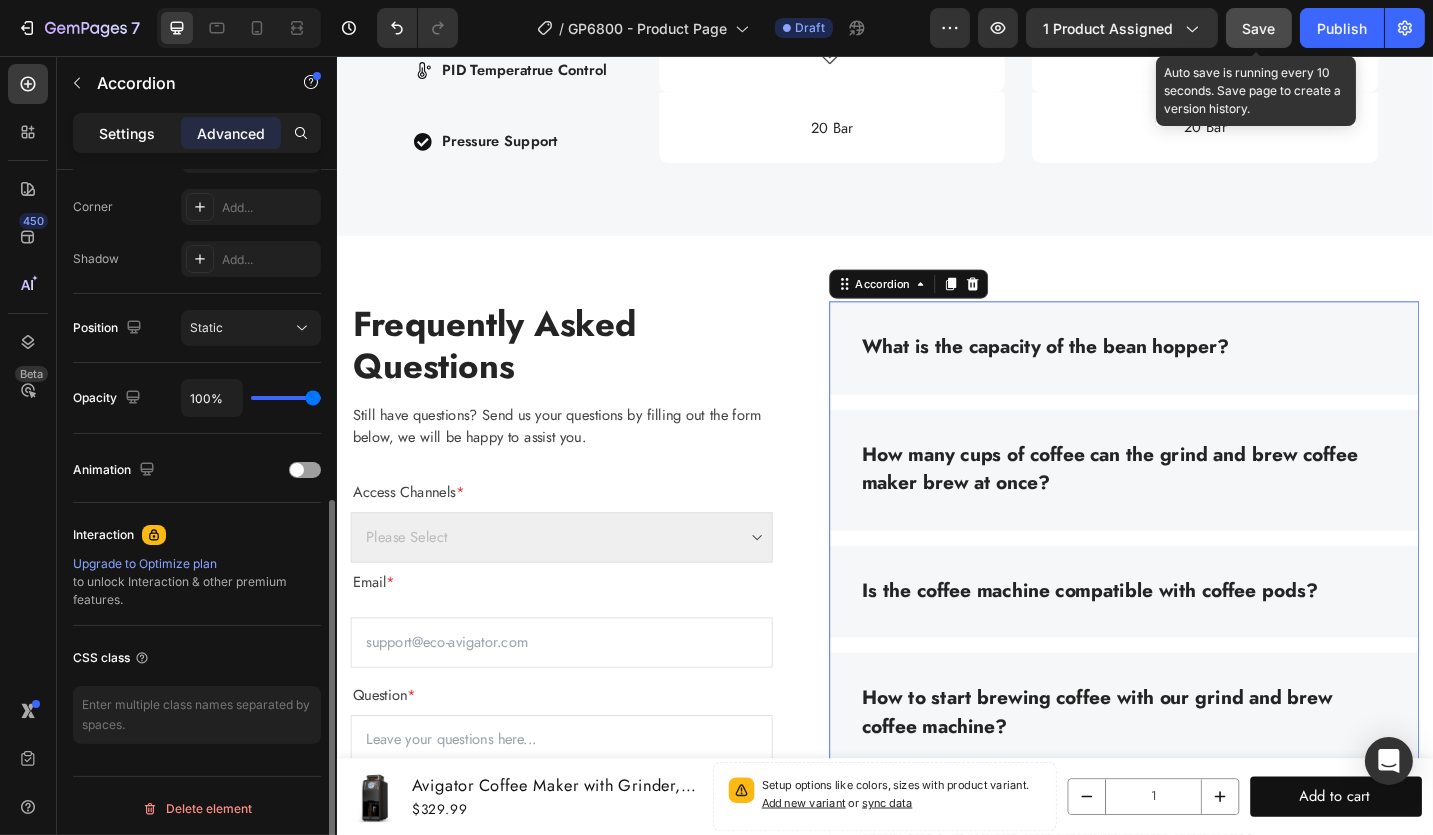drag, startPoint x: 135, startPoint y: 144, endPoint x: 170, endPoint y: 304, distance: 163.78339 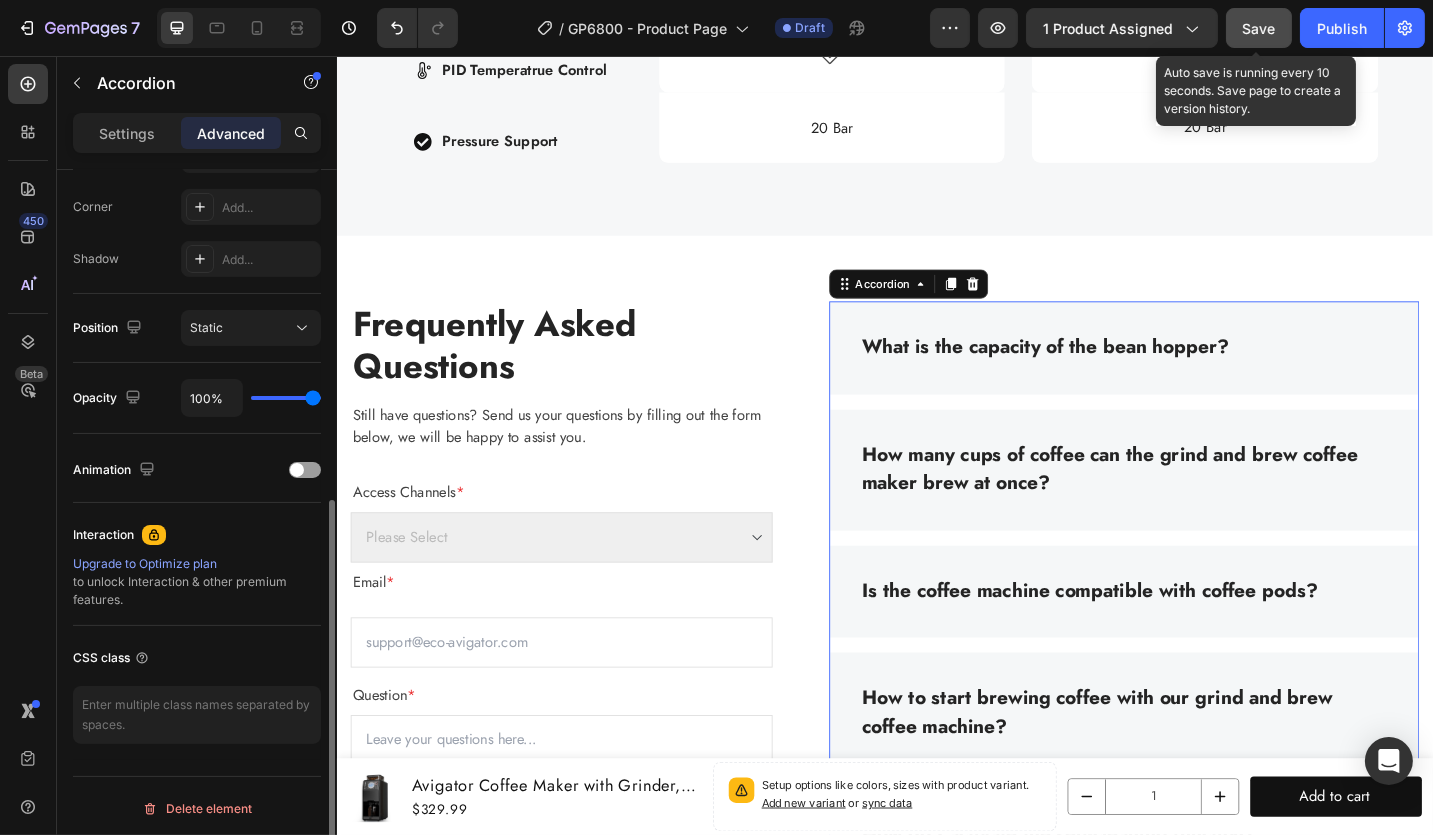 click on "Settings" 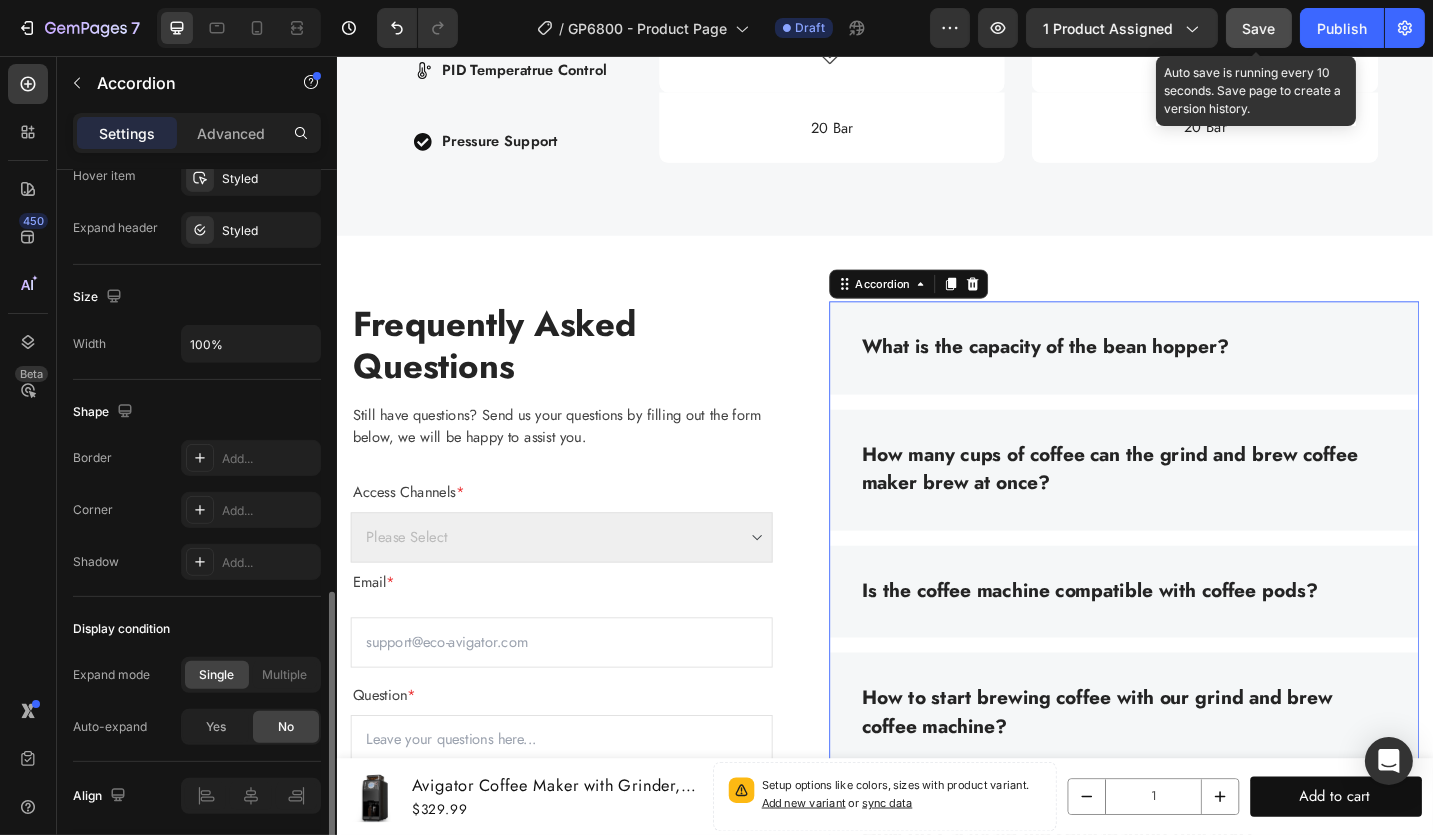 scroll, scrollTop: 1174, scrollLeft: 0, axis: vertical 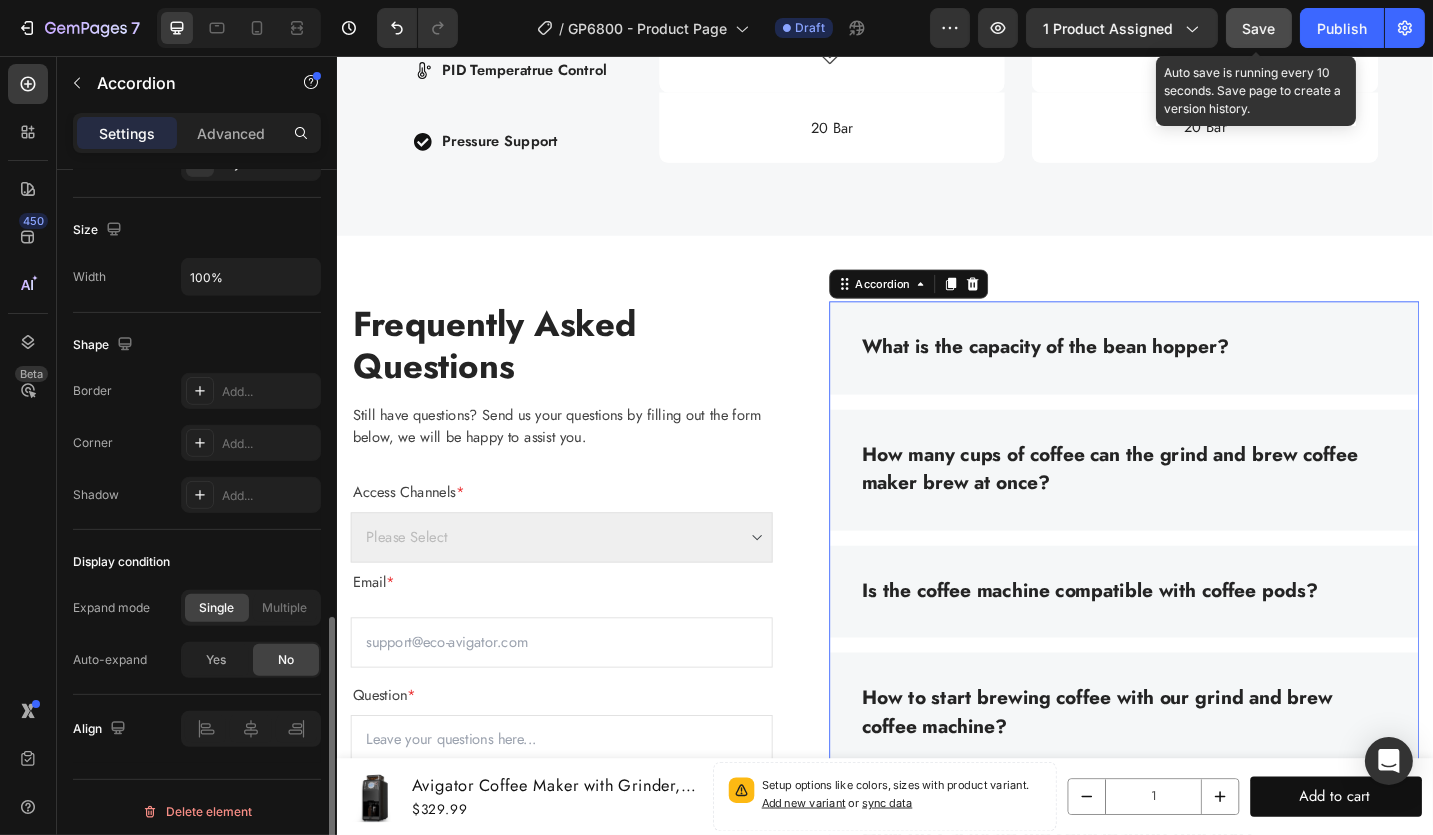 click on "What is the capacity of the bean hopper?" at bounding box center (1112, 376) 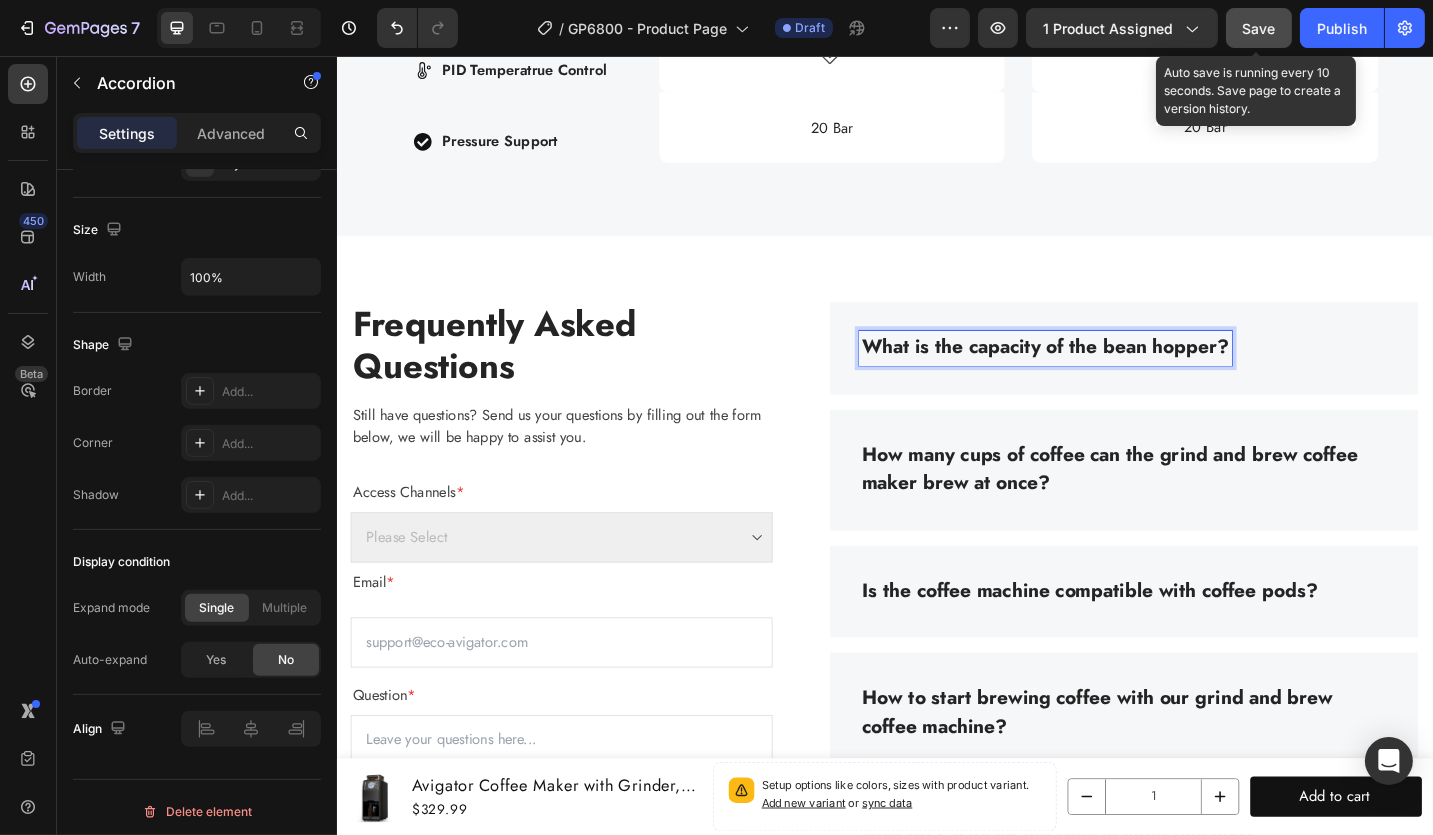 click on "What is the capacity of the bean hopper?" at bounding box center (1198, 376) 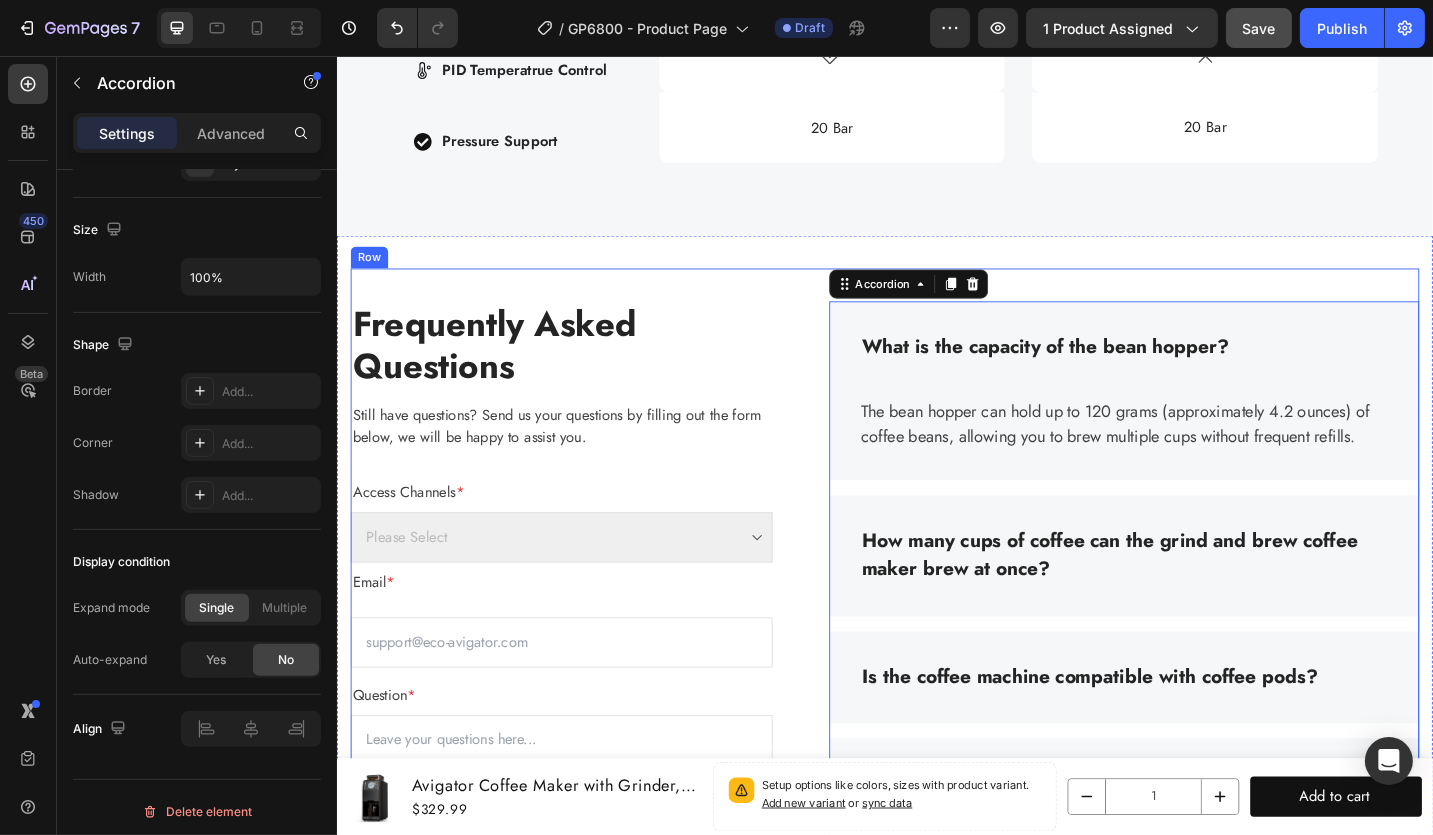 click on "Frequently Asked Questions" at bounding box center [582, 372] 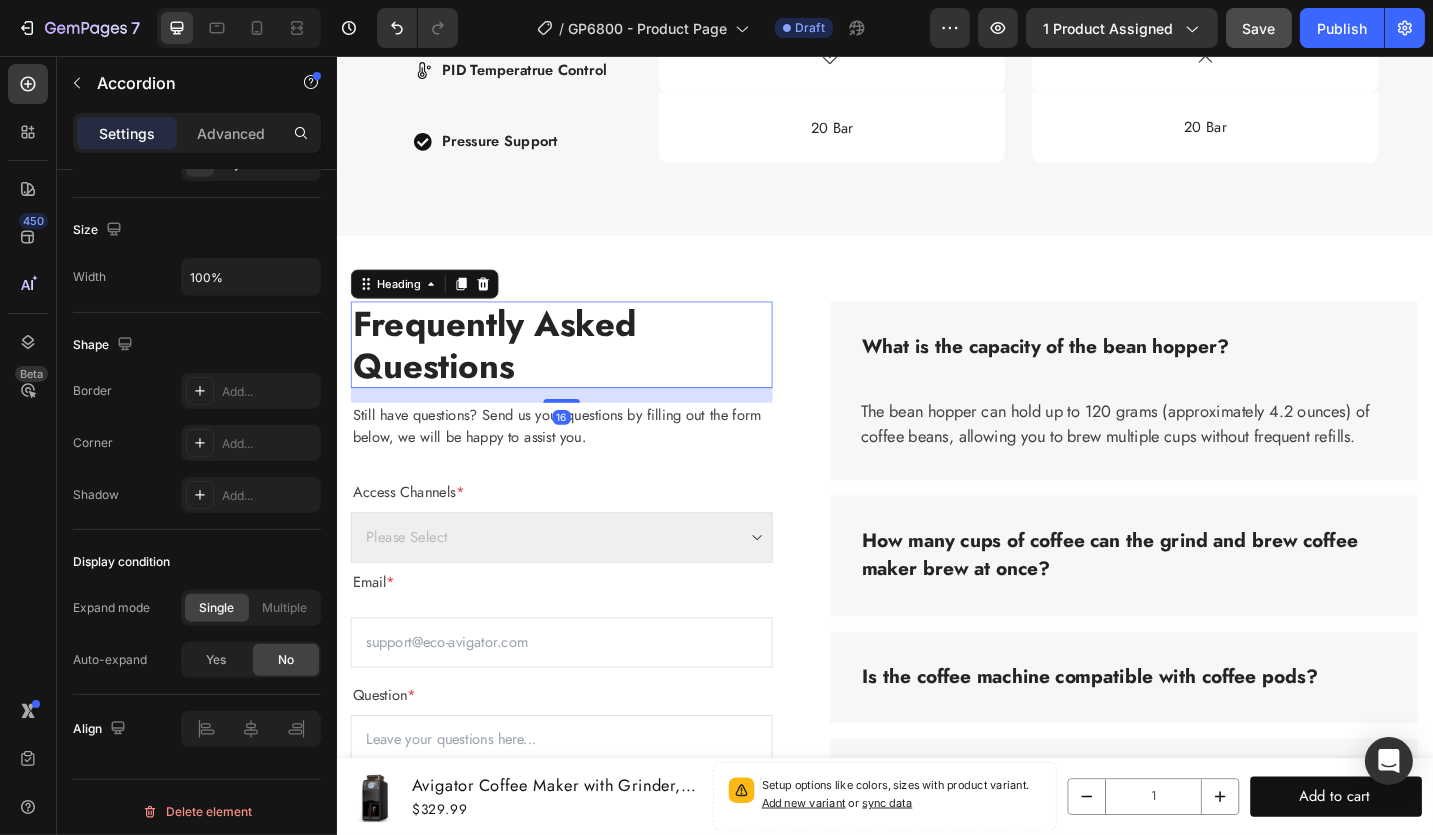 scroll, scrollTop: 0, scrollLeft: 0, axis: both 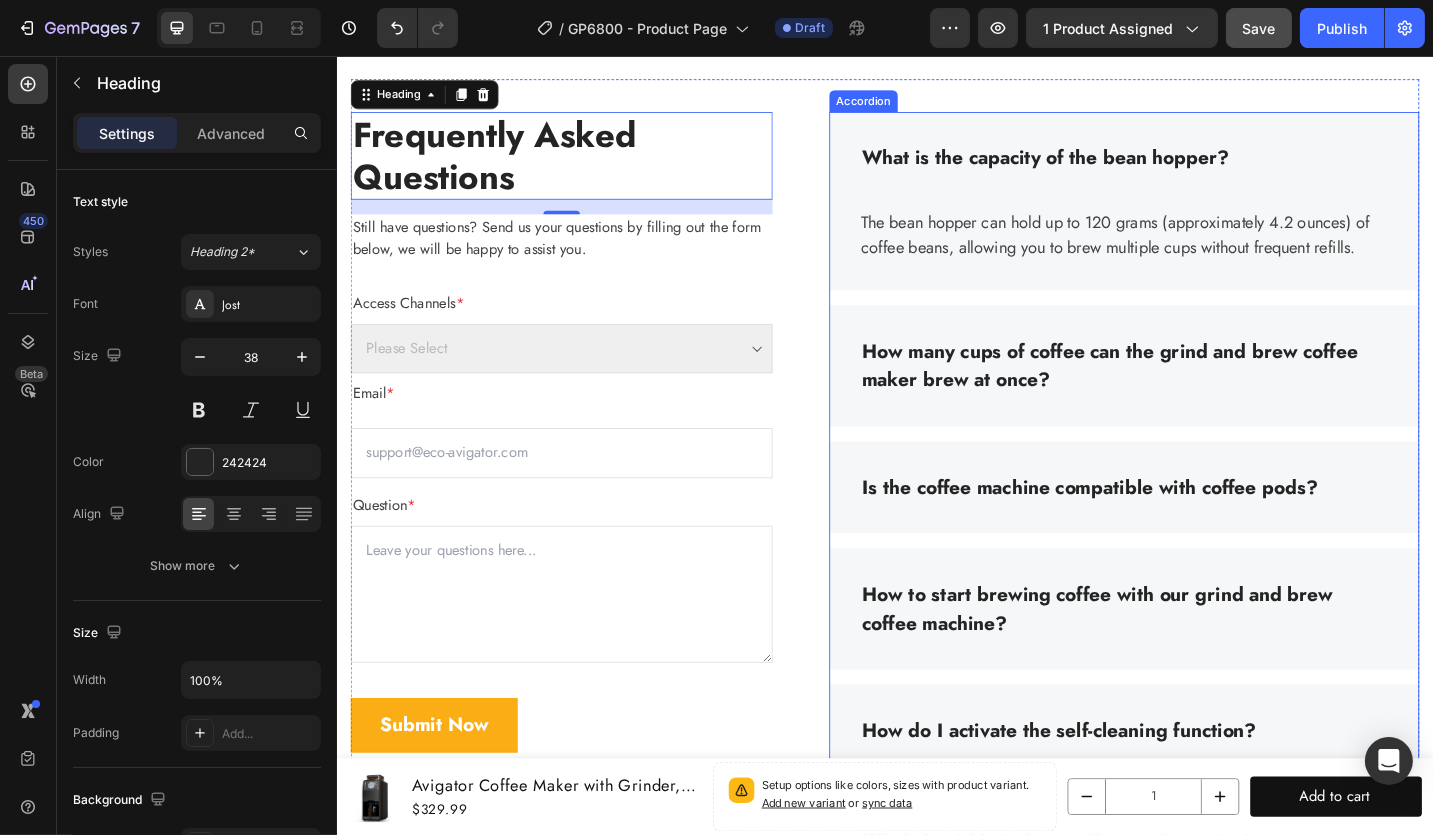 click on "What is the capacity of the bean hopper?" at bounding box center [1112, 168] 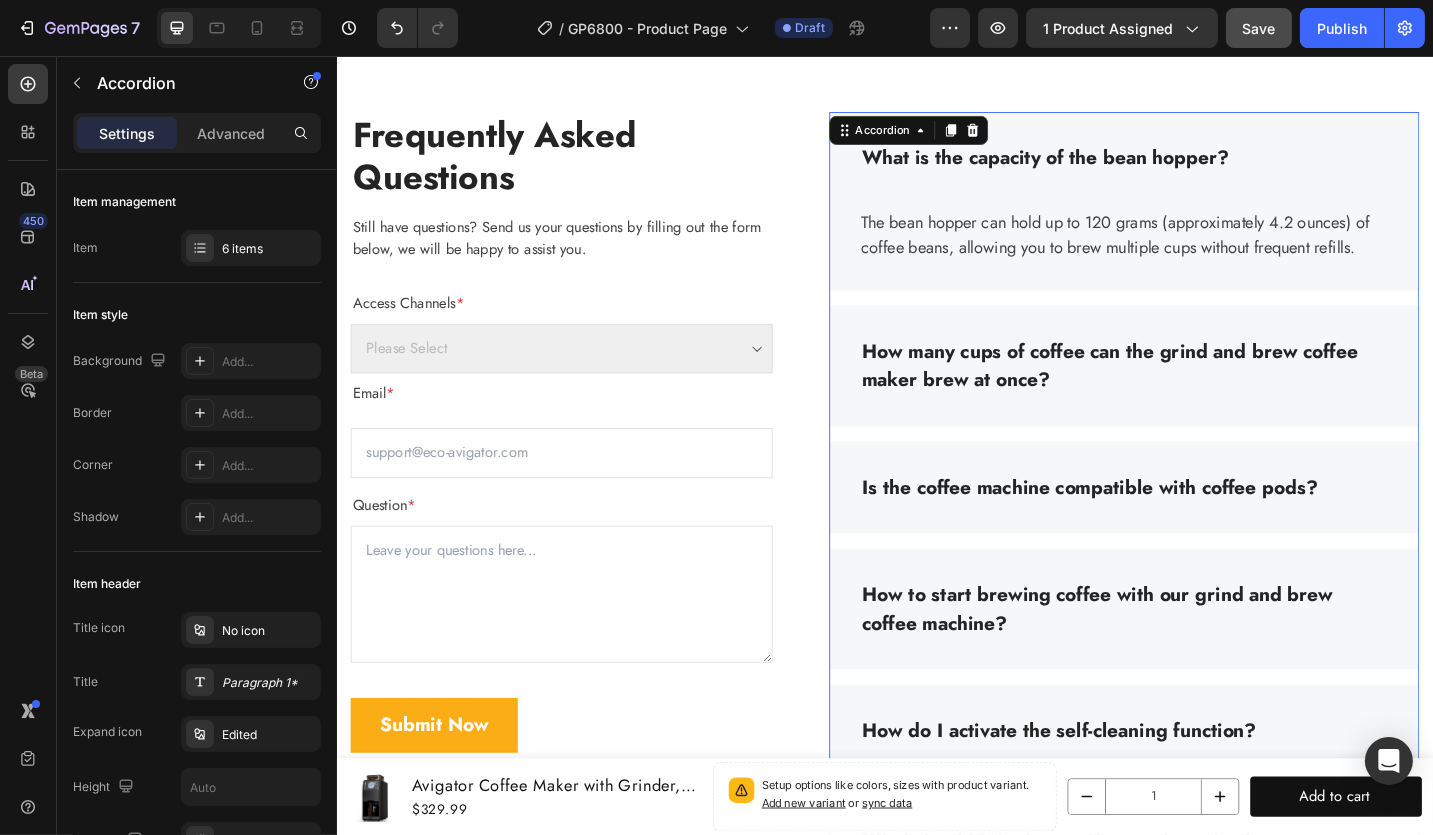 click on "What is the capacity of the bean hopper?" at bounding box center [1198, 168] 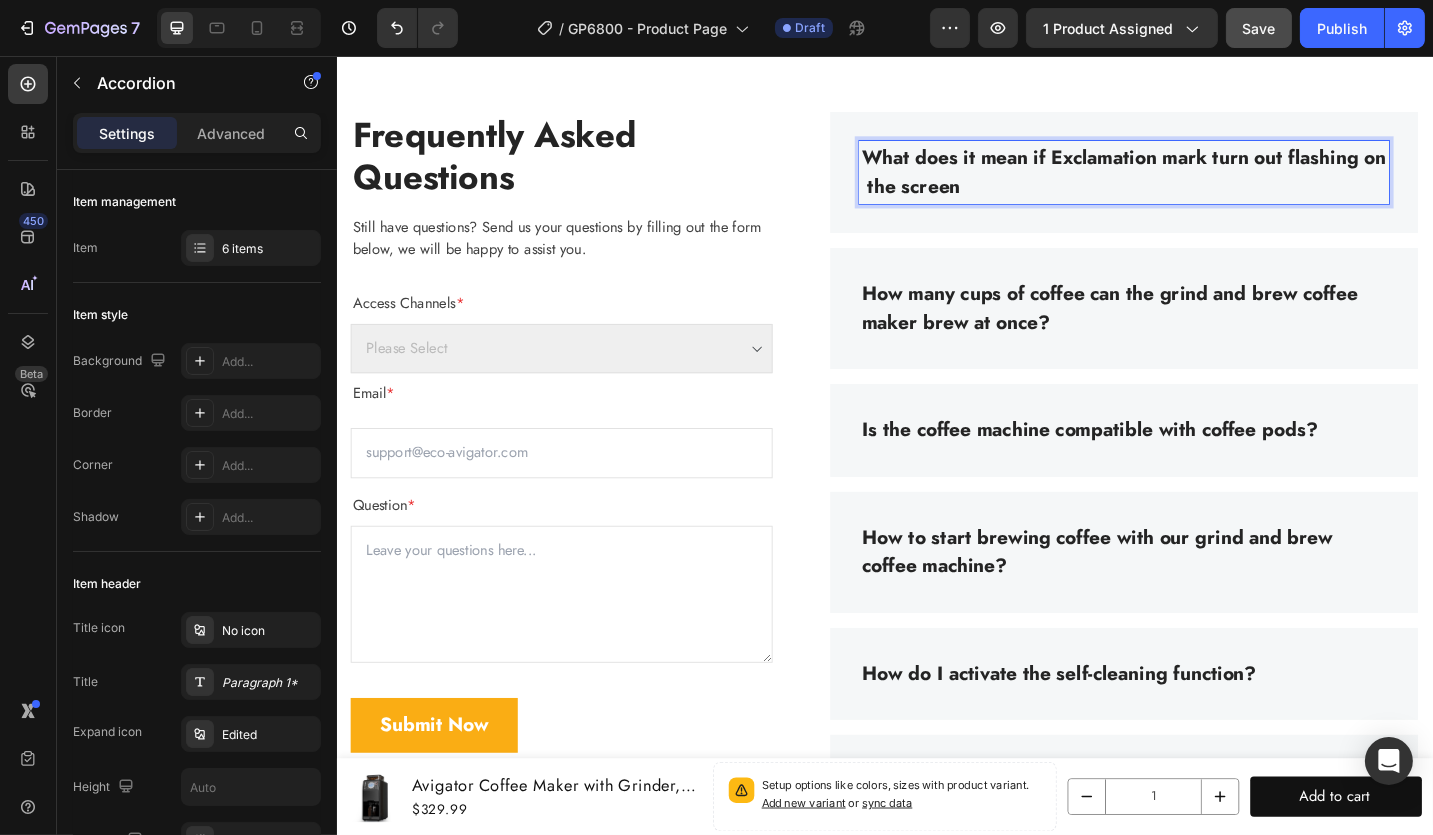click on "What does it mean if Exclamation mark turn out flashing on the screen" at bounding box center [1198, 183] 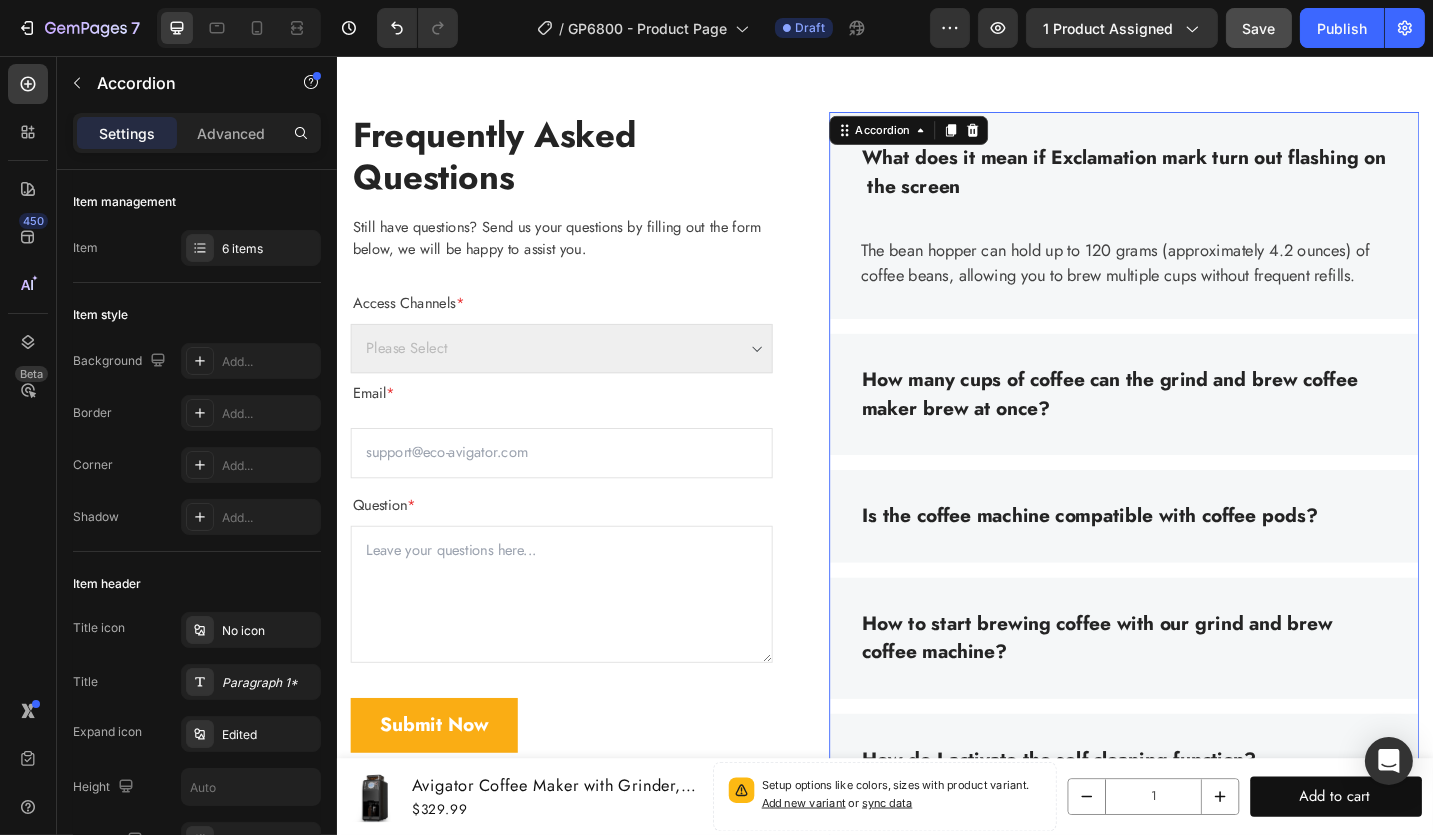 click on "What does it mean if Exclamation mark turn out flashing on the screen" at bounding box center [1198, 183] 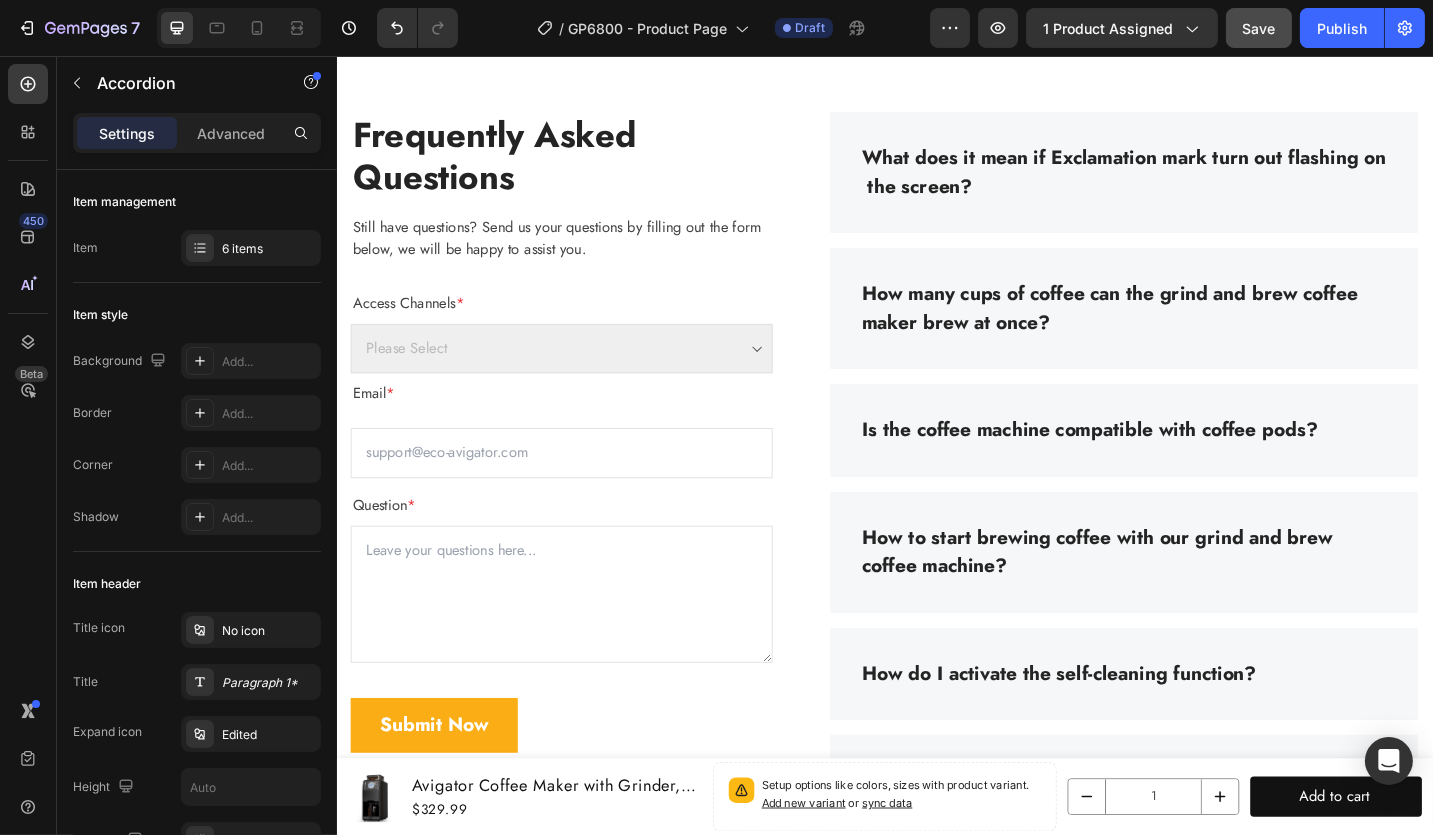 click on "What does it mean if Exclamation mark turn out flashing on the screen?" at bounding box center (1198, 183) 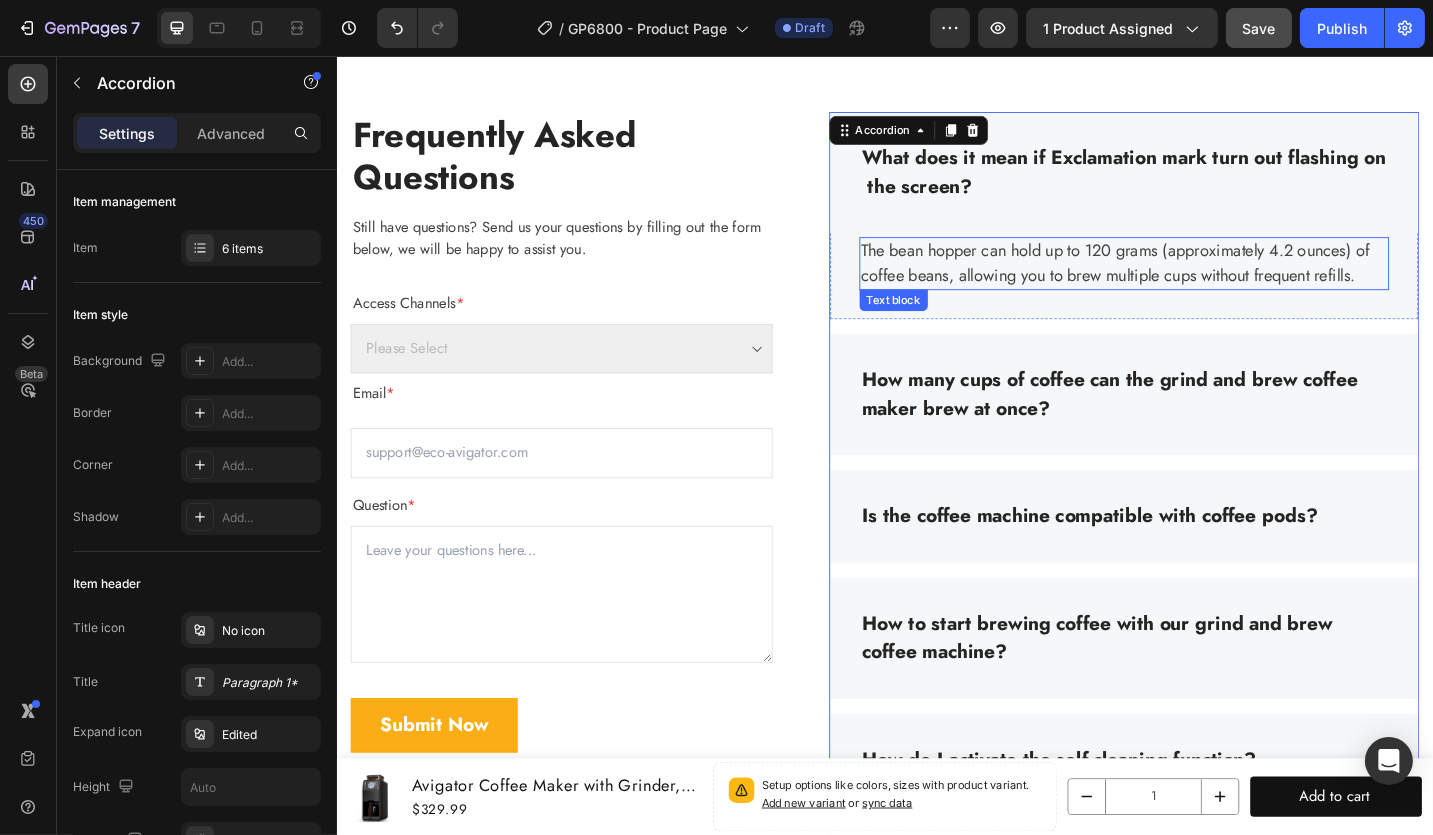 click on "The bean hopper can hold up to 120 grams (approximately 4.2 ounces) of coffee beans, allowing you to brew multiple cups without frequent refills." at bounding box center (1198, 283) 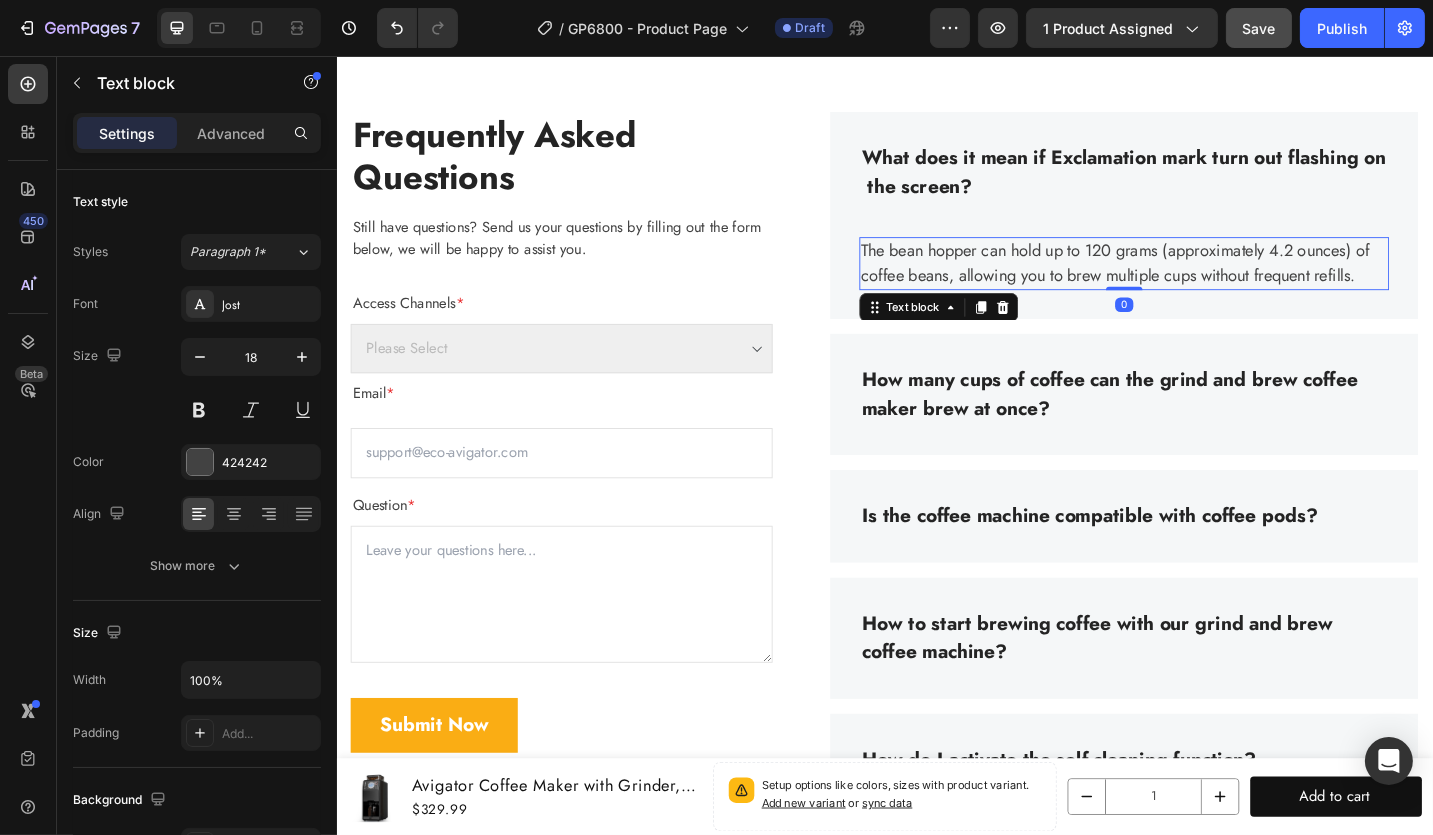 click on "The bean hopper can hold up to 120 grams (approximately 4.2 ounces) of coffee beans, allowing you to brew multiple cups without frequent refills." at bounding box center [1198, 283] 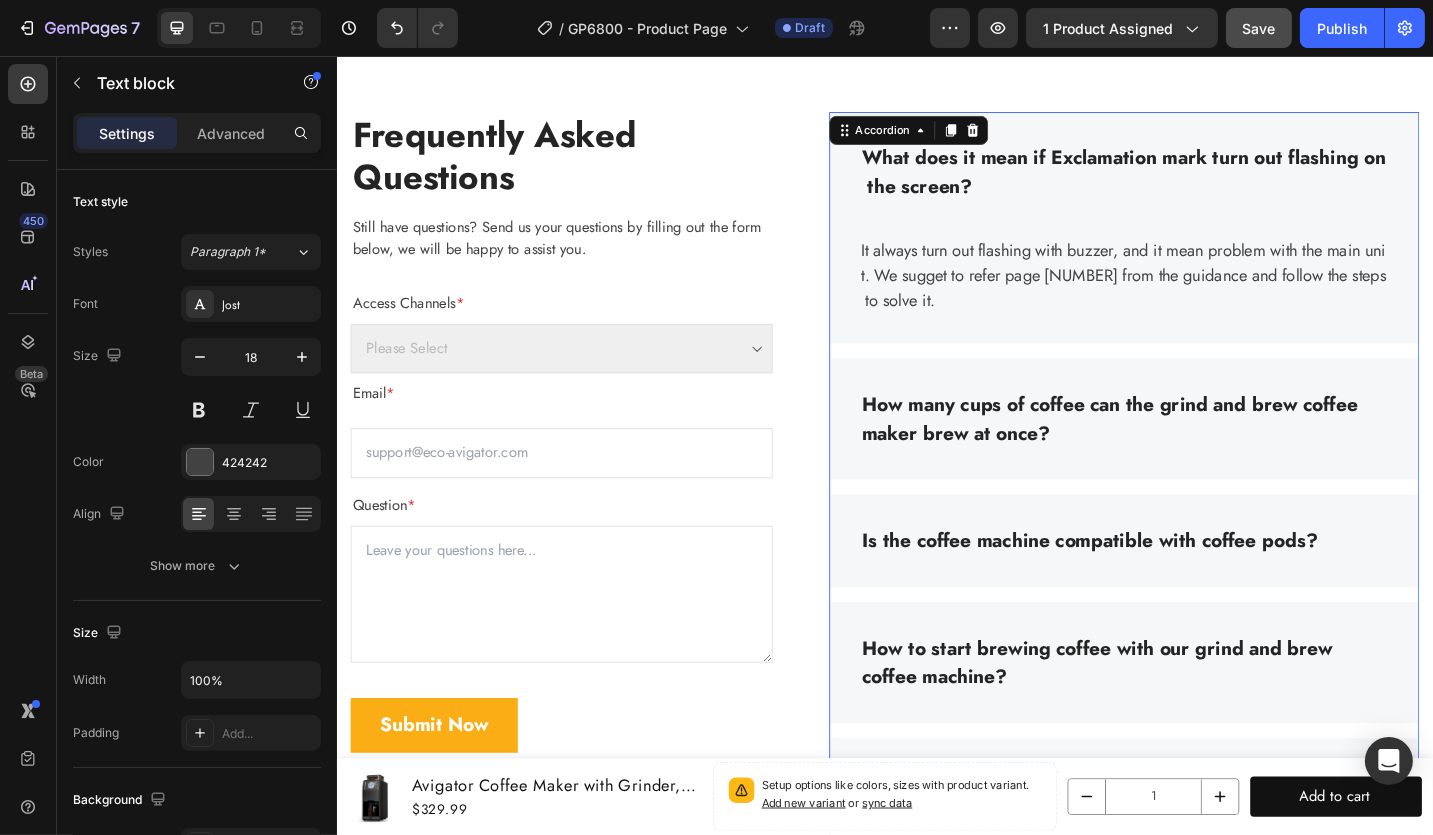 click on "How many cups of coffee can the grind and brew coffee maker brew at once?" at bounding box center (1198, 453) 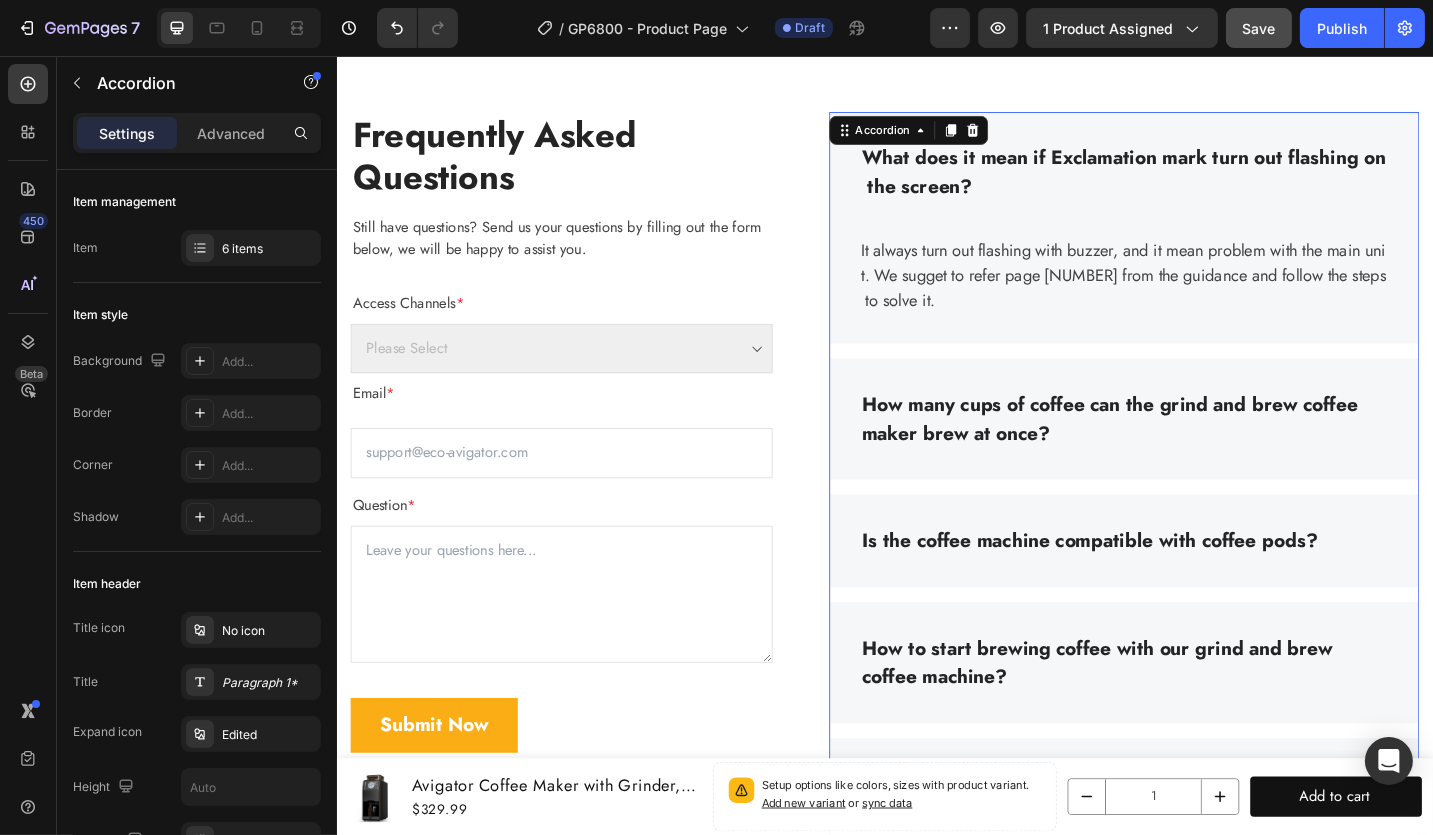click on "How many cups of coffee can the grind and brew coffee maker brew at once?" at bounding box center (1198, 453) 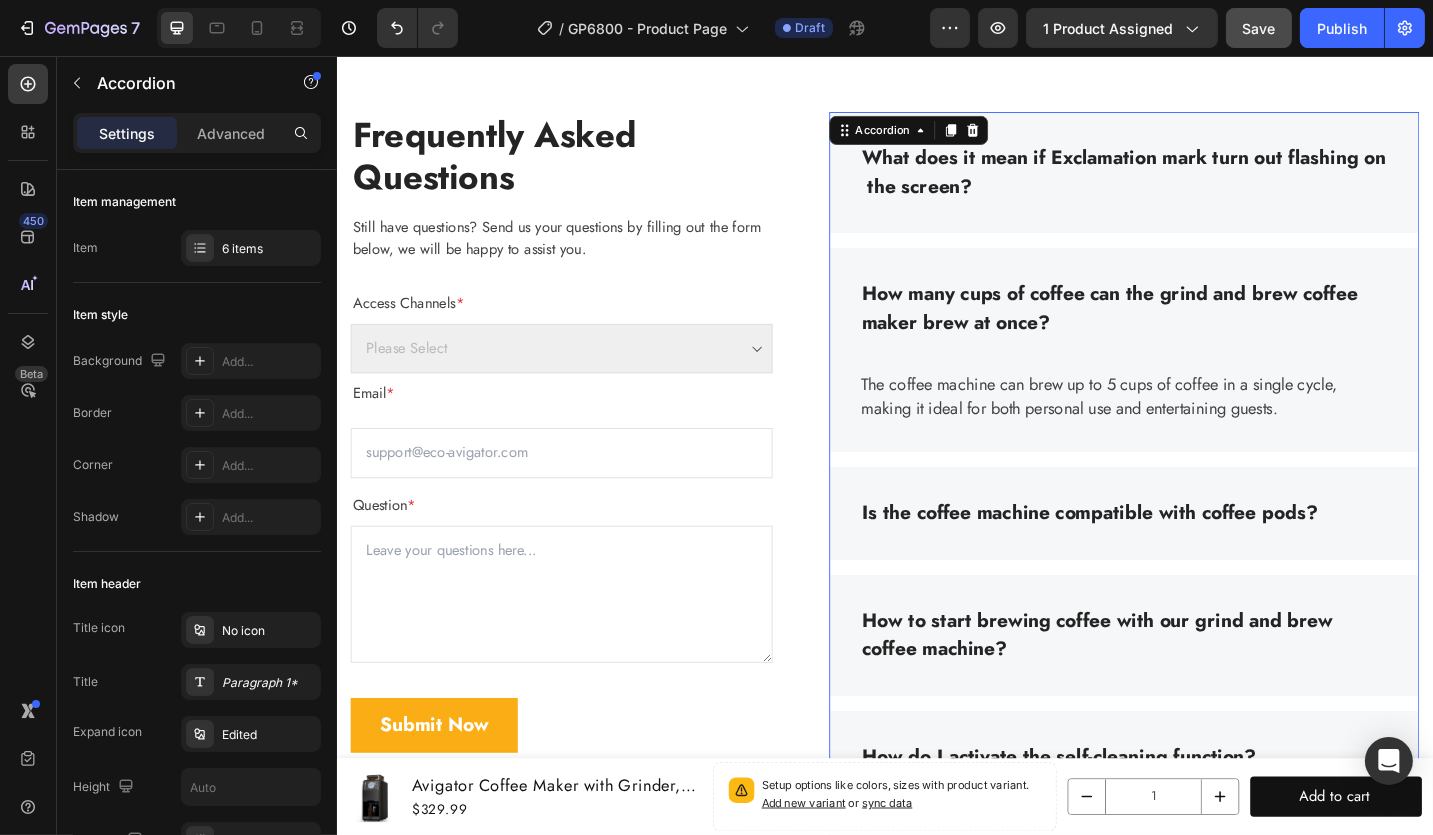 click on "How many cups of coffee can the grind and brew coffee maker brew at once?" at bounding box center [1198, 332] 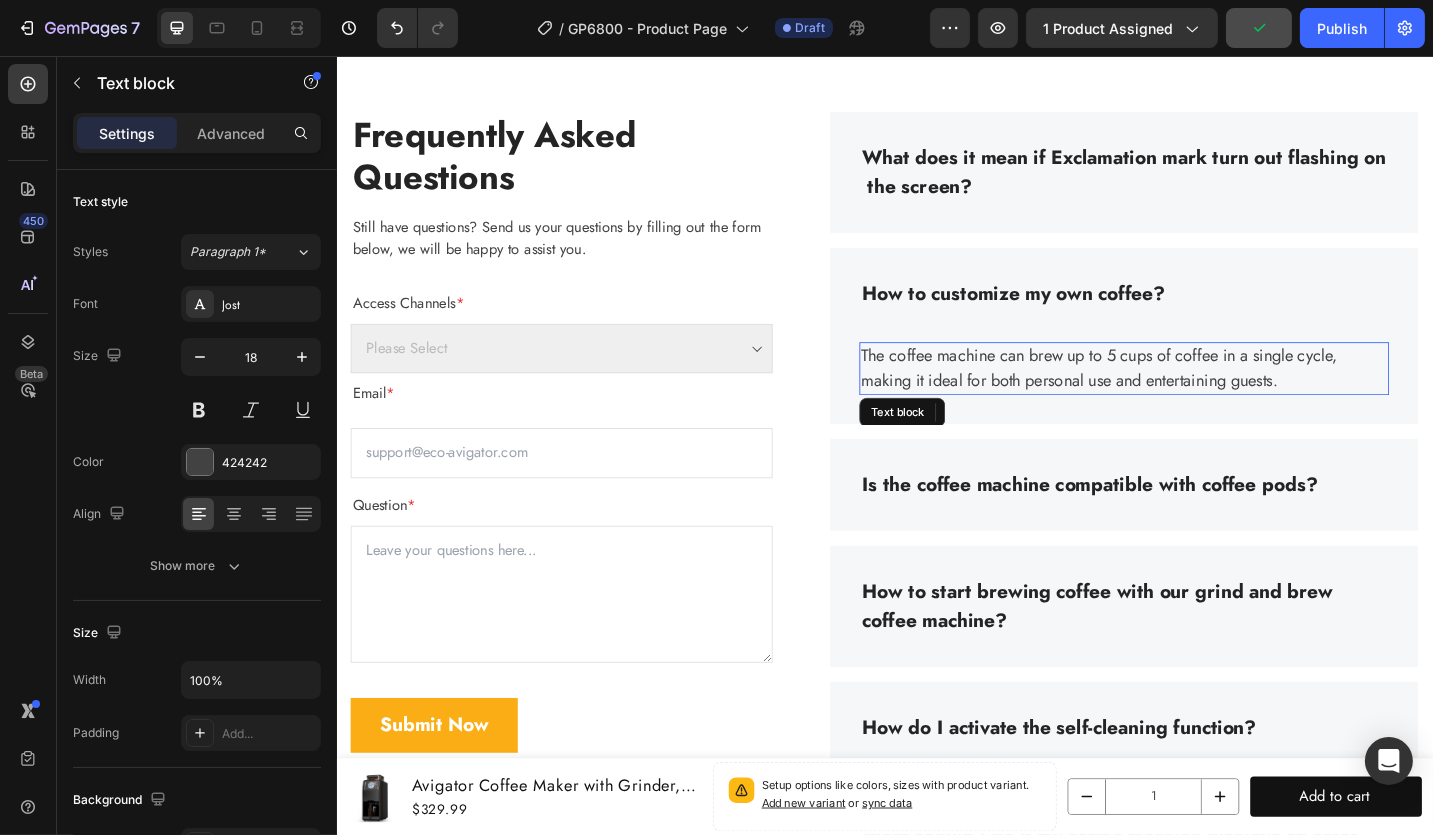 drag, startPoint x: 1058, startPoint y: 386, endPoint x: 1079, endPoint y: 510, distance: 125.765656 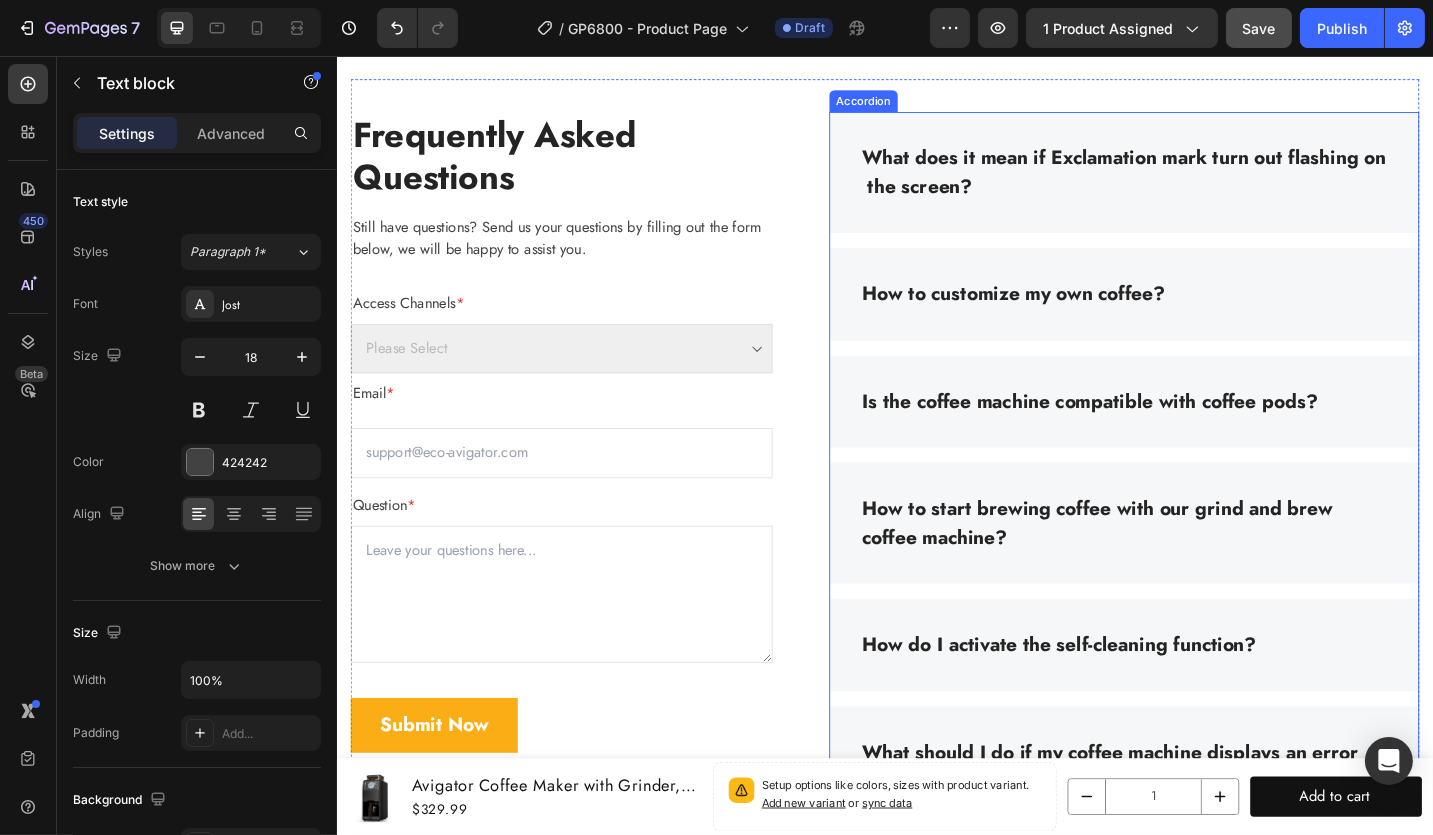 click on "How to customize my own coffee?" at bounding box center (1198, 317) 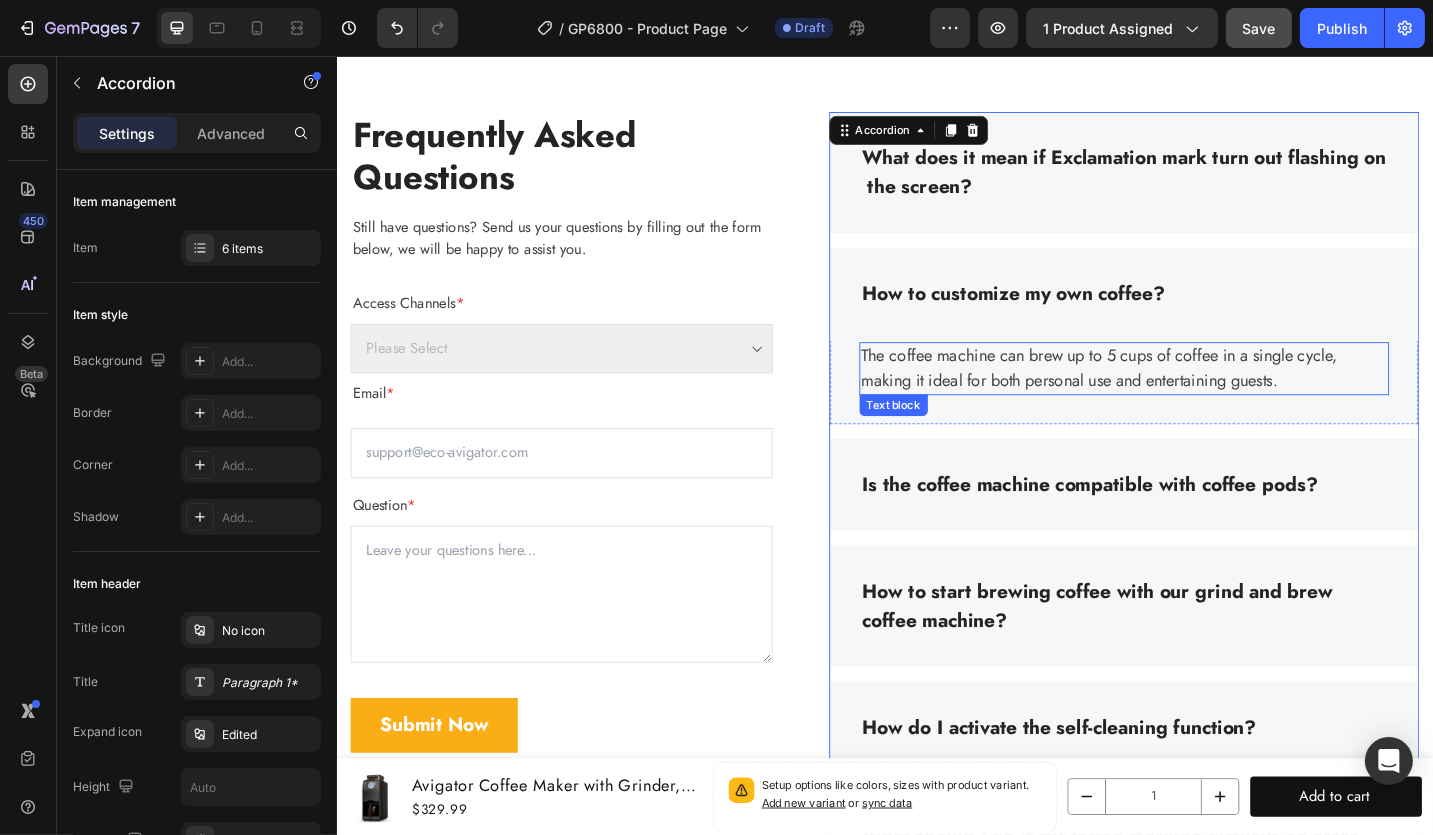 click on "The coffee machine can brew up to 5 cups of coffee in a single cycle, making it ideal for both personal use and entertaining guests." at bounding box center (1198, 398) 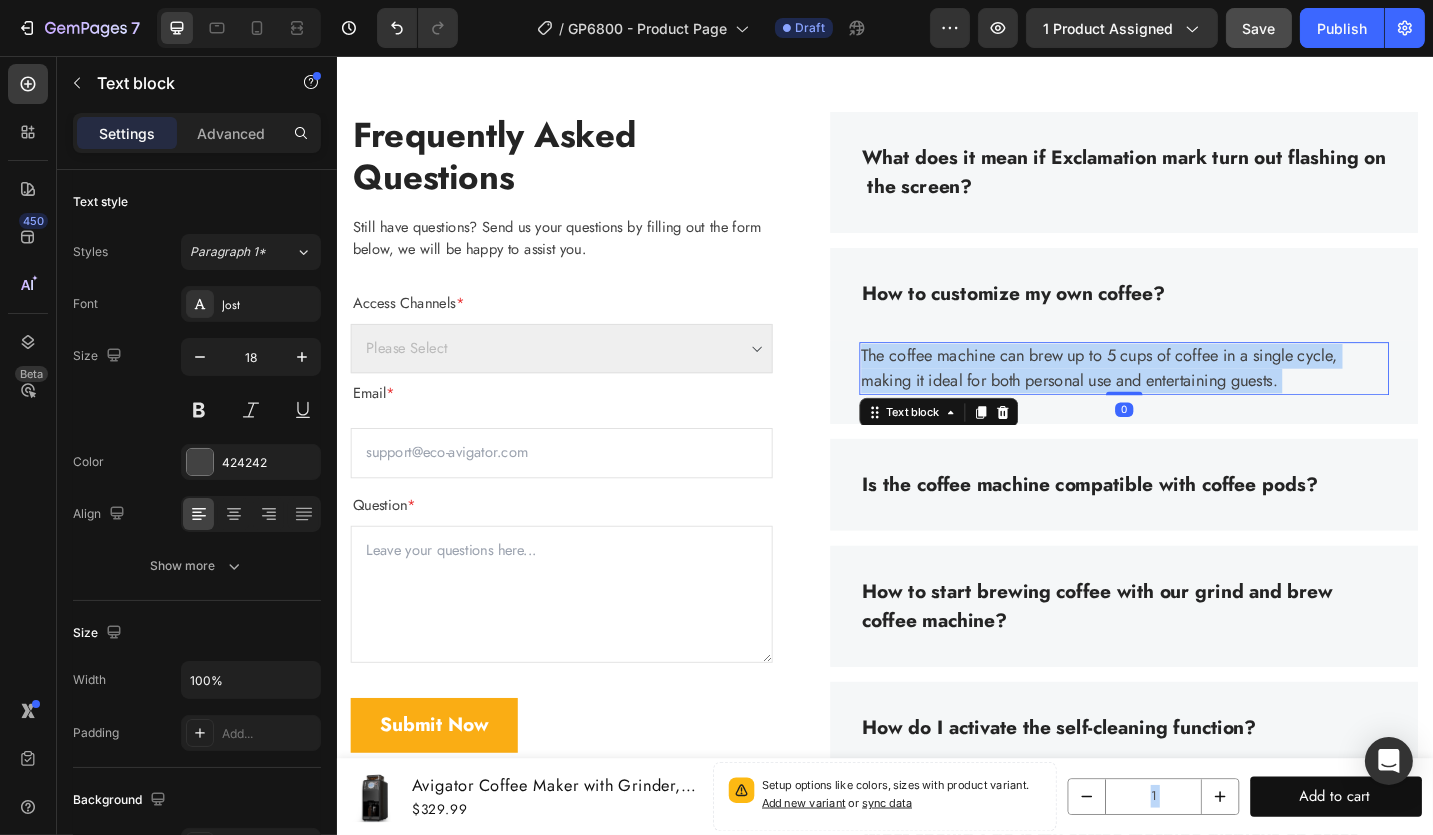 click on "The coffee machine can brew up to 5 cups of coffee in a single cycle, making it ideal for both personal use and entertaining guests." at bounding box center [1198, 398] 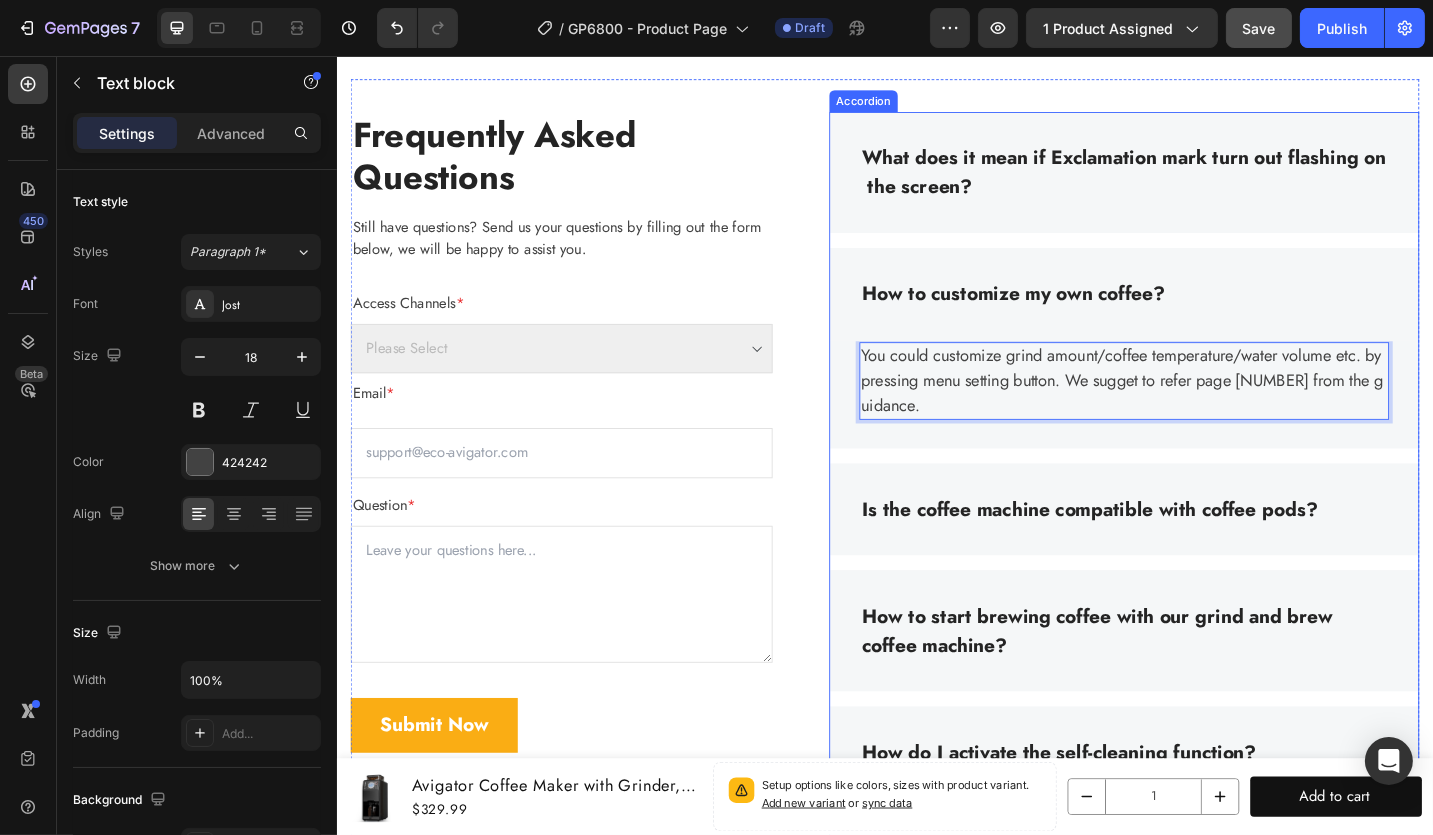 click on "Is the coffee machine compatible with coffee pods?" at bounding box center [1160, 553] 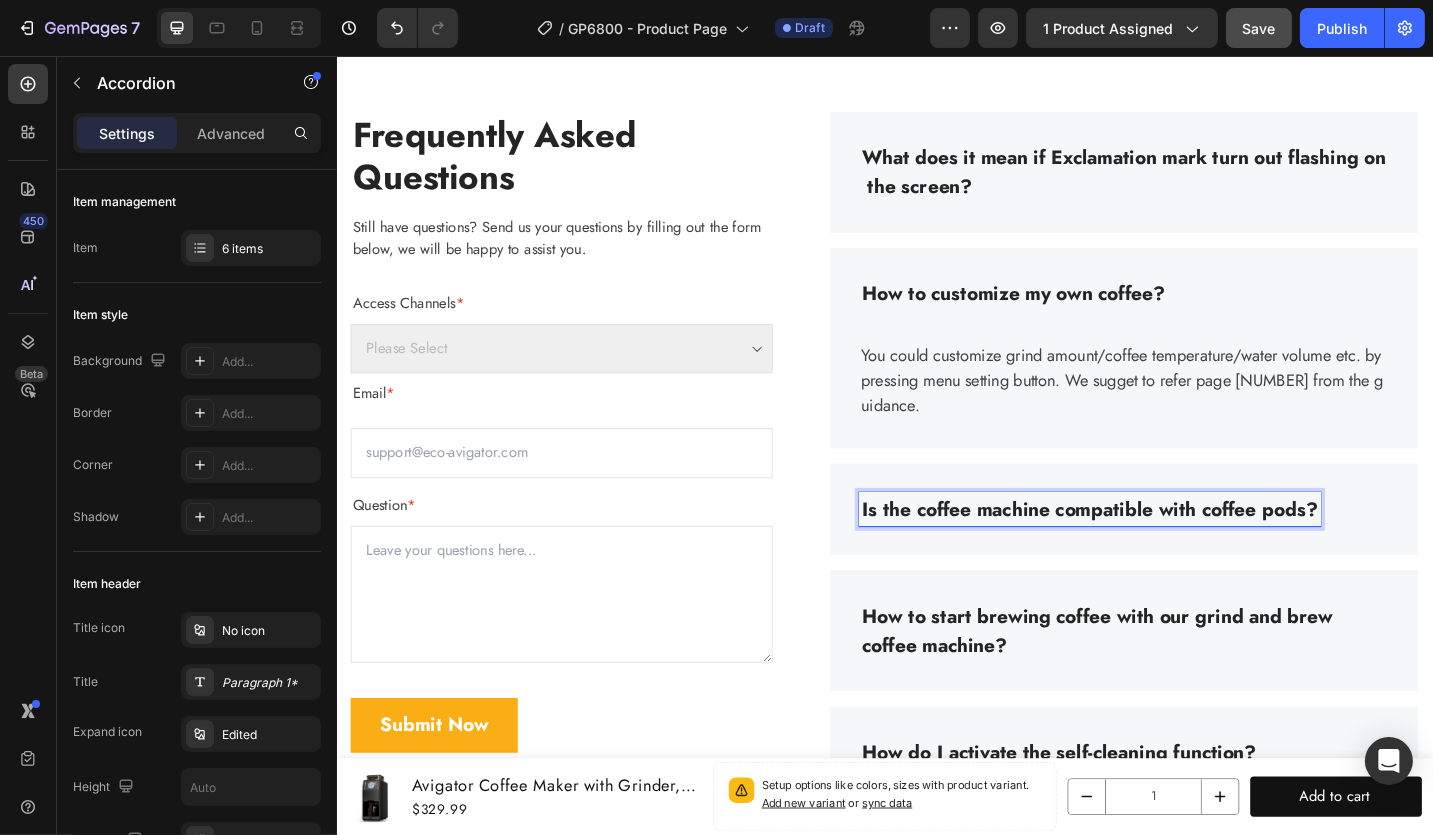 click on "Is the coffee machine compatible with coffee pods?" at bounding box center [1160, 553] 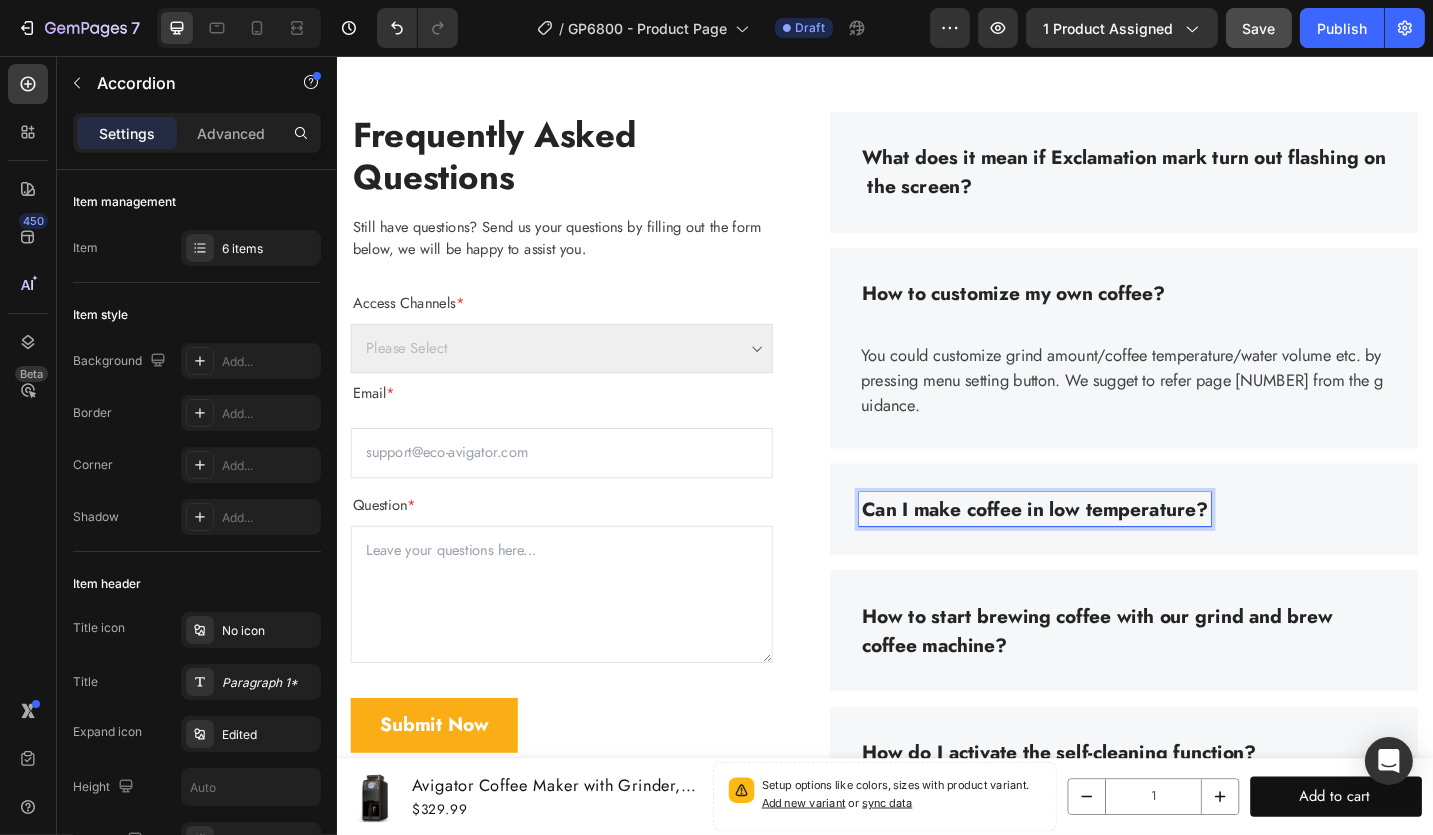 click on "Can I make coffee in low temperature?" at bounding box center [1198, 553] 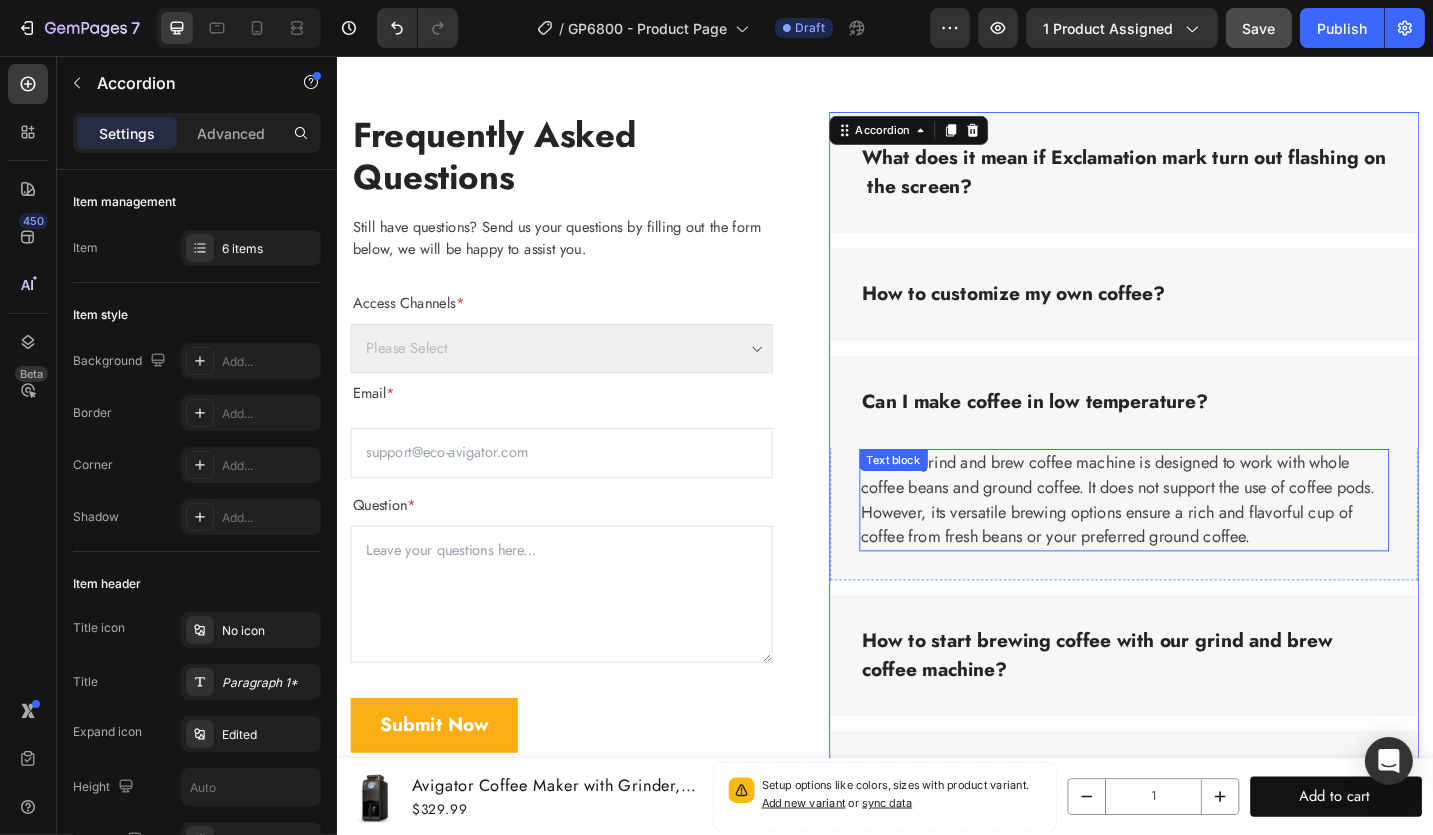 click on "No, our grind and brew coffee machine is designed to work with whole coffee beans and ground coffee. It does not support the use of coffee pods. However, its versatile brewing options ensure a rich and flavorful cup of coffee from fresh beans or your preferred ground coffee." at bounding box center (1198, 542) 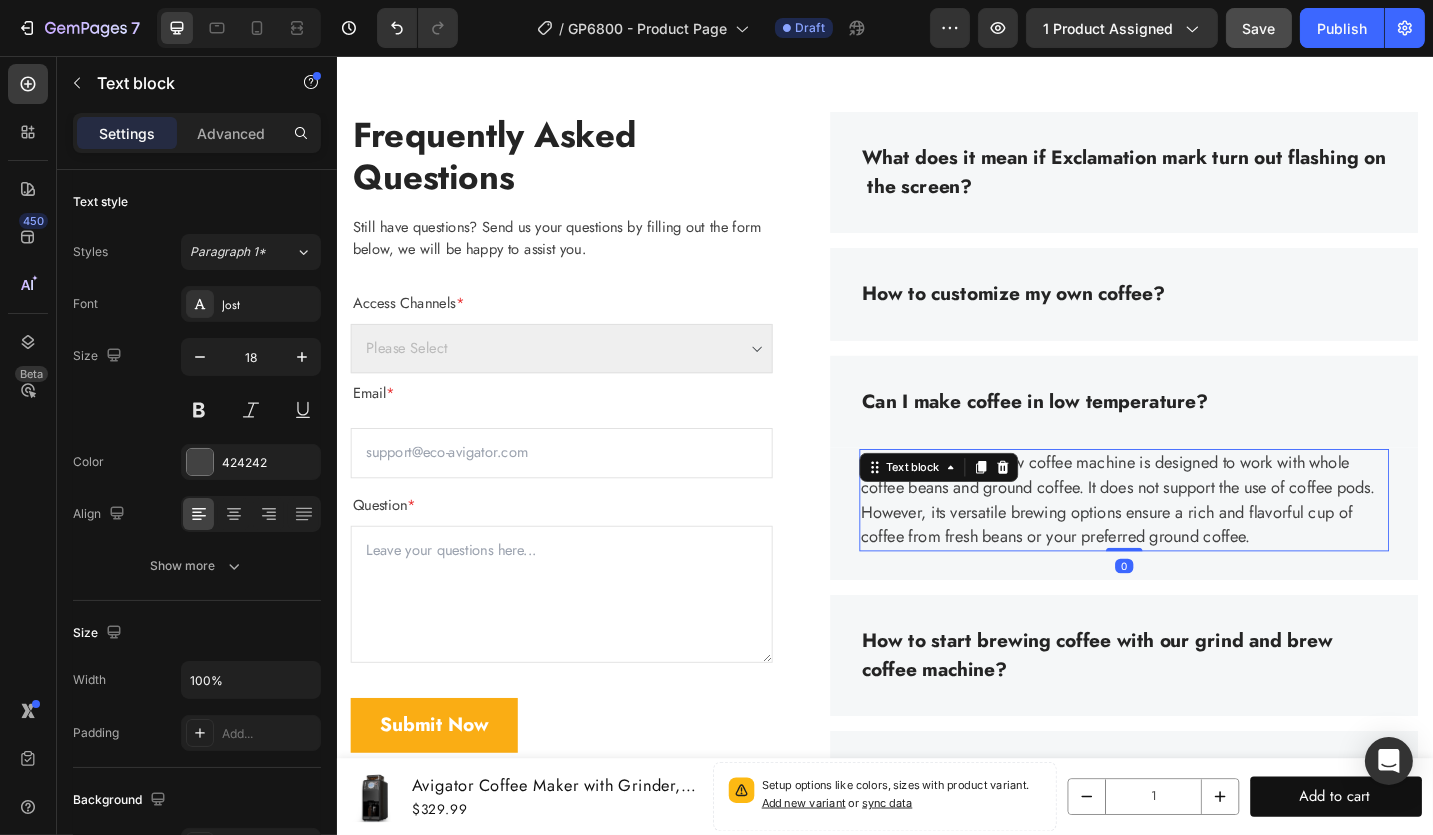 click on "No, our grind and brew coffee machine is designed to work with whole coffee beans and ground coffee. It does not support the use of coffee pods. However, its versatile brewing options ensure a rich and flavorful cup of coffee from fresh beans or your preferred ground coffee." at bounding box center [1198, 542] 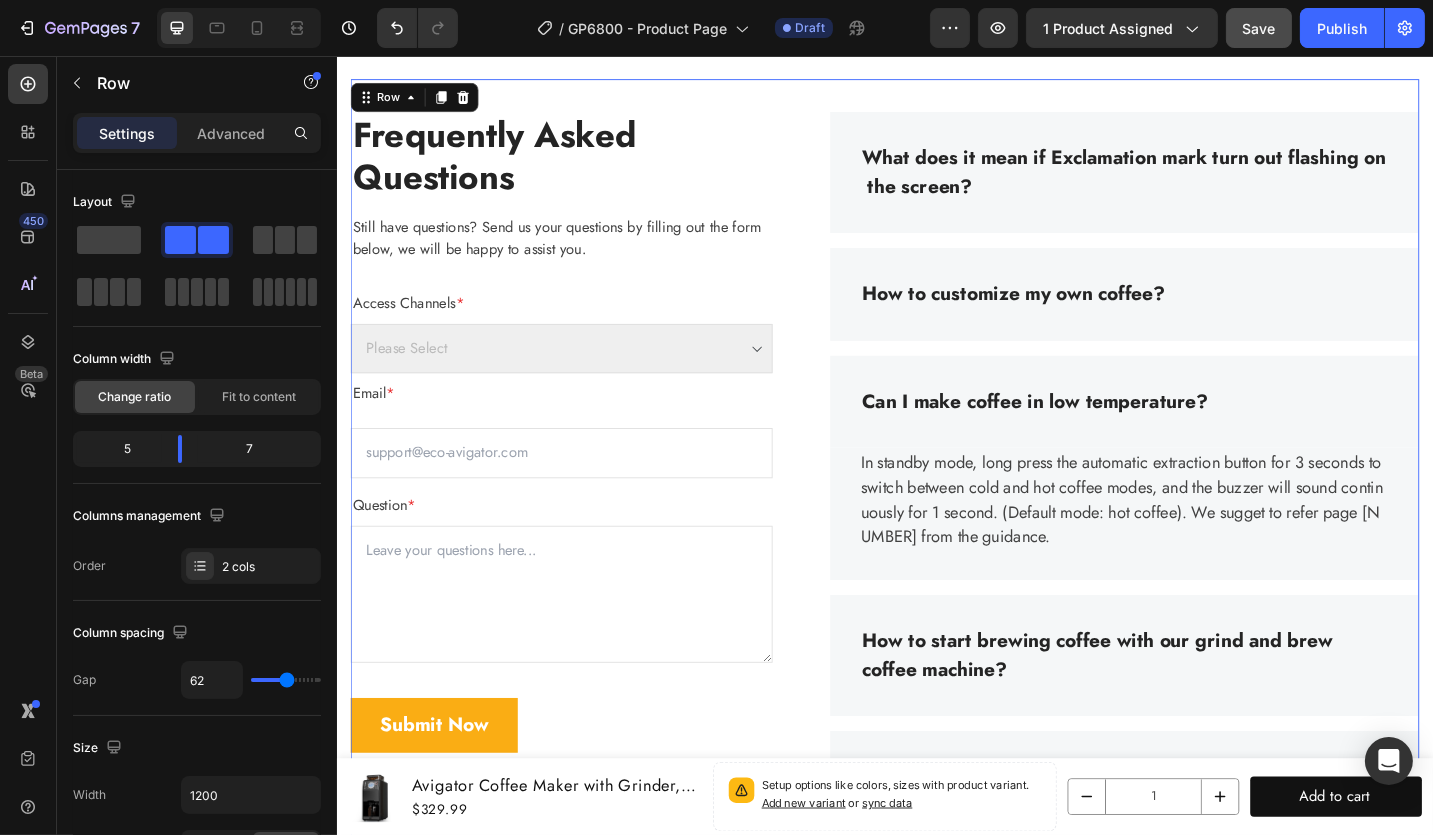 click on "Frequently Asked Questions Heading Still have questions? Send us your questions by filling out the form below, we will be happy to assist you. Text block Access Channels  * Text block Please Select Amazon.com eco-avigator.com Dropdown Row Email  * Text block Row Email Field Question  * Text block Text Area Submit Now Submit Button Contact Form What does it mean if Exclamation mark turn out flashing on the screen? How to customize my own coffee? Can I make coffee in low temperature?                Title Line In standby mode, long press the automatic extraction button for 3 seconds to switch between cold and hot coffee modes, and the buzzer will sound continuously for 1 second. (Default mode: hot coffee). We sugget to refer page 17 from the guidance. Text block Row How to start brewing coffee with our grind and brew coffee machine? How do I activate the self-cleaning function? What should I do if my coffee machine displays an error message? Row   0" at bounding box center [936, 599] 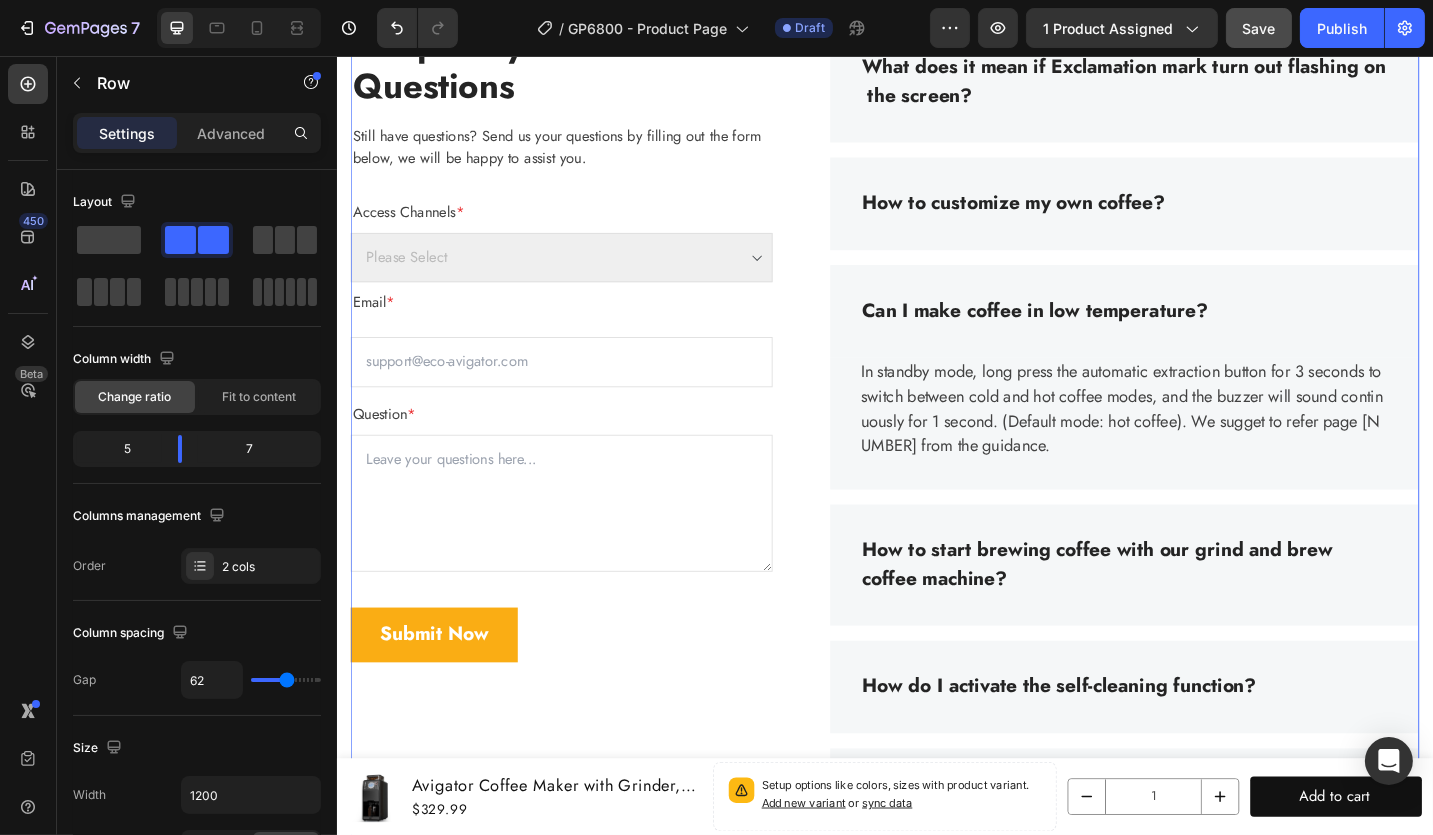 scroll, scrollTop: 7369, scrollLeft: 0, axis: vertical 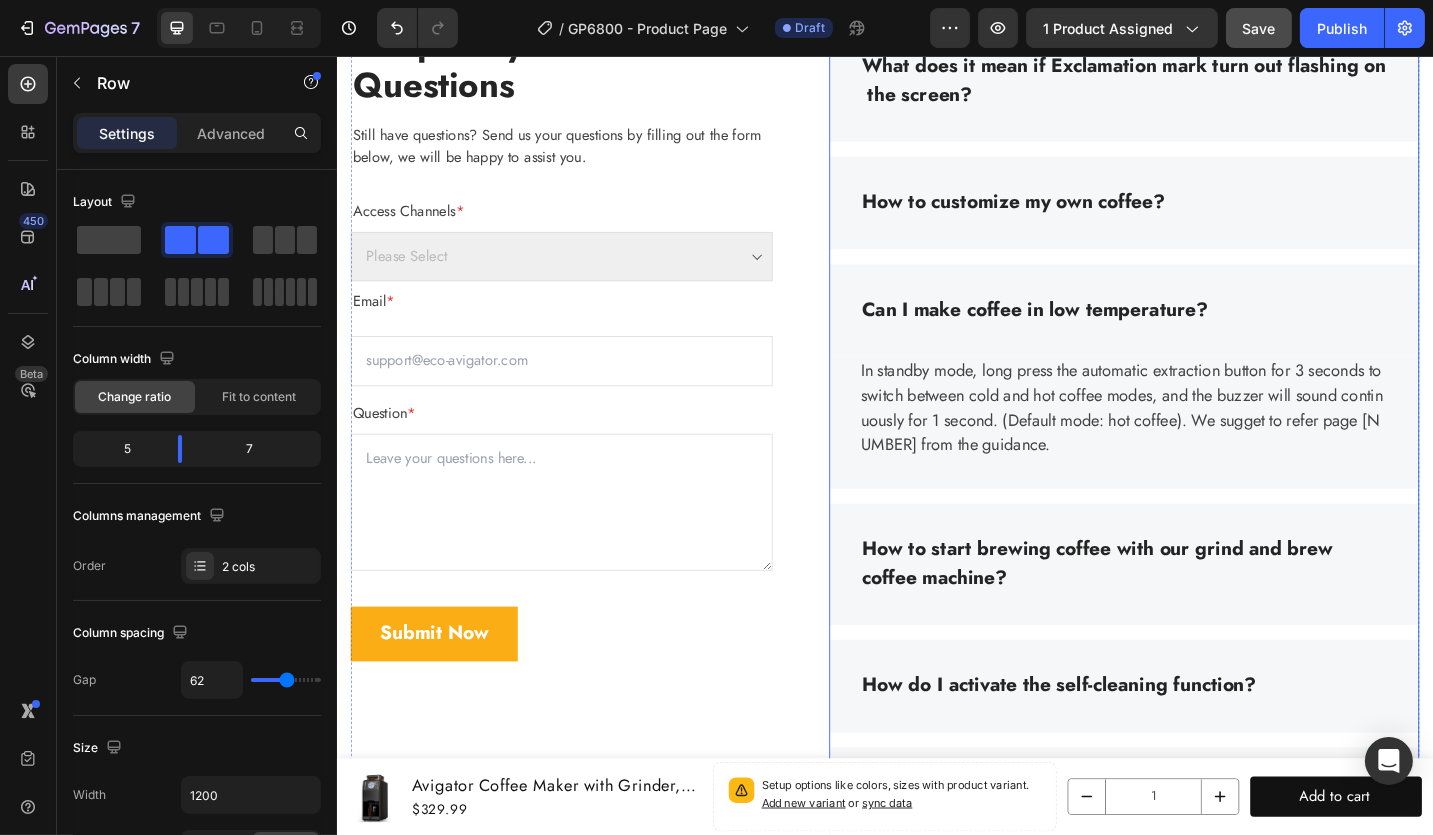 click on "How to start brewing coffee with our grind and brew coffee machine?" at bounding box center [1198, 612] 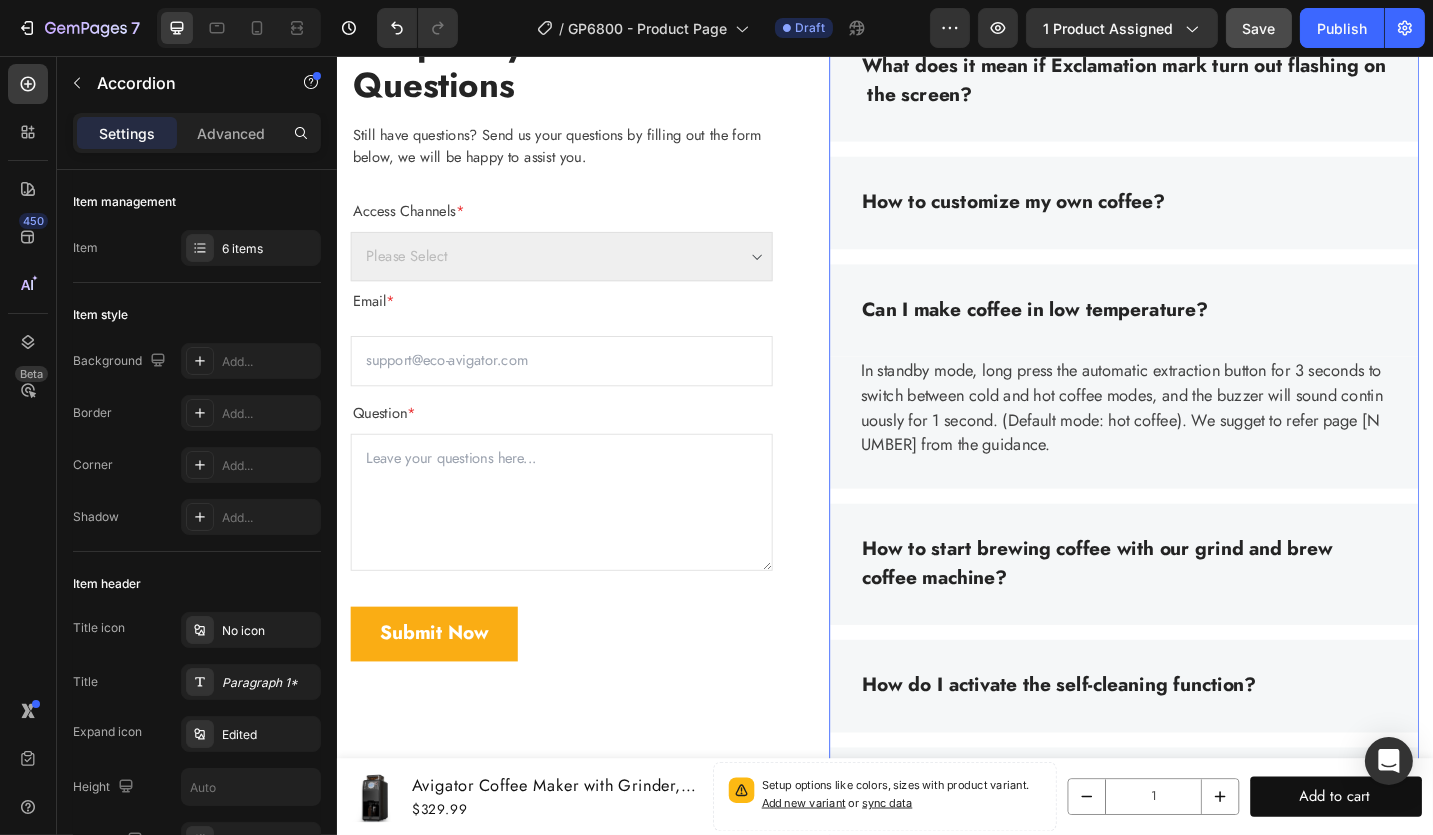 click on "How to start brewing coffee with our grind and brew coffee machine?" at bounding box center [1198, 612] 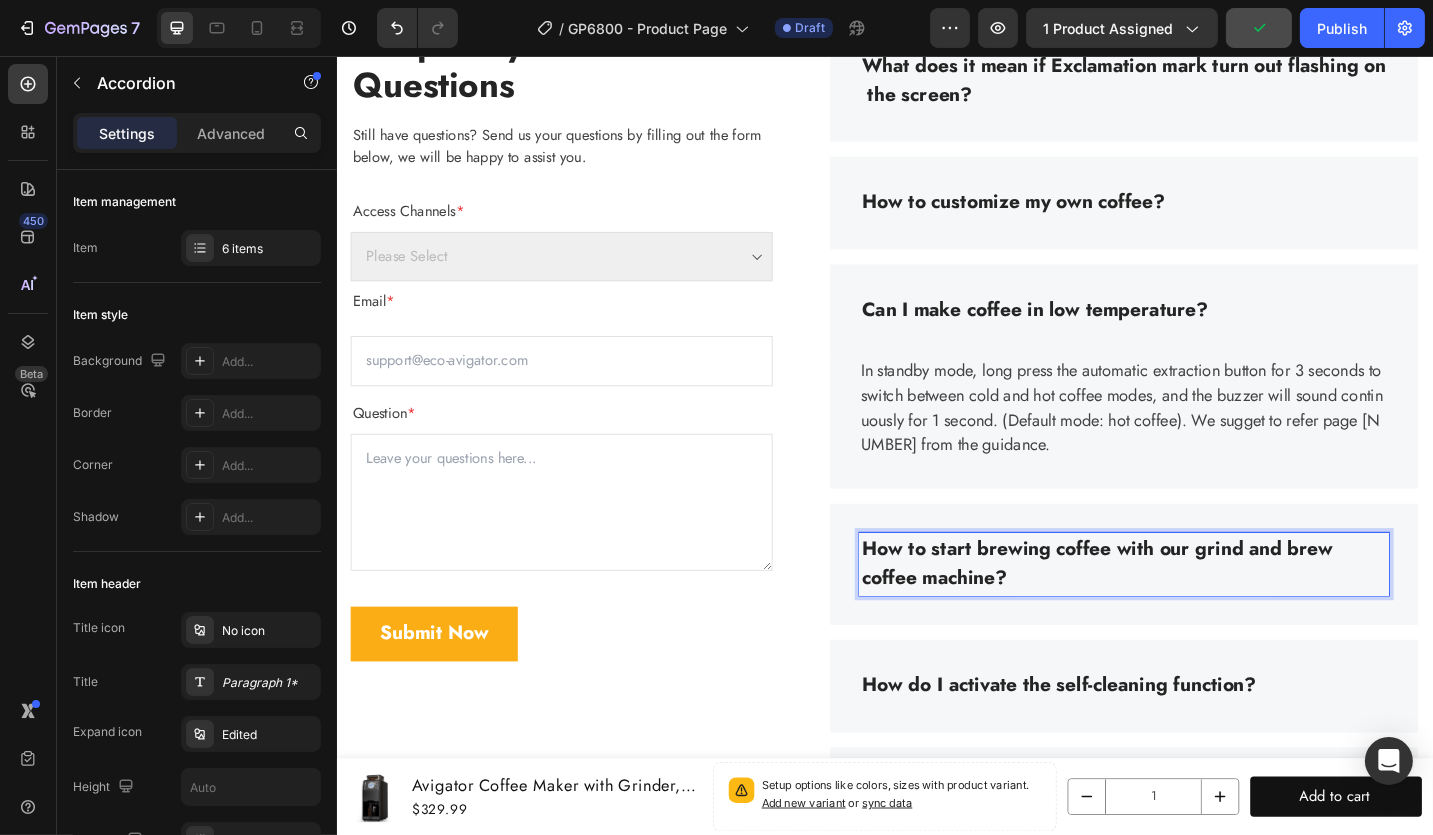click on "How do I activate the self-cleaning function?" at bounding box center (1127, 746) 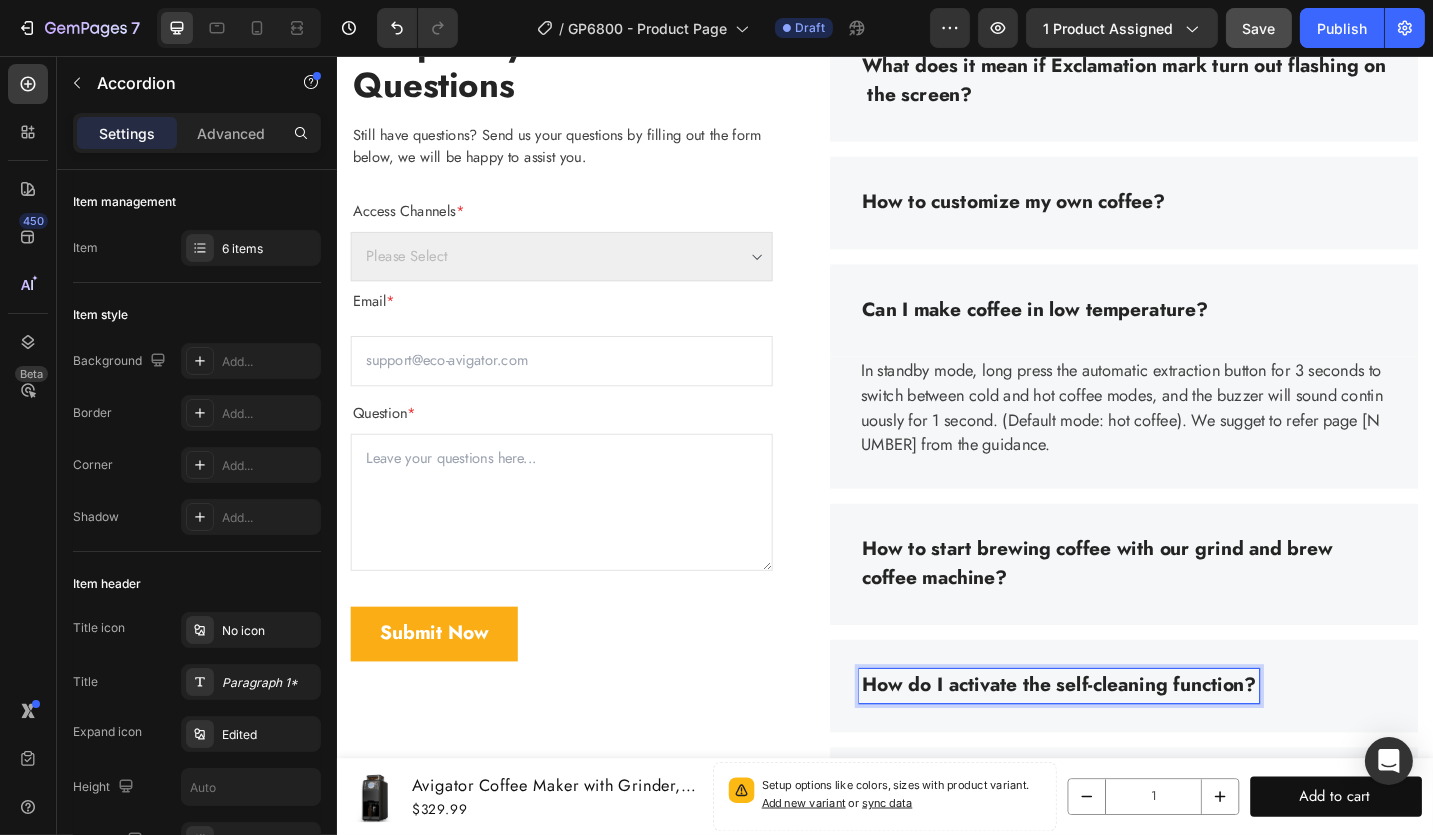 click on "How to start brewing coffee with our grind and brew coffee machine?" at bounding box center [1198, 612] 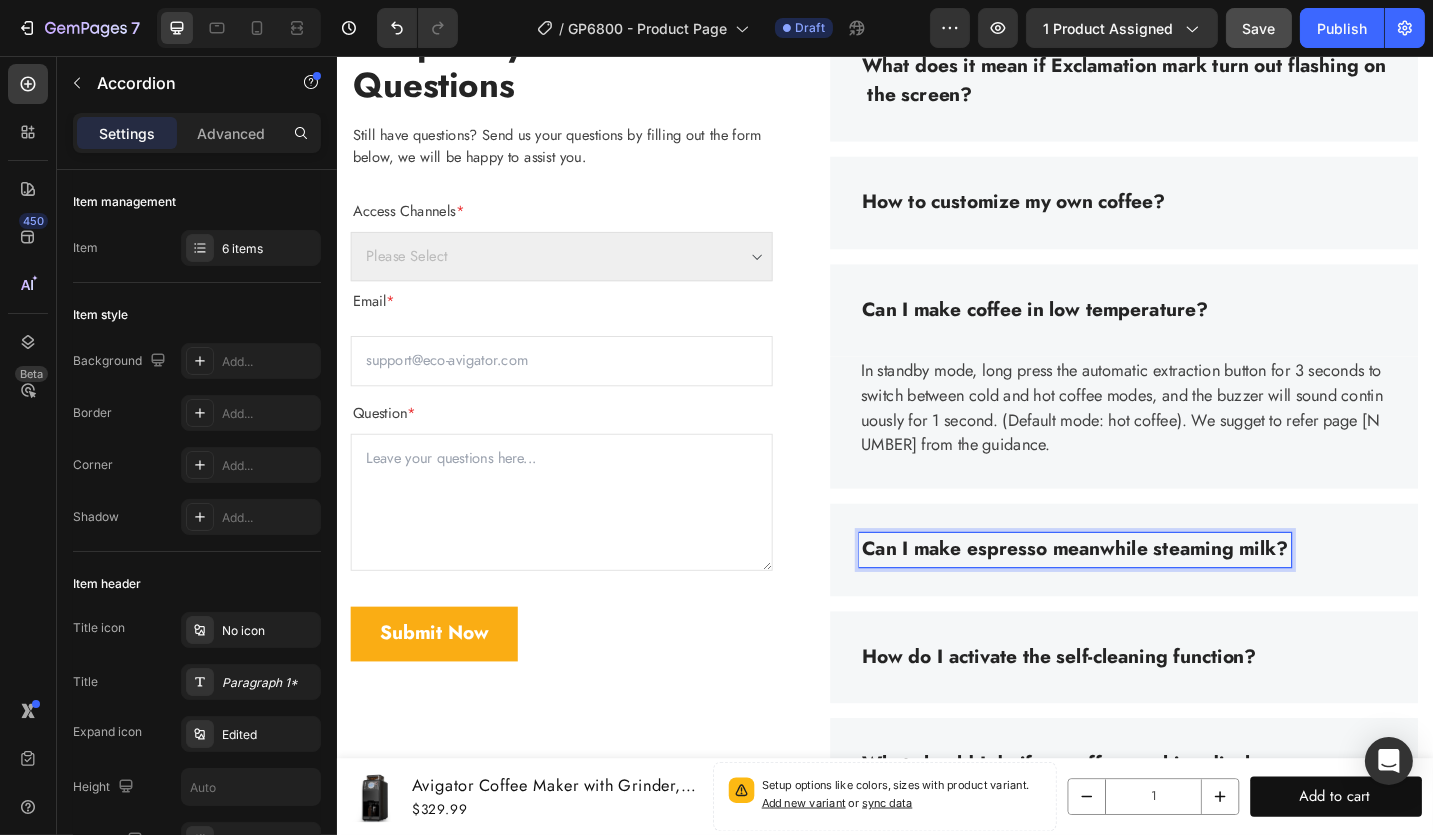 click on "Can I make espresso meanwhile steaming milk?" at bounding box center [1198, 597] 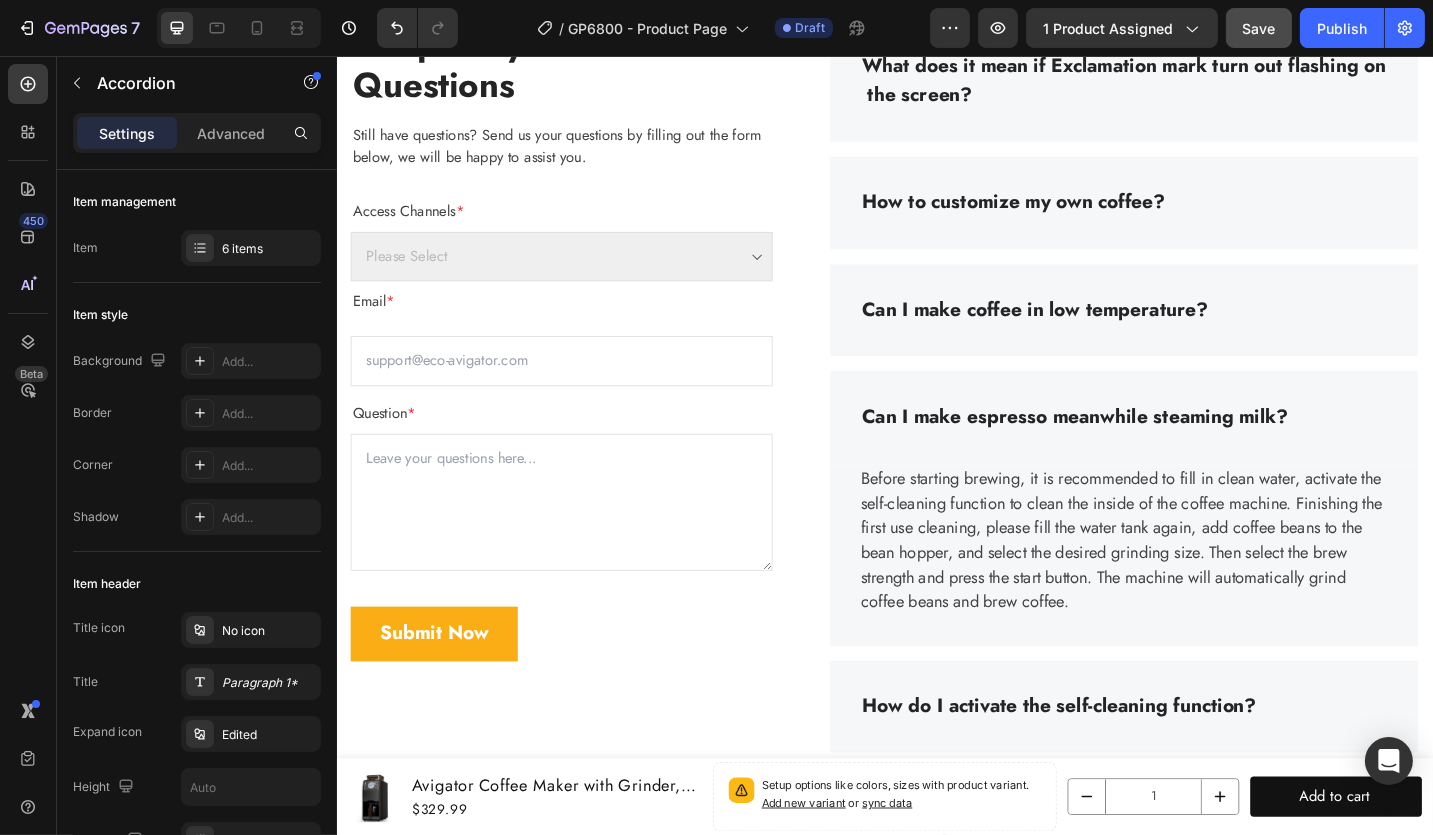 click on "Before starting brewing, it is recommended to fill in clean water, activate the self-cleaning function to clean the inside of the coffee machine. Finishing the first use cleaning, please fill the water tank again, add coffee beans to the bean hopper, and select the desired grinding size. Then select the brew strength and press the start button. The machine will automatically grind coffee beans and brew coffee." at bounding box center [1198, 587] 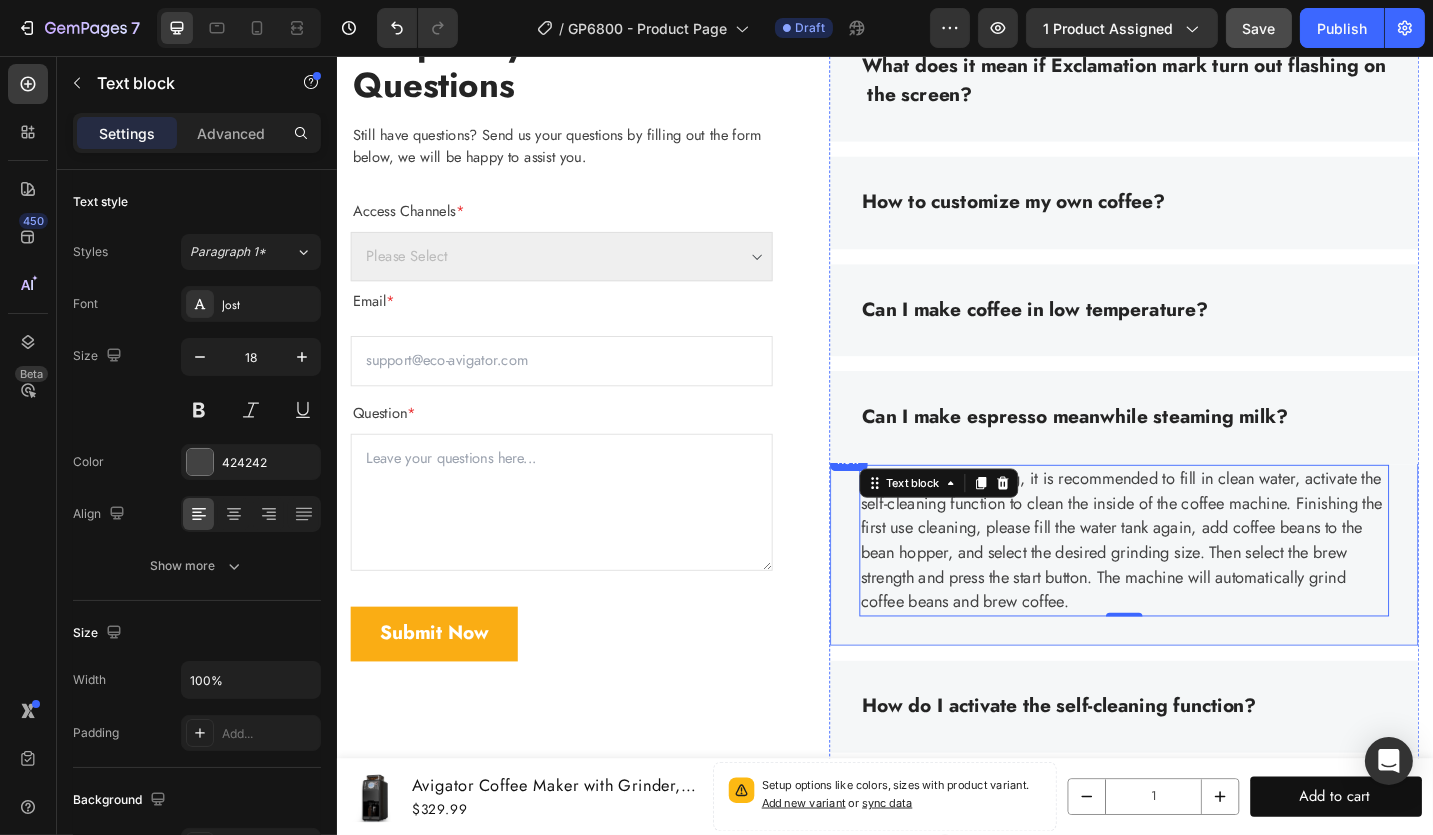 drag, startPoint x: 1427, startPoint y: 682, endPoint x: 1372, endPoint y: 633, distance: 73.661385 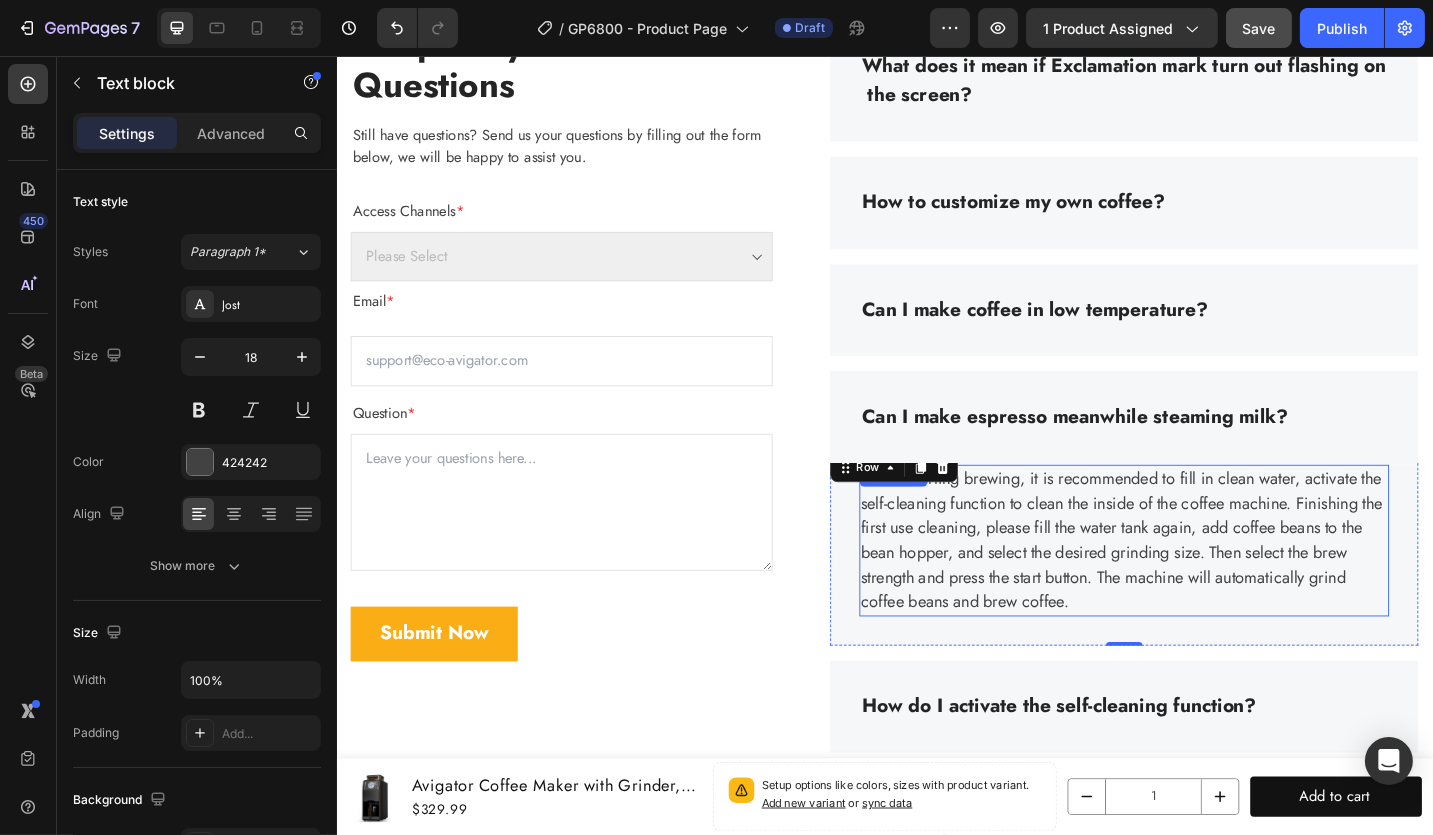 click on "Before starting brewing, it is recommended to fill in clean water, activate the self-cleaning function to clean the inside of the coffee machine. Finishing the first use cleaning, please fill the water tank again, add coffee beans to the bean hopper, and select the desired grinding size. Then select the brew strength and press the start button. The machine will automatically grind coffee beans and brew coffee." at bounding box center (1198, 587) 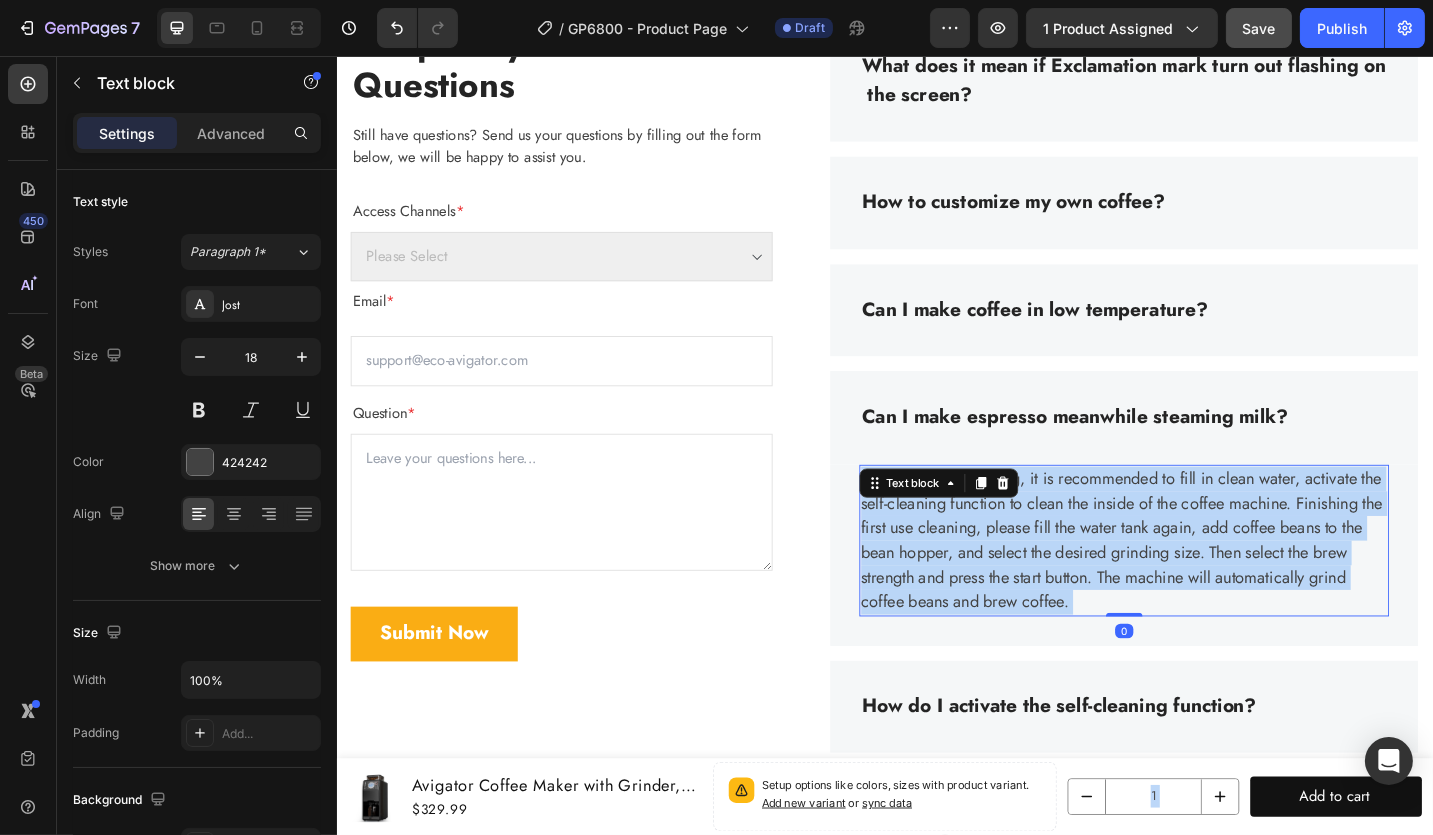 click on "Before starting brewing, it is recommended to fill in clean water, activate the self-cleaning function to clean the inside of the coffee machine. Finishing the first use cleaning, please fill the water tank again, add coffee beans to the bean hopper, and select the desired grinding size. Then select the brew strength and press the start button. The machine will automatically grind coffee beans and brew coffee." at bounding box center [1198, 587] 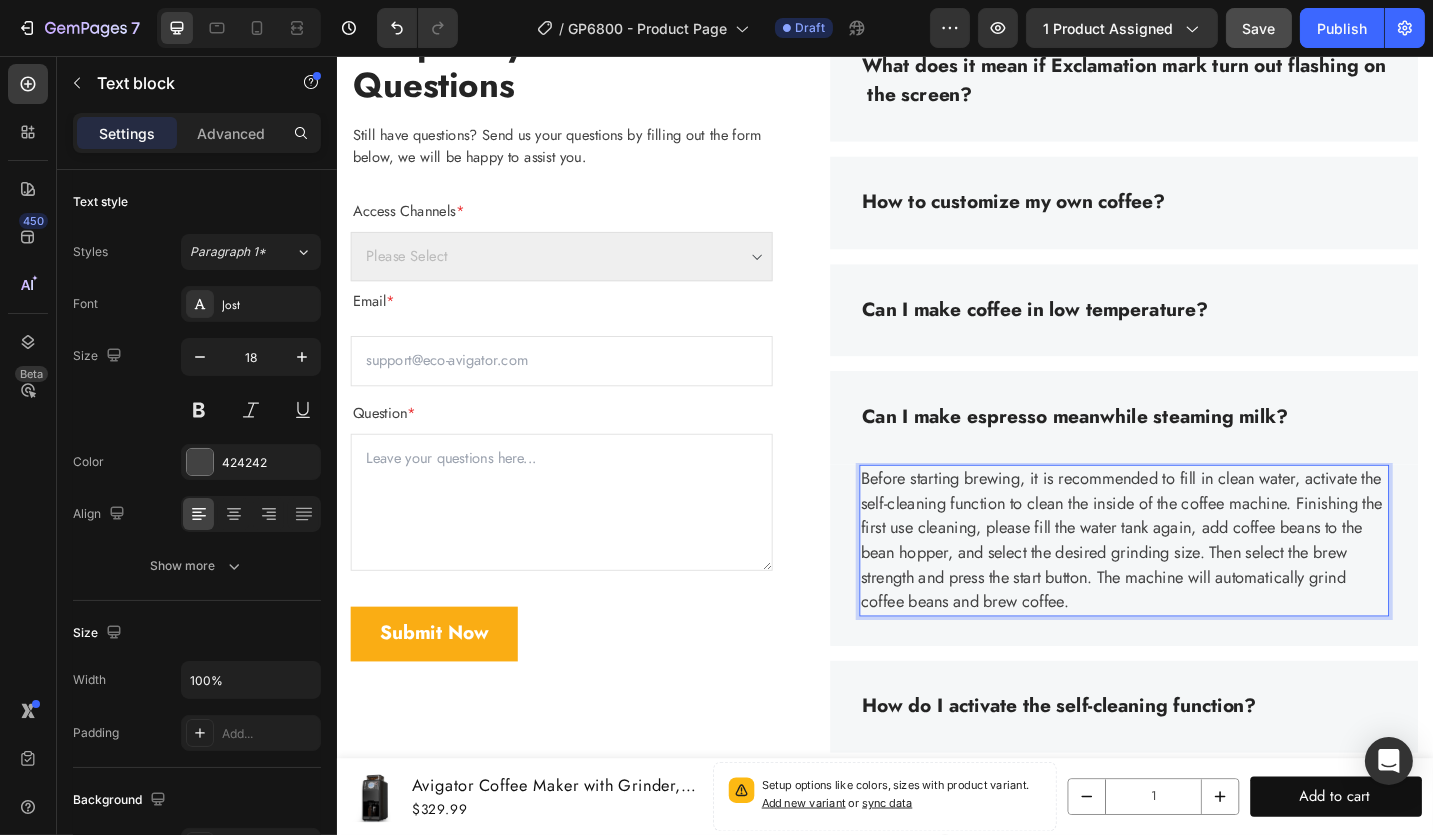 click on "Before starting brewing, it is recommended to fill in clean water, activate the self-cleaning function to clean the inside of the coffee machine. Finishing the first use cleaning, please fill the water tank again, add coffee beans to the bean hopper, and select the desired grinding size. Then select the brew strength and press the start button. The machine will automatically grind coffee beans and brew coffee." at bounding box center (1198, 587) 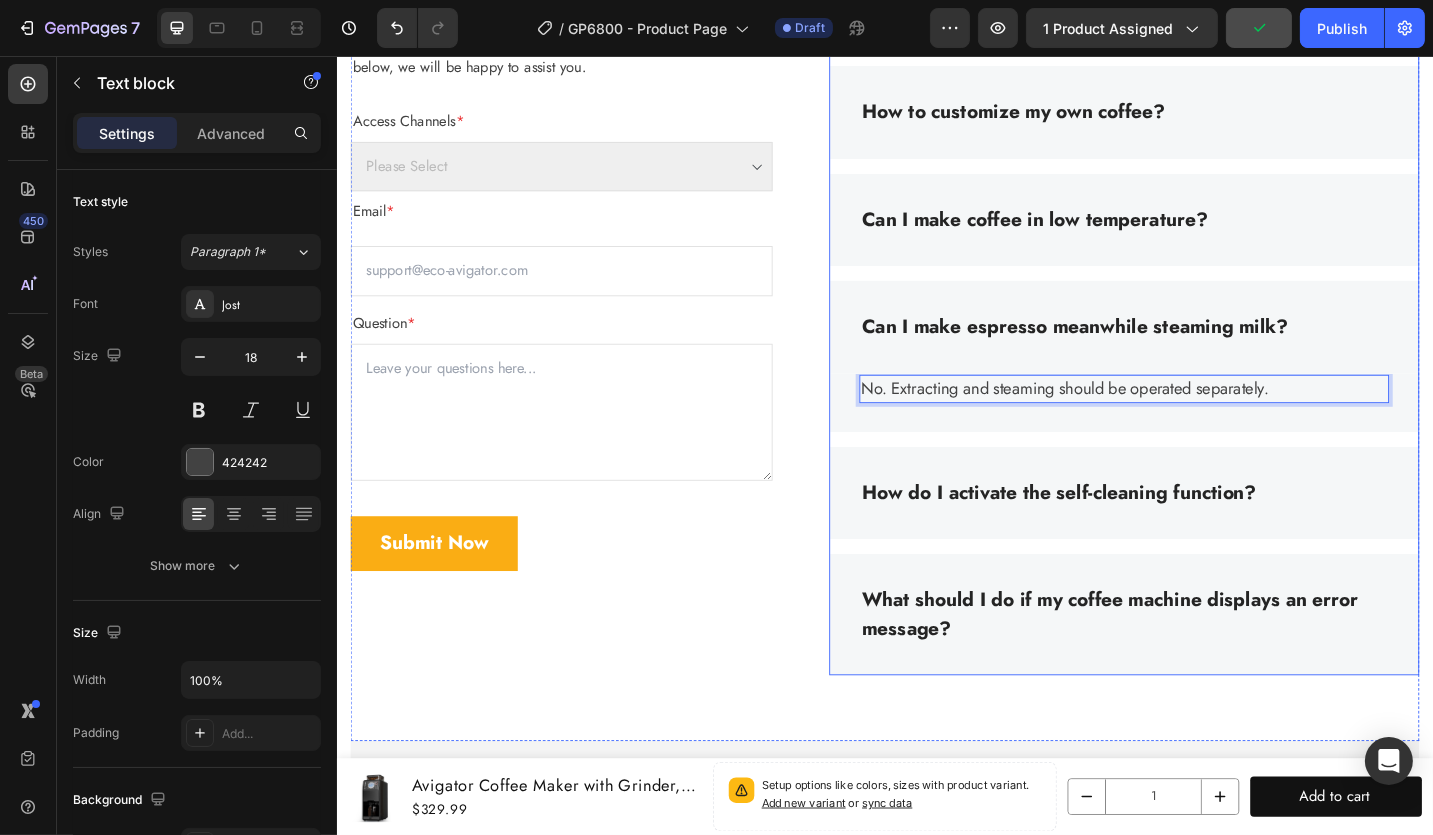 scroll, scrollTop: 7469, scrollLeft: 0, axis: vertical 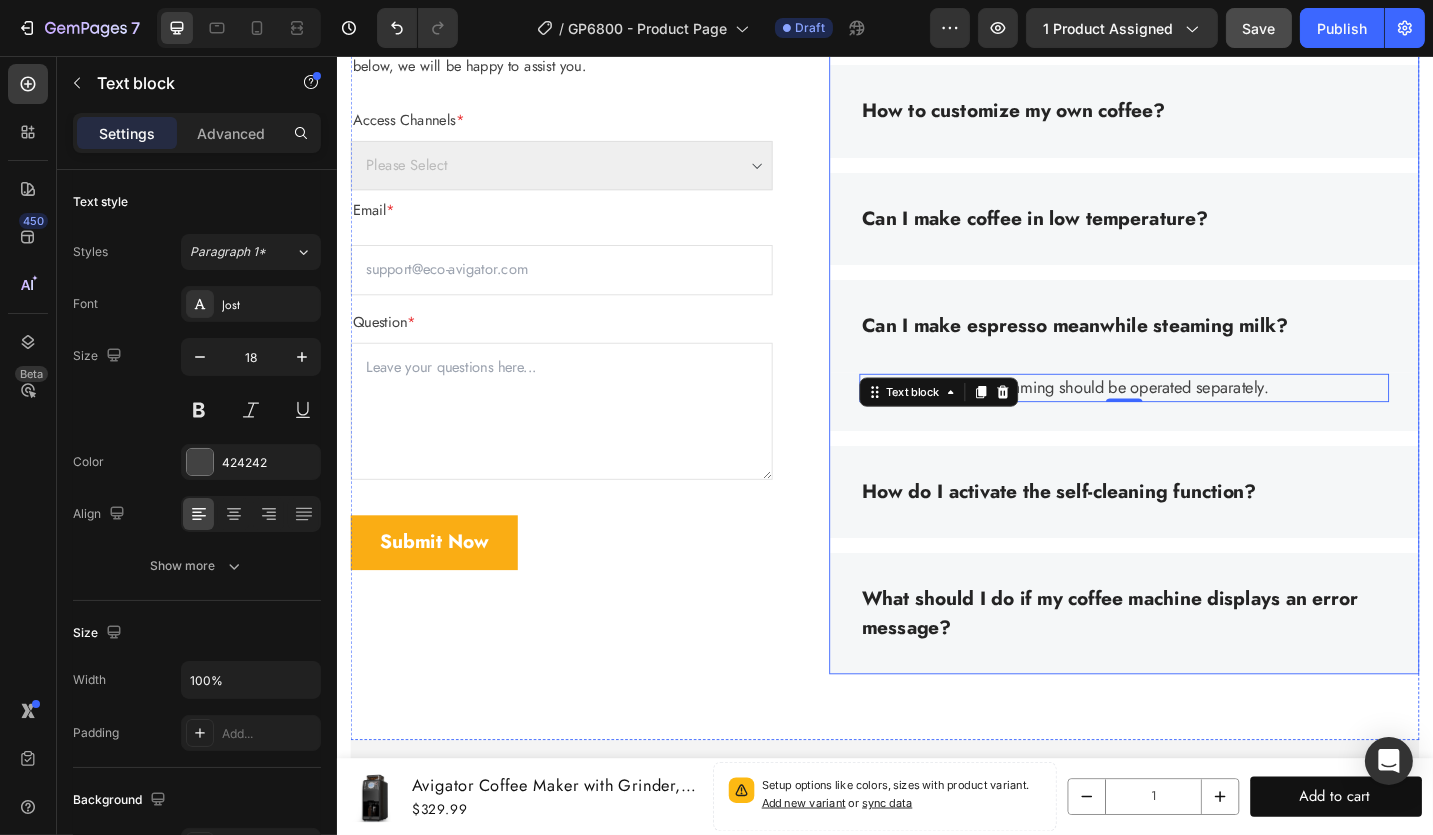 click on "What should I do if my coffee machine displays an error message?" at bounding box center [1198, 666] 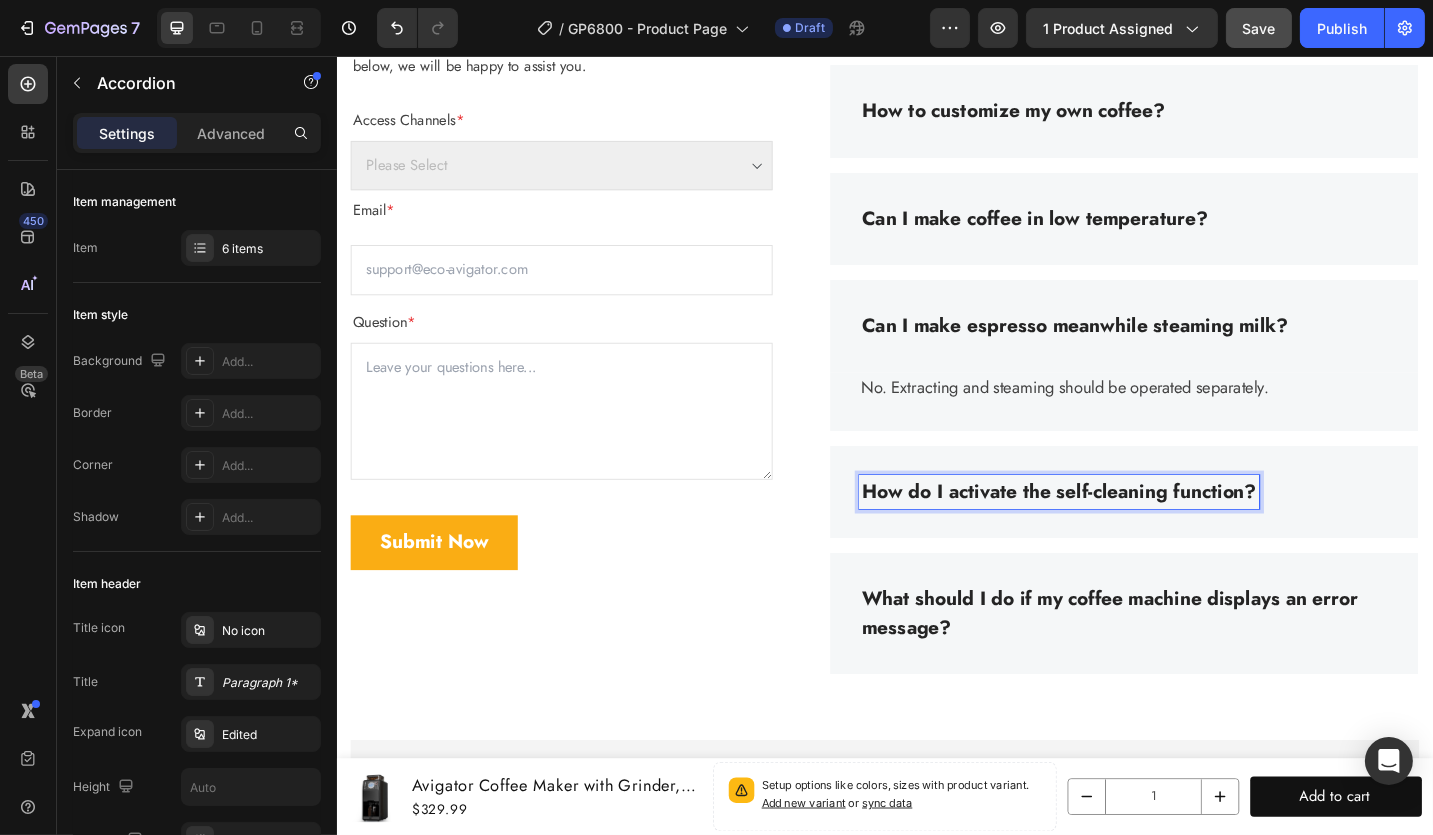 click on "What should I do if my coffee machine displays an error message?" at bounding box center (1198, 666) 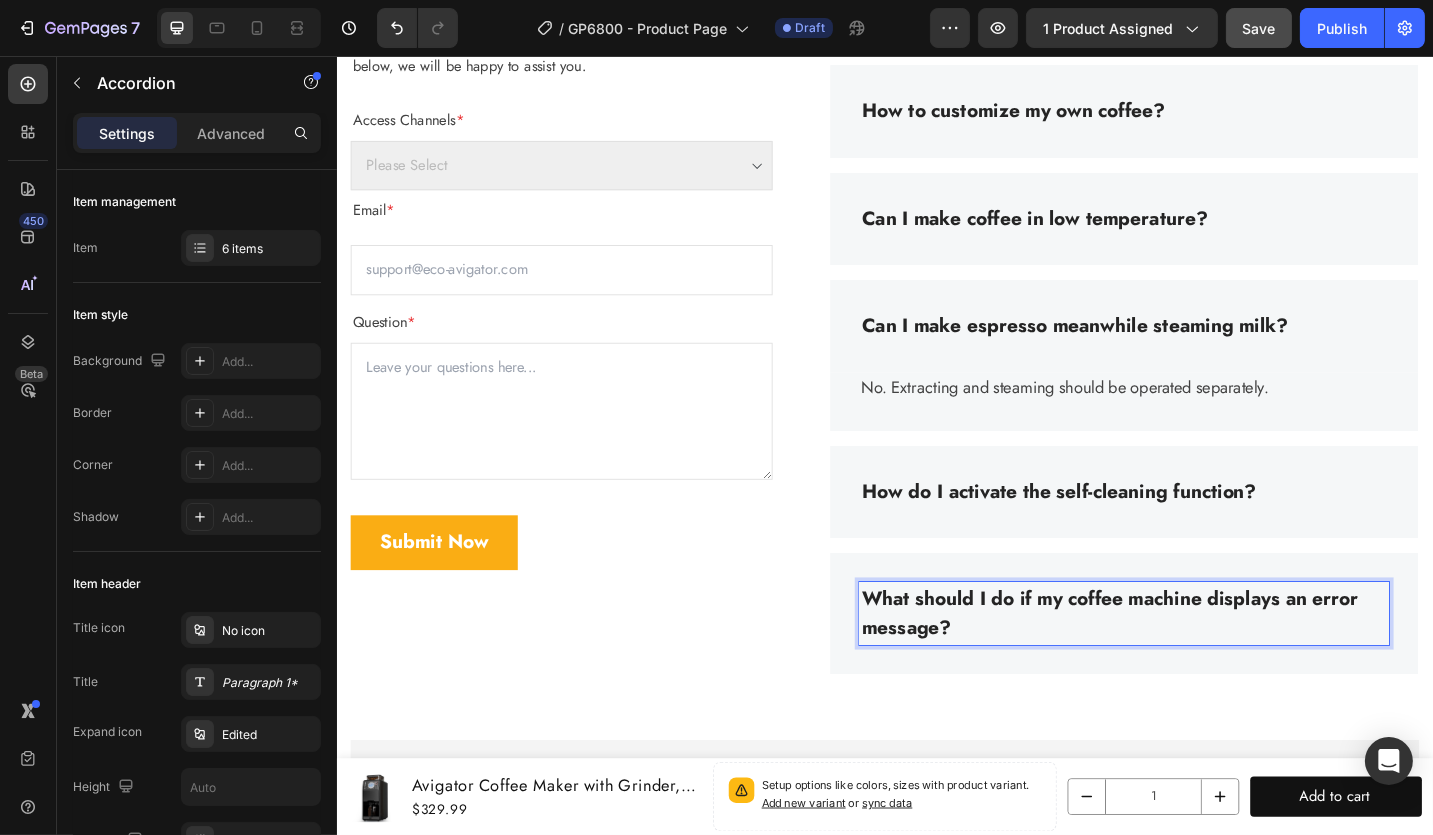 click on "What should I do if my coffee machine displays an error message?" at bounding box center (1198, 666) 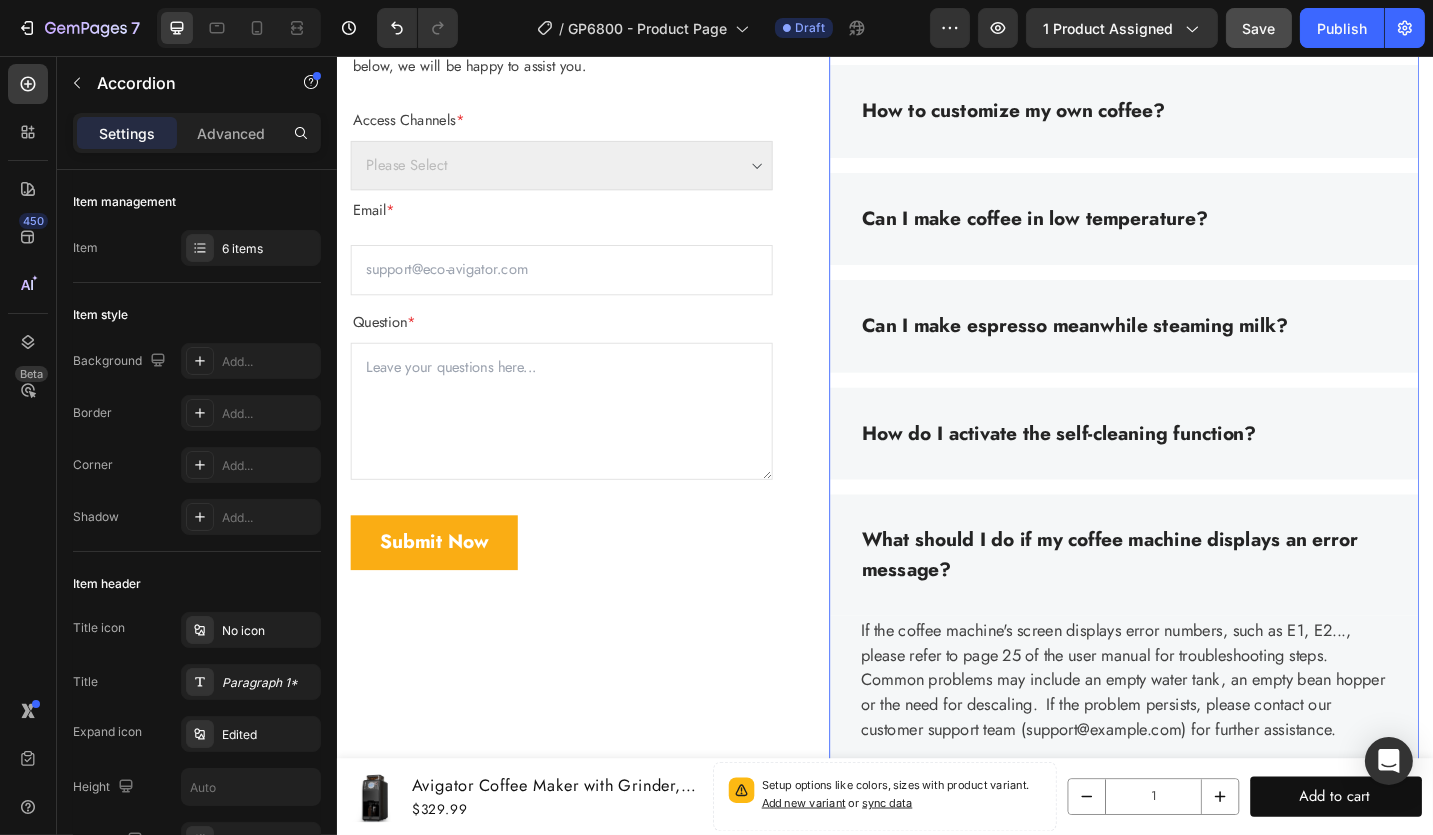click on "What should I do if my coffee machine displays an error message?" at bounding box center (1198, 602) 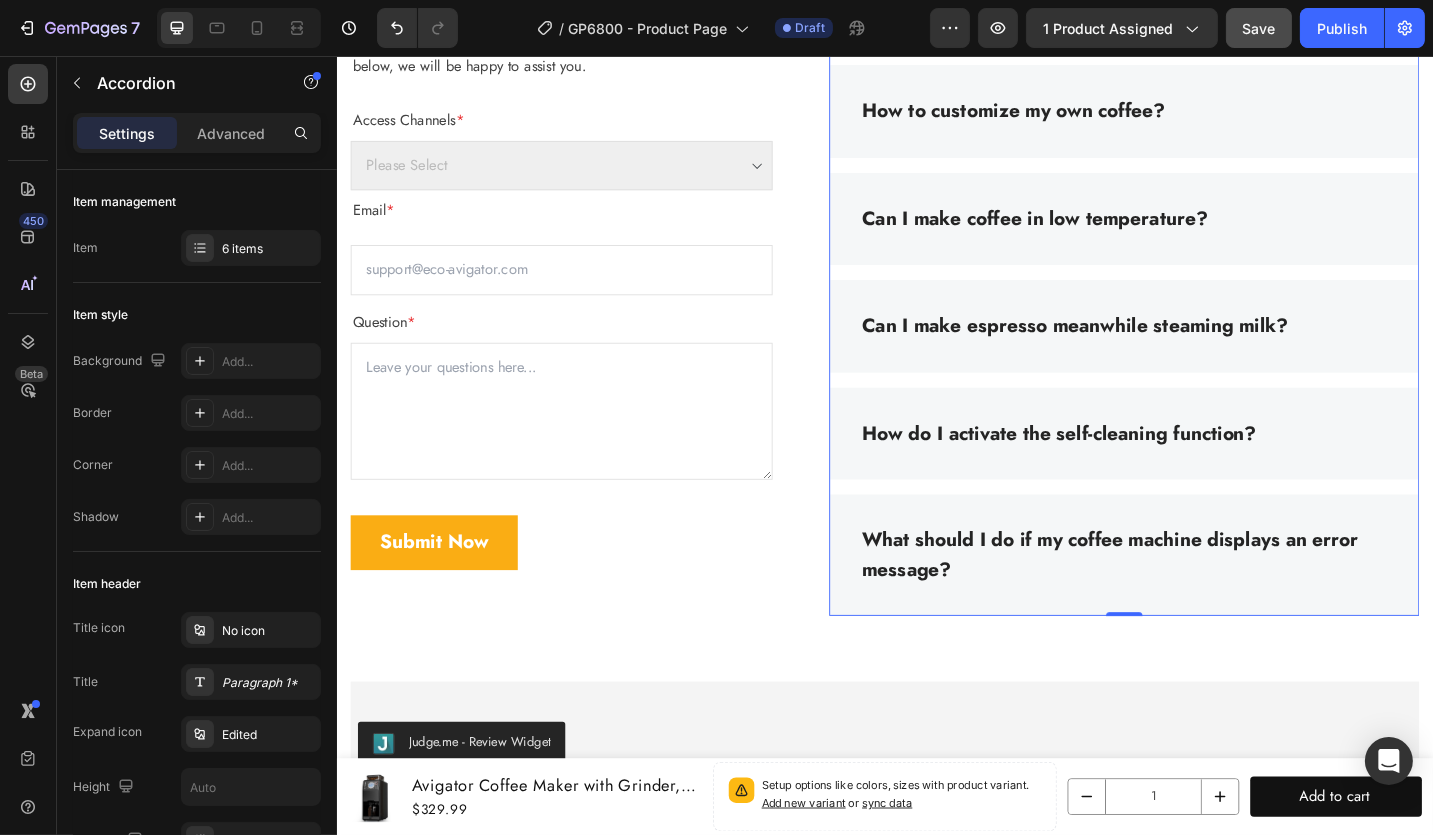 click on "How do I activate the self-cleaning function?" at bounding box center [1127, 470] 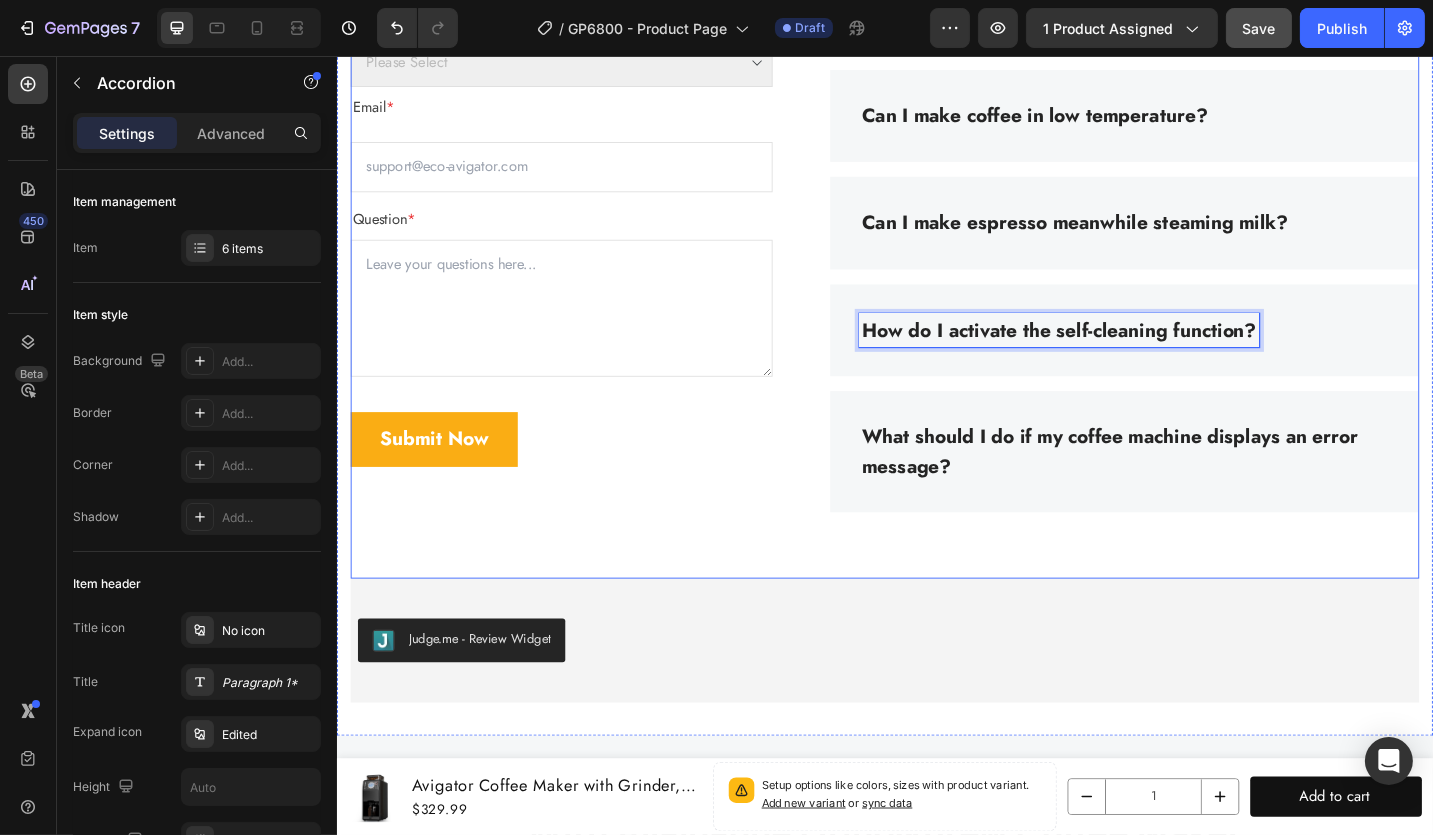 scroll, scrollTop: 7469, scrollLeft: 0, axis: vertical 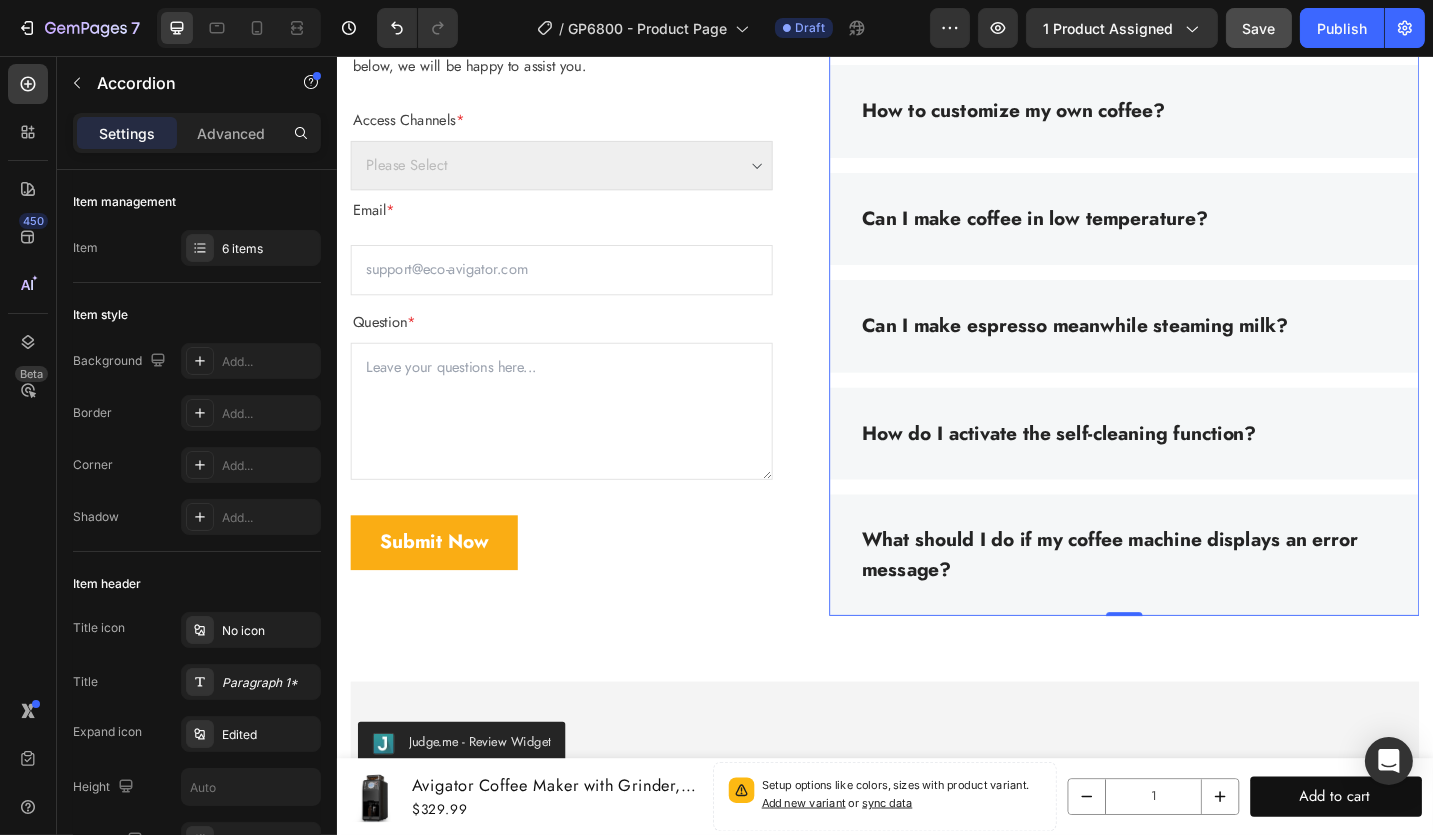 drag, startPoint x: 1369, startPoint y: 476, endPoint x: 1288, endPoint y: 506, distance: 86.37708 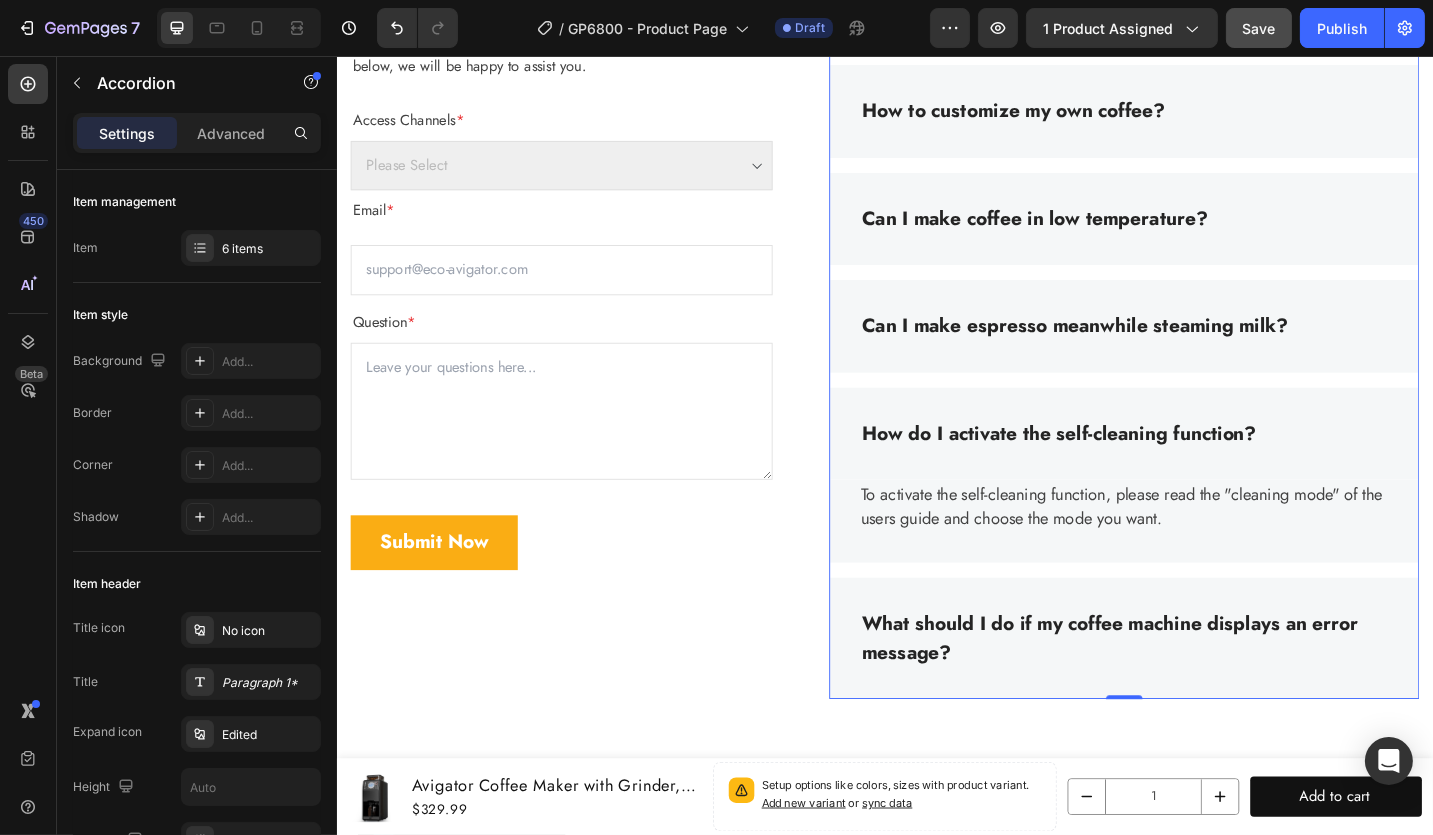 click on "How do I activate the self-cleaning function?" at bounding box center (1127, 470) 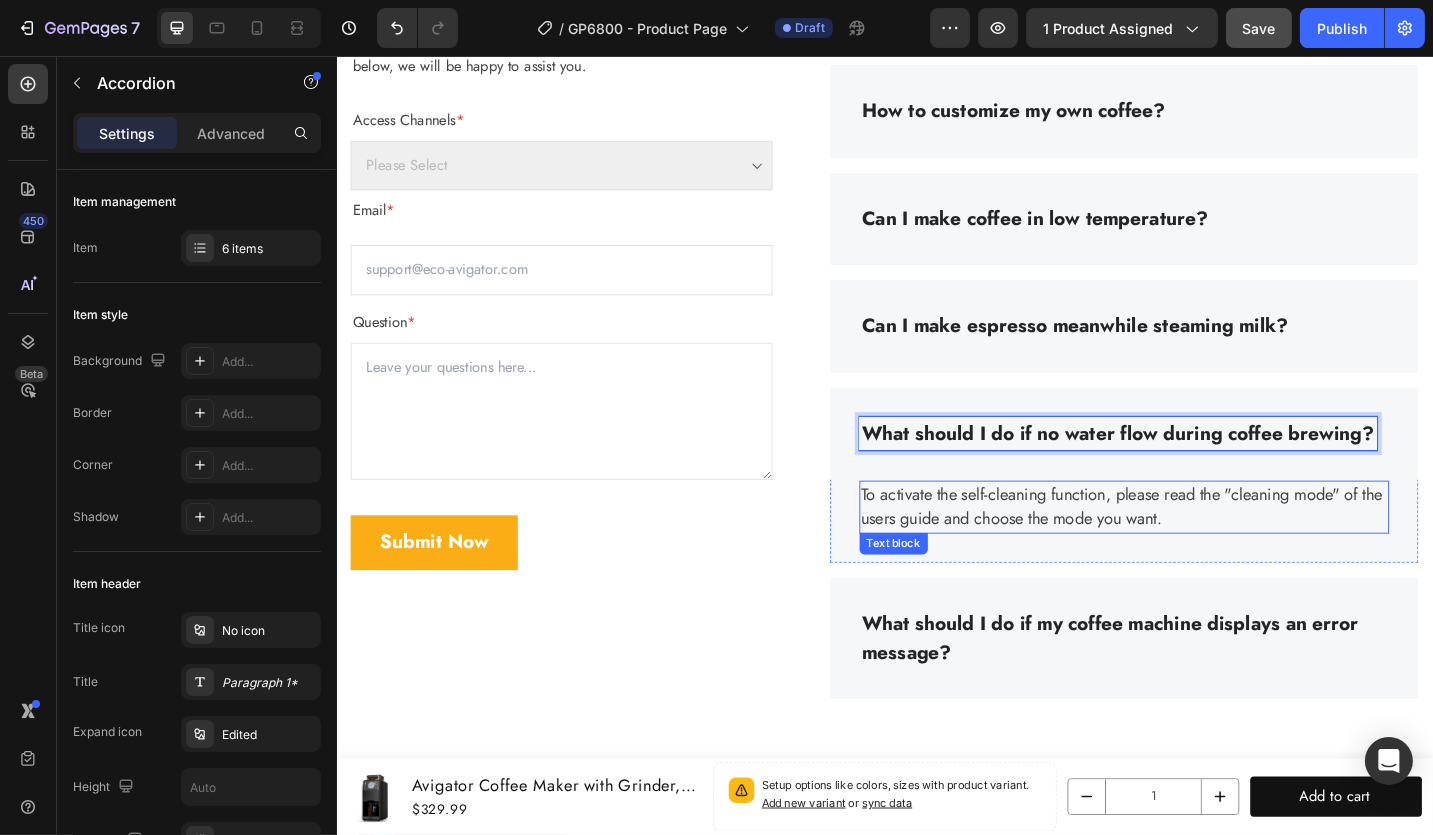 click on "To activate the self-cleaning function, please read the "cleaning mode" of the users guide and choose the mode you want." at bounding box center [1198, 550] 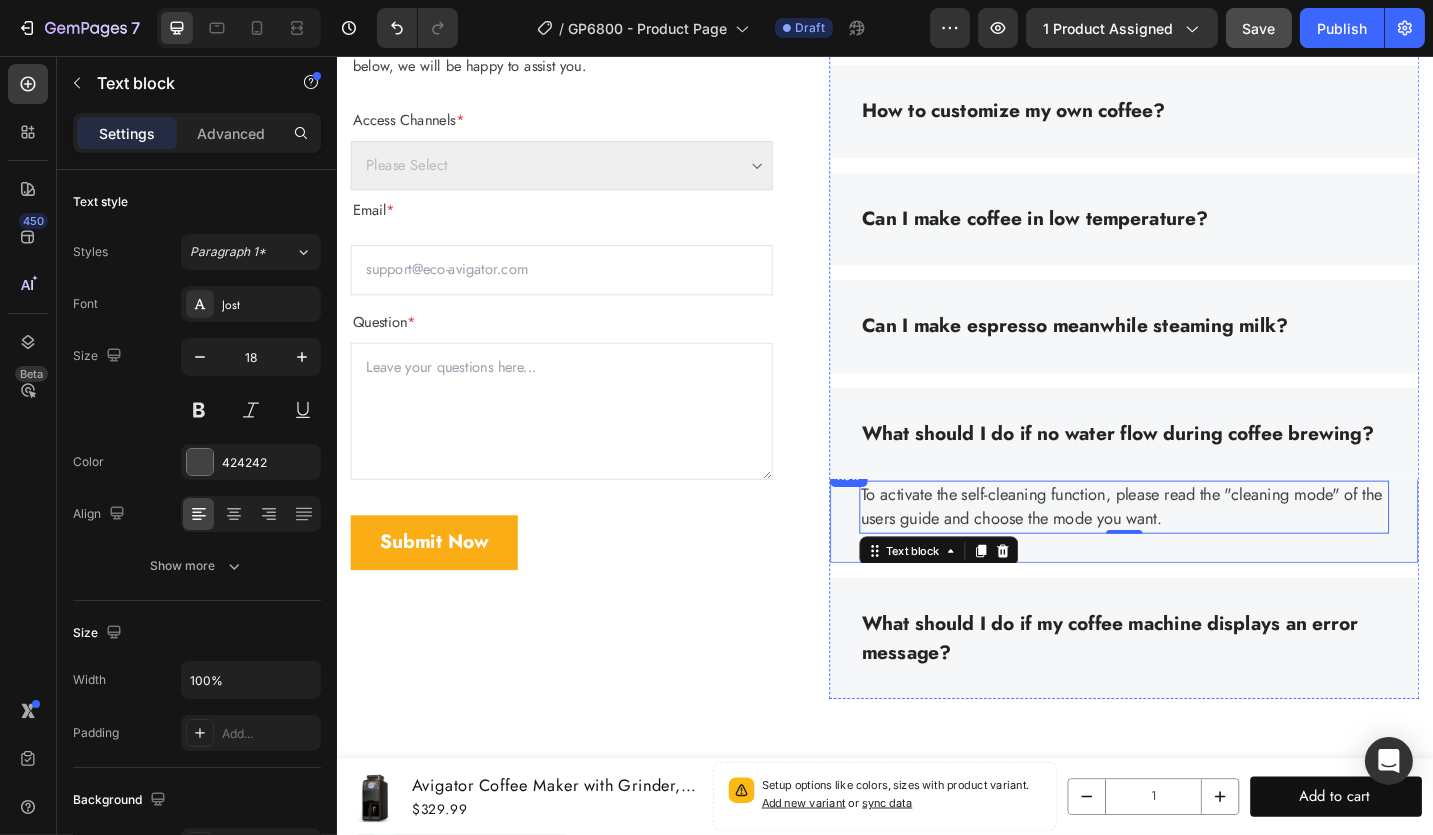 drag, startPoint x: 1374, startPoint y: 579, endPoint x: 1348, endPoint y: 566, distance: 29.068884 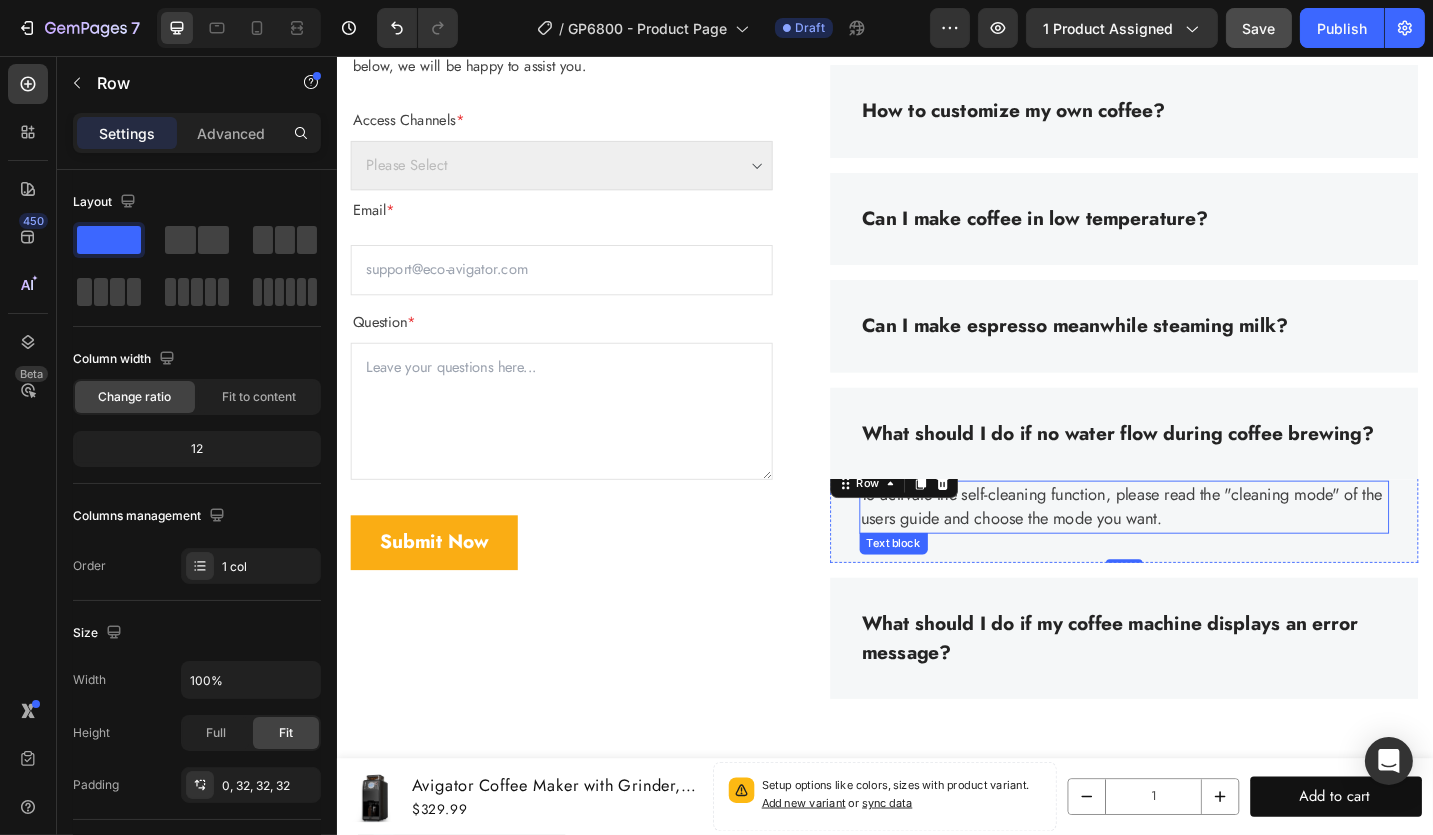 click on "To activate the self-cleaning function, please read the "cleaning mode" of the users guide and choose the mode you want." at bounding box center (1198, 550) 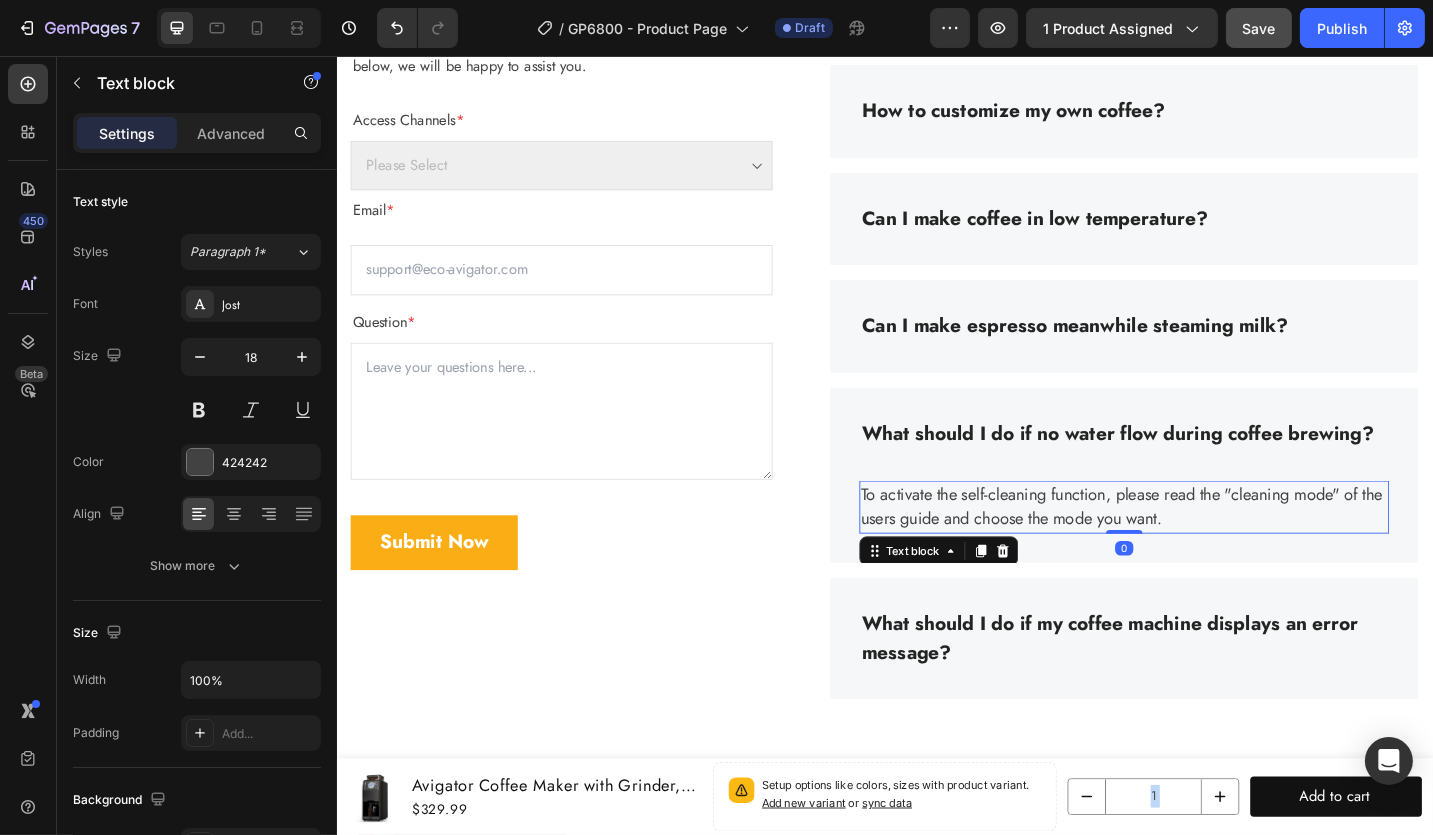 click on "To activate the self-cleaning function, please read the "cleaning mode" of the users guide and choose the mode you want." at bounding box center [1198, 550] 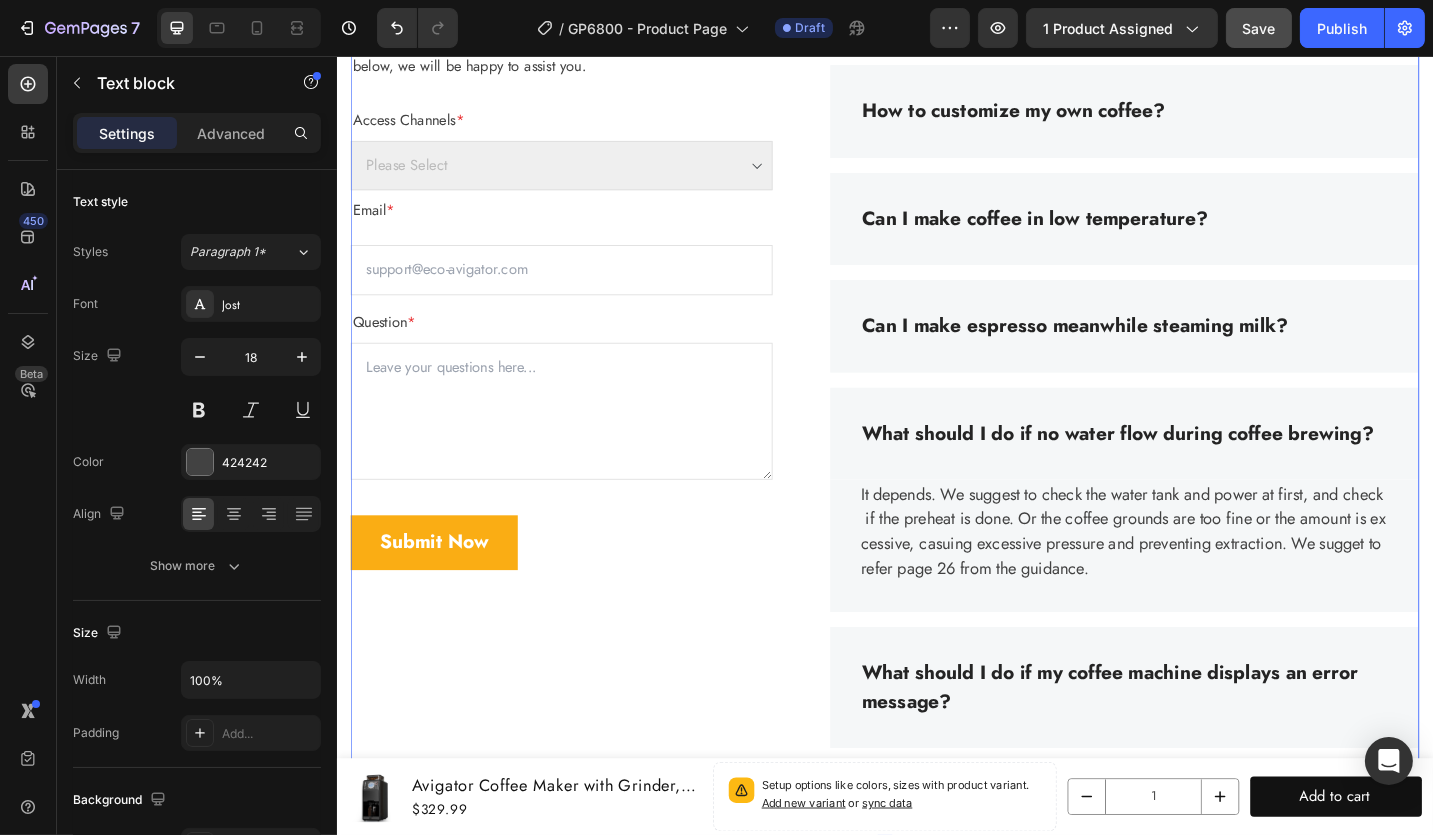 click on "Frequently Asked Questions Heading Still have questions? Send us your questions by filling out the form below, we will be happy to assist you. Text block Access Channels  * Text block Please Select Amazon.com eco-avigator.com Dropdown Row Email  * Text block Row Email Field Question  * Text block Text Area Submit Now Submit Button Contact Form" at bounding box center (582, 365) 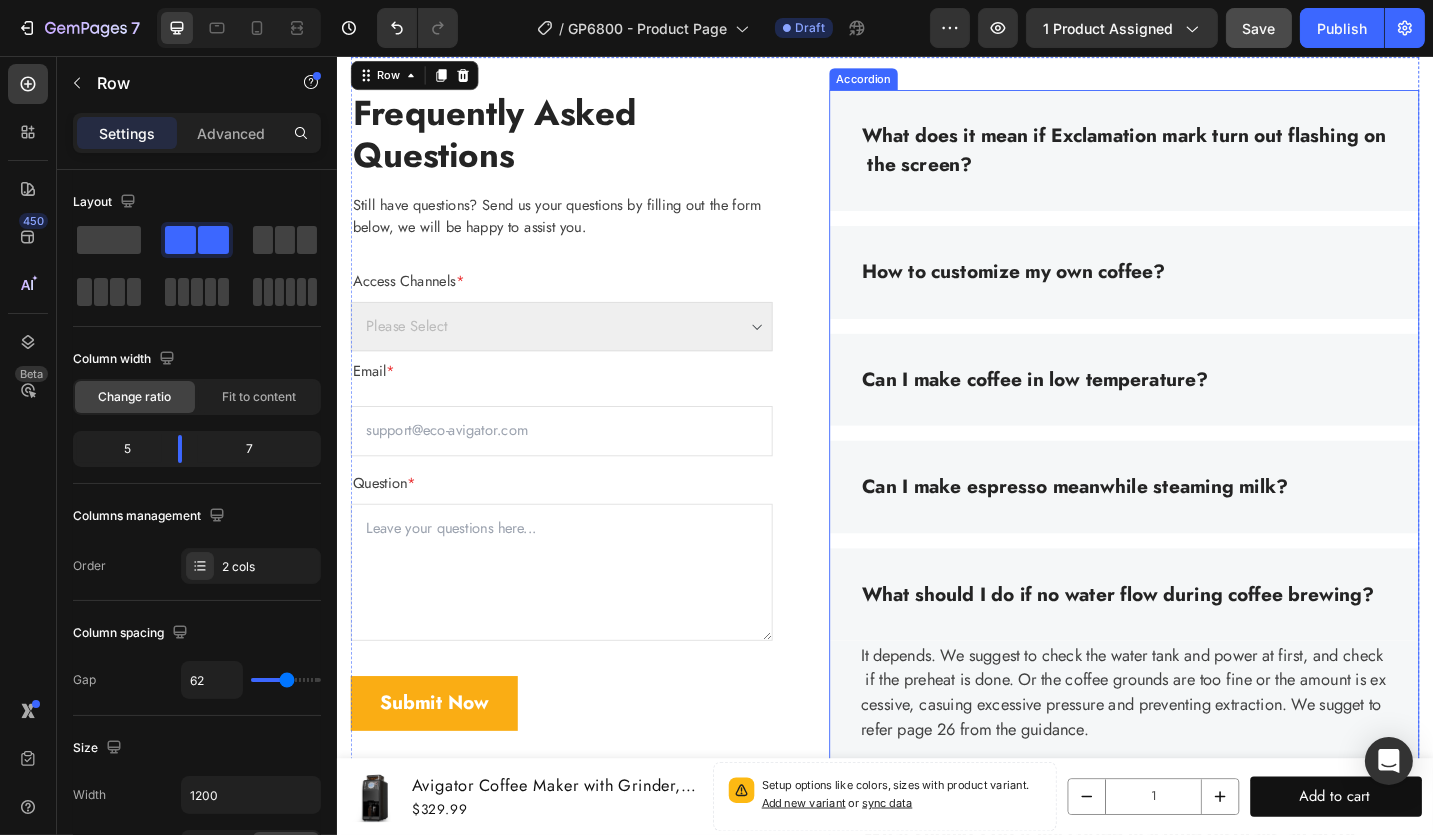 scroll, scrollTop: 7569, scrollLeft: 0, axis: vertical 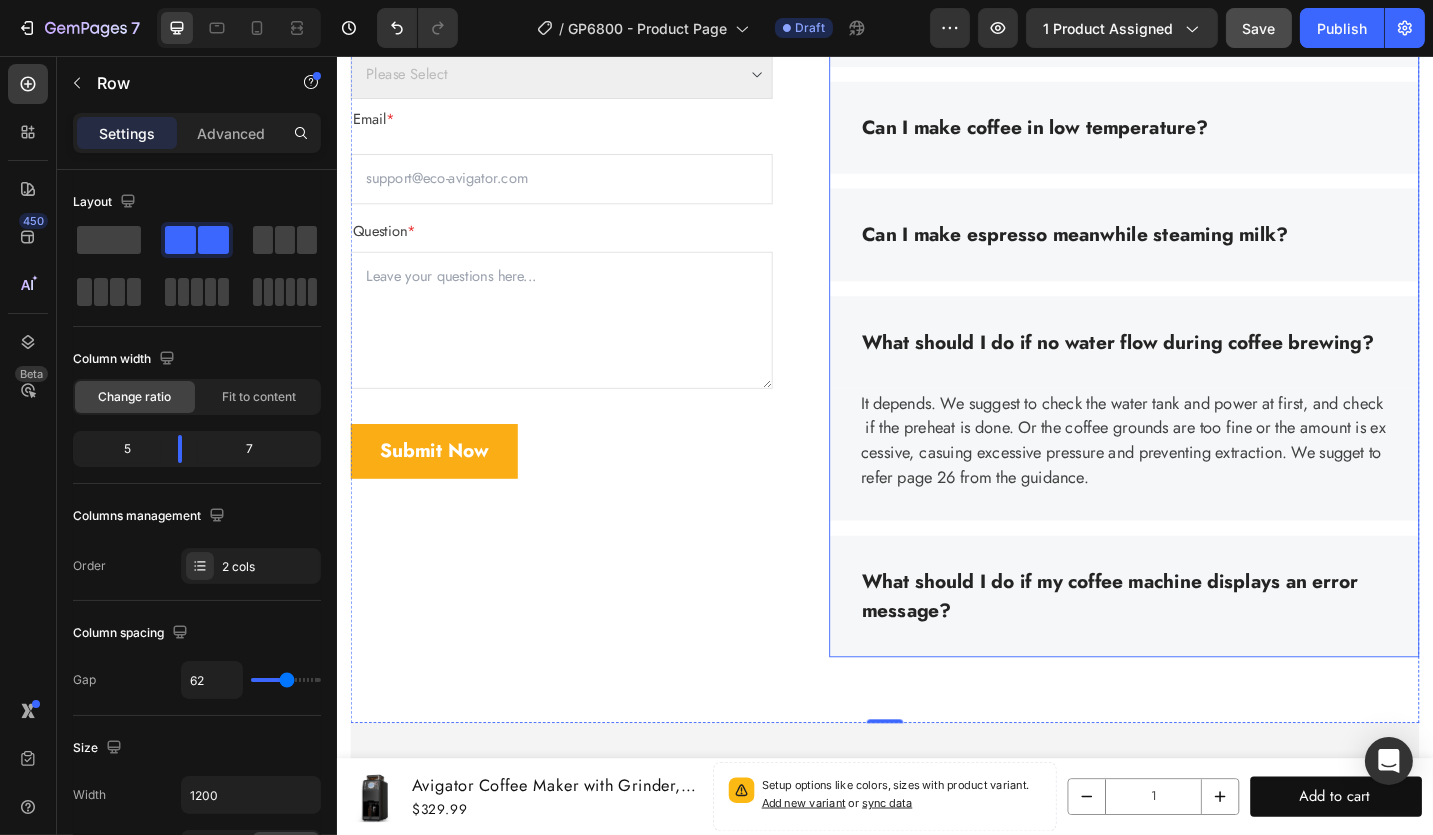 click on "What should I do if my coffee machine displays an error message?" at bounding box center [1198, 647] 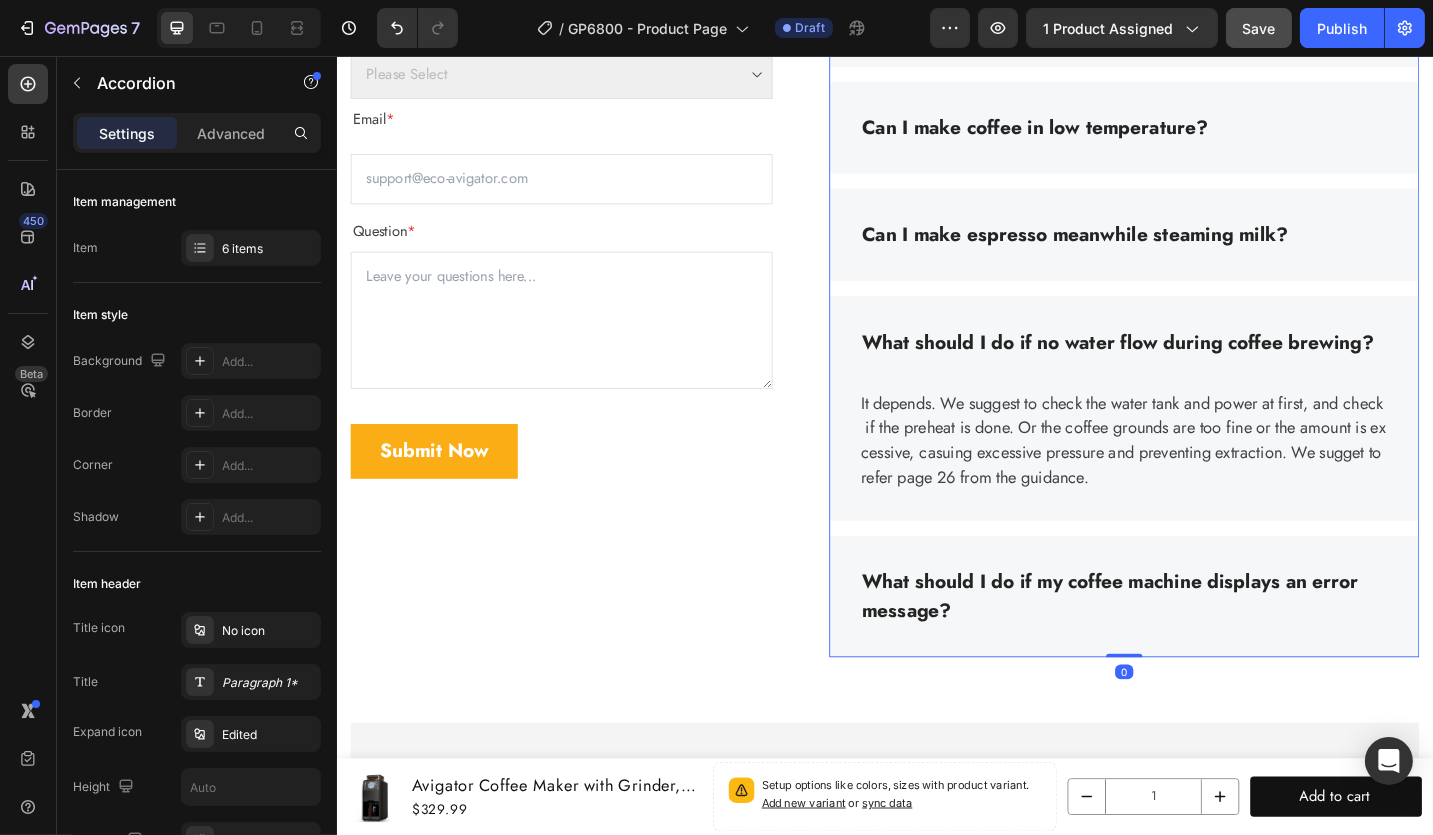 click on "What should I do if my coffee machine displays an error message?" at bounding box center (1198, 647) 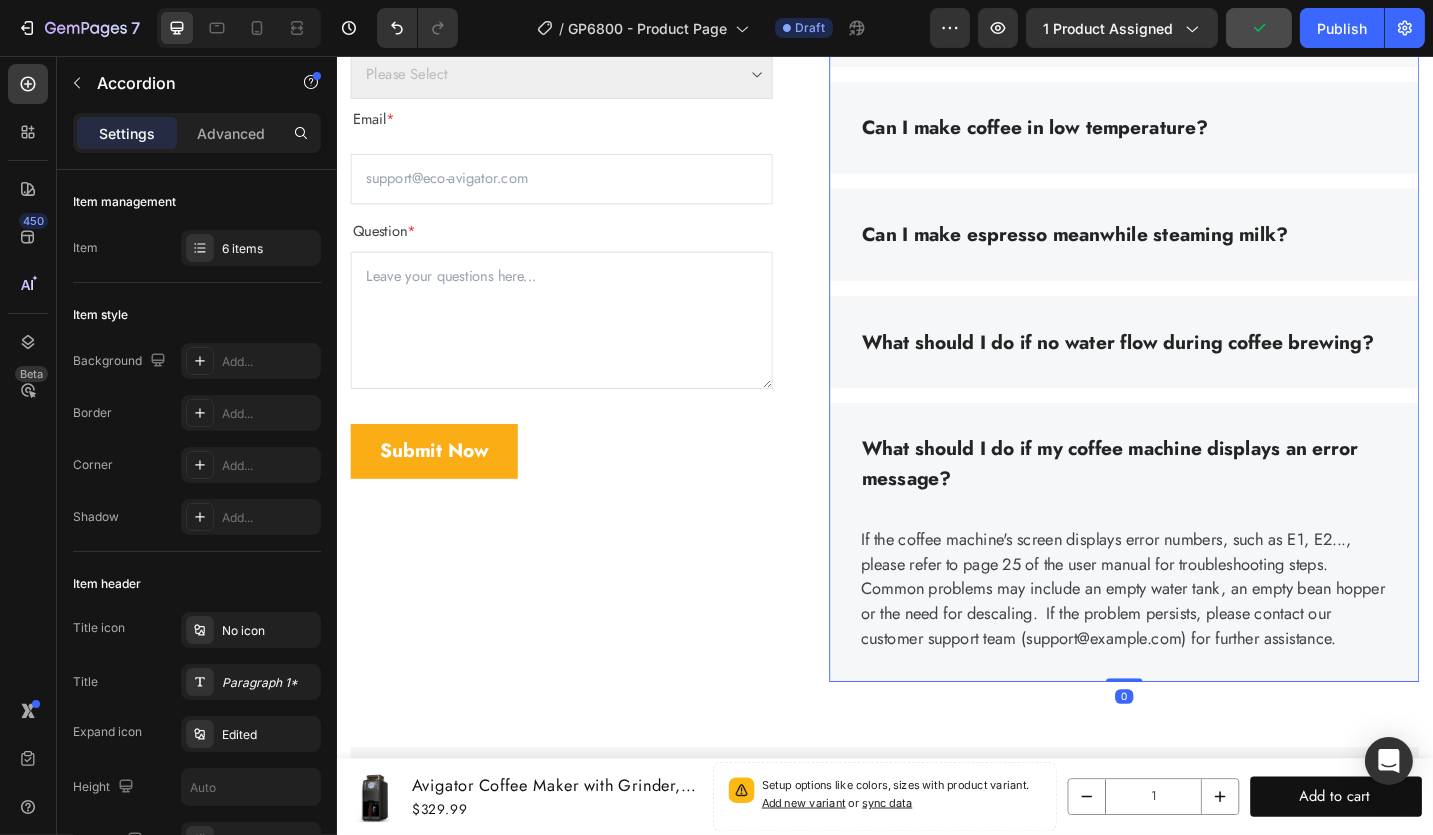 click on "What should I do if my coffee machine displays an error message?" at bounding box center (1198, 502) 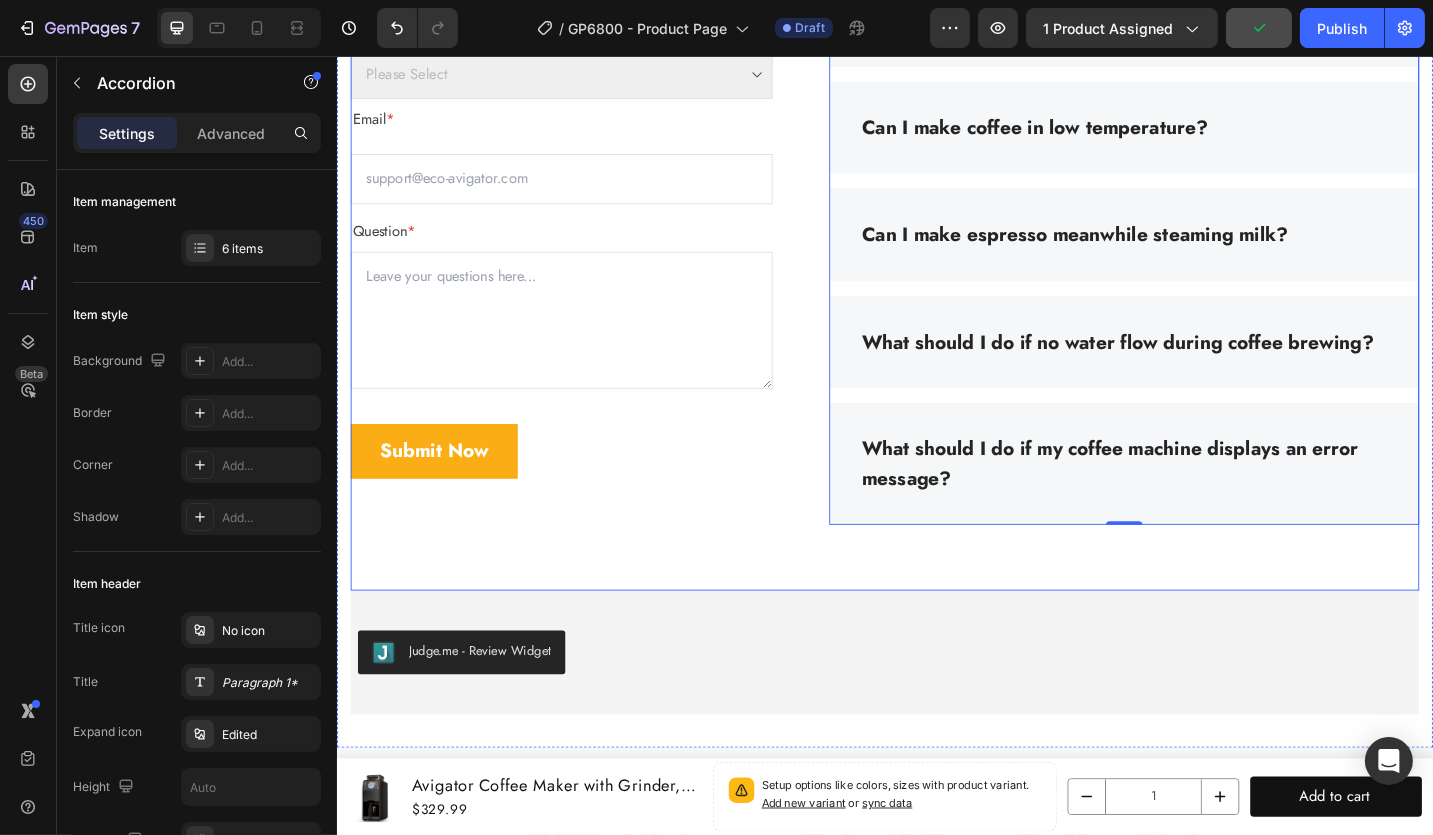 scroll, scrollTop: 7469, scrollLeft: 0, axis: vertical 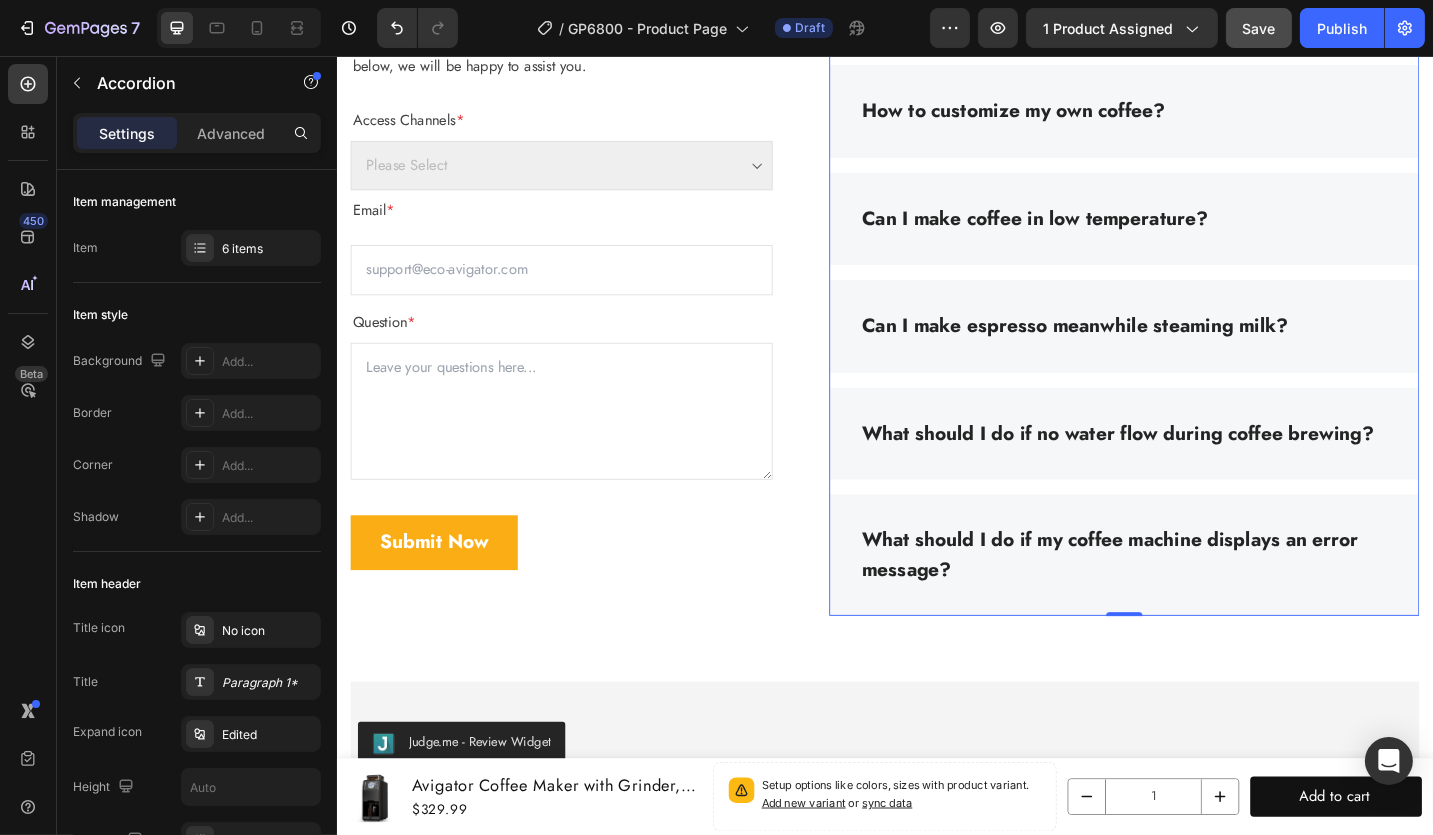 click on "What should I do if my coffee machine displays an error message?" at bounding box center [1198, 602] 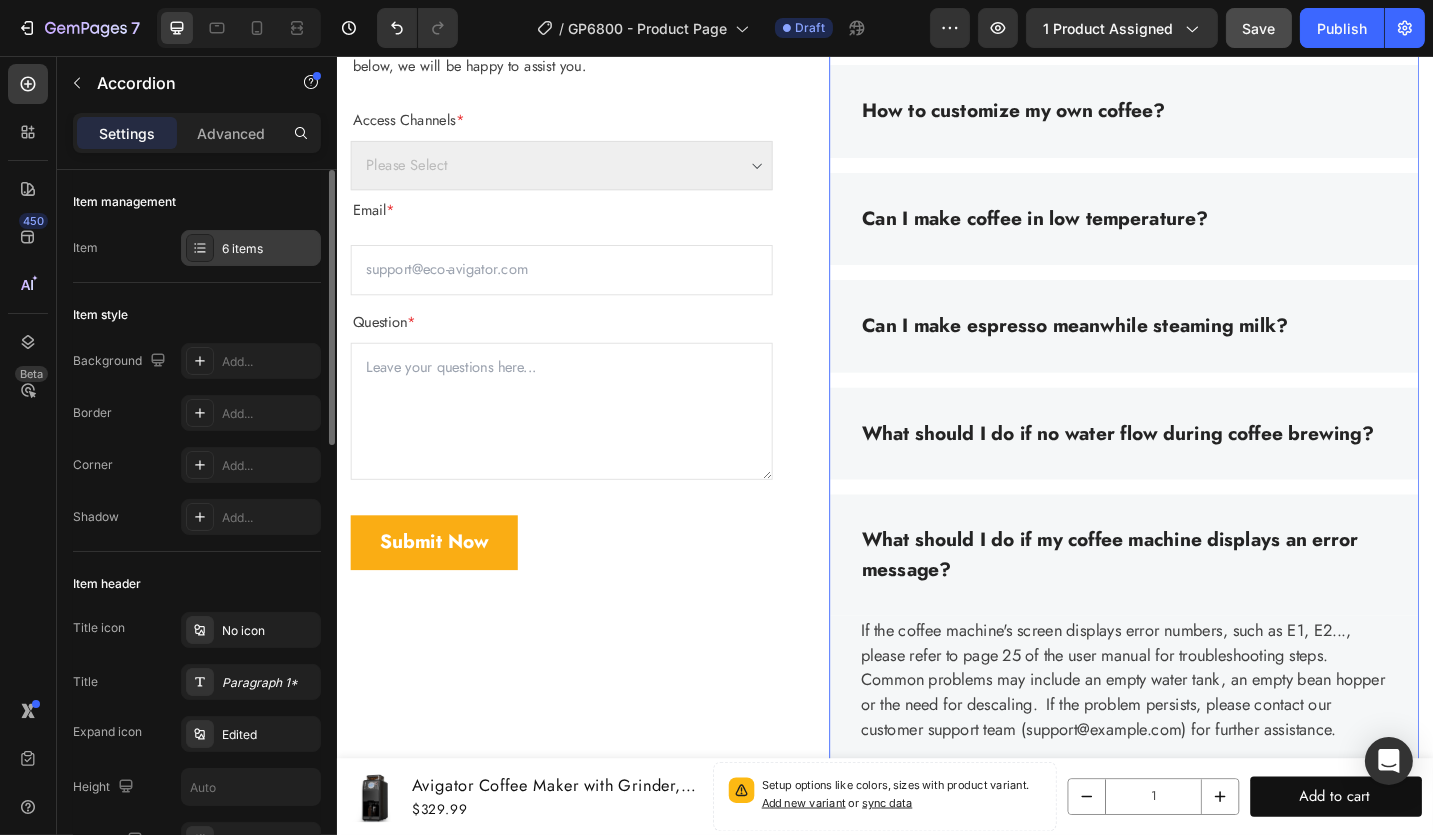 click on "6 items" at bounding box center (269, 249) 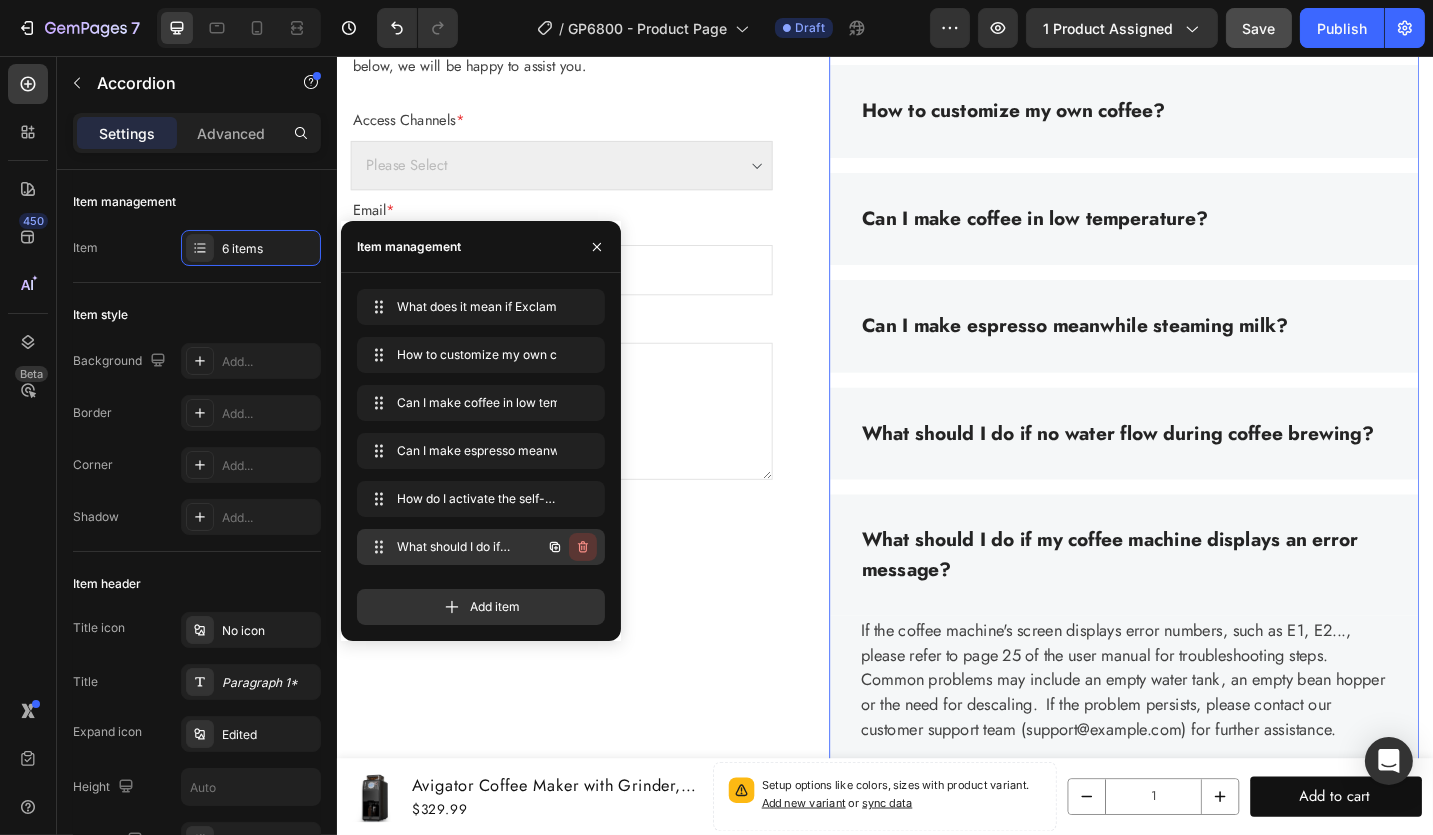 click 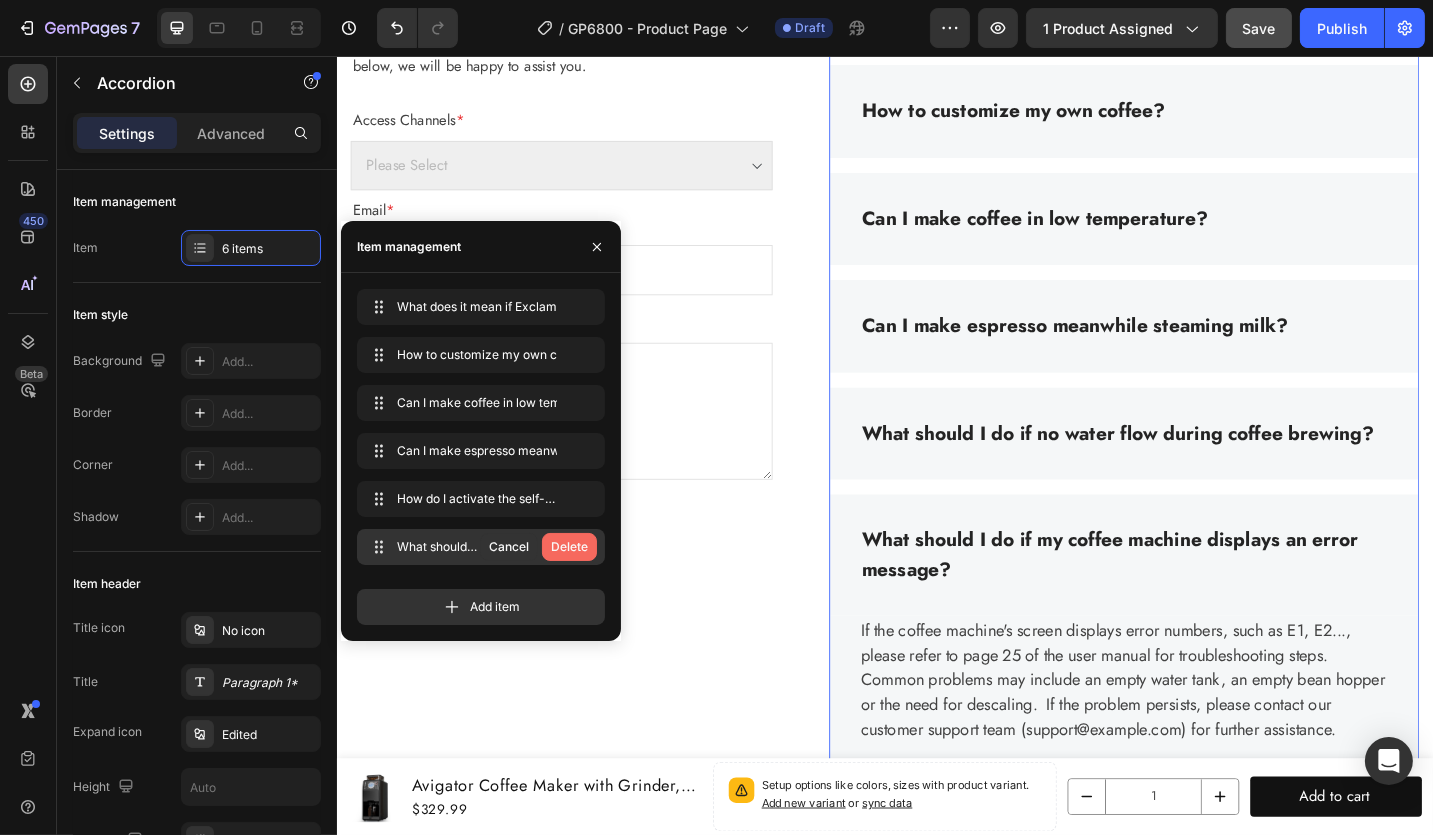 click on "Delete" at bounding box center (569, 547) 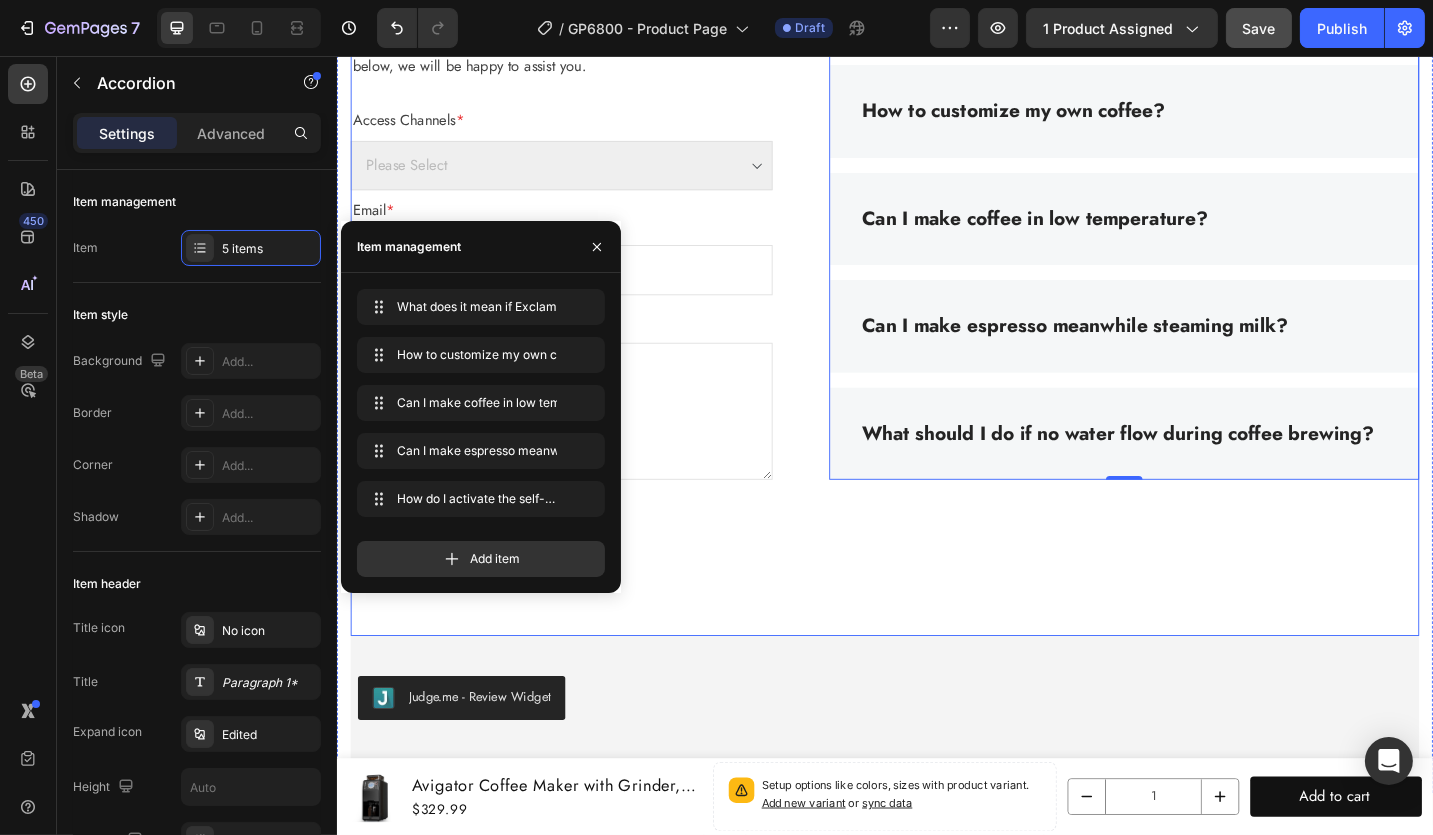 click on "Frequently Asked Questions Heading Still have questions? Send us your questions by filling out the form below, we will be happy to assist you. Text block Access Channels  * Text block Please Select Amazon.com eco-avigator.com Dropdown Row Email  * Text block Row Email Field Question  * Text block Text Area Submit Now Submit Button Contact Form What does it mean if Exclamation mark turn out flashing on the screen? How to customize my own coffee? Can I make coffee in low temperature? Can I make espresso meanwhile steaming milk? What should I do if no water flow during coffee brewing? Accordion   0 Row" at bounding box center (936, 285) 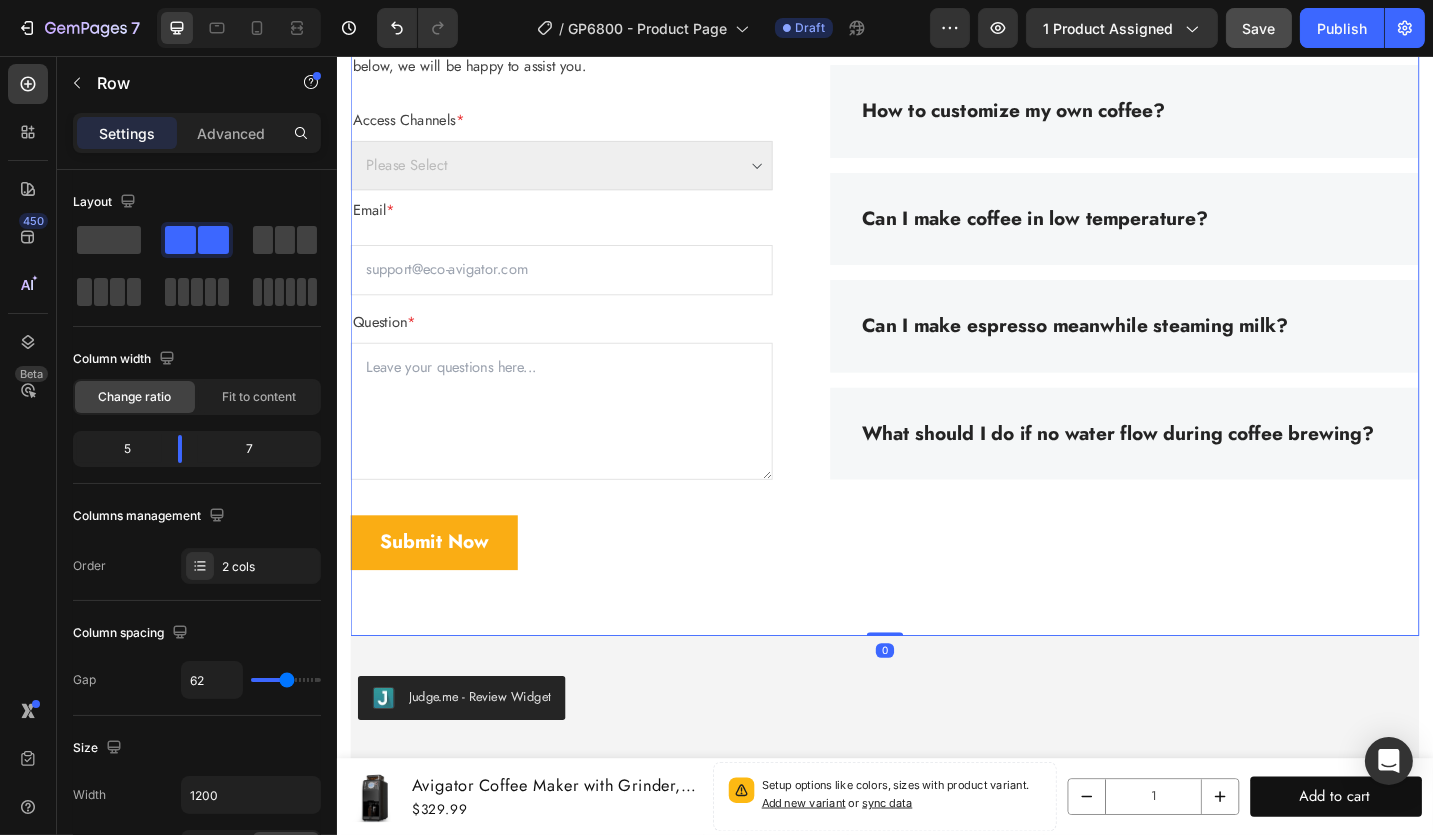 scroll, scrollTop: 7436, scrollLeft: 0, axis: vertical 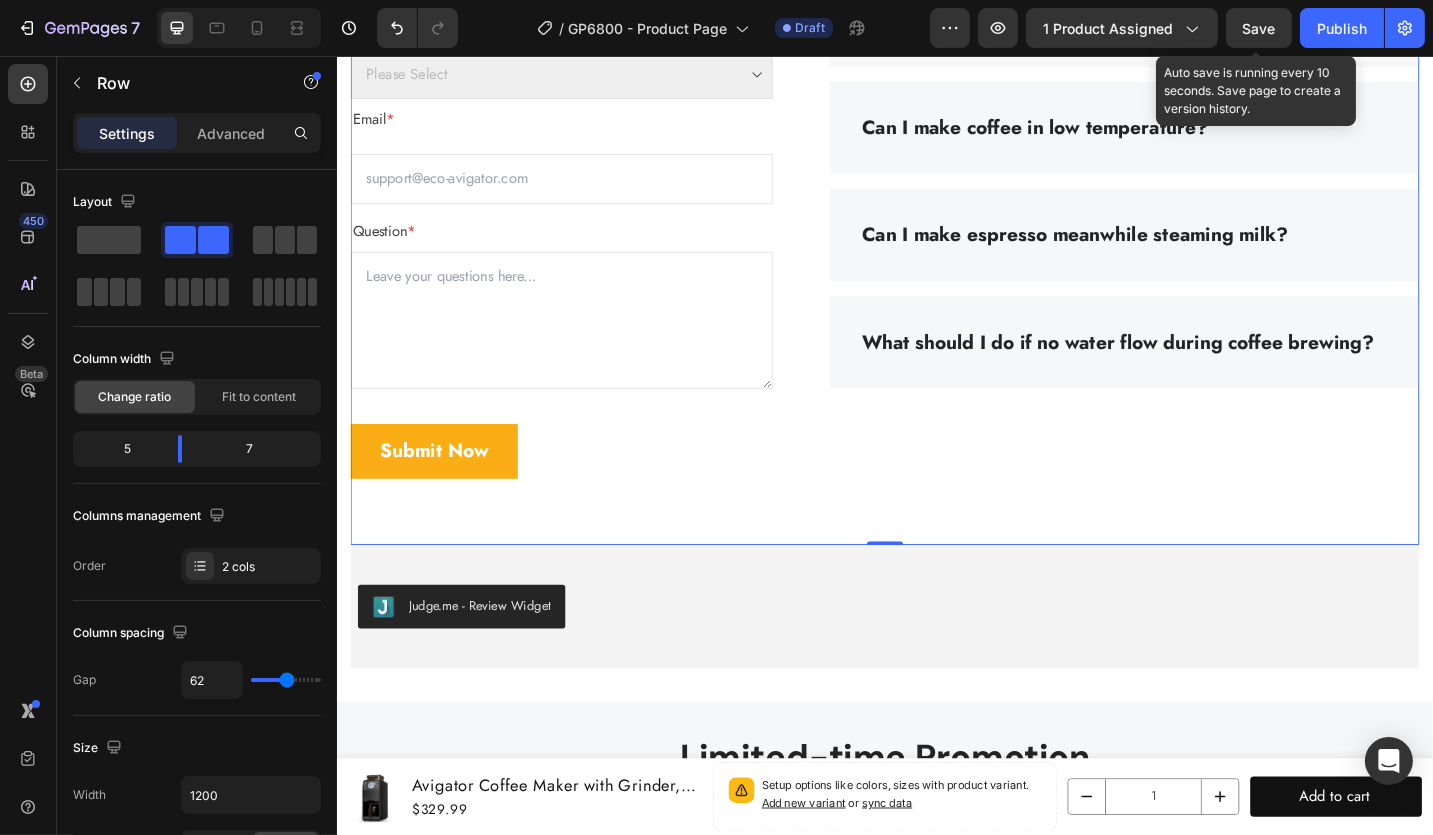 drag, startPoint x: 1249, startPoint y: 20, endPoint x: 1244, endPoint y: 50, distance: 30.413813 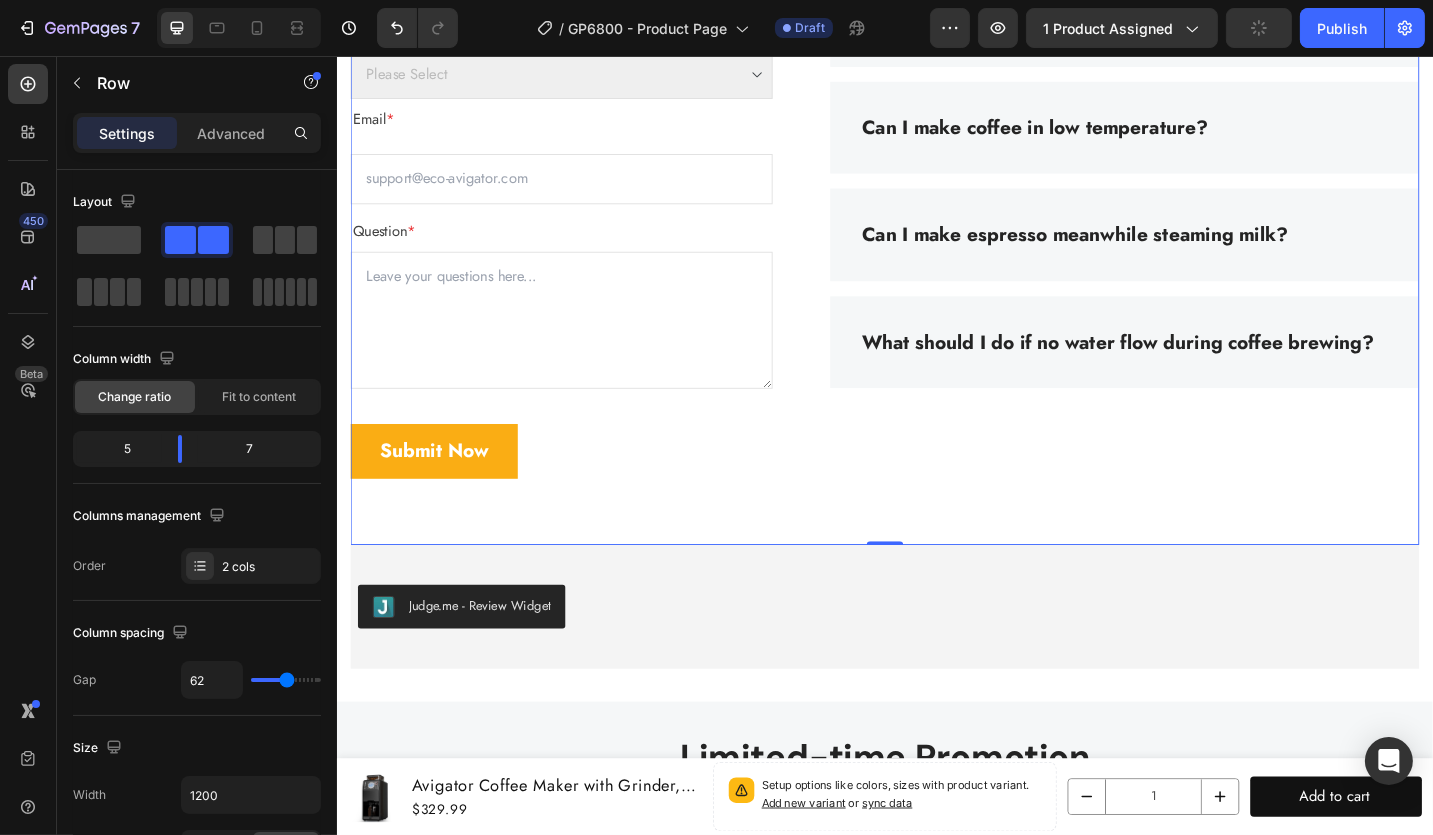 scroll, scrollTop: 8169, scrollLeft: 0, axis: vertical 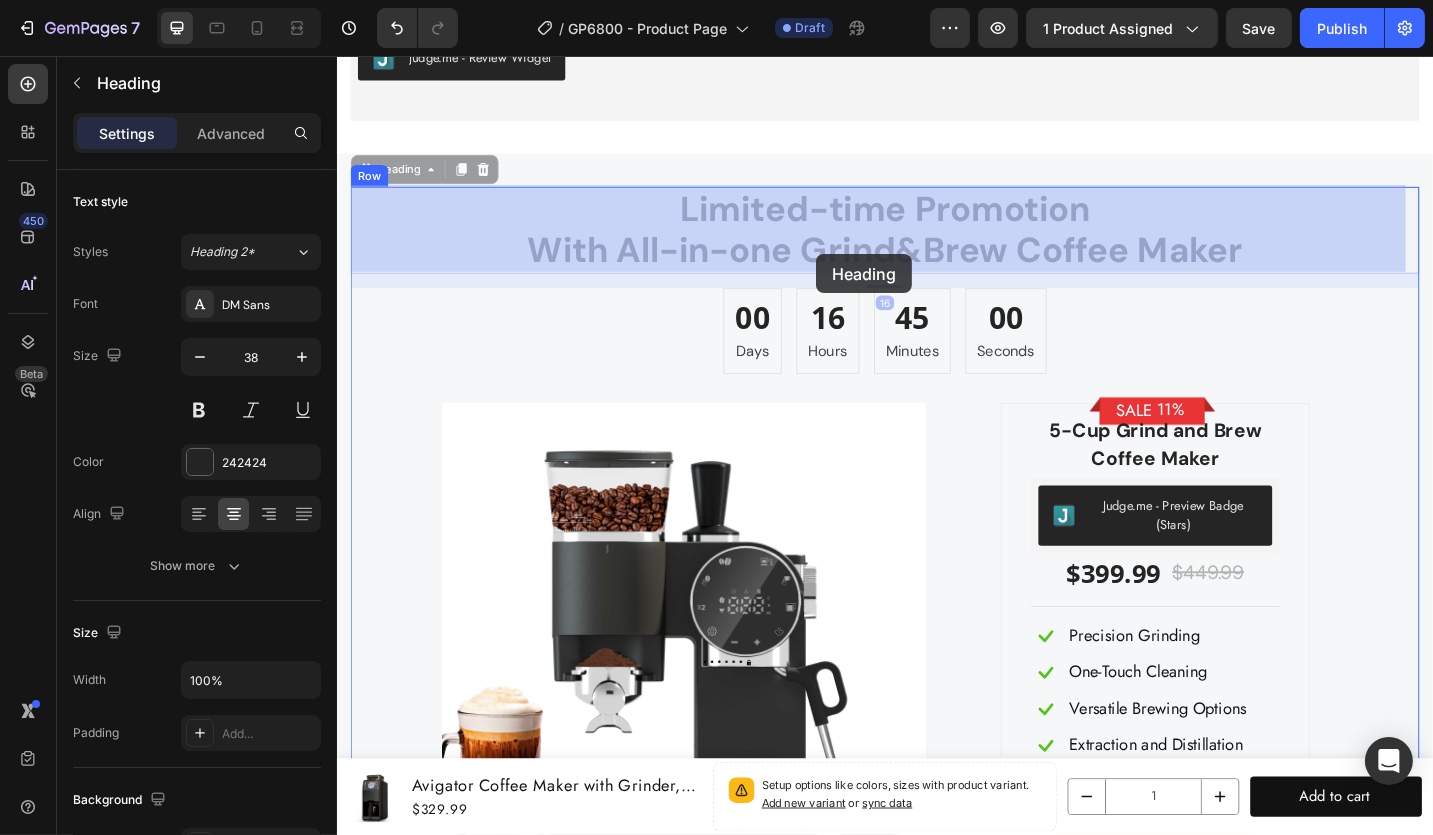 drag, startPoint x: 841, startPoint y: 273, endPoint x: 862, endPoint y: 264, distance: 22.847319 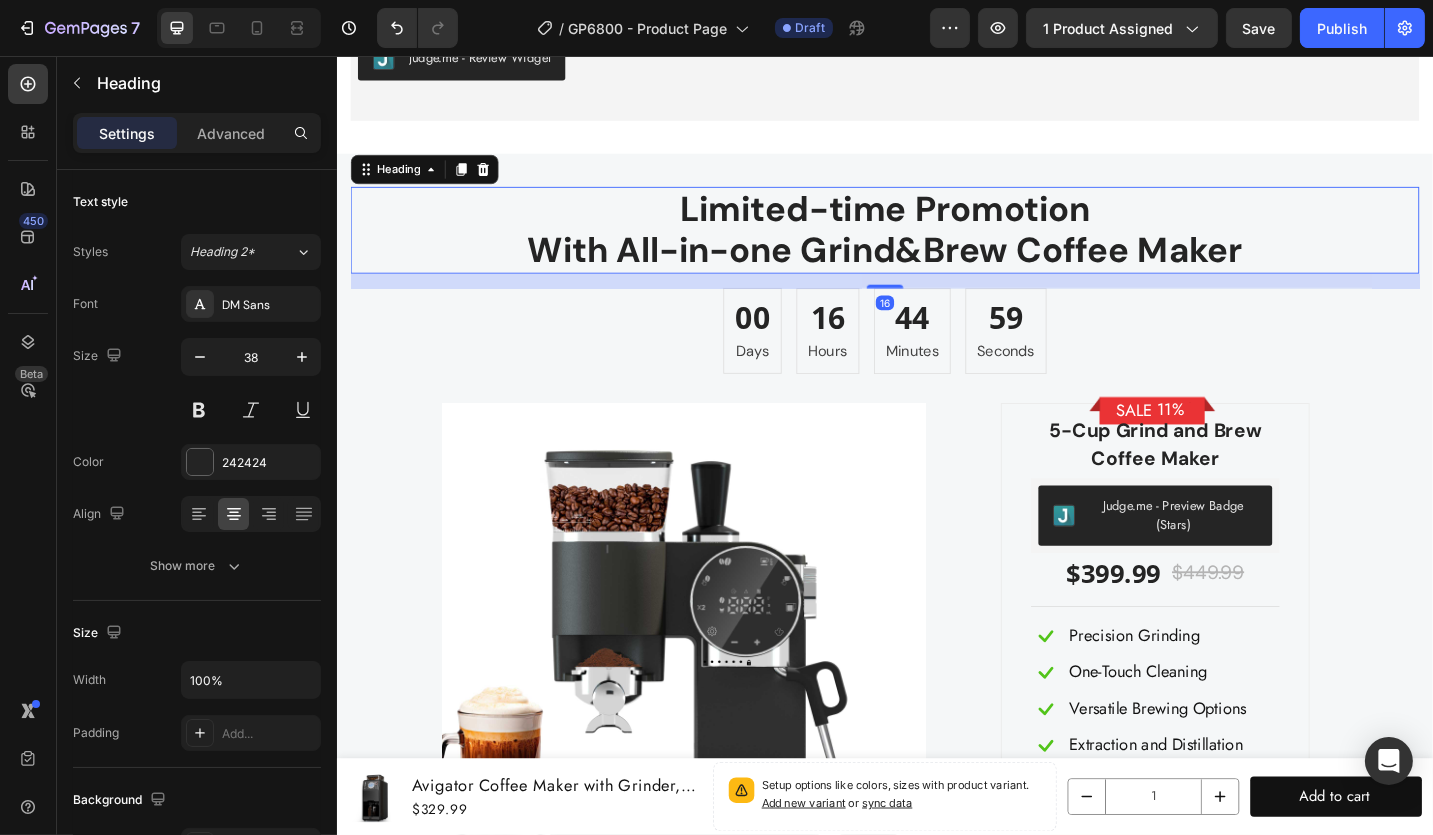 click on "Limited-time Promotion With All-in-one Grind&Brew Coffee Maker" at bounding box center (936, 246) 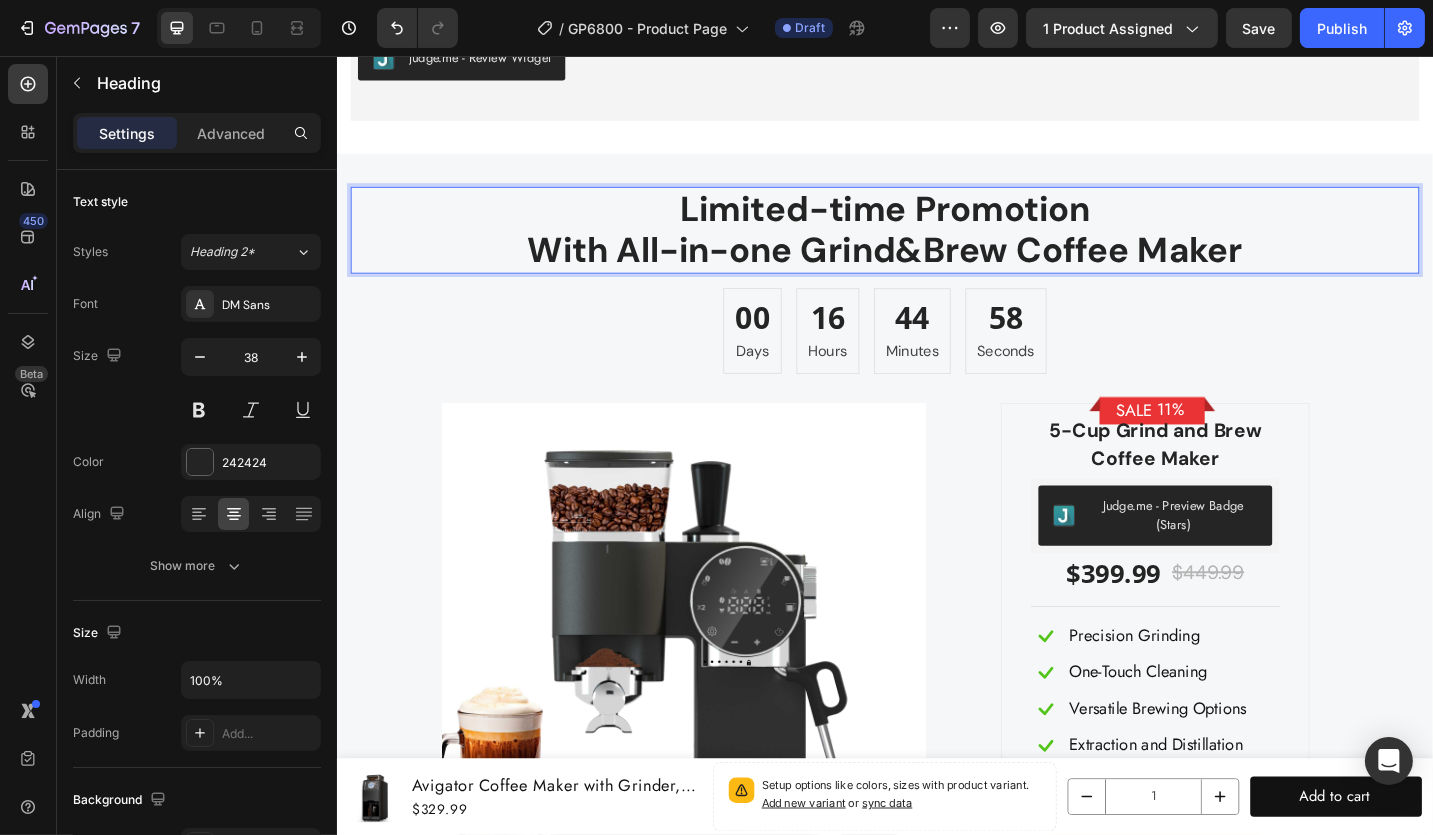 click on "Limited-time Promotion With All-in-one Grind&Brew Coffee Maker" at bounding box center (936, 246) 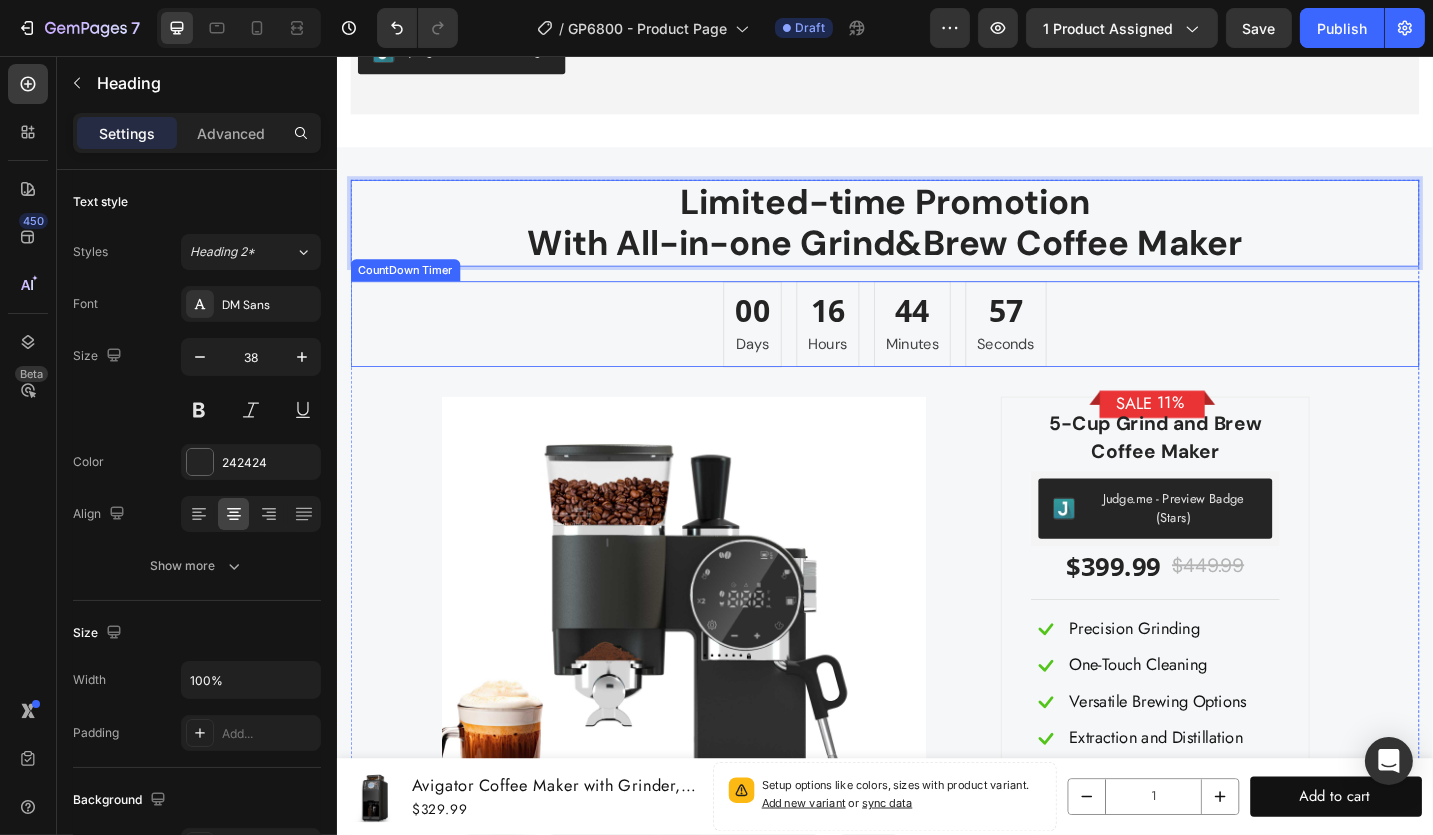 scroll, scrollTop: 8169, scrollLeft: 0, axis: vertical 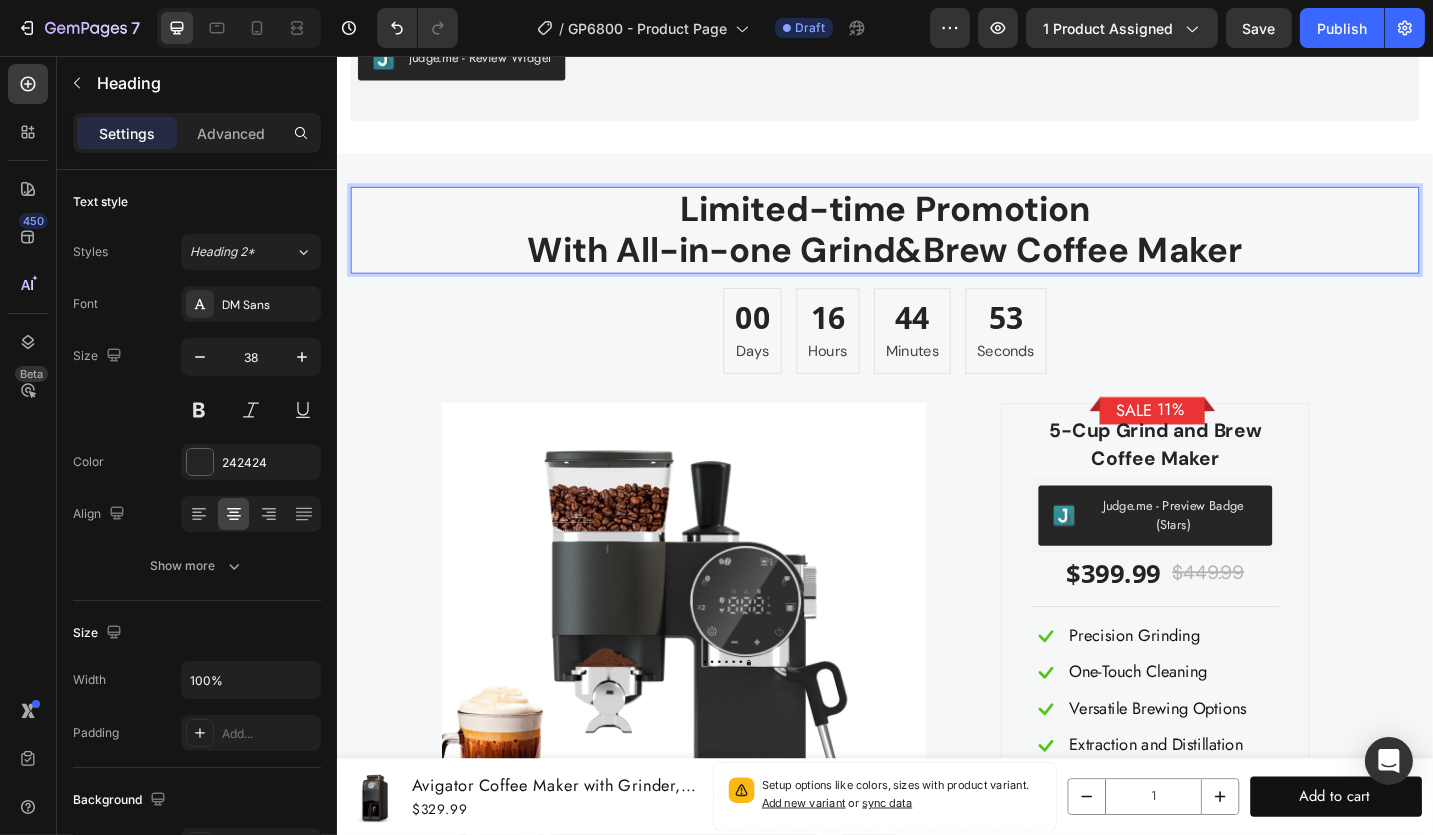 click on "Limited-time Promotion With All-in-one Grind&Brew Coffee Maker" at bounding box center (936, 246) 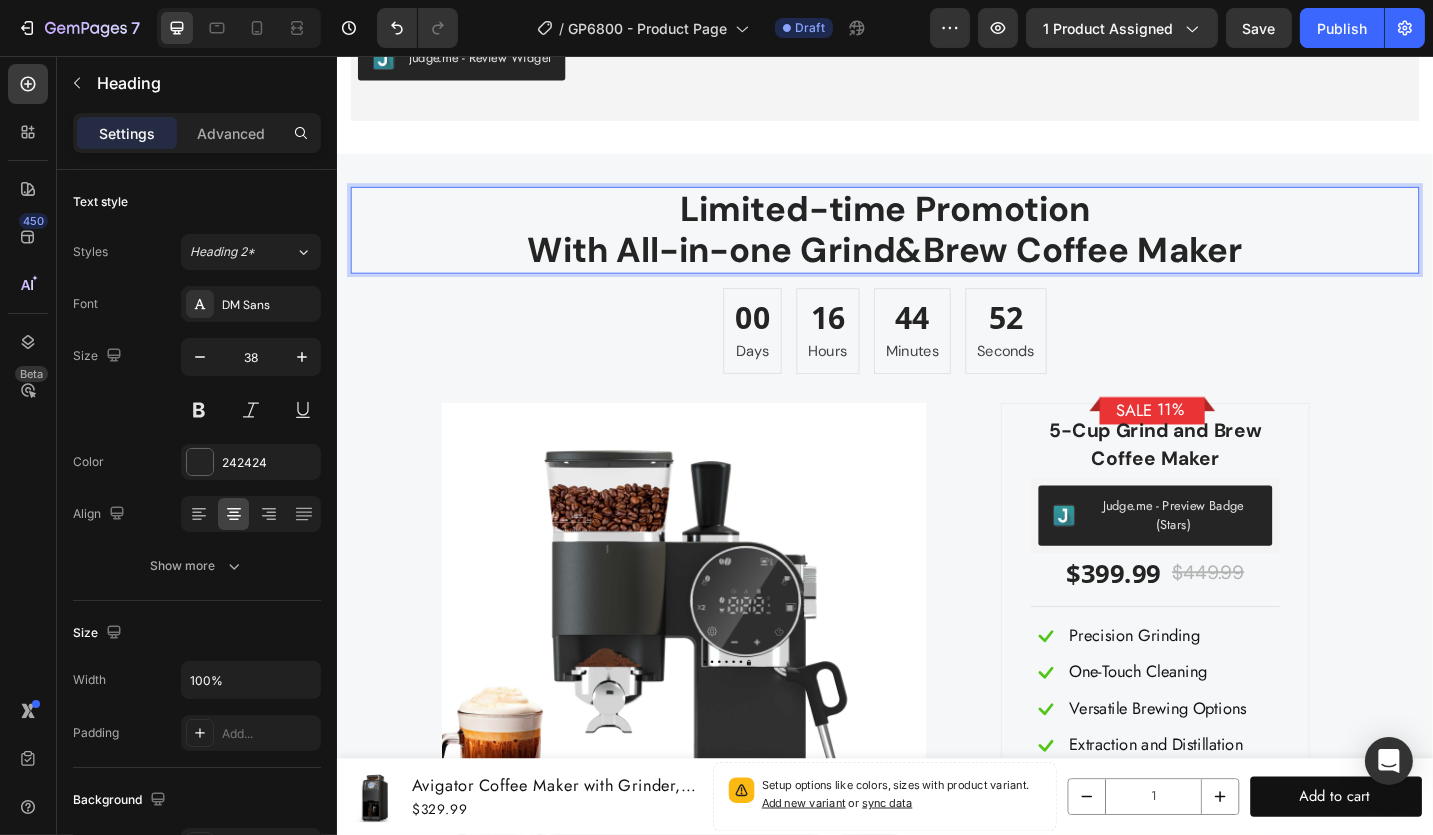 click on "Limited-time Promotion With All-in-one Grind&Brew Coffee Maker" at bounding box center (936, 246) 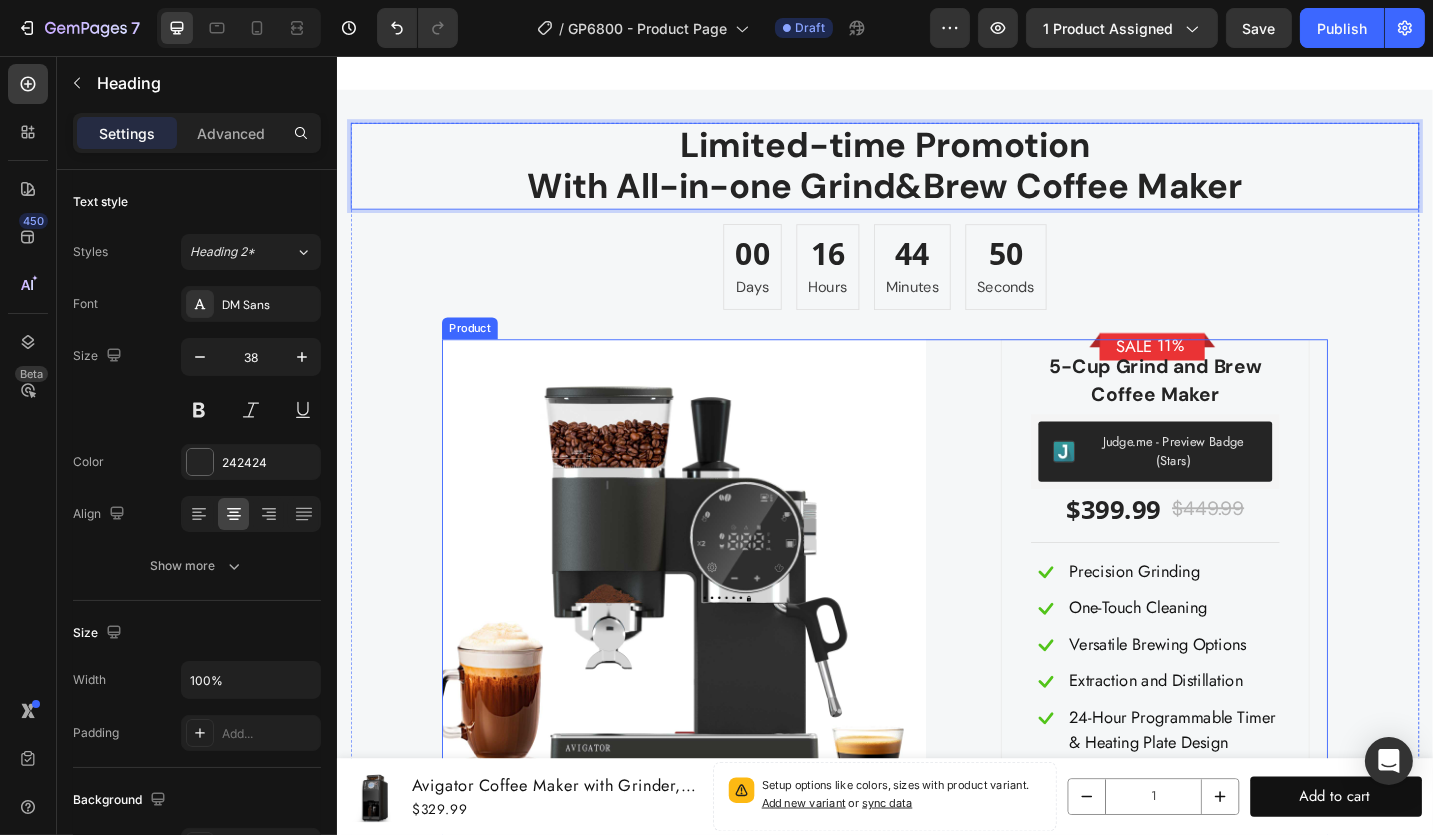 scroll, scrollTop: 8269, scrollLeft: 0, axis: vertical 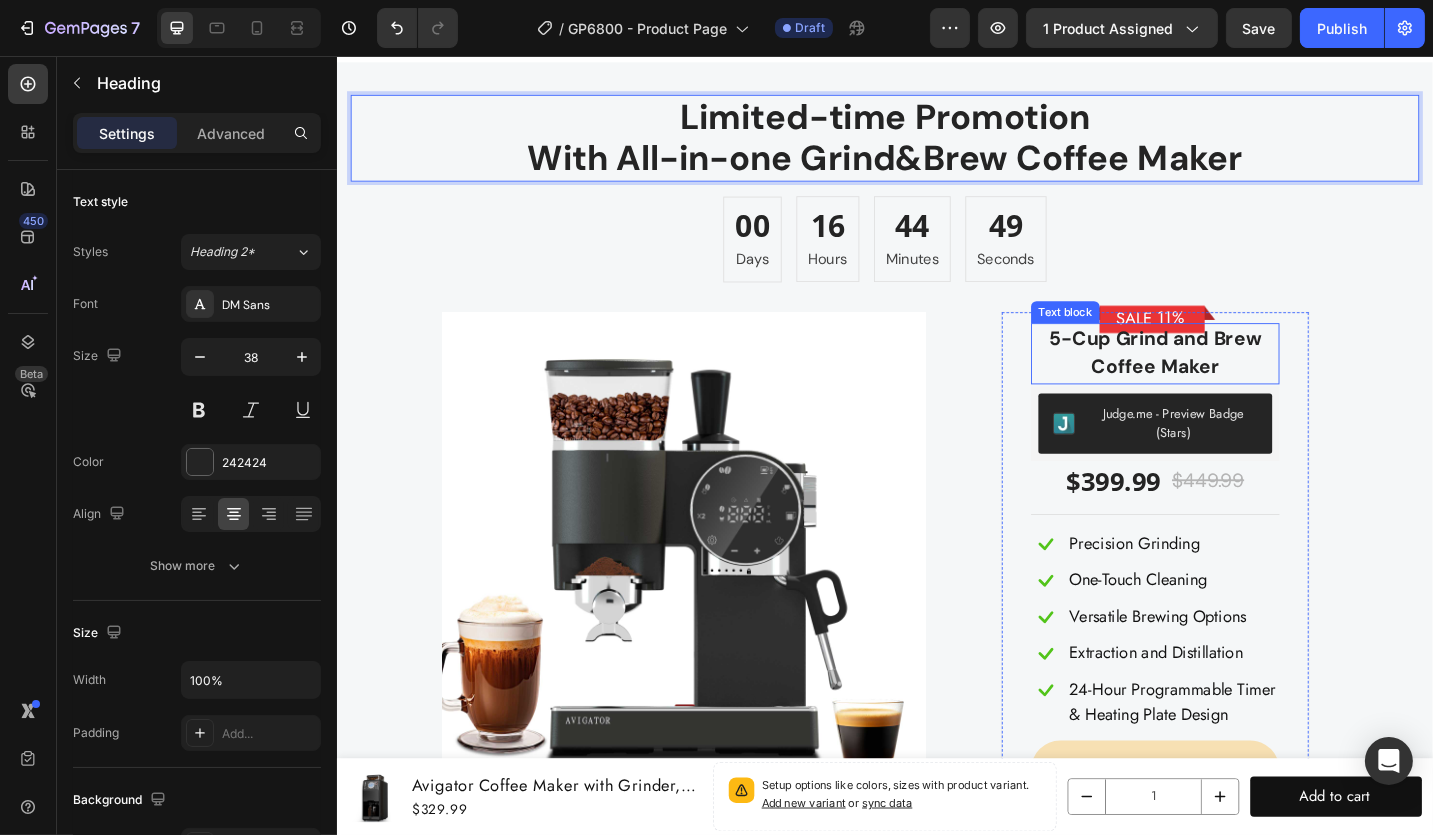 click on "5-Cup Grind and Brew Coffee Maker" at bounding box center [1232, 382] 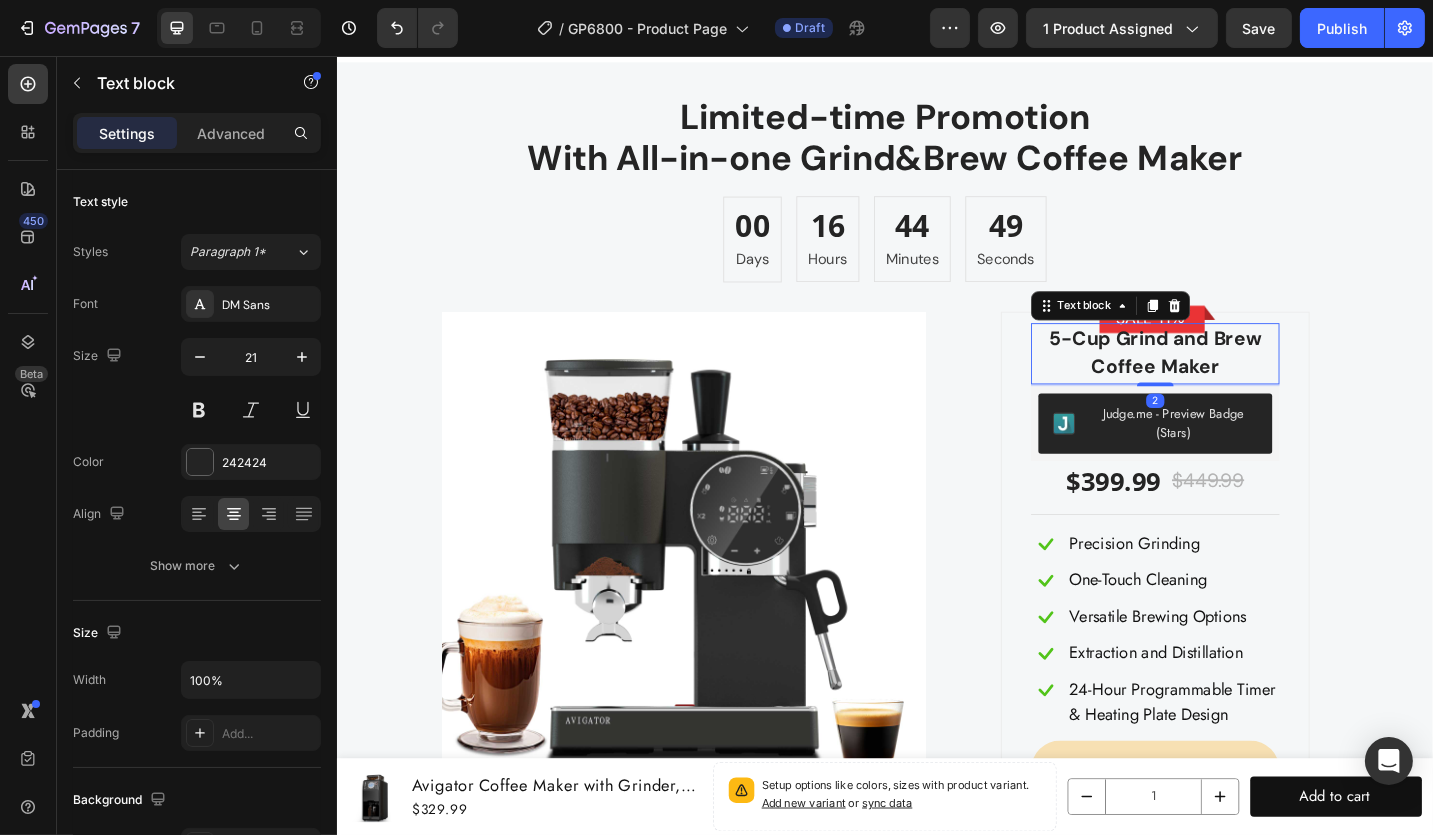 click on "5-Cup Grind and Brew Coffee Maker" at bounding box center (1232, 382) 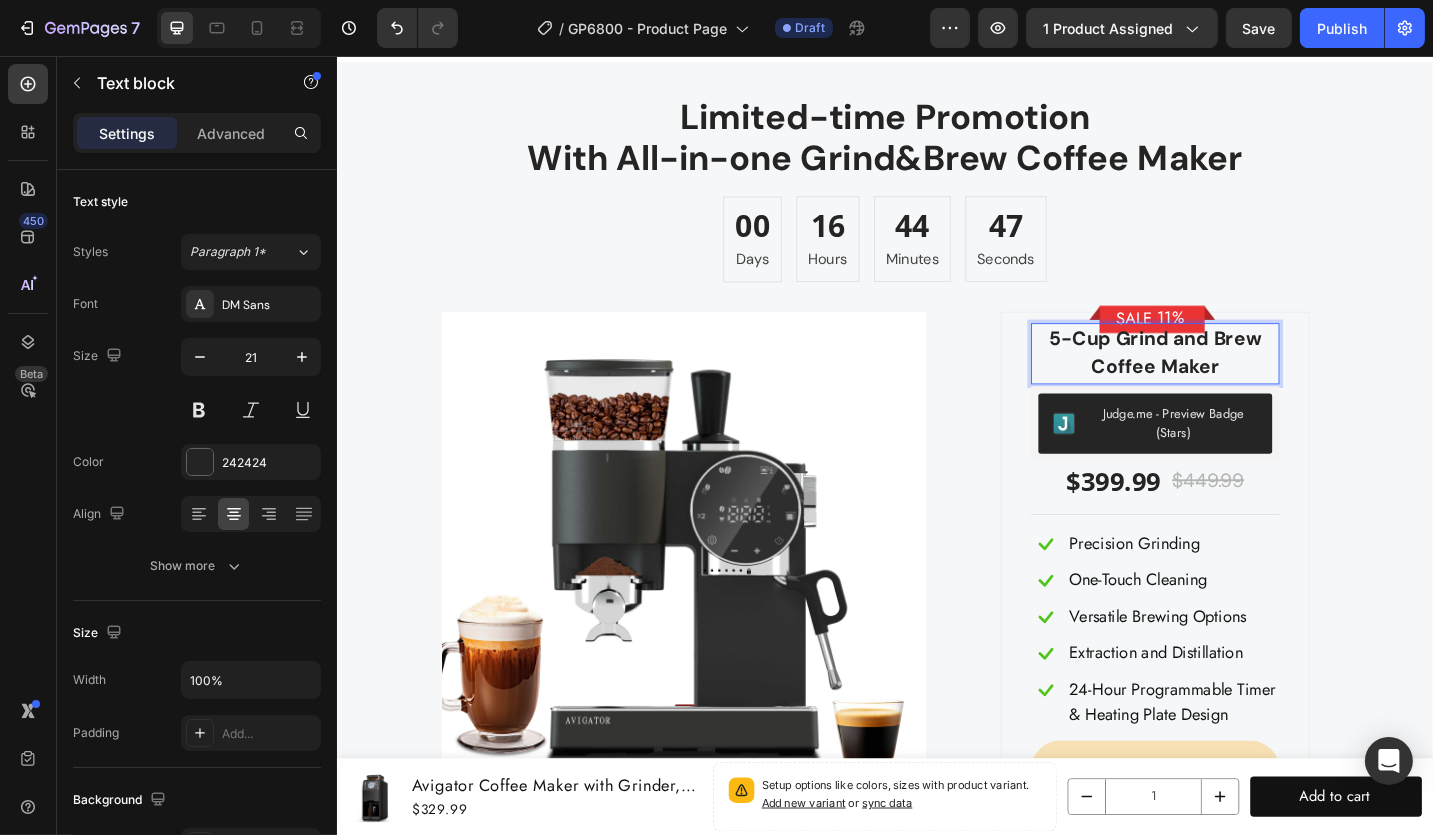 click on "5-Cup Grind and Brew Coffee Maker" at bounding box center (1232, 382) 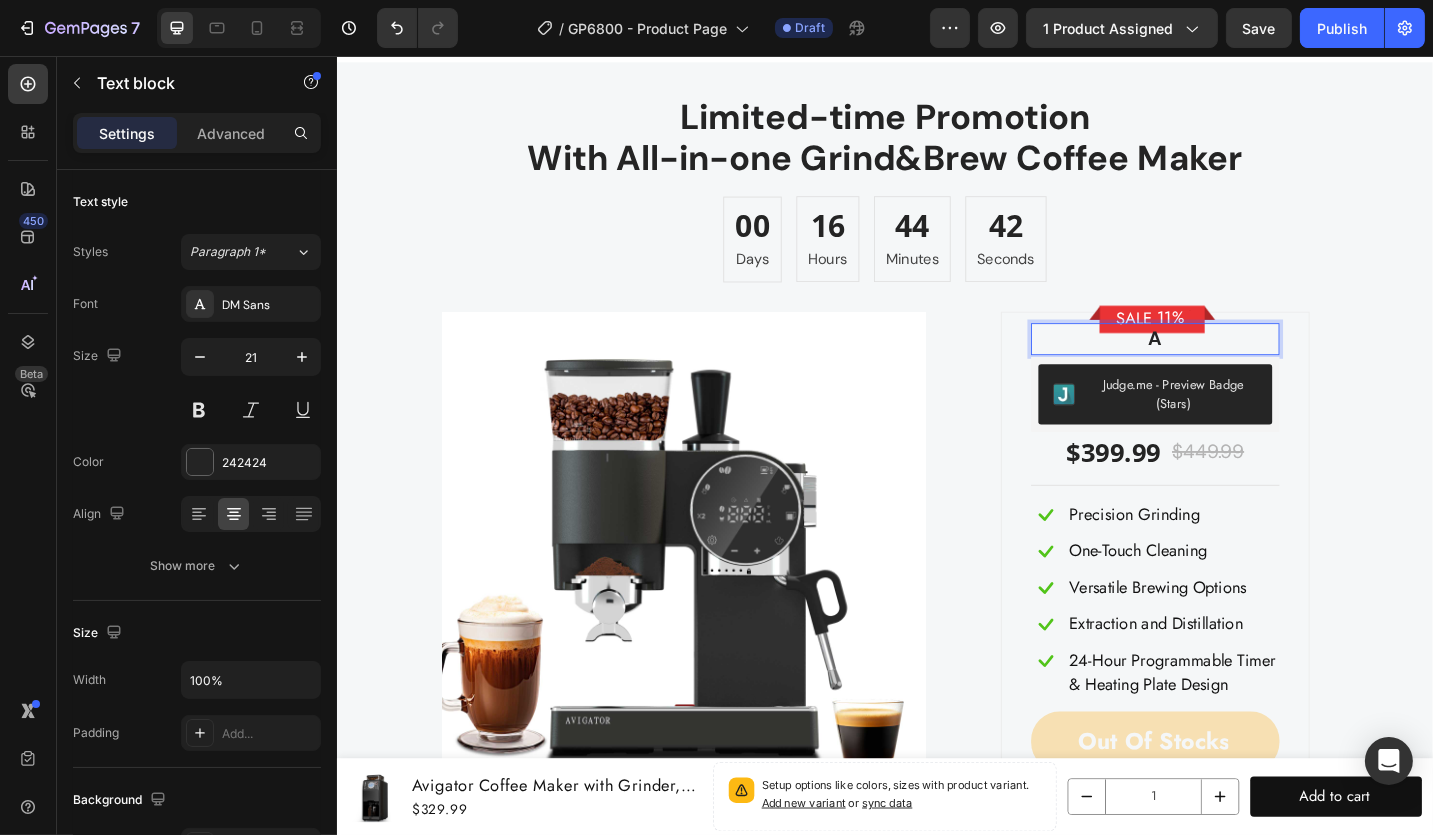 type 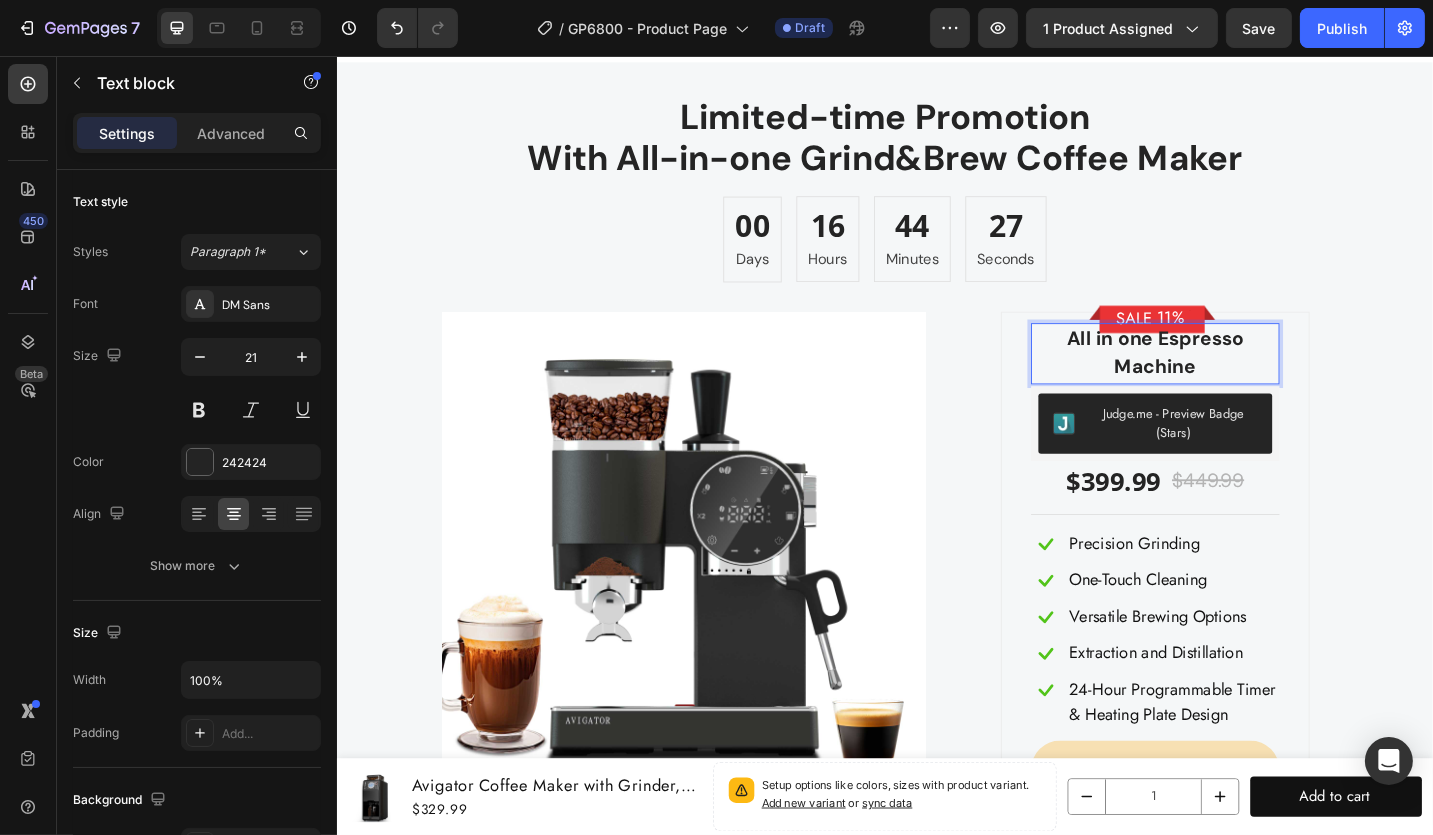click on "All in one Espresso Machine" at bounding box center [1232, 382] 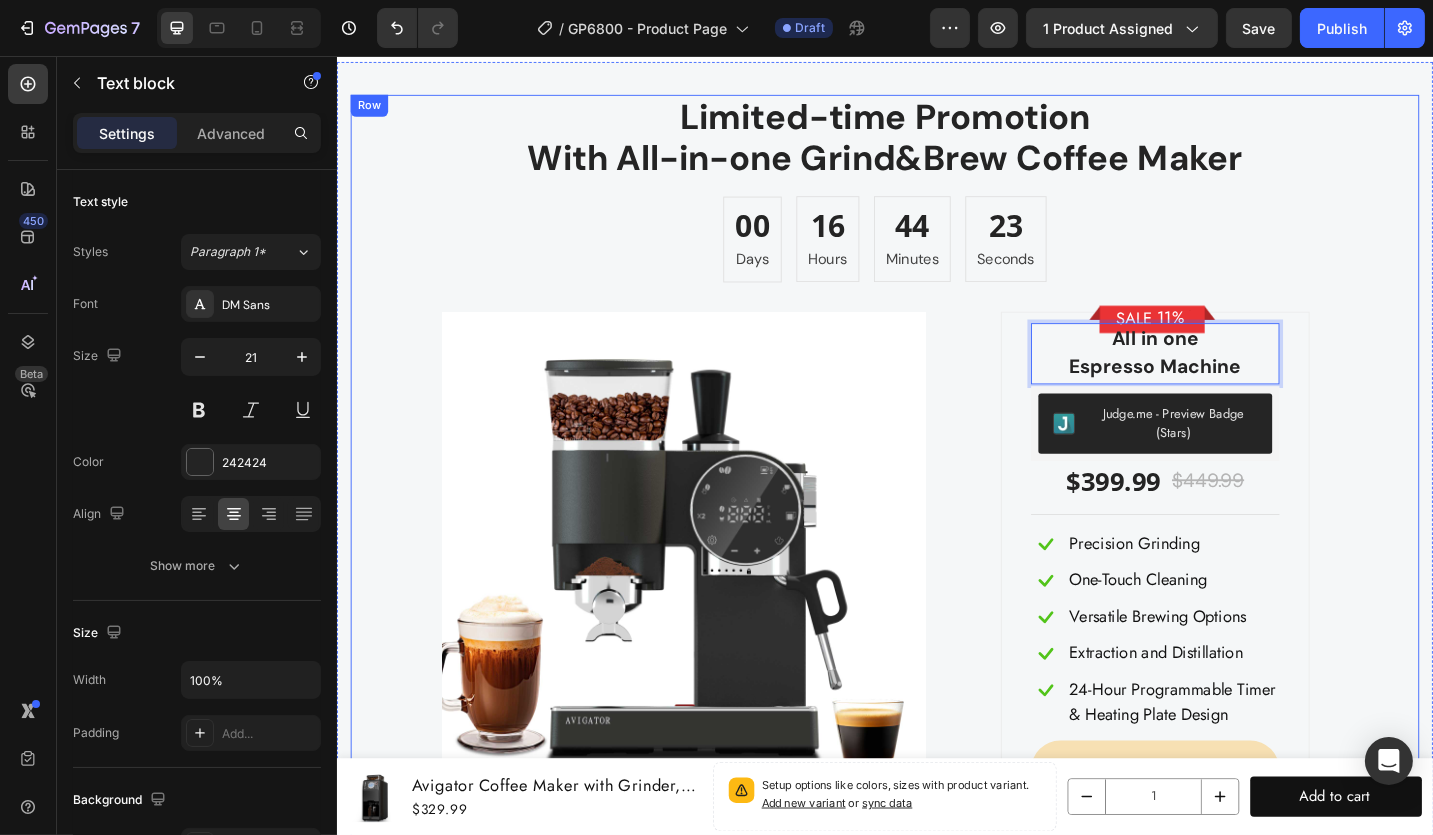 click on "Limited-time Promotion With All-in-one Grind&Brew Coffee Maker Heading 00 Days 16 Hours 44 Minutes 23 Seconds CountDown Timer Product Images SALE 11% (P) Tag Row All in one  Espresso Machine Text block   2 Judge.me - Preview Badge (Stars) Judge.me $399.99 (P) Price (P) Price $449.99 (P) Price (P) Price Row                Title Line
Icon Precision Grinding Text block Row
Icon One-Touch Cleaning Text block Row
Icon Versatile Brewing Options Text block Row
Icon Extraction and Distillation Text block Row
Icon 24-Hour Programmable Timer & Heating Plate Design Text block Row Out of stocks (P) Cart Button Row Row Product" at bounding box center [936, 516] 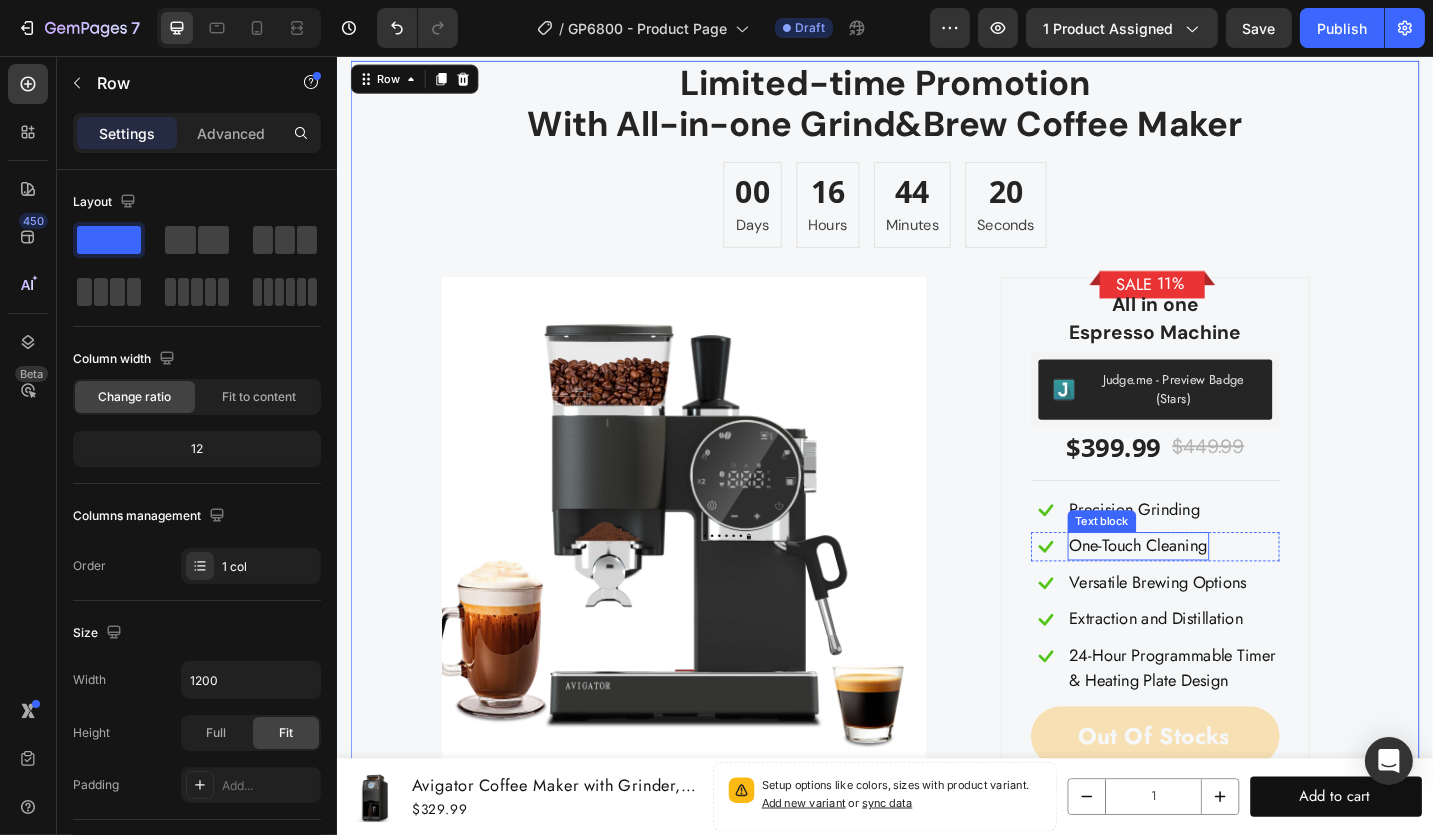 click on "SALE 11% (P) Tag Row All in one  Espresso Machine Text block Judge.me - Preview Badge (Stars) Judge.me $399.99 (P) Price (P) Price $449.99 (P) Price (P) Price Row                Title Line
Icon Precision Grinding Text block Row
Icon One-Touch Cleaning Text block Row
Icon Versatile Brewing Options Text block Row
Icon Extraction and Distillation Text block Row
Icon 24-Hour Programmable Timer & Heating Plate Design Text block Row Out of stocks (P) Cart Button Row" at bounding box center (1232, 575) 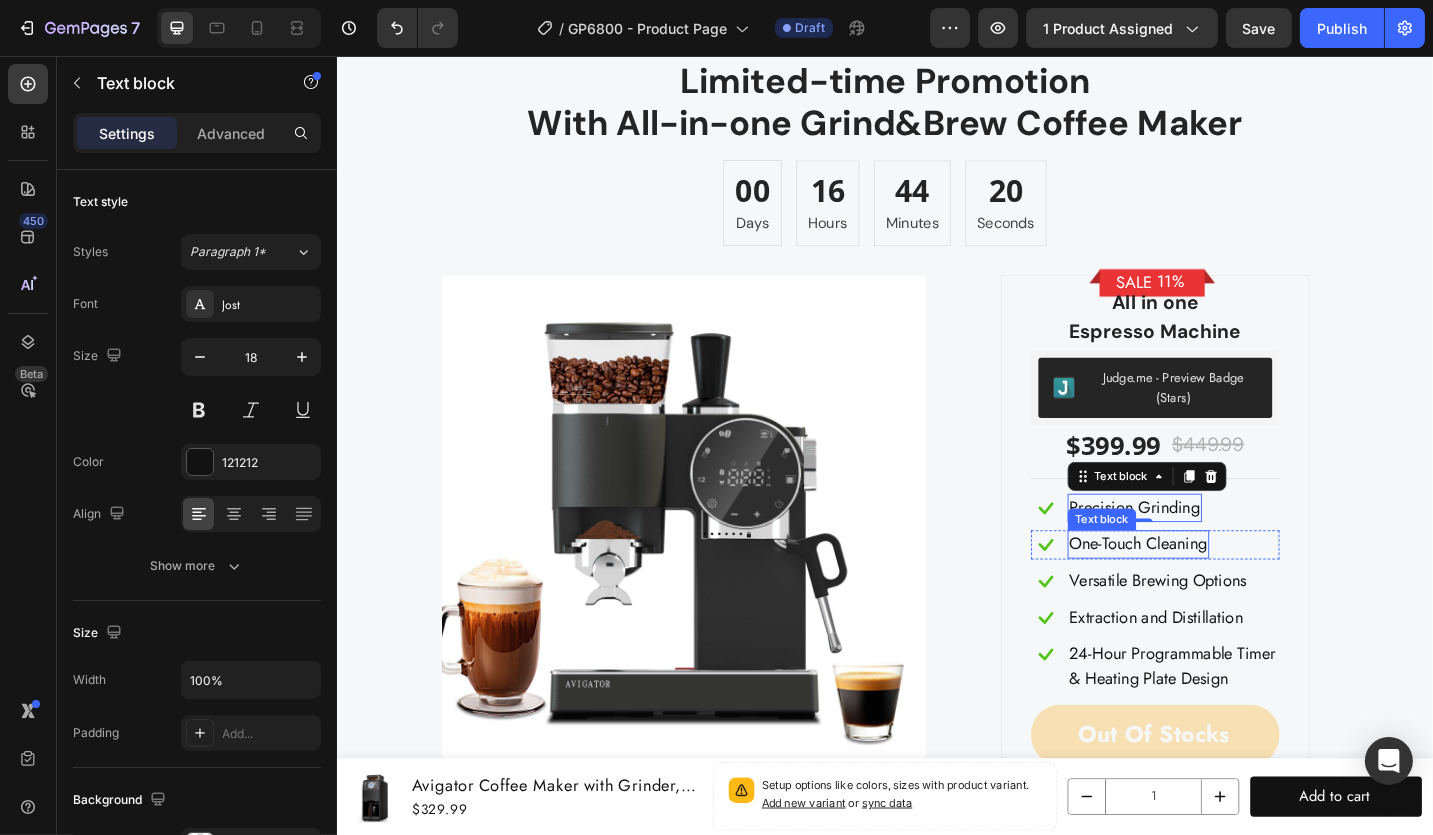 scroll, scrollTop: 8369, scrollLeft: 0, axis: vertical 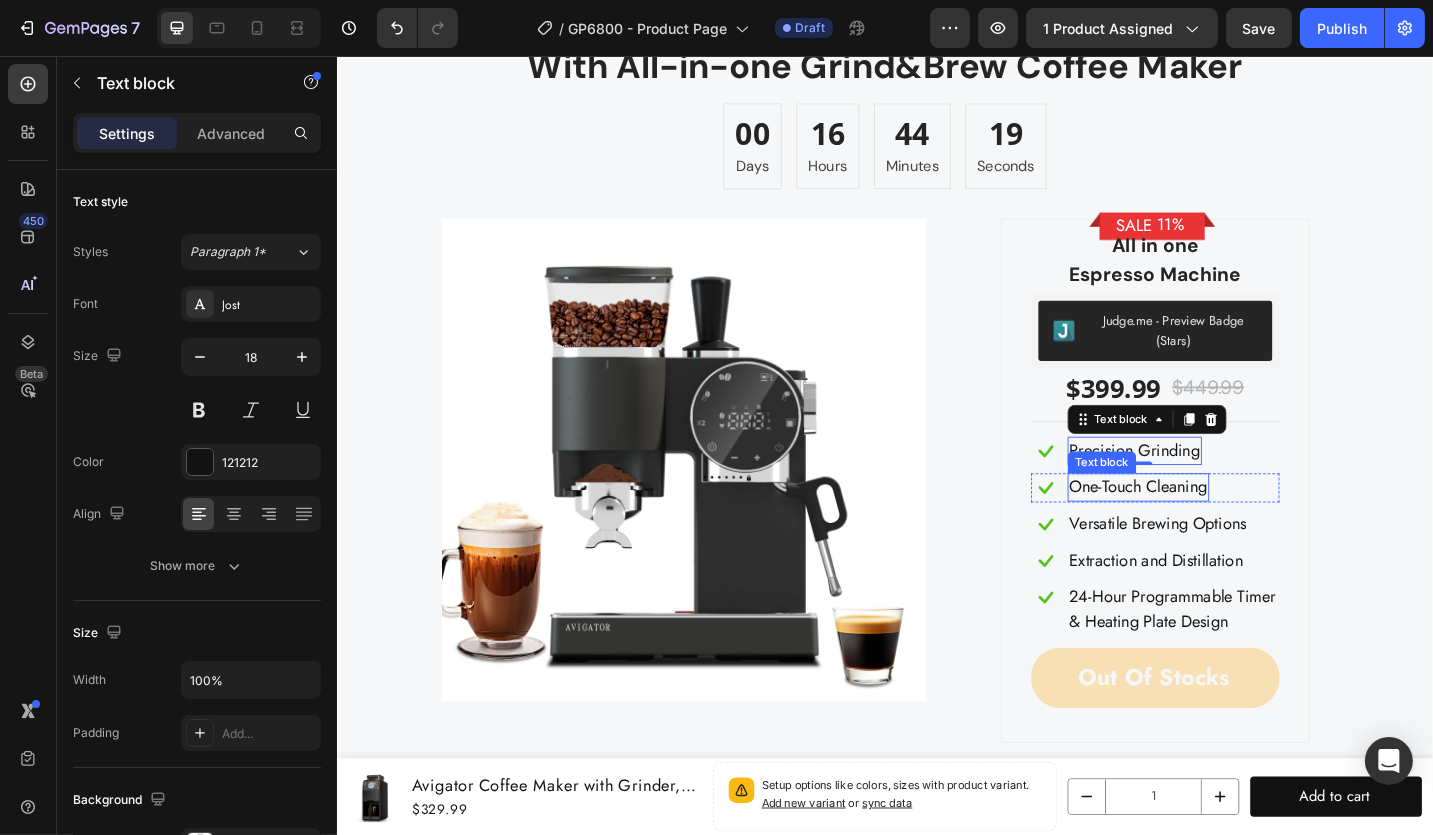 click on "One-Touch Cleaning" at bounding box center [1213, 528] 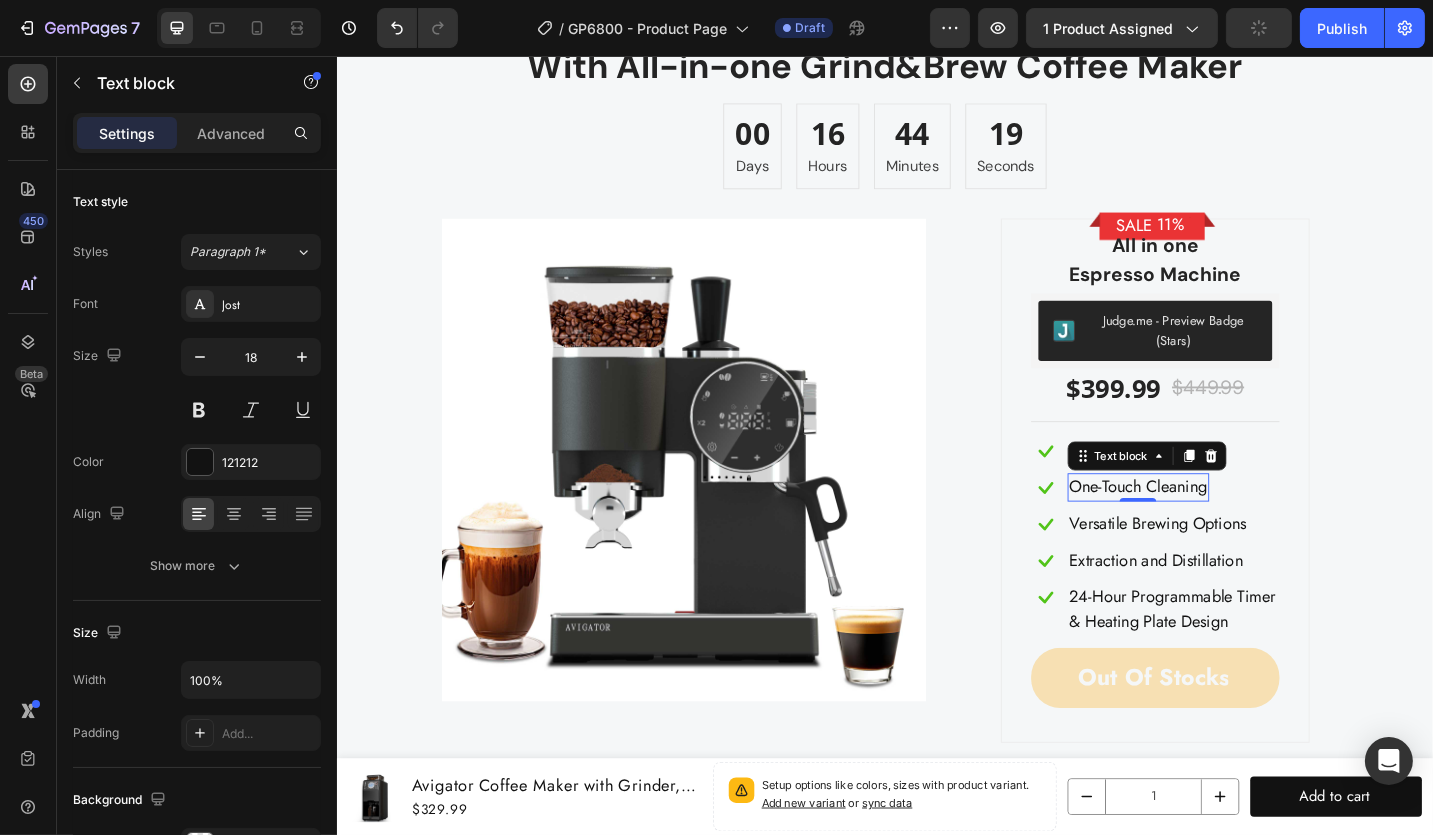 click on "One-Touch Cleaning" at bounding box center (1213, 528) 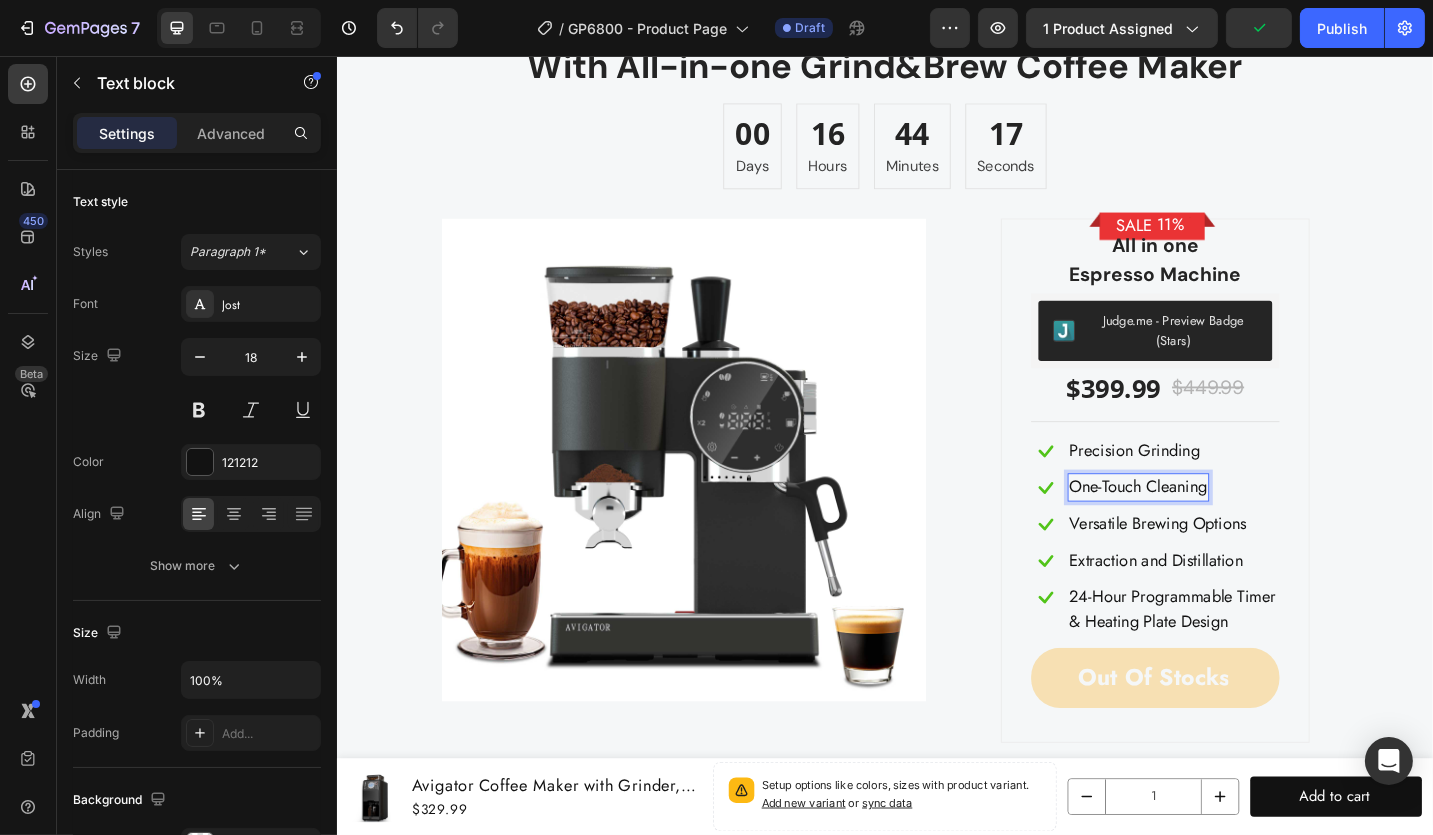 click on "One-Touch Cleaning" at bounding box center [1213, 528] 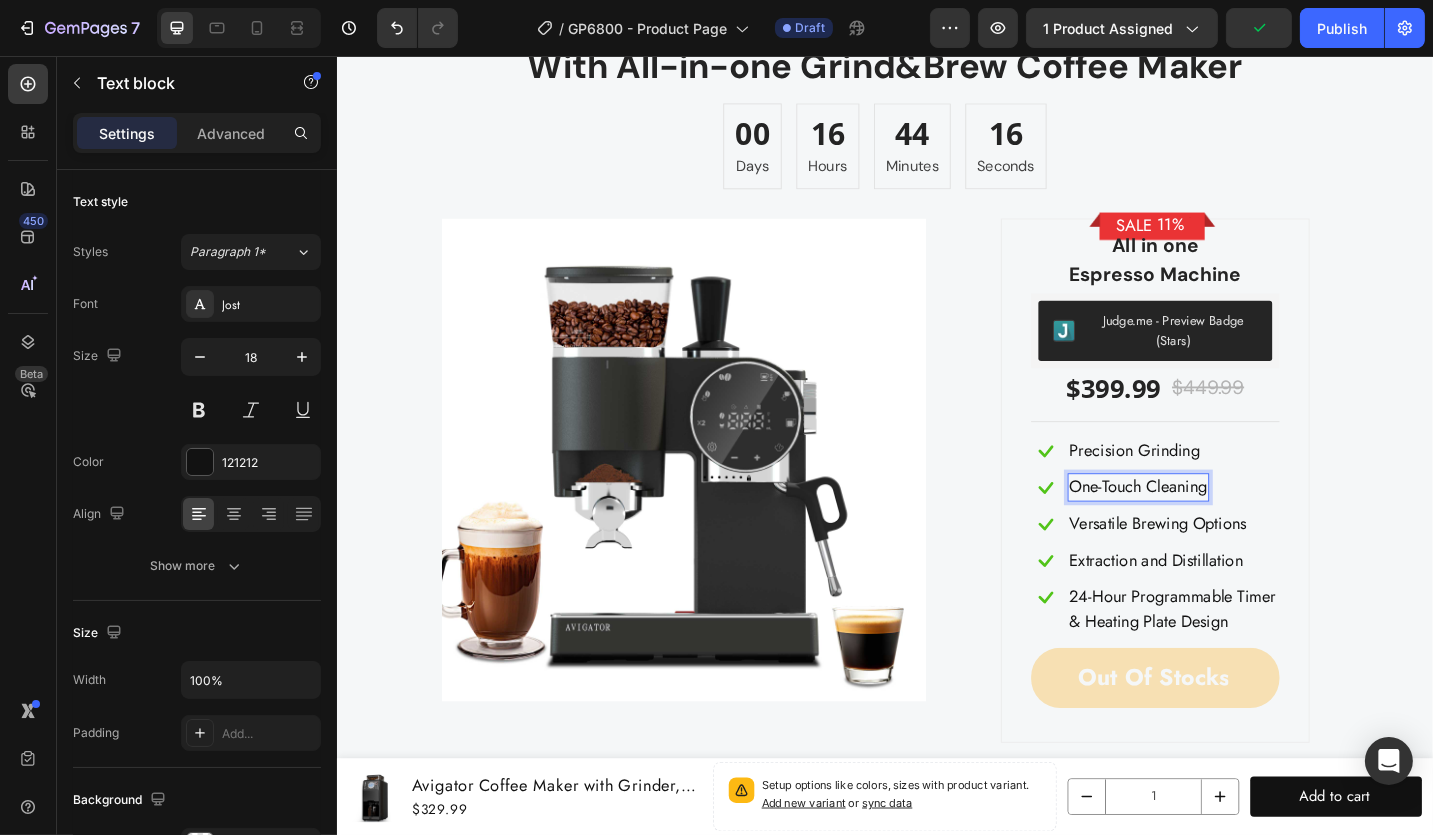 click on "One-Touch Cleaning" at bounding box center [1213, 528] 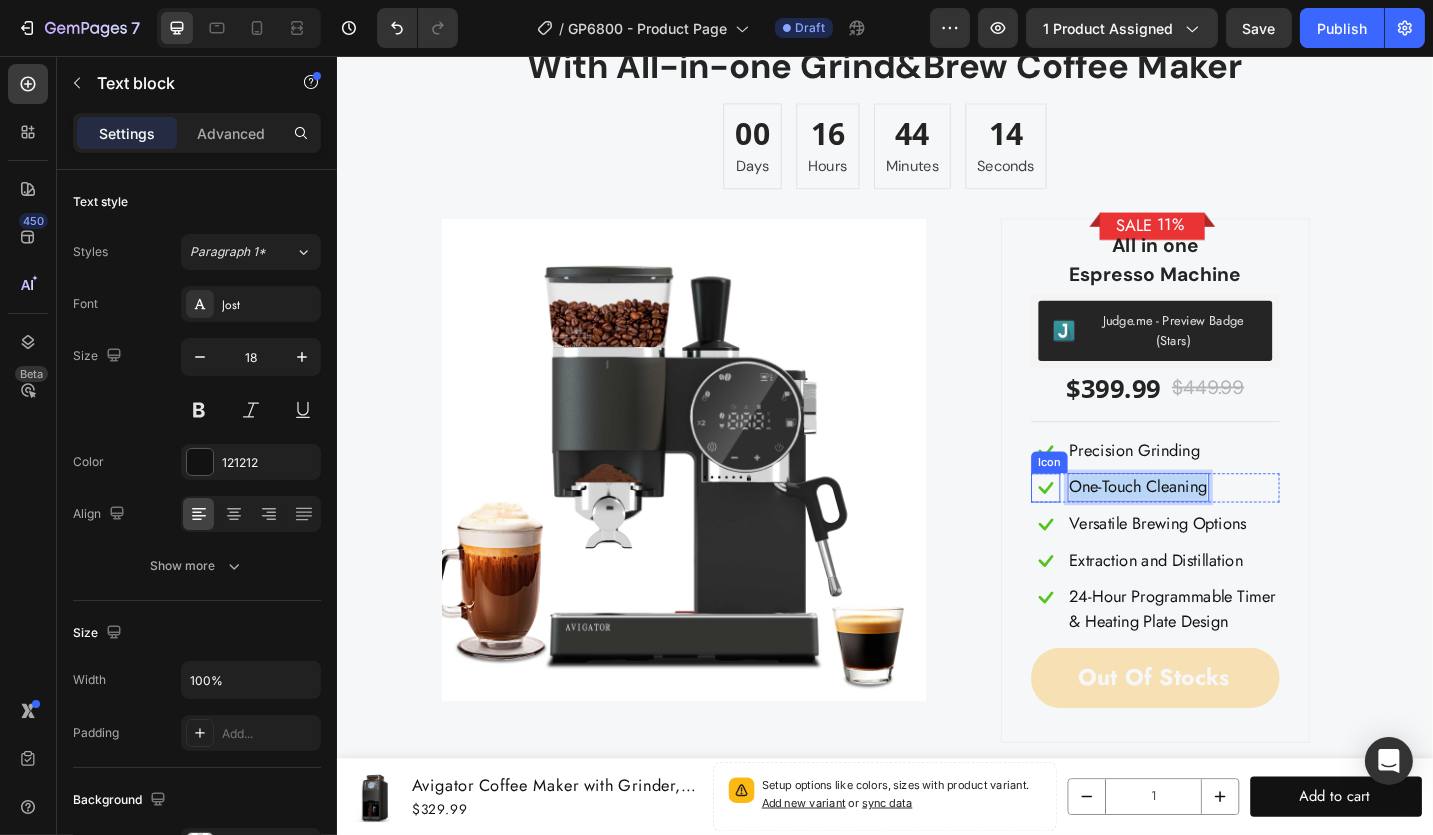 drag, startPoint x: 1280, startPoint y: 530, endPoint x: 1130, endPoint y: 546, distance: 150.85092 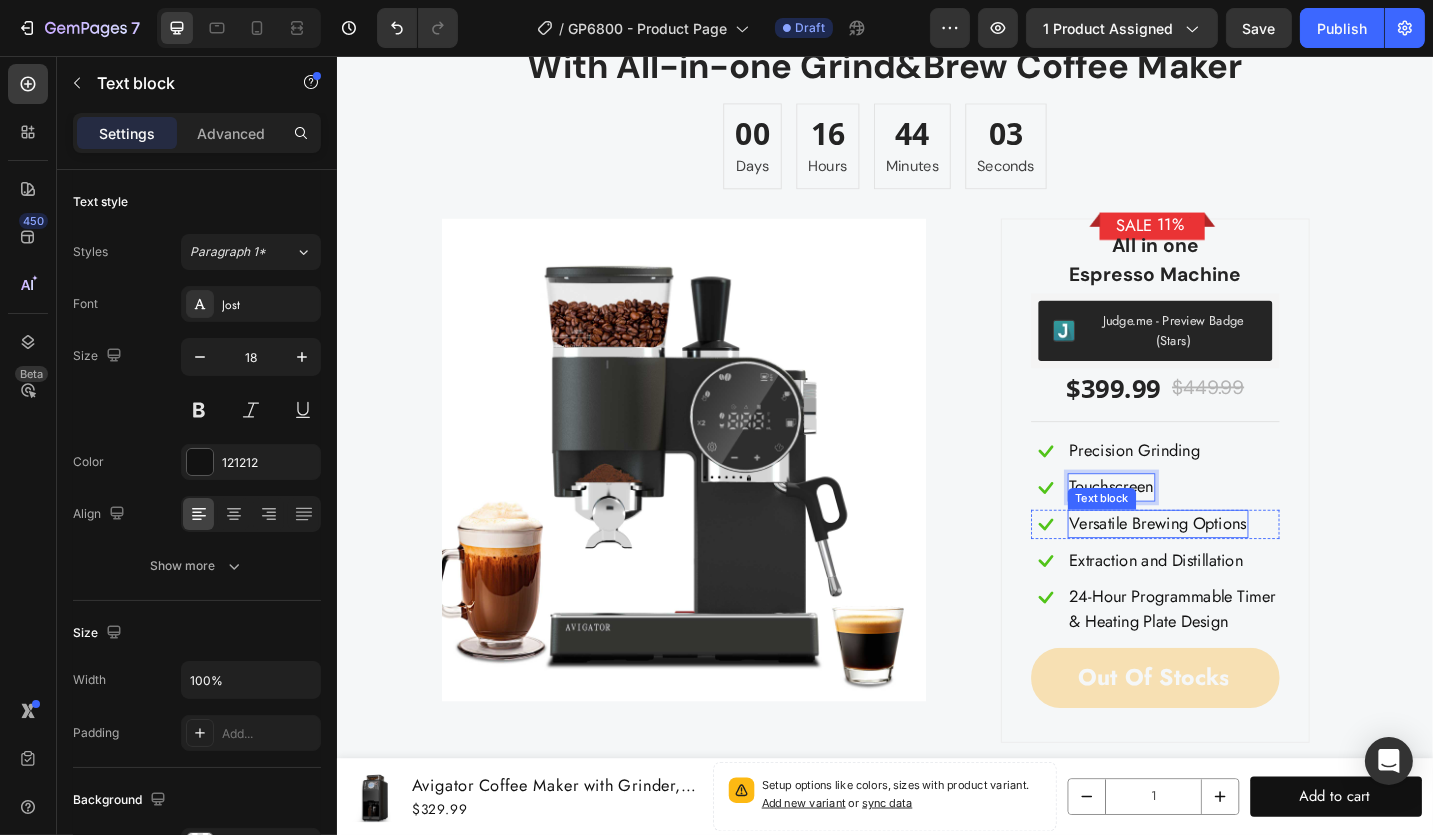 click on "Versatile Brewing Options" at bounding box center (1235, 568) 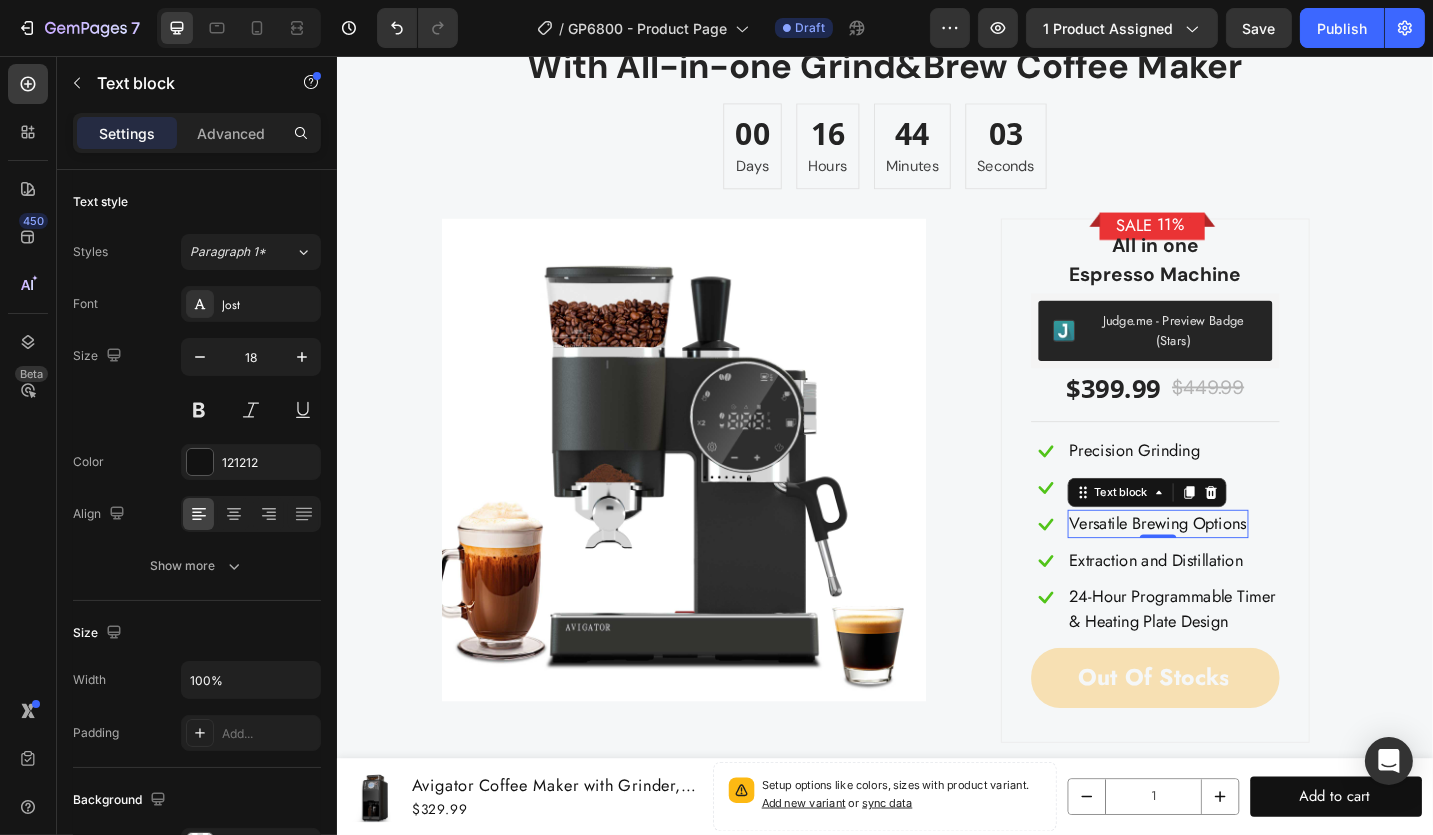 click on "Versatile Brewing Options" at bounding box center [1235, 568] 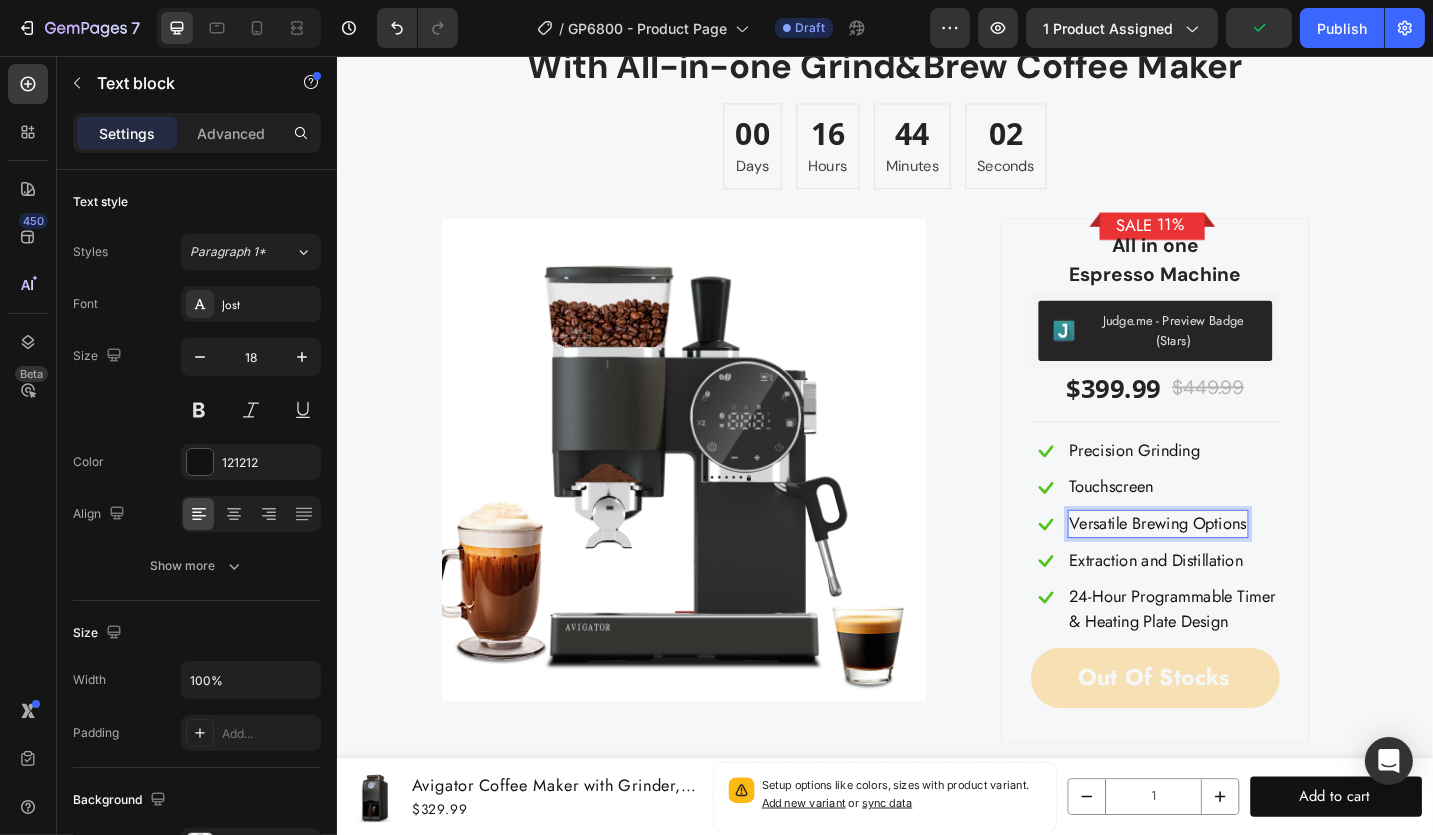 click on "Versatile Brewing Options" at bounding box center (1235, 568) 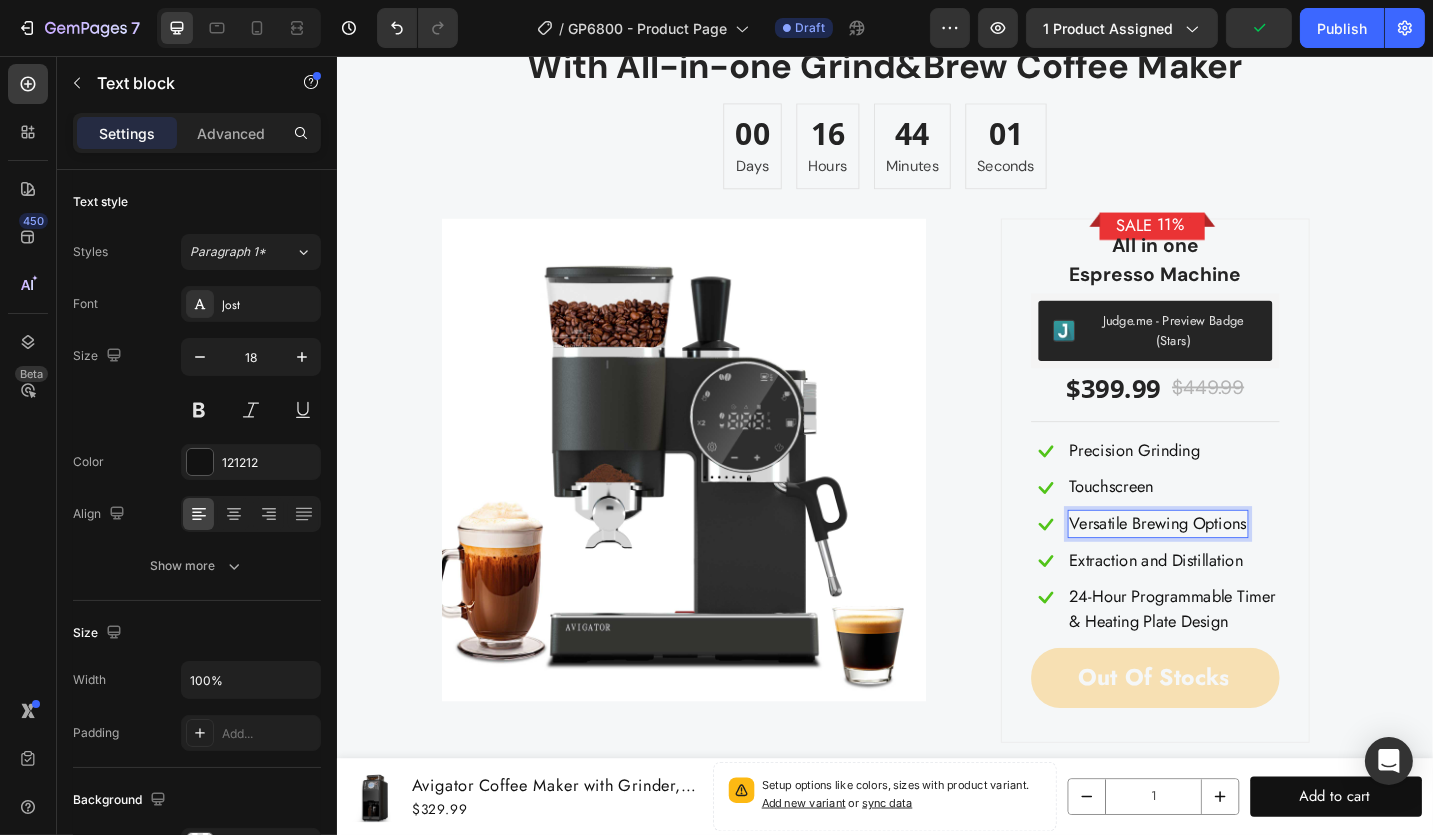 click on "Versatile Brewing Options" at bounding box center [1235, 568] 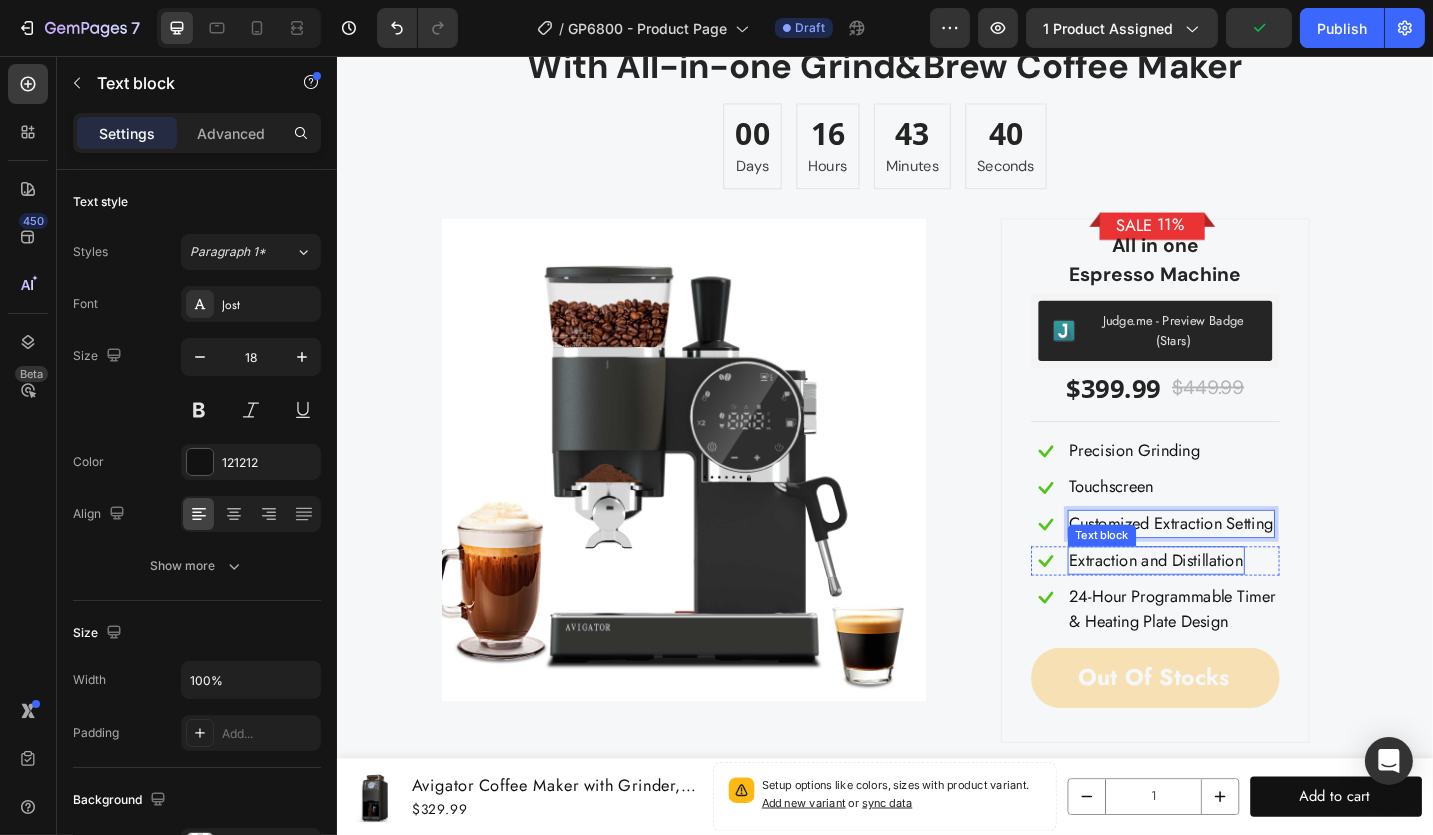 click on "Extraction and Distillation" at bounding box center (1233, 608) 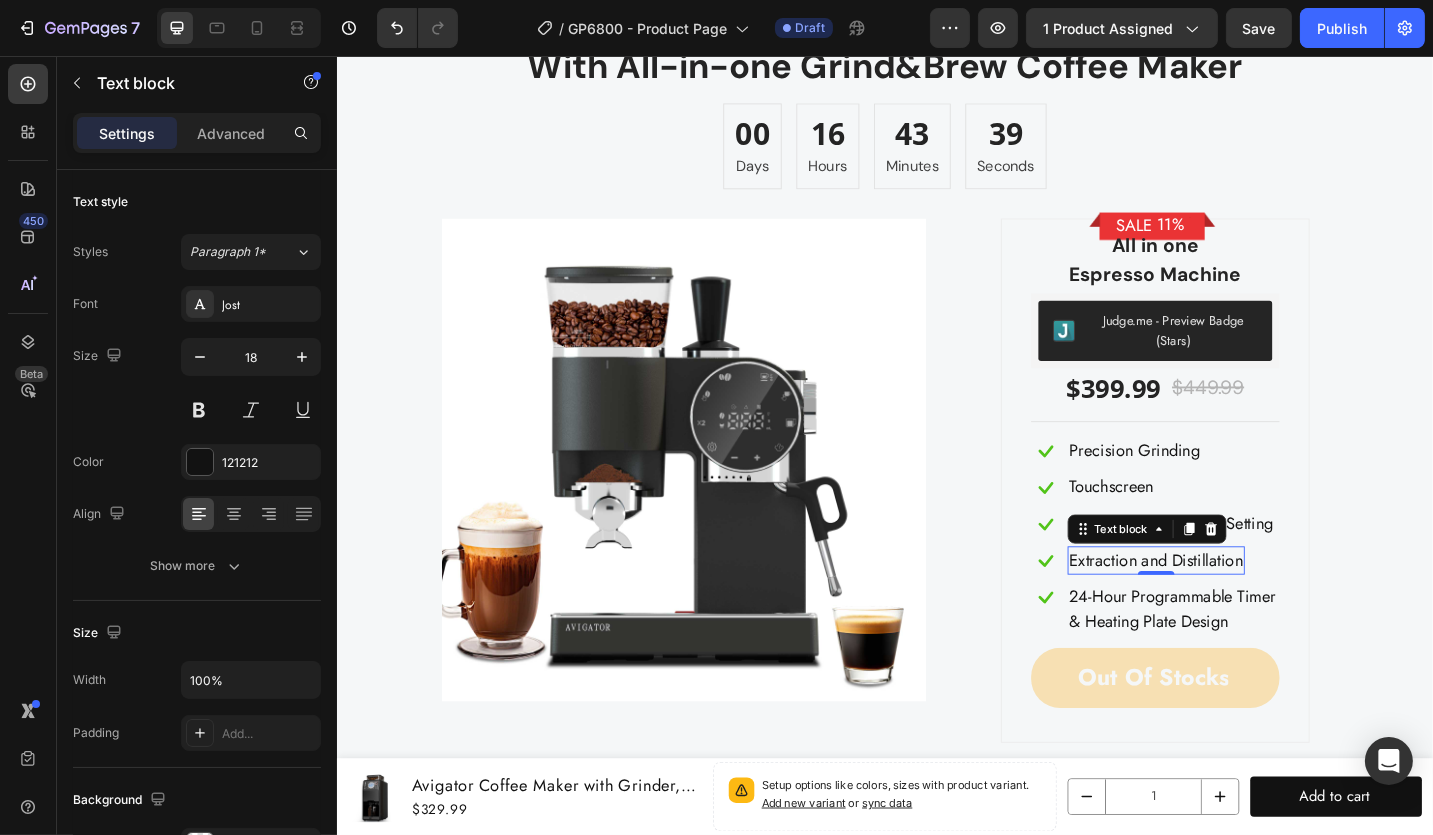 click on "Extraction and Distillation" at bounding box center [1233, 608] 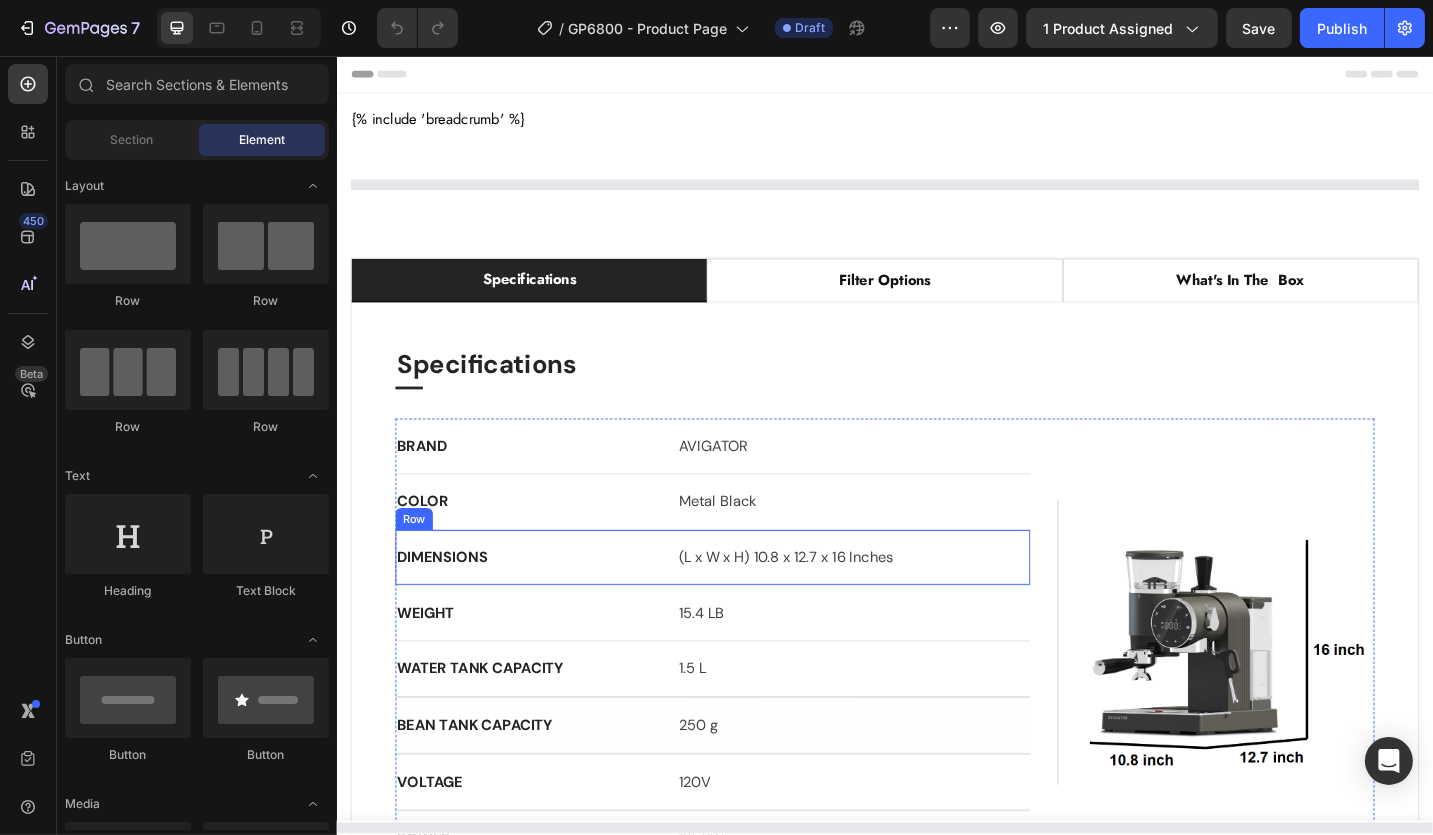 scroll, scrollTop: 0, scrollLeft: 0, axis: both 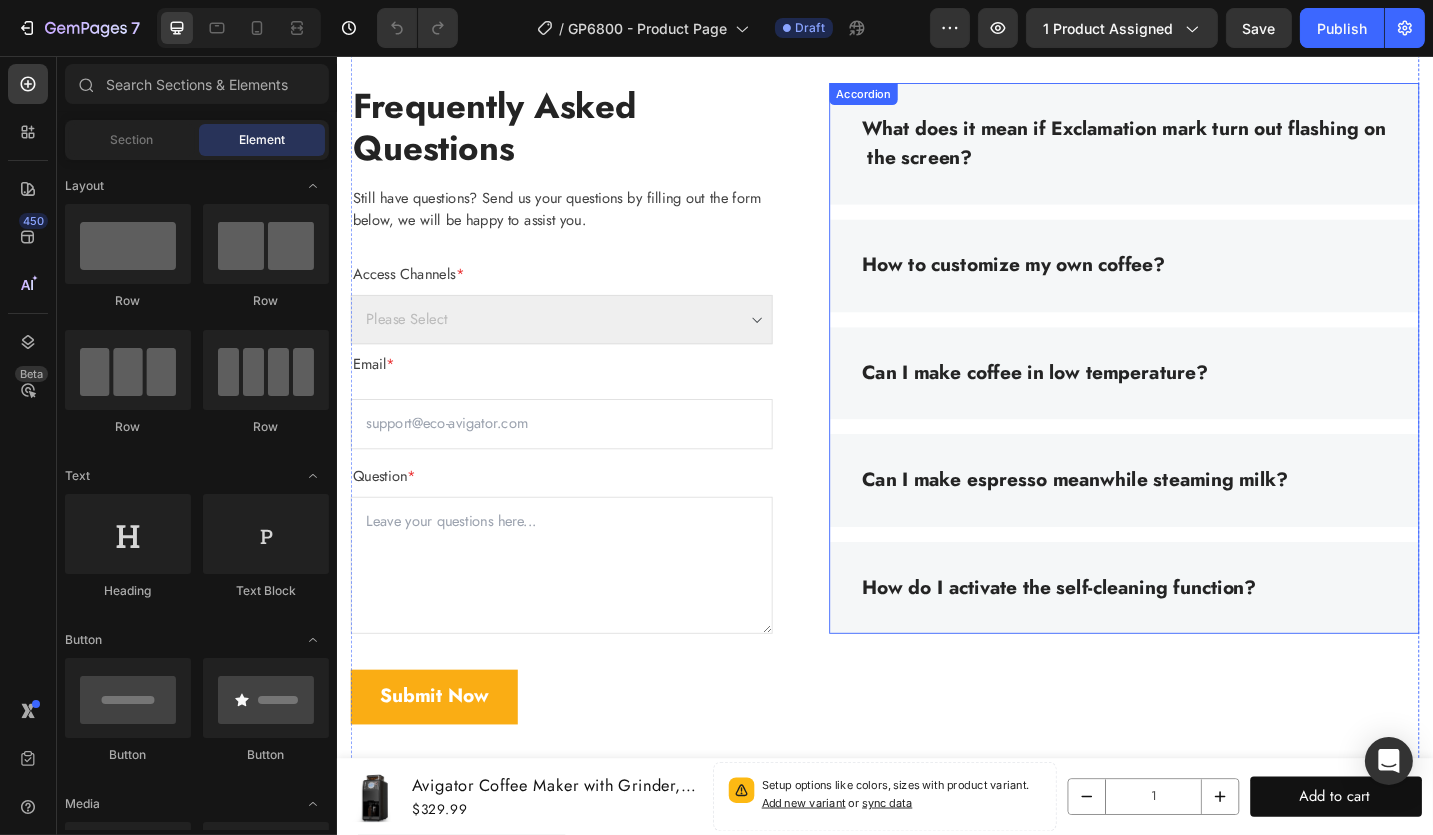 click on "How do I activate the self-cleaning function?" at bounding box center [1198, 639] 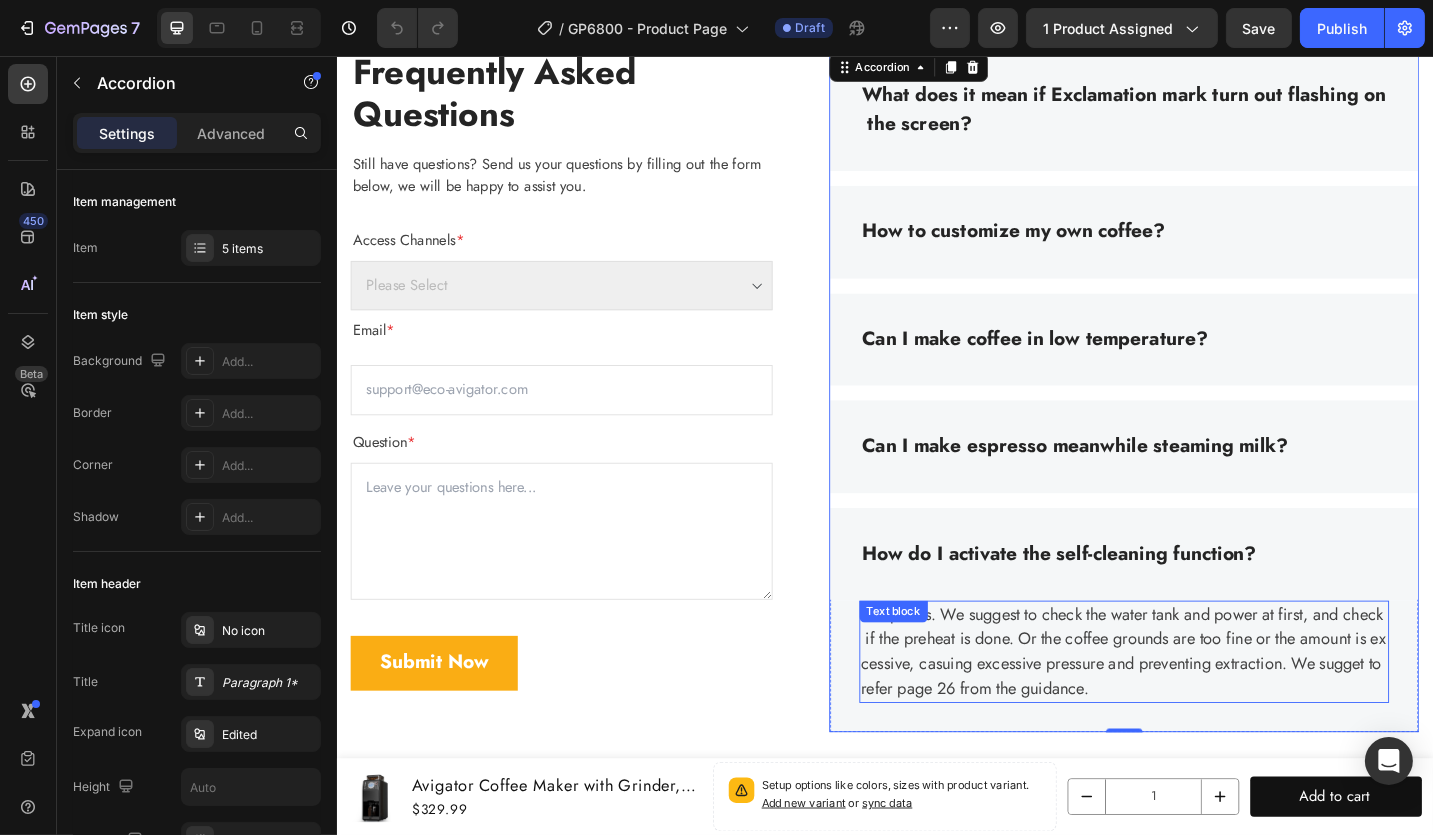scroll, scrollTop: 7400, scrollLeft: 0, axis: vertical 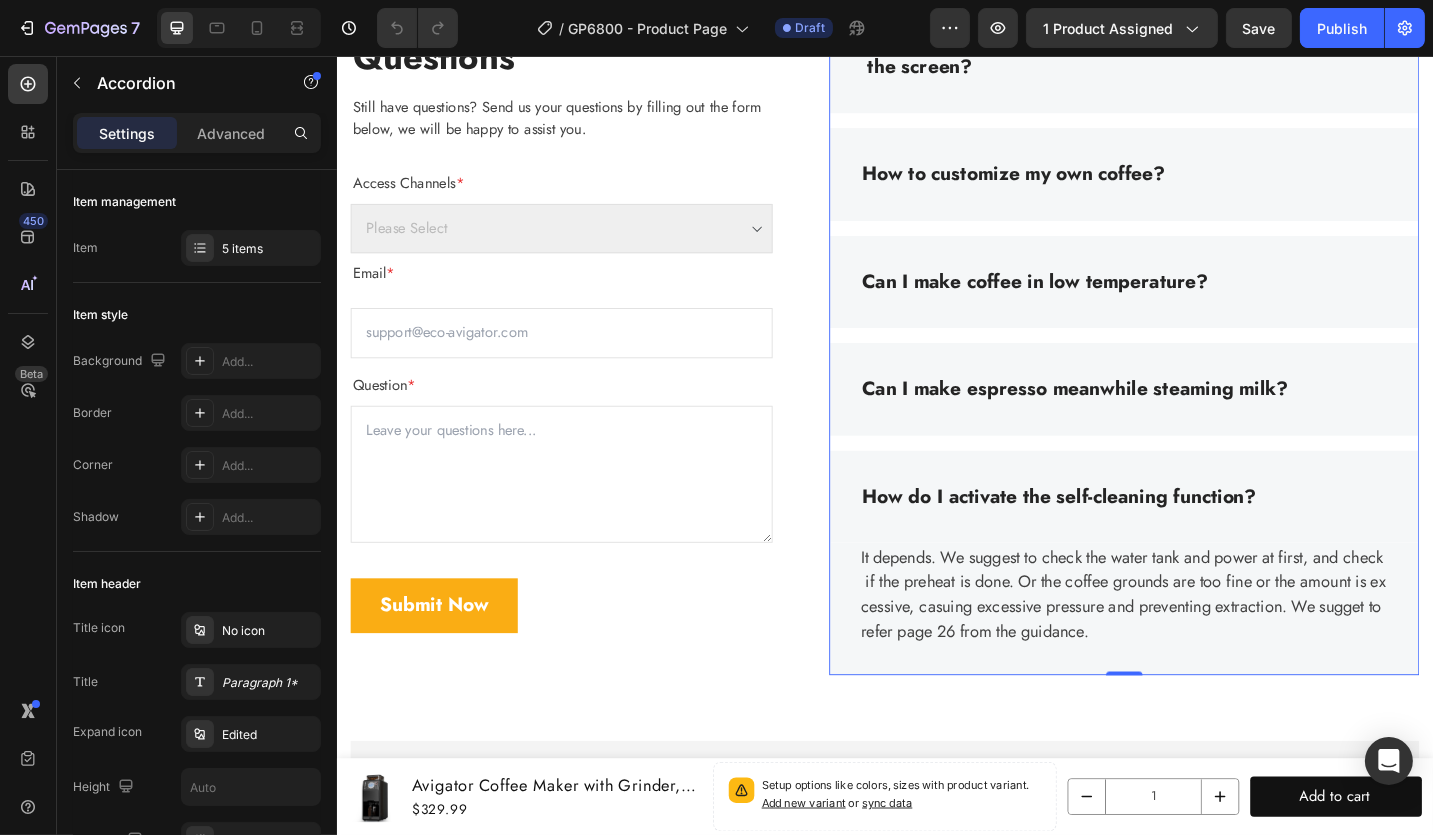 click on "How do I activate the self-cleaning function?" at bounding box center [1127, 539] 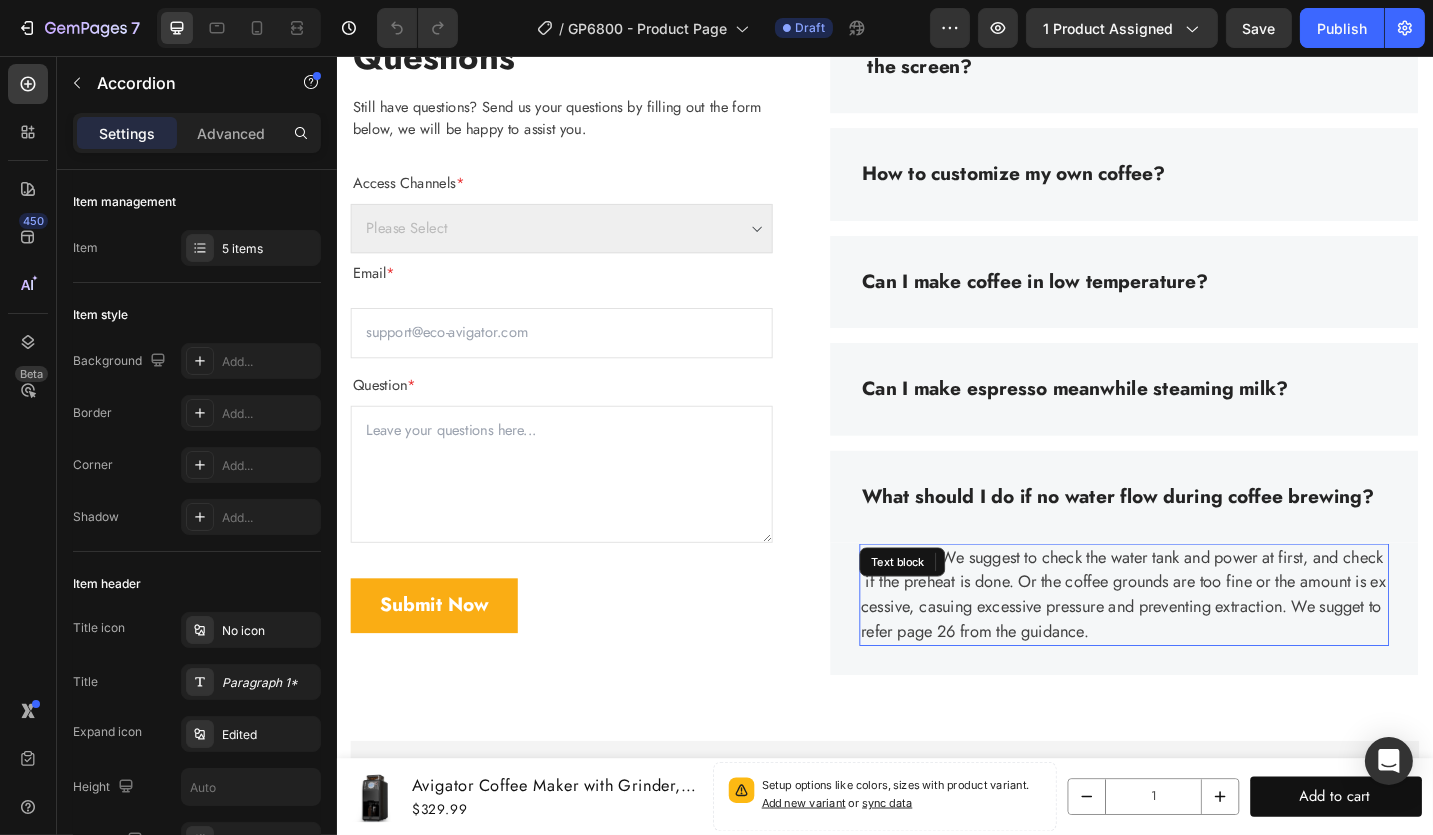 click on "It depends. We suggest to check the water tank and power at first, and check if the preheat is done. Or the coffee grounds are too fine or the amount is excessive, casuing excessive pressure and preventing extraction. We sugget to refer page 26 from the guidance." at bounding box center (1198, 646) 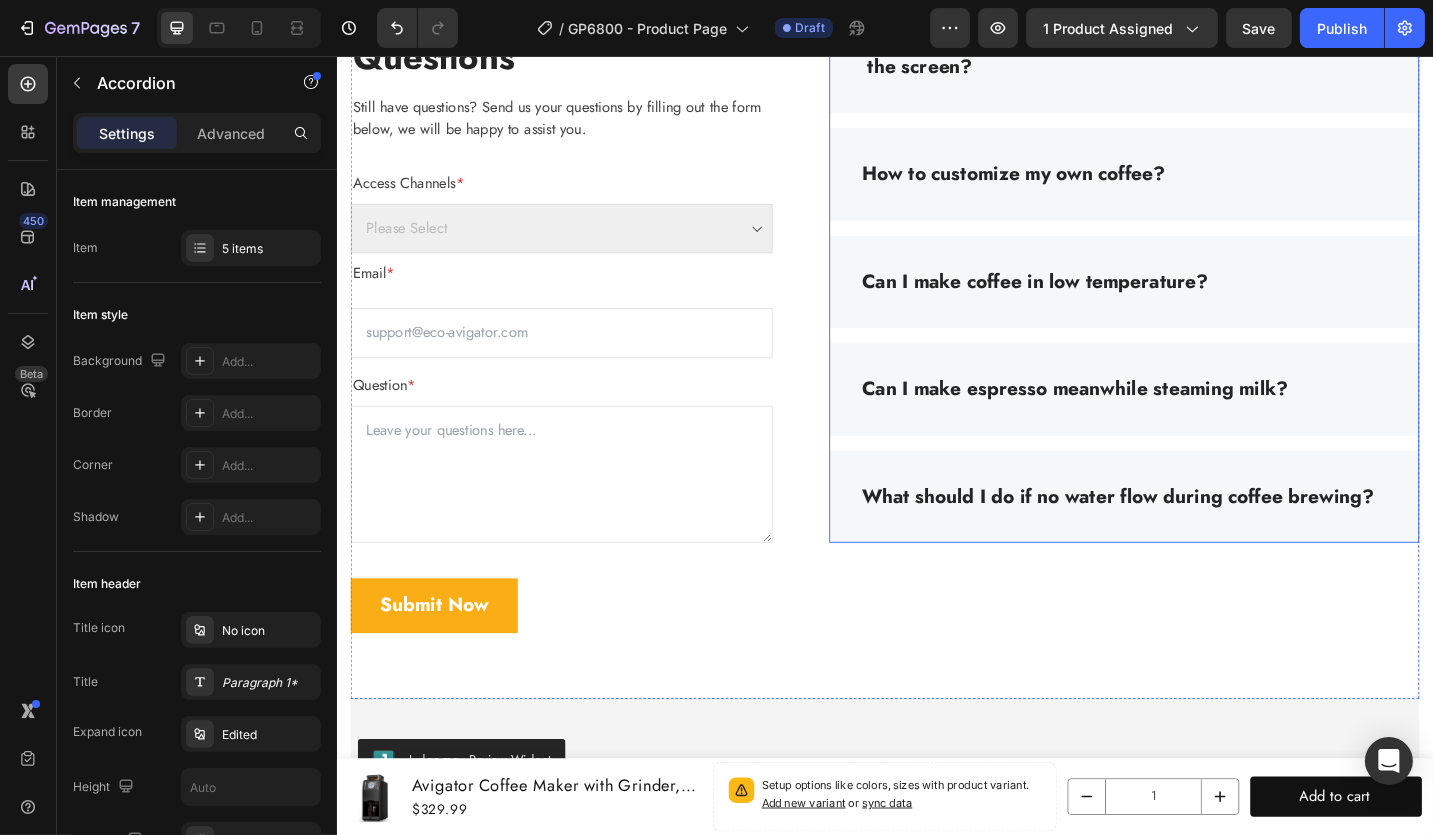 click on "What should I do if no water flow during coffee brewing?" at bounding box center [1191, 538] 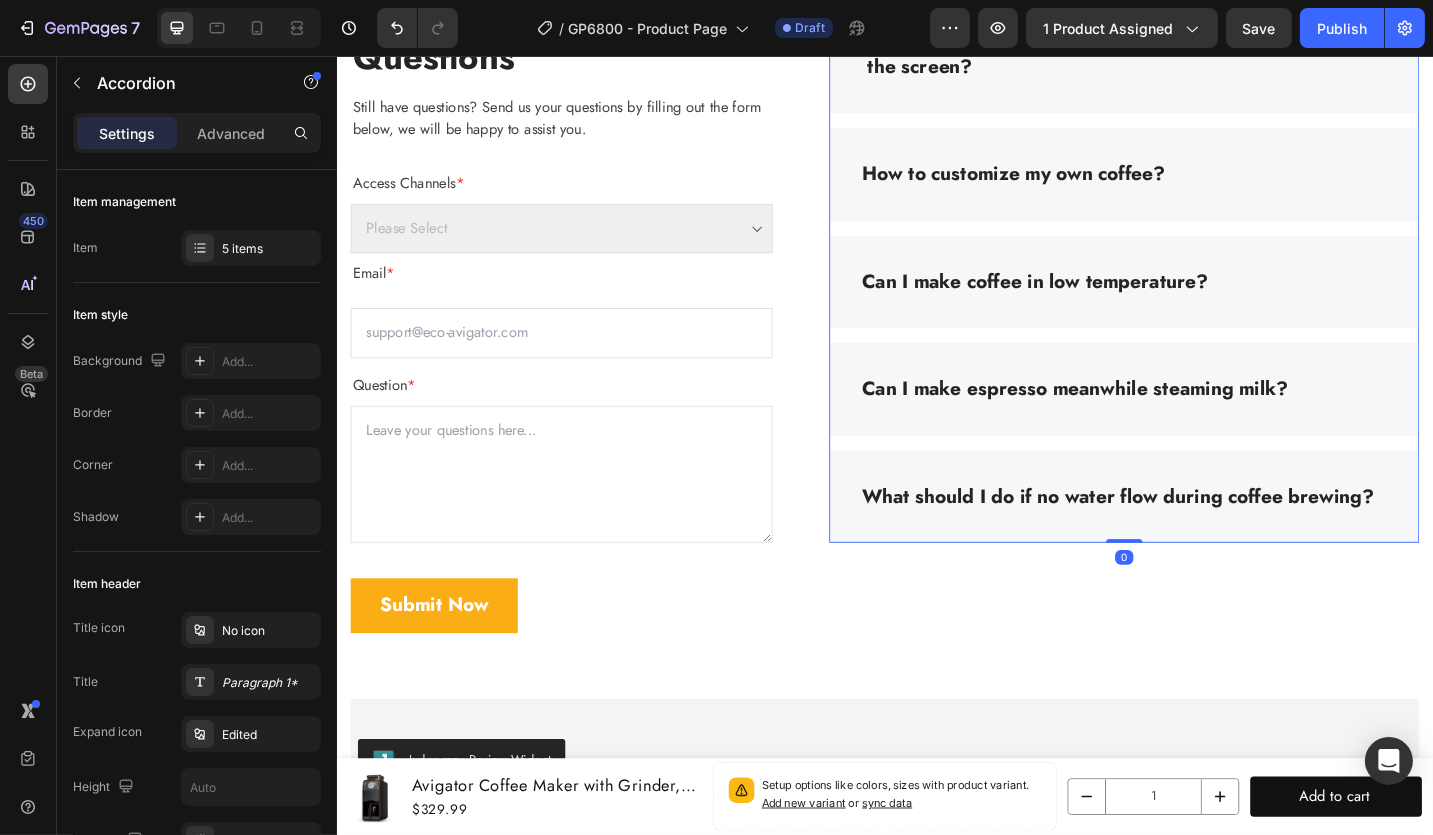 click on "What should I do if no water flow during coffee brewing?" at bounding box center (1198, 539) 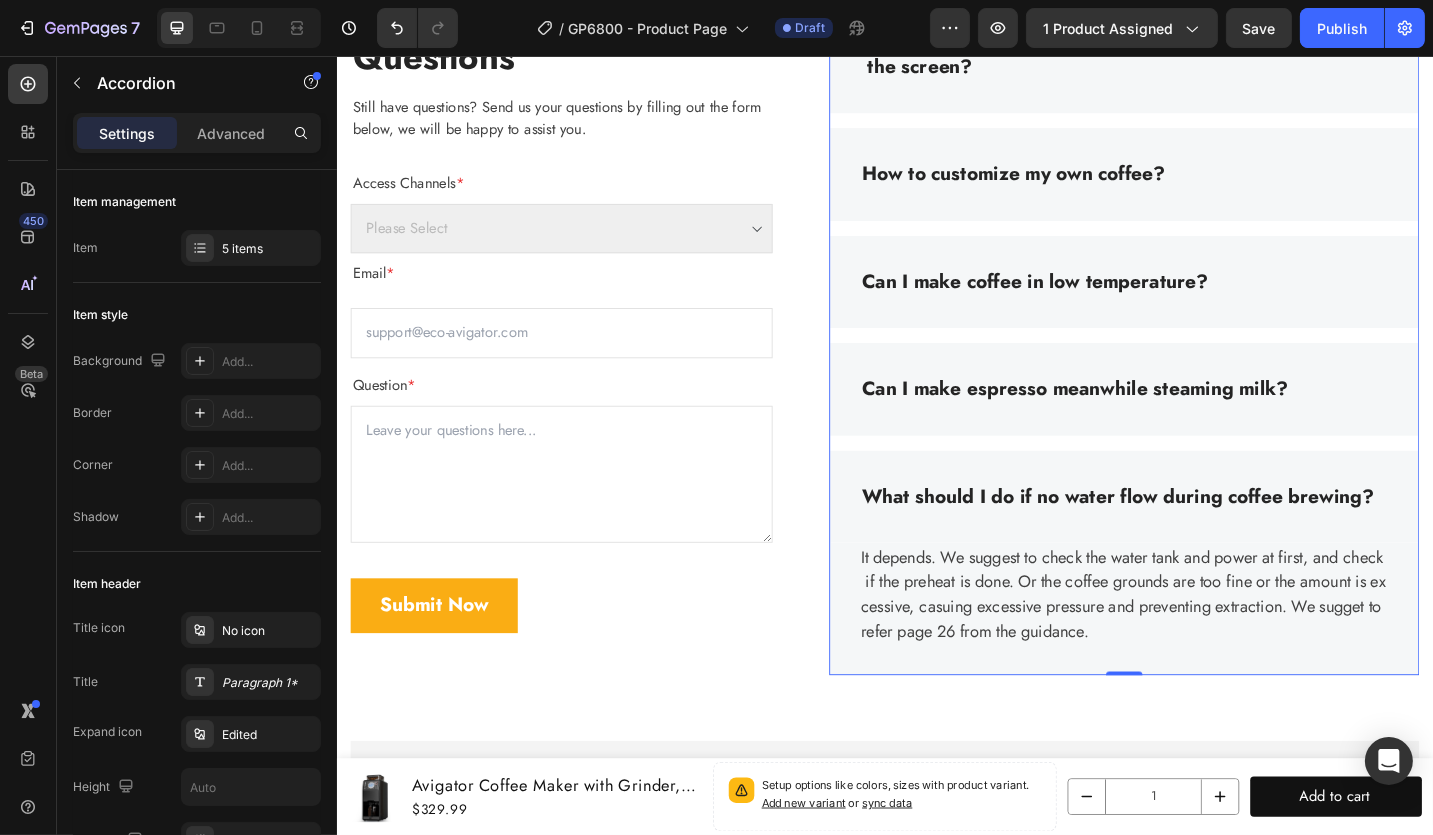 drag, startPoint x: 1049, startPoint y: 568, endPoint x: 1042, endPoint y: 606, distance: 38.63936 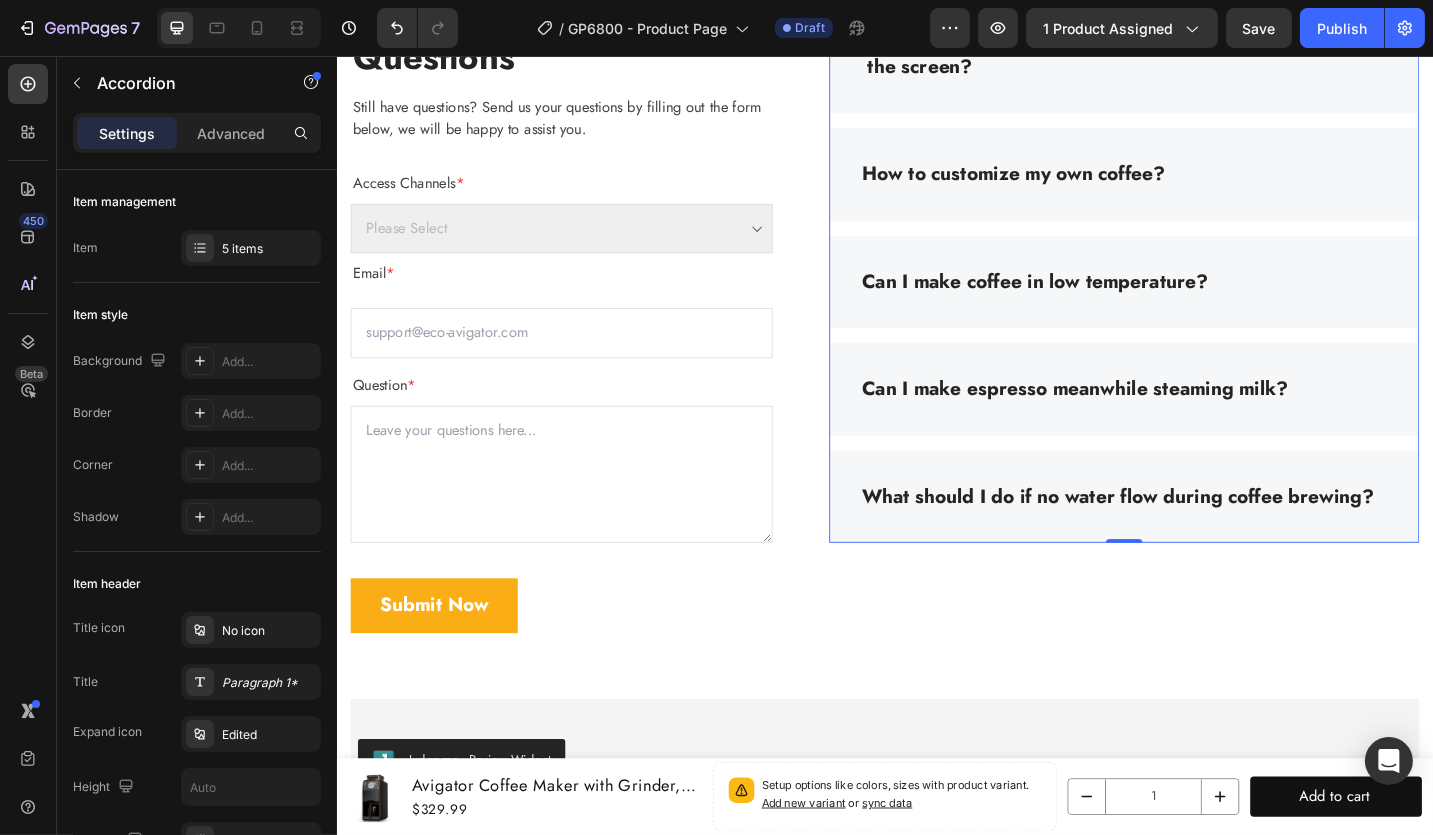click on "What should I do if no water flow during coffee brewing?" at bounding box center (1198, 539) 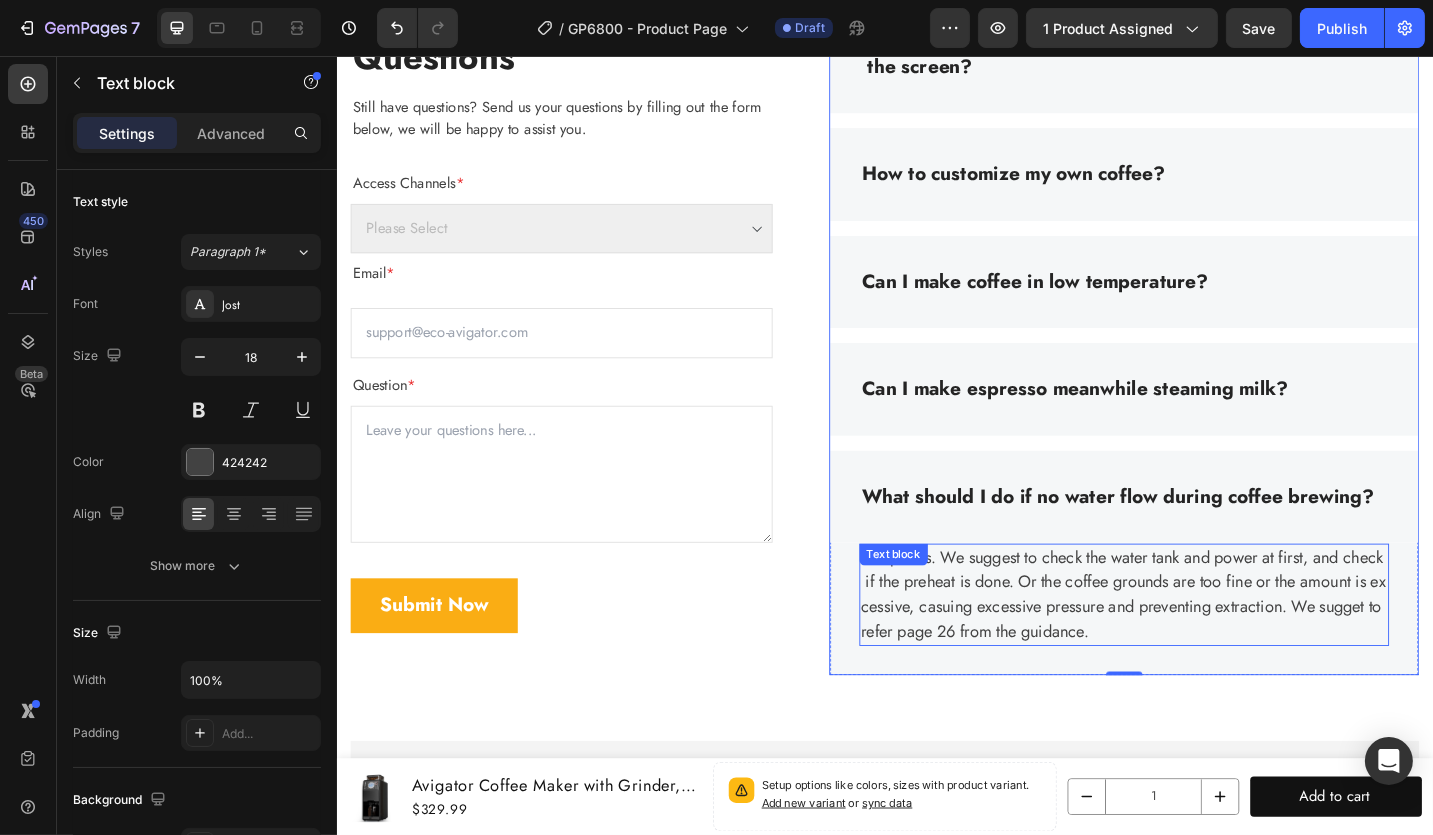 click on "It depends. We suggest to check the water tank and power at first, and check if the preheat is done. Or the coffee grounds are too fine or the amount is excessive, casuing excessive pressure and preventing extraction. We sugget to refer page 26 from the guidance." at bounding box center (1198, 646) 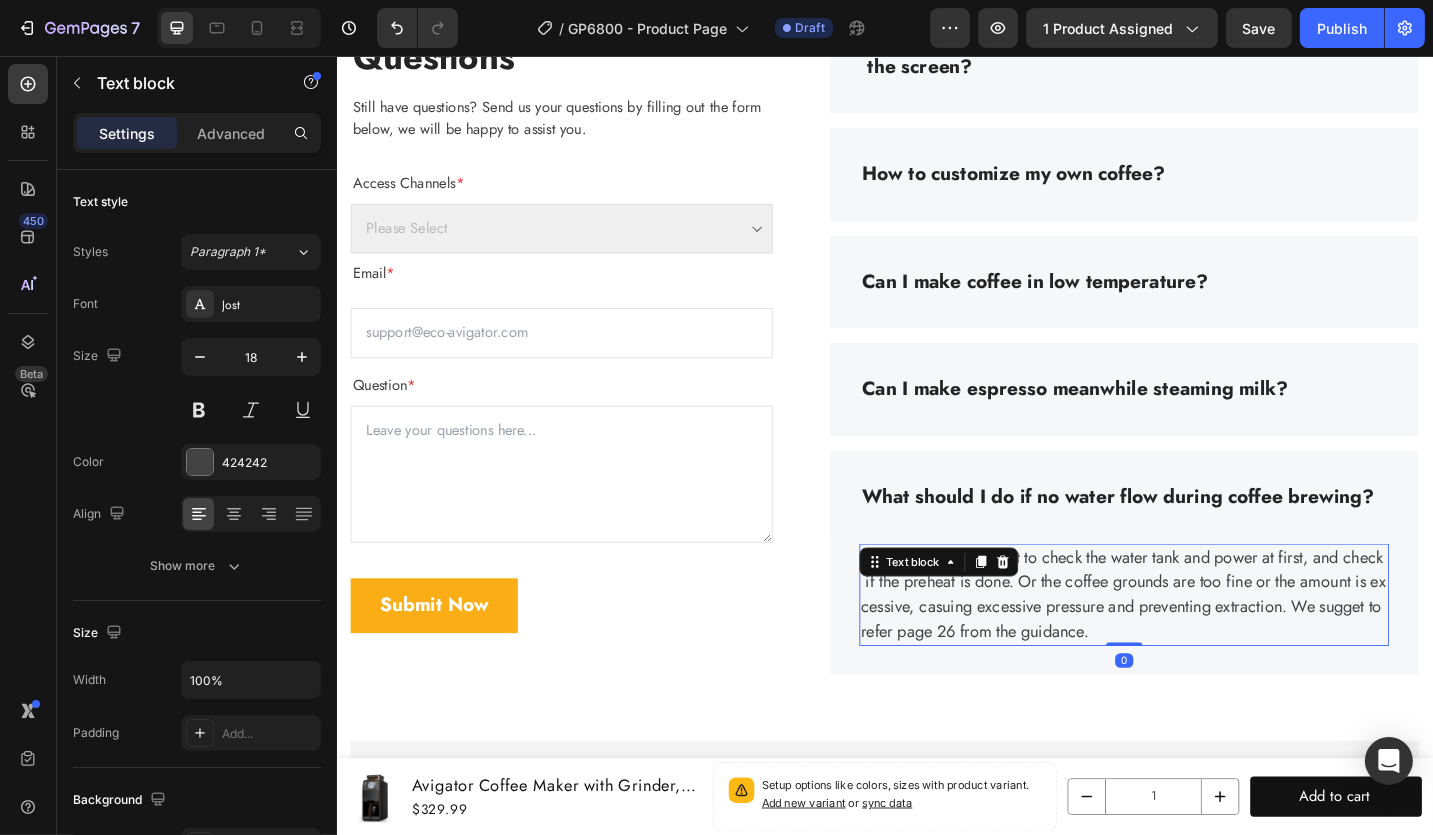 click on "It depends. We suggest to check the water tank and power at first, and check if the preheat is done. Or the coffee grounds are too fine or the amount is excessive, casuing excessive pressure and preventing extraction. We sugget to refer page 26 from the guidance." at bounding box center [1198, 646] 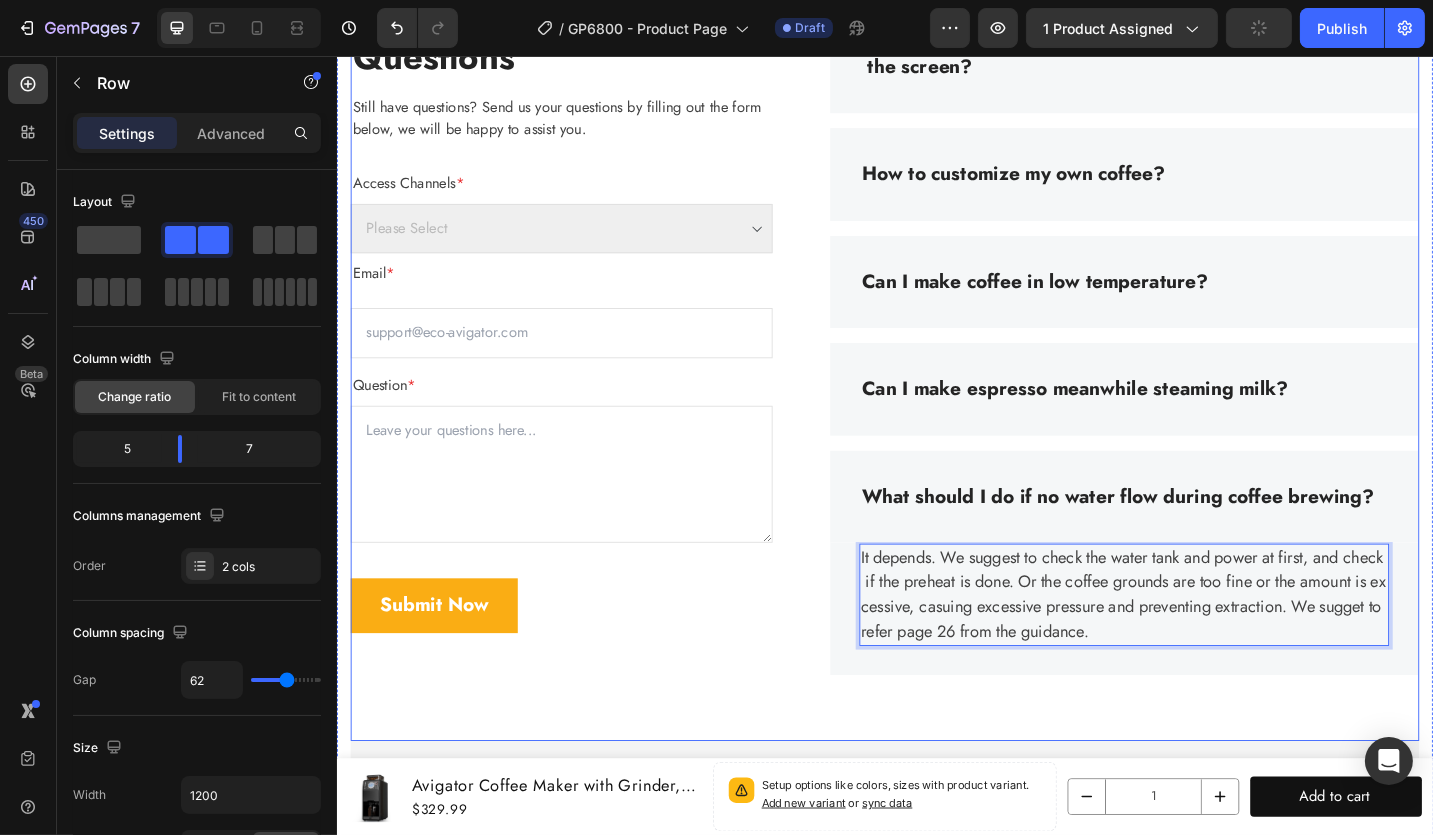 click on "Frequently Asked Questions Heading Still have questions? Send us your questions by filling out the form below, we will be happy to assist you. Text block Access Channels  * Text block Please Select Amazon.com eco-avigator.com Dropdown Row Email  * Text block Row Email Field Question  * Text block Text Area Submit Now Submit Button Contact Form What does it mean if Exclamation mark turn out flashing on the screen? How to customize my own coffee? Can I make coffee in low temperature? Can I make espresso meanwhile steaming milk? What should I do if no water flow during coffee brewing?                Title Line It depends. We suggest to check the water tank and power at first, and check if the preheat is done. Or the coffee grounds are too fine or the amount is excessive, casuing excessive pressure and preventing extraction. We sugget to refer page 26 from the guidance. Text block   0 Row Accordion Row" at bounding box center (936, 378) 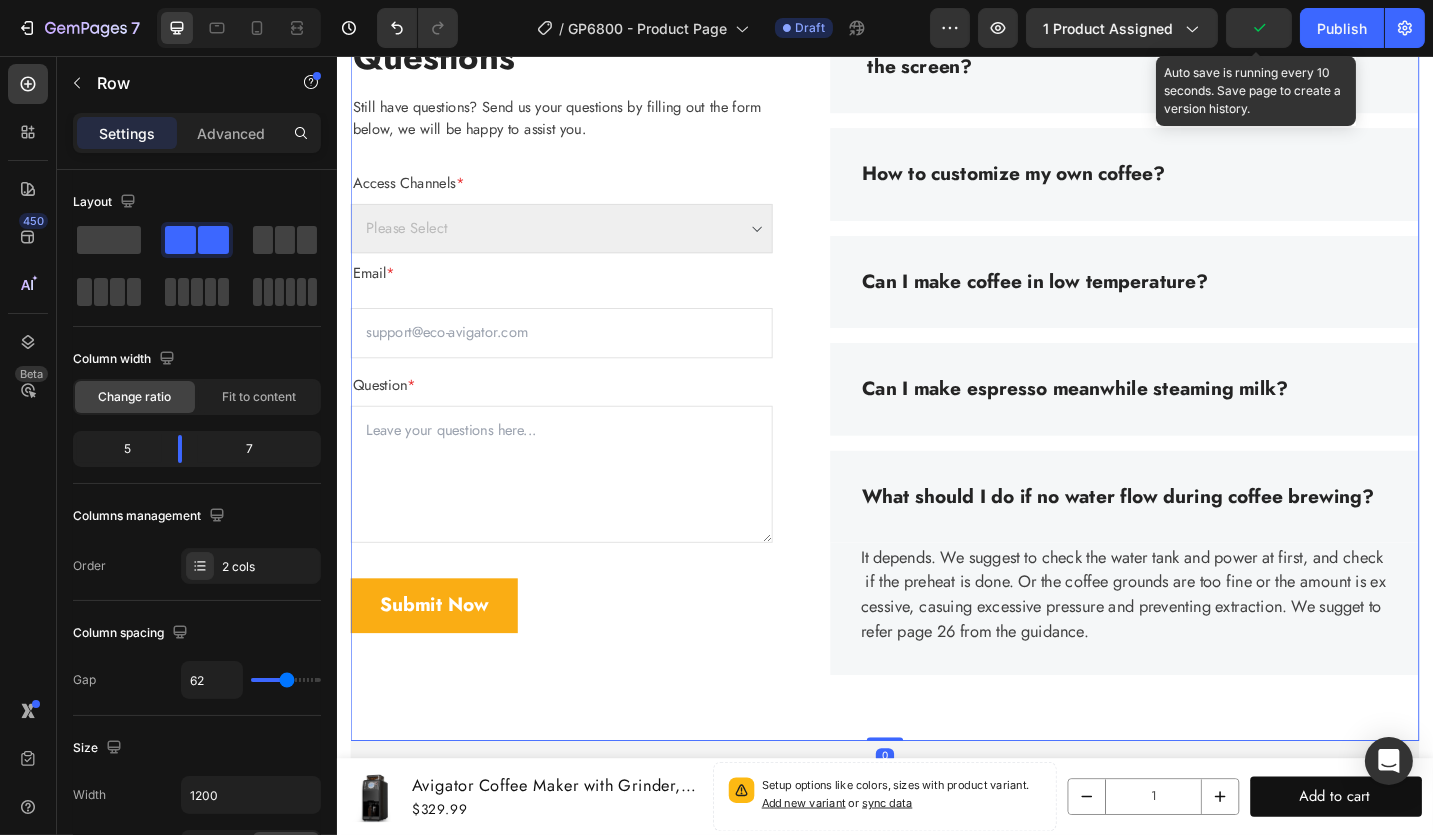 drag, startPoint x: 979, startPoint y: 34, endPoint x: 1244, endPoint y: 55, distance: 265.83078 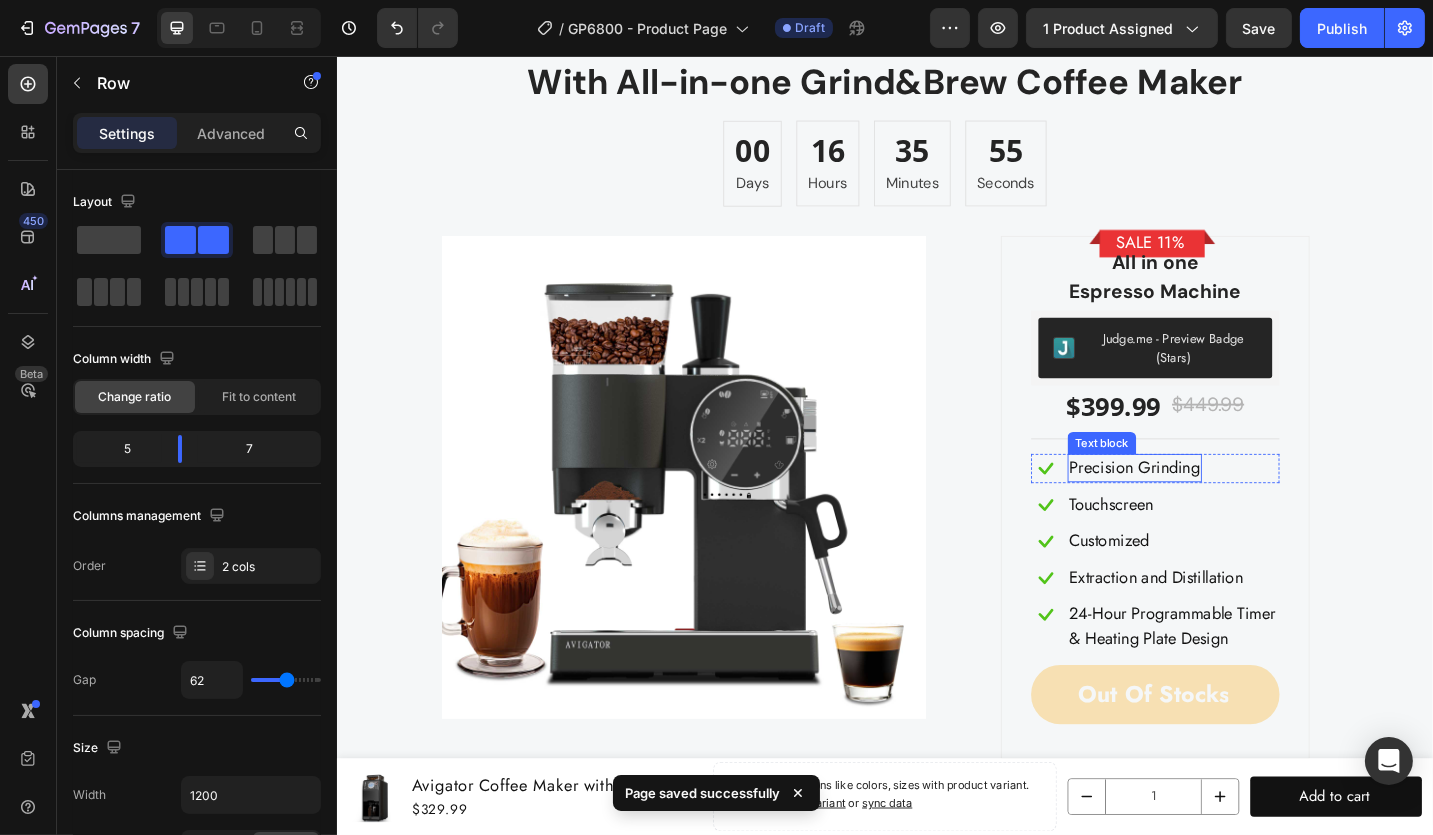 scroll, scrollTop: 8500, scrollLeft: 0, axis: vertical 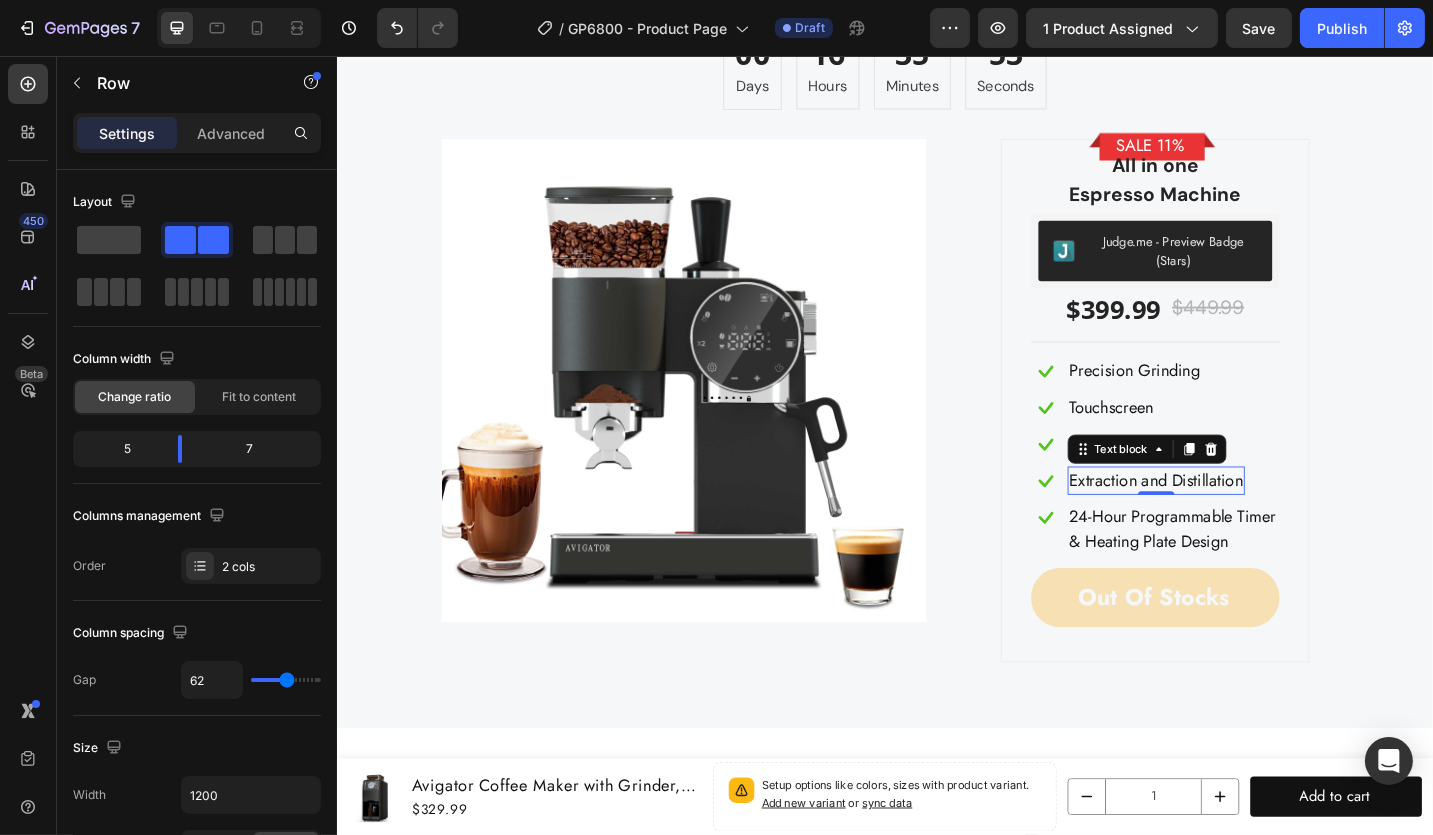 click on "Extraction and Distillation" at bounding box center [1233, 521] 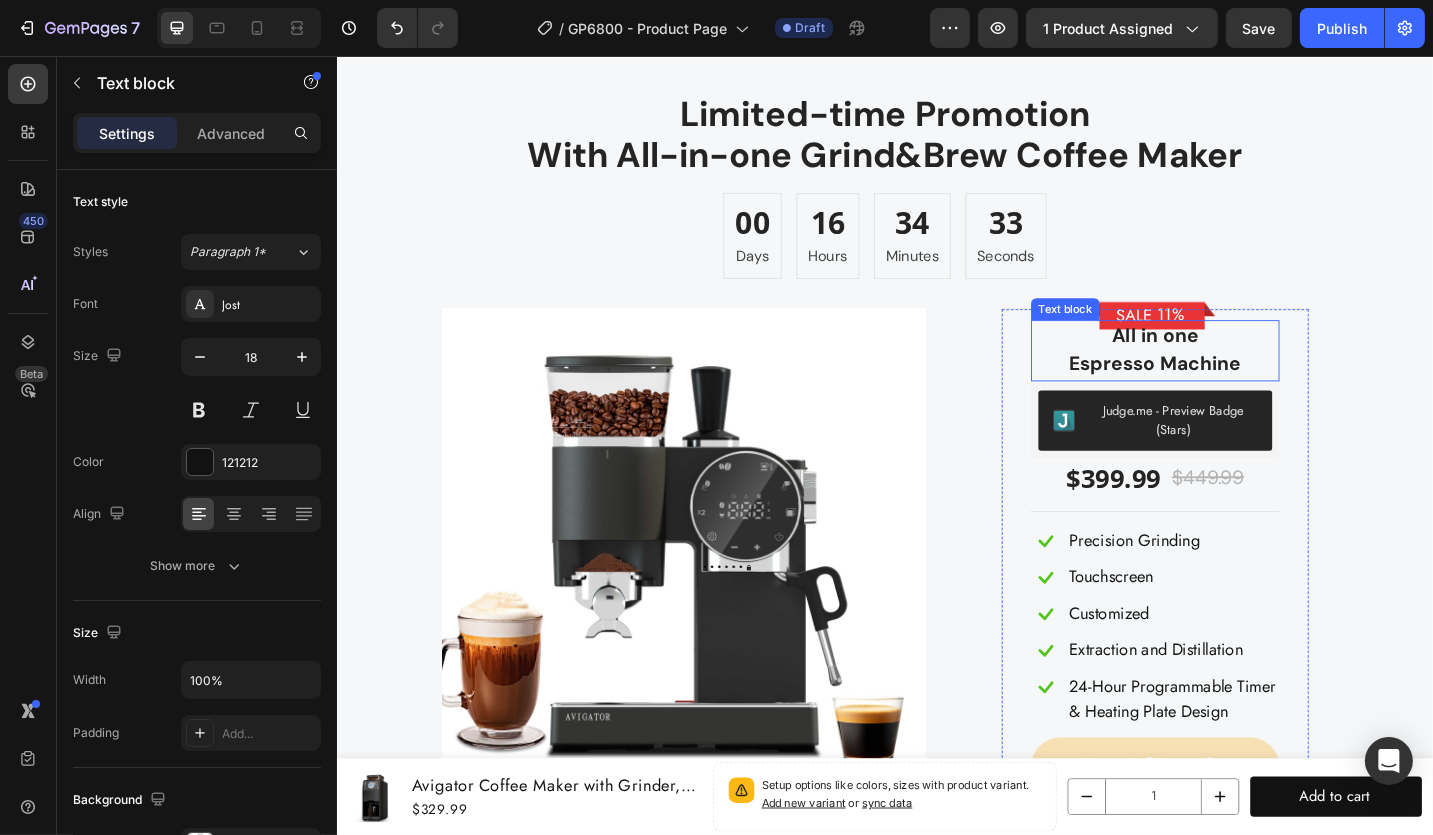 scroll, scrollTop: 8221, scrollLeft: 0, axis: vertical 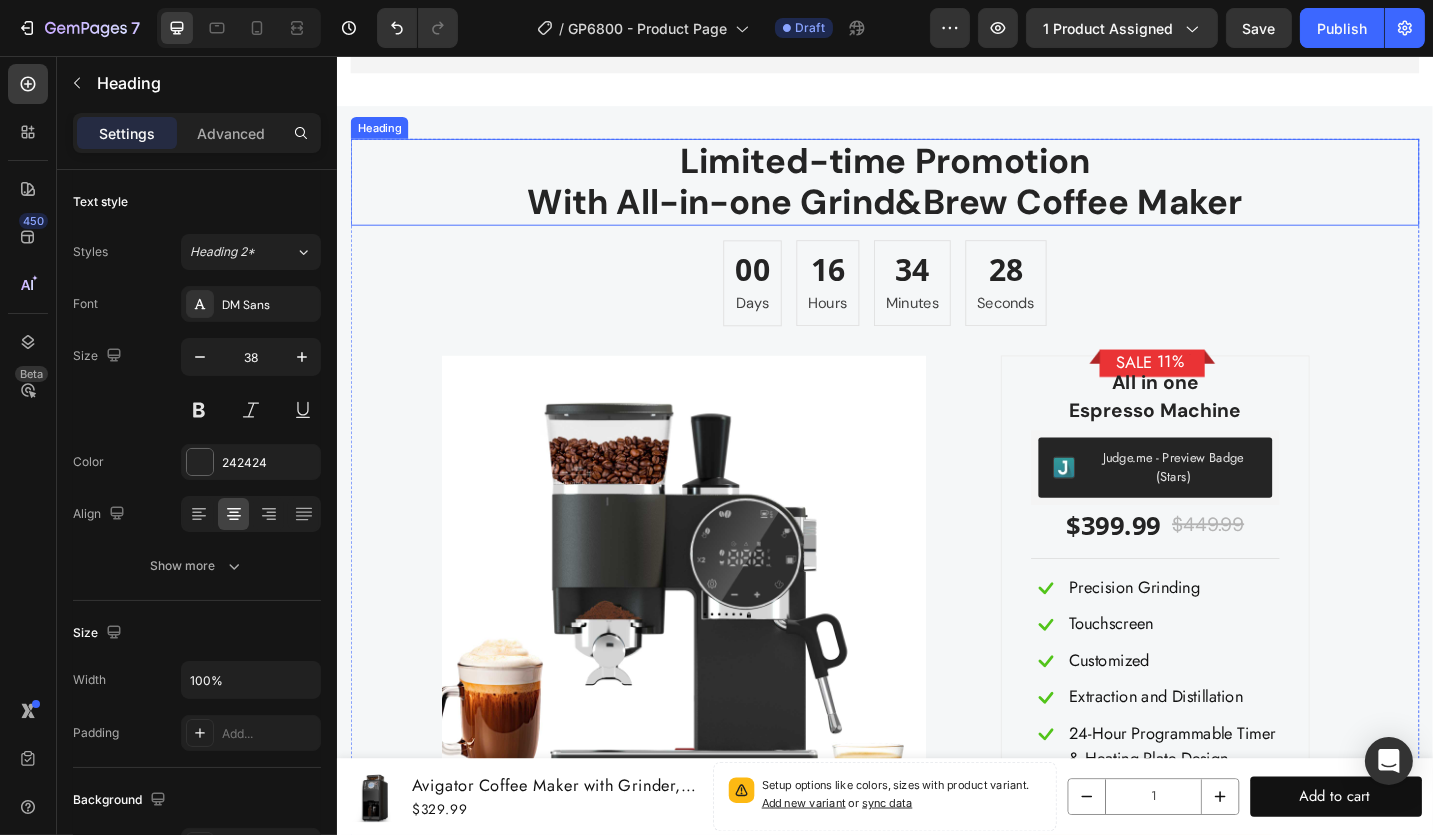 click on "Limited-time Promotion With All-in-one Grind&Brew Coffee Maker" at bounding box center (936, 194) 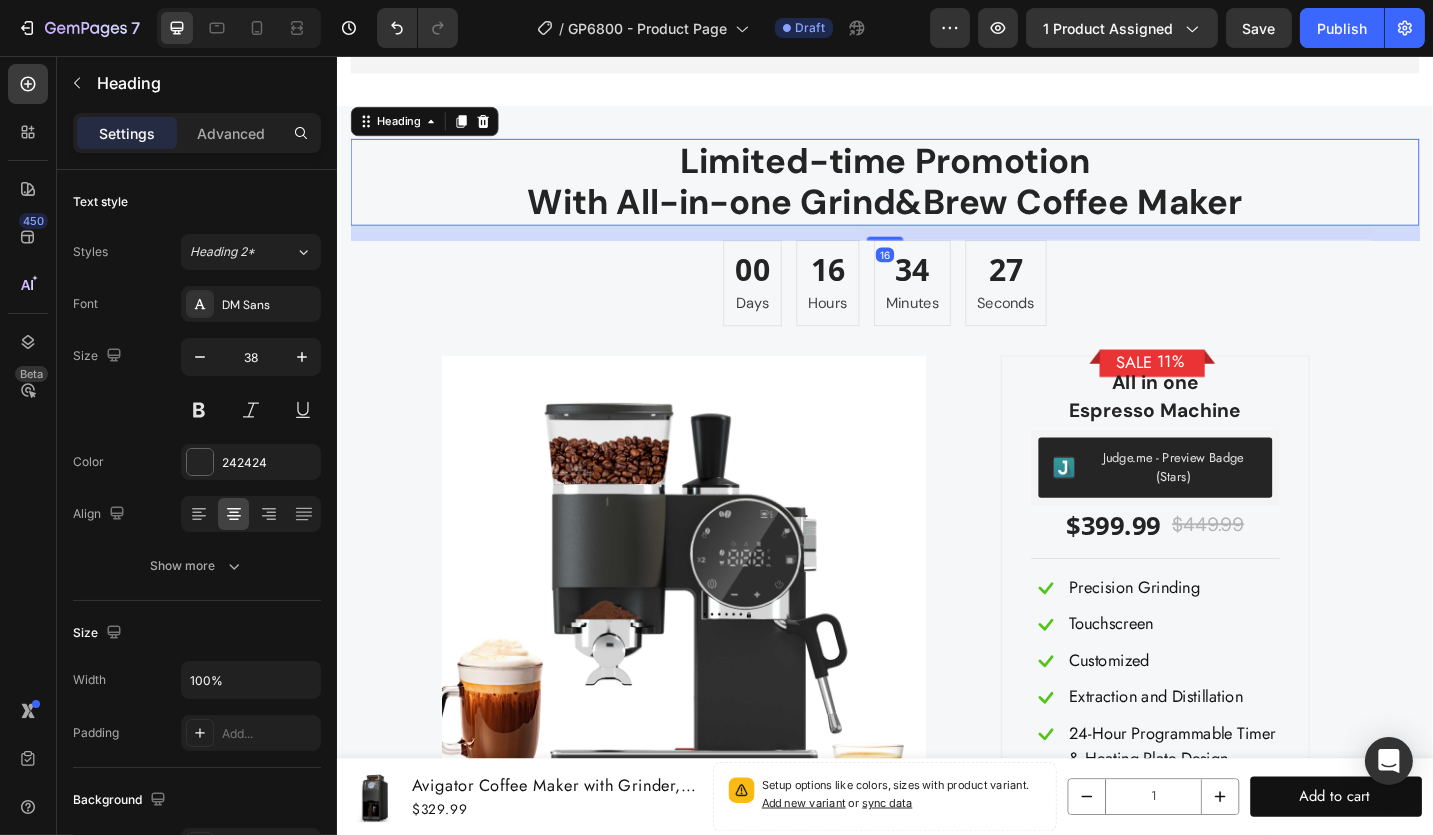 click on "Limited-time Promotion With All-in-one Grind&Brew Coffee Maker" at bounding box center (936, 194) 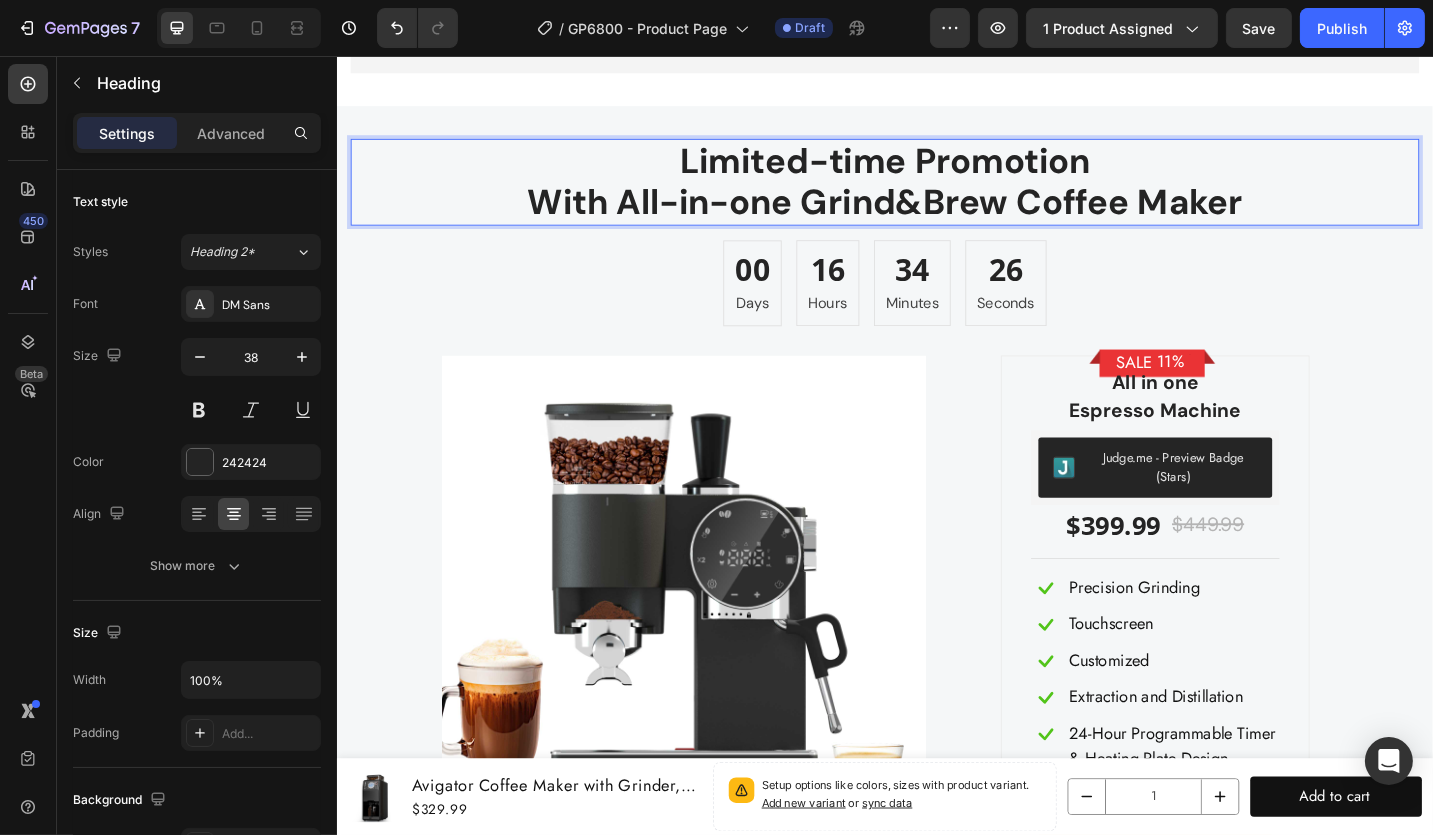 click on "Limited-time Promotion With All-in-one Grind&Brew Coffee Maker" at bounding box center (936, 194) 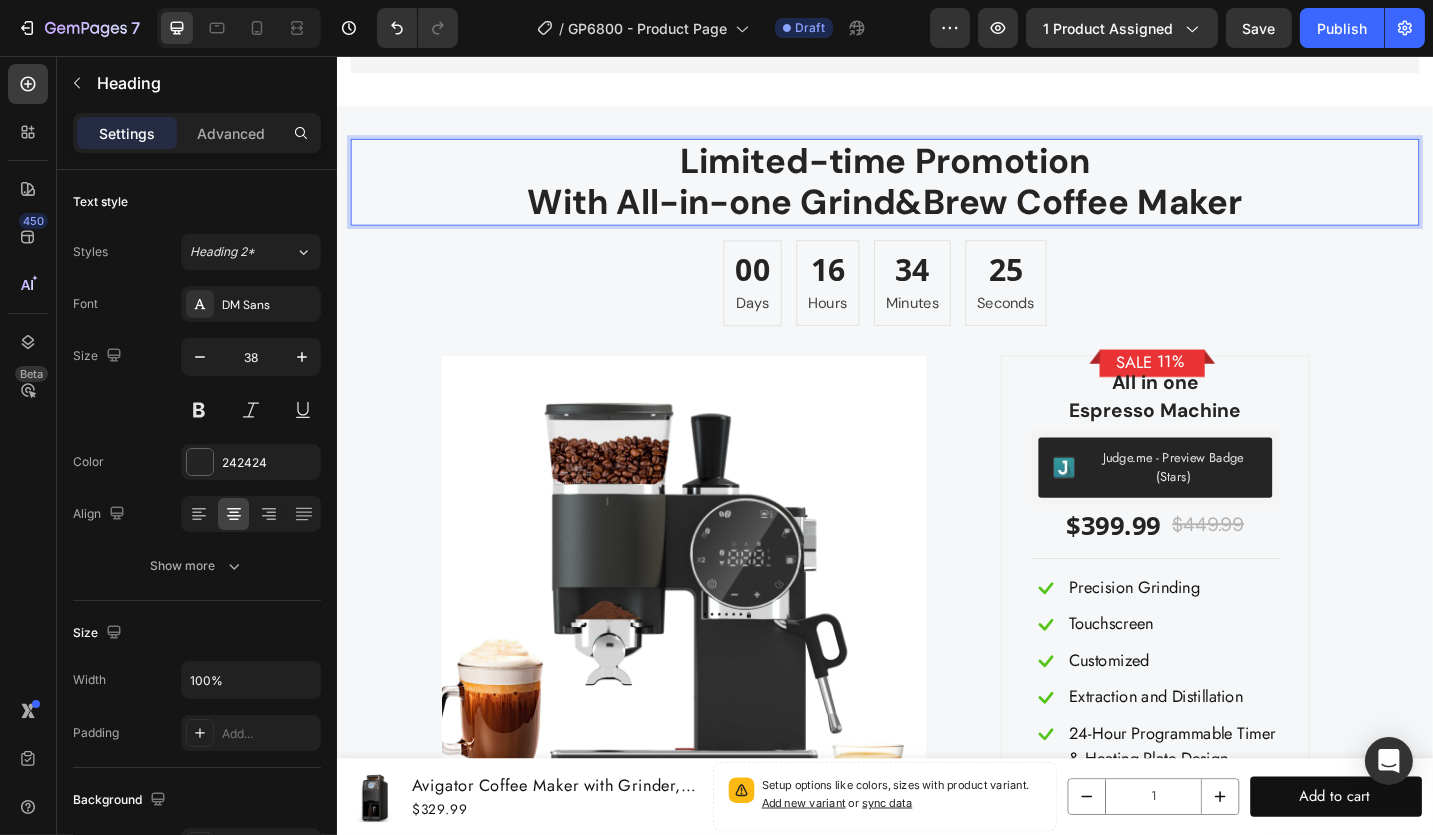 click on "Limited-time Promotion With All-in-one Grind&Brew Coffee Maker" at bounding box center [936, 194] 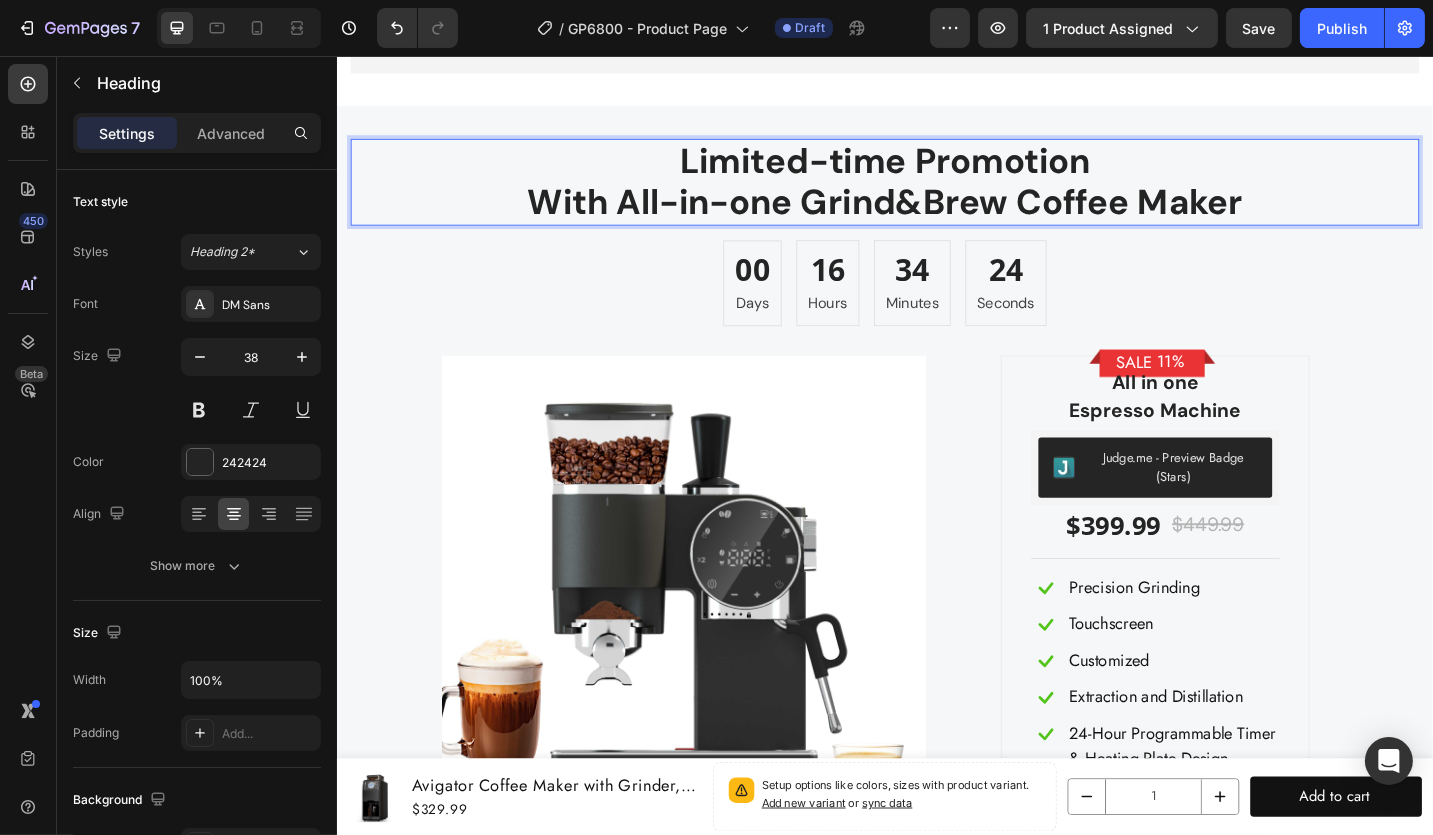 click on "Limited-time Promotion With All-in-one Grind&Brew Coffee Maker" at bounding box center (936, 194) 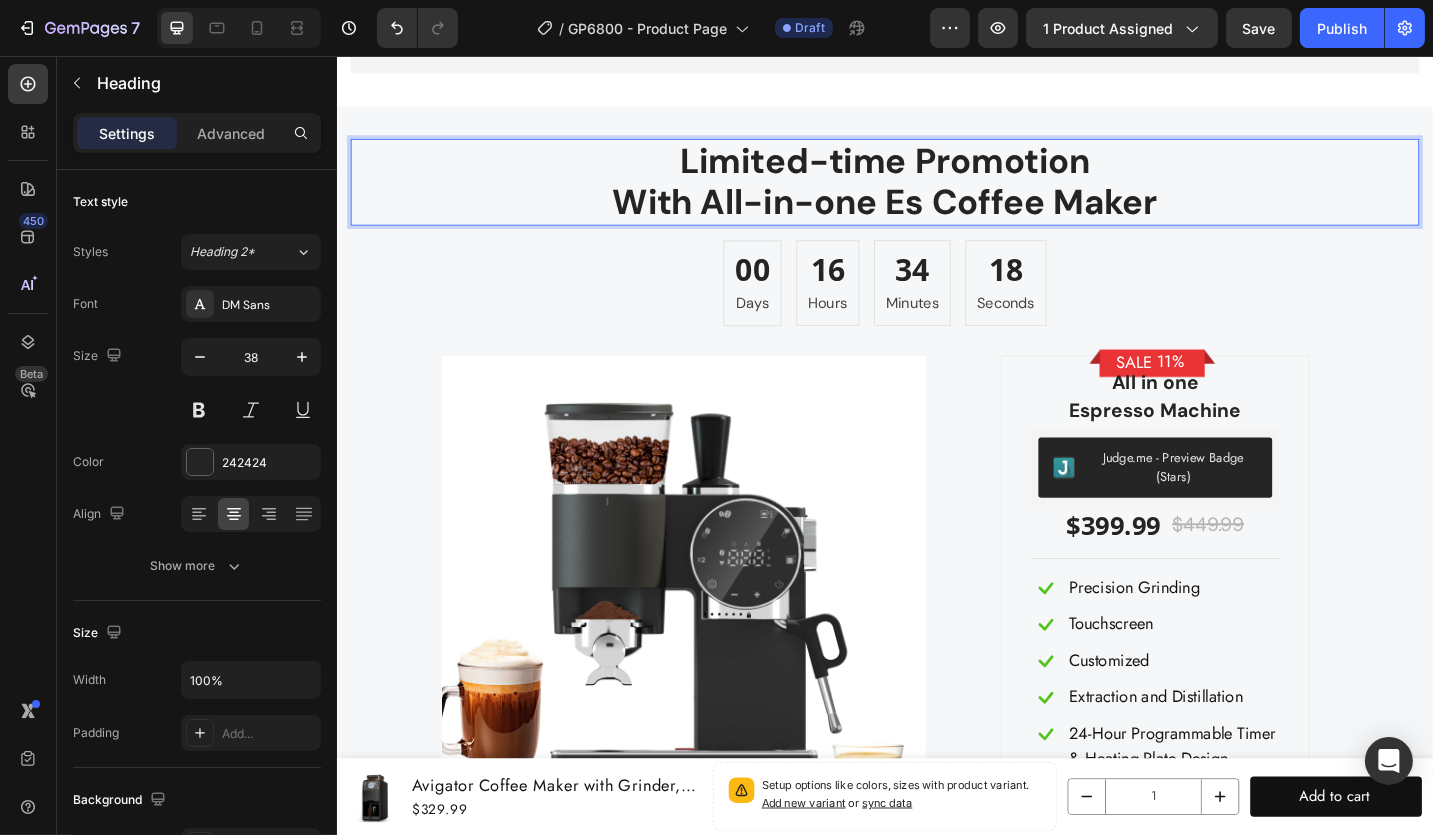 type 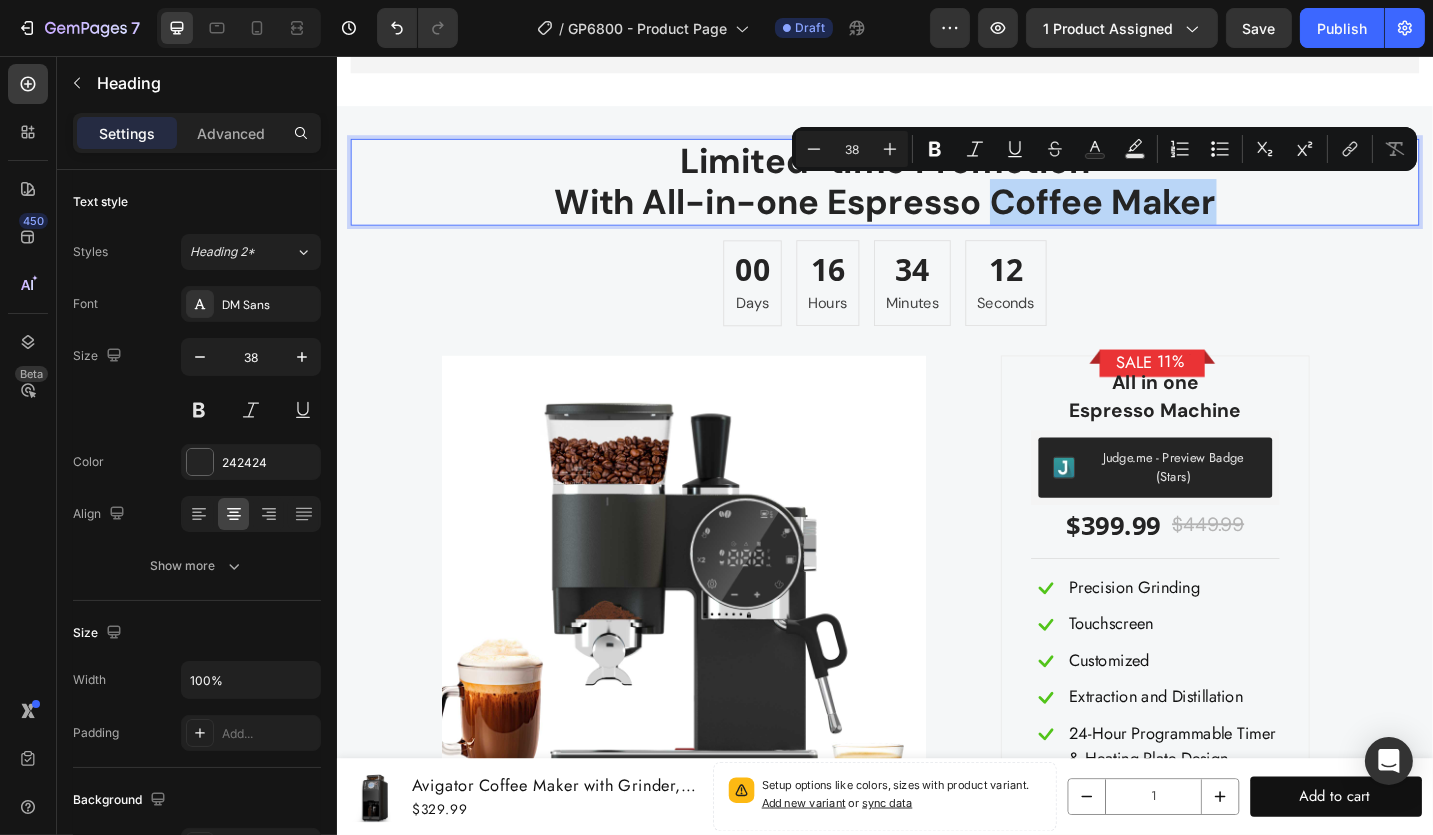 drag, startPoint x: 1047, startPoint y: 225, endPoint x: 1288, endPoint y: 227, distance: 241.0083 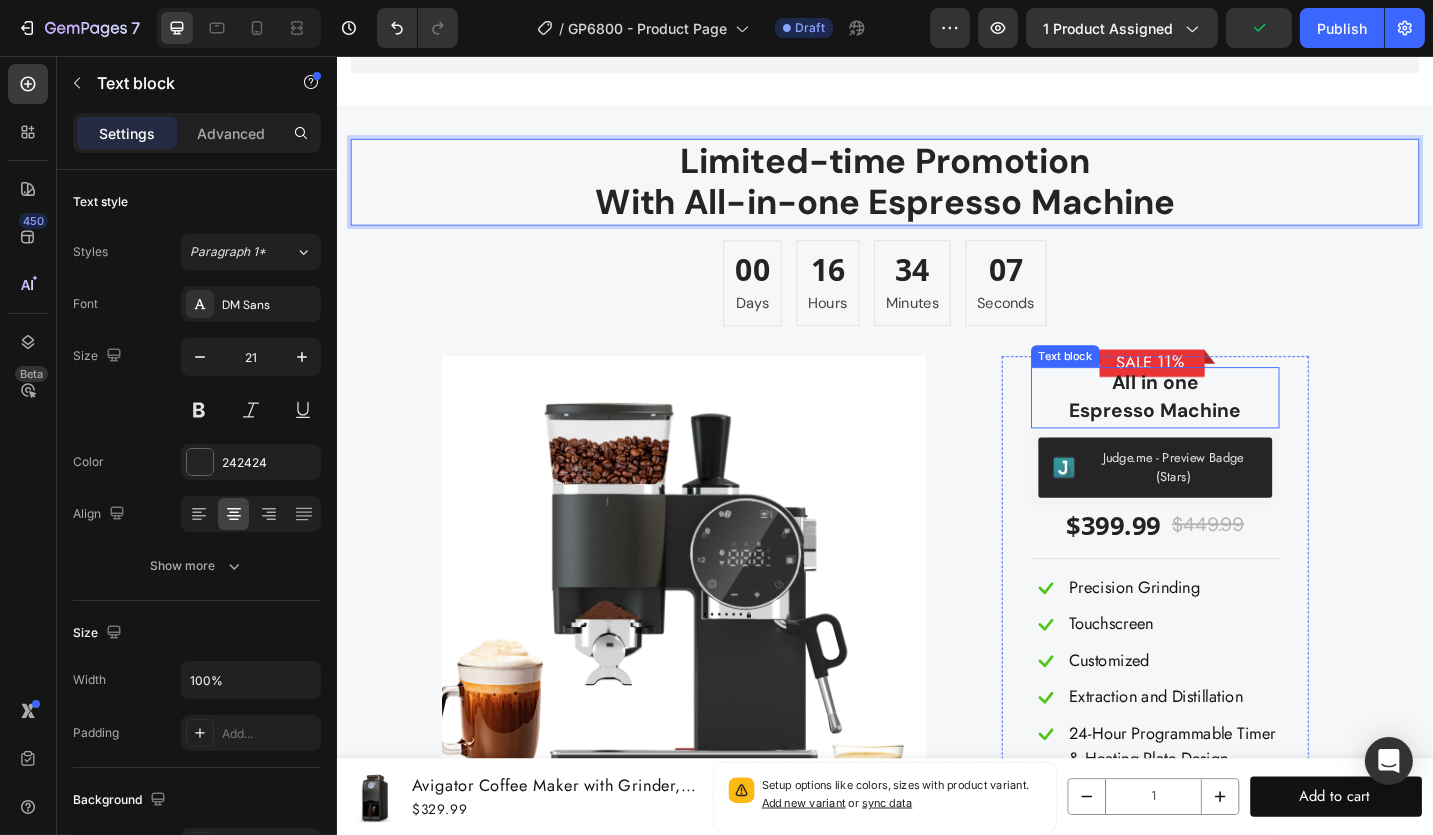 click on "Espresso Machine" at bounding box center [1232, 446] 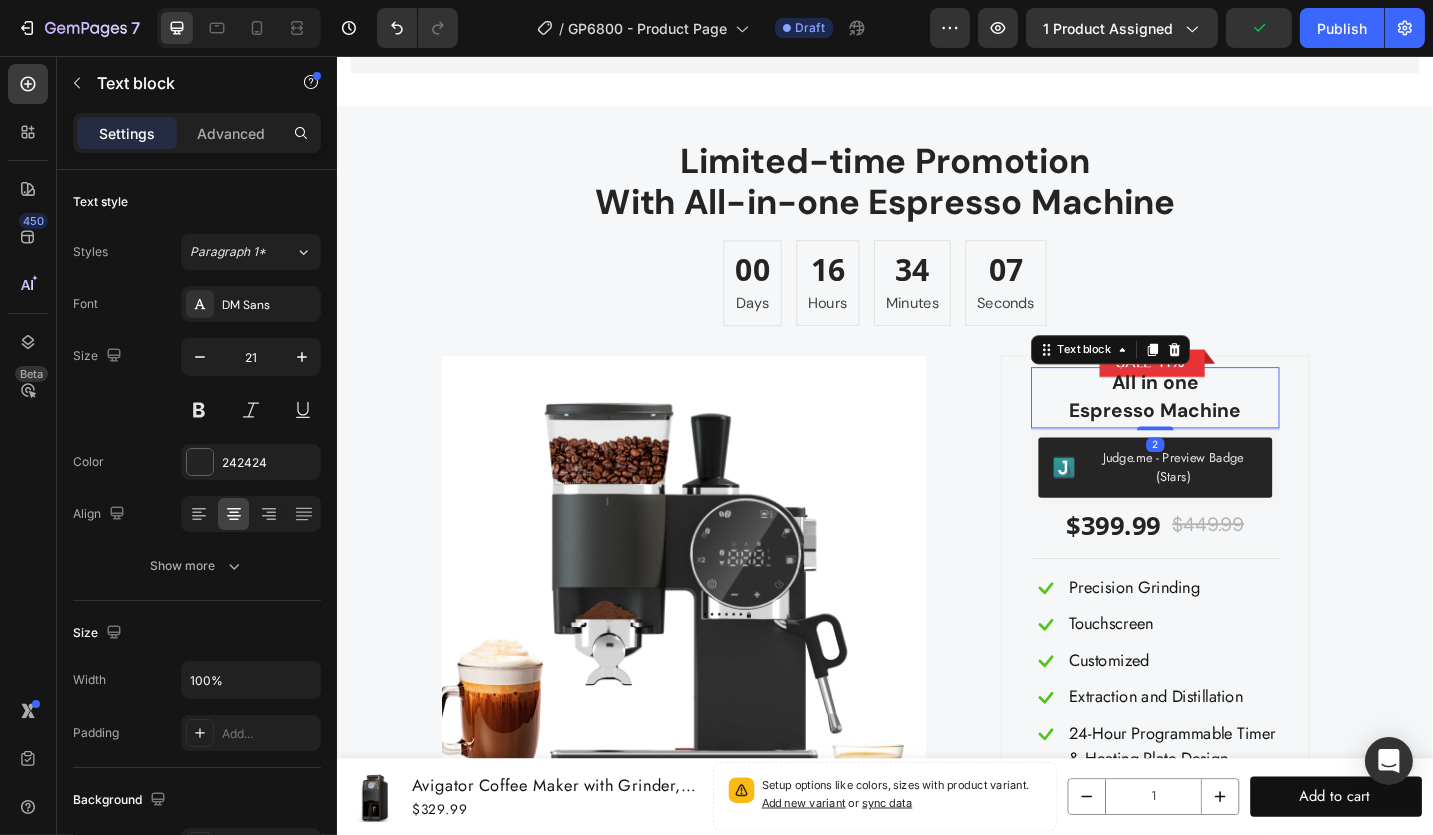 click on "All in one" at bounding box center (1232, 415) 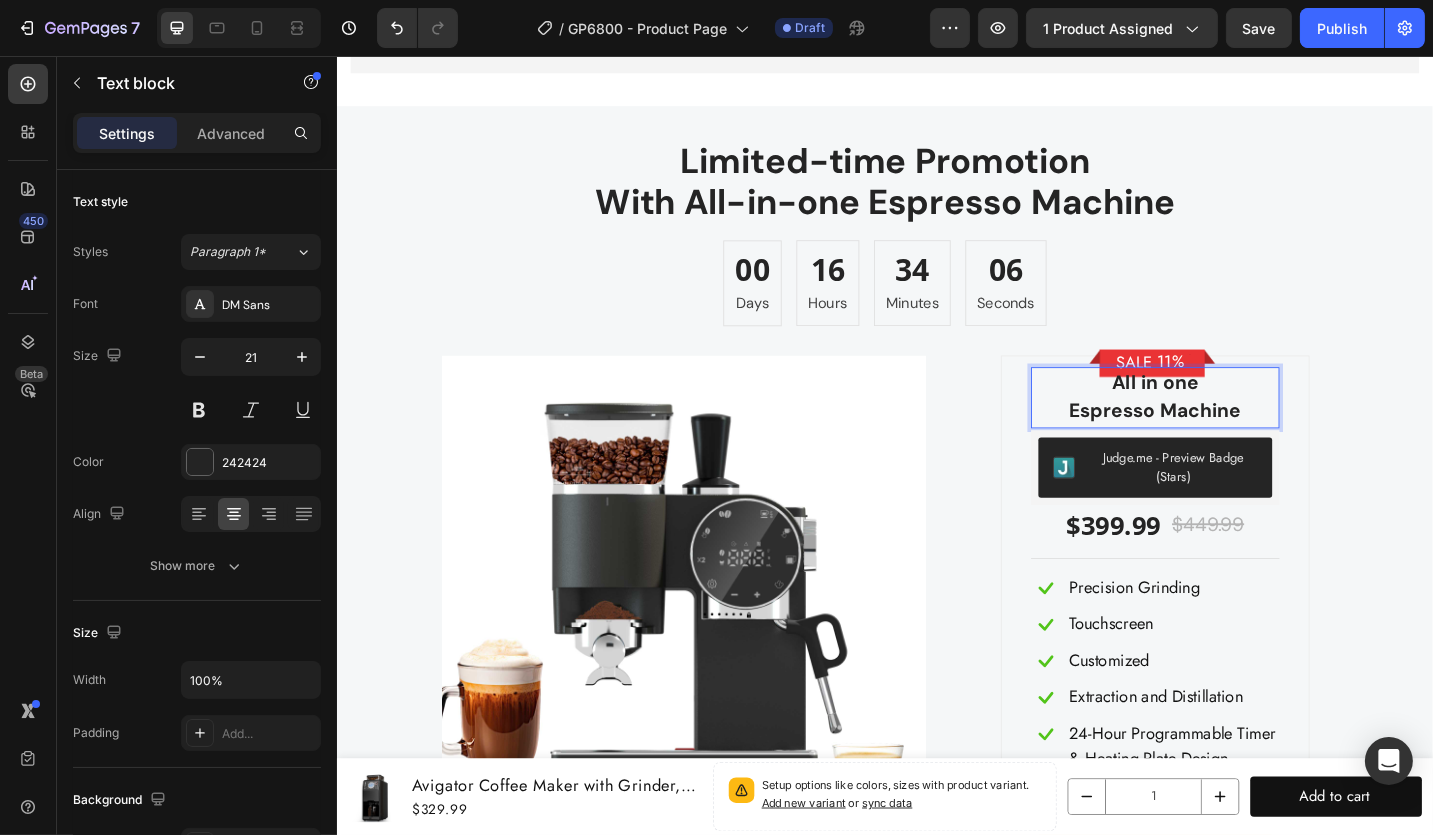 click on "All in one" at bounding box center (1232, 415) 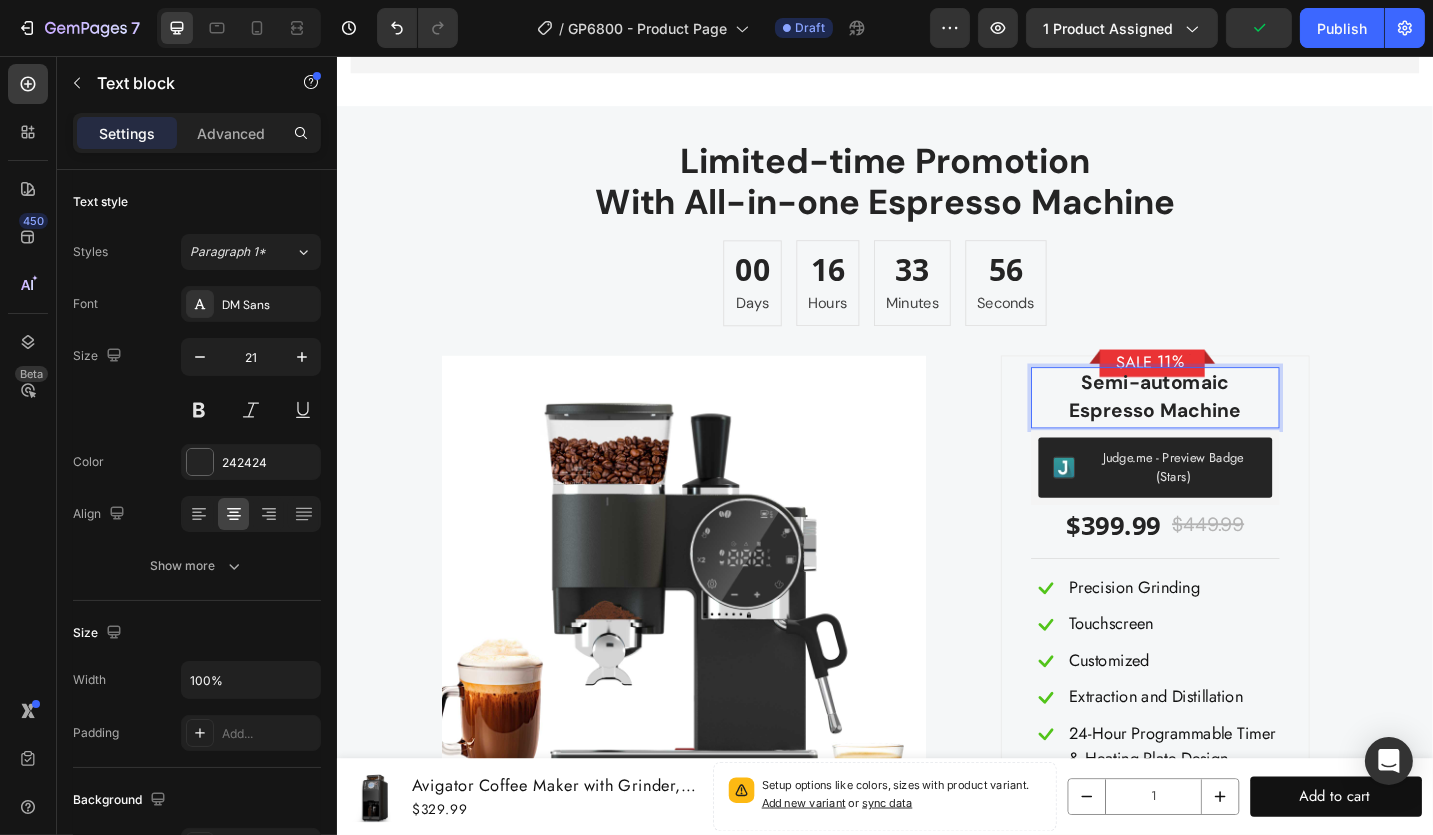 click on "Semi-automaic" at bounding box center [1232, 415] 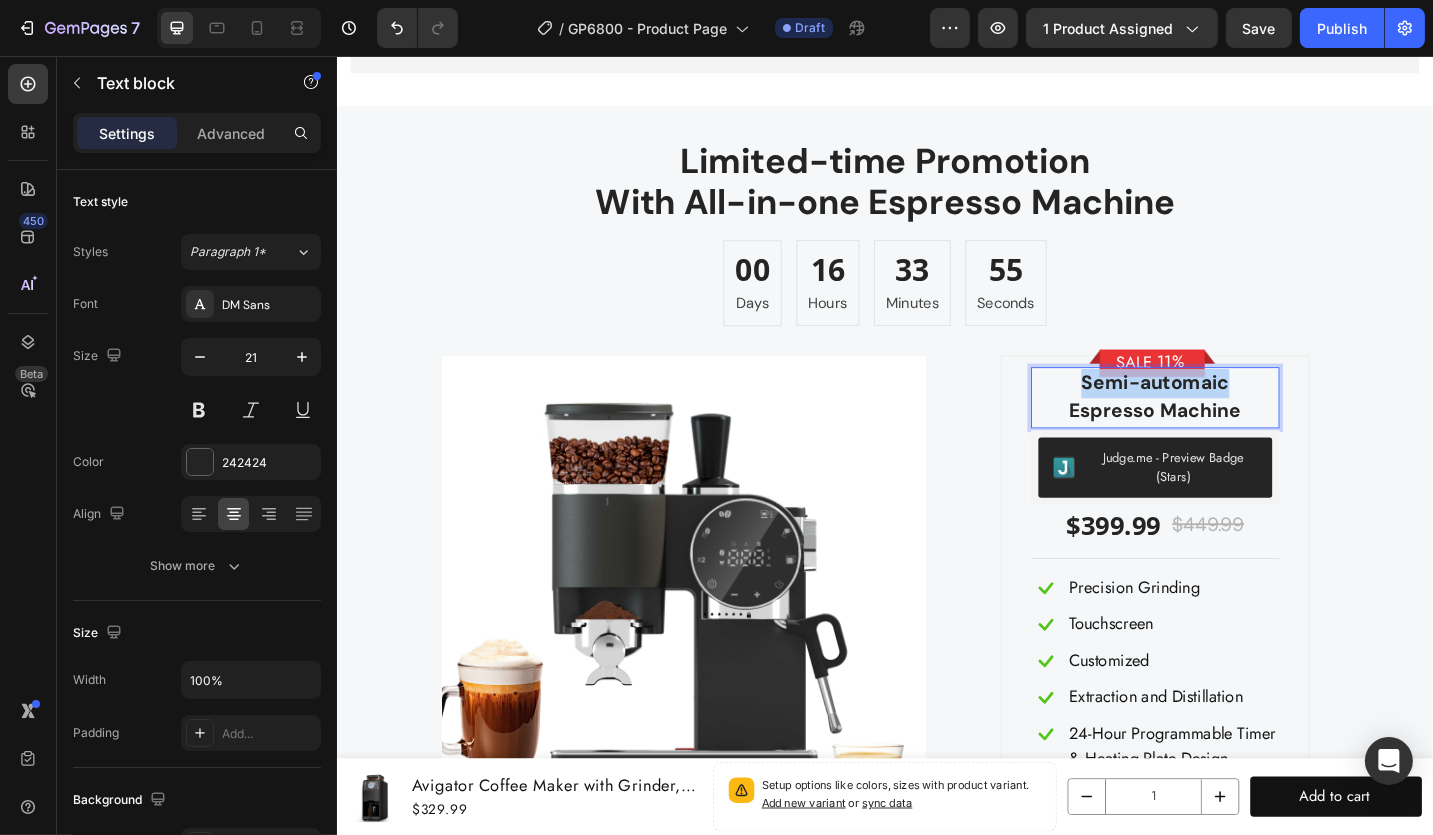 drag, startPoint x: 1276, startPoint y: 416, endPoint x: 1144, endPoint y: 418, distance: 132.01515 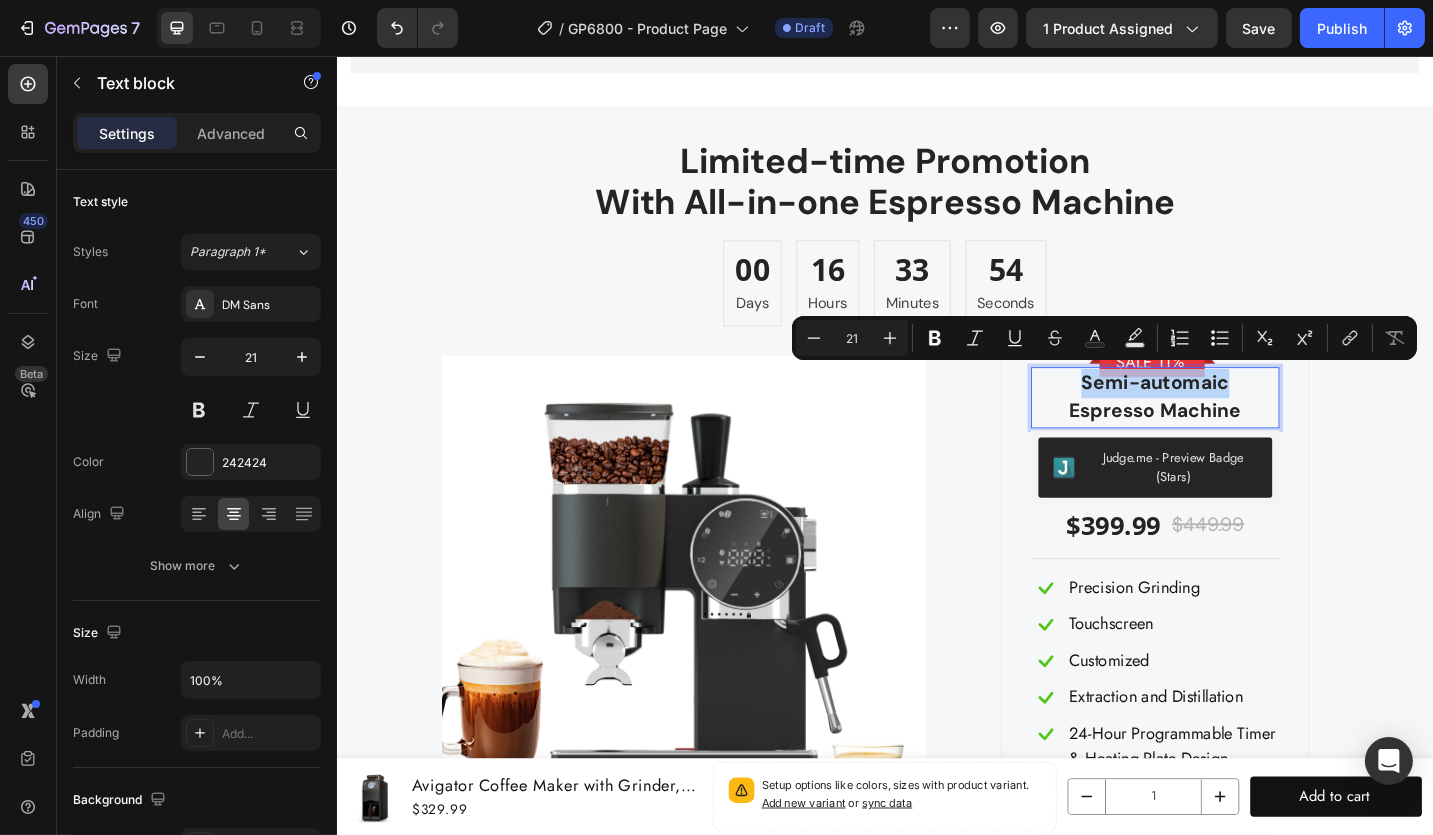 copy on "Semi-automaic" 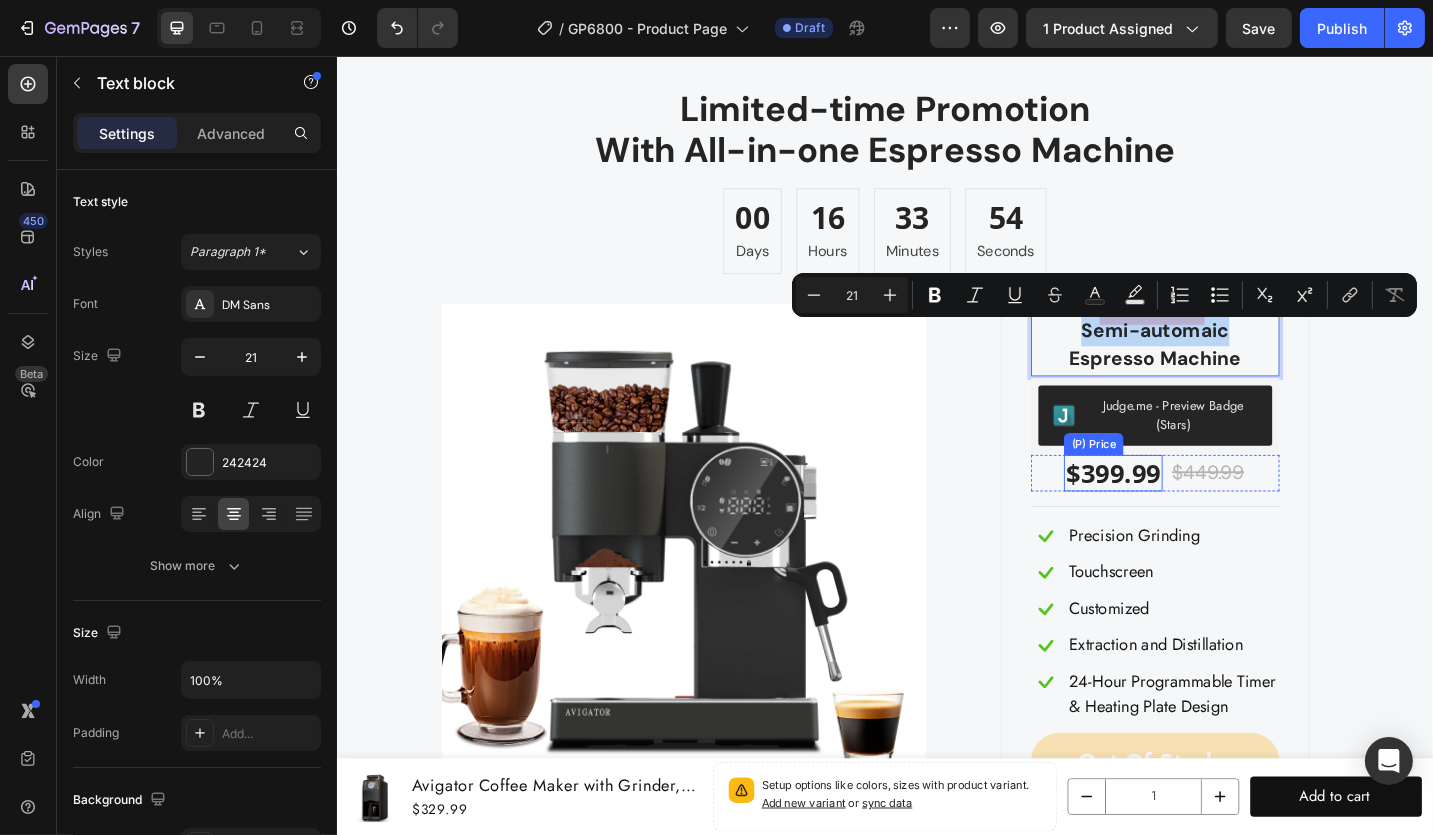 scroll, scrollTop: 8321, scrollLeft: 0, axis: vertical 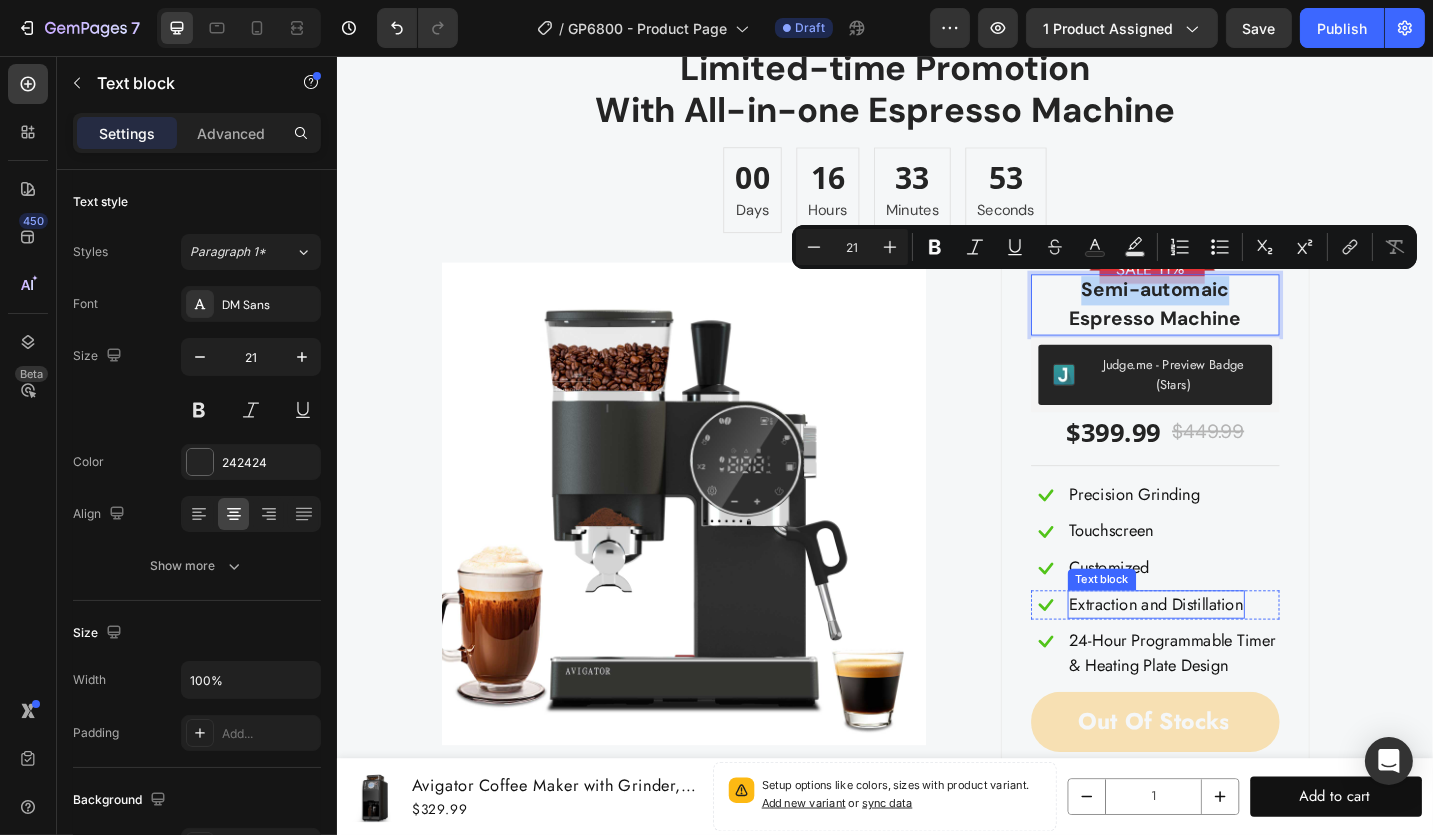 click on "Extraction and Distillation" at bounding box center (1233, 656) 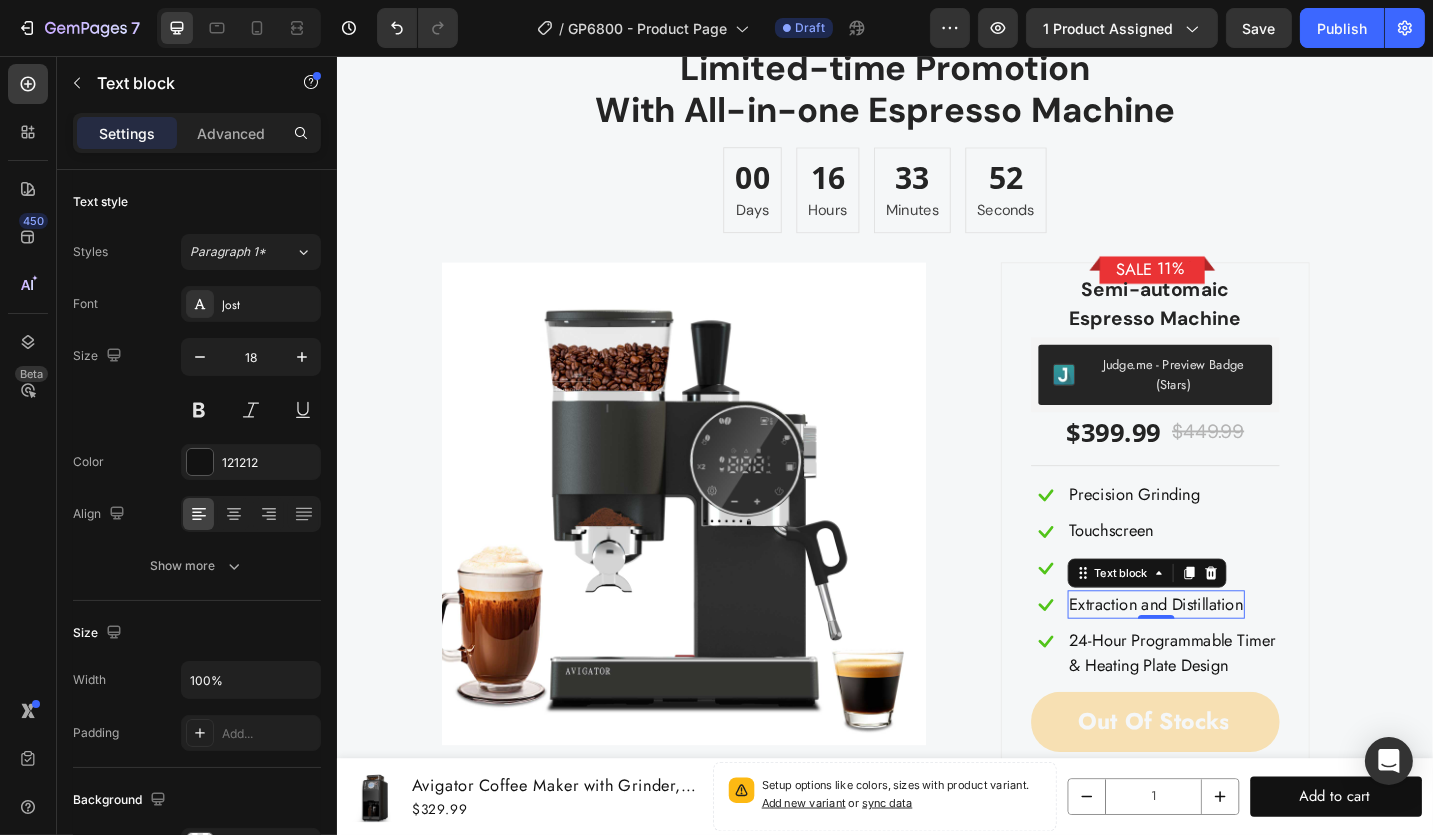 click on "Extraction and Distillation" at bounding box center [1233, 656] 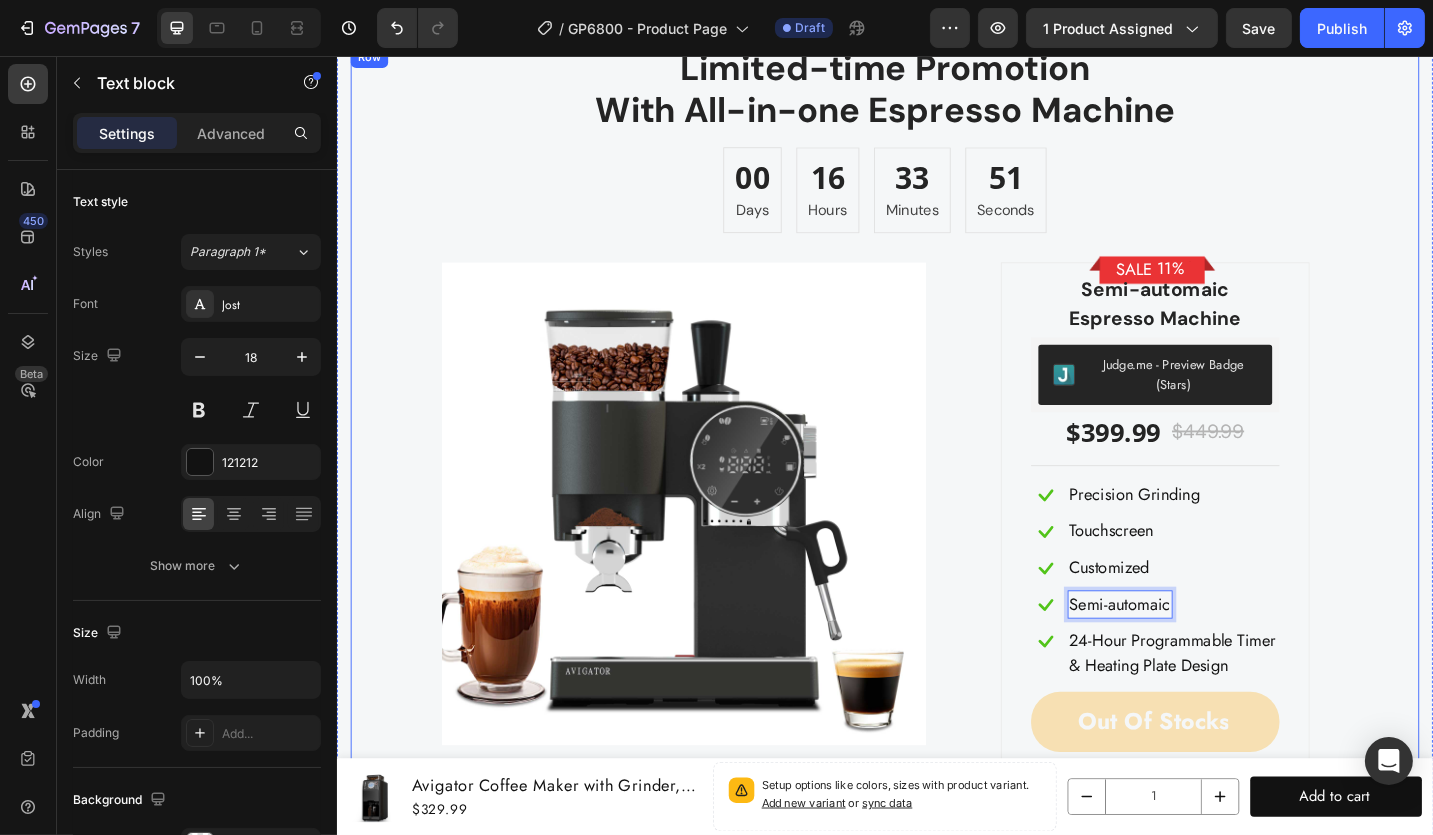 click on "Limited-time Promotion With All-in-one Espresso Machine Heading 00 Days 16 Hours 33 Minutes 51 Seconds CountDown Timer Product Images SALE 11% (P) Tag Row Semi-automaic  Espresso Machine Text block Judge.me - Preview Badge (Stars) Judge.me $399.99 (P) Price (P) Price $449.99 (P) Price (P) Price Row                Title Line
Icon Precision Grinding Text block Row
Icon Touchscreen Text block Row
Icon Customized  Text block Row
Icon Semi-automaic Text block   0 Row
Icon 24-Hour Programmable Timer & Heating Plate Design Text block Row Out of stocks (P) Cart Button Row Row Product" at bounding box center [936, 462] 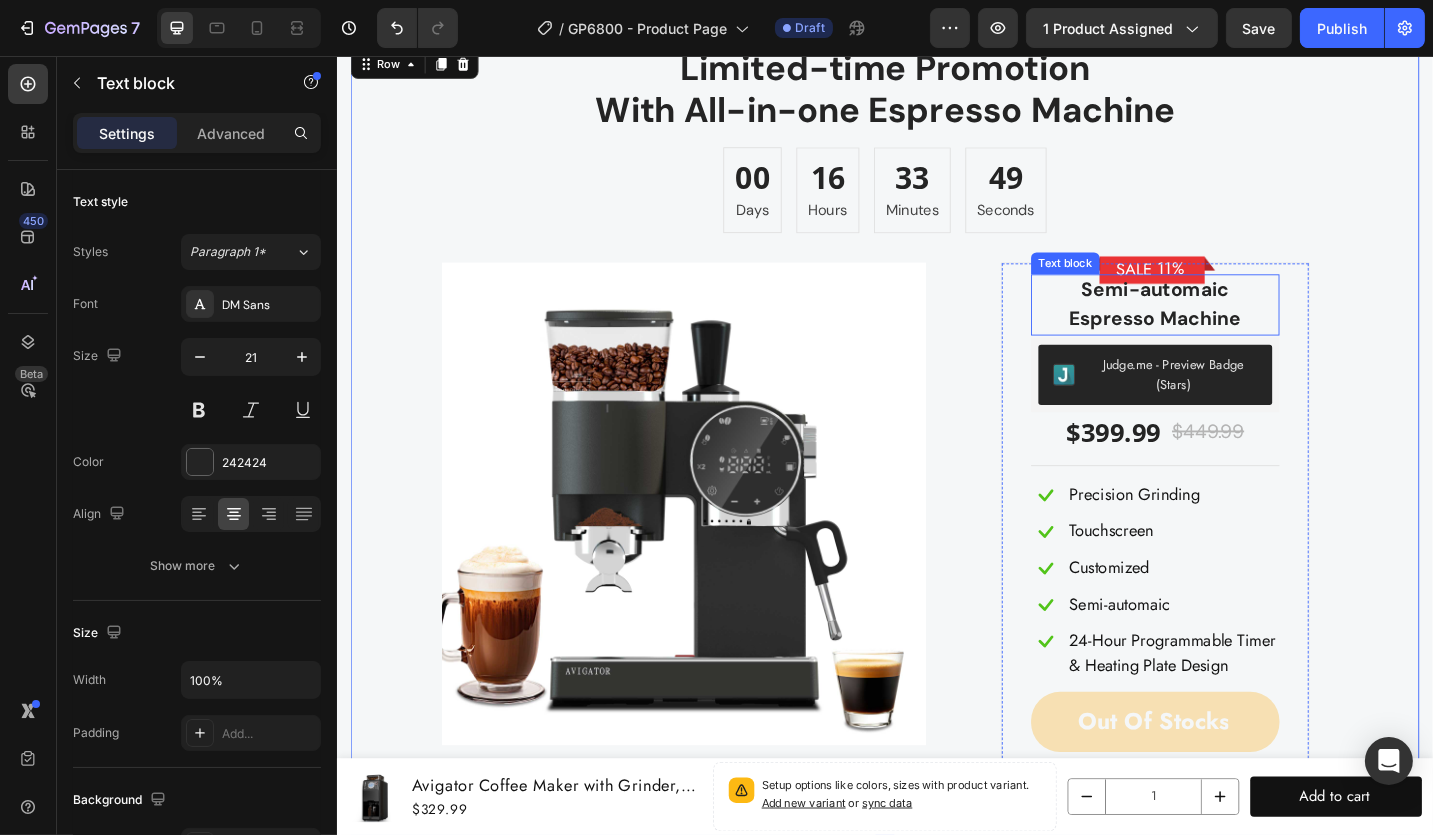 drag, startPoint x: 1243, startPoint y: 339, endPoint x: 1216, endPoint y: 330, distance: 28.460499 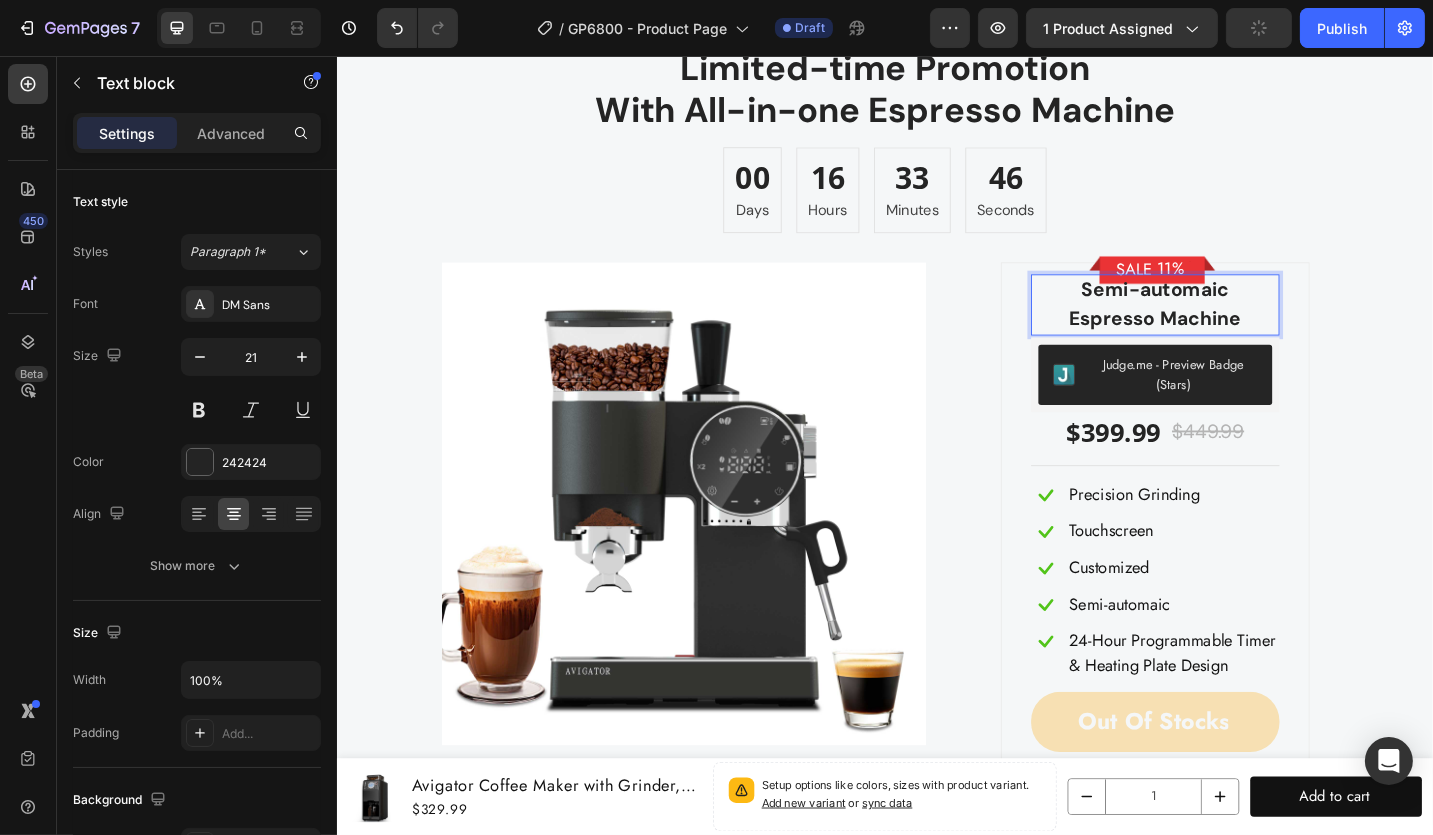 drag, startPoint x: 1308, startPoint y: 318, endPoint x: 1145, endPoint y: 321, distance: 163.0276 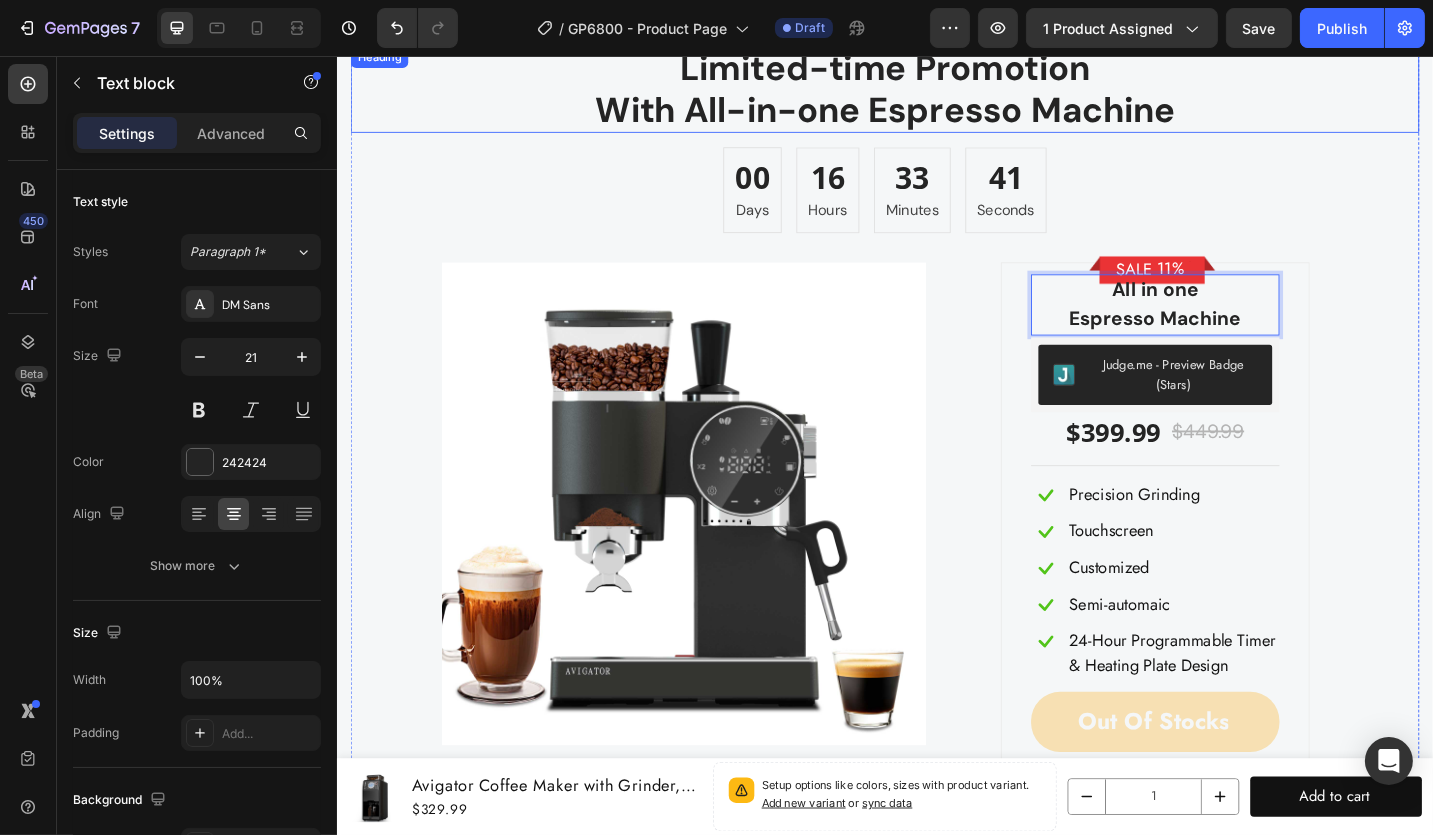 click on "Limited-time Promotion With All-in-one Espresso Machine" at bounding box center (936, 92) 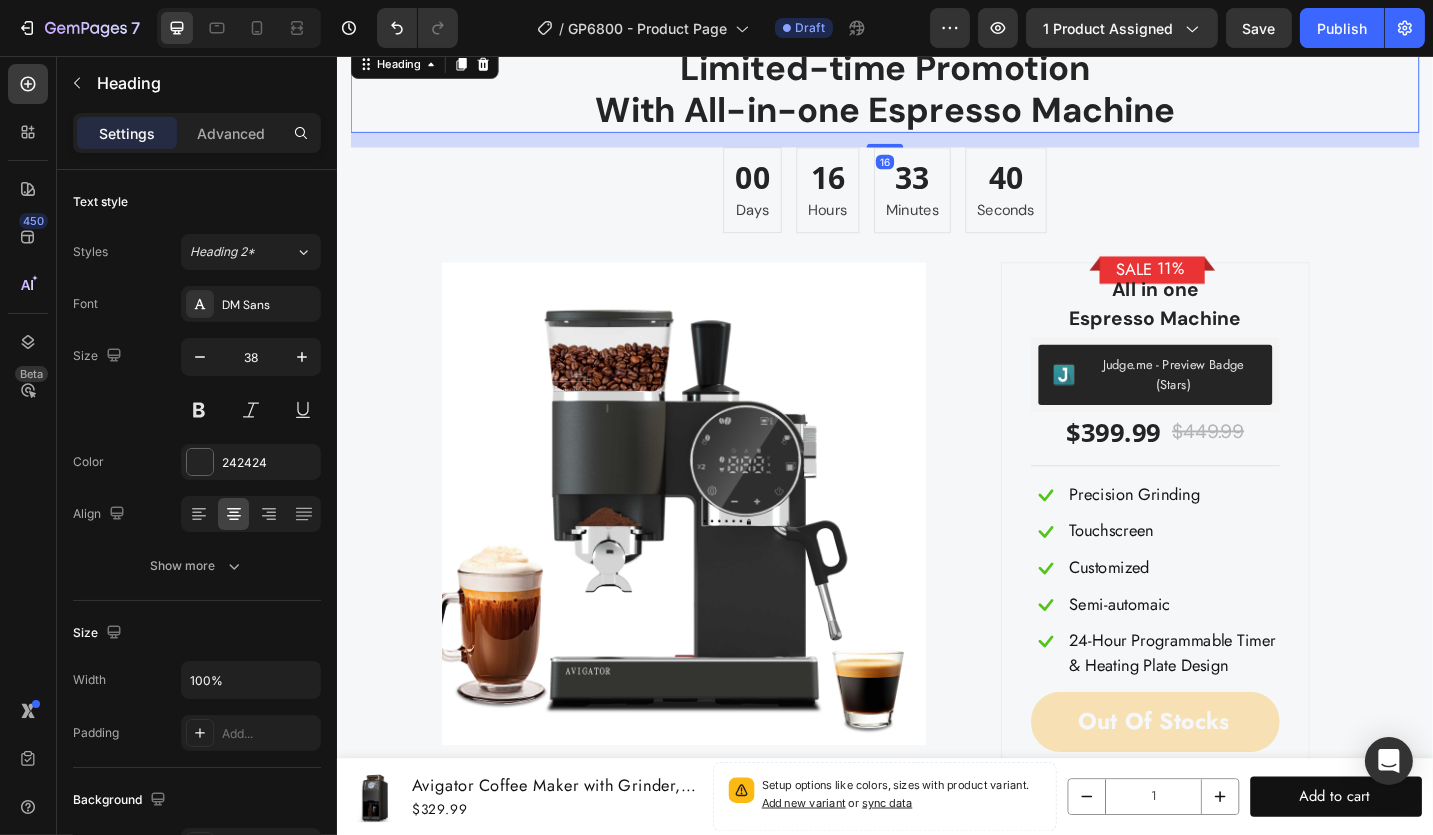 scroll, scrollTop: 8309, scrollLeft: 0, axis: vertical 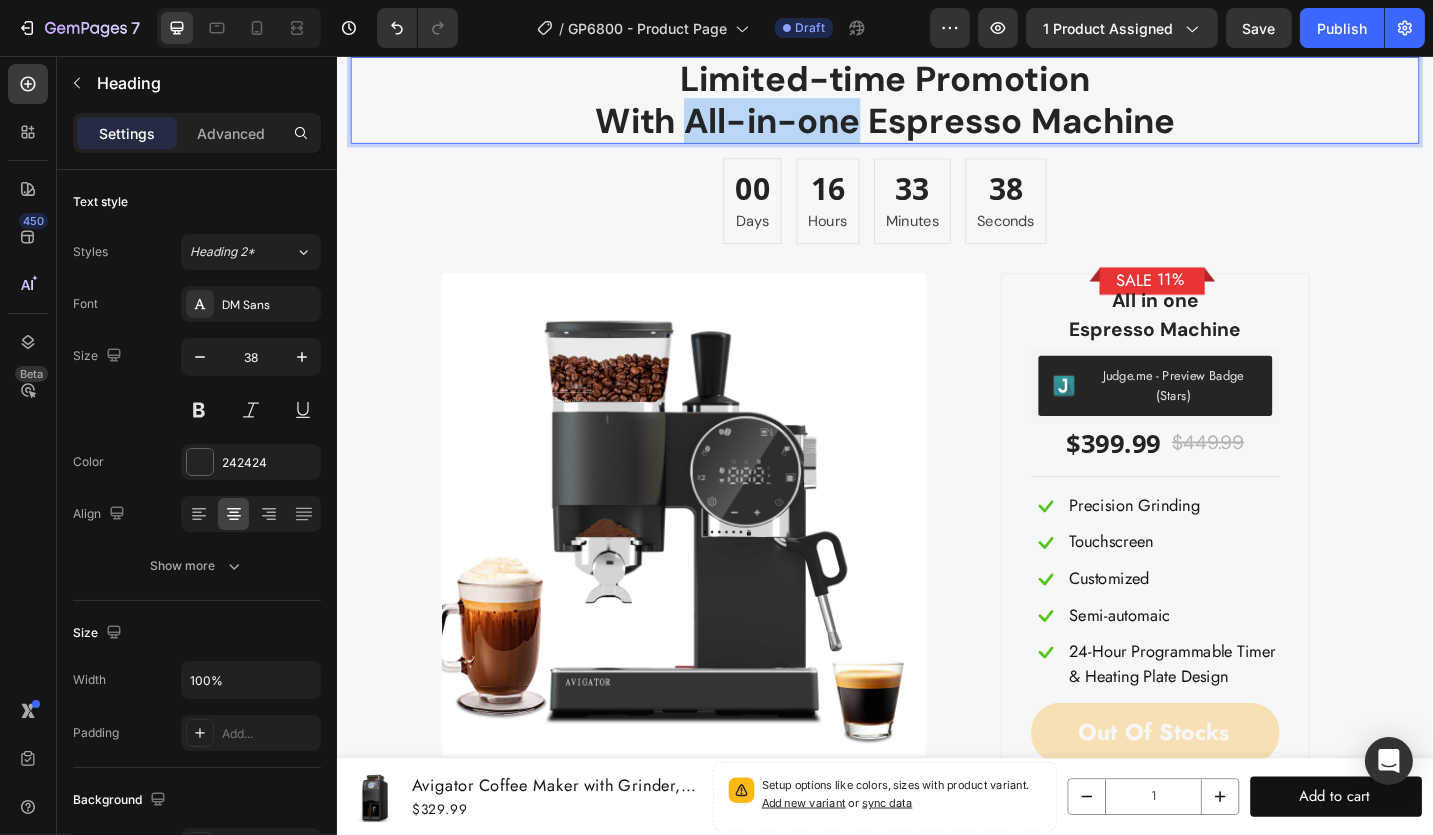 drag, startPoint x: 894, startPoint y: 123, endPoint x: 716, endPoint y: 140, distance: 178.80995 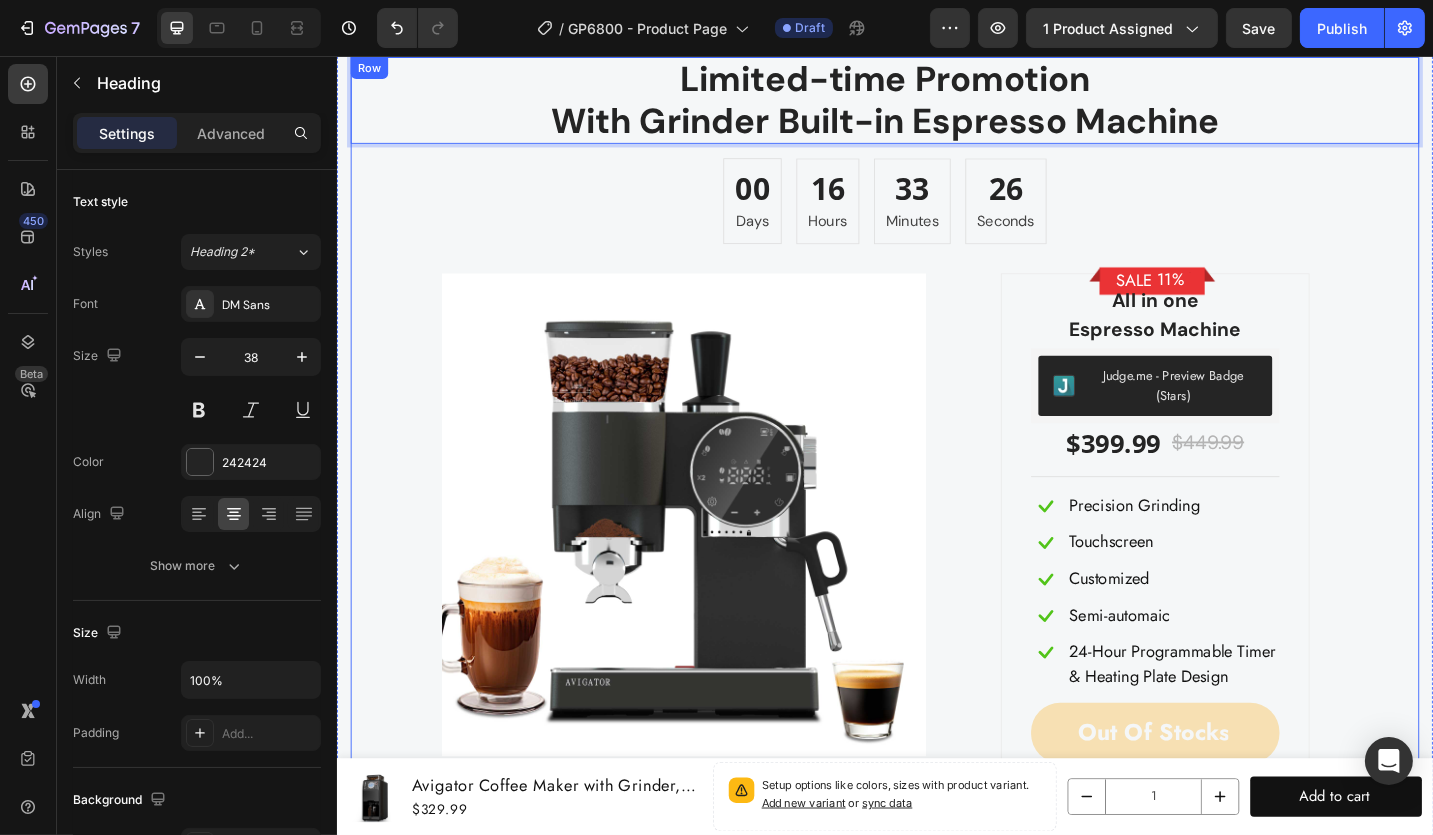 drag, startPoint x: 1423, startPoint y: 384, endPoint x: 1366, endPoint y: 419, distance: 66.88796 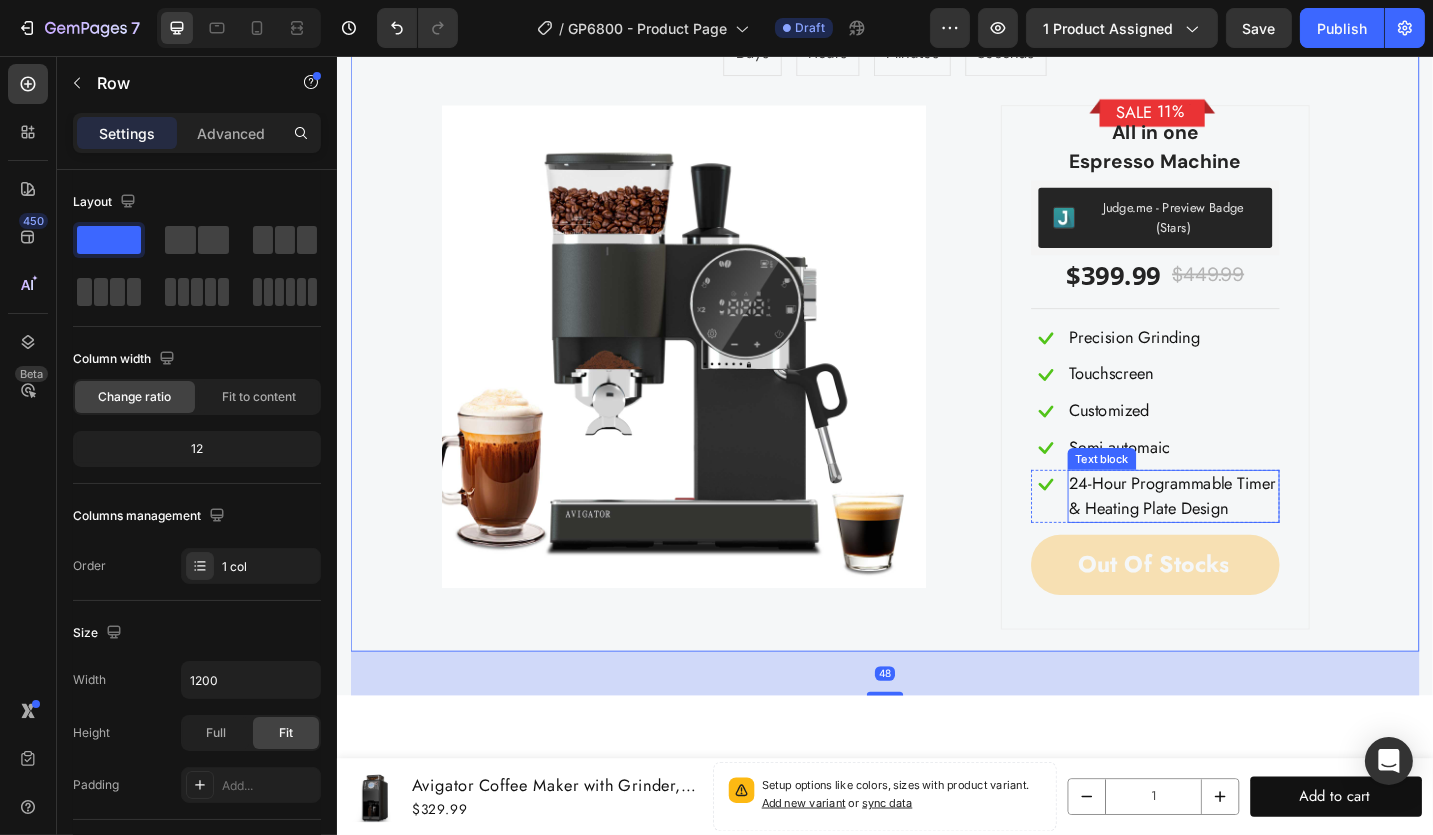 scroll, scrollTop: 8509, scrollLeft: 0, axis: vertical 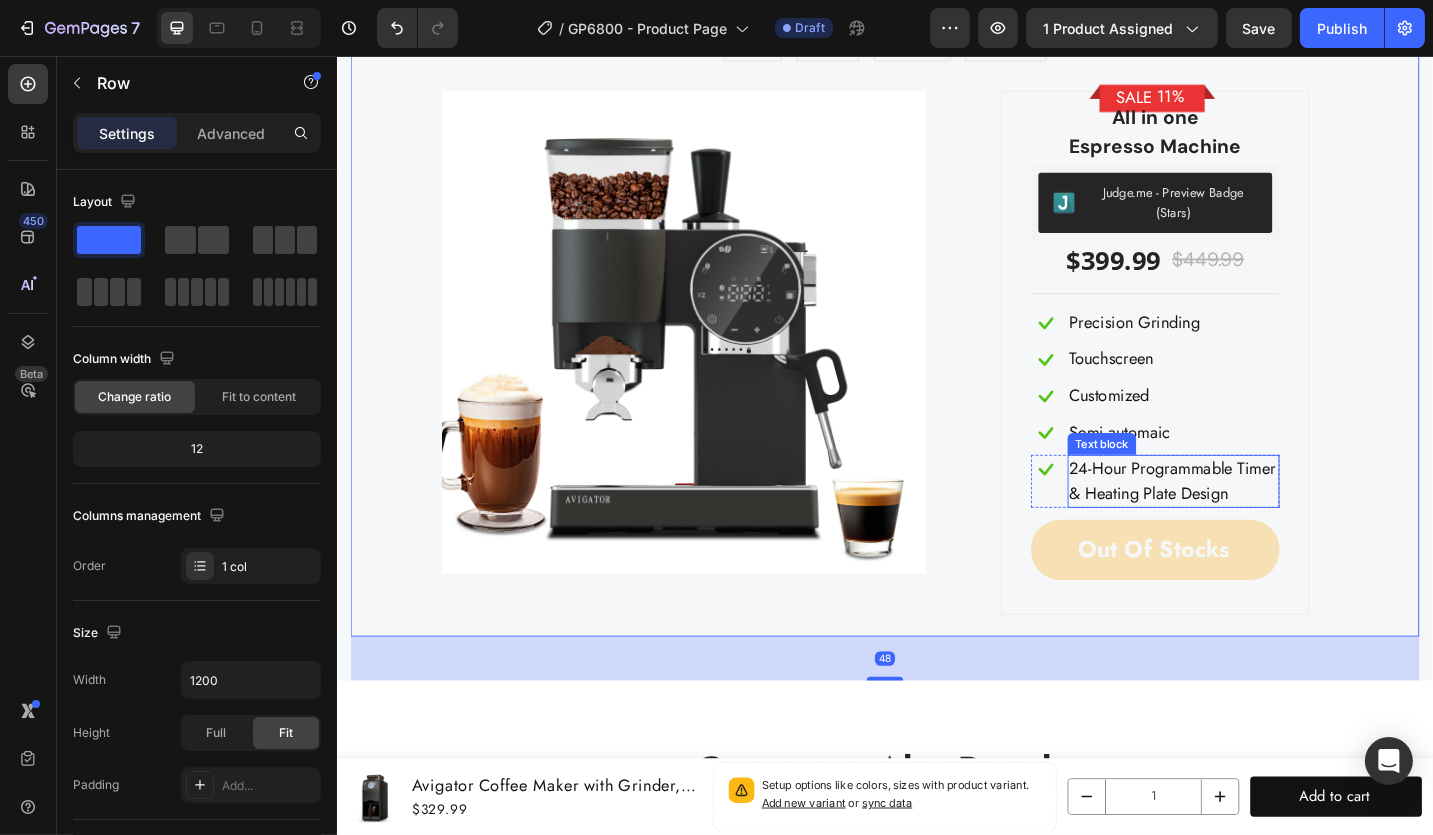 click on "24-Hour Programmable Timer & Heating Plate Design" at bounding box center (1252, 522) 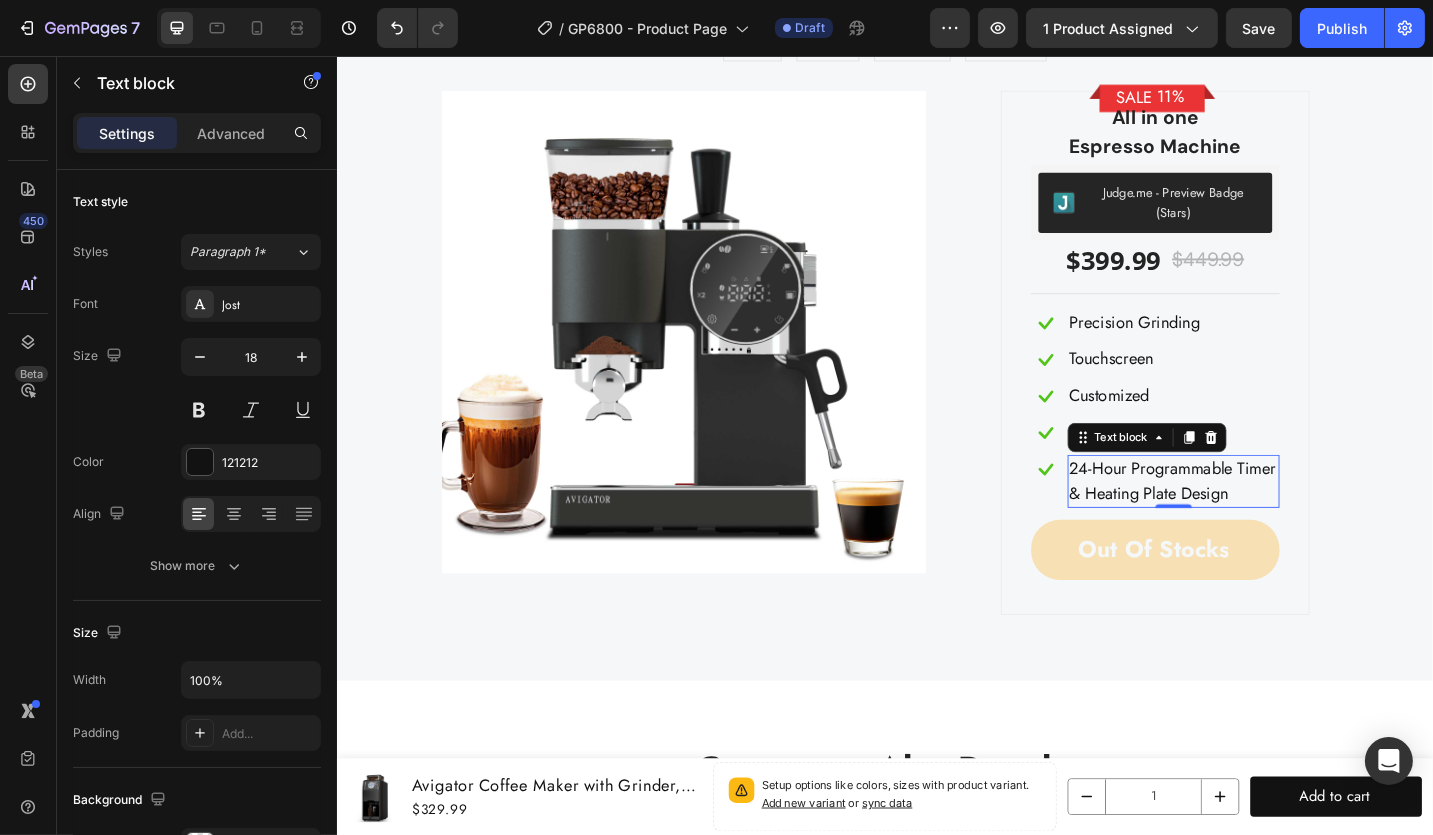 click on "24-Hour Programmable Timer & Heating Plate Design" at bounding box center (1252, 522) 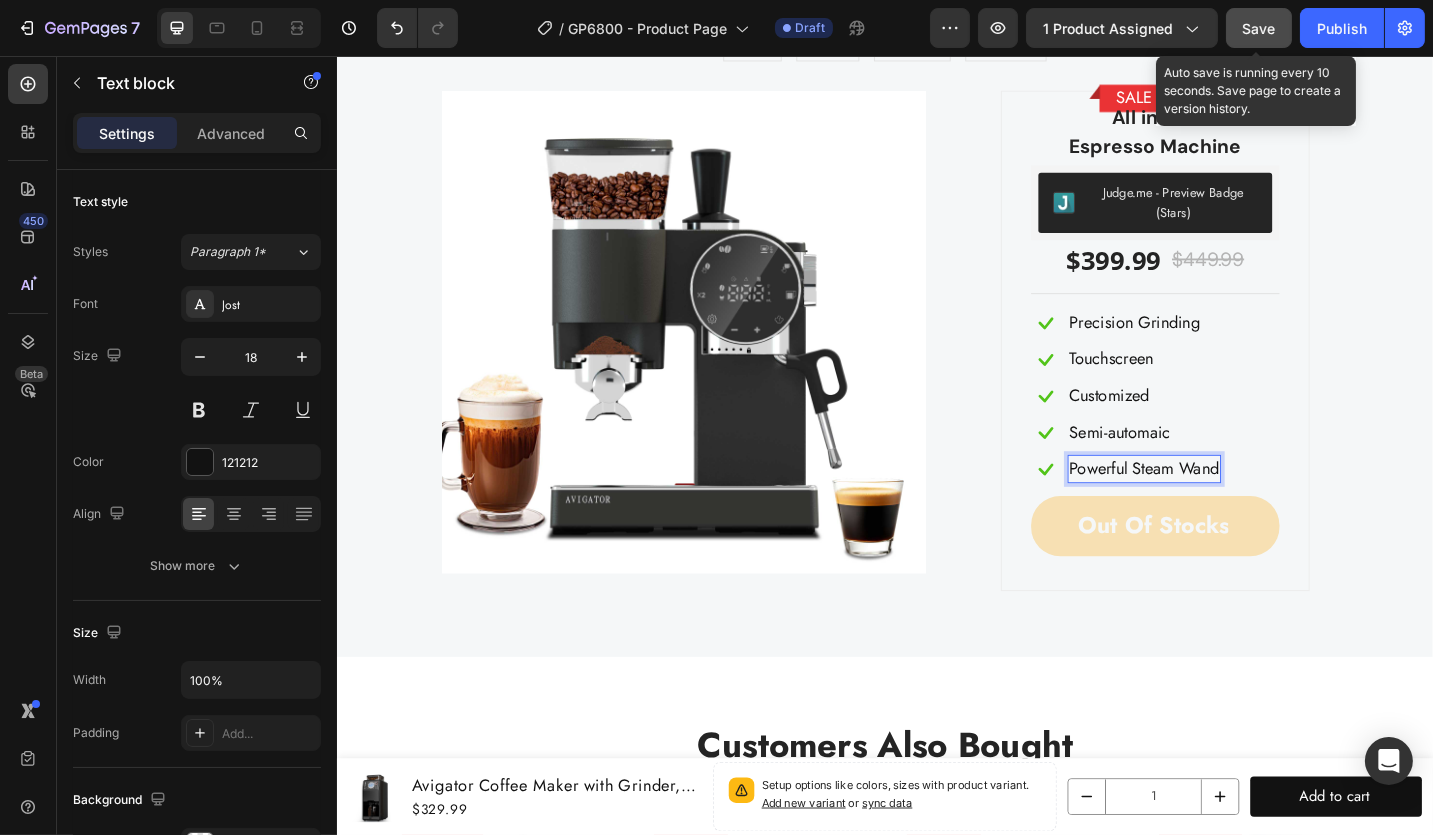 click on "Save" at bounding box center (1259, 28) 